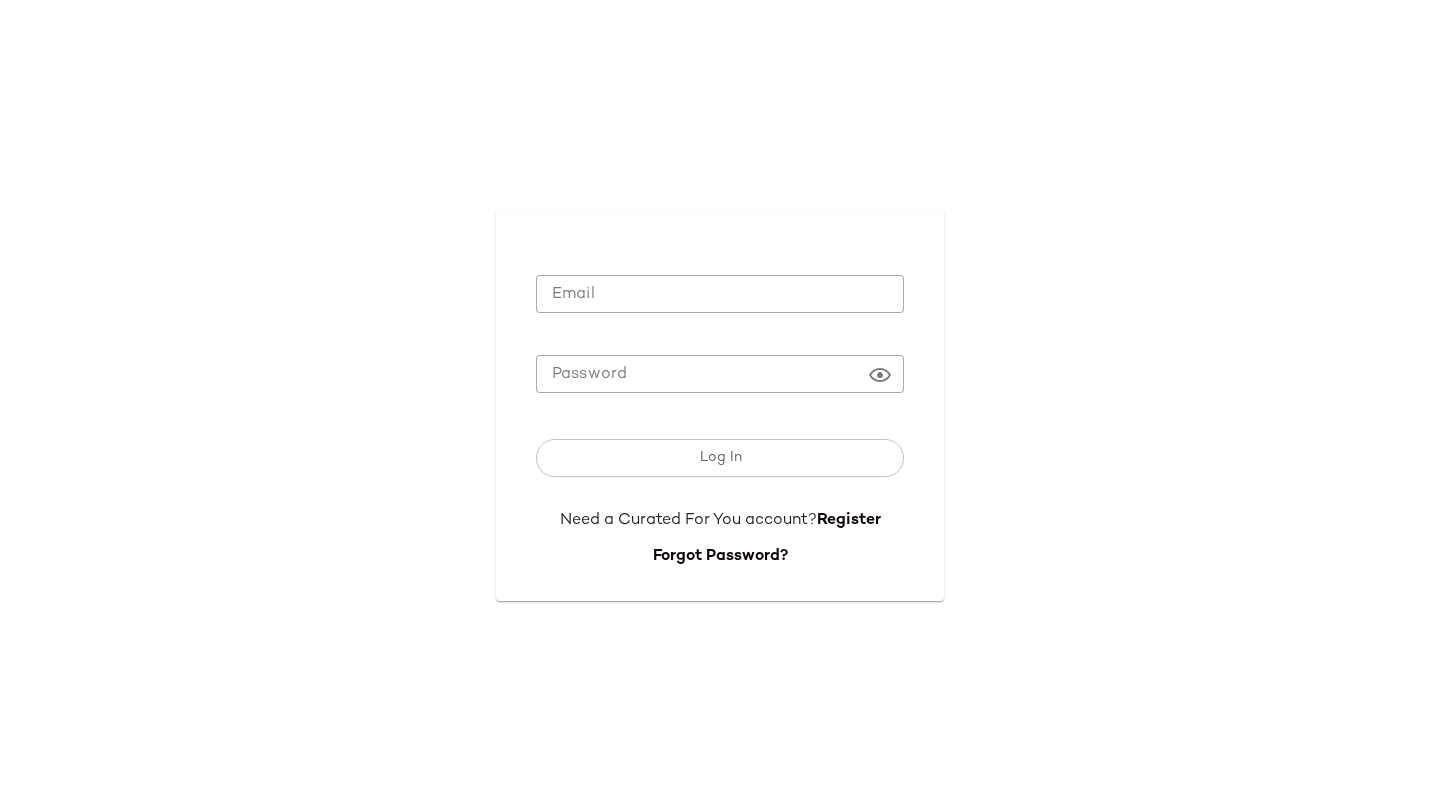 scroll, scrollTop: 0, scrollLeft: 0, axis: both 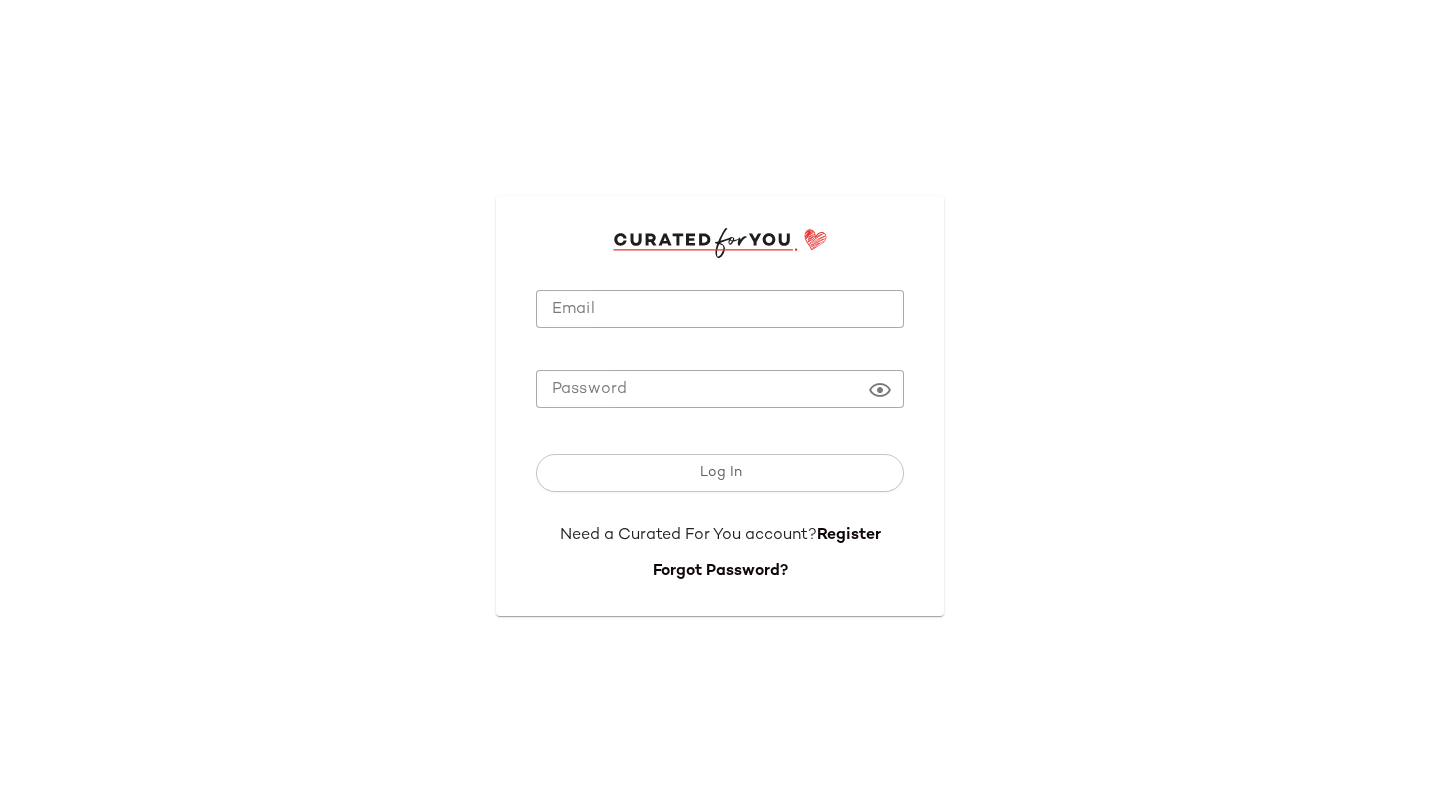click at bounding box center (720, 339) 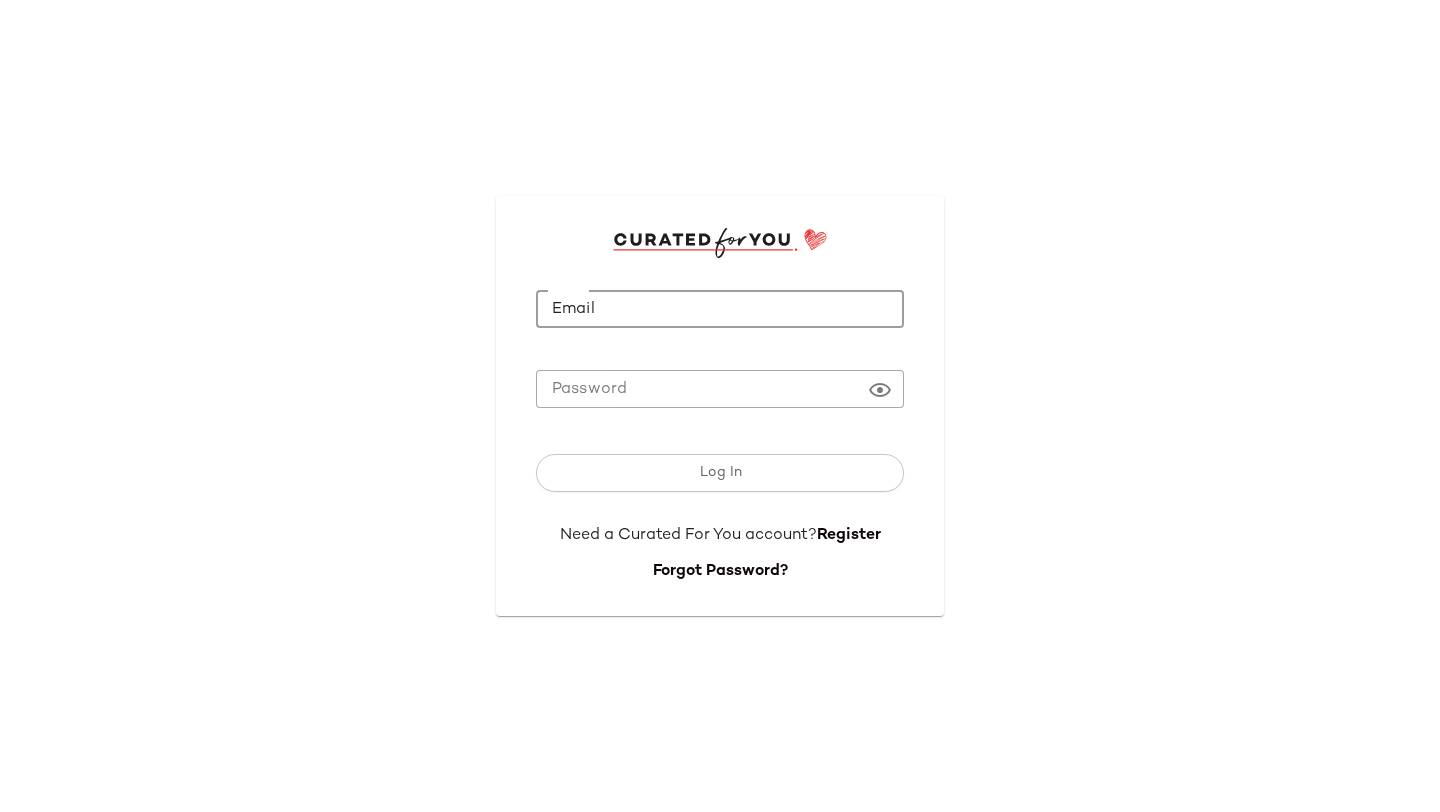 click on "Email" 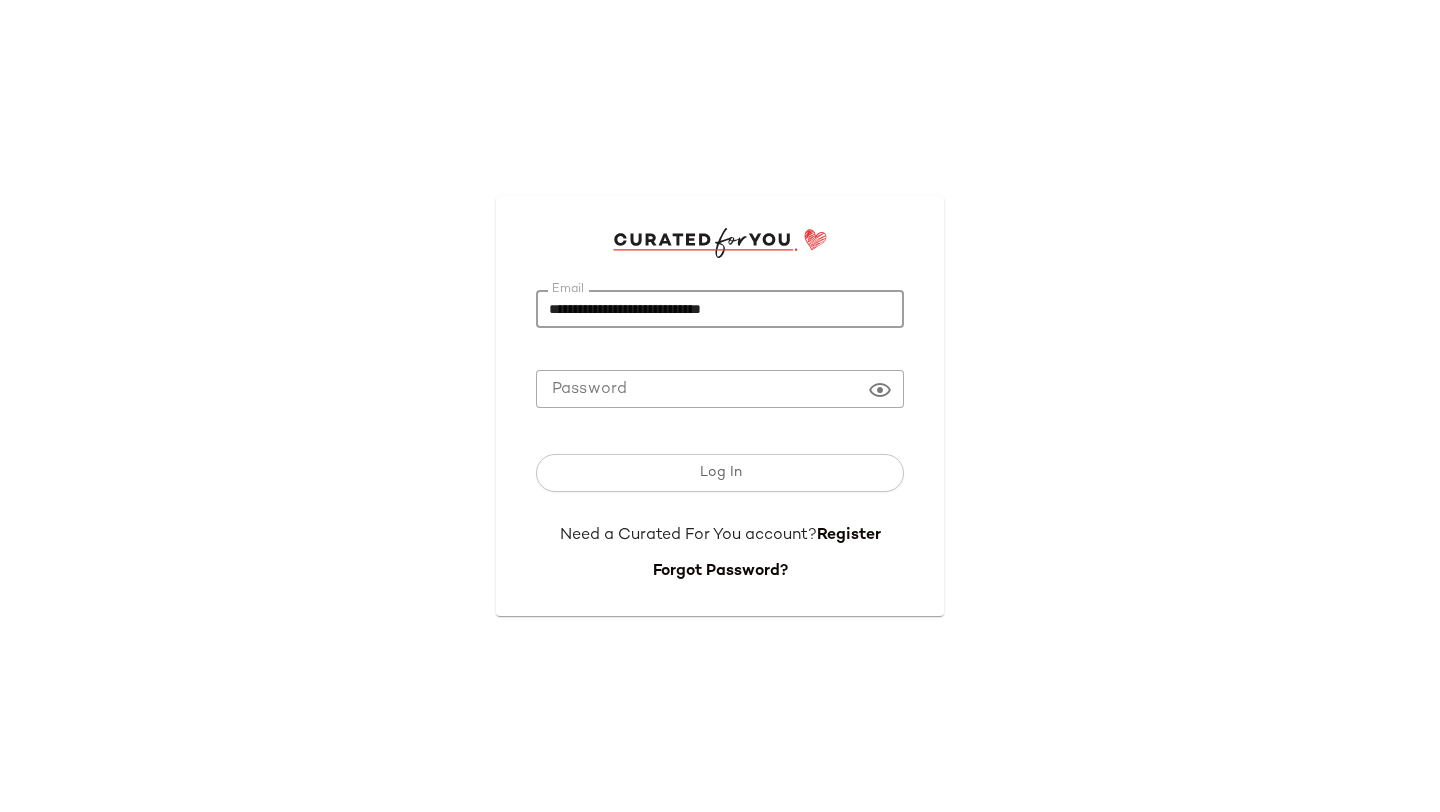 type on "**********" 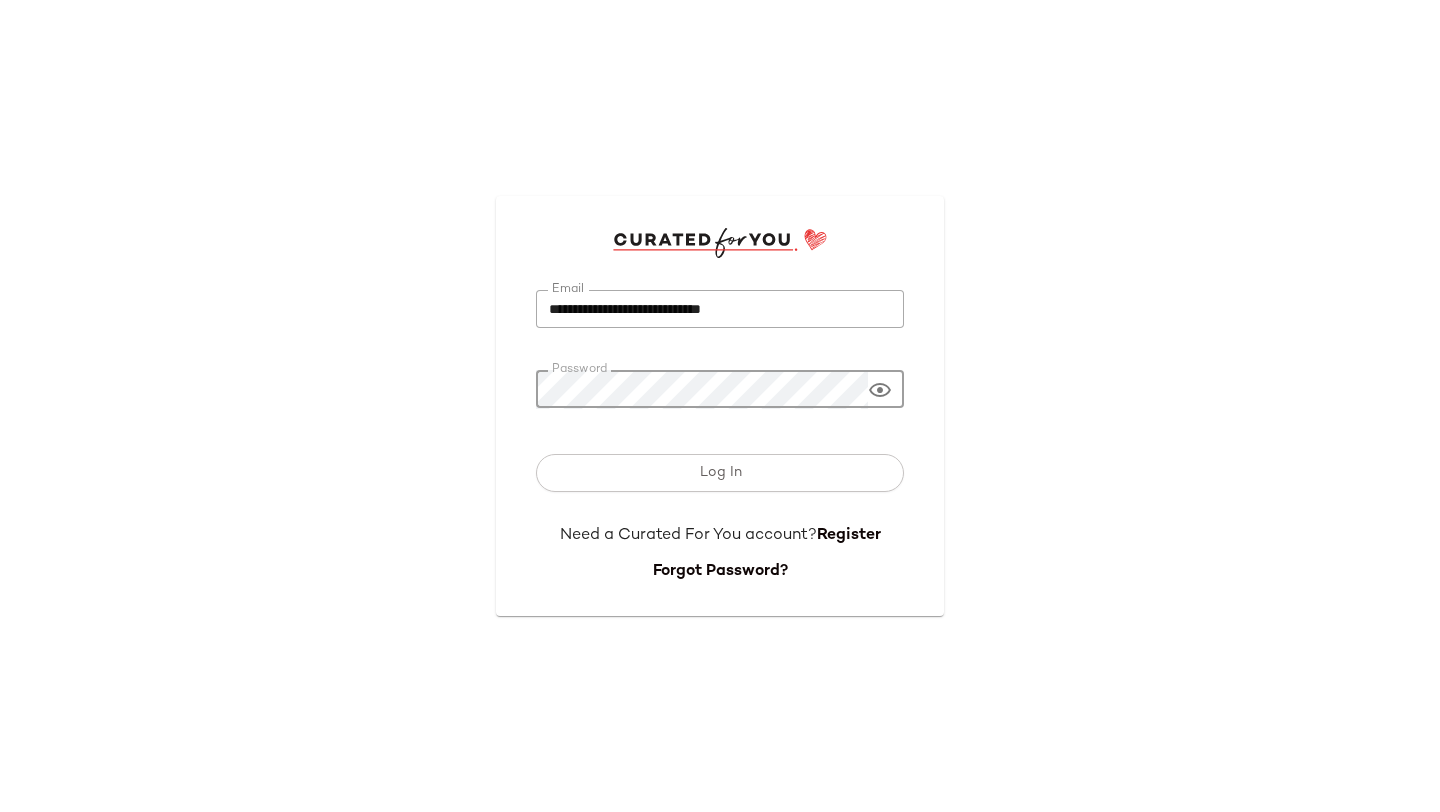 click on "Log In" at bounding box center (720, 473) 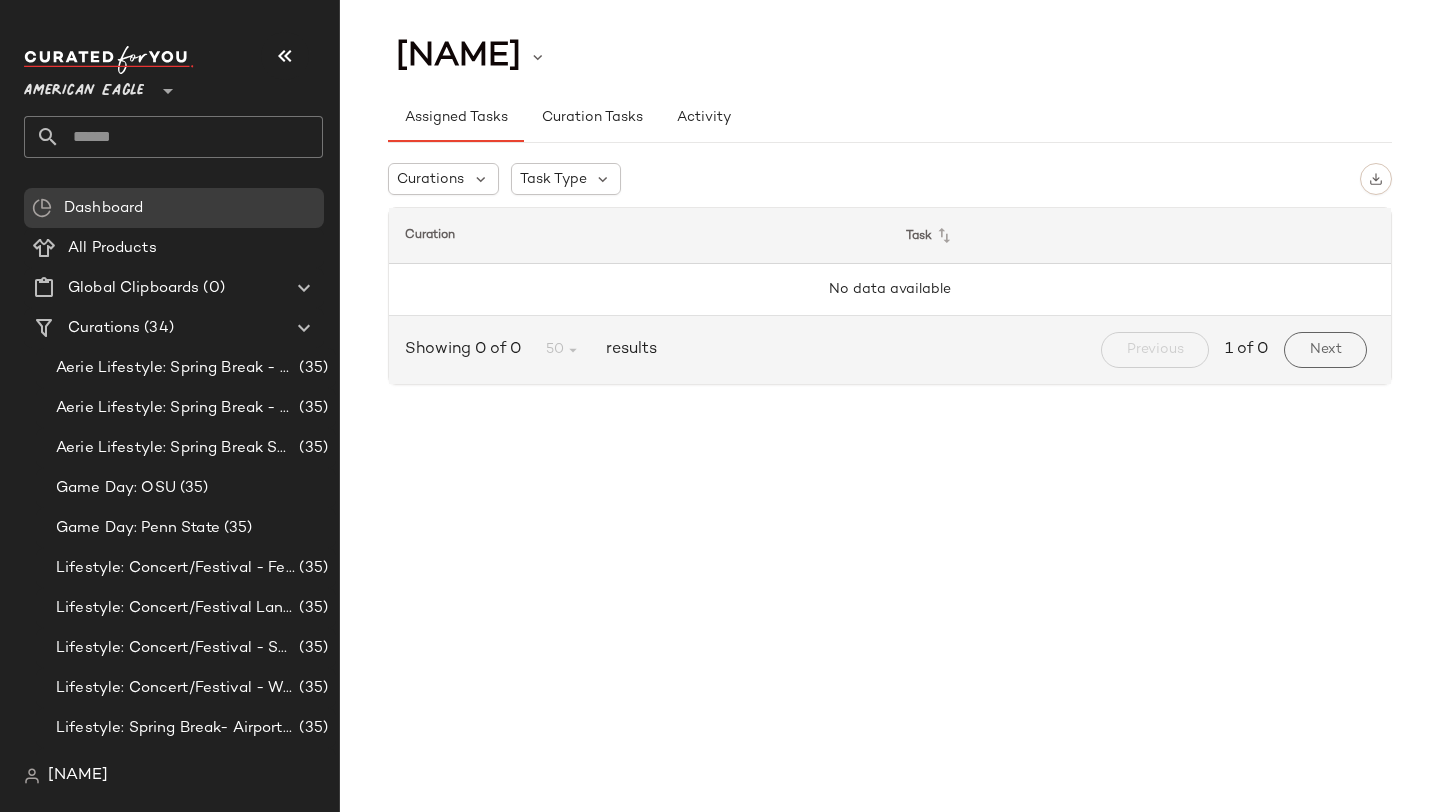 click on "American Eagle" at bounding box center (84, 86) 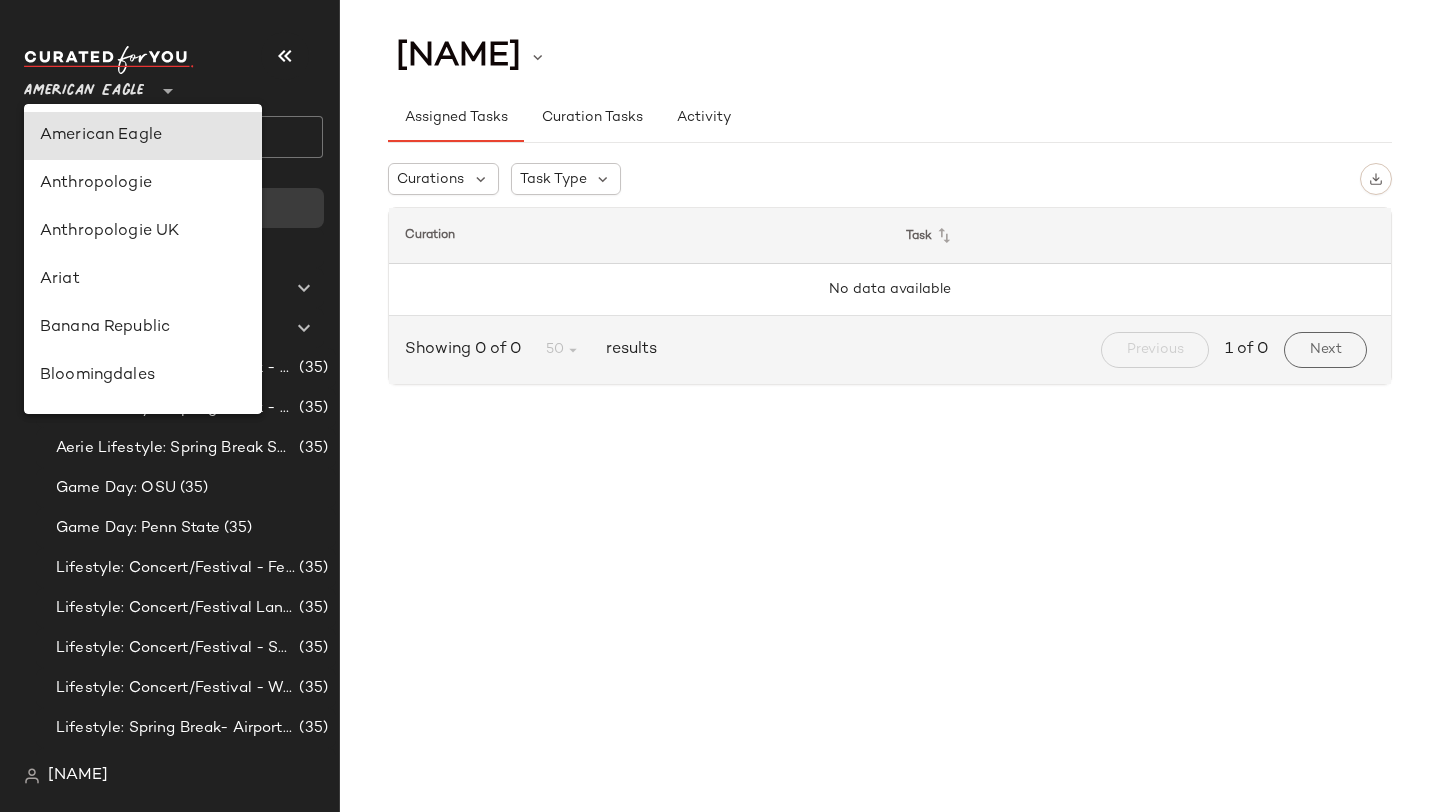 click on "American Eagle" at bounding box center [84, 86] 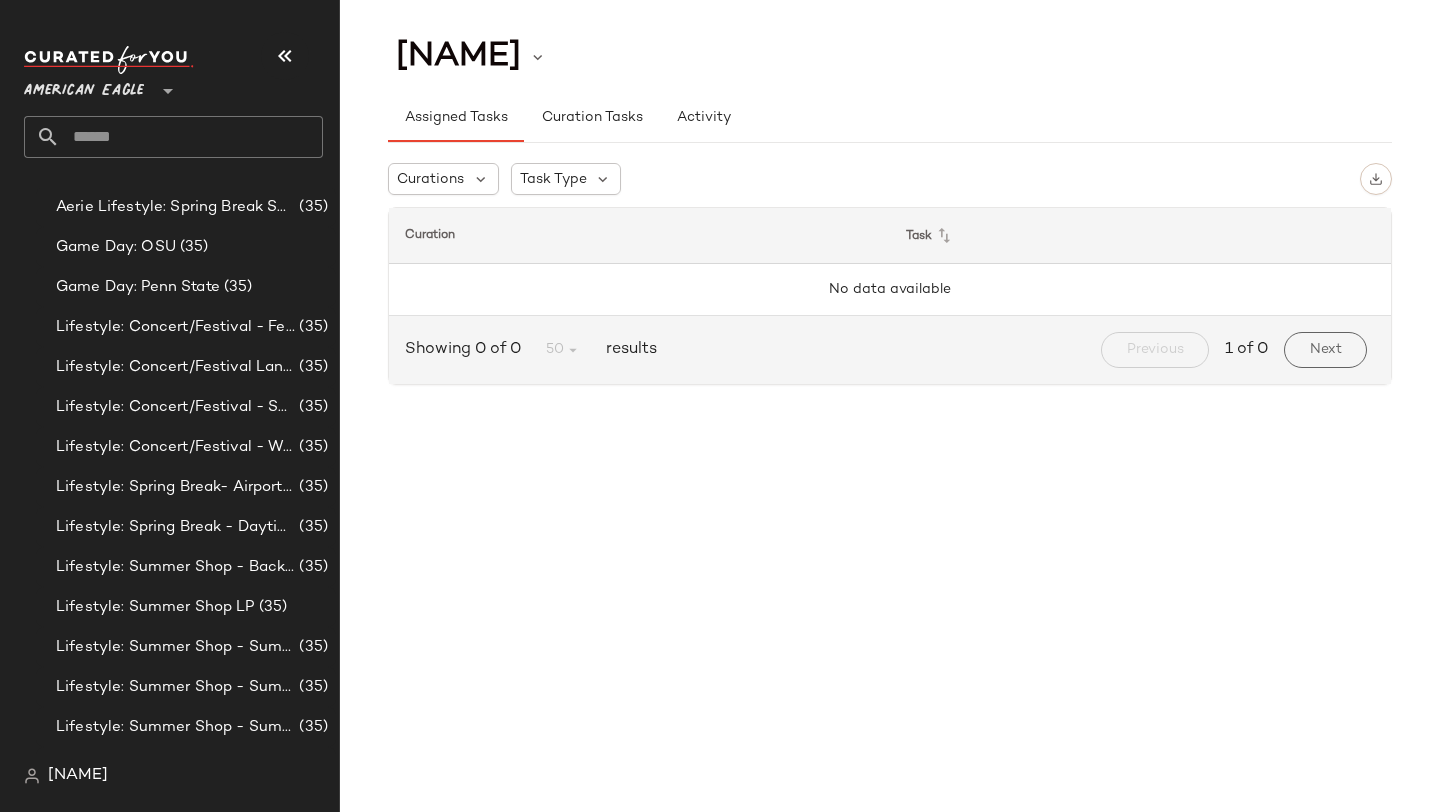 scroll, scrollTop: 254, scrollLeft: 0, axis: vertical 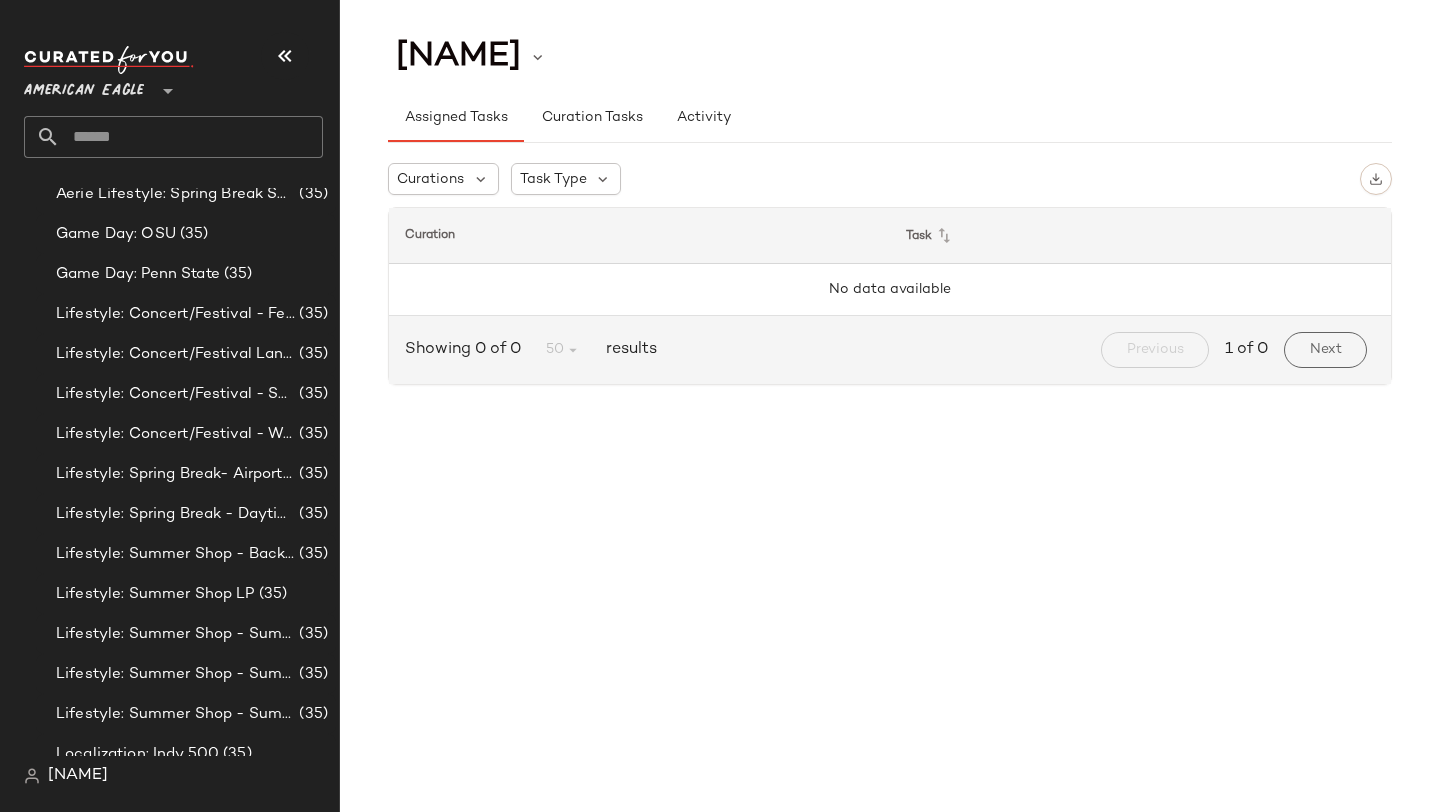 click on "American Eagle" at bounding box center [84, 86] 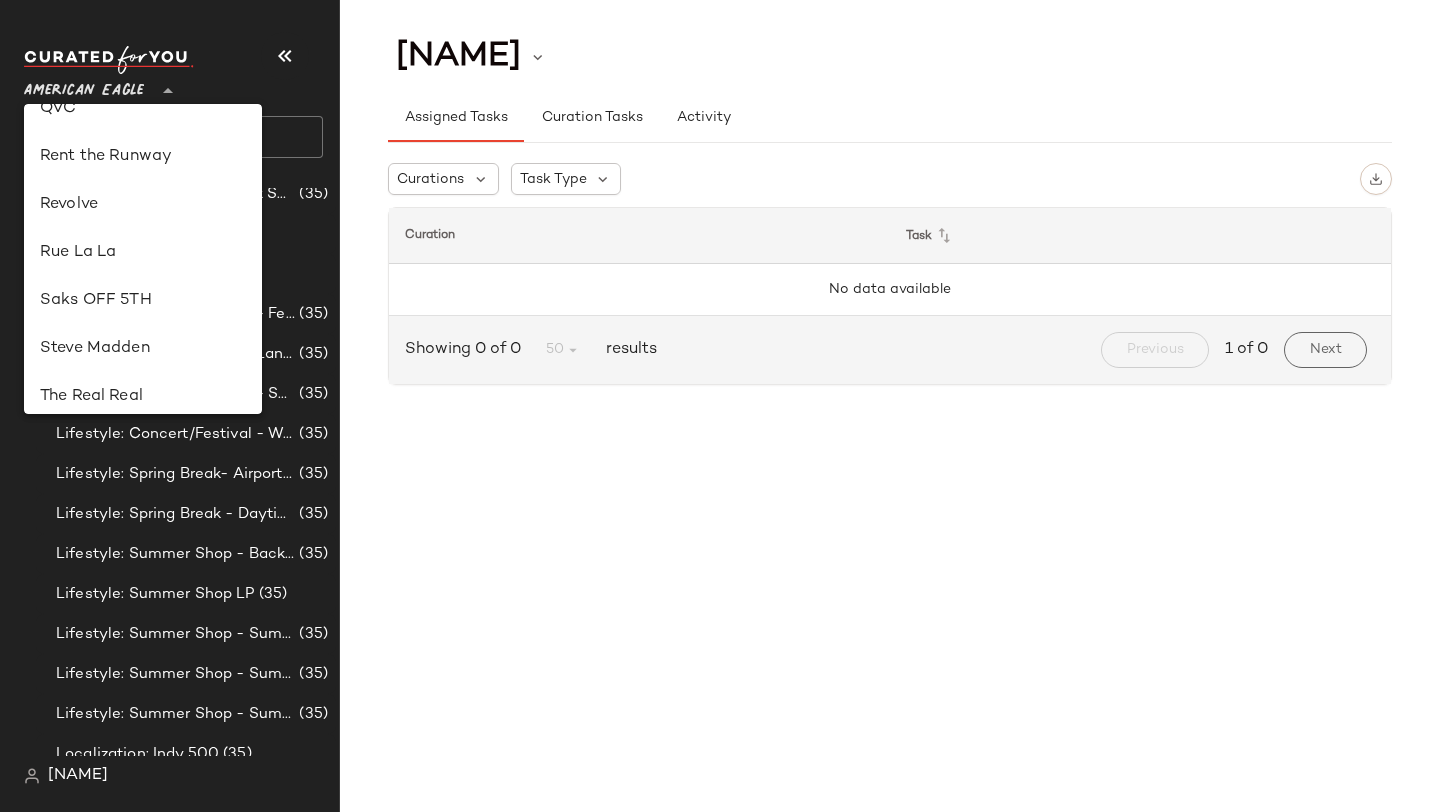 scroll, scrollTop: 959, scrollLeft: 0, axis: vertical 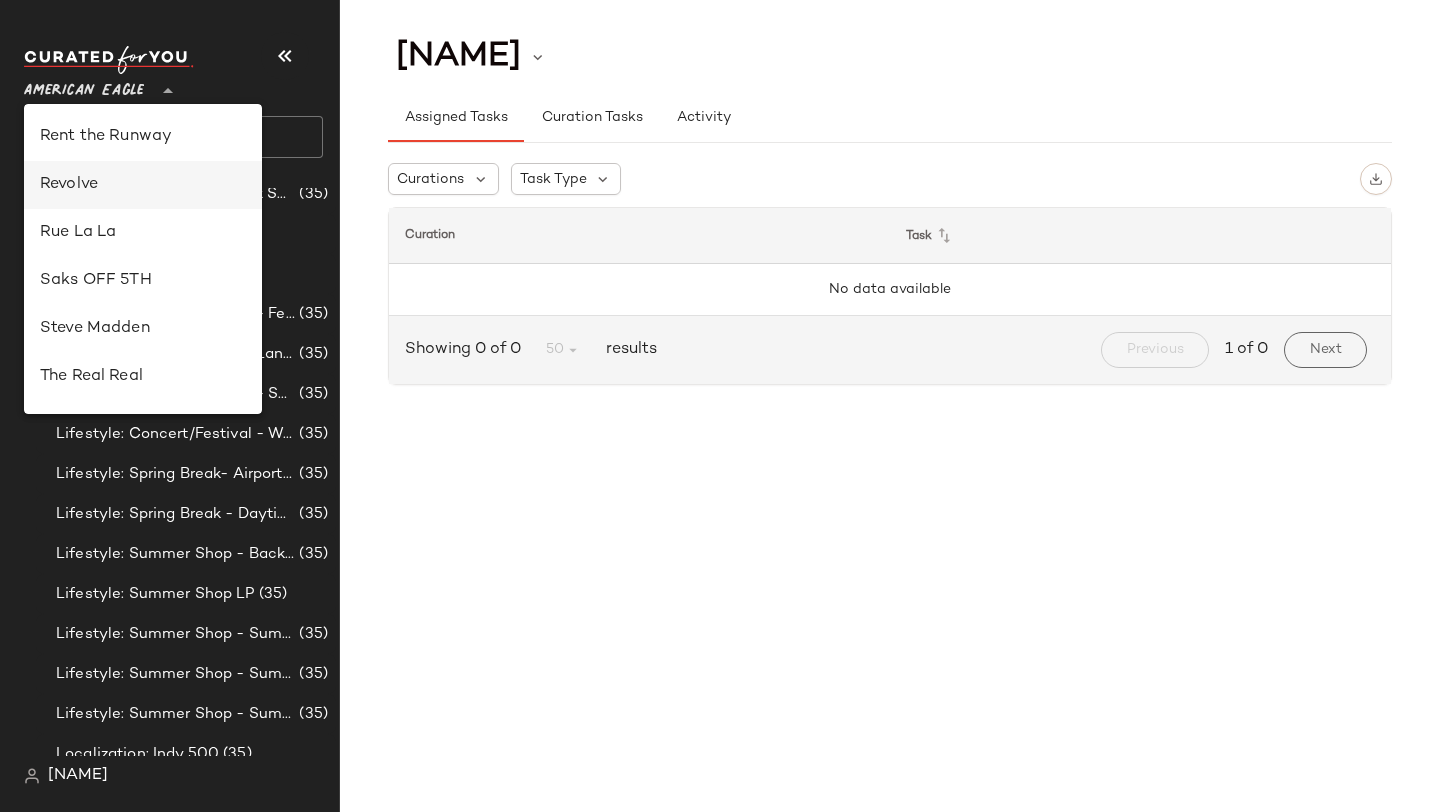 click on "Revolve" at bounding box center (143, 185) 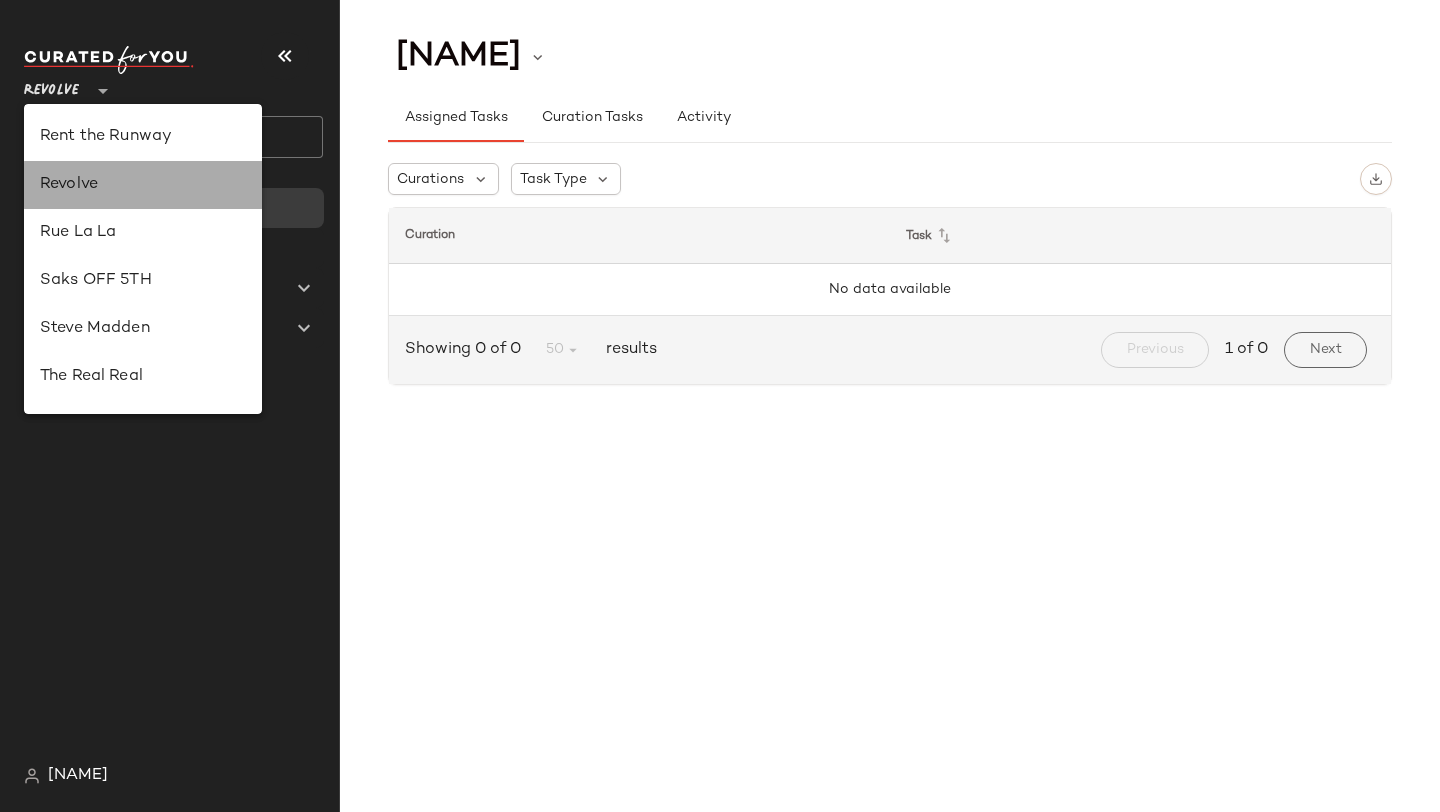 scroll, scrollTop: 0, scrollLeft: 0, axis: both 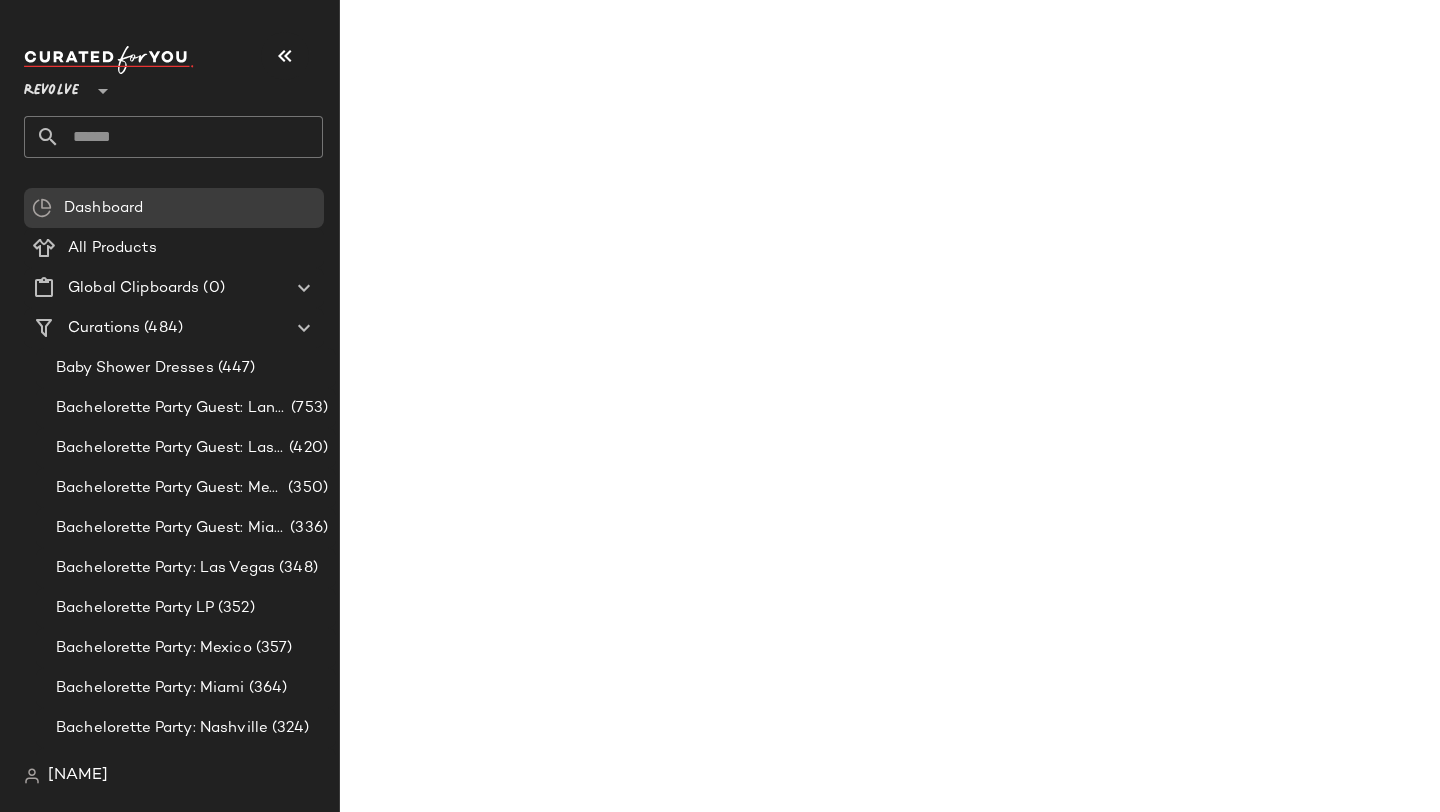 click 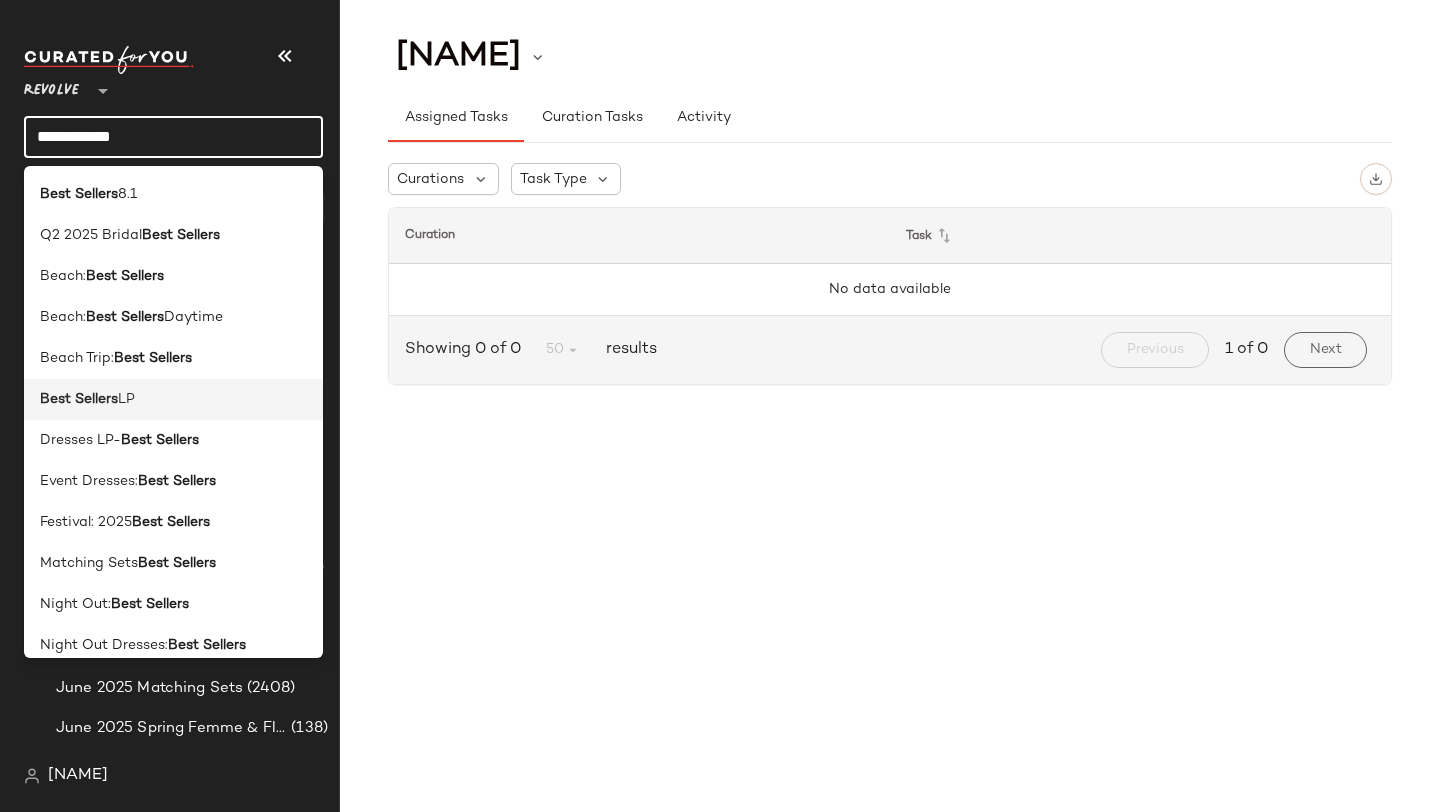 type on "**********" 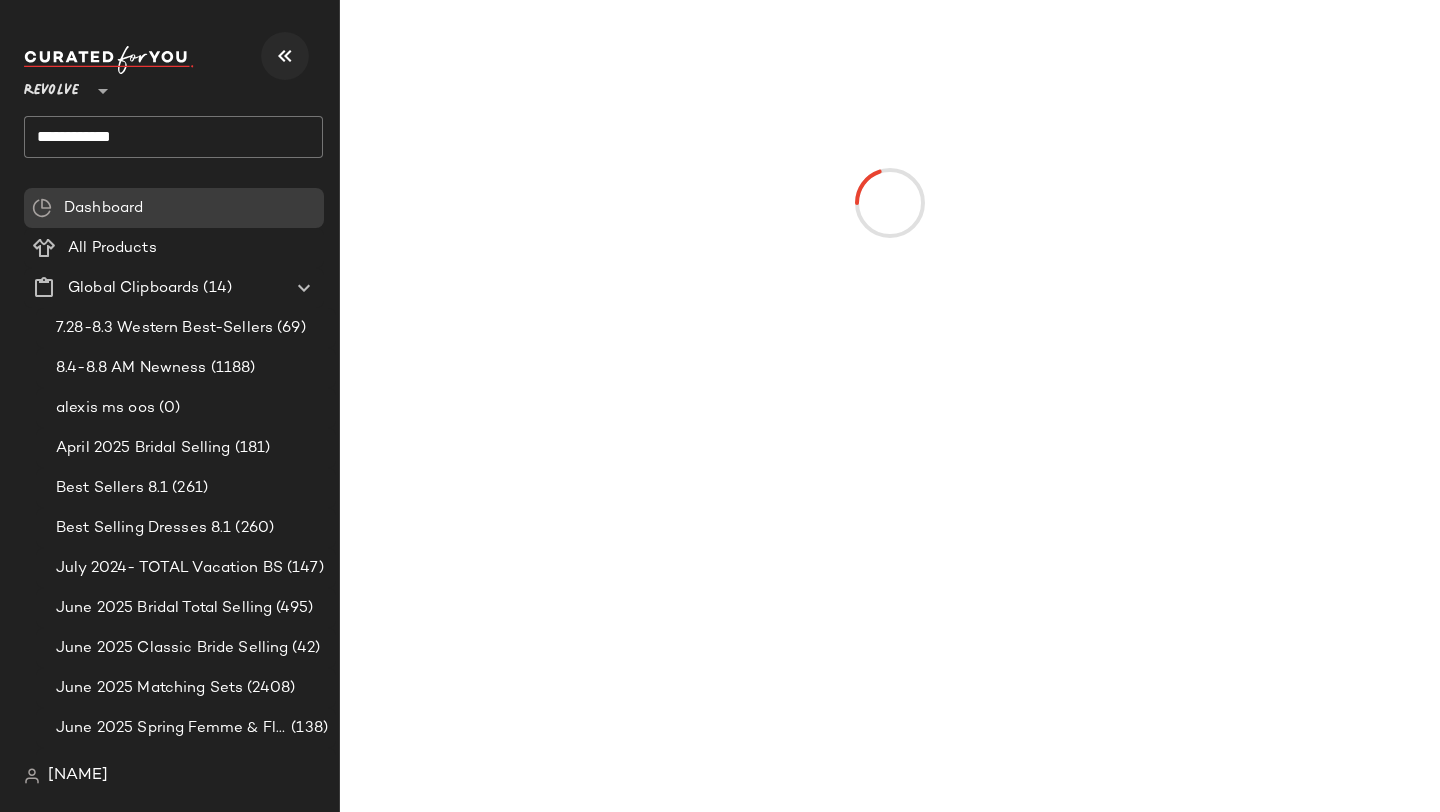 click at bounding box center (285, 56) 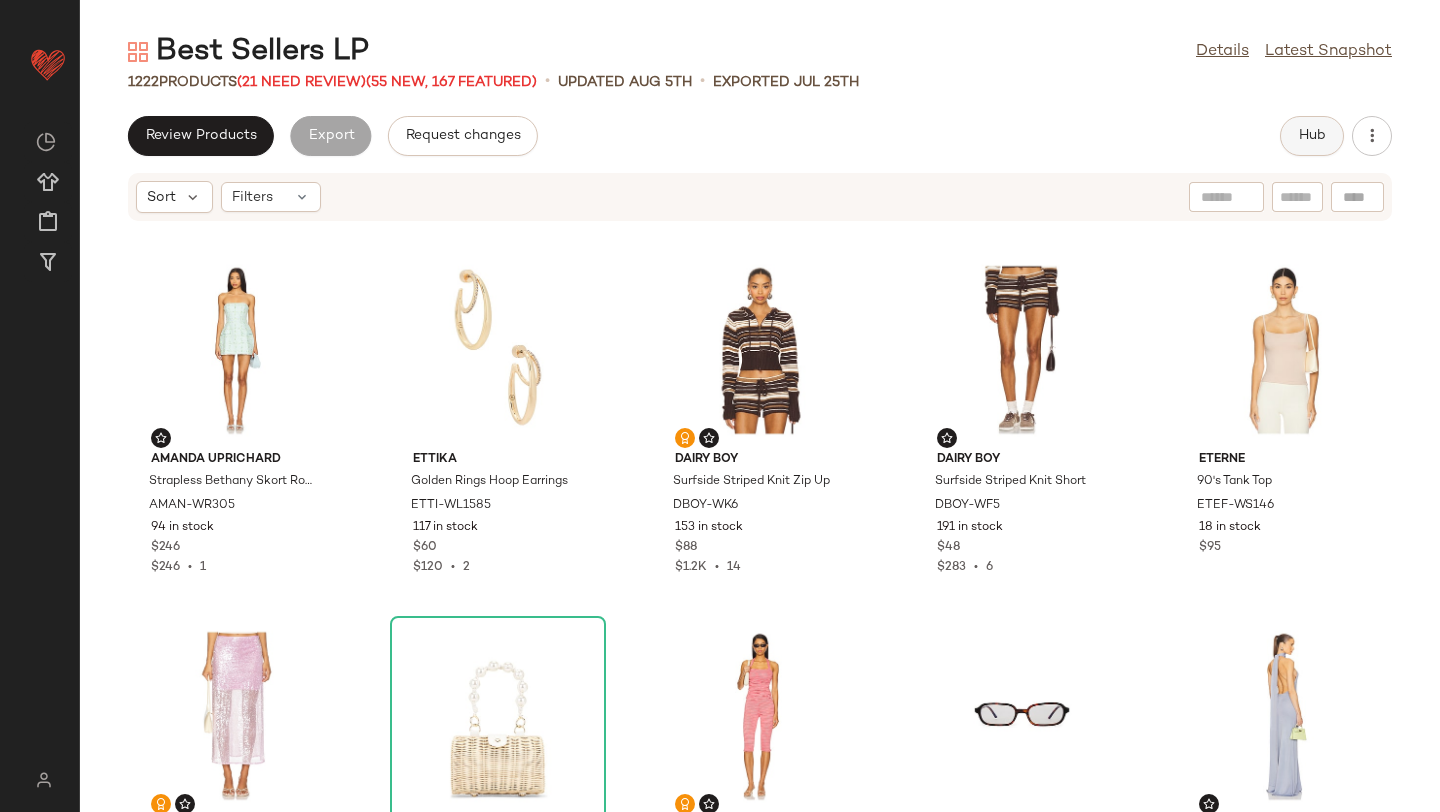 click on "Hub" 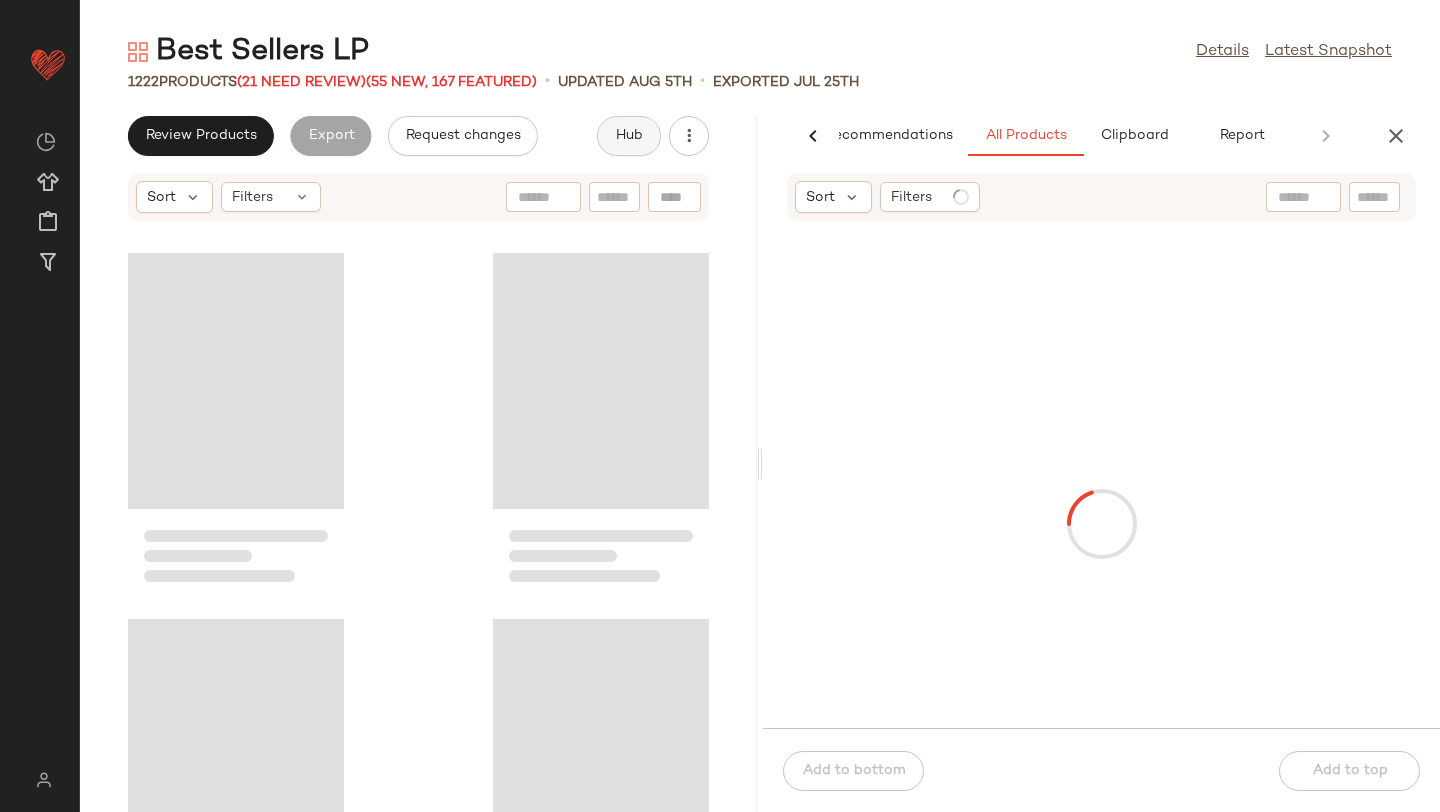 scroll, scrollTop: 0, scrollLeft: 47, axis: horizontal 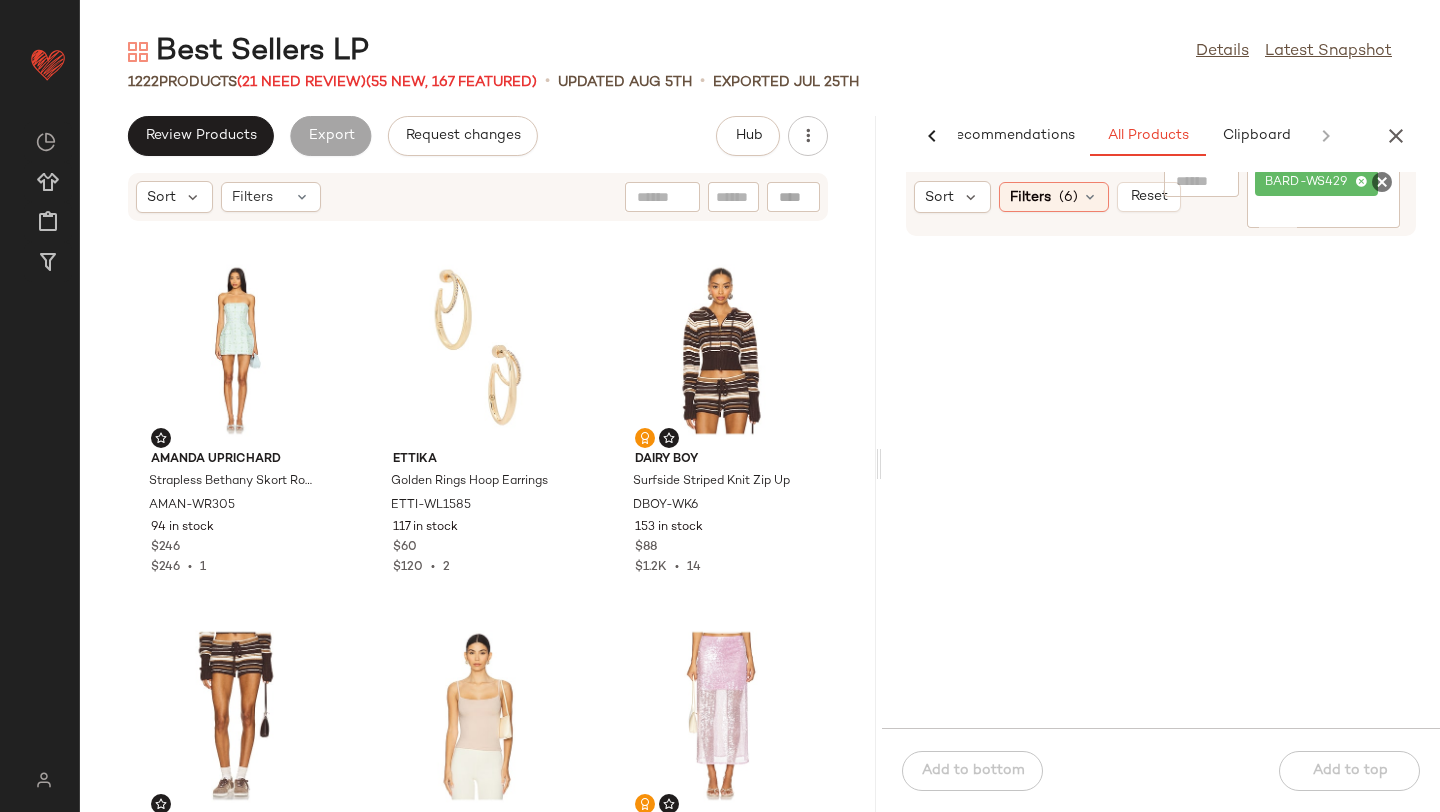 drag, startPoint x: 758, startPoint y: 341, endPoint x: 1439, endPoint y: 383, distance: 682.29395 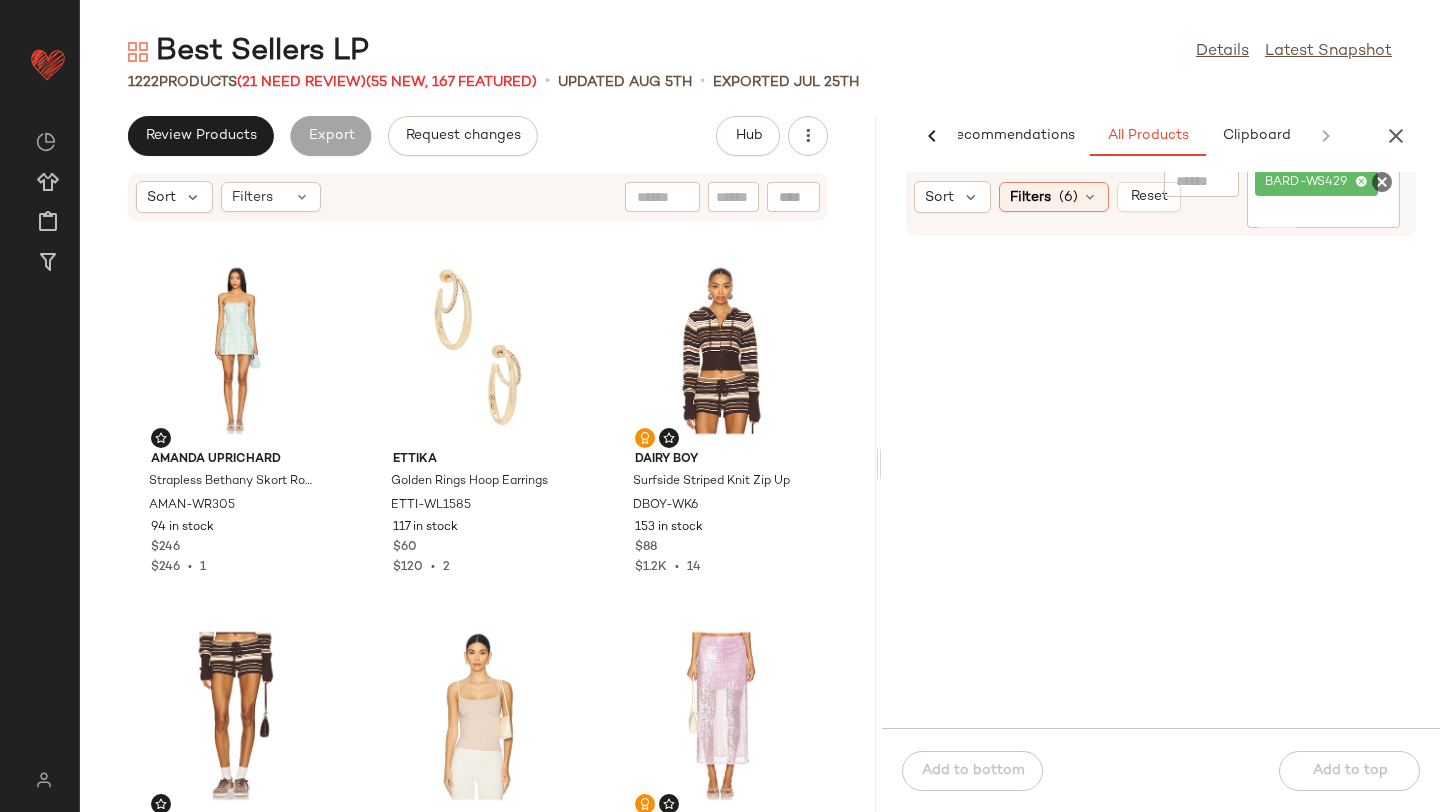 click on "Best Sellers LP  Details   Latest Snapshot  1222   Products   (21 Need Review)  (55 New, 167 Featured)  •   updated Aug 5th  •  Exported Jul 25th  Review Products   Export   Request changes   Hub  Sort  Filters Amanda Uprichard Strapless Bethany Skort Romper AMAN-WR305 94 in stock $246 $246  •  1 Ettika Golden Rings Hoop Earrings ETTI-WL1585 117 in stock $60 $120  •  2 Dairy Boy Surfside Striped Knit Zip Up DBOY-WK6 153 in stock $88 $1.2K  •  14 Dairy Boy Surfside Striped Knit Short DBOY-WF5 191 in stock $48 $283  •  6 Eterne 90's Tank Top ETEF-WS146 18 in stock $95 Line & Dot Odessa Skirt LEAX-WQ116 44 in stock $115 $1.25K  •  11 BTB Los Angeles Page Leather Clutch BTBR-WY68 32 in stock $142 $142  •  1 MORE TO COME Brea Capri Set MOTO-WC21 112 in stock $88 $1.3K  •  15 Otra Frankie Blue Light Eyeglasses OTRR-WG36 18 in stock $70 $140  •  2 Helsa Novie Maxi Knit Dress HLSA-WD184 86 in stock $329 $329  •  1 Miaou Amelia Top MAOU-WS381 23 in stock $108 $1.06K  •  10 Miaou Elektra Skirt" at bounding box center (760, 422) 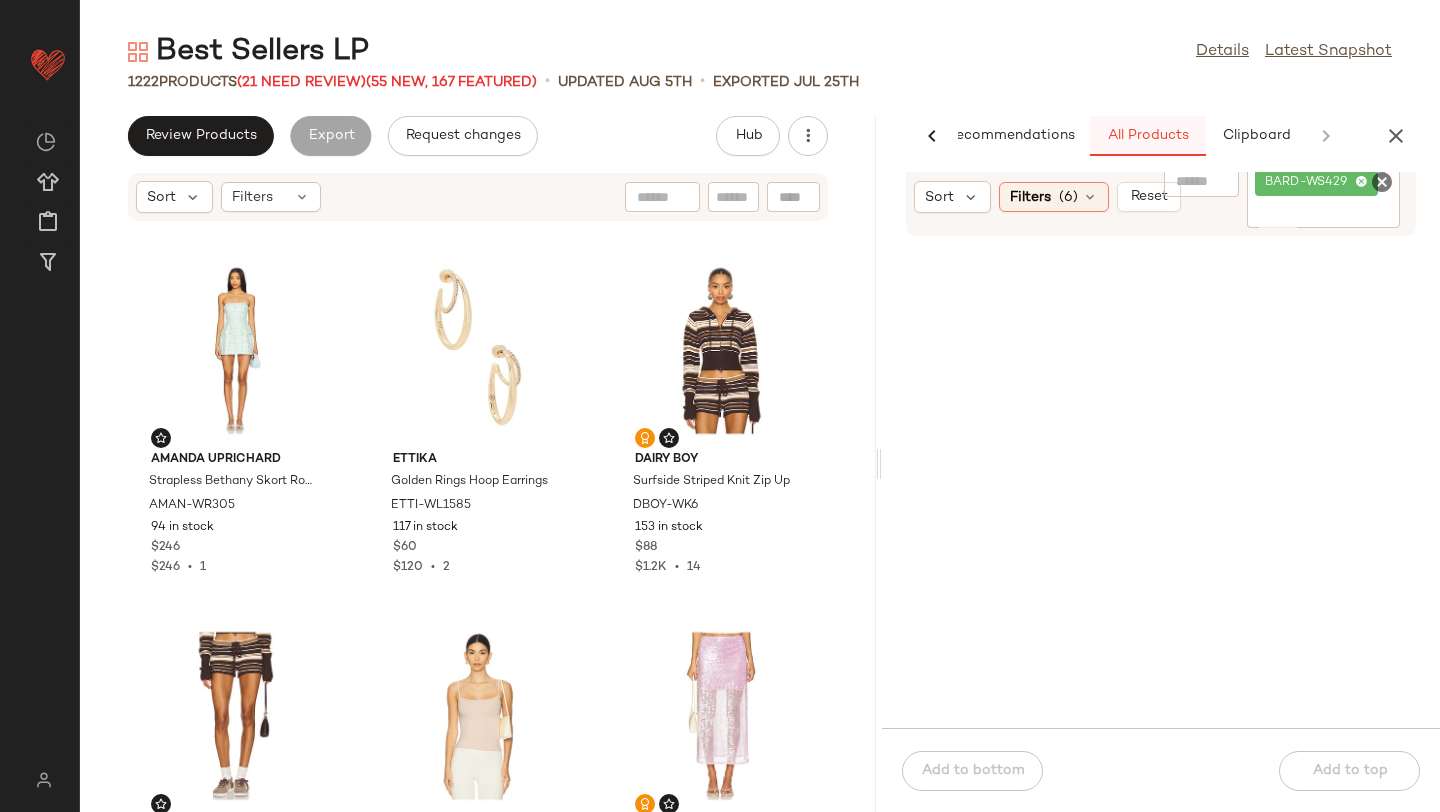 scroll, scrollTop: 0, scrollLeft: 0, axis: both 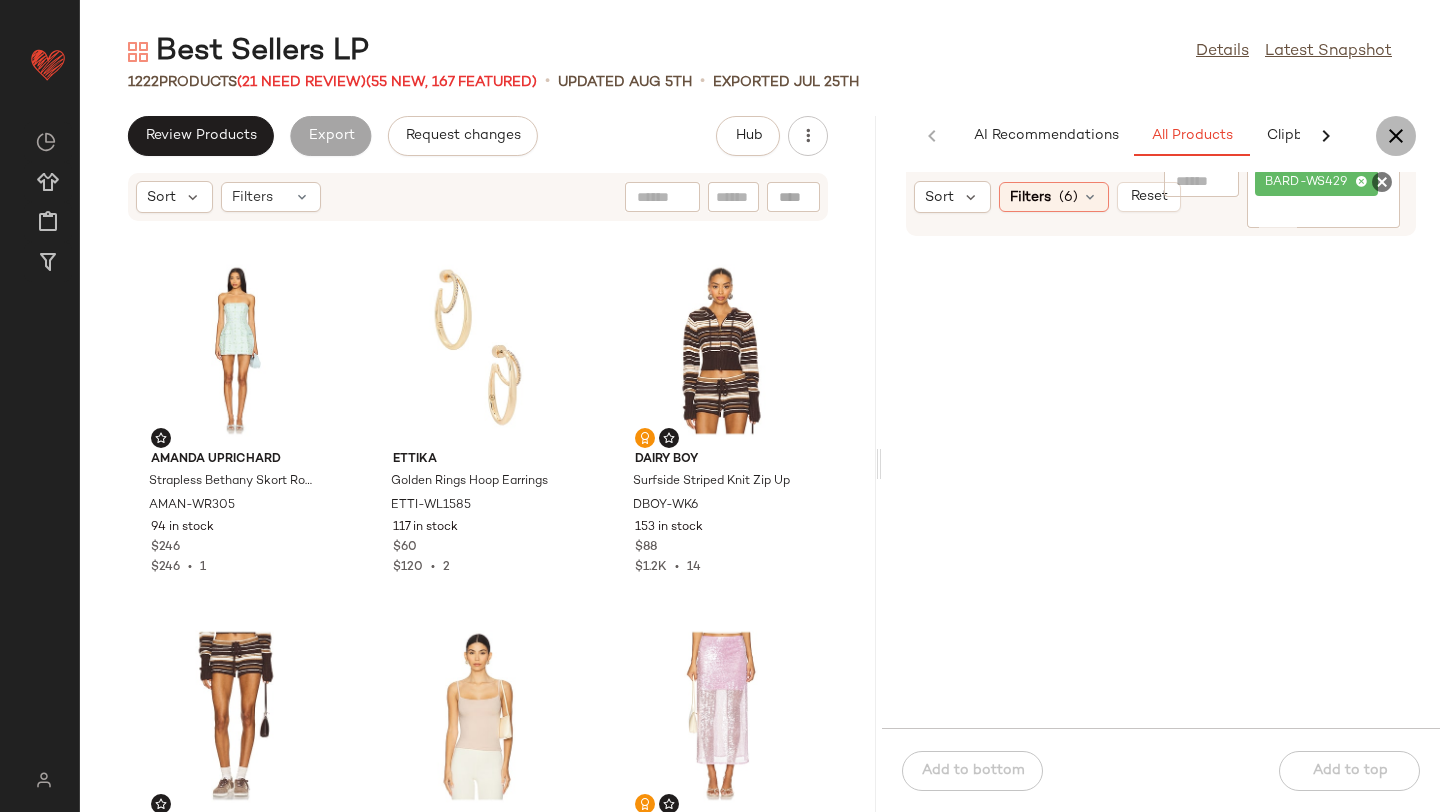 click at bounding box center (1396, 136) 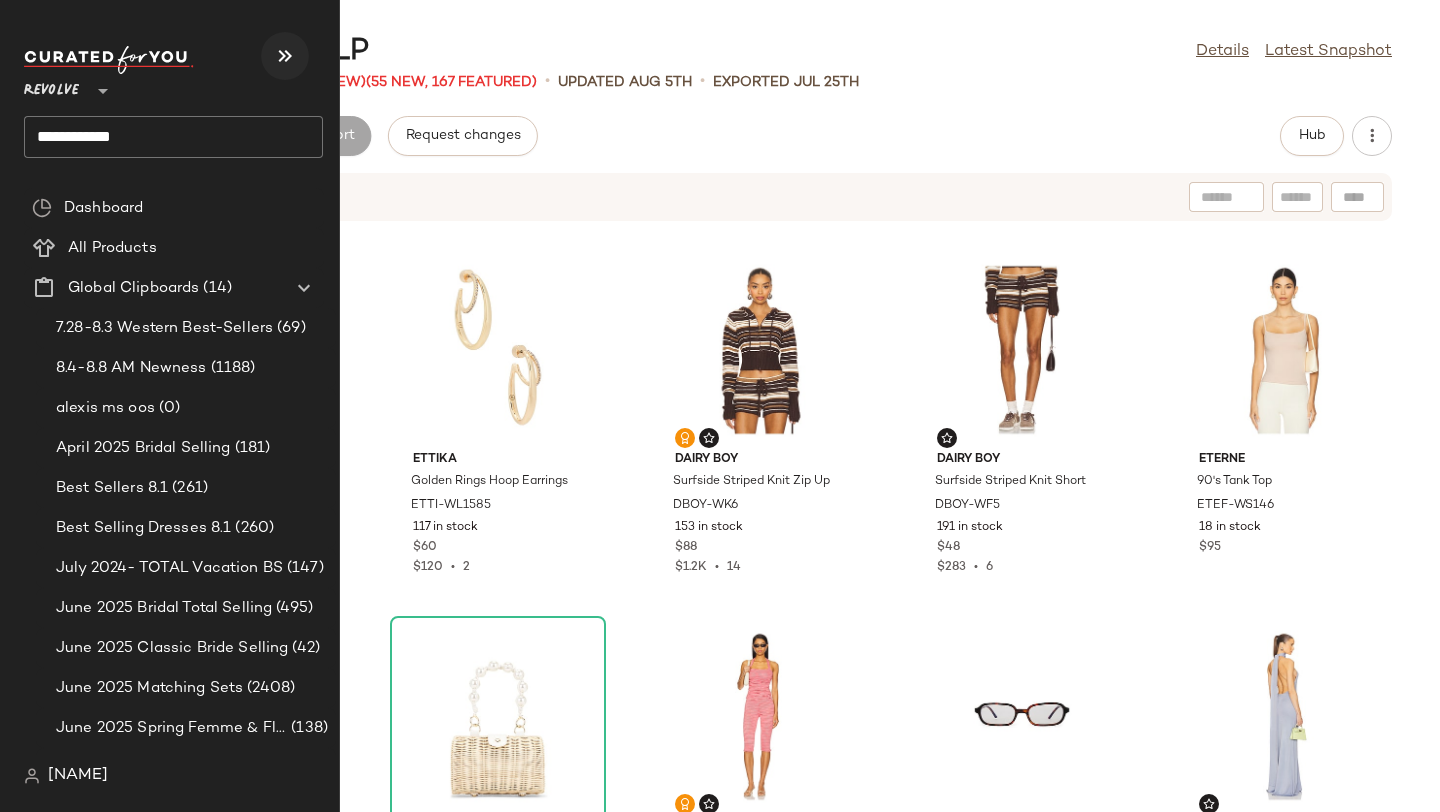 click at bounding box center (285, 56) 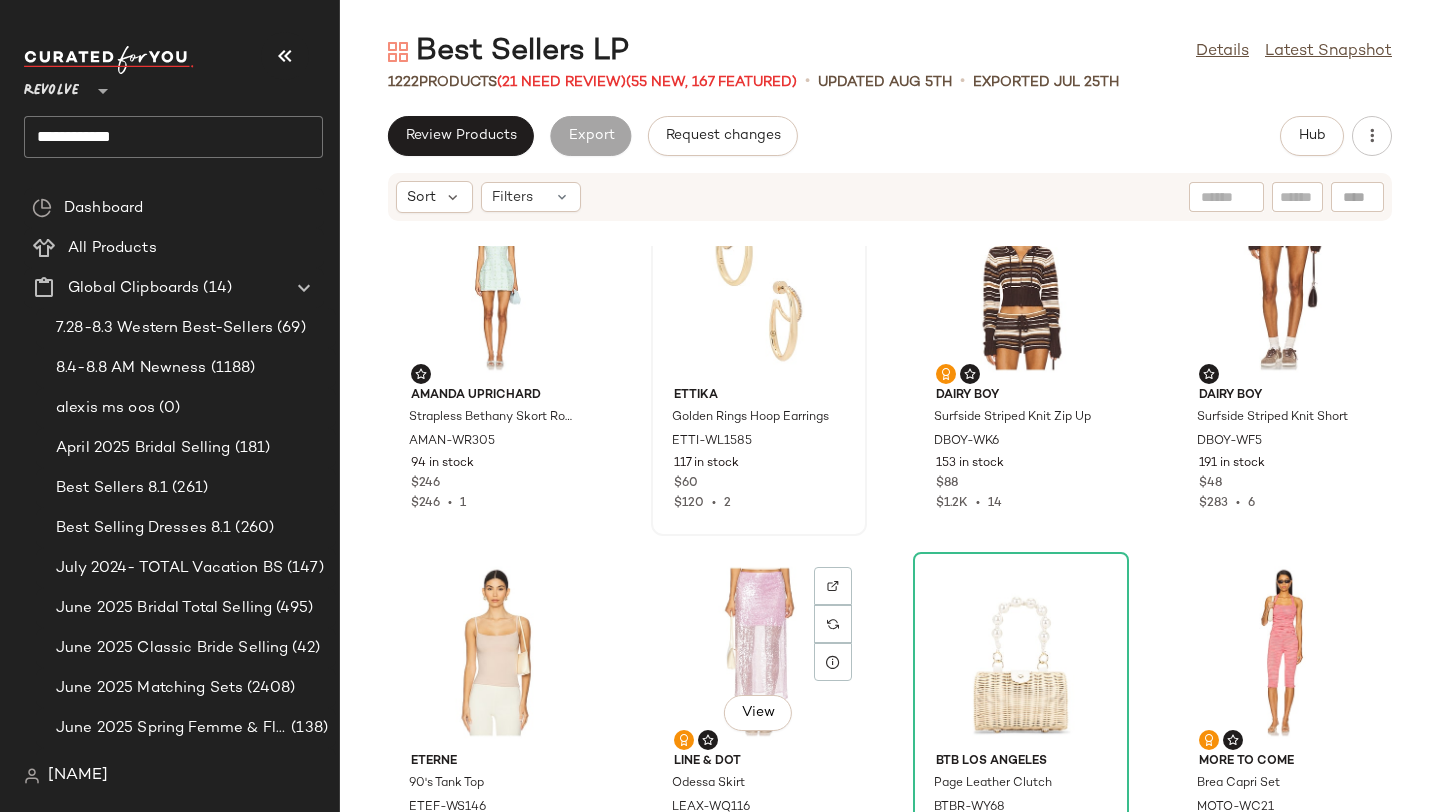 scroll, scrollTop: 0, scrollLeft: 0, axis: both 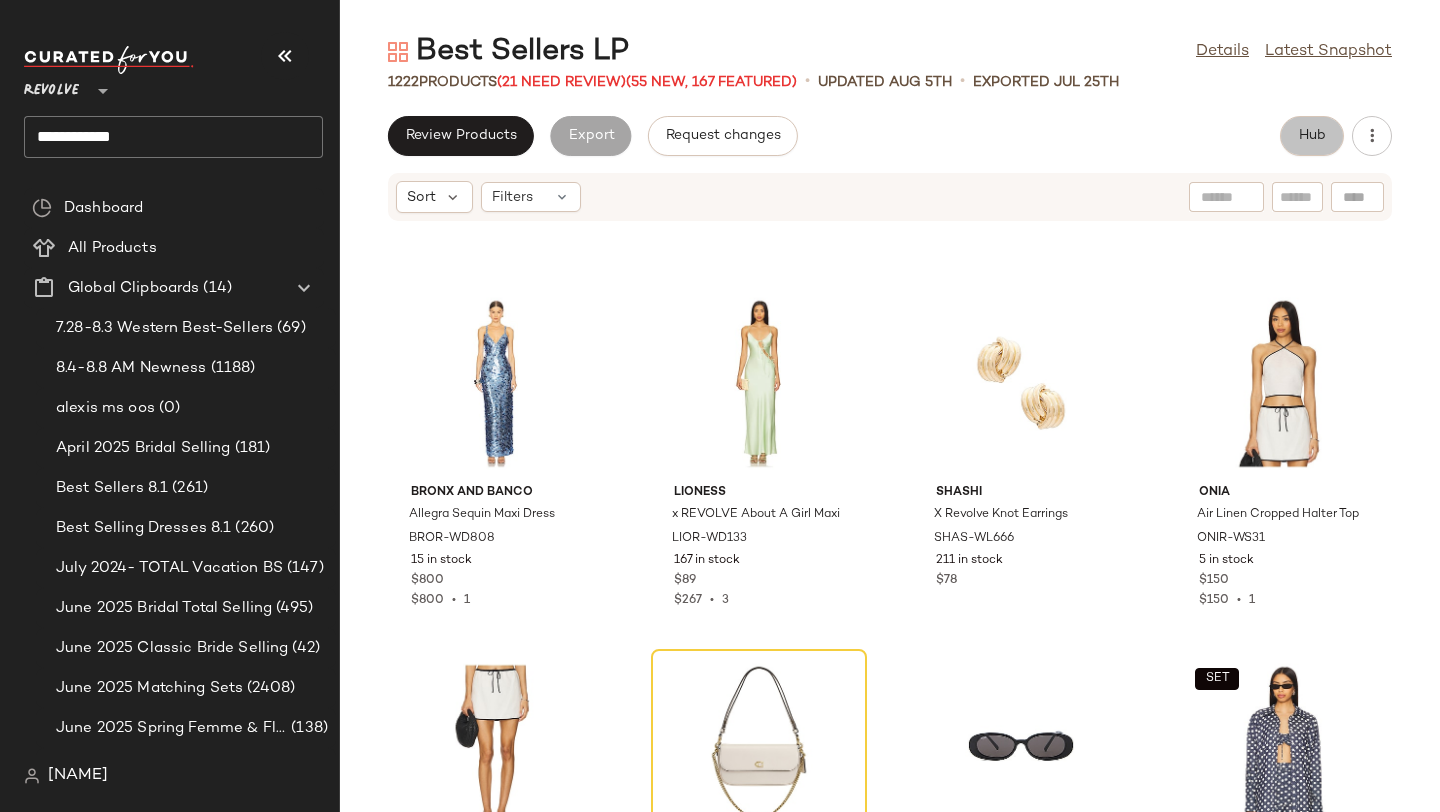 click on "Hub" 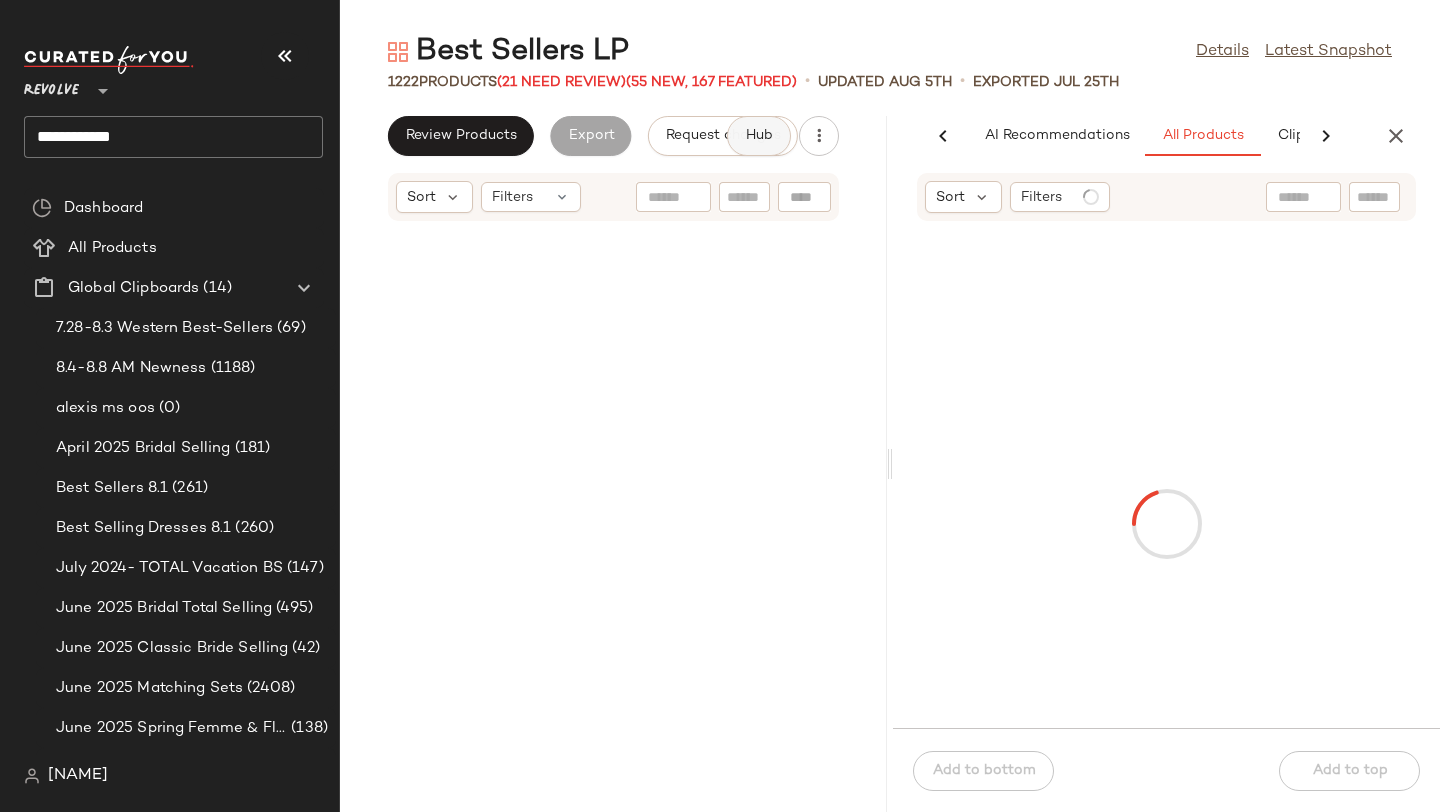 scroll, scrollTop: 0, scrollLeft: 118, axis: horizontal 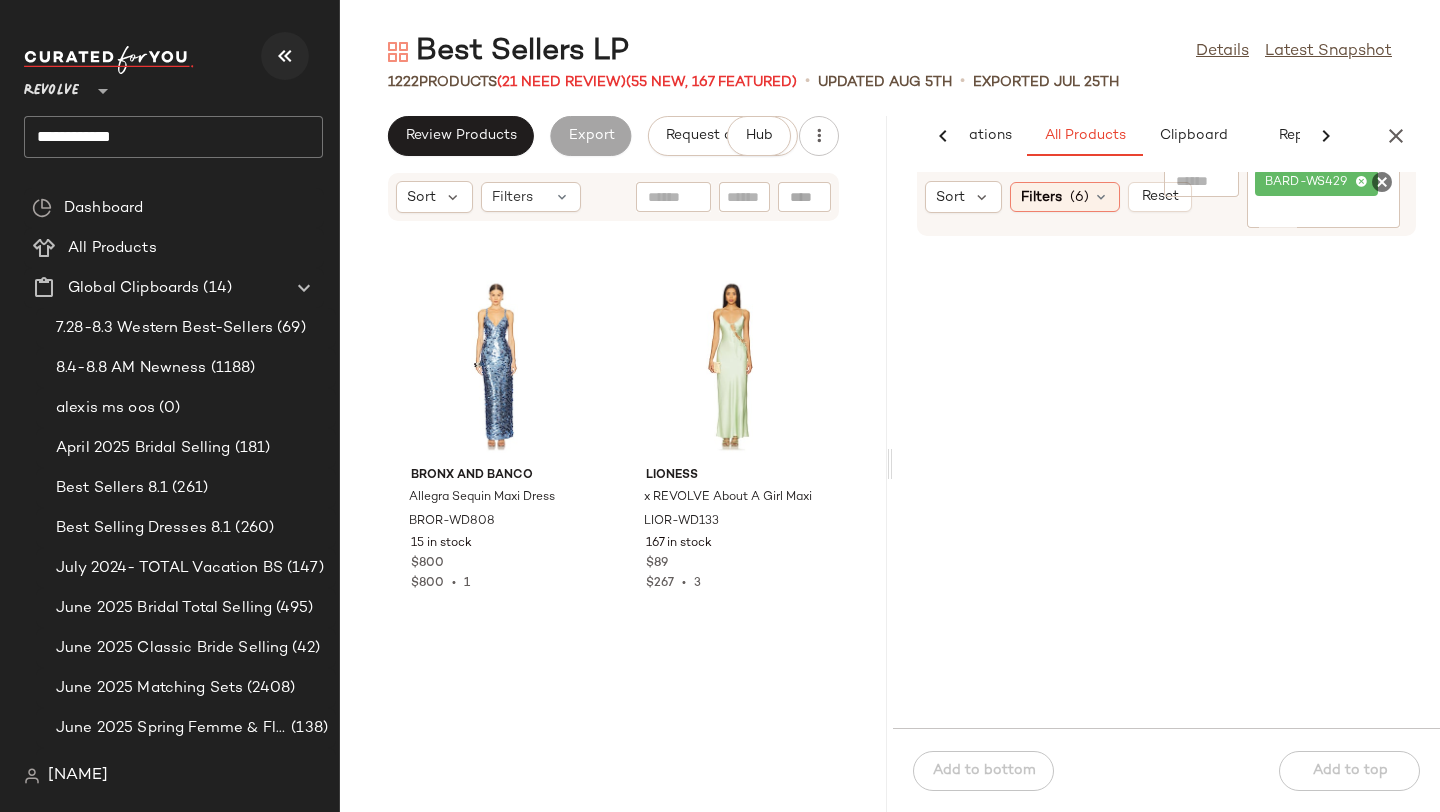 click at bounding box center (285, 56) 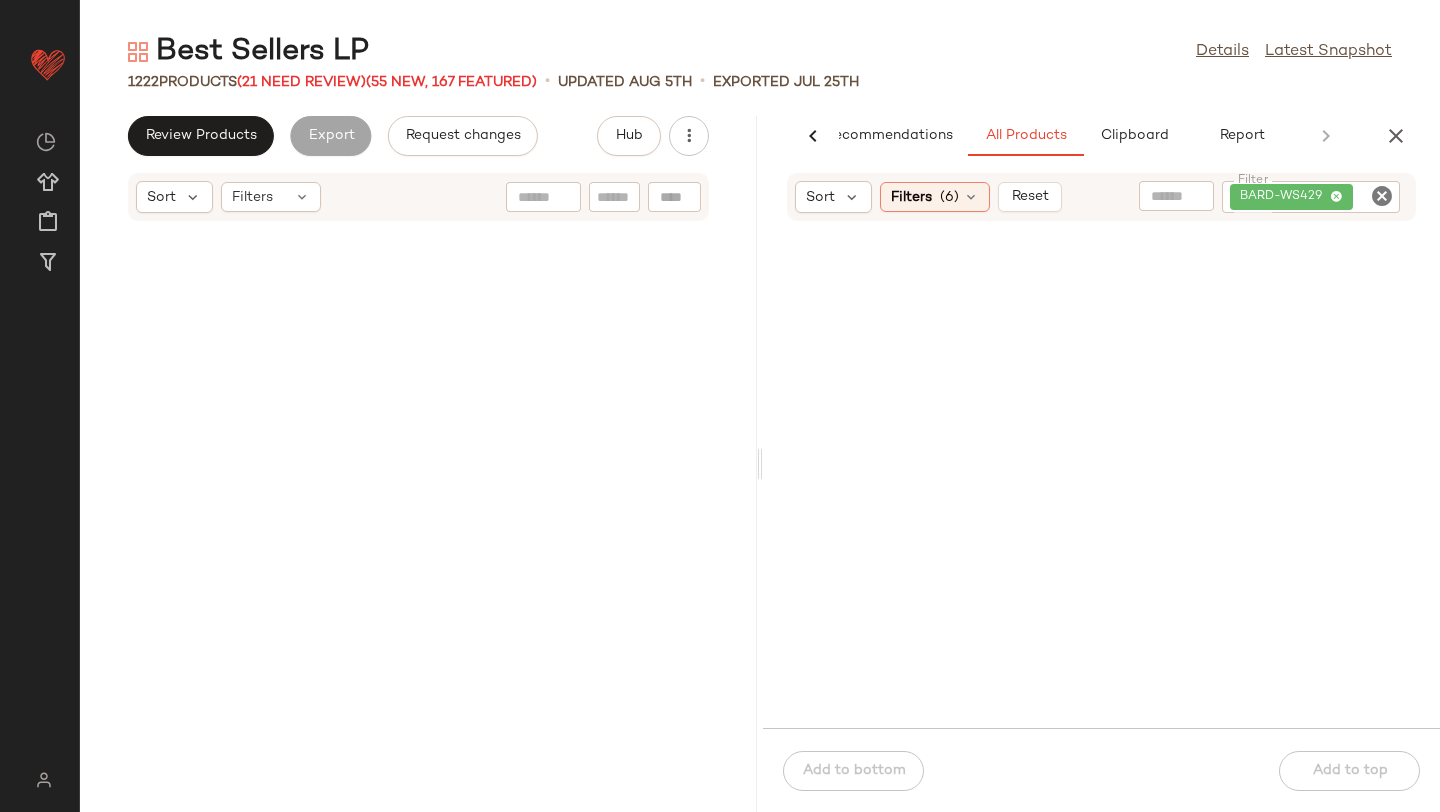 scroll, scrollTop: 68076, scrollLeft: 0, axis: vertical 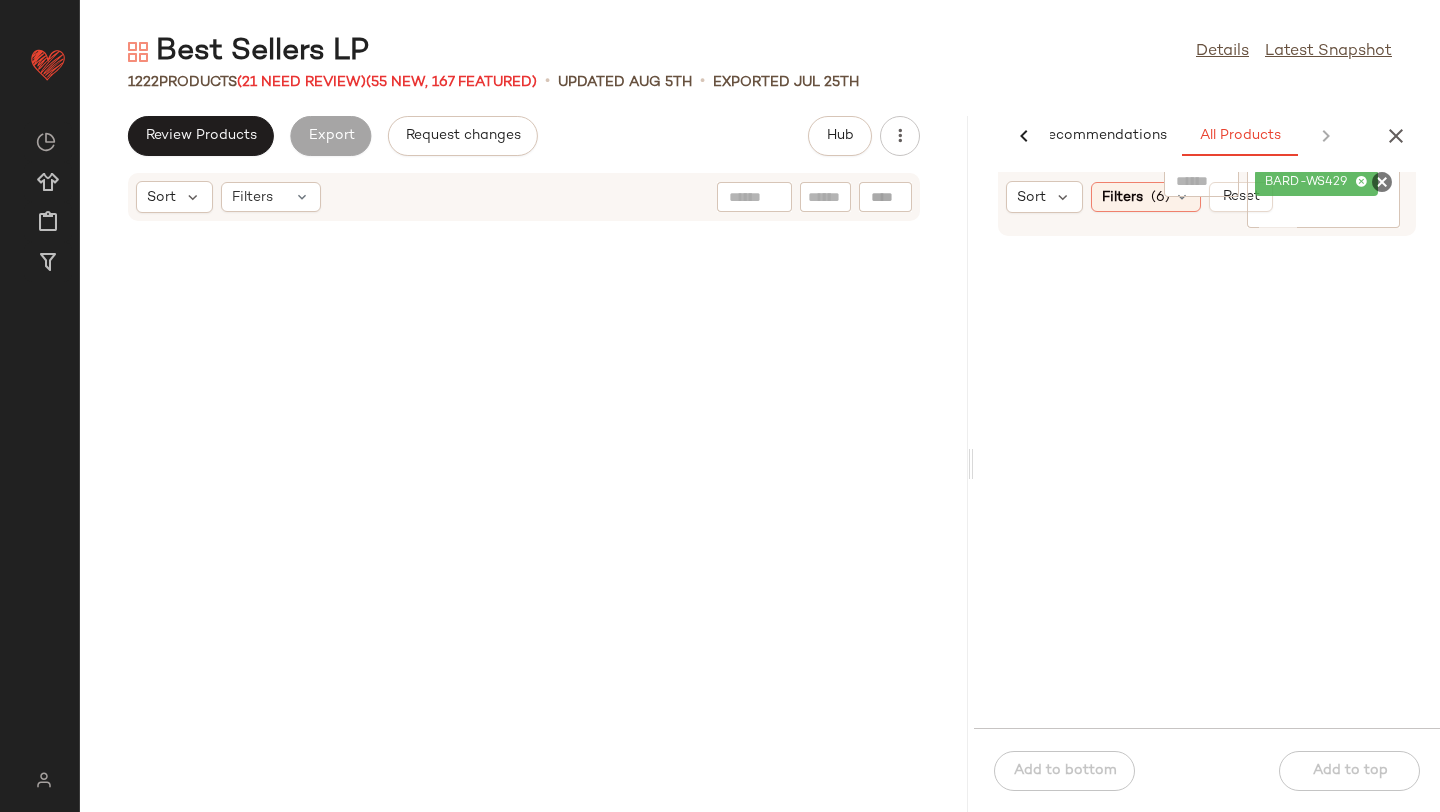 drag, startPoint x: 757, startPoint y: 322, endPoint x: 974, endPoint y: 321, distance: 217.0023 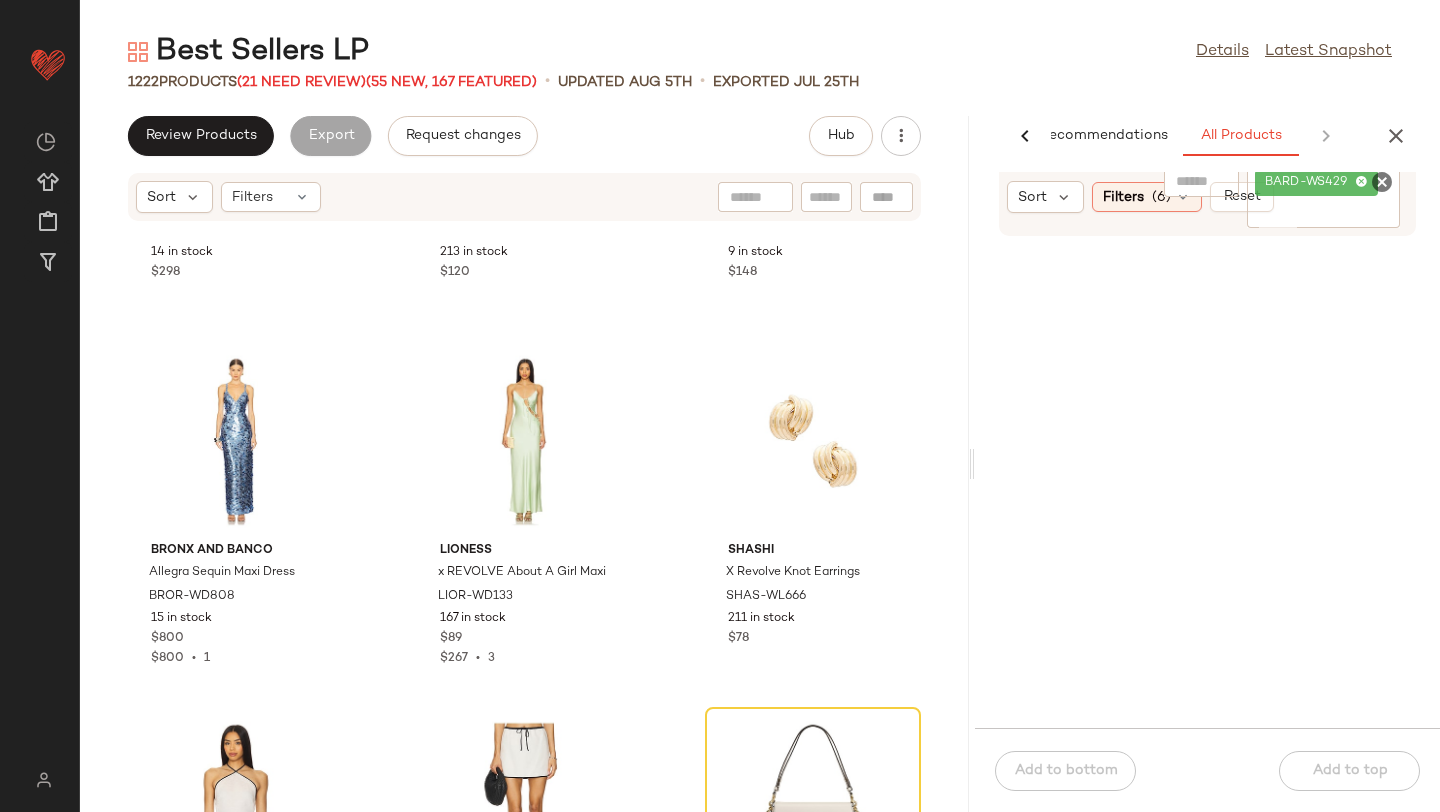 scroll, scrollTop: 45296, scrollLeft: 0, axis: vertical 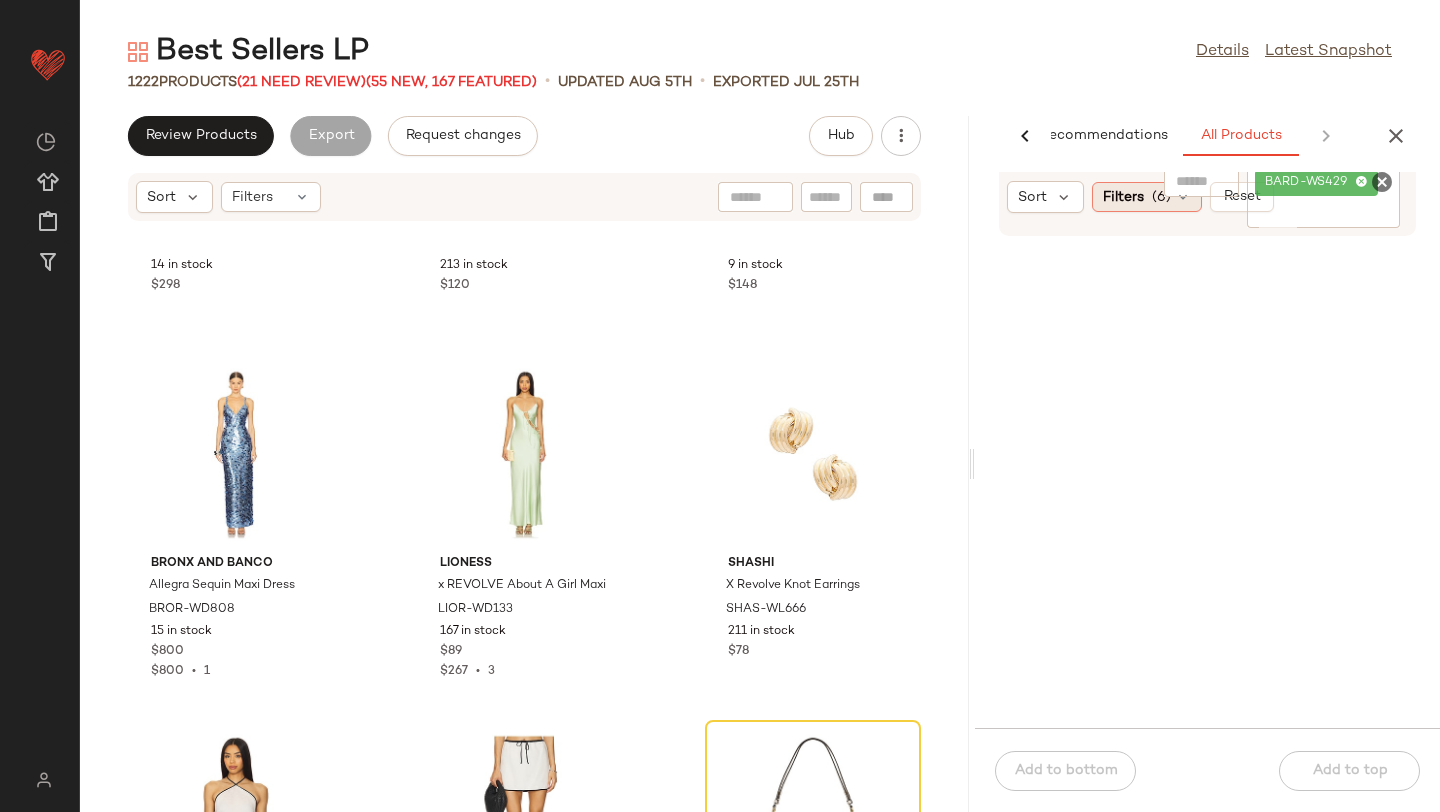 click on "Filters" at bounding box center (1123, 197) 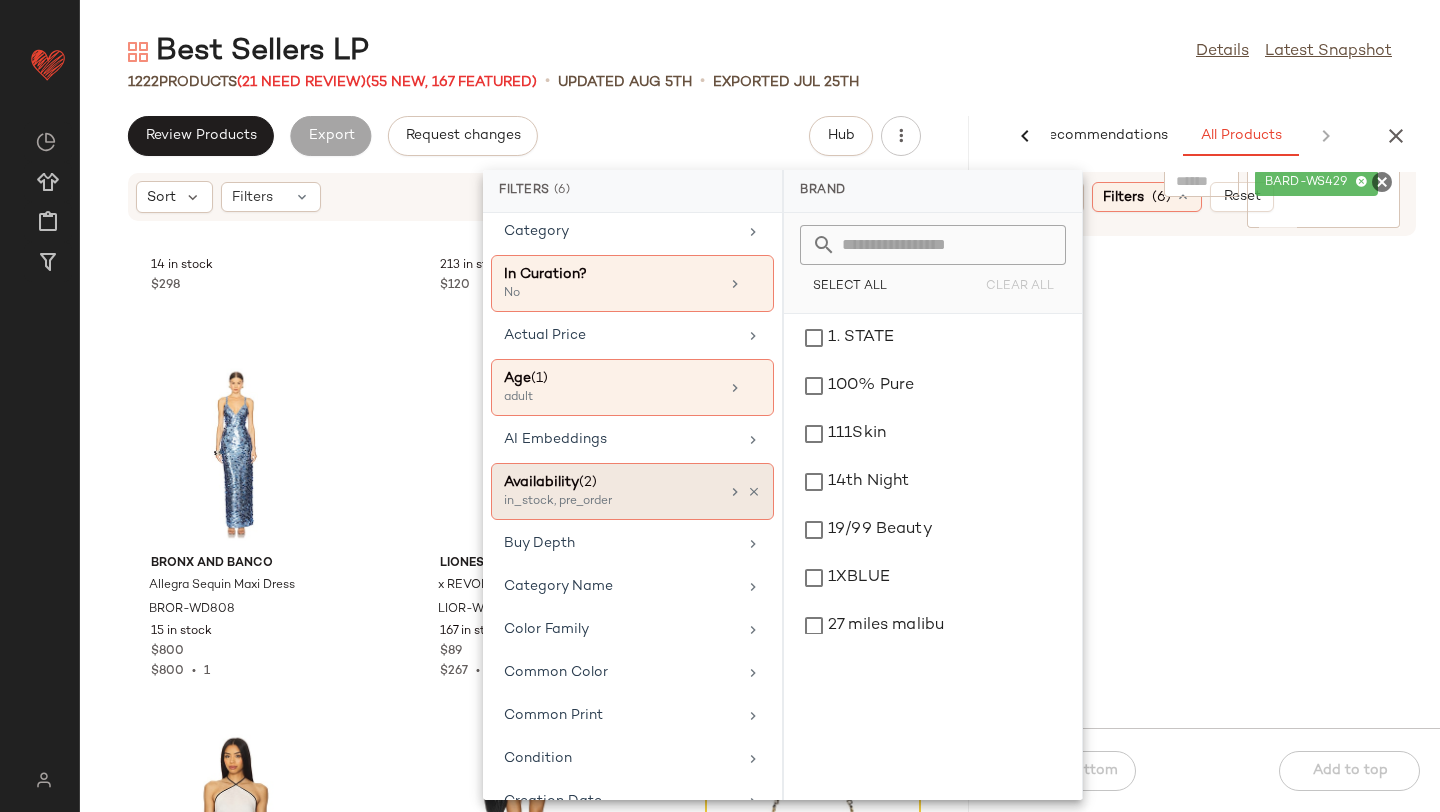 scroll, scrollTop: 0, scrollLeft: 0, axis: both 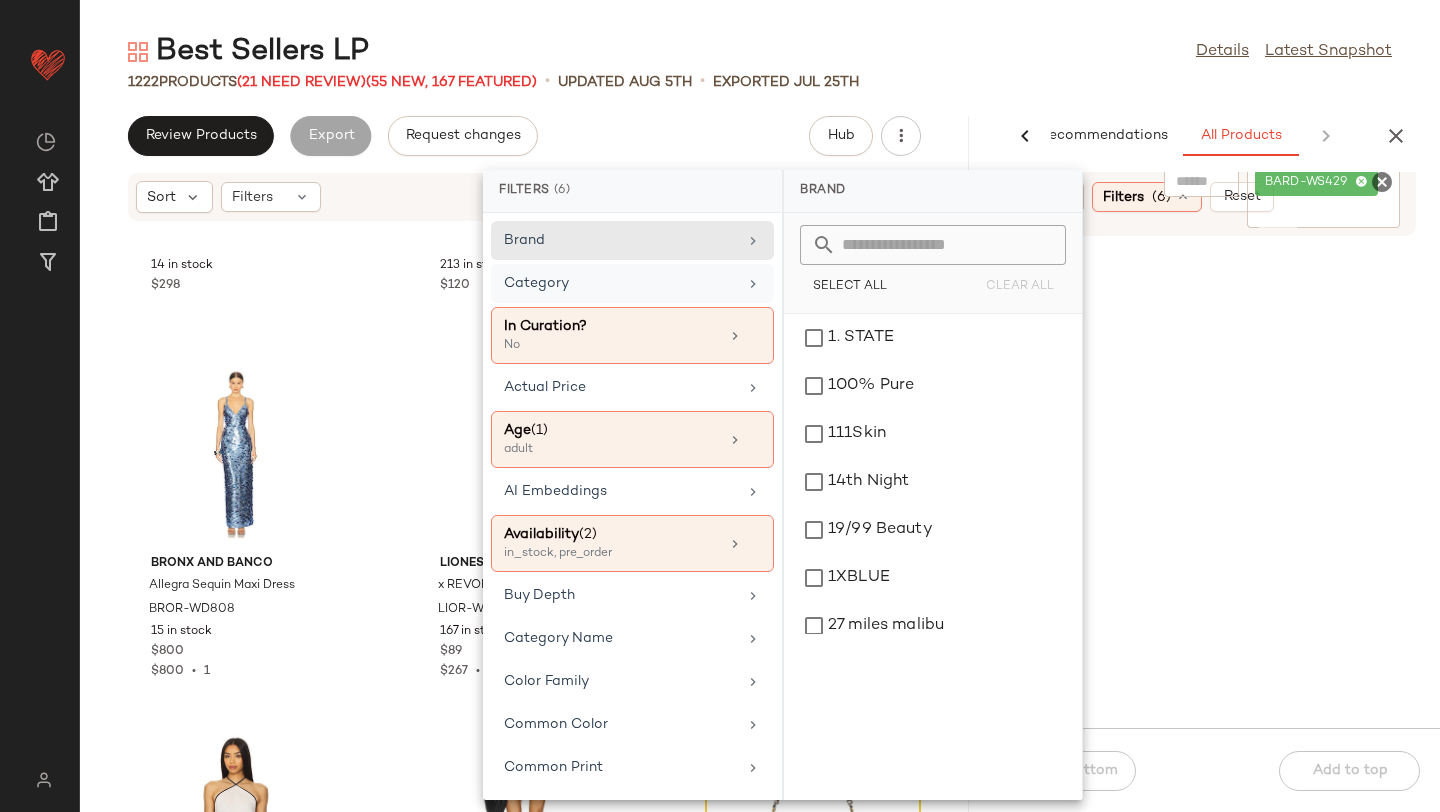 click on "Category" 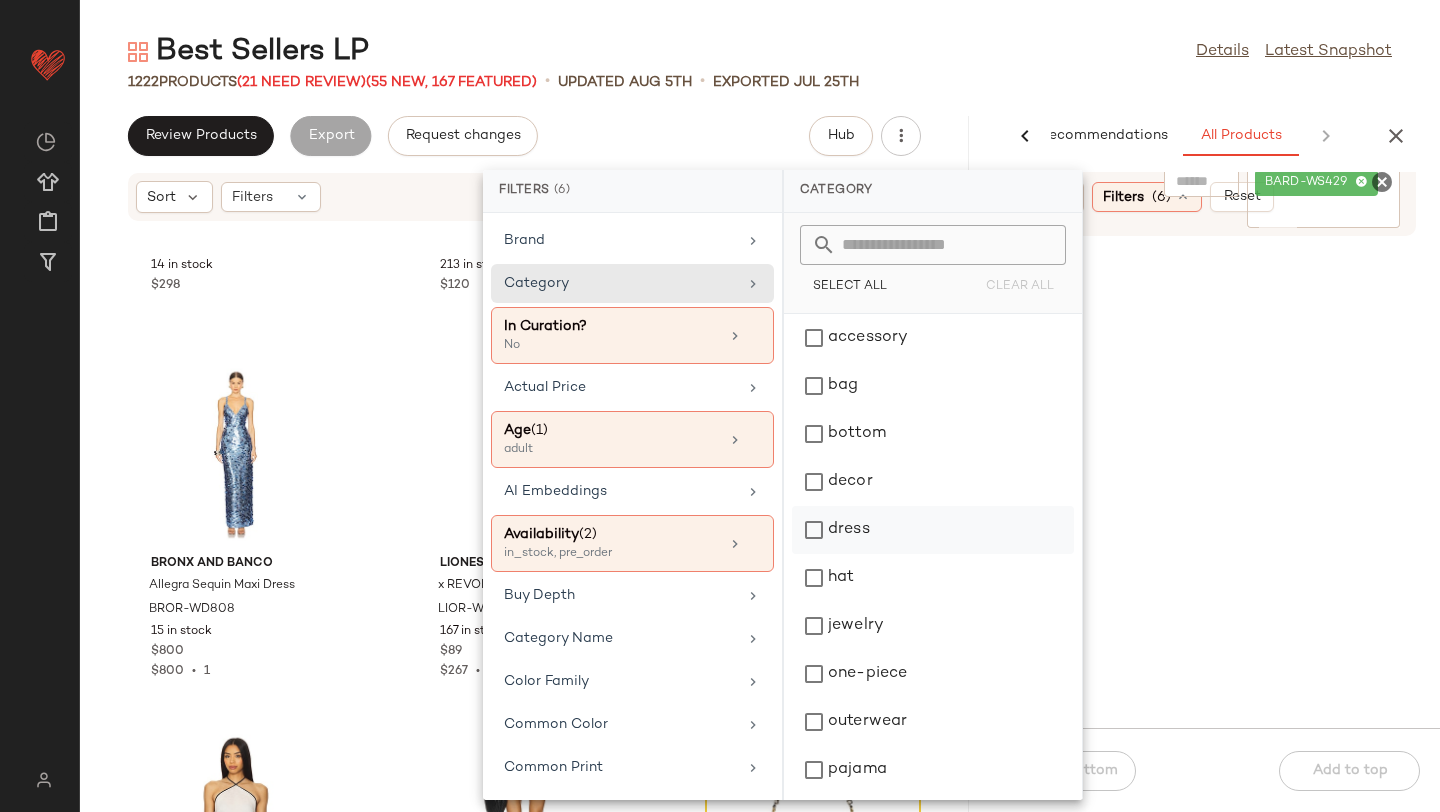 click on "dress" 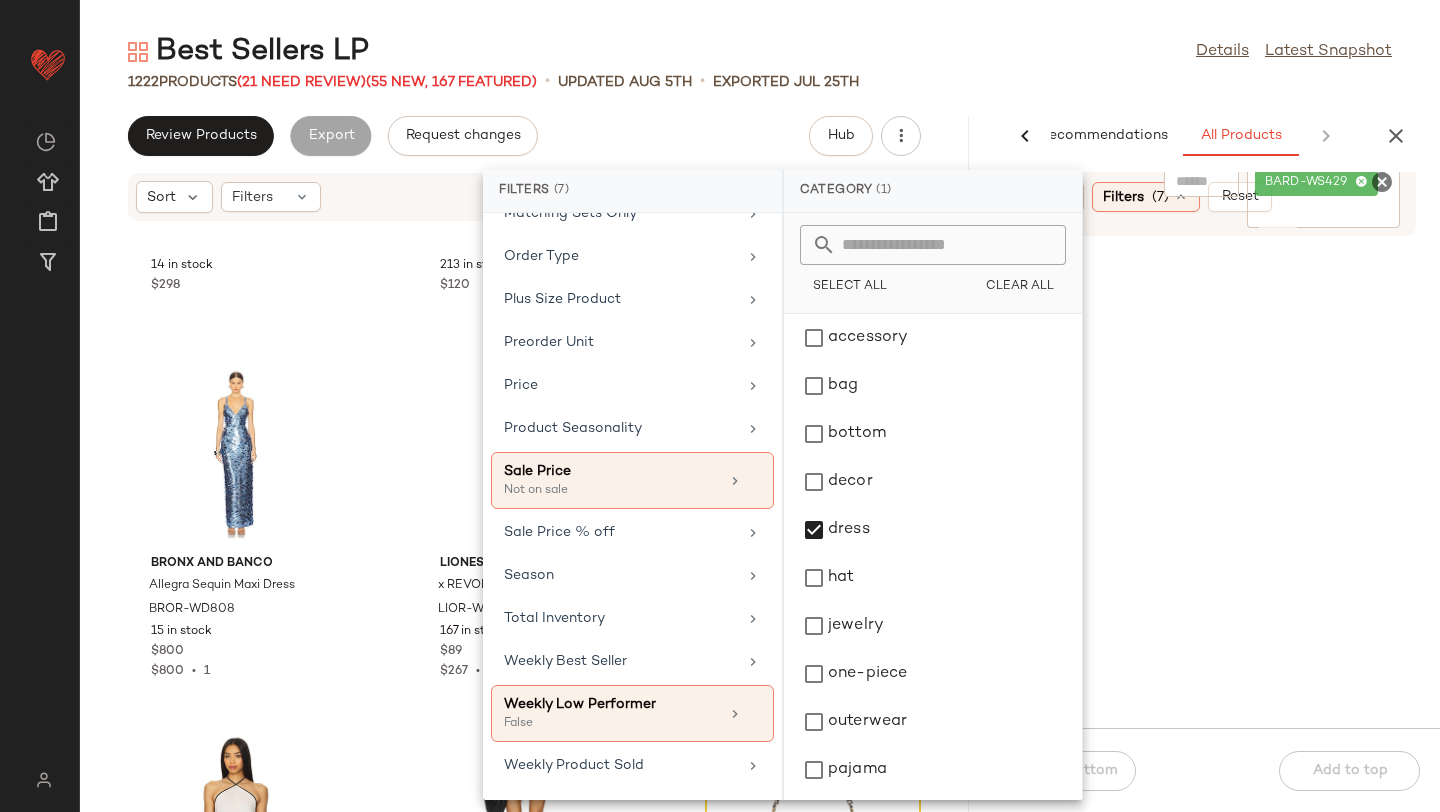 scroll, scrollTop: 1017, scrollLeft: 0, axis: vertical 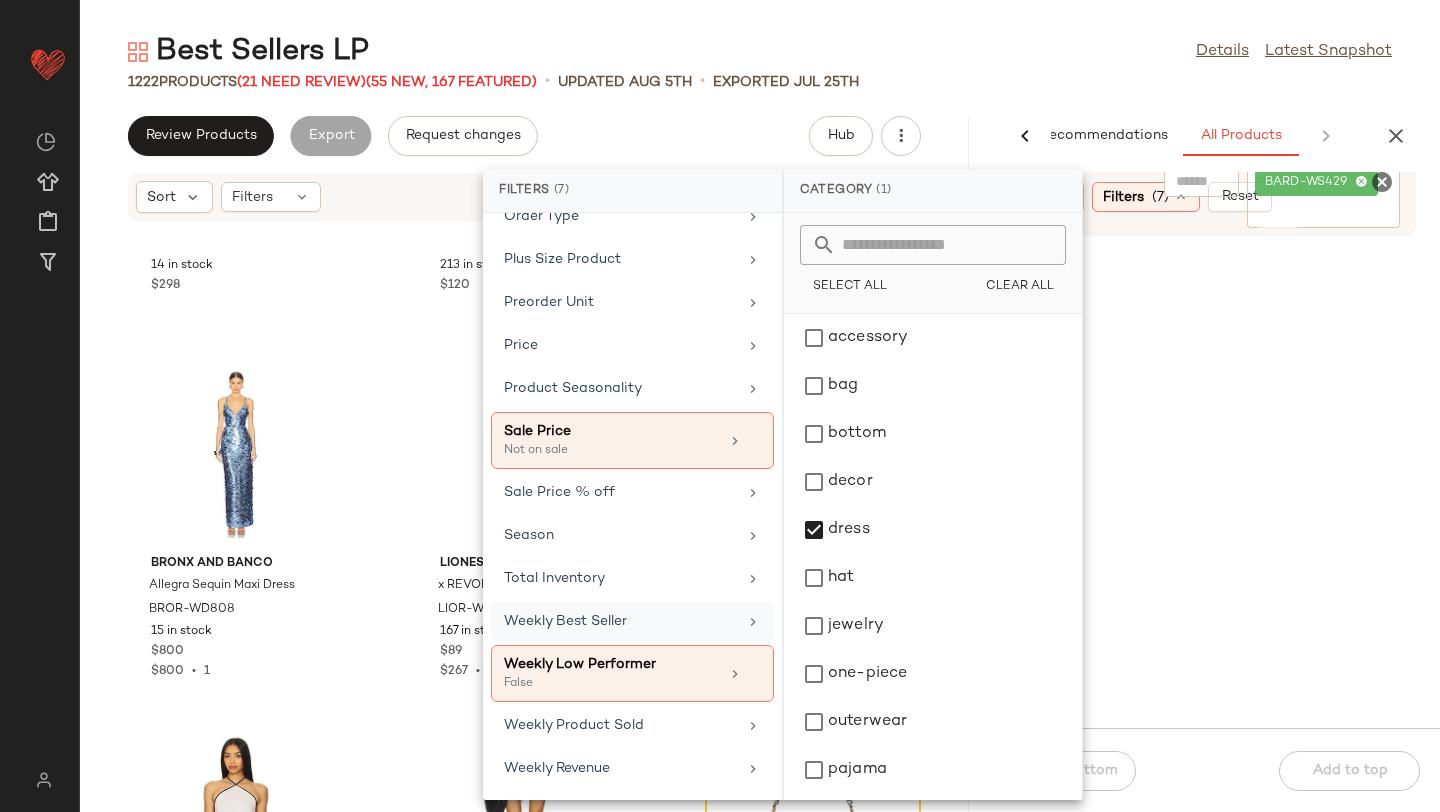 click on "Weekly Best Seller" at bounding box center [620, 621] 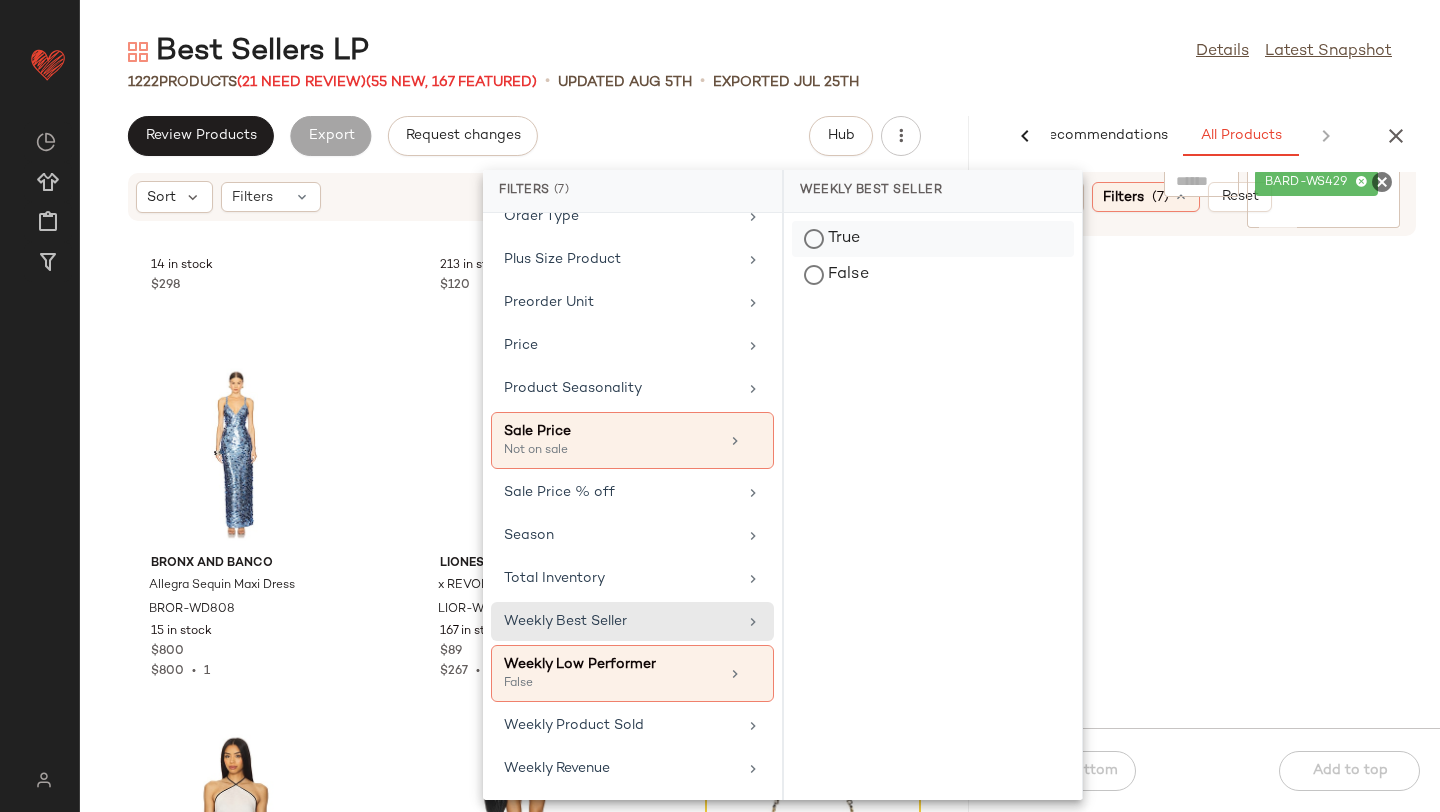 click on "True" 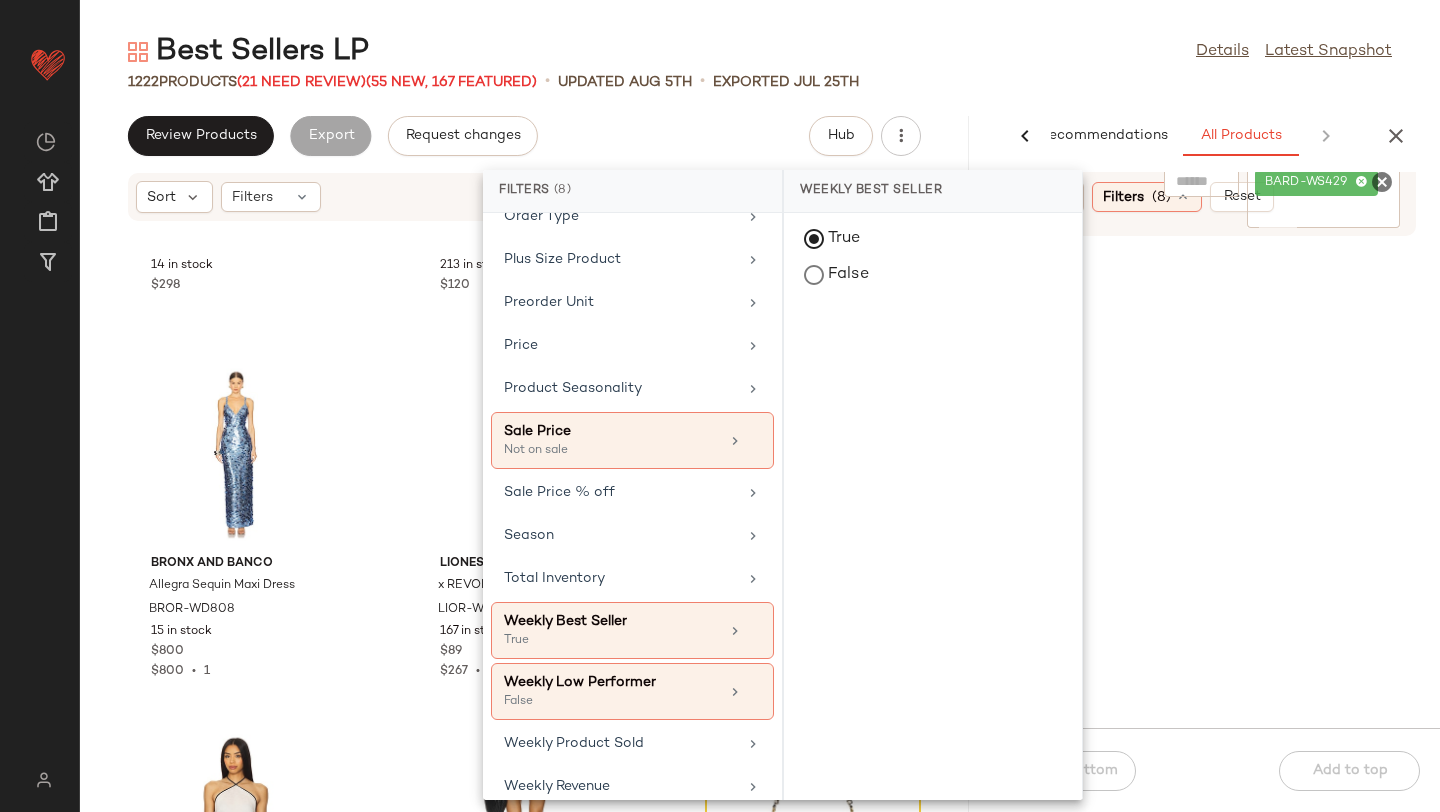 click 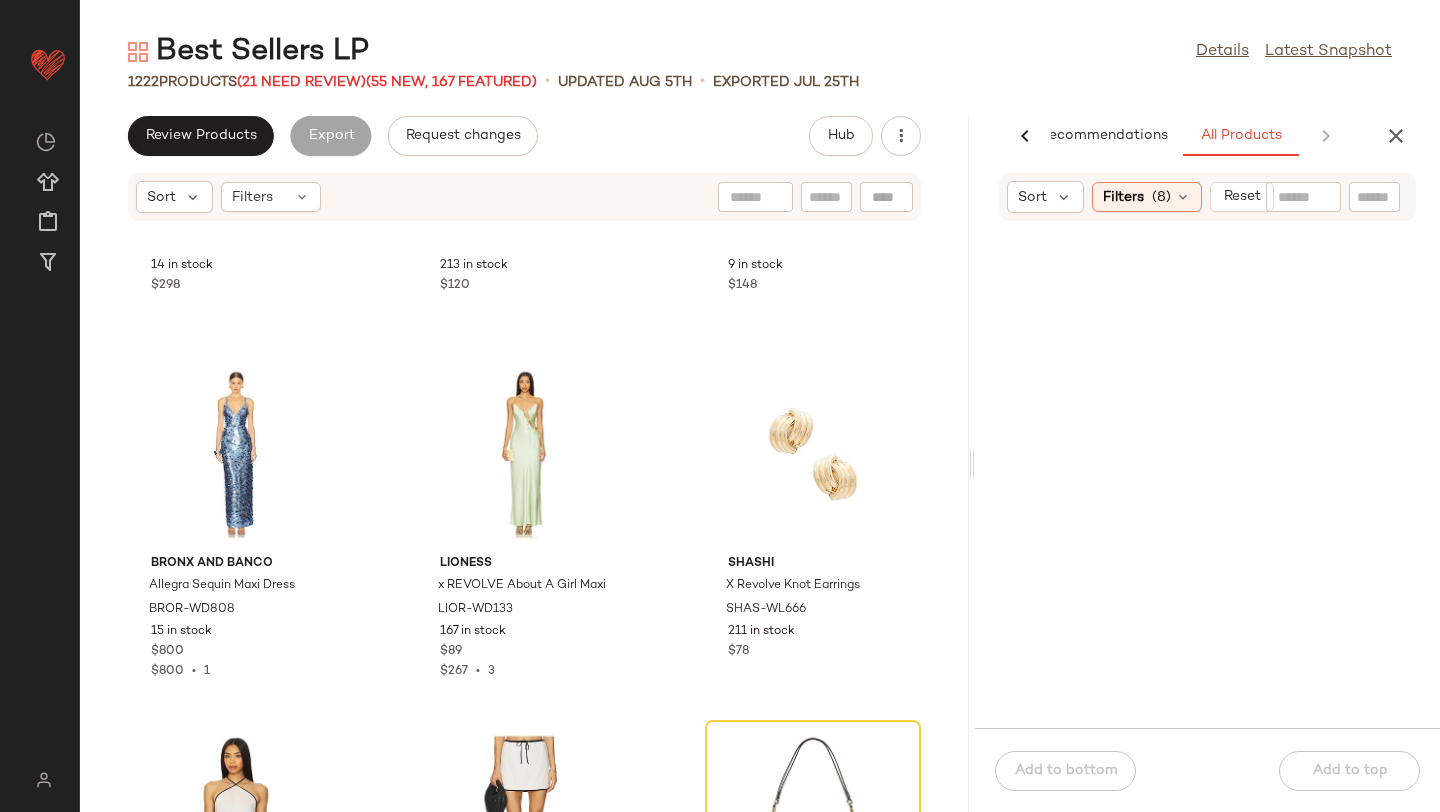 click on "AI Recommendations   All Products   Clipboard   Report" 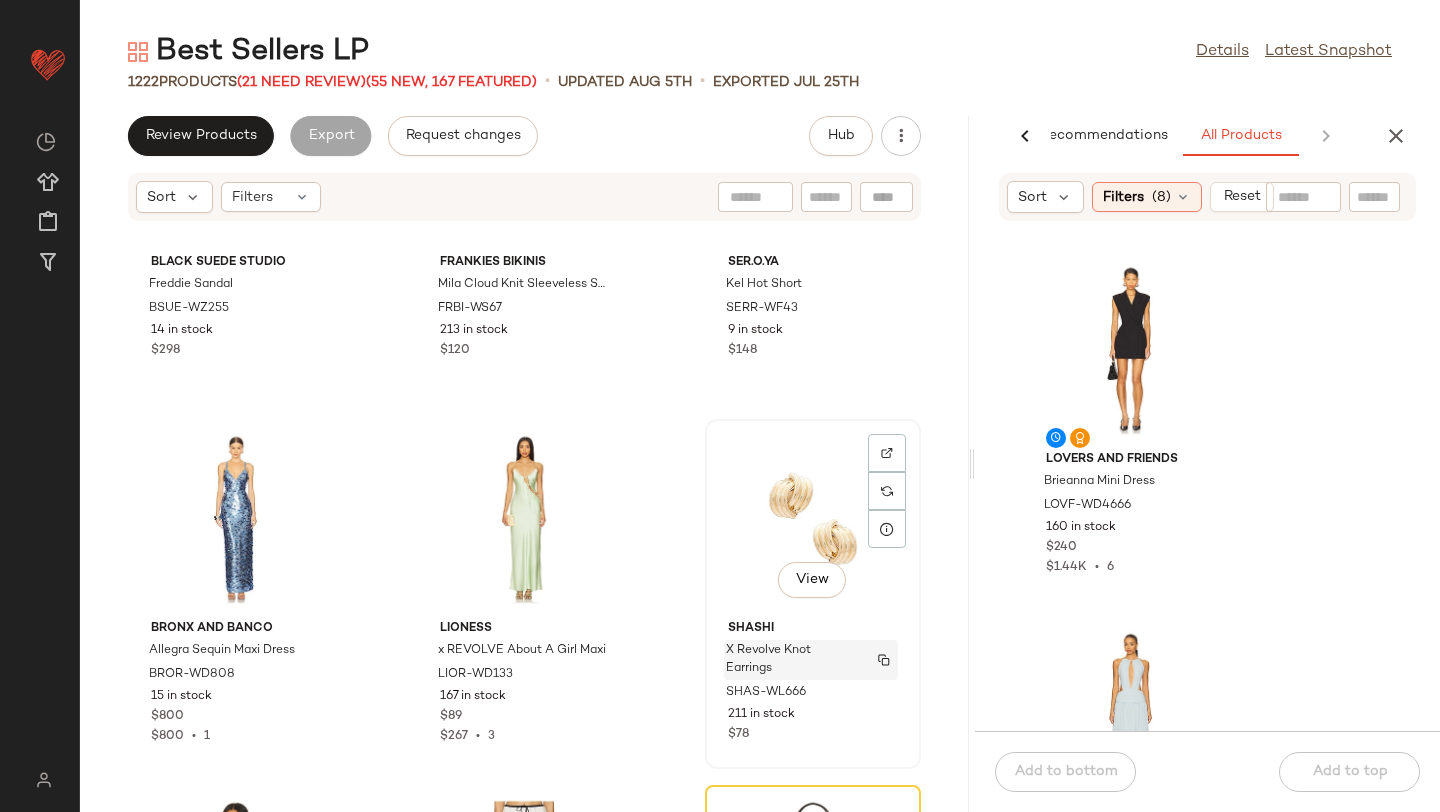 scroll, scrollTop: 45279, scrollLeft: 0, axis: vertical 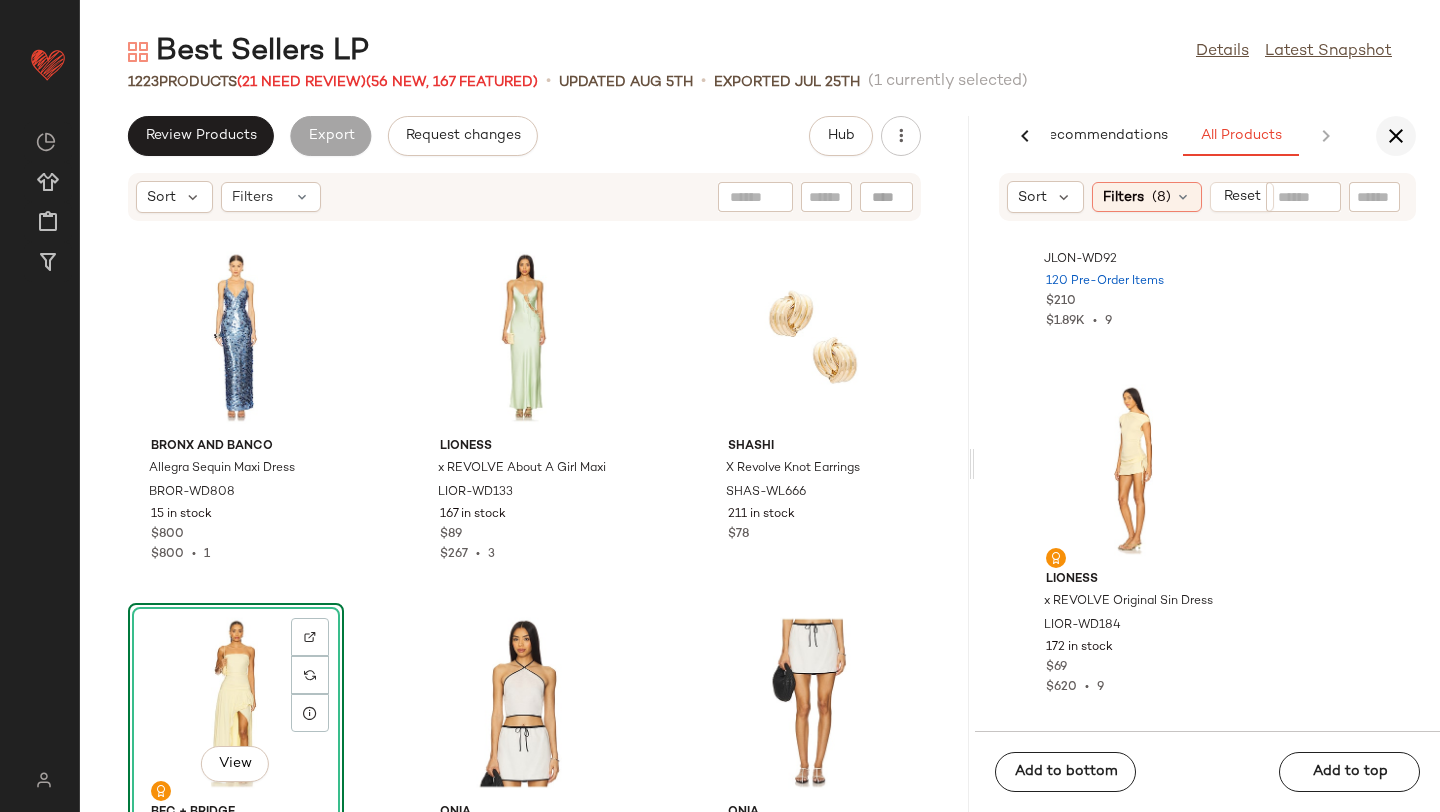 click at bounding box center [1396, 136] 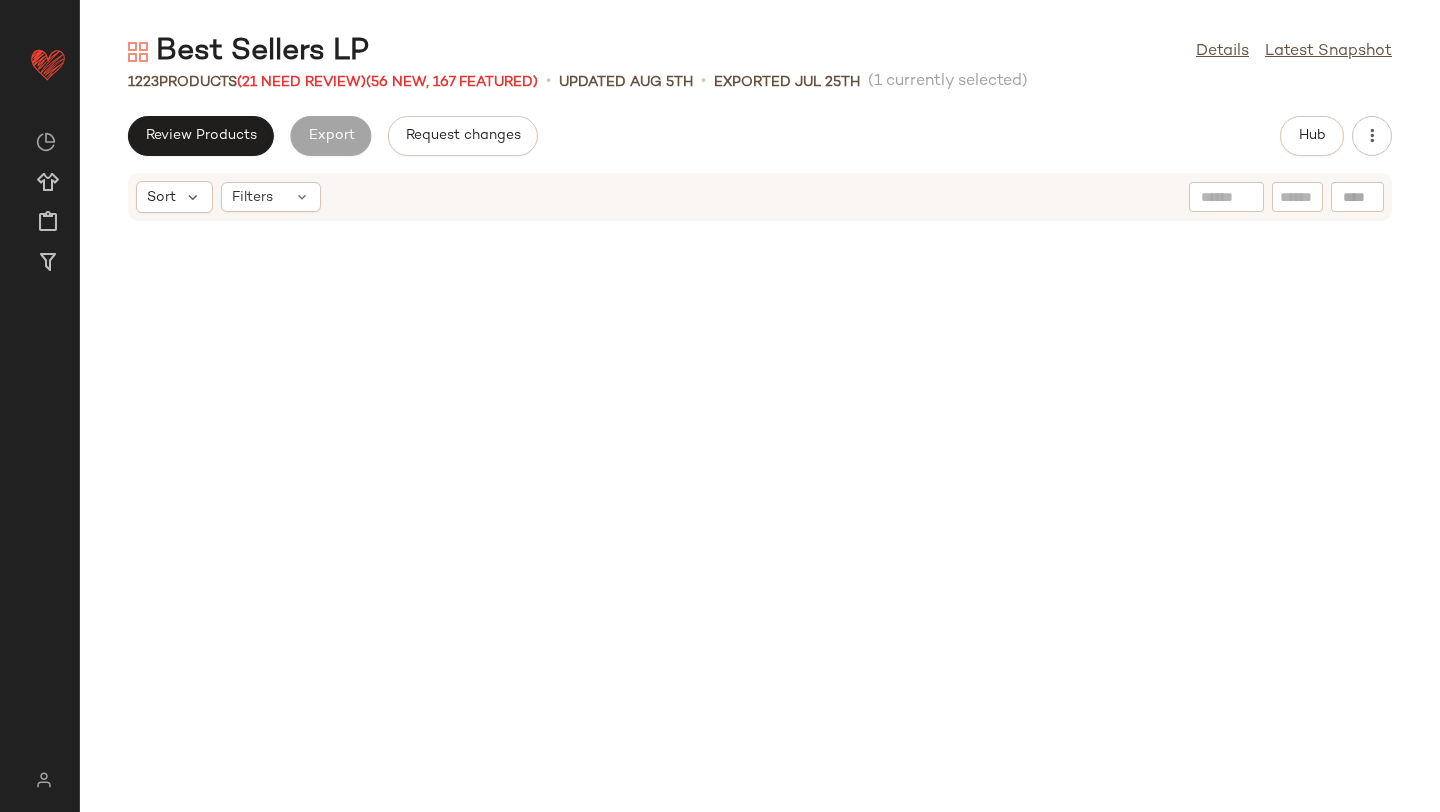 scroll, scrollTop: 27084, scrollLeft: 0, axis: vertical 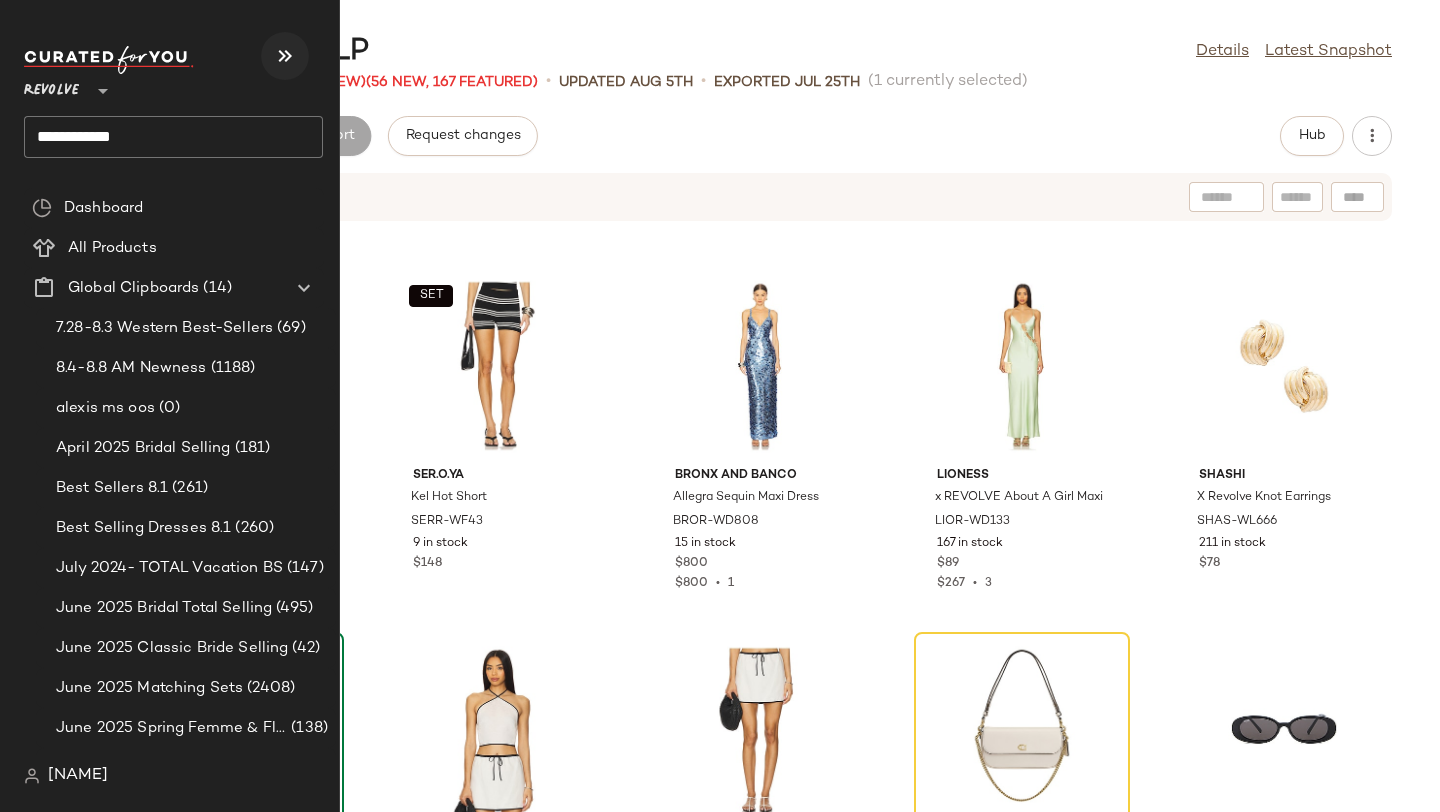 click at bounding box center (285, 56) 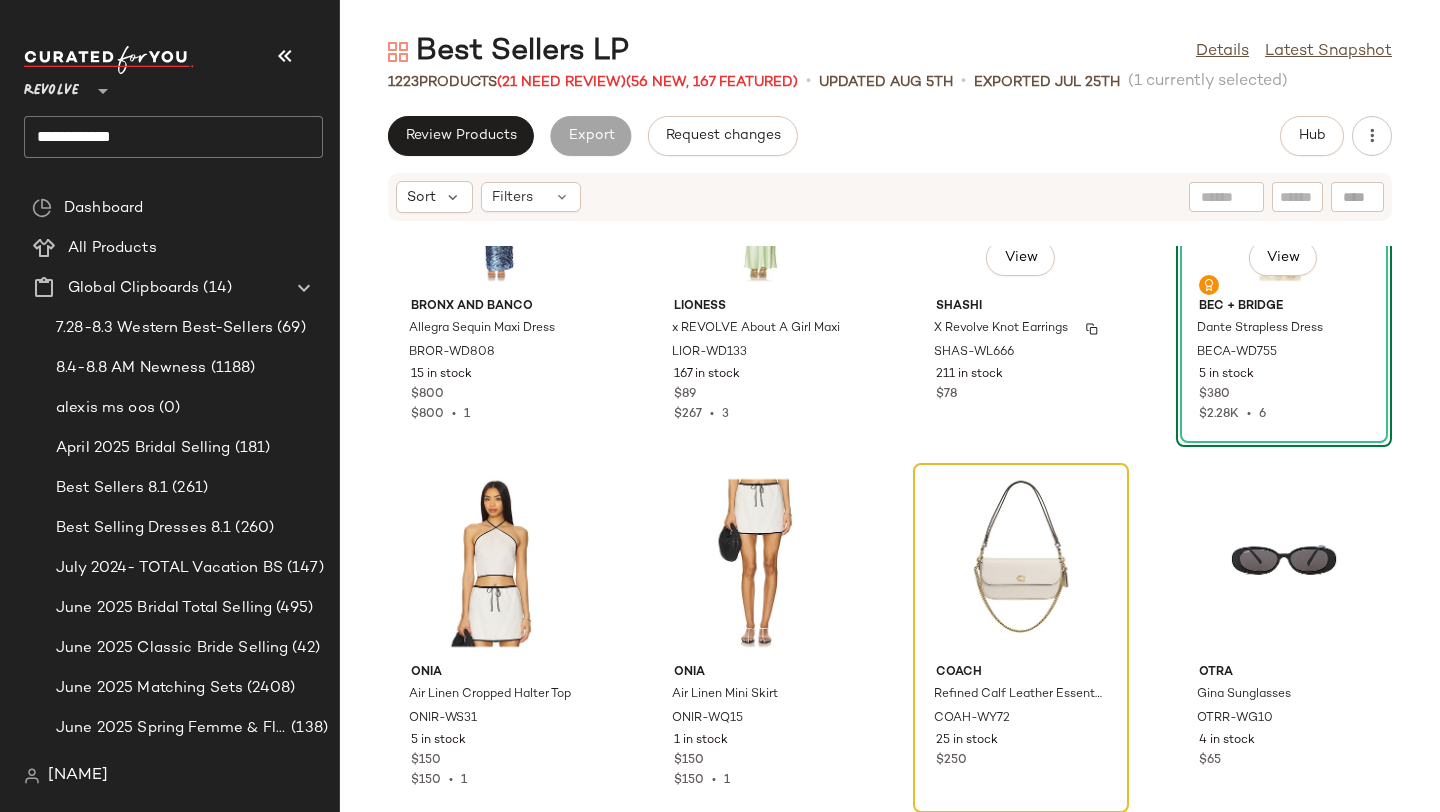 scroll, scrollTop: 34236, scrollLeft: 0, axis: vertical 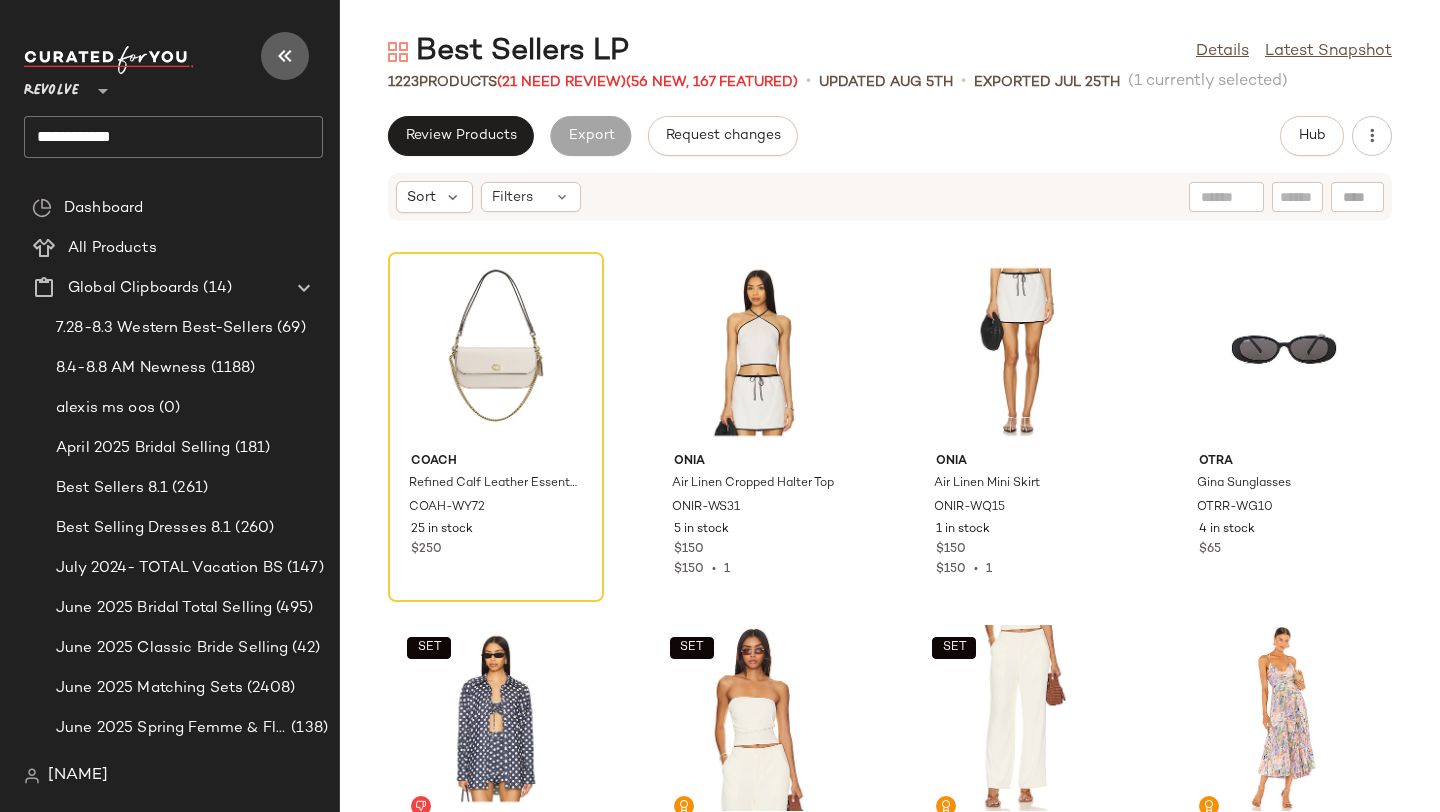 click at bounding box center (285, 56) 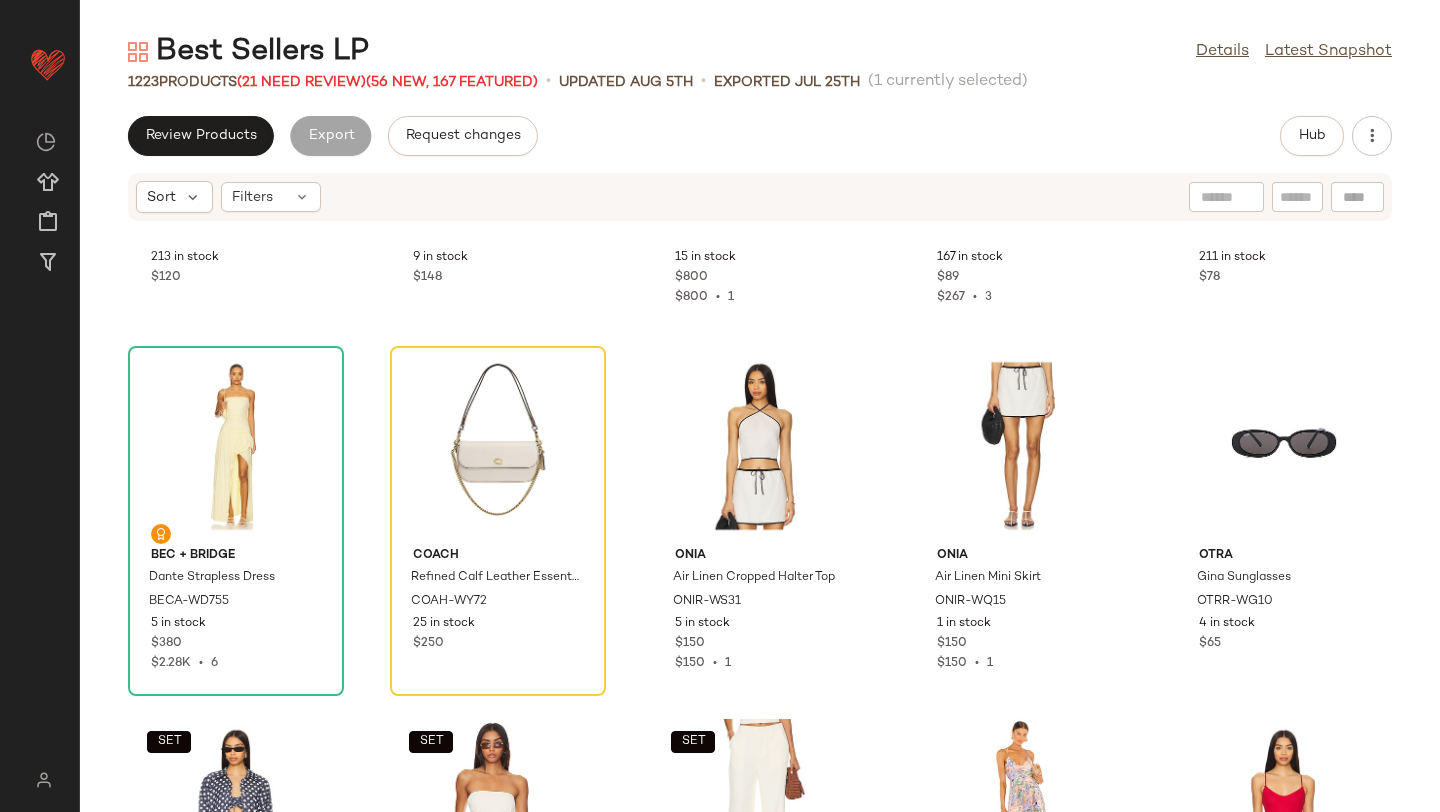 scroll, scrollTop: 27383, scrollLeft: 0, axis: vertical 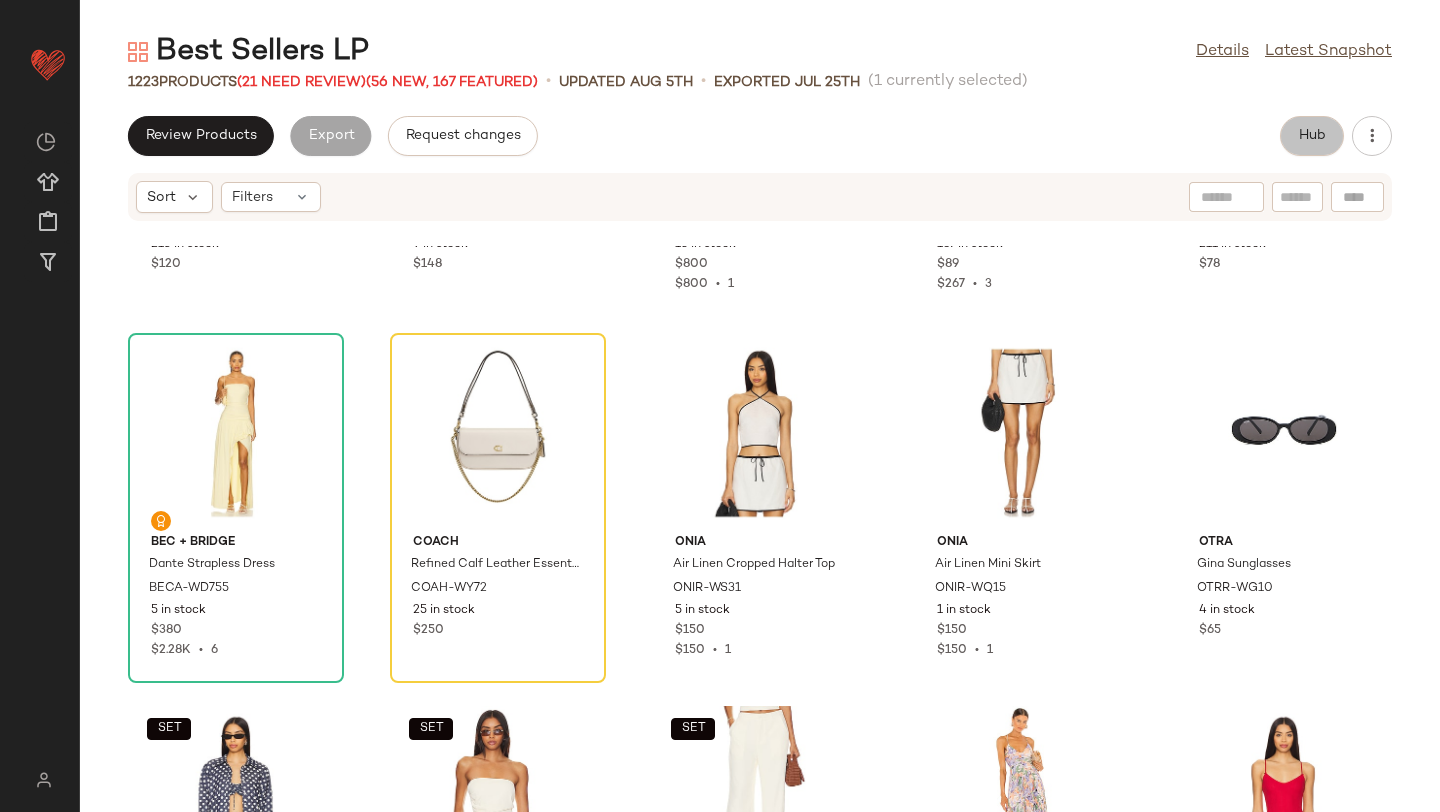 click on "Hub" at bounding box center [1312, 136] 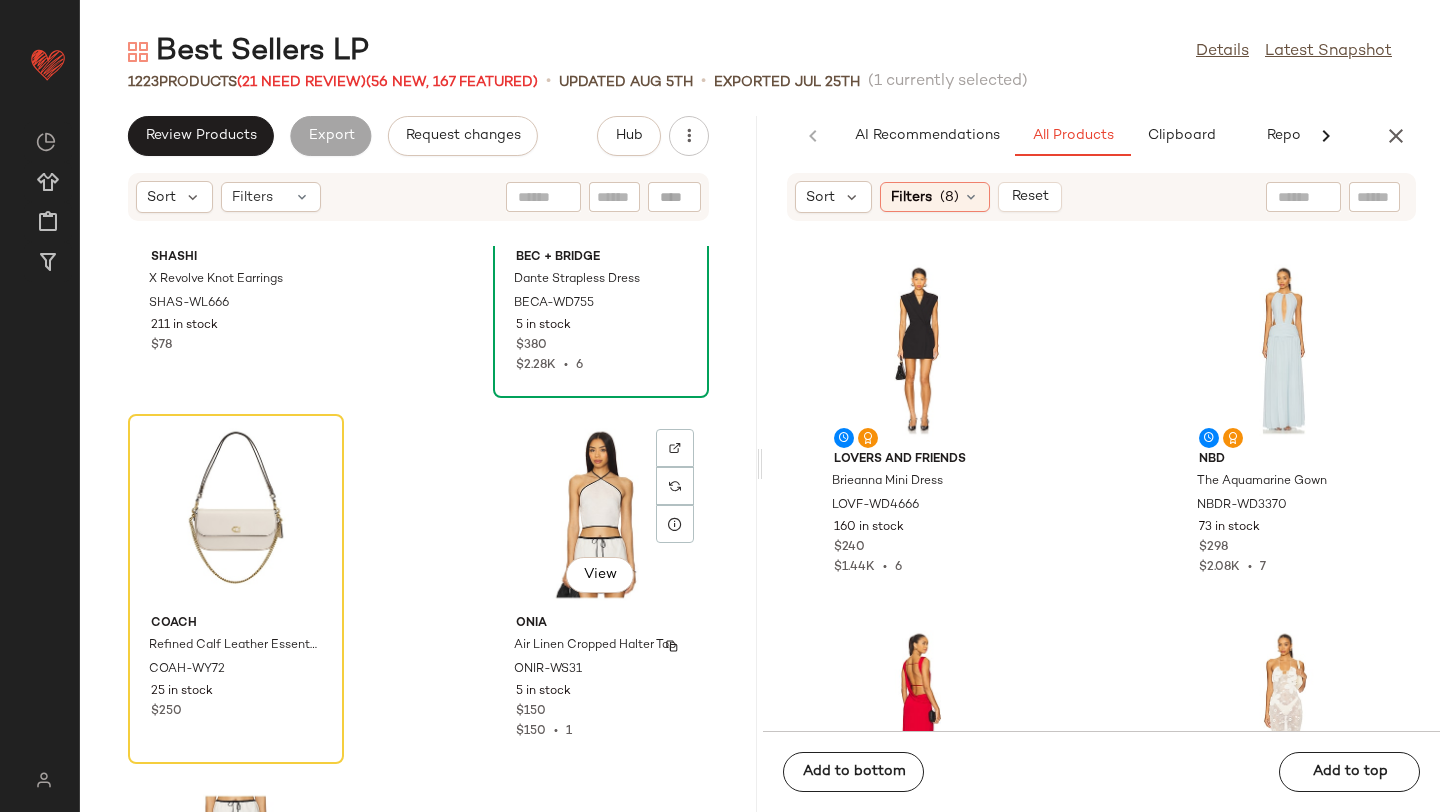 scroll, scrollTop: 68679, scrollLeft: 0, axis: vertical 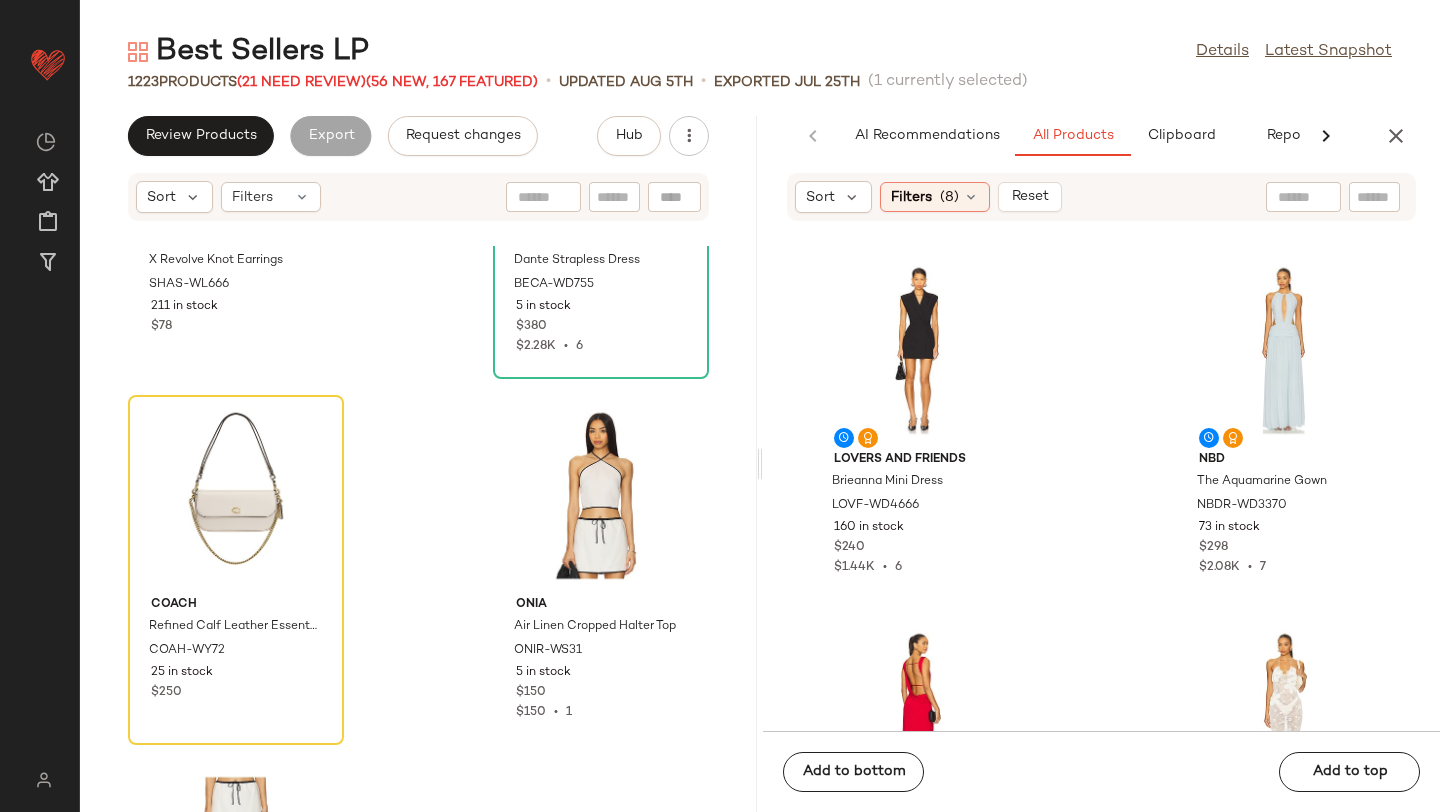click 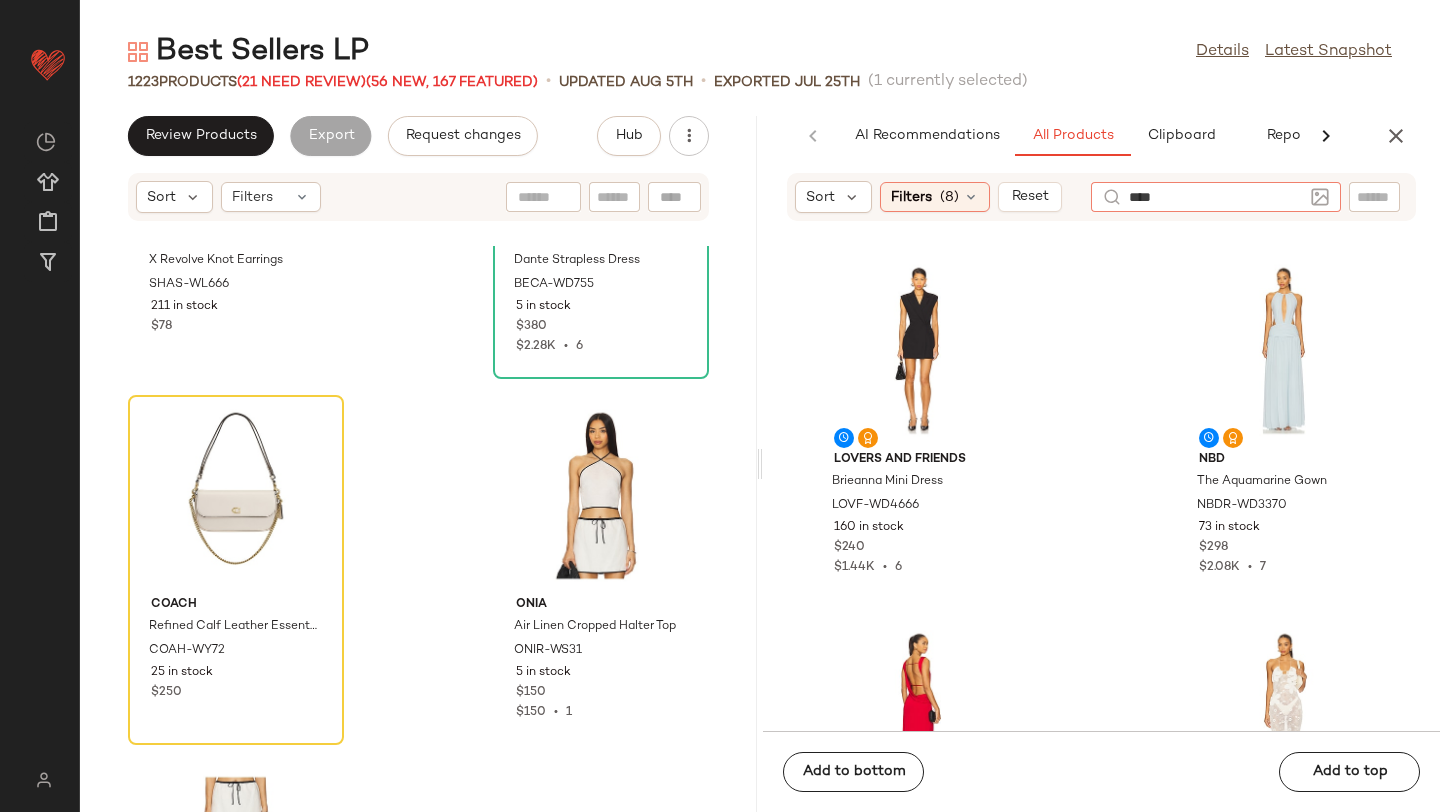 type on "*****" 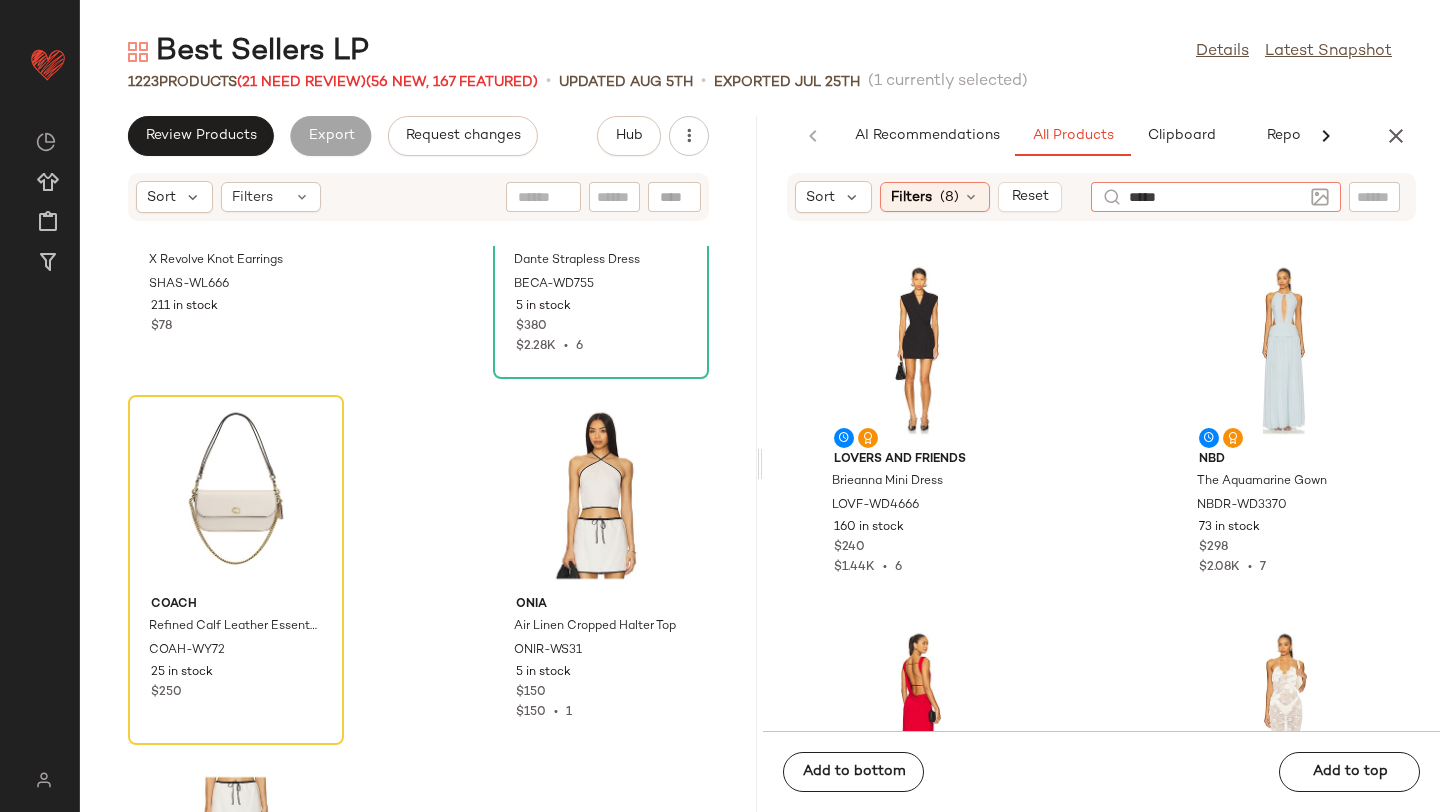 type 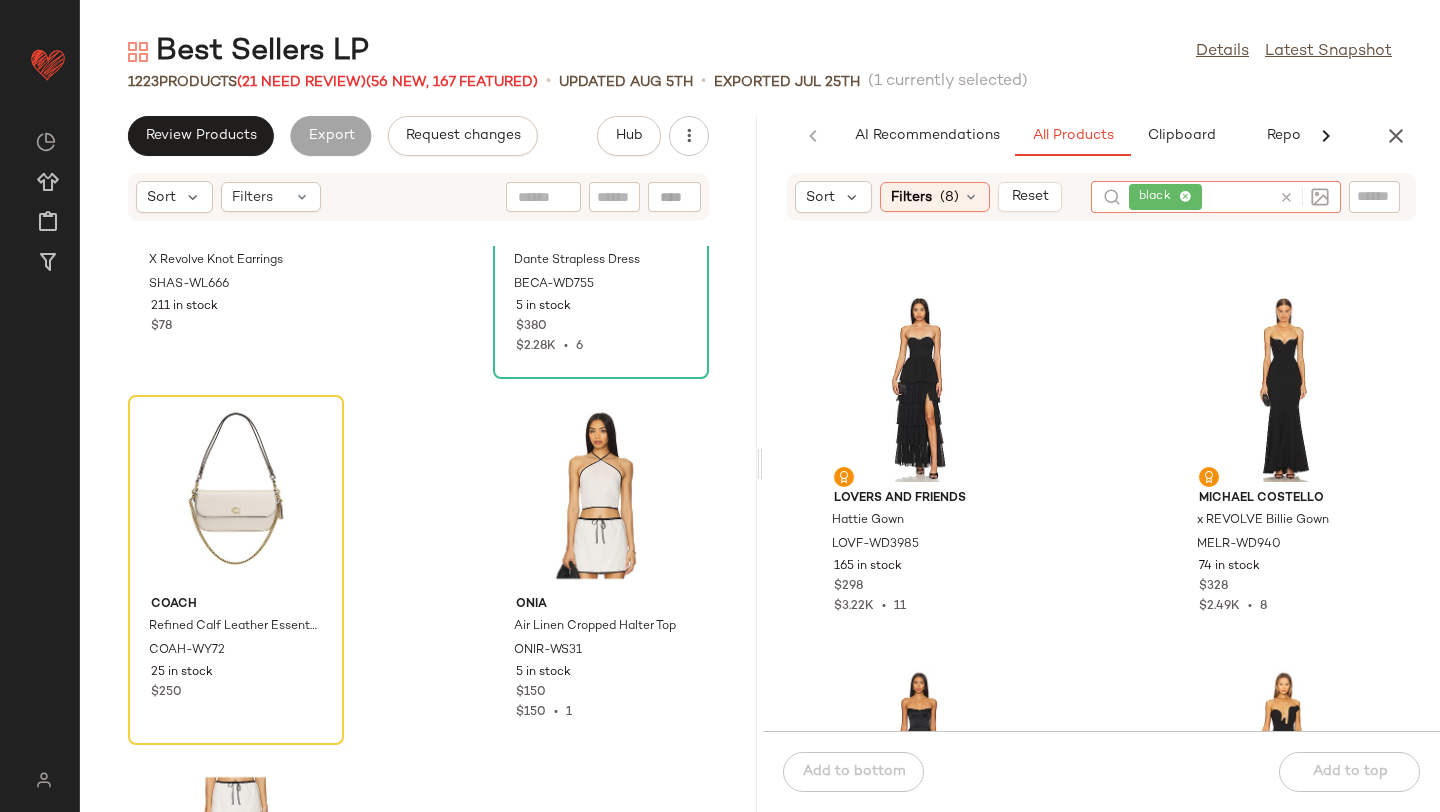 scroll, scrollTop: 2175, scrollLeft: 0, axis: vertical 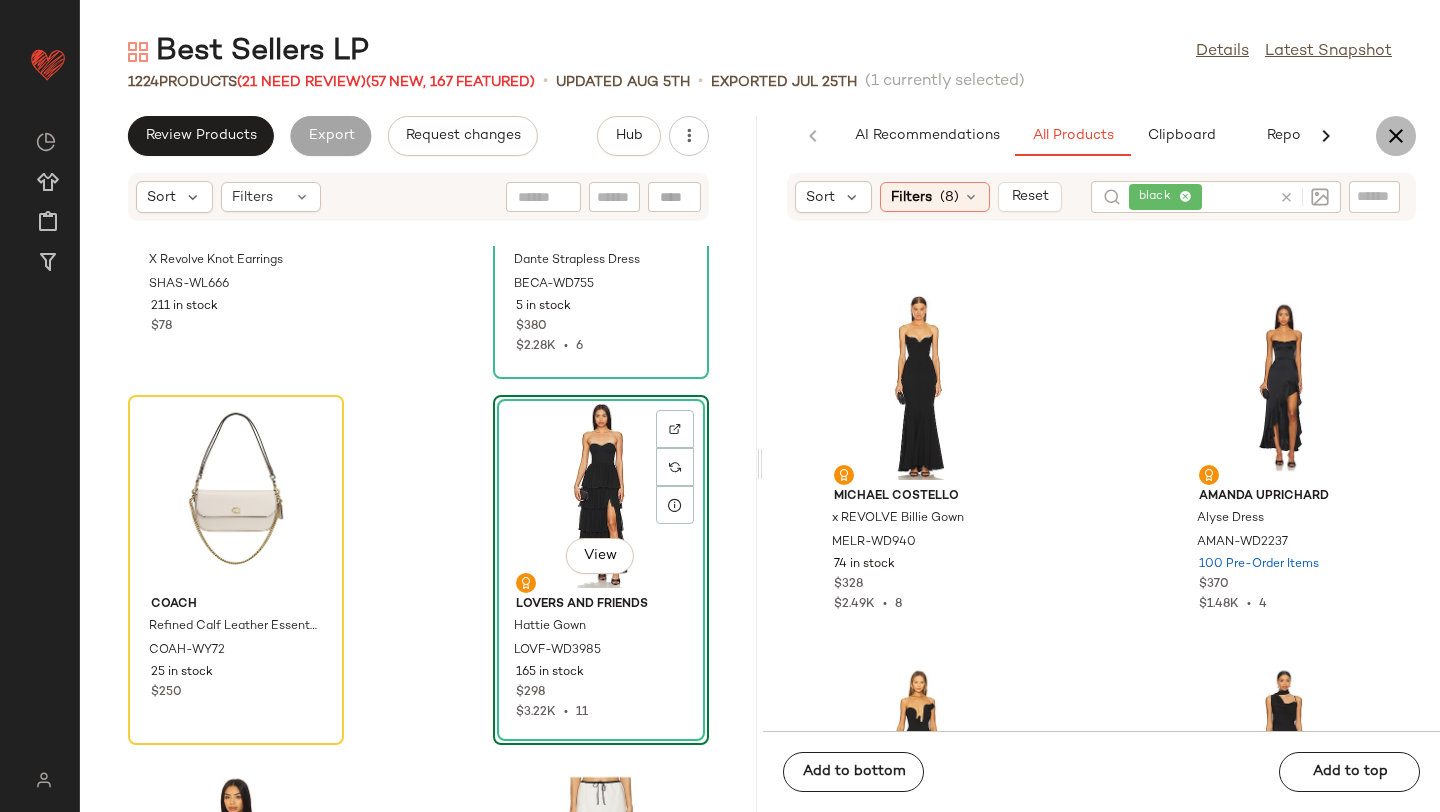 click at bounding box center [1396, 136] 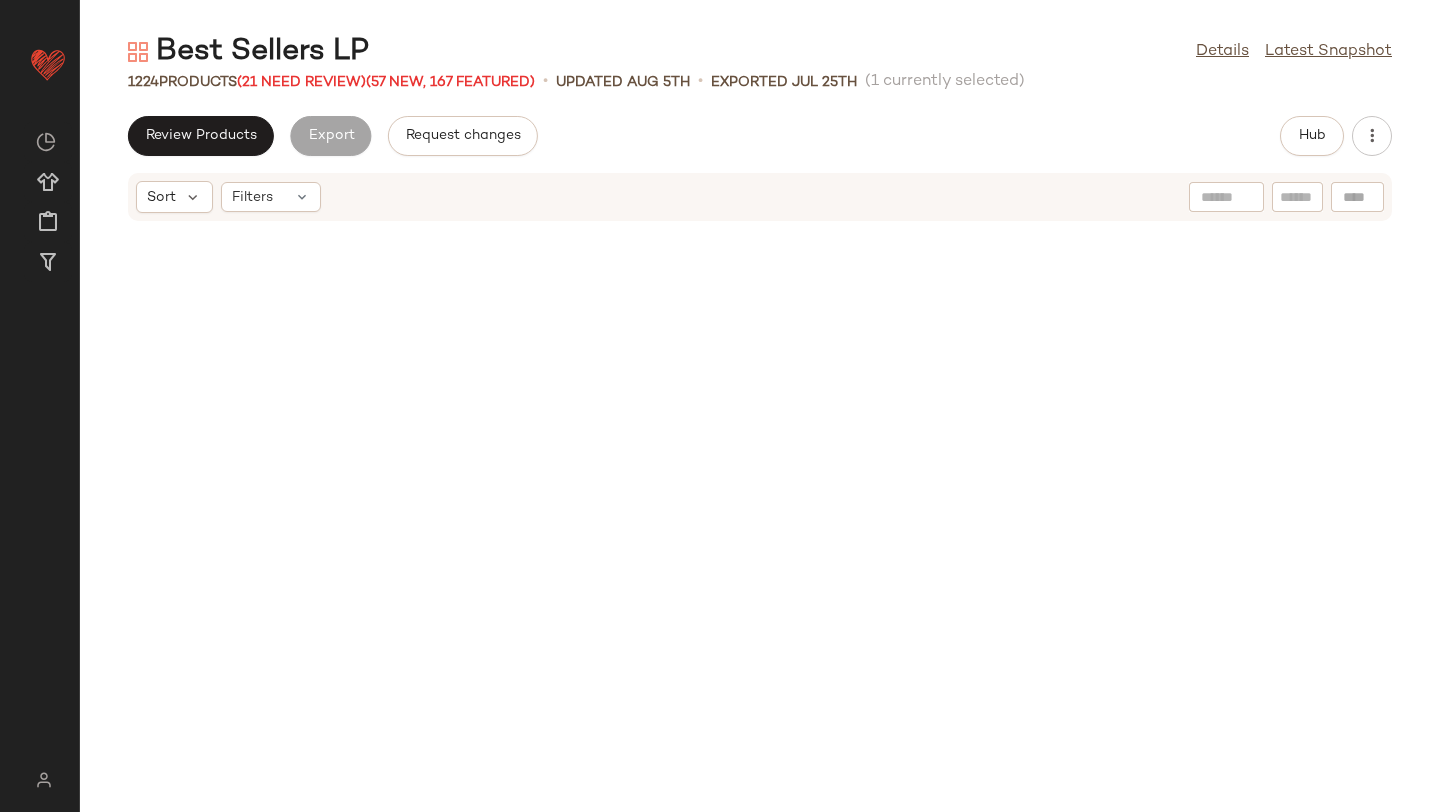 scroll, scrollTop: 27450, scrollLeft: 0, axis: vertical 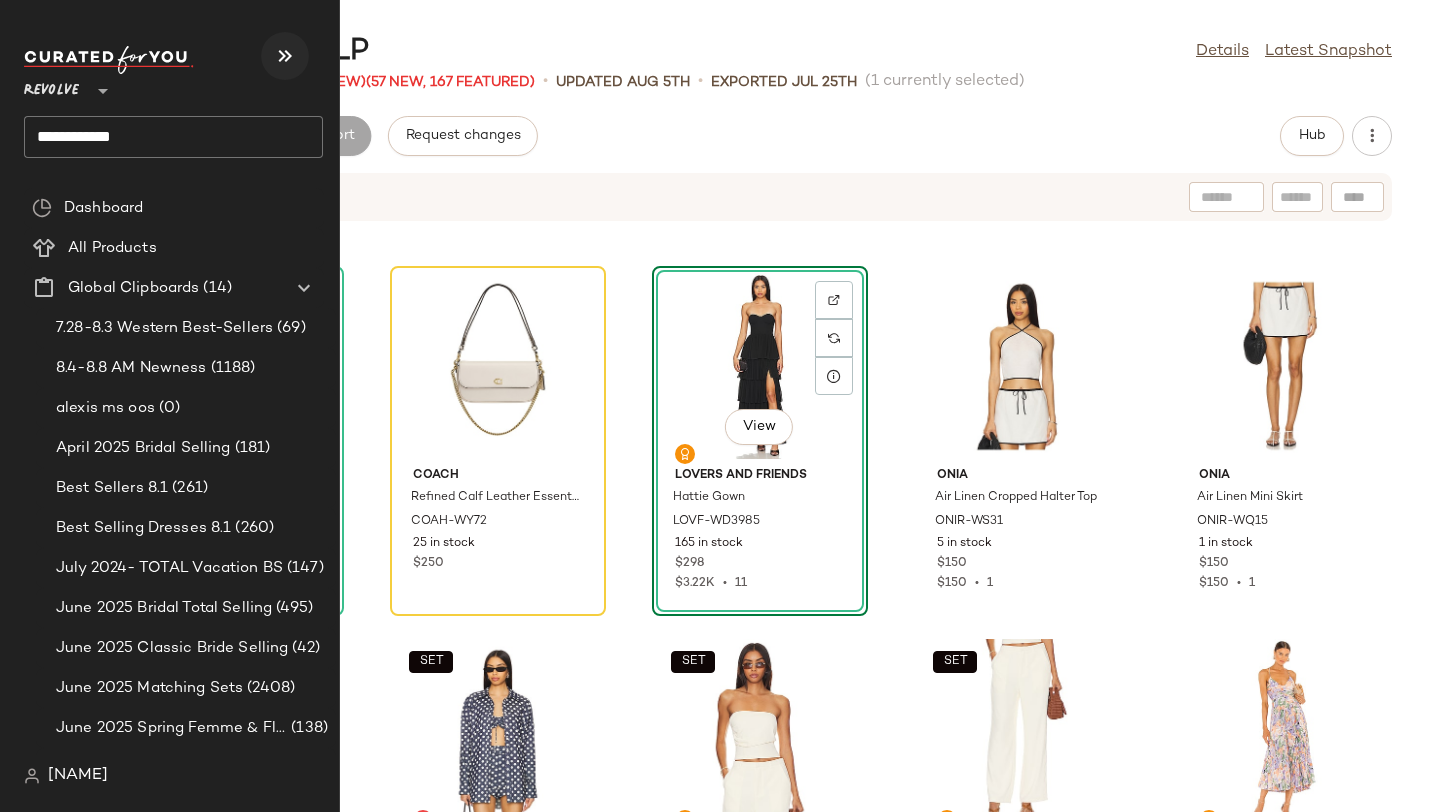 click at bounding box center (285, 56) 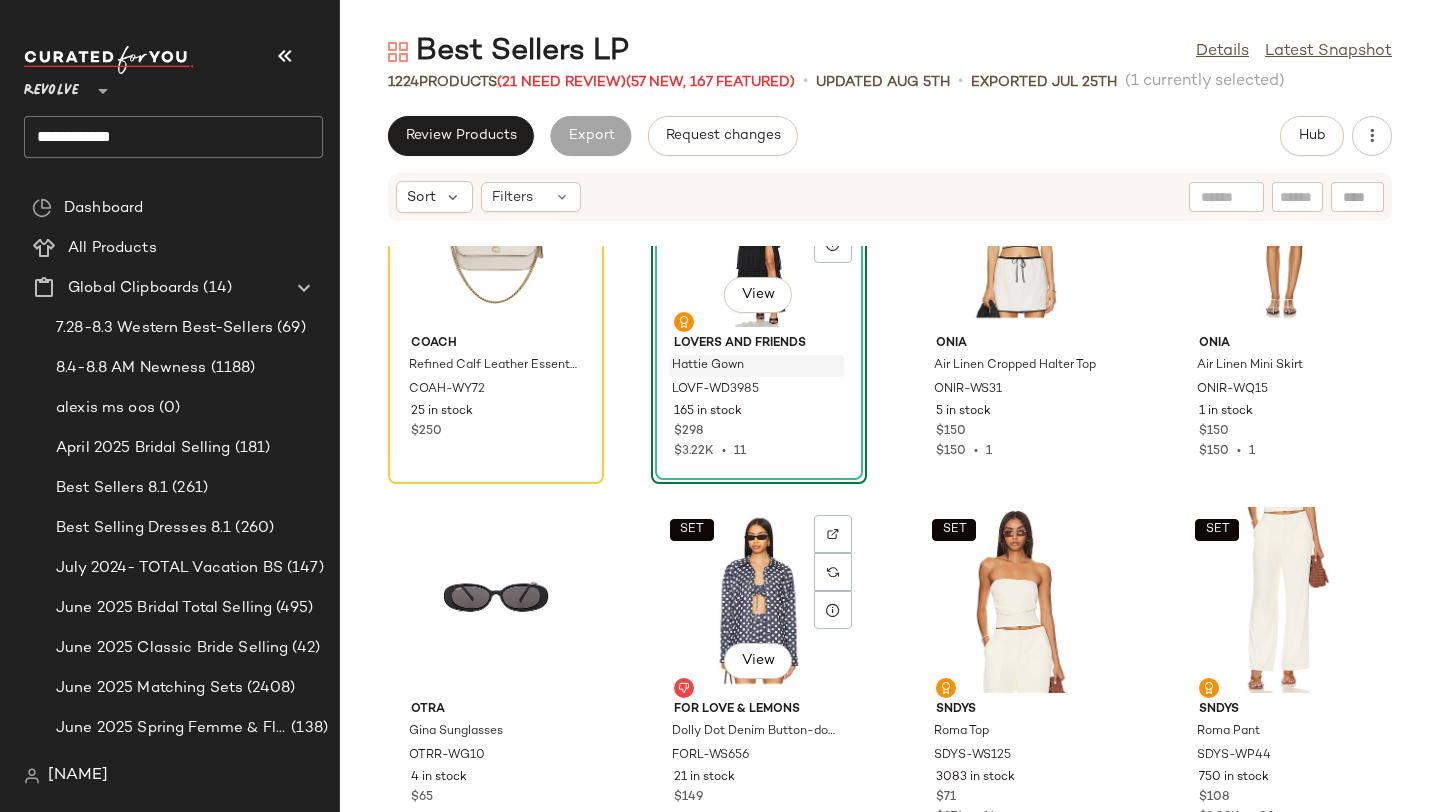 scroll, scrollTop: 34538, scrollLeft: 0, axis: vertical 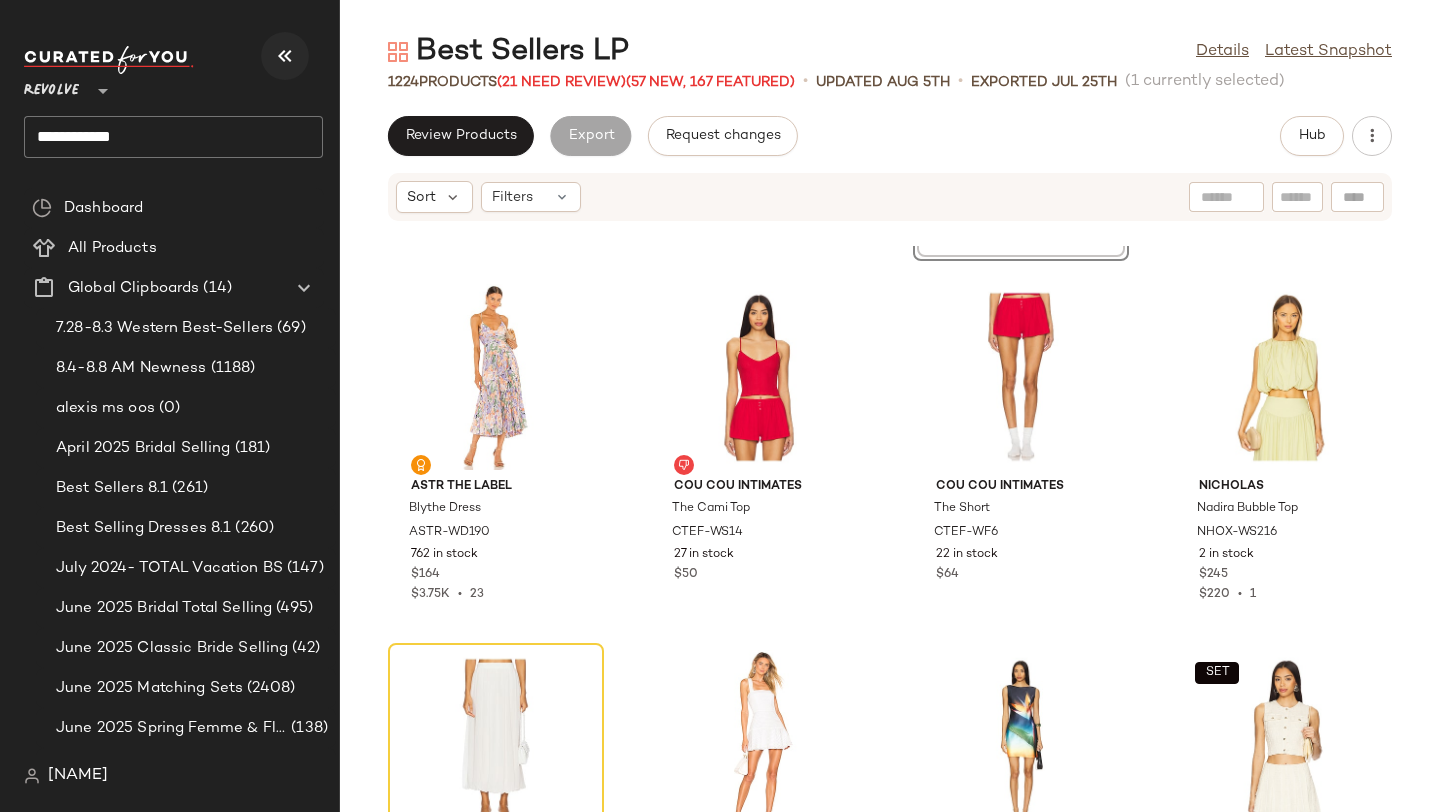 click at bounding box center (285, 56) 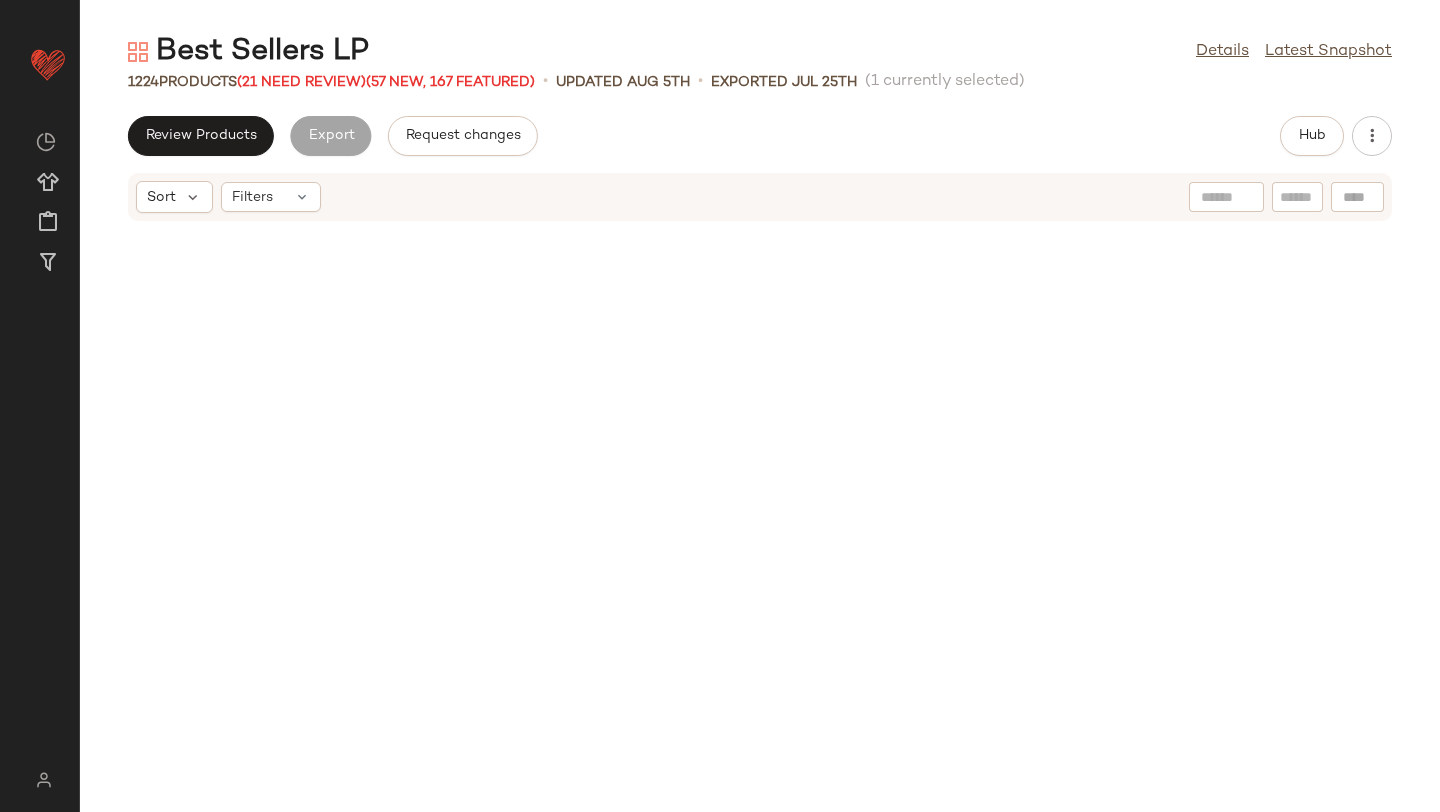 scroll, scrollTop: 27816, scrollLeft: 0, axis: vertical 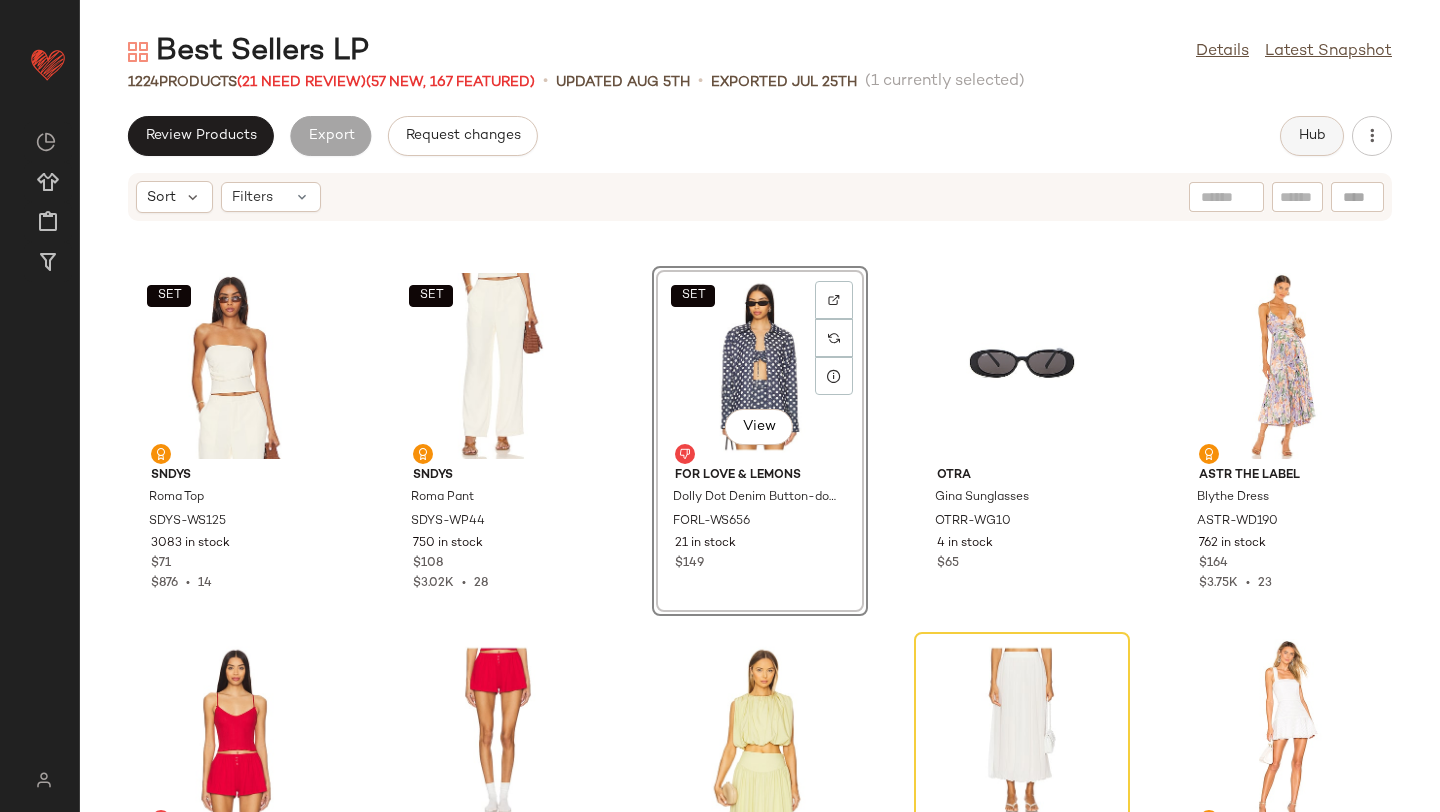 click on "Hub" 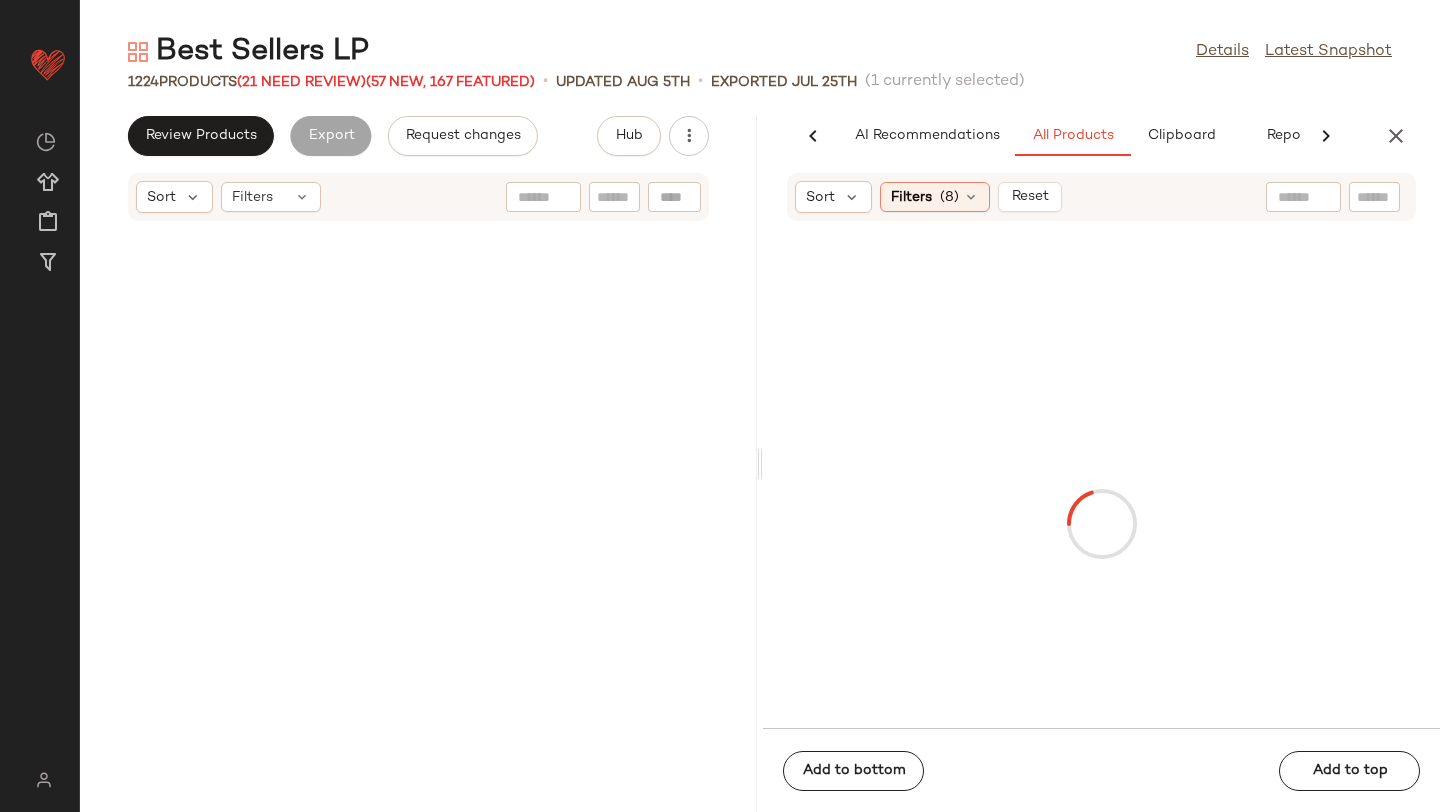 scroll, scrollTop: 0, scrollLeft: 47, axis: horizontal 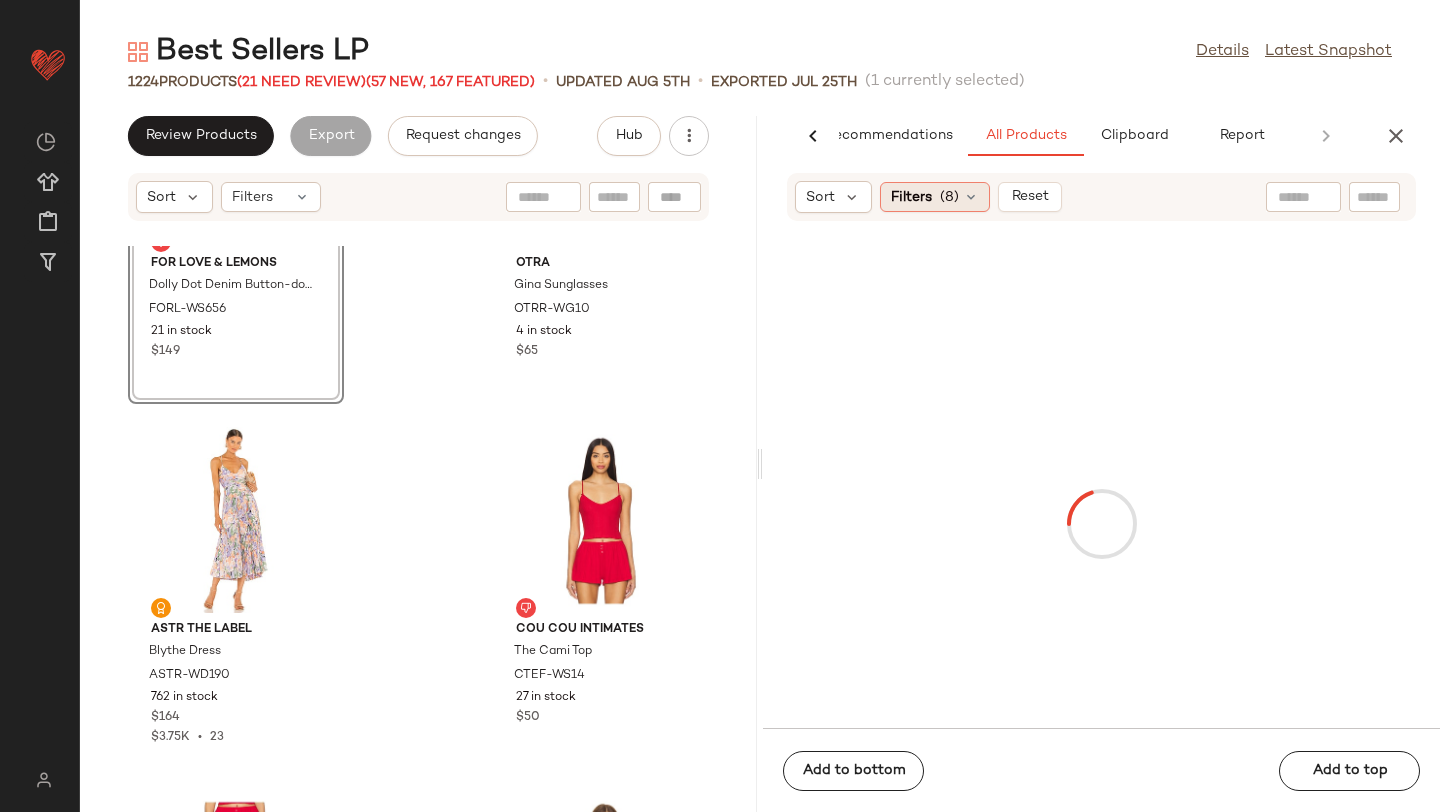 click on "Filters" at bounding box center [911, 197] 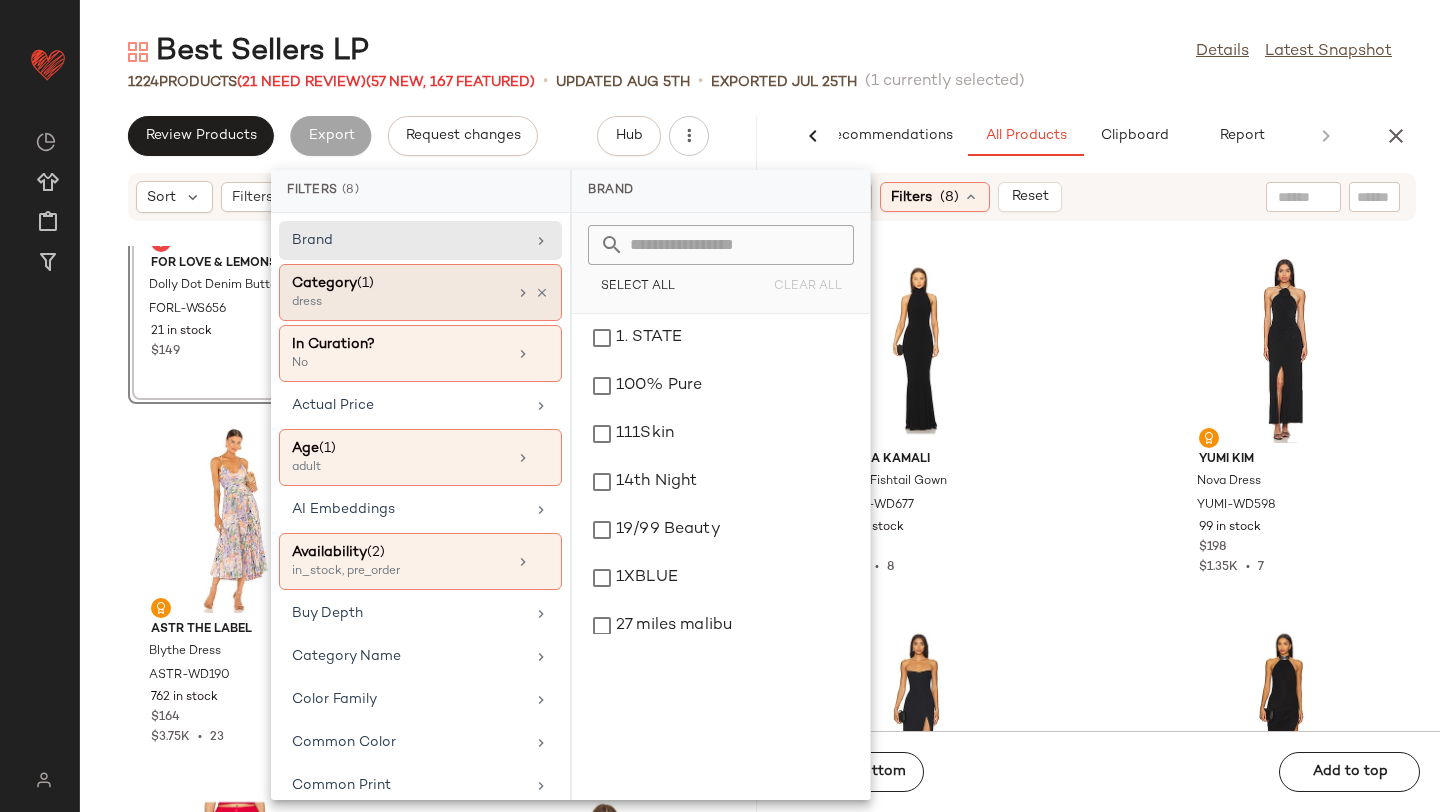 click on "dress" at bounding box center [392, 303] 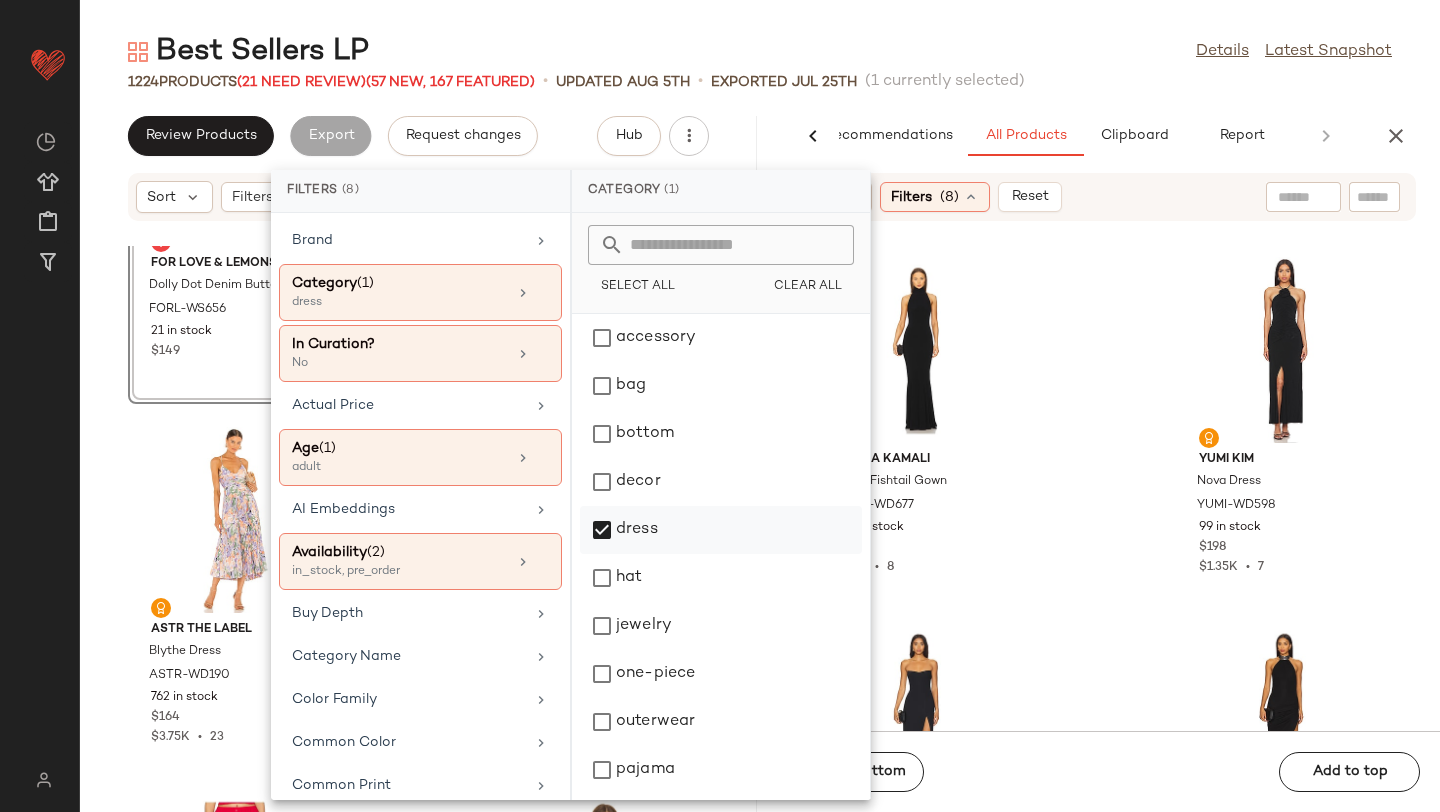 click on "dress" 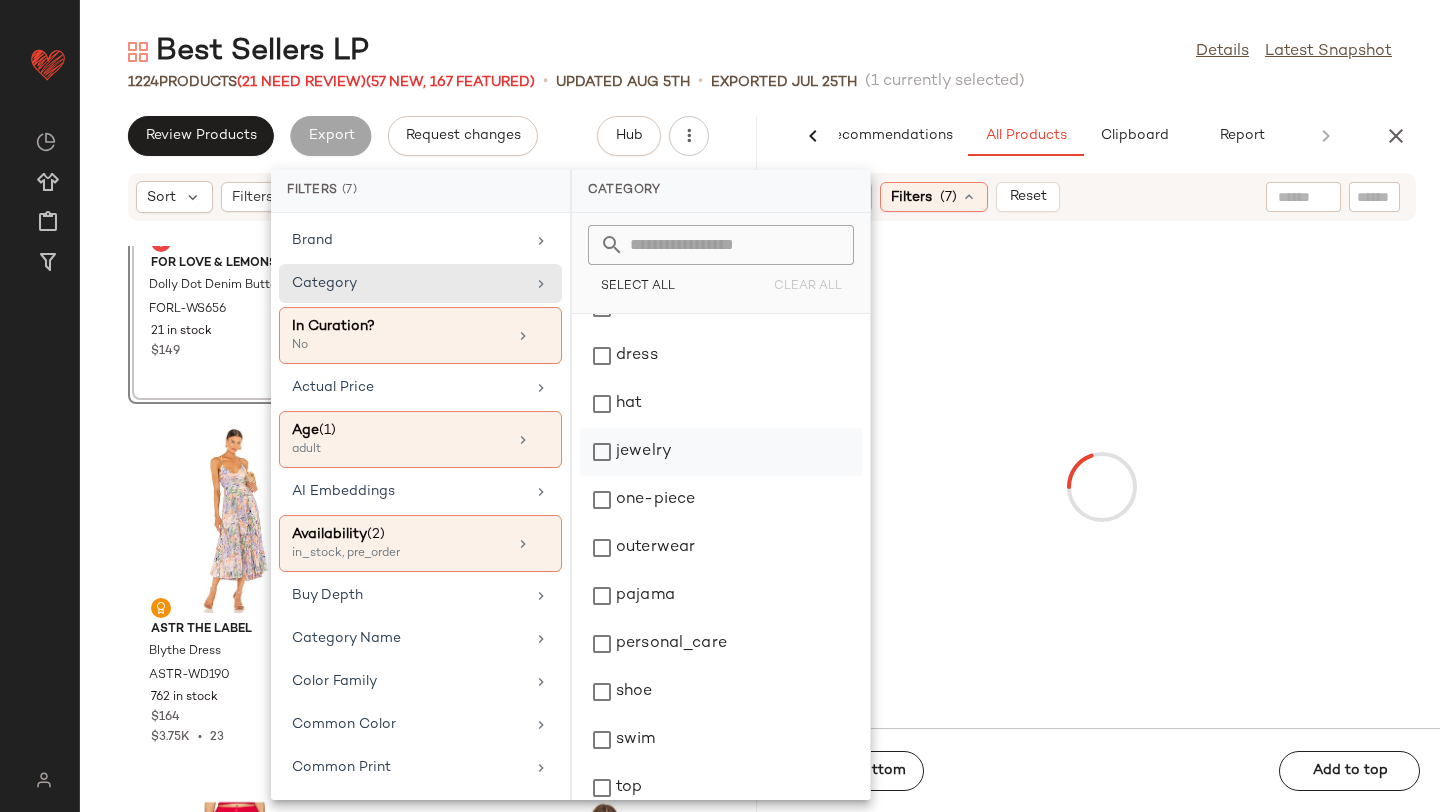 scroll, scrollTop: 195, scrollLeft: 0, axis: vertical 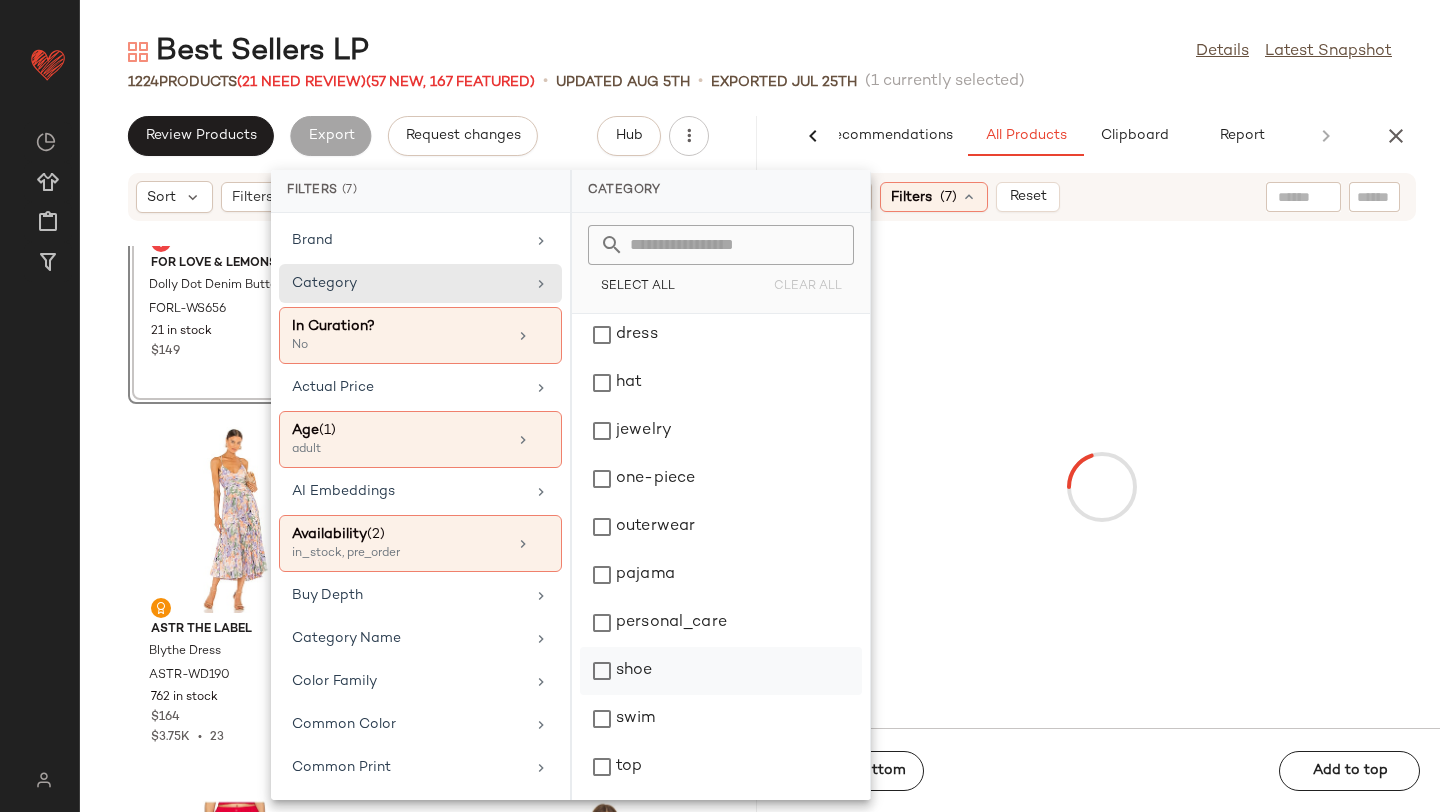 click on "shoe" 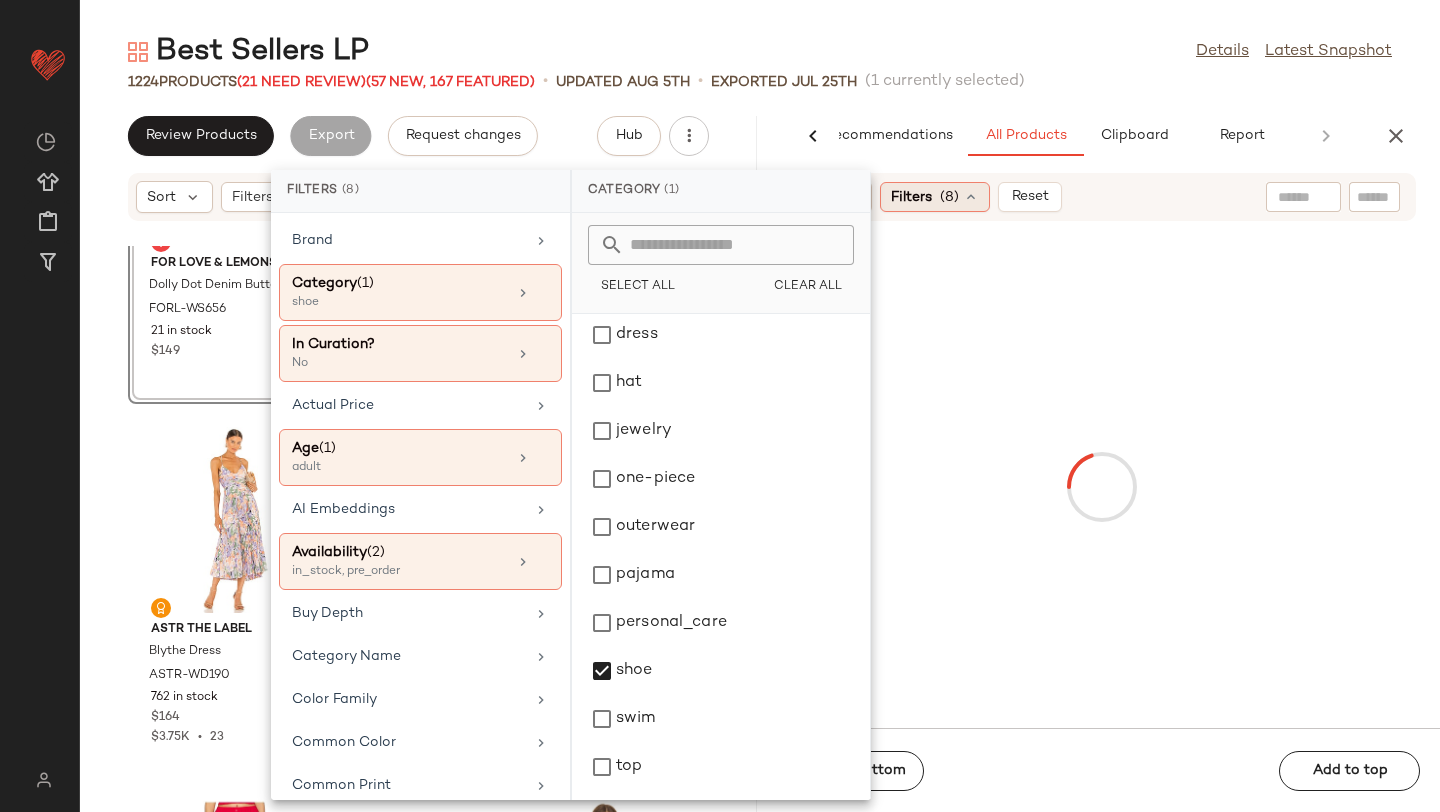click on "Filters" at bounding box center [911, 197] 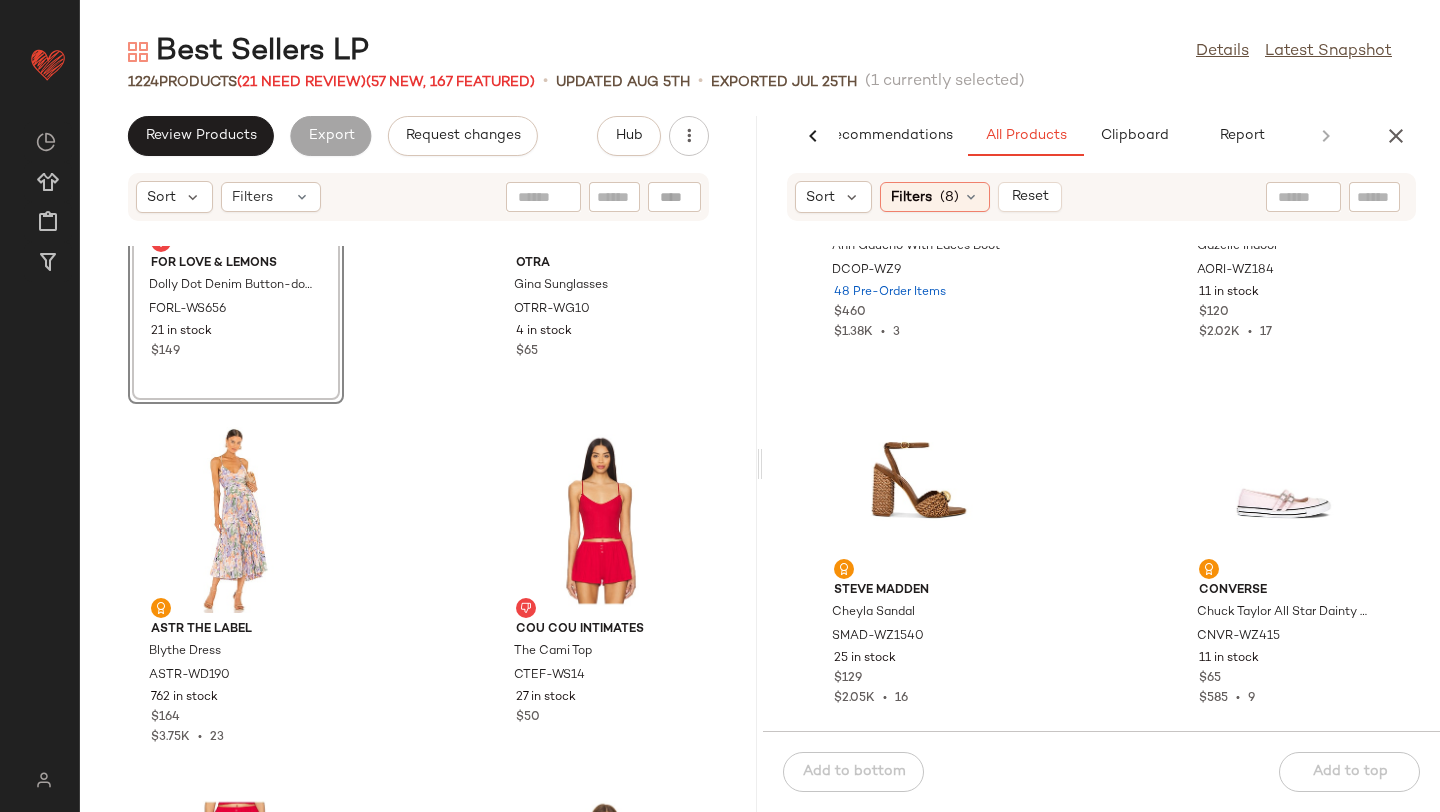 scroll, scrollTop: 616, scrollLeft: 0, axis: vertical 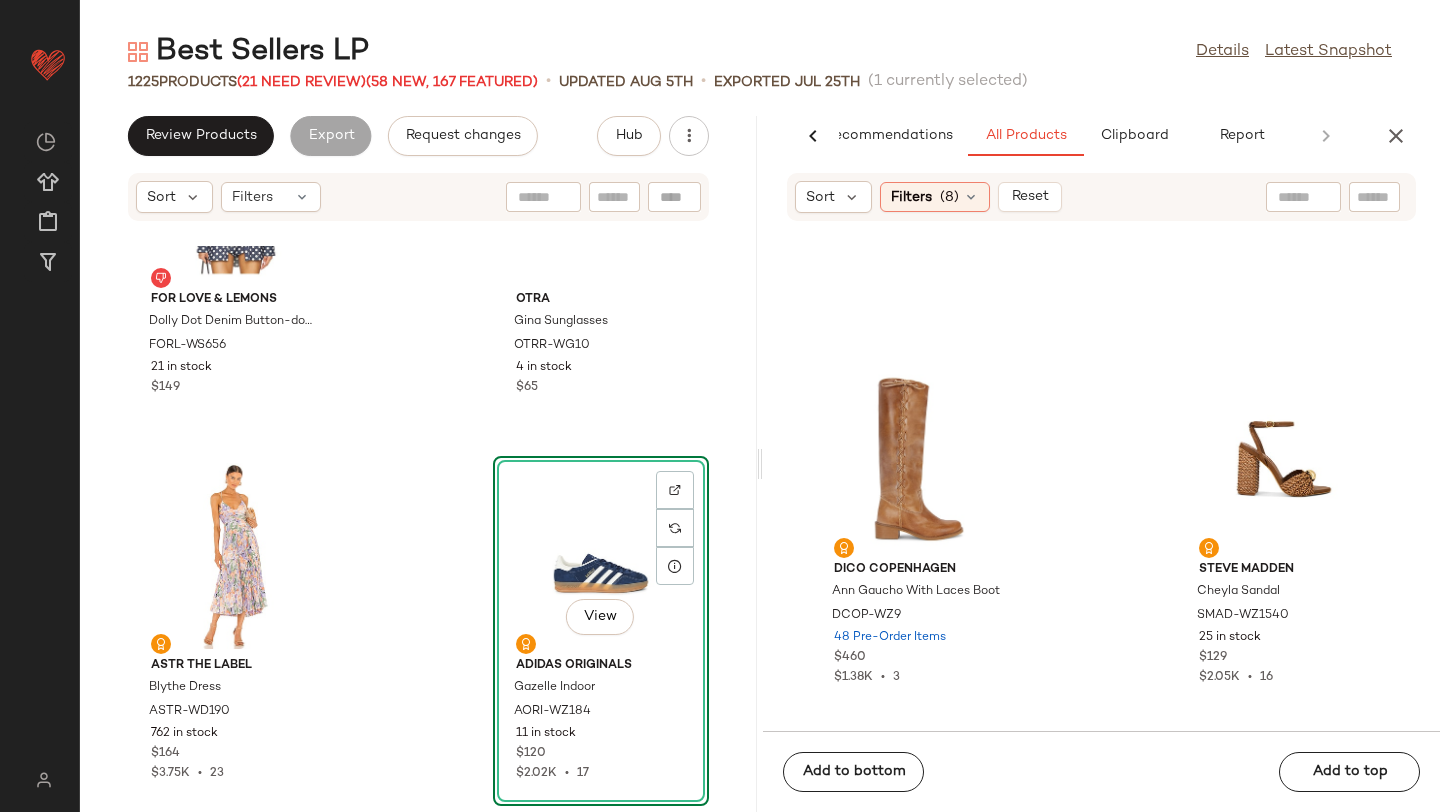 click on "View" 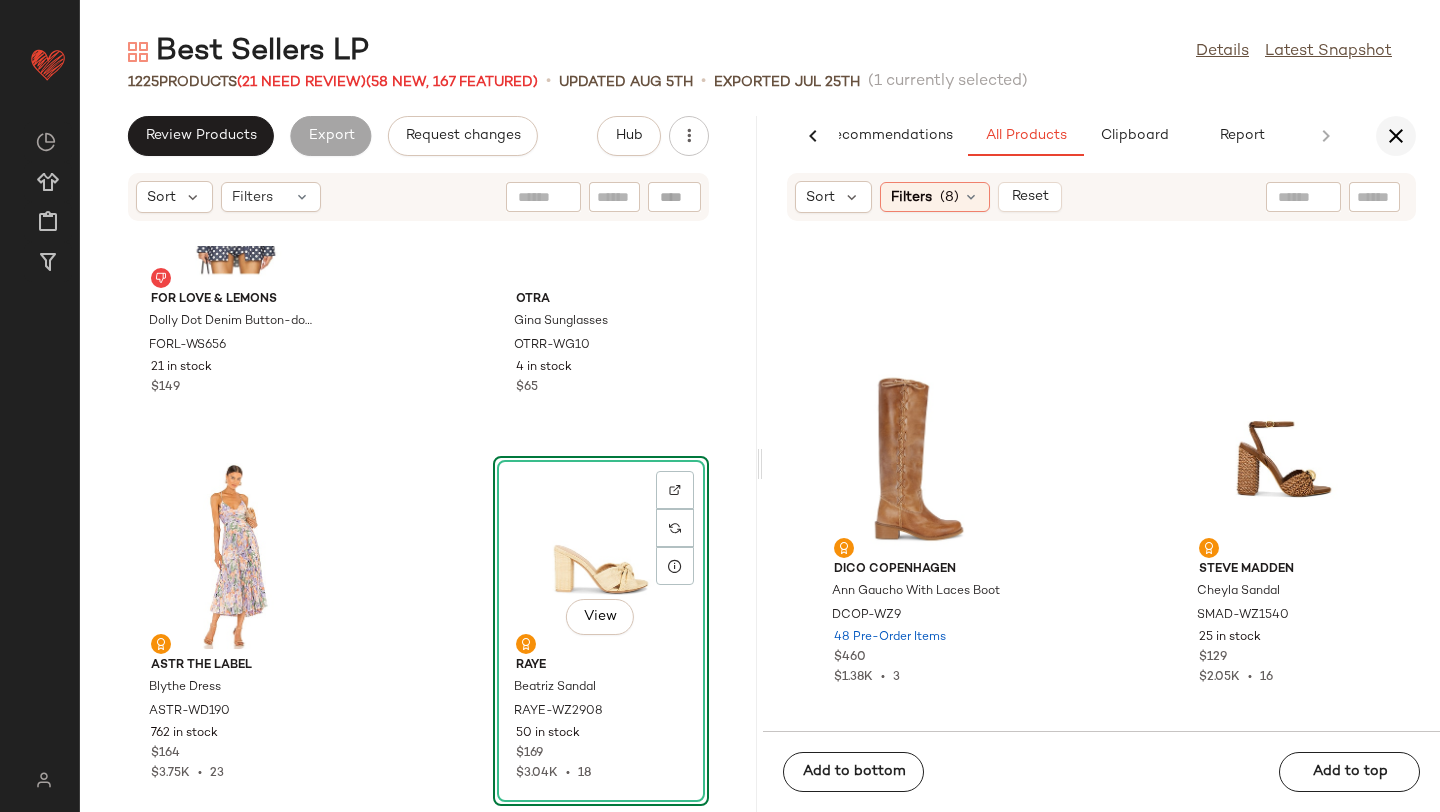 click at bounding box center (1396, 136) 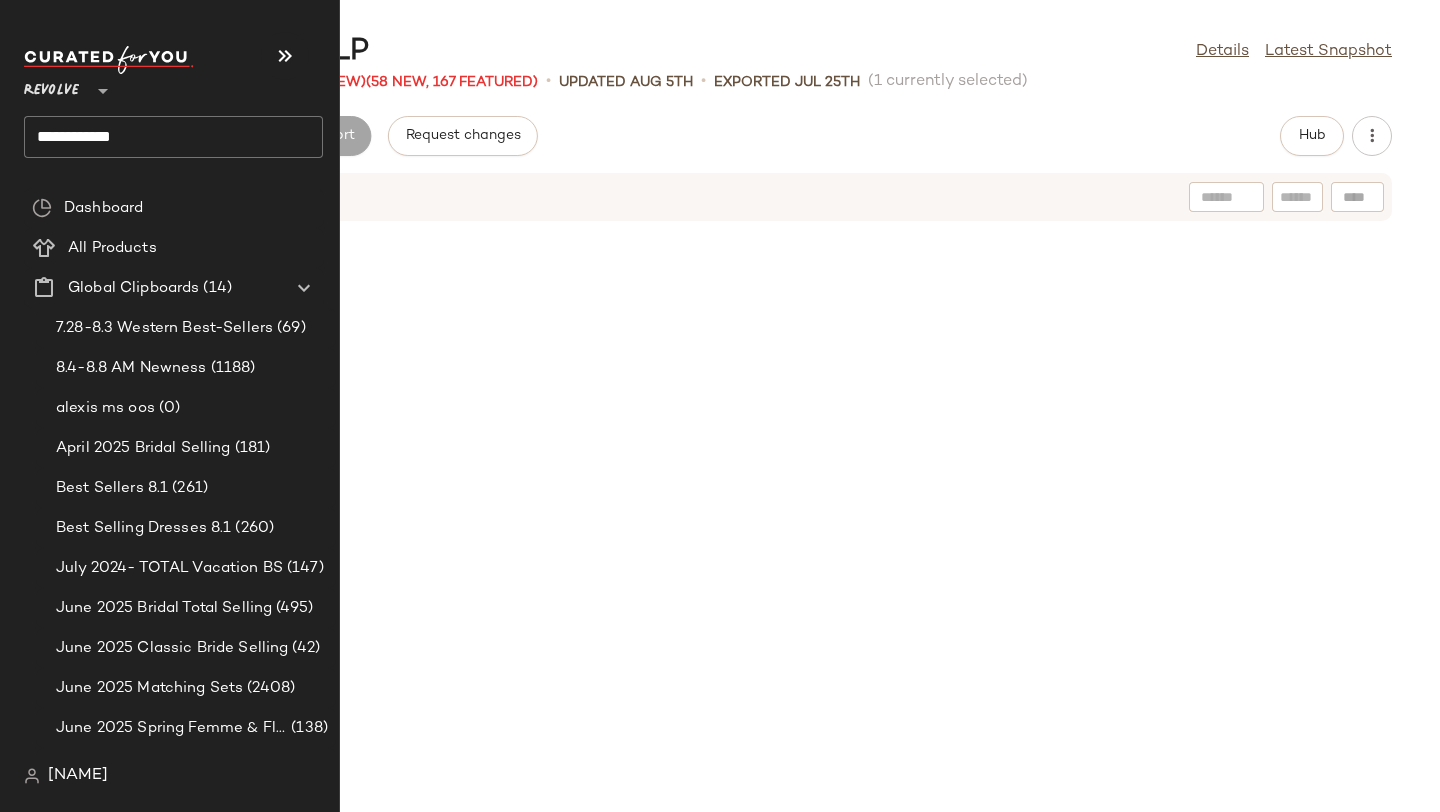 scroll, scrollTop: 27816, scrollLeft: 0, axis: vertical 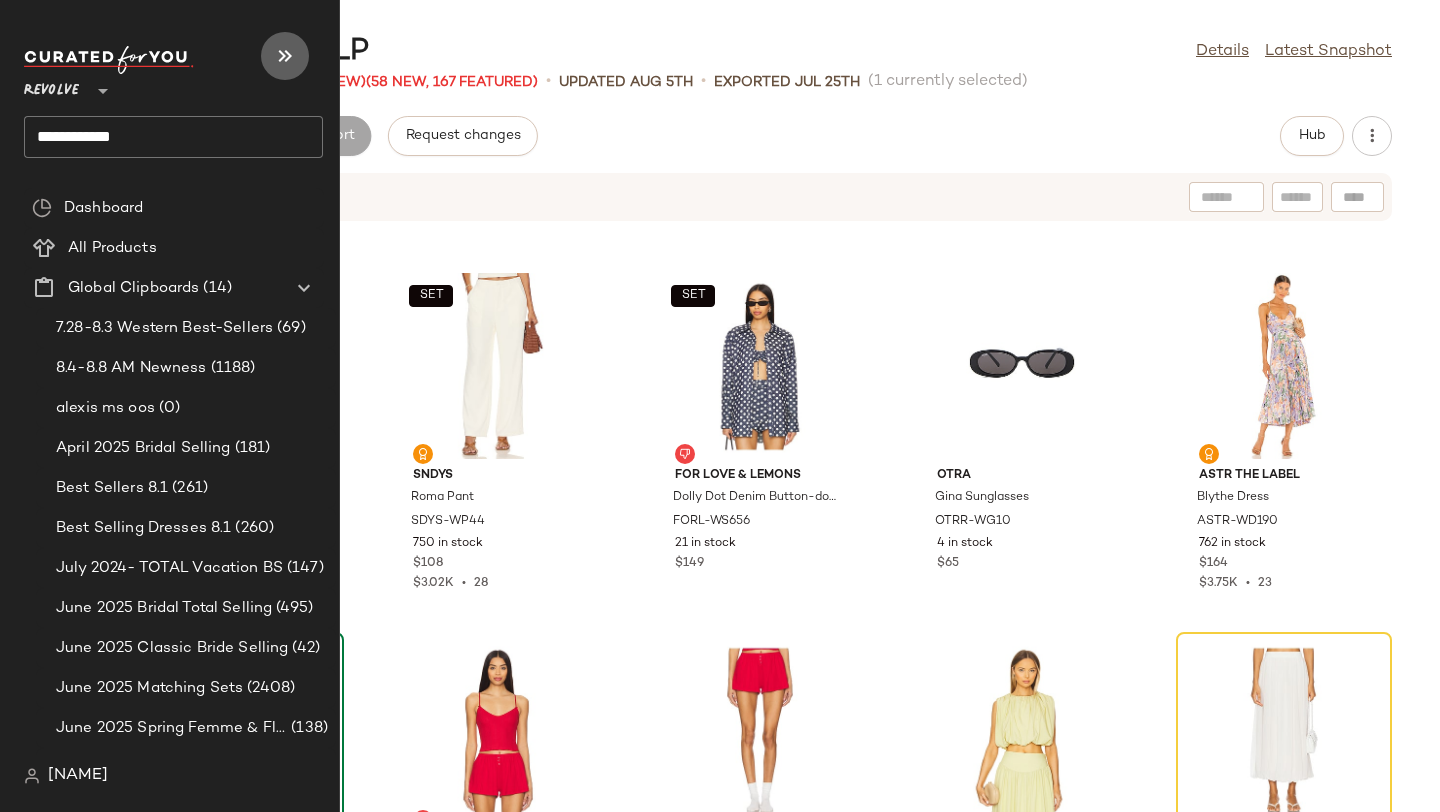 click at bounding box center (285, 56) 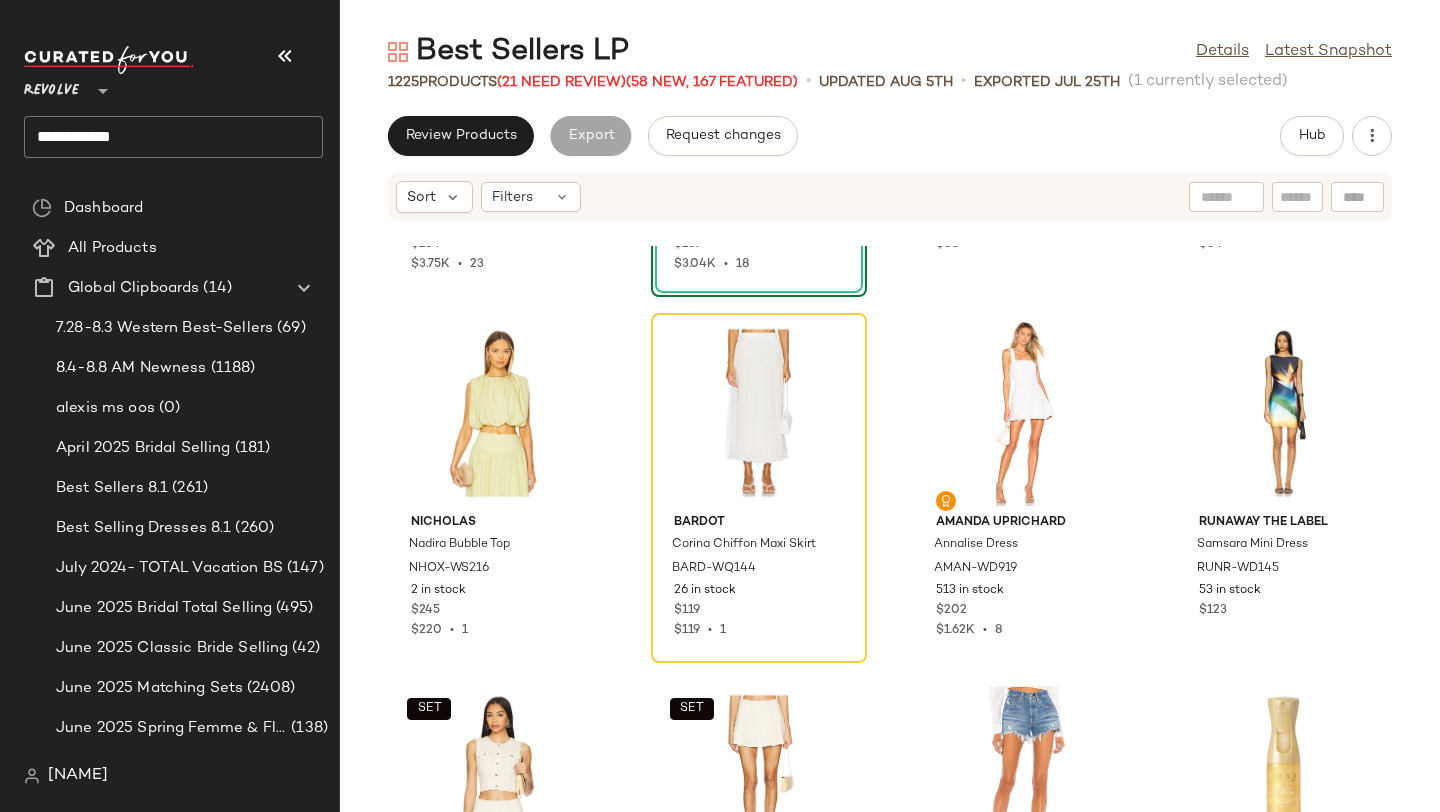 scroll, scrollTop: 35460, scrollLeft: 0, axis: vertical 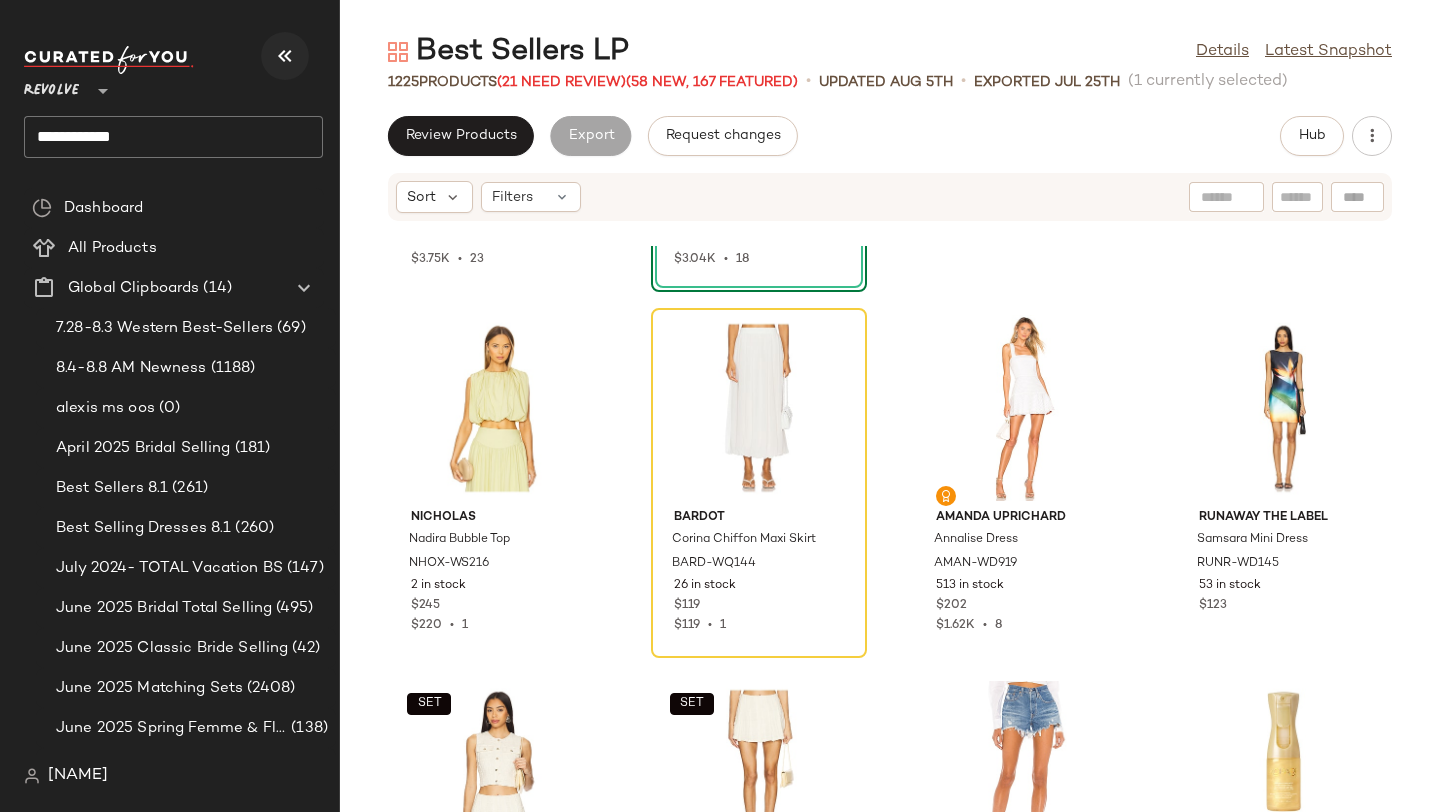 click at bounding box center (285, 56) 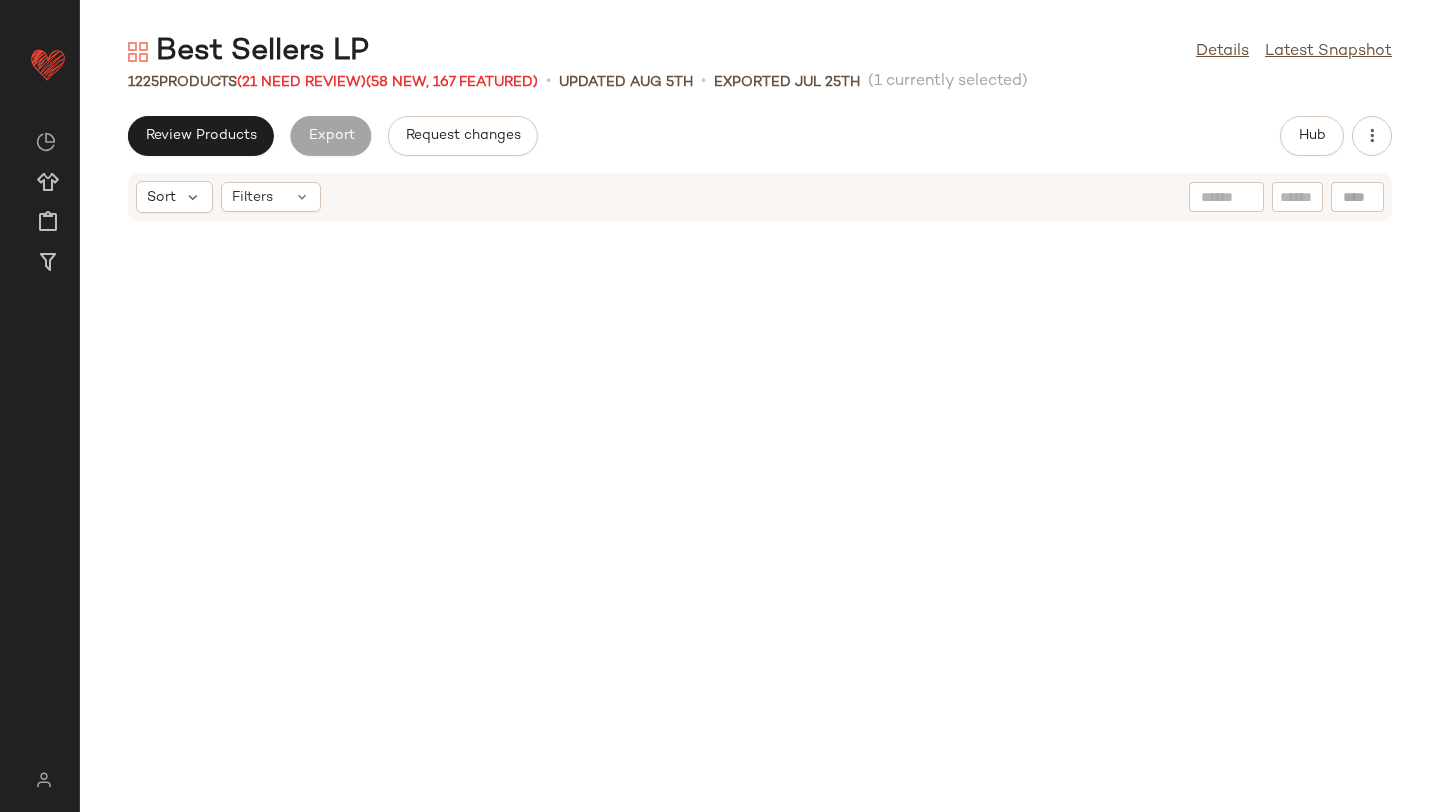 scroll, scrollTop: 28182, scrollLeft: 0, axis: vertical 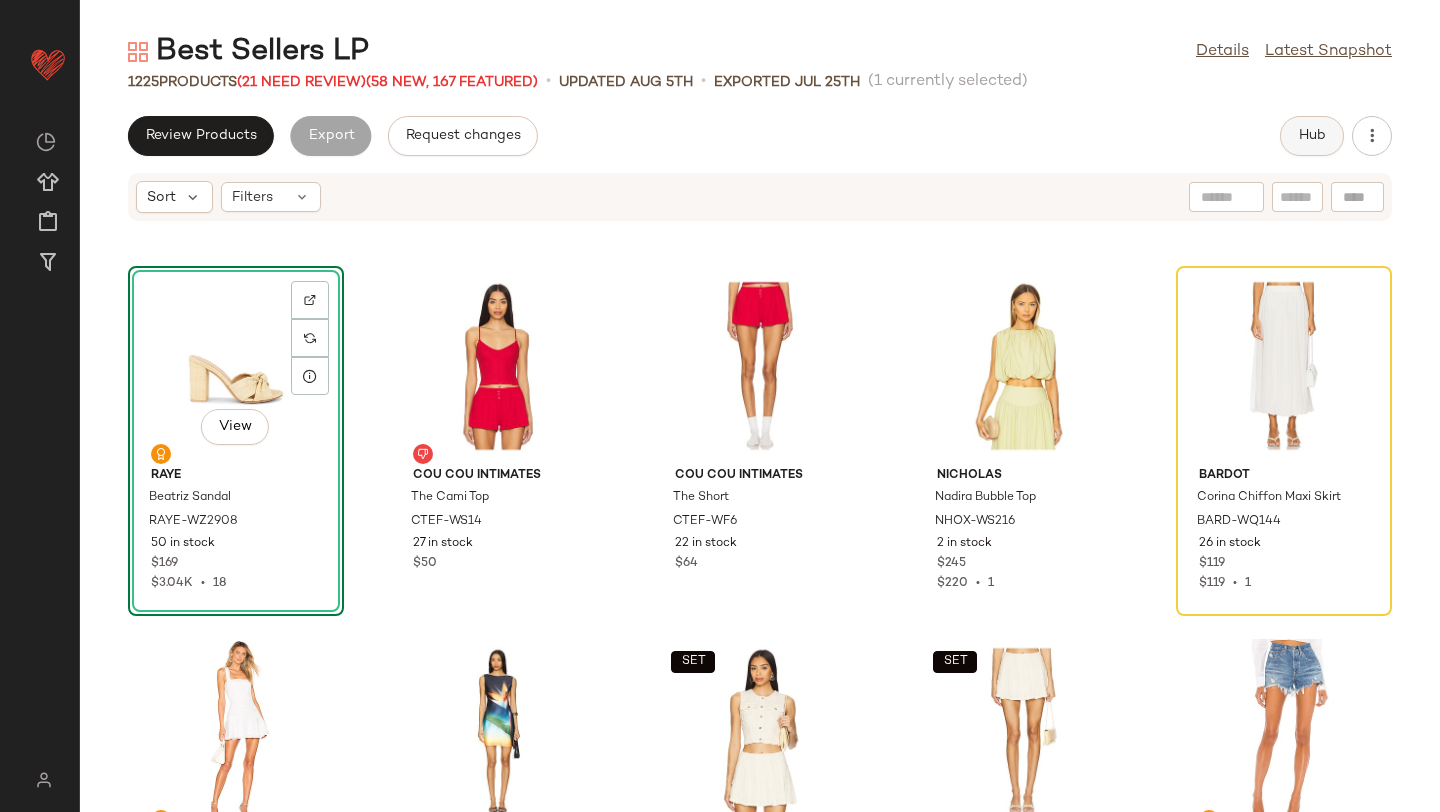 click on "Hub" 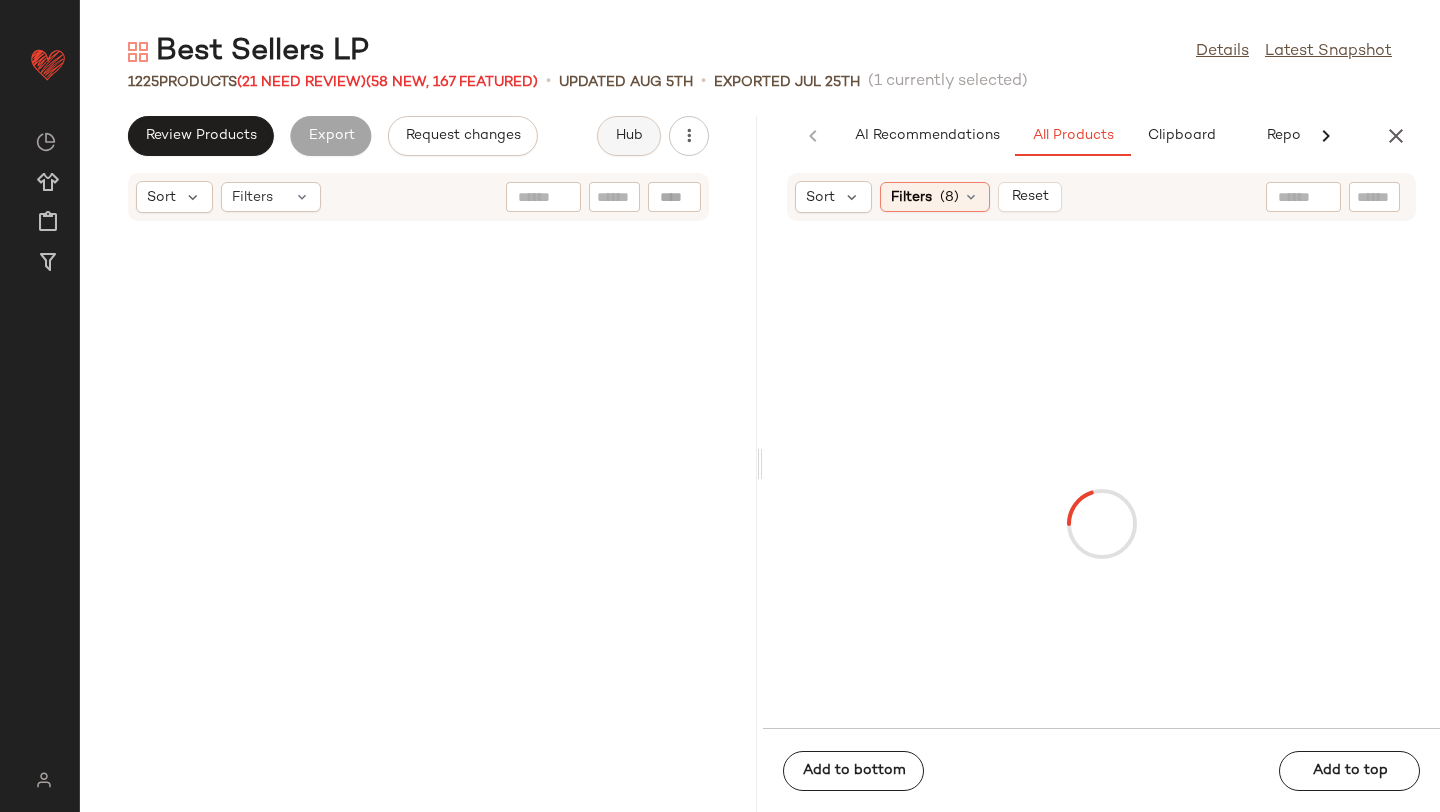 scroll, scrollTop: 0, scrollLeft: 47, axis: horizontal 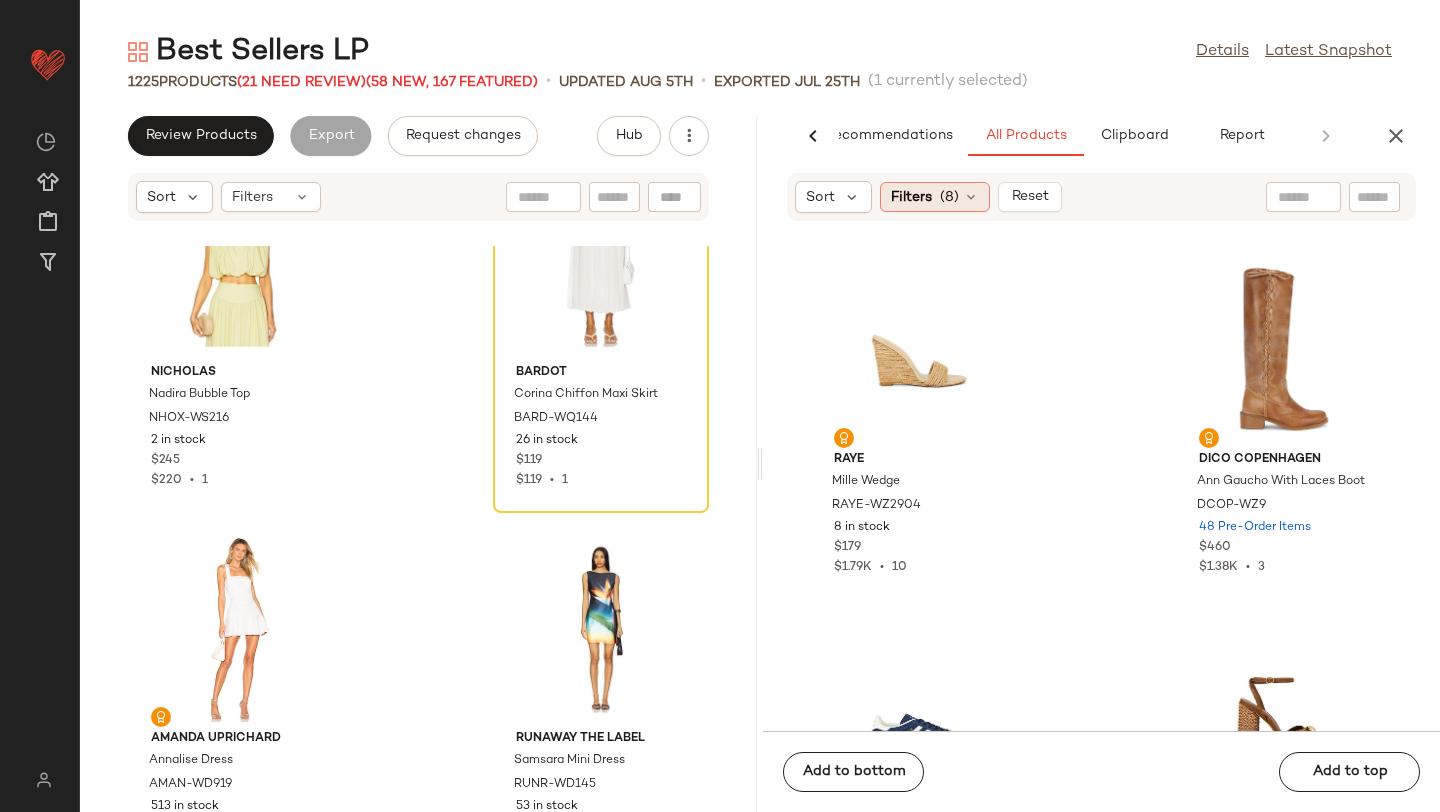 click on "(8)" at bounding box center (949, 197) 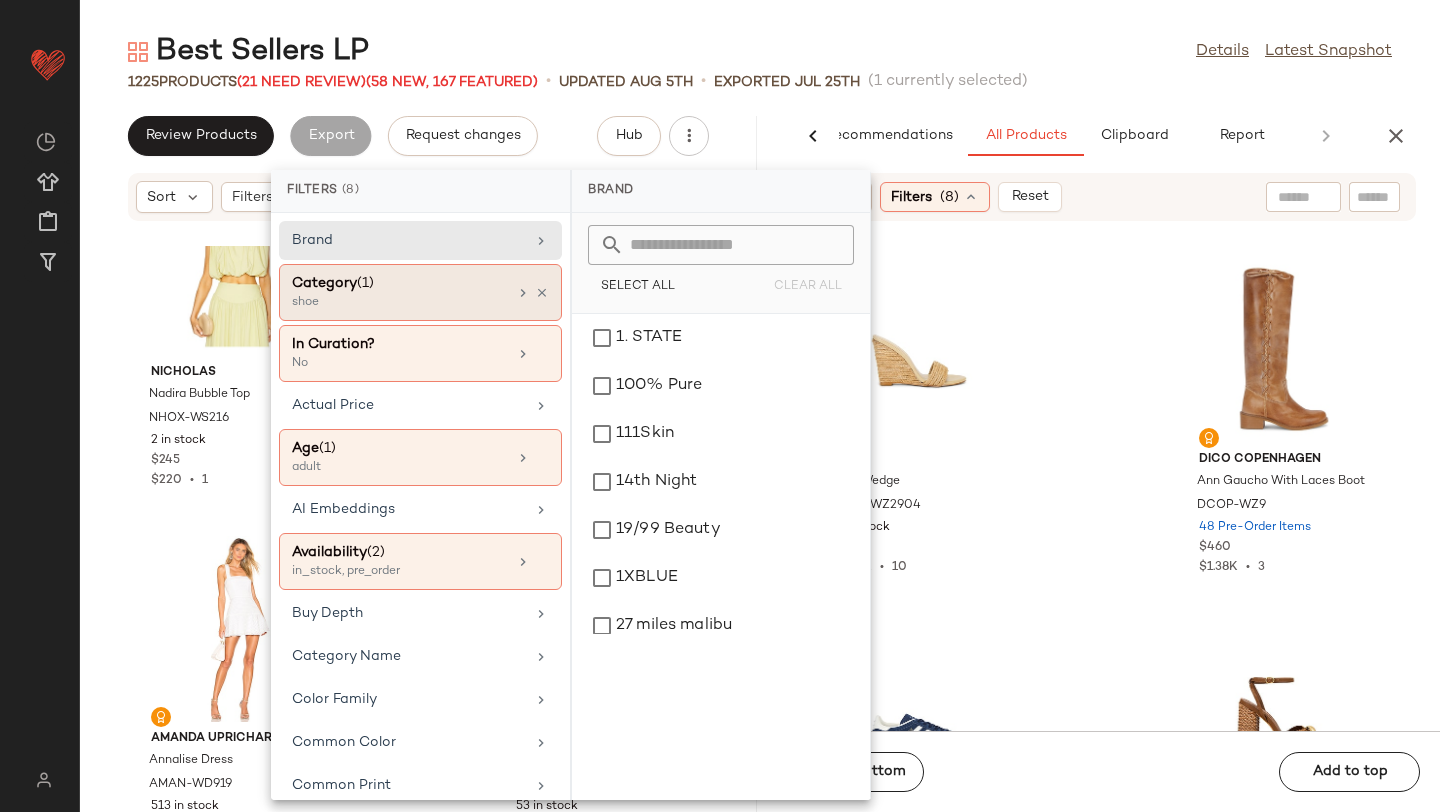 click on "Category  (1)" at bounding box center [399, 283] 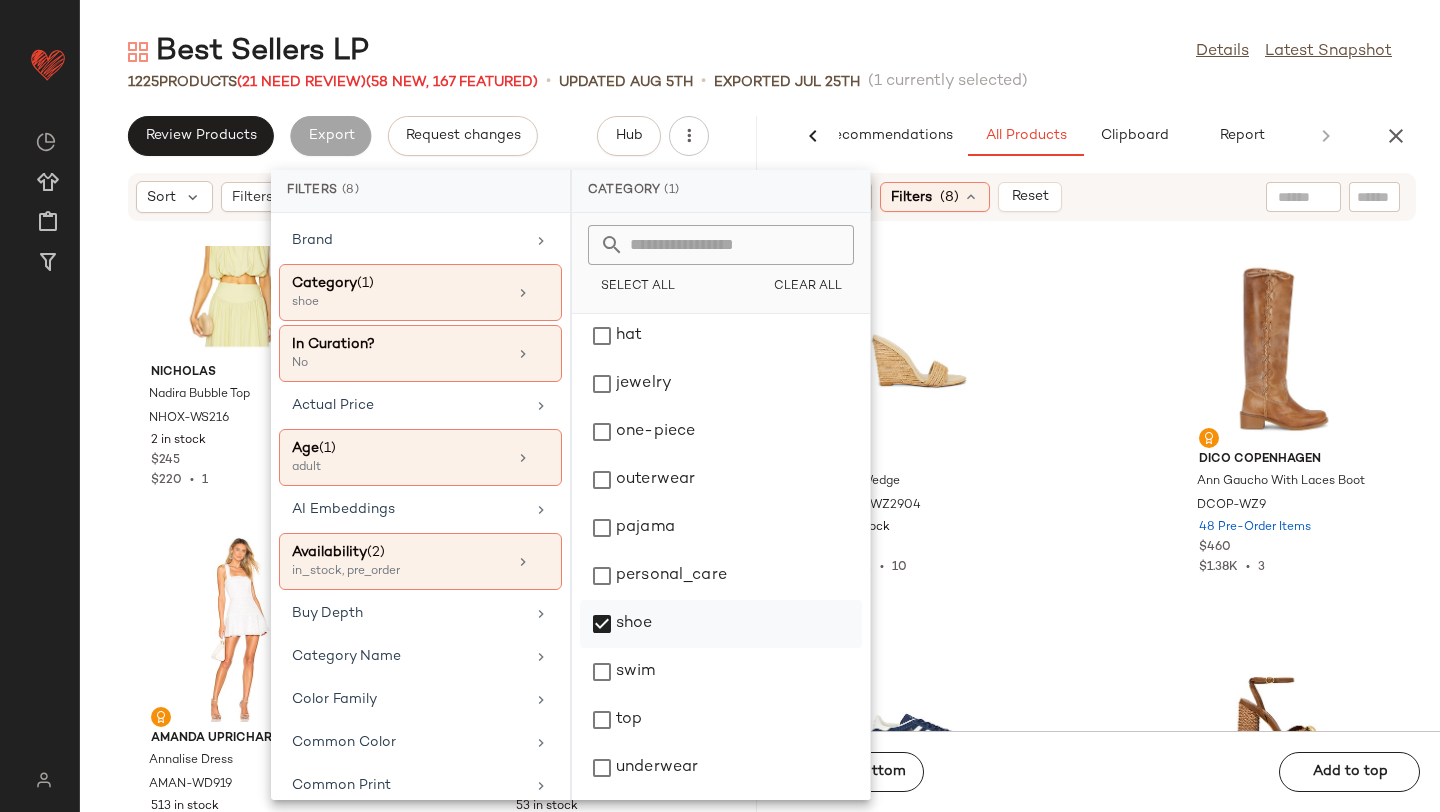 click on "shoe" 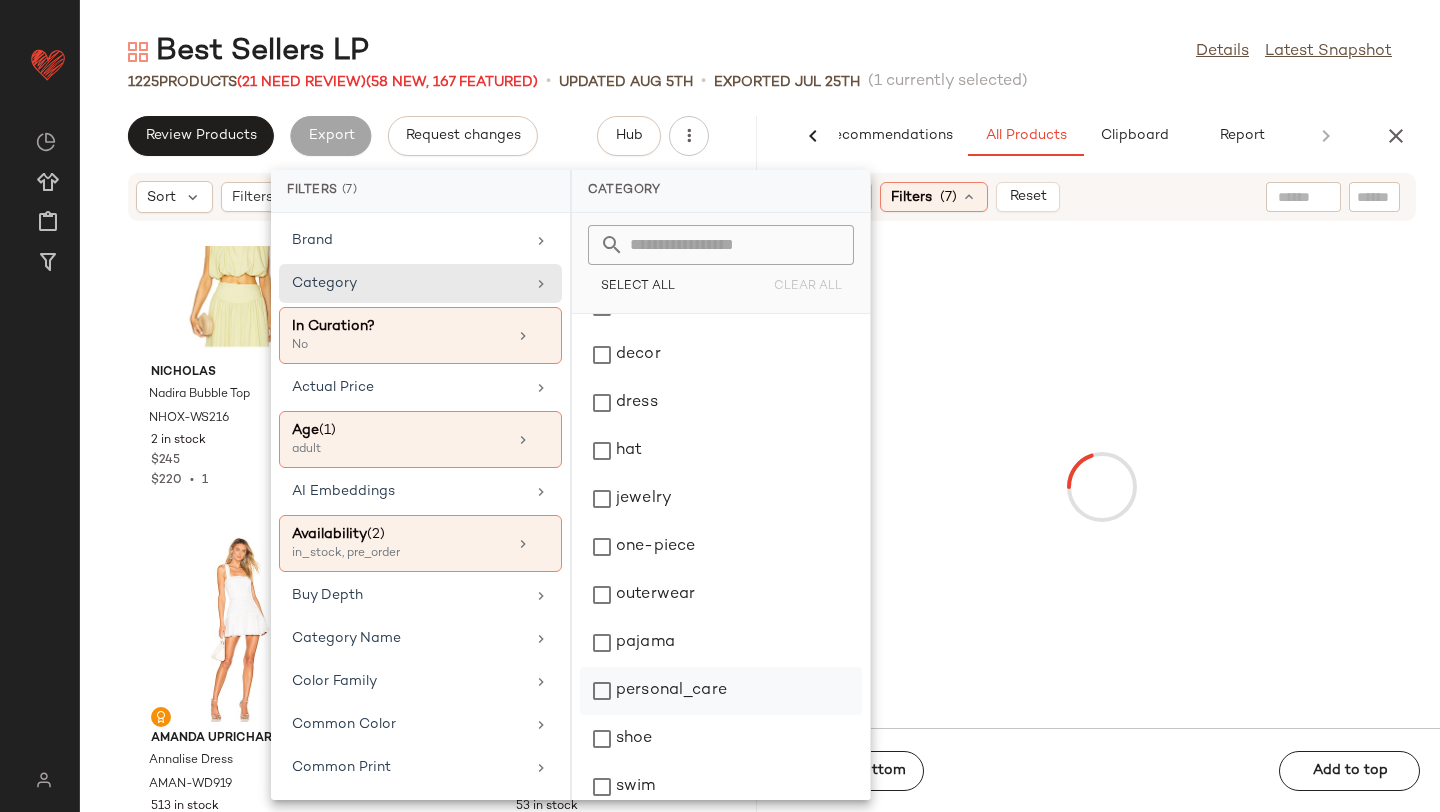 scroll, scrollTop: 91, scrollLeft: 0, axis: vertical 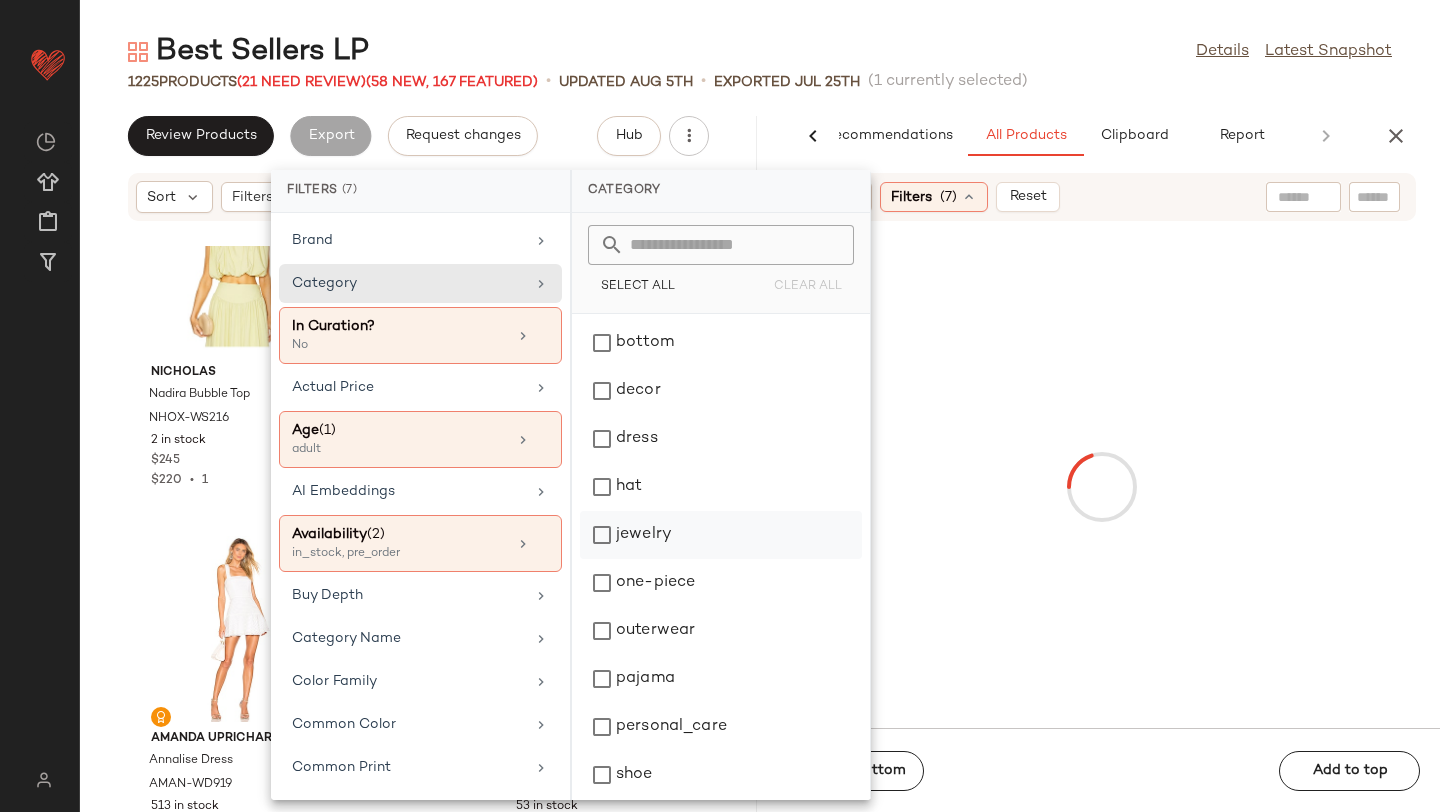 click on "jewelry" 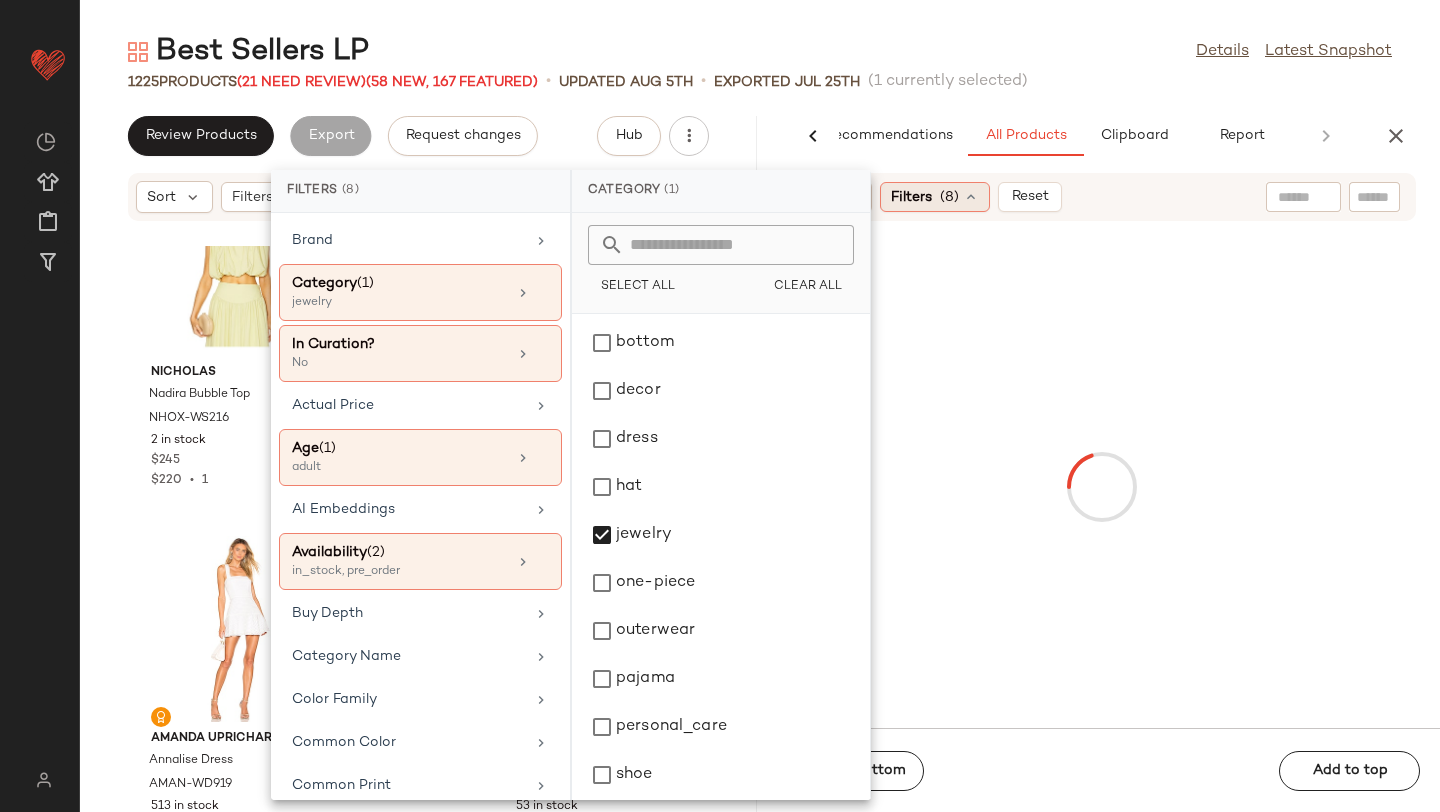 click on "Filters  (8)" 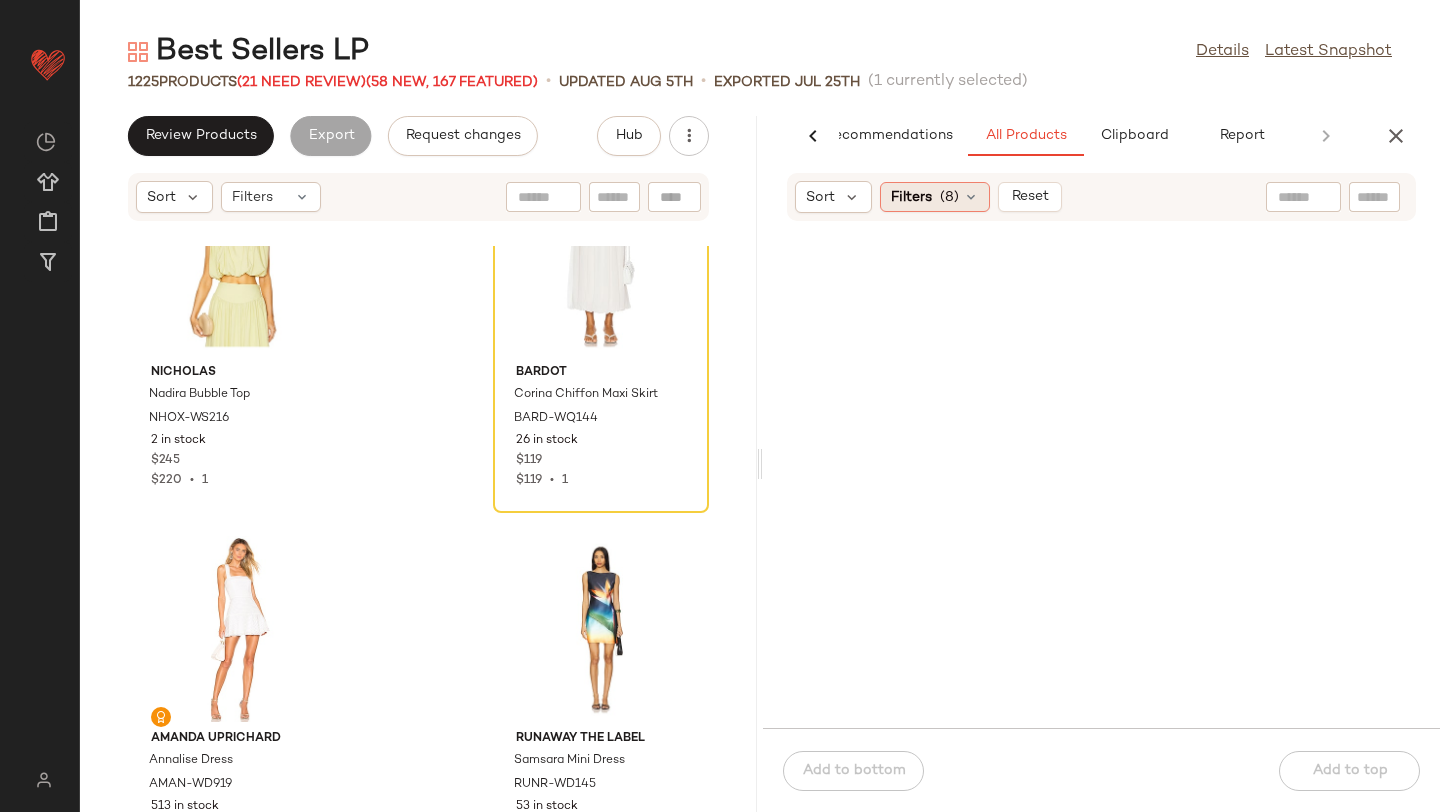click on "Filters  (8)" 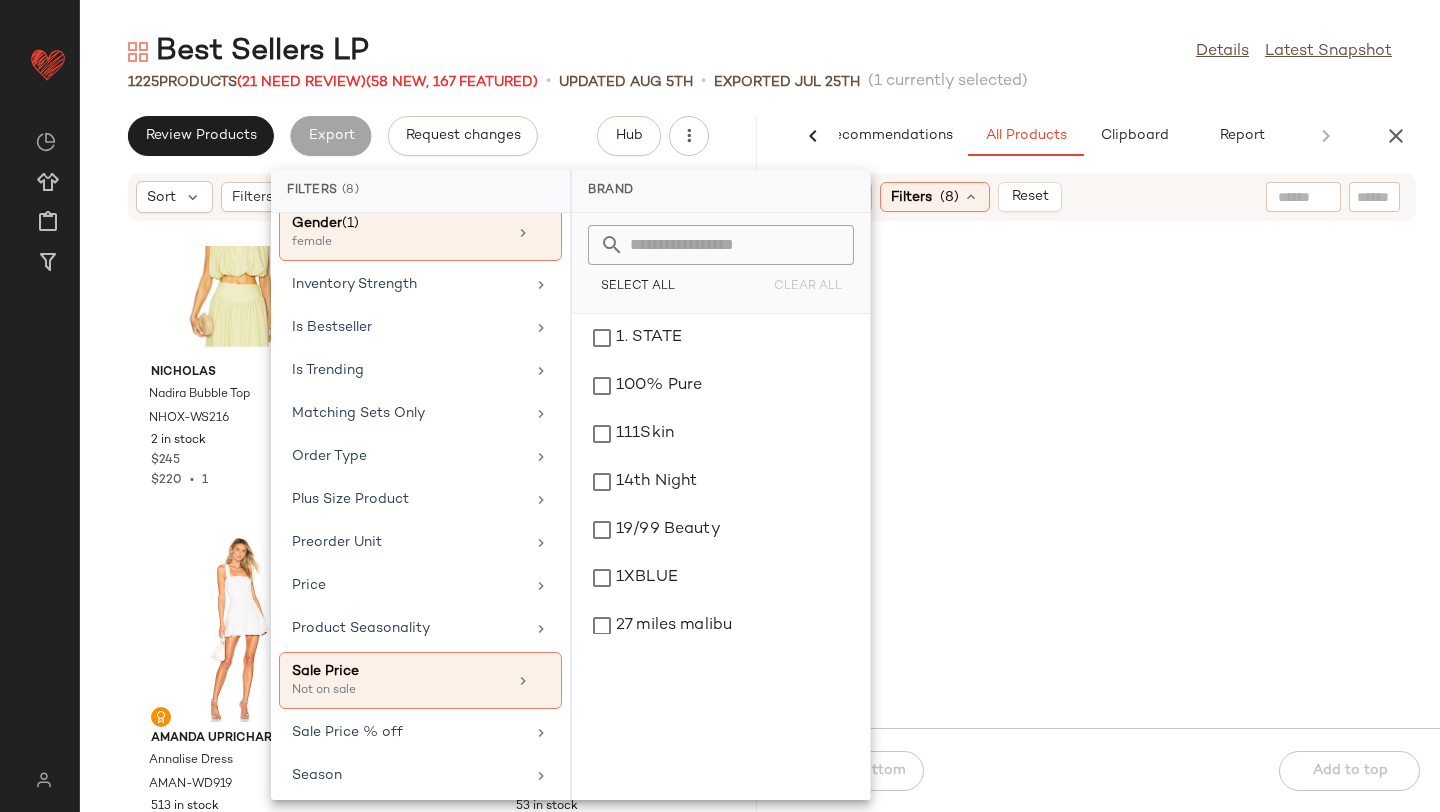 scroll, scrollTop: 1035, scrollLeft: 0, axis: vertical 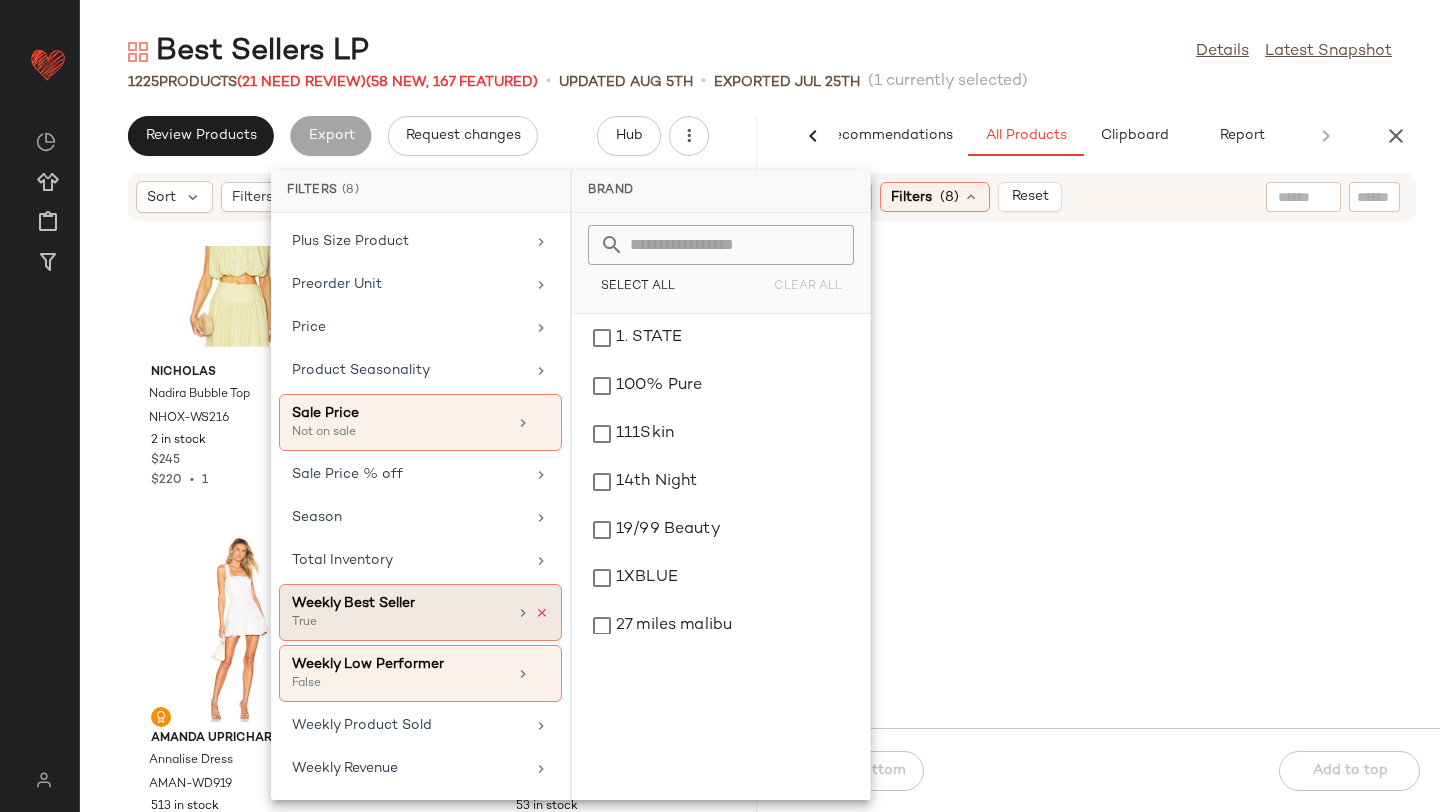 click at bounding box center (542, 613) 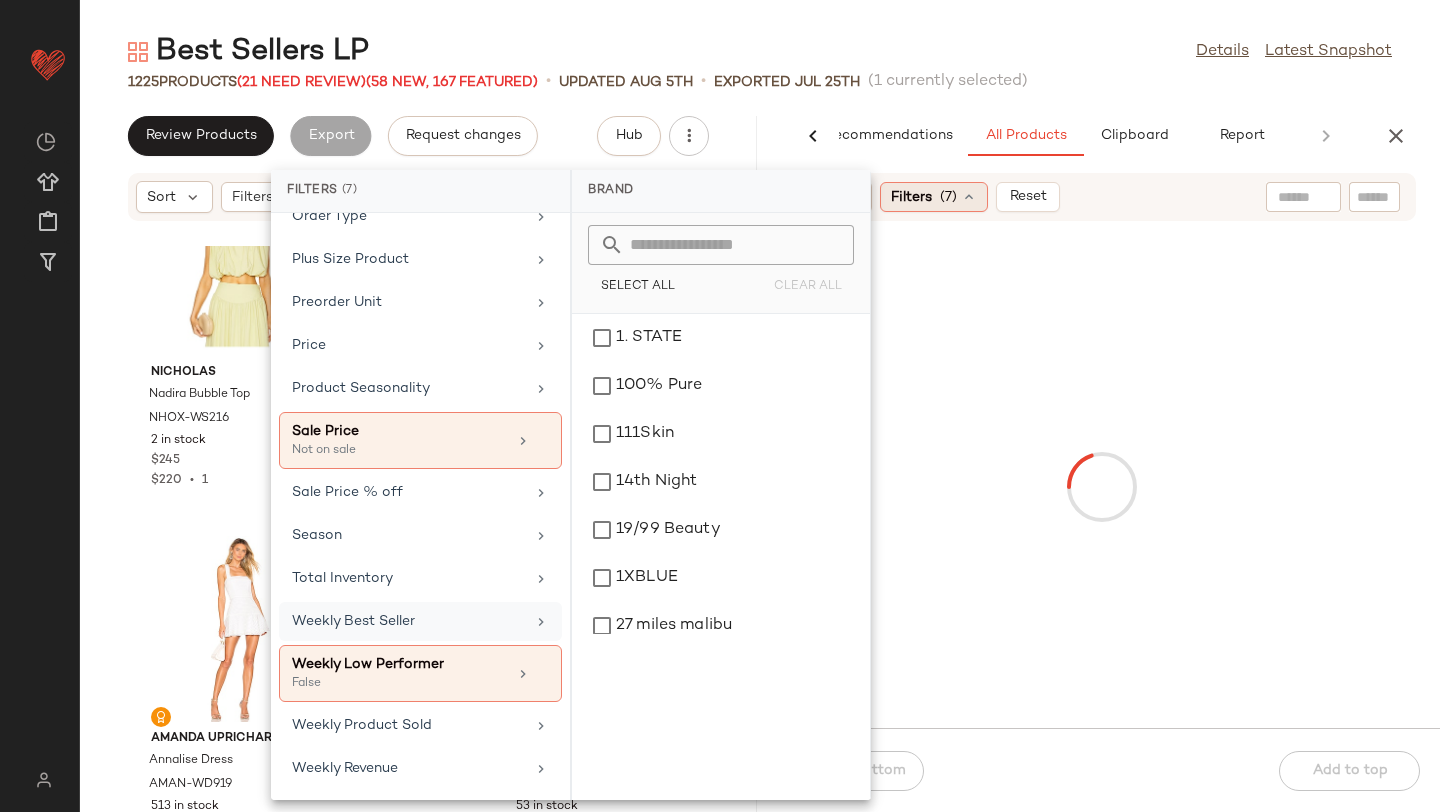 click on "(7)" at bounding box center [948, 197] 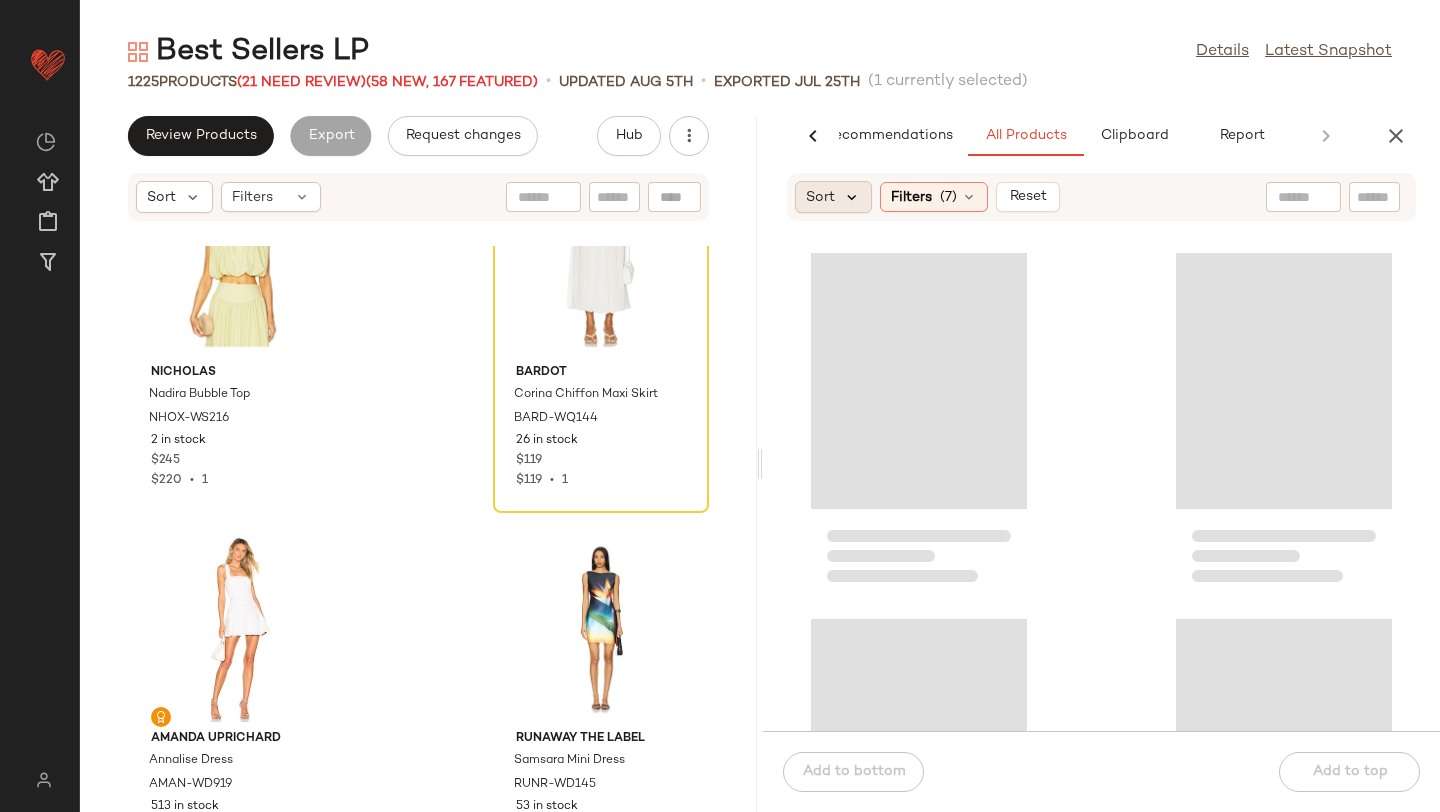 click at bounding box center [852, 197] 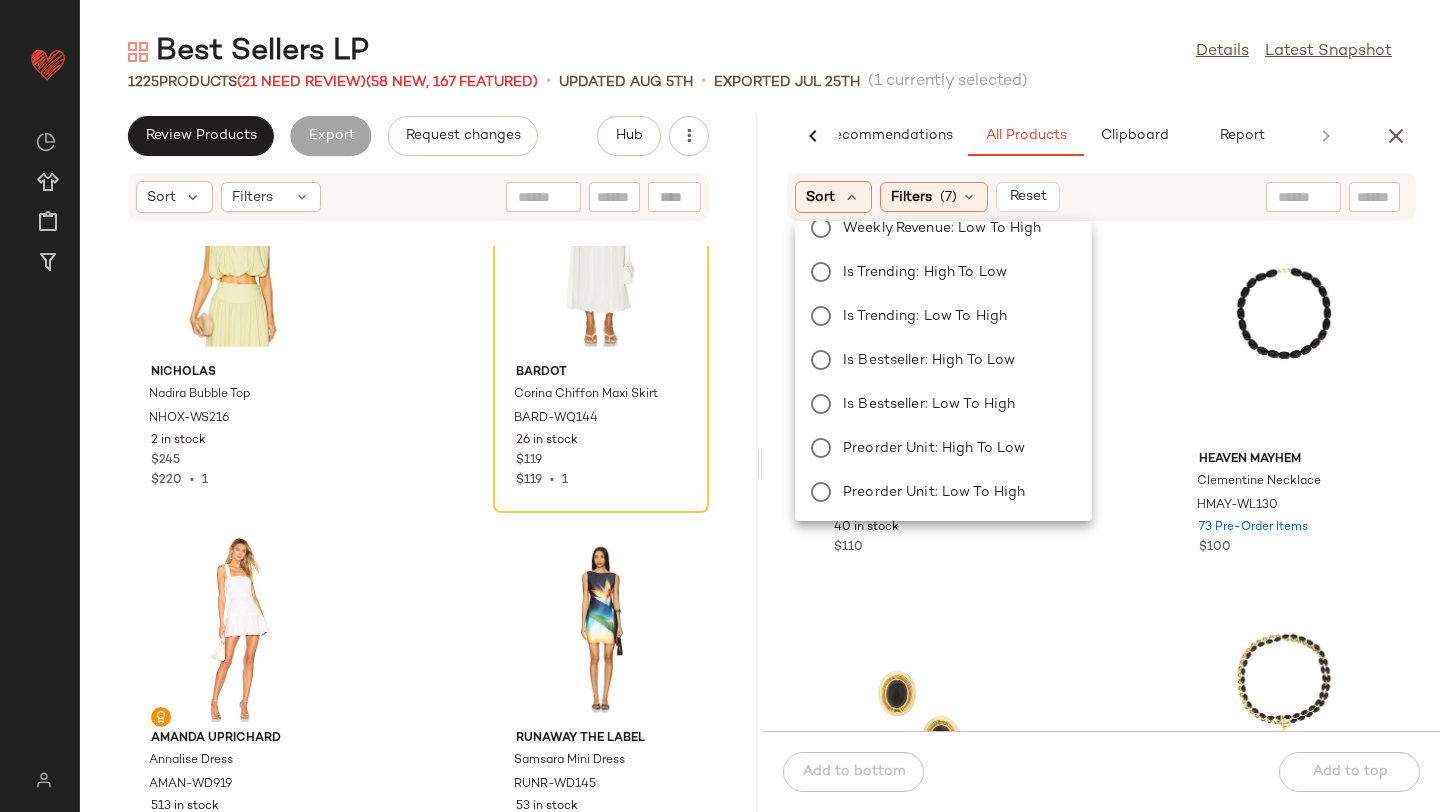scroll, scrollTop: 332, scrollLeft: 0, axis: vertical 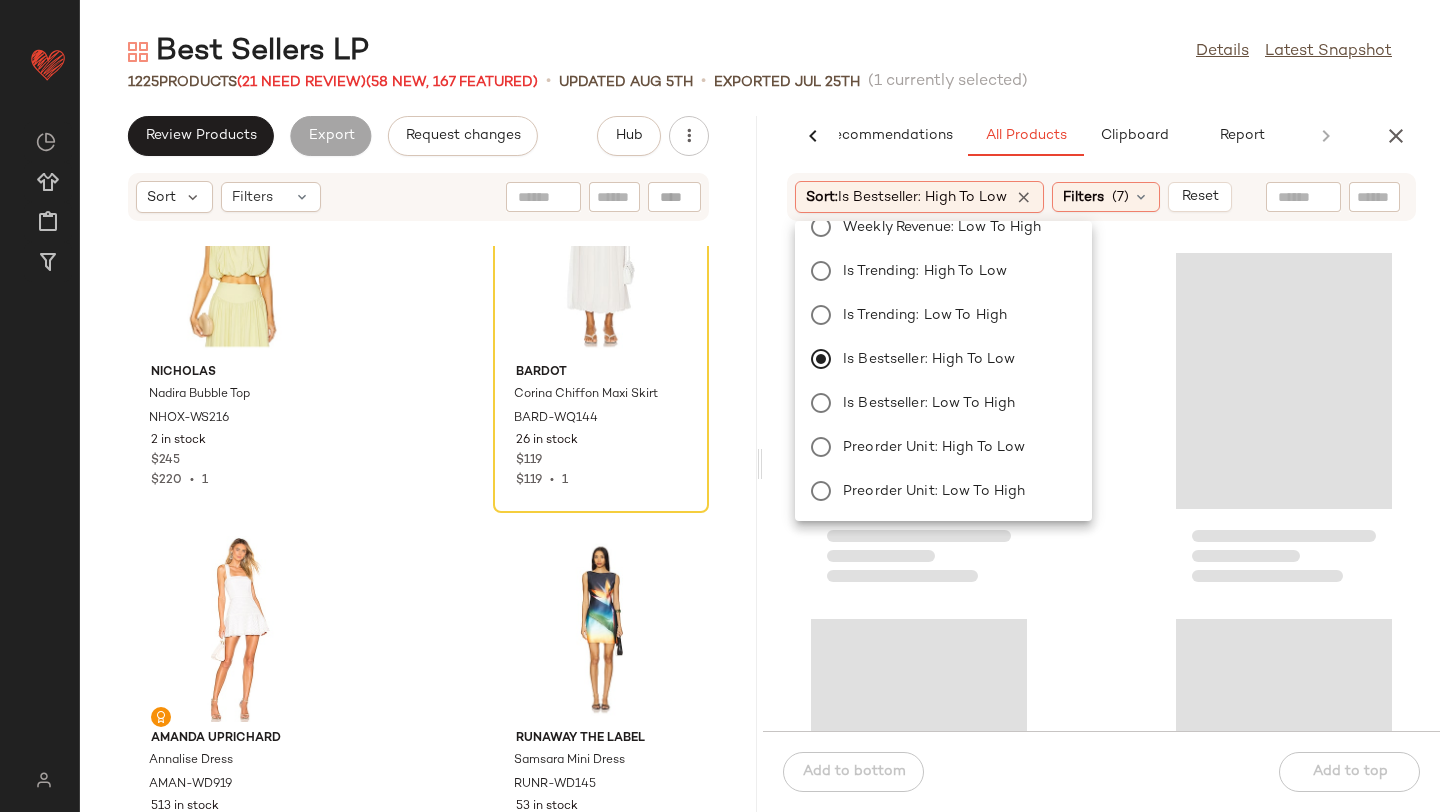 click on "AI Recommendations   All Products   Clipboard   Report  Sort:   Is Bestseller: High to Low Filters  (7)   Reset   Add to bottom   Add to top" 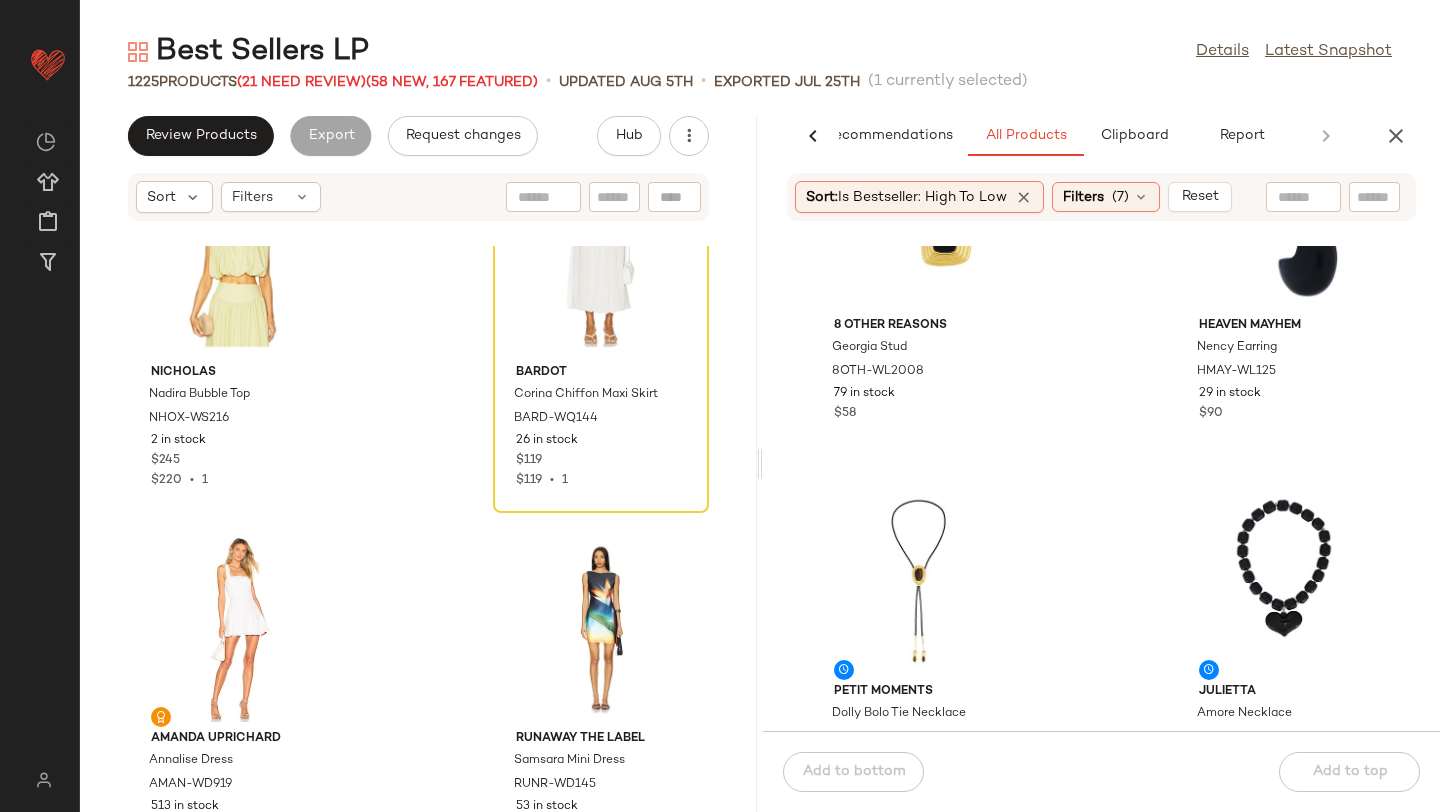 scroll, scrollTop: 1982, scrollLeft: 0, axis: vertical 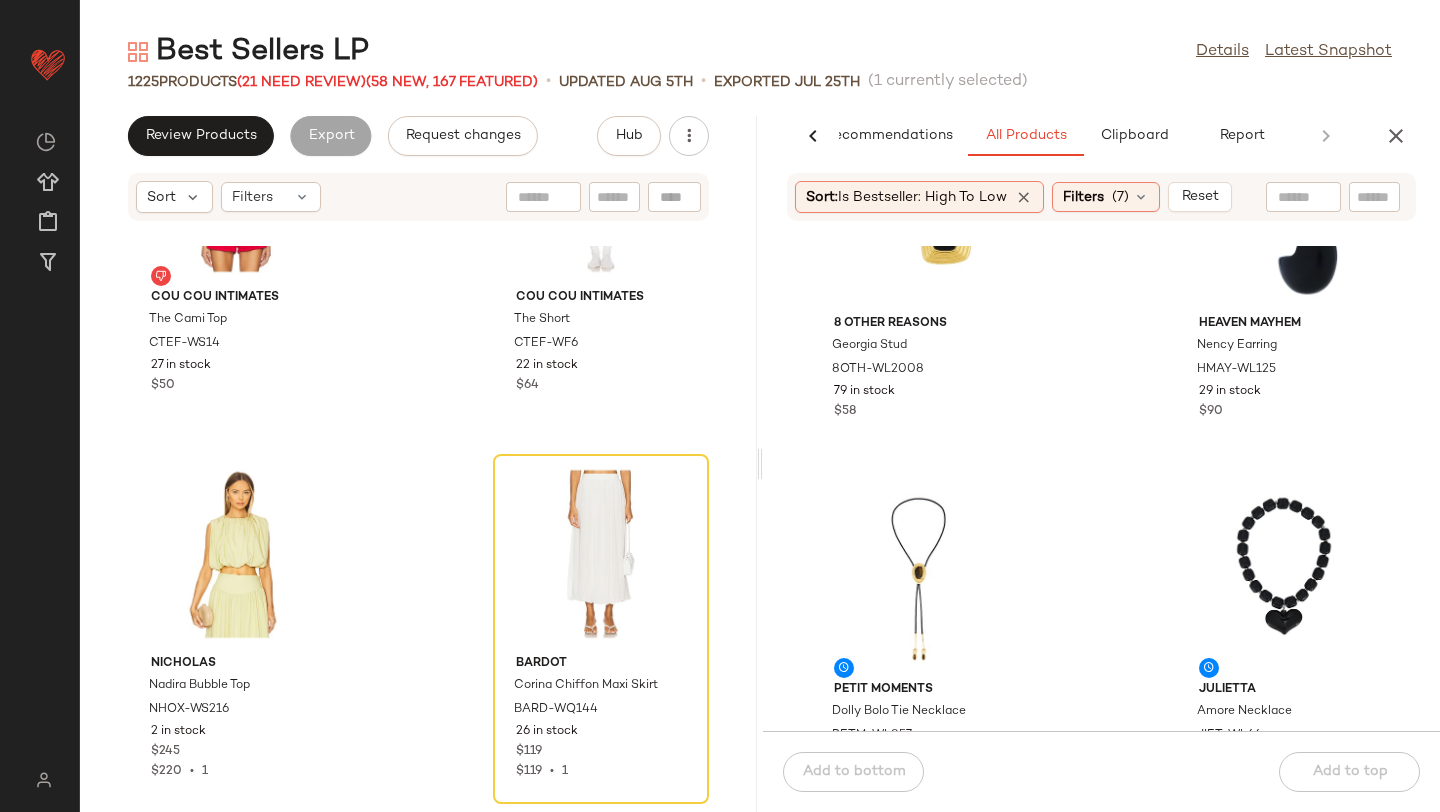 click 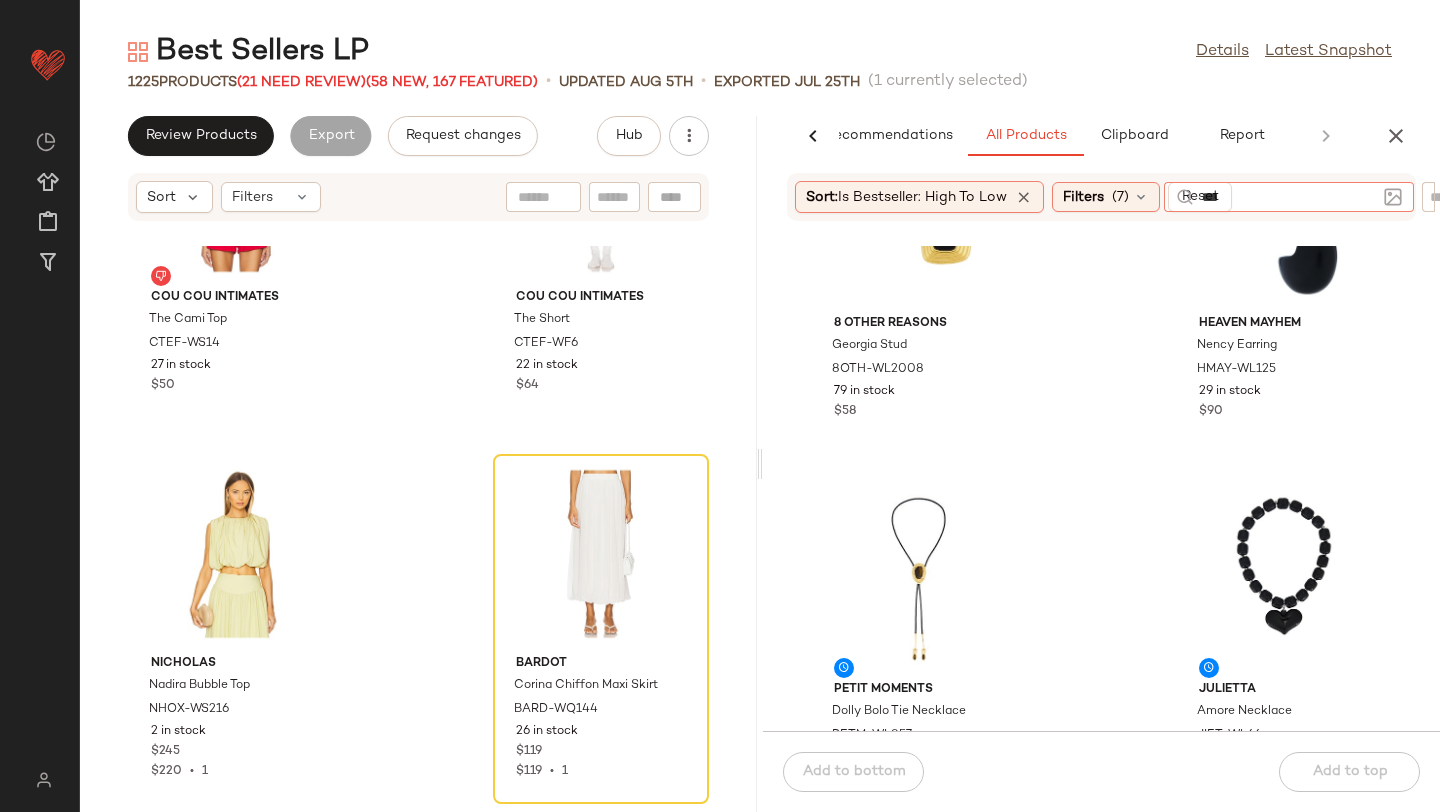 type on "****" 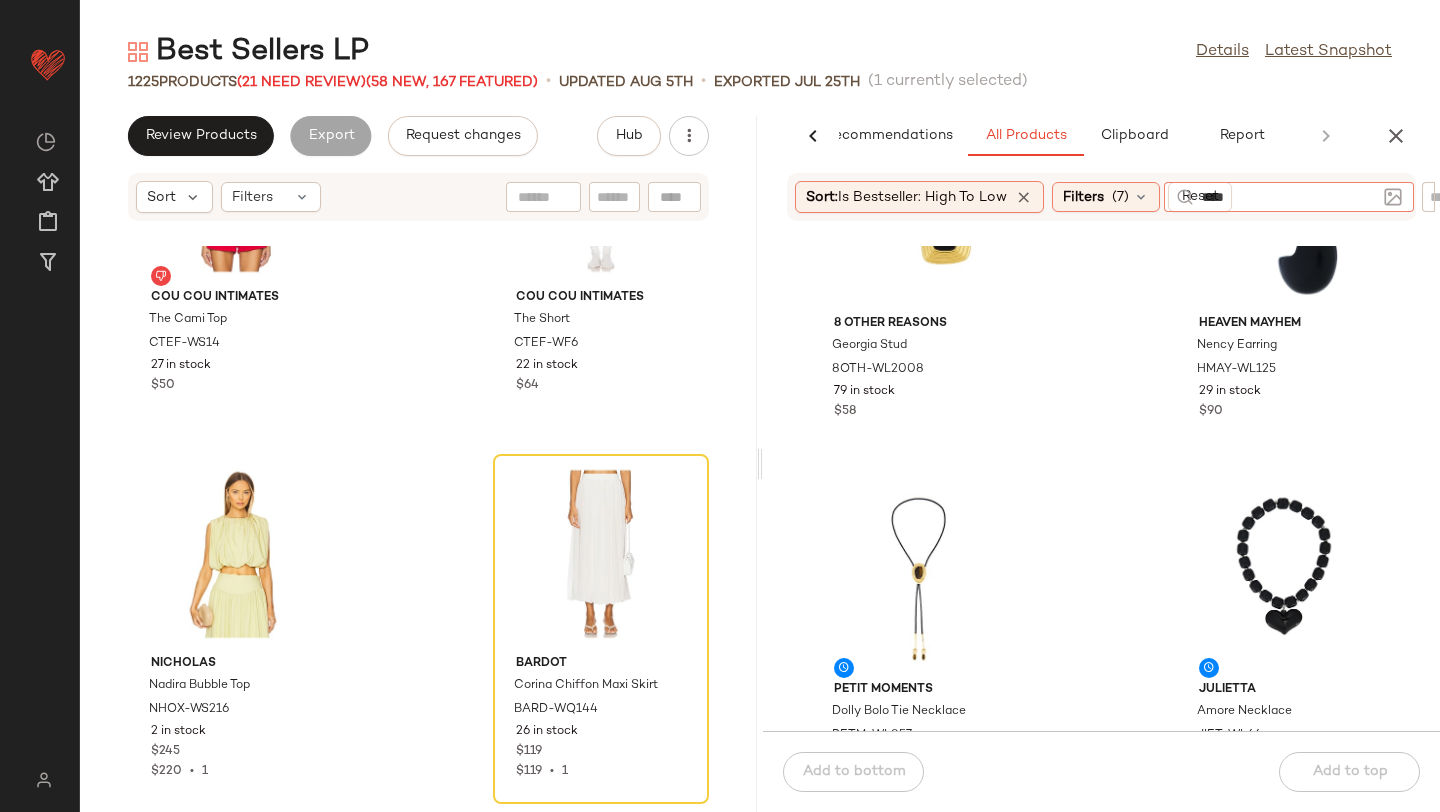type 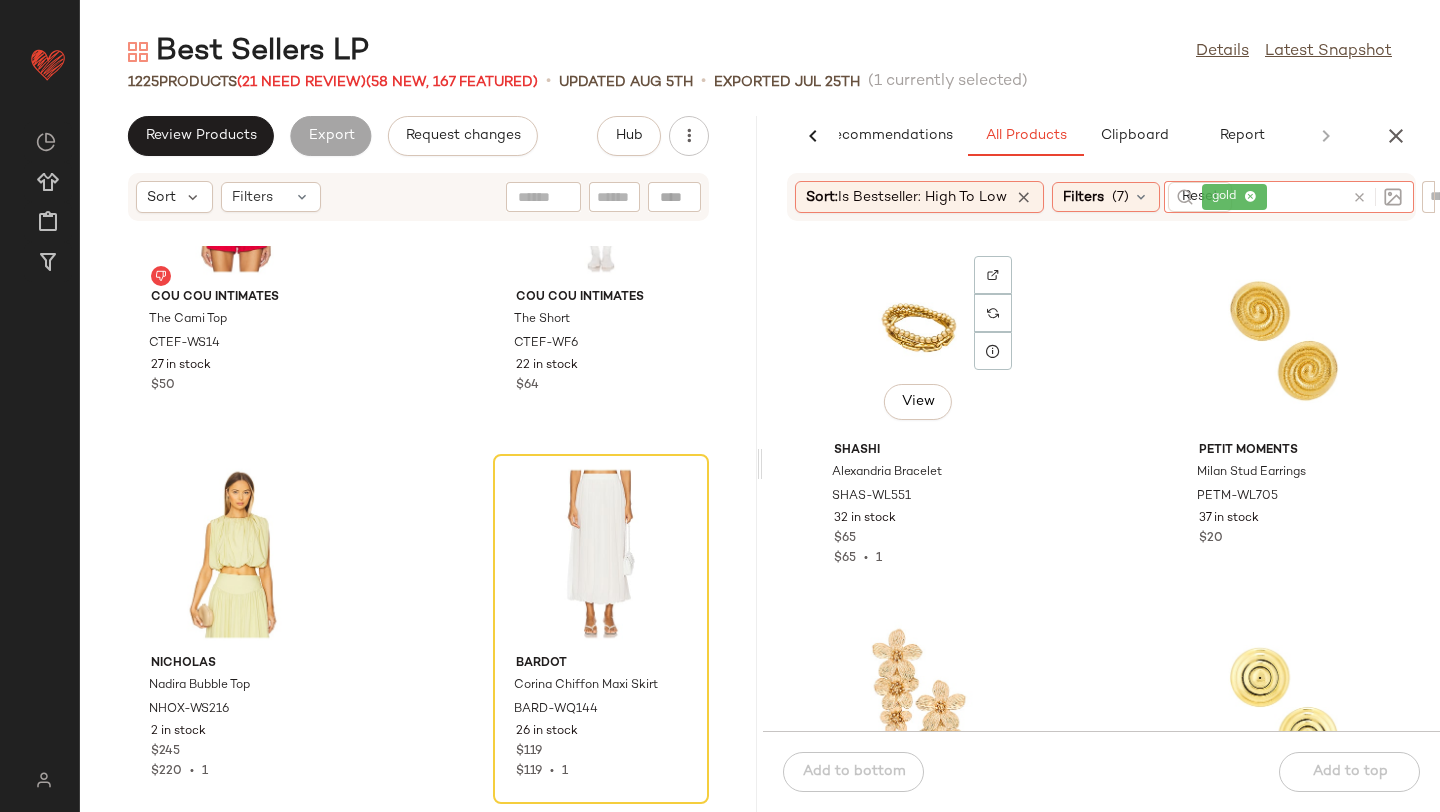 scroll, scrollTop: 389, scrollLeft: 0, axis: vertical 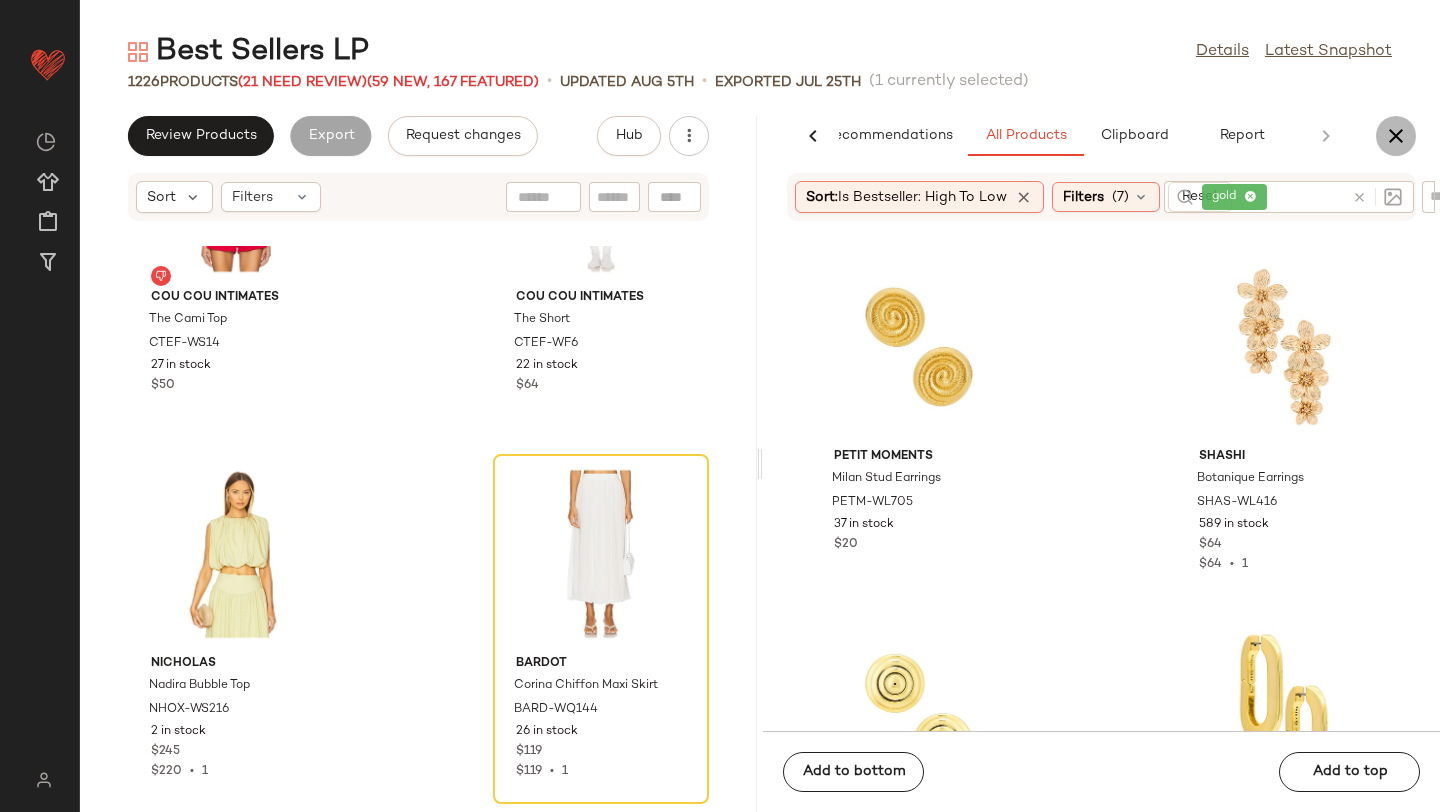 click at bounding box center [1396, 136] 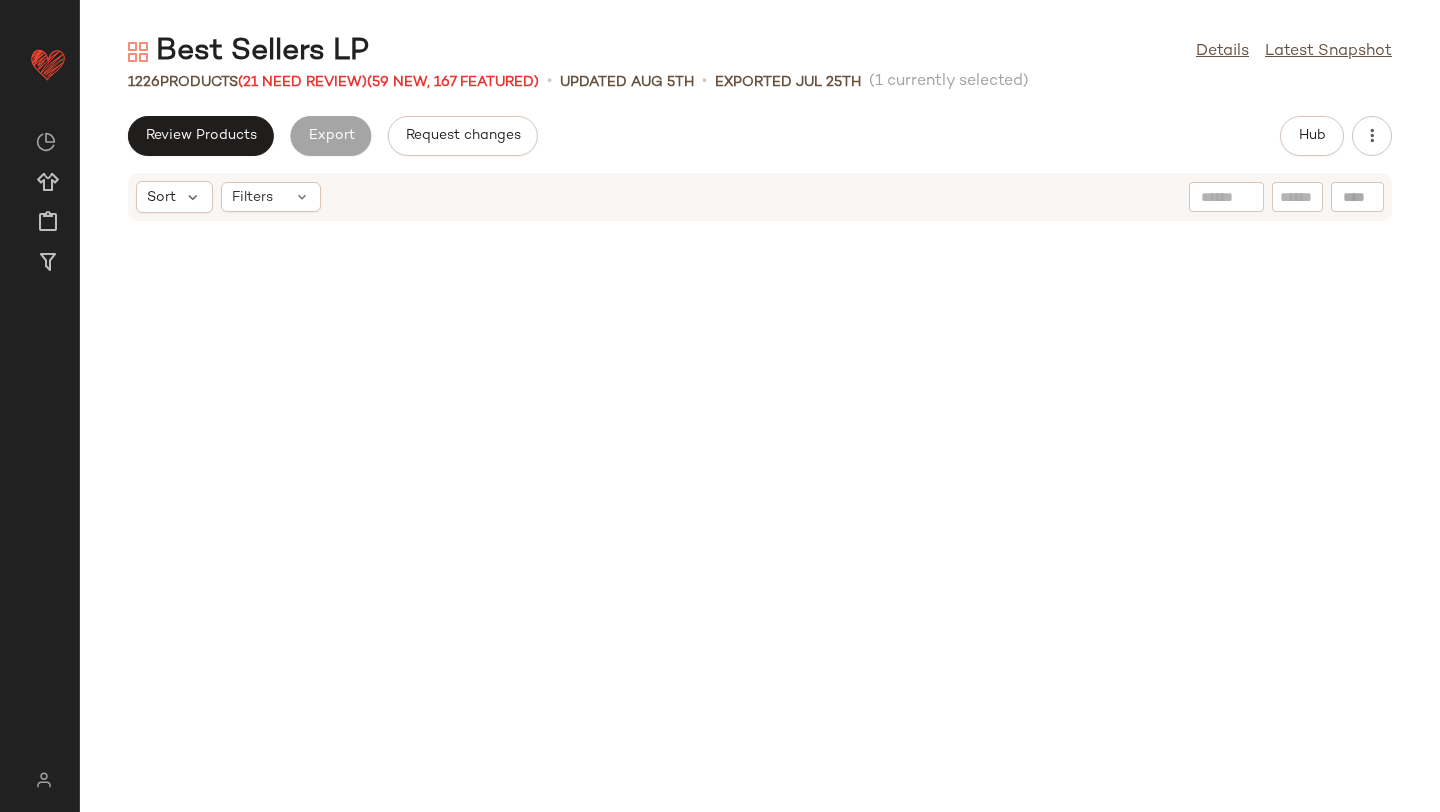 scroll, scrollTop: 28182, scrollLeft: 0, axis: vertical 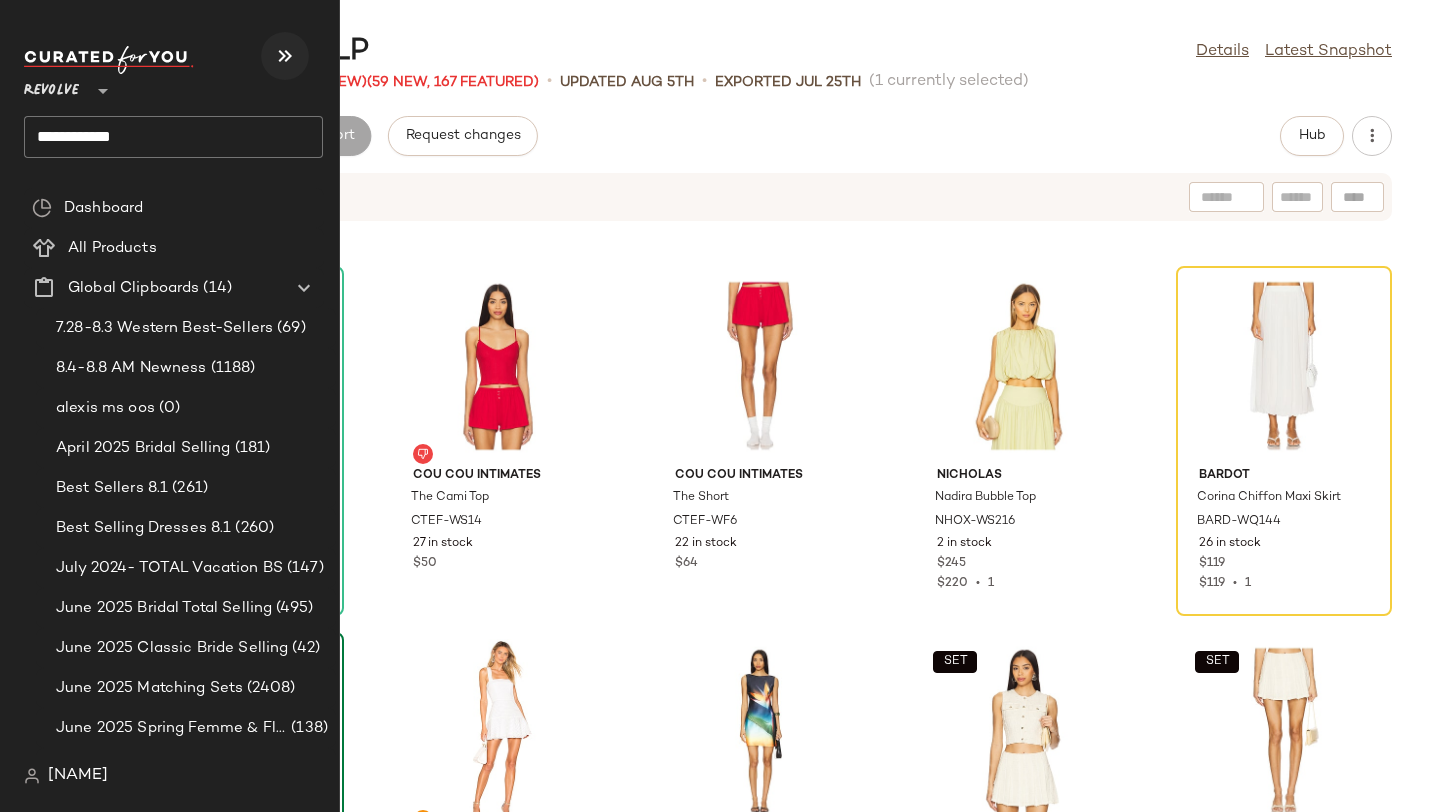click at bounding box center (285, 56) 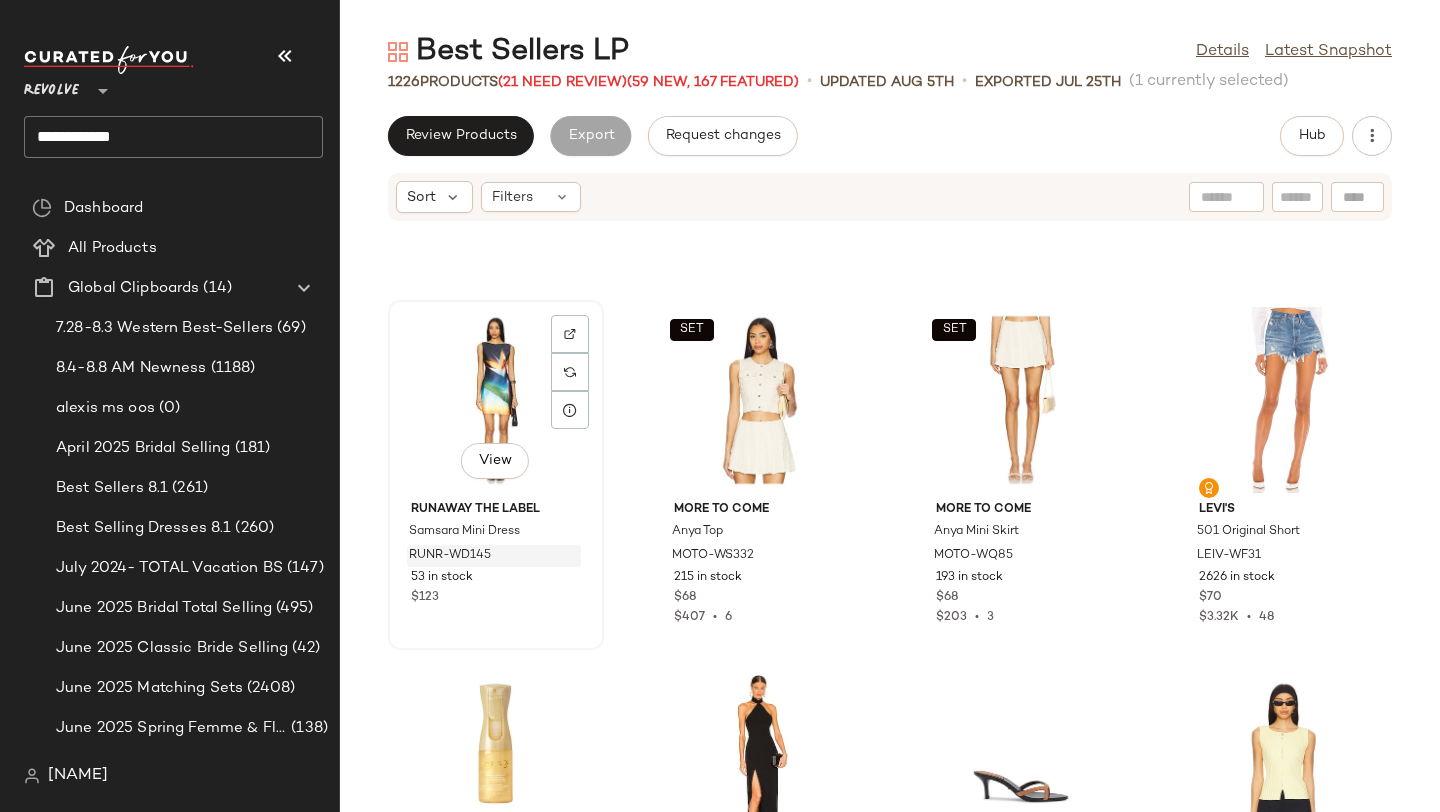 scroll, scrollTop: 35926, scrollLeft: 0, axis: vertical 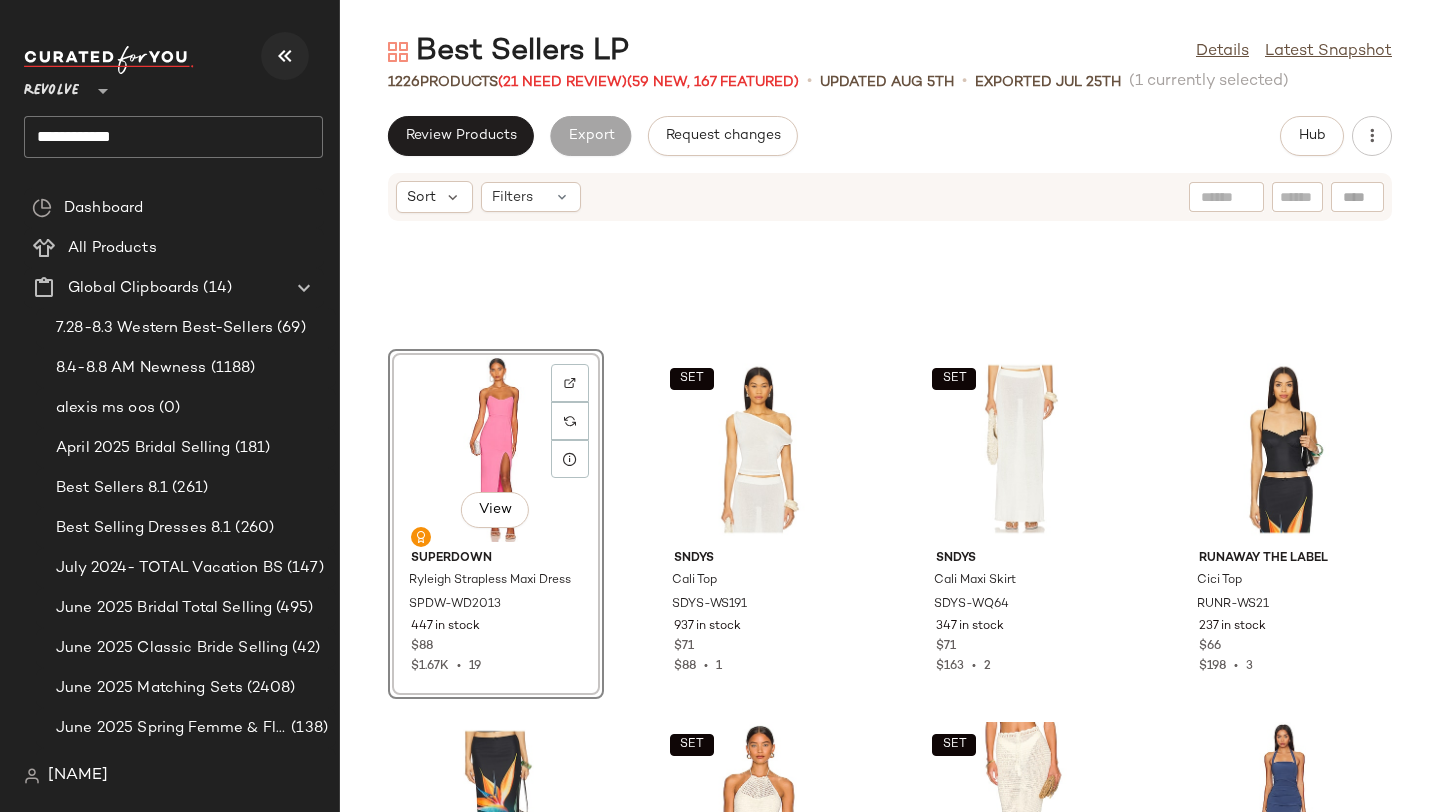 click at bounding box center [285, 56] 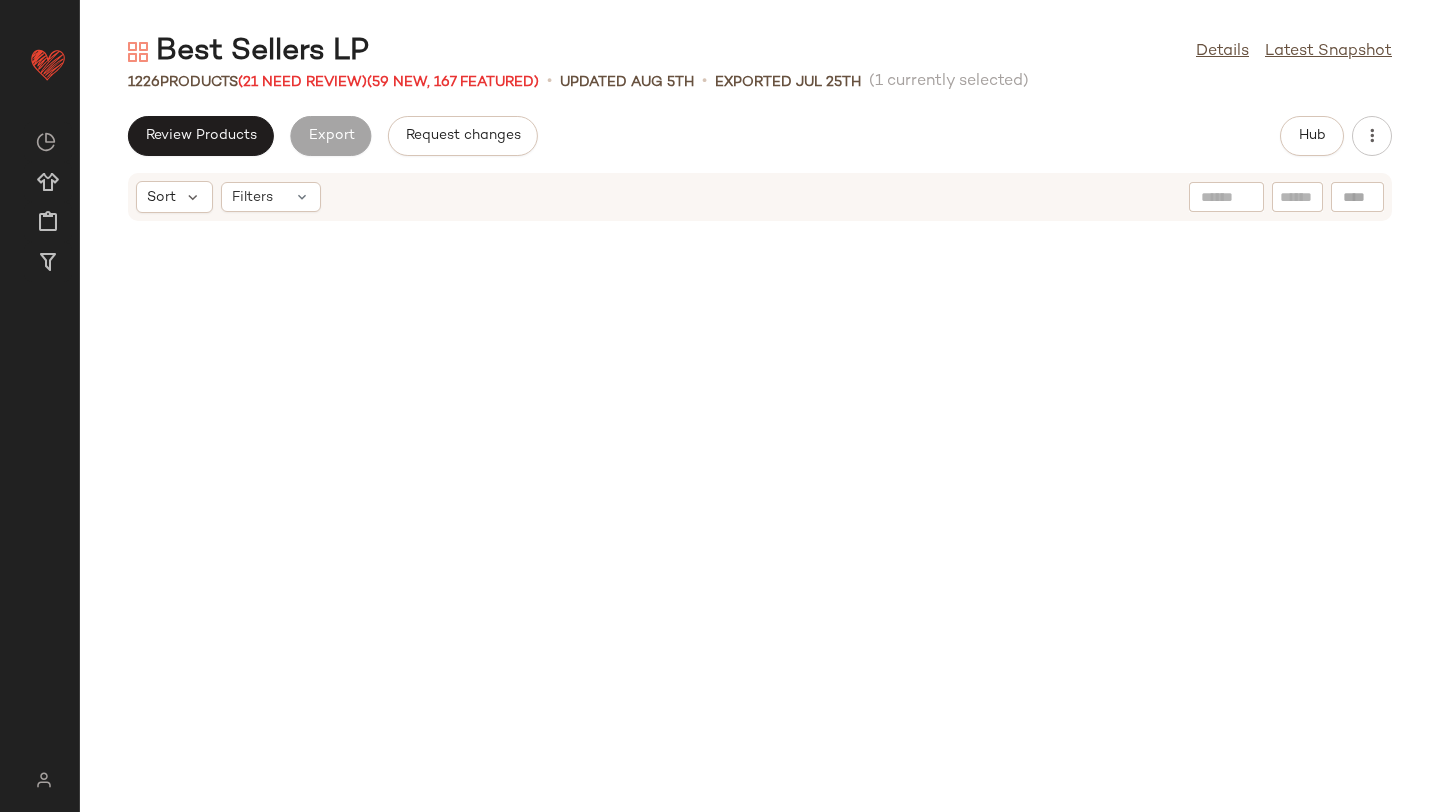 scroll, scrollTop: 29280, scrollLeft: 0, axis: vertical 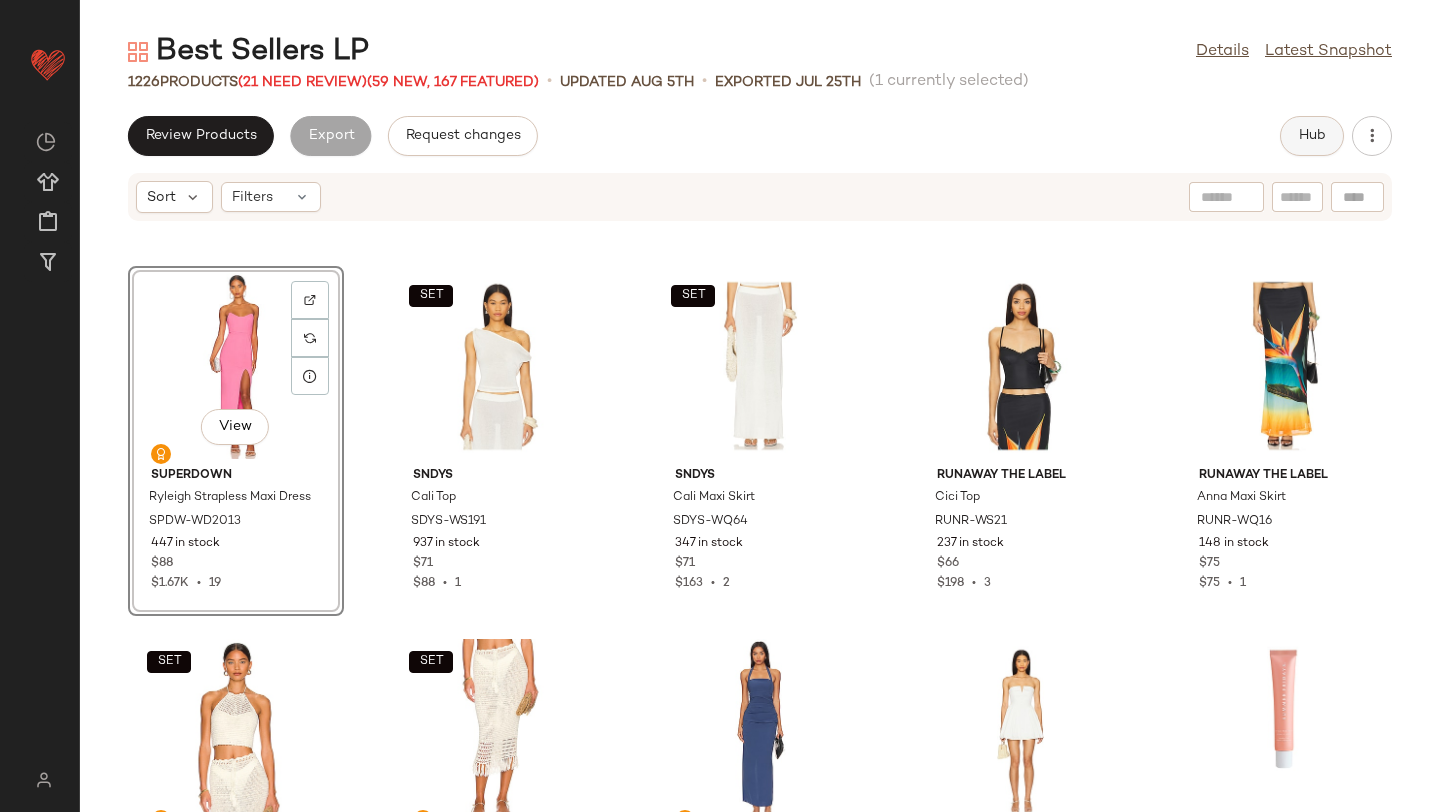 click on "Hub" 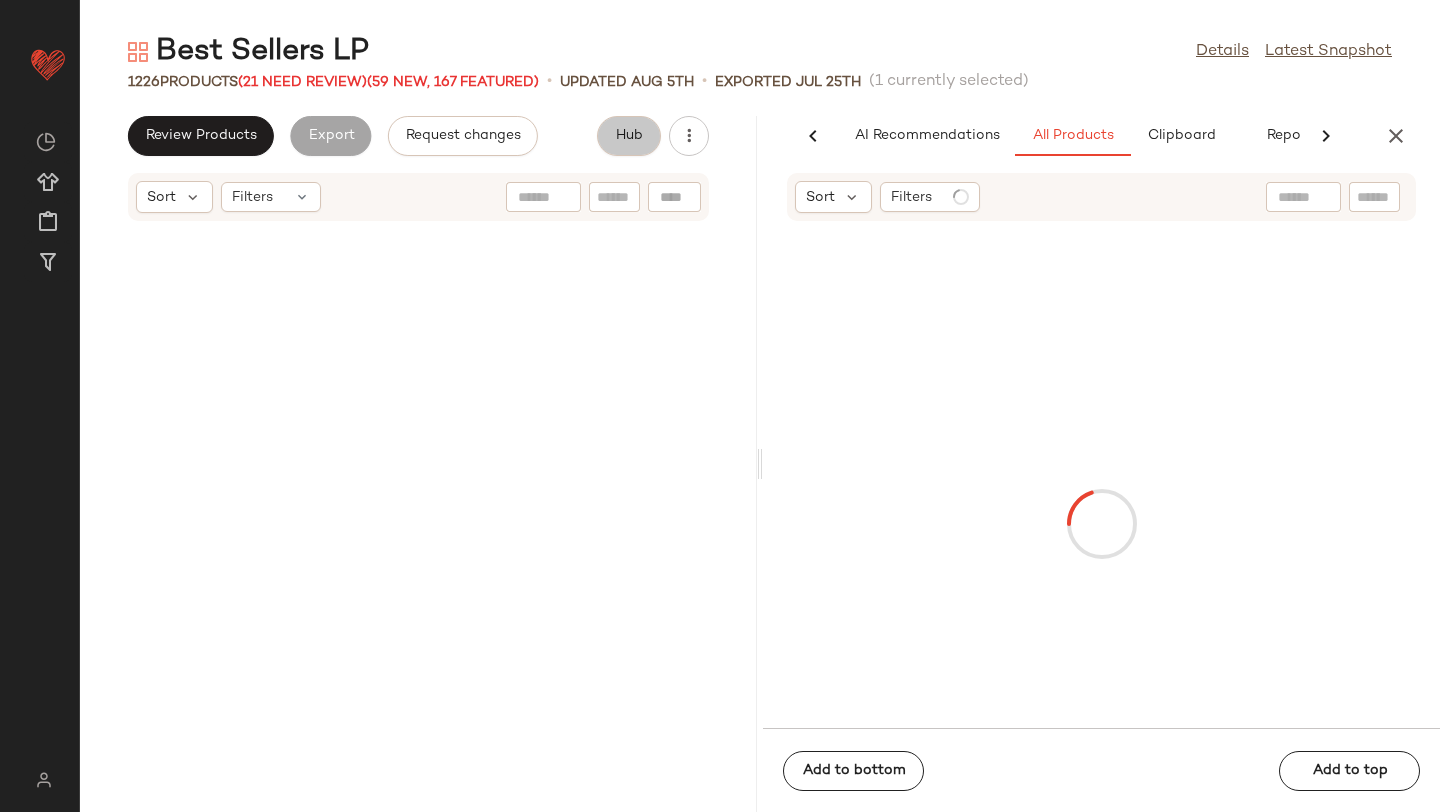 scroll, scrollTop: 0, scrollLeft: 47, axis: horizontal 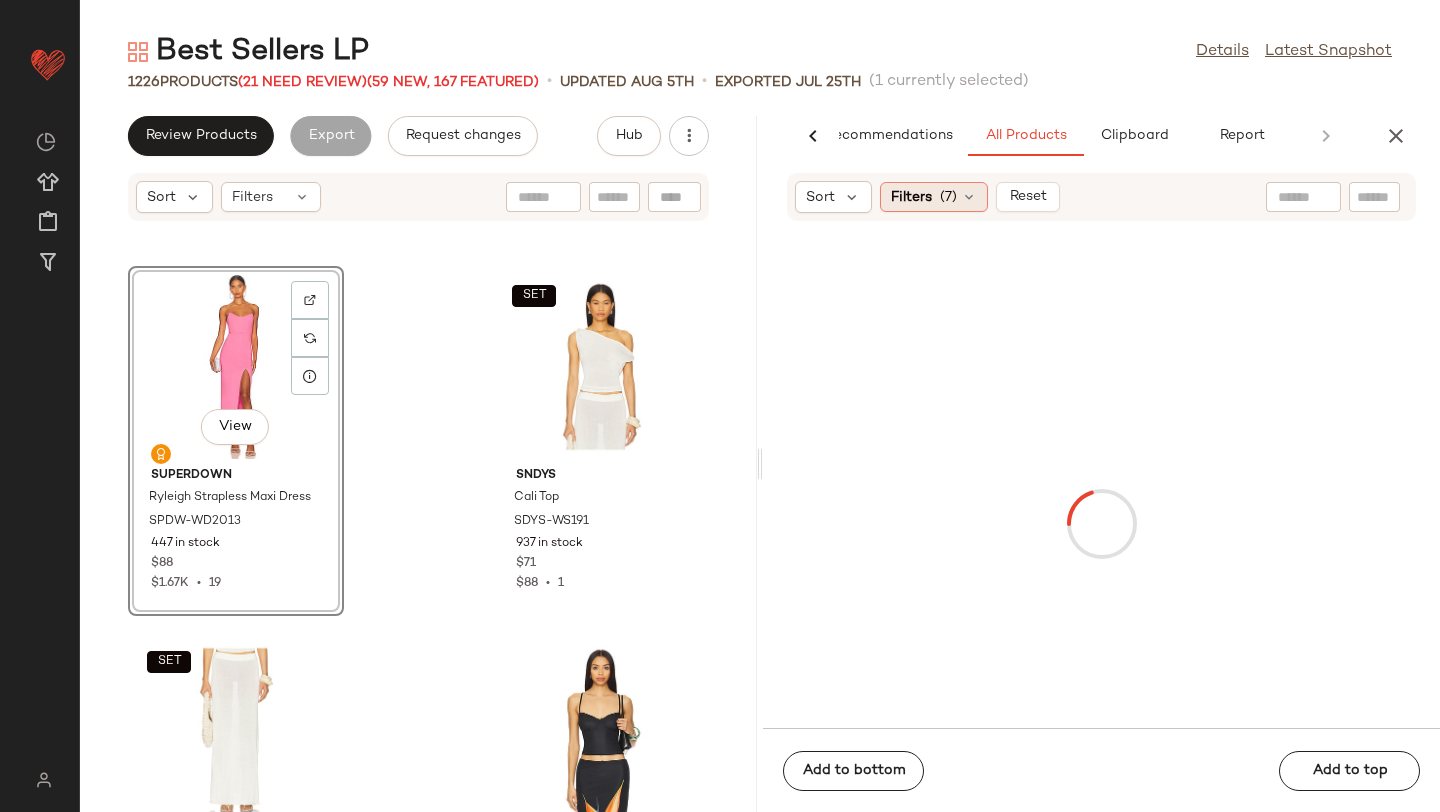 click on "Filters" at bounding box center [911, 197] 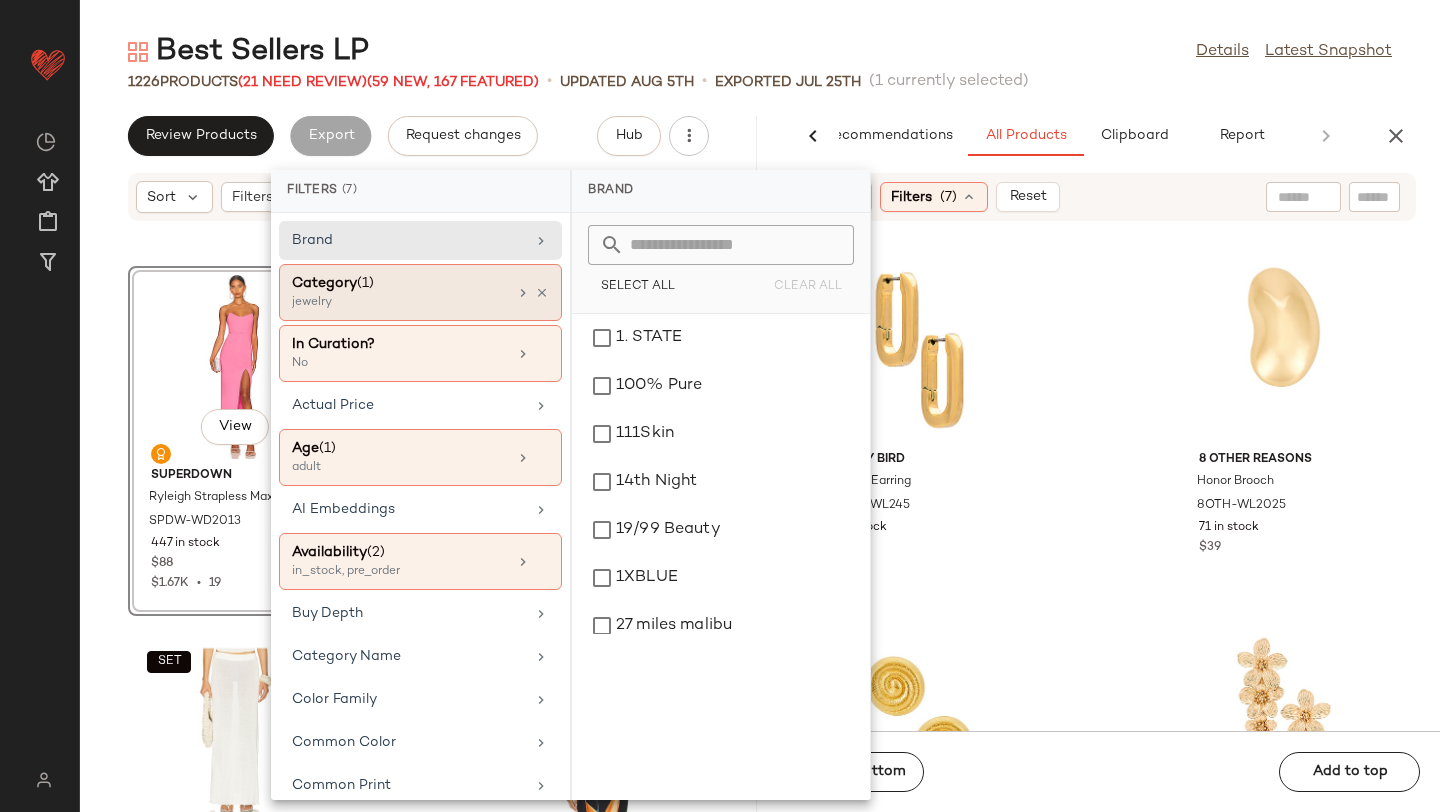 click on "Category  (1)  jewelry" 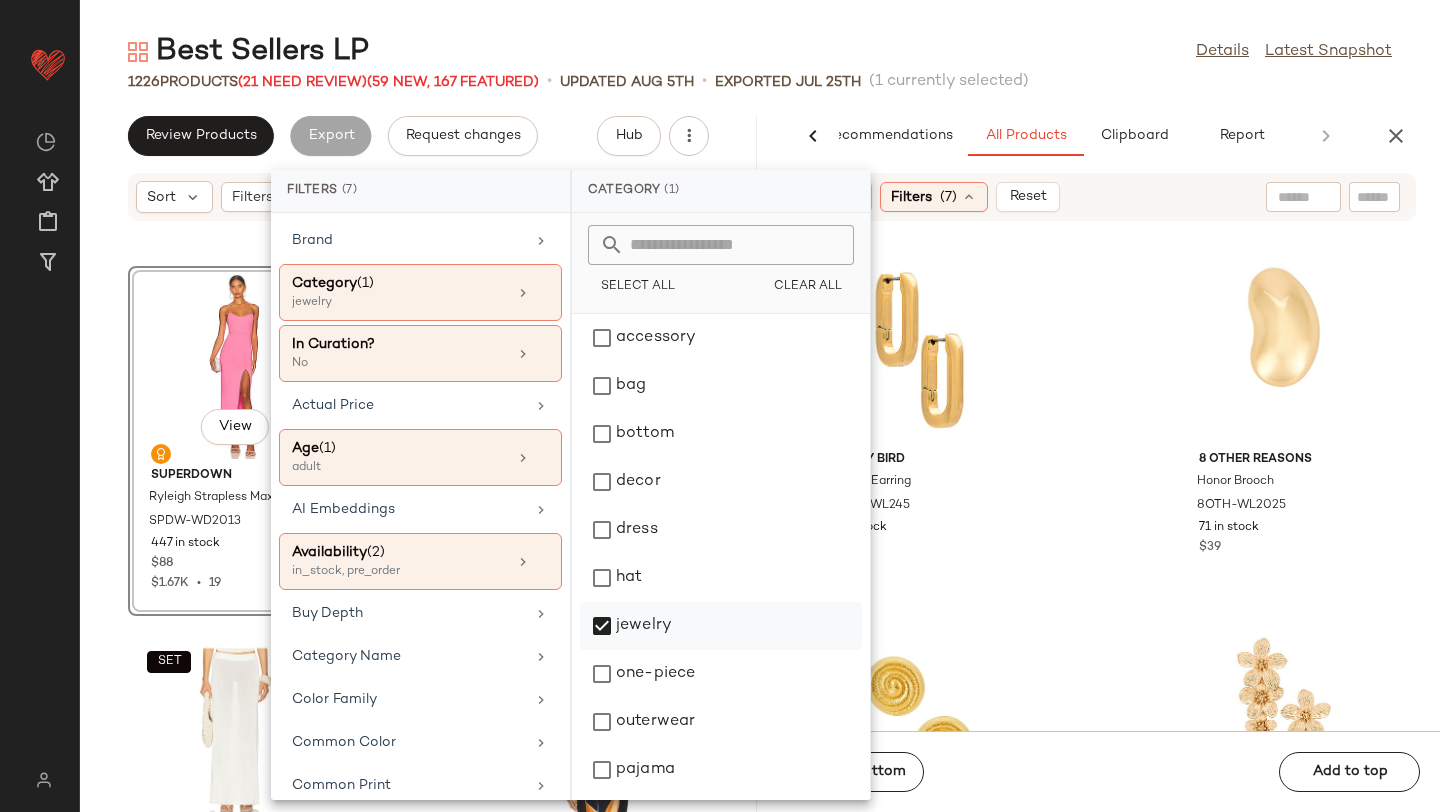 click on "jewelry" 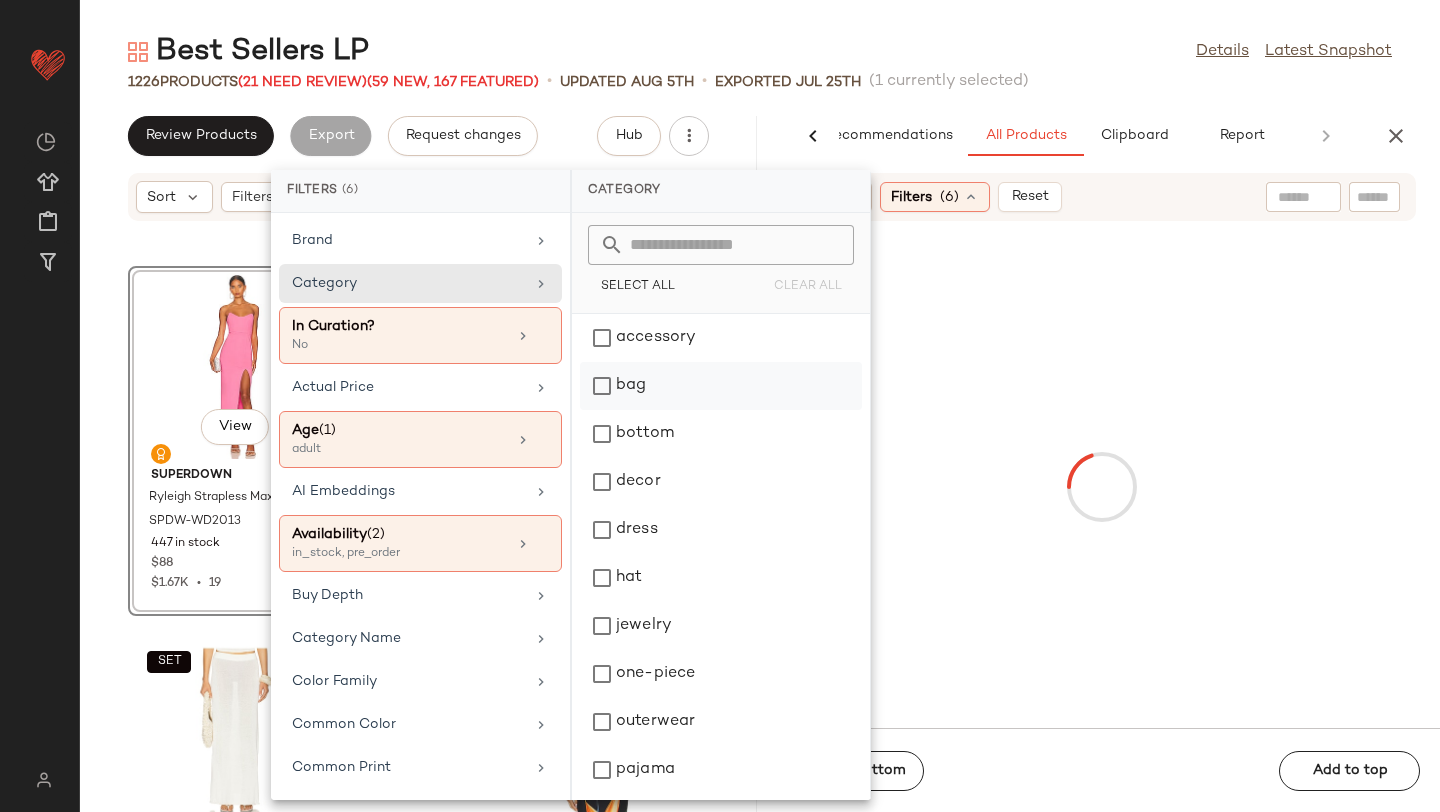 click on "bag" 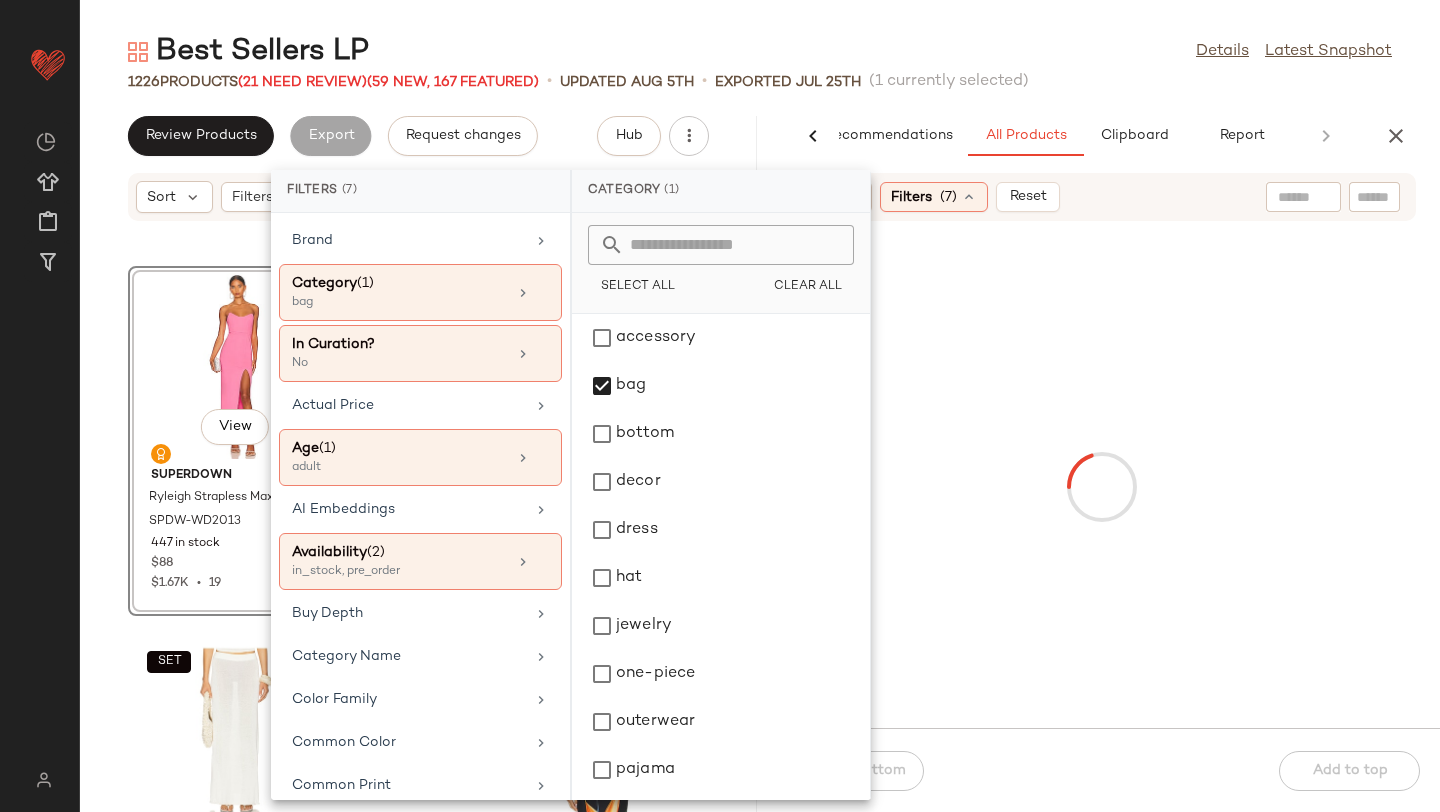 click on "Sort  Filters  (7)   Reset" at bounding box center [971, 197] 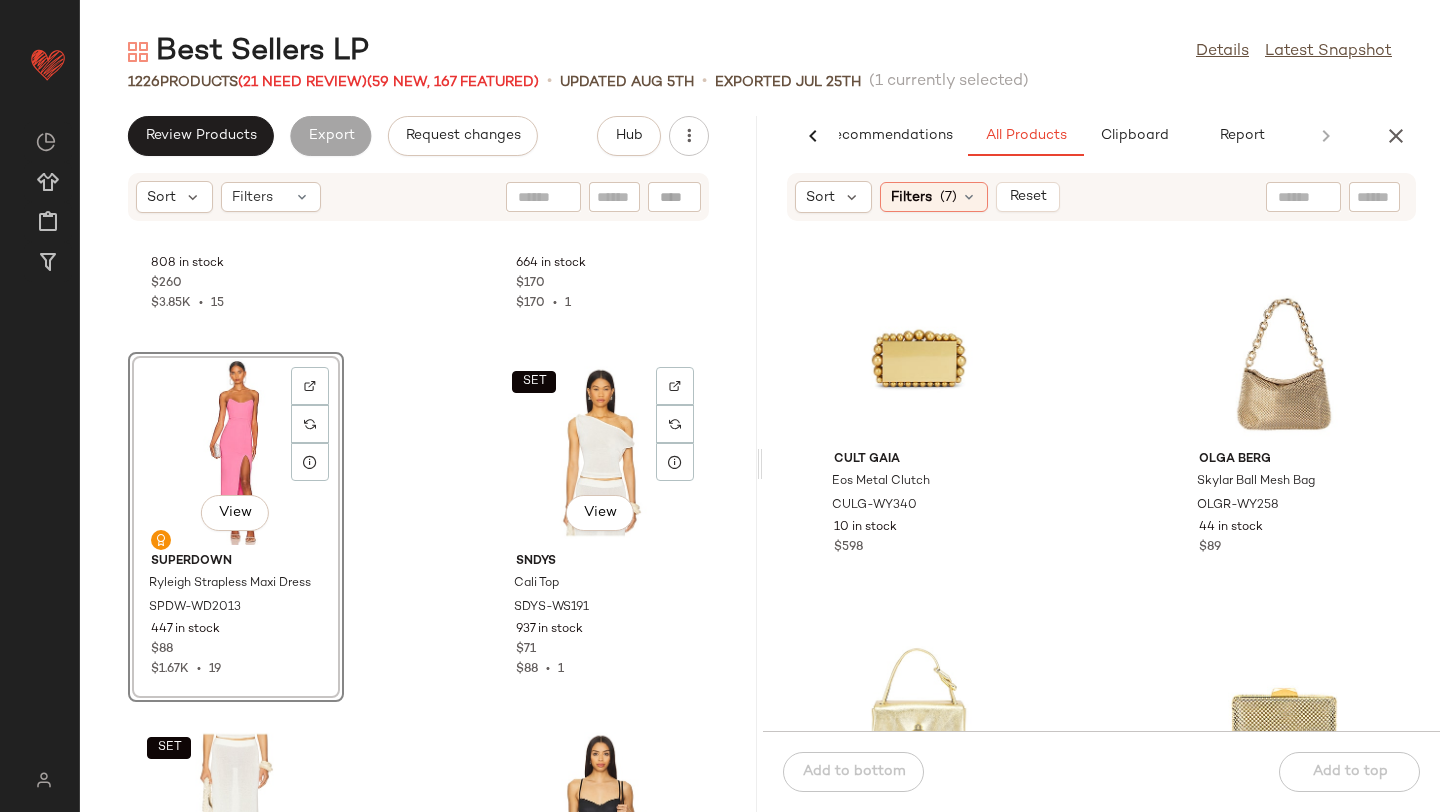 scroll, scrollTop: 73115, scrollLeft: 0, axis: vertical 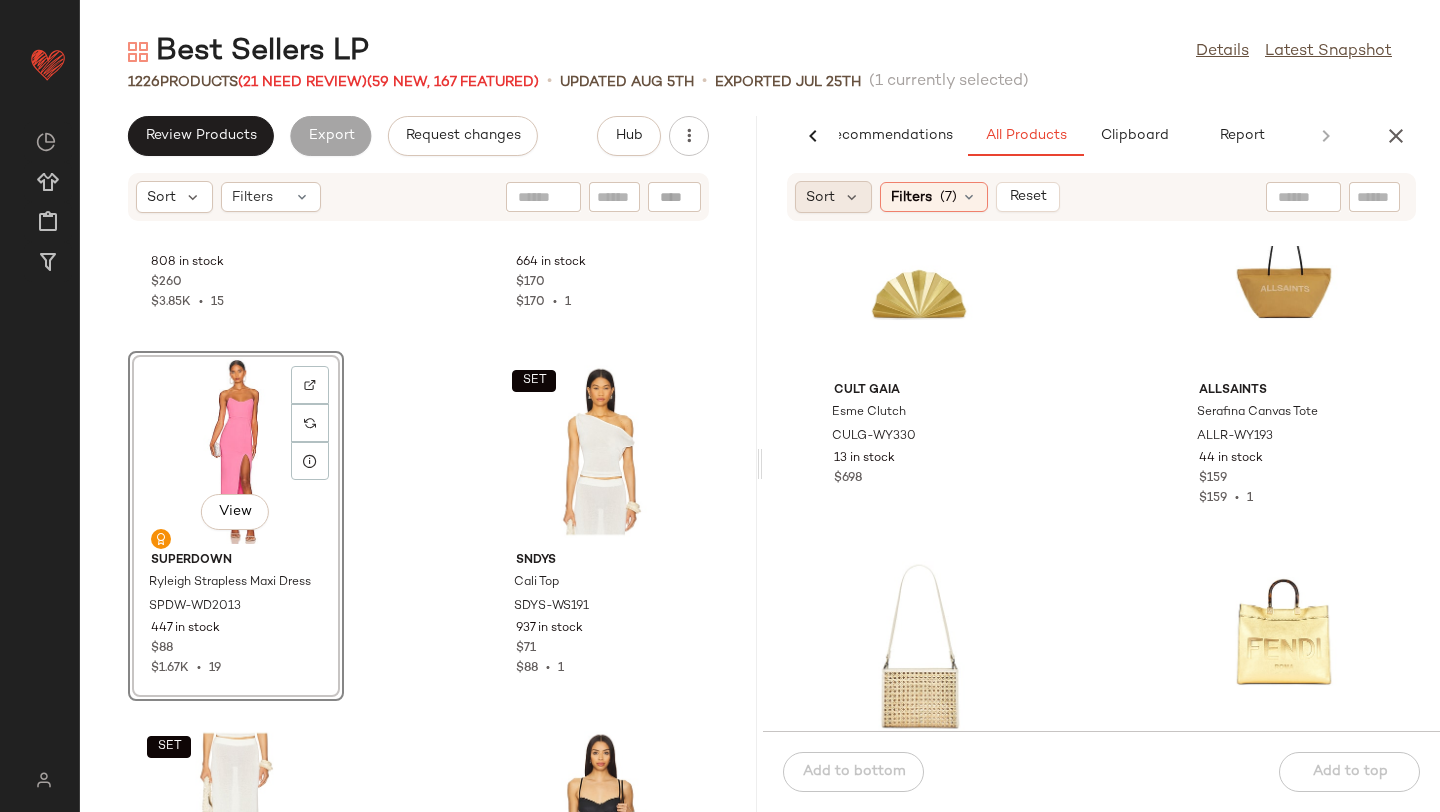 click on "Sort" at bounding box center (820, 197) 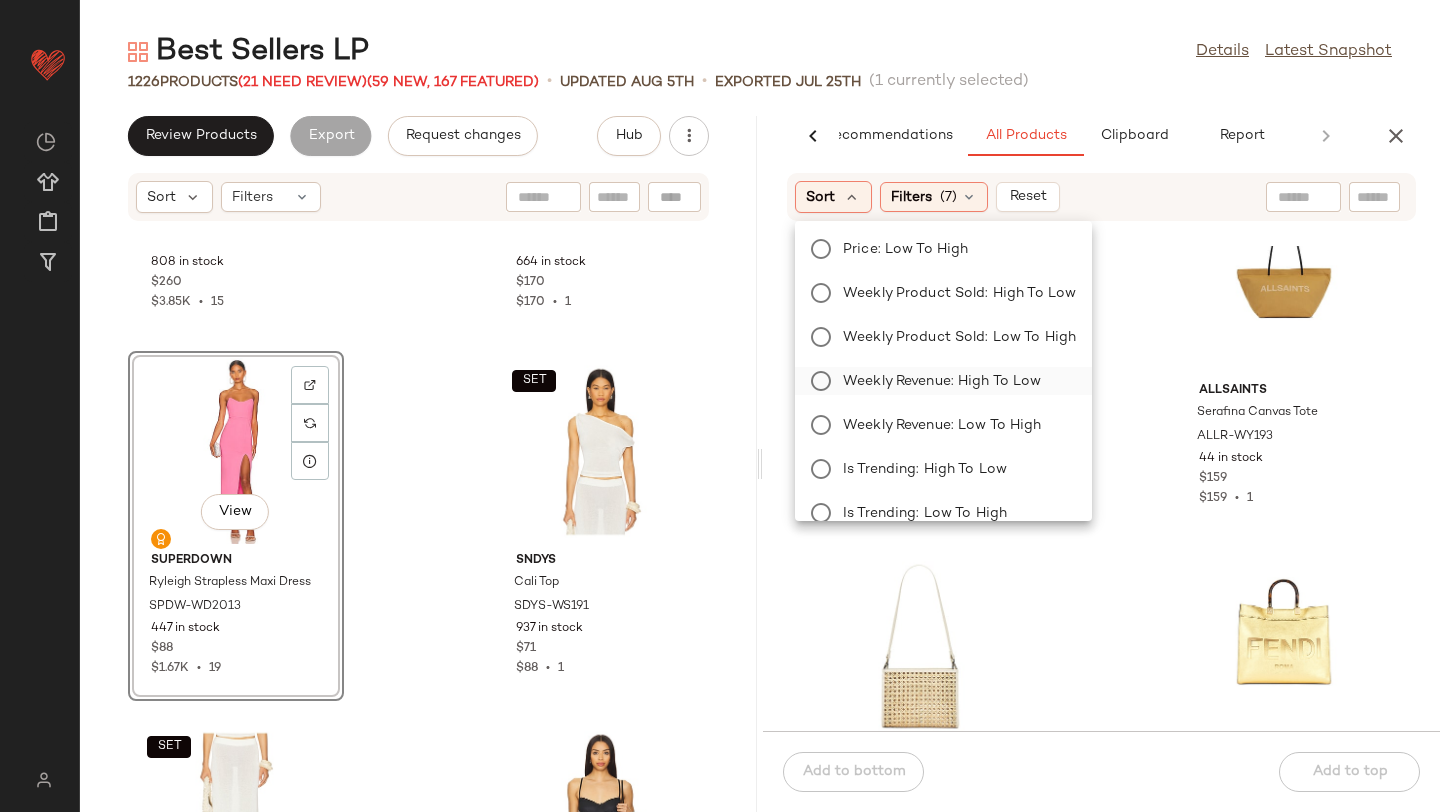 scroll, scrollTop: 243, scrollLeft: 0, axis: vertical 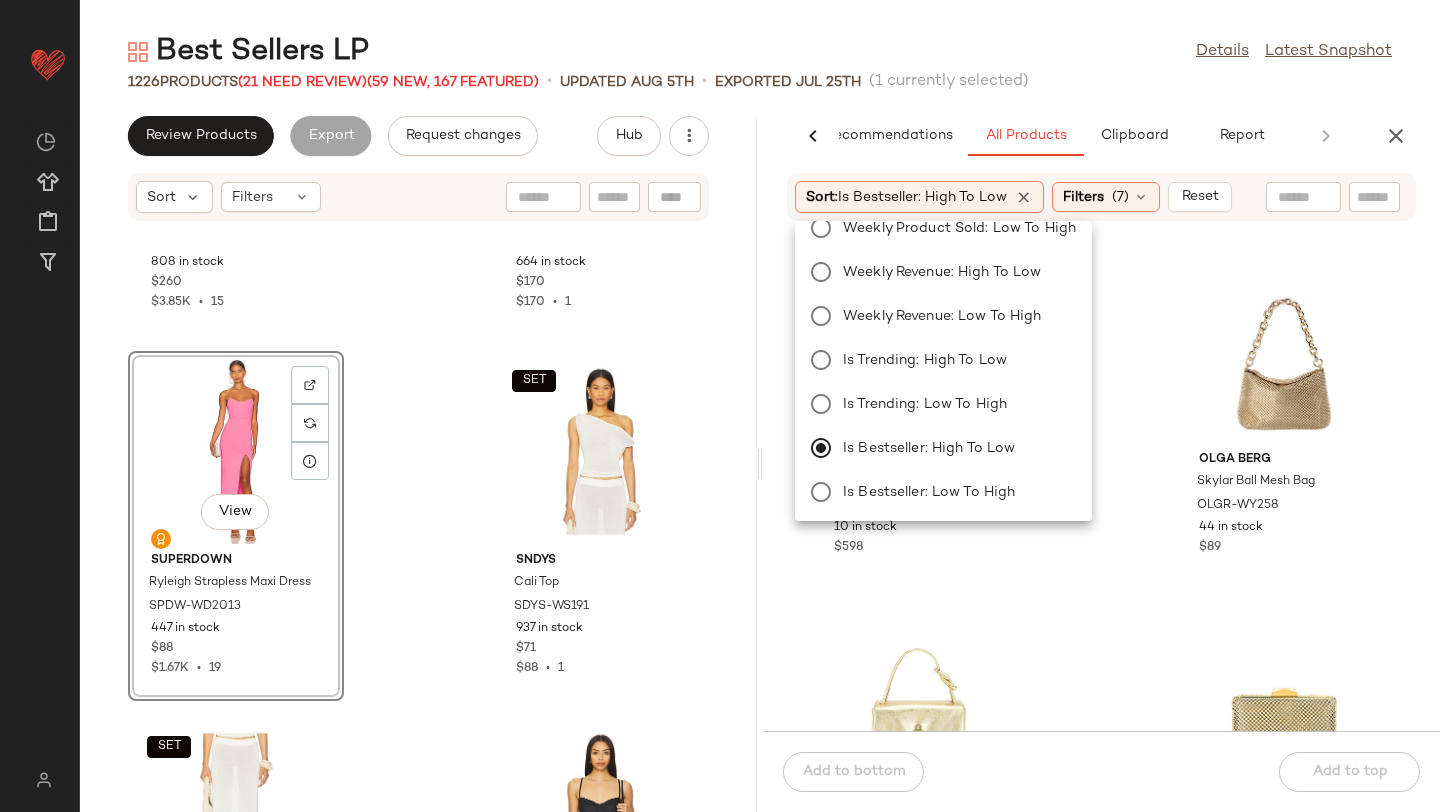 click on "Best Sellers LP  Details   Latest Snapshot  1226   Products   (21 Need Review)  (59 New, 167 Featured)  •   updated Aug 5th  •  Exported Jul 25th   (1 currently selected)   Review Products   Export   Request changes   Hub  Sort  Filters Amanda Uprichard Queen Gown AMAN-WD848 808 in stock $260 $3.85K  •  15 Tony Bianco Daisy Sandal TONR-WZ807 664 in stock $170 $170  •  1  View  superdown Ryleigh Strapless Maxi Dress SPDW-WD2013 447 in stock $88 $1.67K  •  19  SET  SNDYS Cali Top SDYS-WS191 937 in stock $71 $88  •  1  SET  SNDYS Cali Maxi Skirt SDYS-WQ64 347 in stock $71 $163  •  2 Runaway The Label Cici Top RUNR-WS21 237 in stock $66 $198  •  3 Runaway The Label Anna Maxi Skirt RUNR-WQ16 148 in stock $75 $75  •  1  SET  MORE TO COME Angelina Halter Top MOTO-WS53 224 in stock $64 $704  •  11  AI Recommendations   All Products   Clipboard   Report  Sort:   Is Bestseller: High to Low Filters  (7)   Reset  Cult Gaia Eos Metal Clutch CULG-WY340 10 in stock $598 olga berg Skylar Ball Mesh Bag" at bounding box center (760, 422) 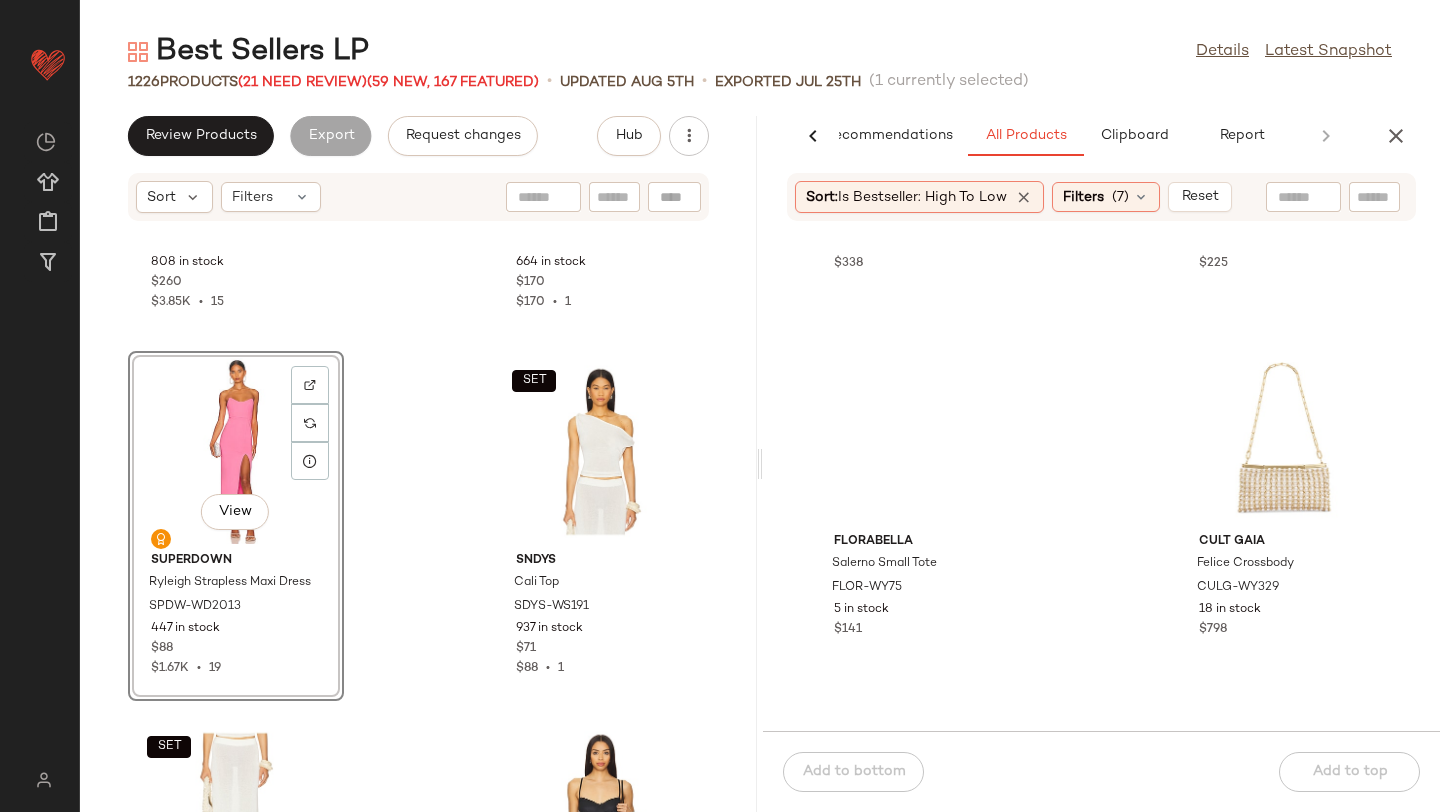 scroll, scrollTop: 3450, scrollLeft: 0, axis: vertical 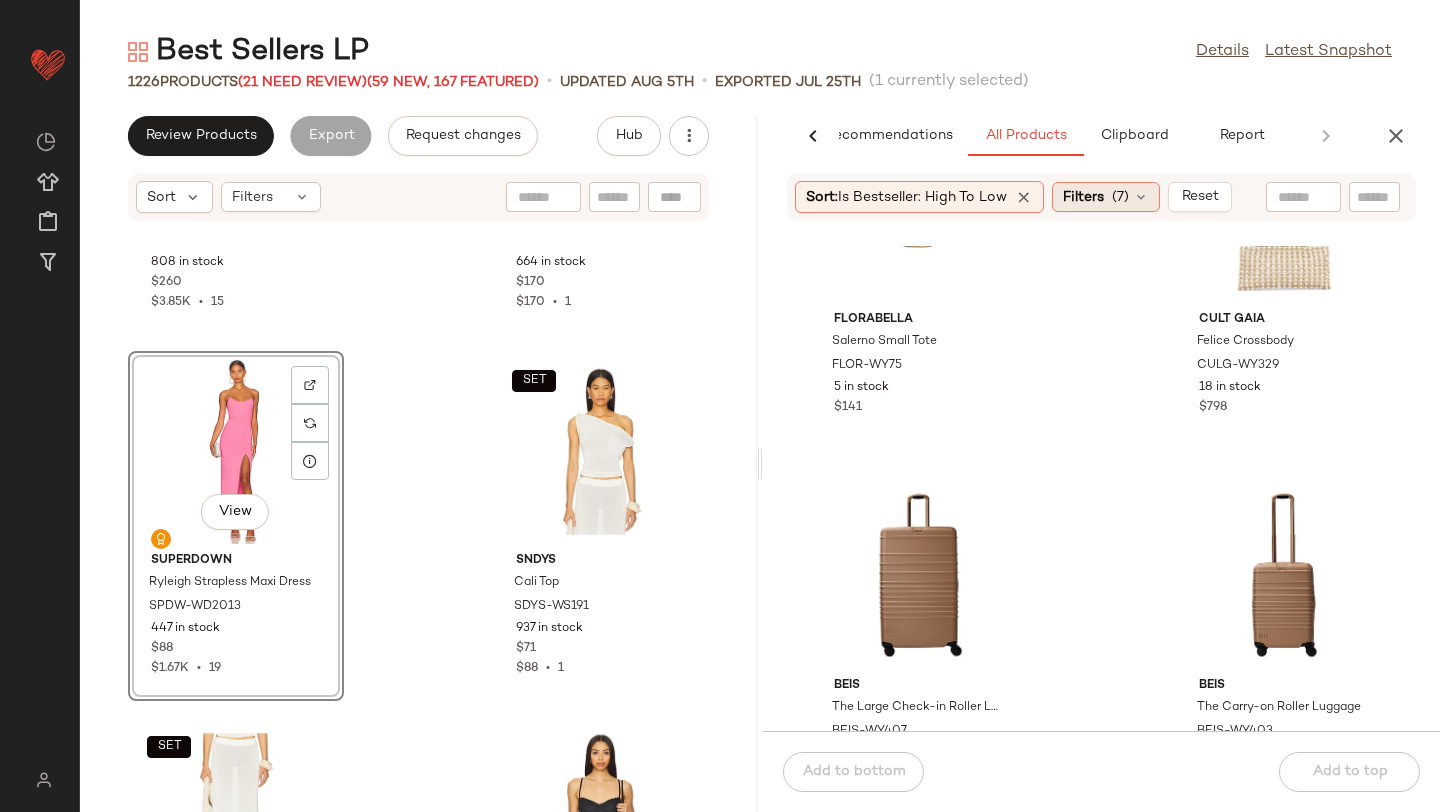click on "(7)" at bounding box center (1120, 197) 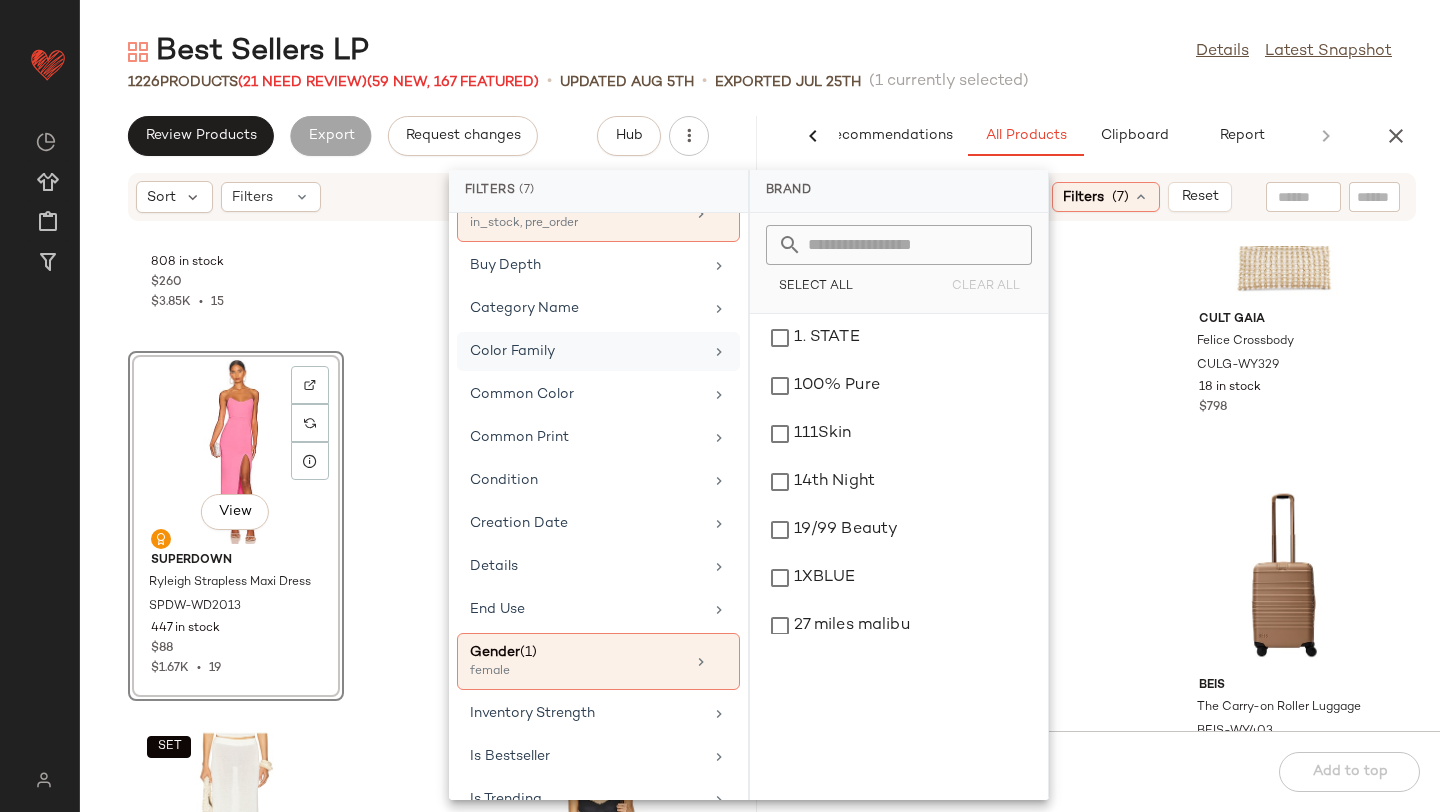 scroll, scrollTop: 444, scrollLeft: 0, axis: vertical 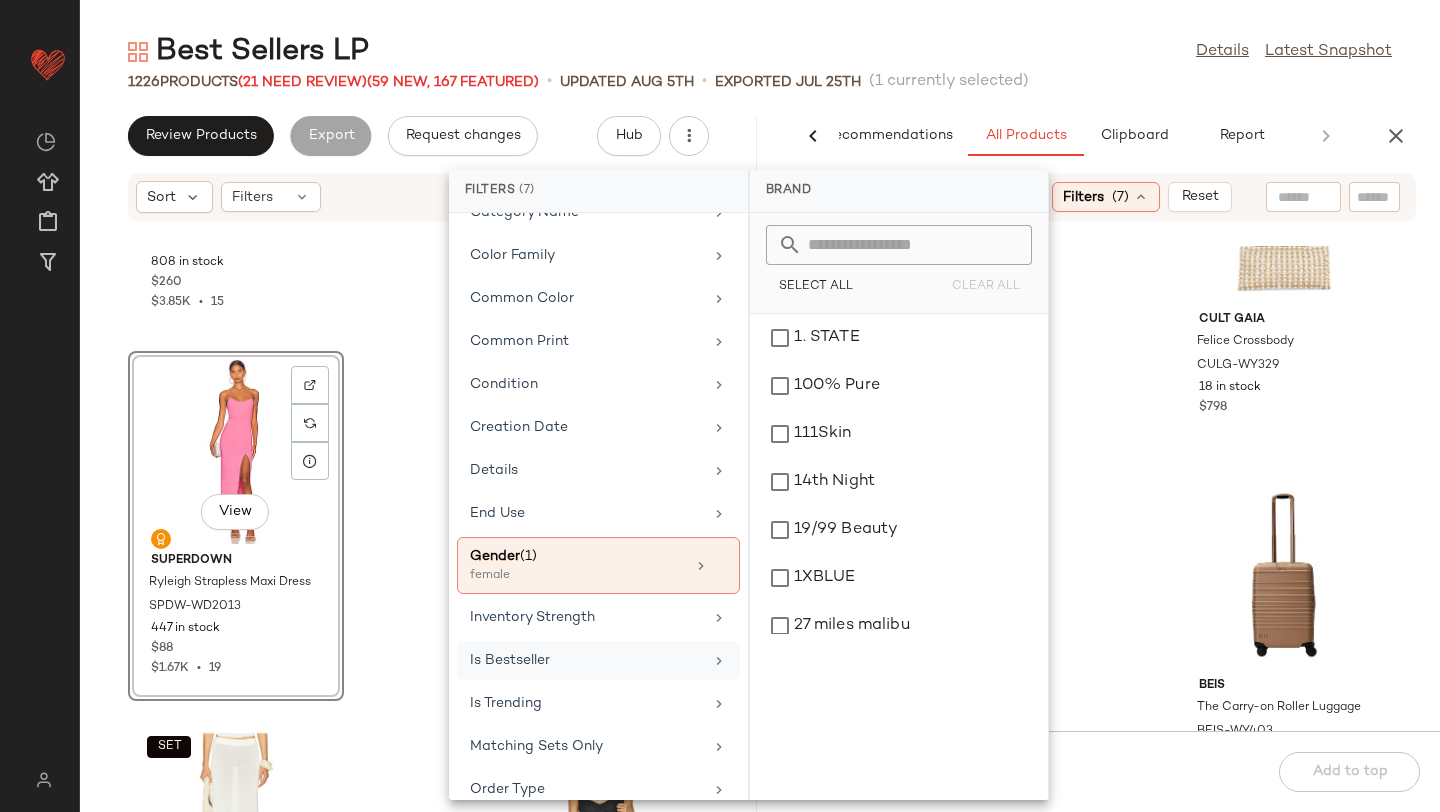 click on "Is Bestseller" 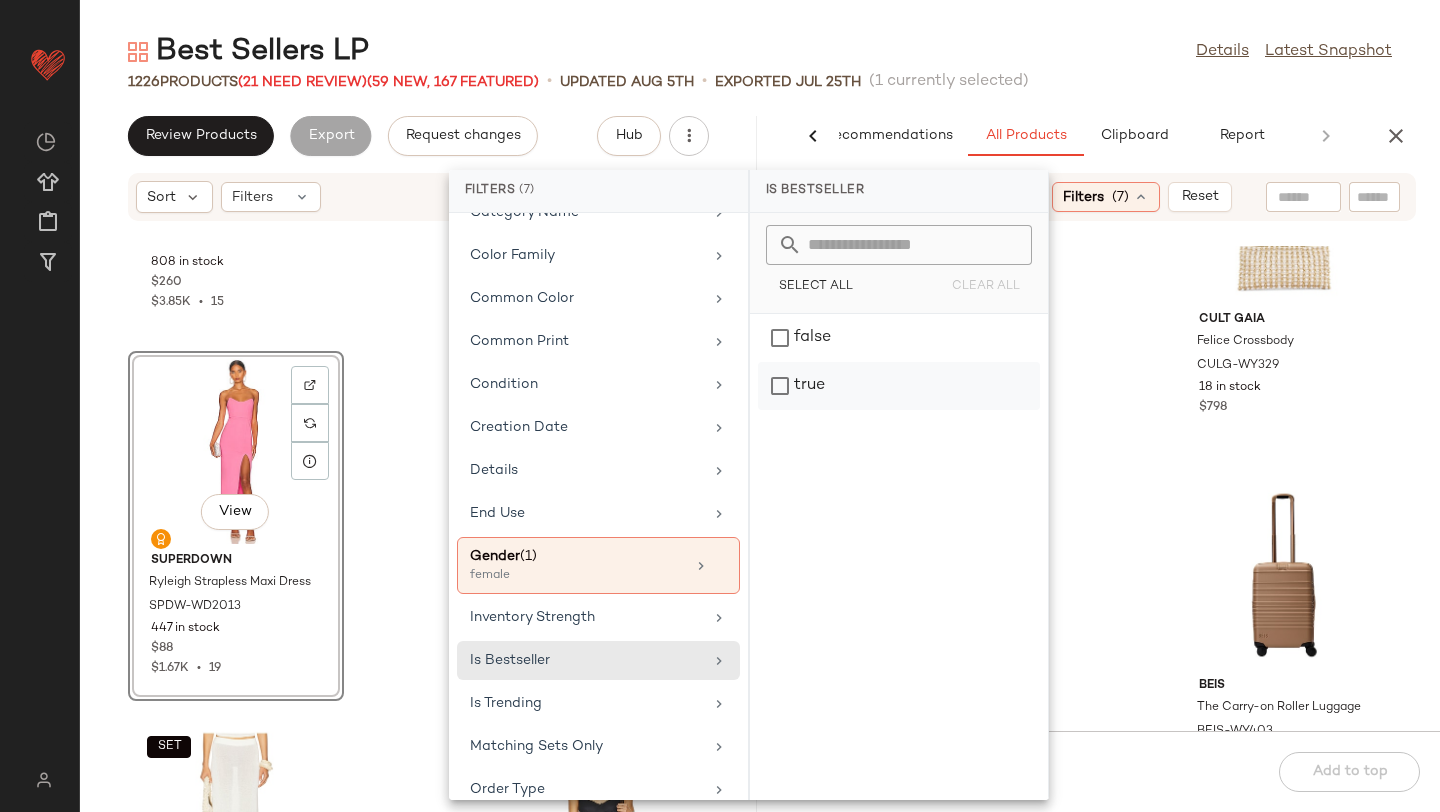 click on "true" 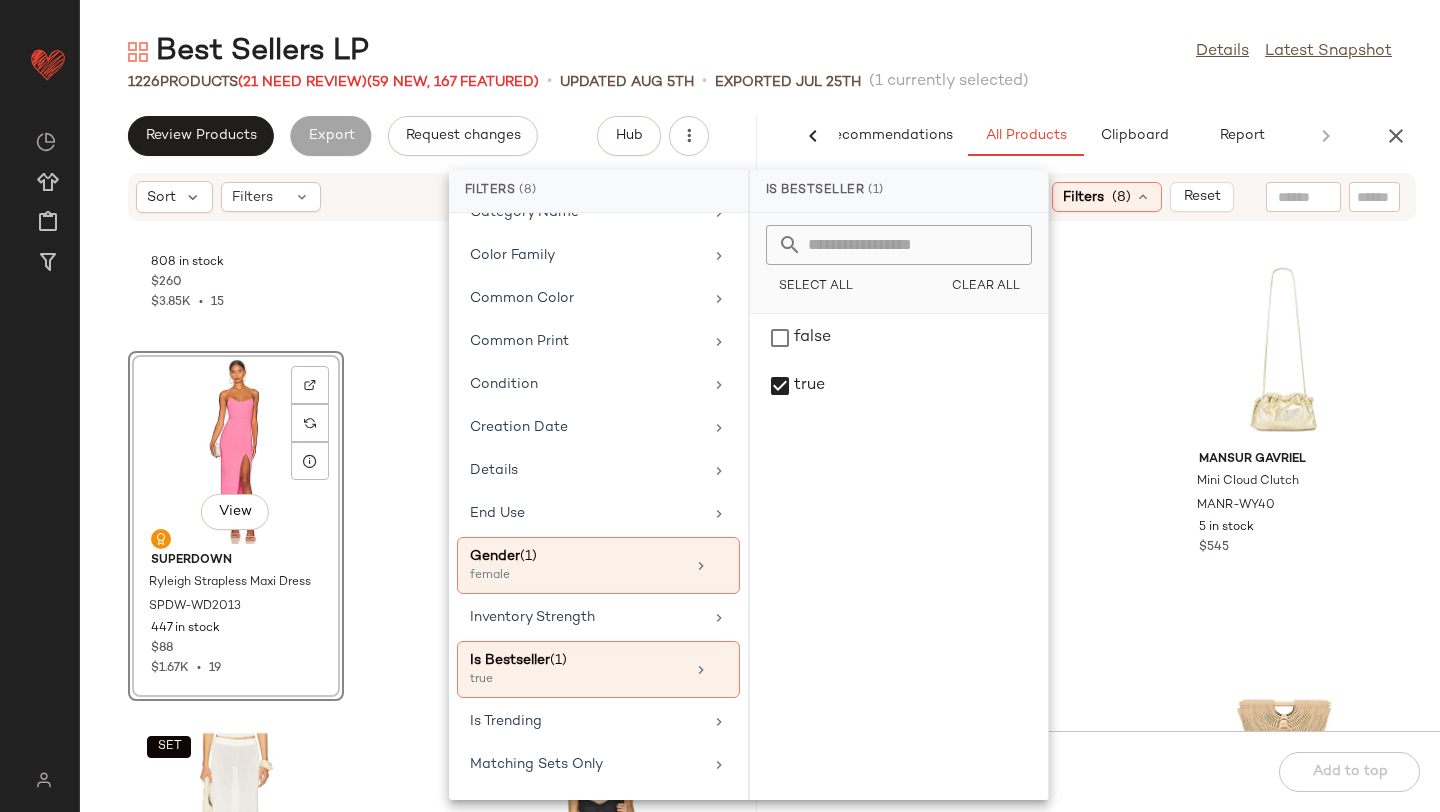 click on "Best Sellers LP  Details   Latest Snapshot  1226   Products   (21 Need Review)  (59 New, 167 Featured)  •   updated Aug 5th  •  Exported Jul 25th   (1 currently selected)   Review Products   Export   Request changes   Hub  Sort  Filters Amanda Uprichard Queen Gown AMAN-WD848 808 in stock $260 $3.85K  •  15 Tony Bianco Daisy Sandal TONR-WZ807 664 in stock $170 $170  •  1  View  superdown Ryleigh Strapless Maxi Dress SPDW-WD2013 447 in stock $88 $1.67K  •  19  SET  SNDYS Cali Top SDYS-WS191 937 in stock $71 $88  •  1  SET  SNDYS Cali Maxi Skirt SDYS-WQ64 347 in stock $71 $163  •  2 Runaway The Label Cici Top RUNR-WS21 237 in stock $66 $198  •  3 Runaway The Label Anna Maxi Skirt RUNR-WQ16 148 in stock $75 $75  •  1  SET  MORE TO COME Angelina Halter Top MOTO-WS53 224 in stock $64 $704  •  11  AI Recommendations   All Products   Clipboard   Report  Sort:   Is Bestseller: High to Low Filters  (8)   Reset  olga berg Skylar Ball Mesh Bag OLGR-WY258 44 in stock $89 Mansur Gavriel MANR-WY40" at bounding box center (760, 422) 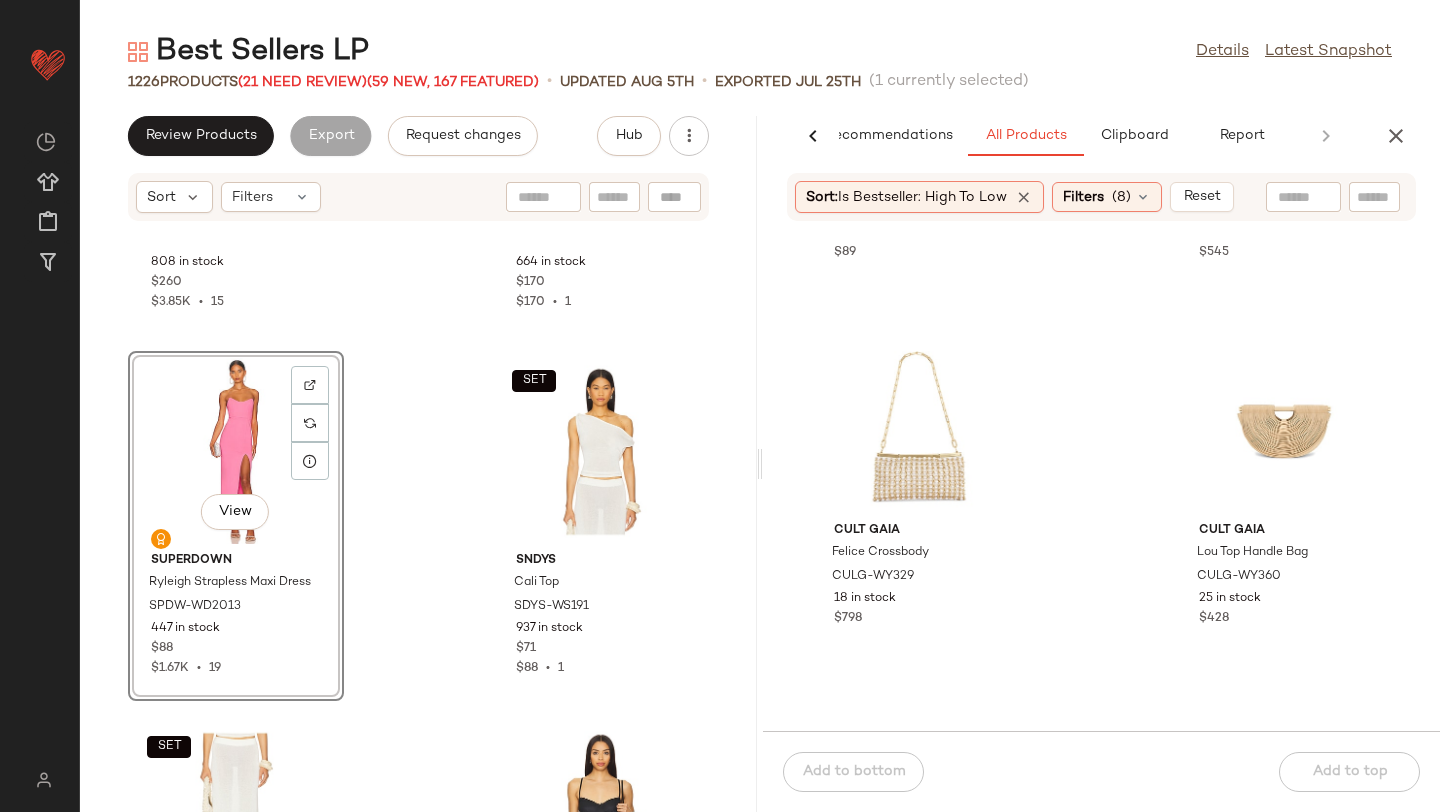 scroll, scrollTop: 297, scrollLeft: 0, axis: vertical 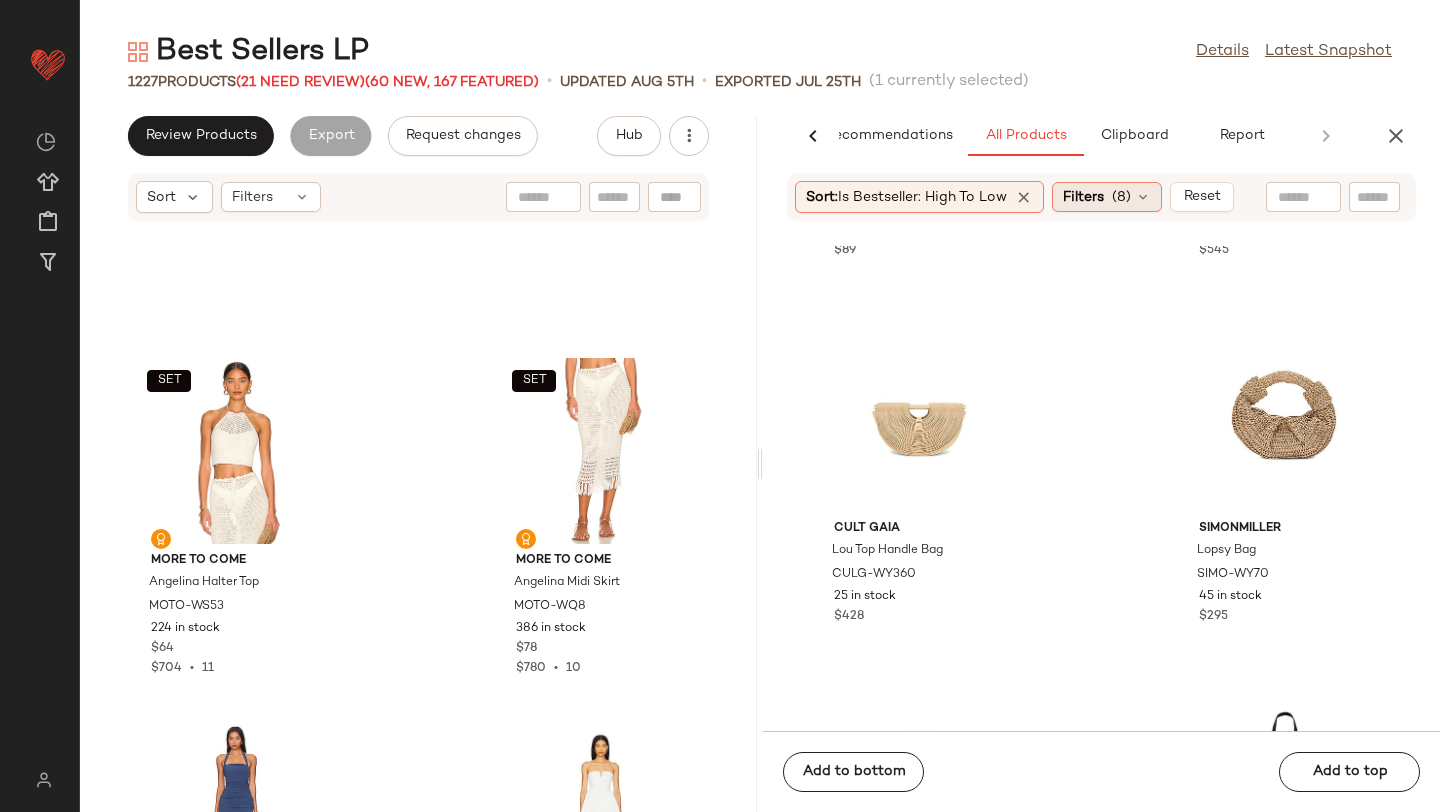 click on "(8)" at bounding box center [1121, 197] 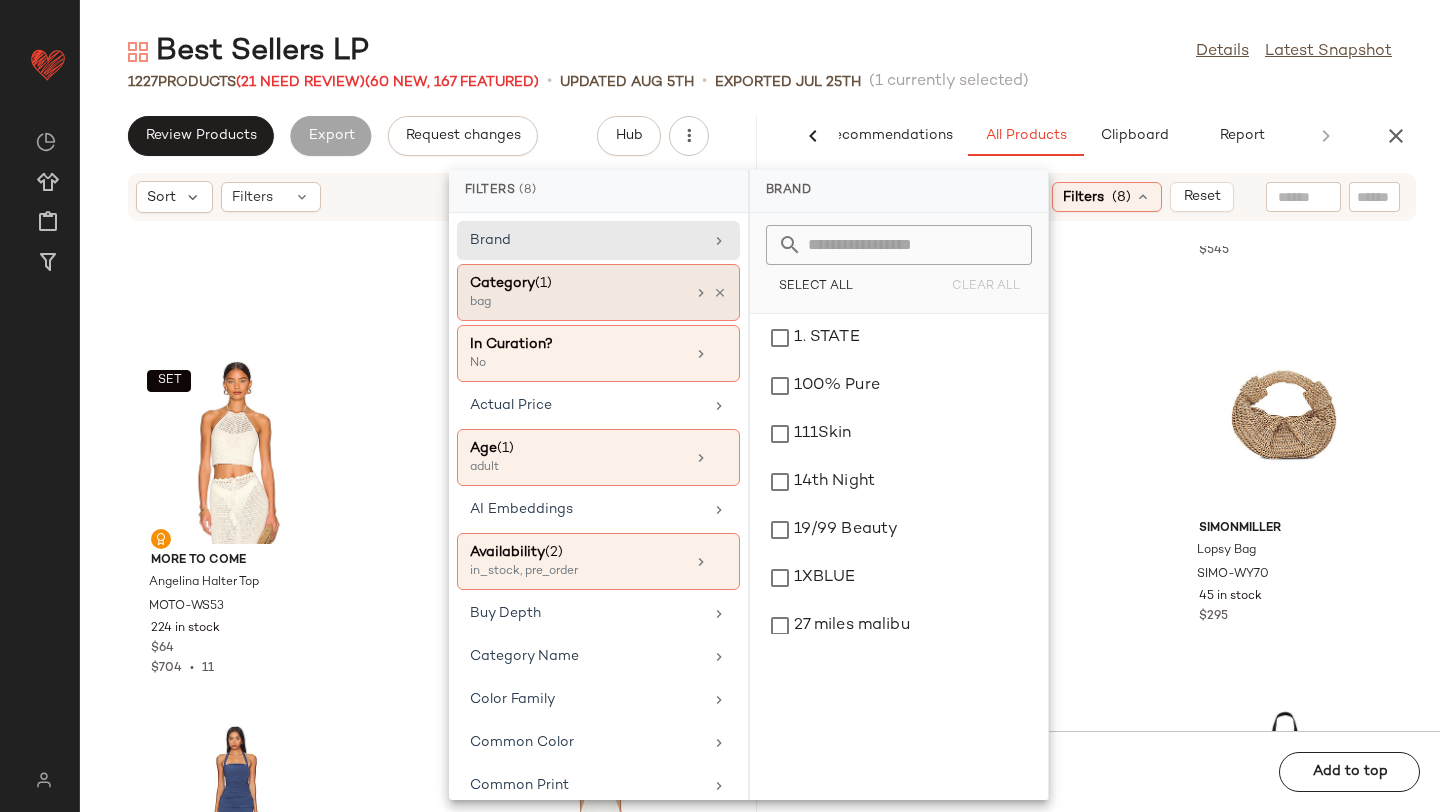 click on "Category  (1)" at bounding box center (577, 283) 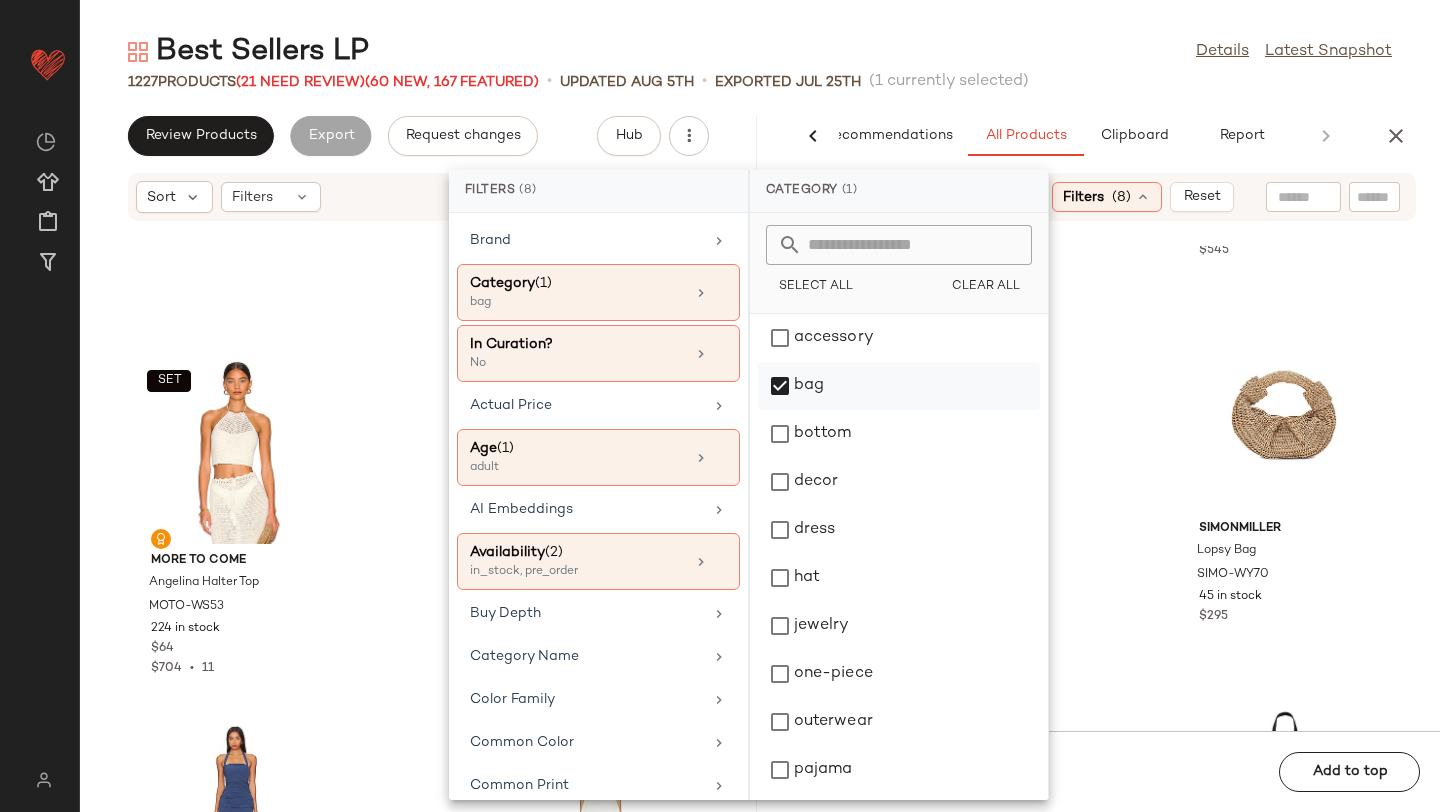 click on "bag" 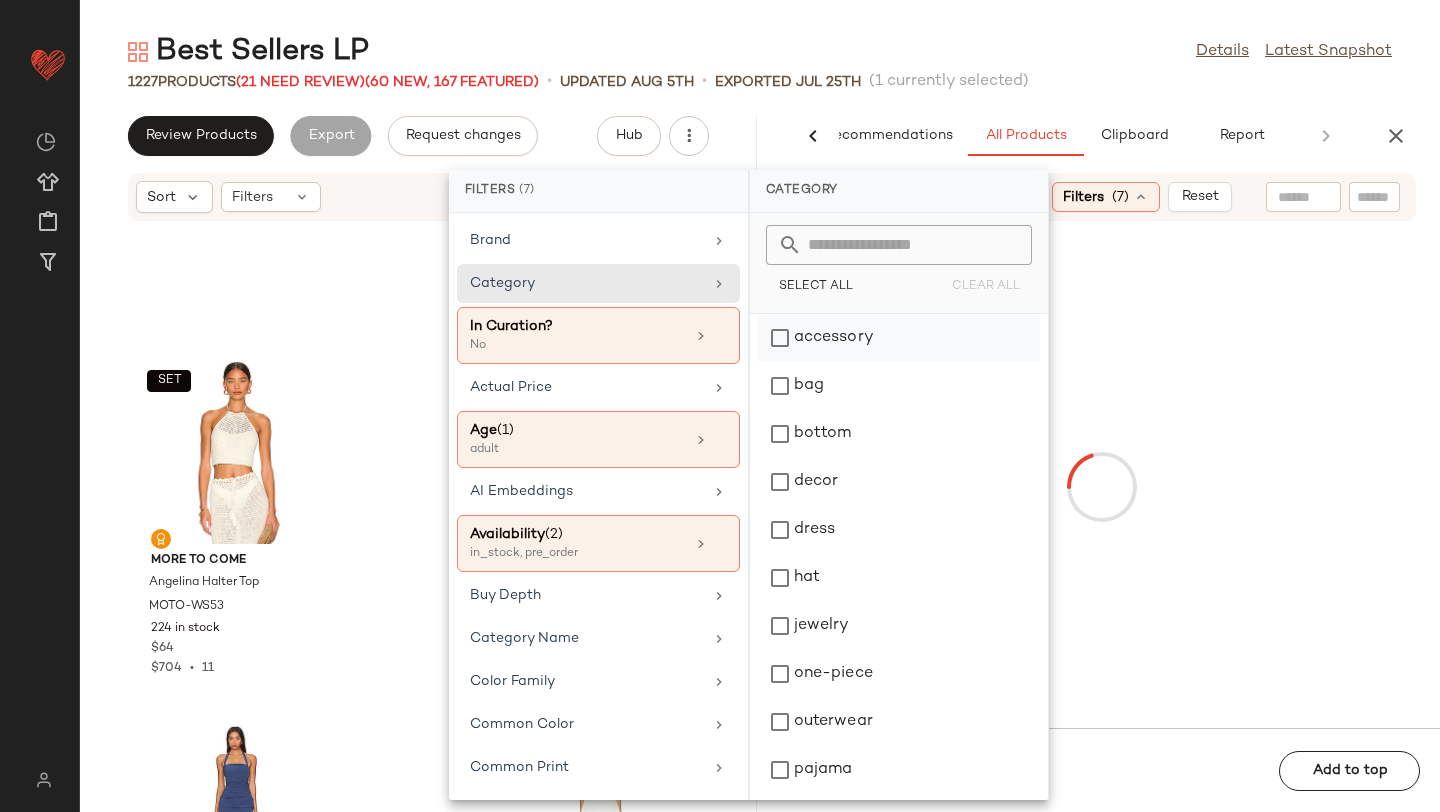 click on "accessory" 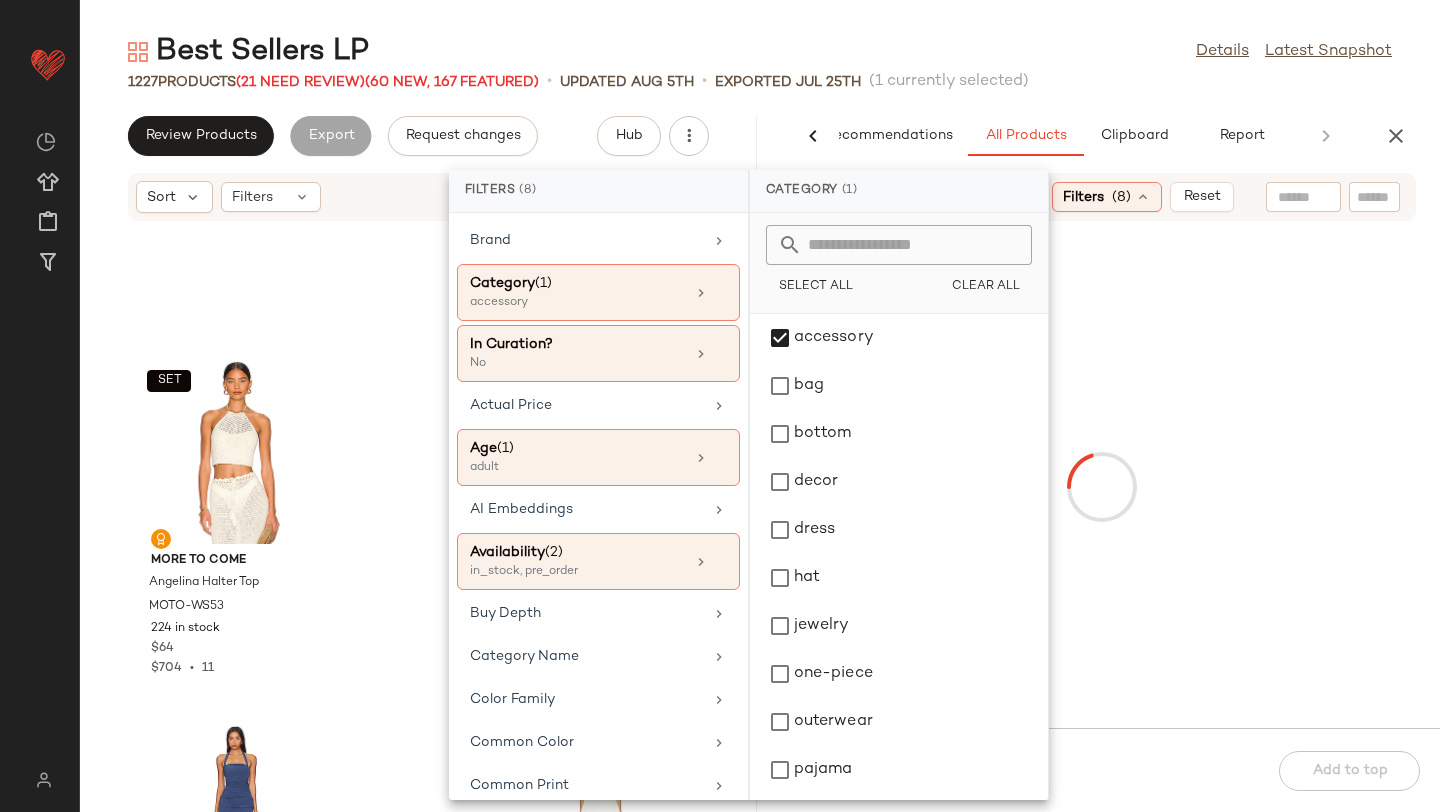 click on "1227   Products   (21 Need Review)  (60 New, 167 Featured)  •   updated Aug 5th  •  Exported Jul 25th   (1 currently selected)" 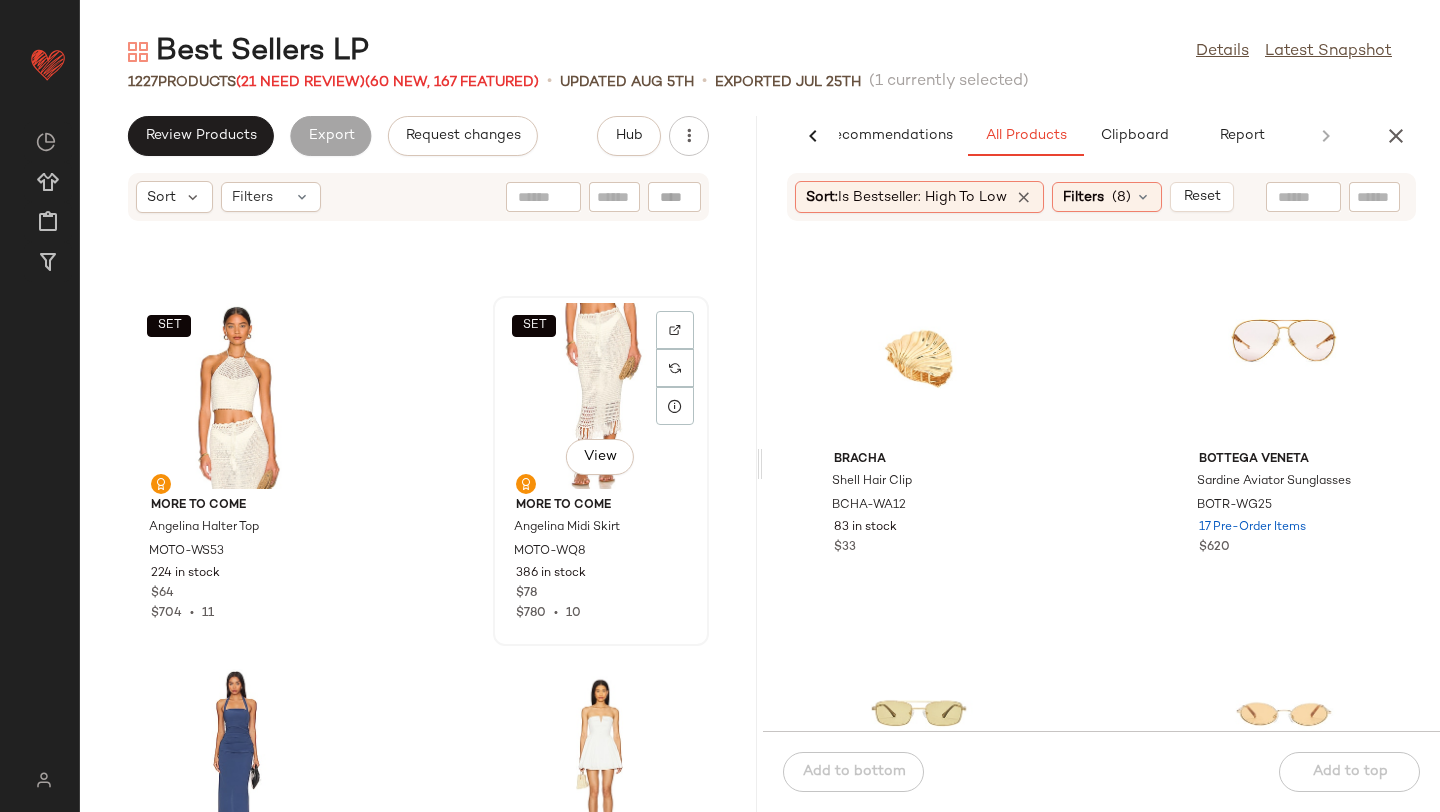 scroll, scrollTop: 74208, scrollLeft: 0, axis: vertical 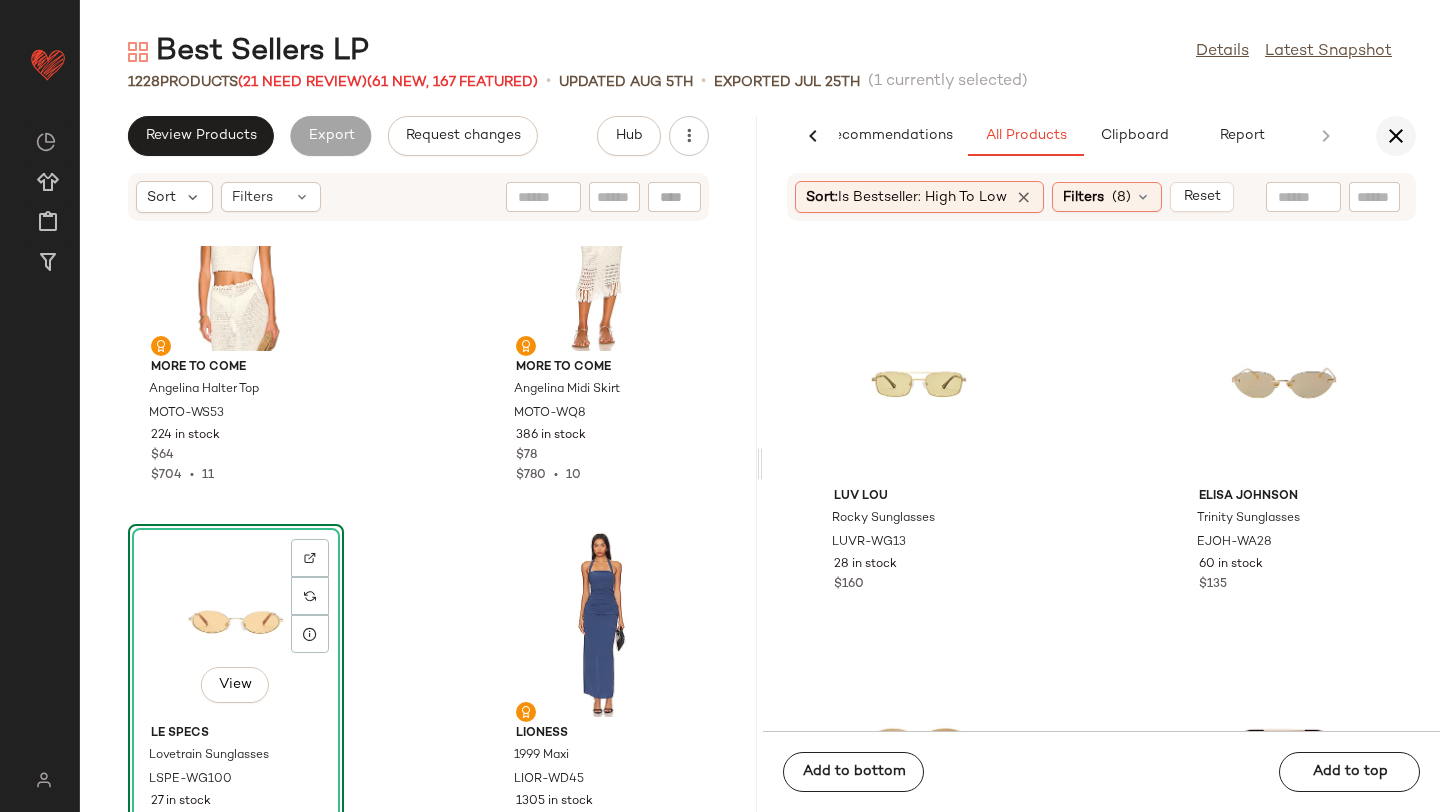 click 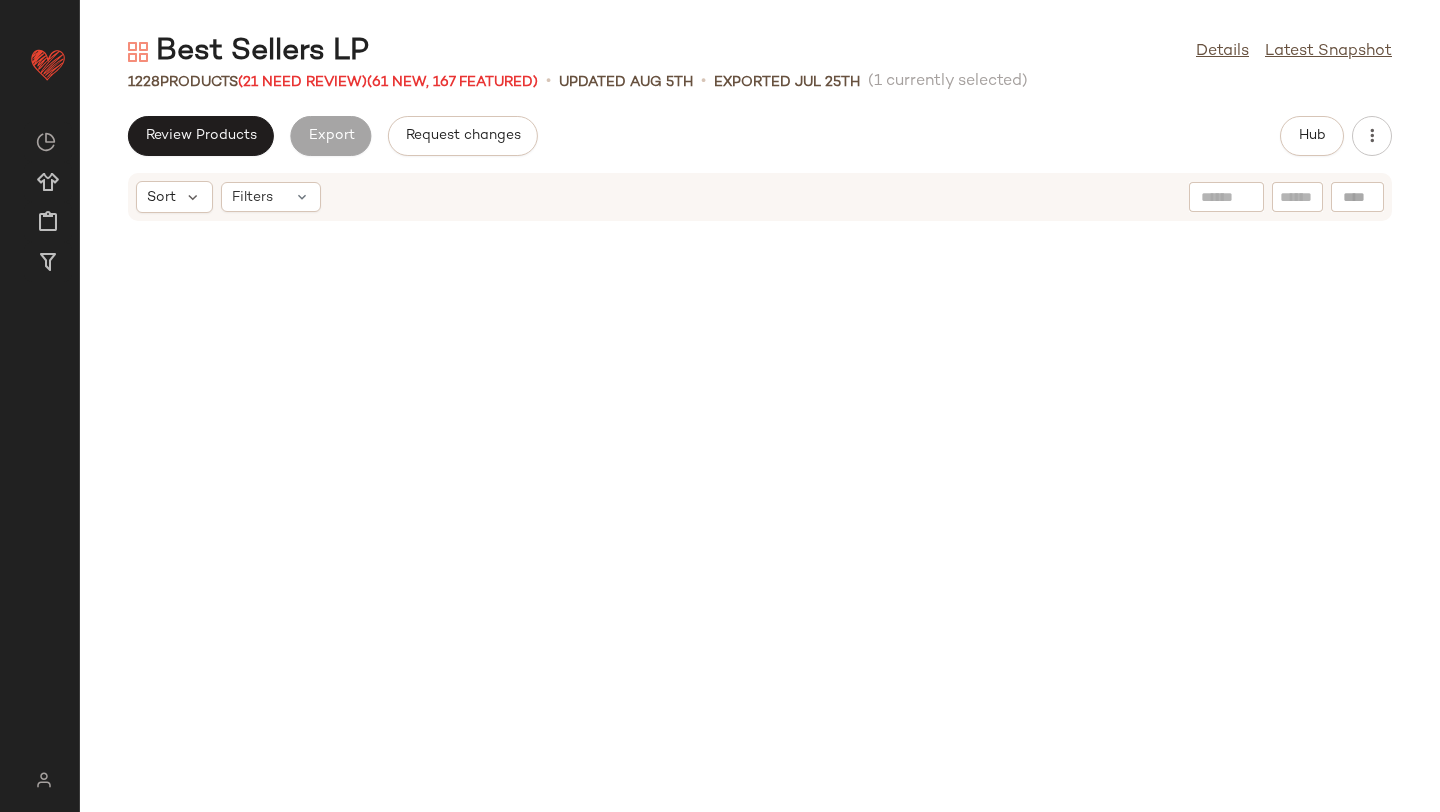 scroll, scrollTop: 29646, scrollLeft: 0, axis: vertical 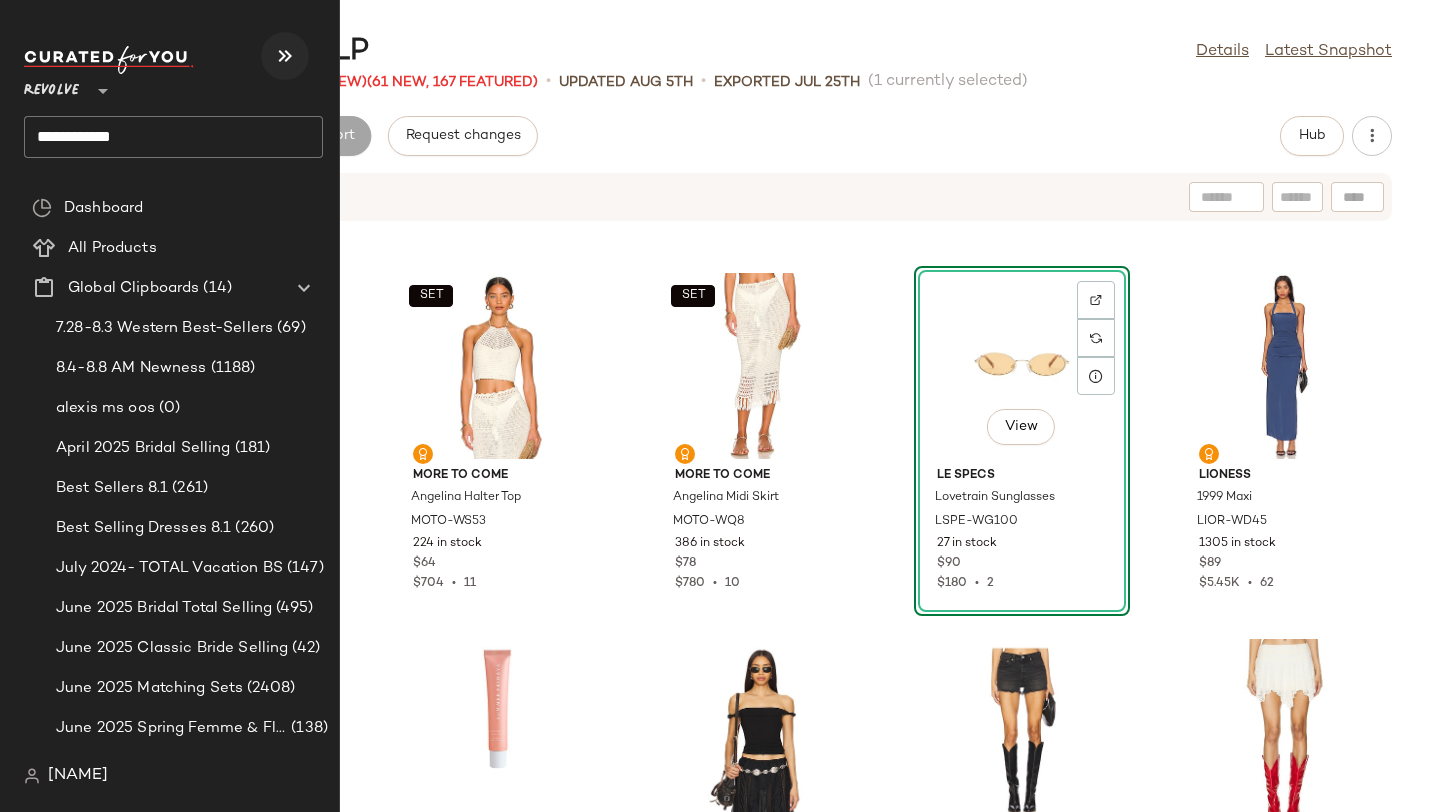 click at bounding box center [285, 56] 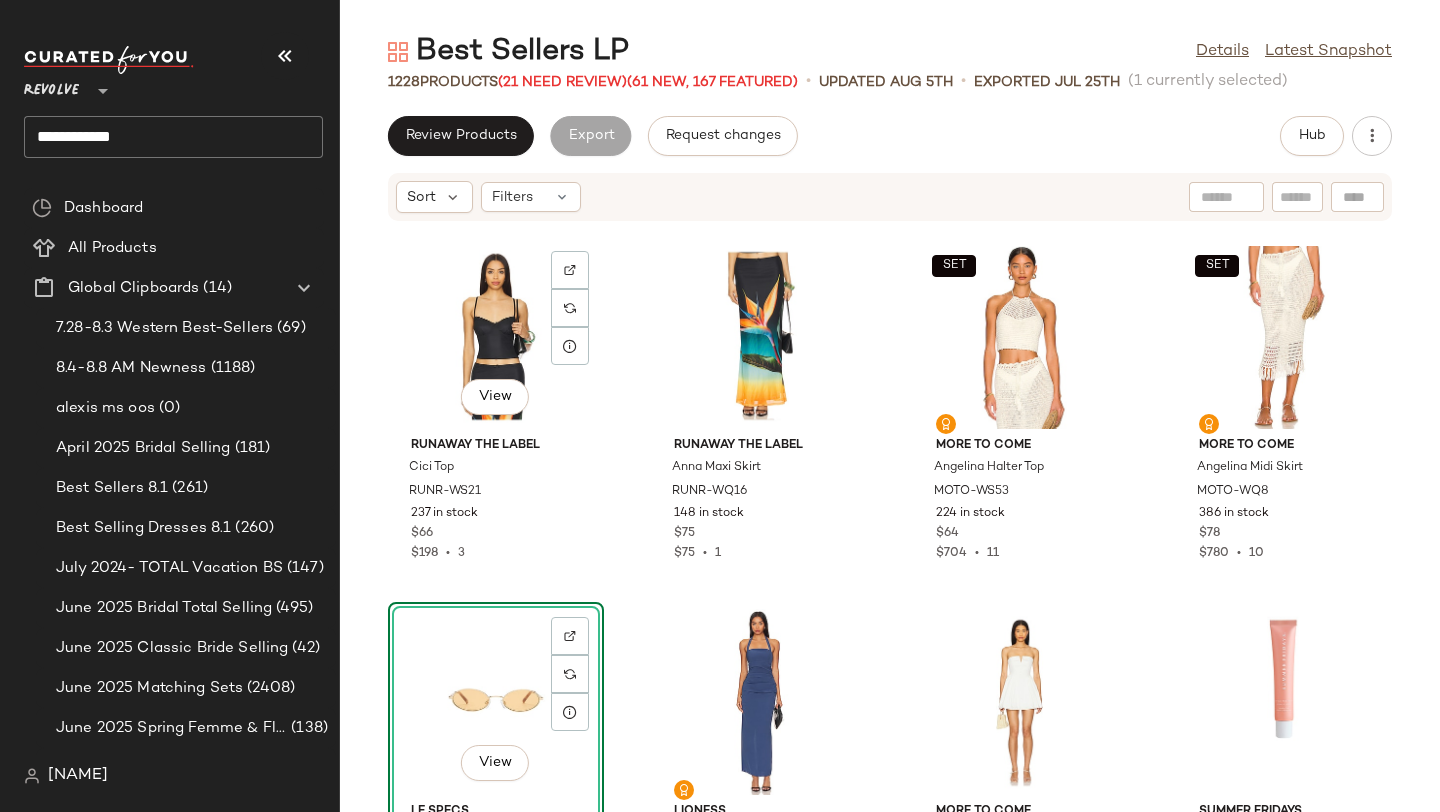 scroll, scrollTop: 36999, scrollLeft: 0, axis: vertical 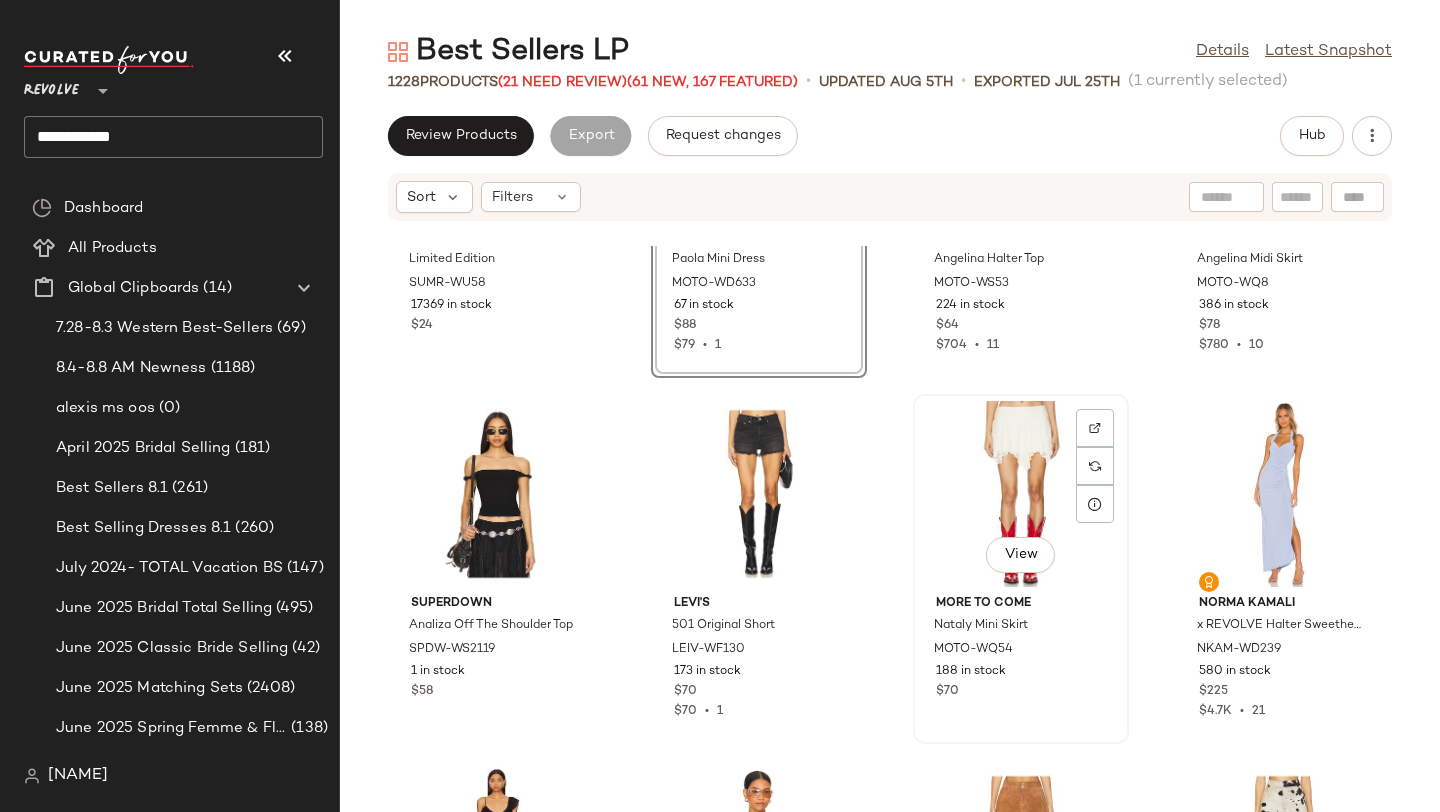 click on "View" 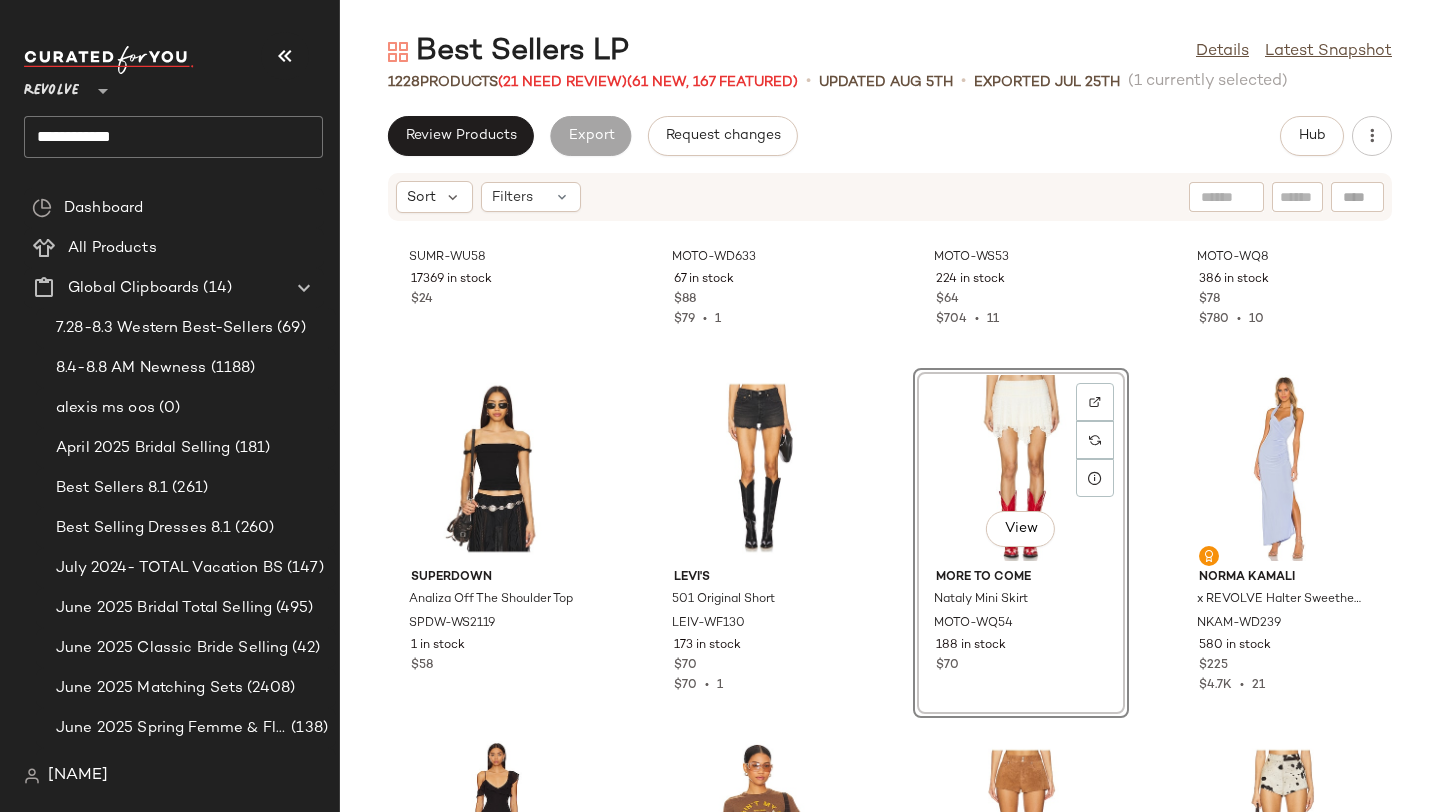 scroll, scrollTop: 37641, scrollLeft: 0, axis: vertical 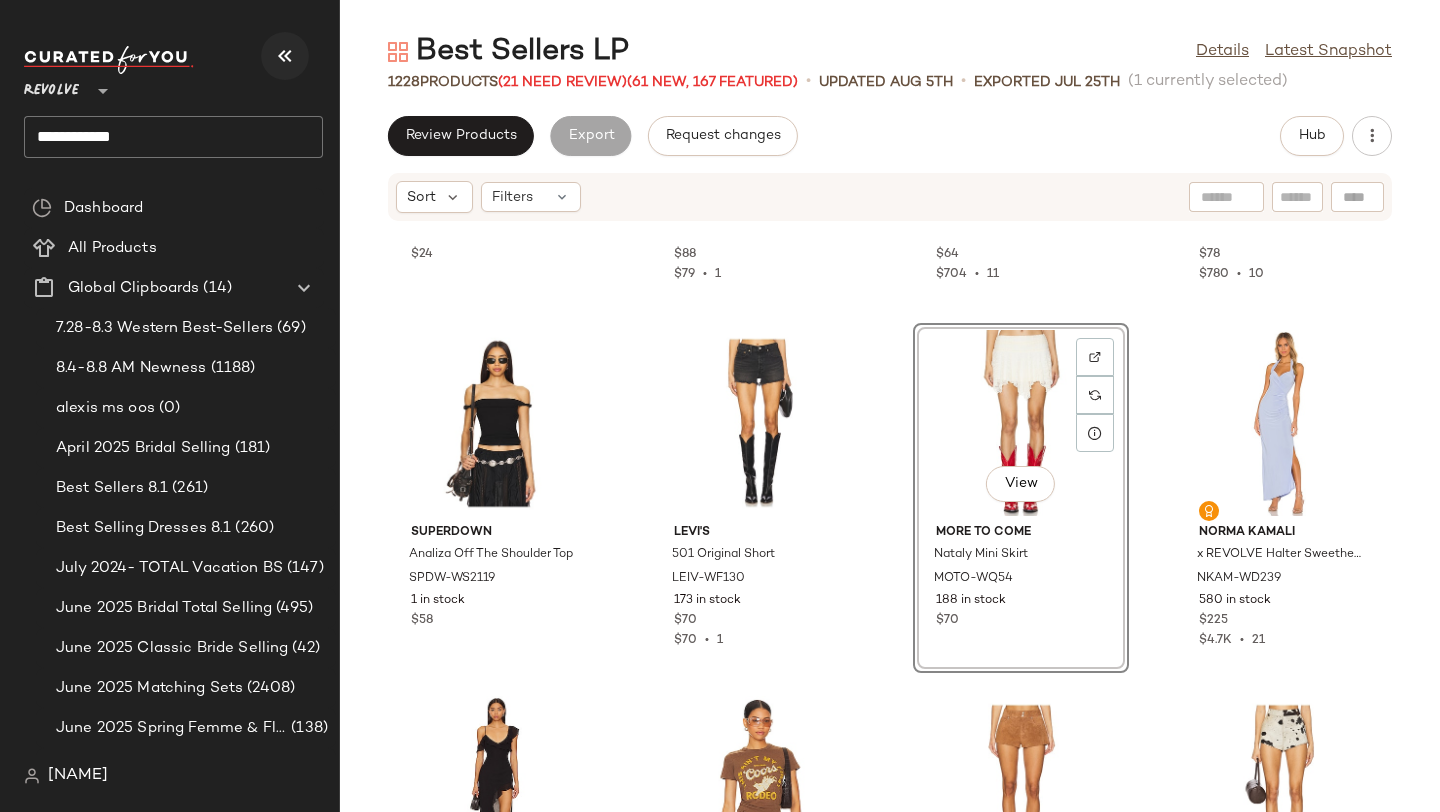 click at bounding box center (285, 56) 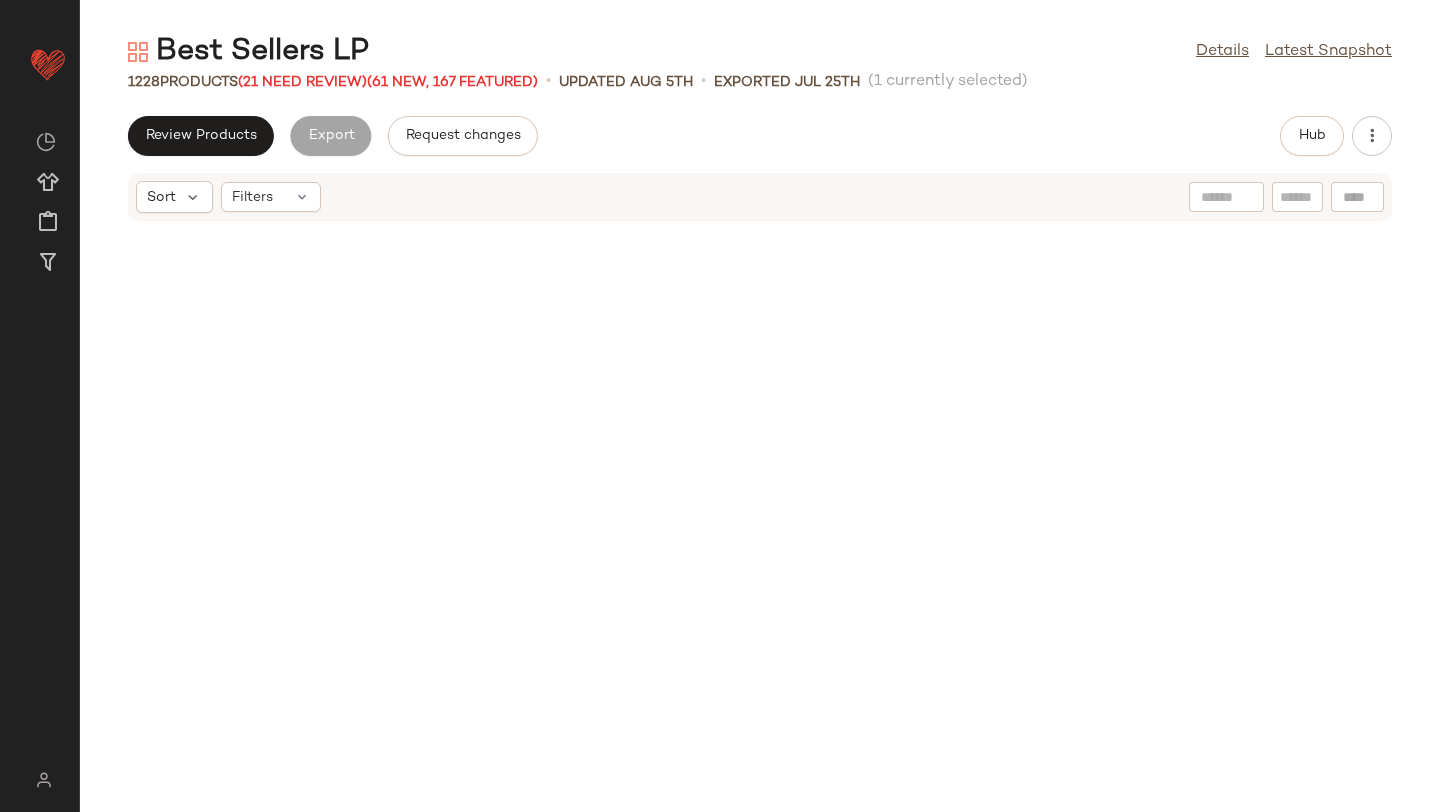 scroll, scrollTop: 30012, scrollLeft: 0, axis: vertical 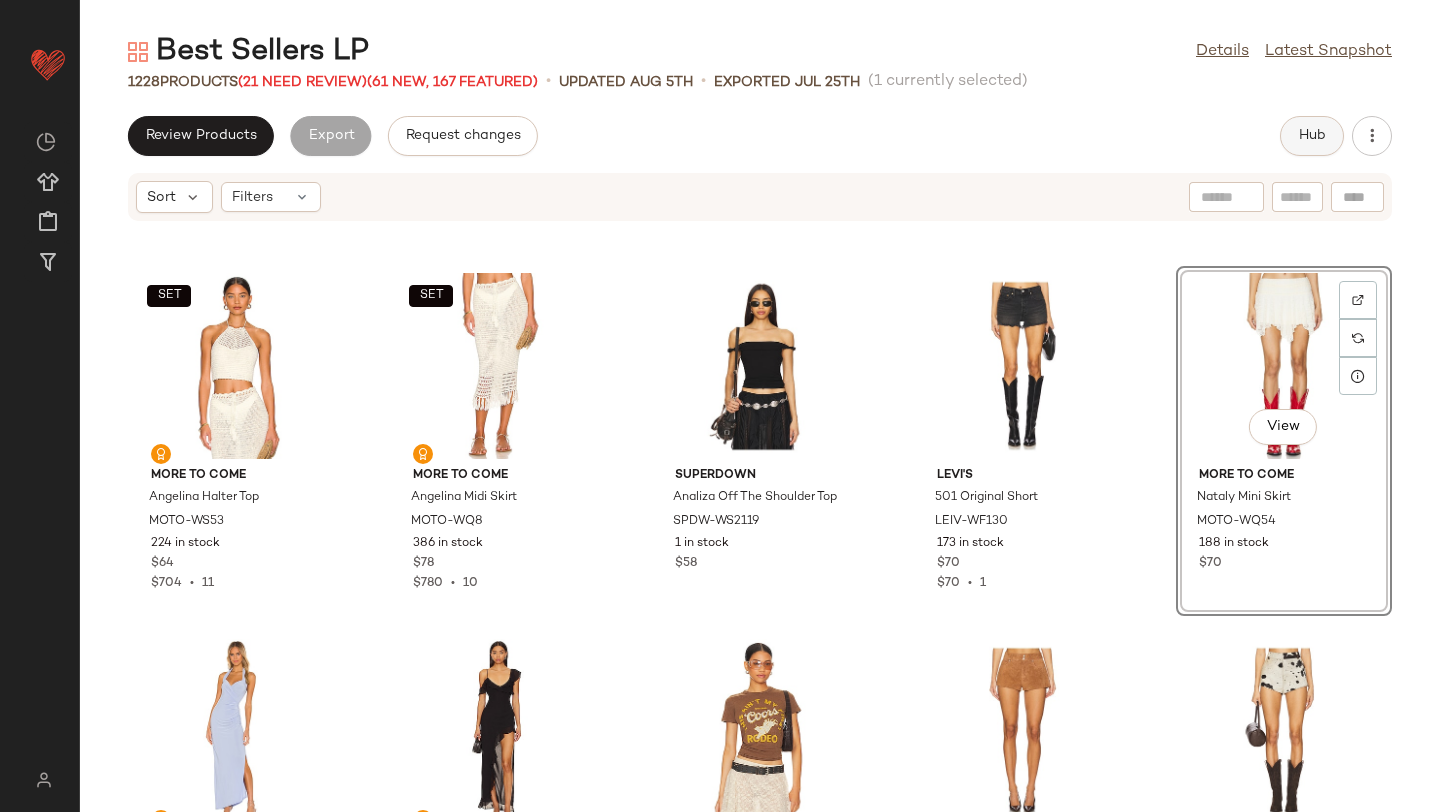 click on "Hub" 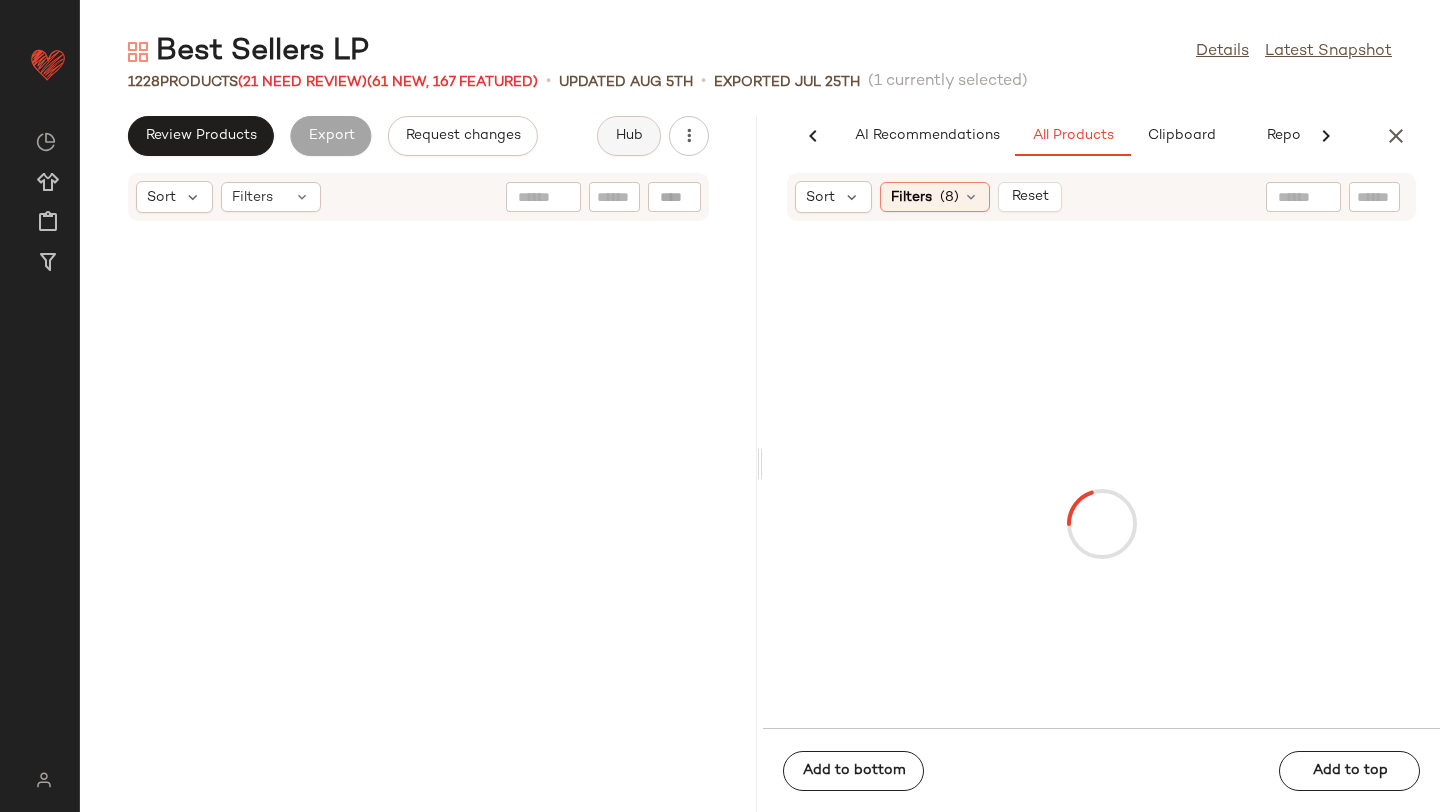 scroll, scrollTop: 0, scrollLeft: 47, axis: horizontal 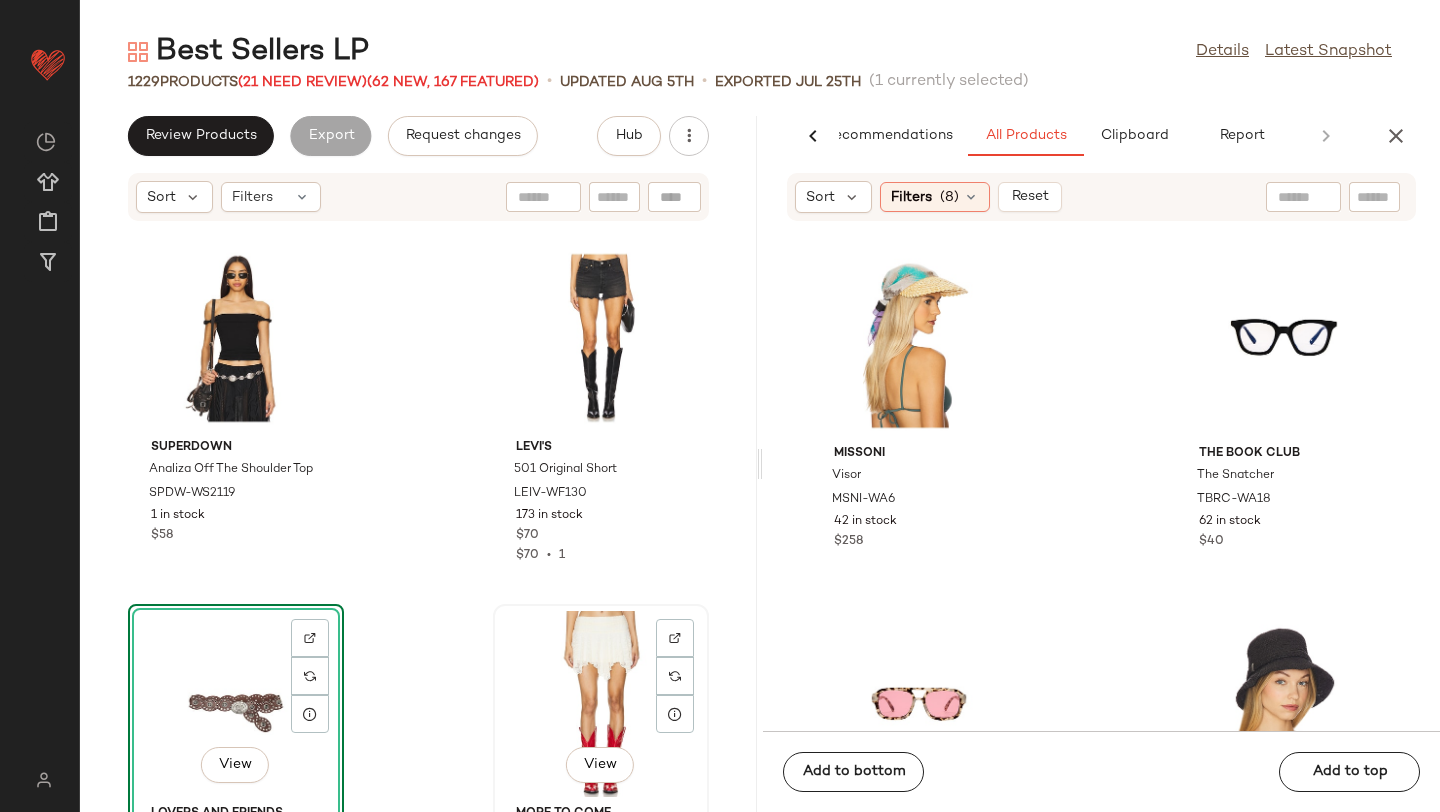 click on "View" 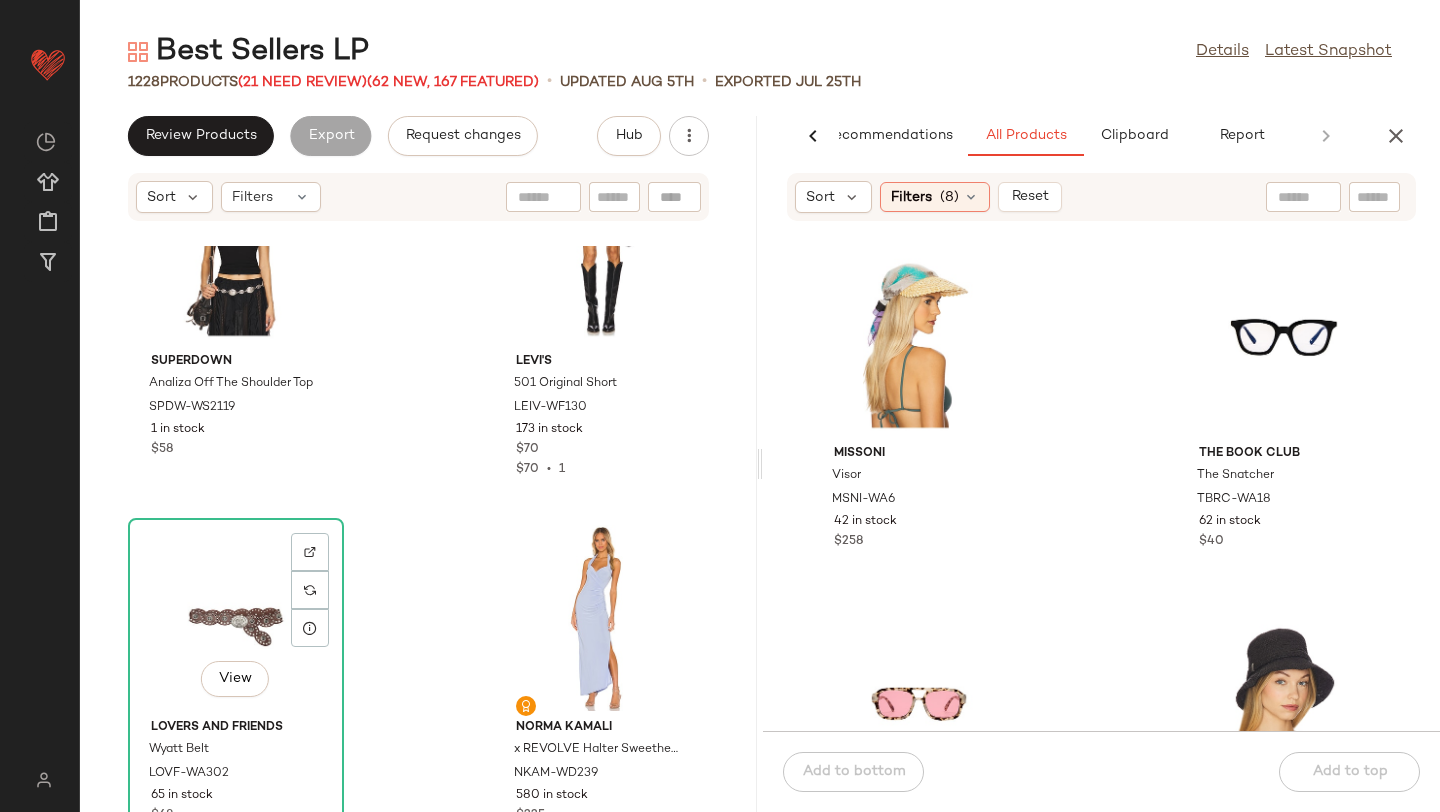 scroll, scrollTop: 75696, scrollLeft: 0, axis: vertical 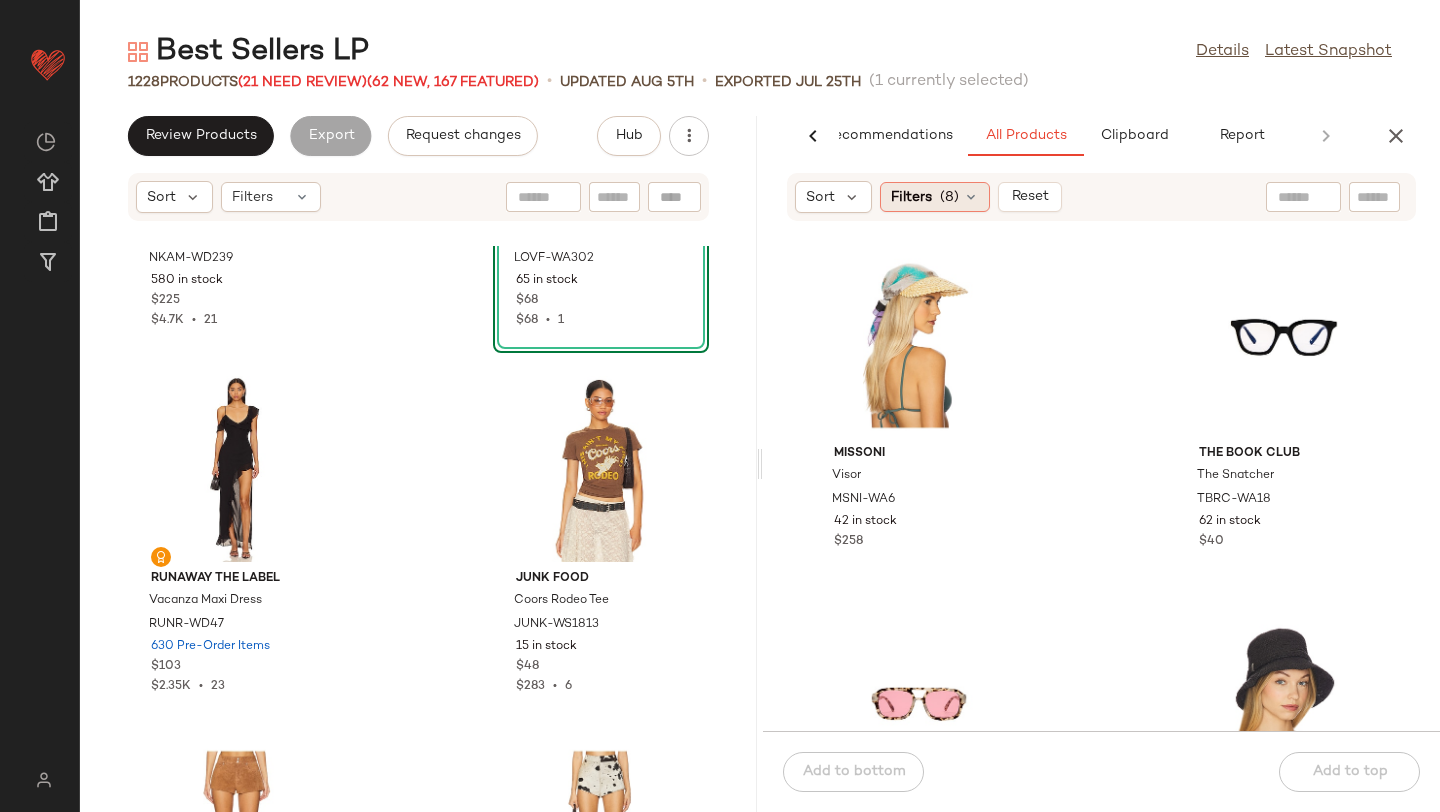 click on "Filters  (8)" 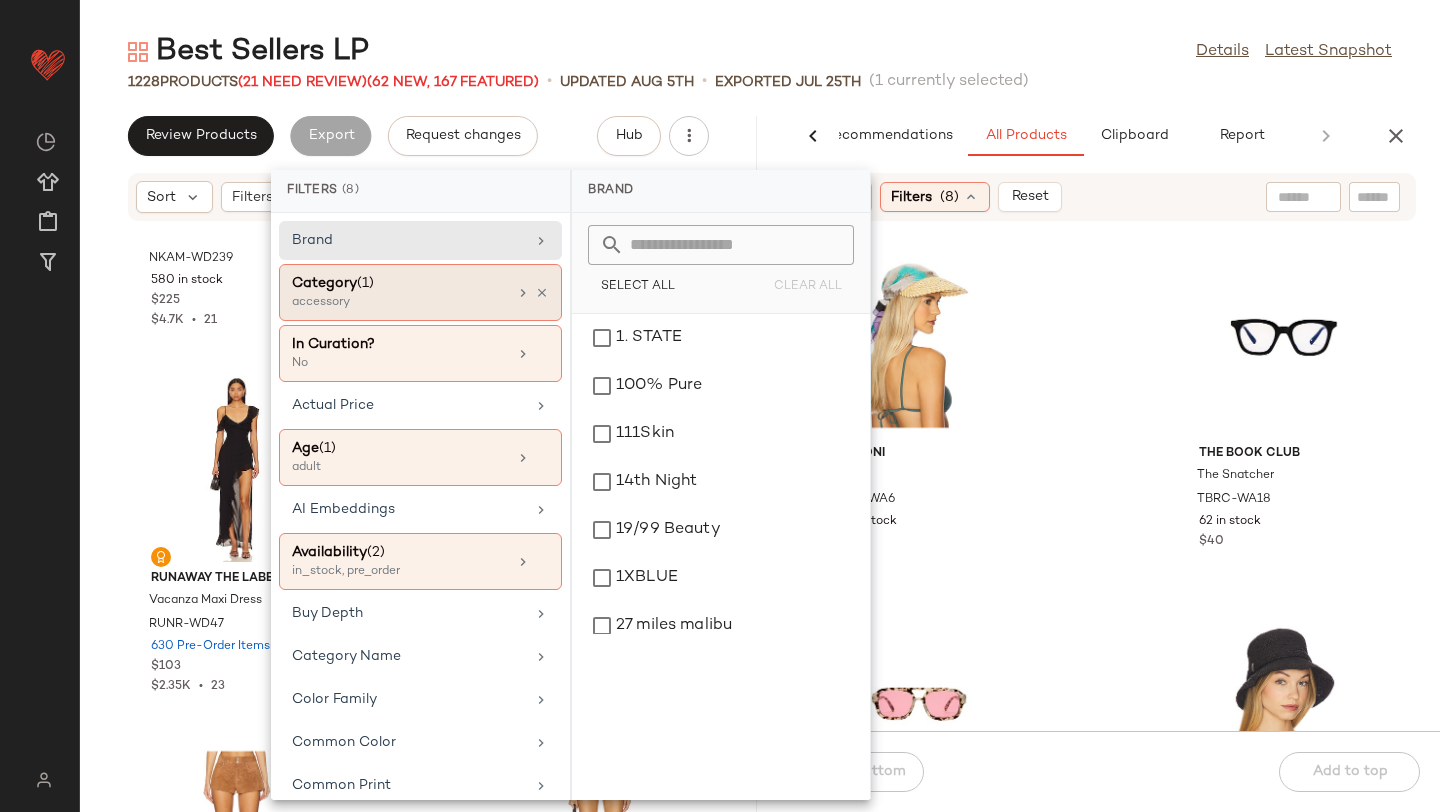 click on "accessory" at bounding box center (392, 303) 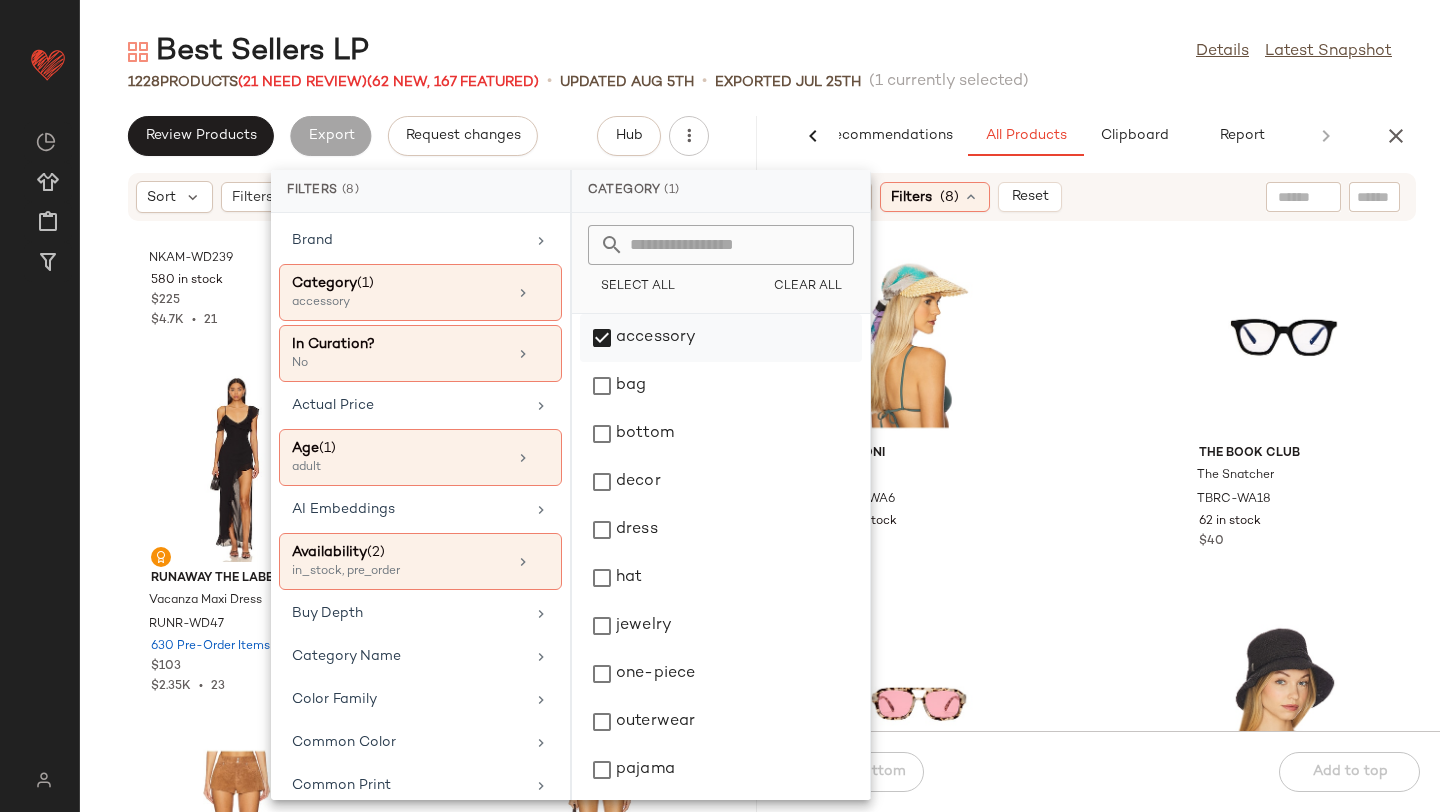 click on "accessory" 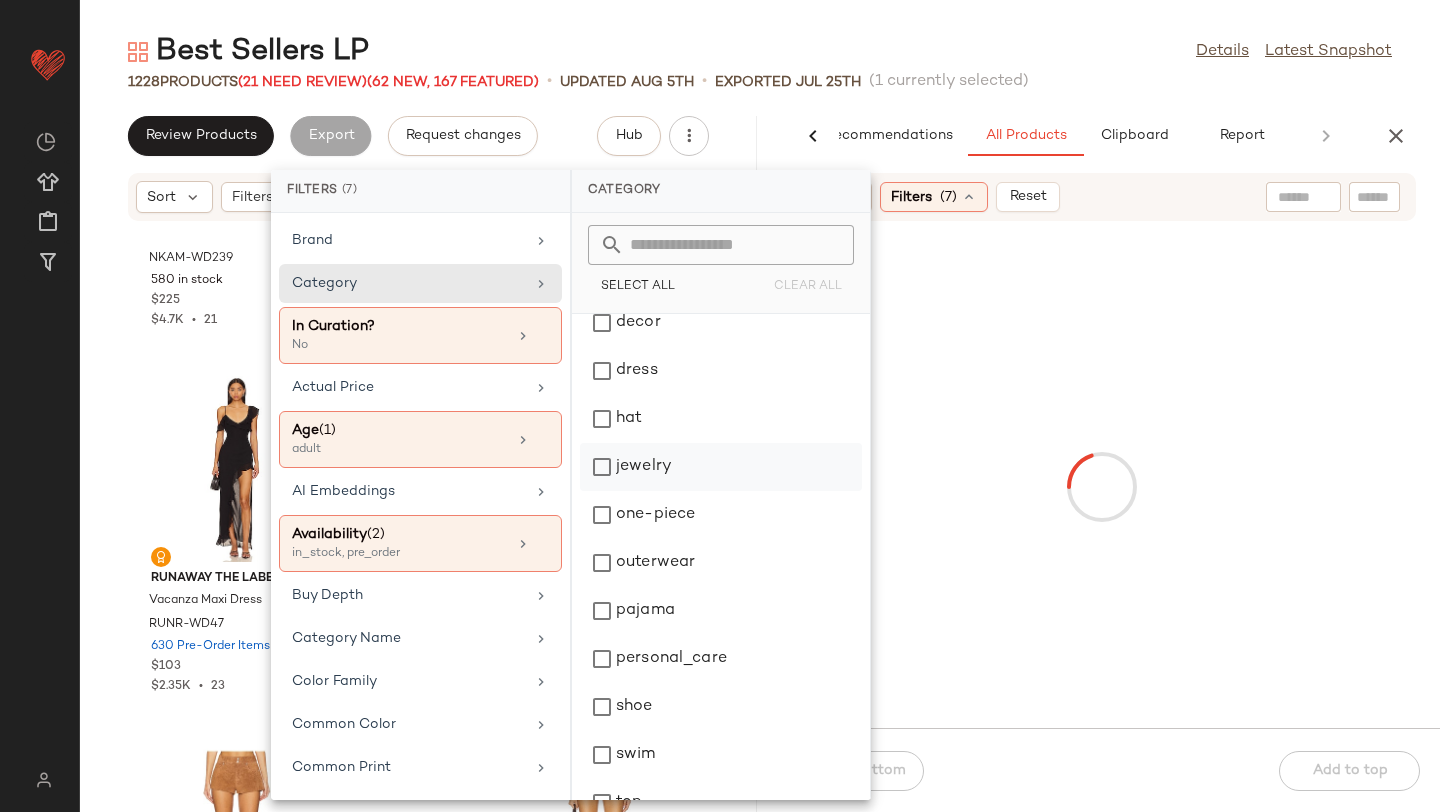 scroll, scrollTop: 187, scrollLeft: 0, axis: vertical 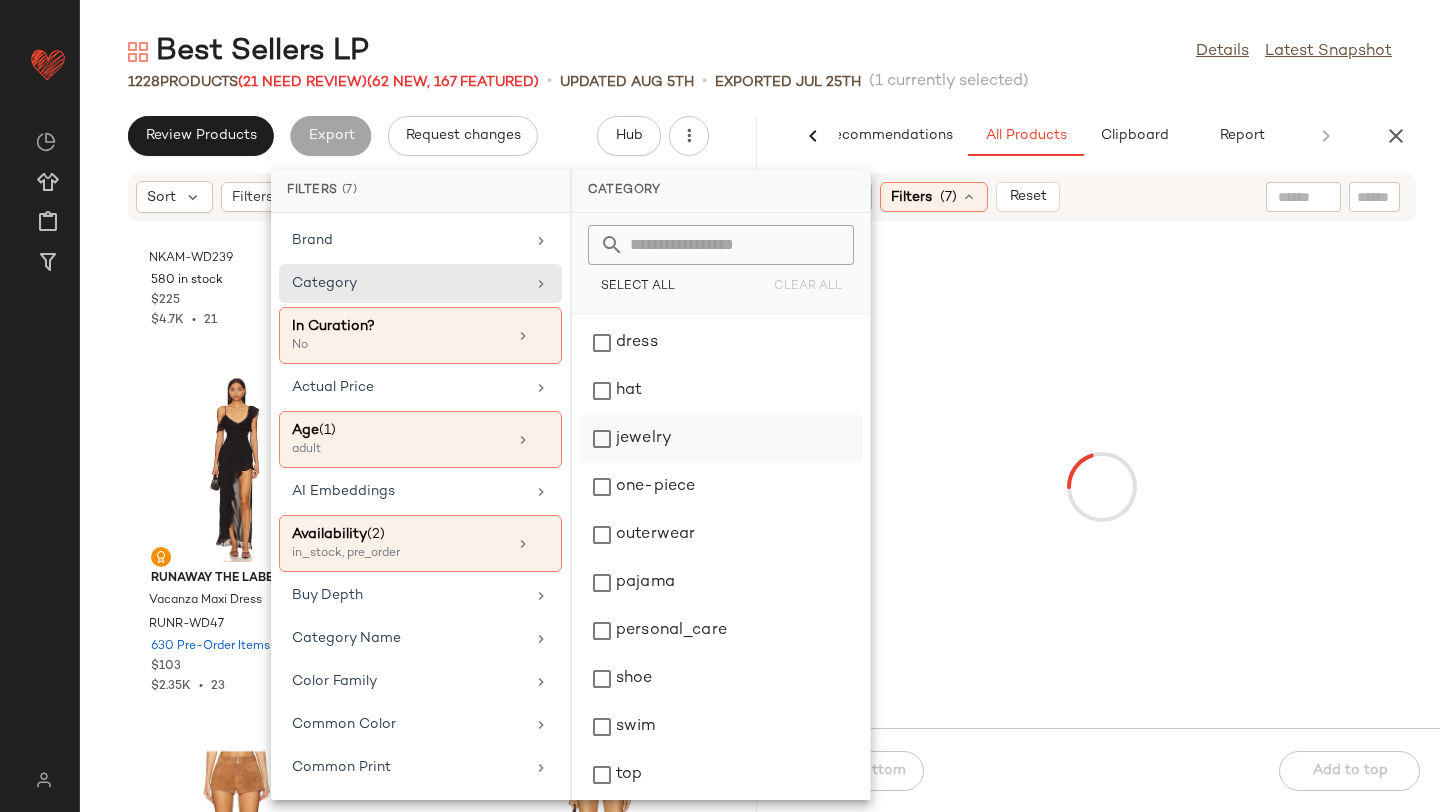 click on "jewelry" 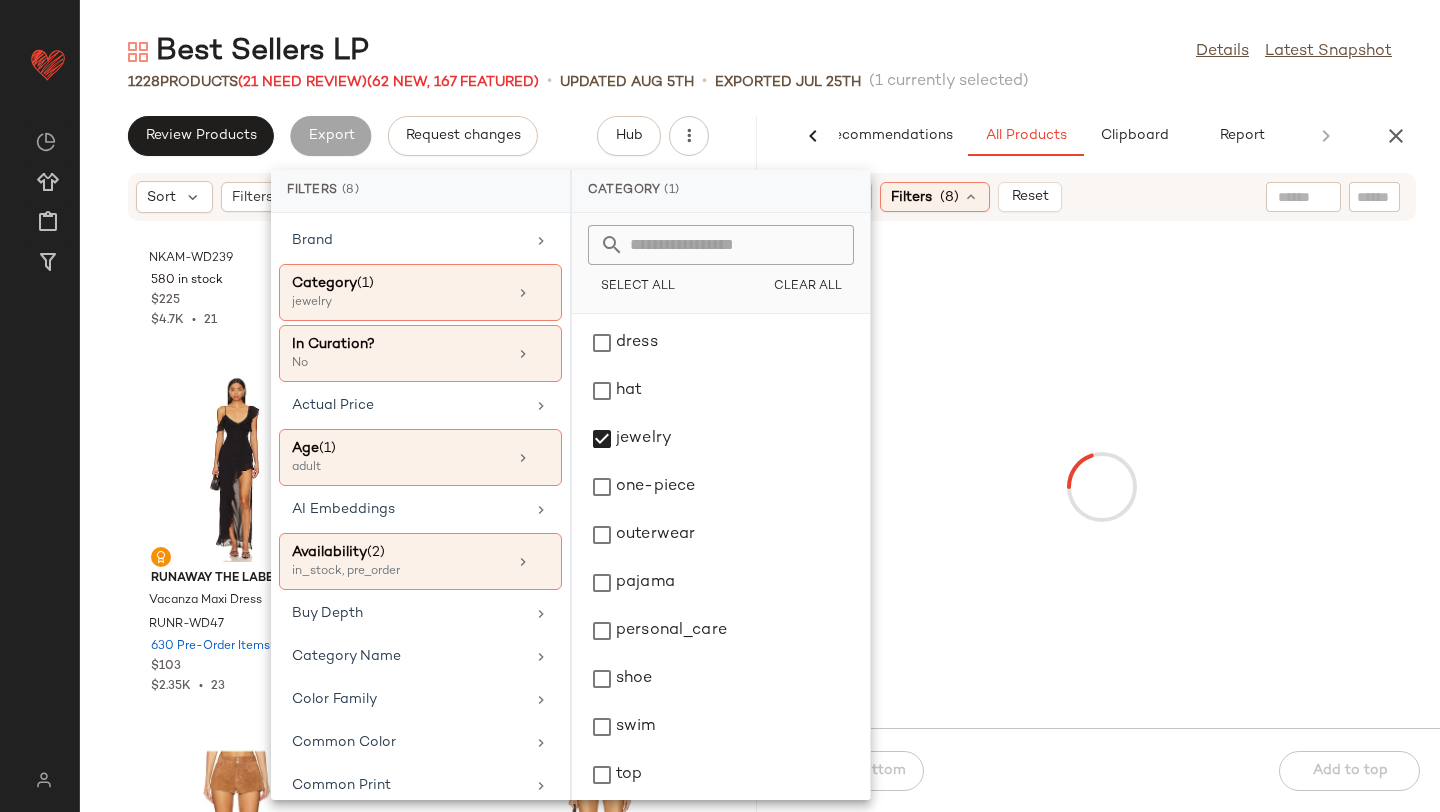 click on "AI Recommendations   All Products   Clipboard   Report  Sort  Filters  (8)   Reset   Add to bottom   Add to top" 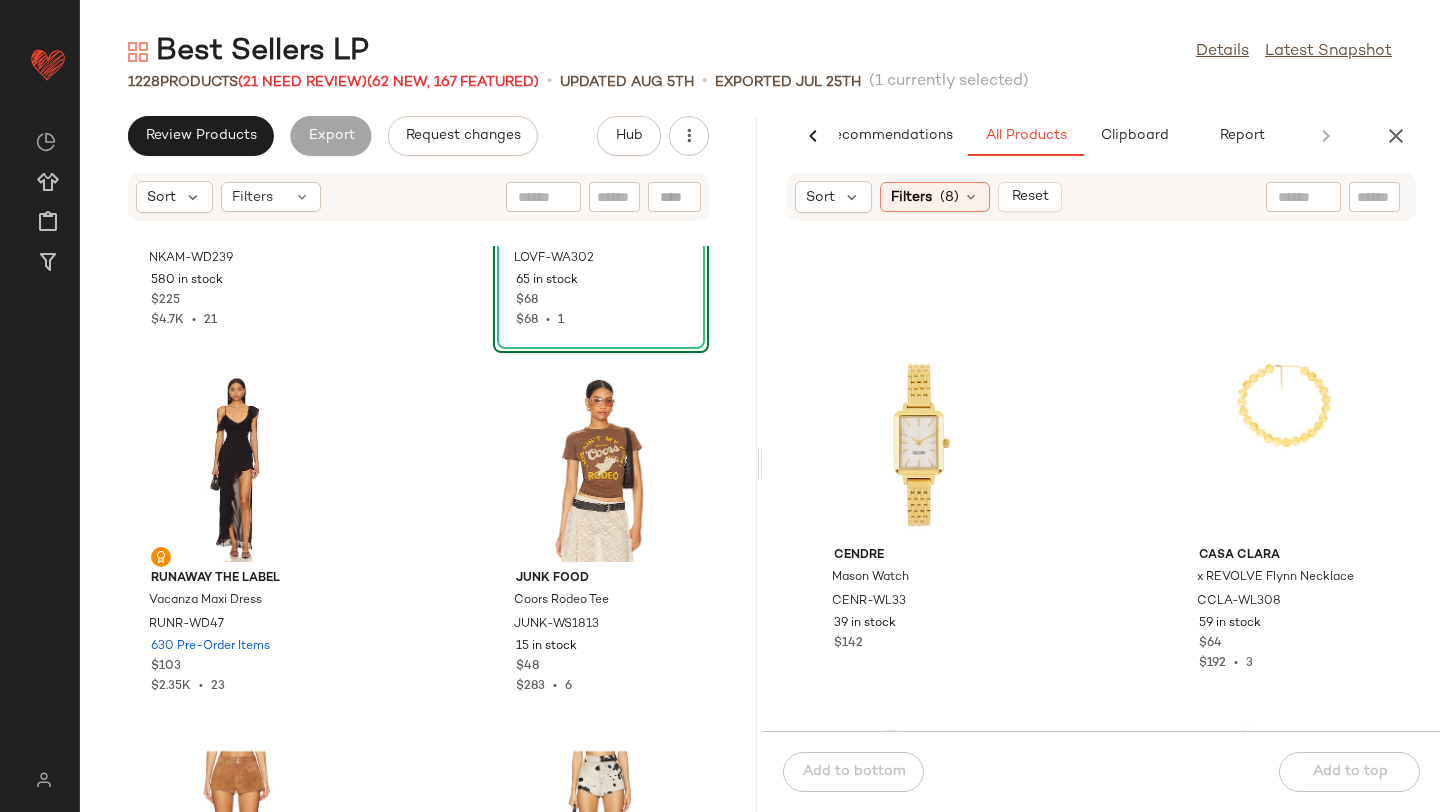 scroll, scrollTop: 288, scrollLeft: 0, axis: vertical 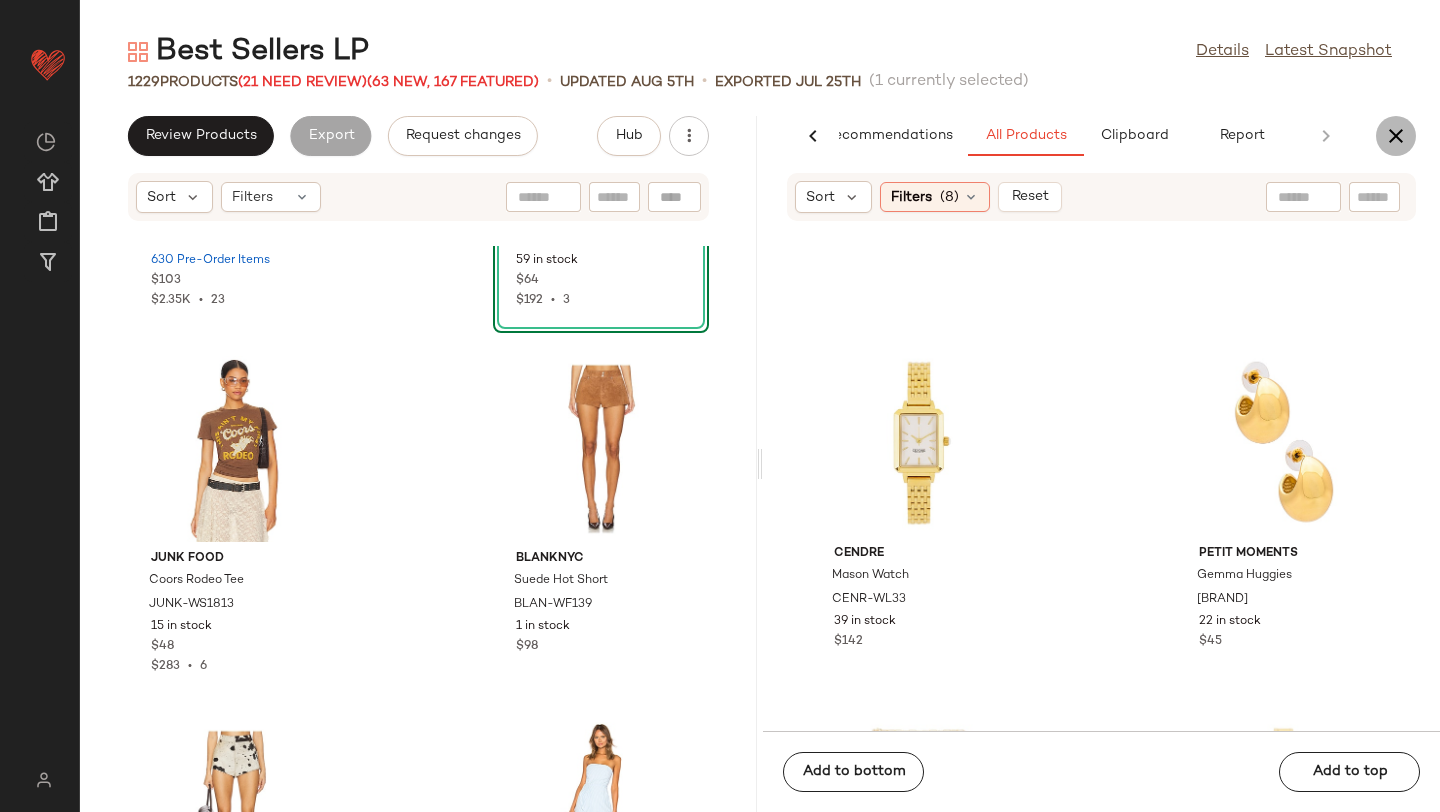 click 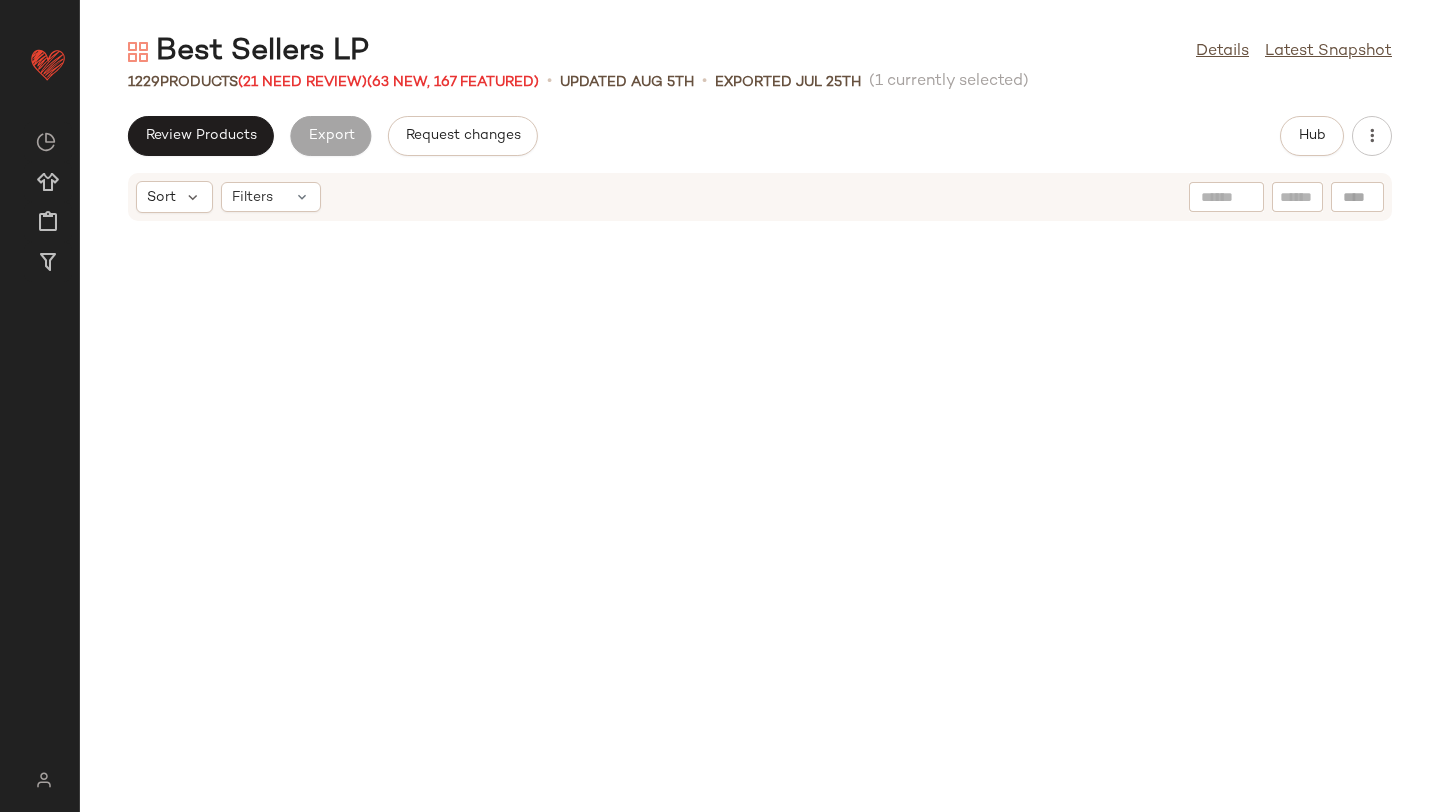 scroll, scrollTop: 30378, scrollLeft: 0, axis: vertical 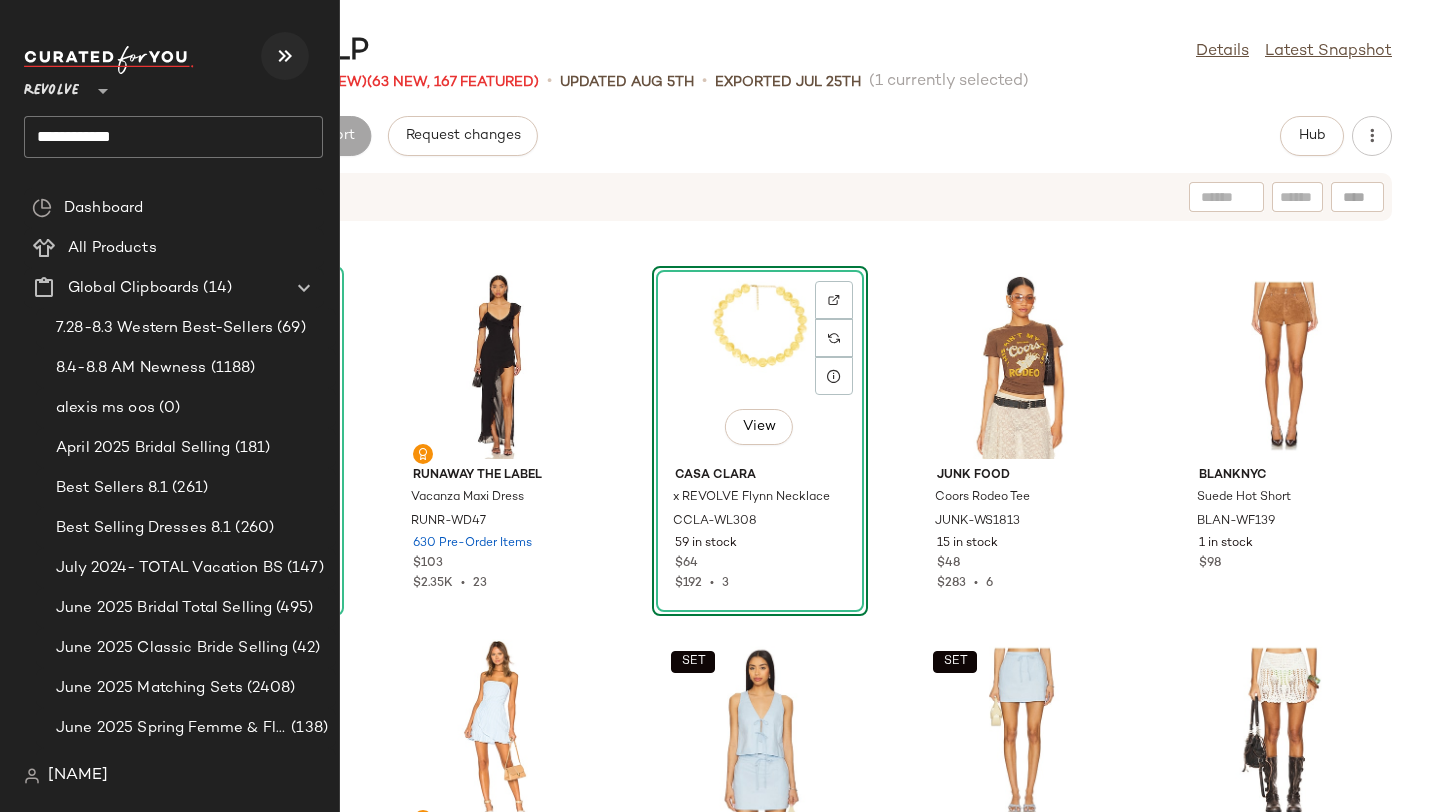 click at bounding box center [285, 56] 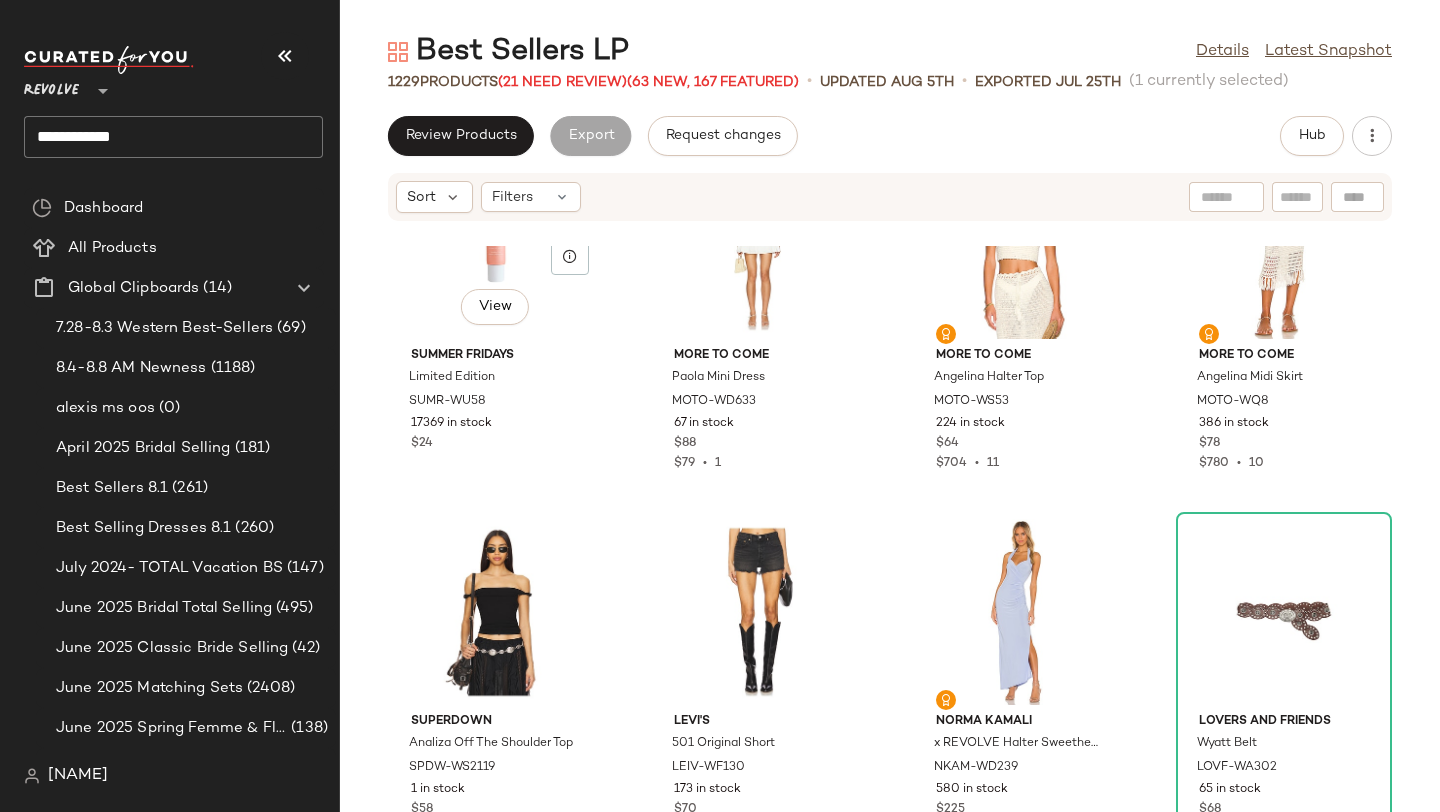 scroll, scrollTop: 37329, scrollLeft: 0, axis: vertical 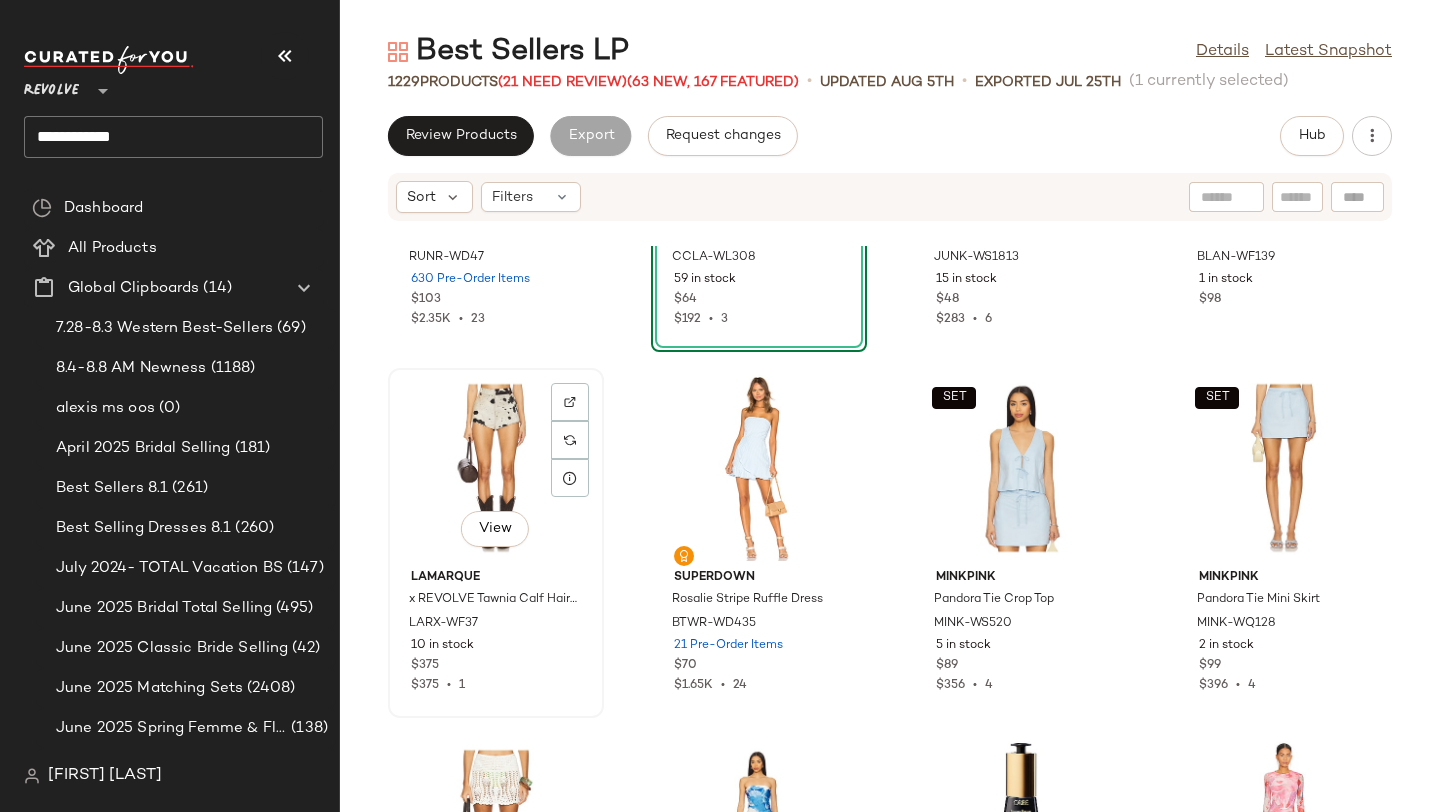 click on "View" 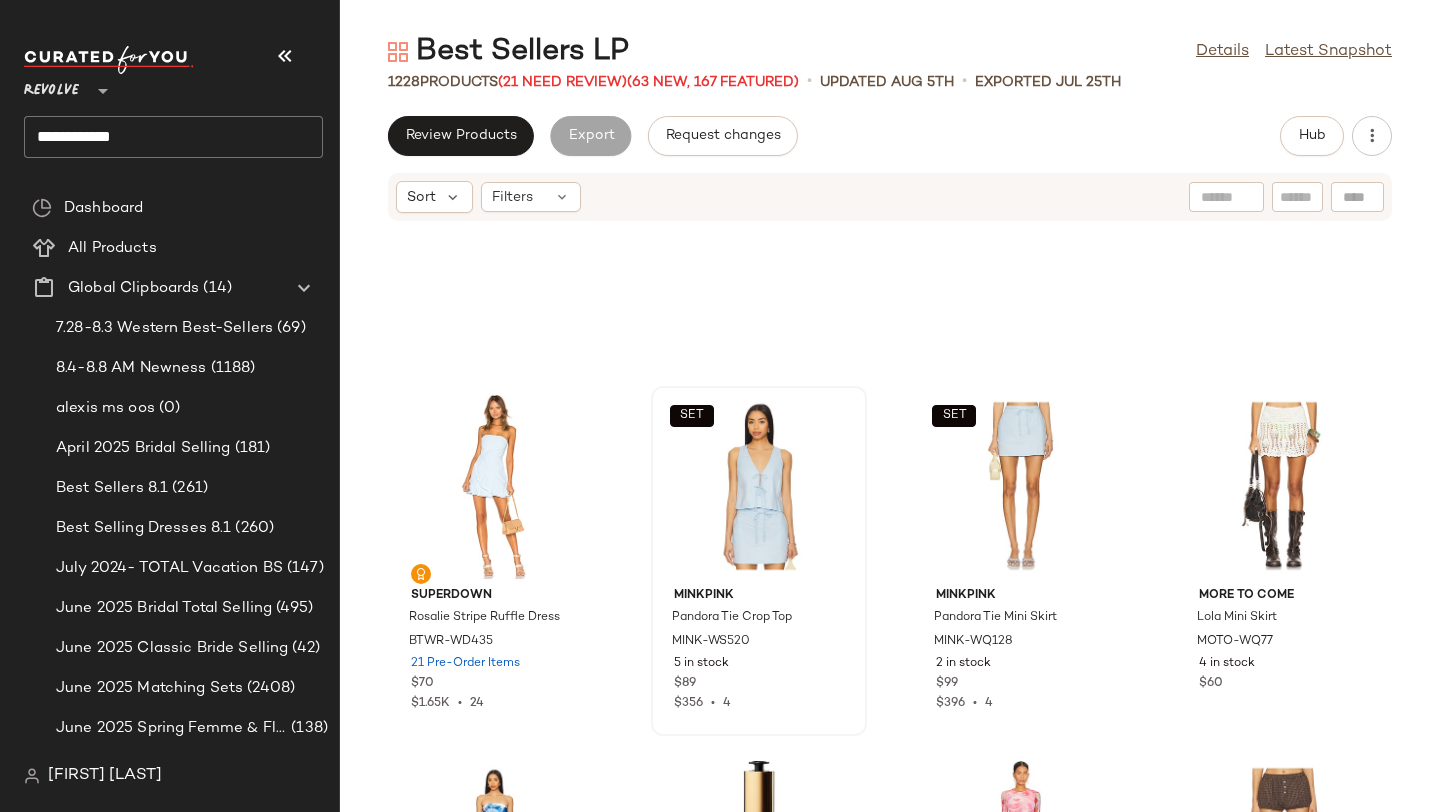 scroll, scrollTop: 38311, scrollLeft: 0, axis: vertical 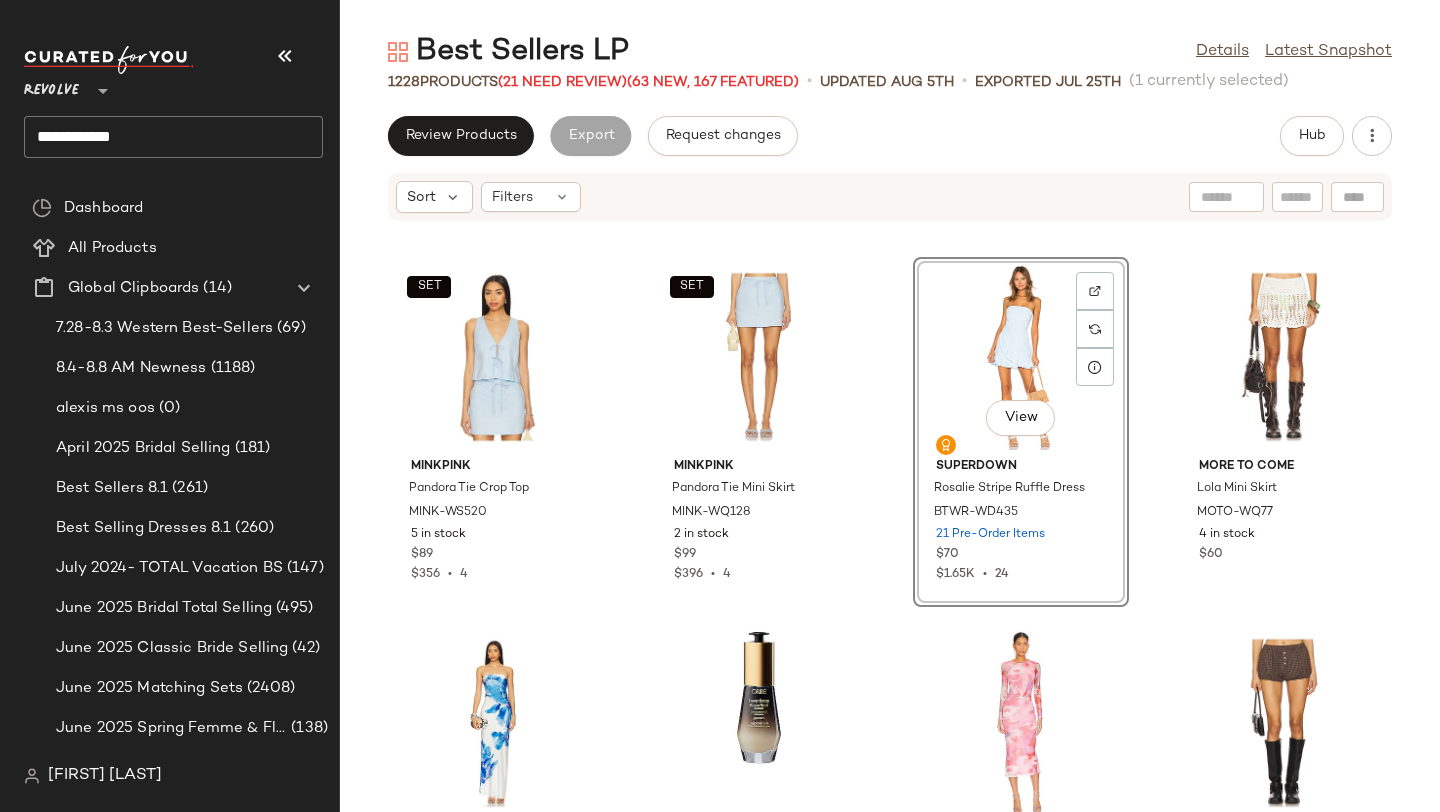 click at bounding box center (285, 56) 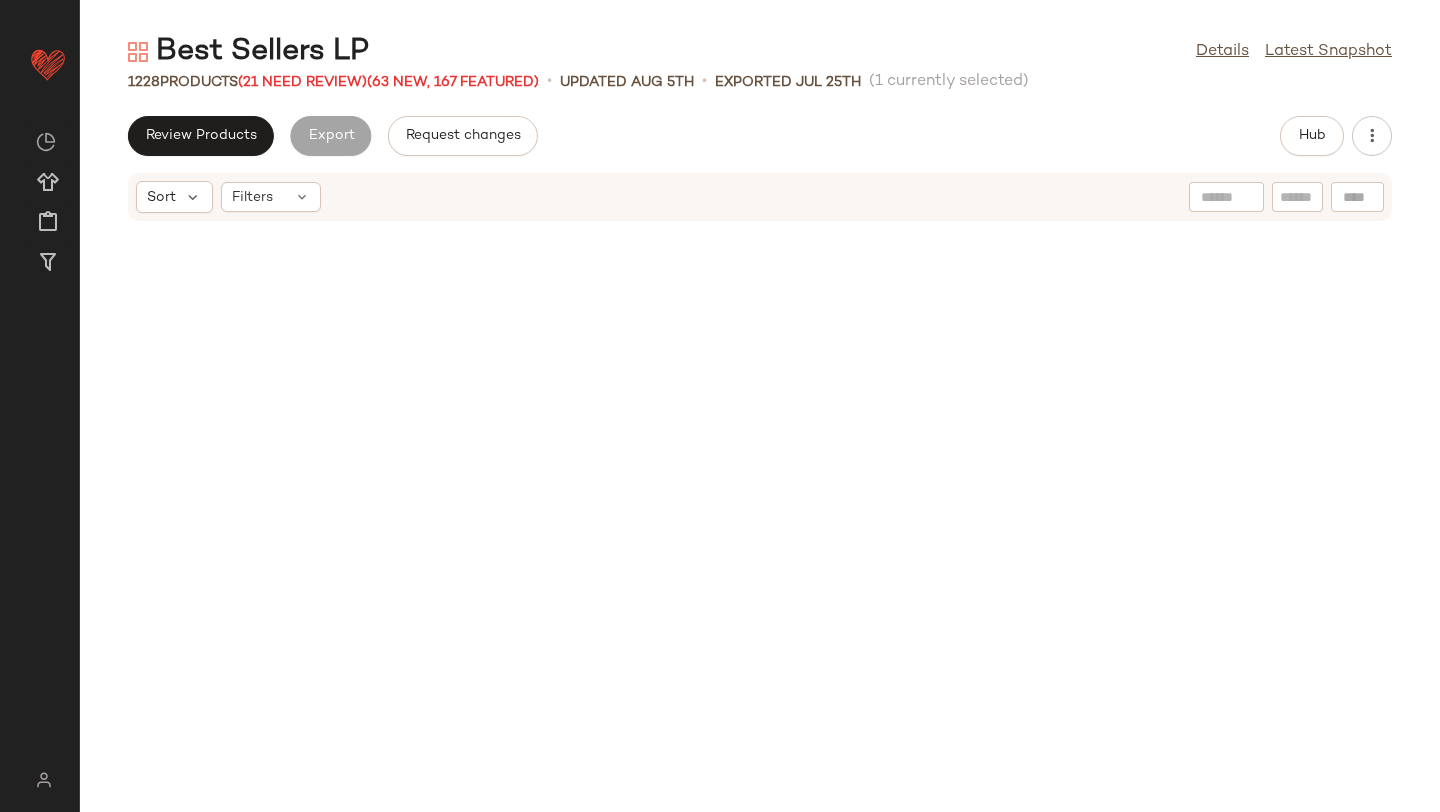 scroll, scrollTop: 30378, scrollLeft: 0, axis: vertical 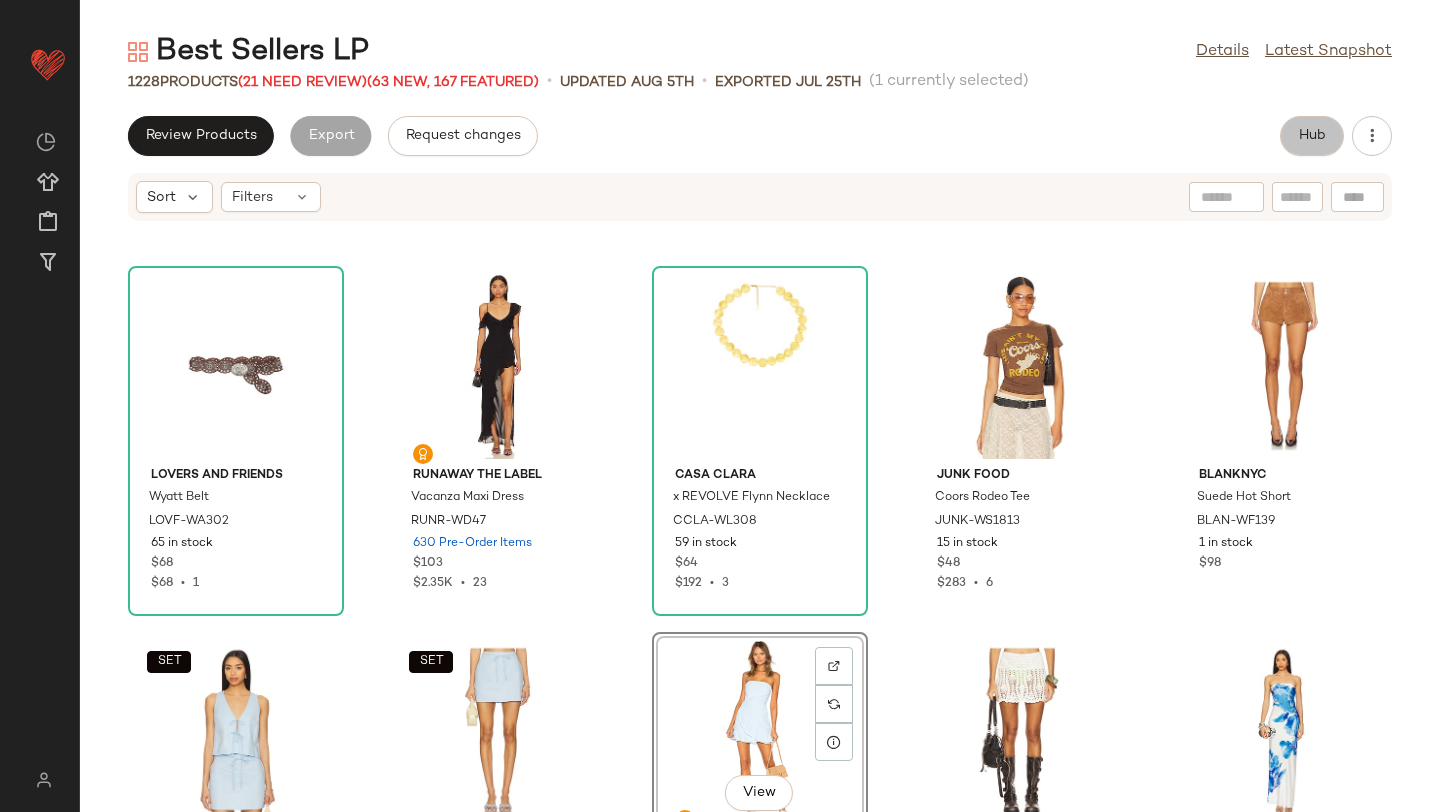 click on "Hub" 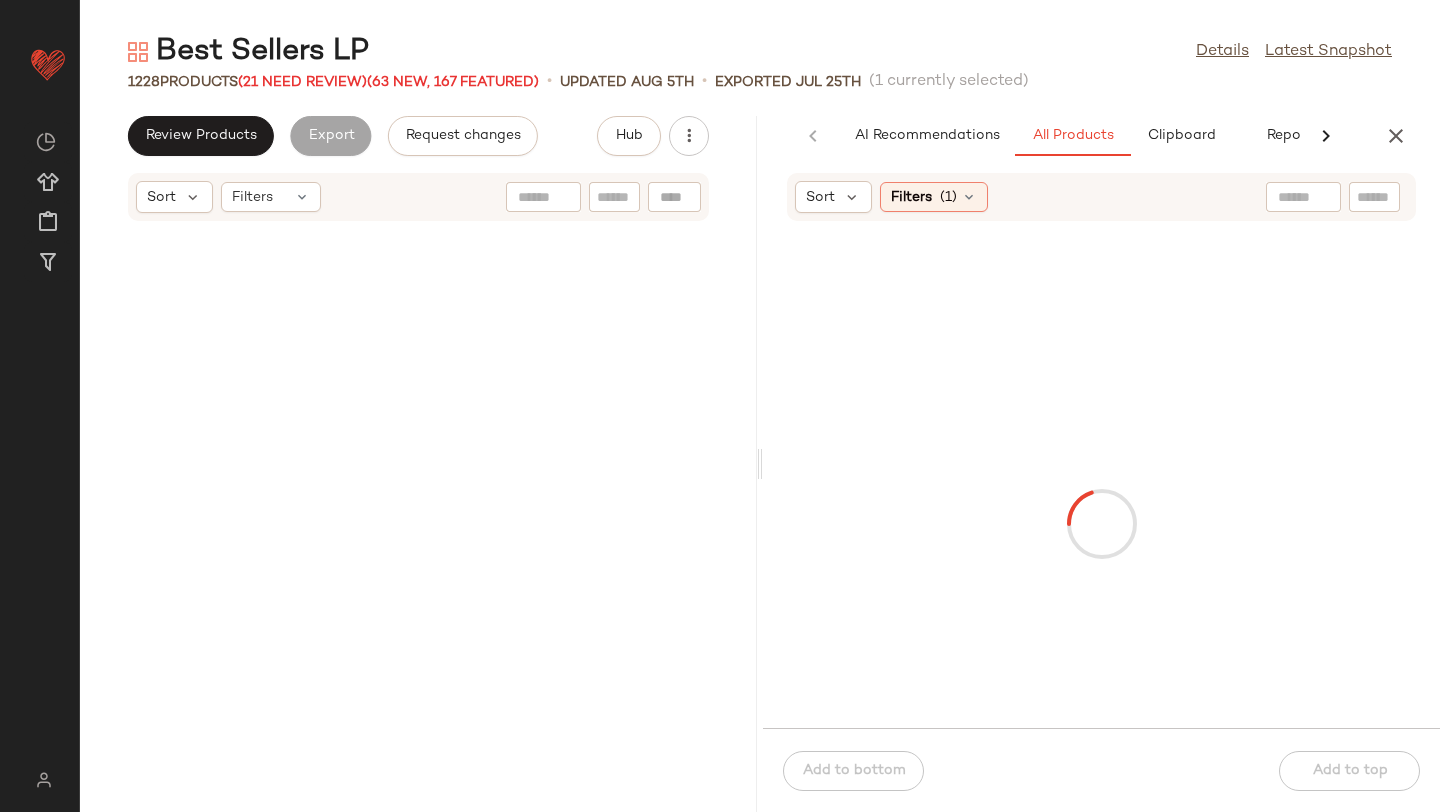 scroll, scrollTop: 0, scrollLeft: 47, axis: horizontal 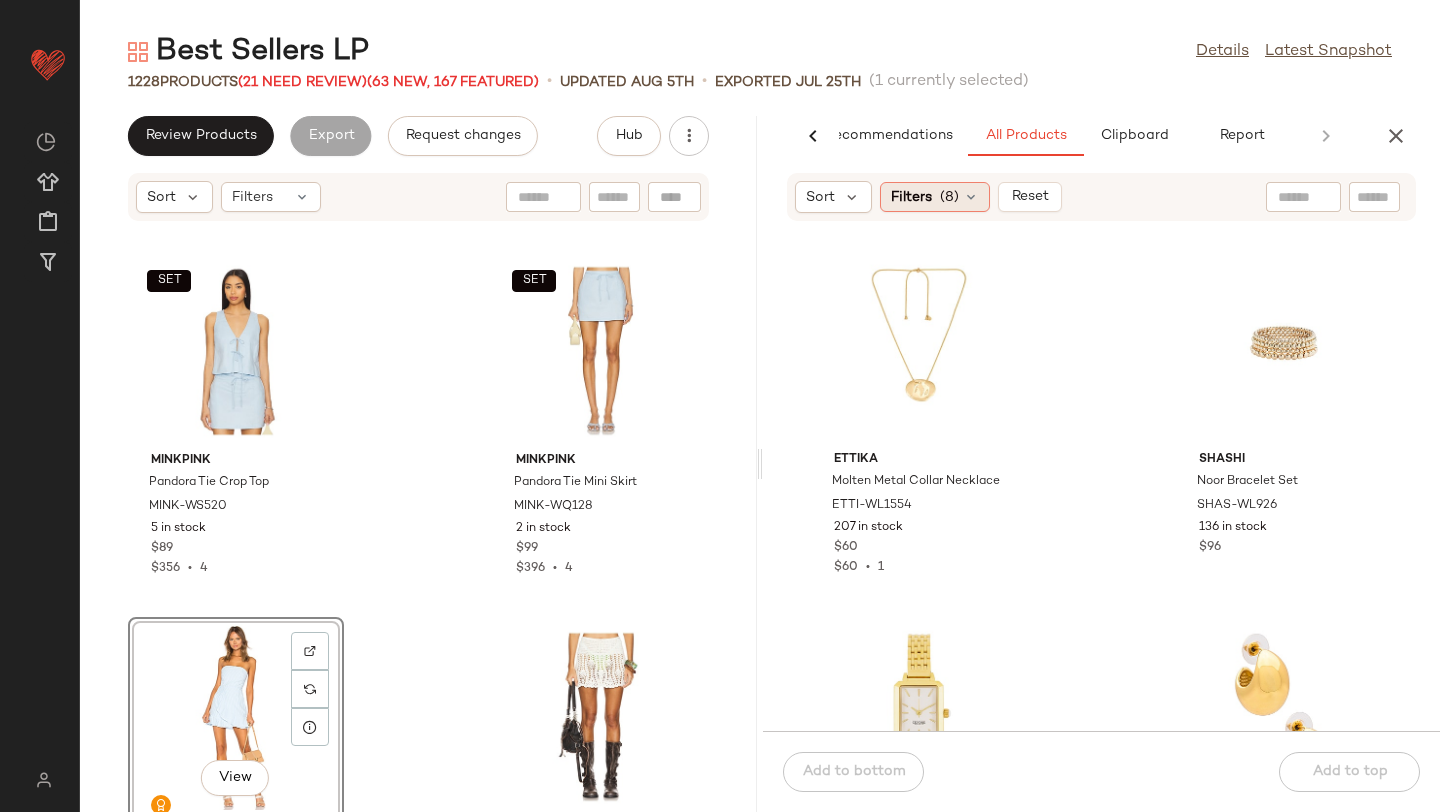 click at bounding box center (971, 197) 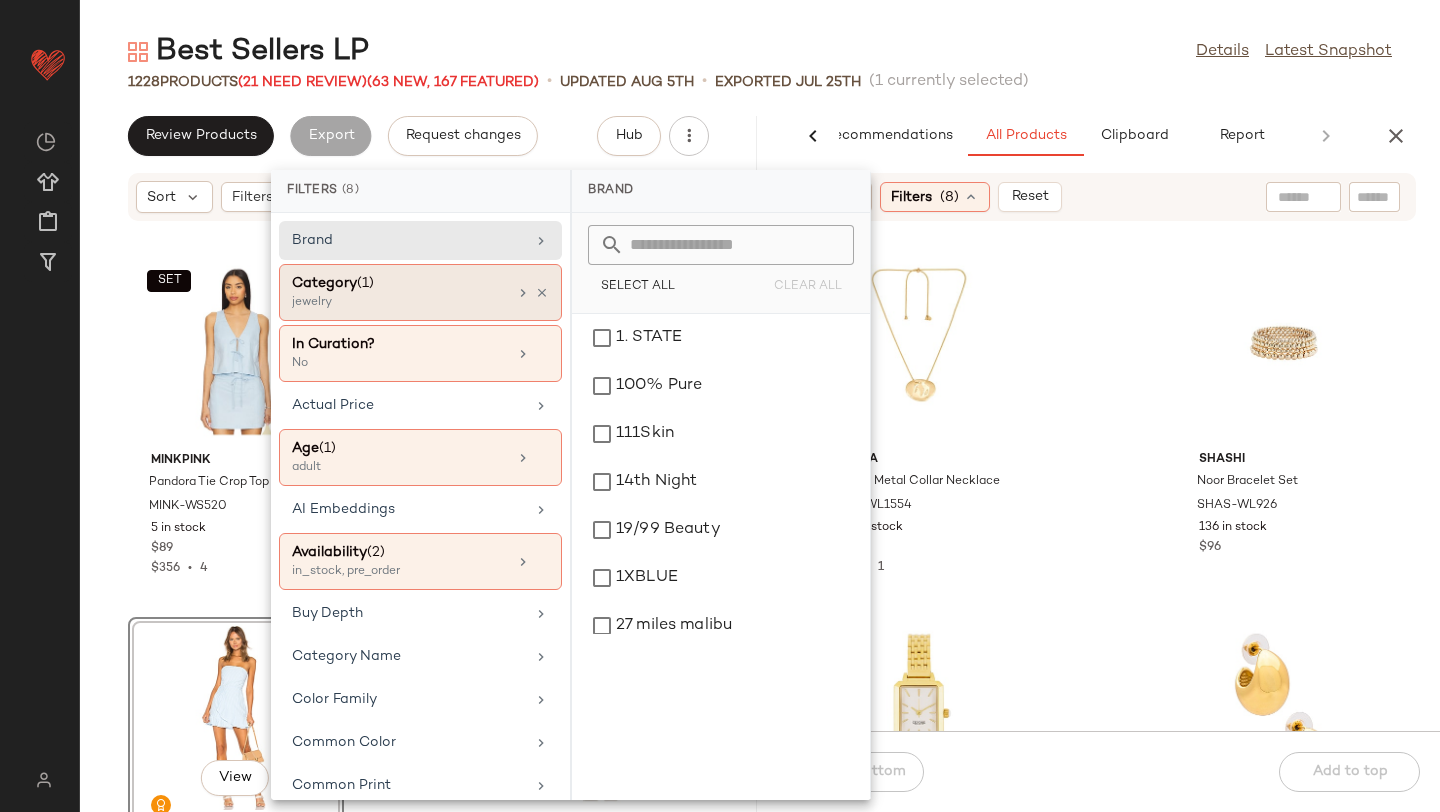 click at bounding box center (523, 293) 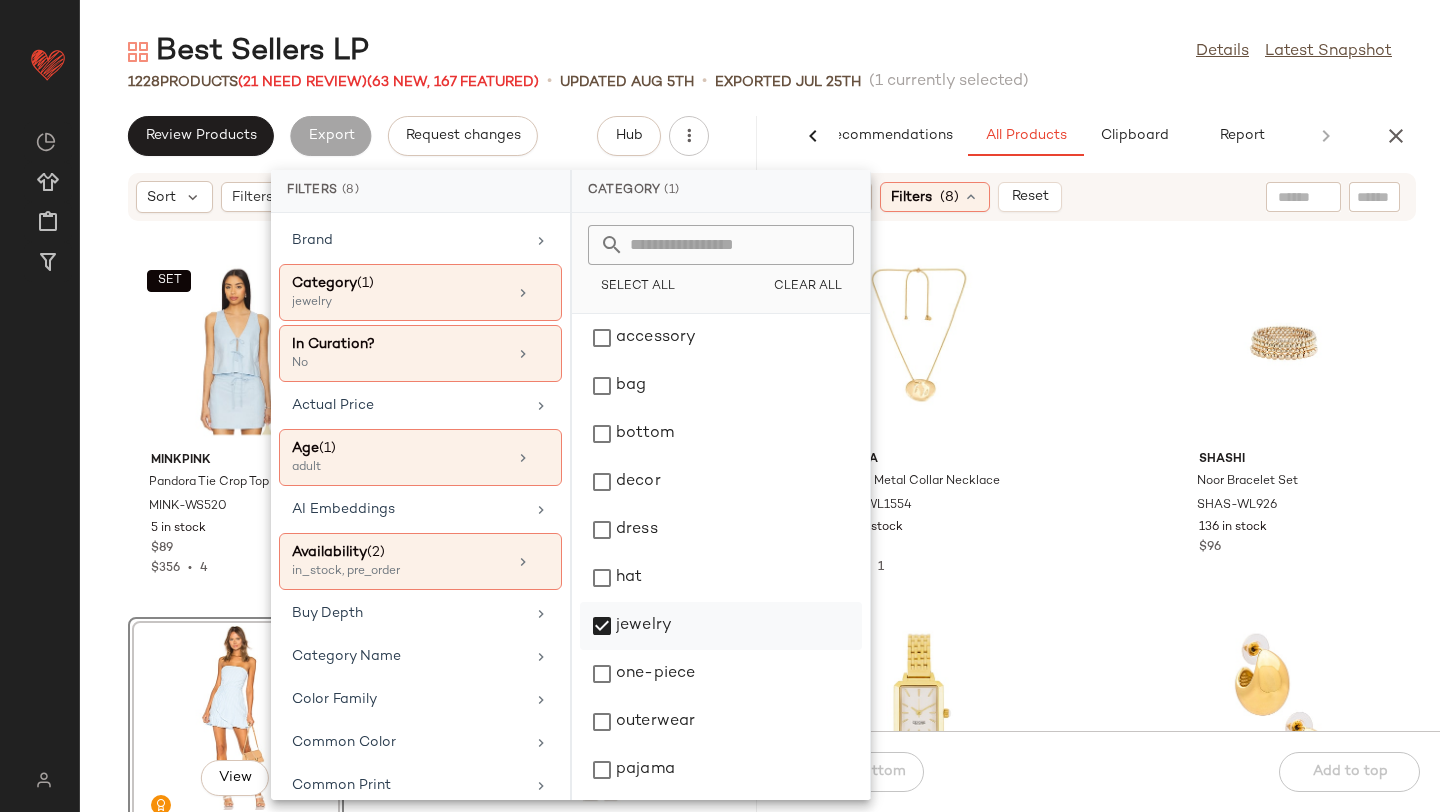 click on "jewelry" 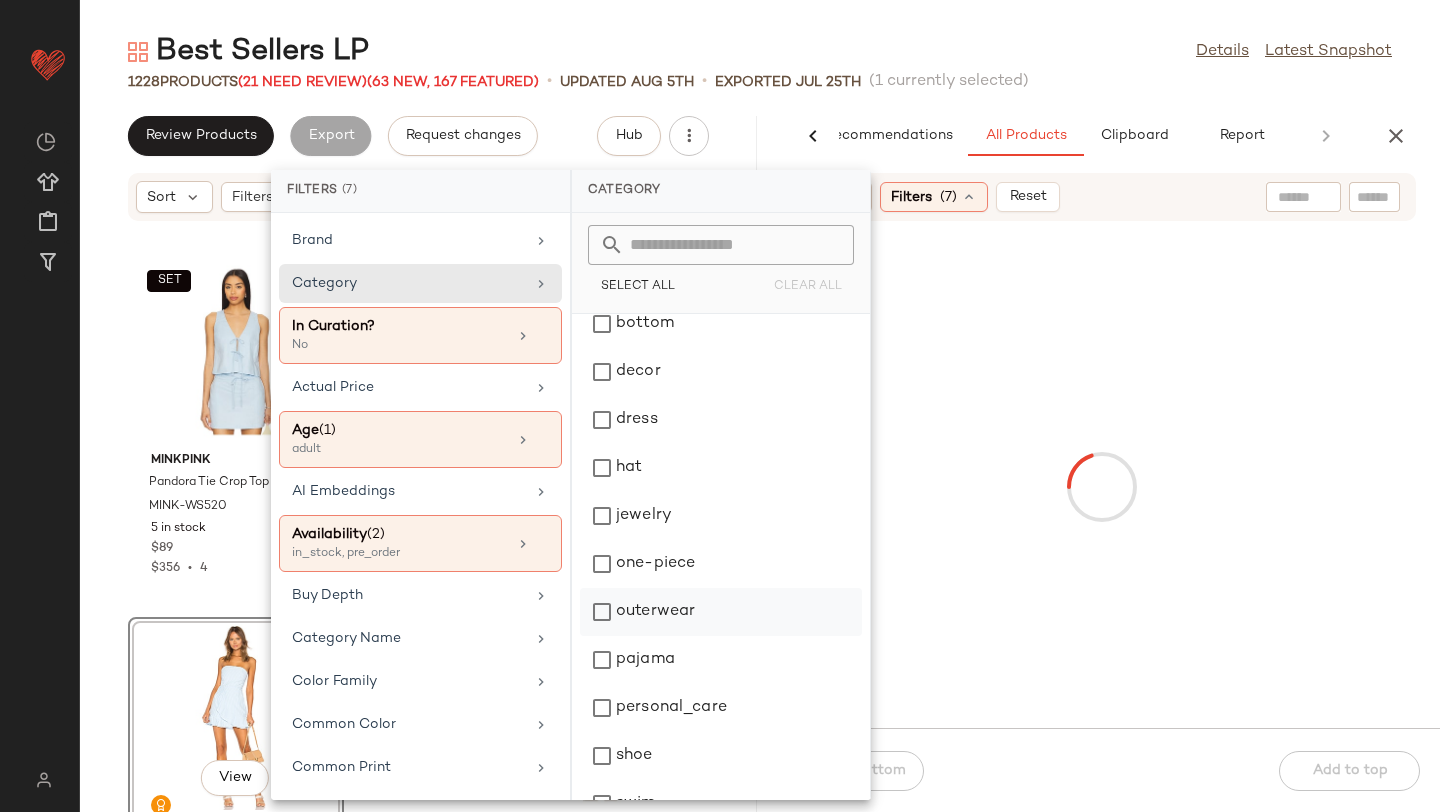 scroll, scrollTop: 124, scrollLeft: 0, axis: vertical 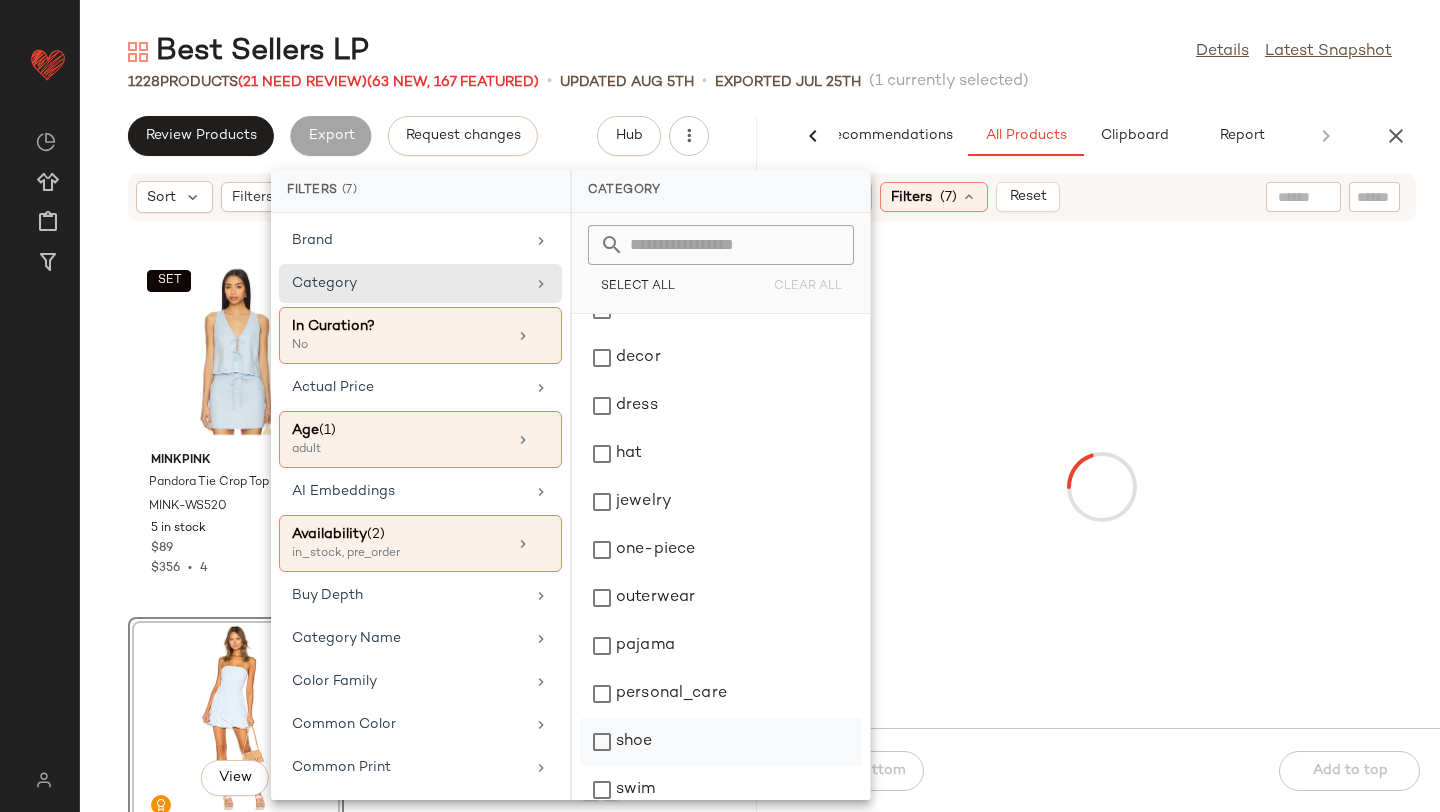 click on "shoe" 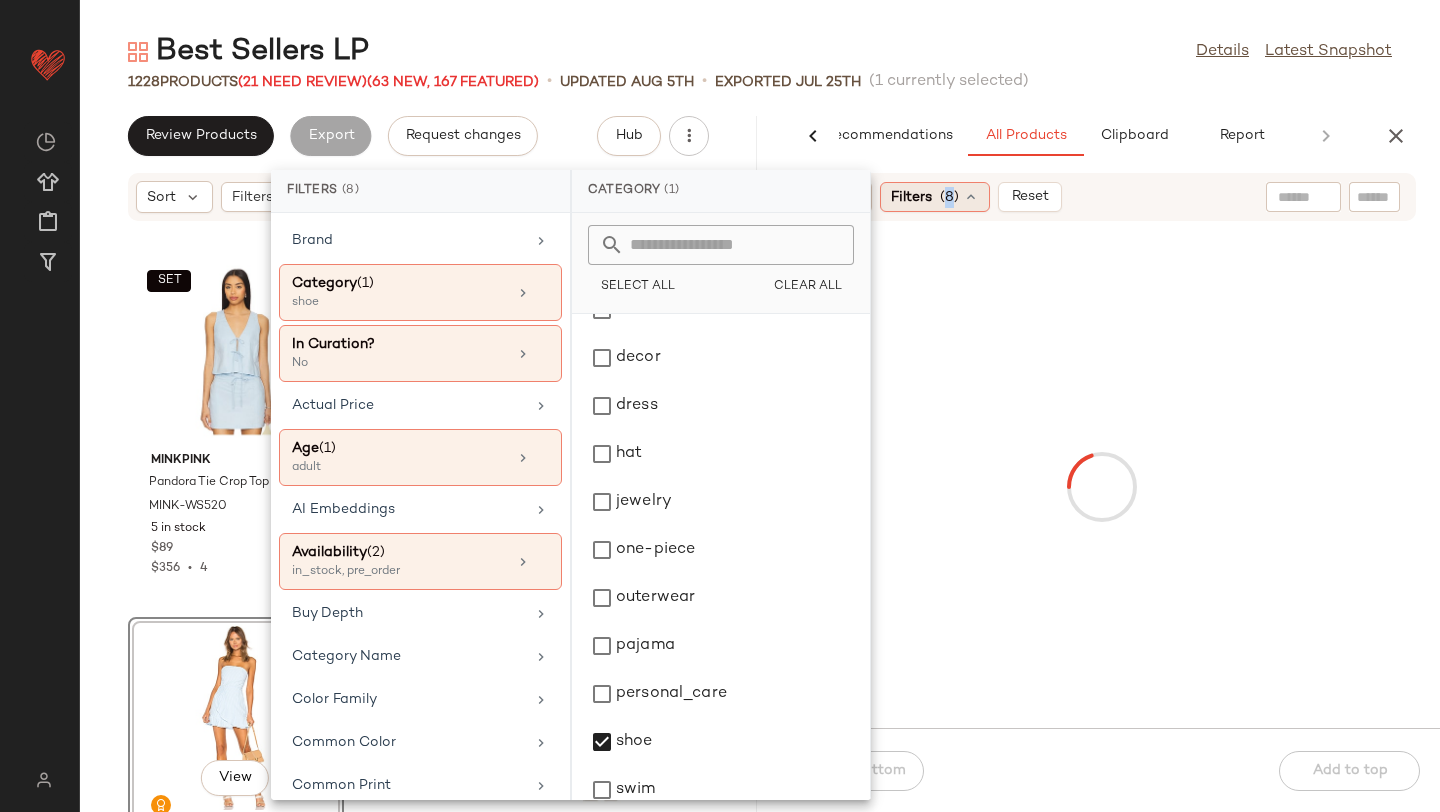 click on "(8)" at bounding box center (949, 197) 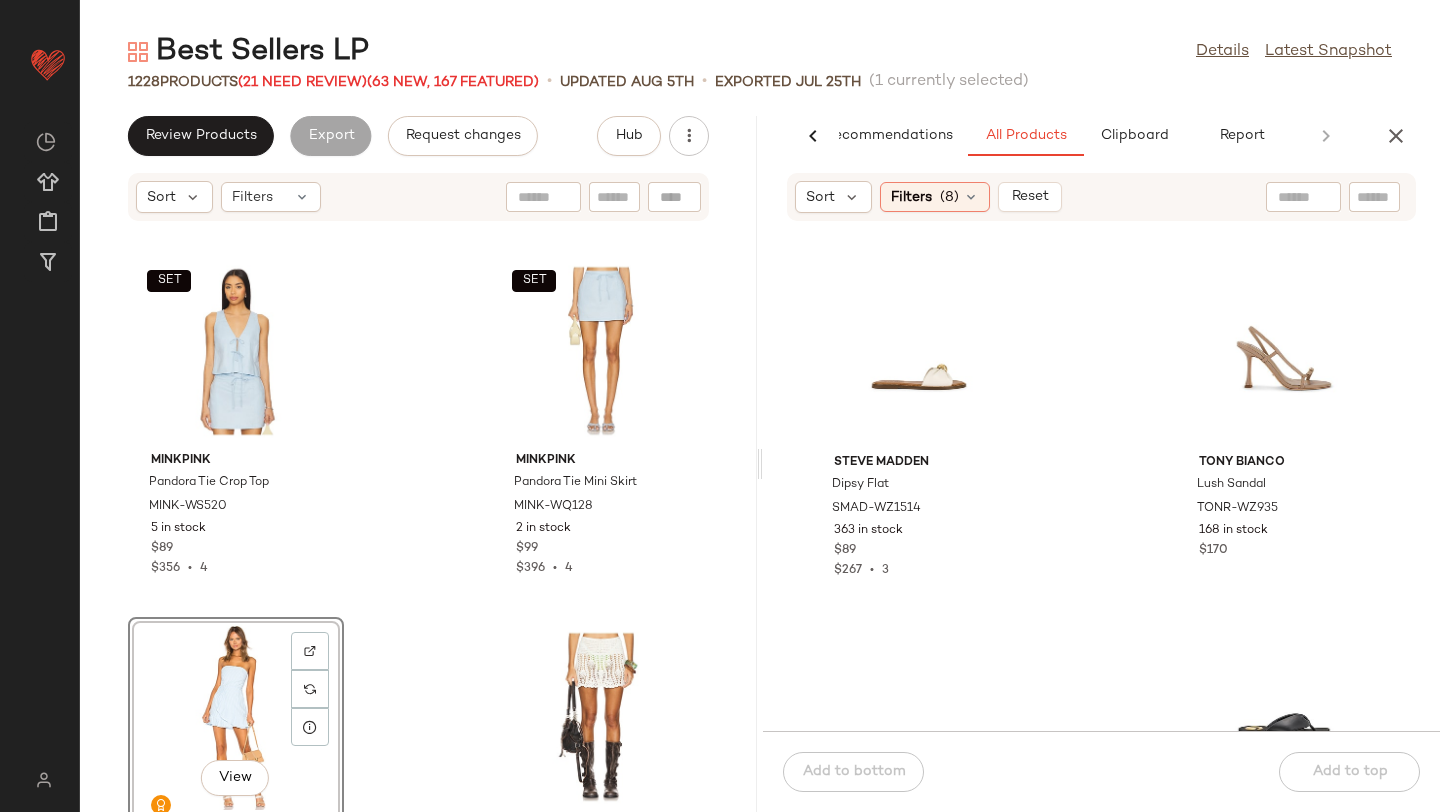 scroll, scrollTop: 771, scrollLeft: 0, axis: vertical 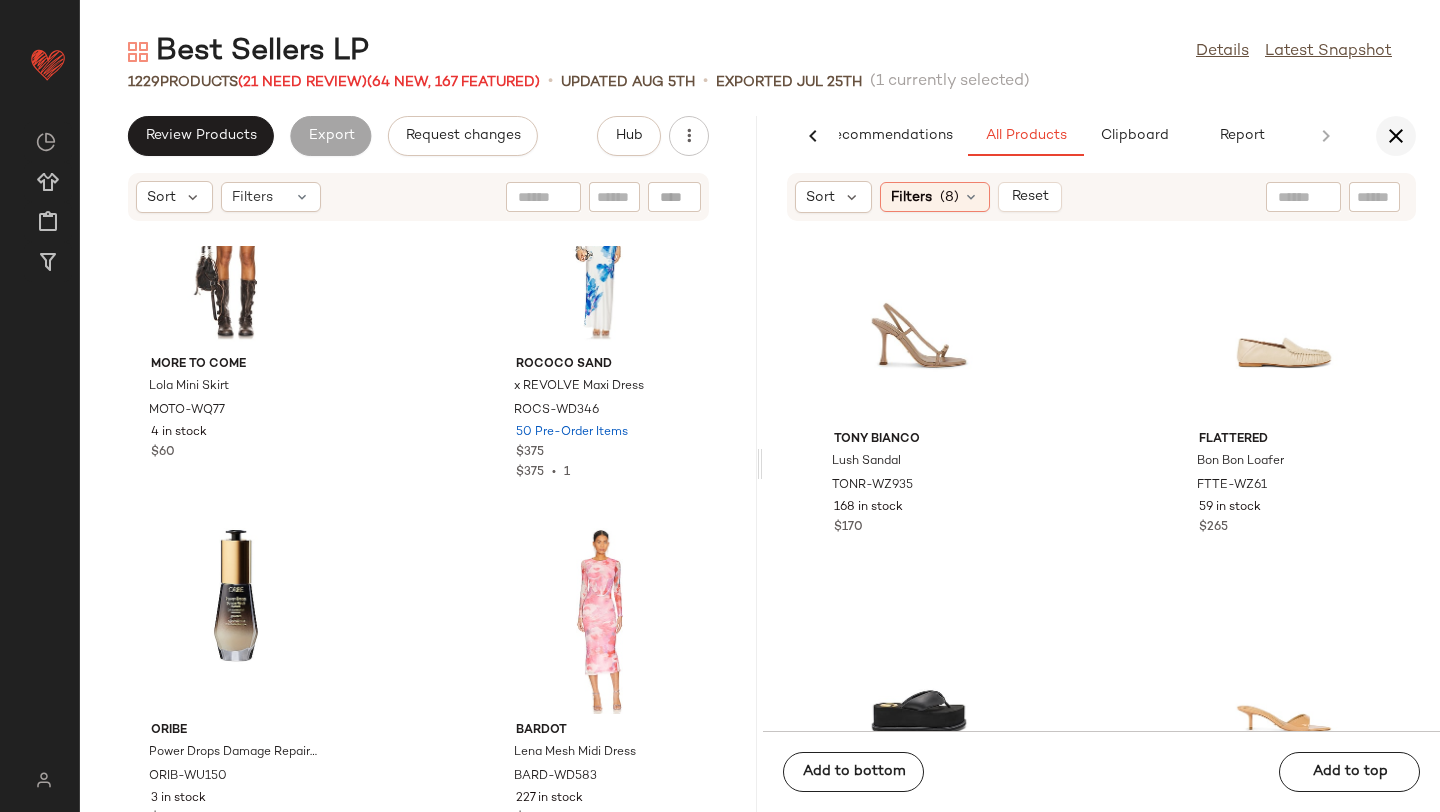 click at bounding box center [1396, 136] 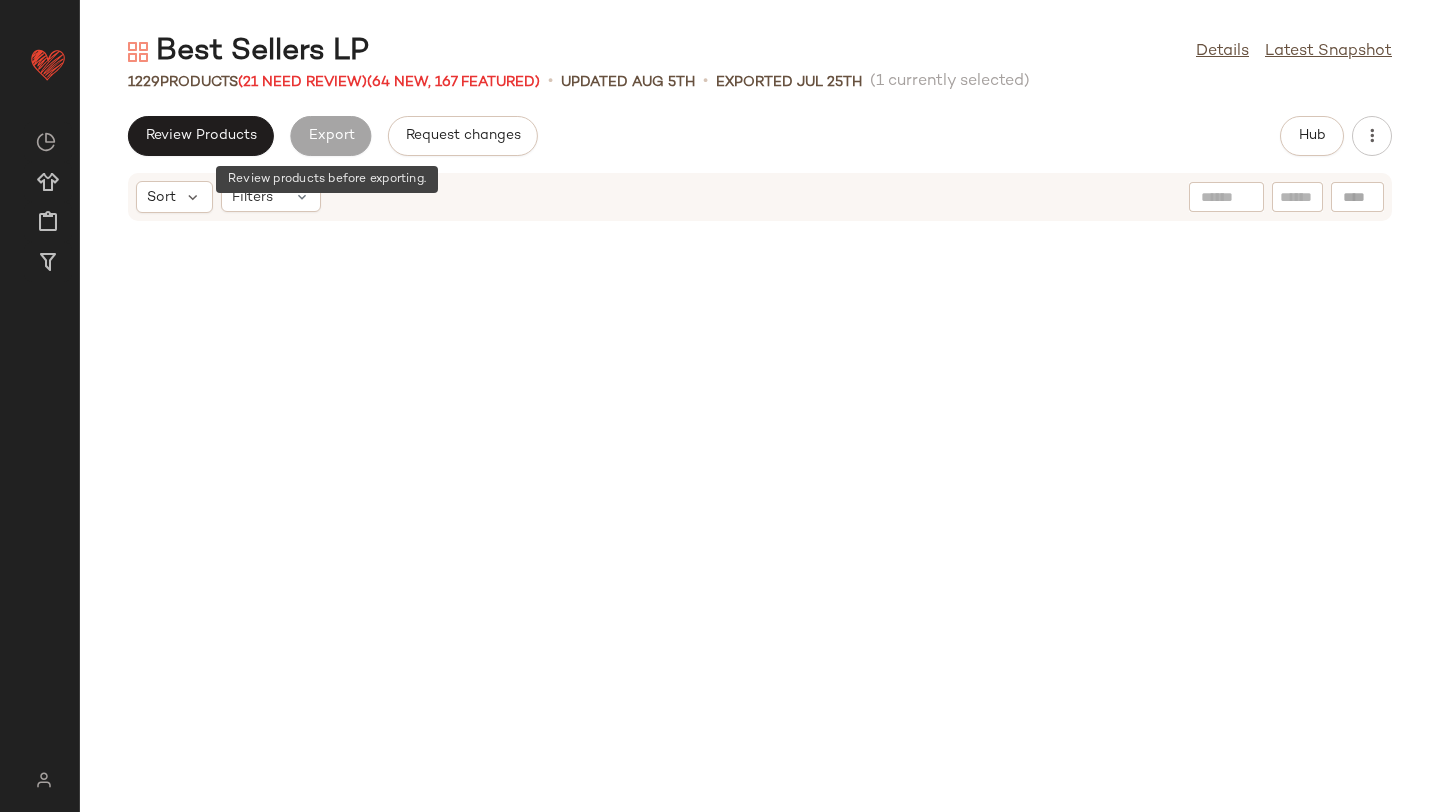scroll, scrollTop: 30744, scrollLeft: 0, axis: vertical 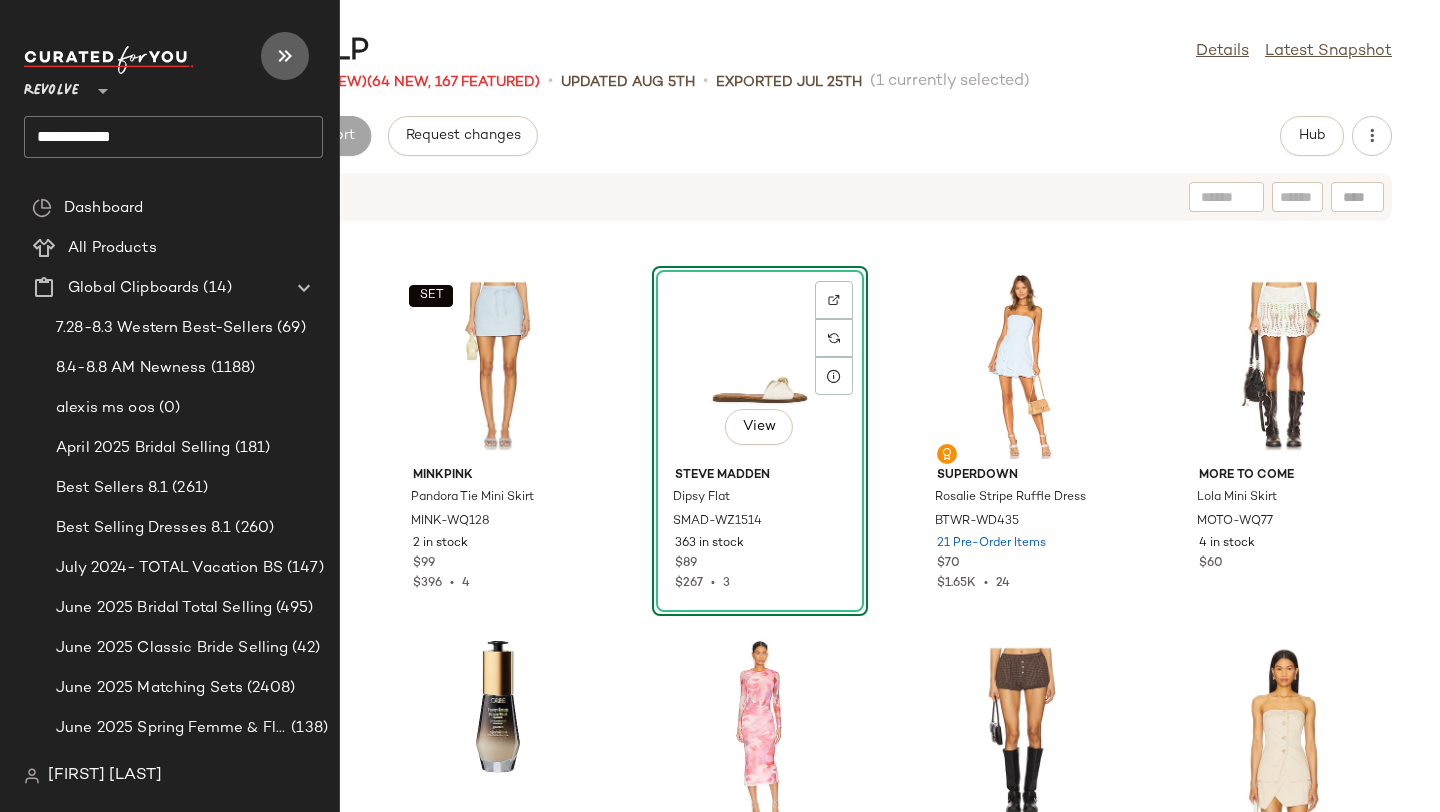 click at bounding box center [285, 56] 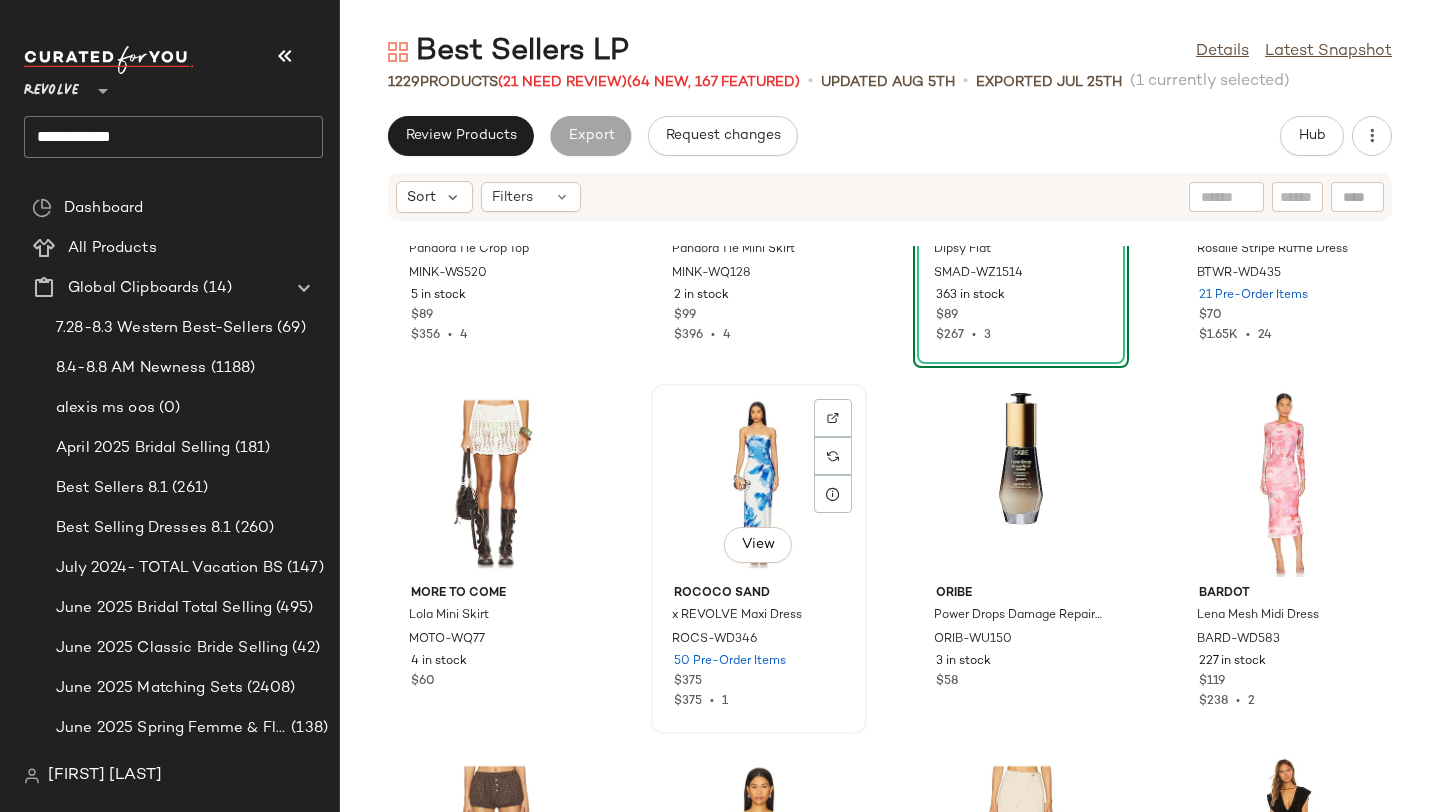 scroll, scrollTop: 38687, scrollLeft: 0, axis: vertical 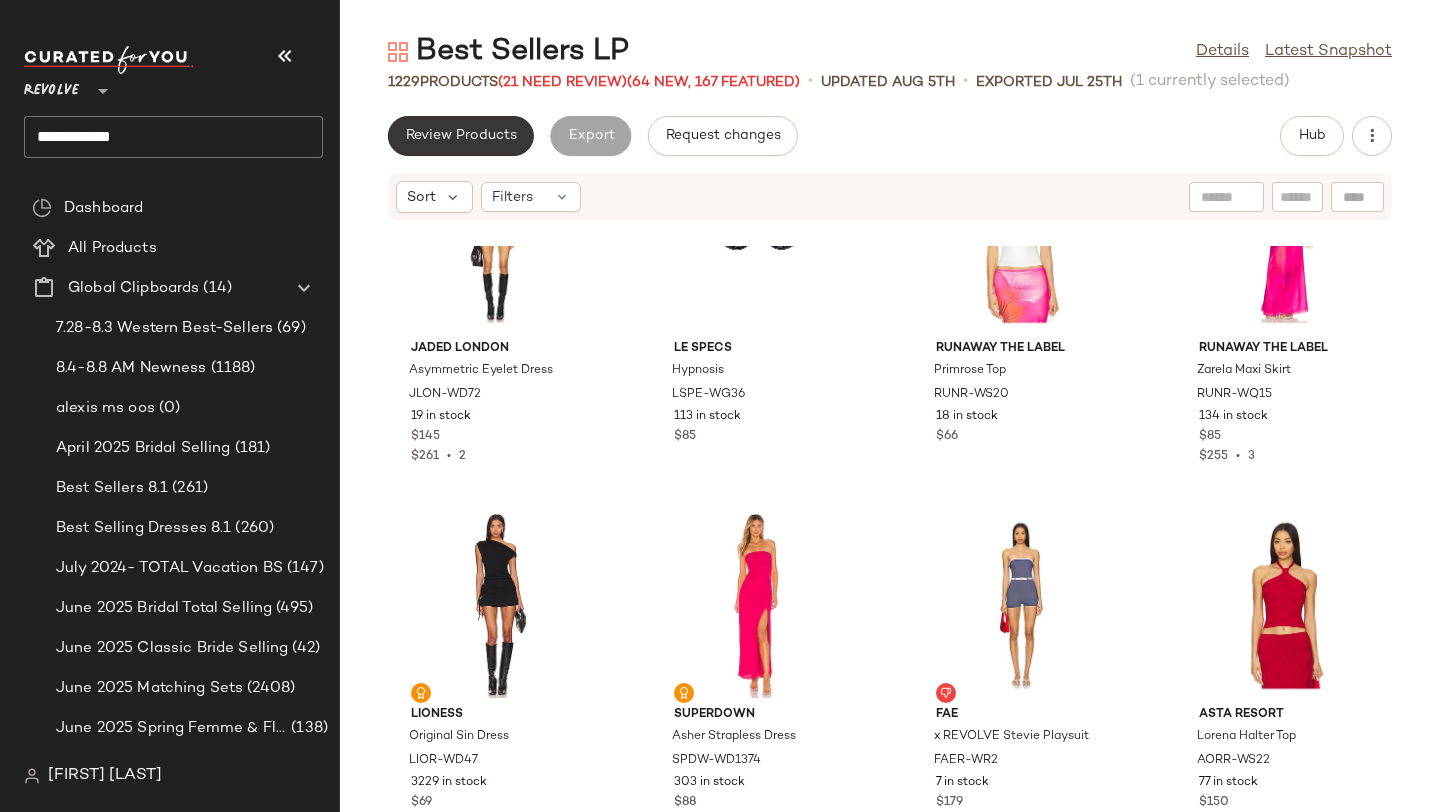 click on "Review Products" 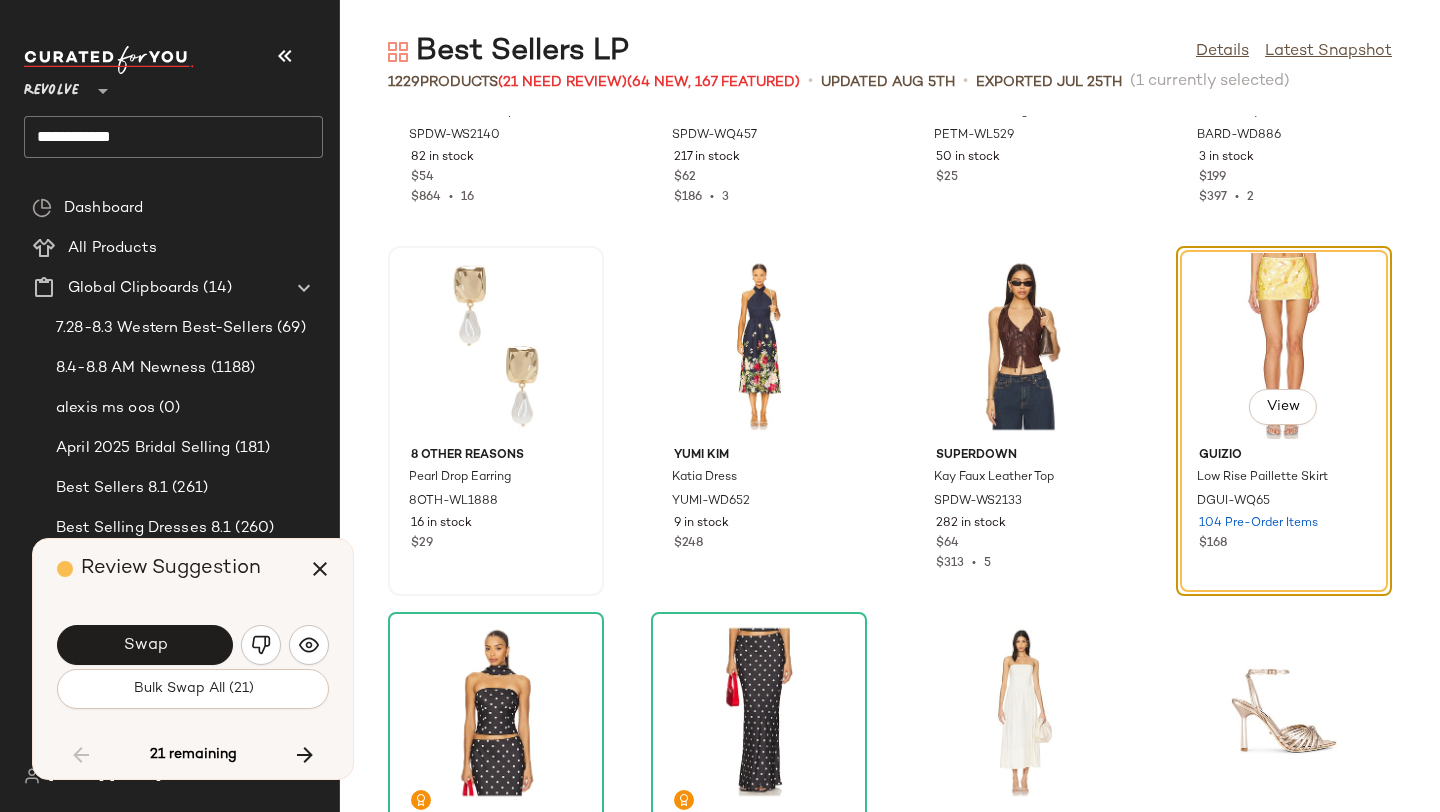 scroll, scrollTop: 31367, scrollLeft: 0, axis: vertical 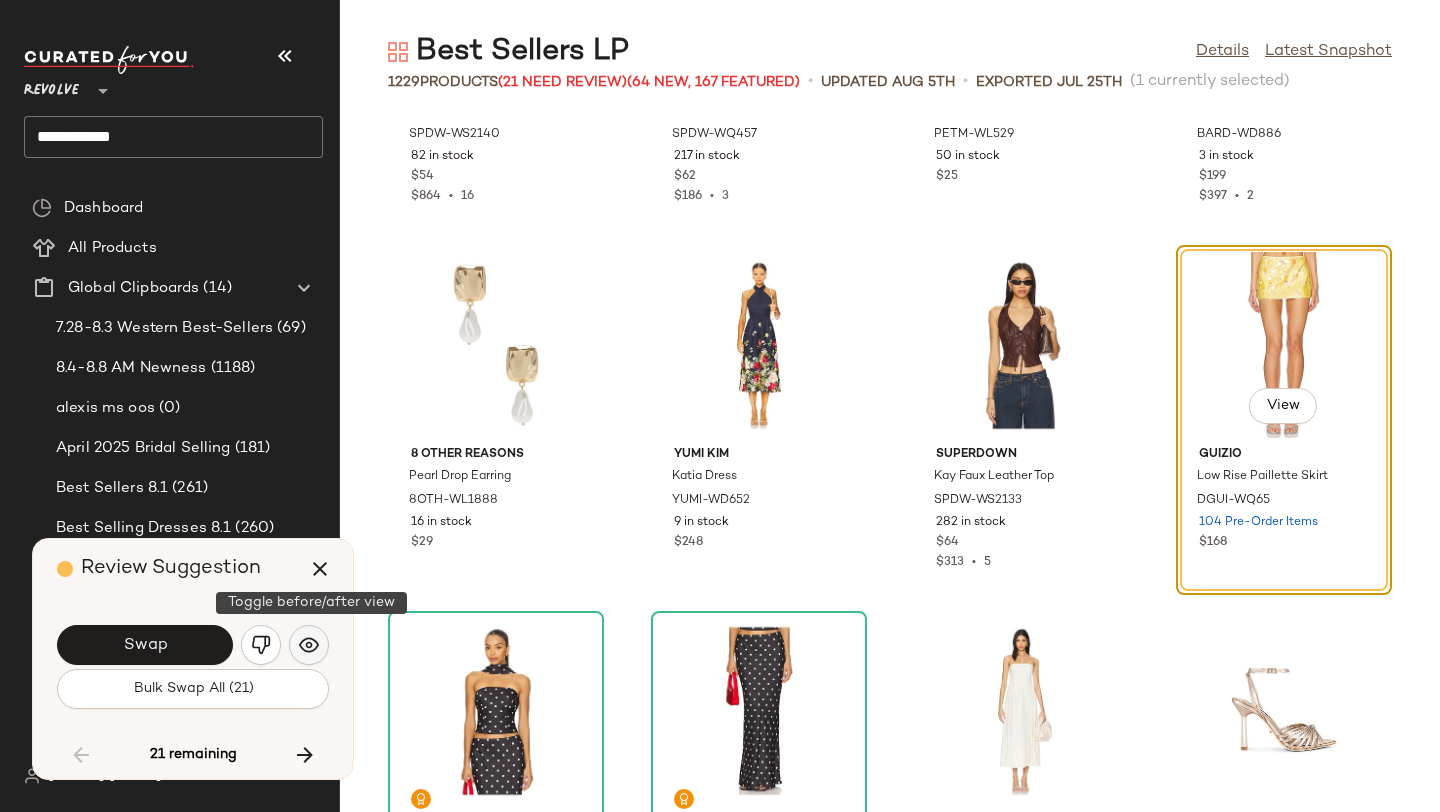 click 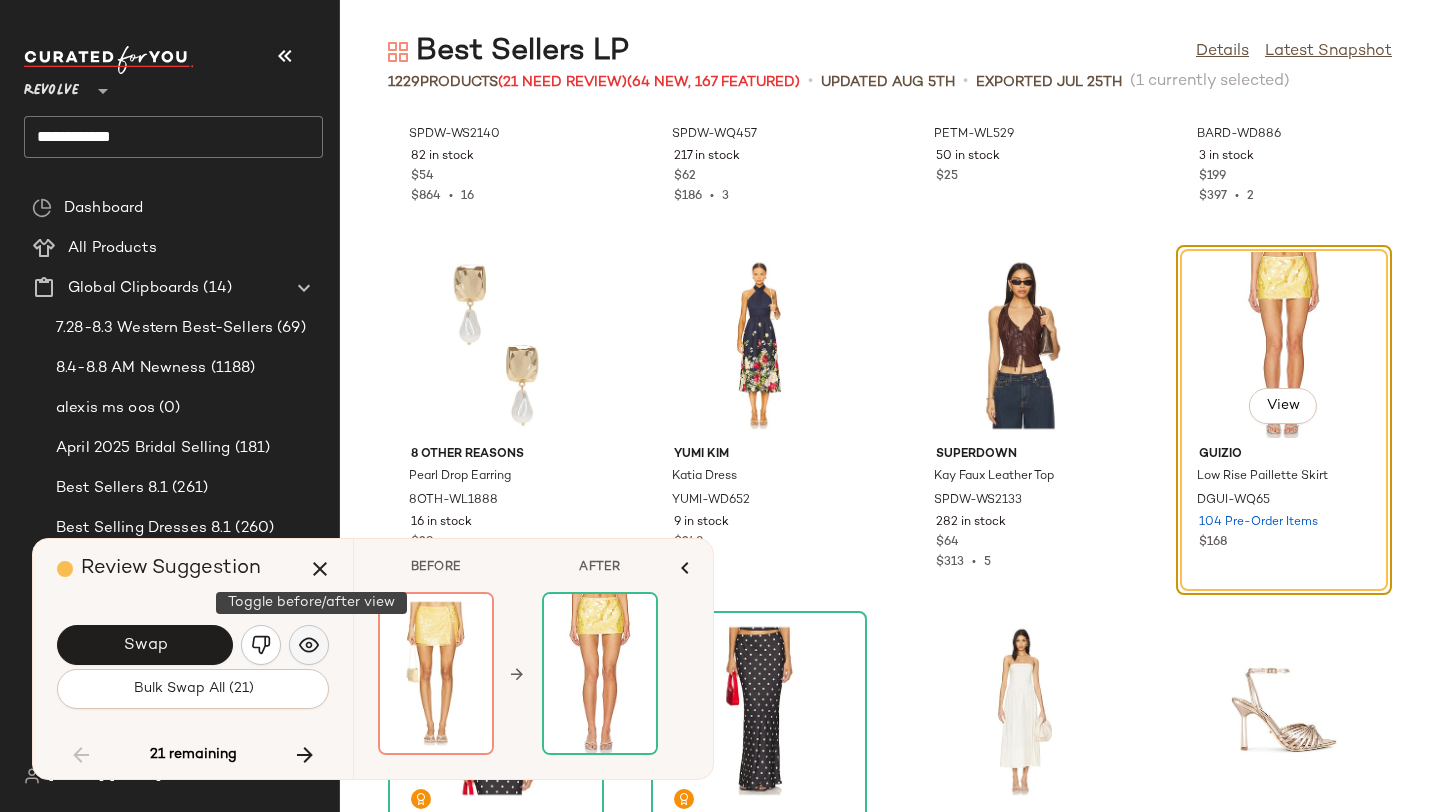 click 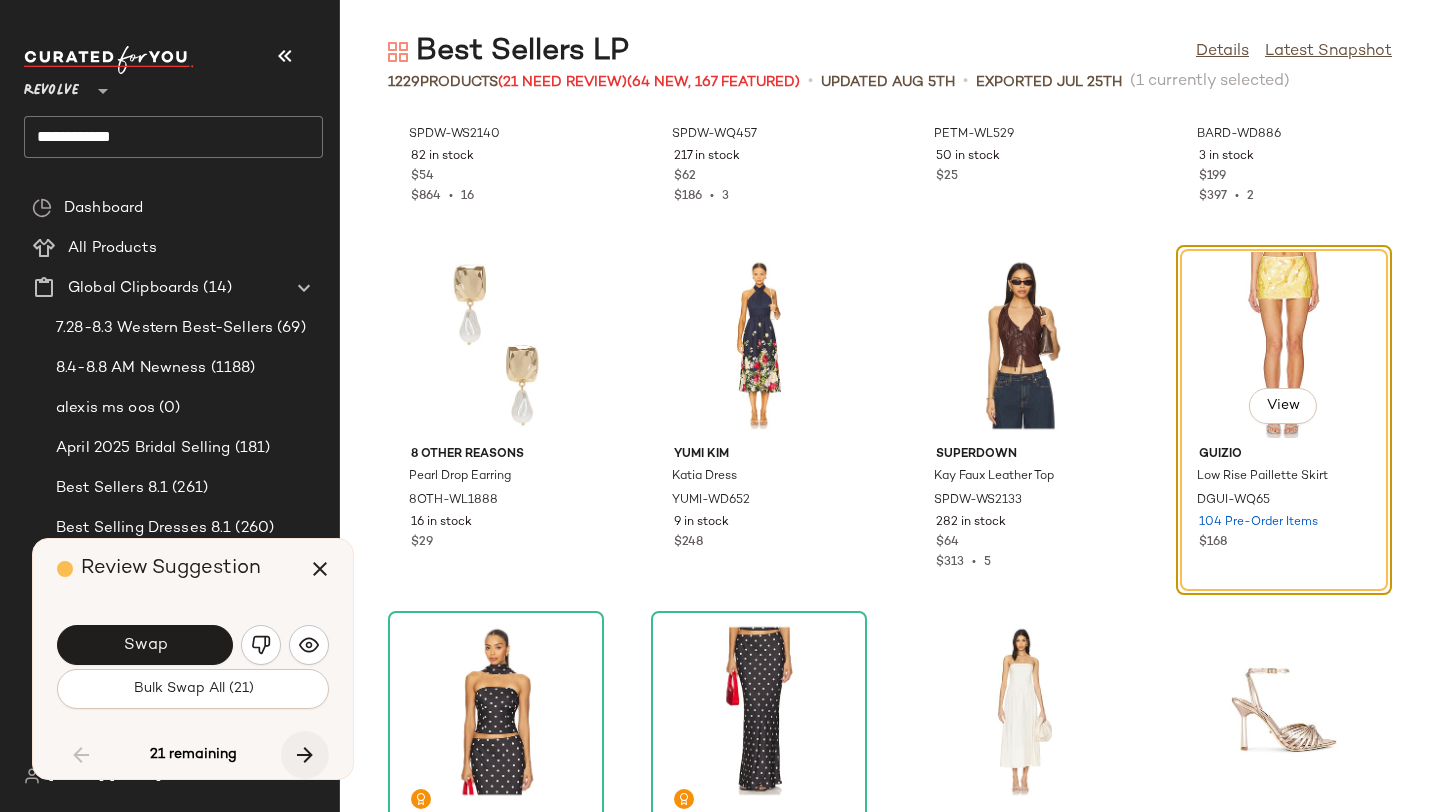 click at bounding box center (305, 755) 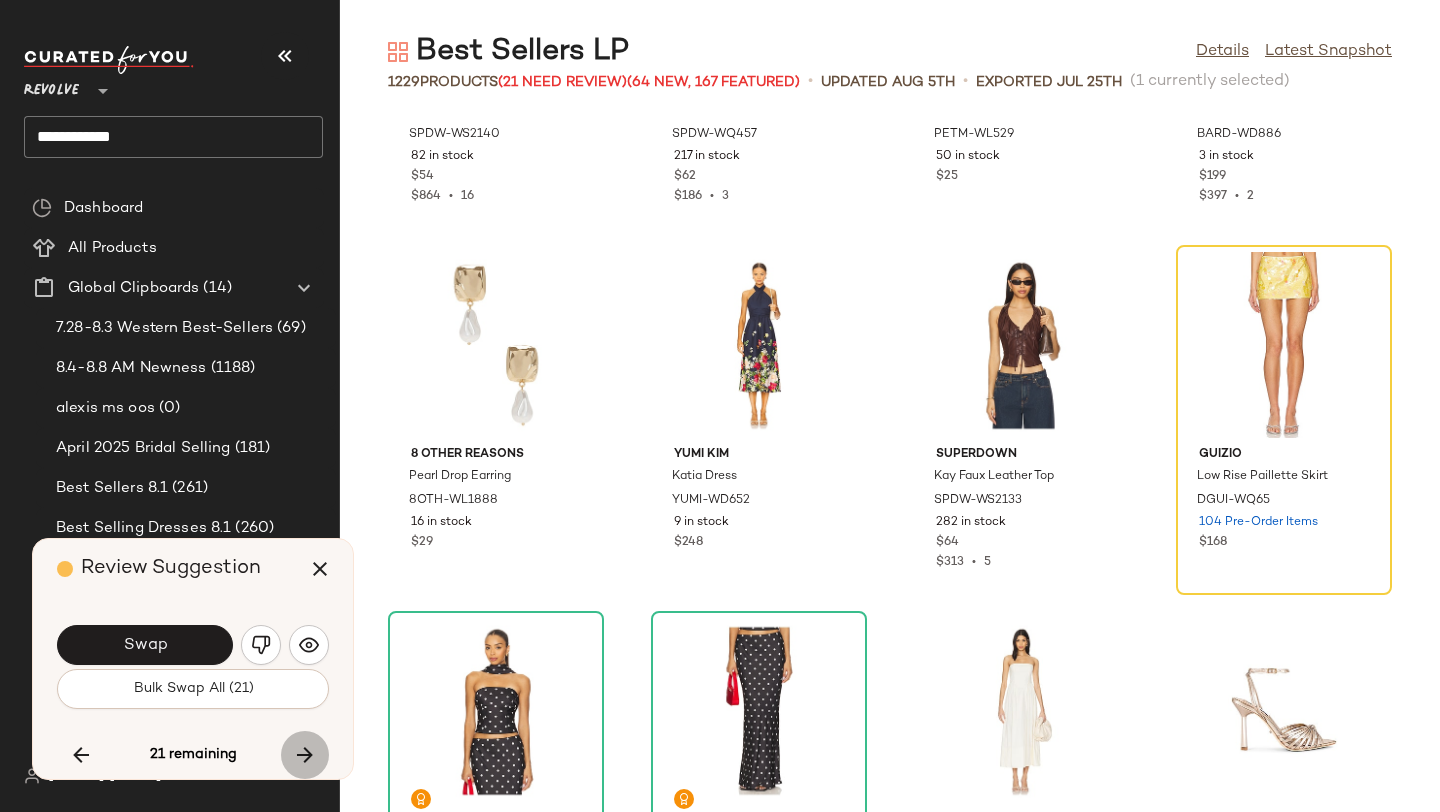 scroll, scrollTop: 32208, scrollLeft: 0, axis: vertical 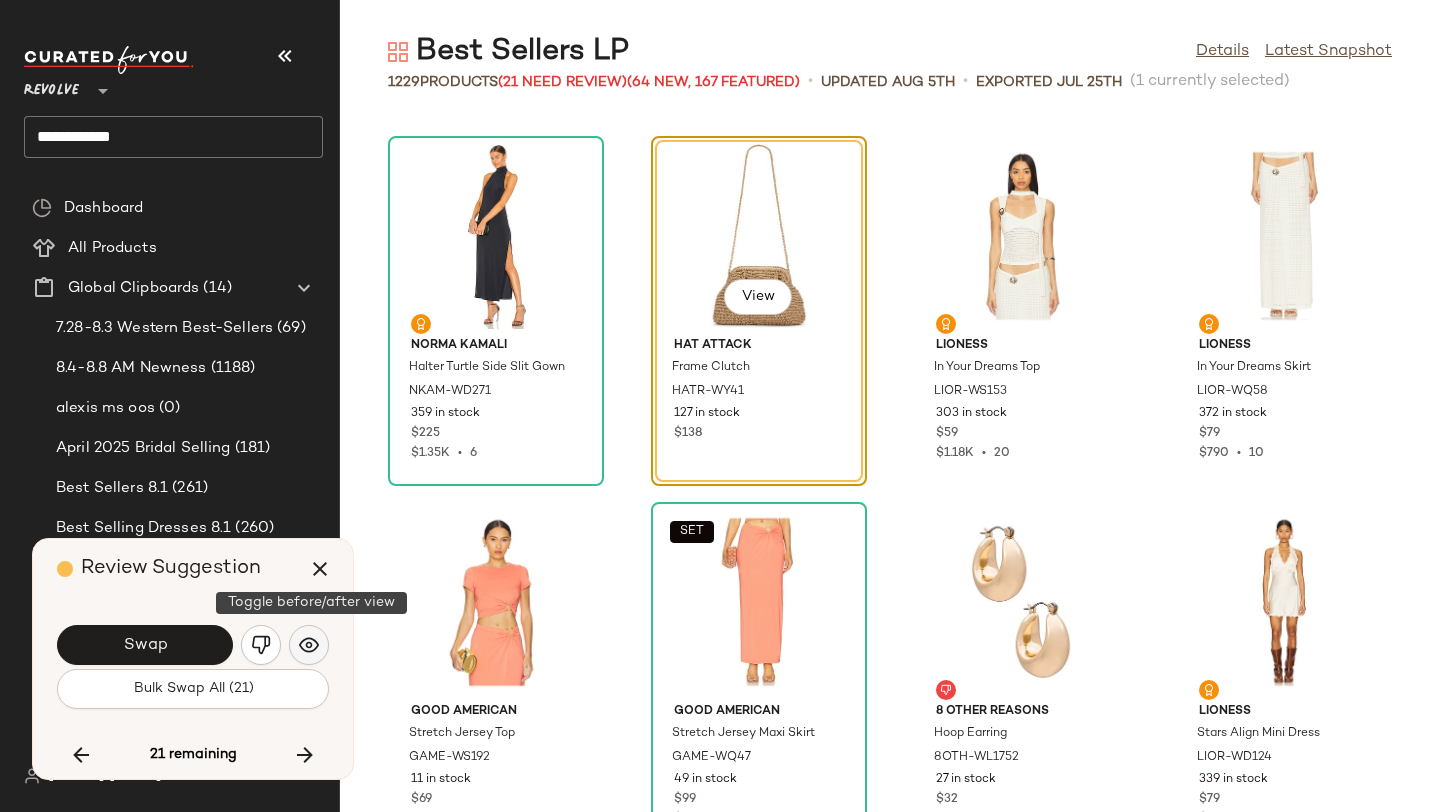 click 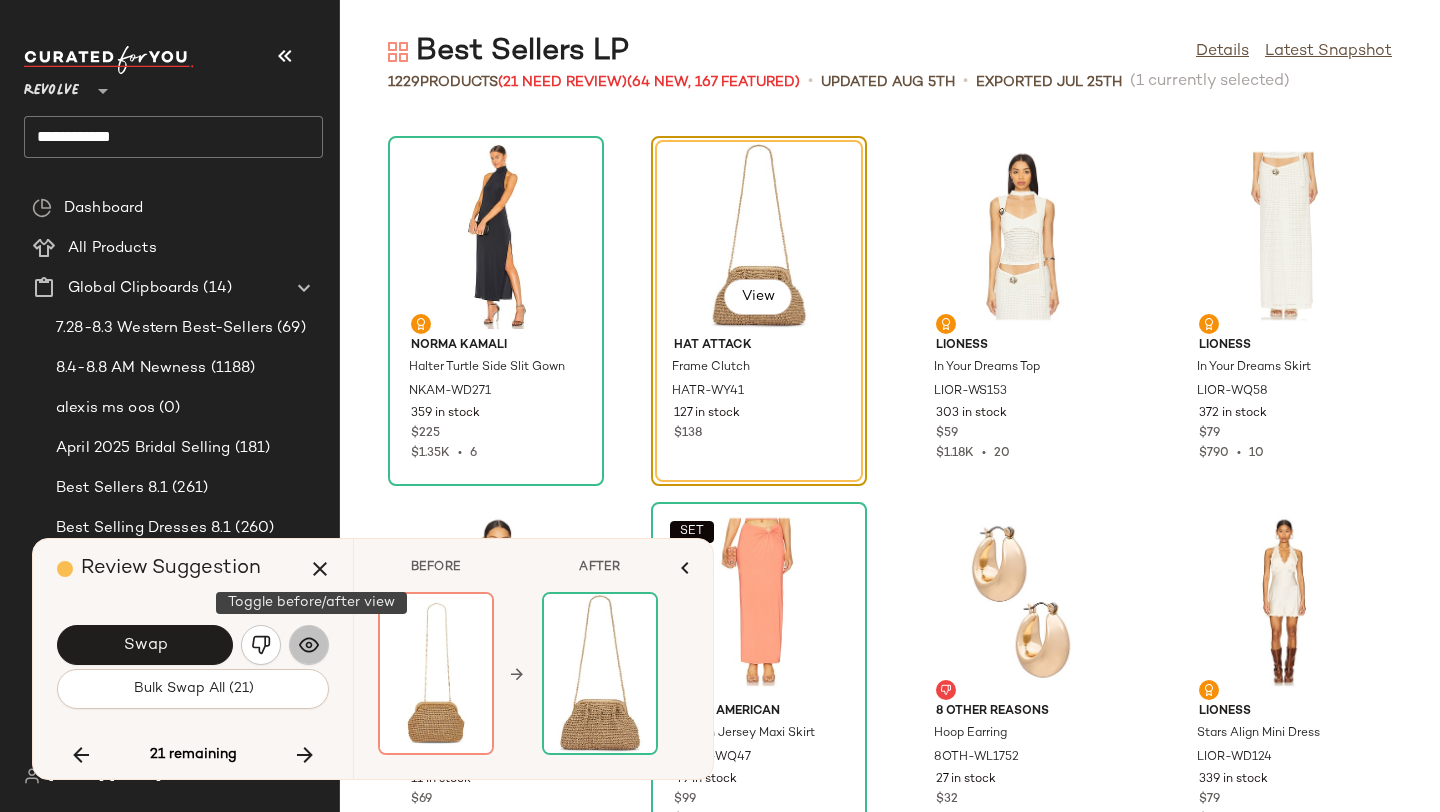 click 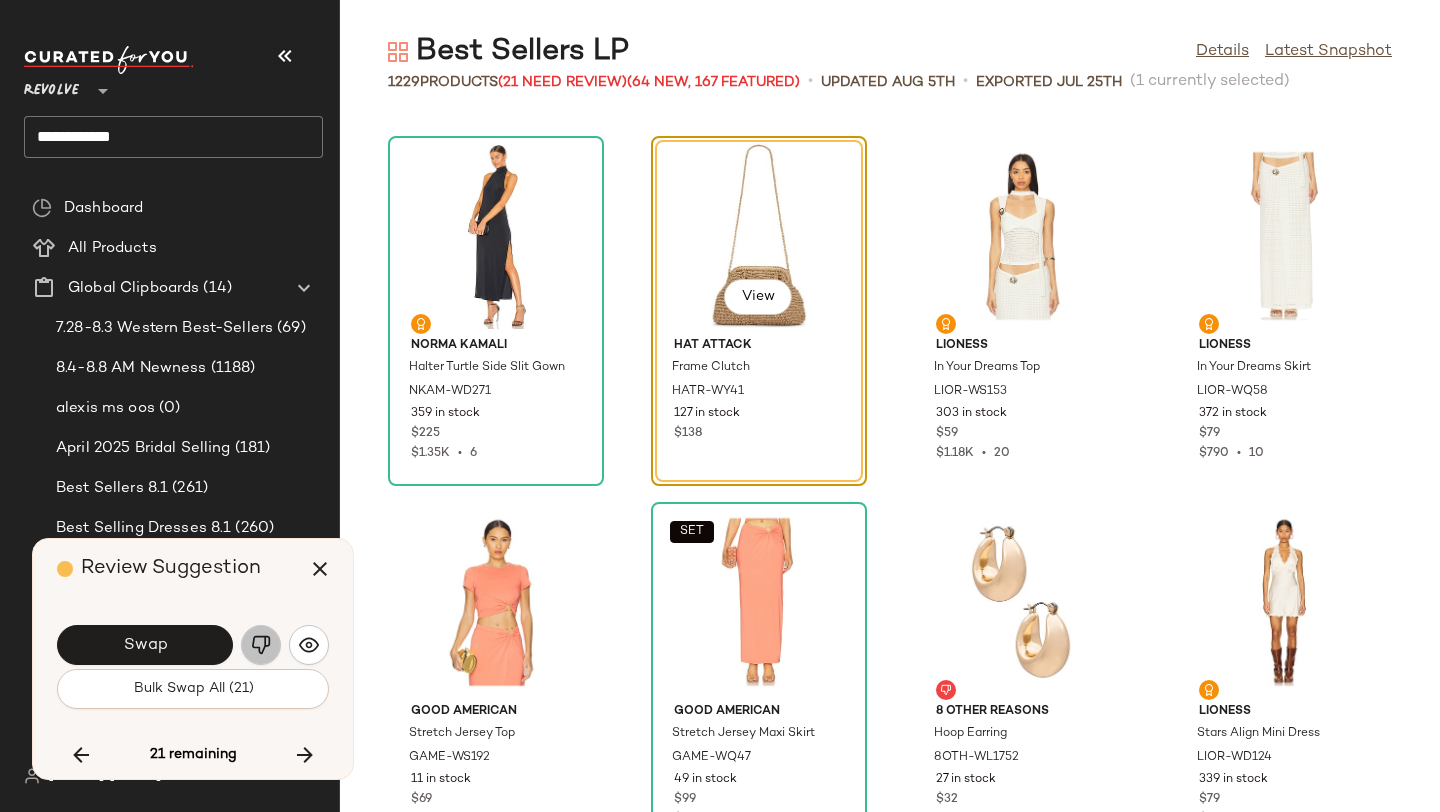 click at bounding box center (261, 645) 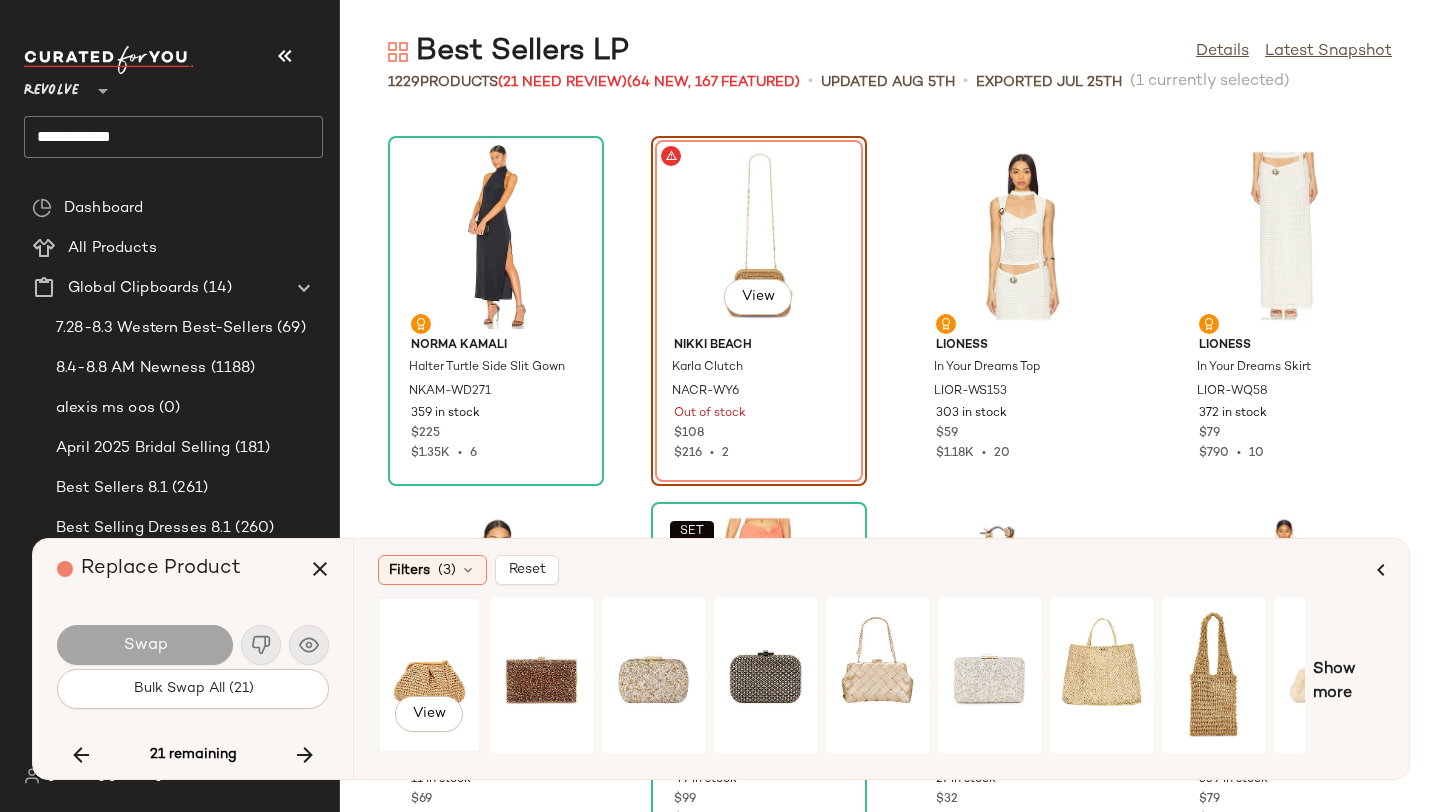 click on "View" 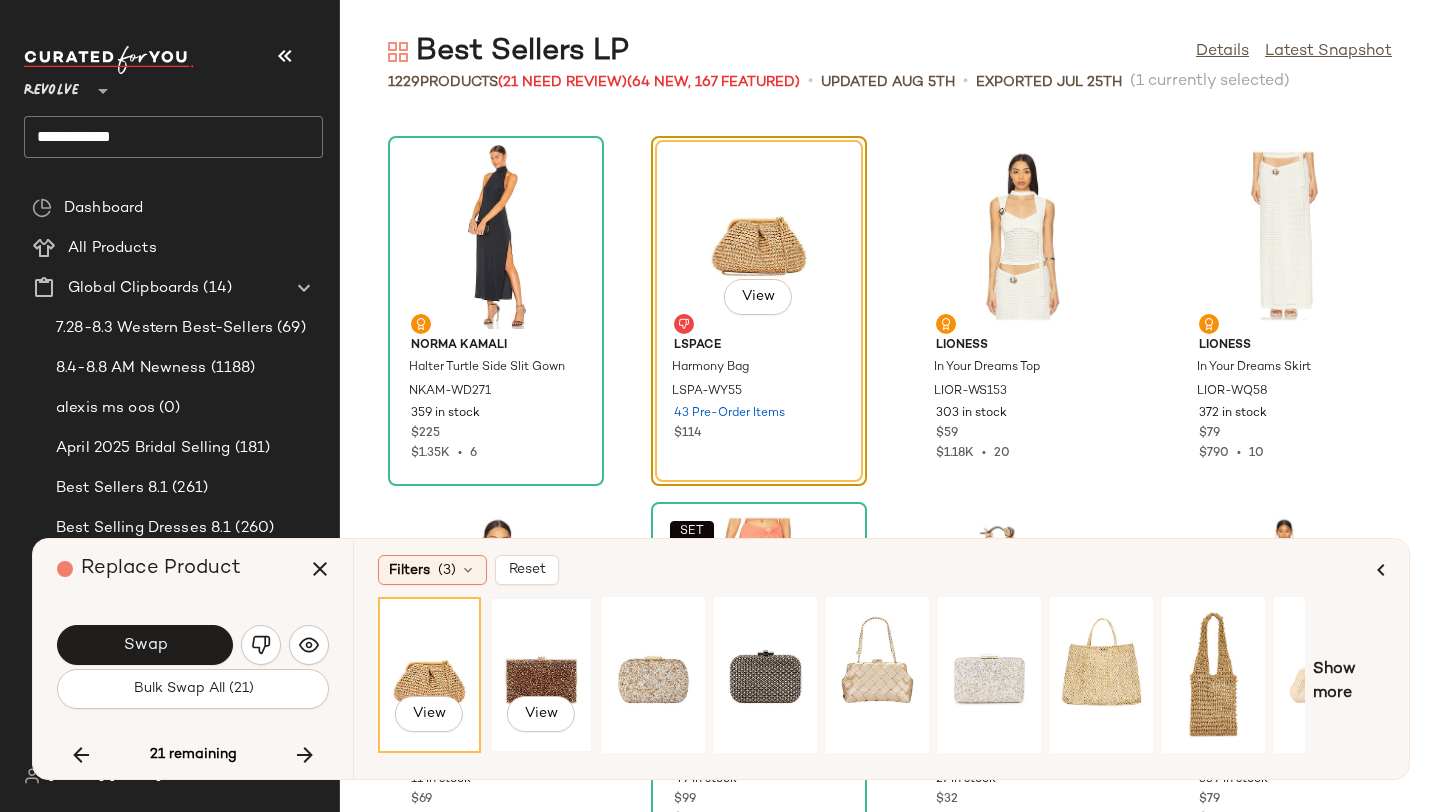 click on "View" 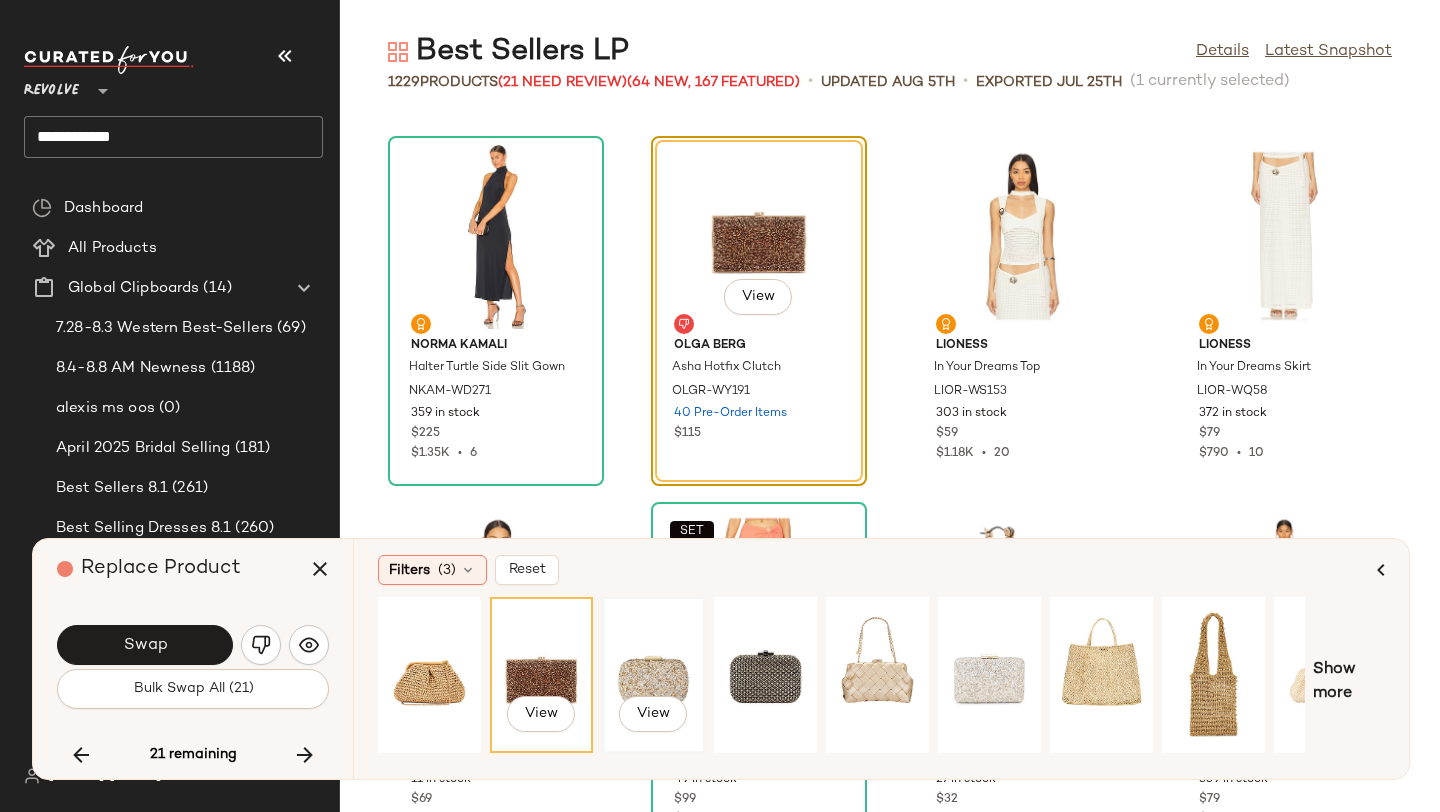 click on "View" 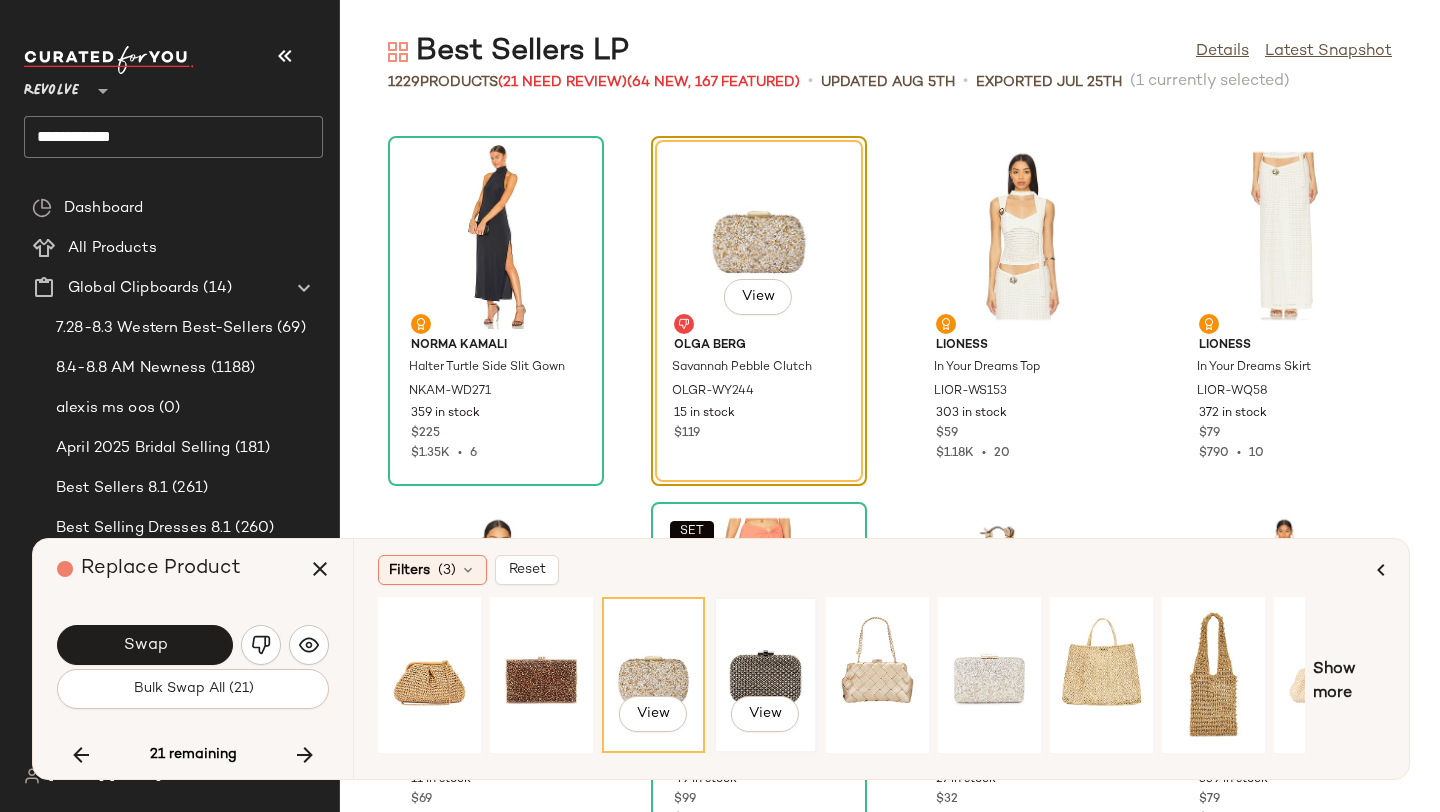 click on "View" 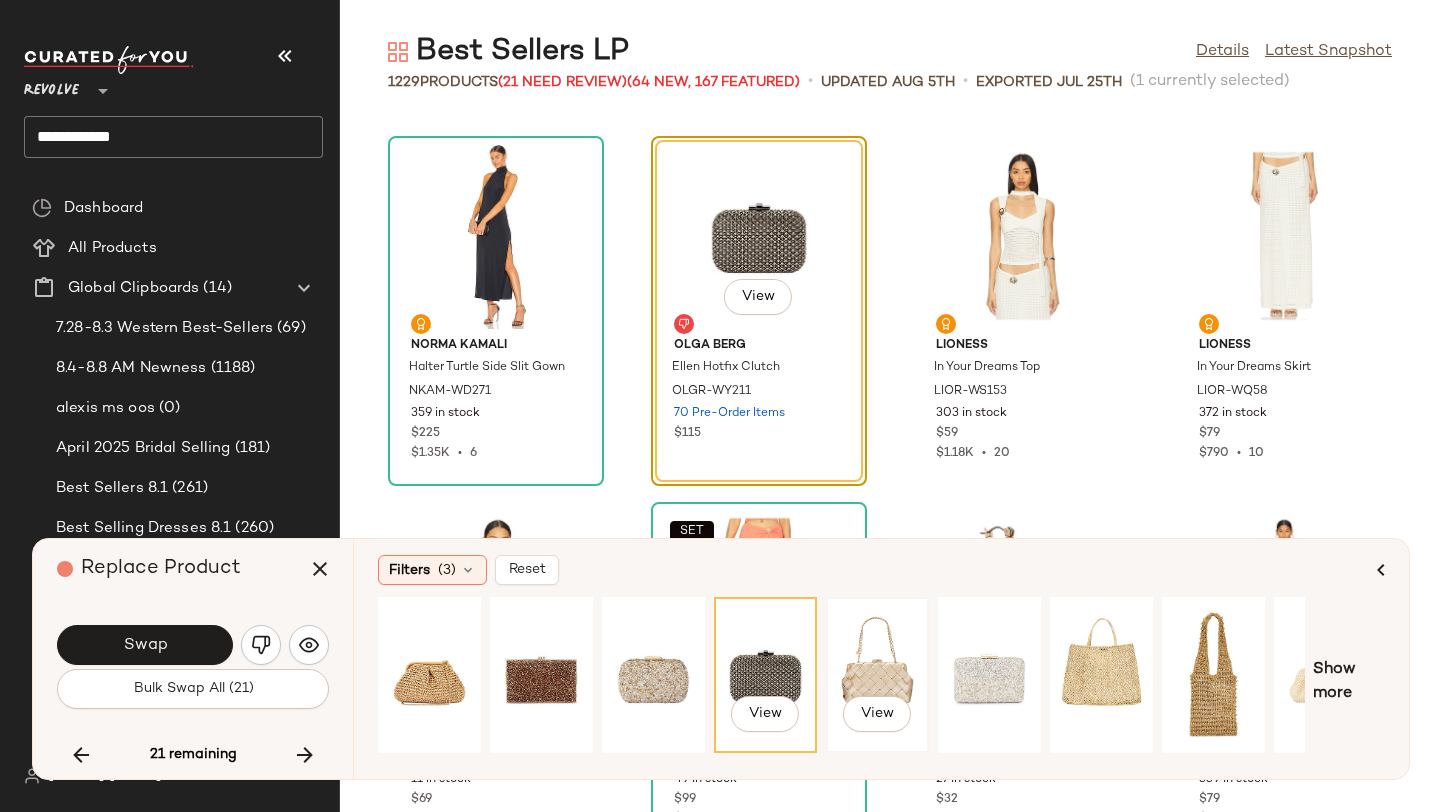 click on "View" 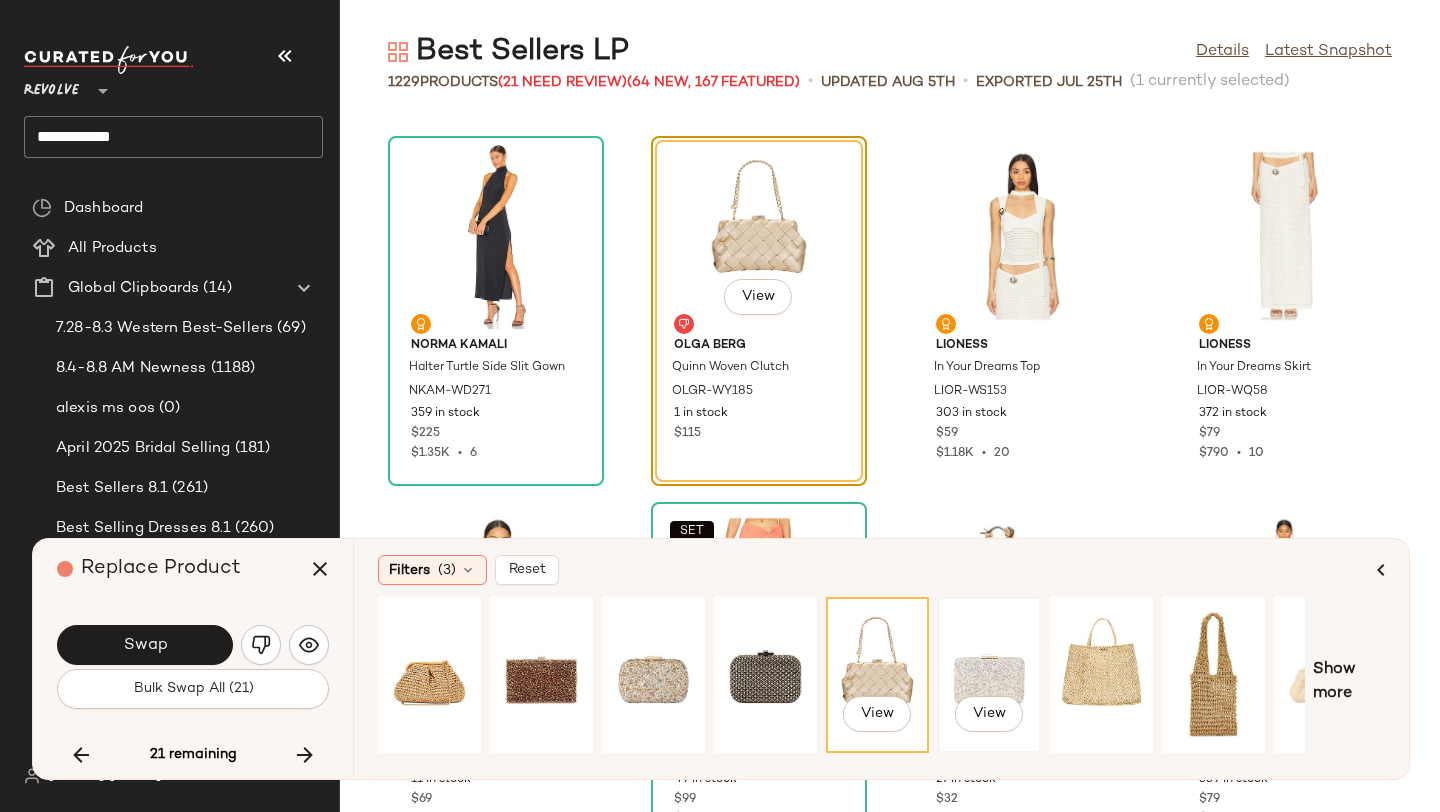 click on "View" 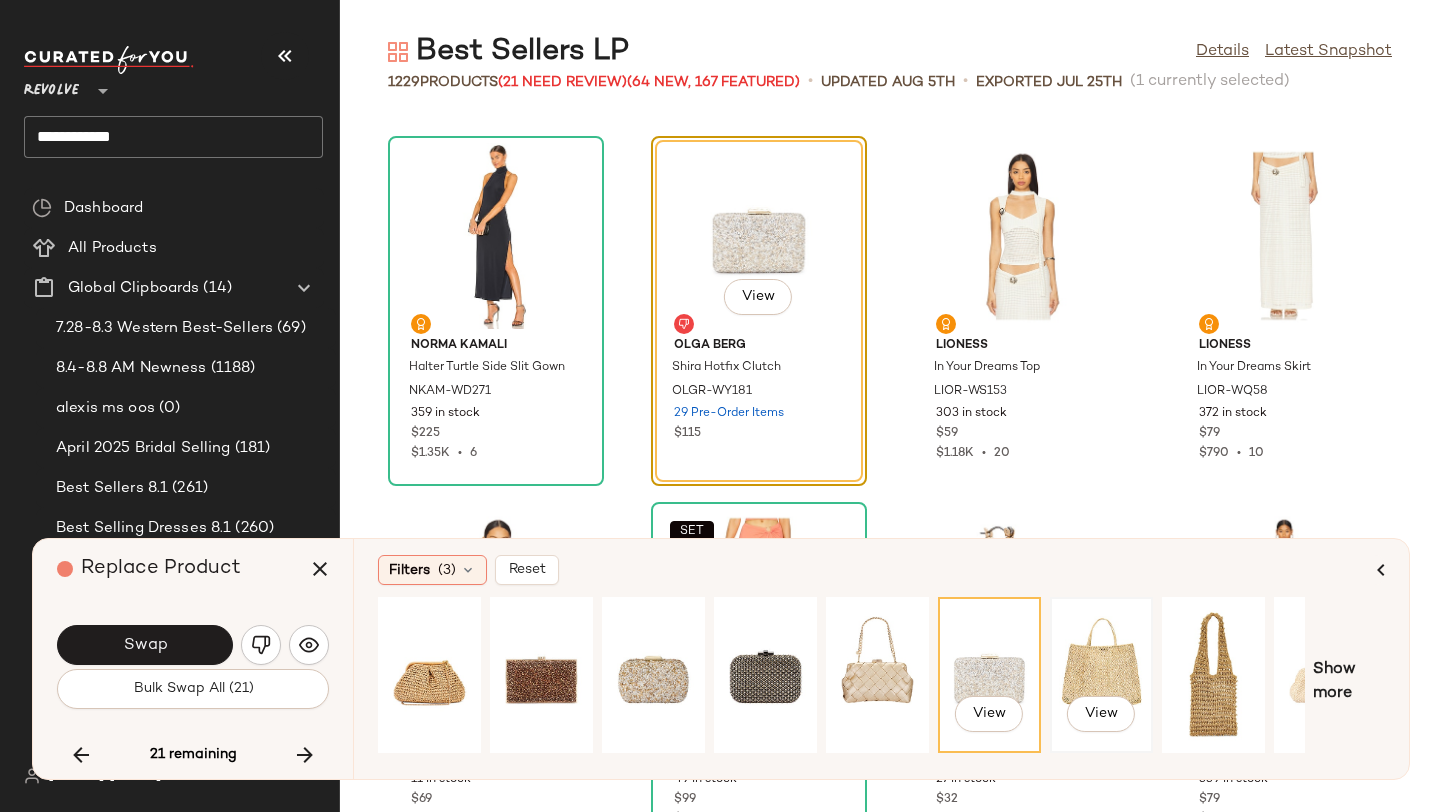 click on "View" 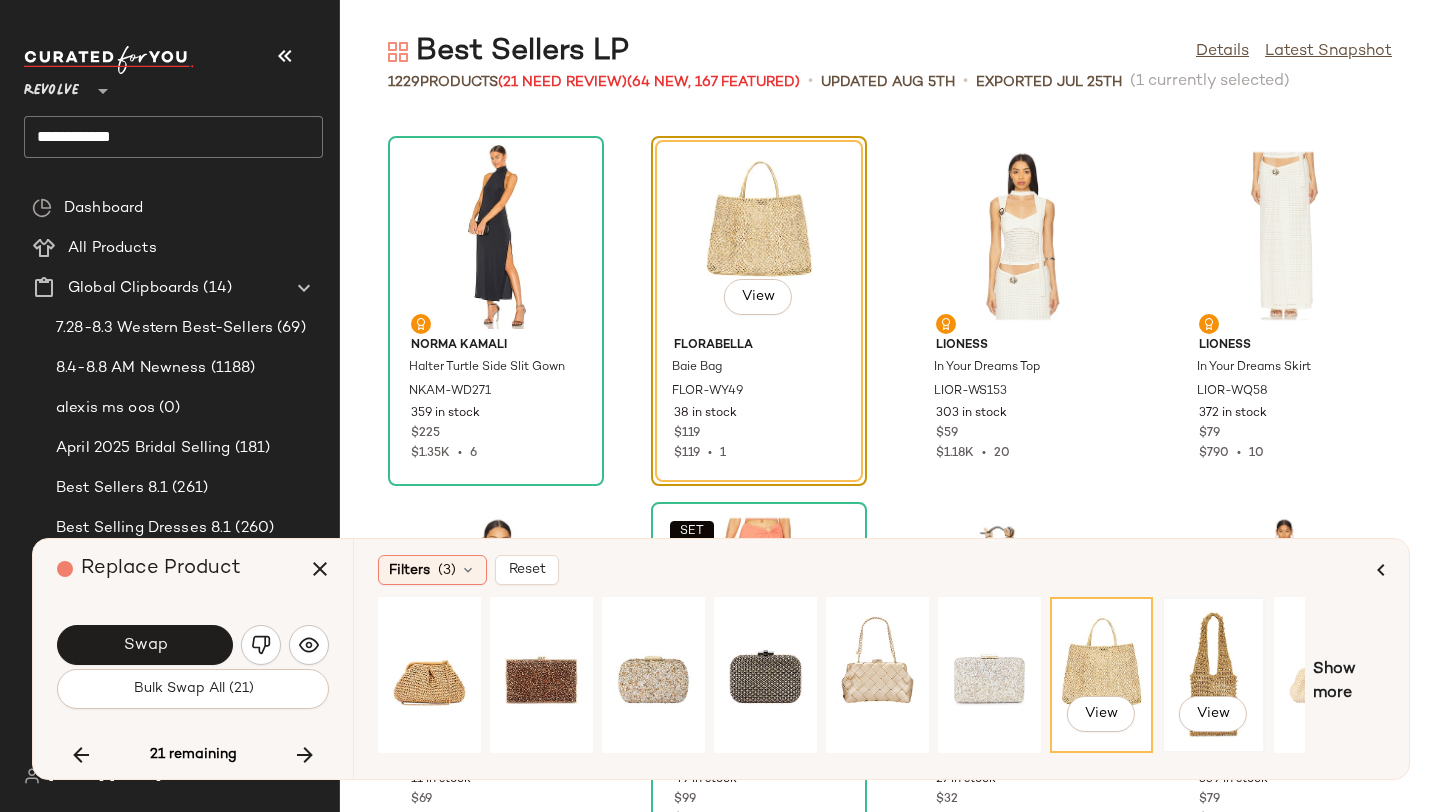 click on "View" 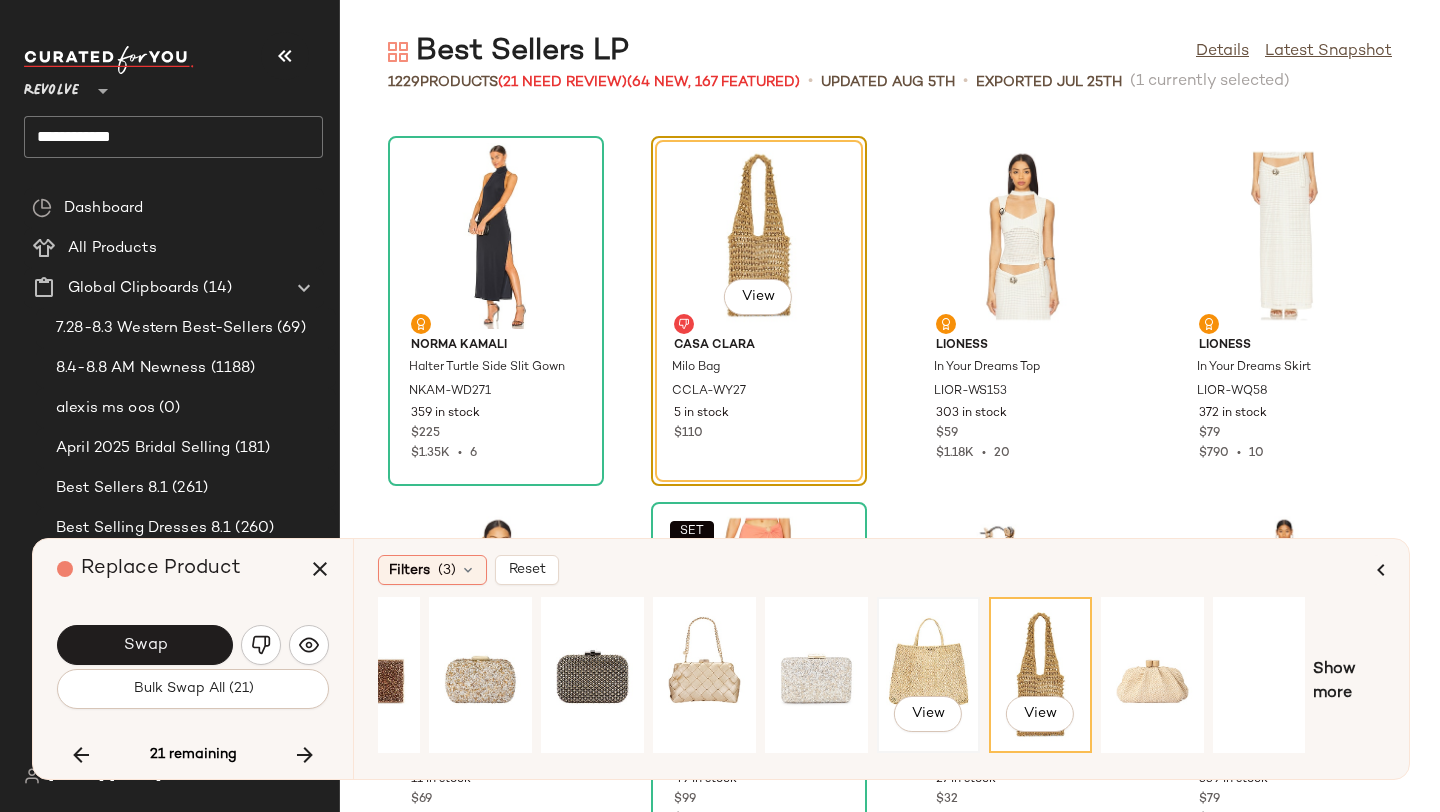 scroll, scrollTop: 0, scrollLeft: 182, axis: horizontal 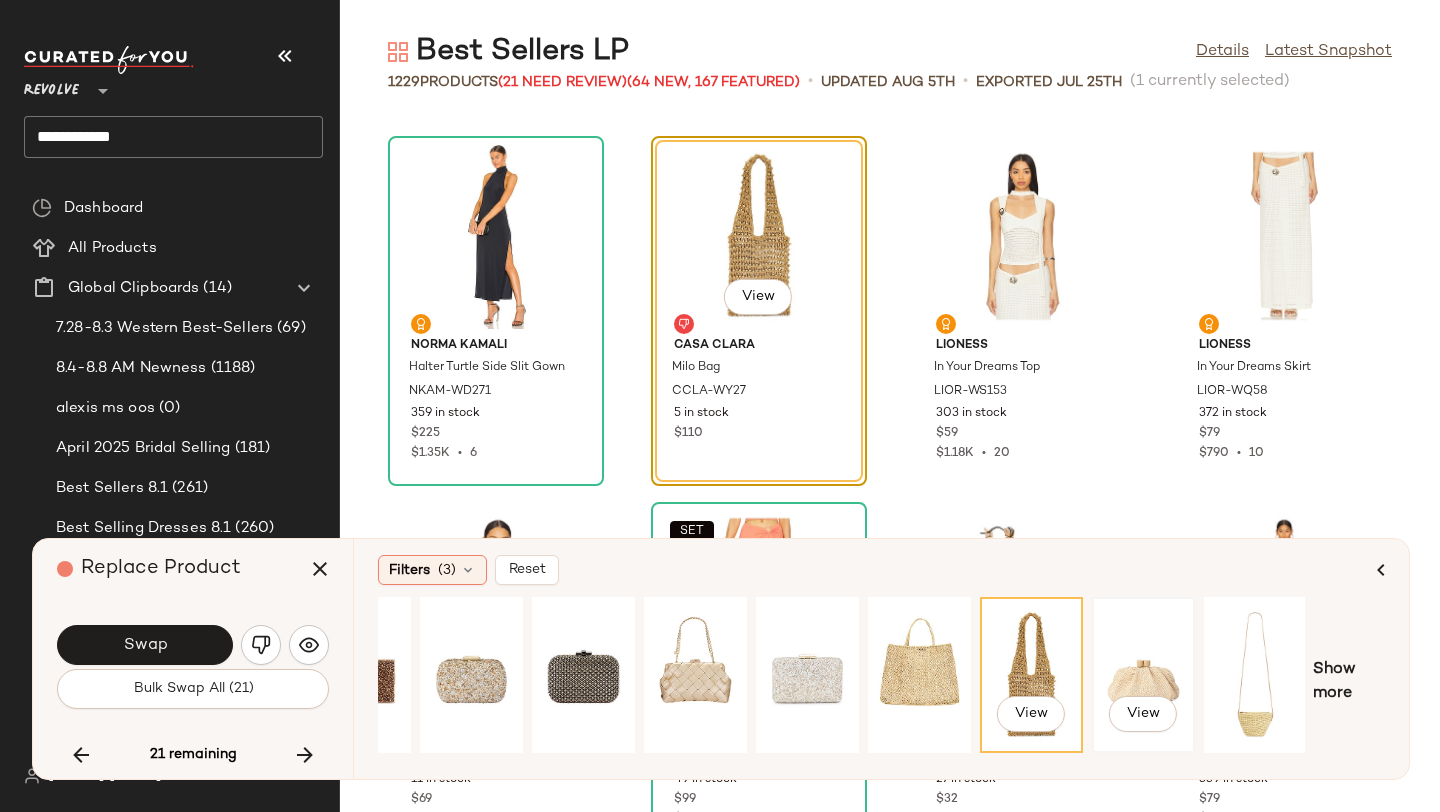 click on "View" 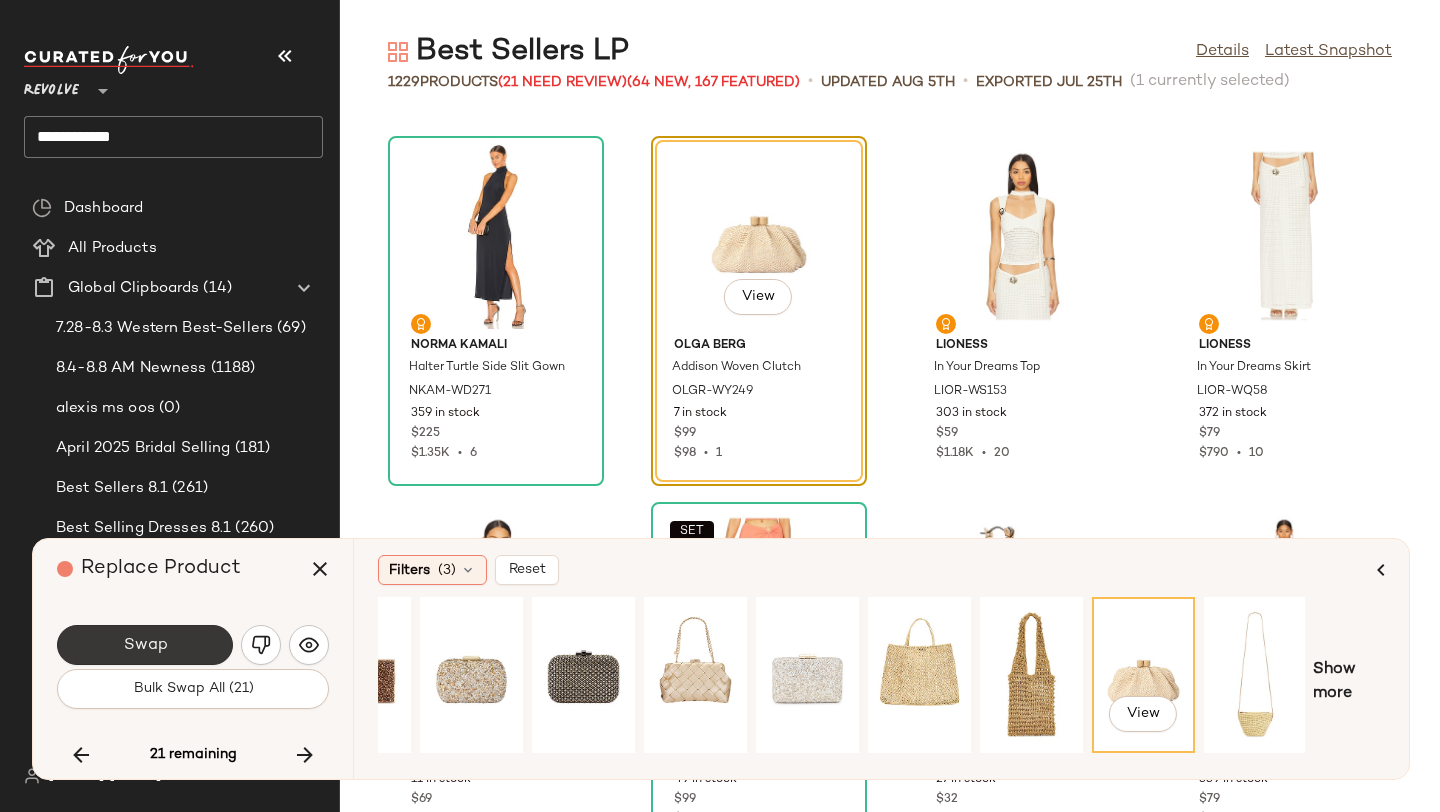click on "Swap" at bounding box center [145, 645] 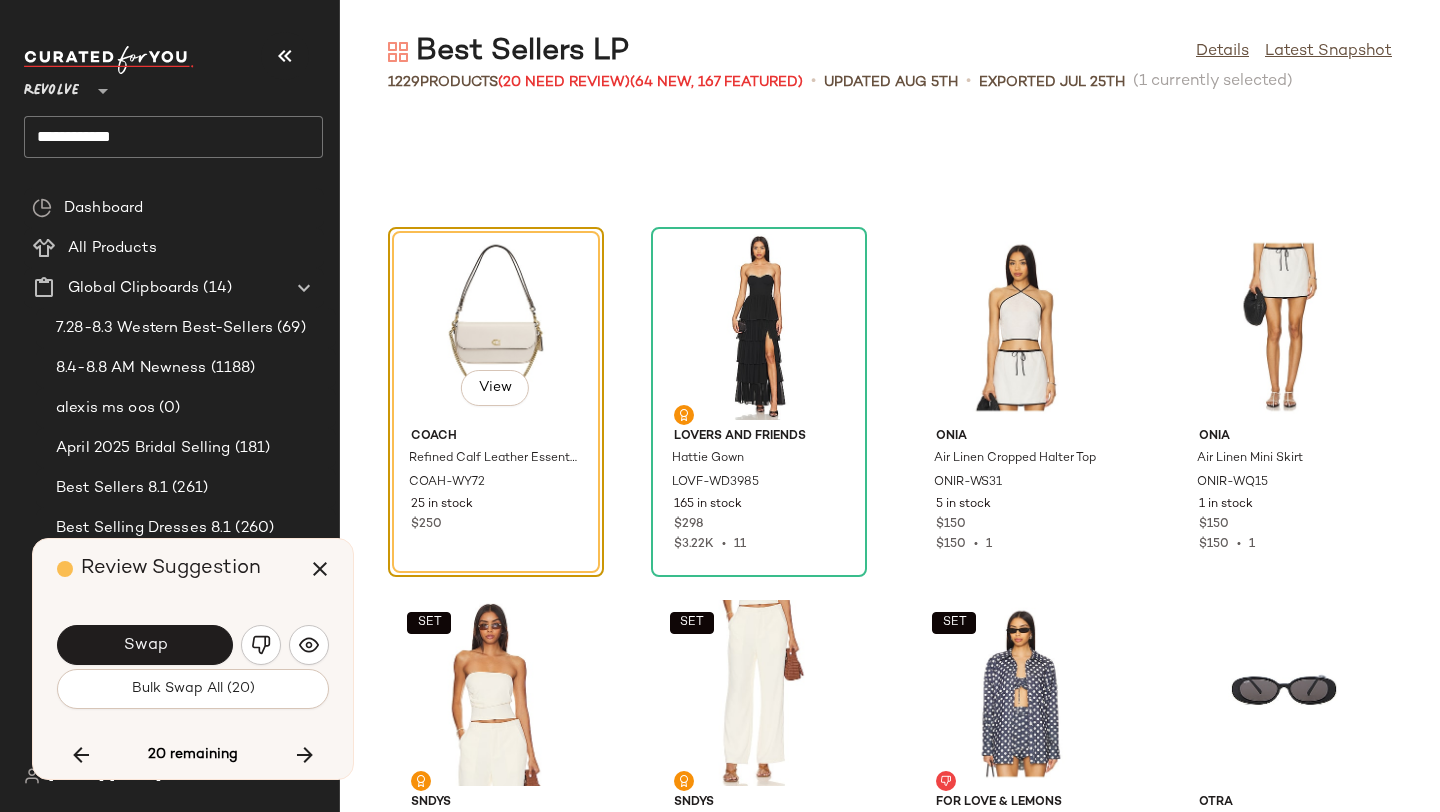scroll, scrollTop: 34314, scrollLeft: 0, axis: vertical 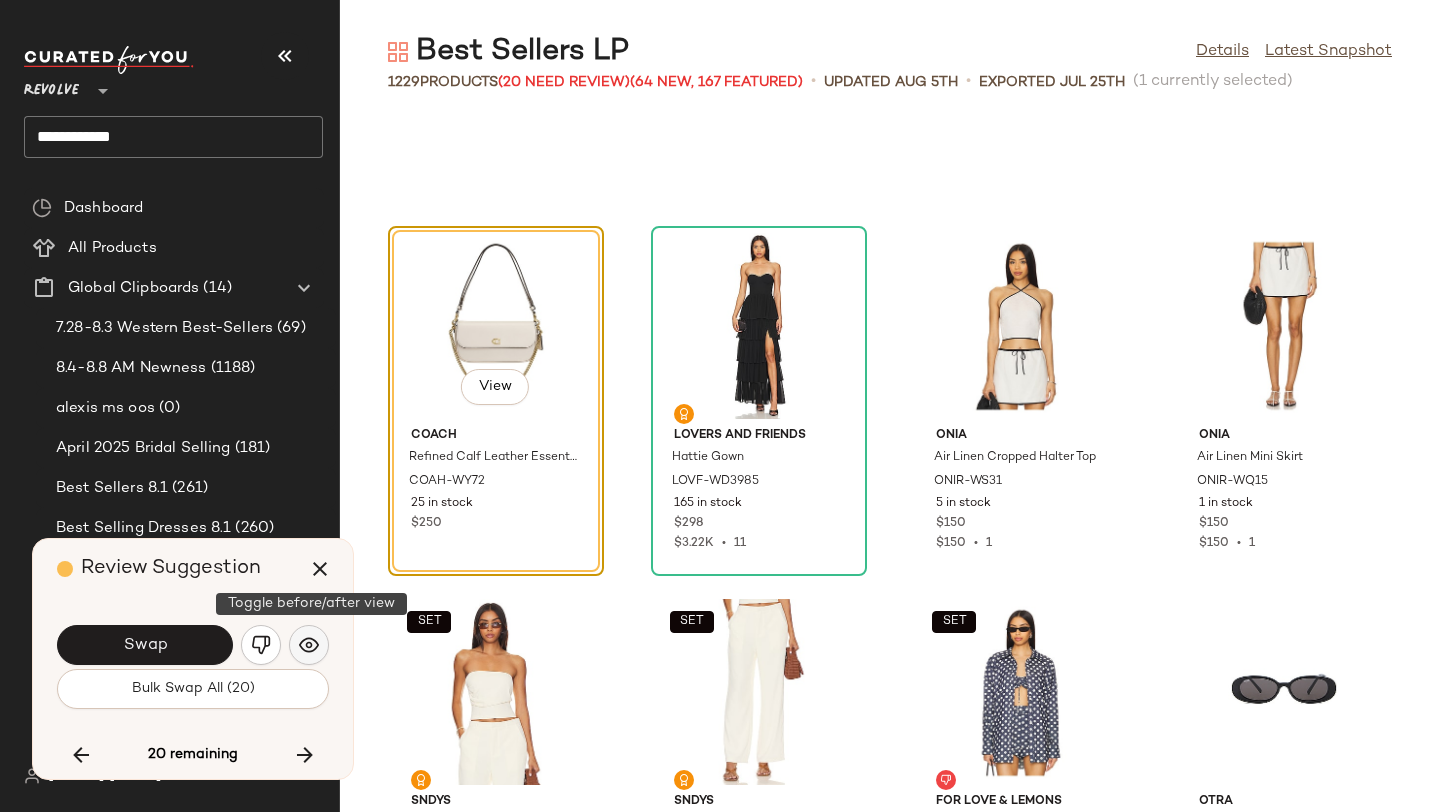 click 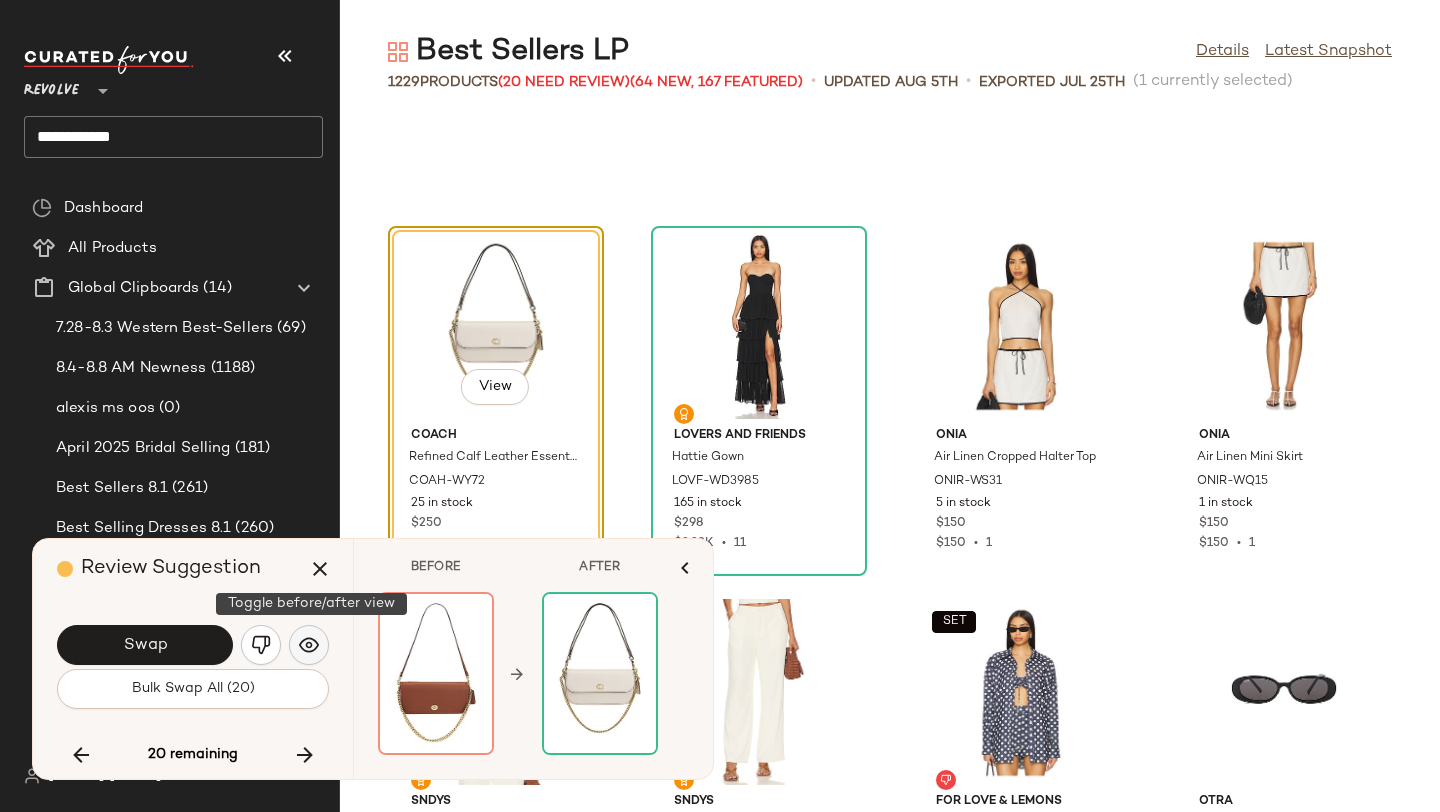click 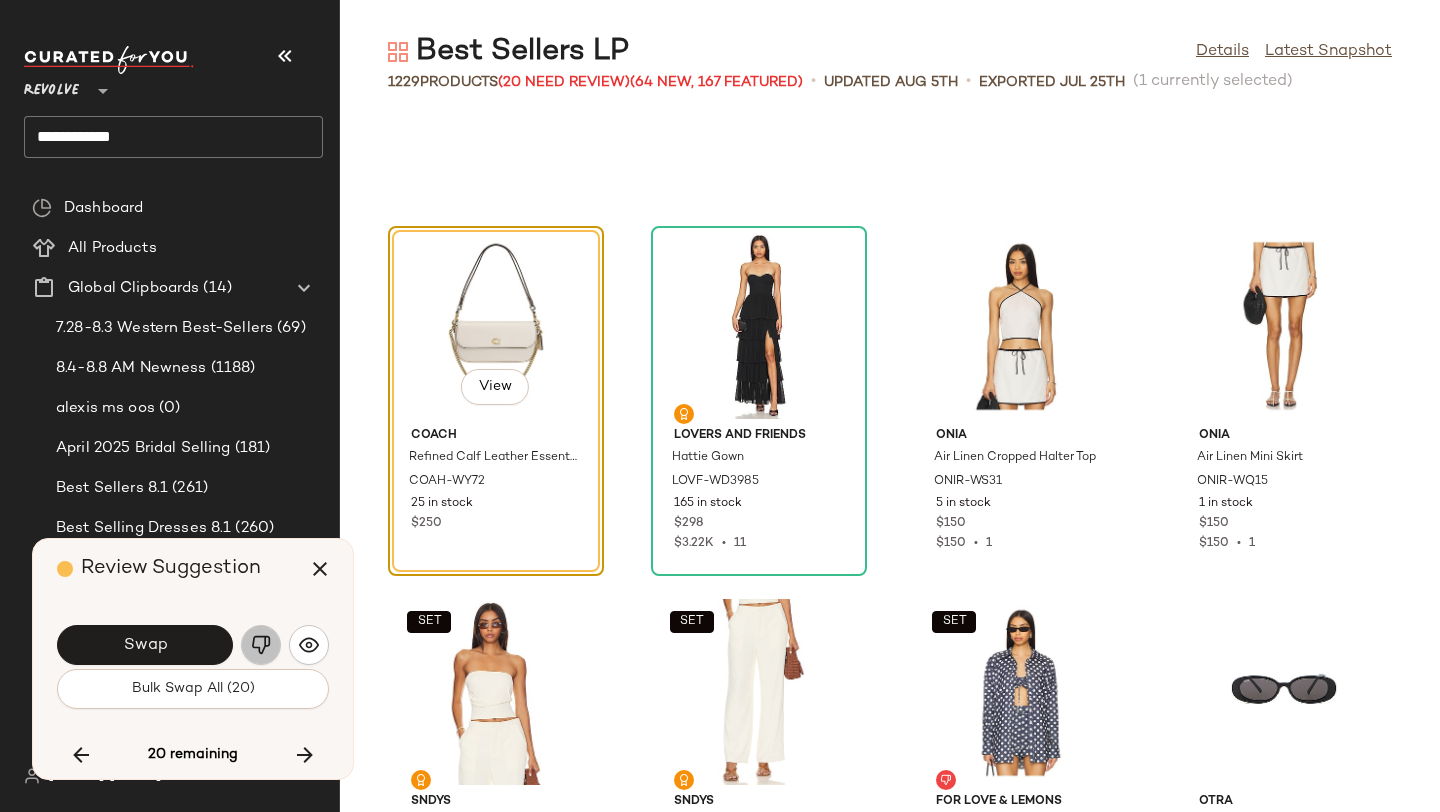 click 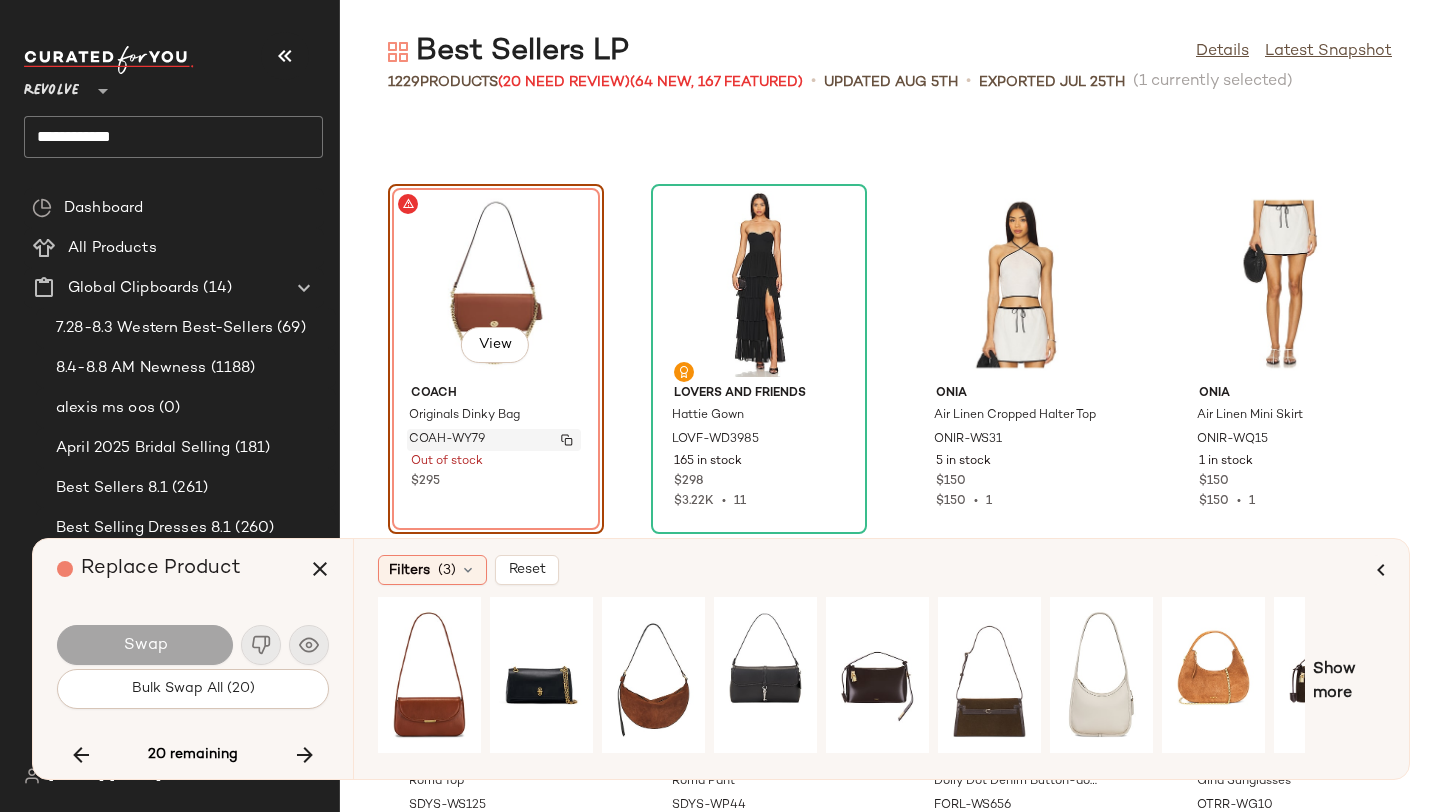 scroll, scrollTop: 34352, scrollLeft: 0, axis: vertical 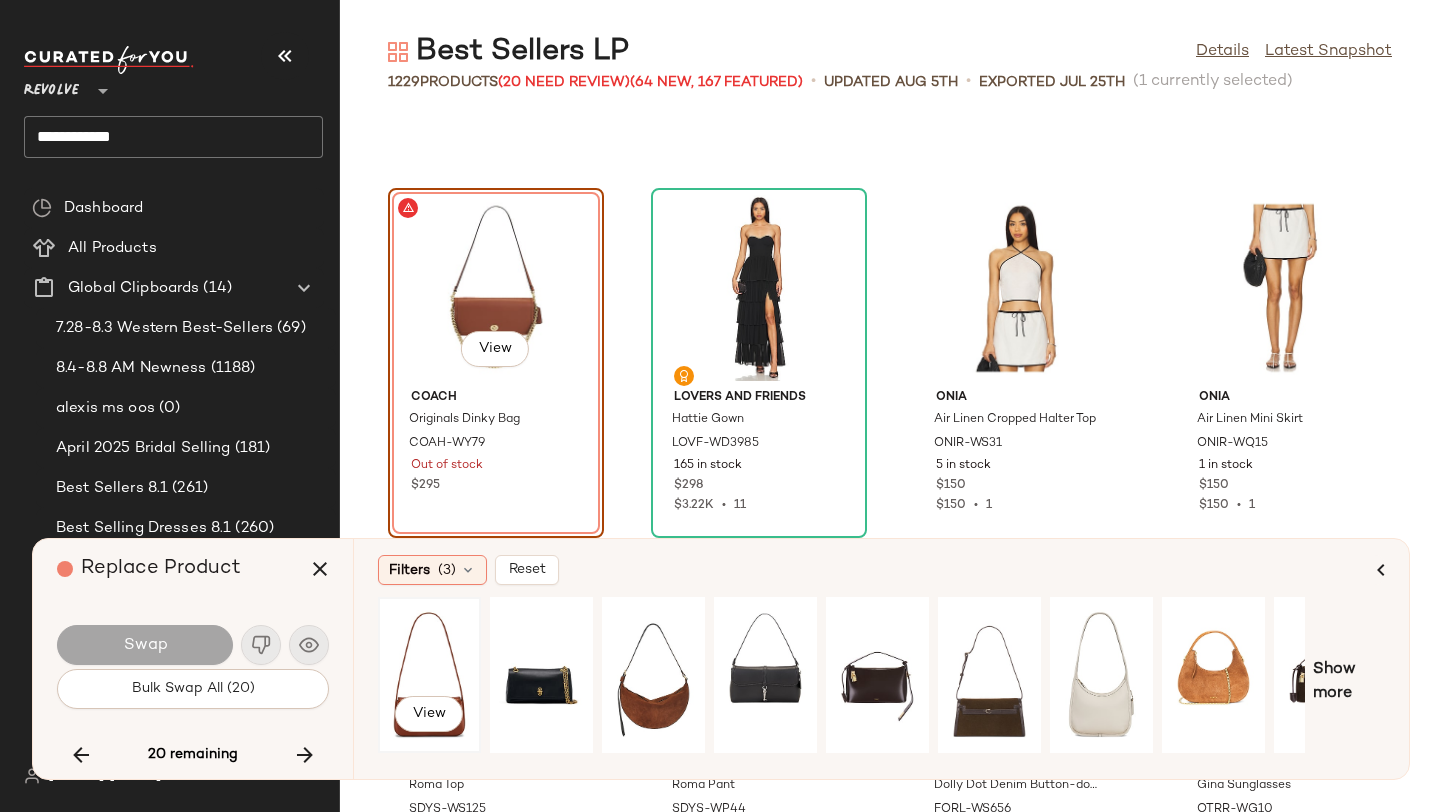 click on "View" 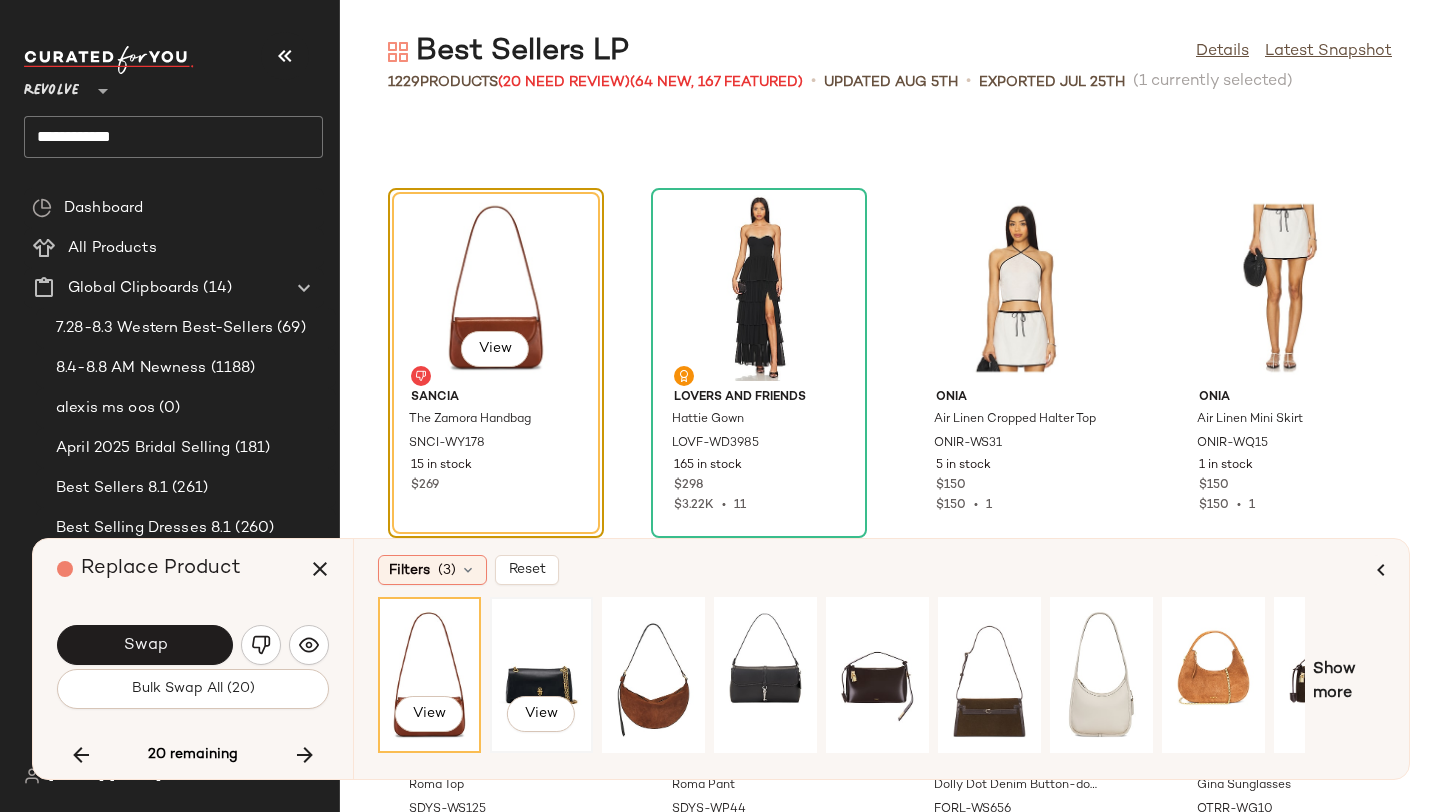 click on "View" 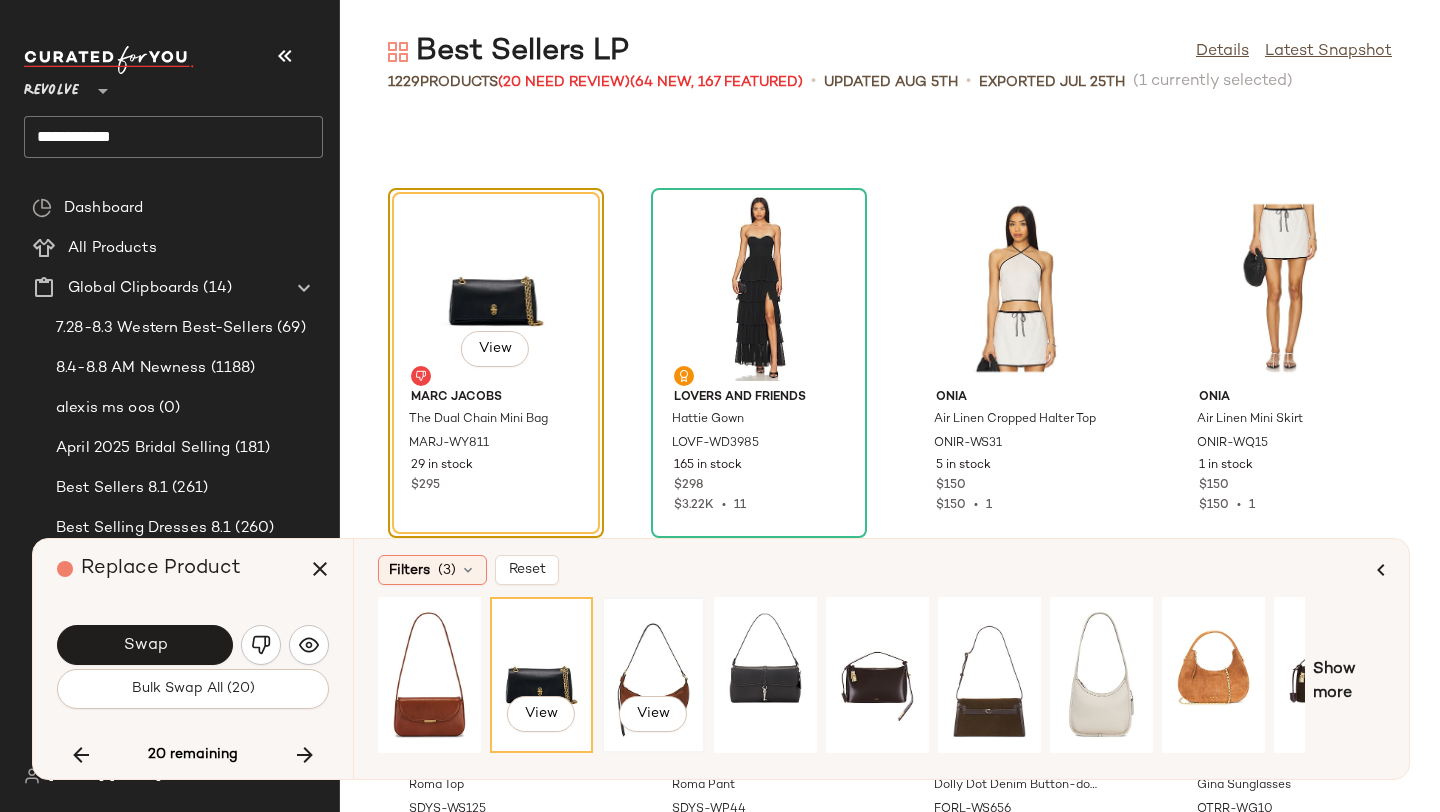 click on "View" 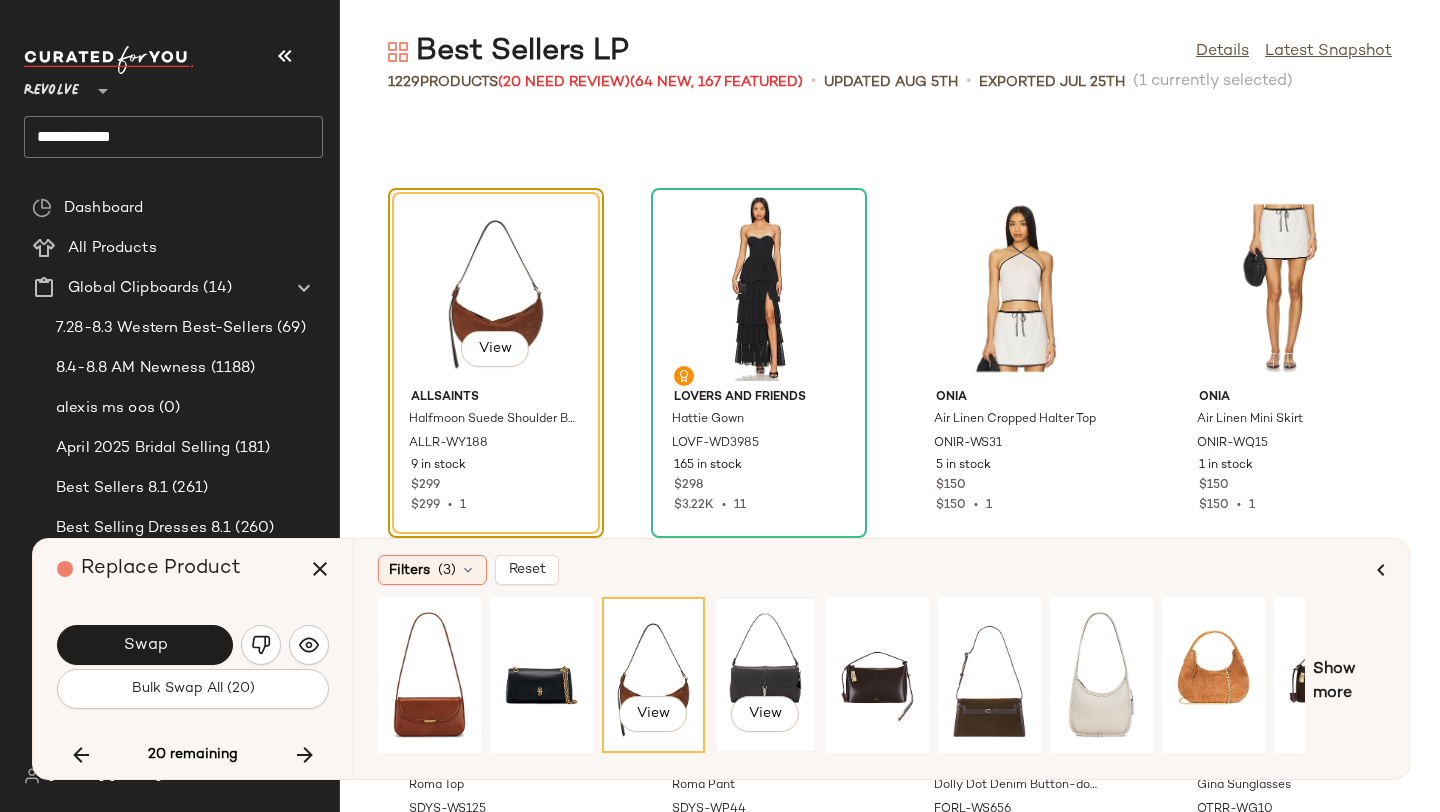 click on "View" 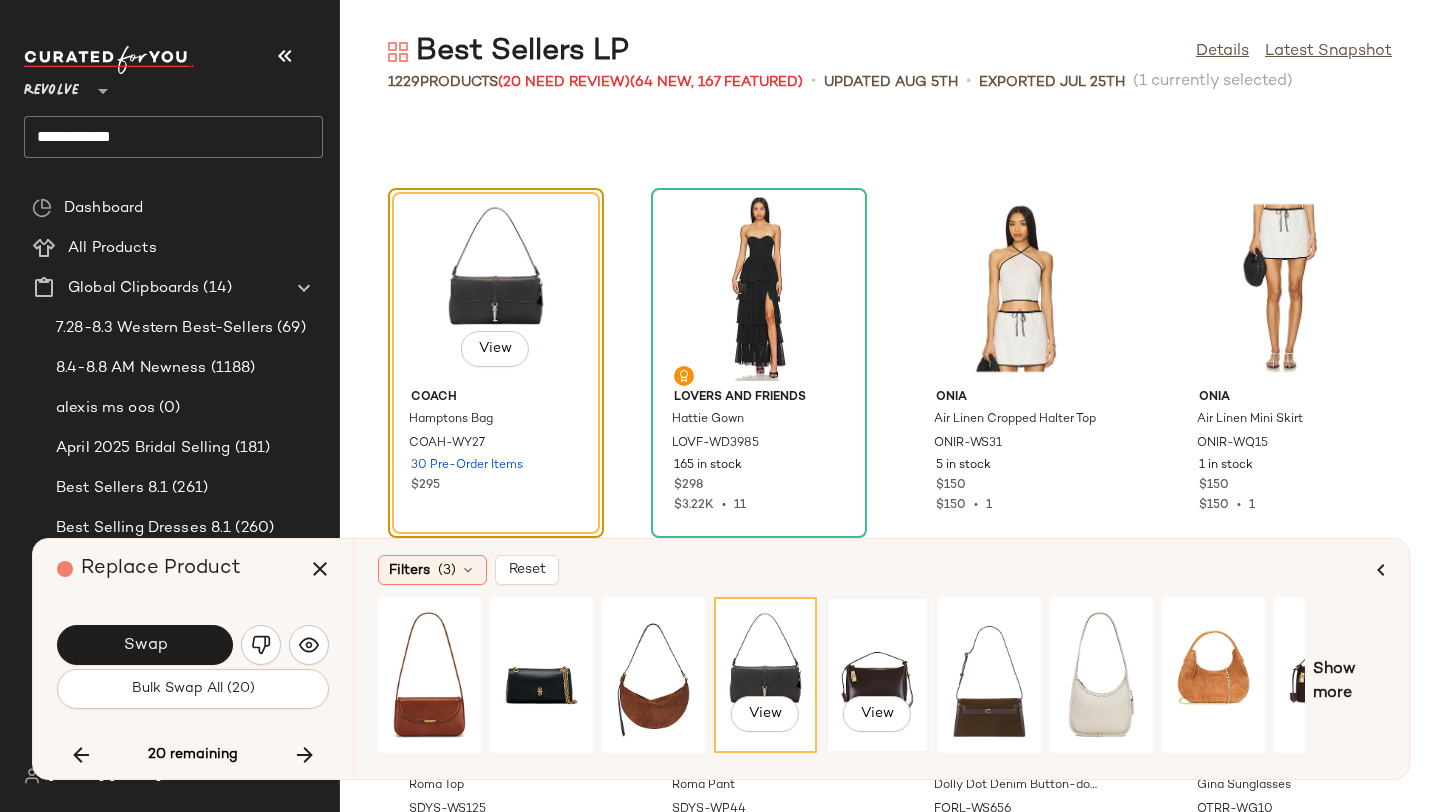 click on "View" 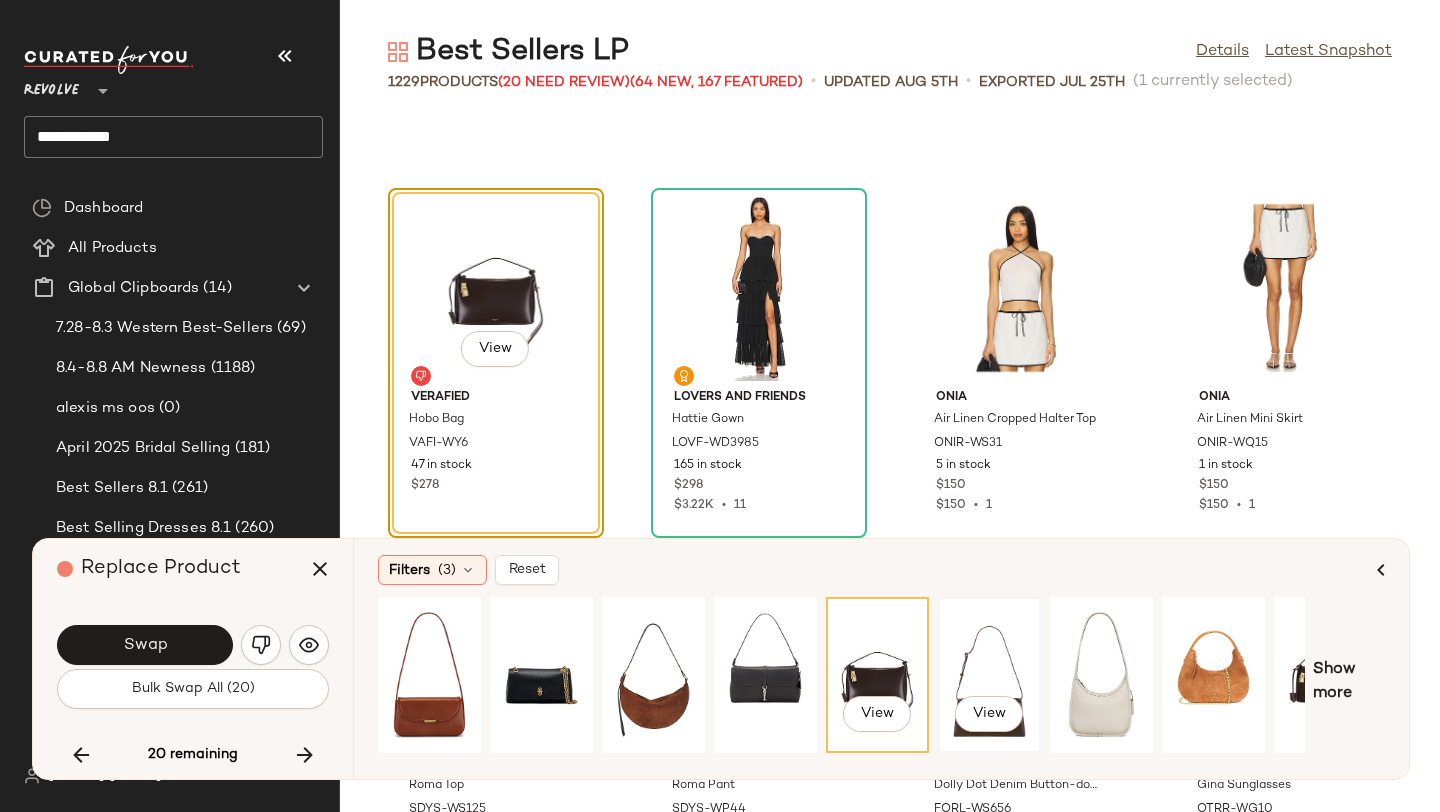 click on "View" 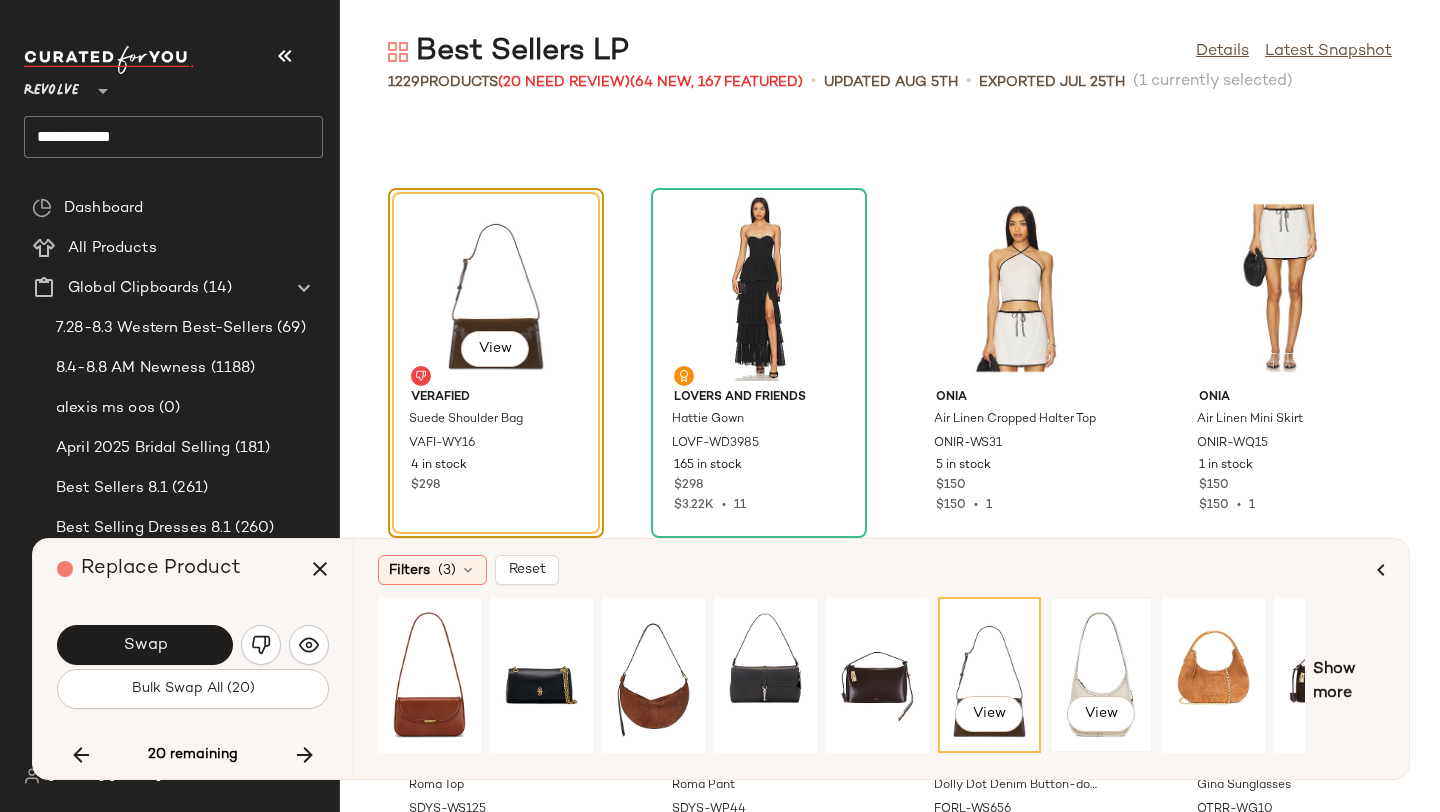click on "View" 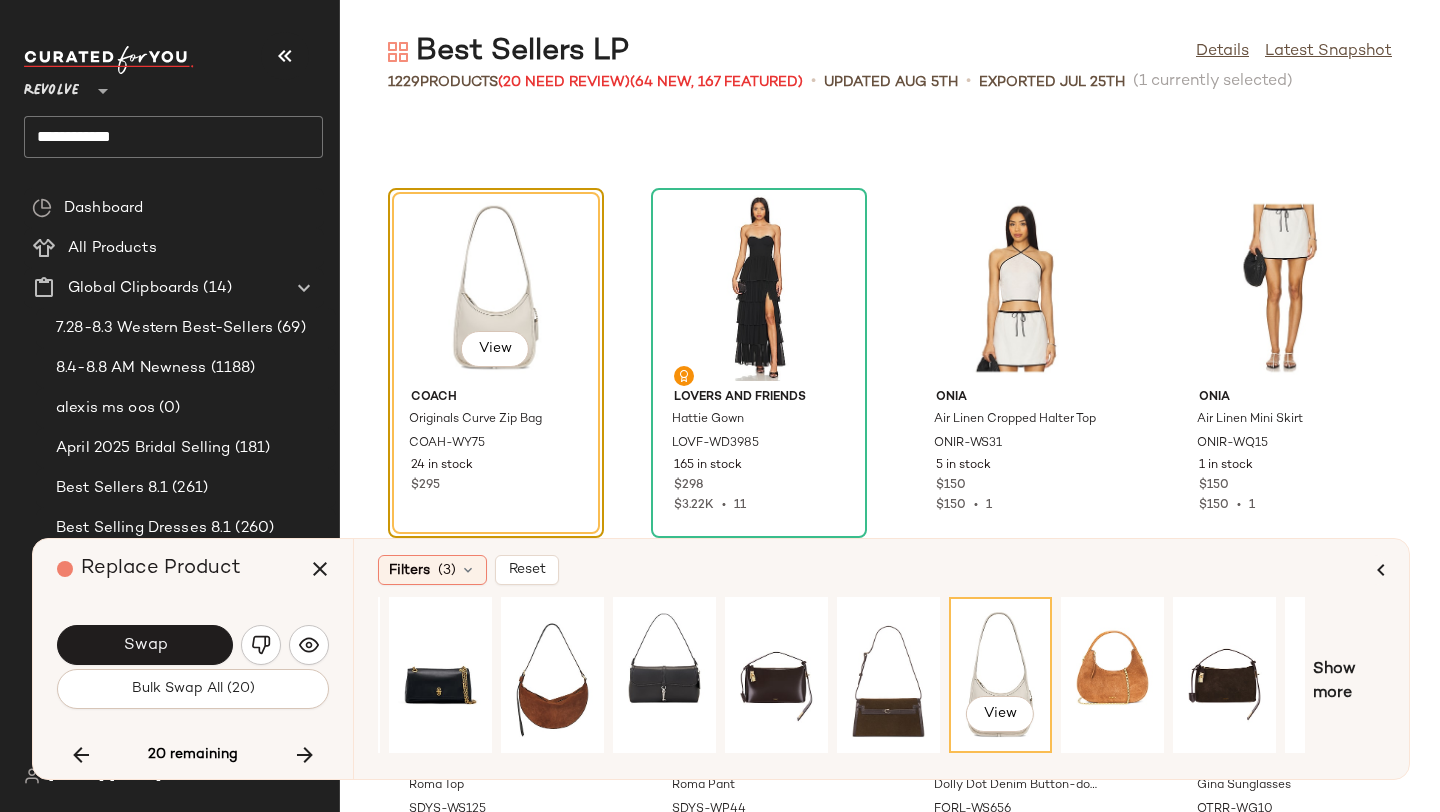 scroll, scrollTop: 0, scrollLeft: 182, axis: horizontal 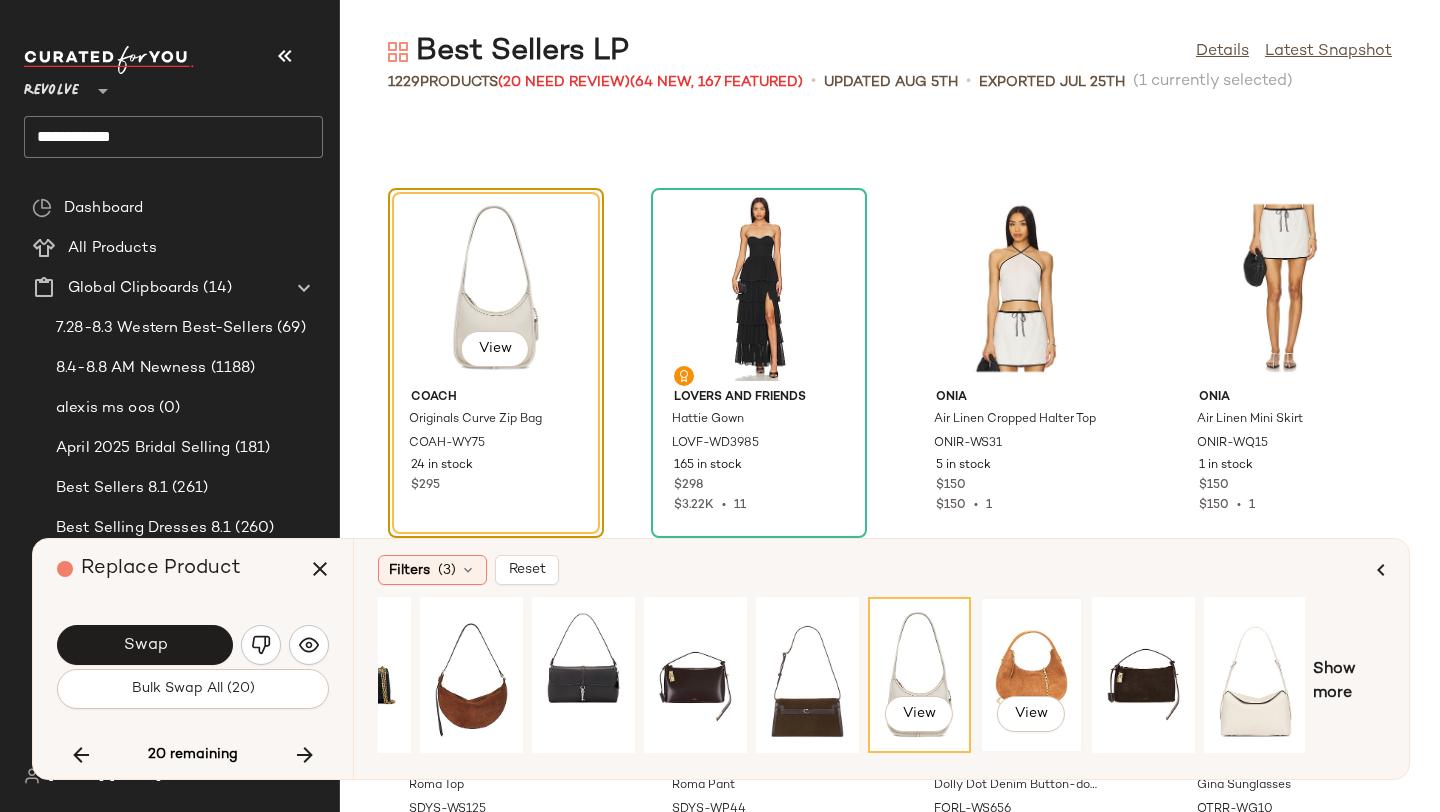 click on "View" 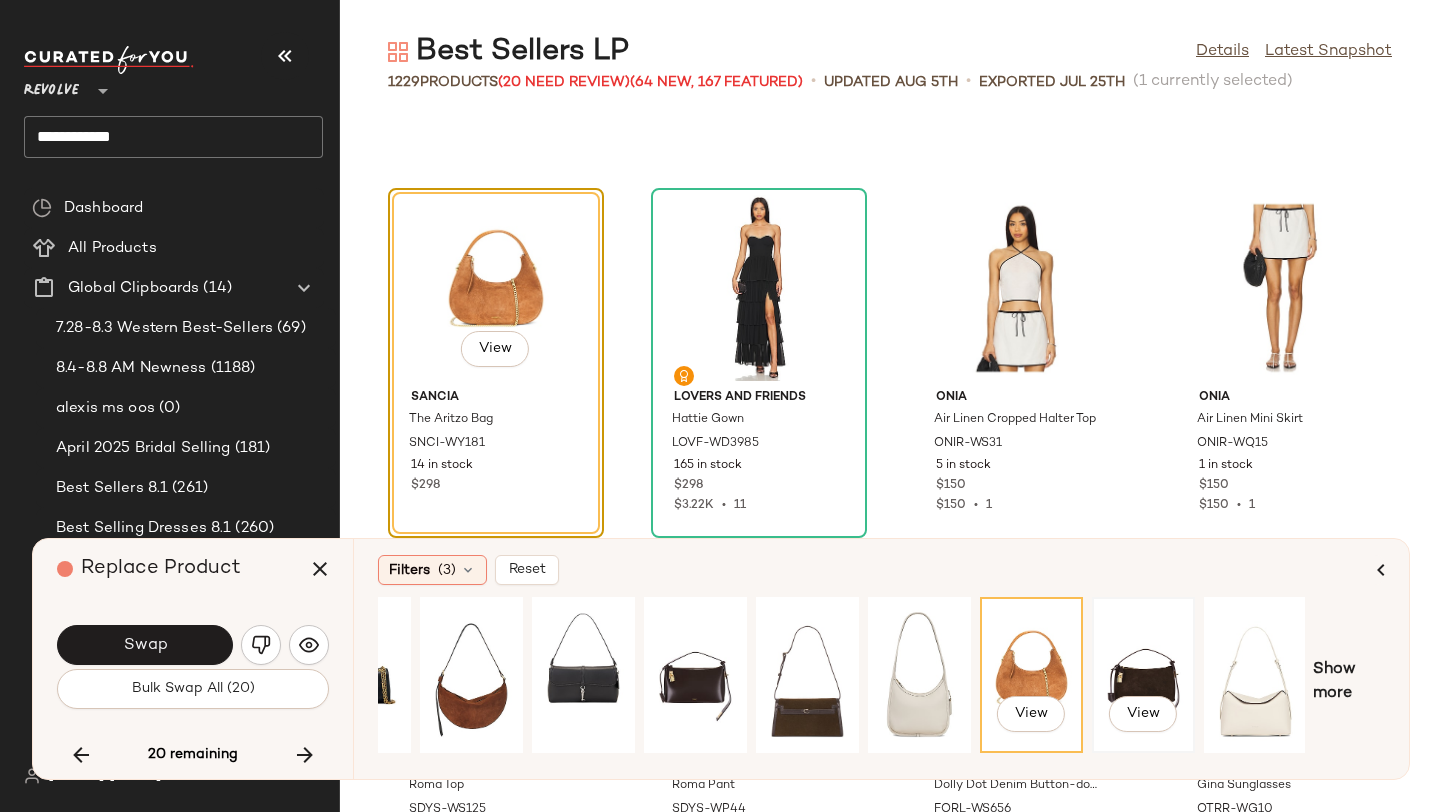 click on "View" 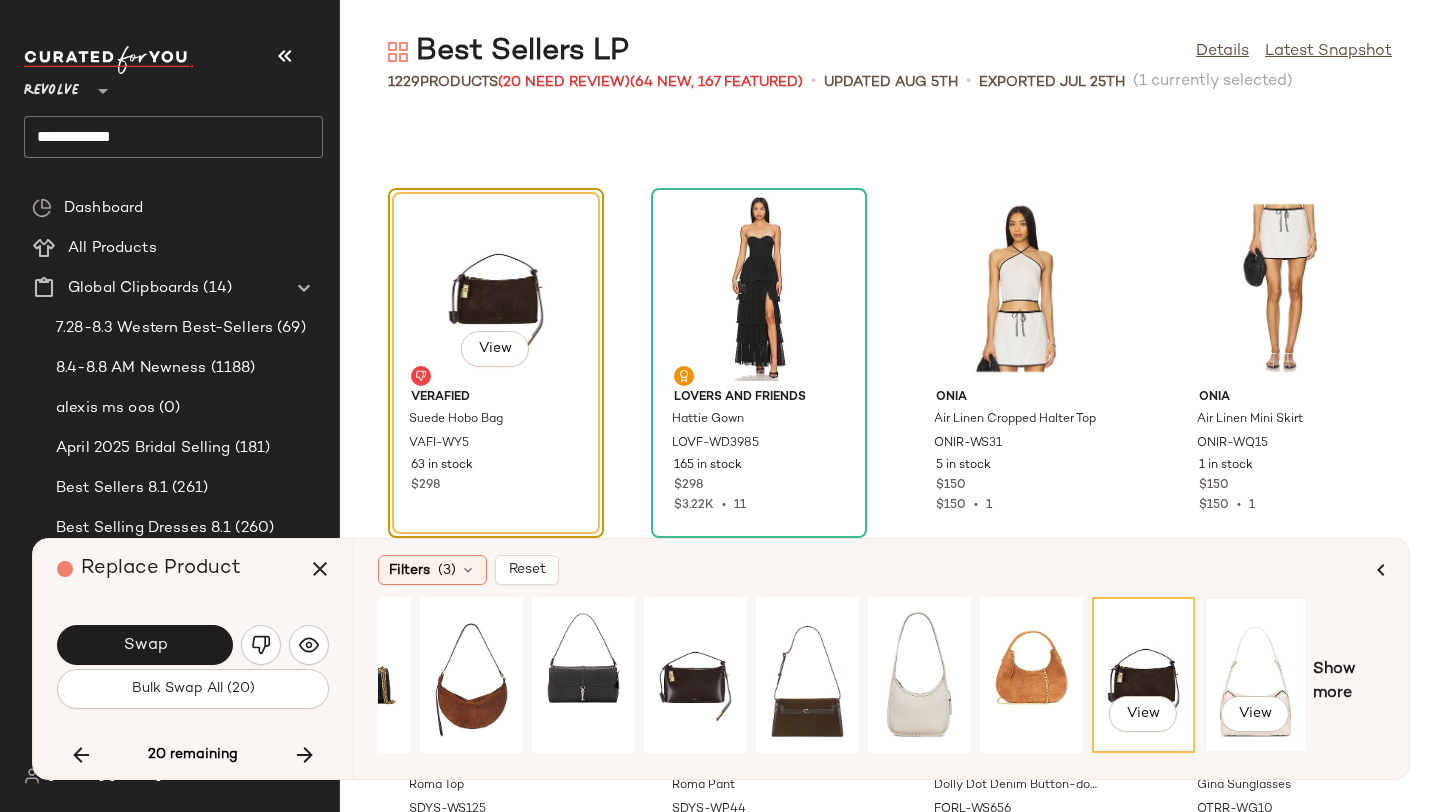 click on "View" 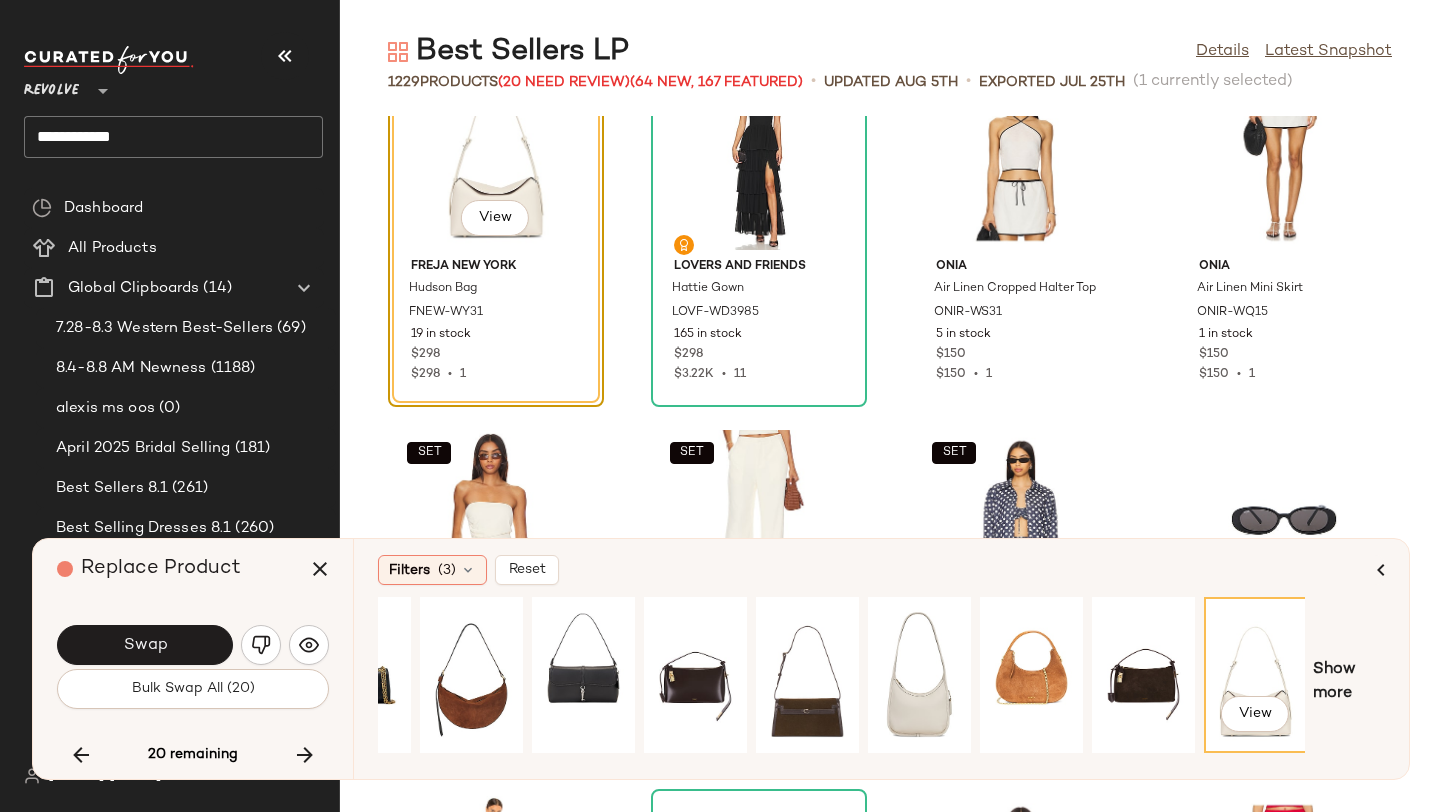 scroll, scrollTop: 34409, scrollLeft: 0, axis: vertical 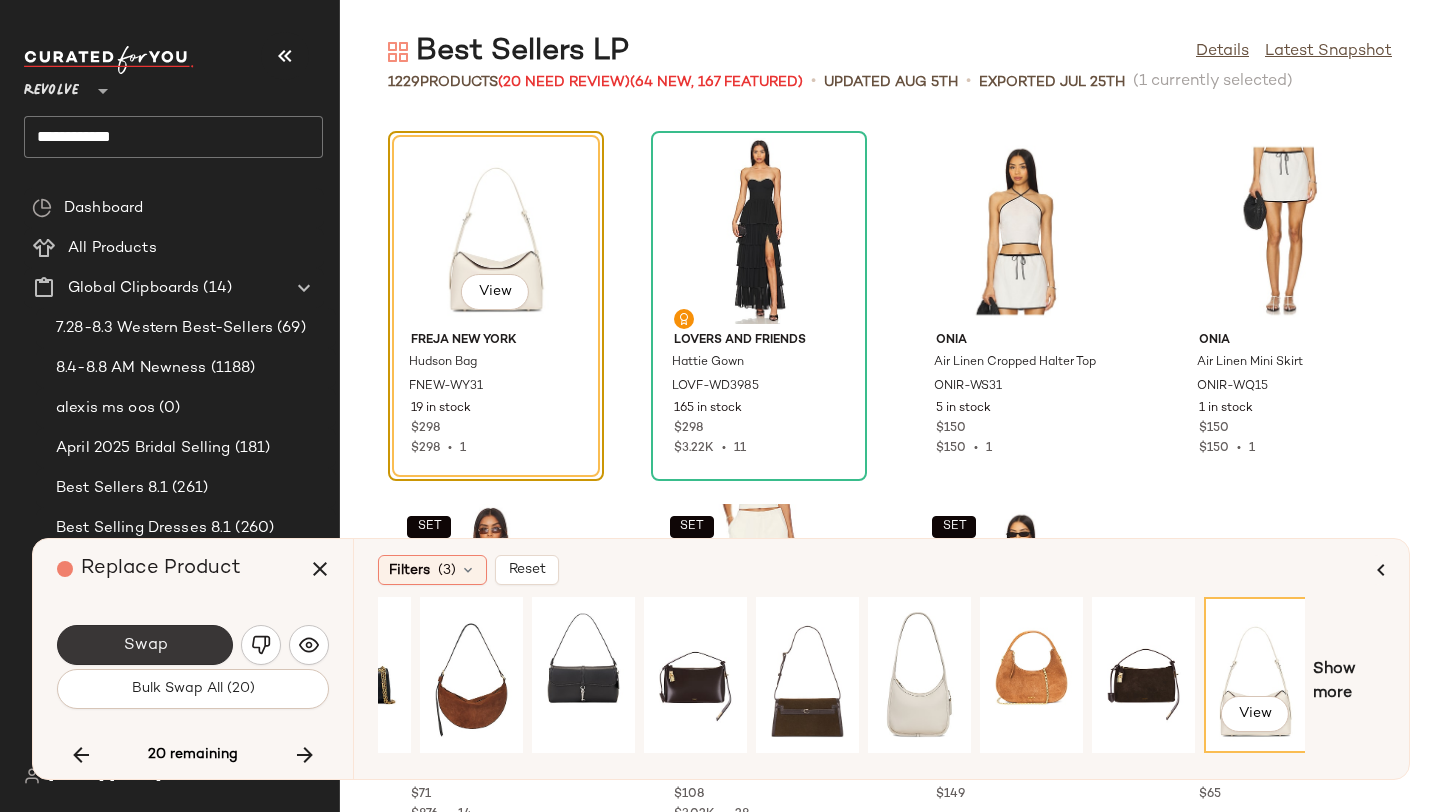 click on "Swap" at bounding box center [145, 645] 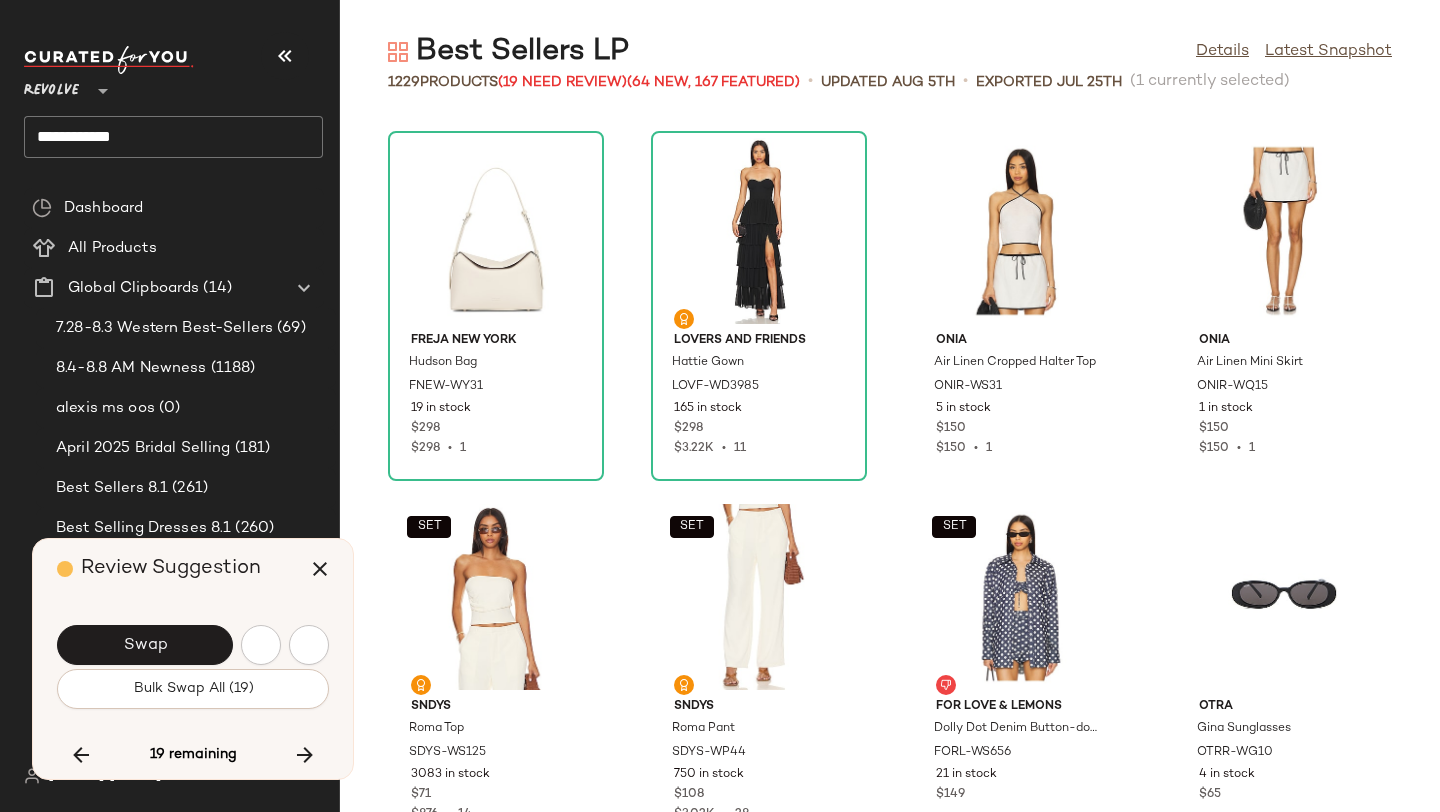 scroll, scrollTop: 35502, scrollLeft: 0, axis: vertical 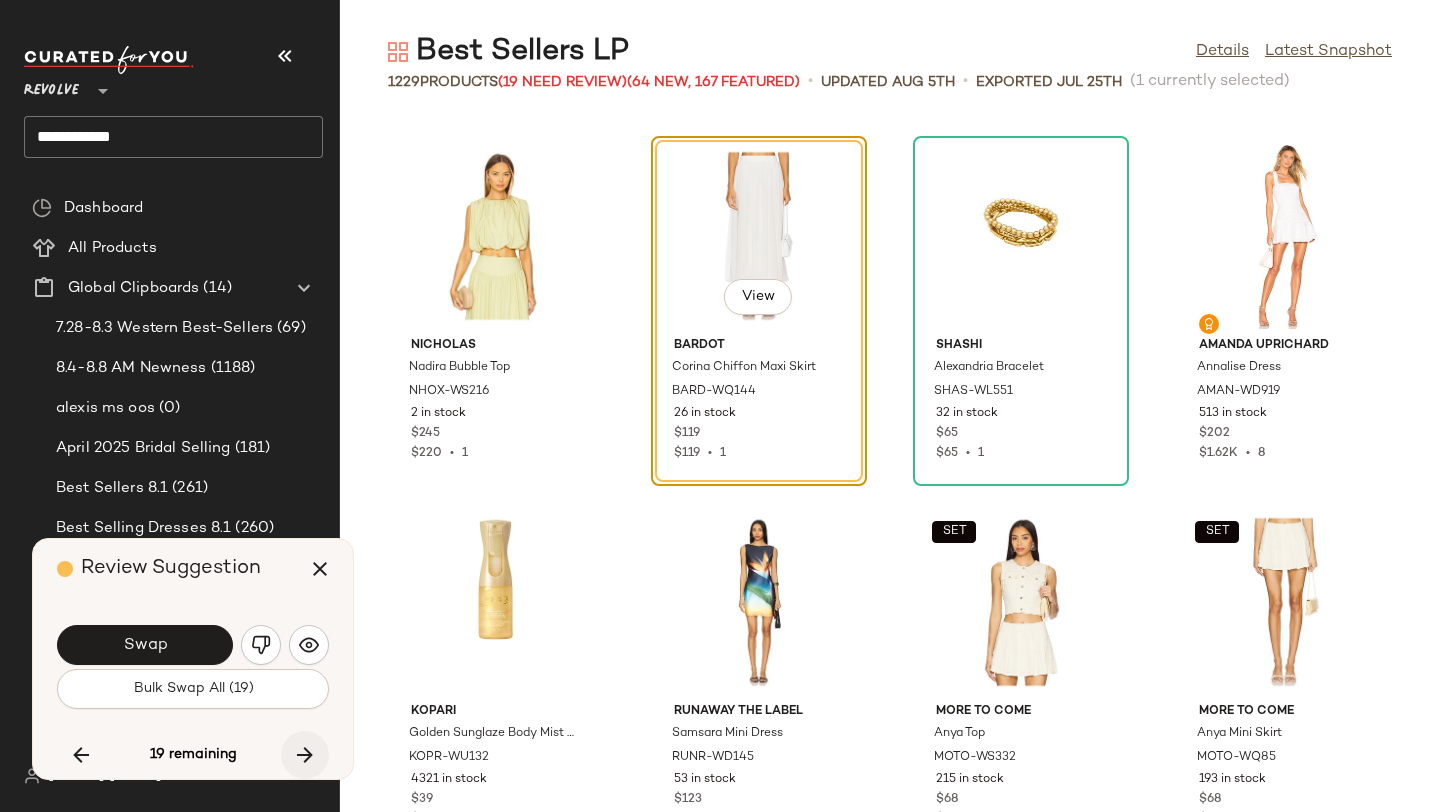click at bounding box center (305, 755) 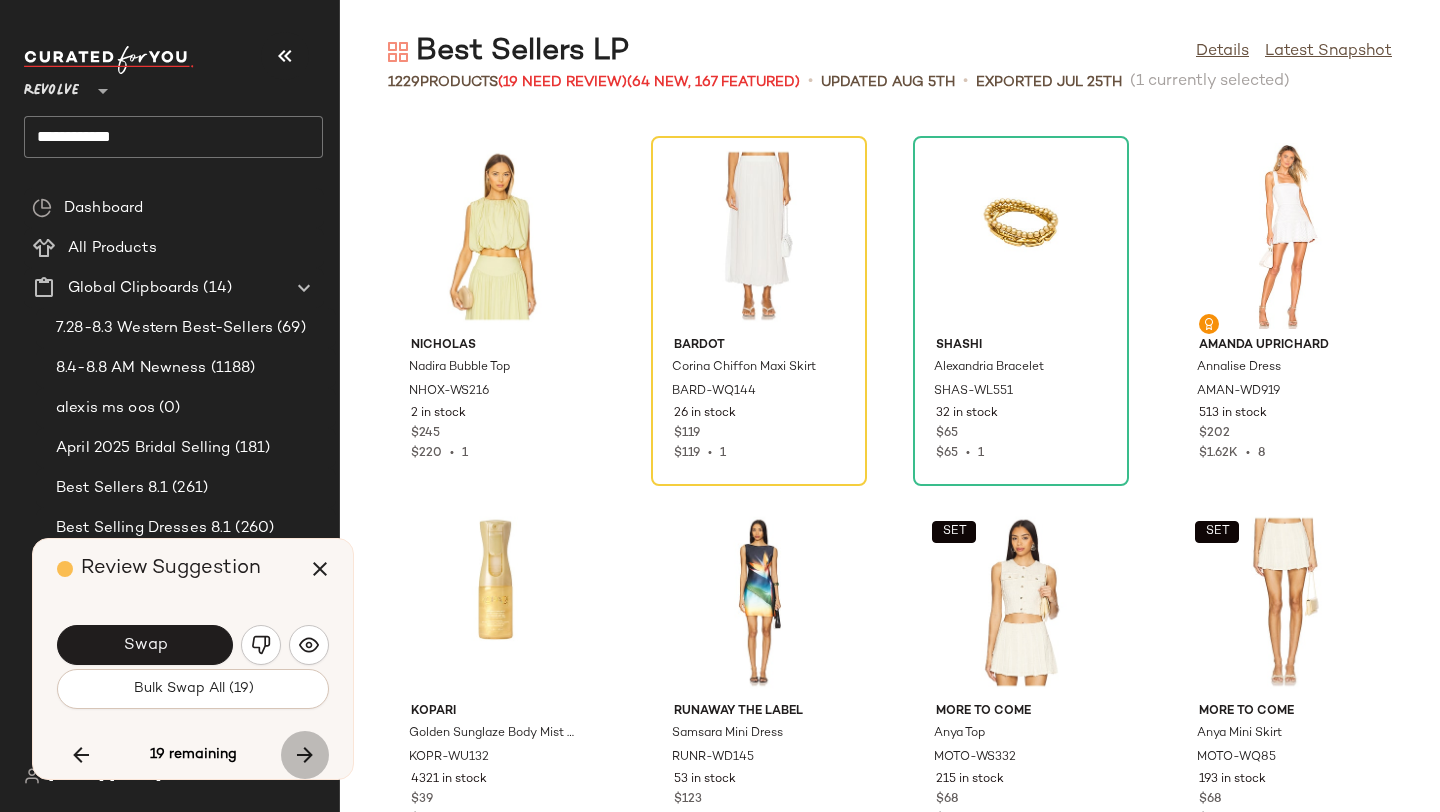 scroll, scrollTop: 42090, scrollLeft: 0, axis: vertical 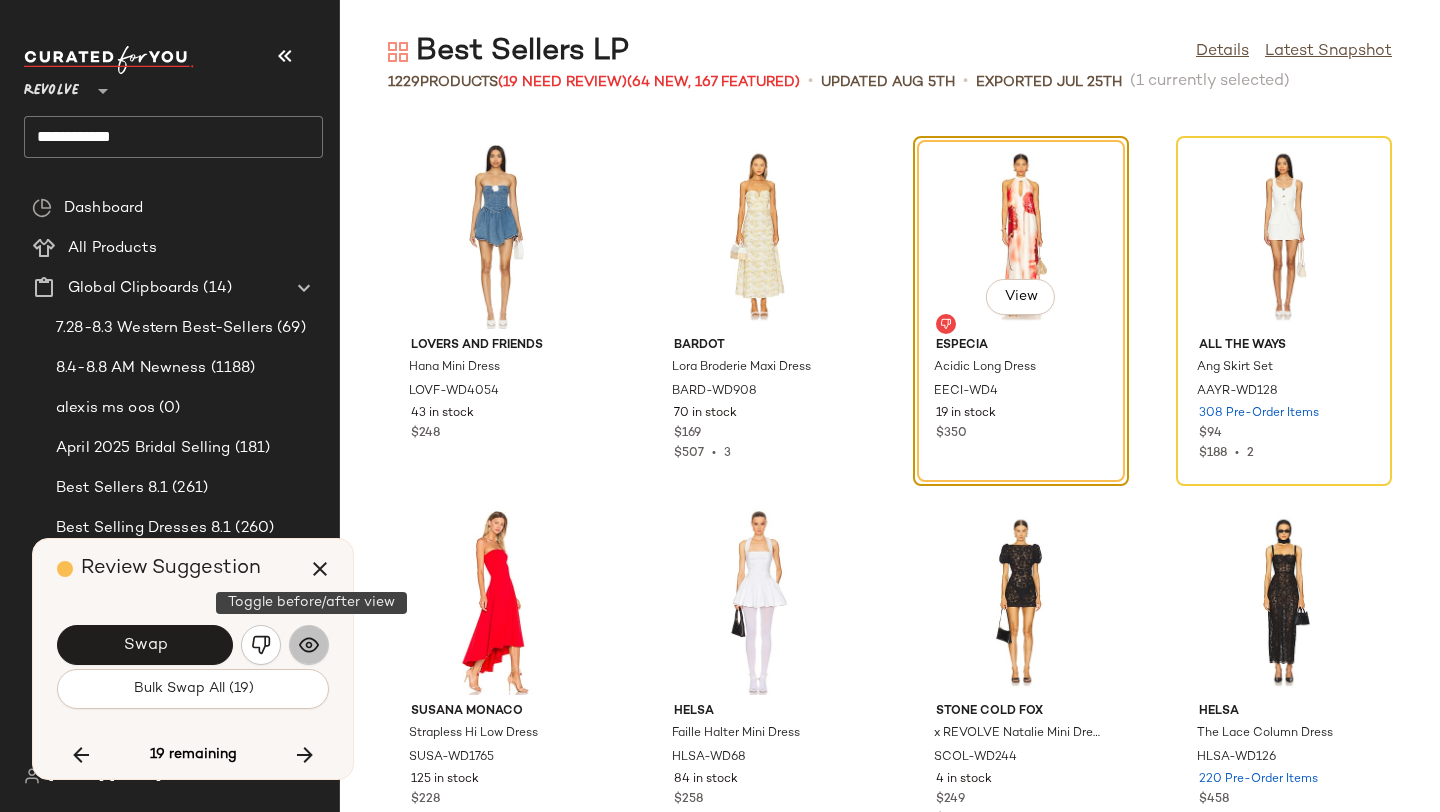 click 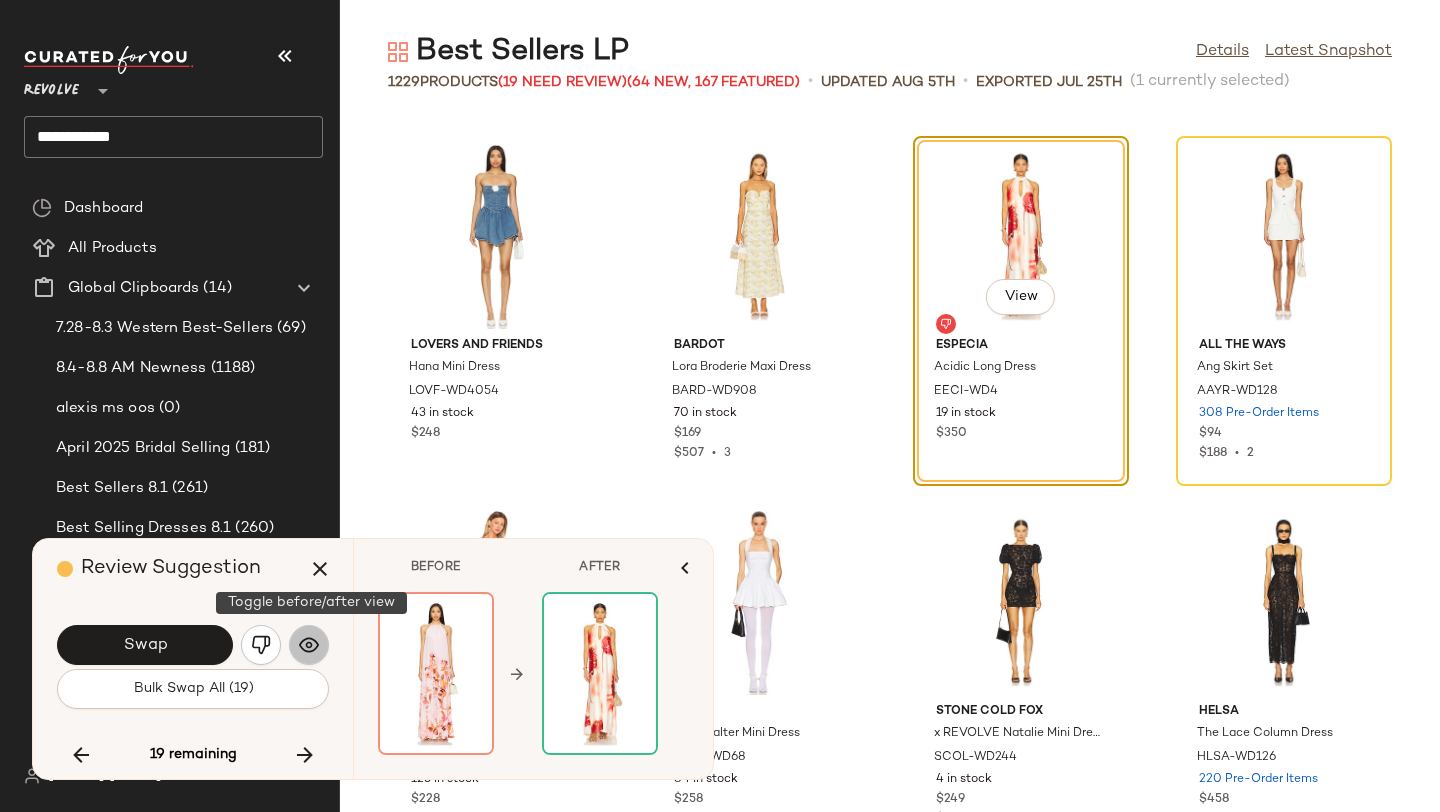 click 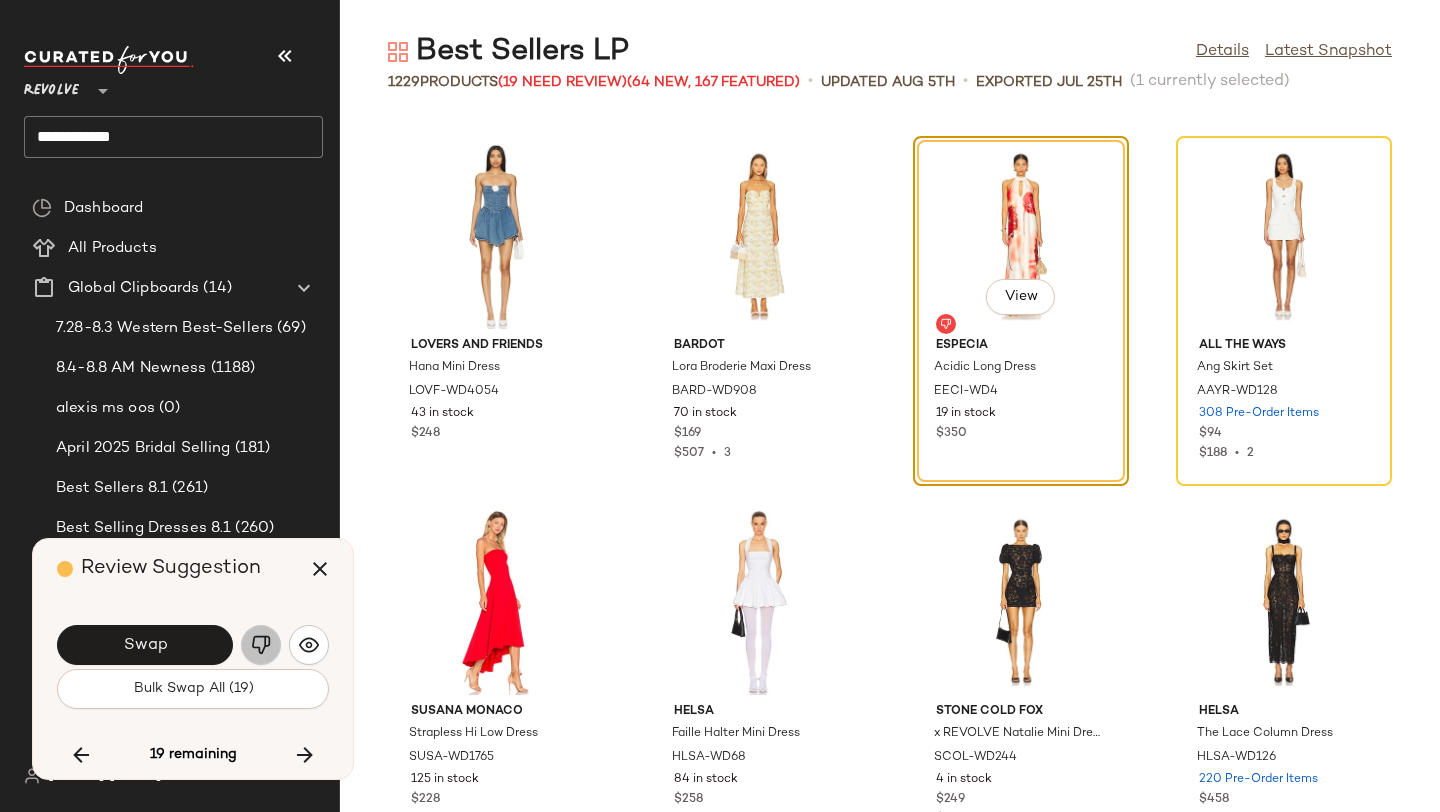 click 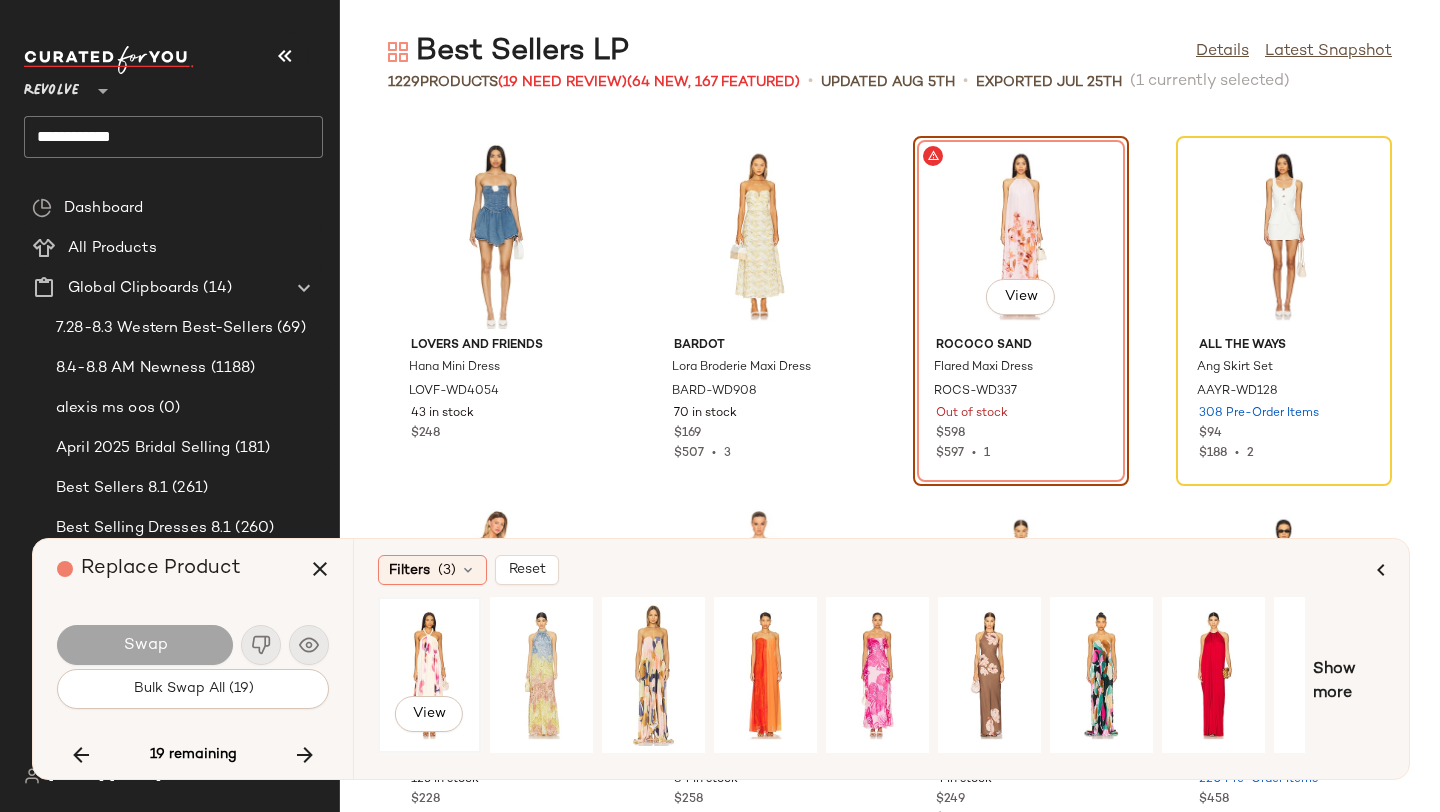 click on "View" 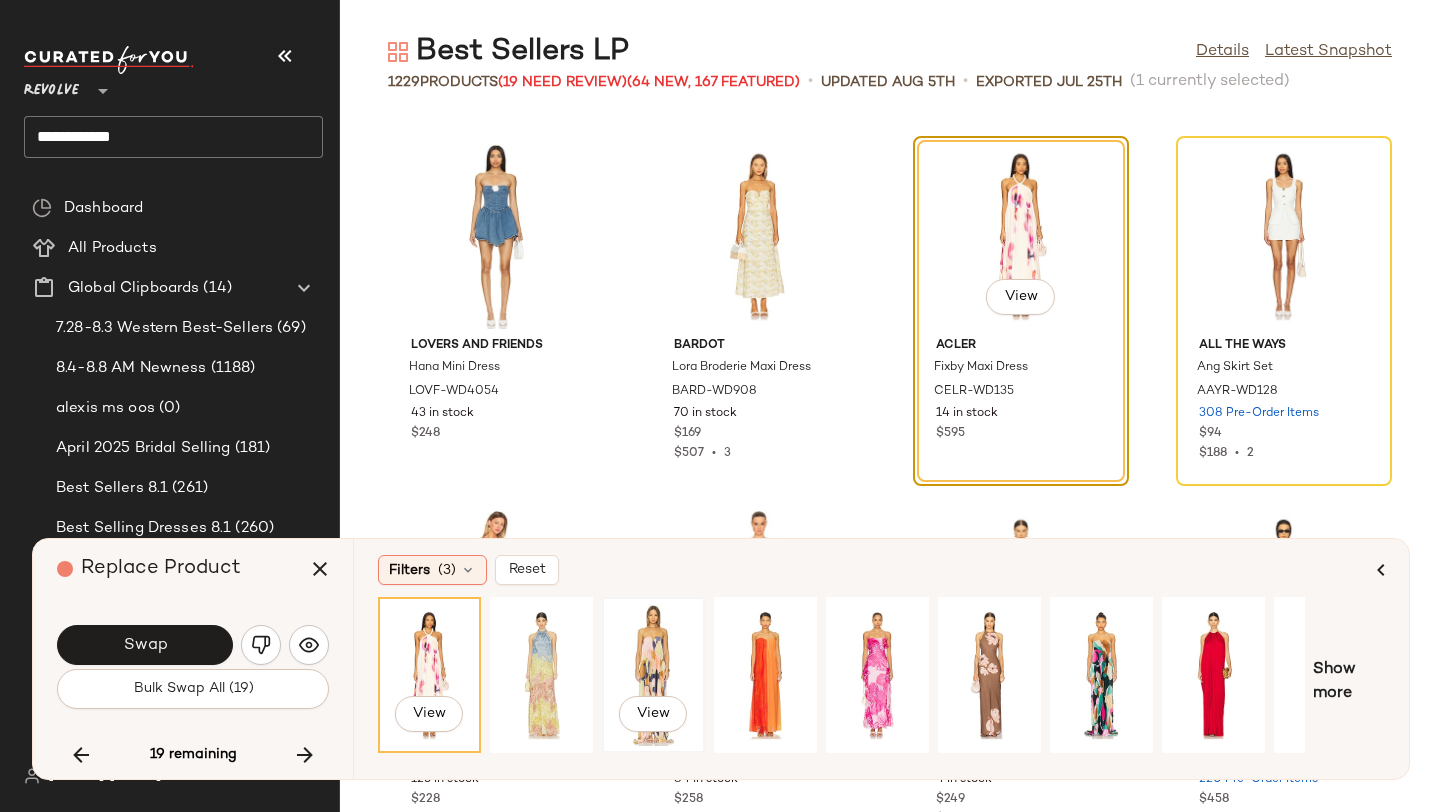 click on "View" 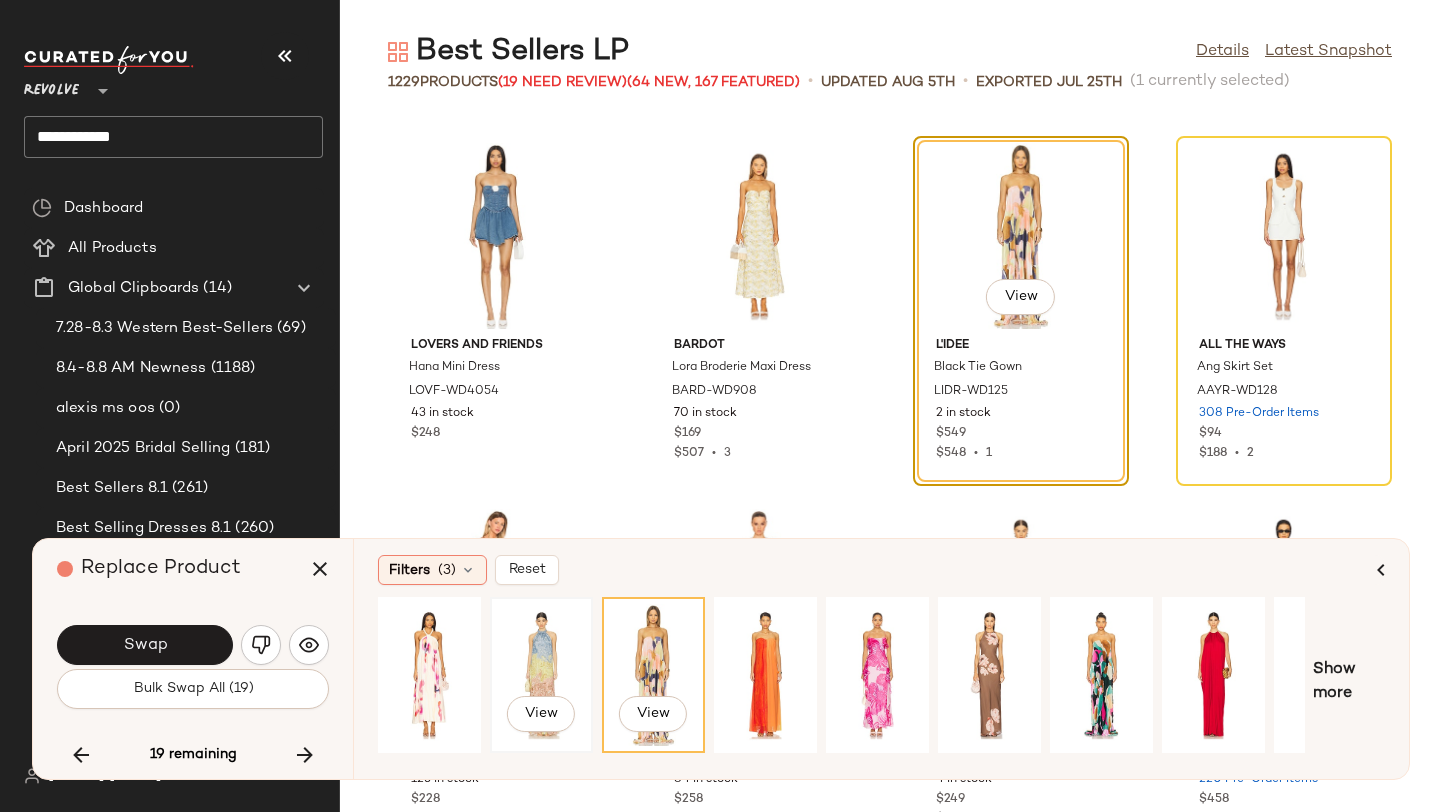 click on "View" 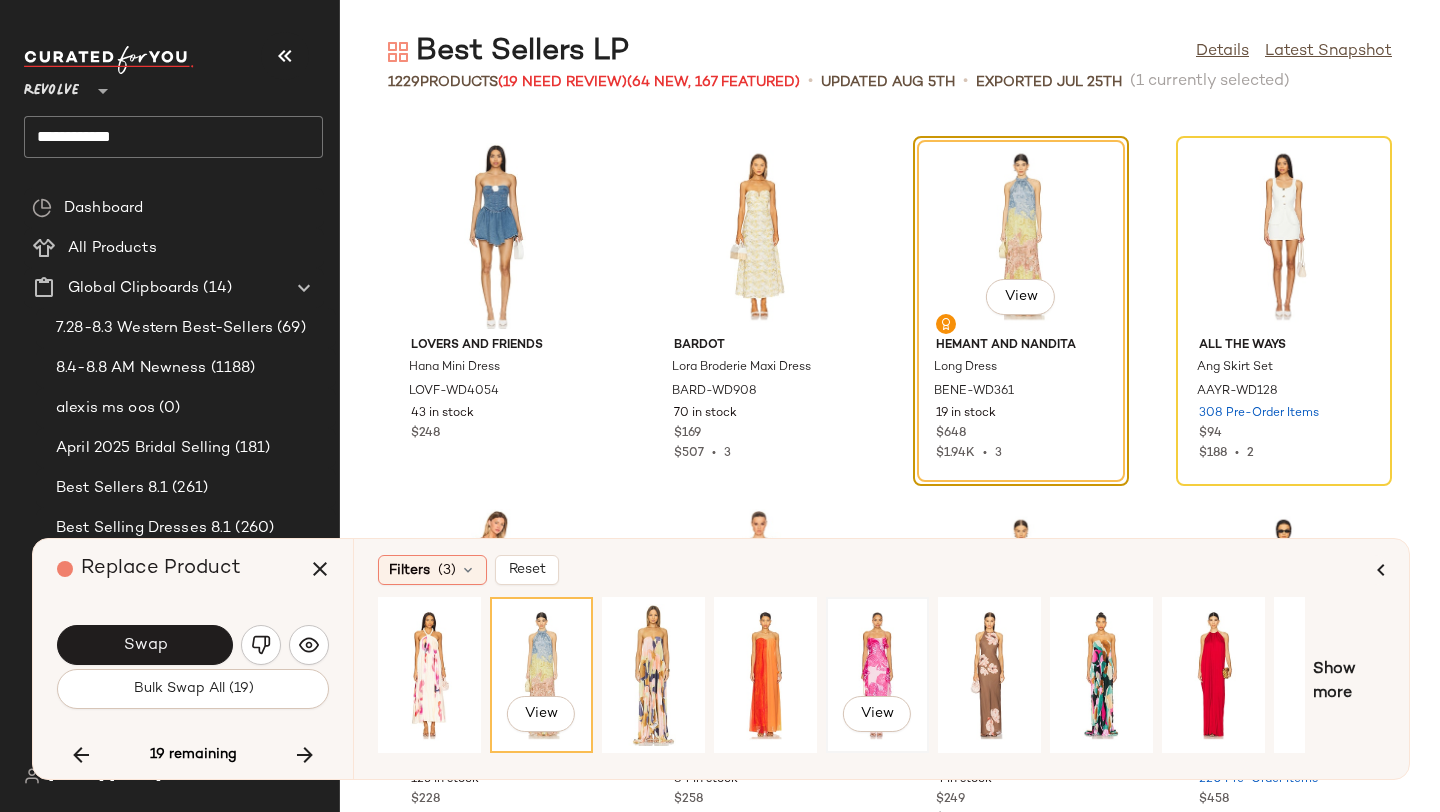 click on "View" 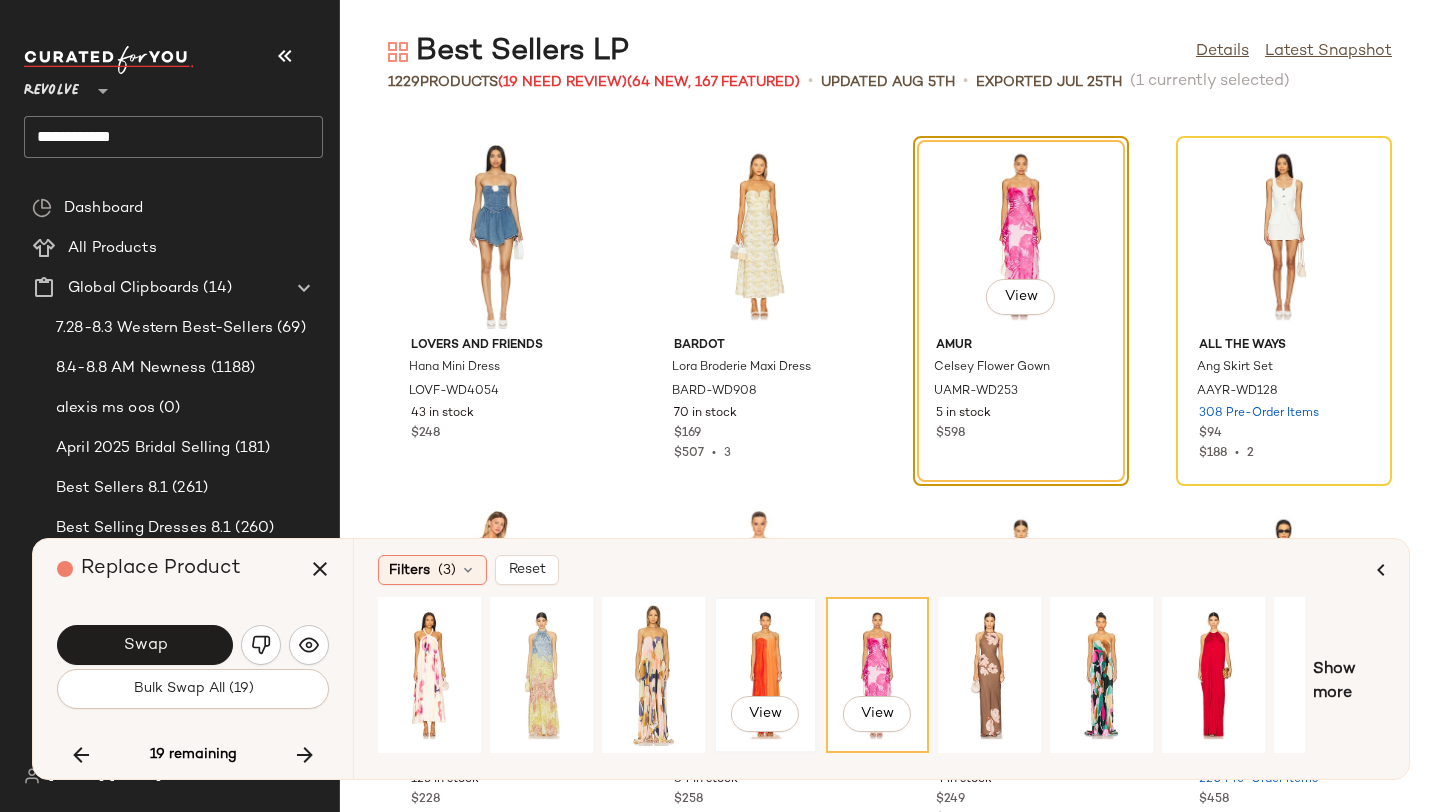click on "View" 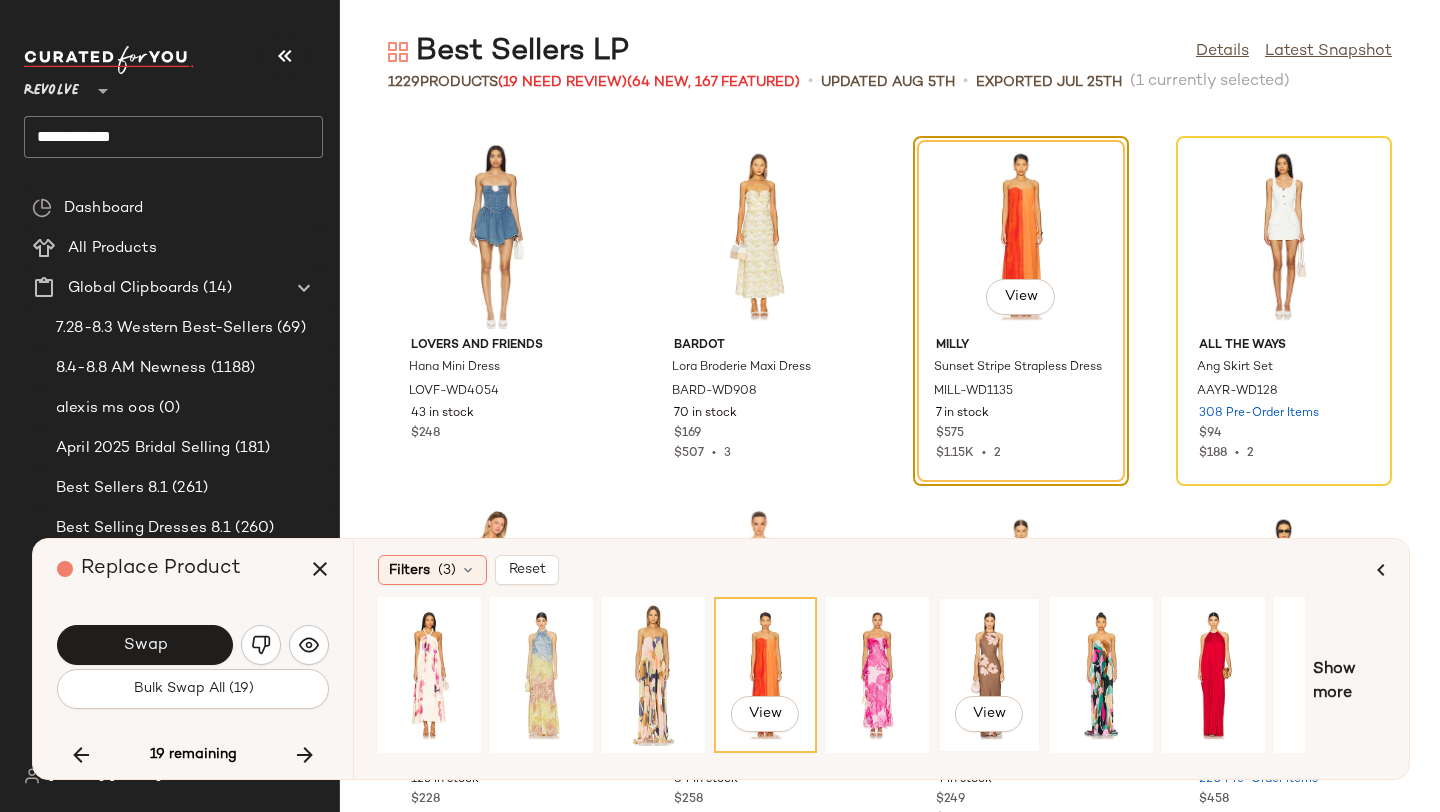 click on "View" 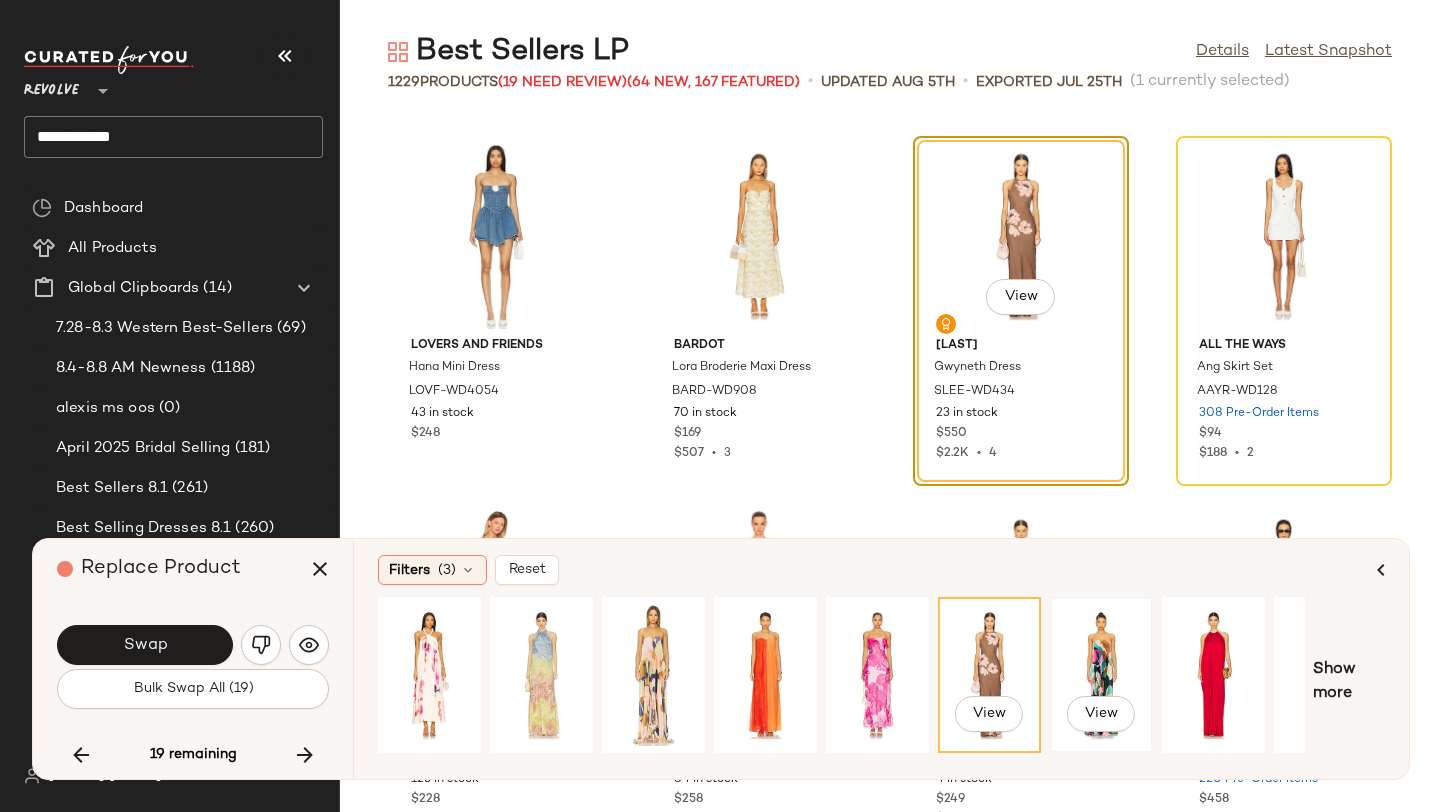 click on "View" 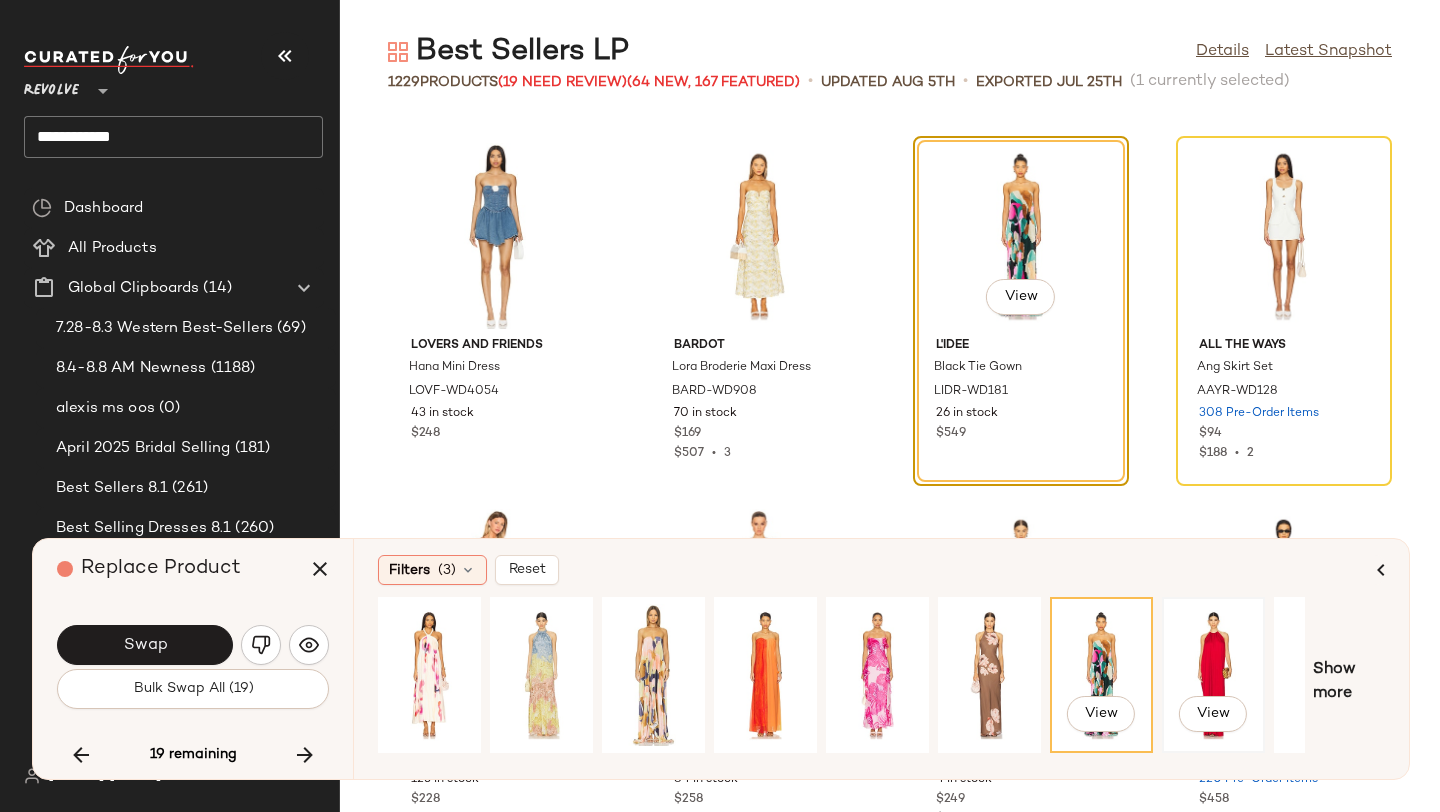 click on "View" 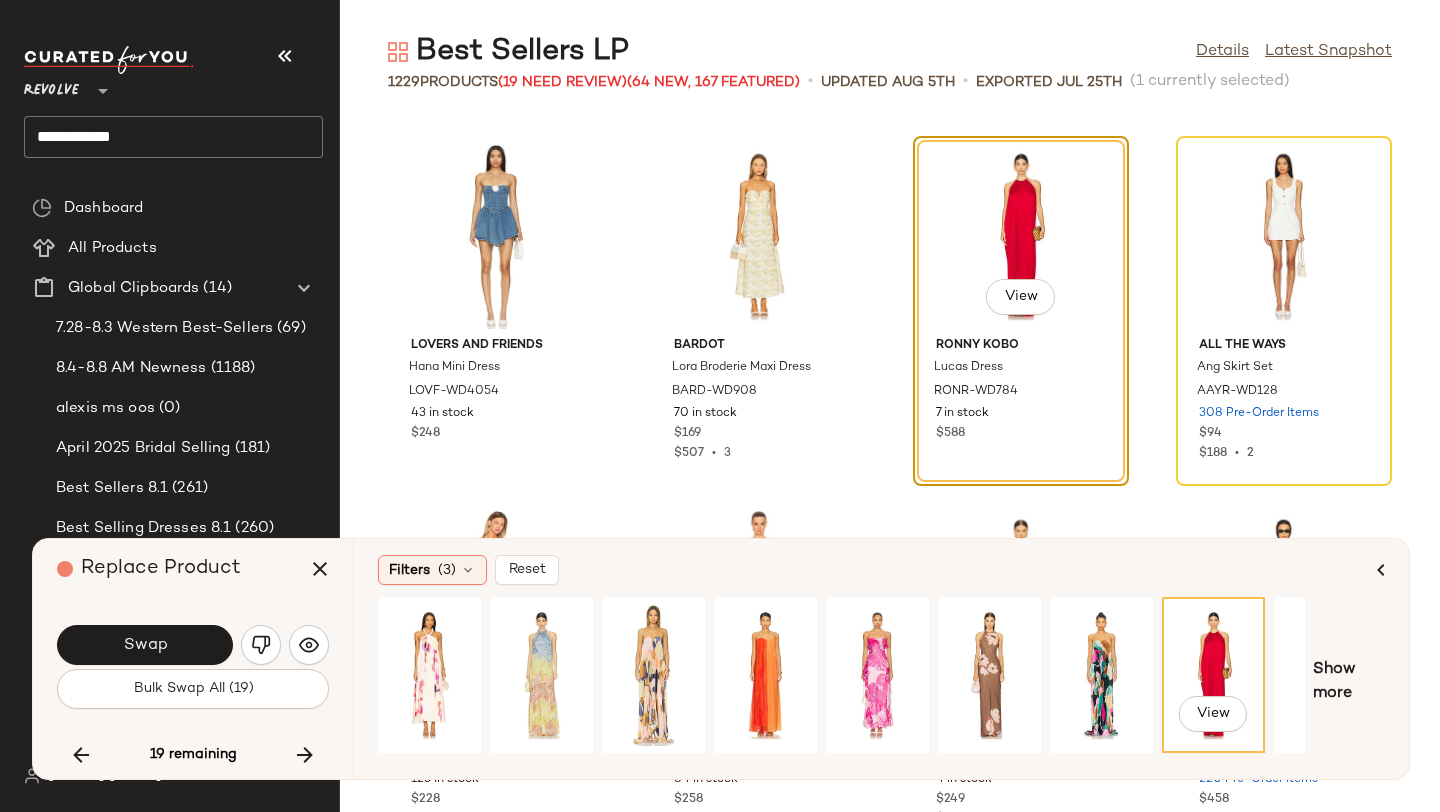 scroll, scrollTop: 0, scrollLeft: 182, axis: horizontal 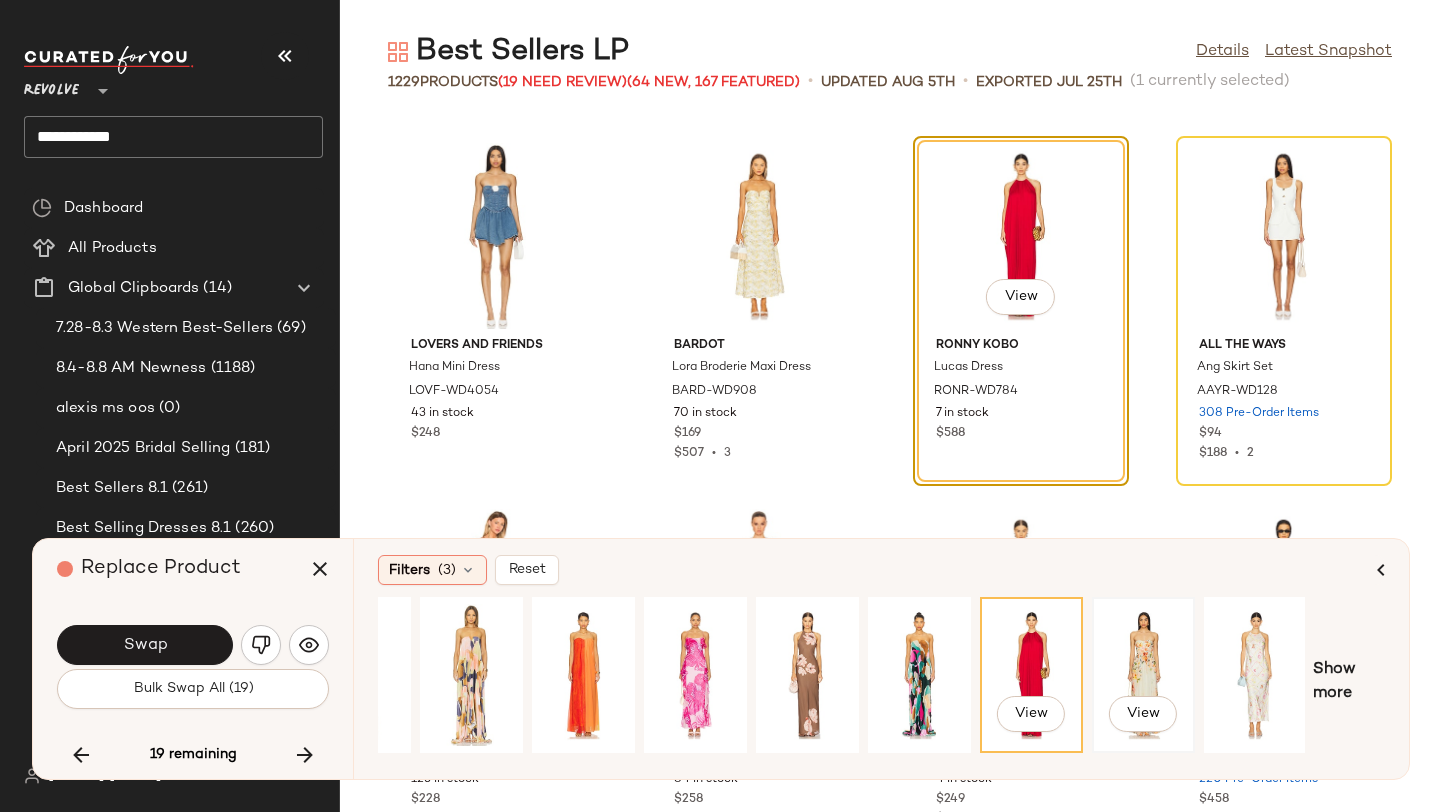 click on "View" 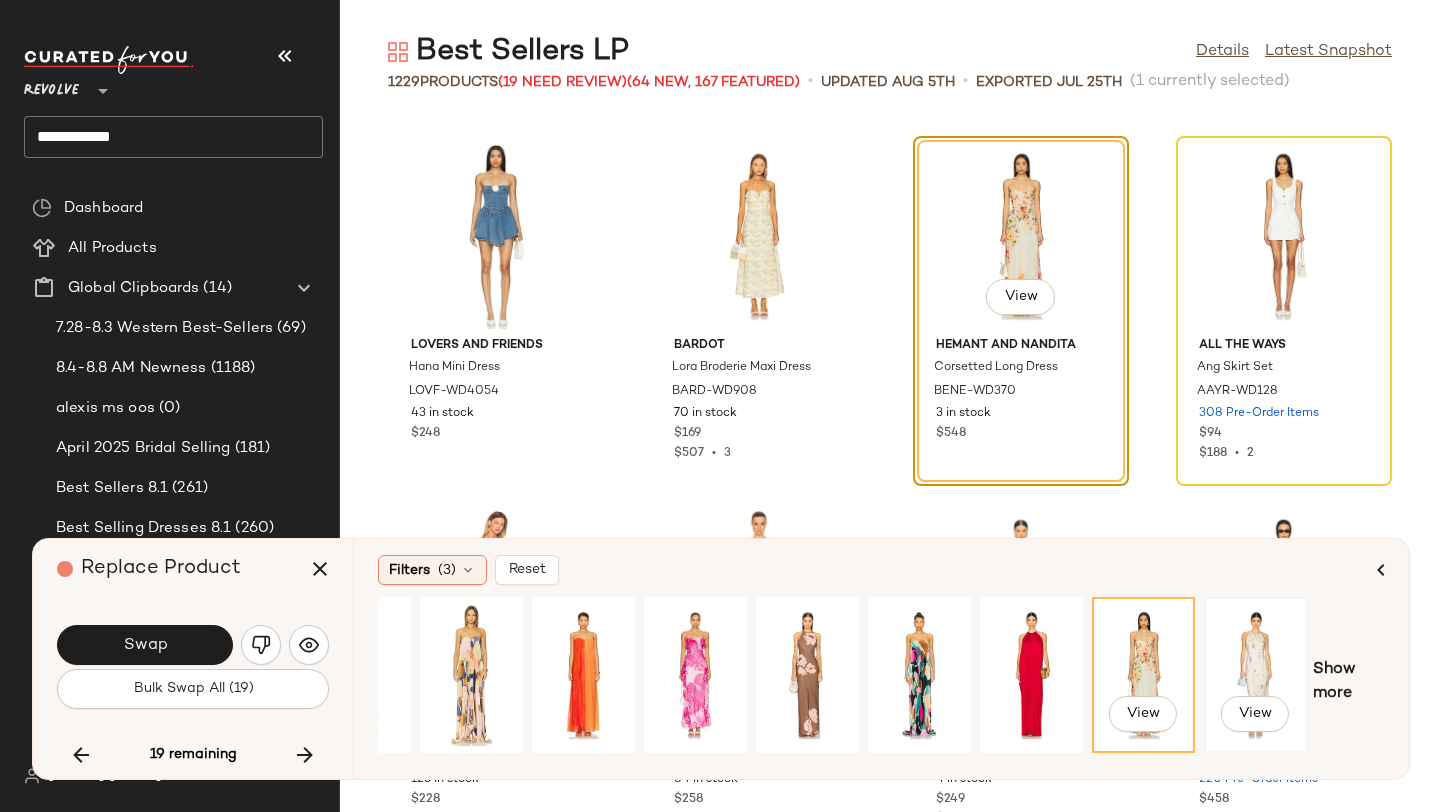 click on "View" 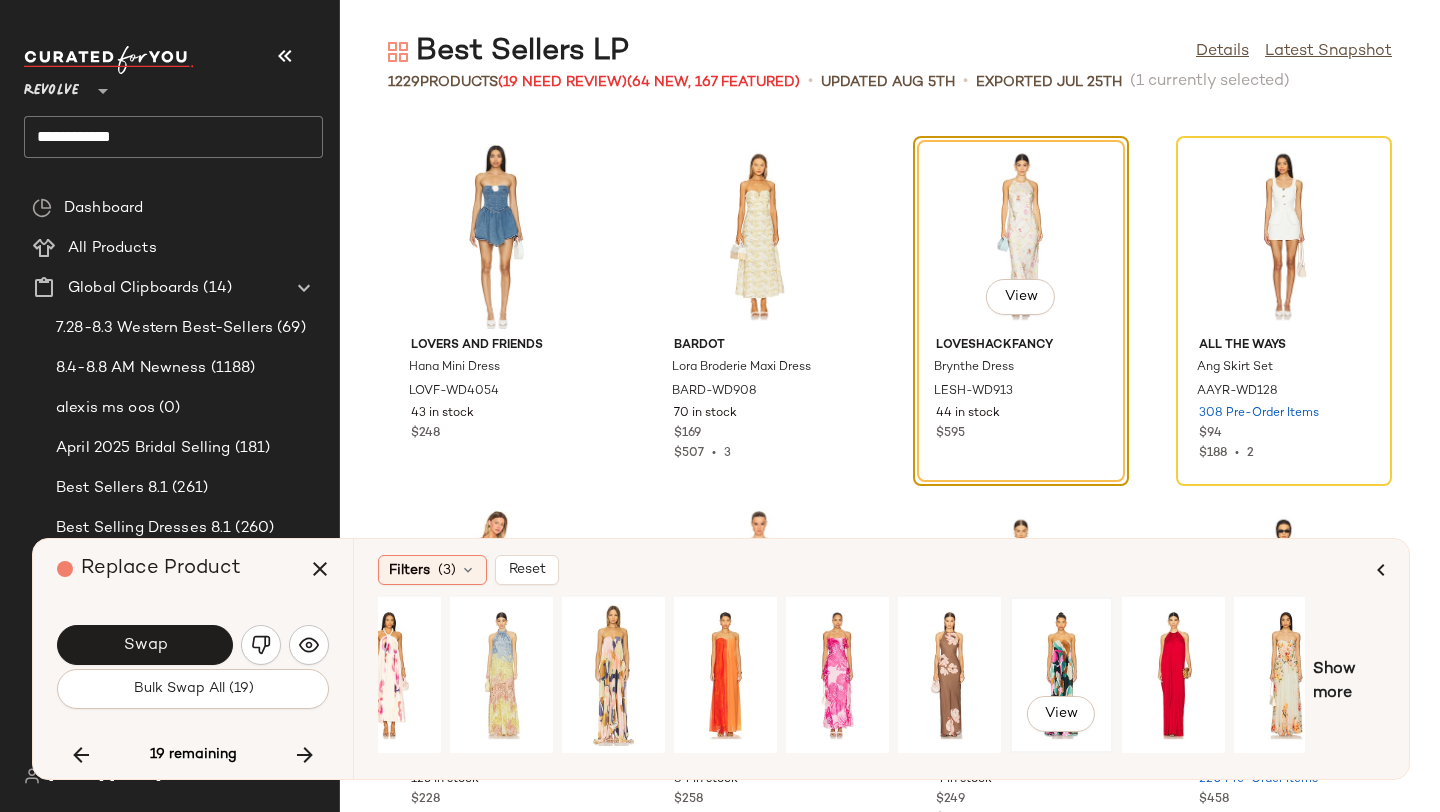 scroll, scrollTop: 0, scrollLeft: 0, axis: both 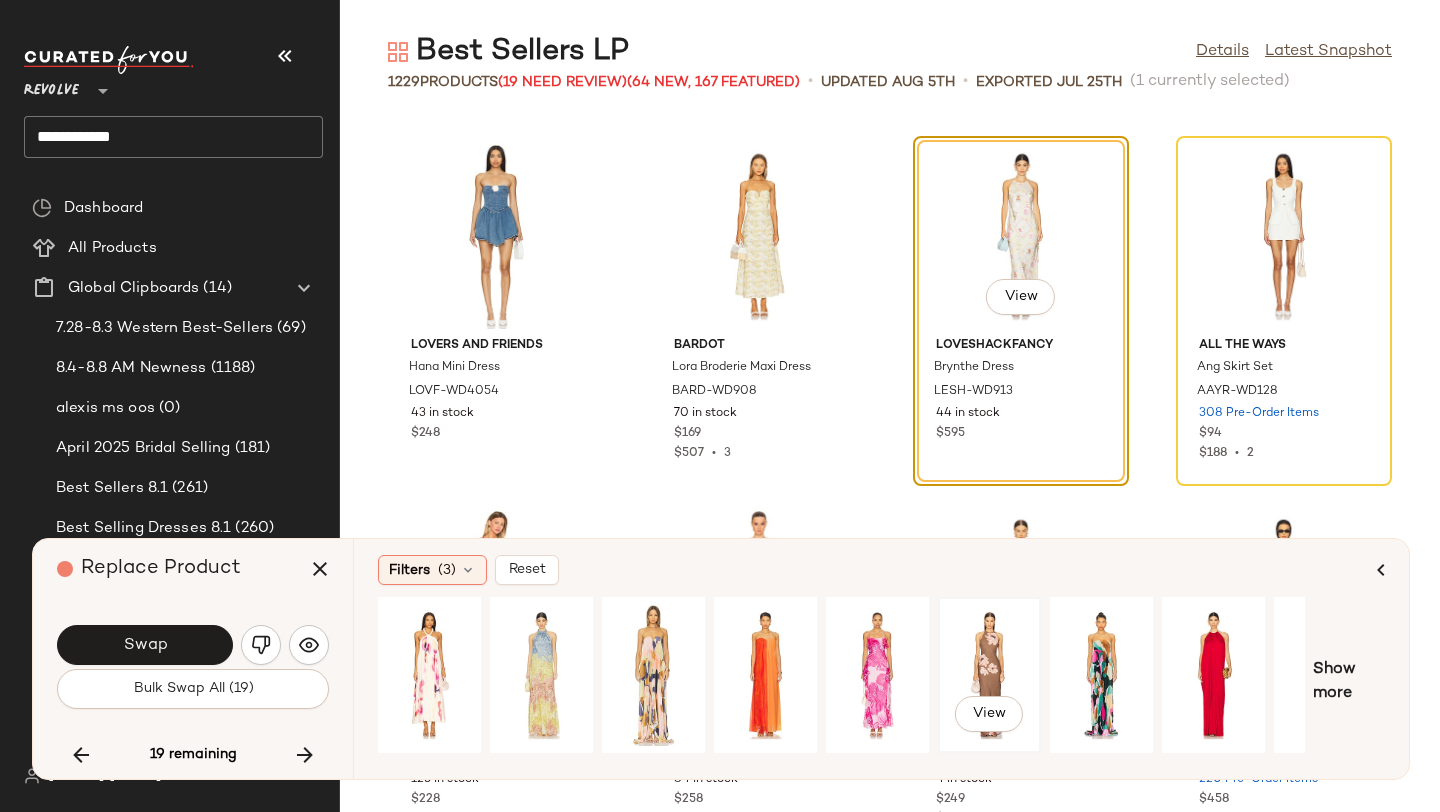 click on "View" 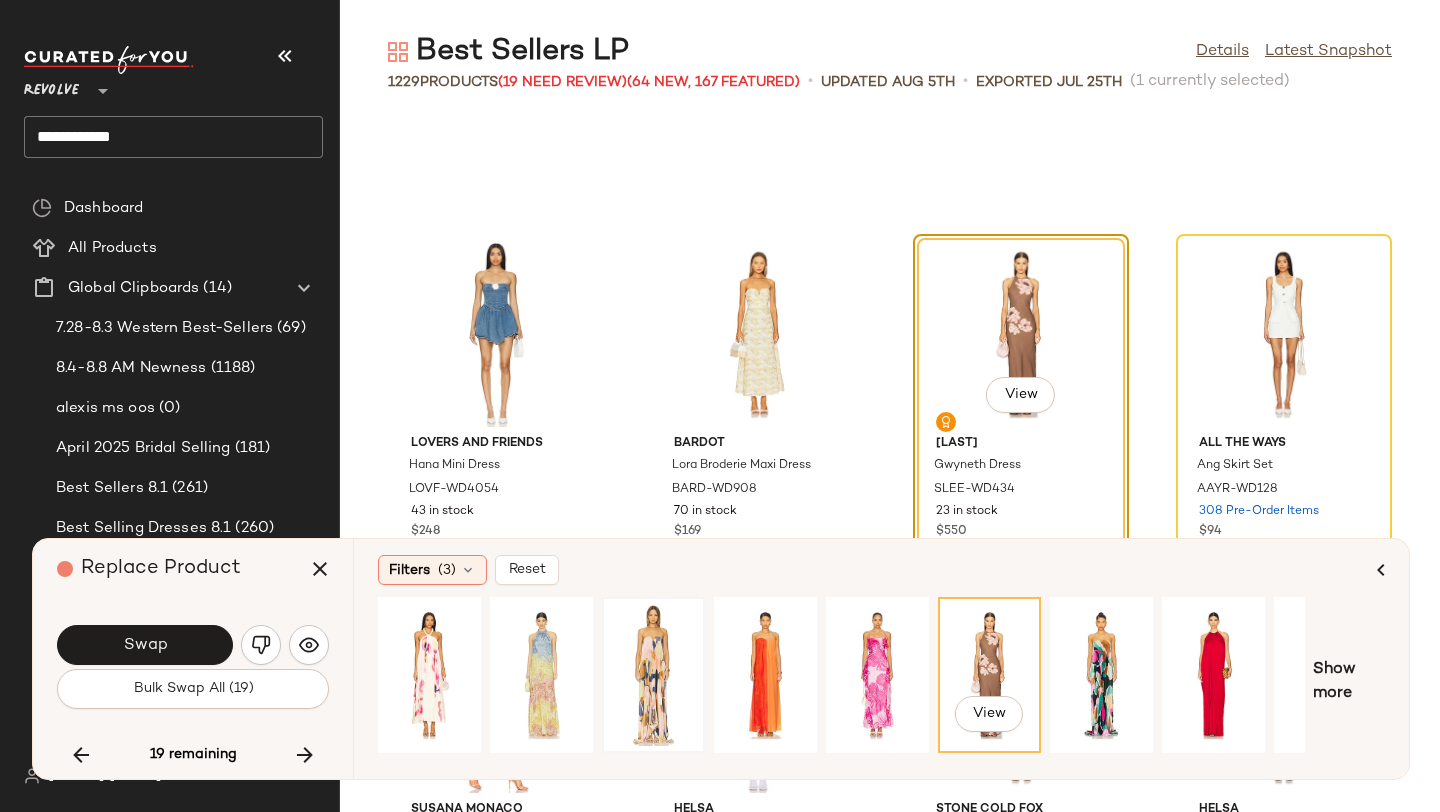 scroll, scrollTop: 41986, scrollLeft: 0, axis: vertical 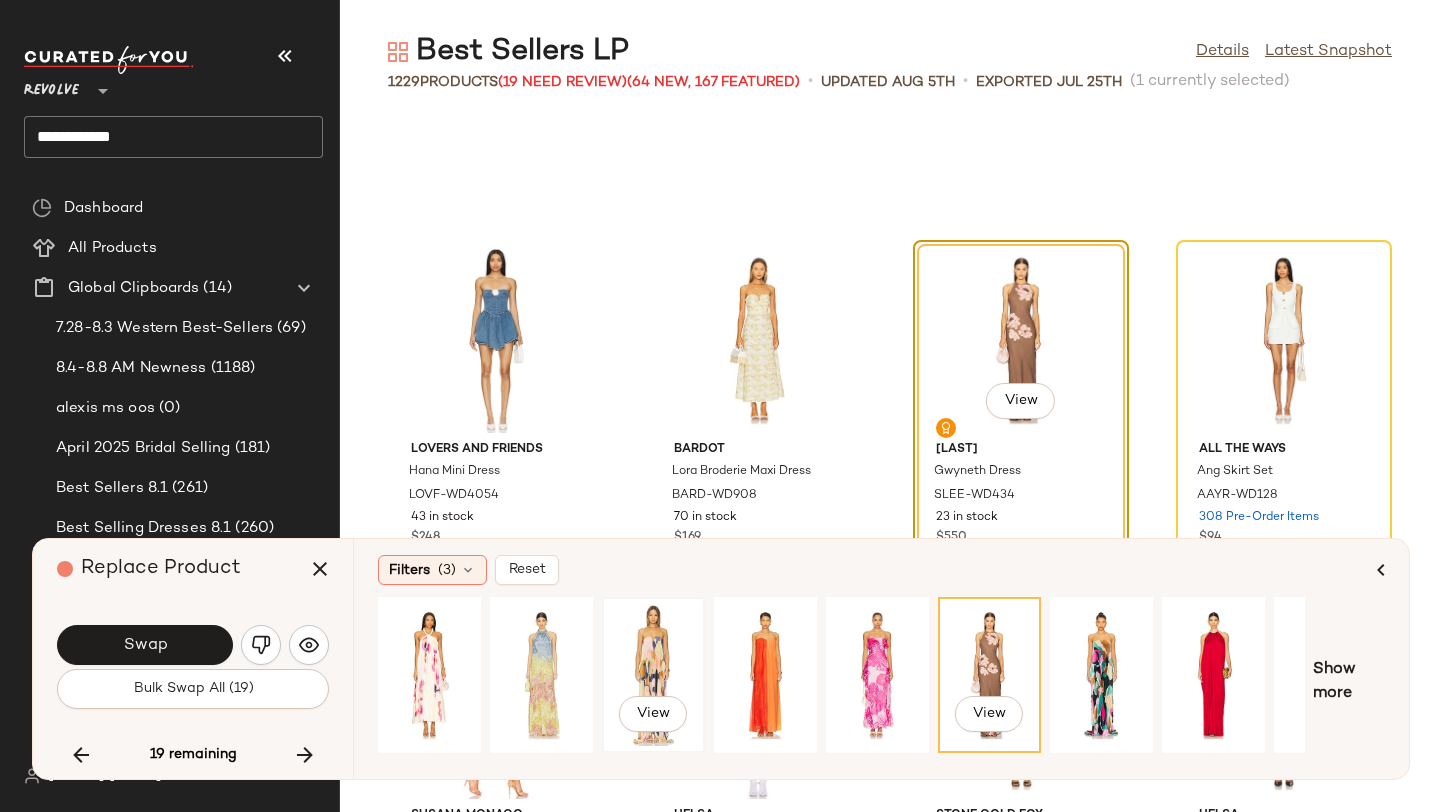 click on "View" 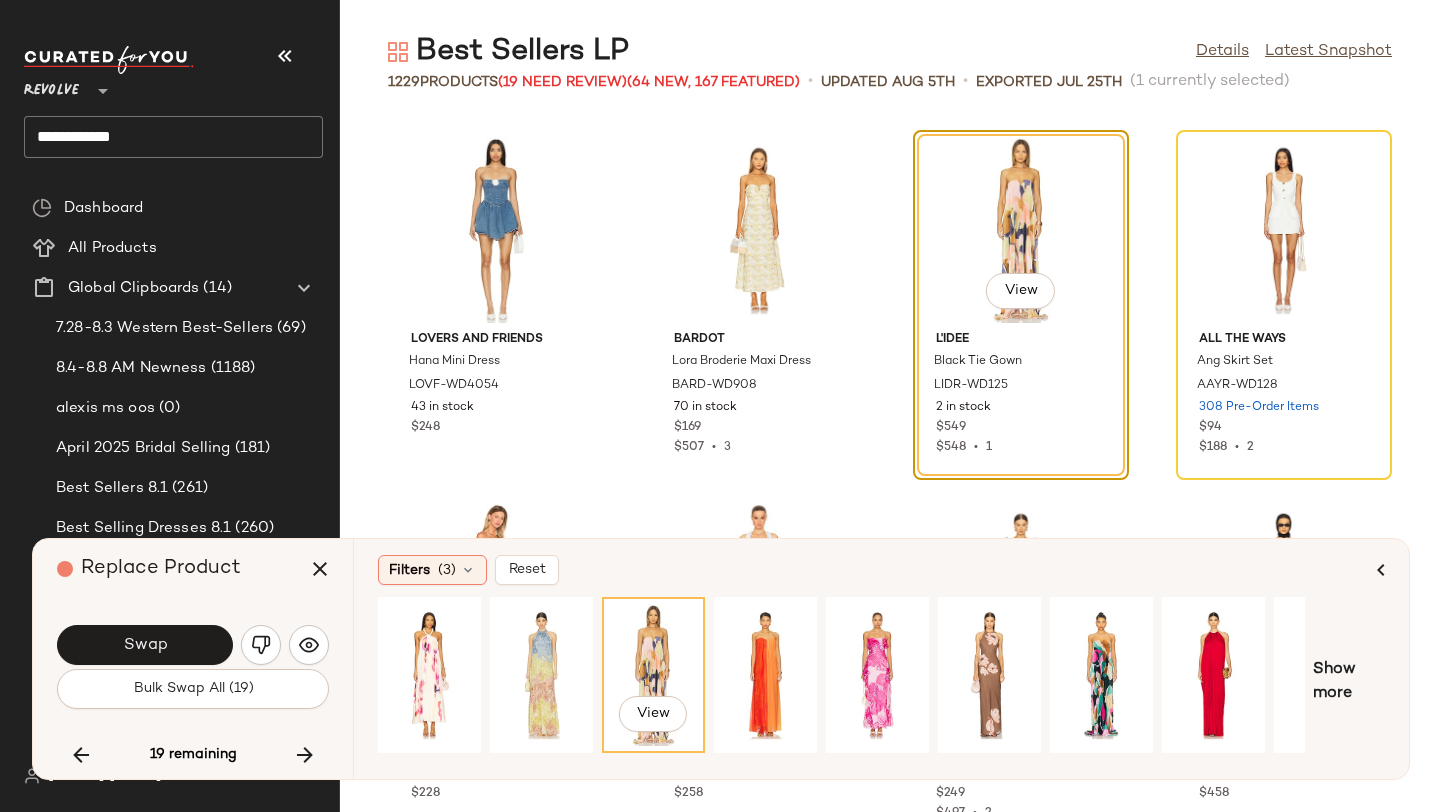 scroll, scrollTop: 42097, scrollLeft: 0, axis: vertical 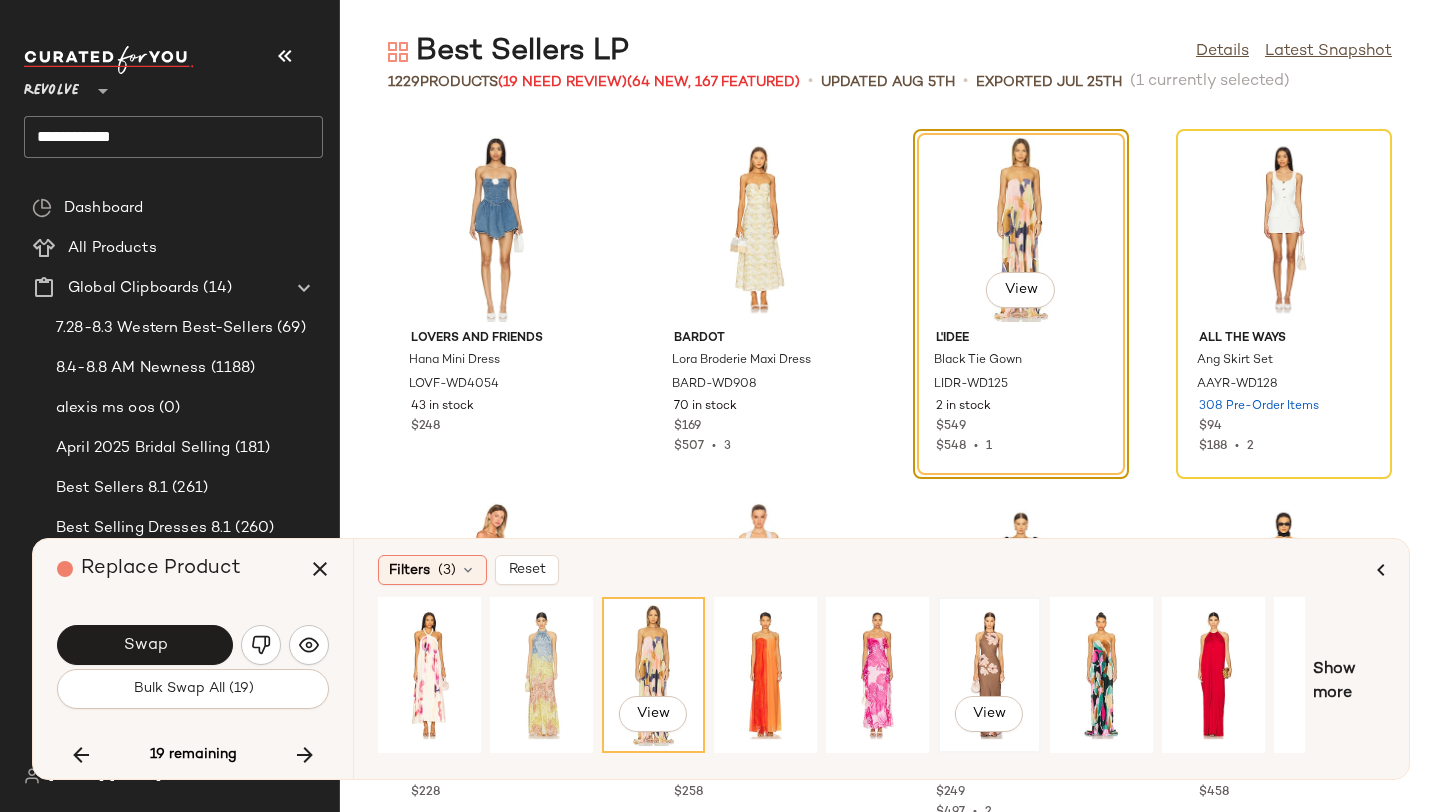 click on "View" 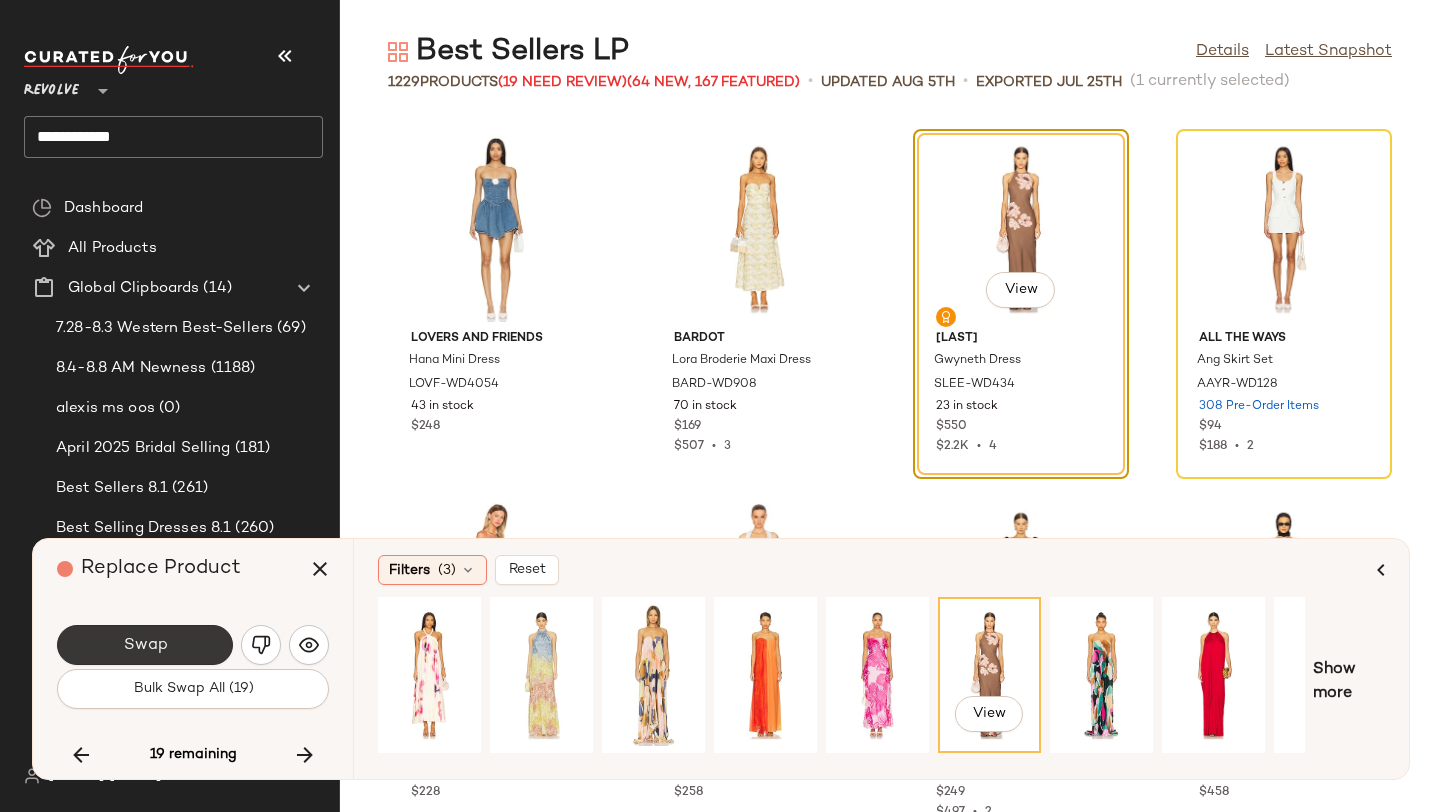 click on "Swap" at bounding box center [145, 645] 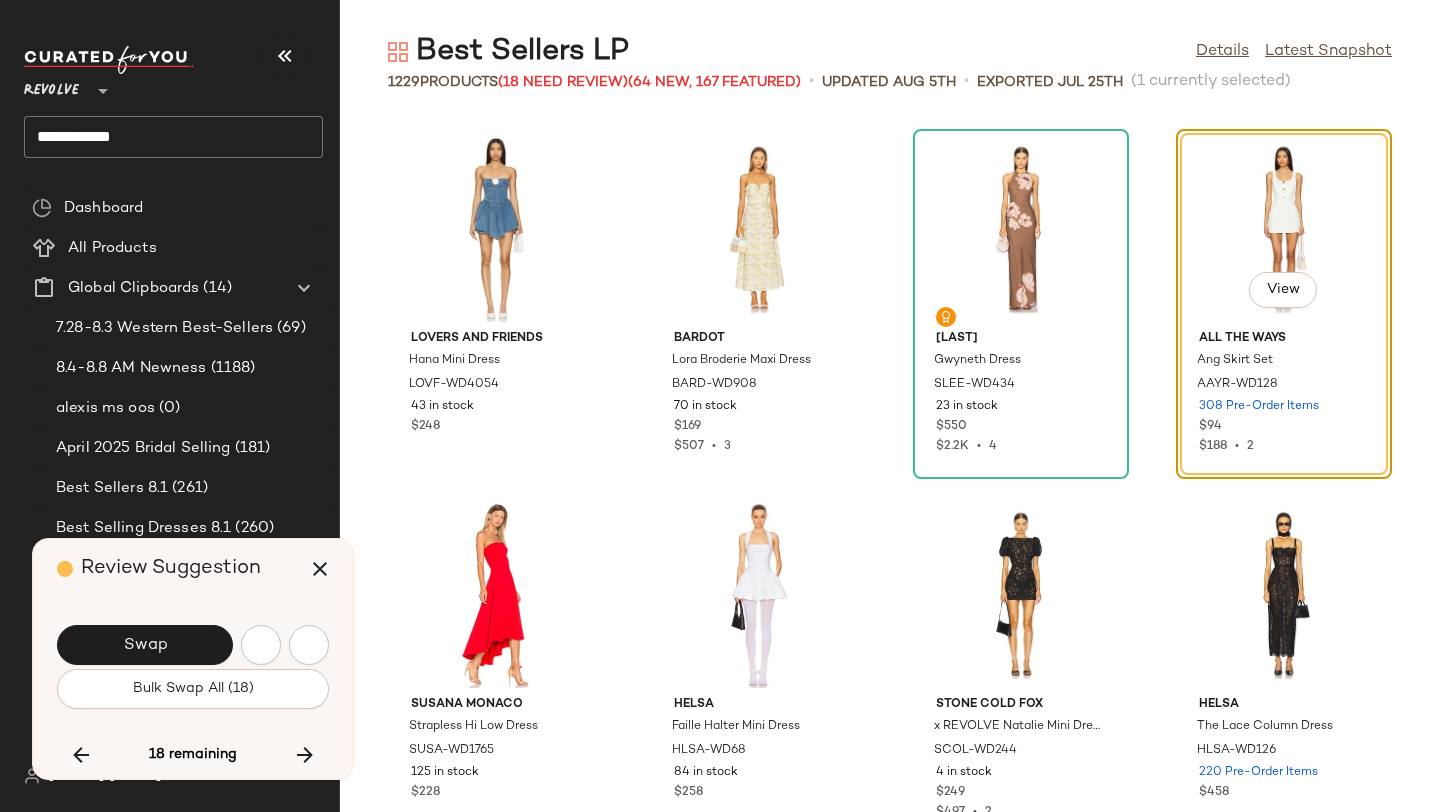 scroll, scrollTop: 42090, scrollLeft: 0, axis: vertical 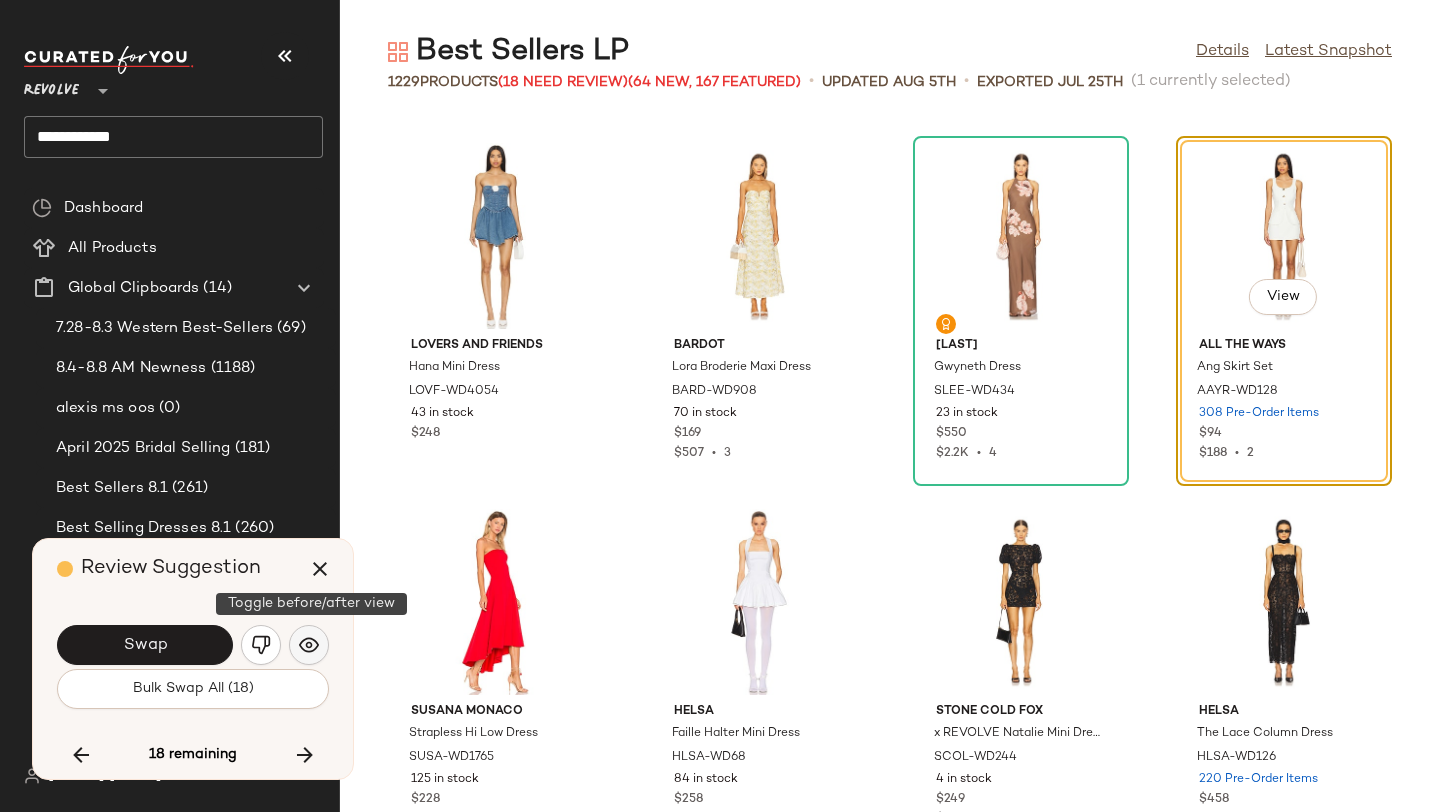 click 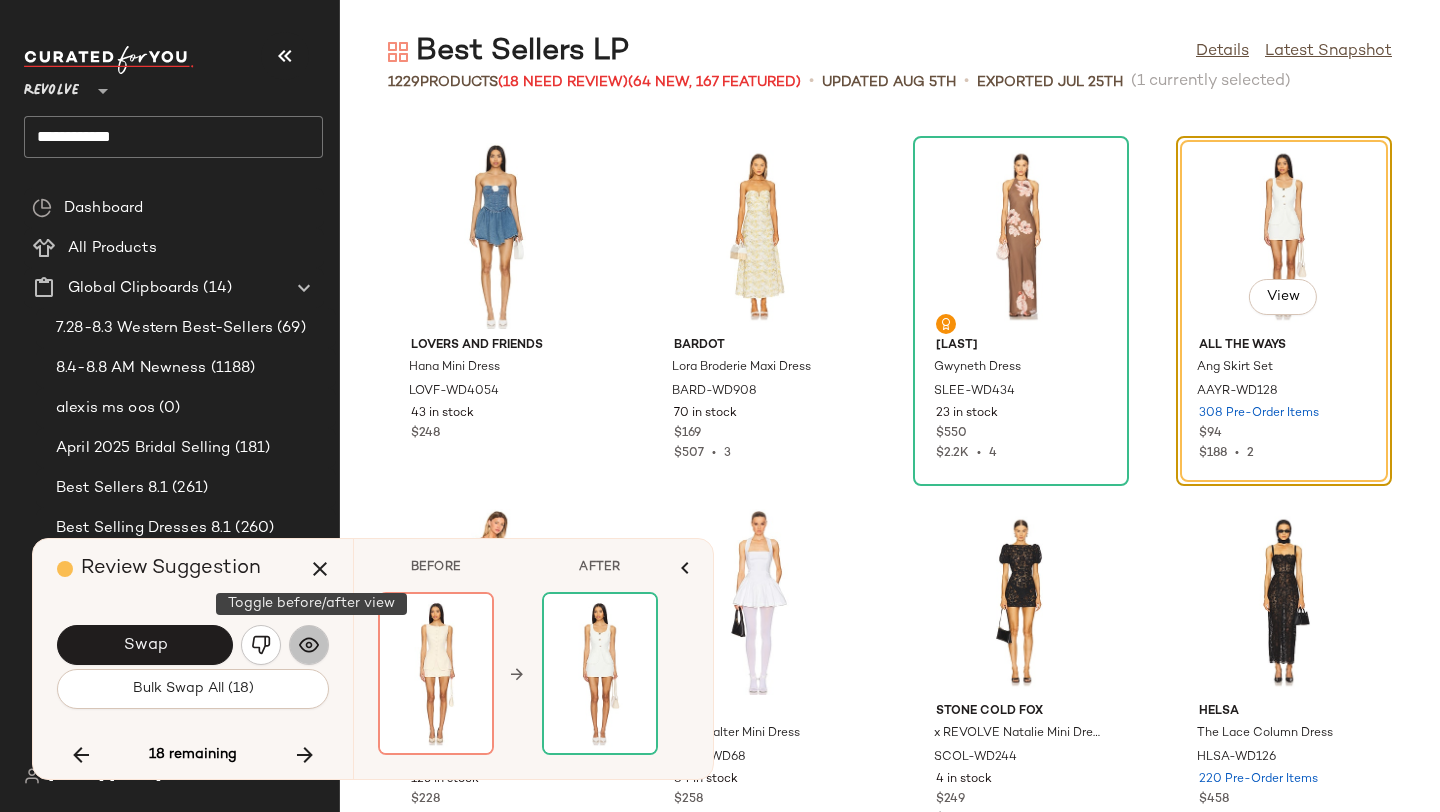click 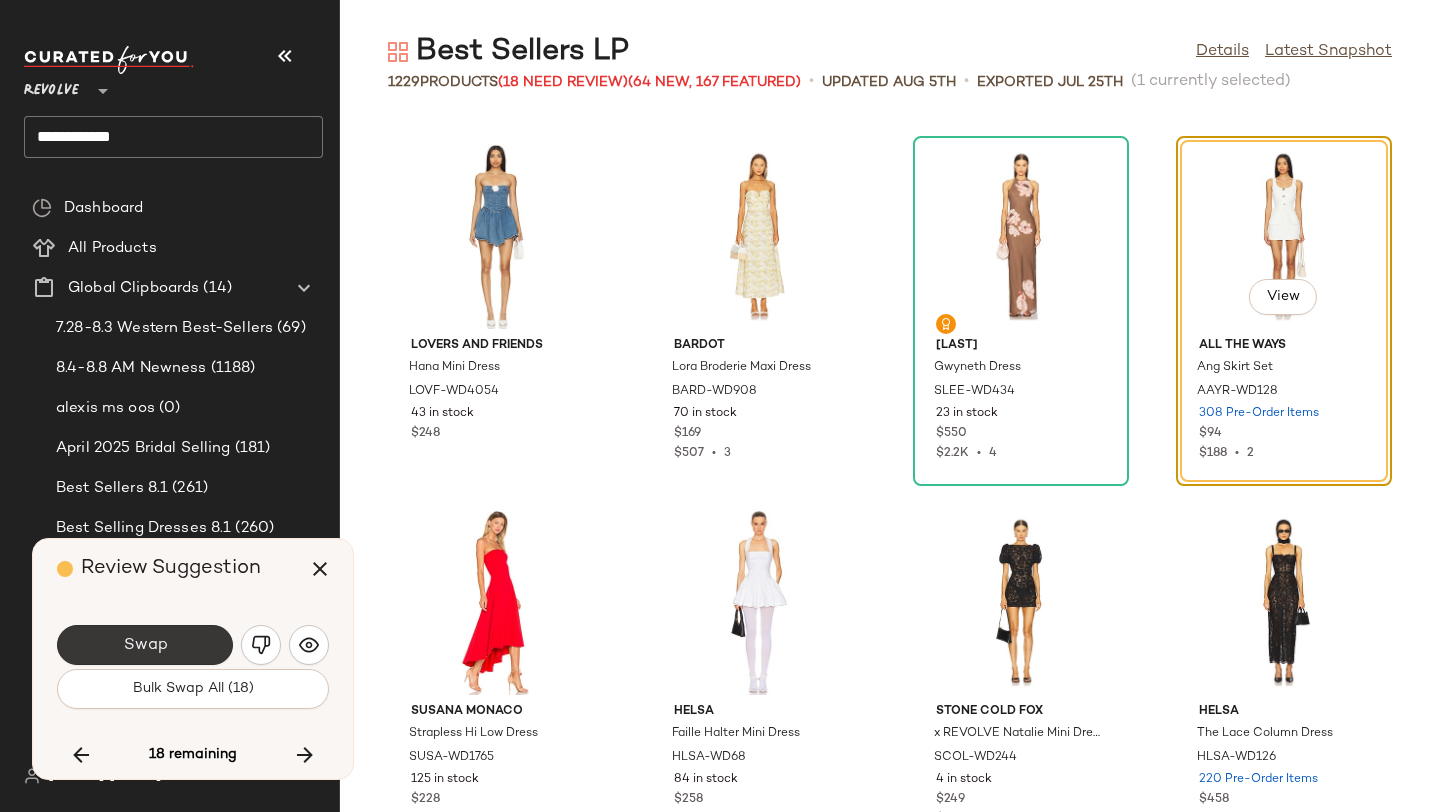 click on "Swap" at bounding box center [145, 645] 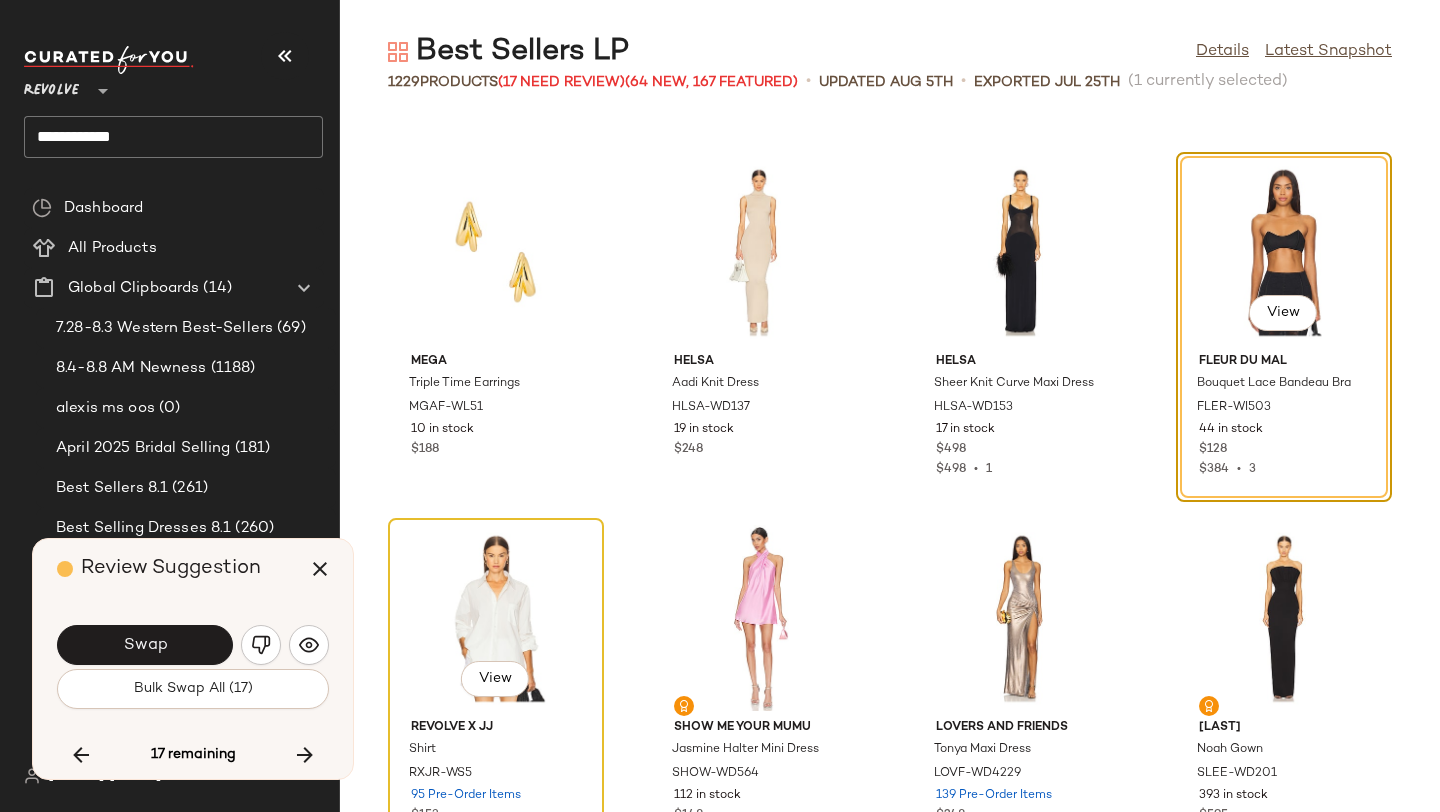 scroll, scrollTop: 43531, scrollLeft: 0, axis: vertical 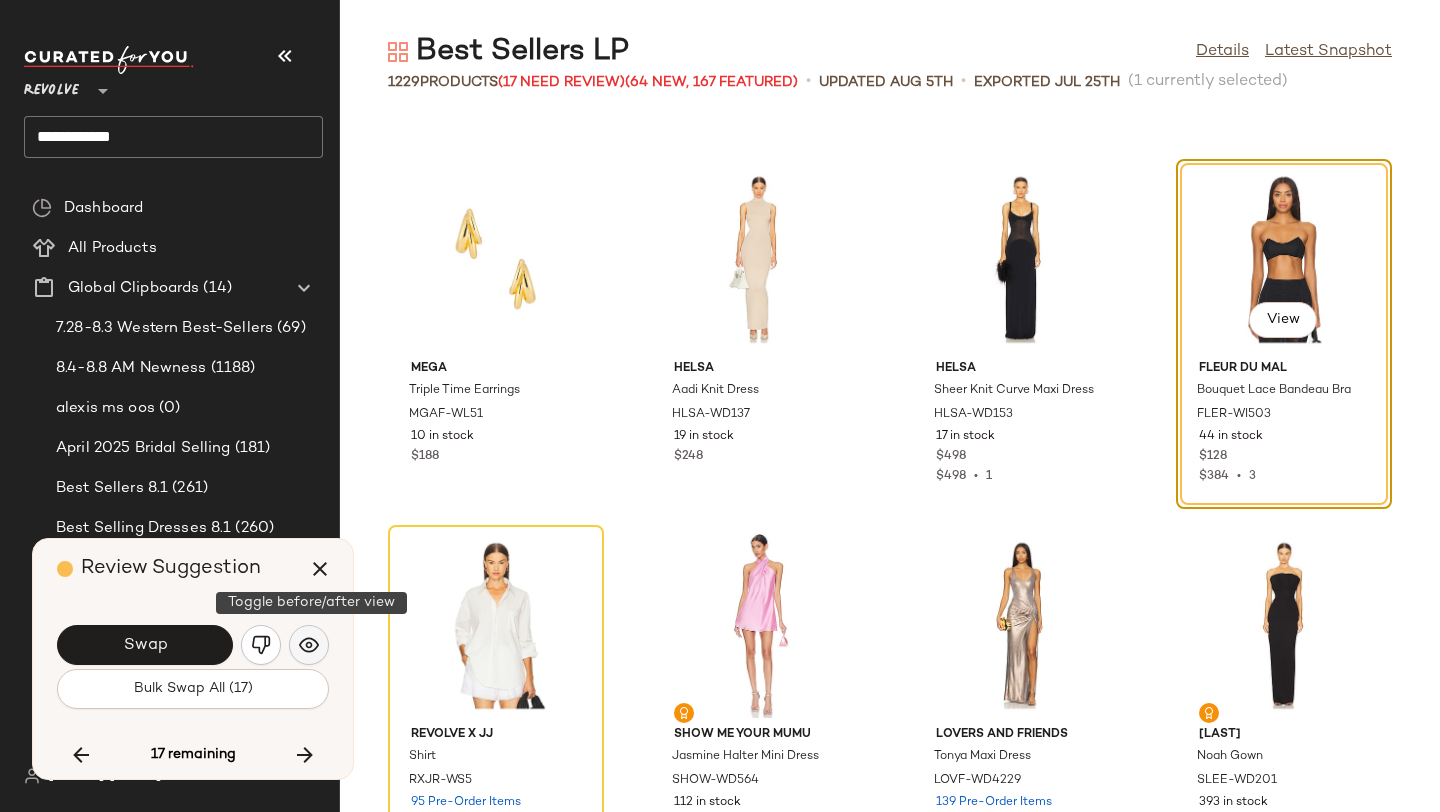 click at bounding box center (309, 645) 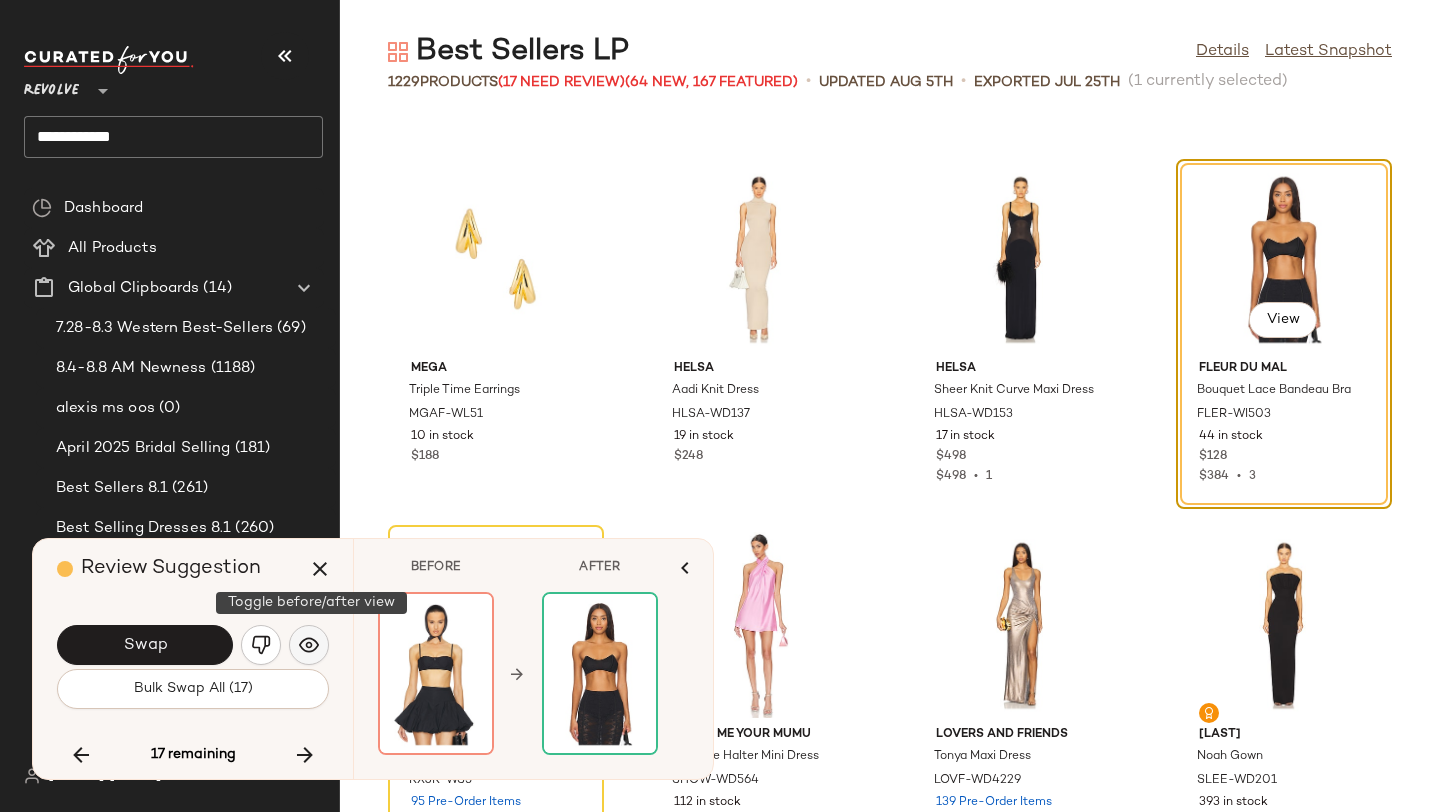 click at bounding box center [309, 645] 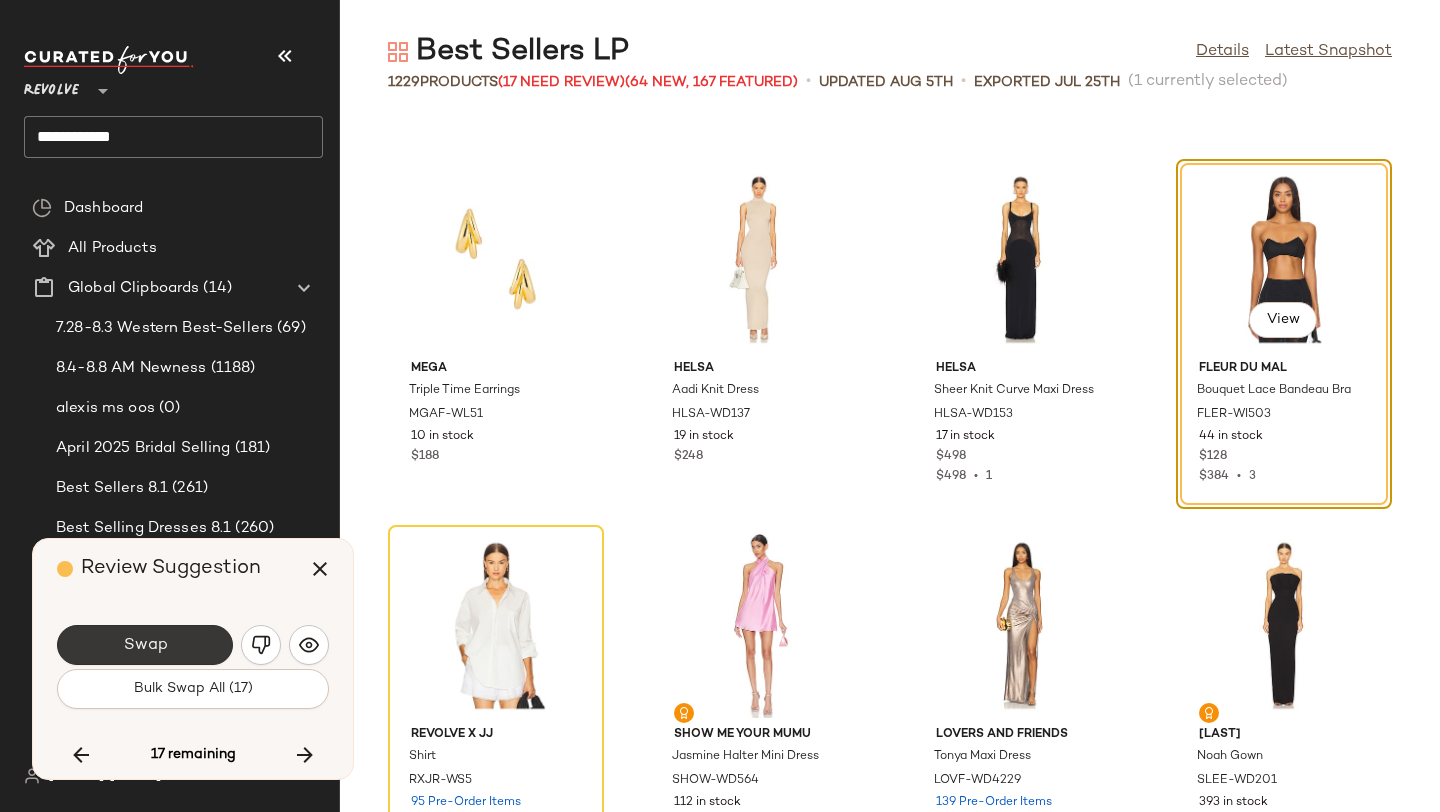 click on "Swap" at bounding box center (145, 645) 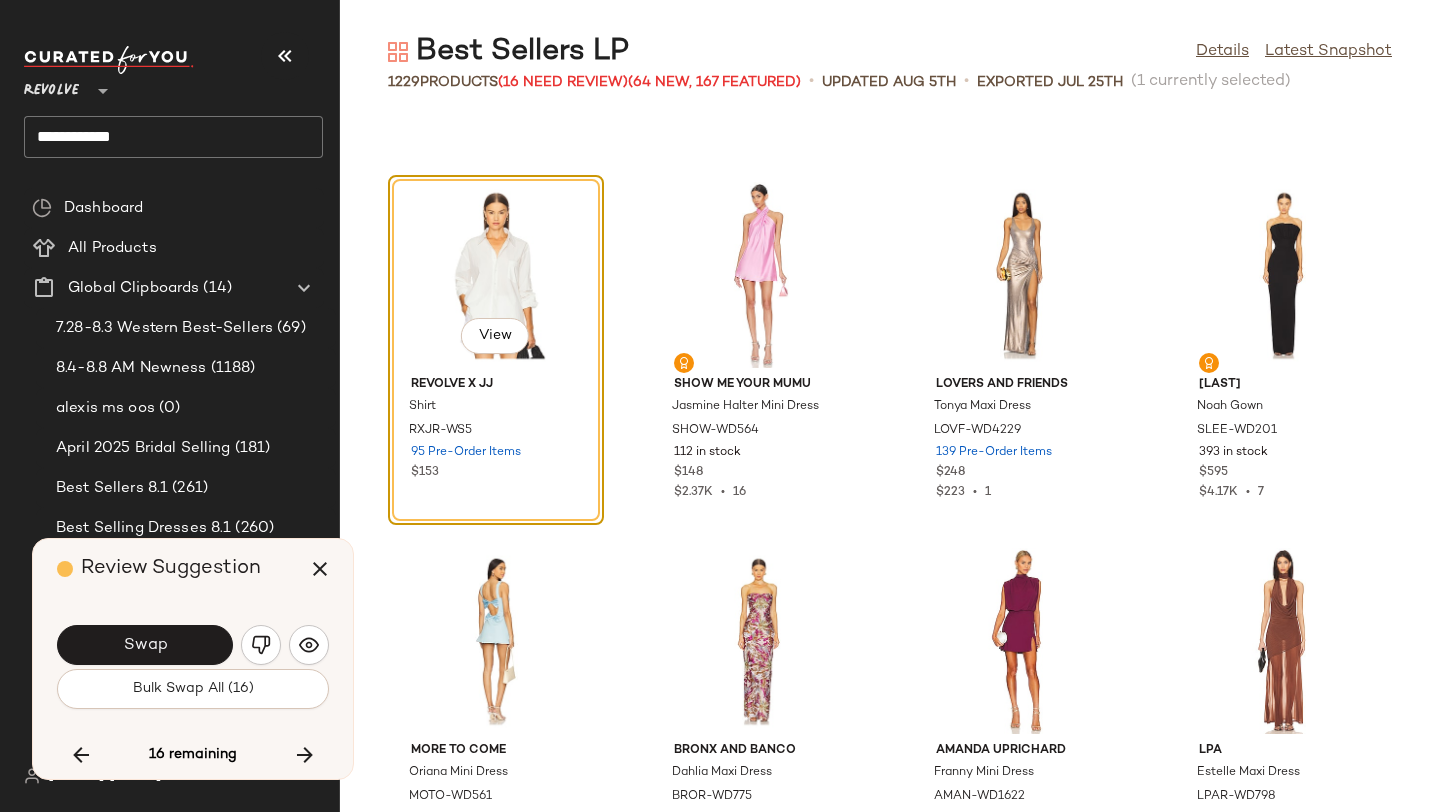 scroll, scrollTop: 43879, scrollLeft: 0, axis: vertical 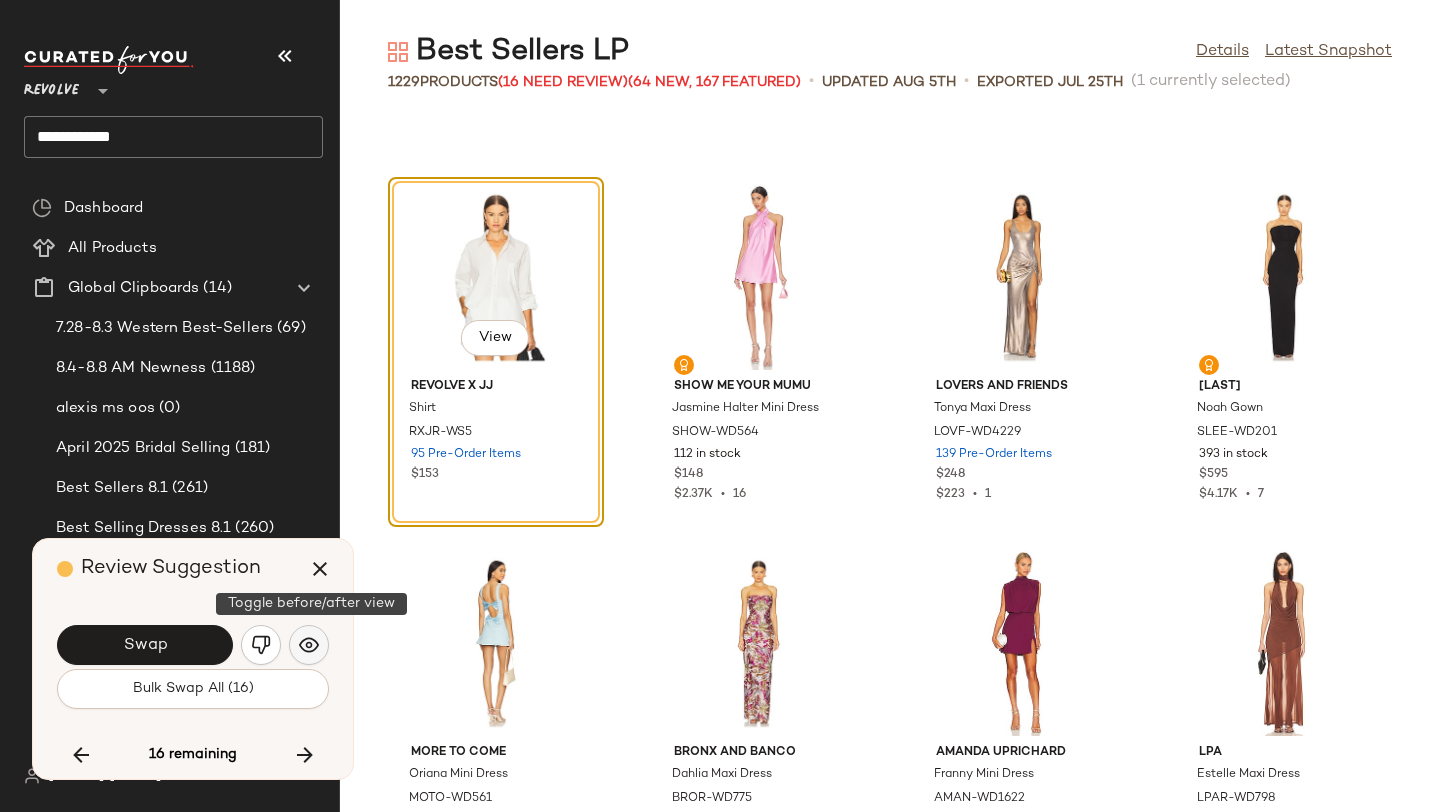 click 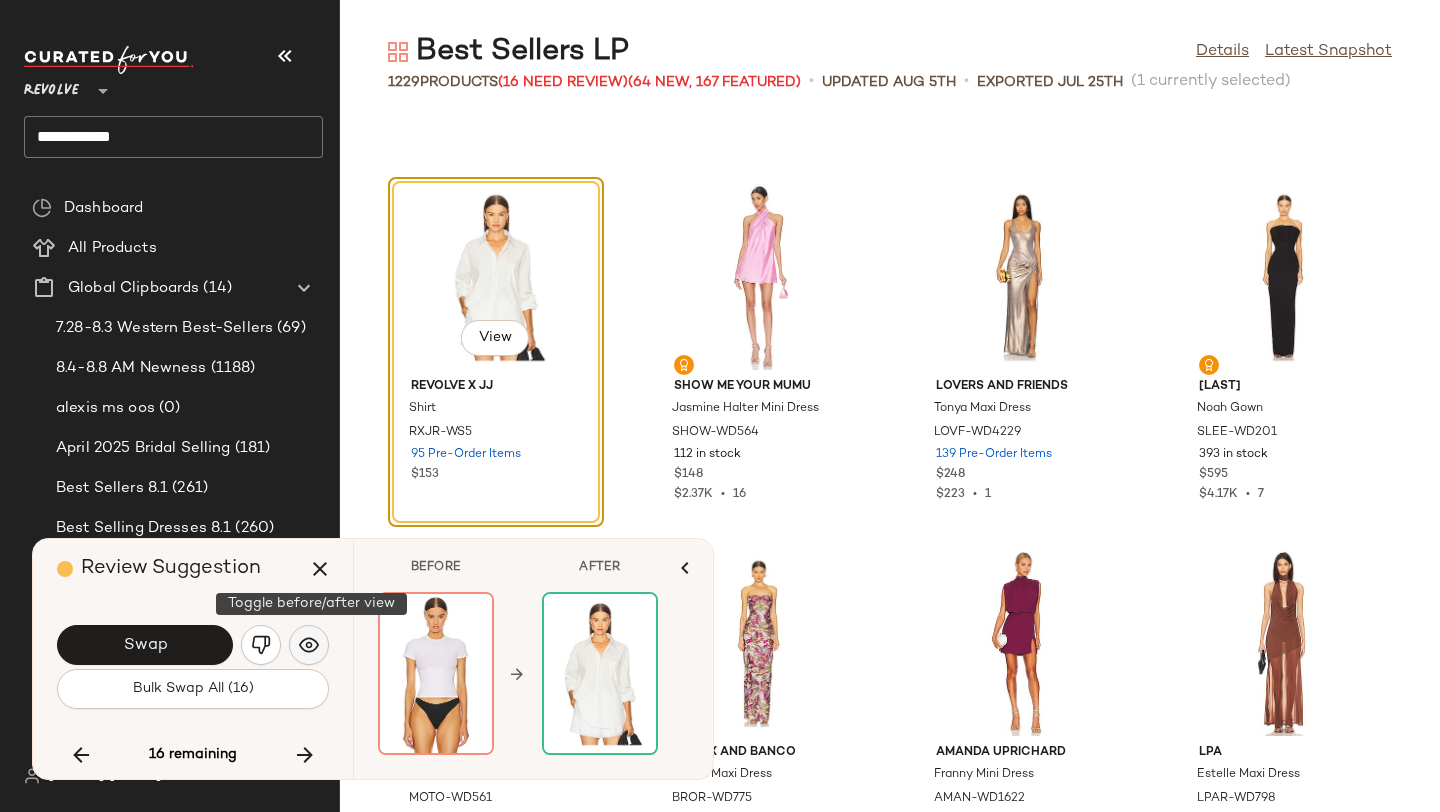 click 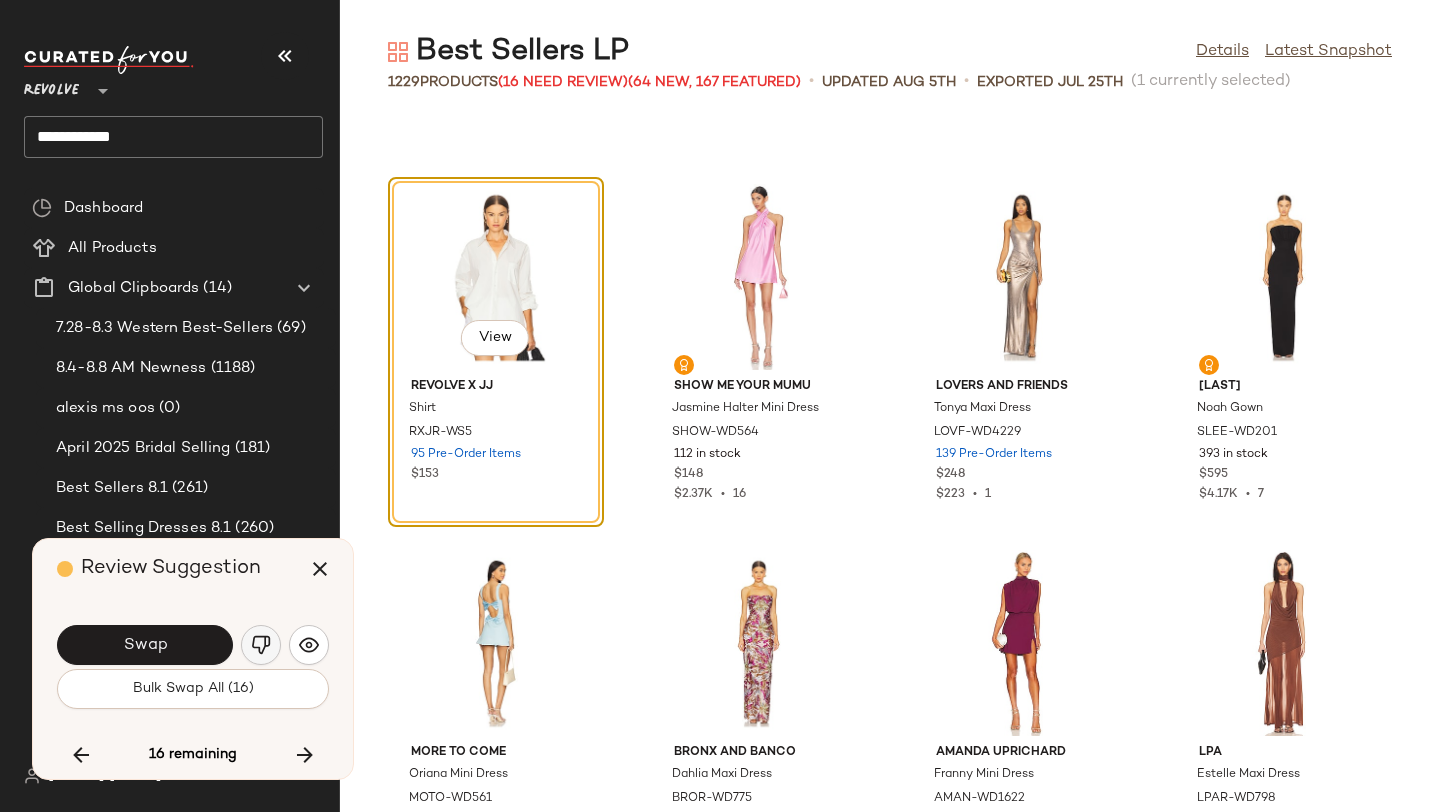 click 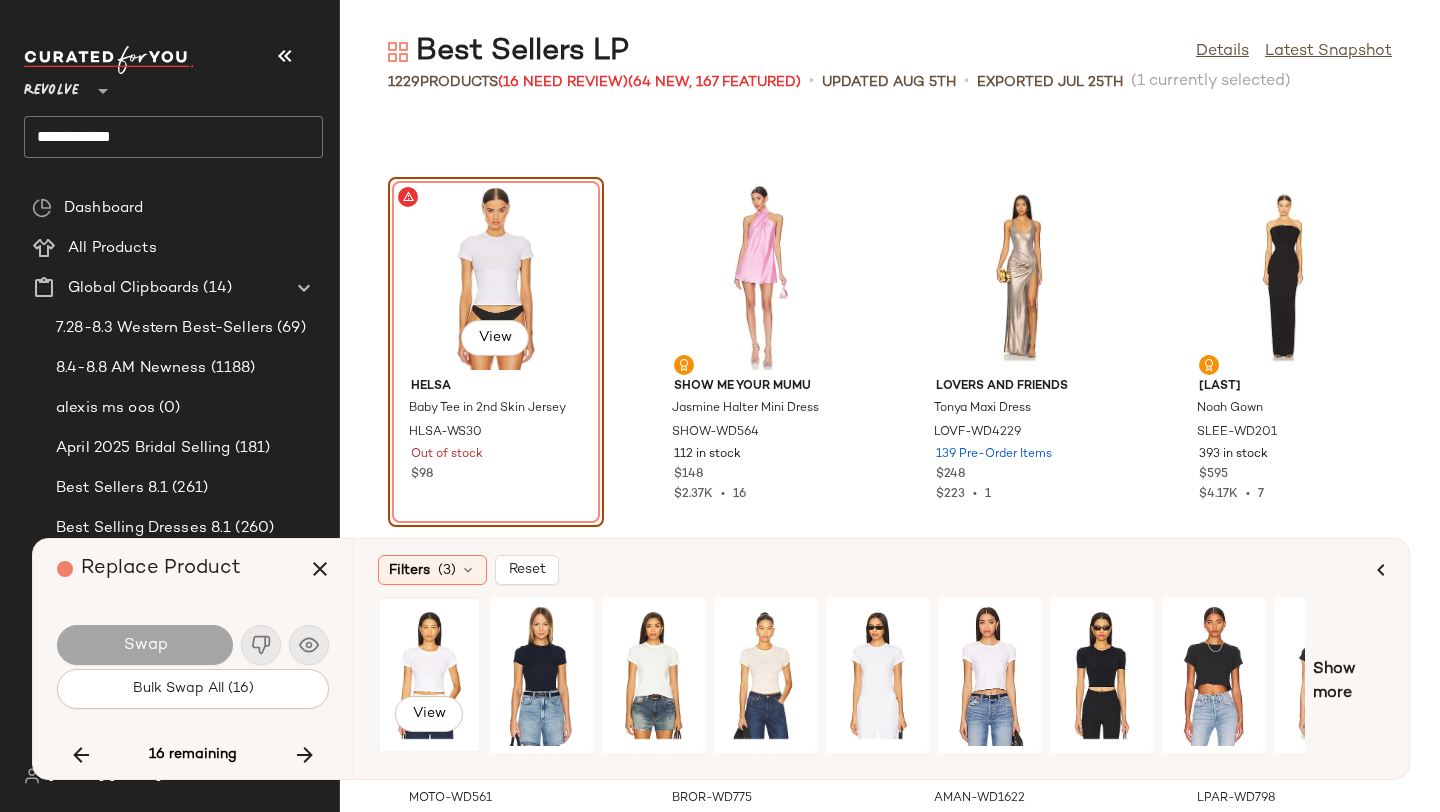 click on "View" 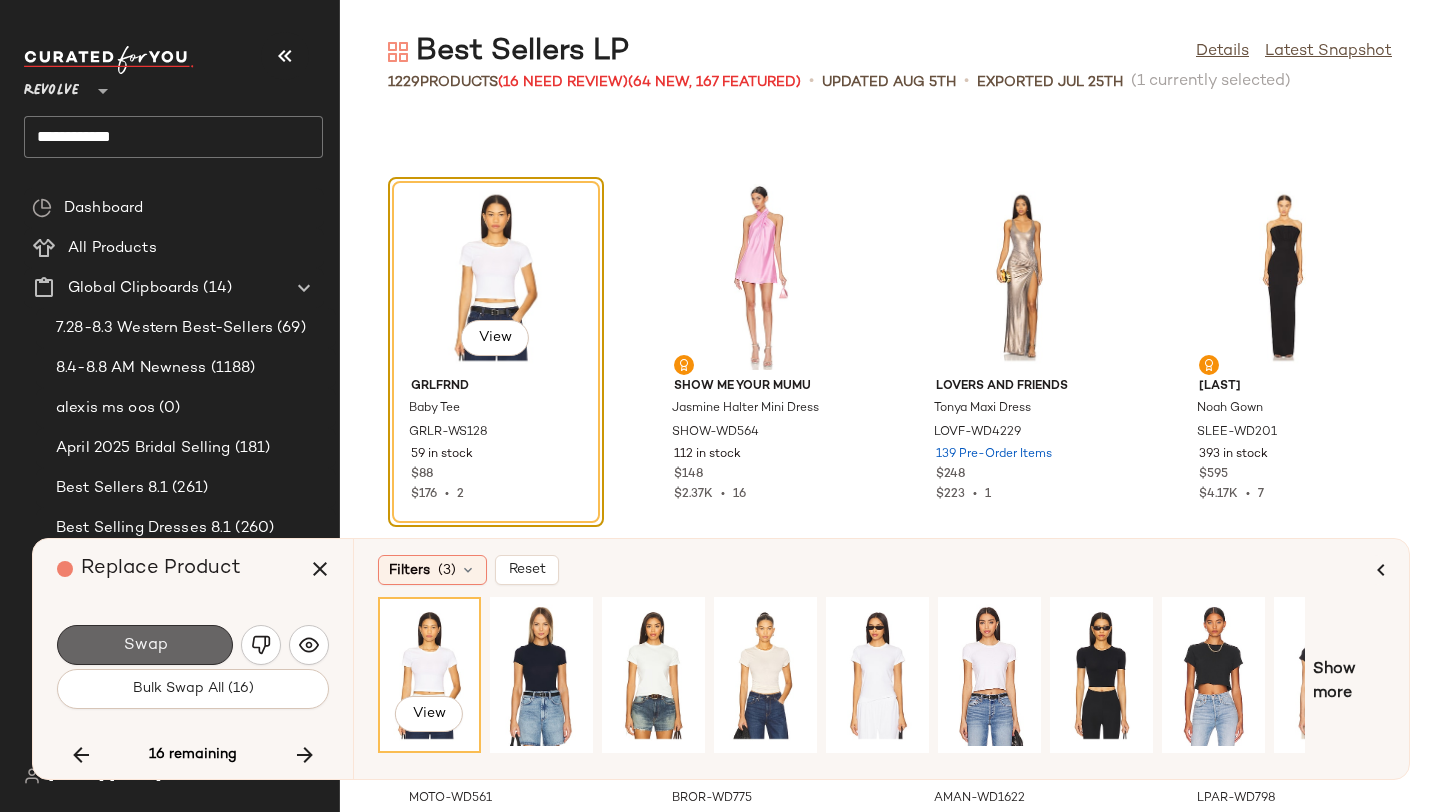 click on "Swap" at bounding box center (145, 645) 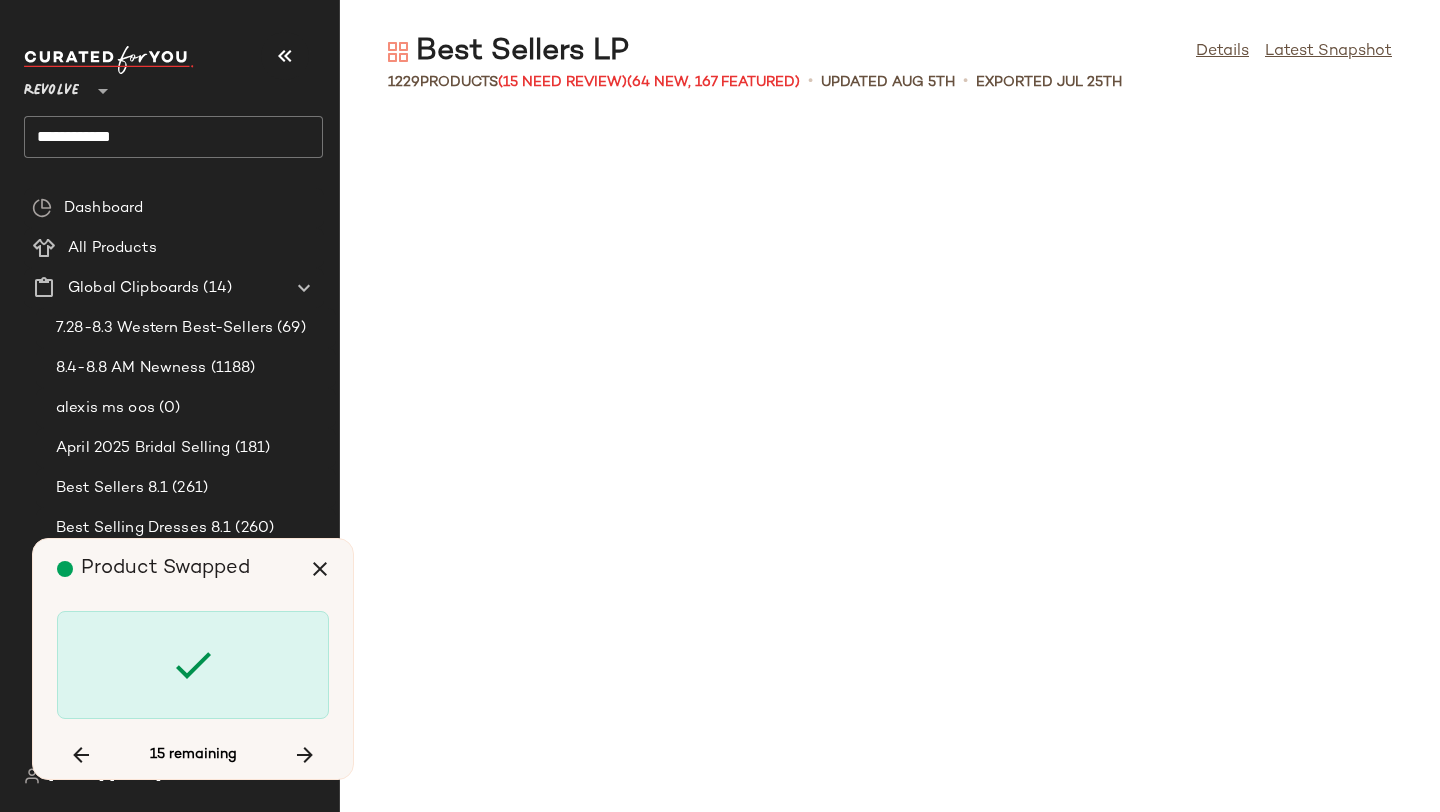 scroll, scrollTop: 48312, scrollLeft: 0, axis: vertical 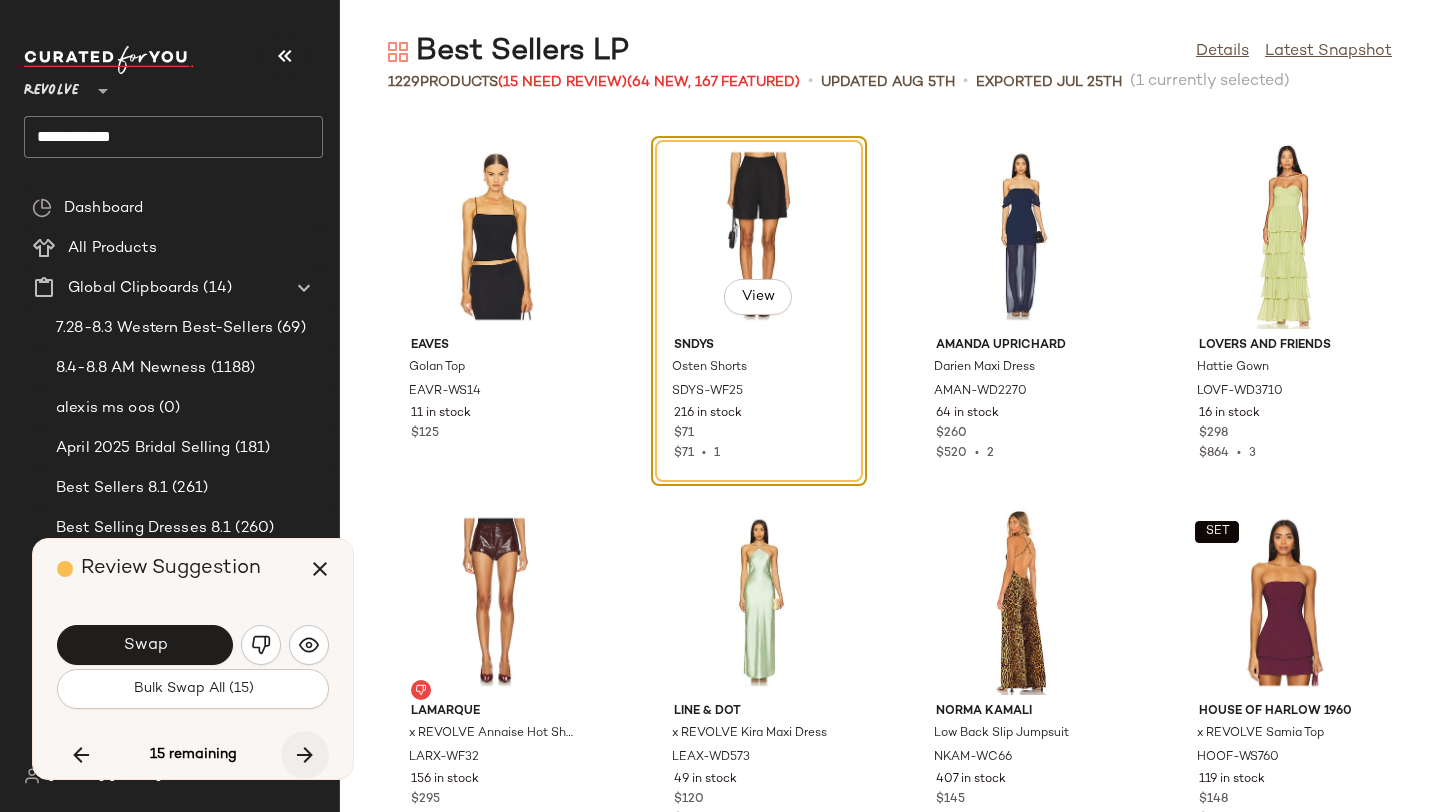 click at bounding box center (305, 755) 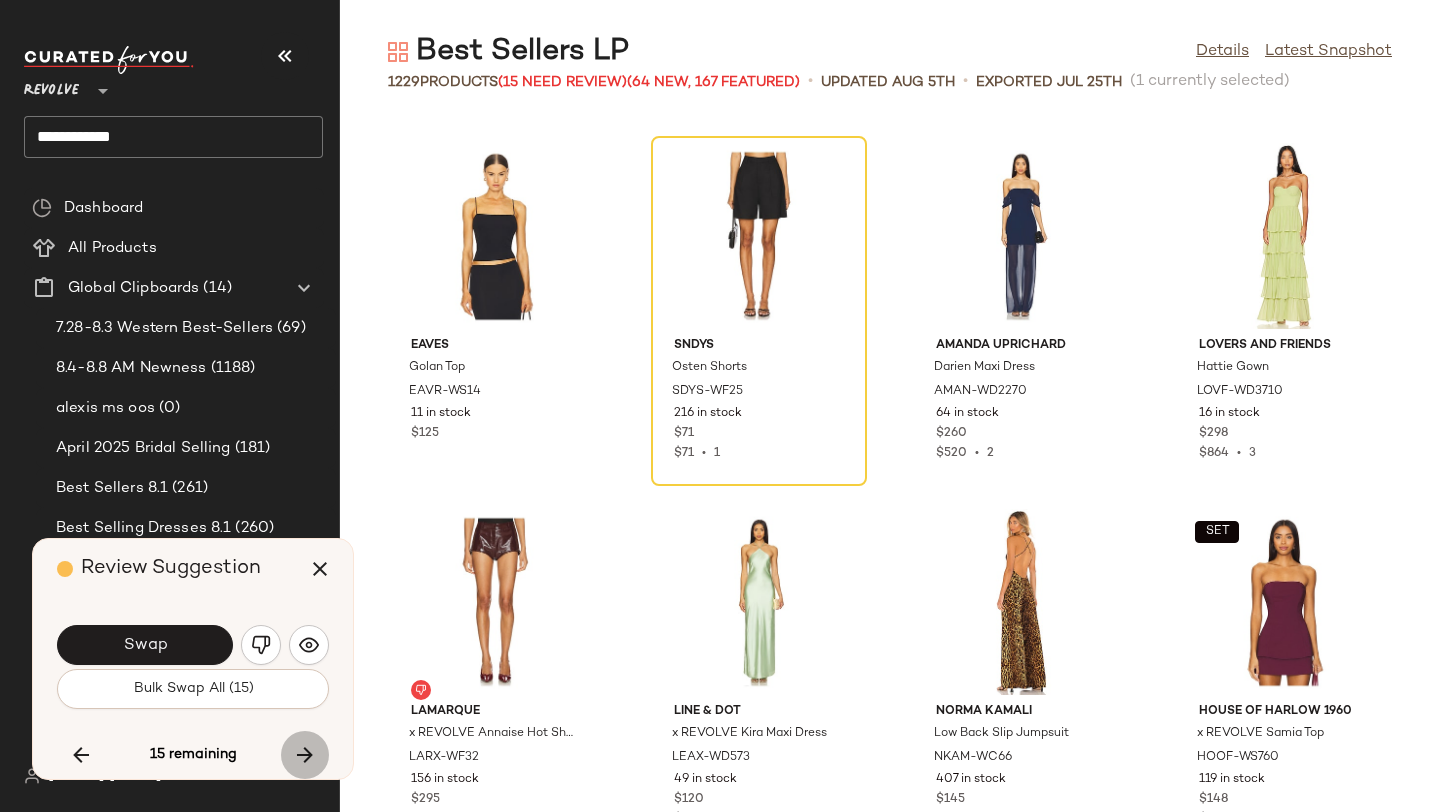scroll, scrollTop: 49044, scrollLeft: 0, axis: vertical 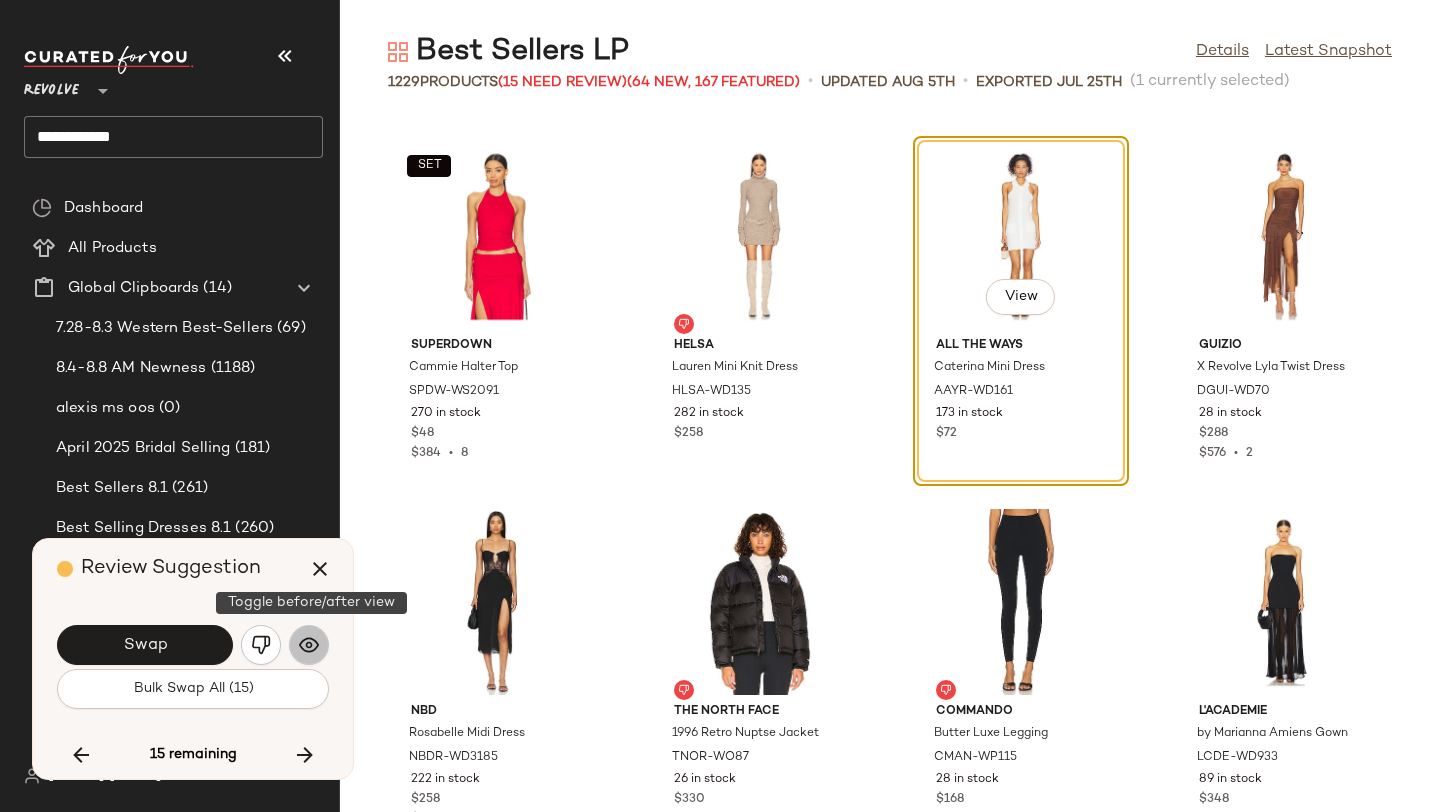 click 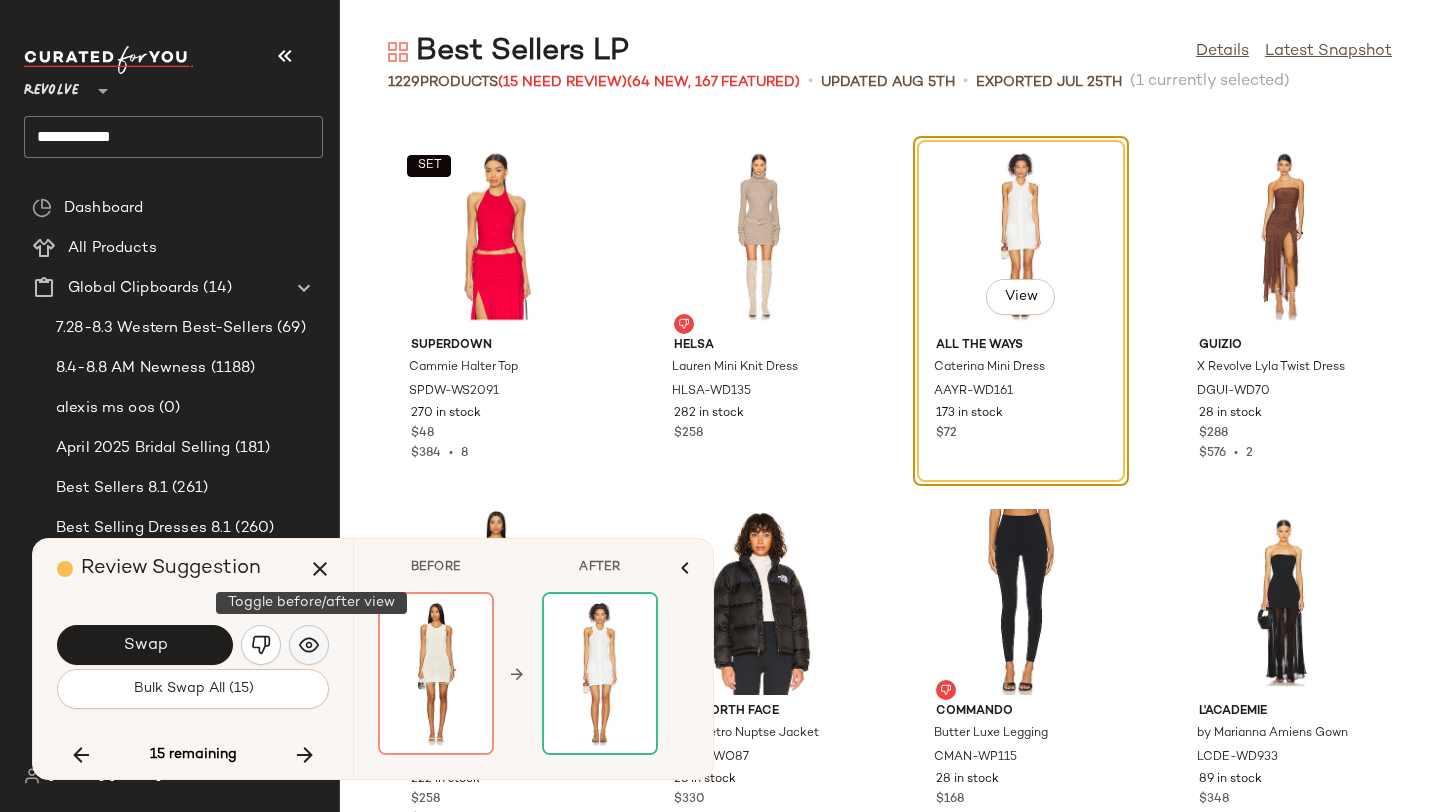 click 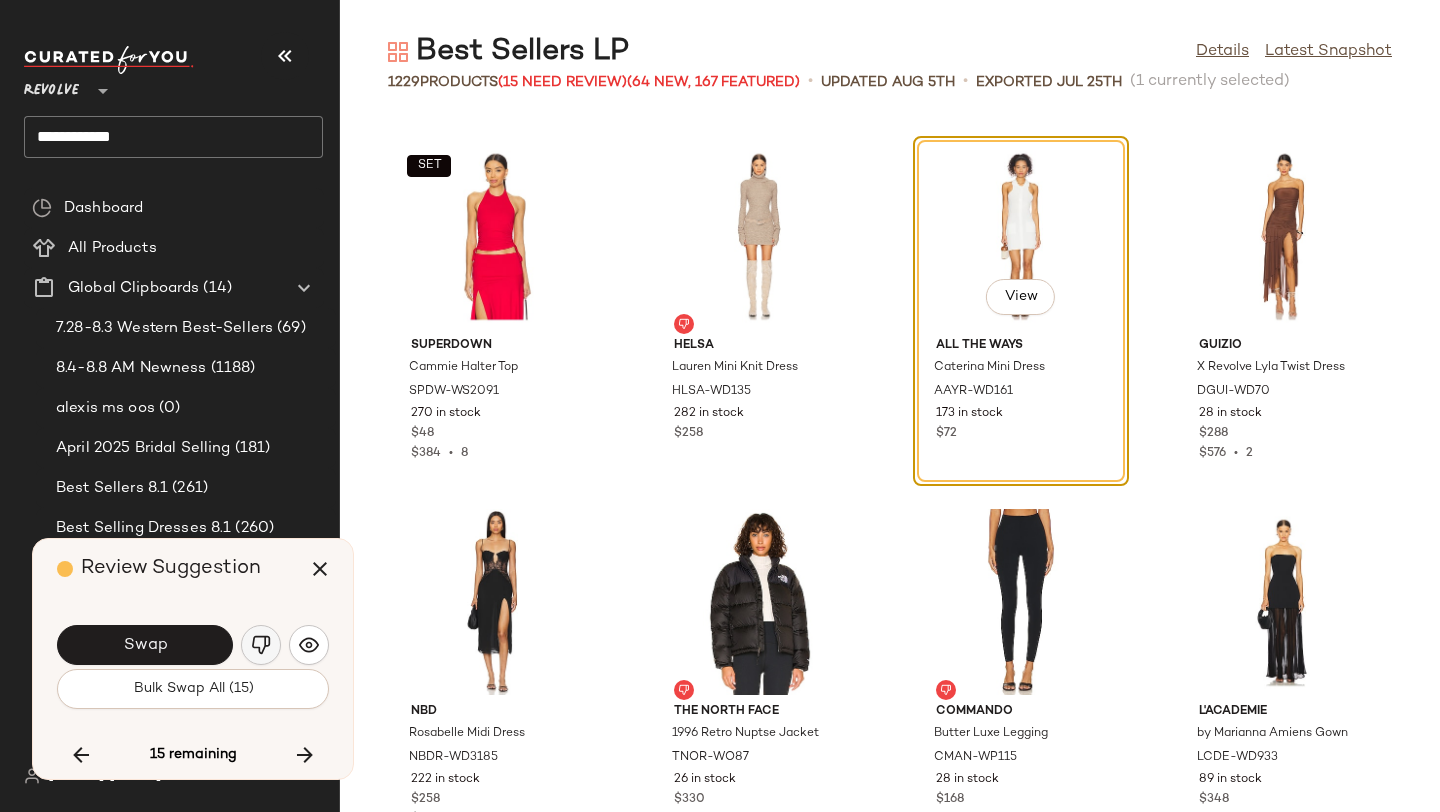 click 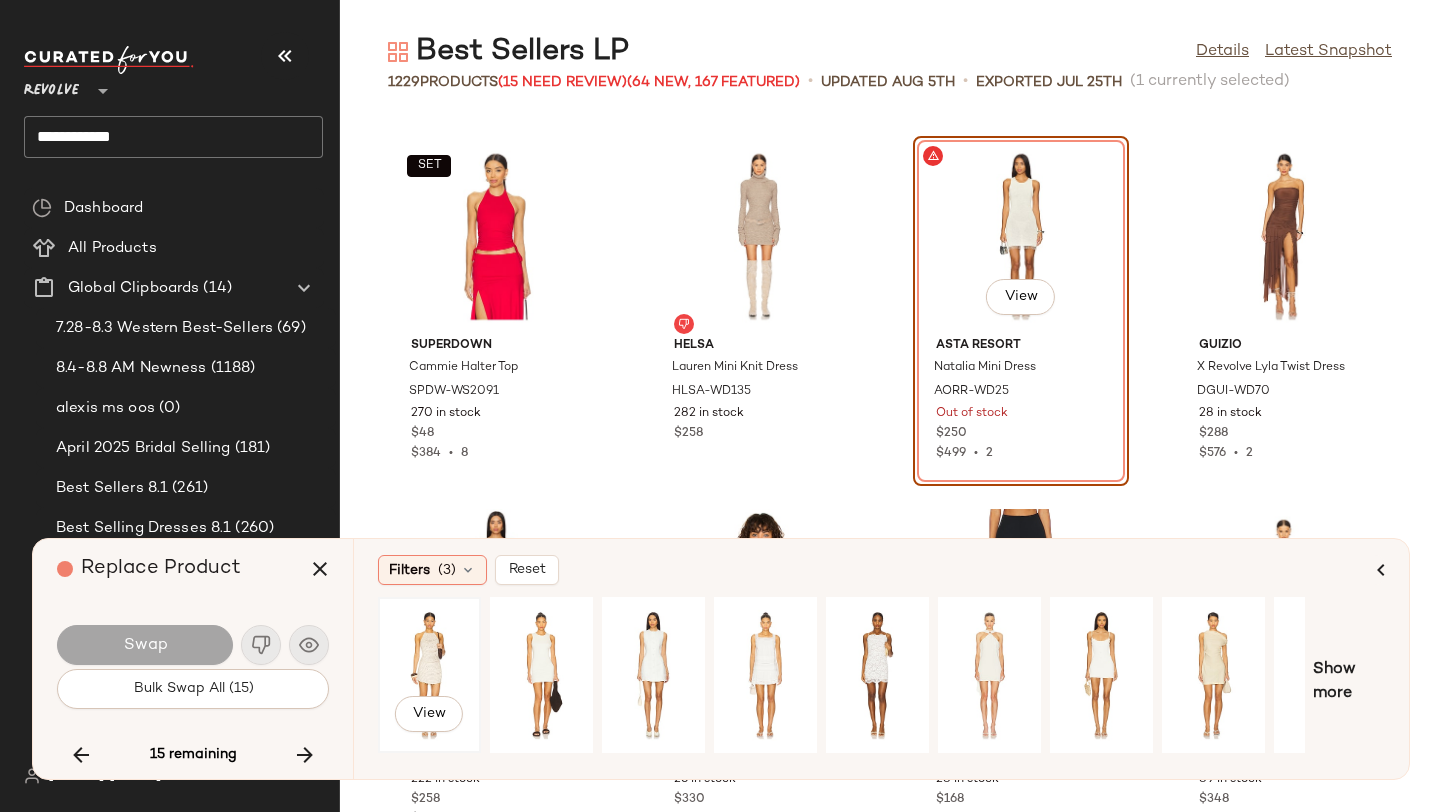 click on "View" 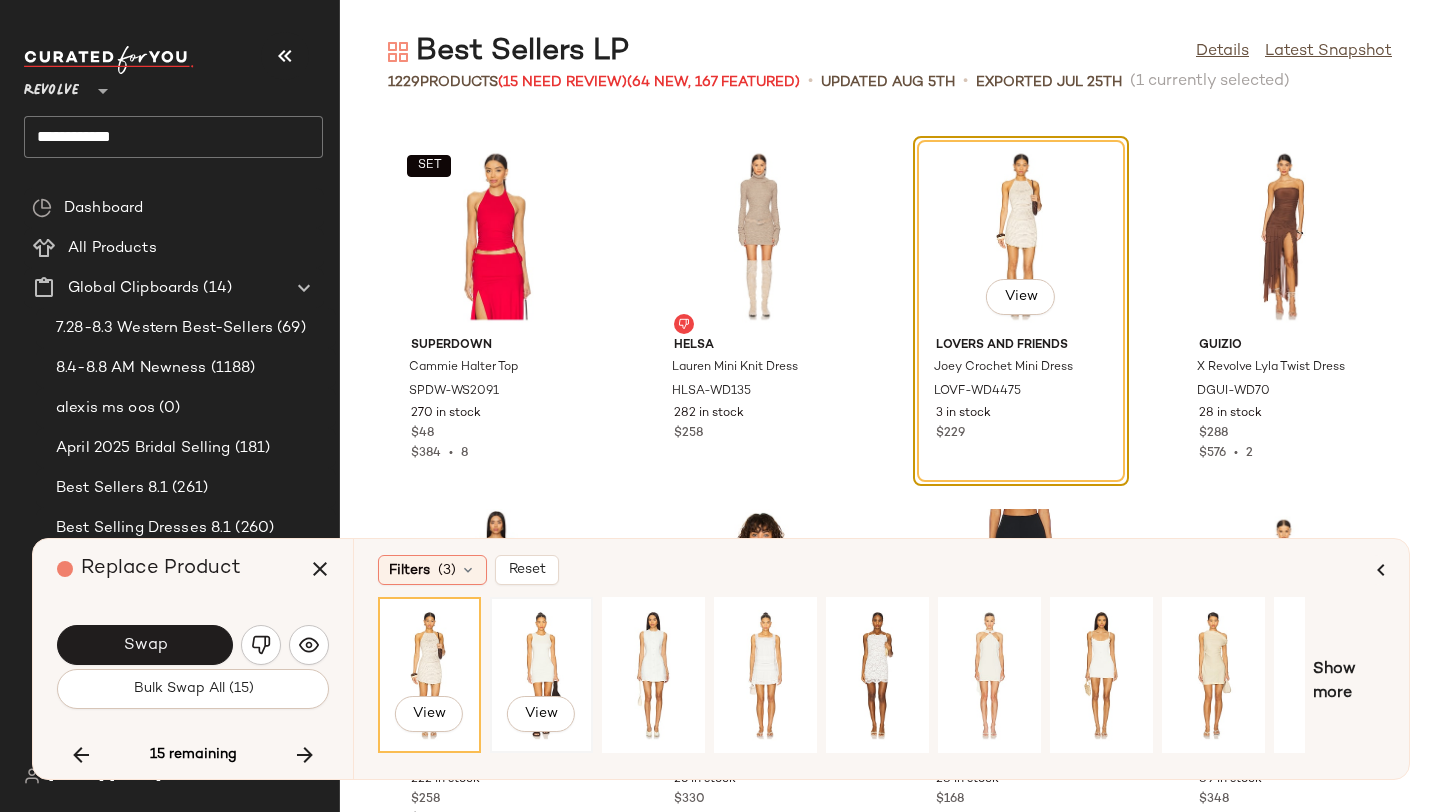 click on "View" 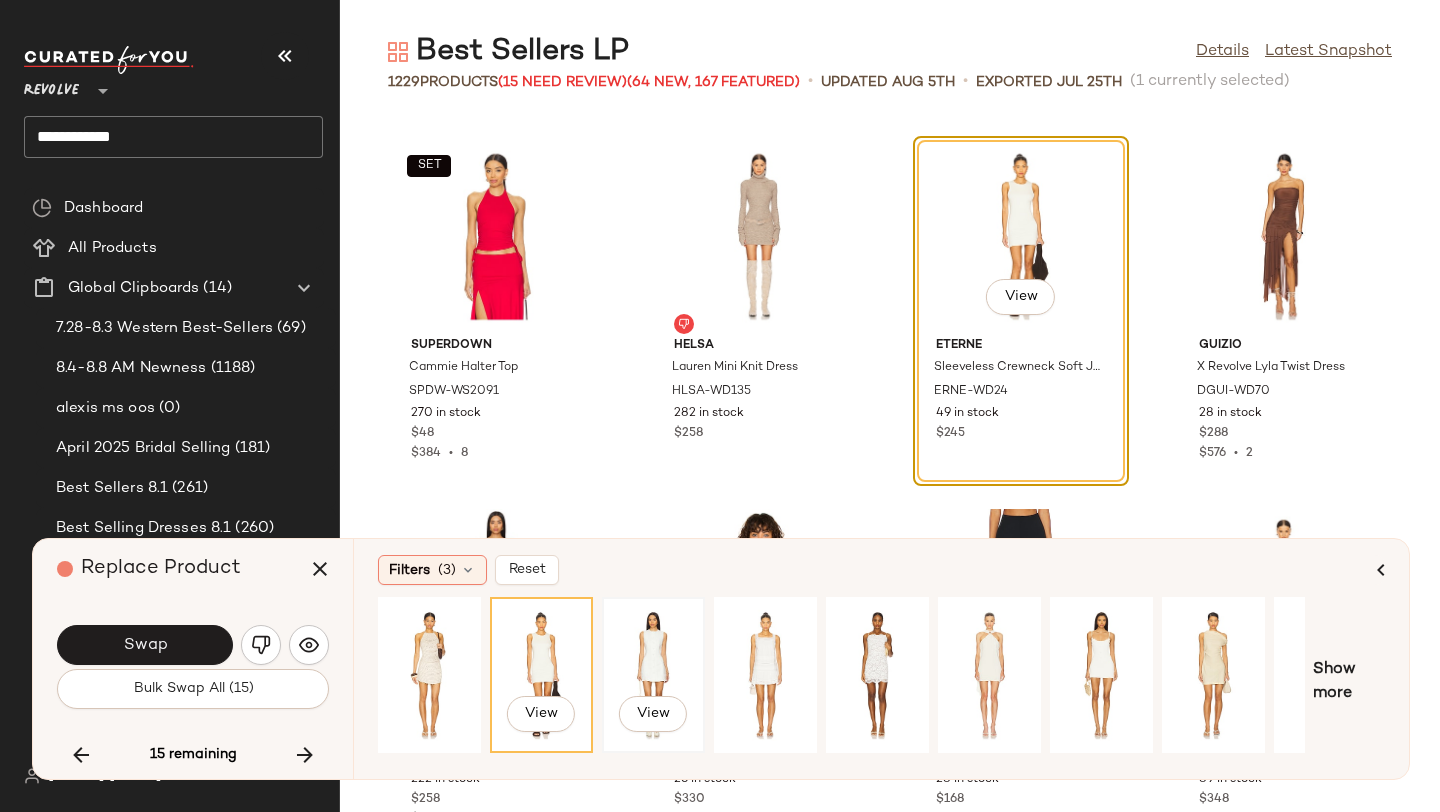 click on "View" 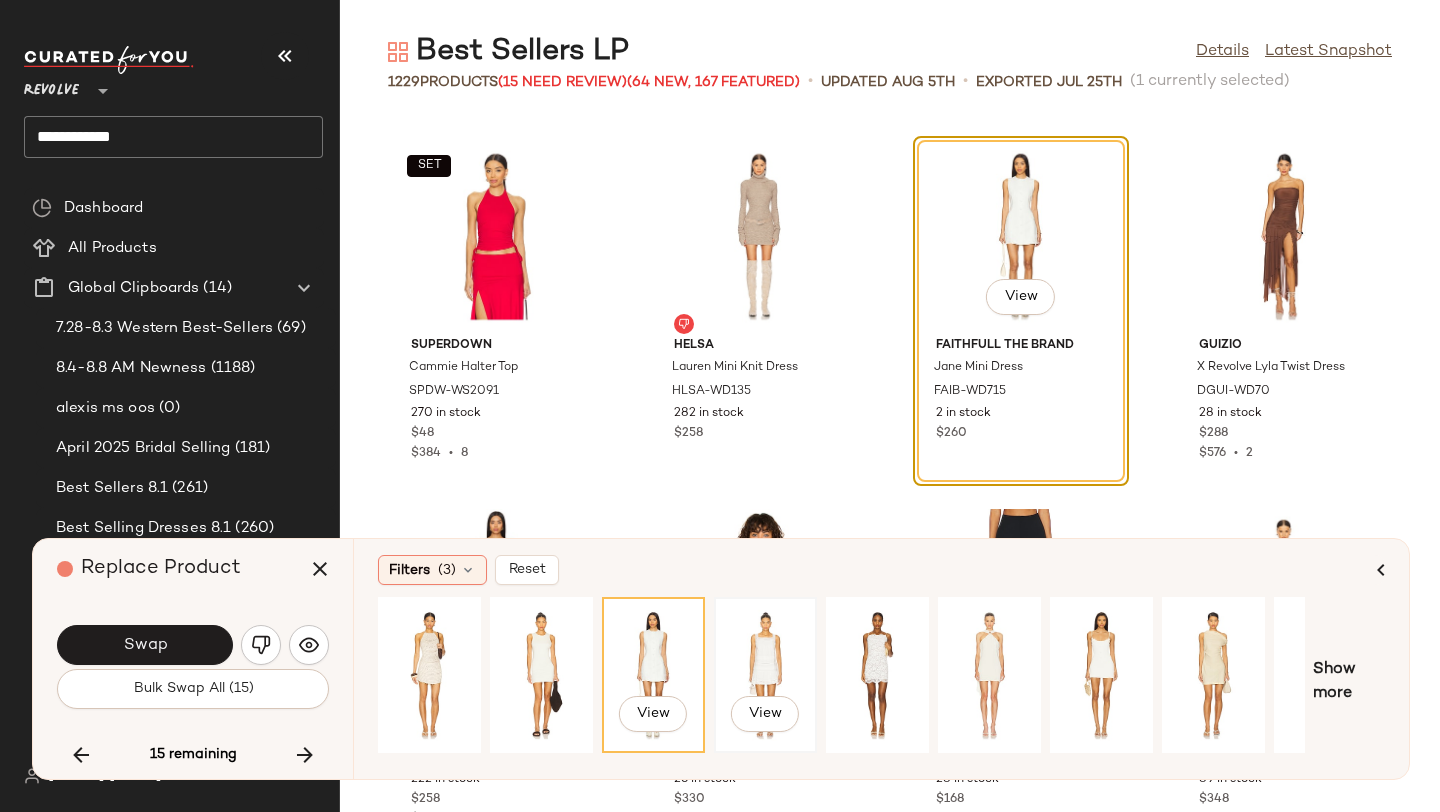 click on "View" 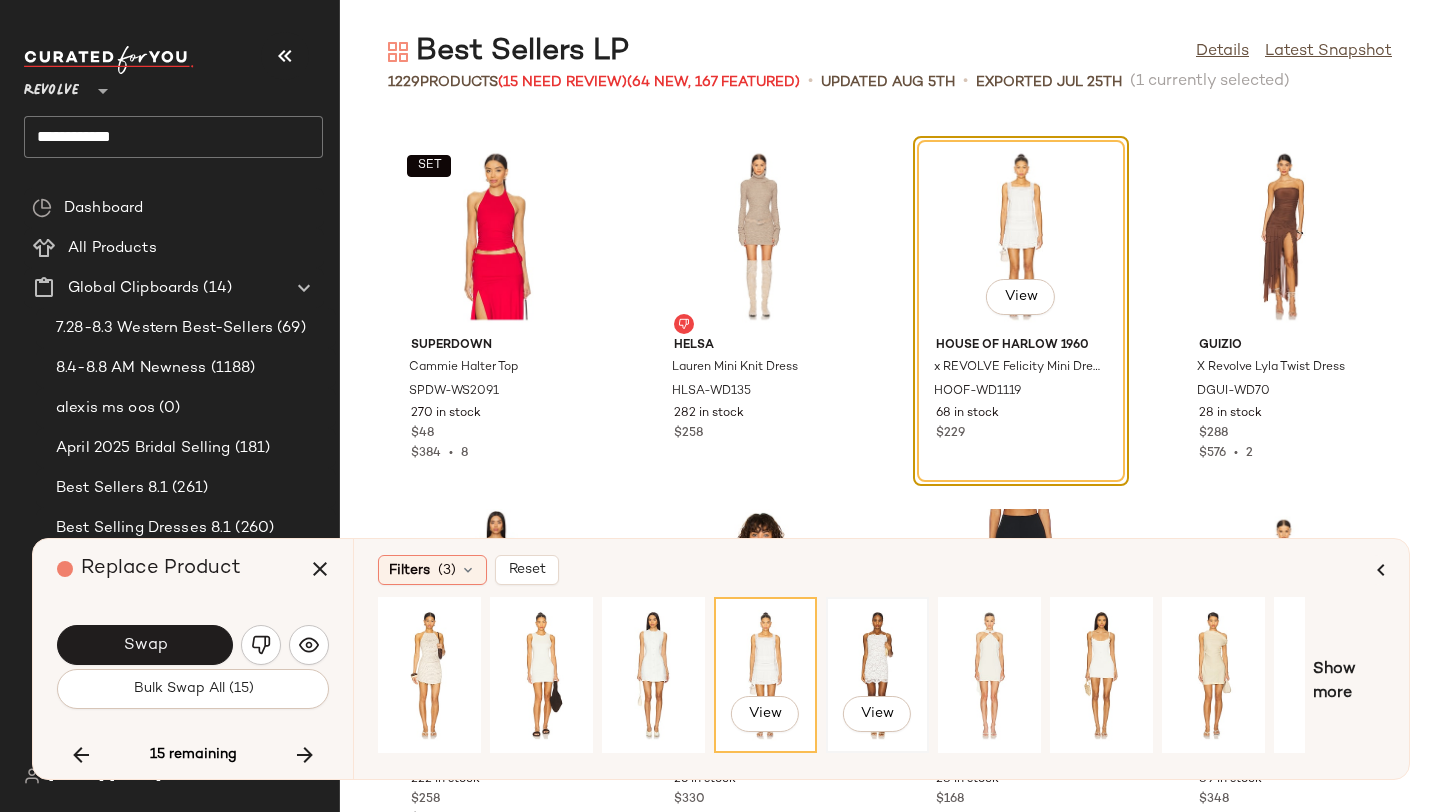 click on "View" 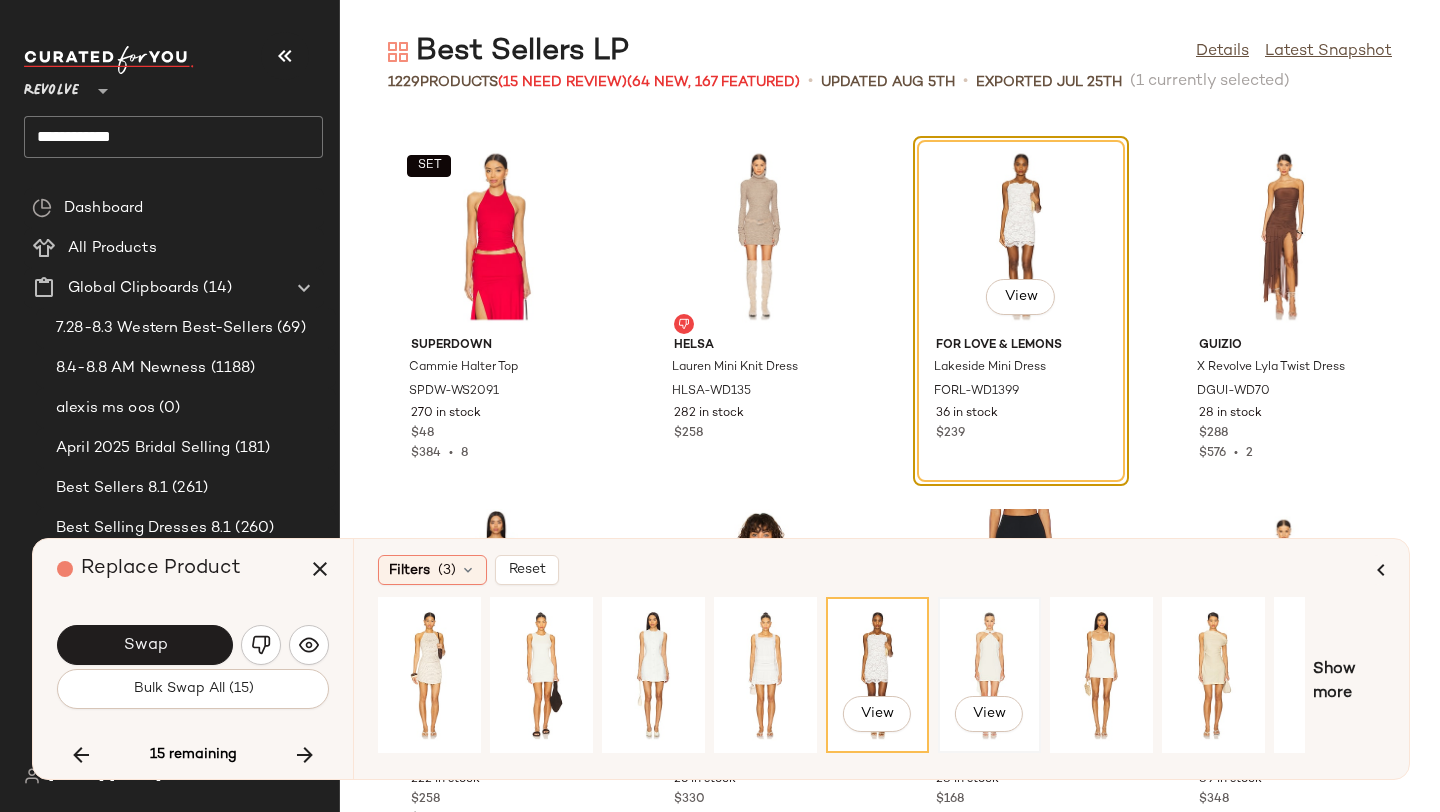 click on "View" 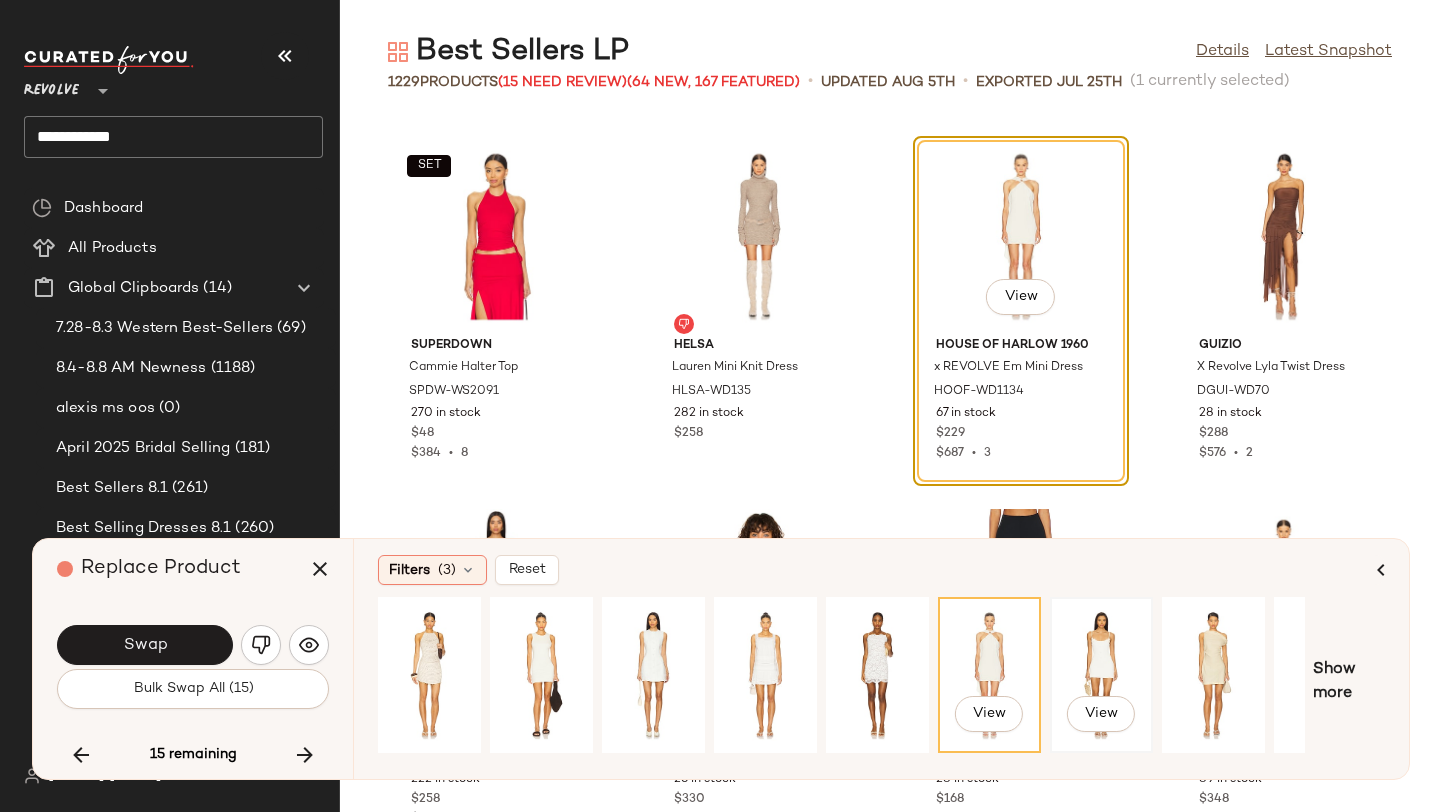 click on "View" 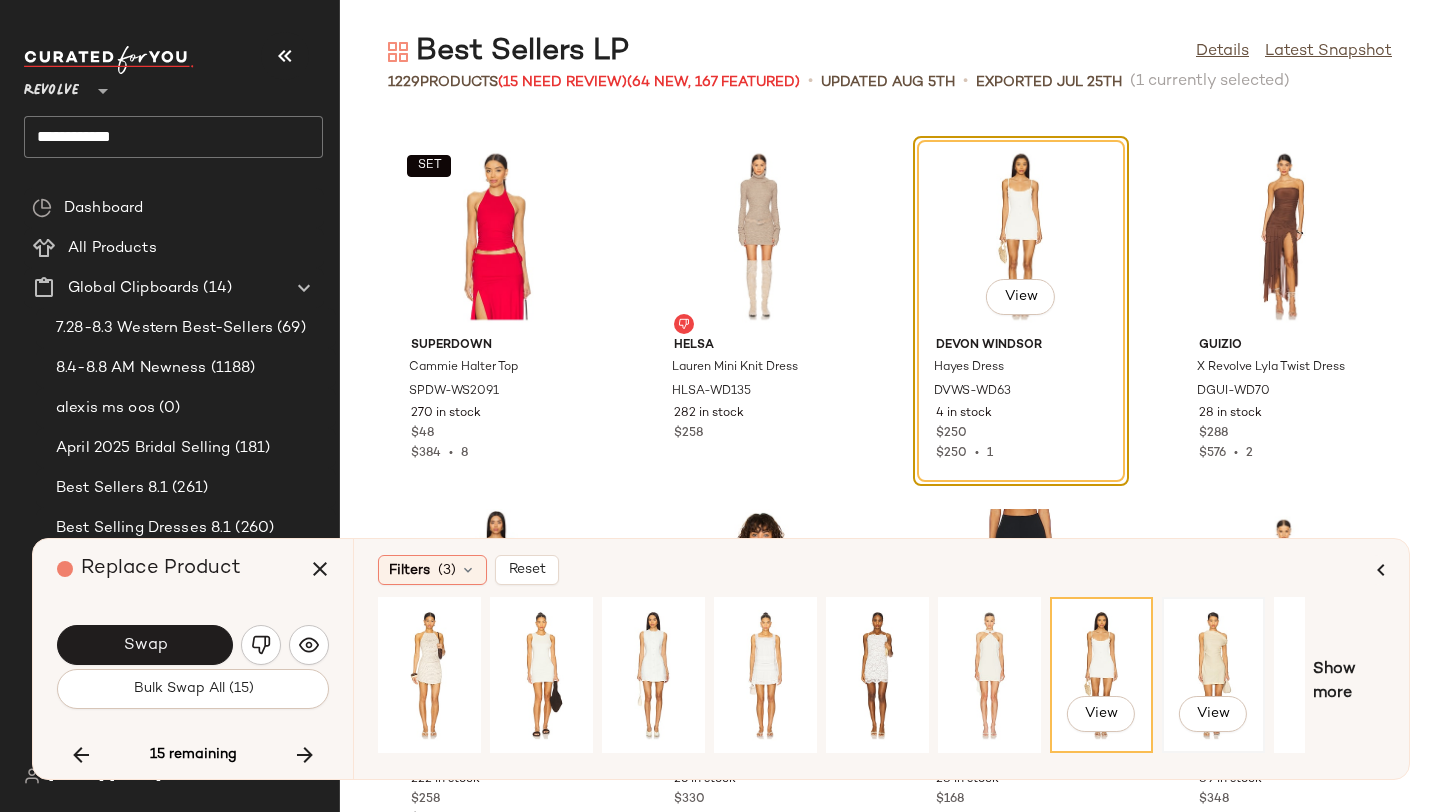 click on "View" 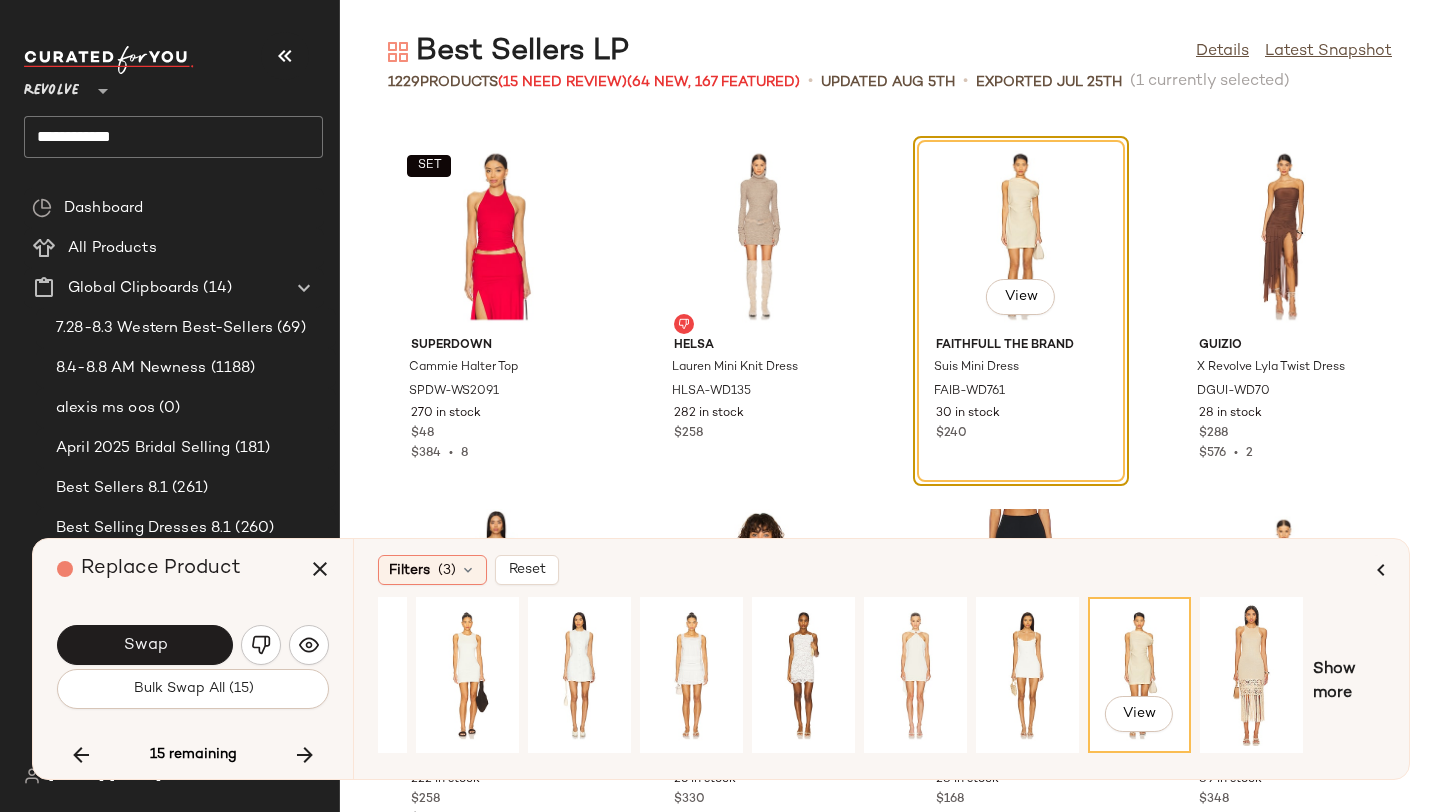scroll, scrollTop: 0, scrollLeft: 182, axis: horizontal 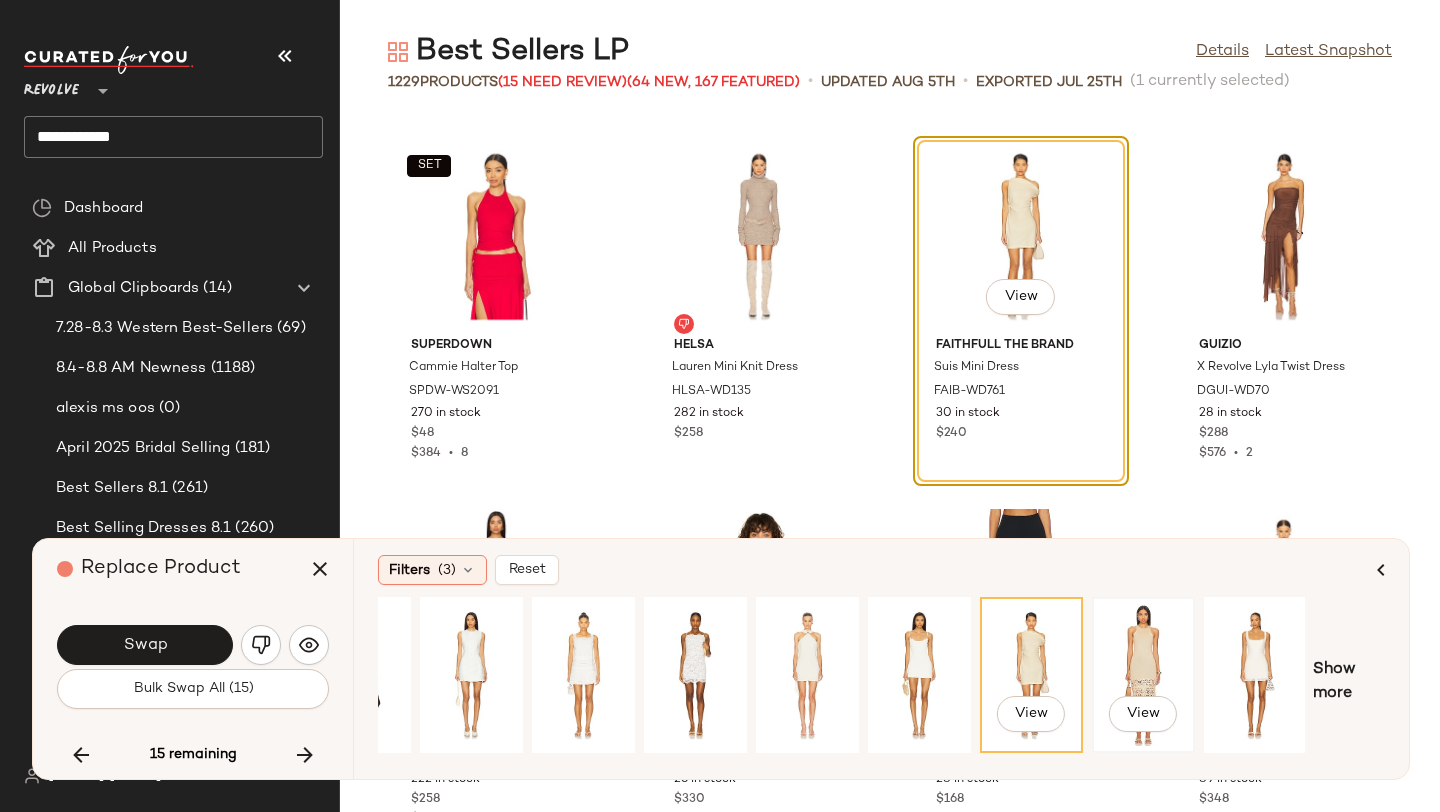 click on "View" 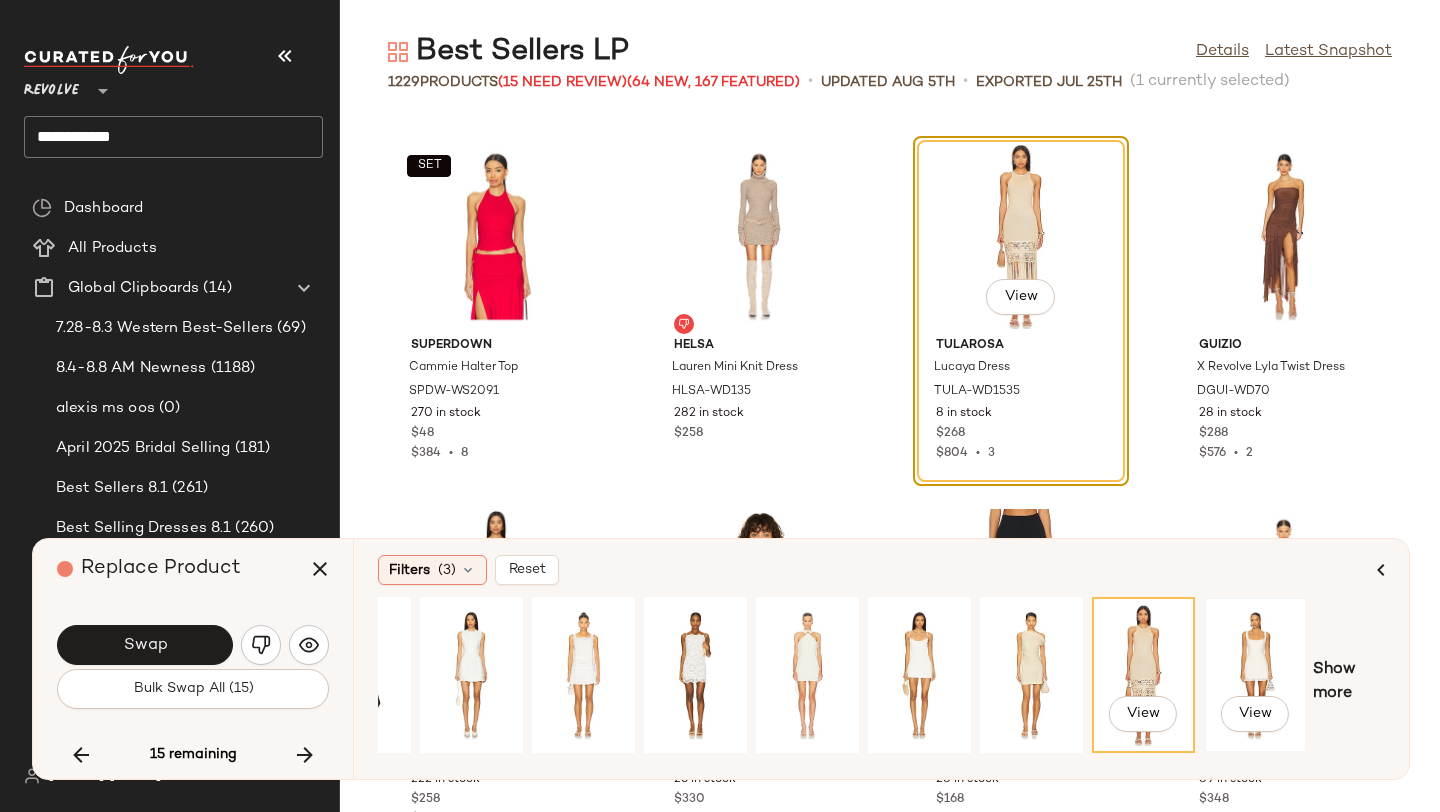 click on "View" 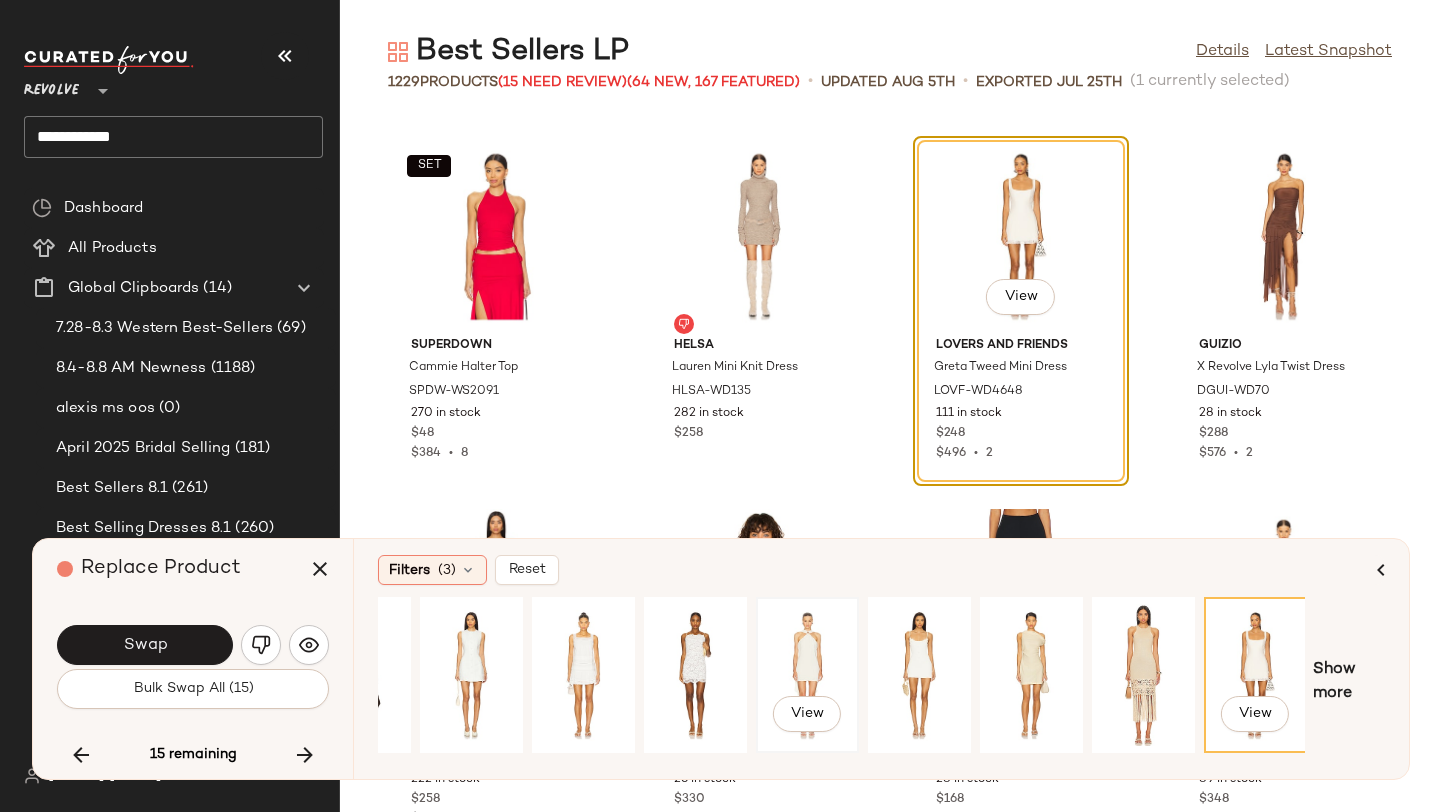 click on "View" 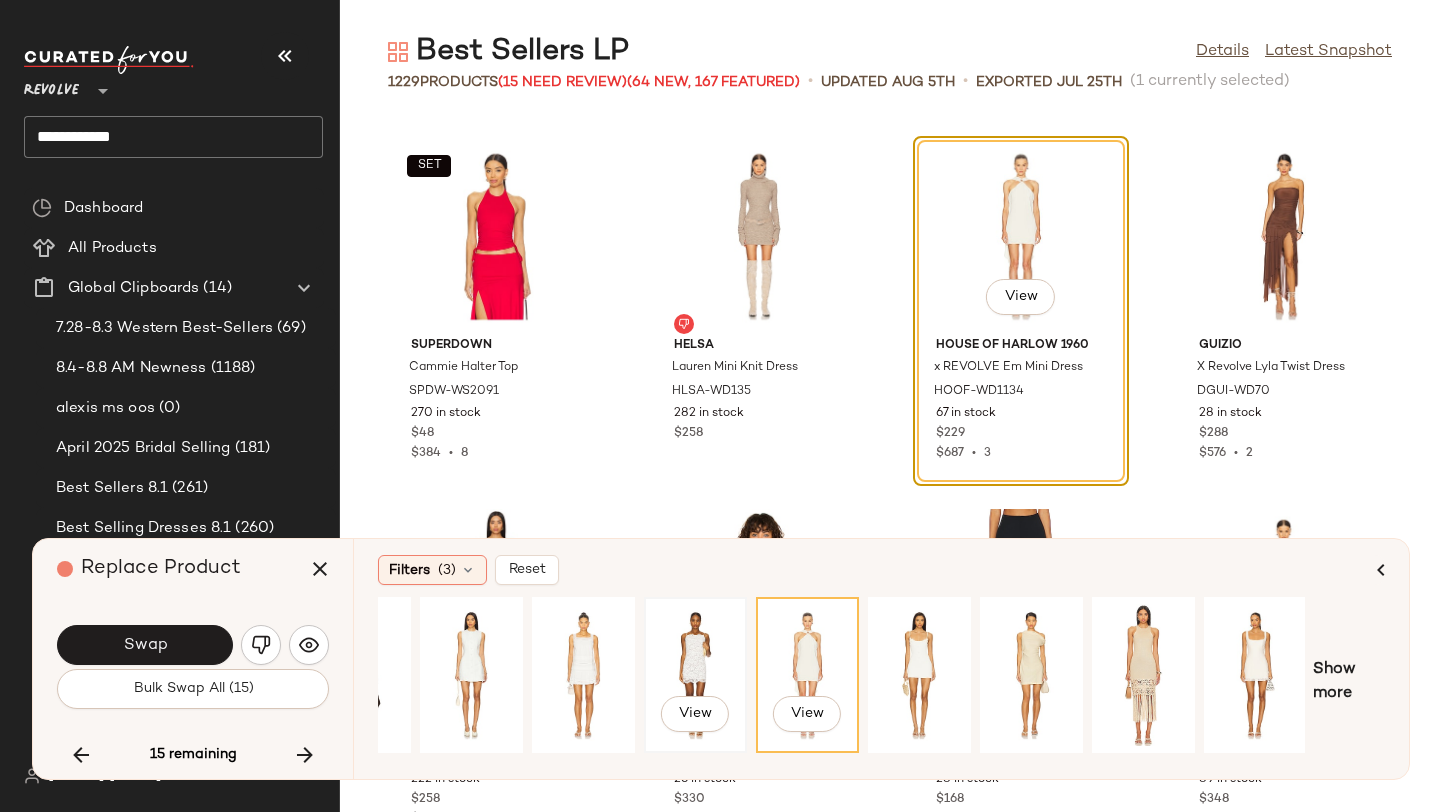 scroll, scrollTop: 0, scrollLeft: 0, axis: both 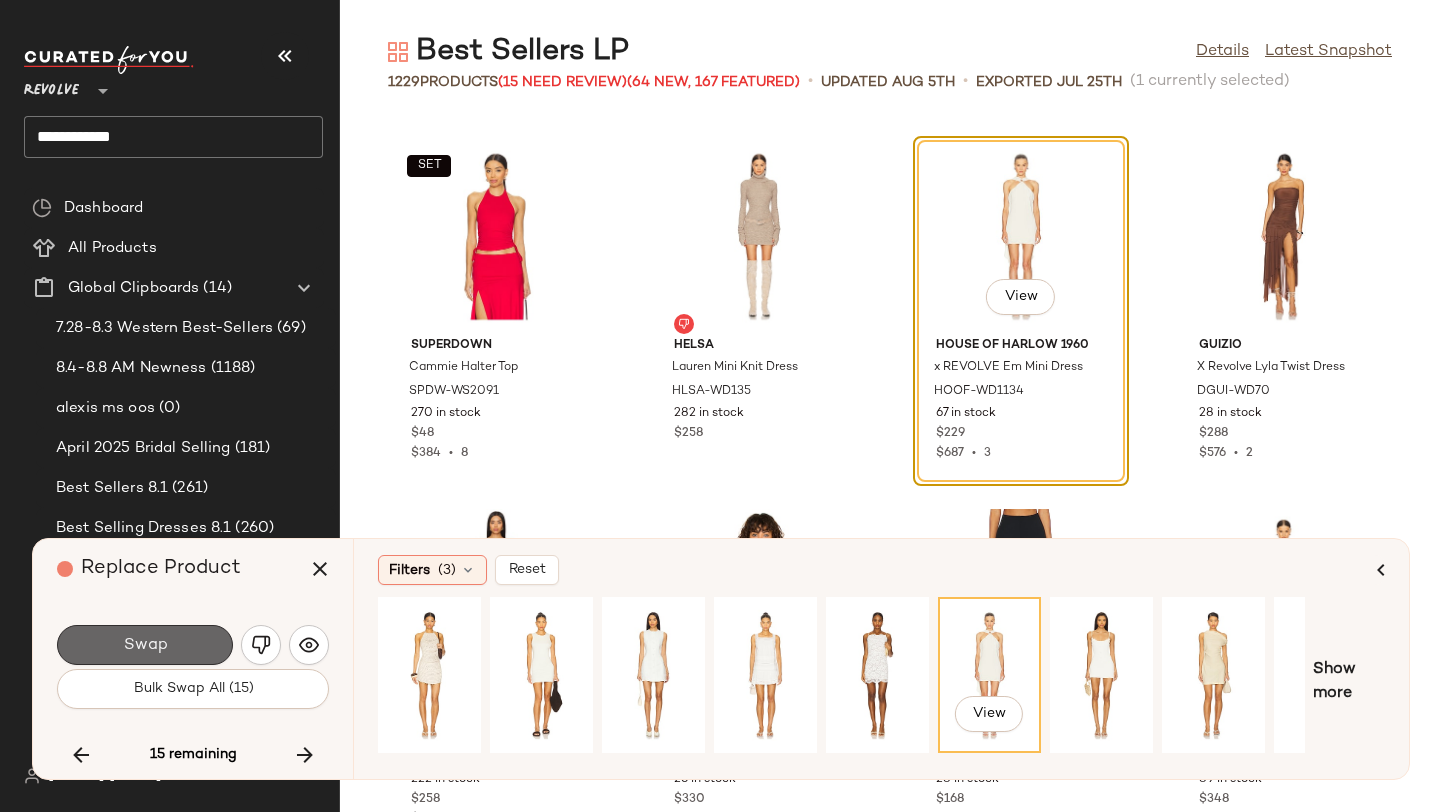 click on "Swap" 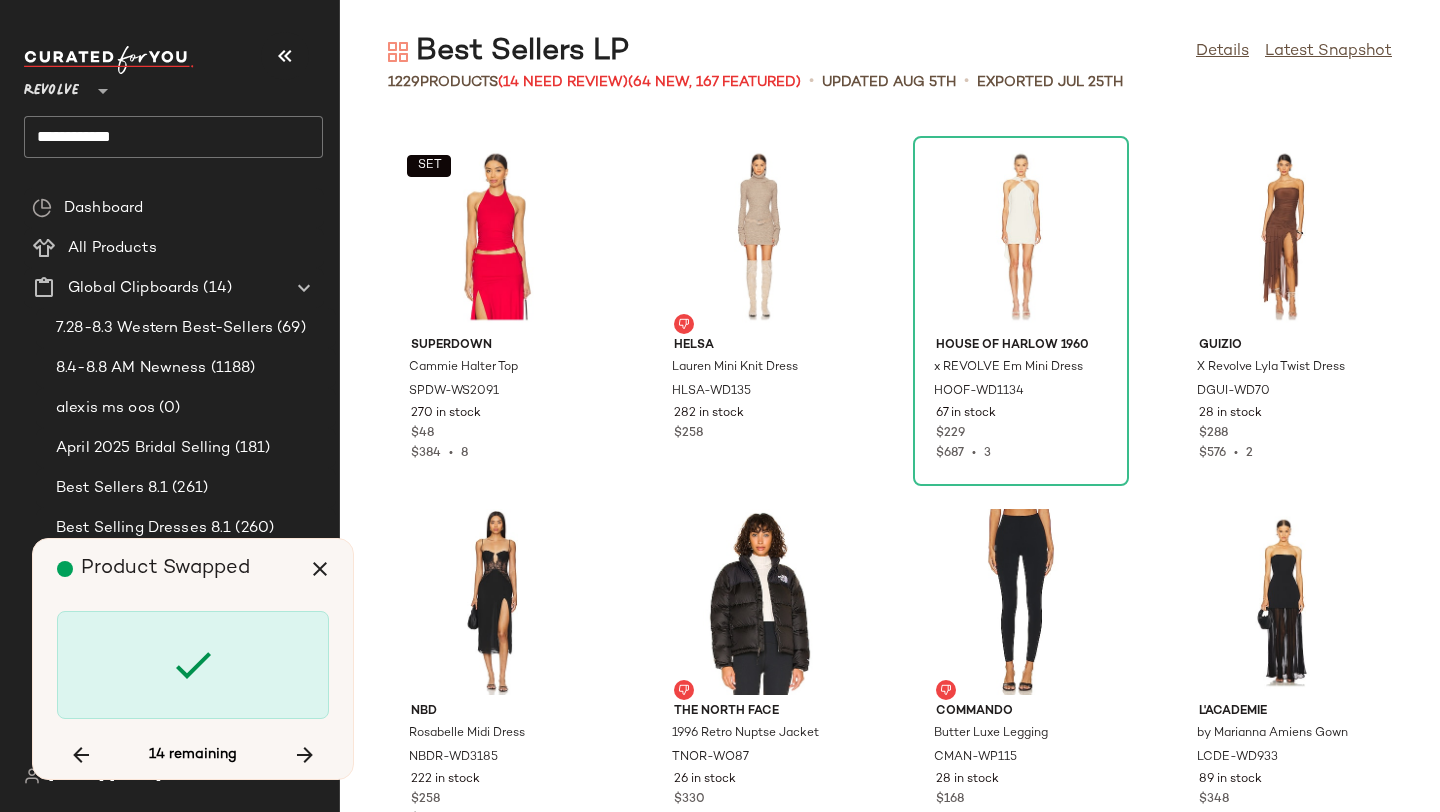 scroll, scrollTop: 57096, scrollLeft: 0, axis: vertical 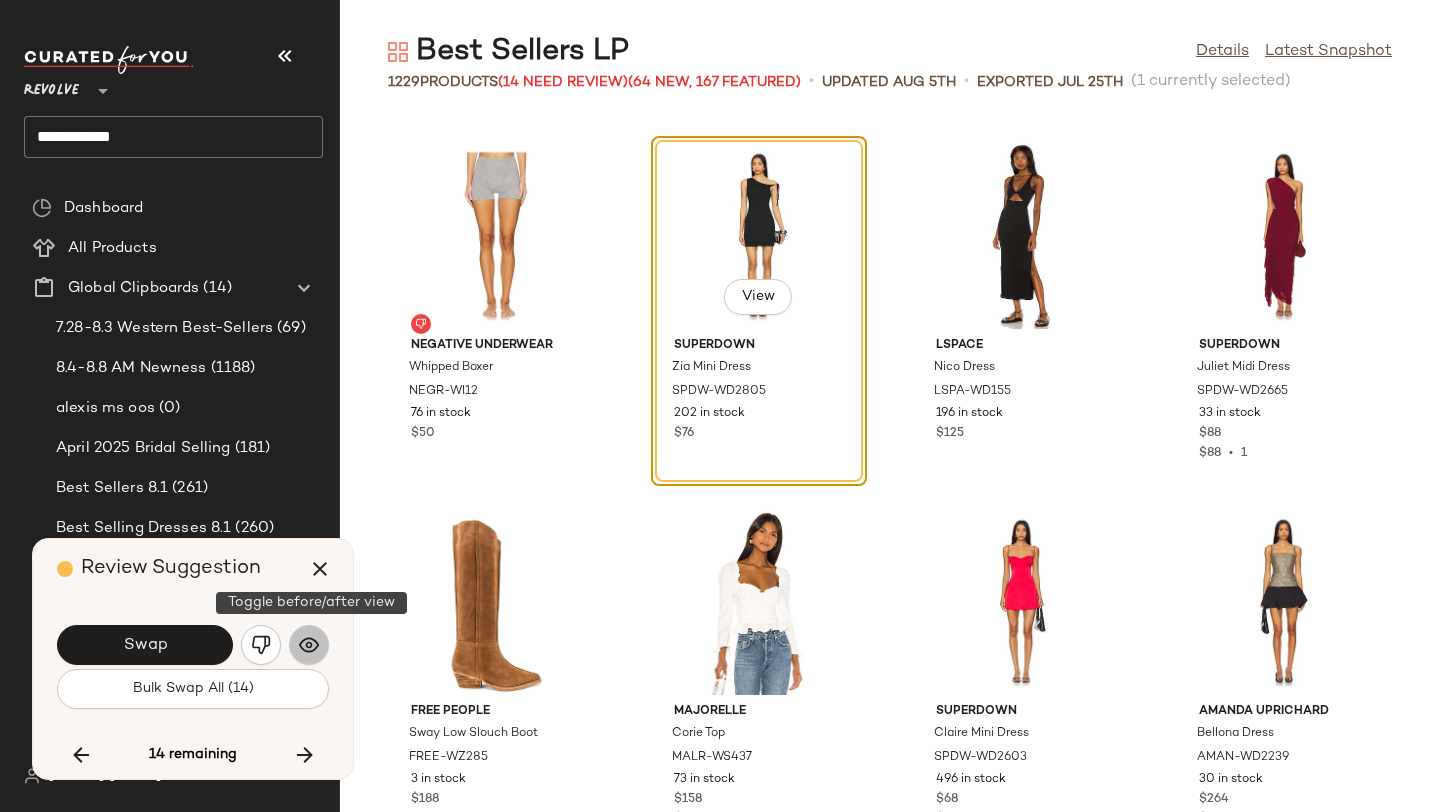 click at bounding box center (309, 645) 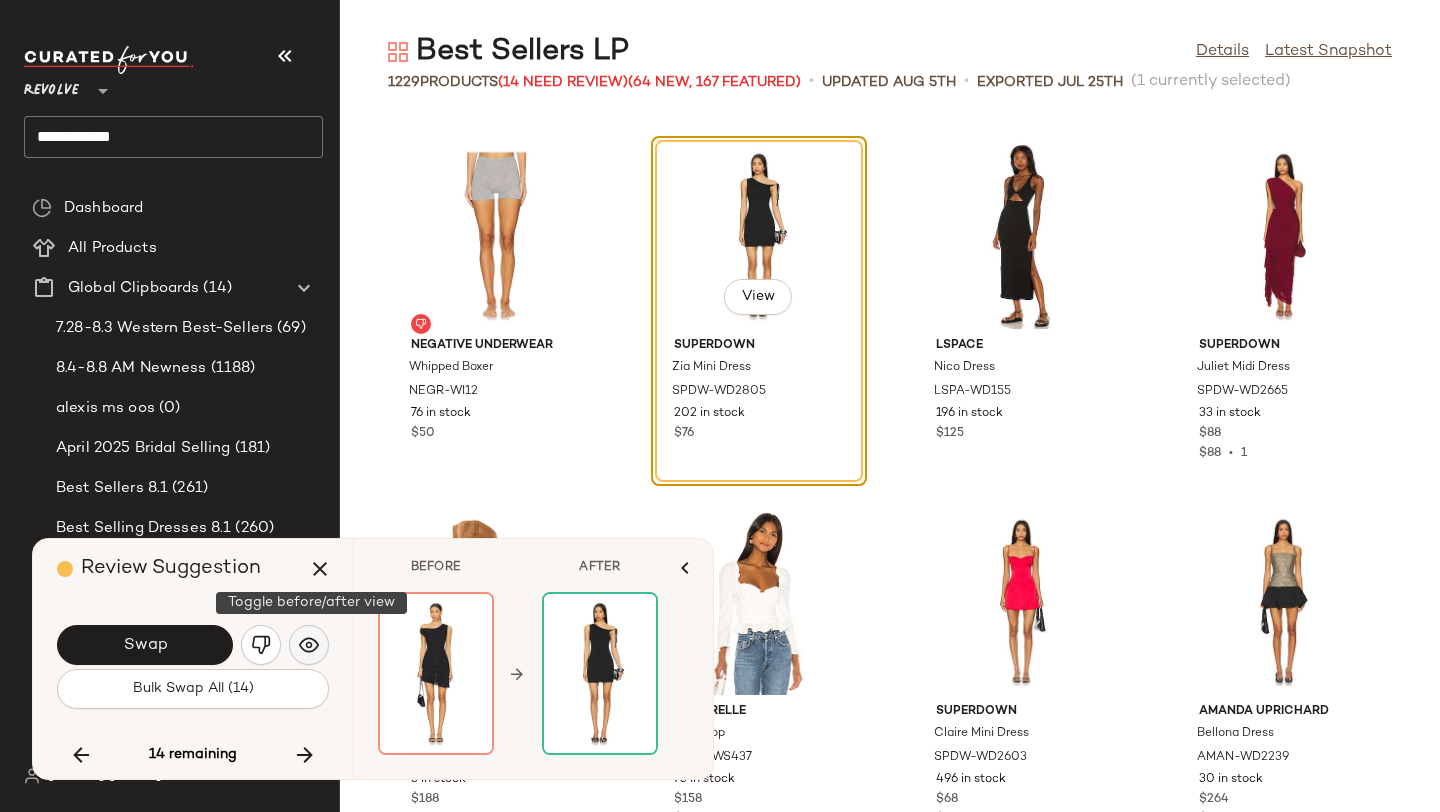 click at bounding box center [309, 645] 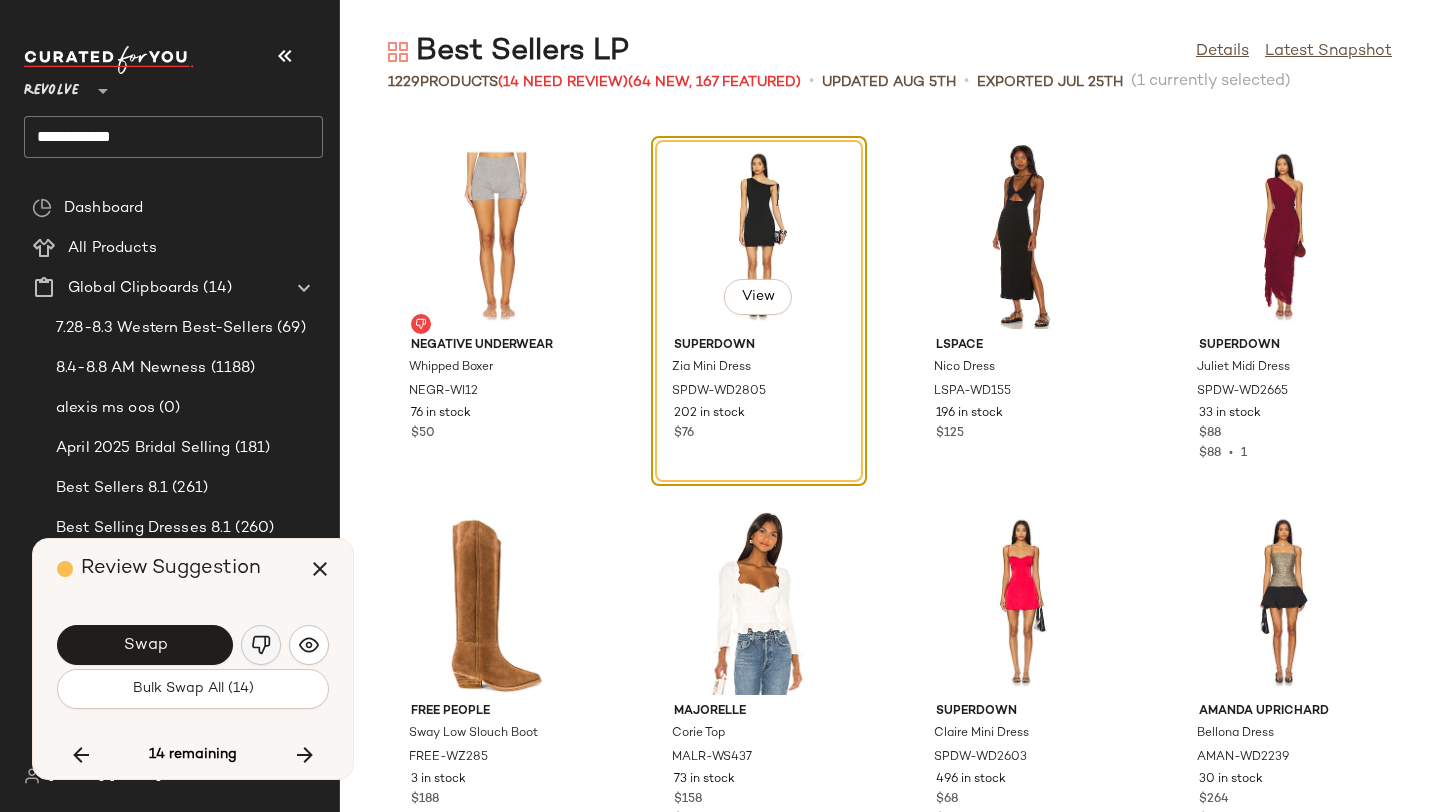 click 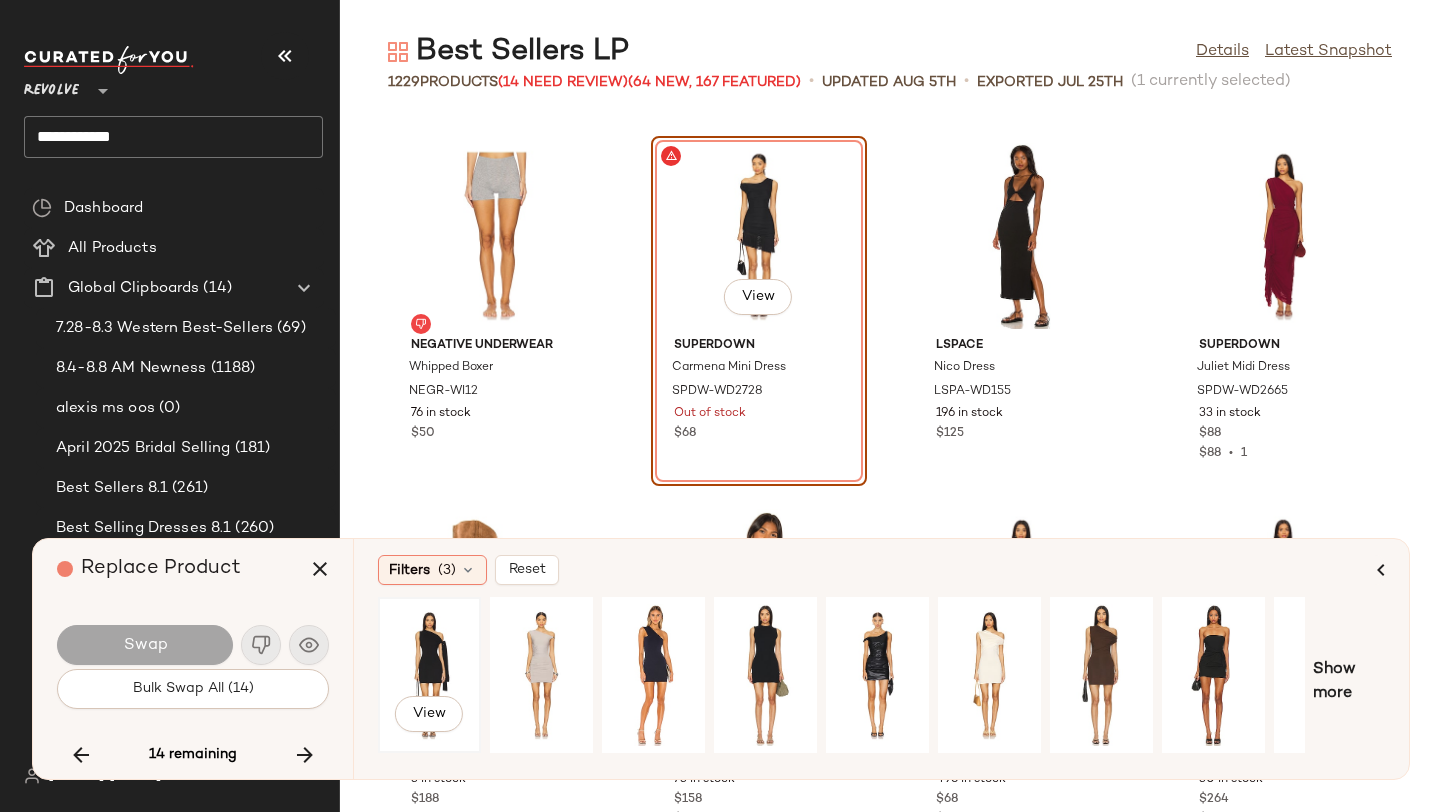 click on "View" 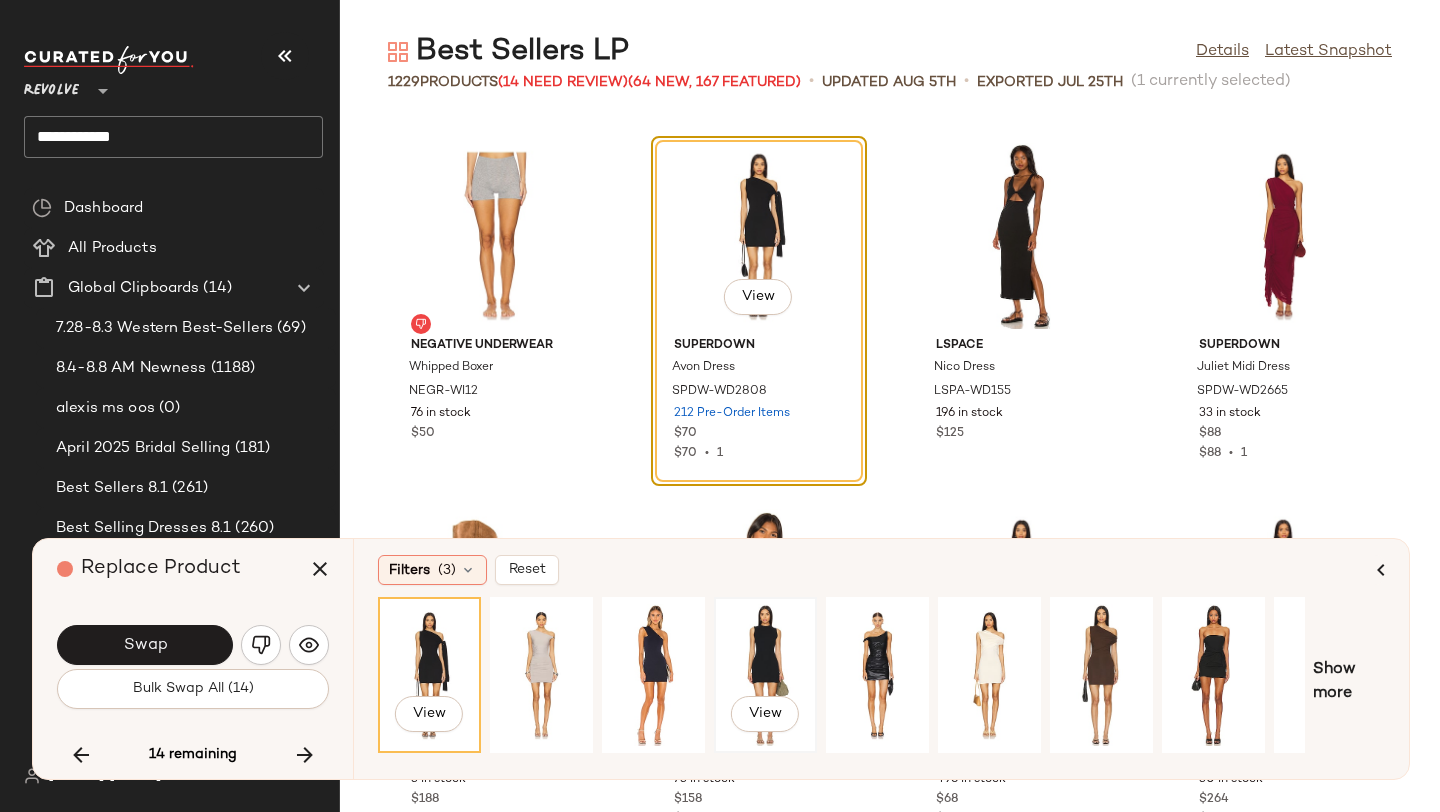 click on "View" 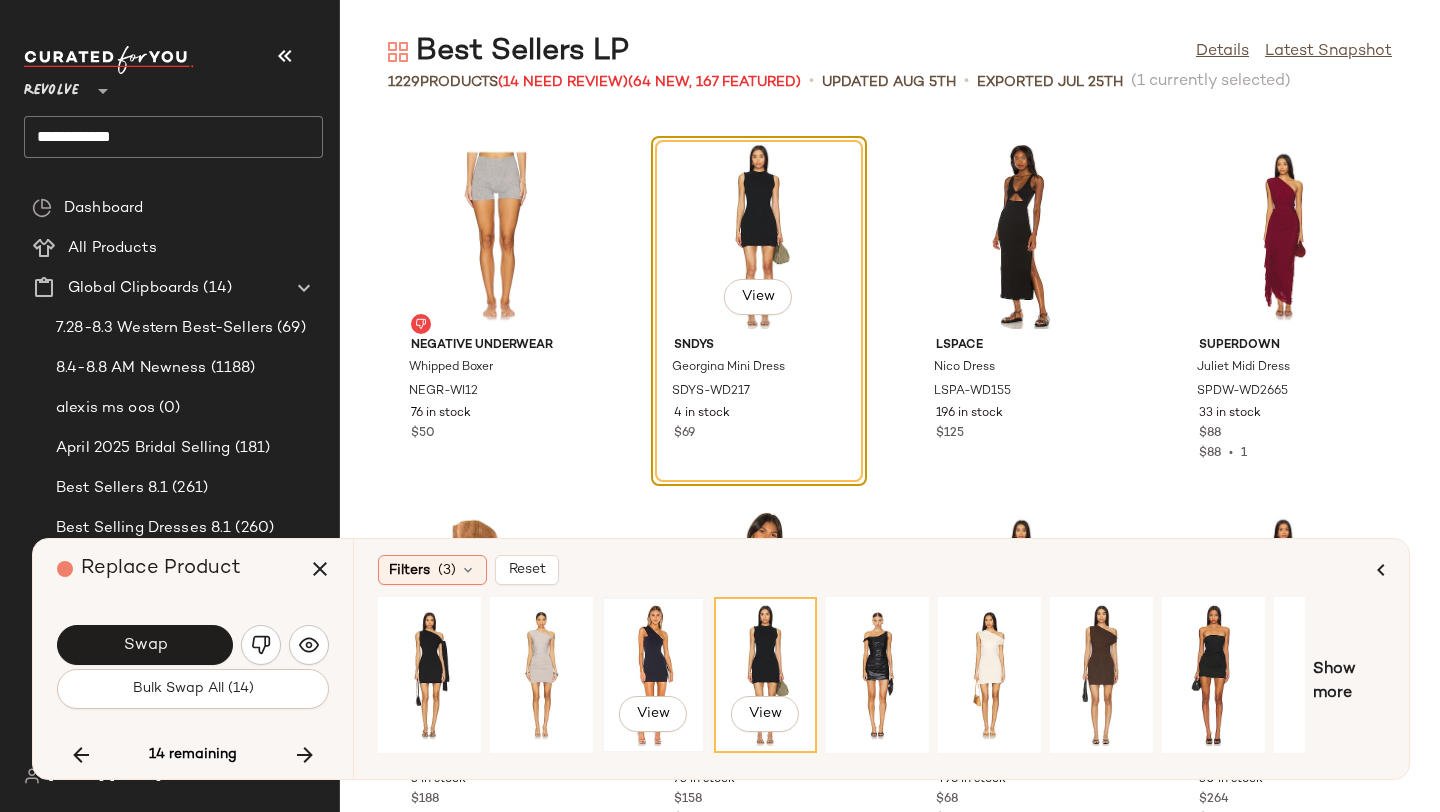 click on "View" 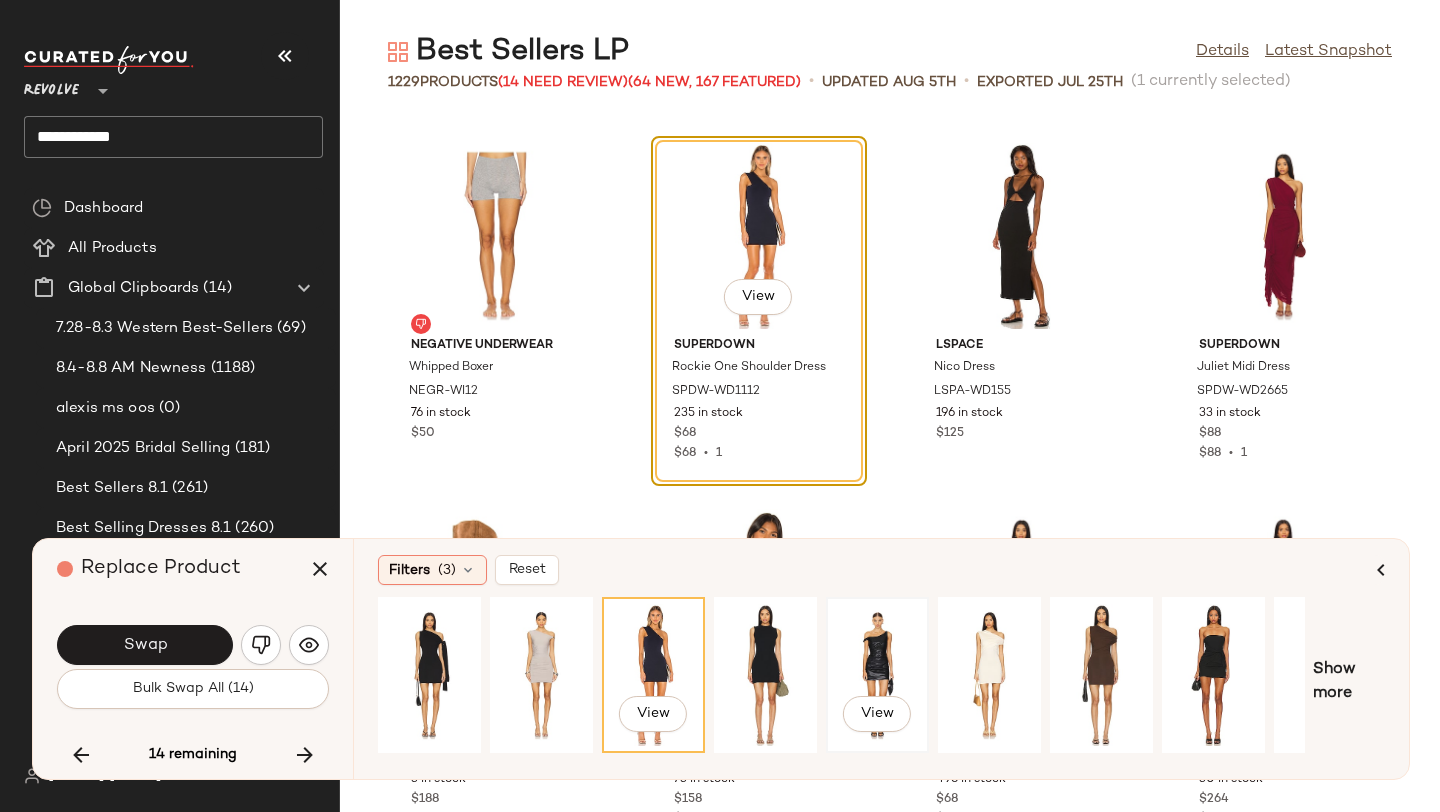 click on "View" 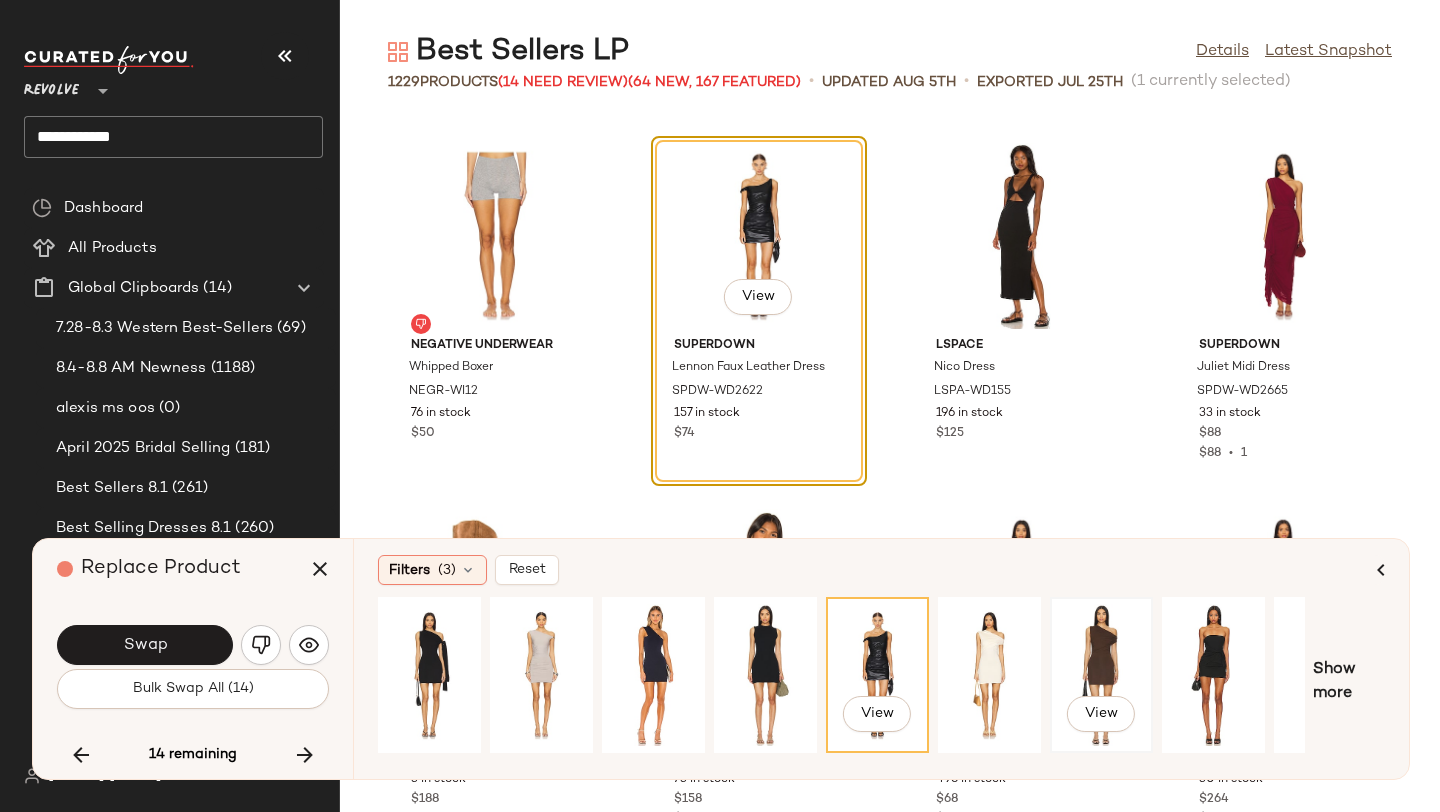 click on "View" 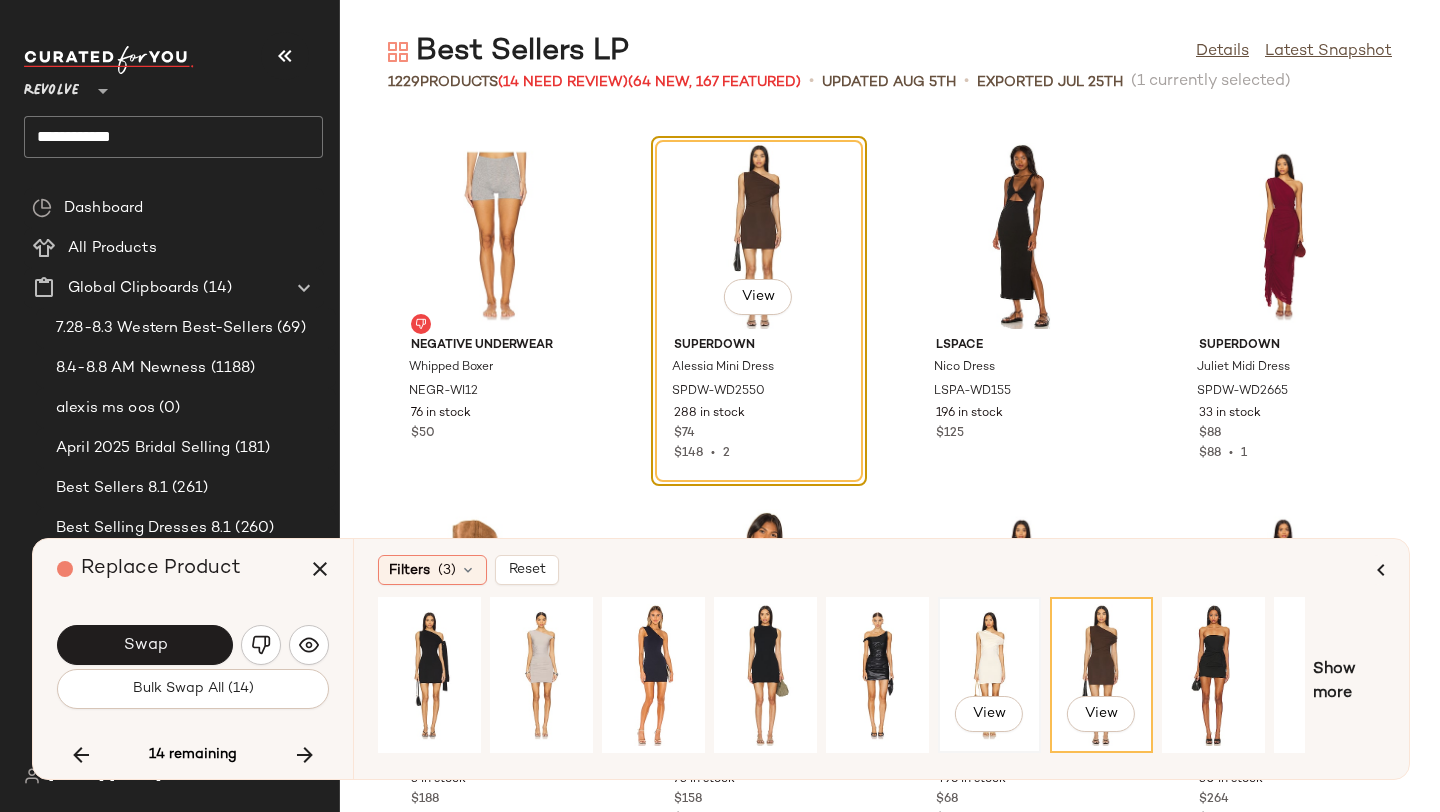click on "View" 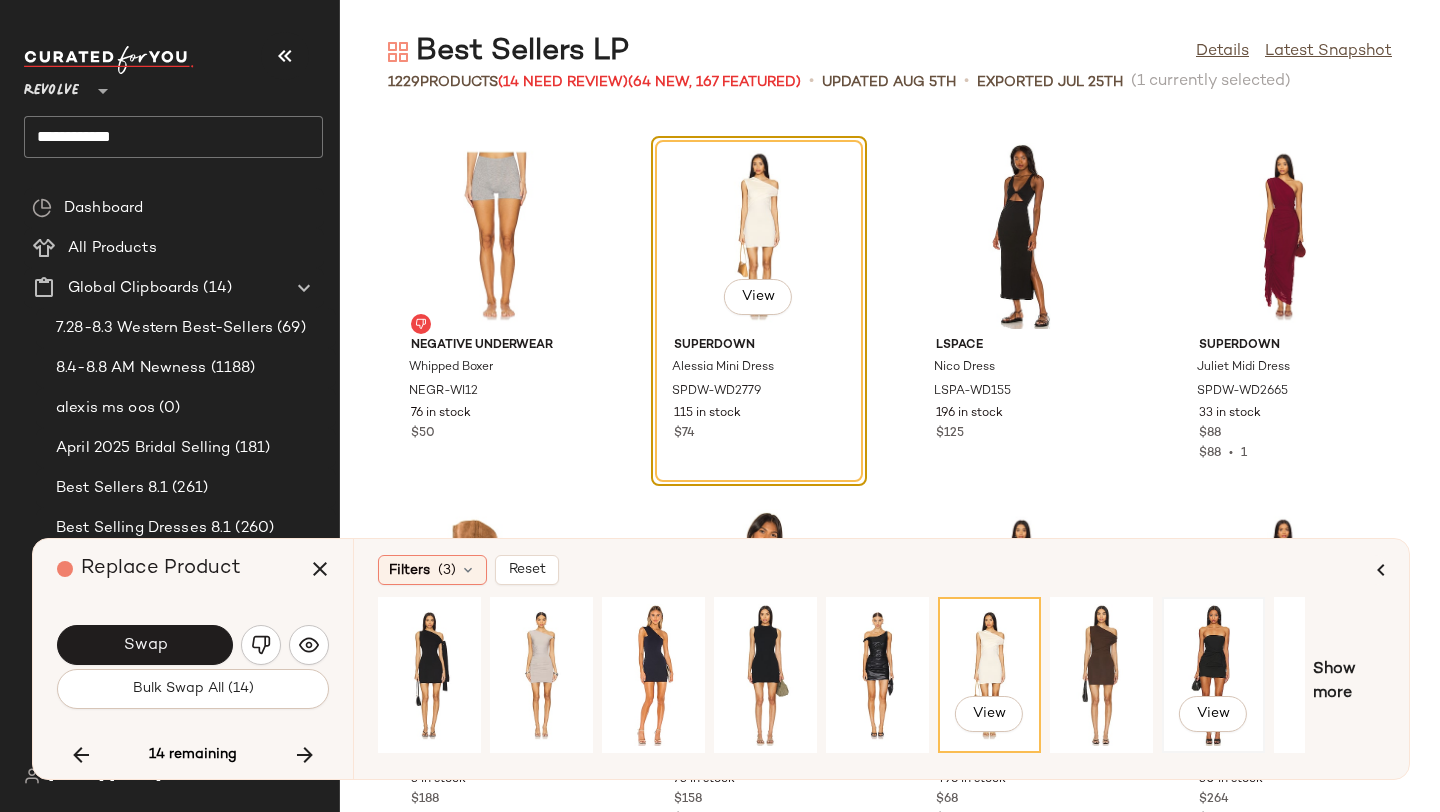 click on "View" 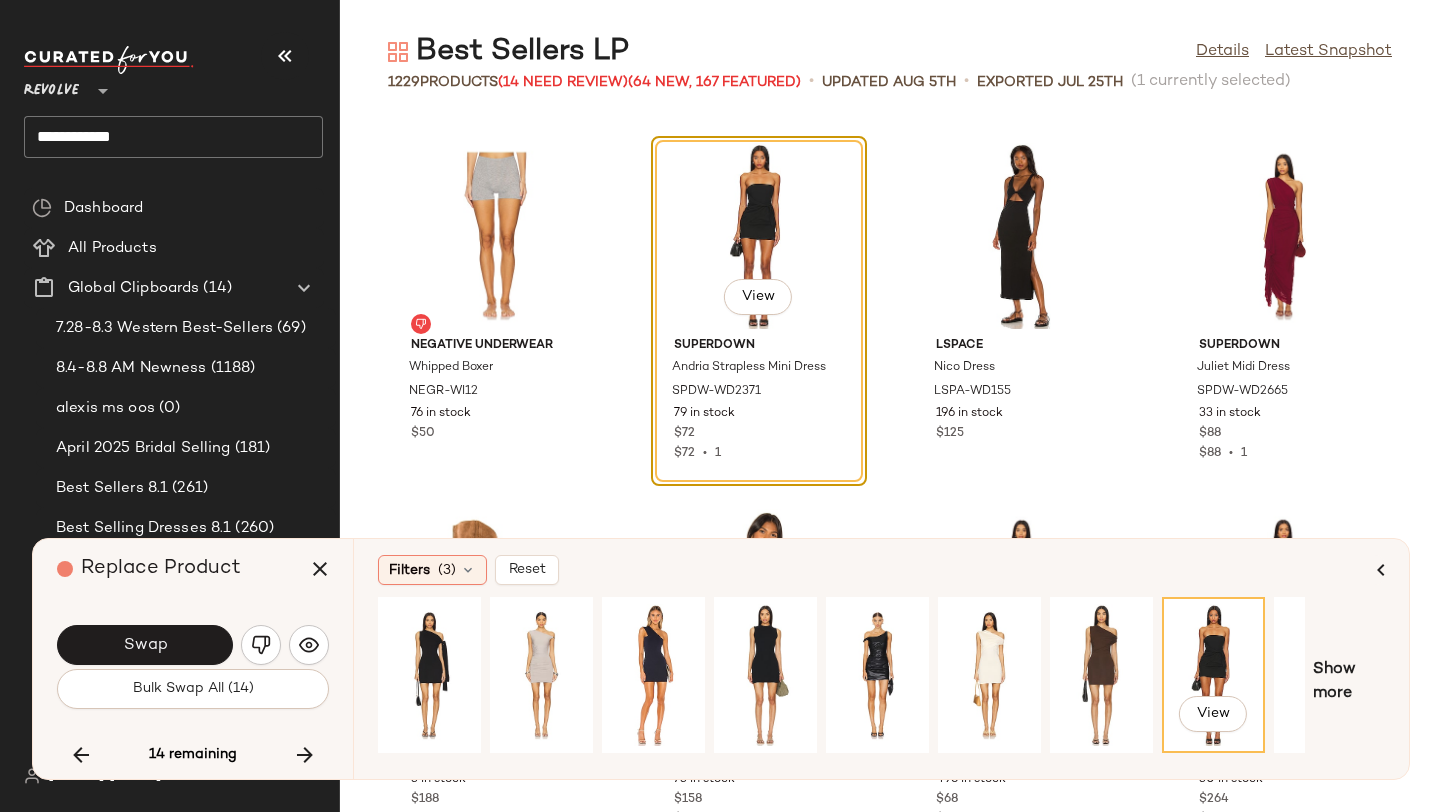 scroll, scrollTop: 0, scrollLeft: 182, axis: horizontal 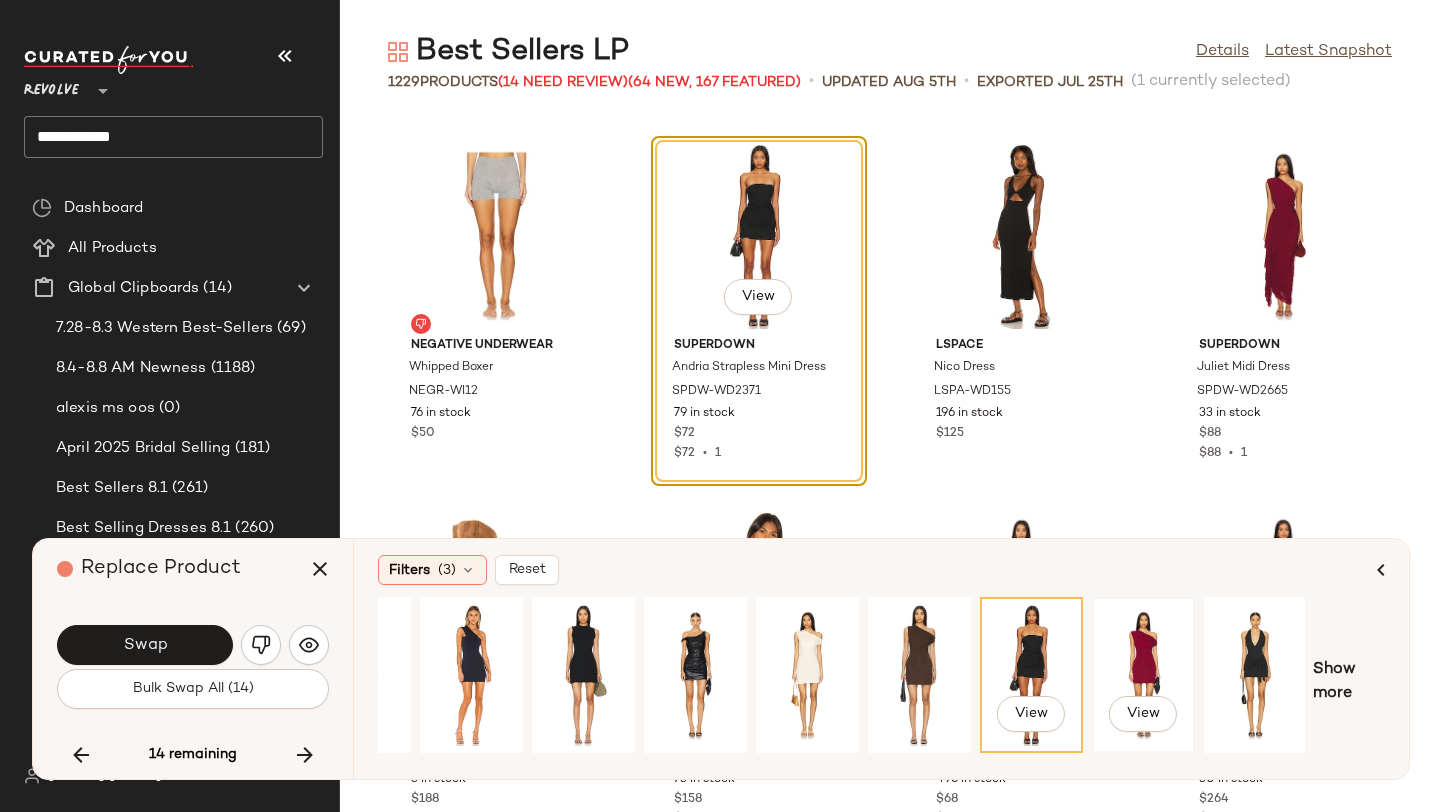 click on "View" 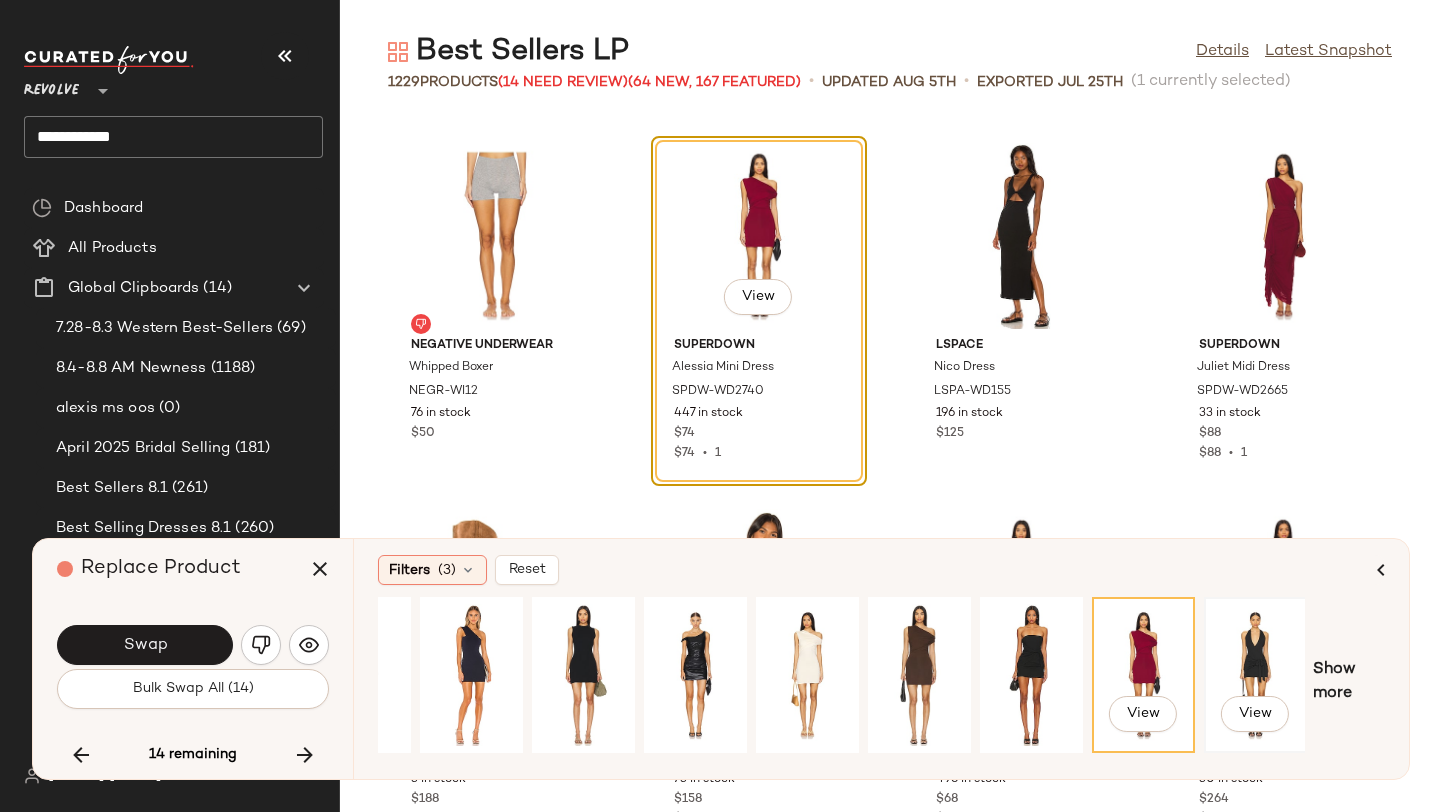 click on "View" 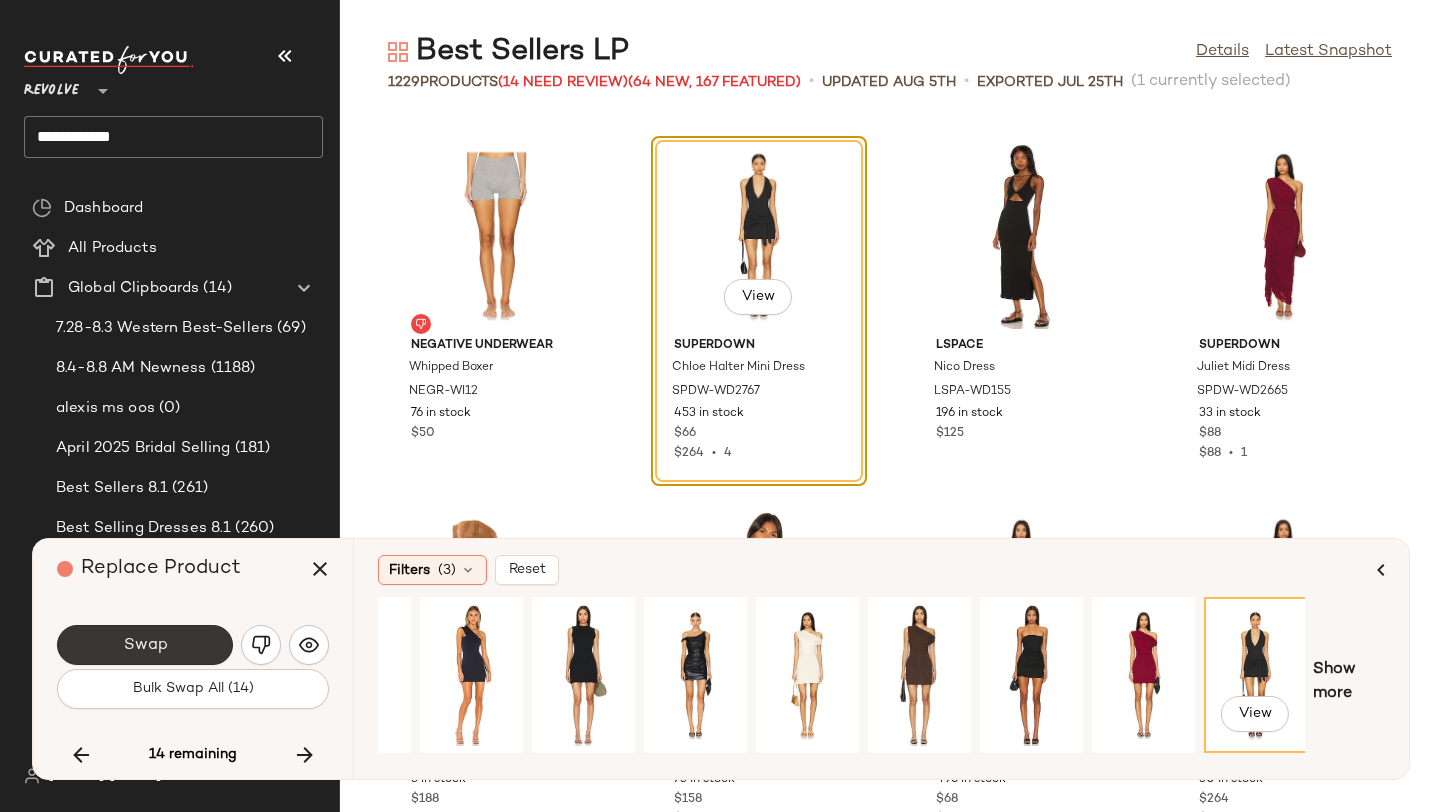 click on "Swap" at bounding box center (145, 645) 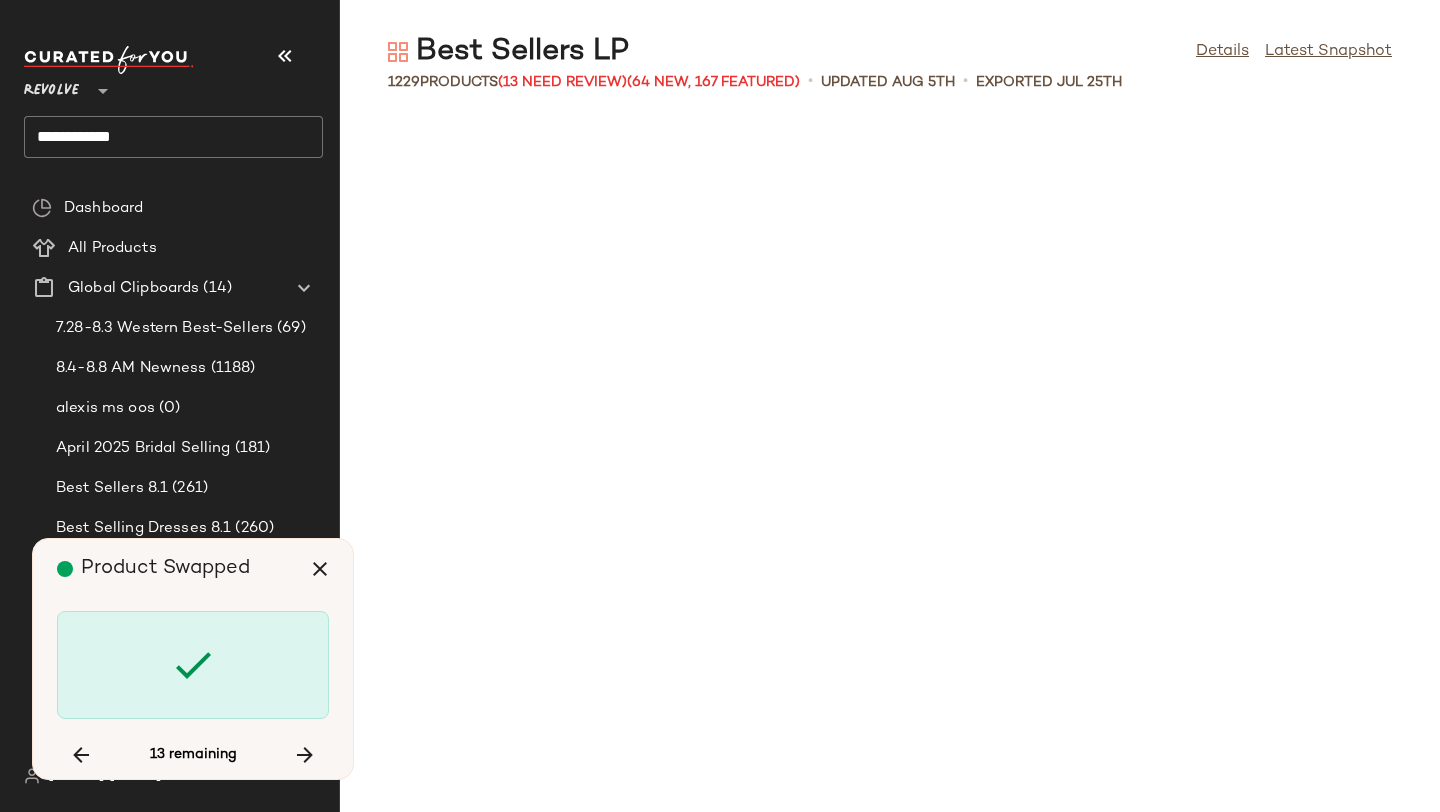 scroll, scrollTop: 59658, scrollLeft: 0, axis: vertical 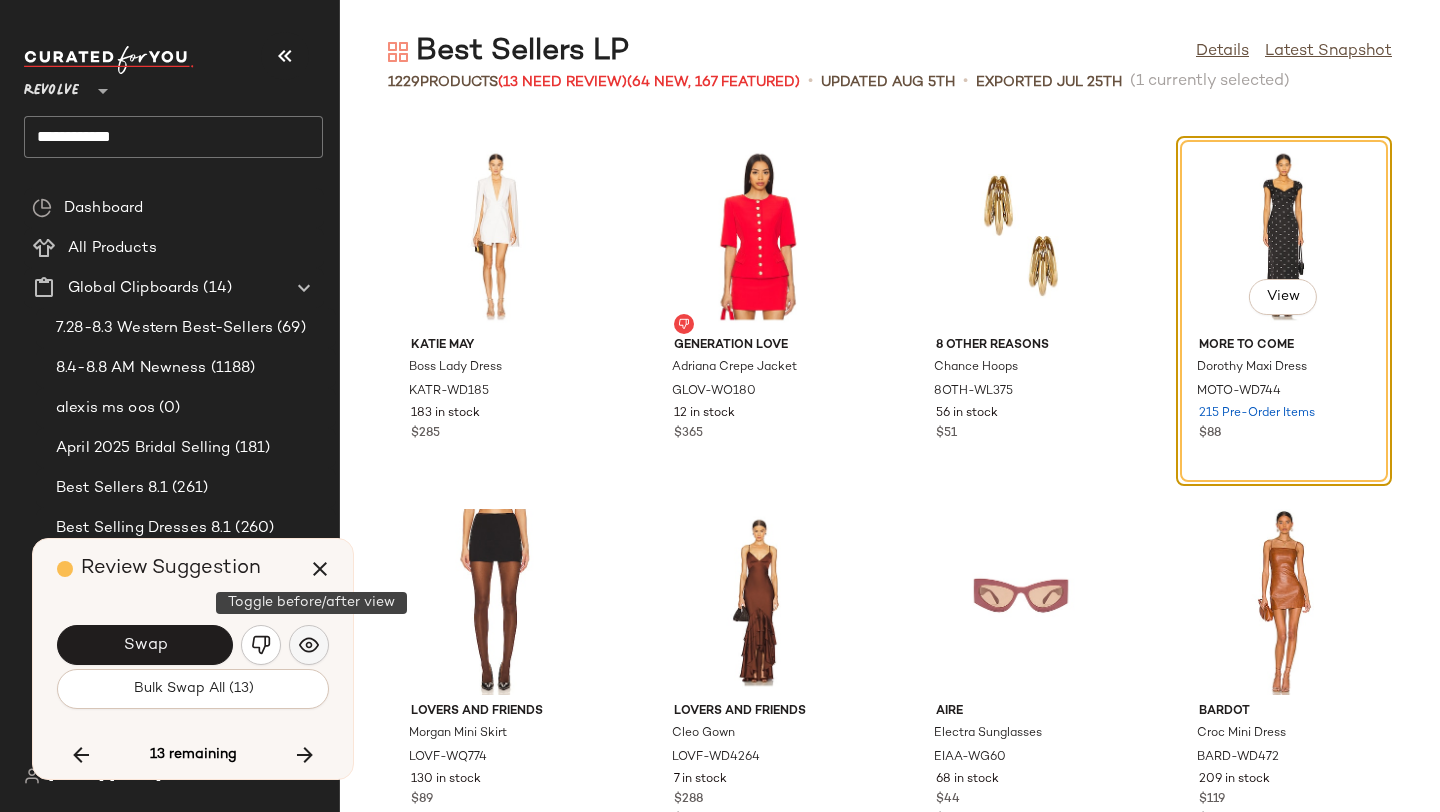 click at bounding box center [309, 645] 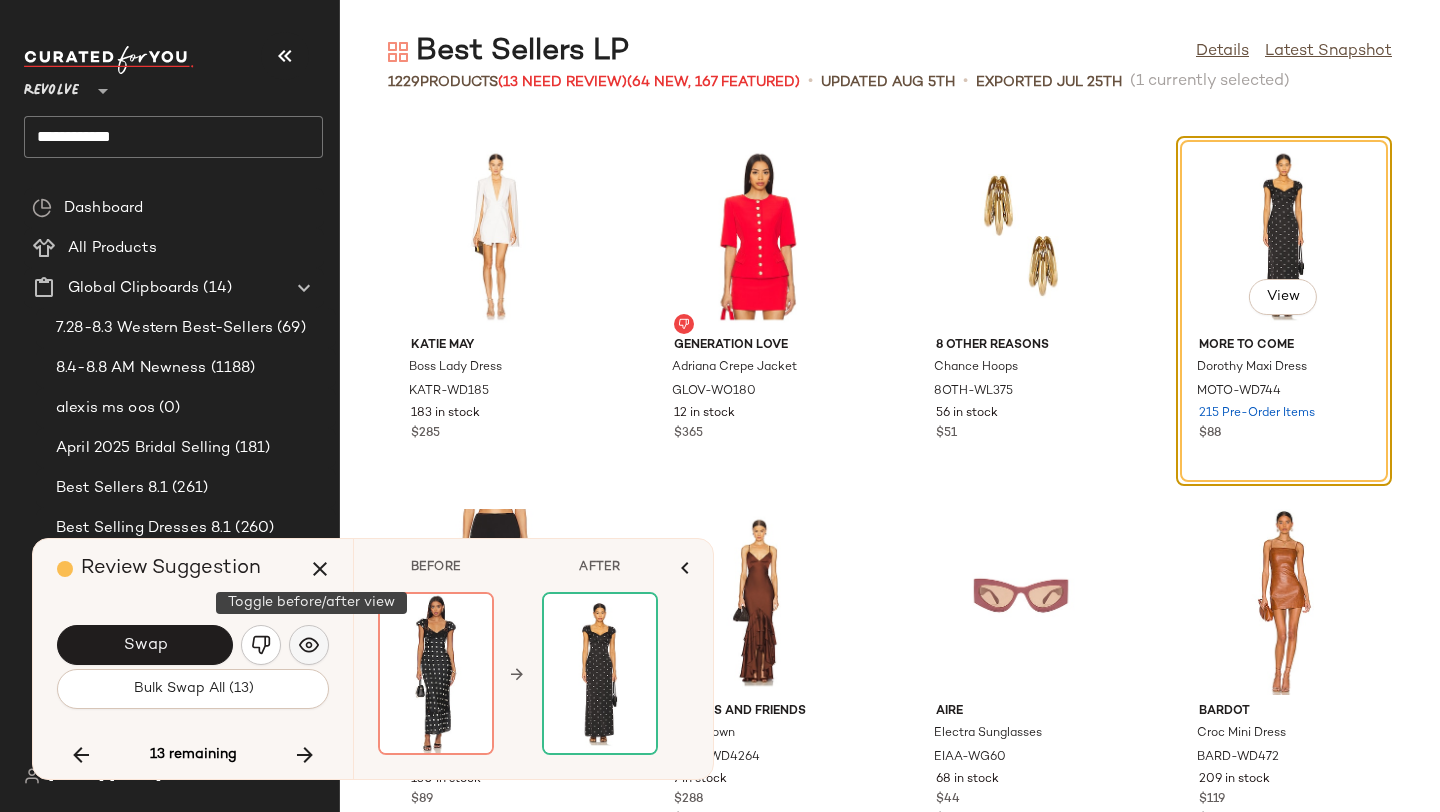 click at bounding box center [309, 645] 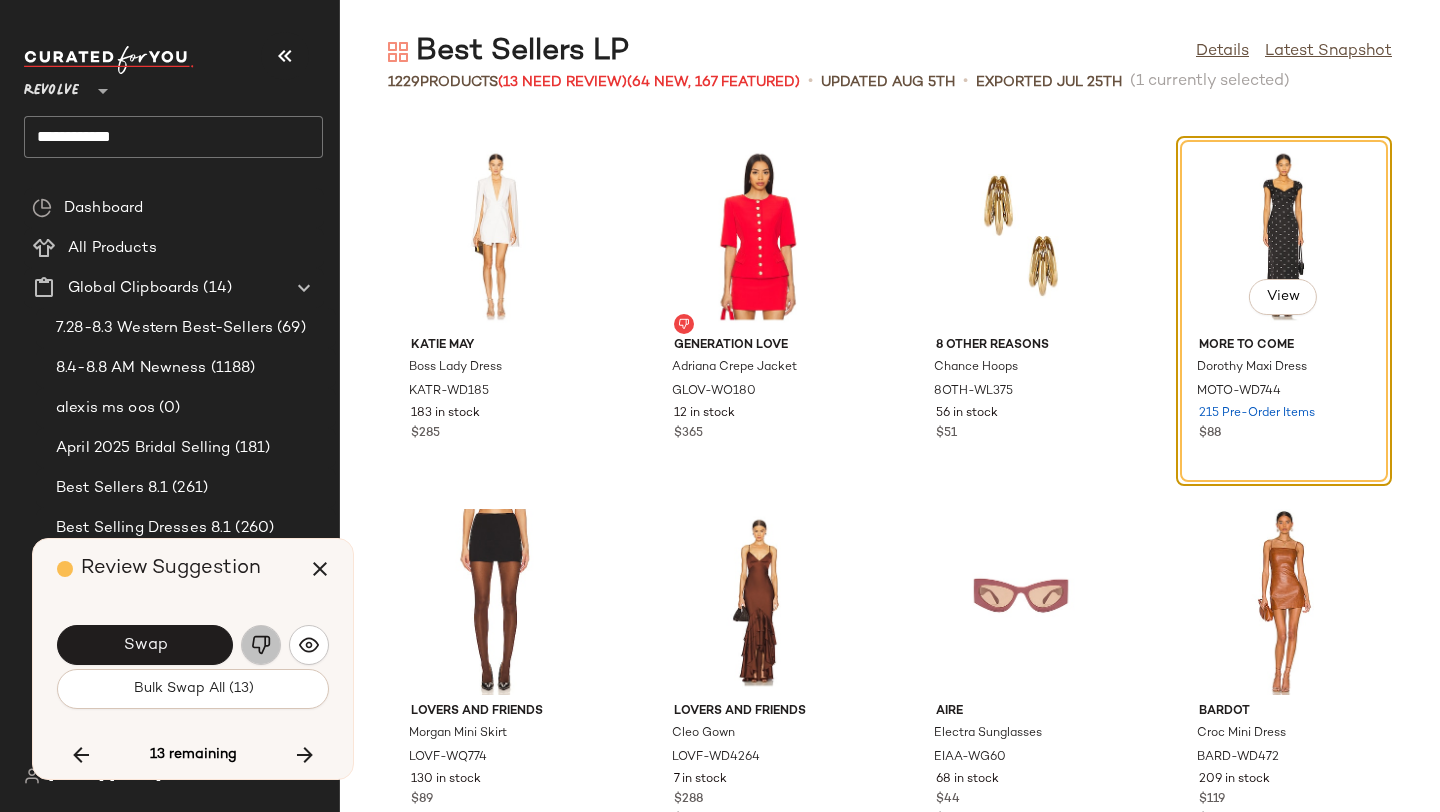 click 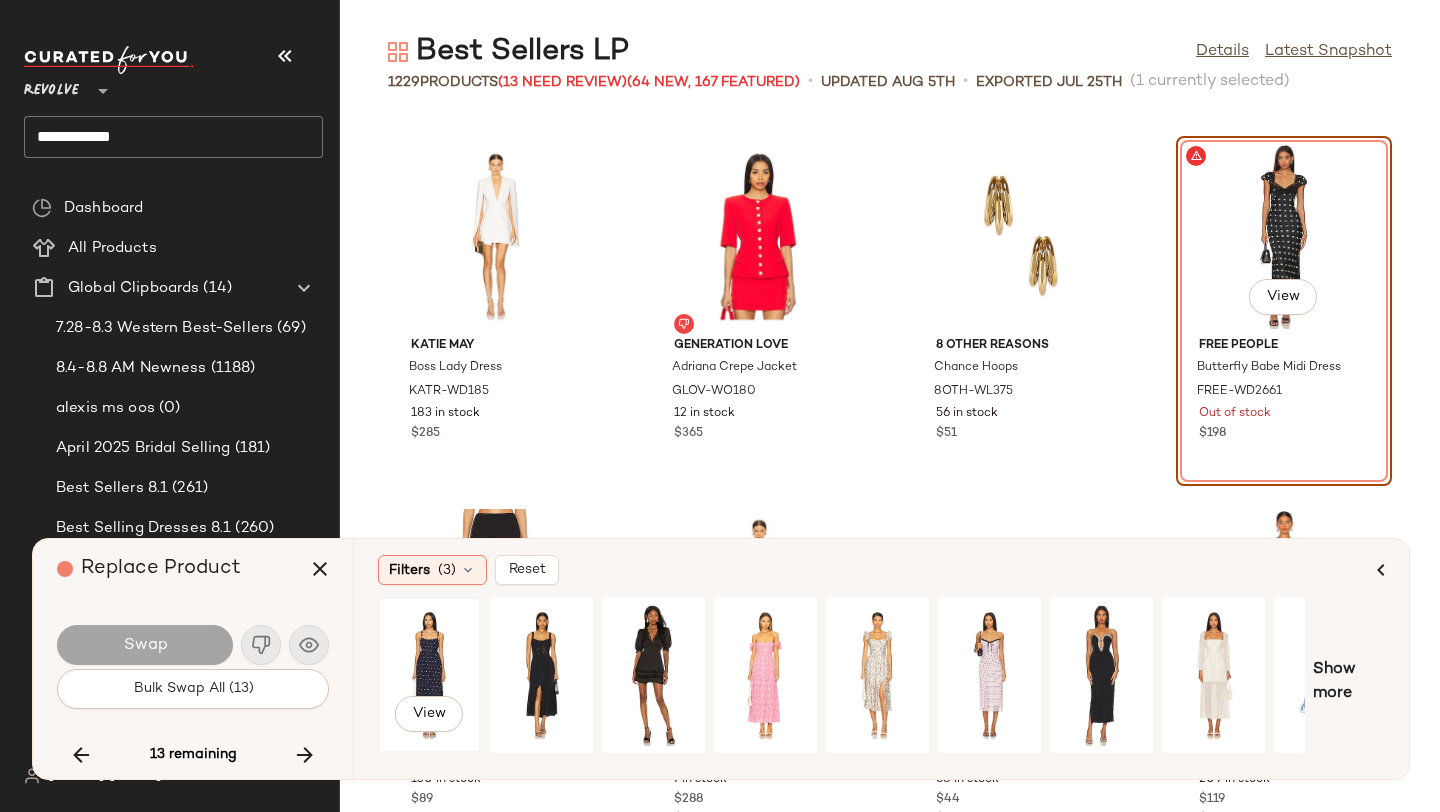 click on "View" 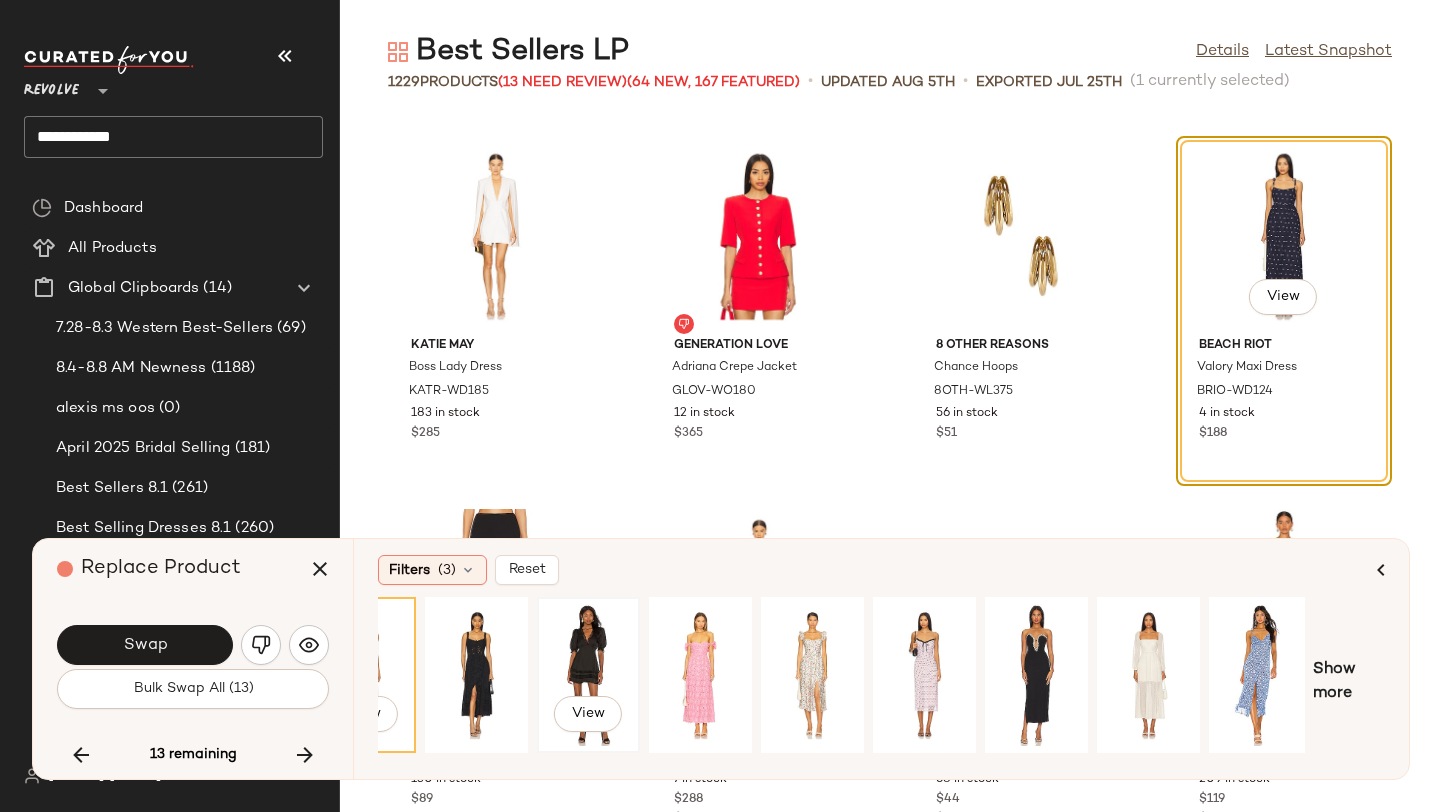 scroll, scrollTop: 0, scrollLeft: 182, axis: horizontal 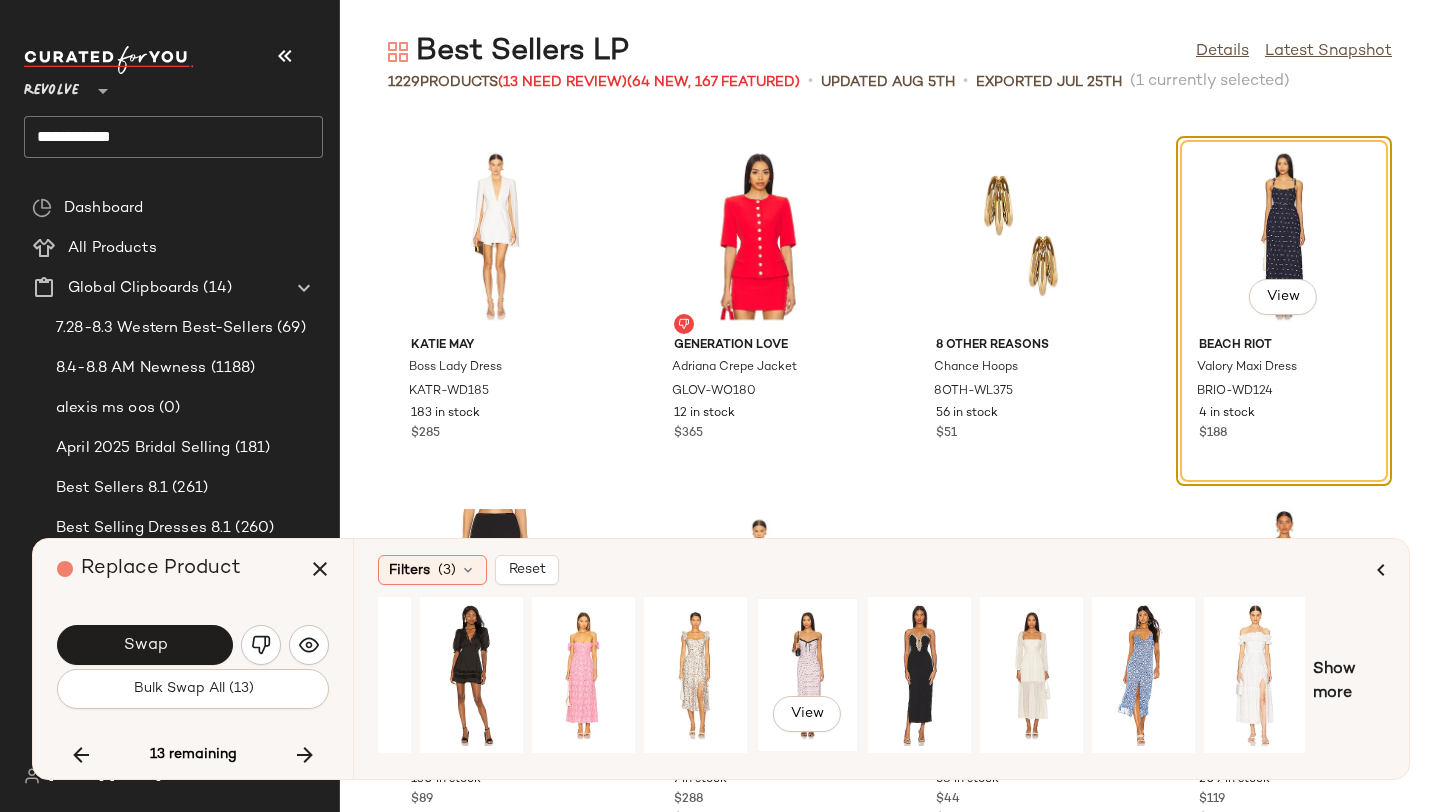 click on "View" 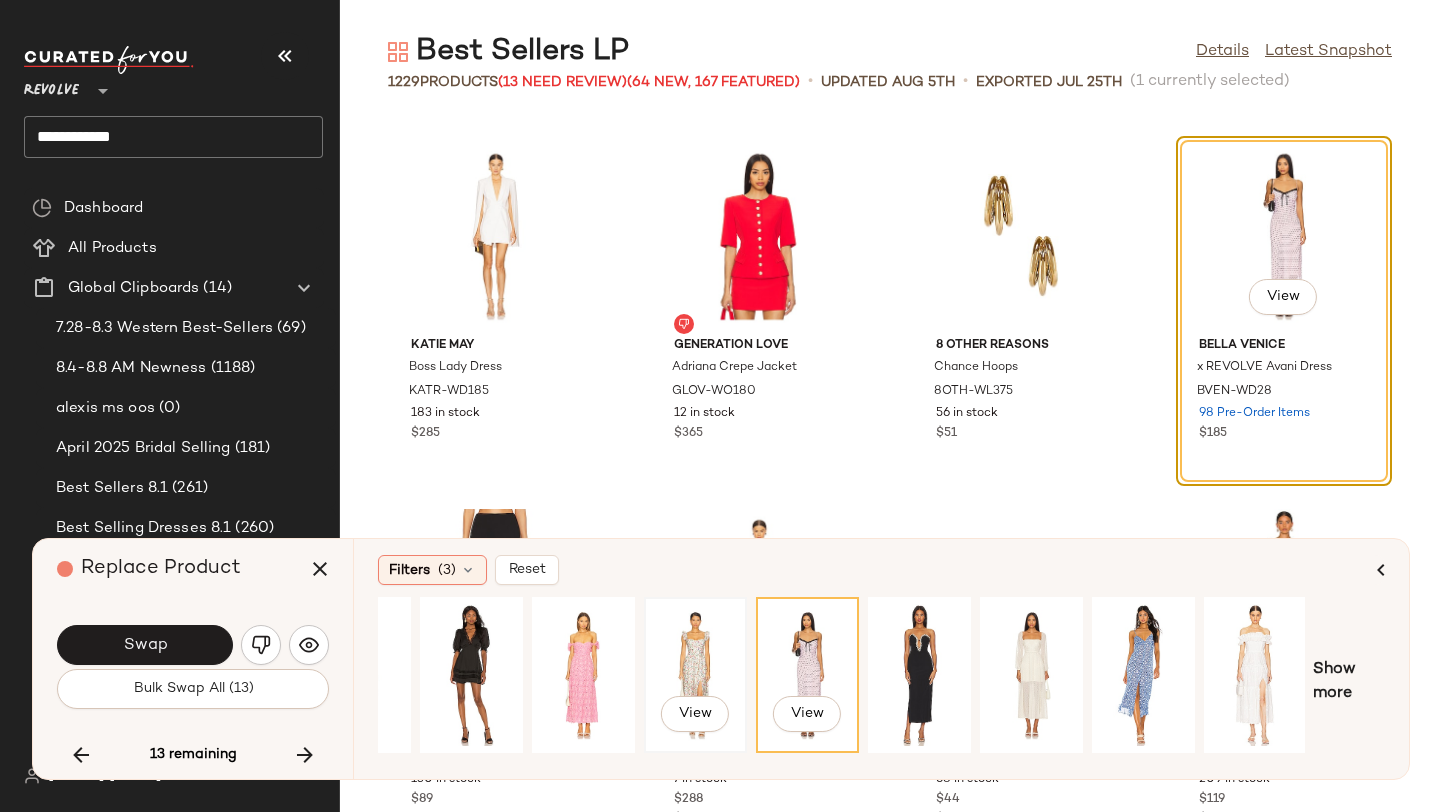 click on "View" 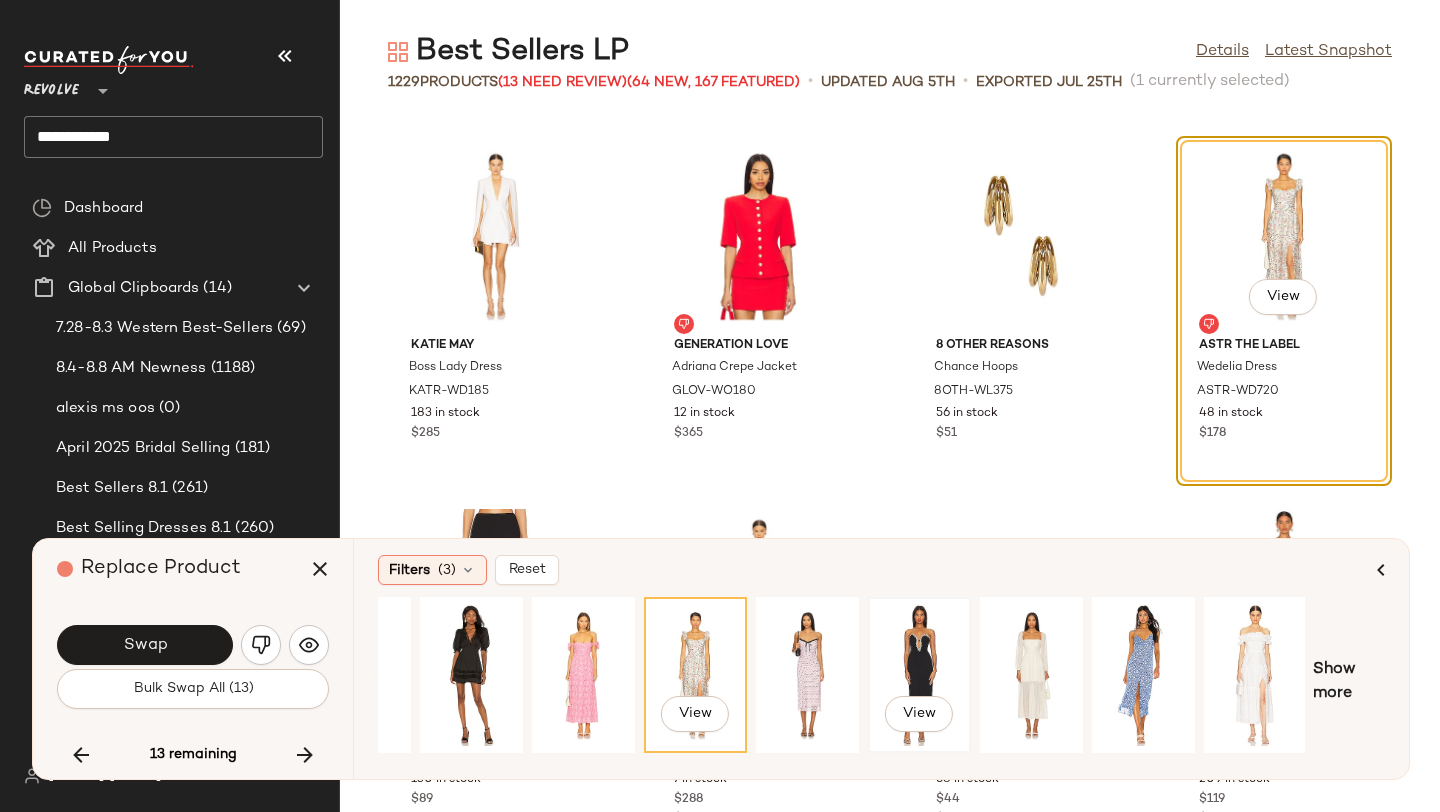 click on "View" 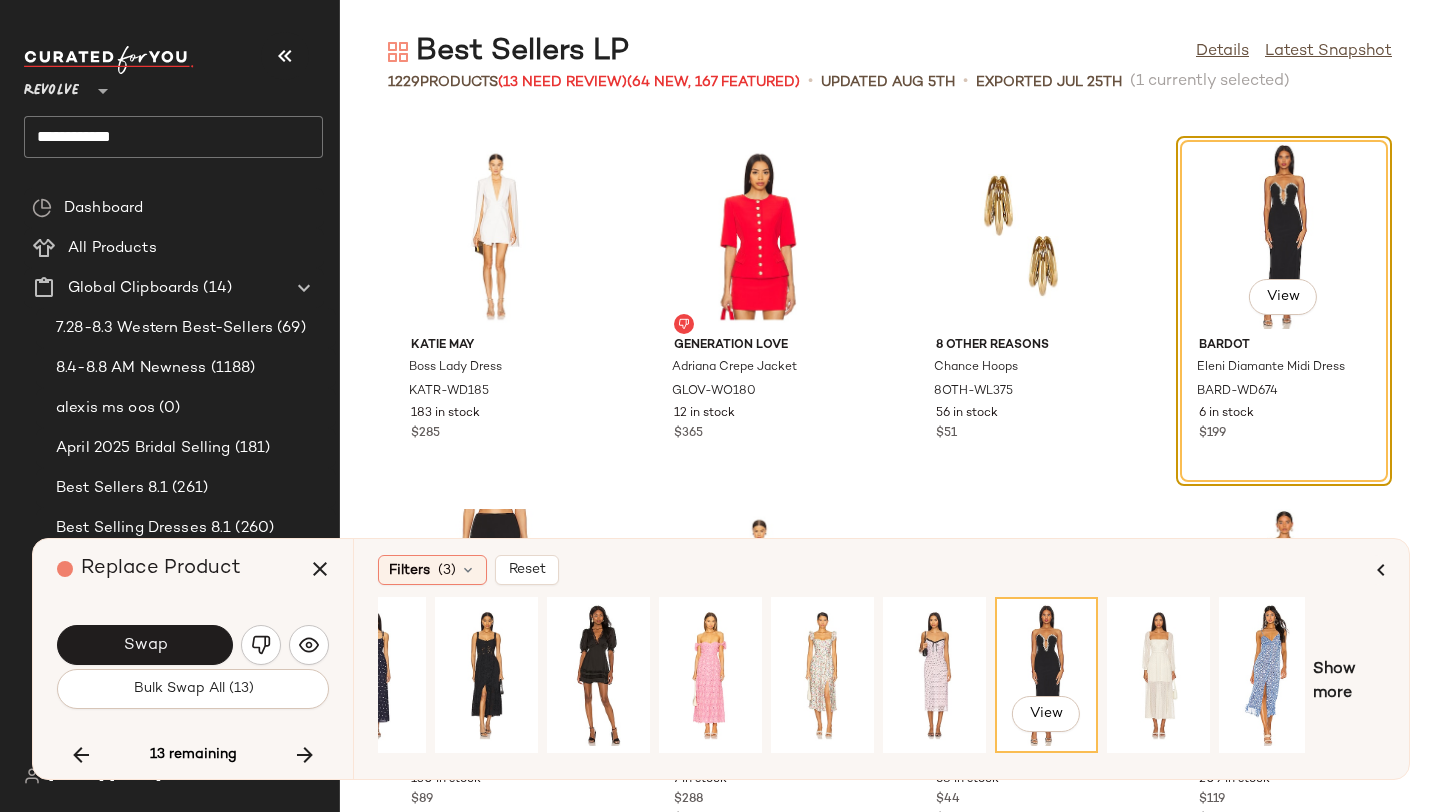scroll, scrollTop: 0, scrollLeft: 0, axis: both 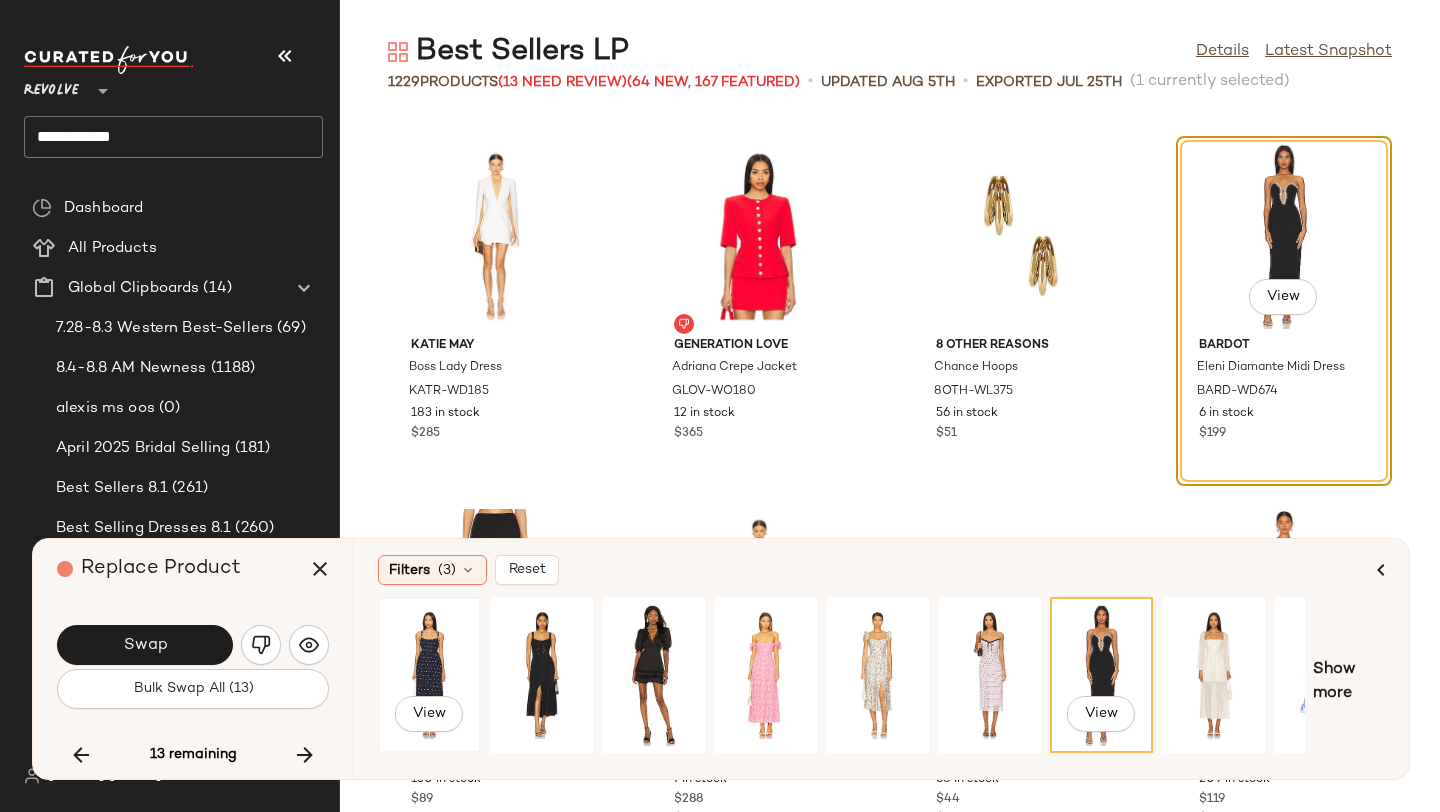 click on "View" 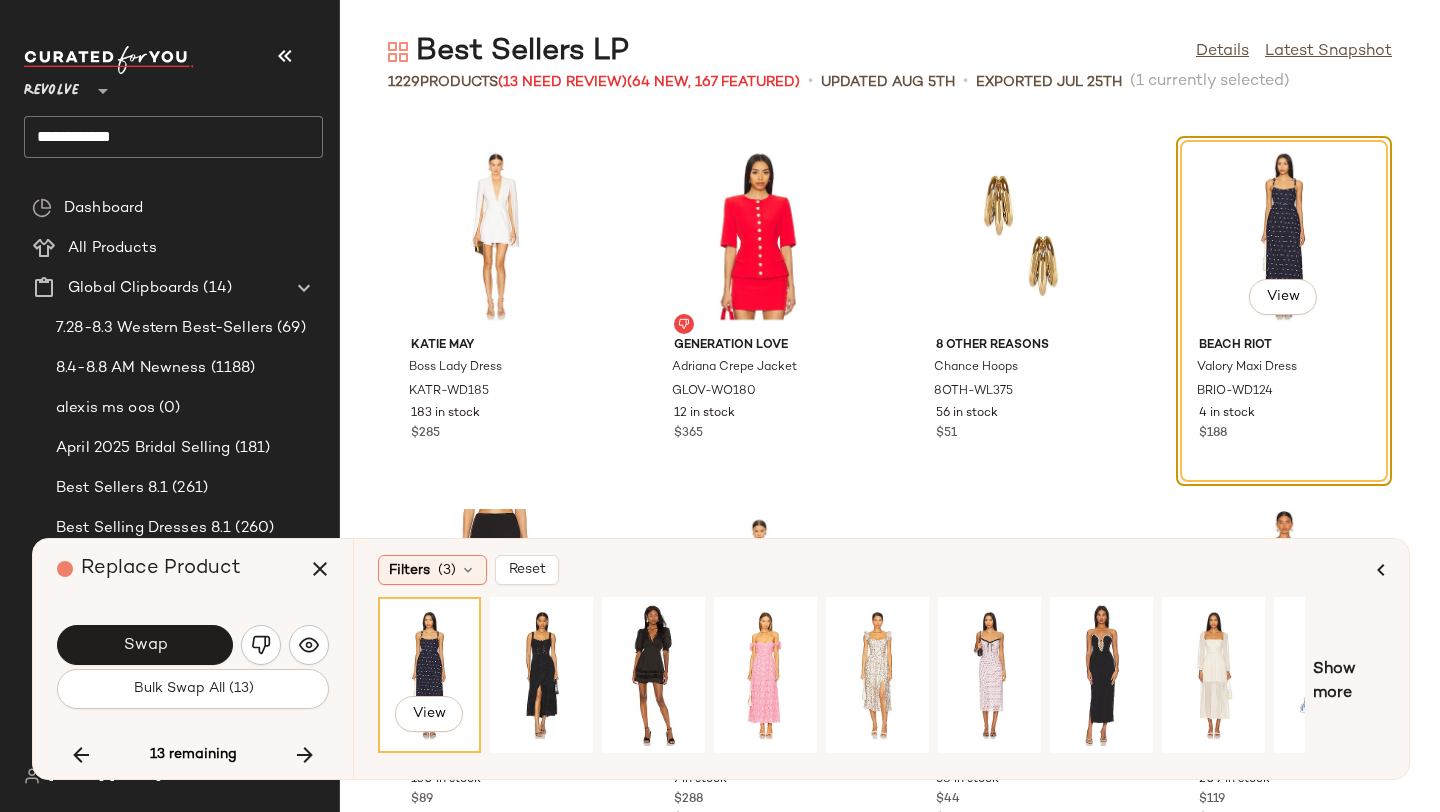 click on "View   Show more" at bounding box center (881, 682) 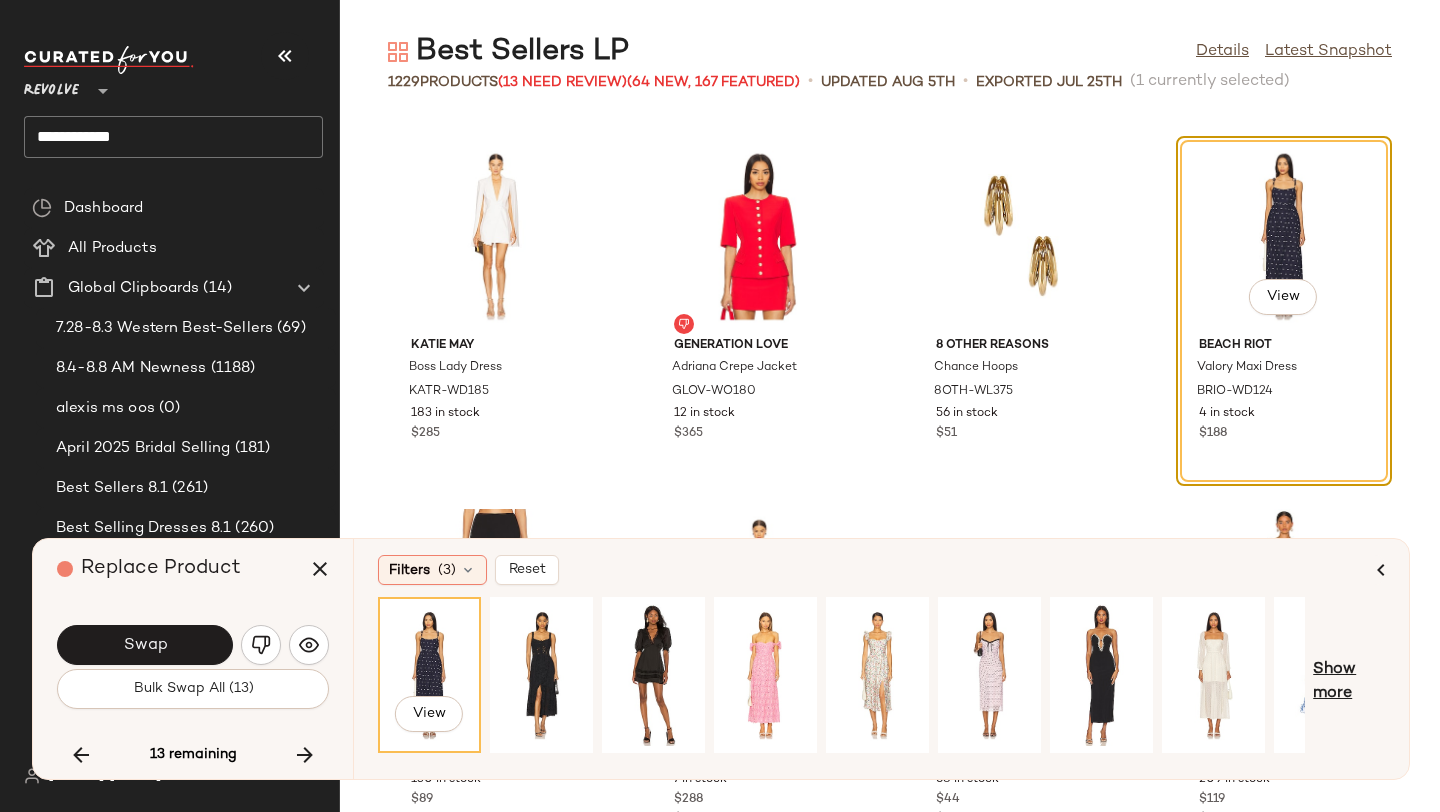 click on "View   Show more" at bounding box center (881, 682) 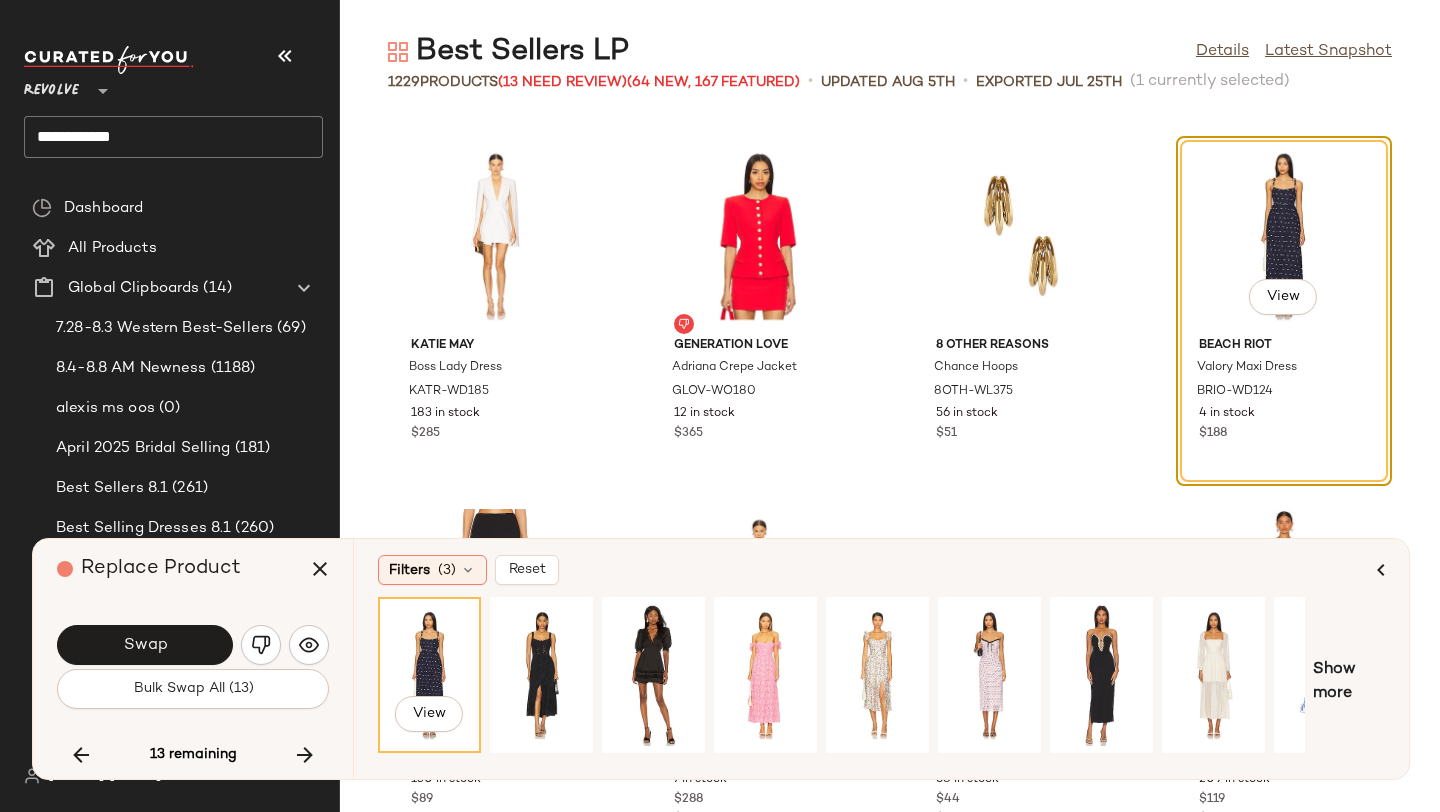 scroll, scrollTop: 0, scrollLeft: 182, axis: horizontal 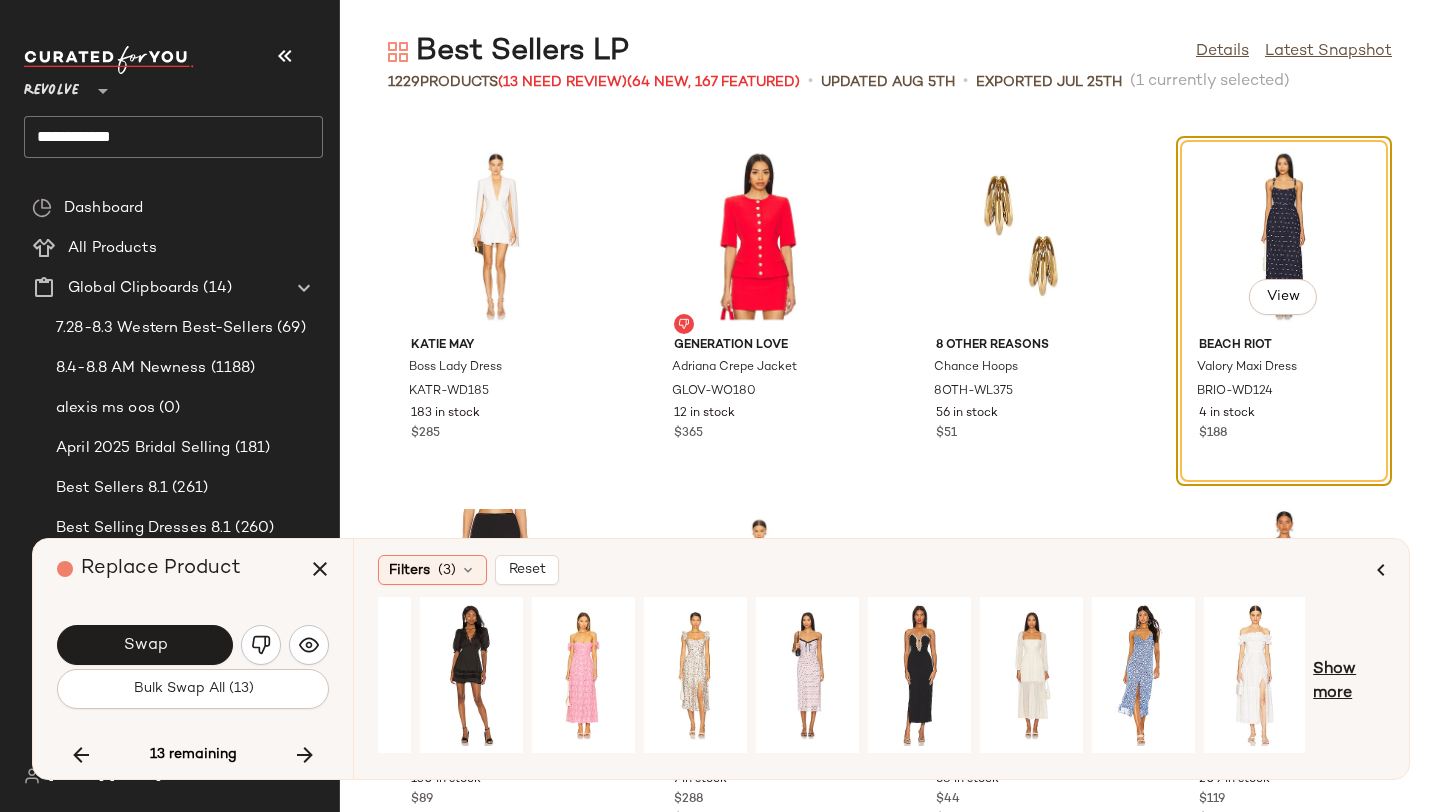 click on "Show more" at bounding box center (1349, 682) 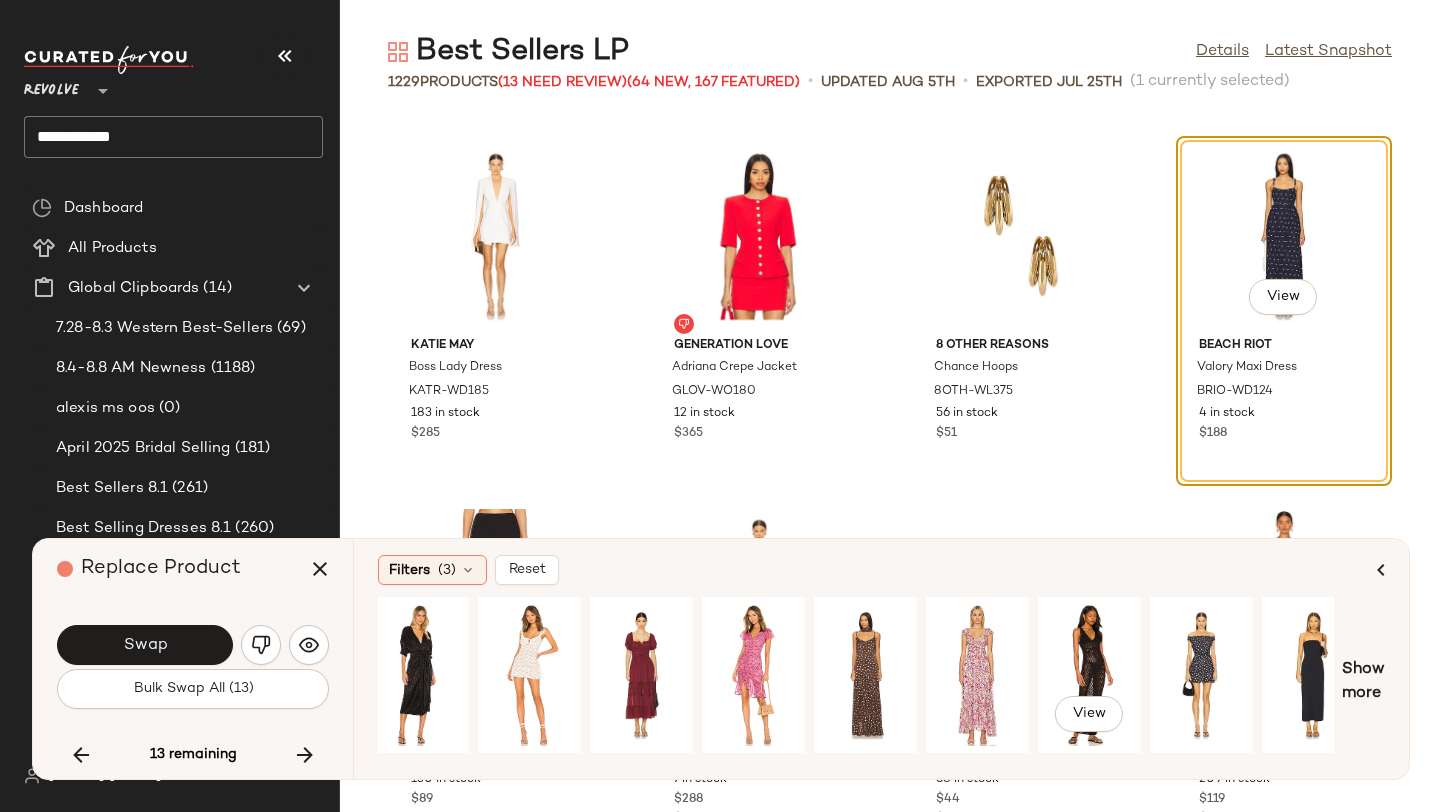 scroll, scrollTop: 0, scrollLeft: 1273, axis: horizontal 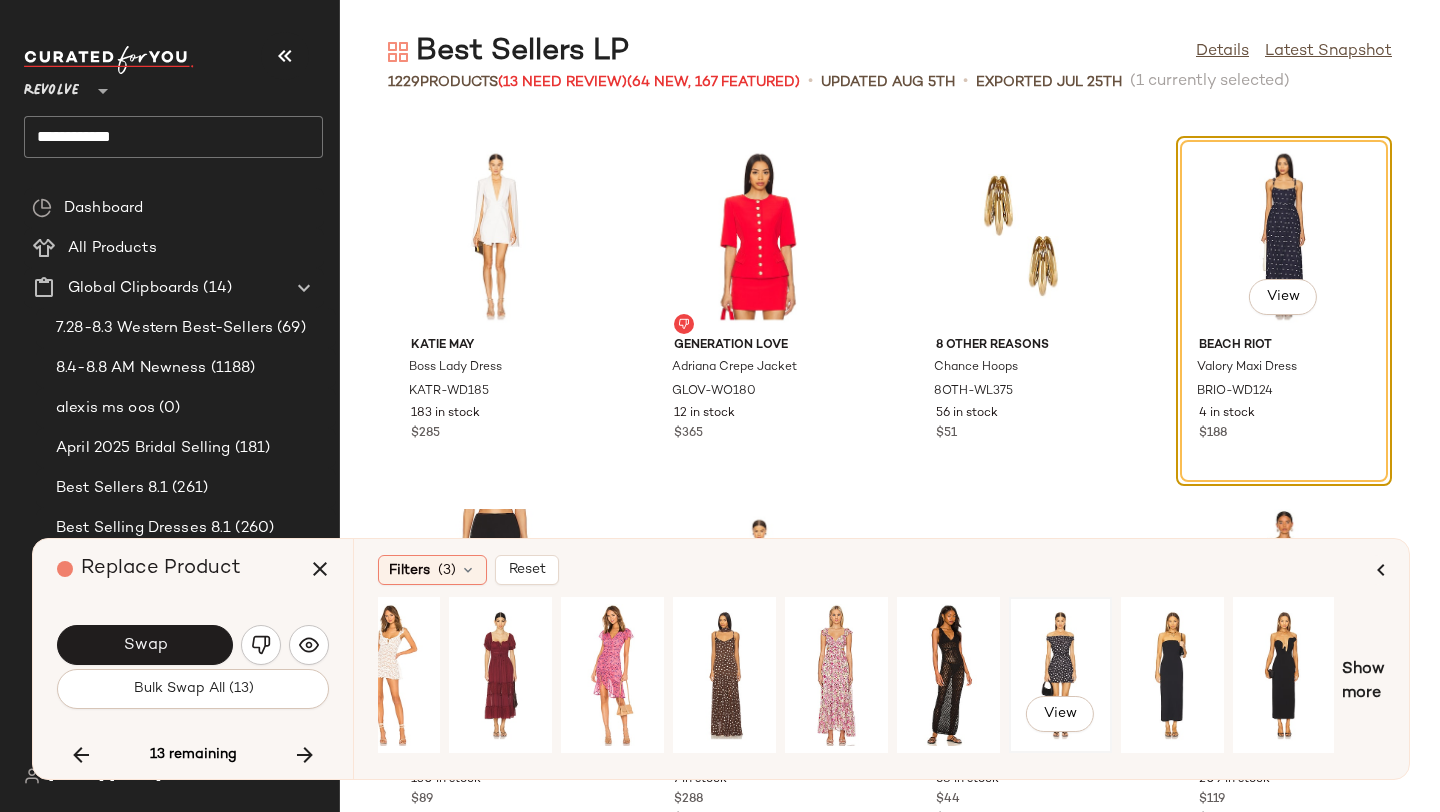 click on "View" 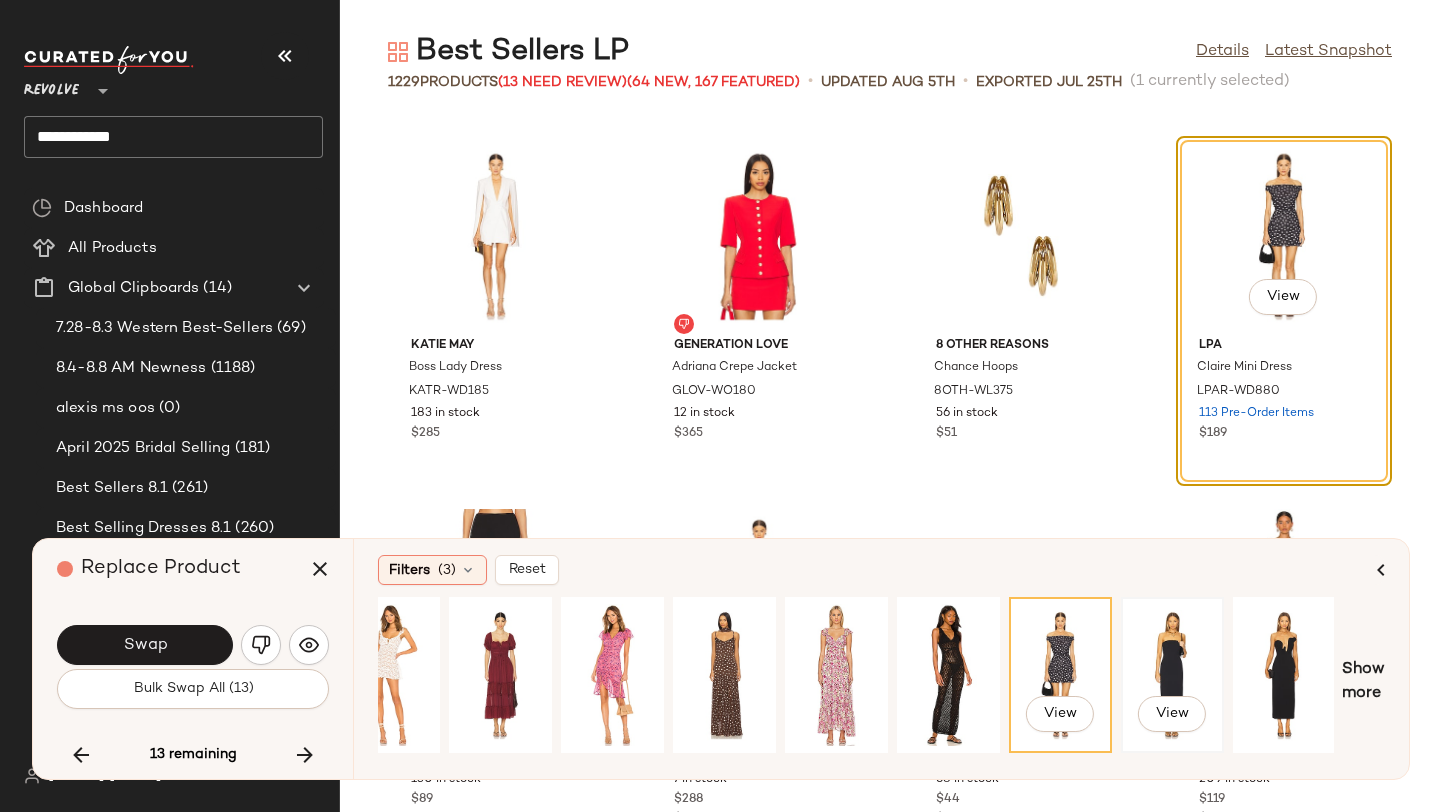 click on "View" 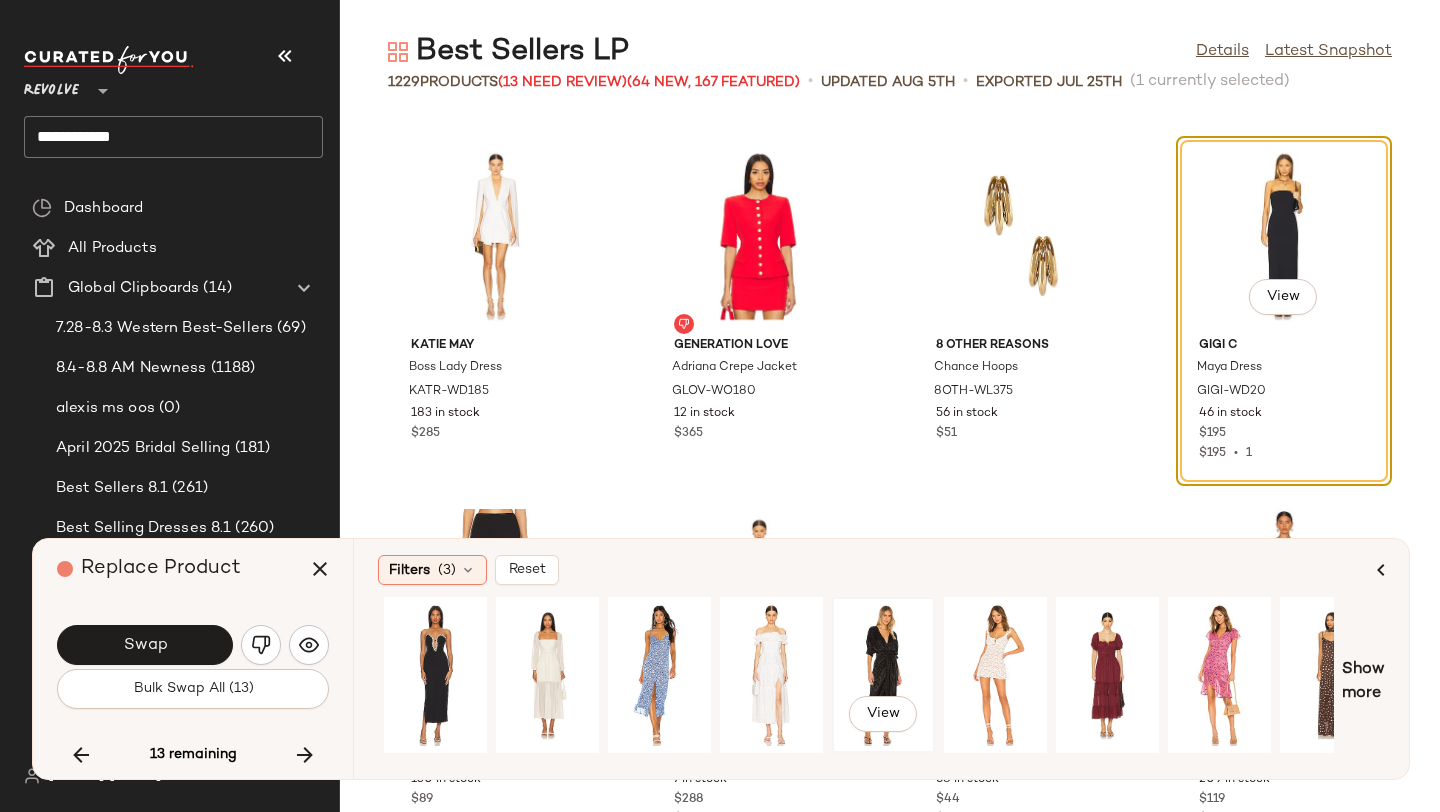 scroll, scrollTop: 0, scrollLeft: 577, axis: horizontal 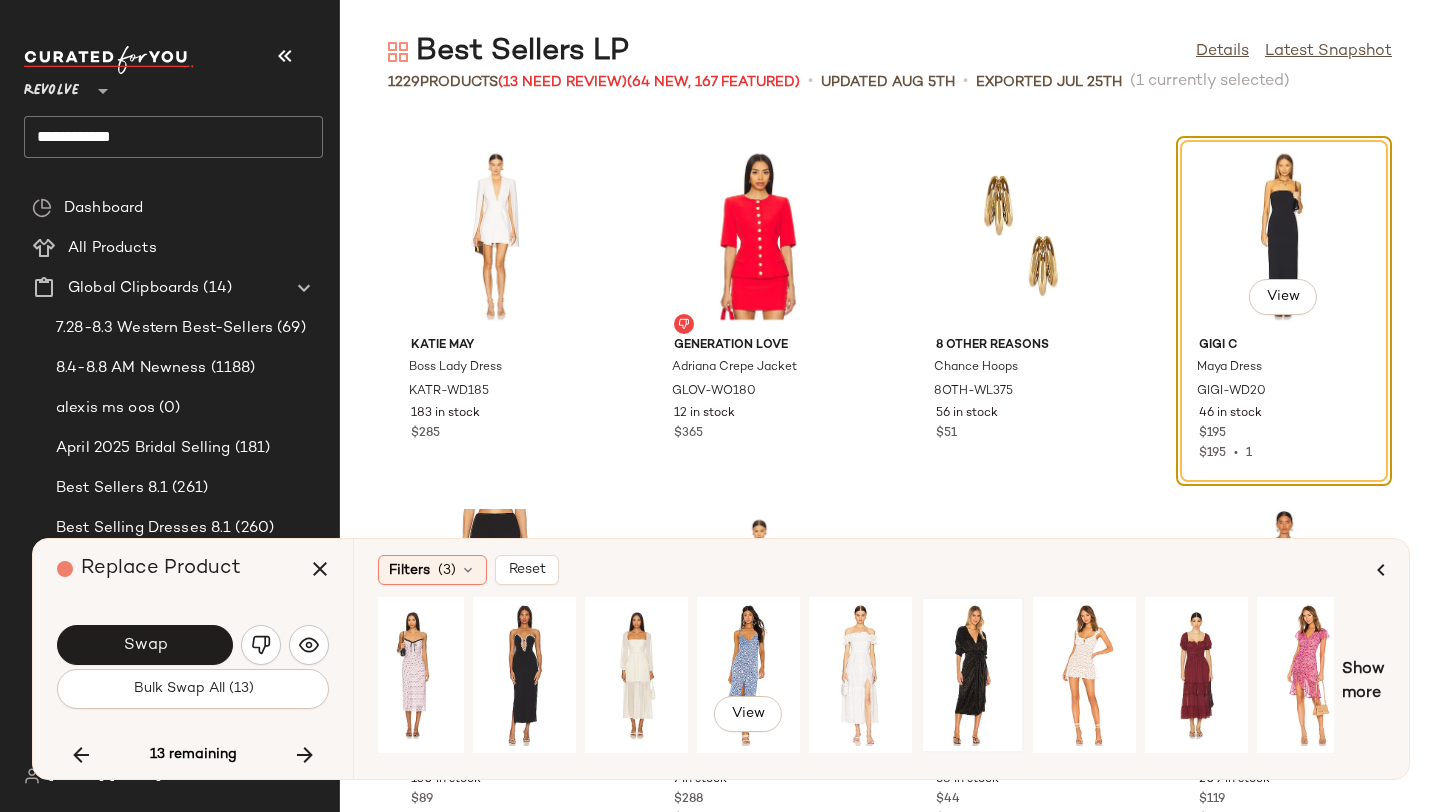 click on "View" 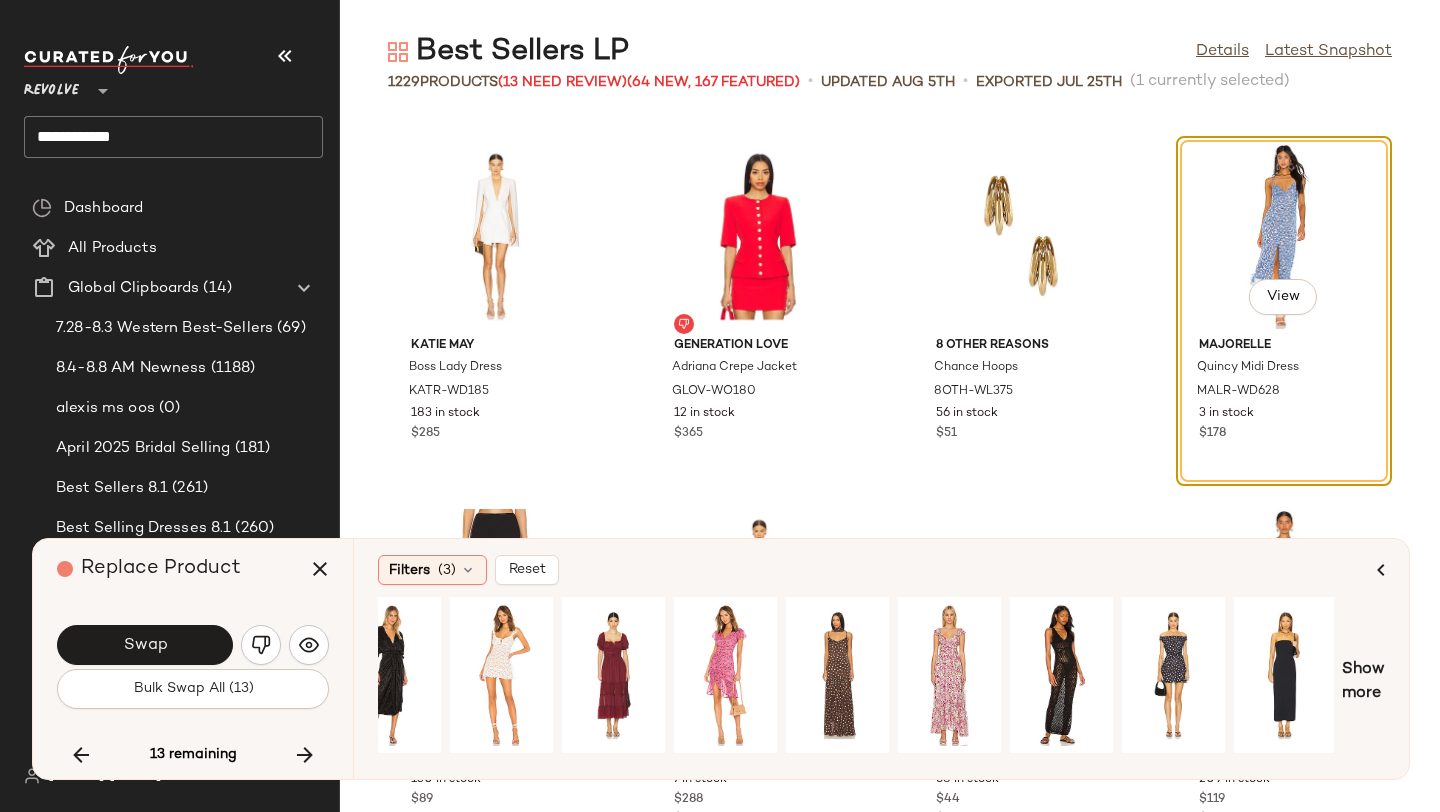 scroll, scrollTop: 0, scrollLeft: 1273, axis: horizontal 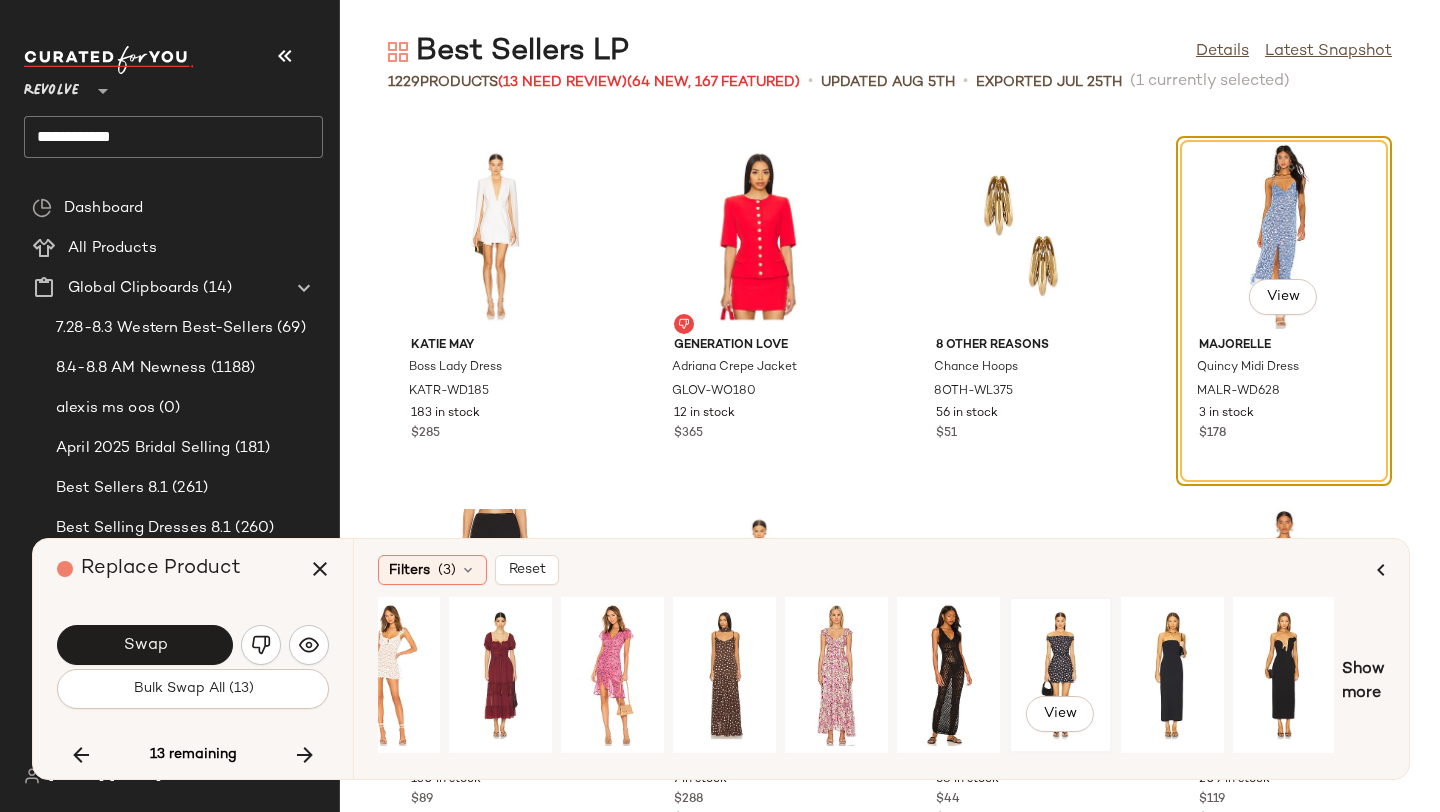click on "View" 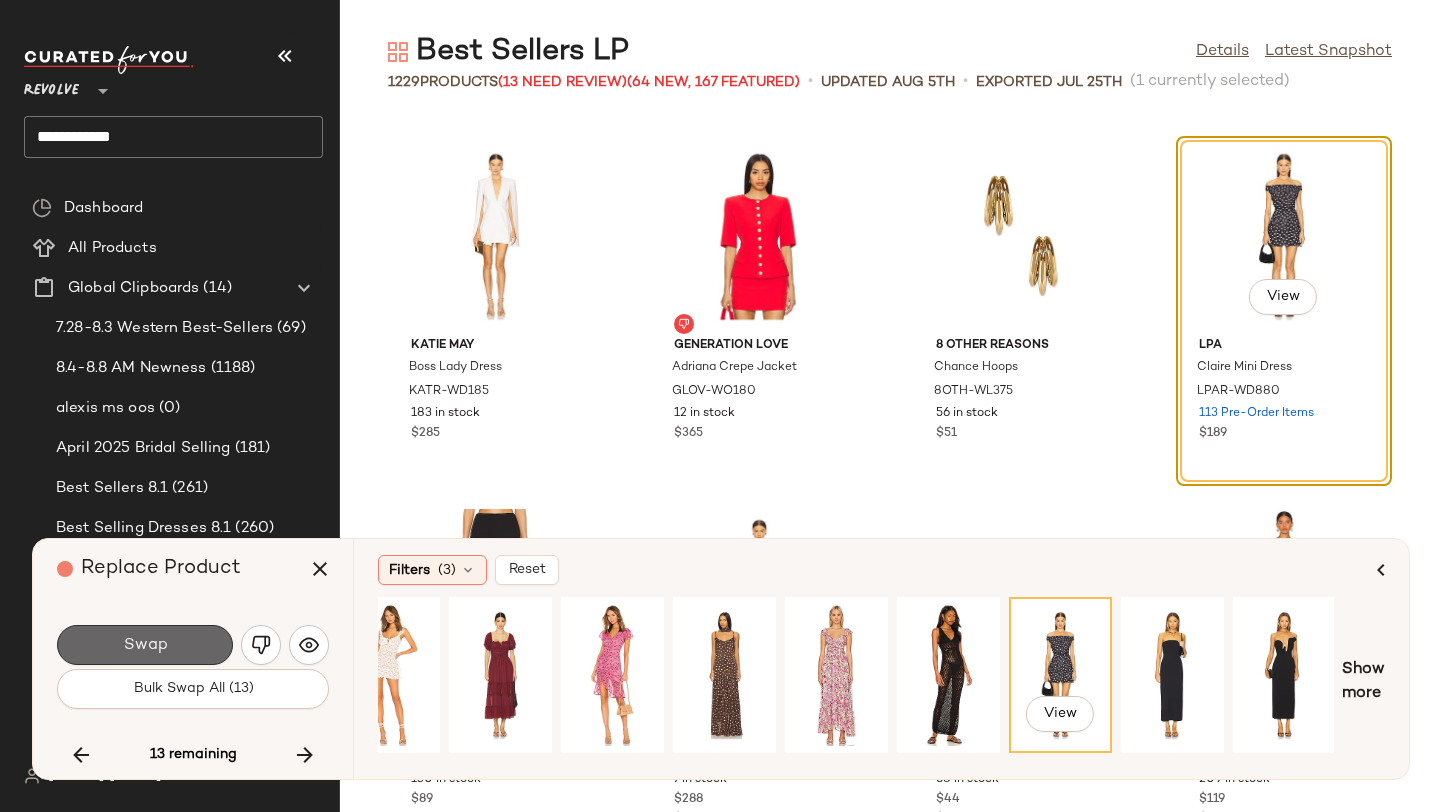click on "Swap" 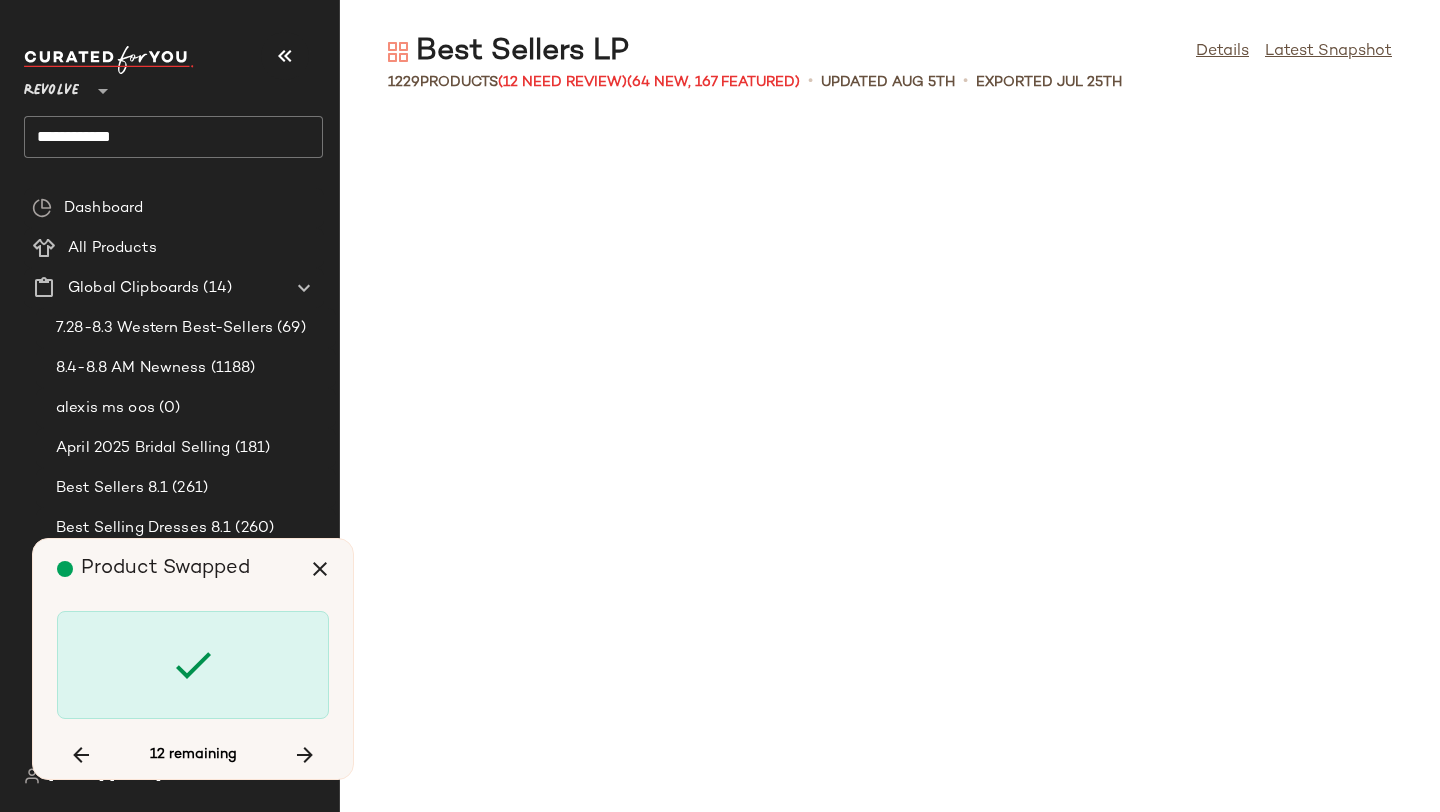 scroll, scrollTop: 64050, scrollLeft: 0, axis: vertical 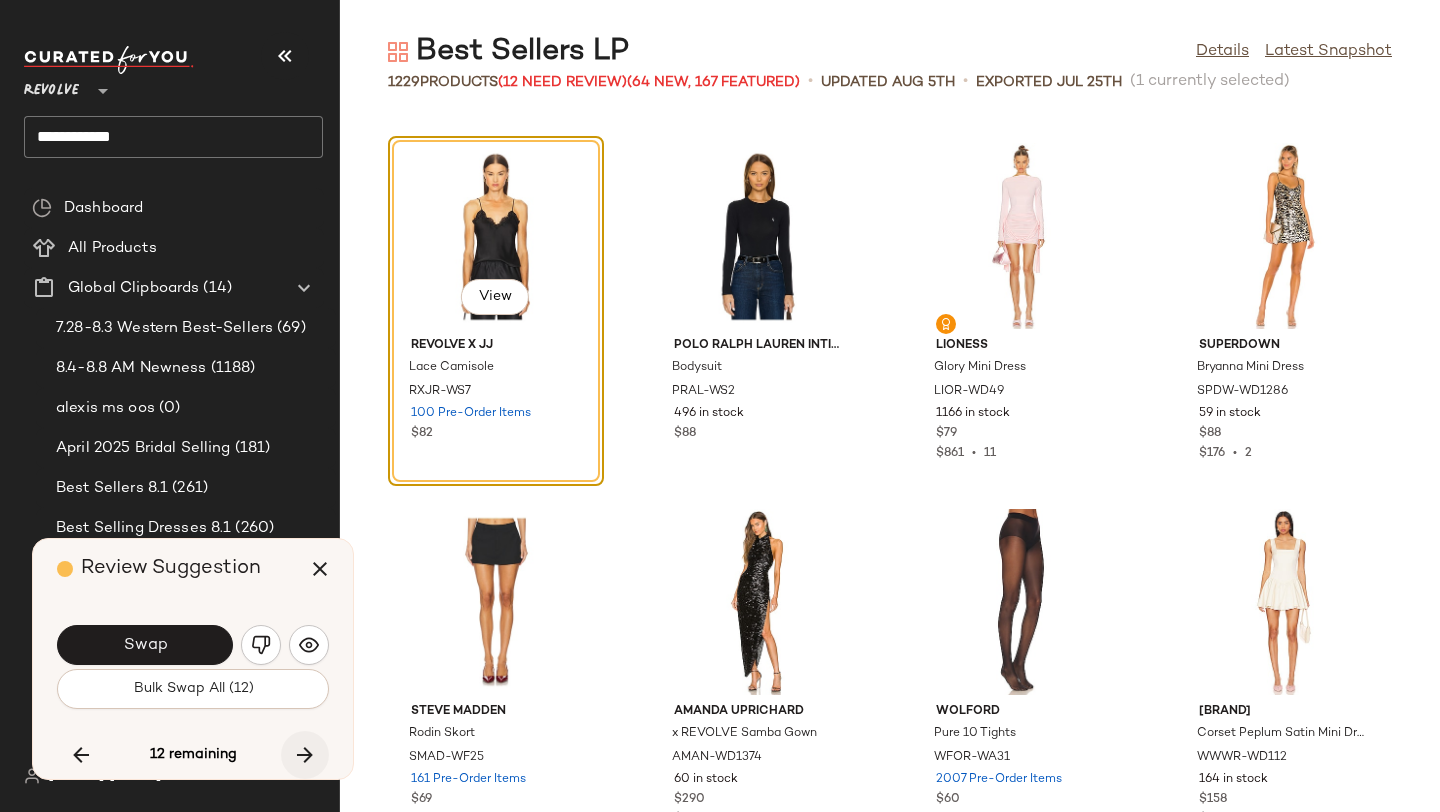 click at bounding box center [305, 755] 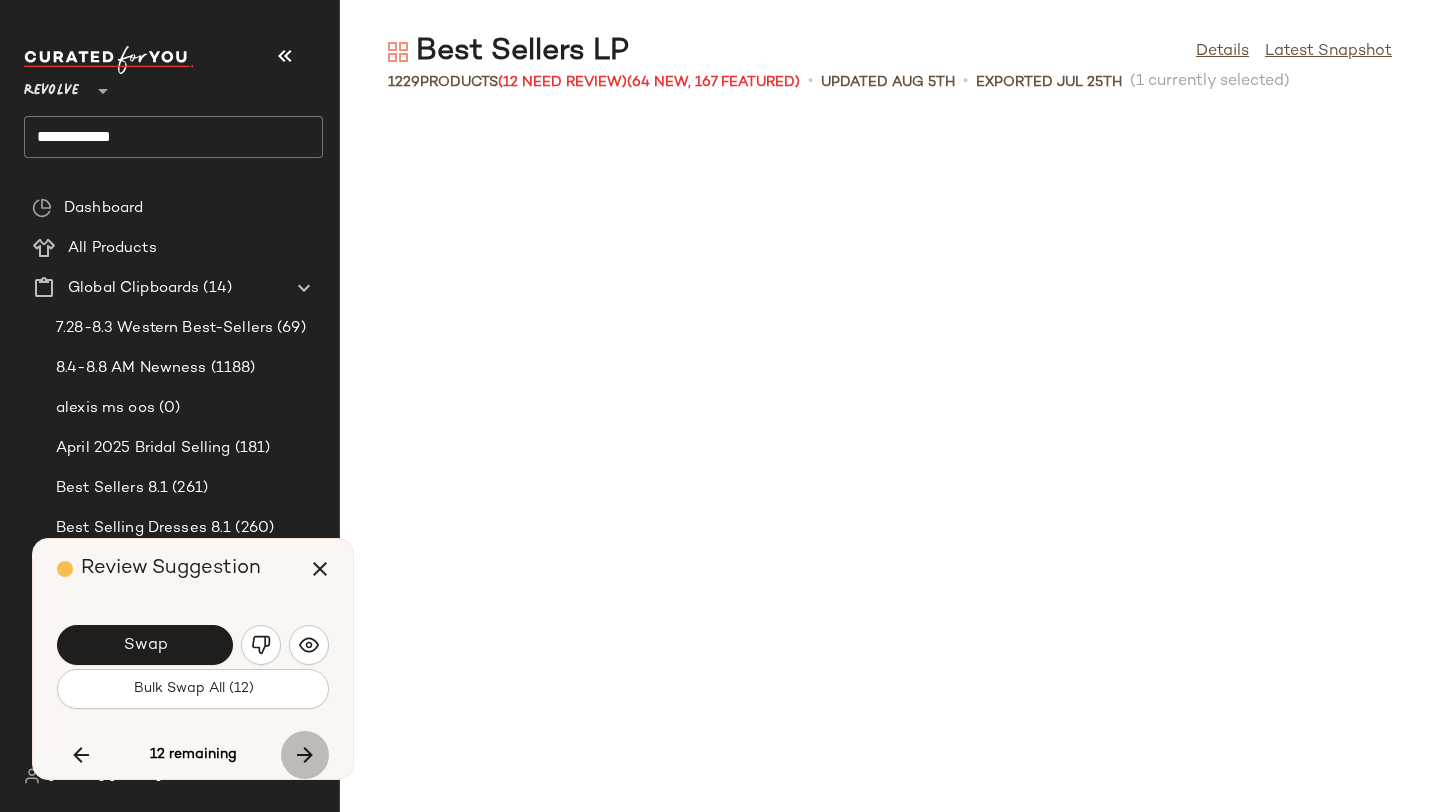 scroll, scrollTop: 65148, scrollLeft: 0, axis: vertical 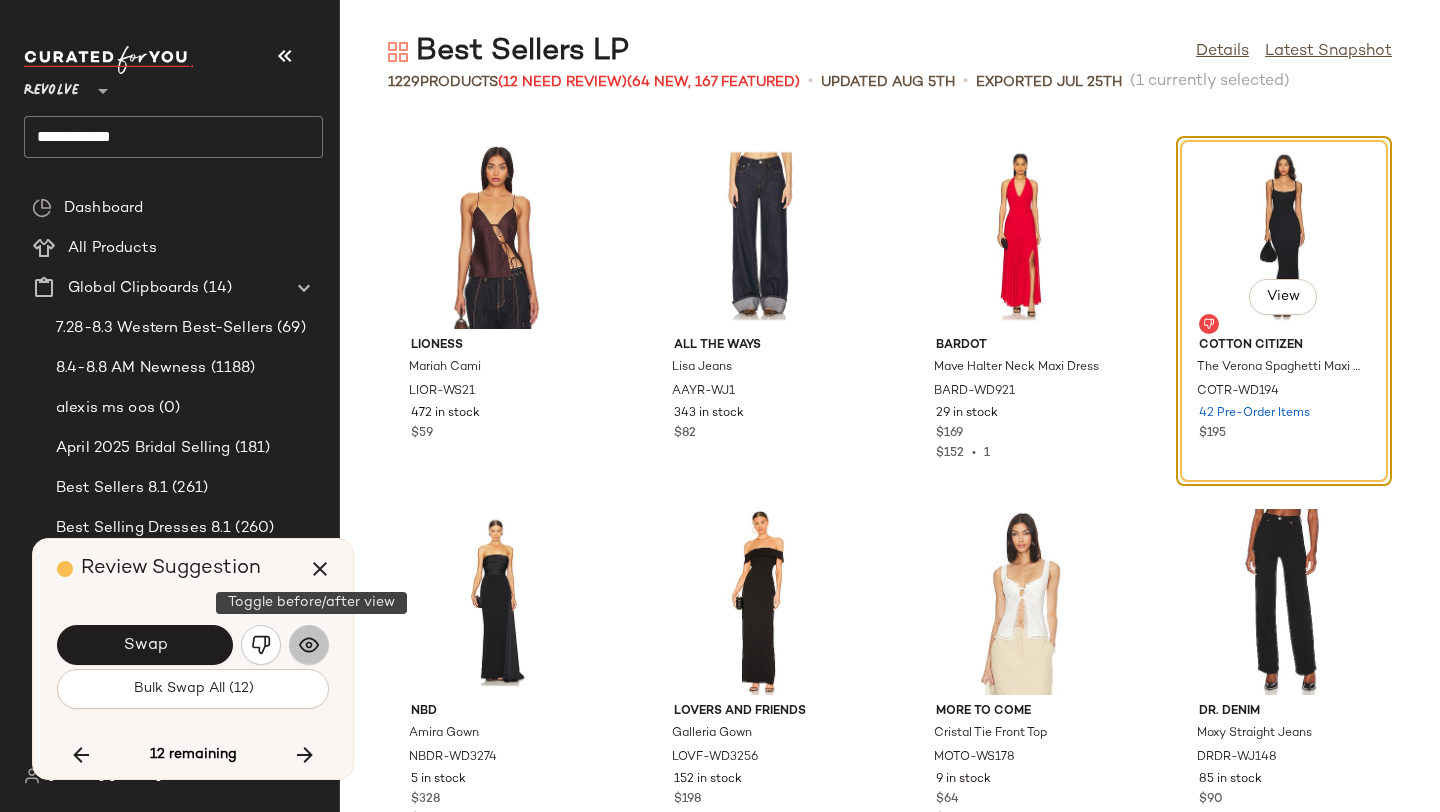 click 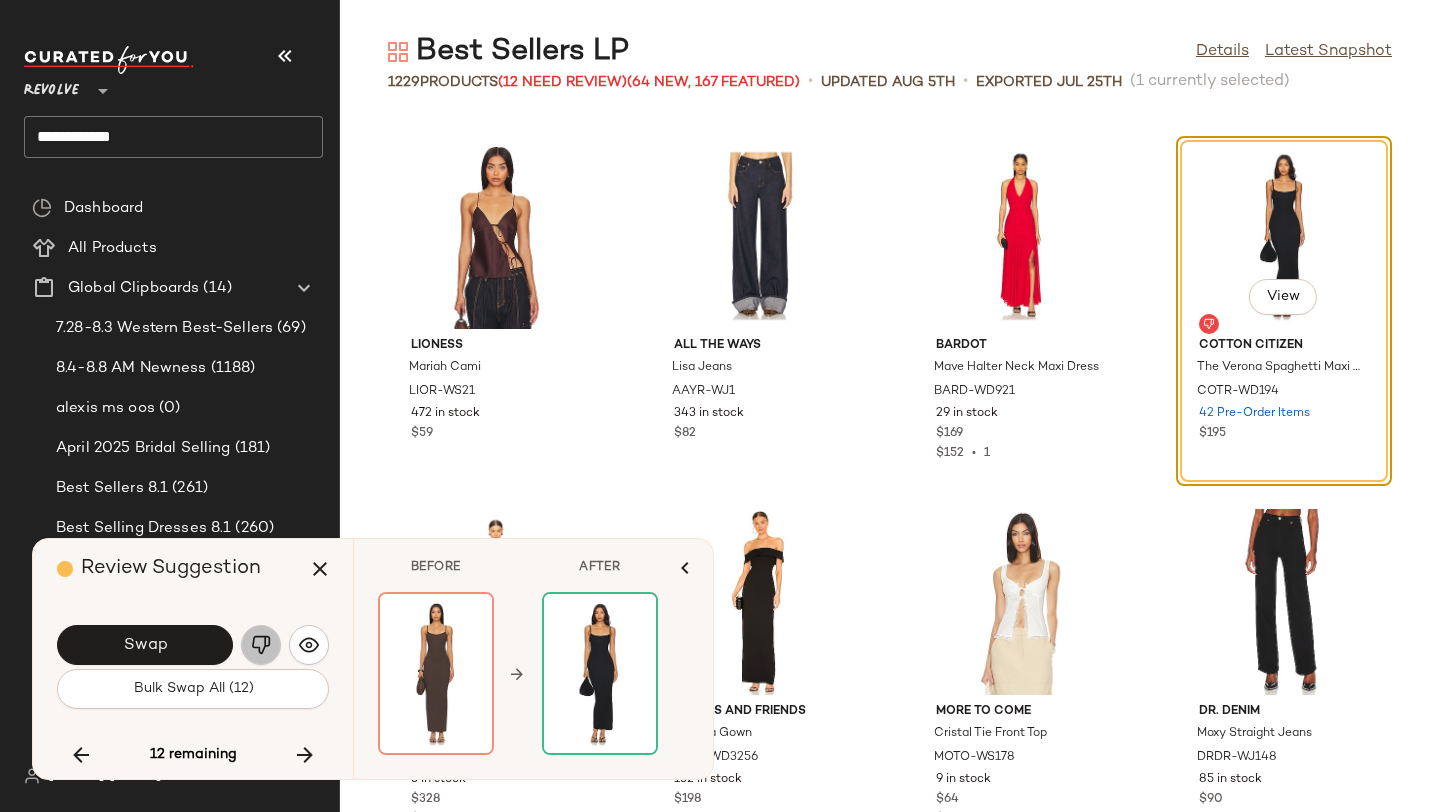 click 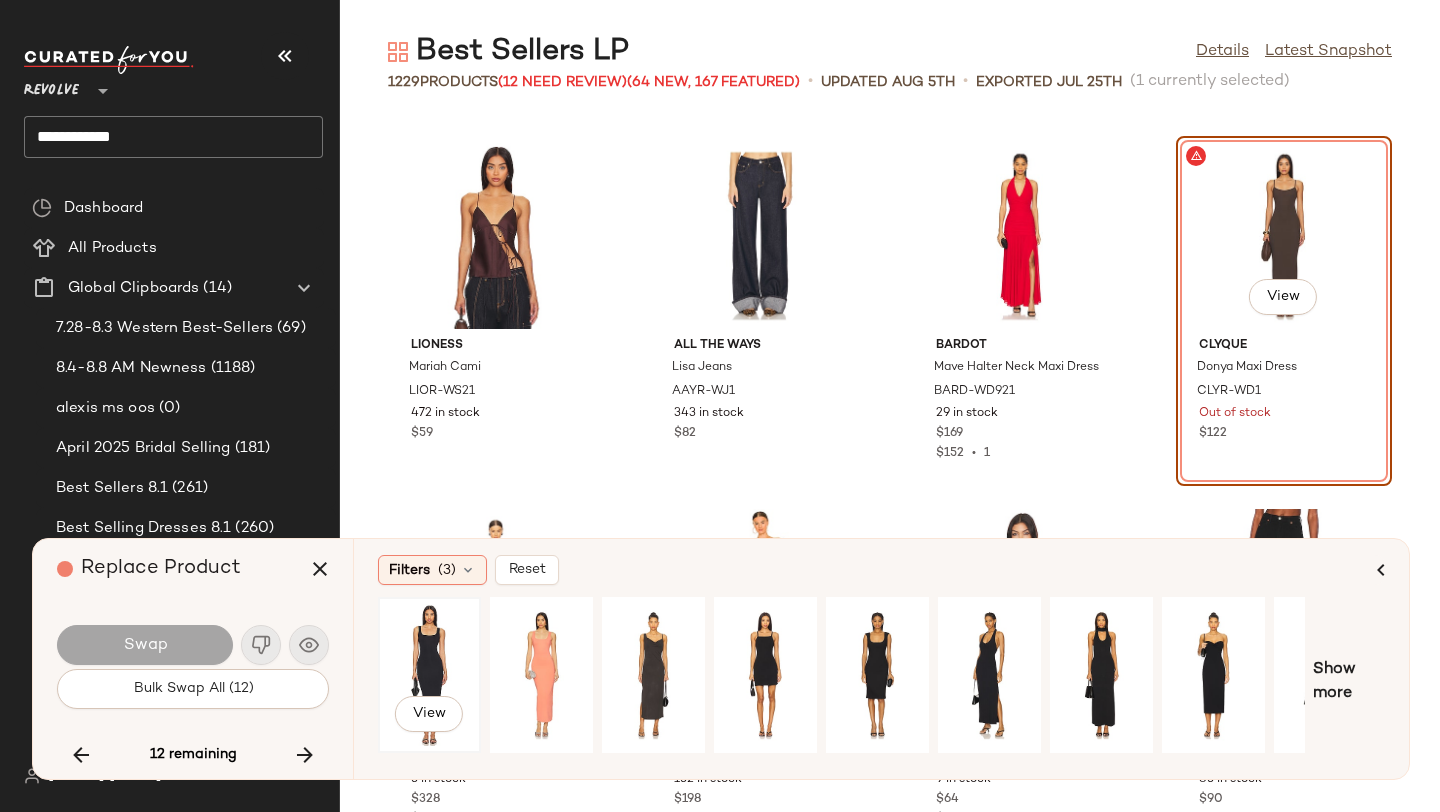 click on "View" 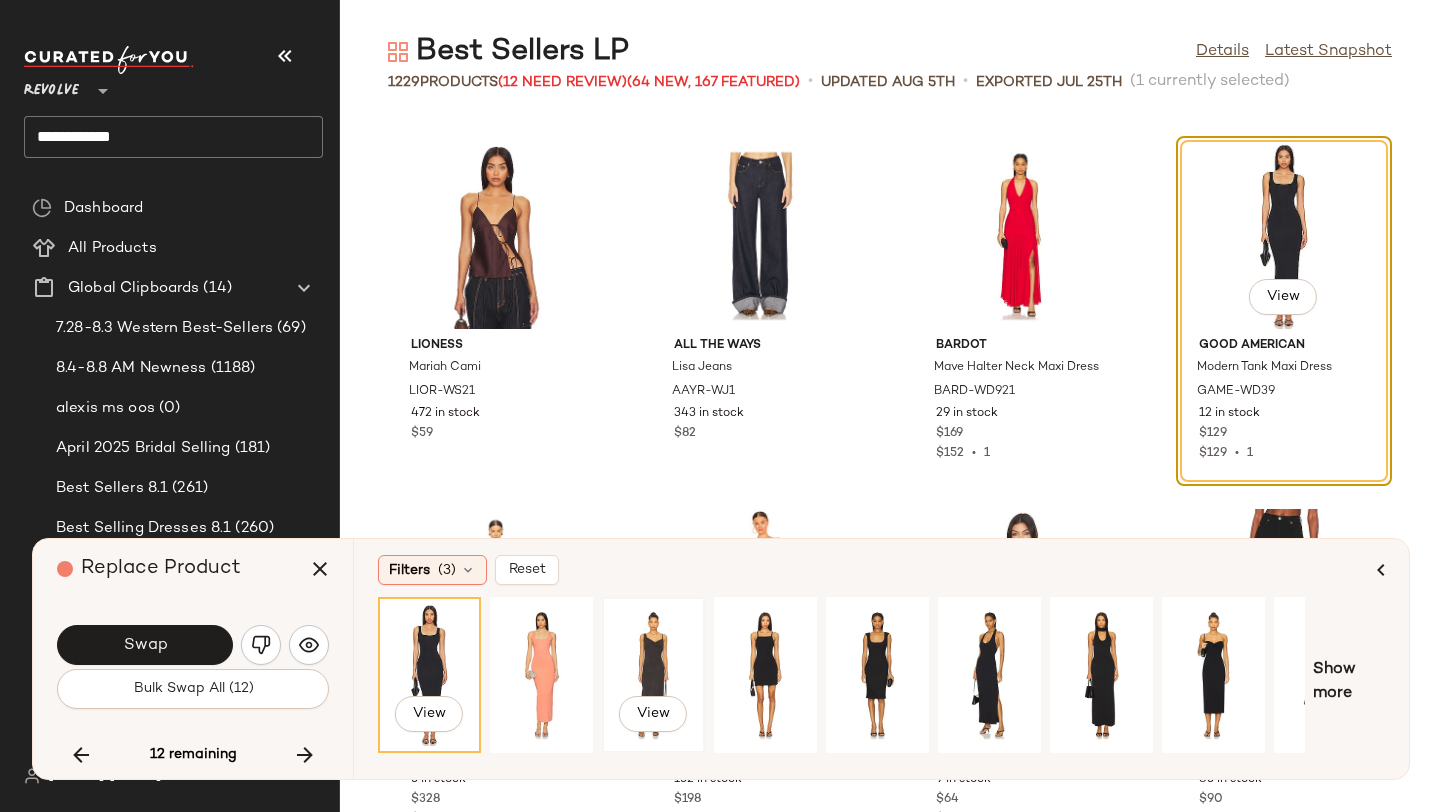 click on "View" 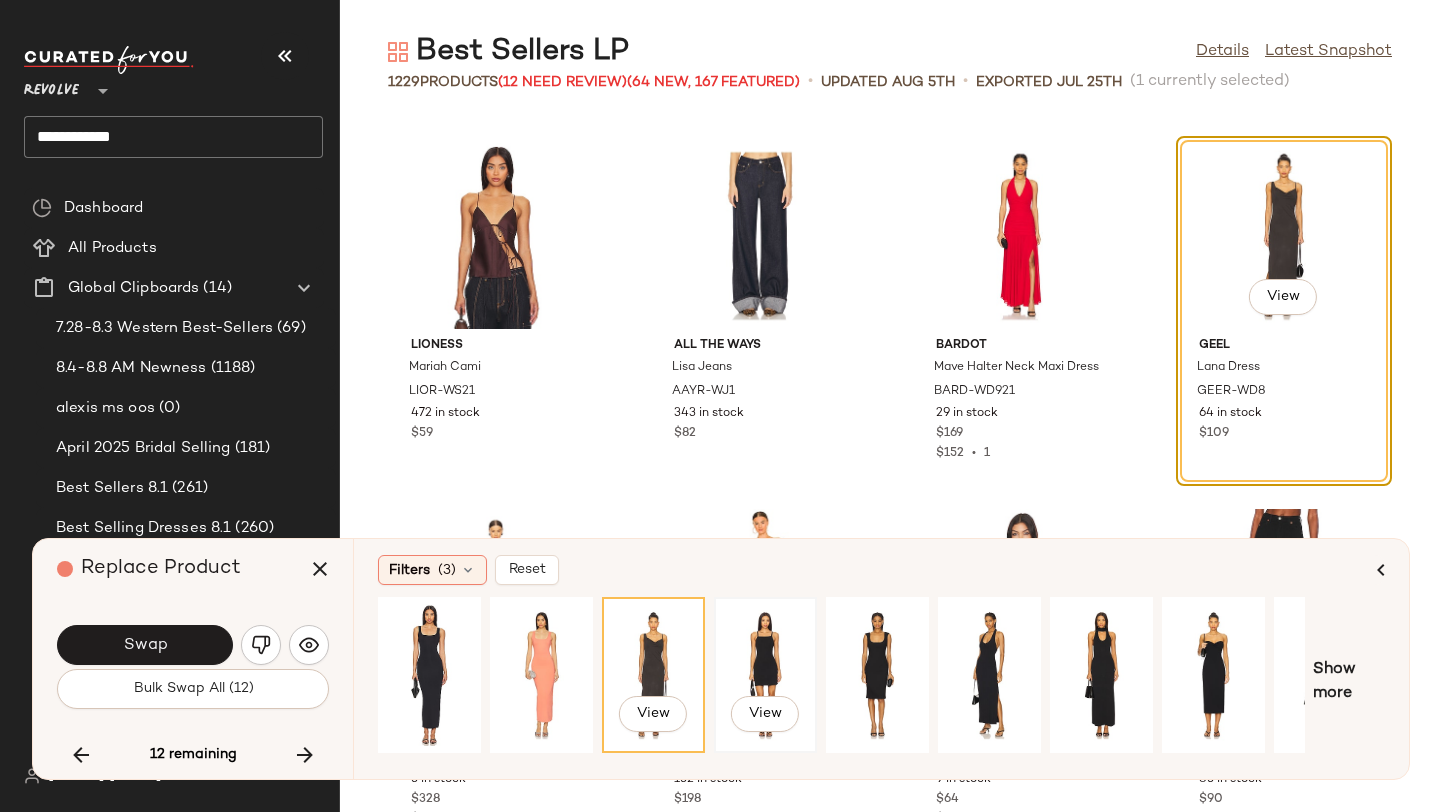 click on "View" 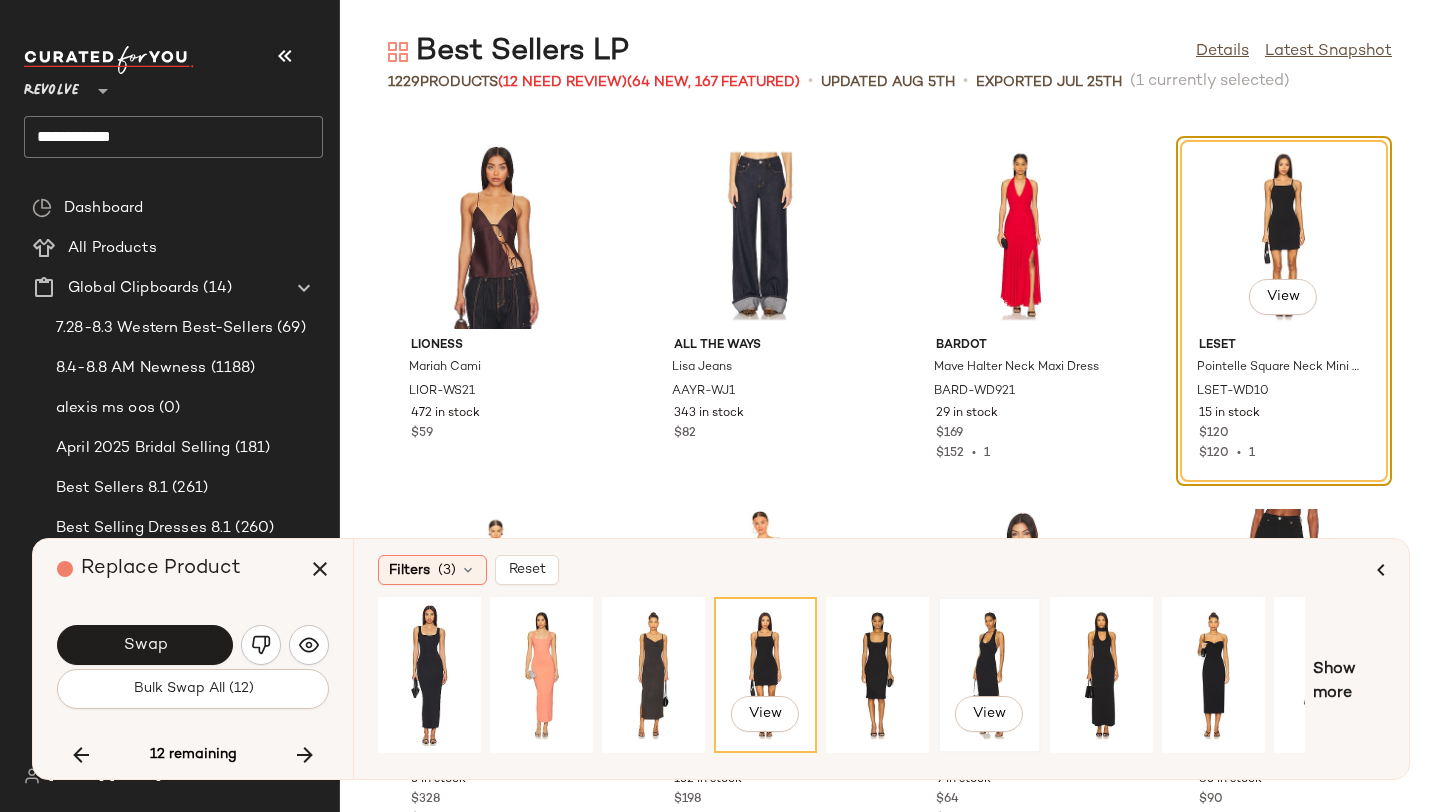 click on "View" 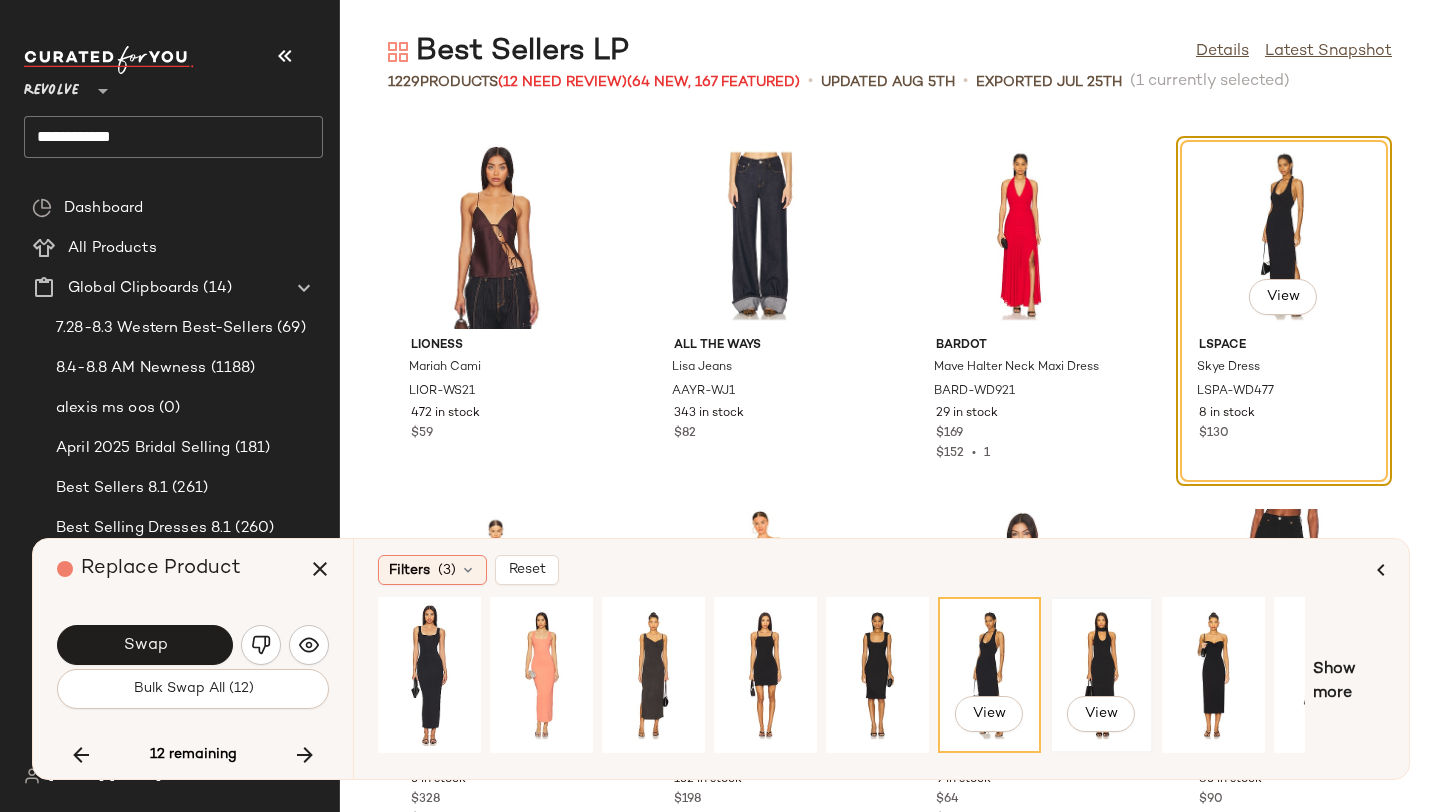 click on "View" 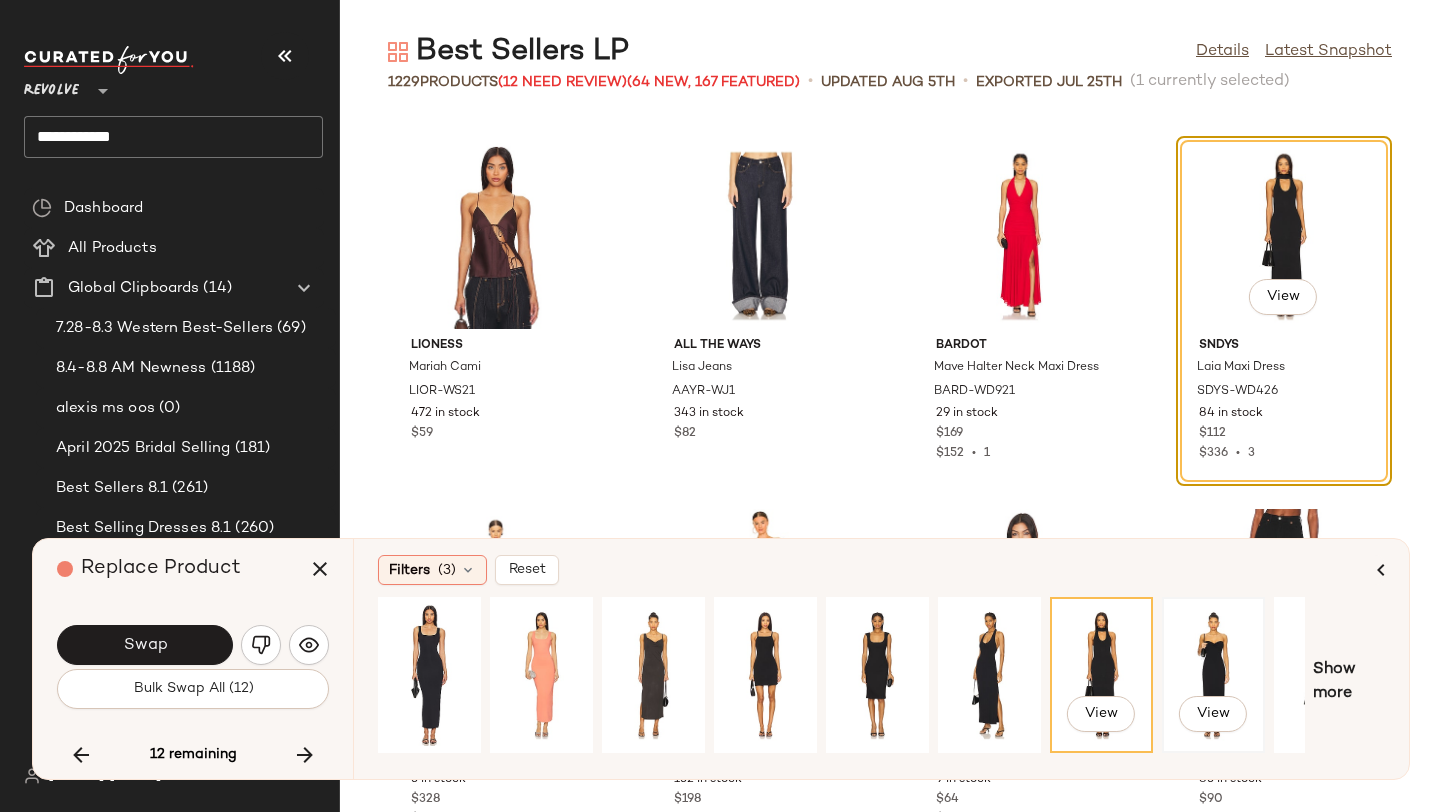 click on "View" 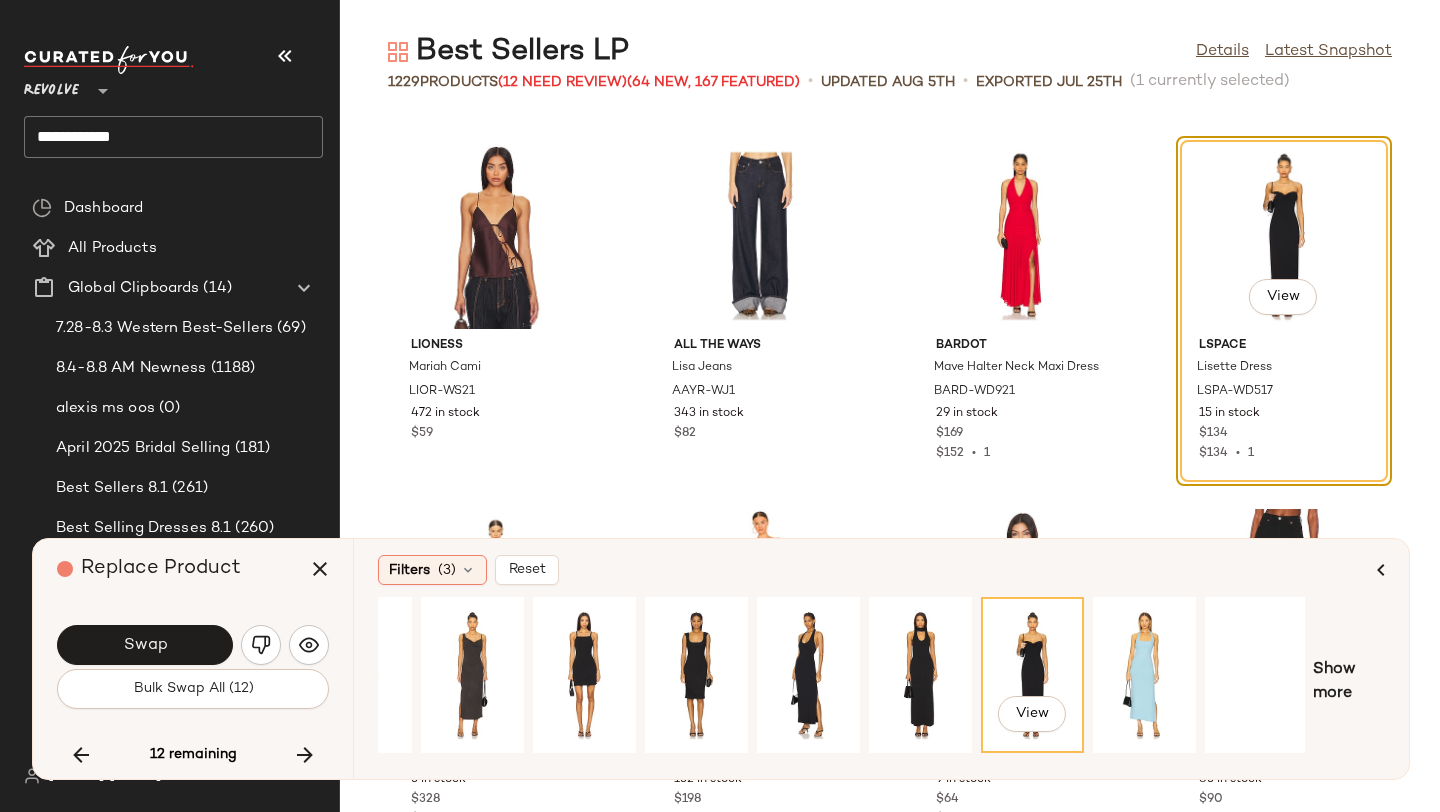 scroll, scrollTop: 0, scrollLeft: 182, axis: horizontal 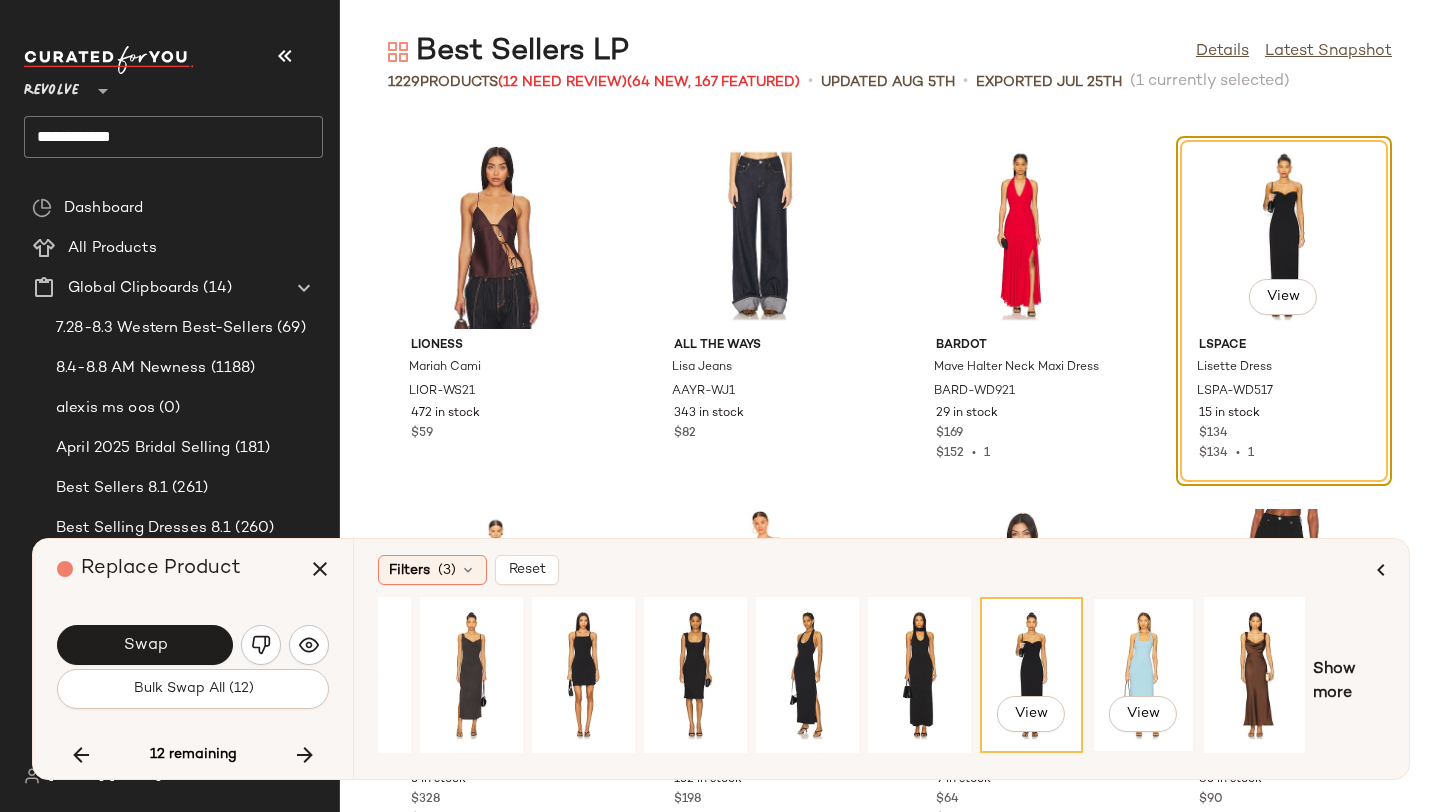 click on "View" 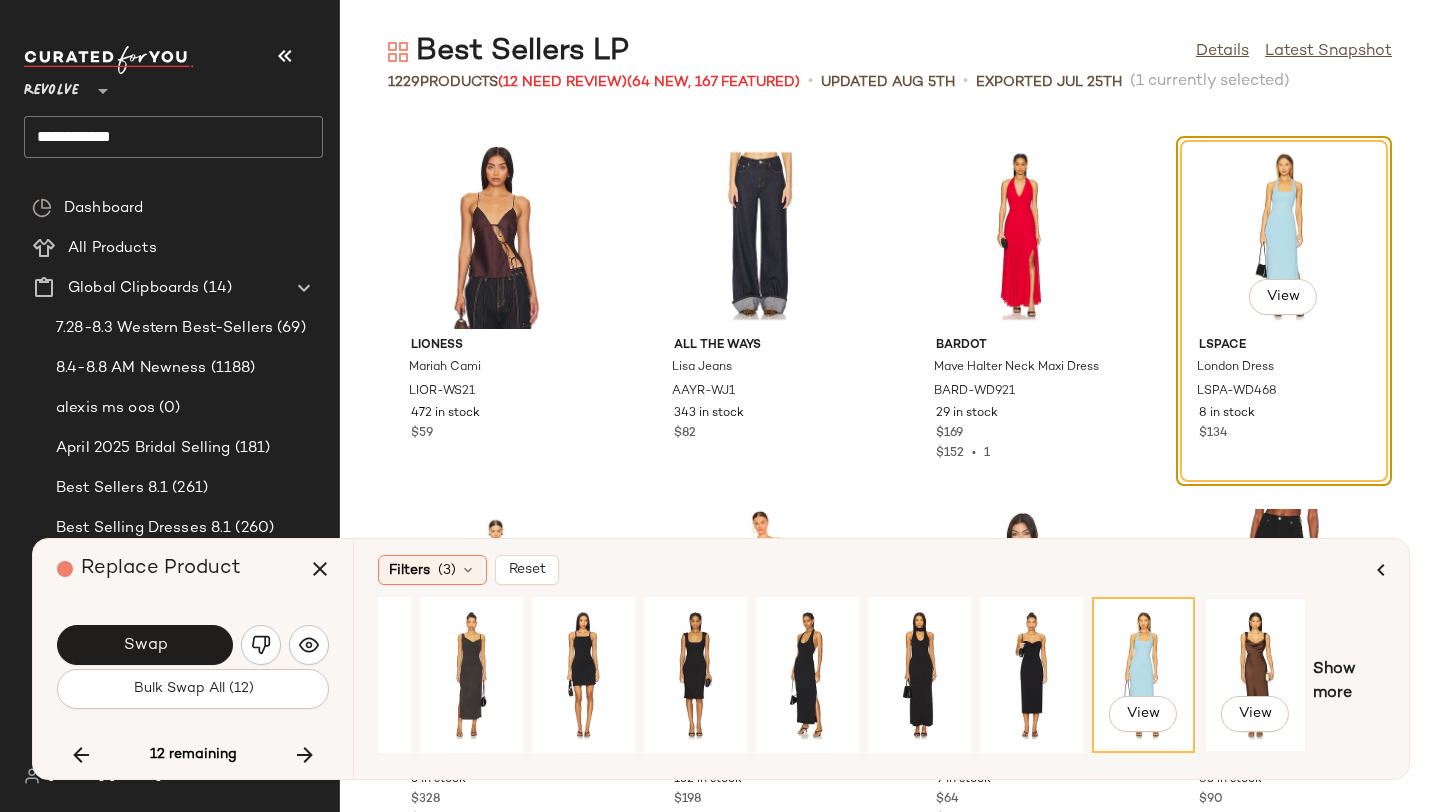 click on "View" 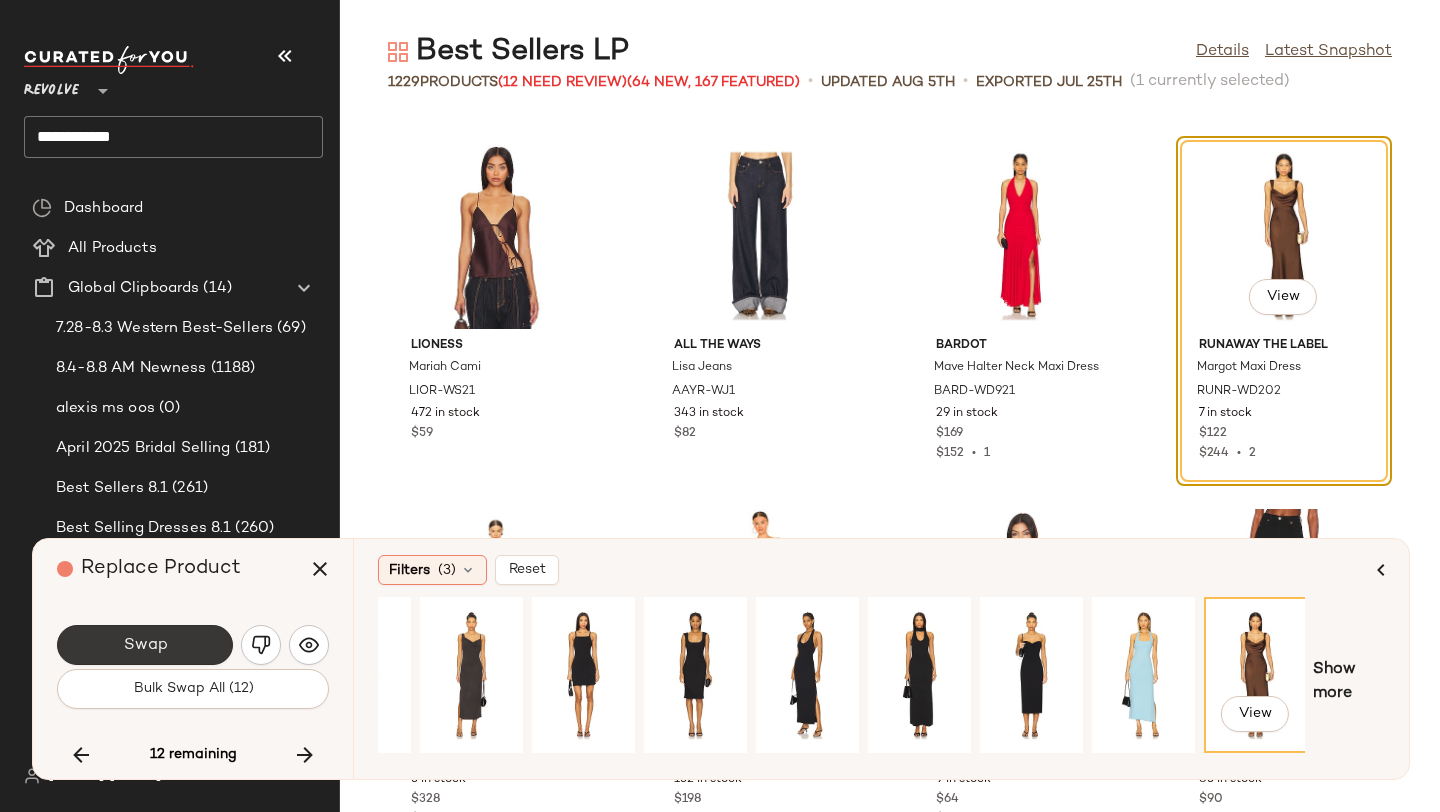 click on "Swap" at bounding box center [145, 645] 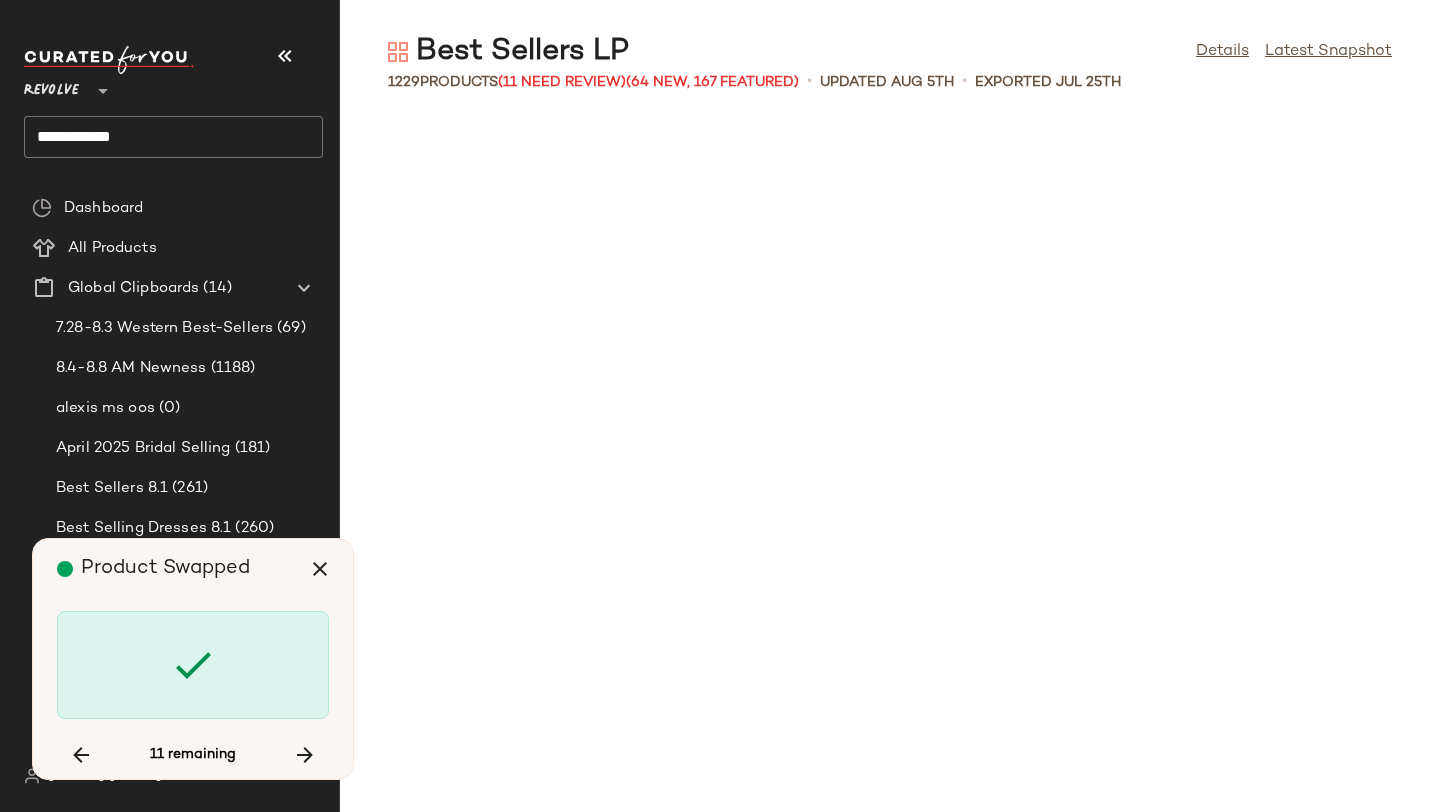 scroll, scrollTop: 73932, scrollLeft: 0, axis: vertical 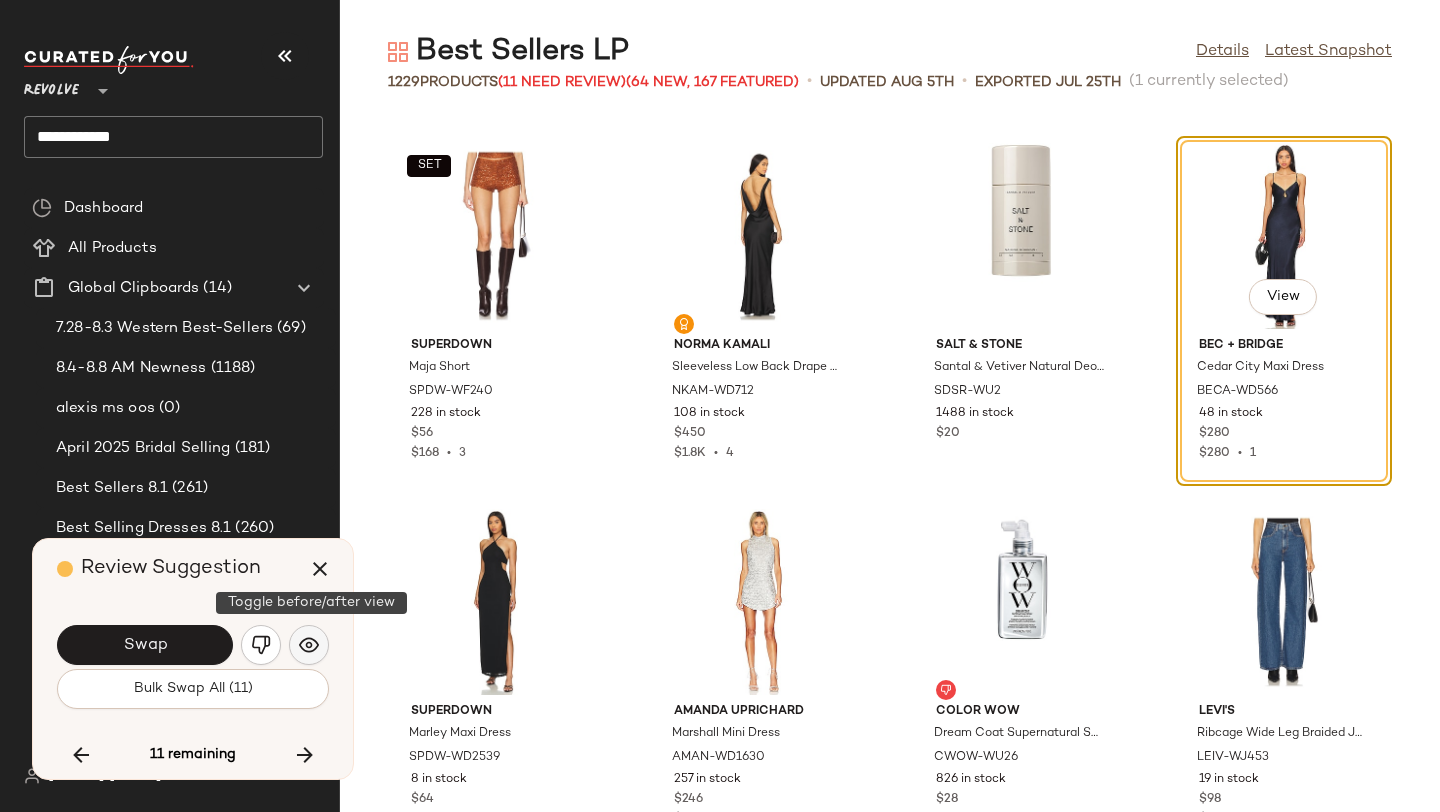 click 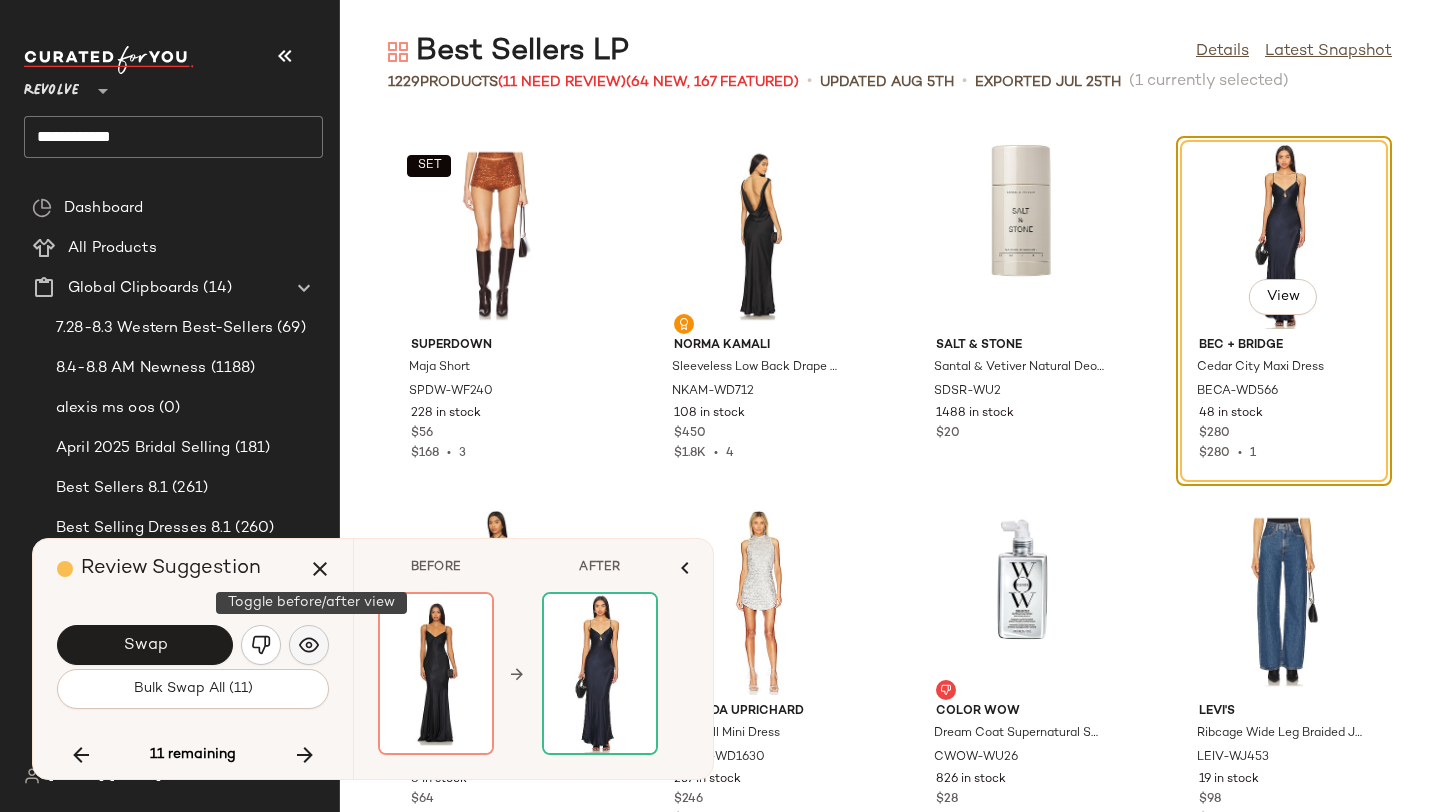 click 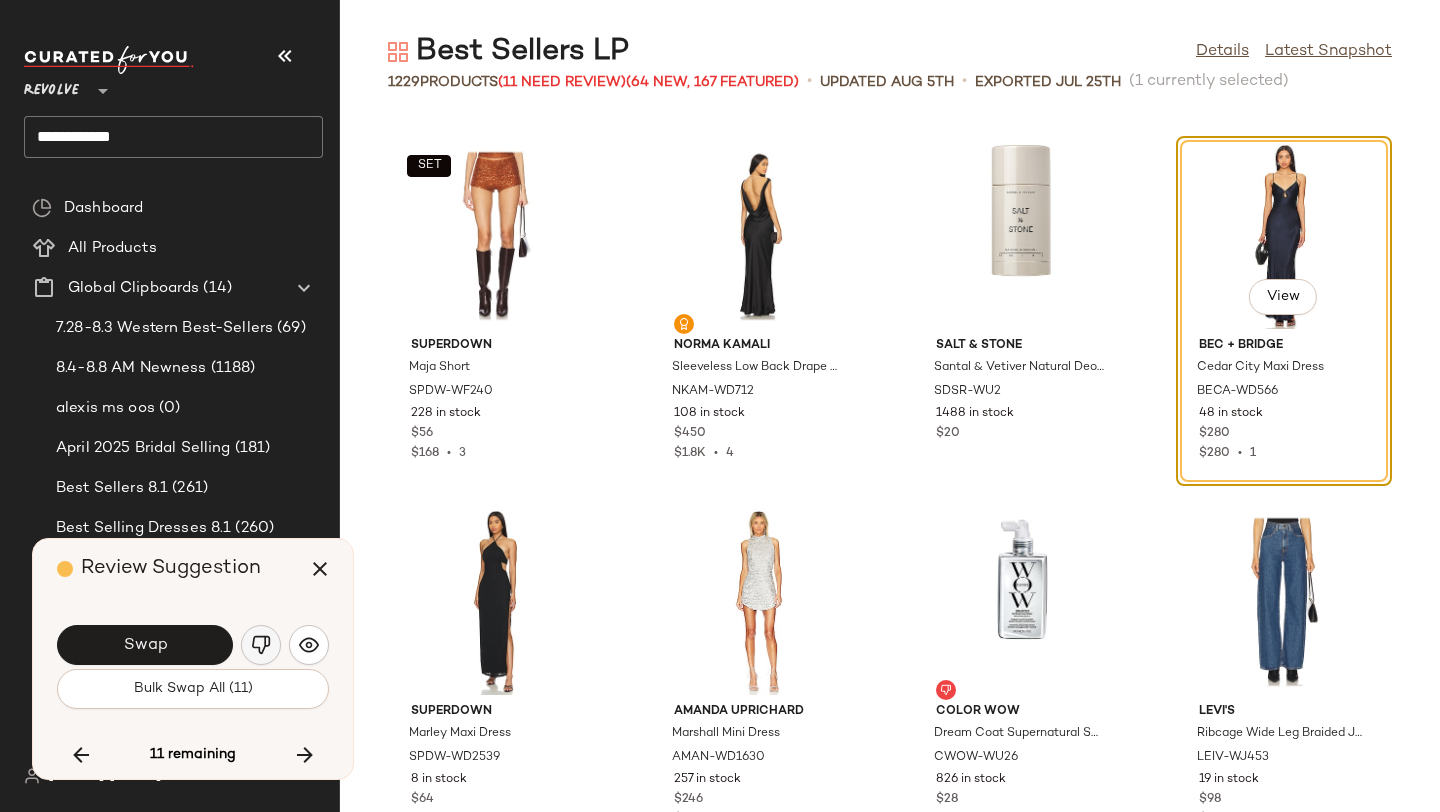 click 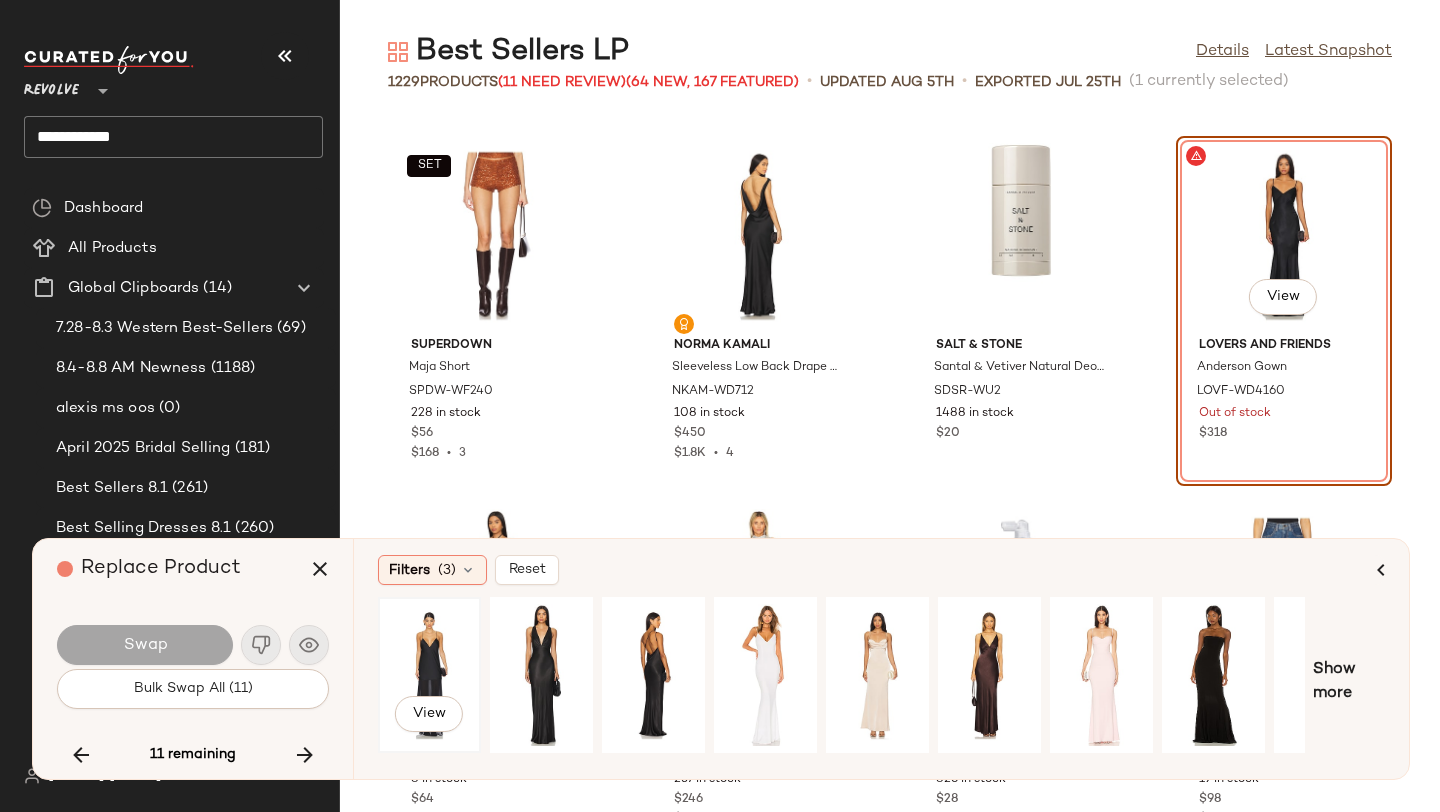 click on "View" 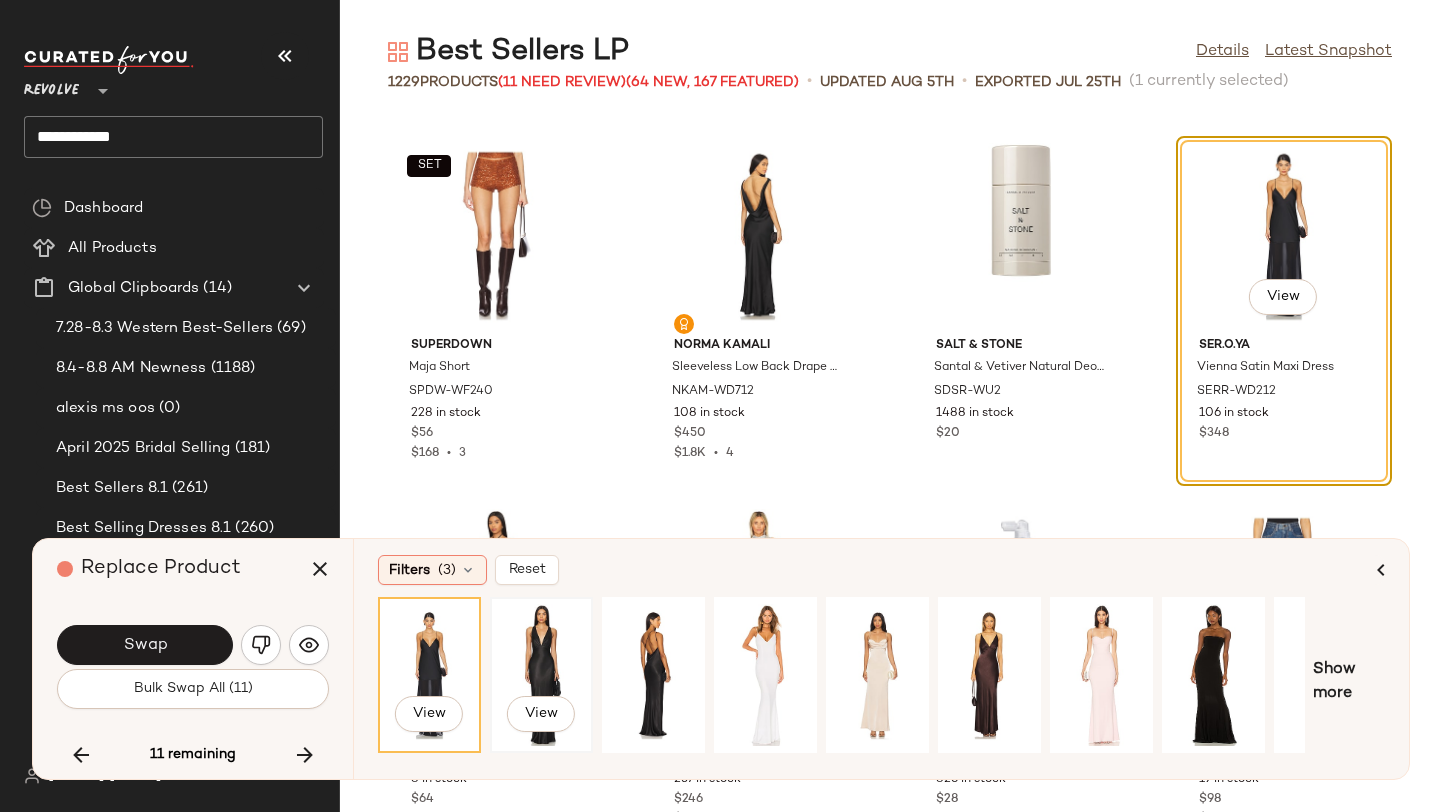 click on "View" 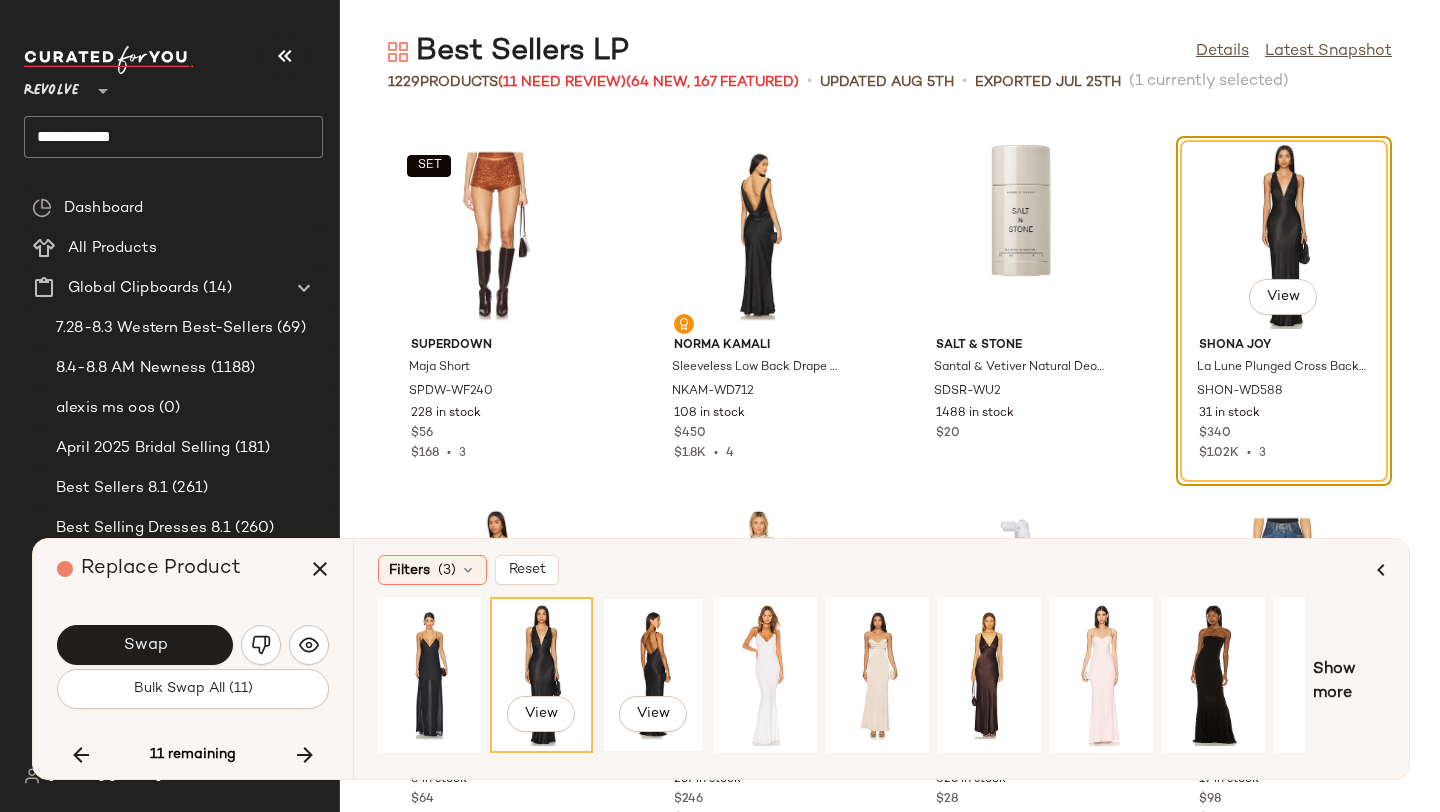 click on "View" 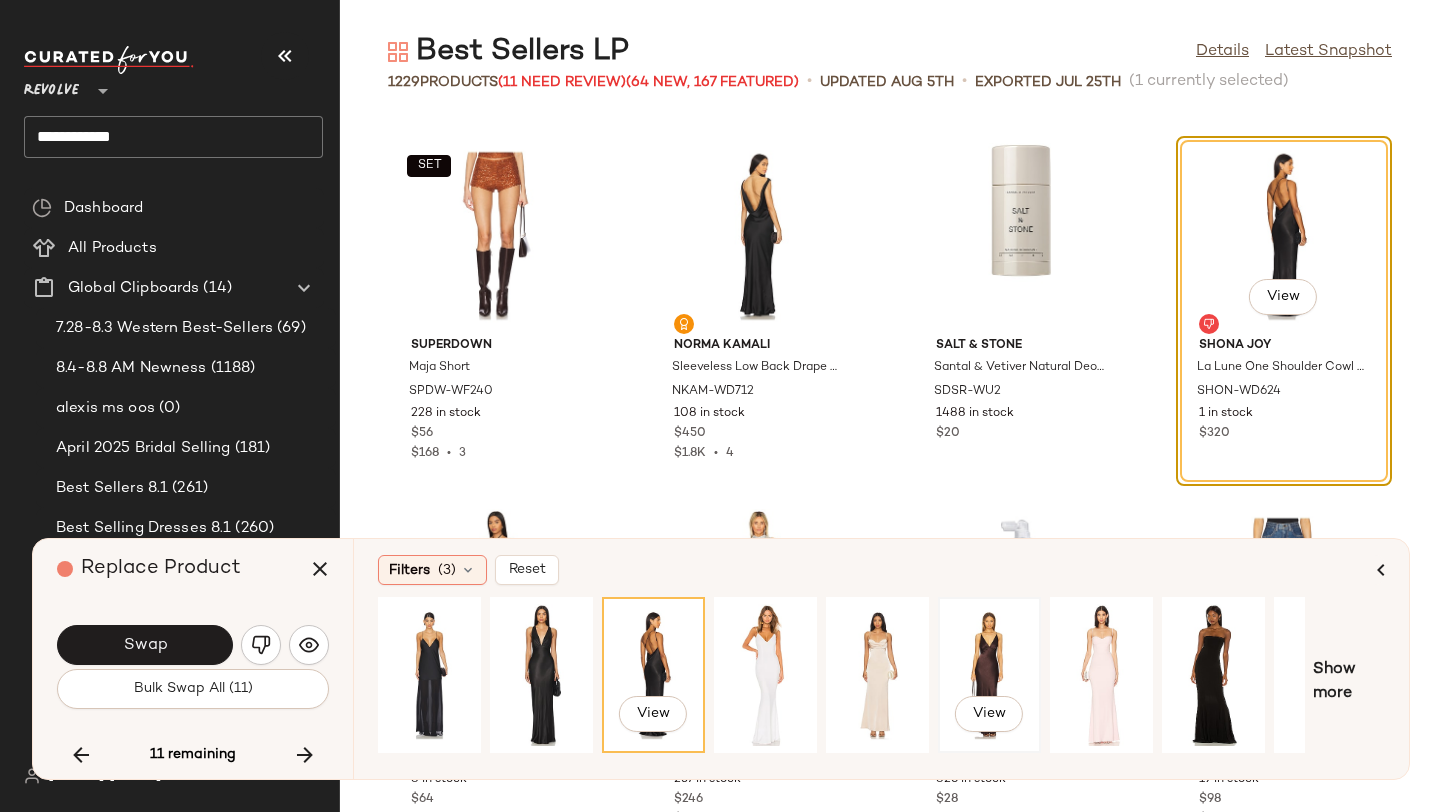 click on "View" 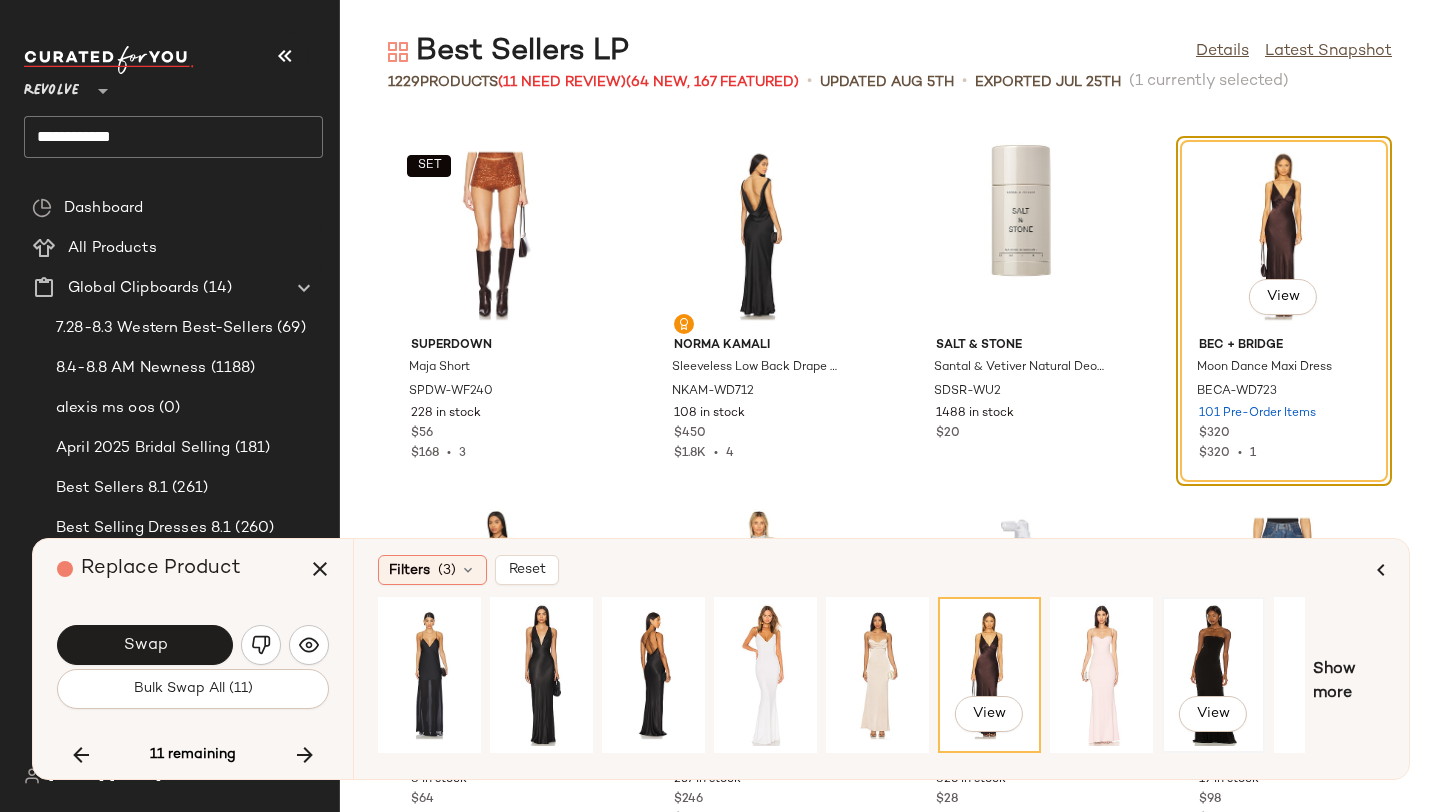 click on "View" 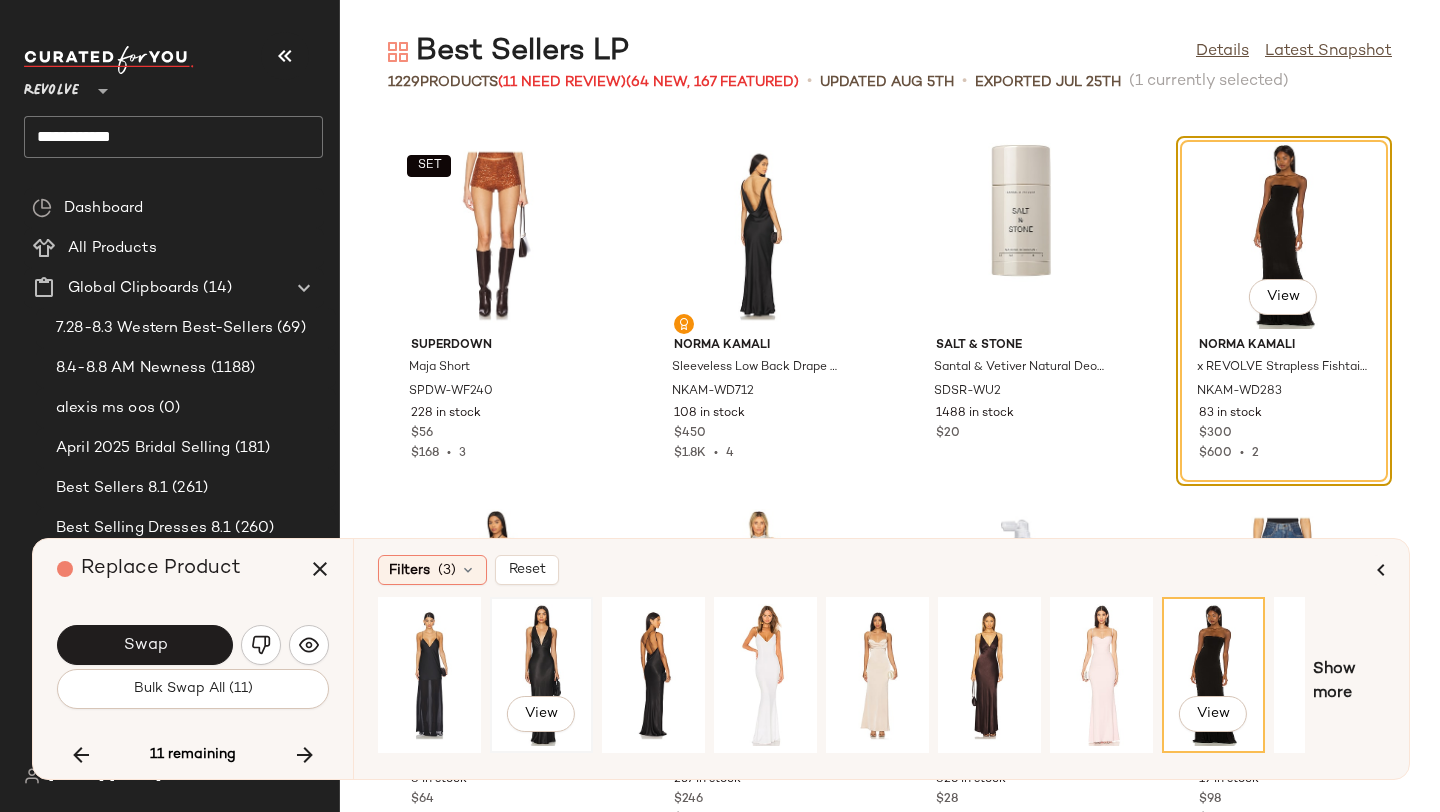 click on "View" 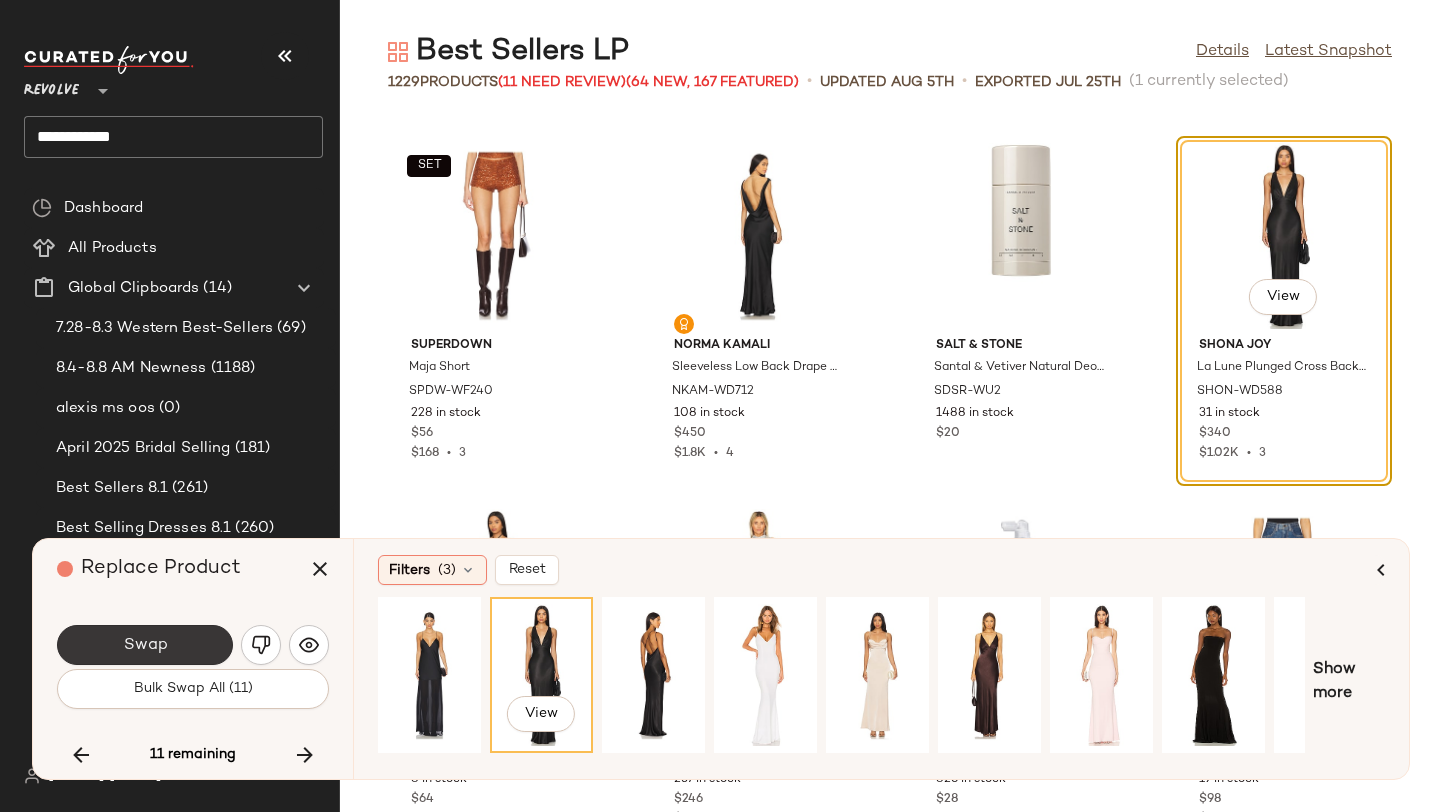 click on "Swap" 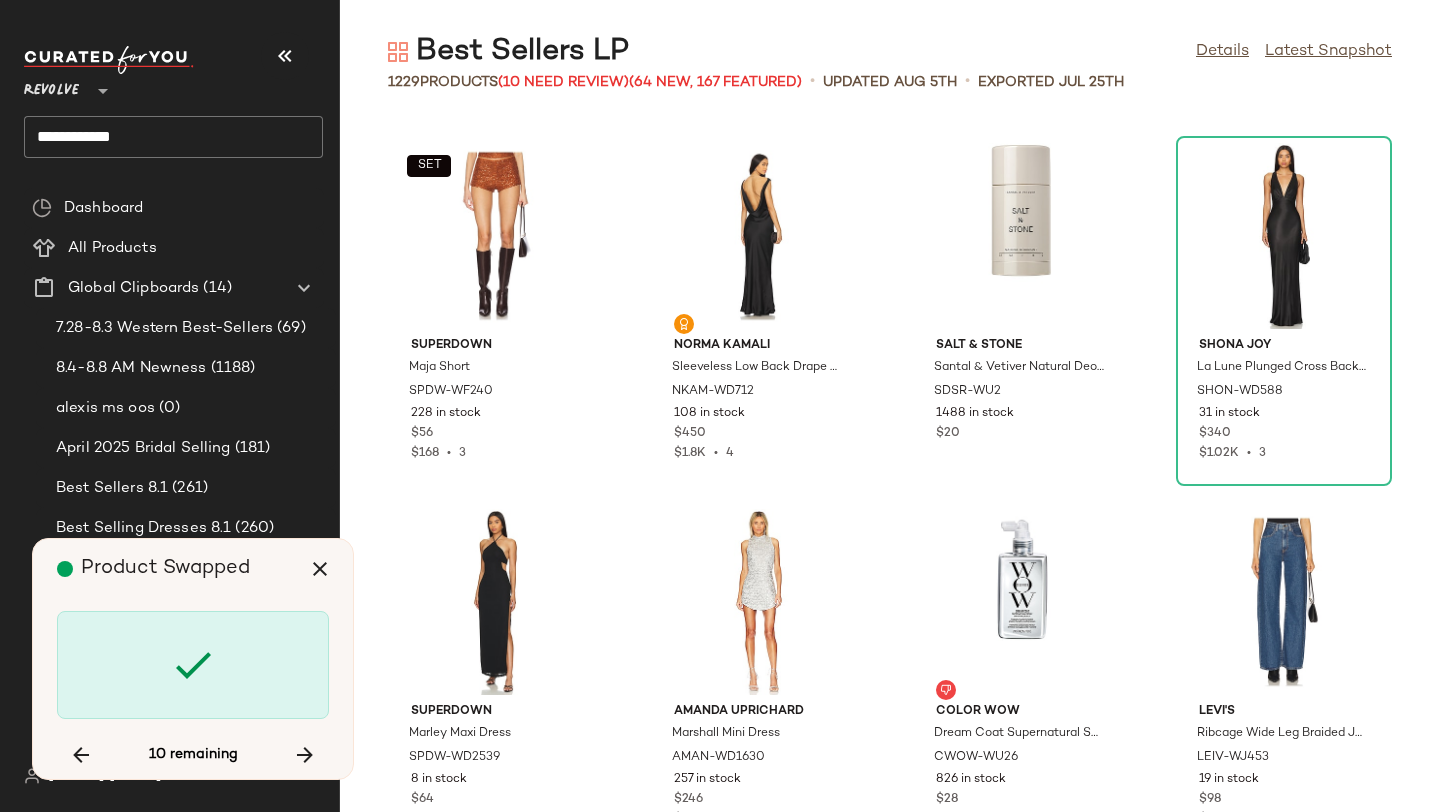 scroll, scrollTop: 78690, scrollLeft: 0, axis: vertical 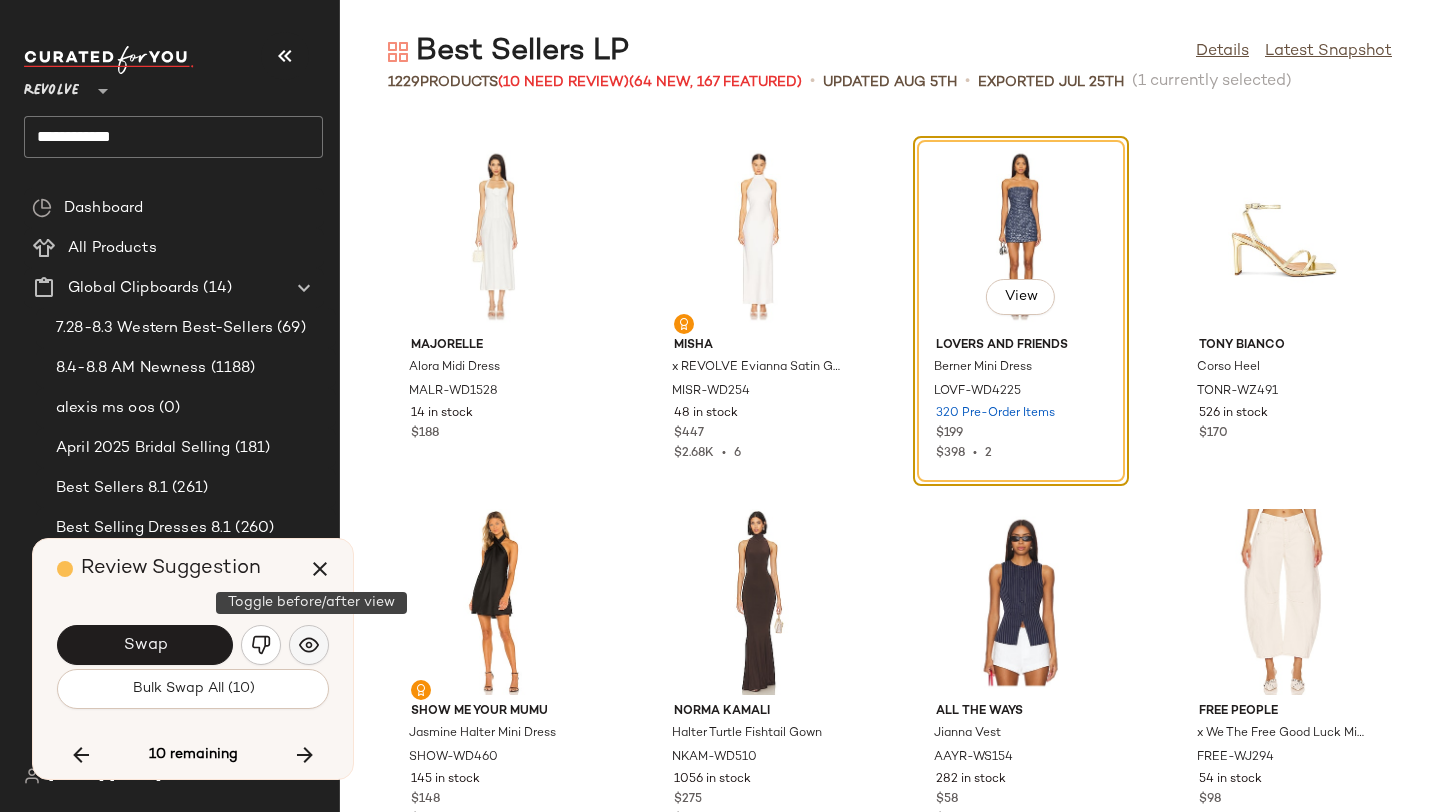 click 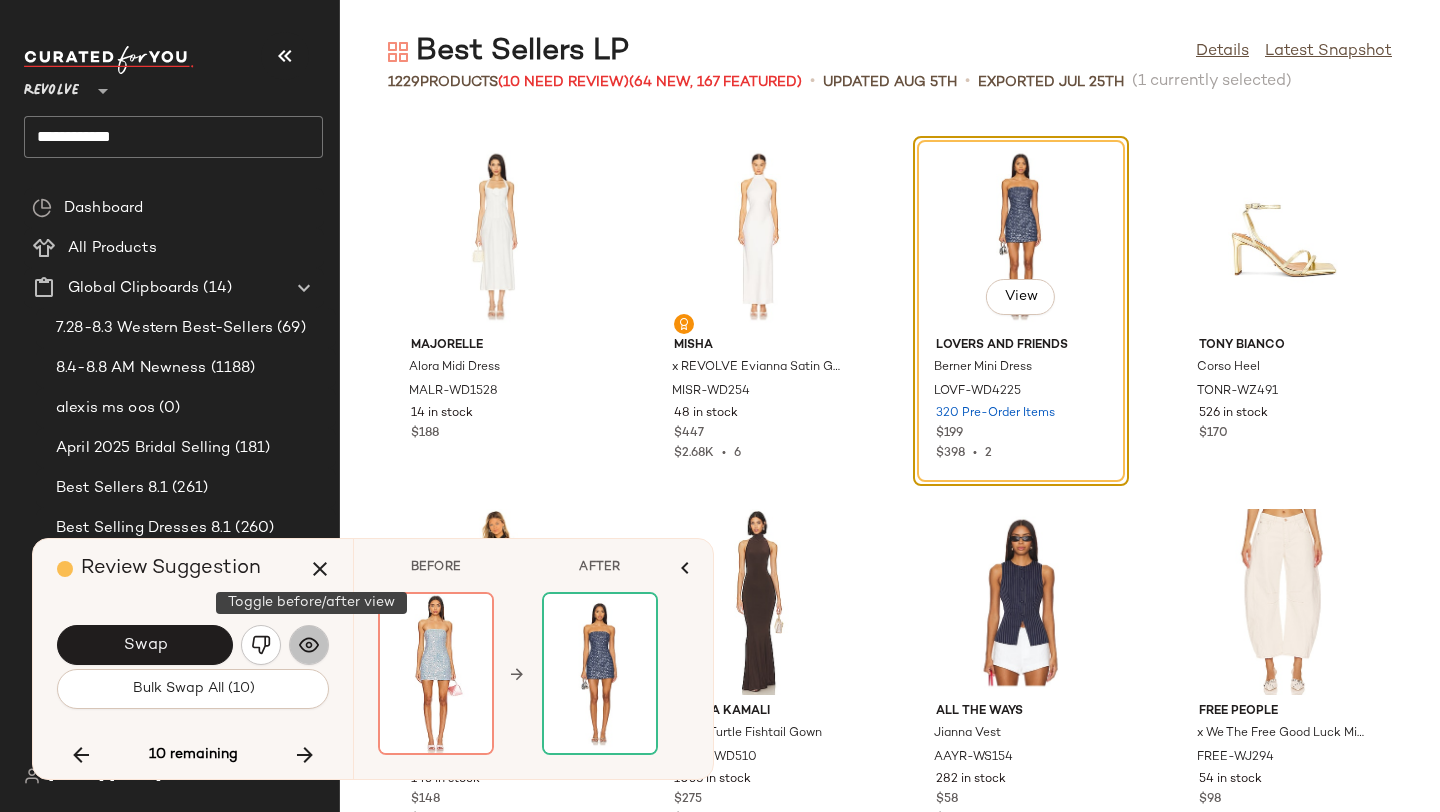 click 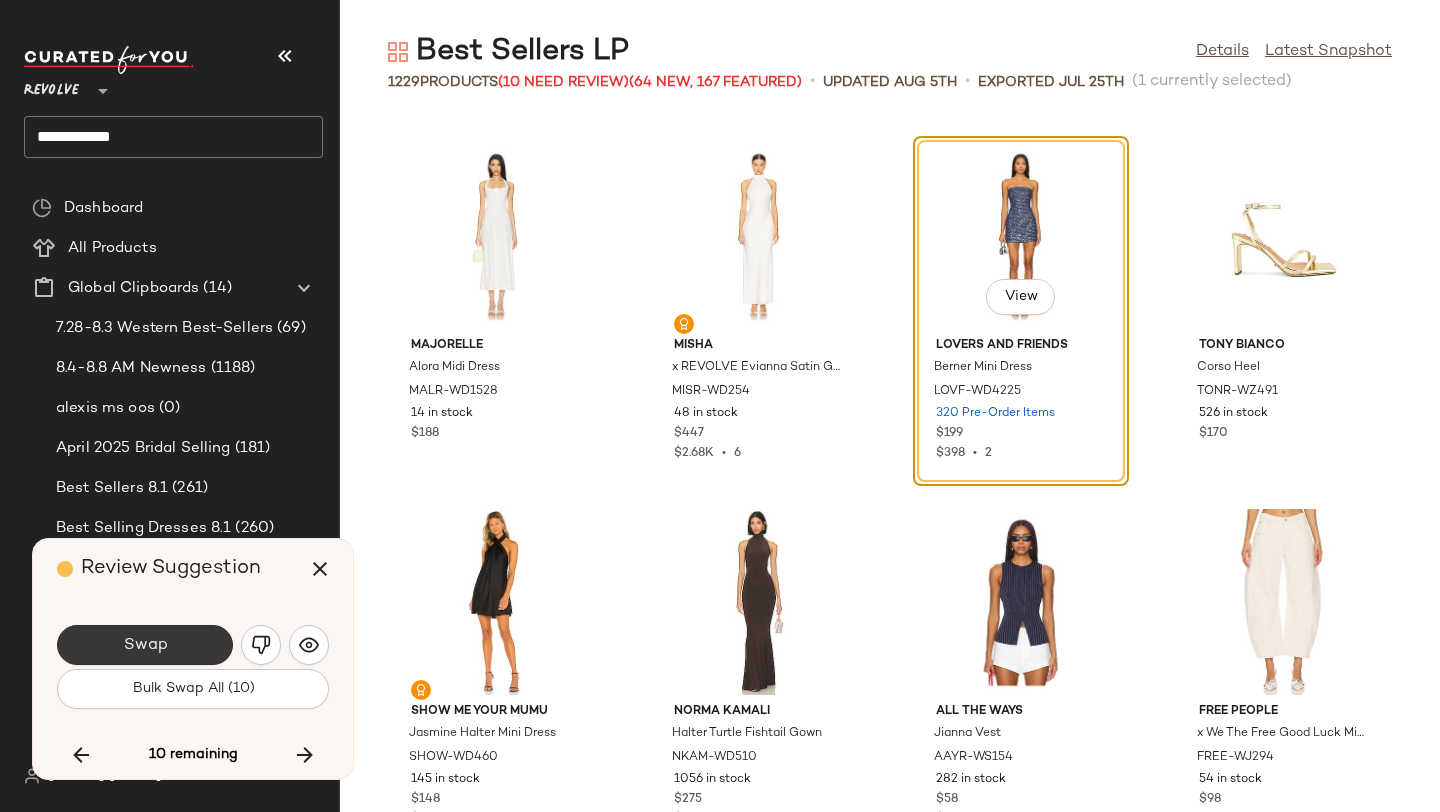 click on "Swap" 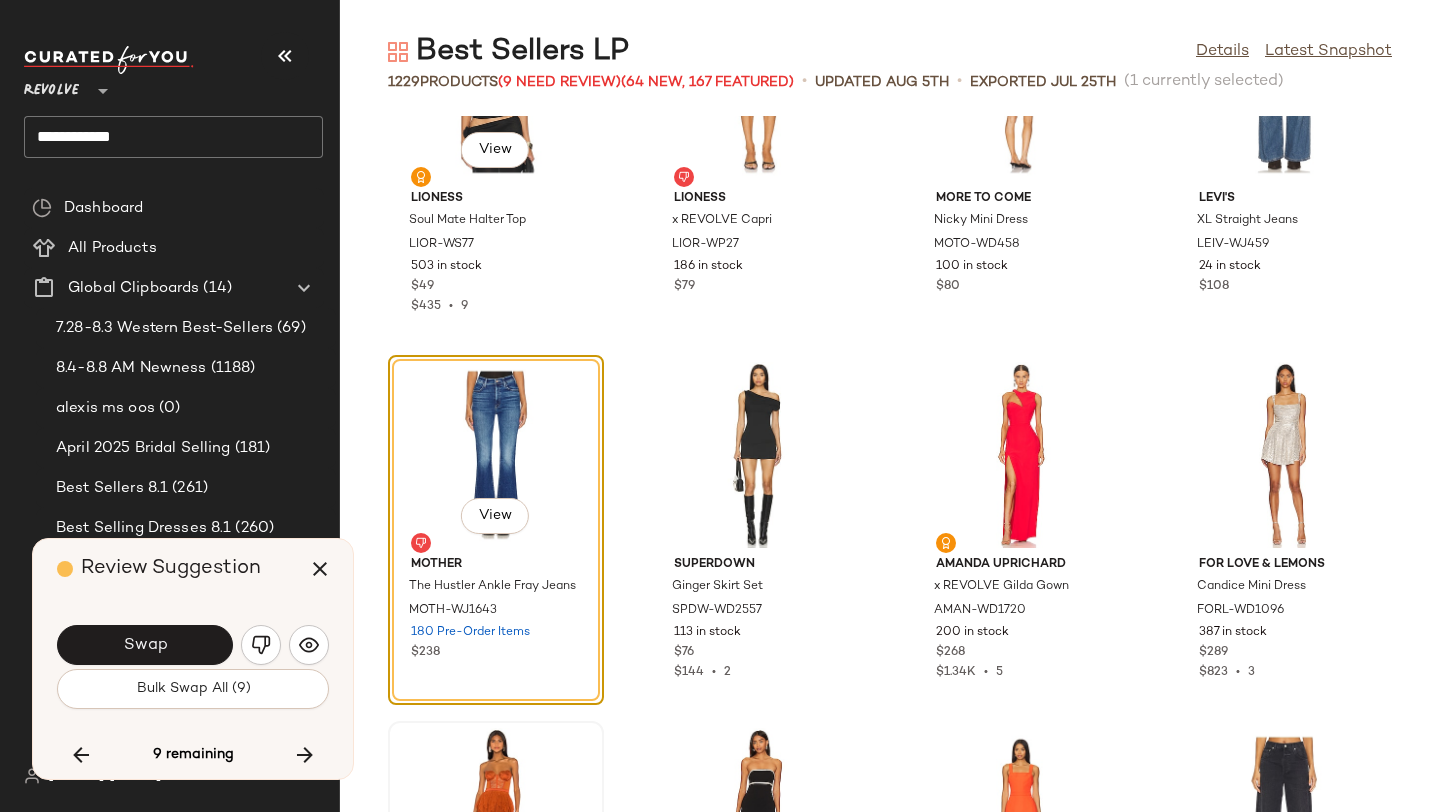 scroll, scrollTop: 84003, scrollLeft: 0, axis: vertical 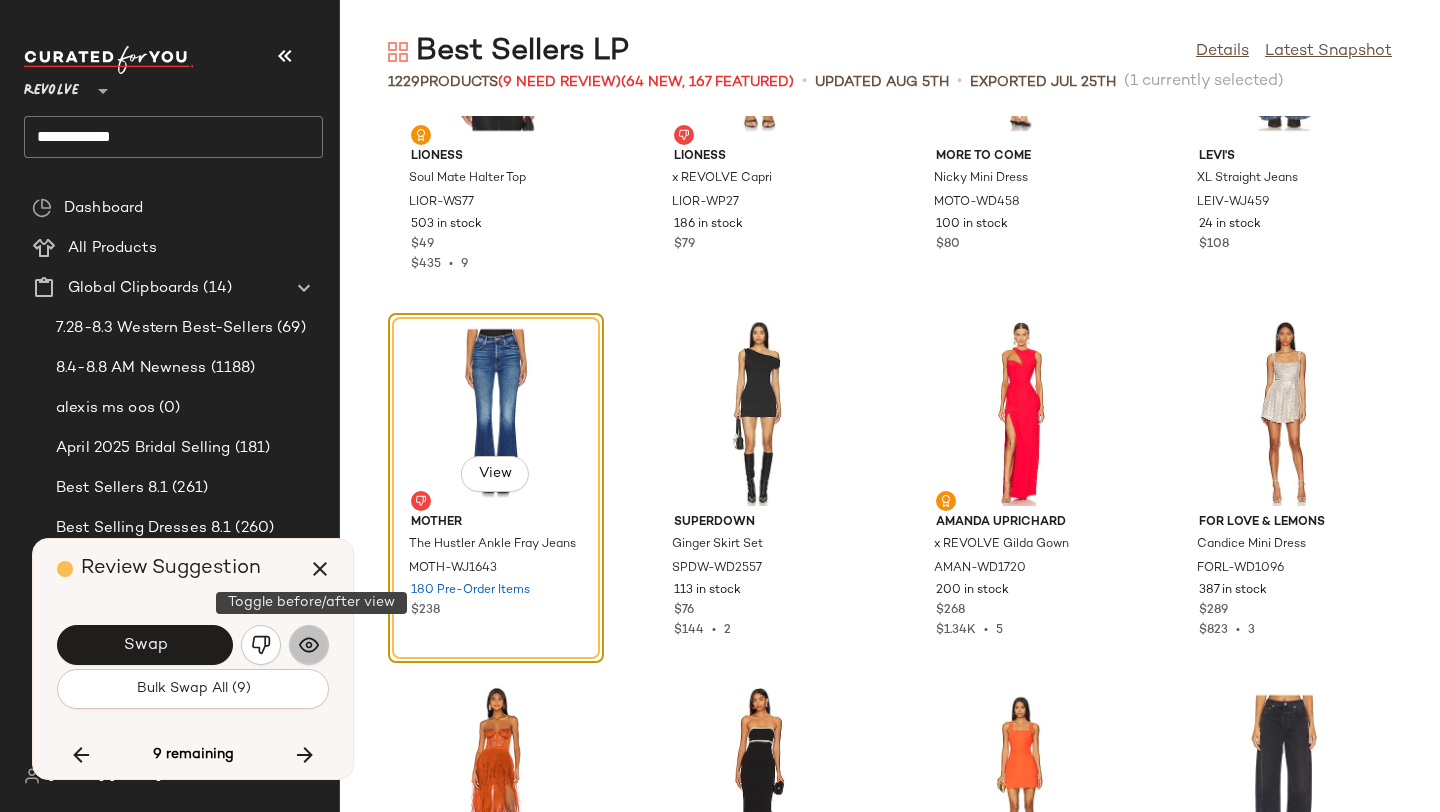 click 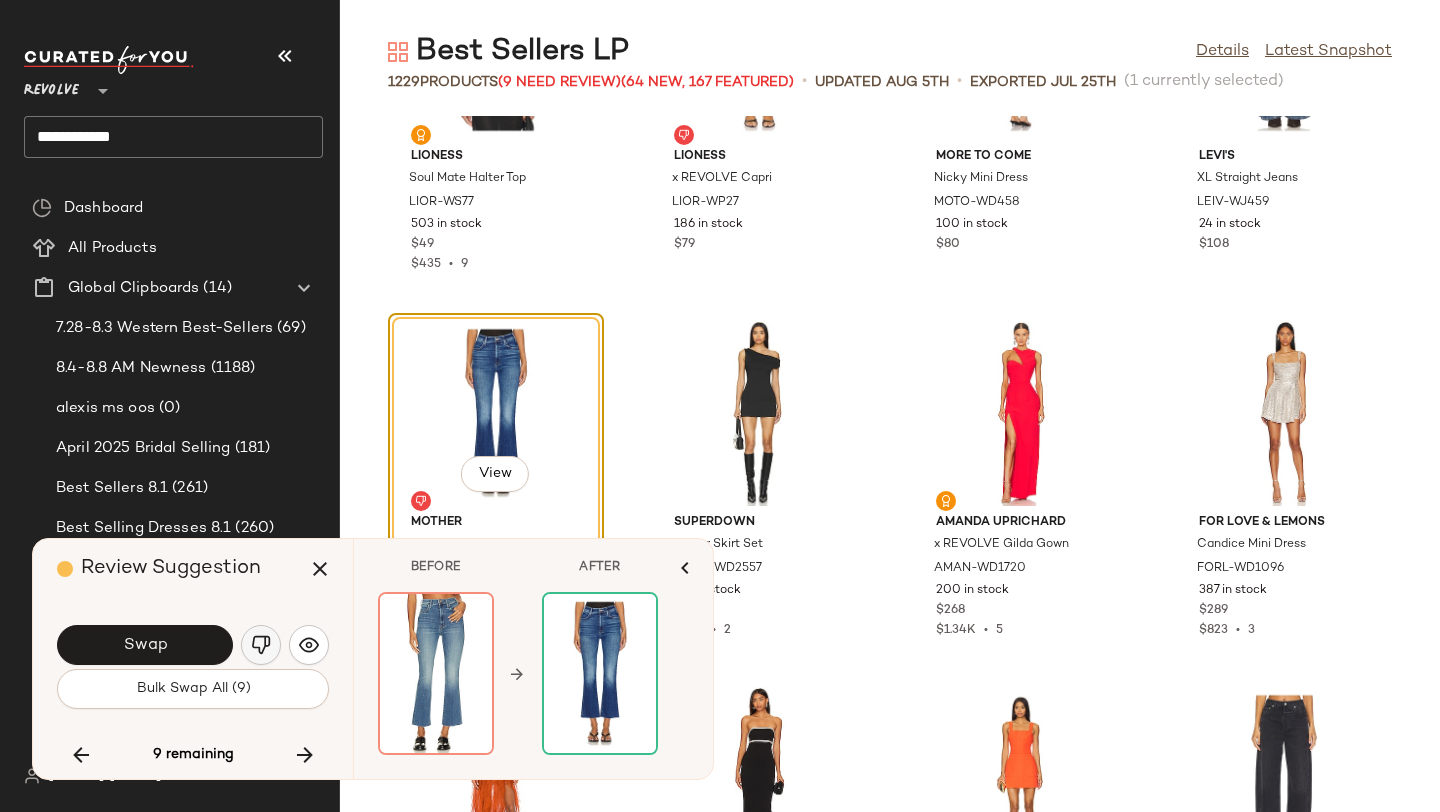 click 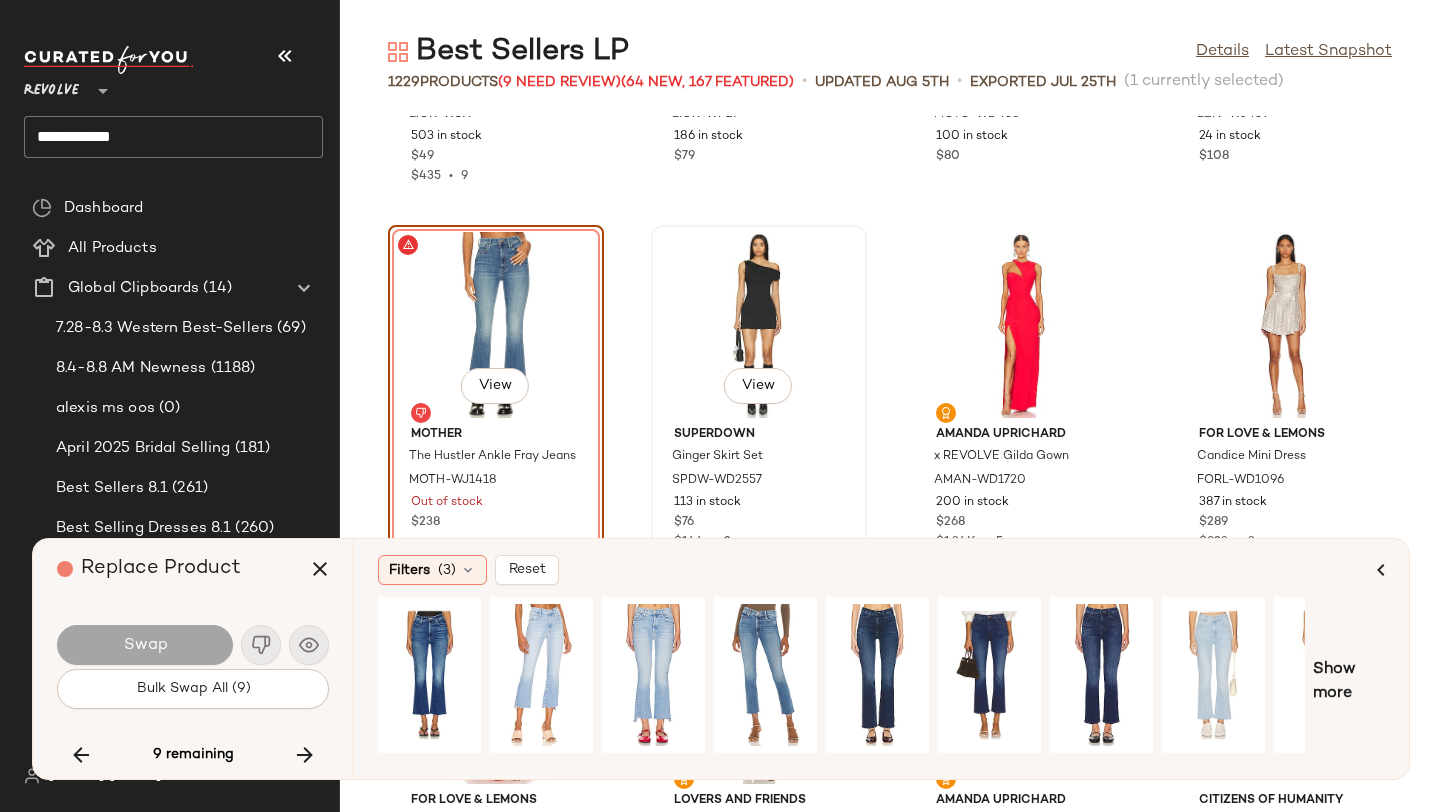 scroll, scrollTop: 84093, scrollLeft: 0, axis: vertical 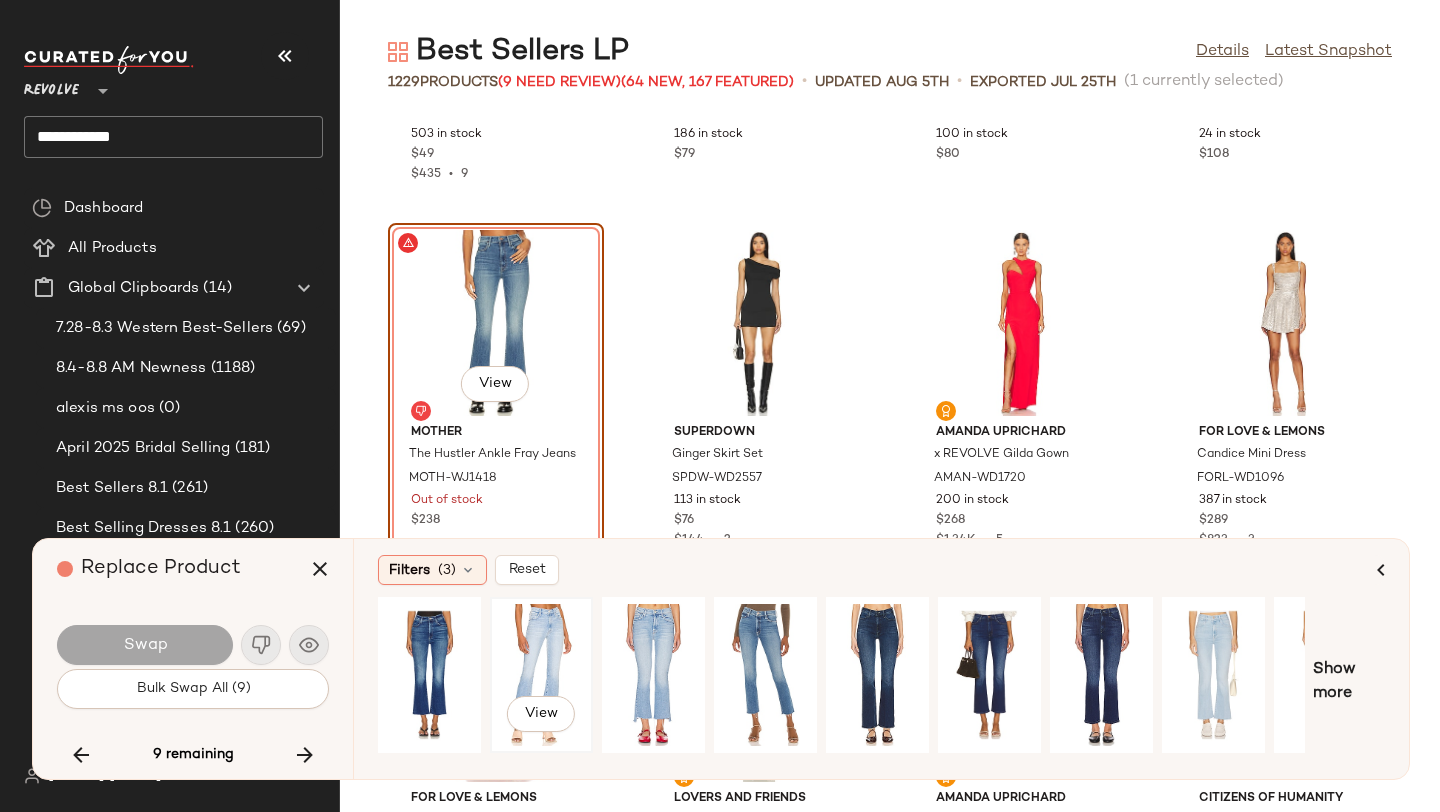 click on "View" 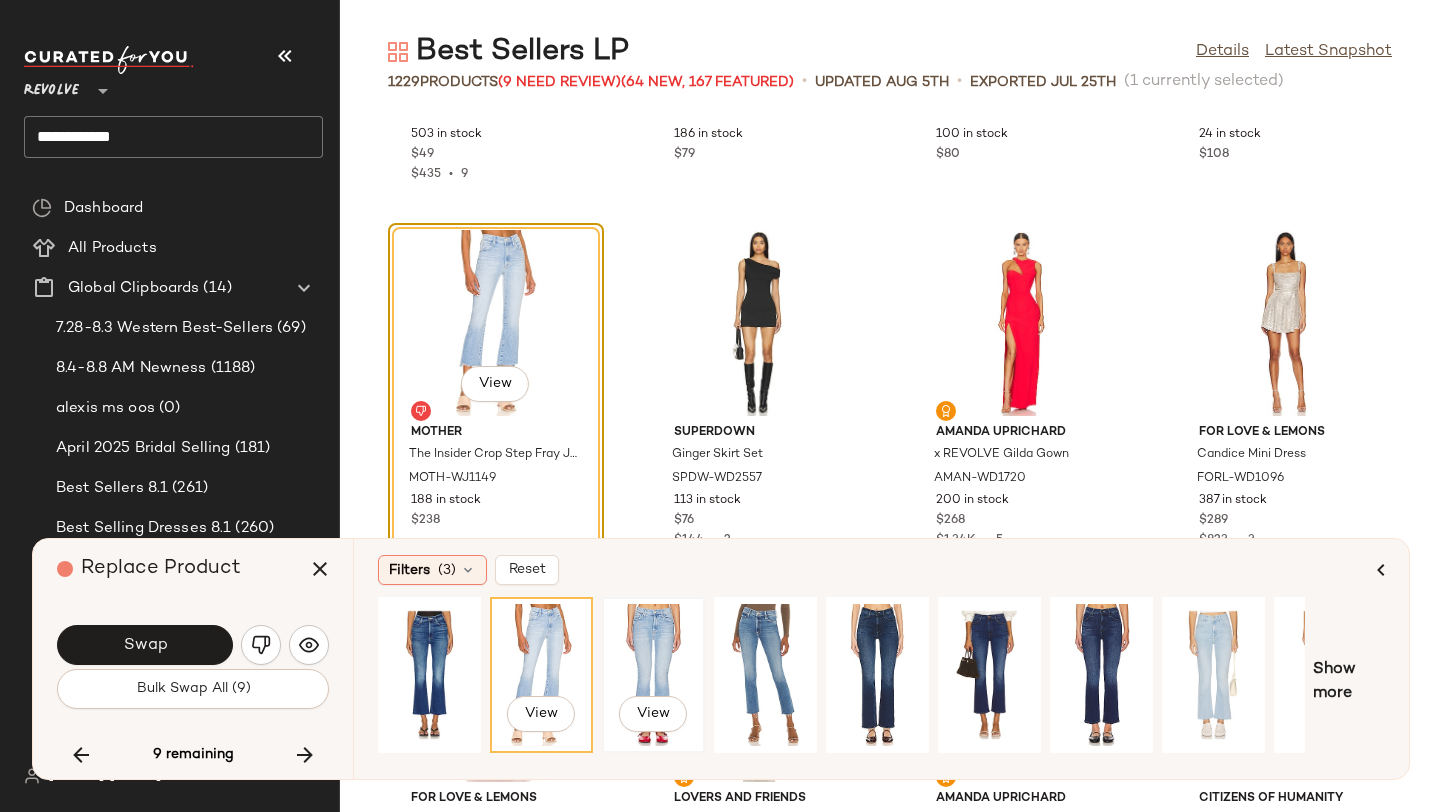 click on "View" 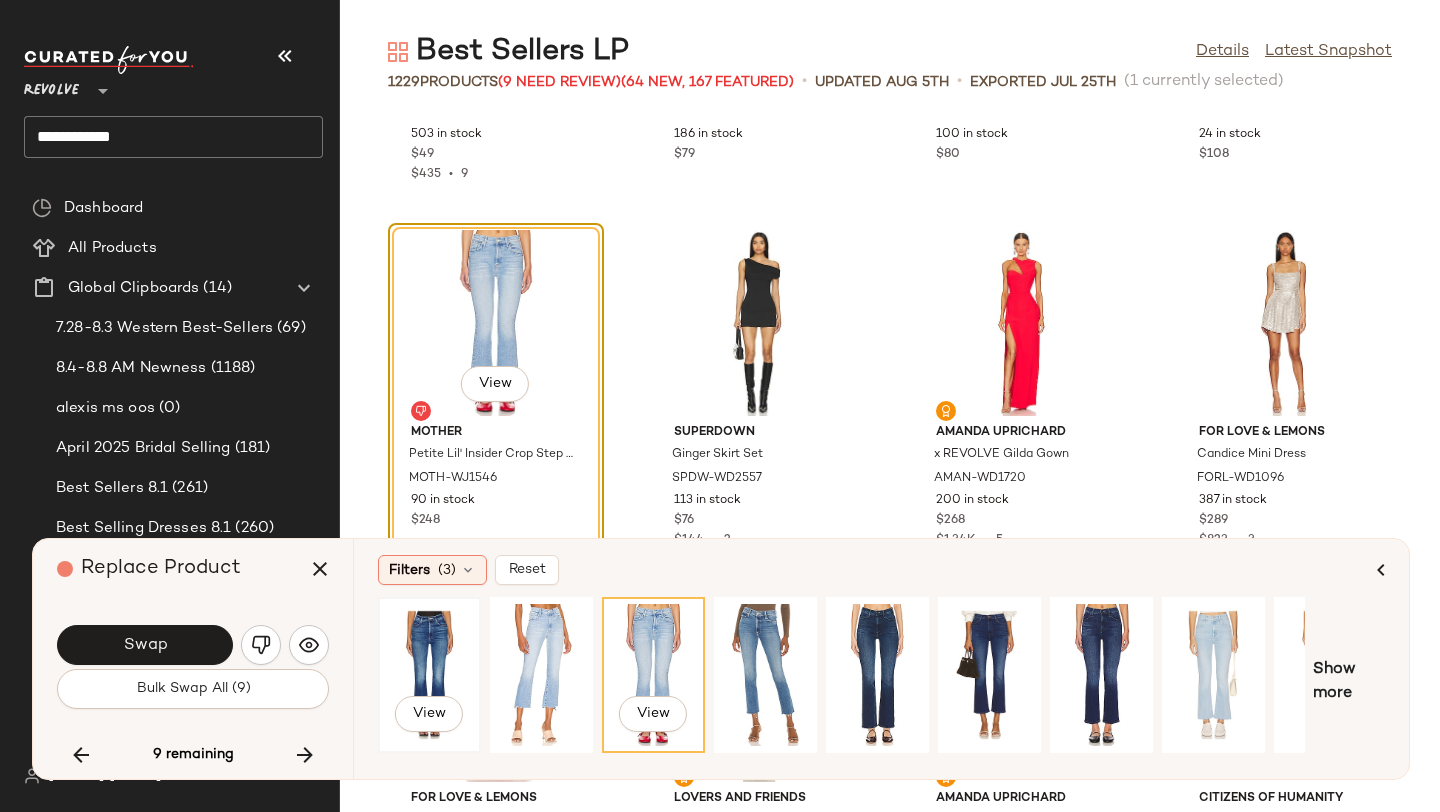 click on "View" 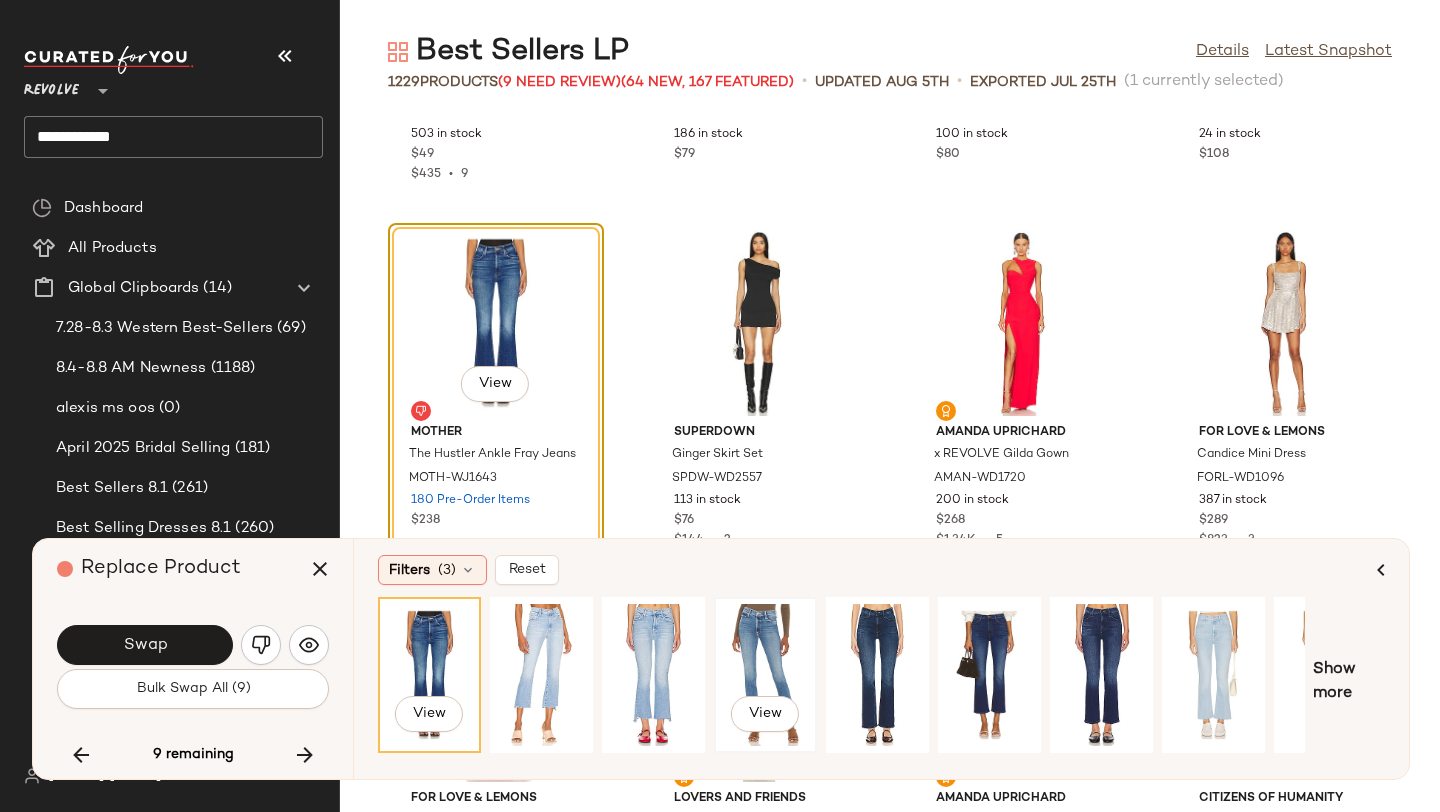 click on "View" 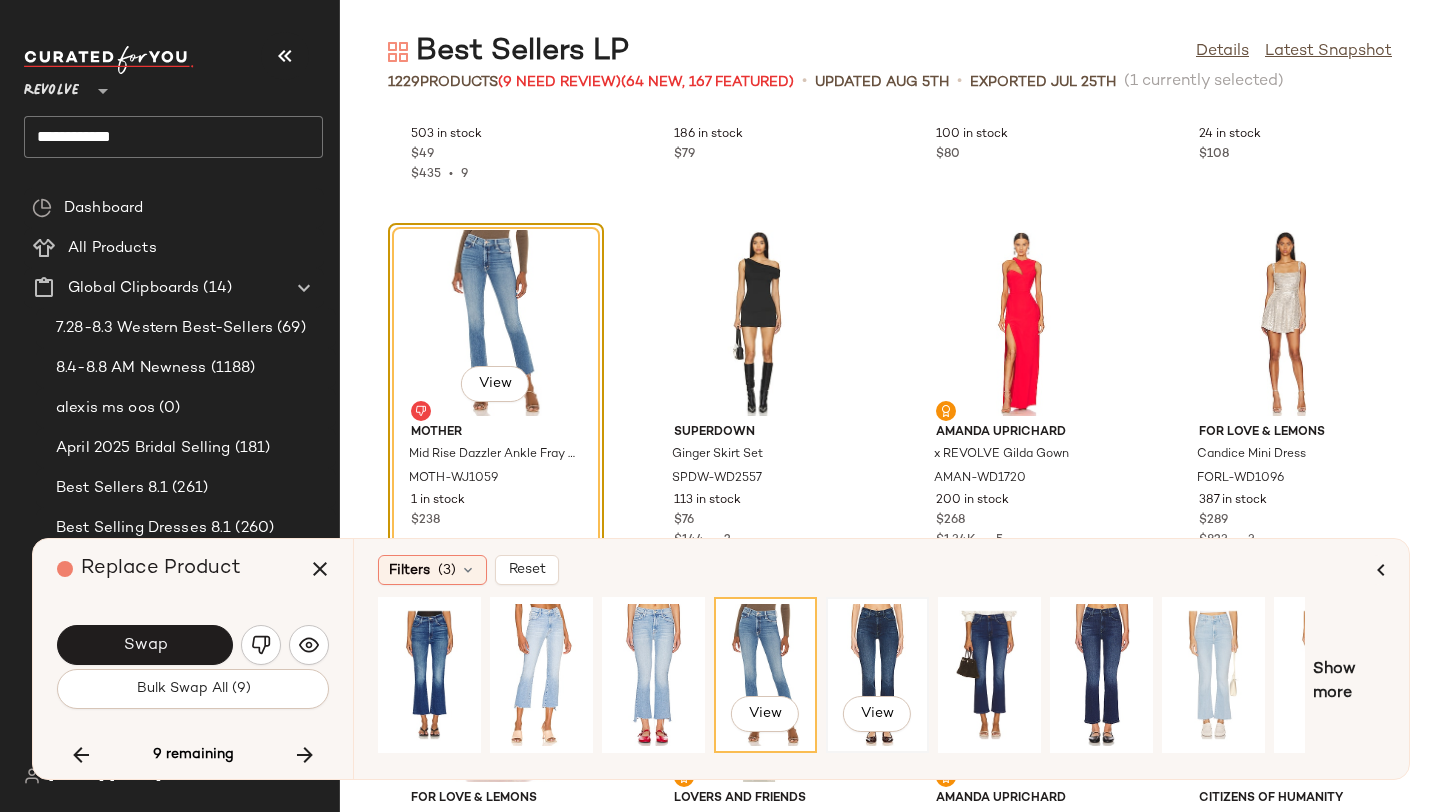 click on "View" 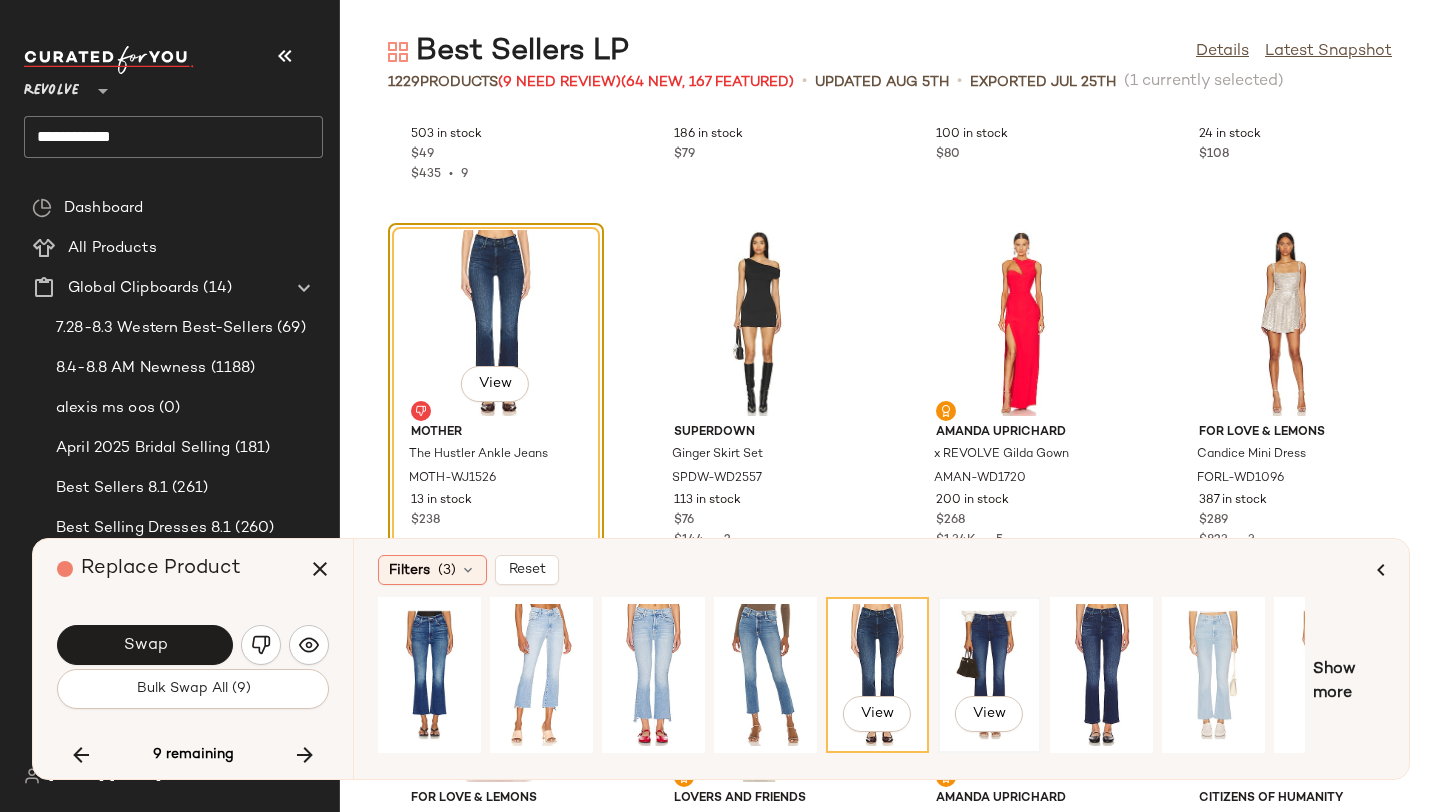 click on "View" 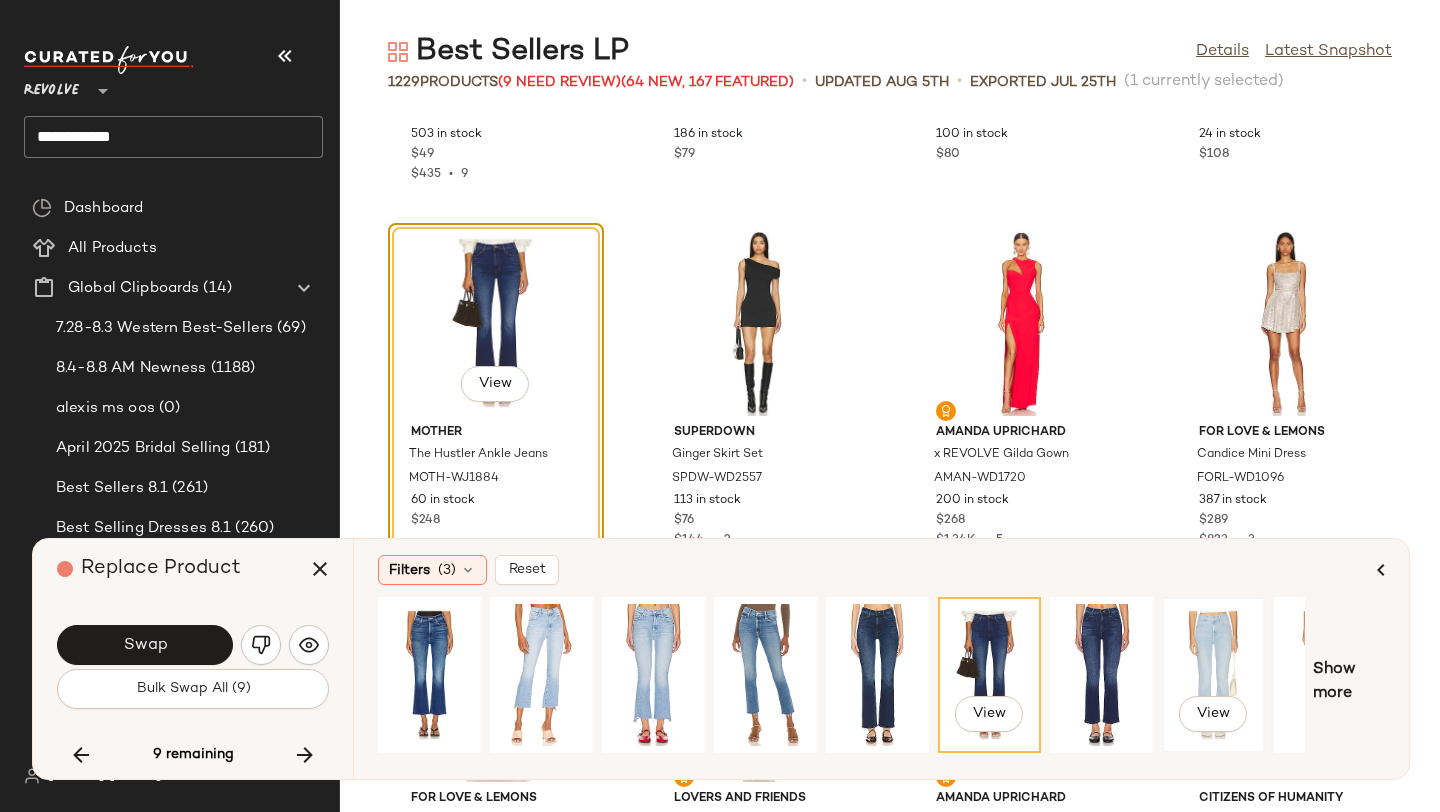click on "View" 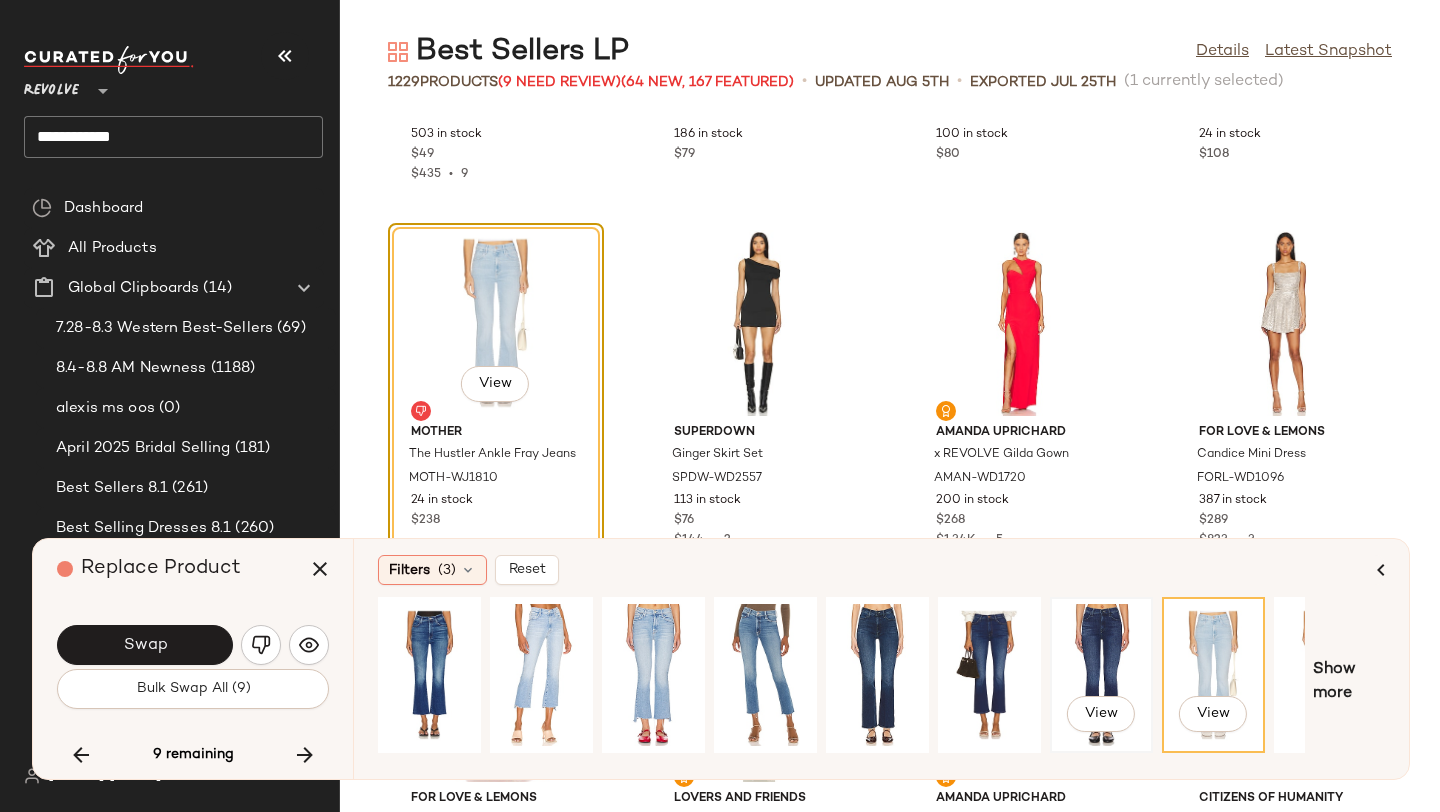 click on "View" 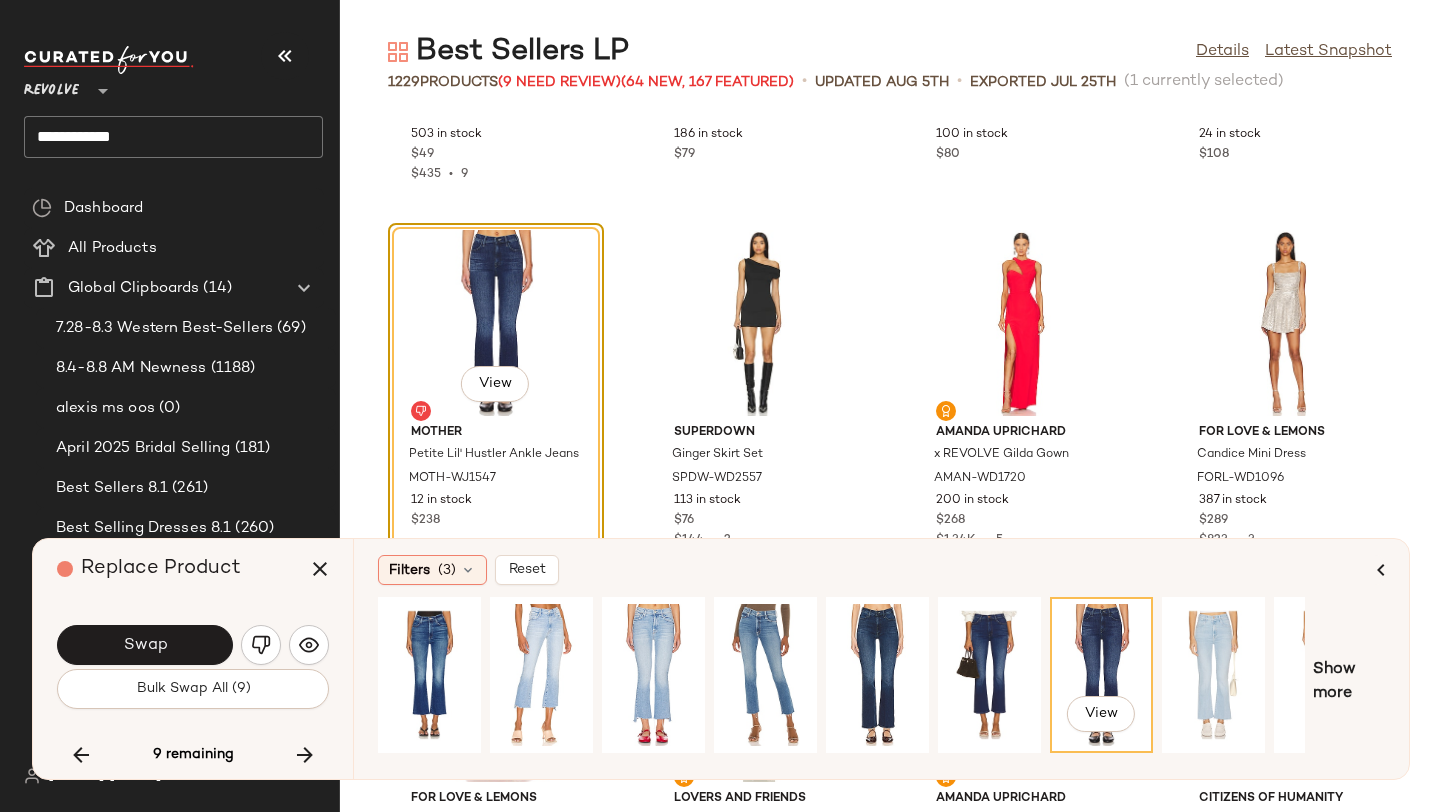 scroll, scrollTop: 0, scrollLeft: 182, axis: horizontal 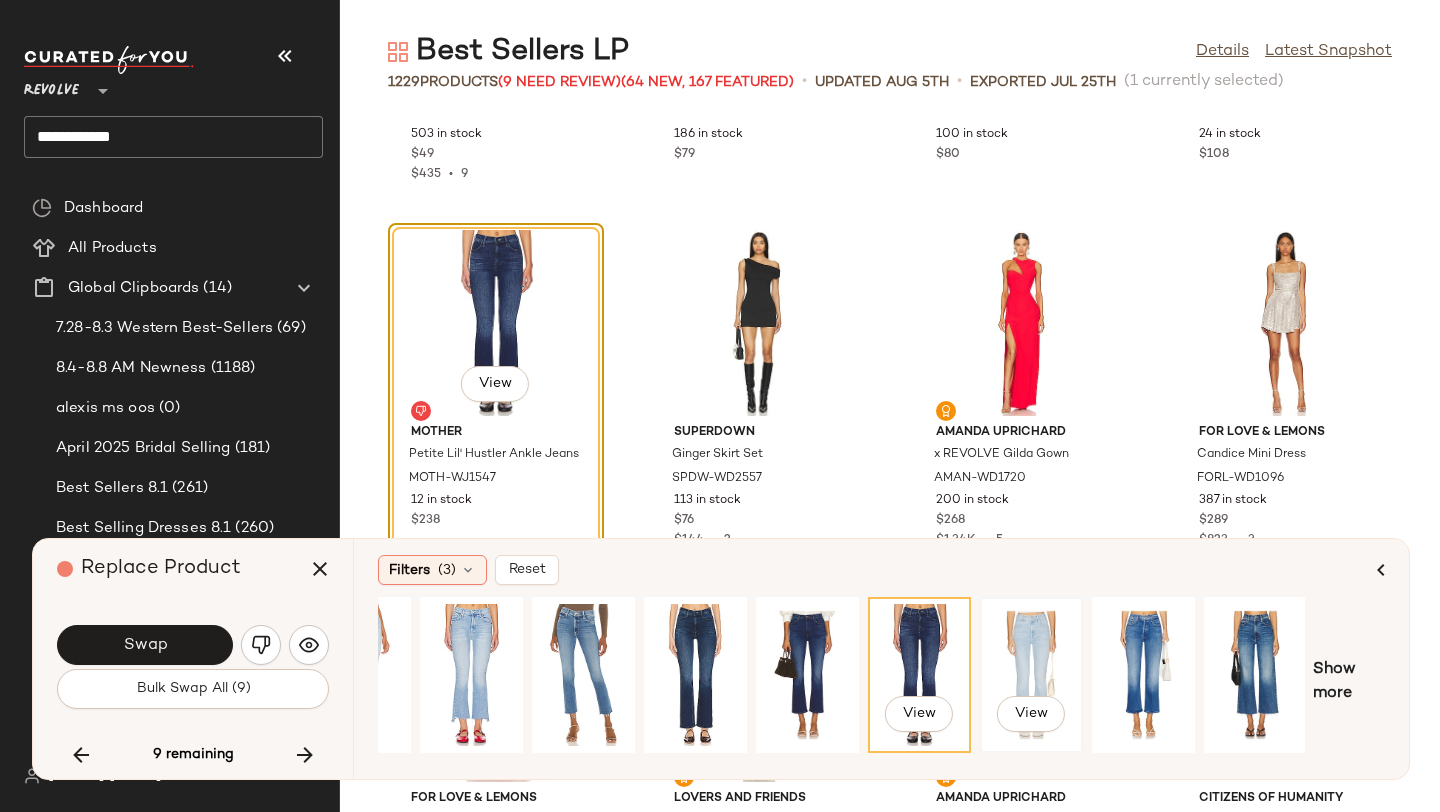 click on "View" 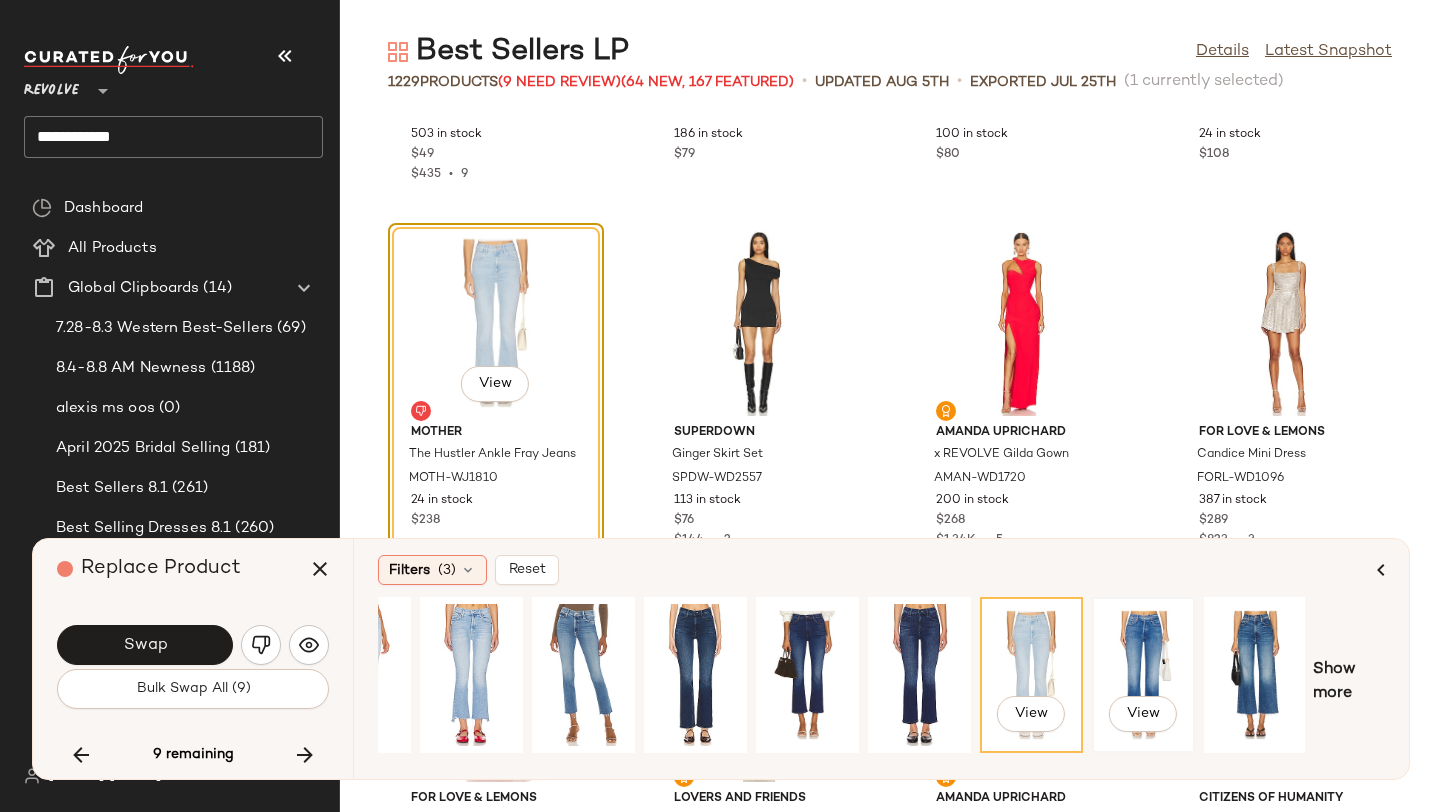 click on "View" 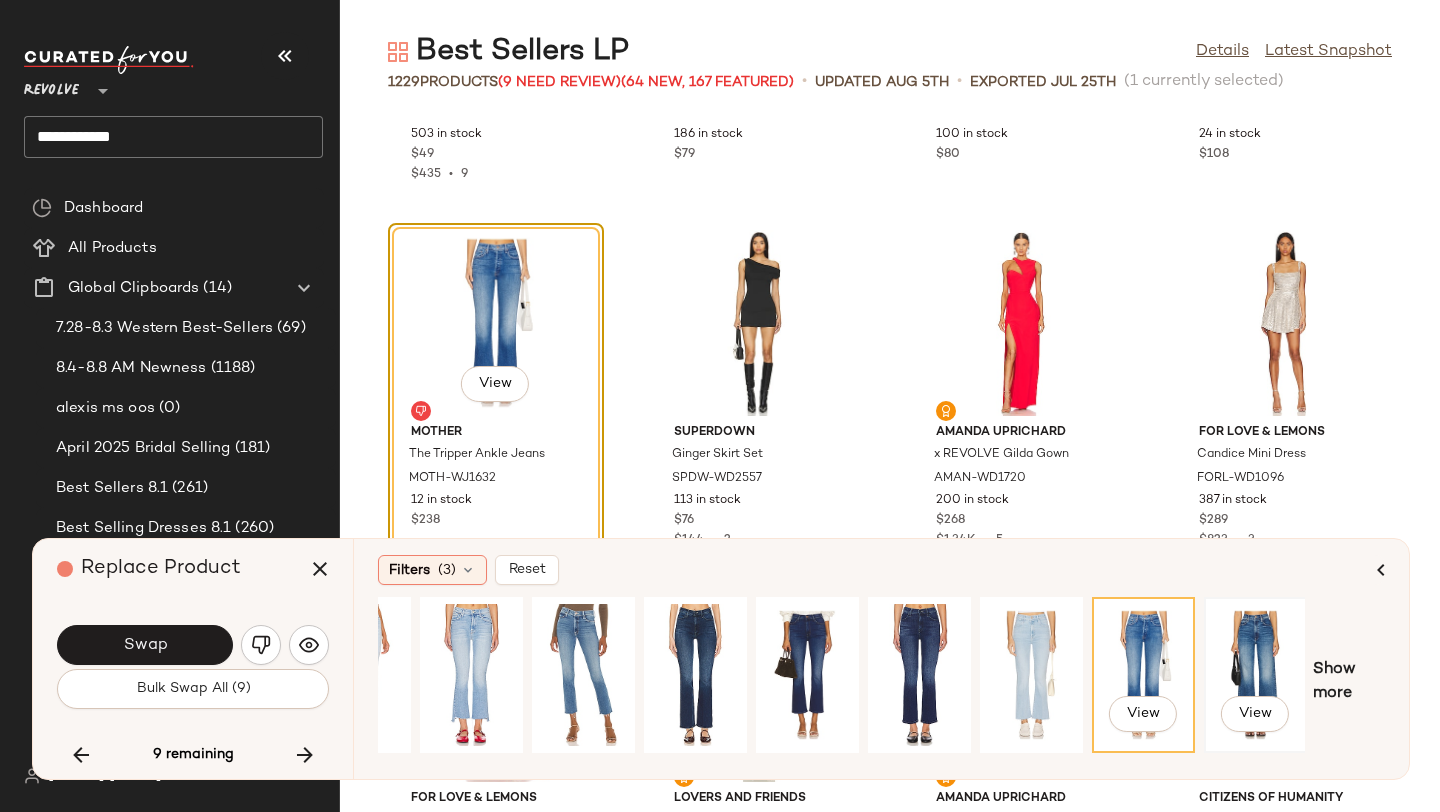 click on "View" 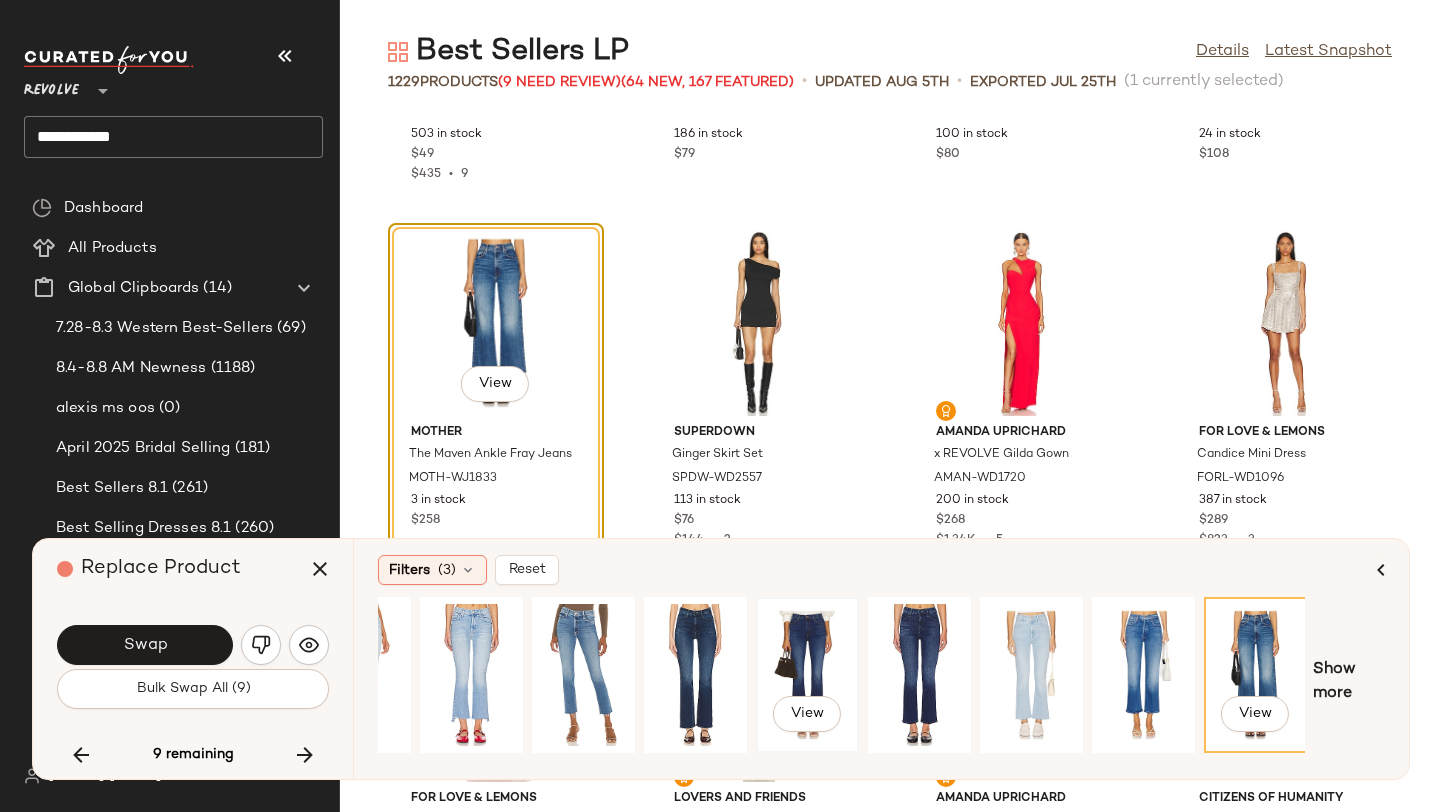 click on "View" 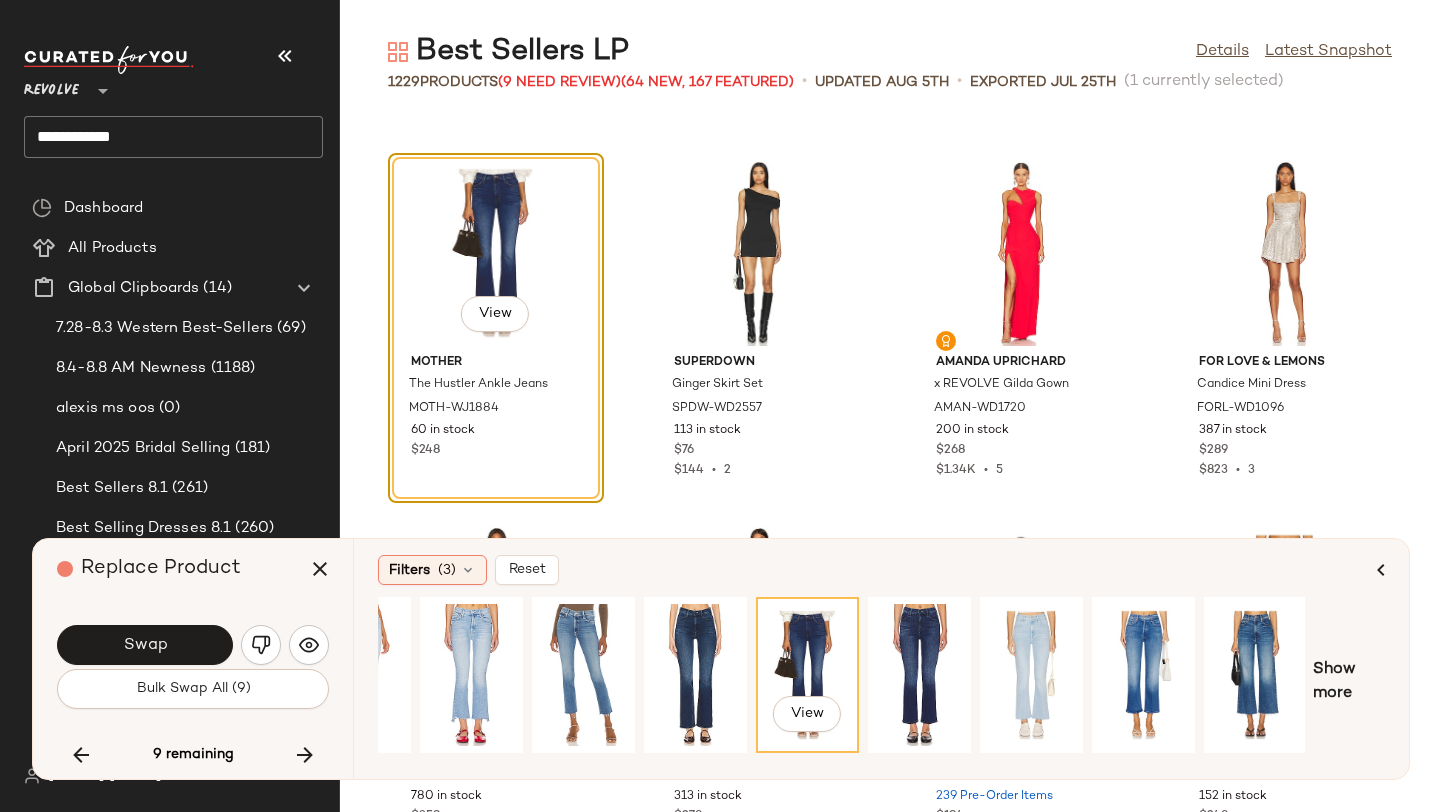 scroll, scrollTop: 84166, scrollLeft: 0, axis: vertical 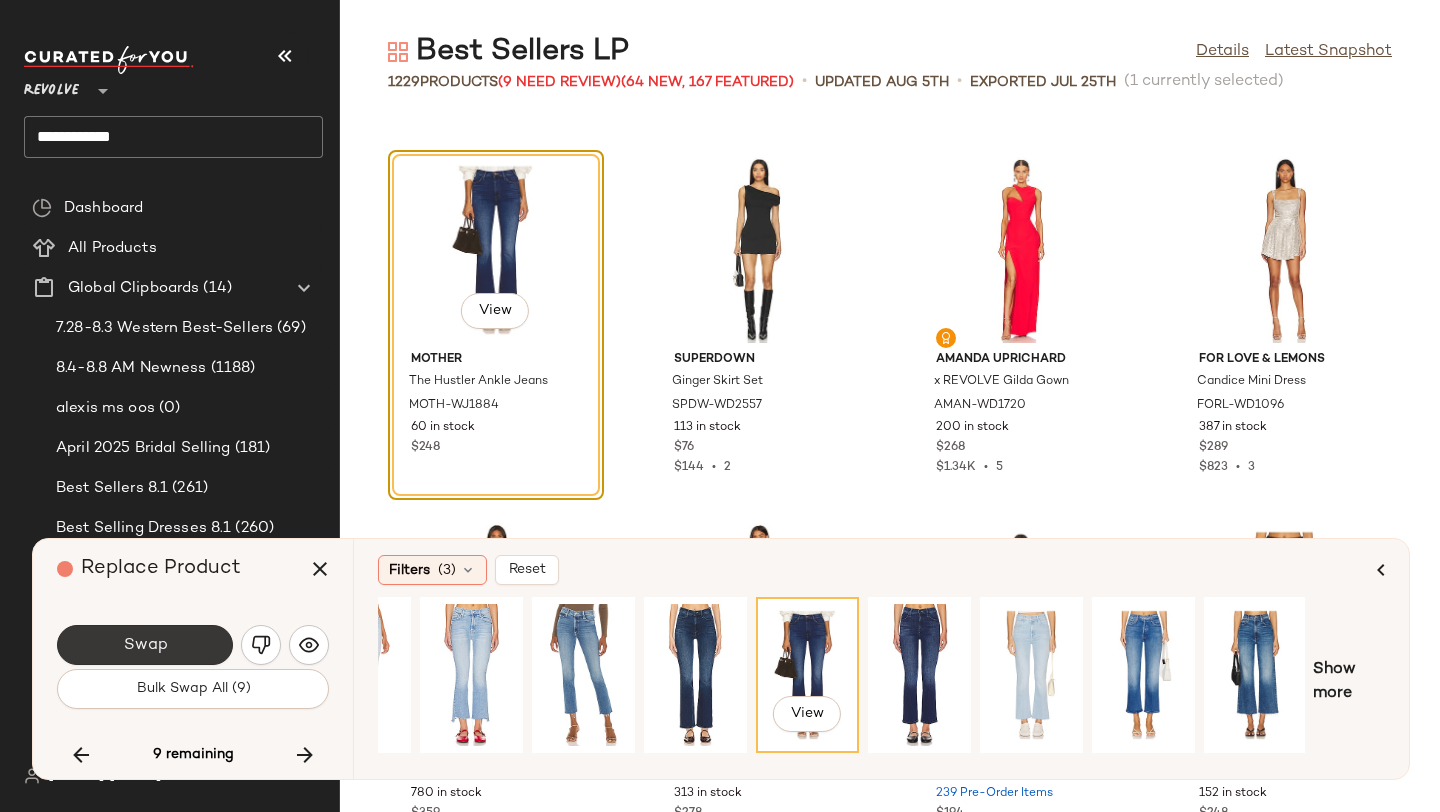 click on "Swap" at bounding box center [145, 645] 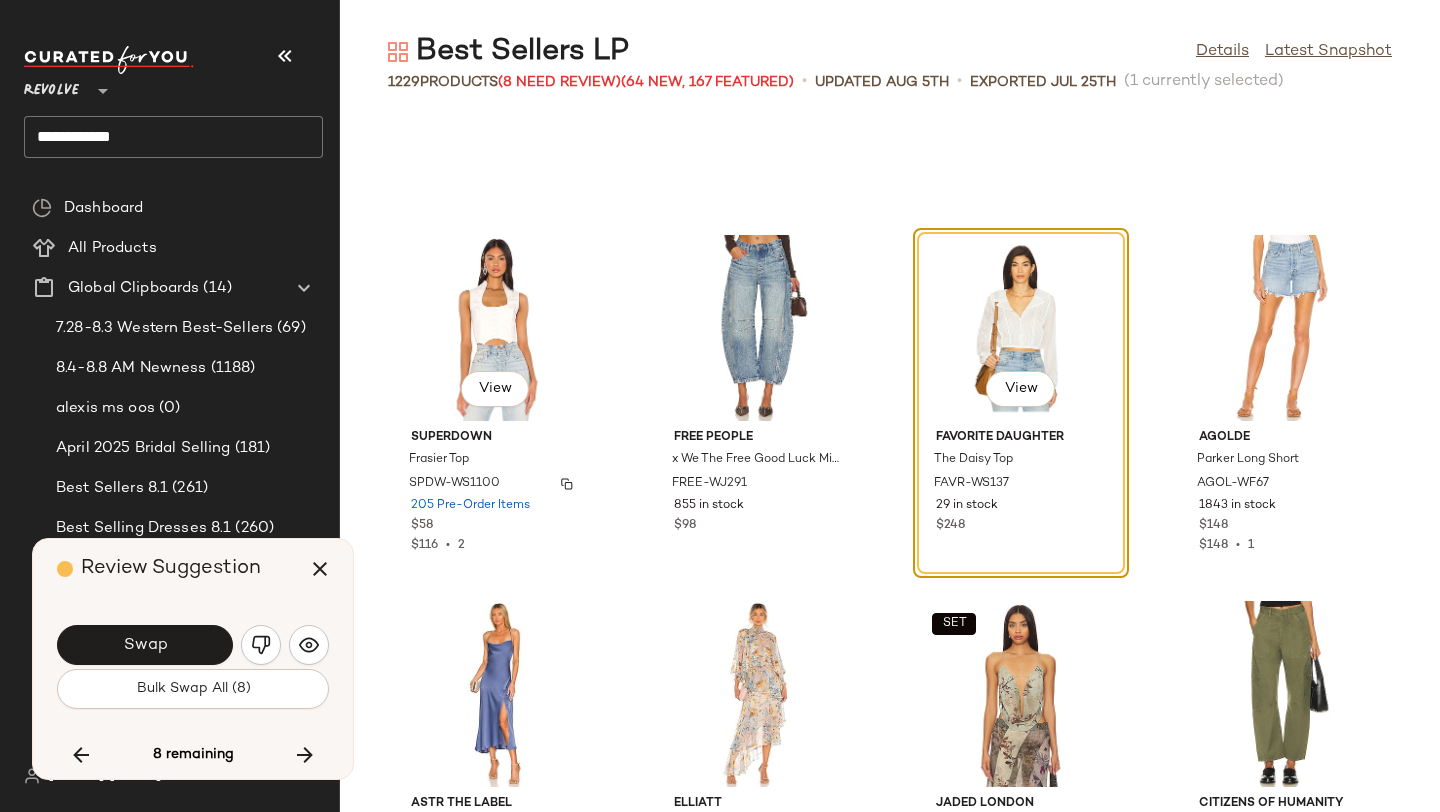 scroll, scrollTop: 88503, scrollLeft: 0, axis: vertical 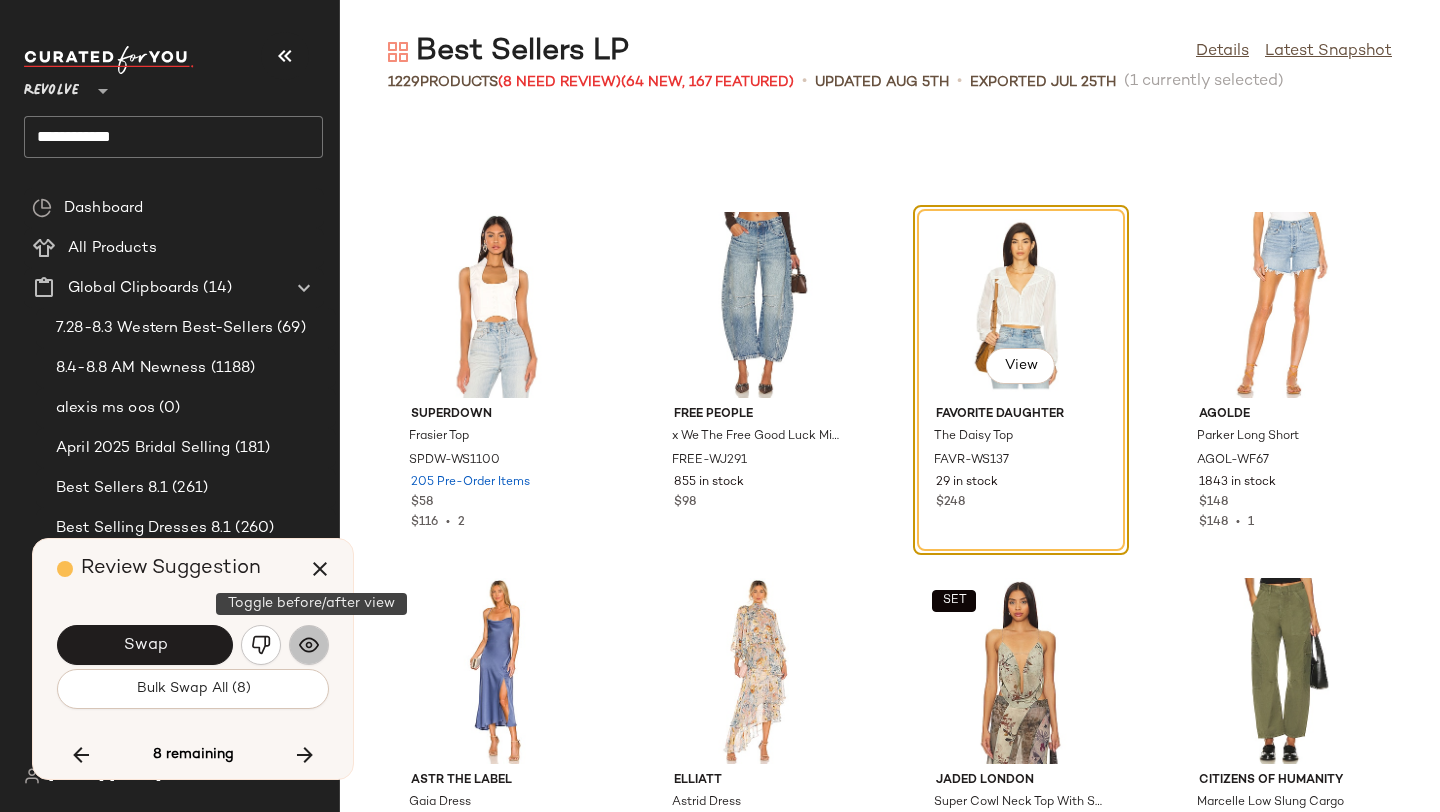 click at bounding box center (309, 645) 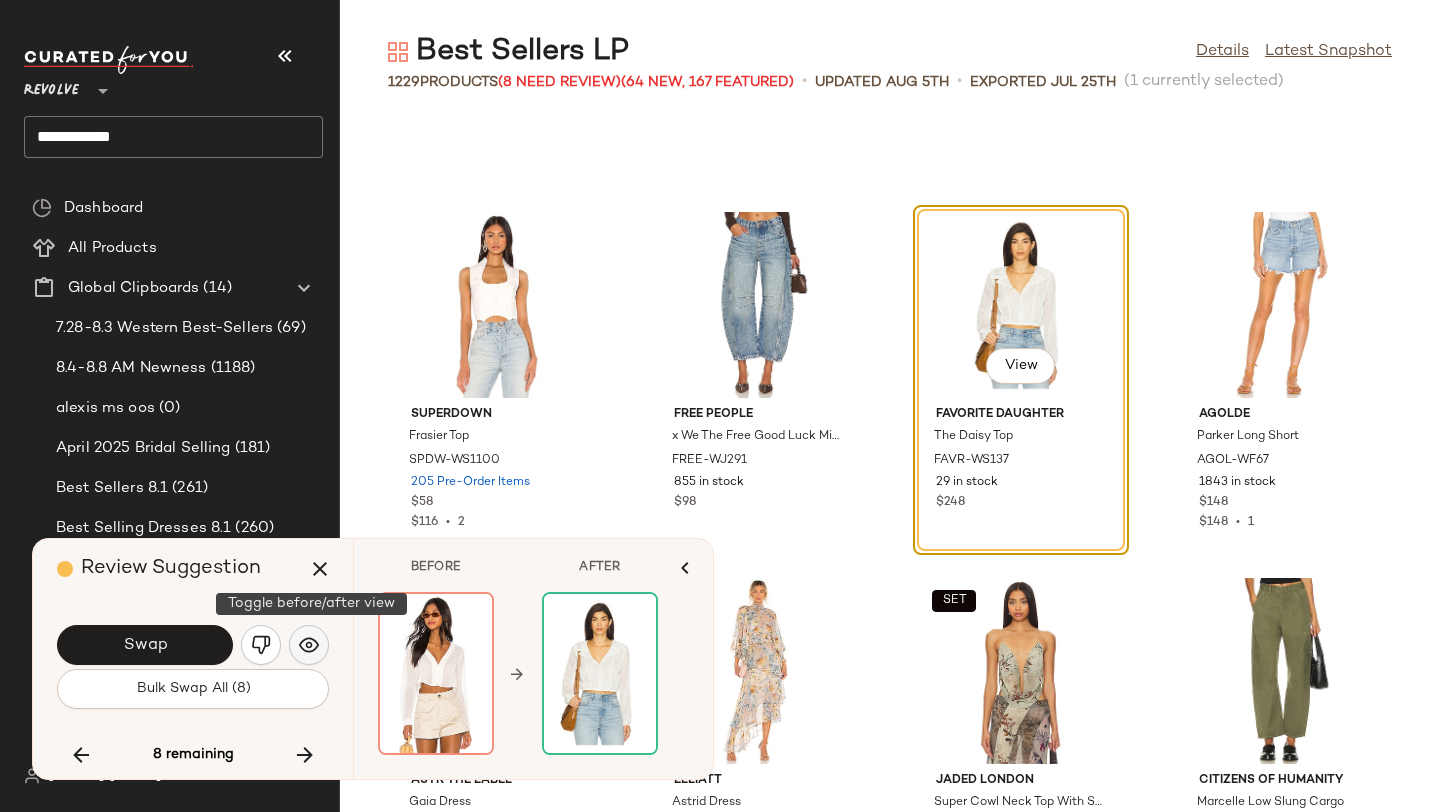 click at bounding box center (309, 645) 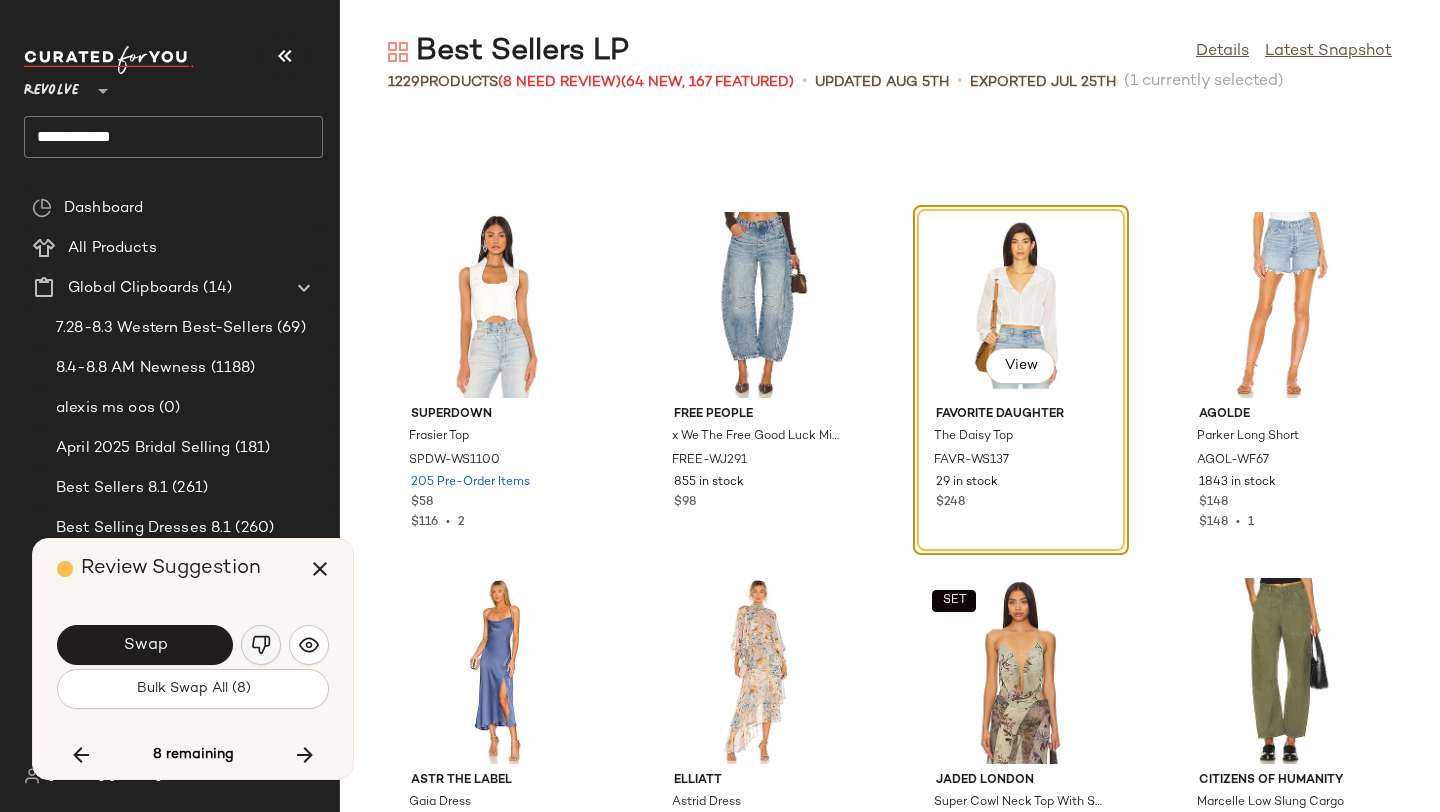 click at bounding box center [261, 645] 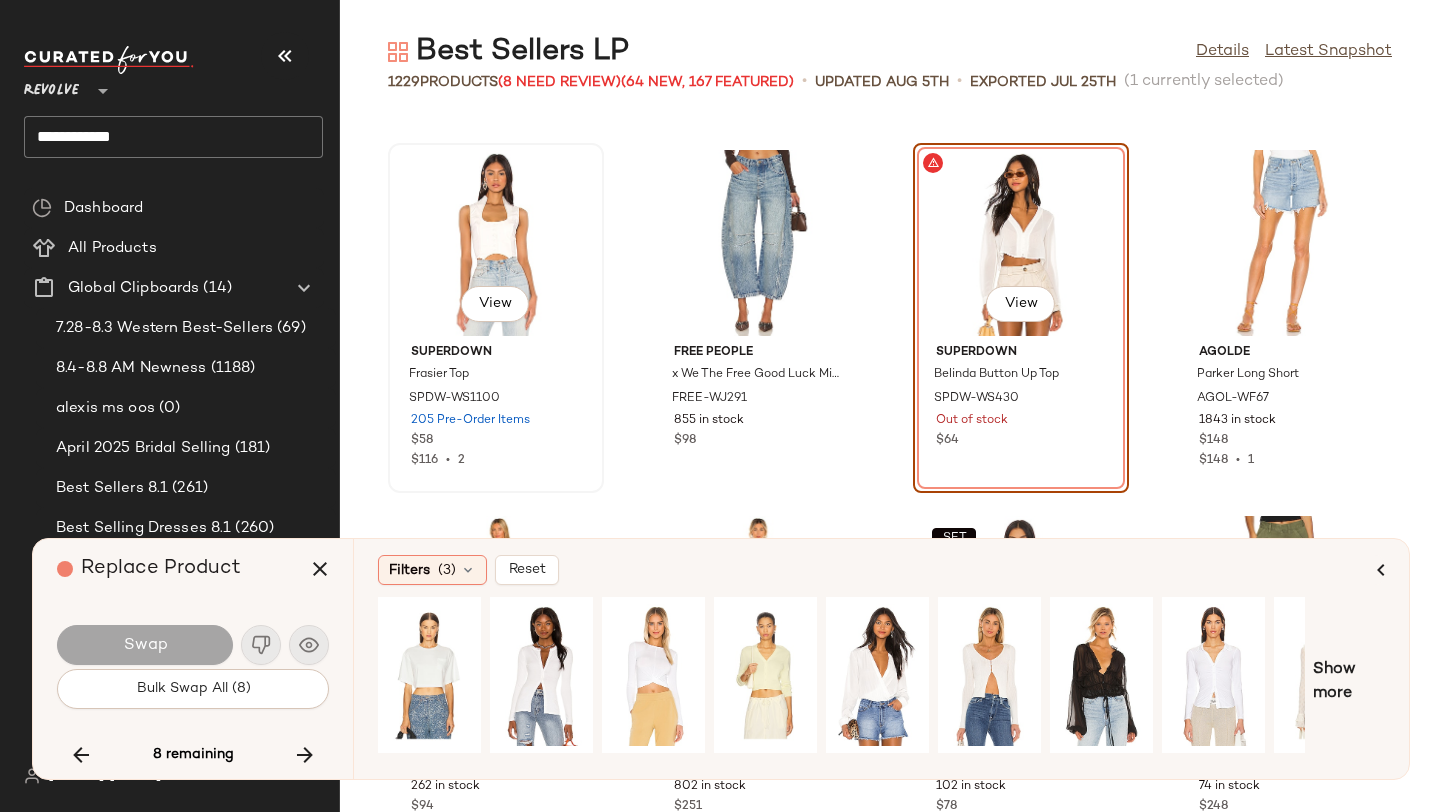 scroll, scrollTop: 88568, scrollLeft: 0, axis: vertical 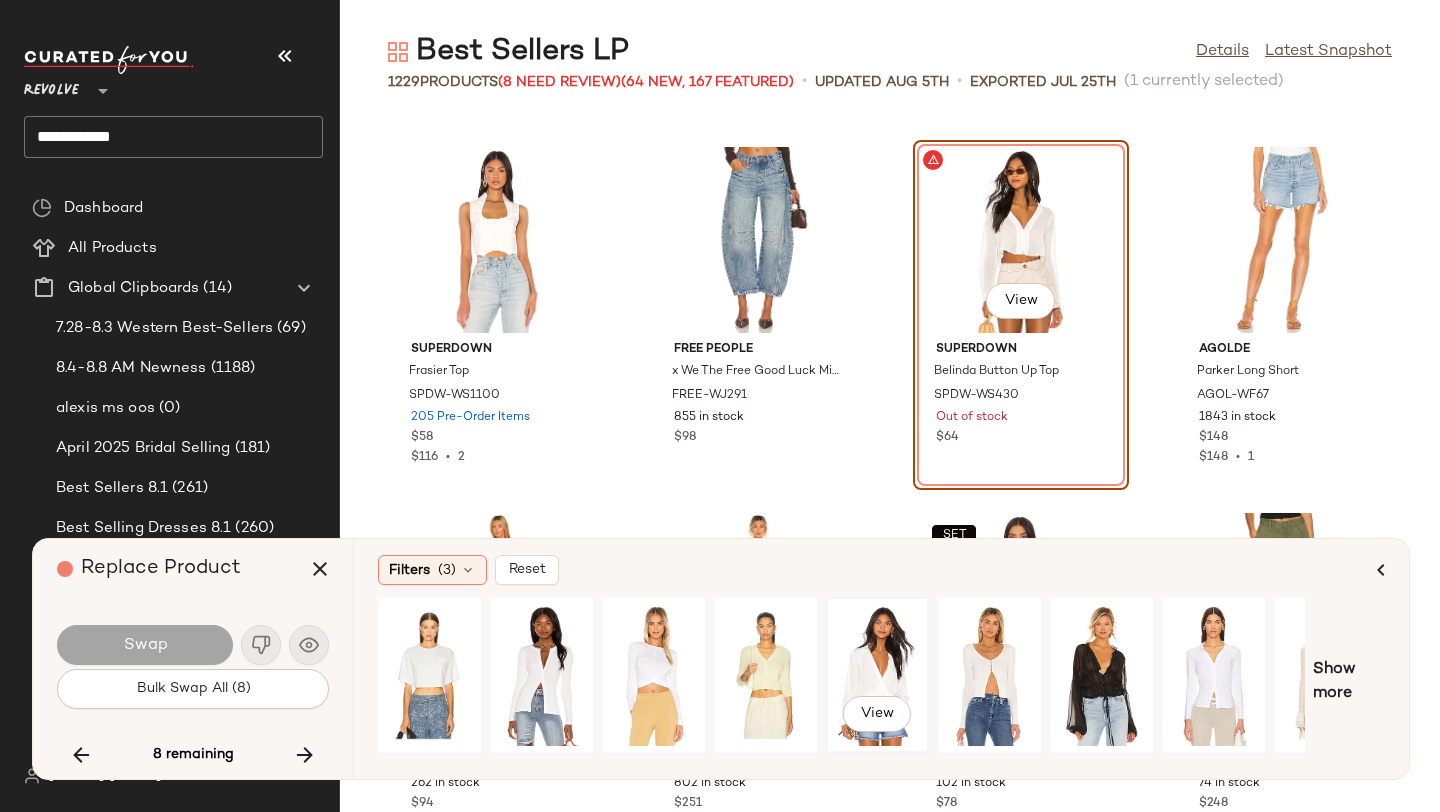 click on "View" 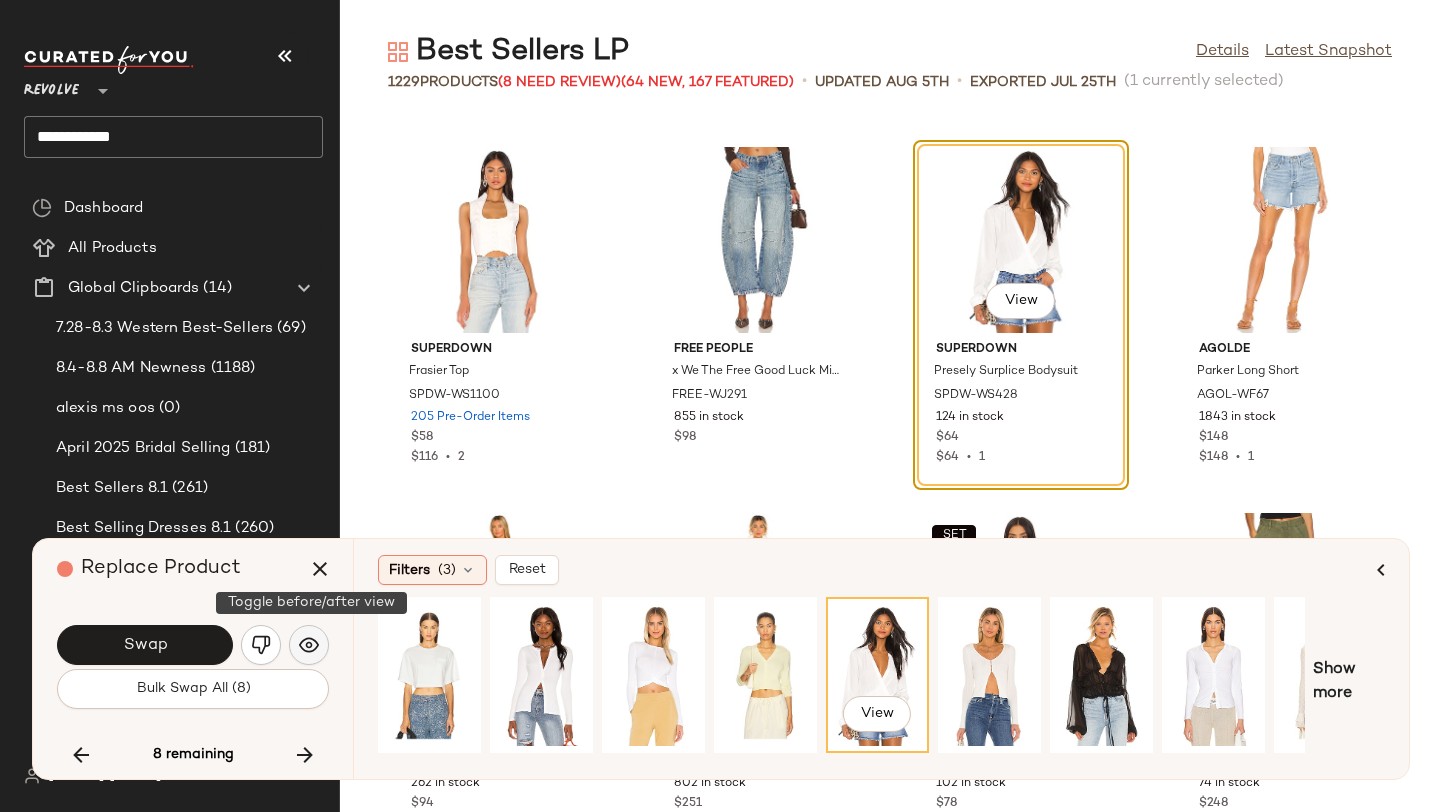 click at bounding box center (309, 645) 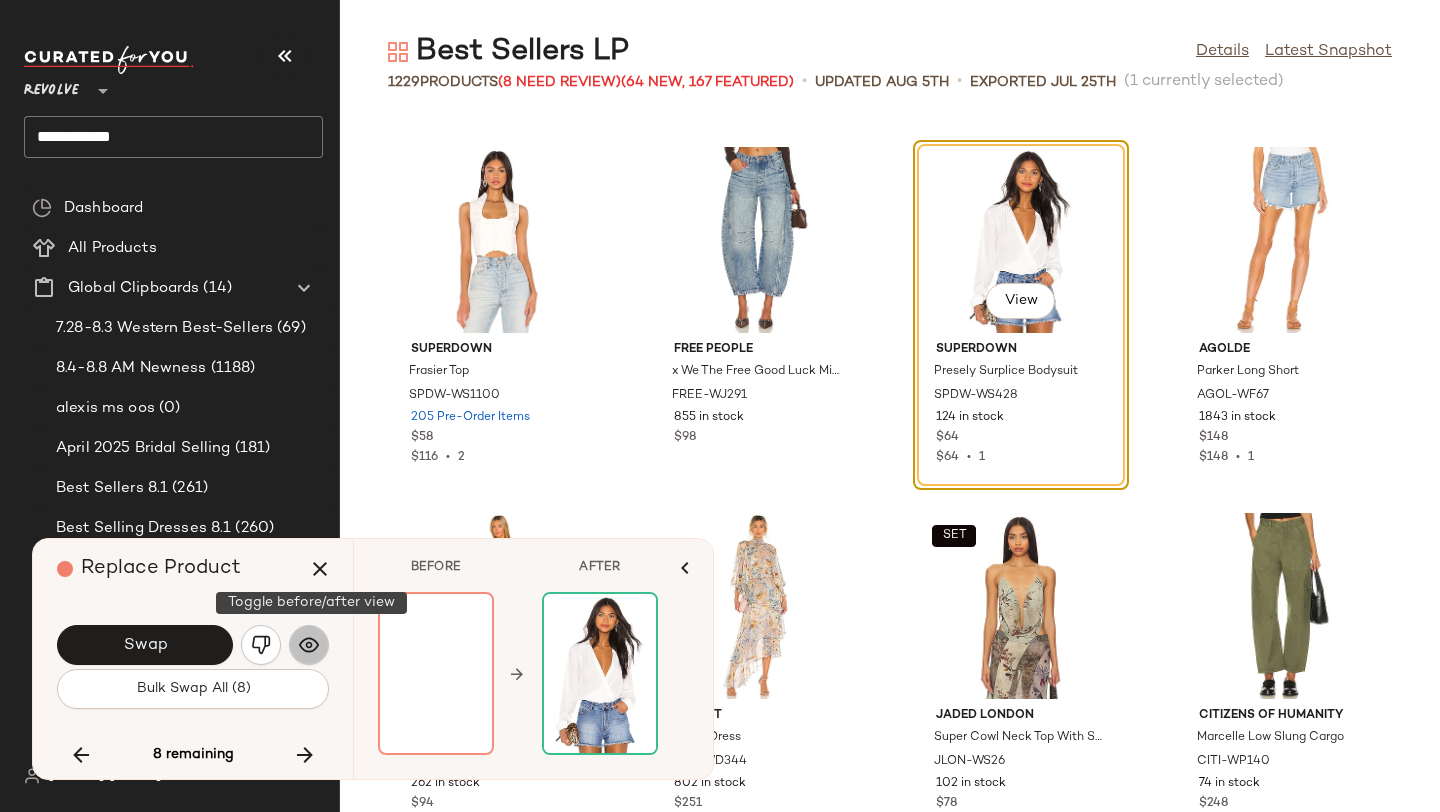 click 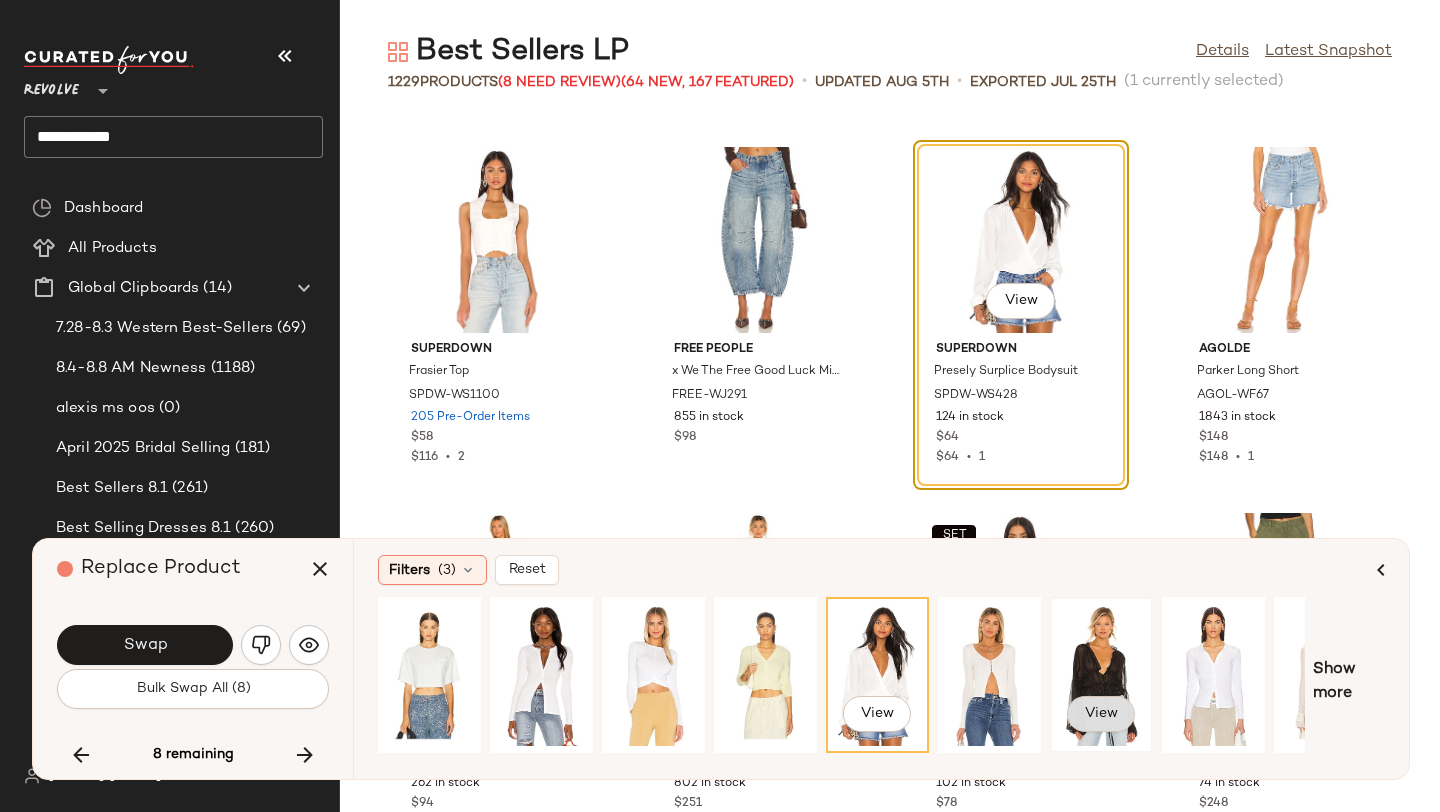 scroll, scrollTop: 0, scrollLeft: 182, axis: horizontal 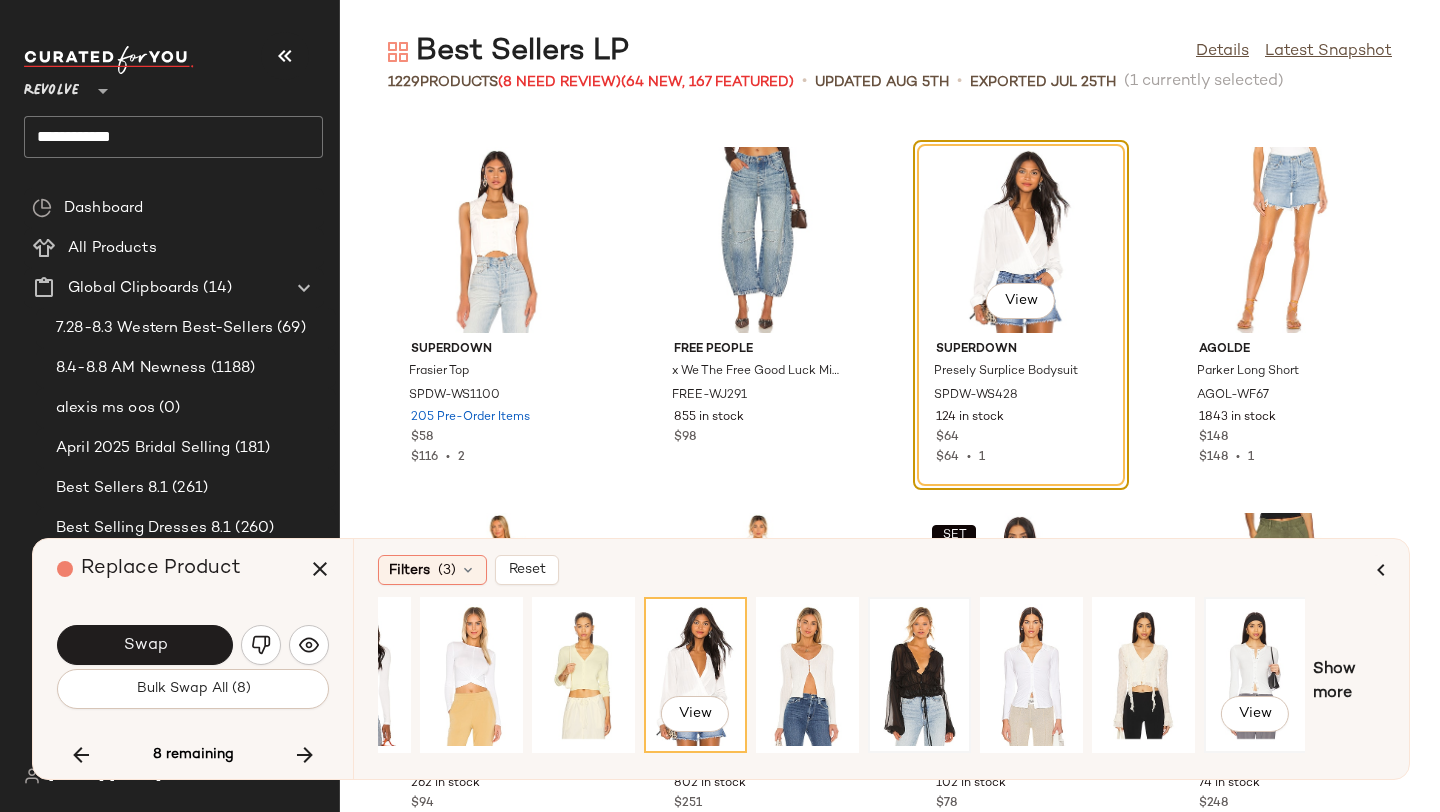click on "View" 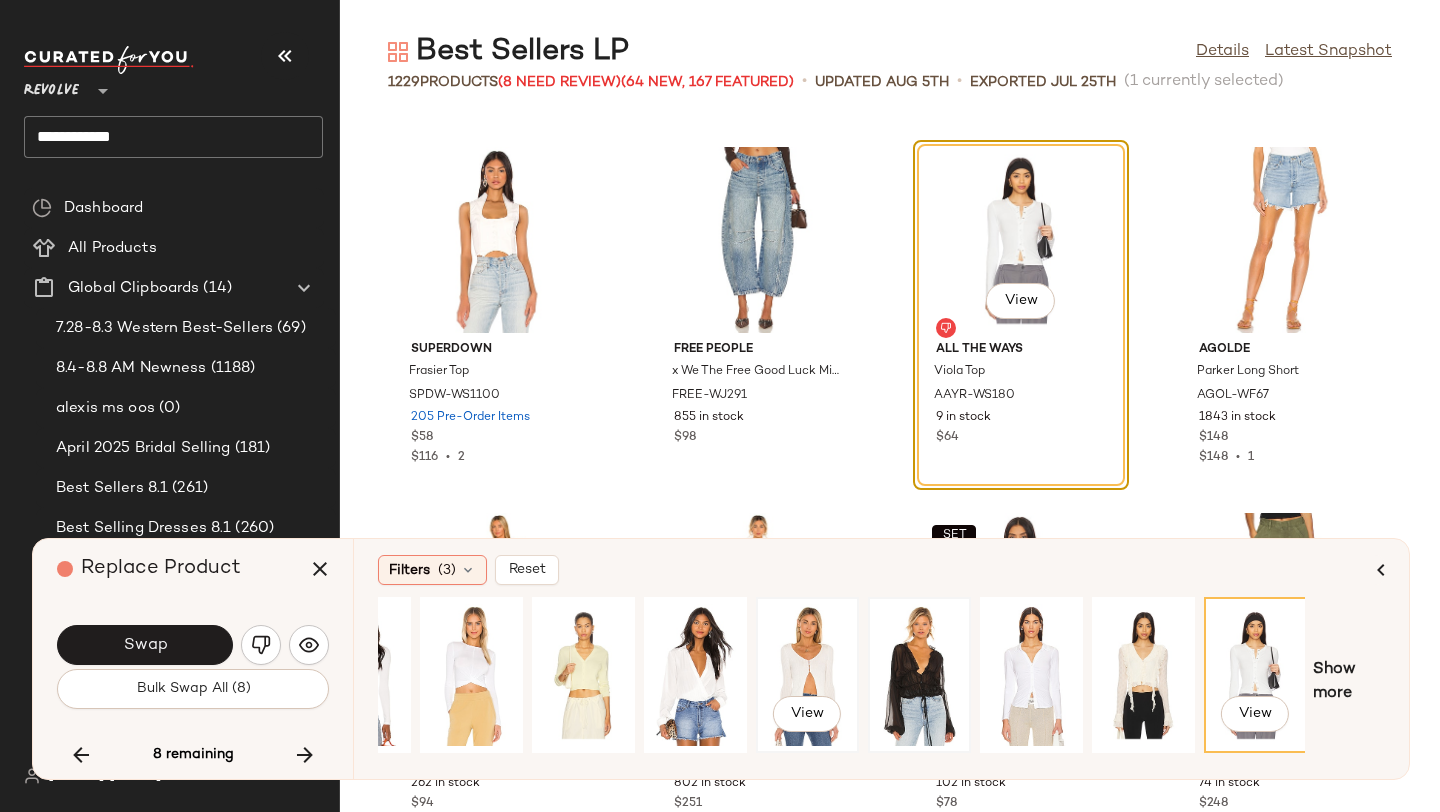 click on "View" 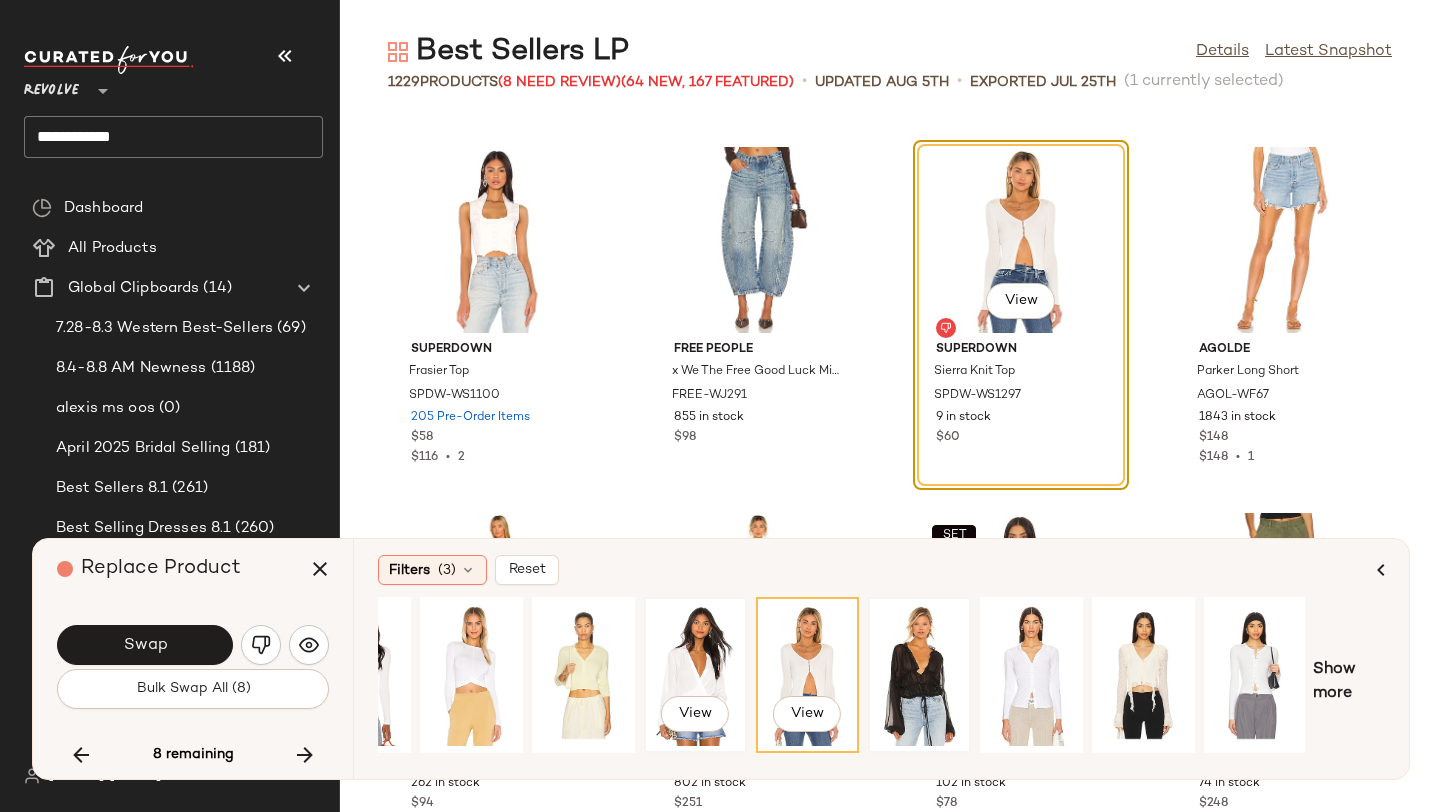 click on "View" 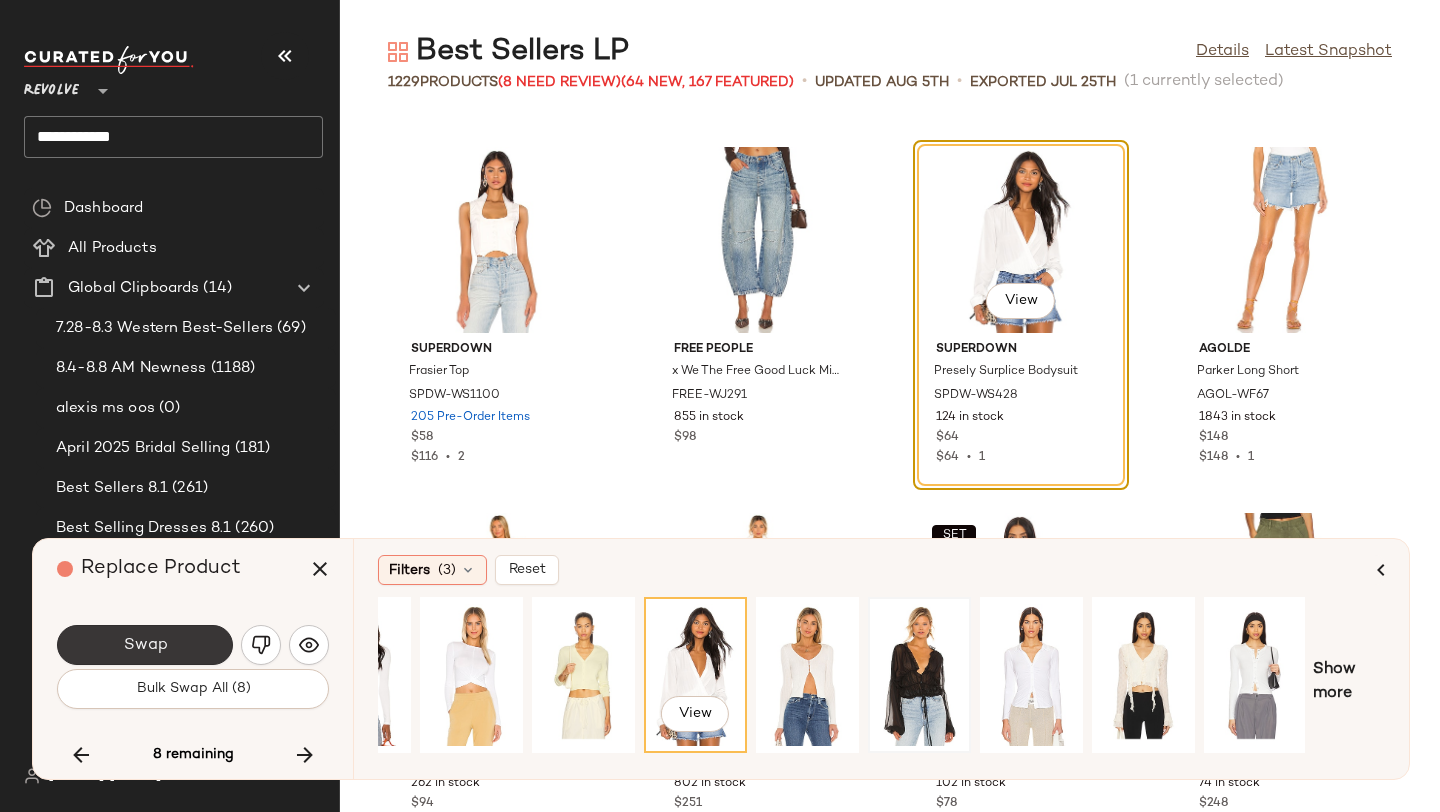click on "Swap" at bounding box center (145, 645) 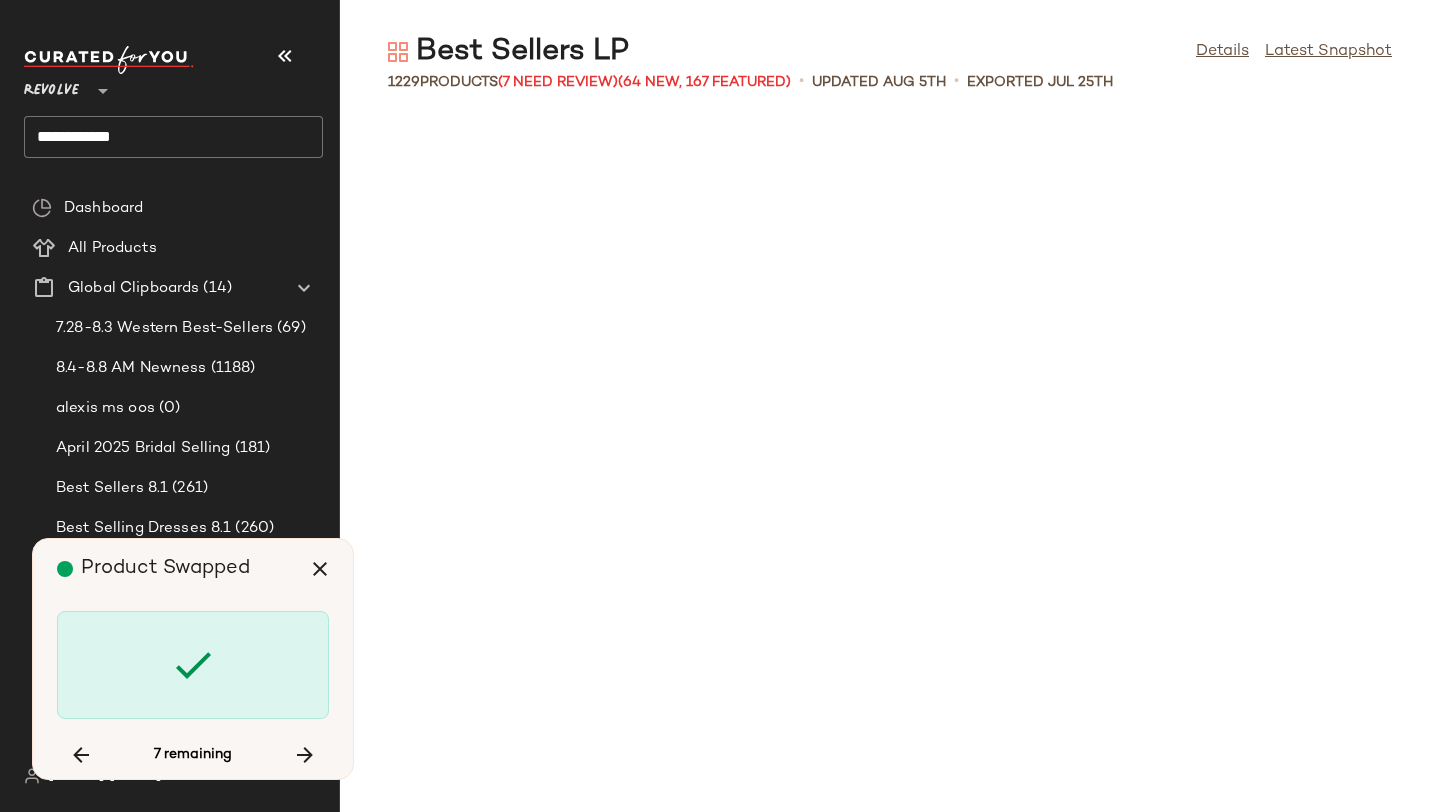 scroll, scrollTop: 91134, scrollLeft: 0, axis: vertical 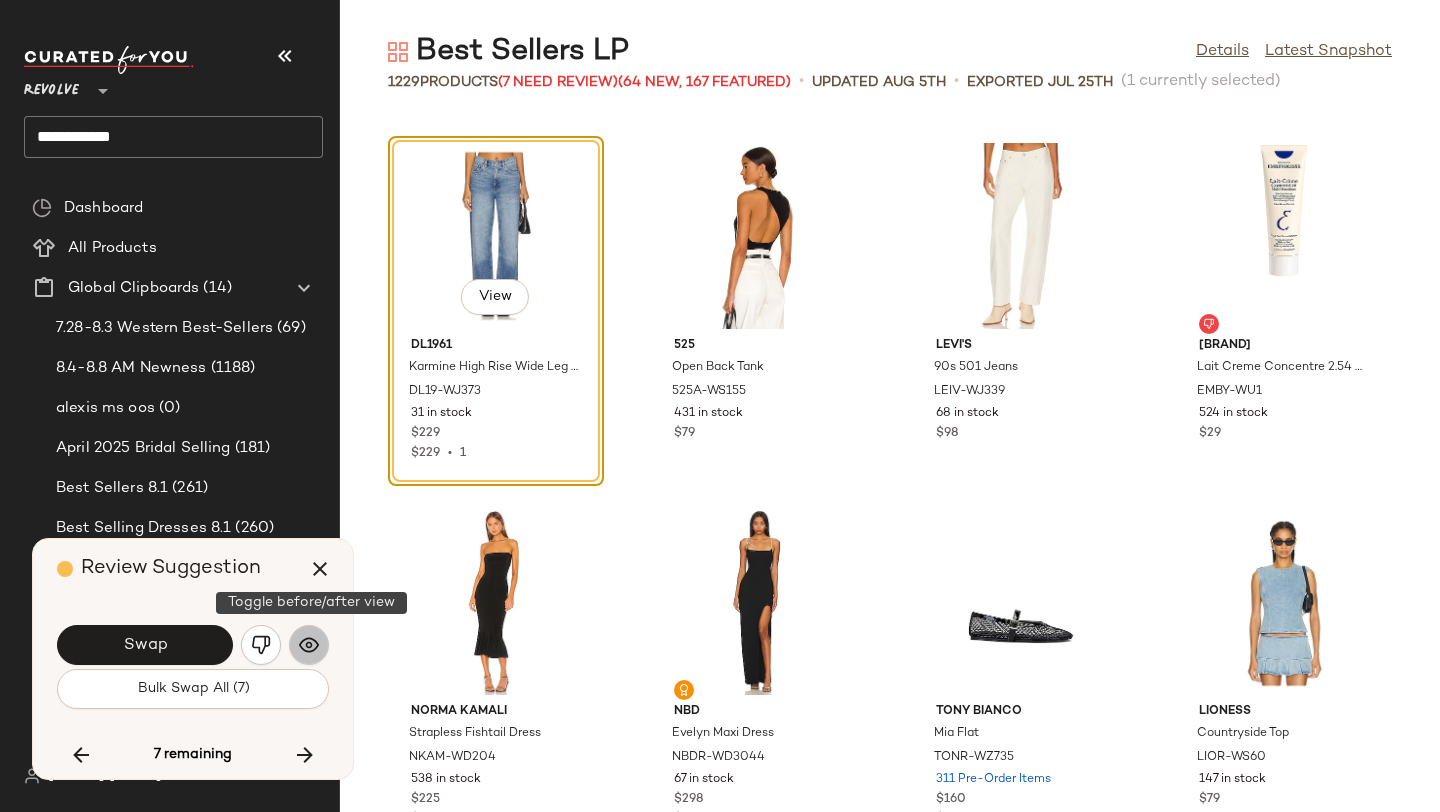 click at bounding box center (309, 645) 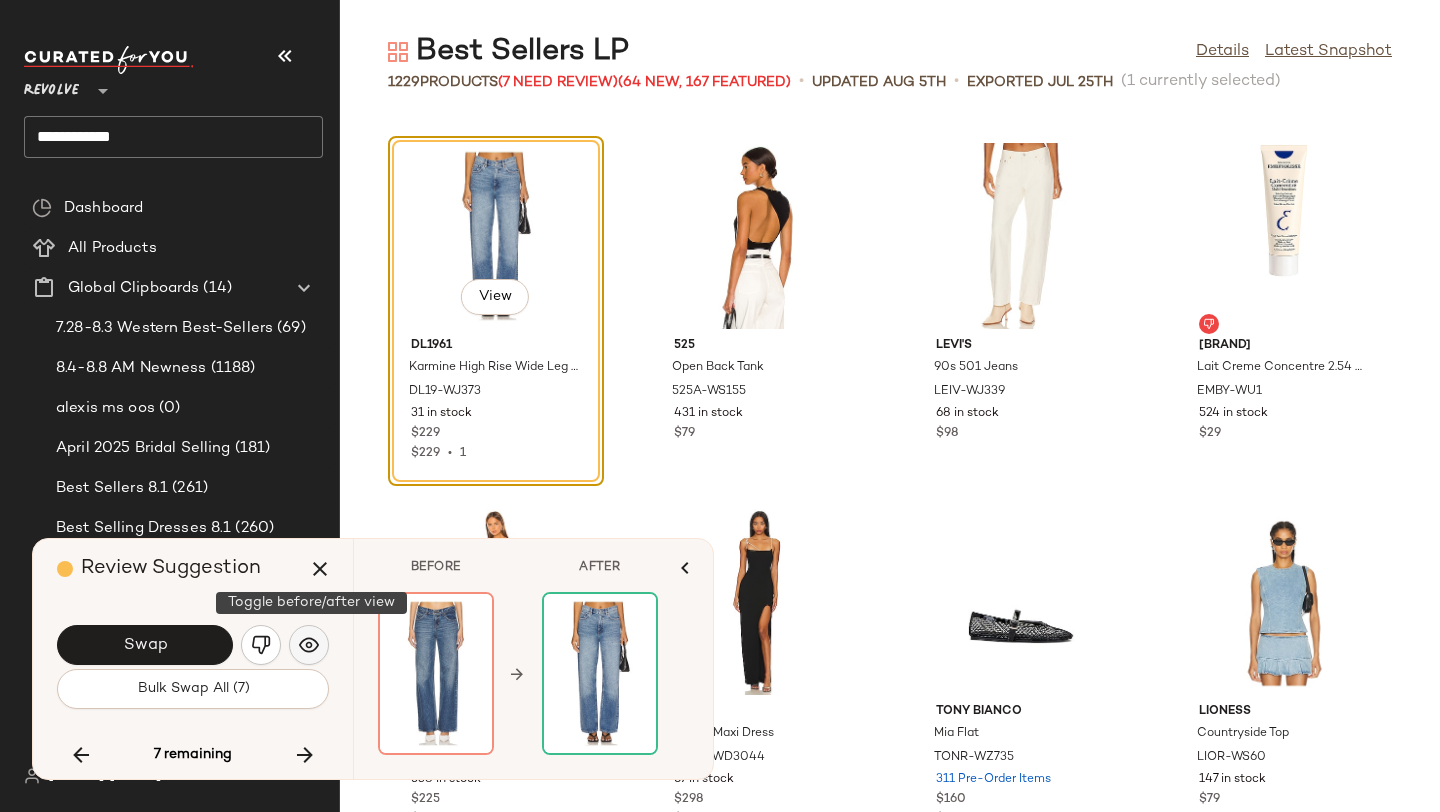 click at bounding box center [309, 645] 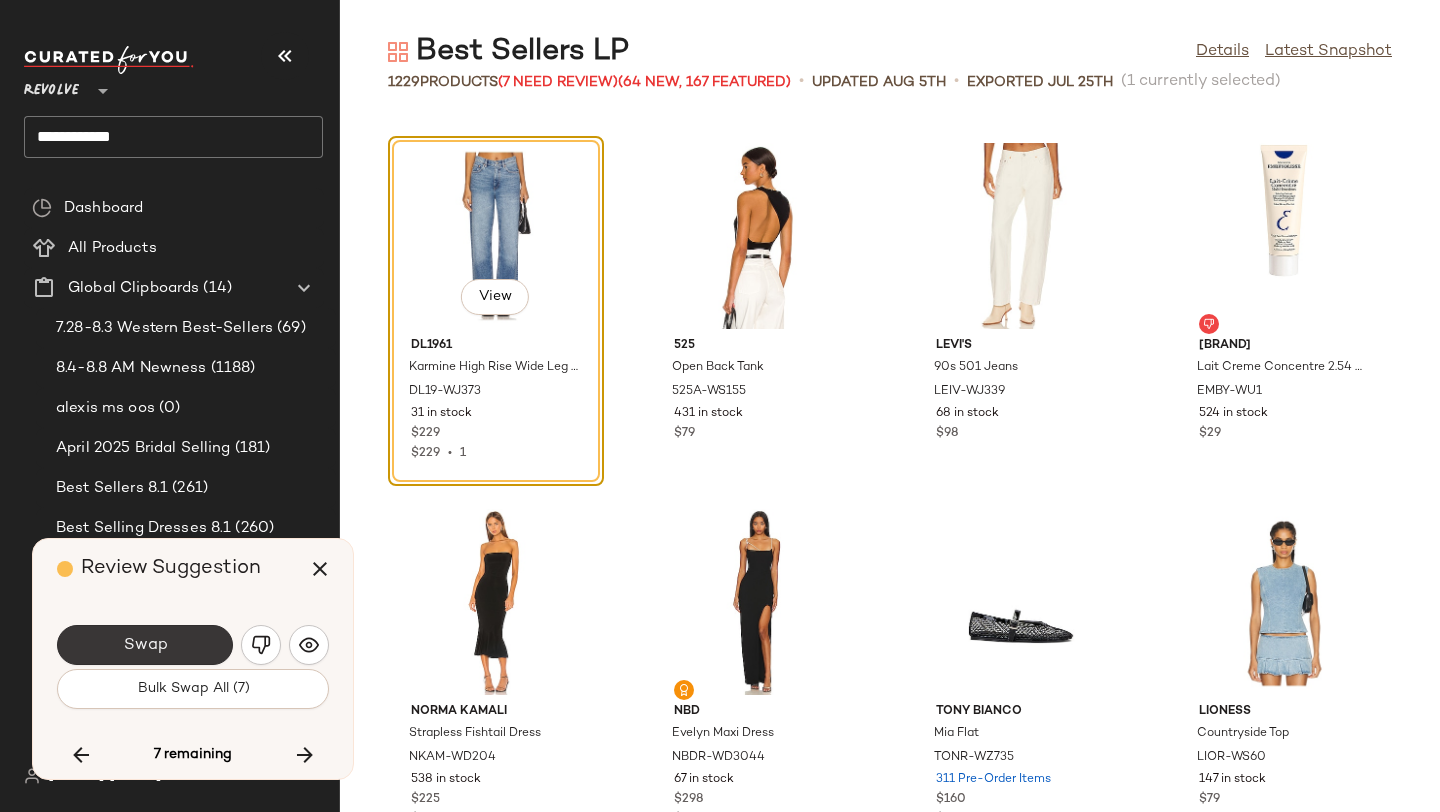 click on "Swap" at bounding box center [145, 645] 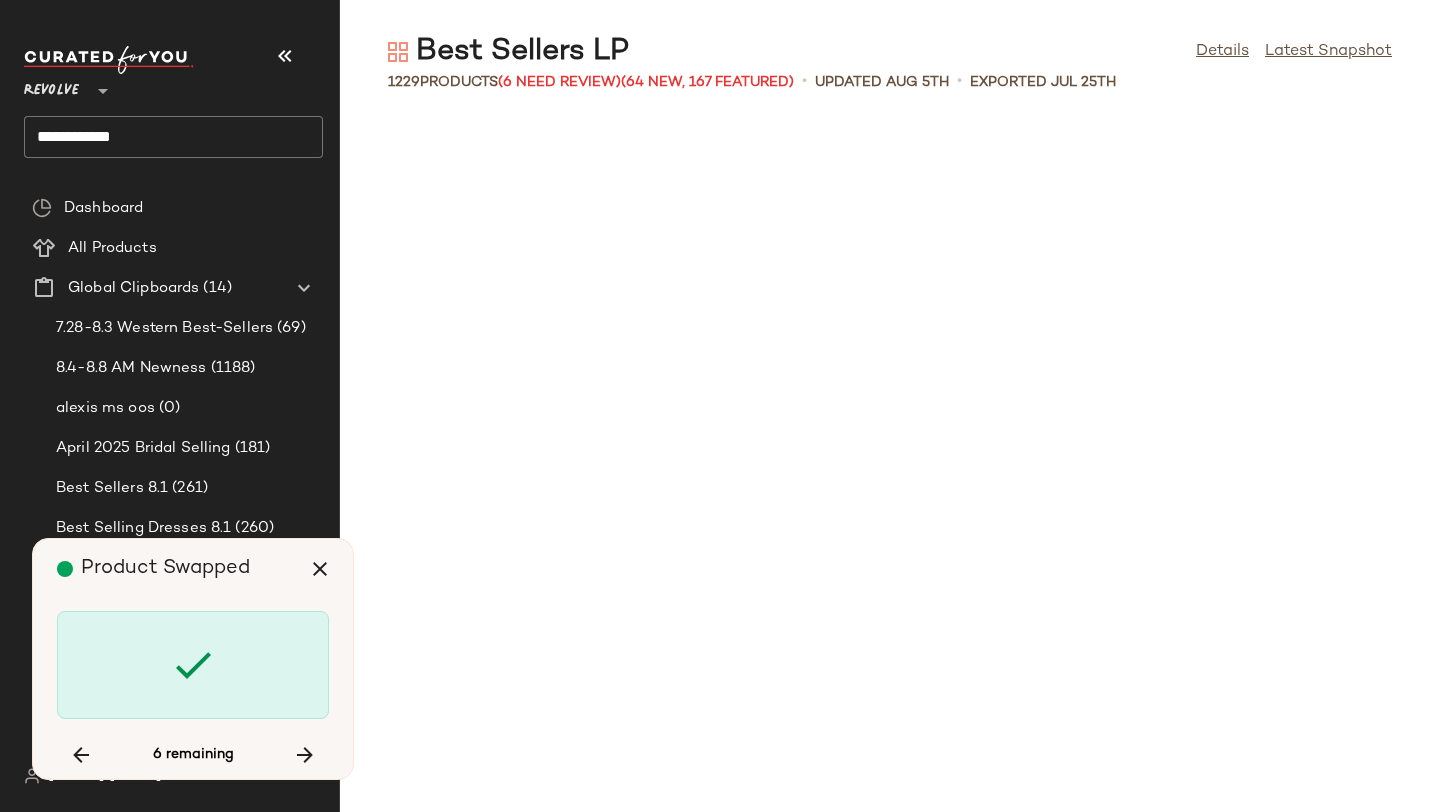 scroll, scrollTop: 107970, scrollLeft: 0, axis: vertical 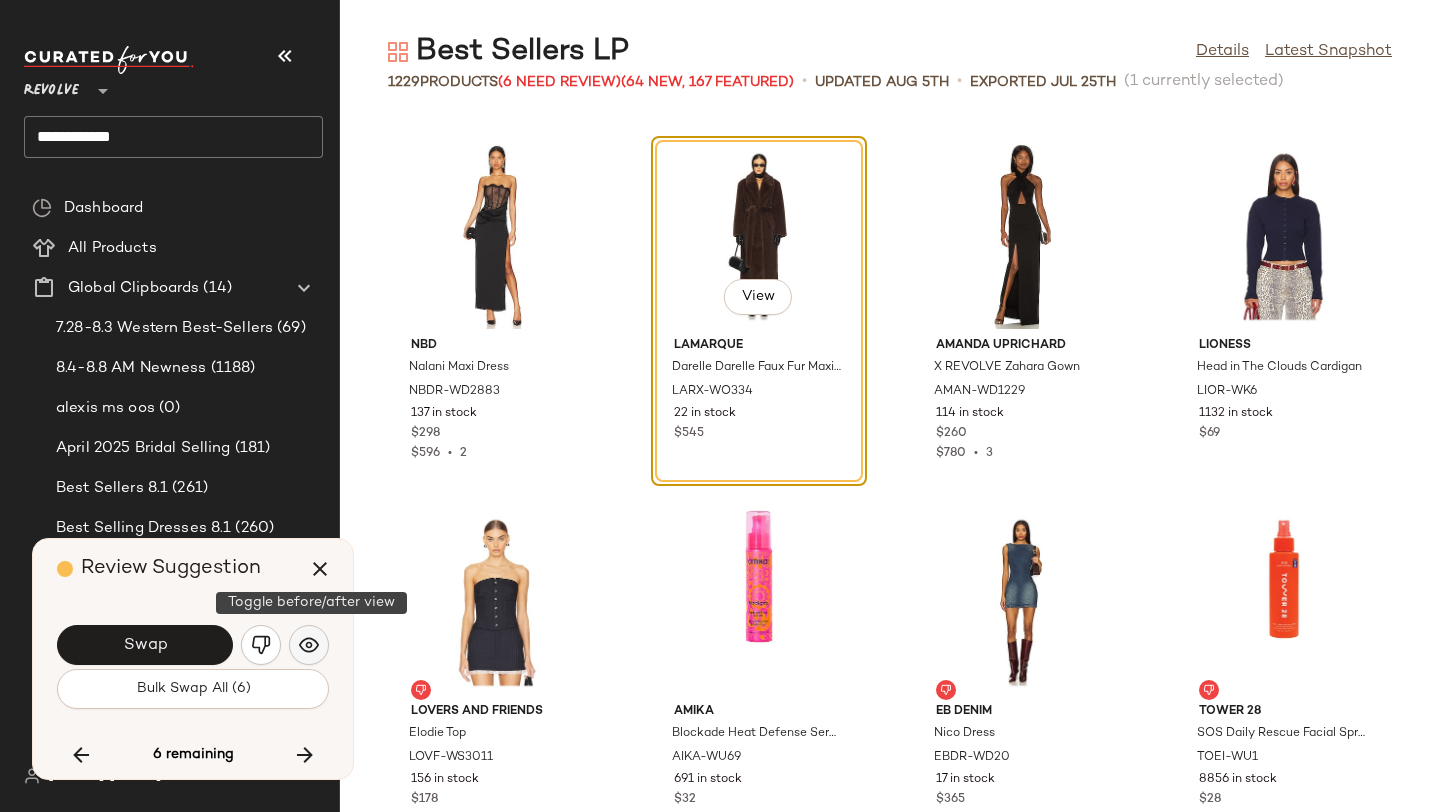 click 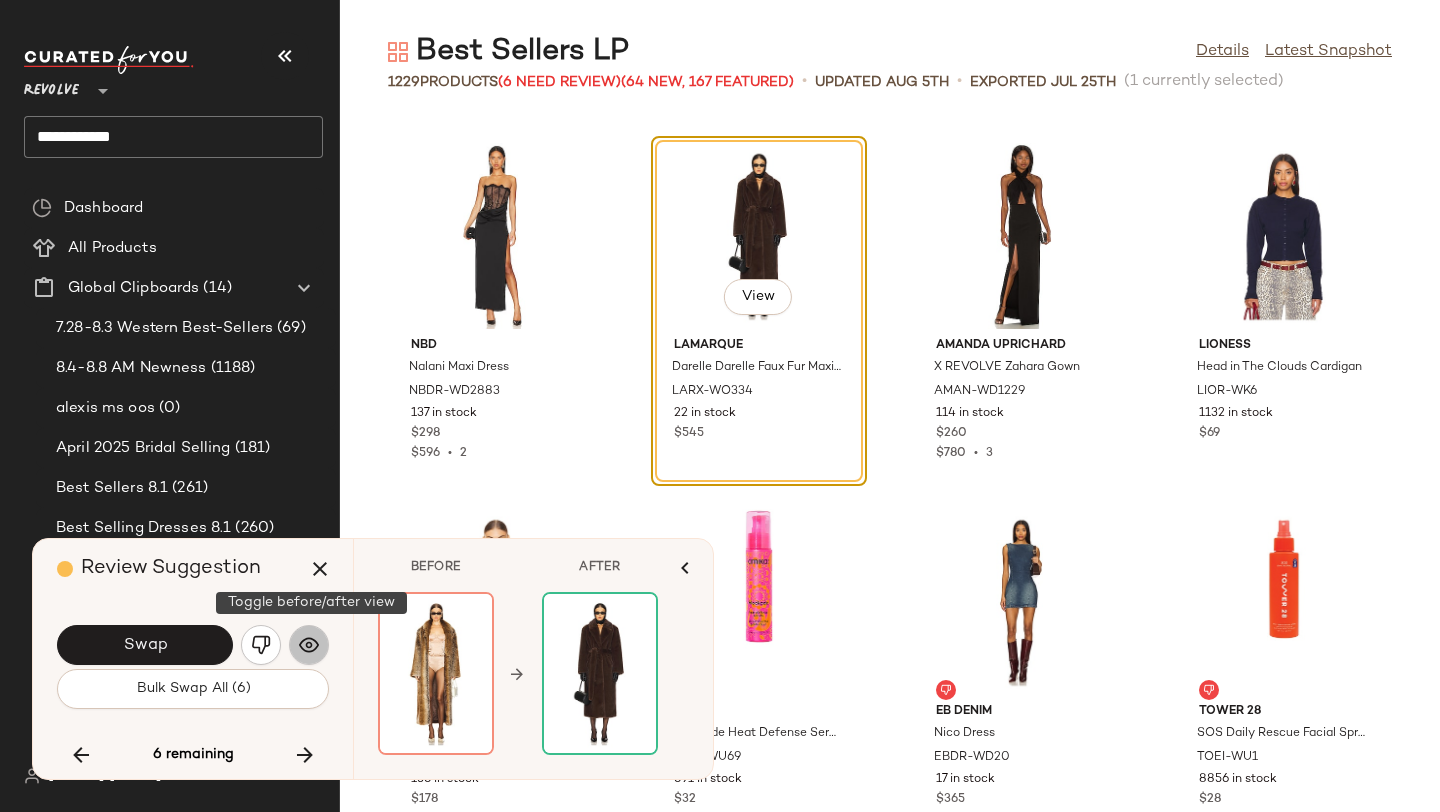 click 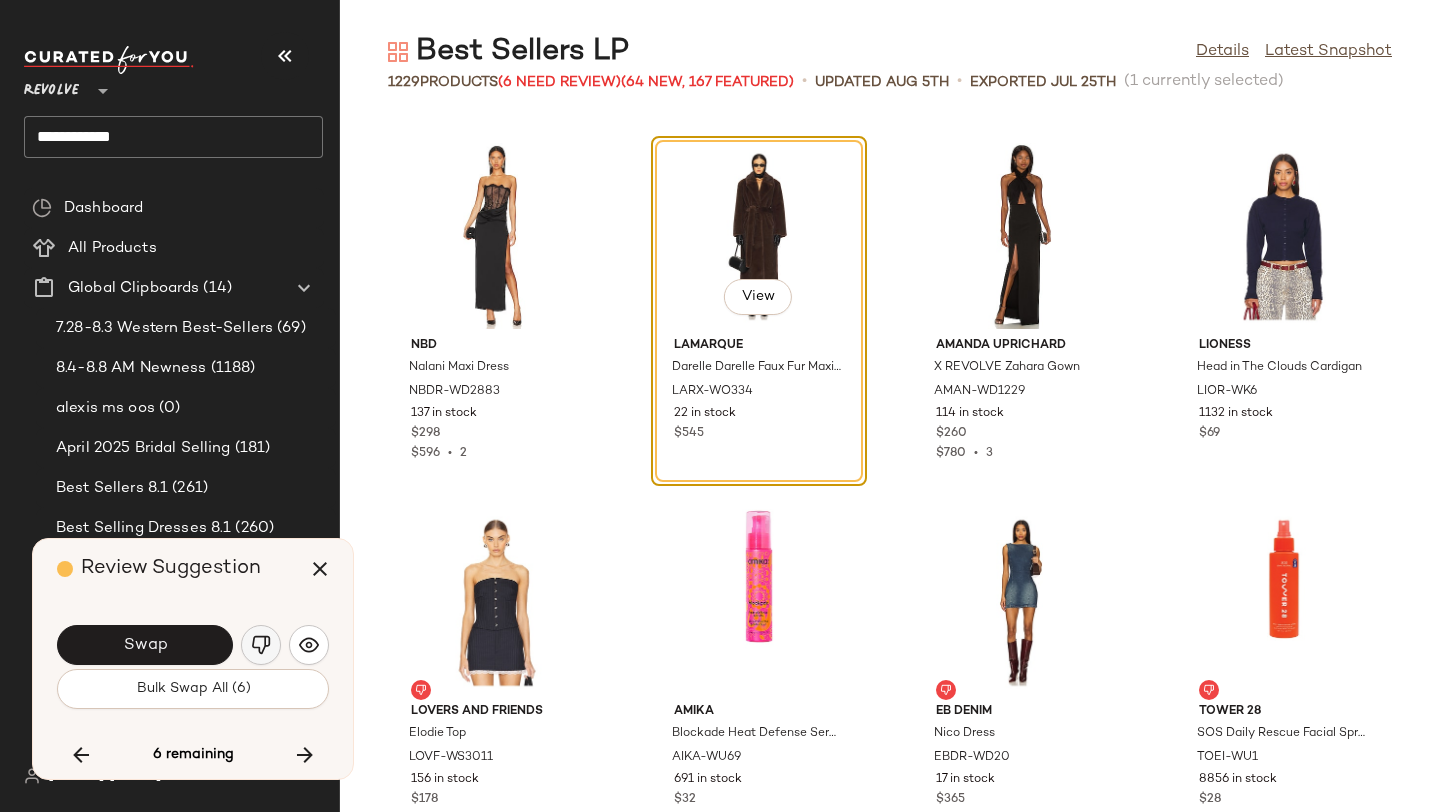 click 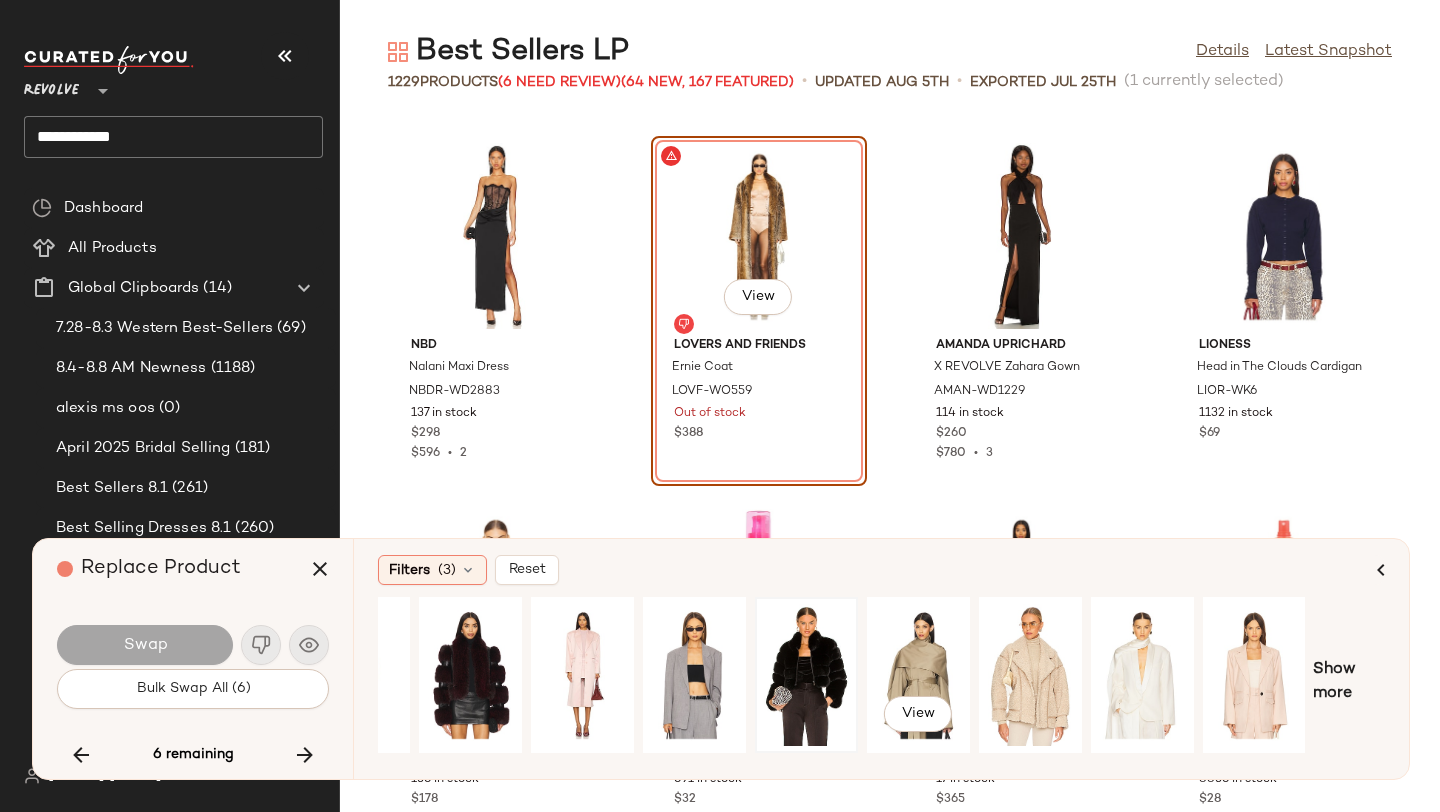 scroll, scrollTop: 0, scrollLeft: 0, axis: both 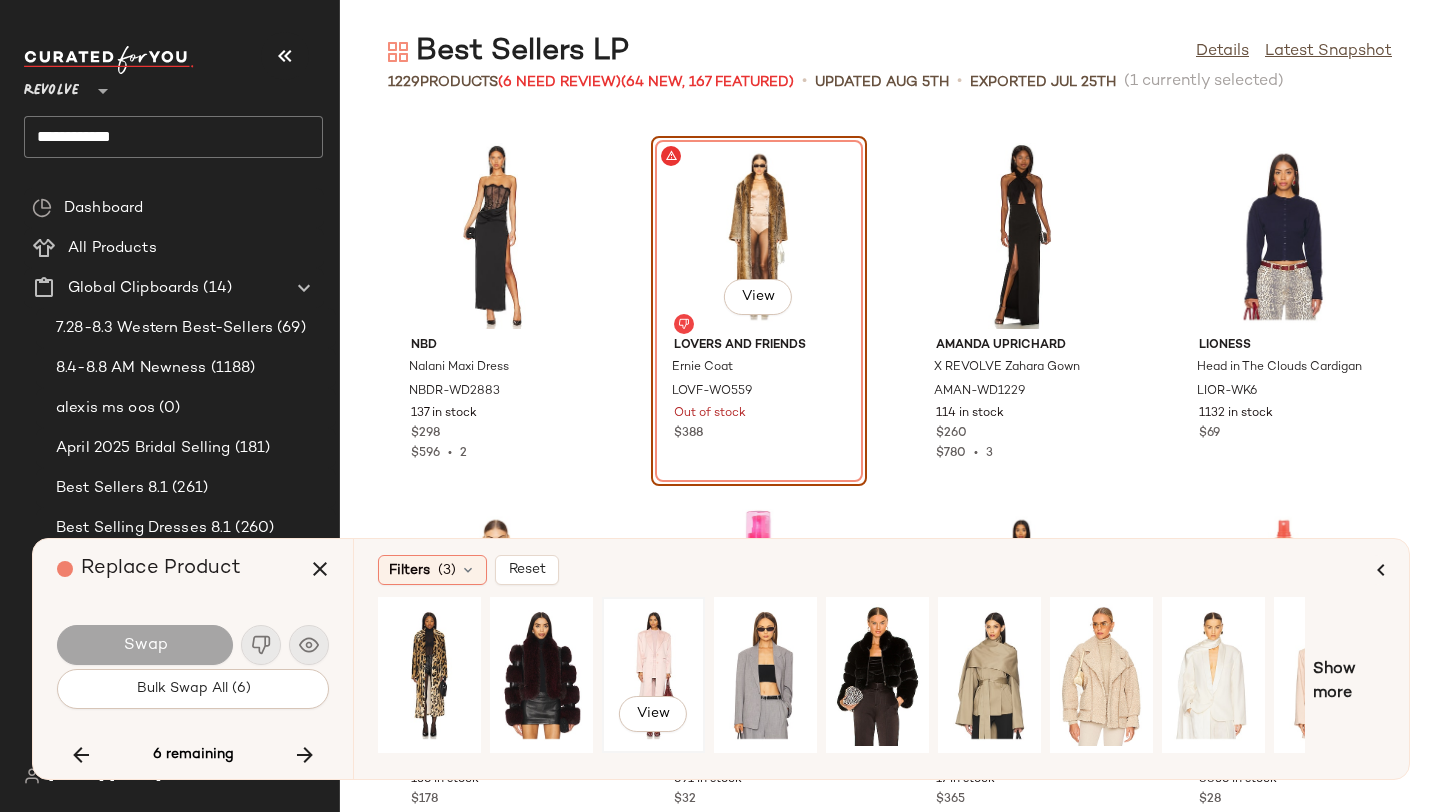 click on "View" 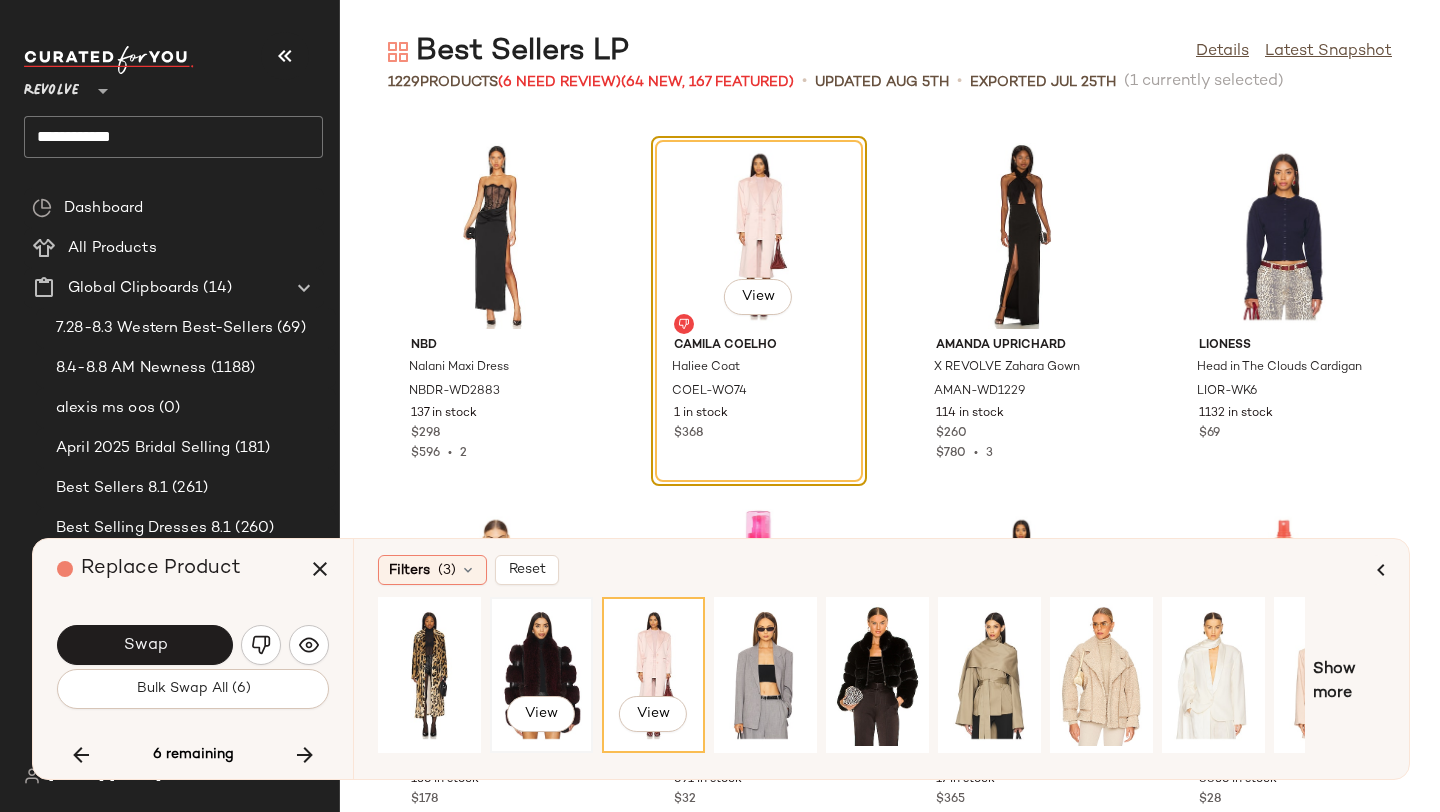 click on "View" 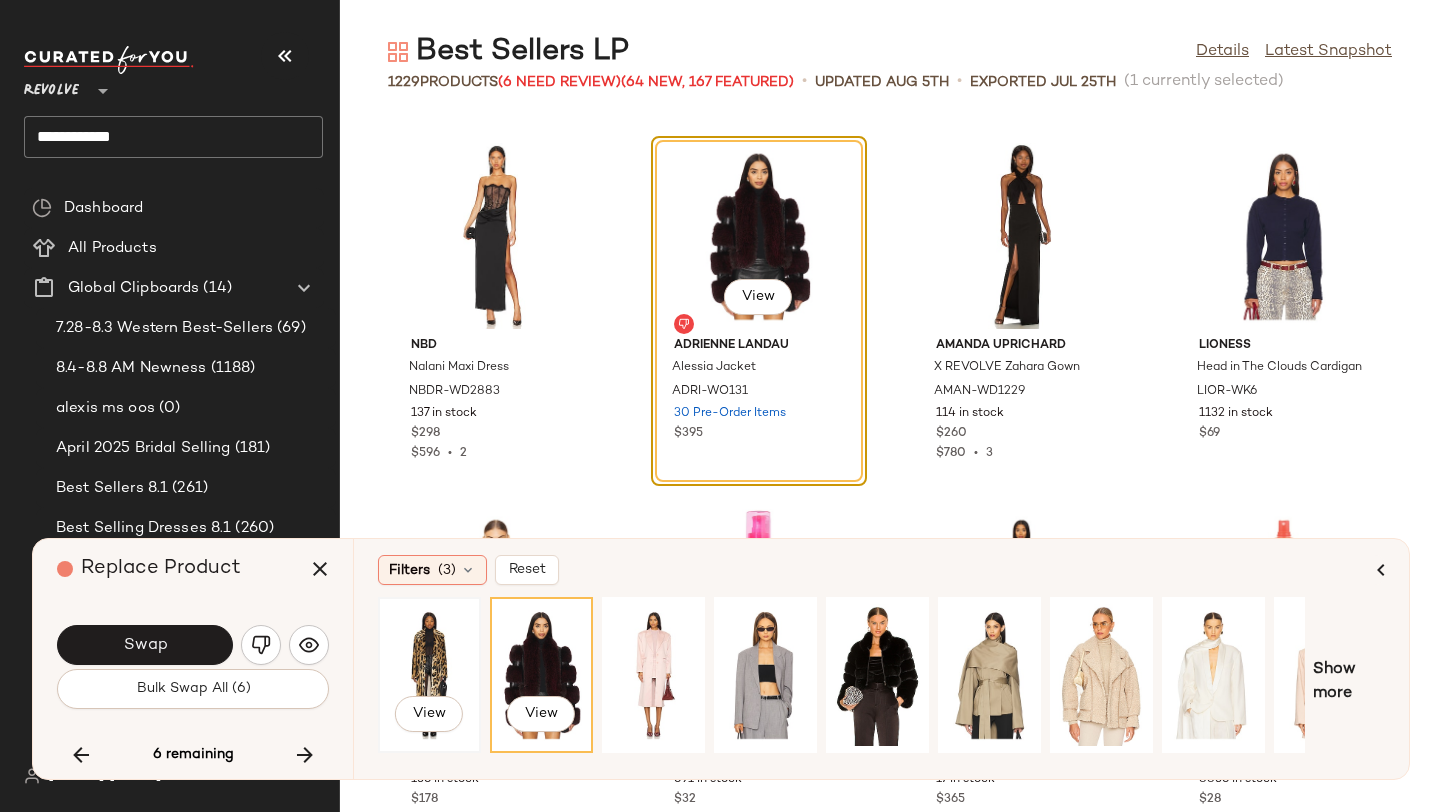 click on "View" 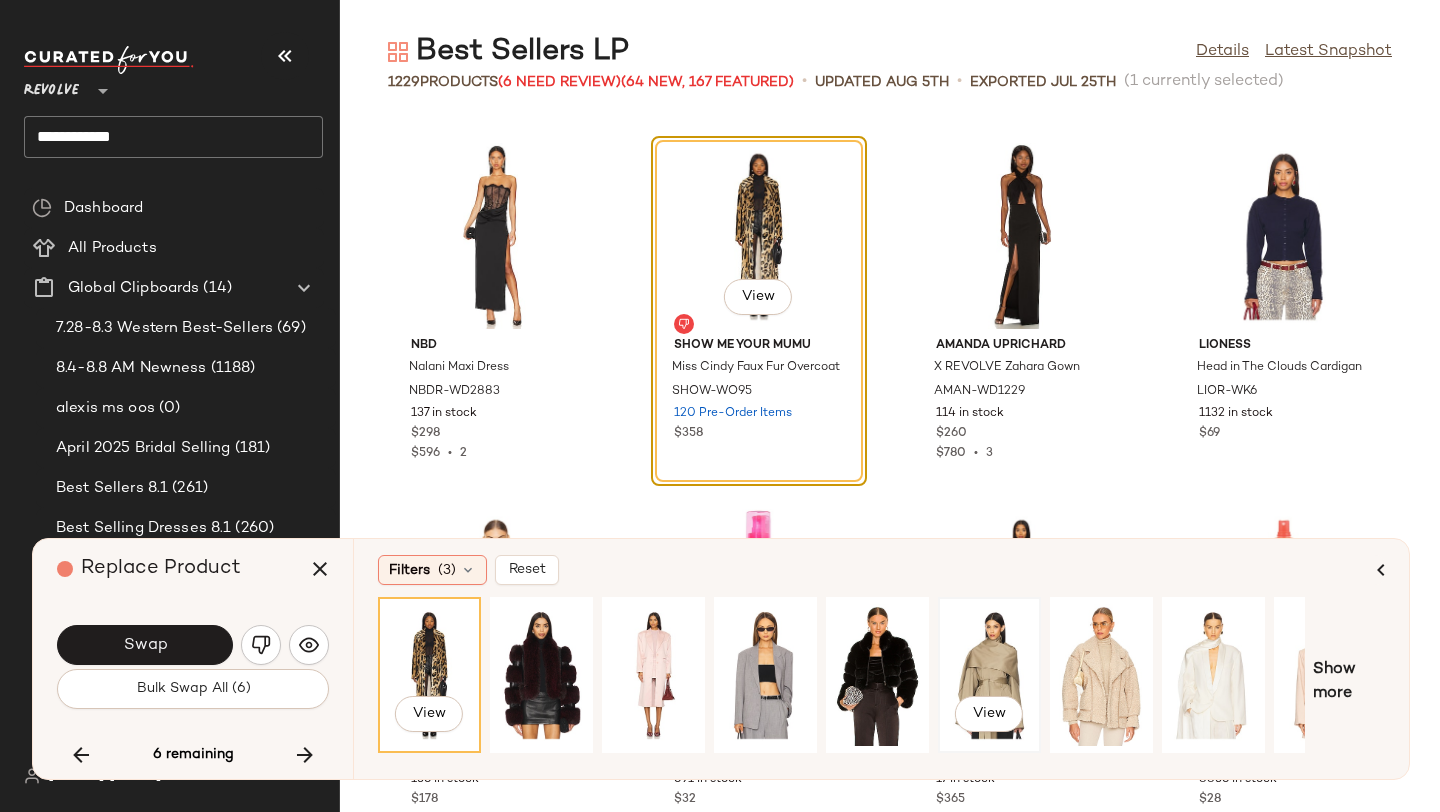 click on "View" 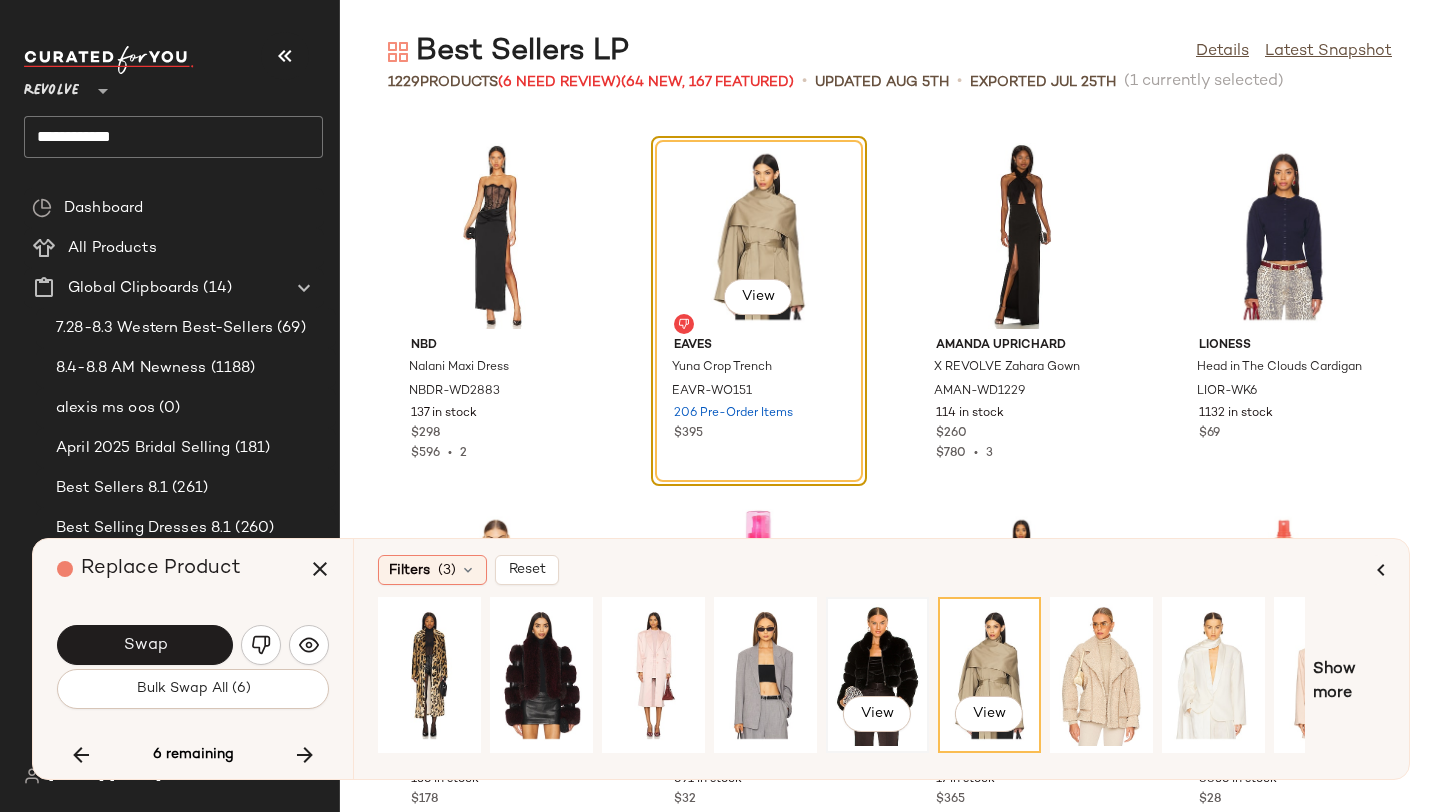 click on "View" 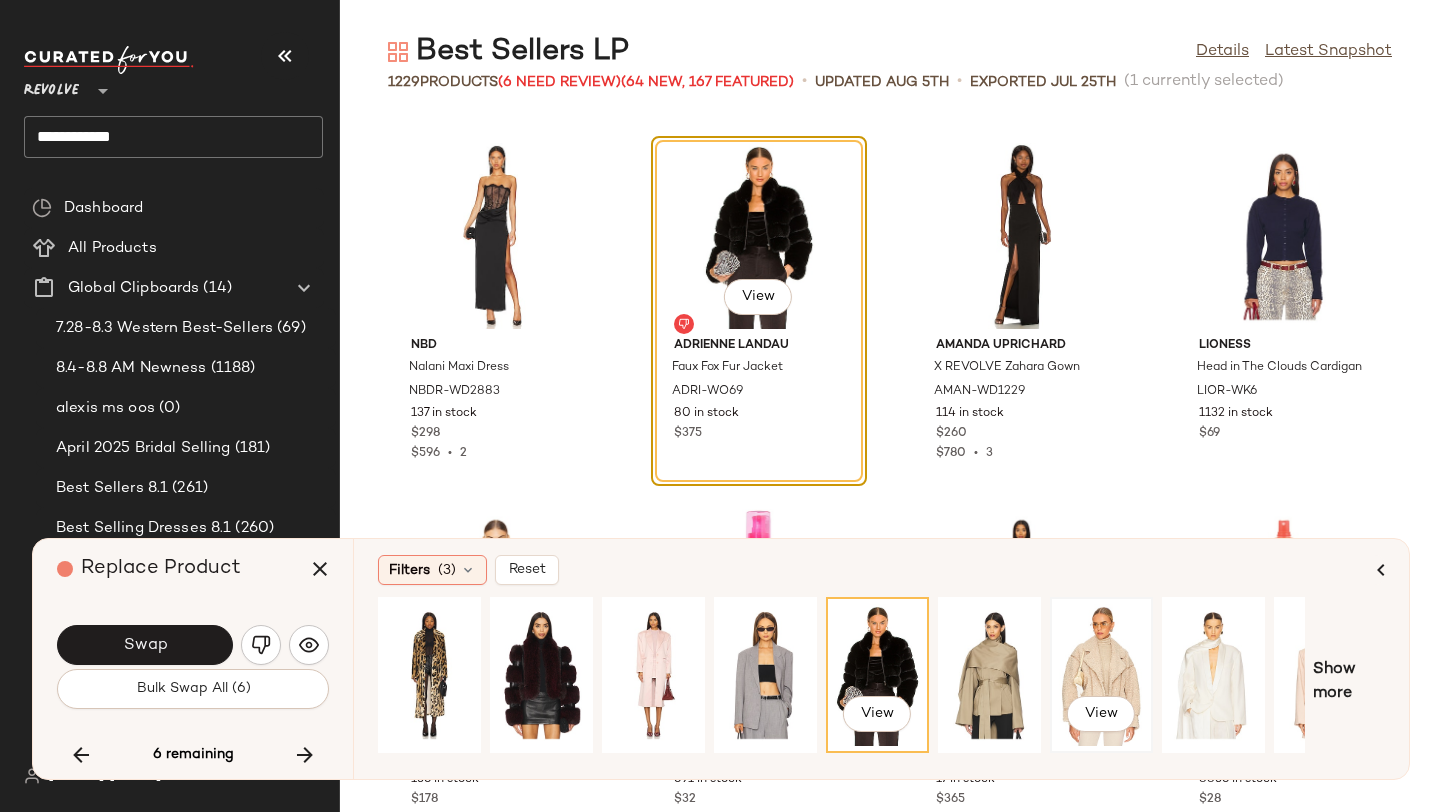 click on "View" 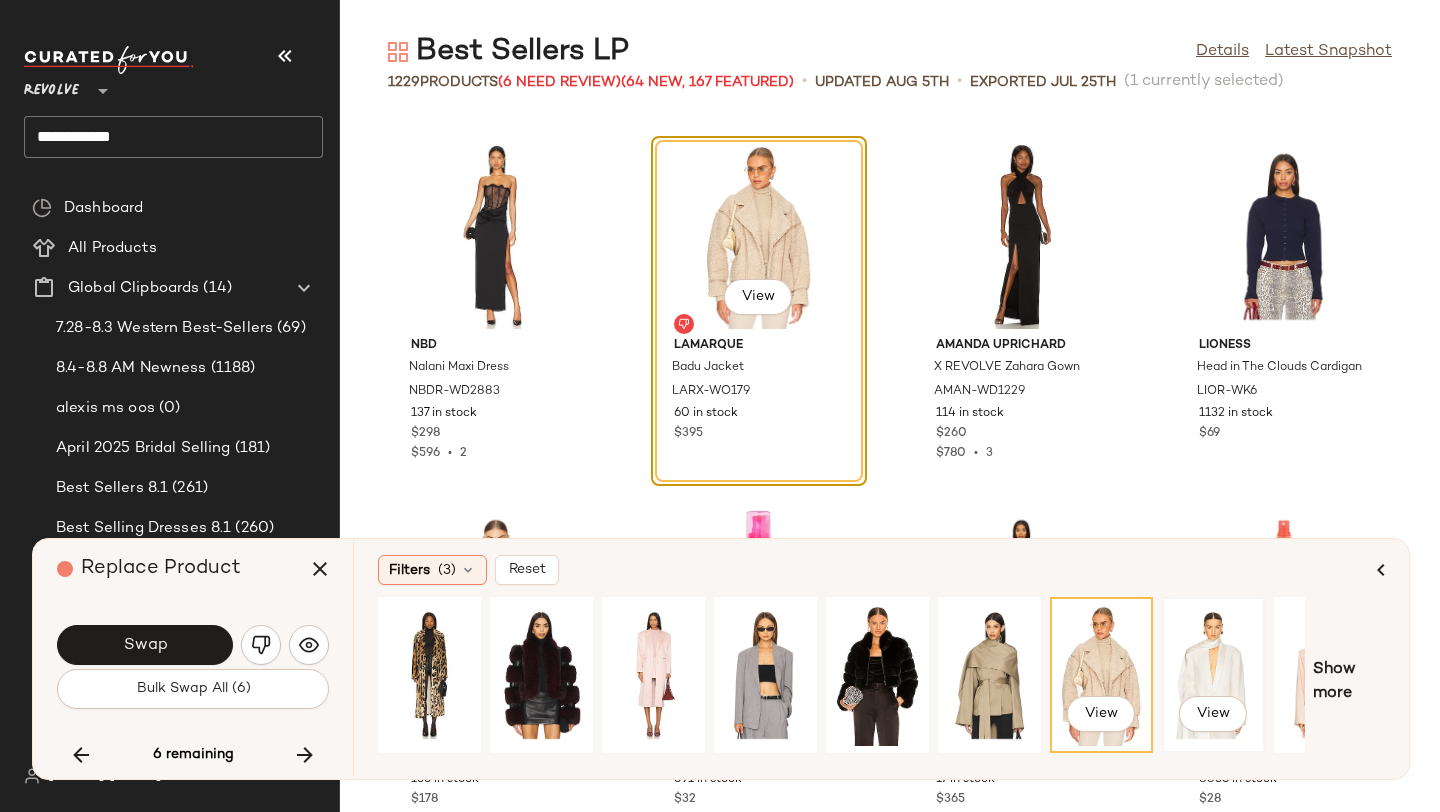 click on "View" 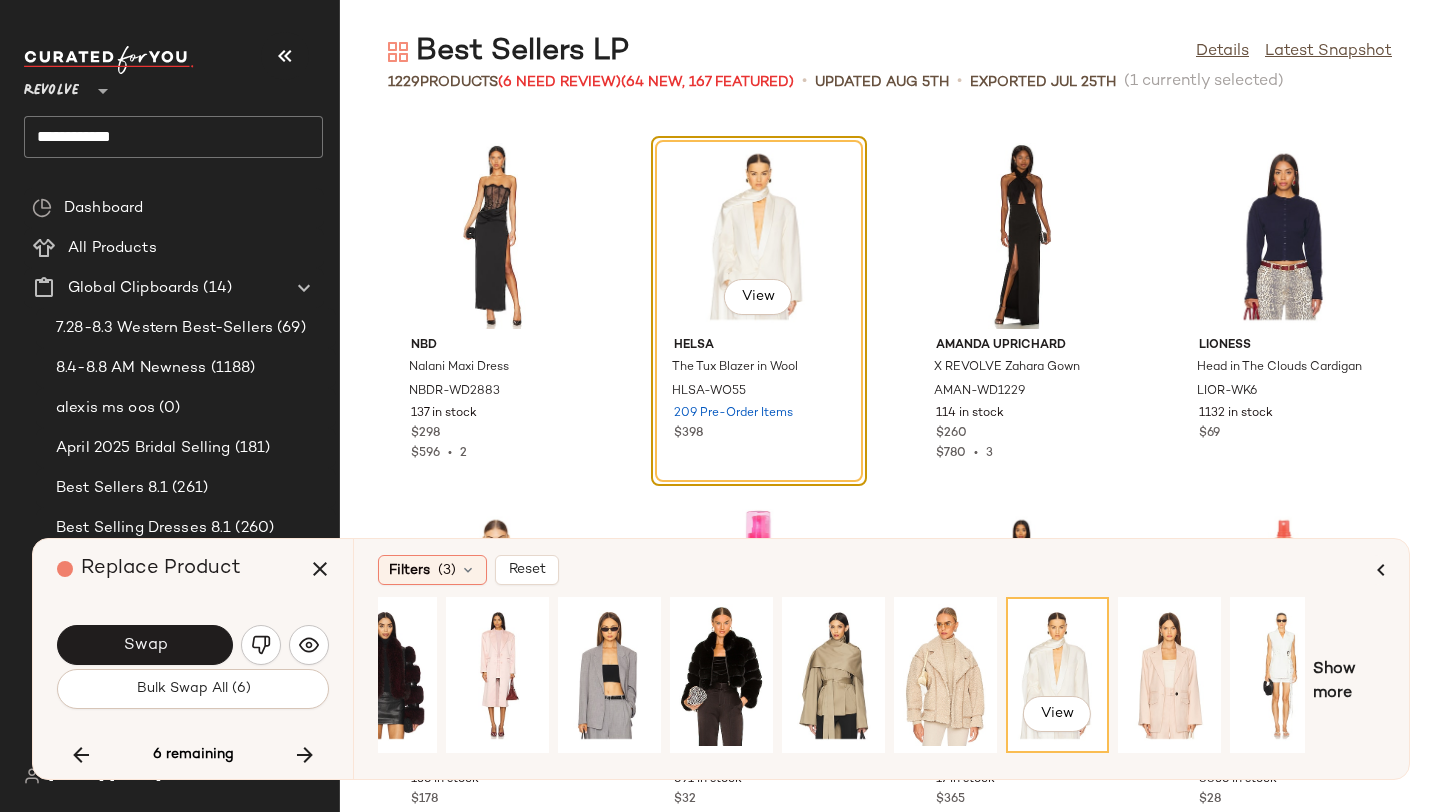 scroll, scrollTop: 0, scrollLeft: 182, axis: horizontal 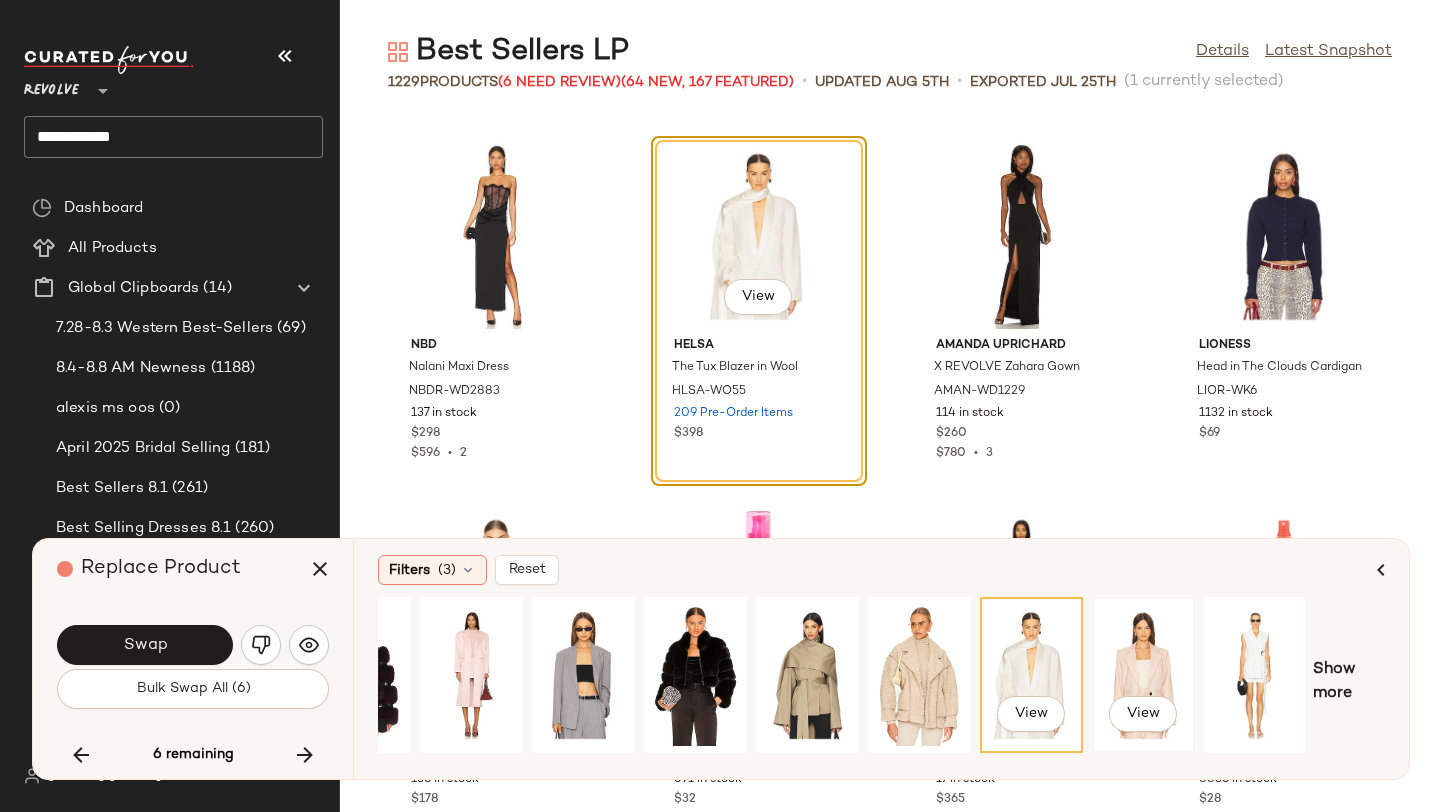 click on "View" 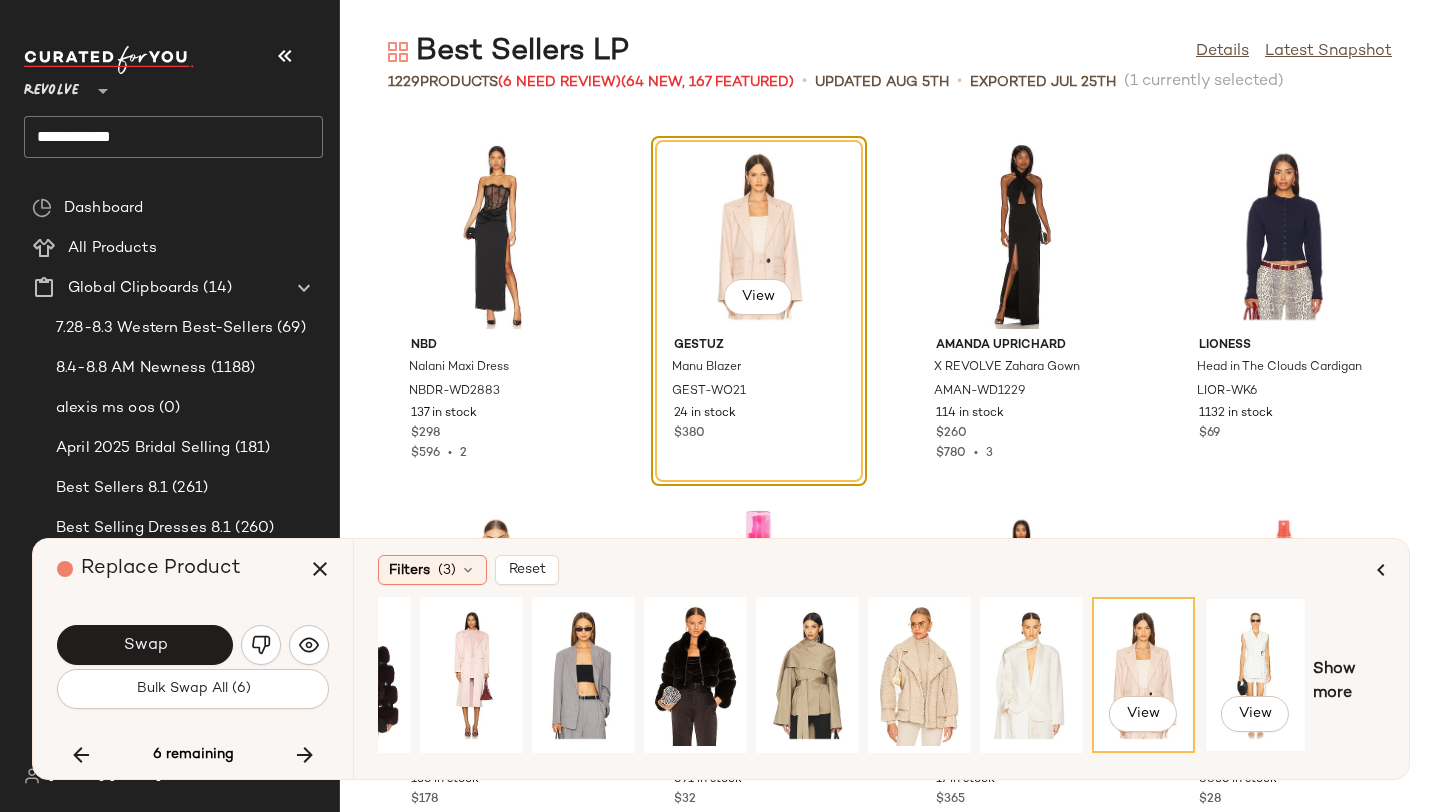 click on "View" 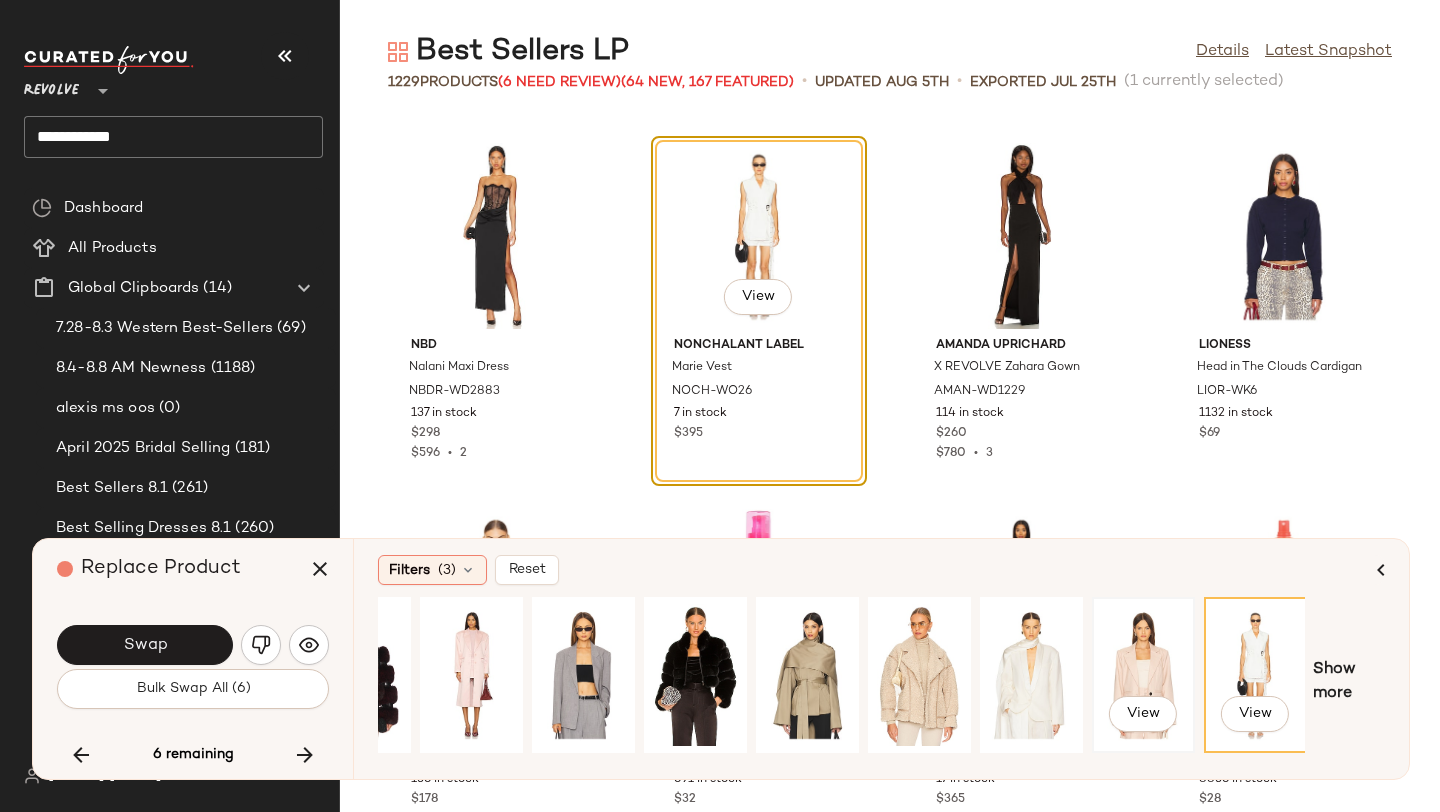 click on "View" 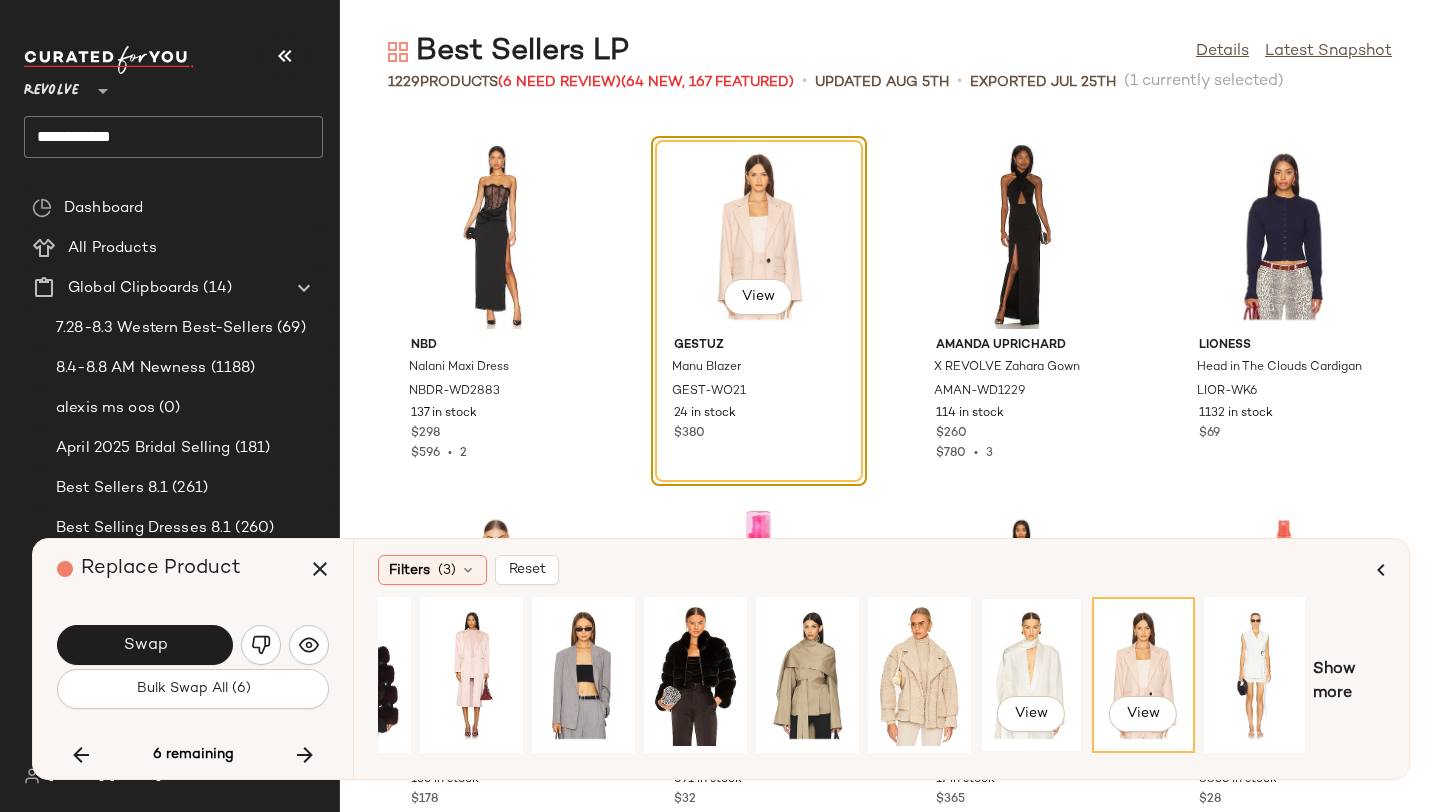 click on "View" 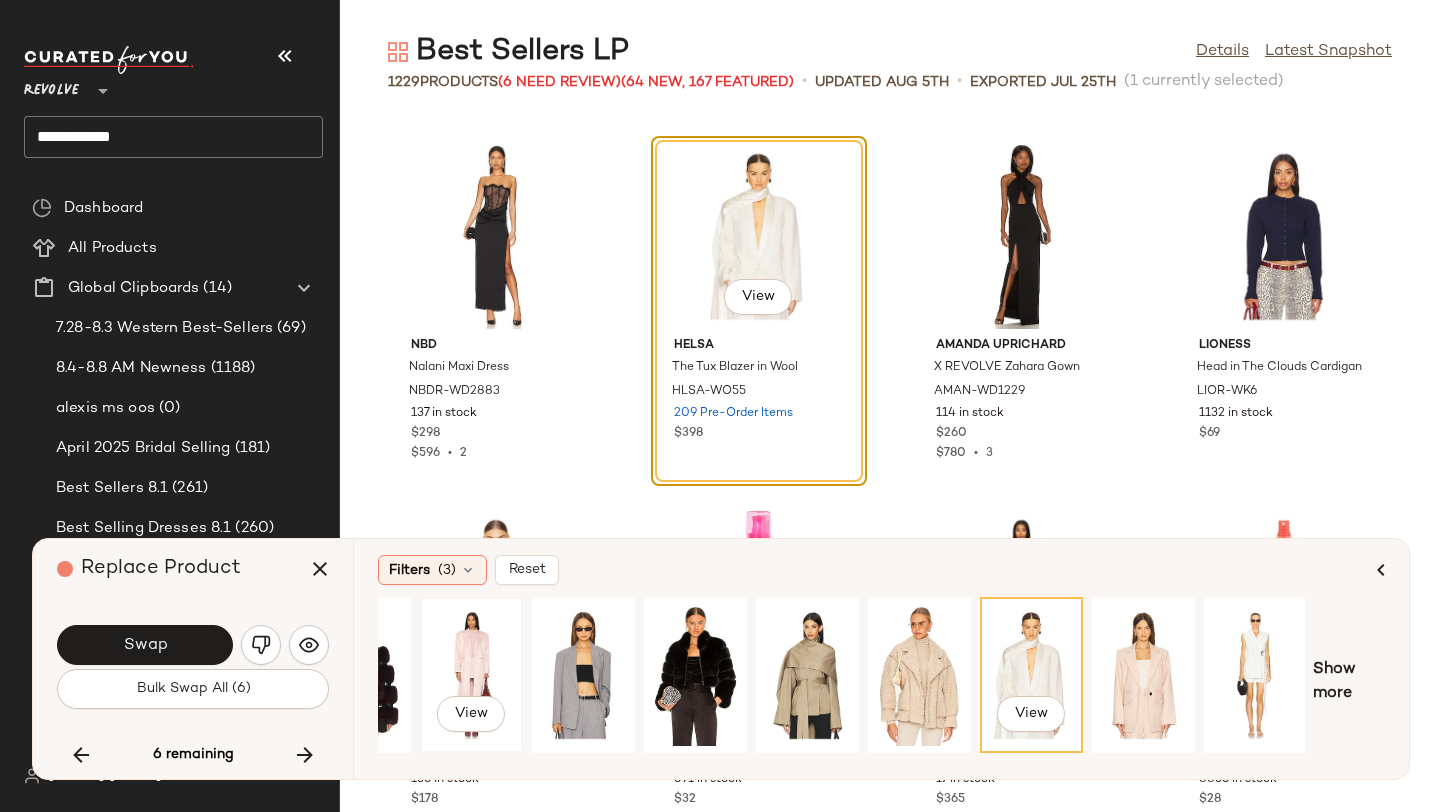 scroll, scrollTop: 0, scrollLeft: 0, axis: both 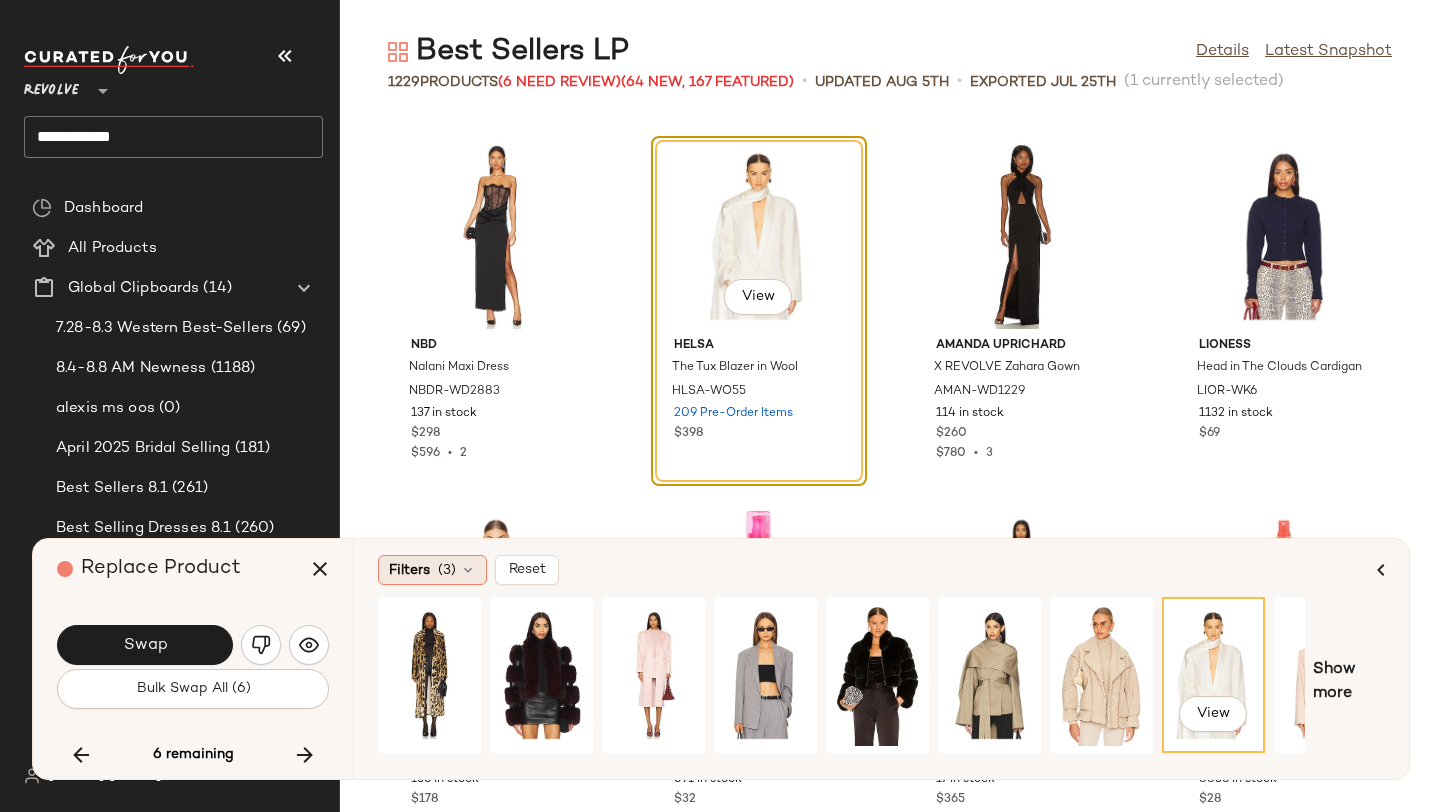 click at bounding box center [468, 570] 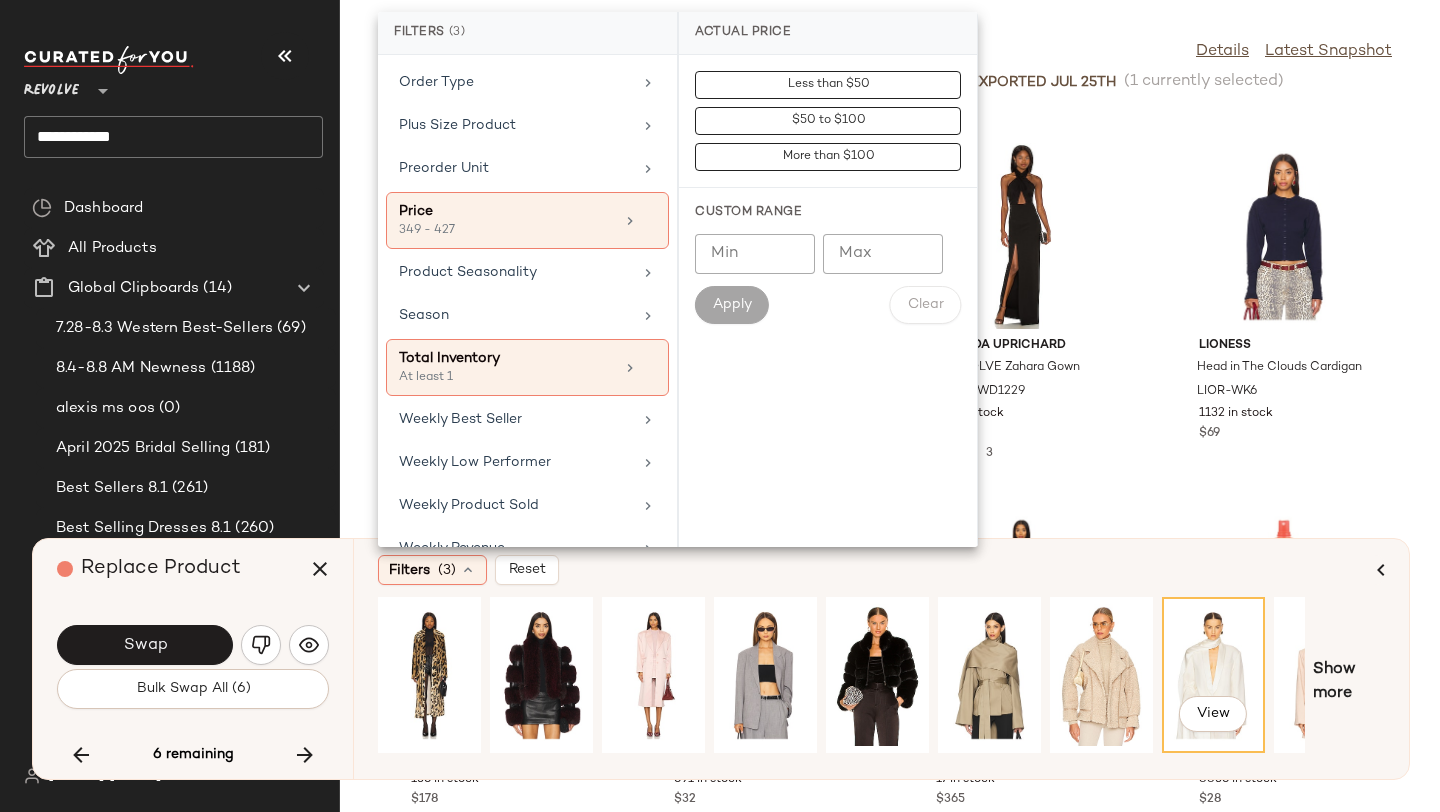 scroll, scrollTop: 954, scrollLeft: 0, axis: vertical 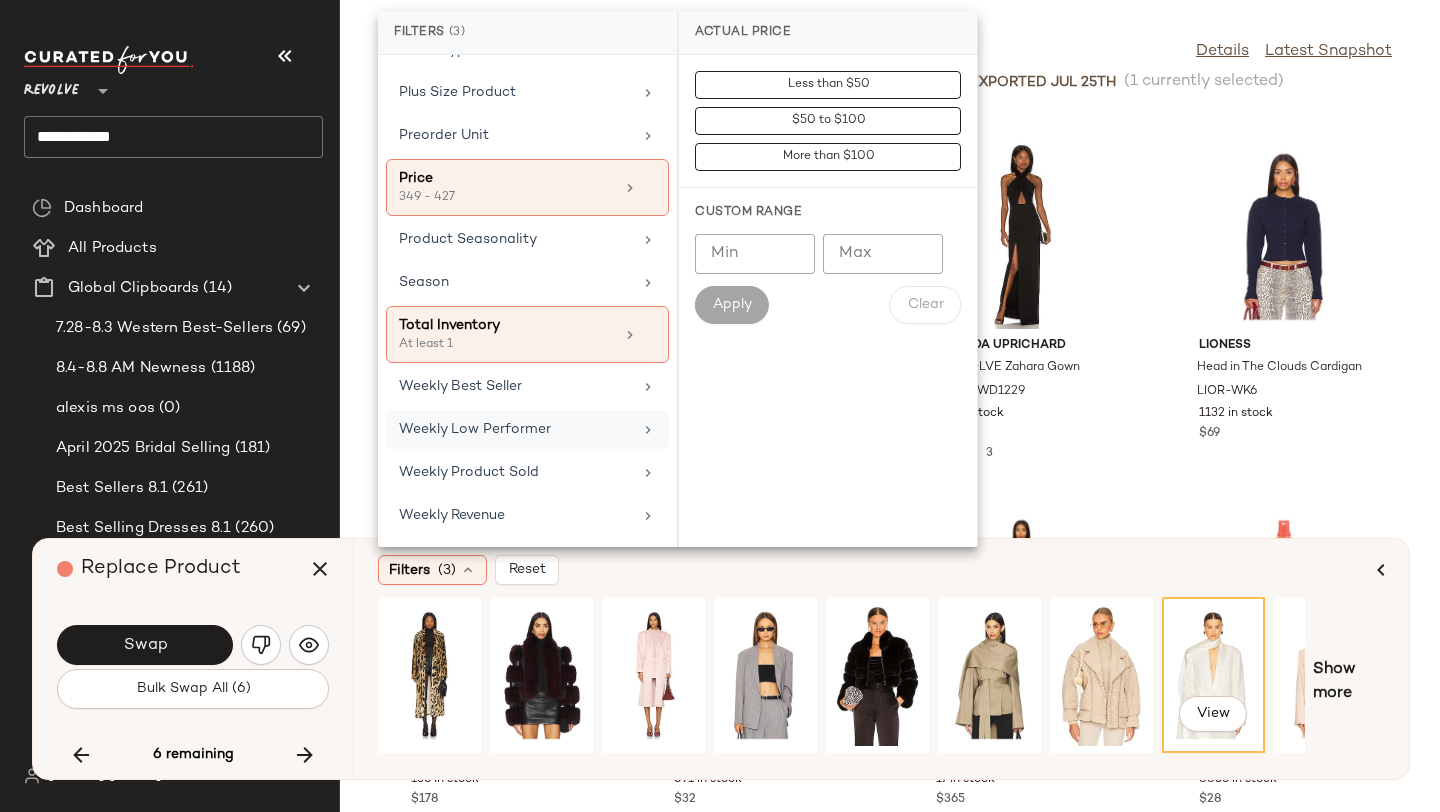 click on "Weekly Low Performer" at bounding box center (515, 429) 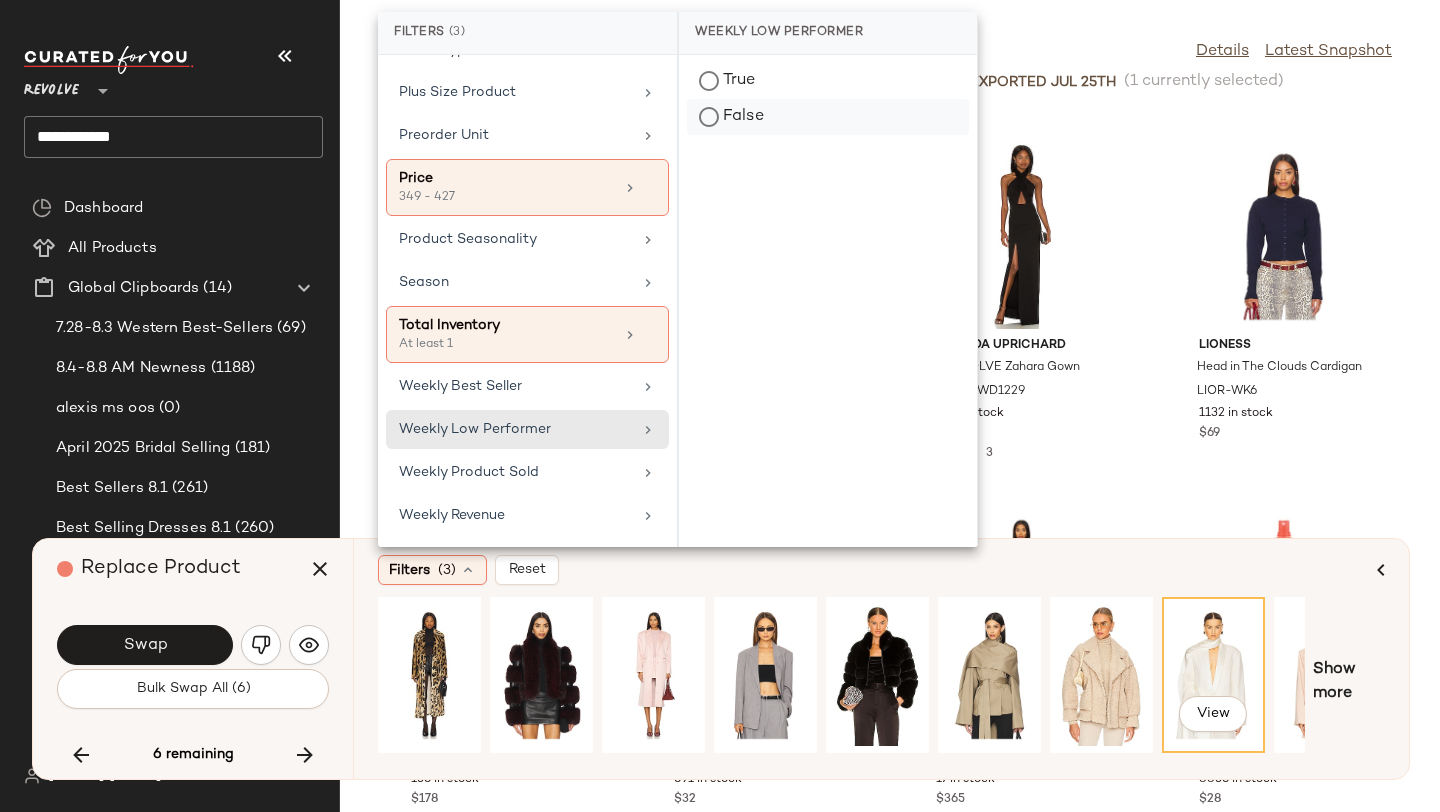 click on "False" 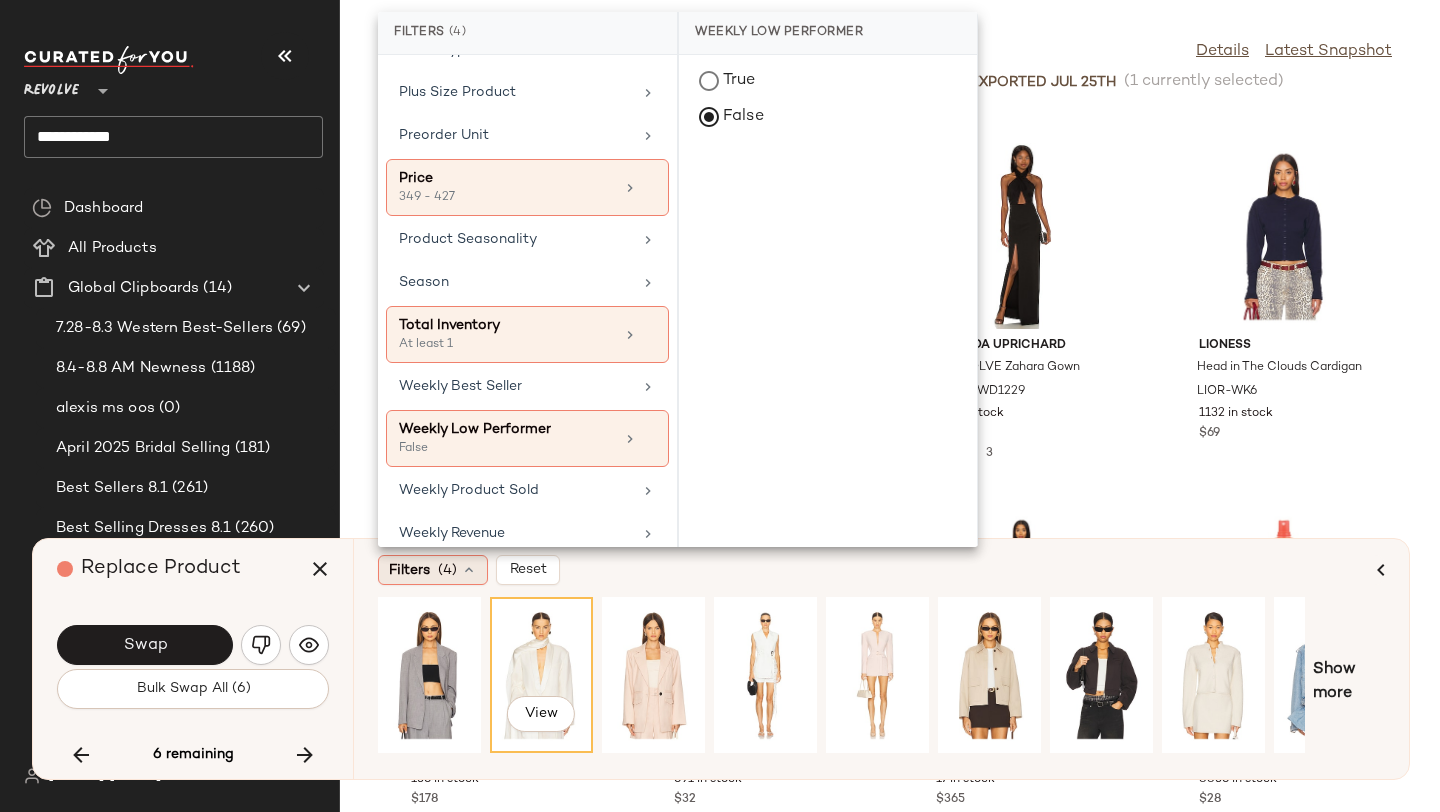 click on "(4)" at bounding box center (447, 570) 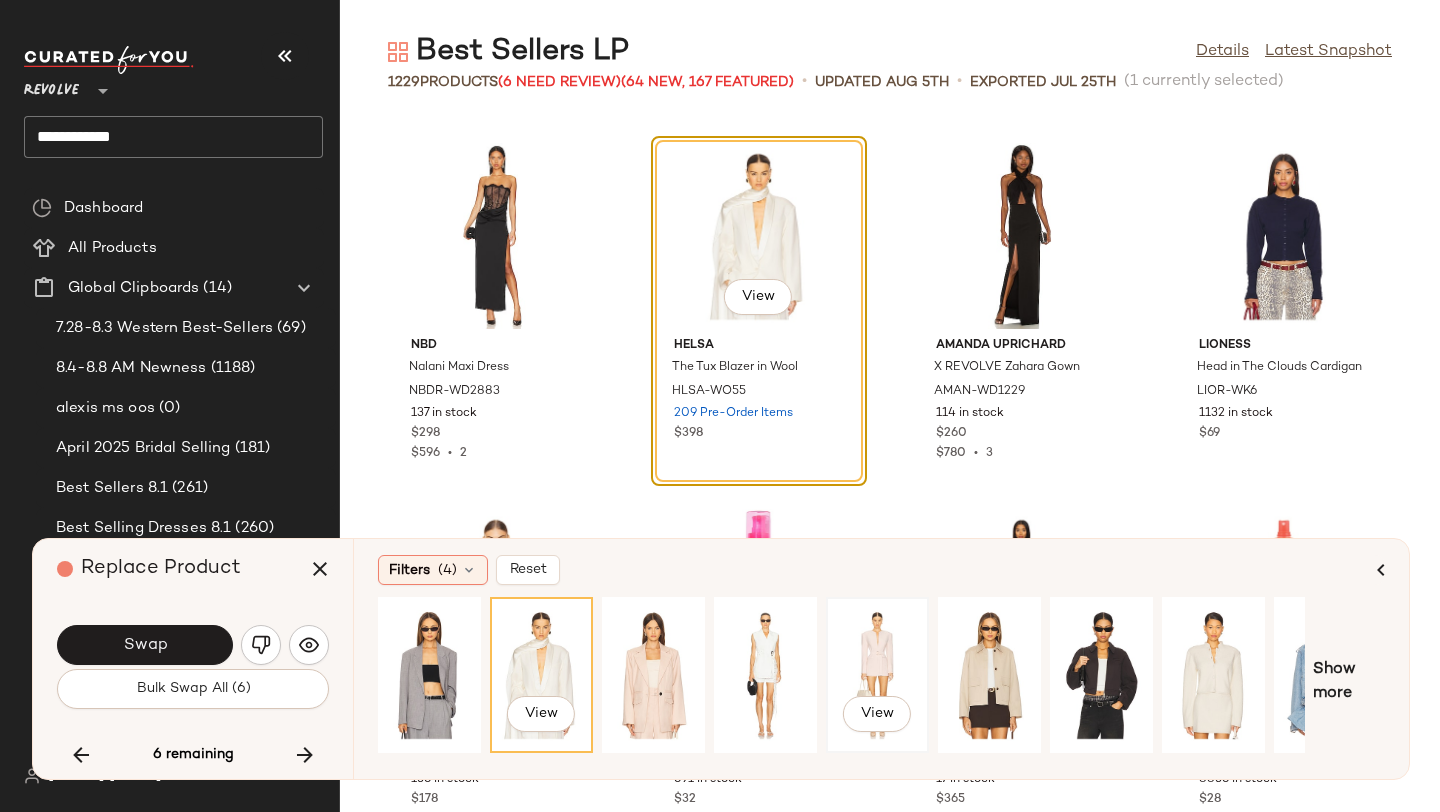 scroll, scrollTop: 0, scrollLeft: 182, axis: horizontal 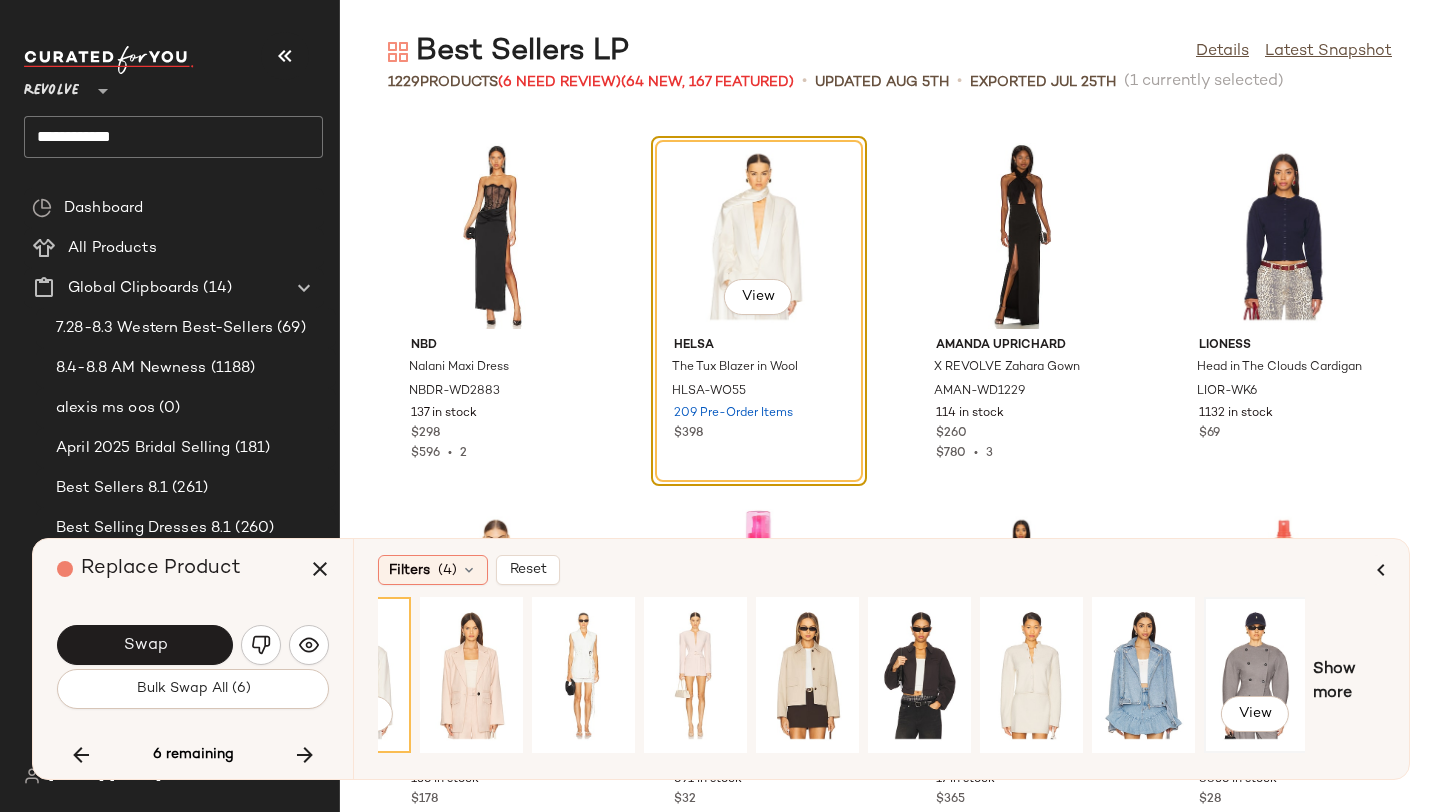 click on "View" 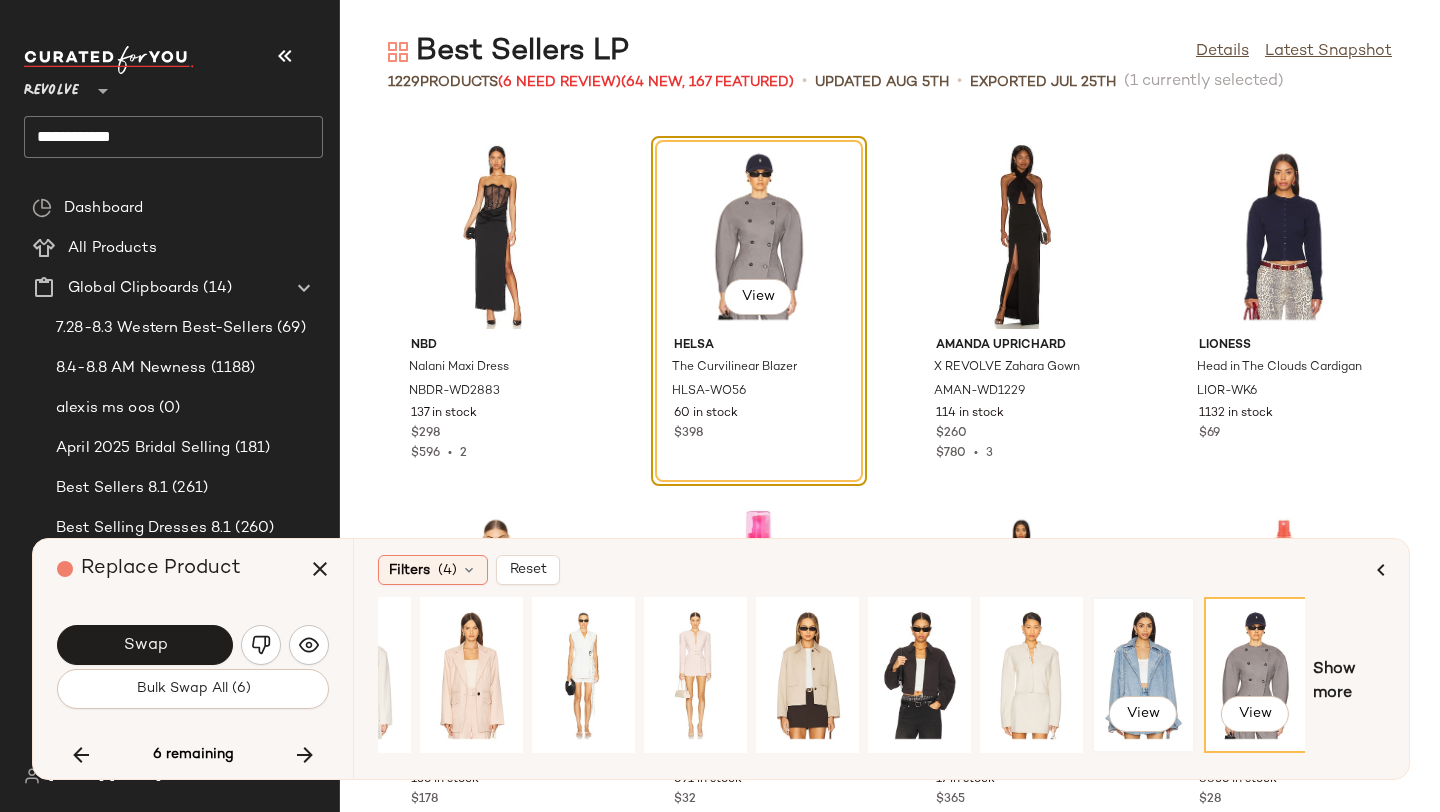 click on "View" 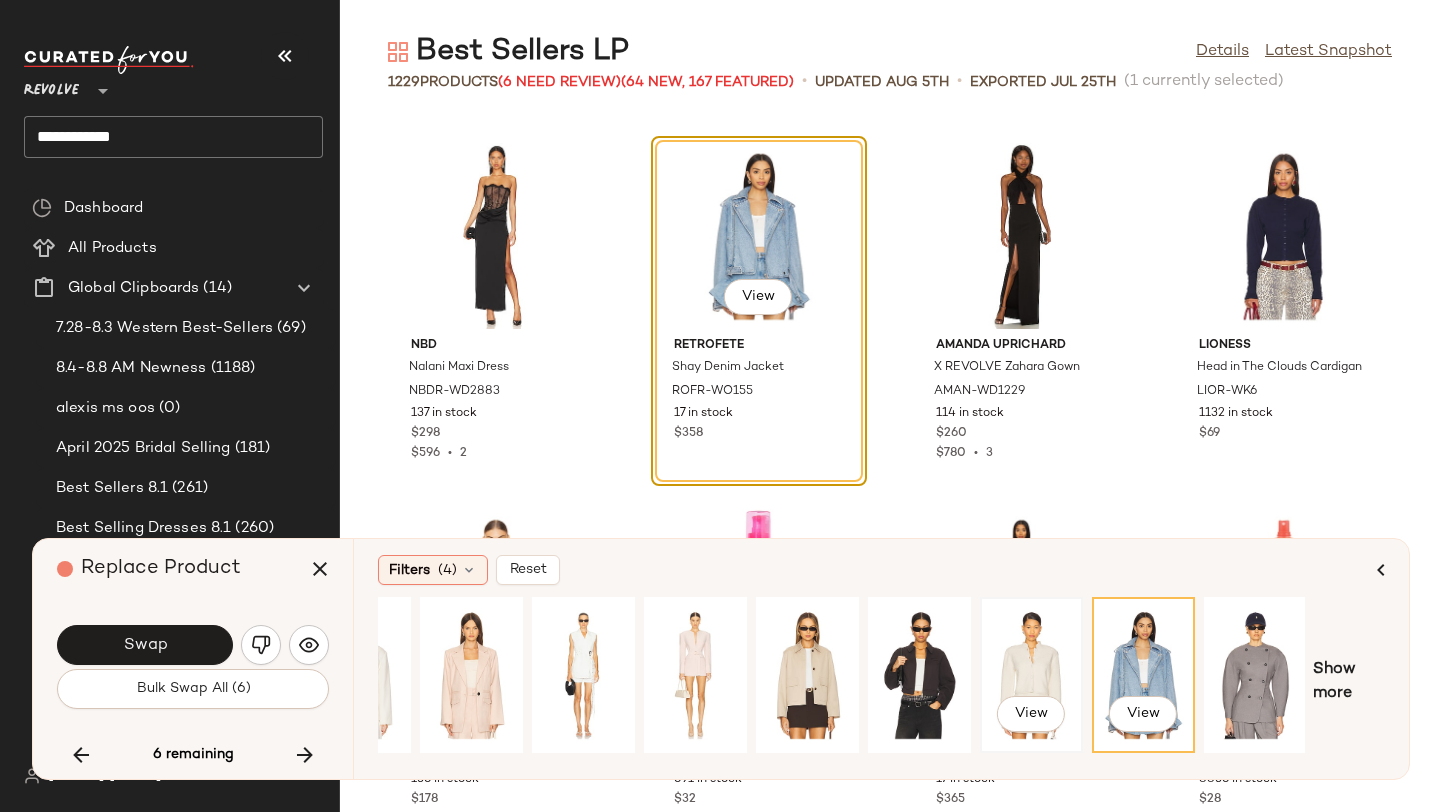click on "View" 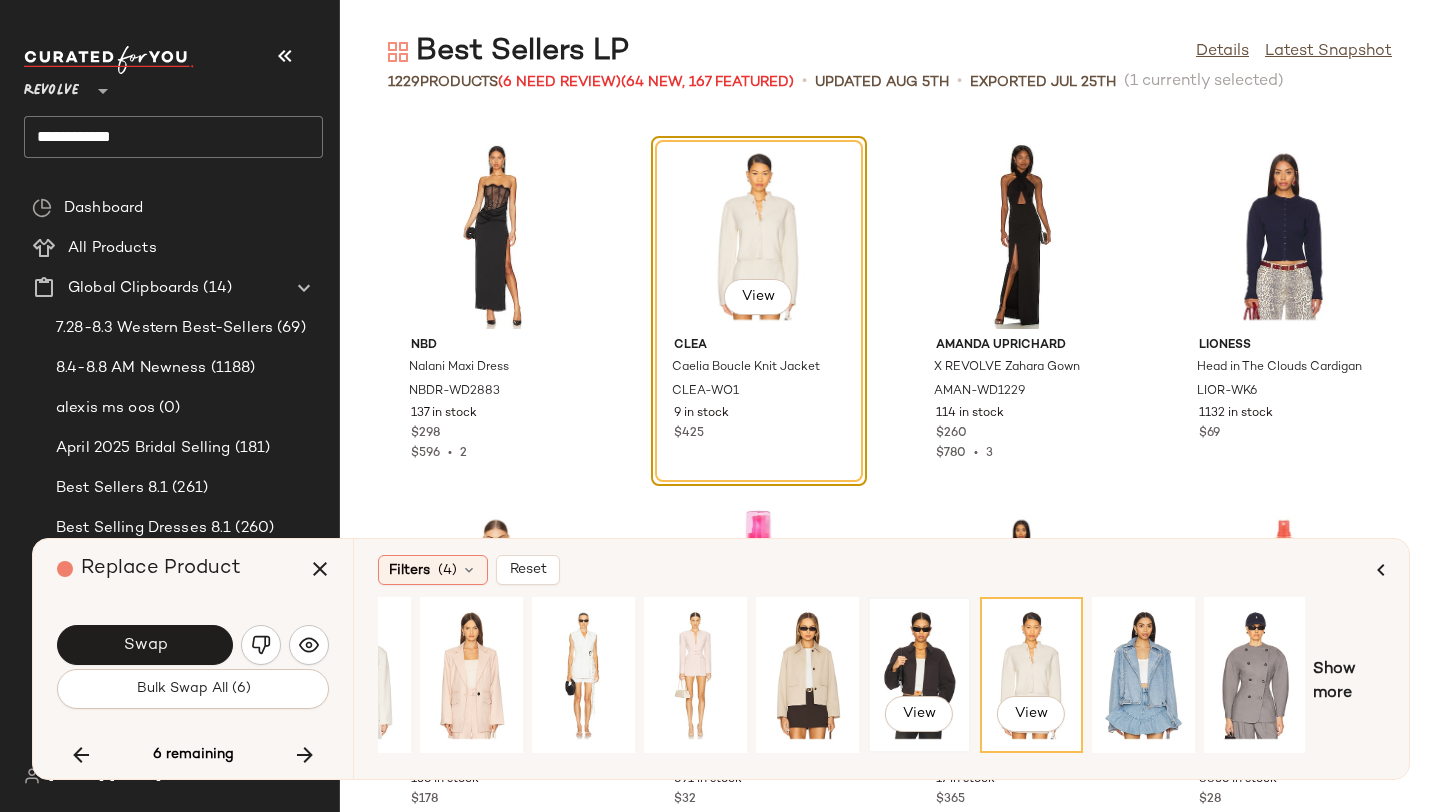 click on "View" 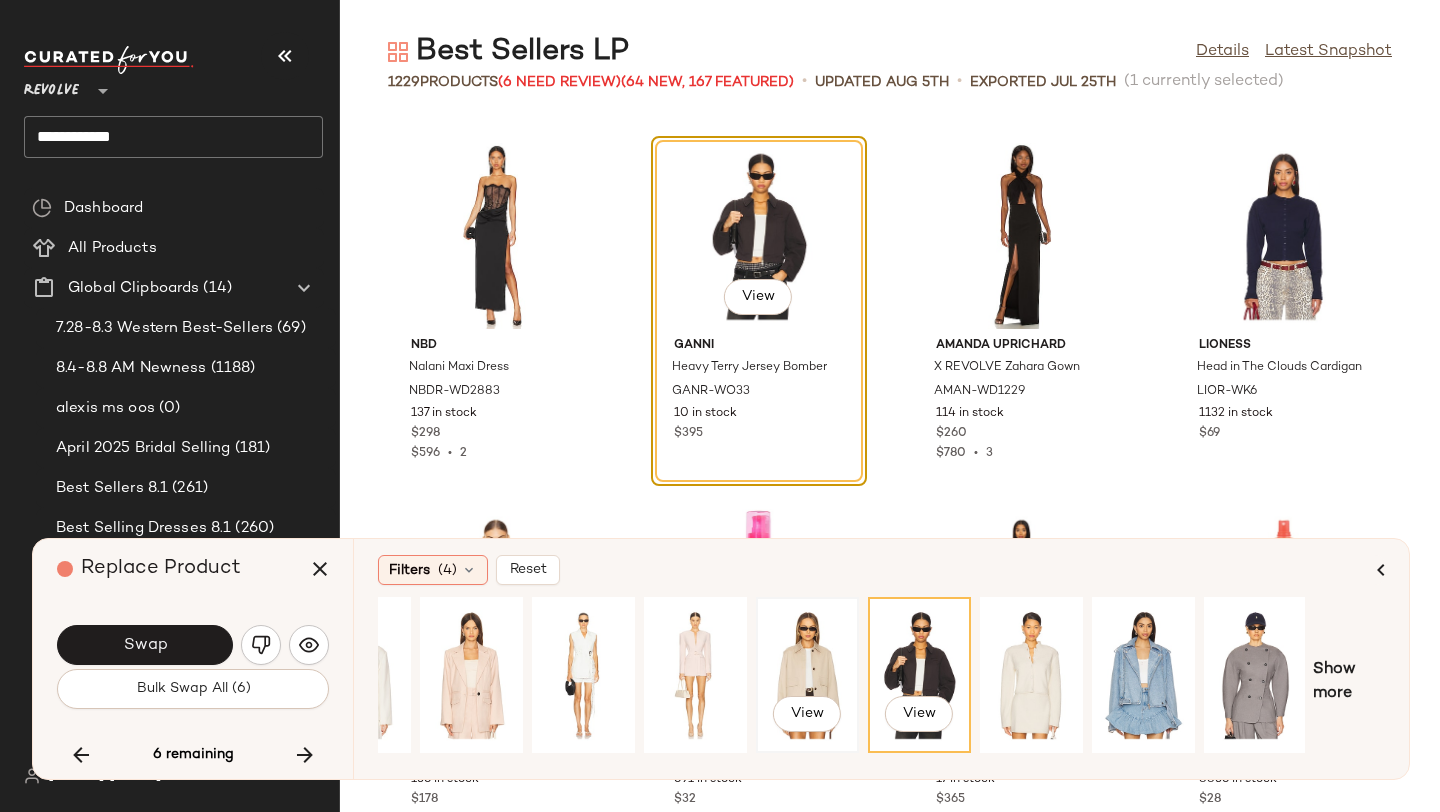click on "View" 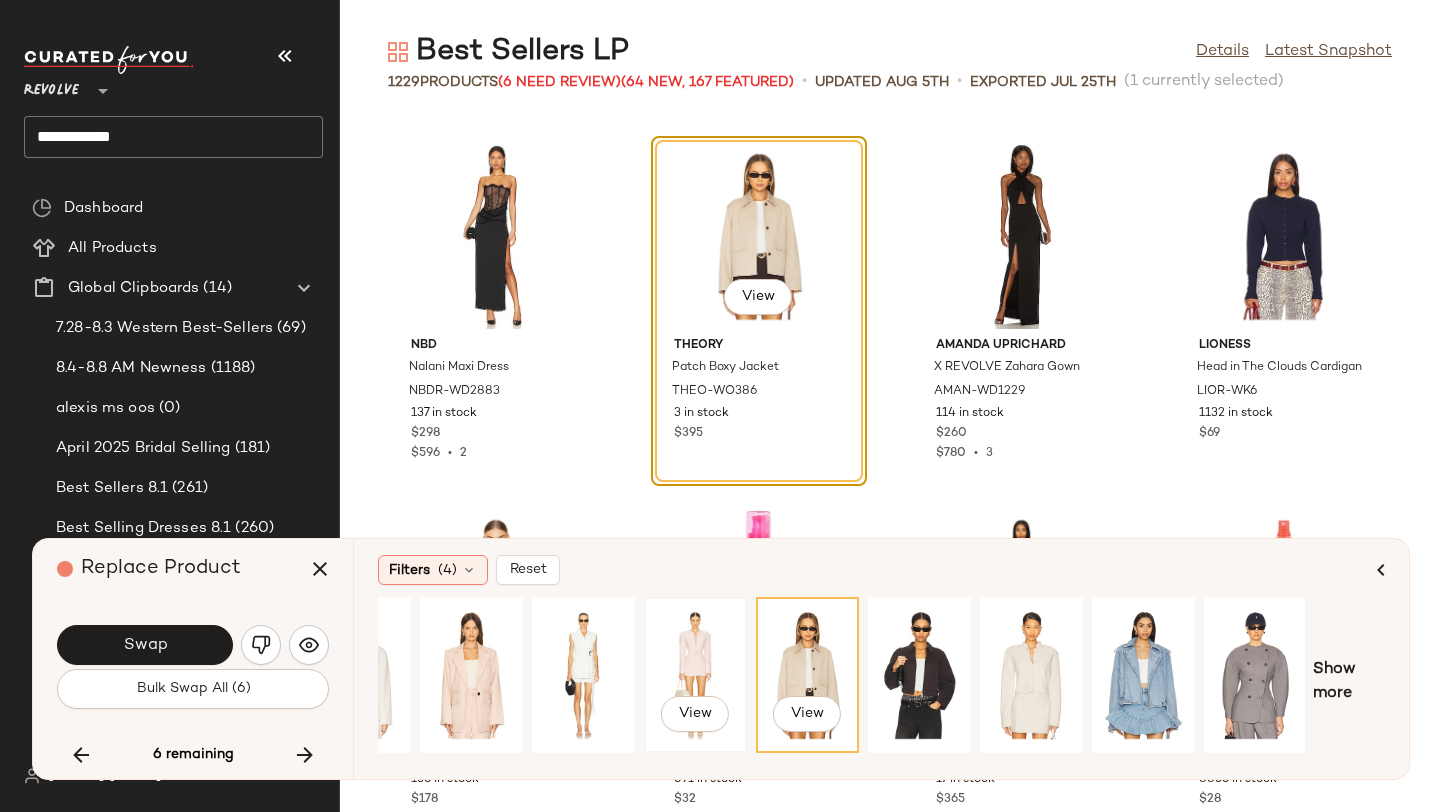 click on "View" 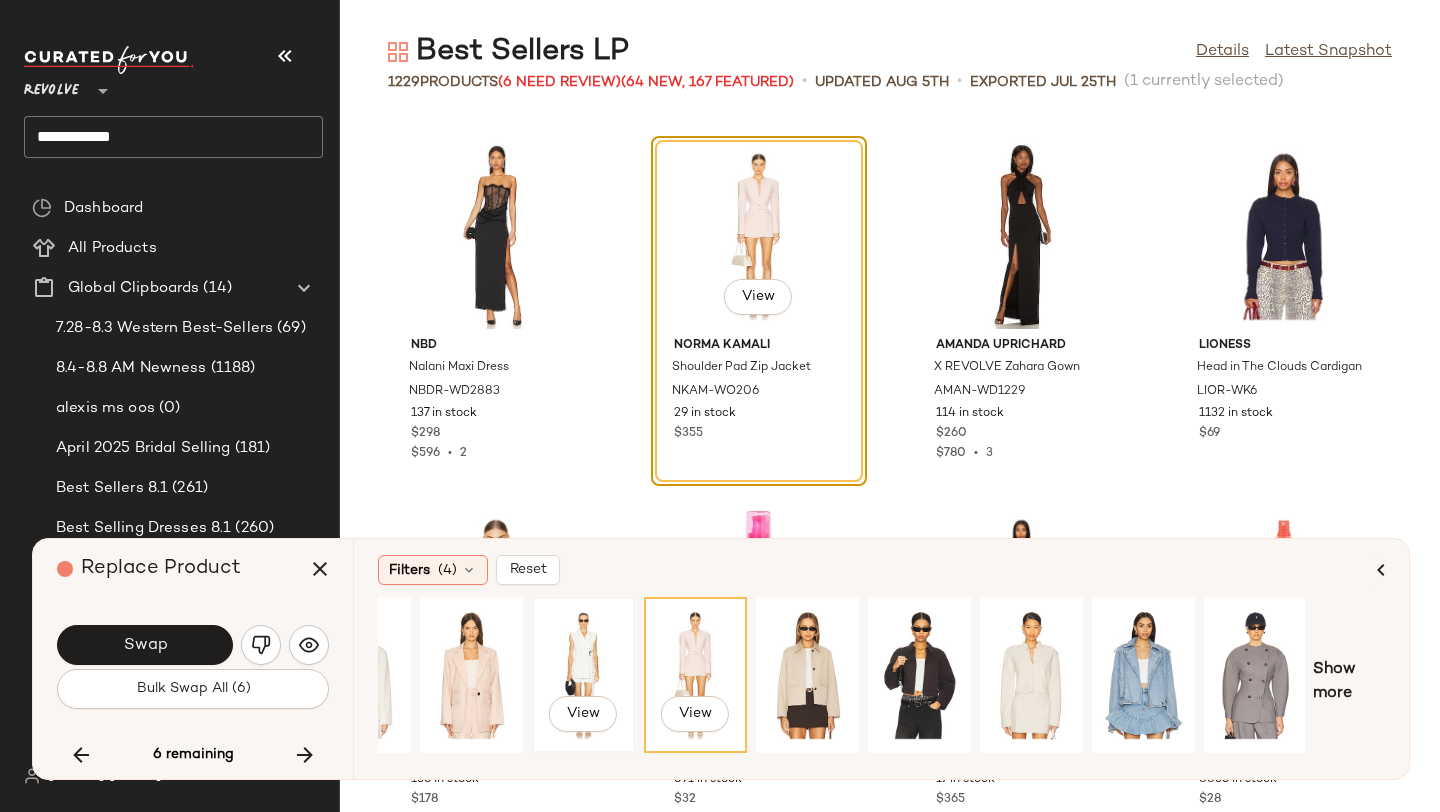 click on "View" 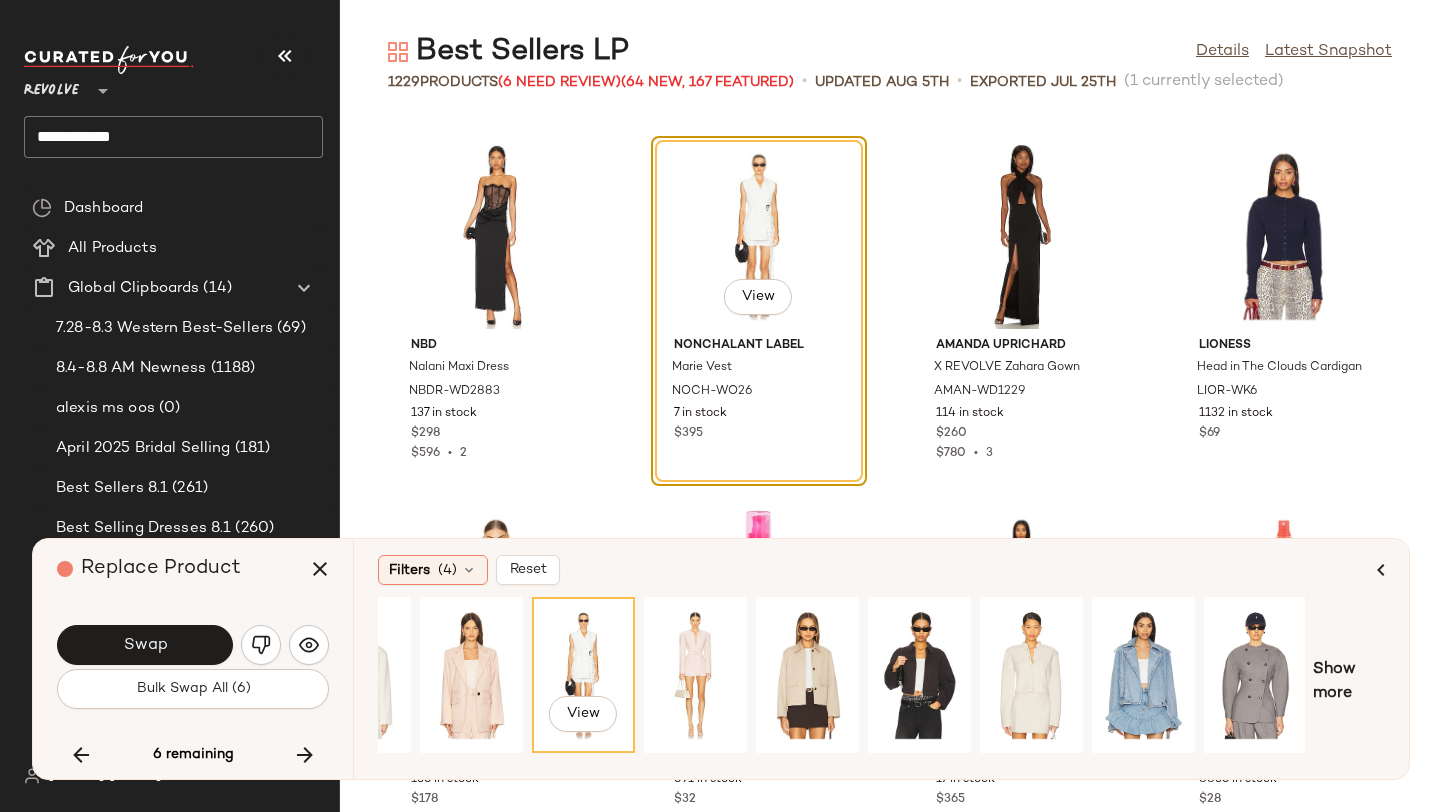 scroll, scrollTop: 0, scrollLeft: 0, axis: both 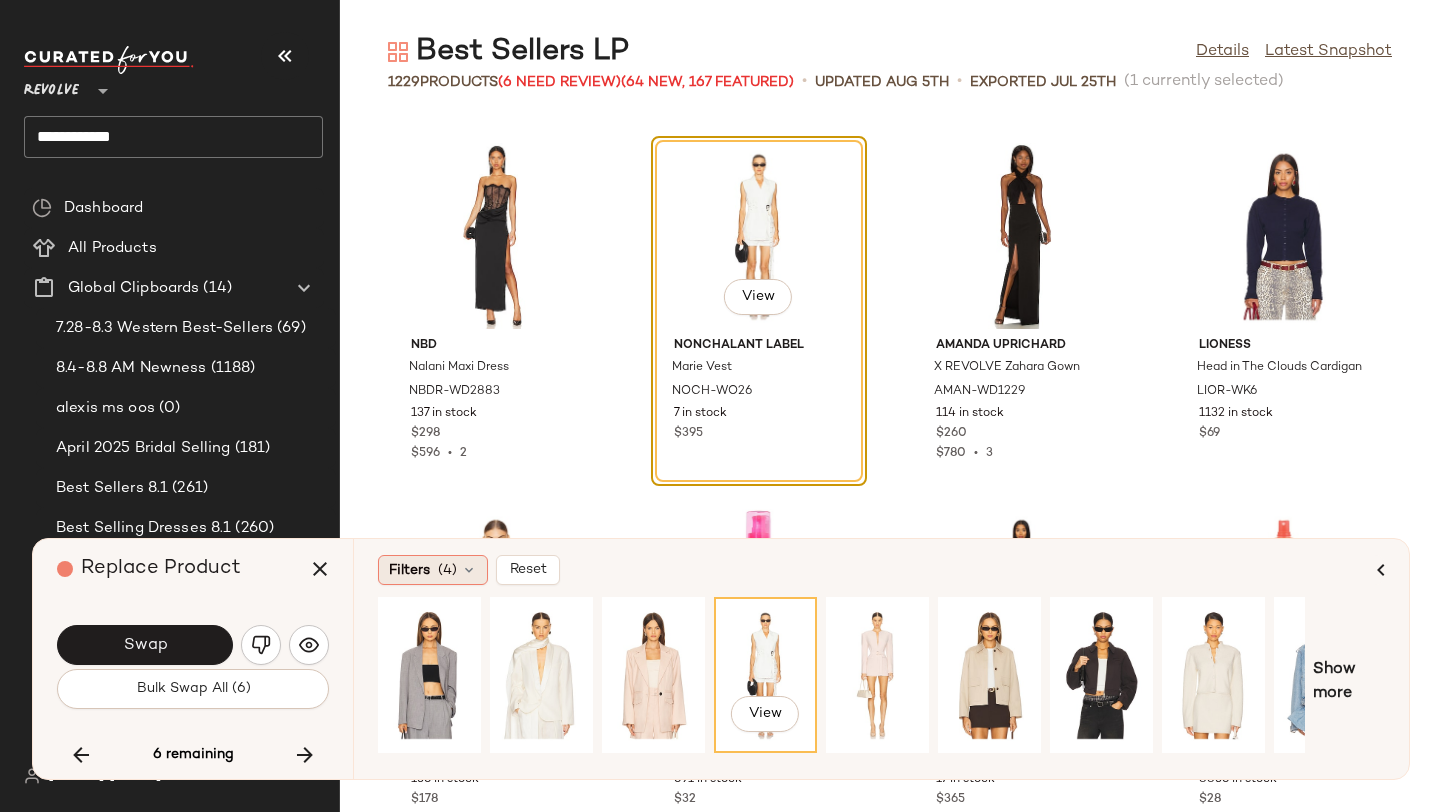 click on "Filters" at bounding box center (409, 570) 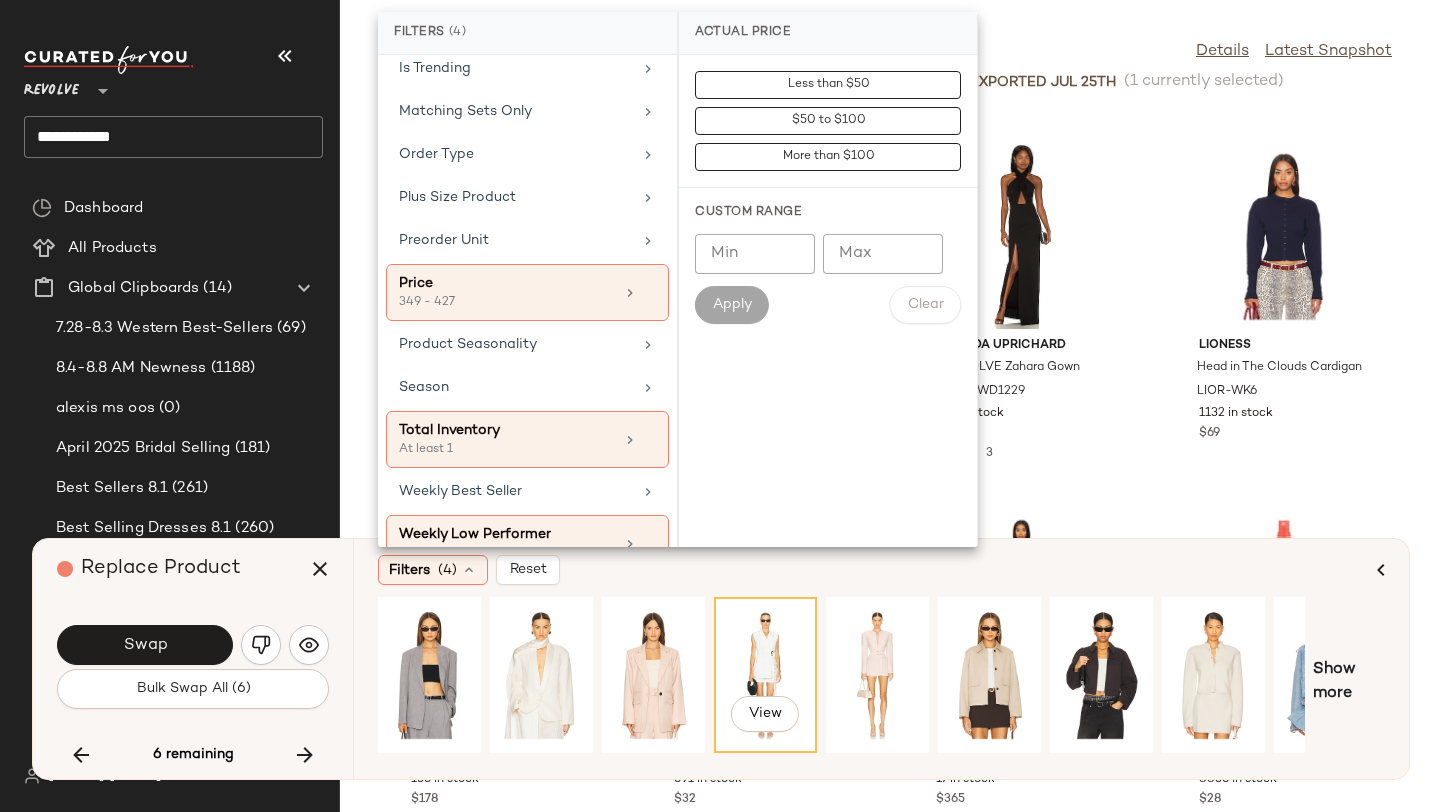 scroll, scrollTop: 972, scrollLeft: 0, axis: vertical 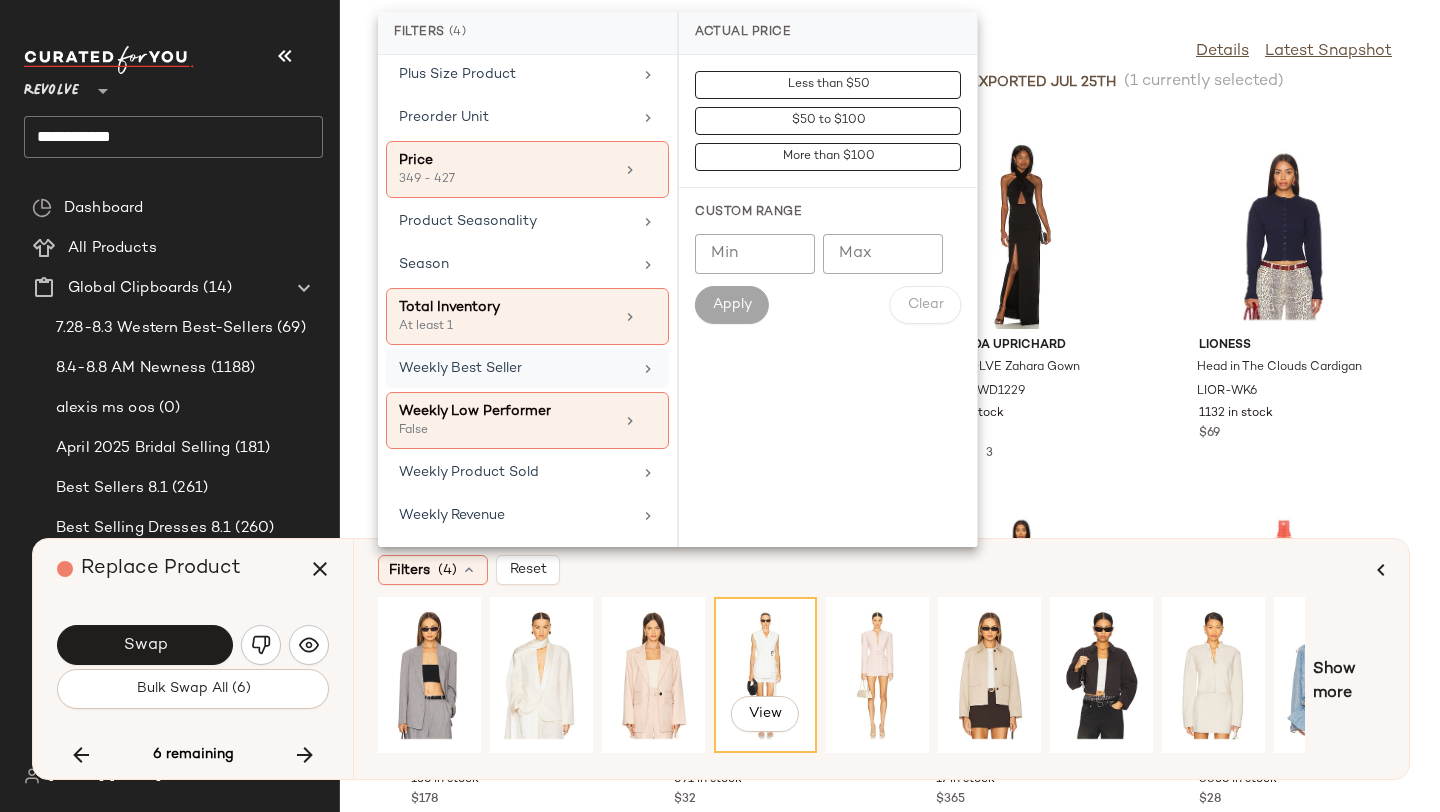 click on "Weekly Best Seller" at bounding box center [515, 368] 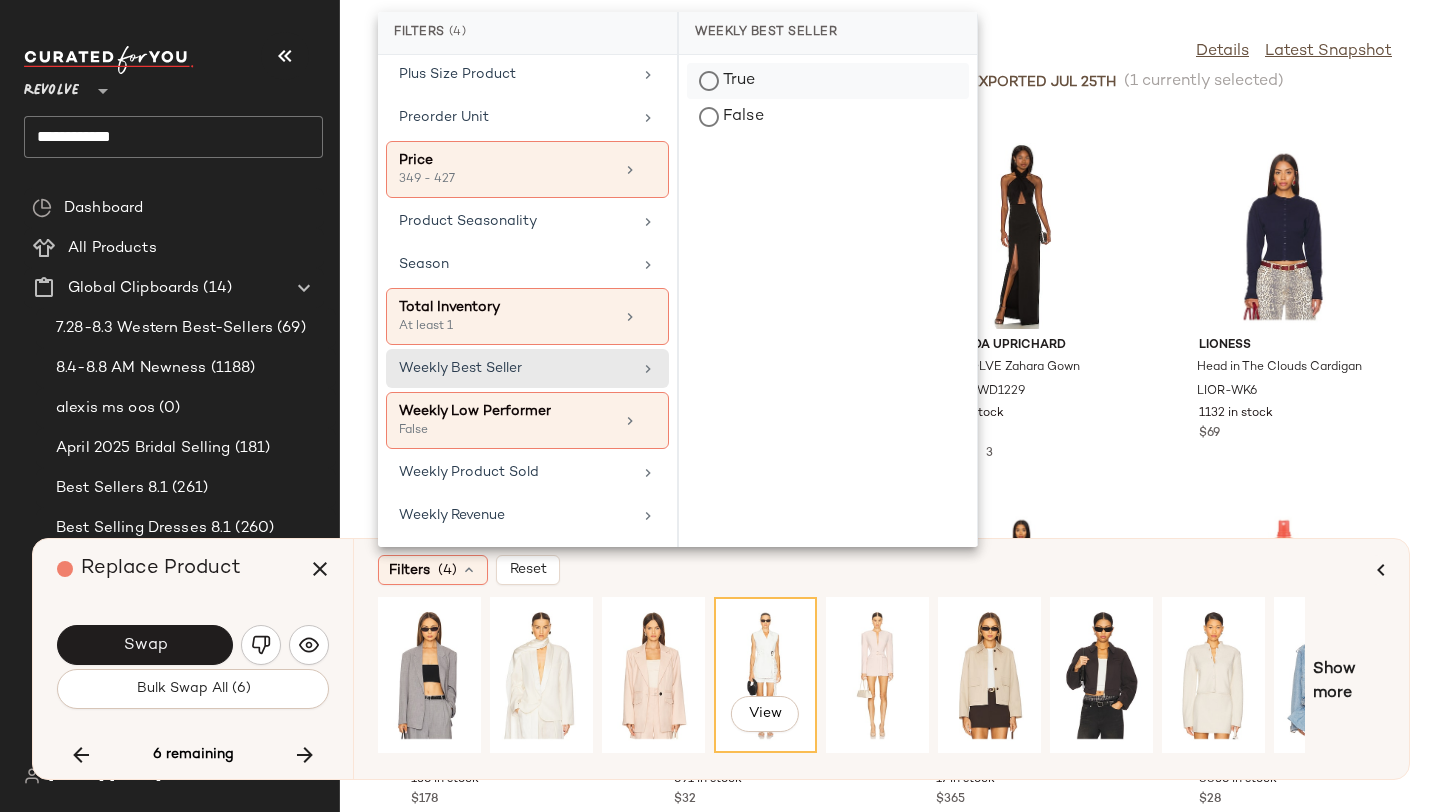 click on "True" 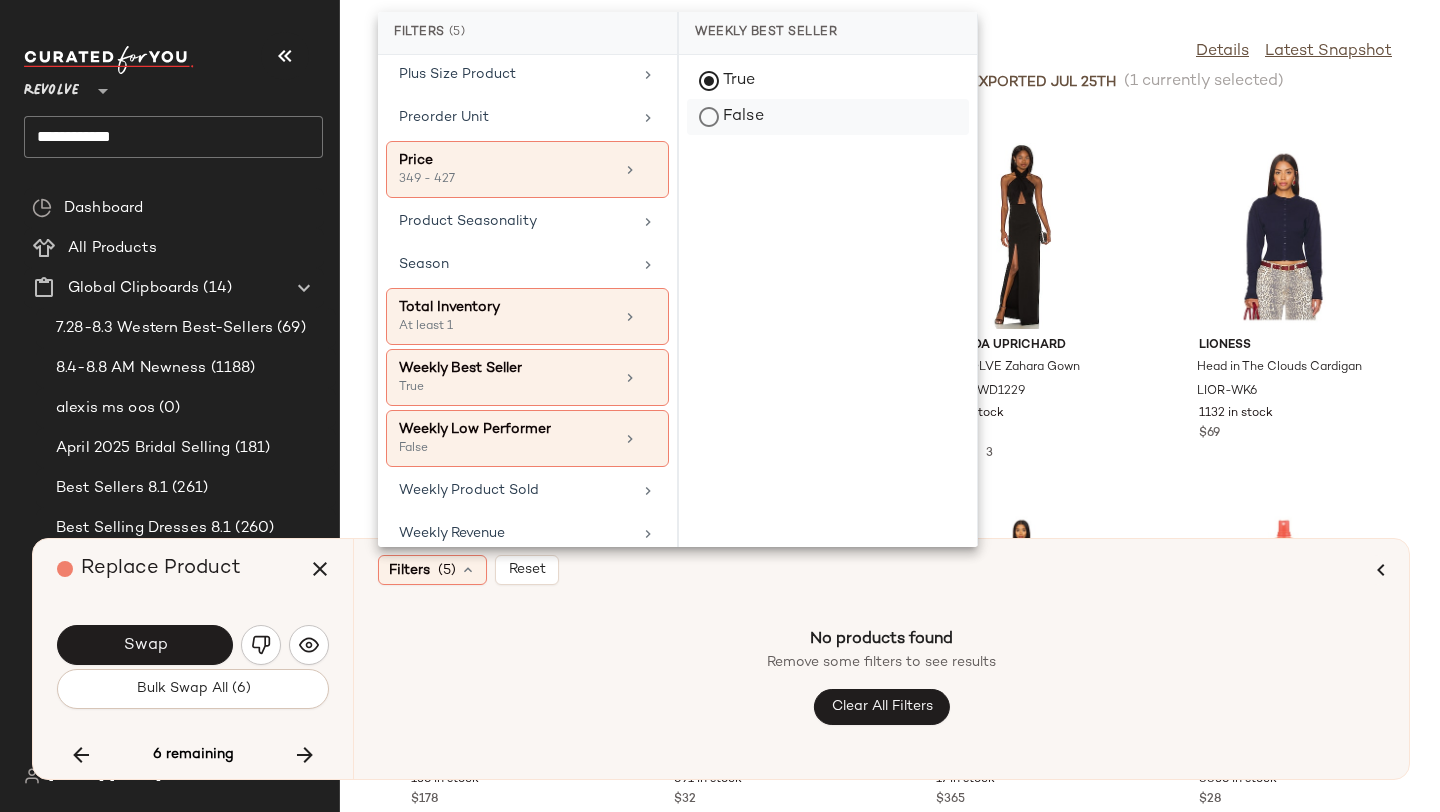 click on "False" 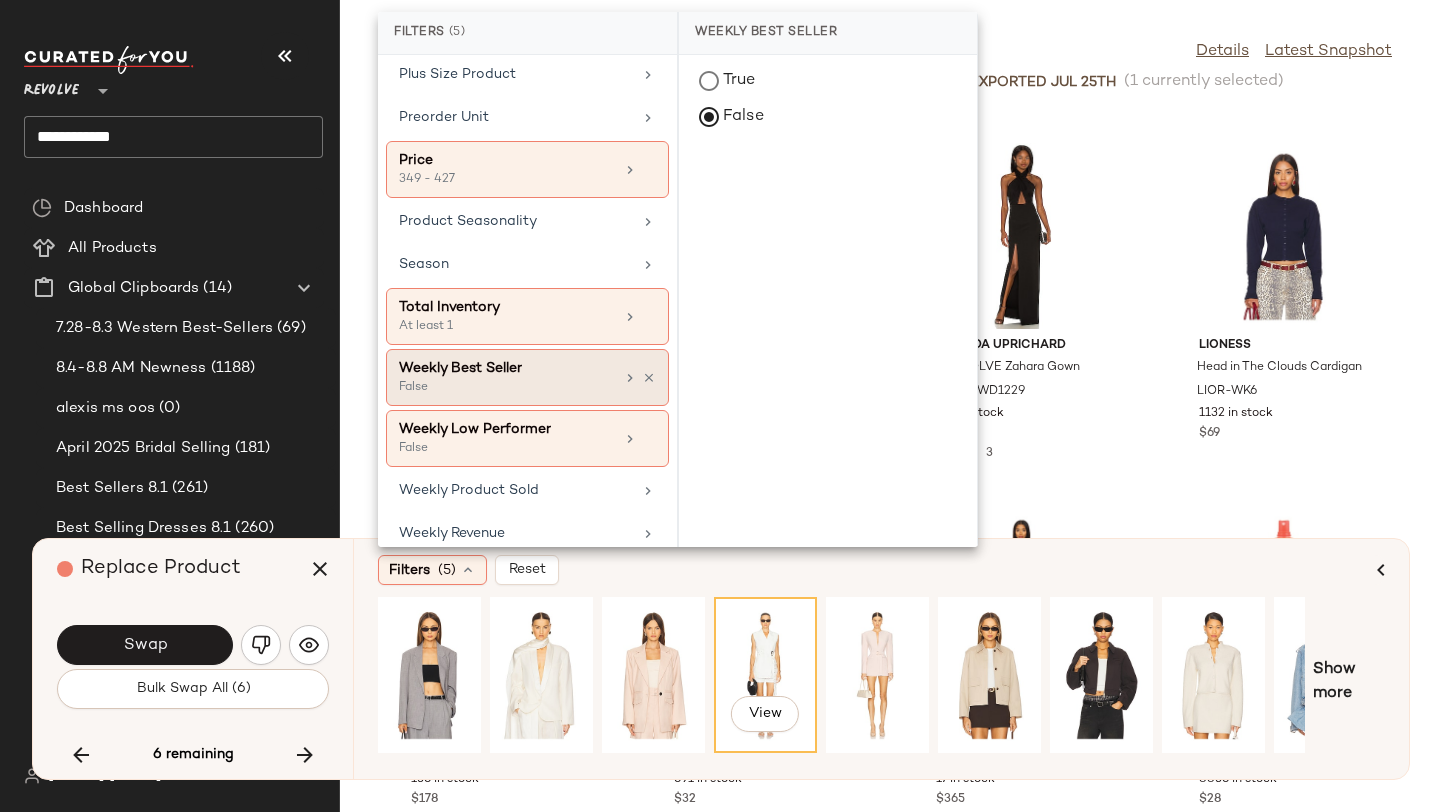 click on "Weekly Best Seller False" 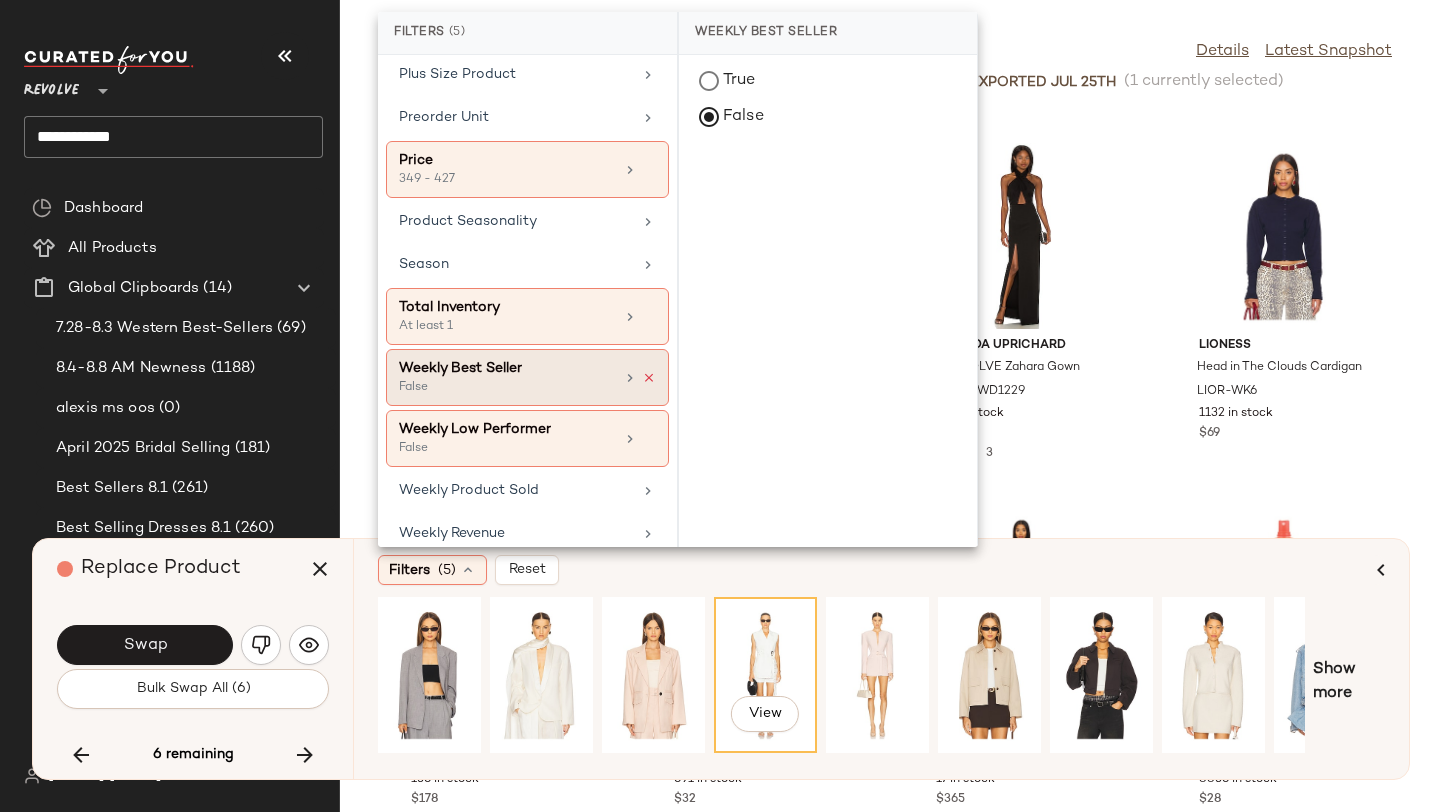 click at bounding box center [649, 378] 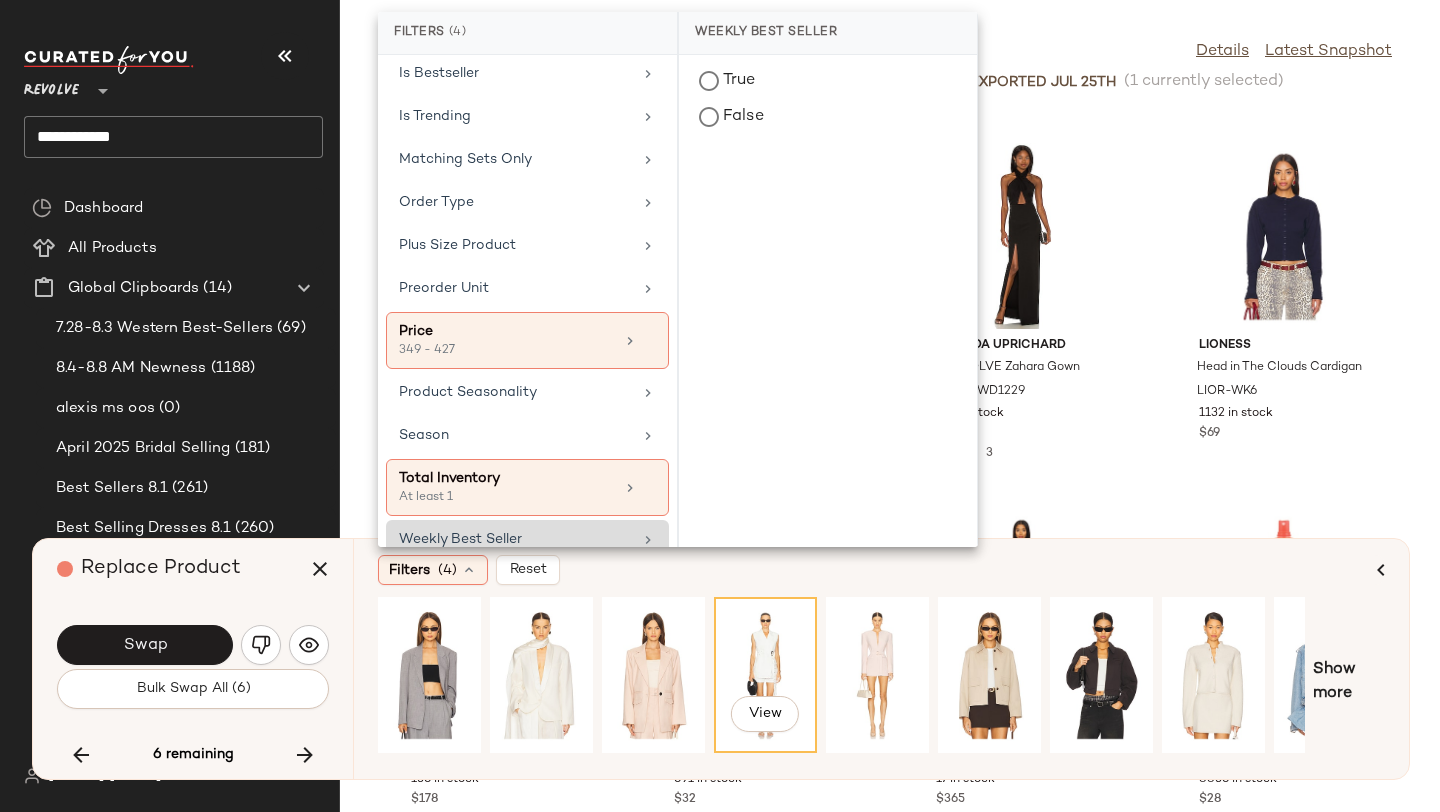 scroll, scrollTop: 693, scrollLeft: 0, axis: vertical 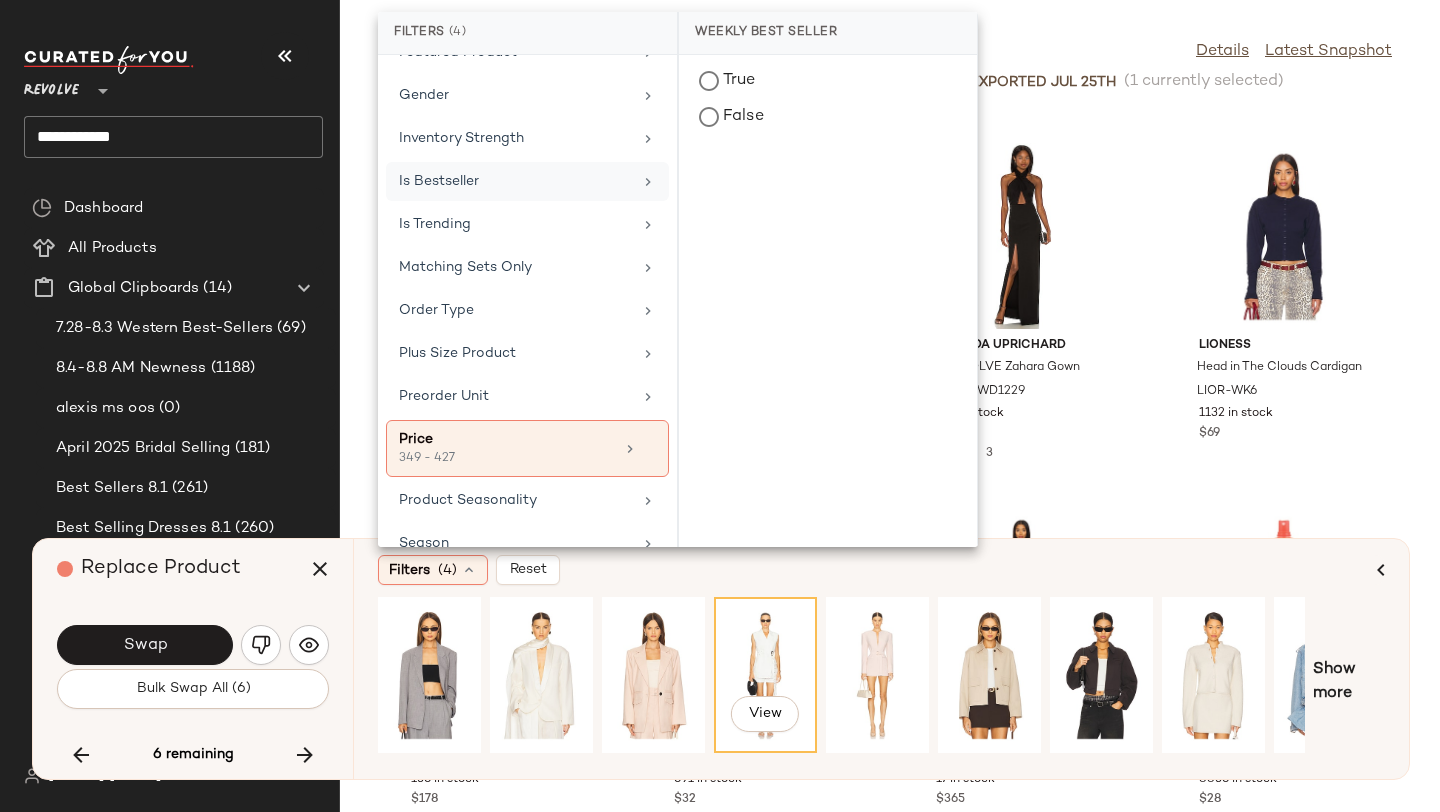 click on "Is Bestseller" at bounding box center [515, 181] 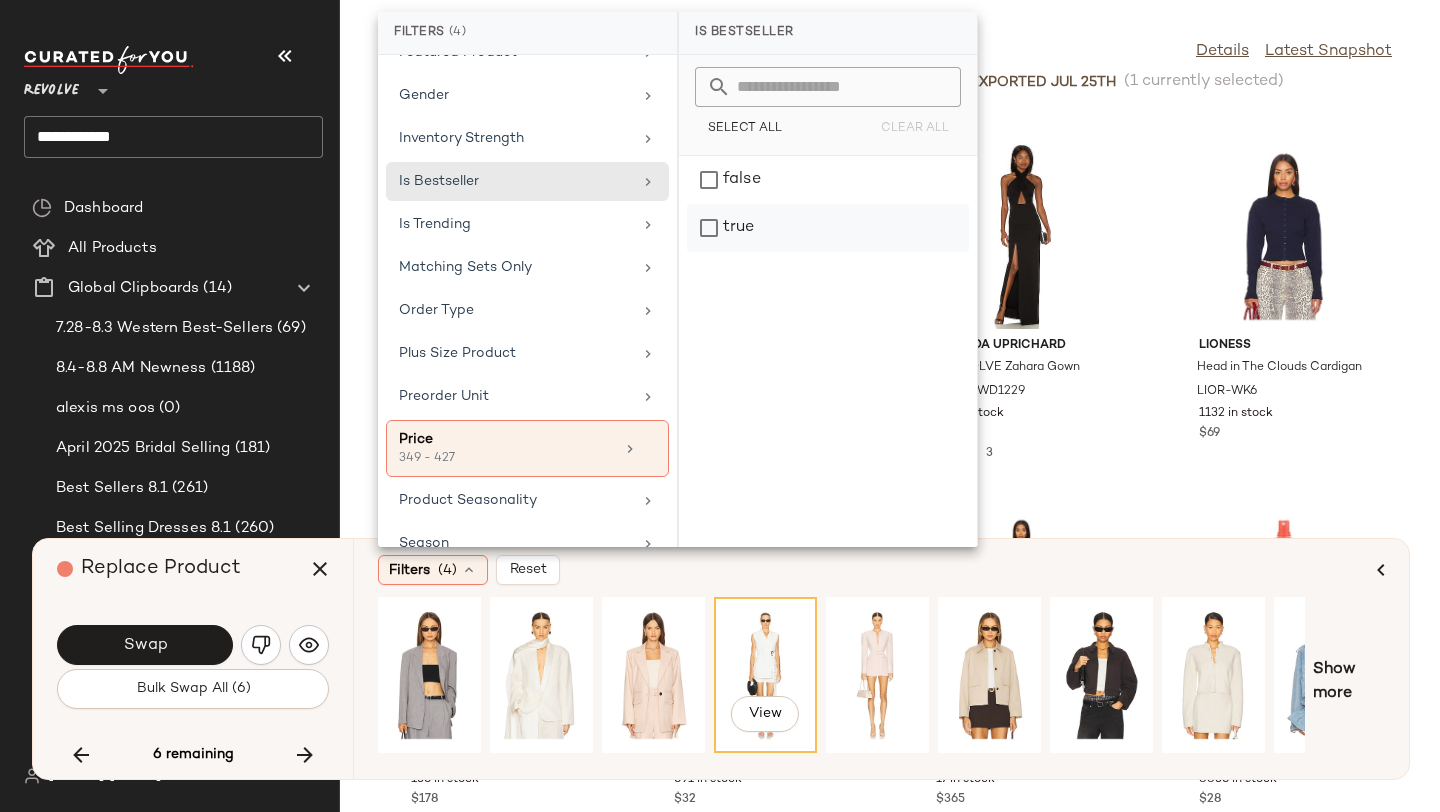 click on "true" 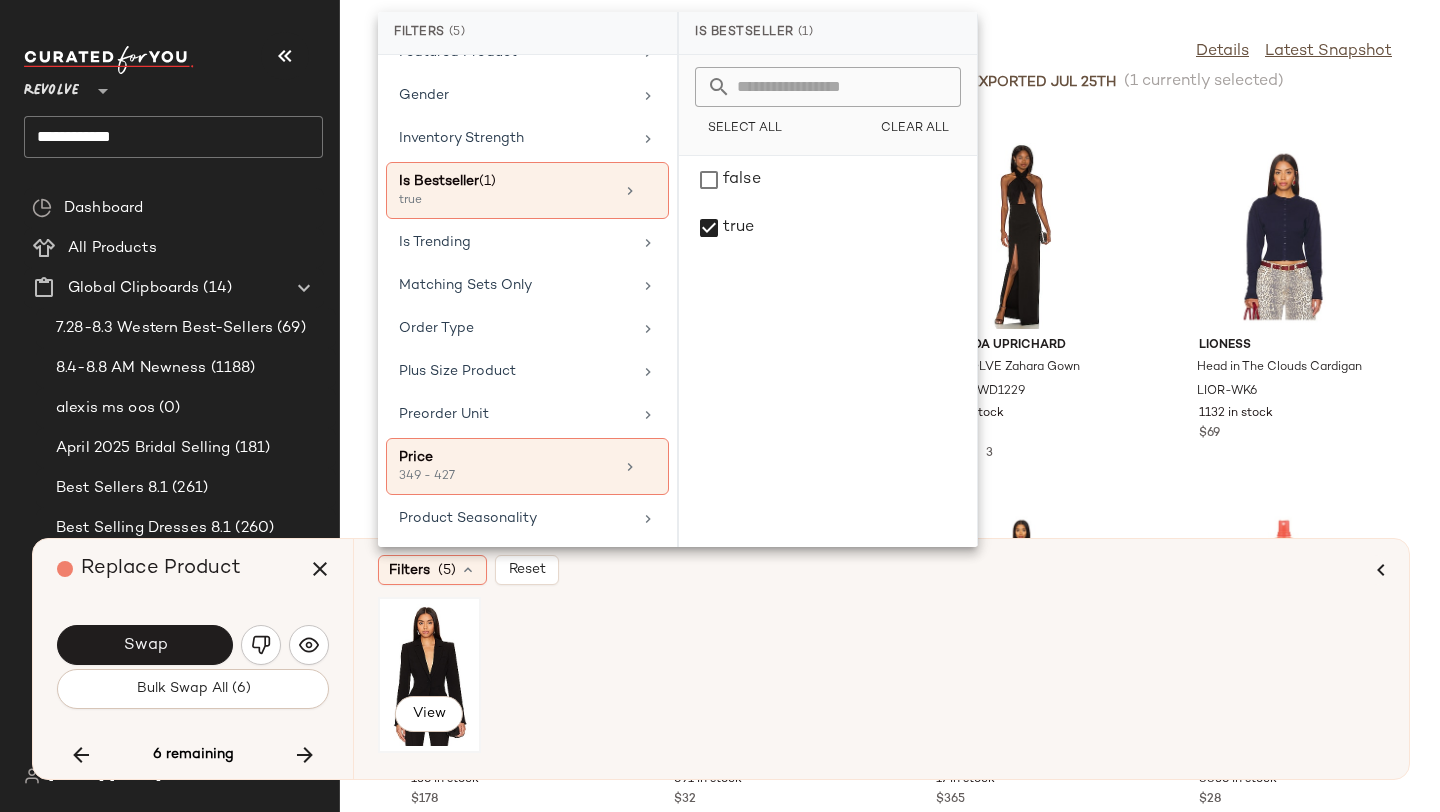 click on "View" 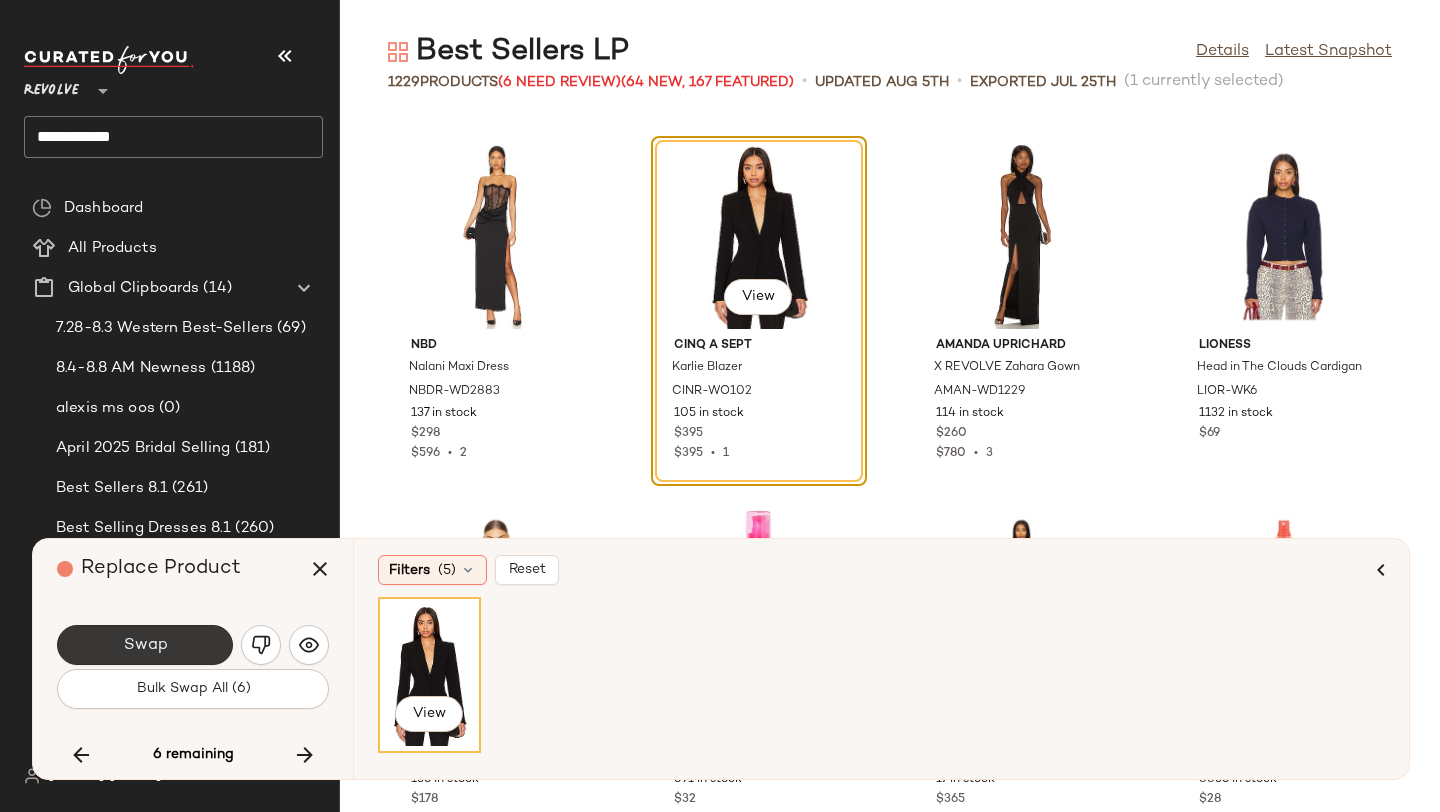 click on "Swap" at bounding box center [145, 645] 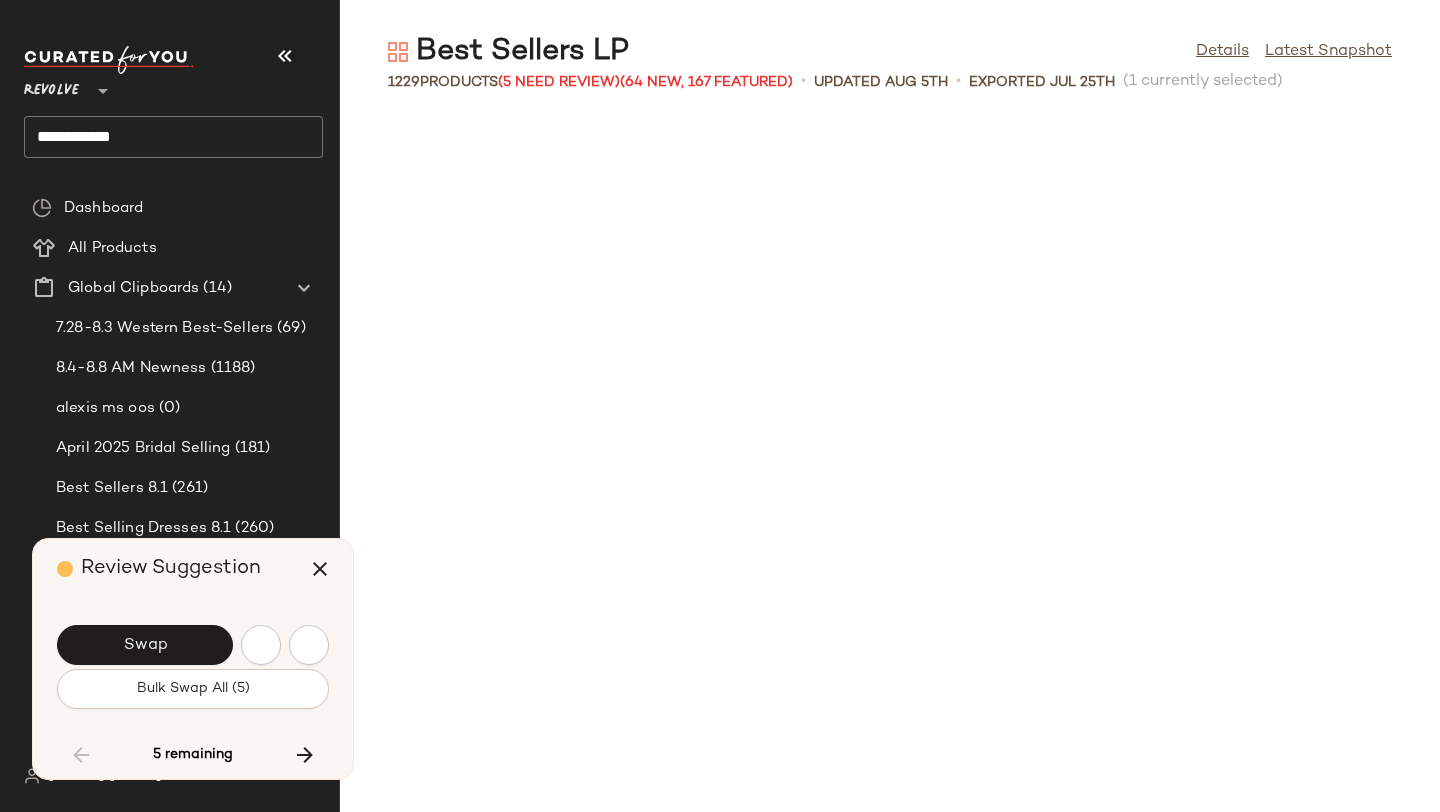 scroll, scrollTop: 31476, scrollLeft: 0, axis: vertical 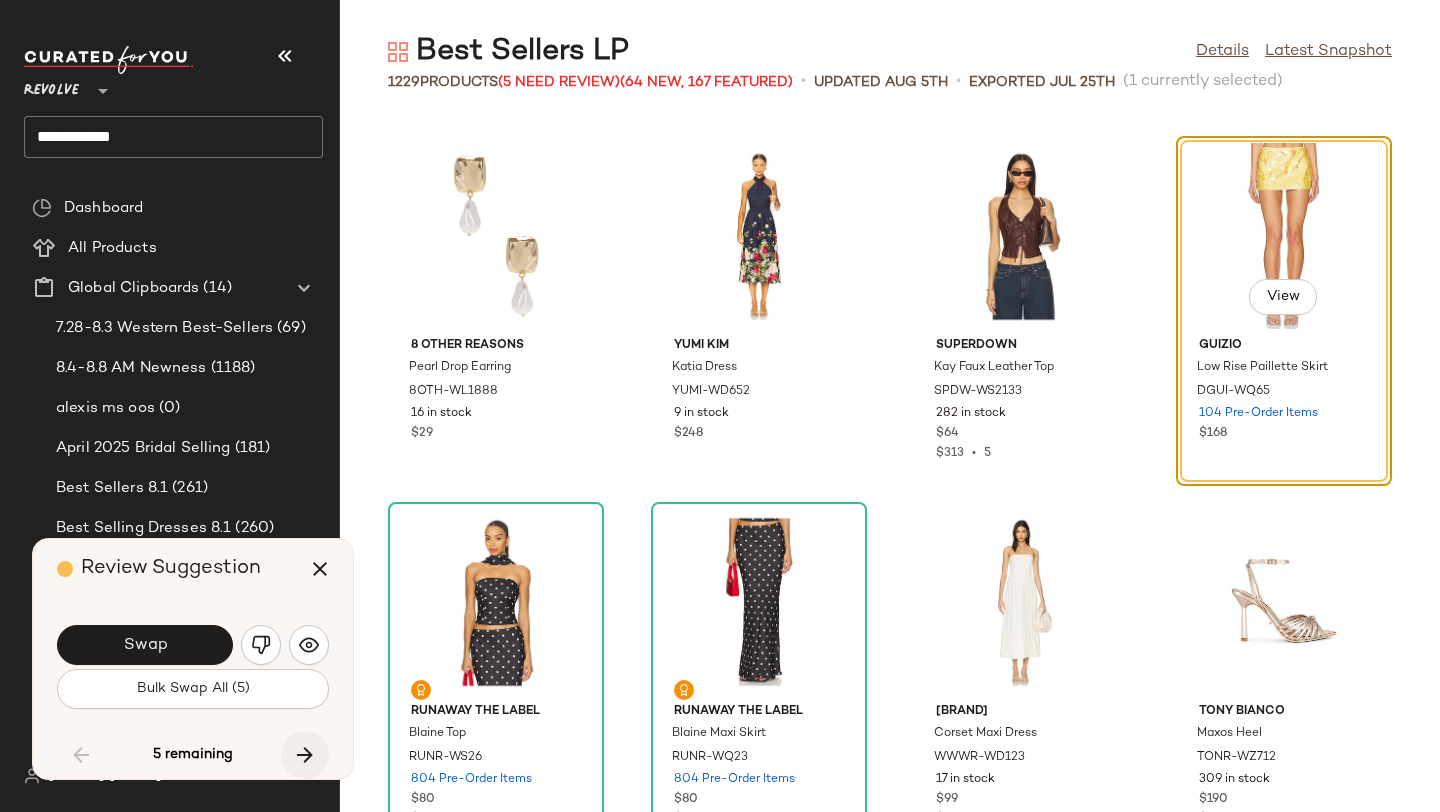 click at bounding box center (305, 755) 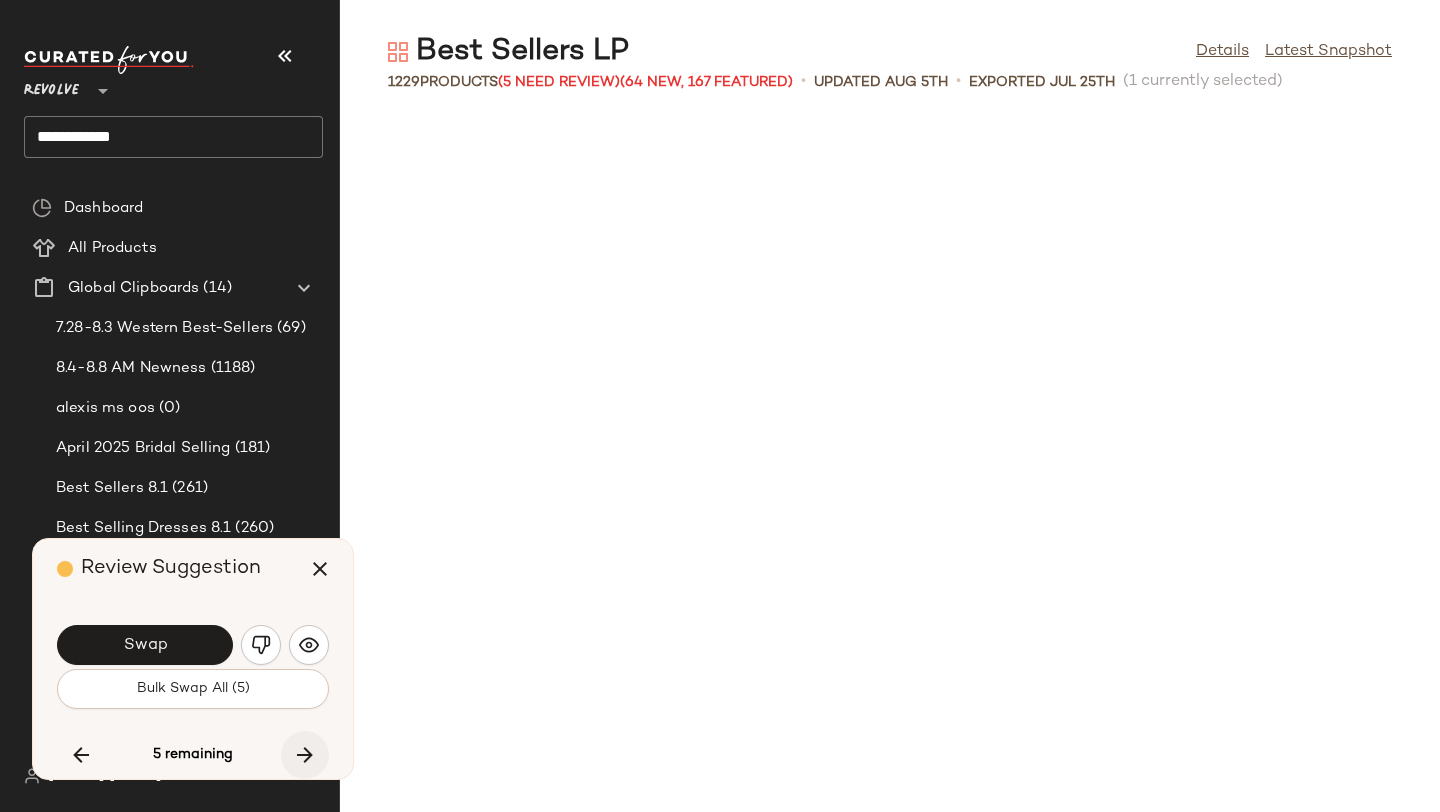 scroll, scrollTop: 35502, scrollLeft: 0, axis: vertical 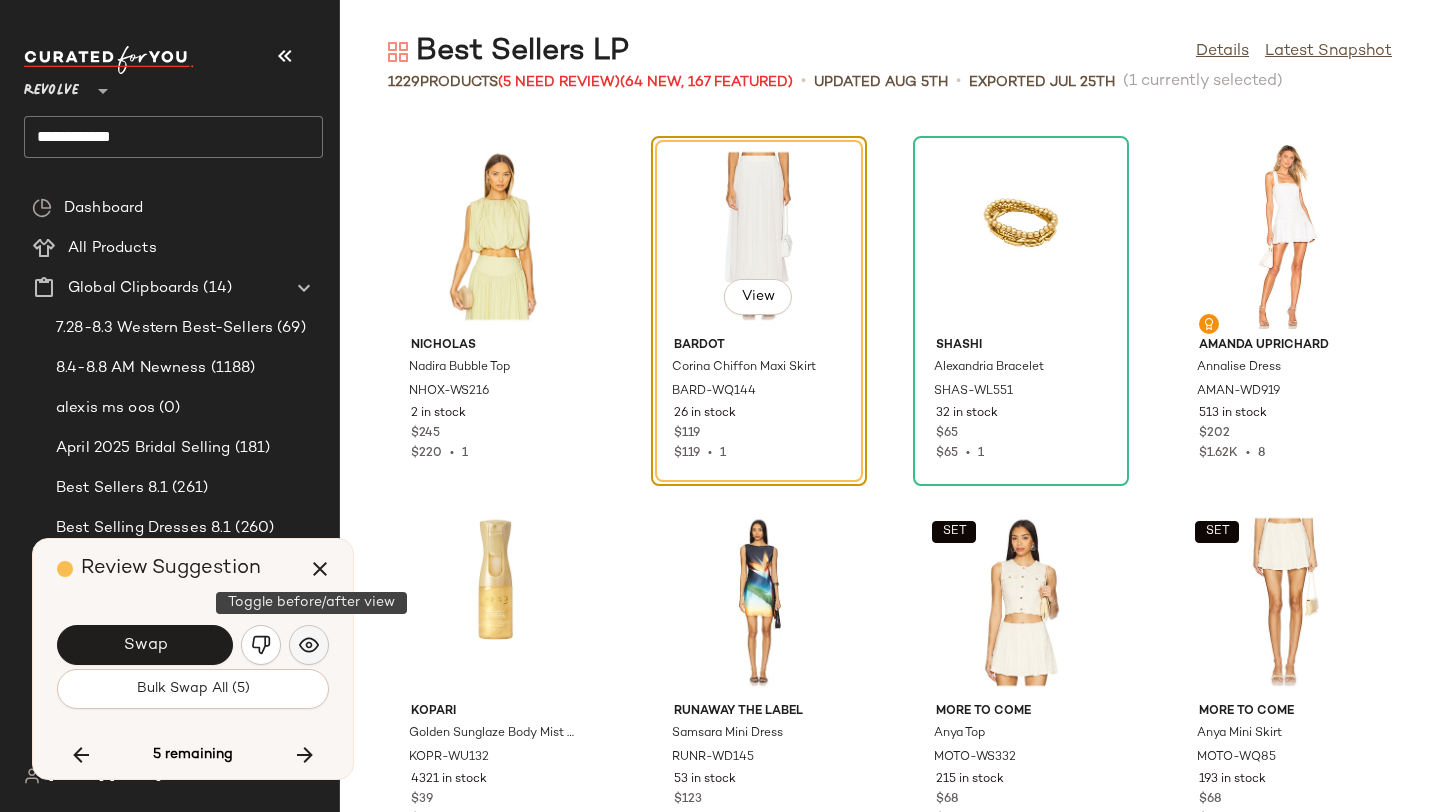 click 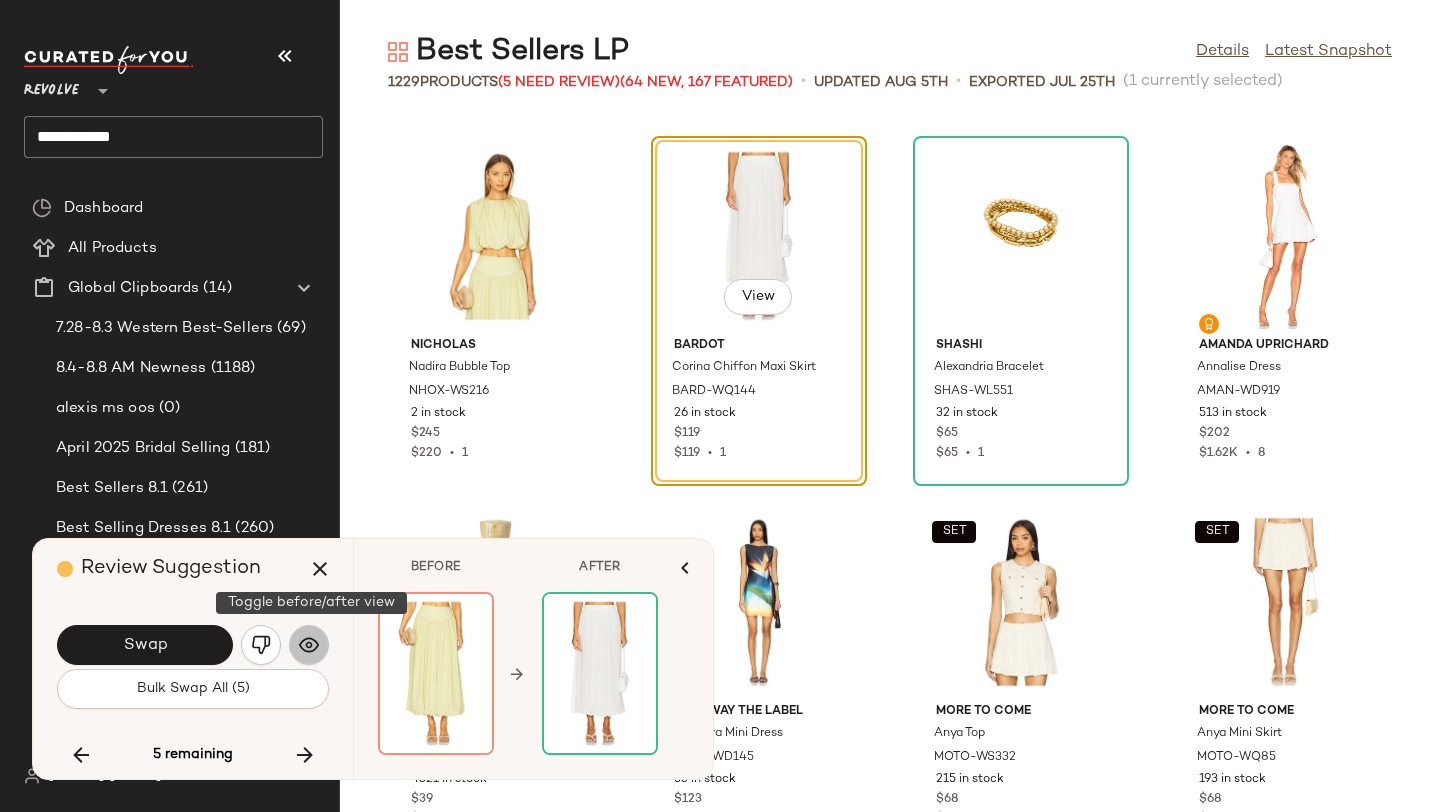click 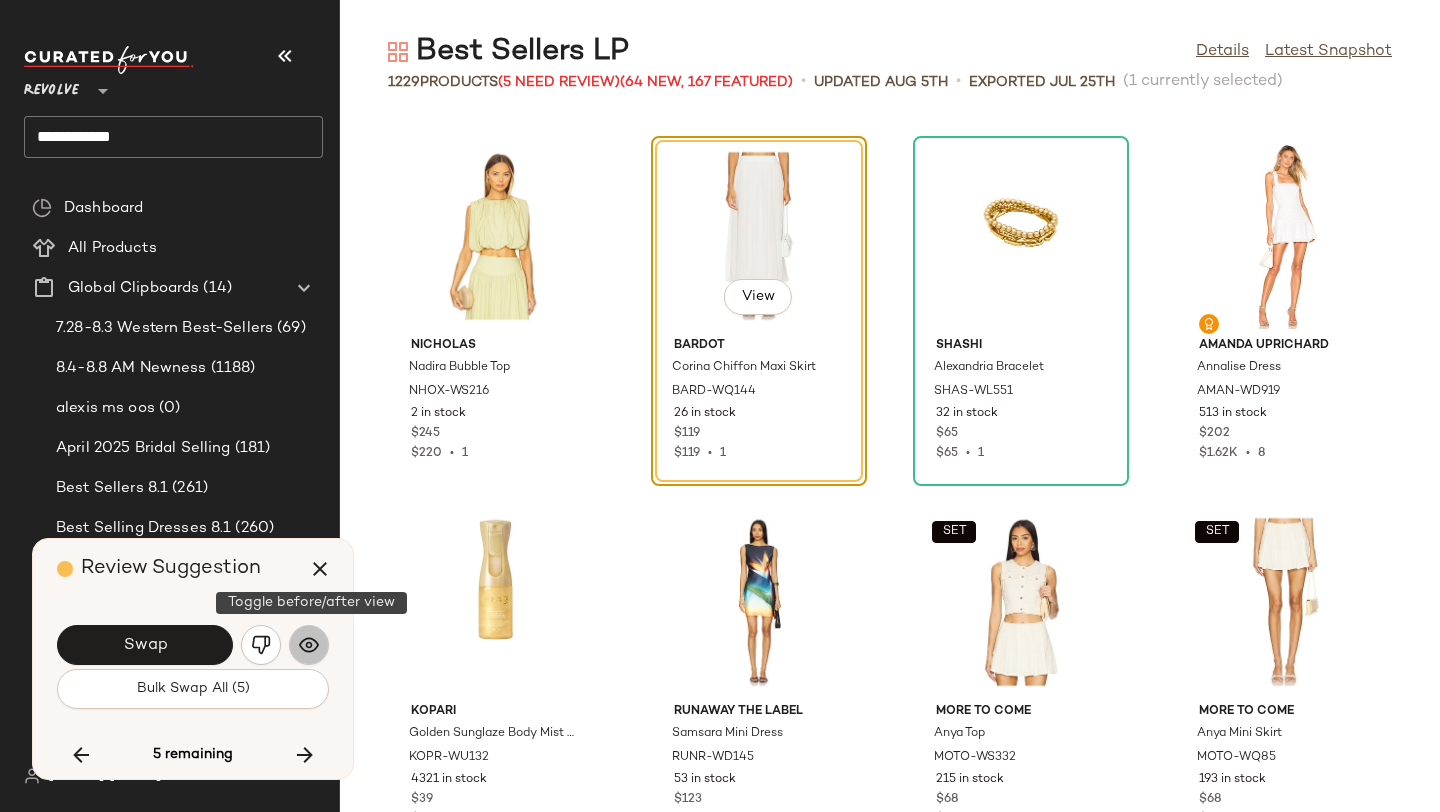 click 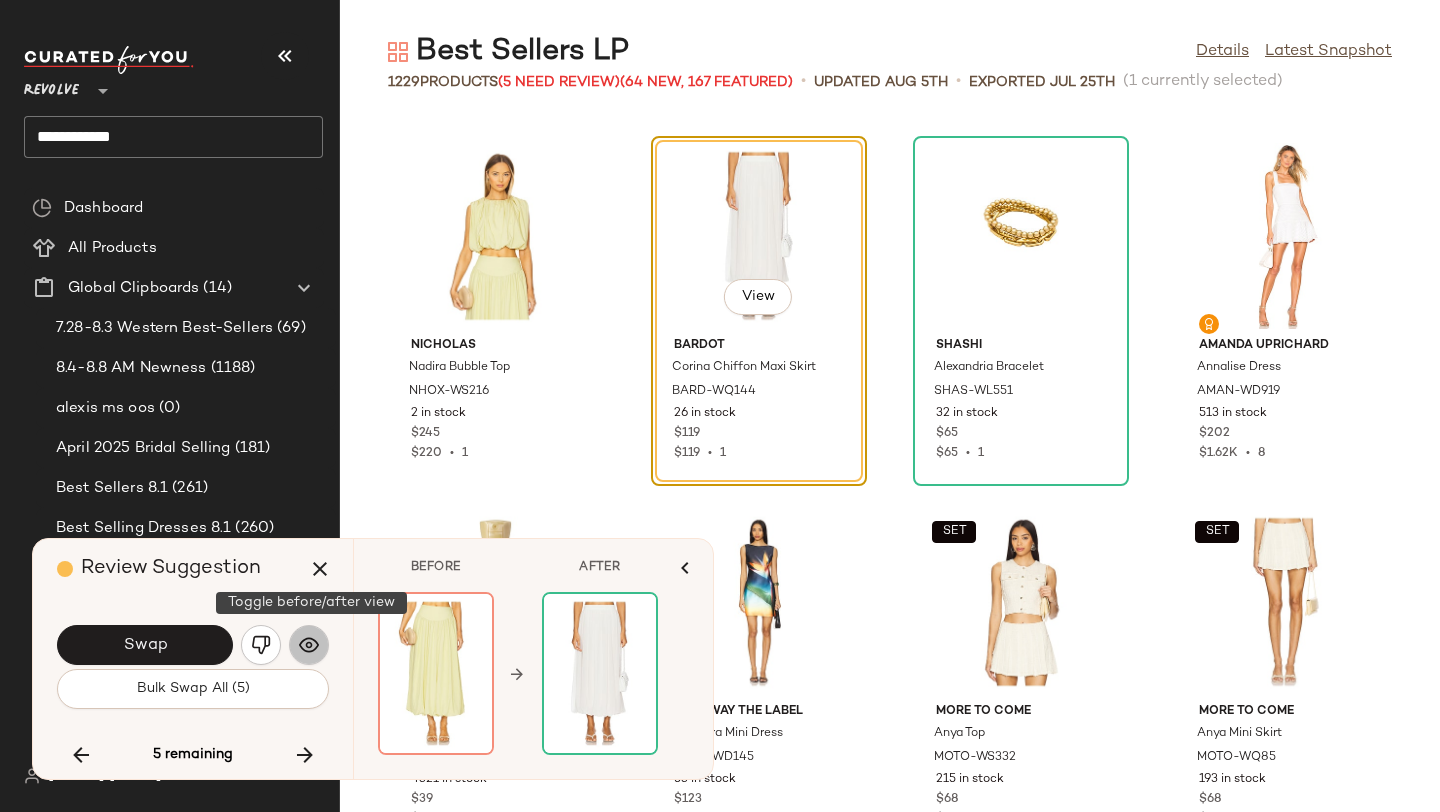 click 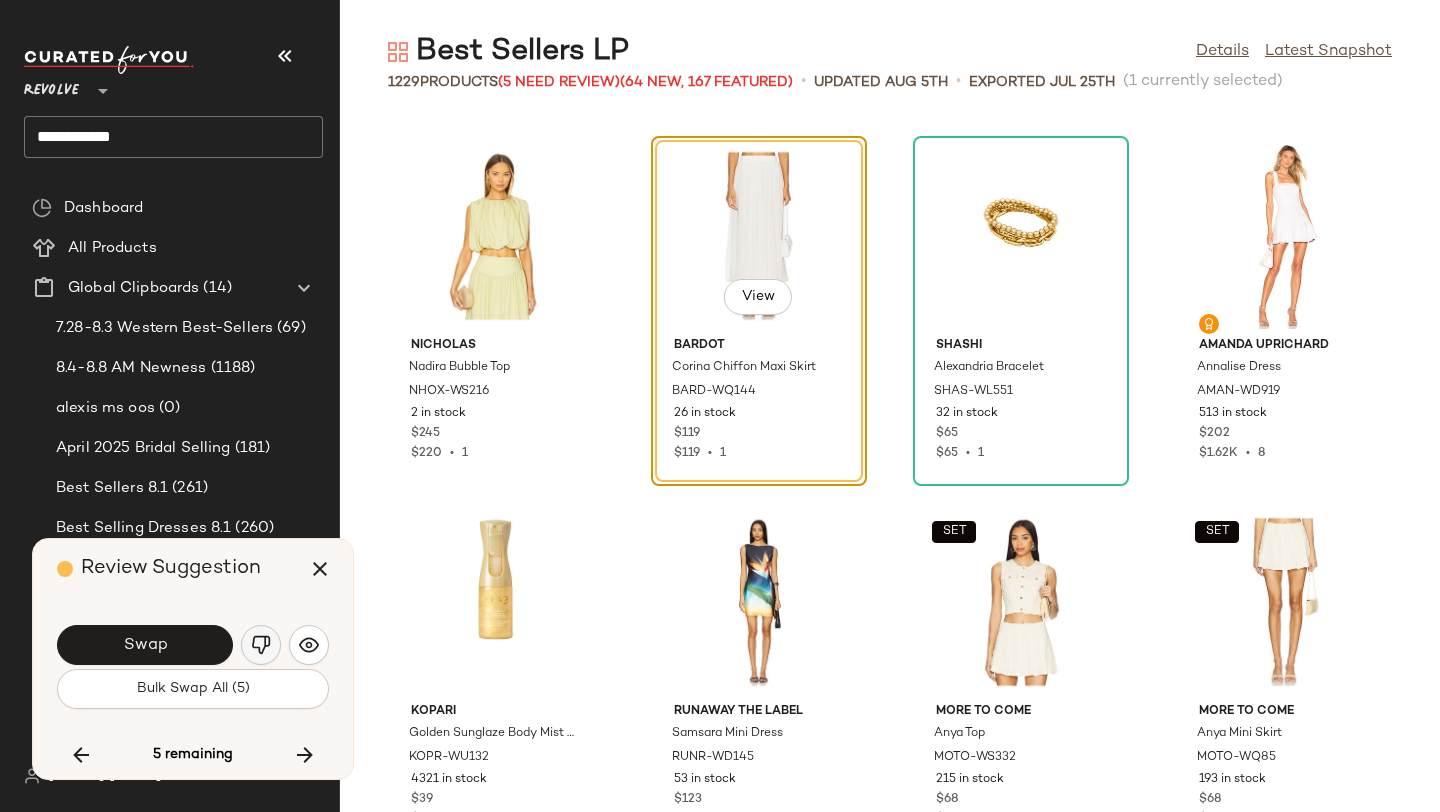 click 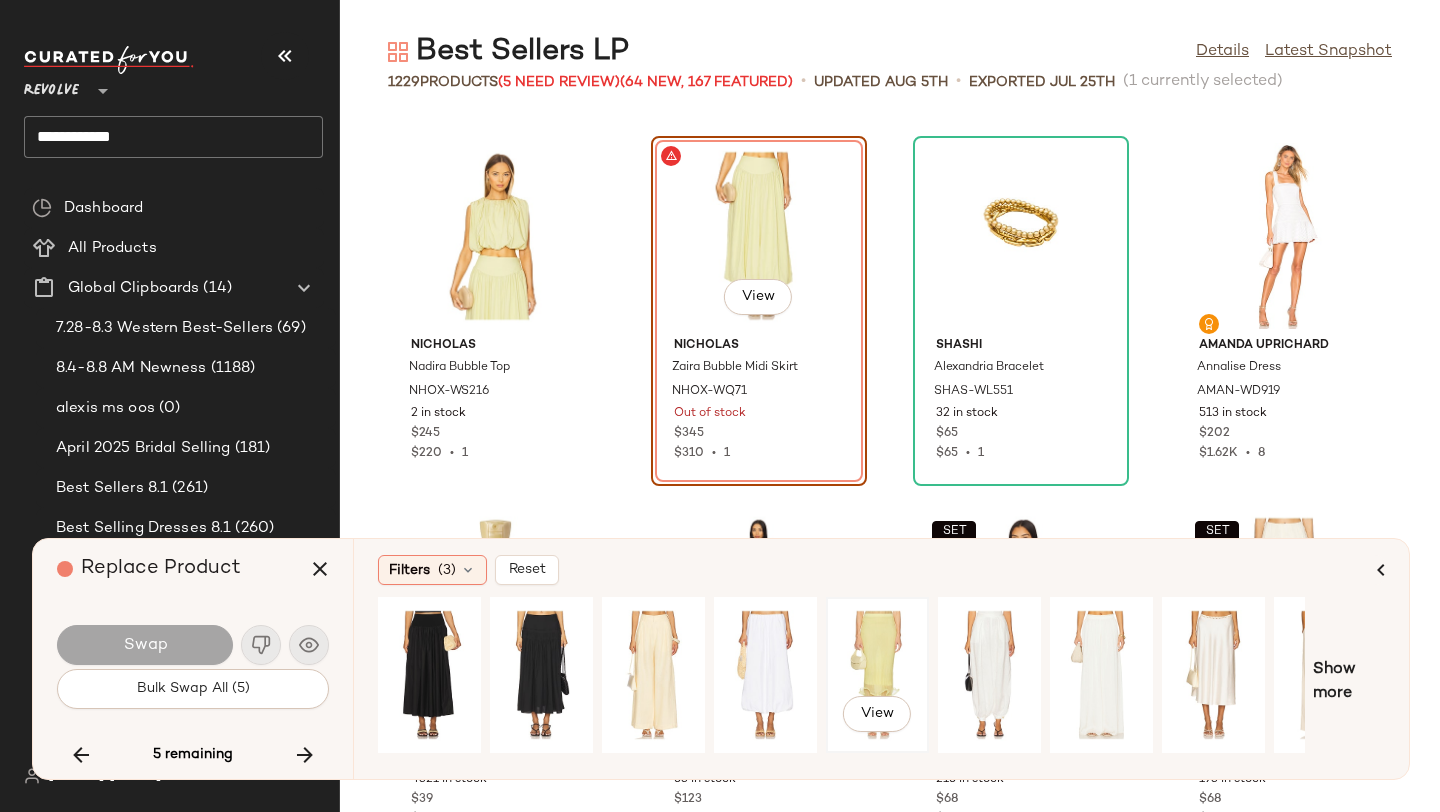 click on "View" 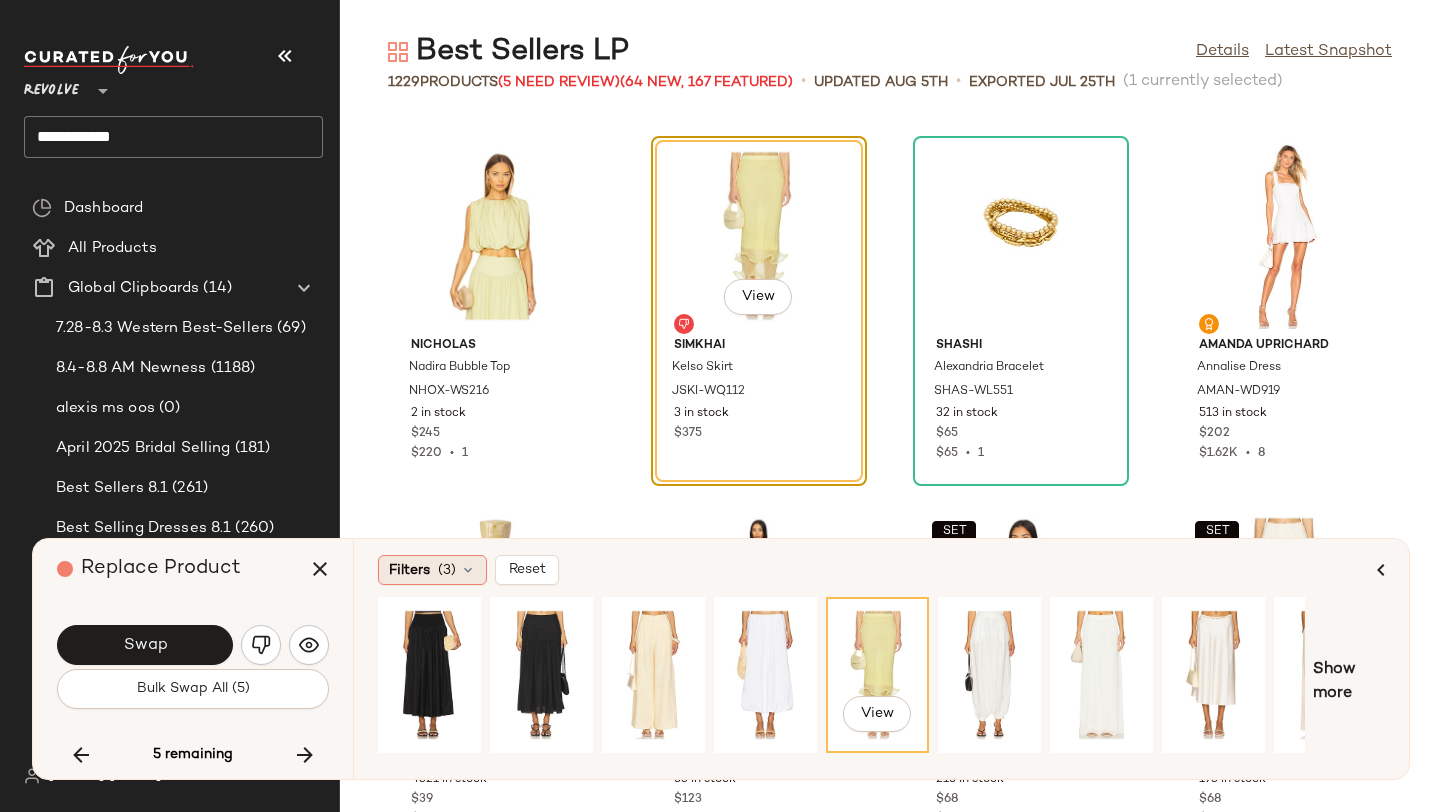 click on "Filters  (3)" 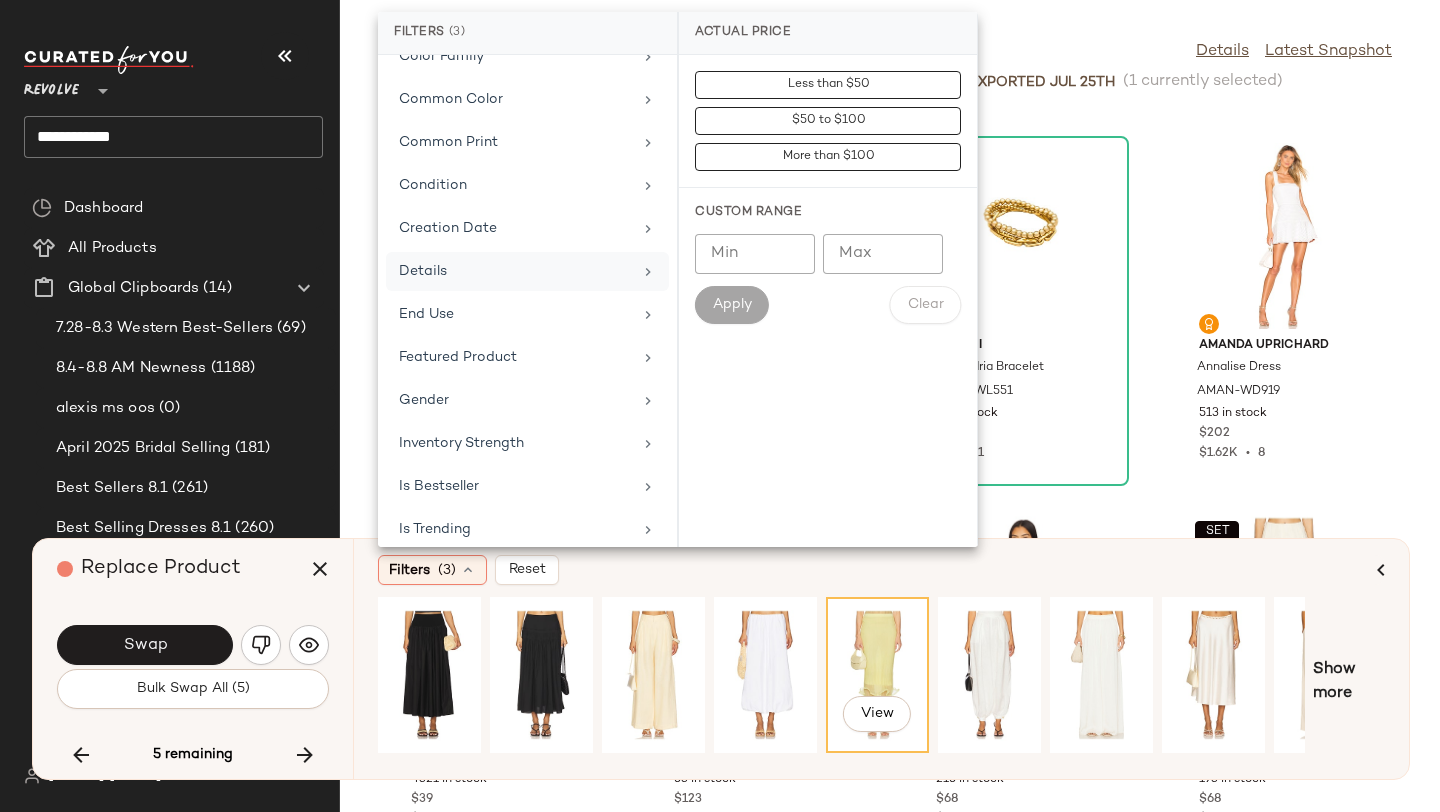 scroll, scrollTop: 389, scrollLeft: 0, axis: vertical 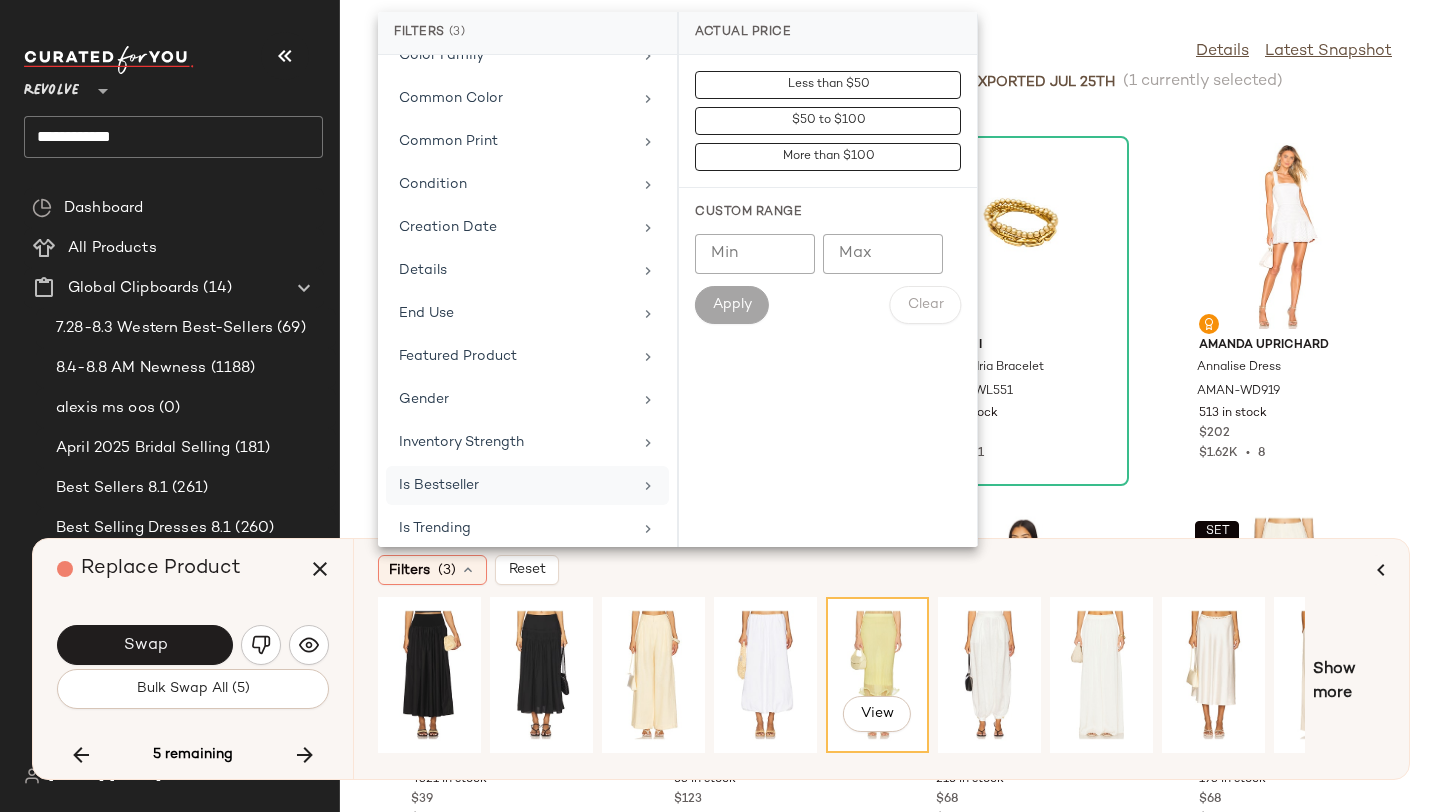 click on "Is Bestseller" at bounding box center [515, 485] 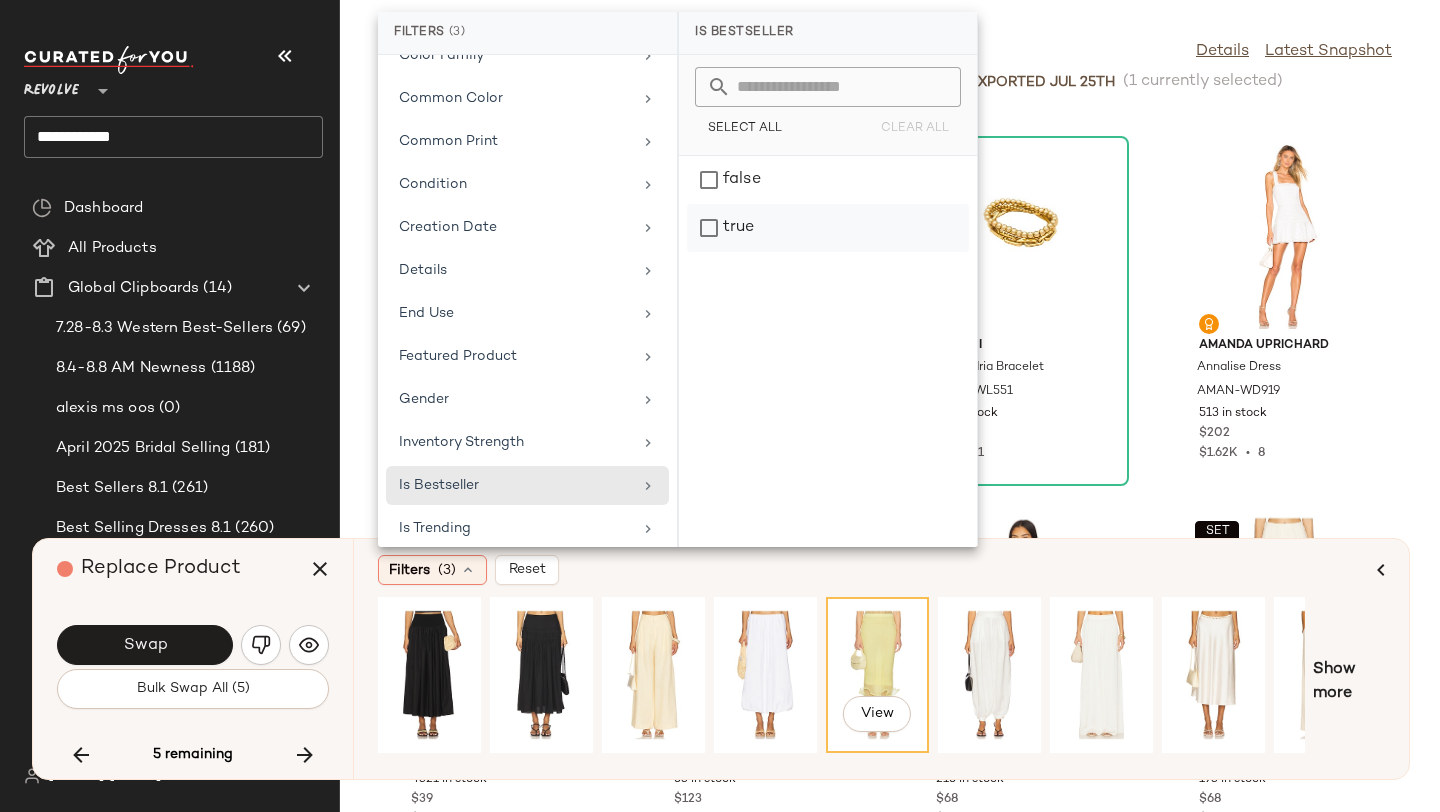 click on "true" 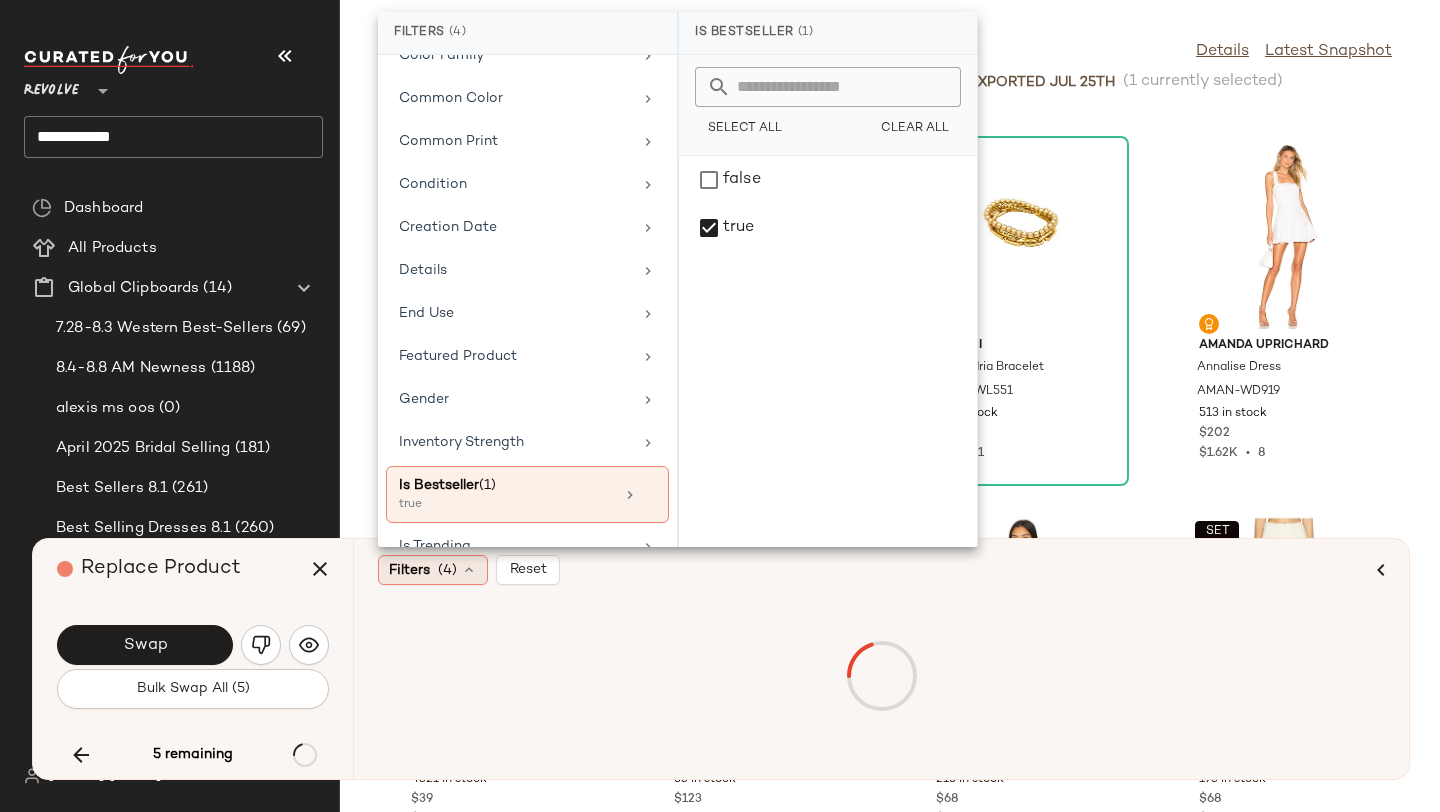 click on "(4)" at bounding box center (447, 570) 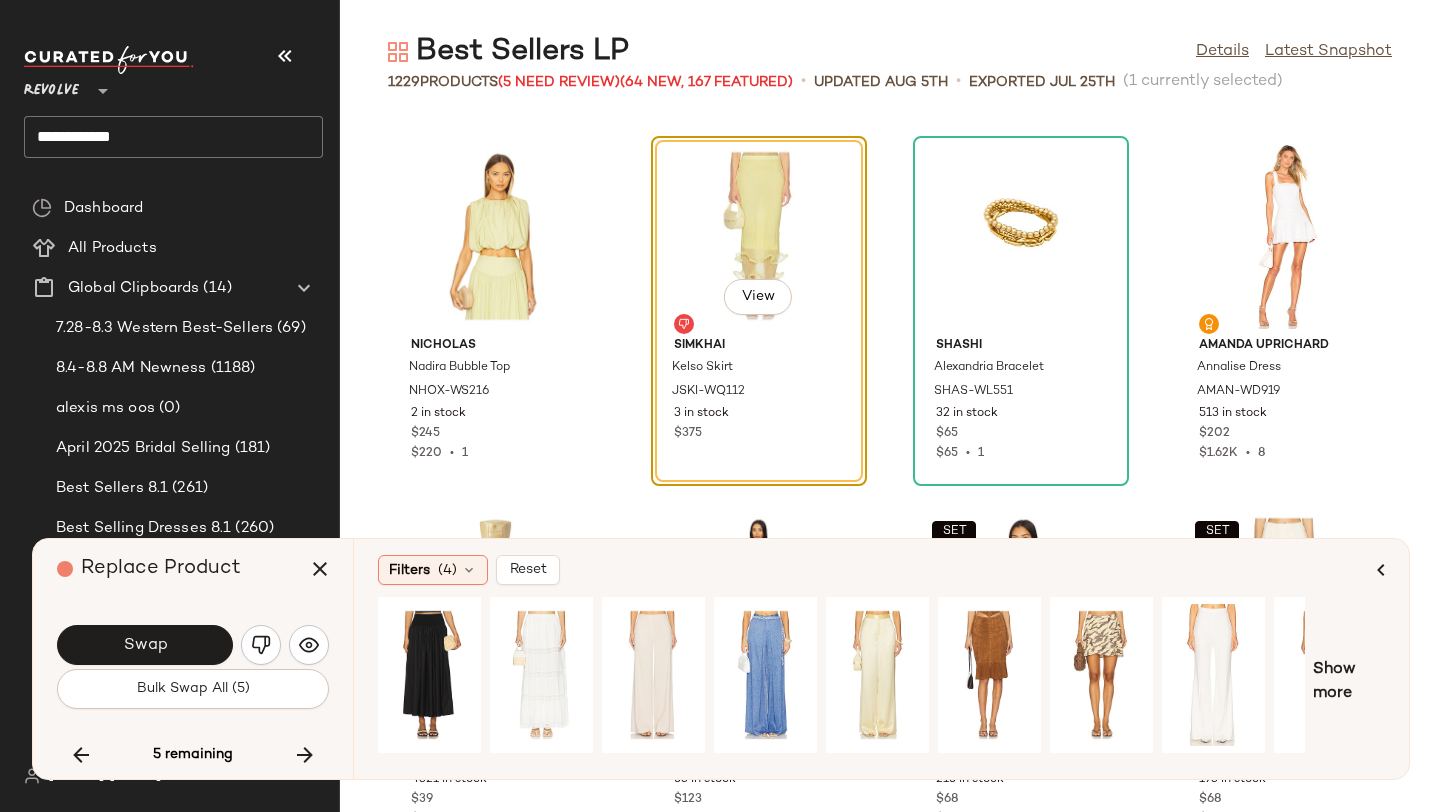click on "Filters  (4)   Reset" at bounding box center [873, 570] 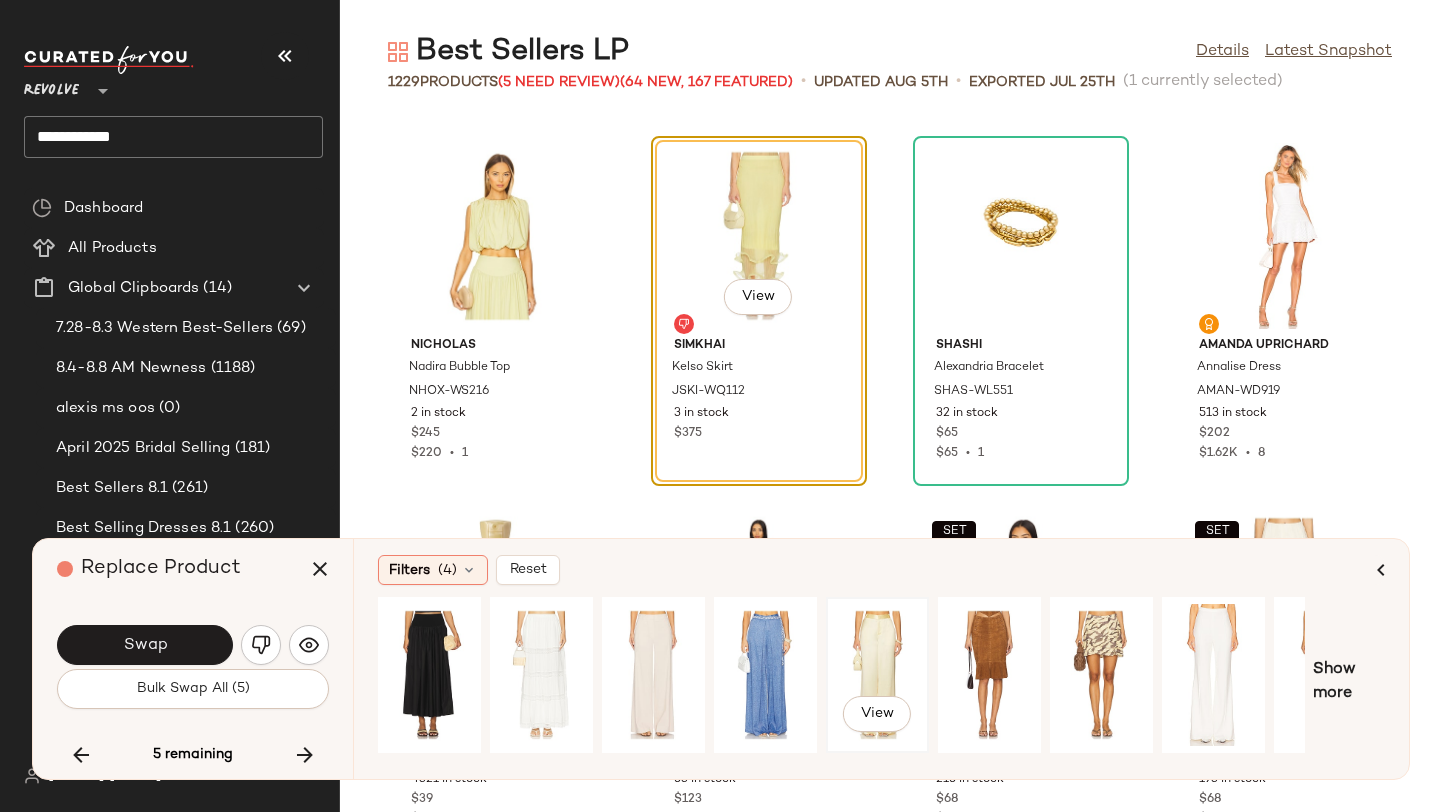 click on "View" 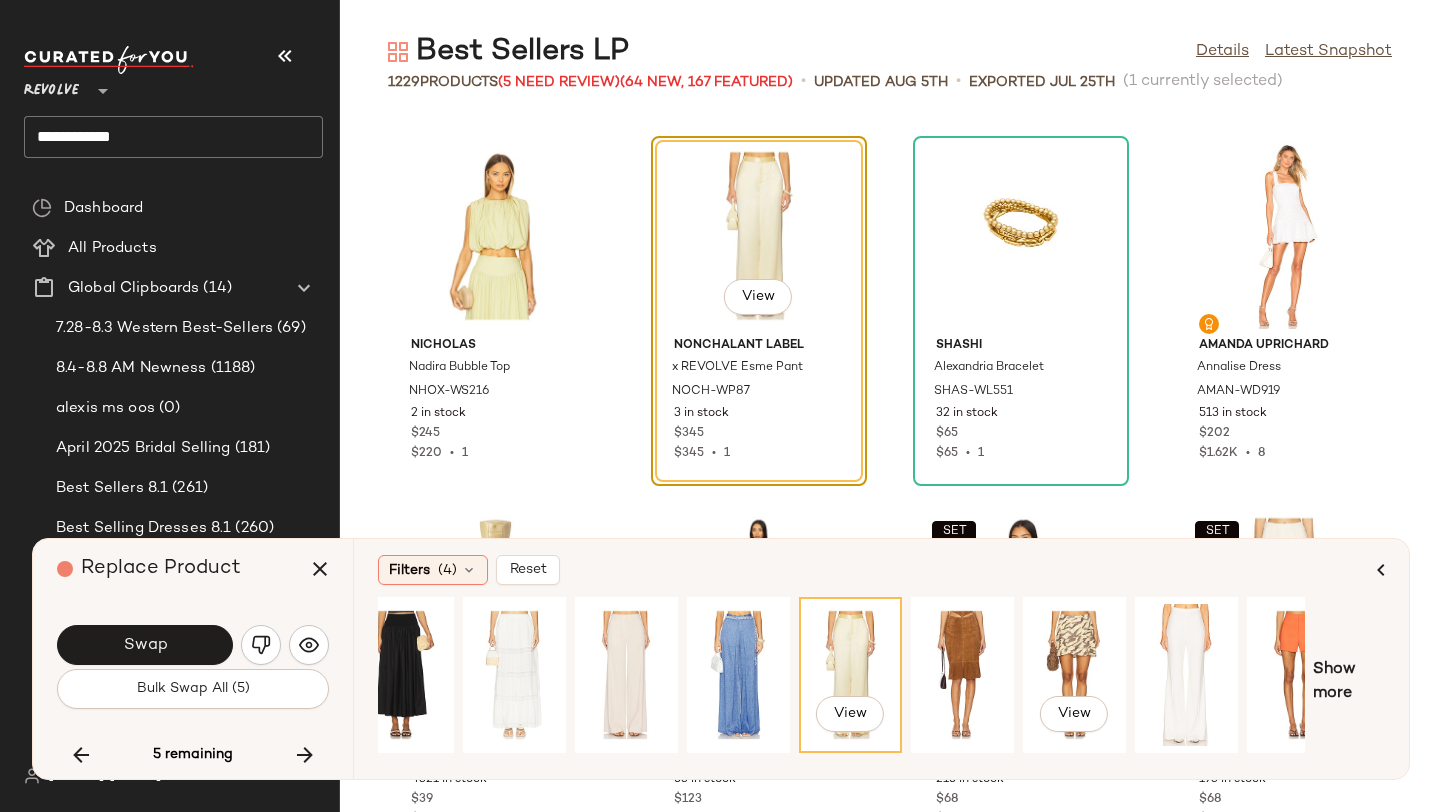scroll, scrollTop: 0, scrollLeft: 17, axis: horizontal 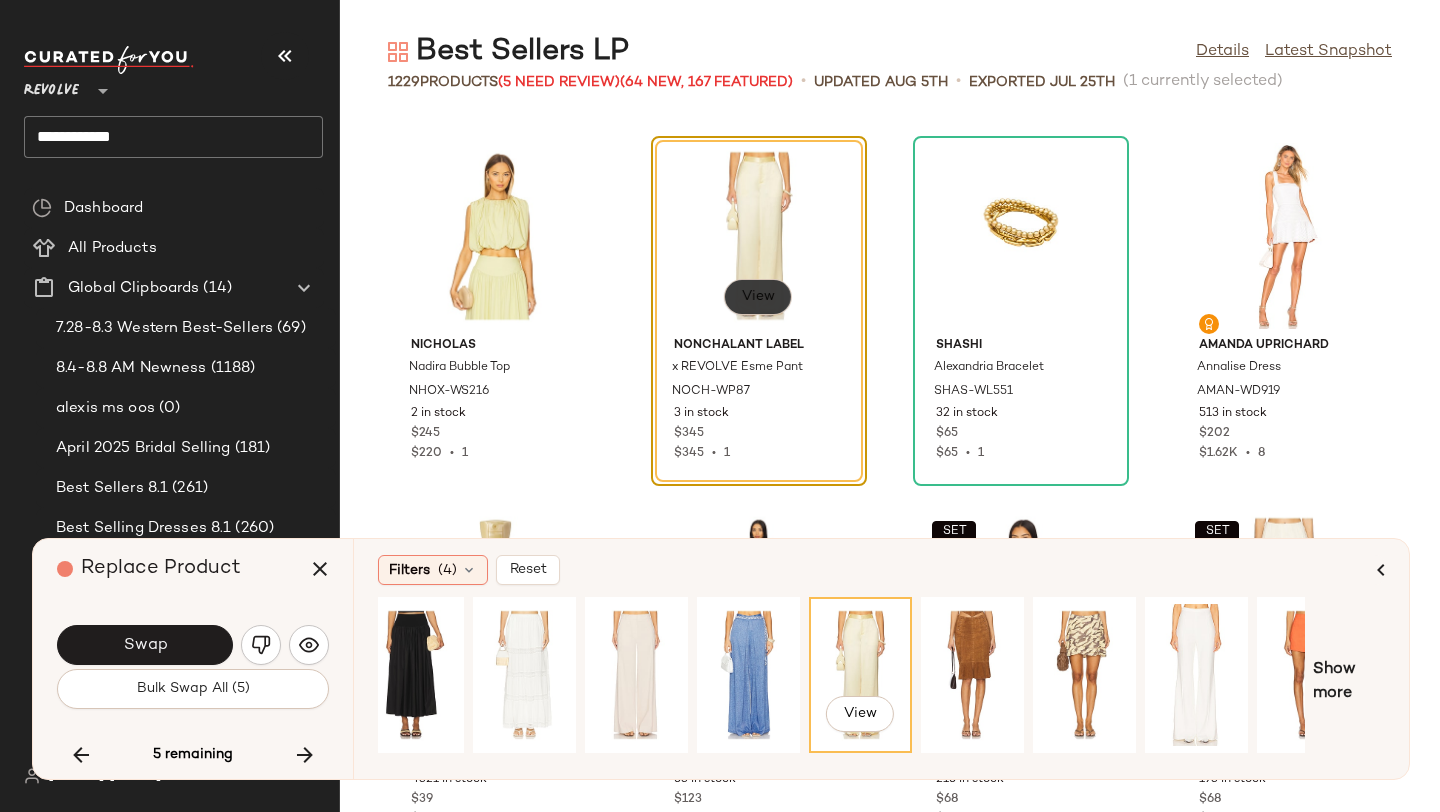 click on "View" at bounding box center (758, 297) 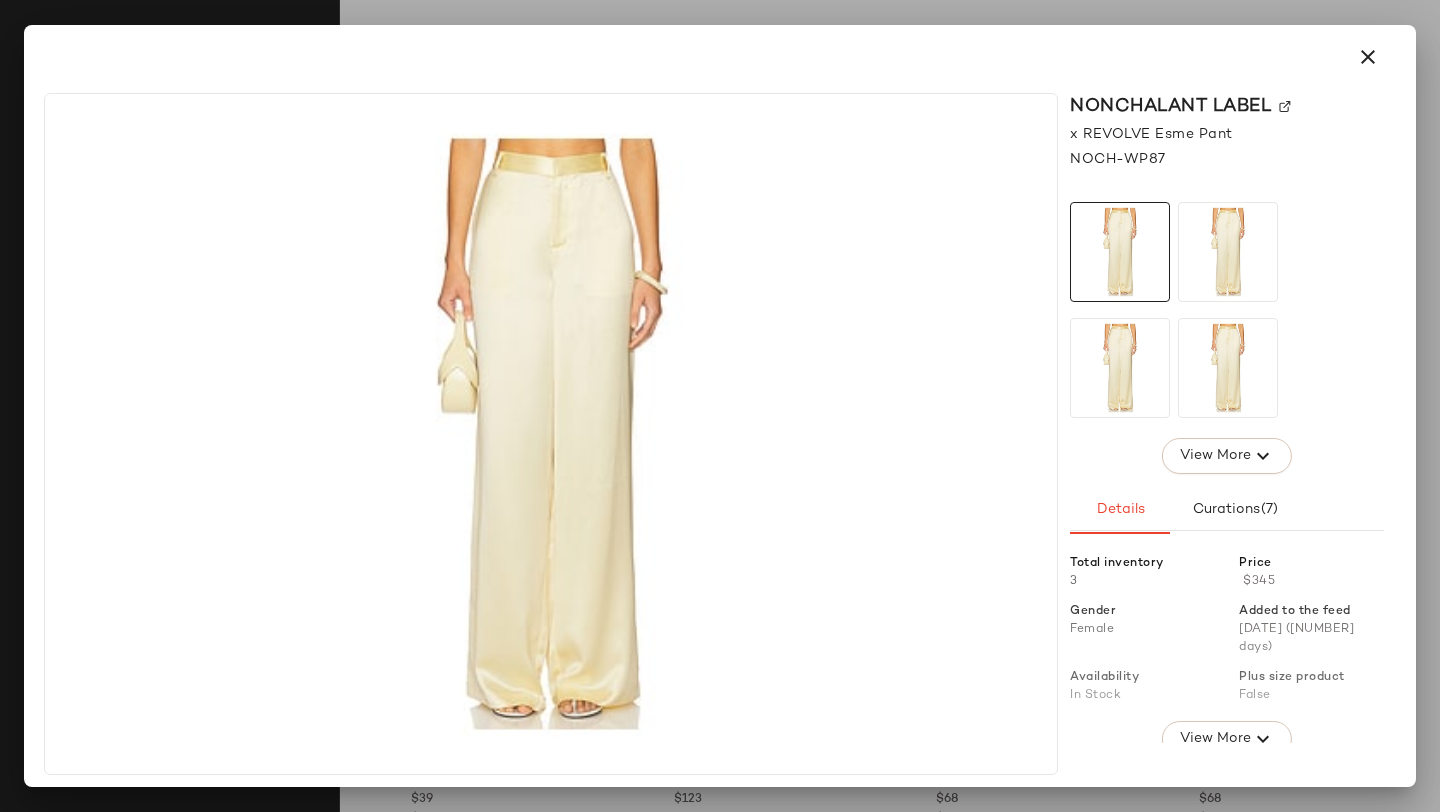 click 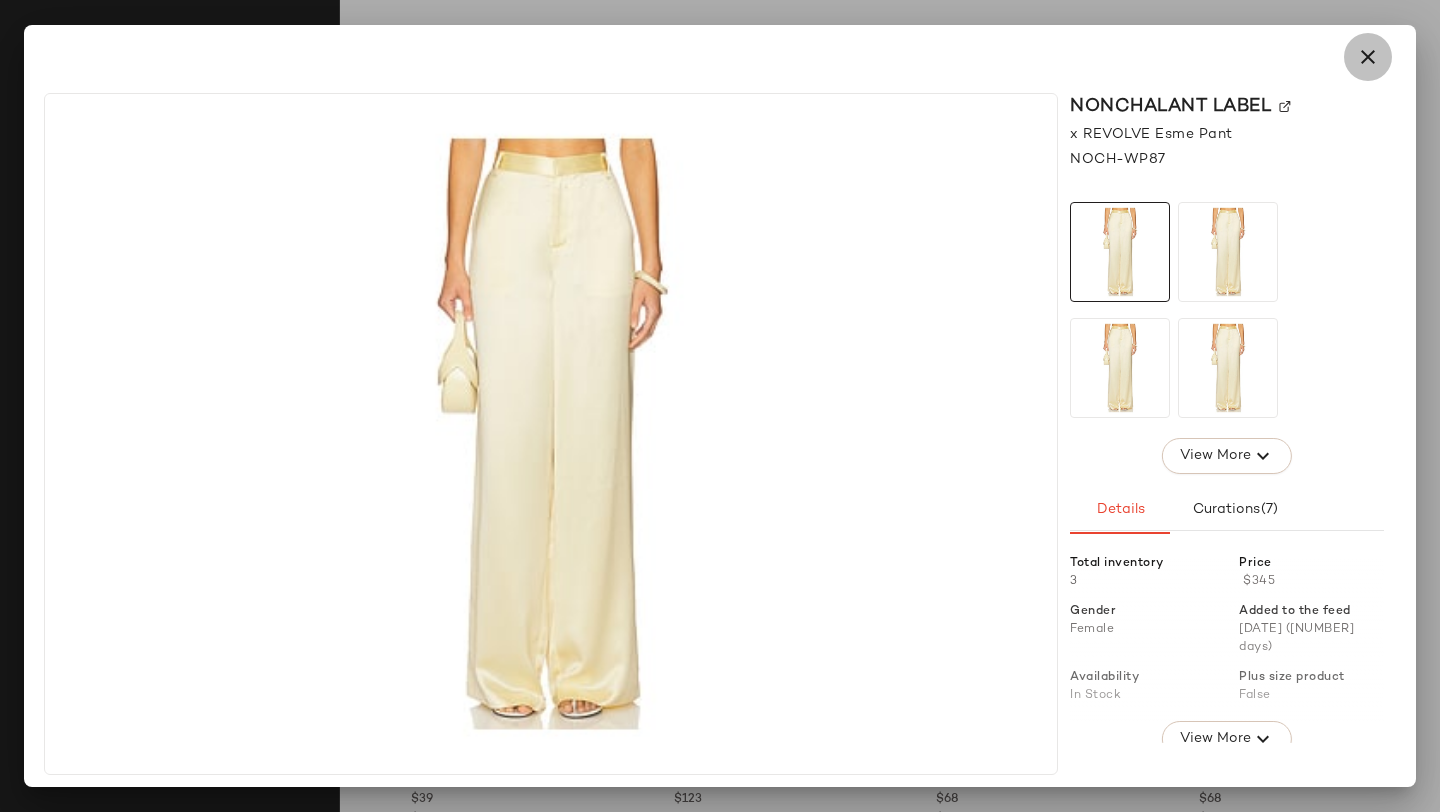 click at bounding box center [1368, 57] 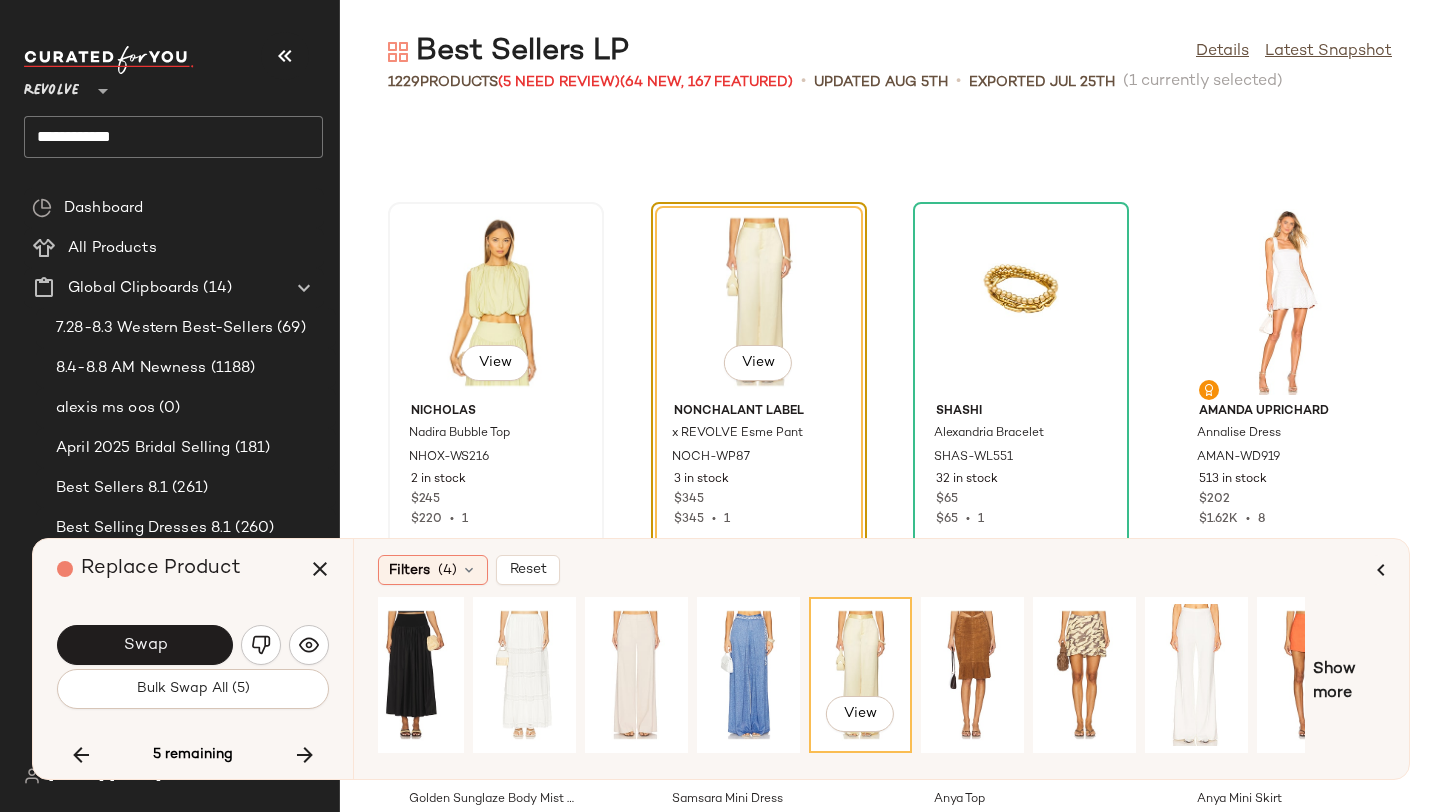 scroll, scrollTop: 35435, scrollLeft: 0, axis: vertical 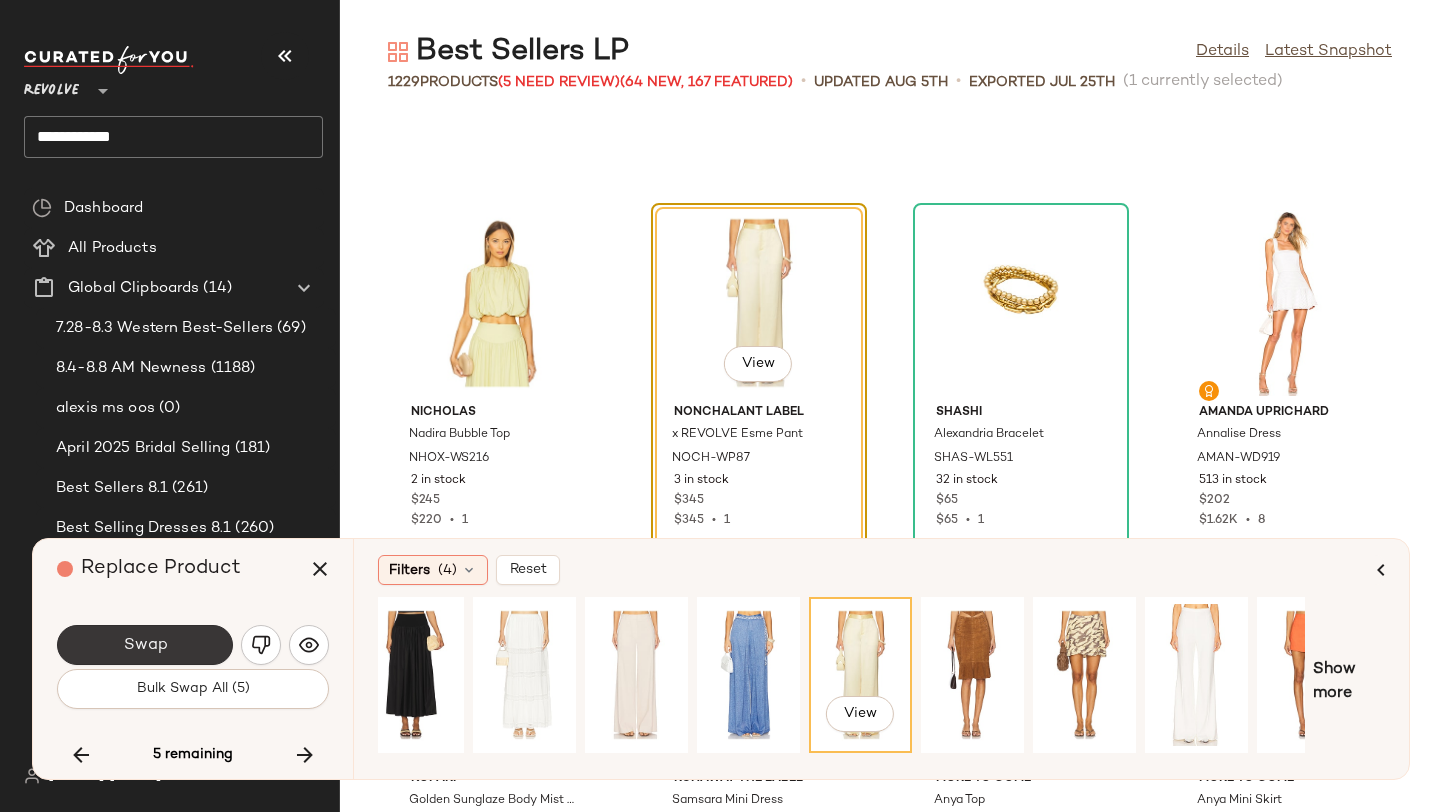 click on "Swap" 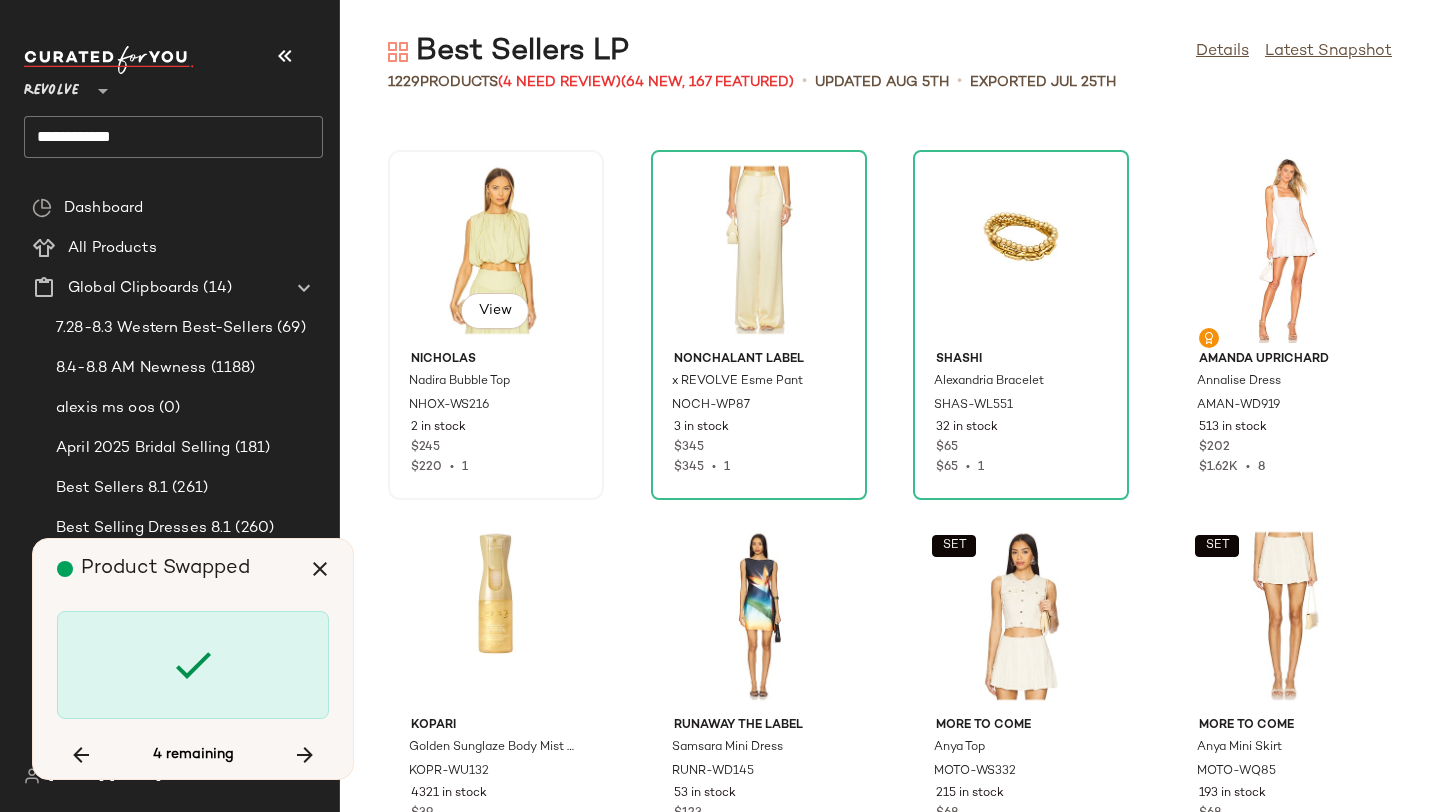 scroll, scrollTop: 35493, scrollLeft: 0, axis: vertical 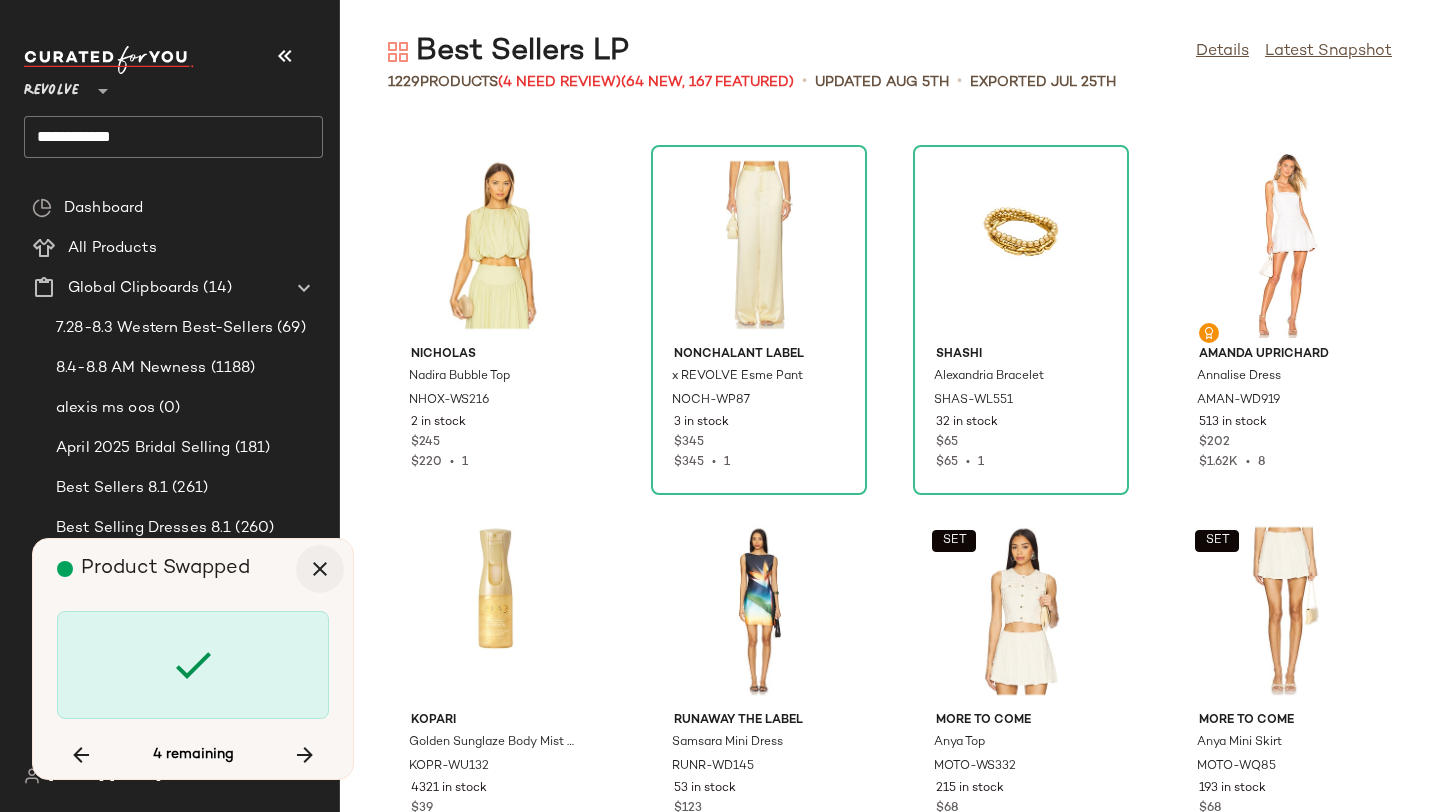 click at bounding box center (320, 569) 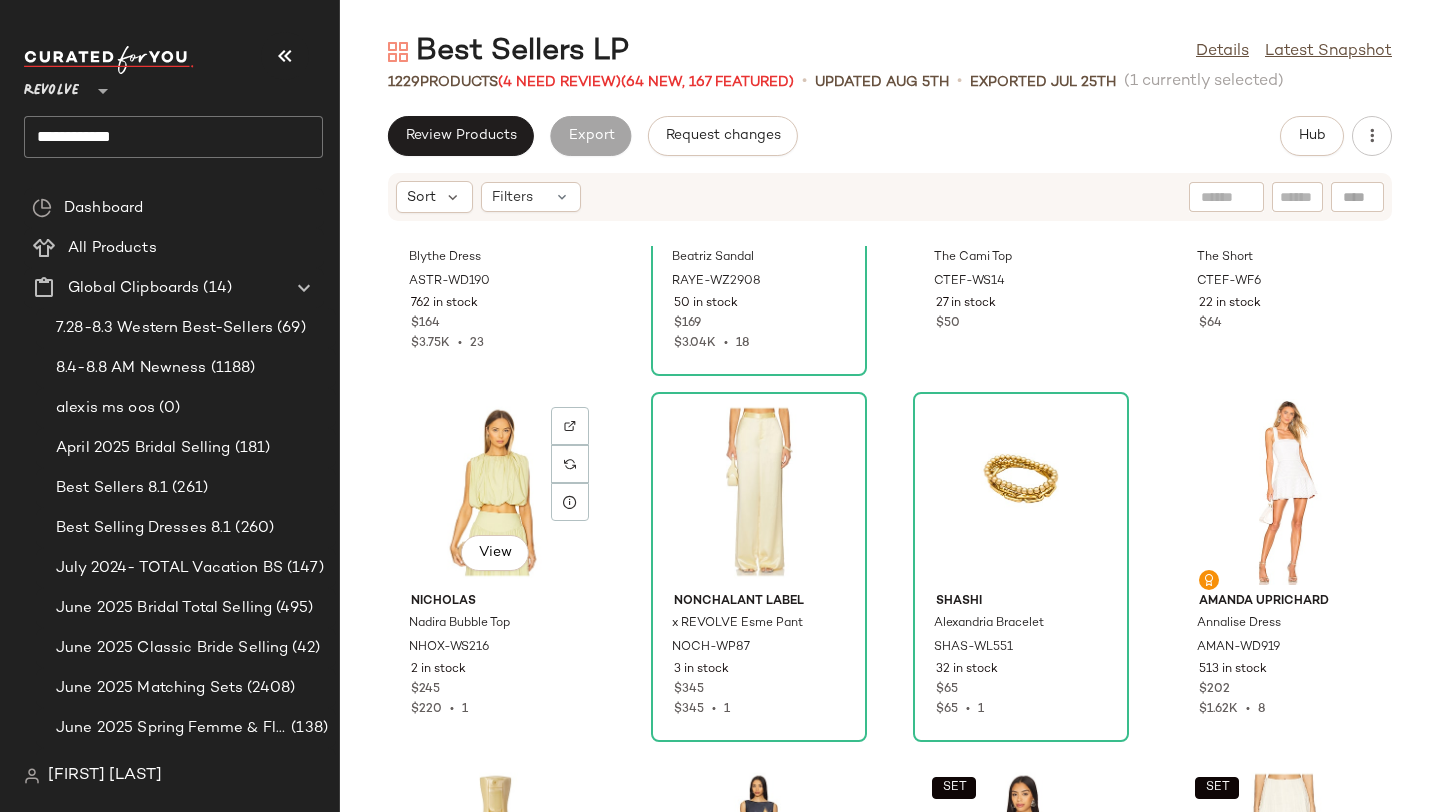 scroll, scrollTop: 35429, scrollLeft: 0, axis: vertical 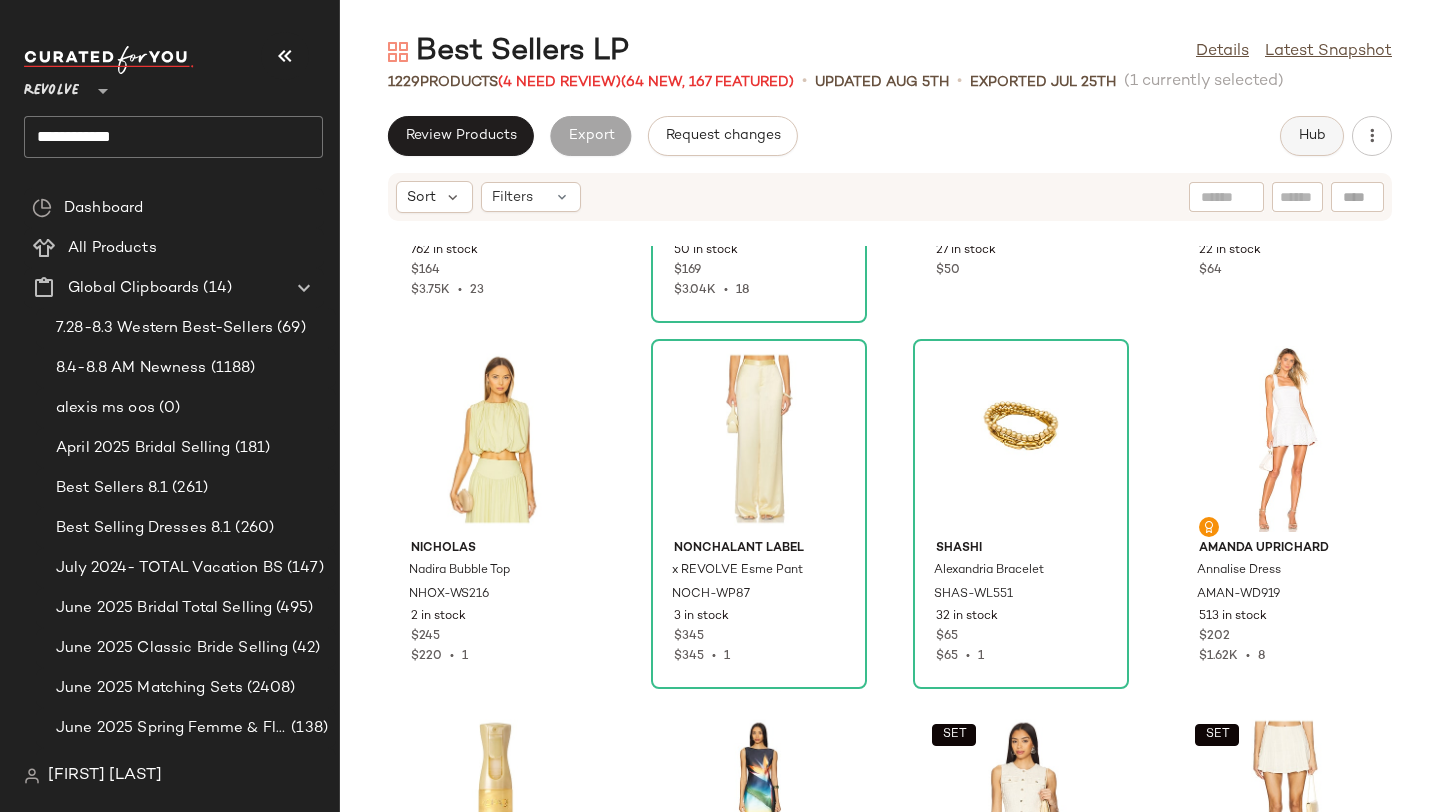 click on "Hub" 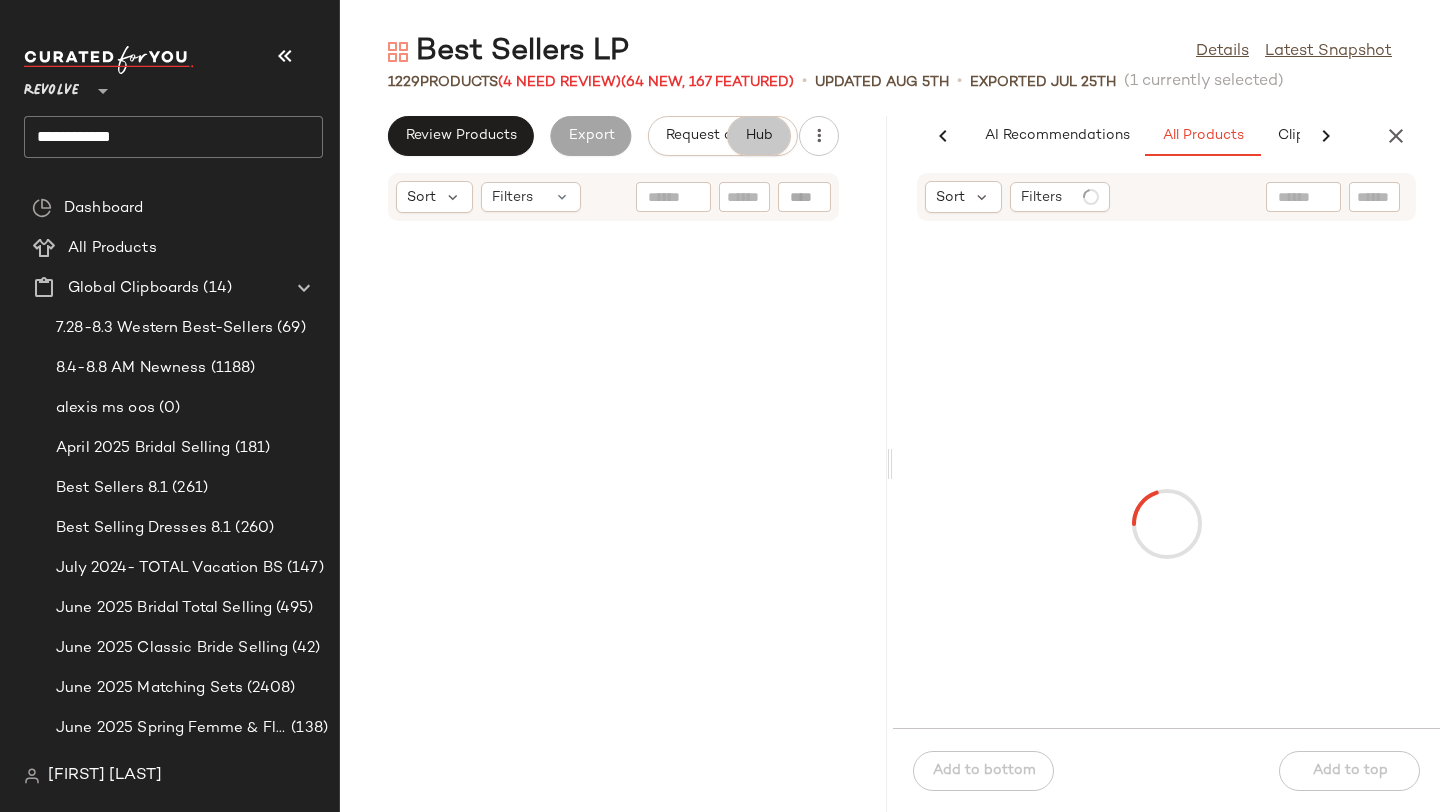 scroll, scrollTop: 0, scrollLeft: 136, axis: horizontal 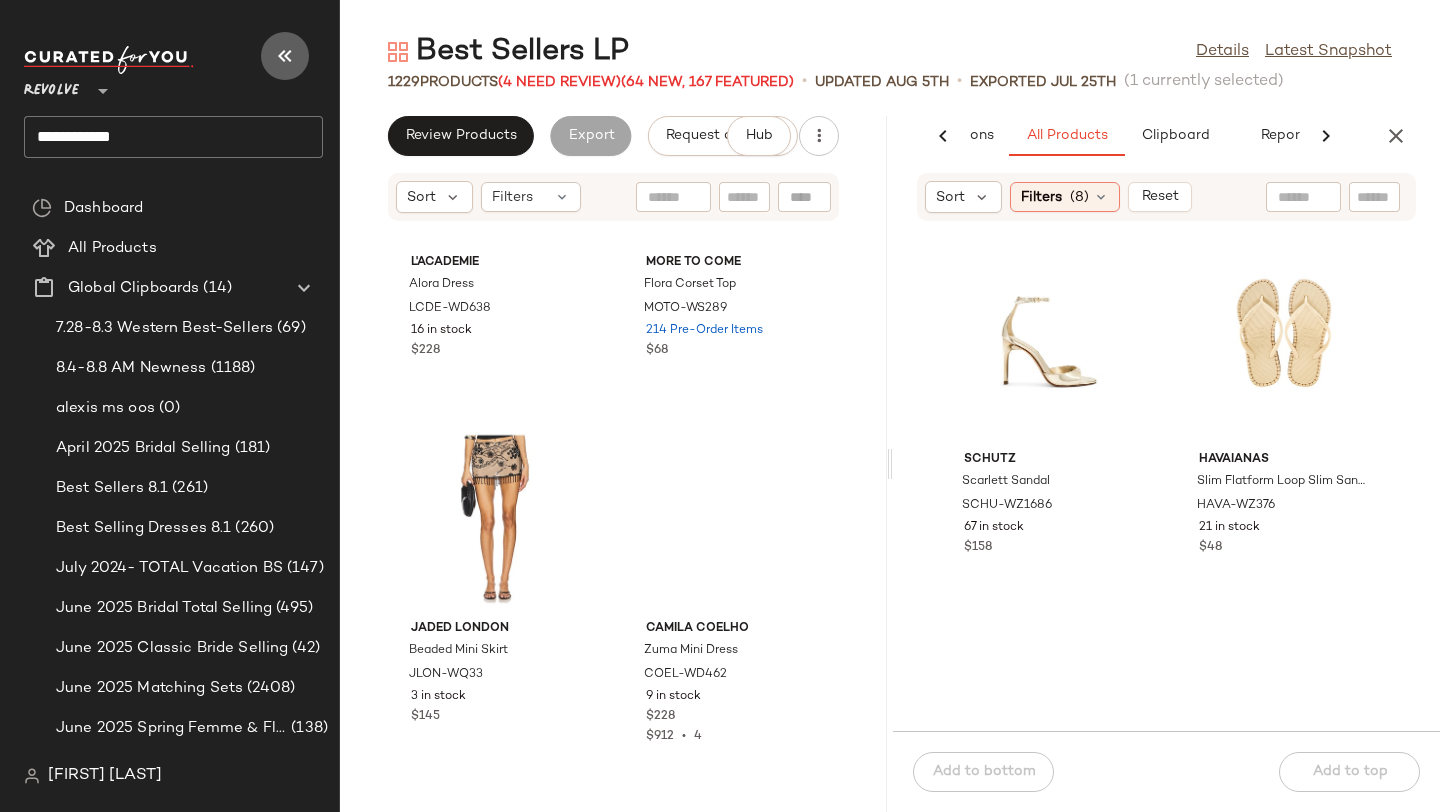 click at bounding box center (285, 56) 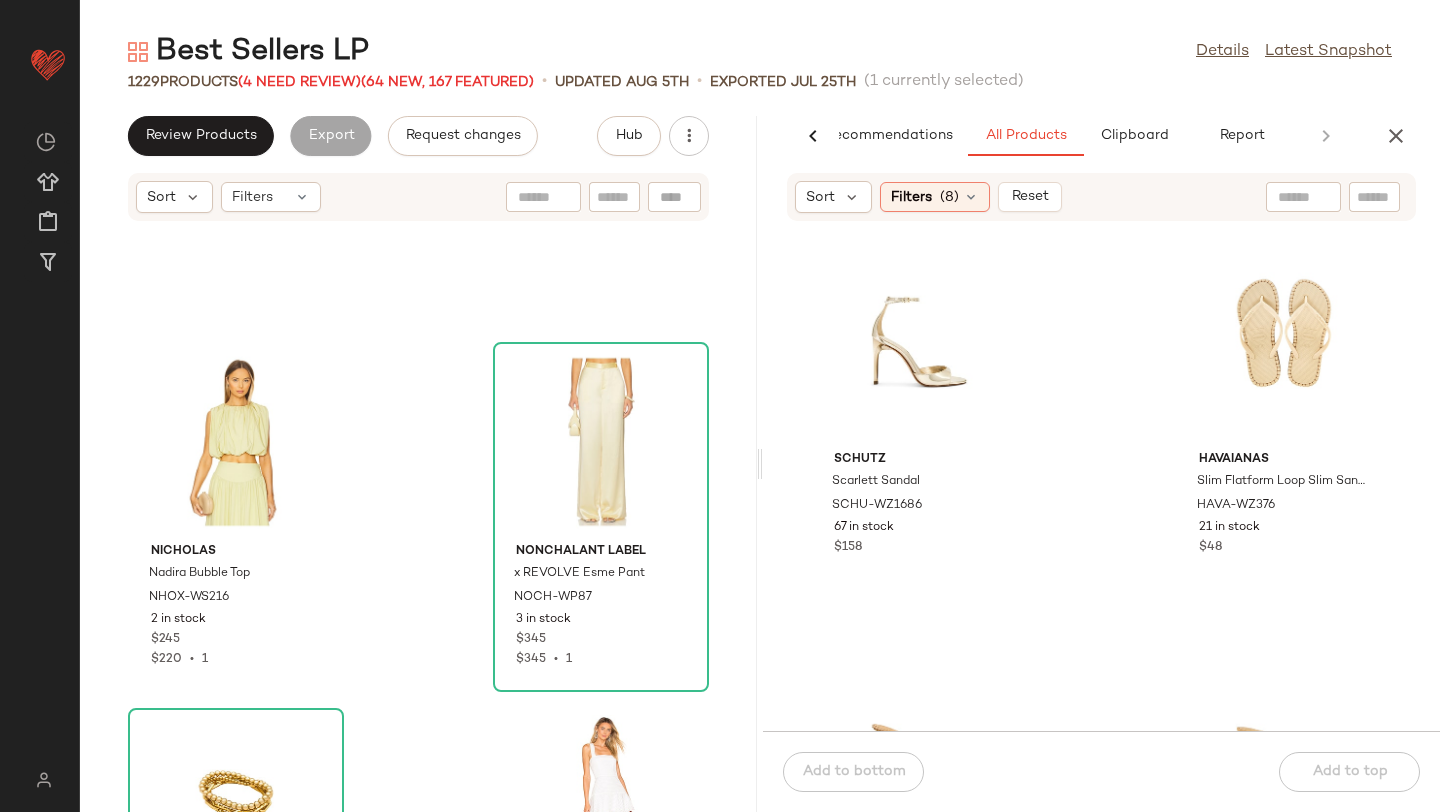 scroll, scrollTop: 70927, scrollLeft: 0, axis: vertical 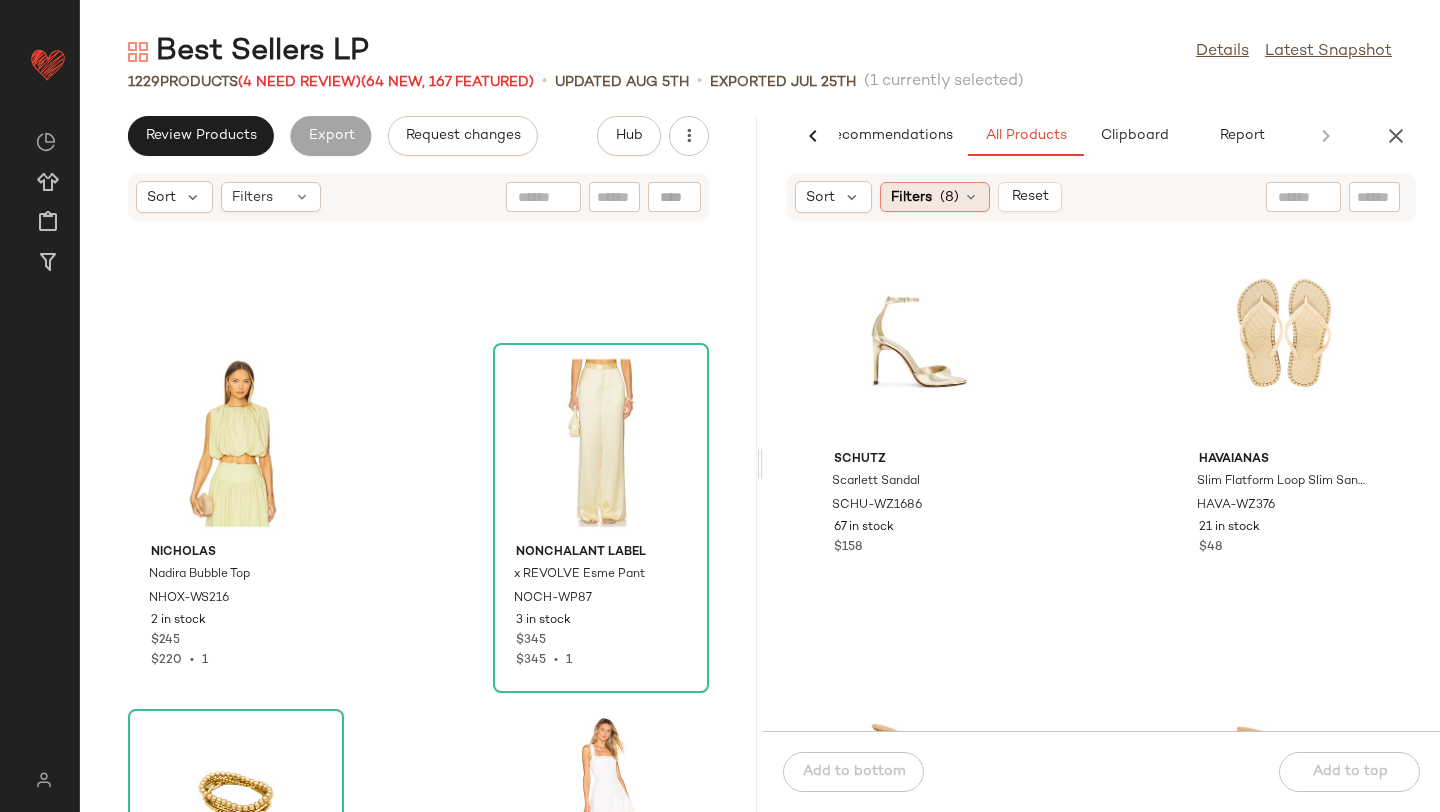 click on "(8)" at bounding box center [949, 197] 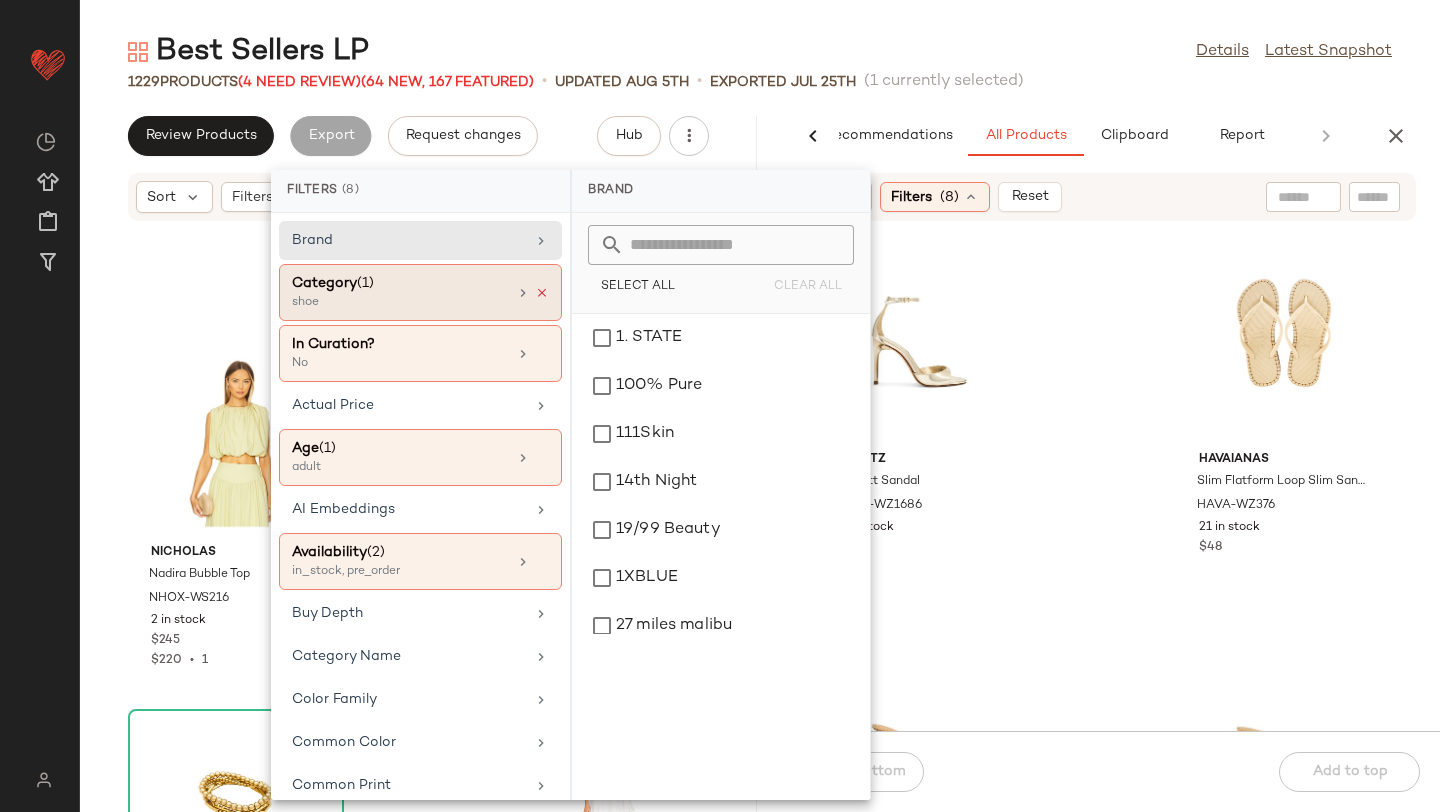 click at bounding box center (542, 293) 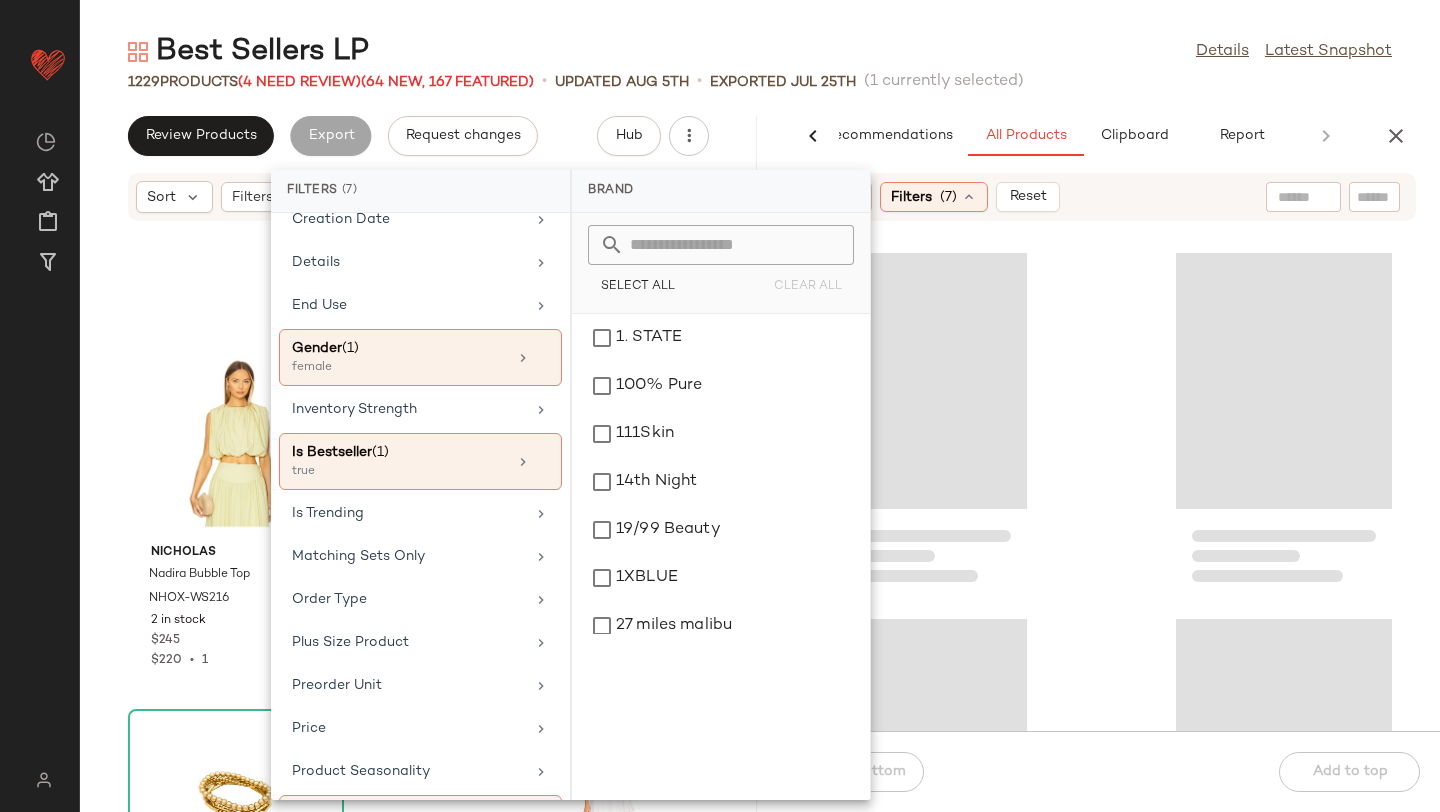 scroll, scrollTop: 628, scrollLeft: 0, axis: vertical 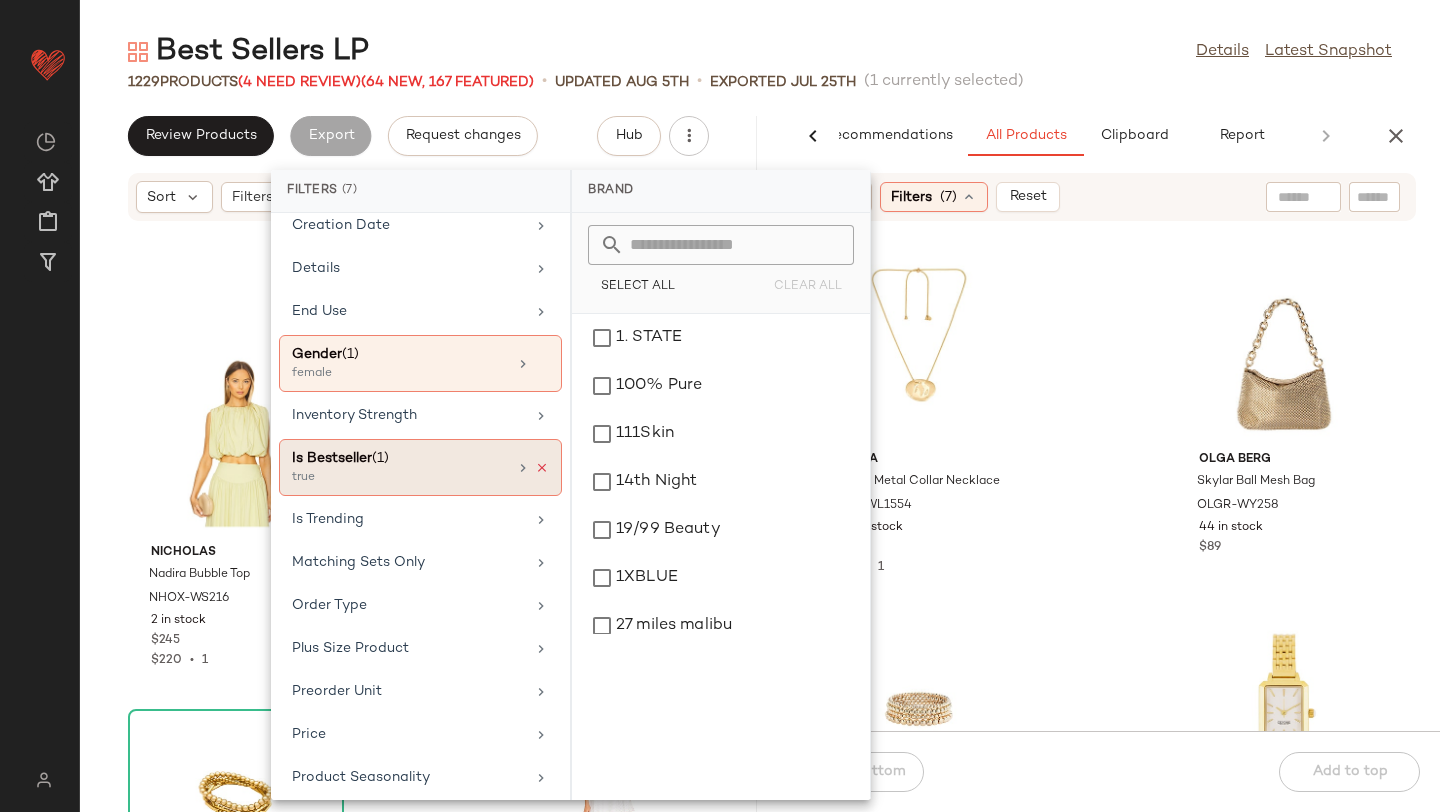 click at bounding box center (542, 468) 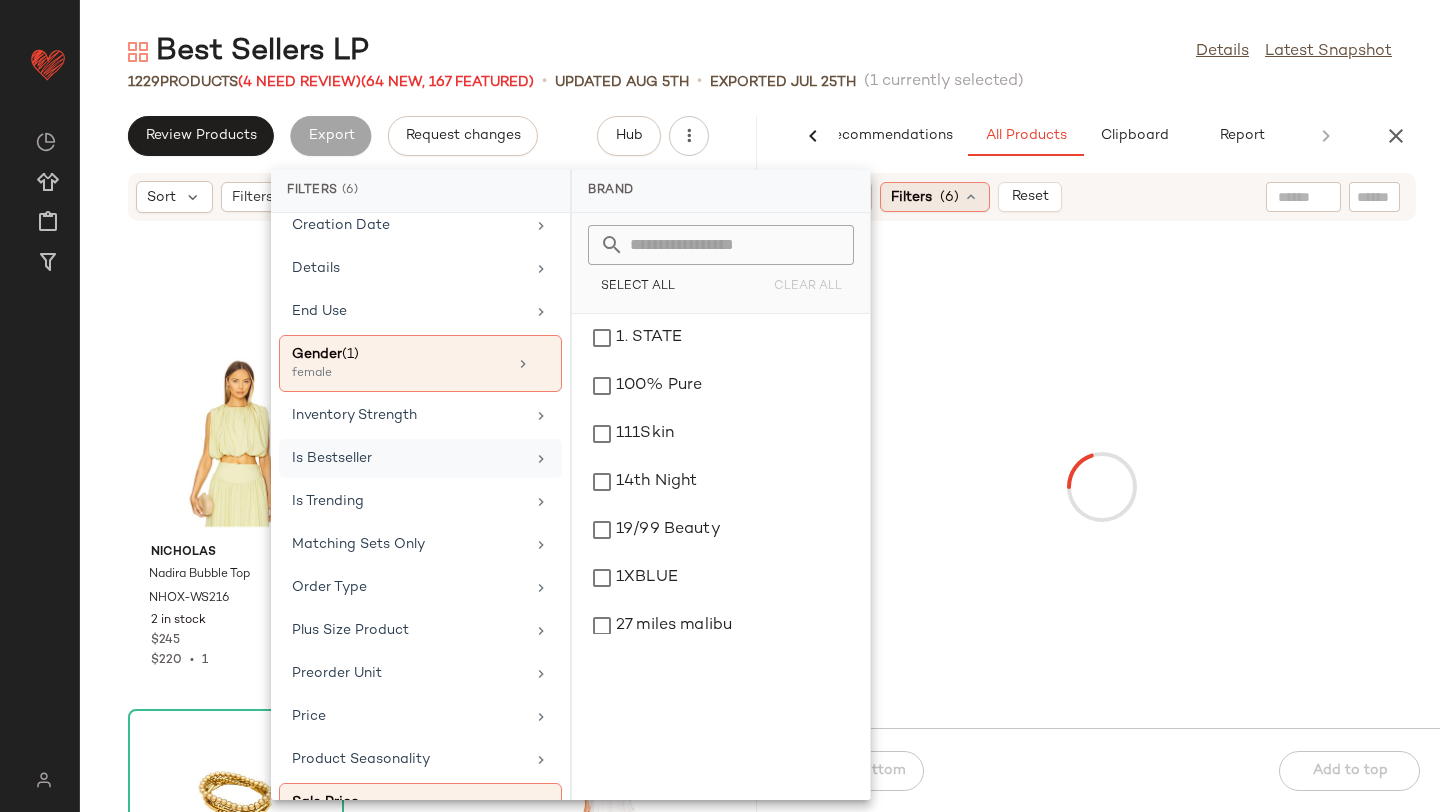 click on "Filters" at bounding box center (911, 197) 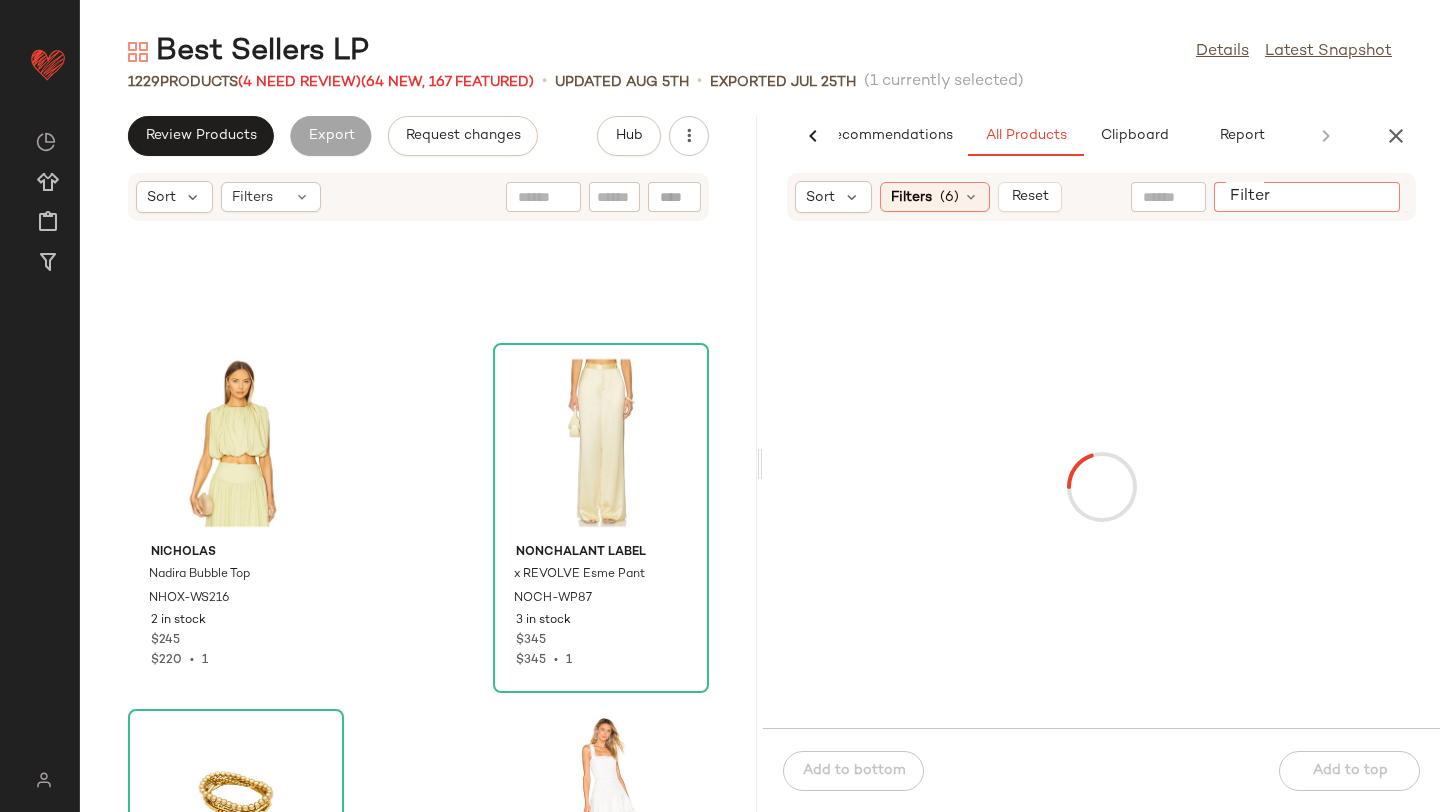 click on "Filter" 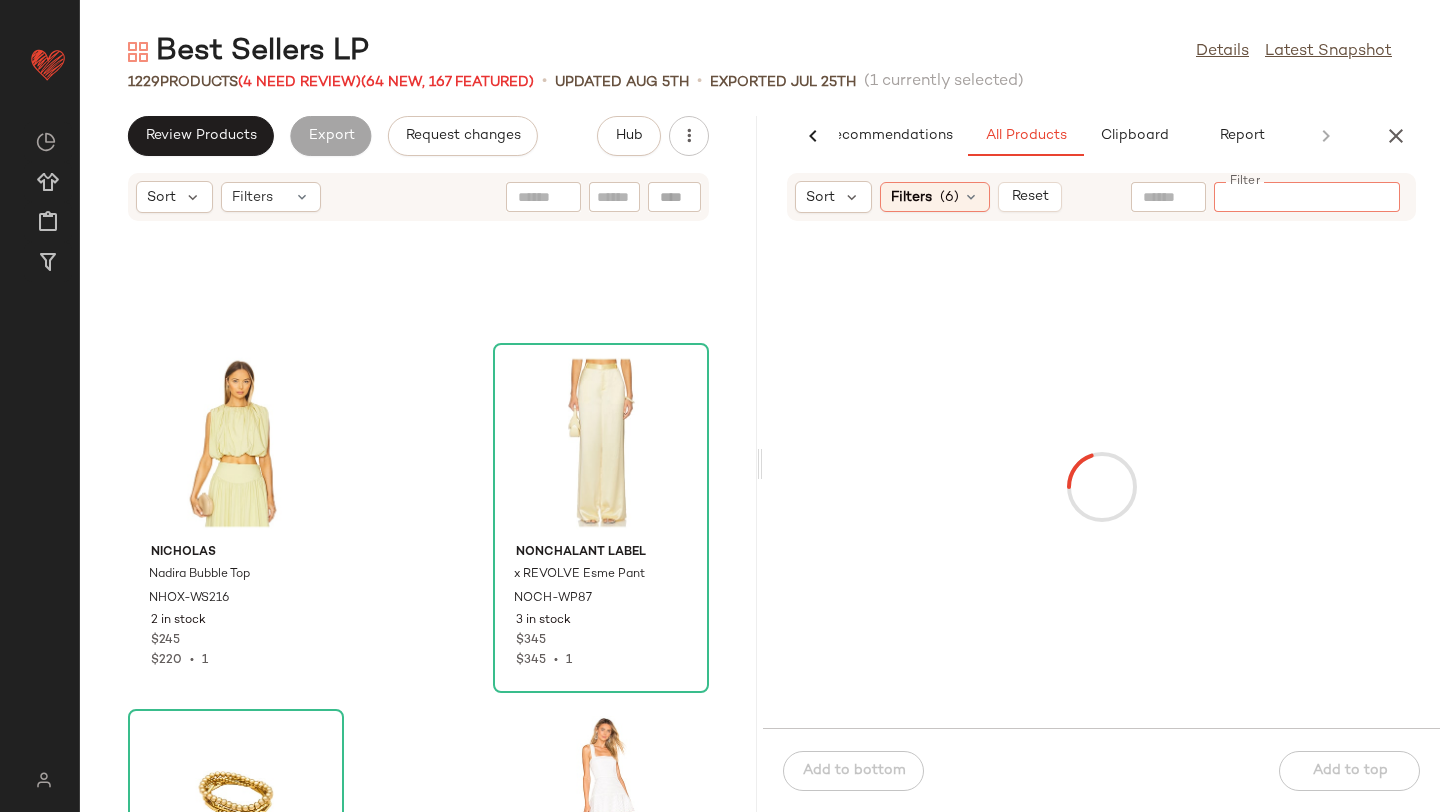 paste on "**********" 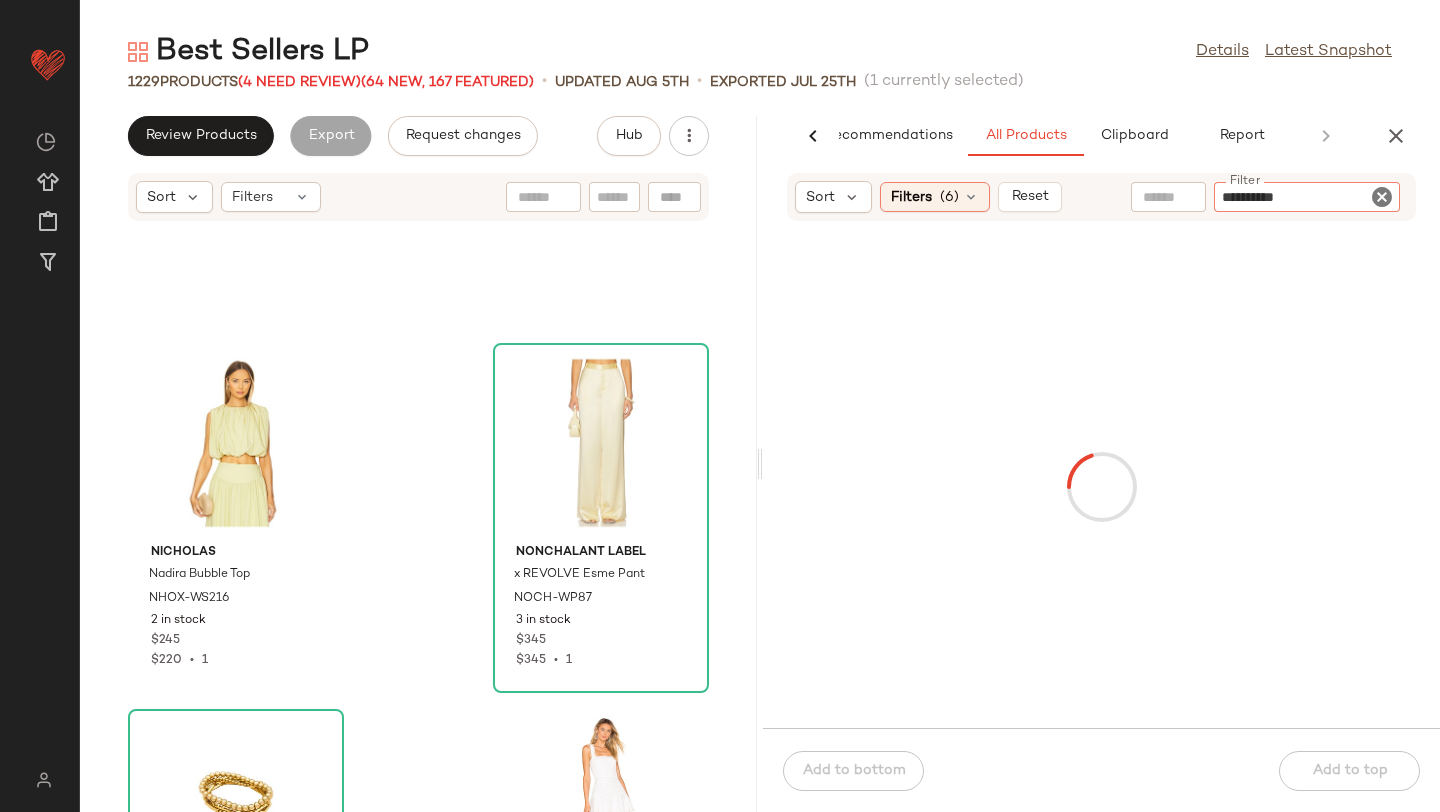 type 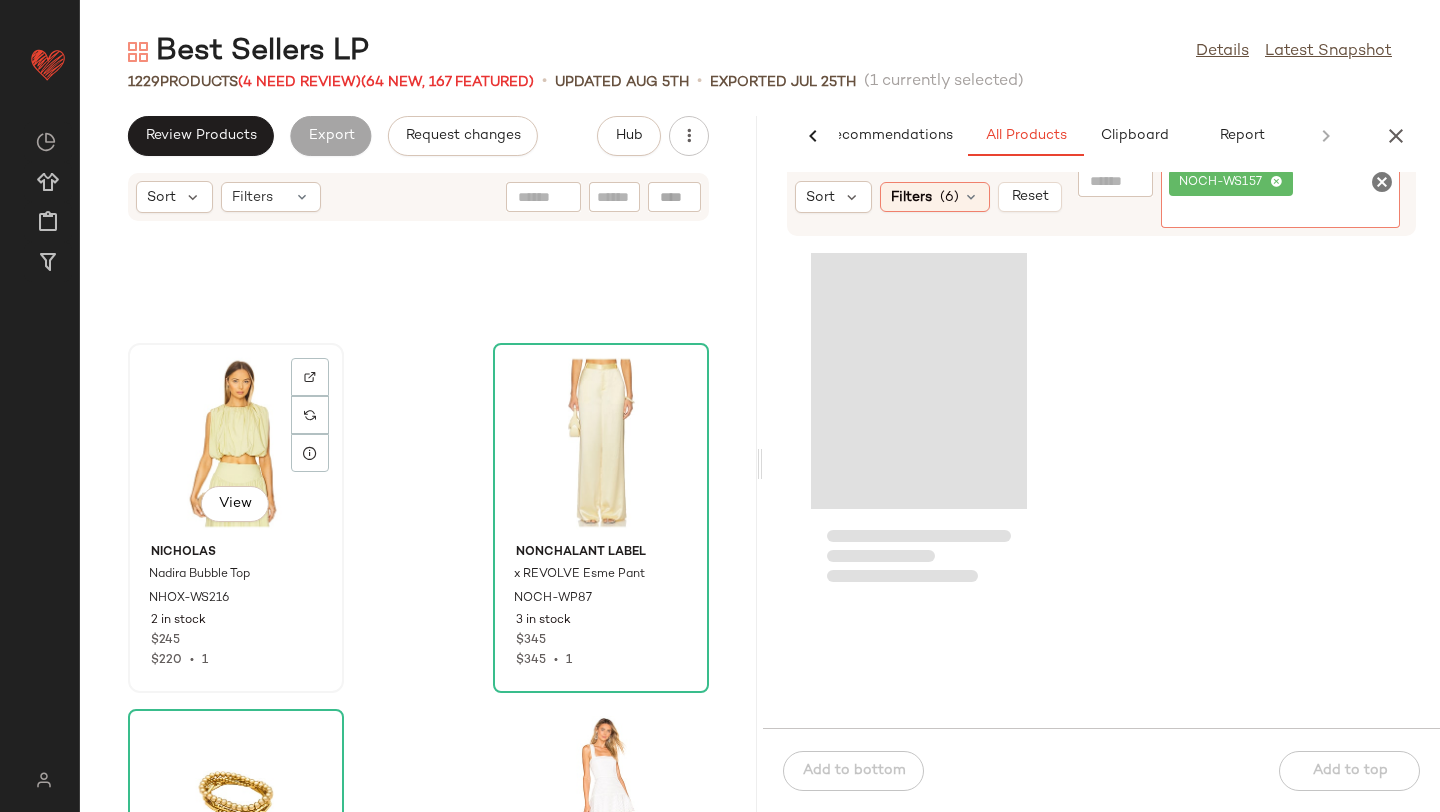 click on "View" 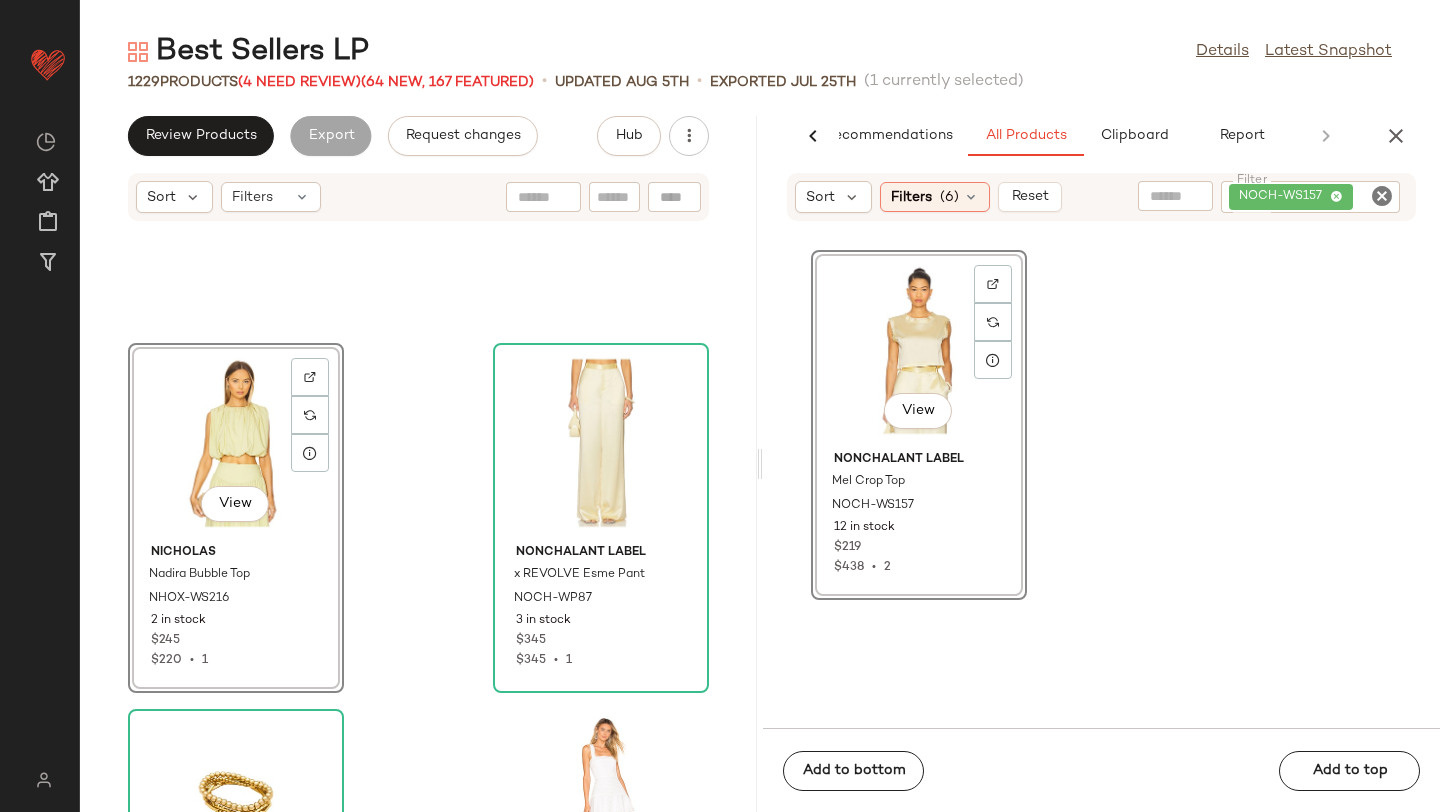 click on "View" 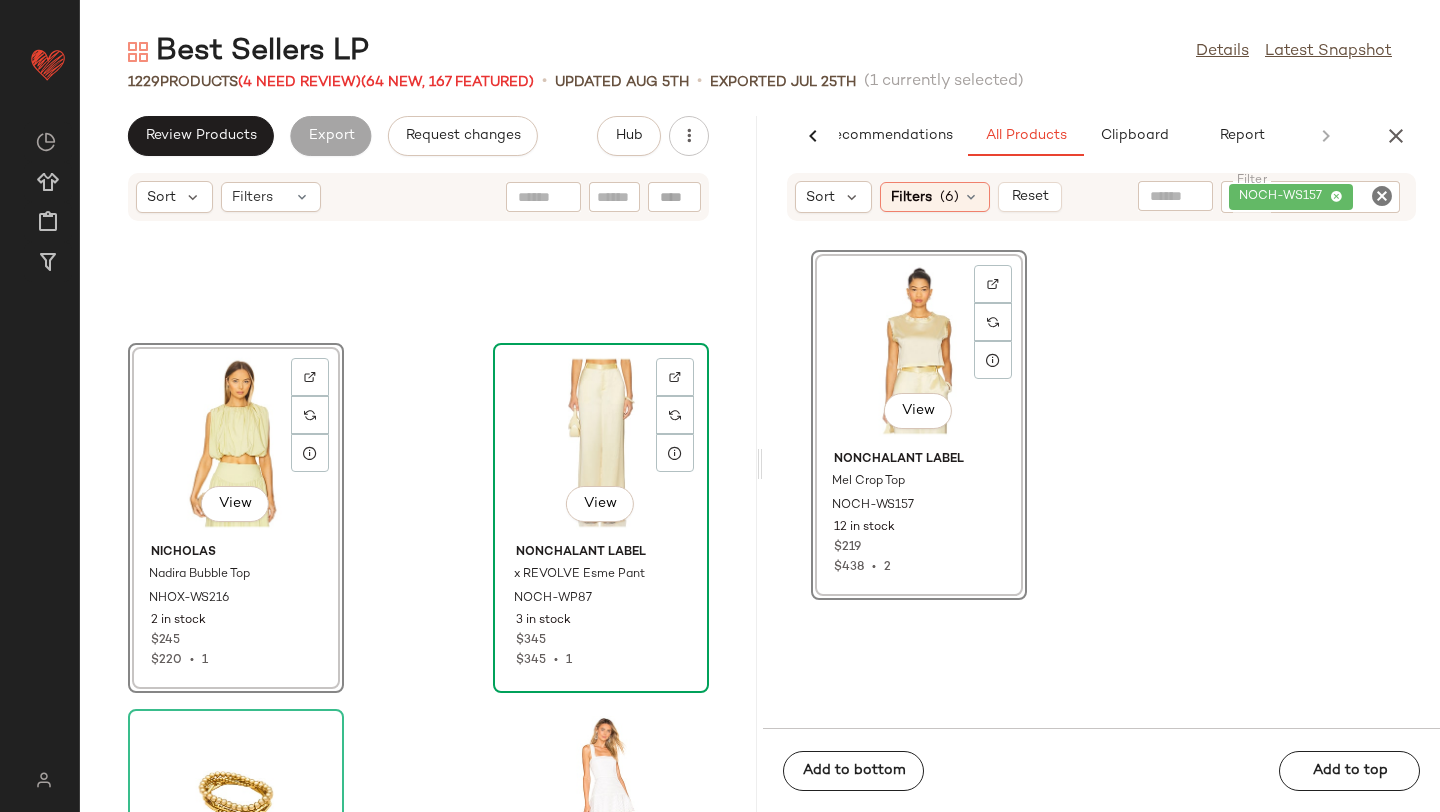 click on "View" 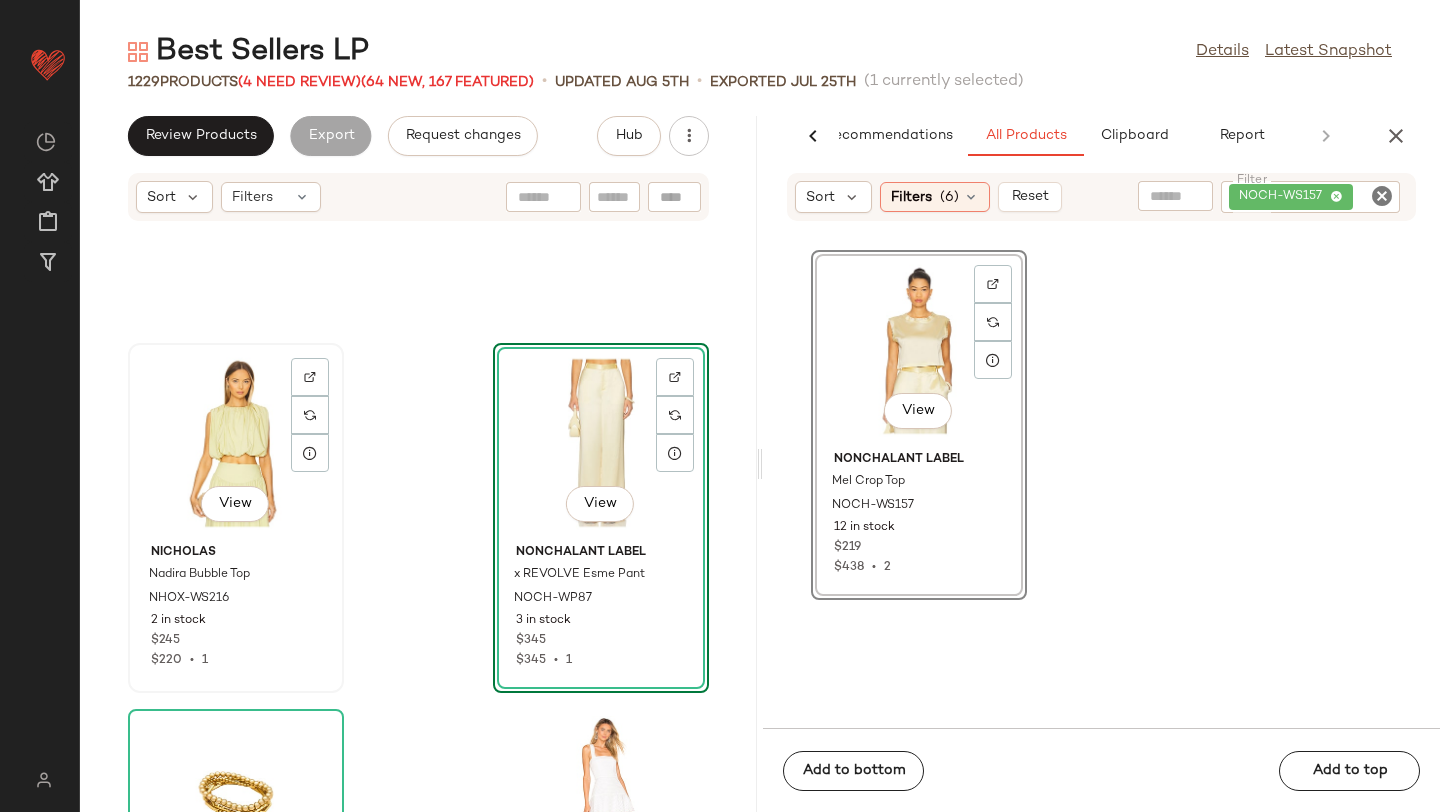 click on "View" 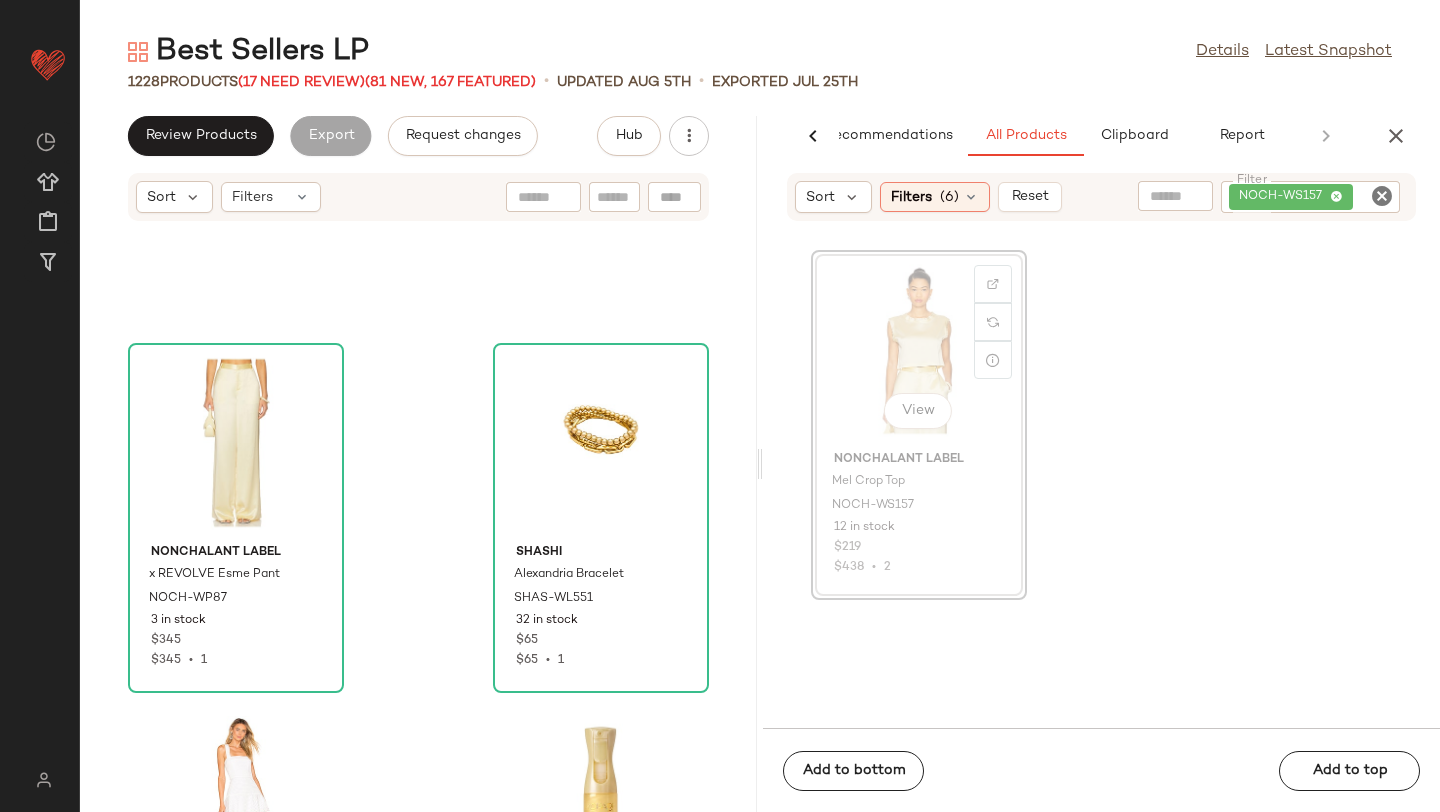 scroll, scrollTop: 70924, scrollLeft: 0, axis: vertical 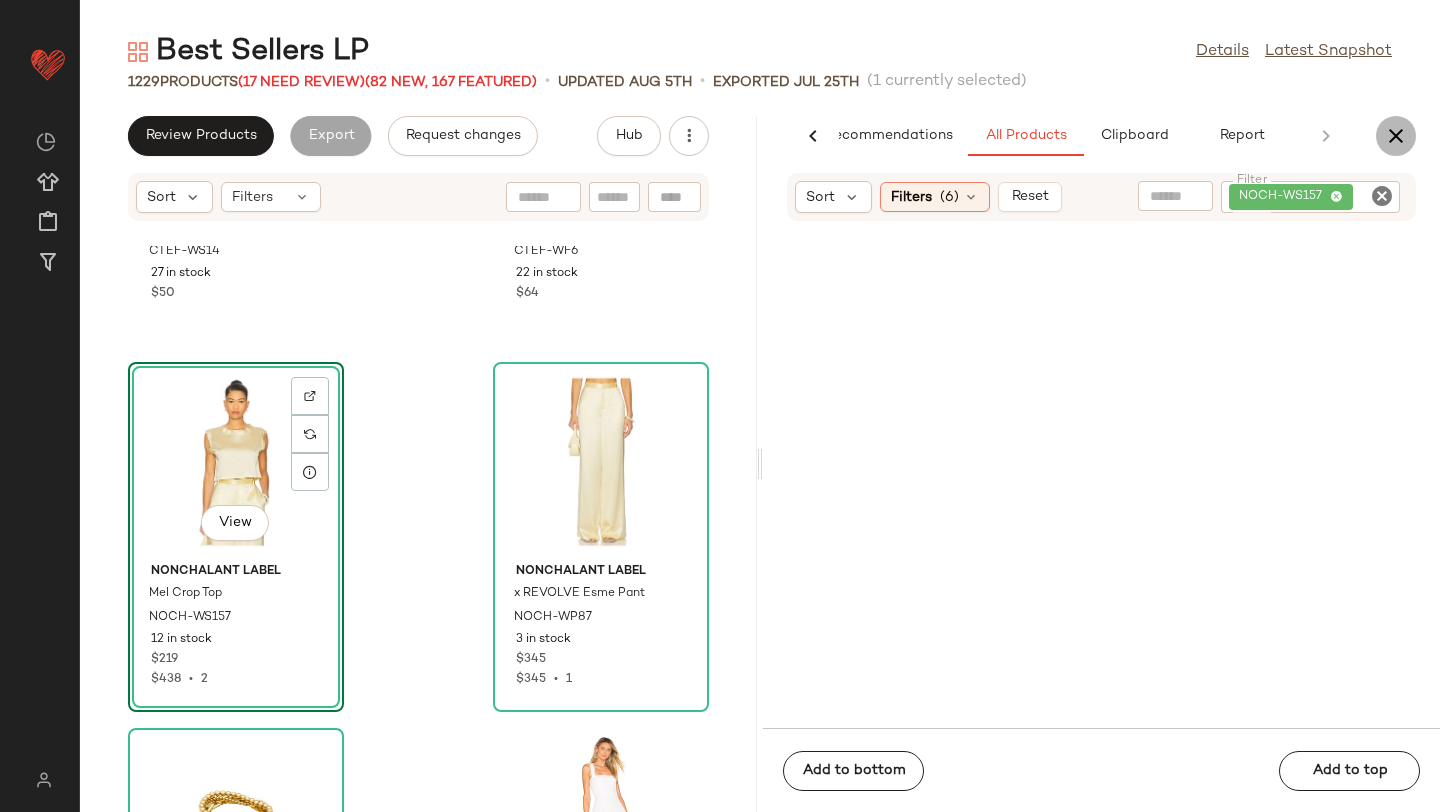 click at bounding box center [1396, 136] 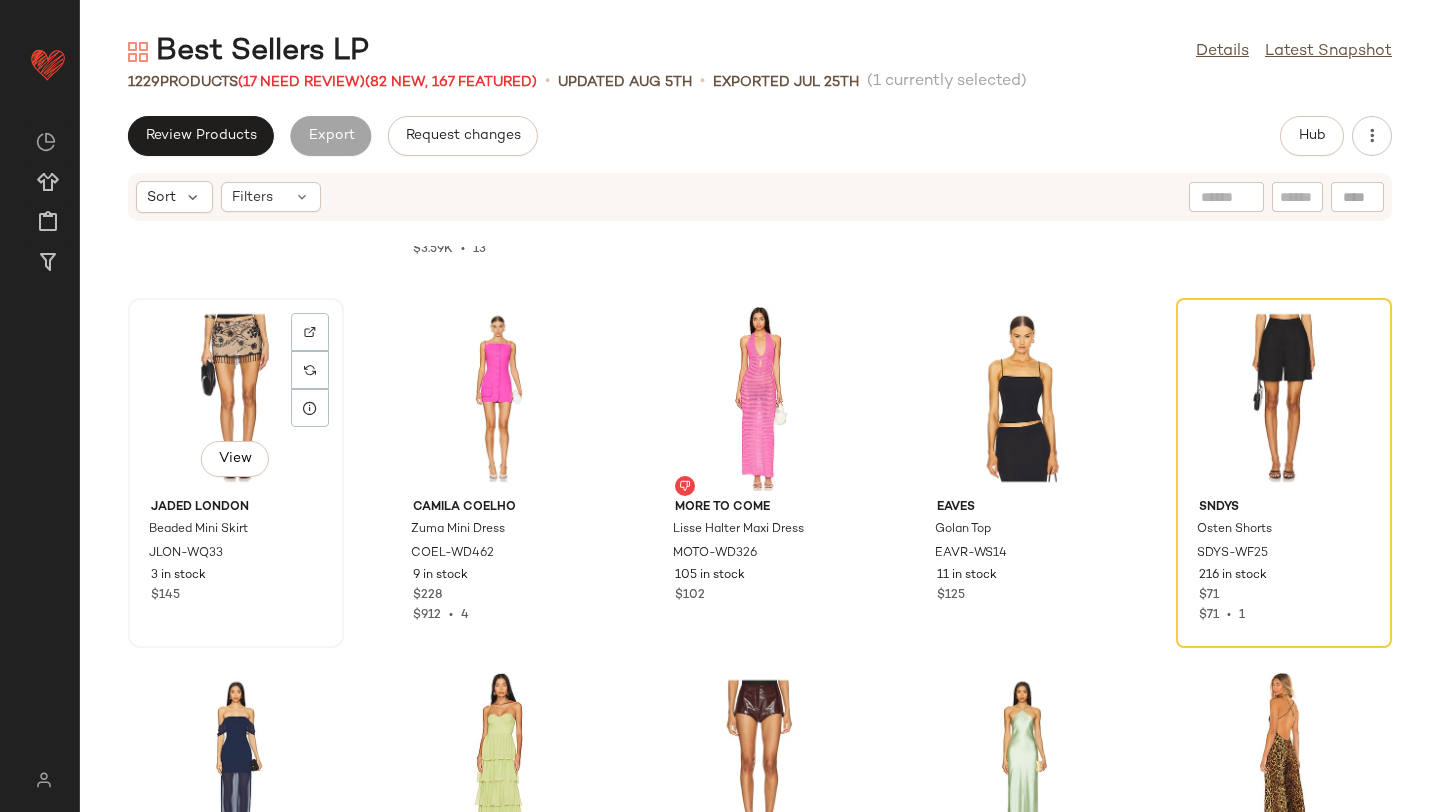 scroll, scrollTop: 38393, scrollLeft: 0, axis: vertical 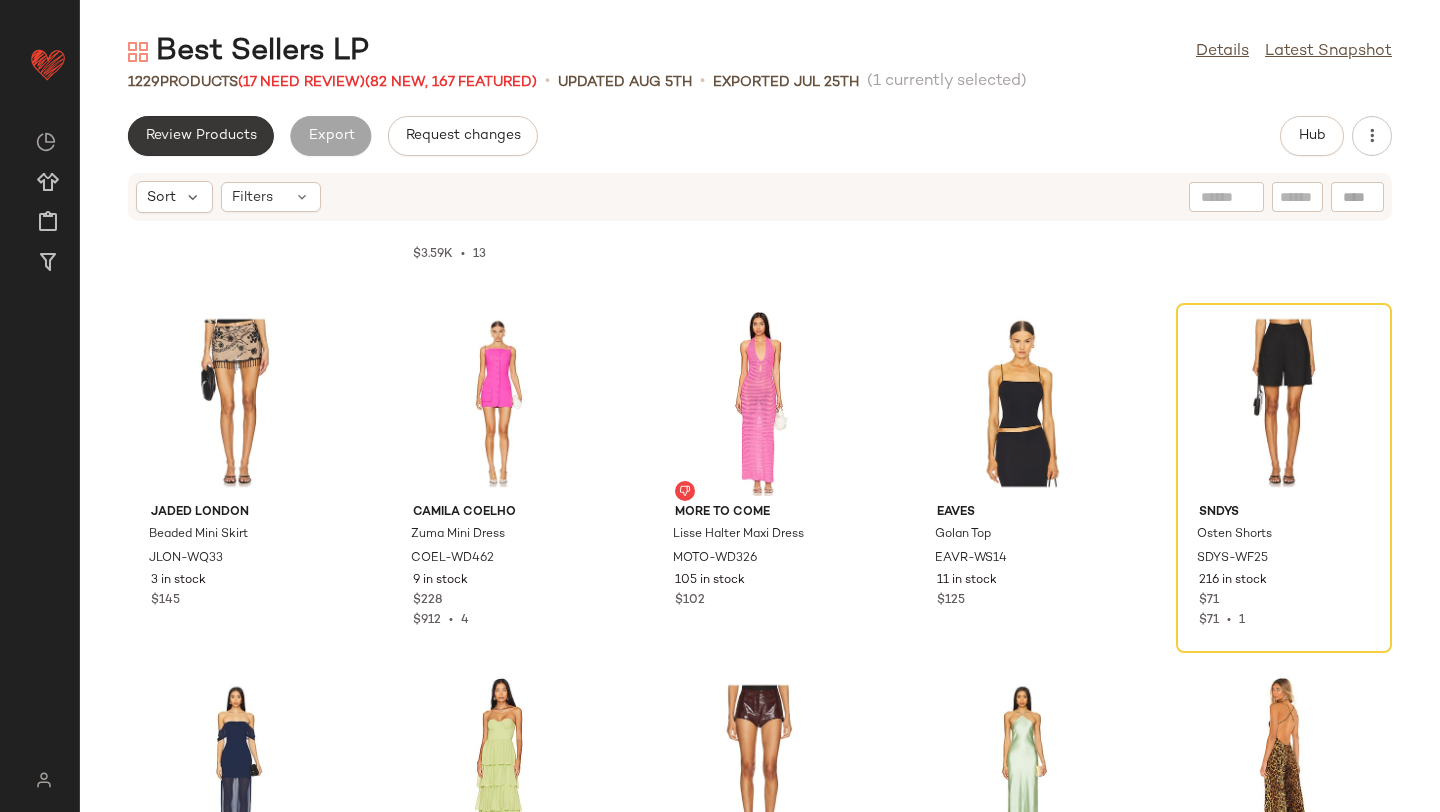 click on "Review Products" at bounding box center [201, 136] 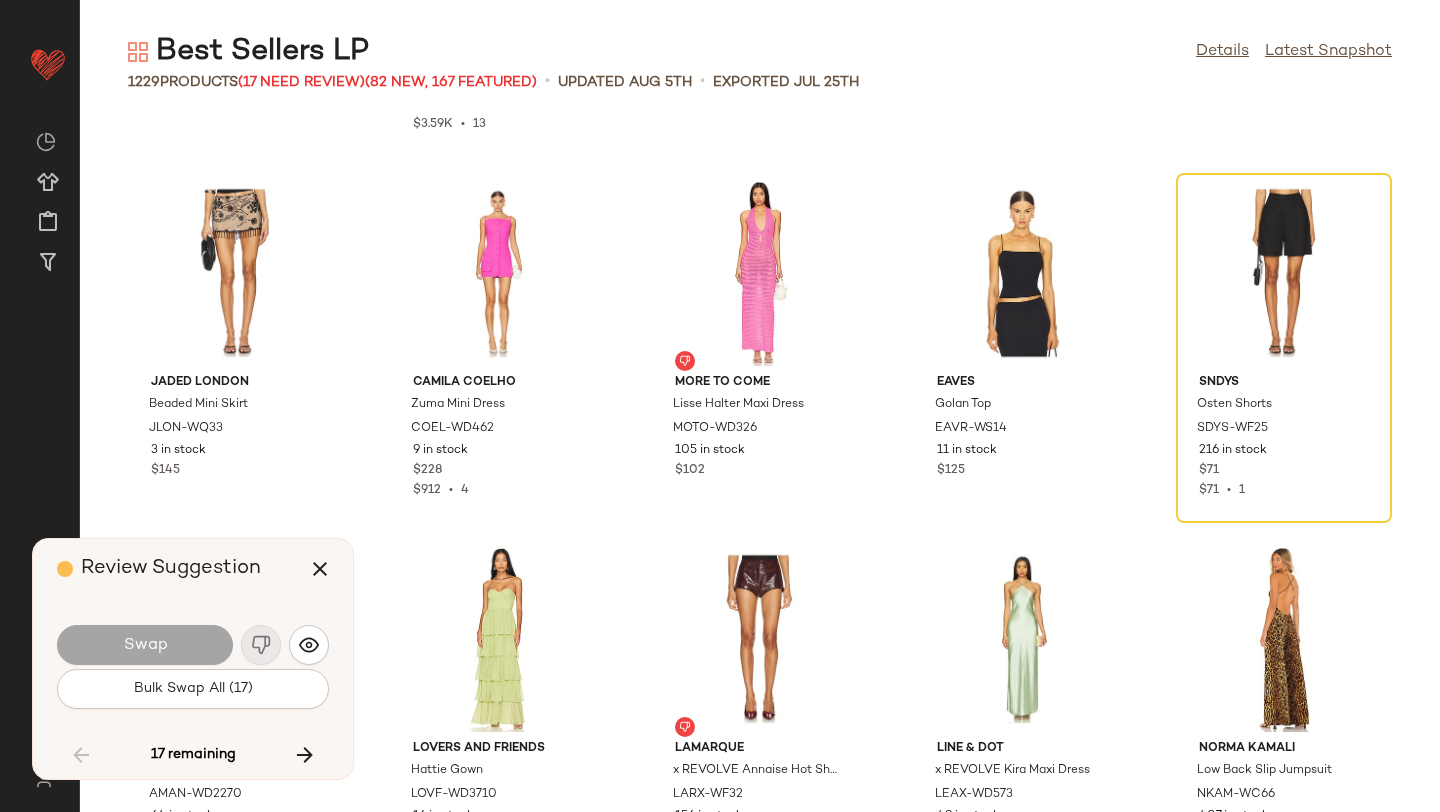 scroll, scrollTop: 25254, scrollLeft: 0, axis: vertical 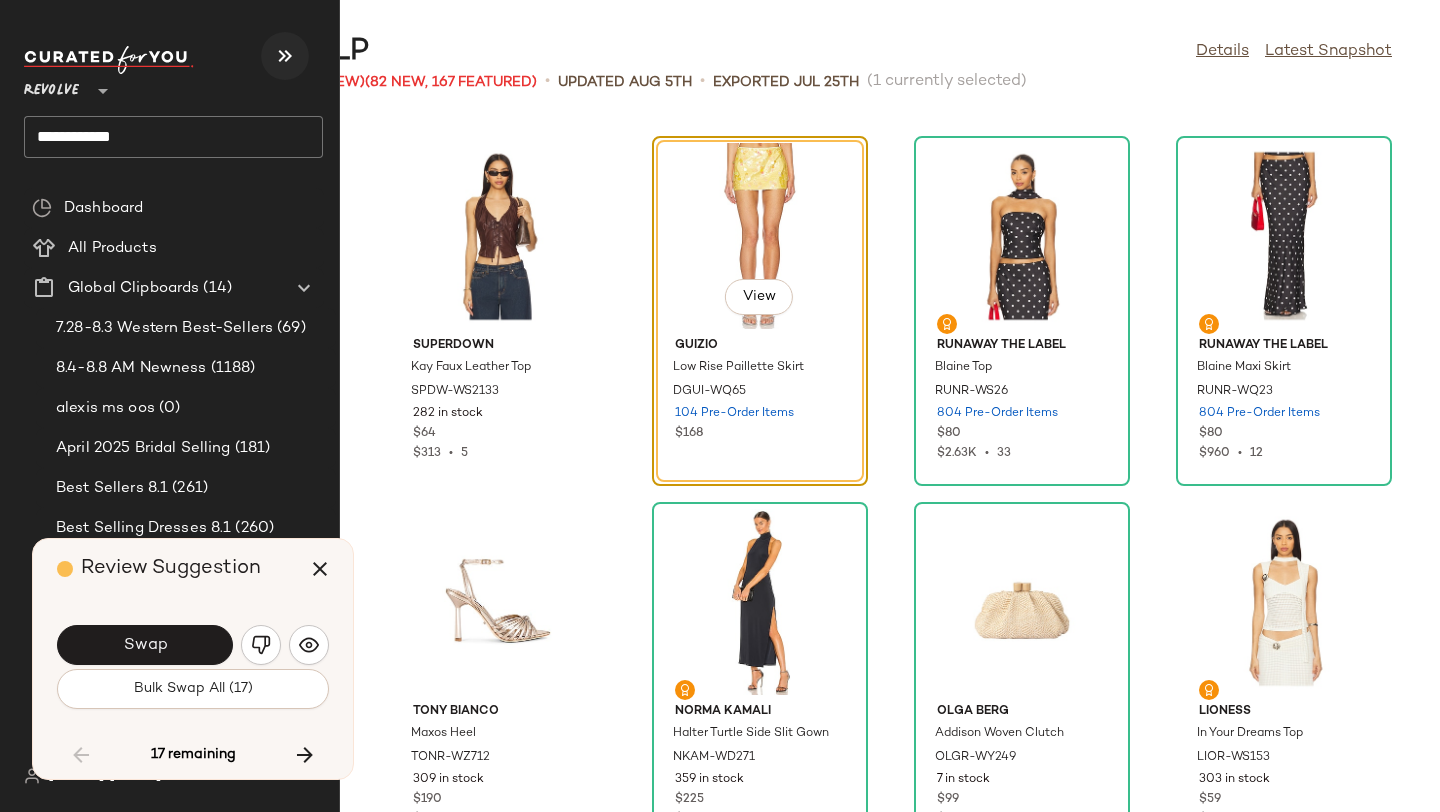 click at bounding box center [285, 56] 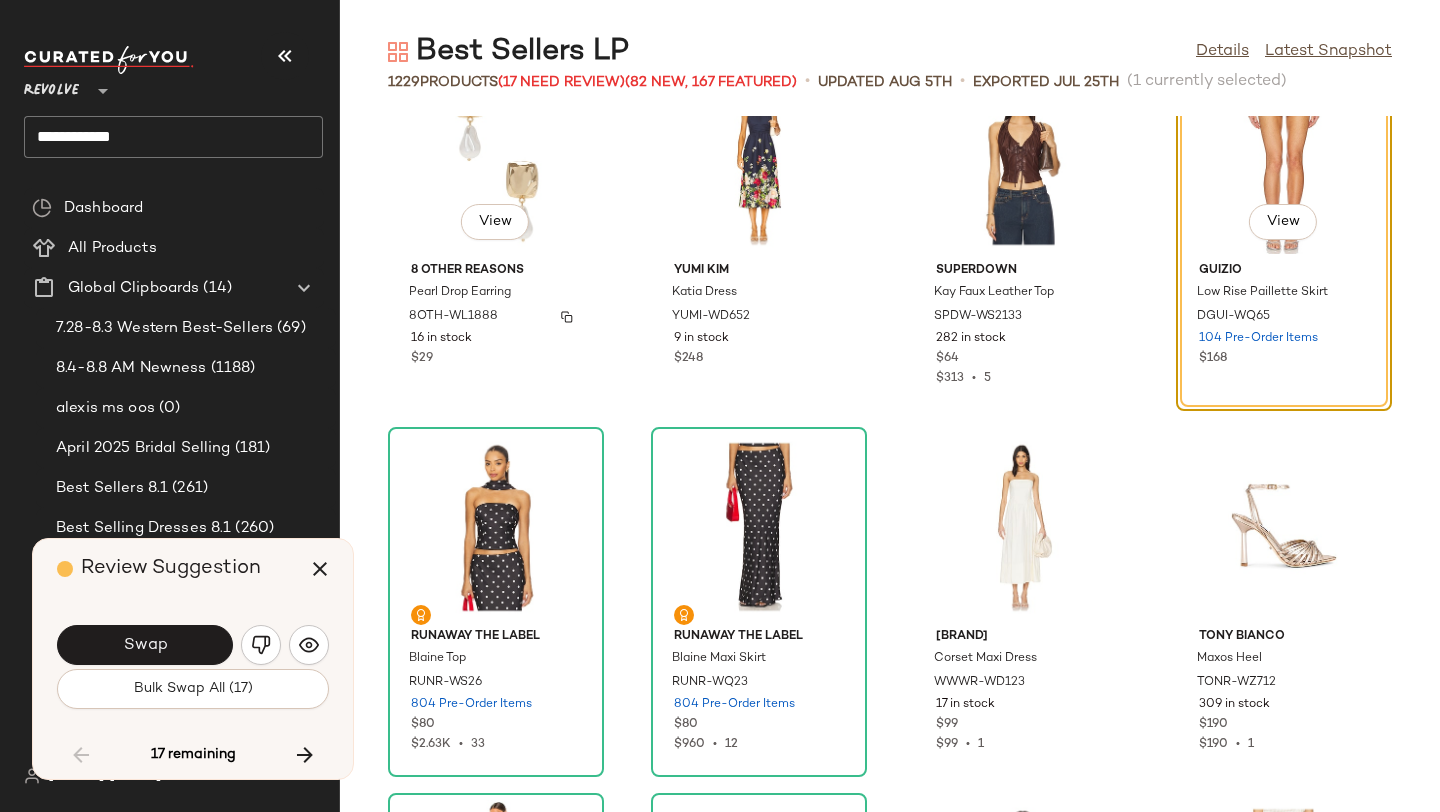 scroll, scrollTop: 31583, scrollLeft: 0, axis: vertical 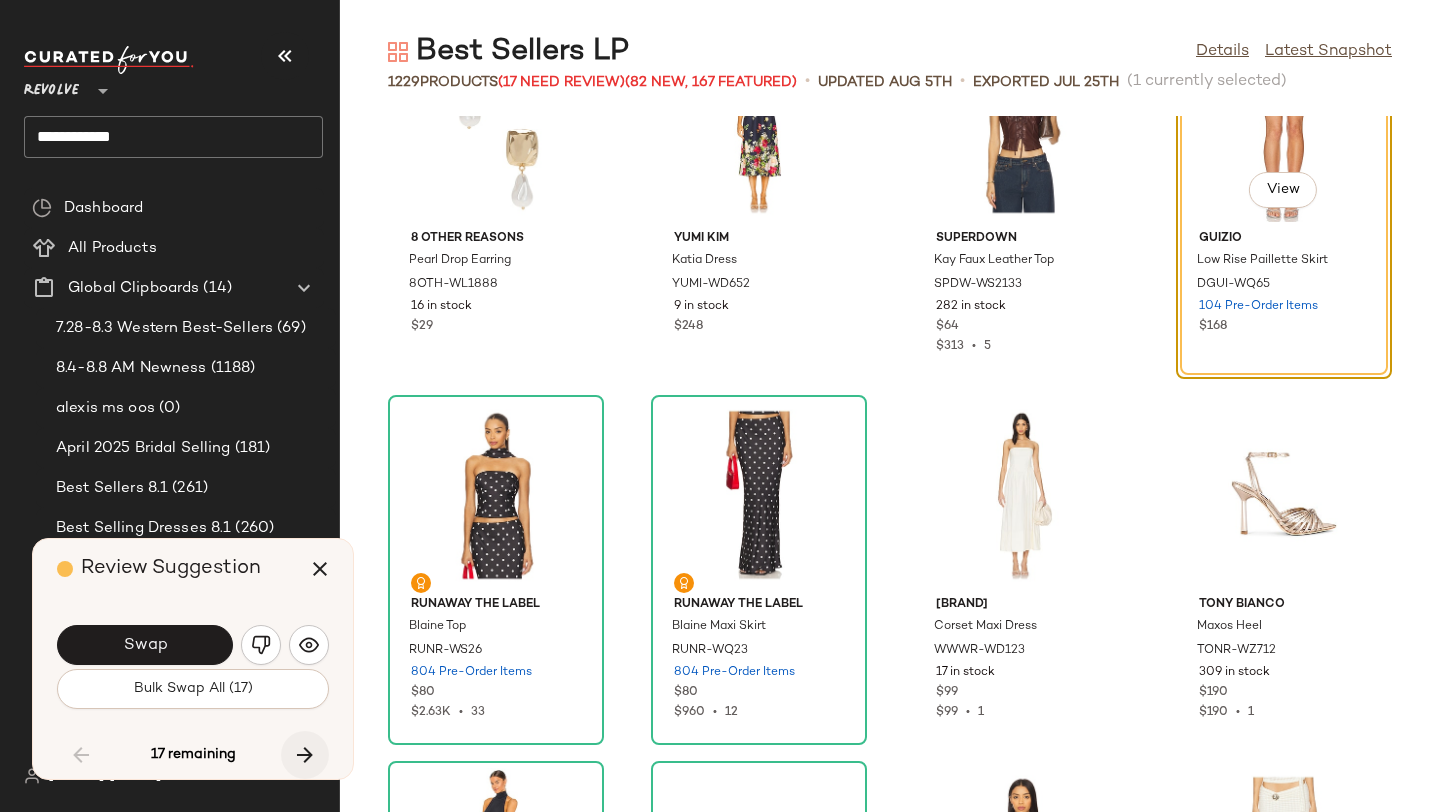 click at bounding box center [305, 755] 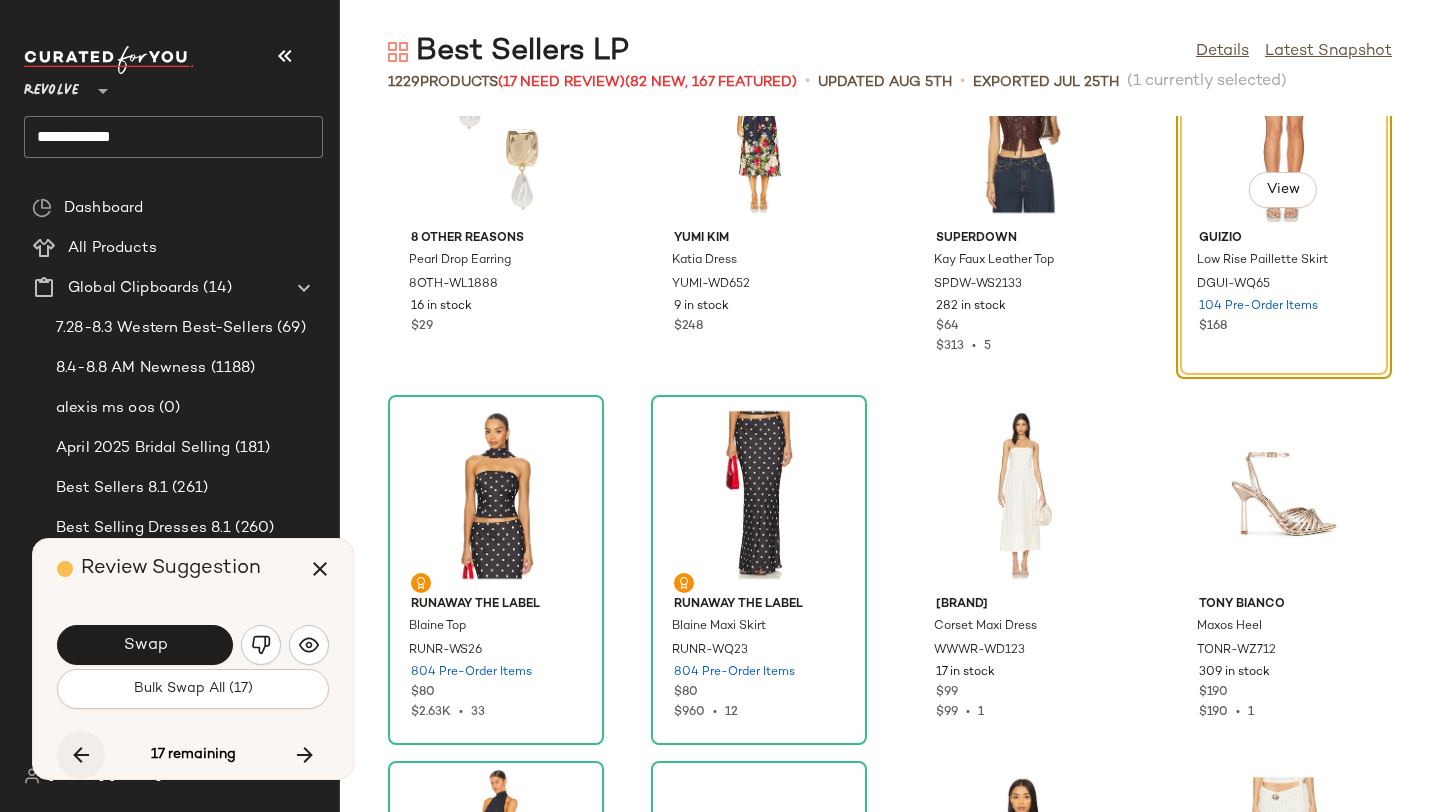 click at bounding box center [81, 755] 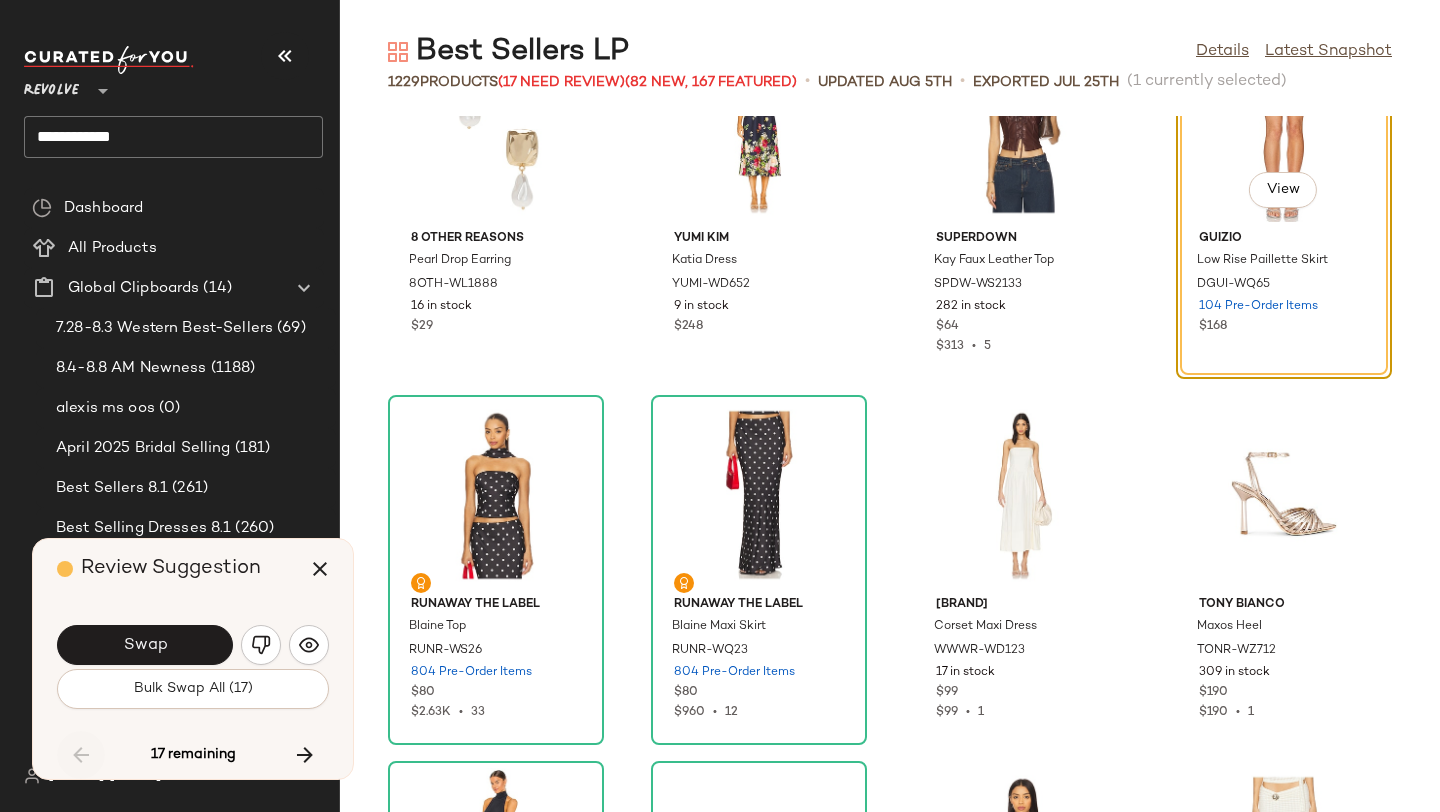 scroll, scrollTop: 31476, scrollLeft: 0, axis: vertical 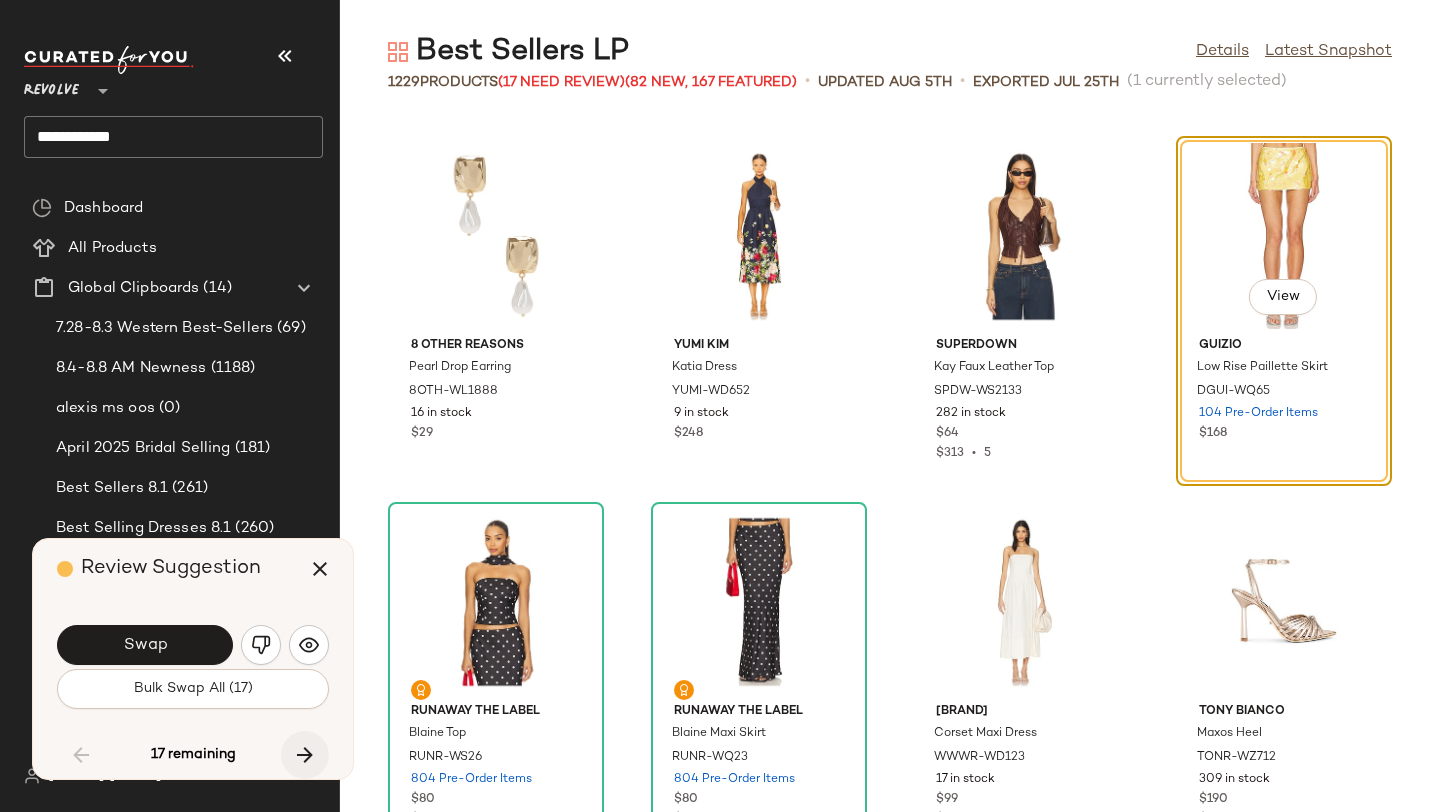 click at bounding box center (305, 755) 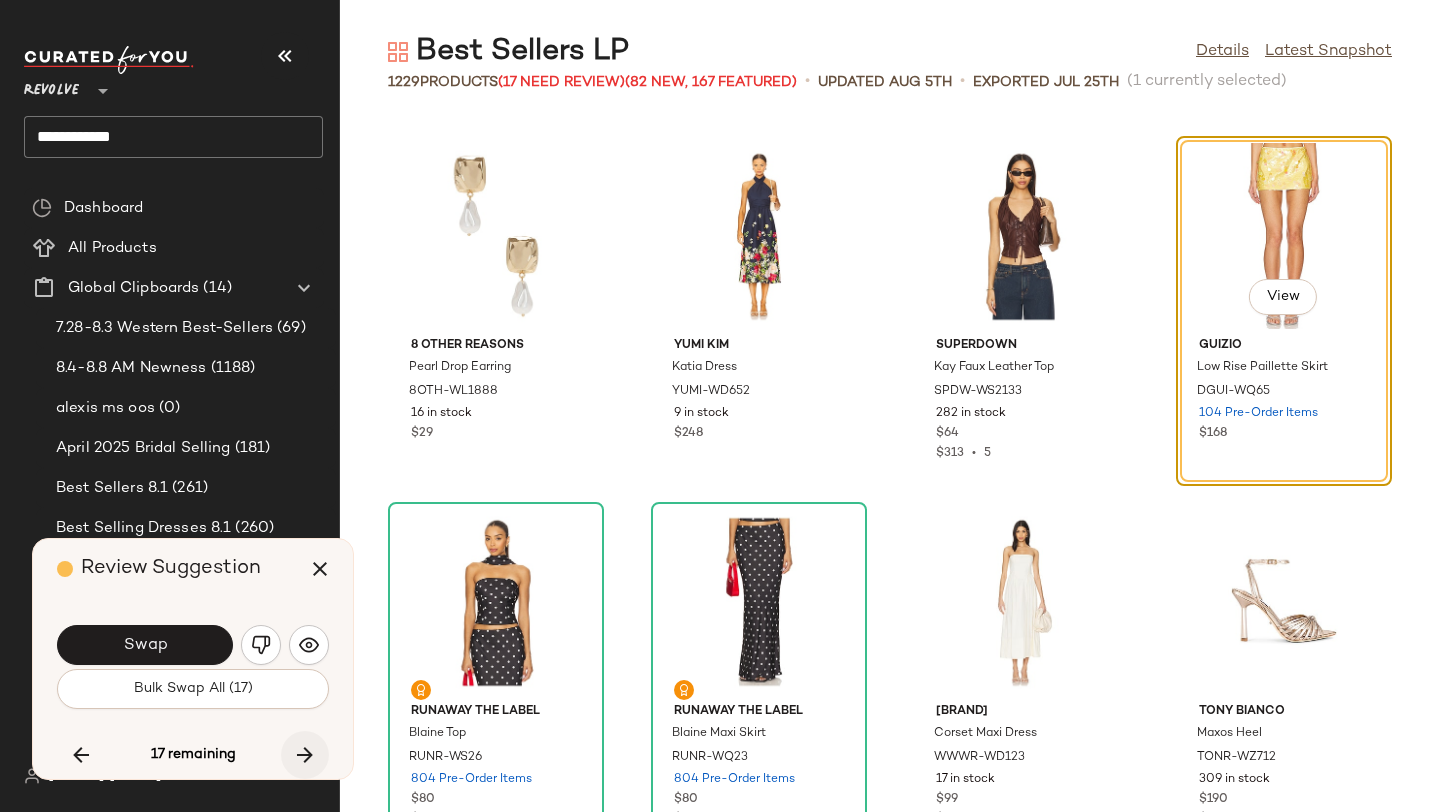 click at bounding box center (305, 755) 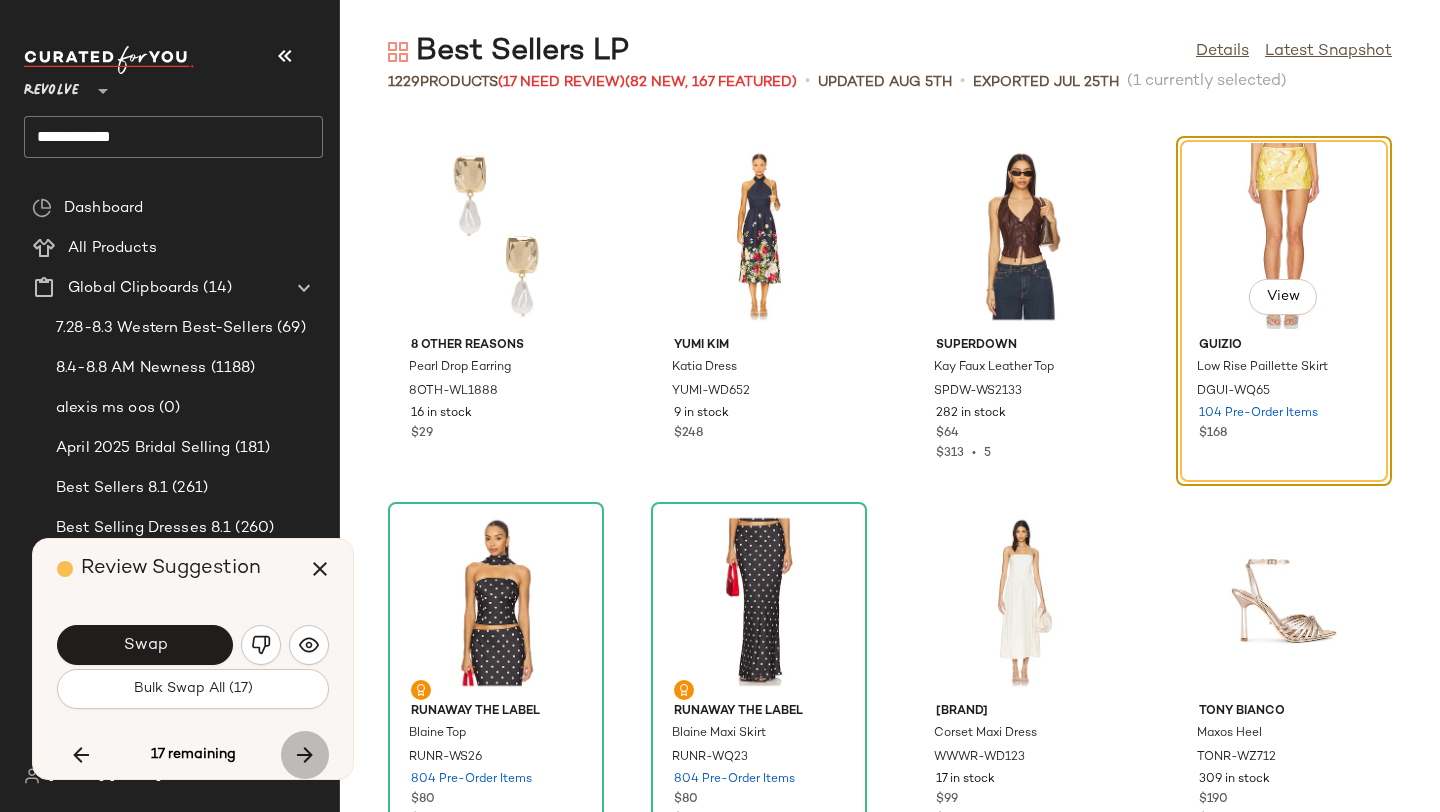 click at bounding box center (305, 755) 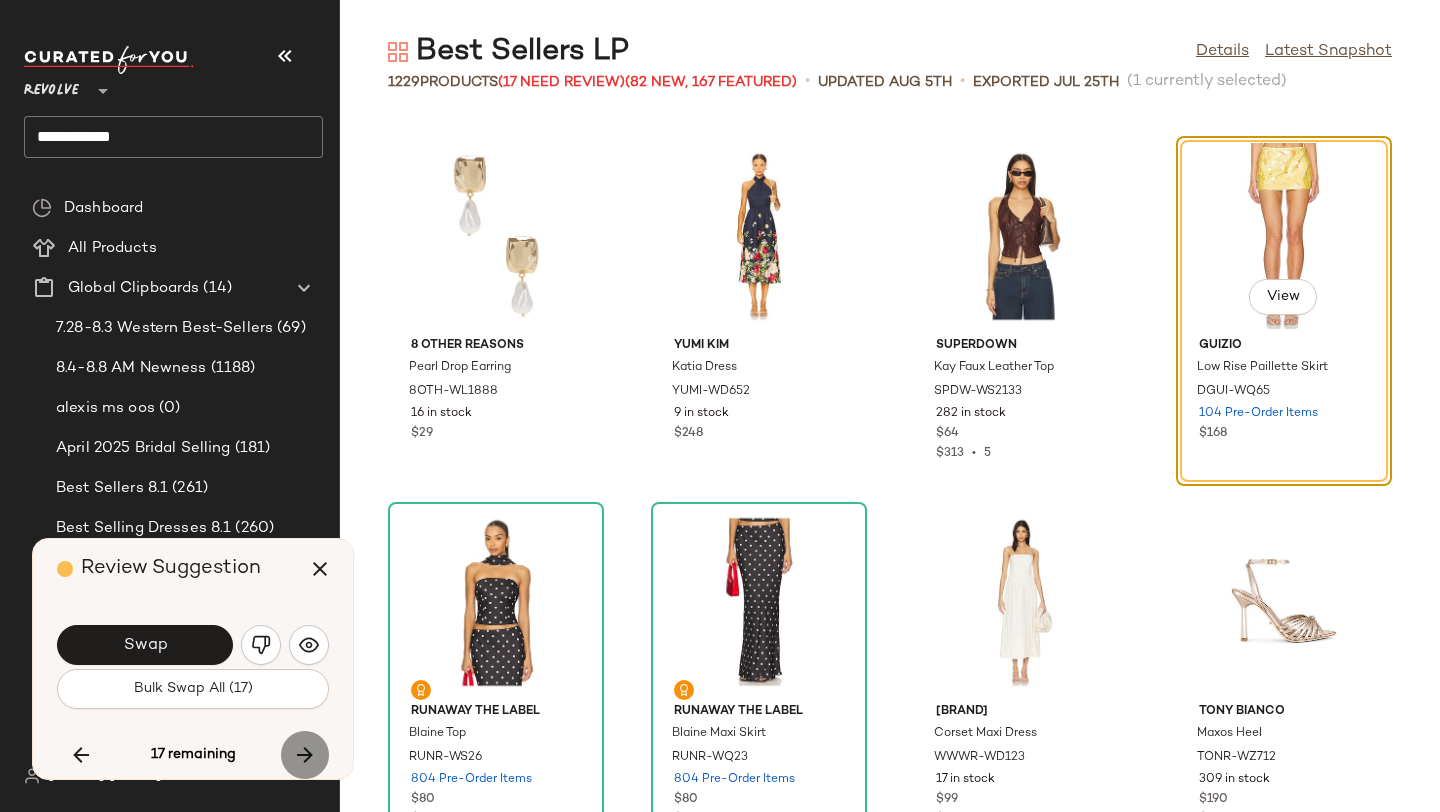 click at bounding box center (305, 755) 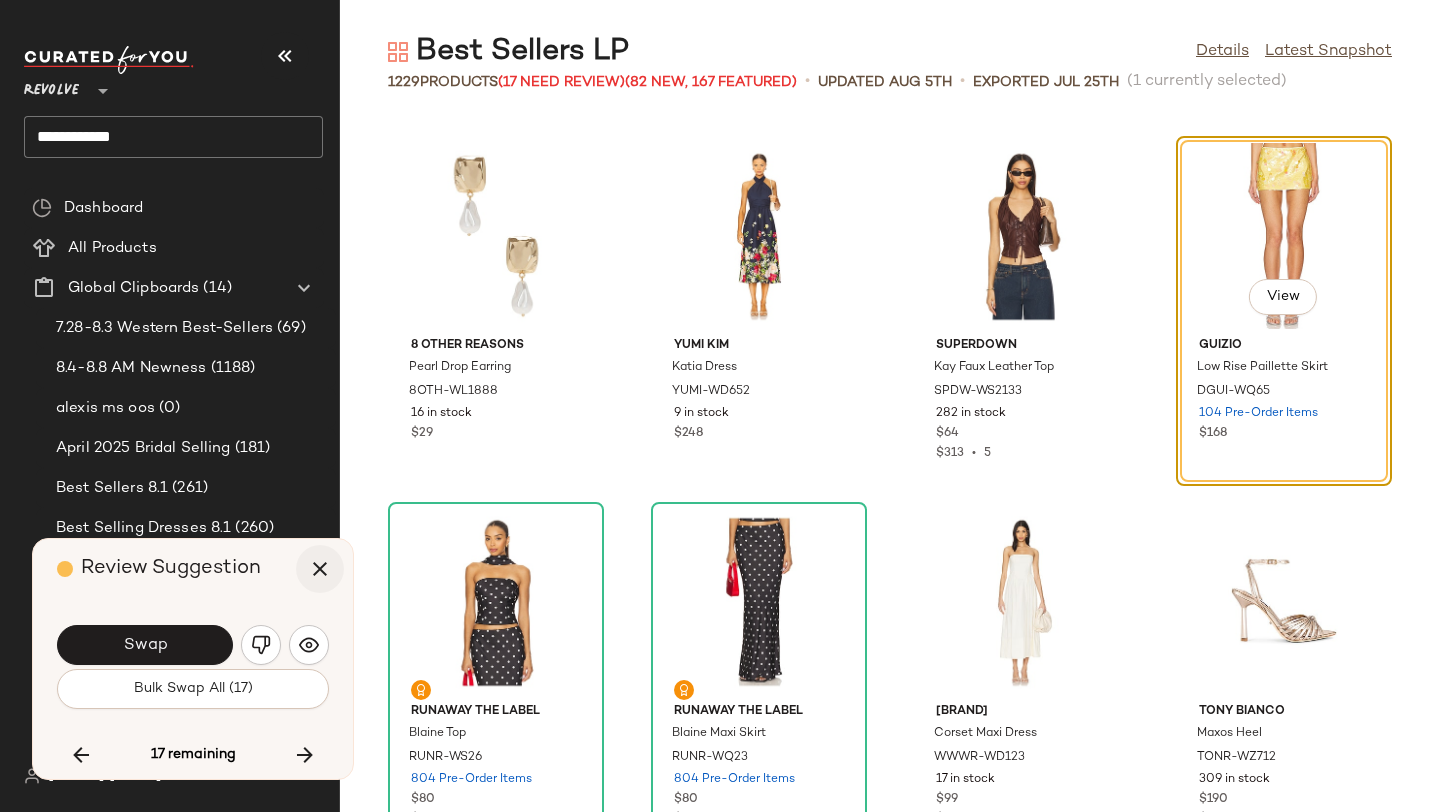 click at bounding box center (320, 569) 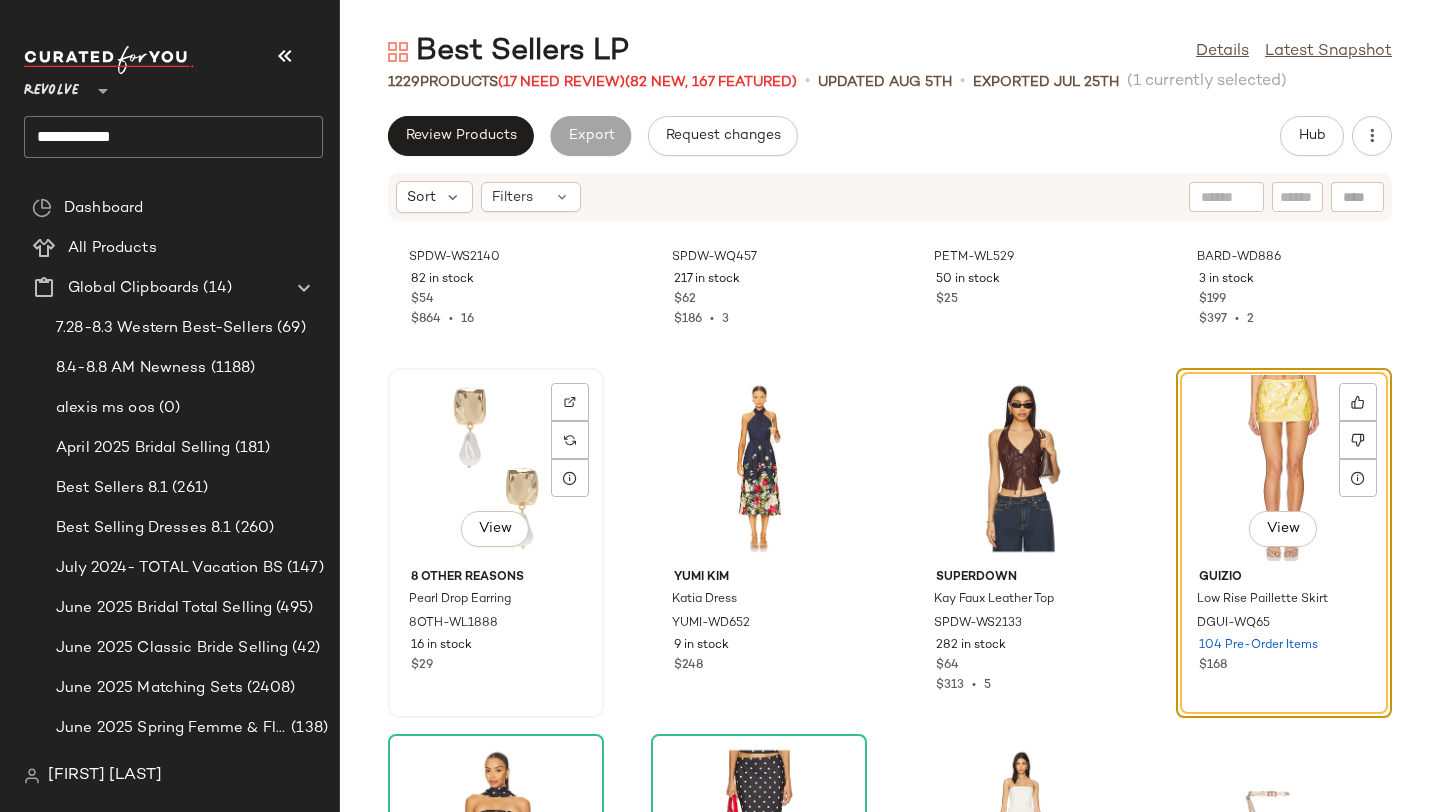 scroll, scrollTop: 30773, scrollLeft: 0, axis: vertical 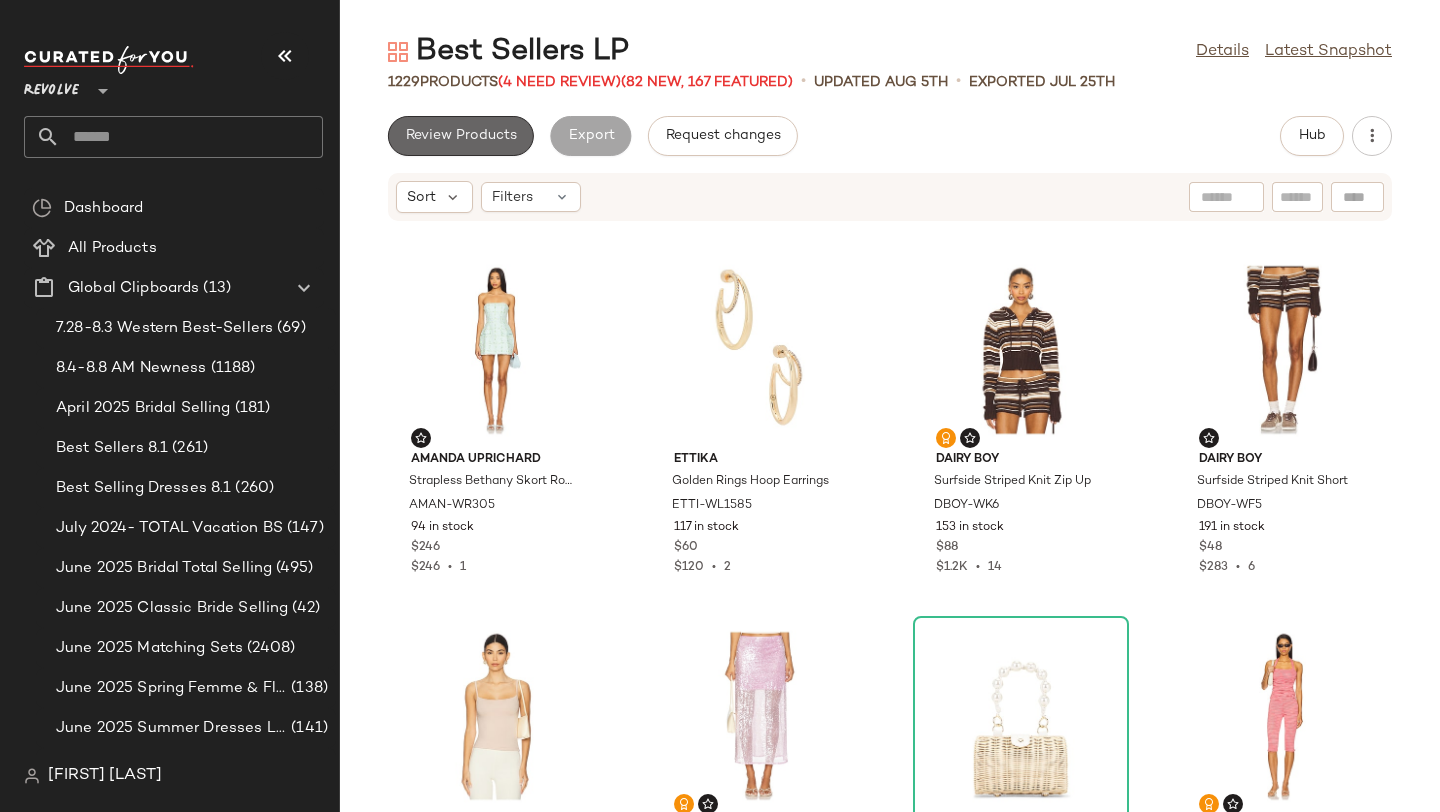click on "Review Products" 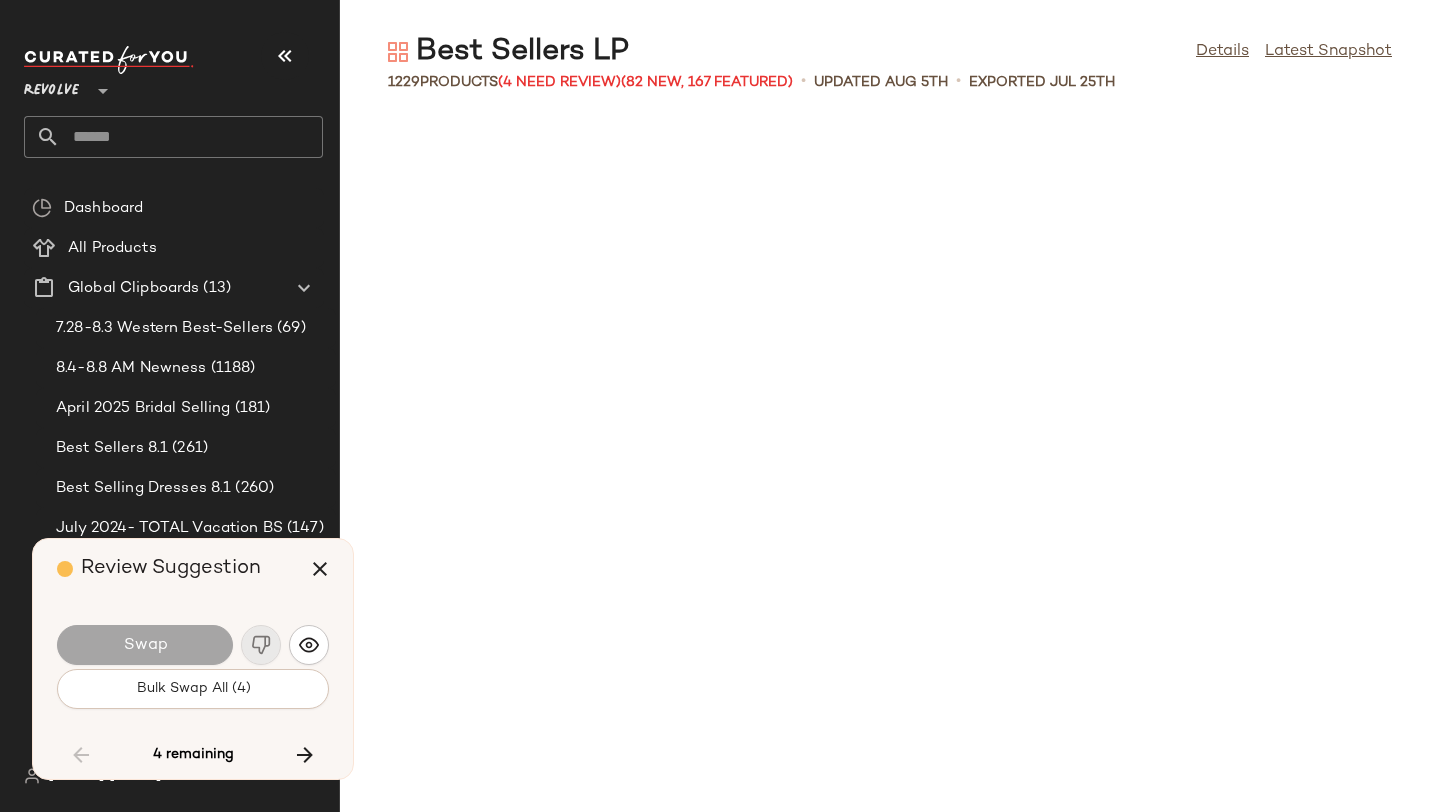 scroll, scrollTop: 31476, scrollLeft: 0, axis: vertical 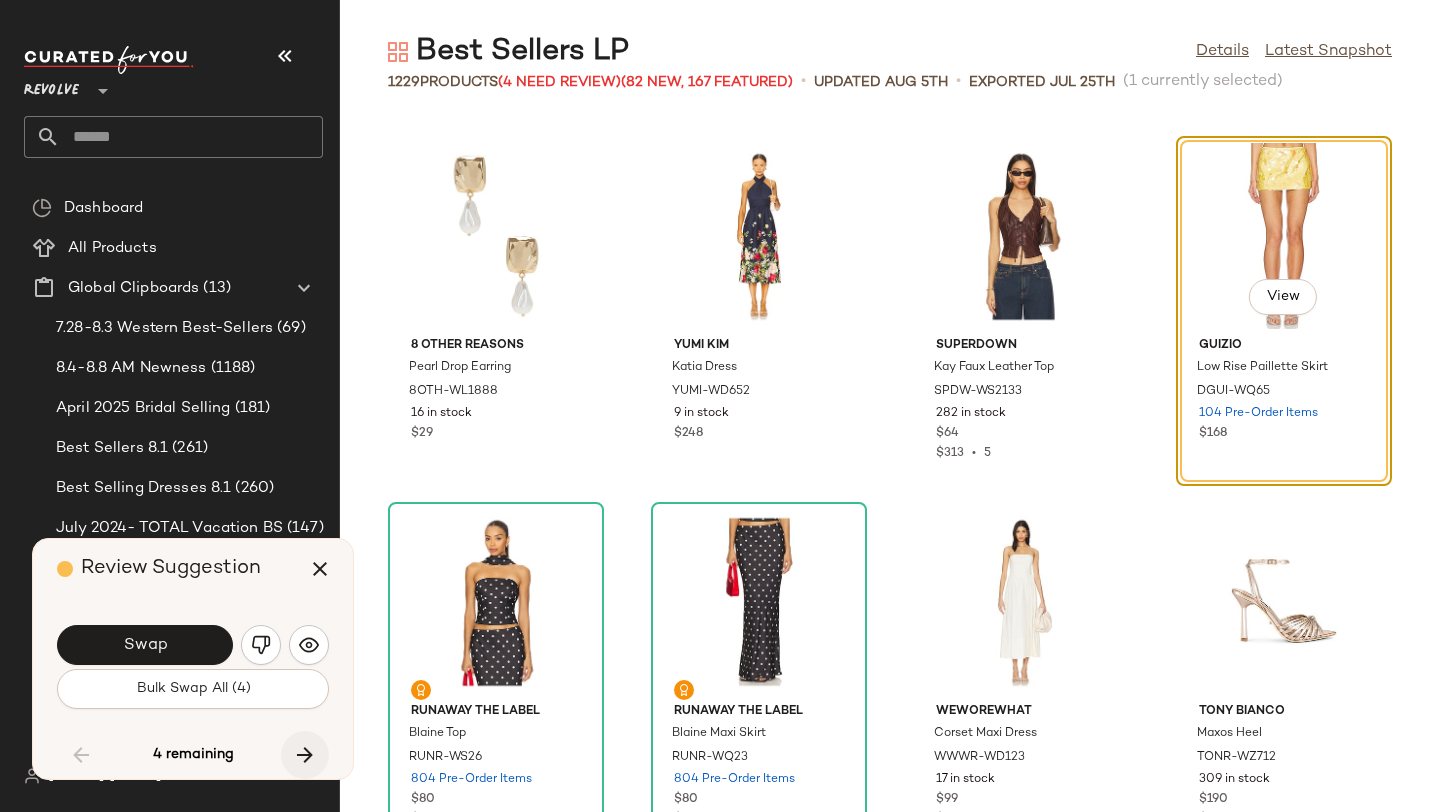 click at bounding box center [305, 755] 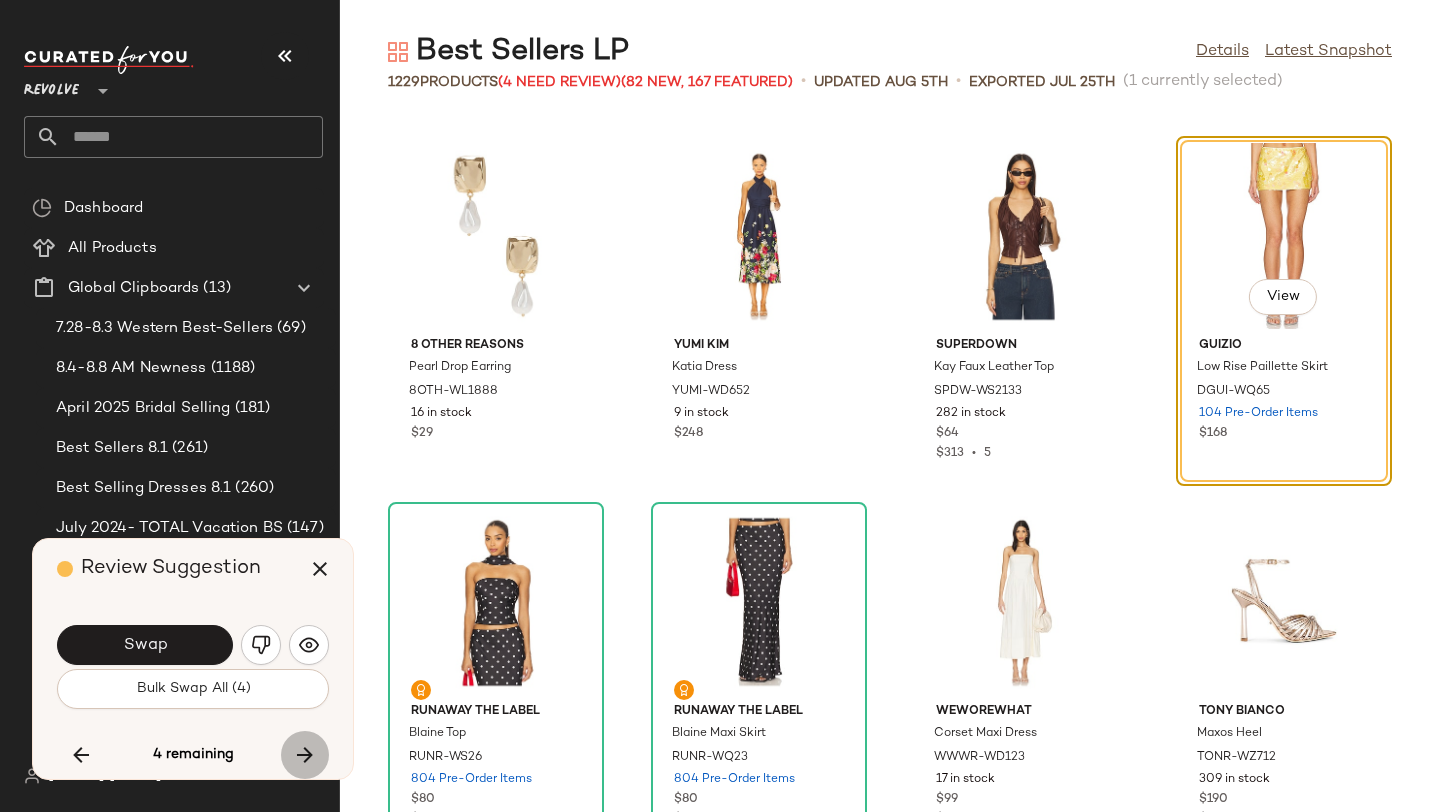 scroll, scrollTop: 48312, scrollLeft: 0, axis: vertical 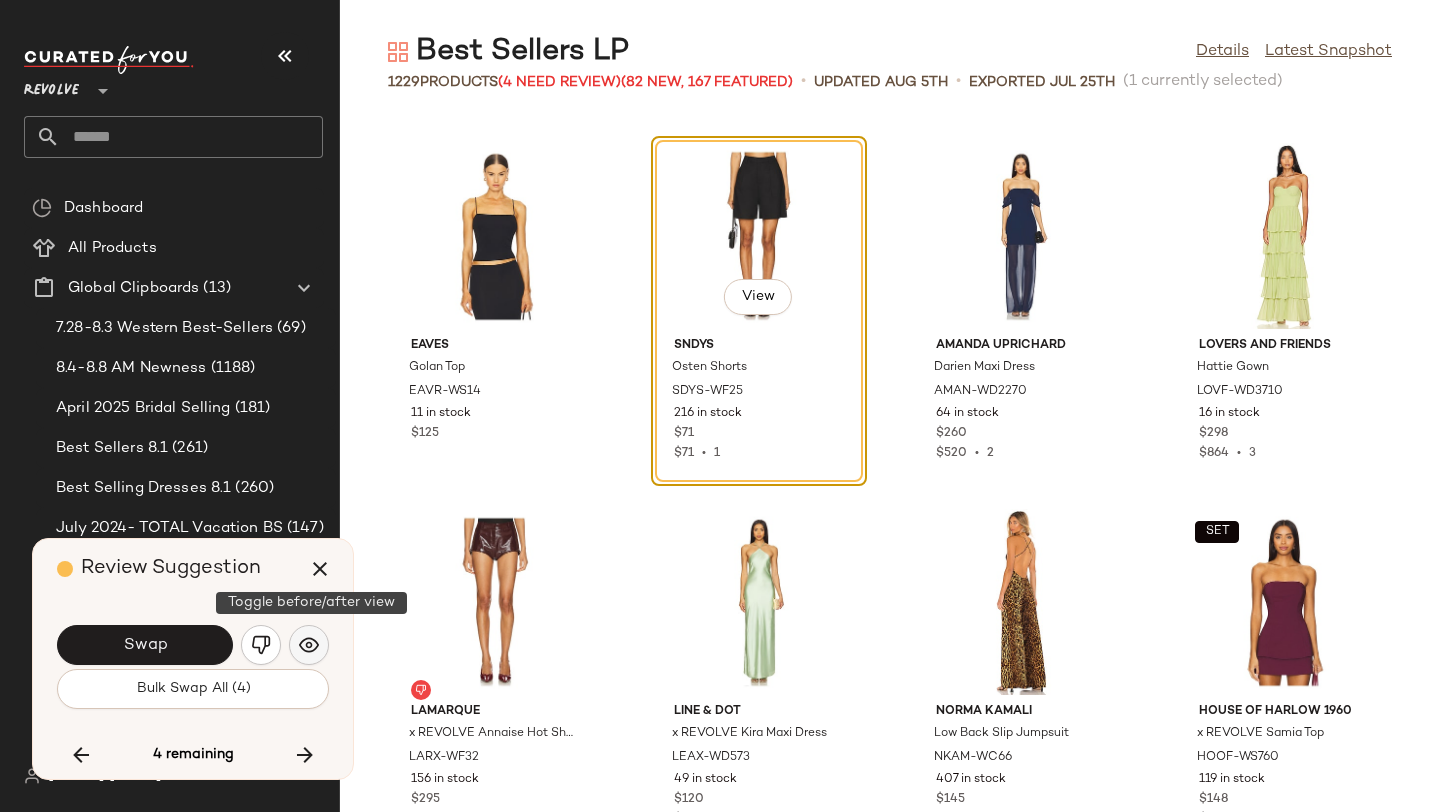 click 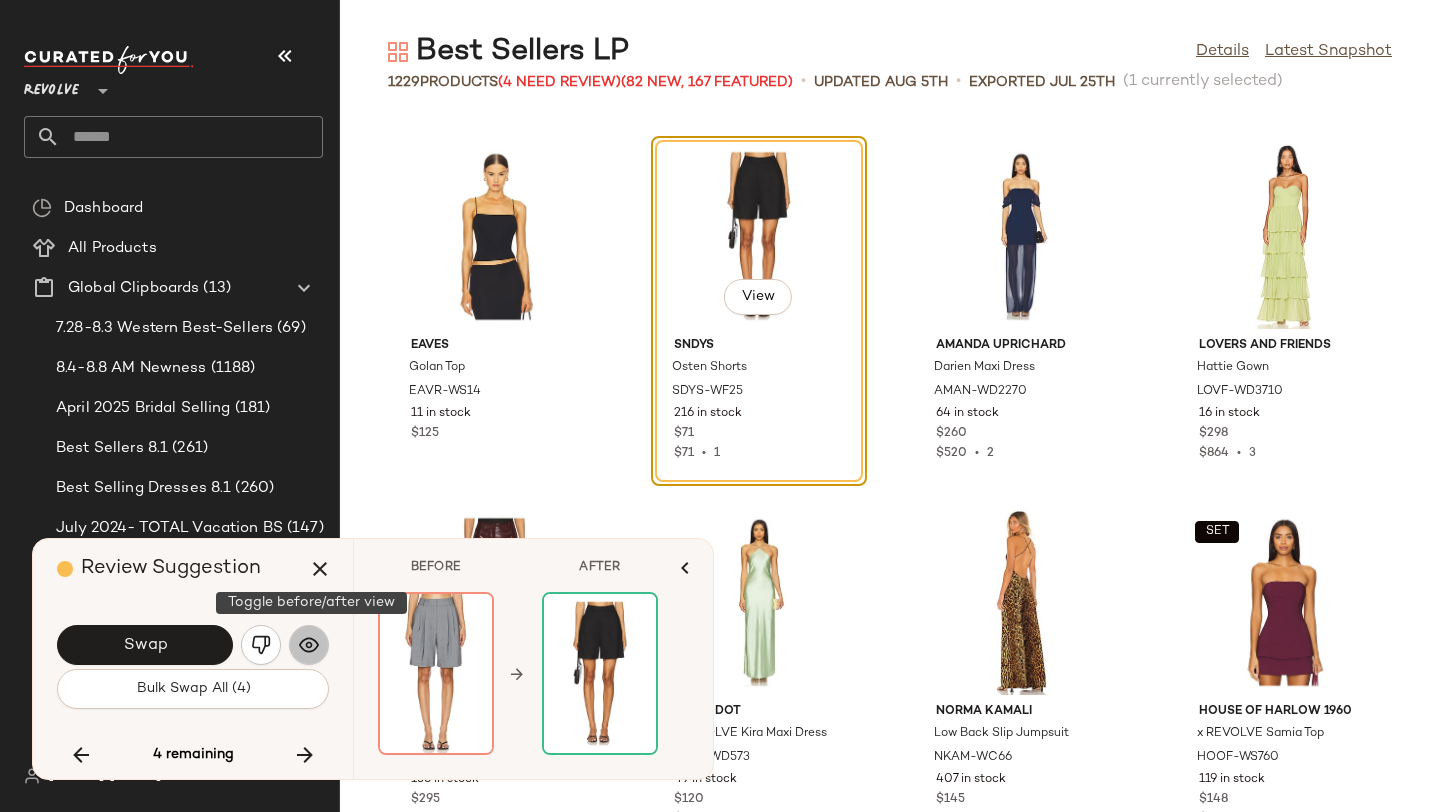 click 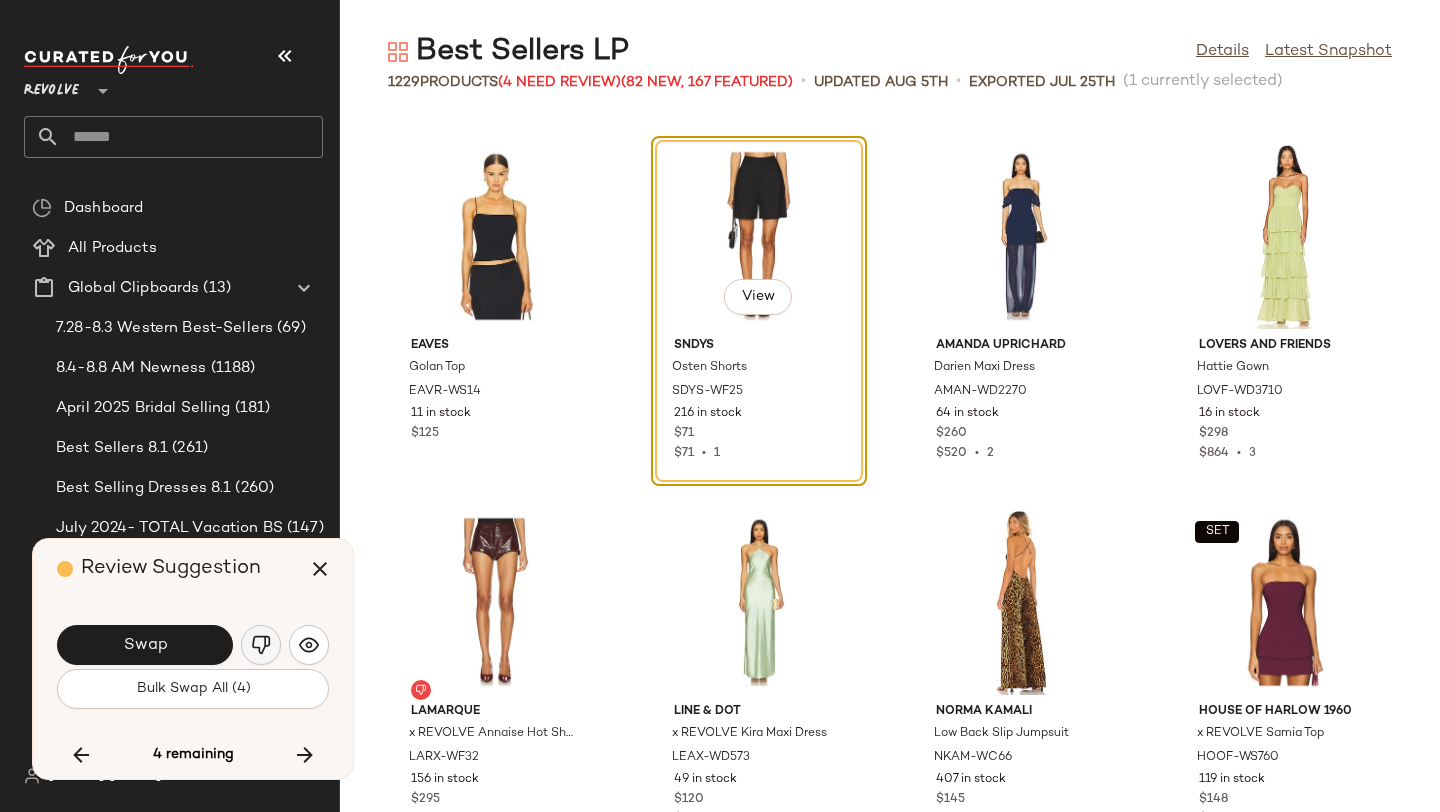 click at bounding box center [261, 645] 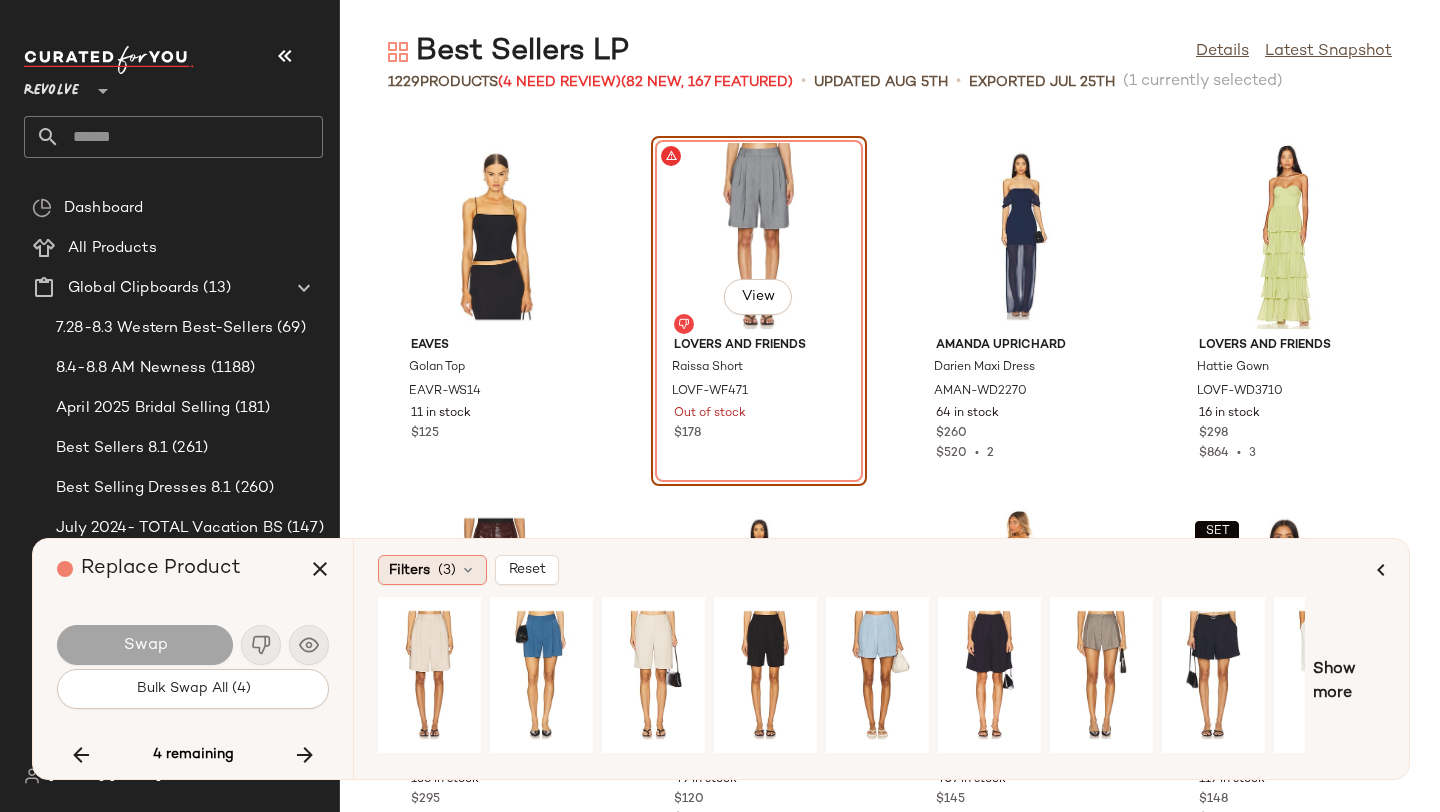 click on "Filters  (3)" 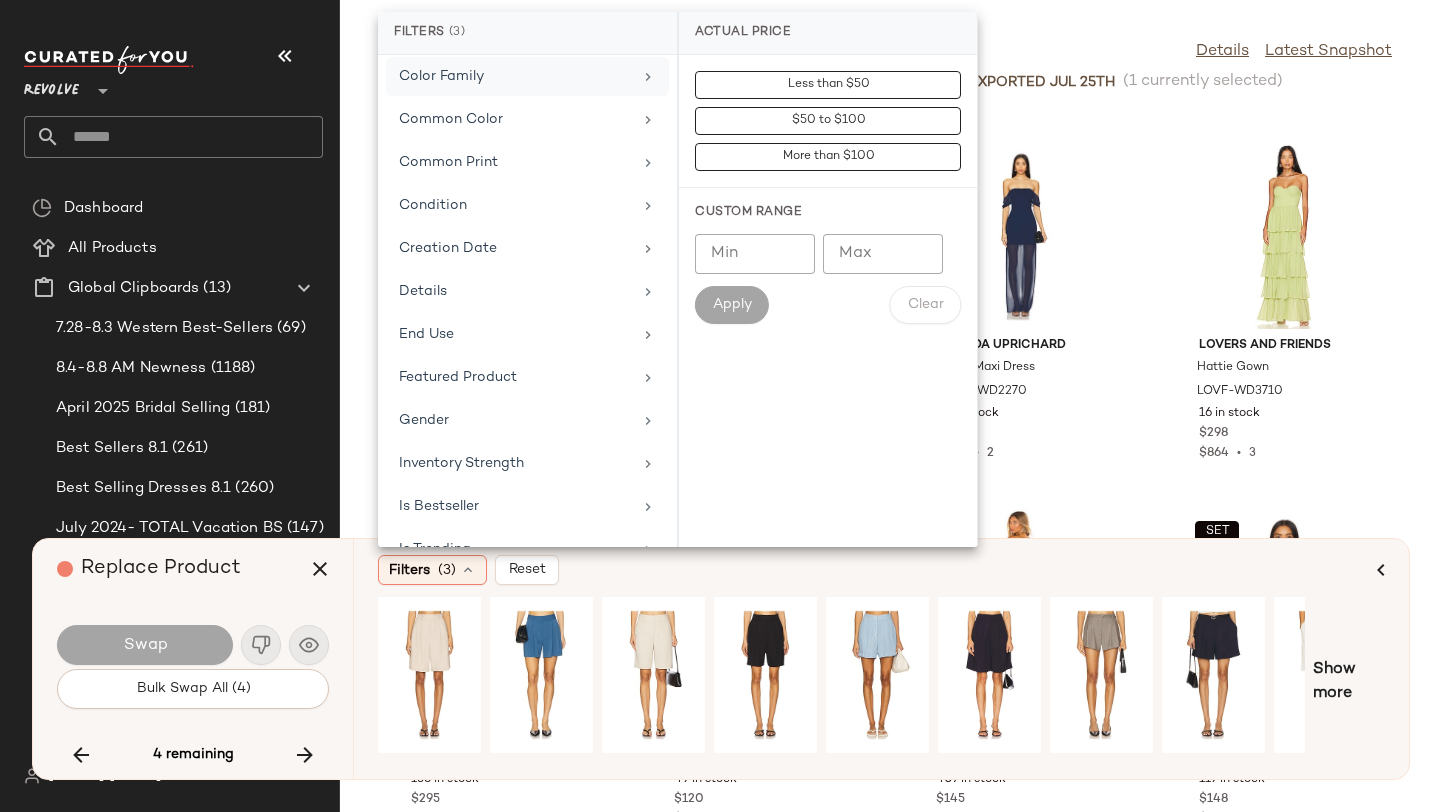 scroll, scrollTop: 676, scrollLeft: 0, axis: vertical 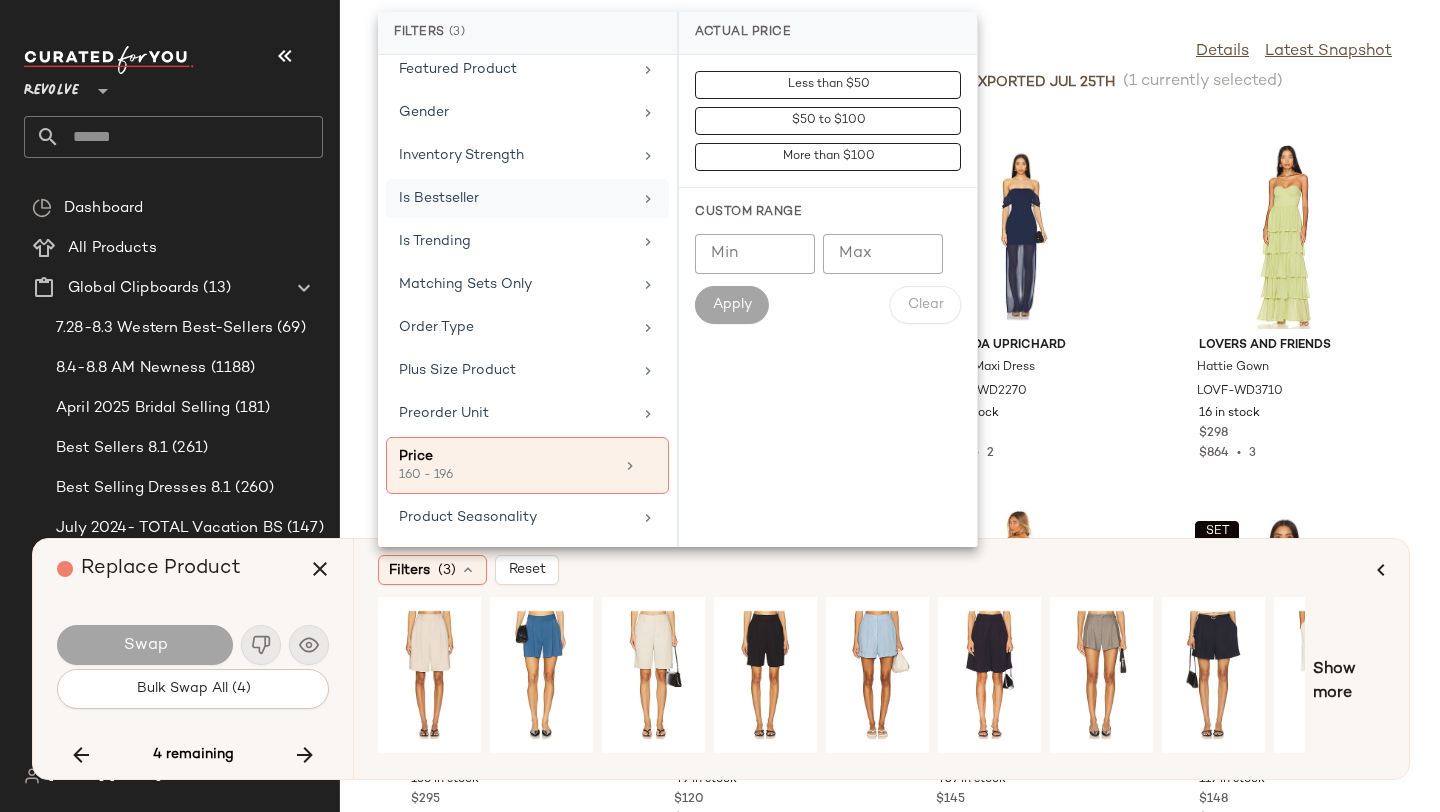 click on "Is Bestseller" 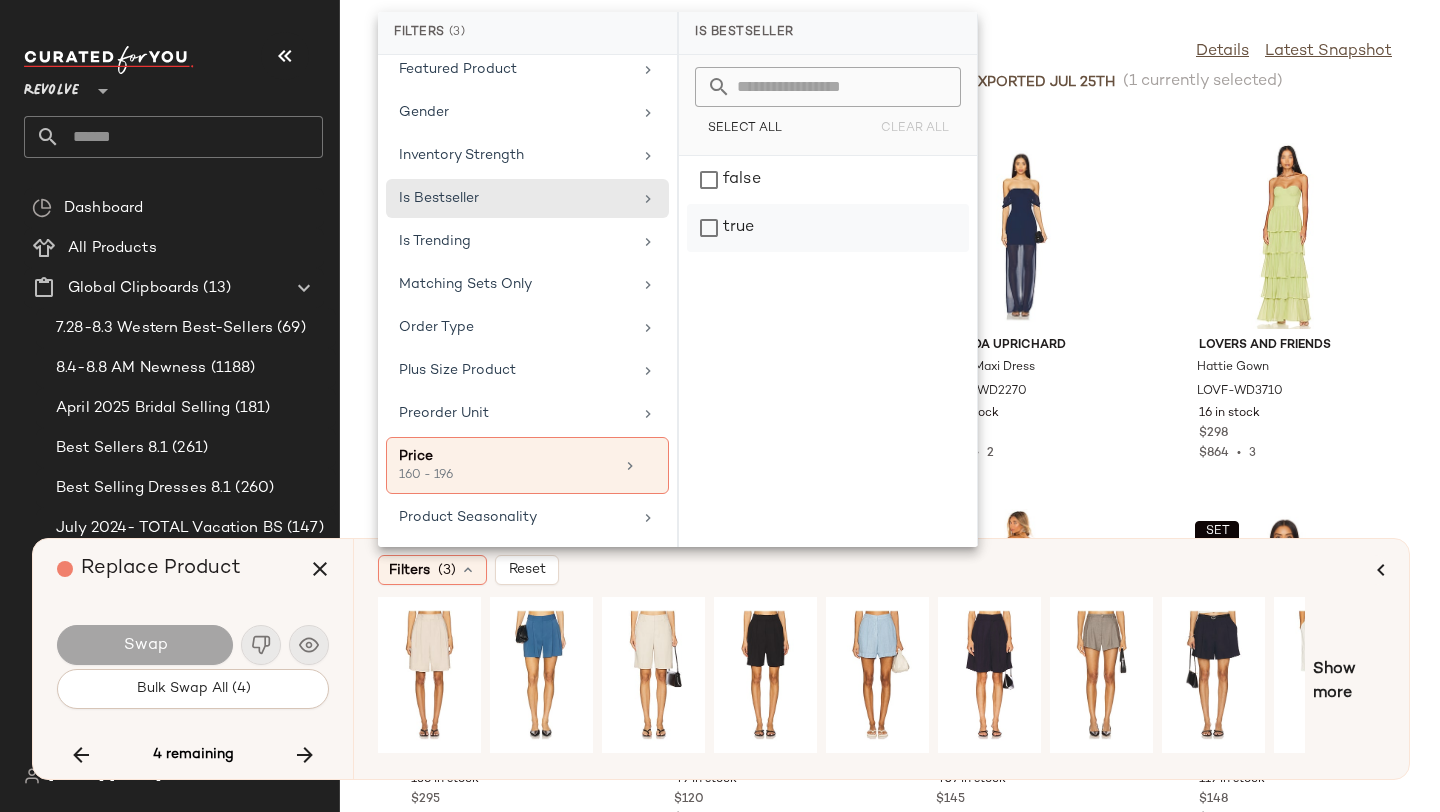click on "true" 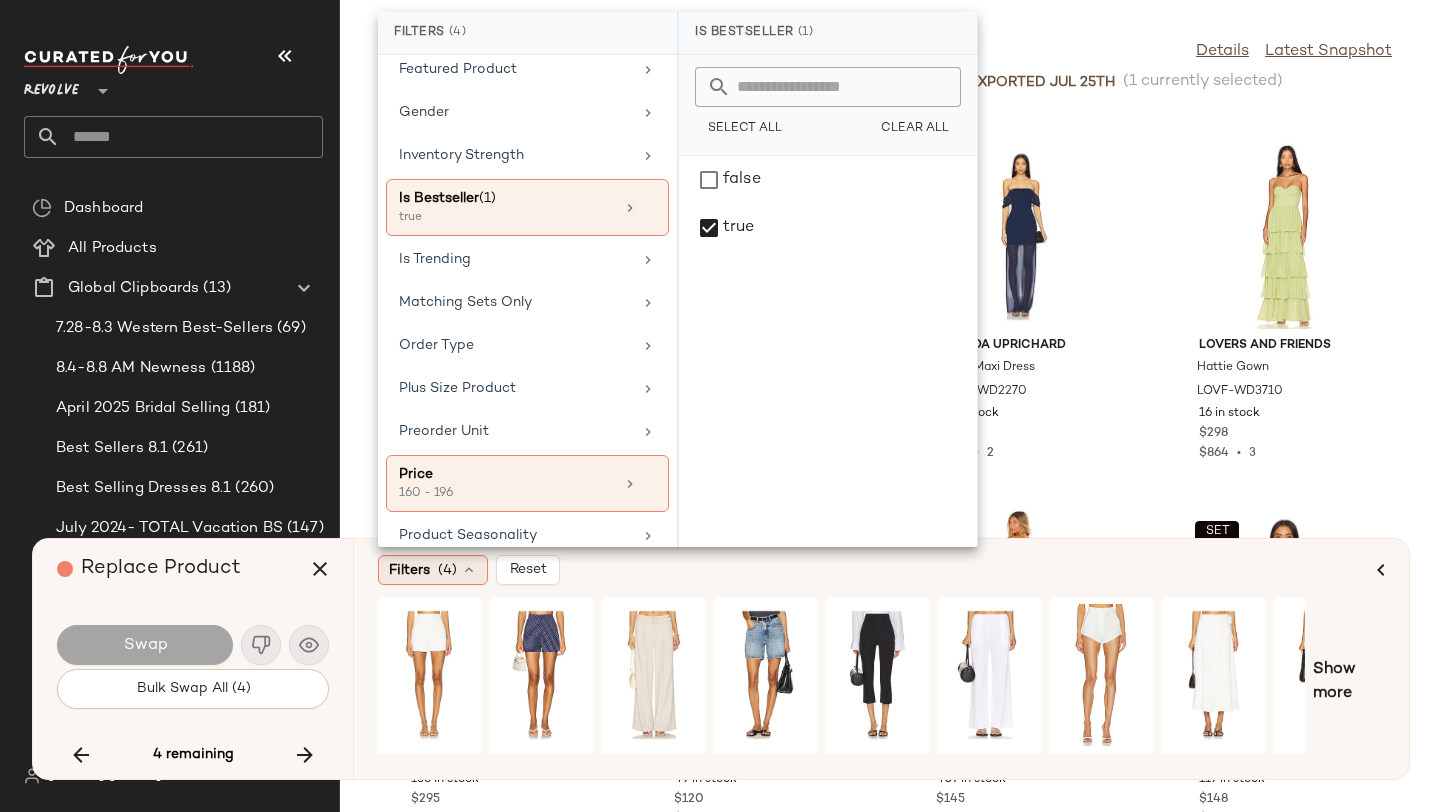 click on "Filters  (4)" 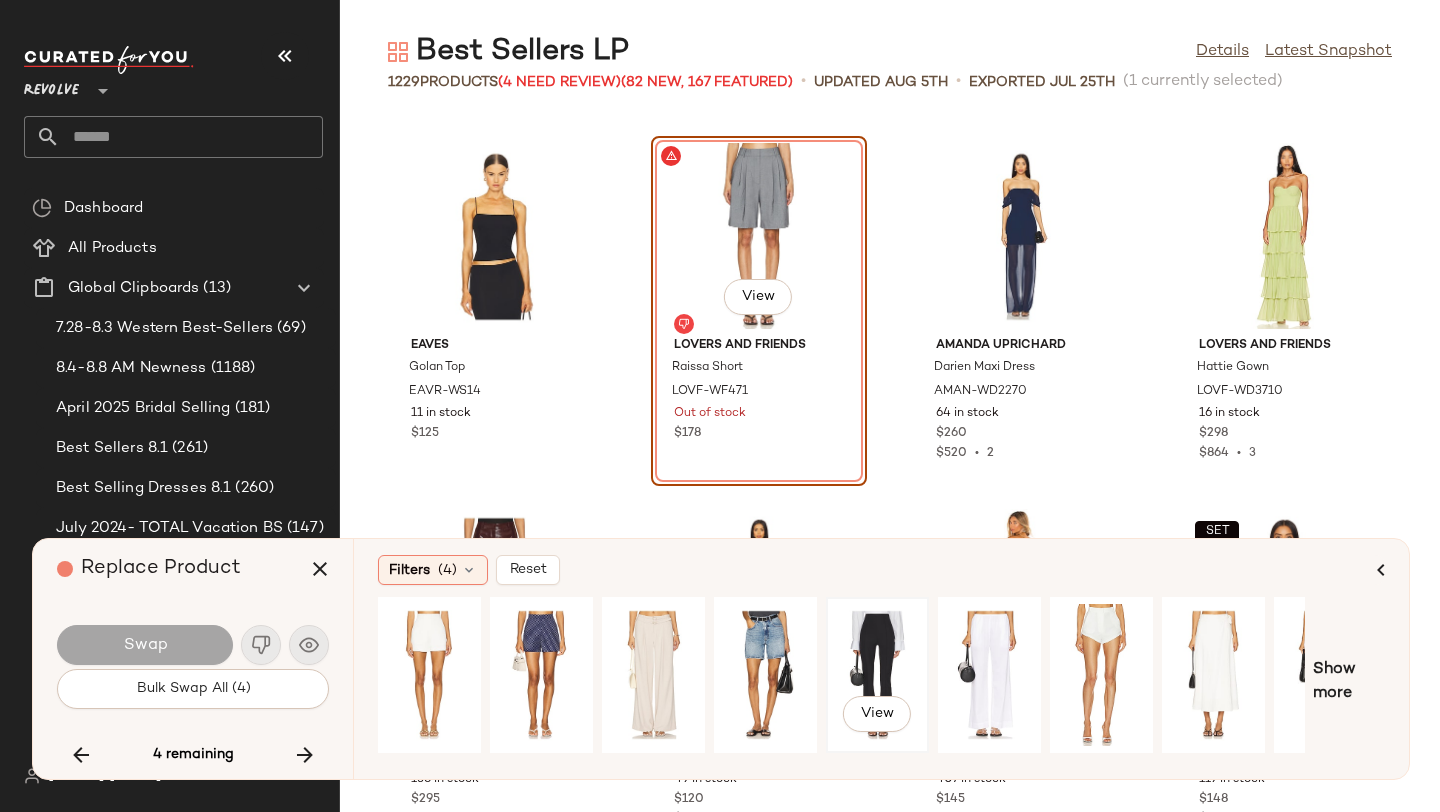 click on "View" 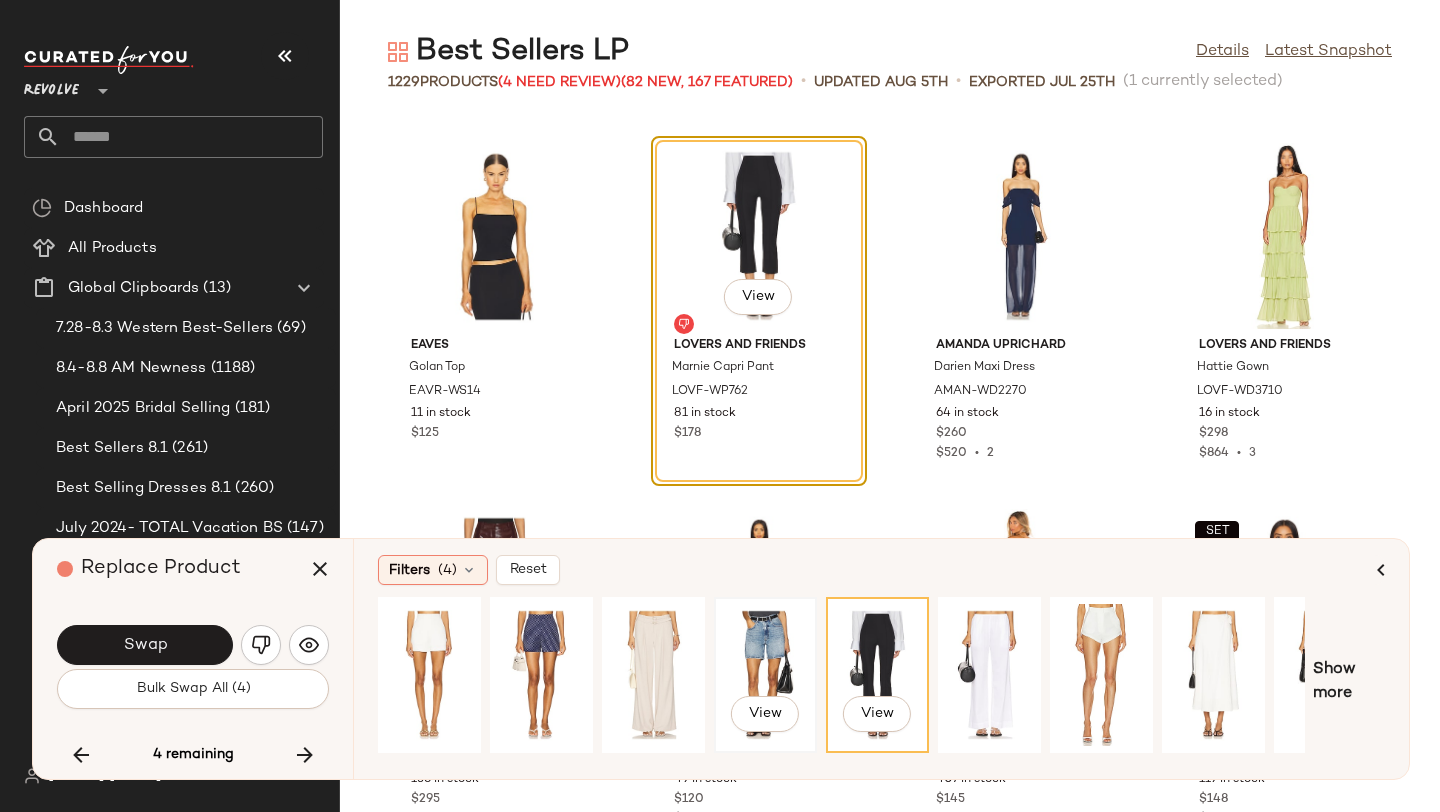click on "View" 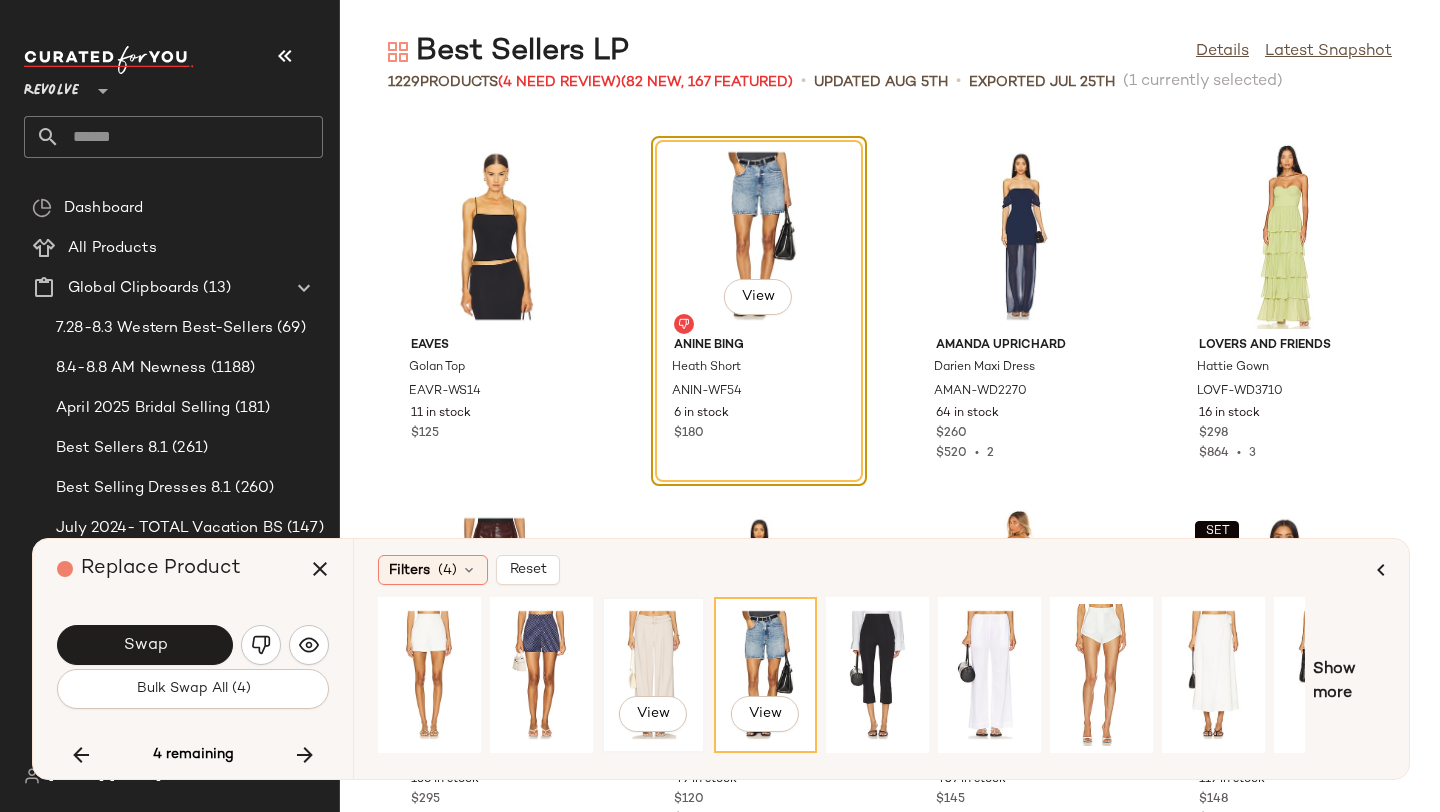 click on "View" 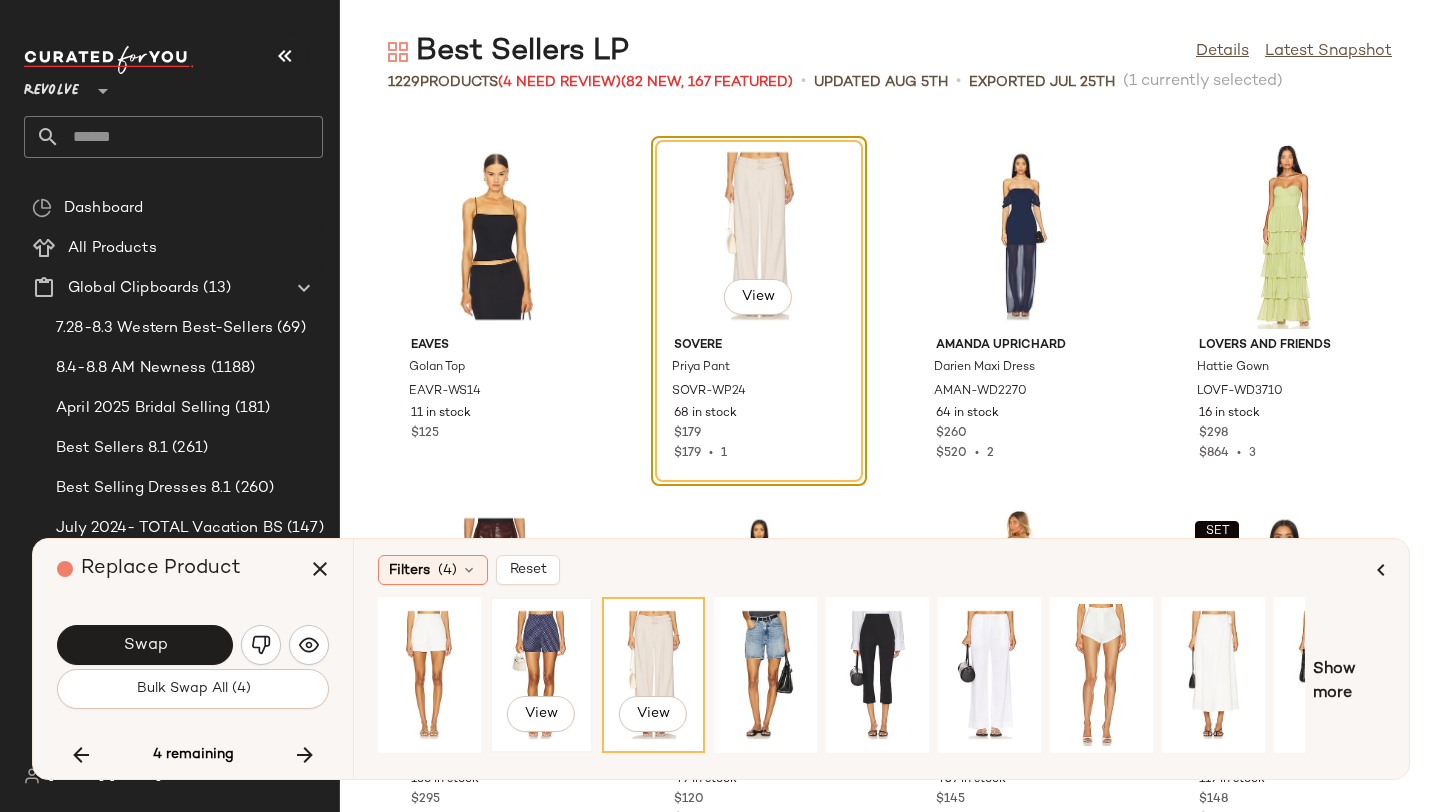 click on "View" 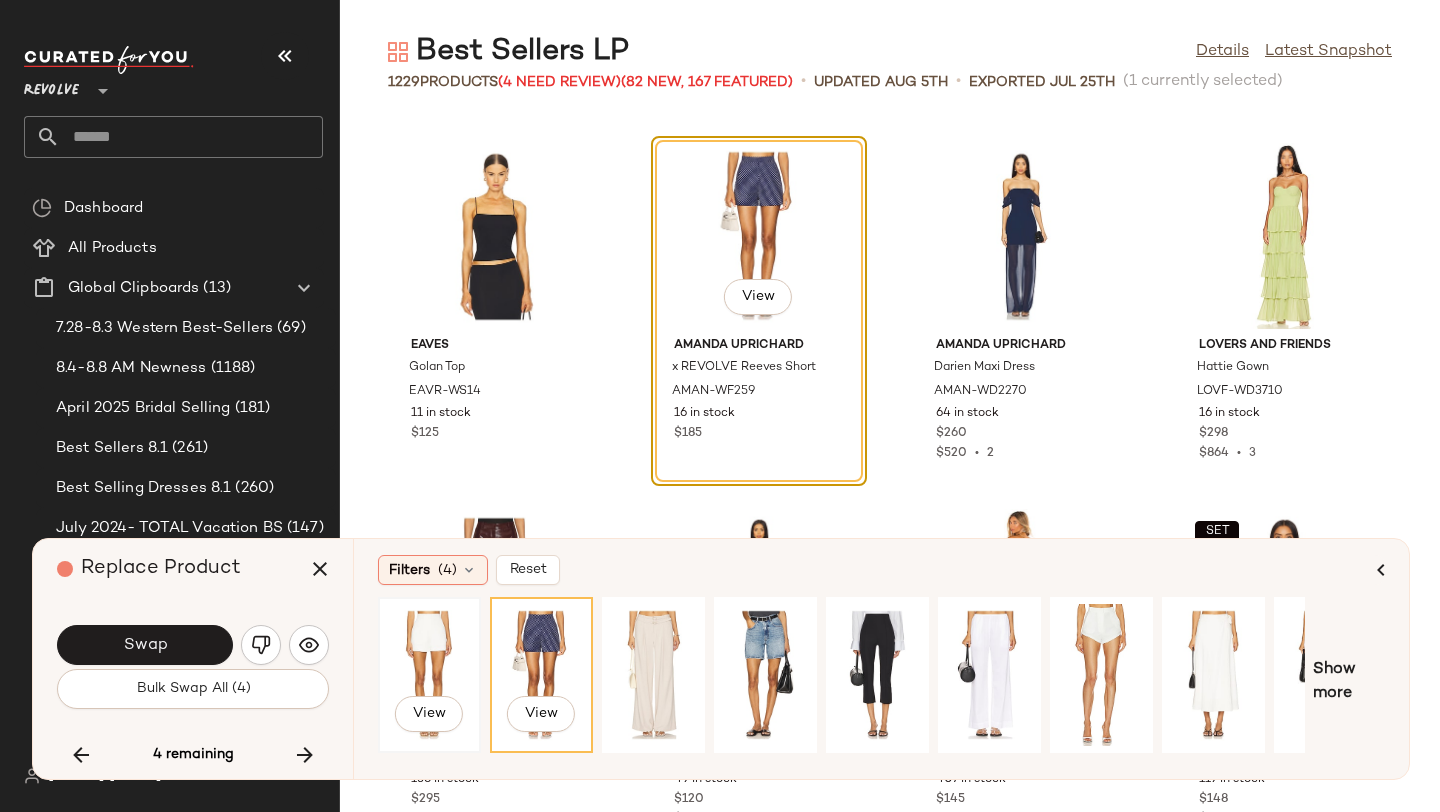 click on "View" 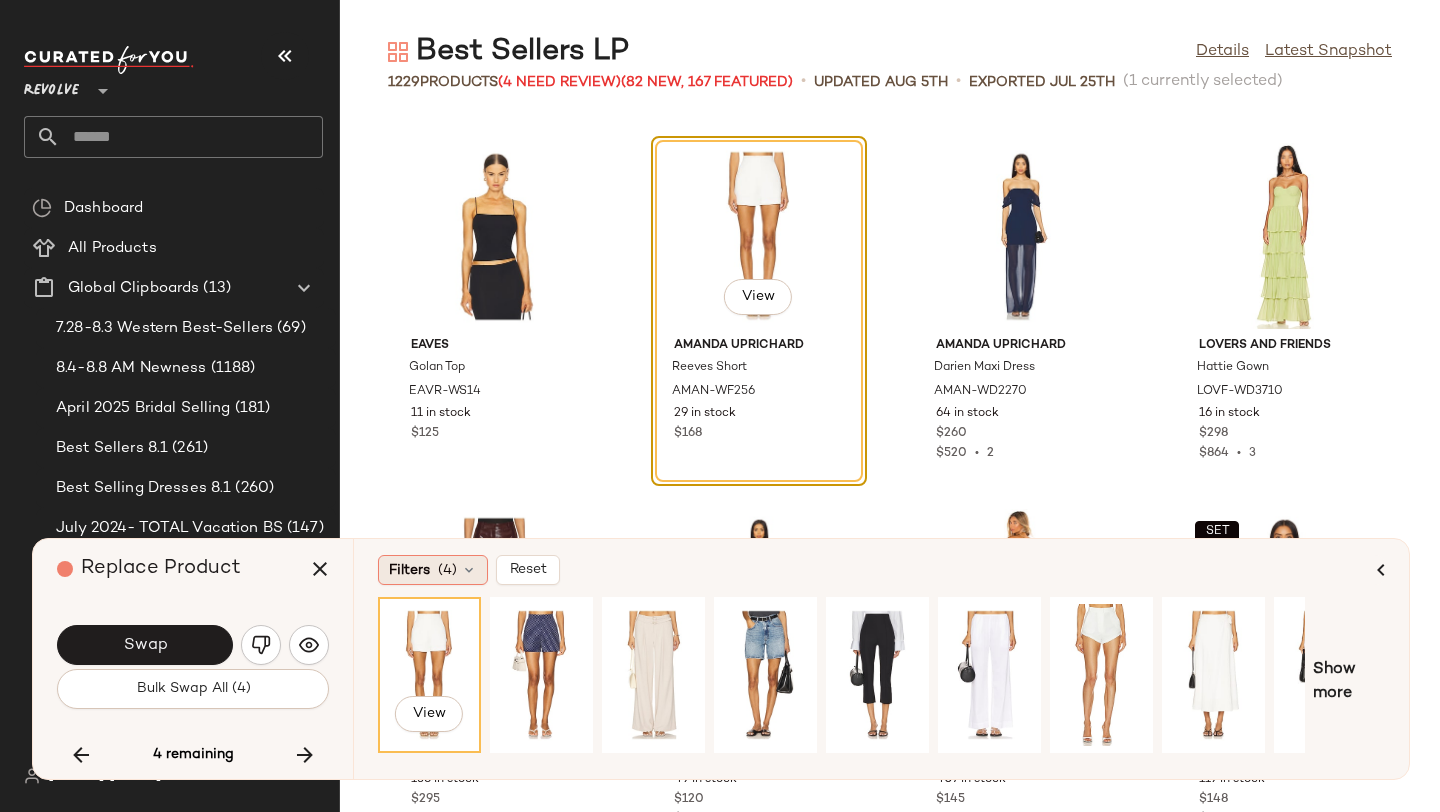 click at bounding box center (469, 570) 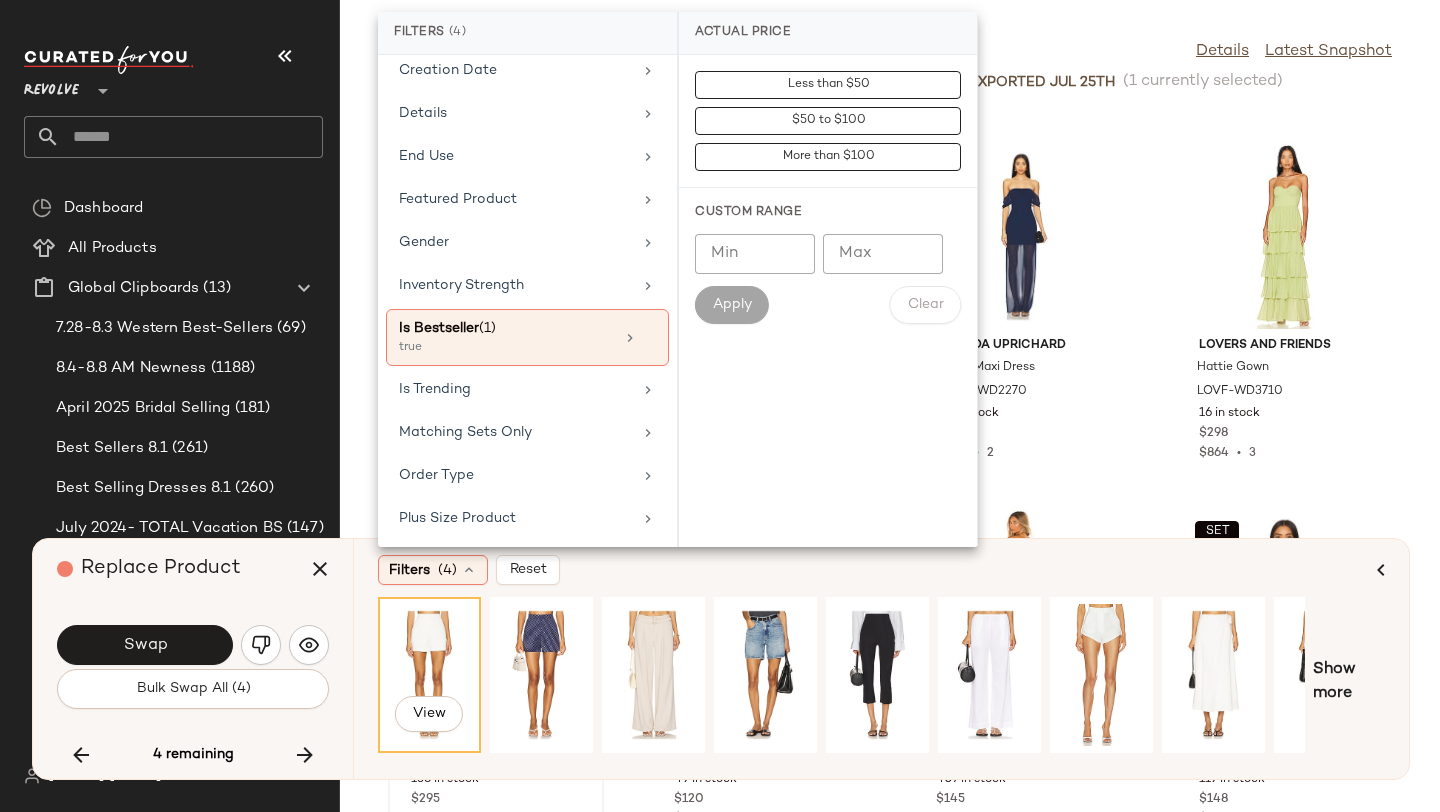 scroll, scrollTop: 972, scrollLeft: 0, axis: vertical 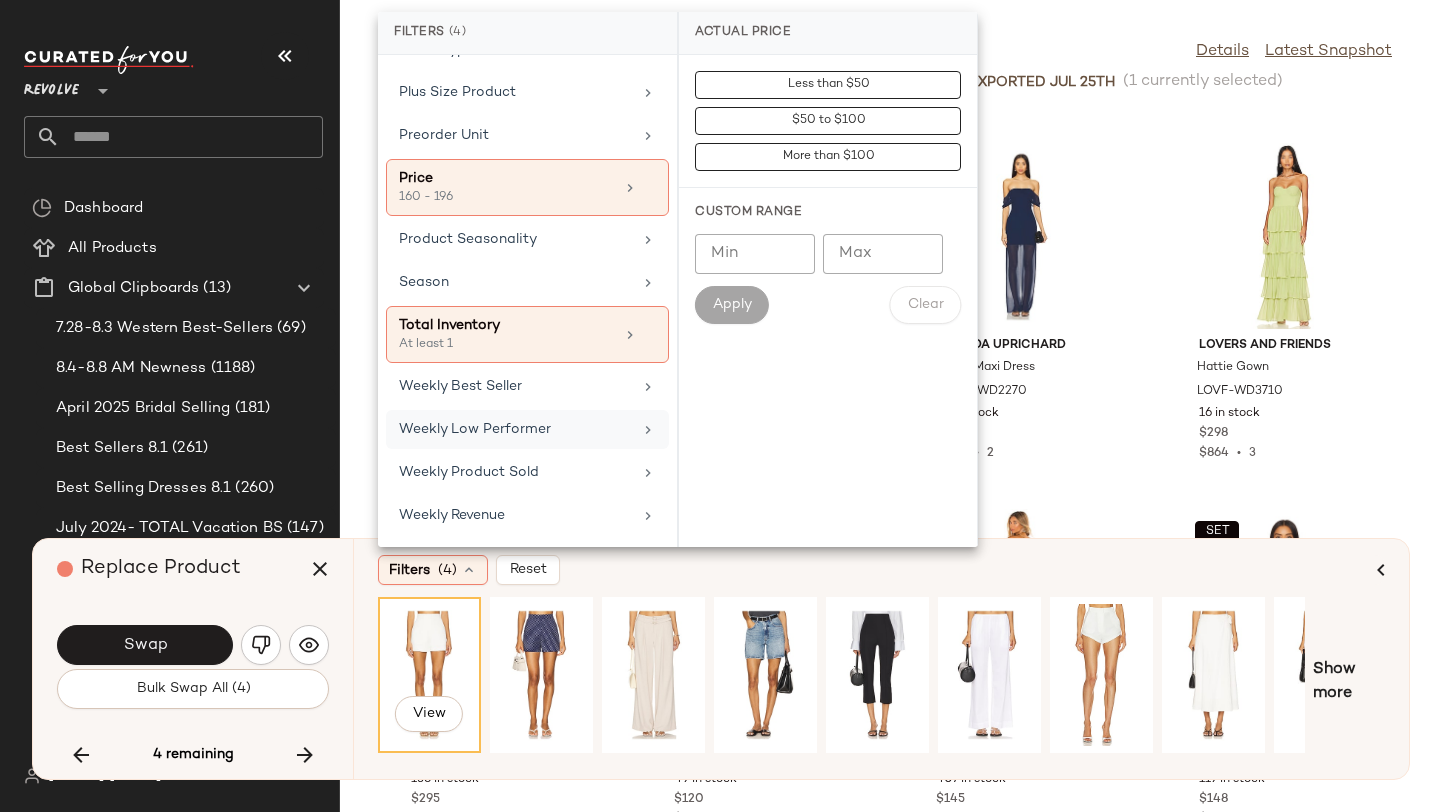 click on "Weekly Low Performer" at bounding box center (515, 429) 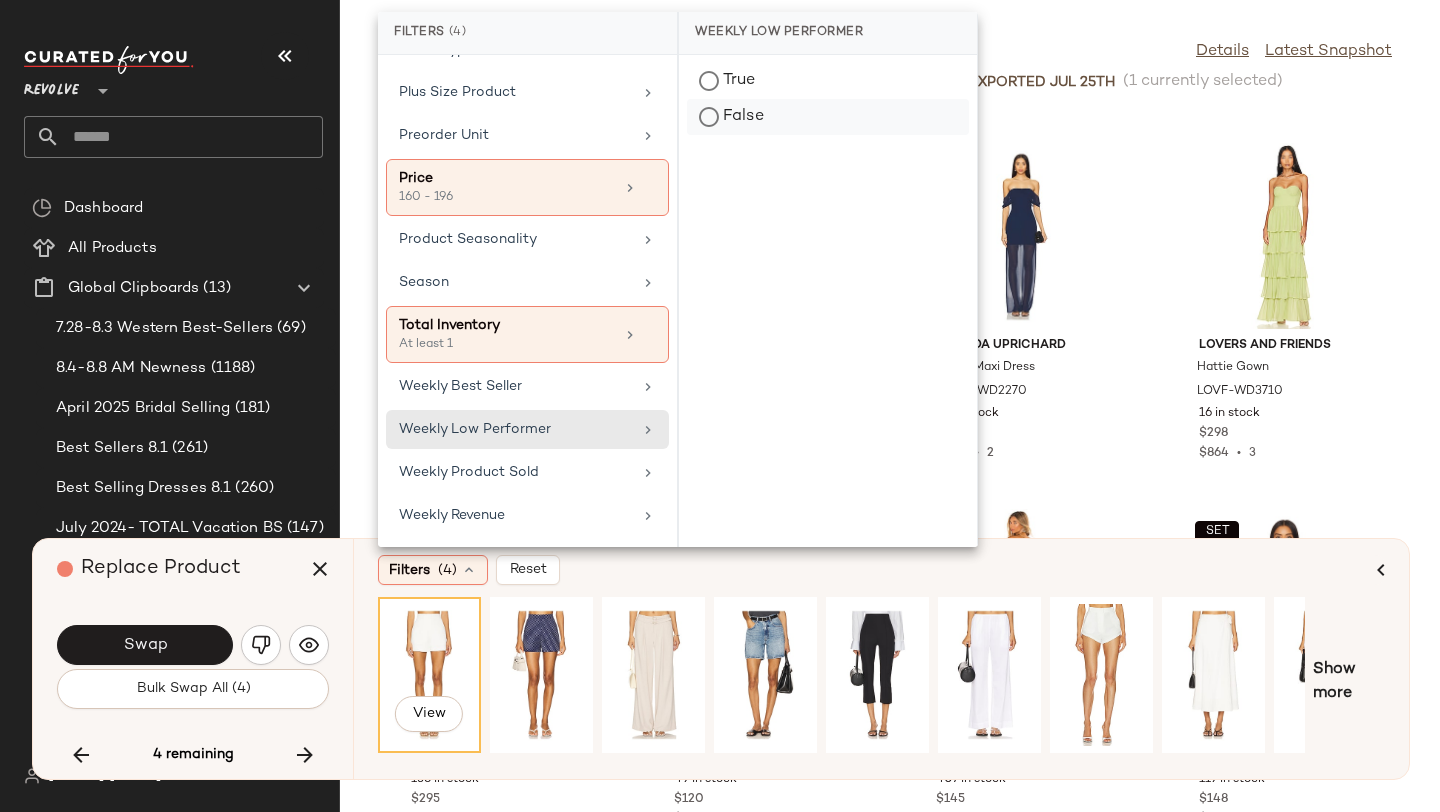 click on "False" 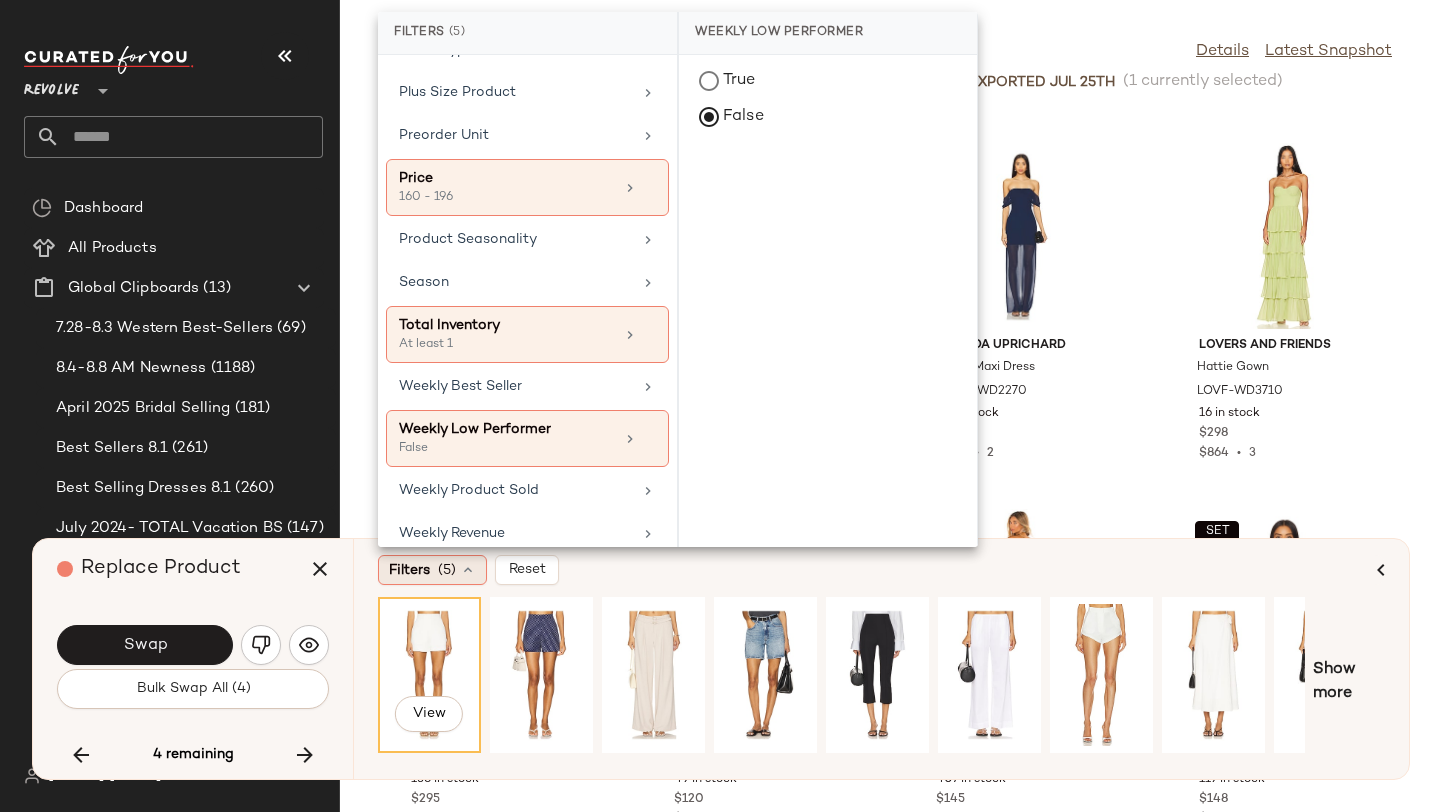 click on "(5)" at bounding box center [447, 570] 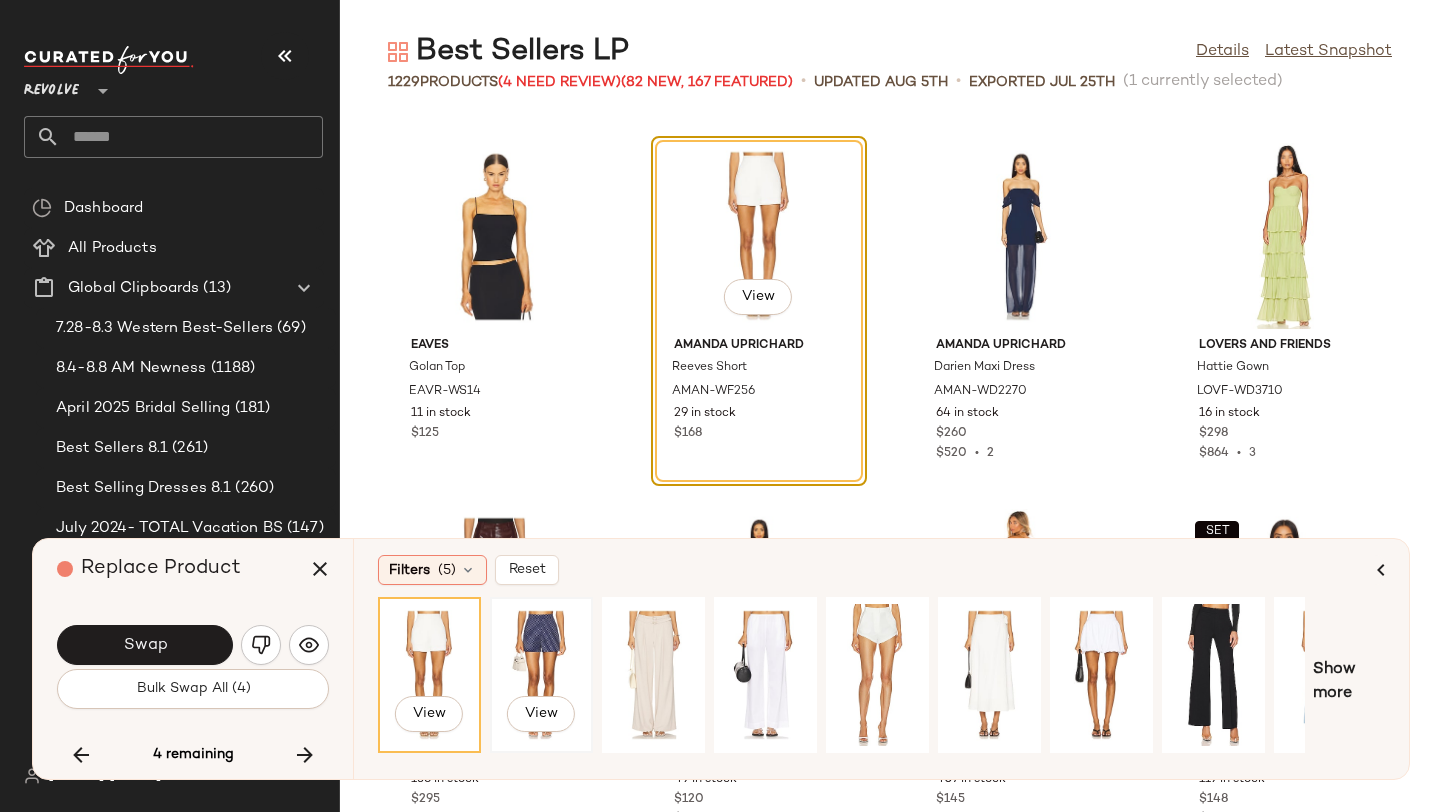 click on "View" 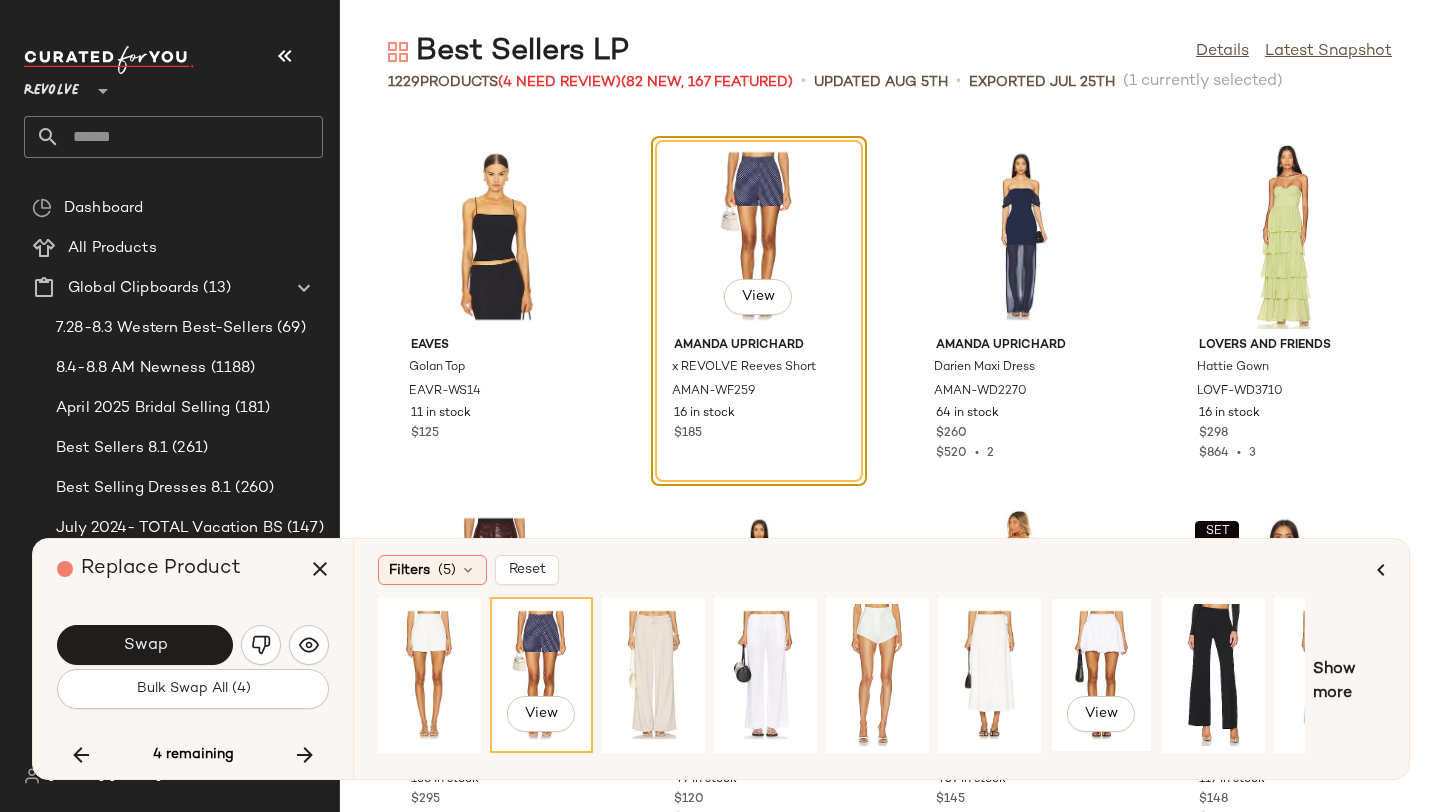 click on "View" 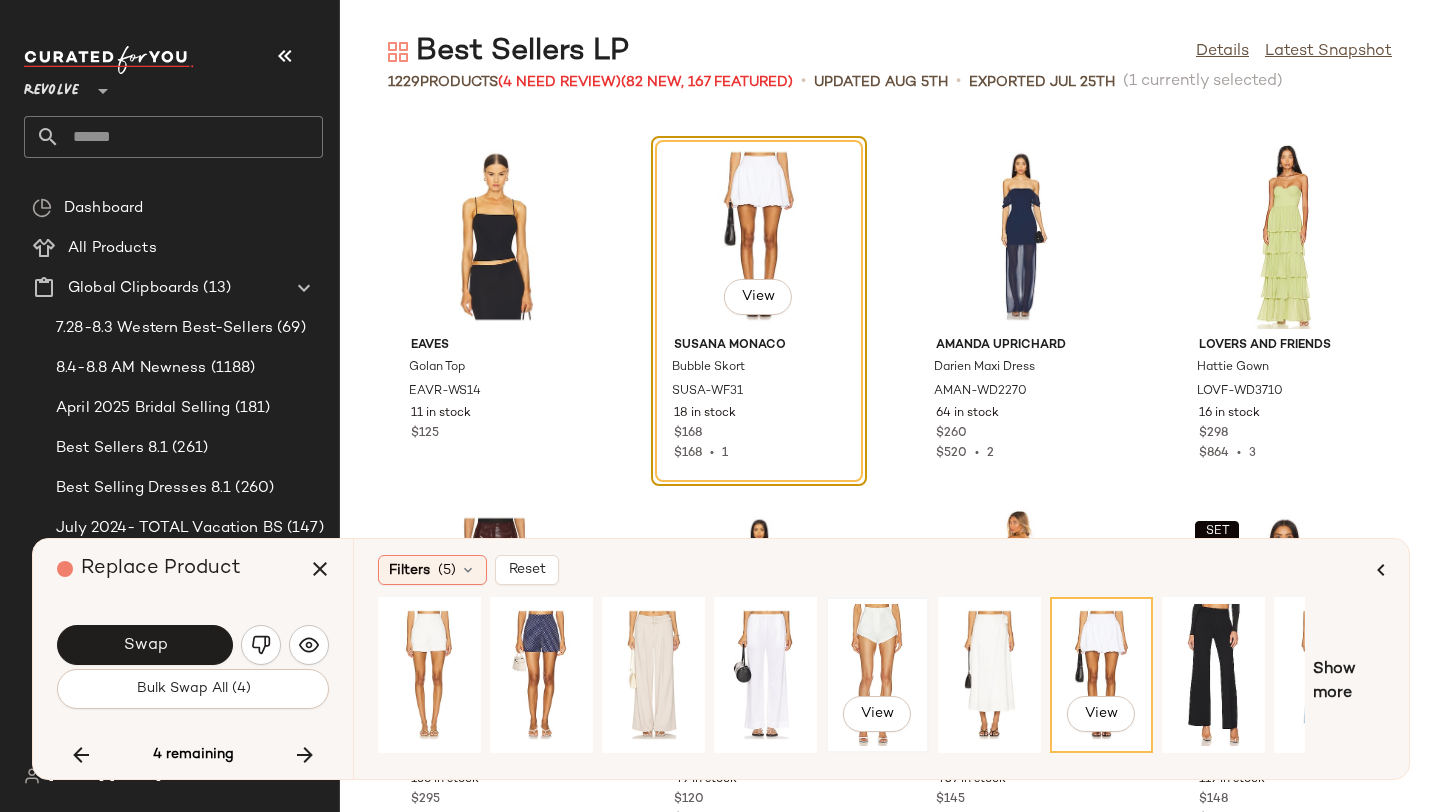 scroll, scrollTop: 0, scrollLeft: 182, axis: horizontal 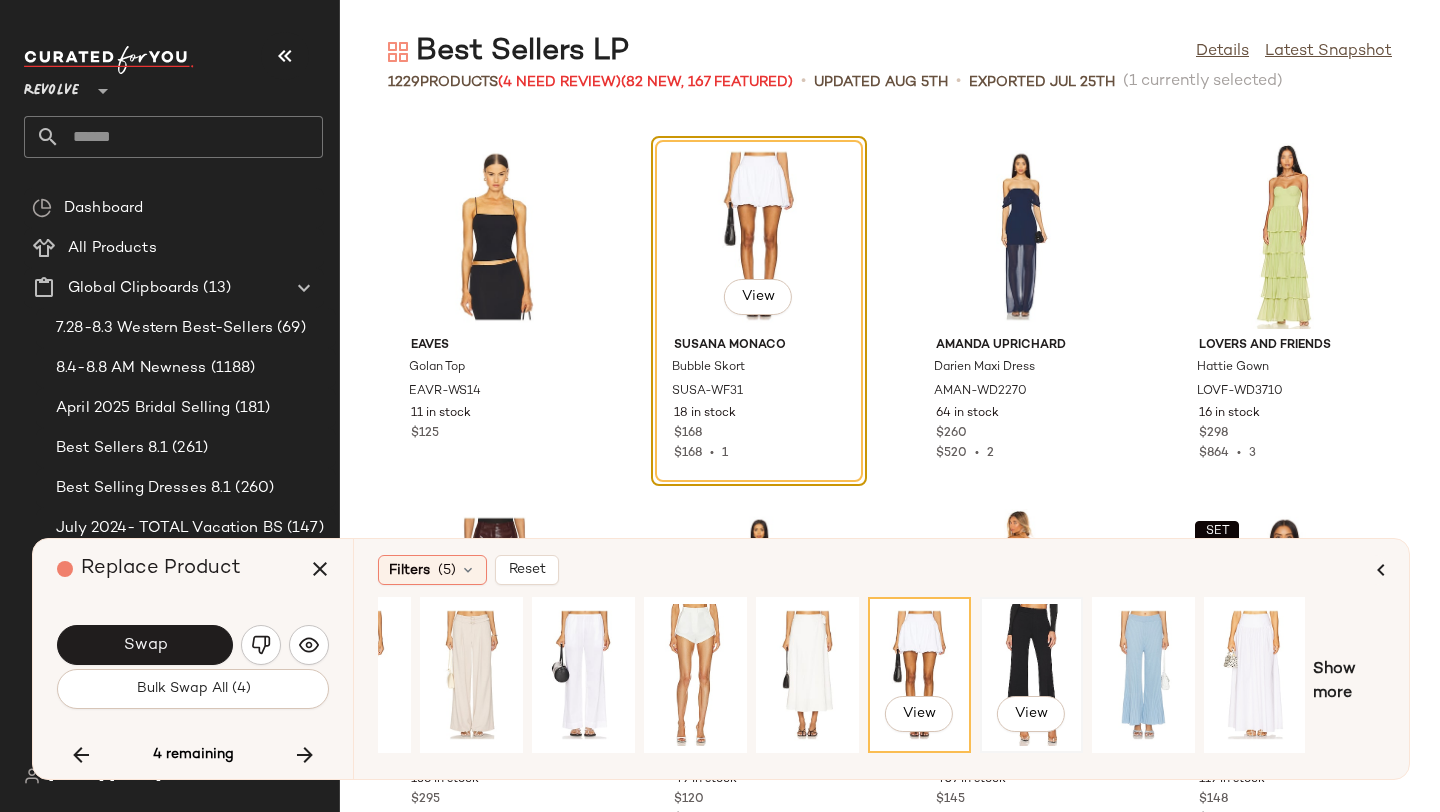 click on "View" 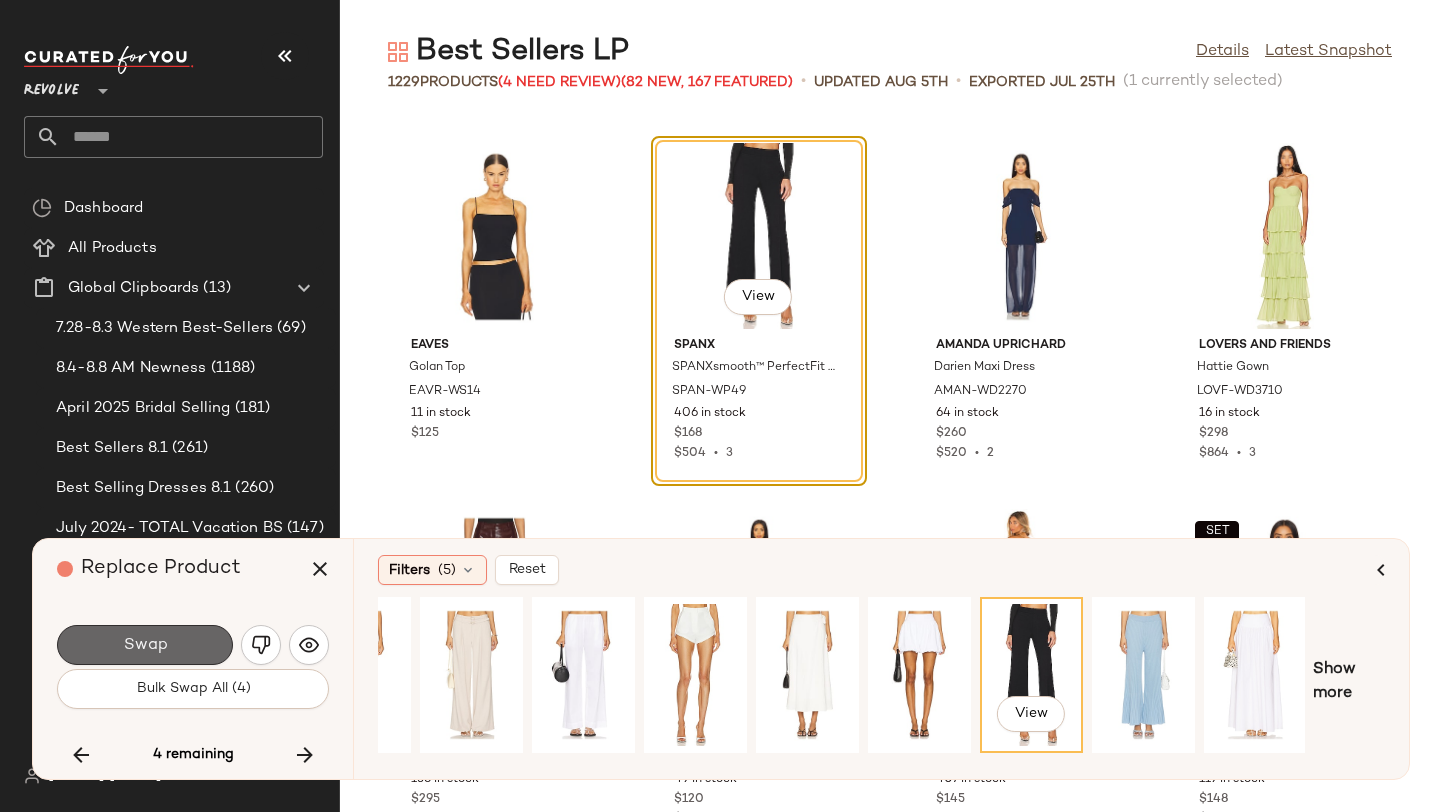 click on "Swap" at bounding box center [145, 645] 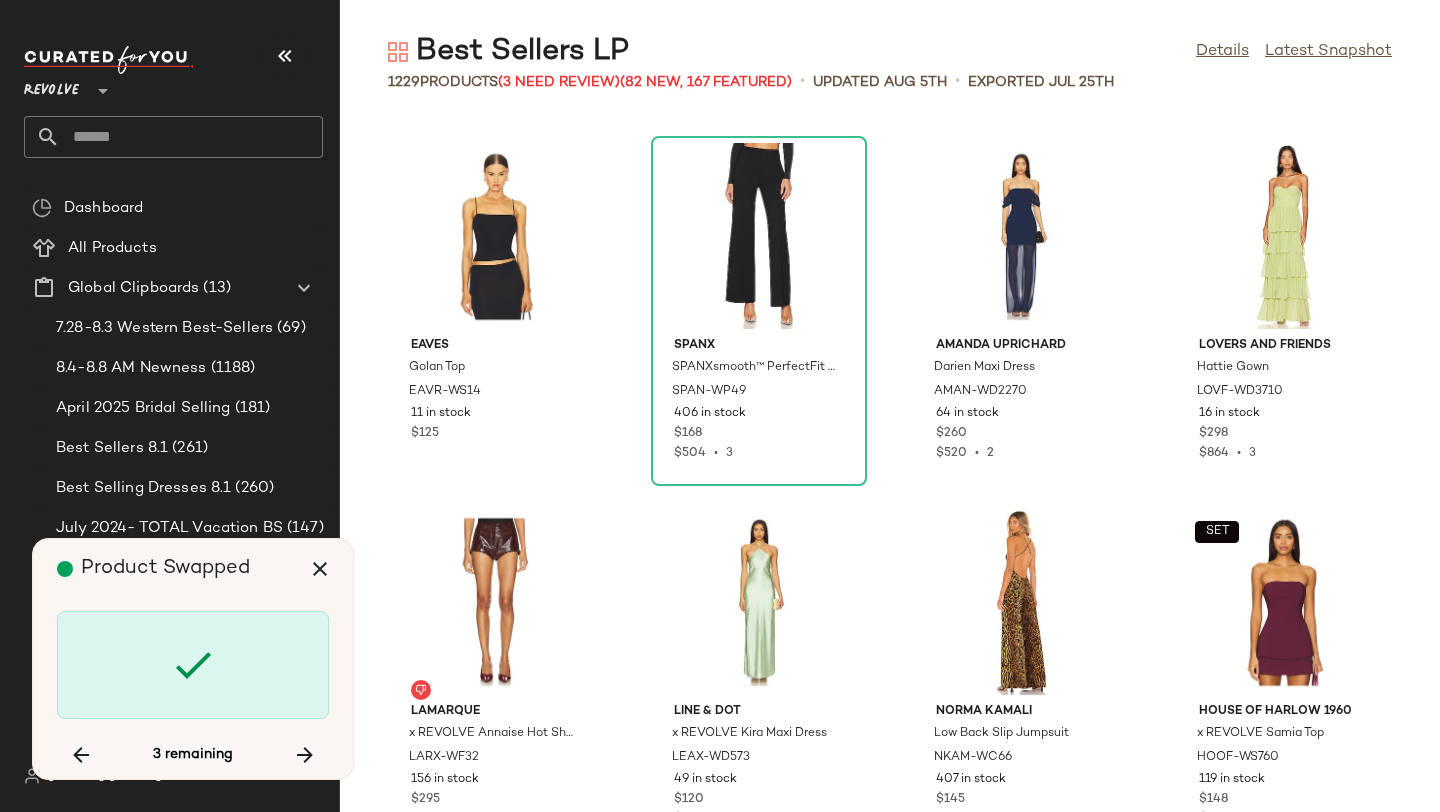 scroll, scrollTop: 64050, scrollLeft: 0, axis: vertical 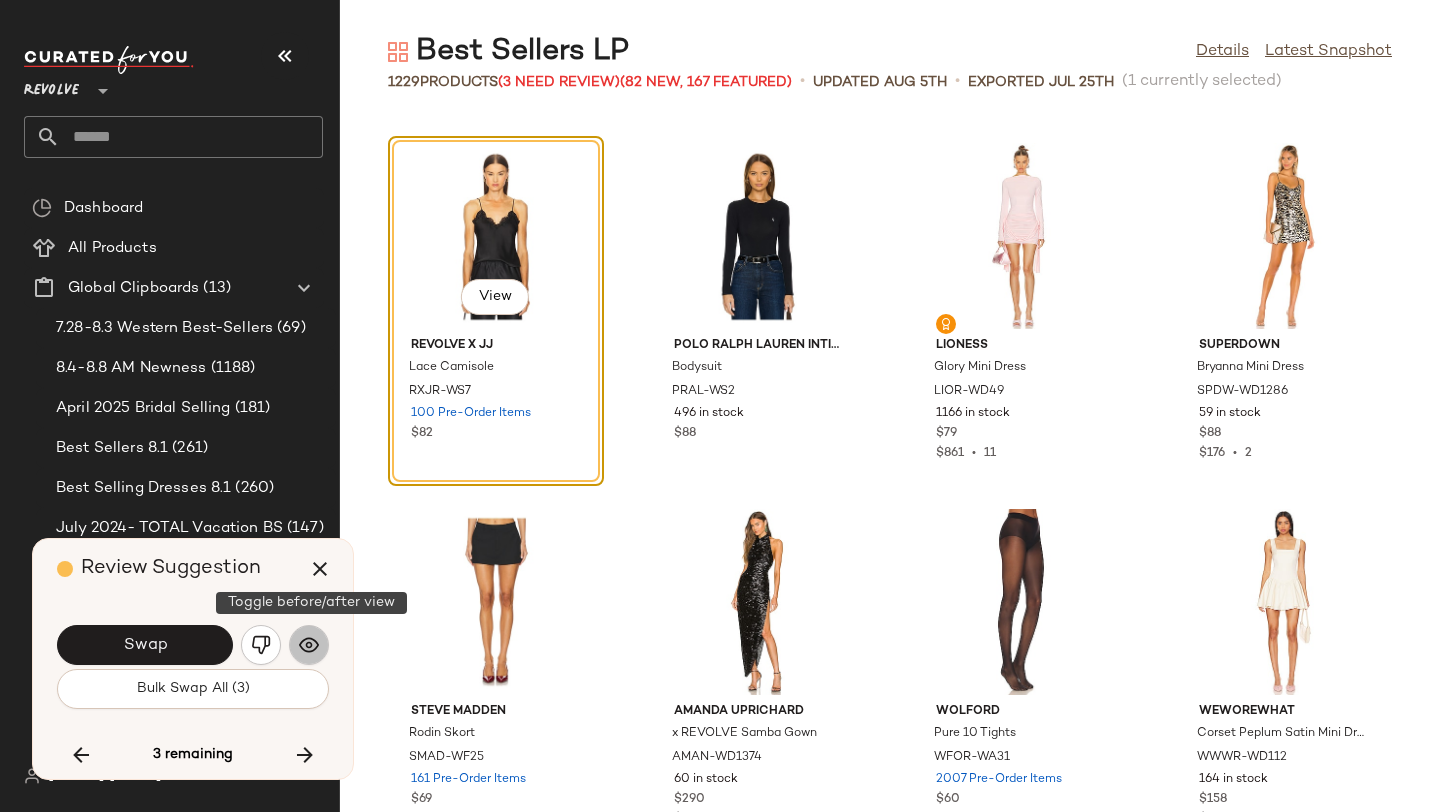 click 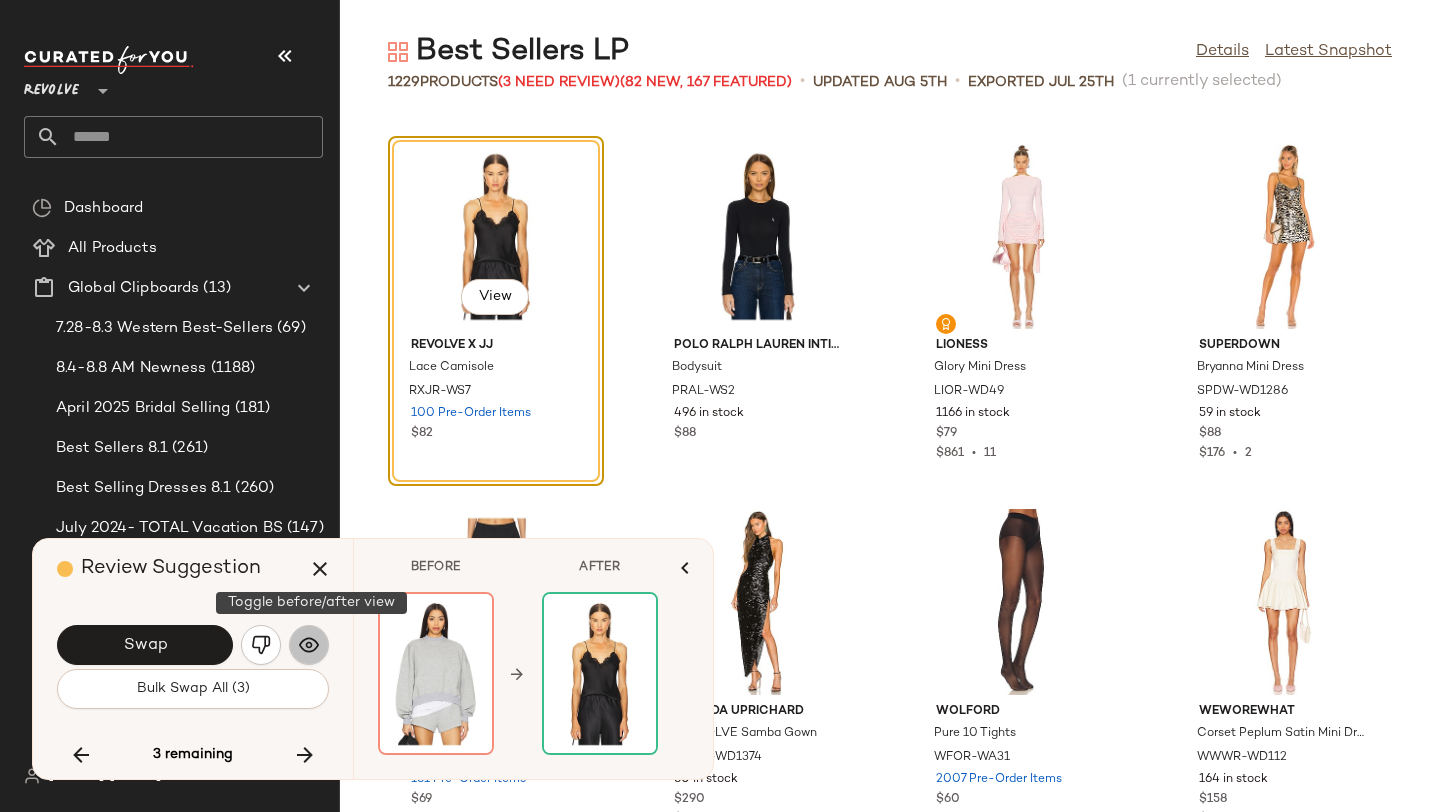 click 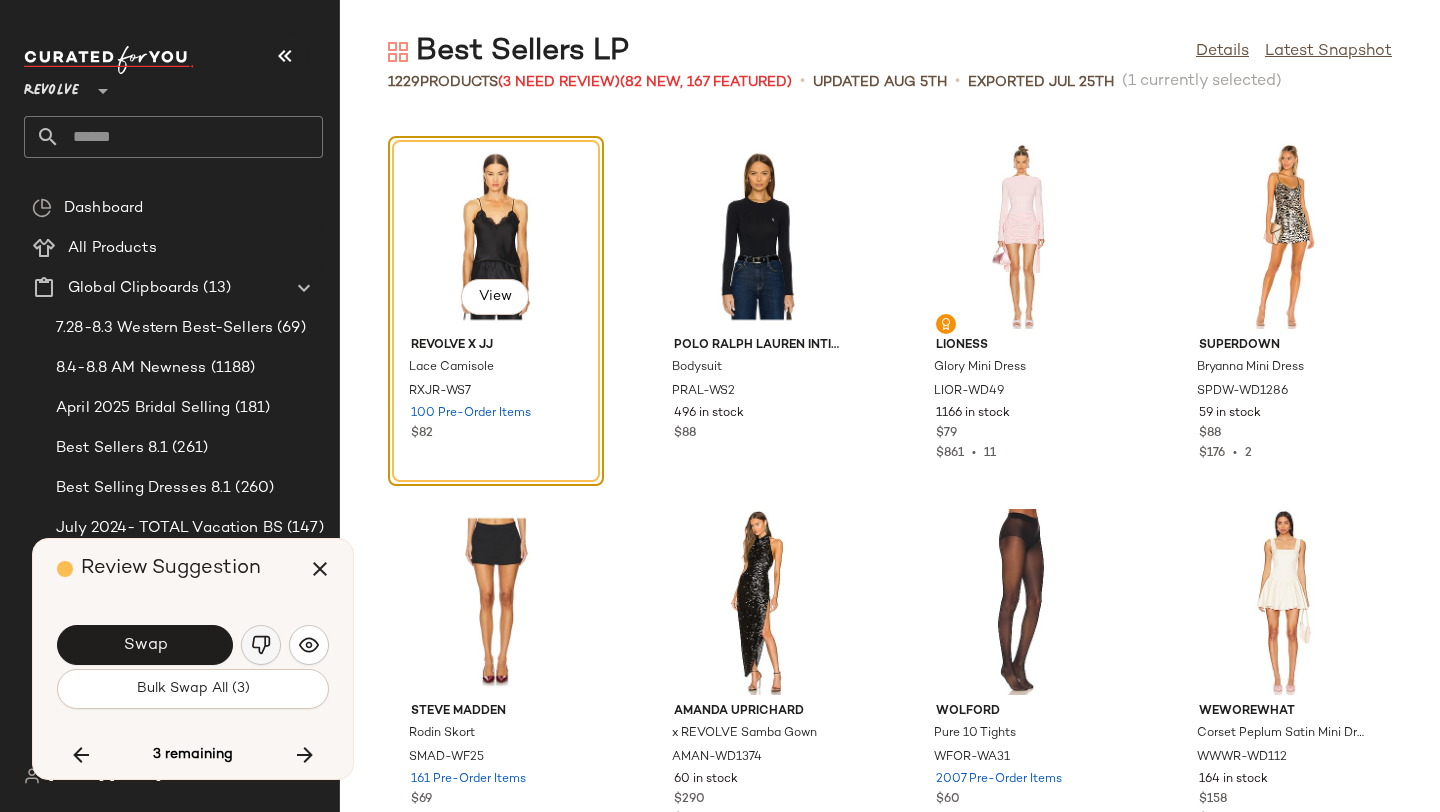 click 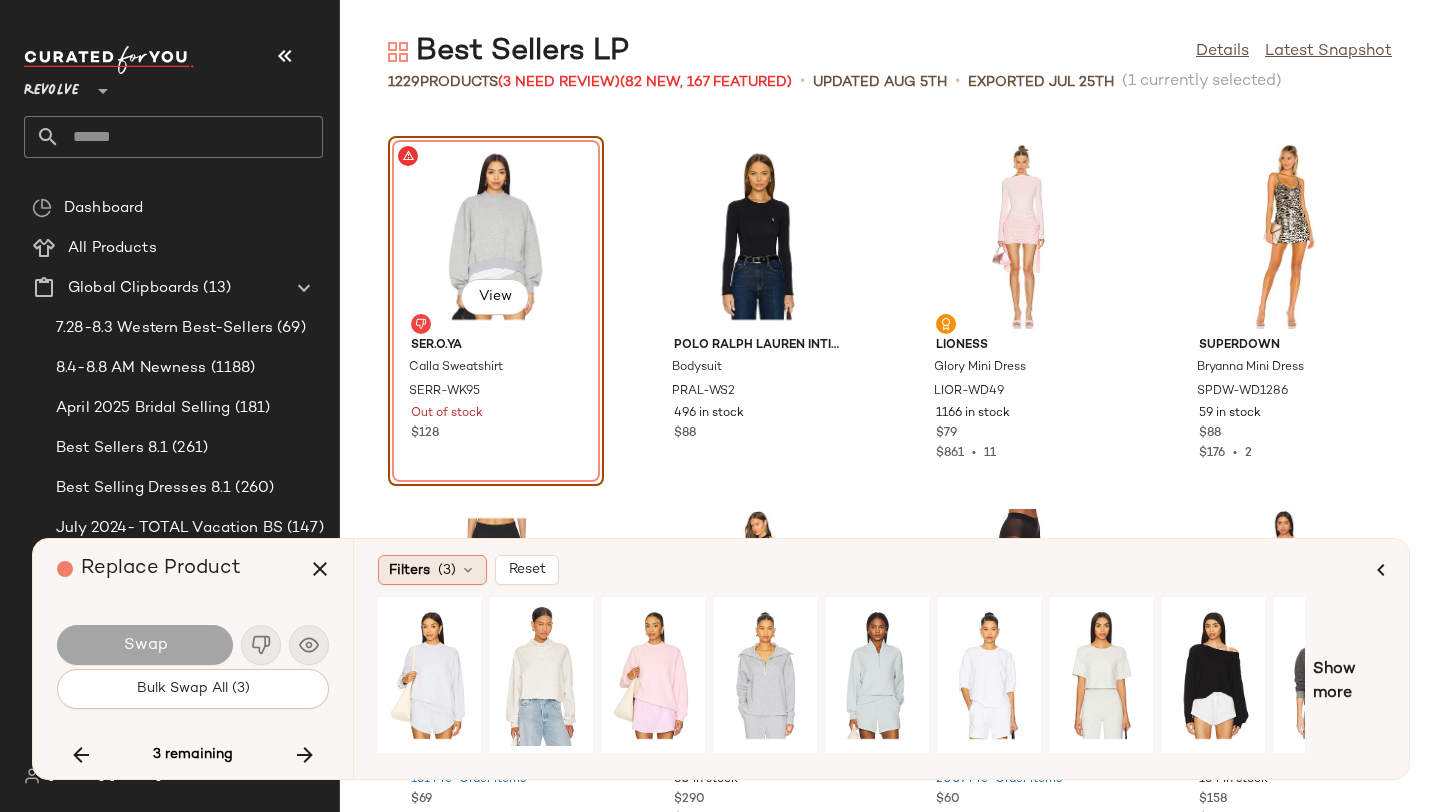 click on "(3)" at bounding box center [447, 570] 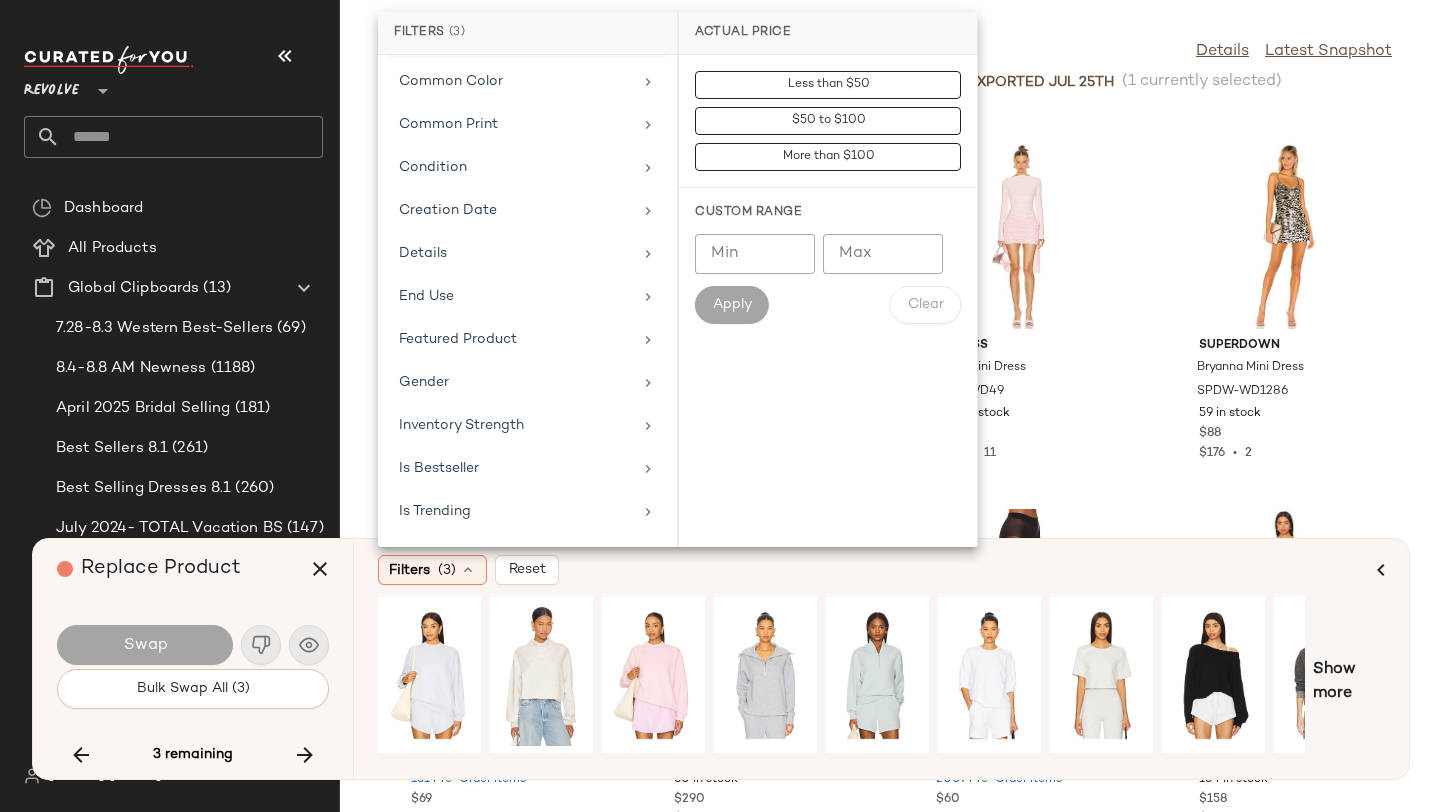 scroll, scrollTop: 517, scrollLeft: 0, axis: vertical 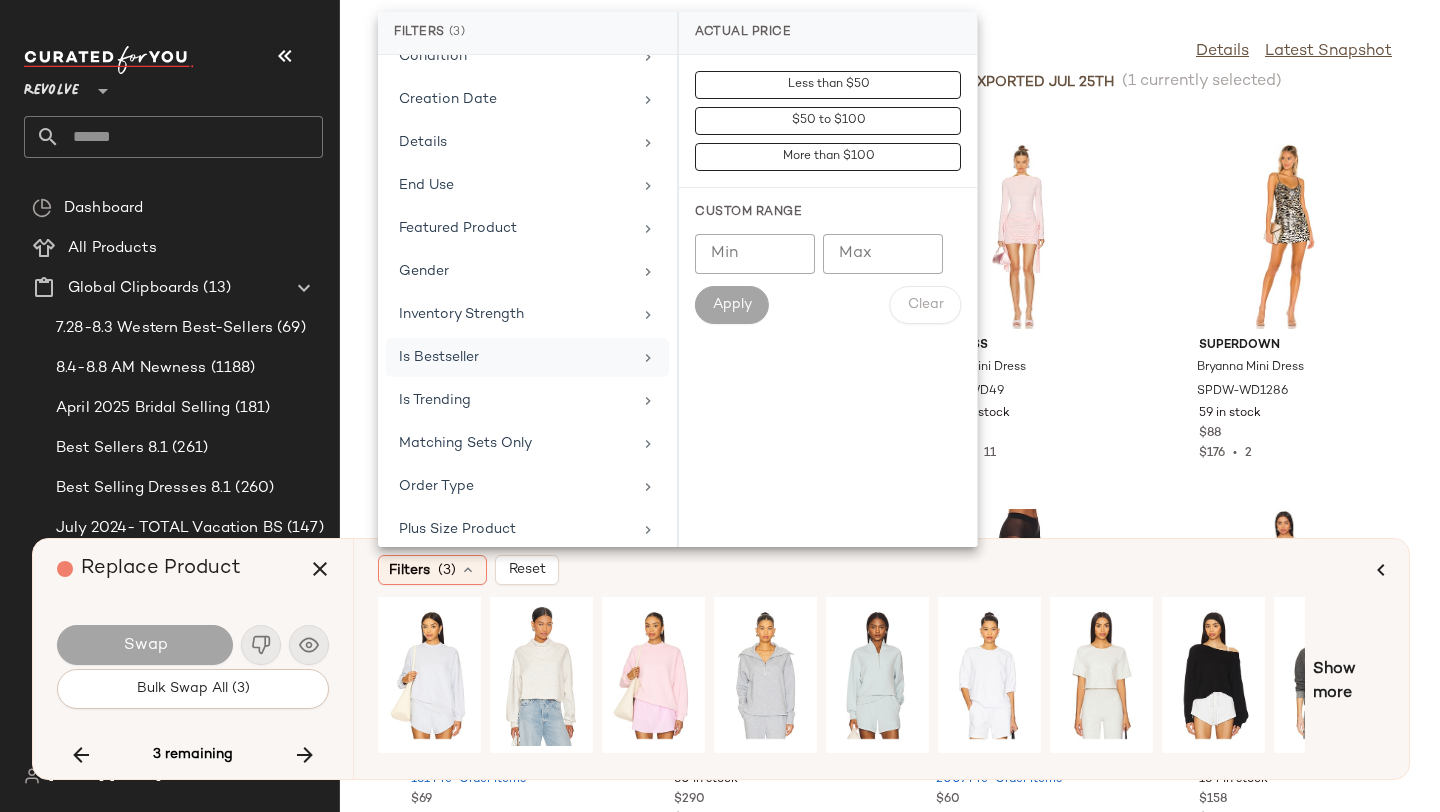 click on "Is Bestseller" at bounding box center [515, 357] 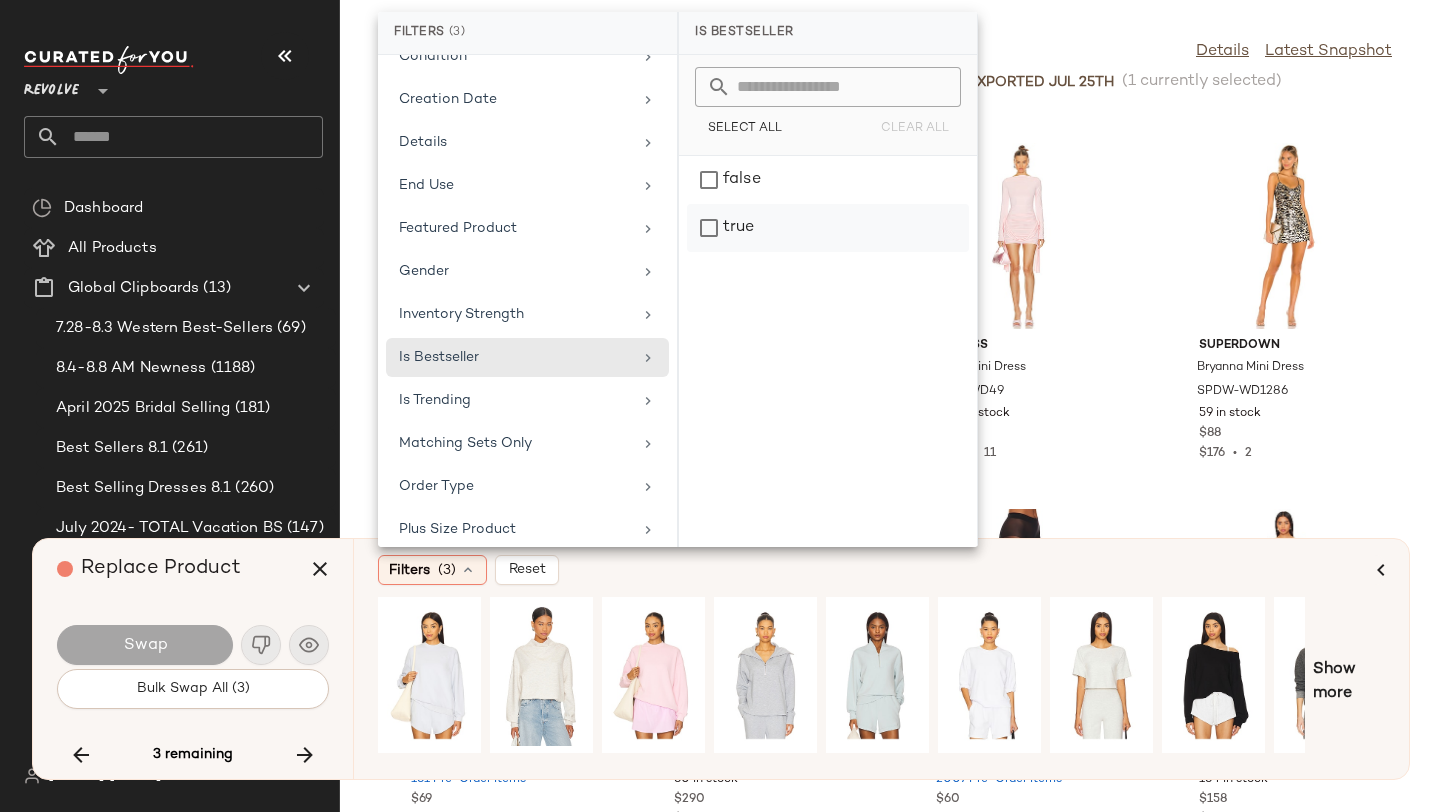 click on "true" 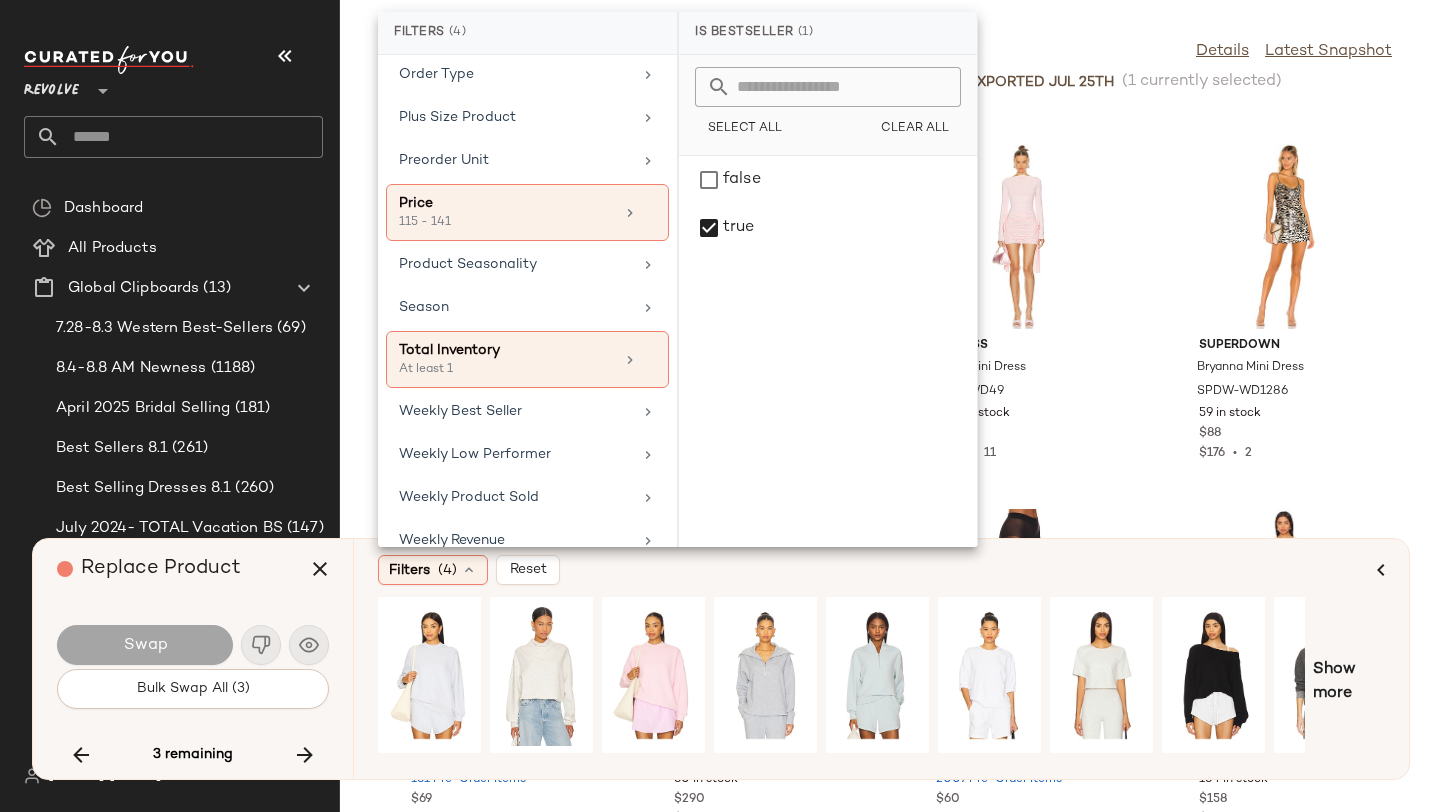 scroll, scrollTop: 972, scrollLeft: 0, axis: vertical 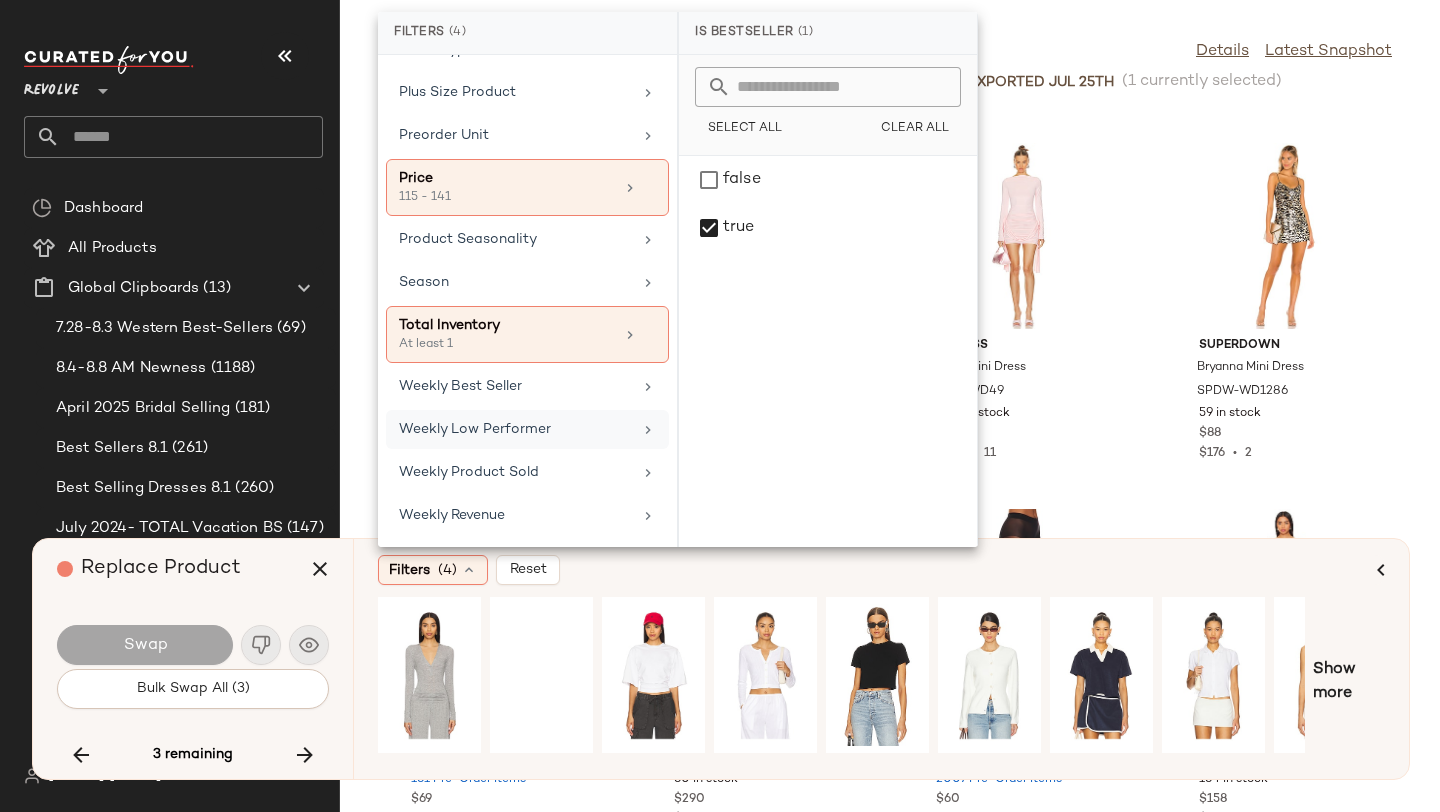 click on "Weekly Low Performer" at bounding box center (515, 429) 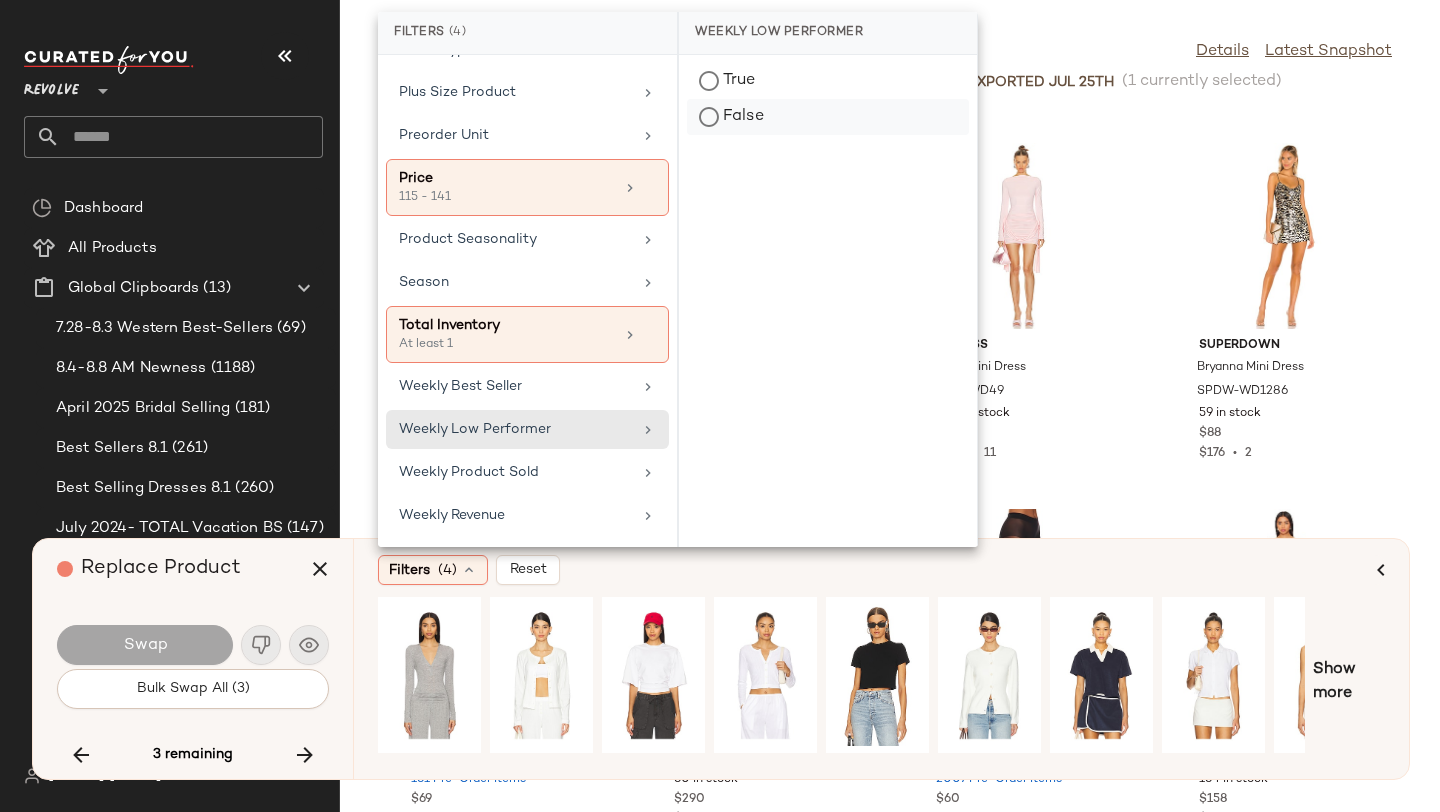 click on "False" 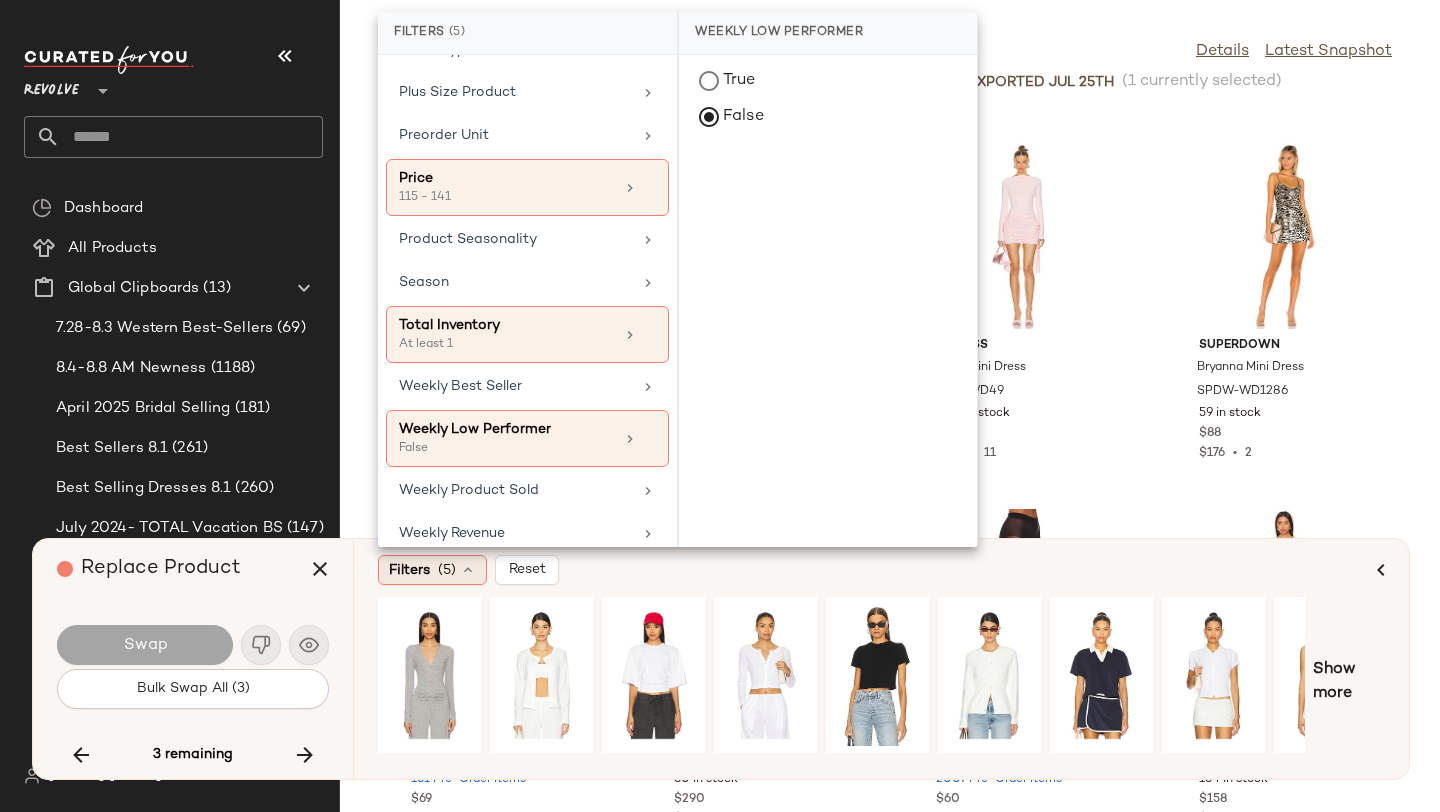 click on "Filters" at bounding box center (409, 570) 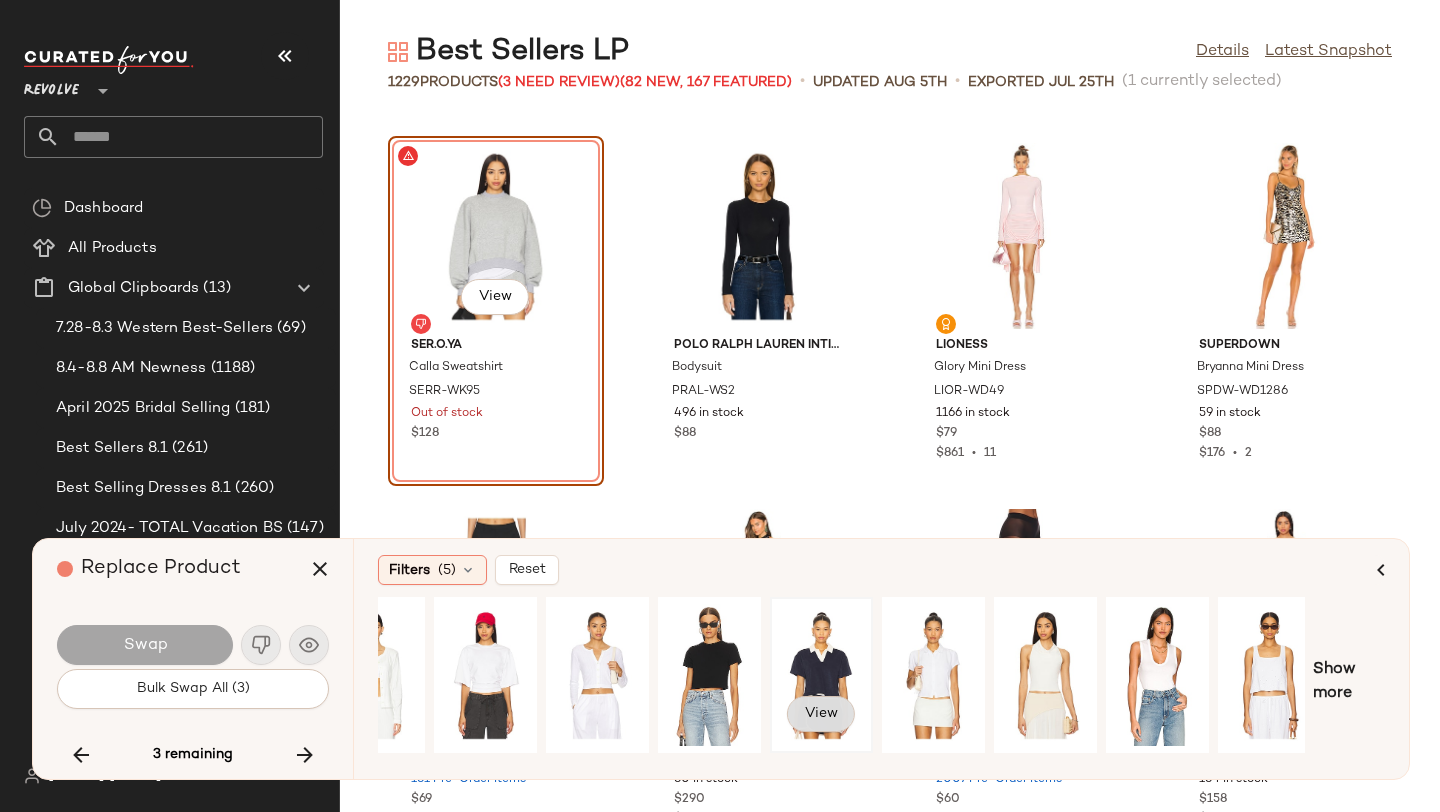scroll, scrollTop: 0, scrollLeft: 182, axis: horizontal 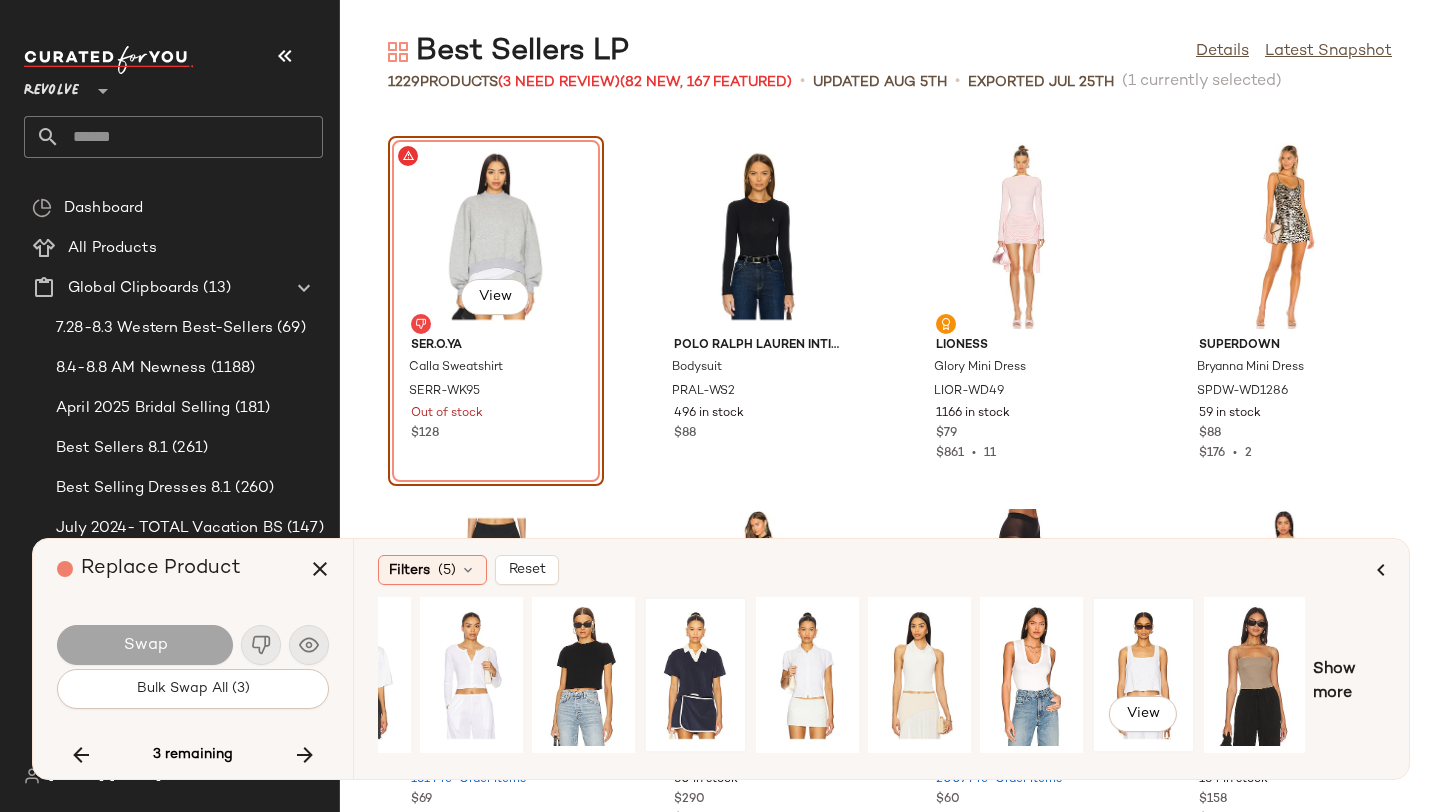 click on "View" 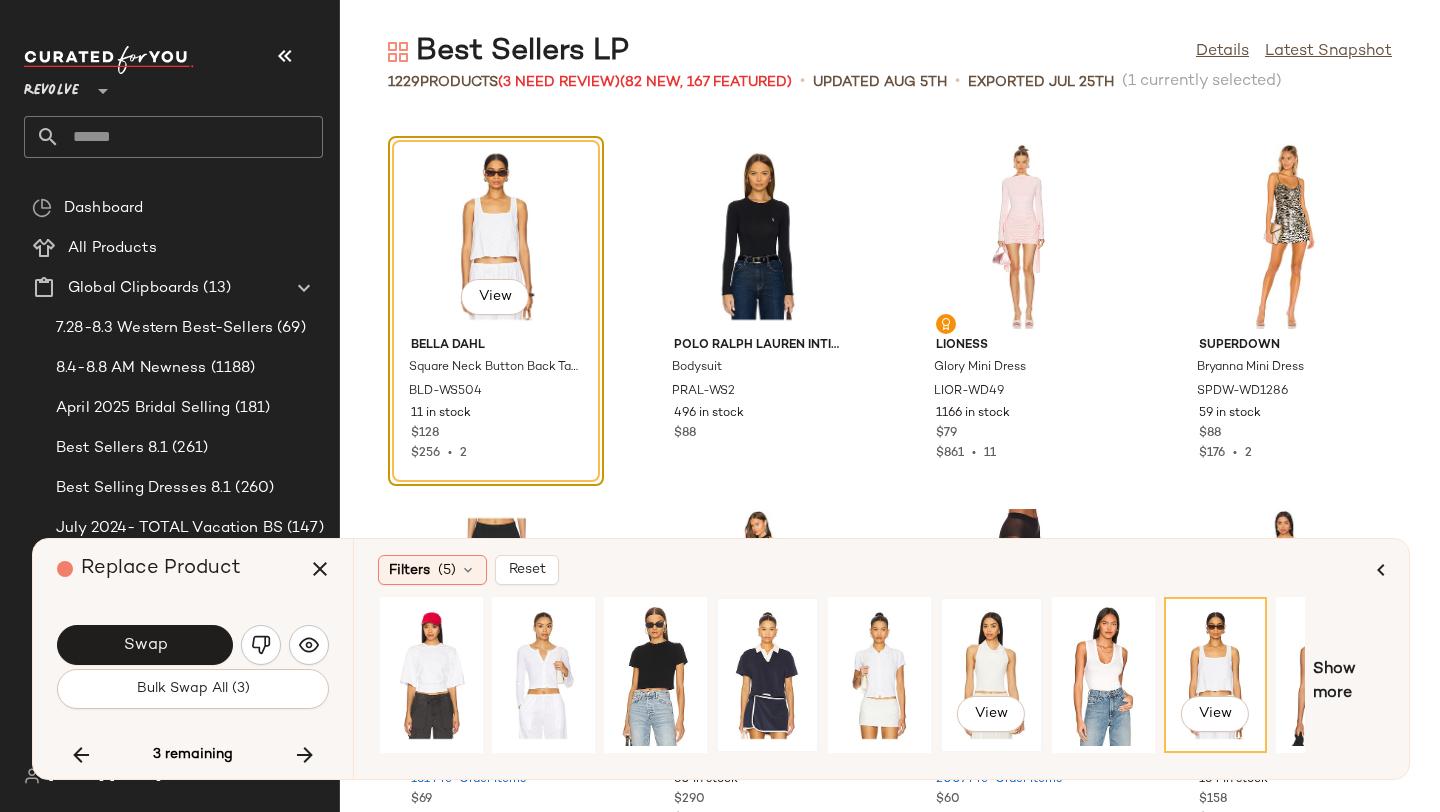 scroll, scrollTop: 0, scrollLeft: 0, axis: both 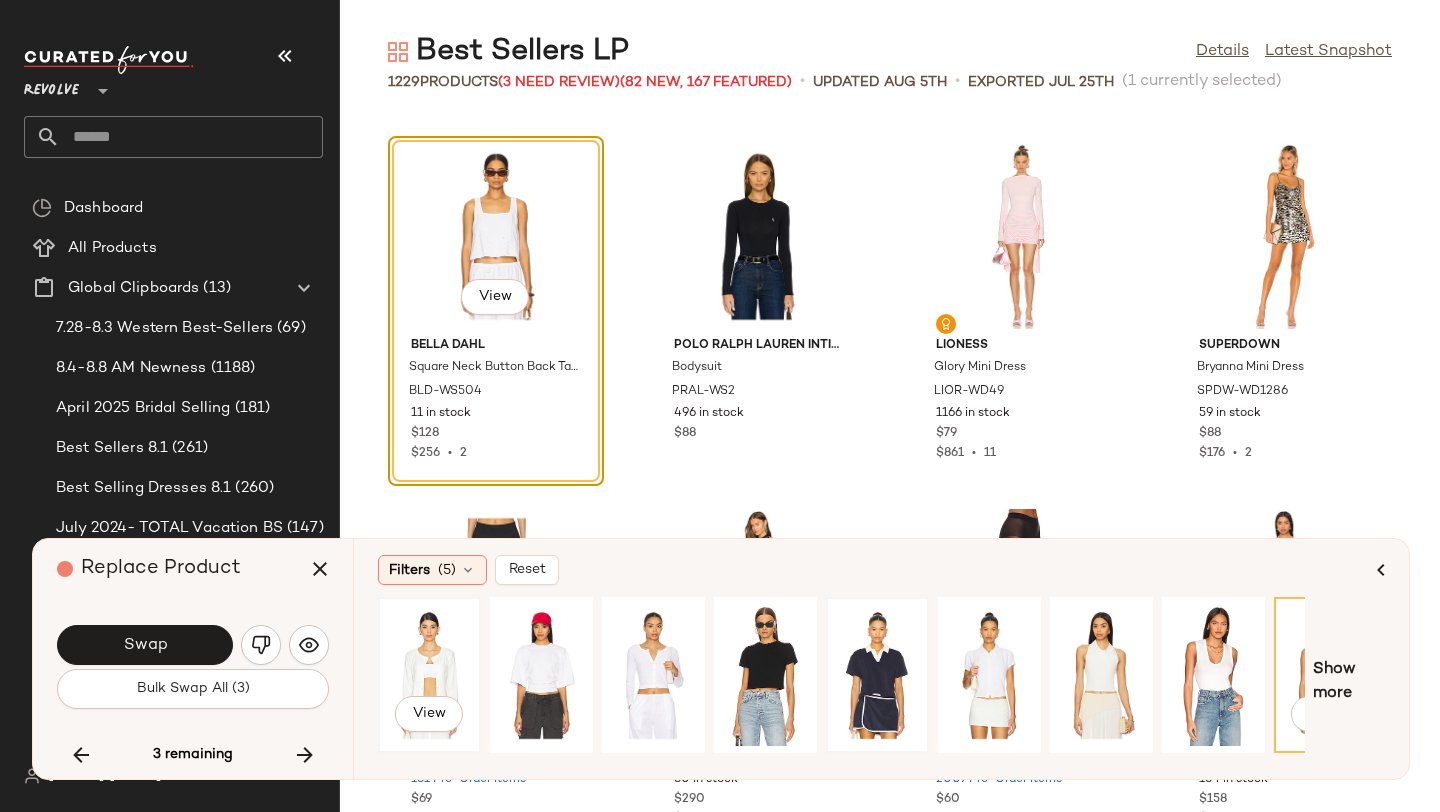 click on "View" 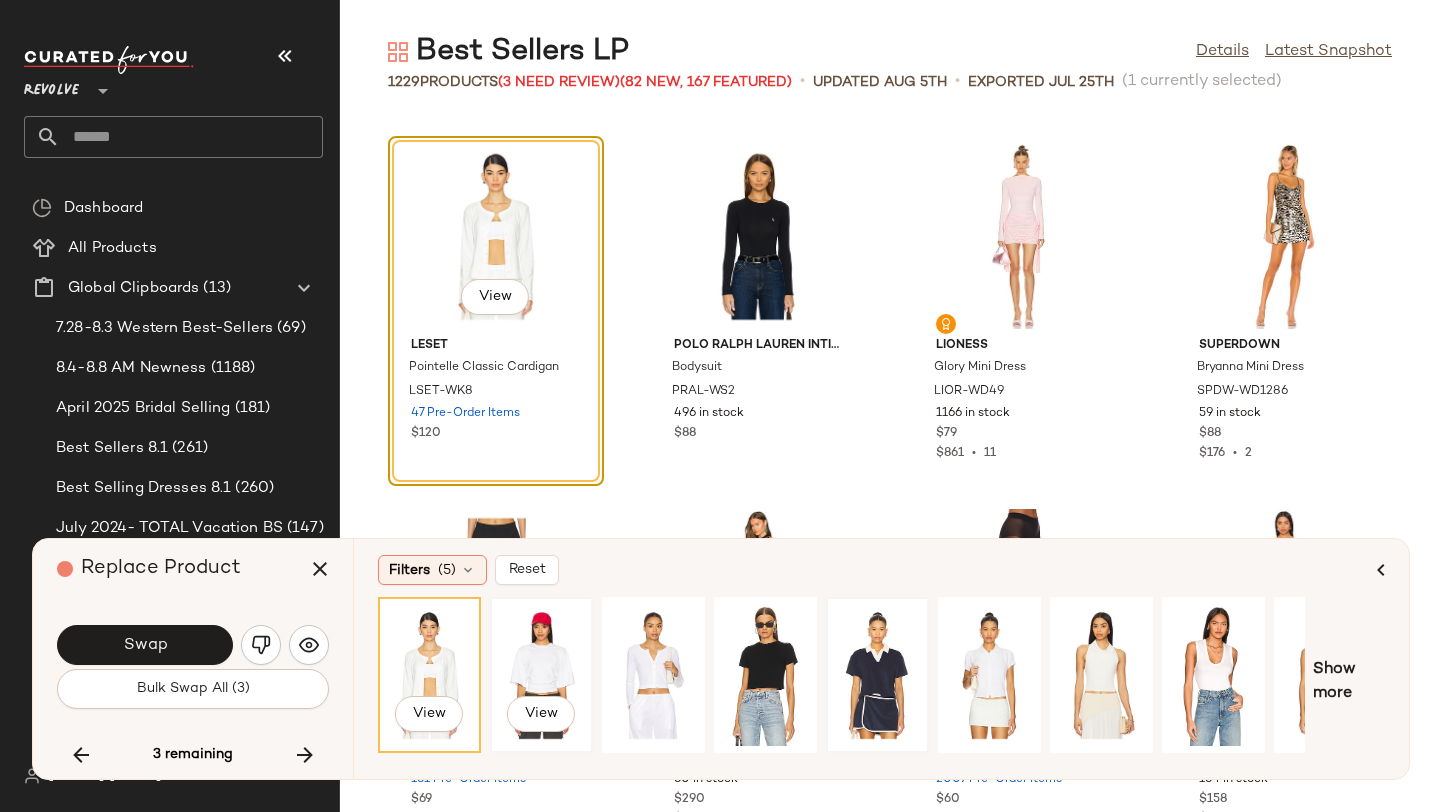 click on "View" 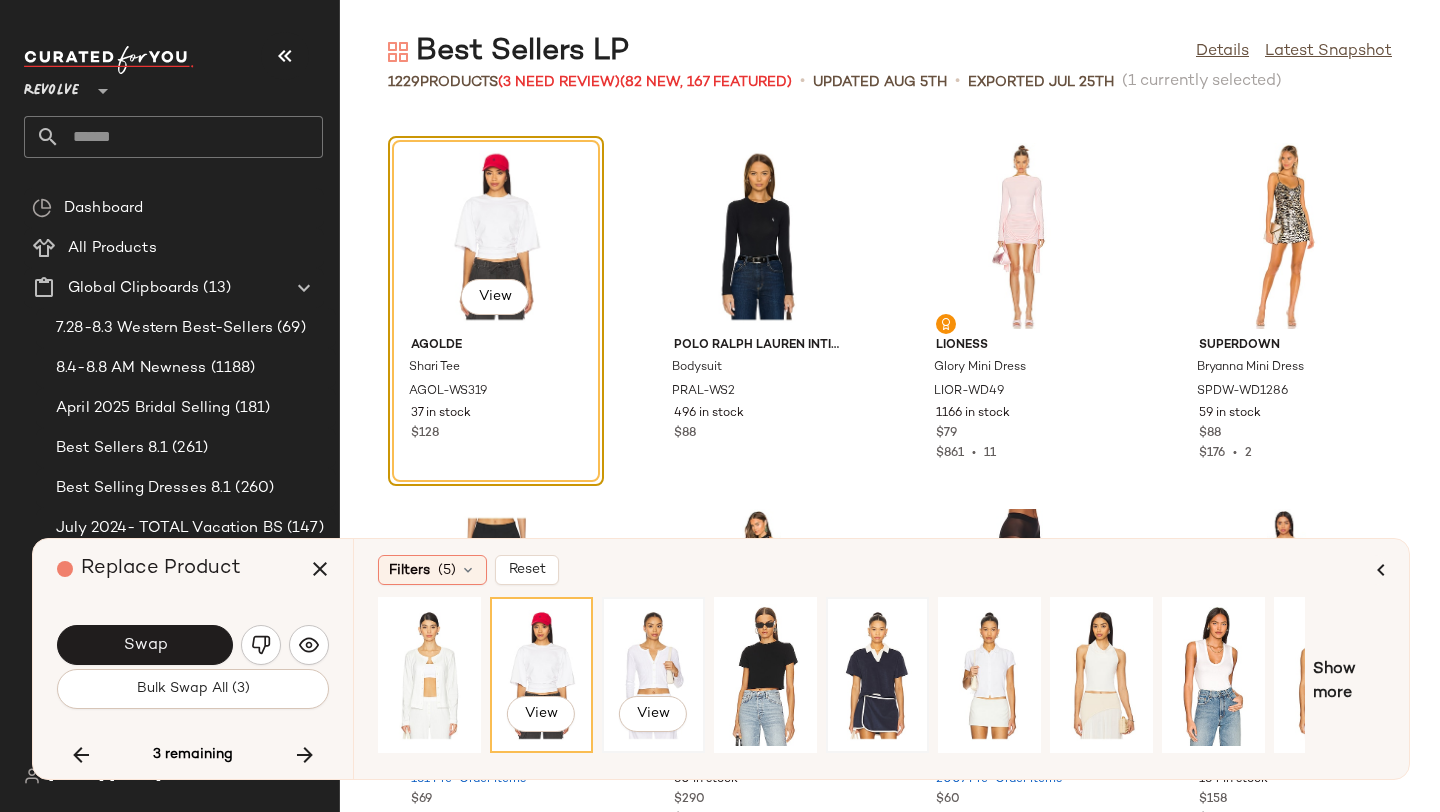 click on "View" 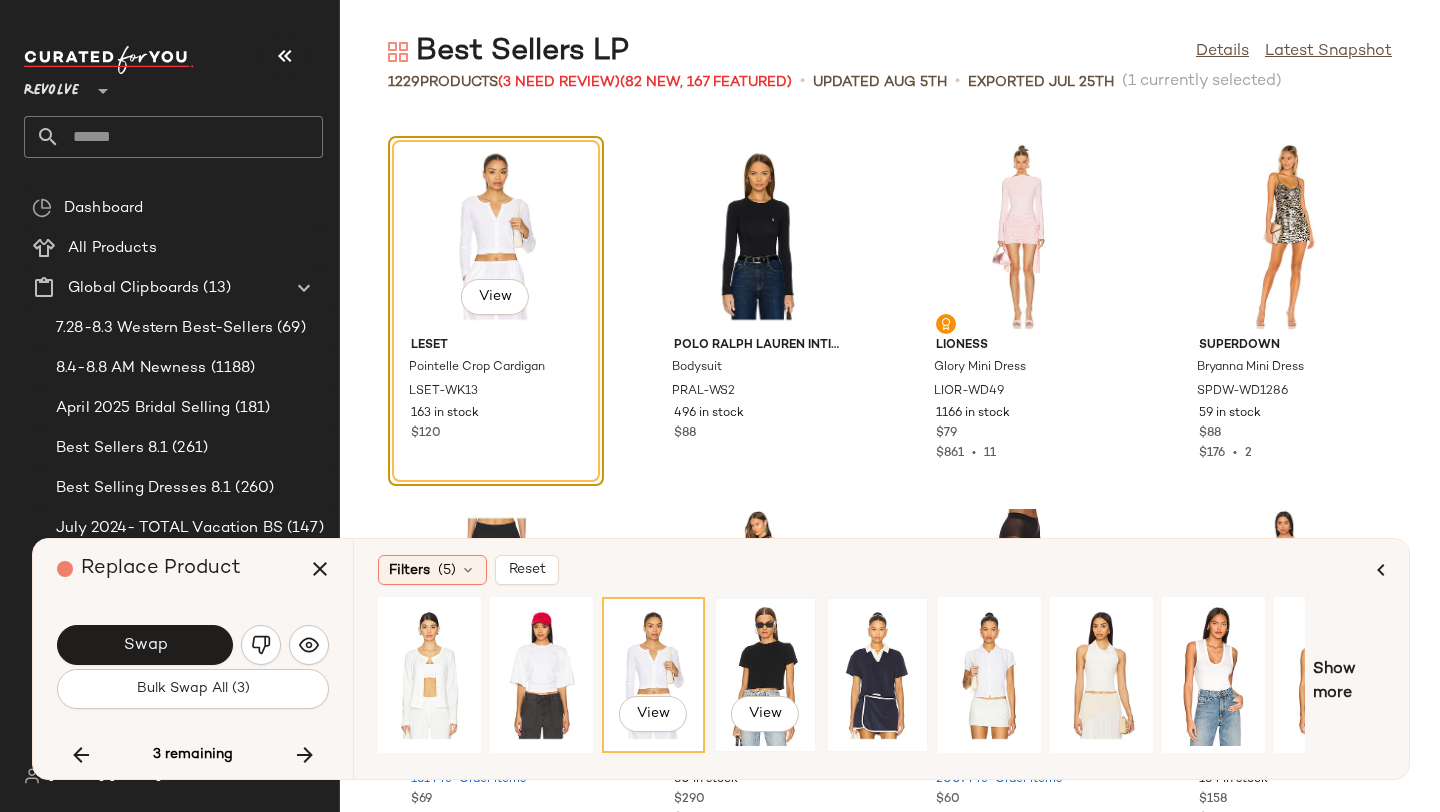 click on "View" 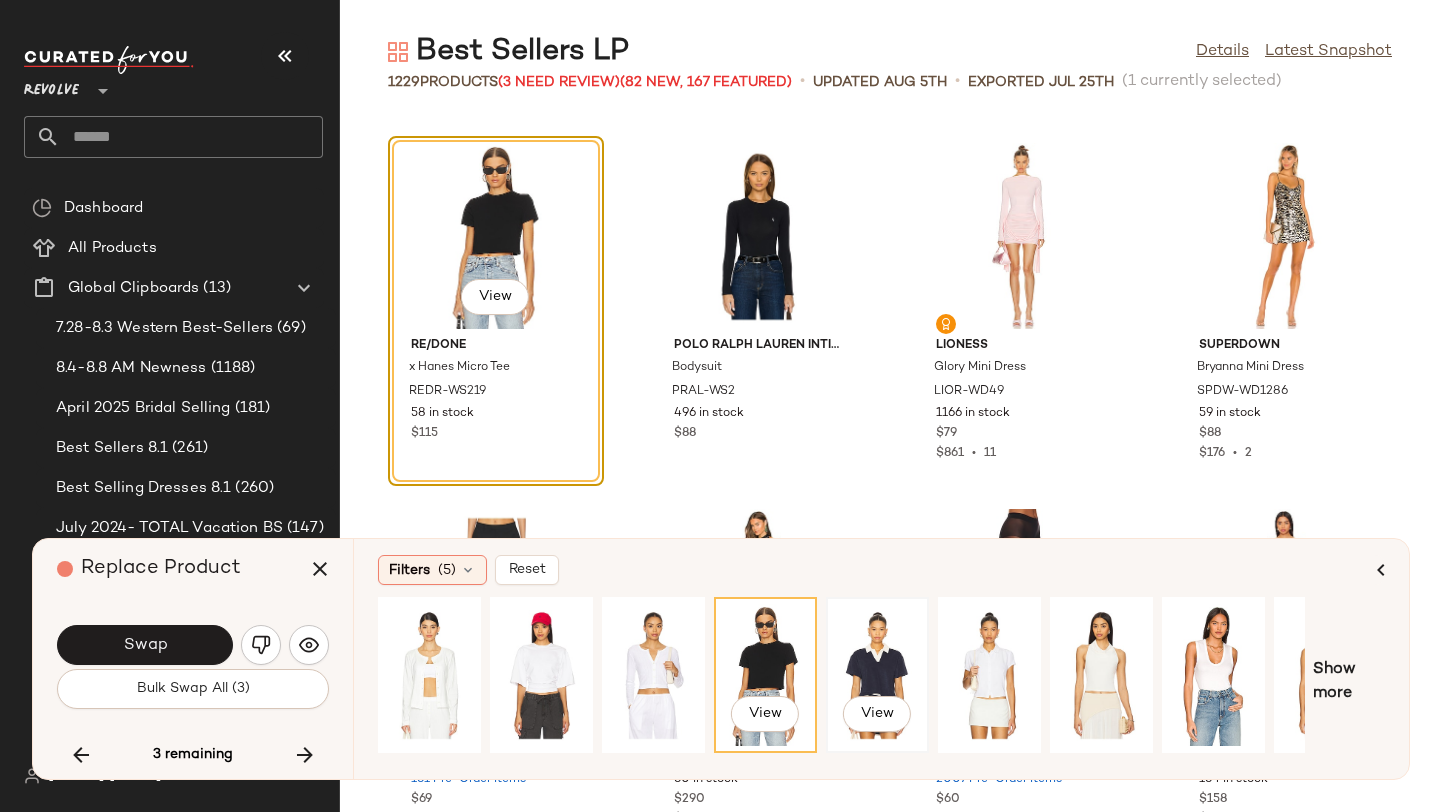click on "View" 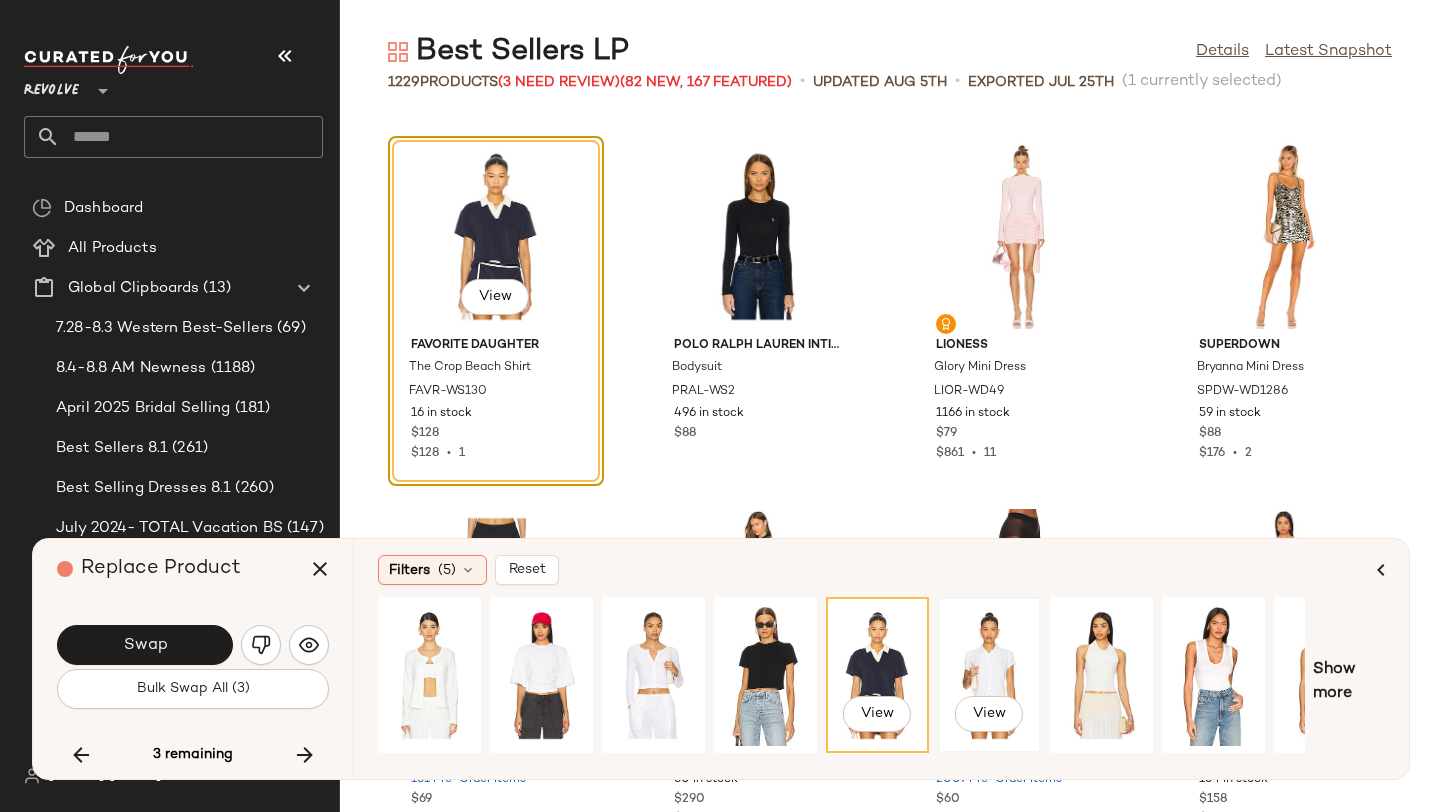 click on "View" 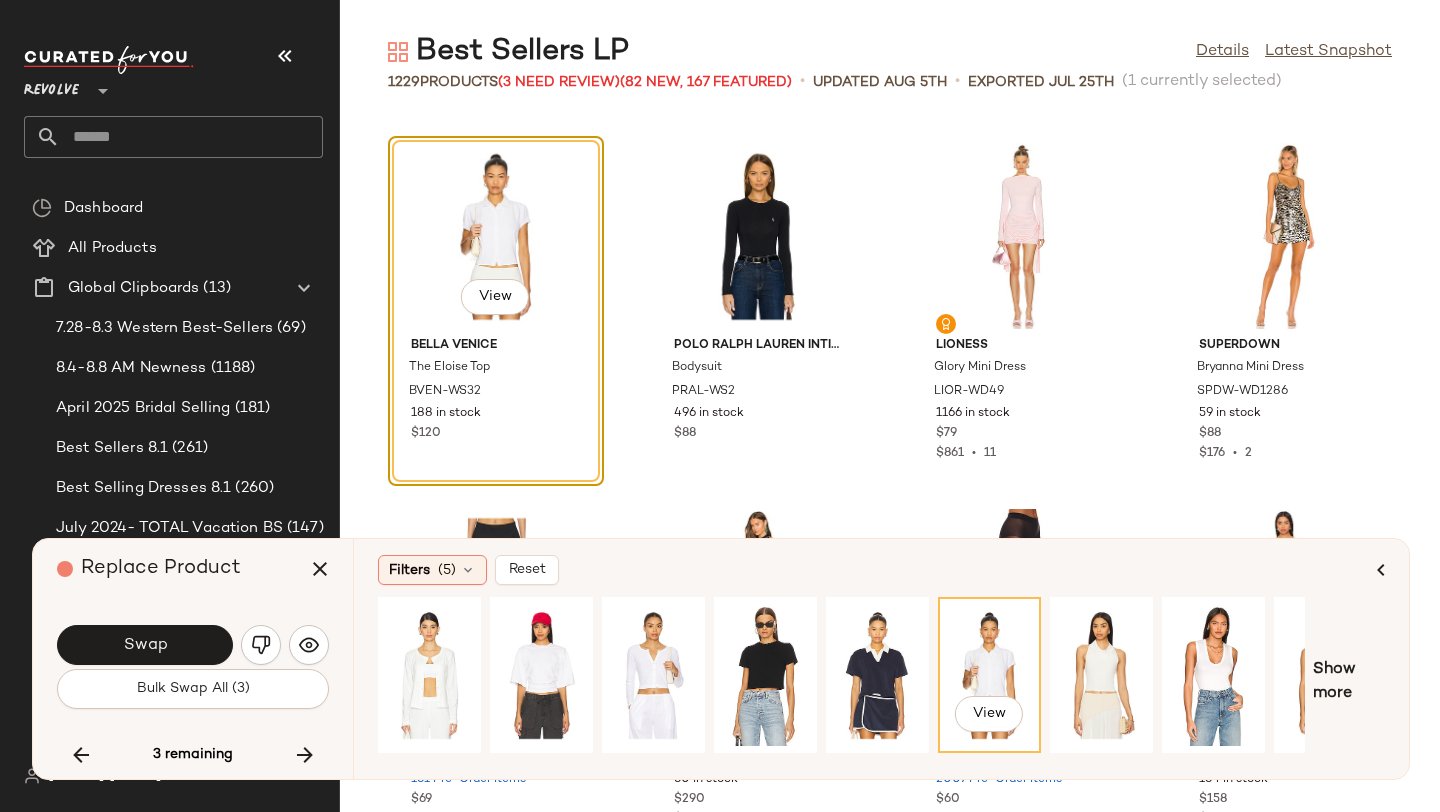 scroll, scrollTop: 0, scrollLeft: 182, axis: horizontal 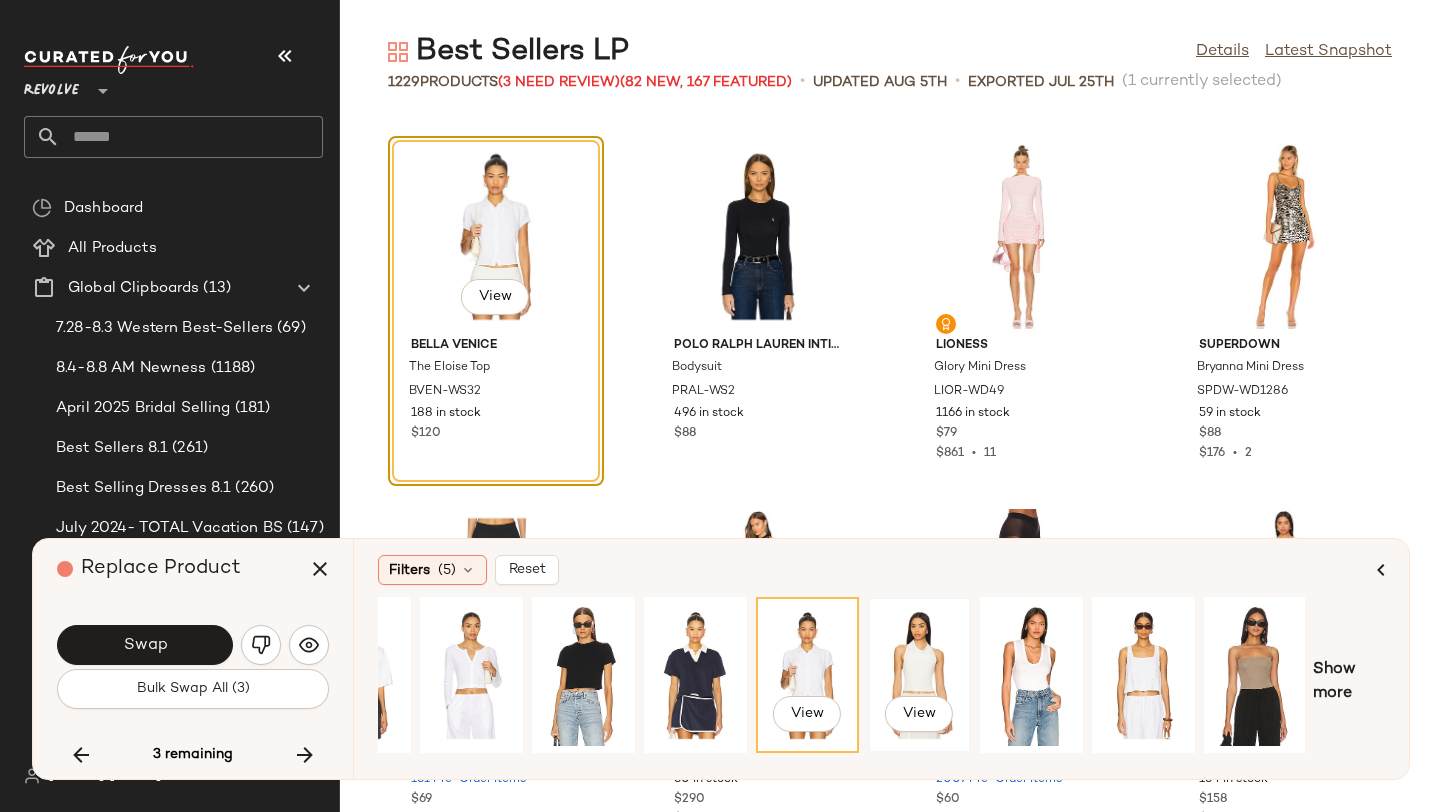 click on "View" 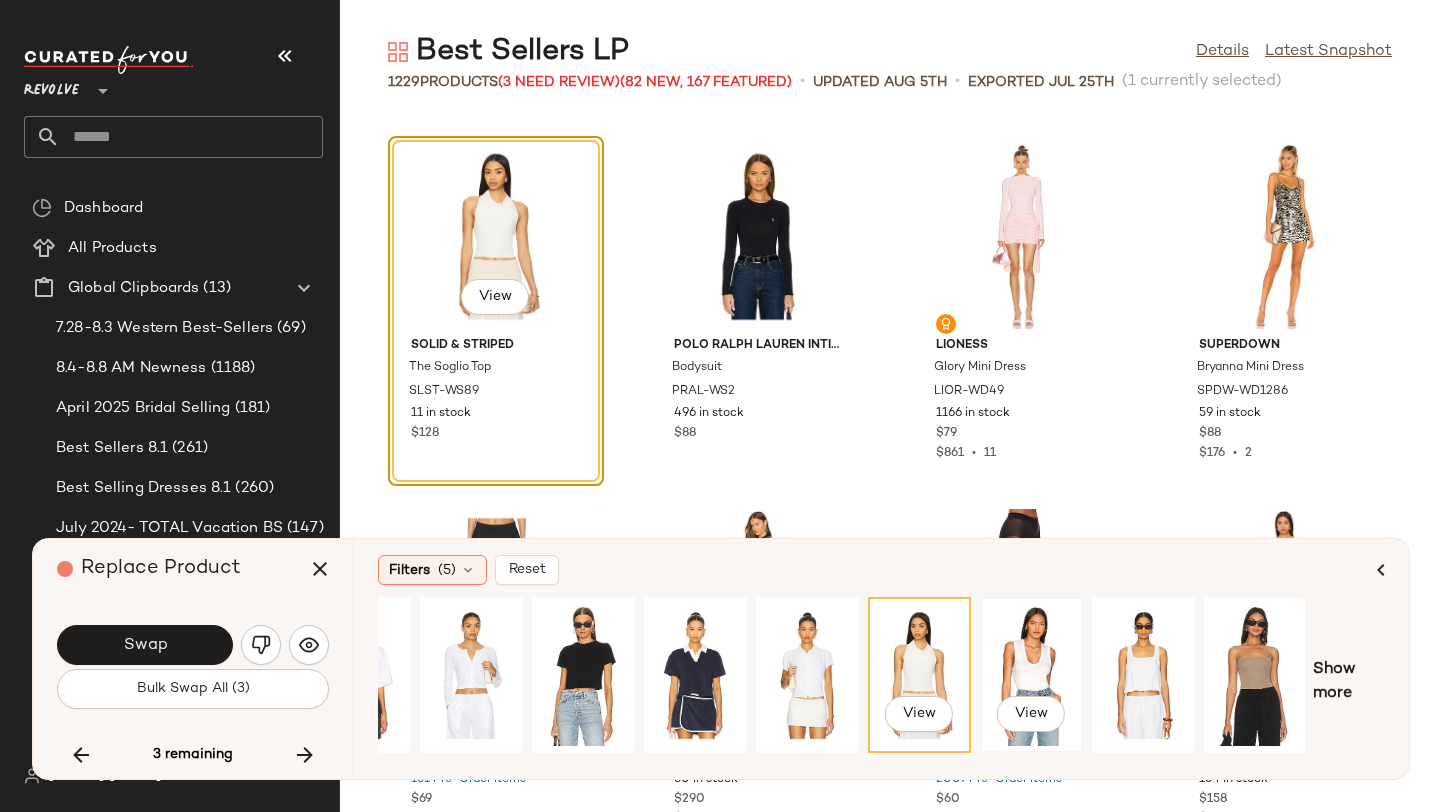 click on "View" 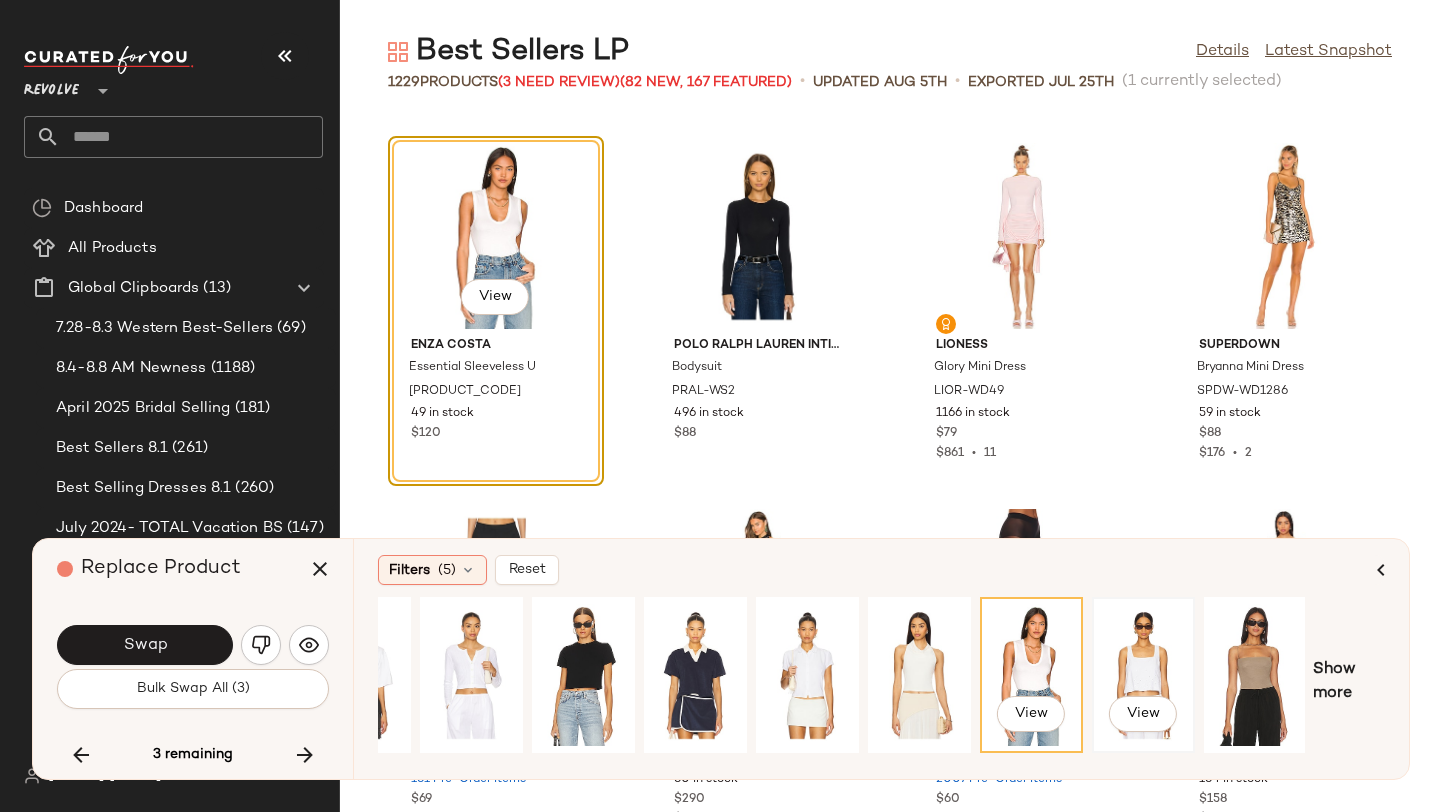 click on "View" 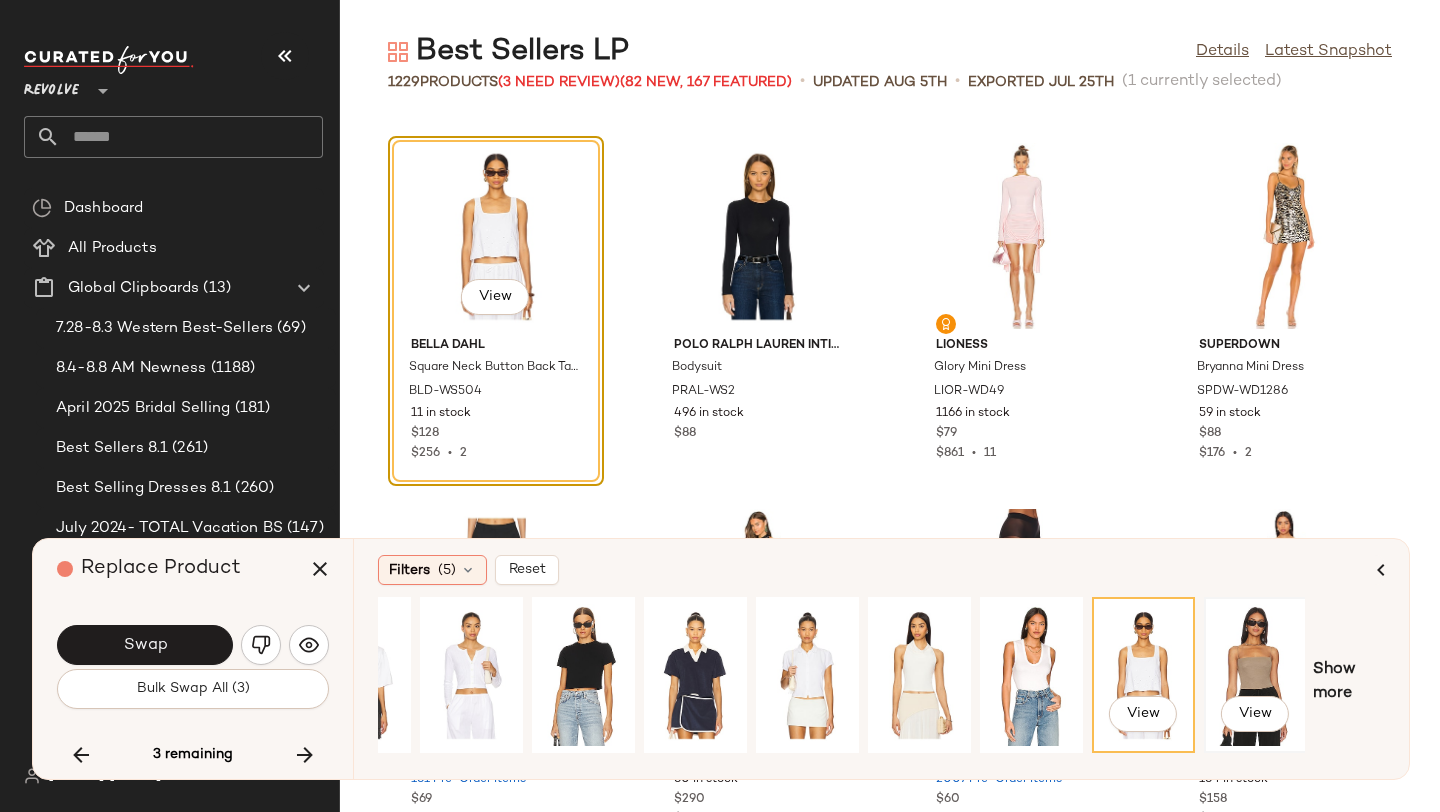 click on "View" 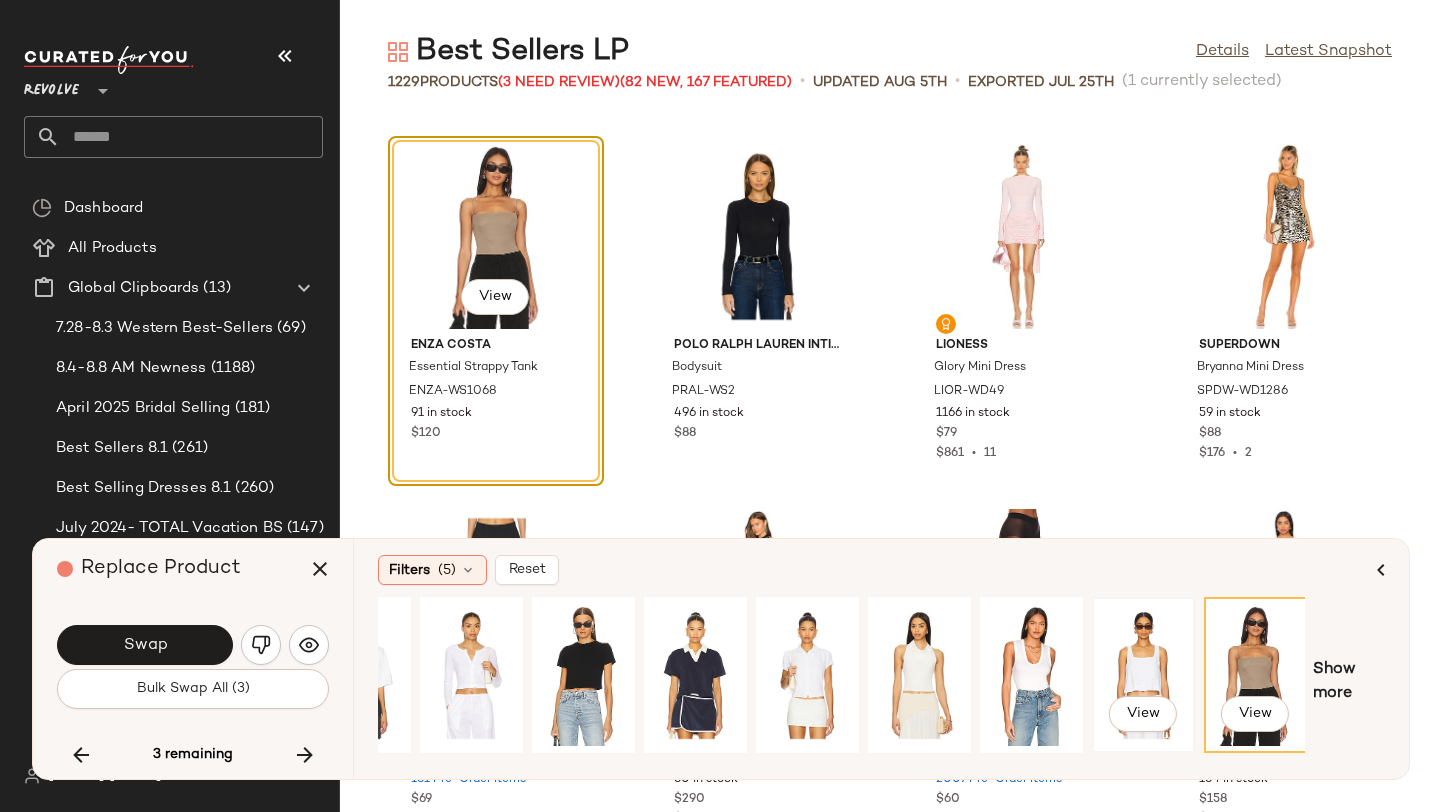 click on "View" 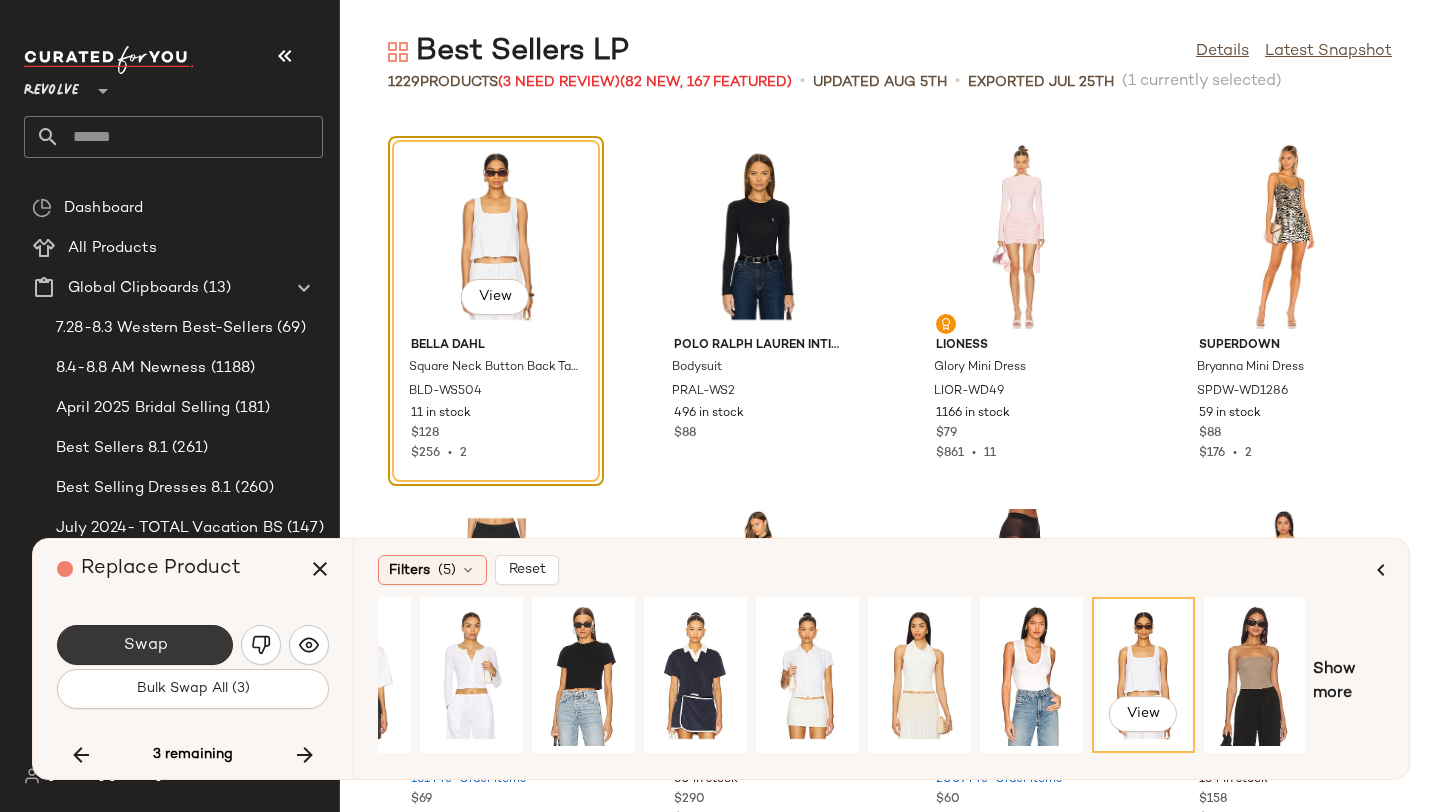 click on "Swap" at bounding box center (145, 645) 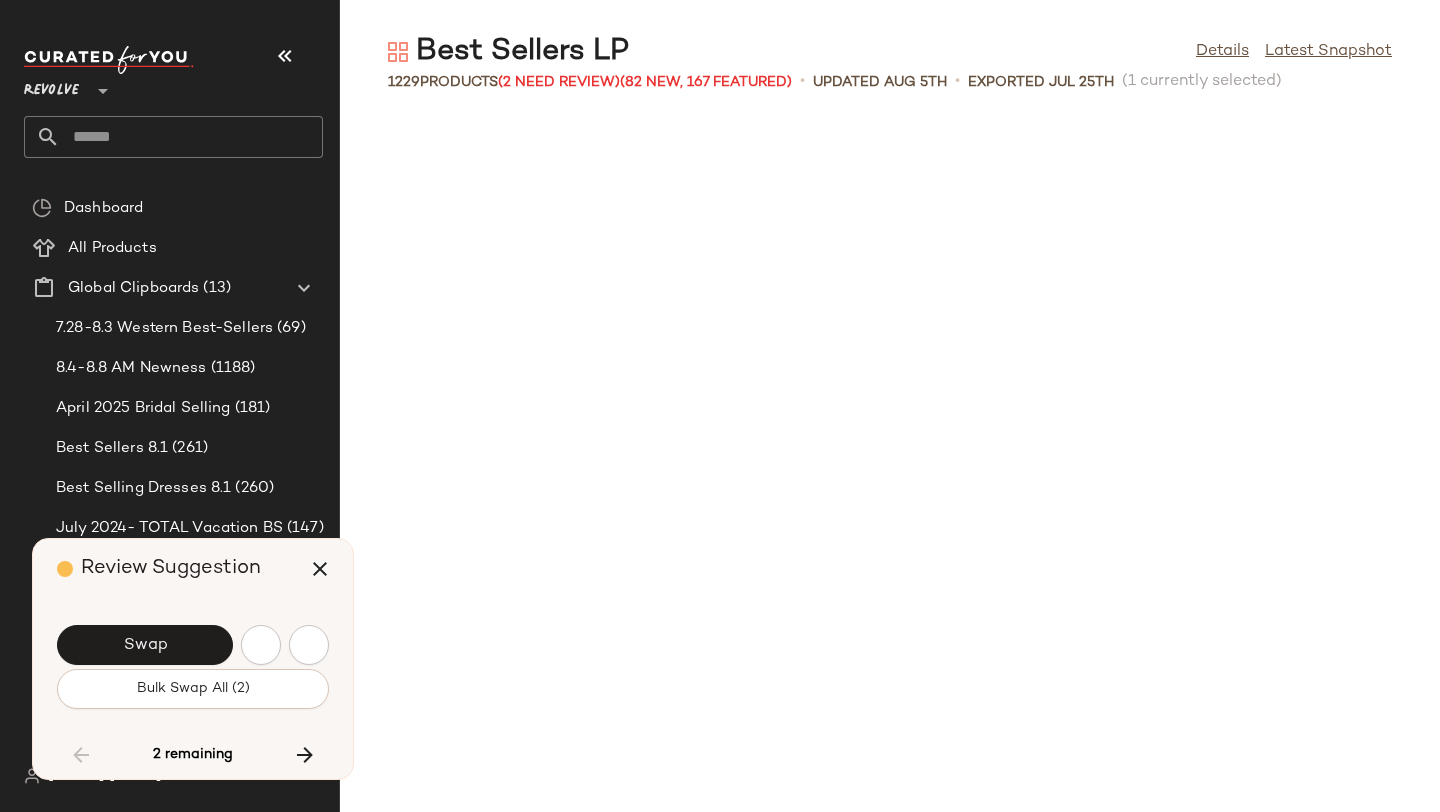 scroll, scrollTop: 31476, scrollLeft: 0, axis: vertical 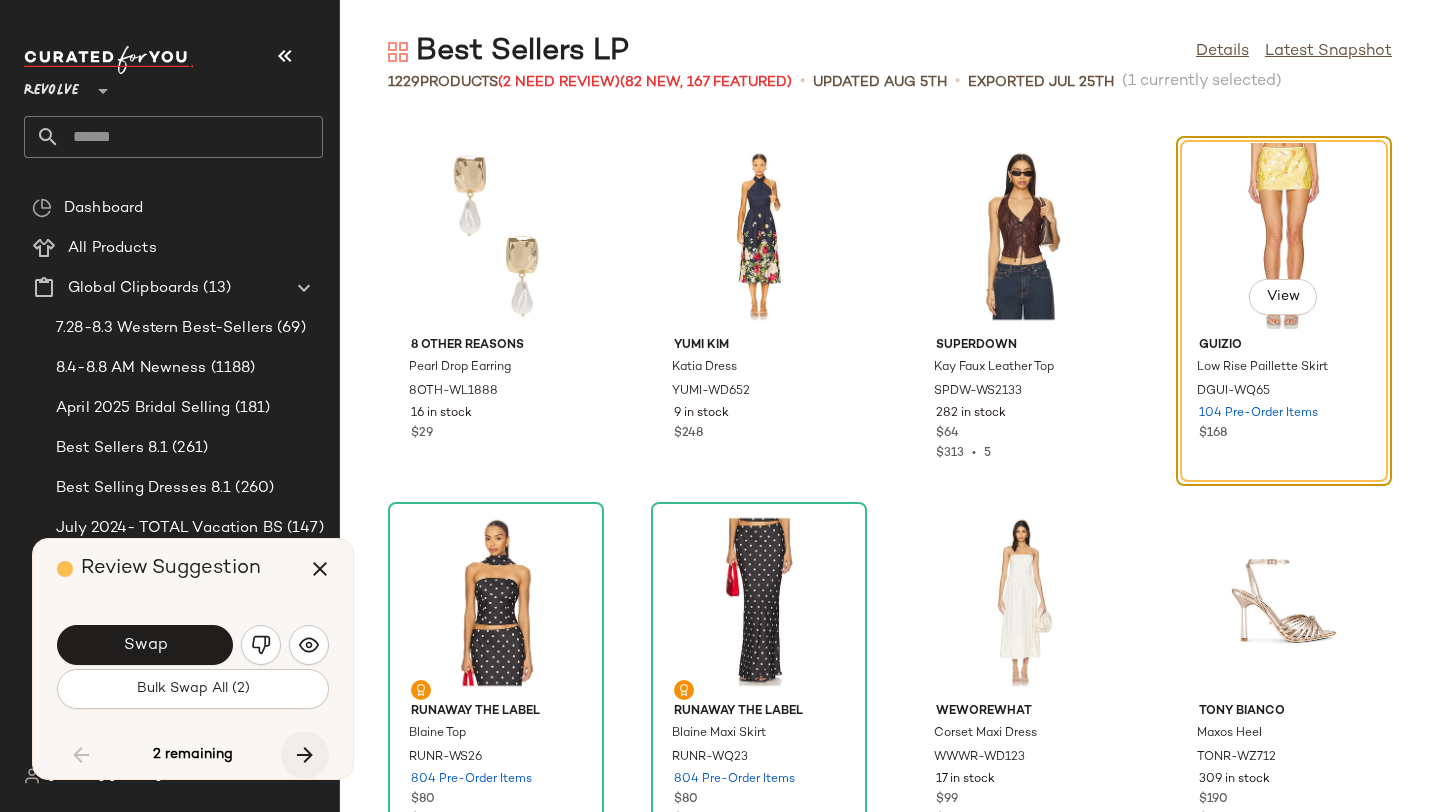 click at bounding box center [305, 755] 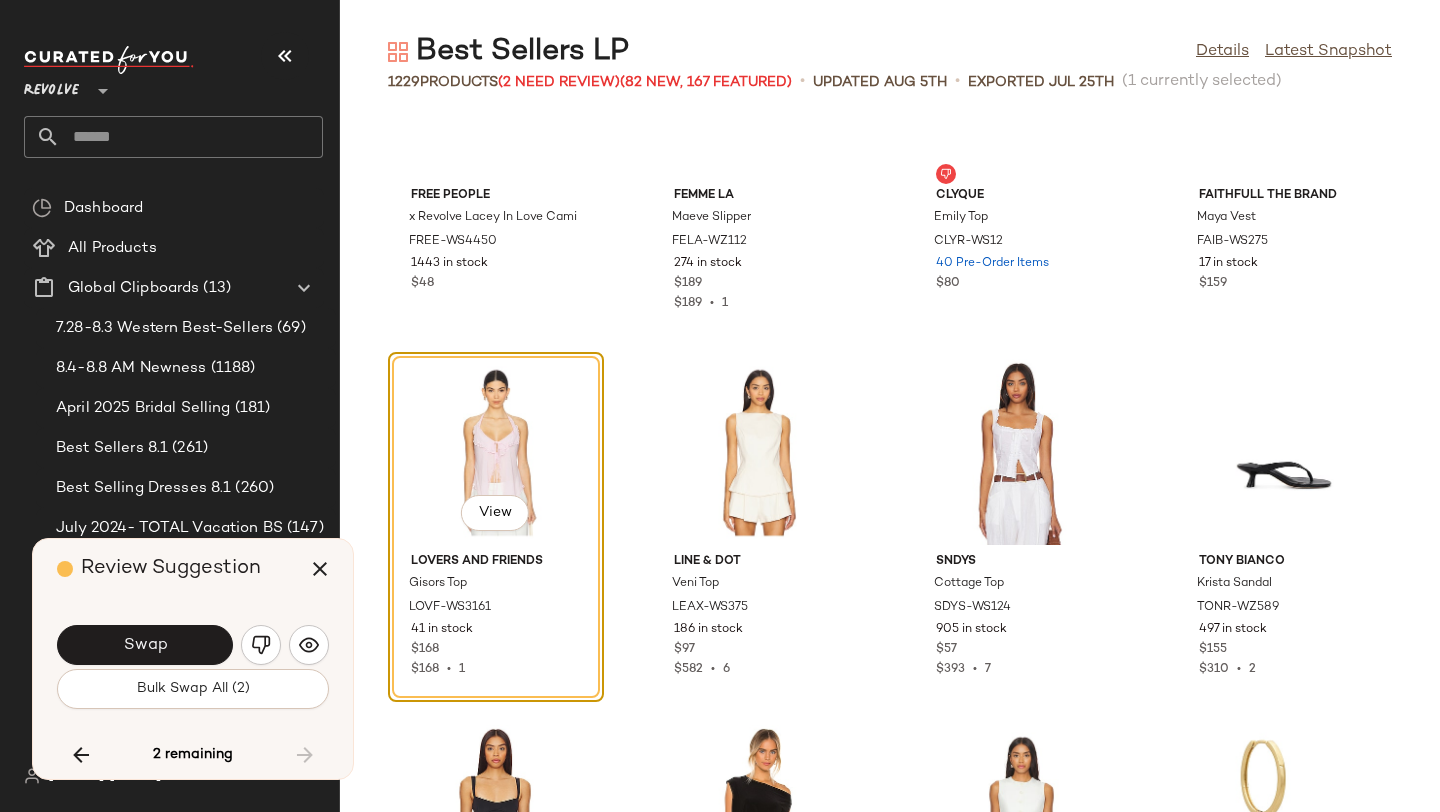 scroll, scrollTop: 111411, scrollLeft: 0, axis: vertical 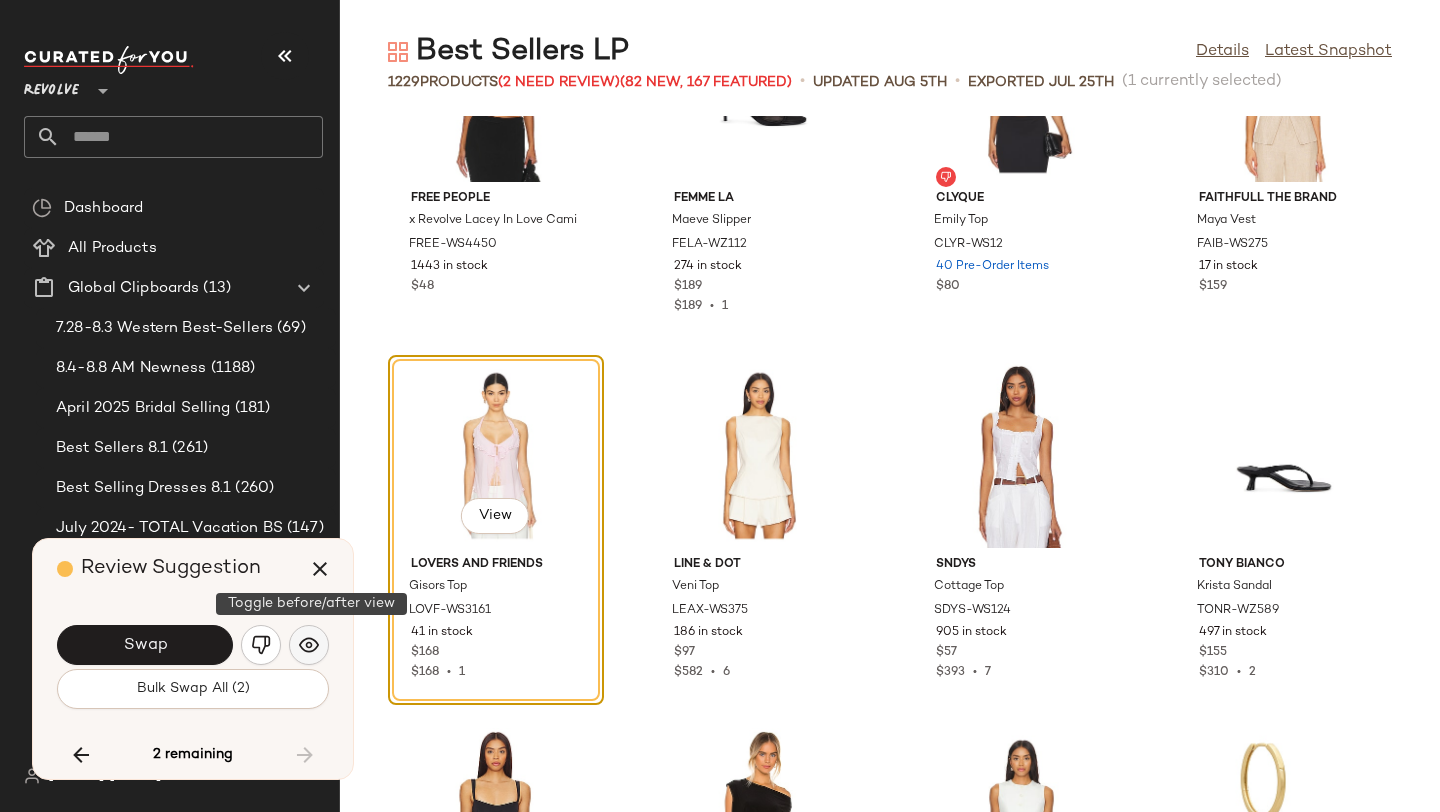 click 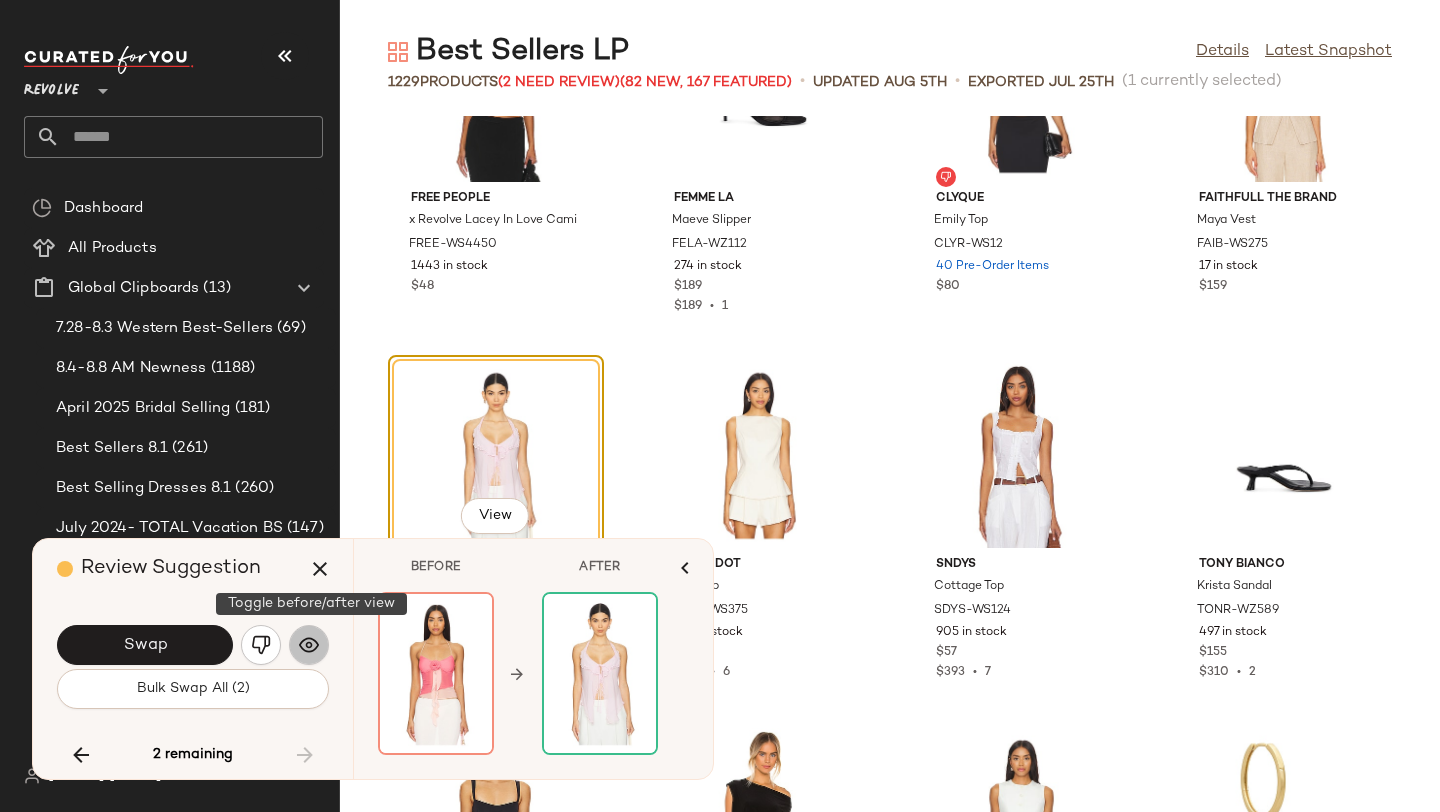 click 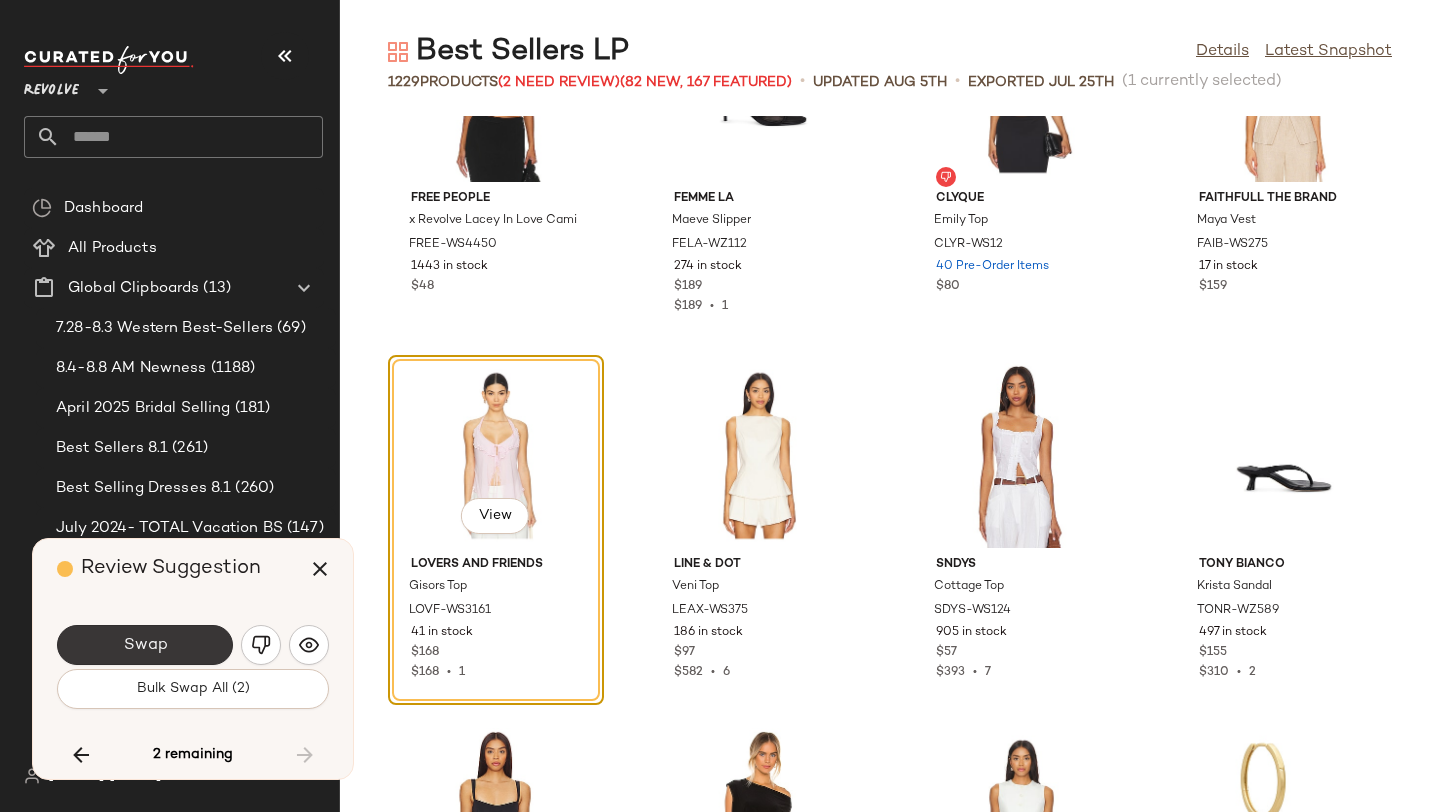 click on "Swap" at bounding box center [145, 645] 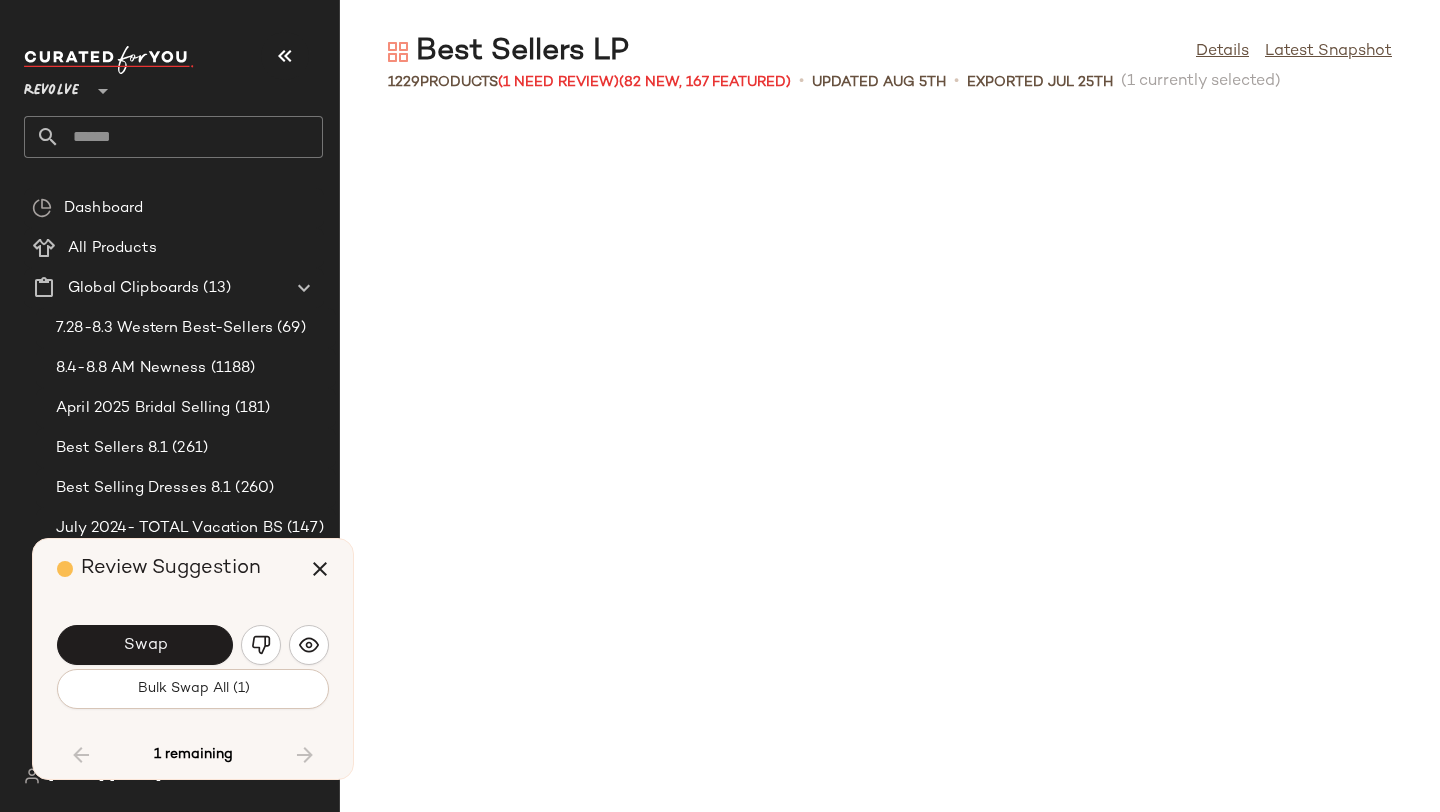 scroll, scrollTop: 31476, scrollLeft: 0, axis: vertical 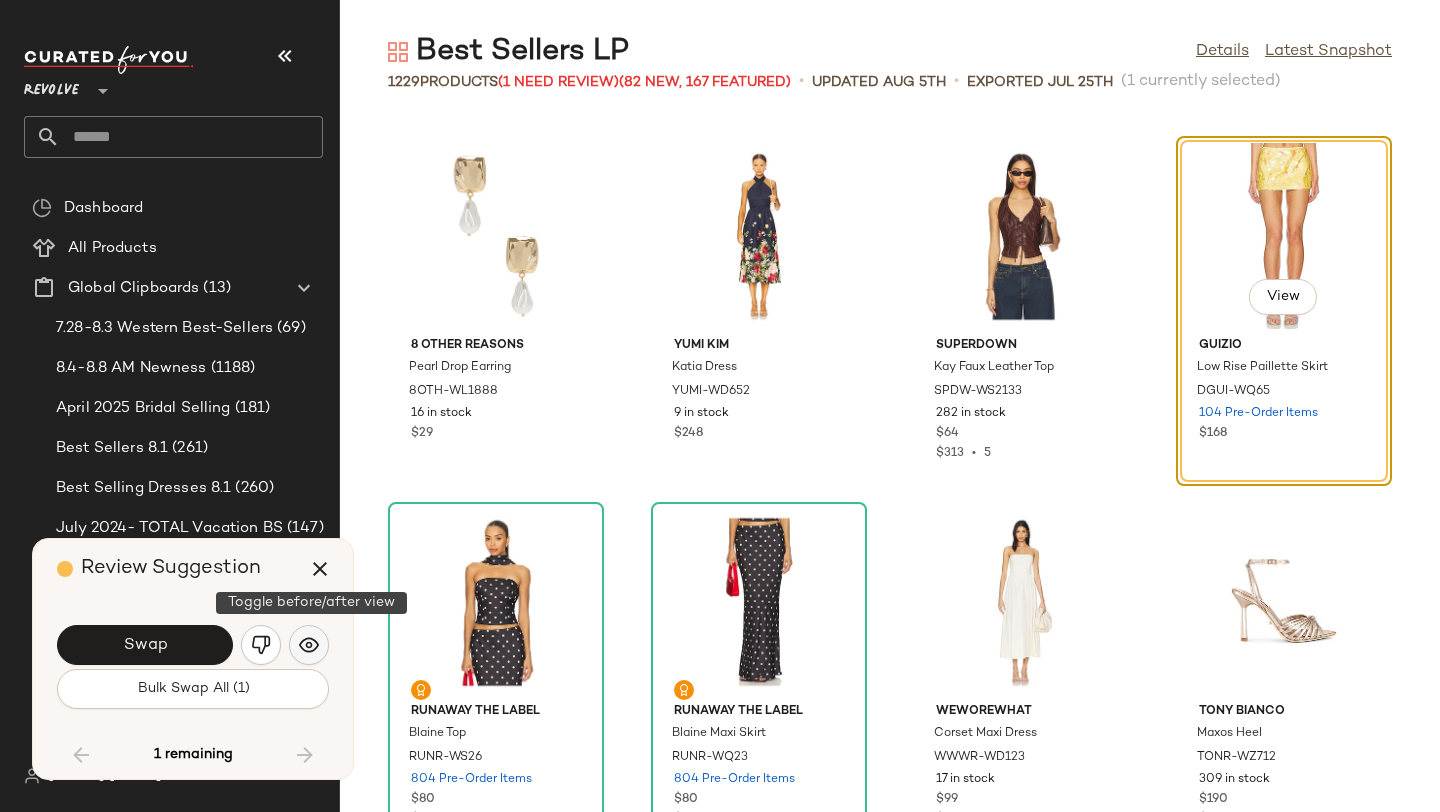 click at bounding box center [309, 645] 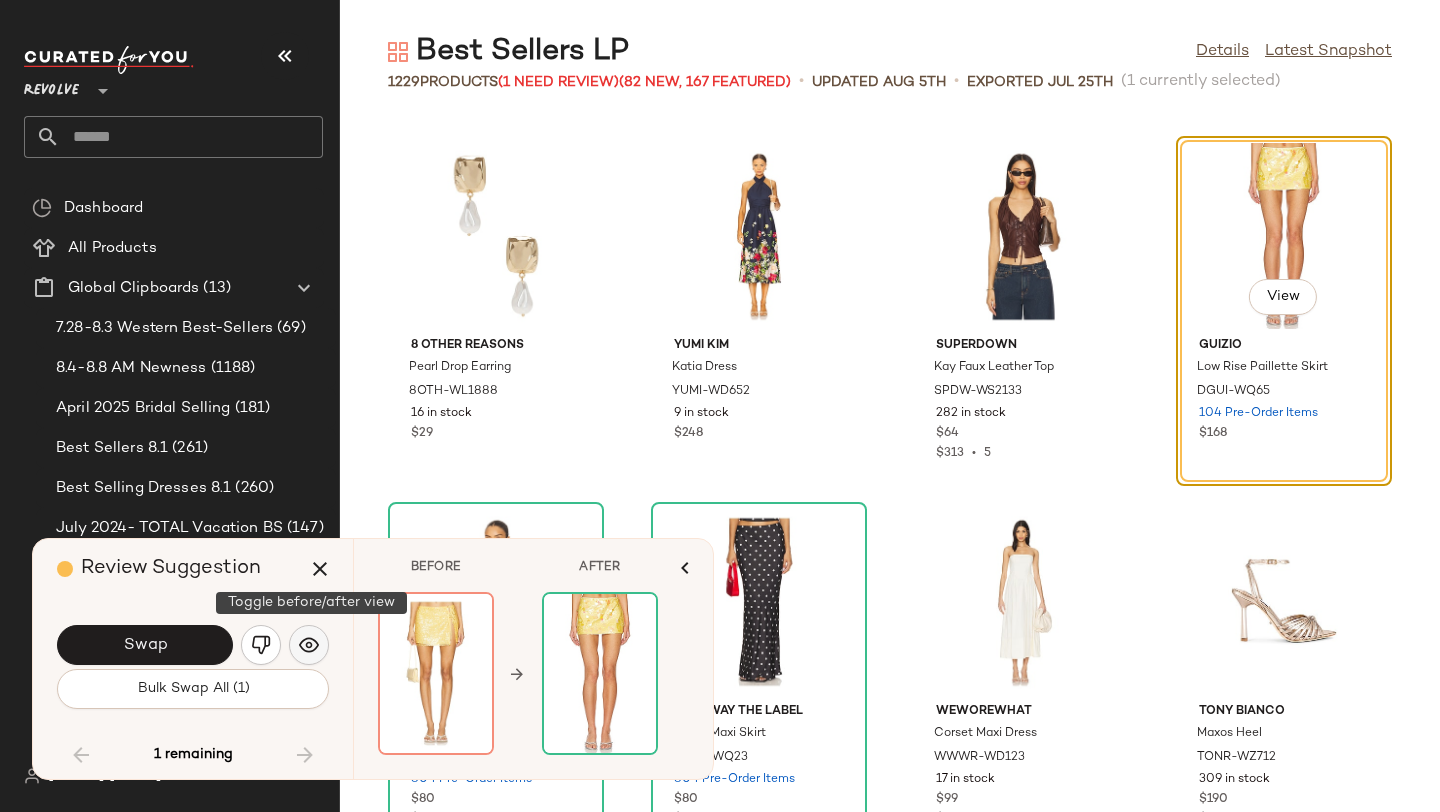 click 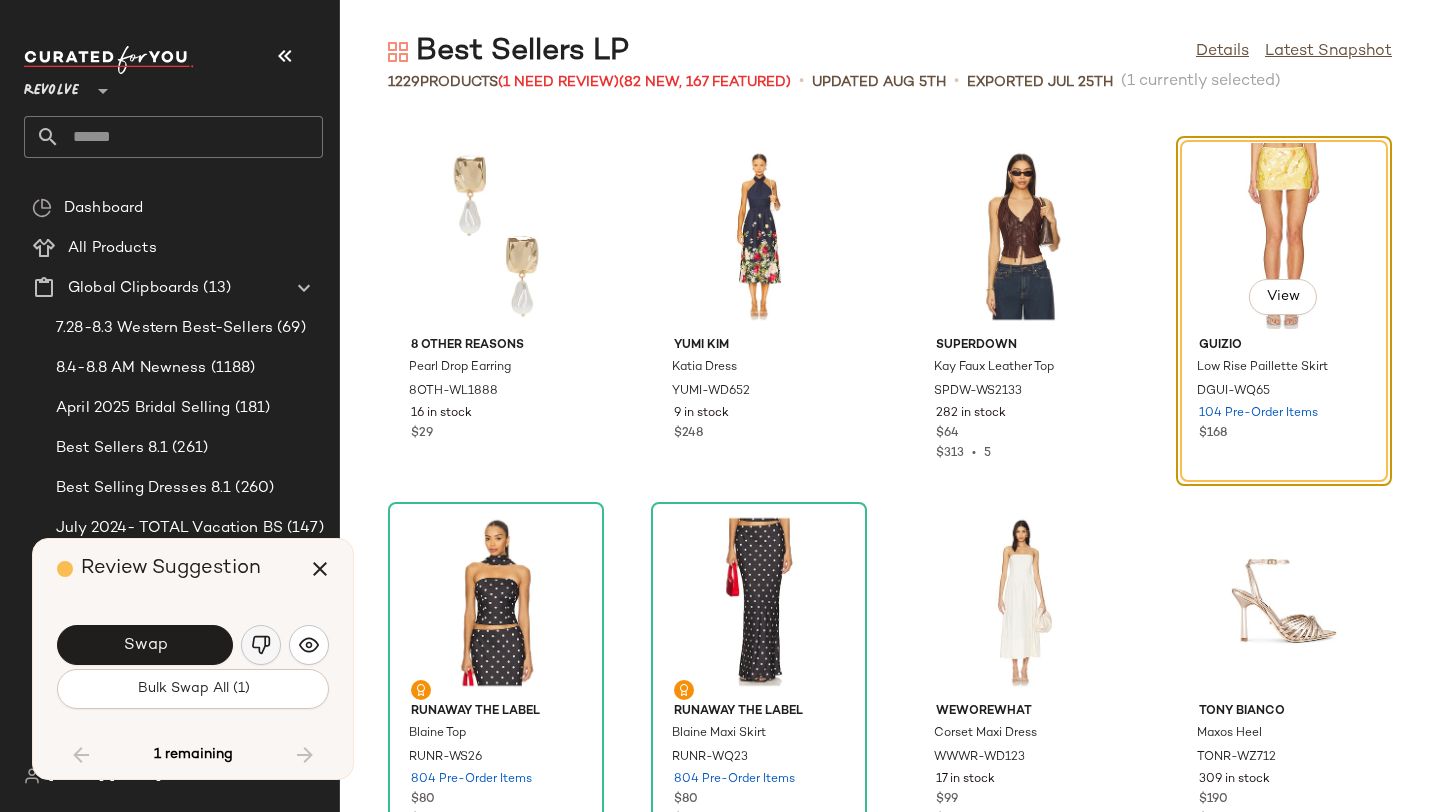 click 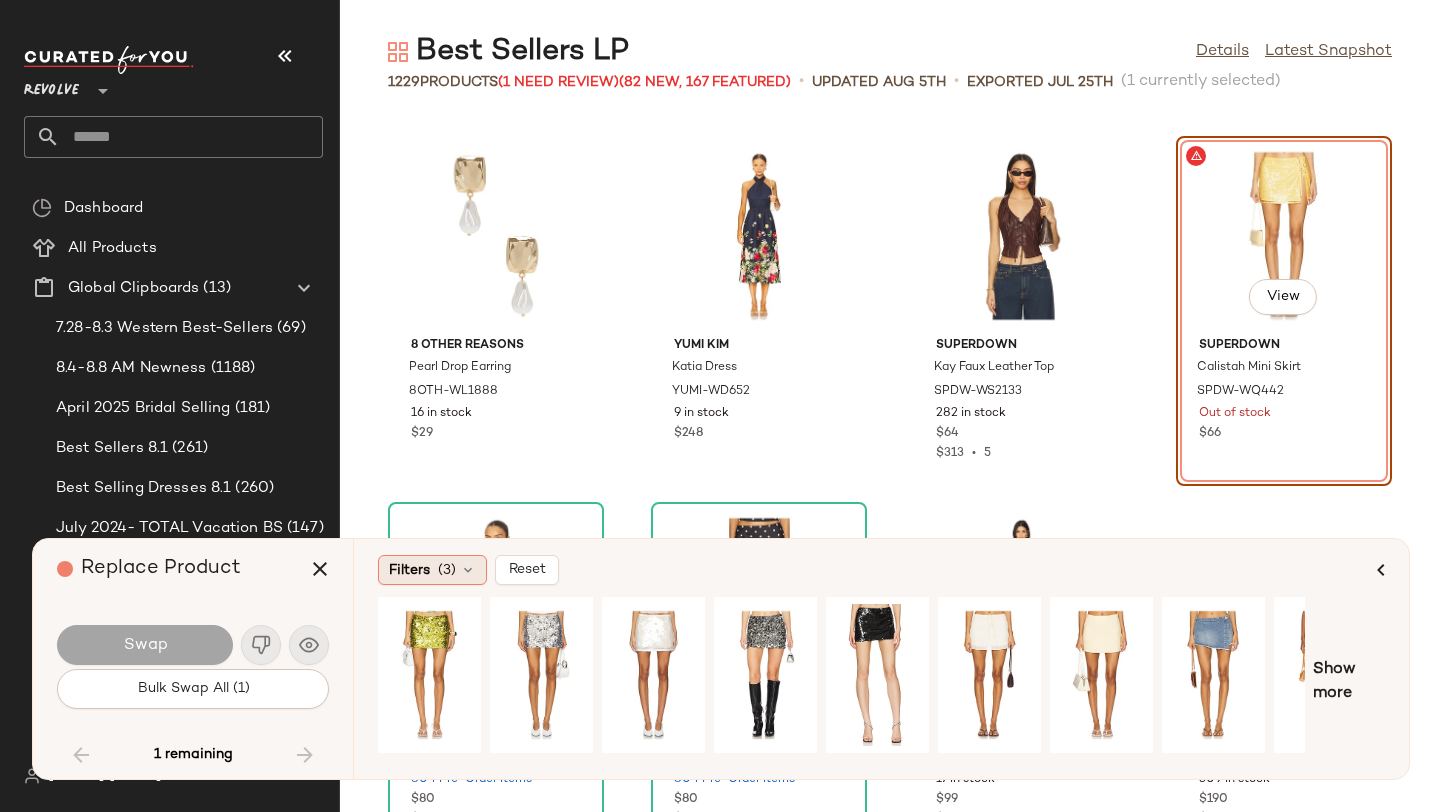 click at bounding box center [468, 570] 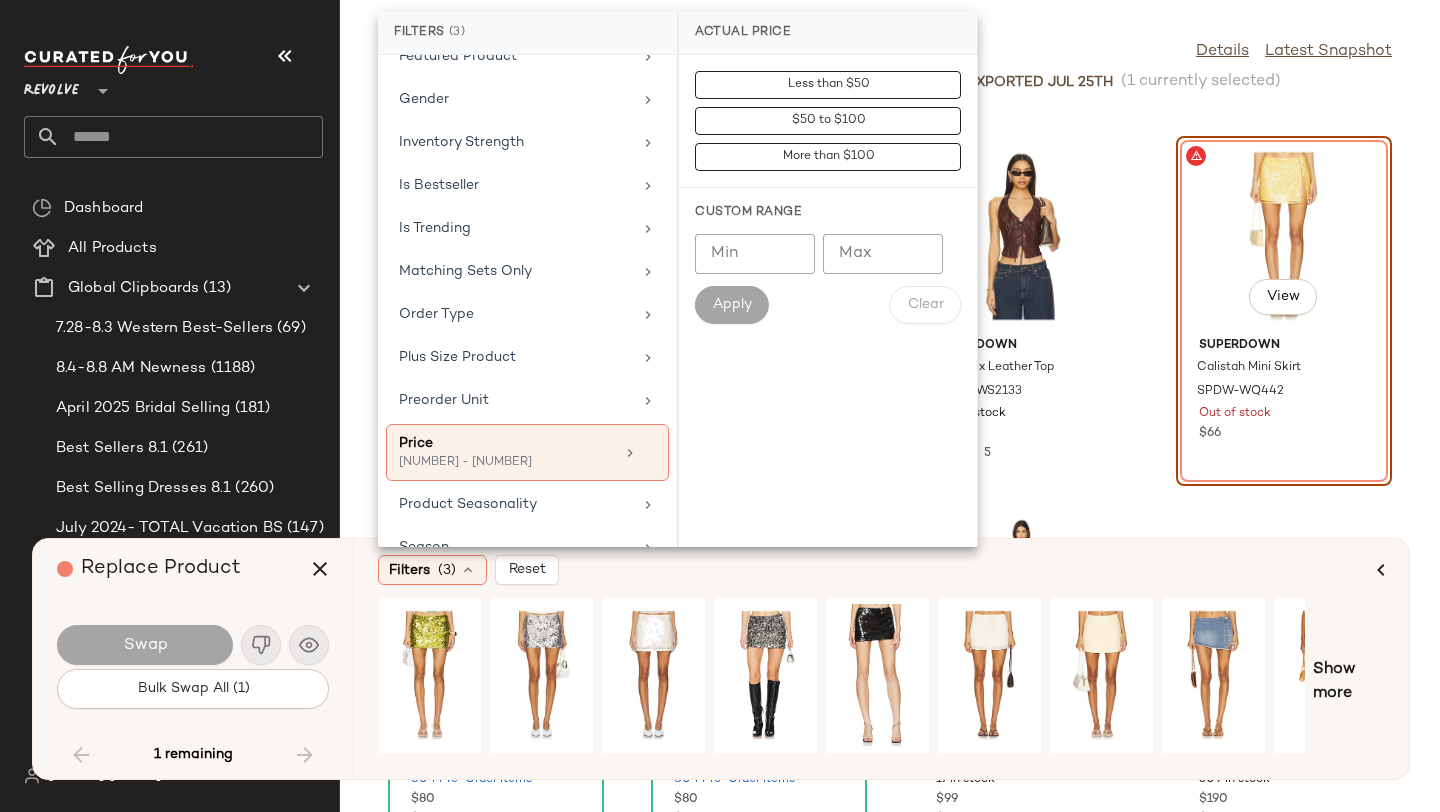 scroll, scrollTop: 694, scrollLeft: 0, axis: vertical 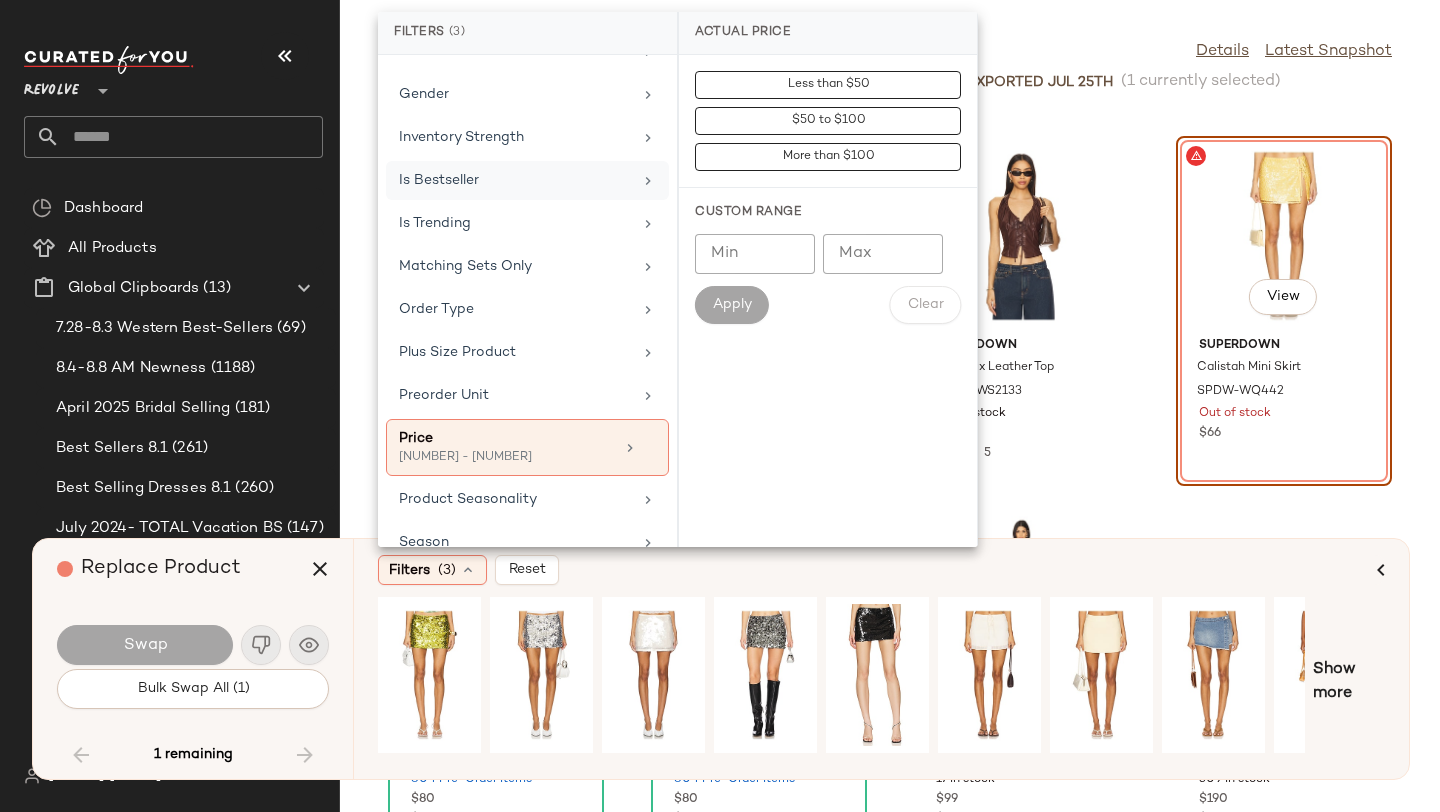 click on "Is Bestseller" at bounding box center (515, 180) 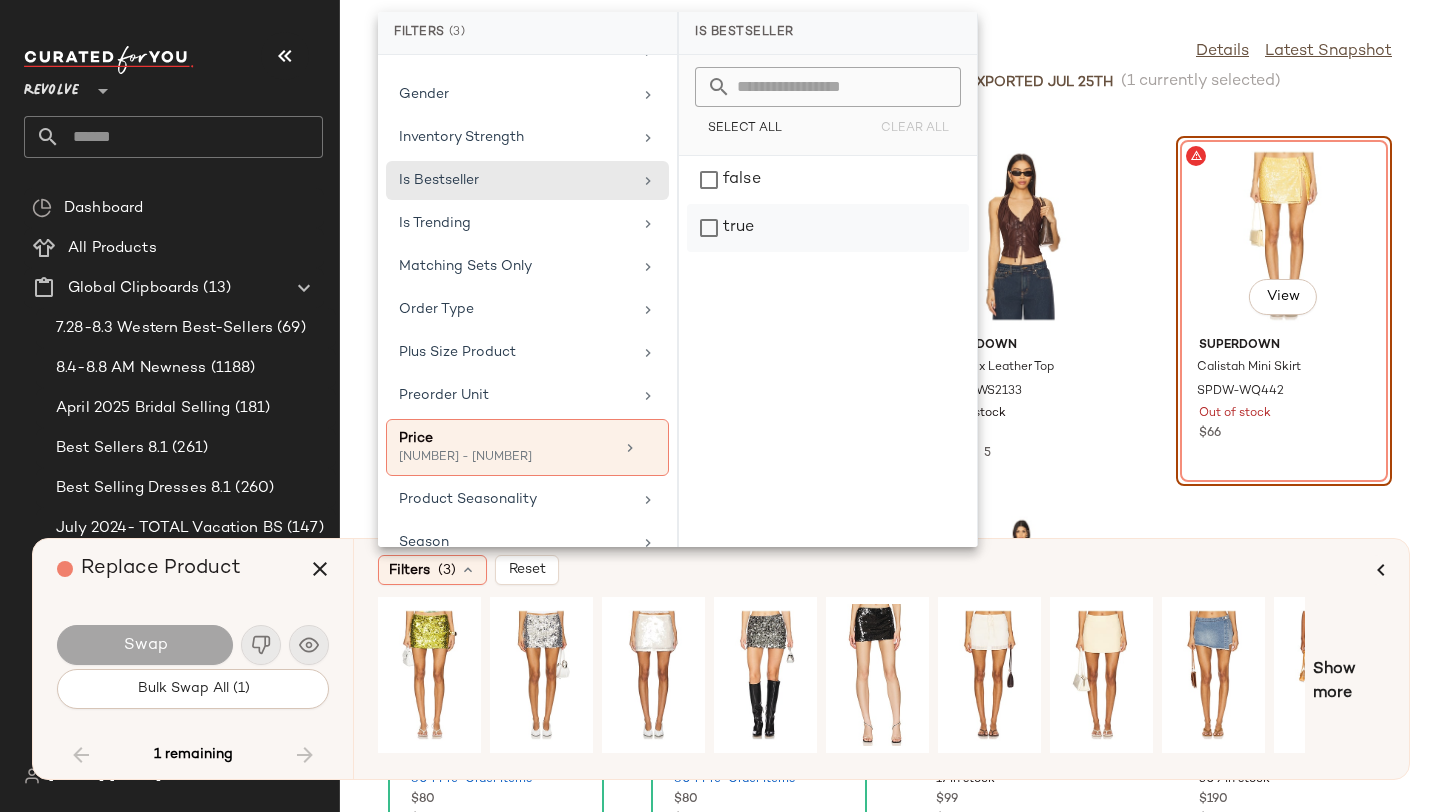 click on "true" 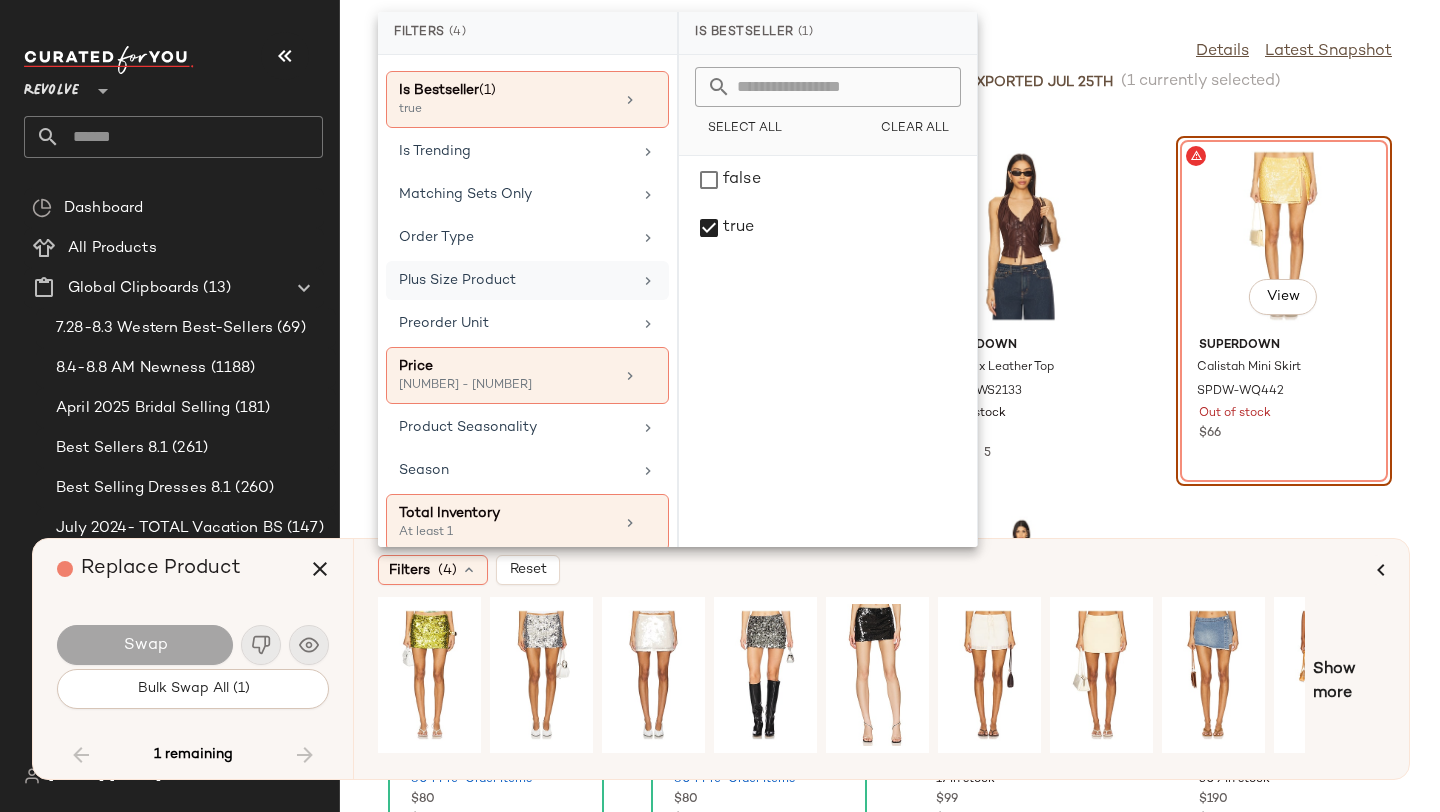 scroll, scrollTop: 972, scrollLeft: 0, axis: vertical 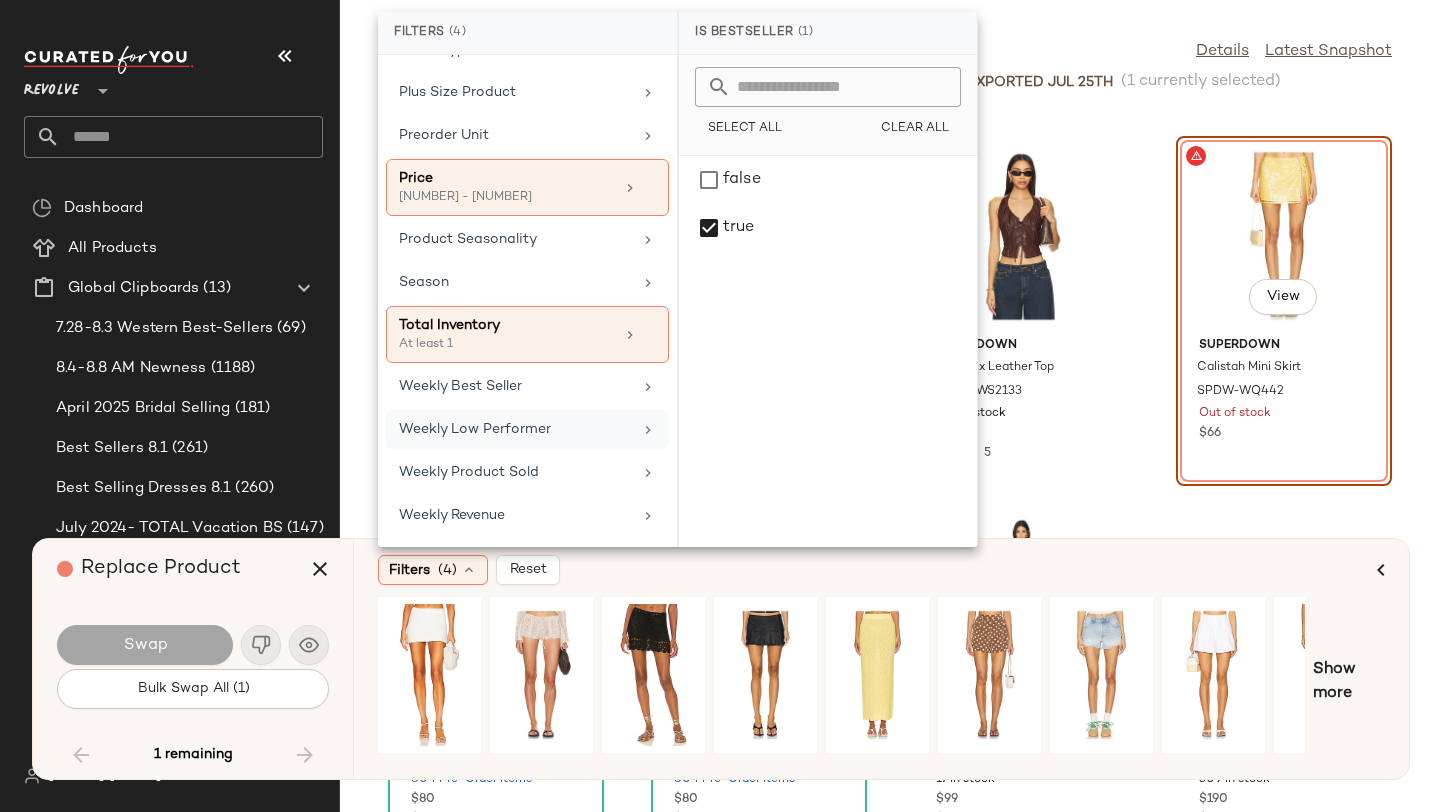 click on "Weekly Low Performer" at bounding box center (515, 429) 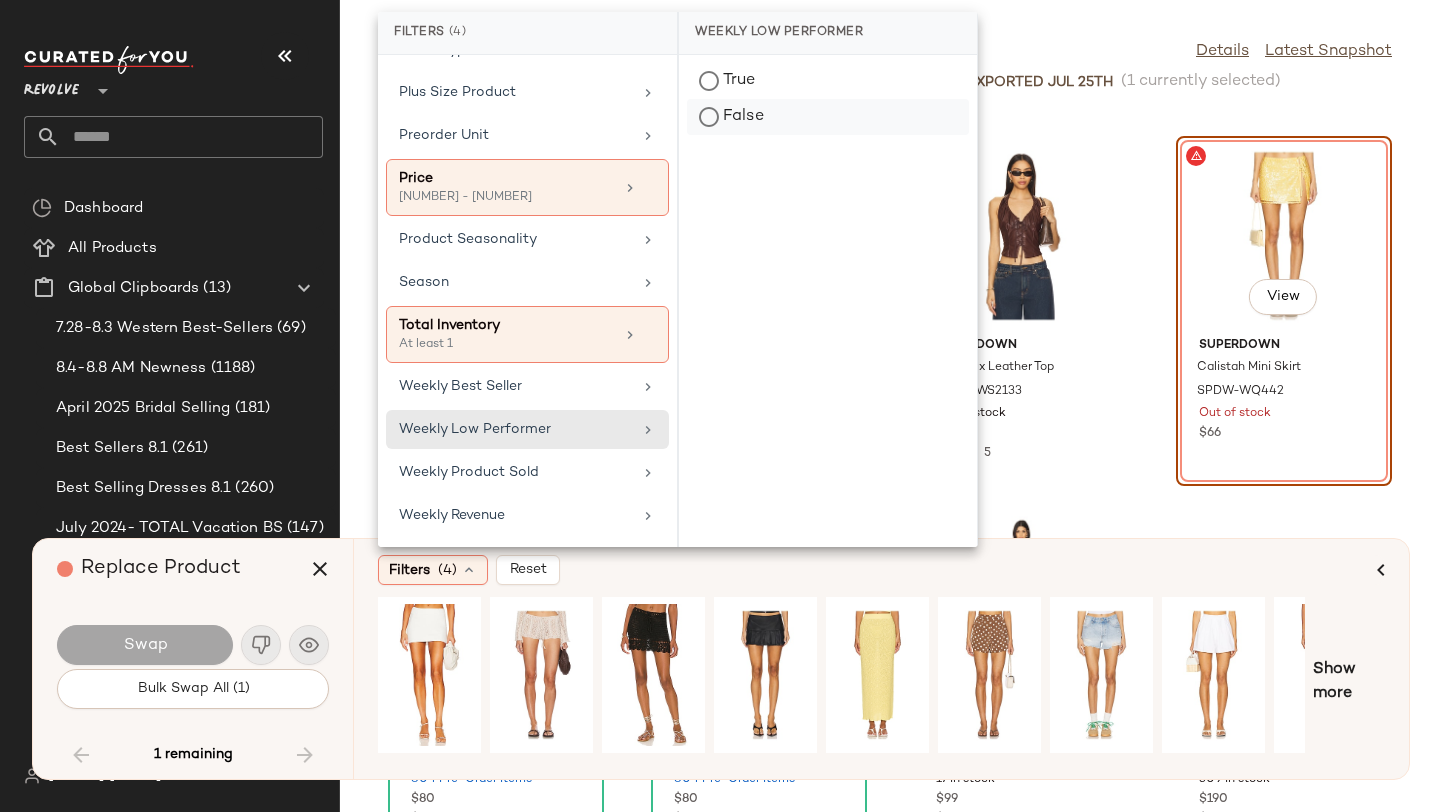 click on "False" 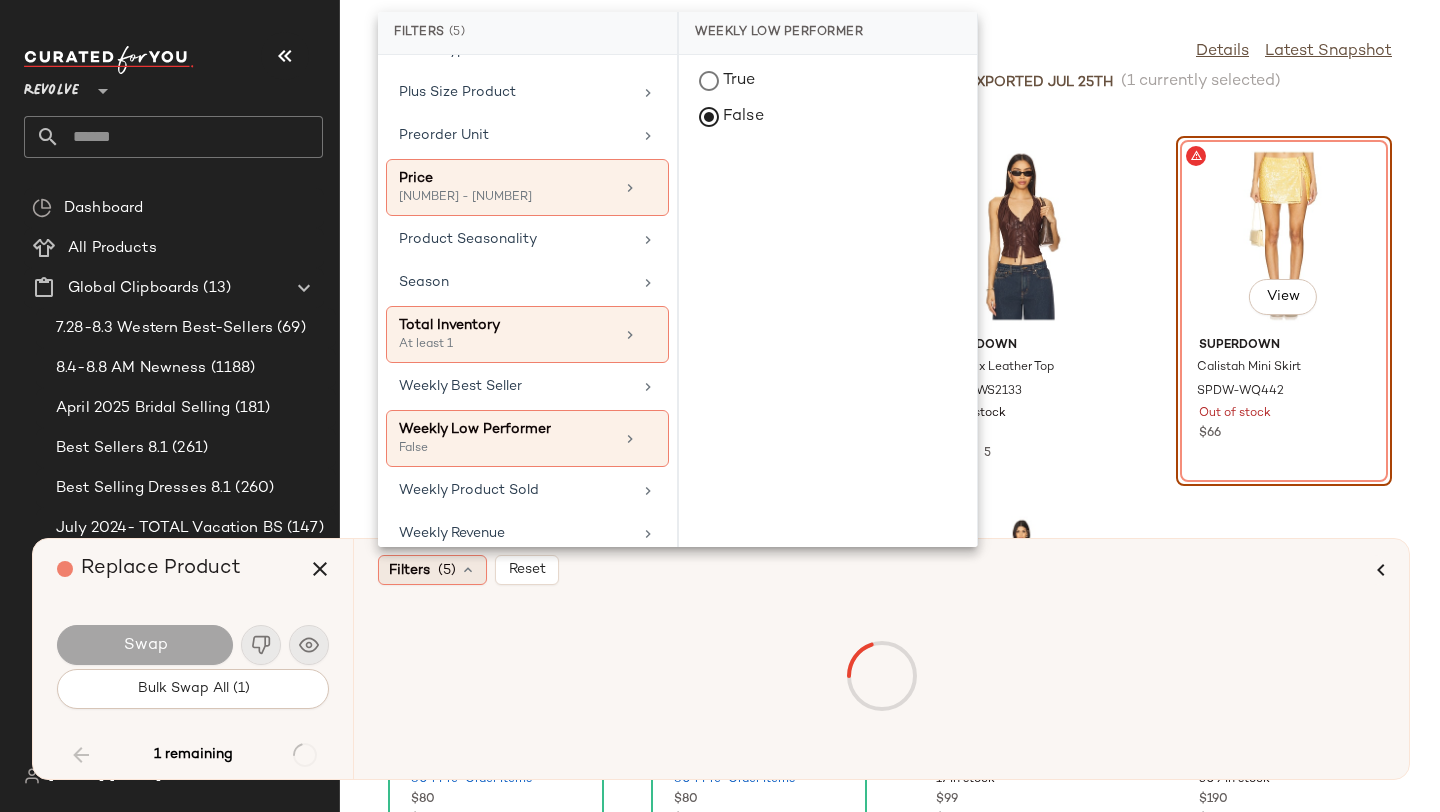 click on "Filters  (5)" 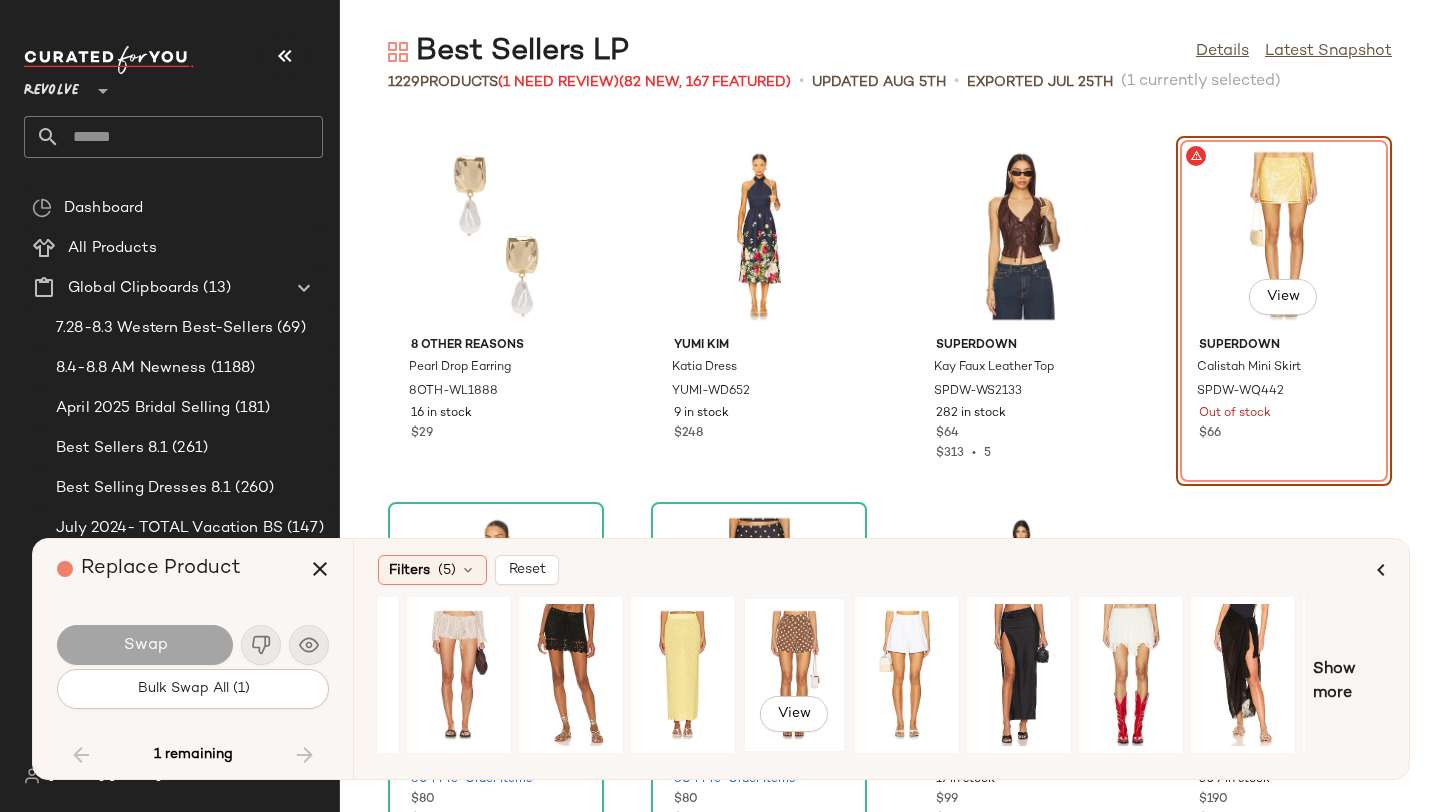 scroll, scrollTop: 0, scrollLeft: 182, axis: horizontal 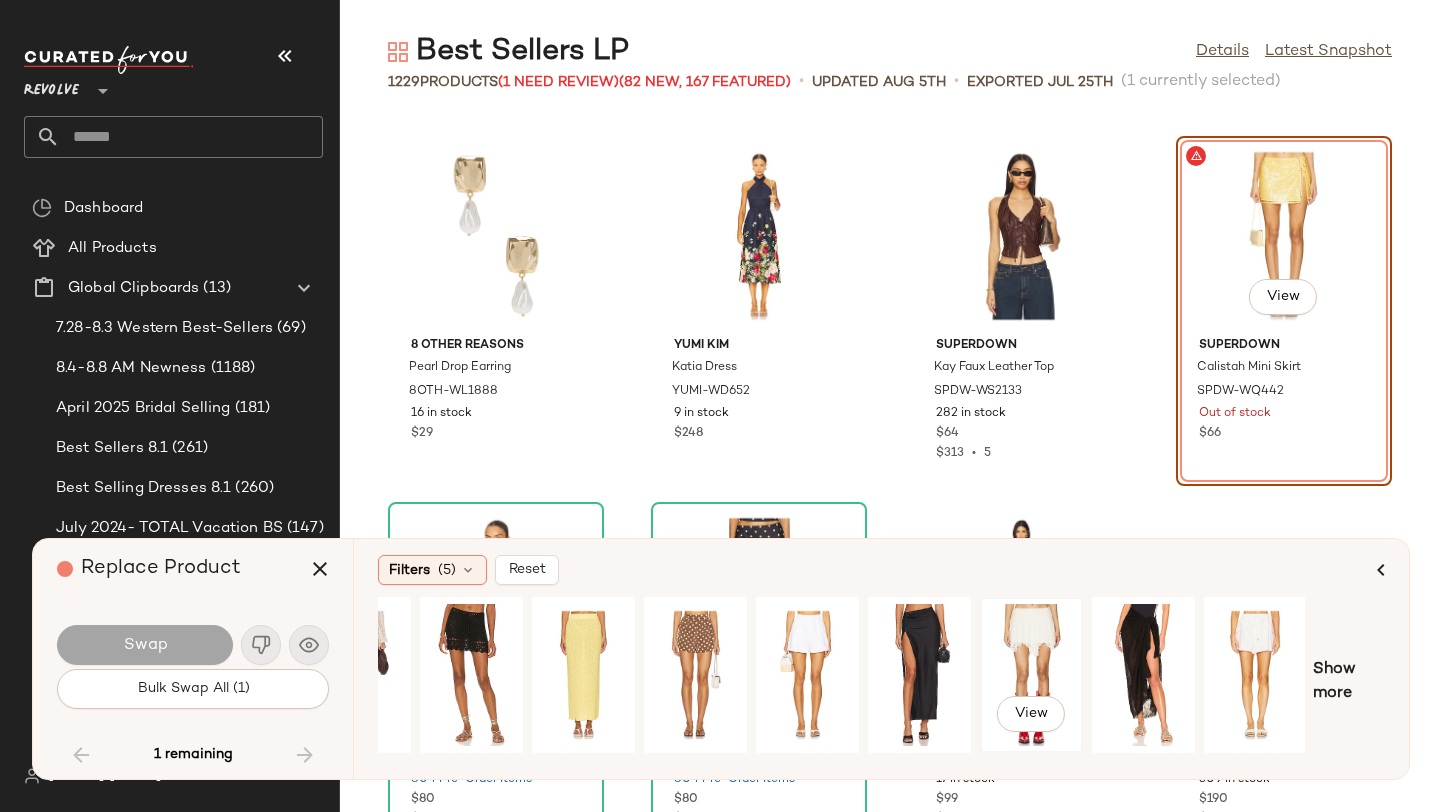click on "View" 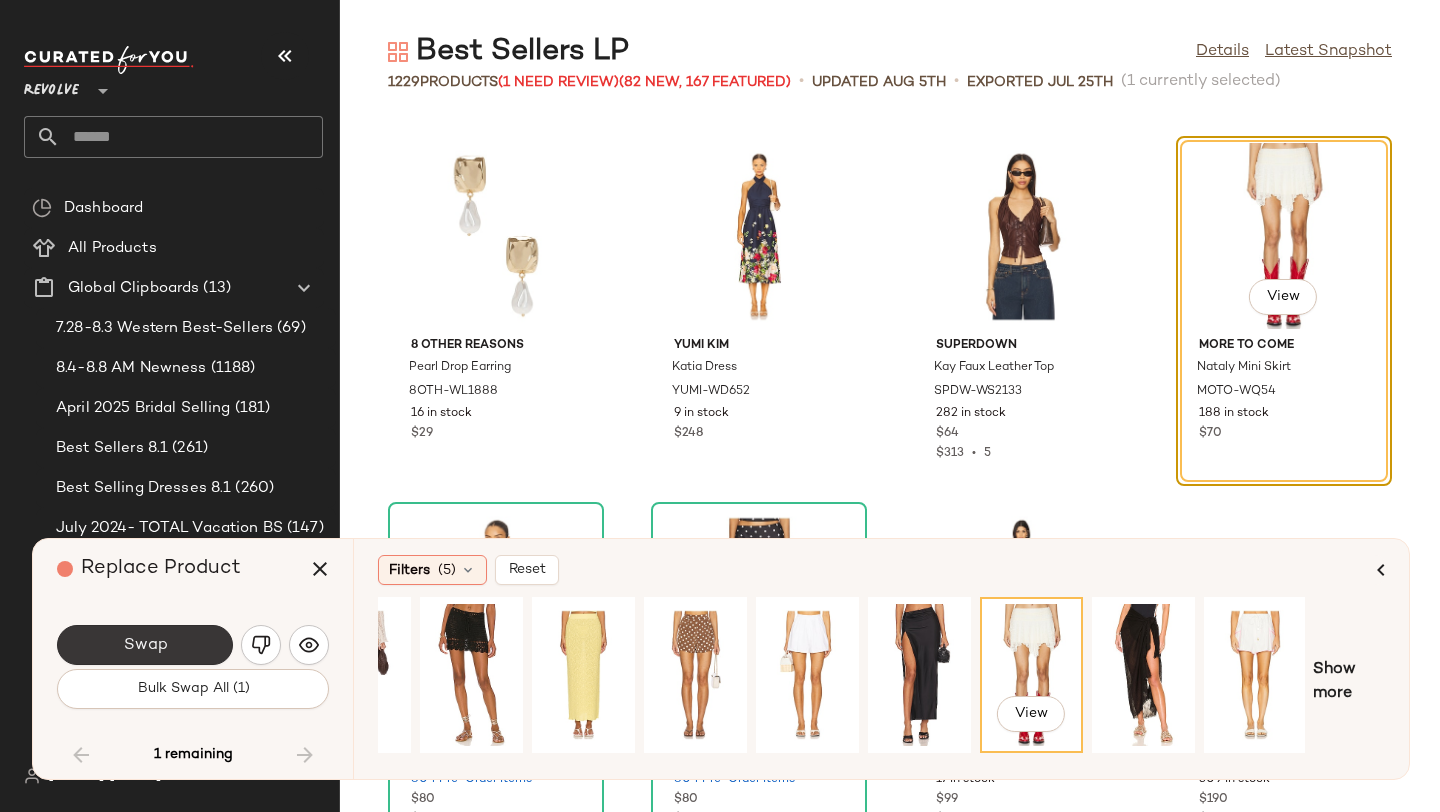 click on "Swap" at bounding box center (145, 645) 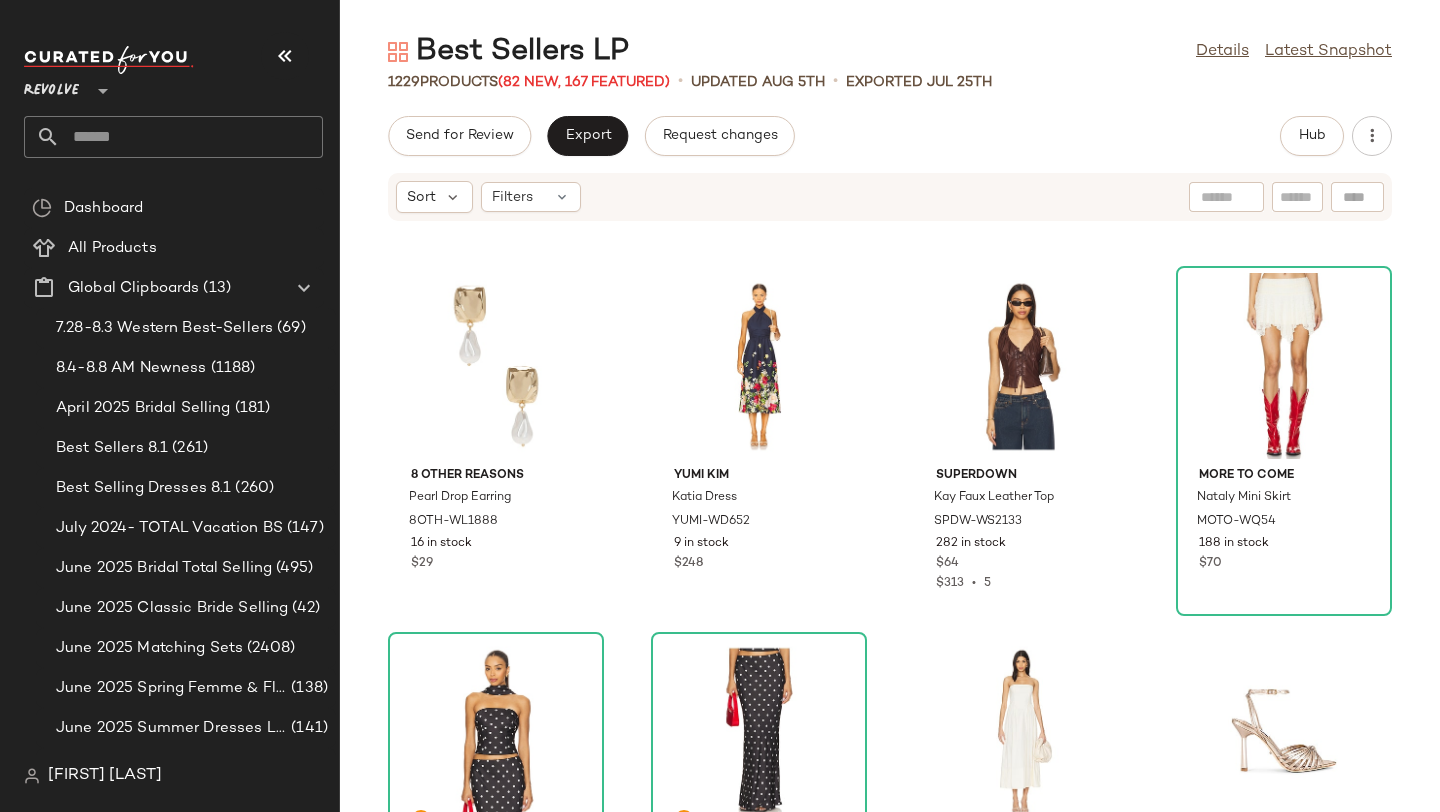 click on "Revolve" at bounding box center [51, 86] 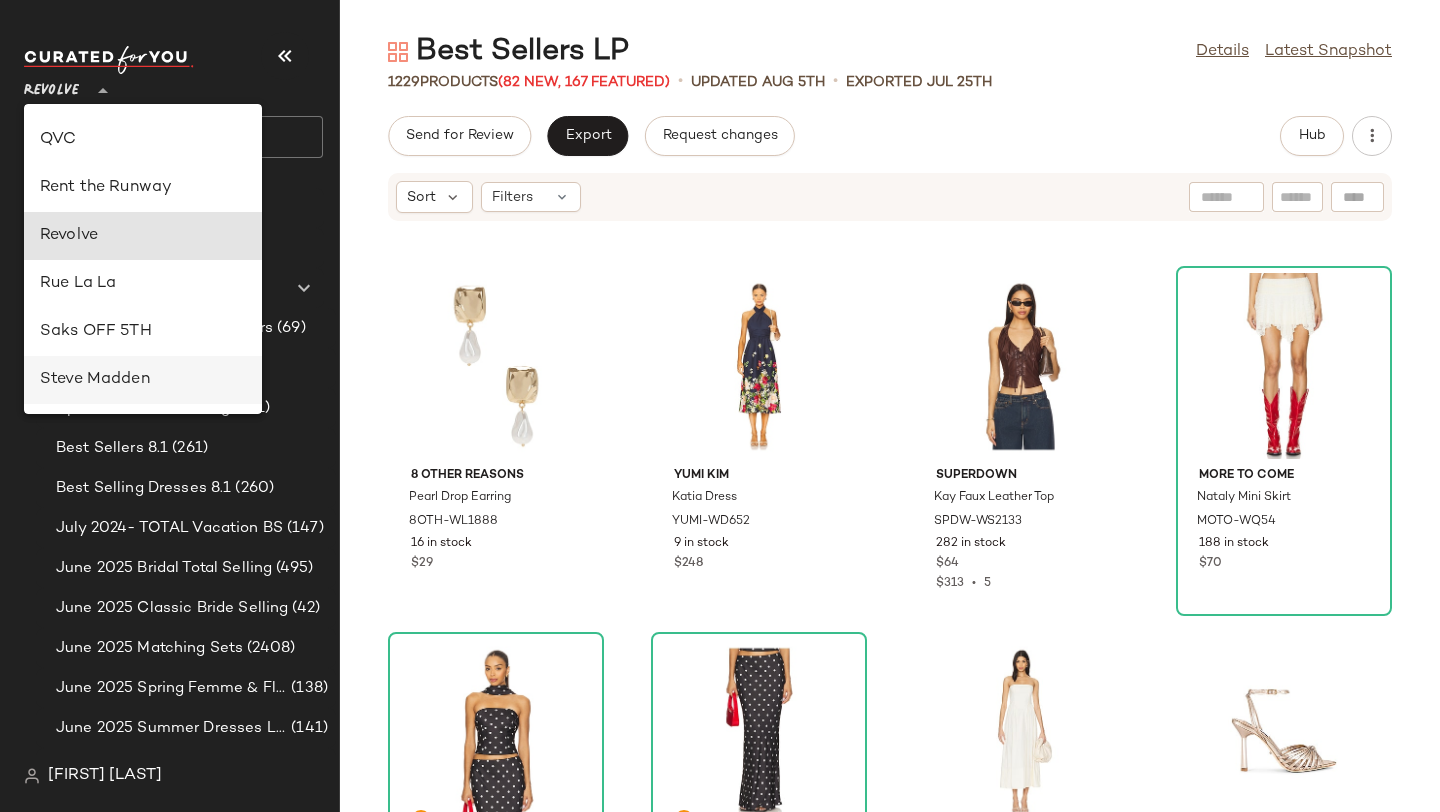 scroll, scrollTop: 885, scrollLeft: 0, axis: vertical 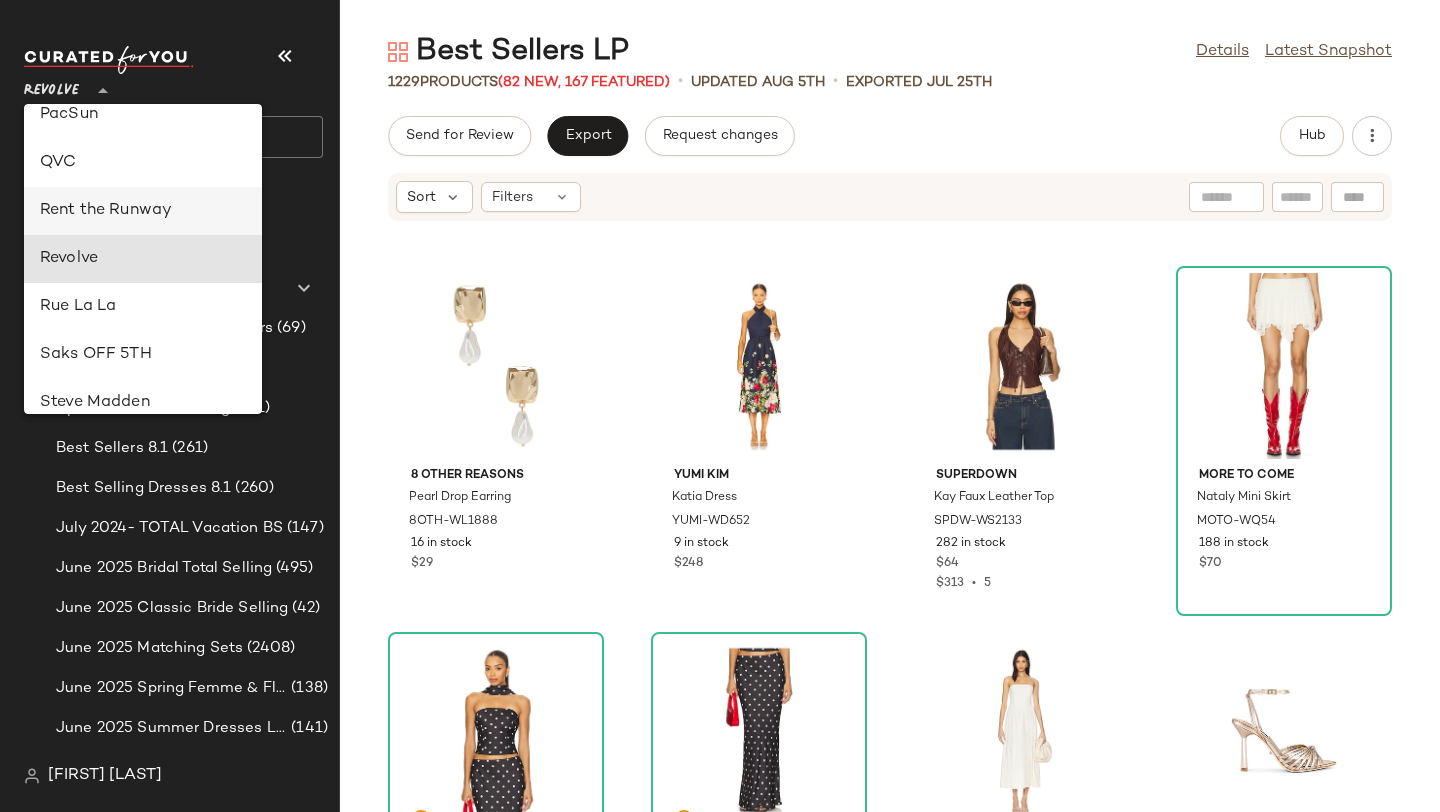 click on "Rent the Runway" at bounding box center [143, 211] 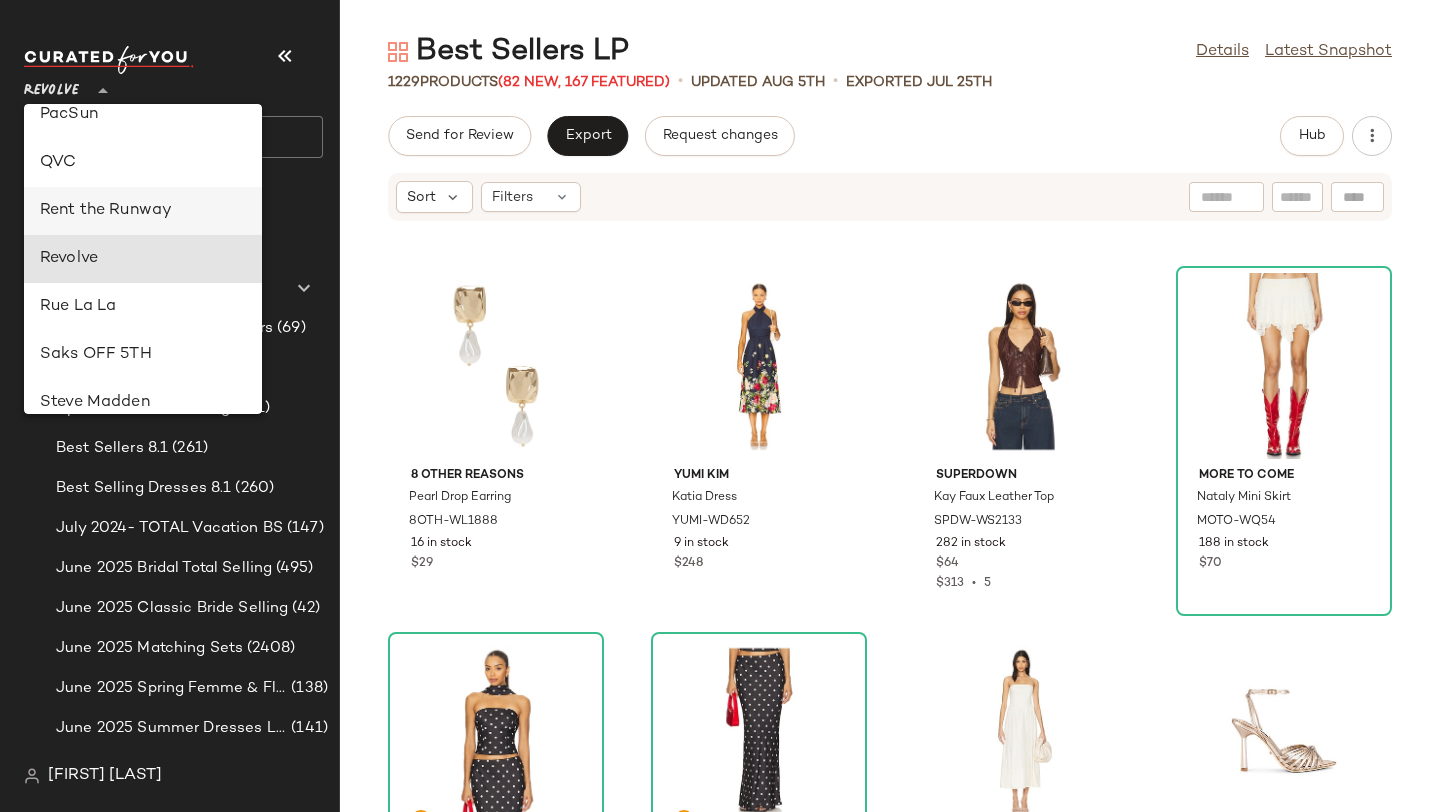 type on "**" 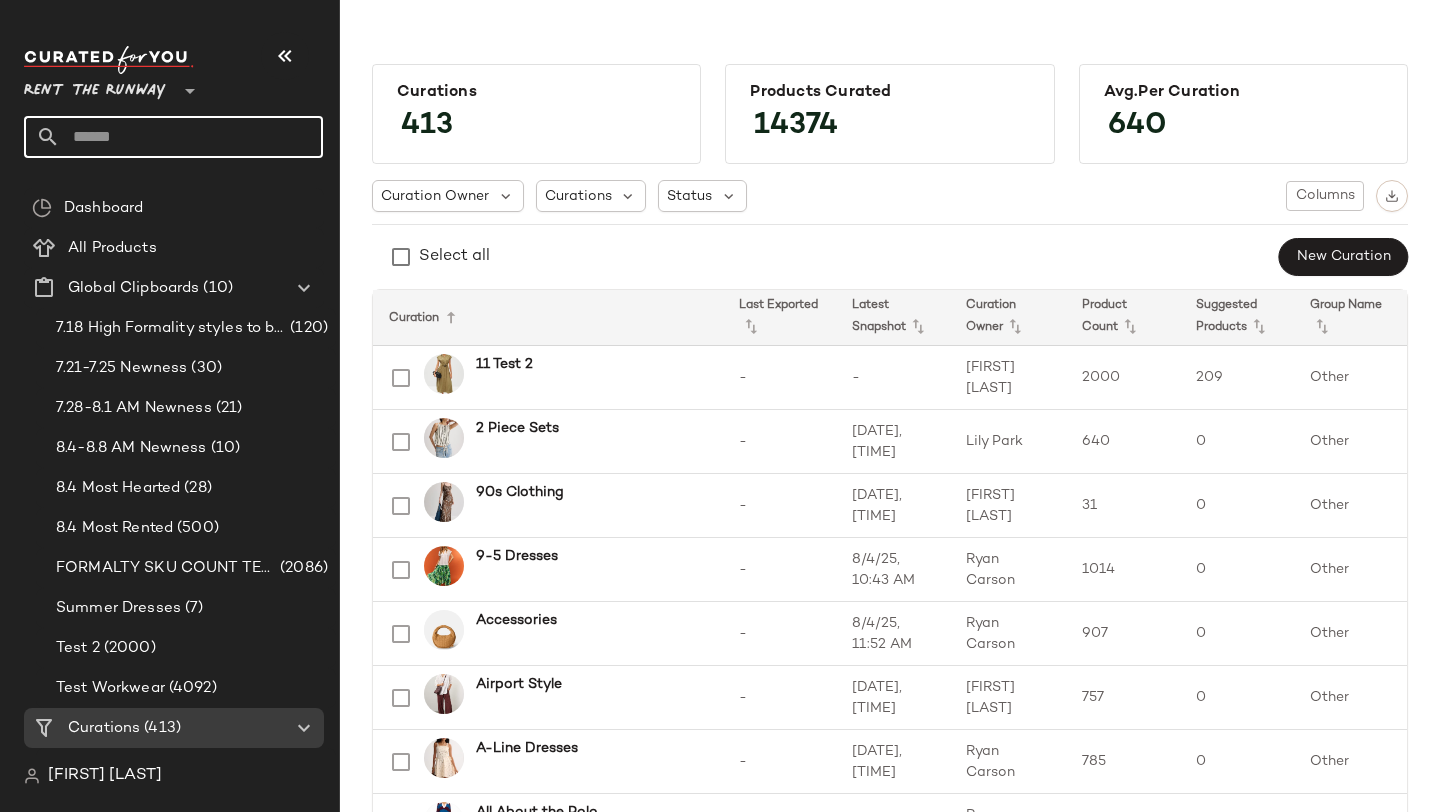 click 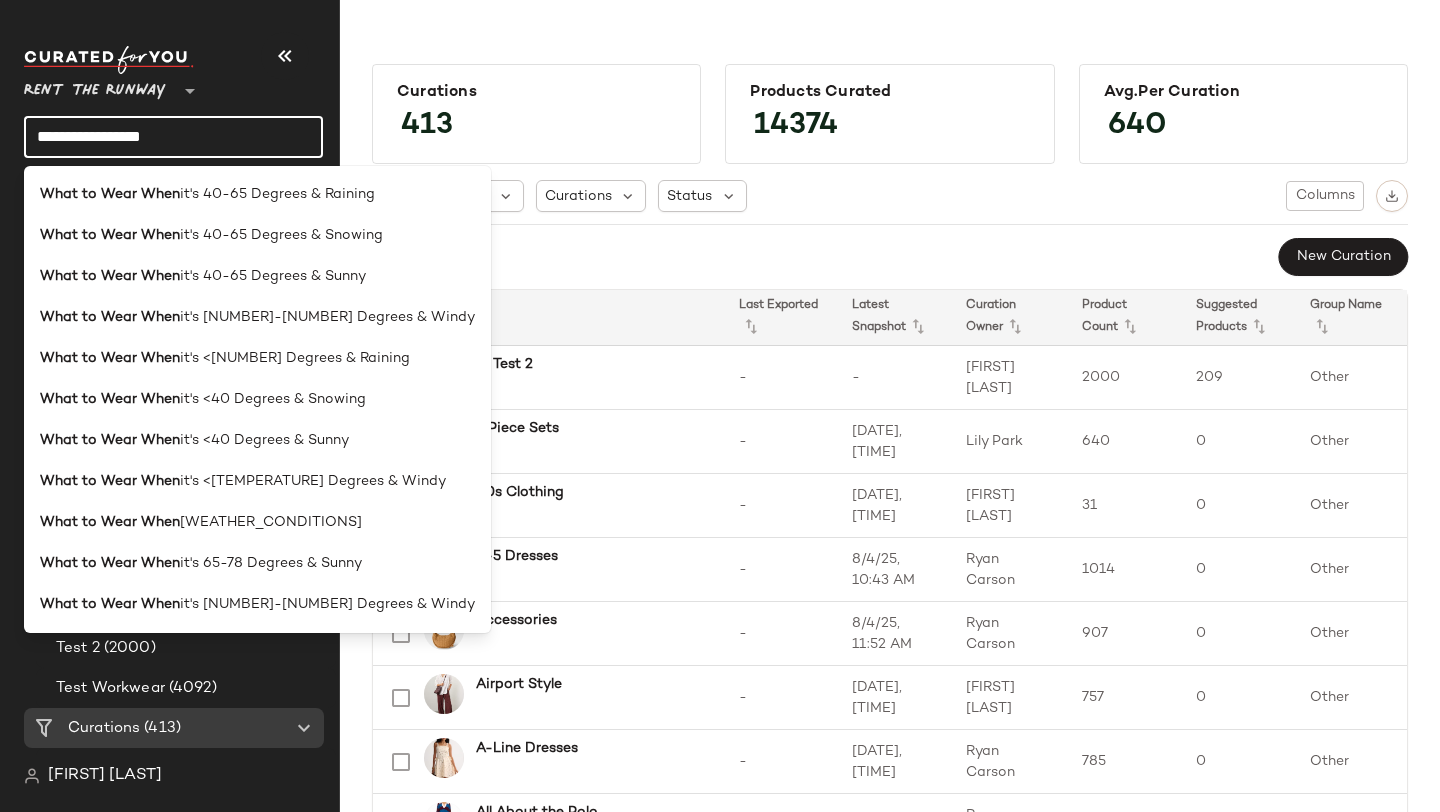 type on "**********" 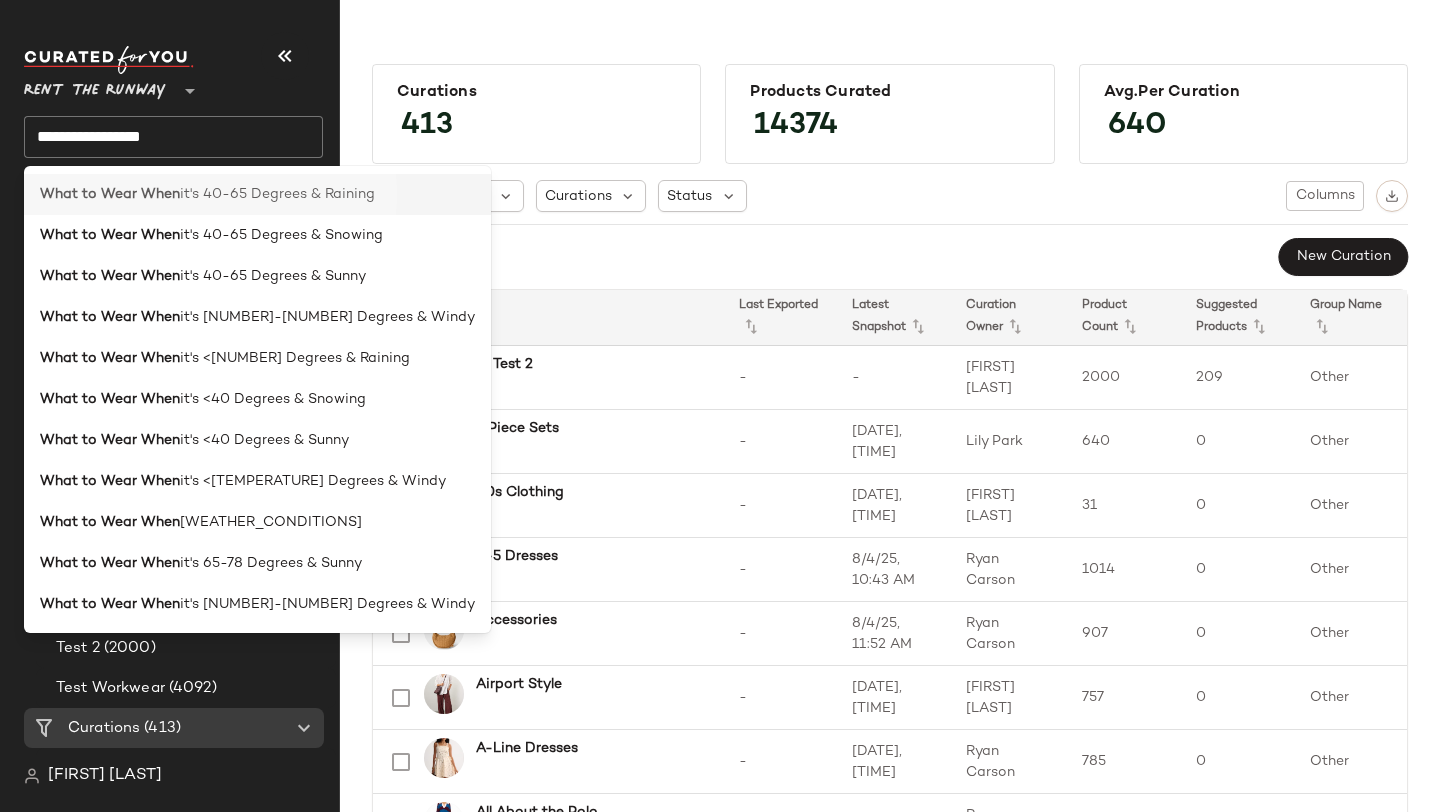 click on "it's 40-65 Degrees & Raining" at bounding box center (277, 194) 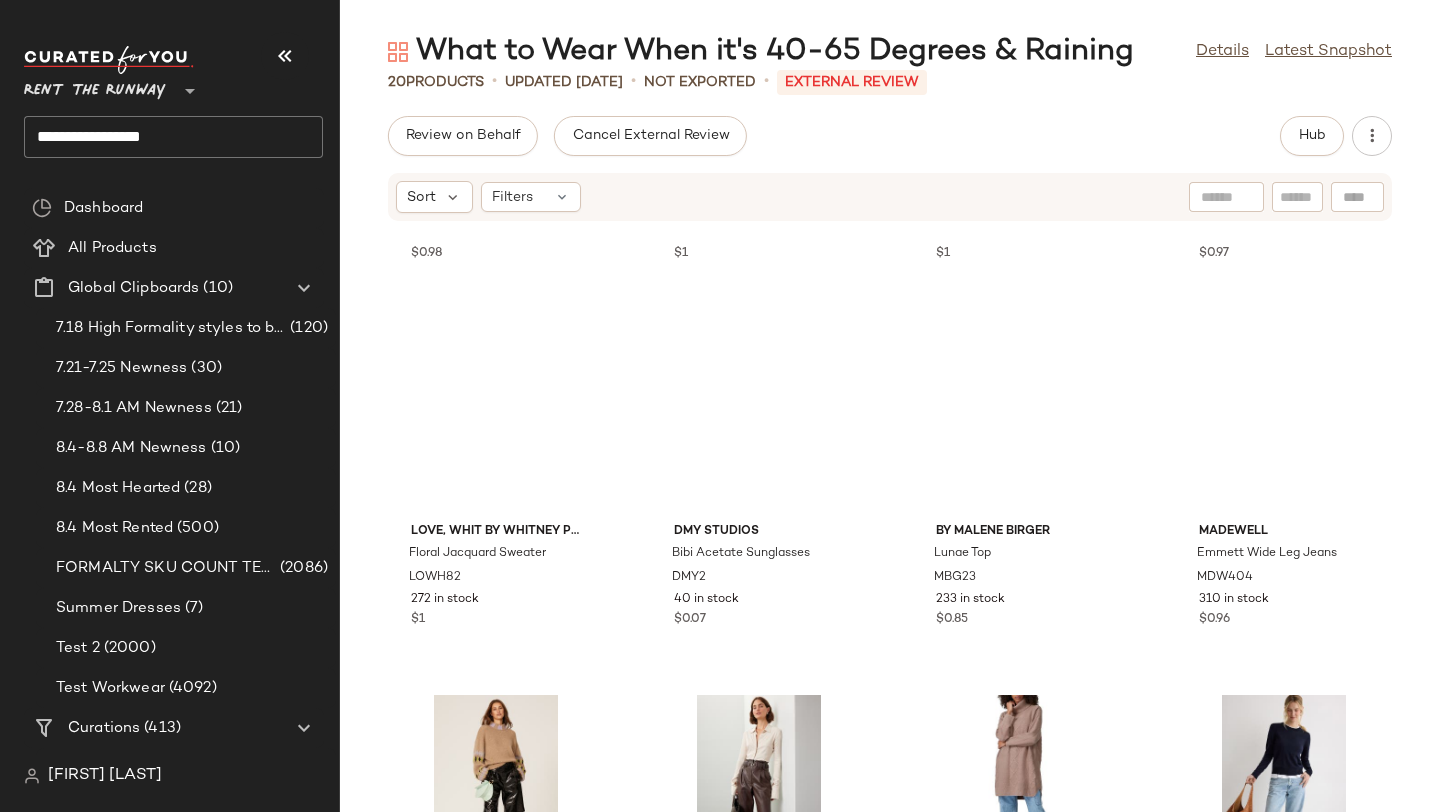 scroll, scrollTop: 0, scrollLeft: 0, axis: both 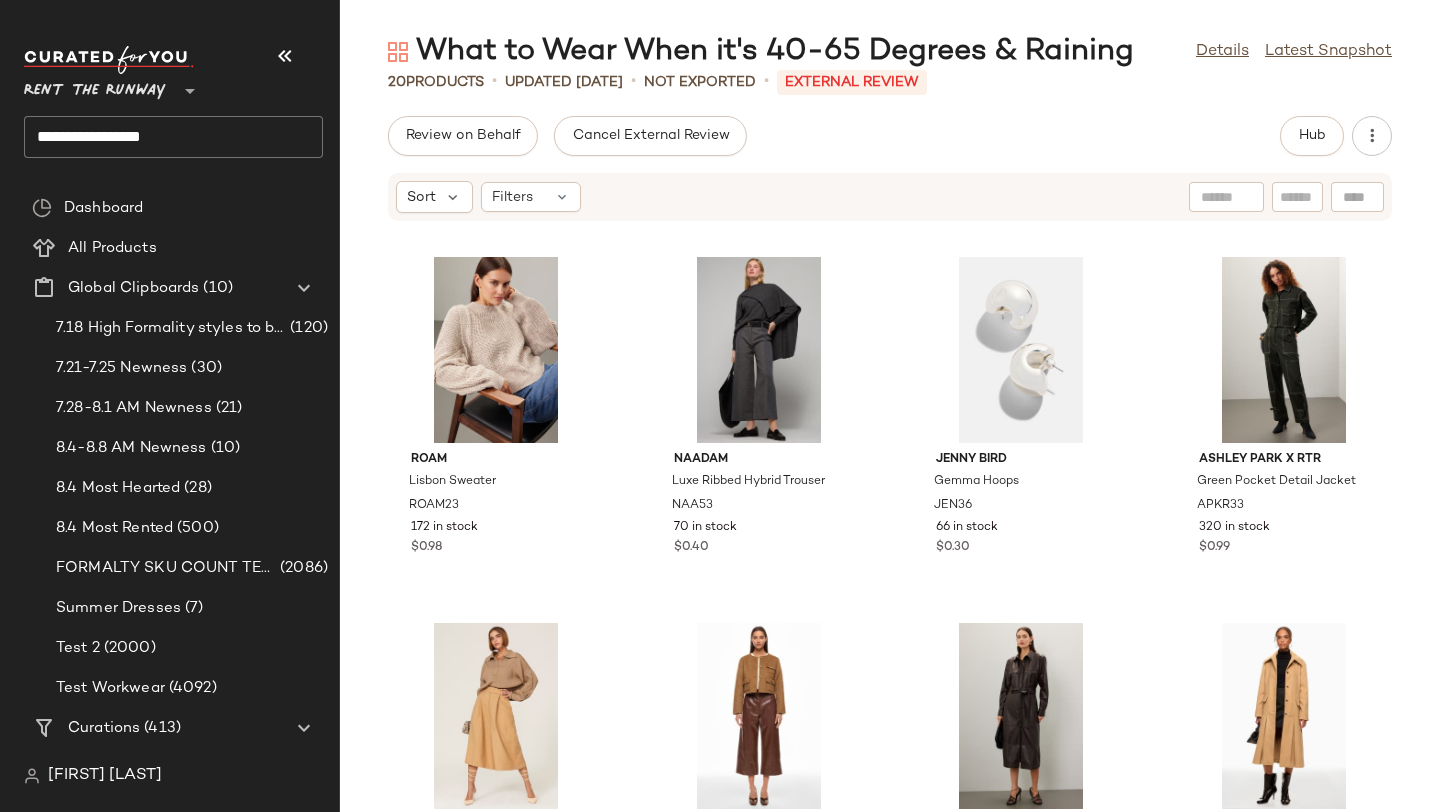 click on "**********" 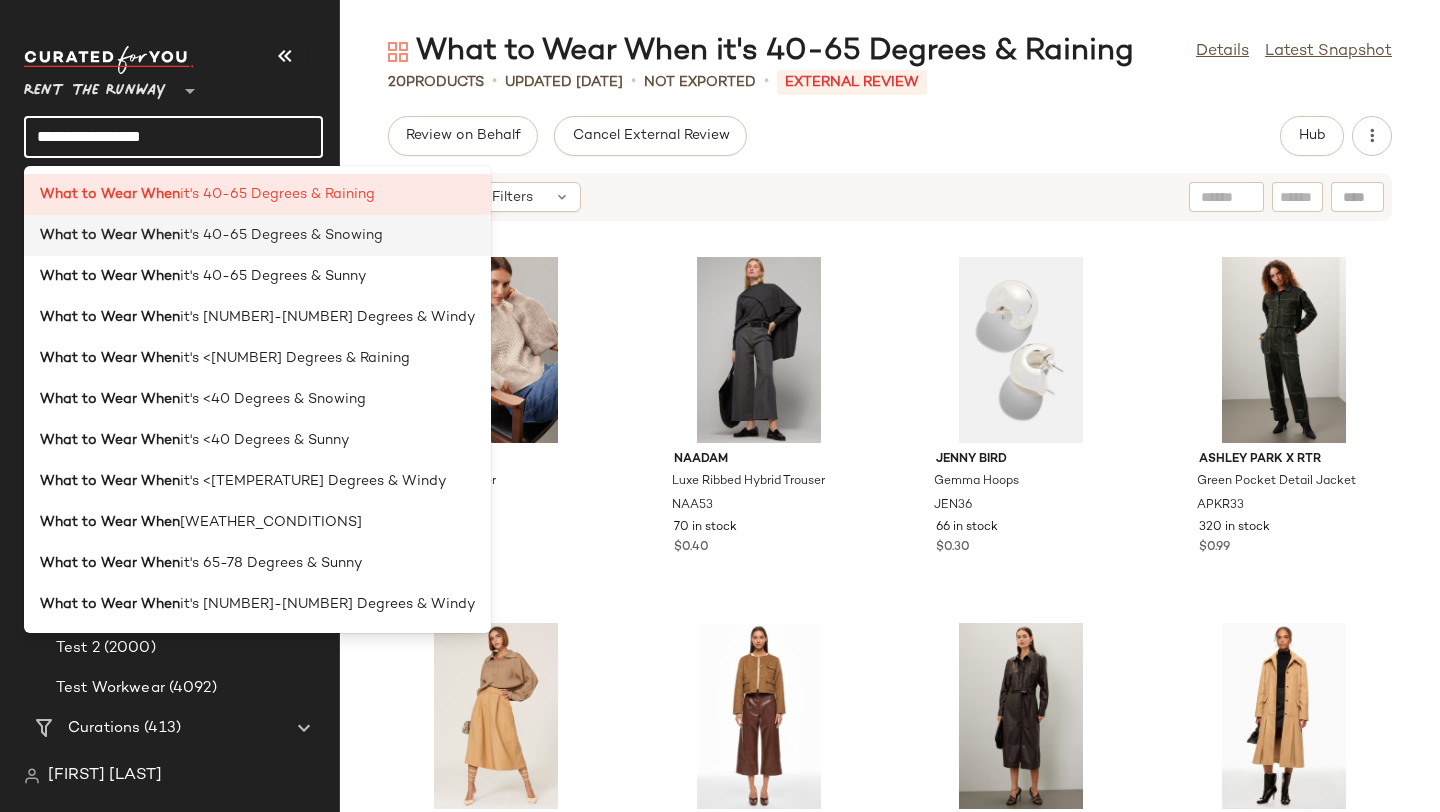 click on "it's 40-65 Degrees & Snowing" at bounding box center (281, 235) 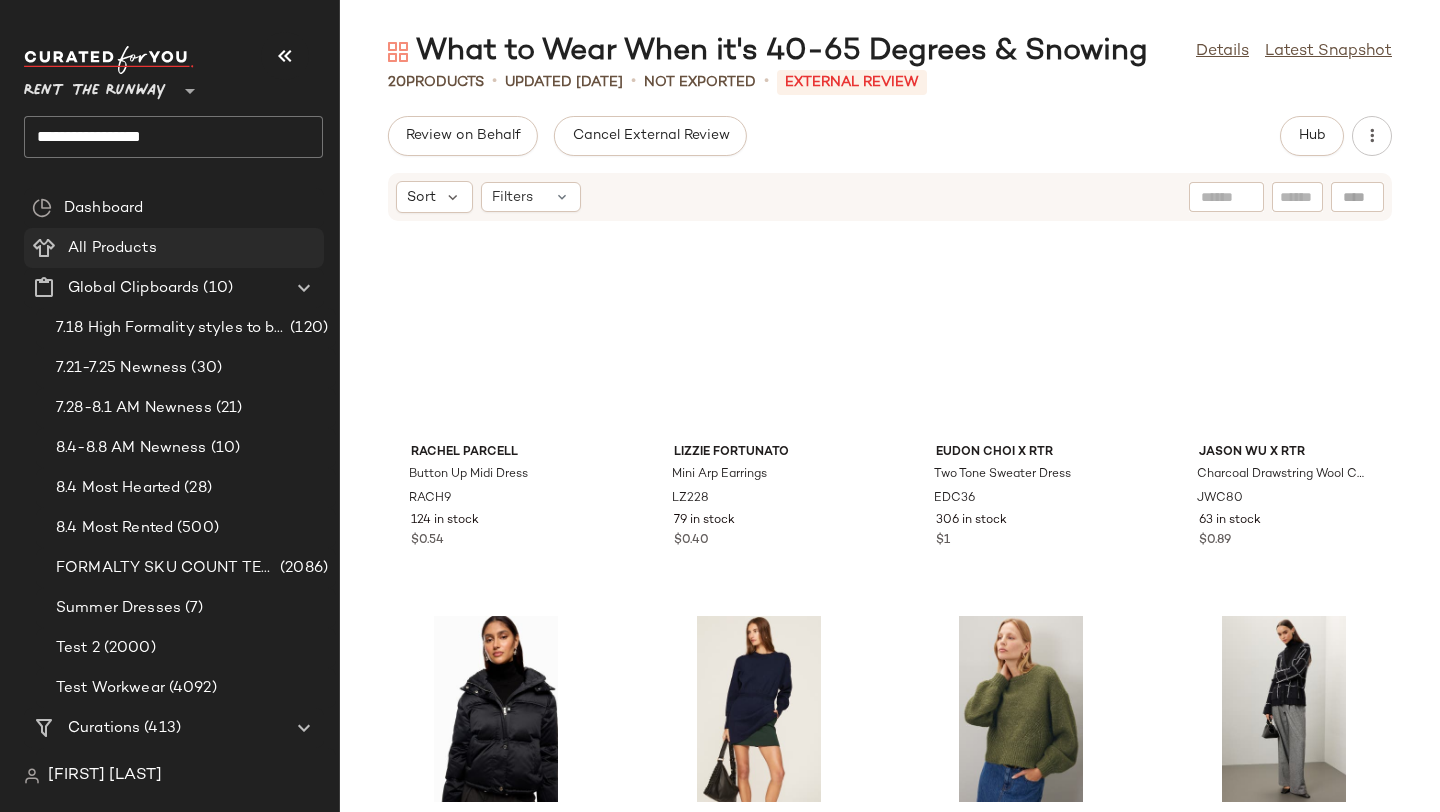 scroll, scrollTop: 0, scrollLeft: 0, axis: both 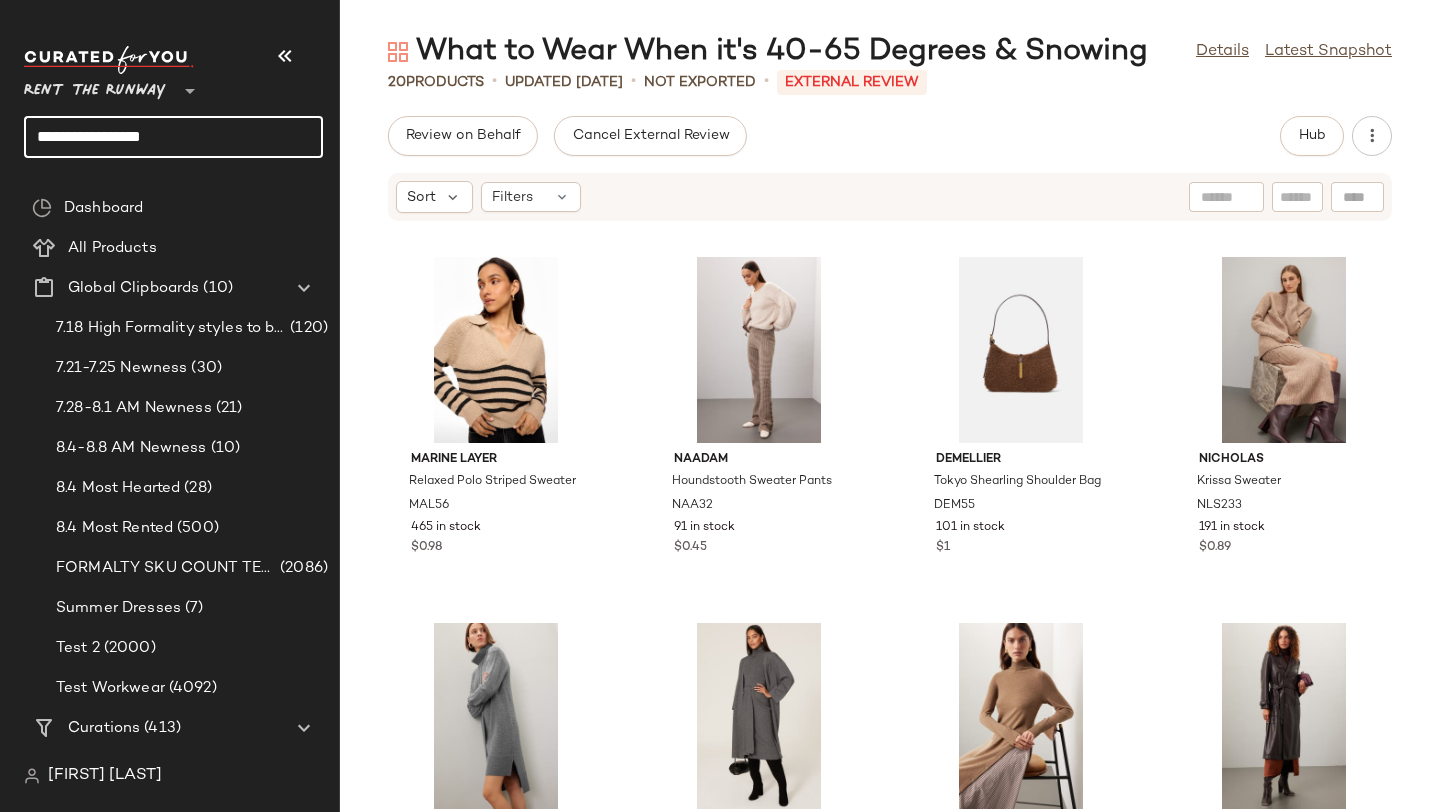 click on "**********" 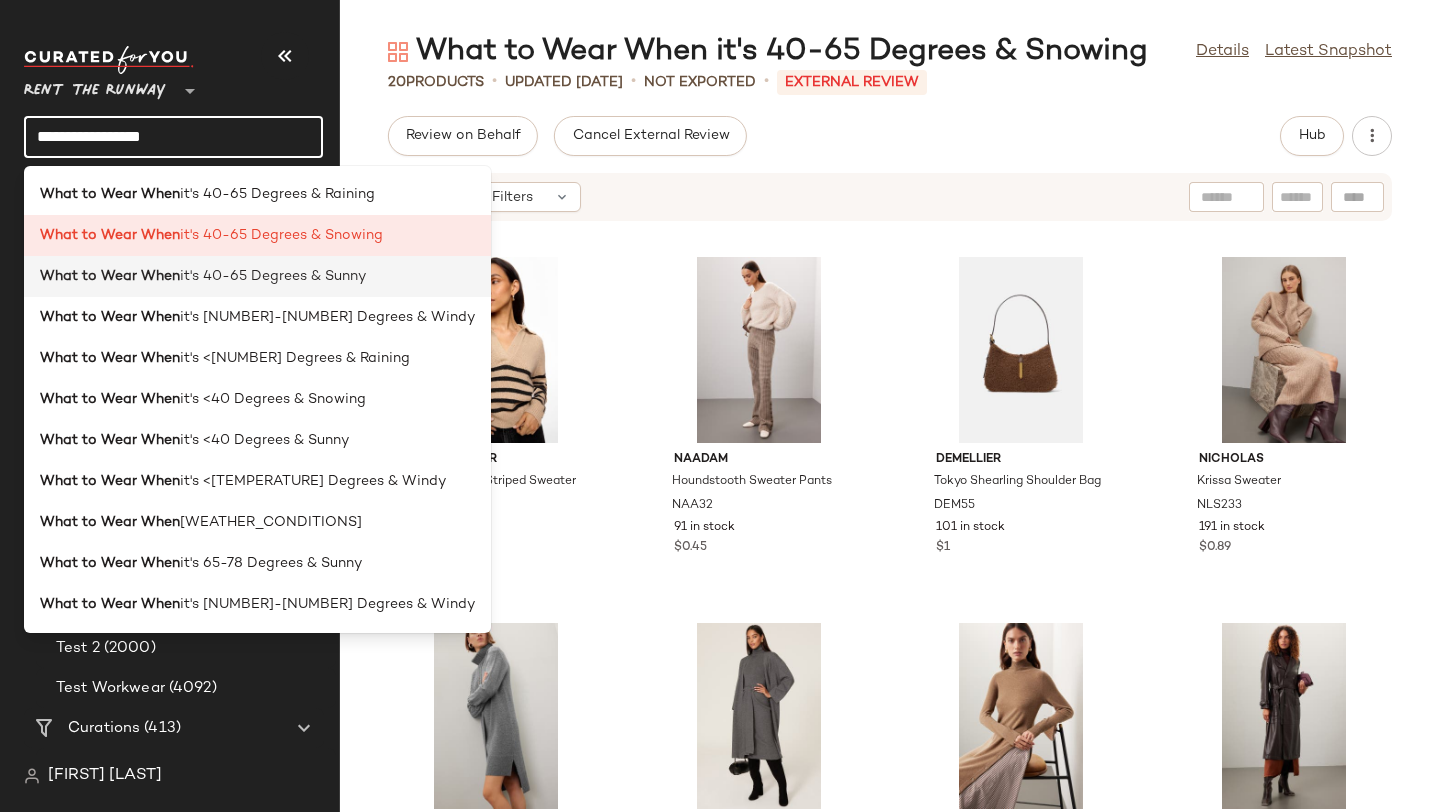 click on "it's 40-65 Degrees & Sunny" at bounding box center [273, 276] 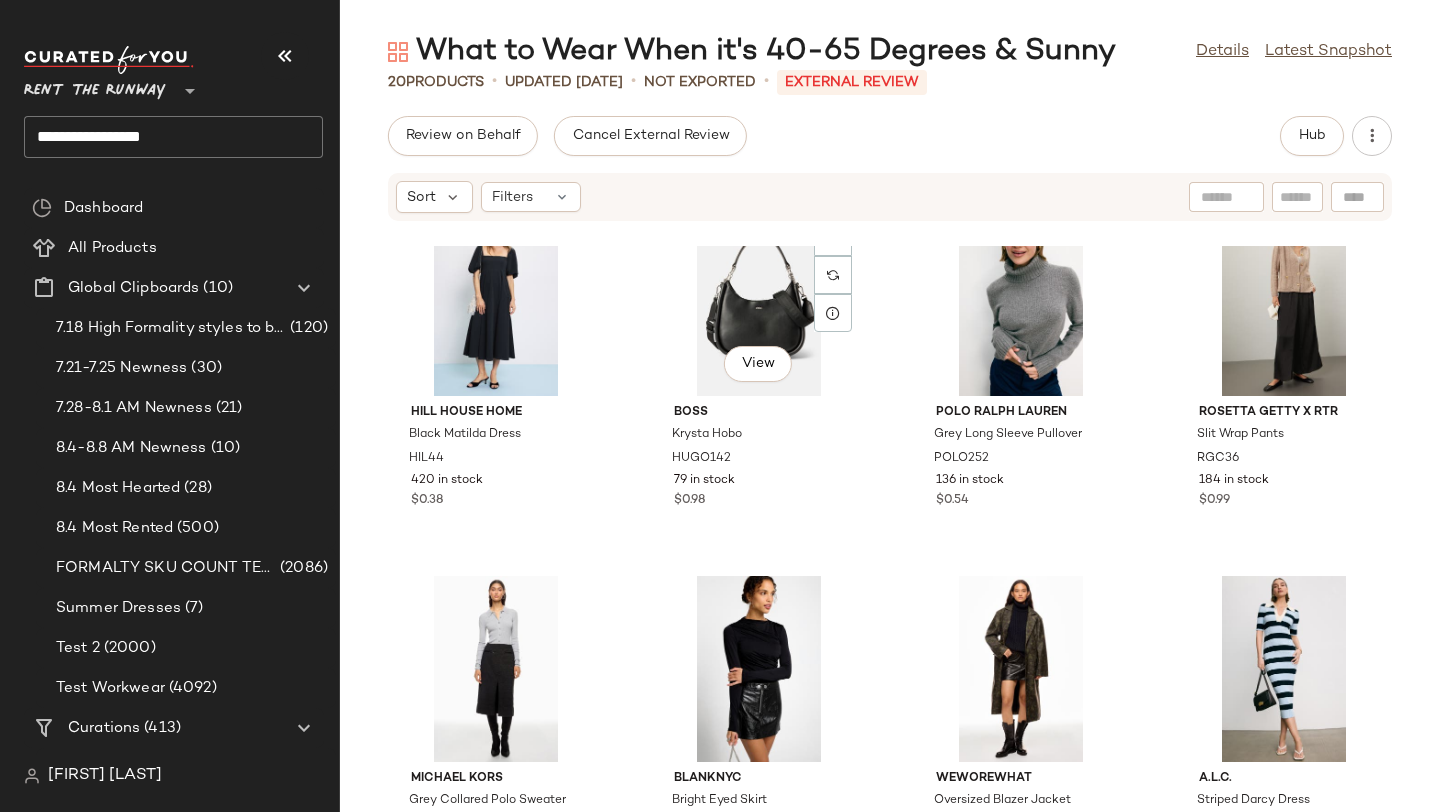 scroll, scrollTop: 0, scrollLeft: 0, axis: both 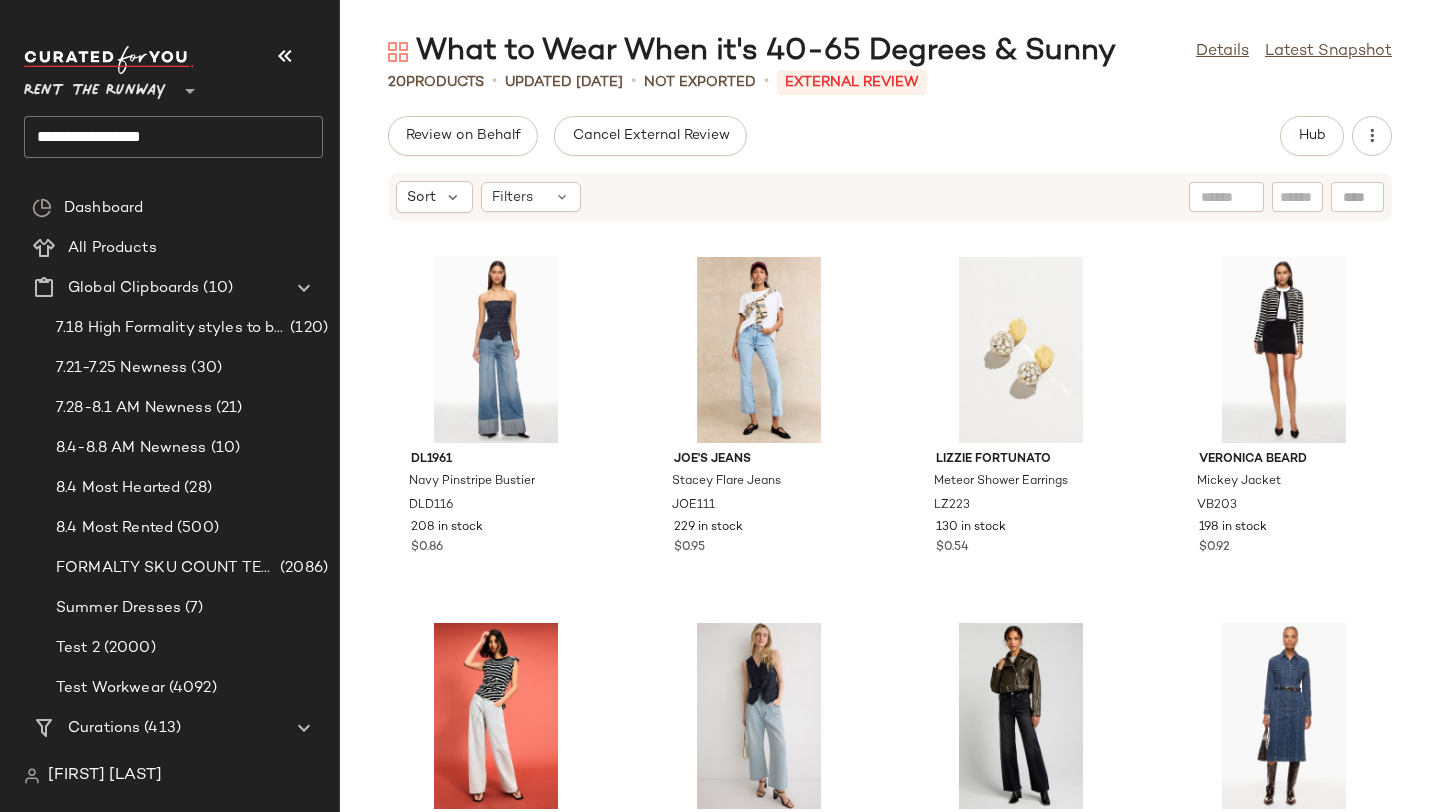 click on "**********" 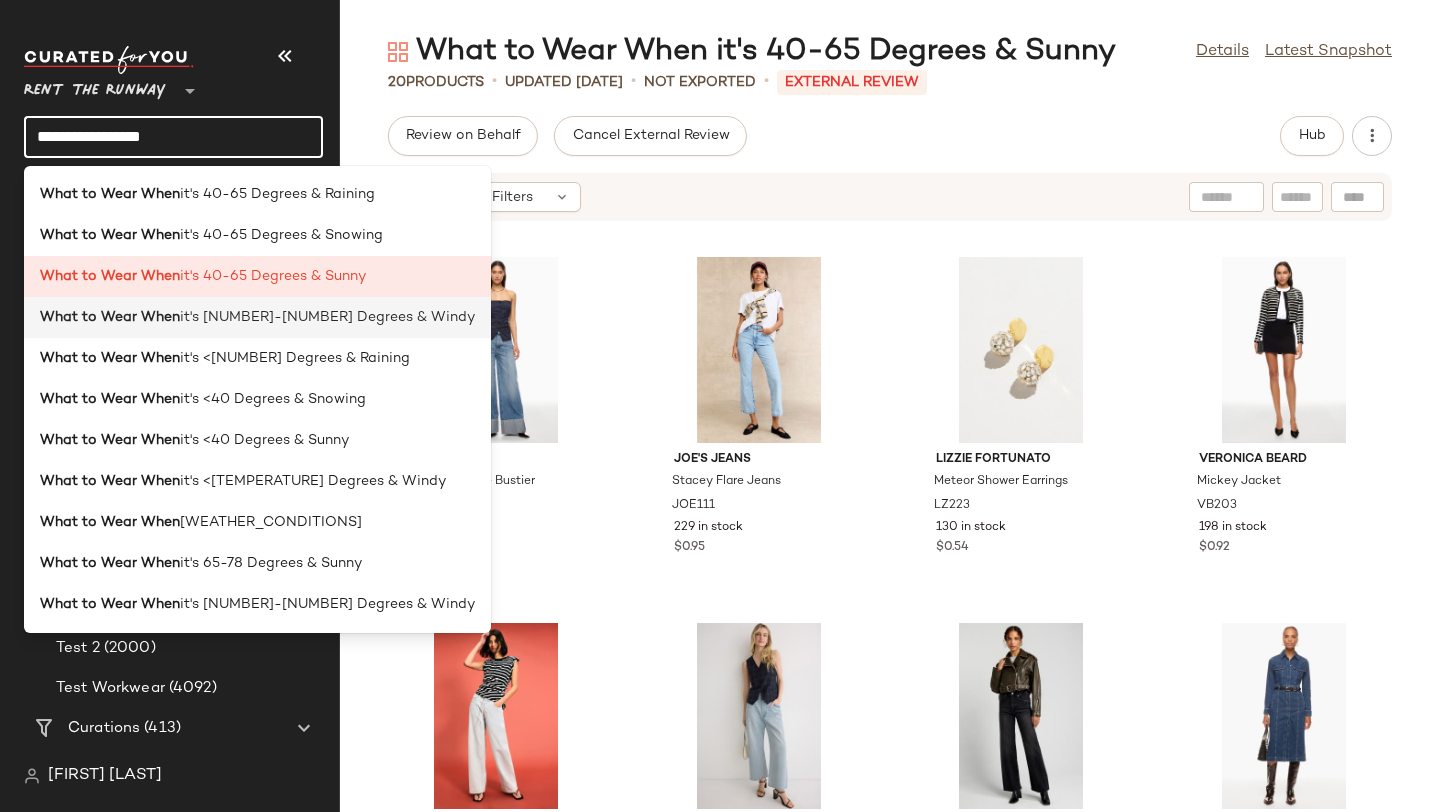 click on "it's [NUMBER]-[NUMBER] Degrees & Windy" at bounding box center (327, 317) 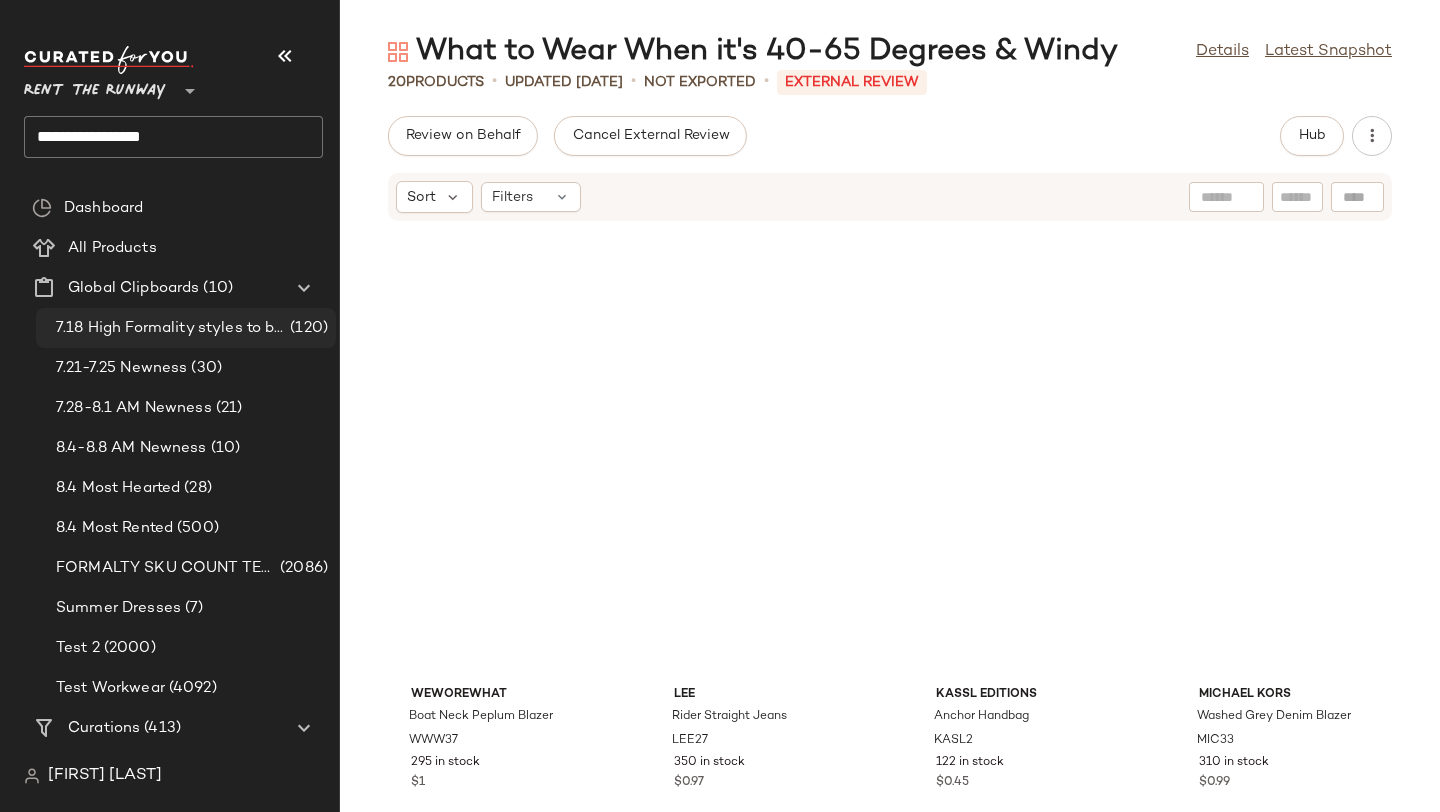 scroll, scrollTop: 0, scrollLeft: 0, axis: both 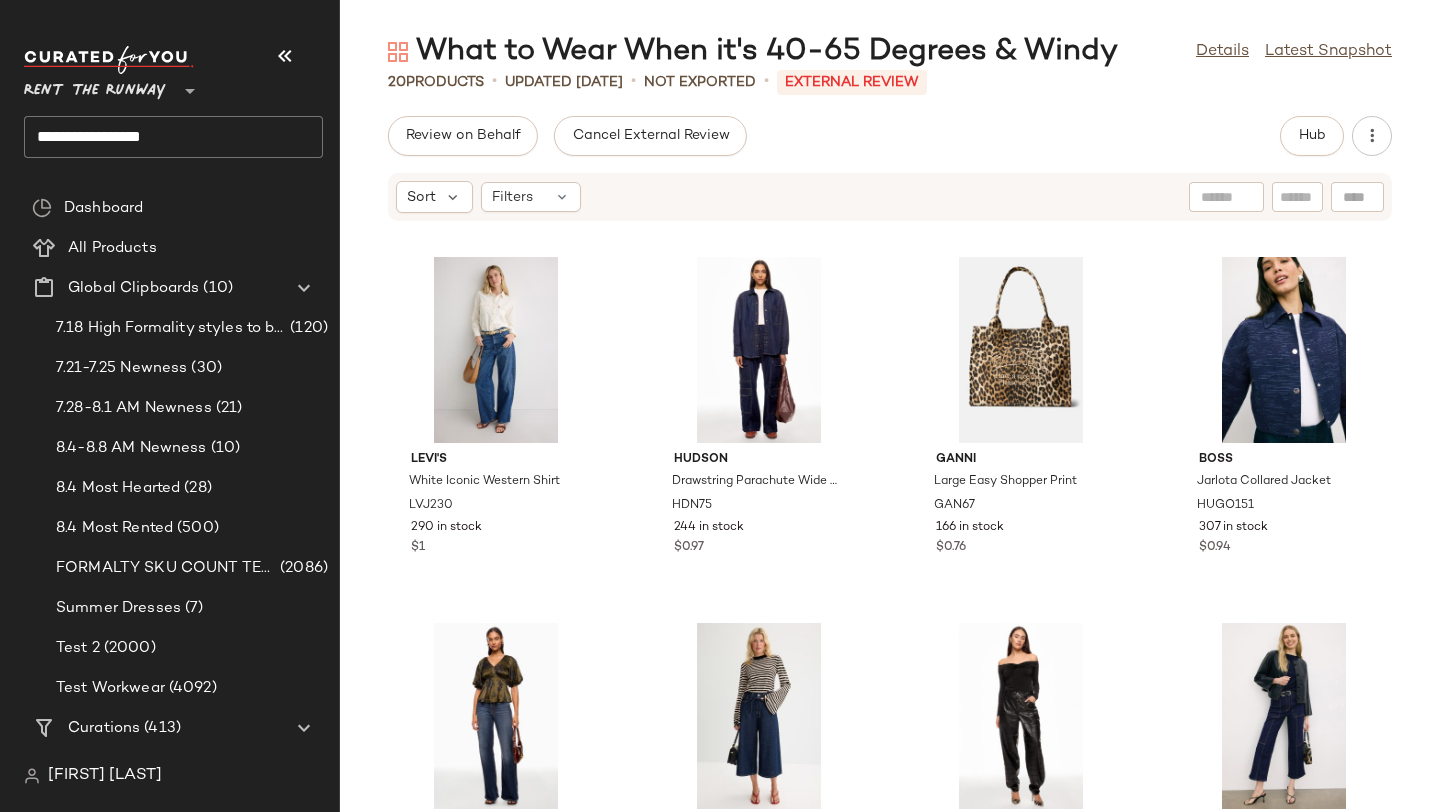 click on "**********" 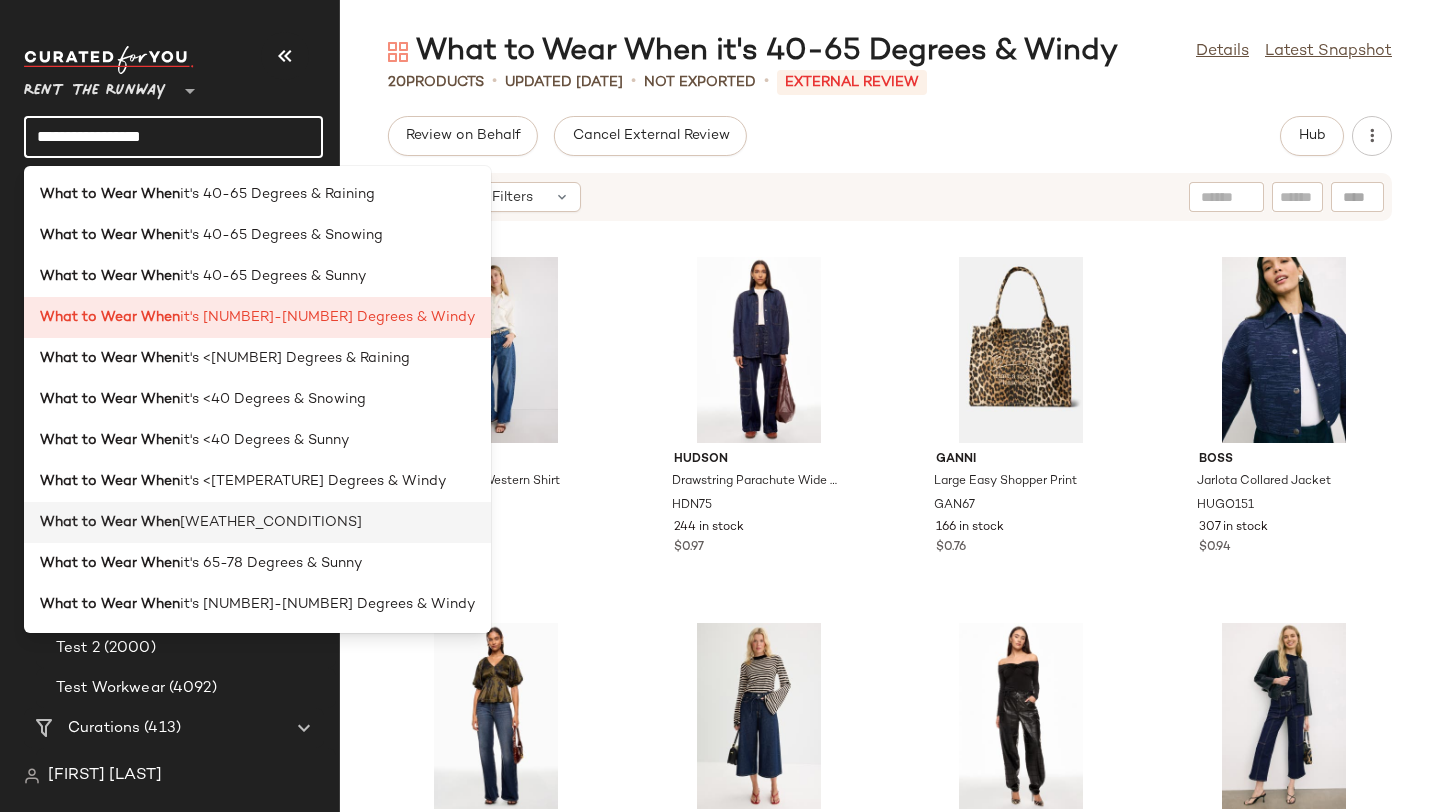 click on "[WEATHER_CONDITIONS]" at bounding box center (271, 522) 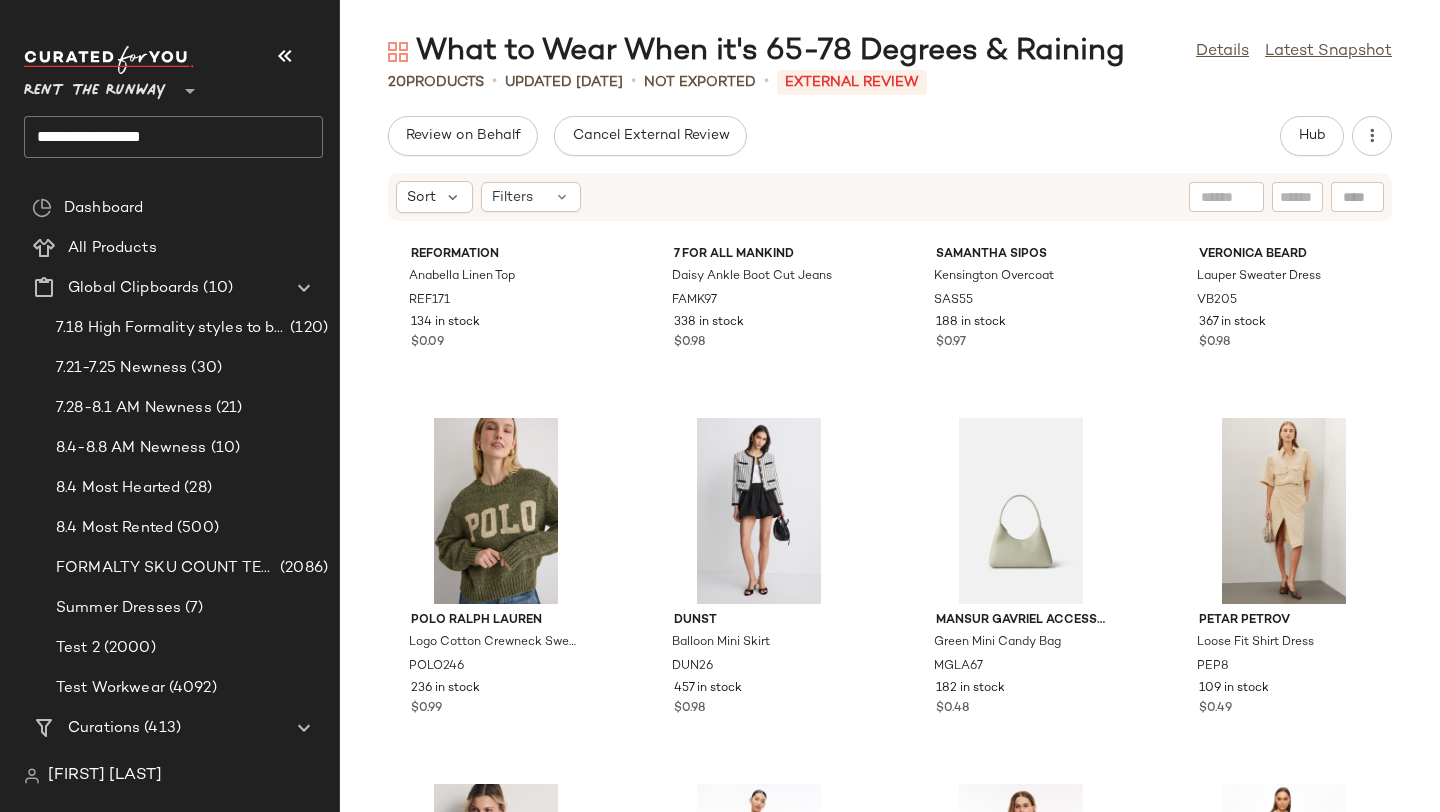 scroll, scrollTop: 0, scrollLeft: 0, axis: both 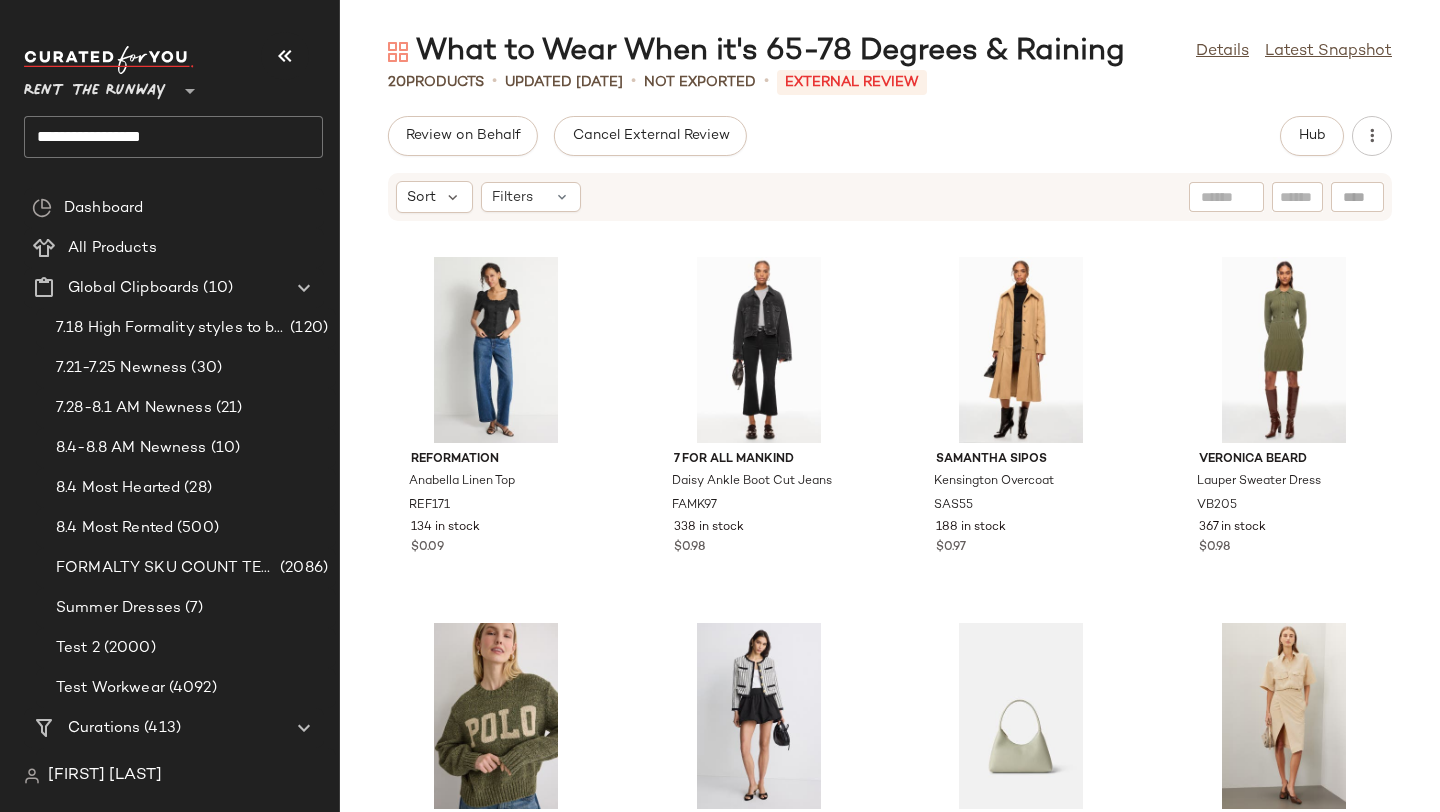 click on "**********" 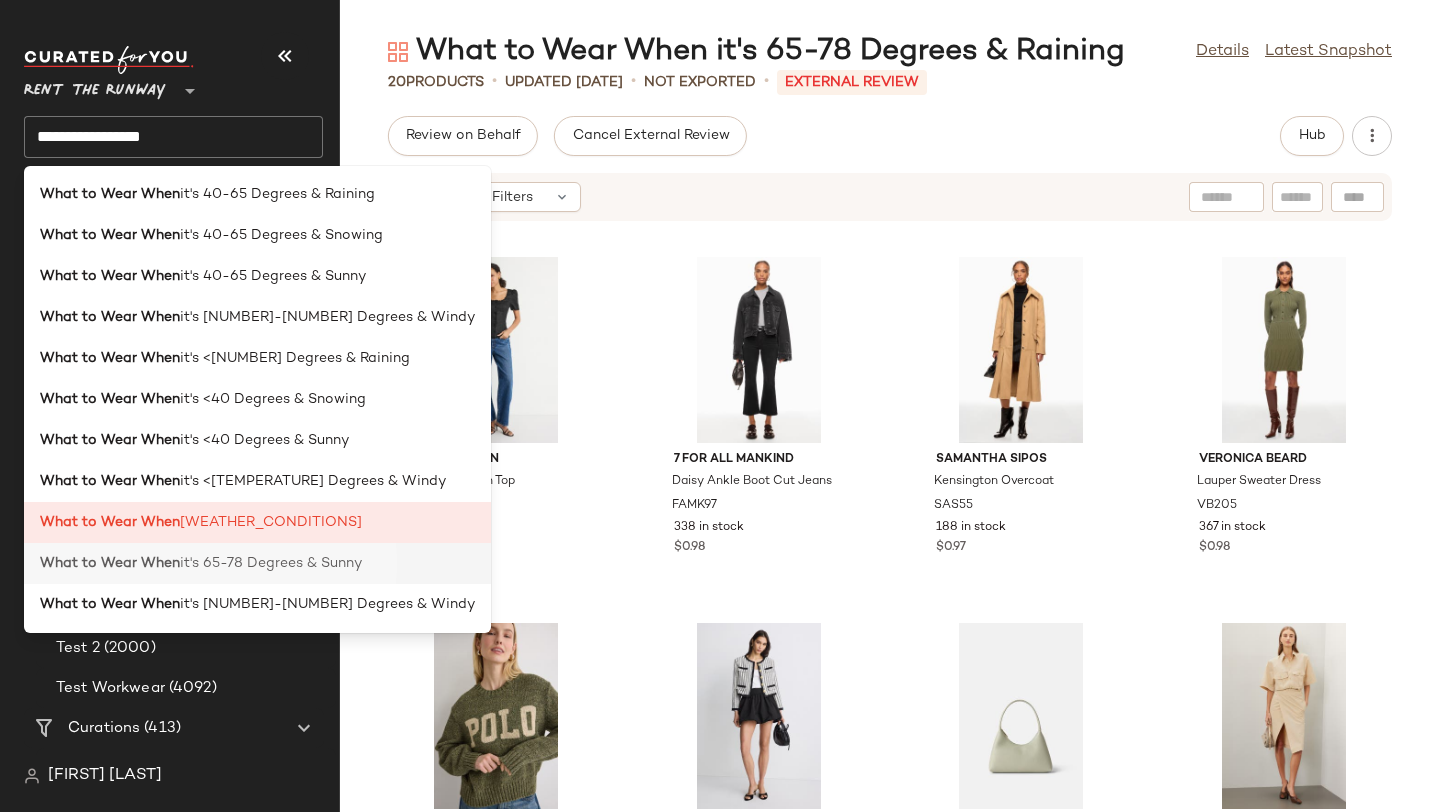 click on "it's 65-78 Degrees & Sunny" at bounding box center (271, 563) 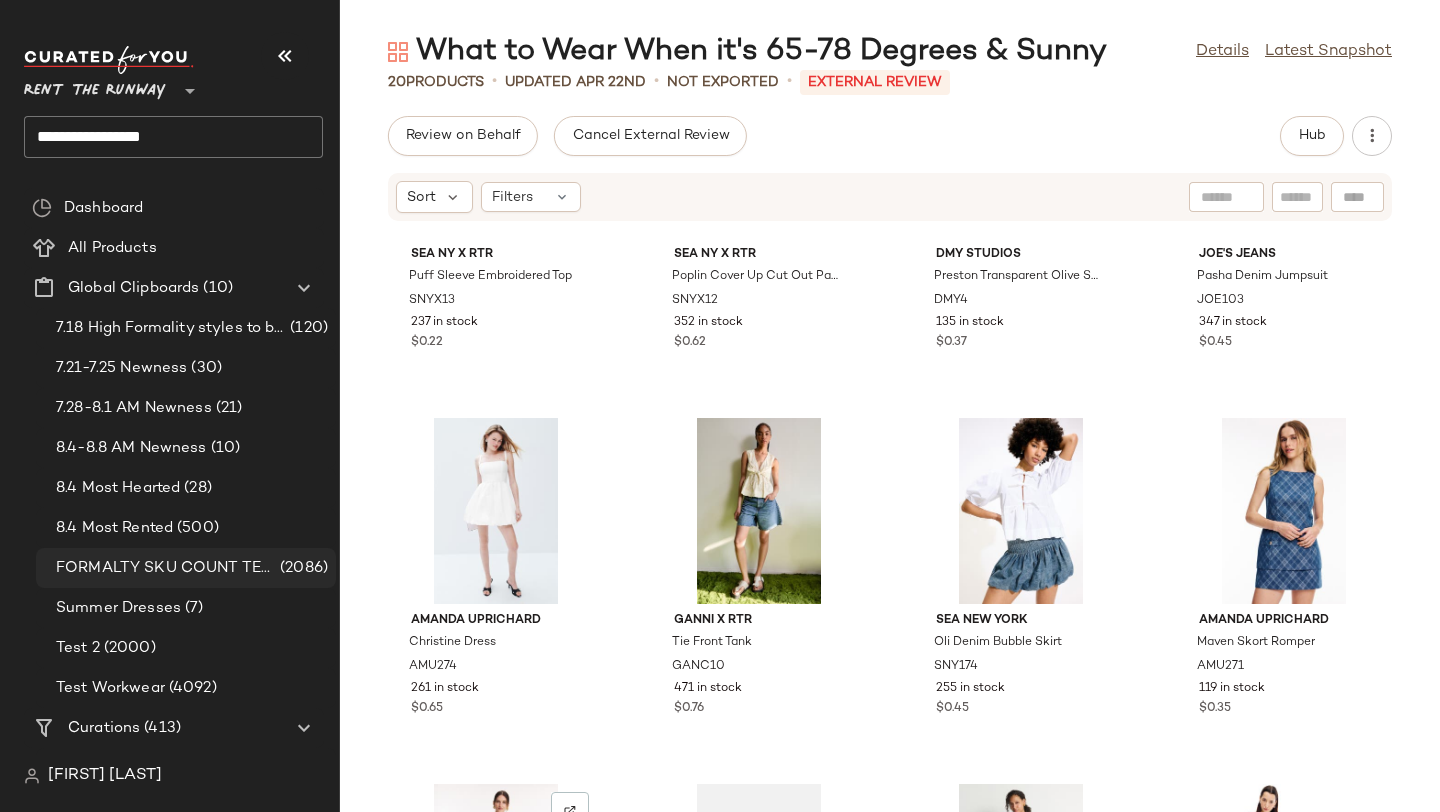 scroll, scrollTop: 0, scrollLeft: 0, axis: both 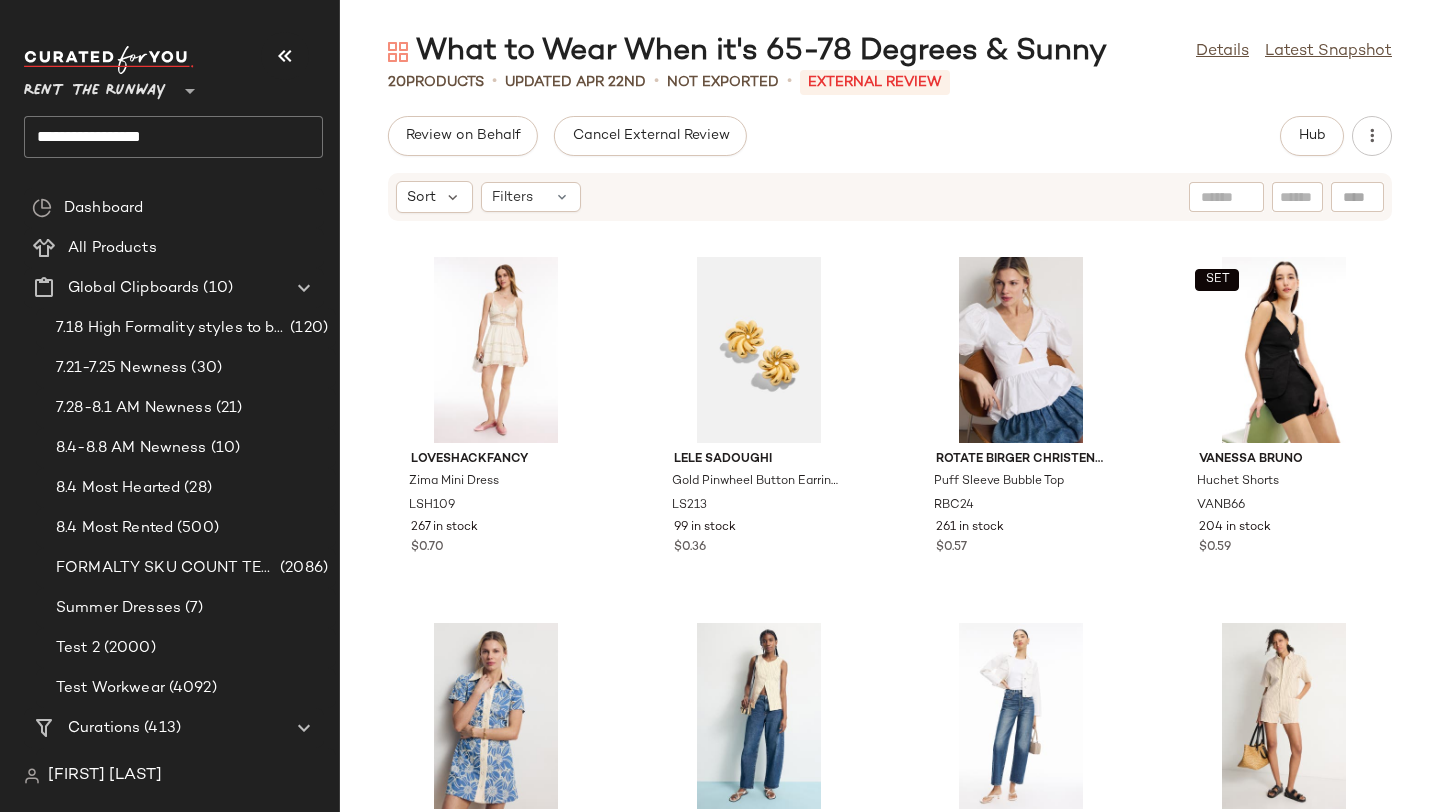 click on "**********" 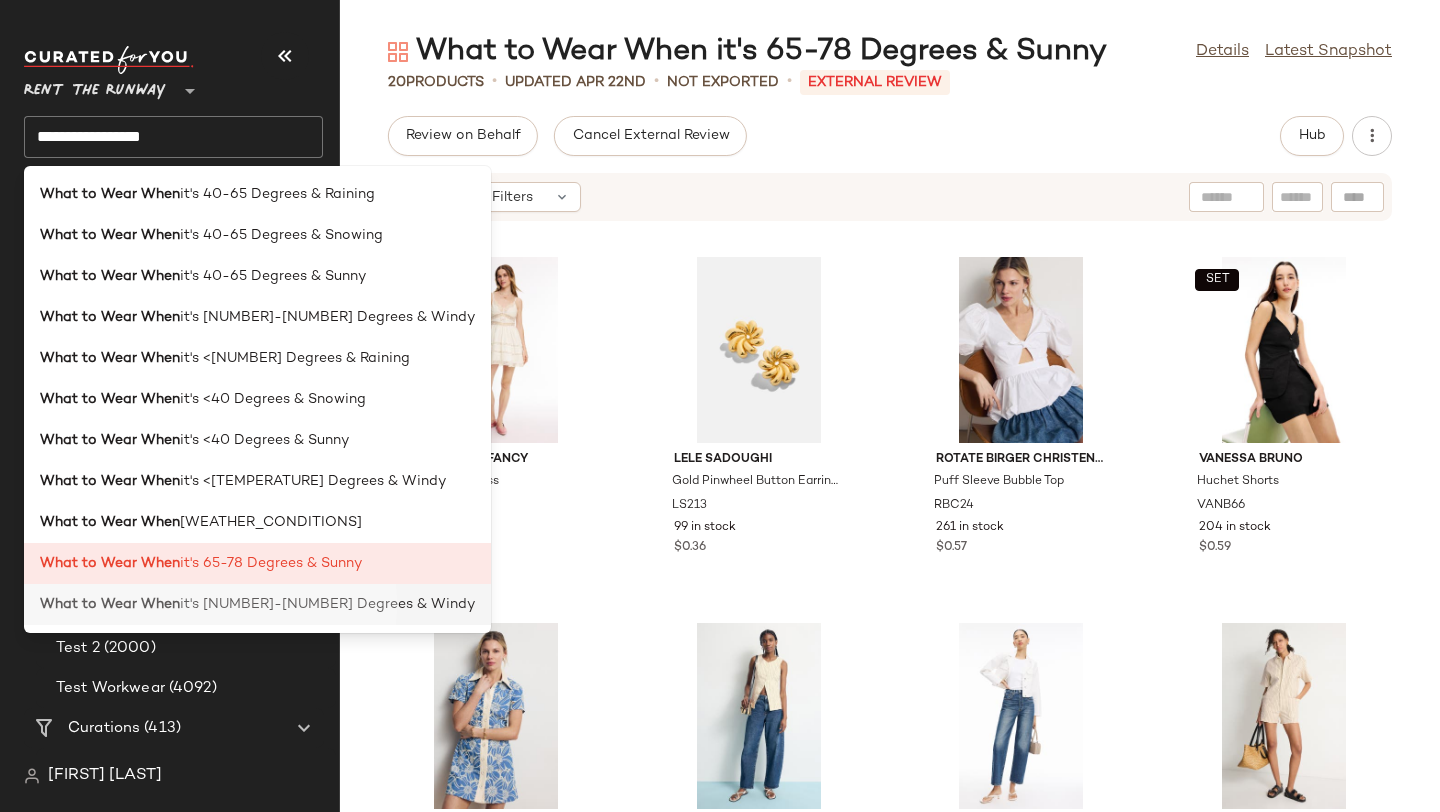 click on "What to Wear When  it's [TEMPERATURE]-[TEMPERATURE] Degrees & Windy" 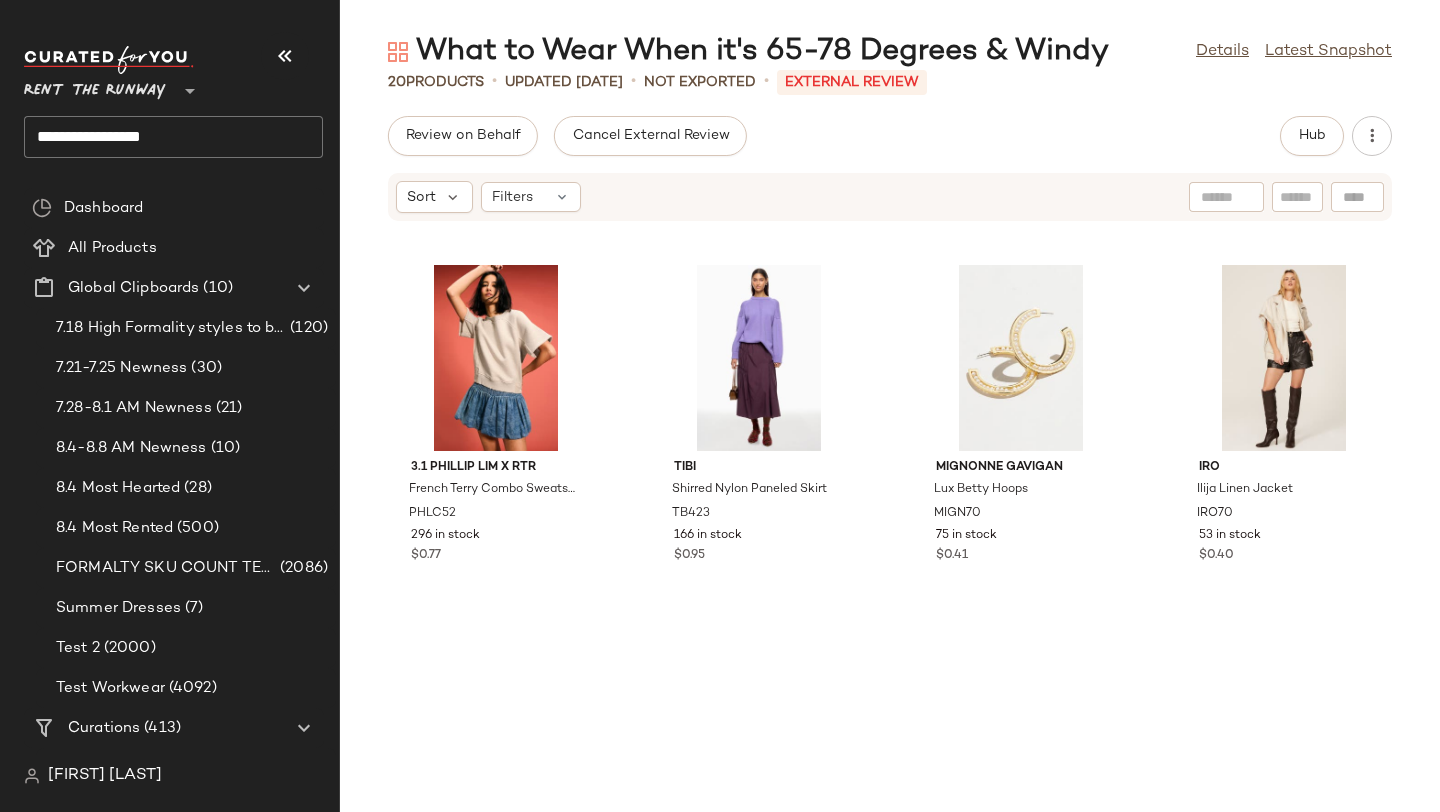 scroll, scrollTop: 1268, scrollLeft: 0, axis: vertical 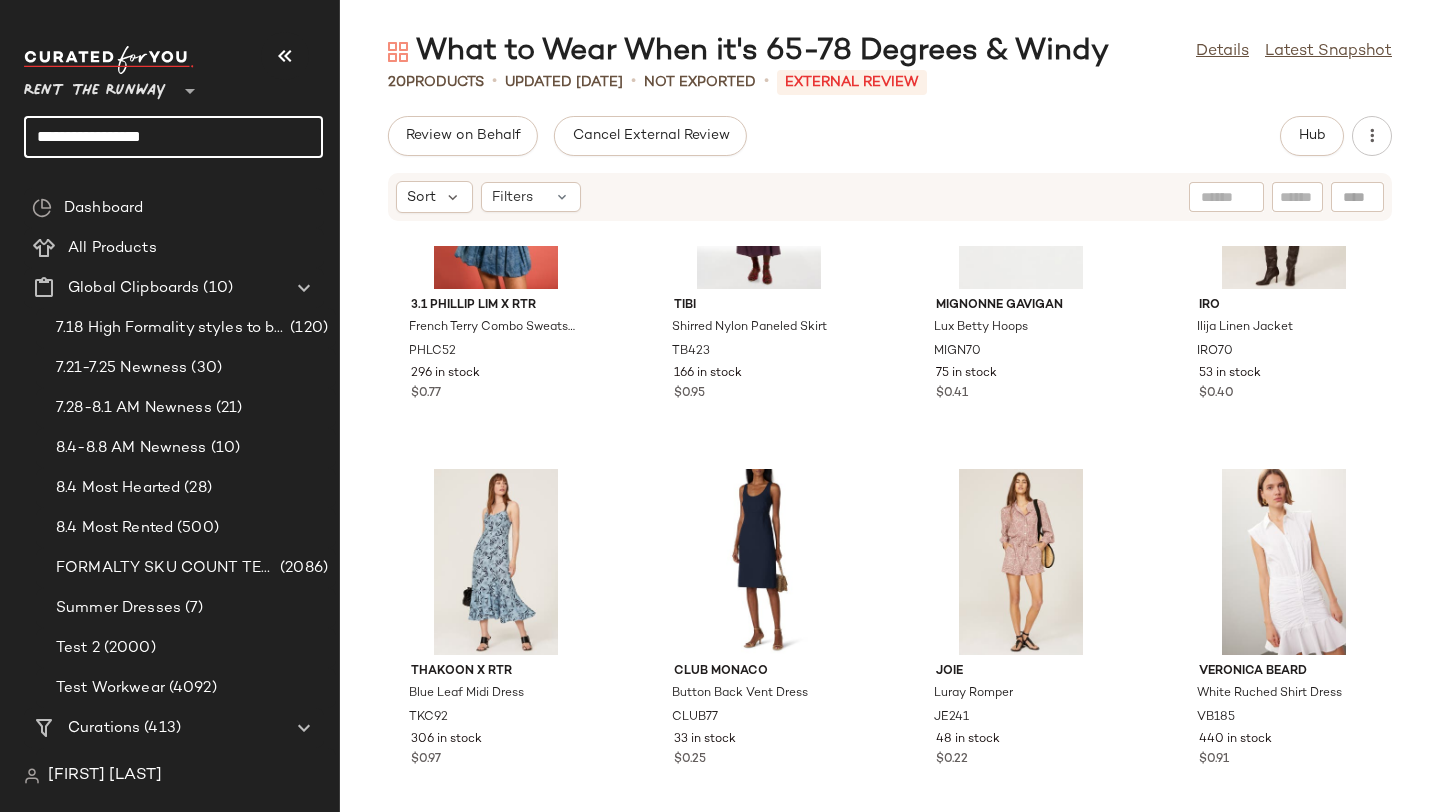 drag, startPoint x: 194, startPoint y: 134, endPoint x: 14, endPoint y: 137, distance: 180.025 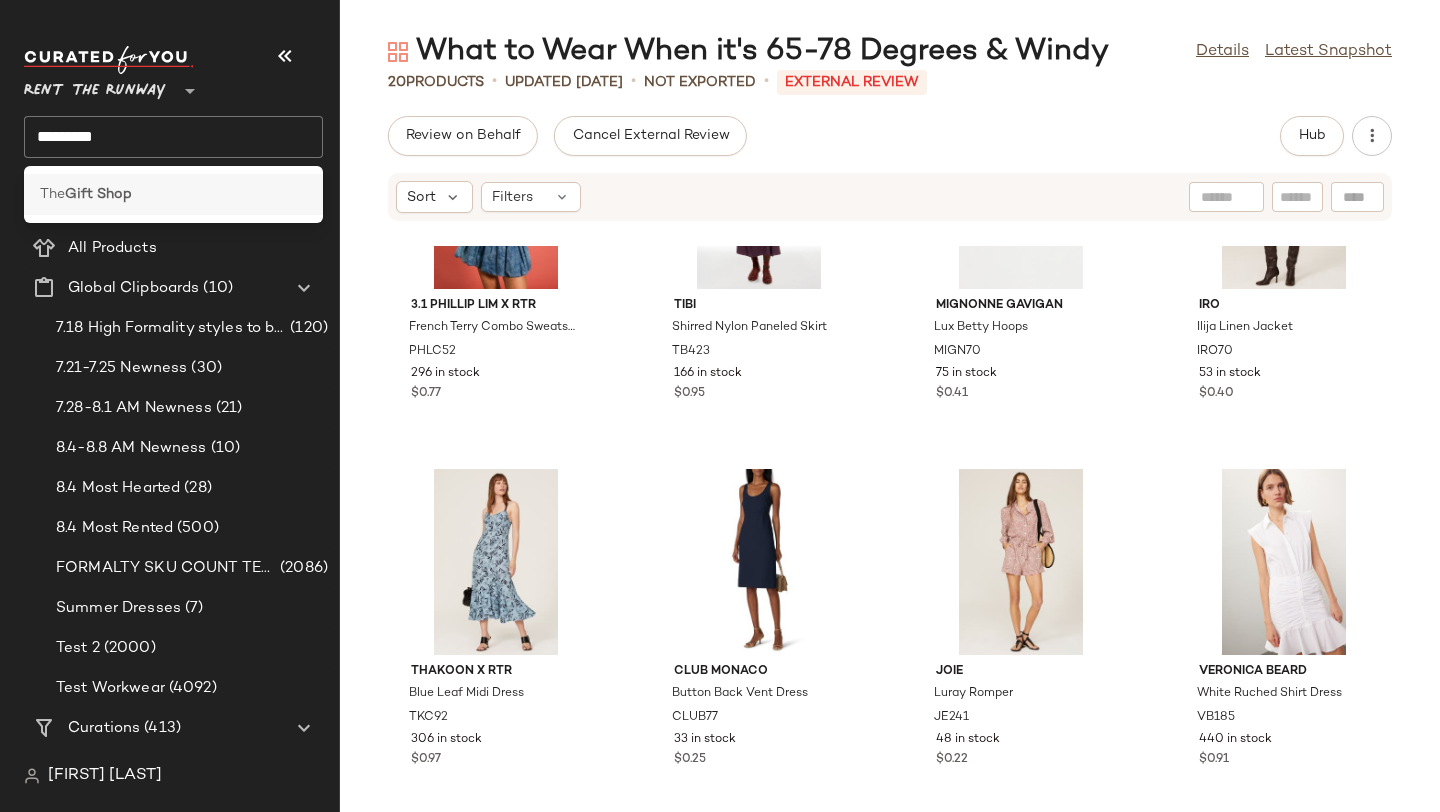 click on "The Gift Shop" 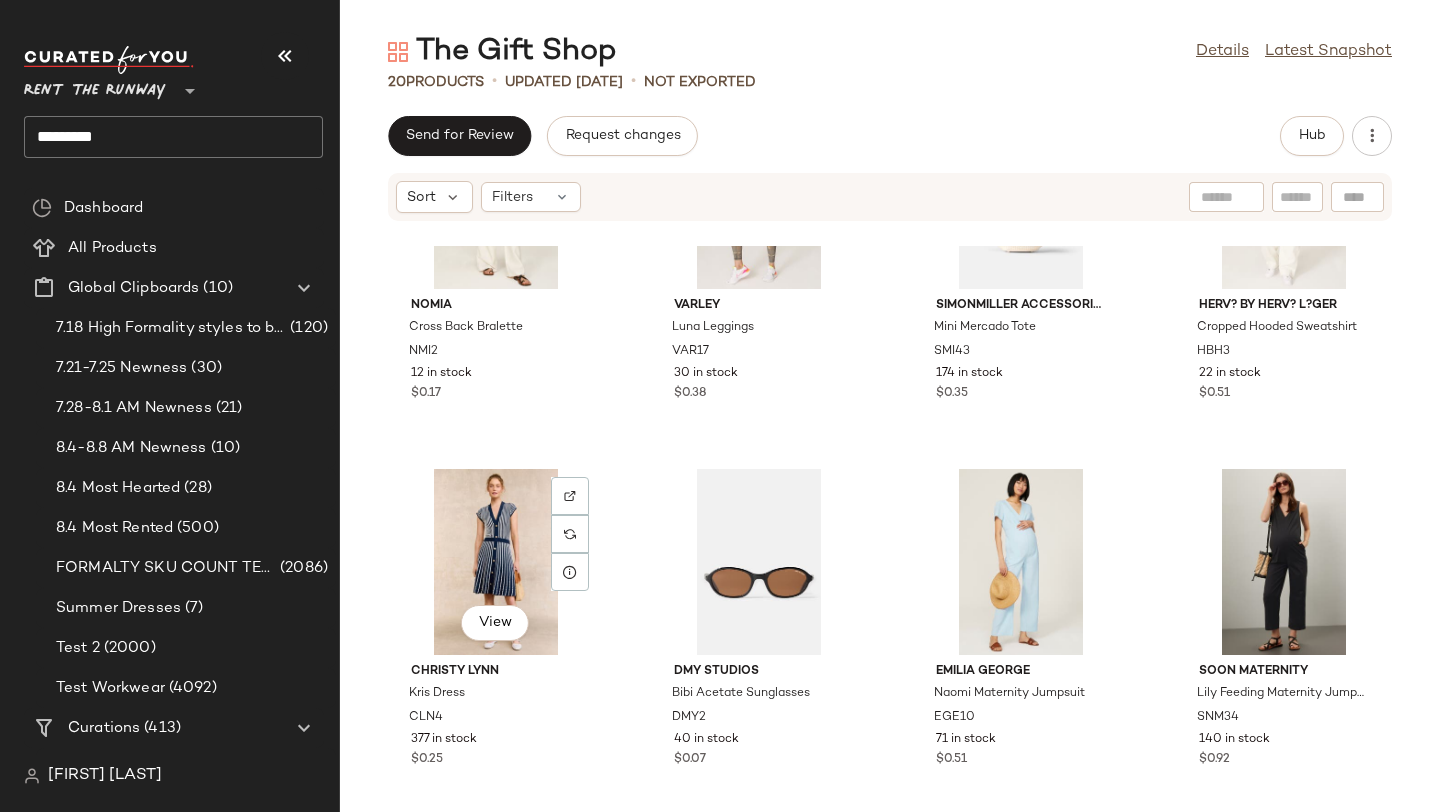 scroll, scrollTop: 0, scrollLeft: 0, axis: both 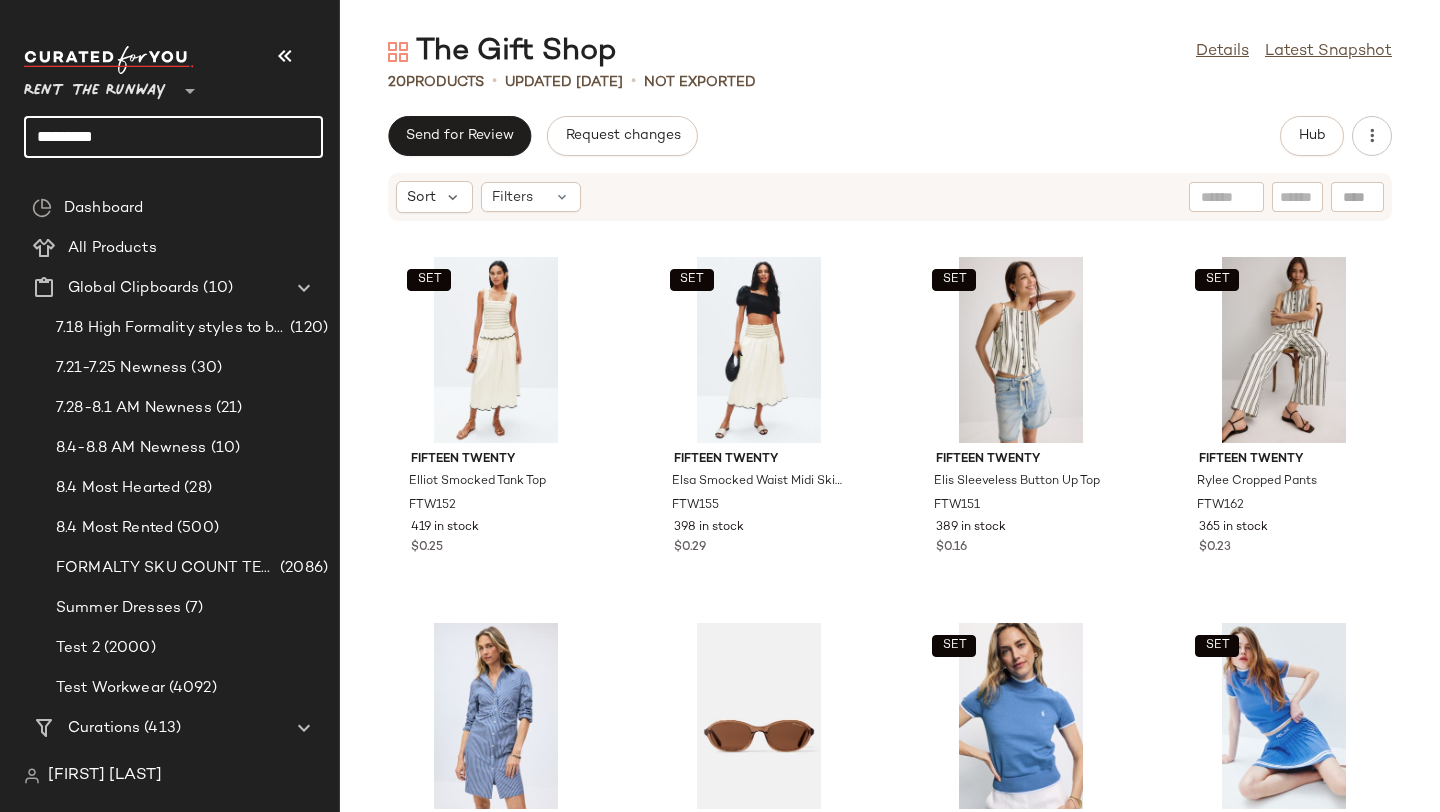 drag, startPoint x: 143, startPoint y: 150, endPoint x: 82, endPoint y: 145, distance: 61.204575 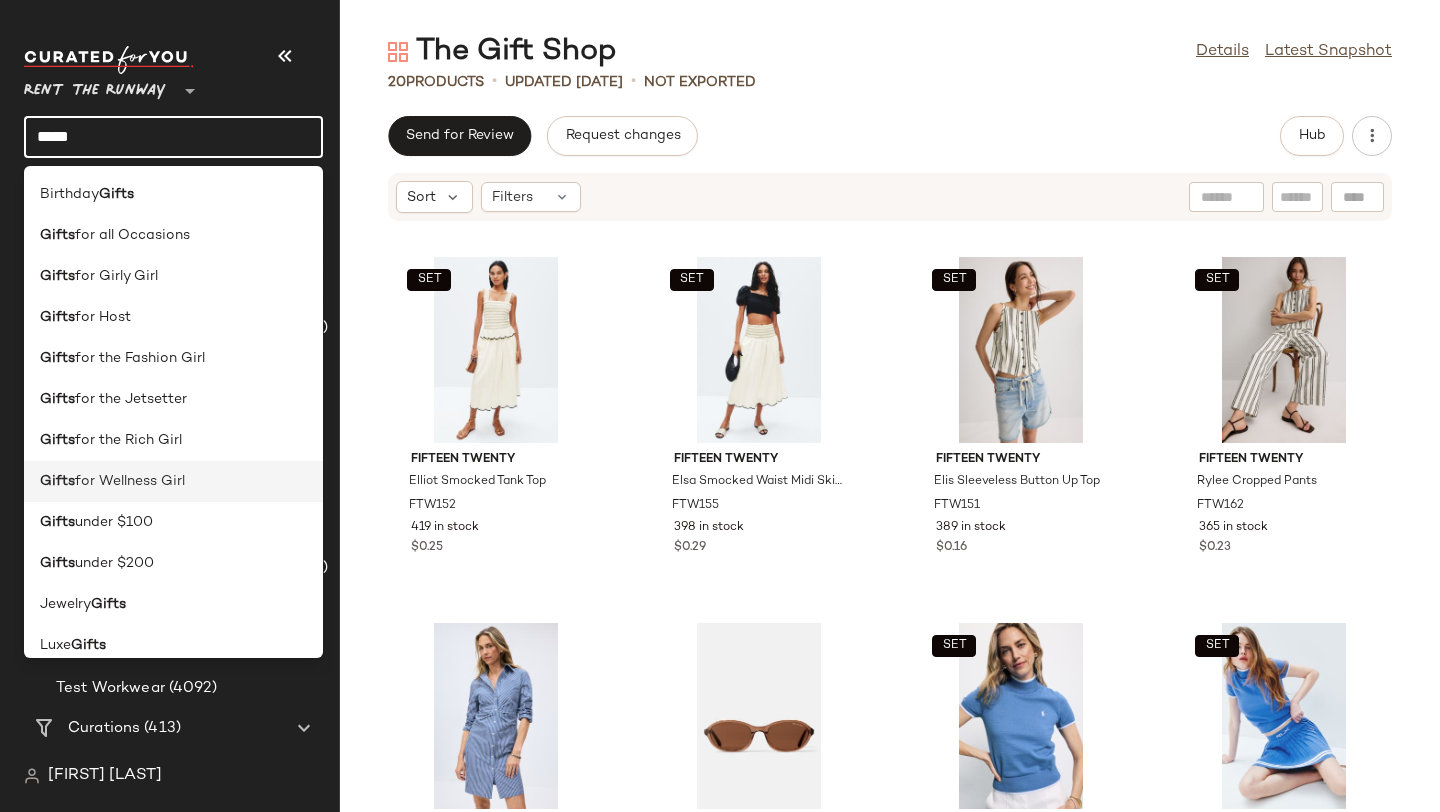 type on "*****" 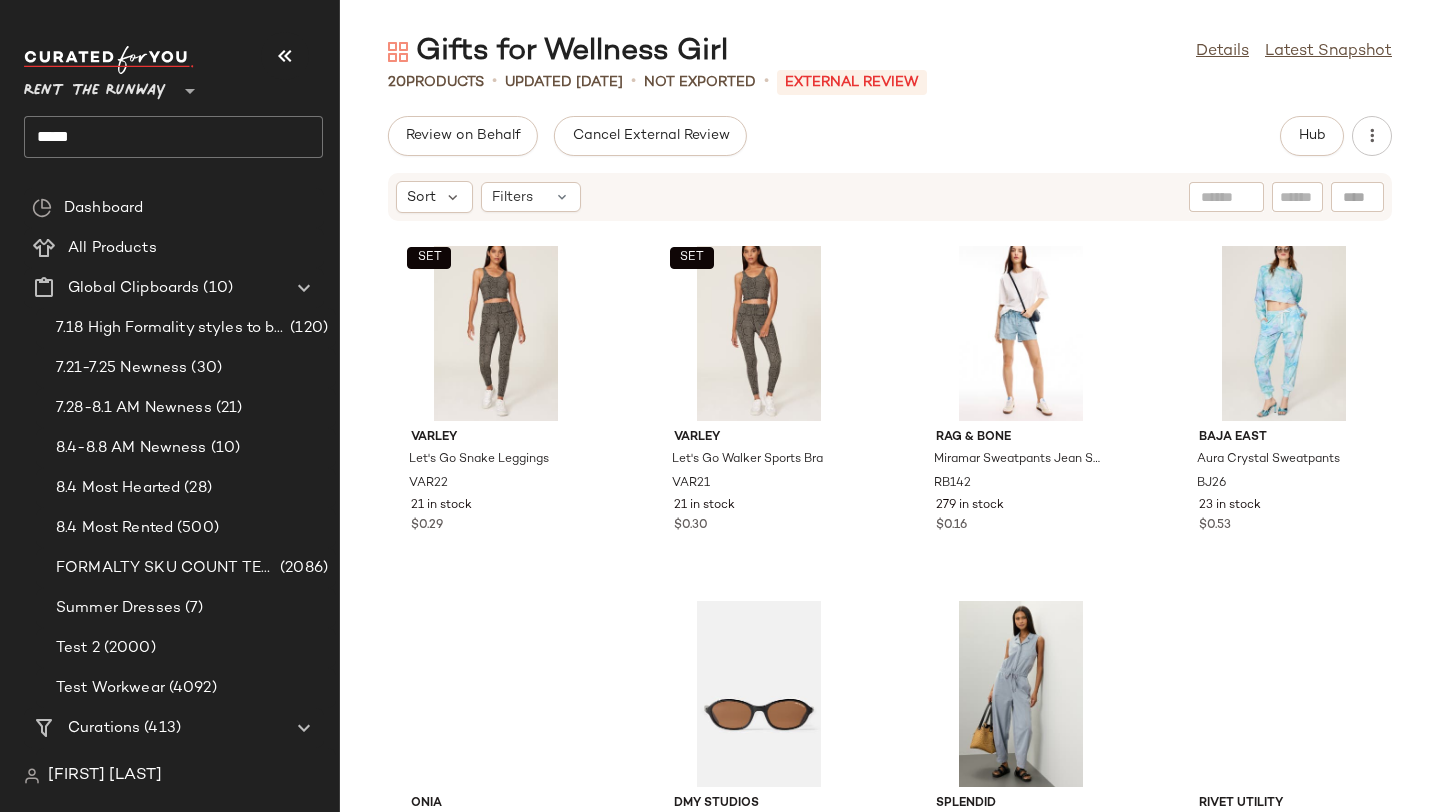 scroll, scrollTop: 1268, scrollLeft: 0, axis: vertical 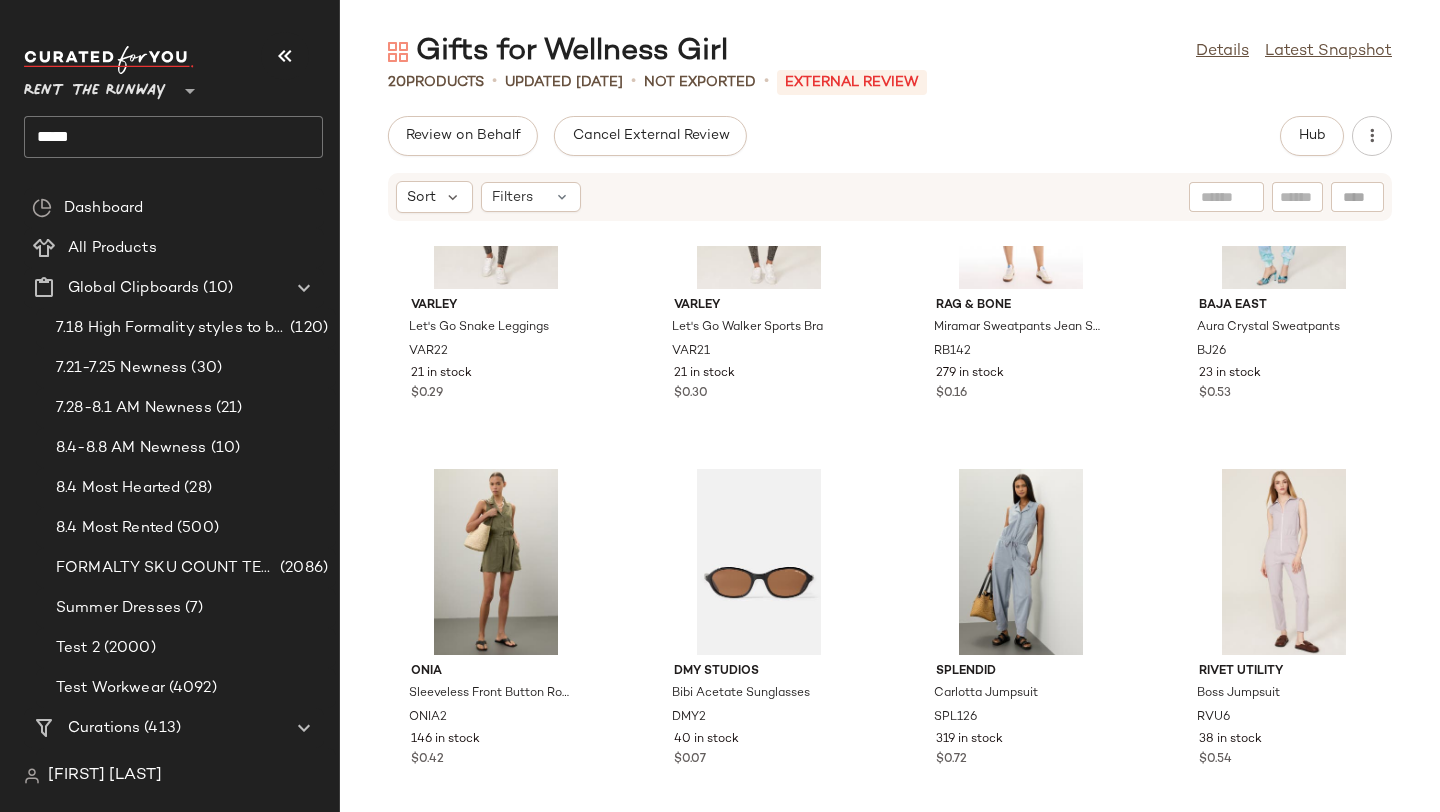 click on "Rent the Runway" at bounding box center (95, 86) 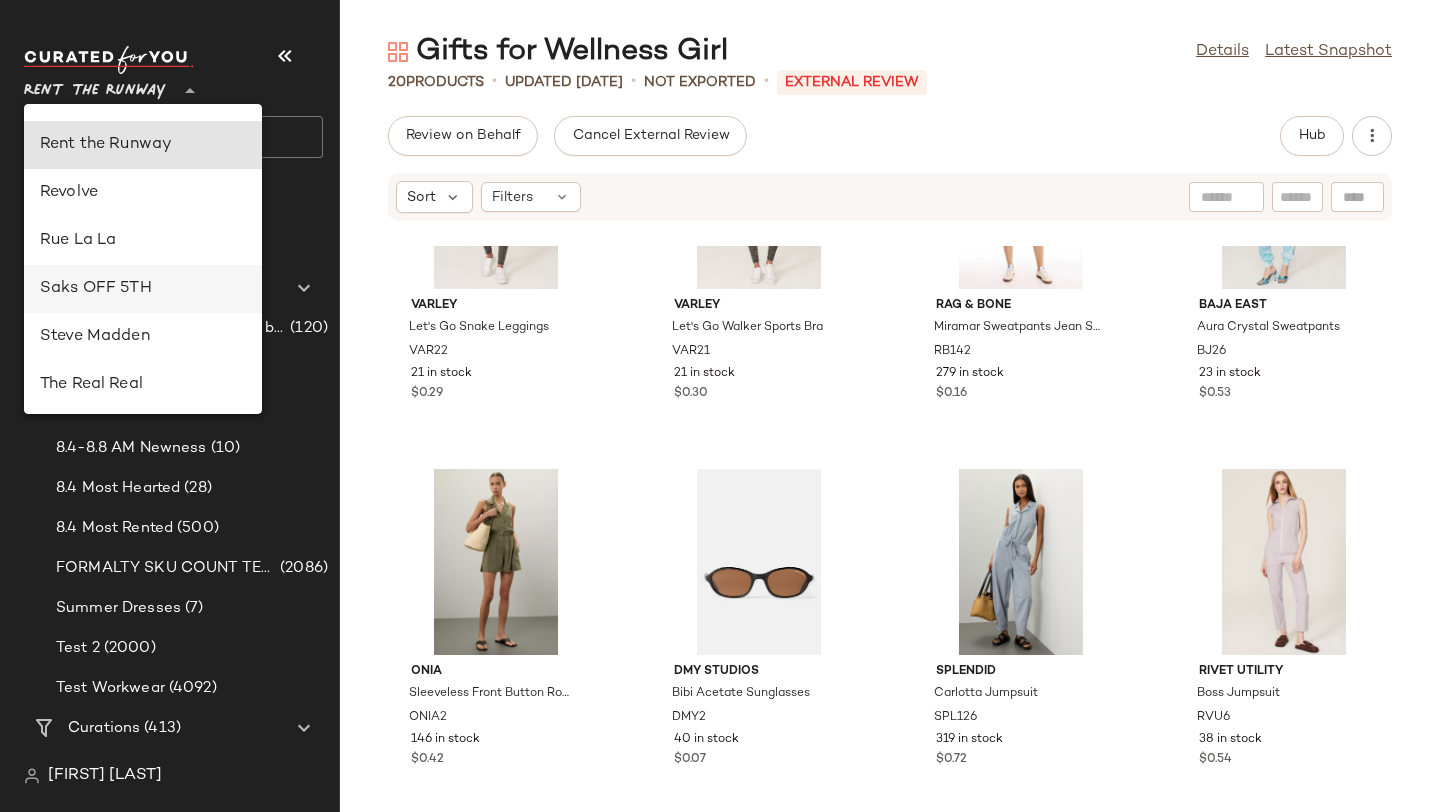 scroll, scrollTop: 962, scrollLeft: 0, axis: vertical 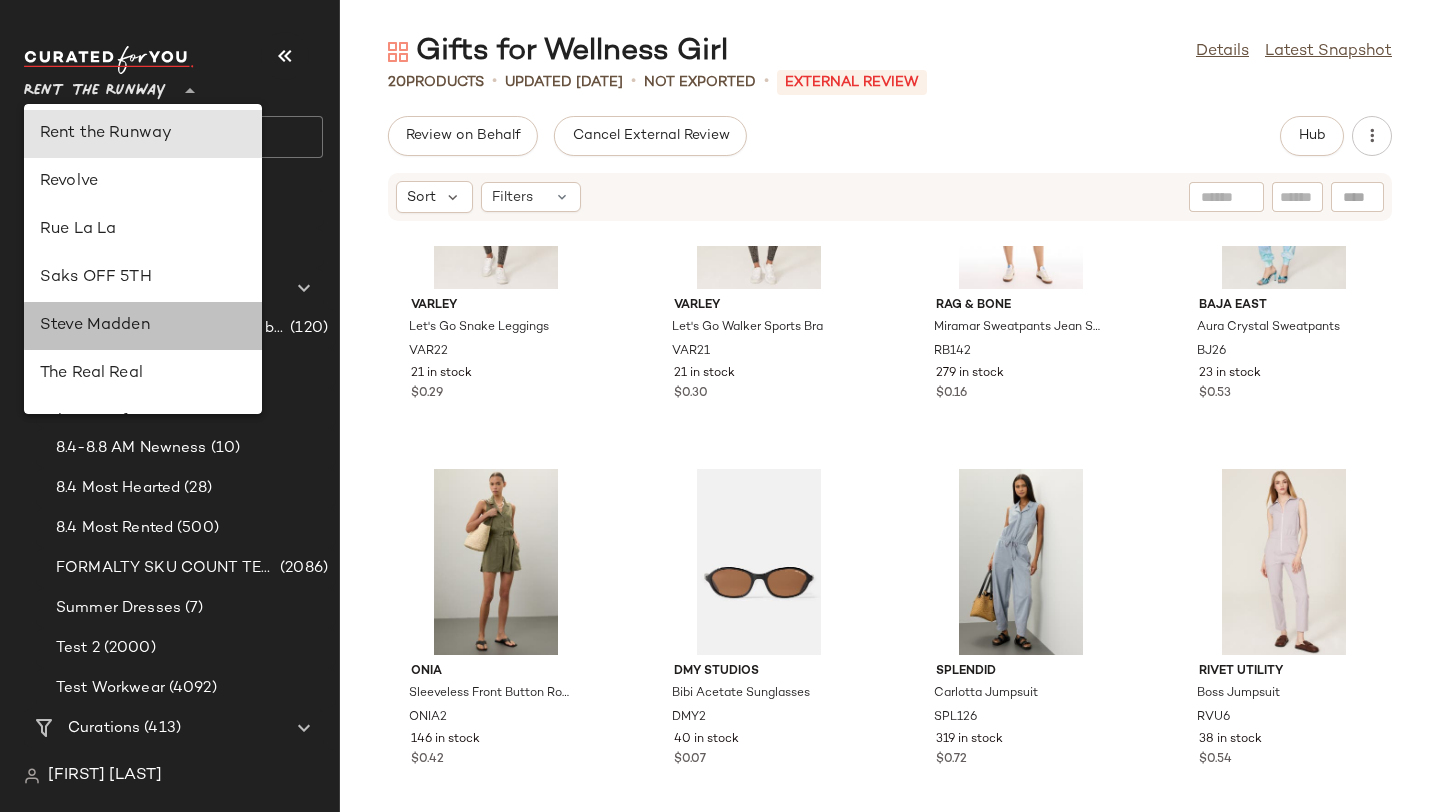 click on "Steve Madden" at bounding box center [143, 326] 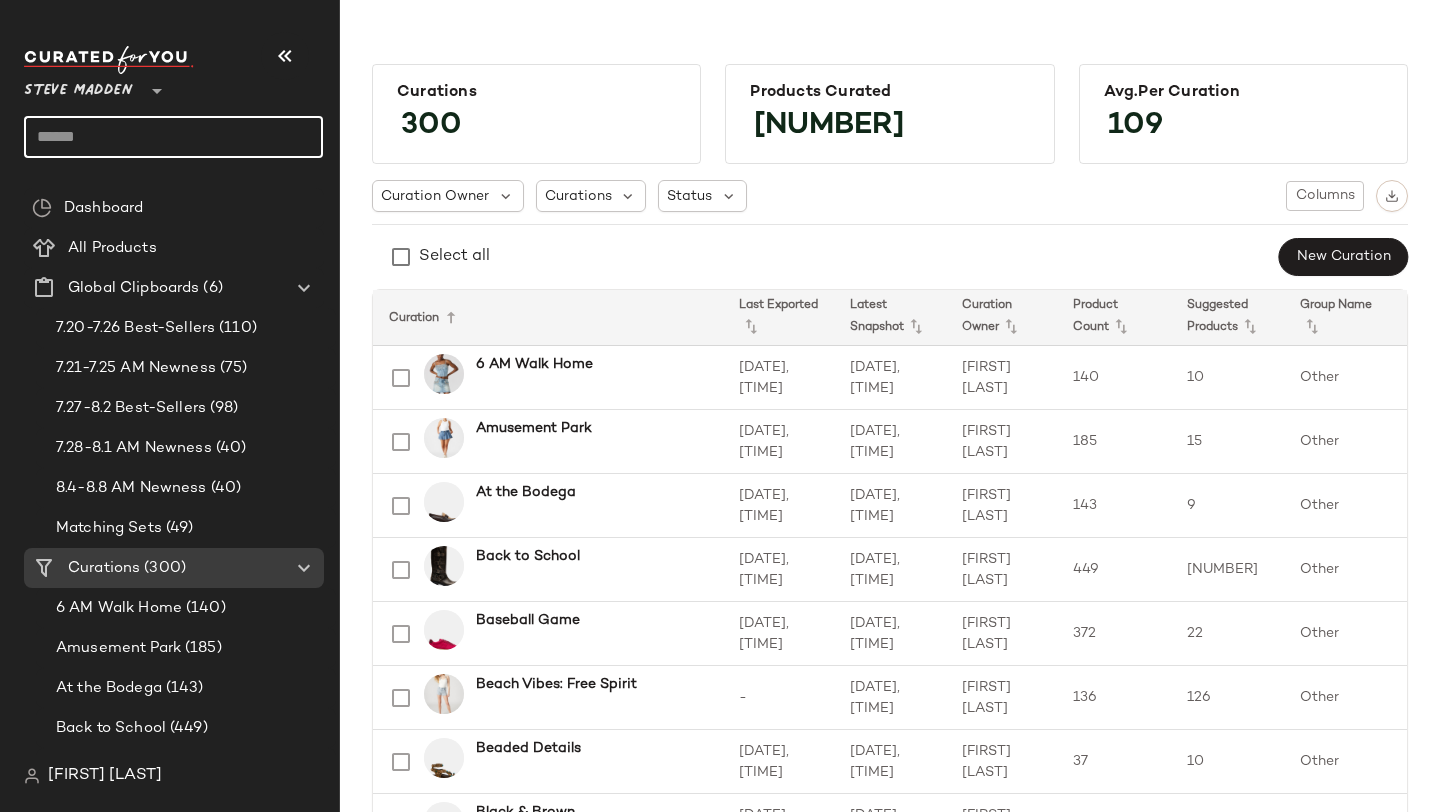 click 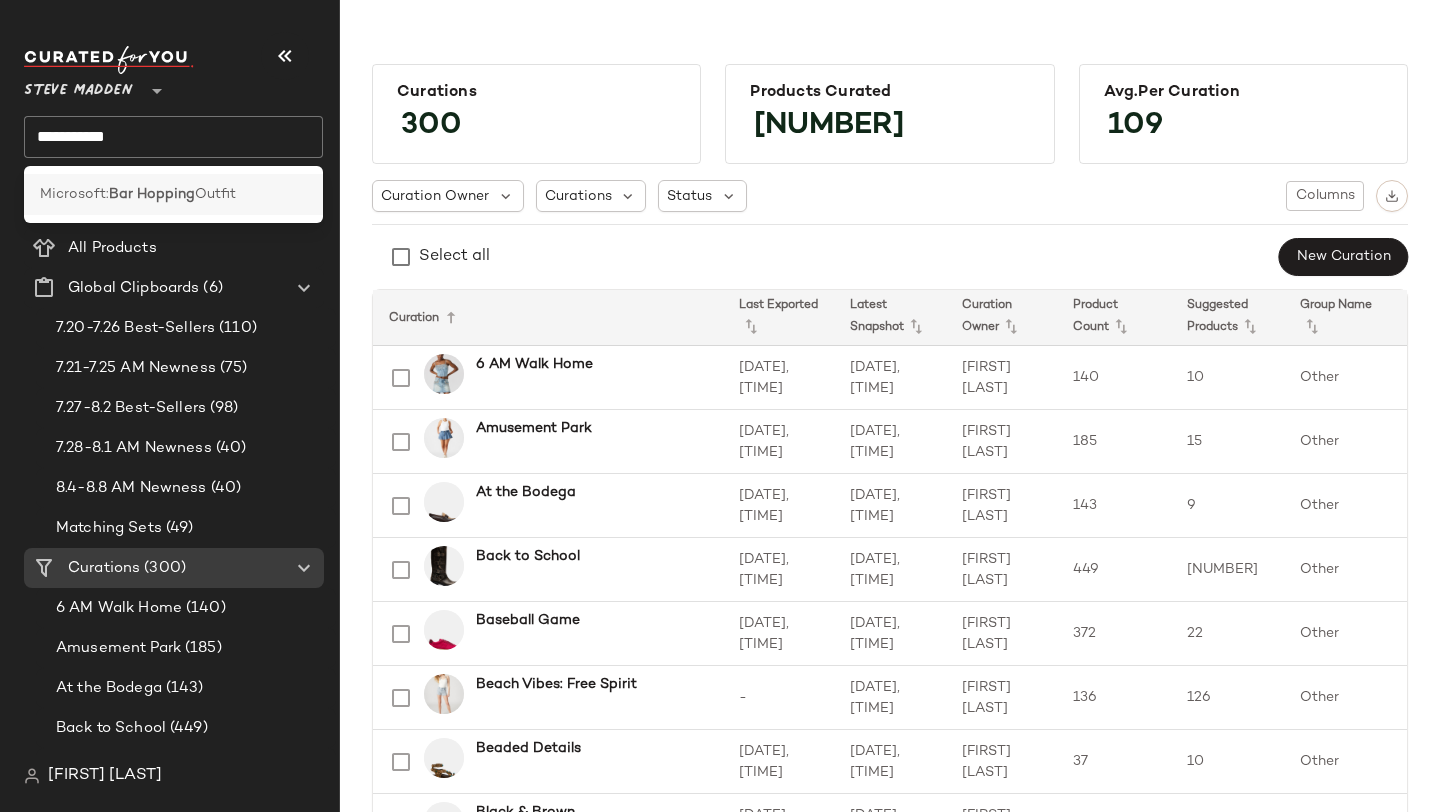 click on "Outfit" at bounding box center (215, 194) 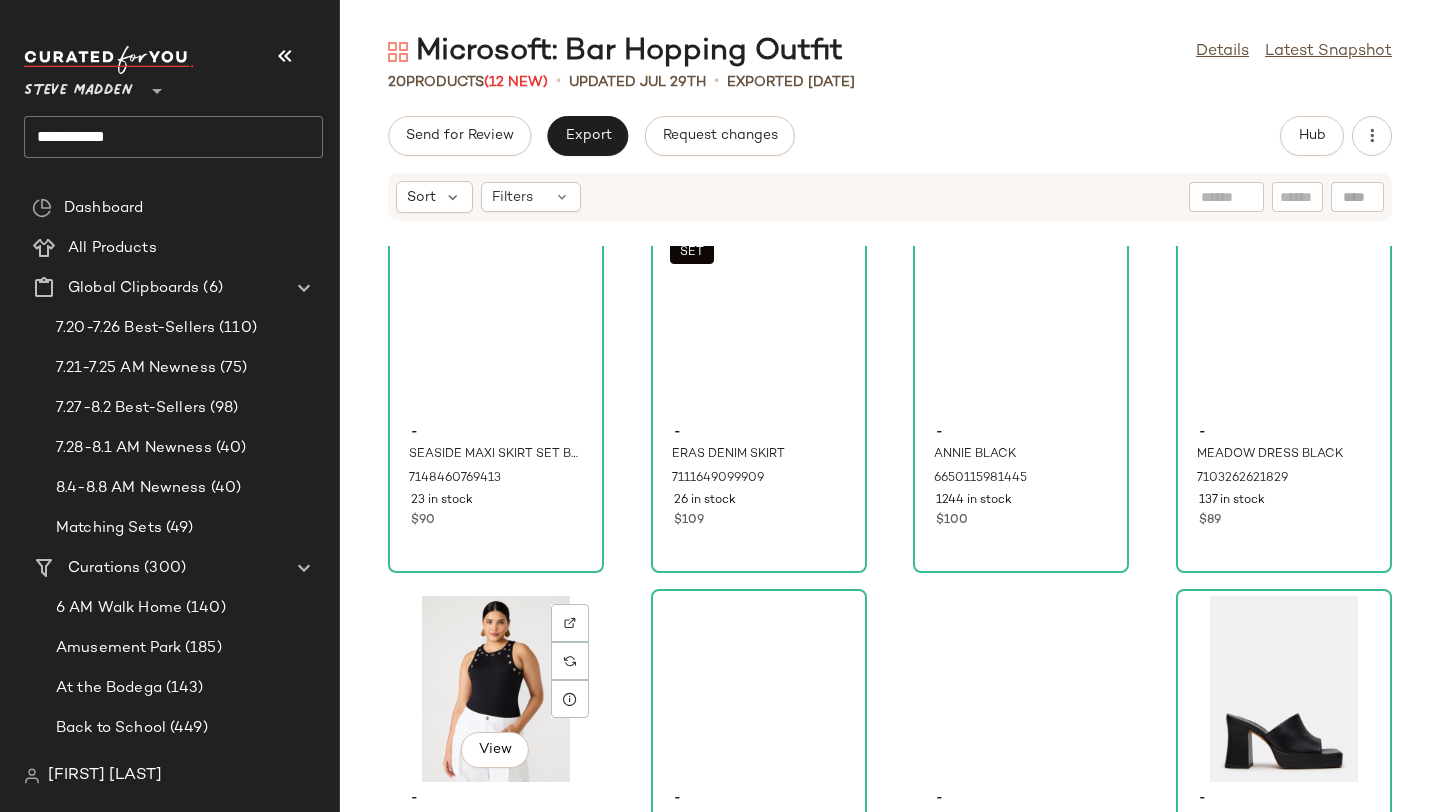 scroll, scrollTop: 0, scrollLeft: 0, axis: both 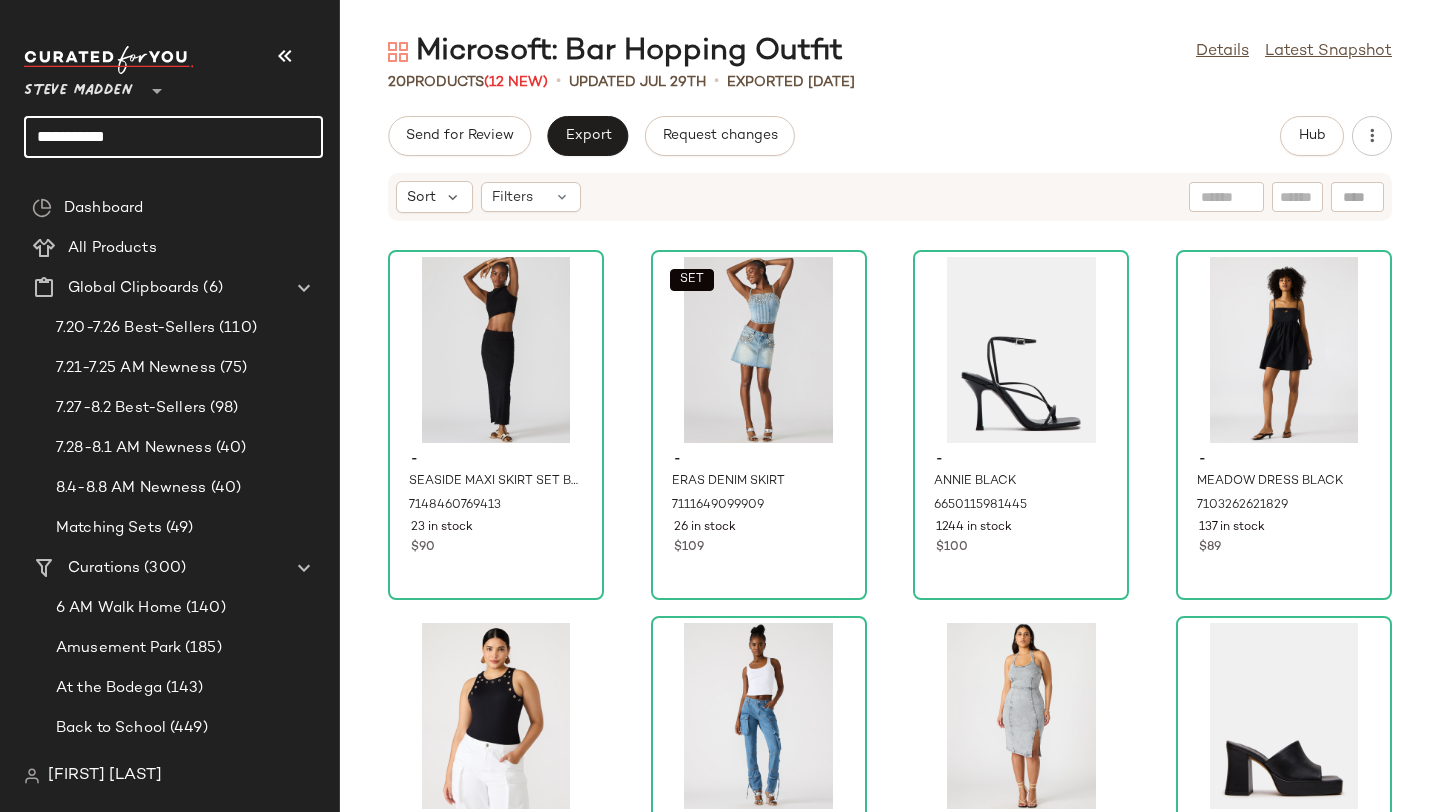 drag, startPoint x: 135, startPoint y: 138, endPoint x: 11, endPoint y: 135, distance: 124.036285 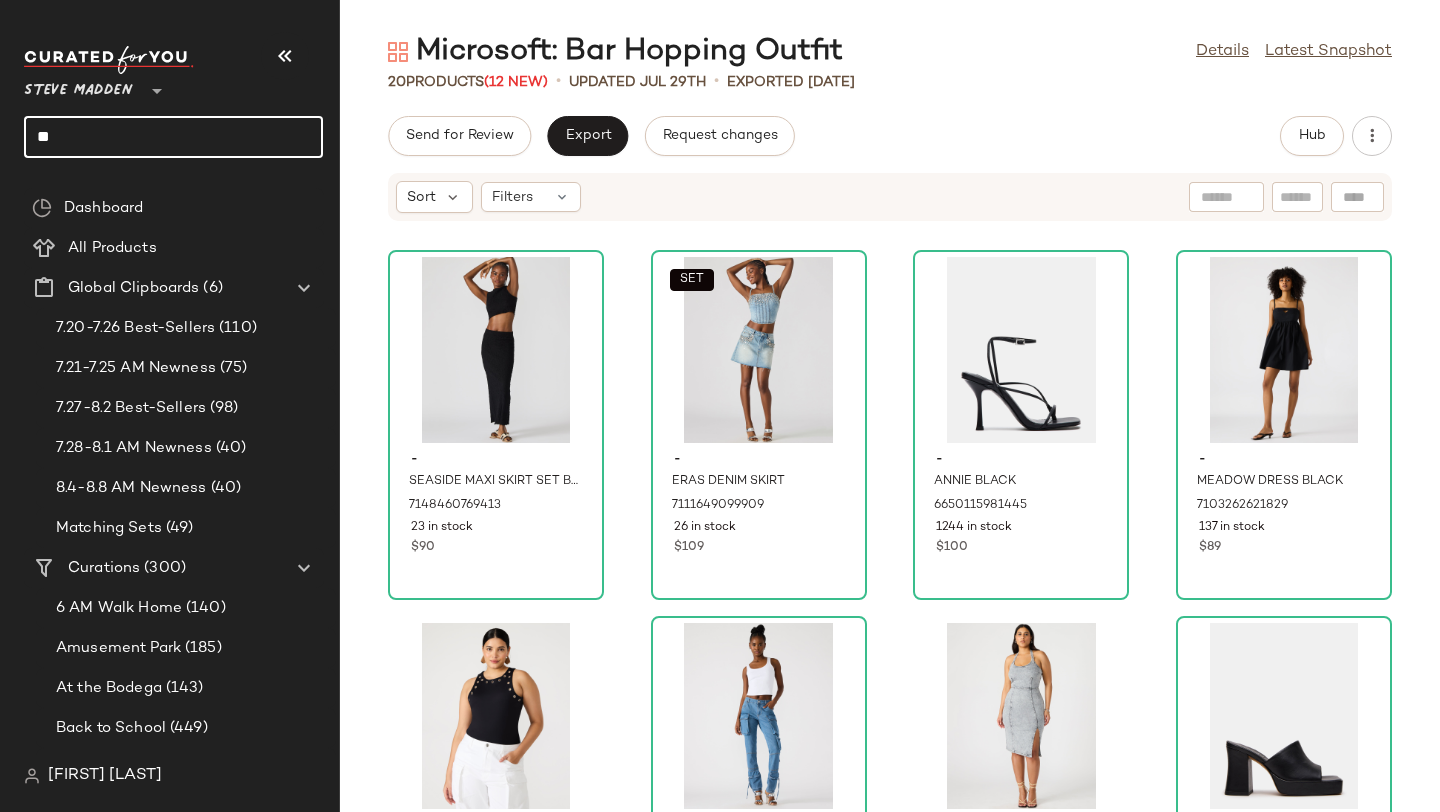 type on "*" 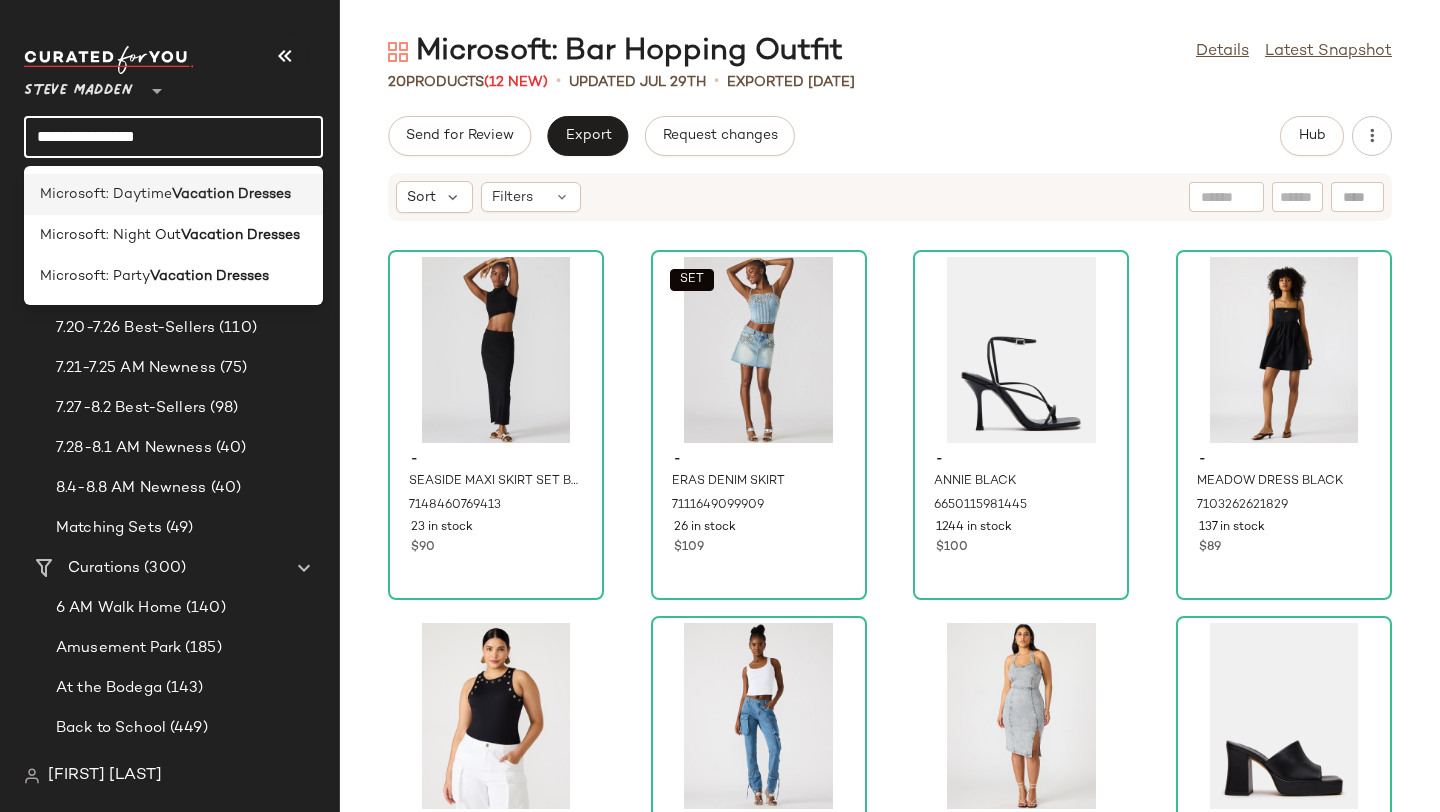 click on "Microsoft: Daytime" at bounding box center (106, 194) 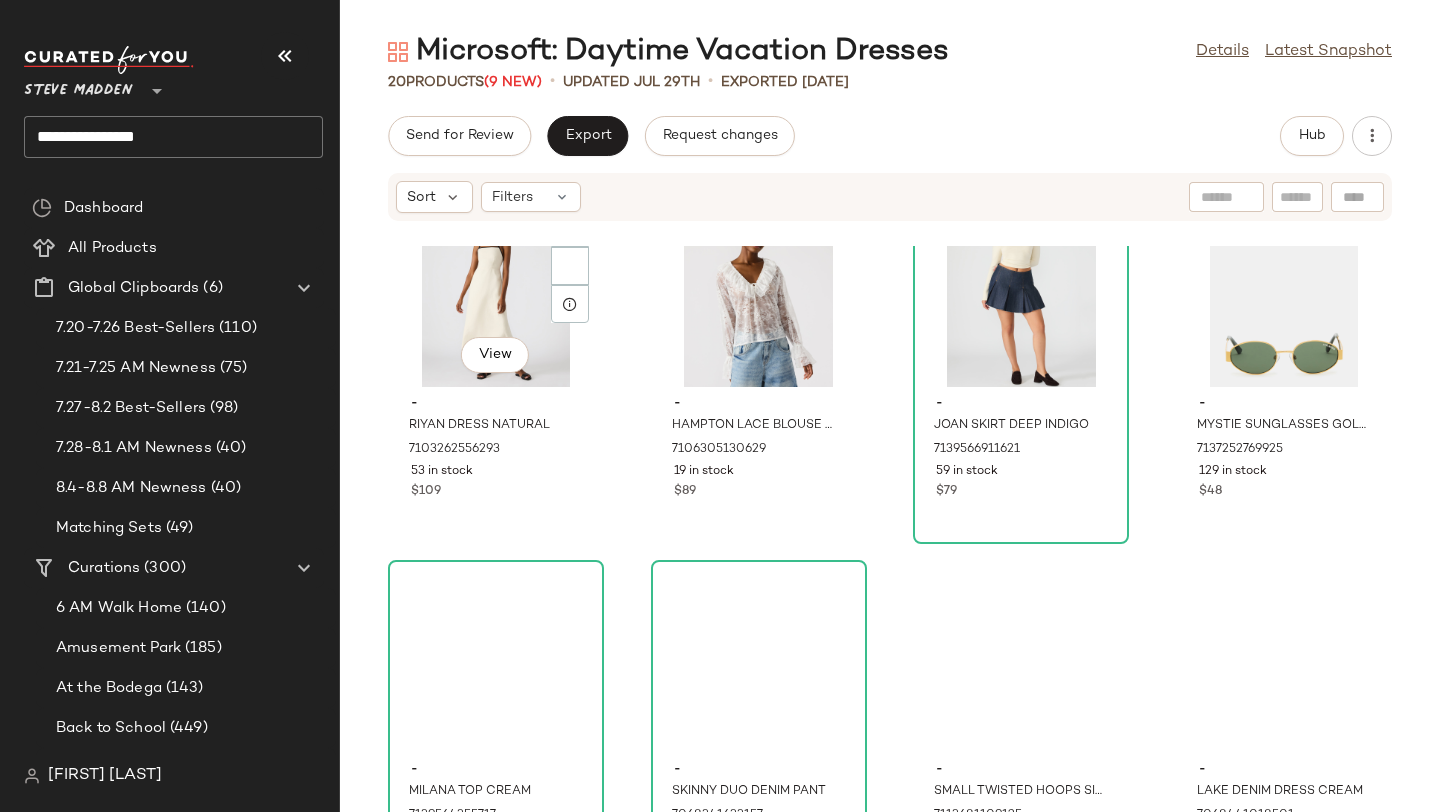 scroll, scrollTop: 1268, scrollLeft: 0, axis: vertical 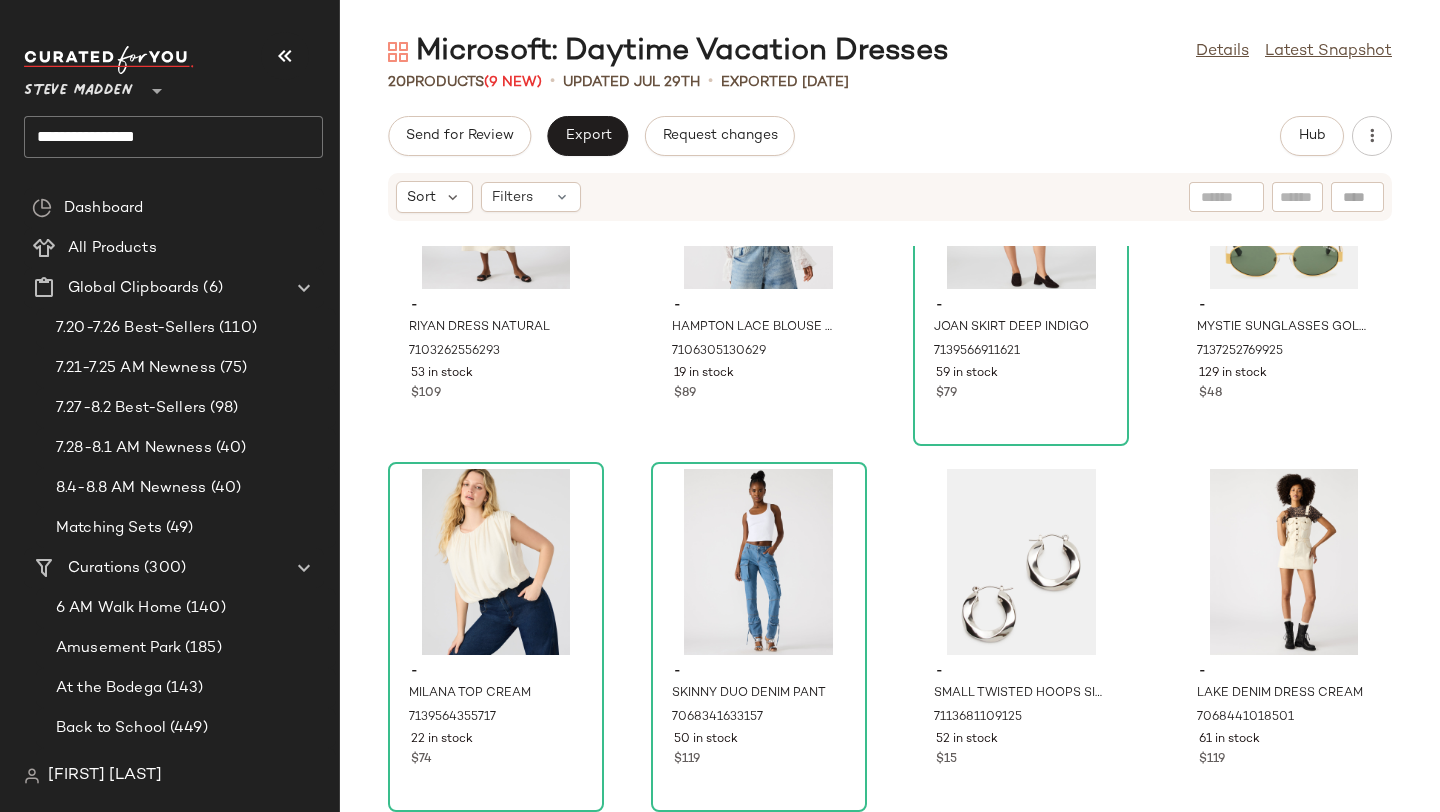 click on "**********" 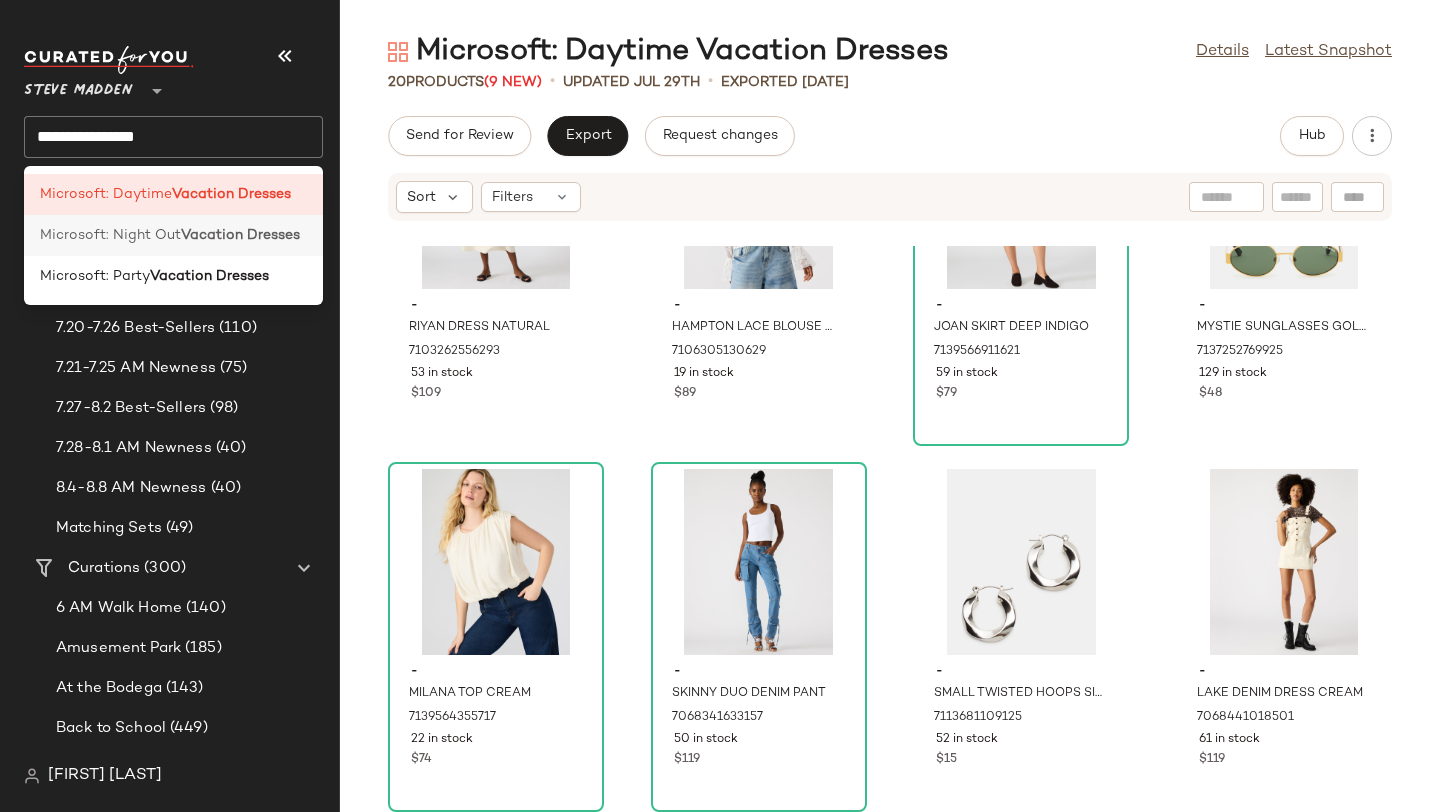 click on "Vacation Dresses" at bounding box center (240, 235) 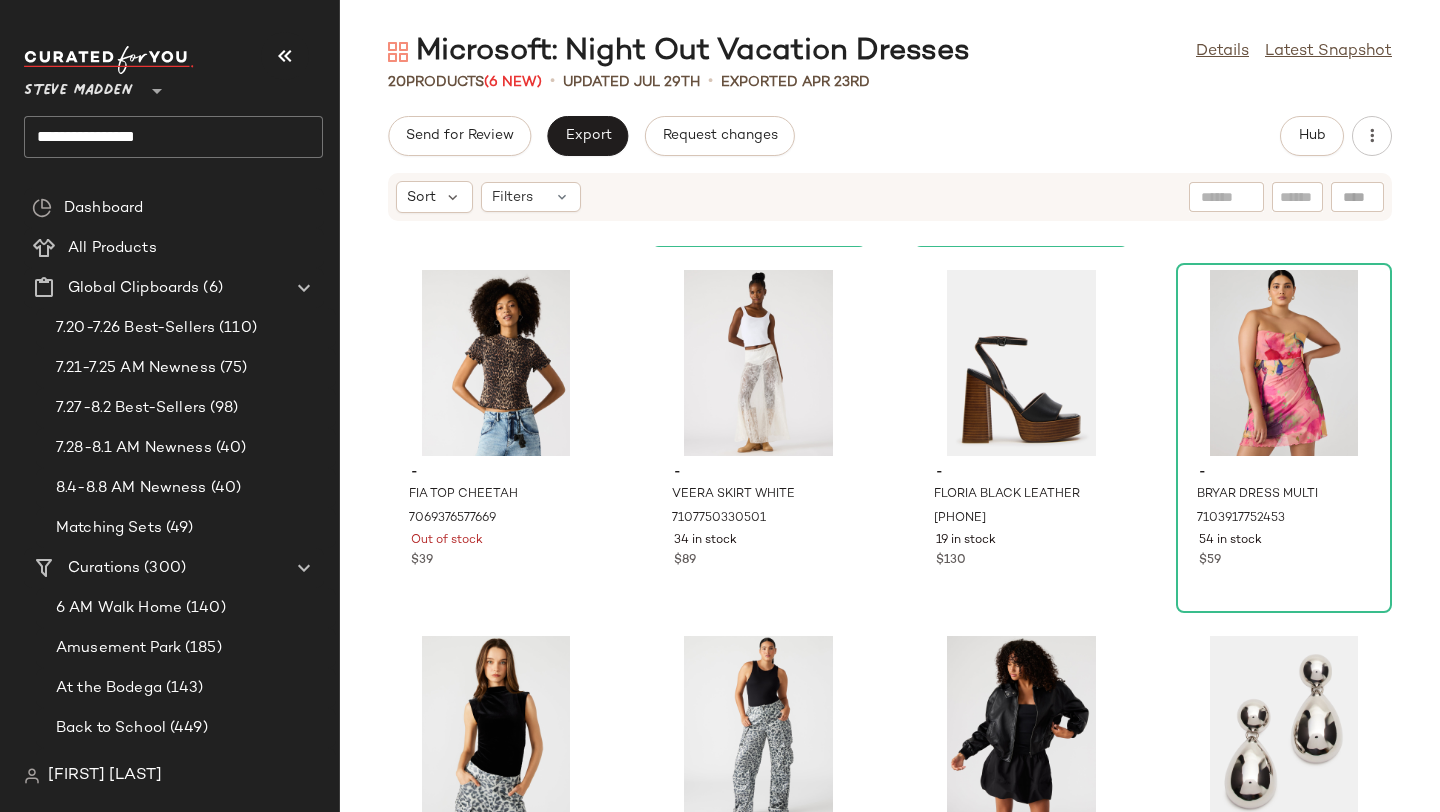 scroll, scrollTop: 1268, scrollLeft: 0, axis: vertical 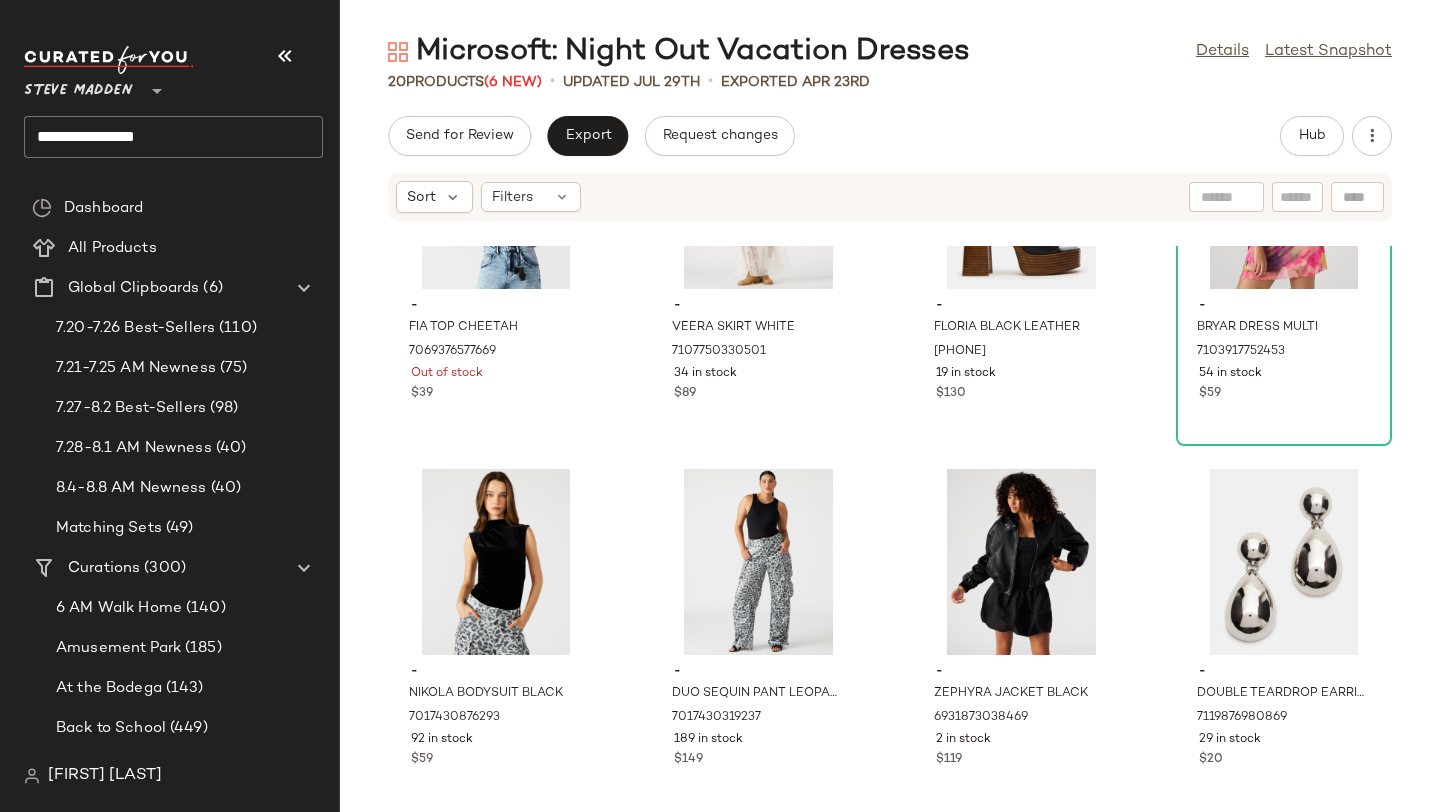 click on "**********" 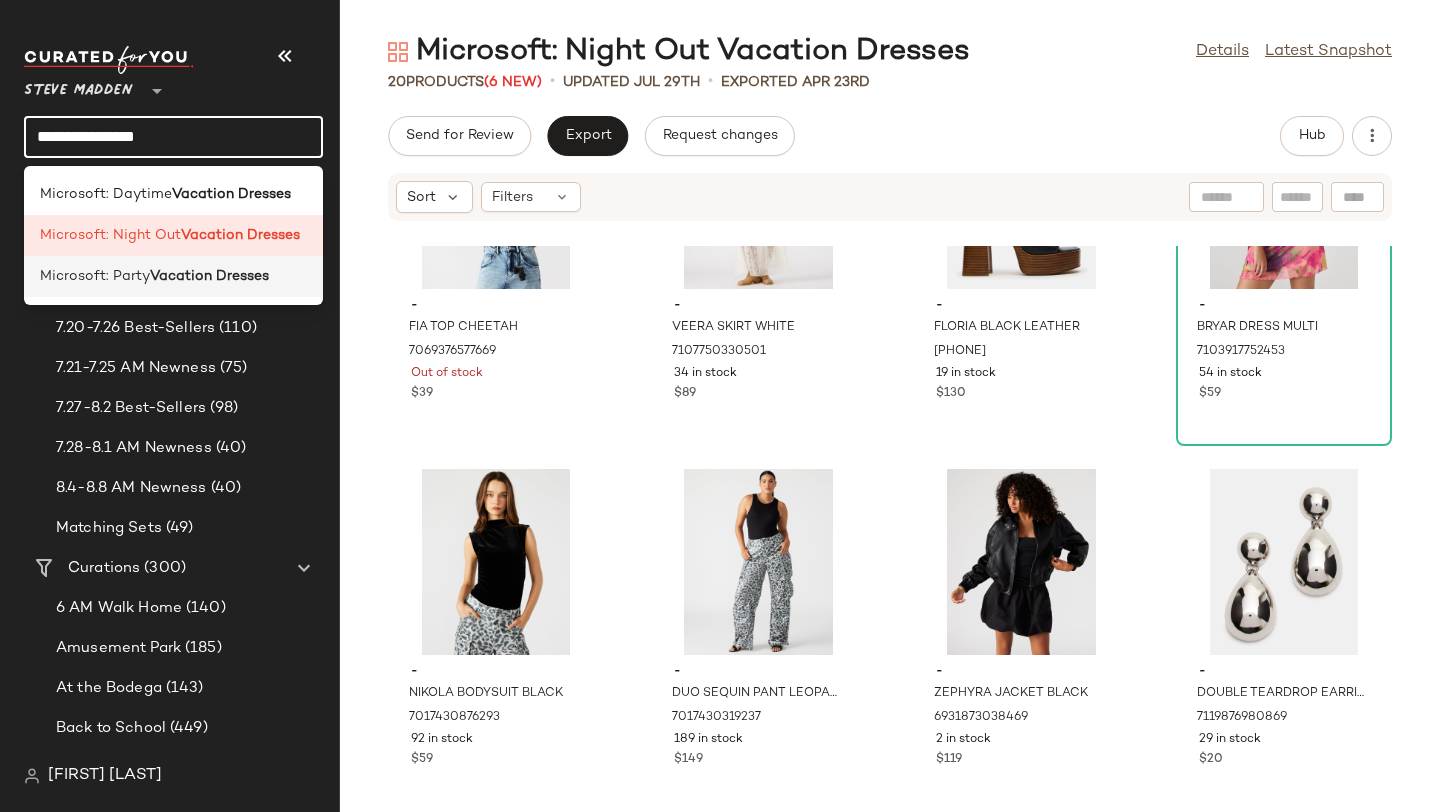 click on "Vacation Dresses" at bounding box center (209, 276) 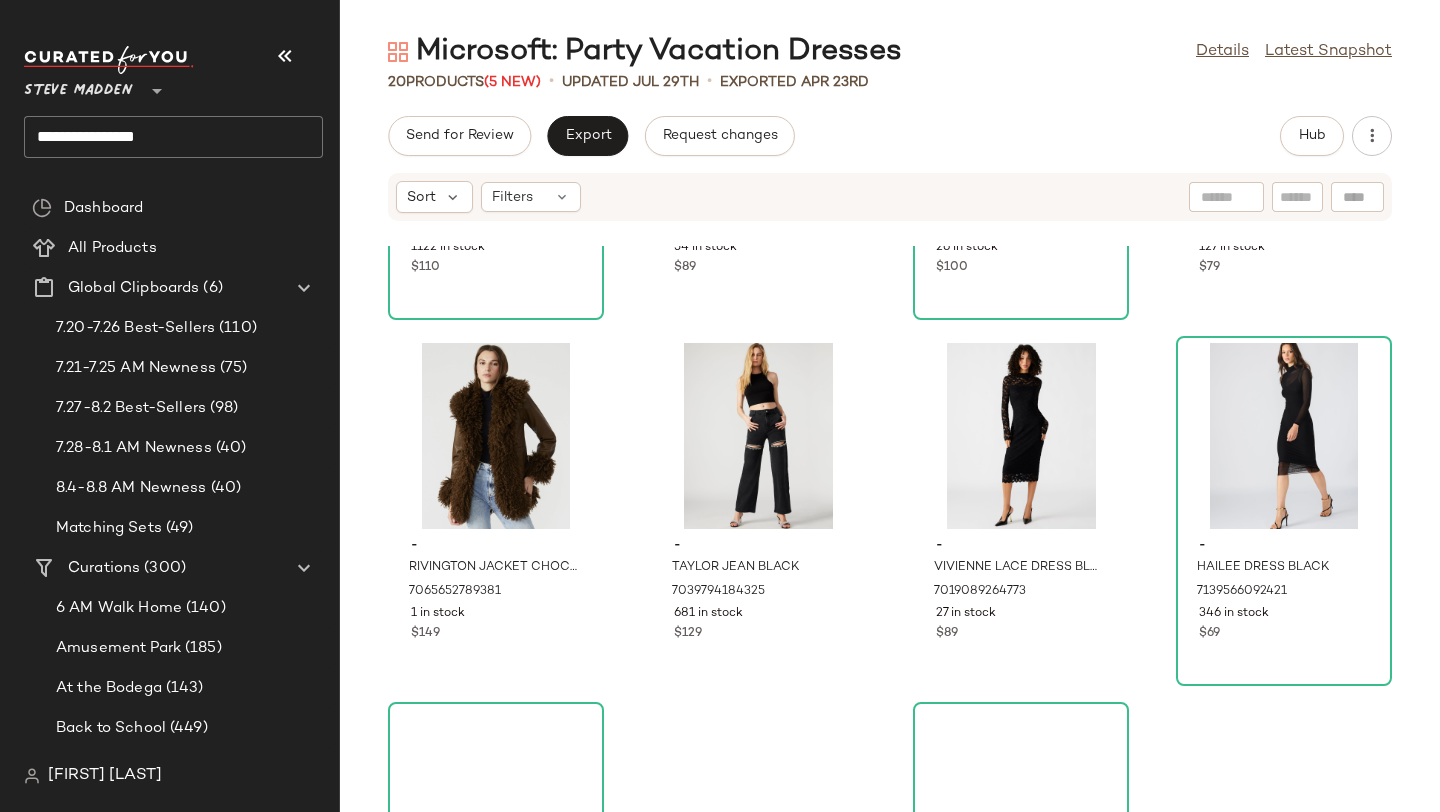 scroll, scrollTop: 1268, scrollLeft: 0, axis: vertical 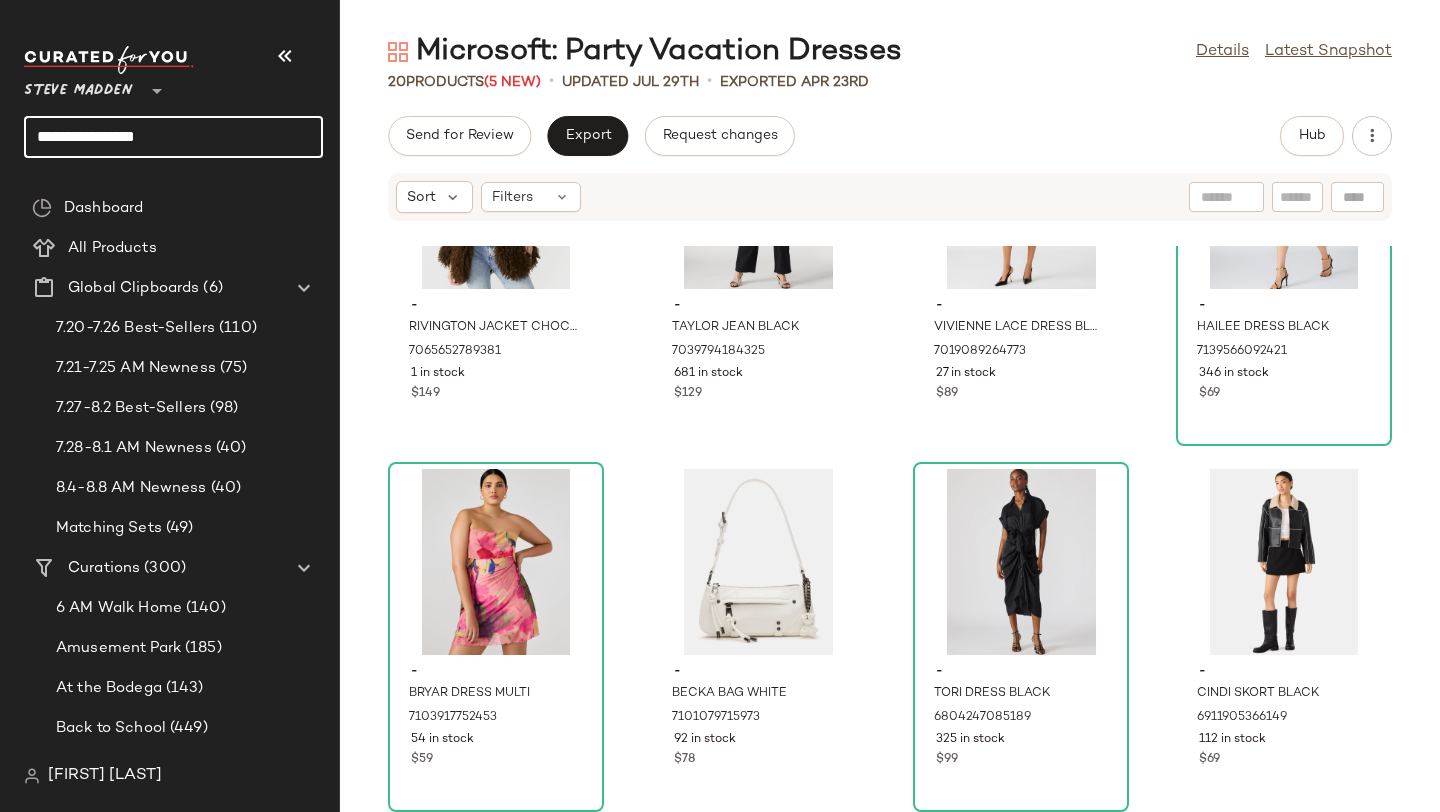 drag, startPoint x: 197, startPoint y: 135, endPoint x: 49, endPoint y: 134, distance: 148.00337 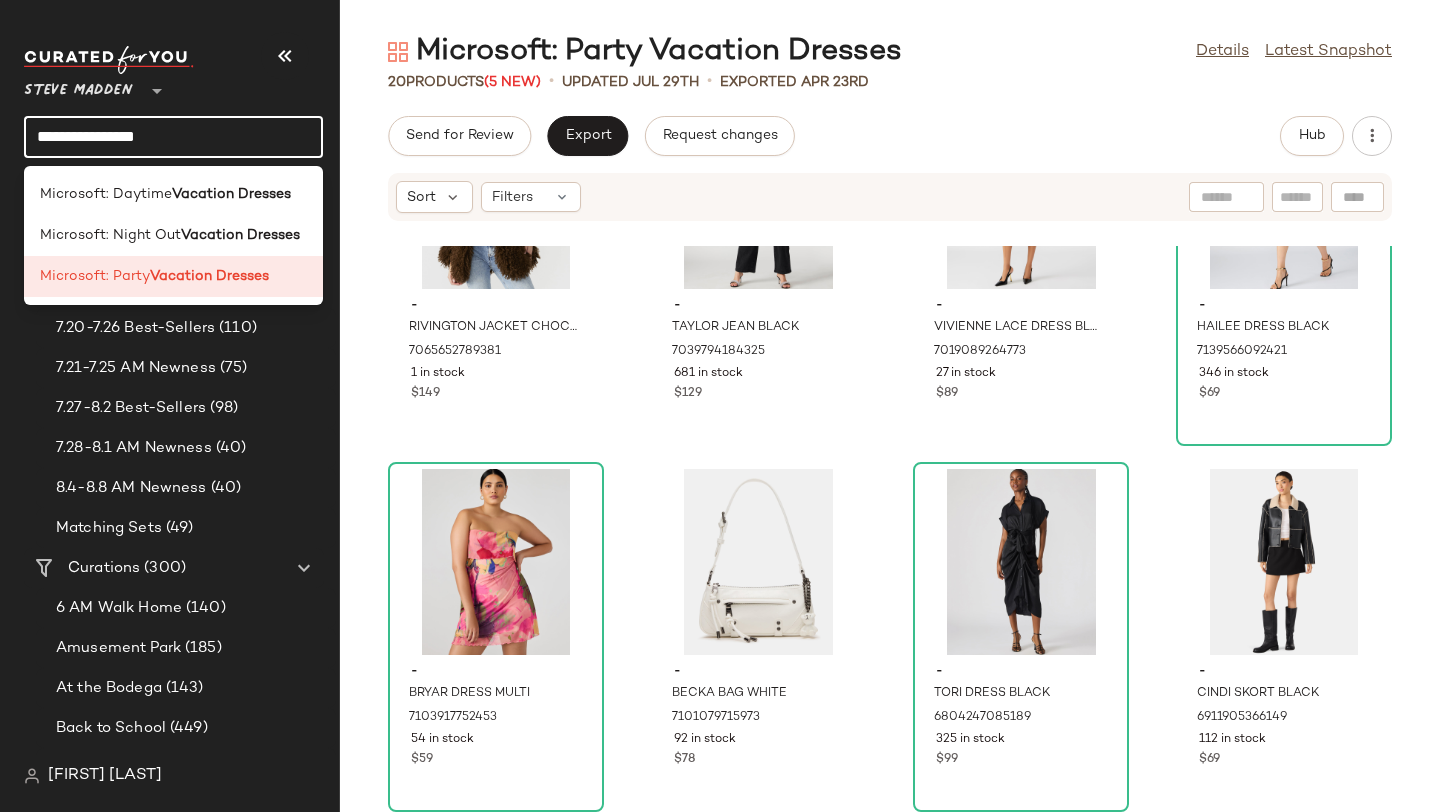 type on "*" 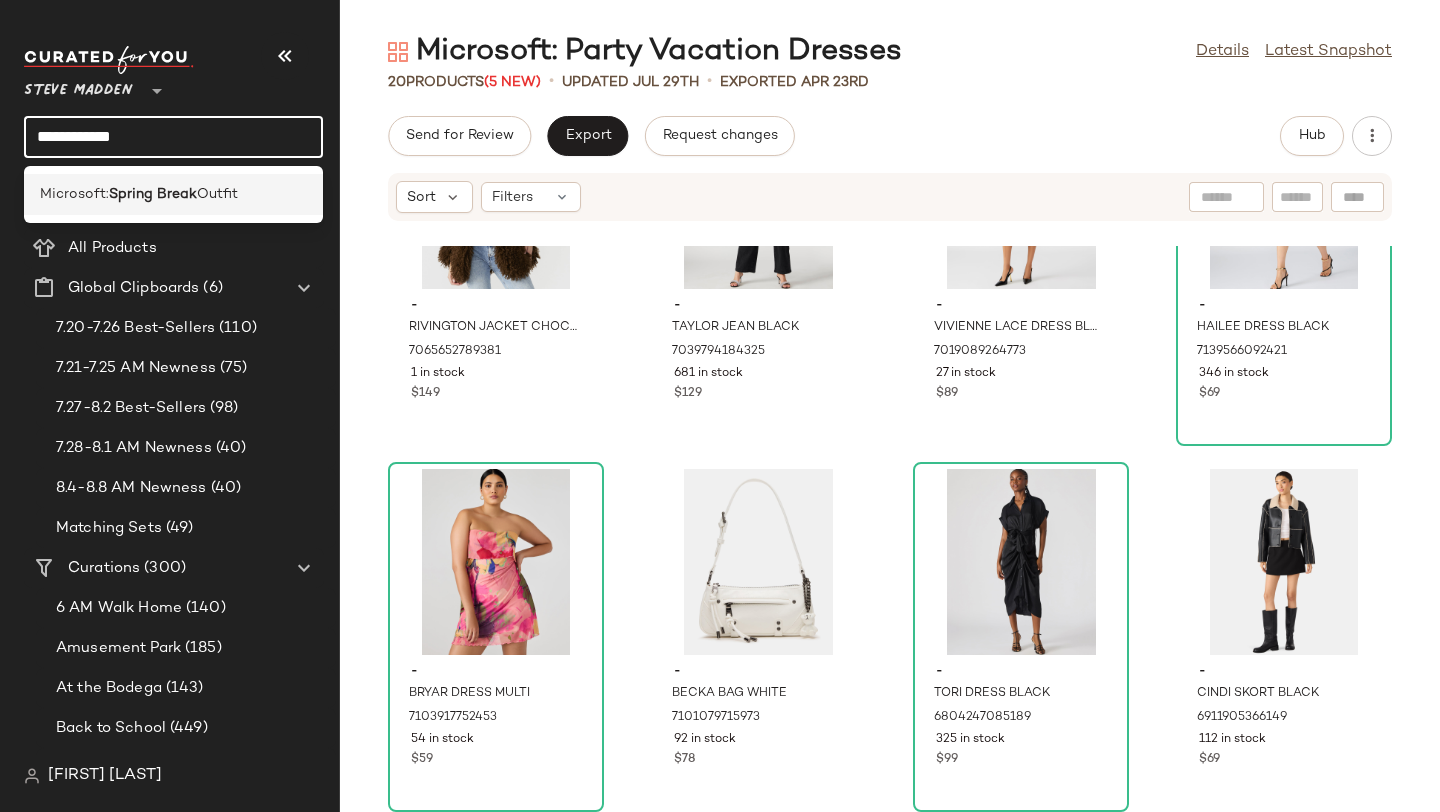 click on "Spring Break" at bounding box center [153, 194] 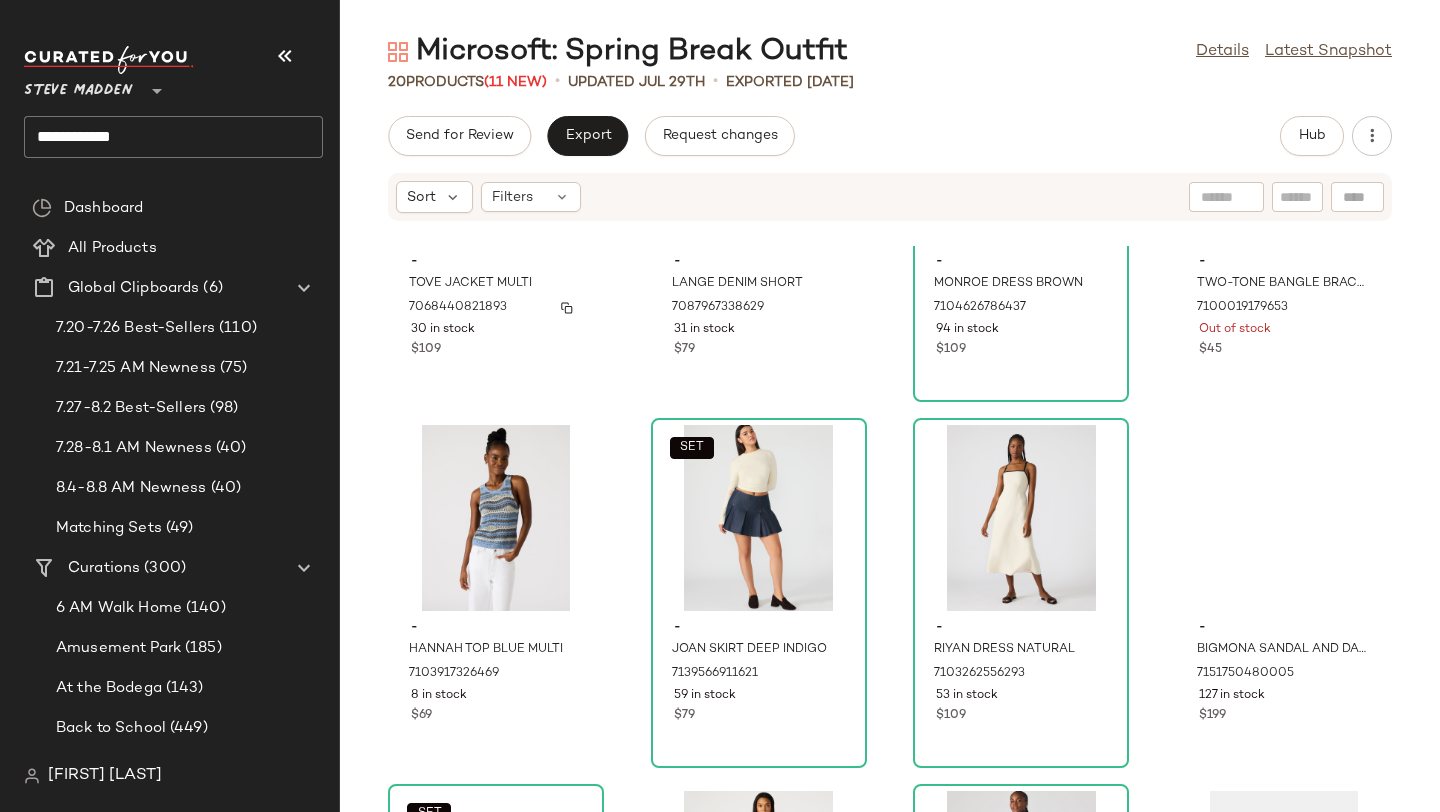 scroll, scrollTop: 0, scrollLeft: 0, axis: both 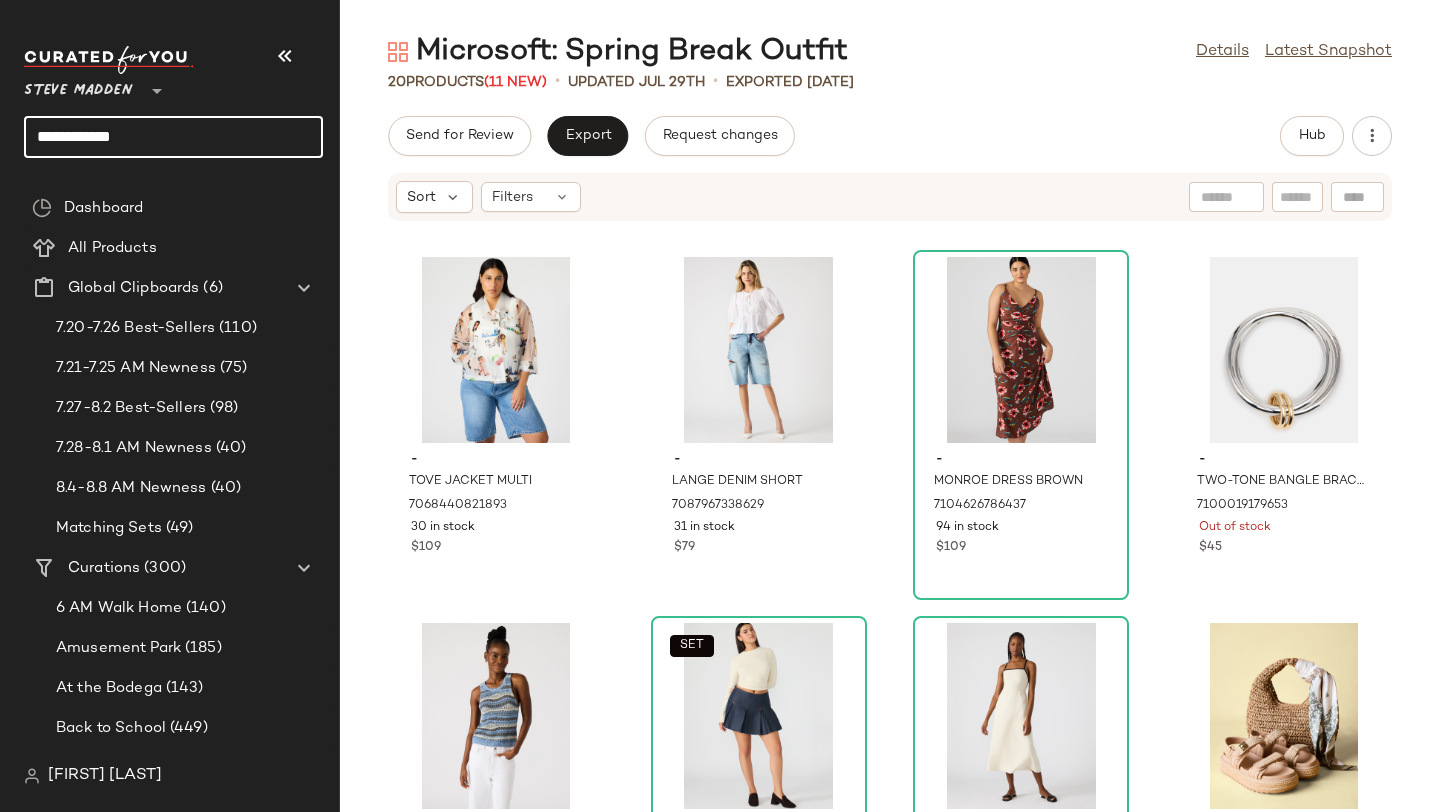 drag, startPoint x: 148, startPoint y: 131, endPoint x: 57, endPoint y: 133, distance: 91.02197 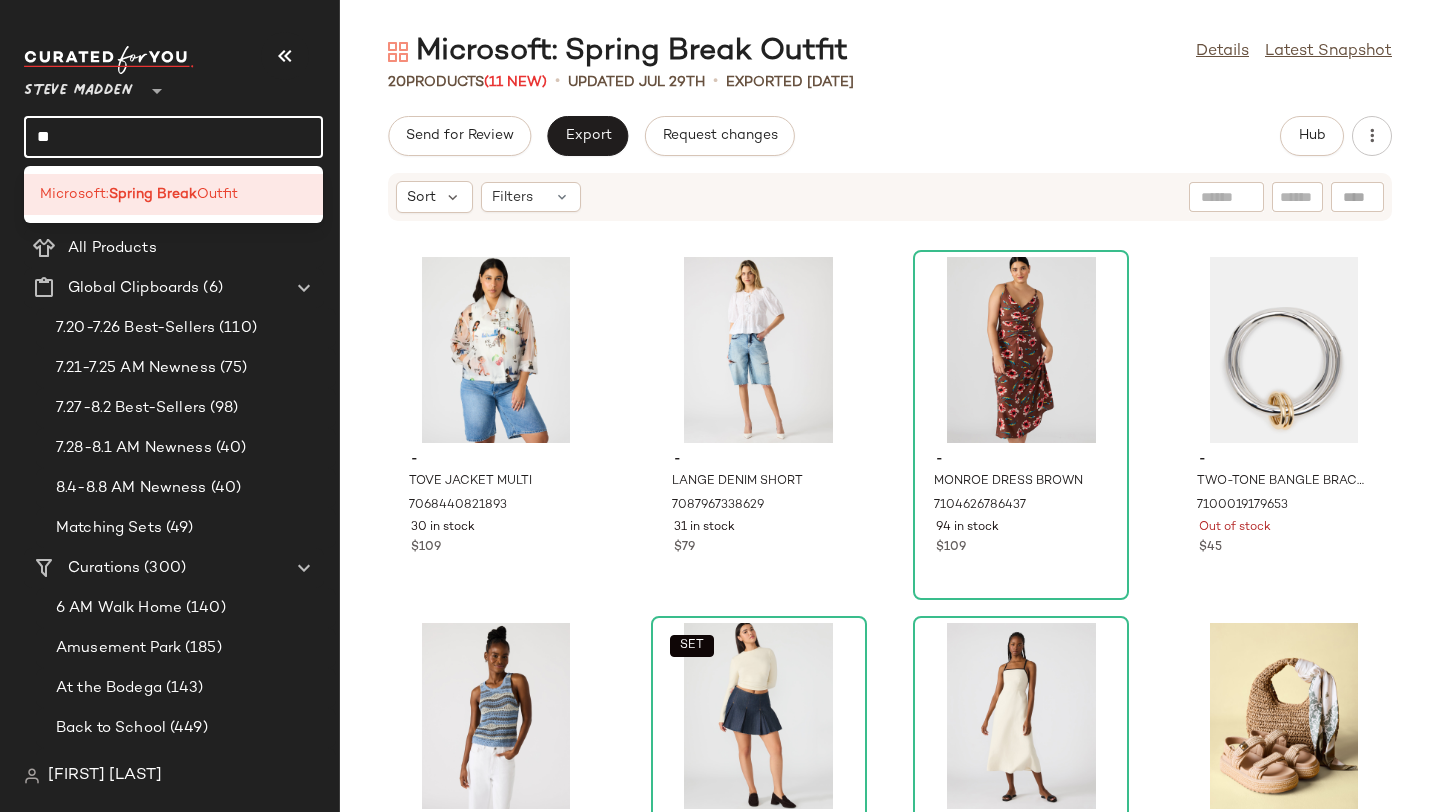 type on "*" 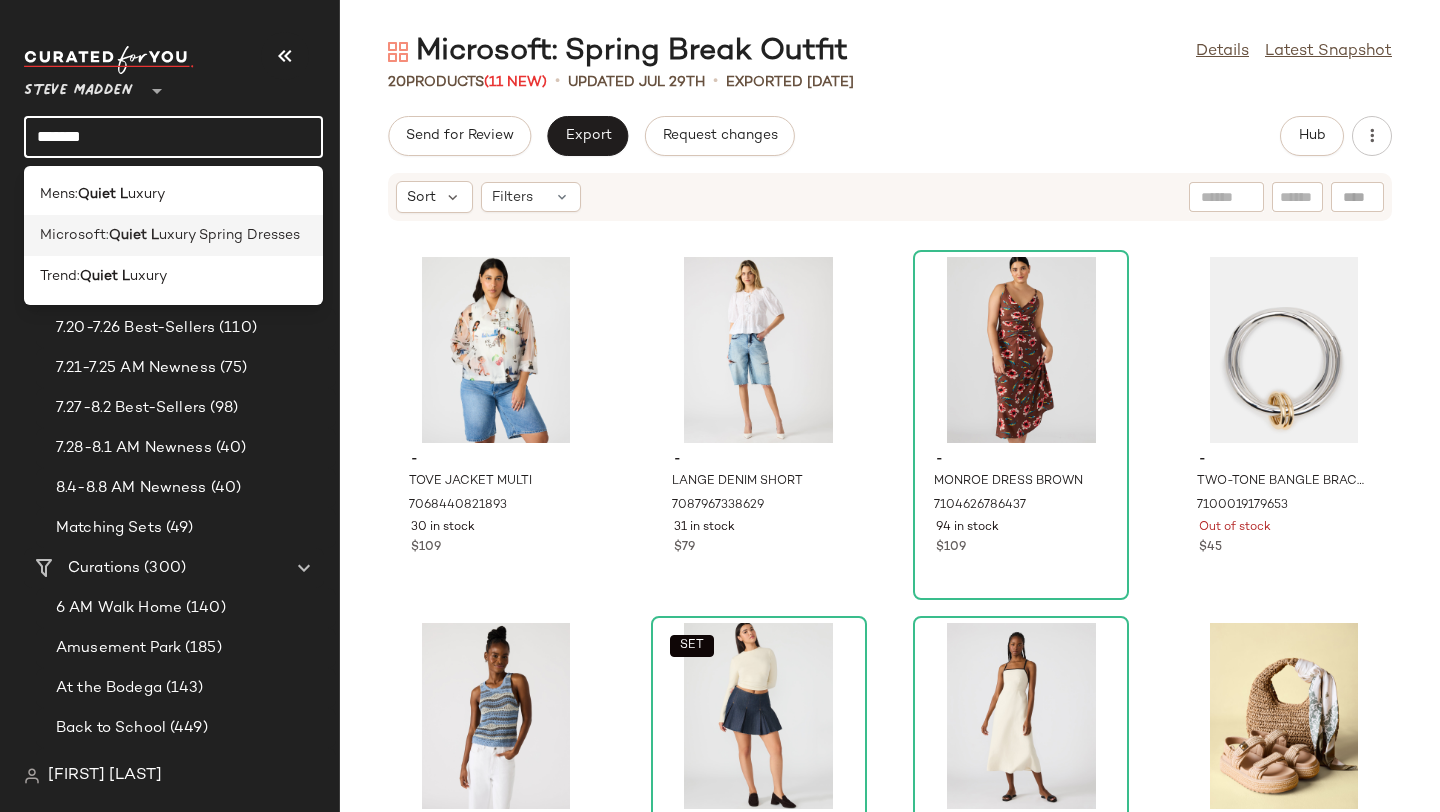 type on "*******" 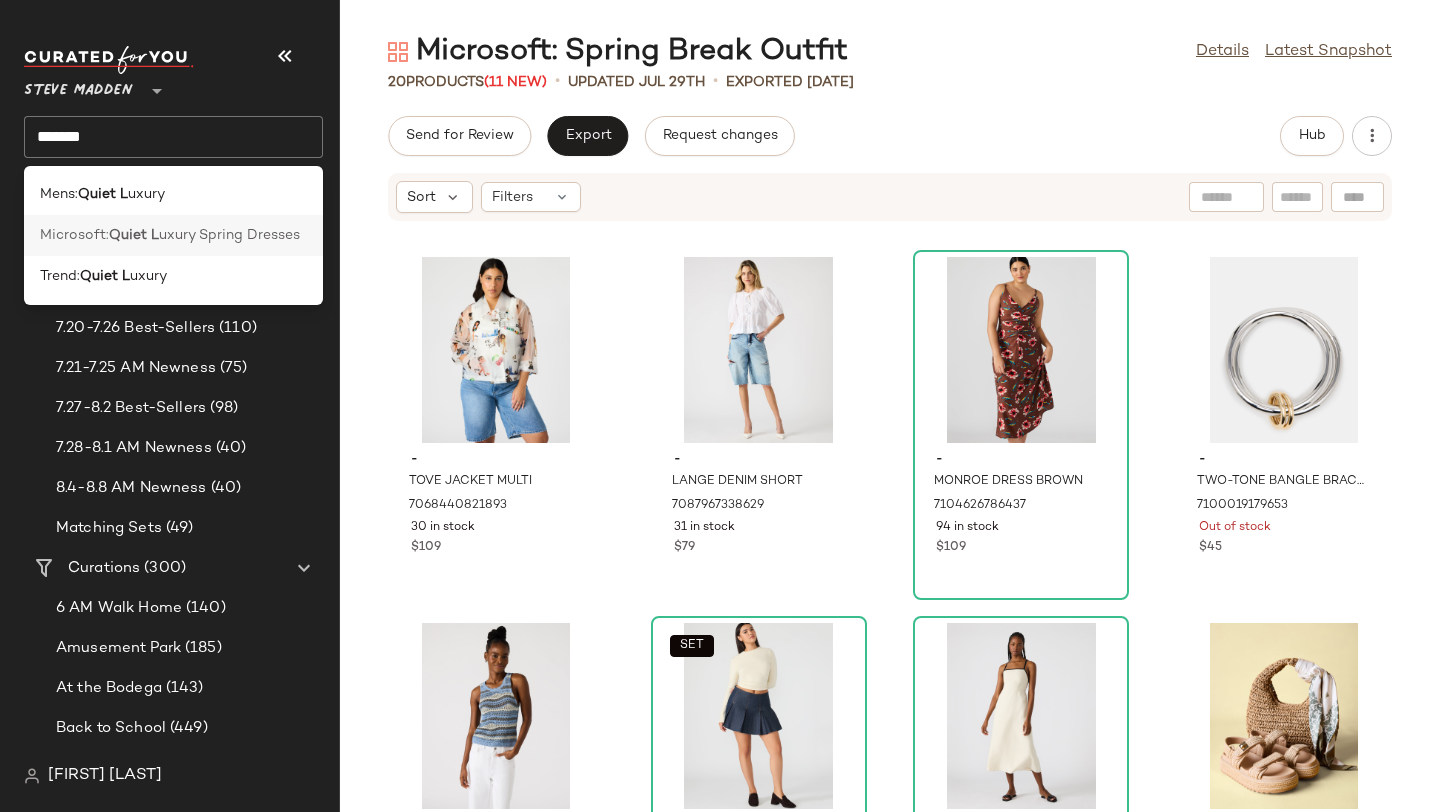 click on "Quiet L" at bounding box center (134, 235) 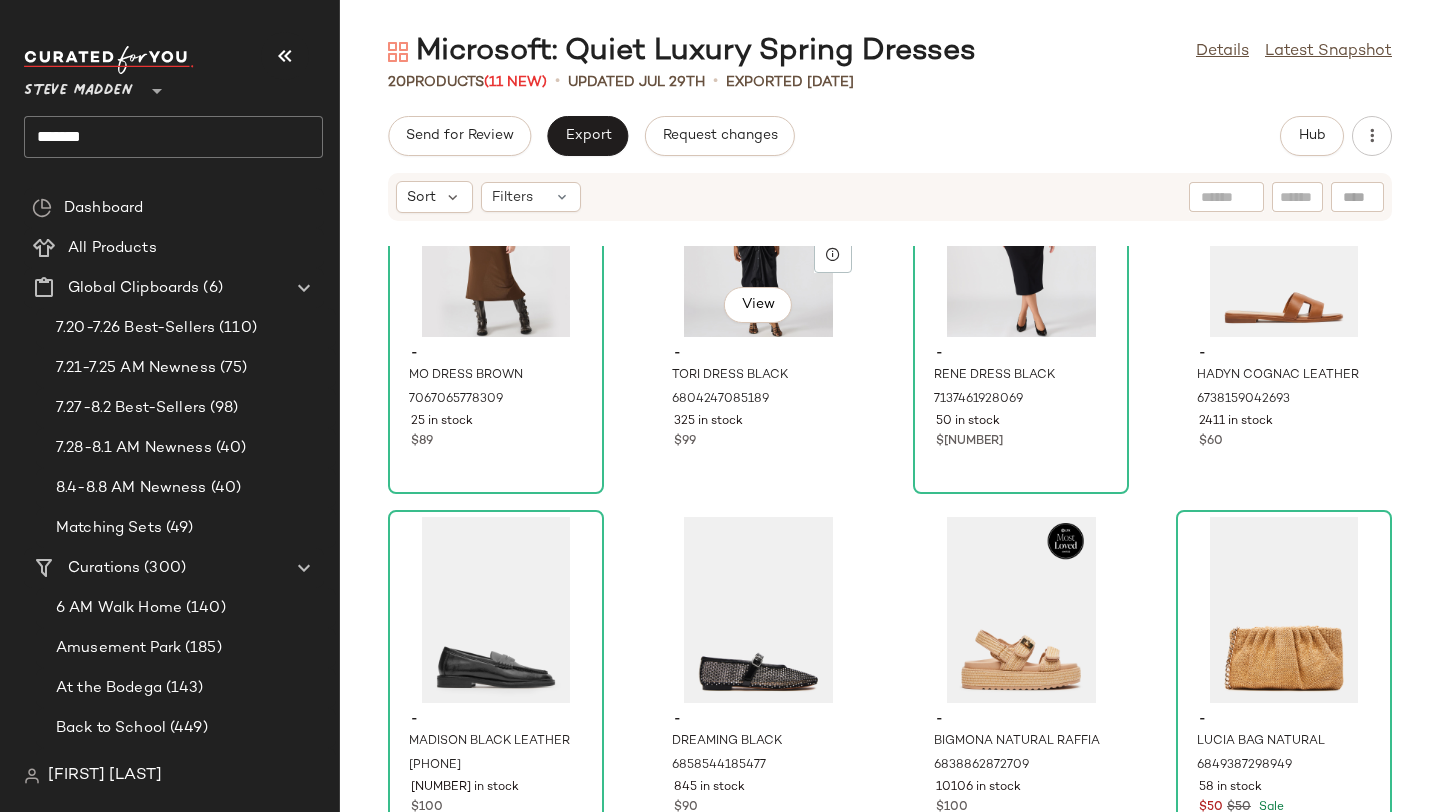 scroll, scrollTop: 1268, scrollLeft: 0, axis: vertical 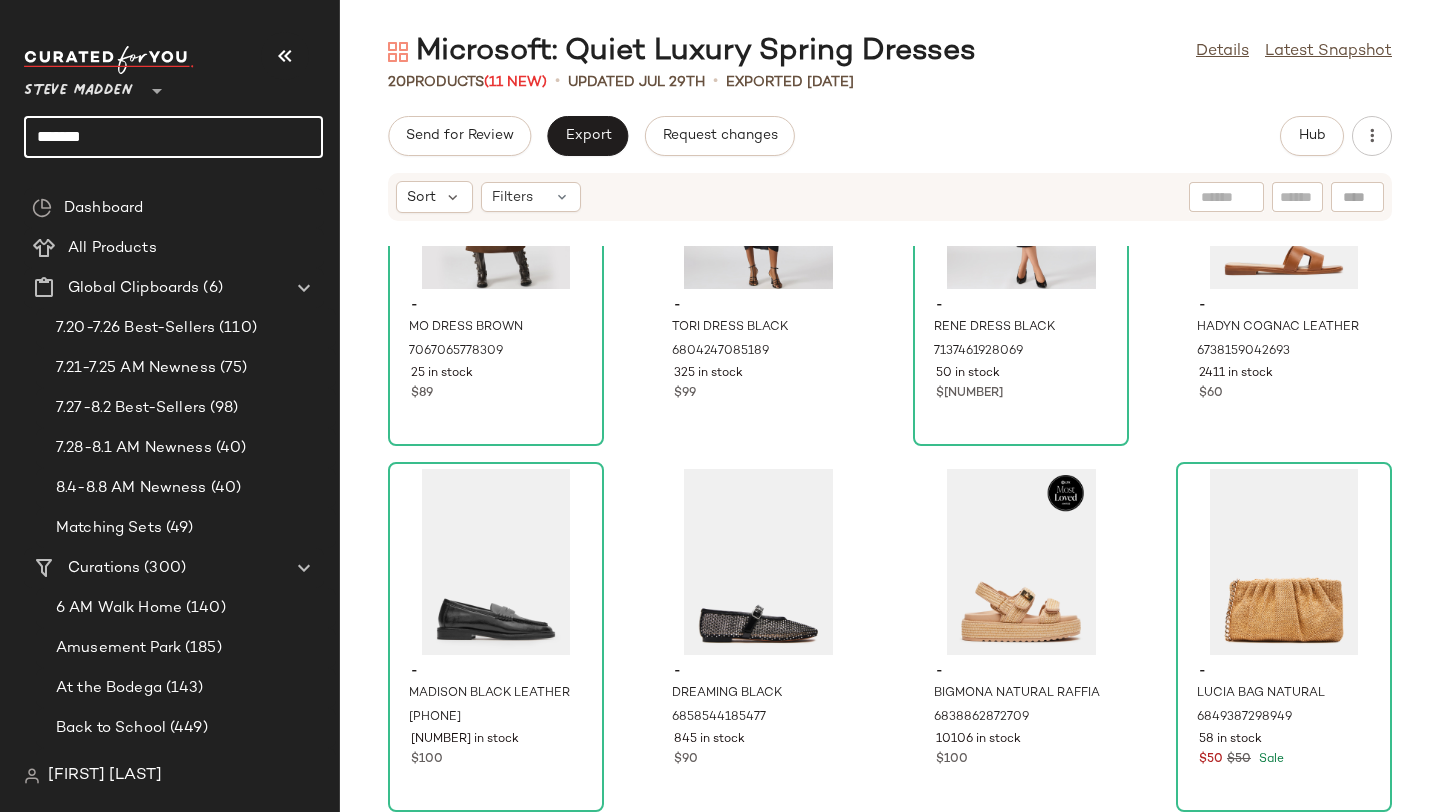 drag, startPoint x: 132, startPoint y: 127, endPoint x: 2, endPoint y: 126, distance: 130.00385 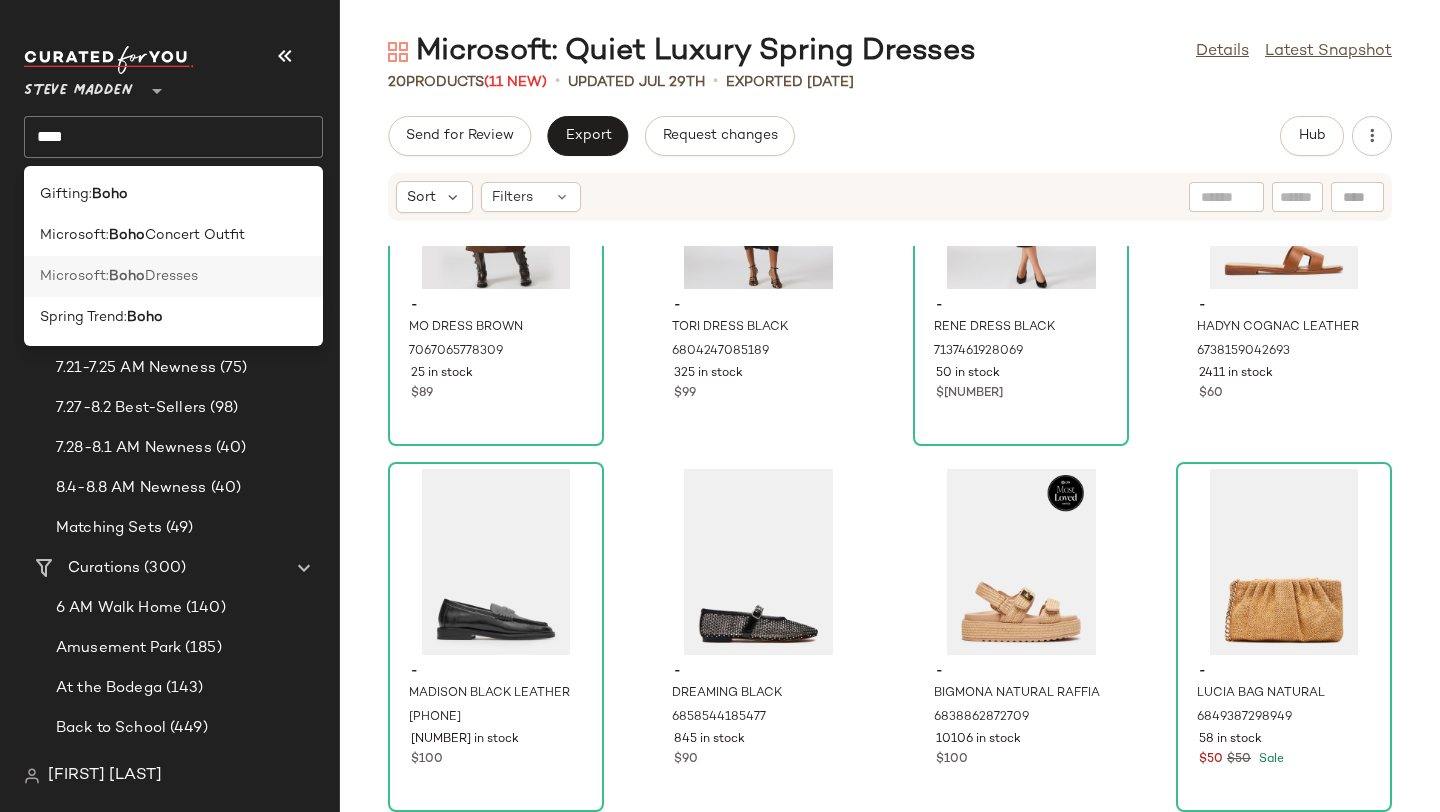 click on "Microsoft:  Boho  Dresses" 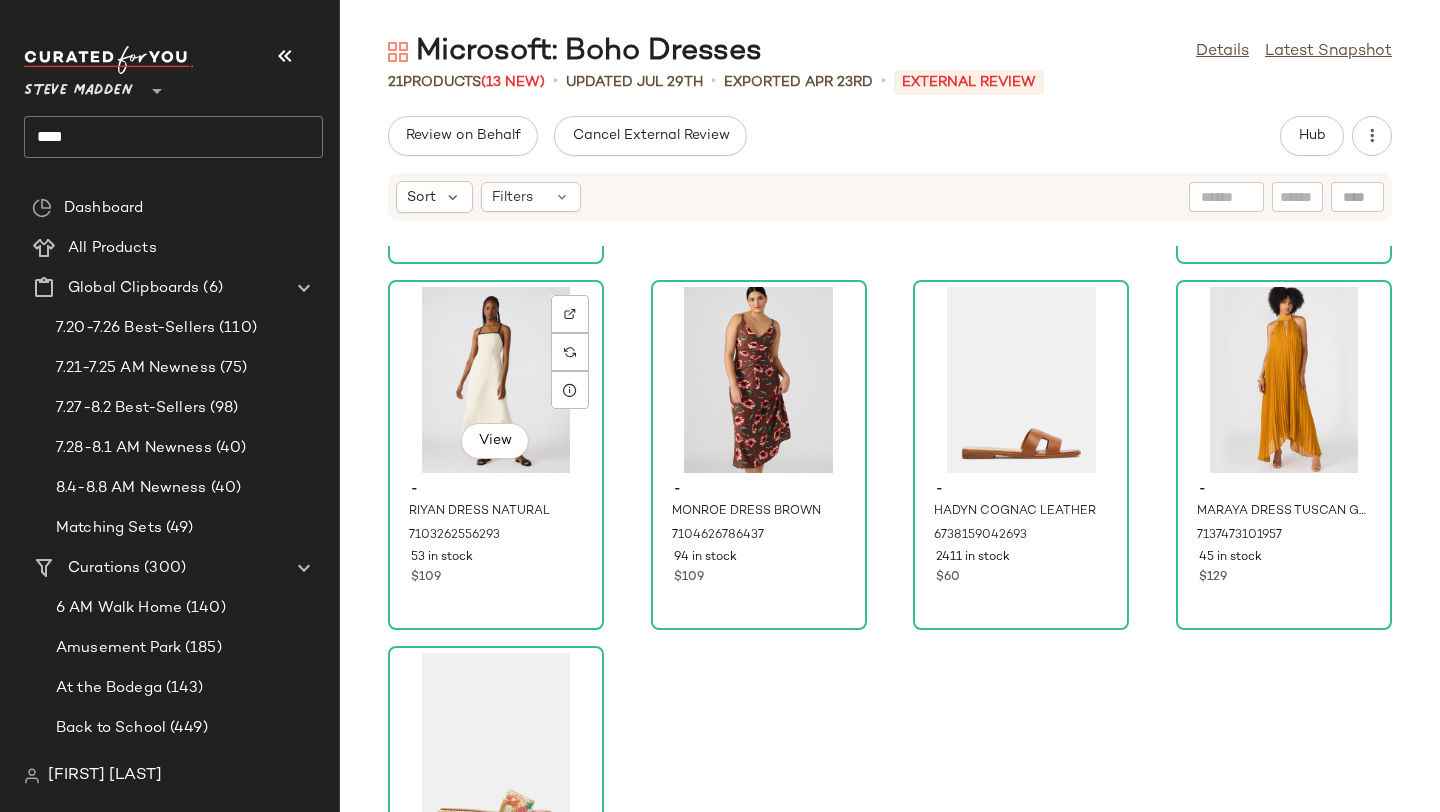 scroll, scrollTop: 1634, scrollLeft: 0, axis: vertical 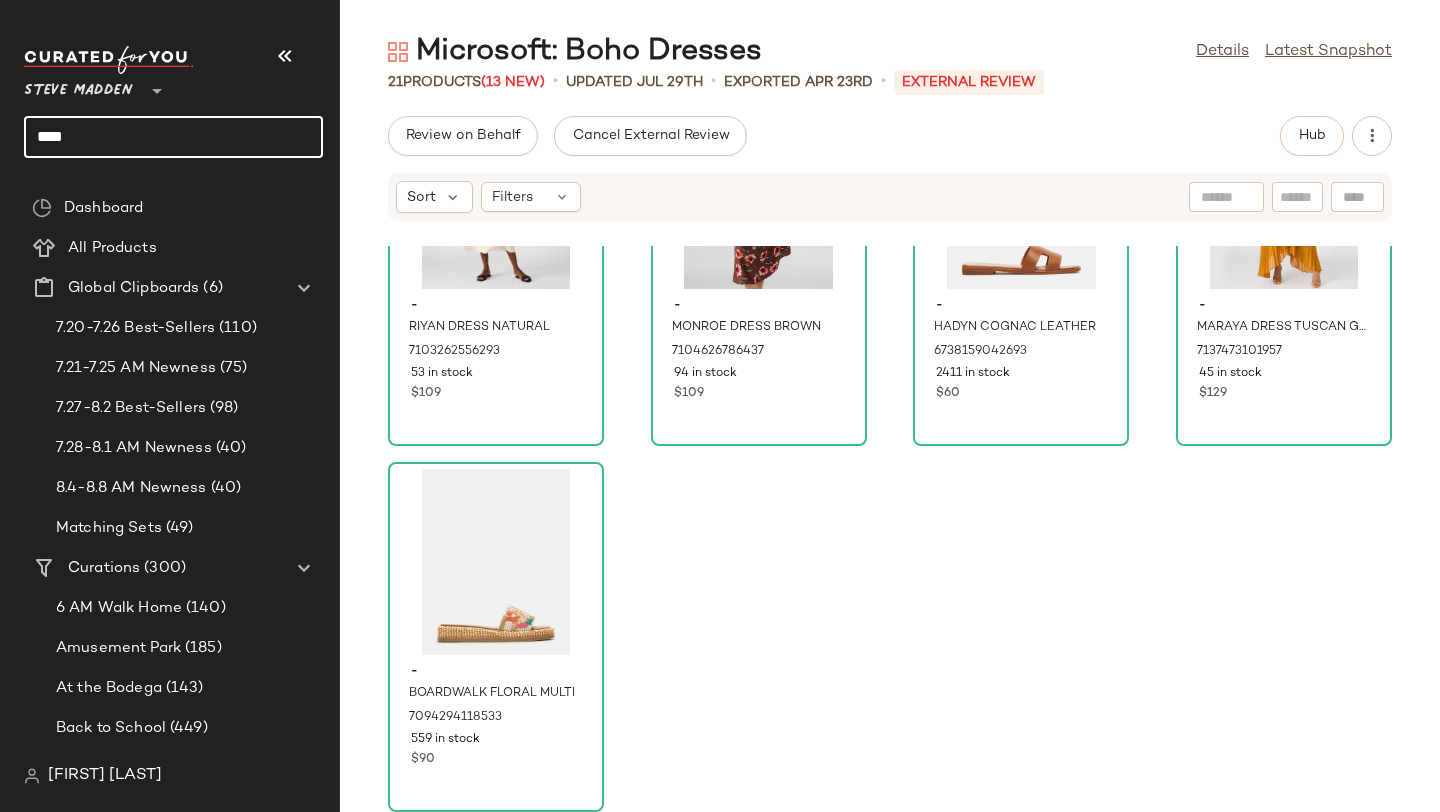 drag, startPoint x: 105, startPoint y: 131, endPoint x: 0, endPoint y: 132, distance: 105.00476 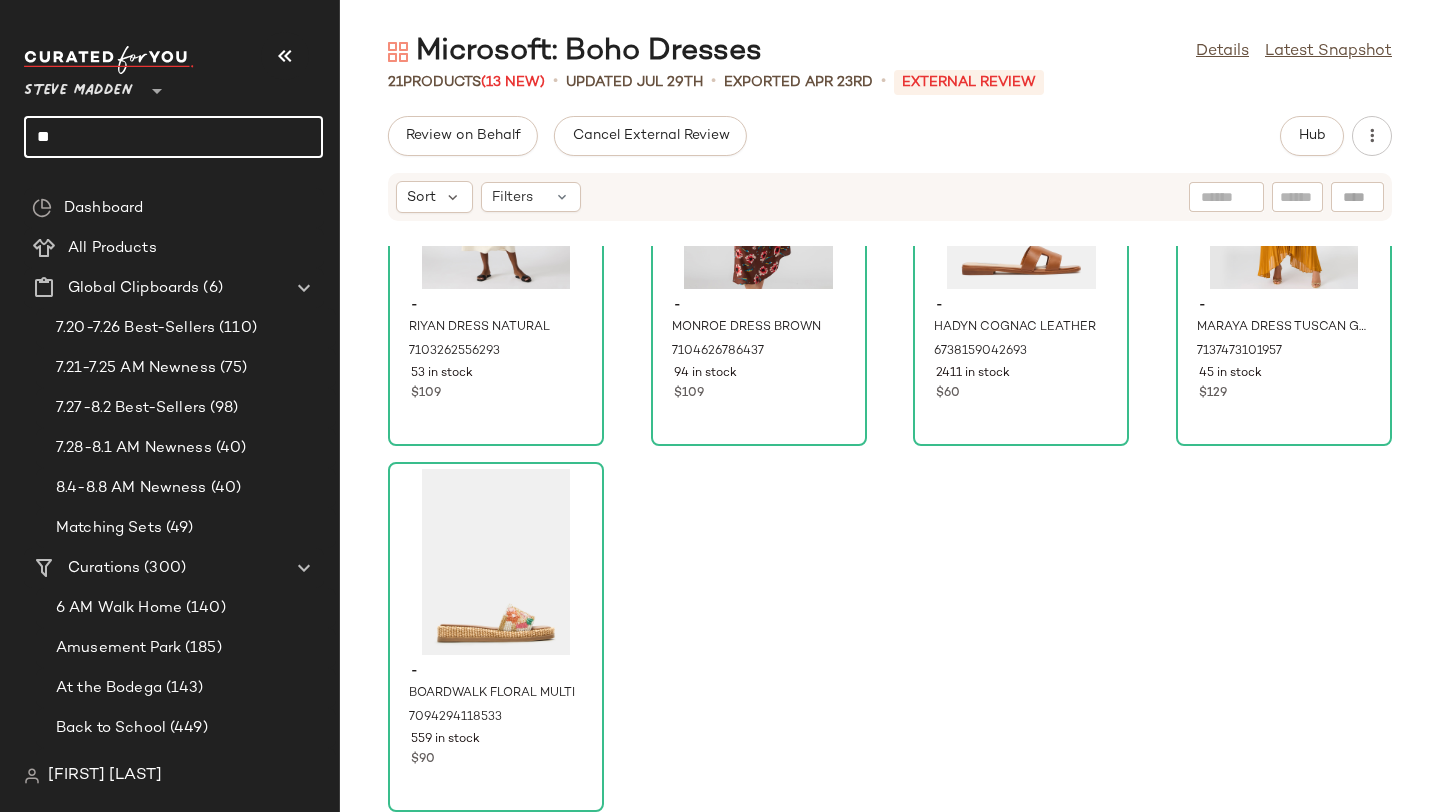 type on "*" 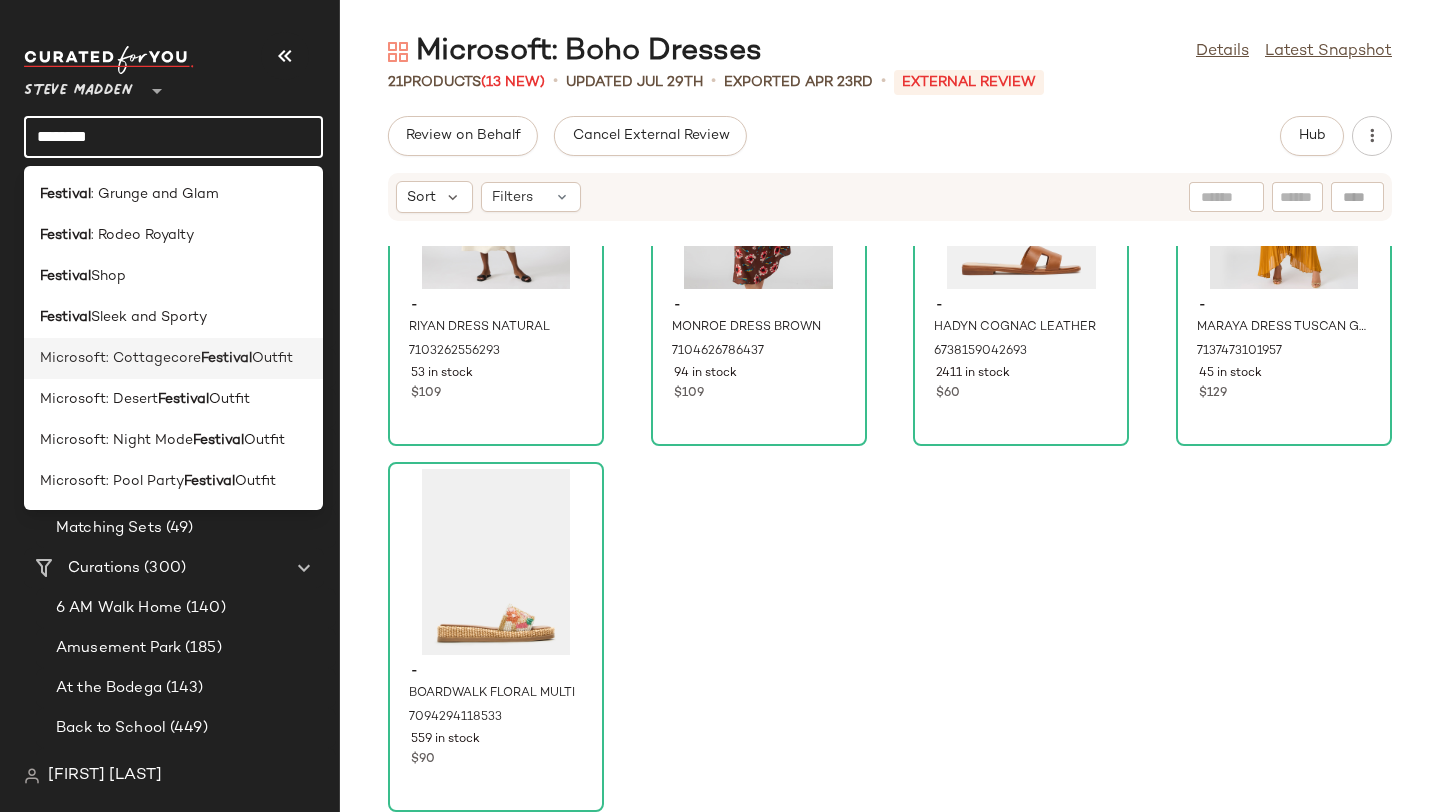 type on "********" 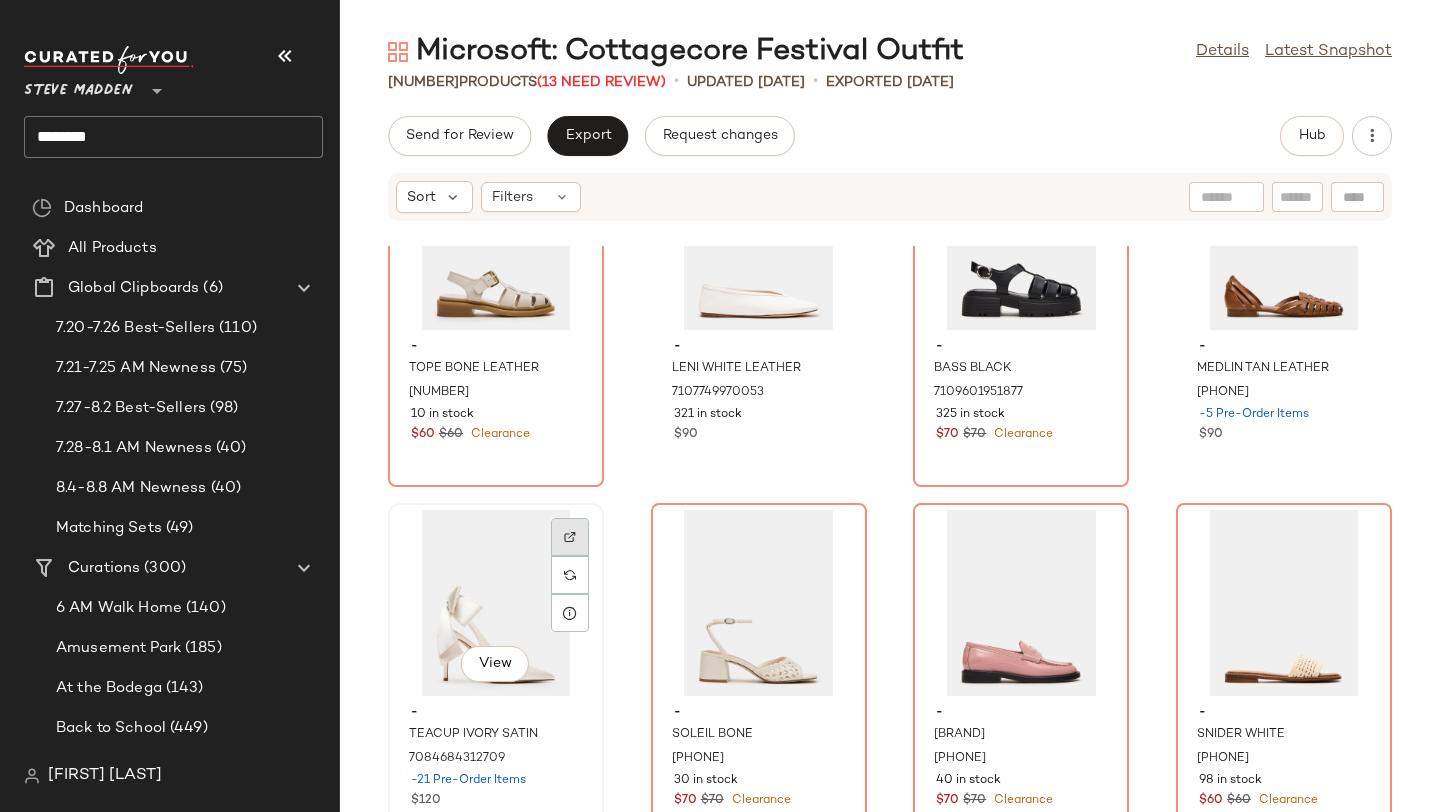 scroll, scrollTop: 0, scrollLeft: 0, axis: both 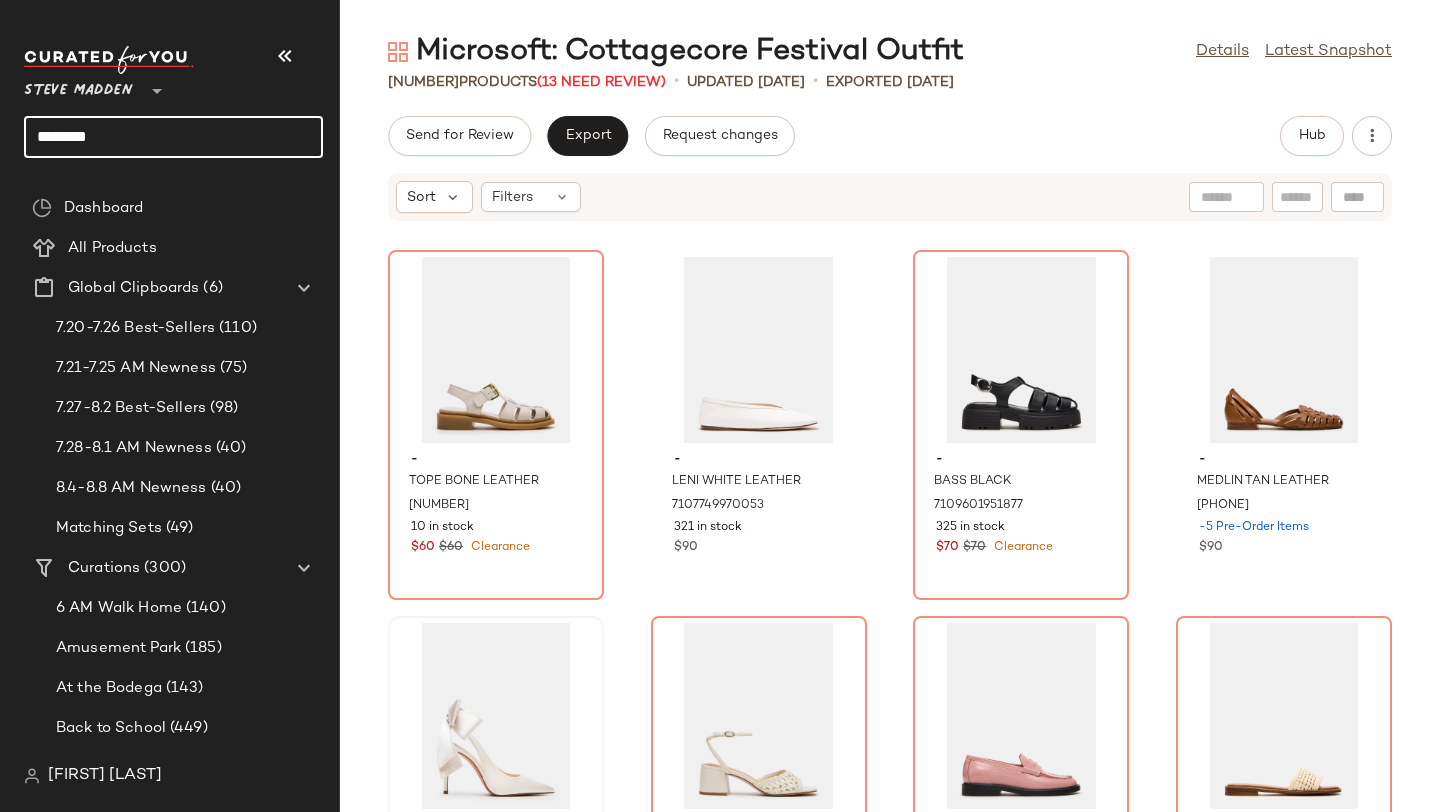 click on "********" 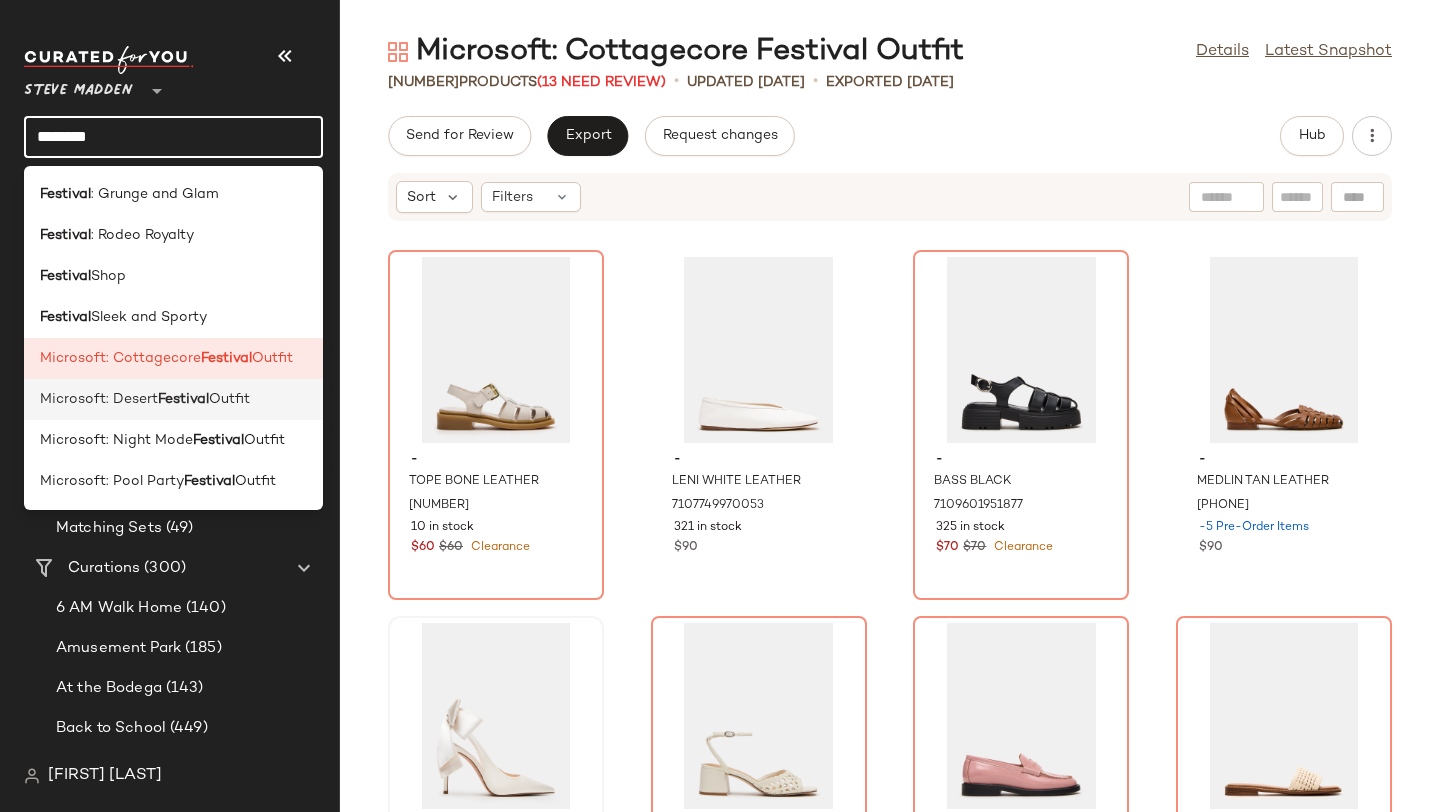 click on "Microsoft: Desert  Festival  Outfit" 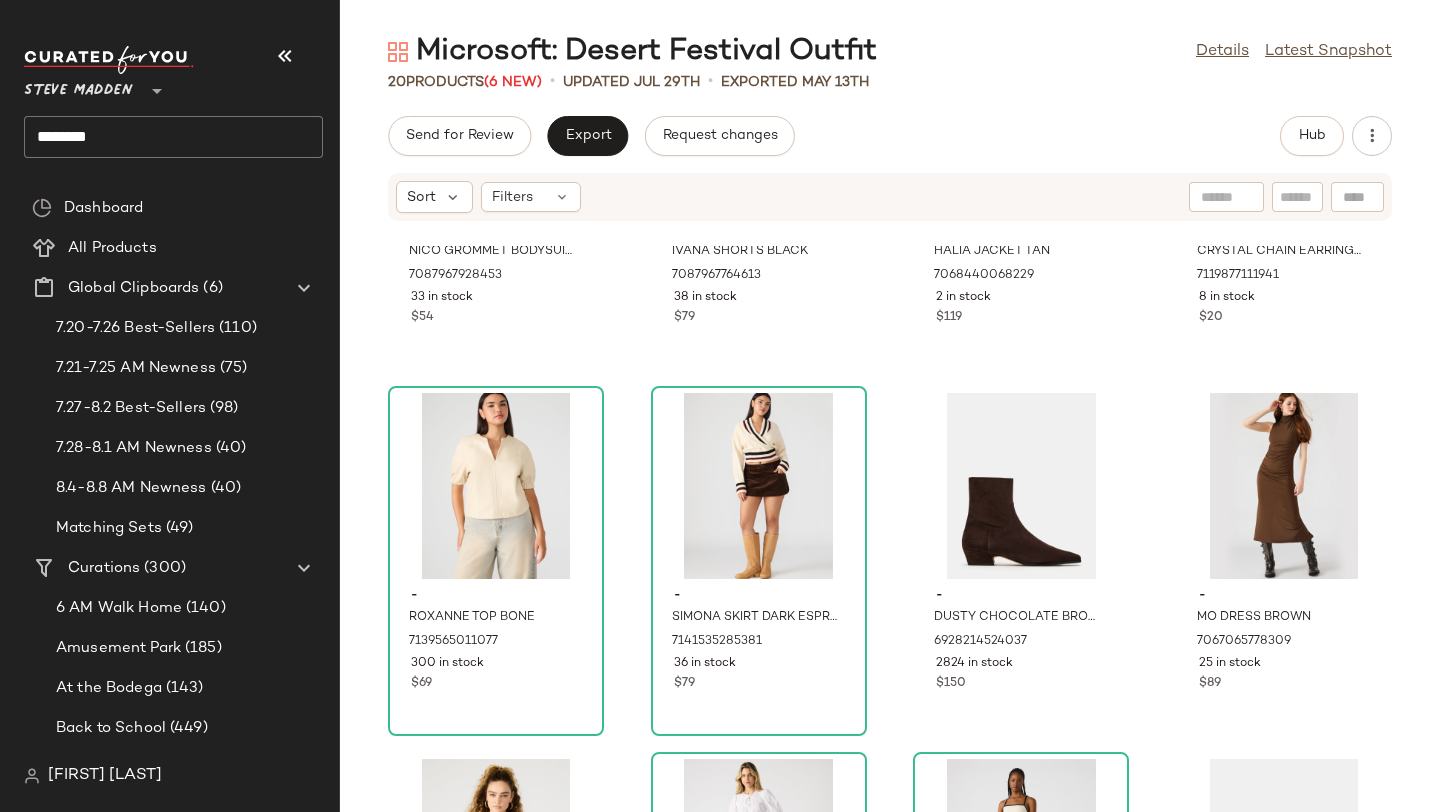 scroll, scrollTop: 0, scrollLeft: 0, axis: both 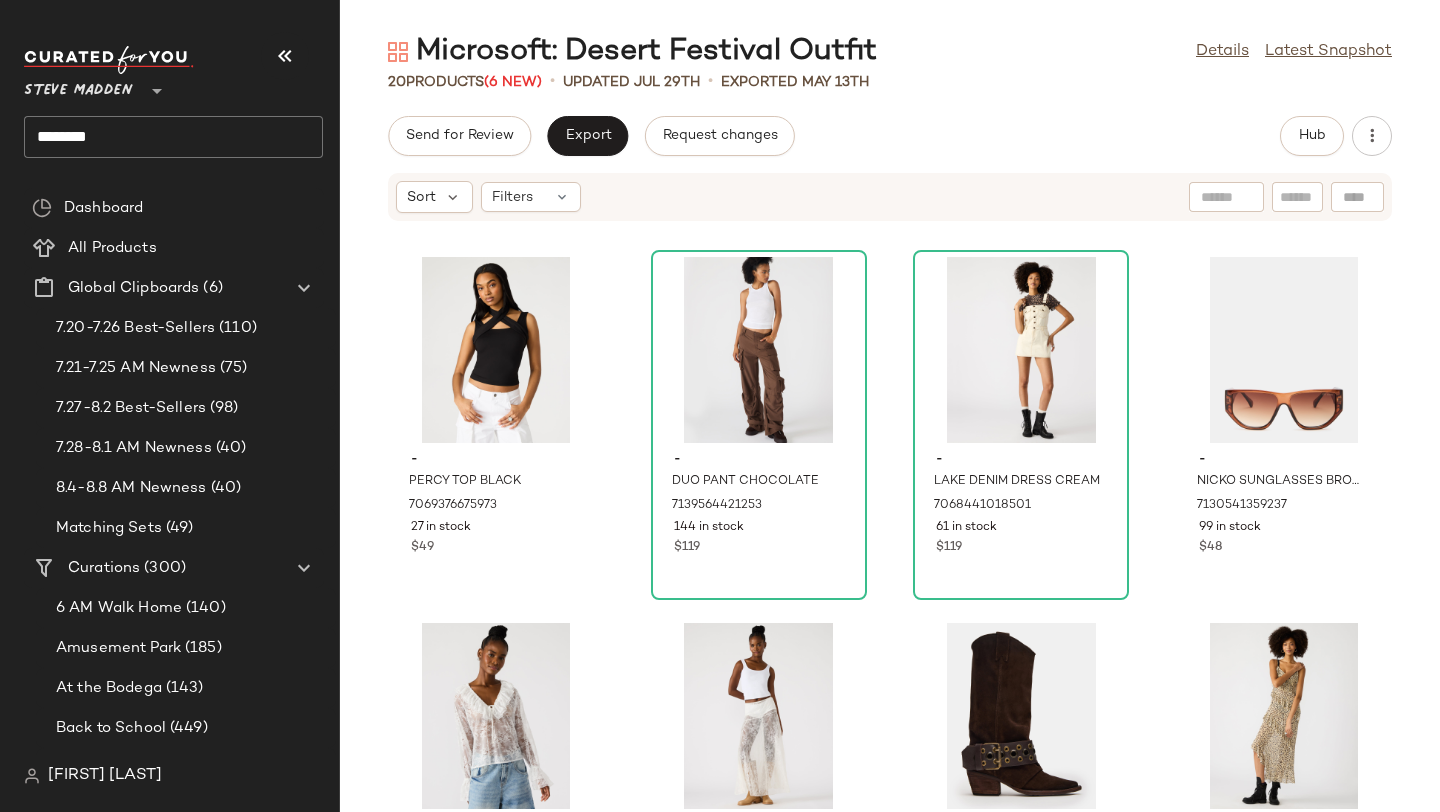 click on "********" 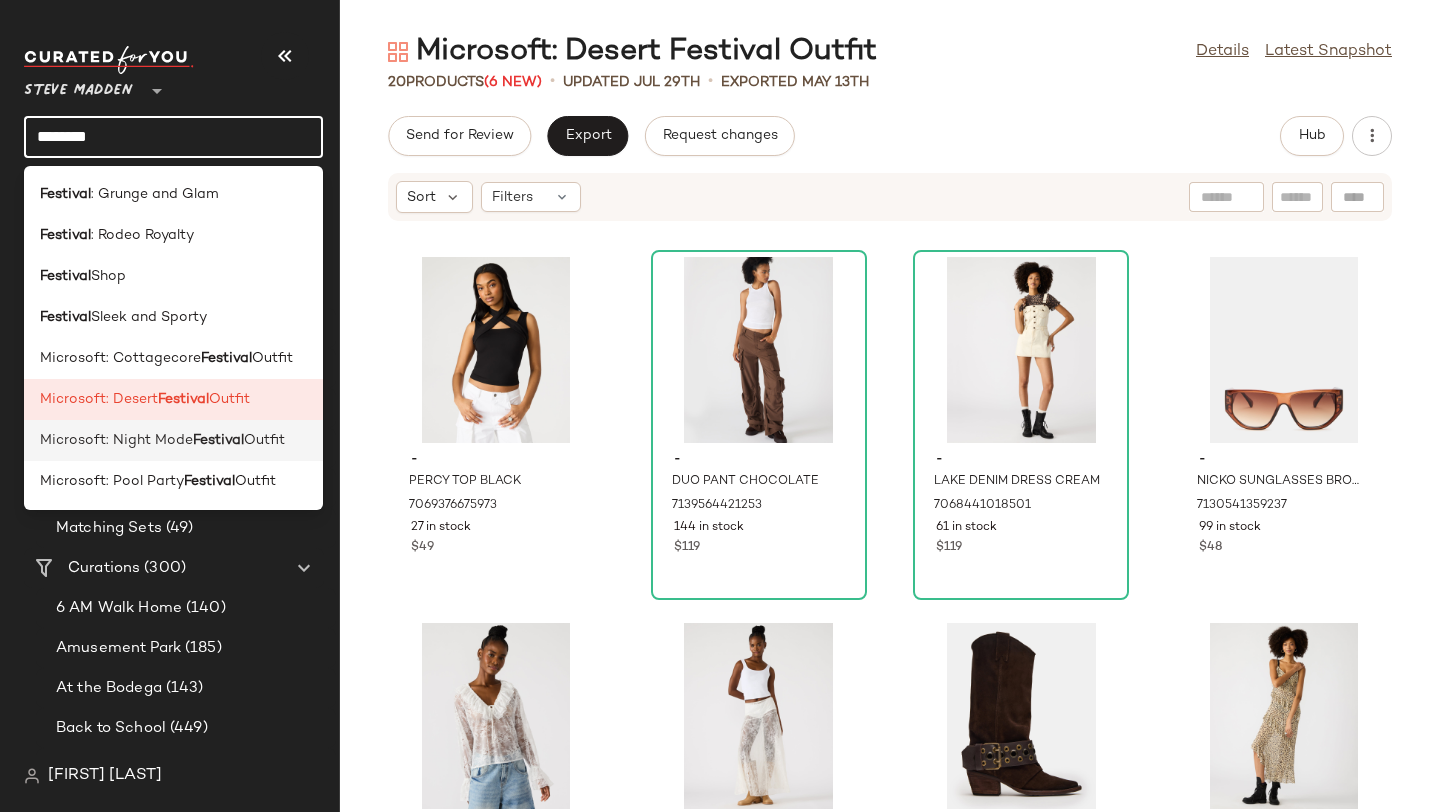 click on "Microsoft: Night Mode" at bounding box center [116, 440] 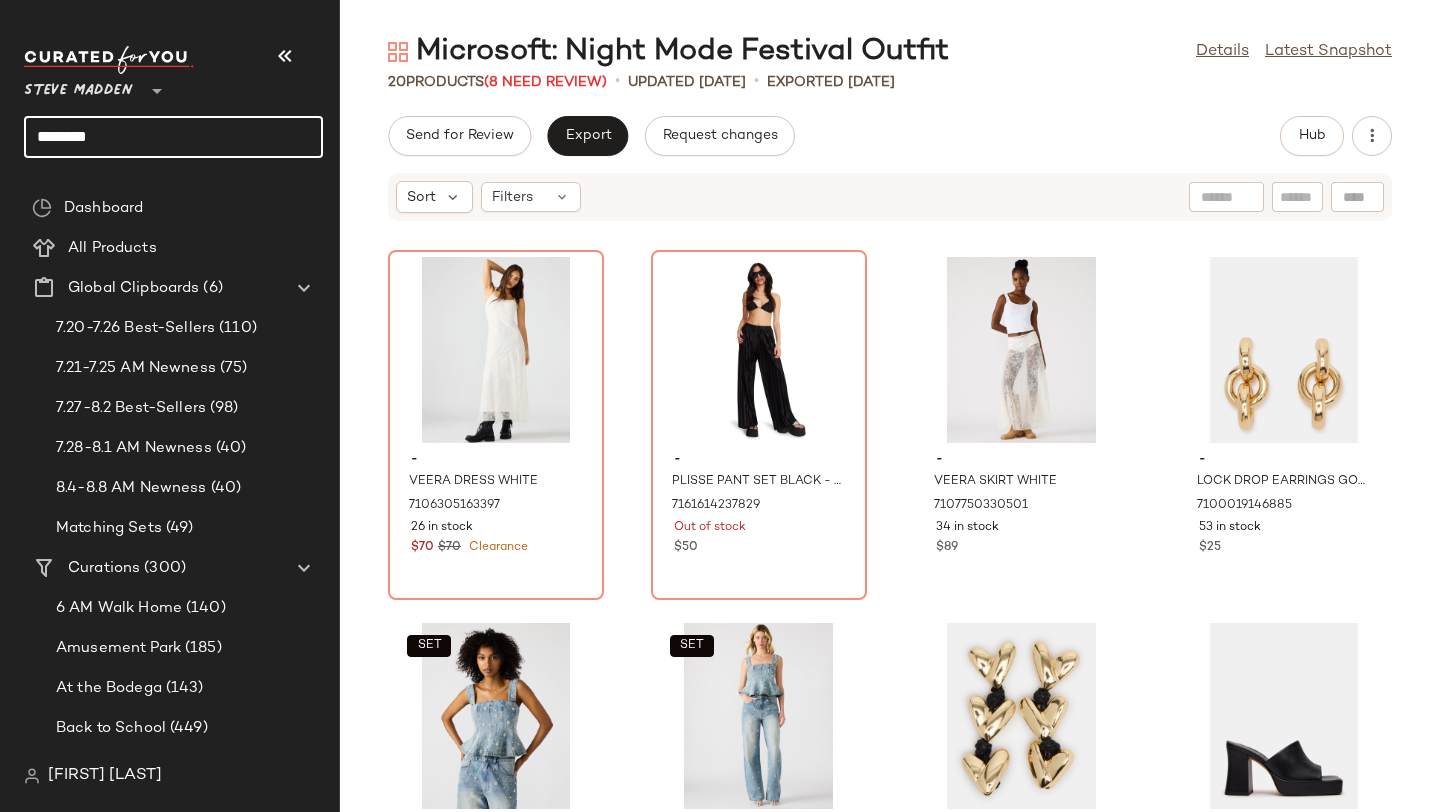 click on "********" 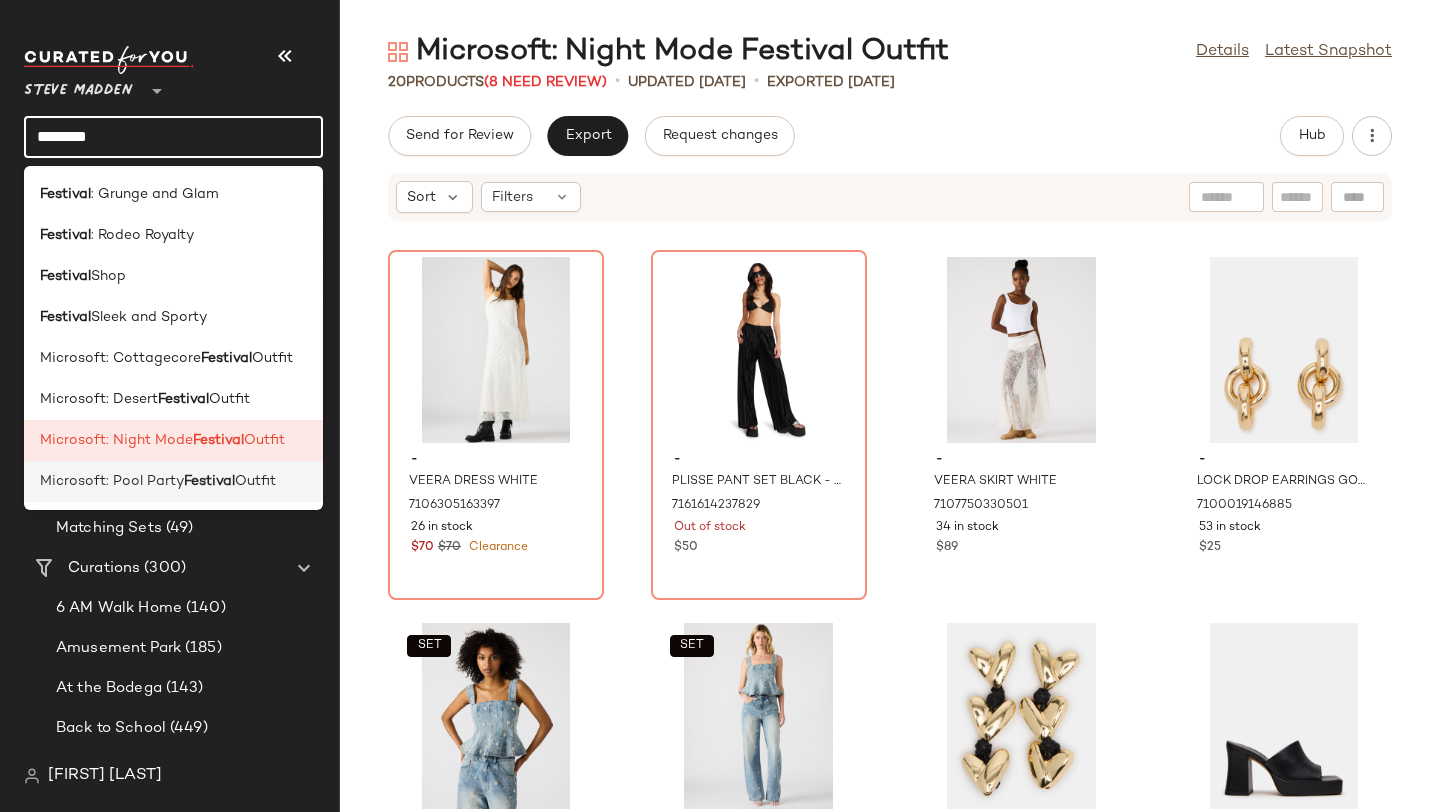 click on "Microsoft: Pool Party" at bounding box center (112, 481) 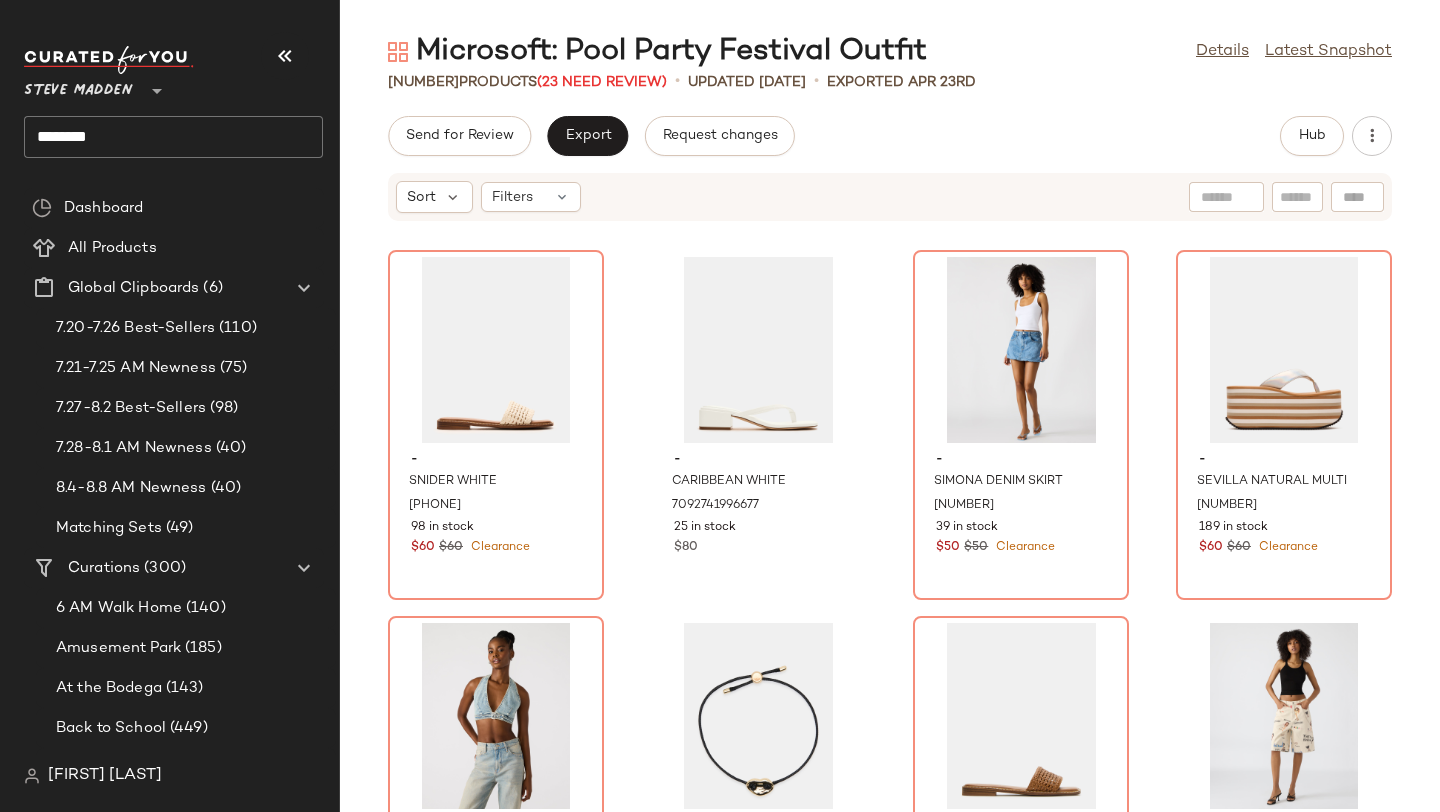 click on "********" 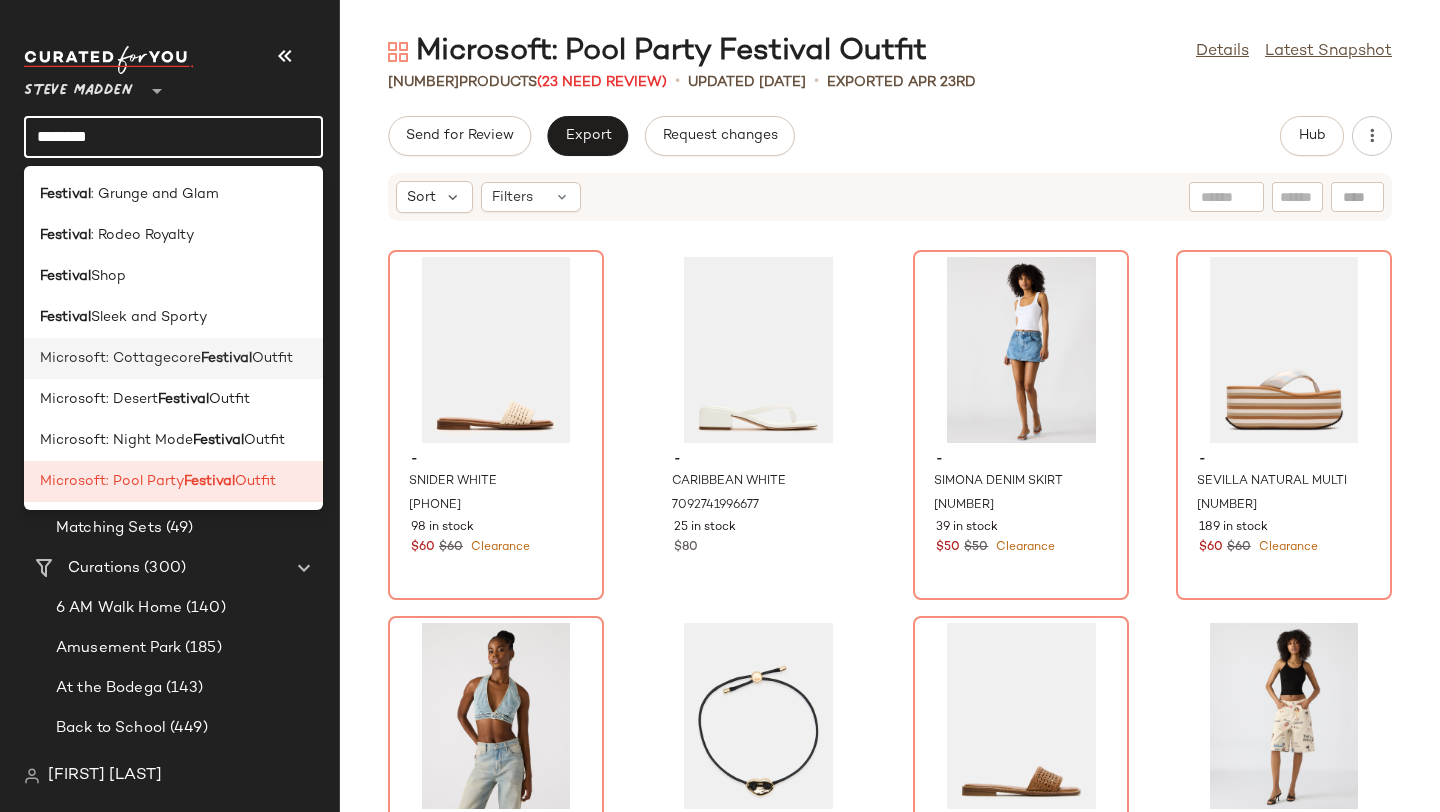 click on "Microsoft: Cottagecore" at bounding box center [120, 358] 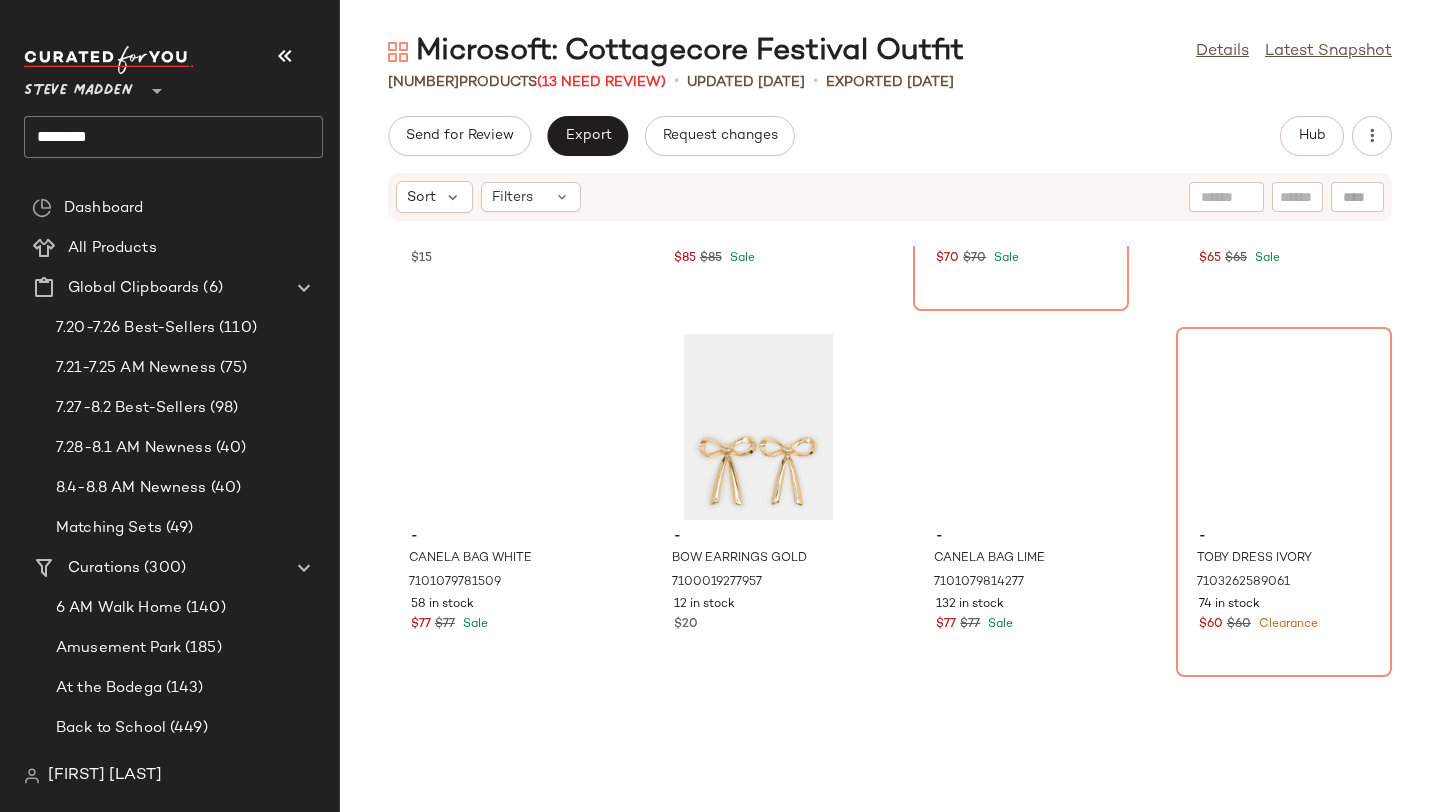 scroll, scrollTop: 0, scrollLeft: 0, axis: both 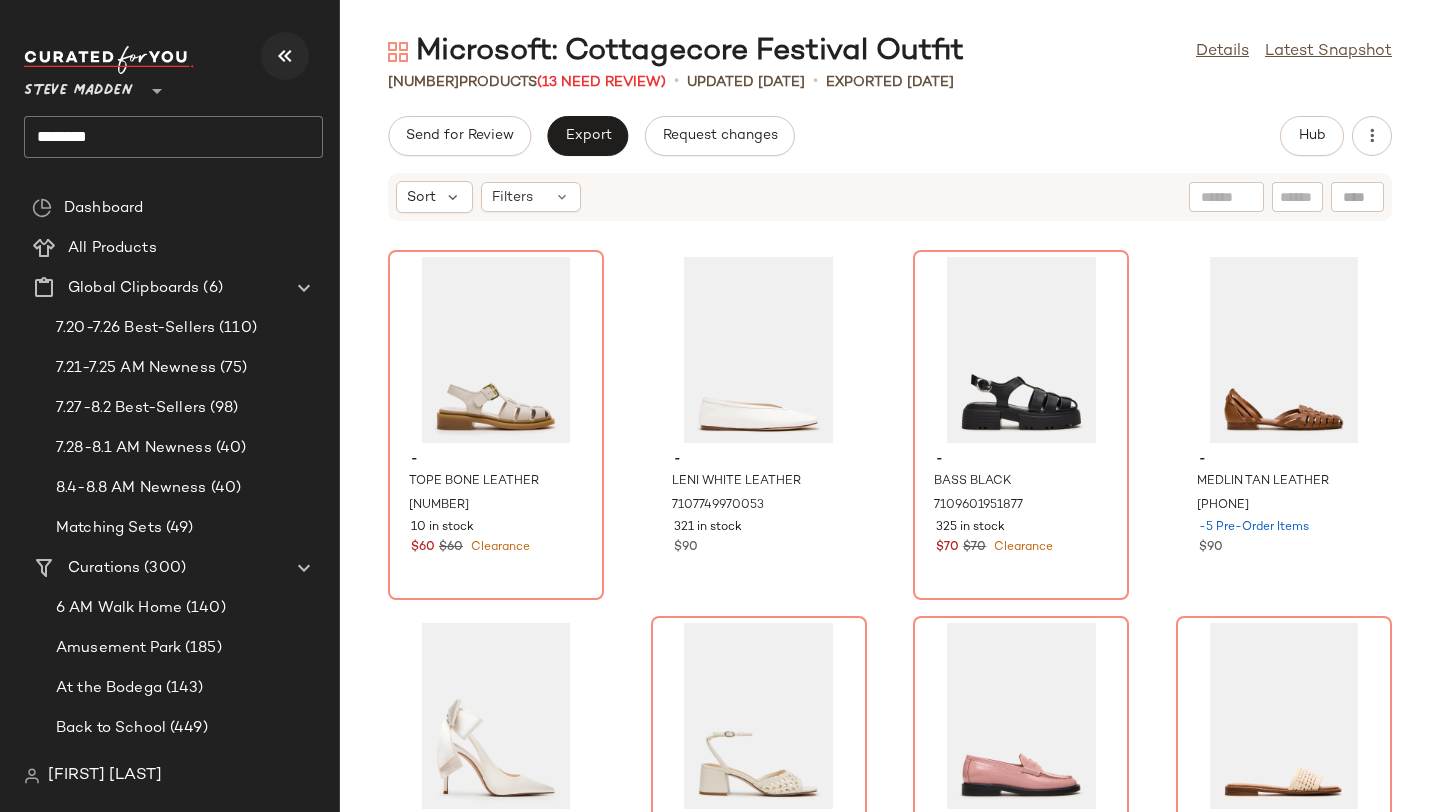 click at bounding box center [285, 56] 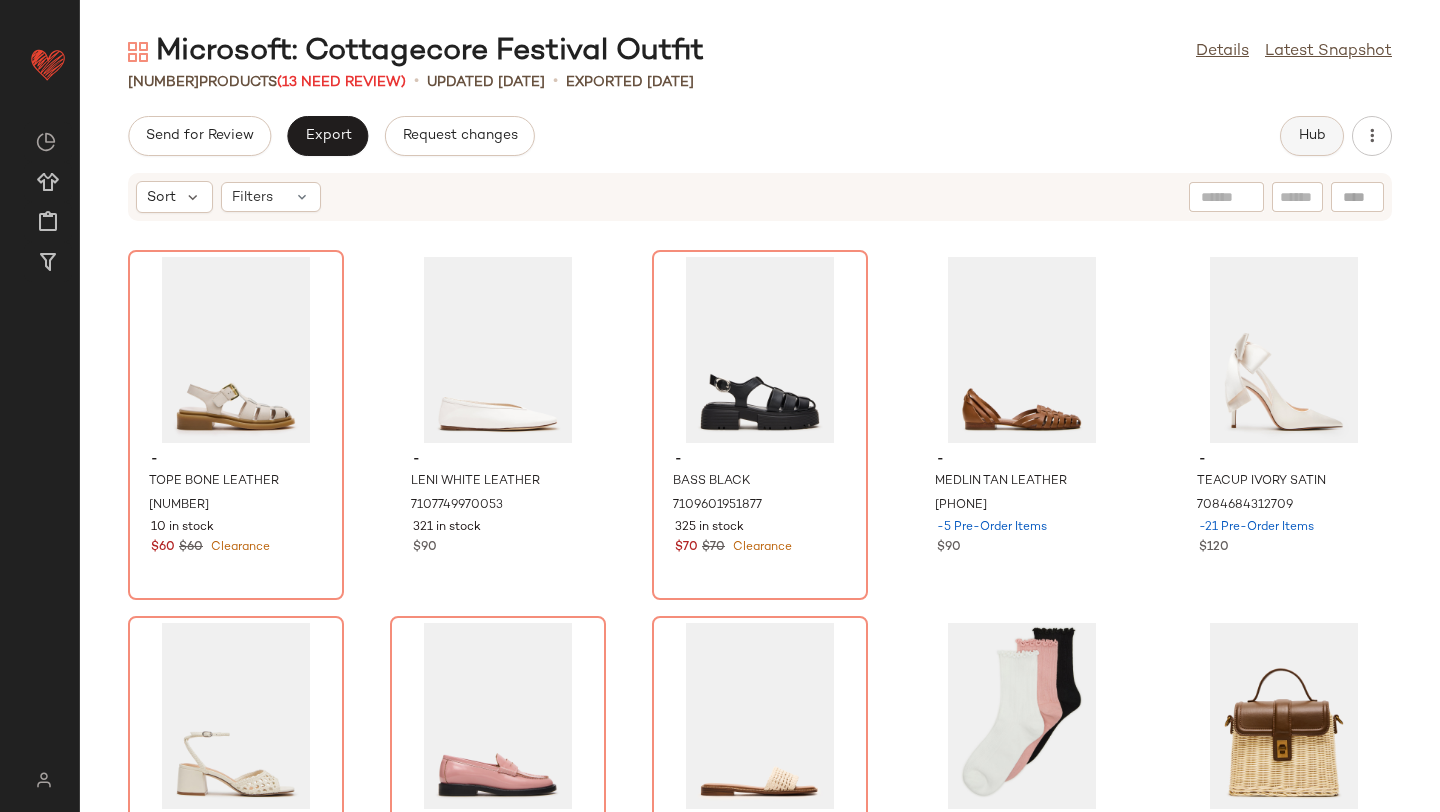 click on "Hub" 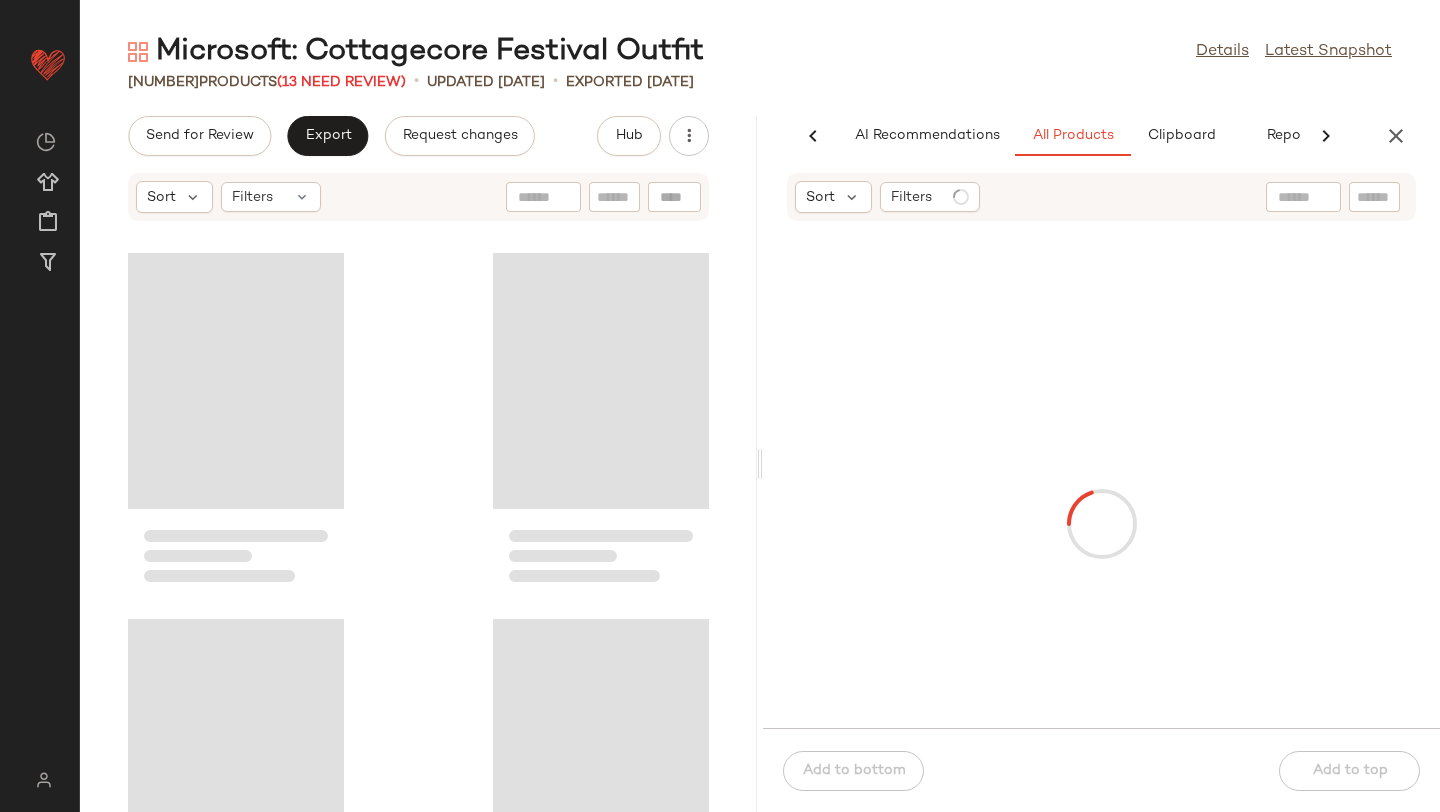 scroll, scrollTop: 0, scrollLeft: 47, axis: horizontal 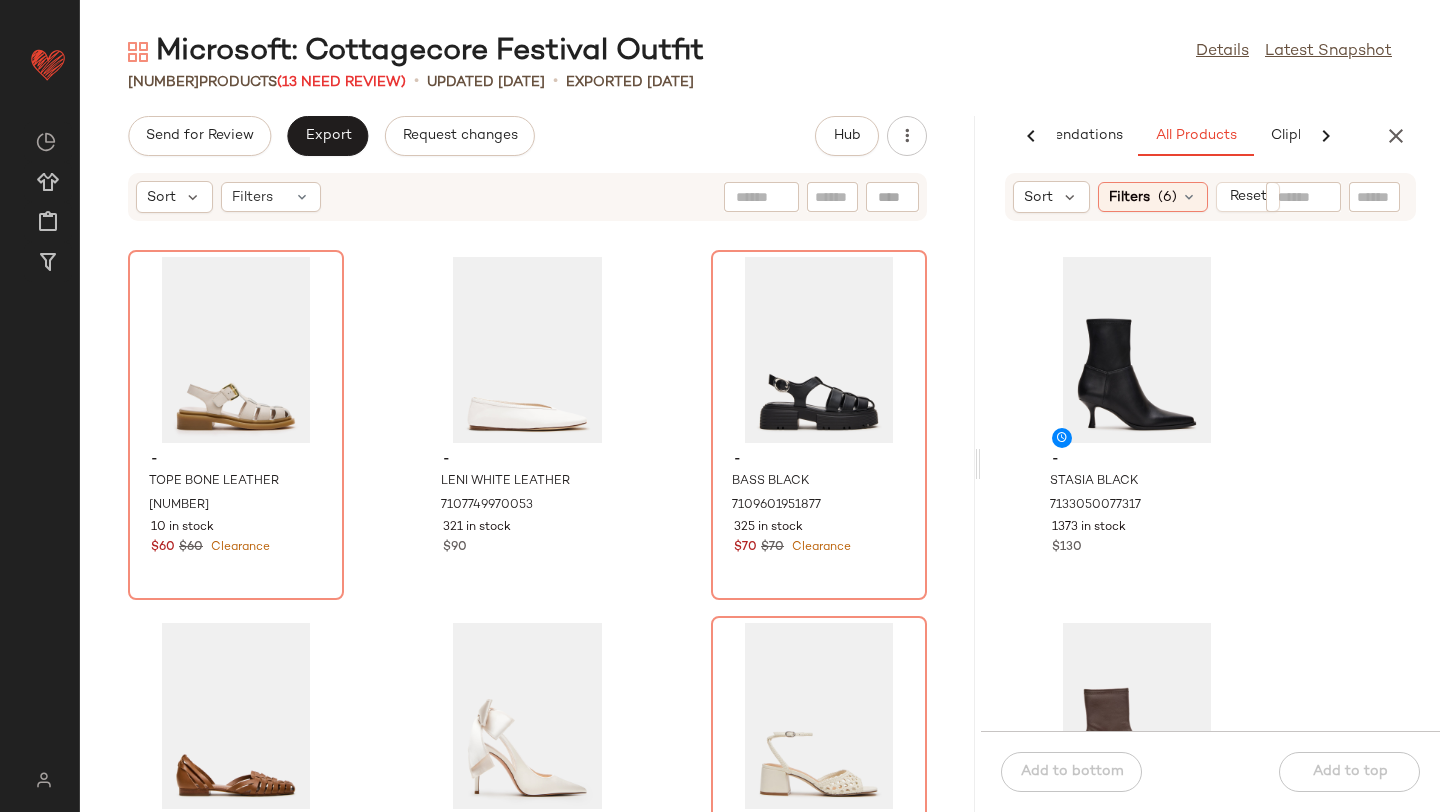 drag, startPoint x: 759, startPoint y: 394, endPoint x: 1180, endPoint y: 396, distance: 421.00476 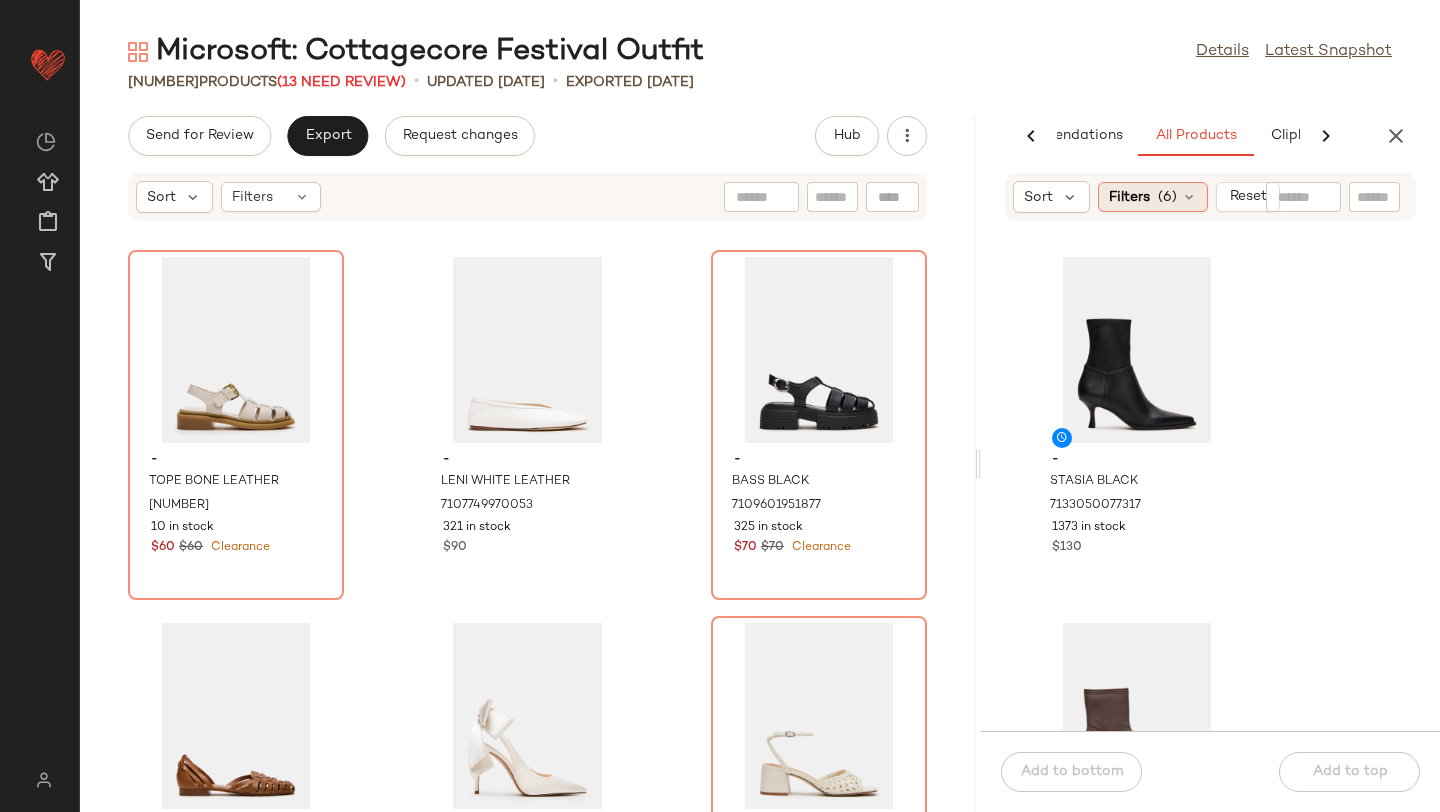 click on "Filters  (6)" 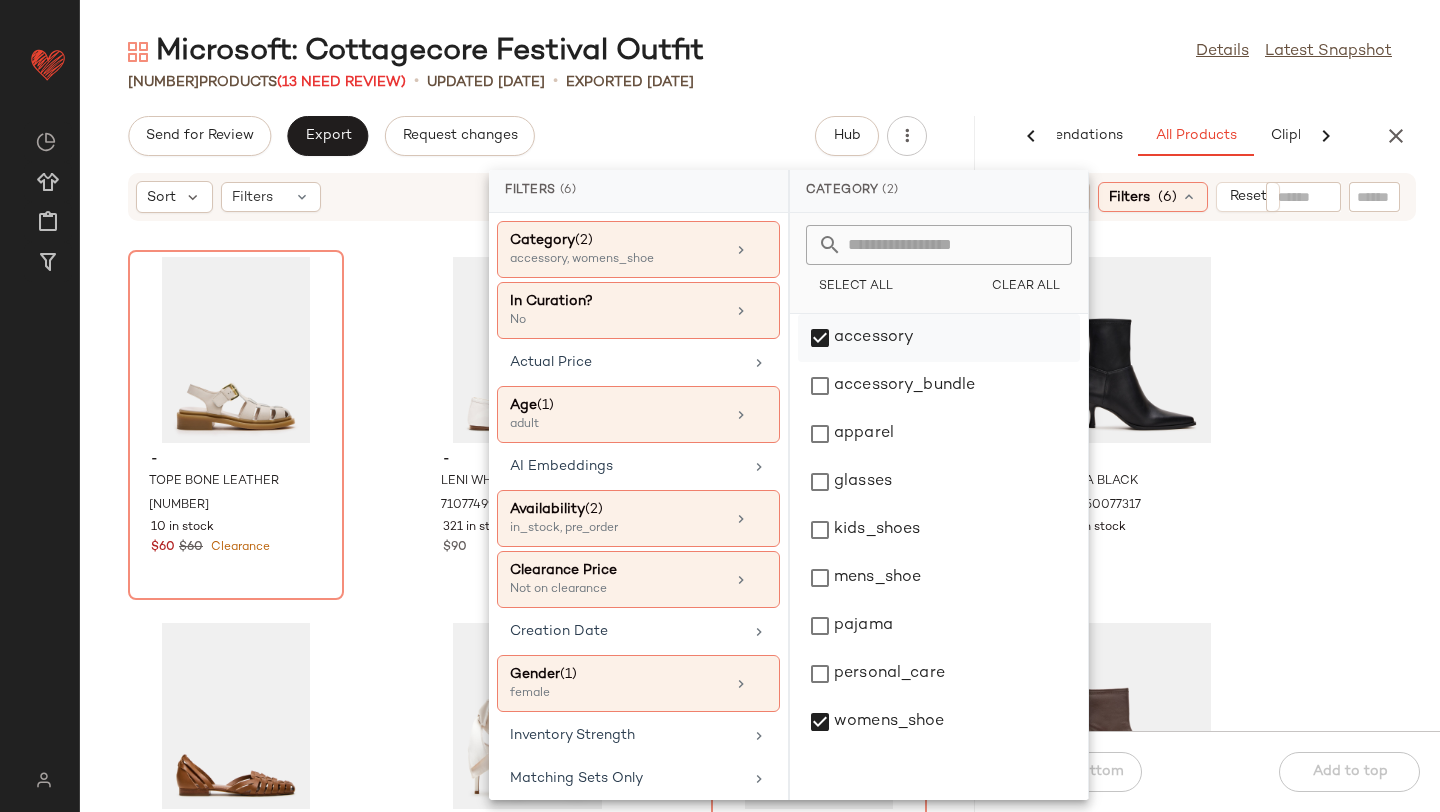 click on "accessory" 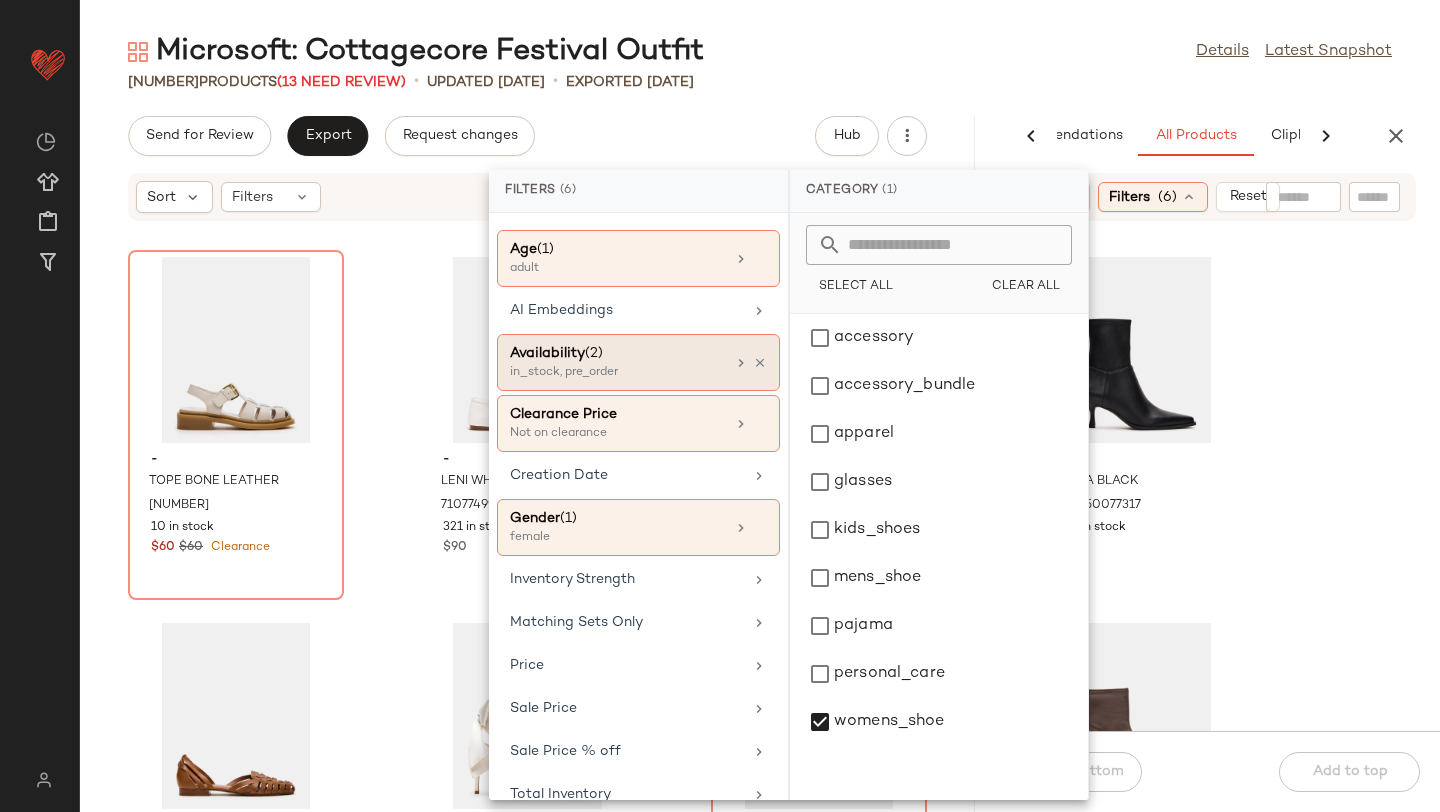 scroll, scrollTop: 182, scrollLeft: 0, axis: vertical 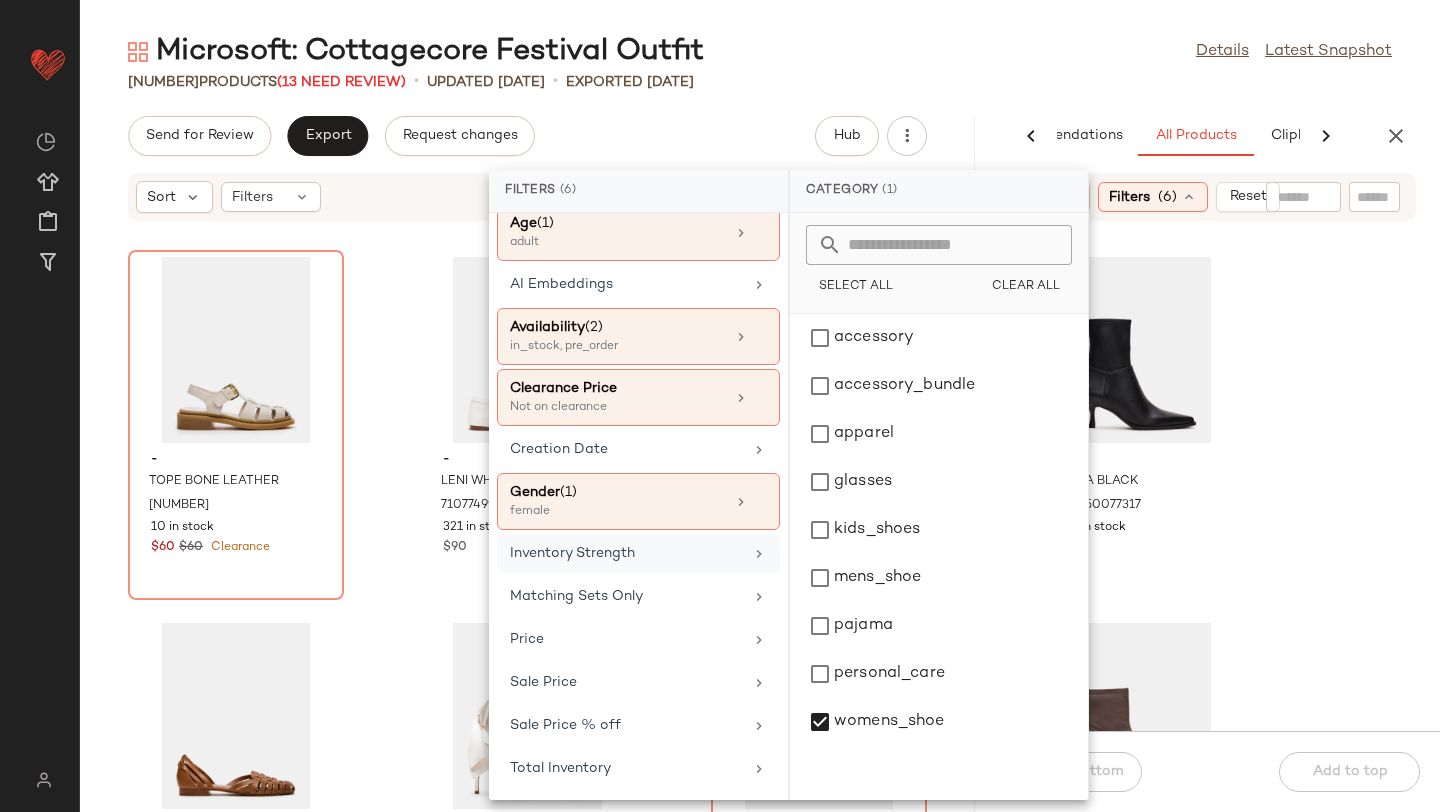click on "Inventory Strength" at bounding box center [626, 553] 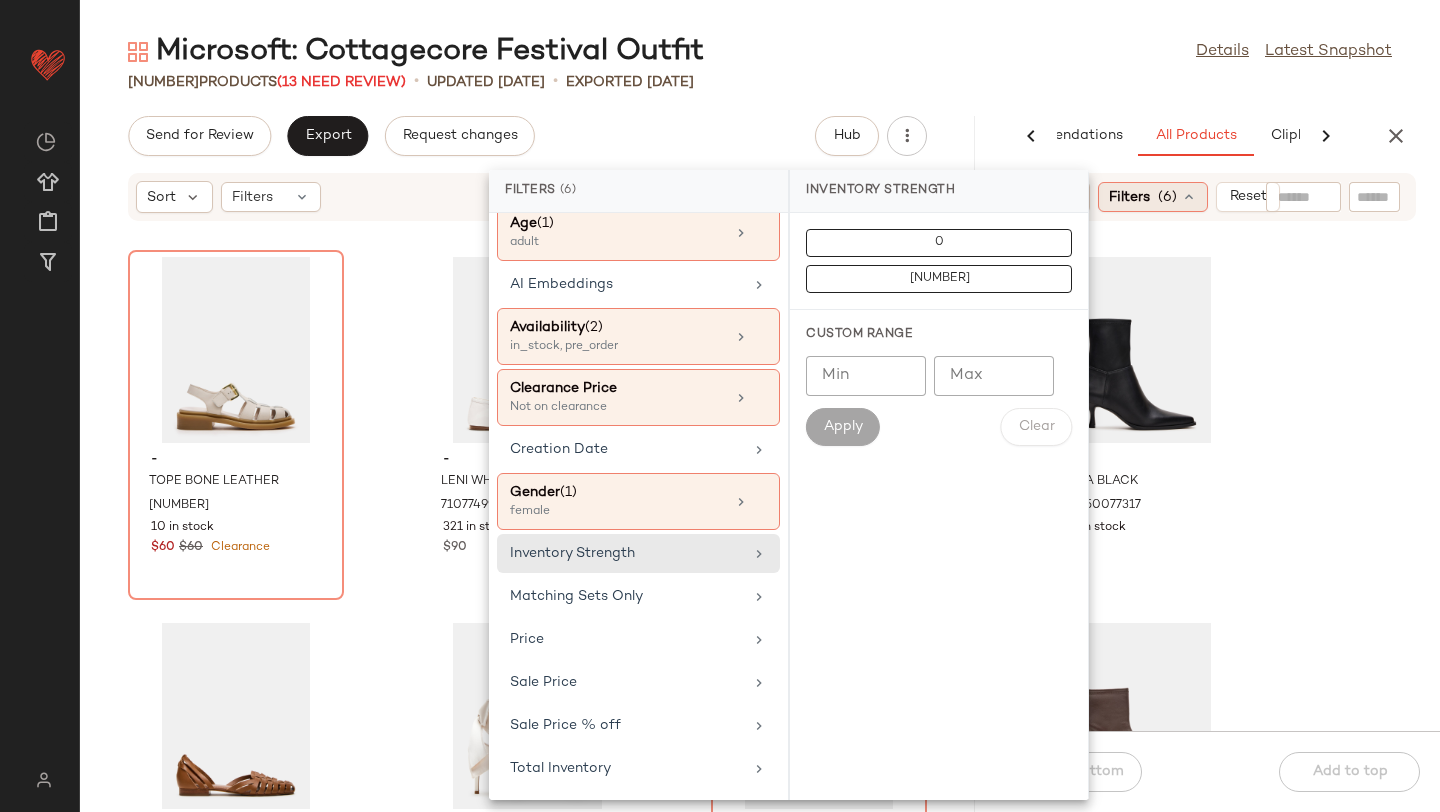 click on "Filters" at bounding box center (1129, 197) 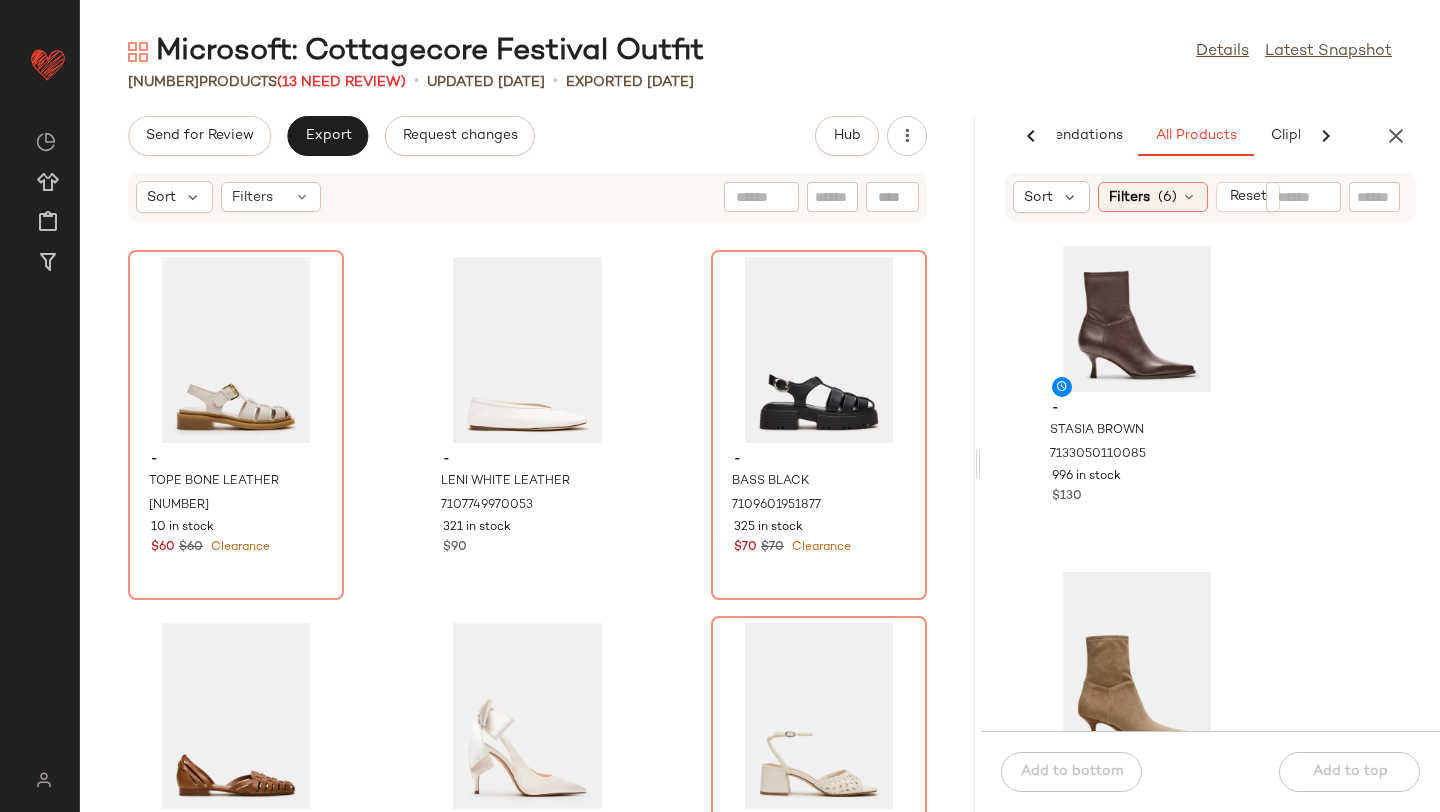 scroll, scrollTop: 0, scrollLeft: 0, axis: both 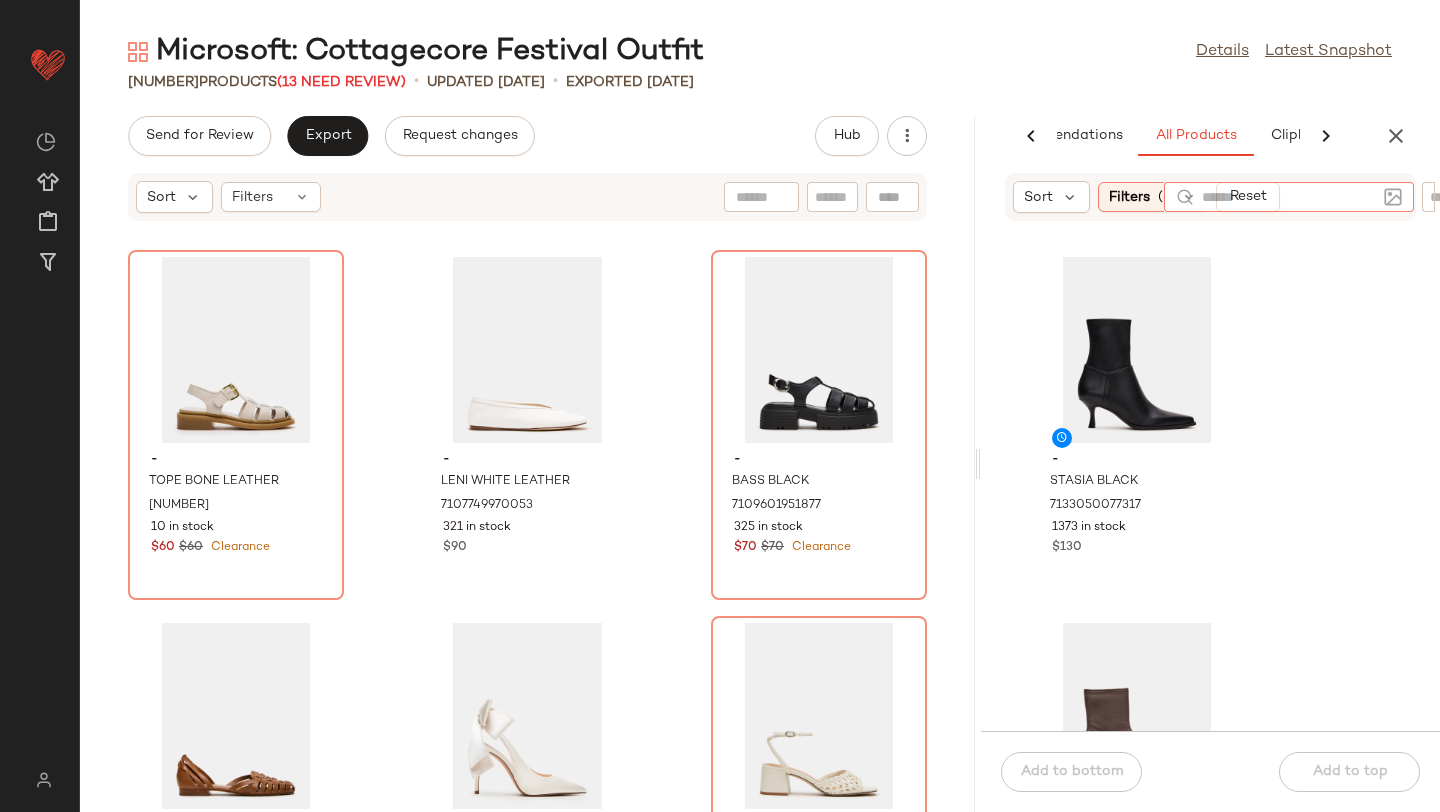click 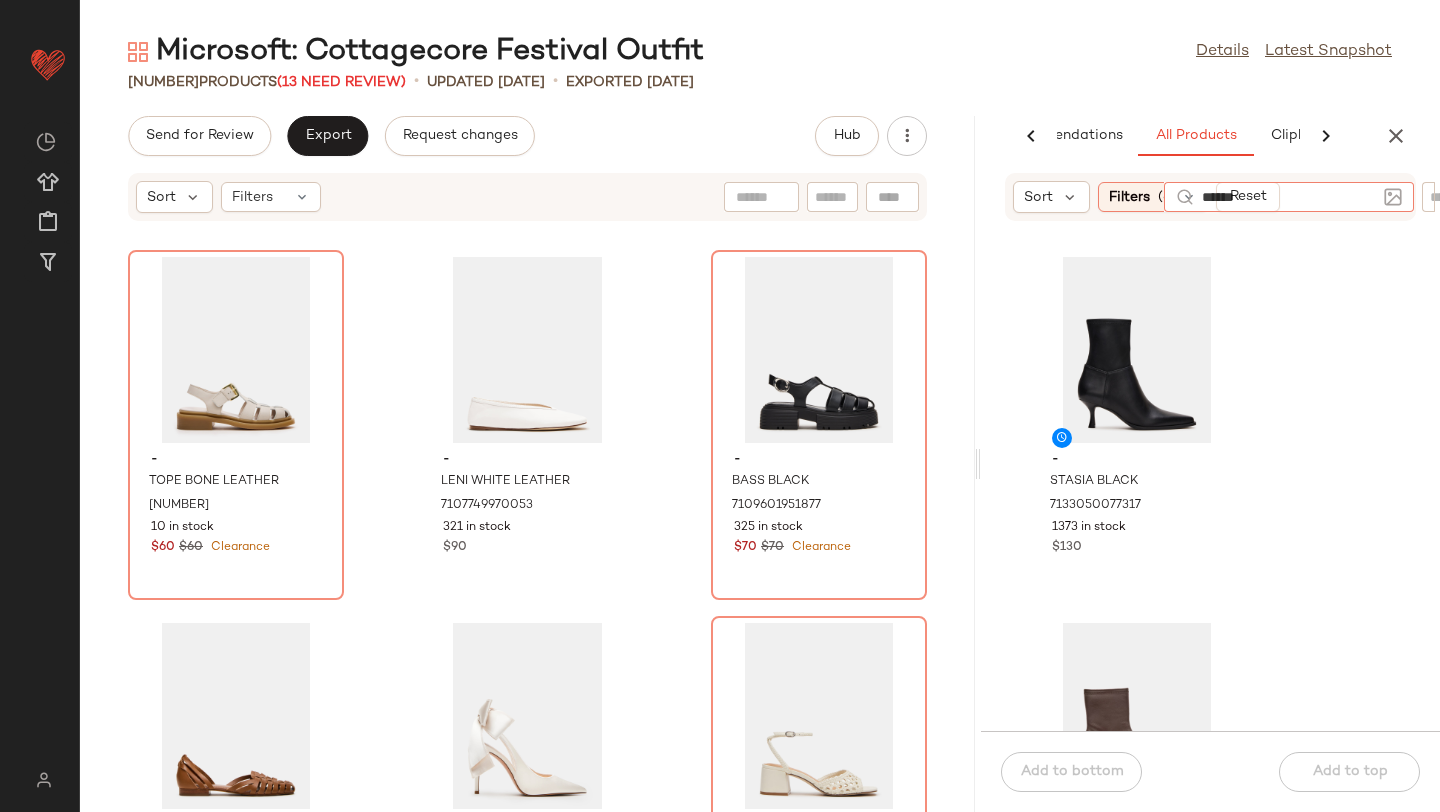 type on "*******" 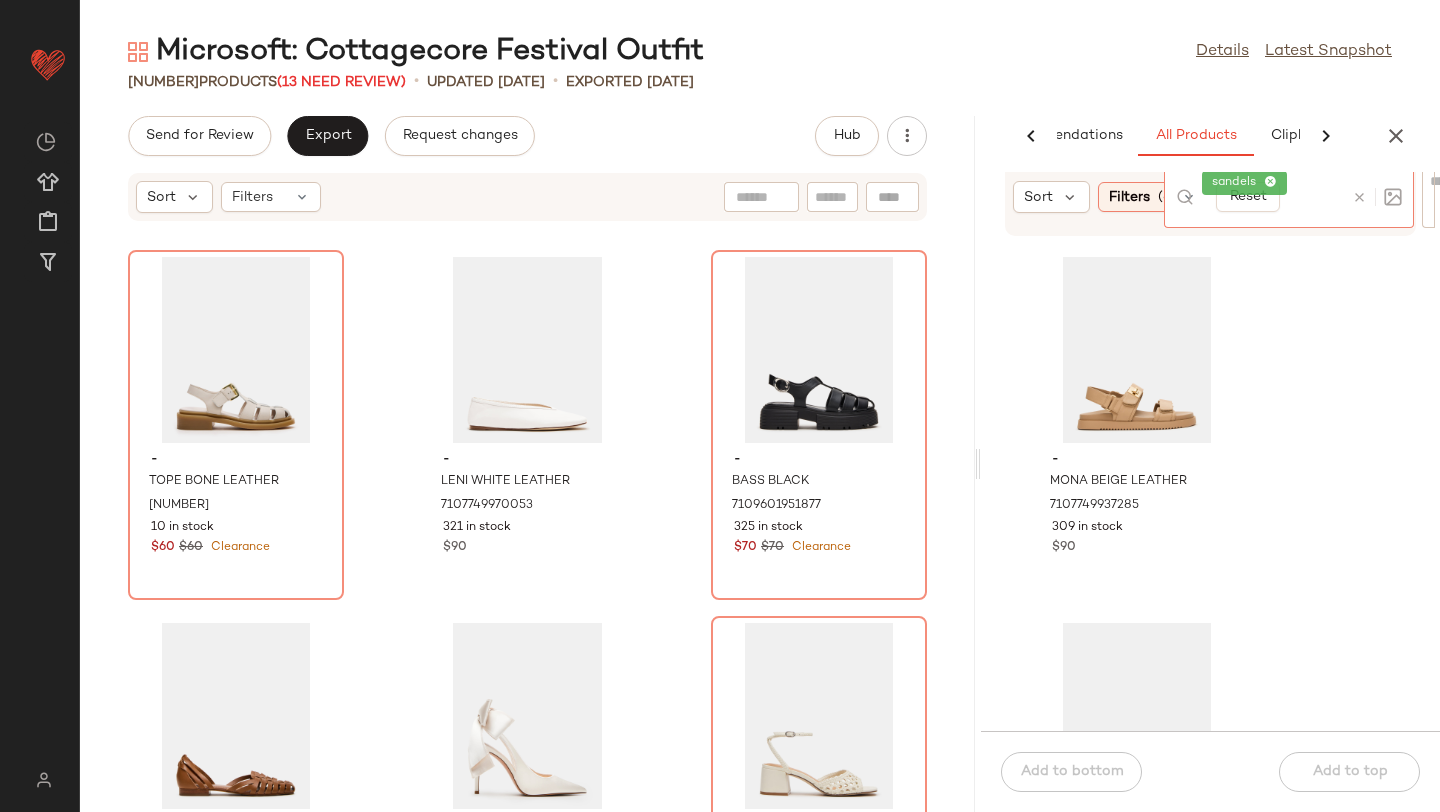 click 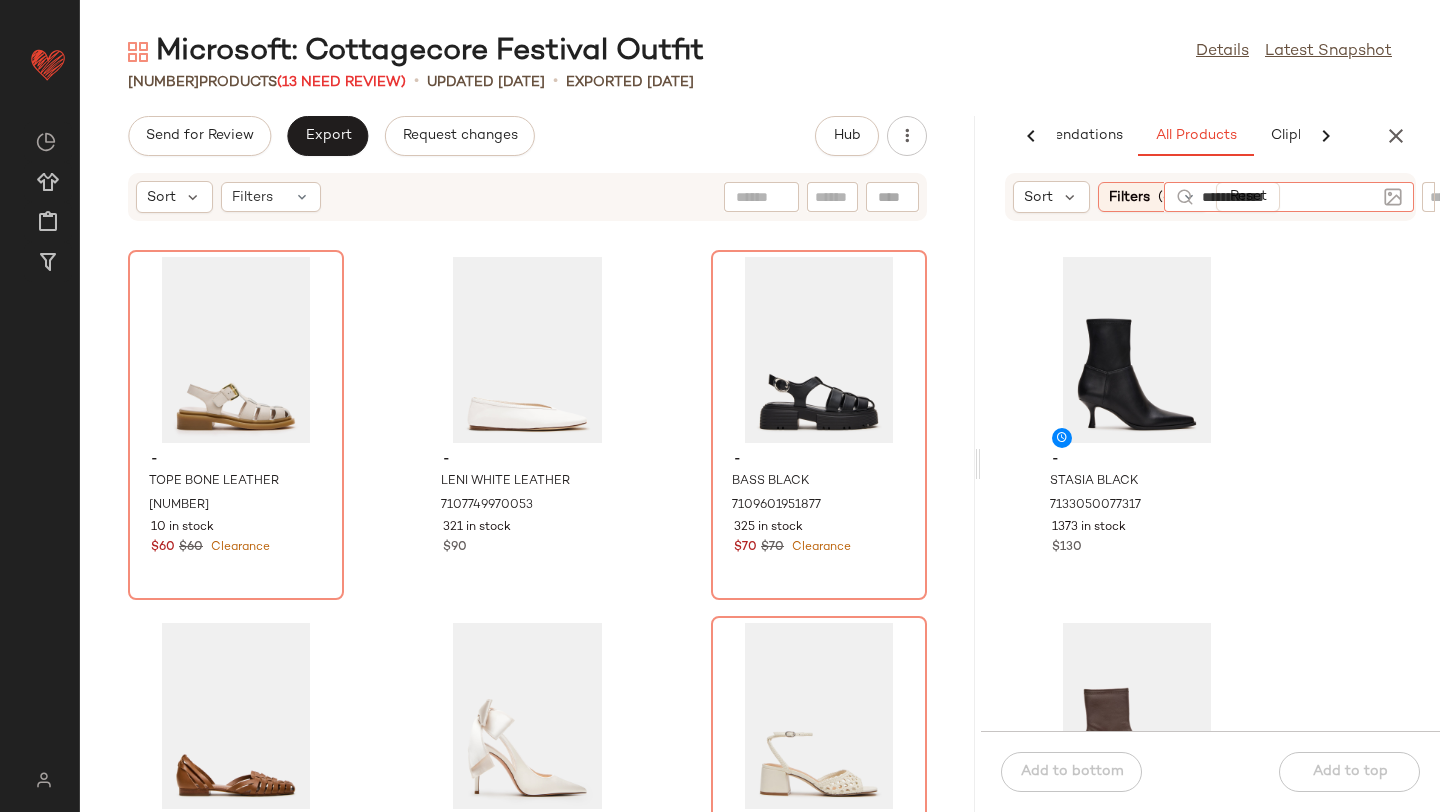 type on "**********" 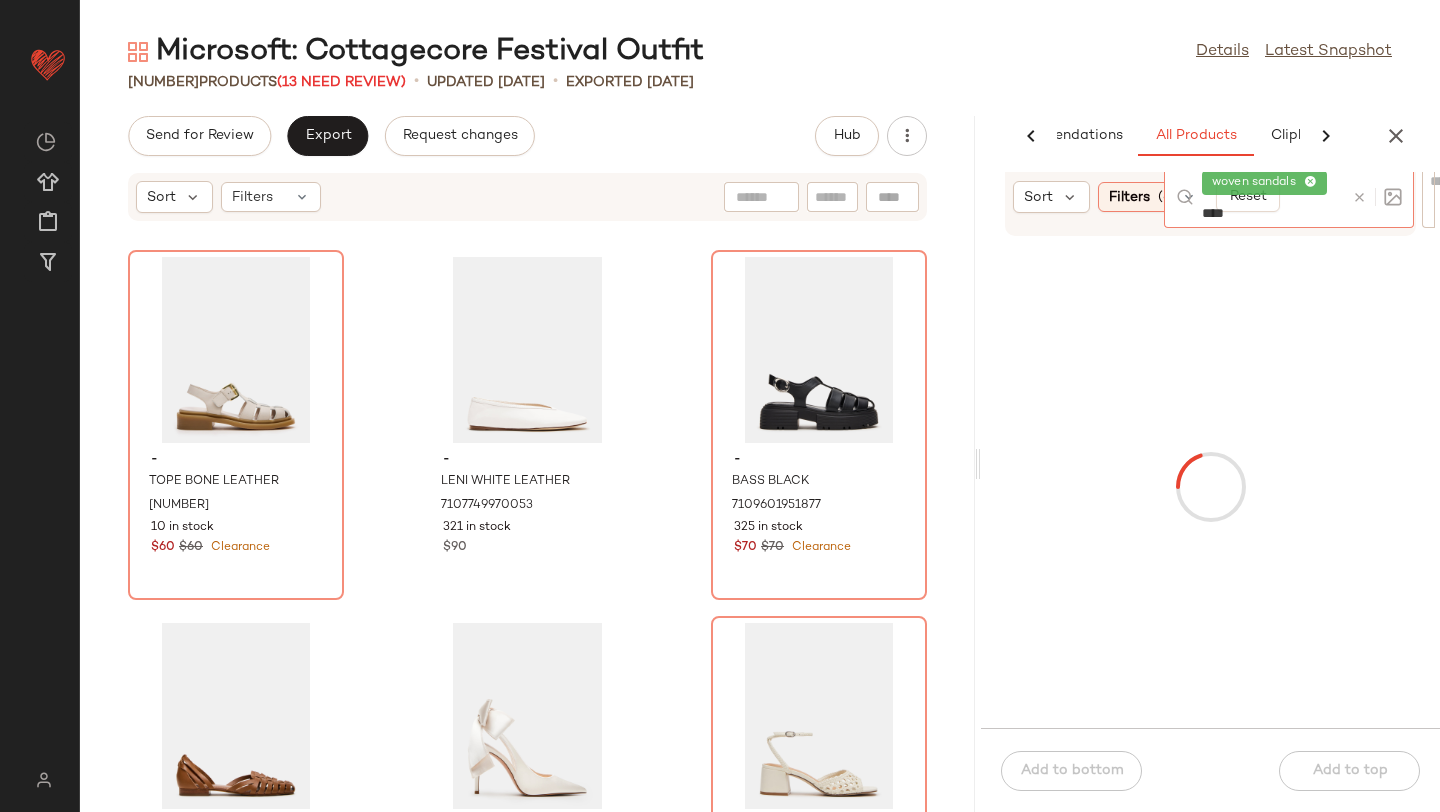 type on "*****" 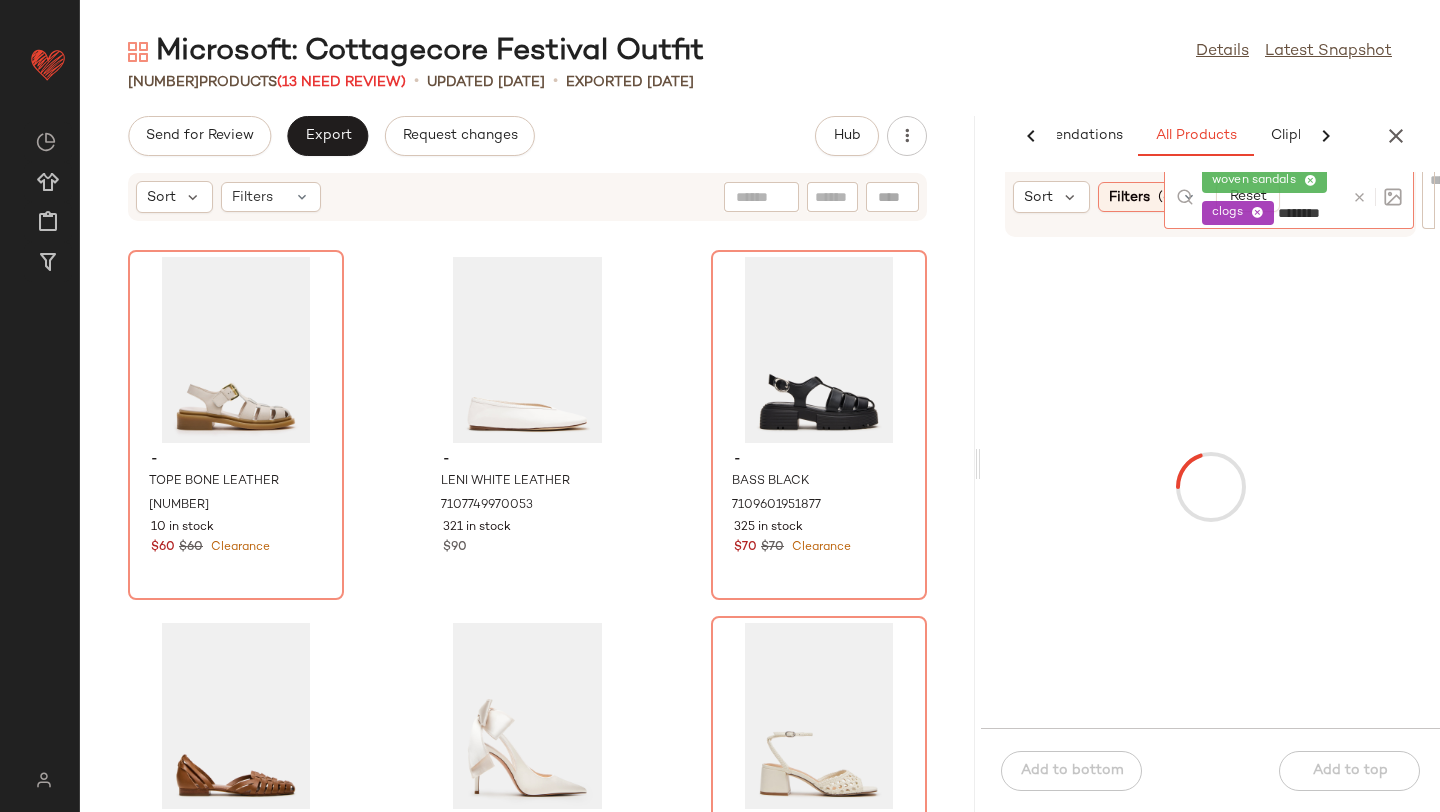scroll, scrollTop: 0, scrollLeft: 0, axis: both 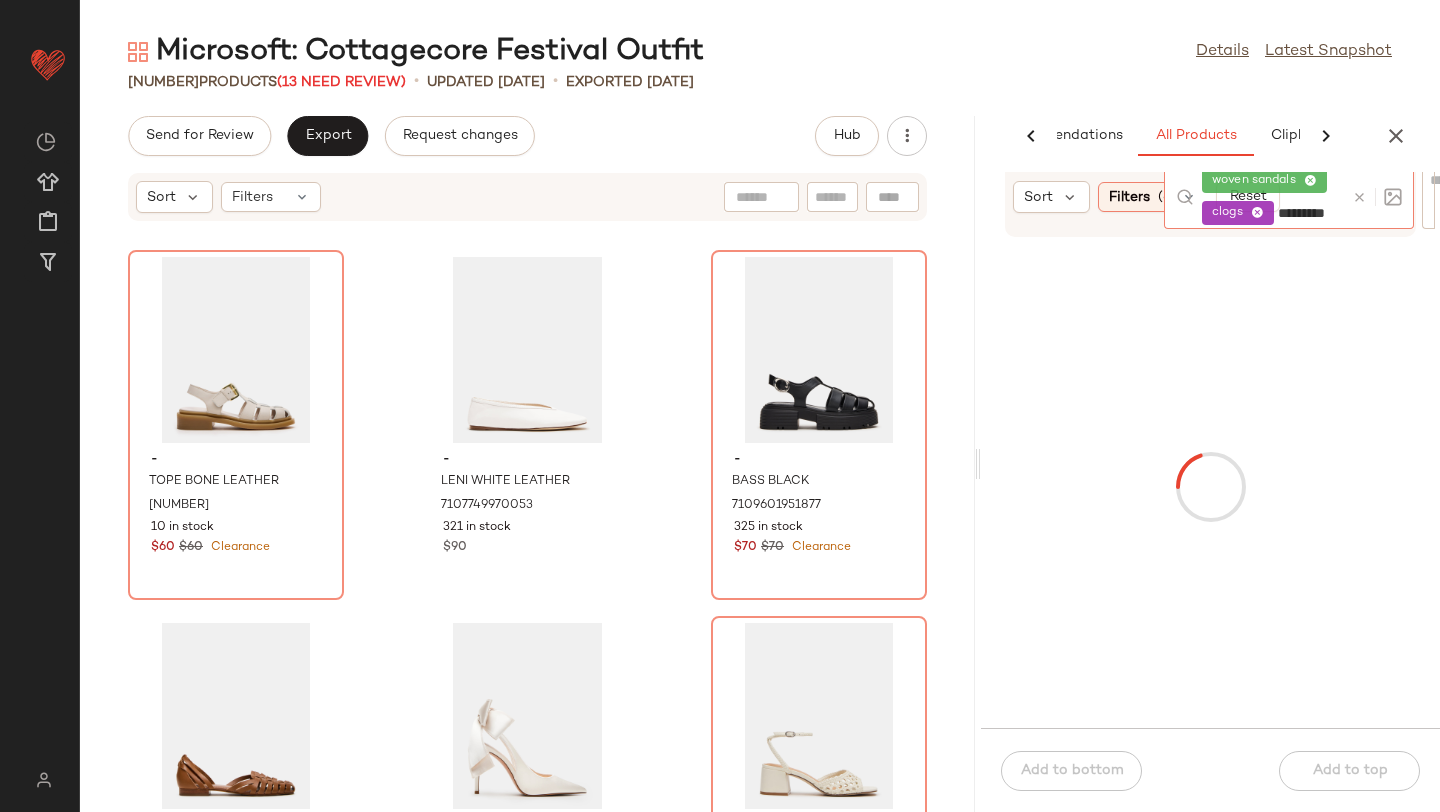 type on "**********" 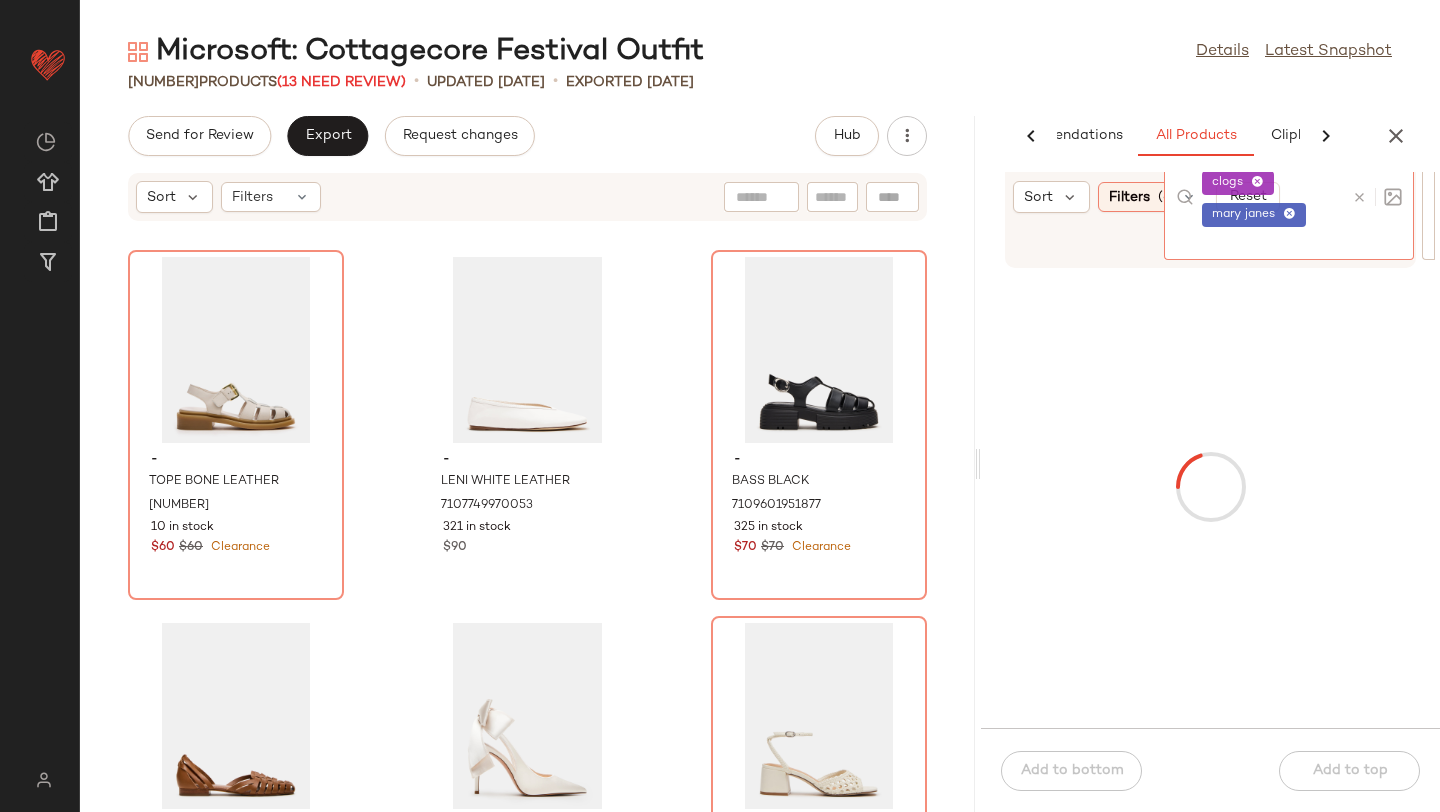 scroll, scrollTop: 0, scrollLeft: 0, axis: both 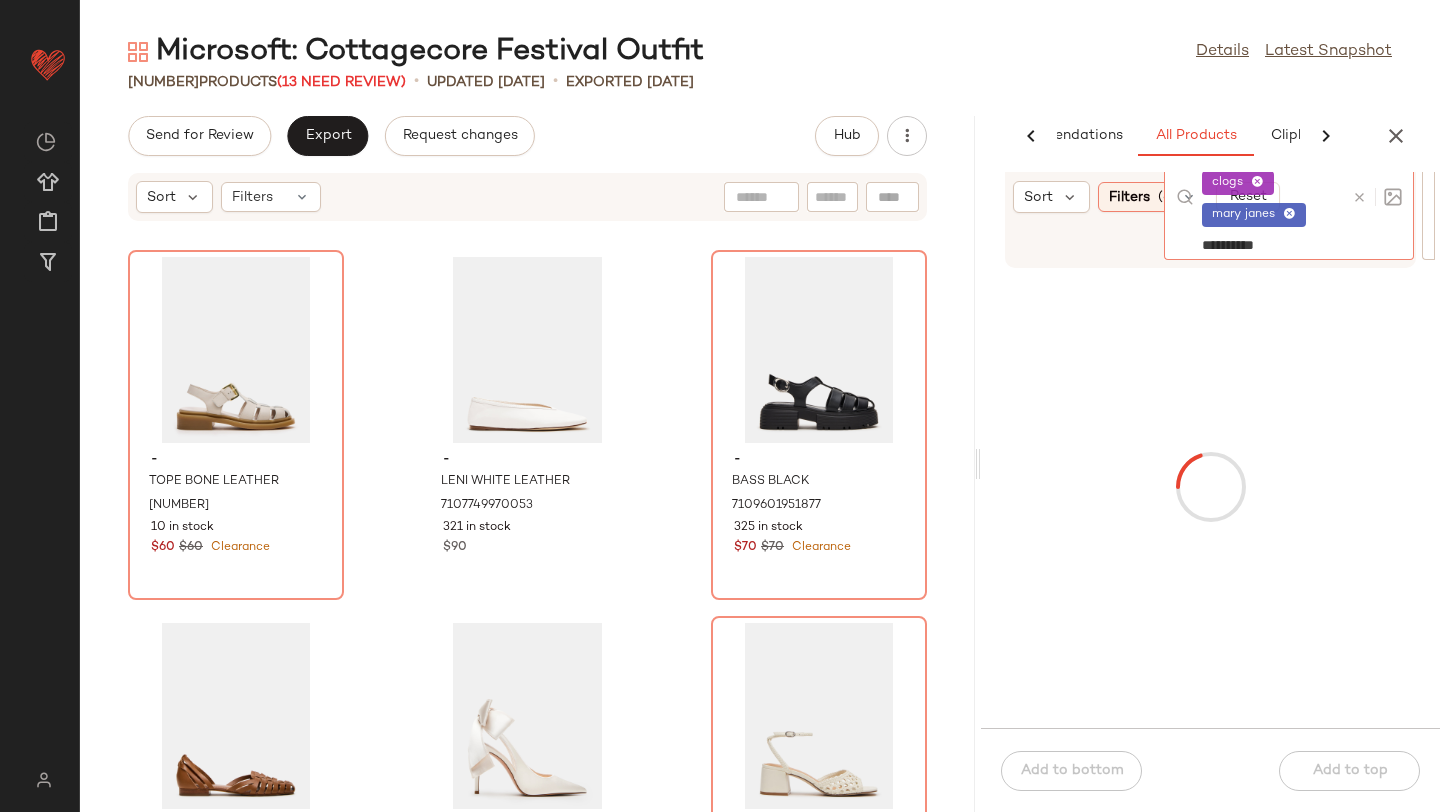 type on "**********" 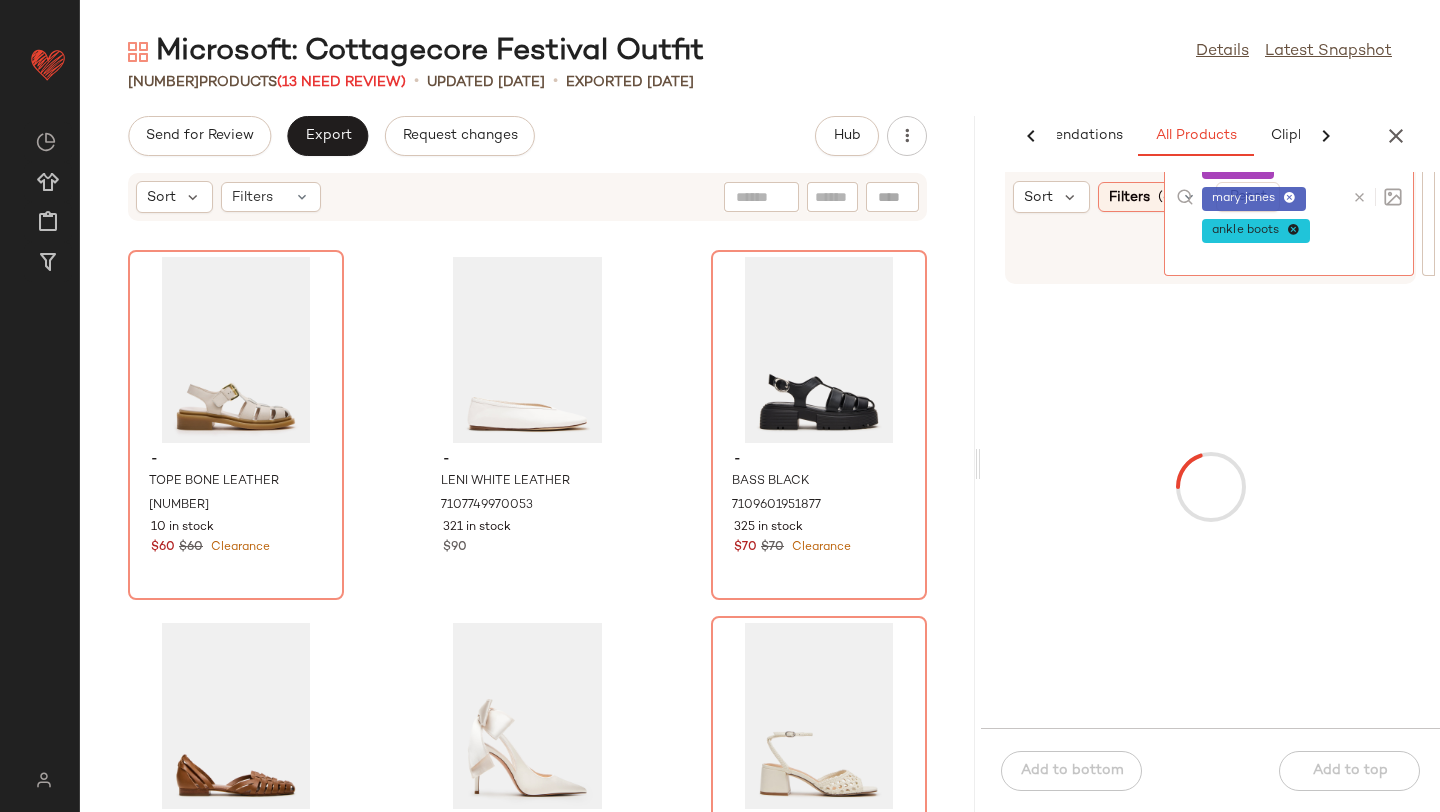 click on "24   Products   (13 Need Review)   •   updated May 27th  •  Exported May 27th" 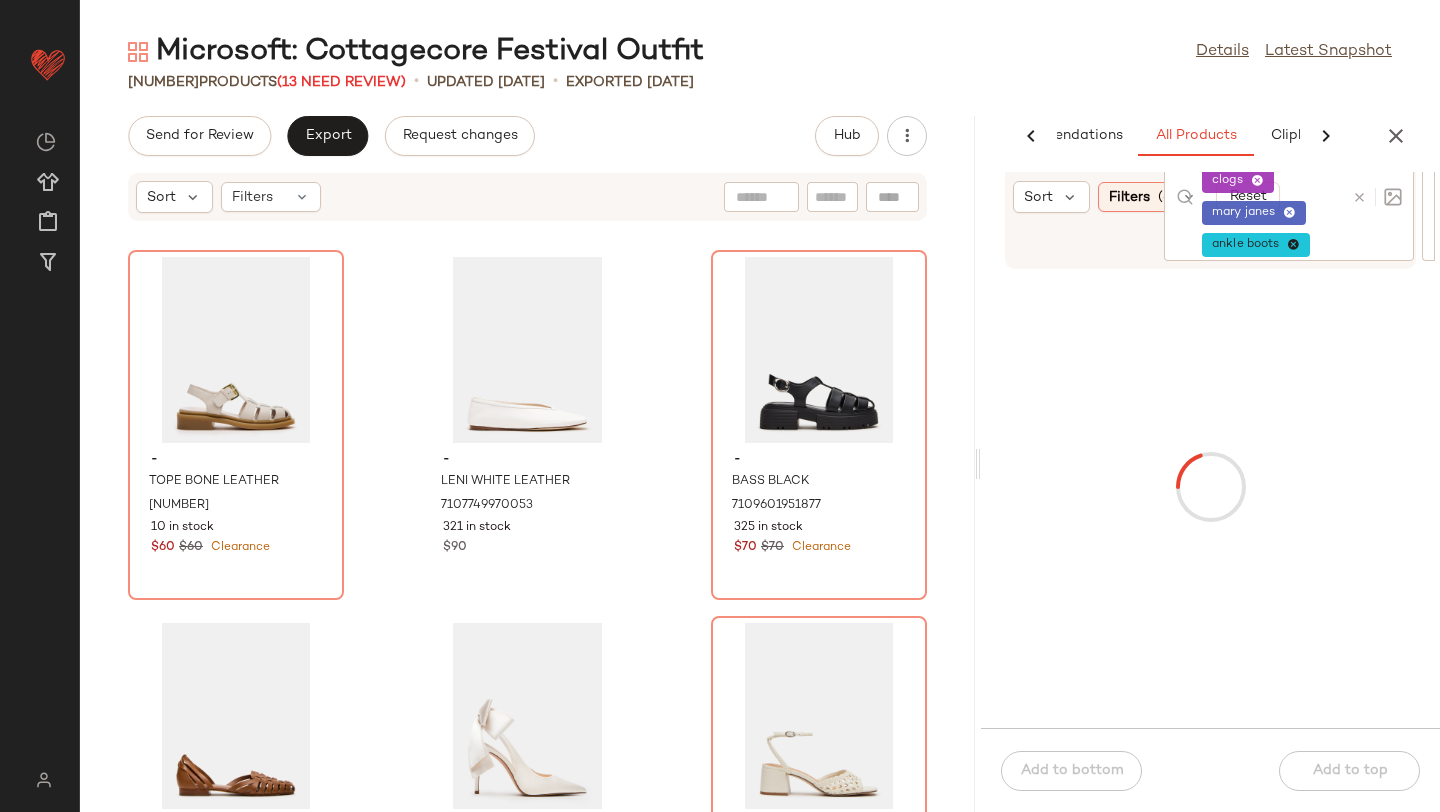 click at bounding box center (1359, 197) 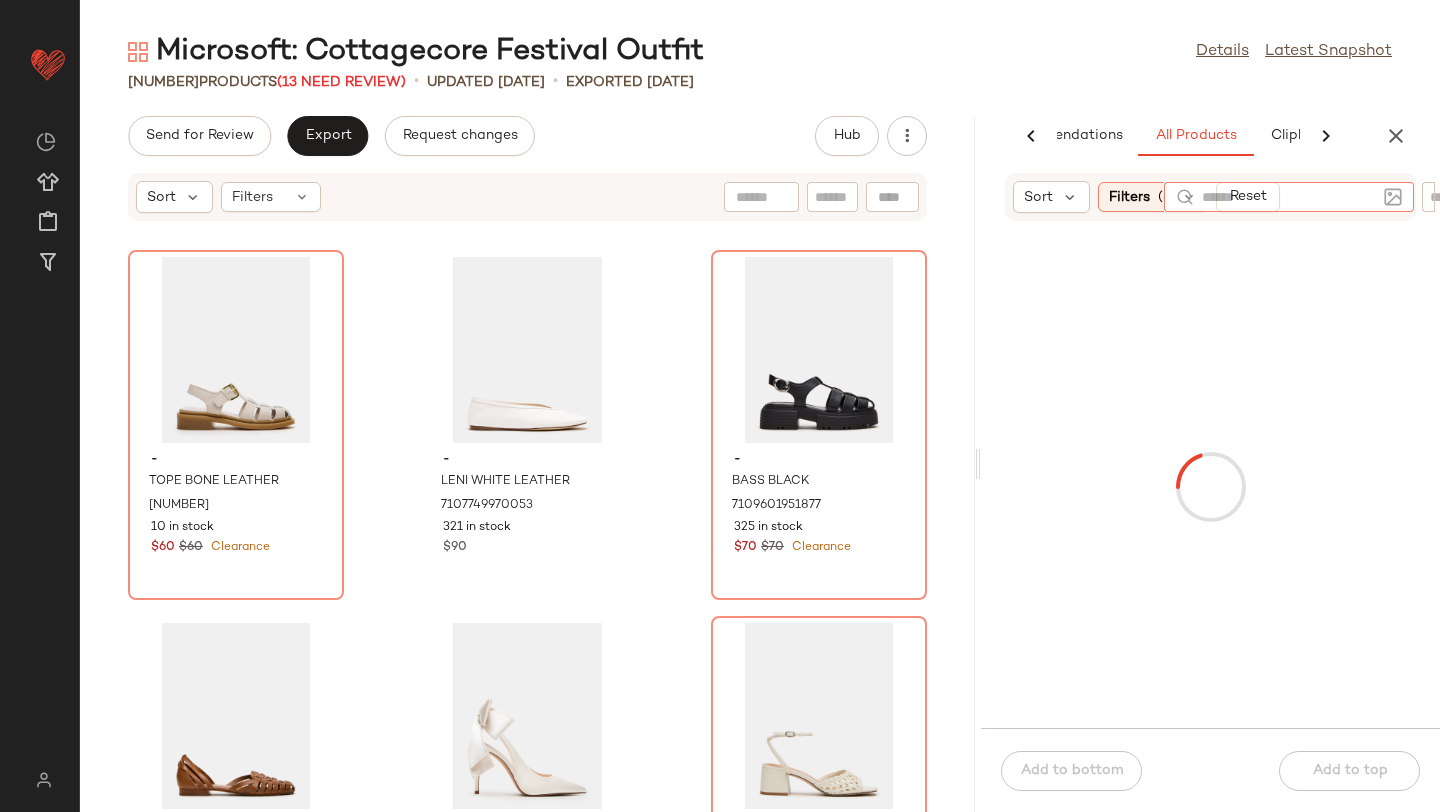 click on "Microsoft: Cottagecore Festival Outfit  Details   Latest Snapshot  24   Products   (13 Need Review)   •   updated May 27th  •  Exported May 27th  Send for Review   Export   Request changes   Hub  Sort  Filters - TOPE BONE LEATHER 7091991085189 10 in stock $60 $60 Clearance - LENI WHITE LEATHER 7107749970053 321 in stock $90 - BASS BLACK 7109601951877 325 in stock $70 $70 Clearance - MEDLIN TAN LEATHER 7104626327685 -5 Pre-Order Items $90 - TEACUP IVORY SATIN 7084684312709 -21 Pre-Order Items $120 - SOLEIL BONE 7094504816773 30 in stock $70 $70 Clearance - MADISON LIGHT PINK LEATHER 7122750406789 40 in stock $70 $70 Clearance - SNIDER WHITE 7101311221893 98 in stock $60 $60 Clearance - 3 PACK LETTUCE EDGE RIBBED SOCKS MULTI 7101625860229 158 in stock $15 - CRISTY BAG BROWN 7101079847045 40 in stock $85 $85 Sale - DAENRYS BAG NATURAL 7049915990149 Out of stock $70 $70 Sale - PEACHY BAG GREEN MULTI 7109907447941 111 in stock $65 $65 Sale  AI Recommendations   All Products   Clipboard   Report  Sort   (6)" at bounding box center [760, 422] 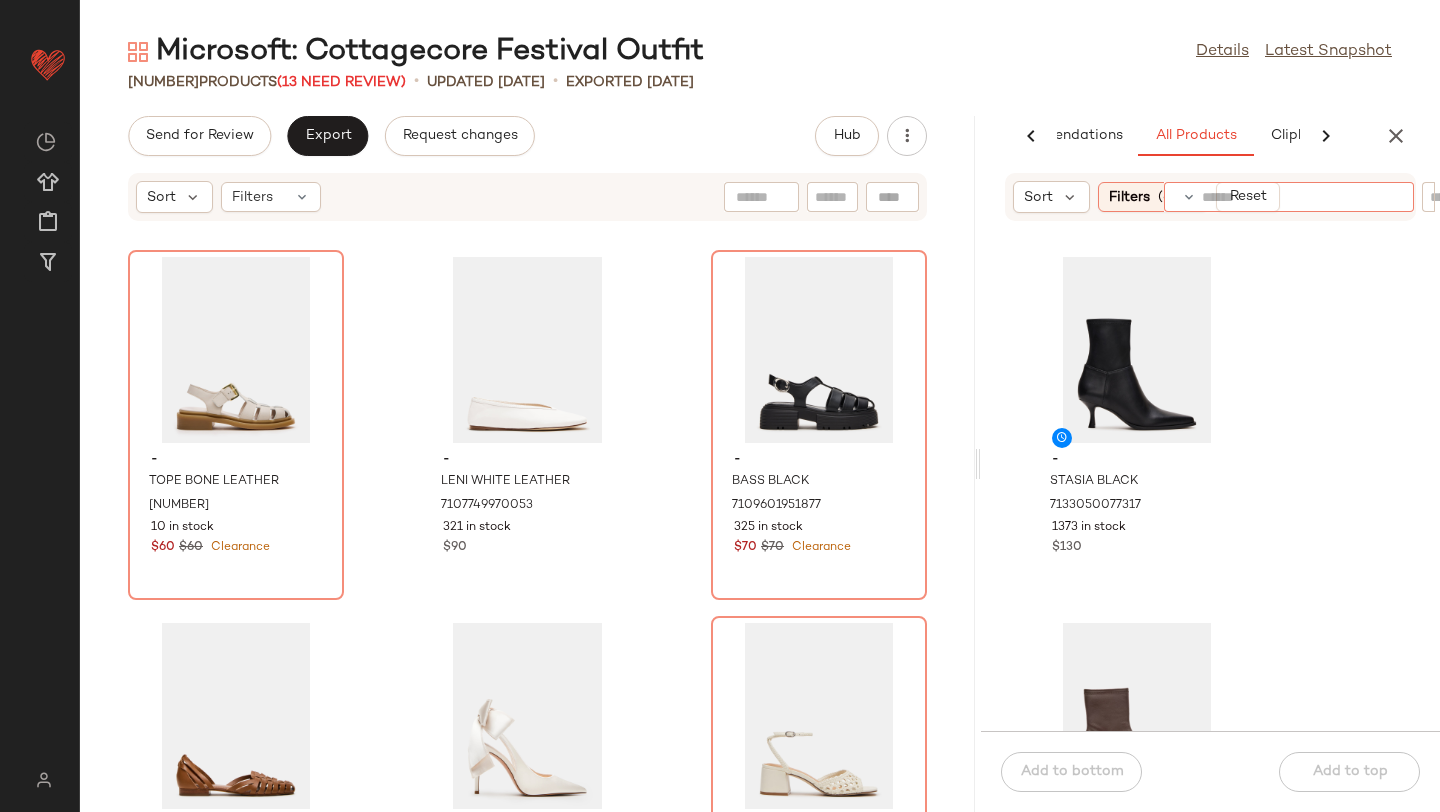 click 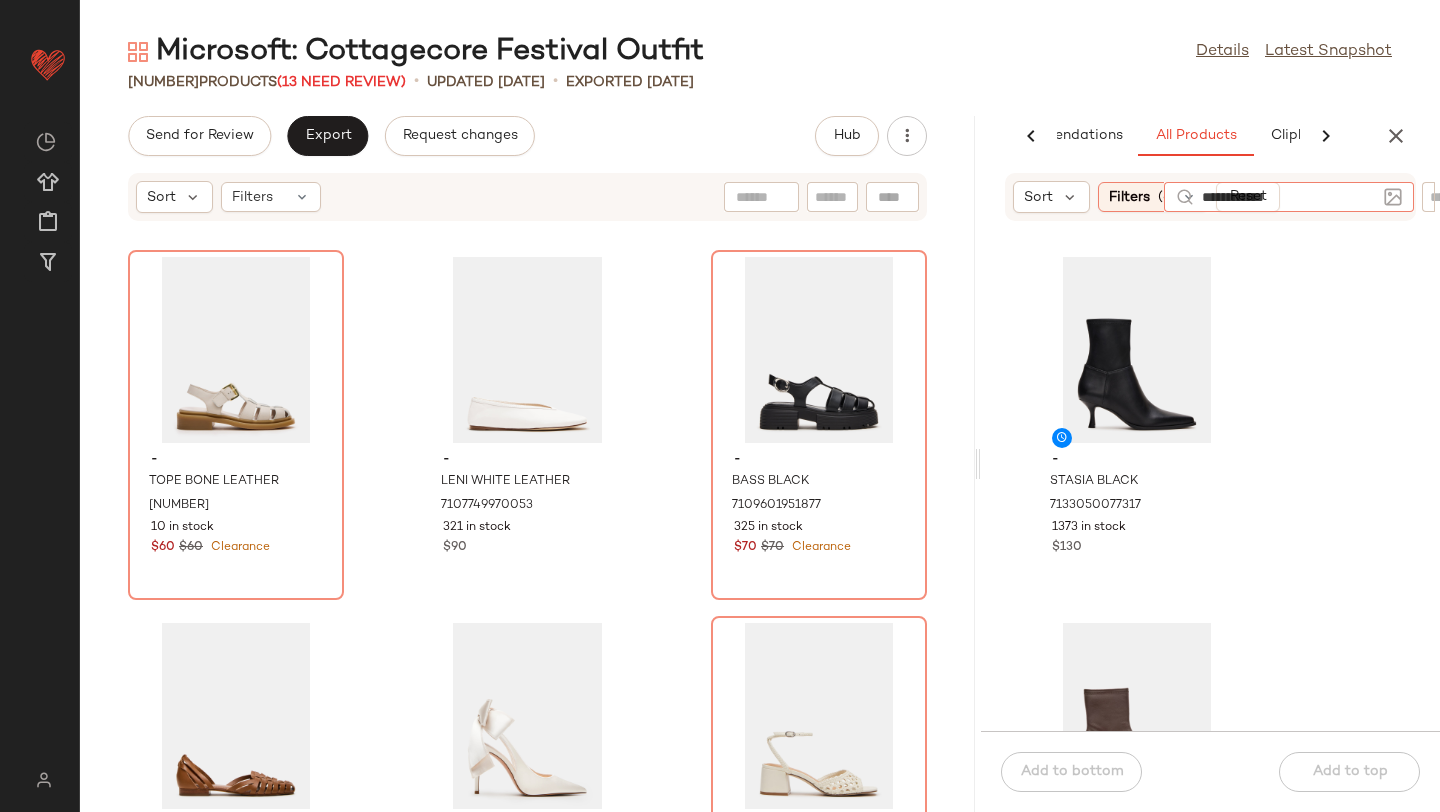 type on "**********" 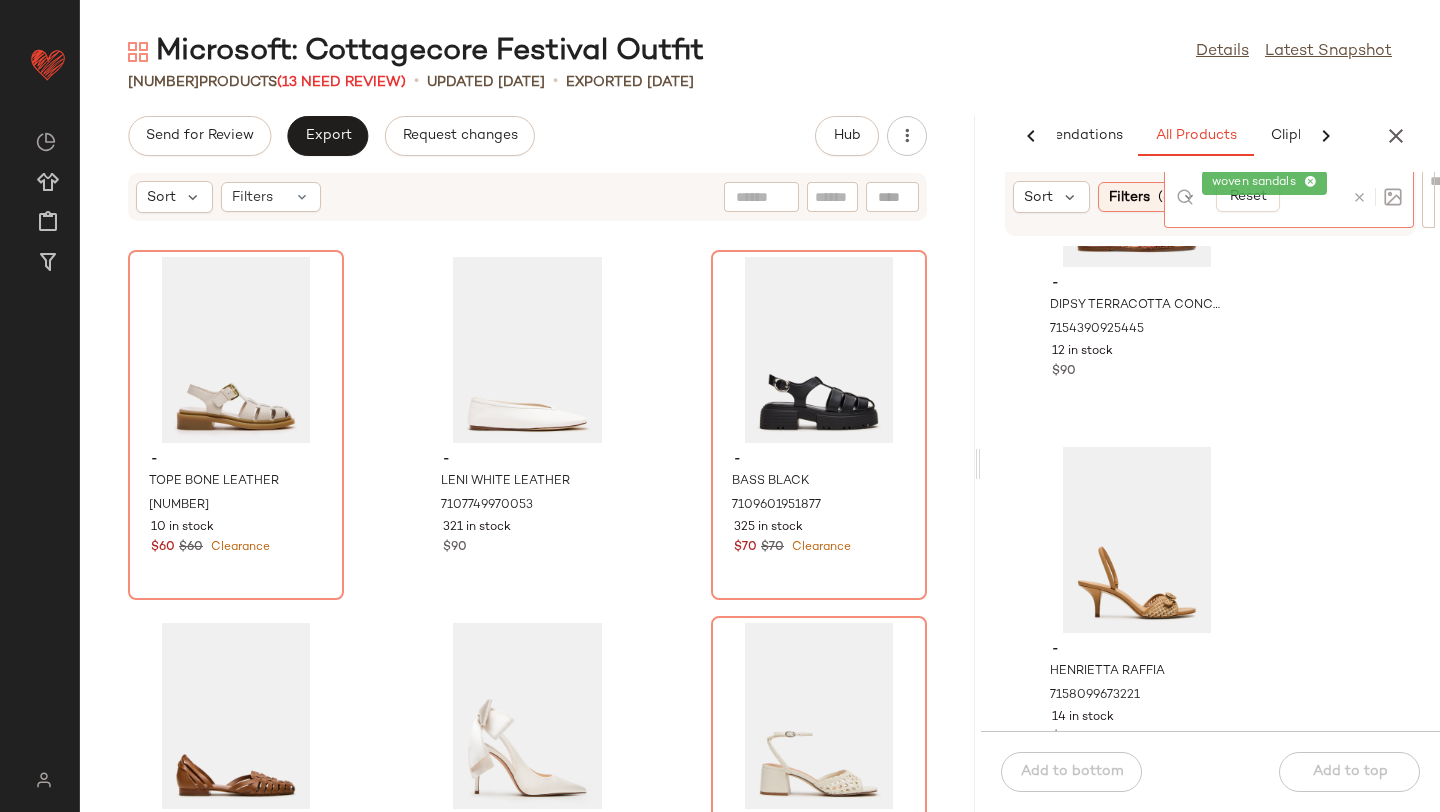 scroll, scrollTop: 940, scrollLeft: 0, axis: vertical 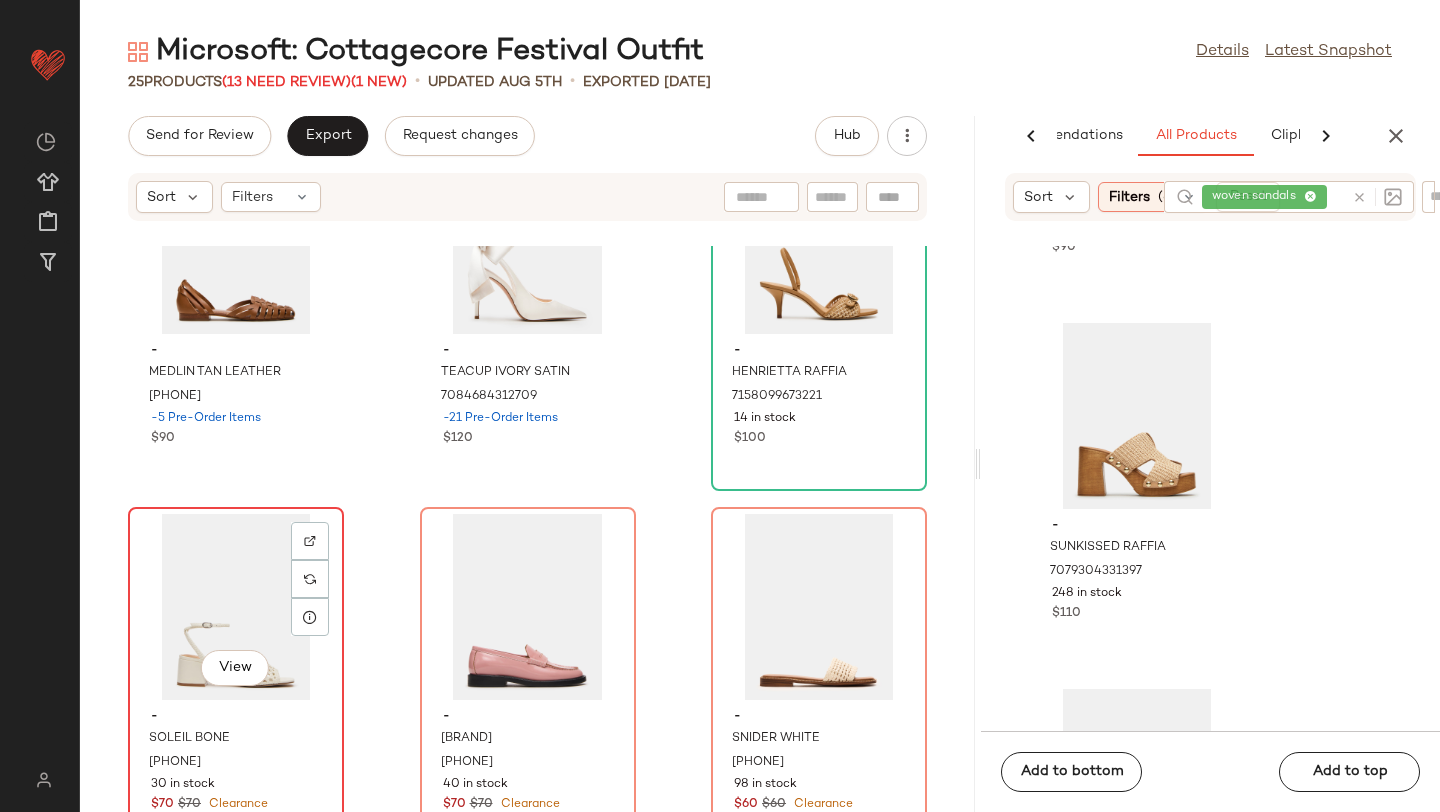click on "View" 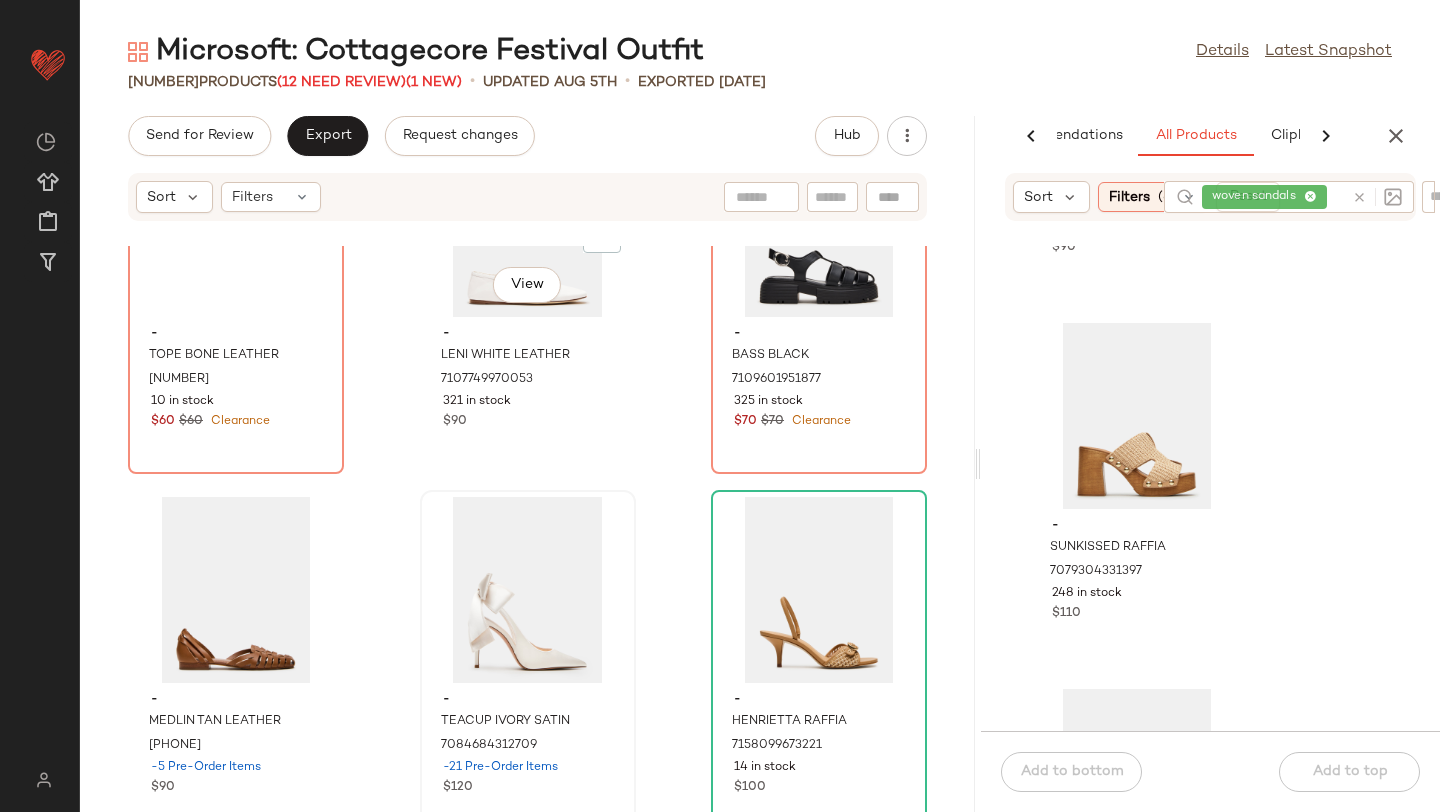 scroll, scrollTop: 0, scrollLeft: 0, axis: both 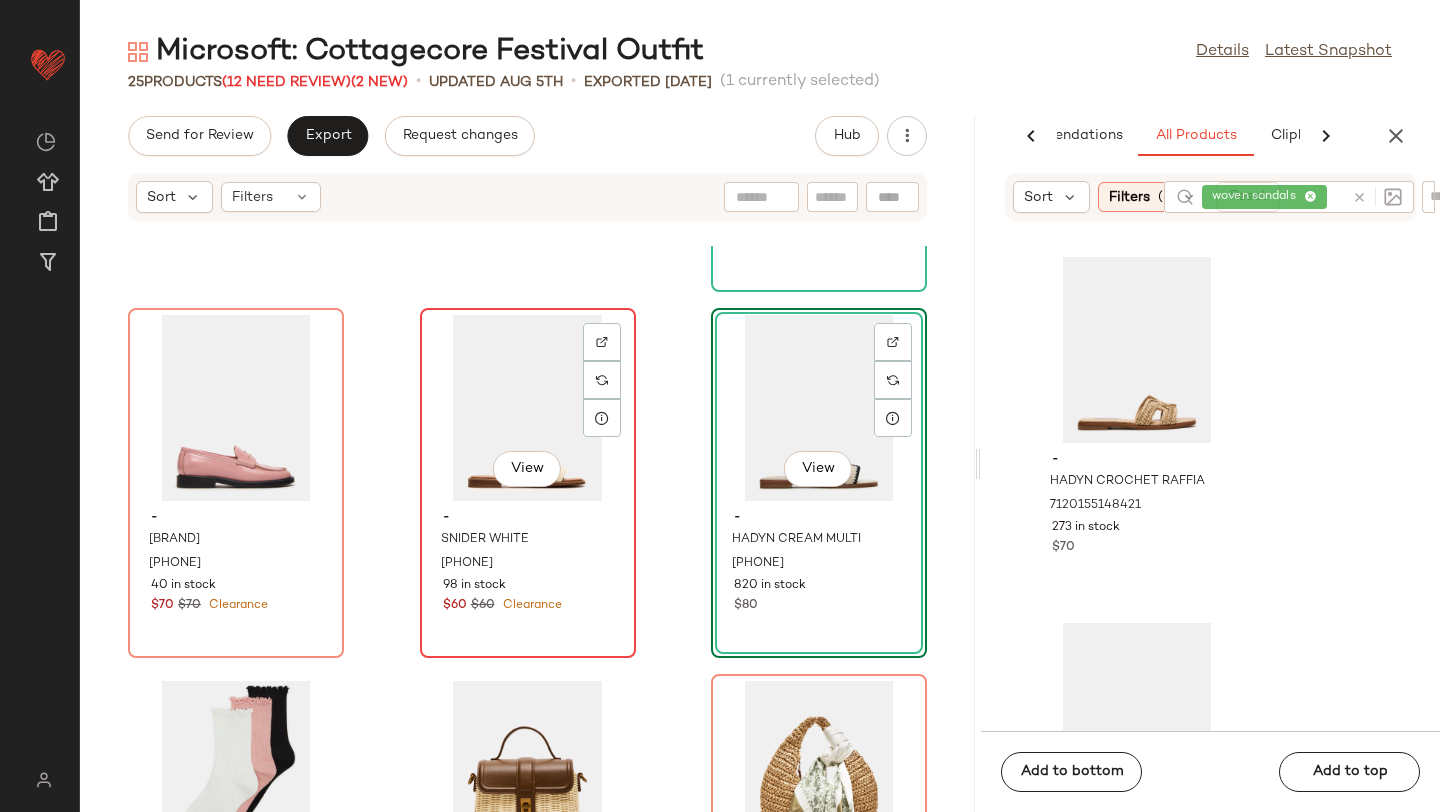 click on "View" 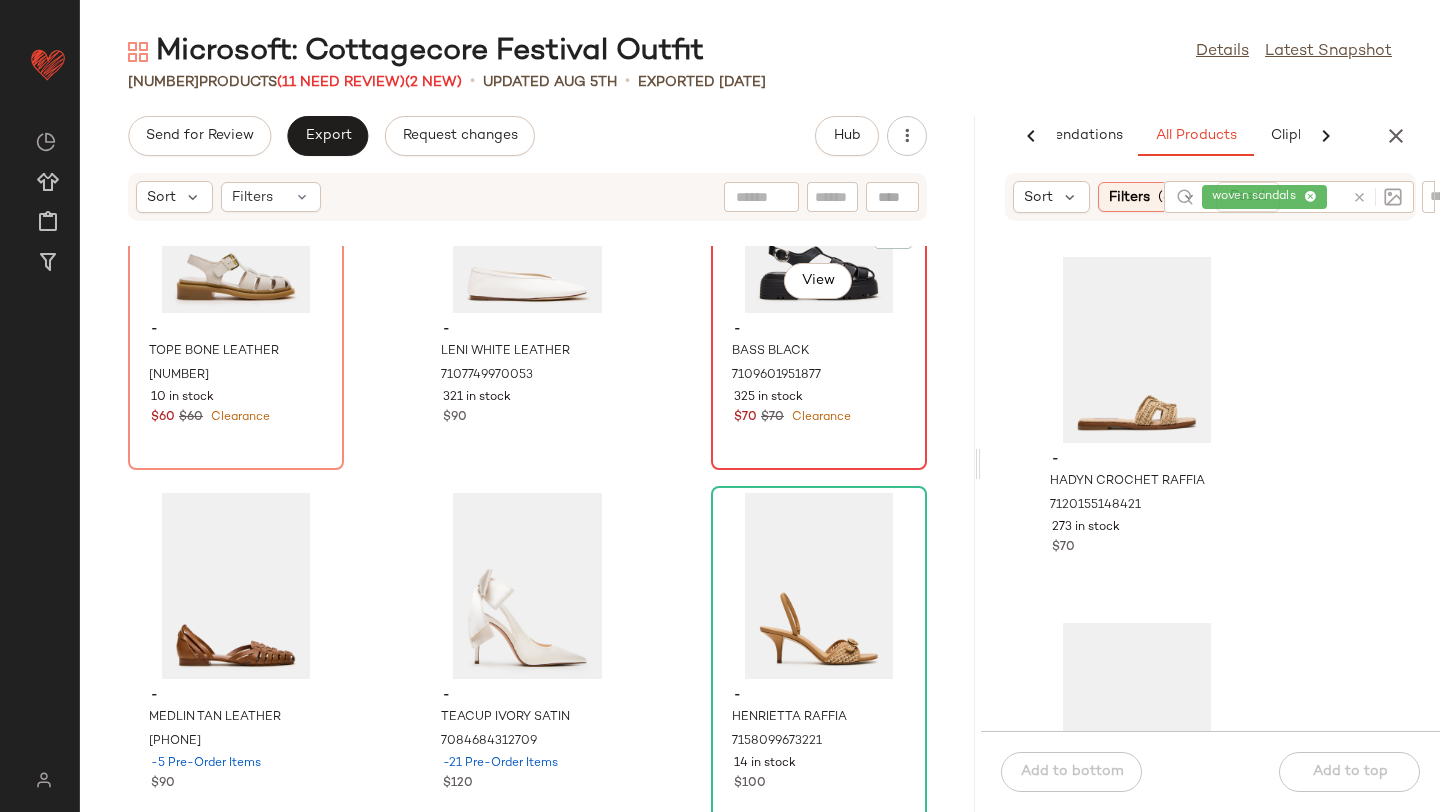 scroll, scrollTop: 0, scrollLeft: 0, axis: both 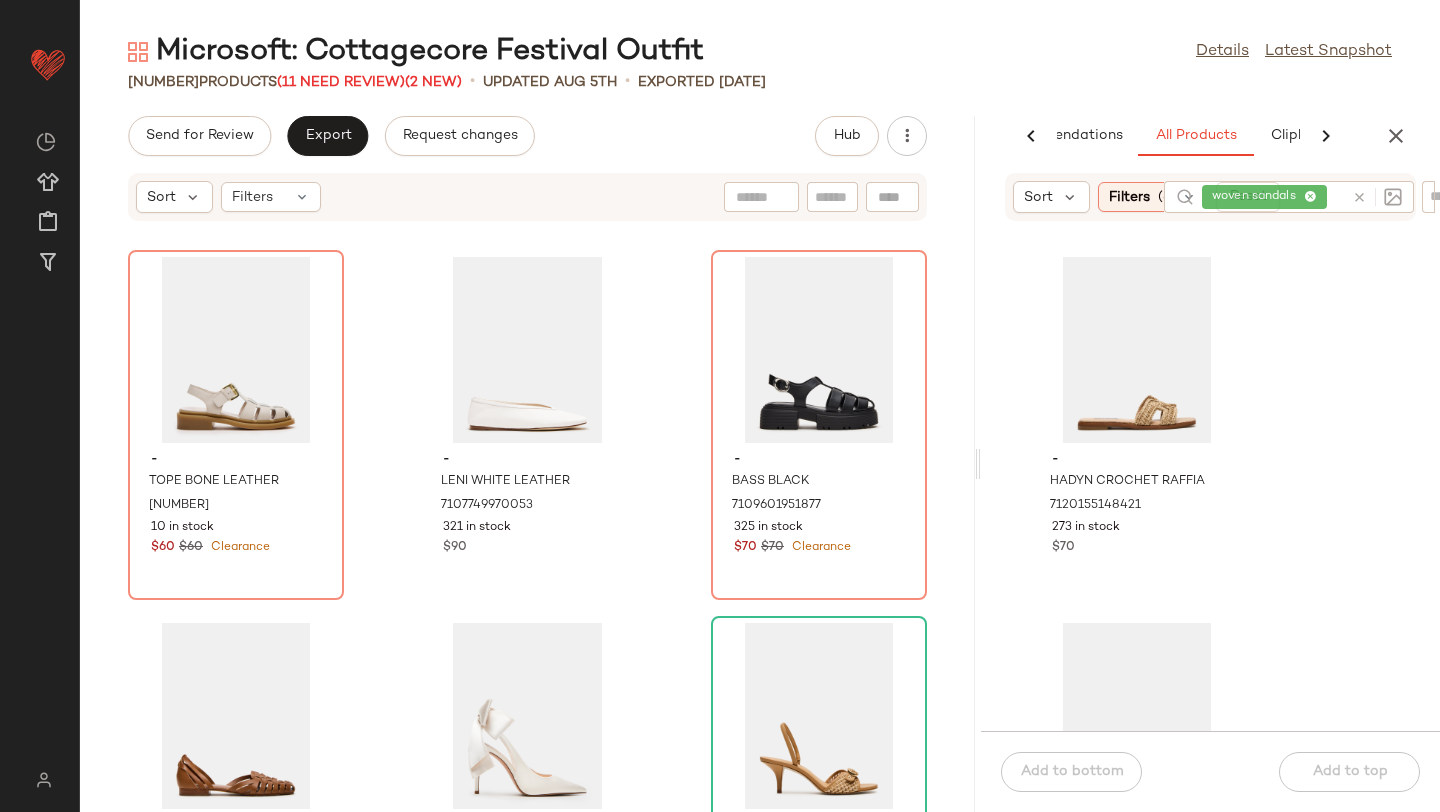 click on "woven sandals" 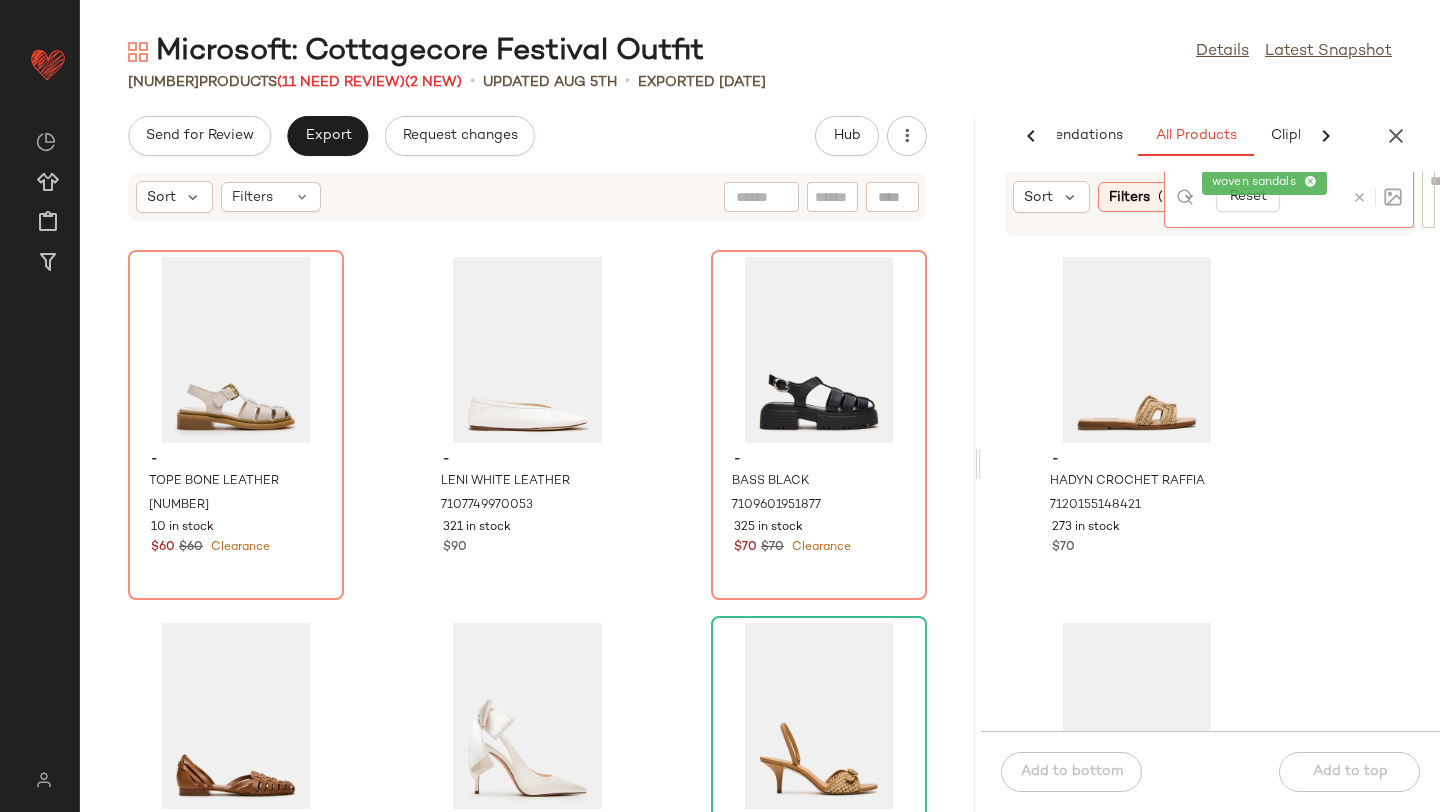click 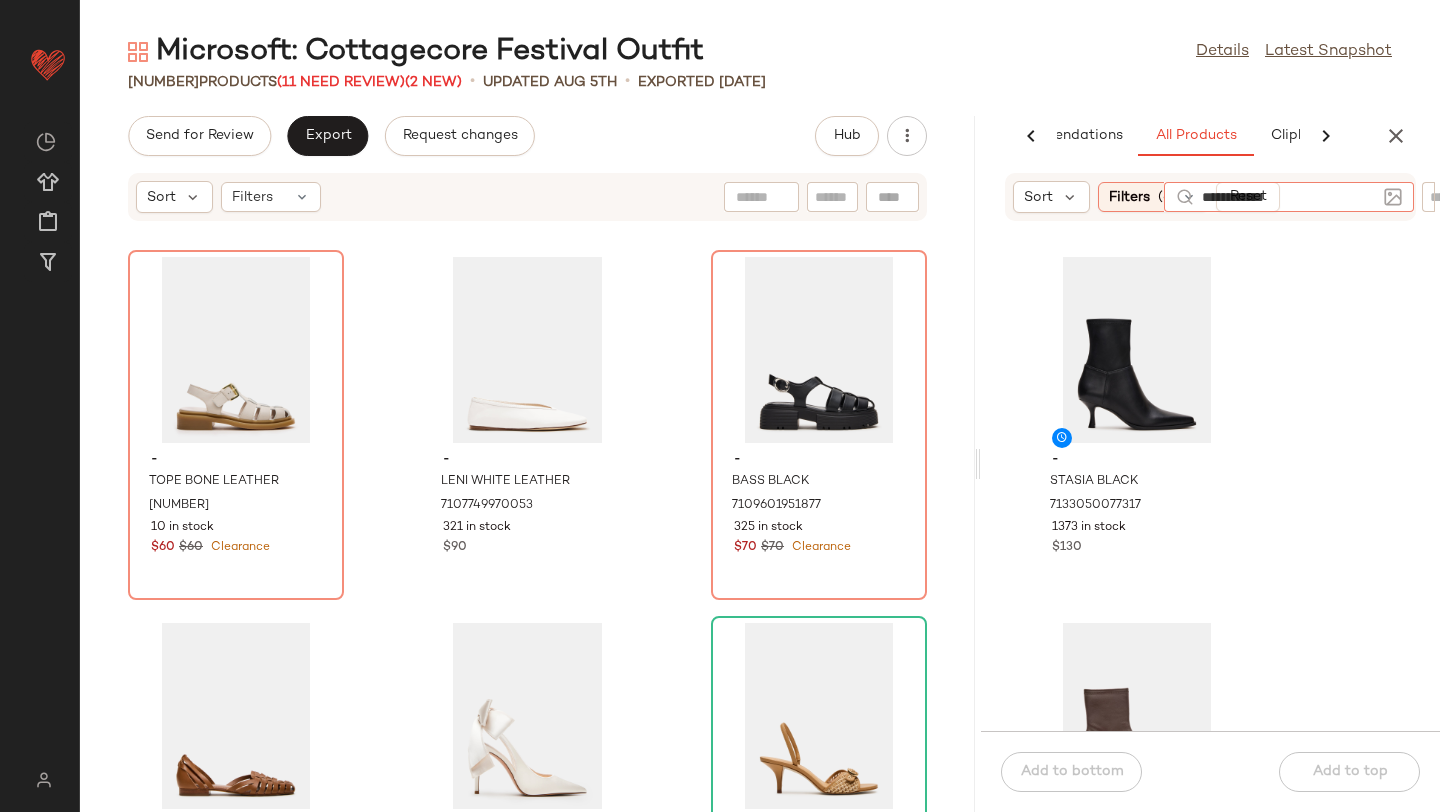 type on "**********" 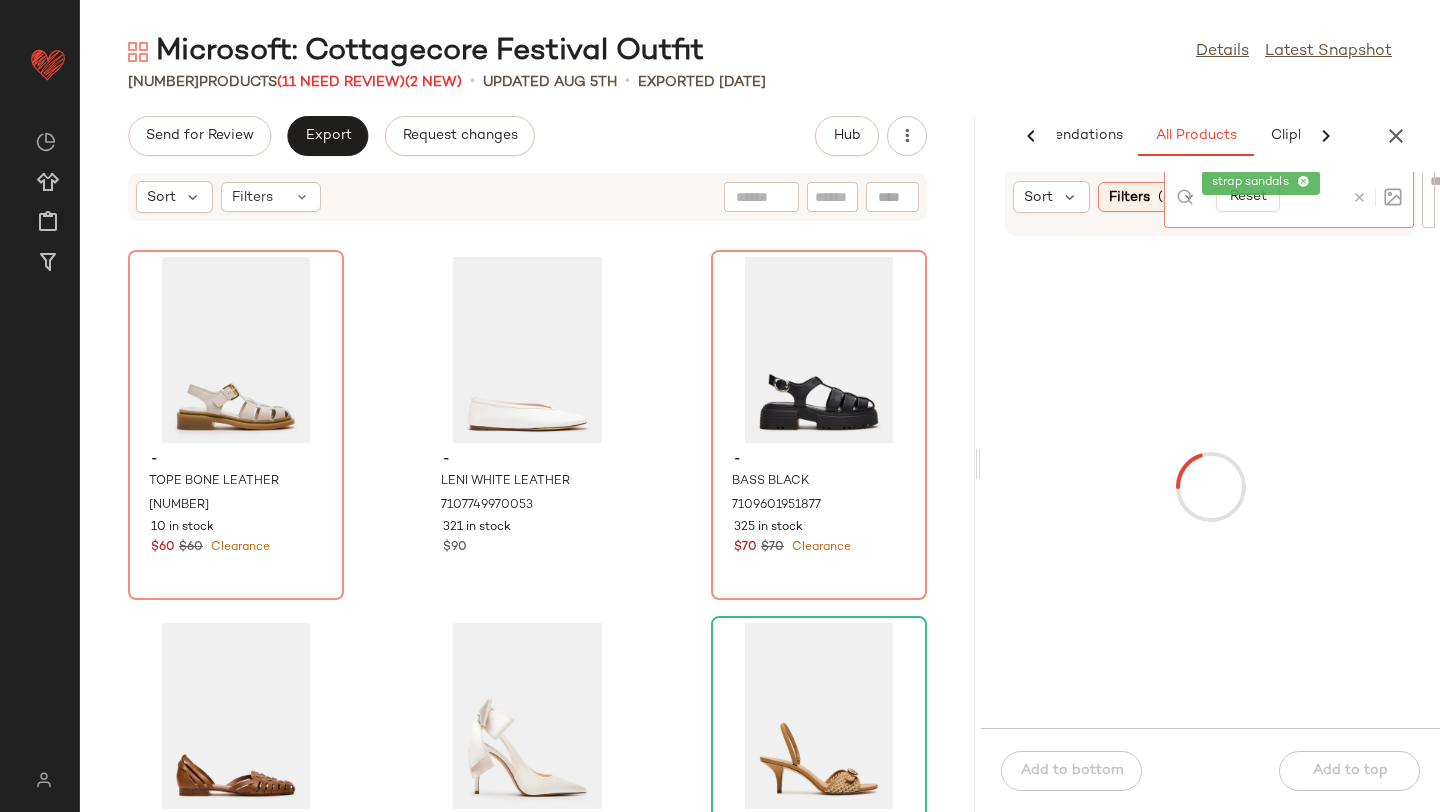 click at bounding box center (1210, 487) 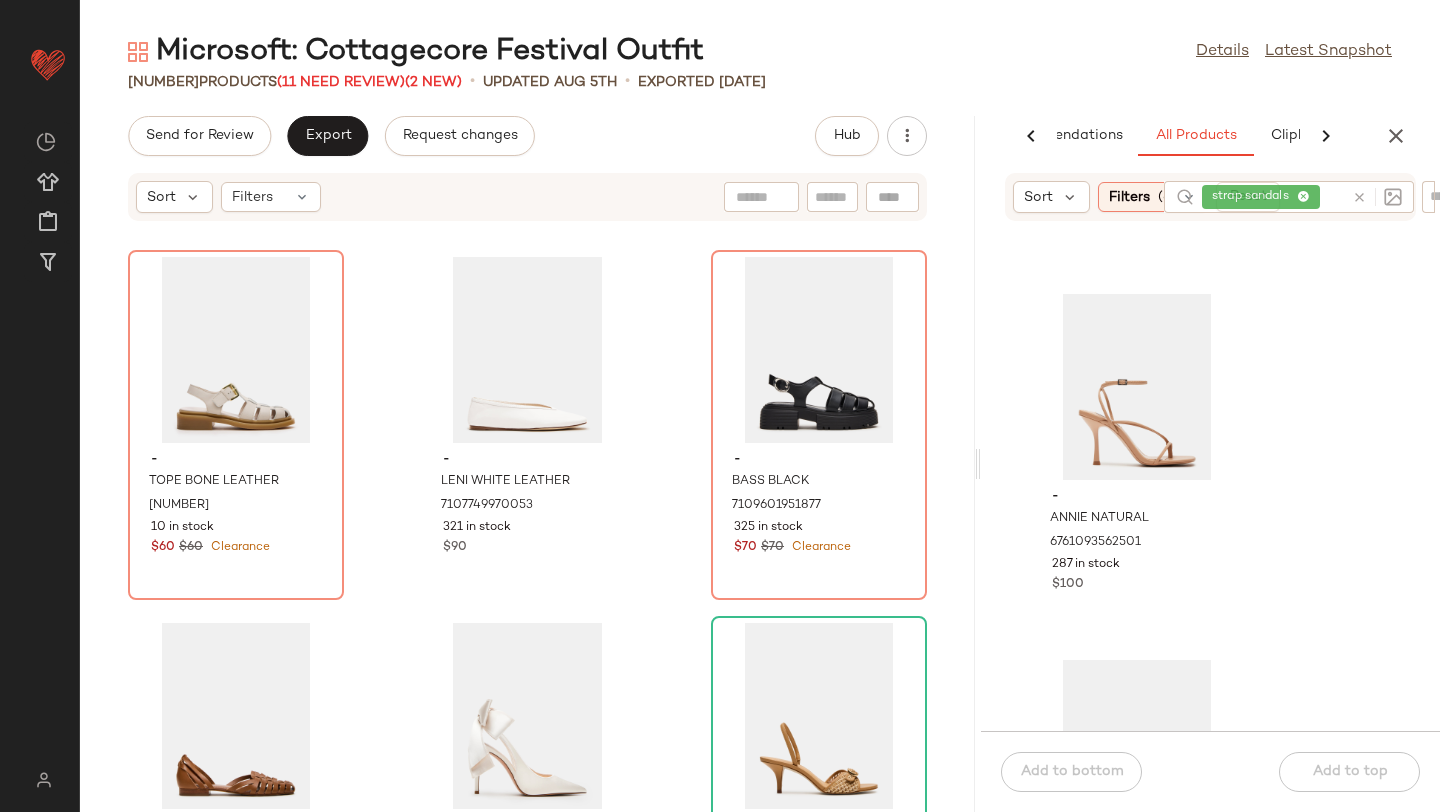 scroll, scrollTop: 2188, scrollLeft: 0, axis: vertical 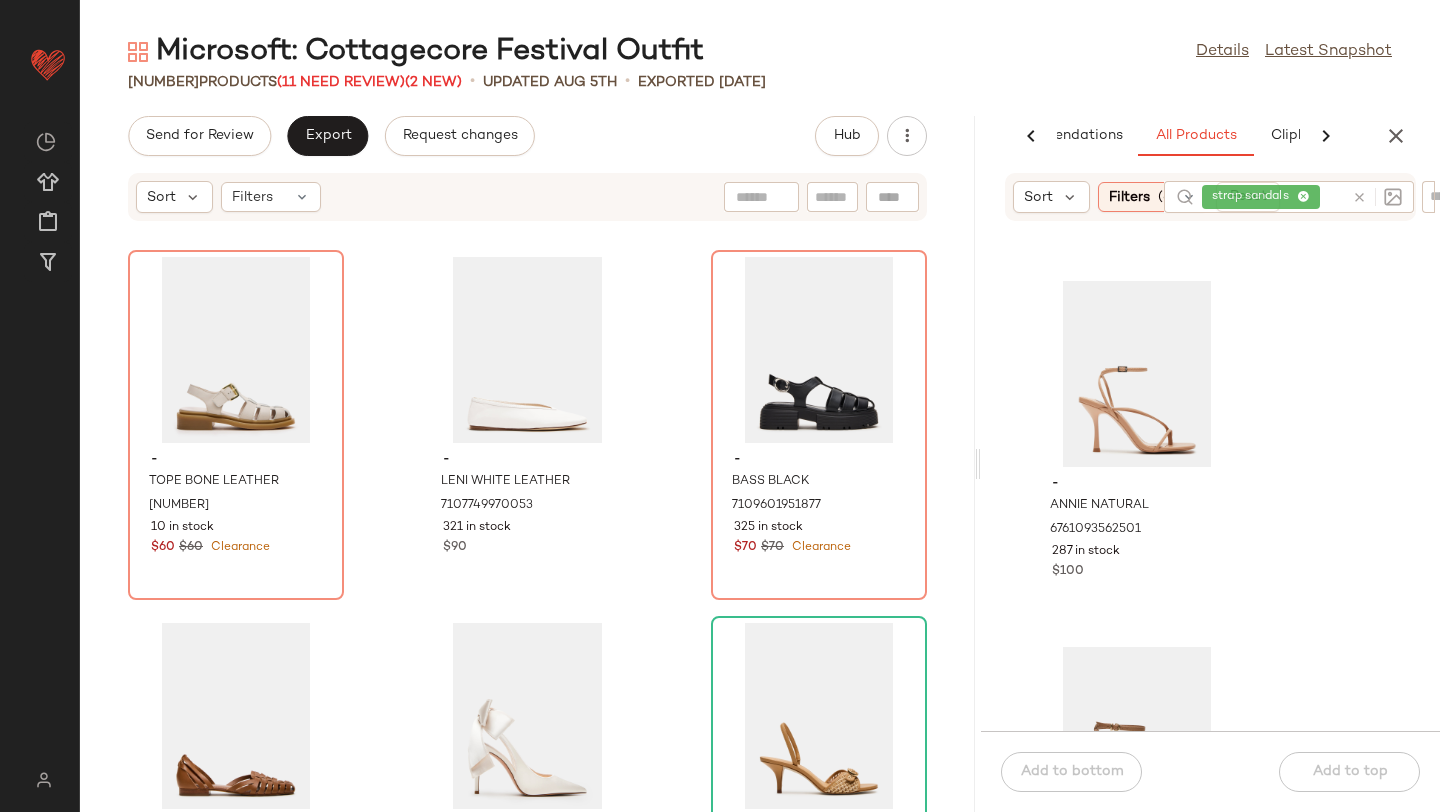click on "strap sandals" 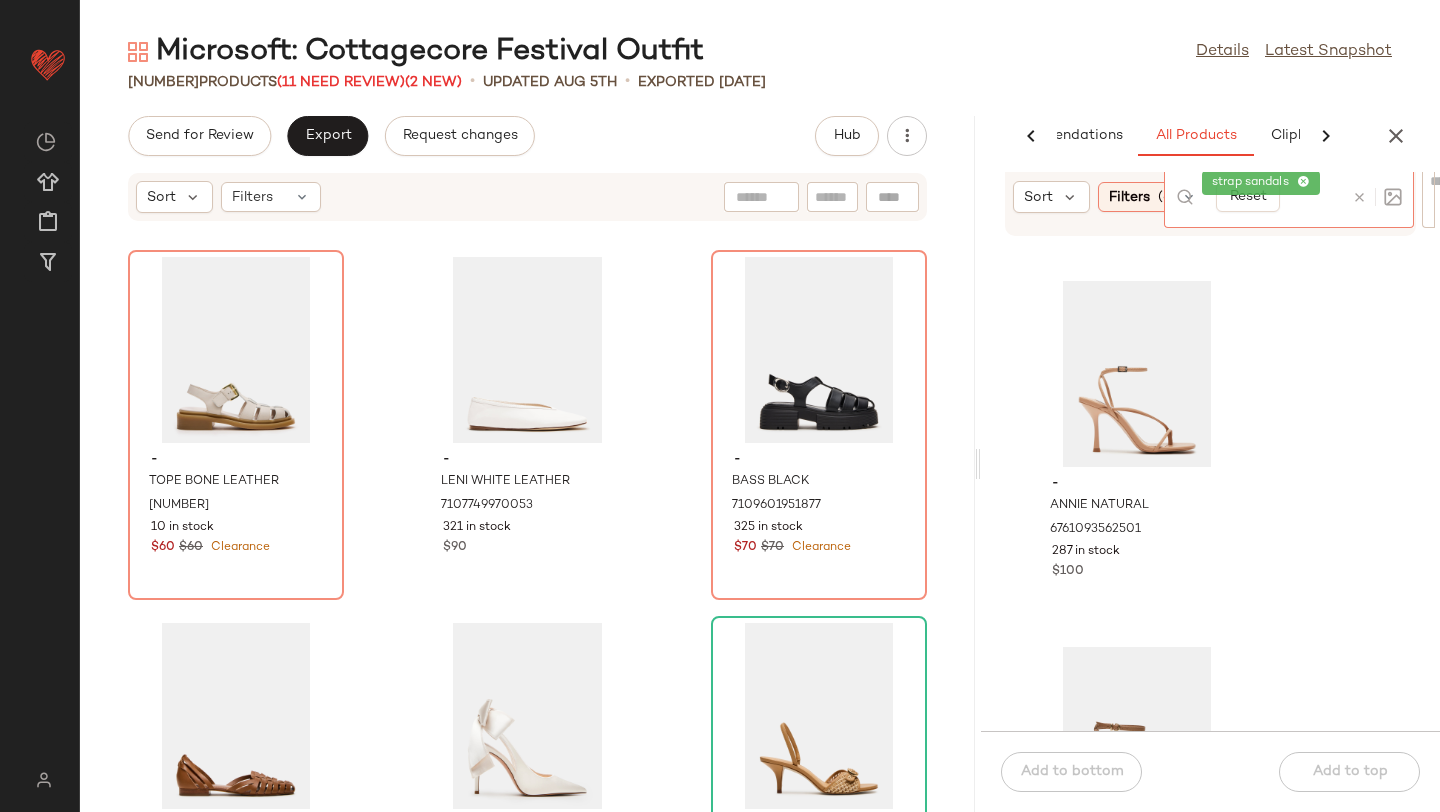 click 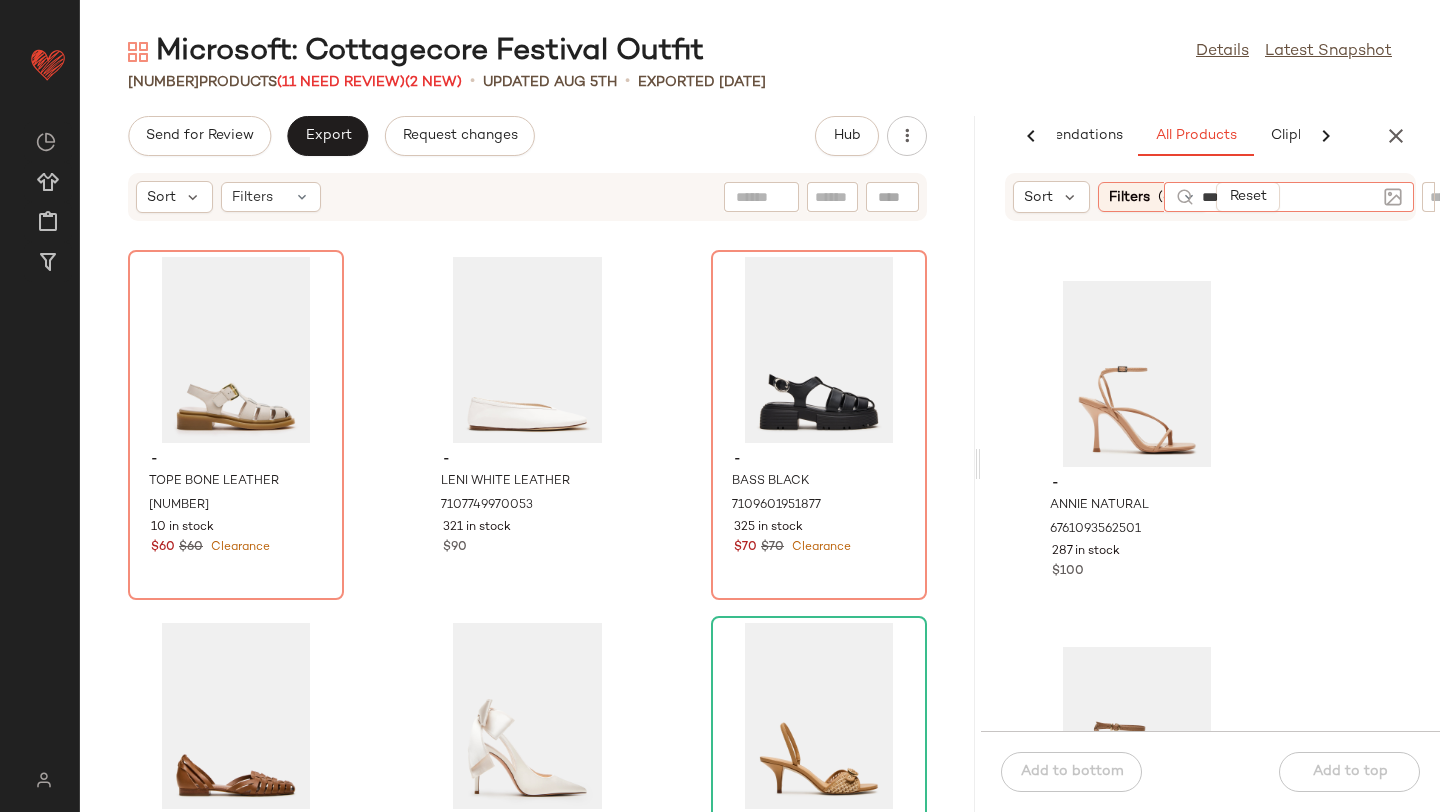 type on "****" 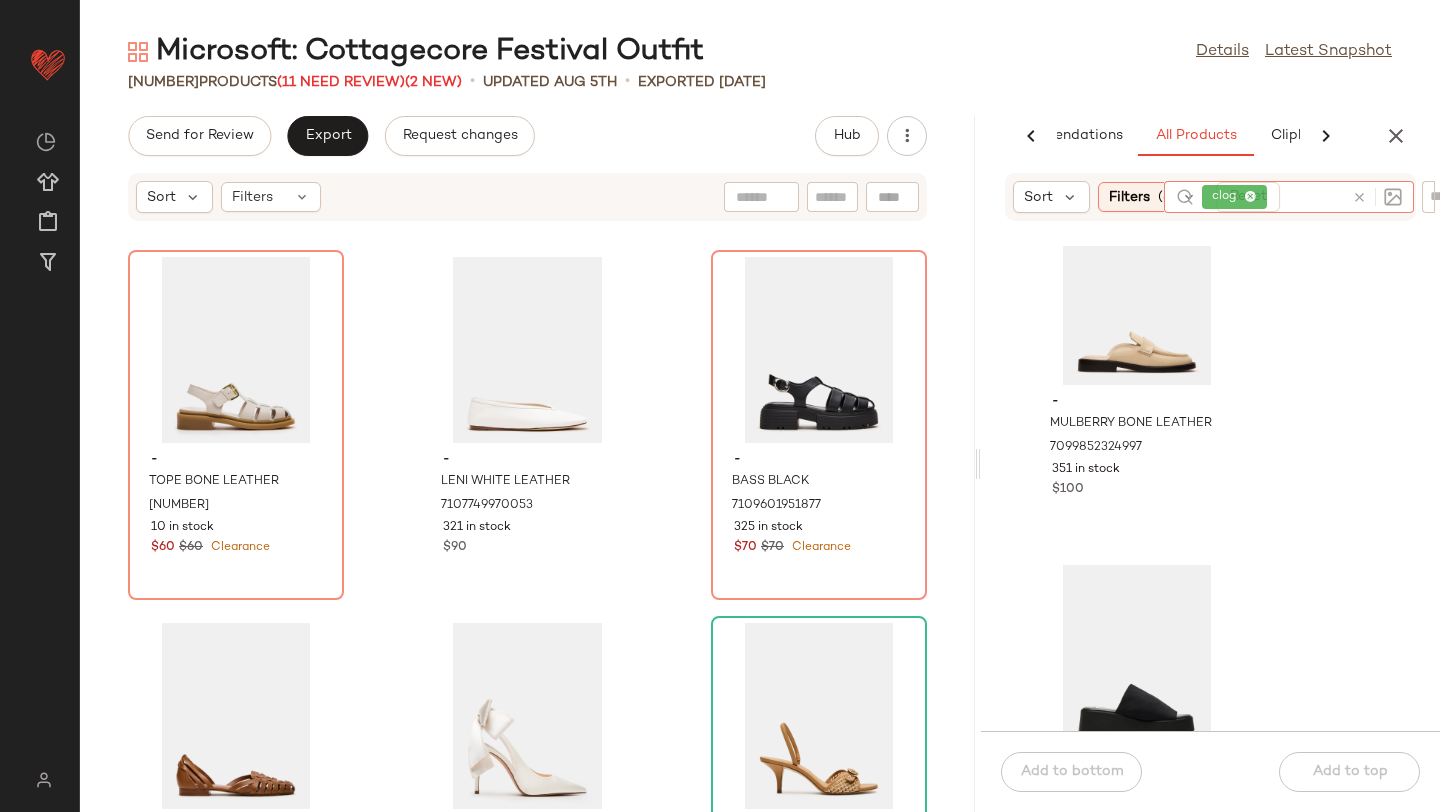 scroll, scrollTop: 4926, scrollLeft: 0, axis: vertical 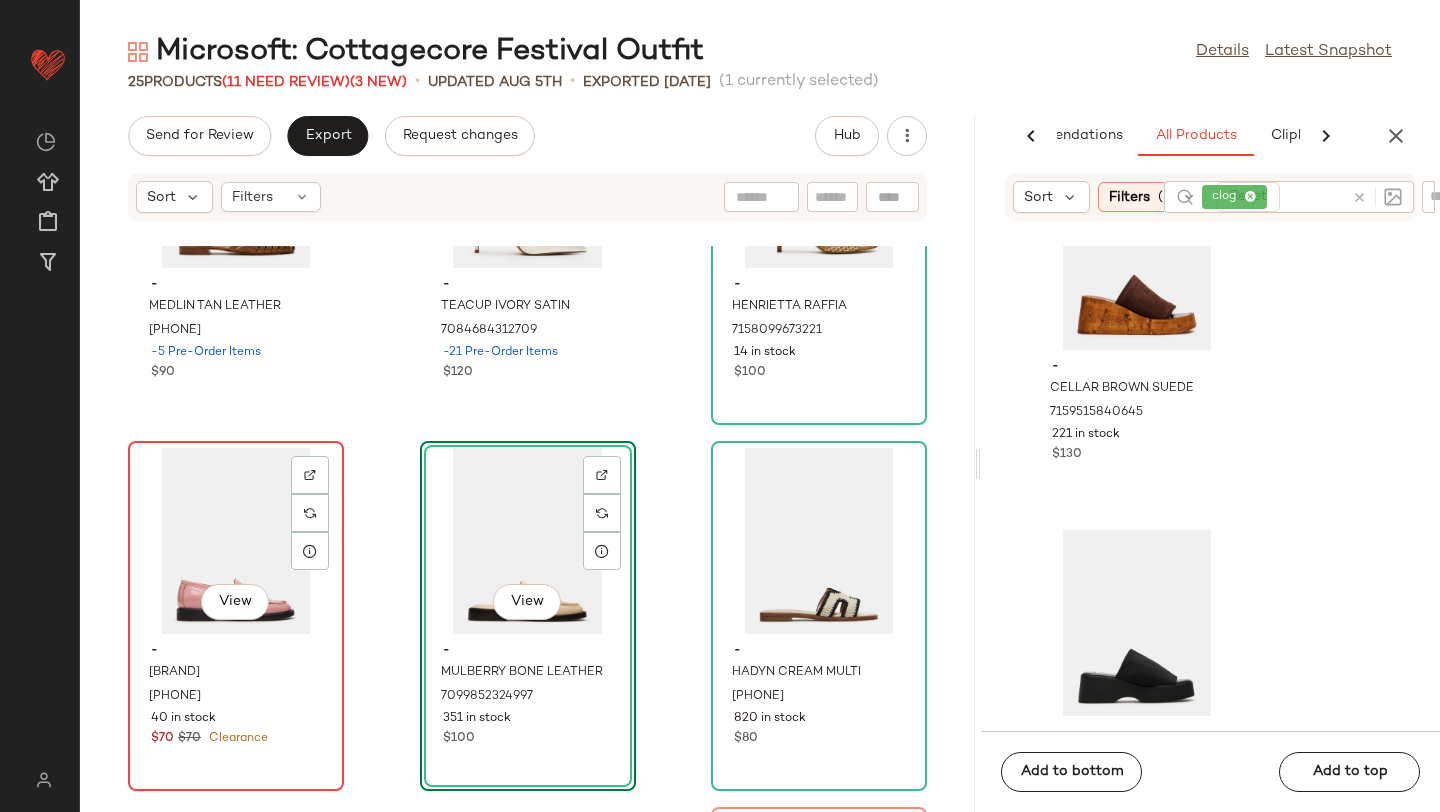 click on "View" 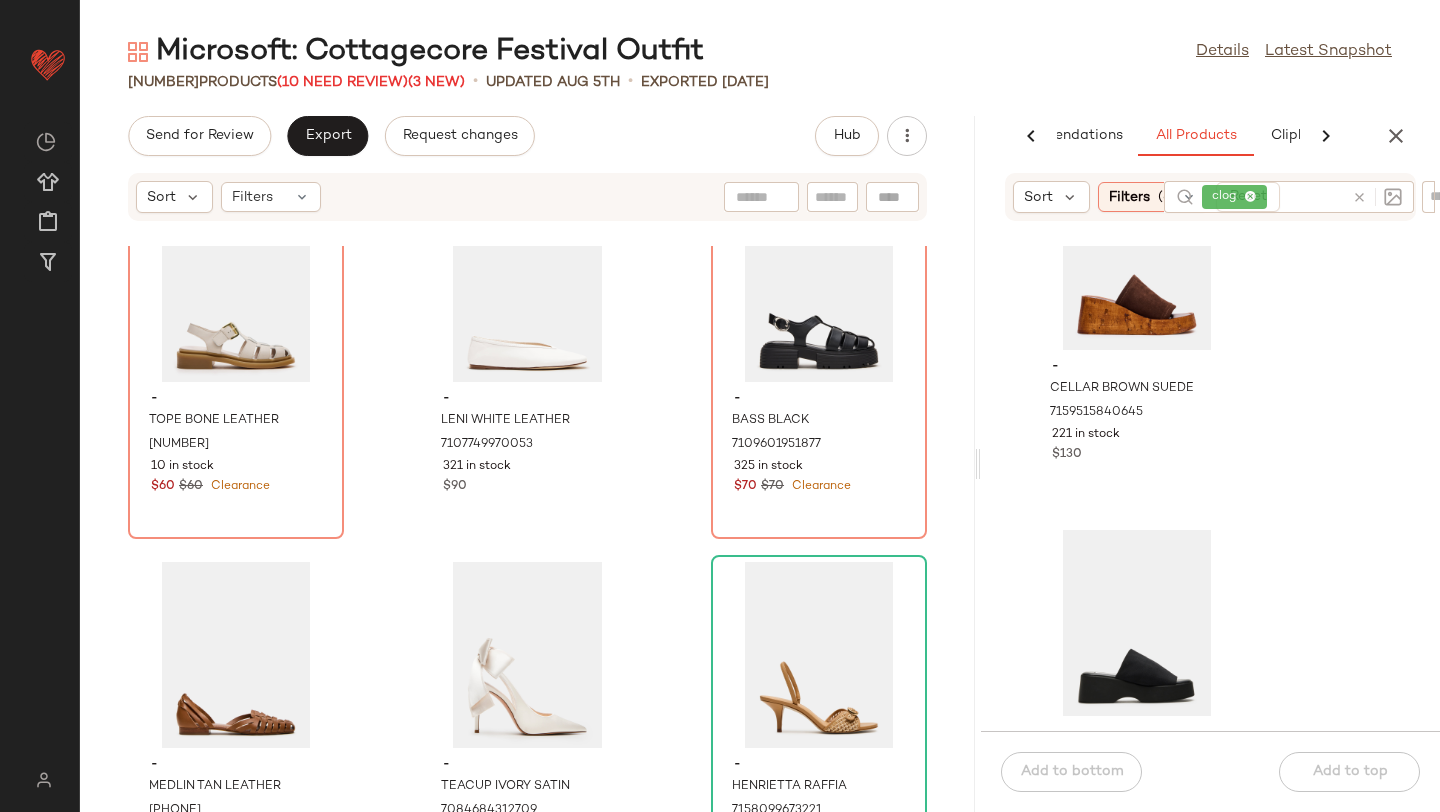 scroll, scrollTop: 0, scrollLeft: 0, axis: both 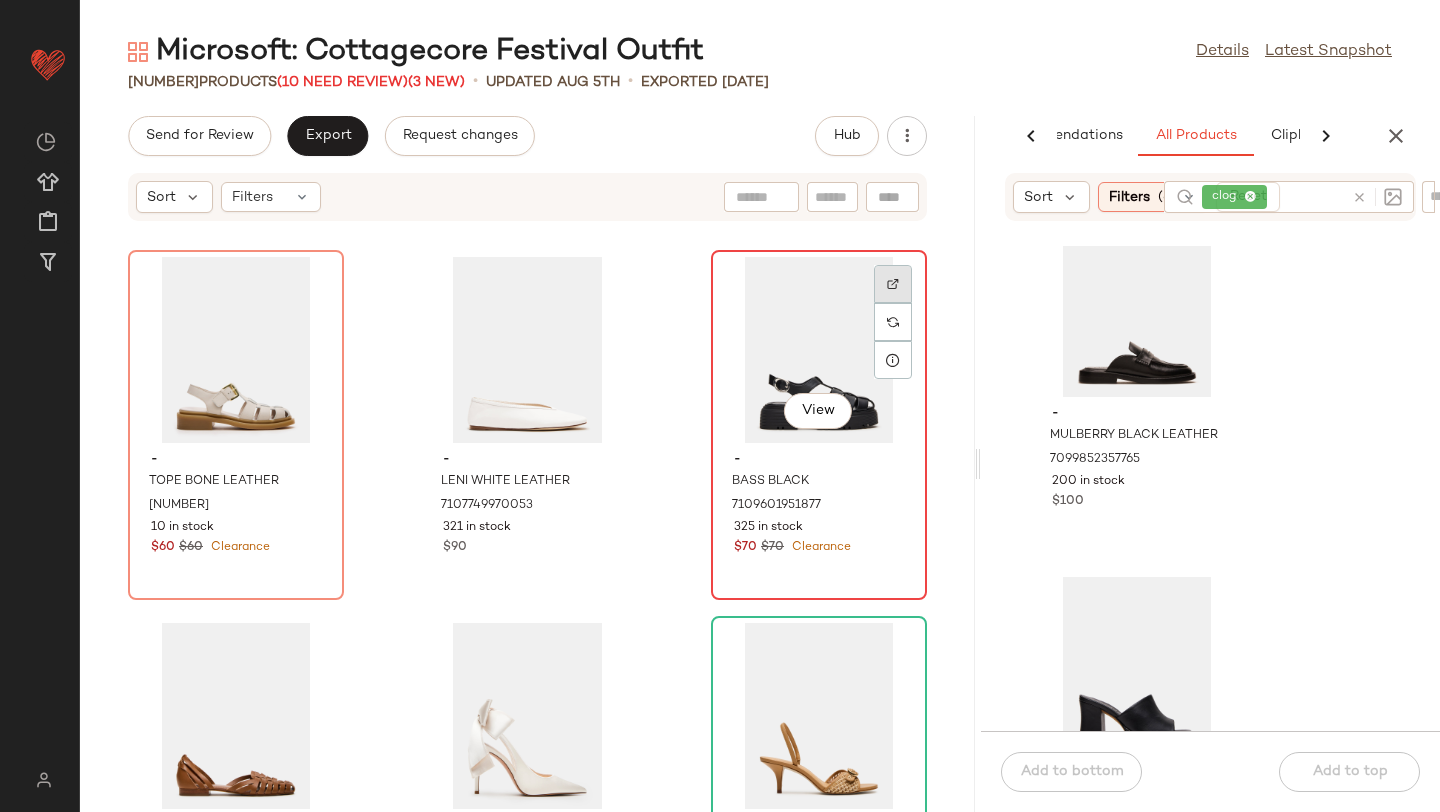 click 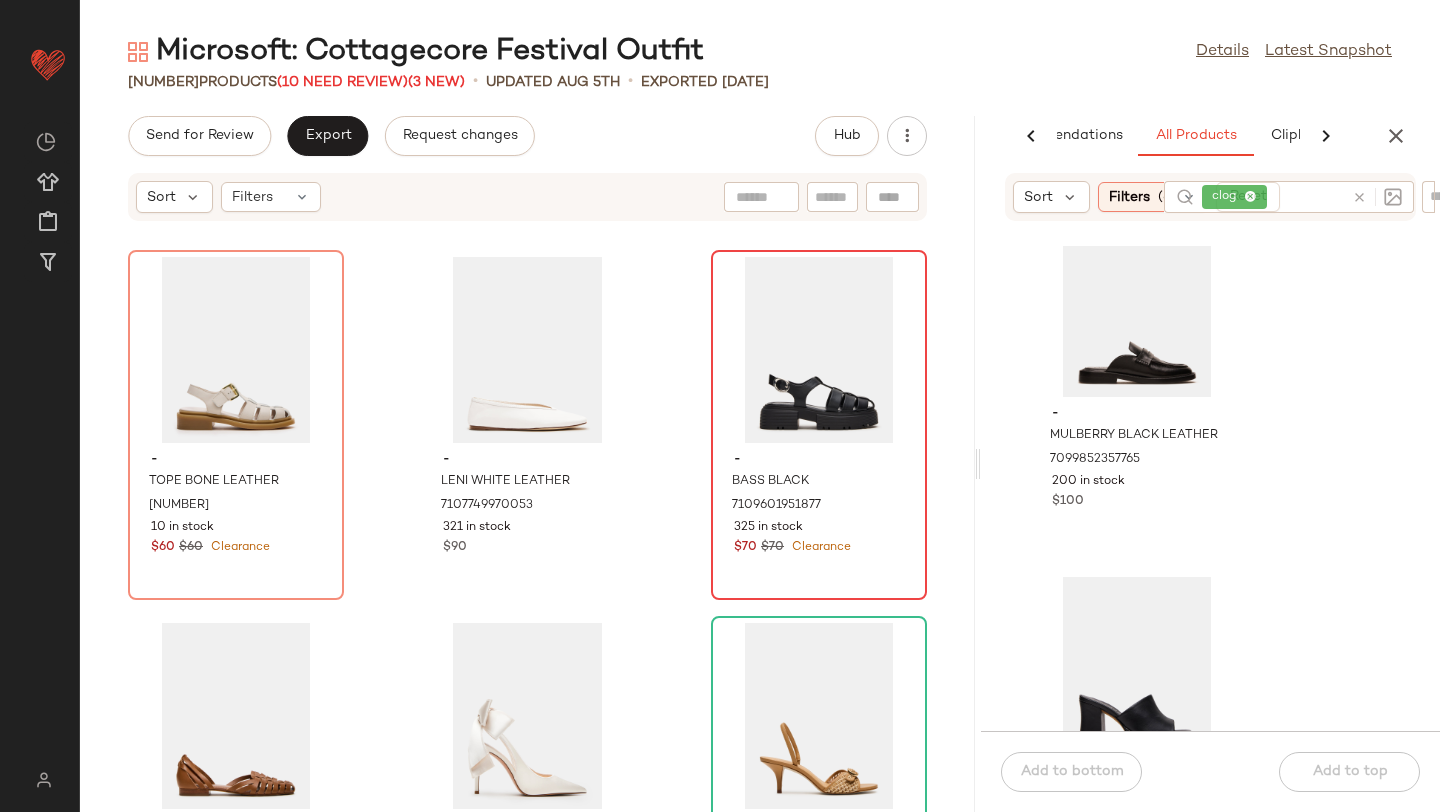 click 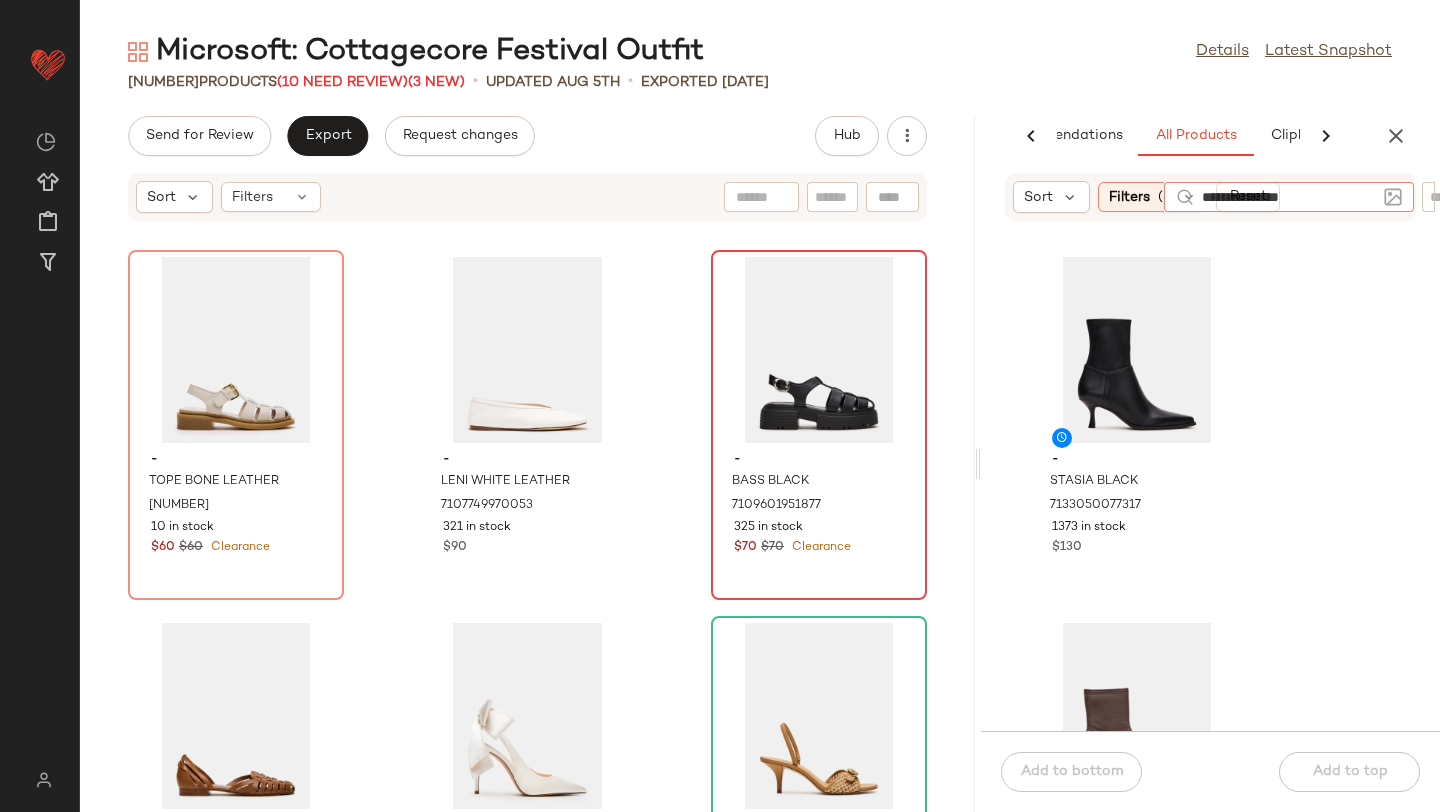 type on "**********" 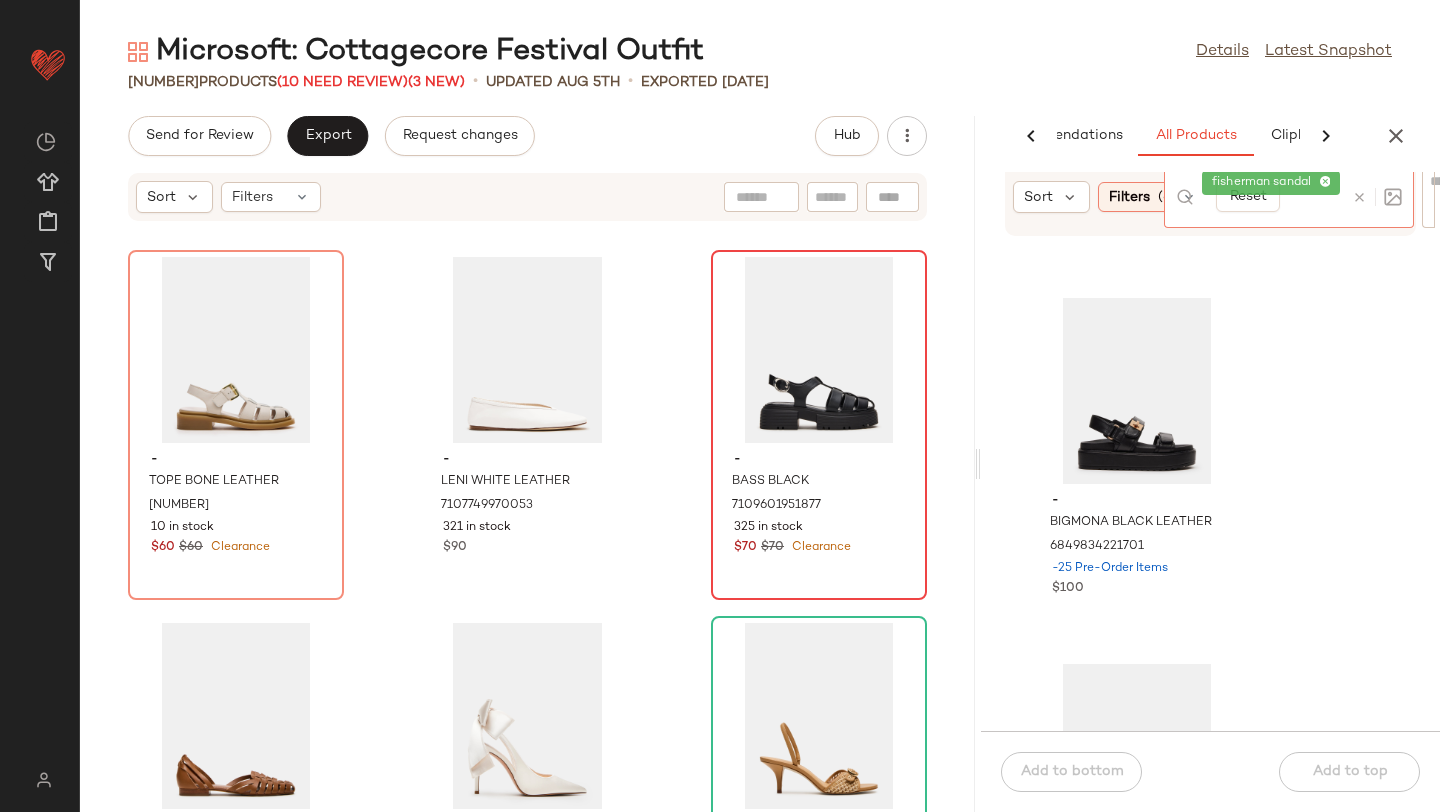 scroll, scrollTop: 2559, scrollLeft: 0, axis: vertical 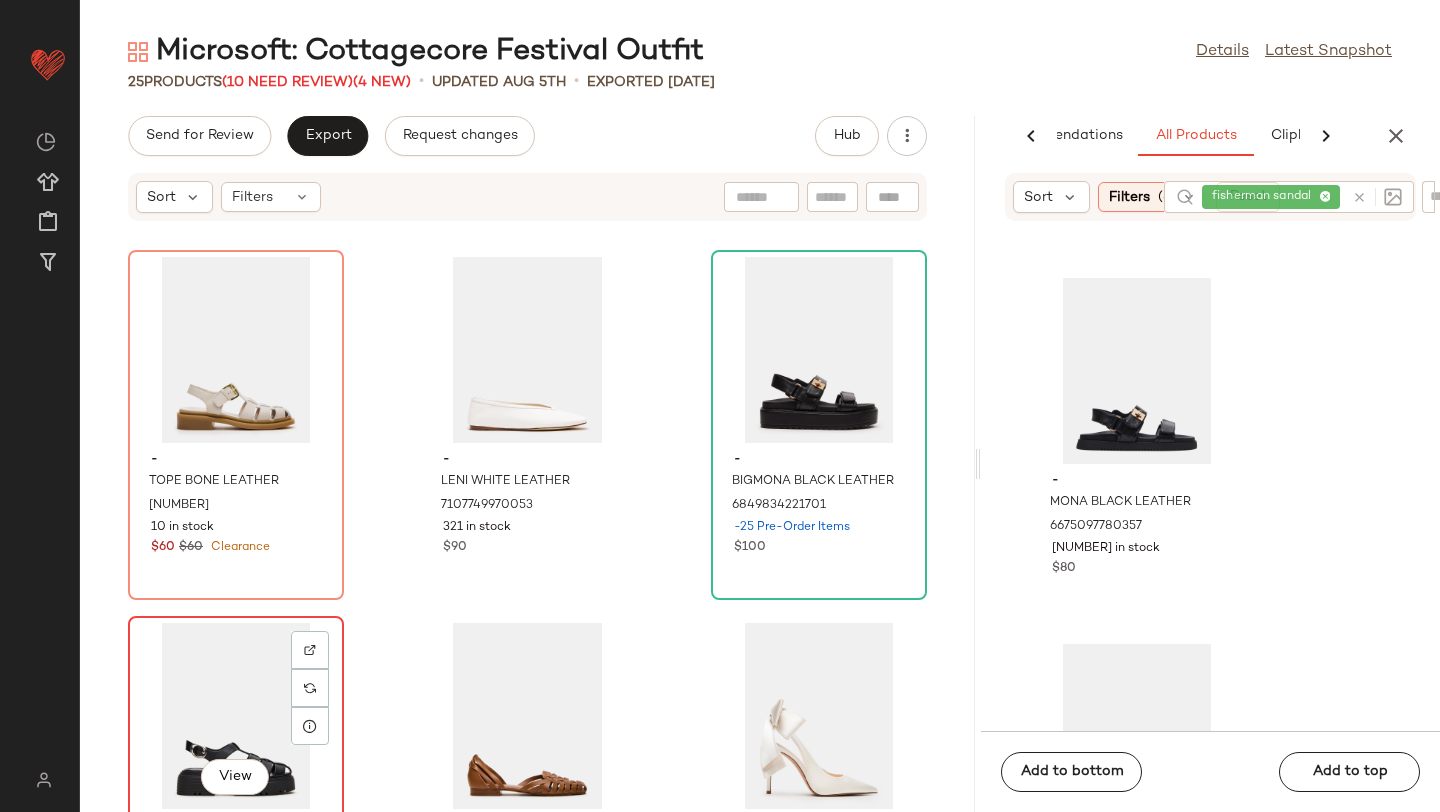 click on "View" 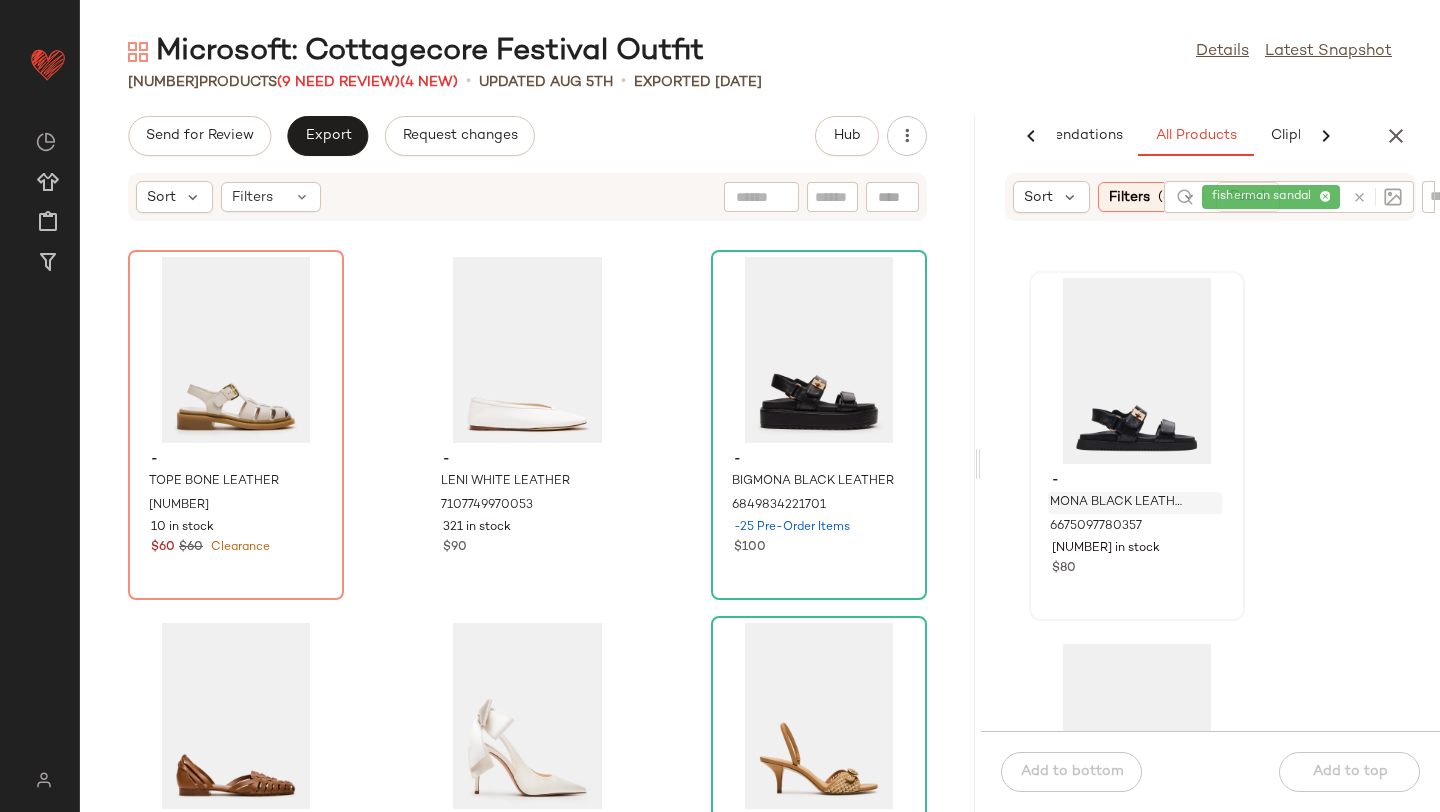 scroll, scrollTop: 2, scrollLeft: 0, axis: vertical 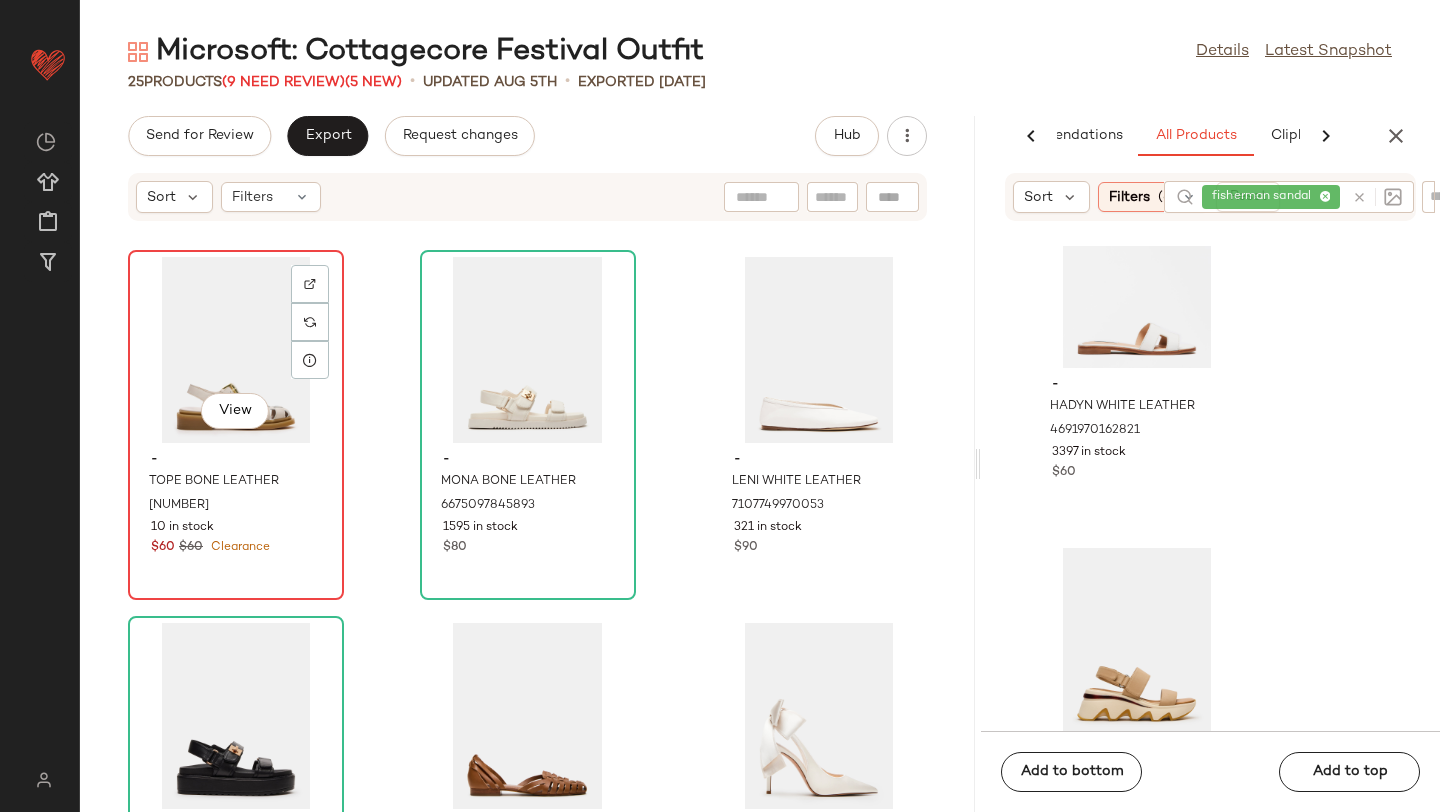click on "View" 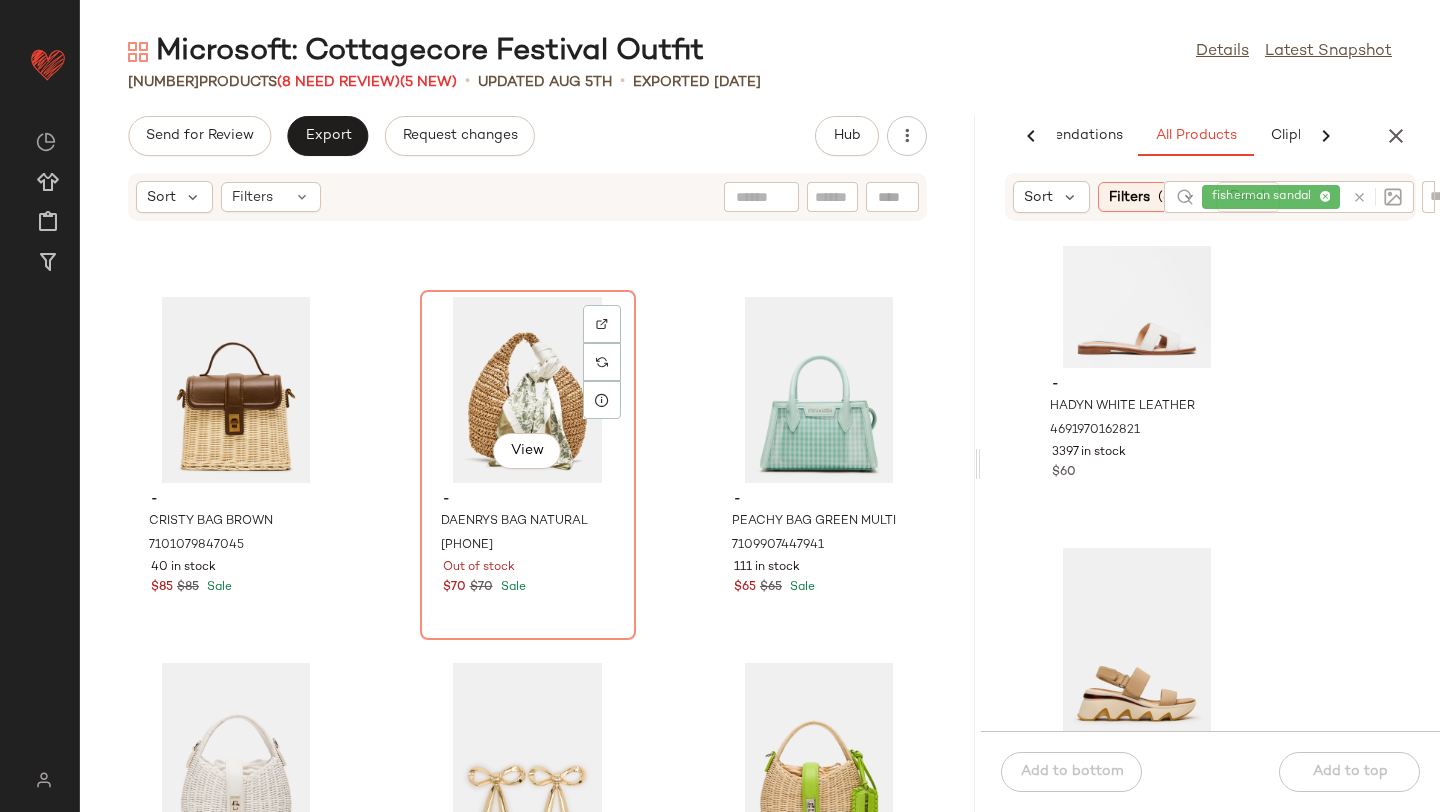 scroll, scrollTop: 1151, scrollLeft: 0, axis: vertical 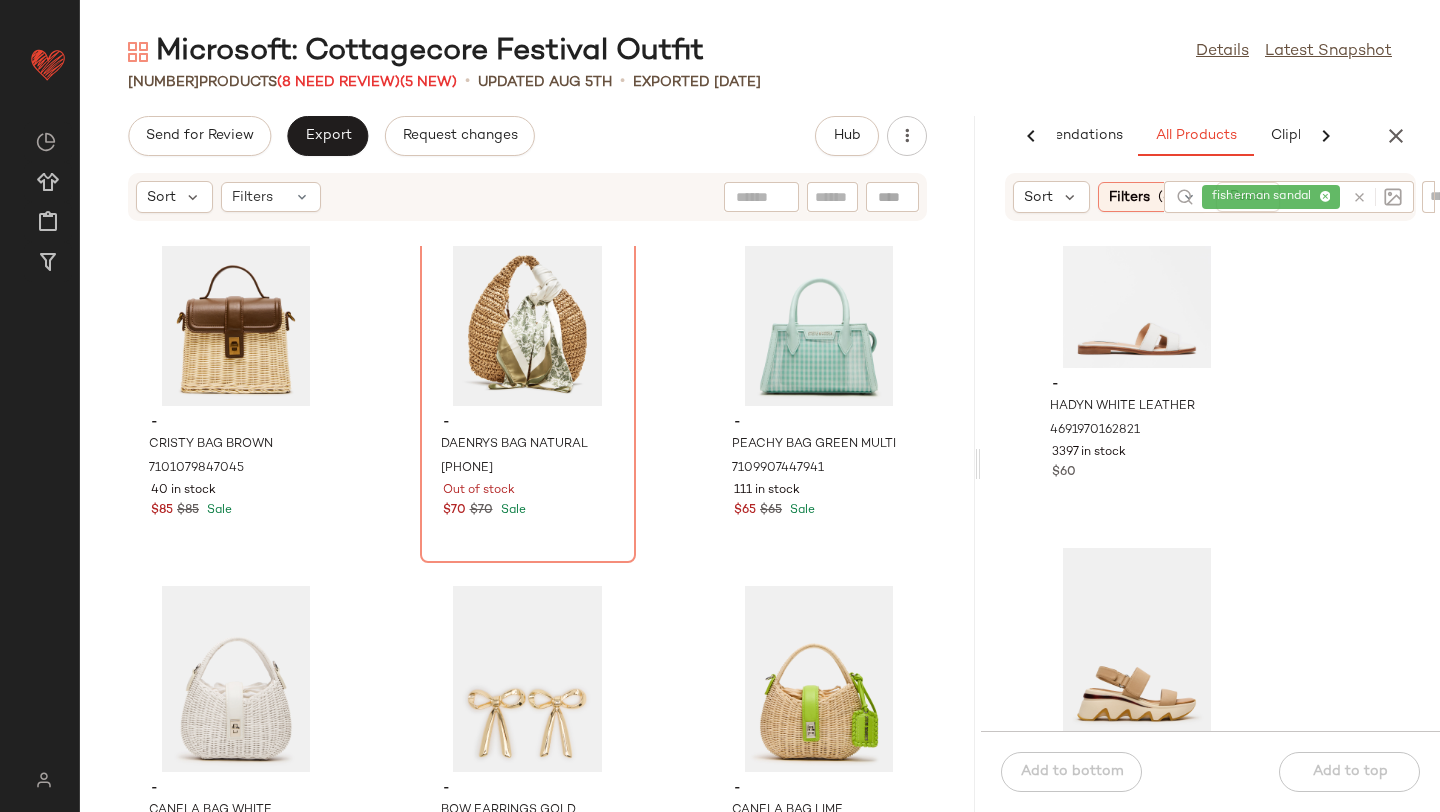 click on "fisherman sandal" 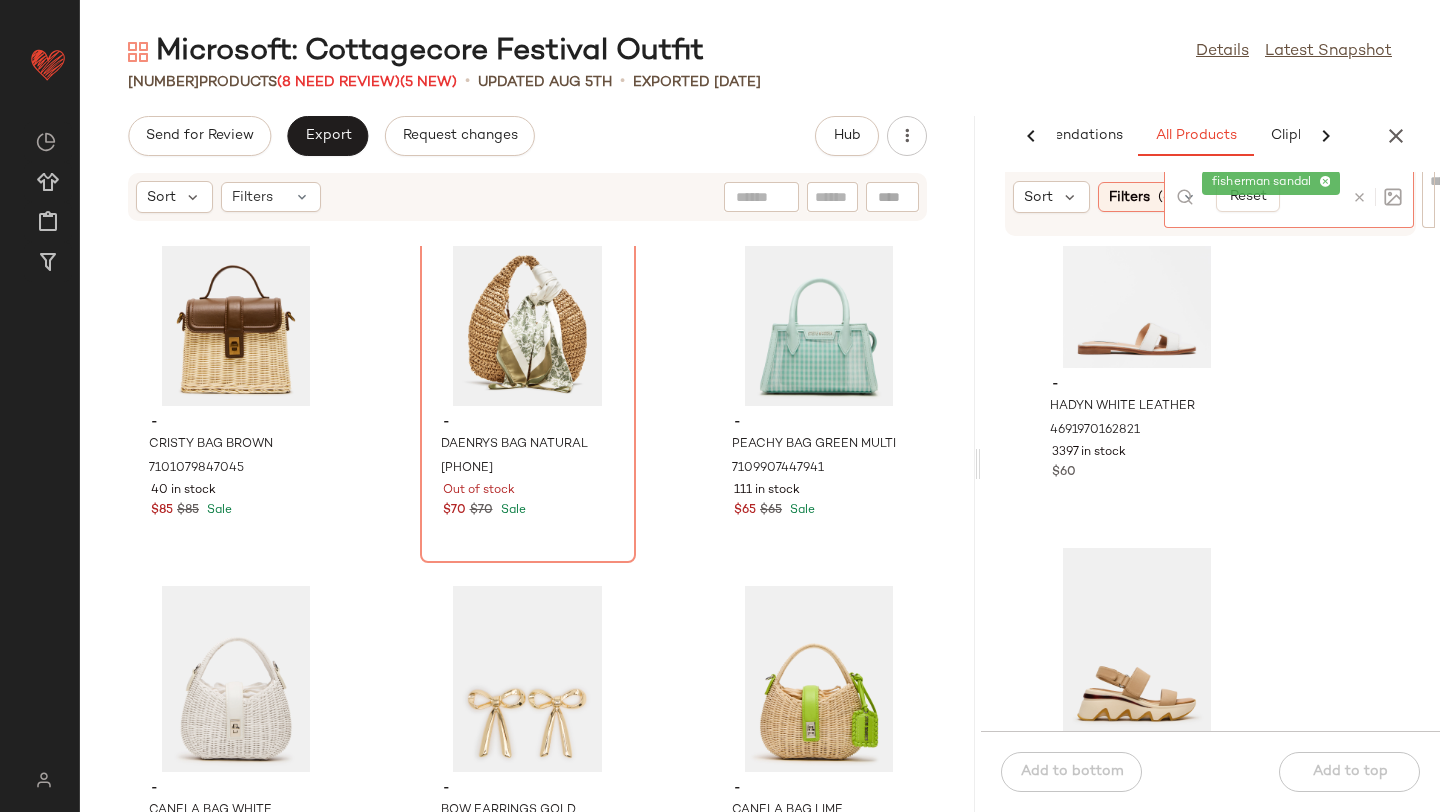 click 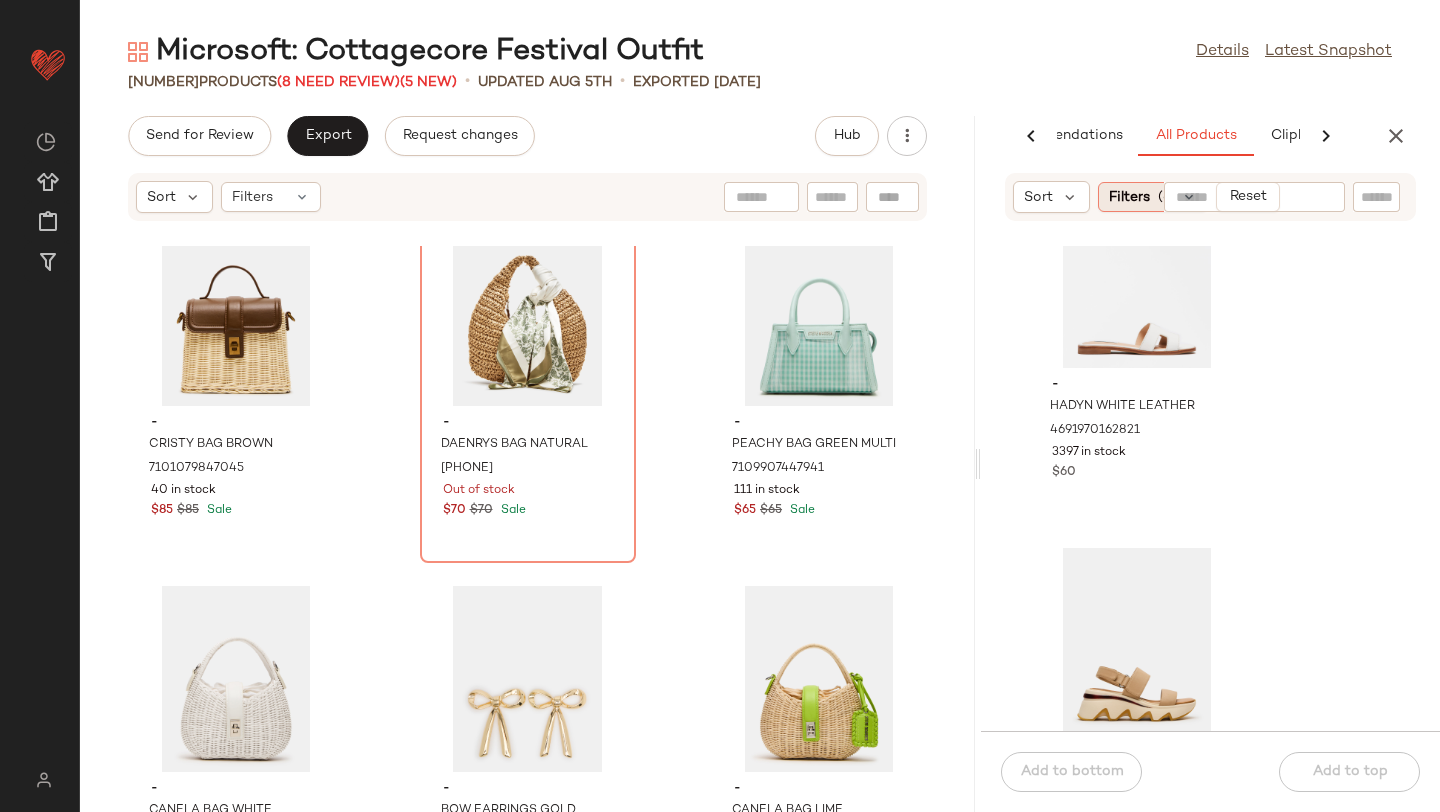 click on "Filters" at bounding box center [1129, 197] 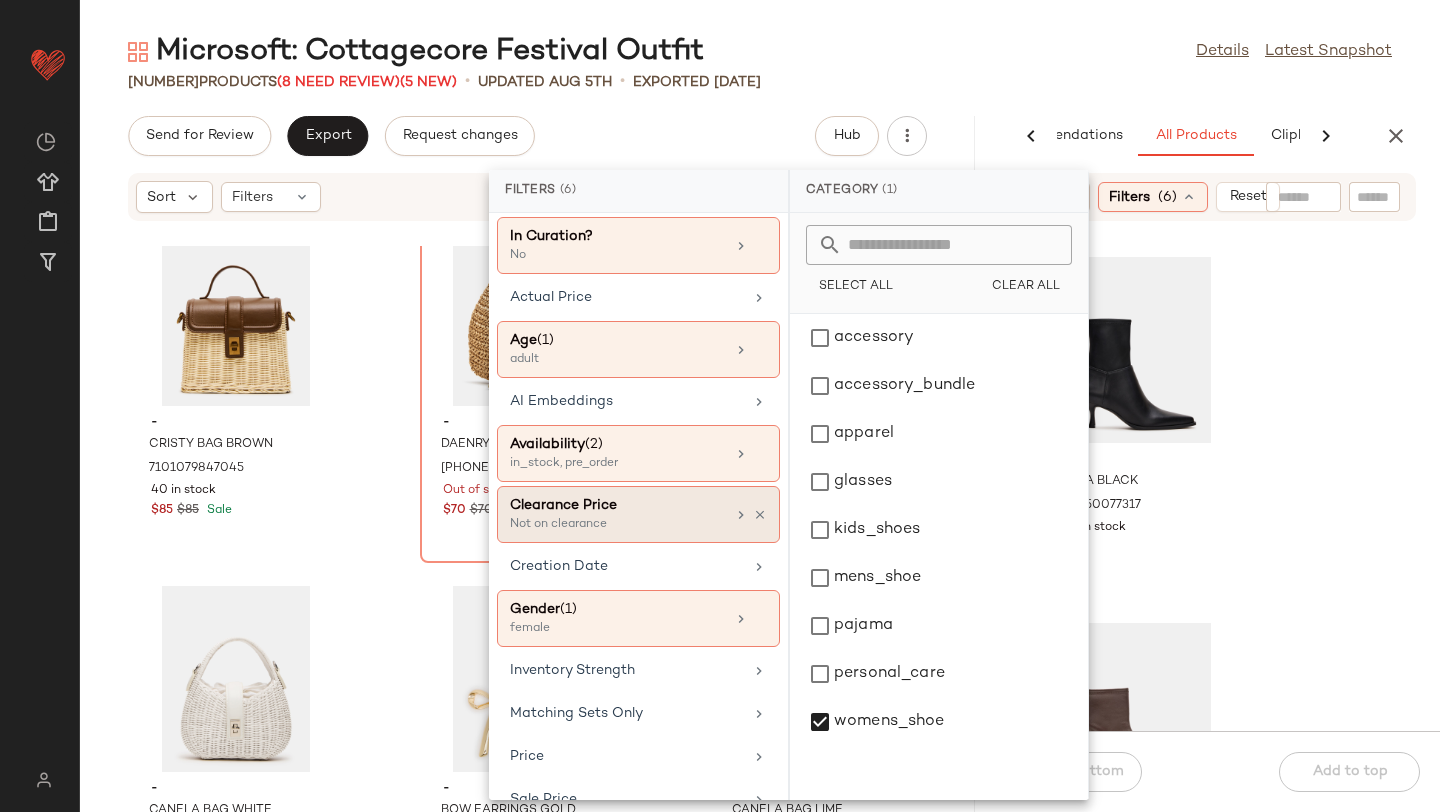 scroll, scrollTop: 0, scrollLeft: 0, axis: both 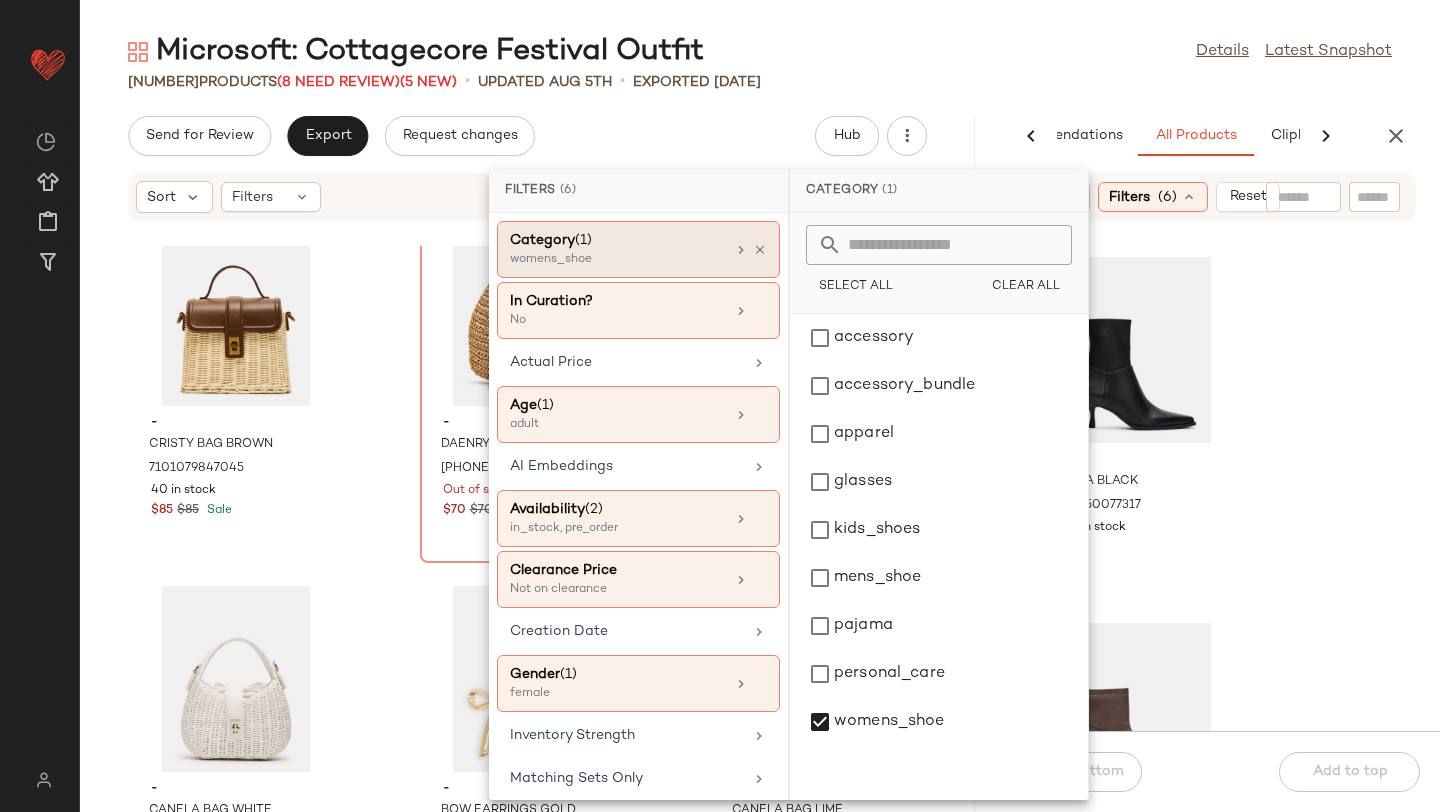click on "Category  (1)" at bounding box center (617, 240) 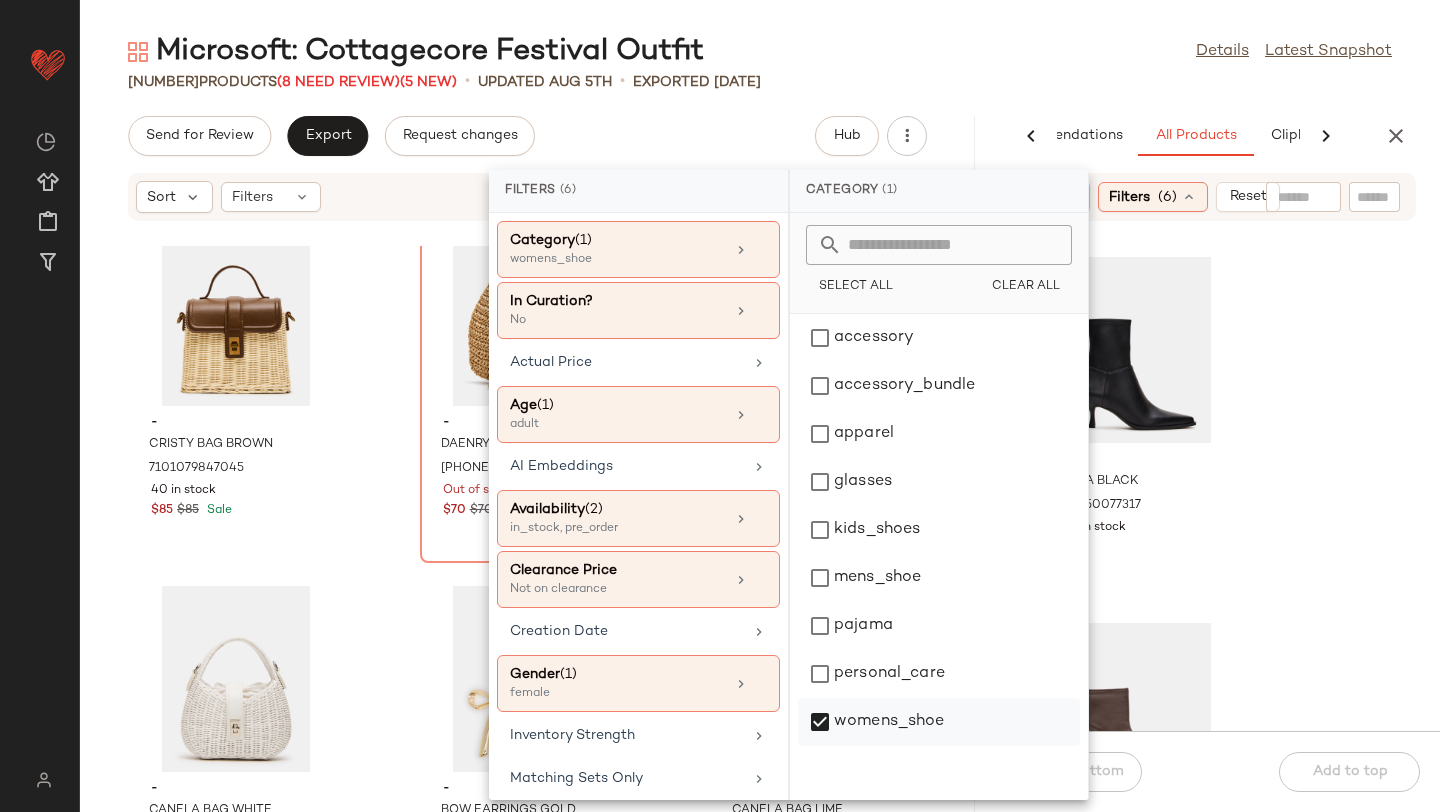 click on "womens_shoe" 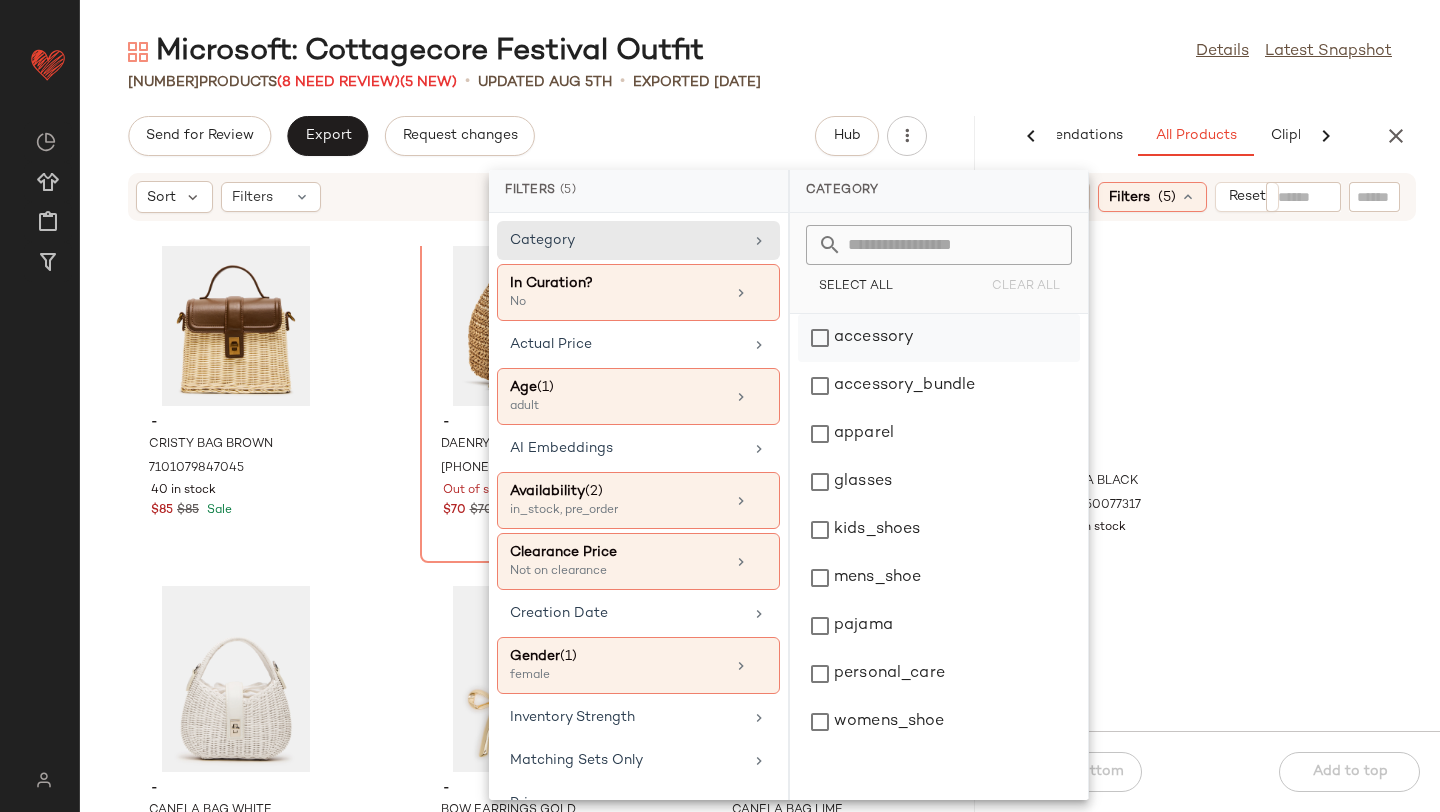 click on "accessory" 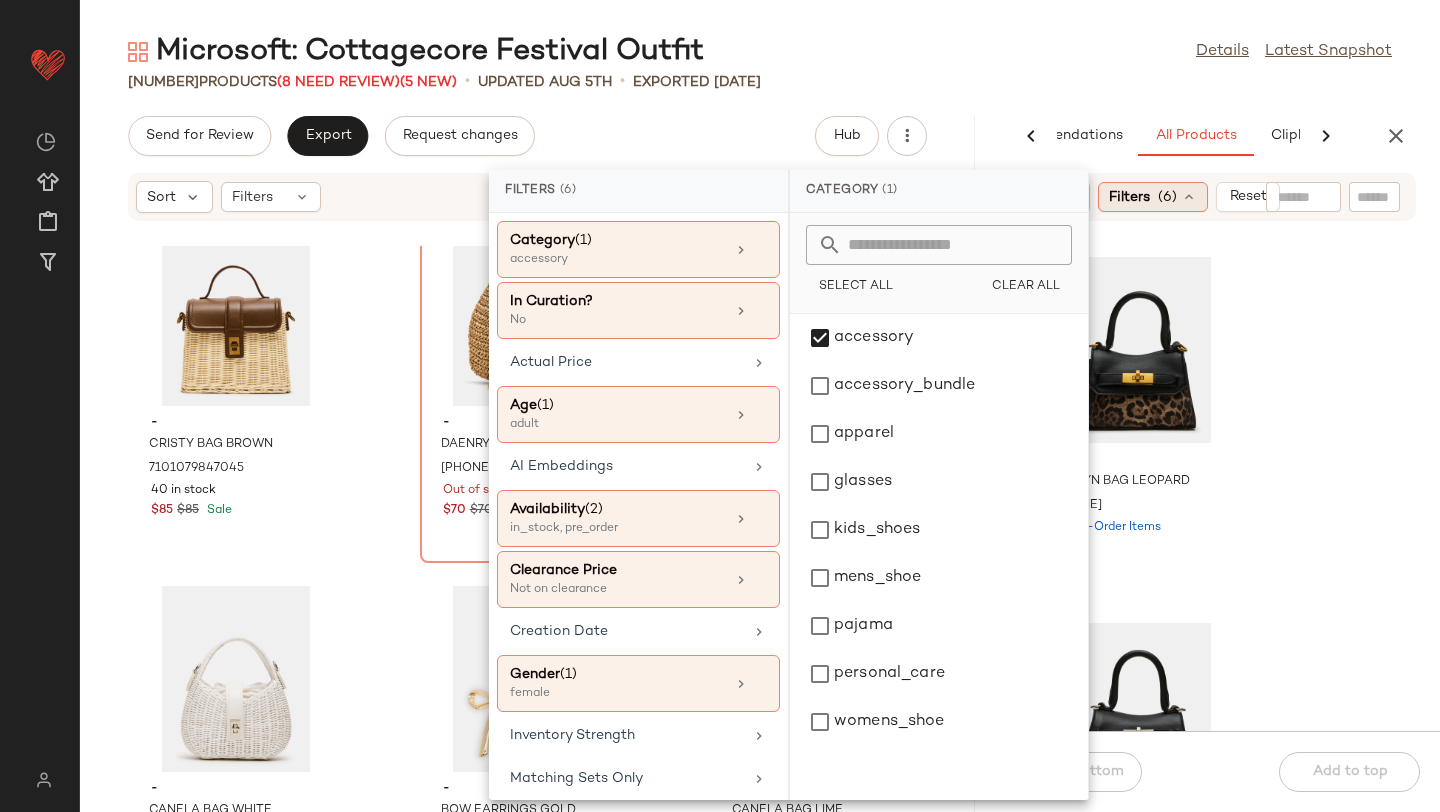 click on "Filters  (6)" 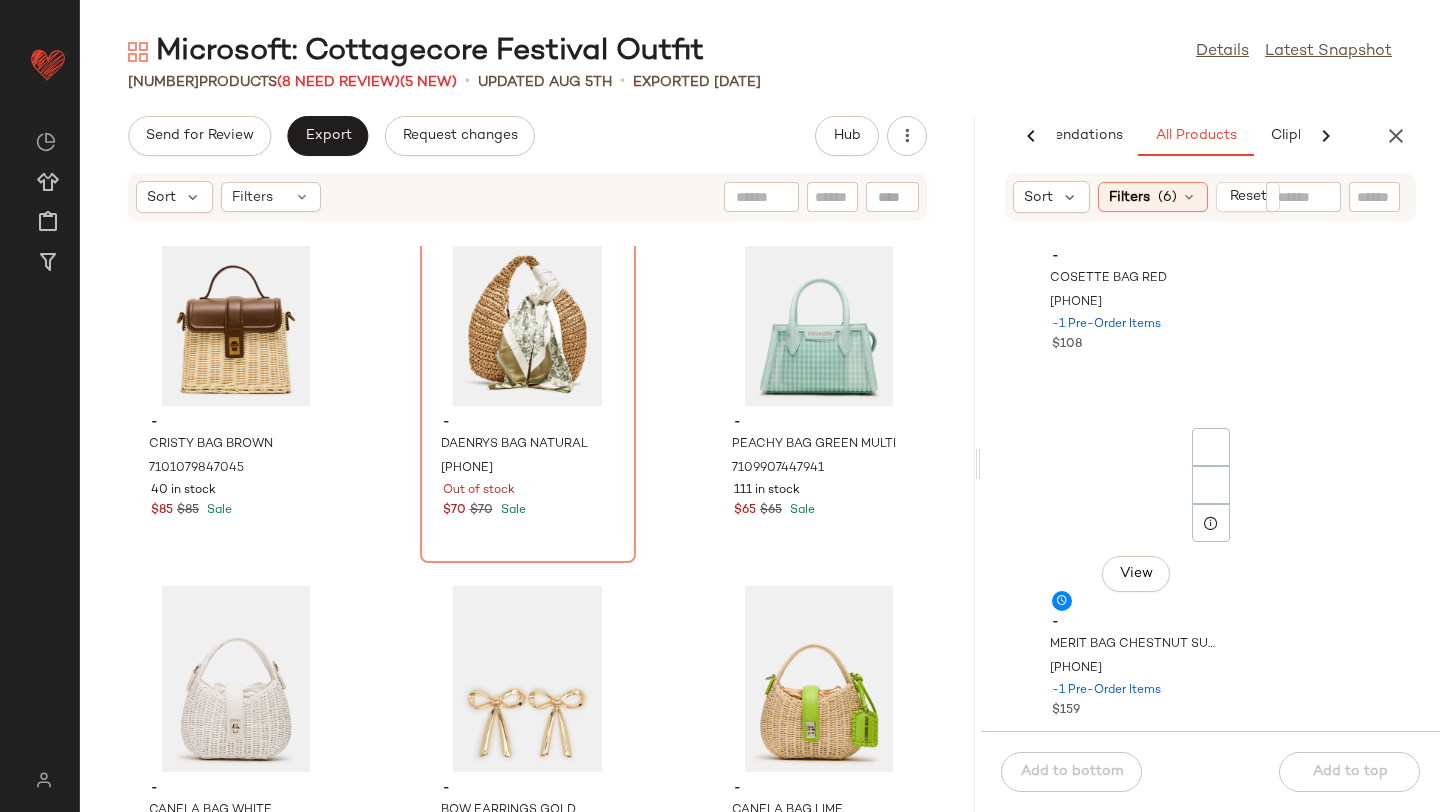 scroll, scrollTop: 968, scrollLeft: 0, axis: vertical 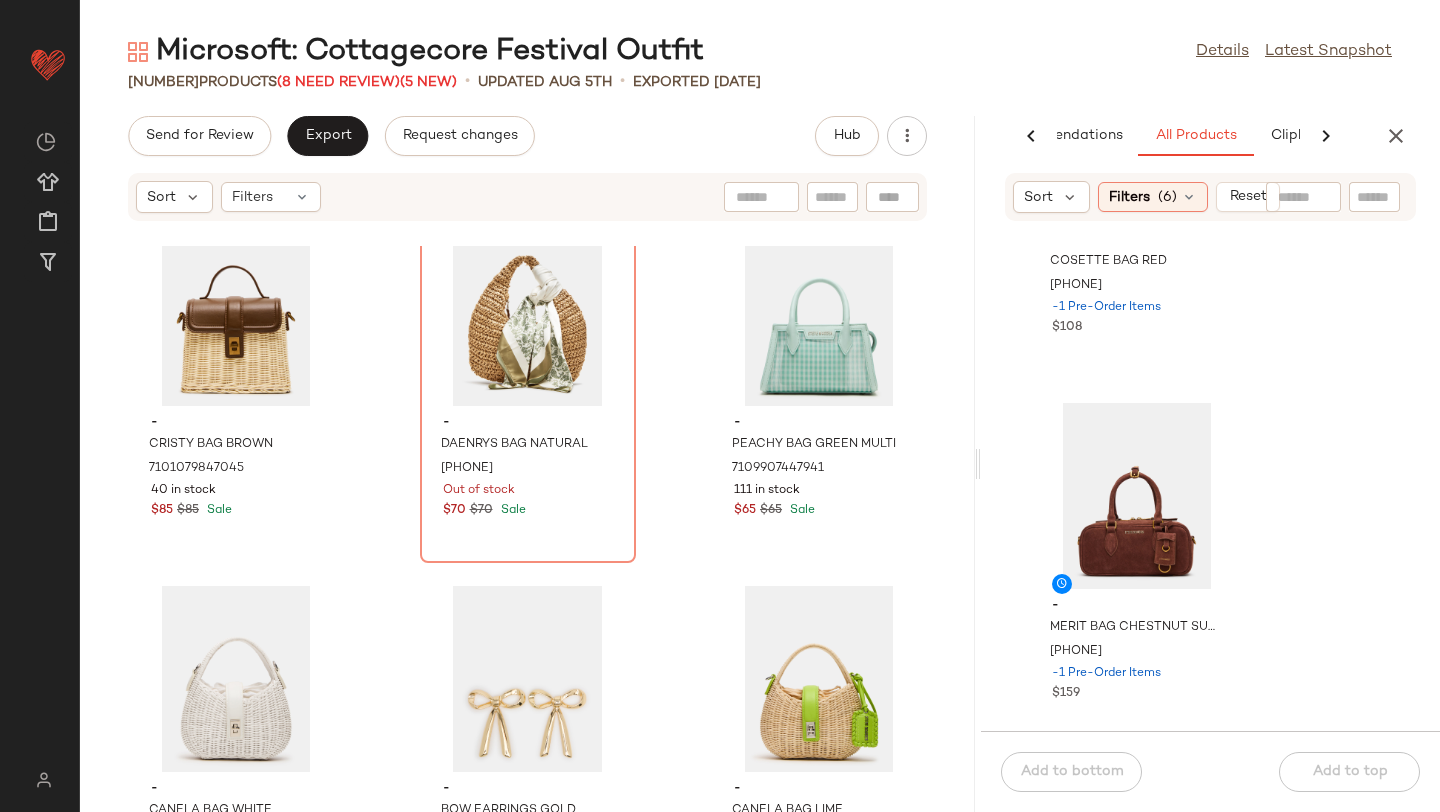 click 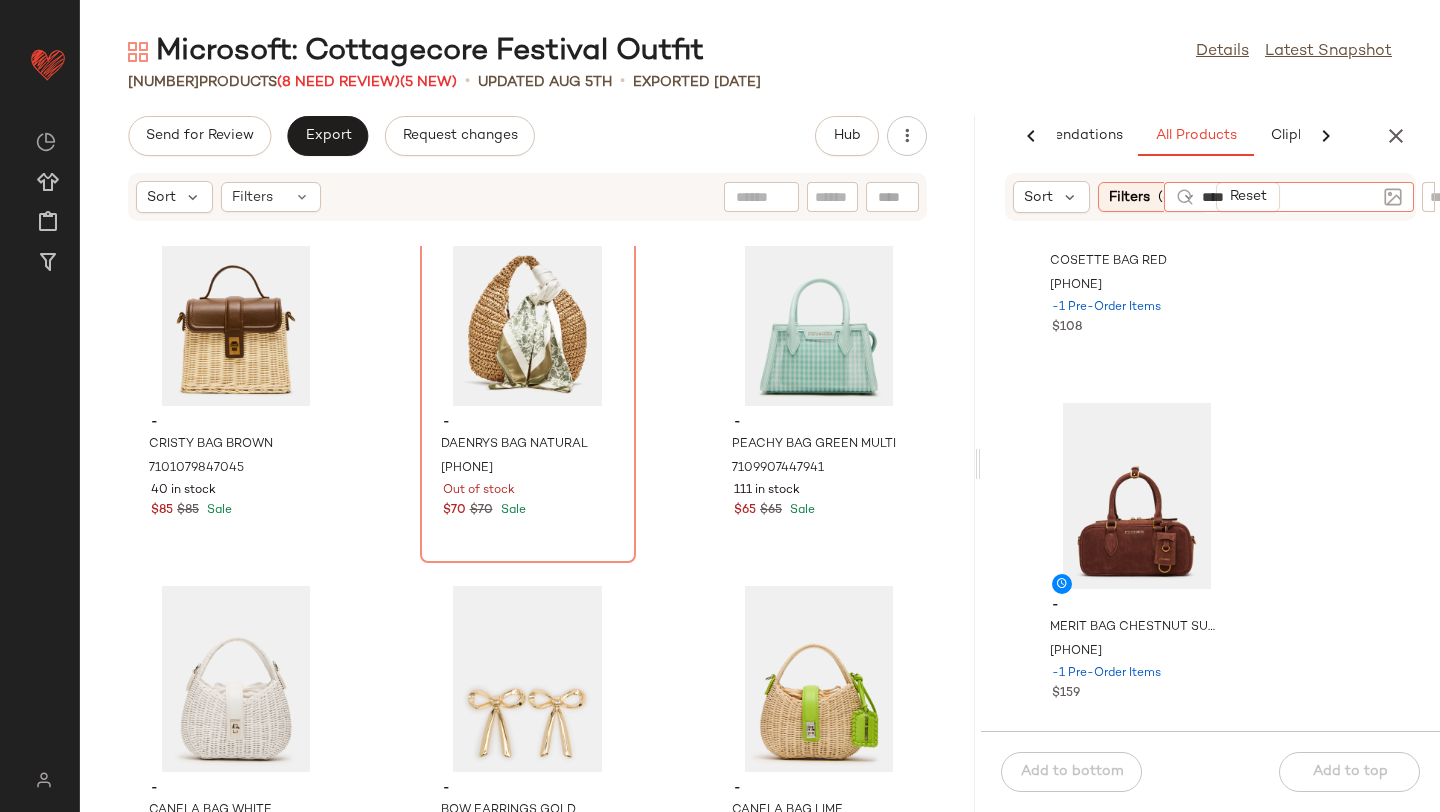 type on "*****" 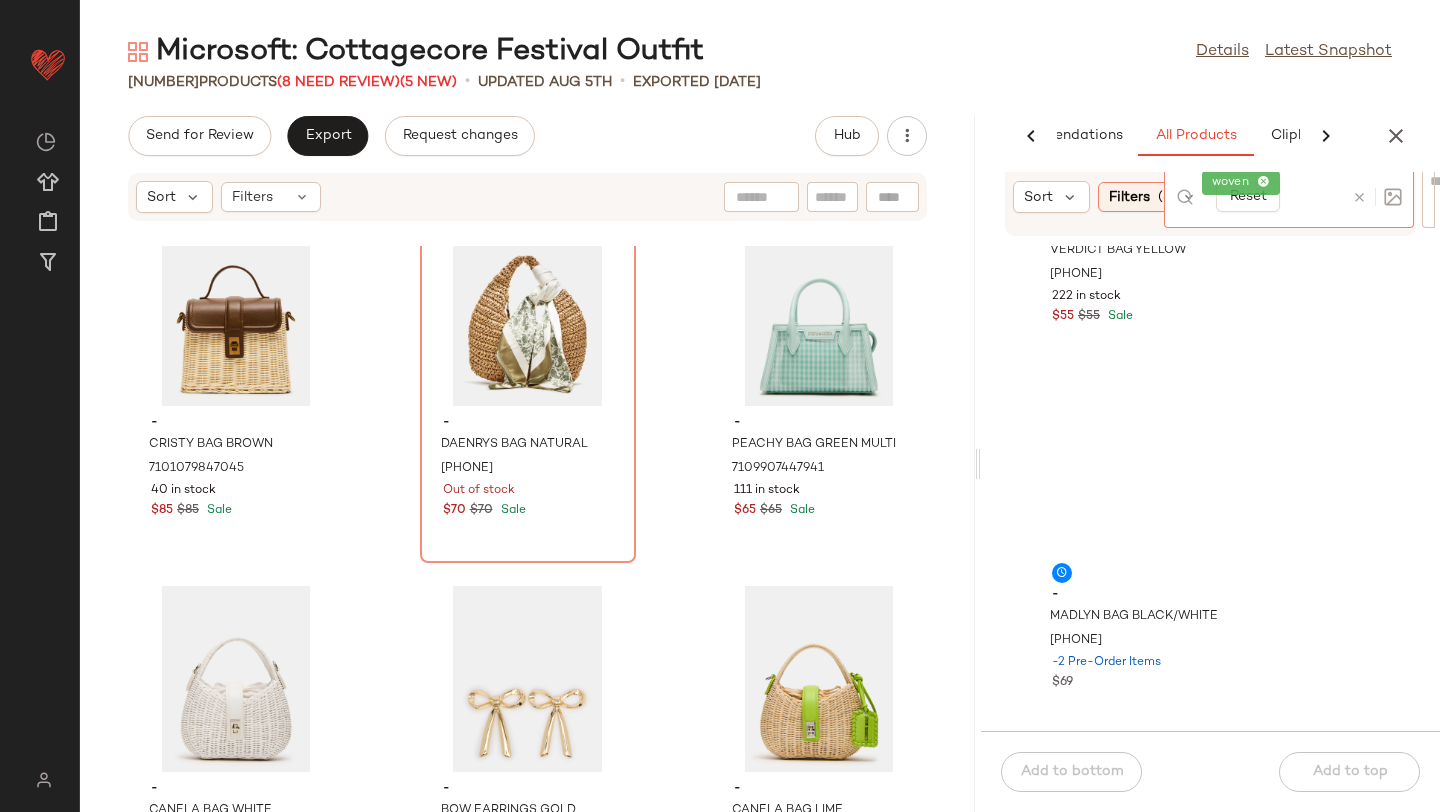 scroll, scrollTop: 10910, scrollLeft: 0, axis: vertical 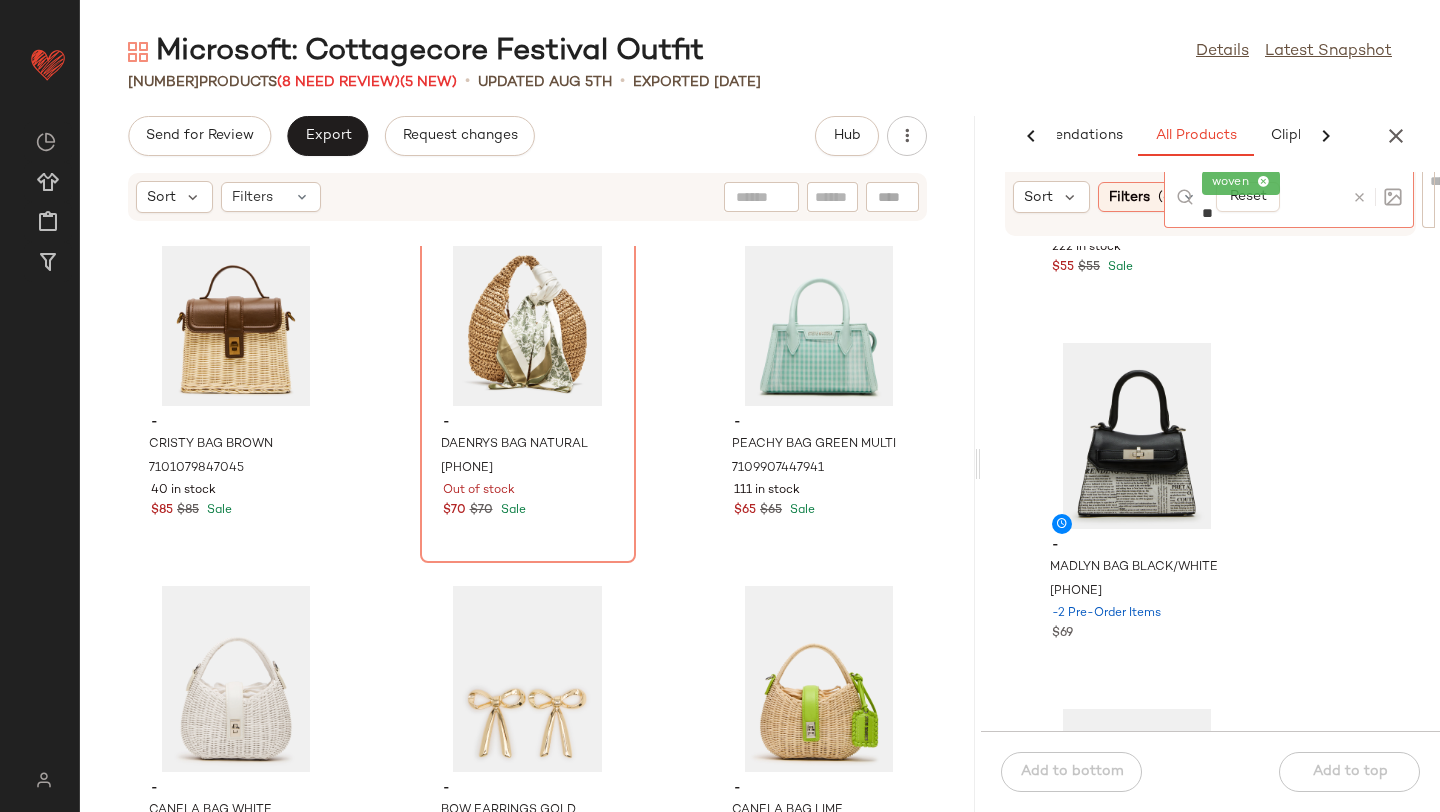 type on "***" 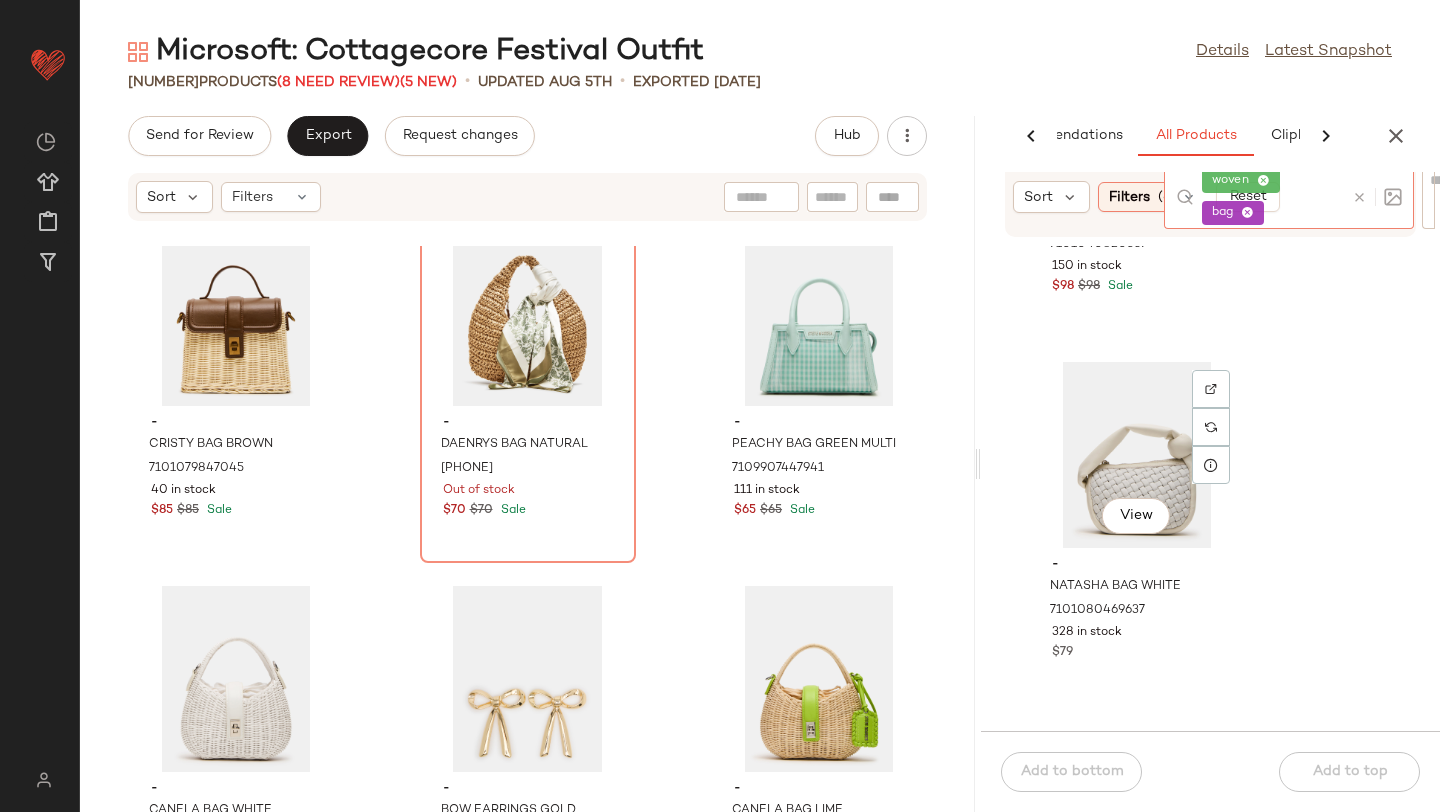 scroll, scrollTop: 3219, scrollLeft: 0, axis: vertical 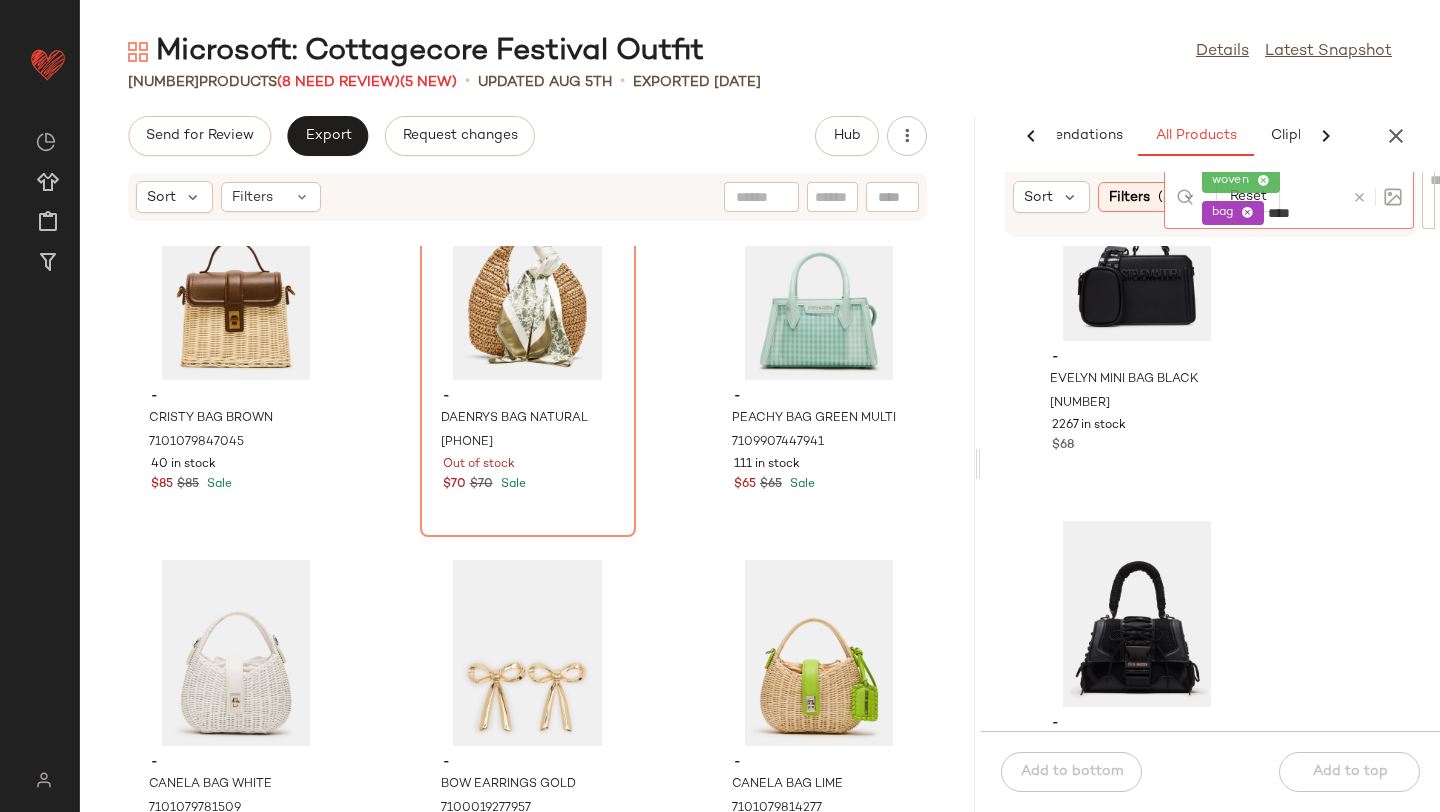 type on "*****" 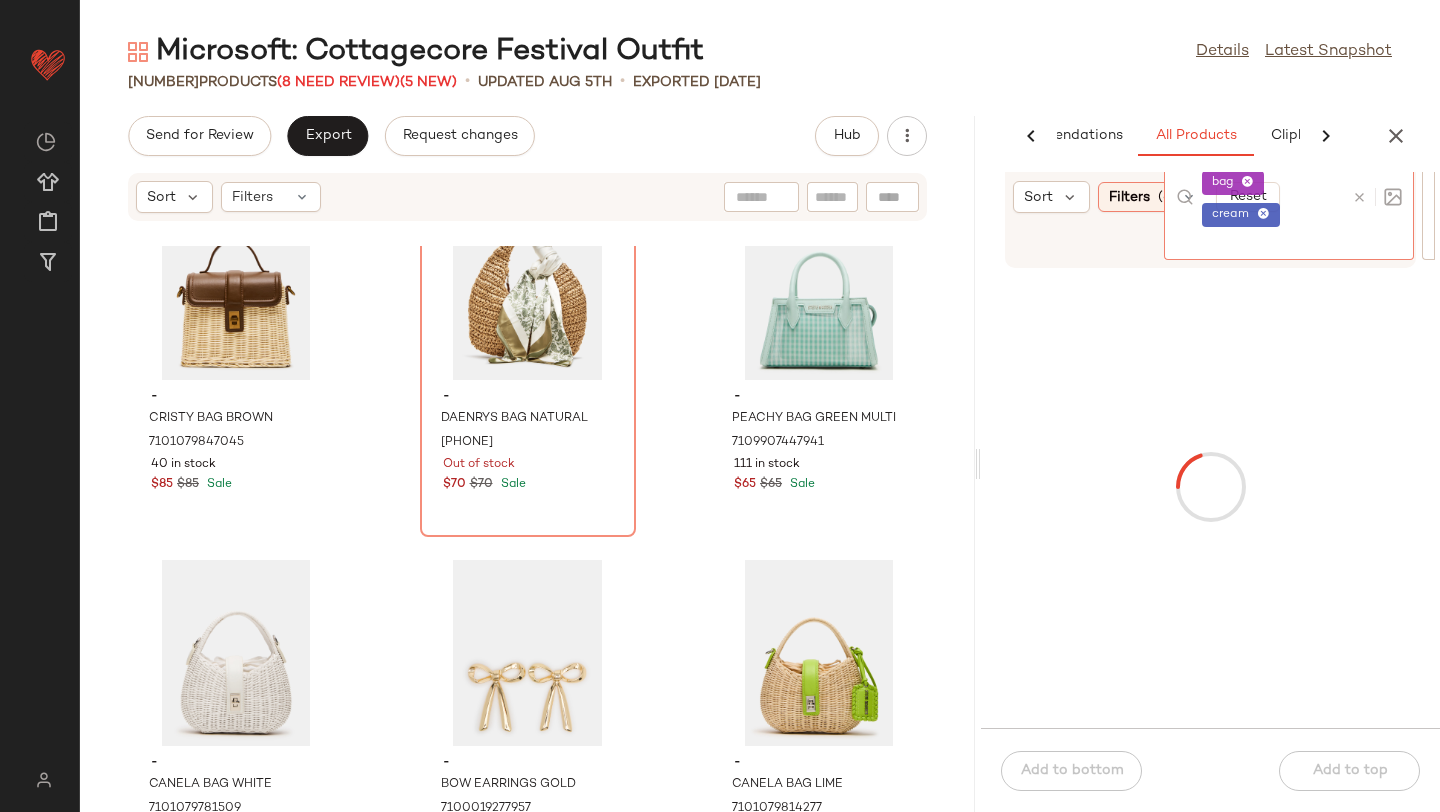 click at bounding box center [1210, 487] 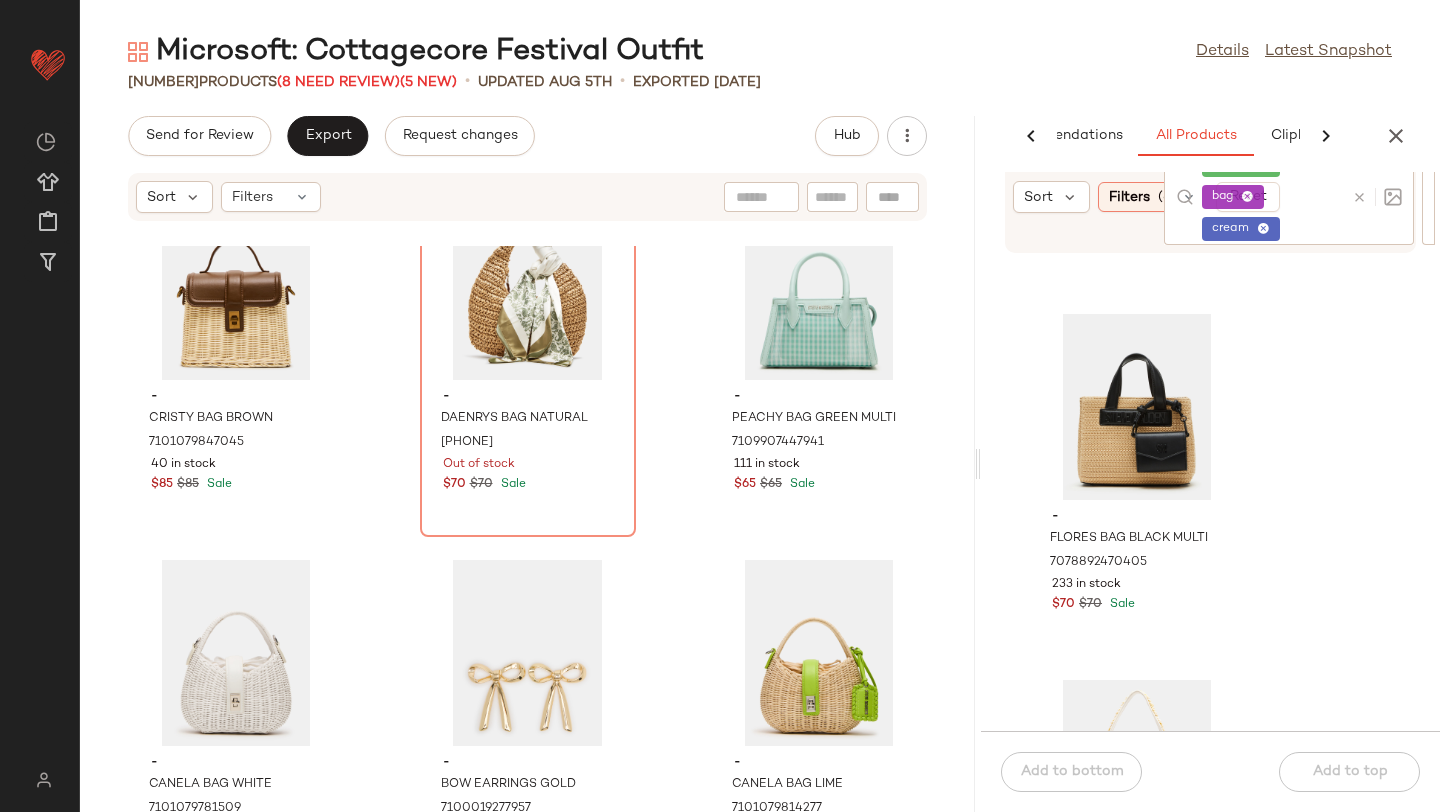 scroll, scrollTop: 0, scrollLeft: 0, axis: both 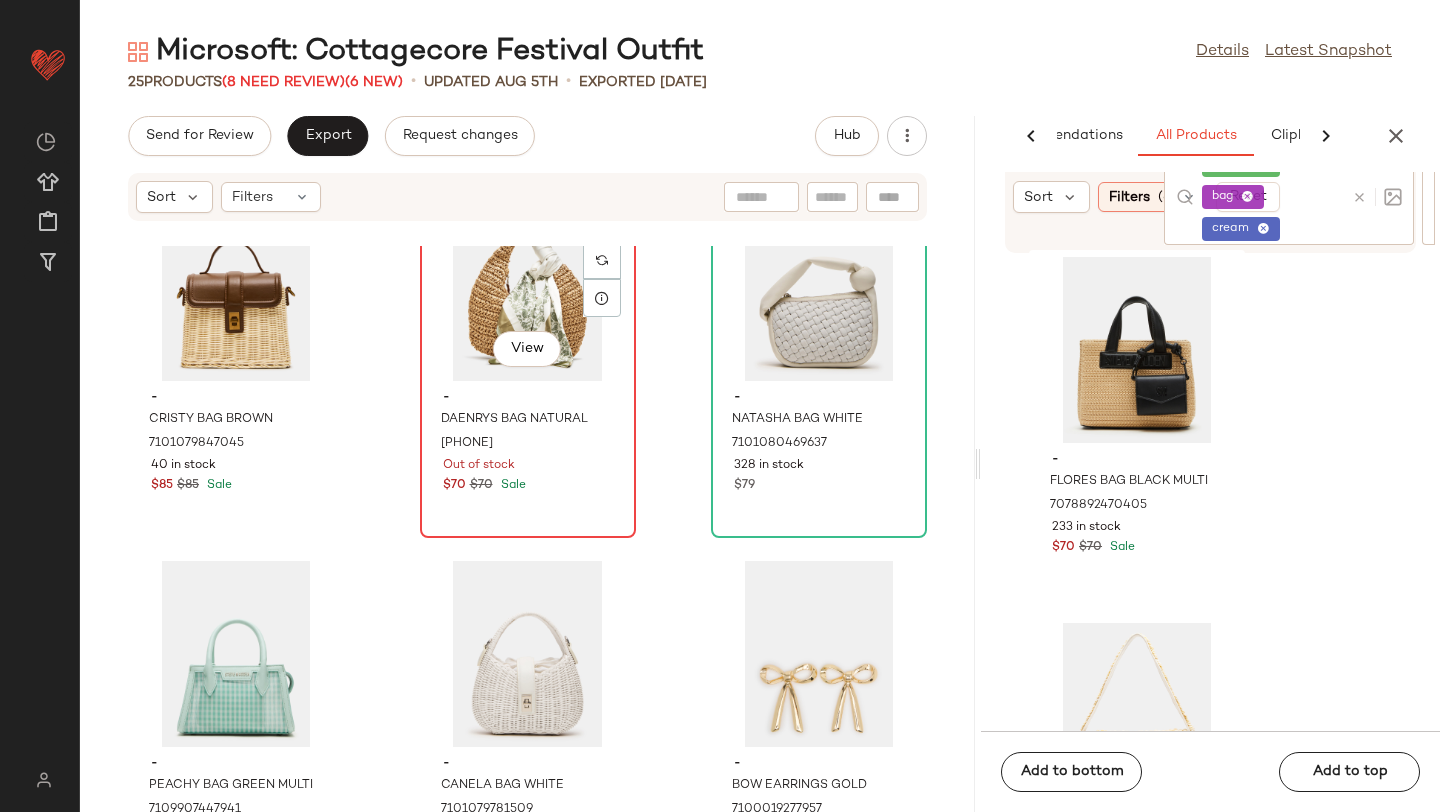 click on "View" 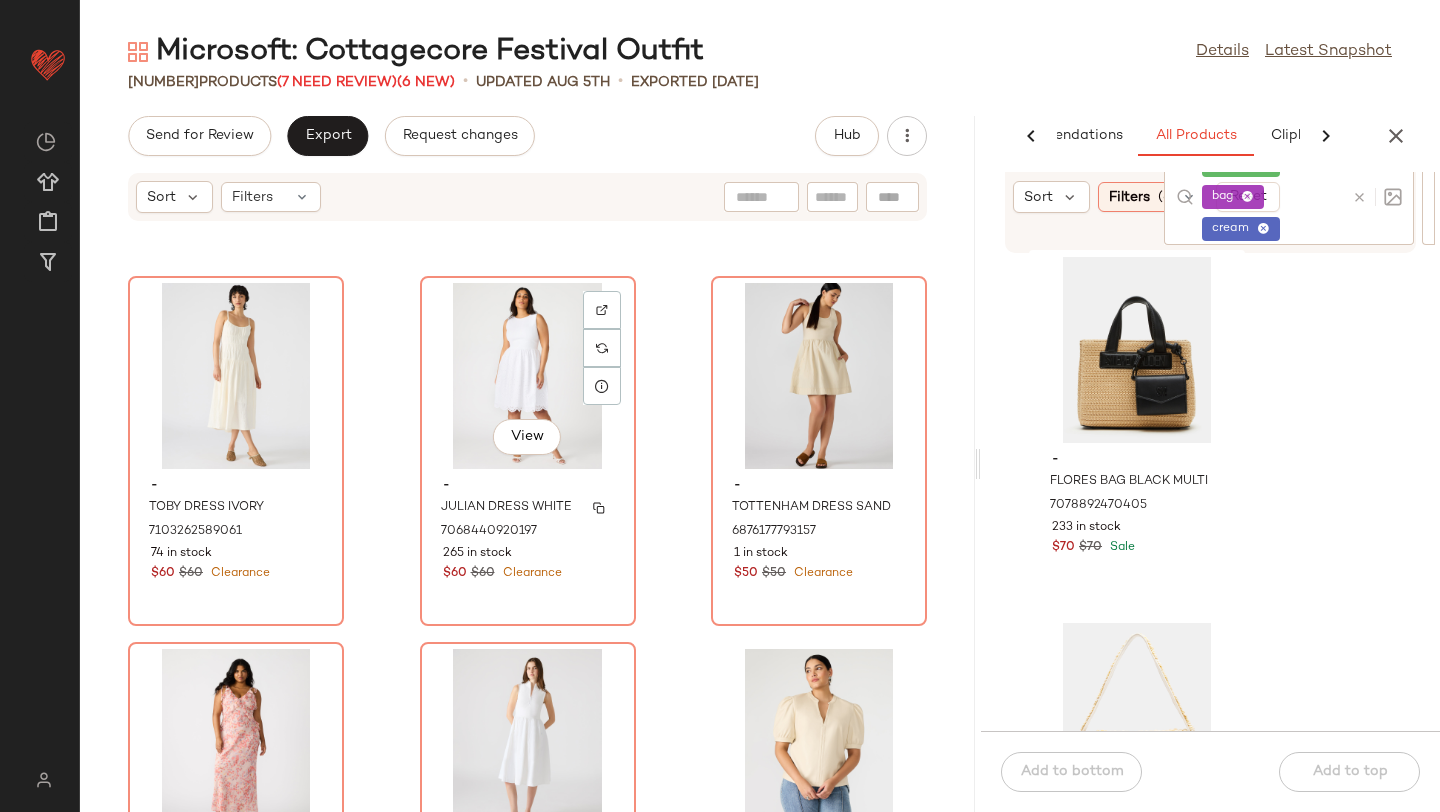 scroll, scrollTop: 1821, scrollLeft: 0, axis: vertical 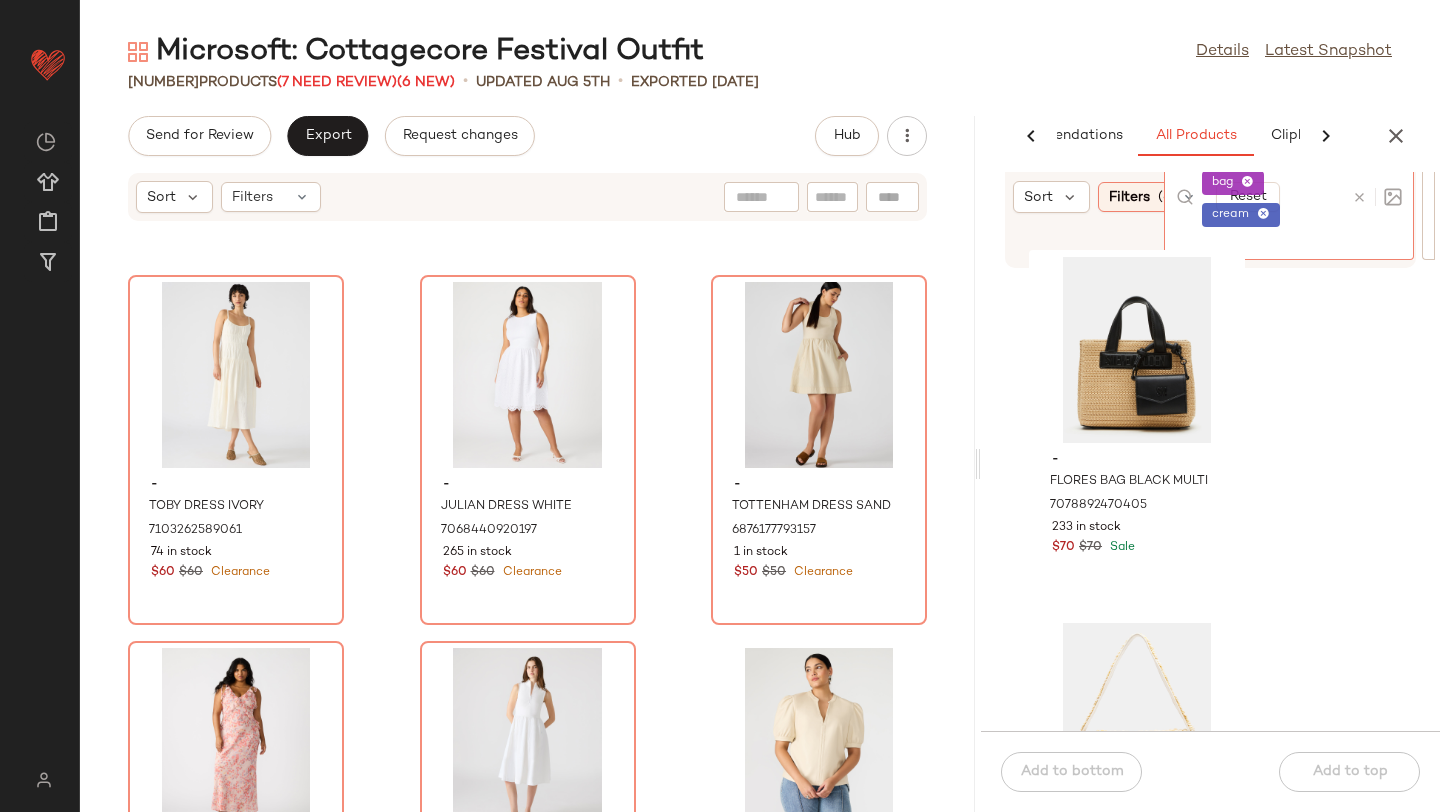 click at bounding box center [1359, 197] 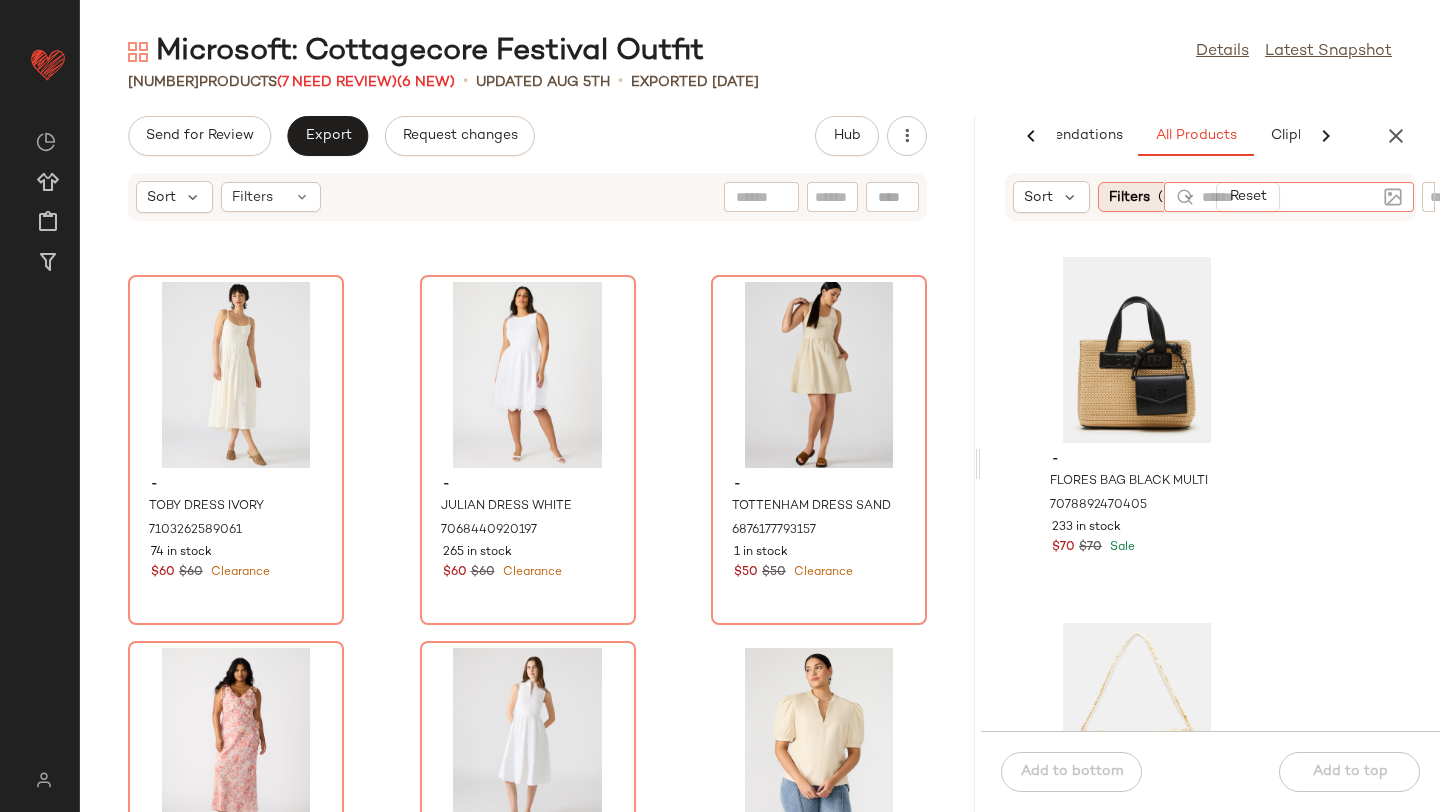 click on "Filters" at bounding box center (1129, 197) 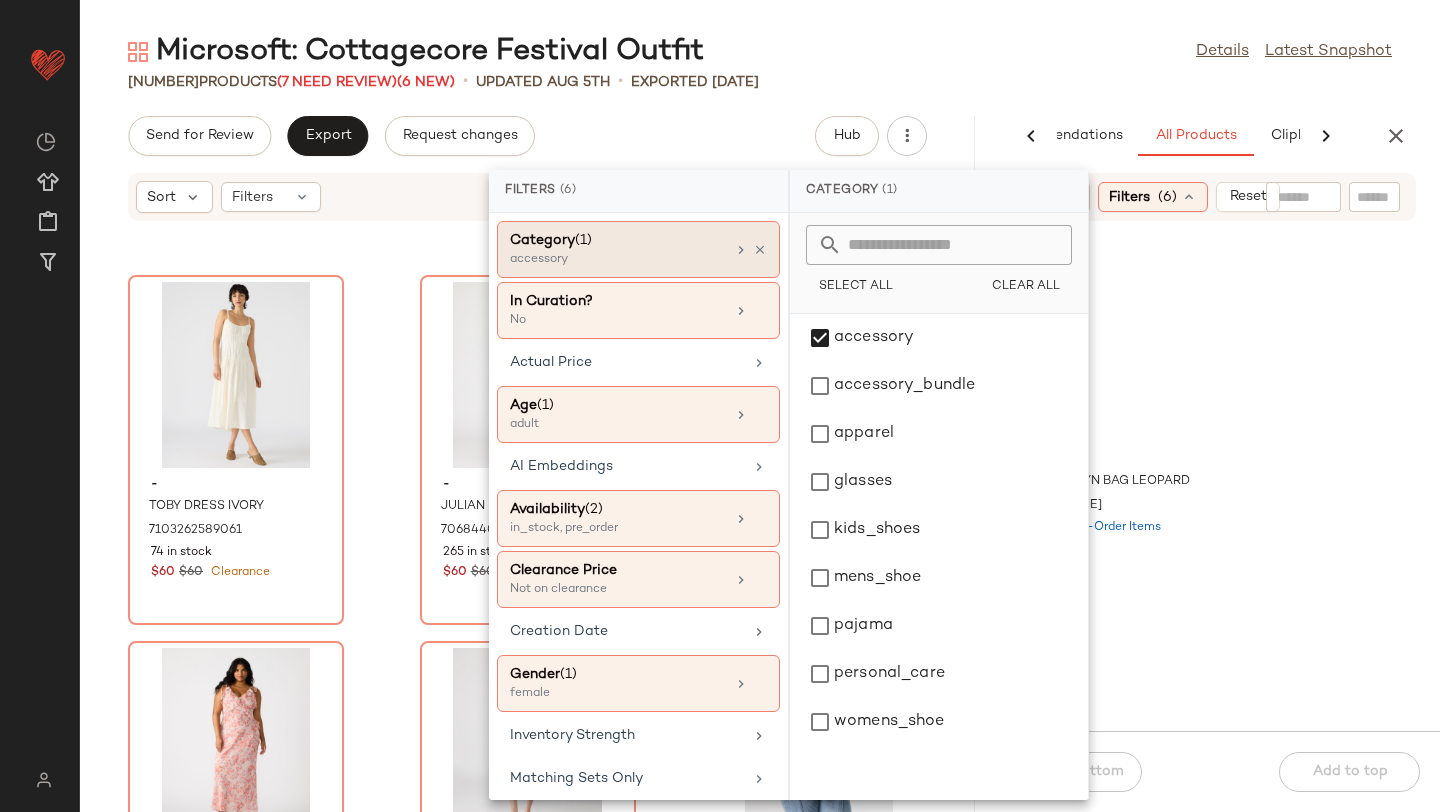 click on "Category  (1)" at bounding box center (617, 240) 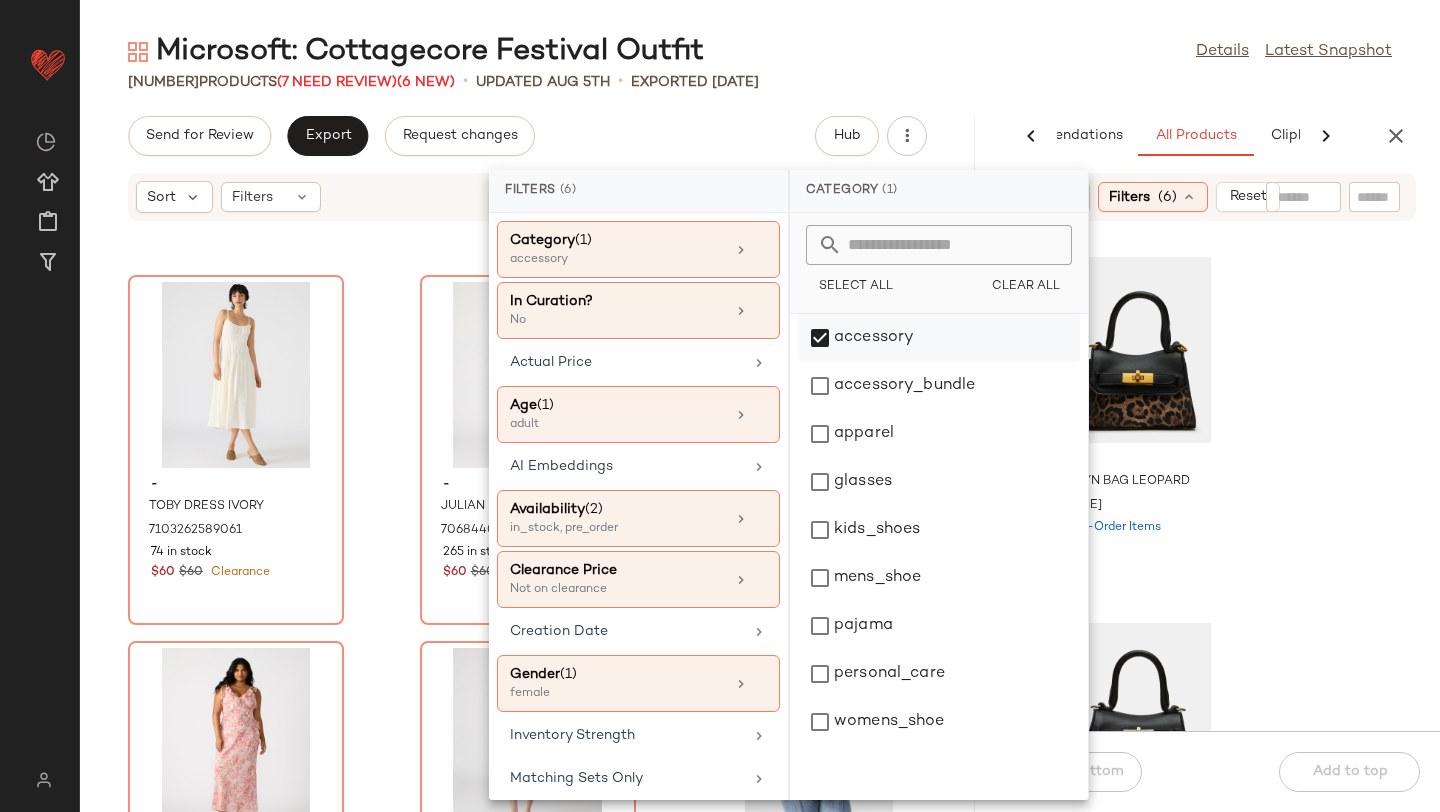 click on "accessory" 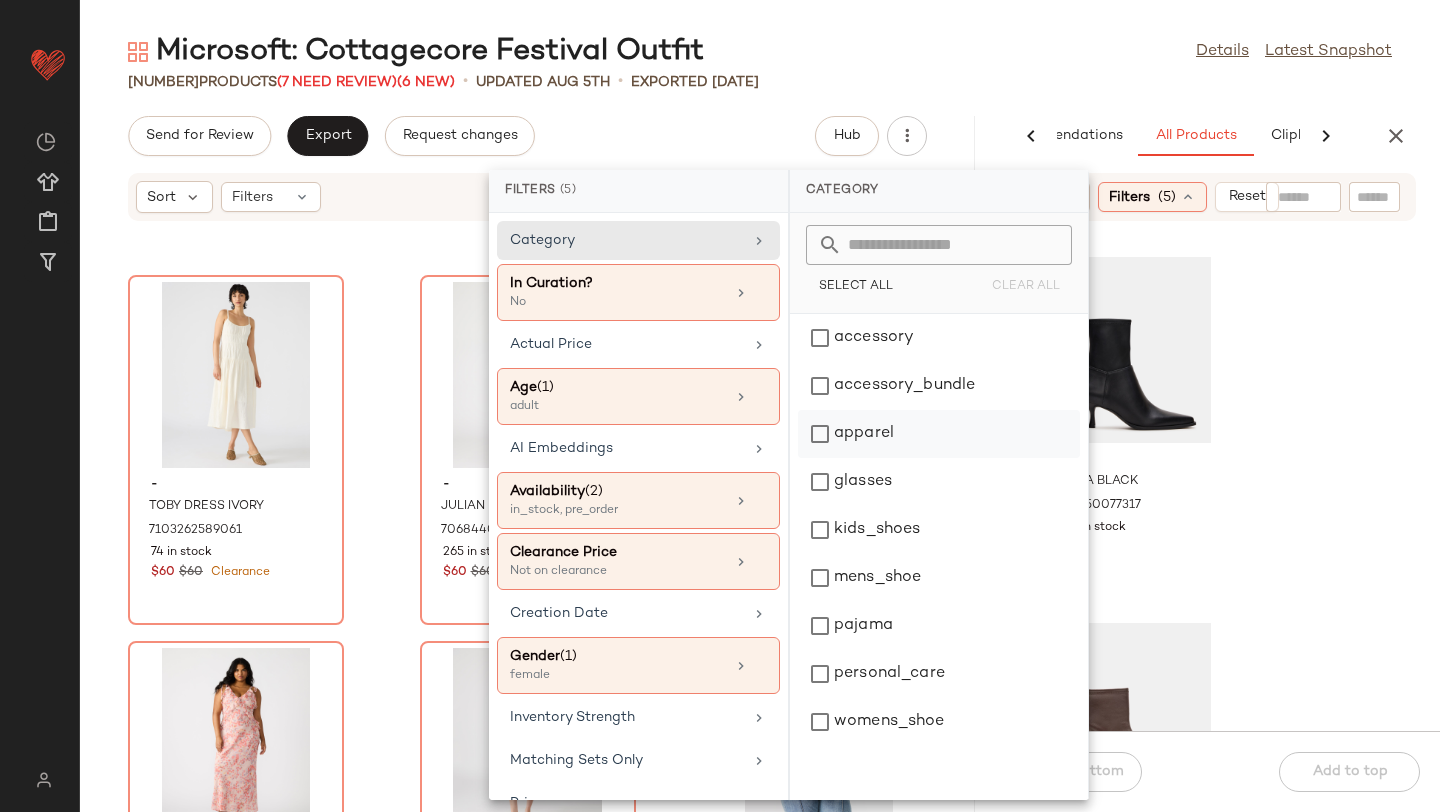 click on "apparel" 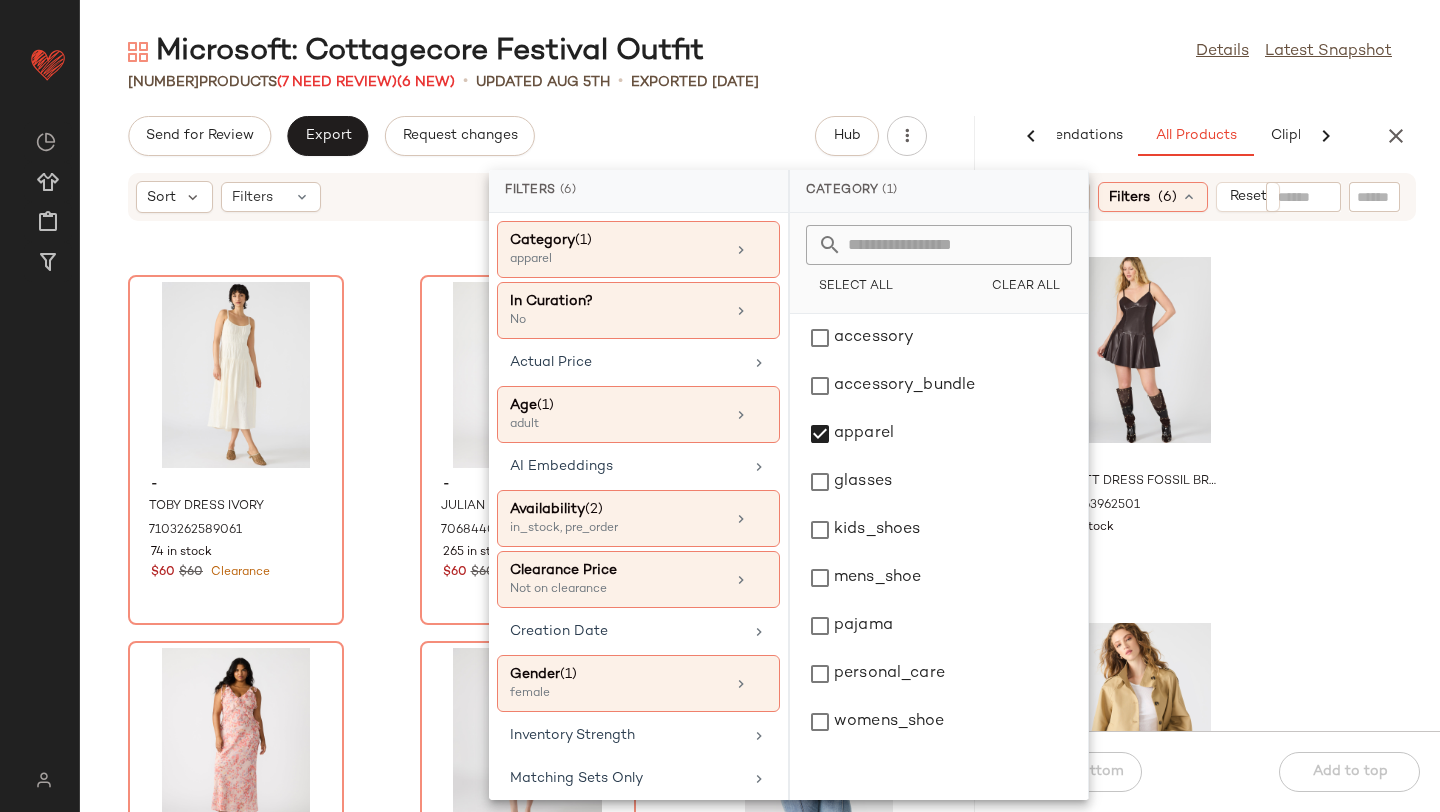 click on "AI Recommendations   All Products   Clipboard   Report  Sort  Filters  (6)   Reset  - ABBOTT DRESS FOSSIL BROWN 7139563962501 36 in stock $99 - KAYLEE JACKET MEDIUM KHAKI 7141536071813 180 in stock $124 - LIVIE SKIRT KHAKI 7152386637957 36 in stock $74  SET  - DAISY JACKET MIDNIGHT 7139564224645 90 in stock $119  Add to bottom   Add to top" 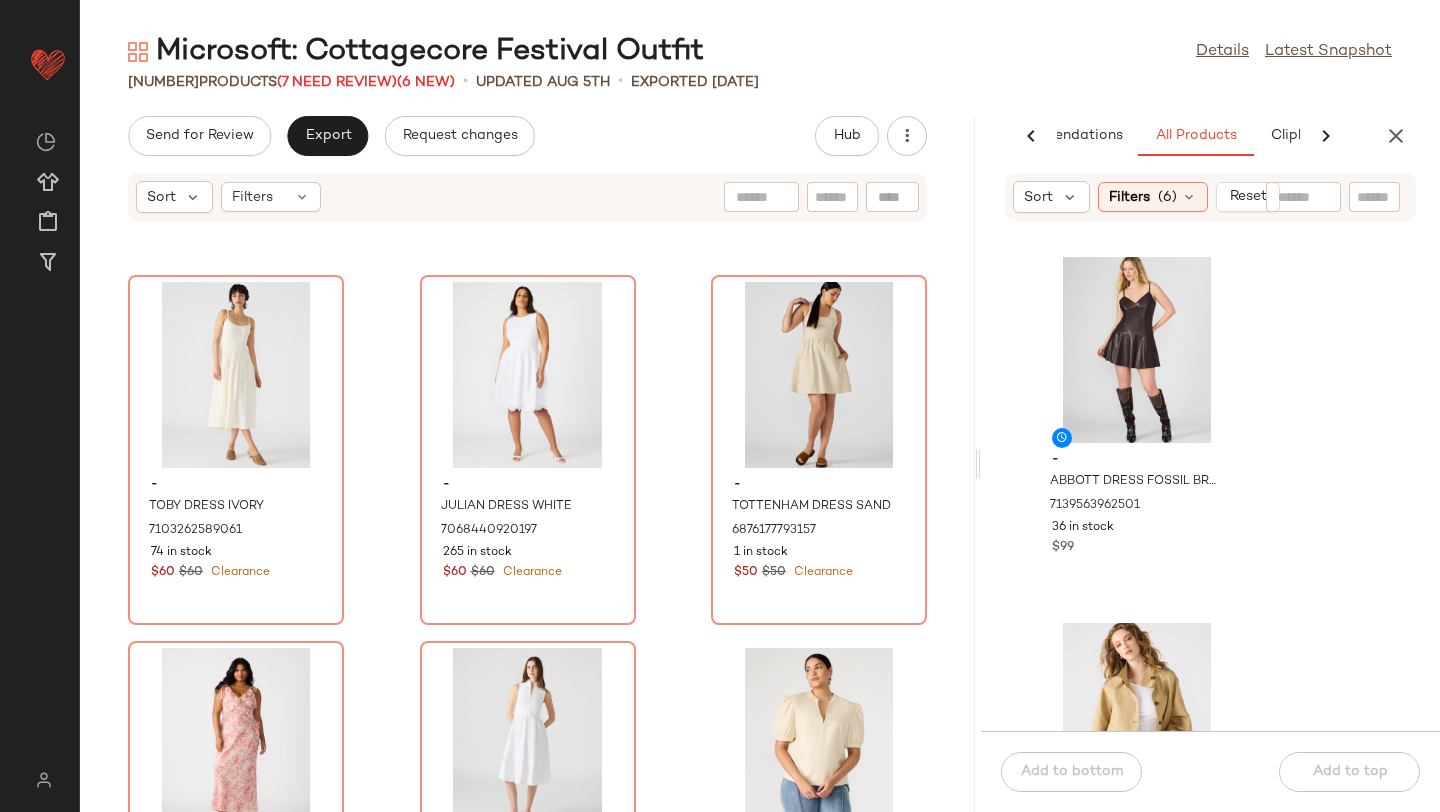 click 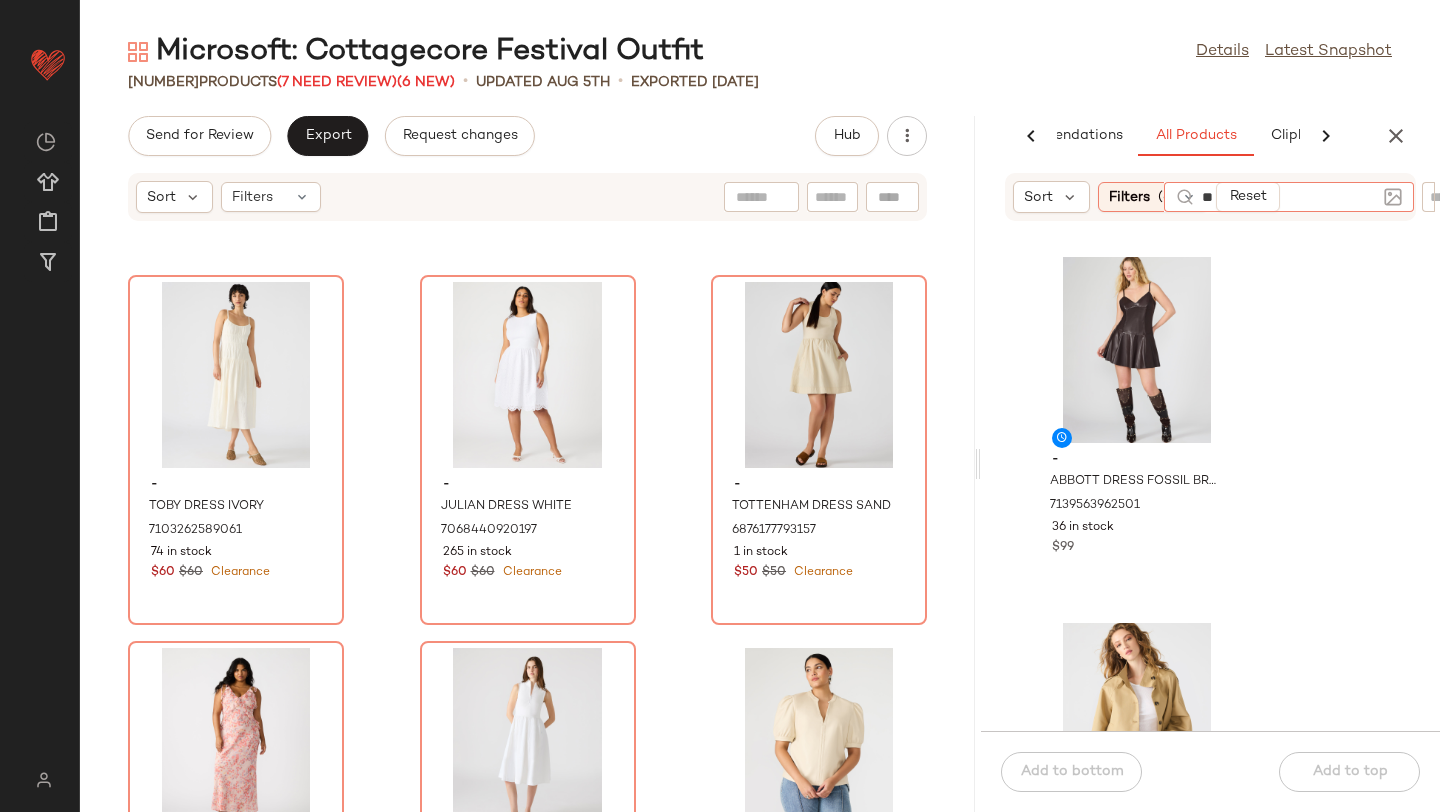 type on "*" 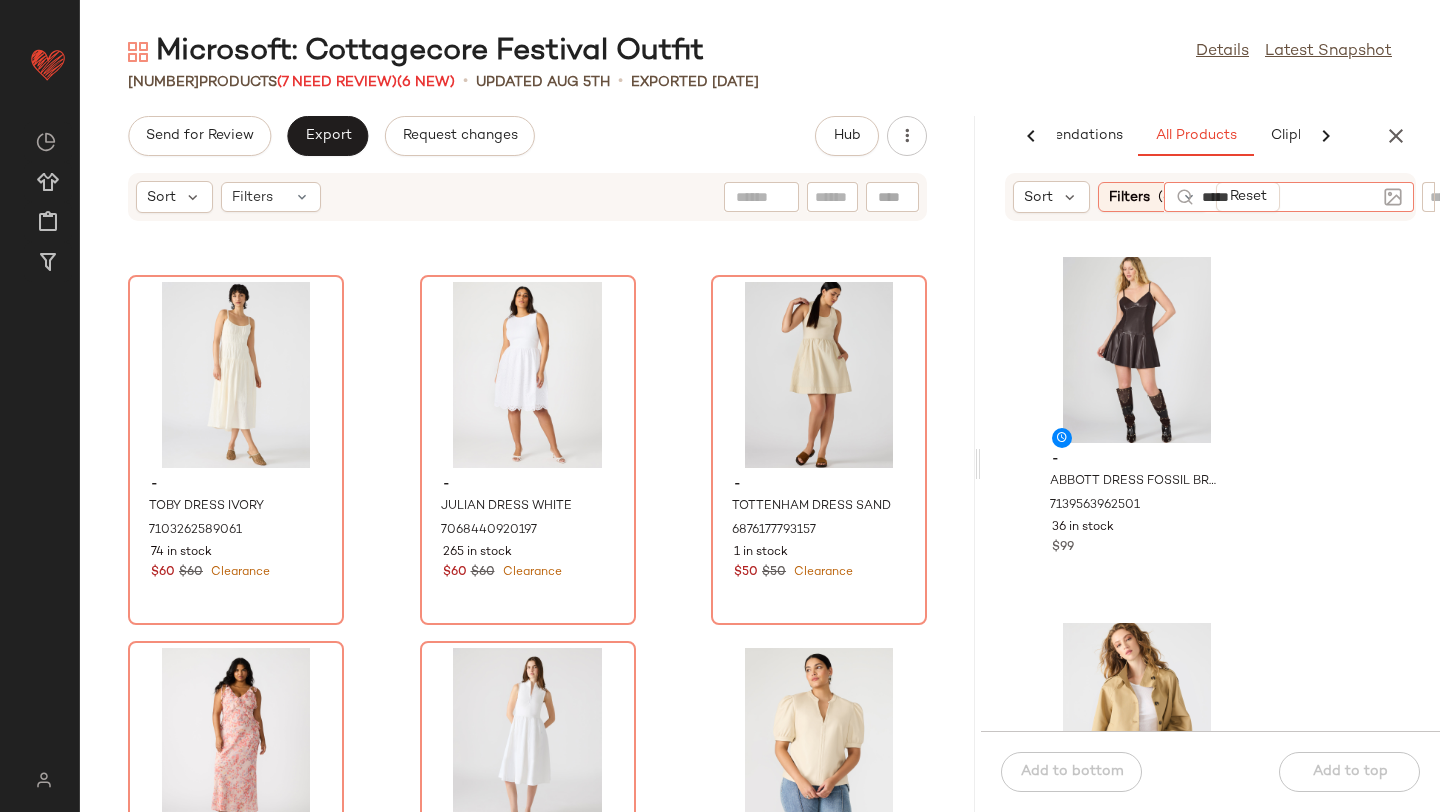 type on "******" 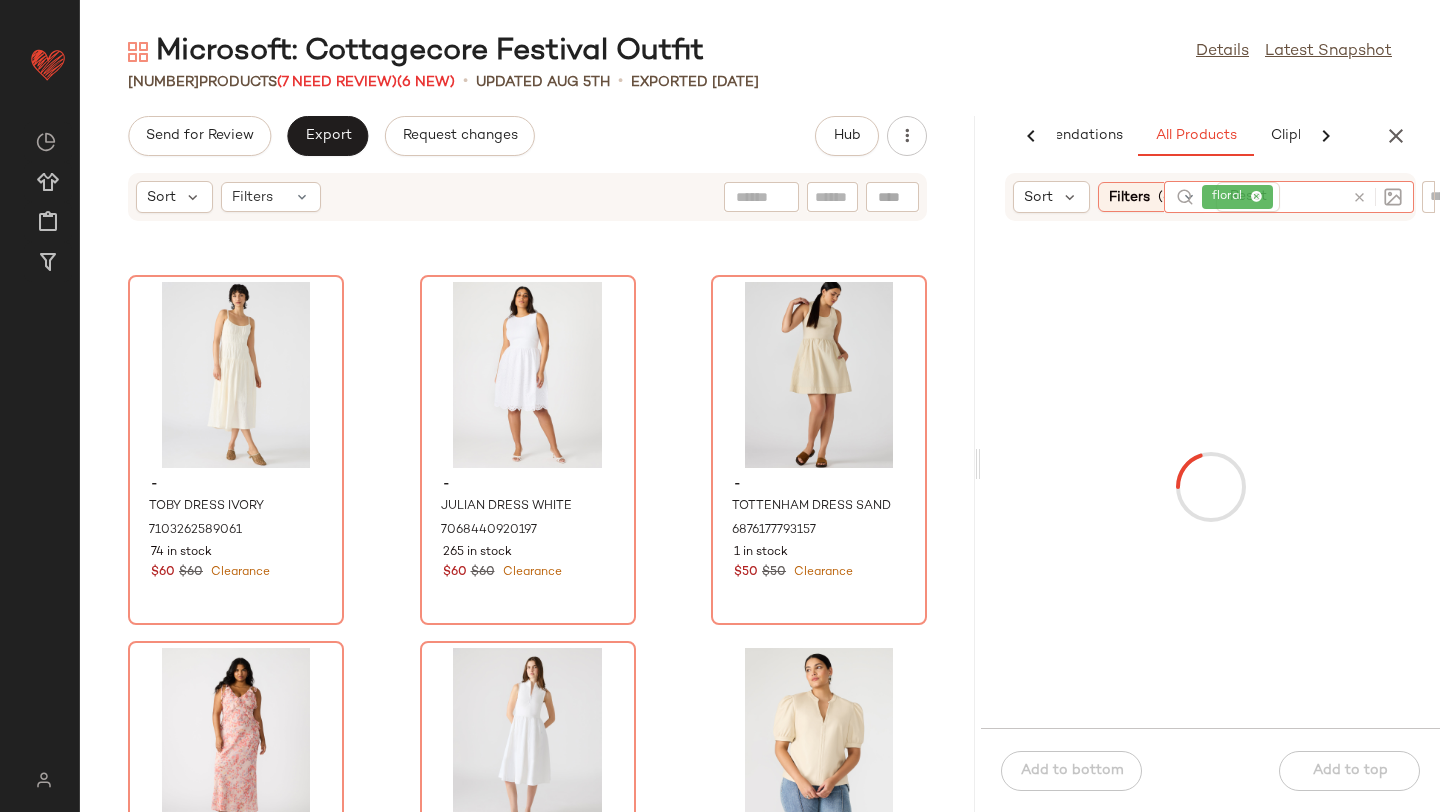 click at bounding box center [1210, 487] 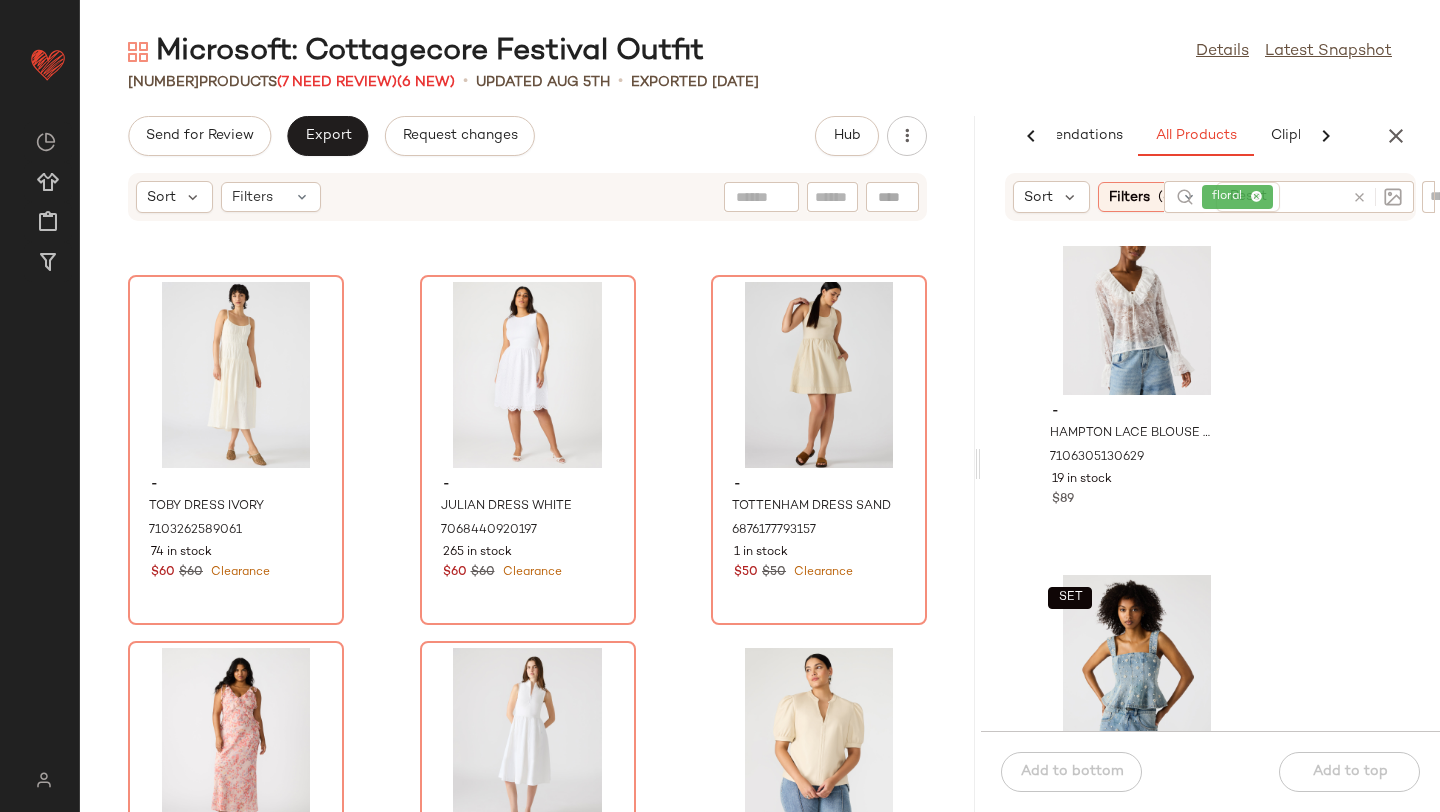 scroll, scrollTop: 1601, scrollLeft: 0, axis: vertical 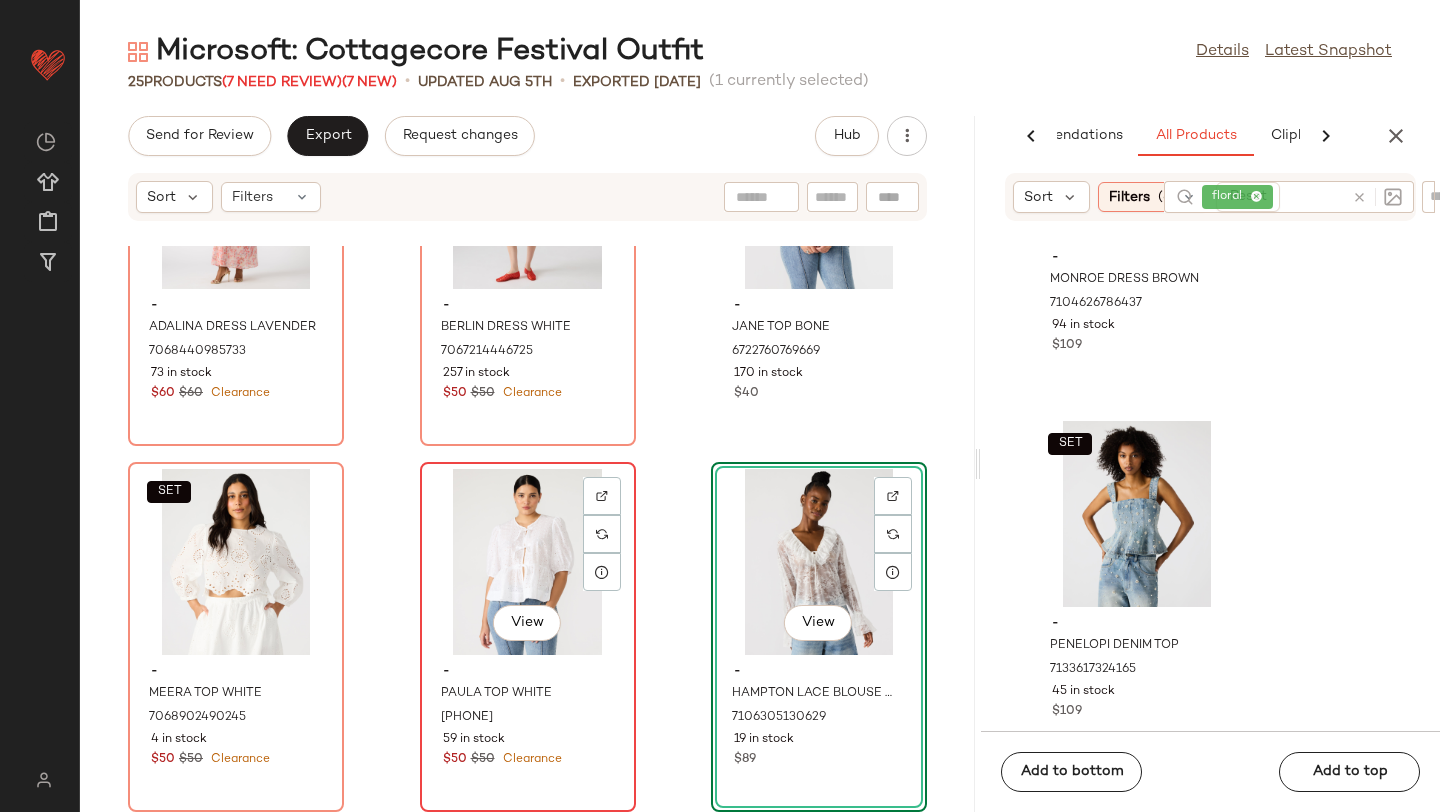 click on "View" 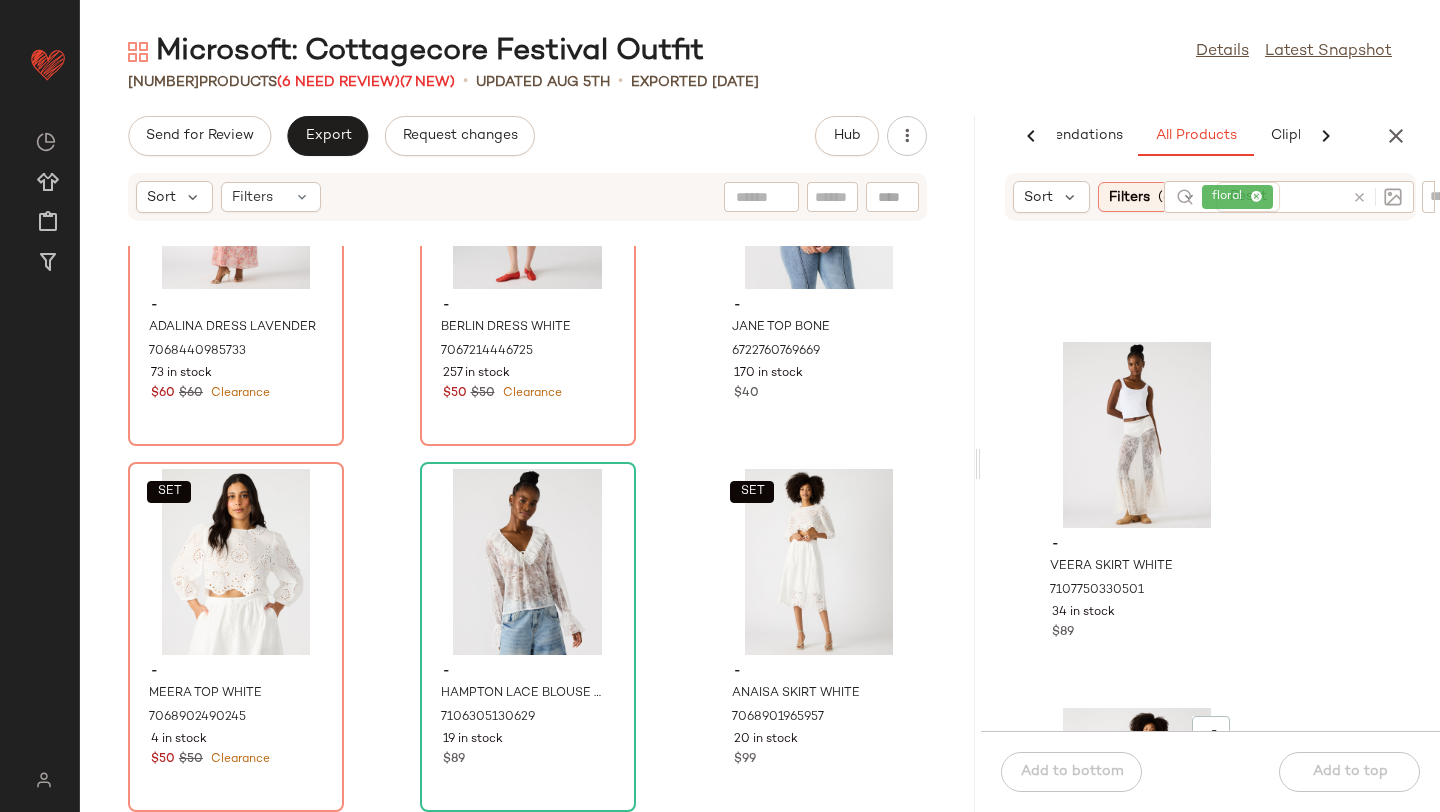 scroll, scrollTop: 4319, scrollLeft: 0, axis: vertical 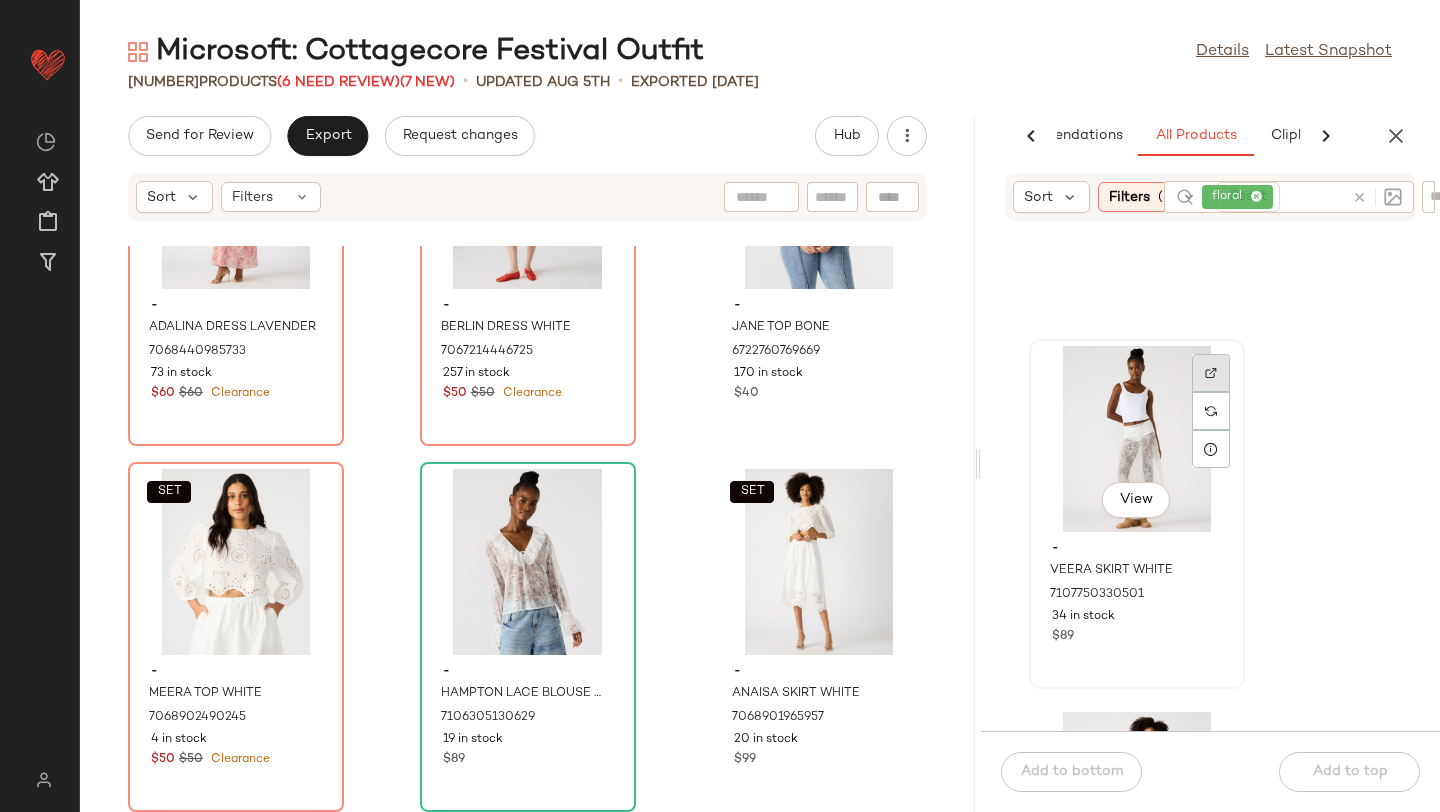 click 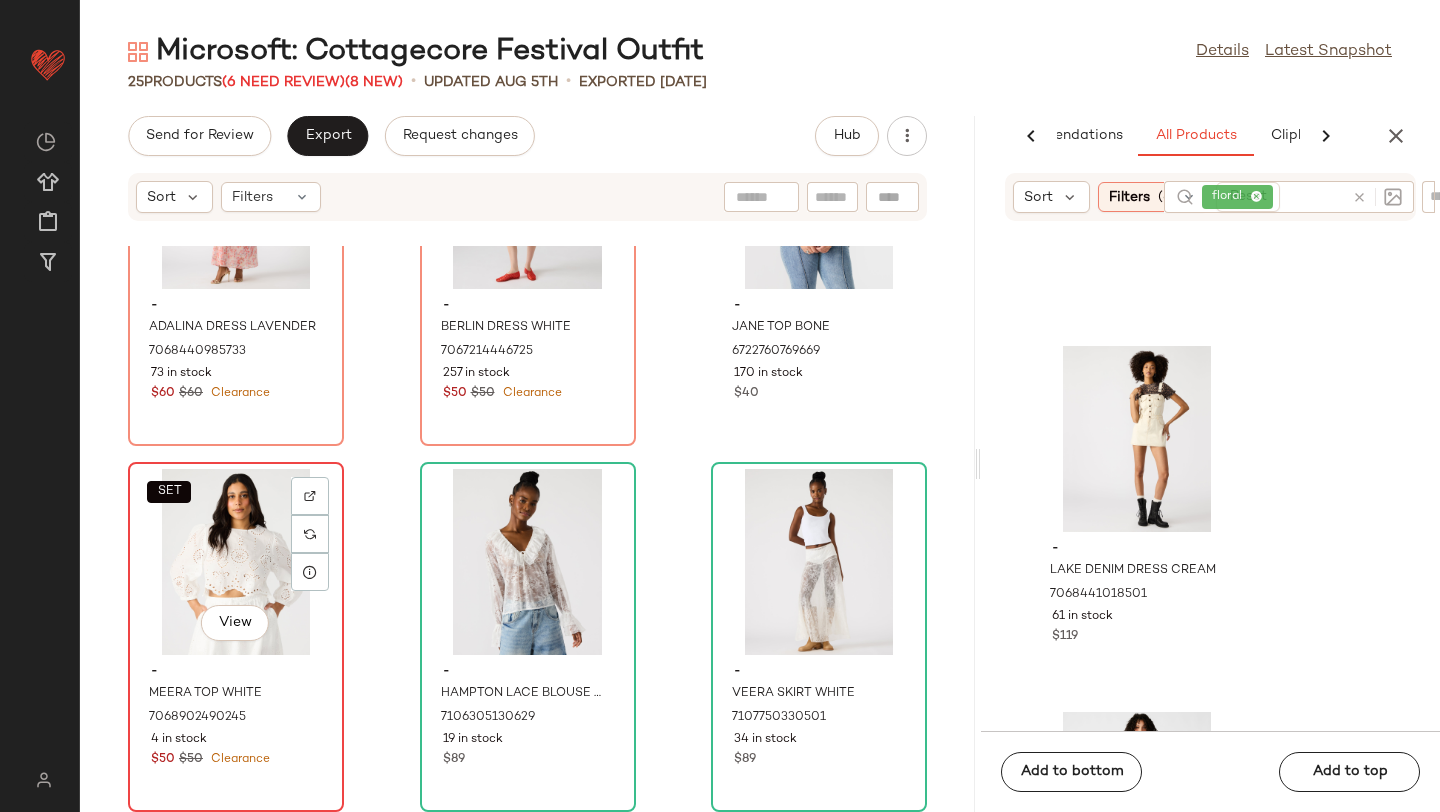 click on "SET   View" 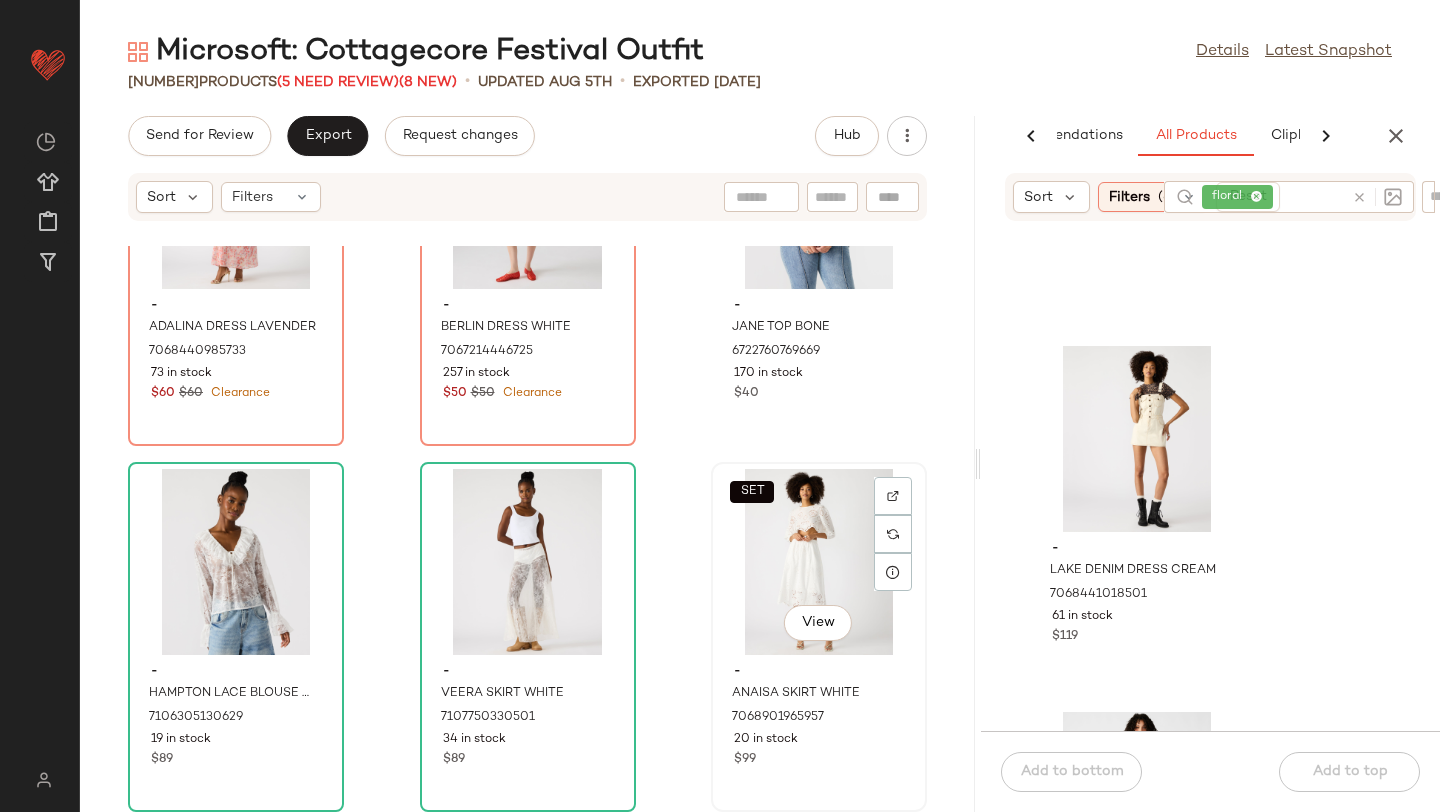 click on "SET   View" 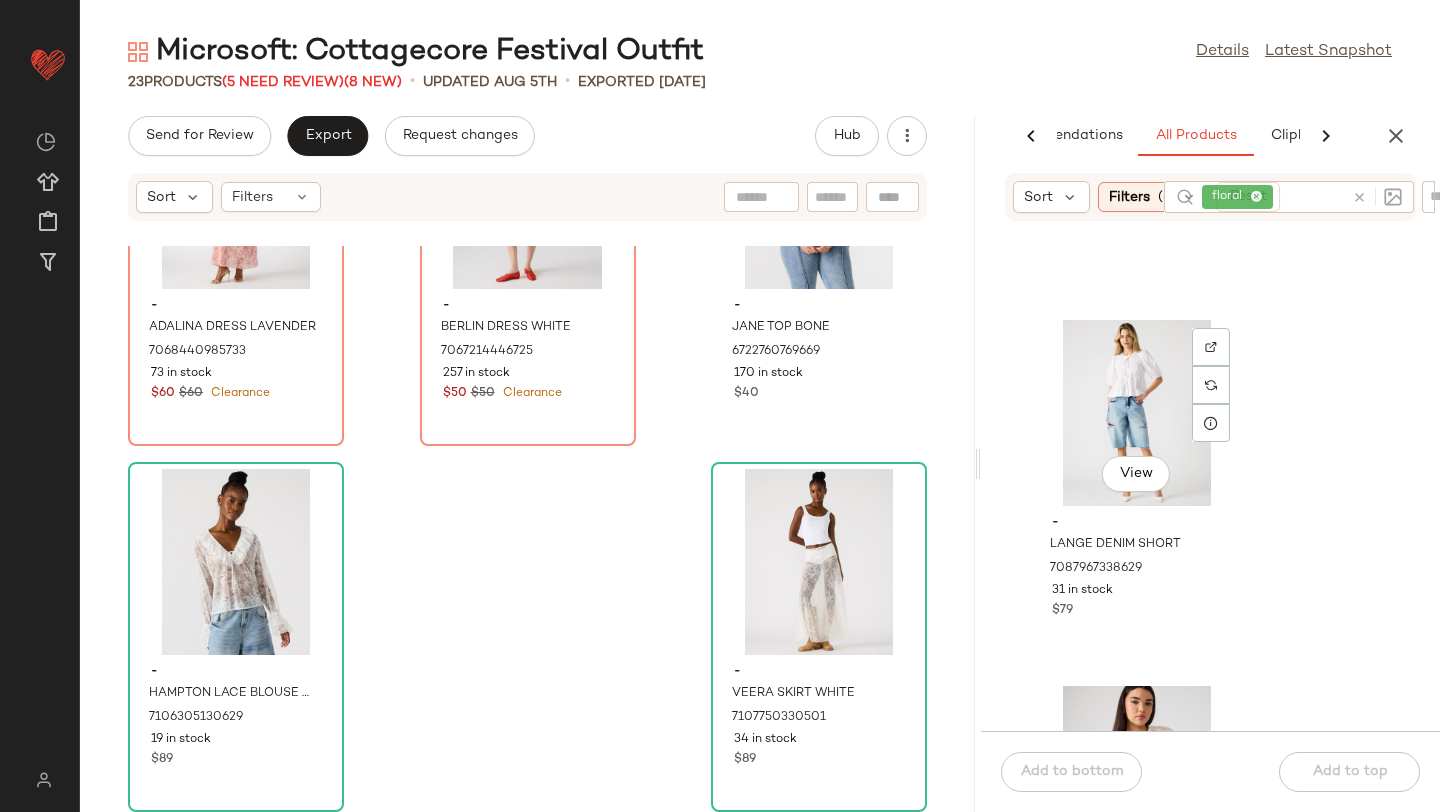 scroll, scrollTop: 3627, scrollLeft: 0, axis: vertical 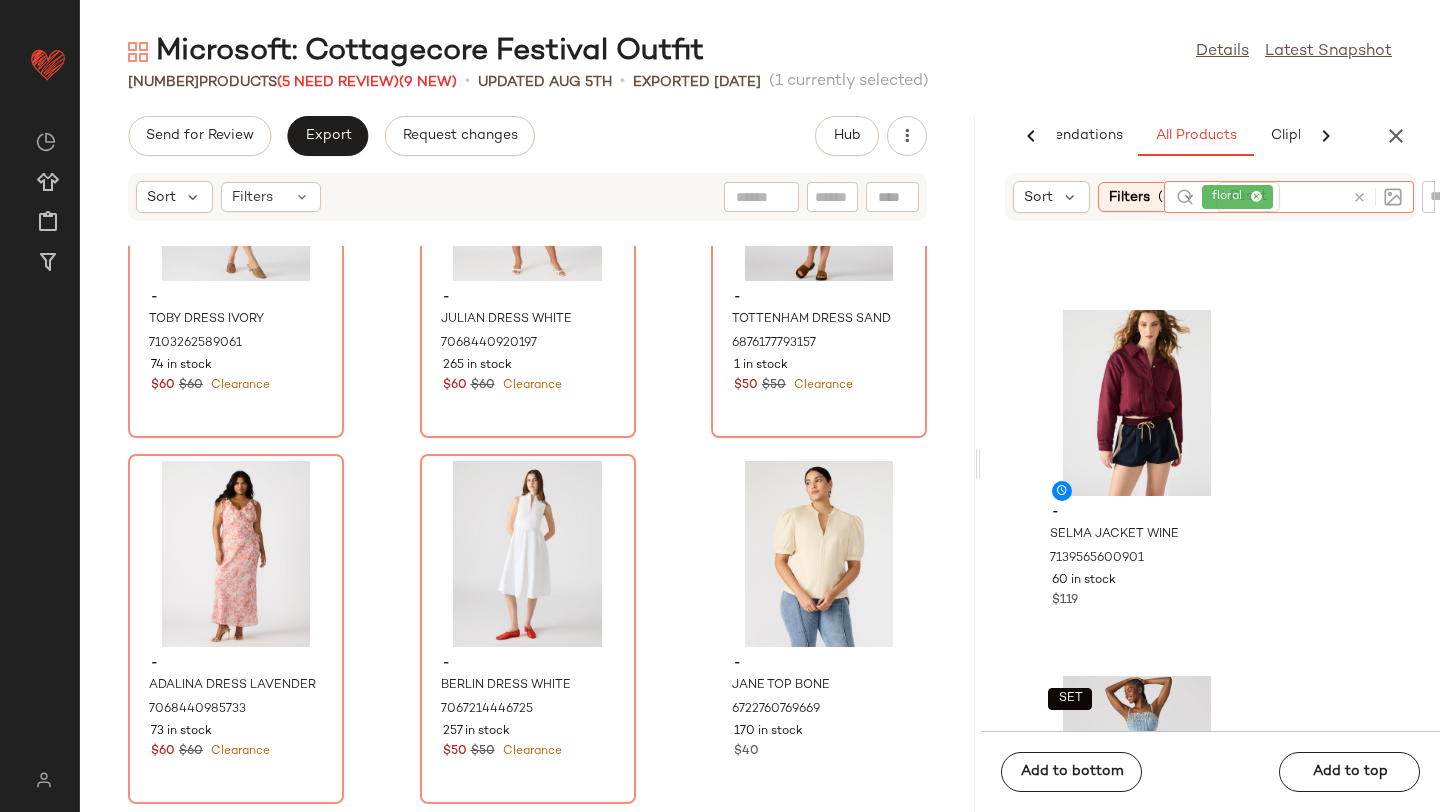 click 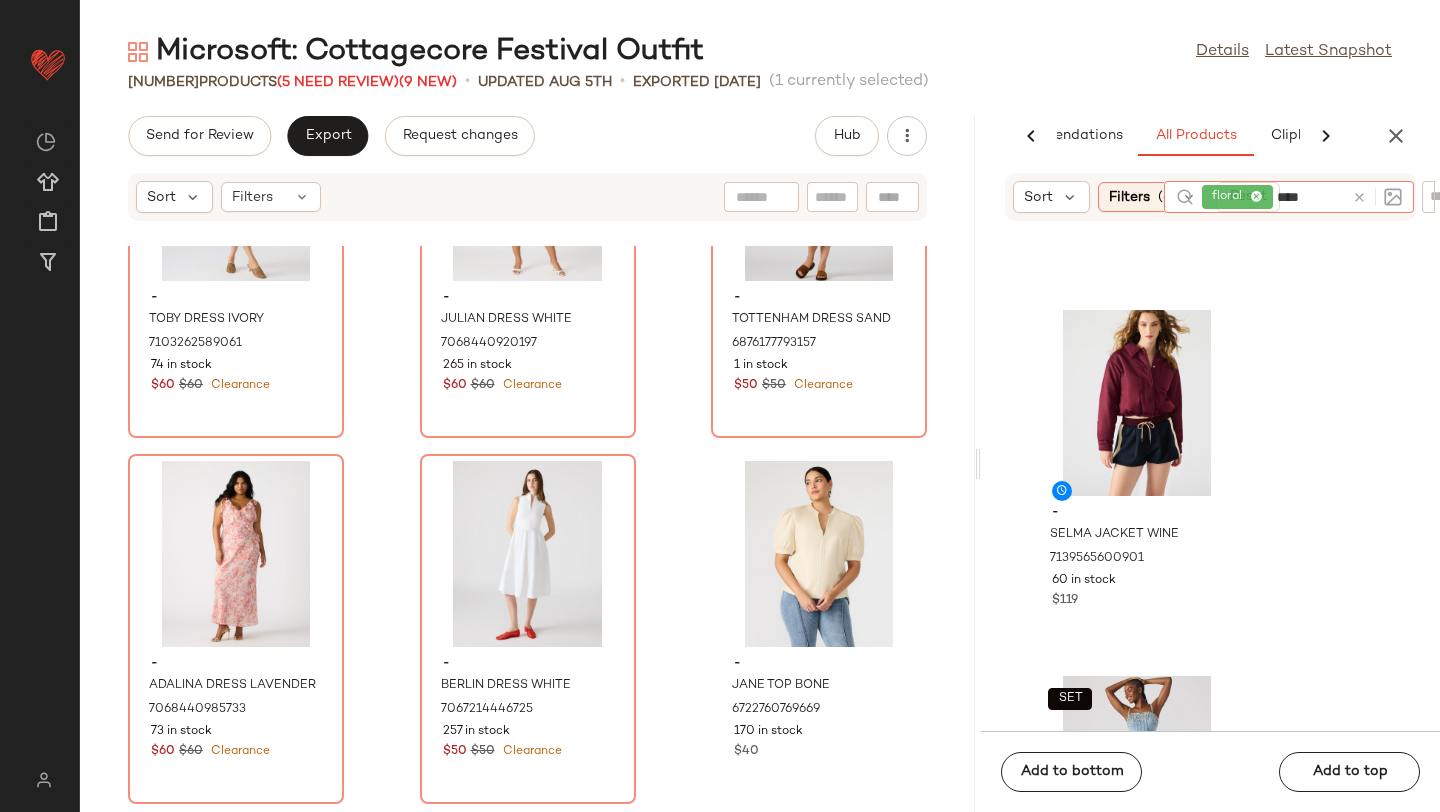 type on "*****" 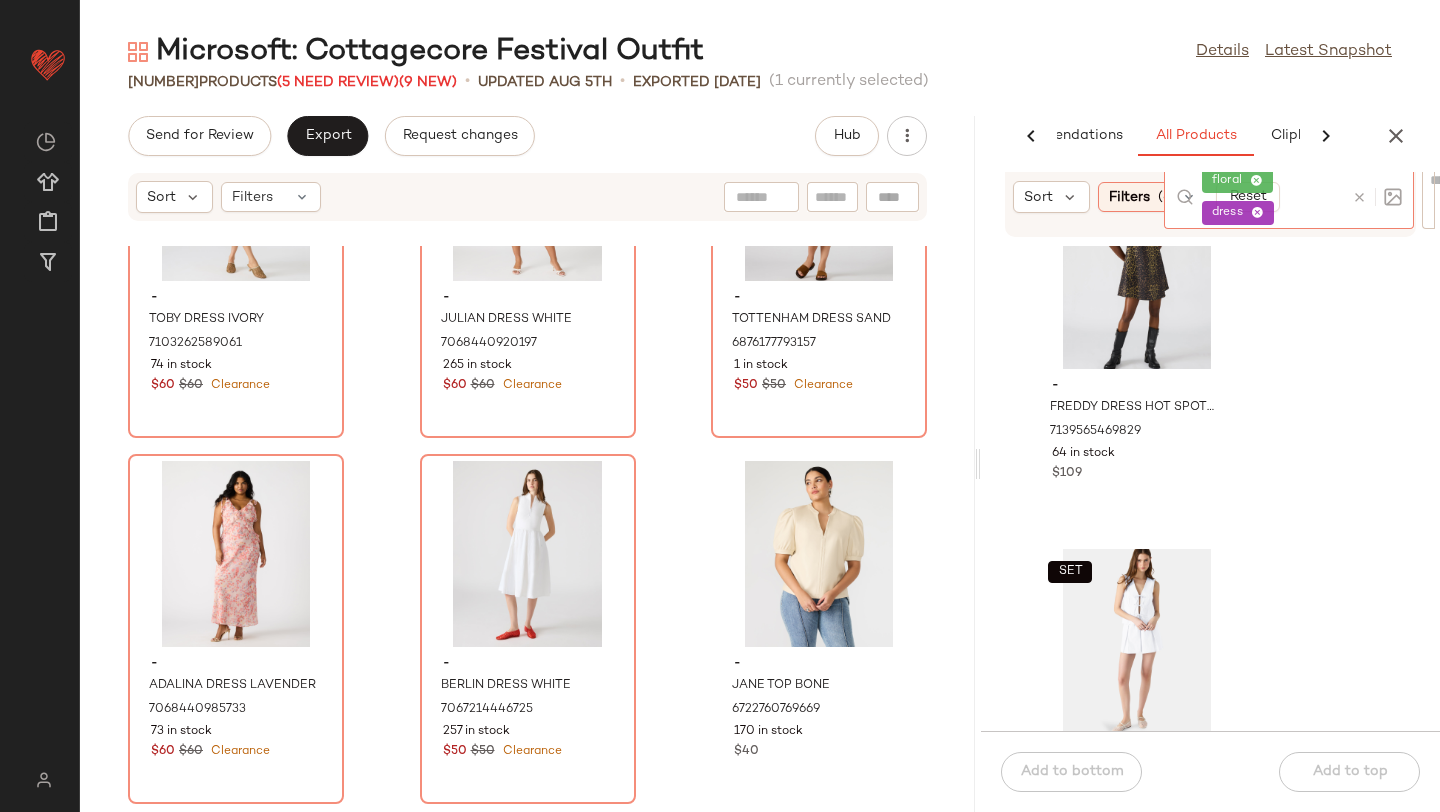 scroll, scrollTop: 3135, scrollLeft: 0, axis: vertical 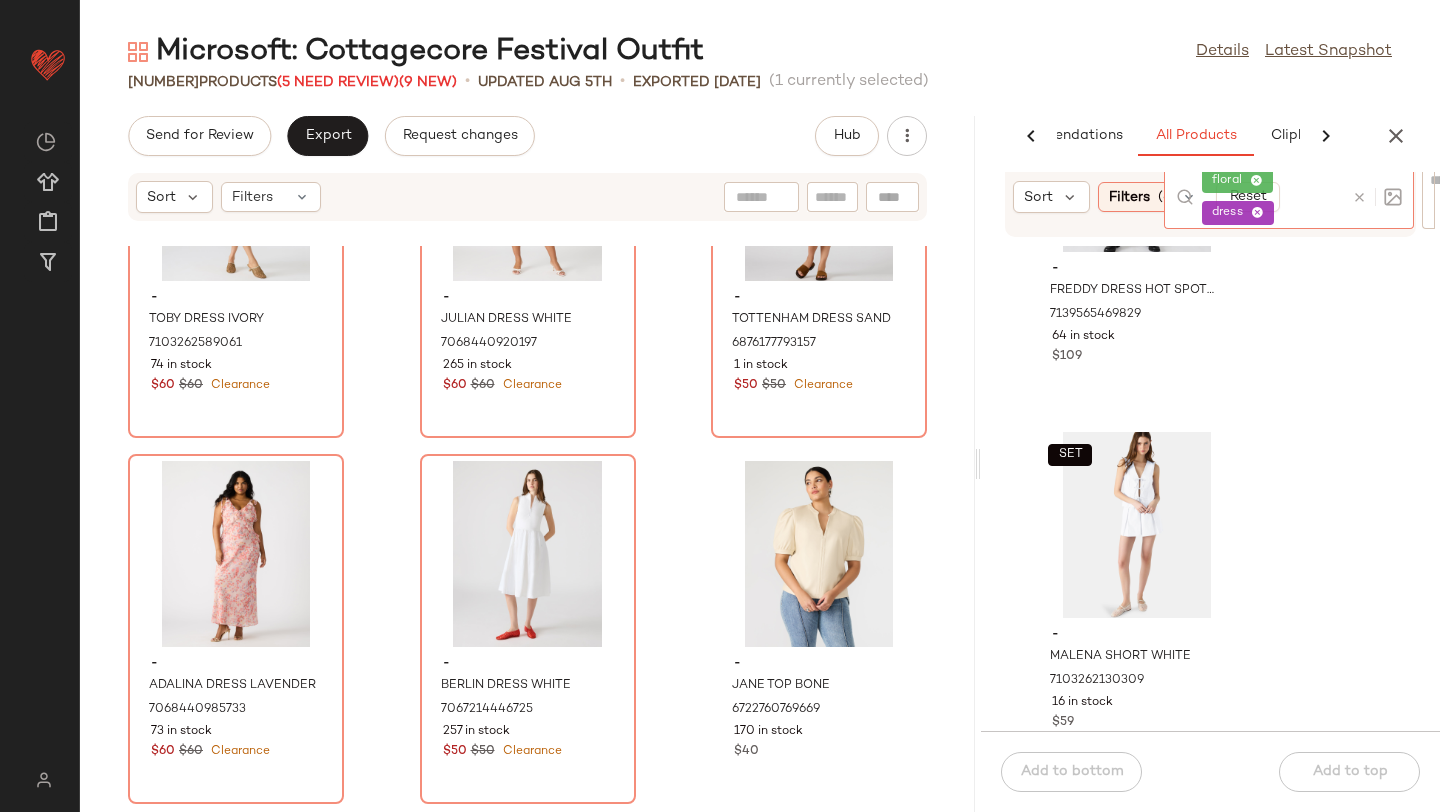 click 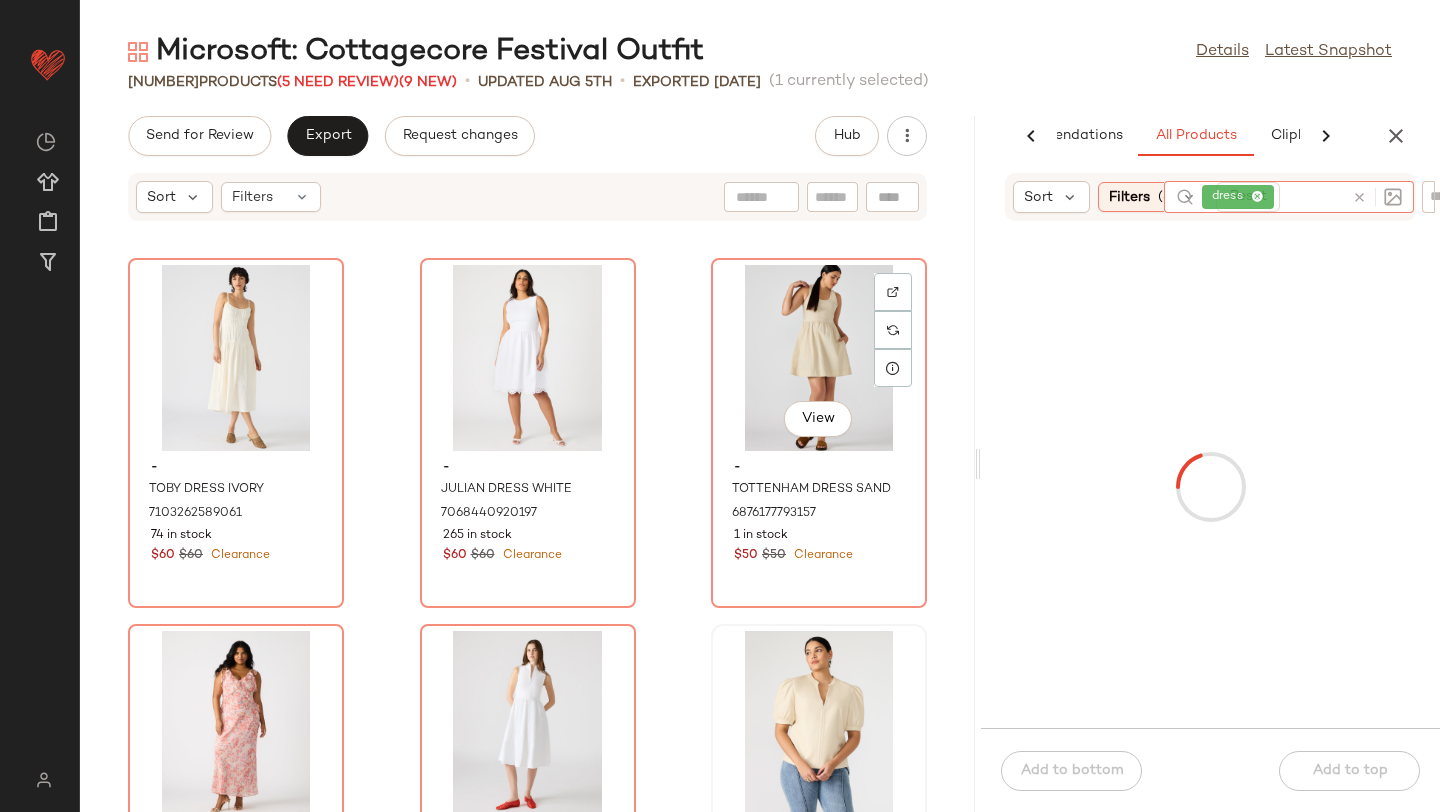 scroll, scrollTop: 1832, scrollLeft: 0, axis: vertical 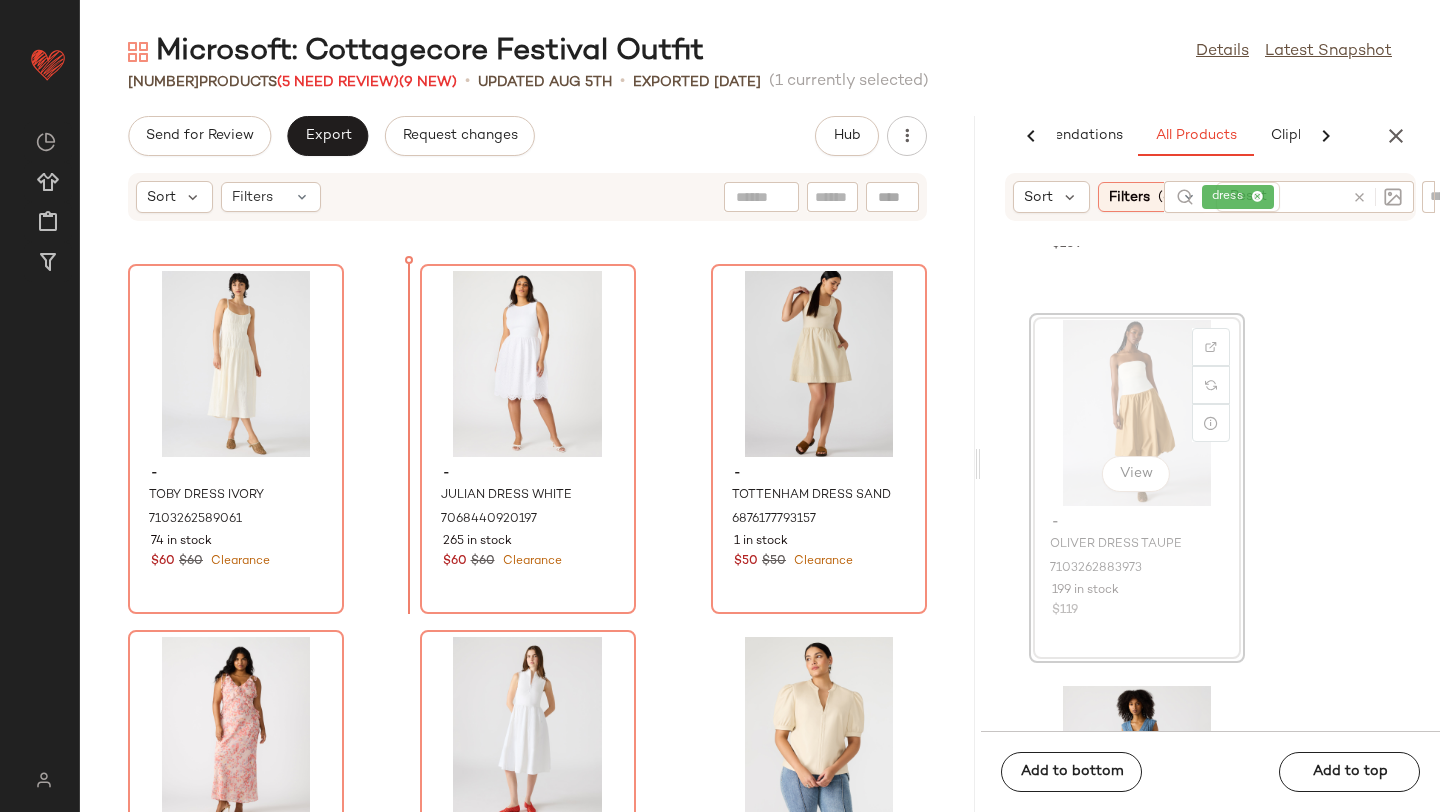 drag, startPoint x: 1115, startPoint y: 388, endPoint x: 371, endPoint y: 443, distance: 746.03015 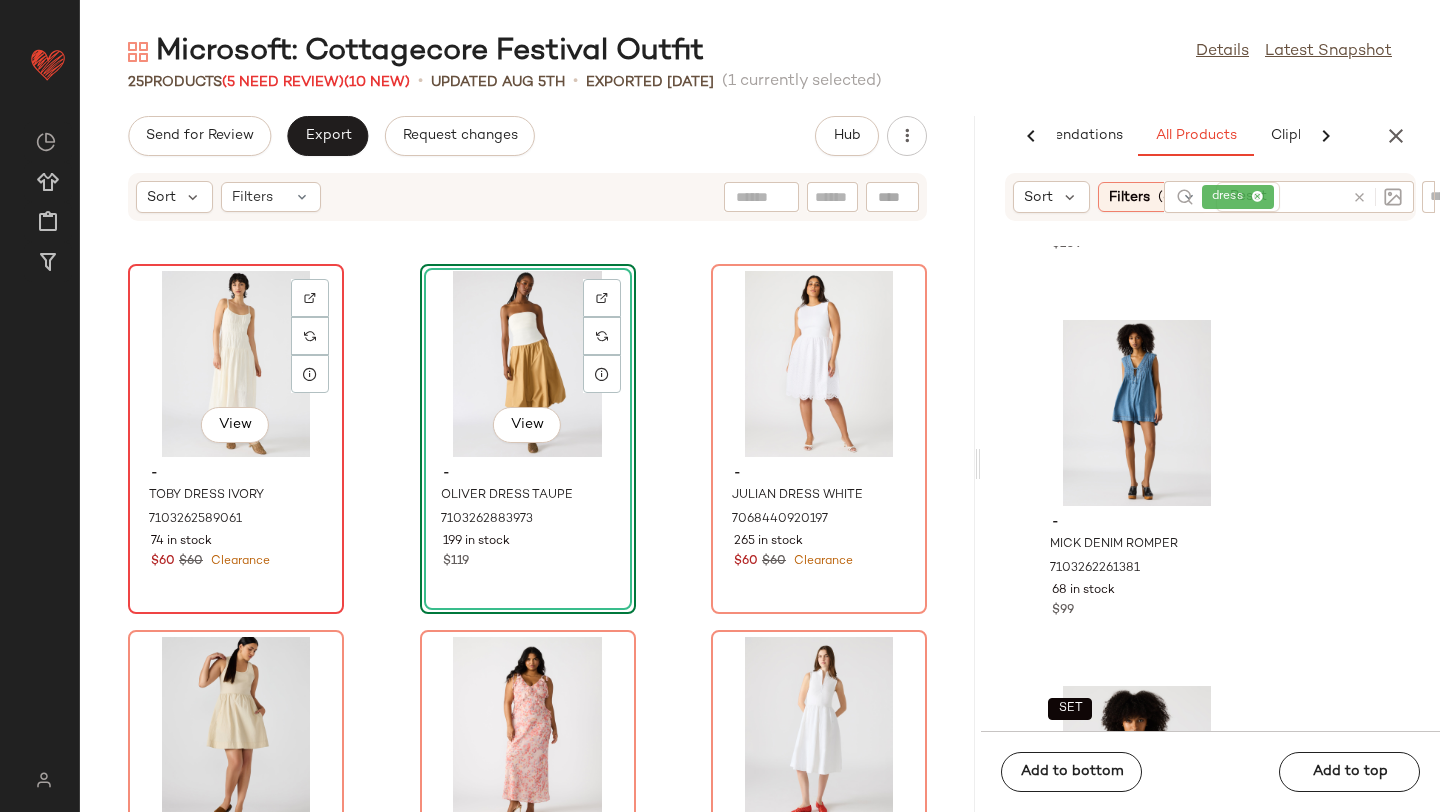 click on "View" 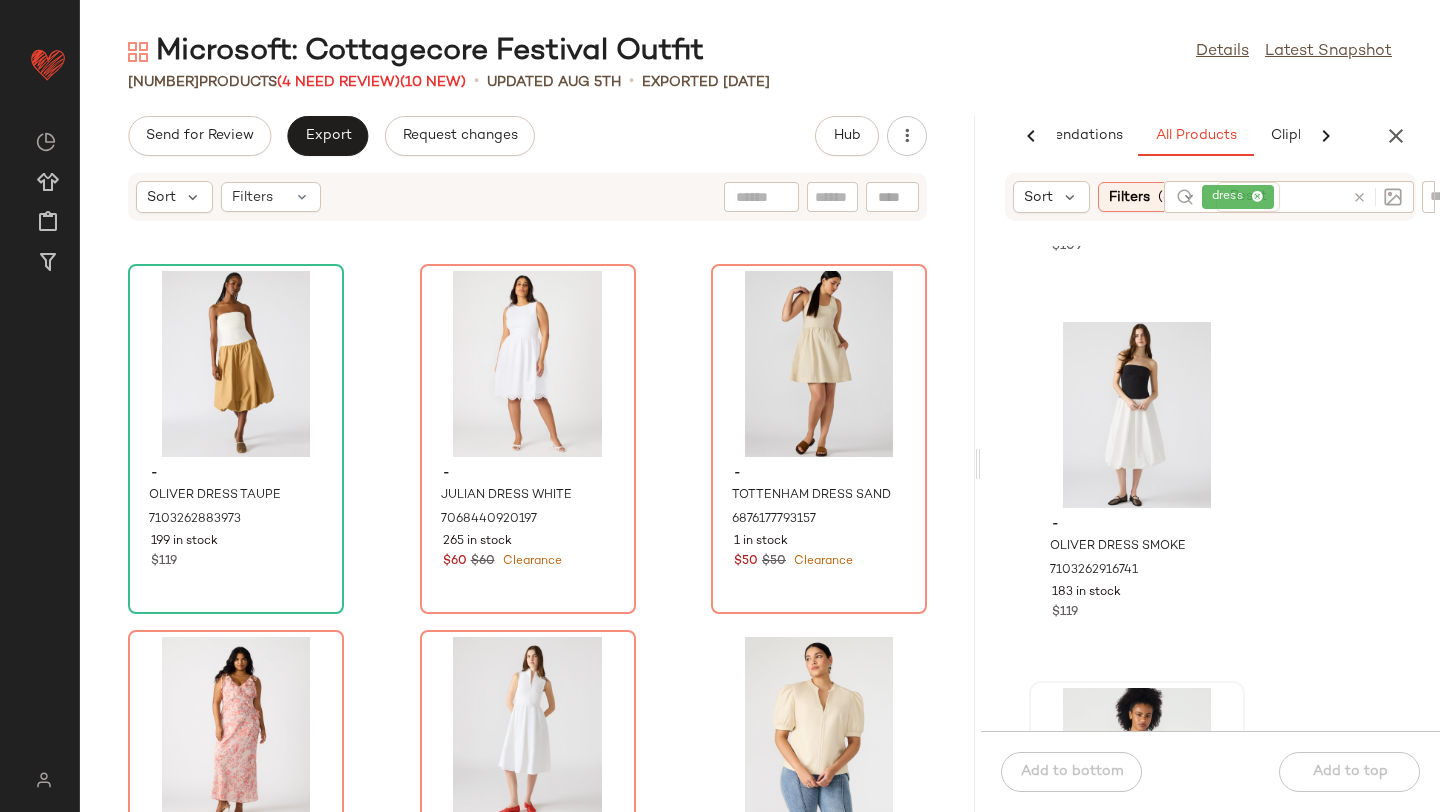 scroll, scrollTop: 13166, scrollLeft: 0, axis: vertical 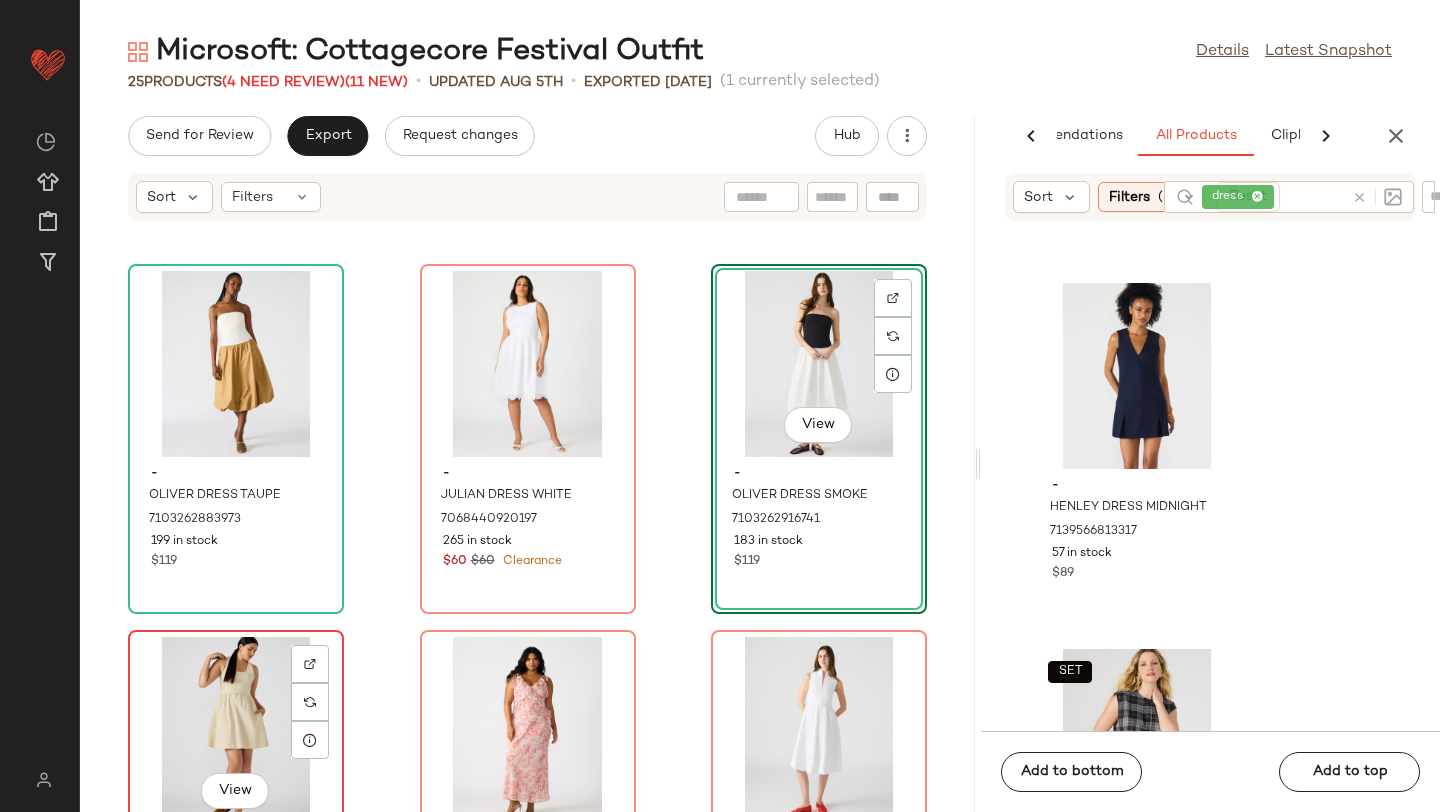 click on "View" 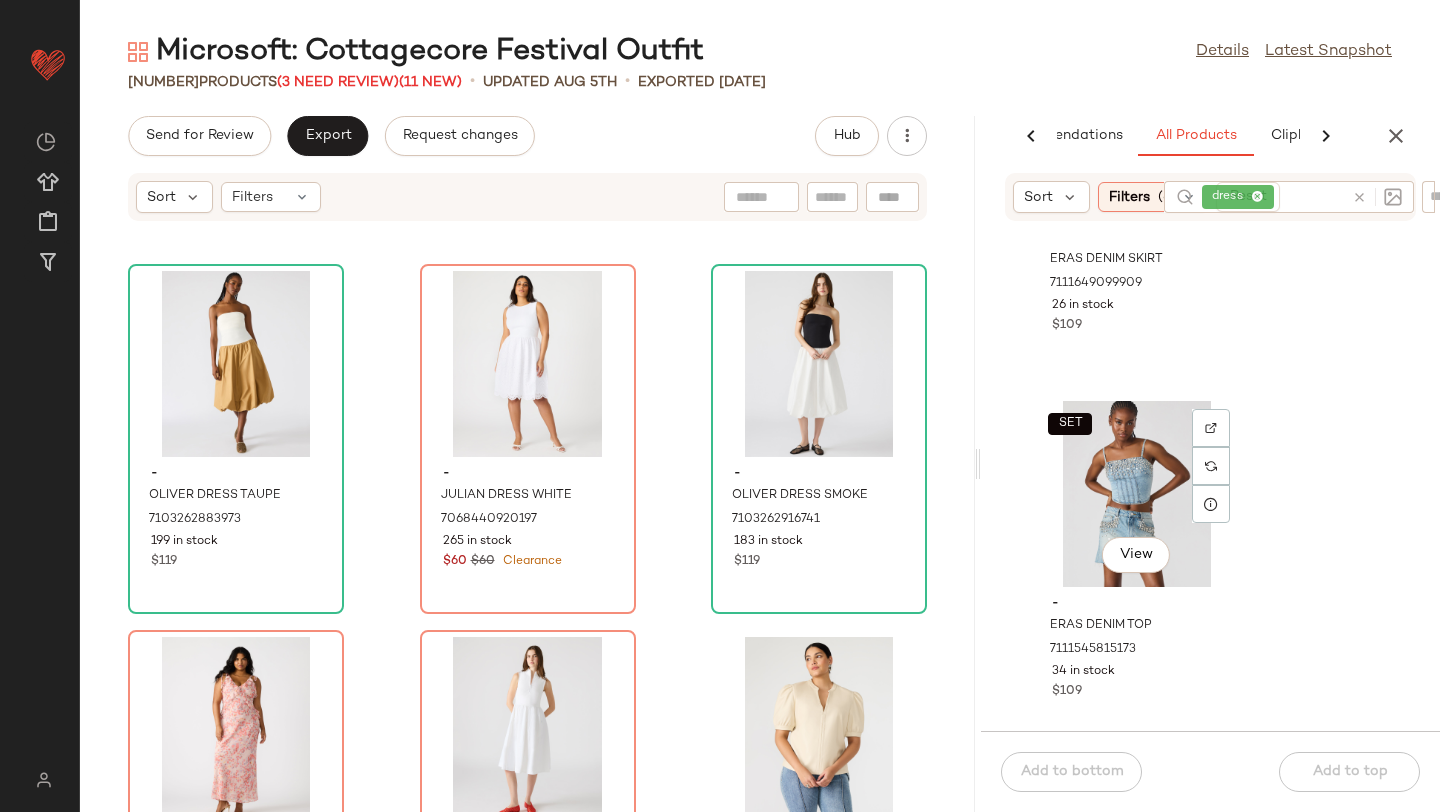 scroll, scrollTop: 21560, scrollLeft: 0, axis: vertical 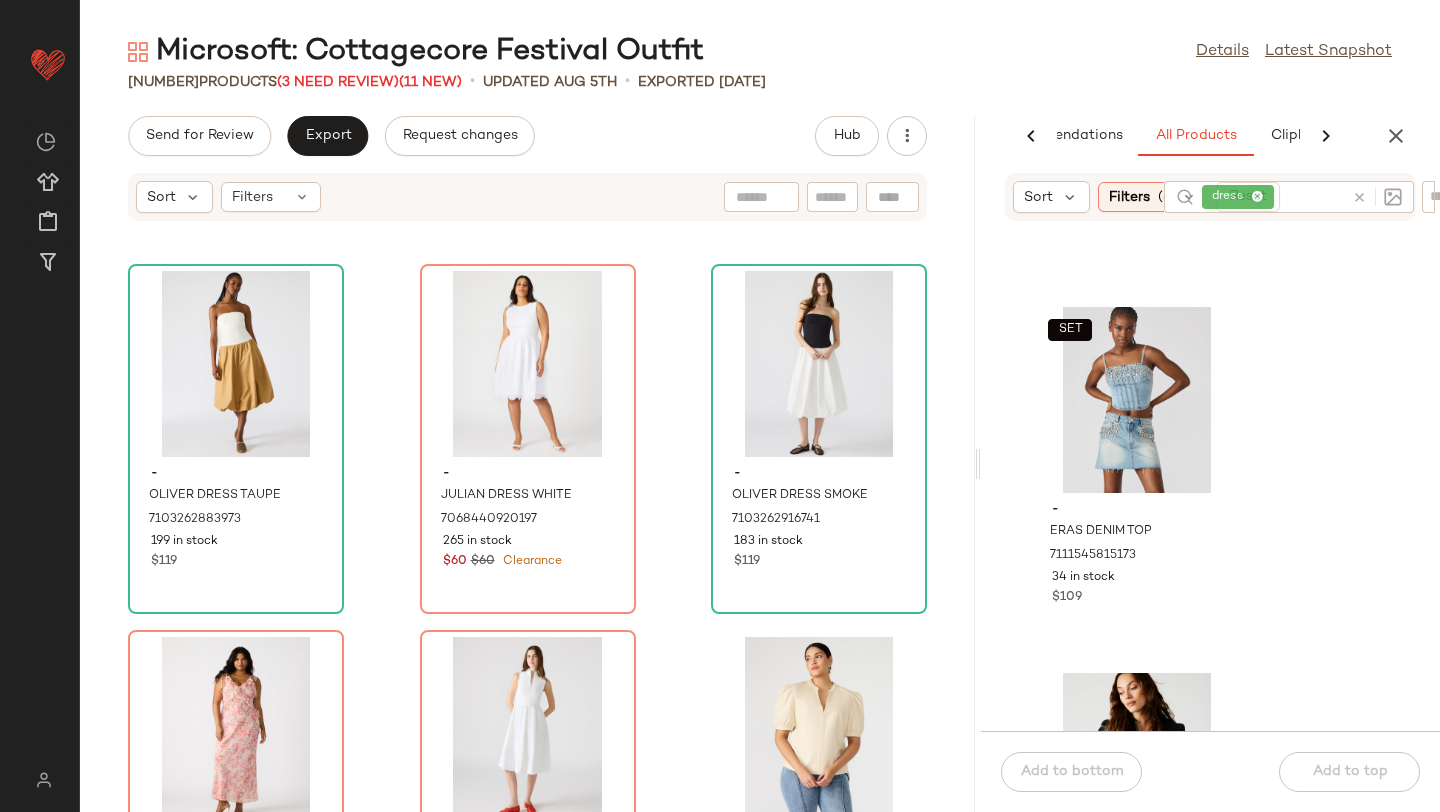 click 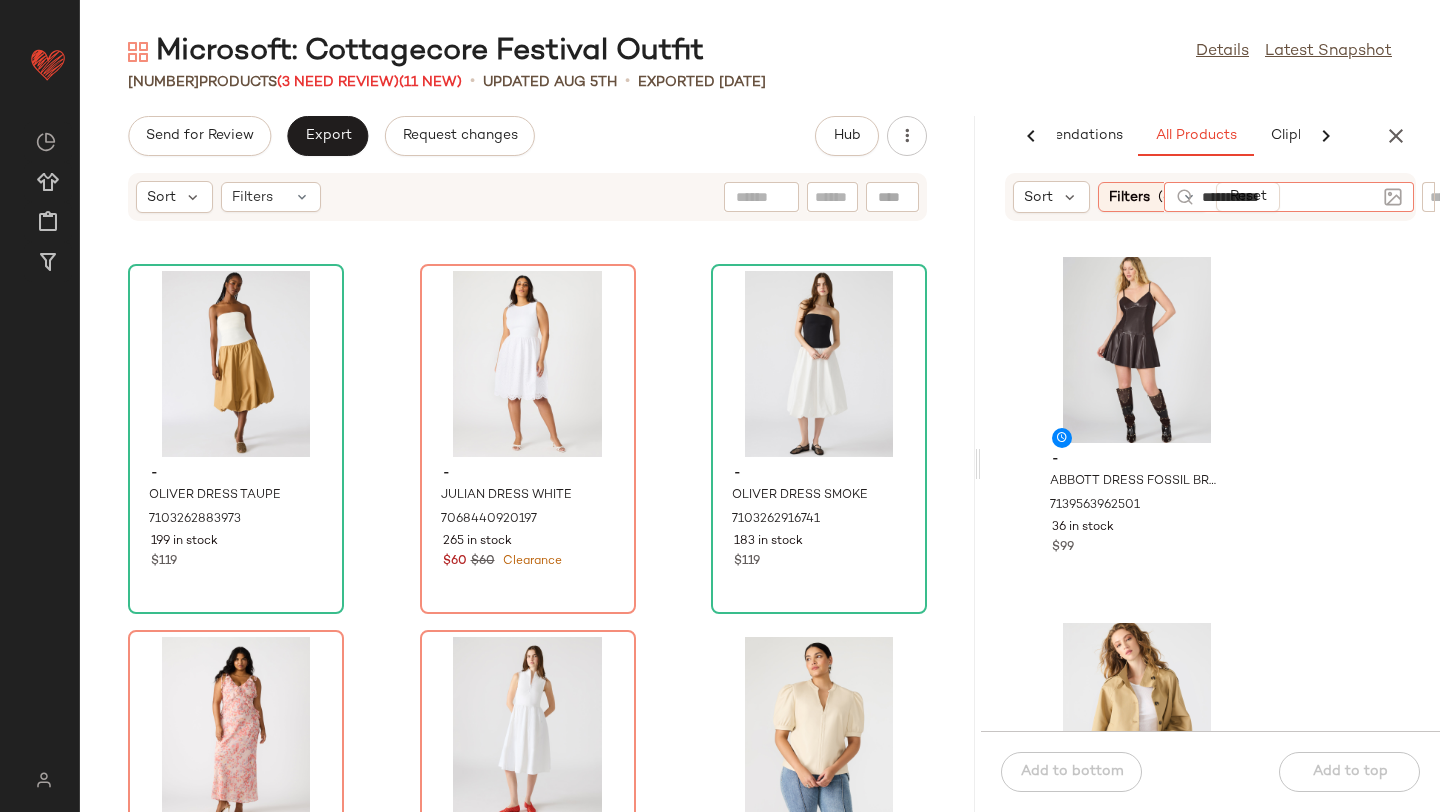 type on "**********" 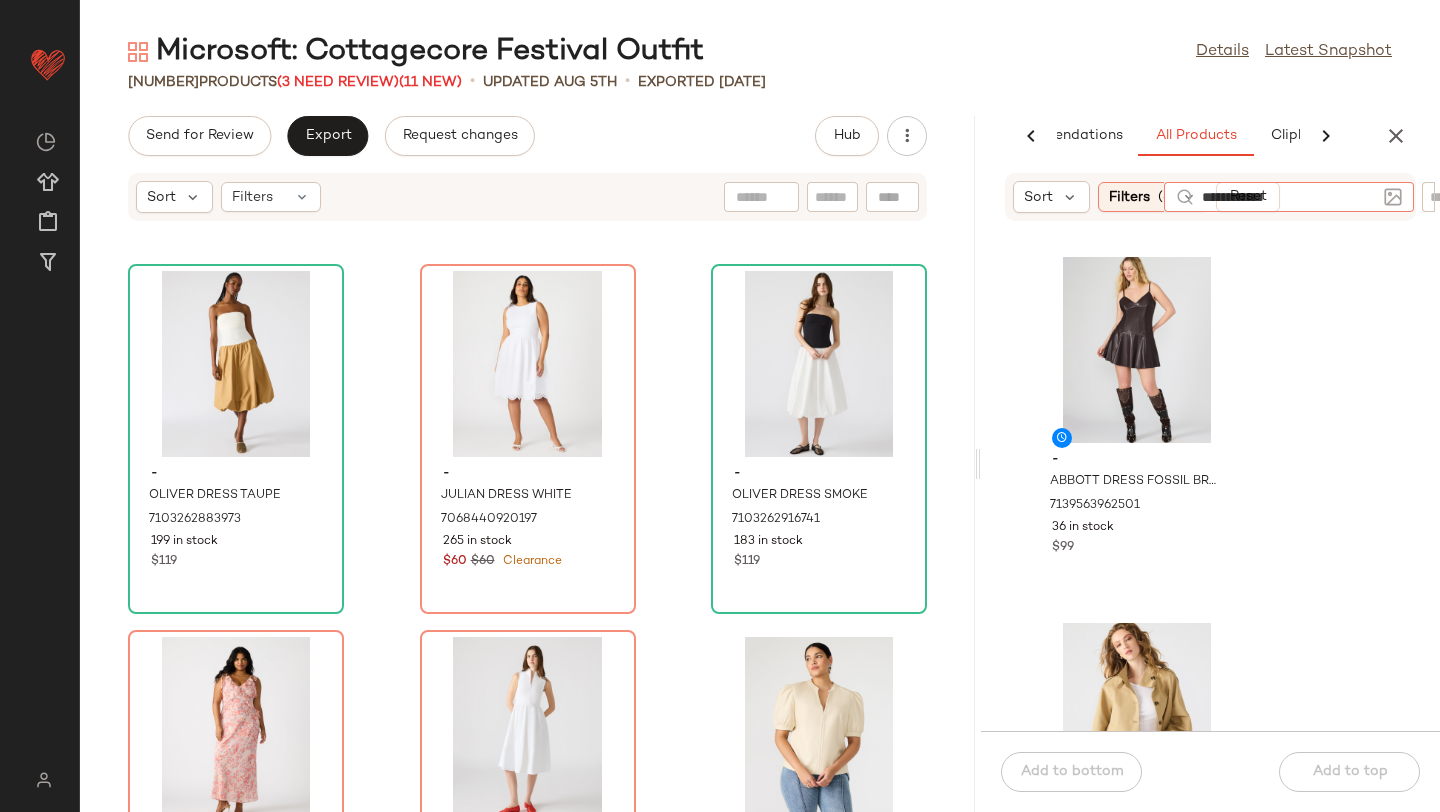 type 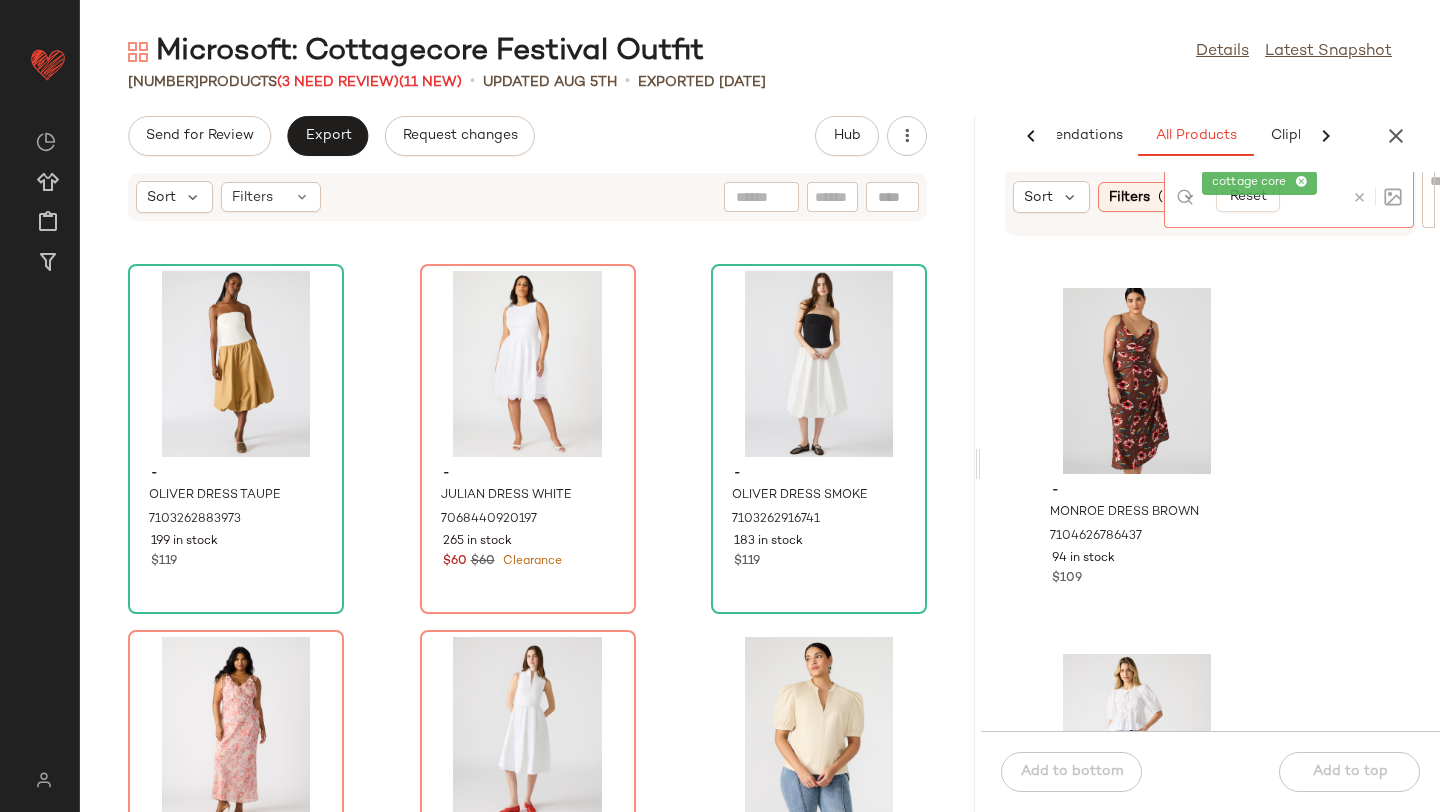 scroll, scrollTop: 6945, scrollLeft: 0, axis: vertical 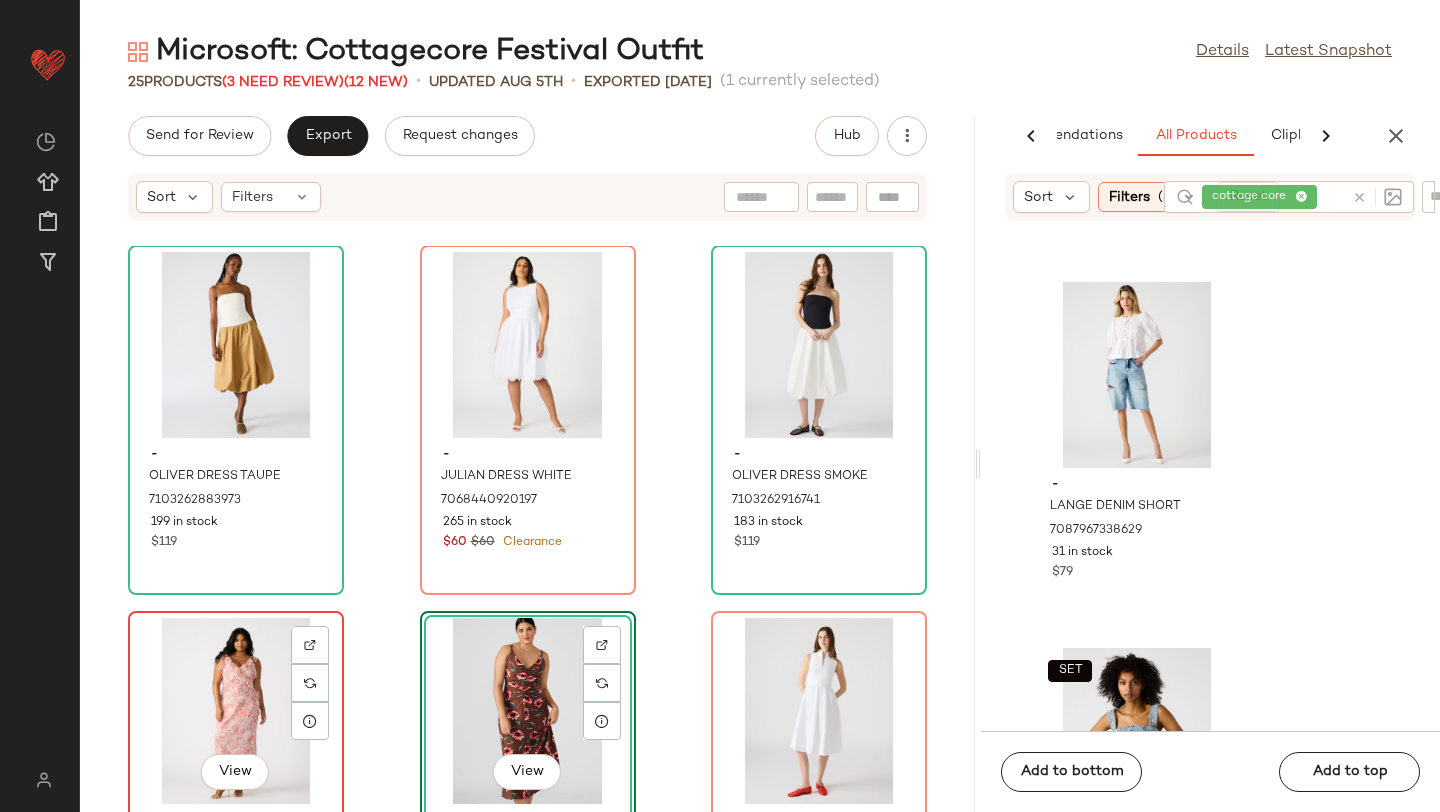 click on "View" 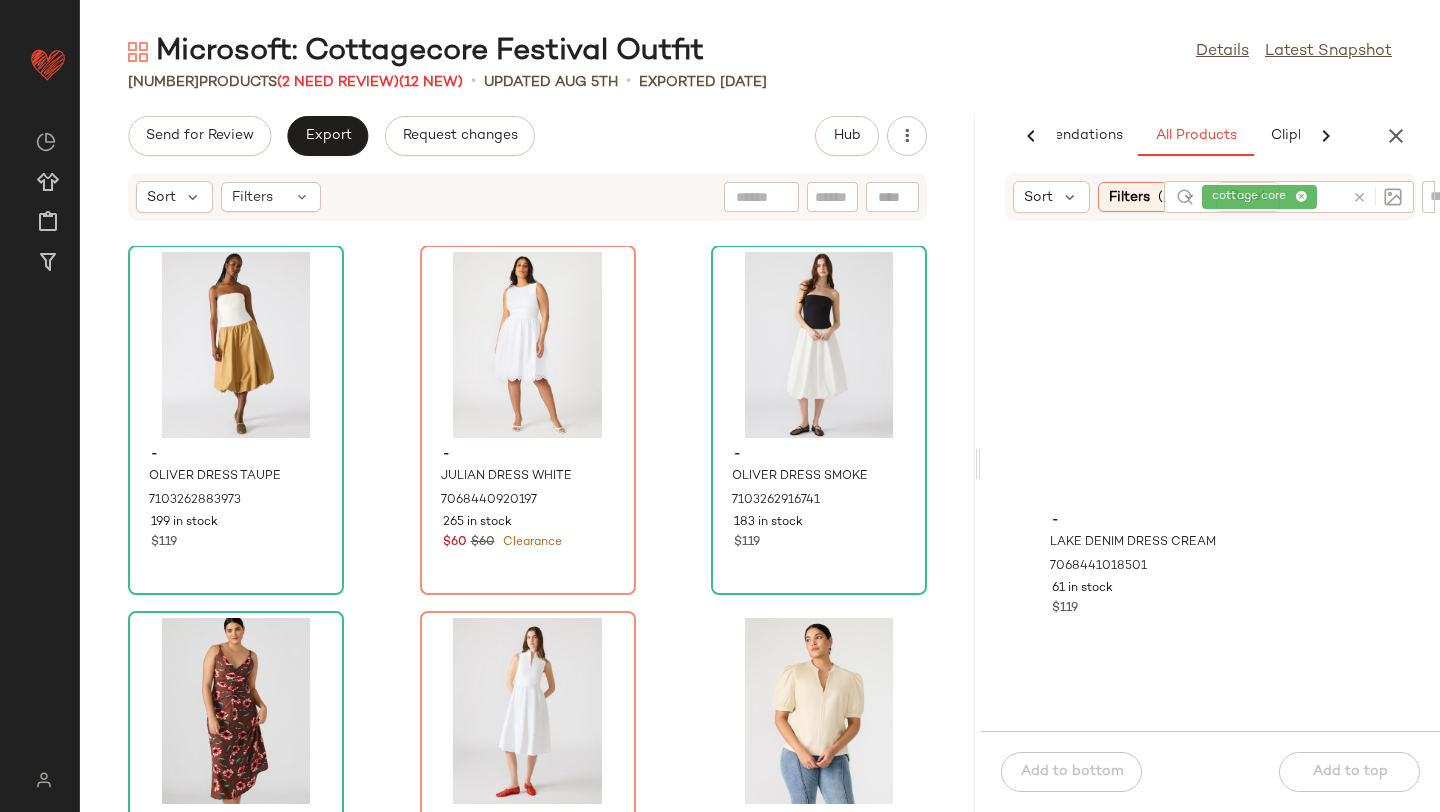 scroll, scrollTop: 0, scrollLeft: 0, axis: both 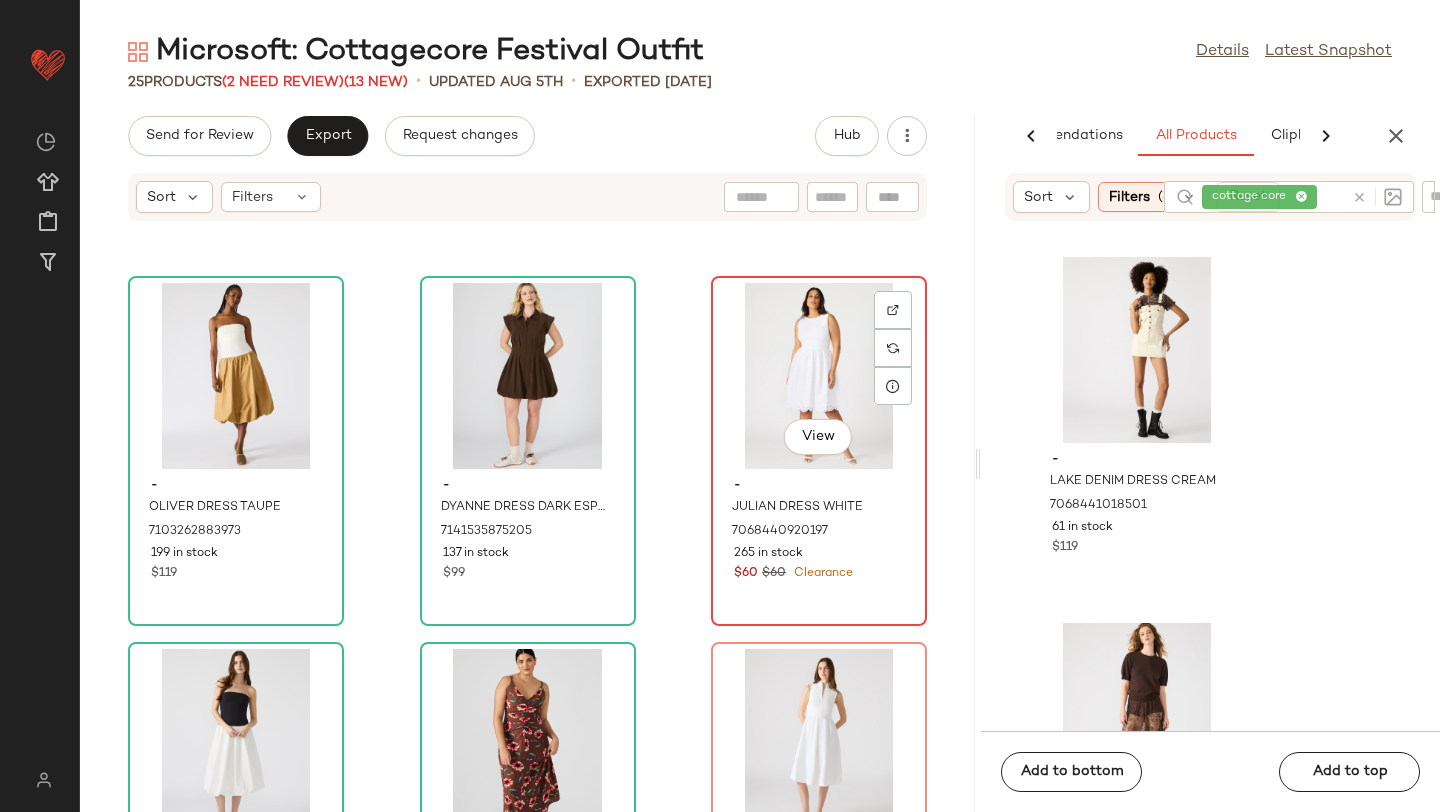 click on "View" 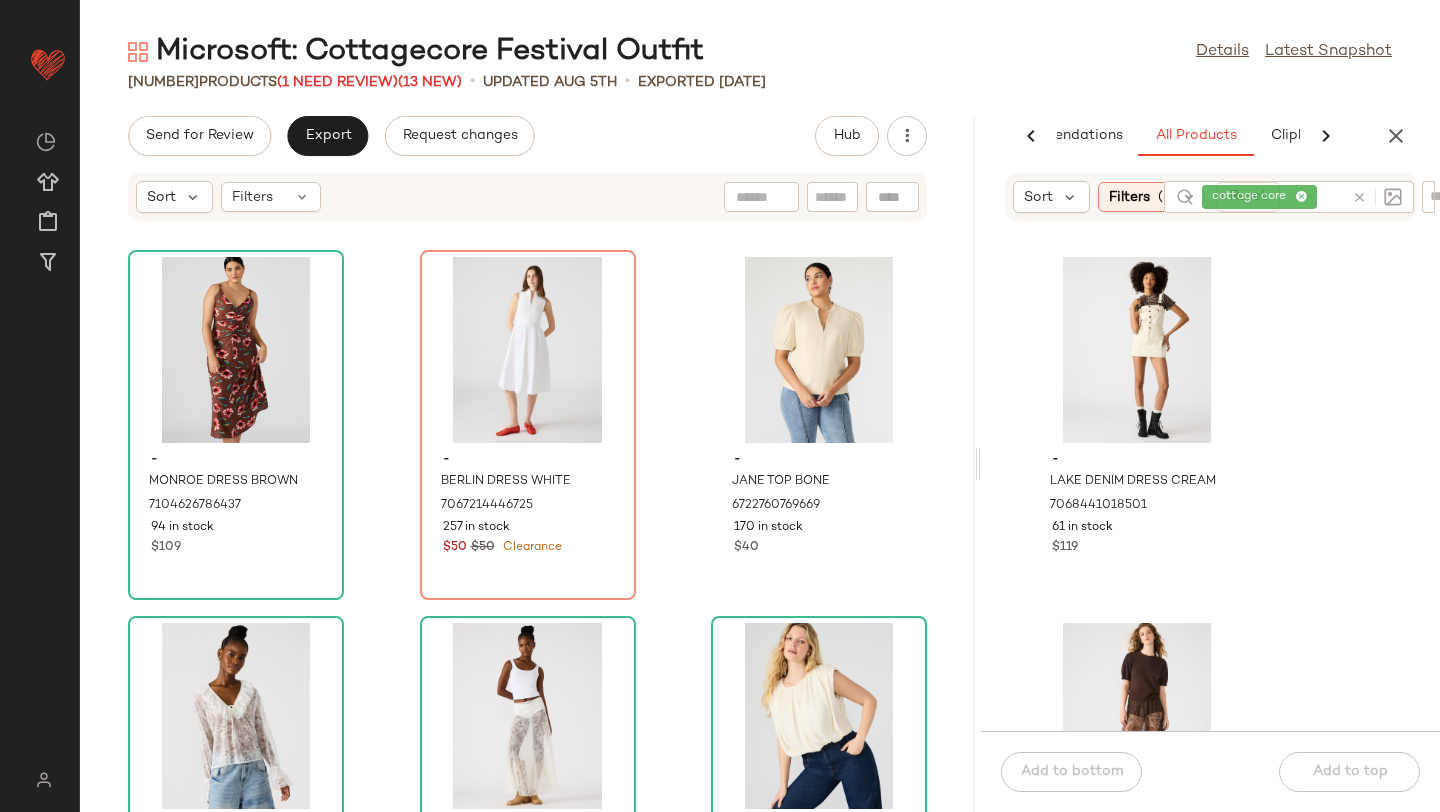 scroll, scrollTop: 2175, scrollLeft: 0, axis: vertical 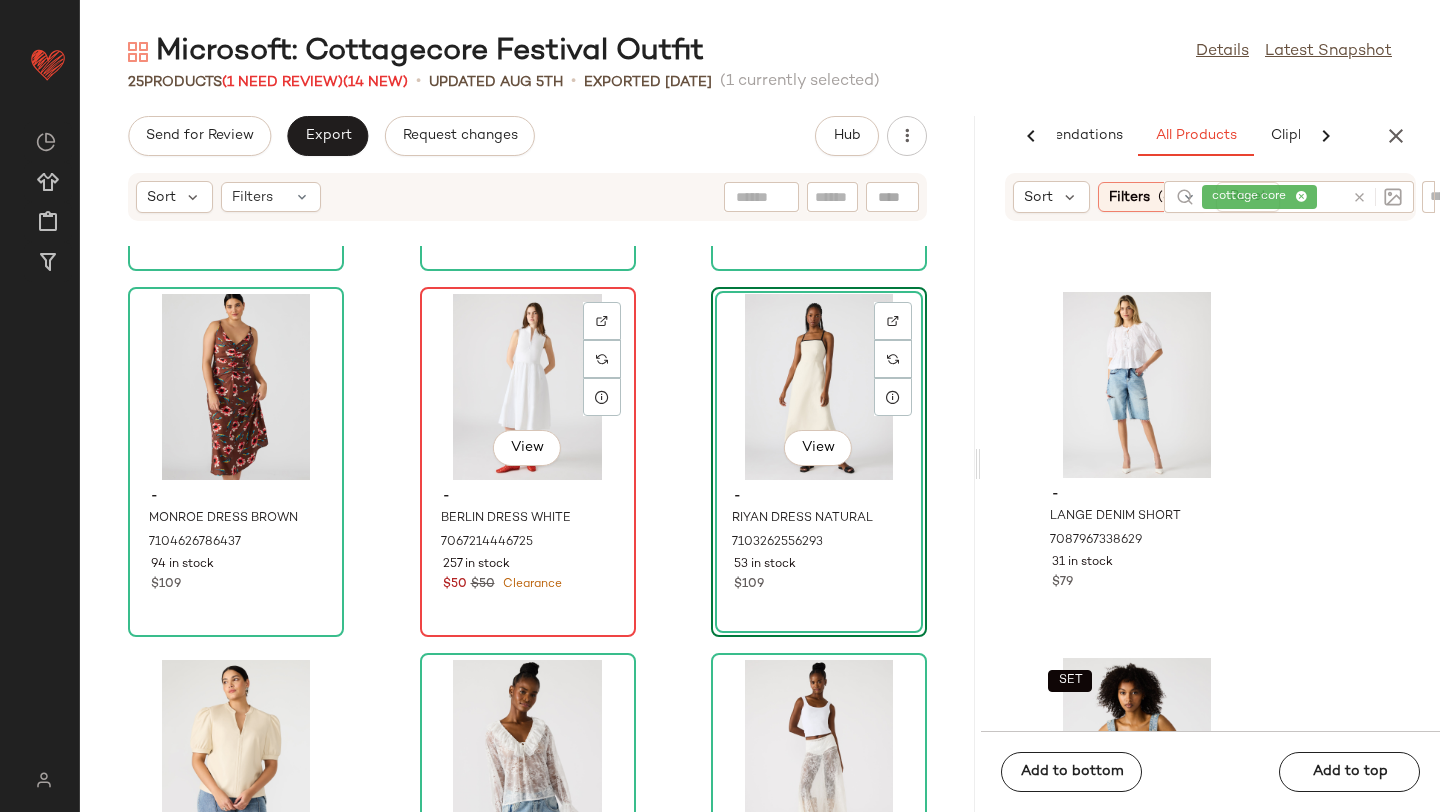 click on "View" 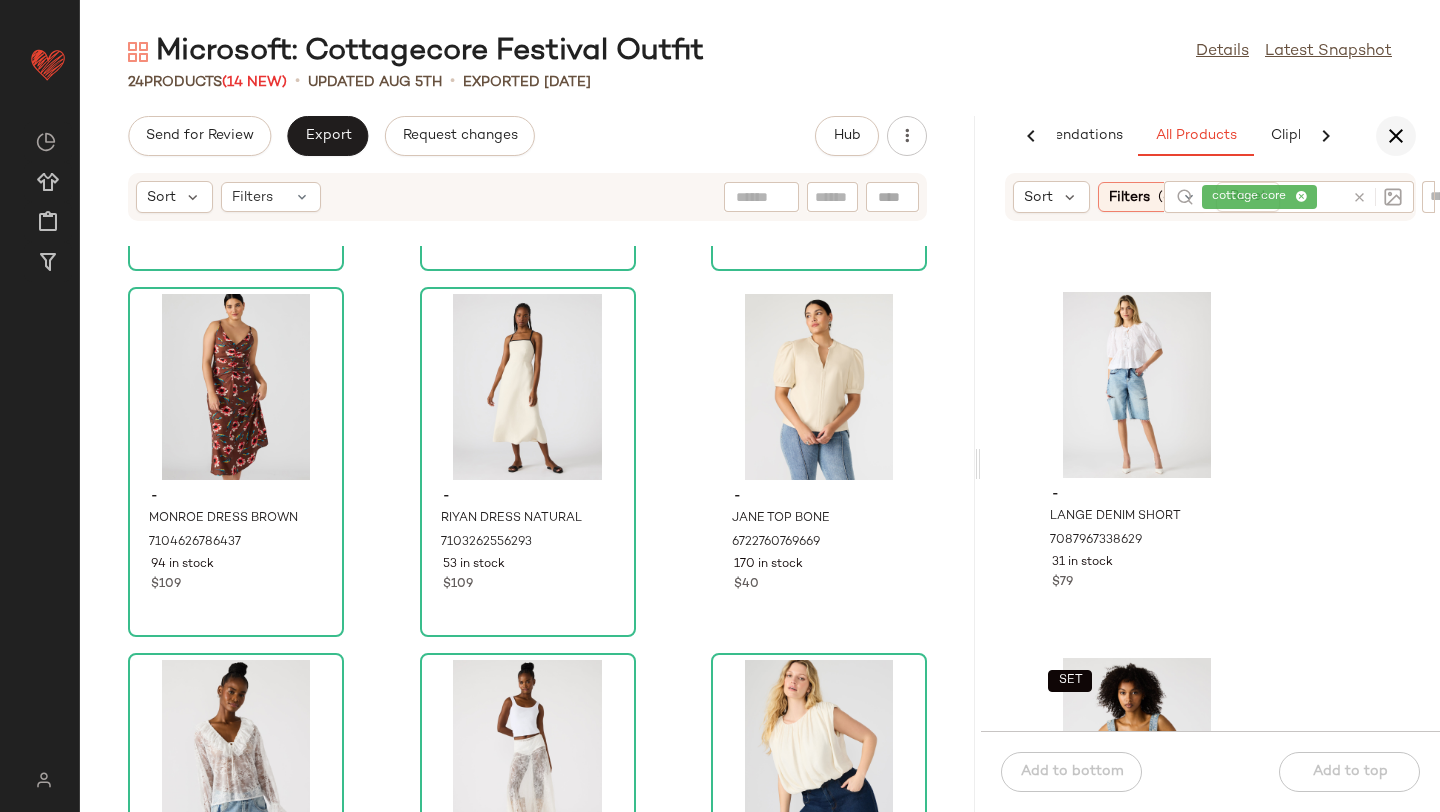 click at bounding box center [1396, 136] 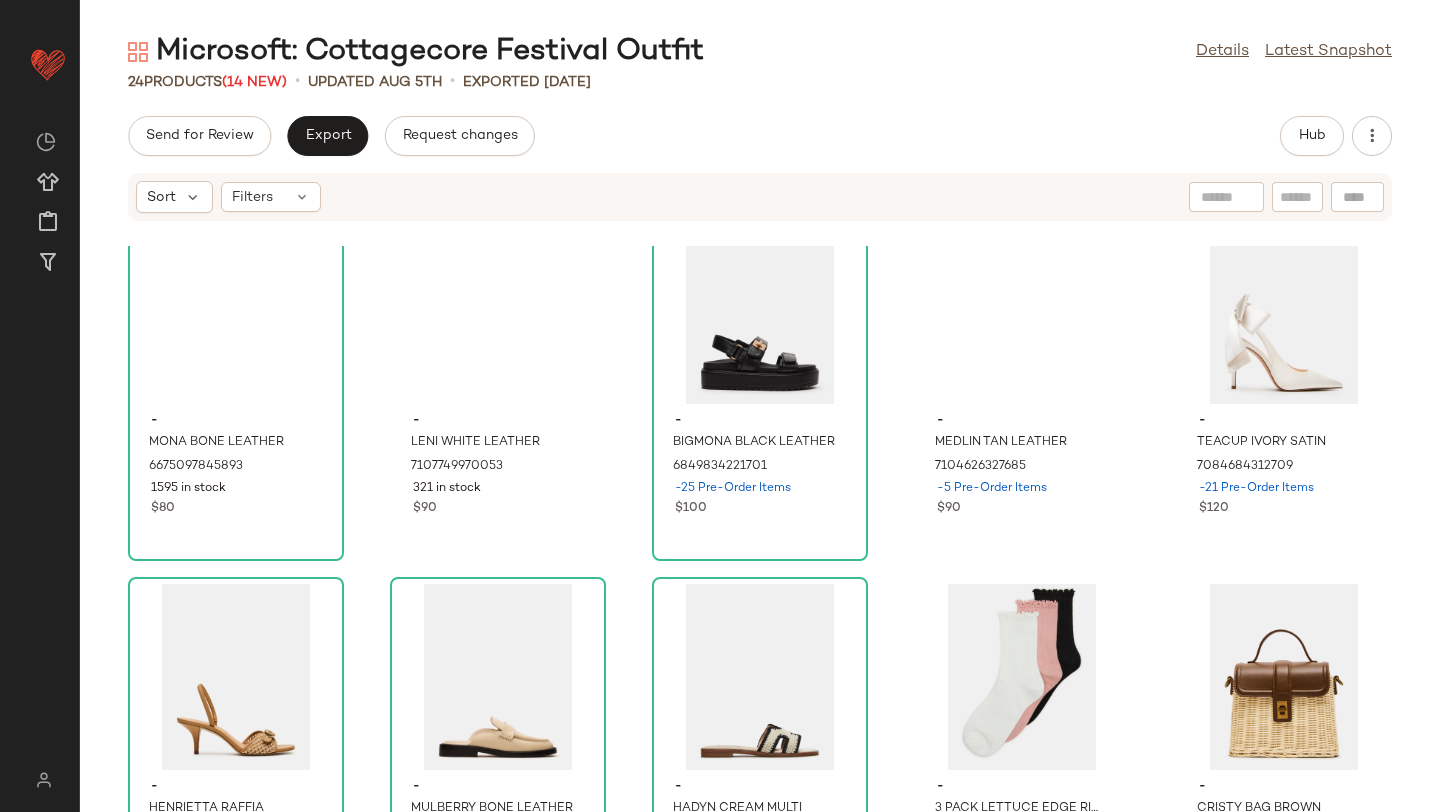 scroll, scrollTop: 0, scrollLeft: 0, axis: both 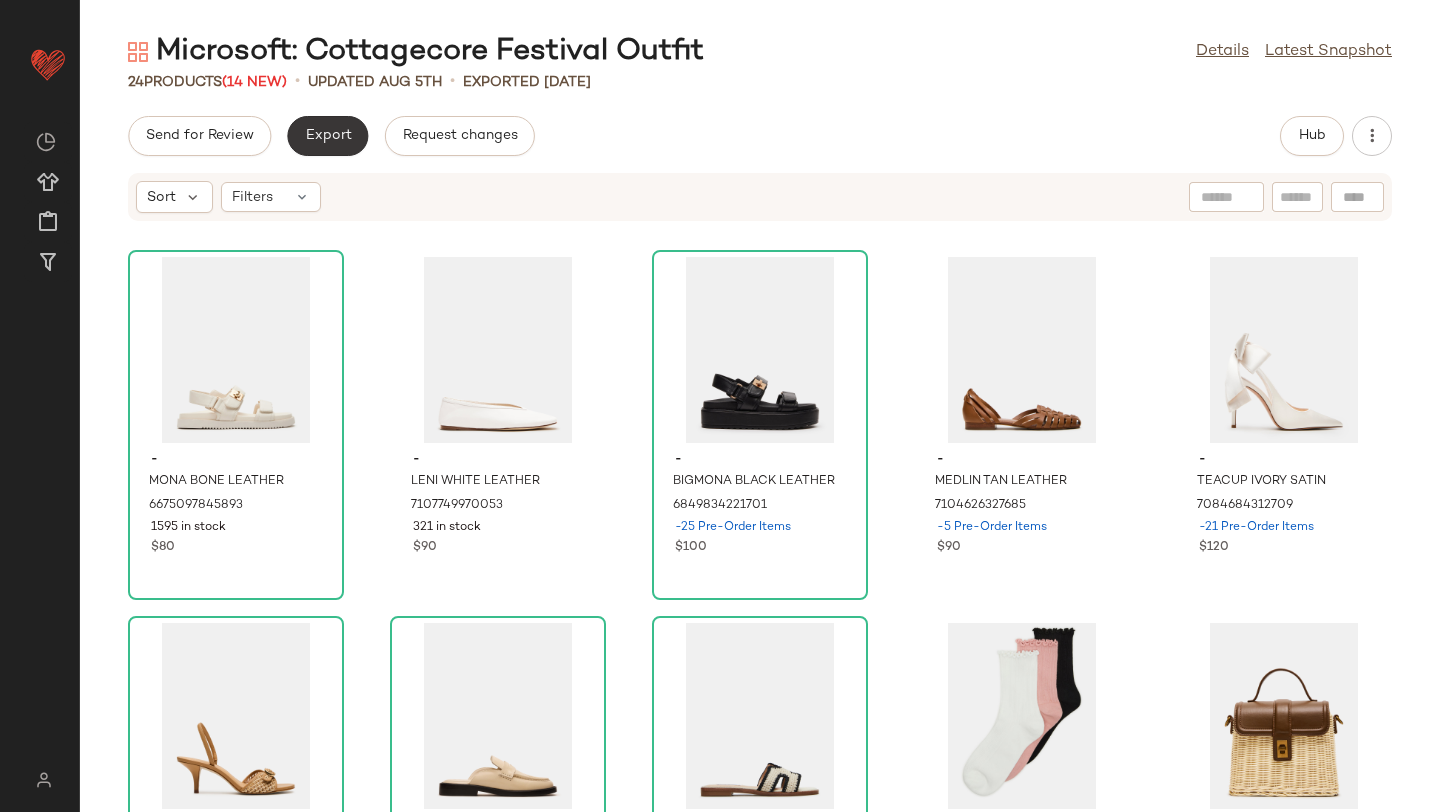 click on "Export" 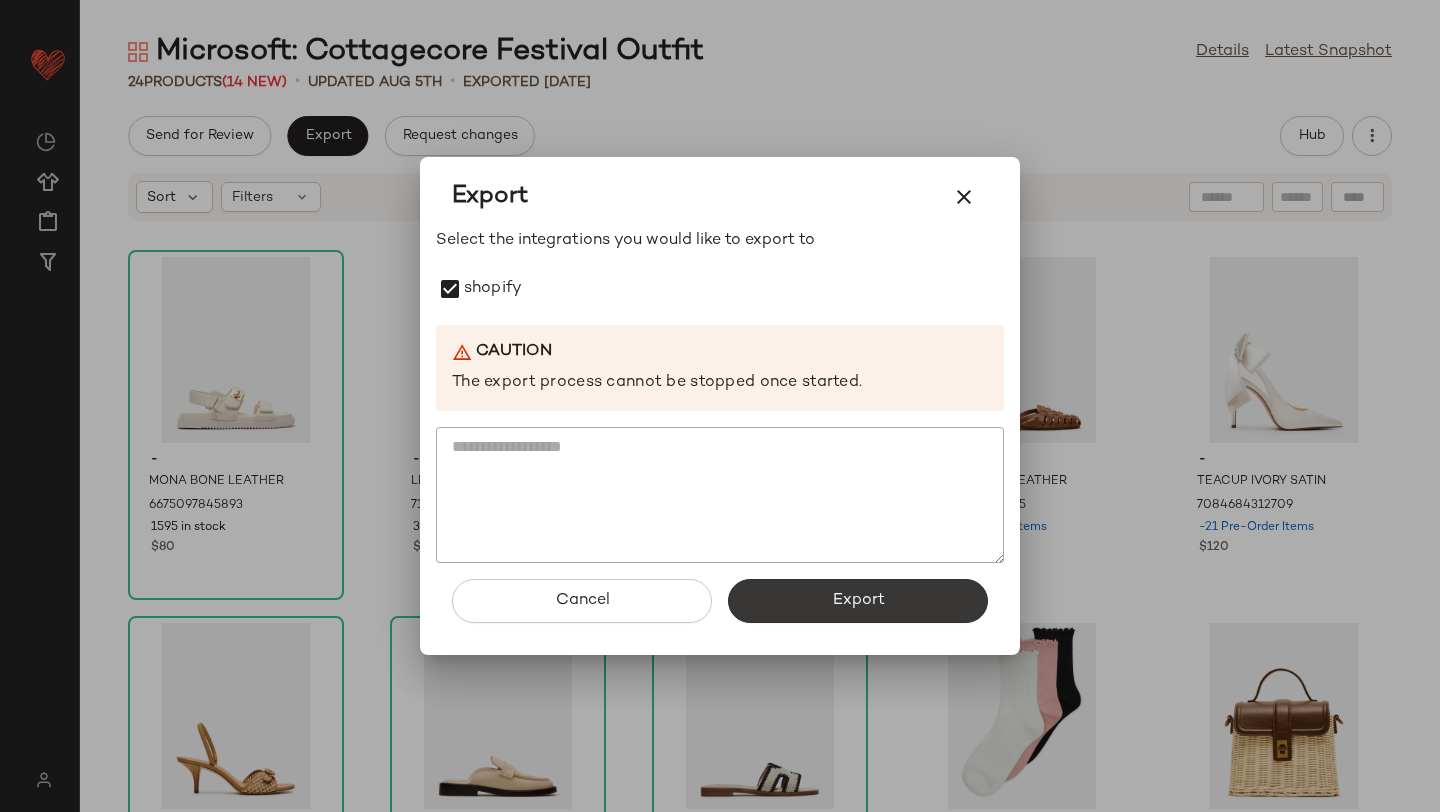click on "Export" at bounding box center [858, 601] 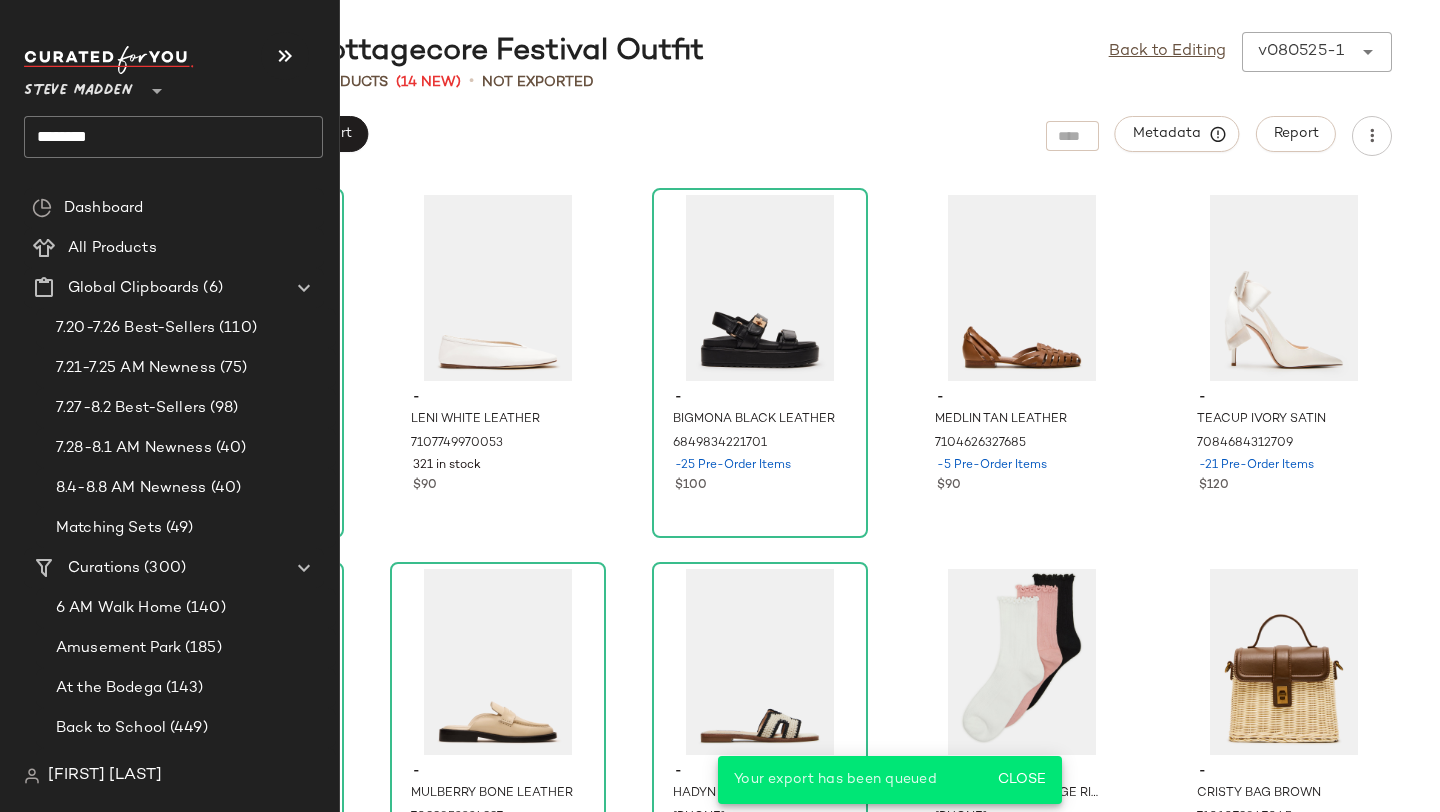 click on "********" 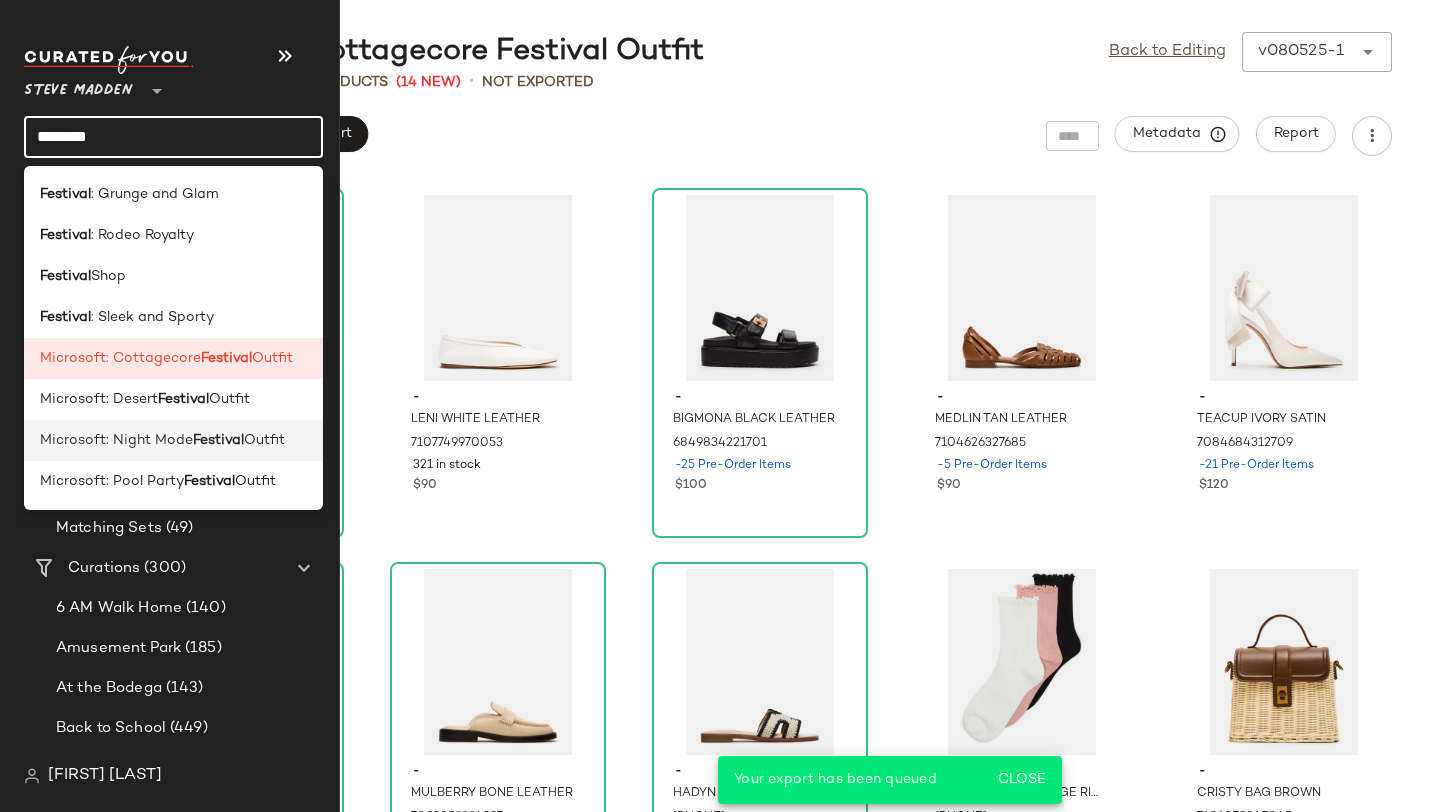 click on "Microsoft: Night Mode" at bounding box center [116, 440] 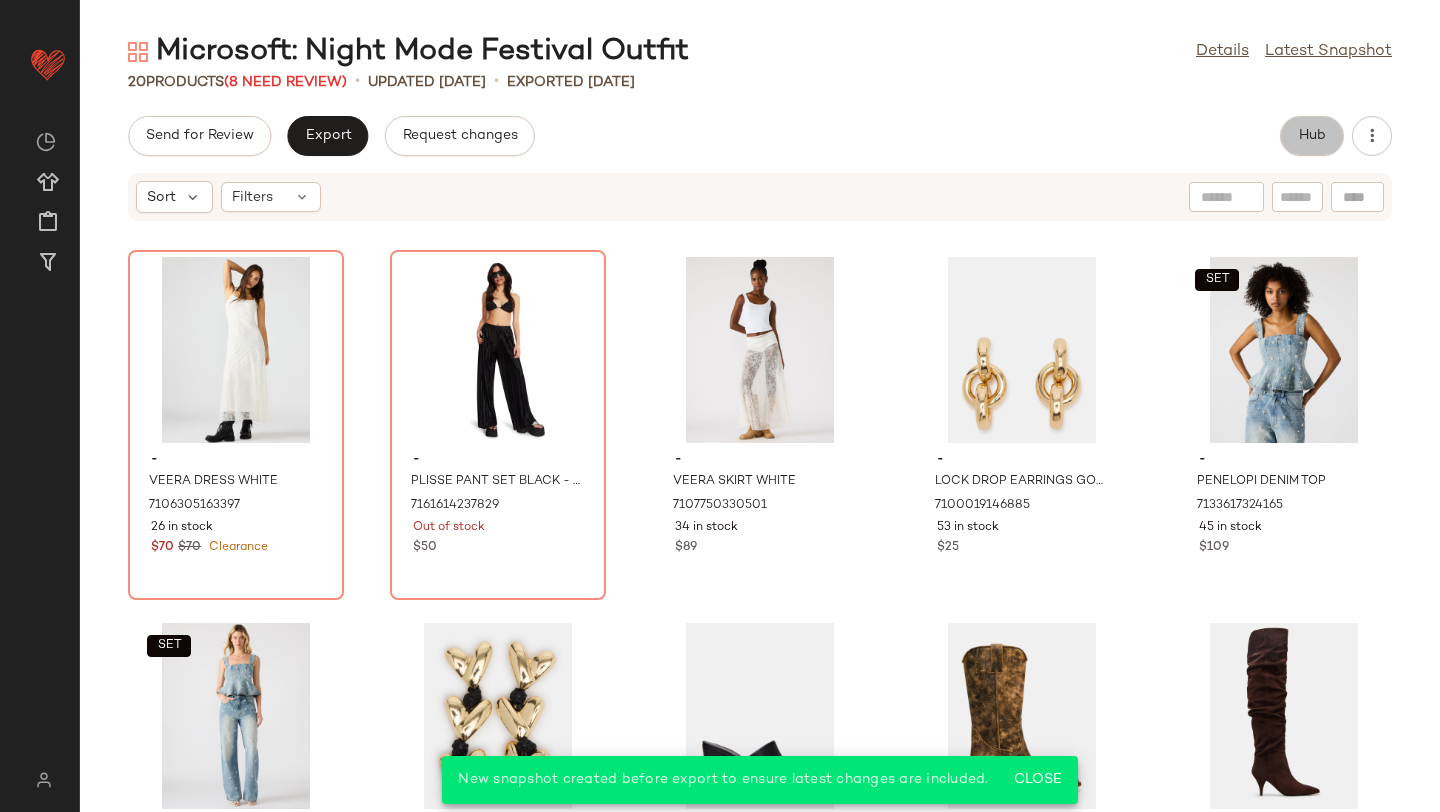 click on "Hub" at bounding box center [1312, 136] 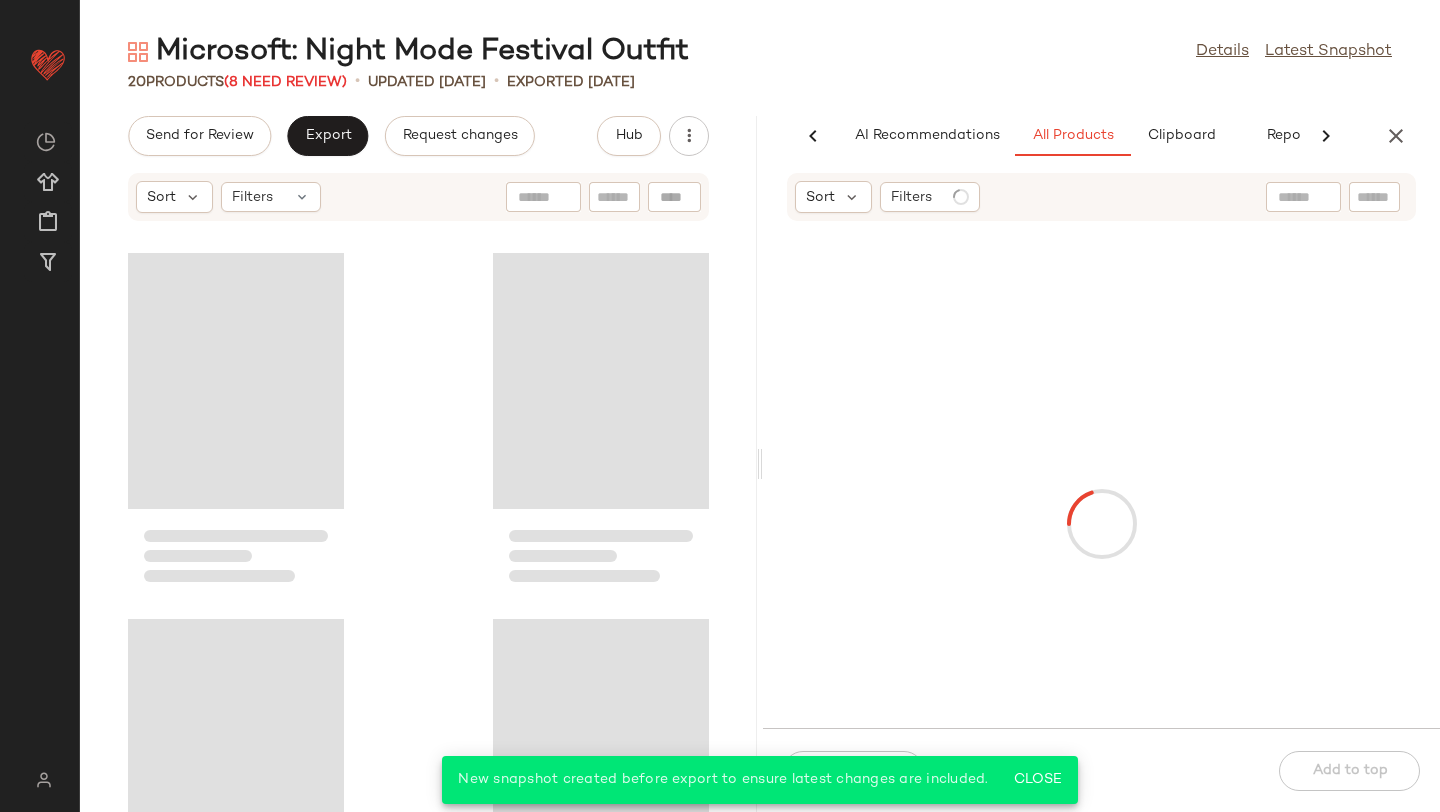 scroll, scrollTop: 0, scrollLeft: 47, axis: horizontal 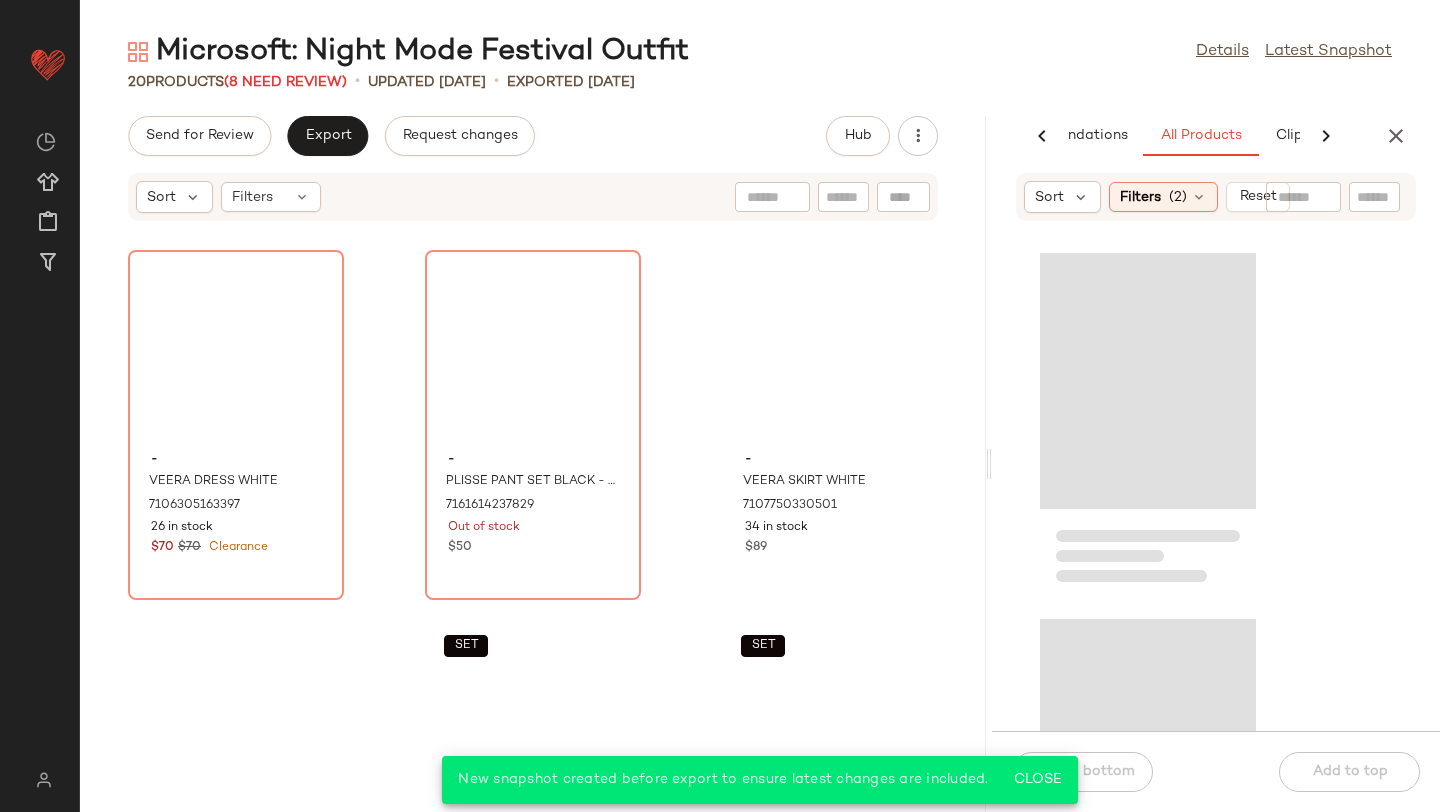 drag, startPoint x: 760, startPoint y: 388, endPoint x: 1116, endPoint y: 378, distance: 356.1404 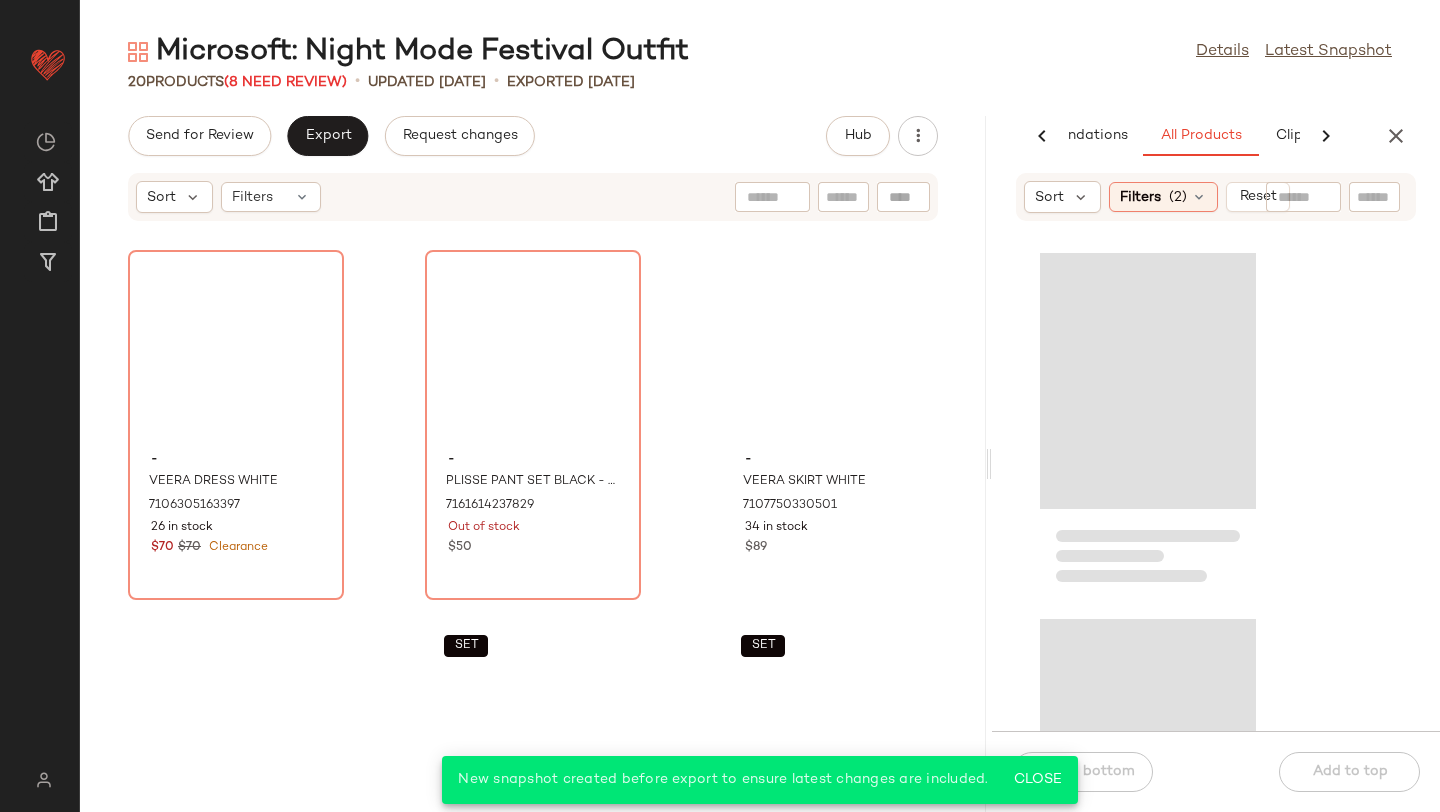 click on "Microsoft: Night Mode Festival Outfit  Details   Latest Snapshot  20   Products   (8 Need Review)   •   updated Jun 30th  •  Exported May 27th  Send for Review   Export   Request changes   Hub  Sort  Filters - VEERA DRESS WHITE 7106305163397 26 in stock $70 $70 Clearance - PLISSE PANT SET BLACK - SM REBOOTED 7161614237829 Out of stock $50 - VEERA SKIRT WHITE 7107750330501 34 in stock $89 - LOCK DROP EARRINGS GOLD 7100019146885 53 in stock $25  SET  - PENELOPI DENIM TOP 7133617324165 45 in stock $109  SET  - PERLEI JEAN 7134976475269 40 in stock $149 - HEART LINEAR EARRINGS BLACK/GOLD 7100019343493 55 in stock $25 - PIPPA BLACK LEATHER 7111649034373 9 in stock $110 - ALBANY BROWN DISTRESSED 7101310402693 2402 in stock $160 - LINGER BROWN SUEDE 7139296379013 57 in stock $230 - NATASHA BAG BLACK 7101080436869 438 in stock $79 - TRACIE BLACK SUEDE 7078636355717 -74 Pre-Order Items $100  AI Recommendations   All Products   Clipboard   Report  Sort  Filters  (2)   Reset   Add to bottom   Add to top" at bounding box center [760, 422] 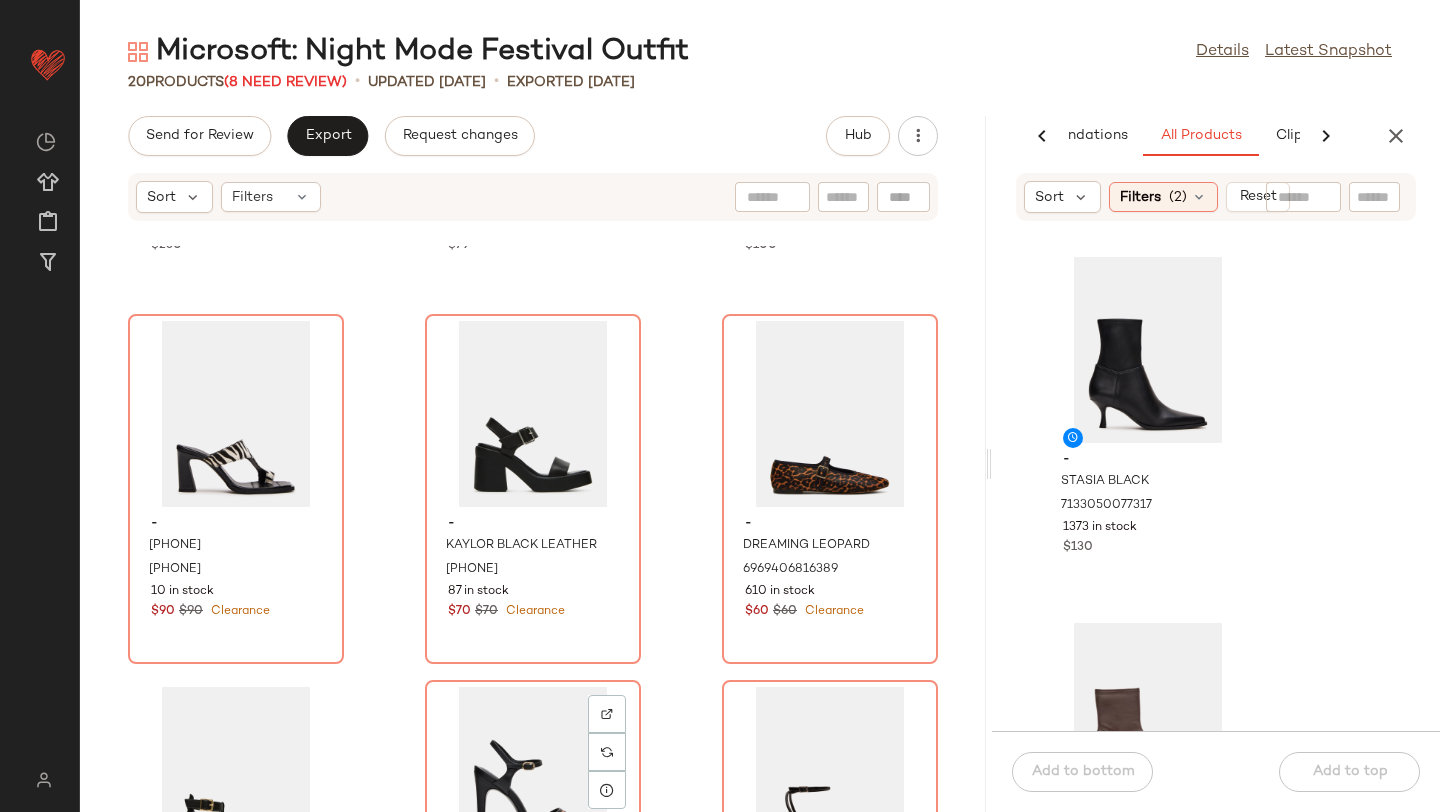 scroll, scrollTop: 1423, scrollLeft: 0, axis: vertical 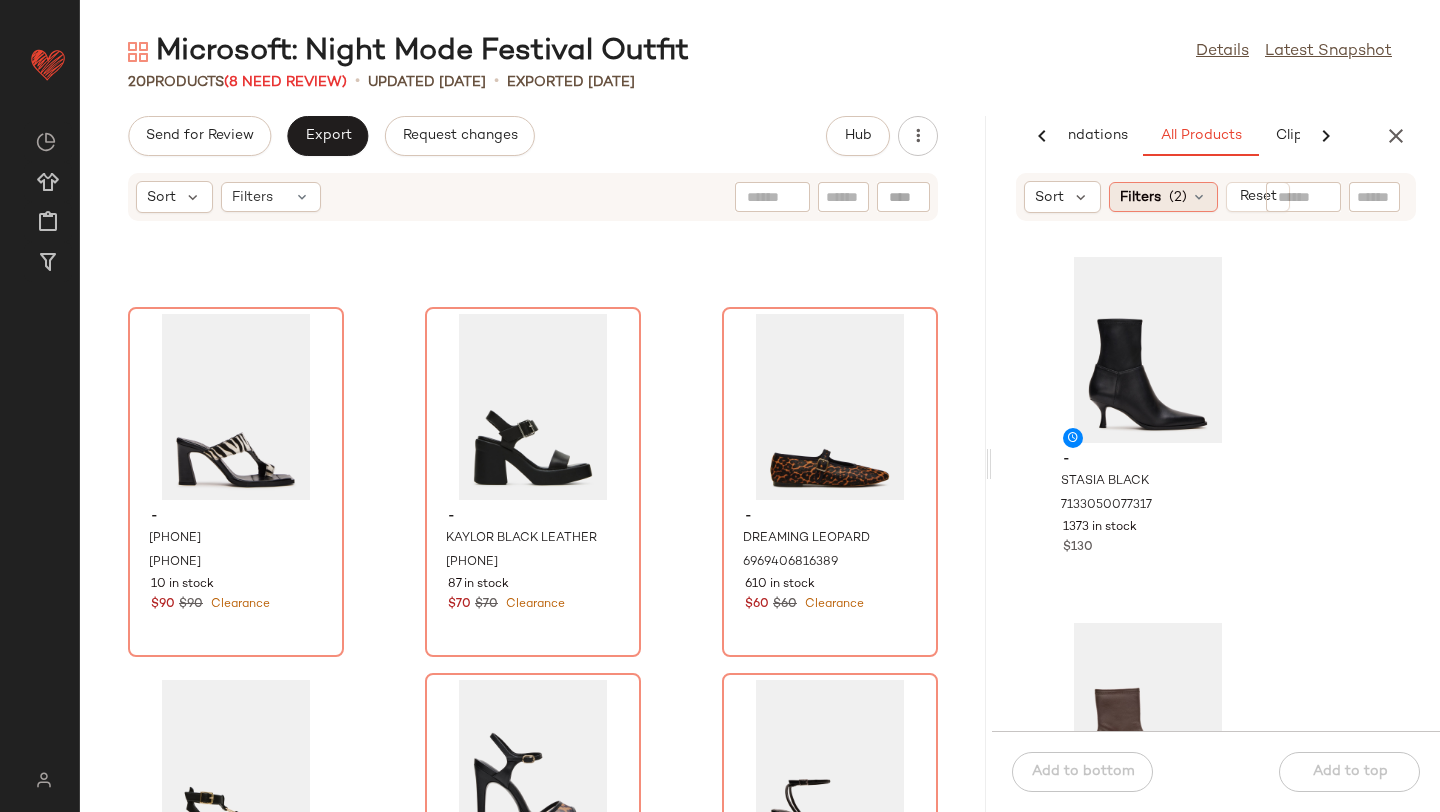 click at bounding box center (1199, 197) 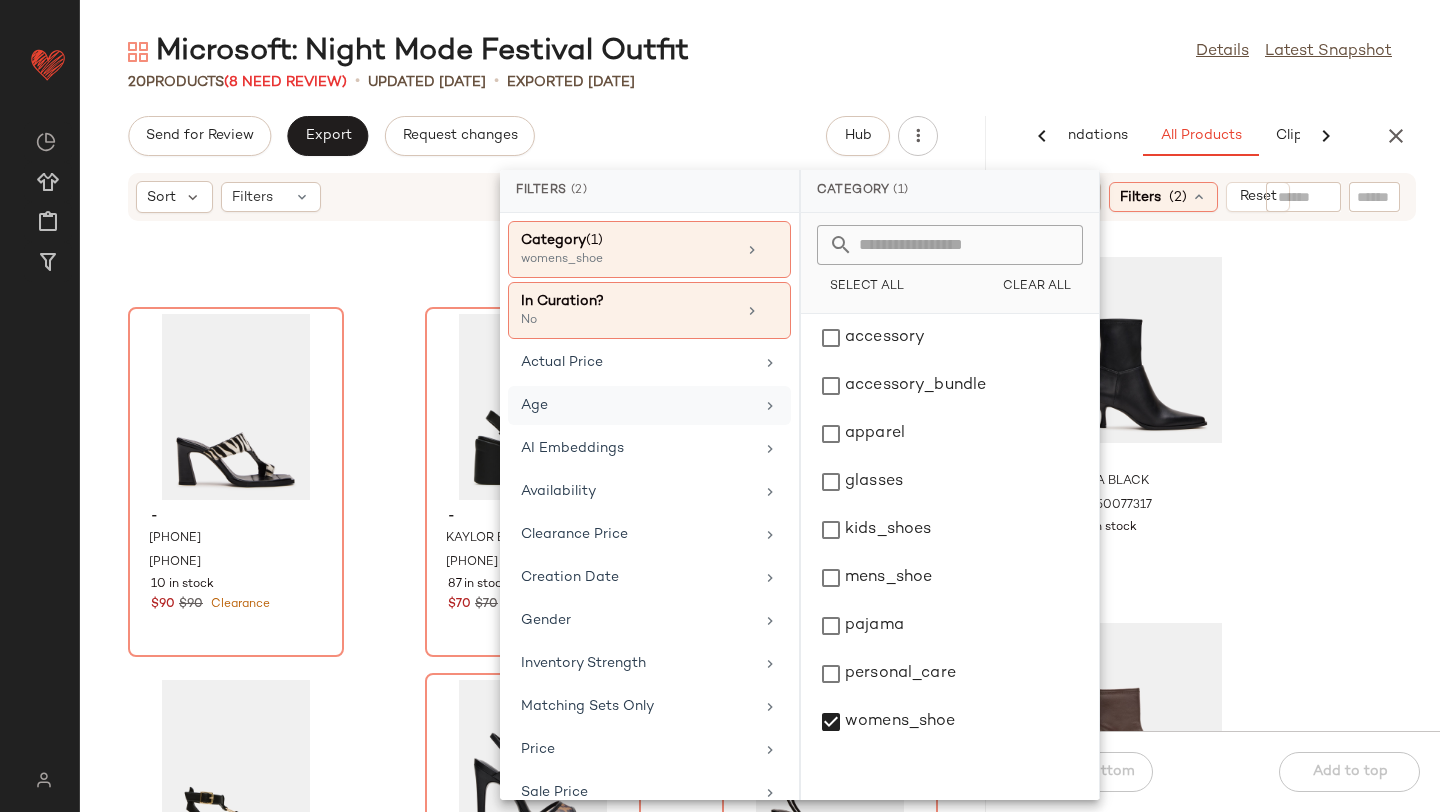 click on "Age" at bounding box center [637, 405] 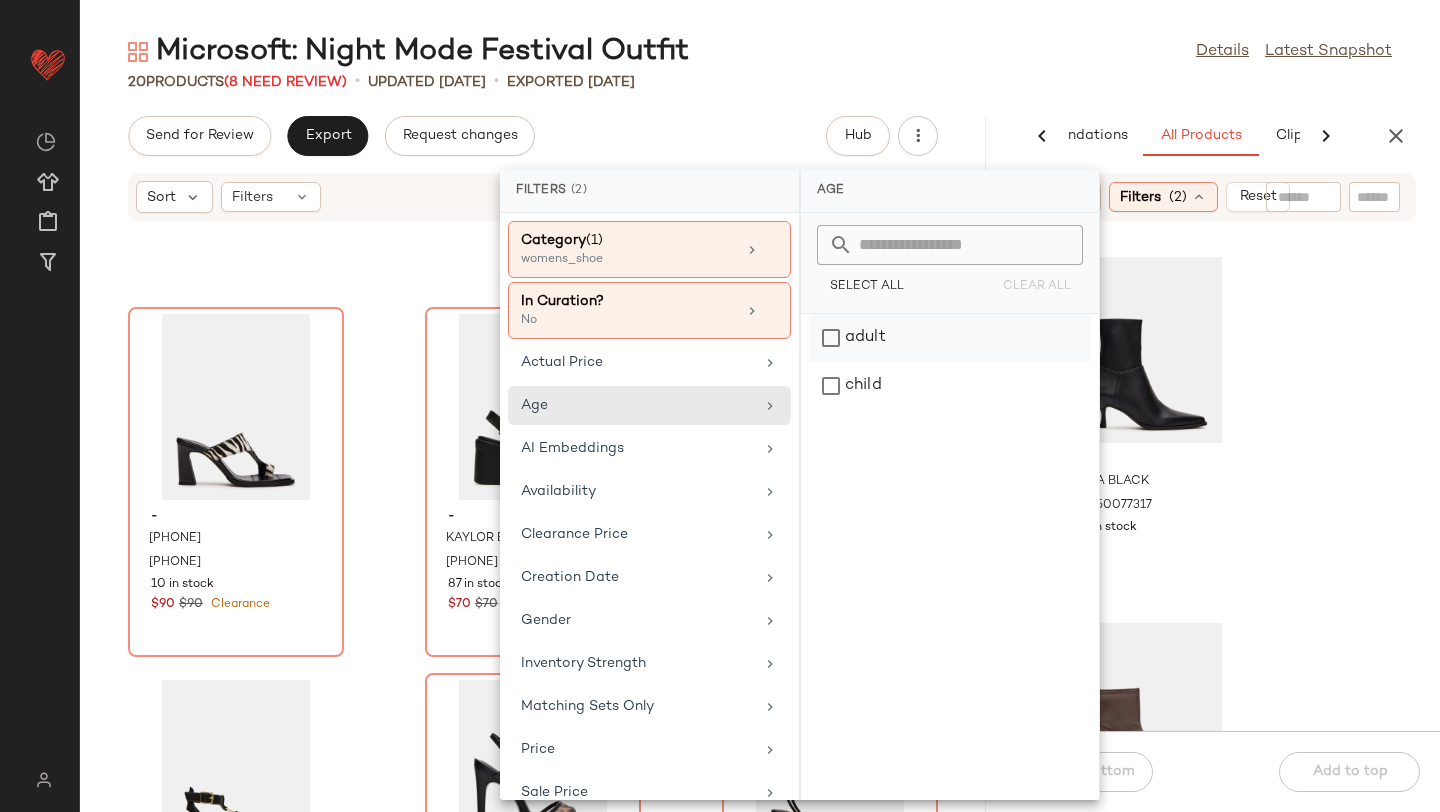 click on "adult" 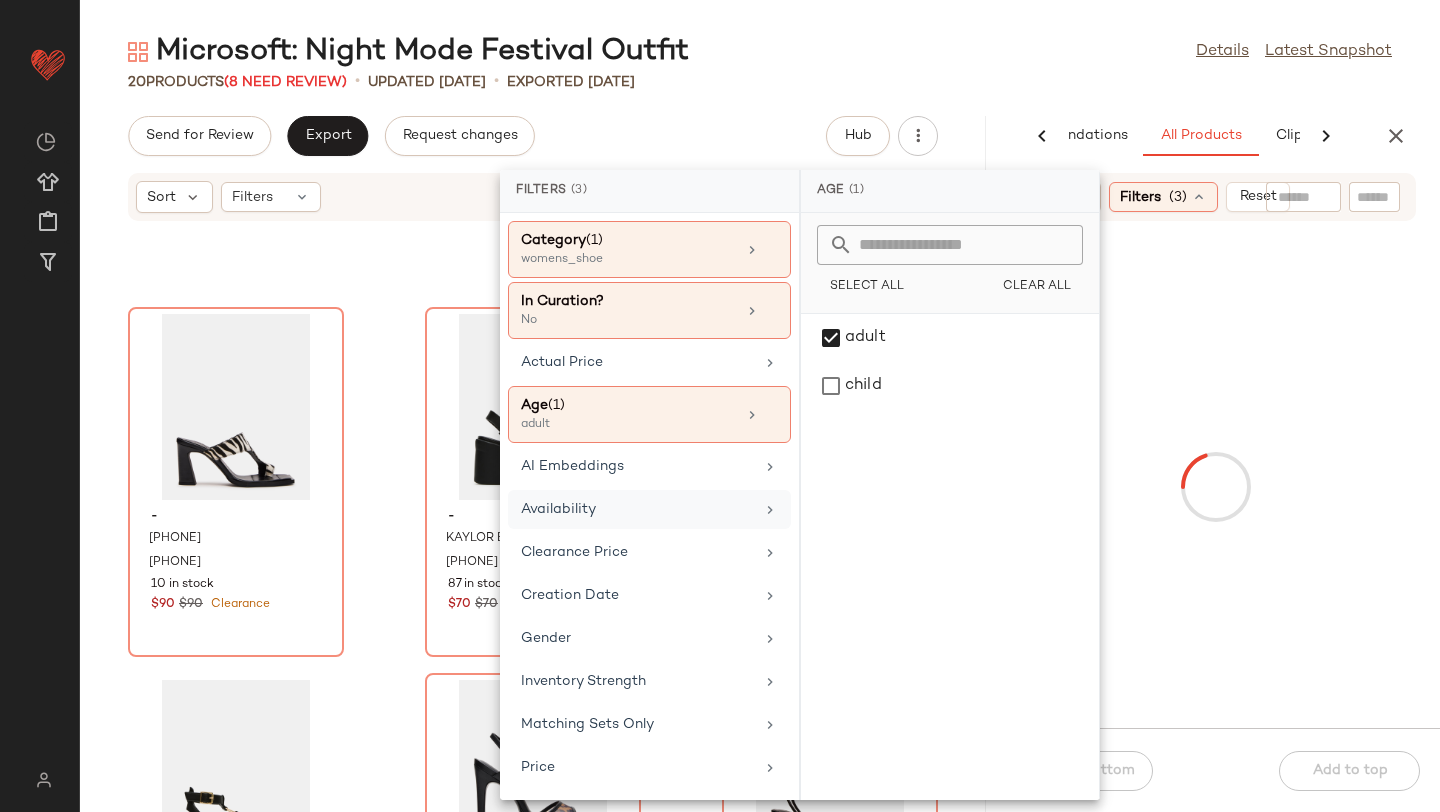 click on "Availability" at bounding box center [637, 509] 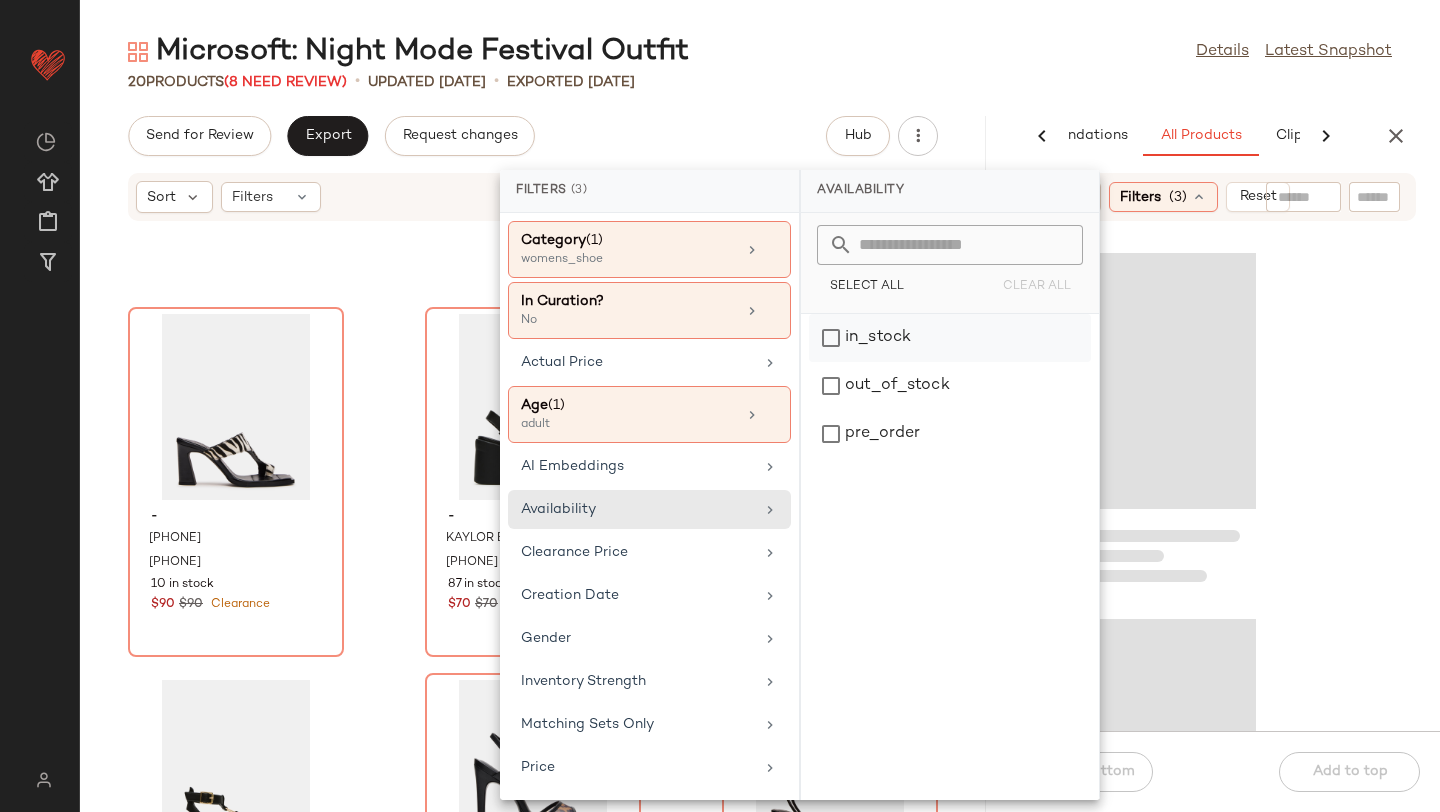 click on "in_stock" 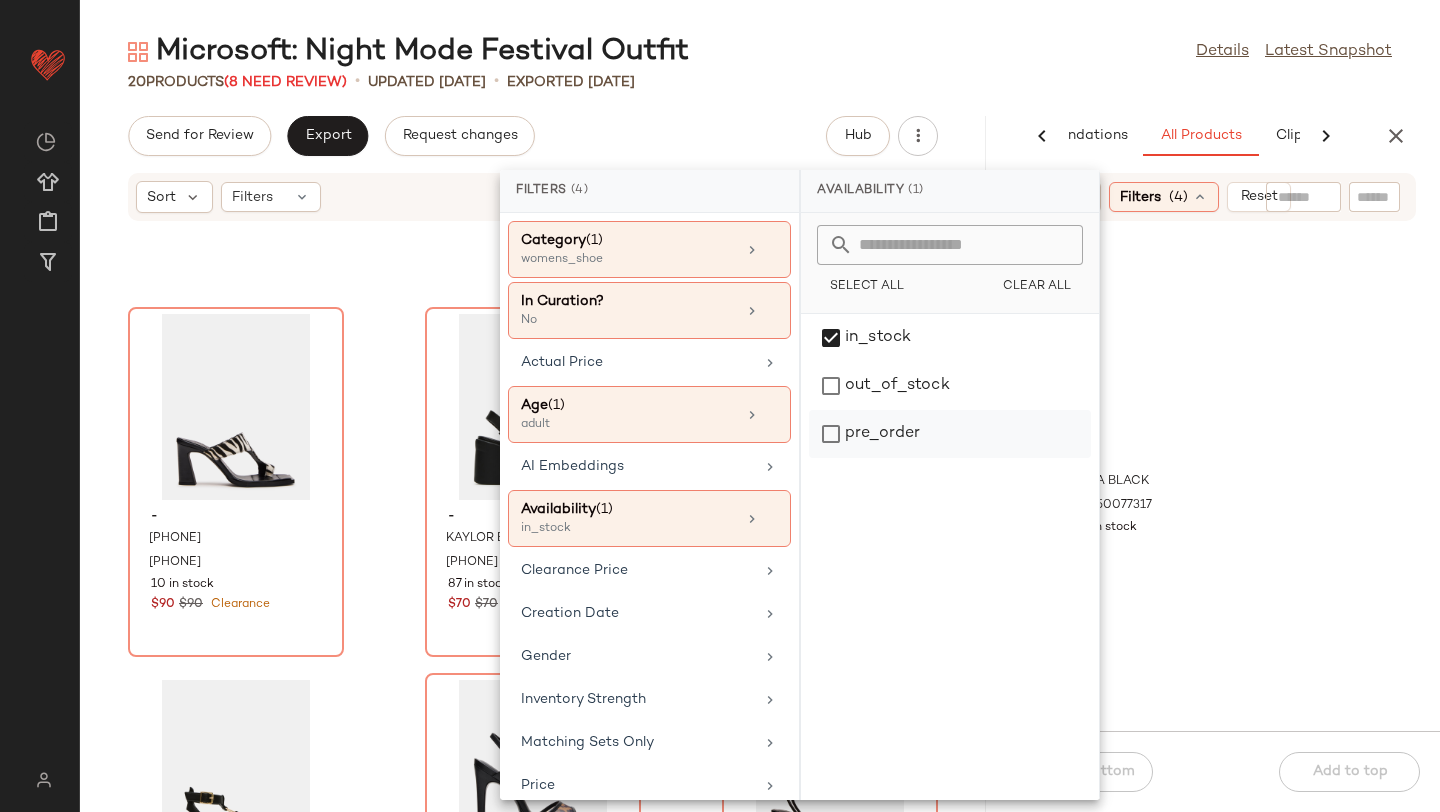 click on "pre_order" 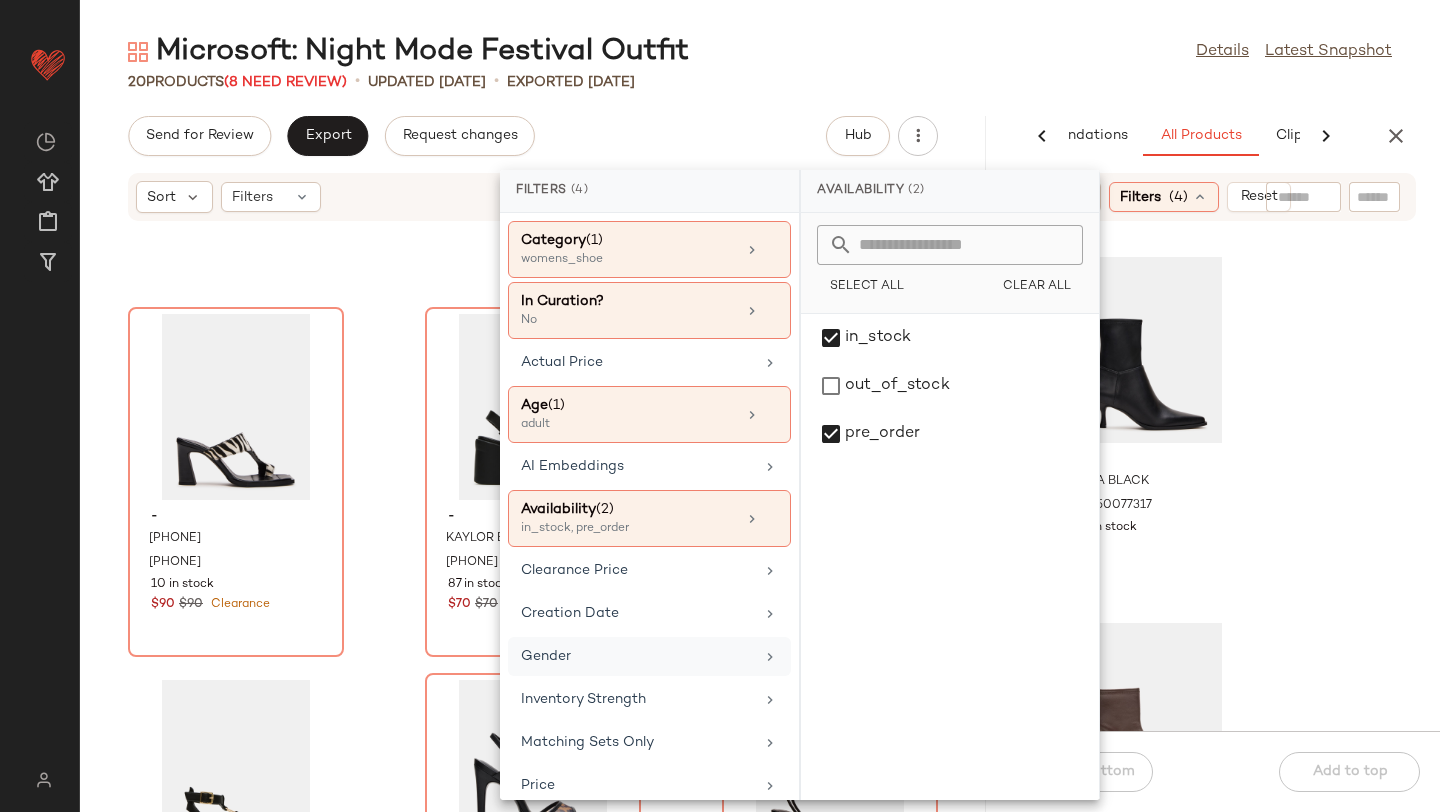 scroll, scrollTop: 12, scrollLeft: 0, axis: vertical 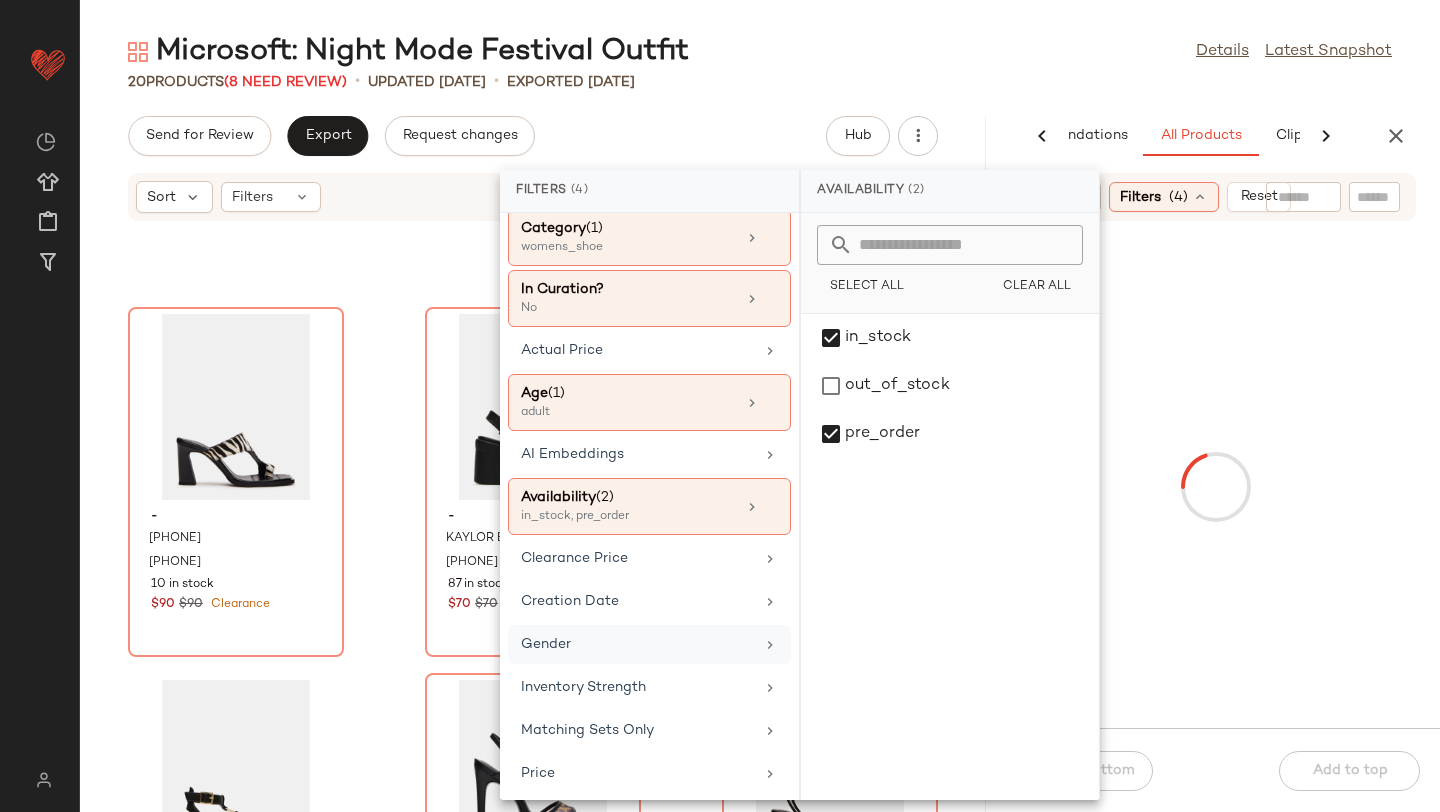 click on "Gender" 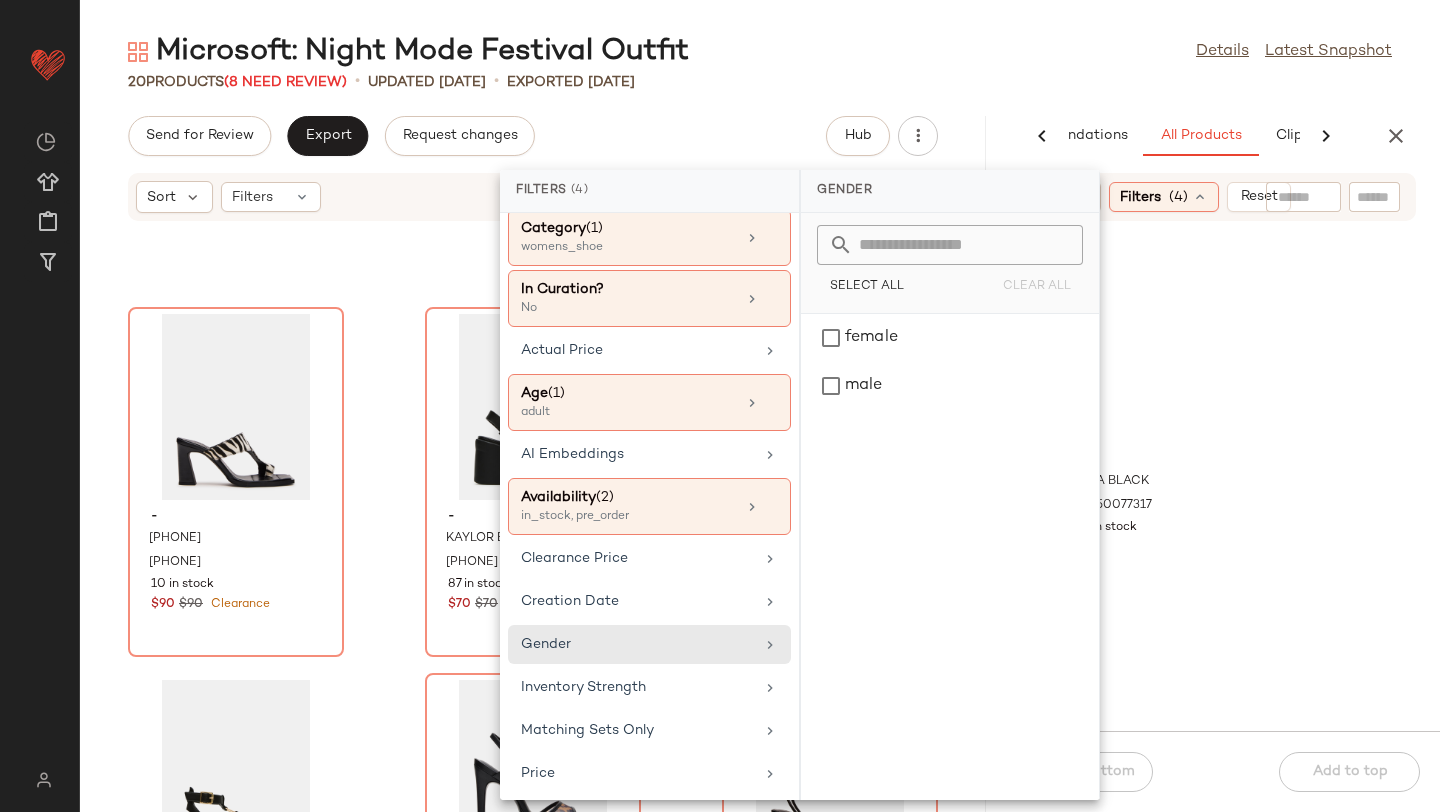 click on "Select All   Clear All" at bounding box center (950, 263) 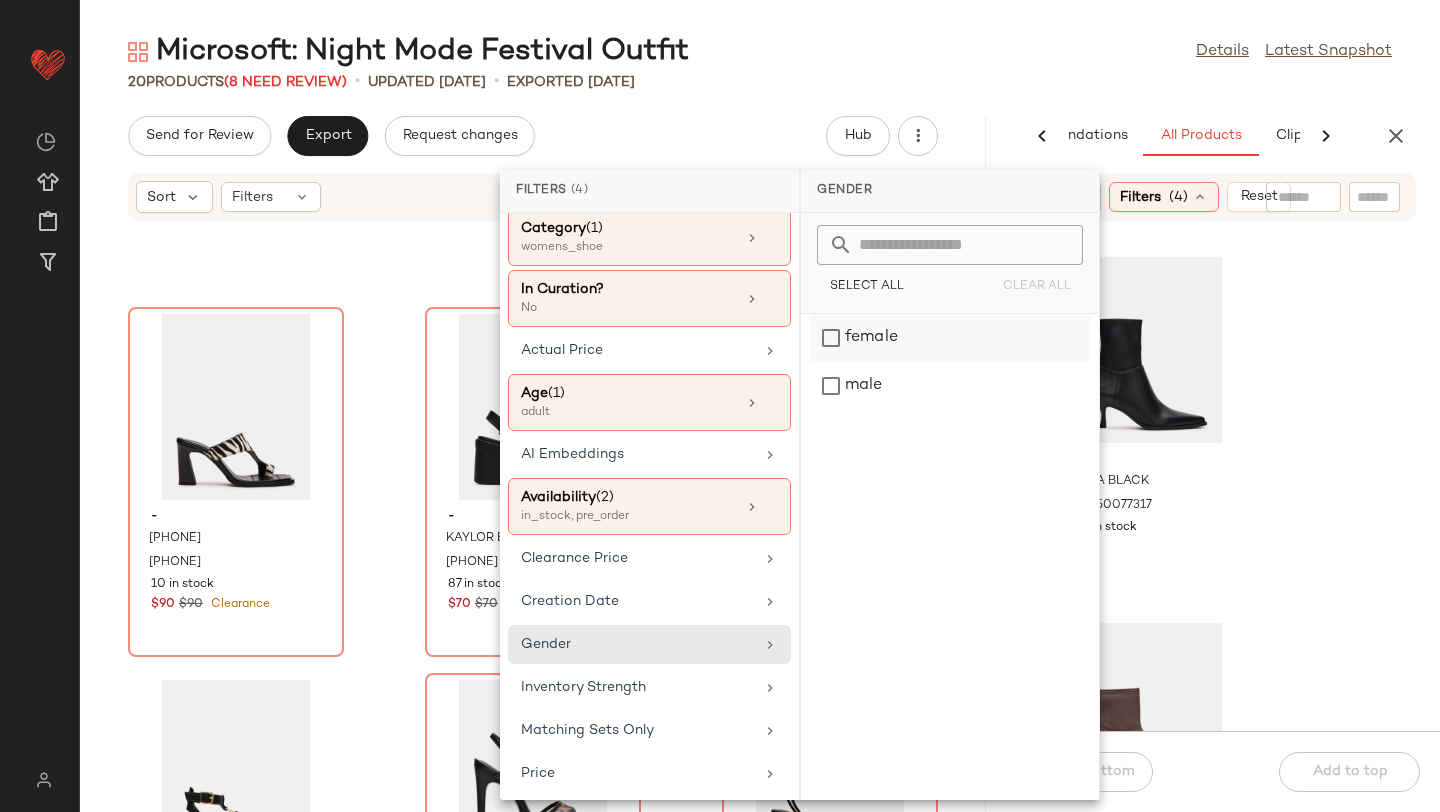 click on "female" 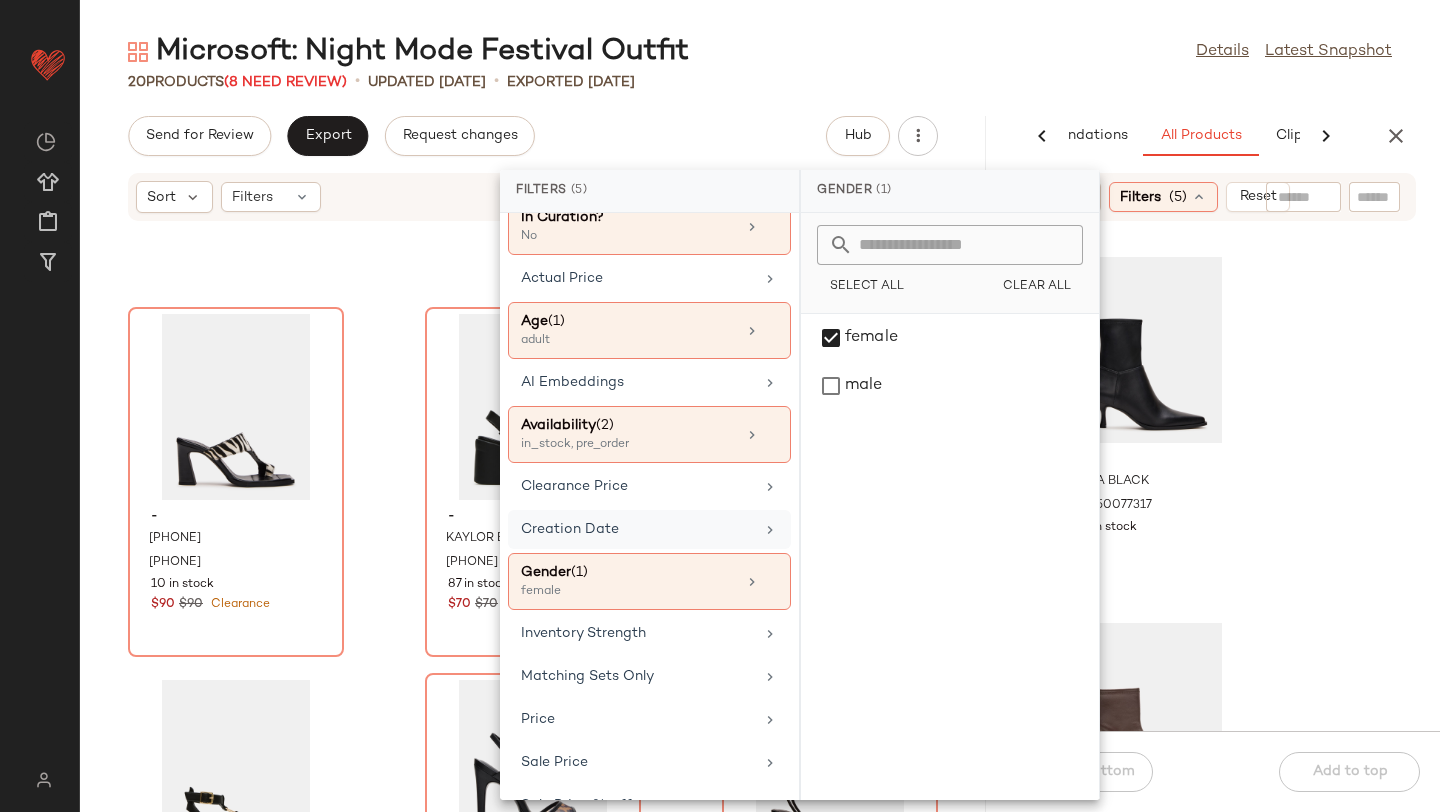 scroll, scrollTop: 0, scrollLeft: 0, axis: both 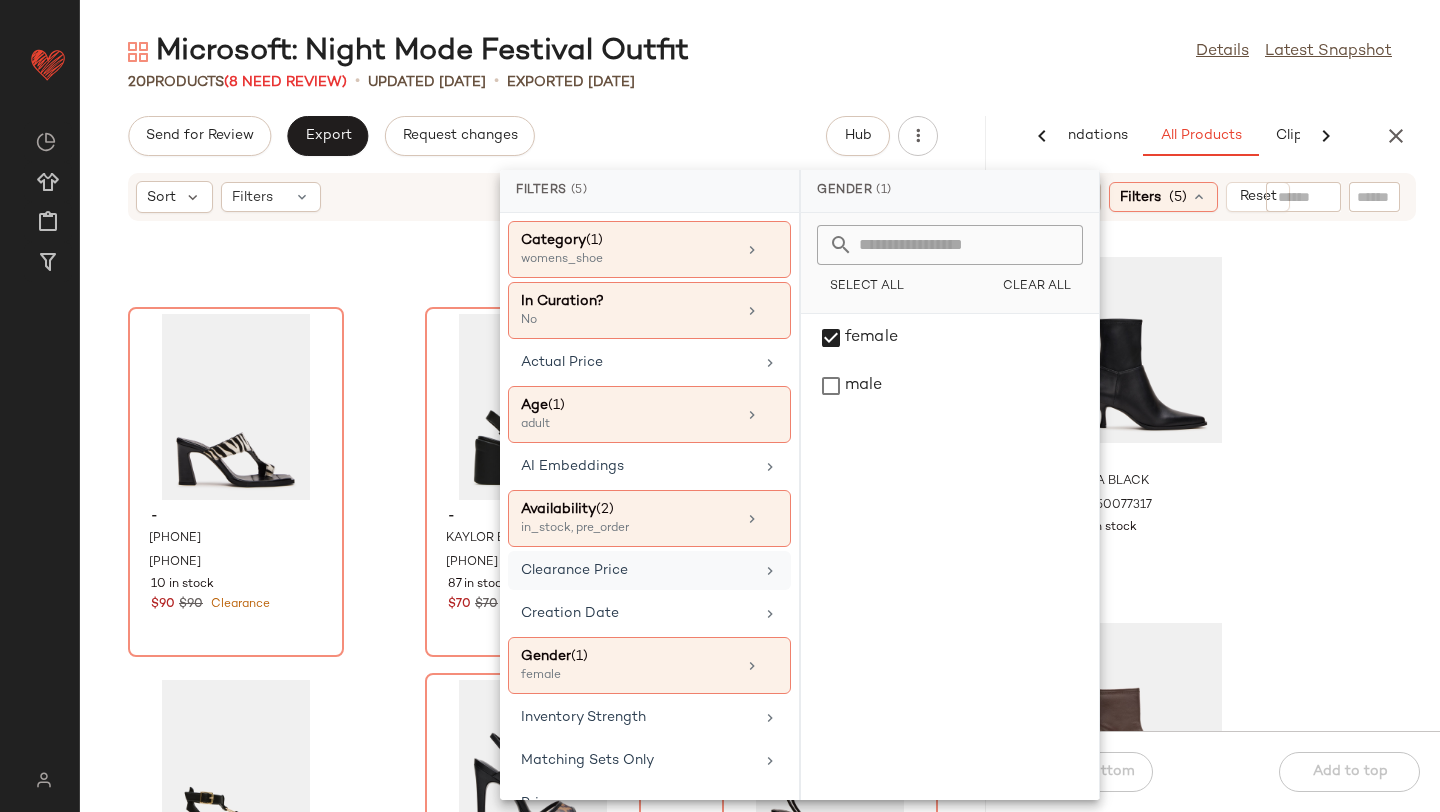 click on "Clearance Price" at bounding box center [637, 570] 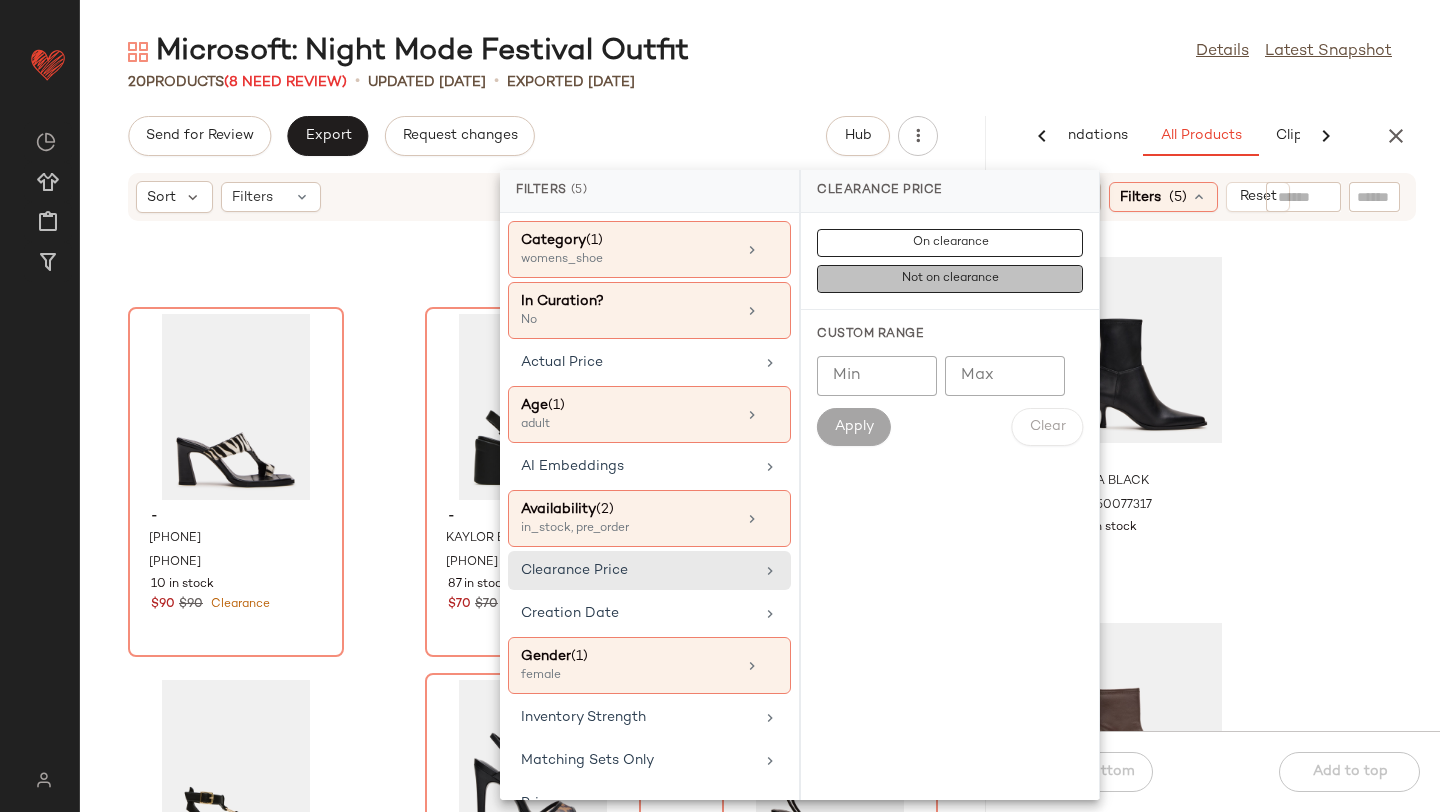 click on "Not on clearance" 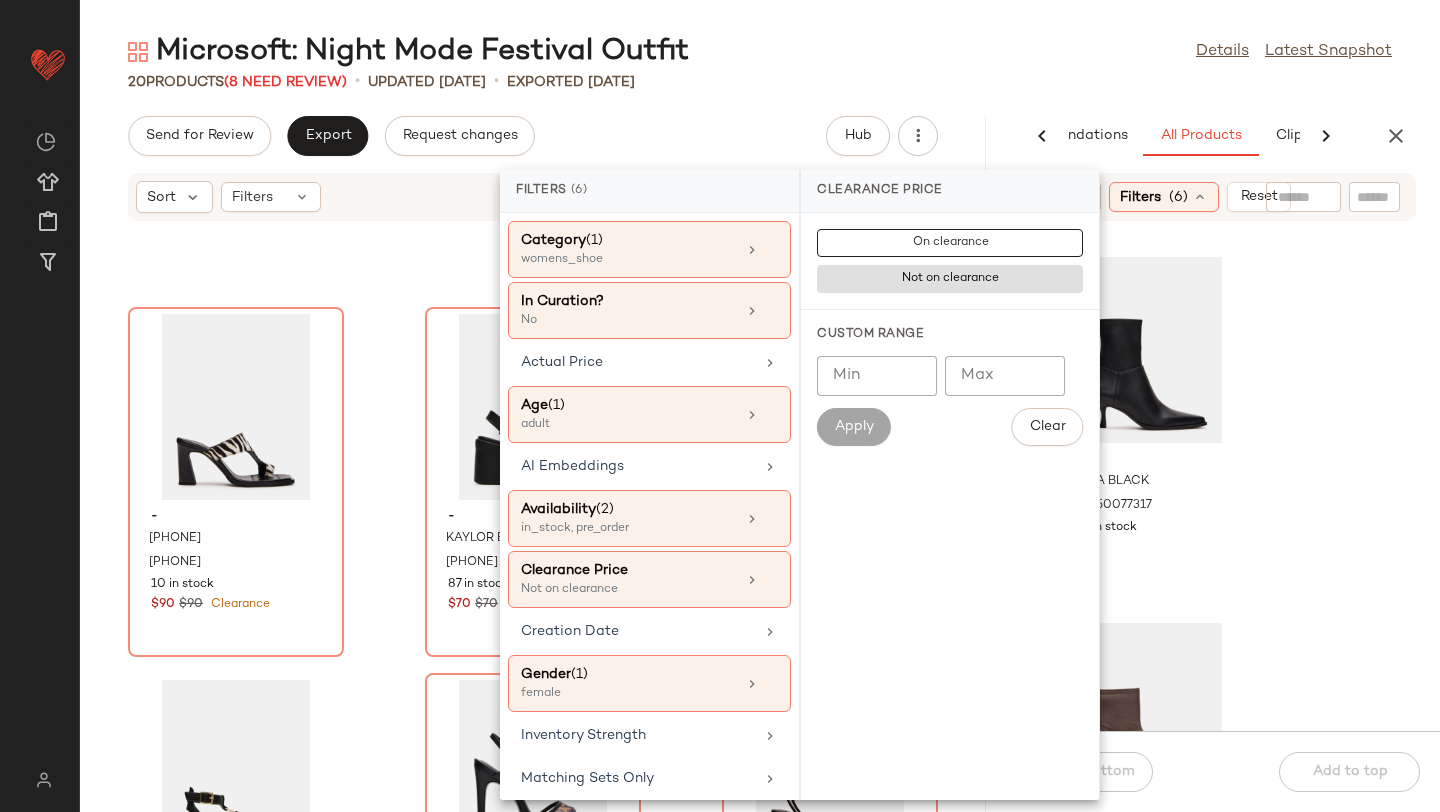 click on "- STASIA BLACK 7133050077317 1373 in stock $130 - STASIA BROWN 7133050110085 996 in stock $130 - STASIA TAUPE 7133050142853 1883 in stock $130 - LUCA BROWN SUEDE 7137879916677 218 in stock $200" 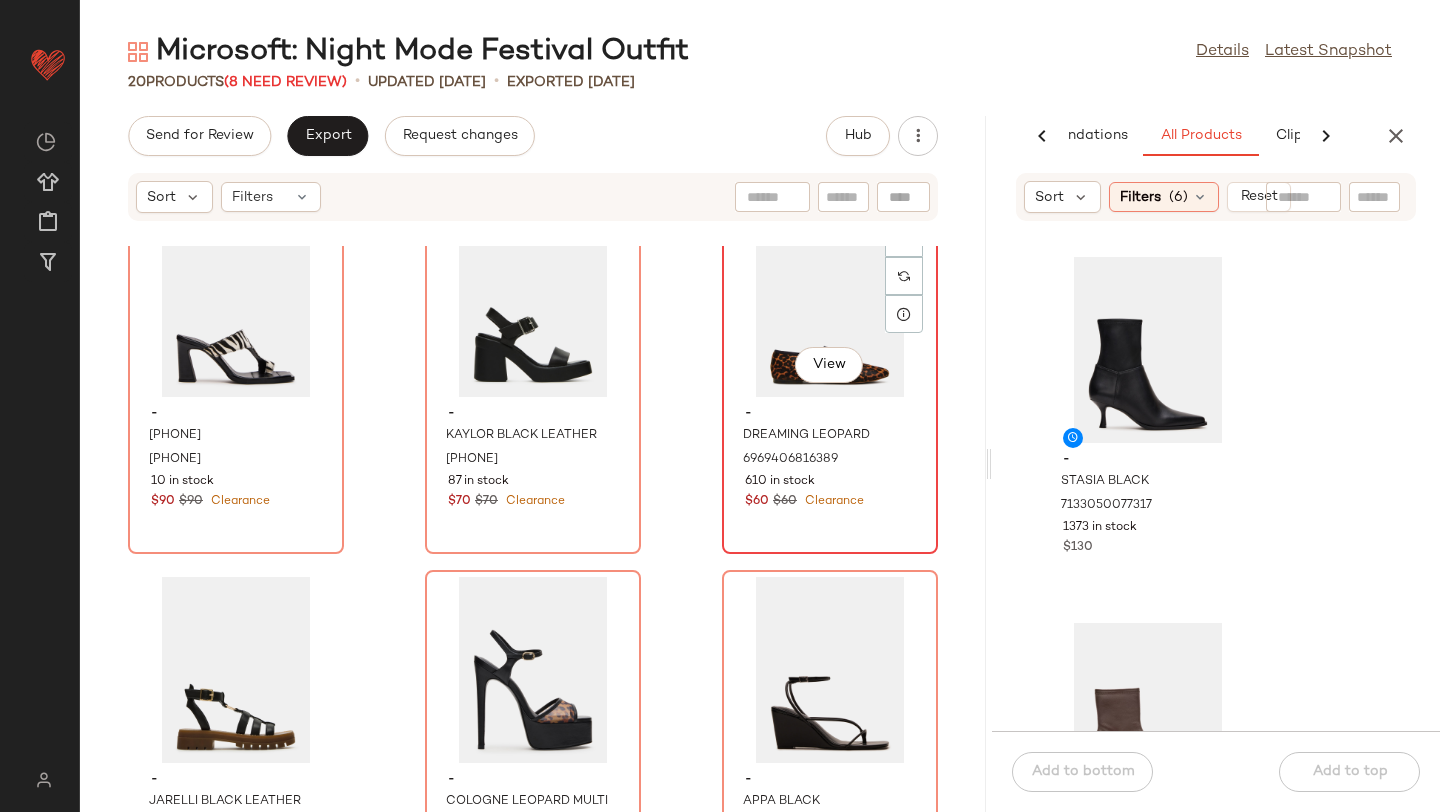 scroll, scrollTop: 1532, scrollLeft: 0, axis: vertical 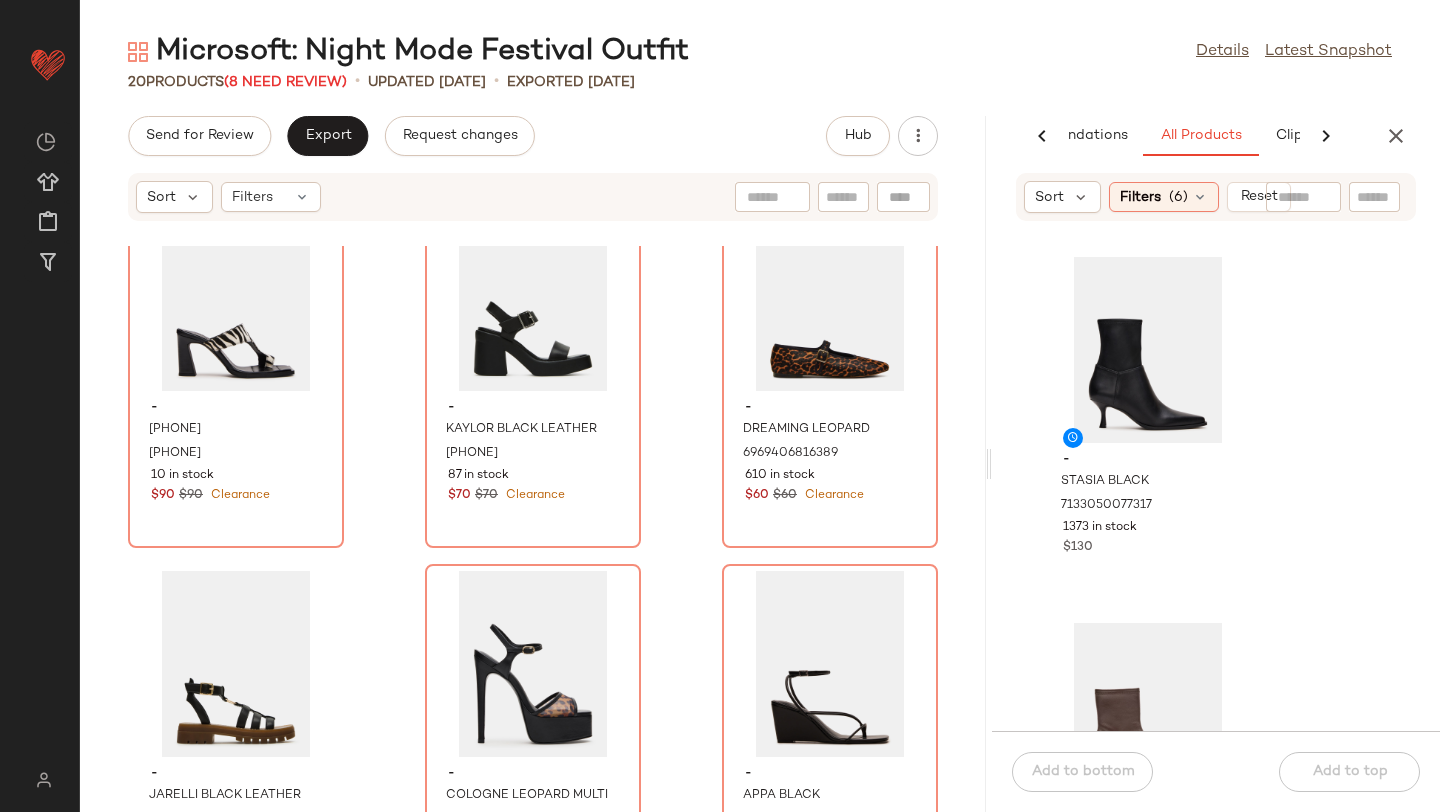 click 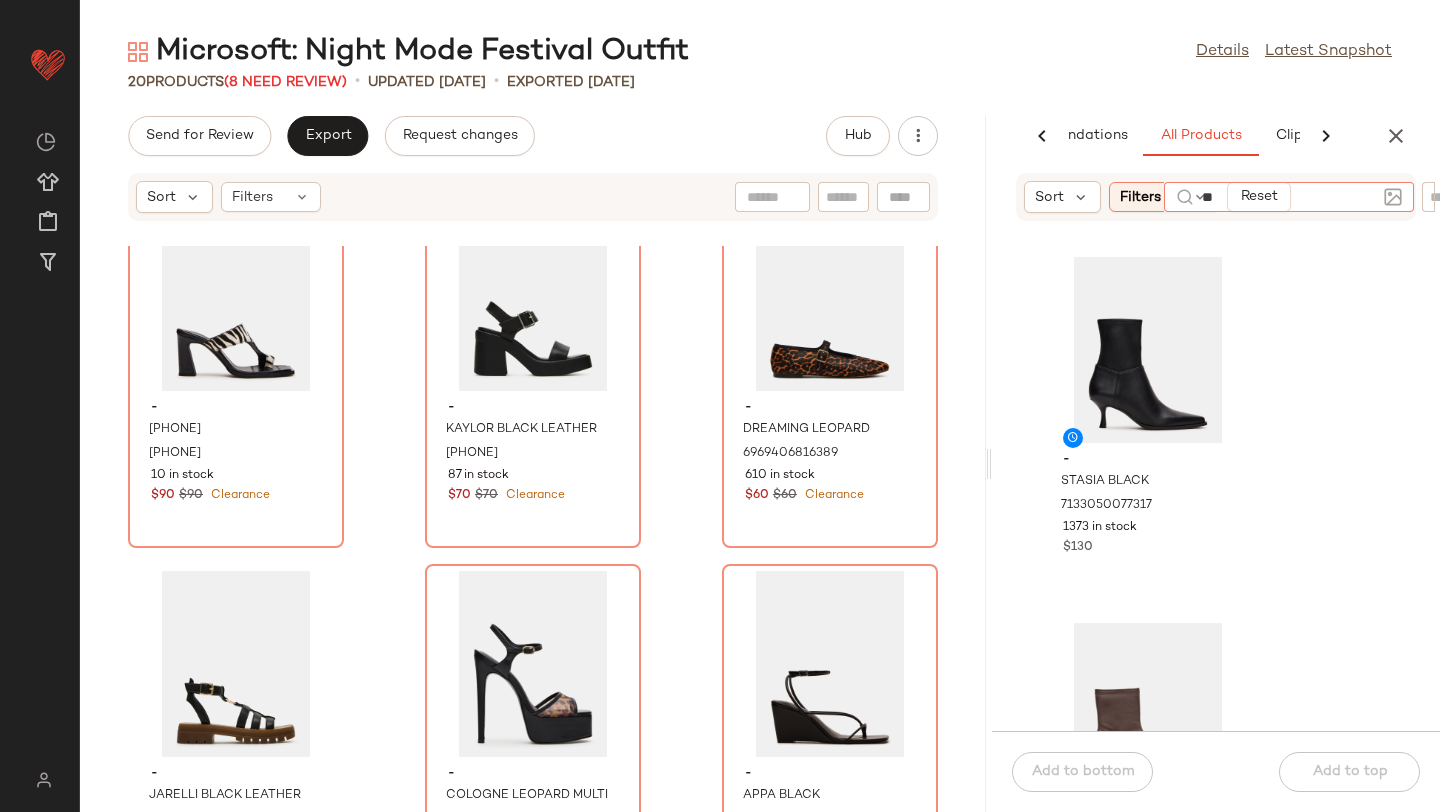 type on "*" 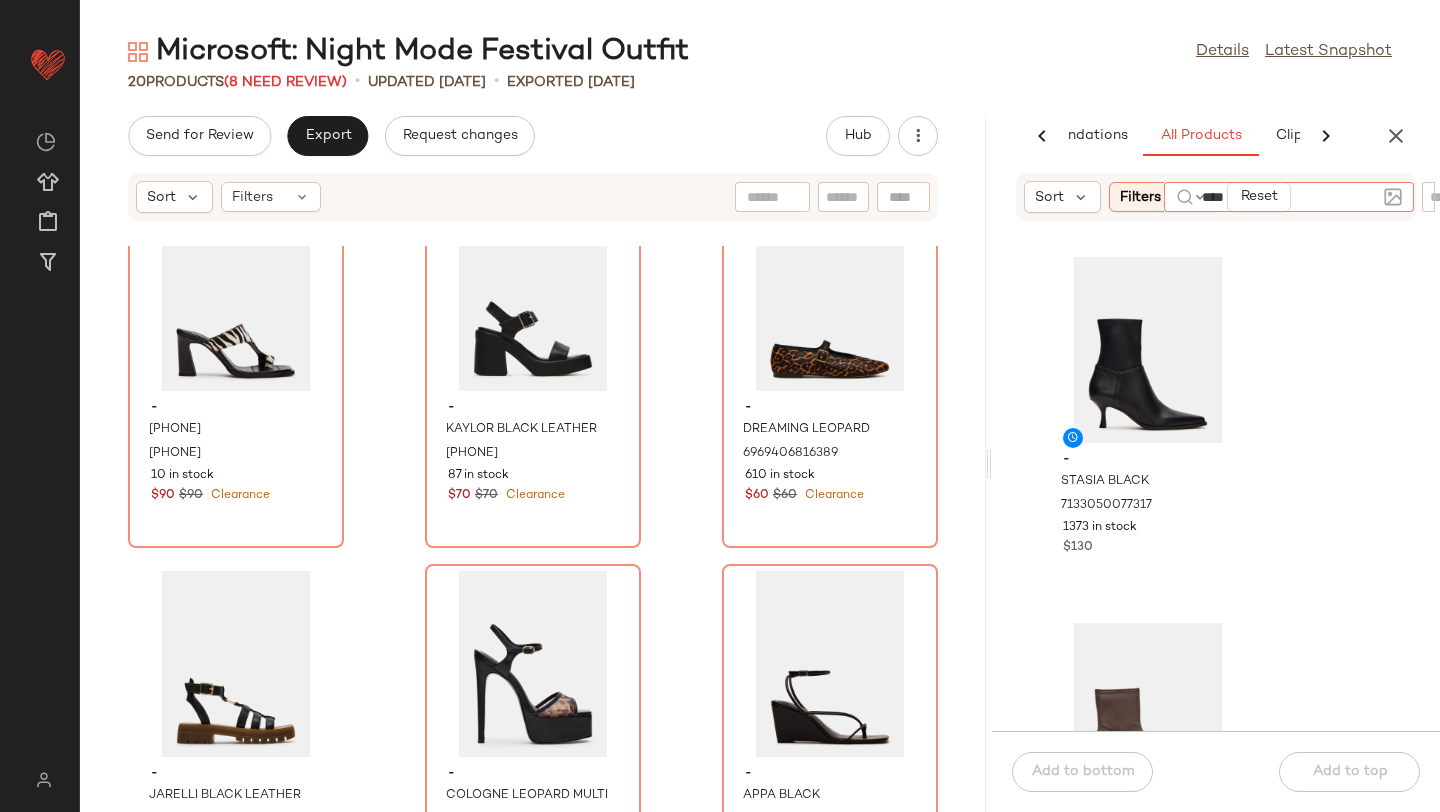 type on "*****" 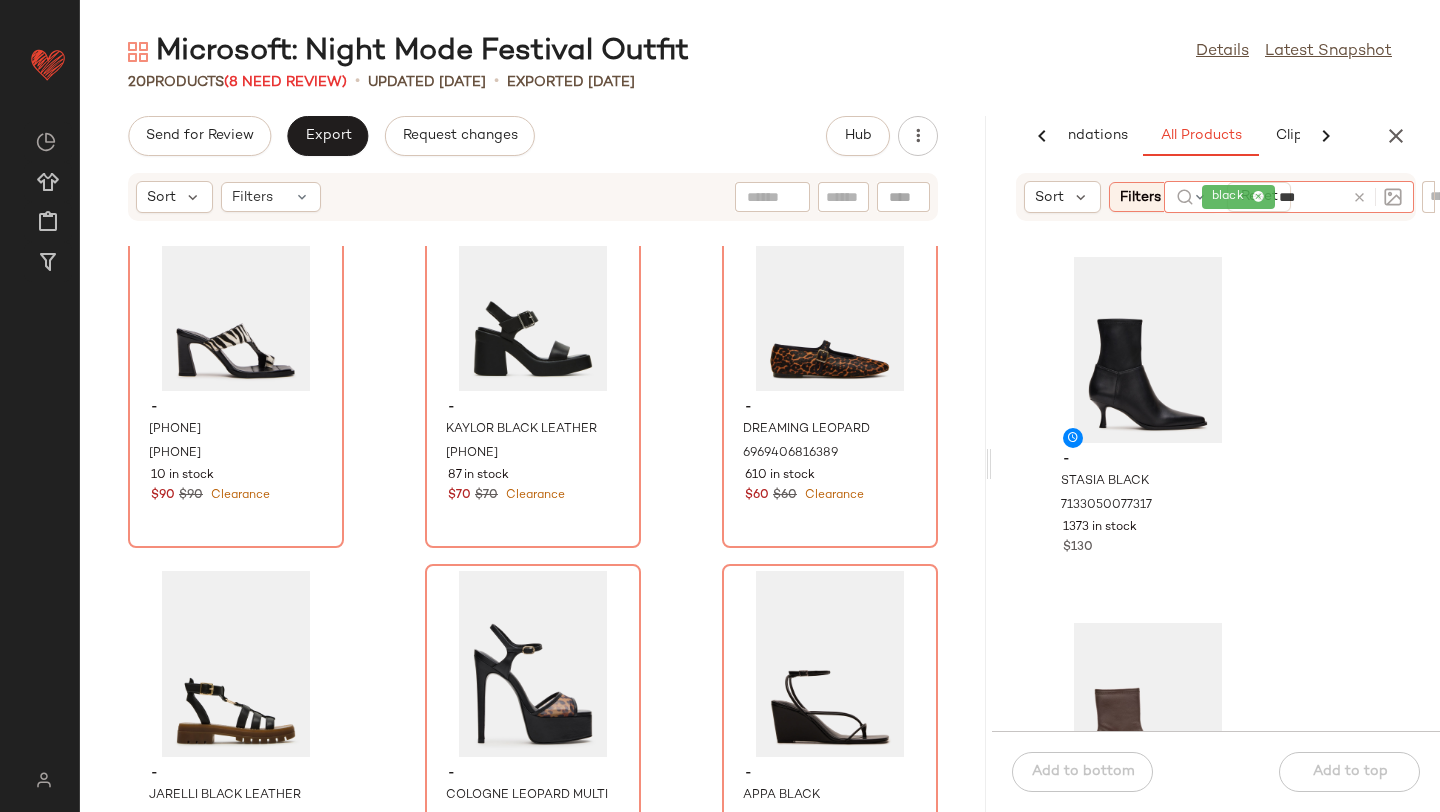 type on "****" 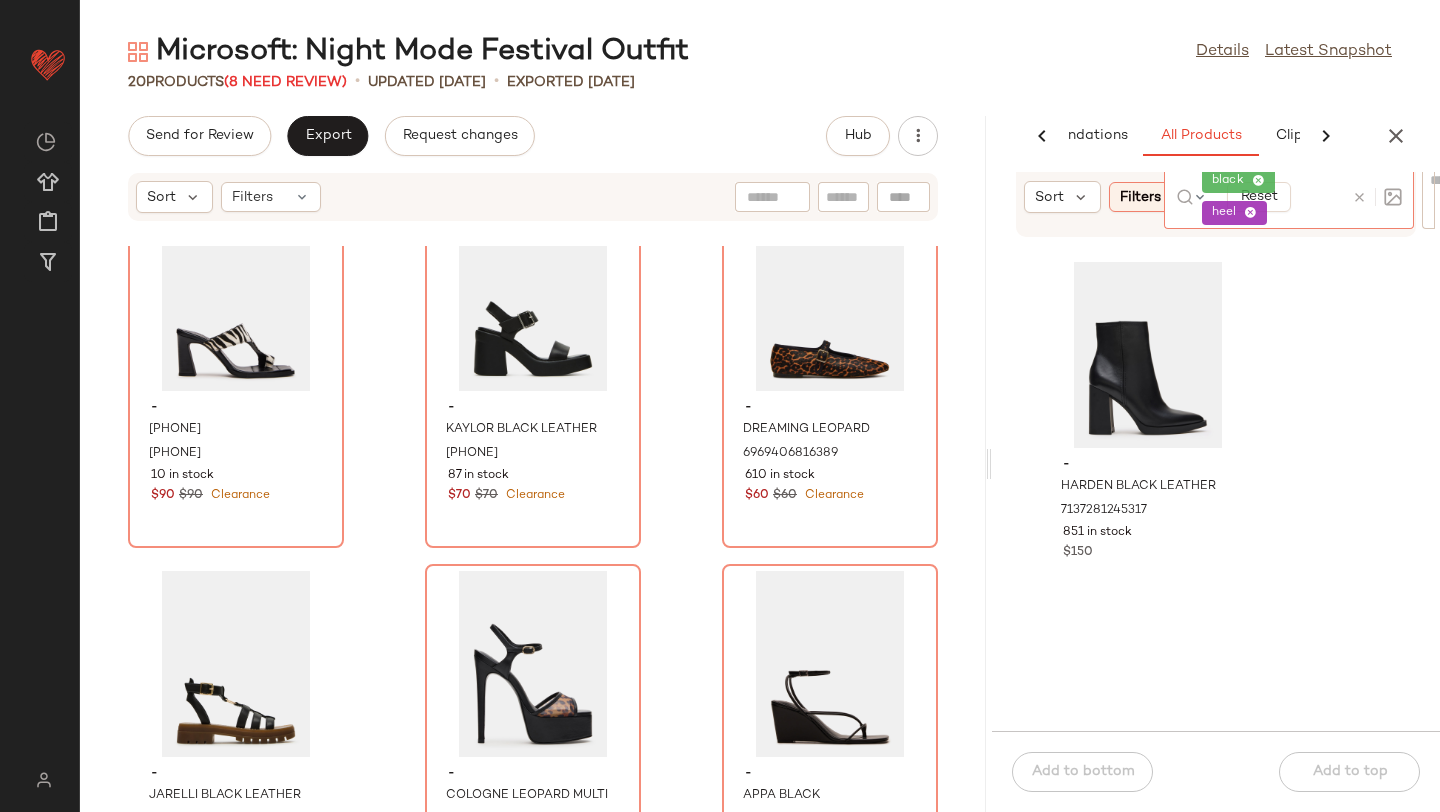scroll, scrollTop: 754, scrollLeft: 0, axis: vertical 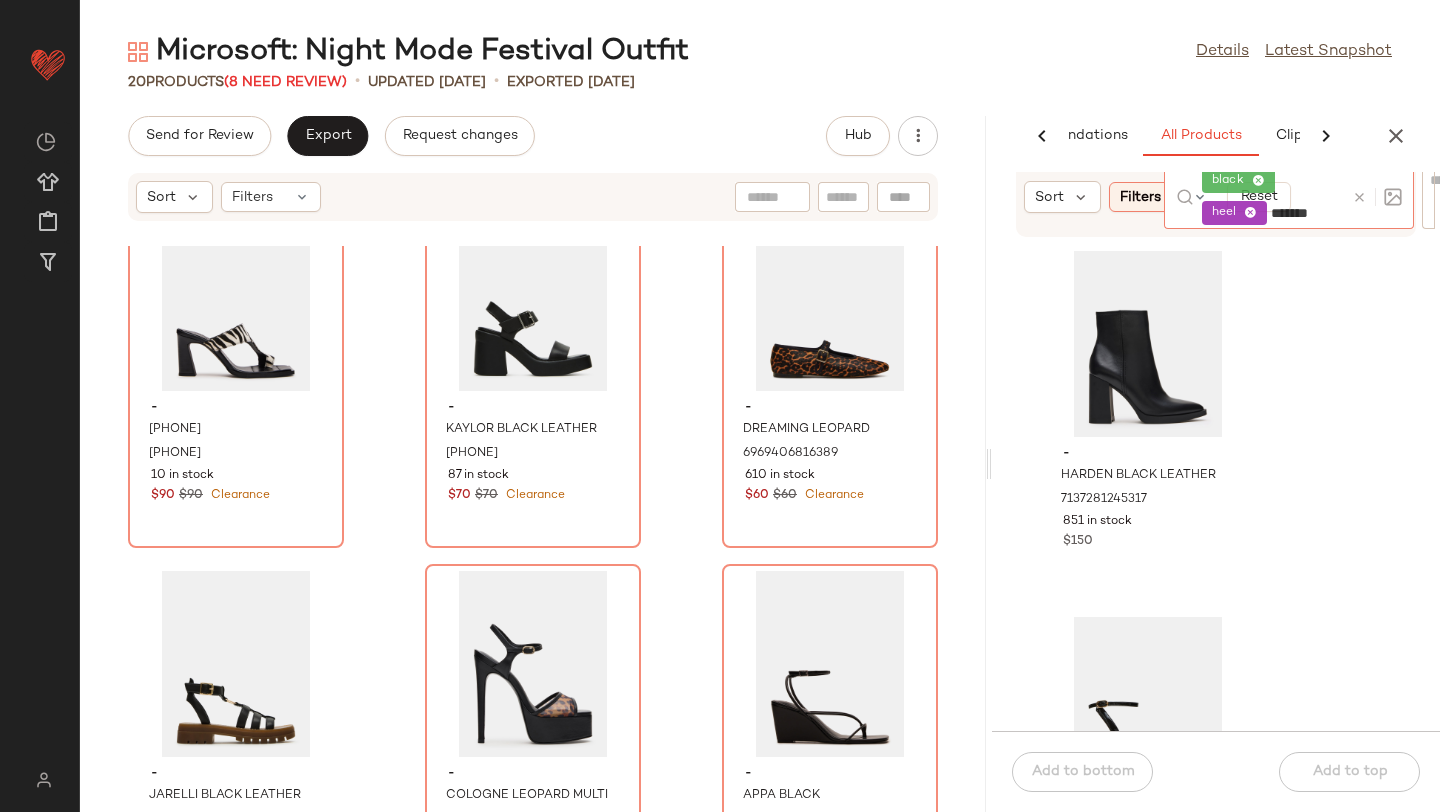 type on "********" 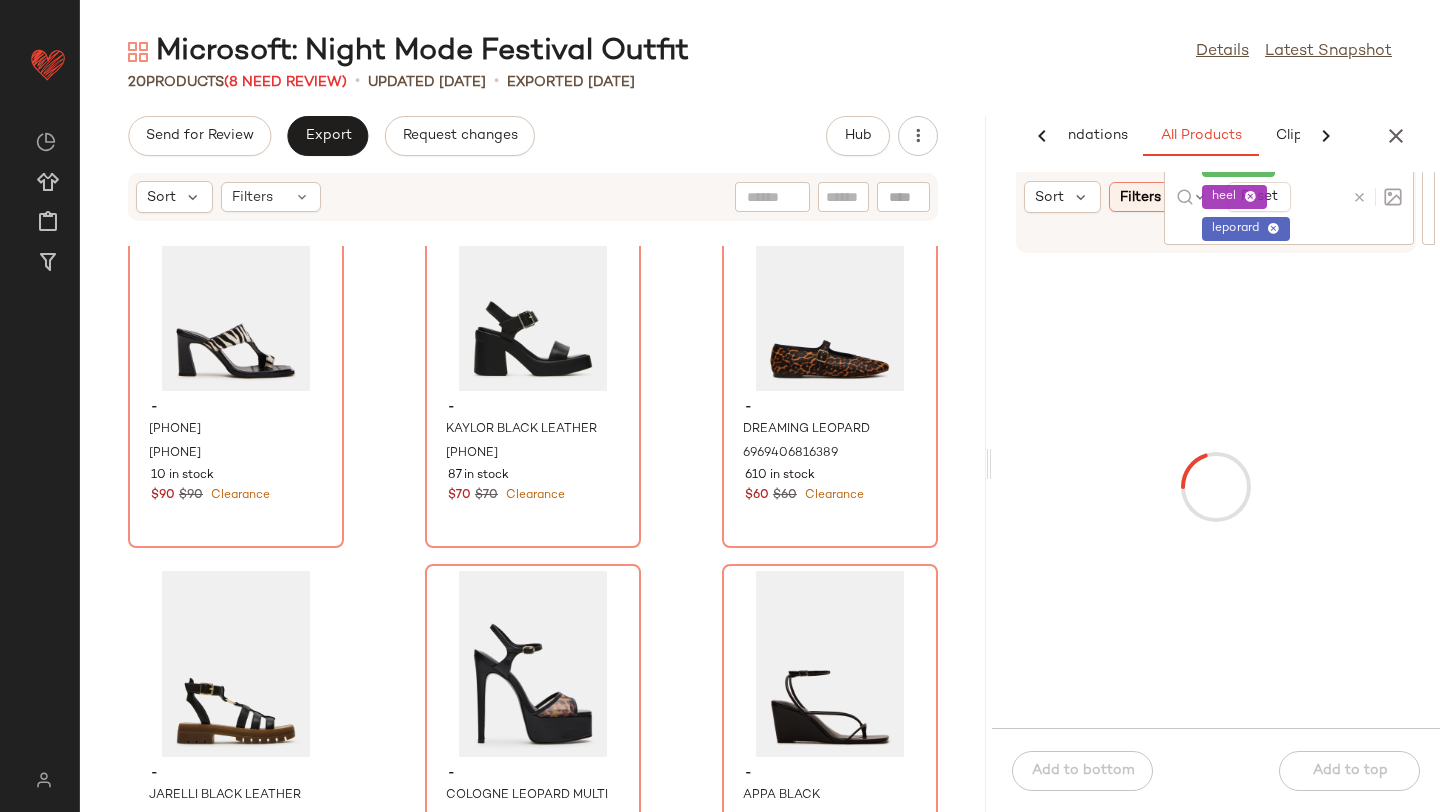 click at bounding box center [1216, 487] 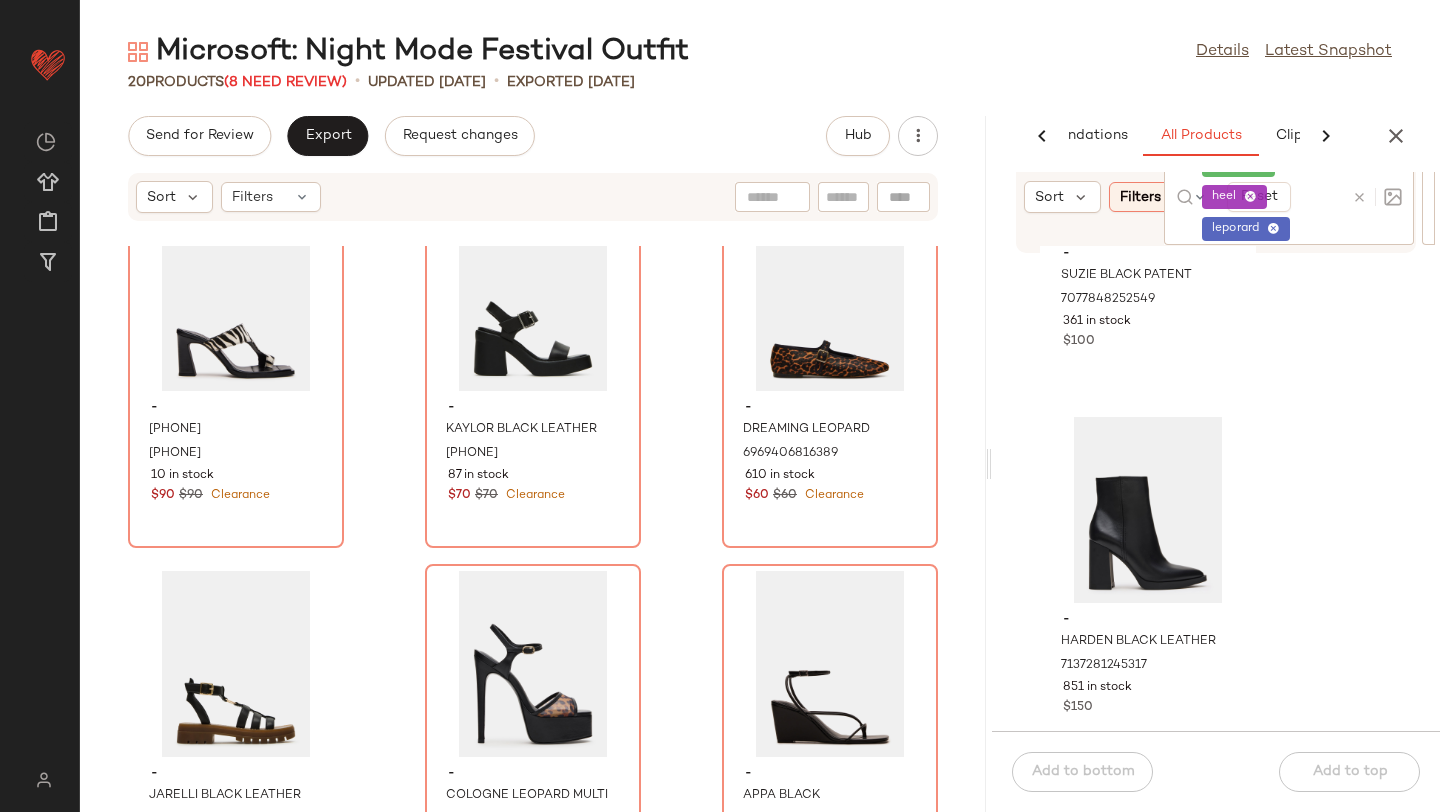 scroll, scrollTop: 3517, scrollLeft: 0, axis: vertical 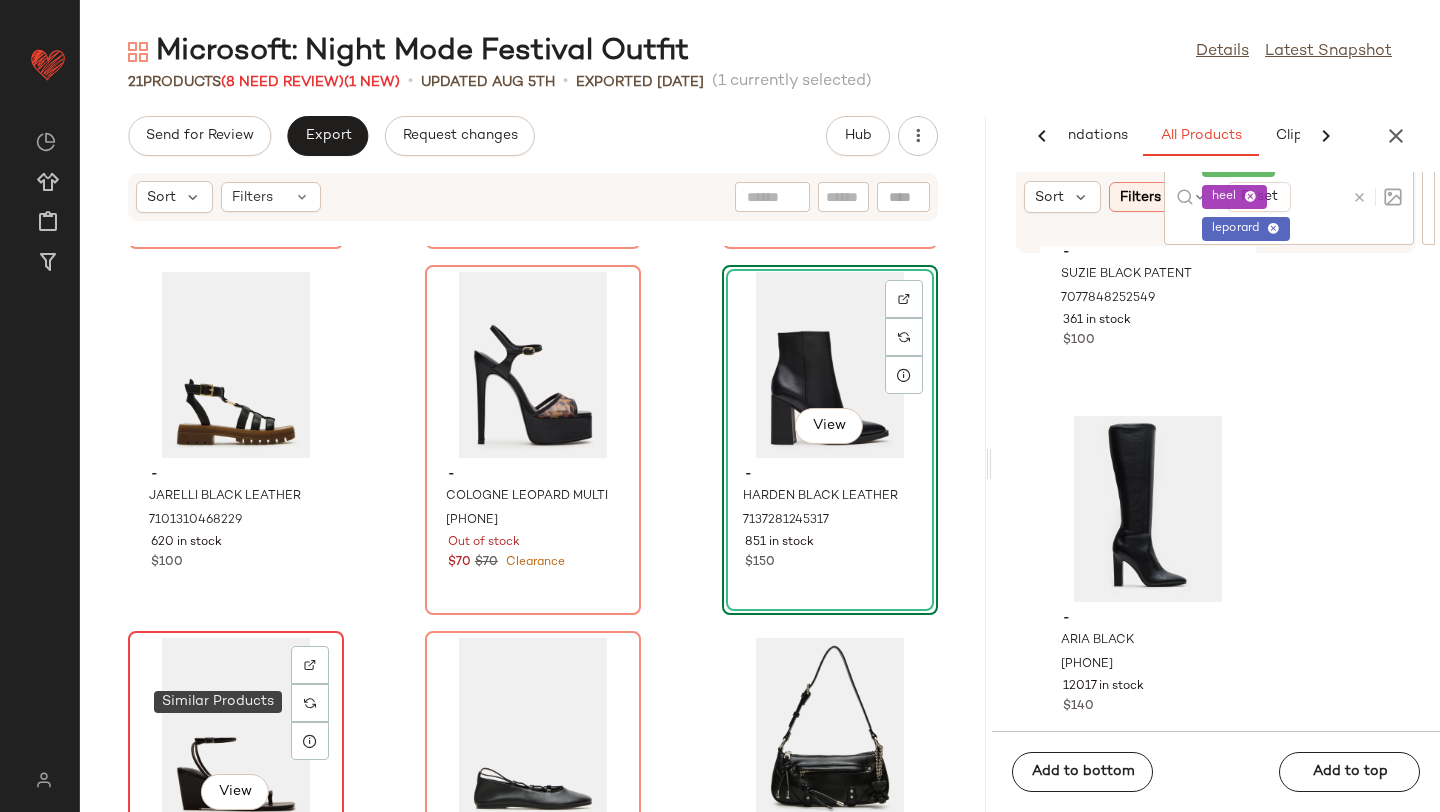 click on "View" 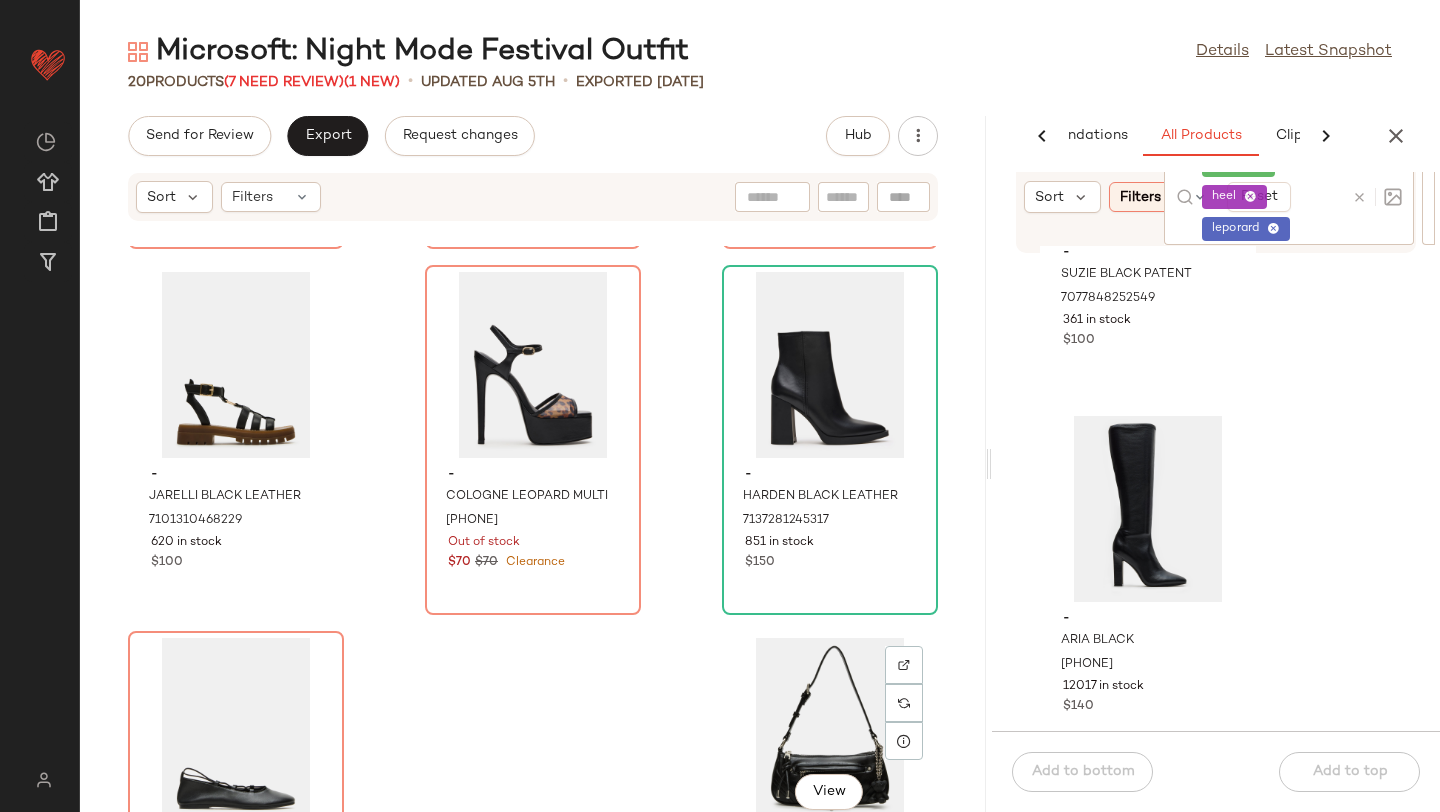 scroll, scrollTop: 1832, scrollLeft: 0, axis: vertical 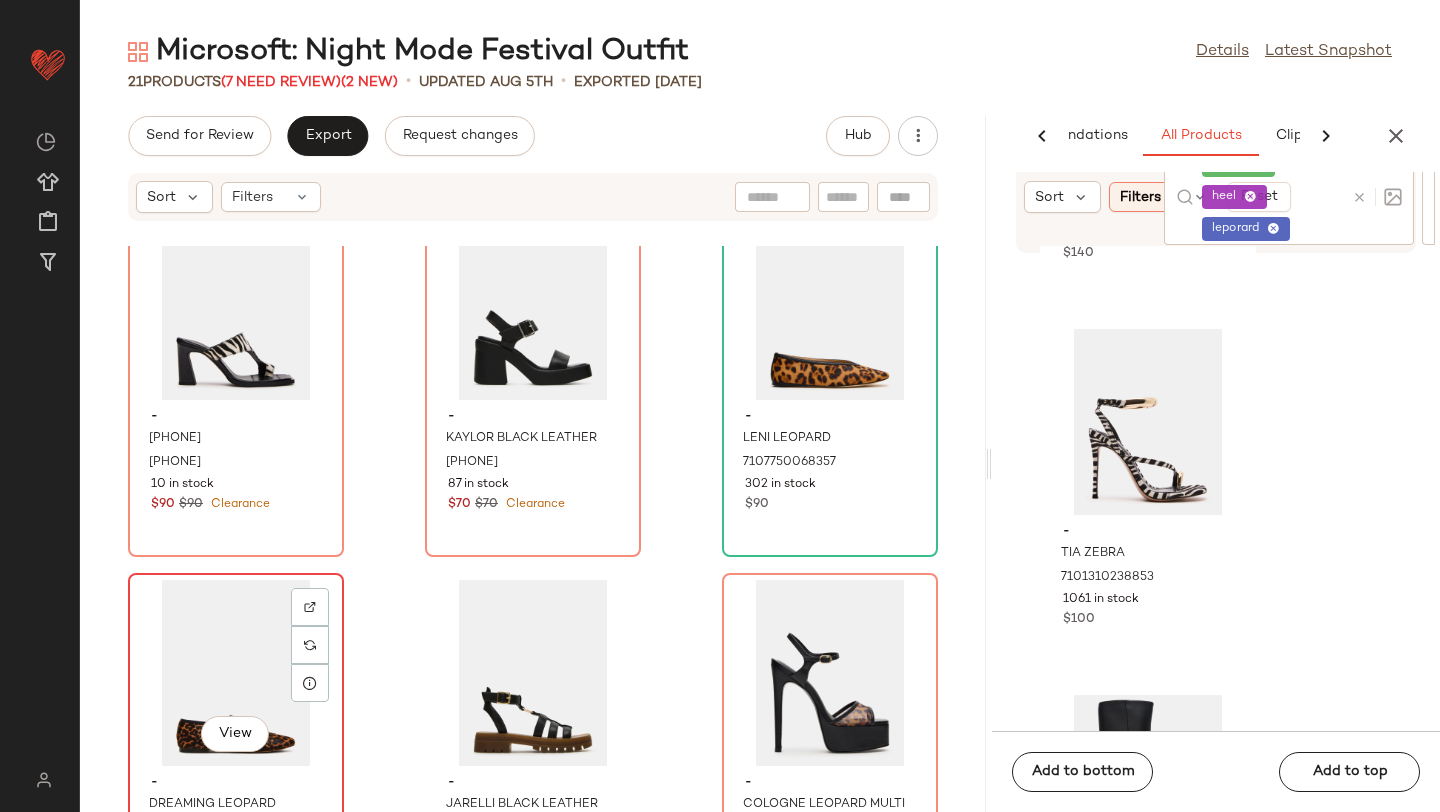 click on "View" 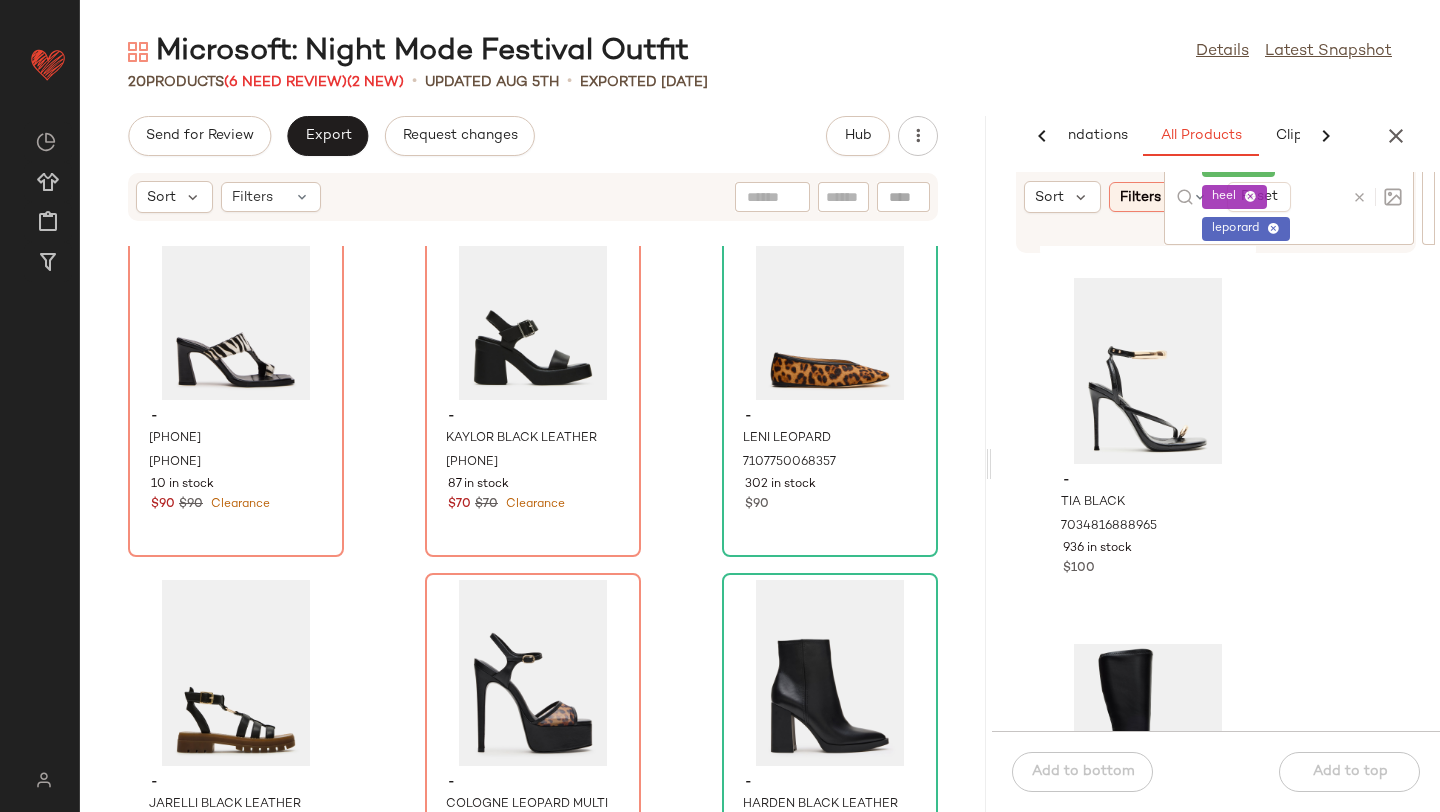 scroll, scrollTop: 11726, scrollLeft: 0, axis: vertical 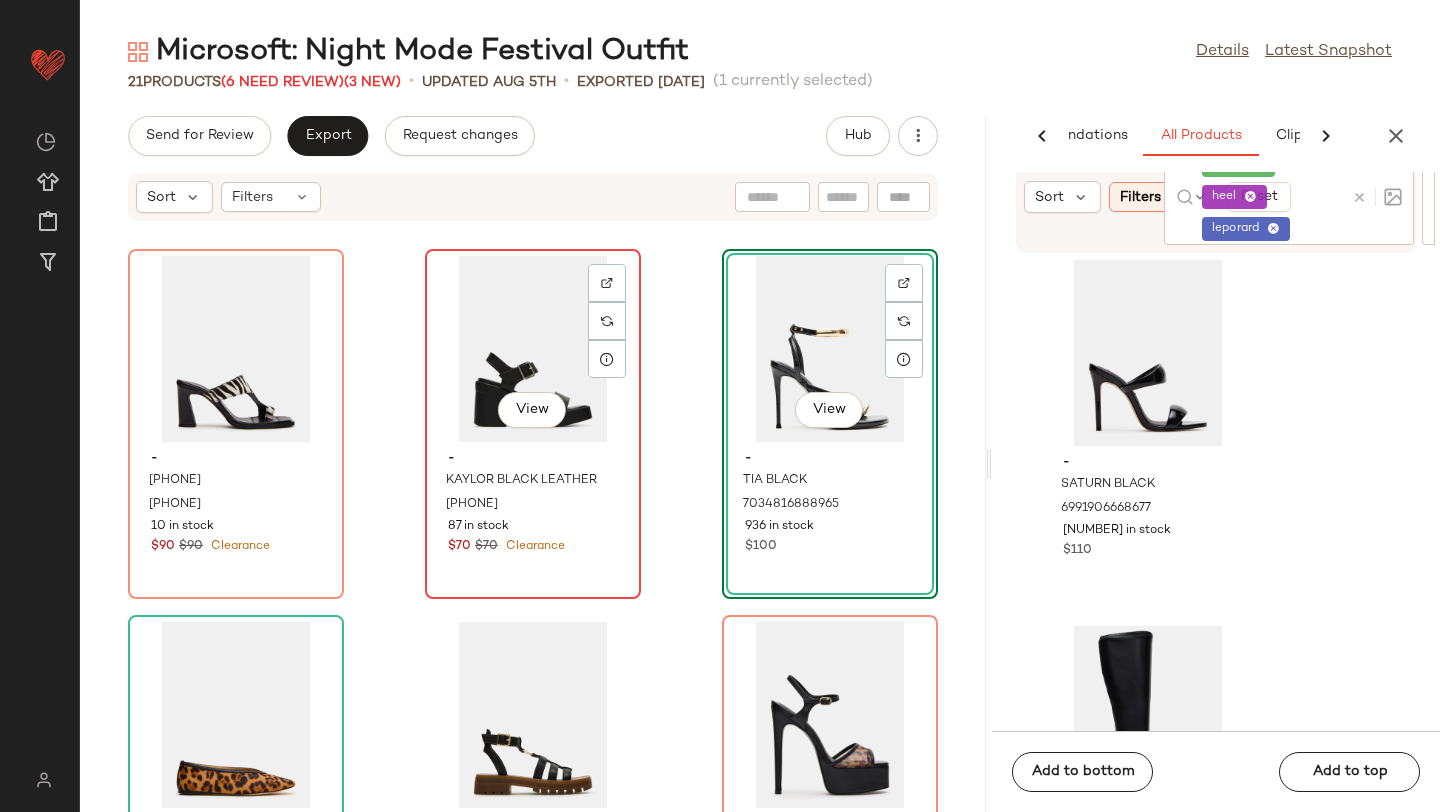 click on "View" 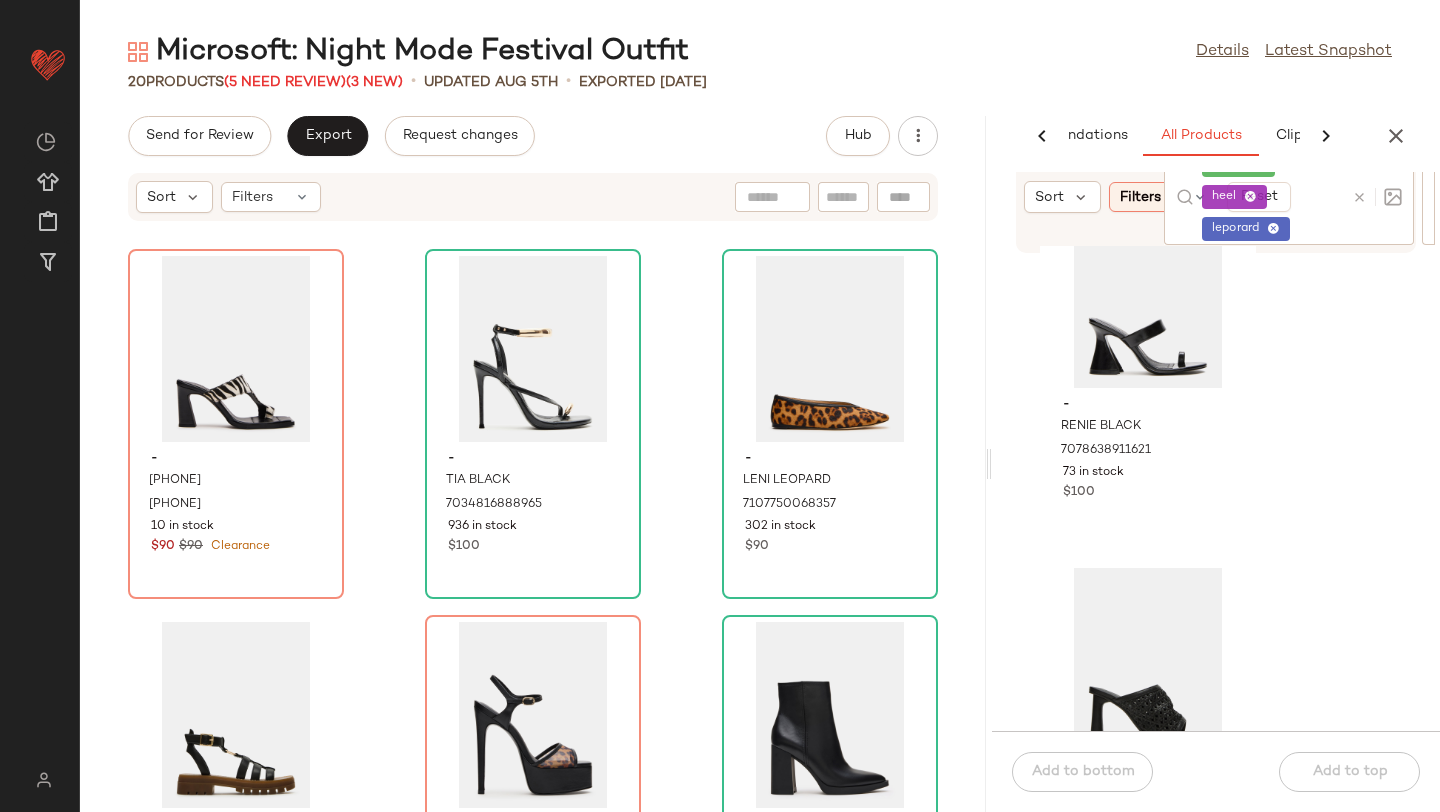 scroll, scrollTop: 12506, scrollLeft: 0, axis: vertical 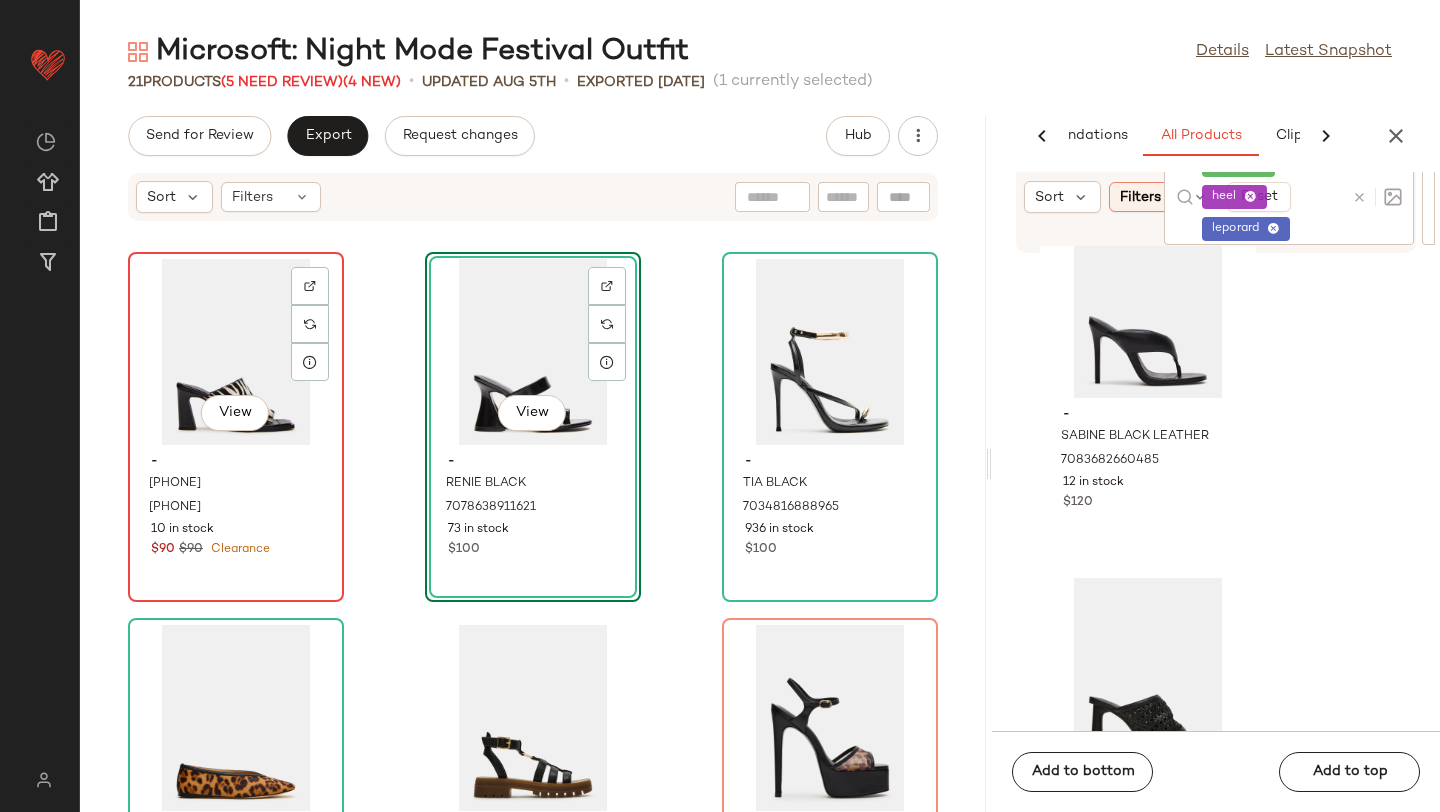 click on "View" 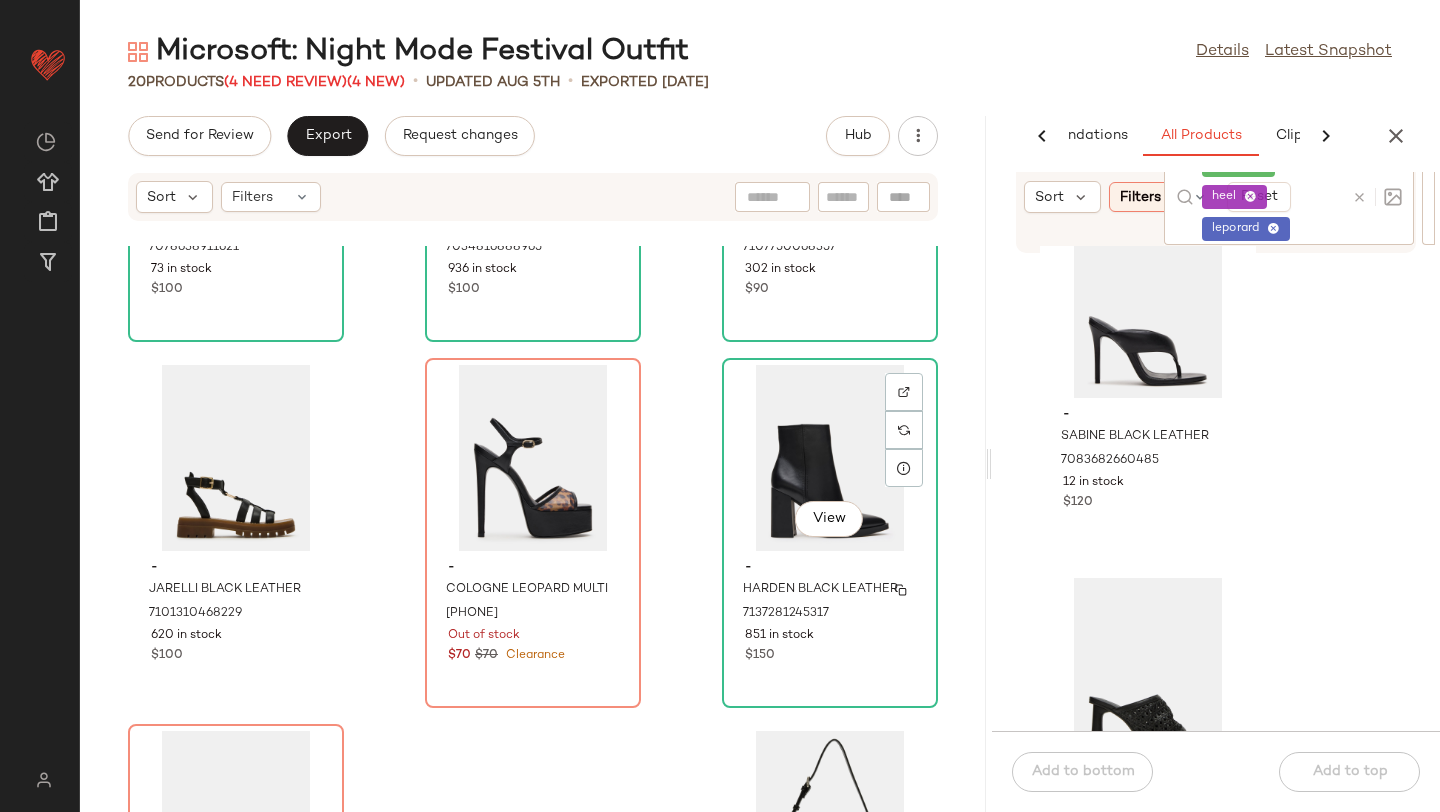 scroll, scrollTop: 1748, scrollLeft: 0, axis: vertical 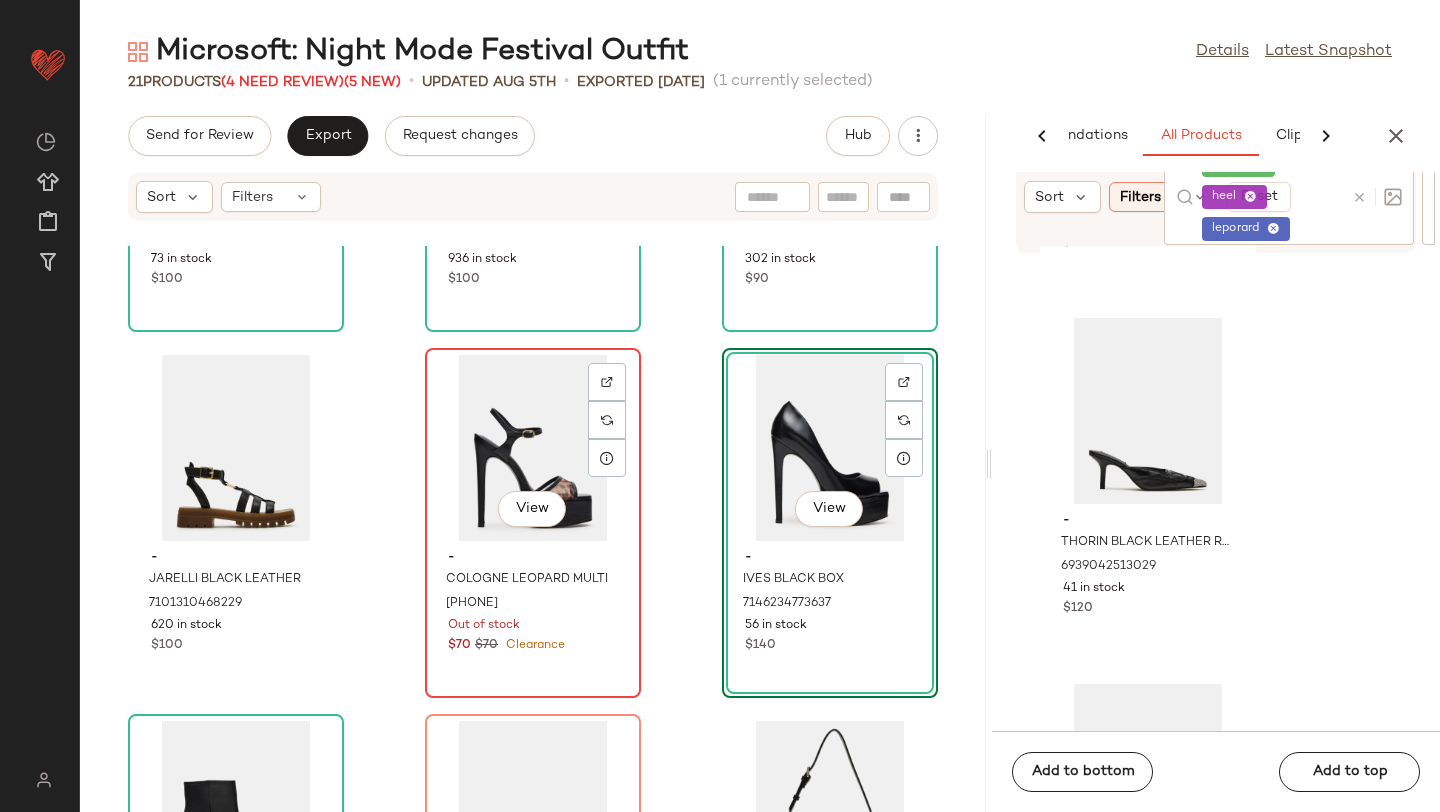 click on "View" 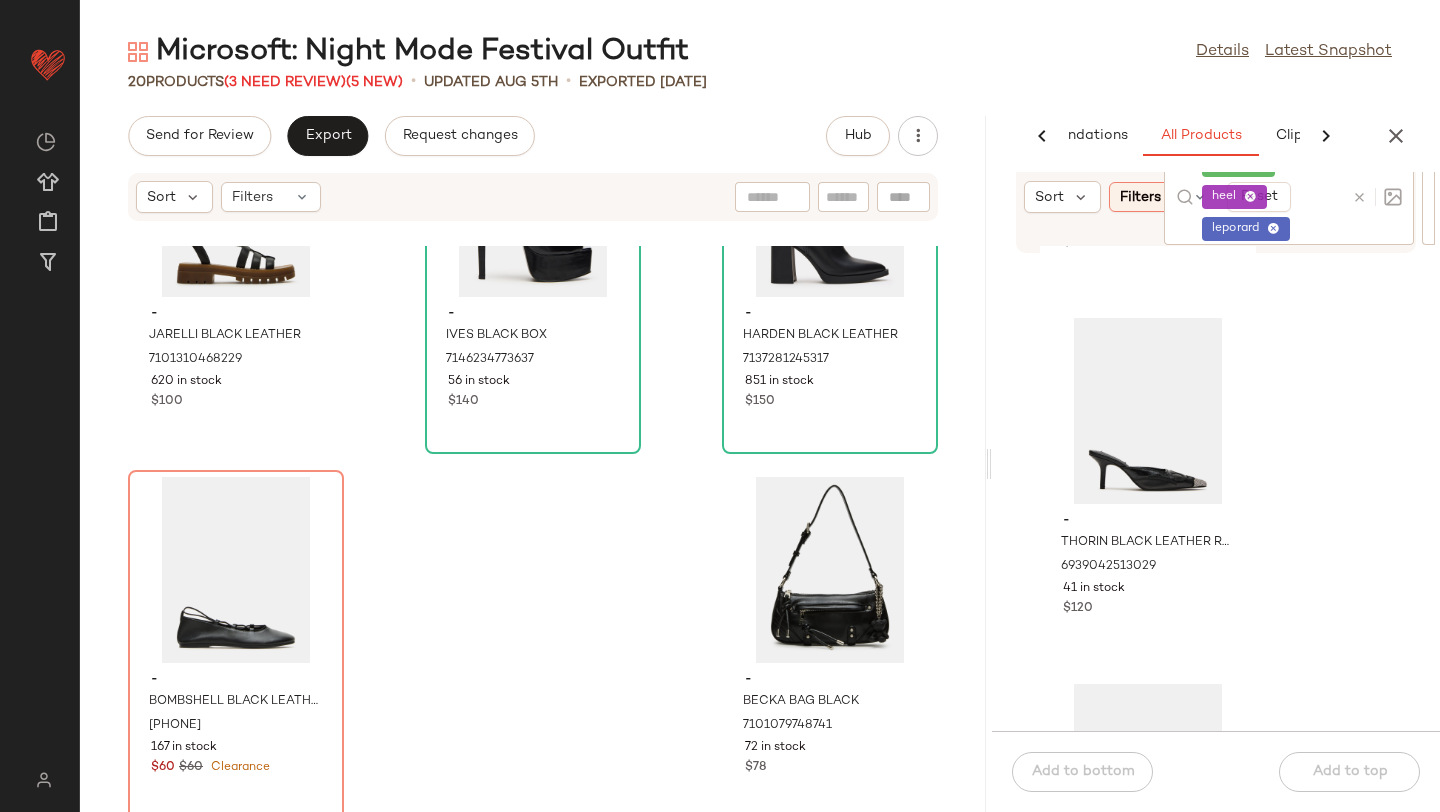scroll, scrollTop: 2000, scrollLeft: 0, axis: vertical 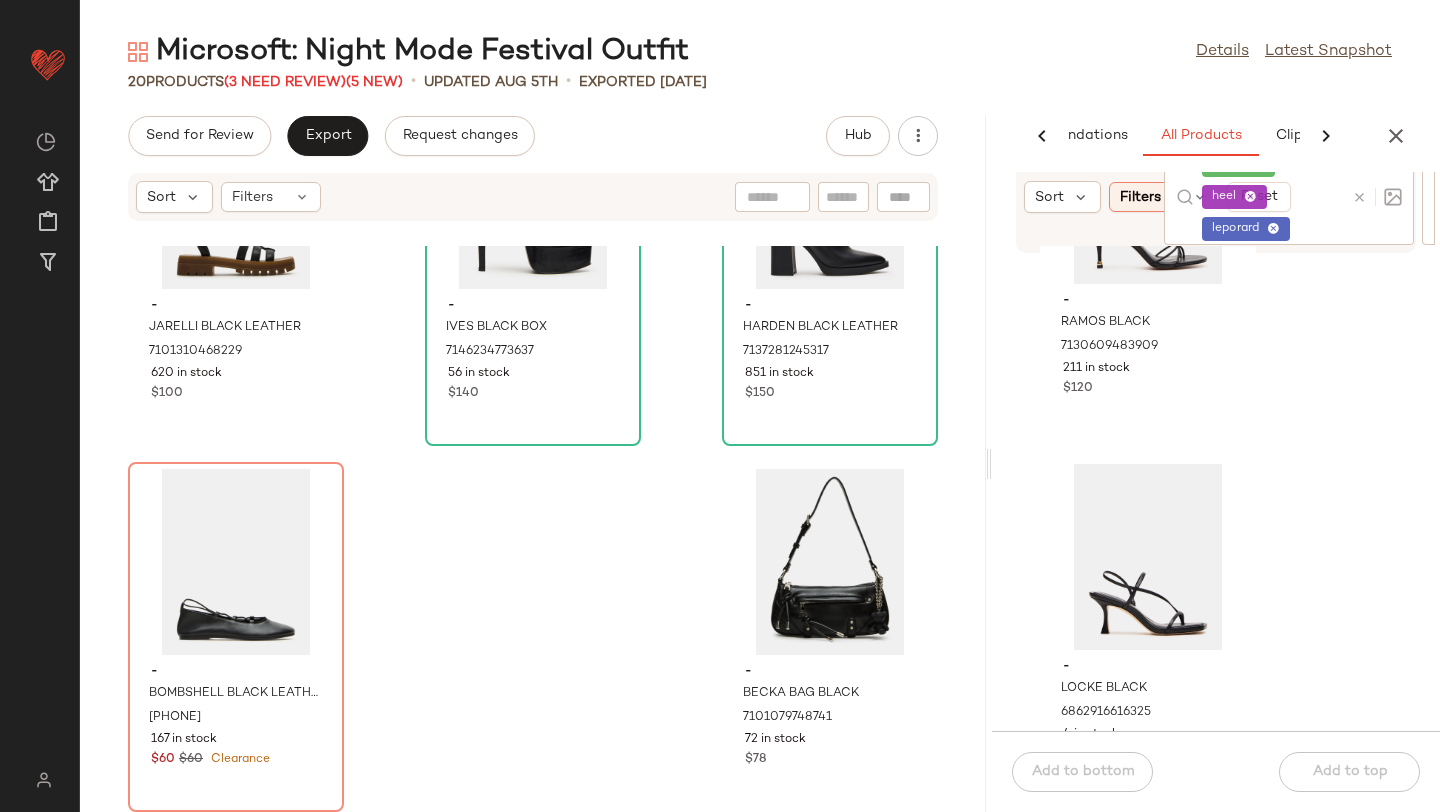 click on "black heel leporard" 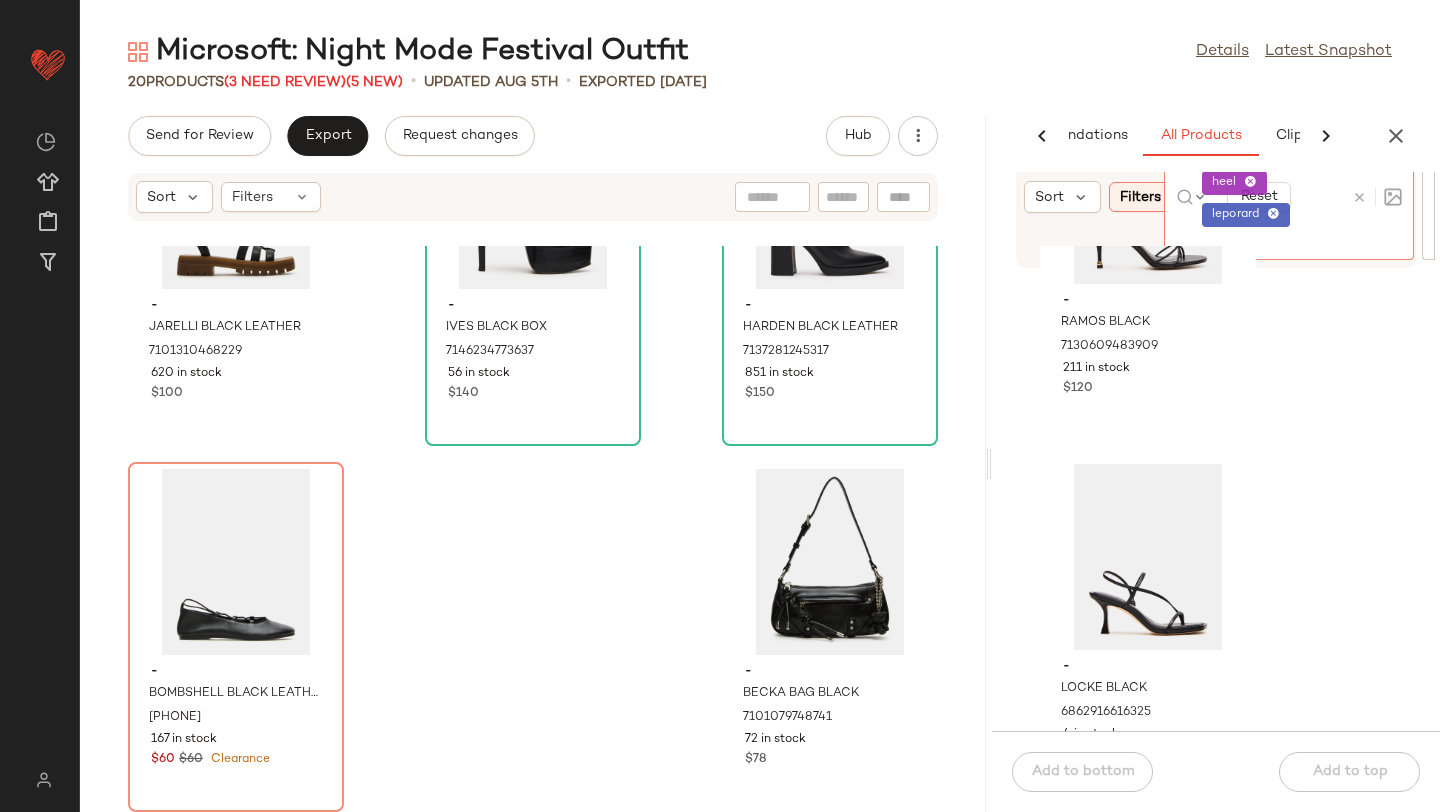 click 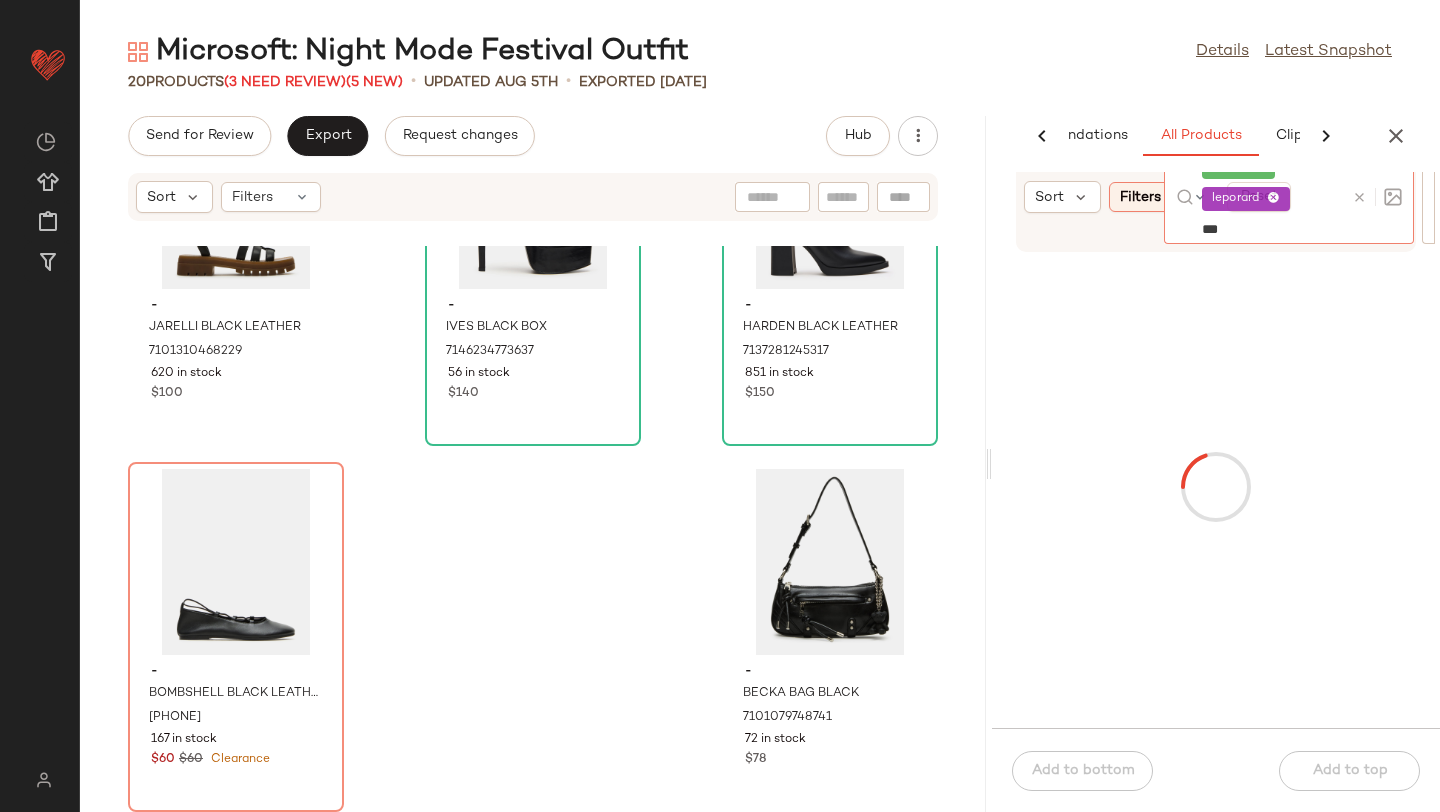 type on "****" 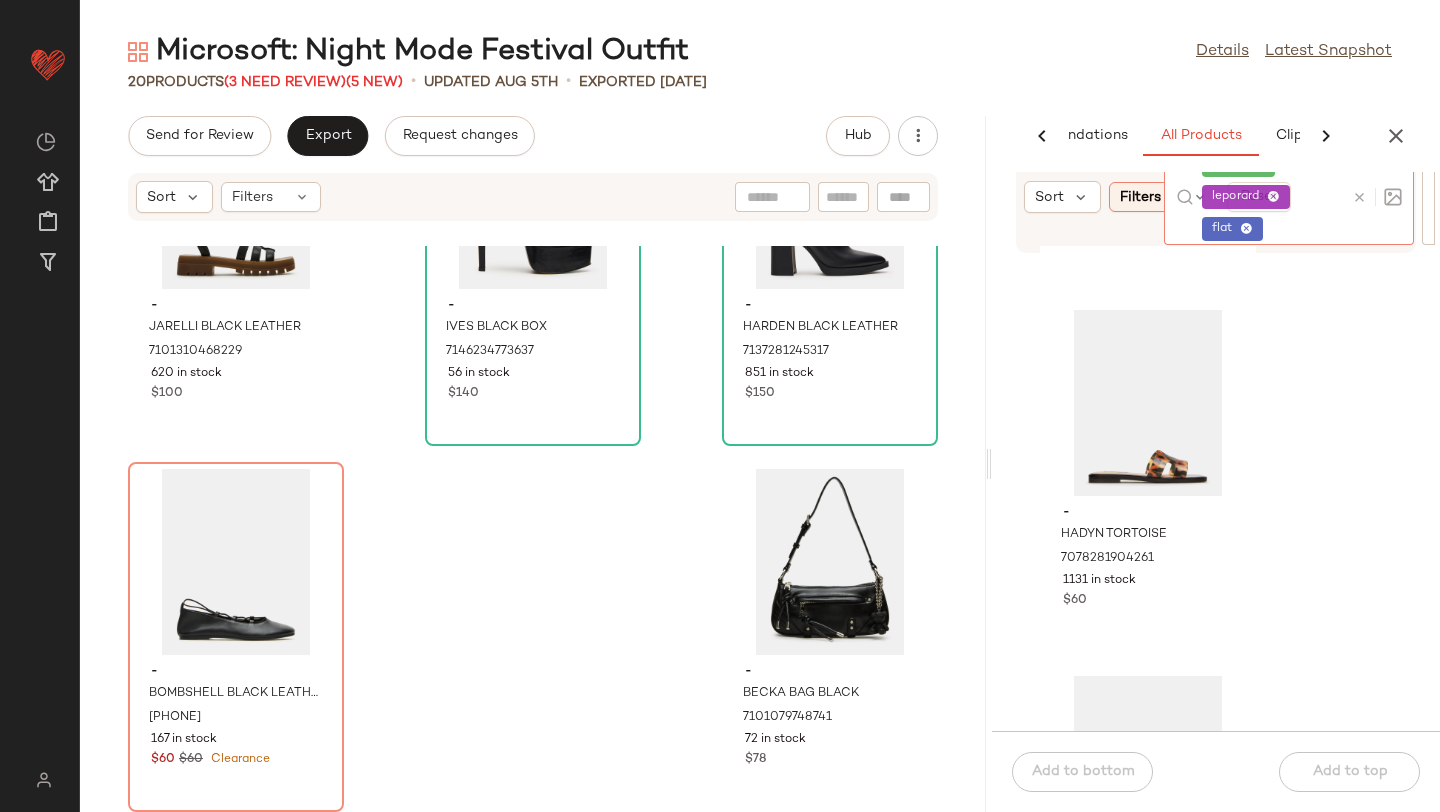 scroll, scrollTop: 3324, scrollLeft: 0, axis: vertical 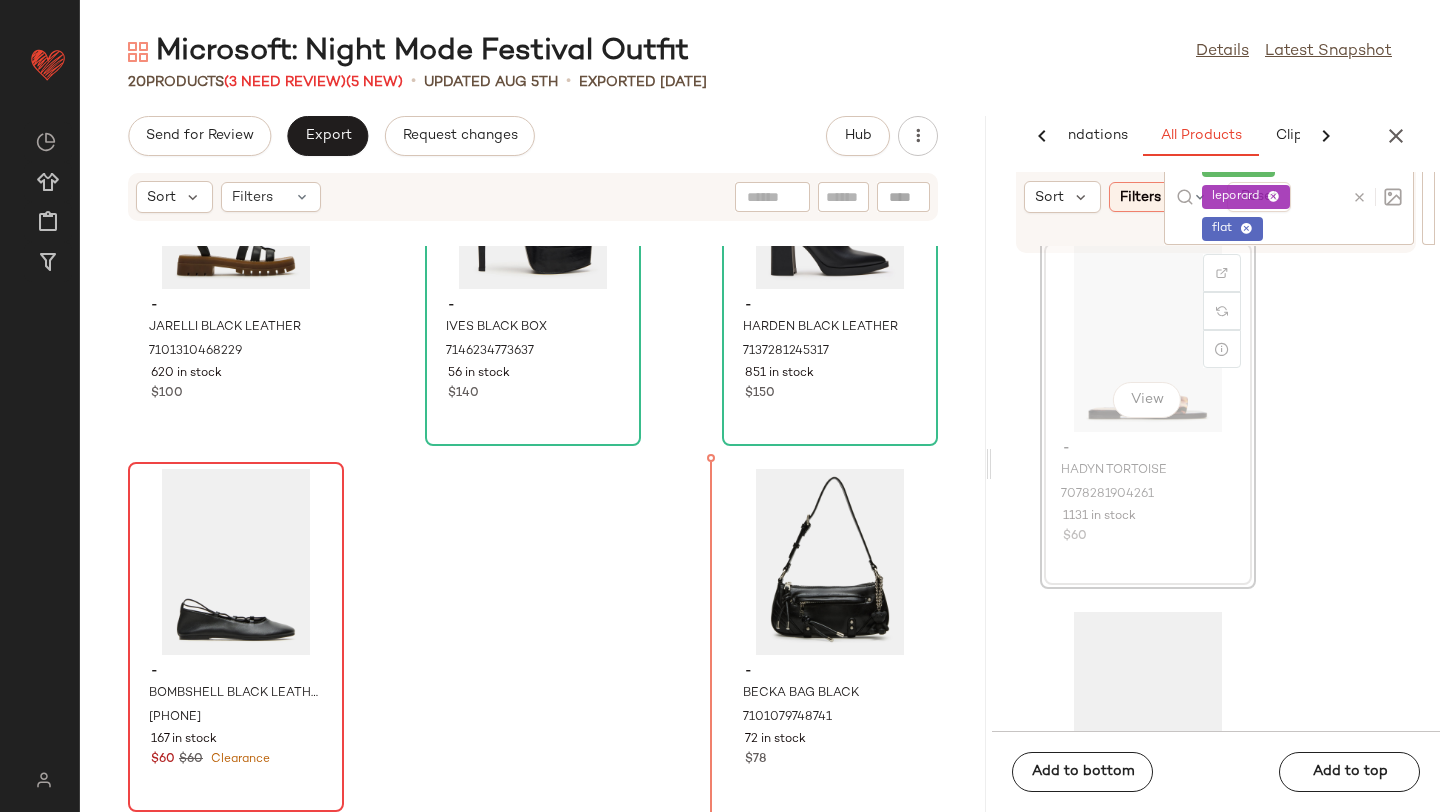 drag, startPoint x: 1132, startPoint y: 304, endPoint x: 342, endPoint y: 647, distance: 861.24854 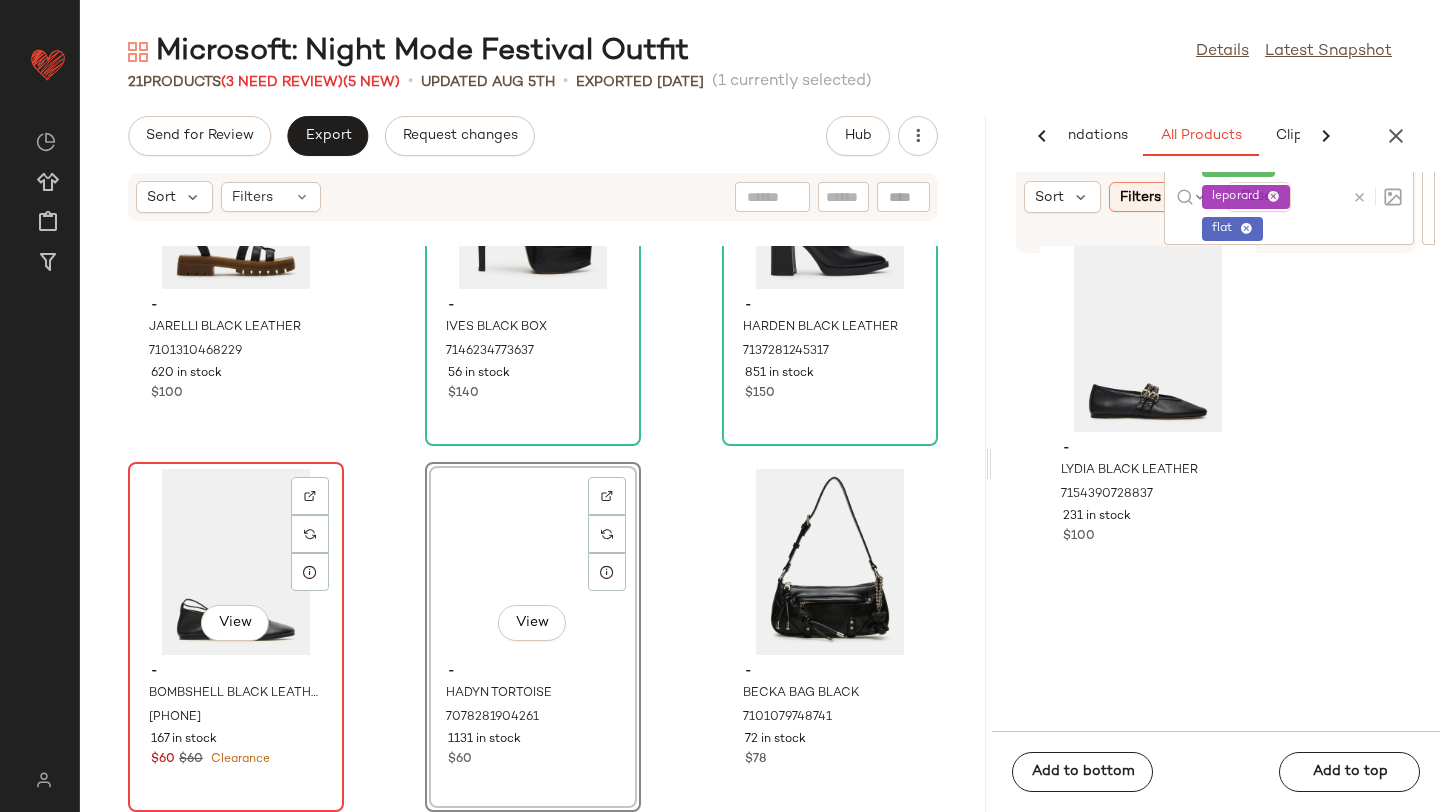 scroll, scrollTop: 2955, scrollLeft: 0, axis: vertical 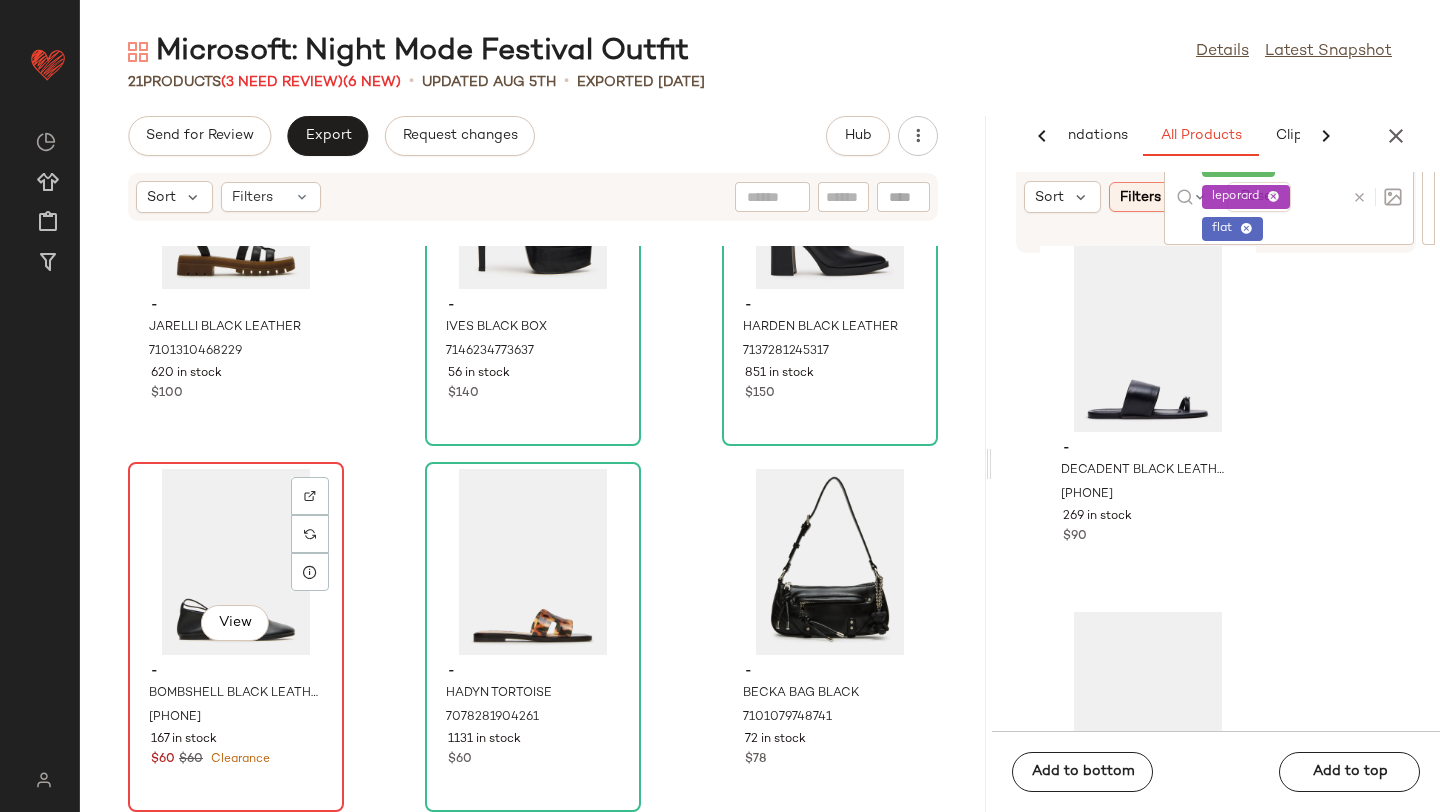 click on "View" 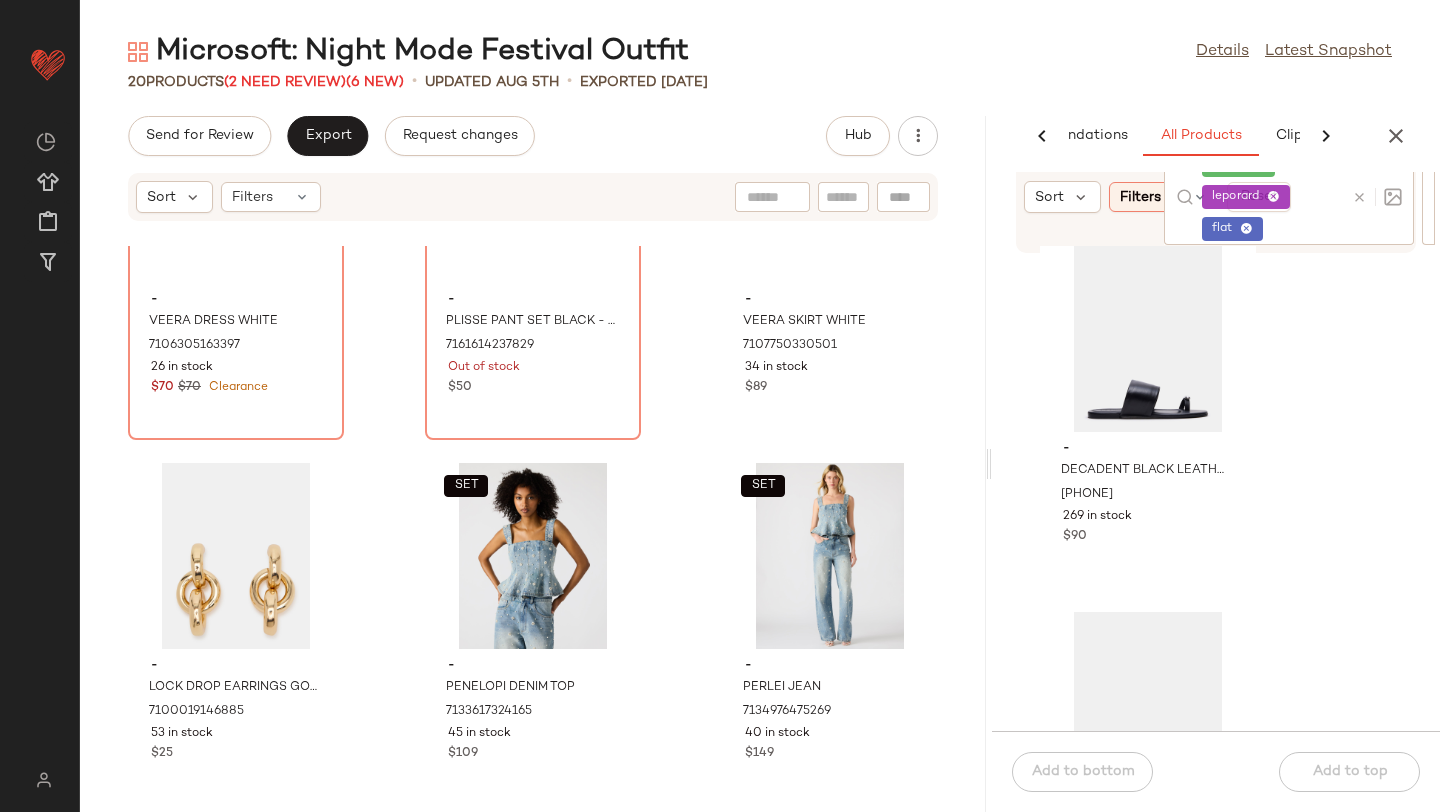 scroll, scrollTop: 0, scrollLeft: 0, axis: both 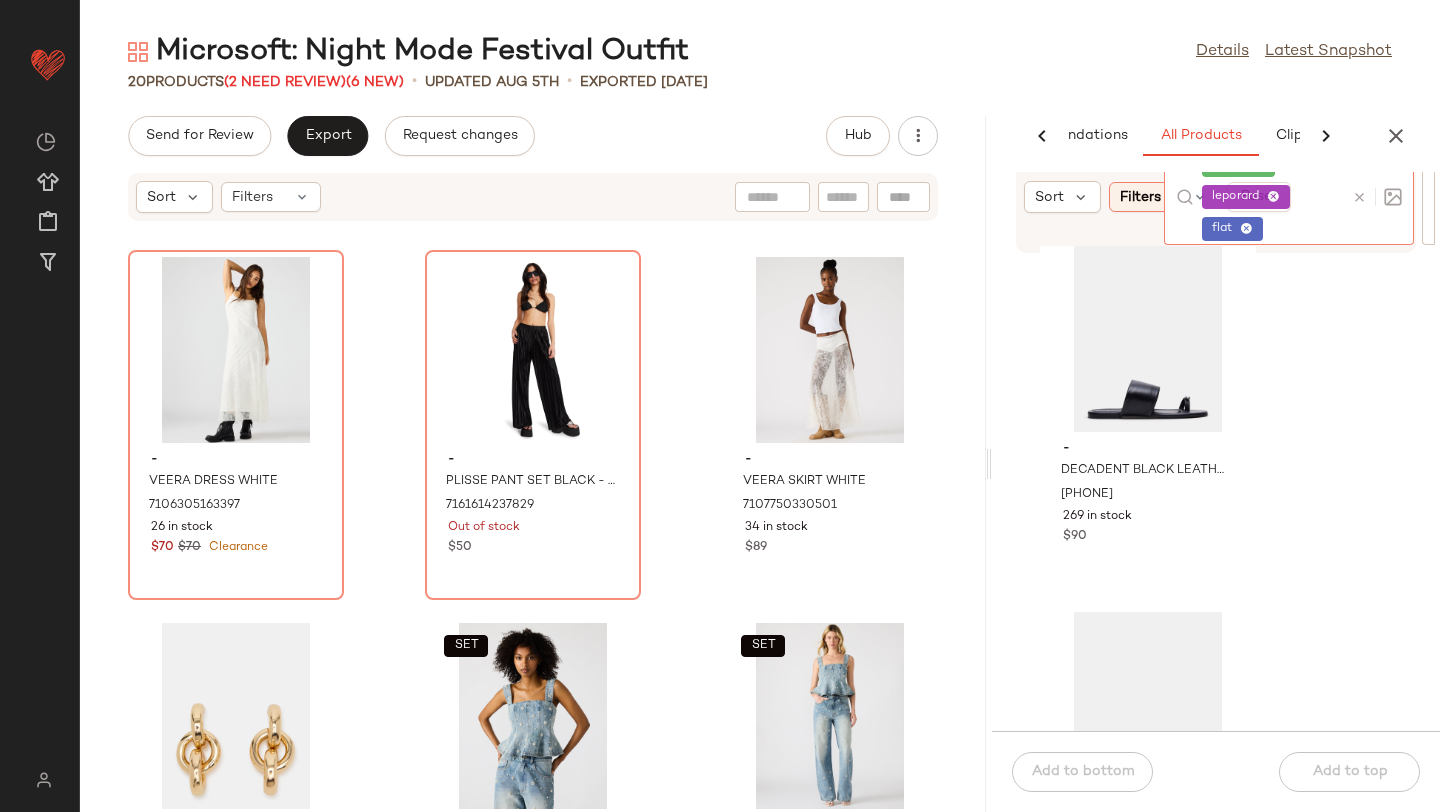 click at bounding box center [1359, 197] 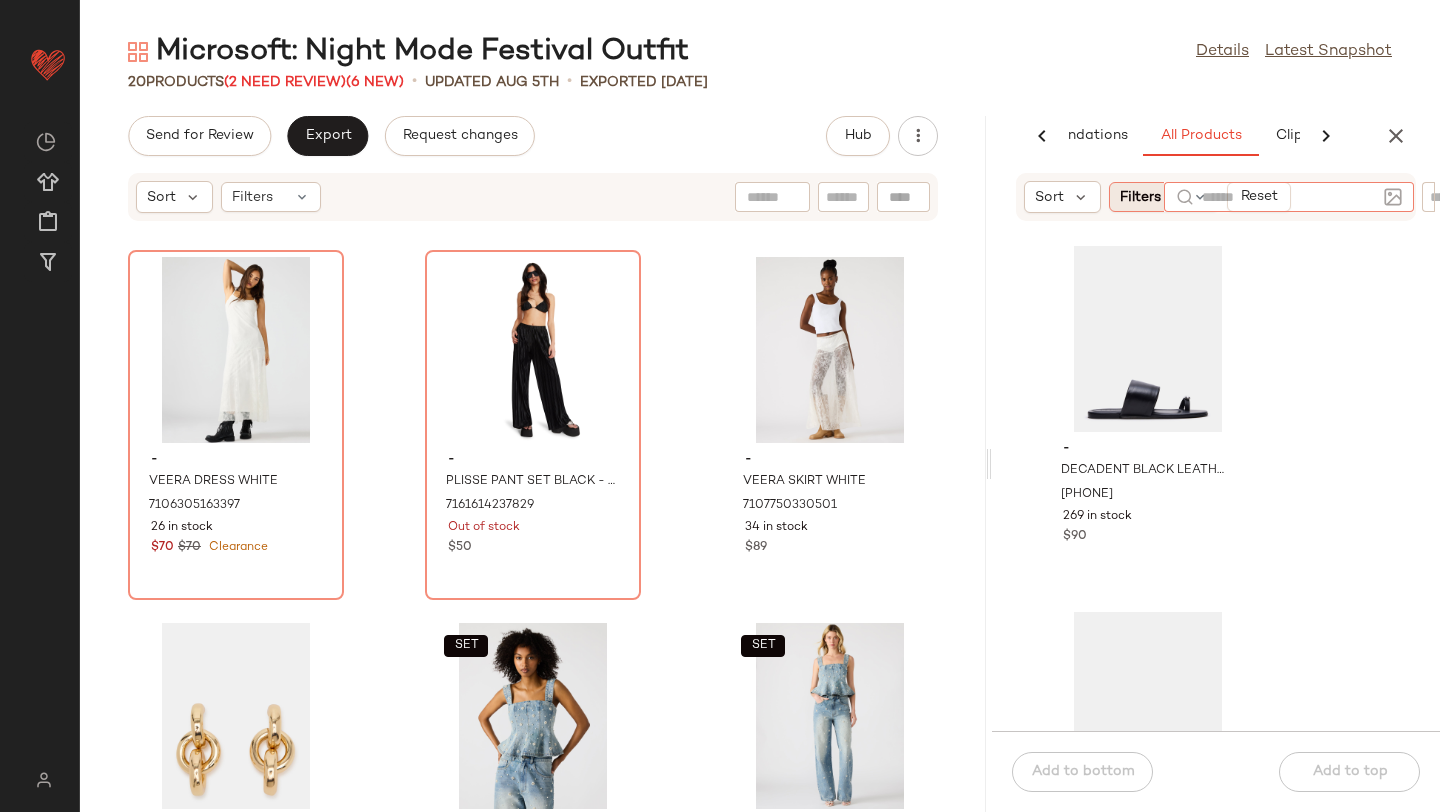 click on "Filters  (6)" 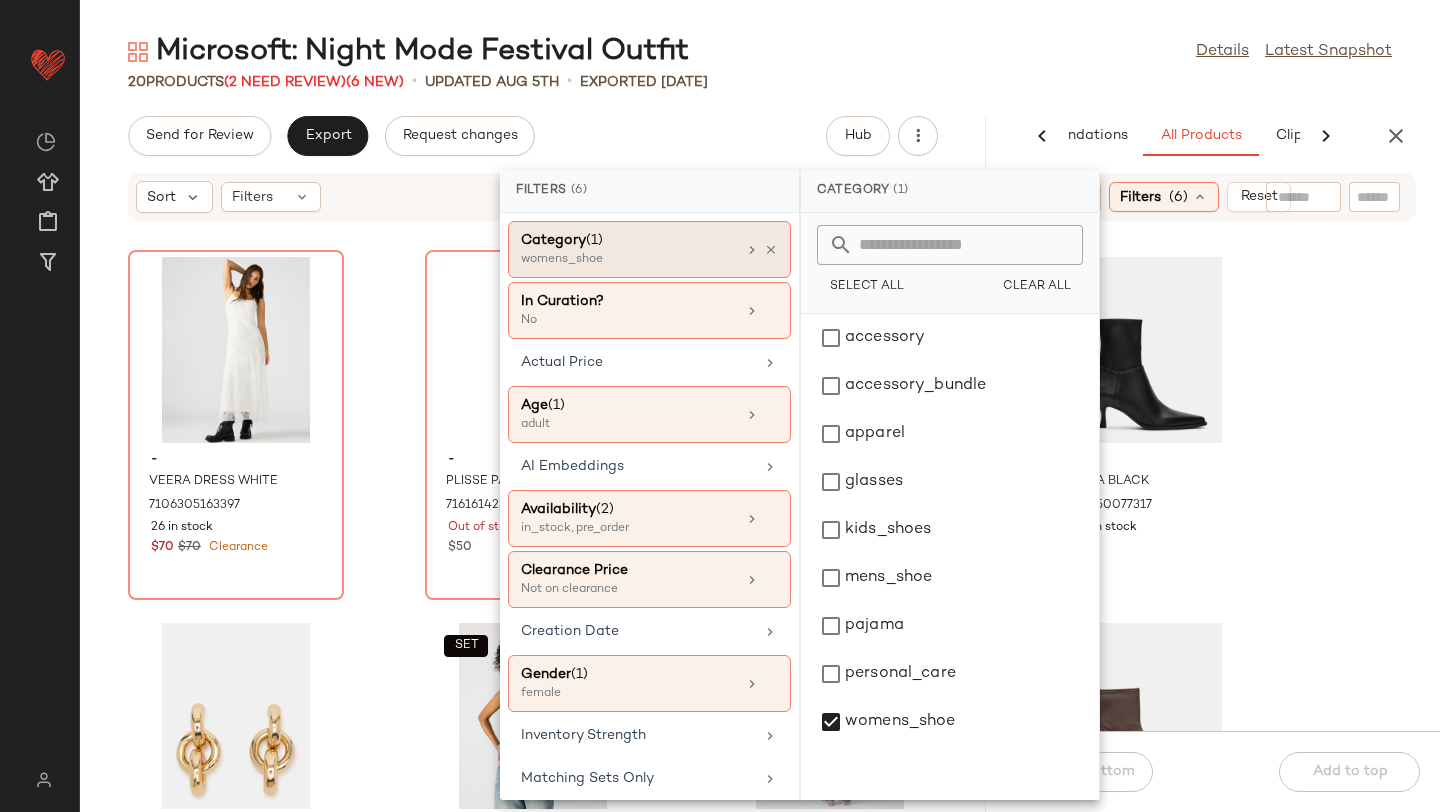click on "womens_shoe" at bounding box center [621, 260] 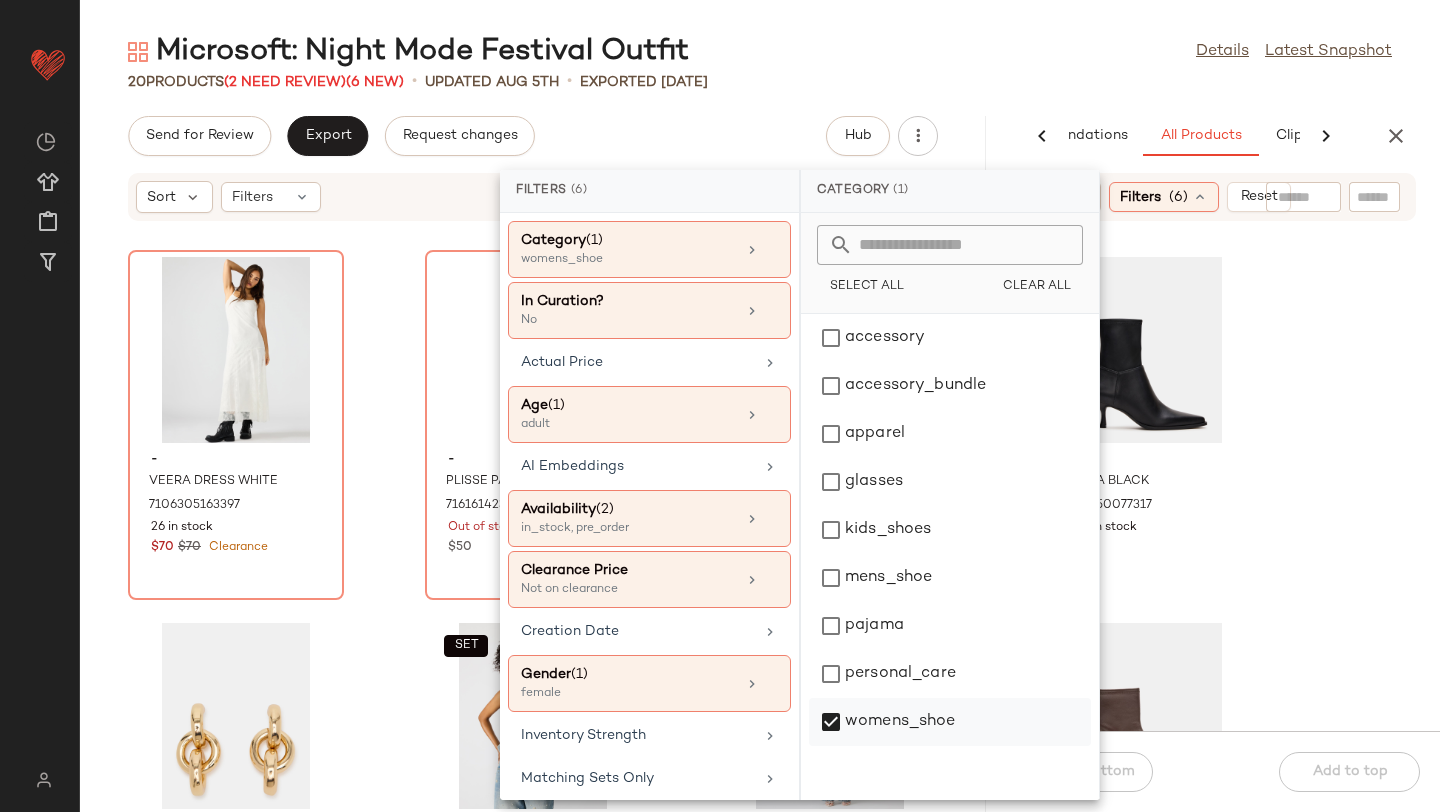 click on "womens_shoe" 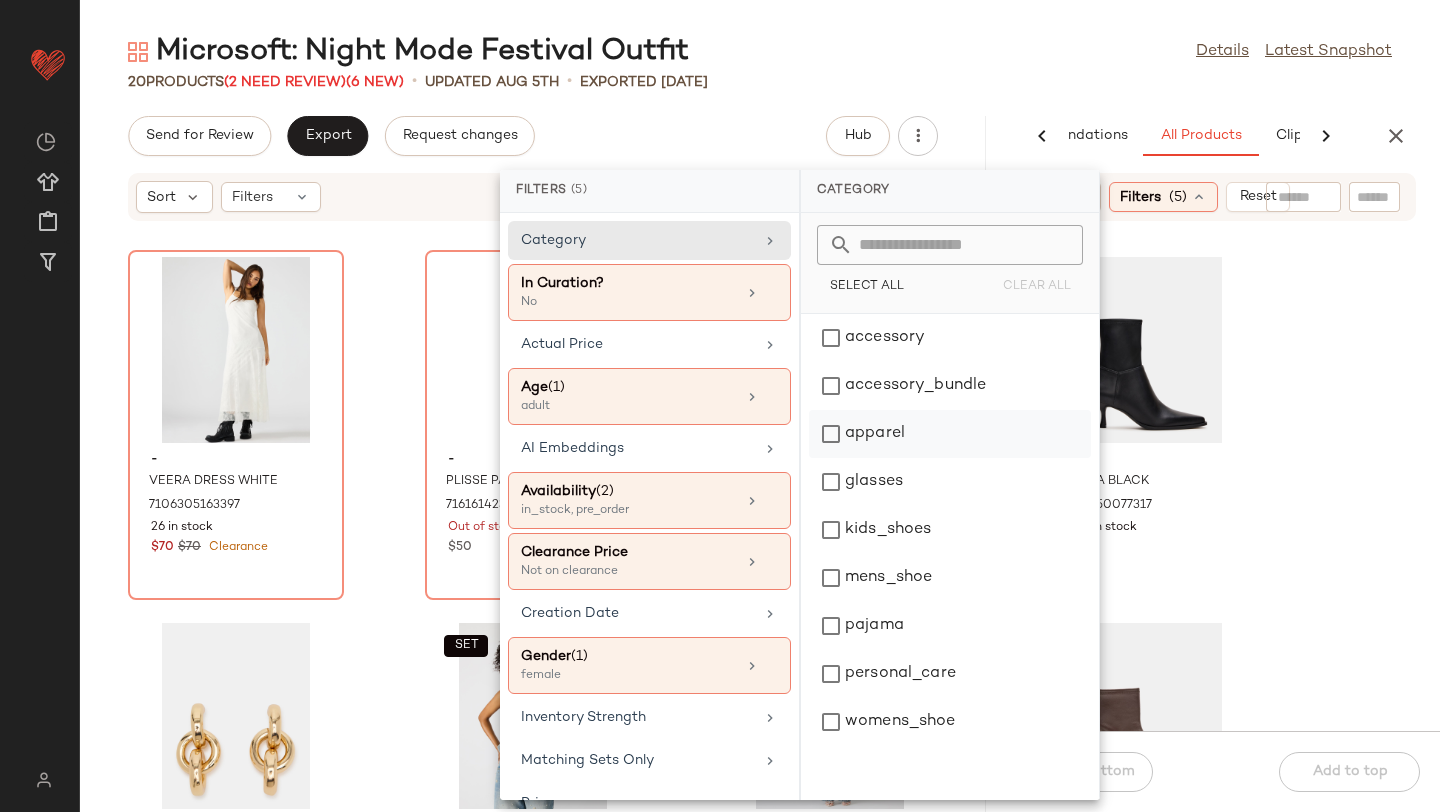click on "apparel" 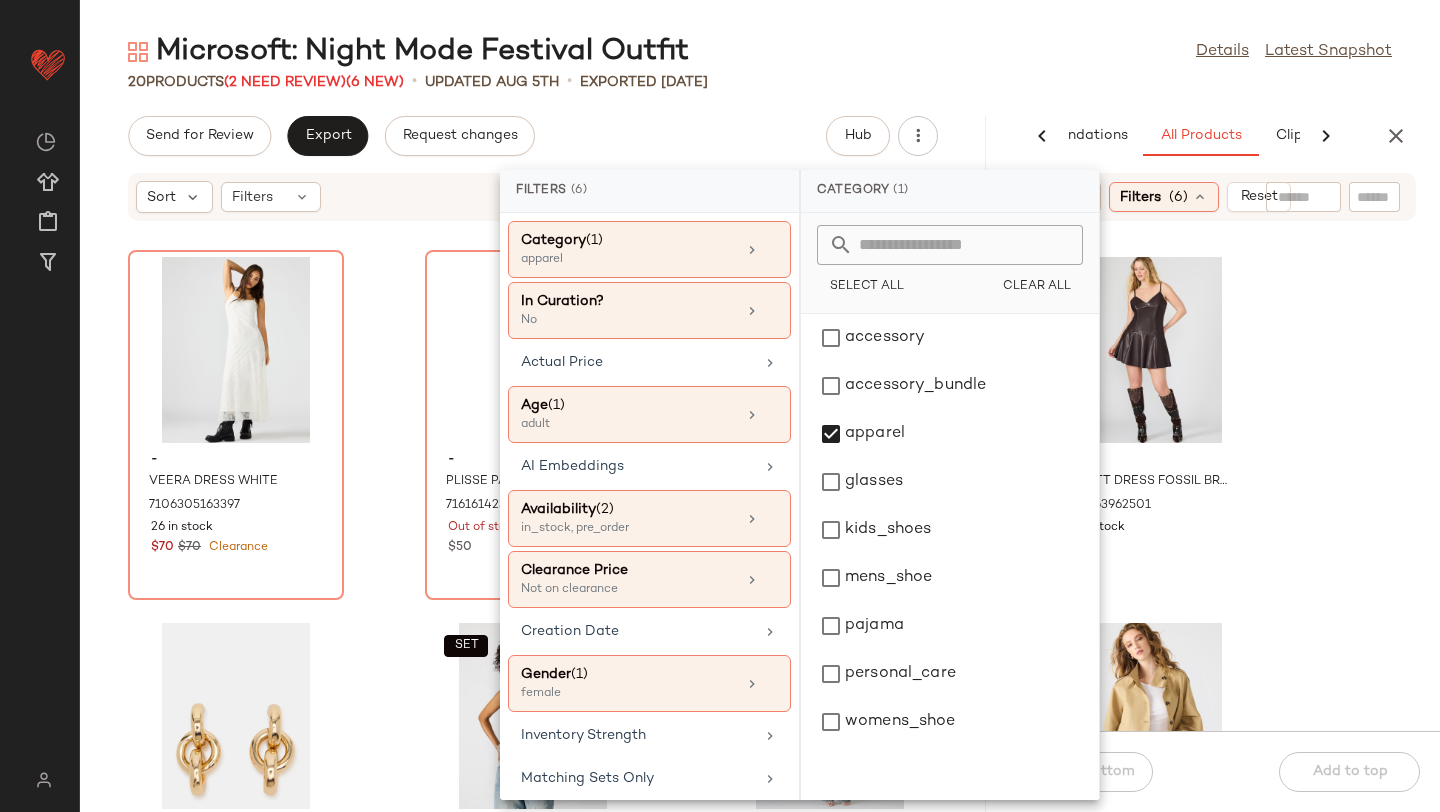 click 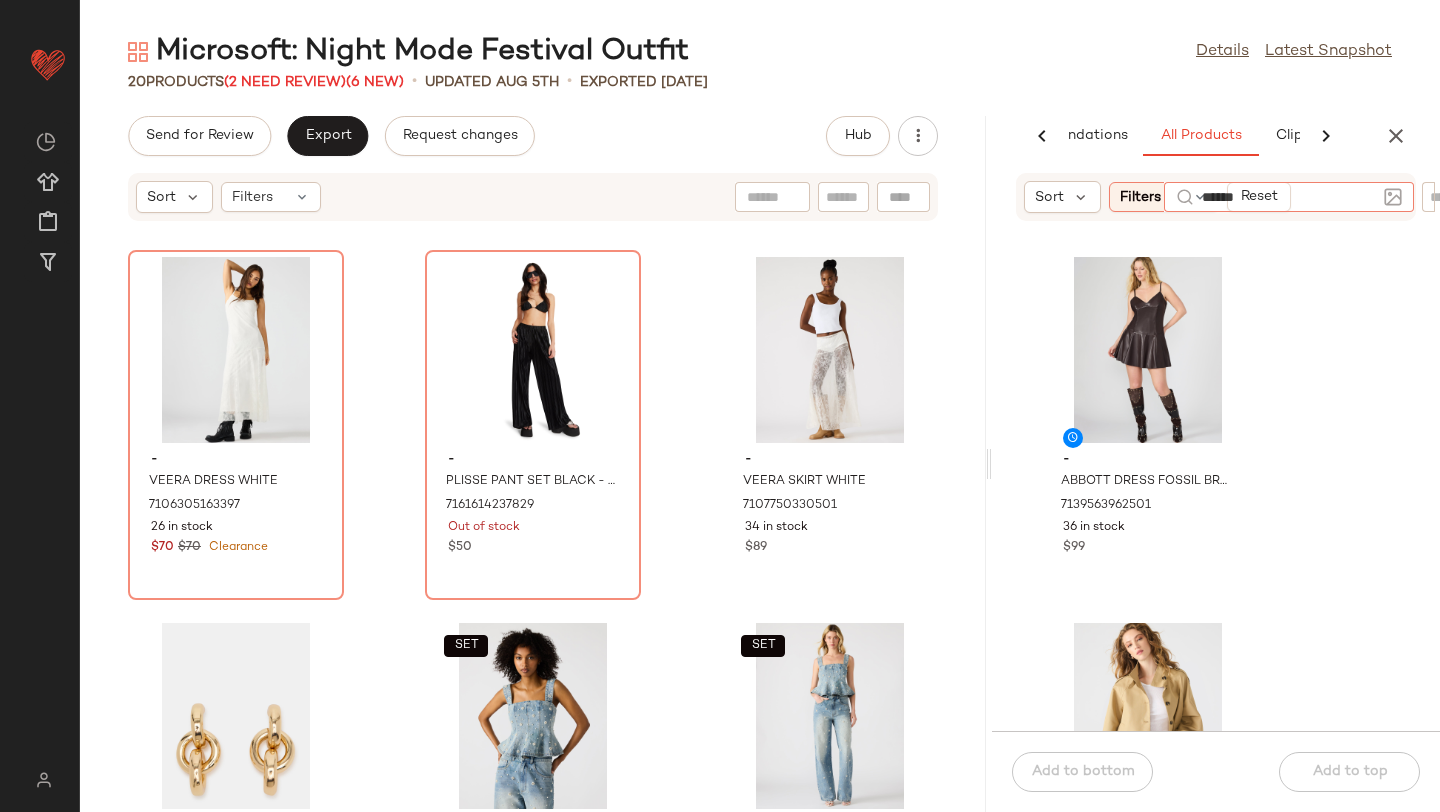 type on "*******" 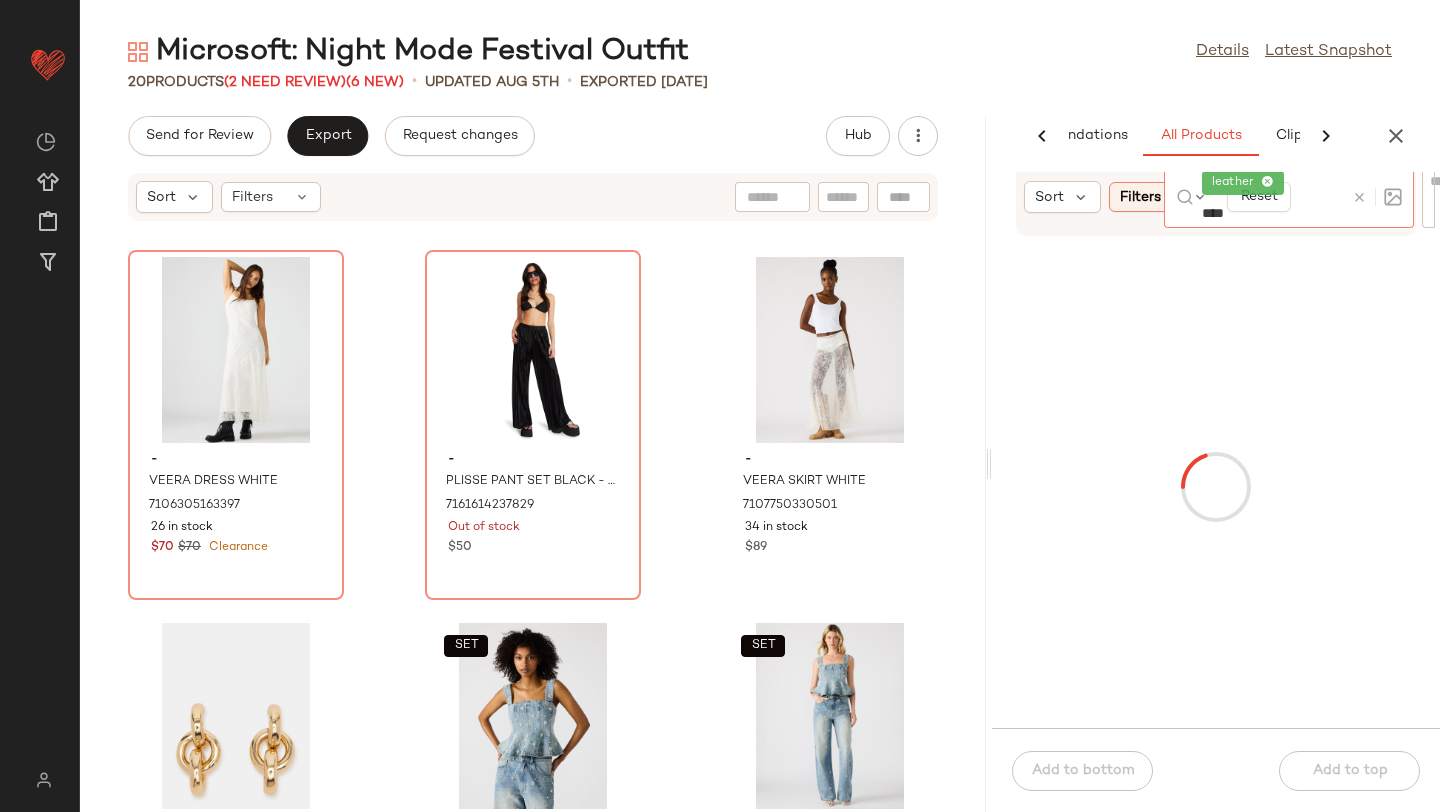 type on "*****" 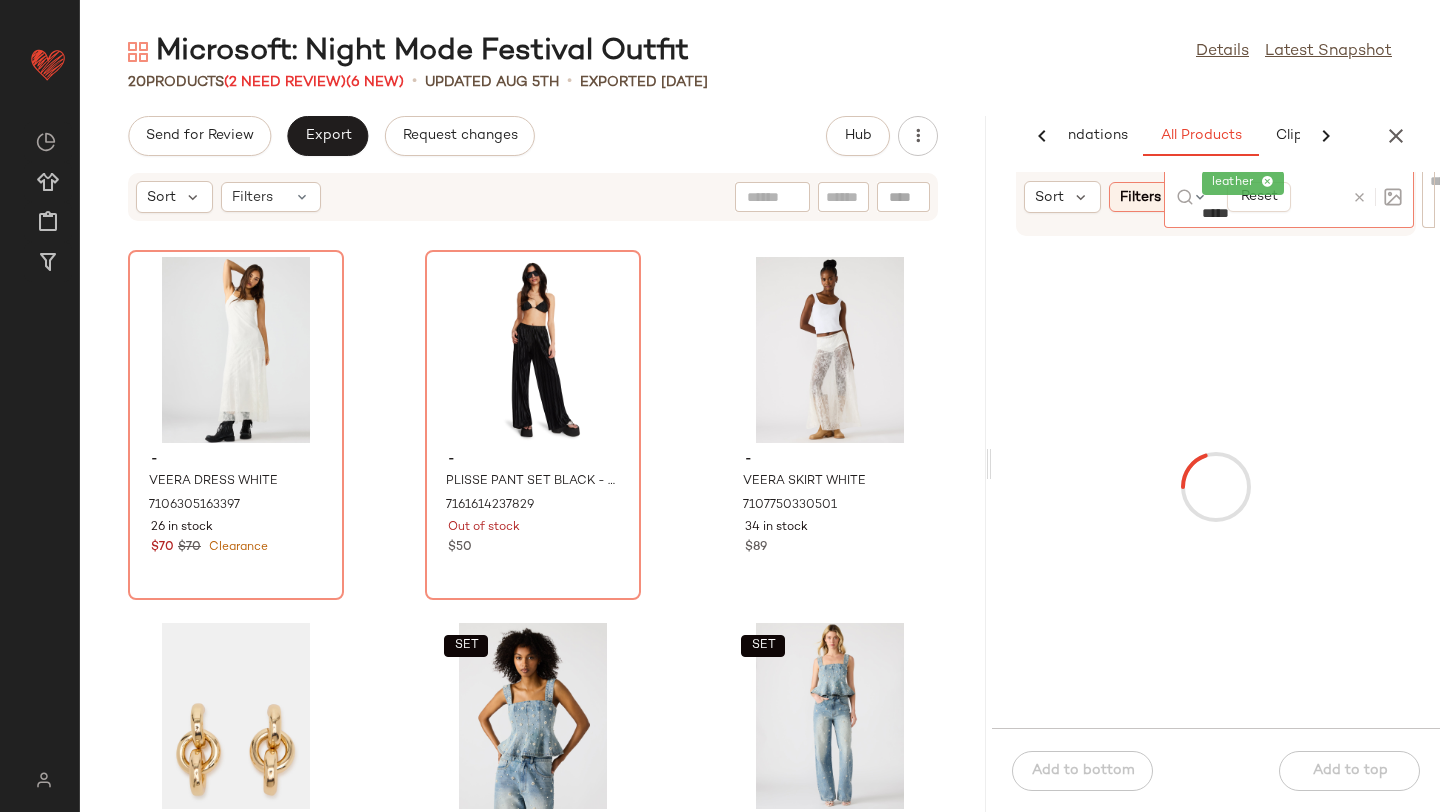 type 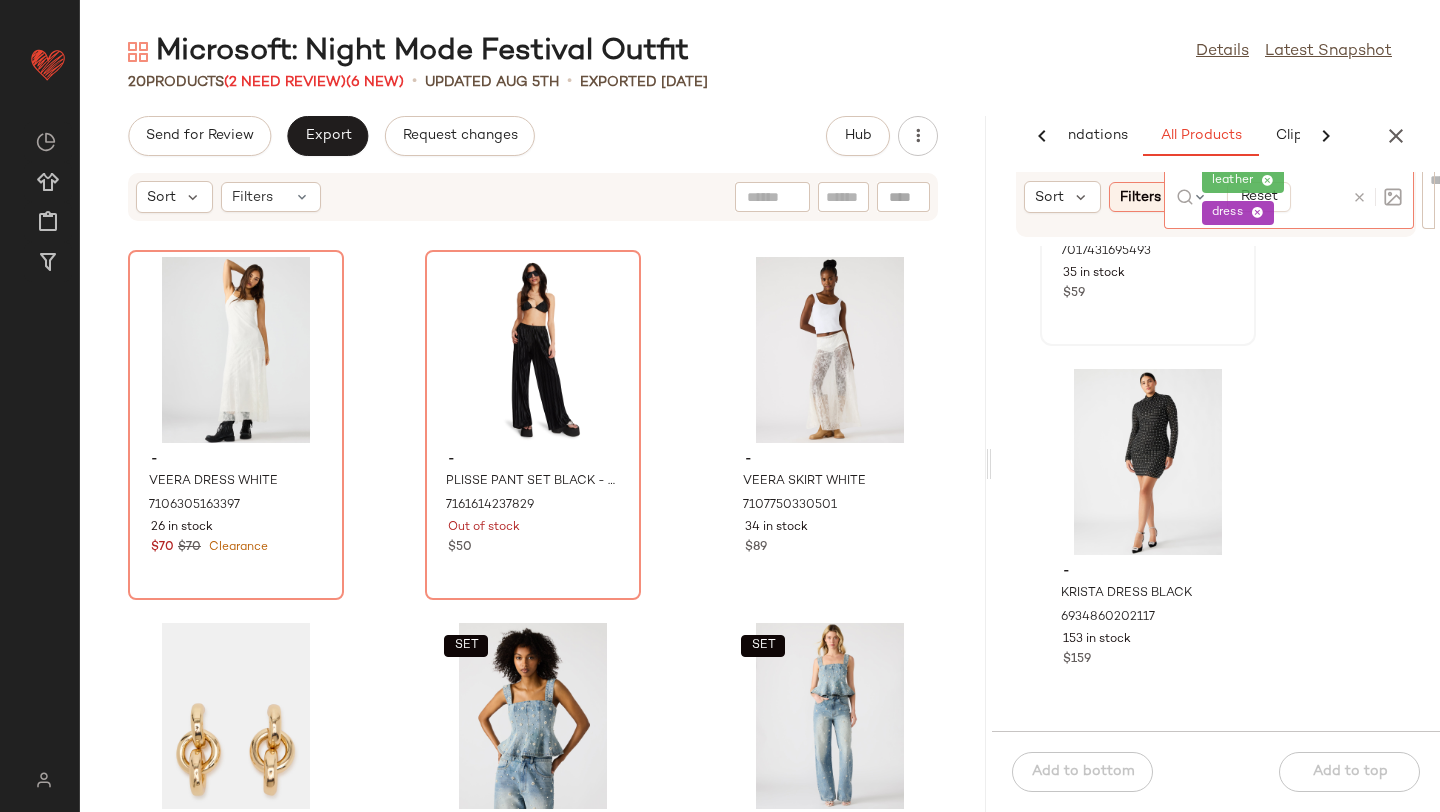scroll, scrollTop: 1380, scrollLeft: 0, axis: vertical 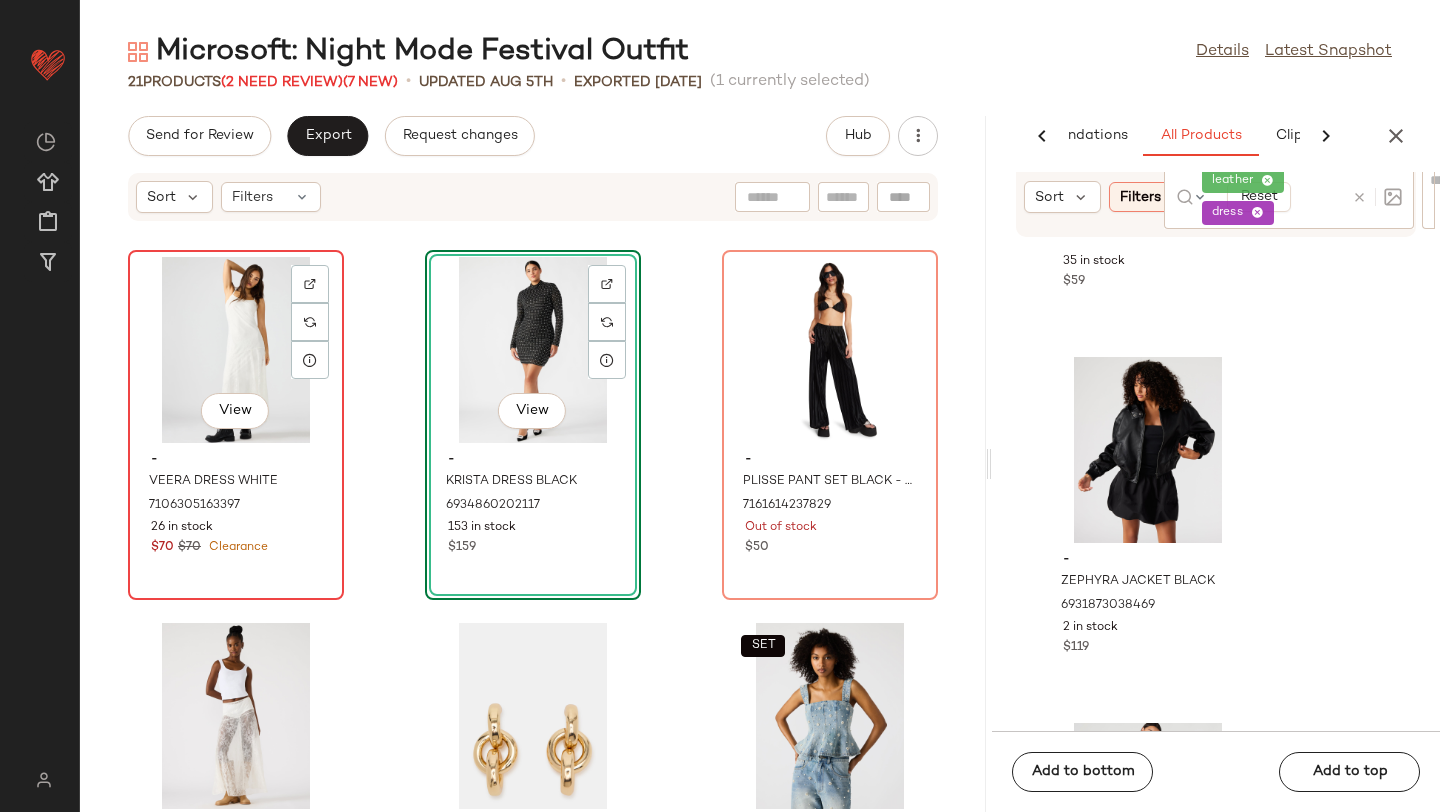 click on "View" 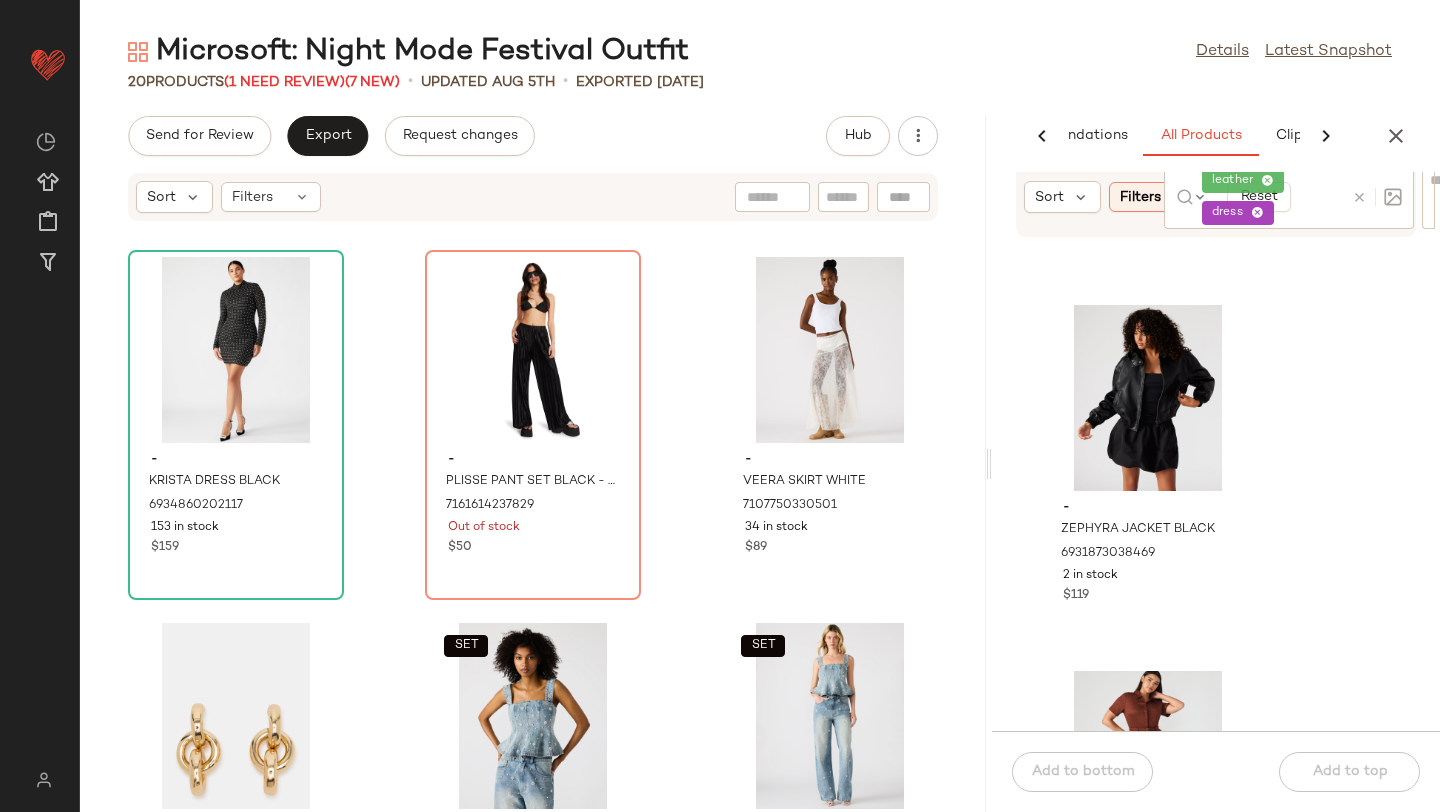 scroll, scrollTop: 1430, scrollLeft: 0, axis: vertical 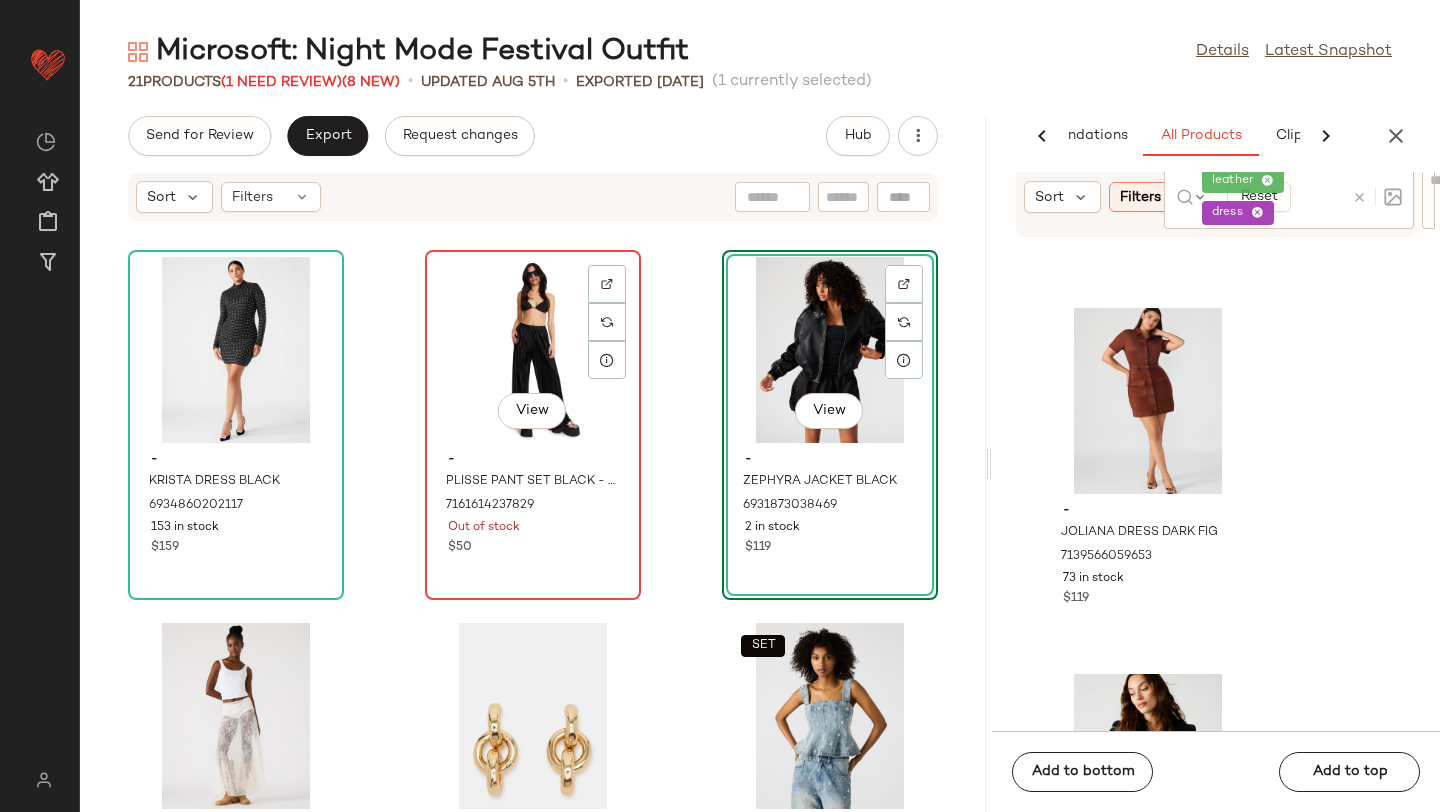 click on "View" 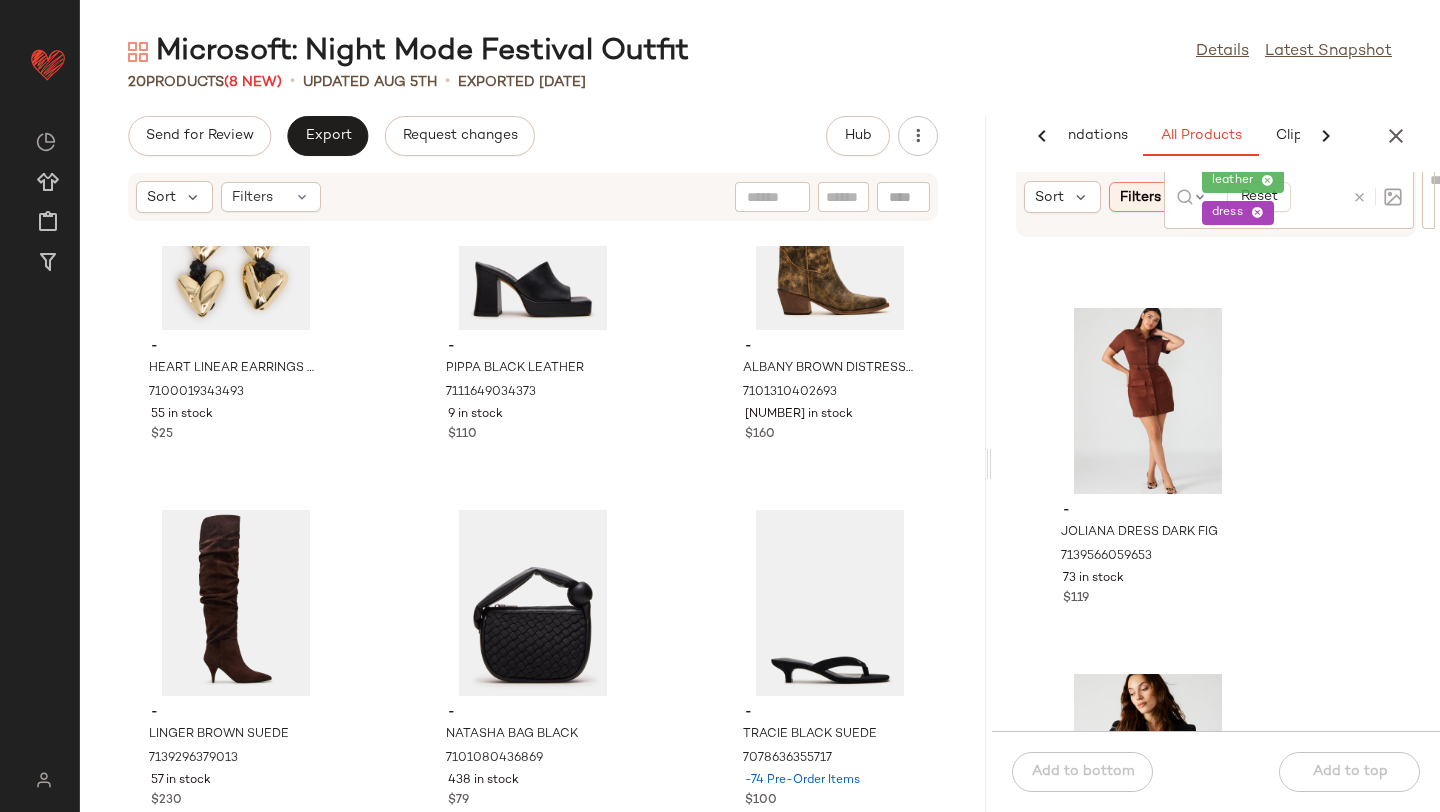scroll, scrollTop: 0, scrollLeft: 0, axis: both 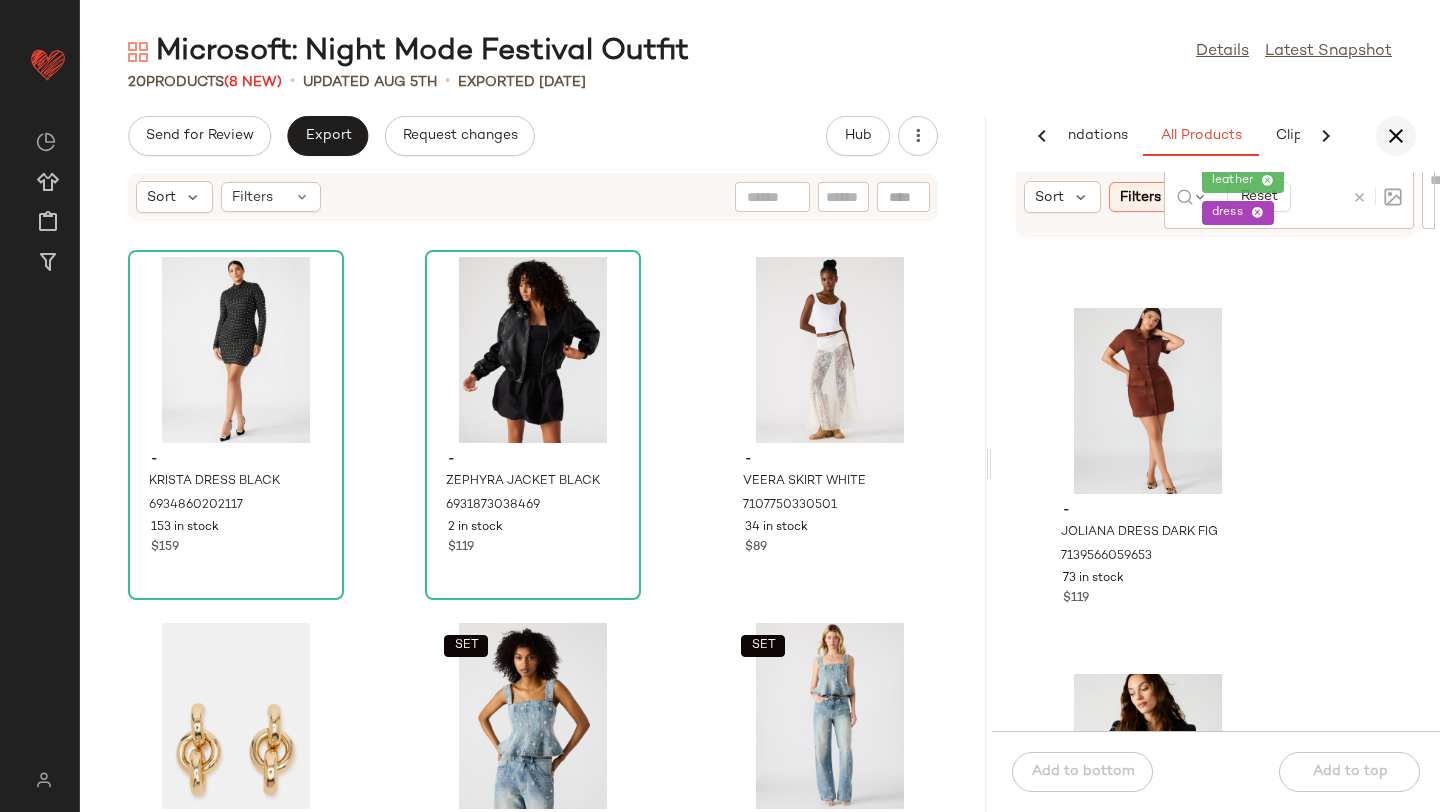 click at bounding box center (1396, 136) 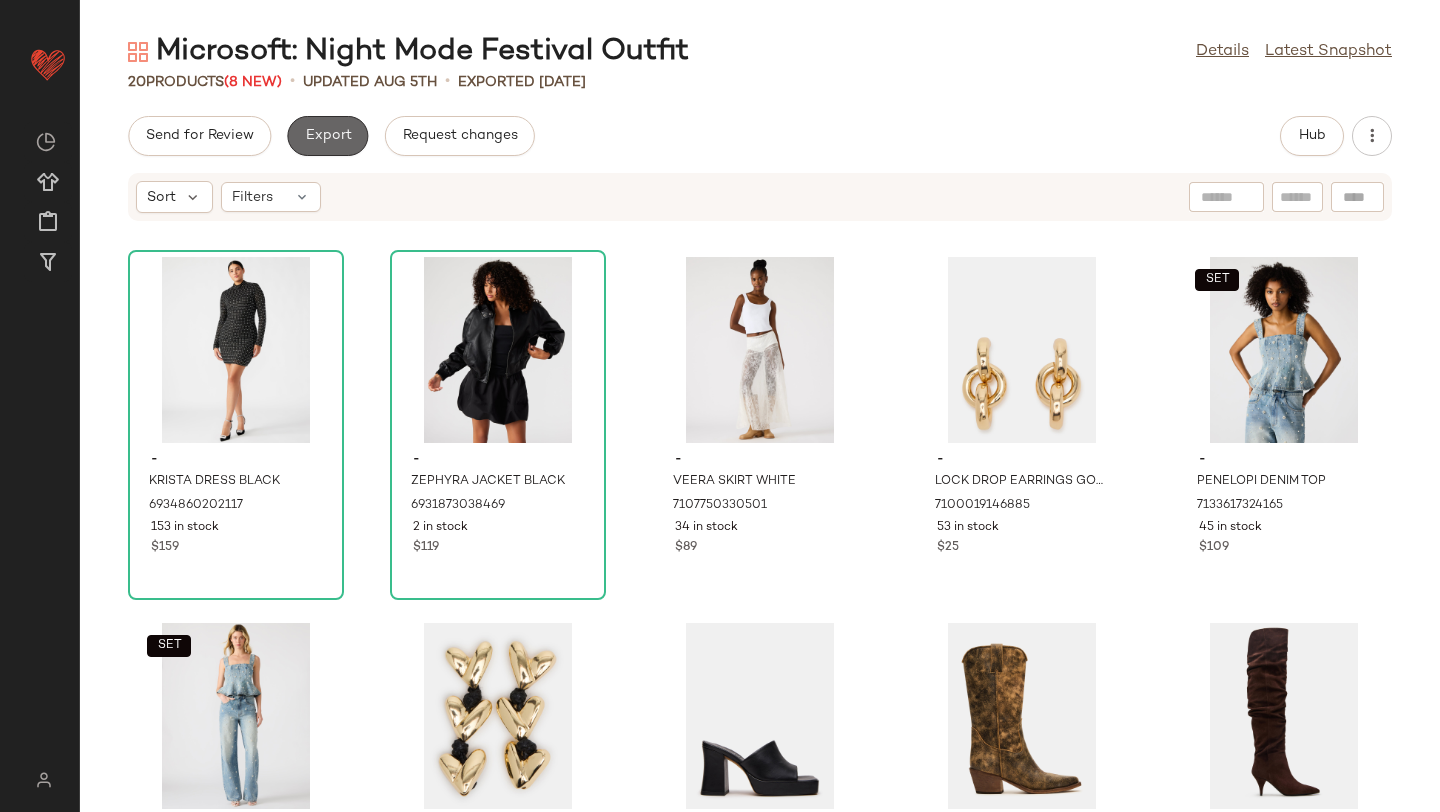 click on "Export" 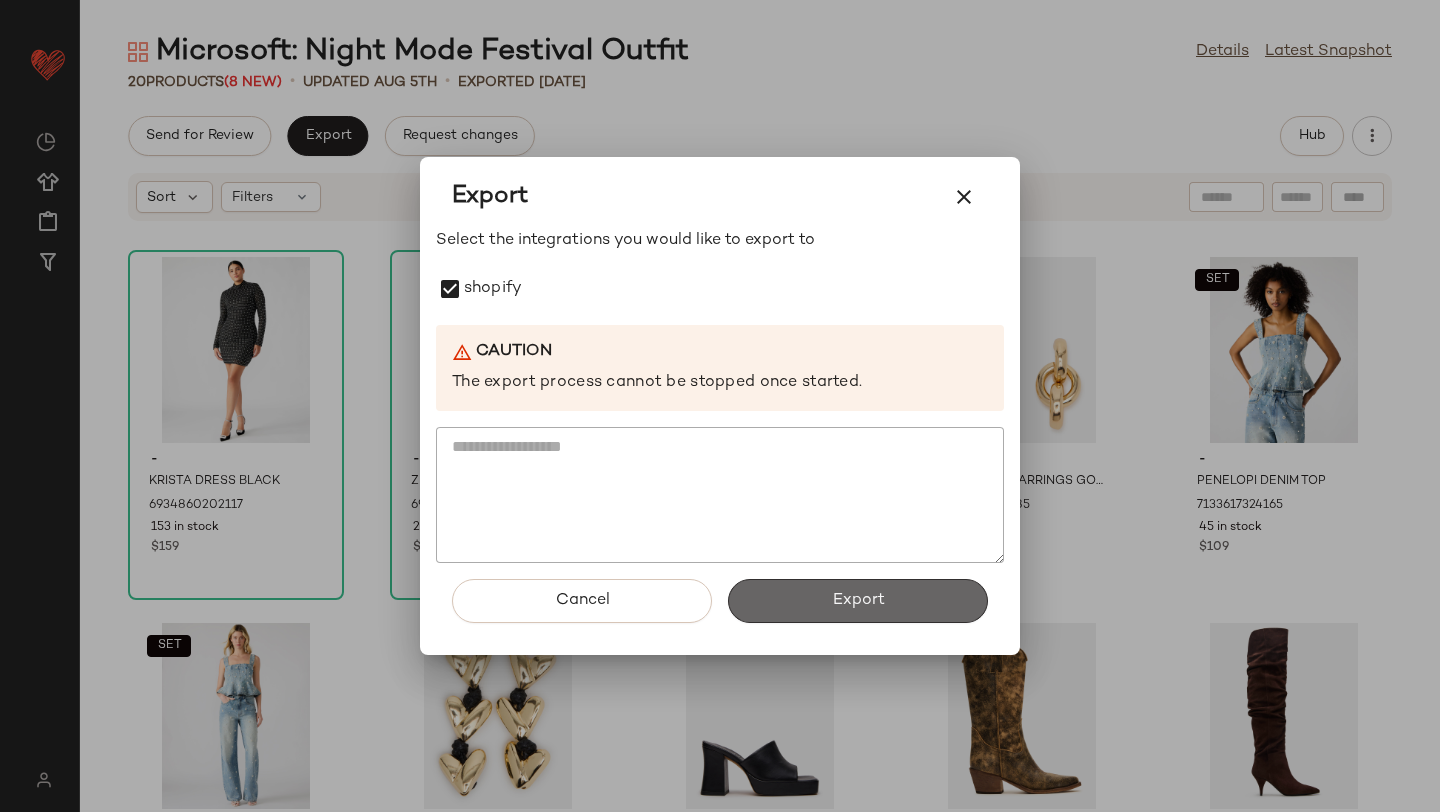 click on "Export" at bounding box center [858, 601] 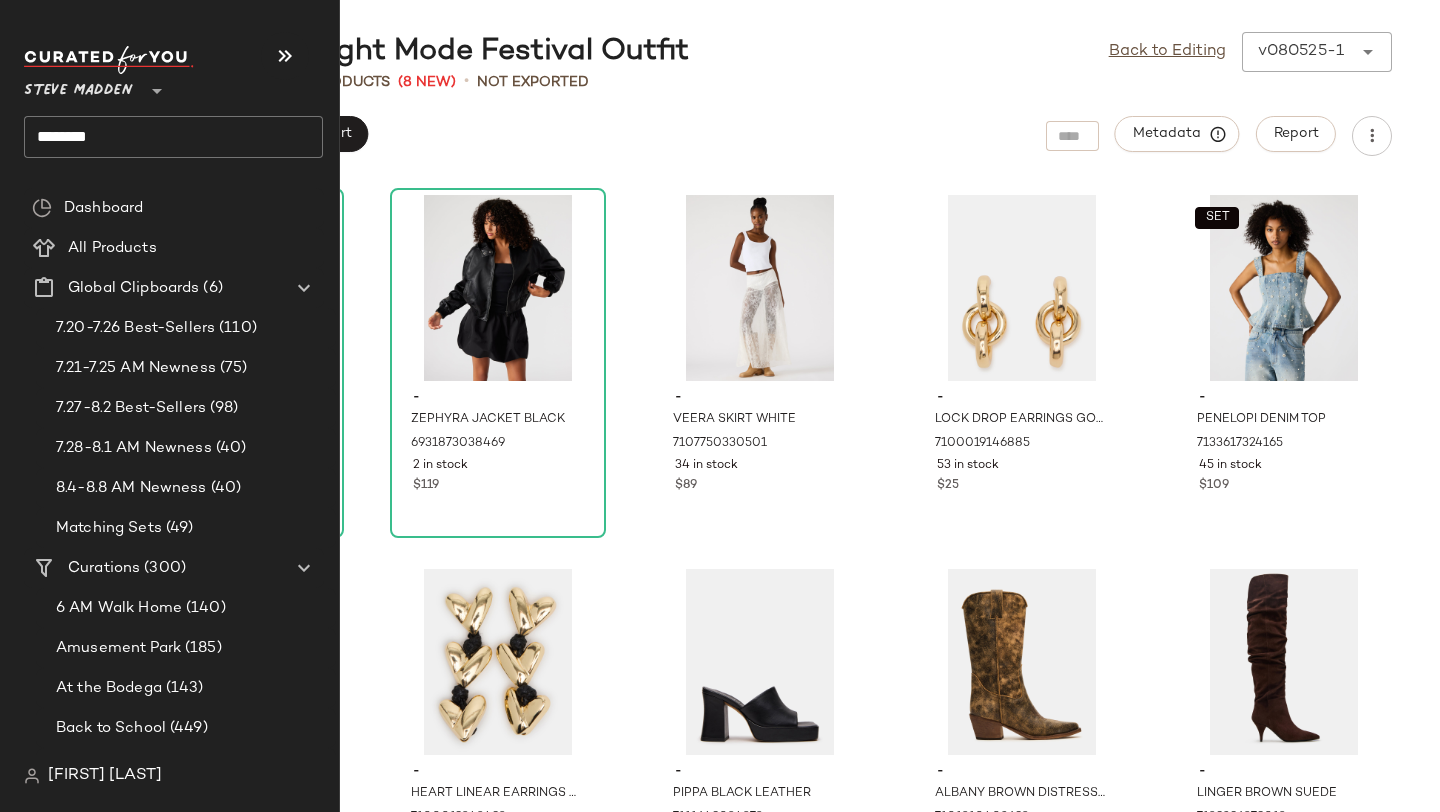 click on "********" 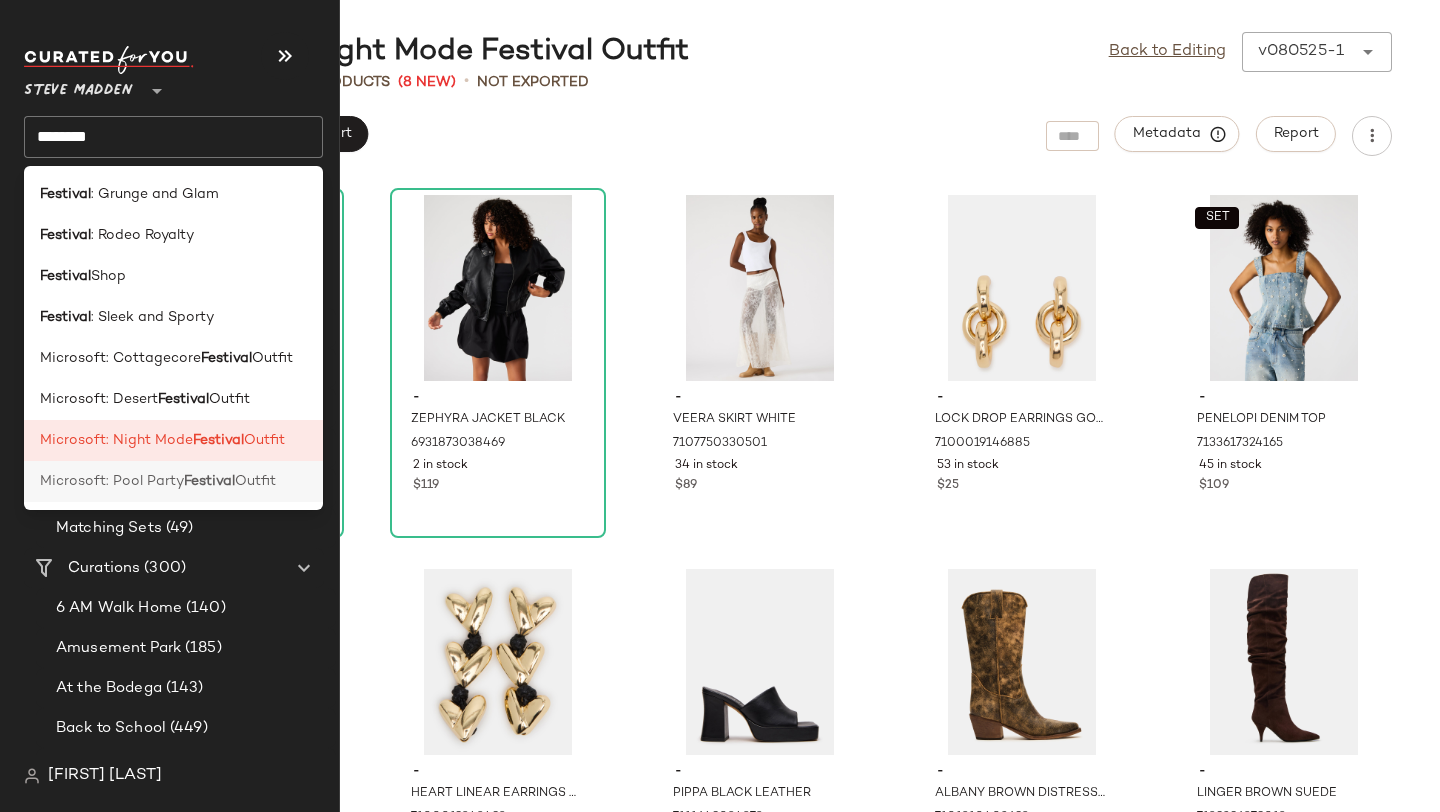 click on "Festival" at bounding box center [209, 481] 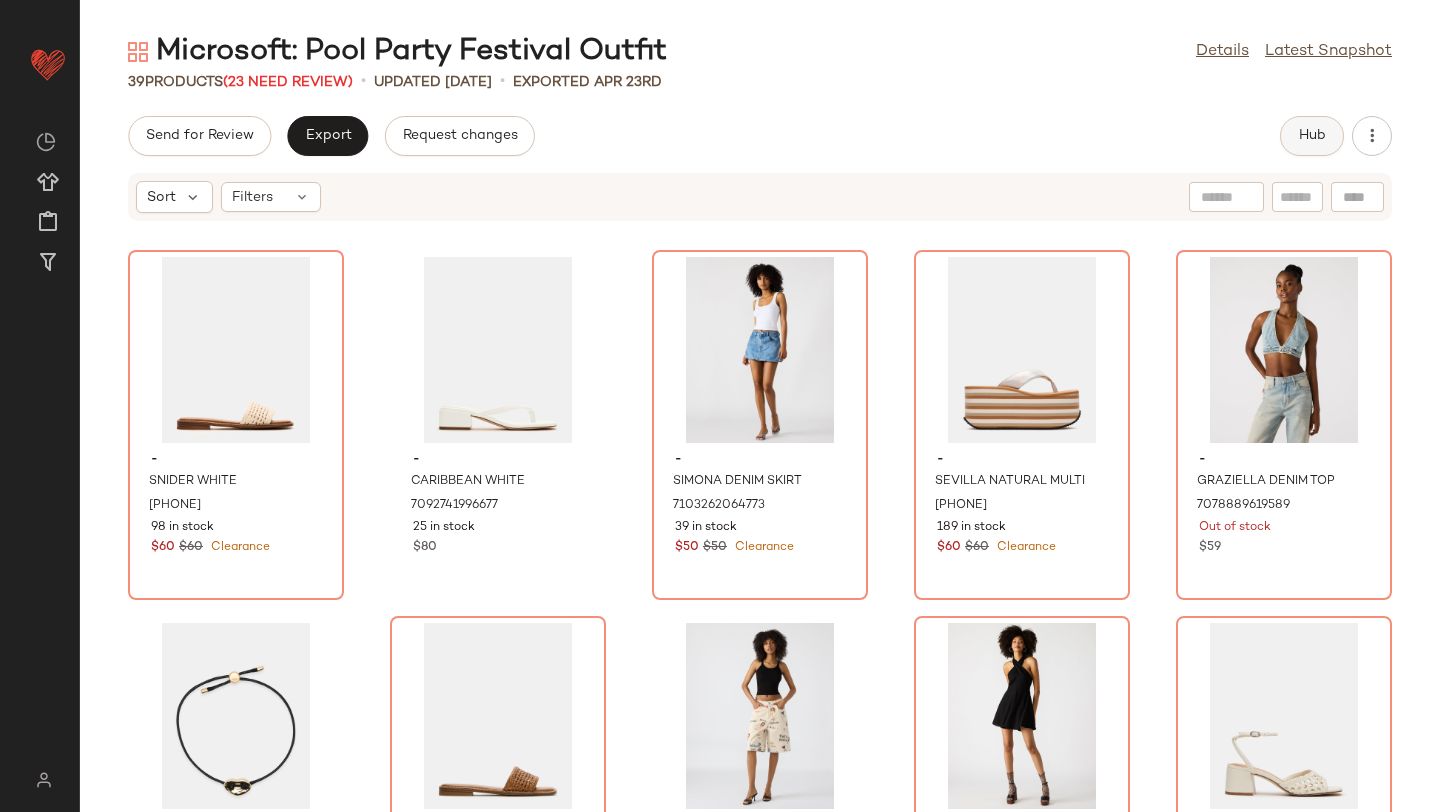 click on "Hub" 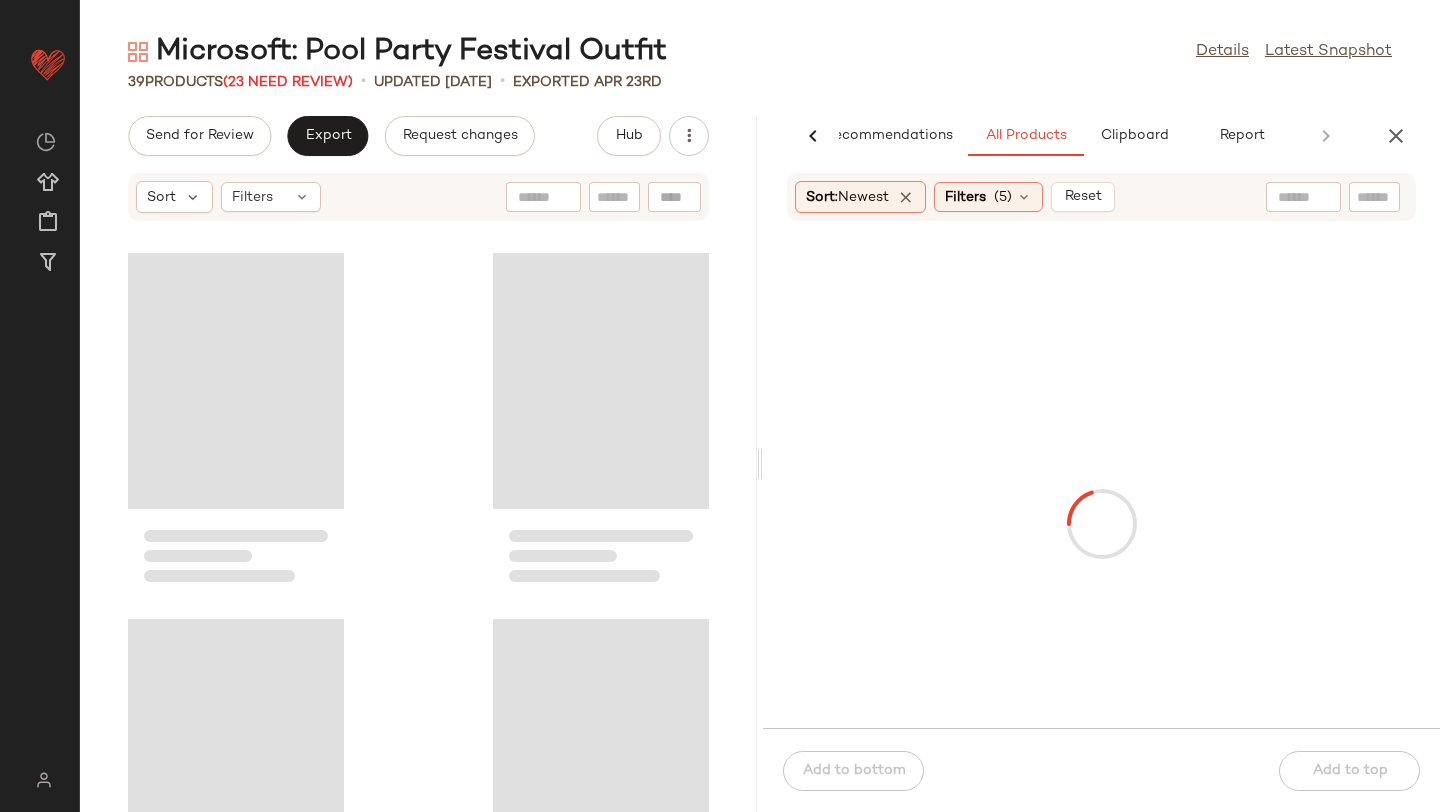 scroll, scrollTop: 0, scrollLeft: 47, axis: horizontal 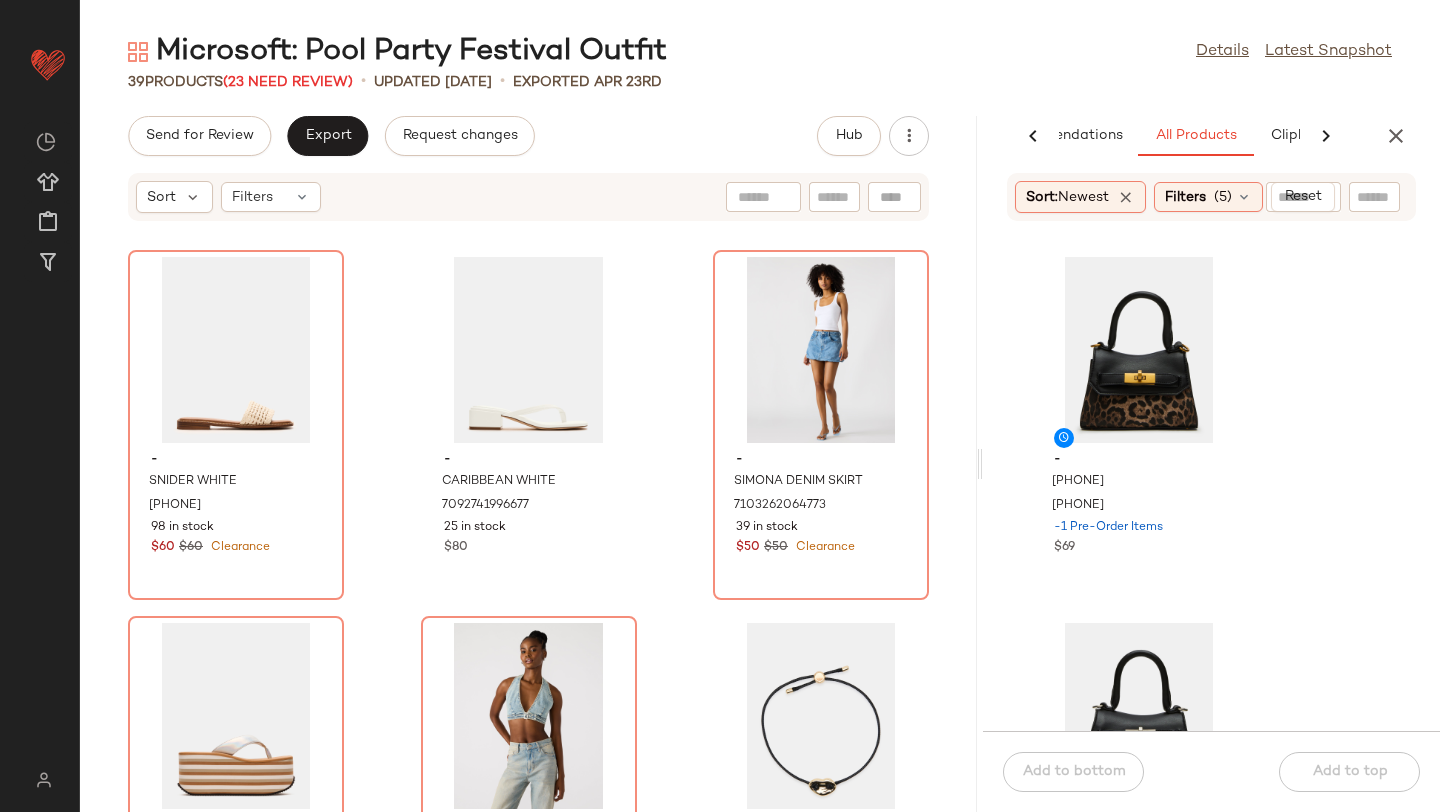 drag, startPoint x: 757, startPoint y: 317, endPoint x: 1109, endPoint y: 335, distance: 352.45993 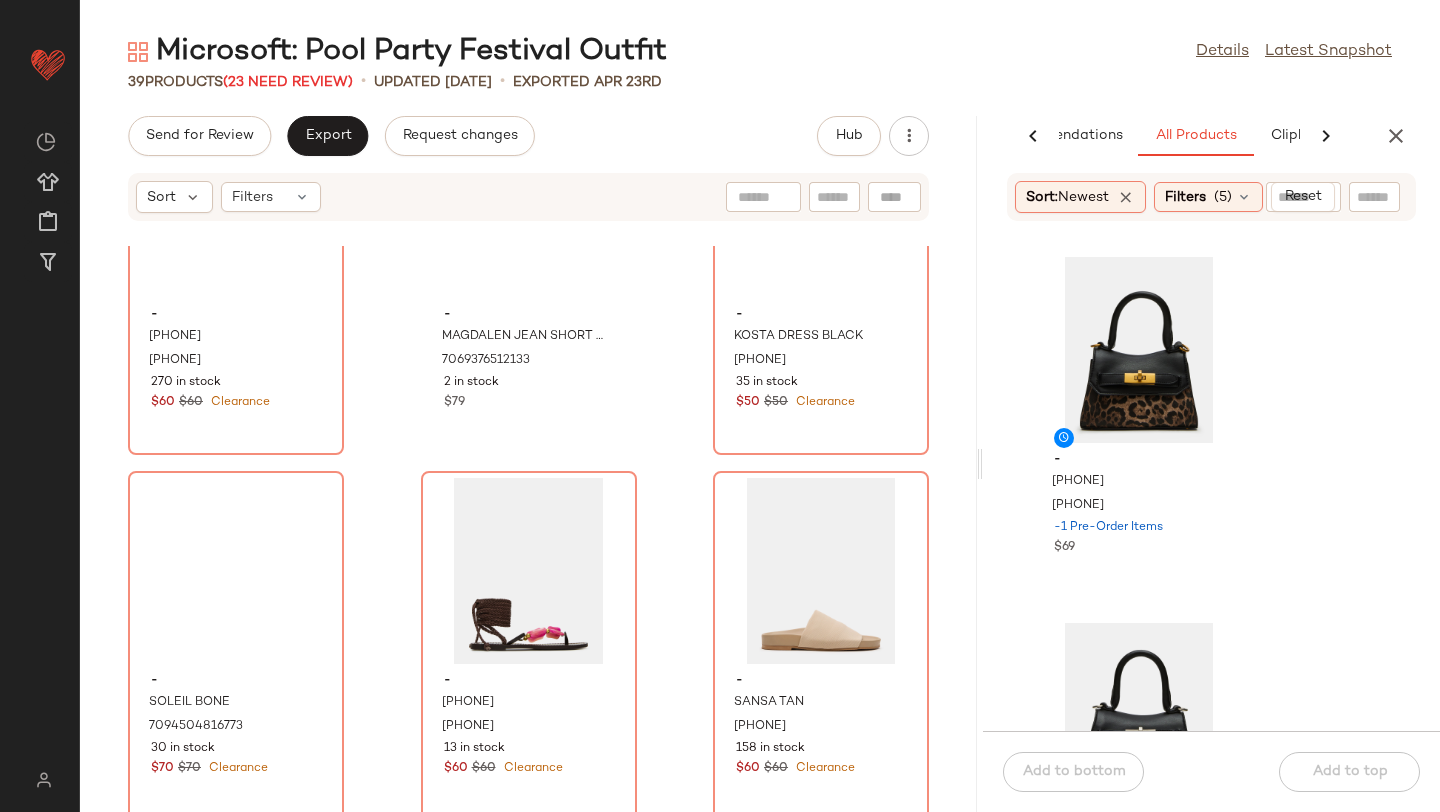scroll, scrollTop: 0, scrollLeft: 0, axis: both 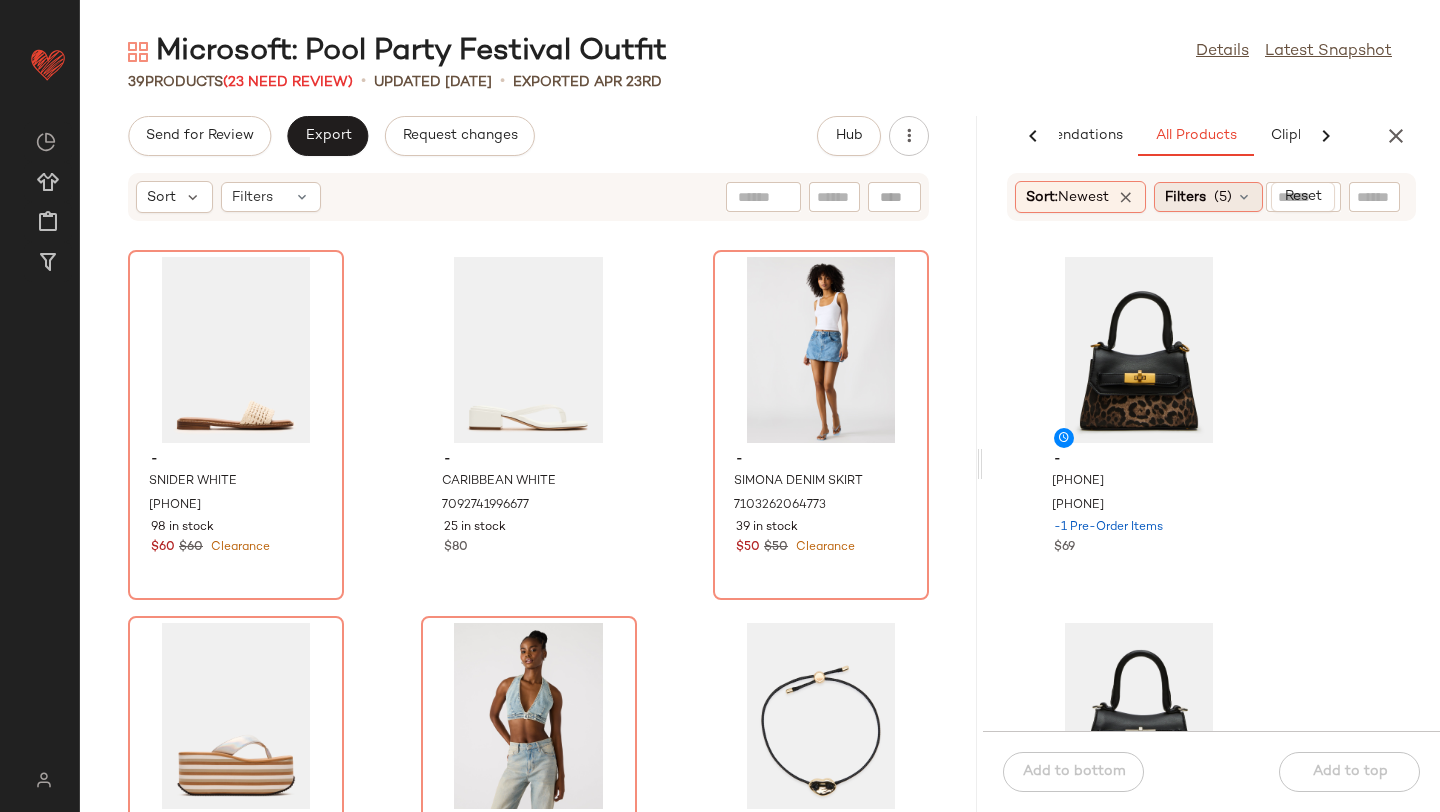 click on "(5)" at bounding box center [1223, 197] 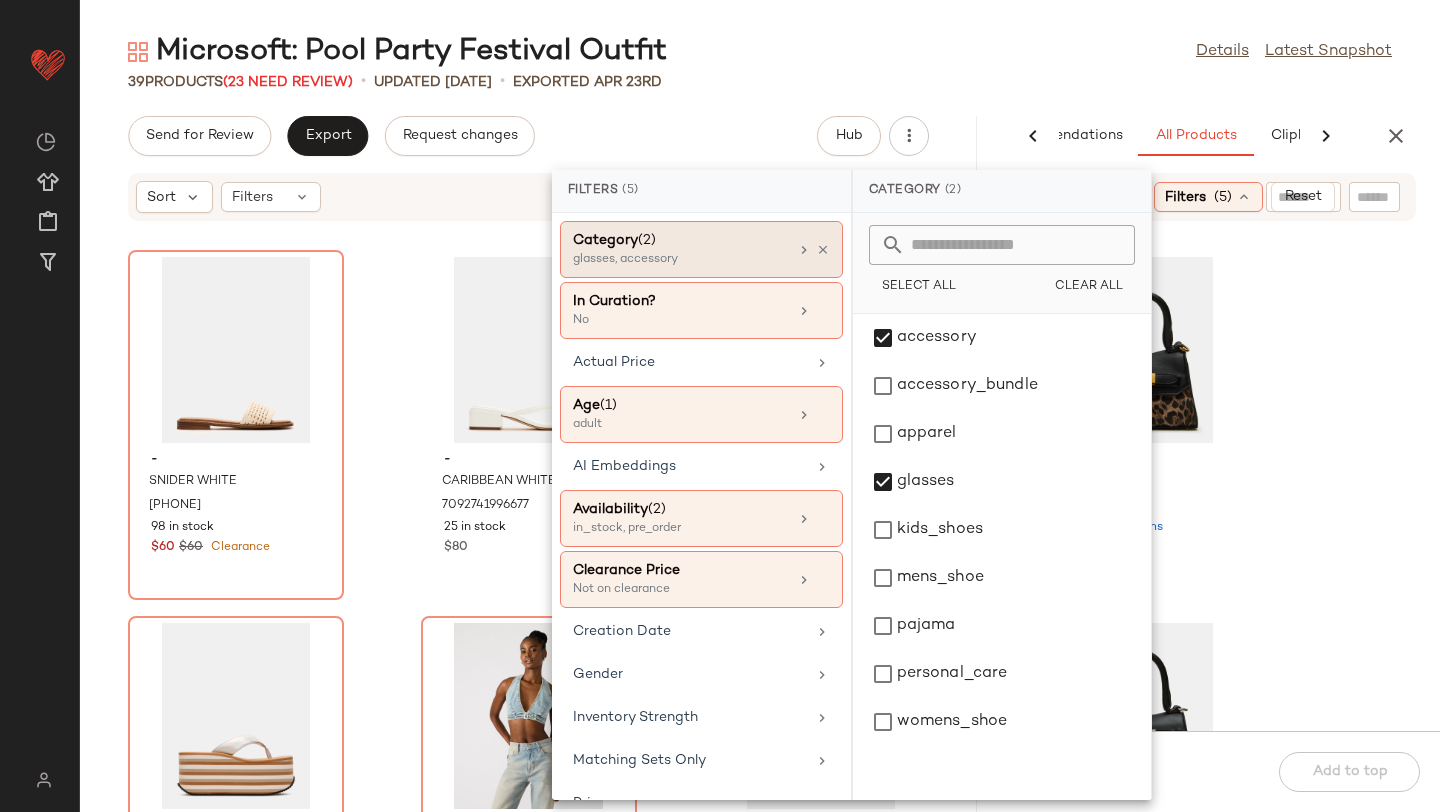 click on "Category  (2)" at bounding box center (680, 240) 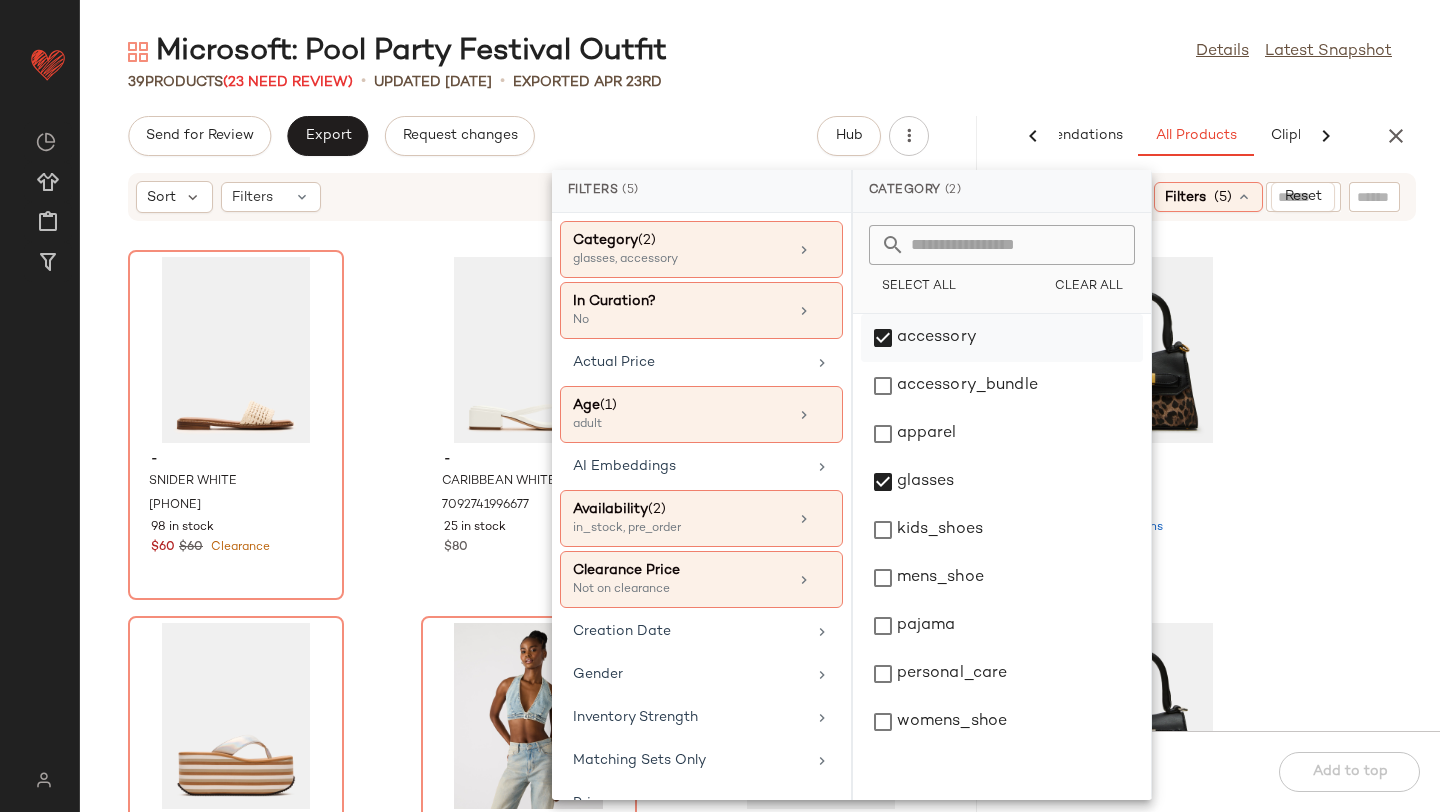 click on "accessory" 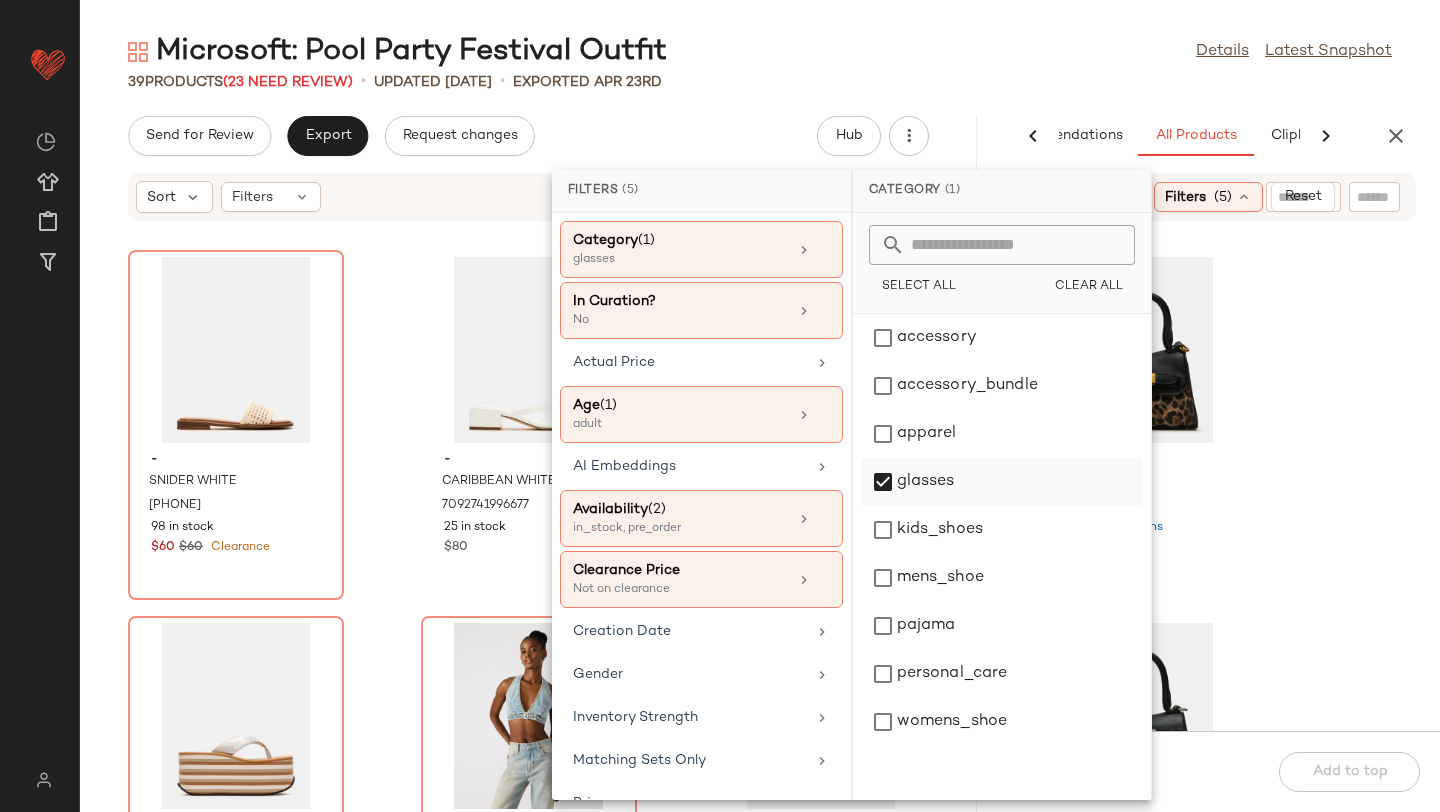 click on "glasses" 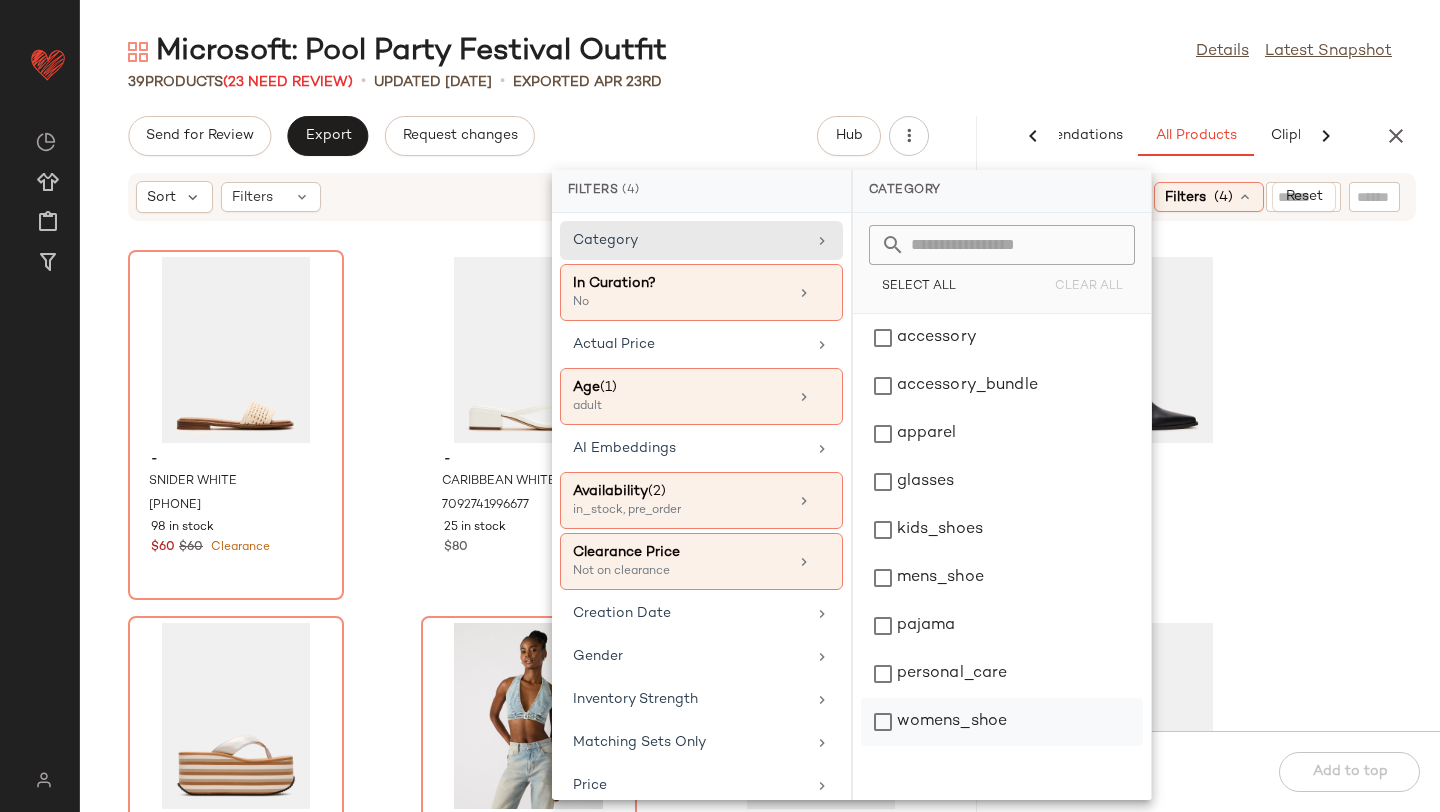 click on "womens_shoe" 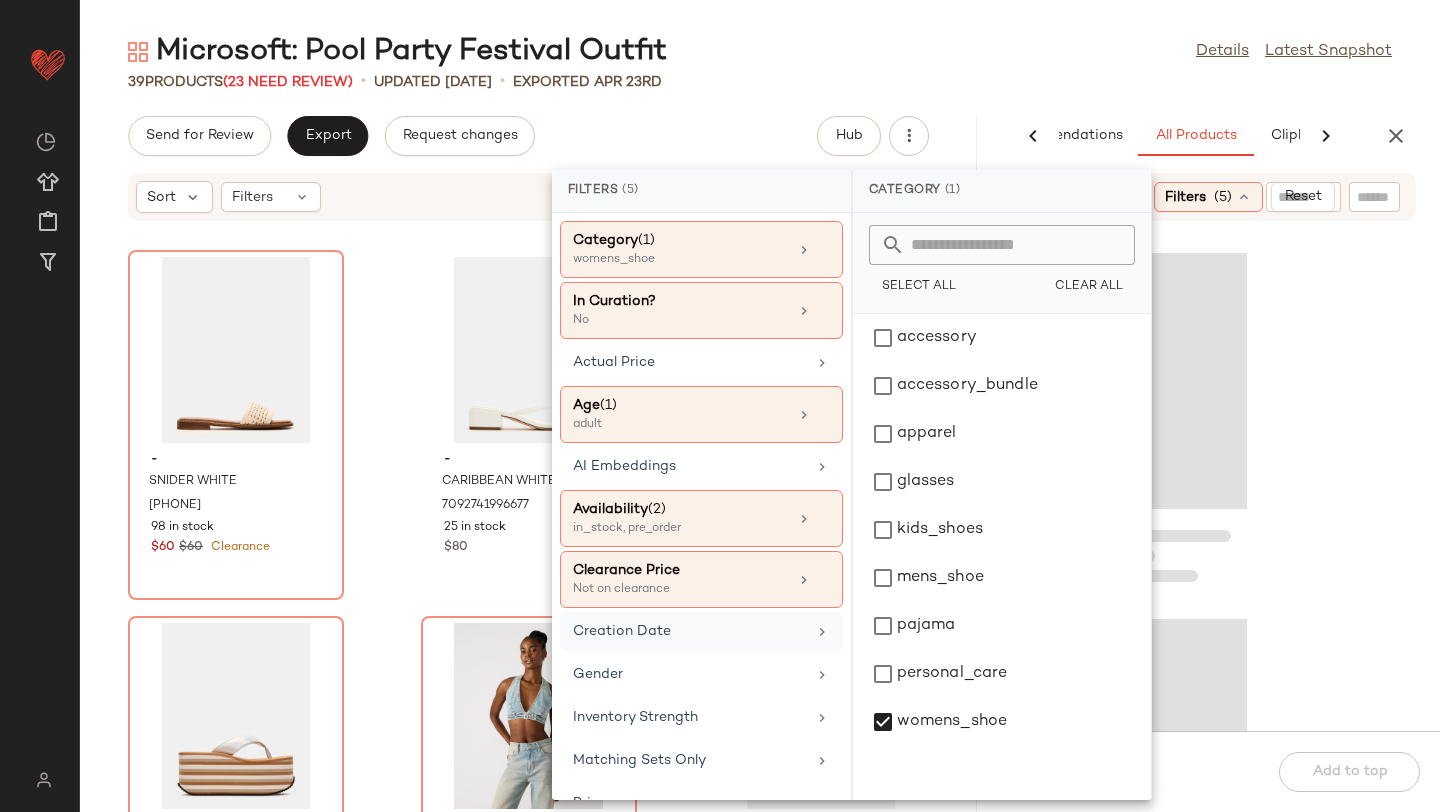 scroll, scrollTop: 164, scrollLeft: 0, axis: vertical 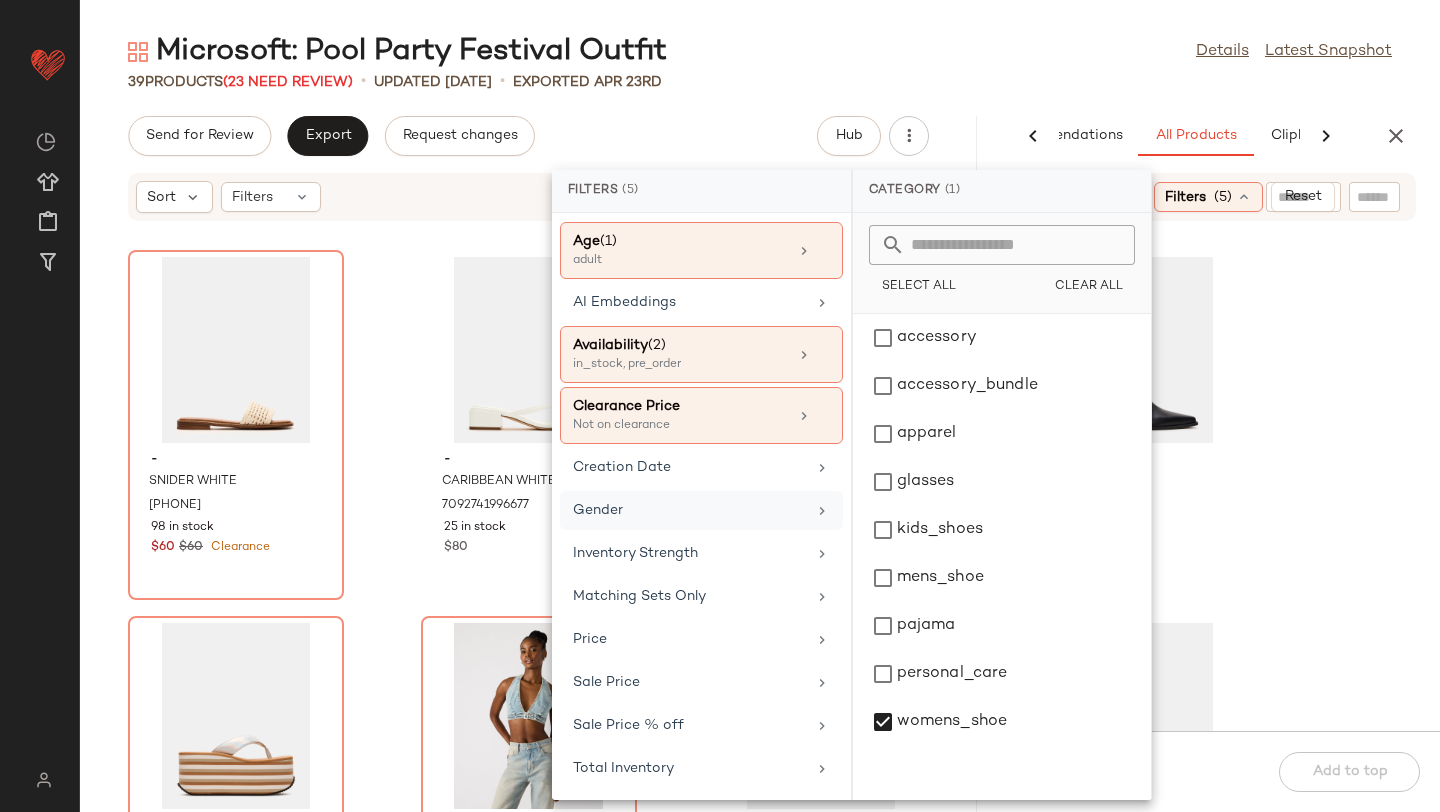 click on "Gender" 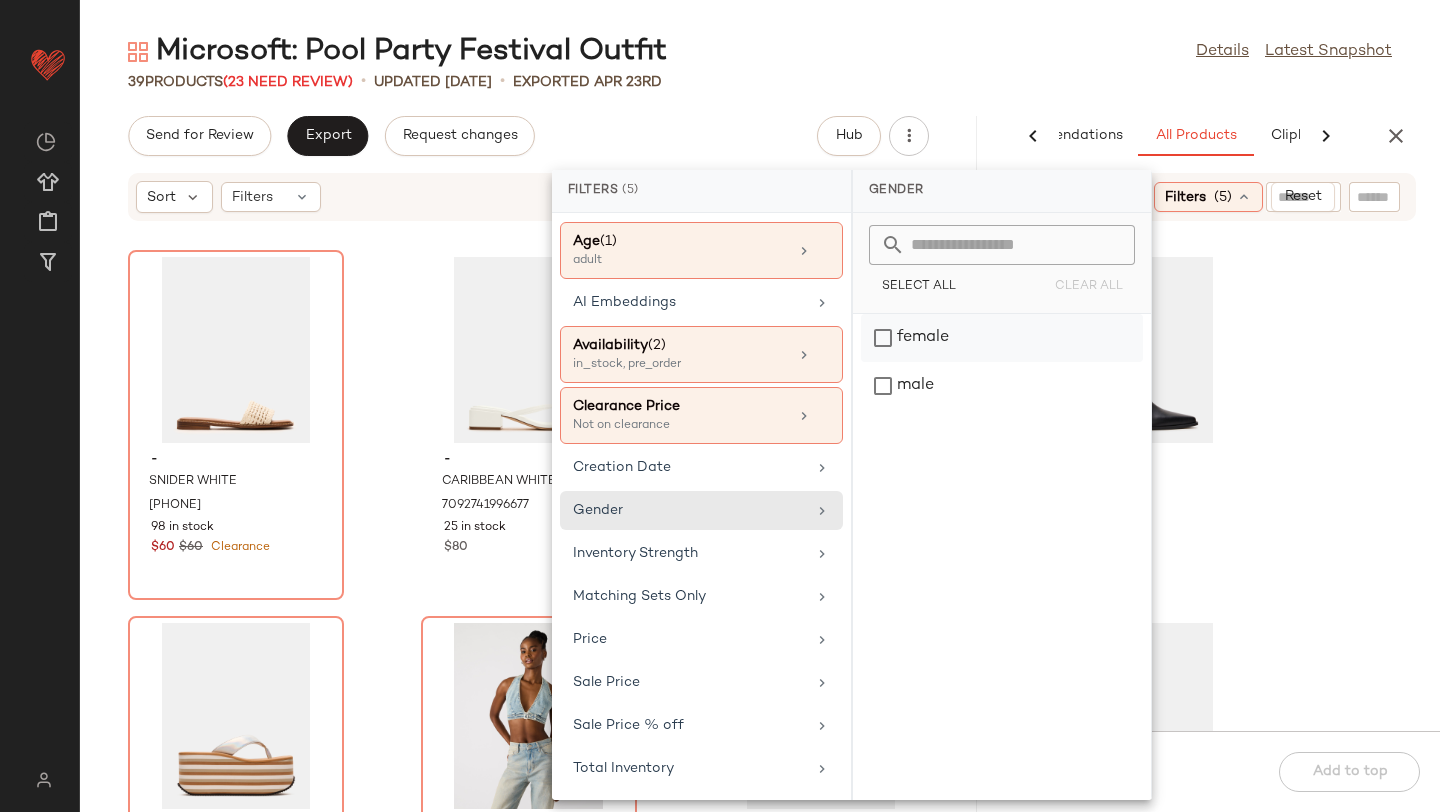 click on "female" 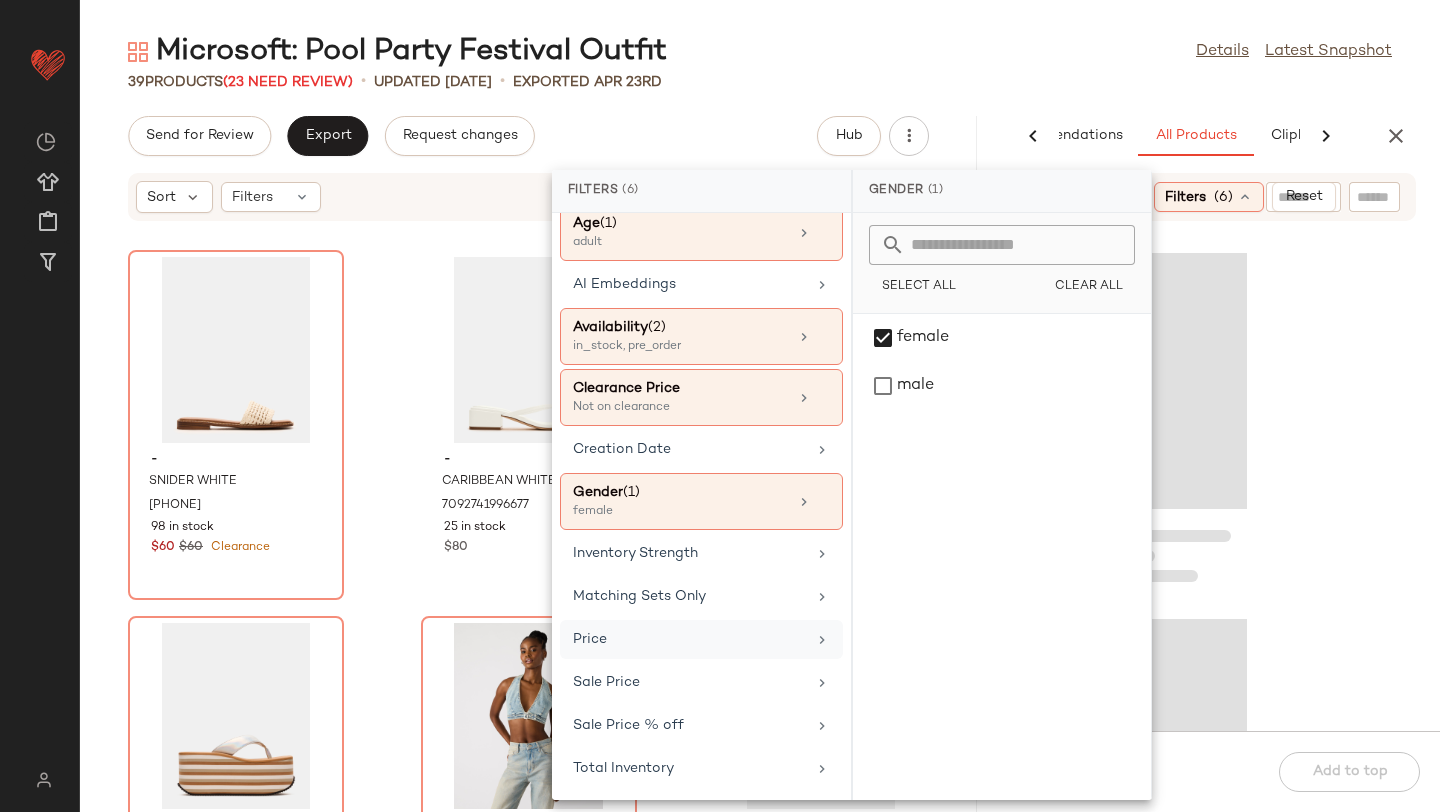 scroll, scrollTop: 0, scrollLeft: 0, axis: both 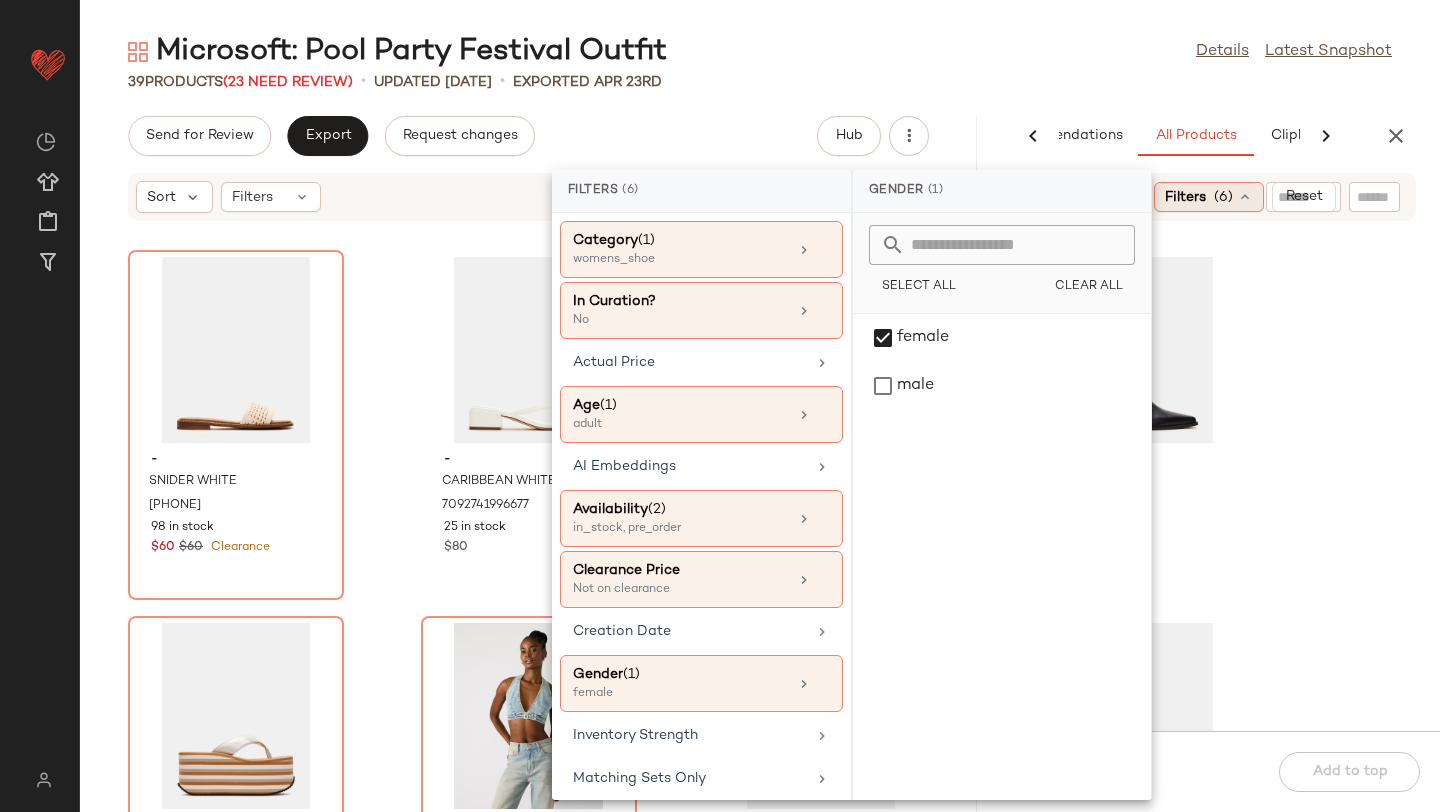 click on "Filters" at bounding box center (1185, 197) 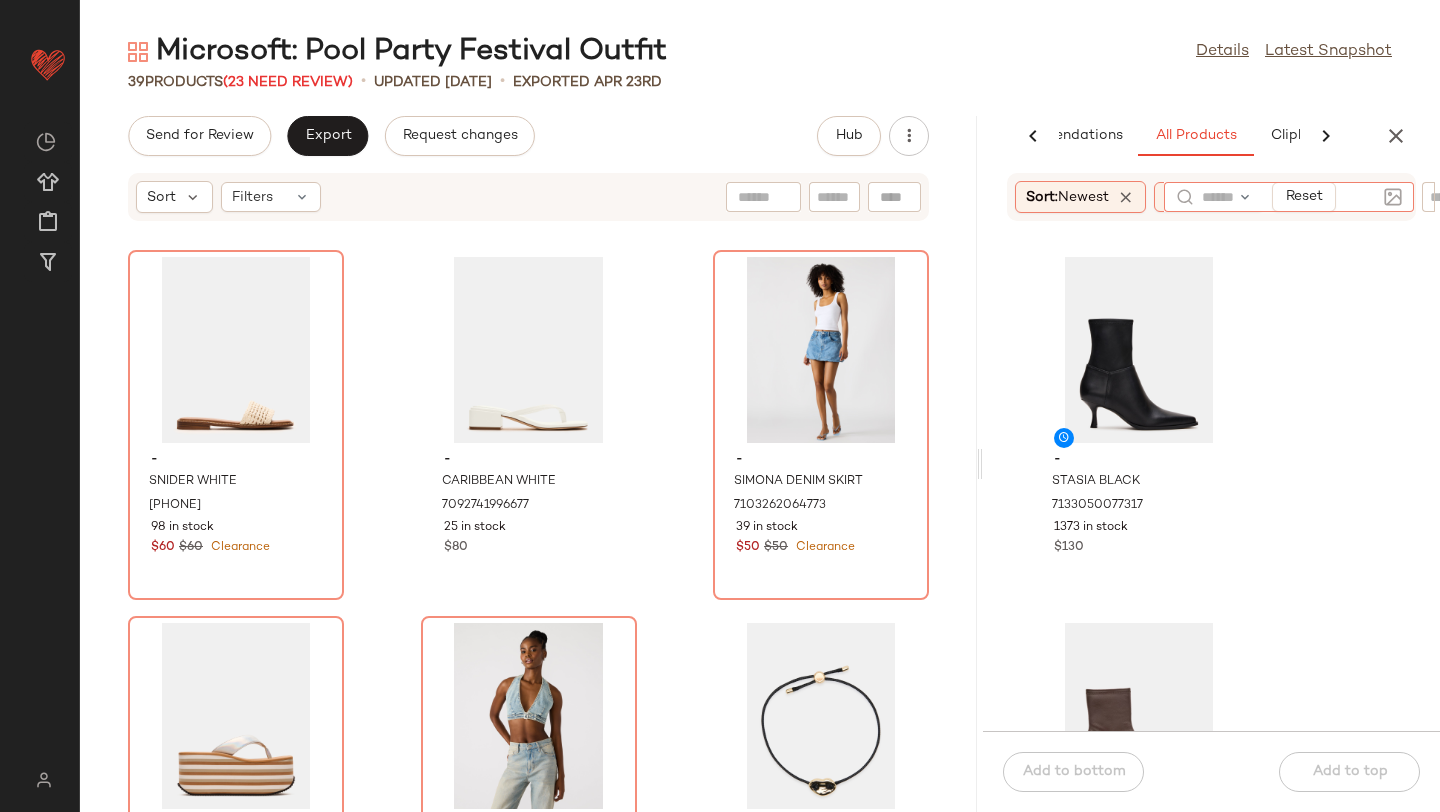click 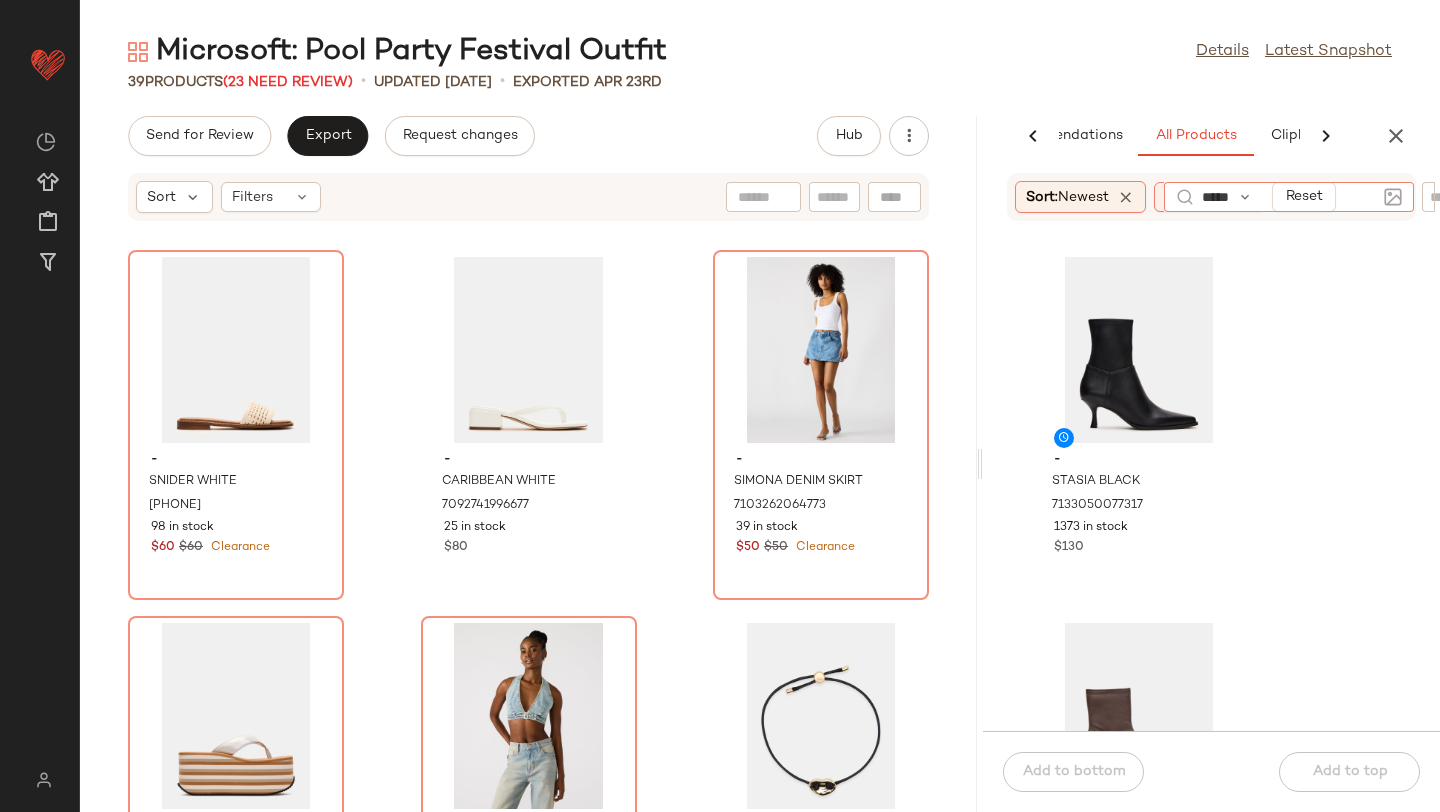 type on "******" 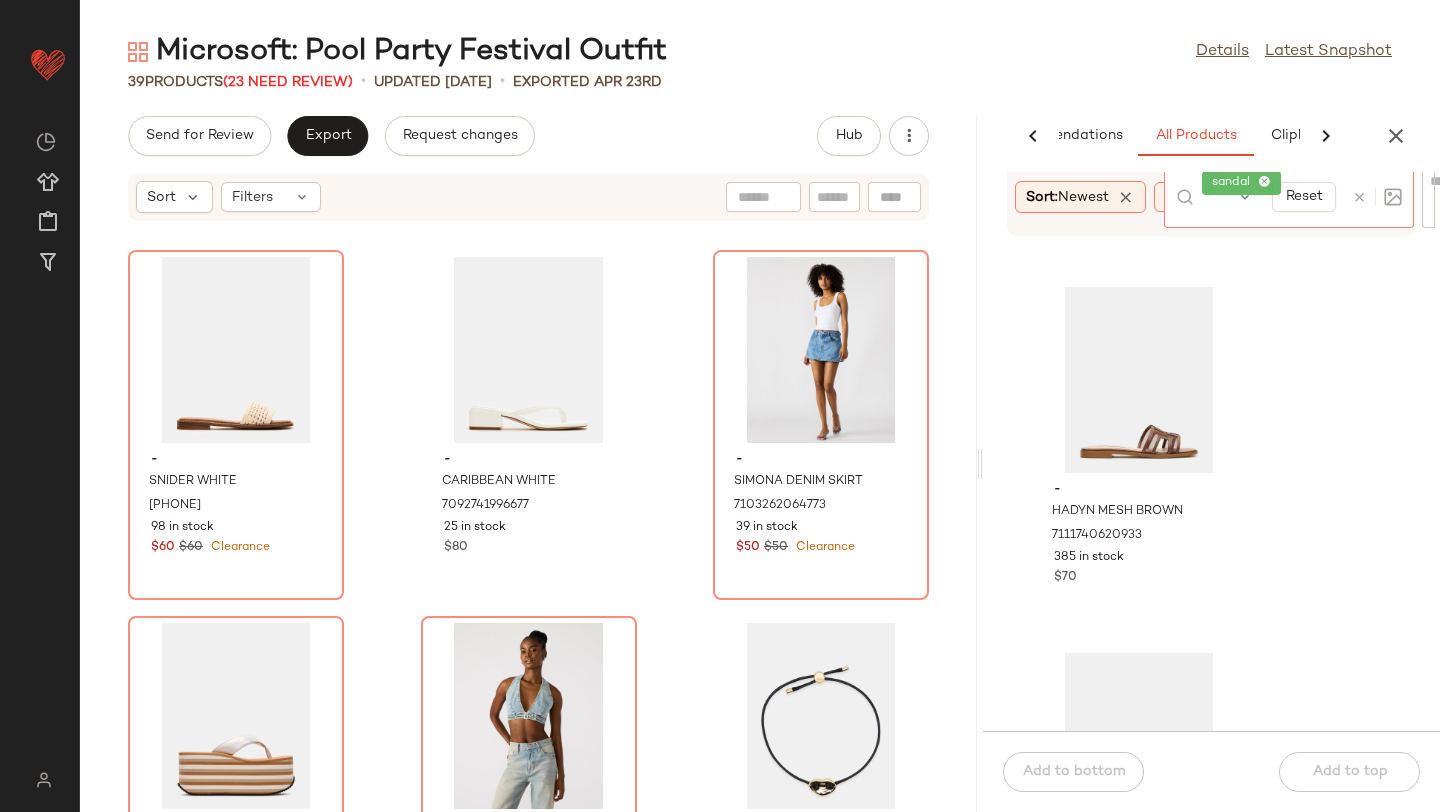 scroll, scrollTop: 10968, scrollLeft: 0, axis: vertical 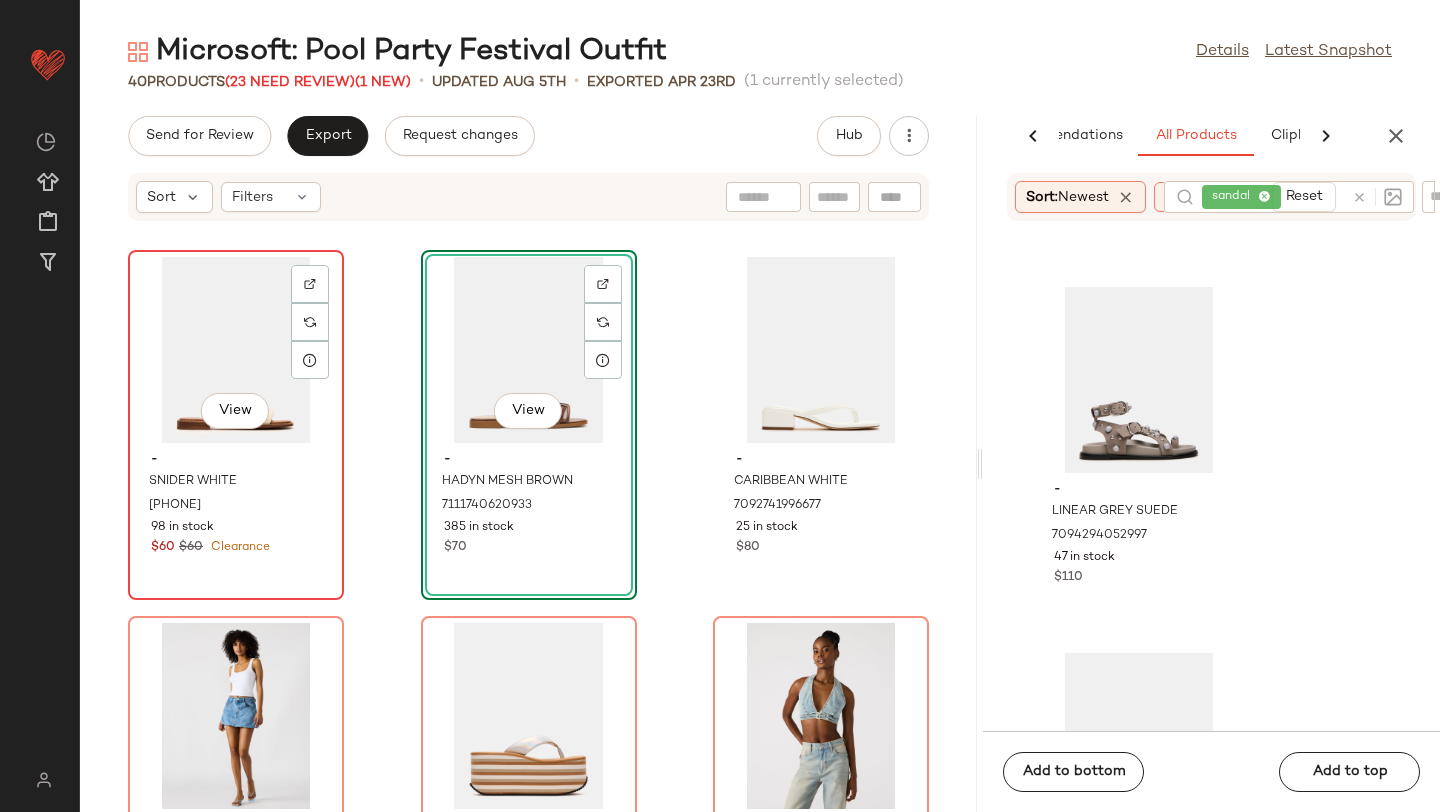 click on "View" 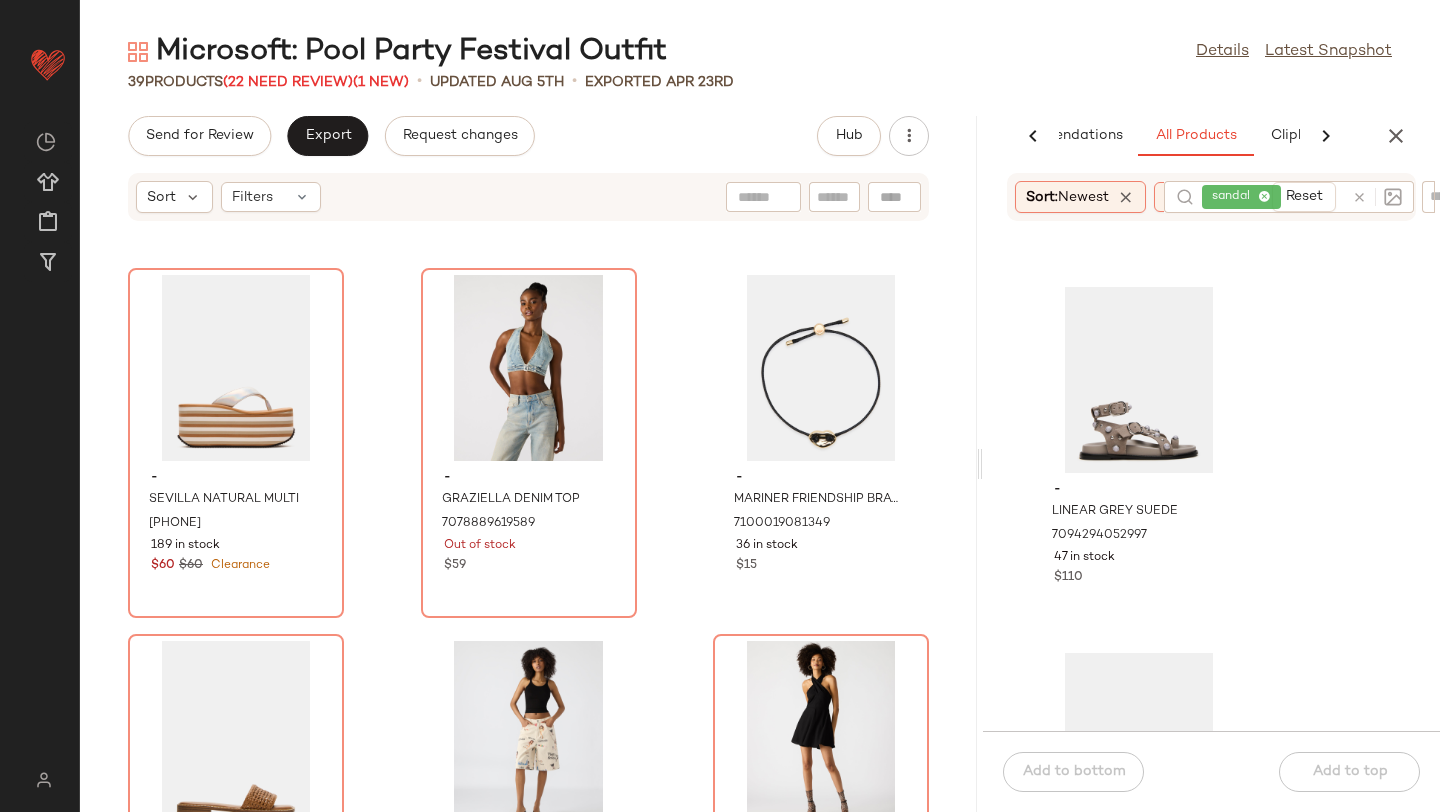 scroll, scrollTop: 351, scrollLeft: 0, axis: vertical 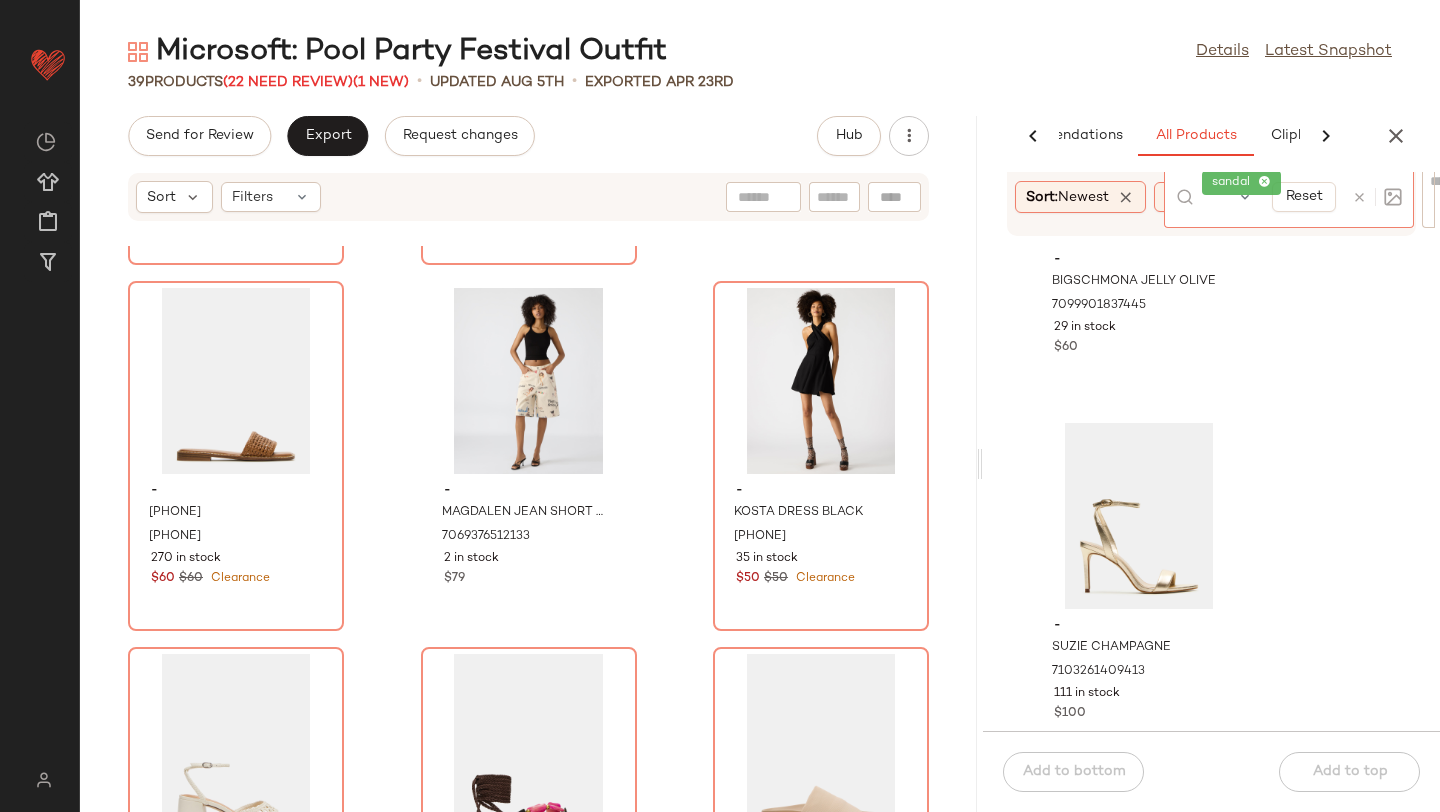 click at bounding box center (1189, 197) 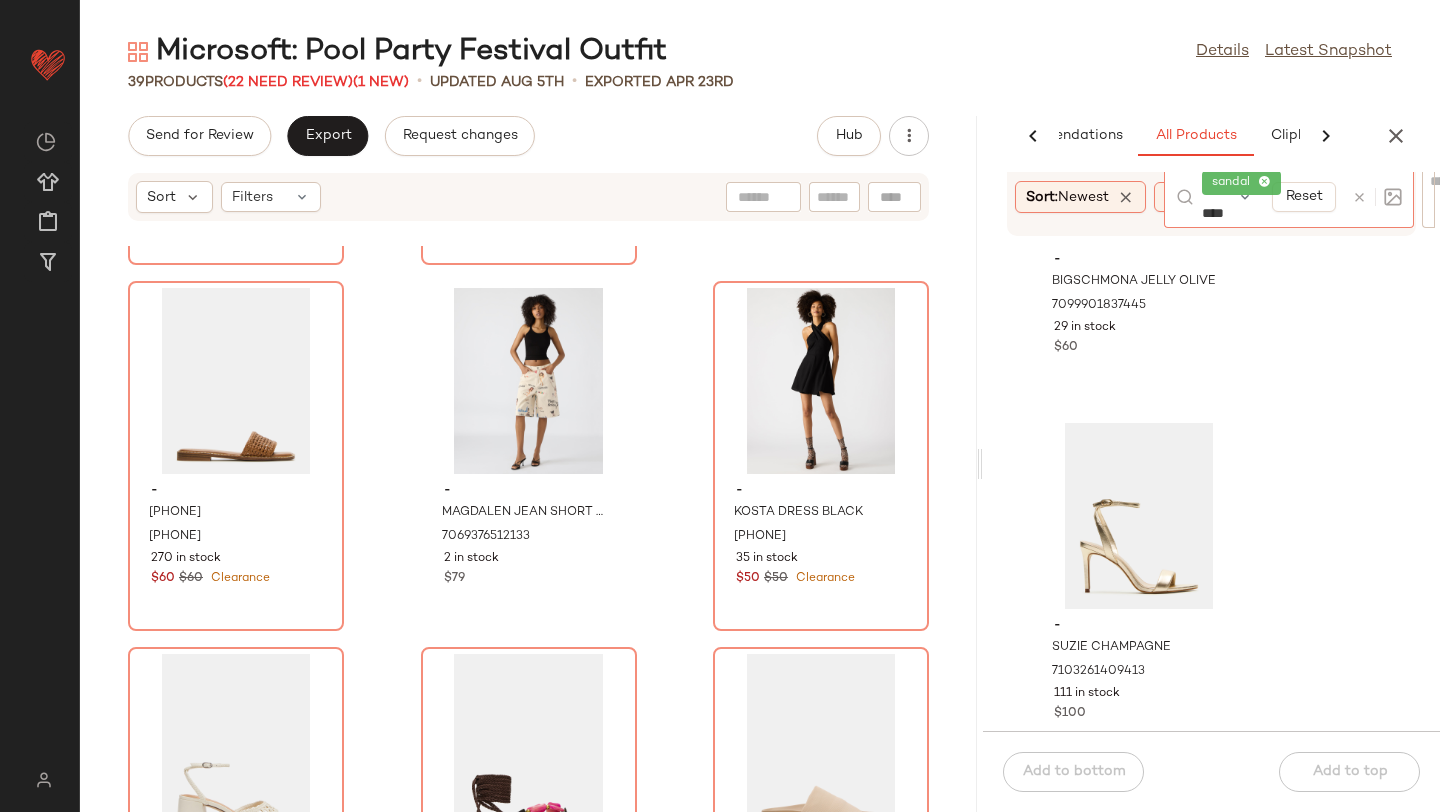 type on "*****" 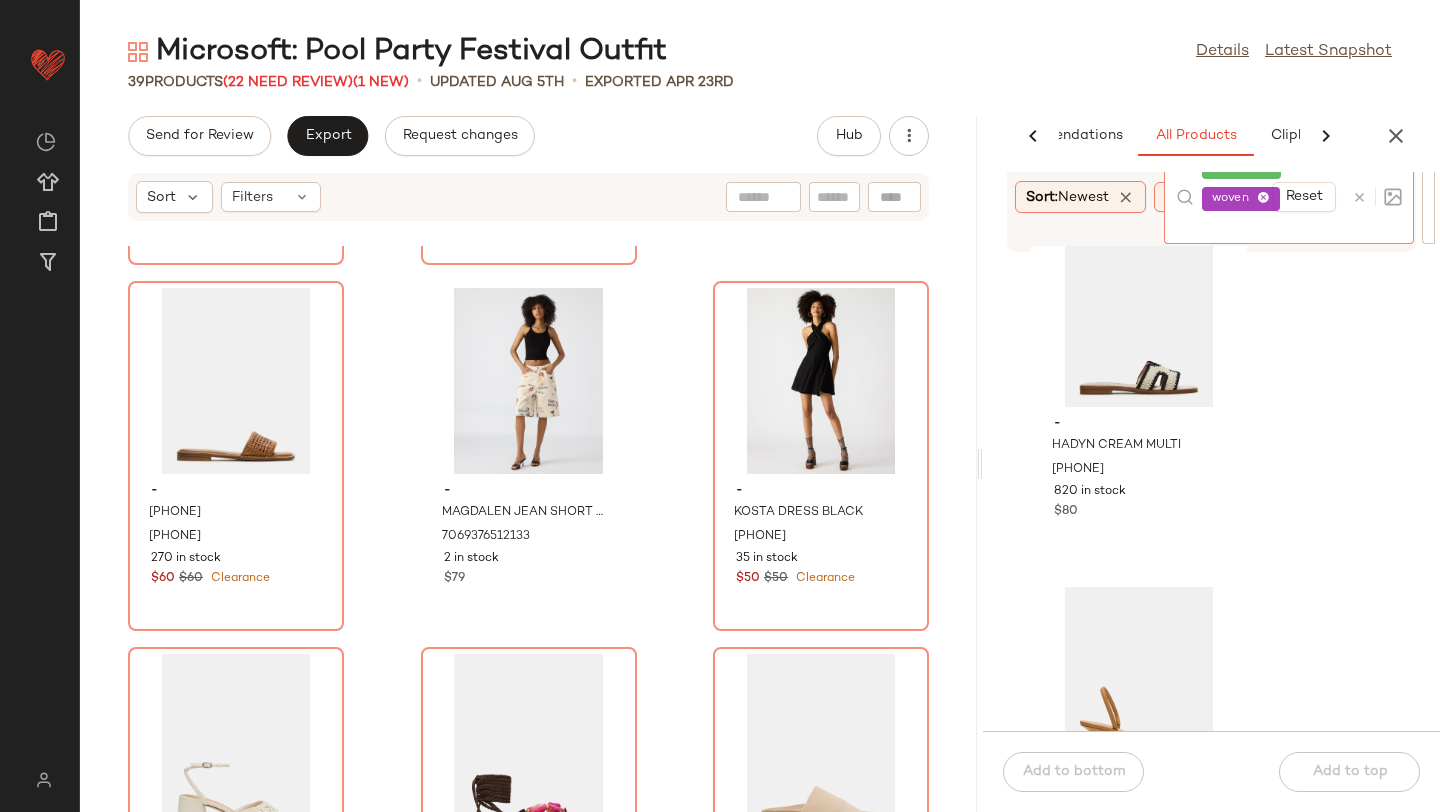 scroll, scrollTop: 458, scrollLeft: 0, axis: vertical 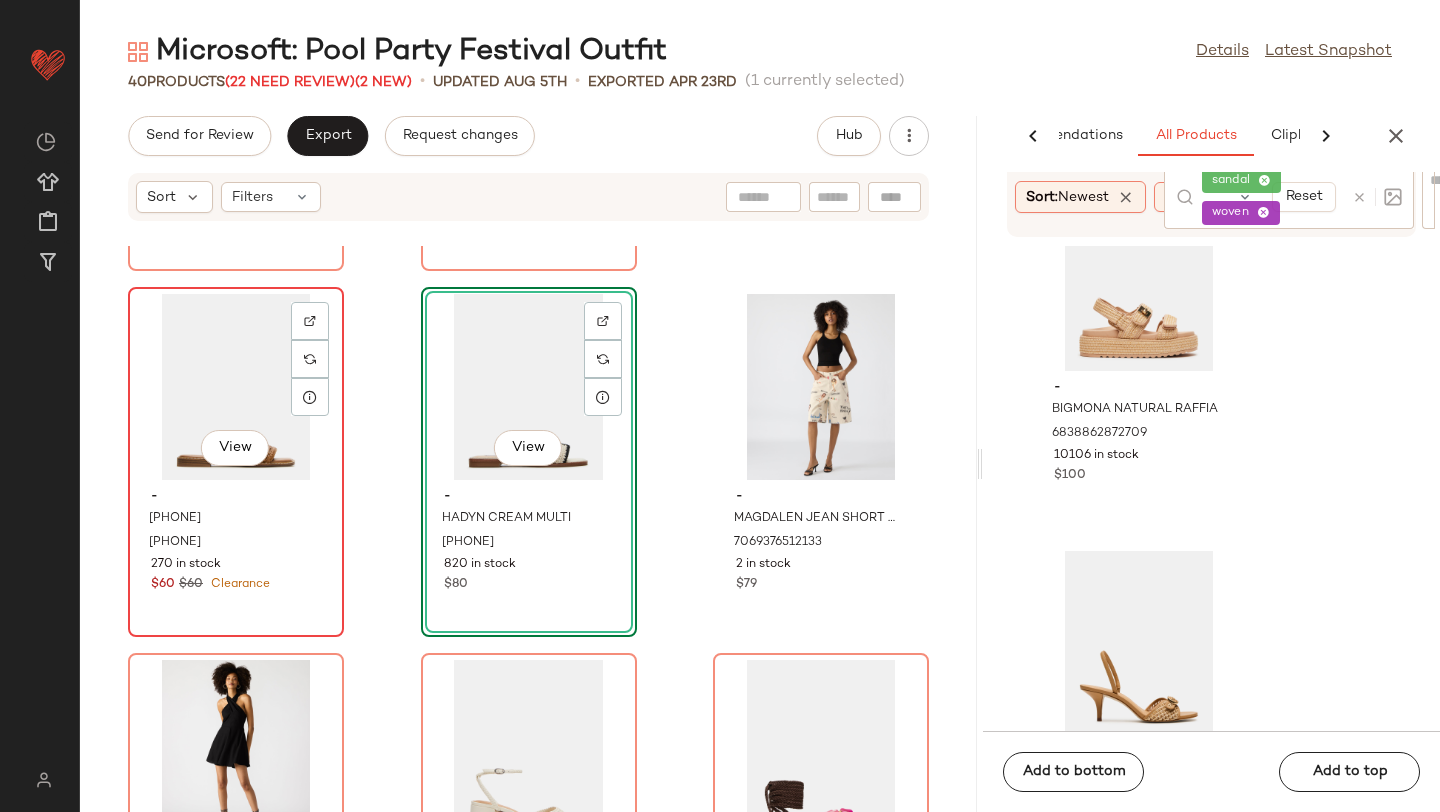click on "View" 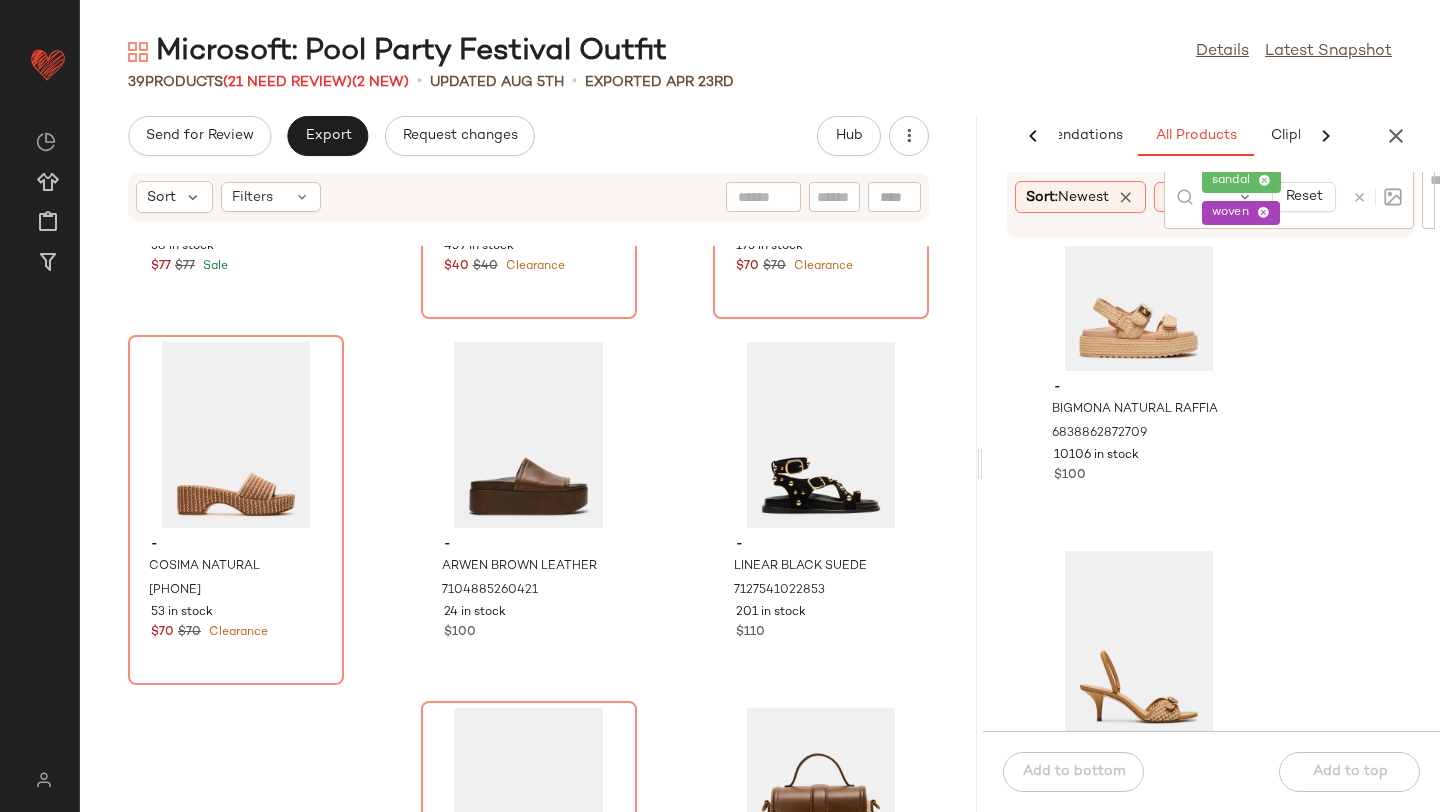 scroll, scrollTop: 1778, scrollLeft: 0, axis: vertical 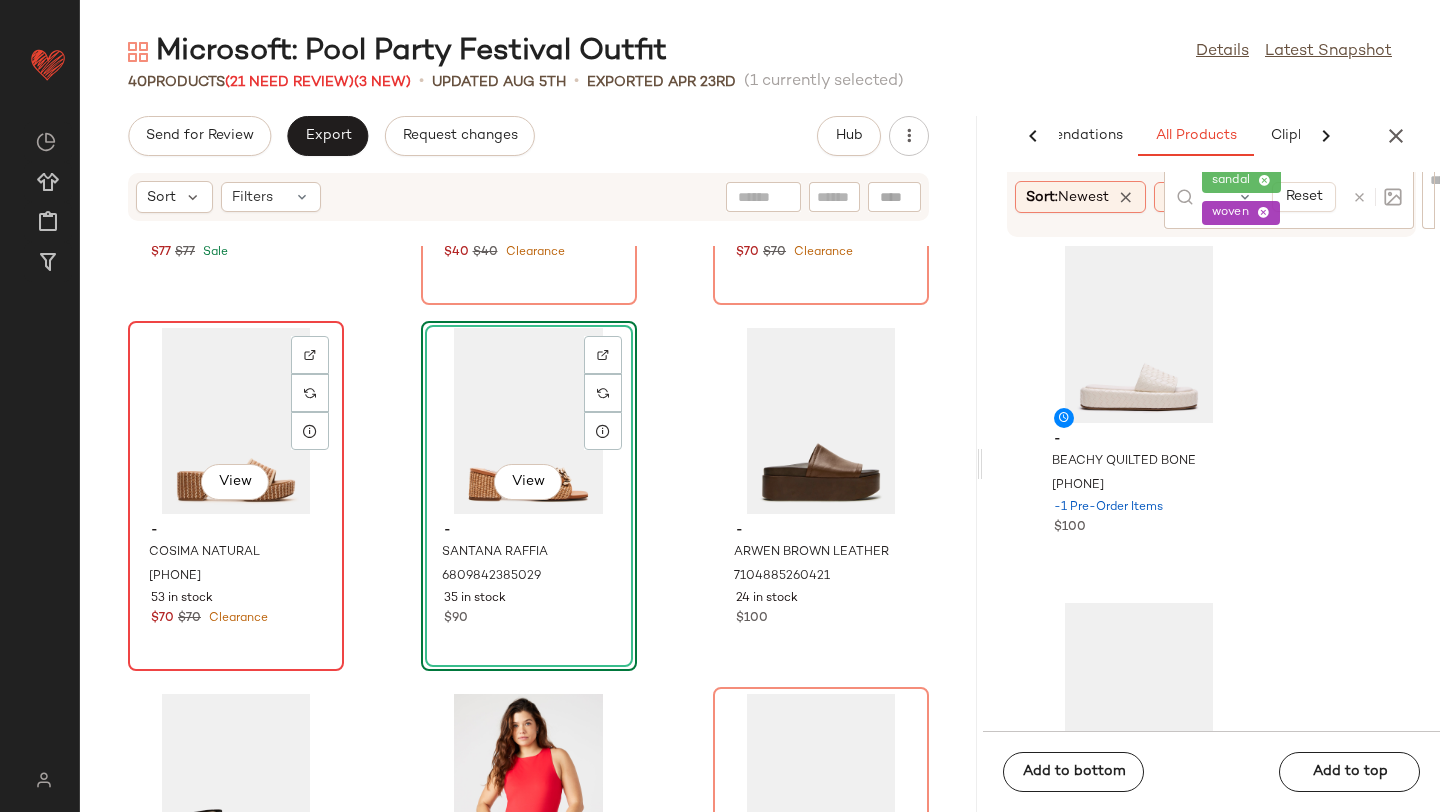 click on "View" 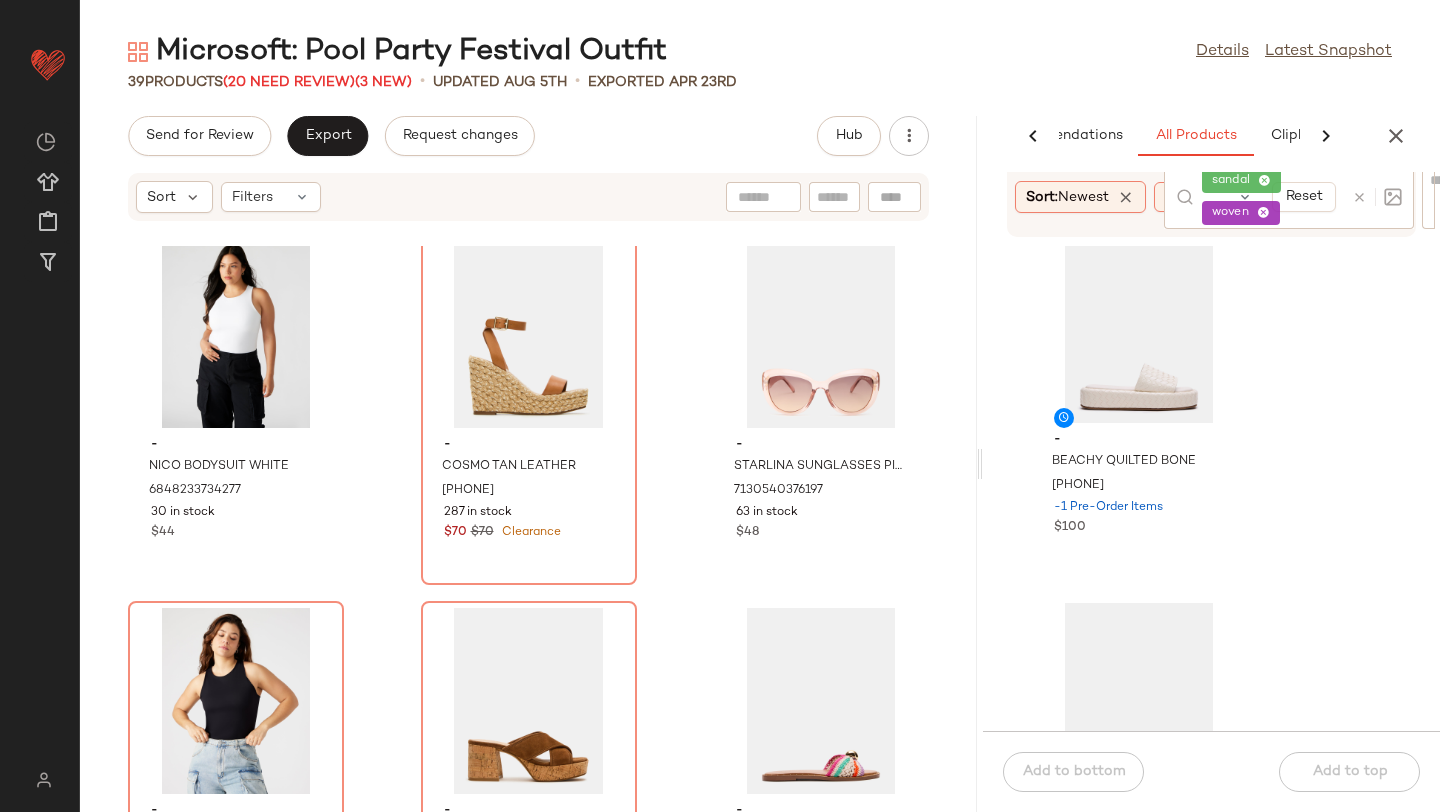 scroll, scrollTop: 3327, scrollLeft: 0, axis: vertical 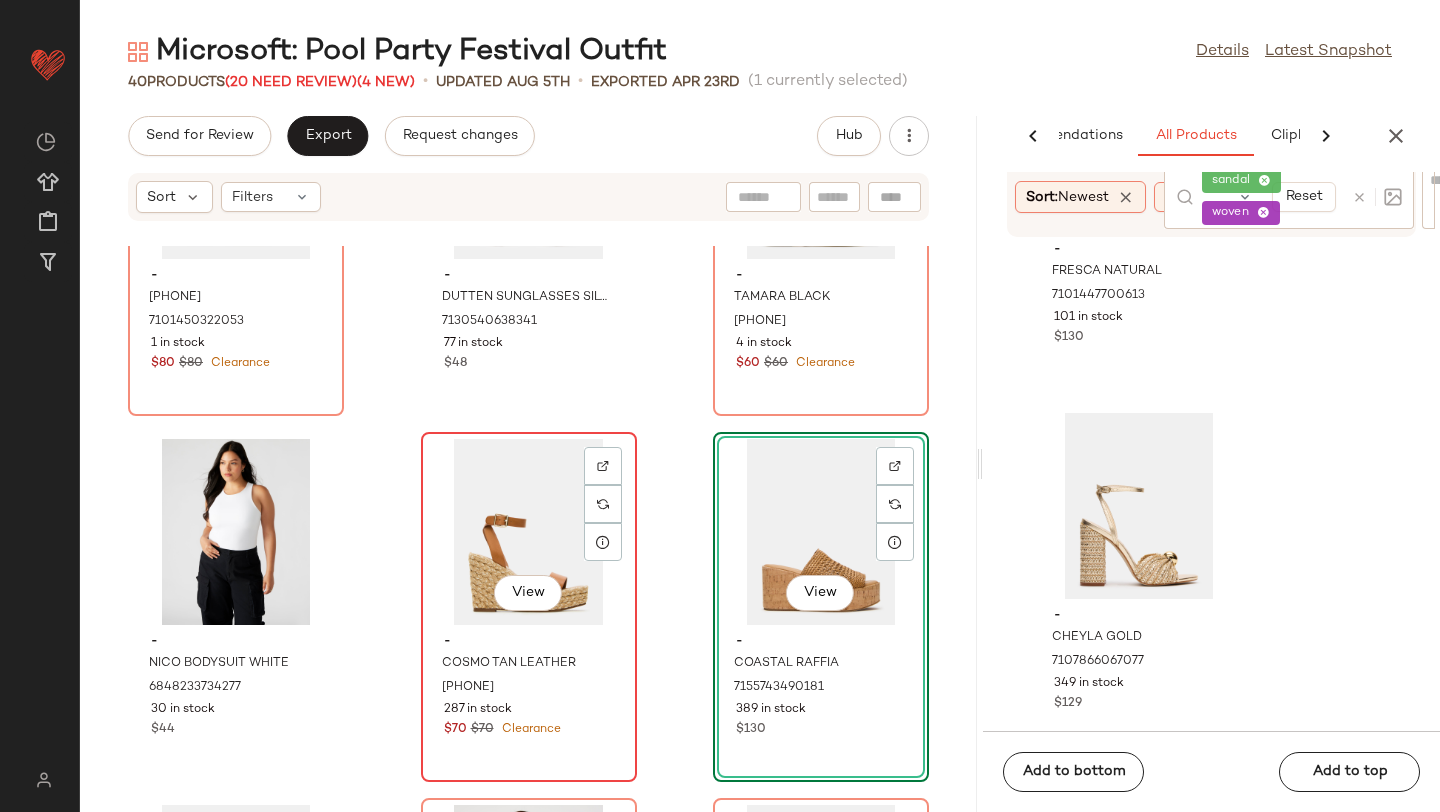 click on "View" 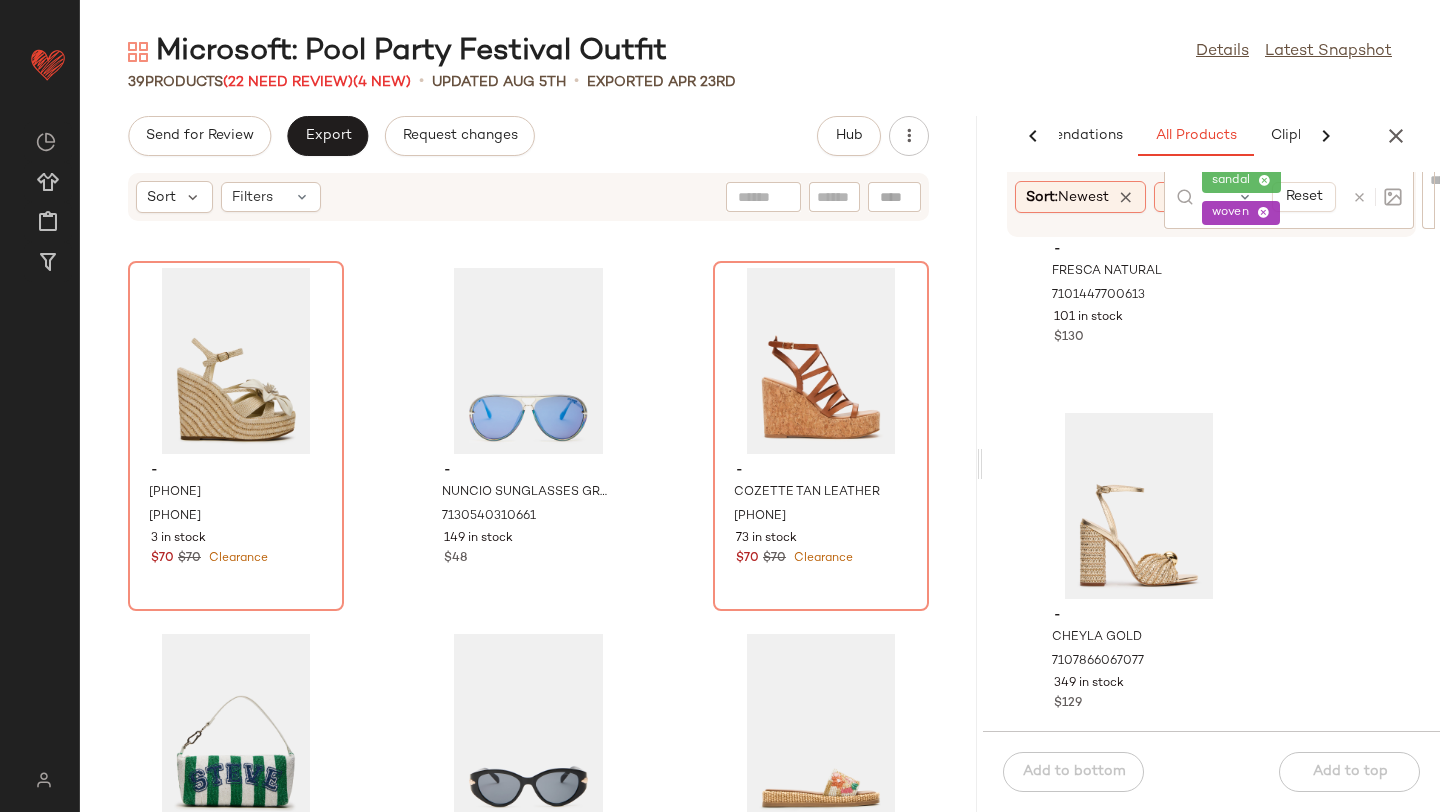 scroll, scrollTop: 4034, scrollLeft: 0, axis: vertical 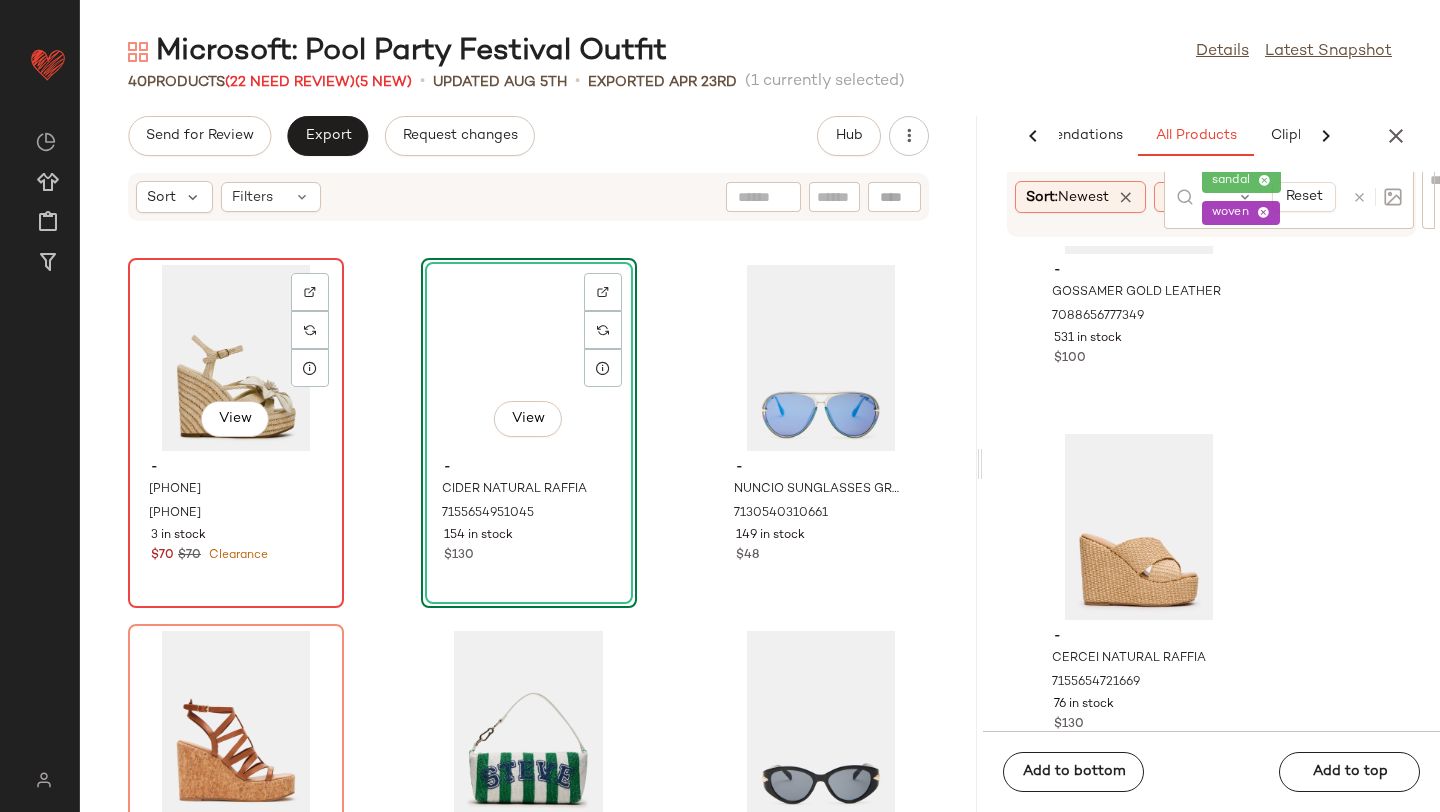 click on "View" 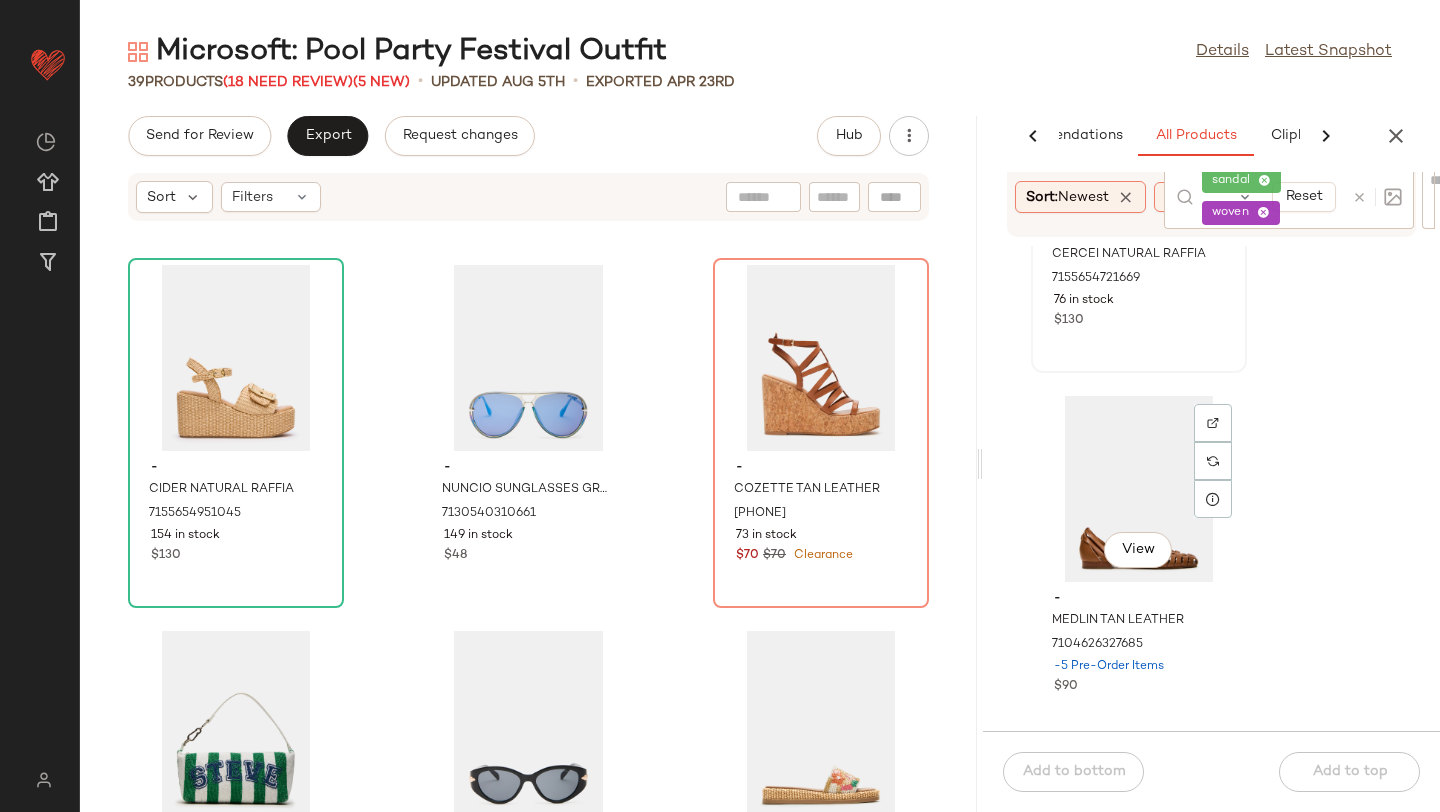 scroll, scrollTop: 6908, scrollLeft: 0, axis: vertical 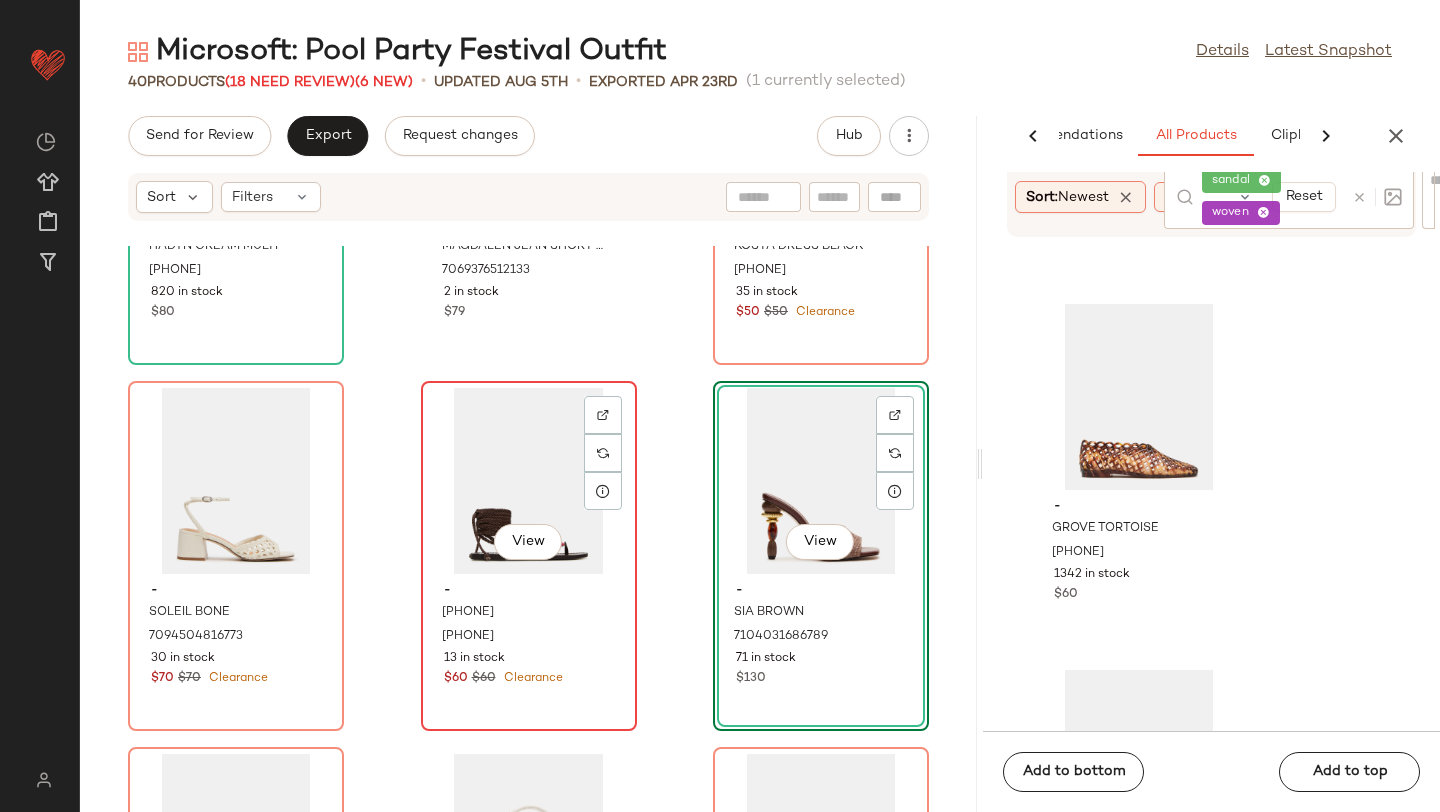 click on "View" 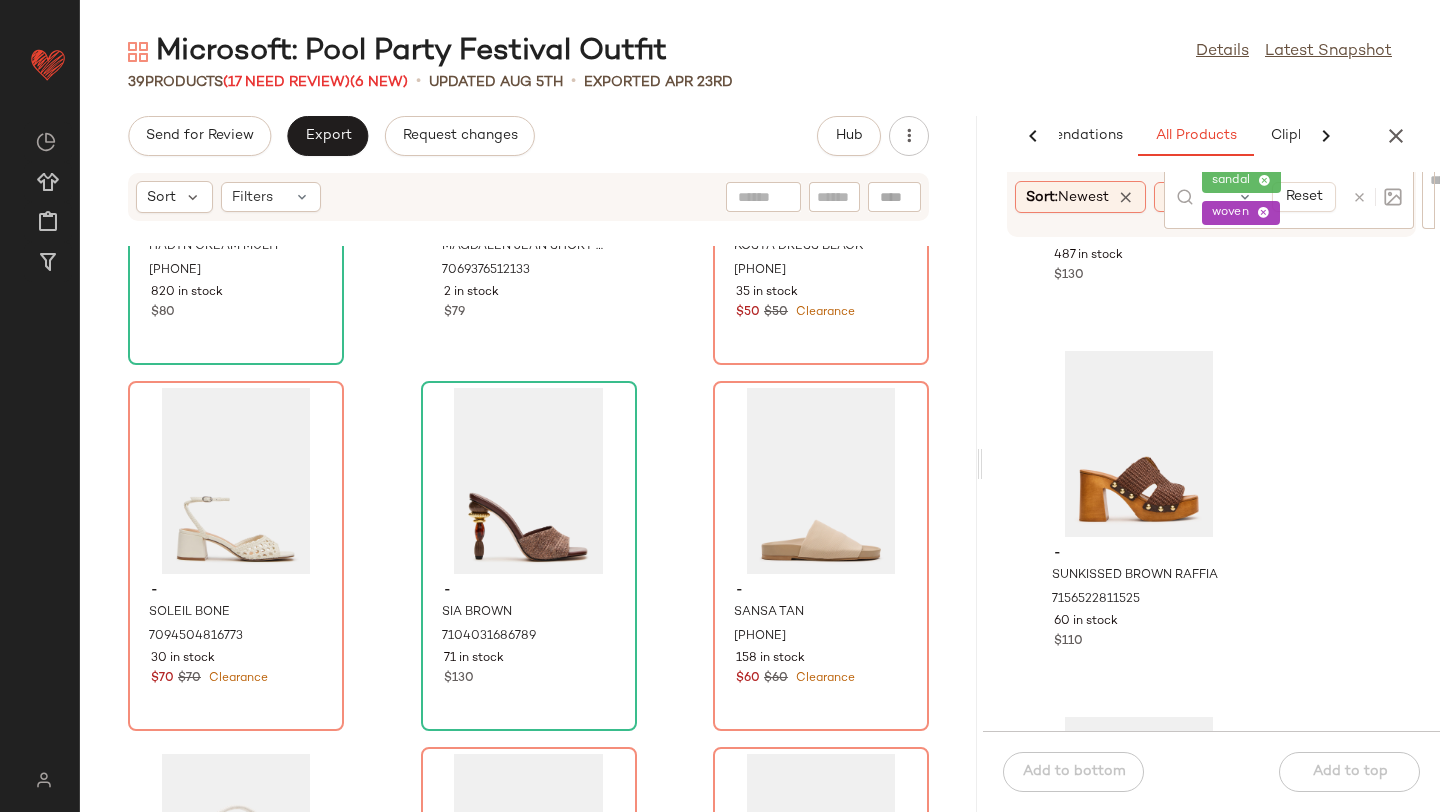 scroll, scrollTop: 11935, scrollLeft: 0, axis: vertical 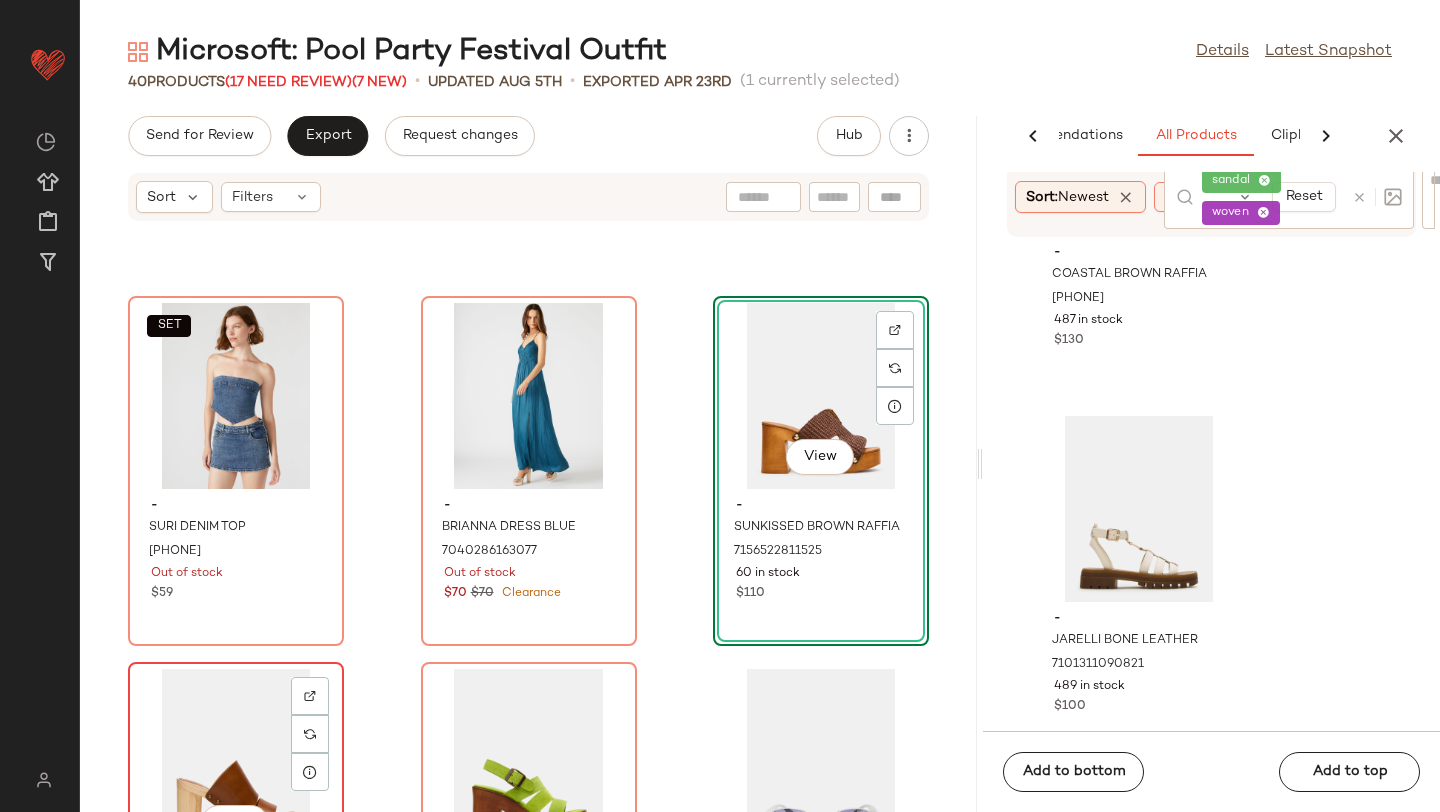 click on "View" 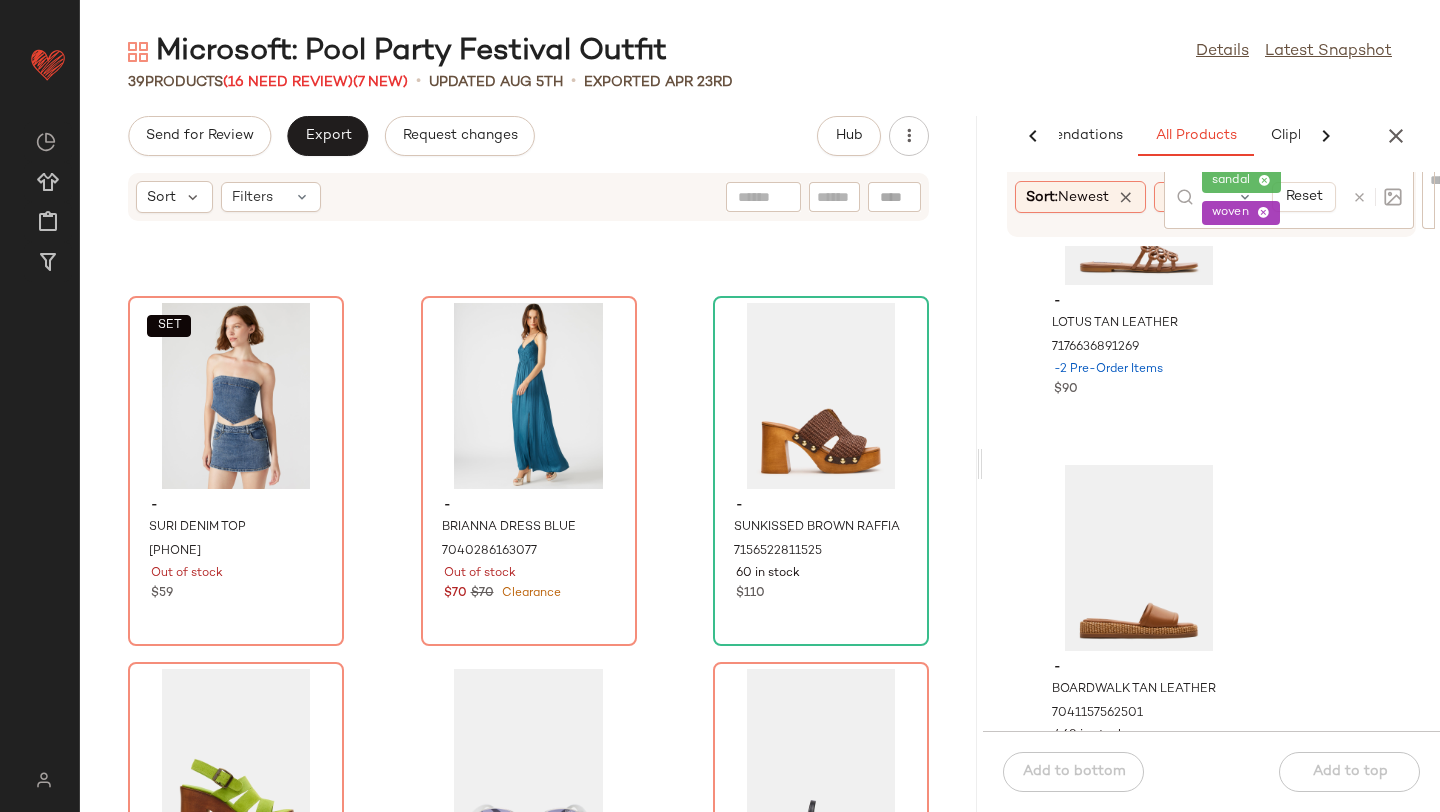 scroll, scrollTop: 14136, scrollLeft: 0, axis: vertical 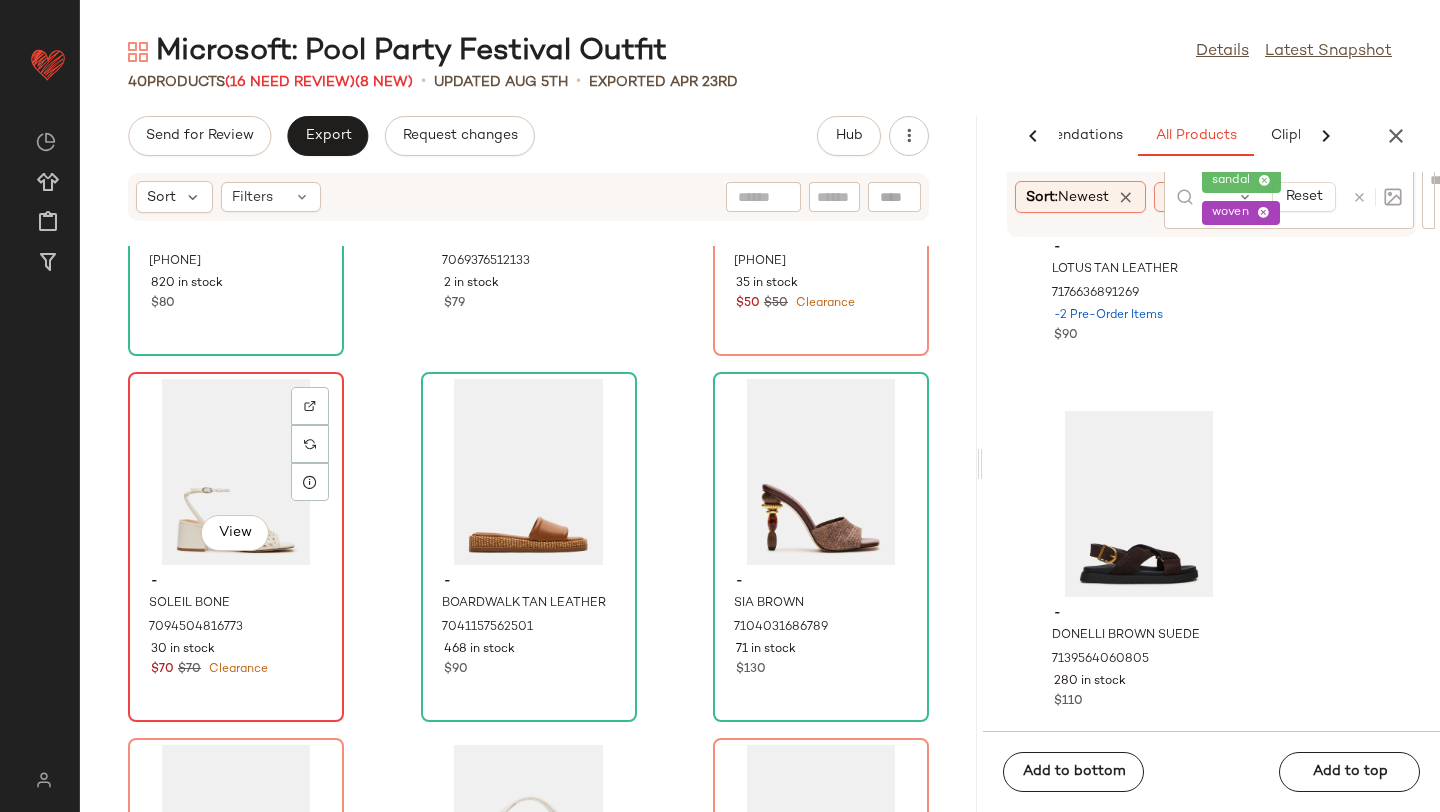 click on "View" 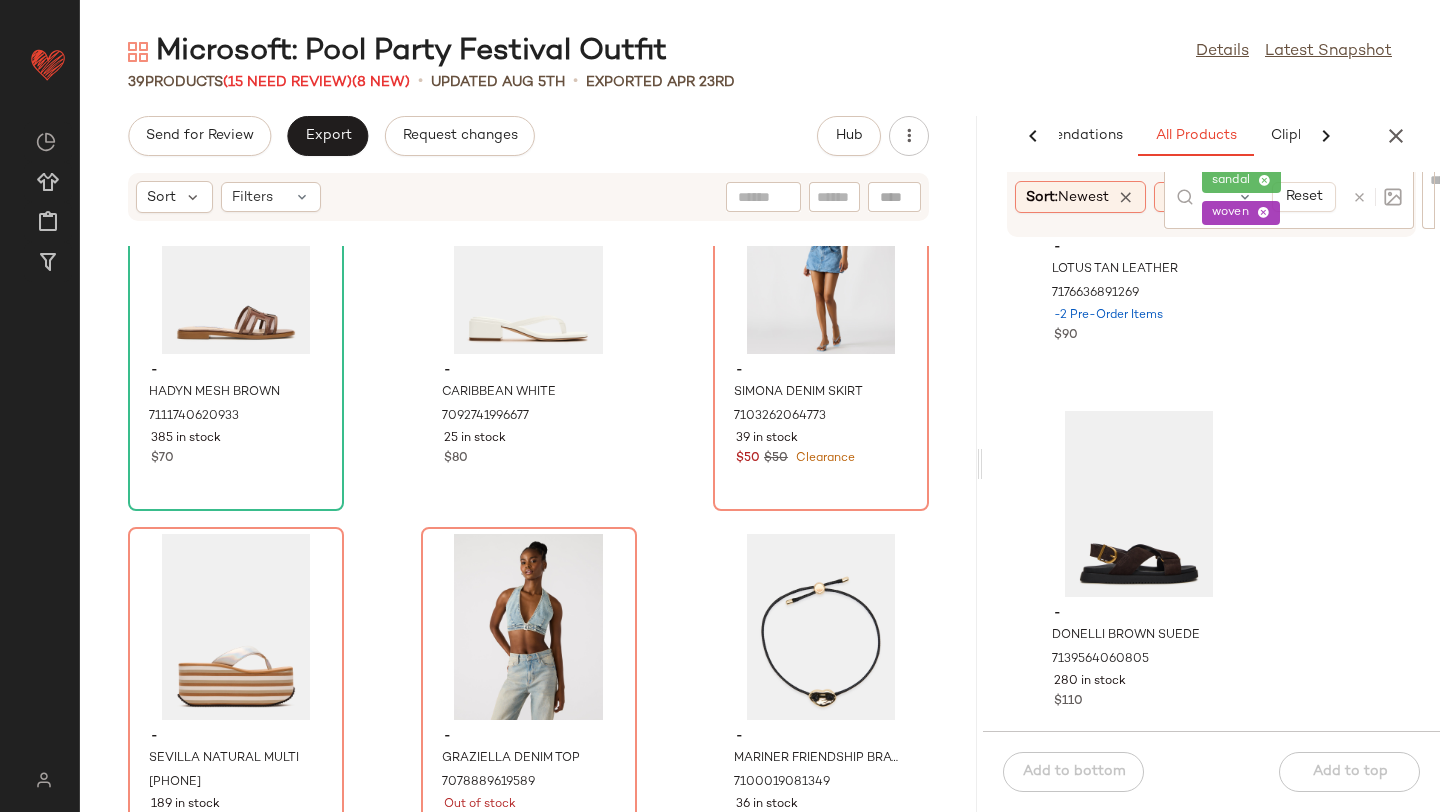 scroll, scrollTop: 0, scrollLeft: 0, axis: both 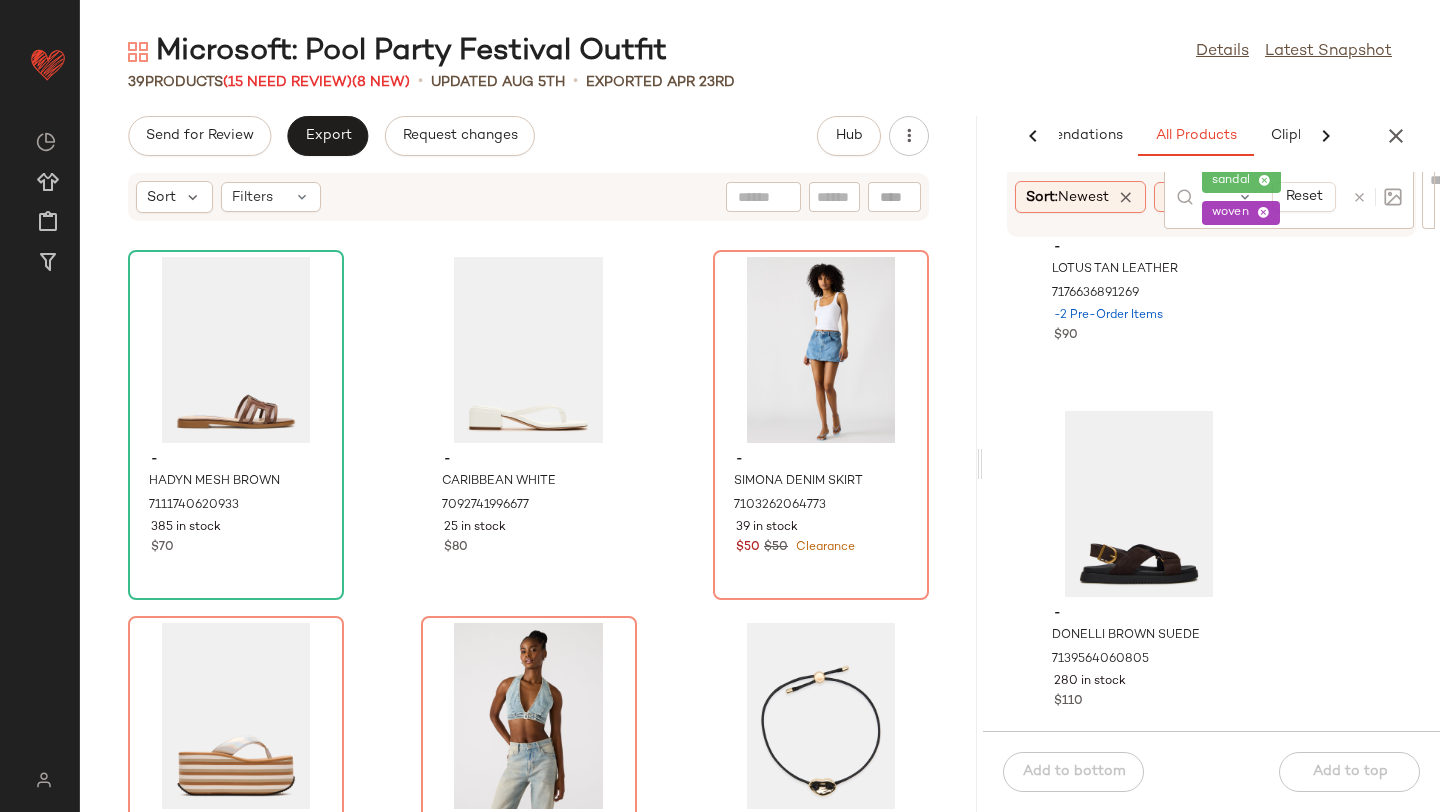 click at bounding box center (1359, 197) 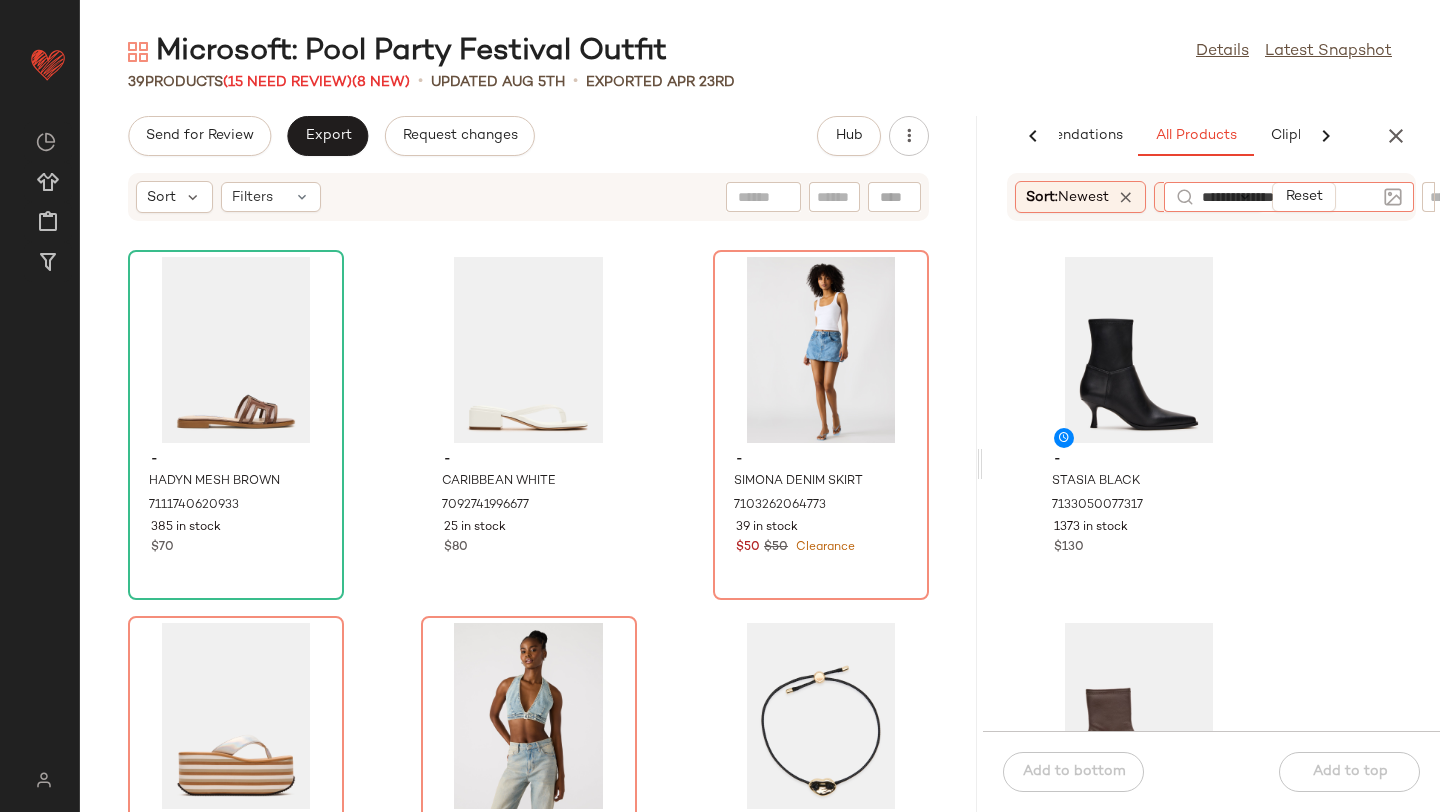 type on "**********" 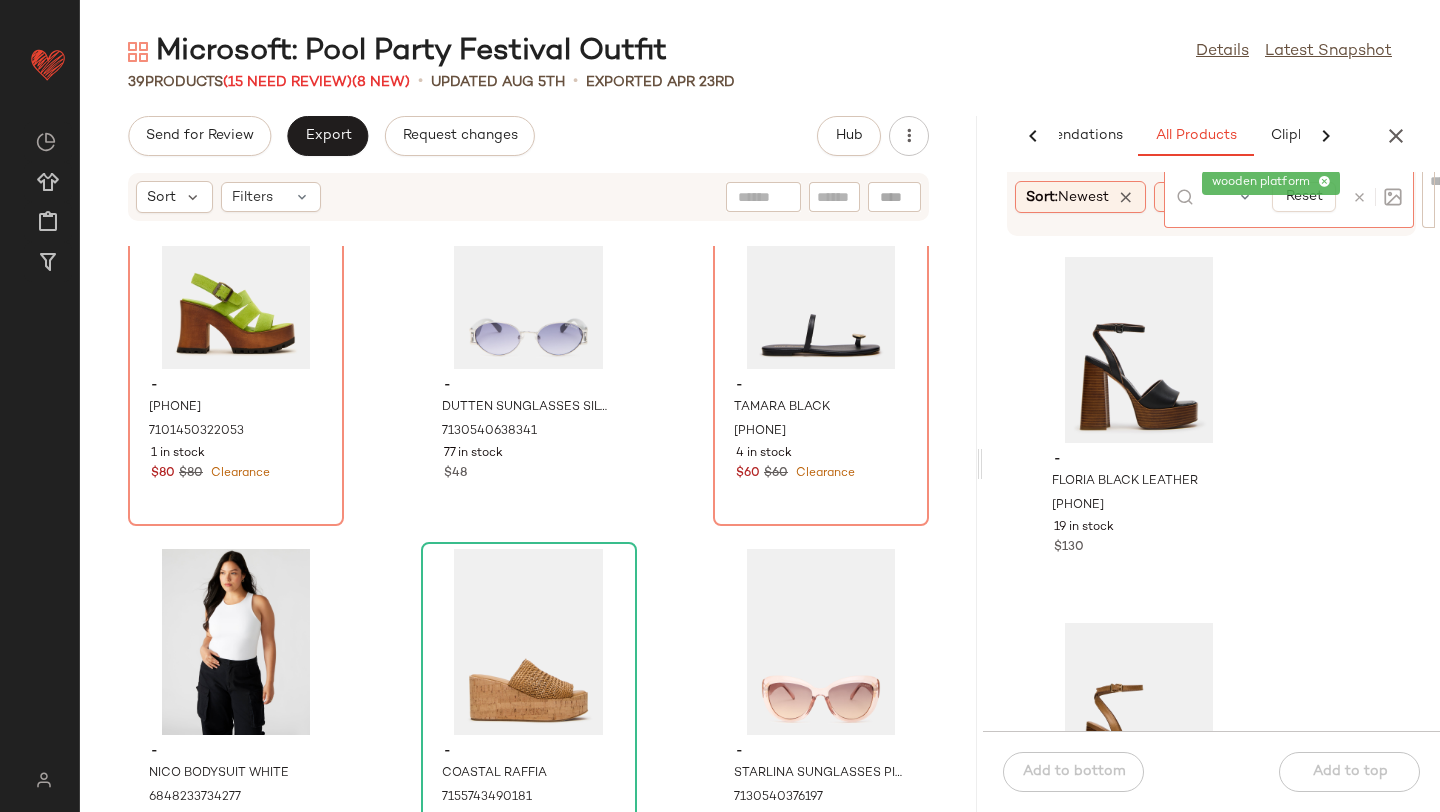 scroll, scrollTop: 3013, scrollLeft: 0, axis: vertical 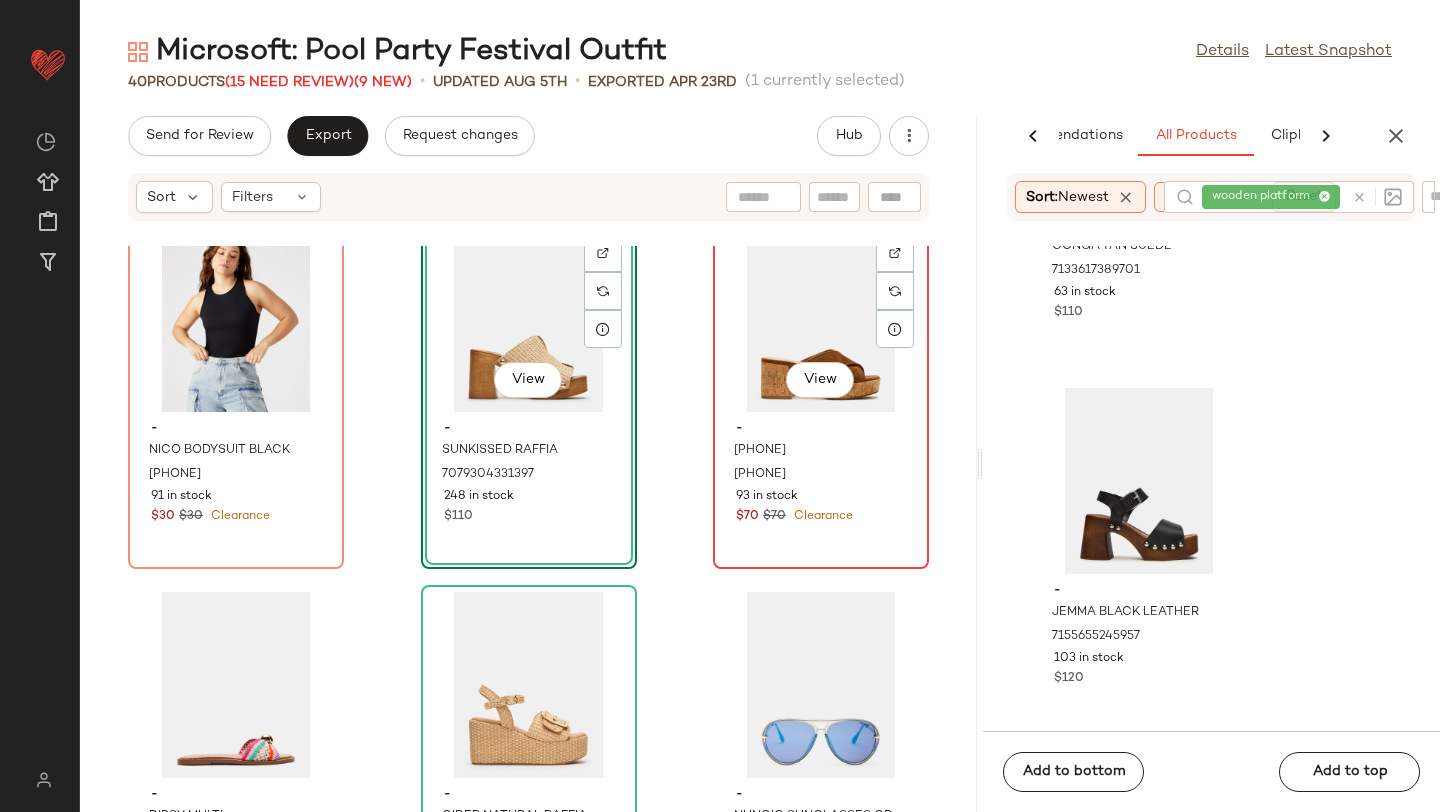 click on "View" 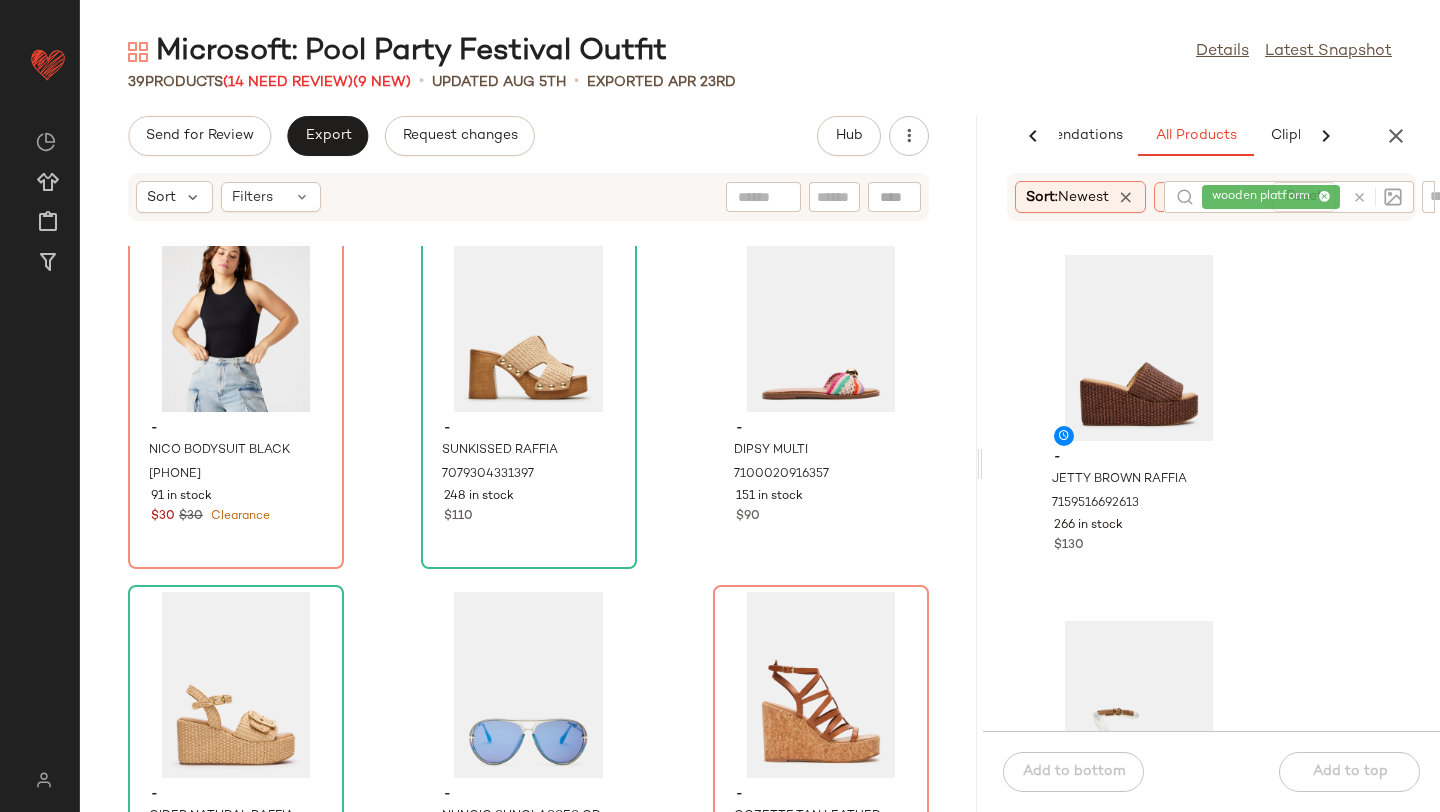 scroll, scrollTop: 5872, scrollLeft: 0, axis: vertical 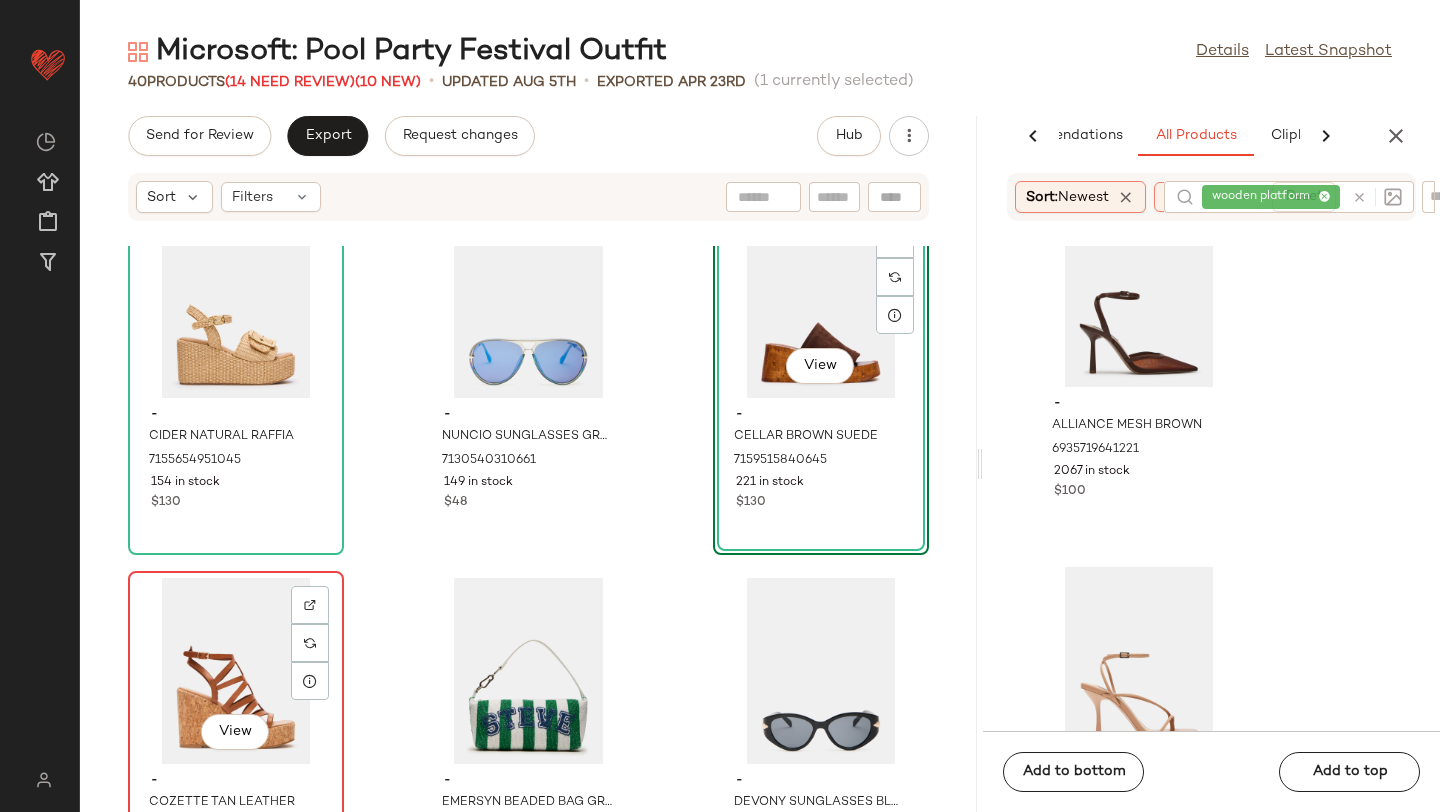 click on "View" 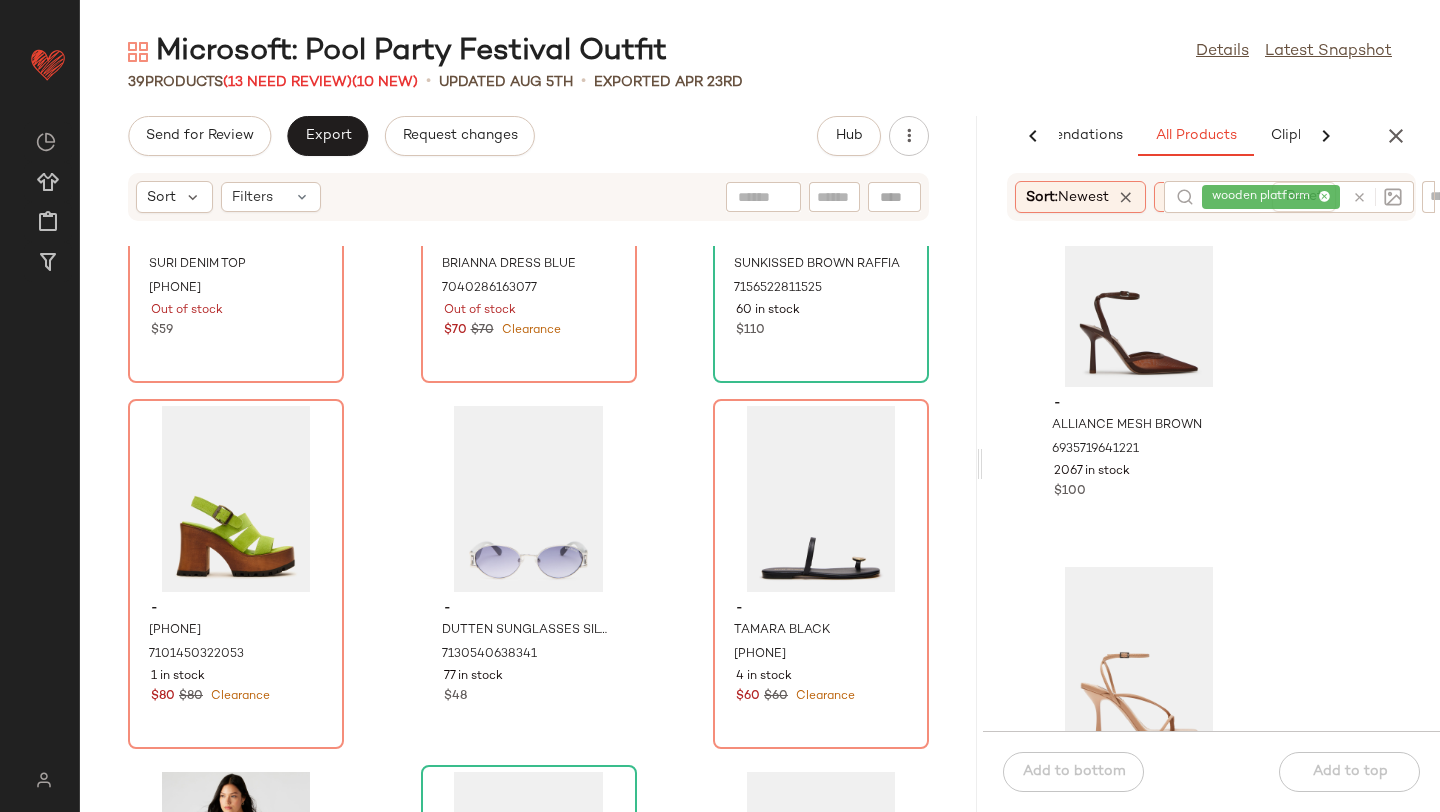 scroll, scrollTop: 2798, scrollLeft: 0, axis: vertical 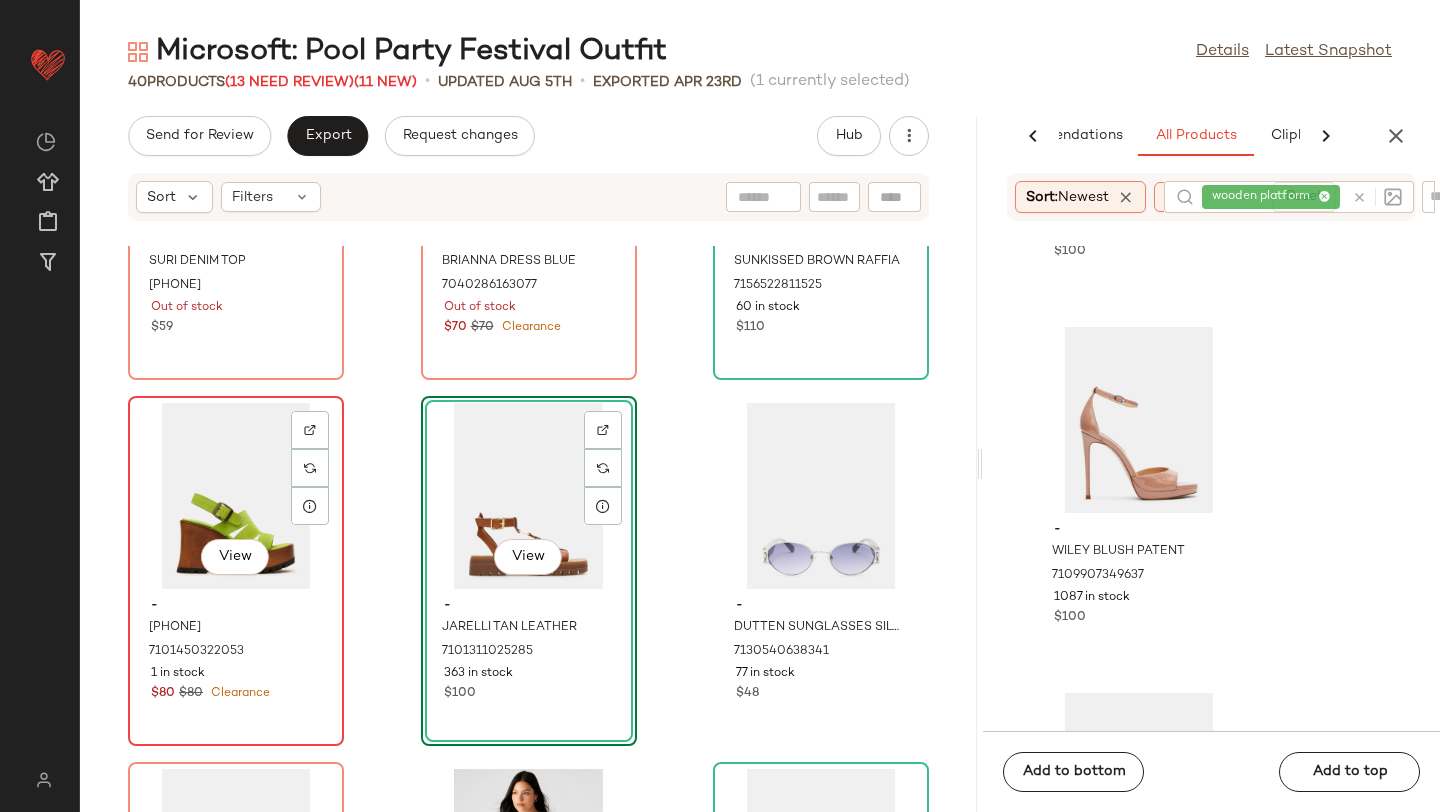 click on "View" 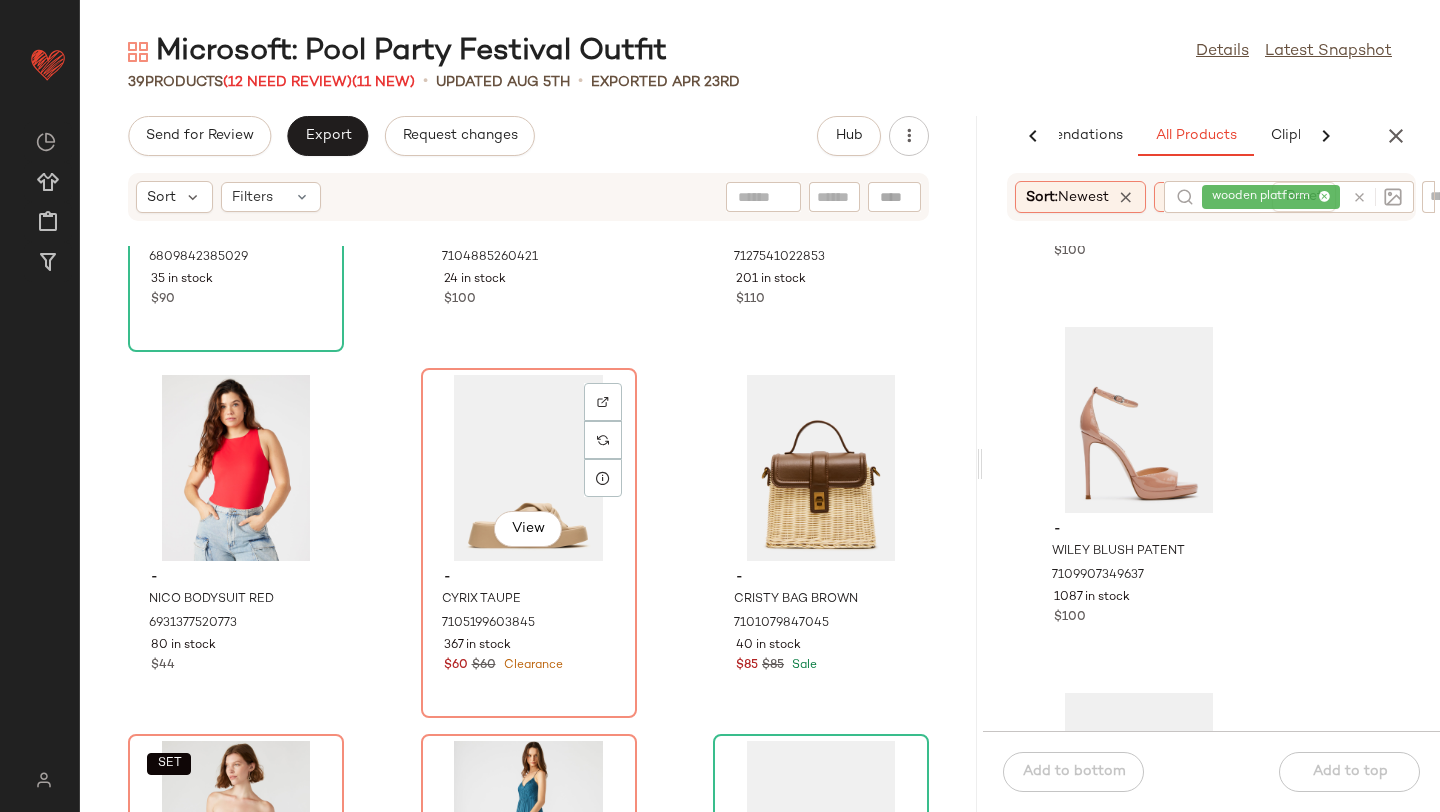 scroll, scrollTop: 2028, scrollLeft: 0, axis: vertical 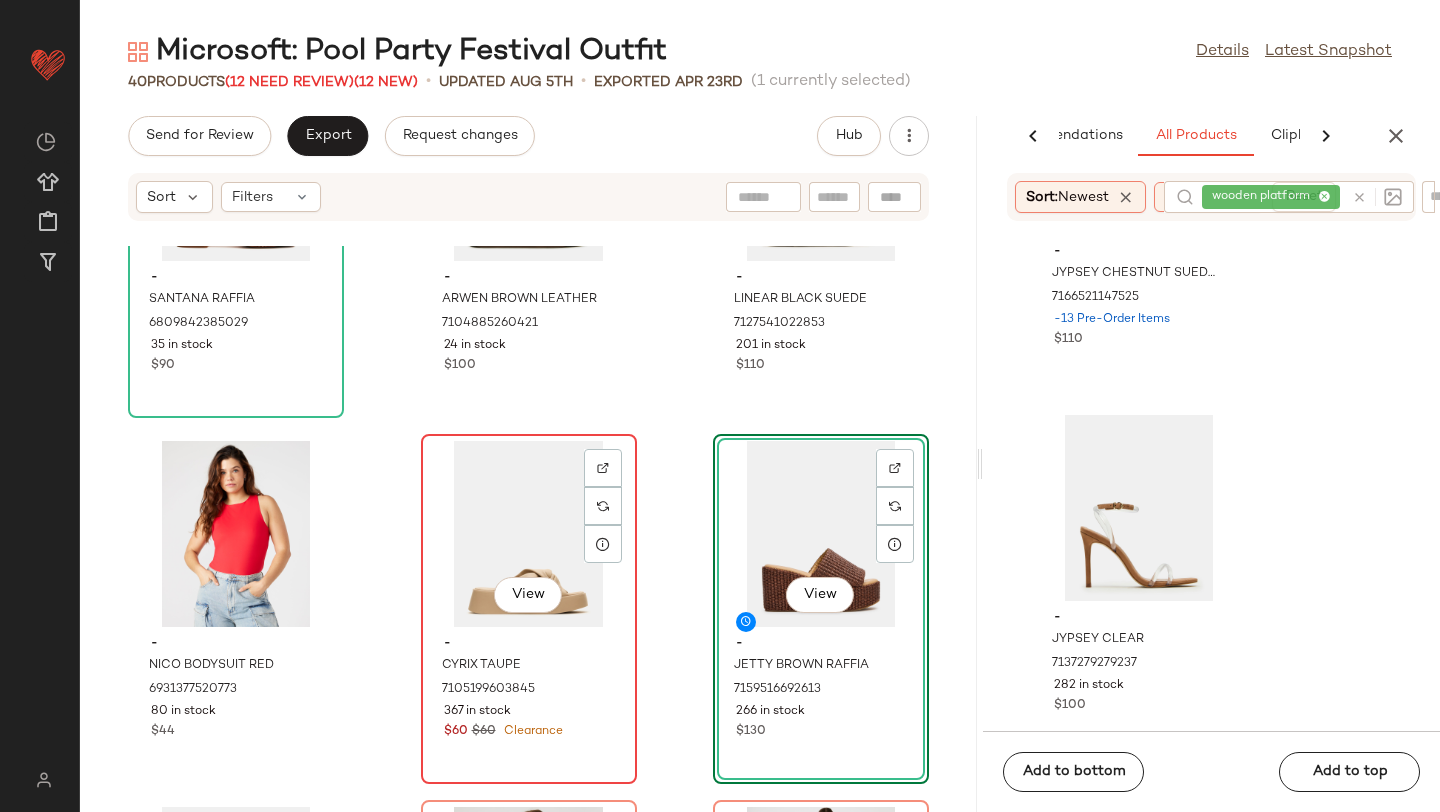 click on "View" 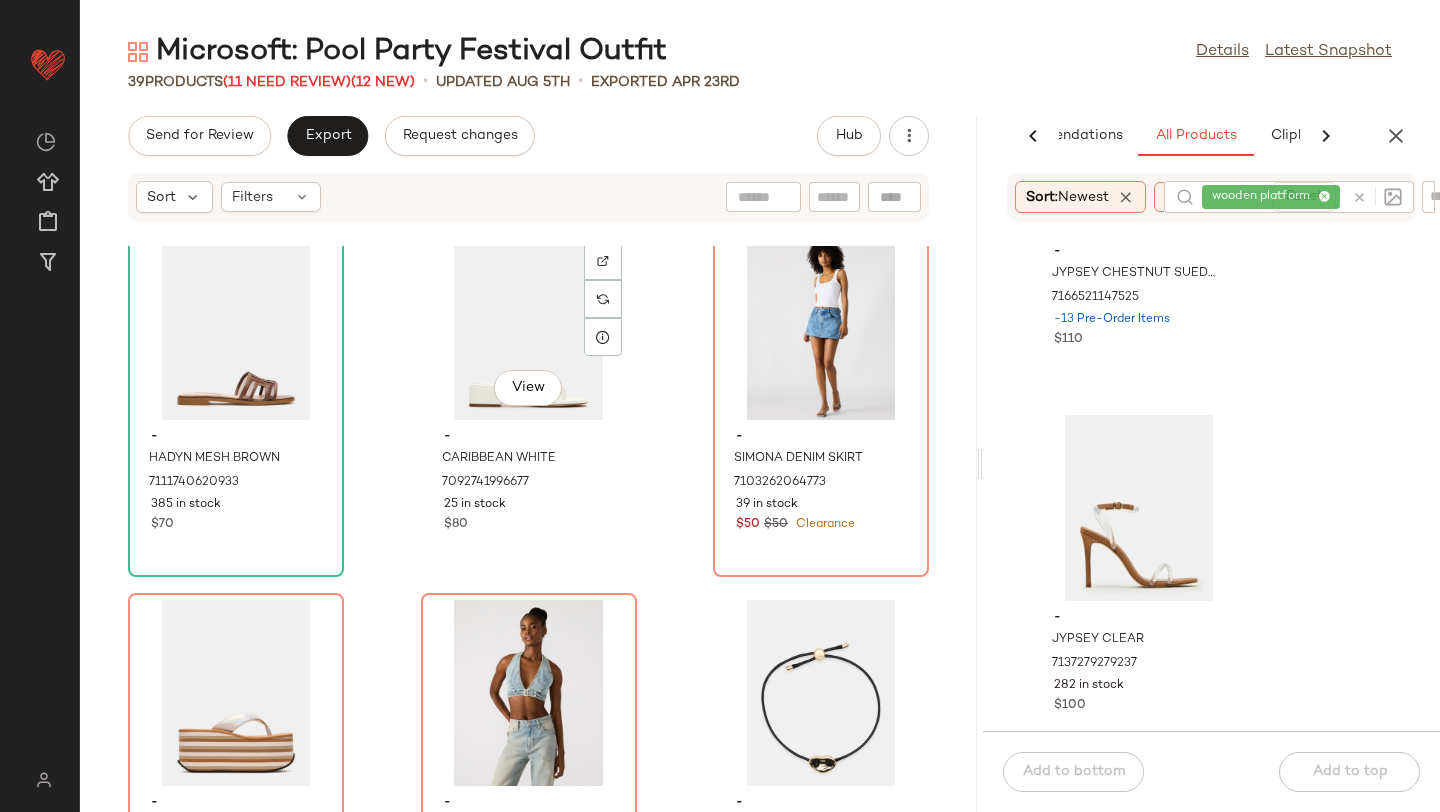 scroll, scrollTop: 0, scrollLeft: 0, axis: both 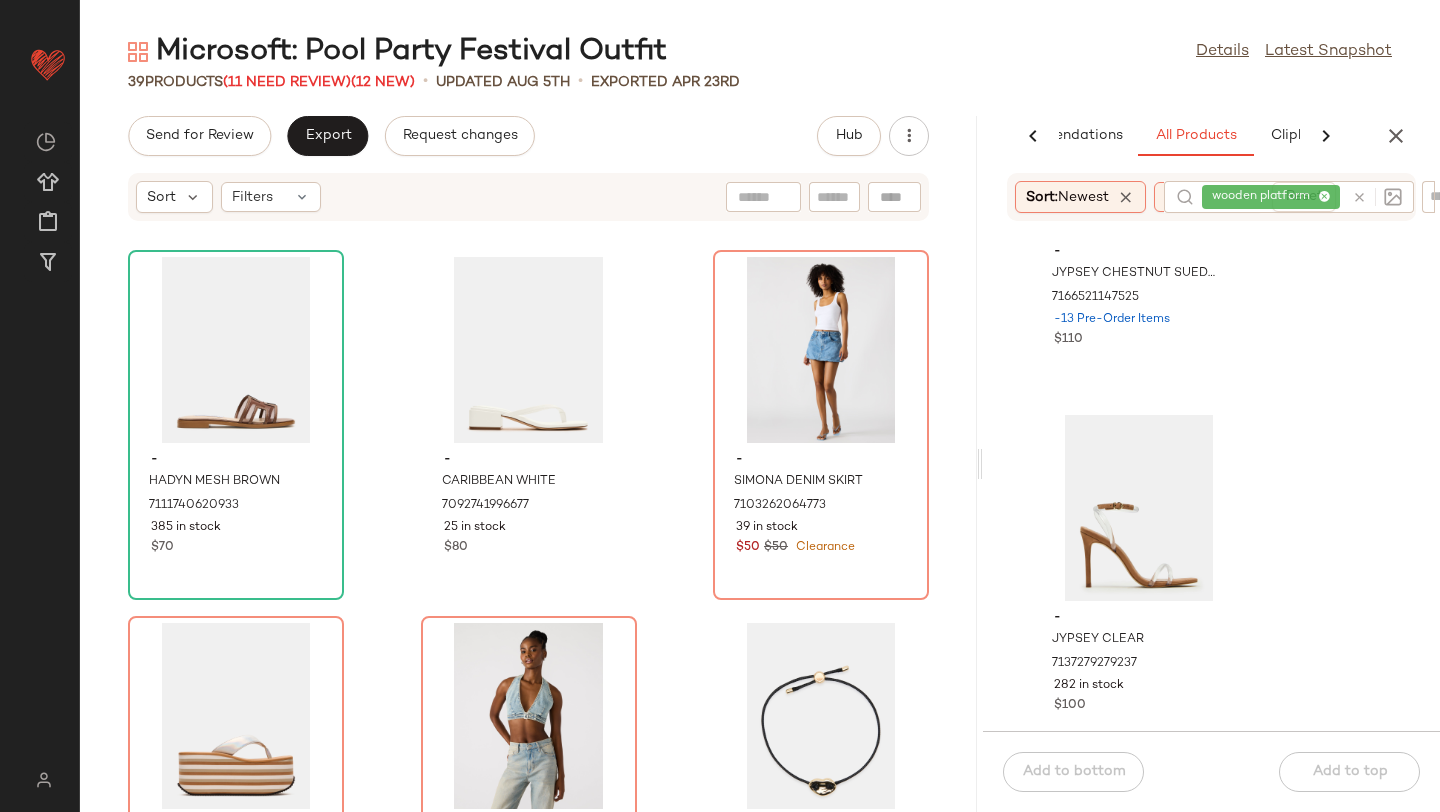 click on "wooden platform" 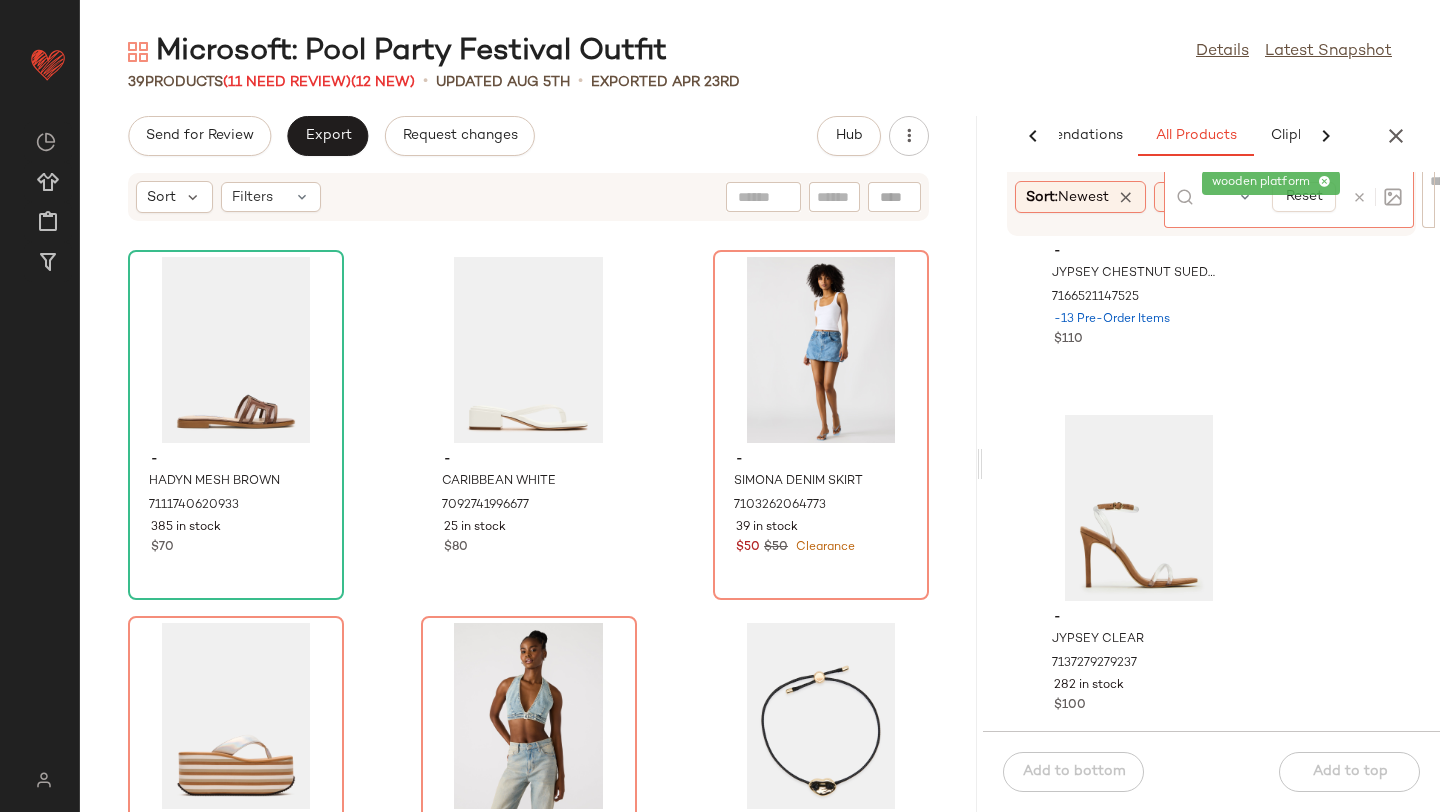 click 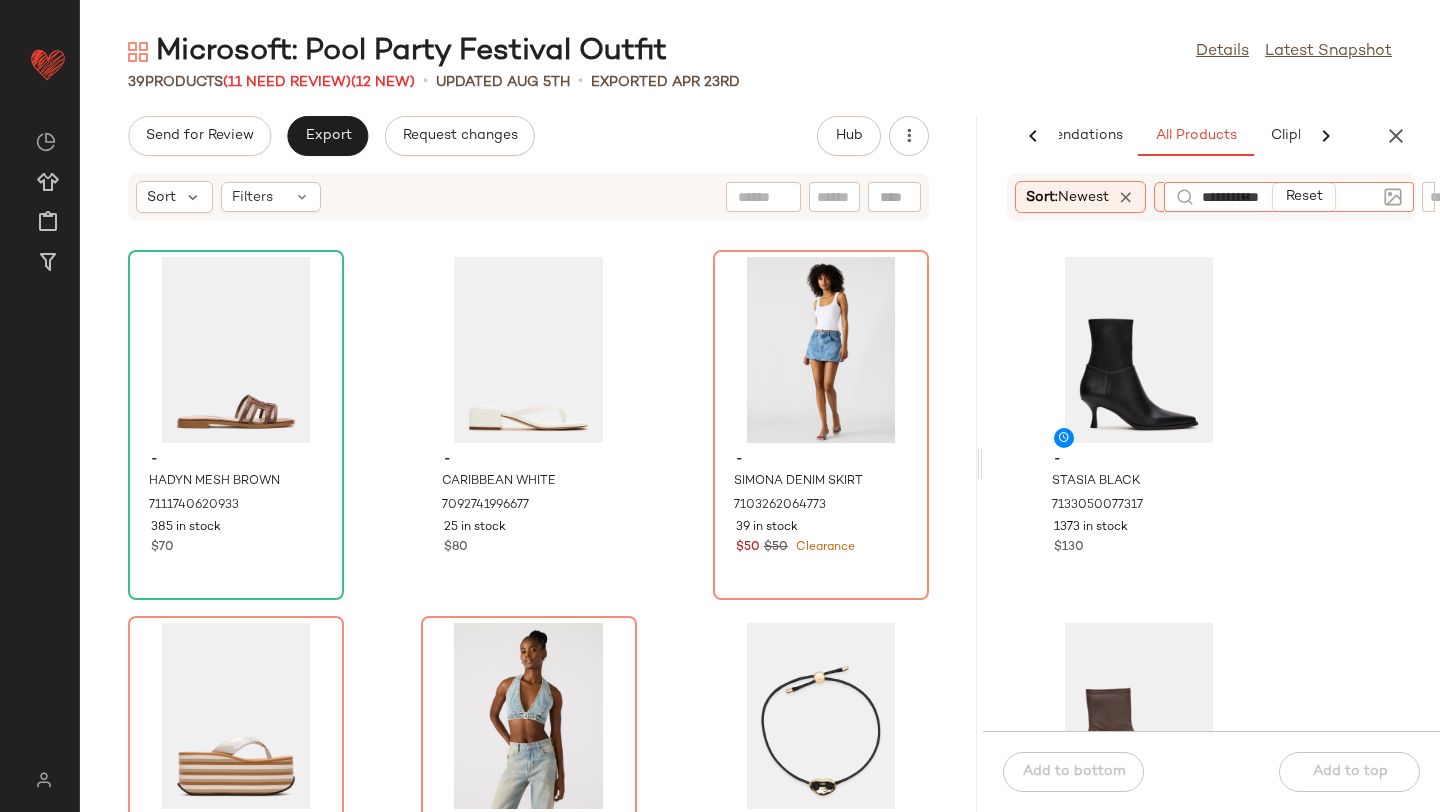 type on "**********" 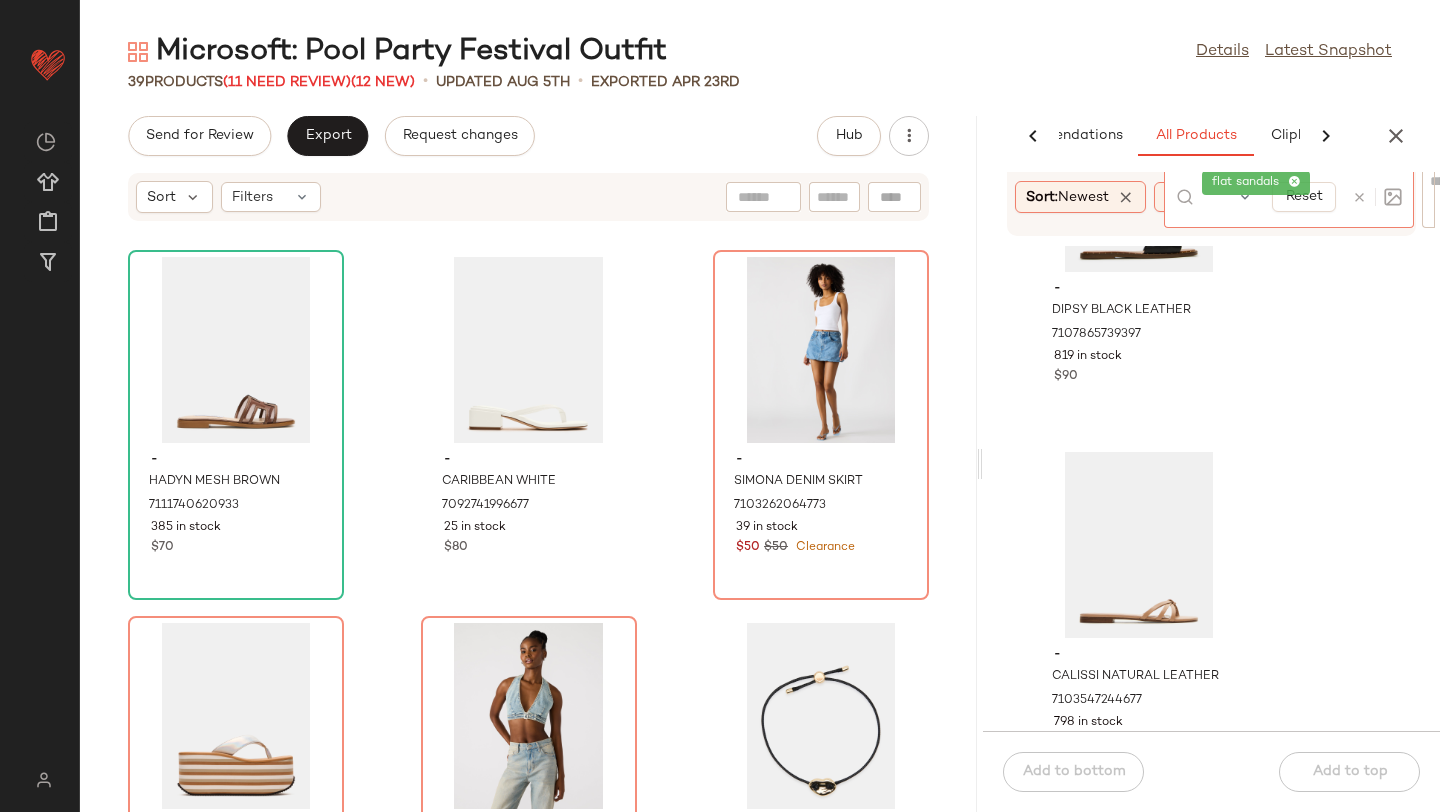 scroll, scrollTop: 921, scrollLeft: 0, axis: vertical 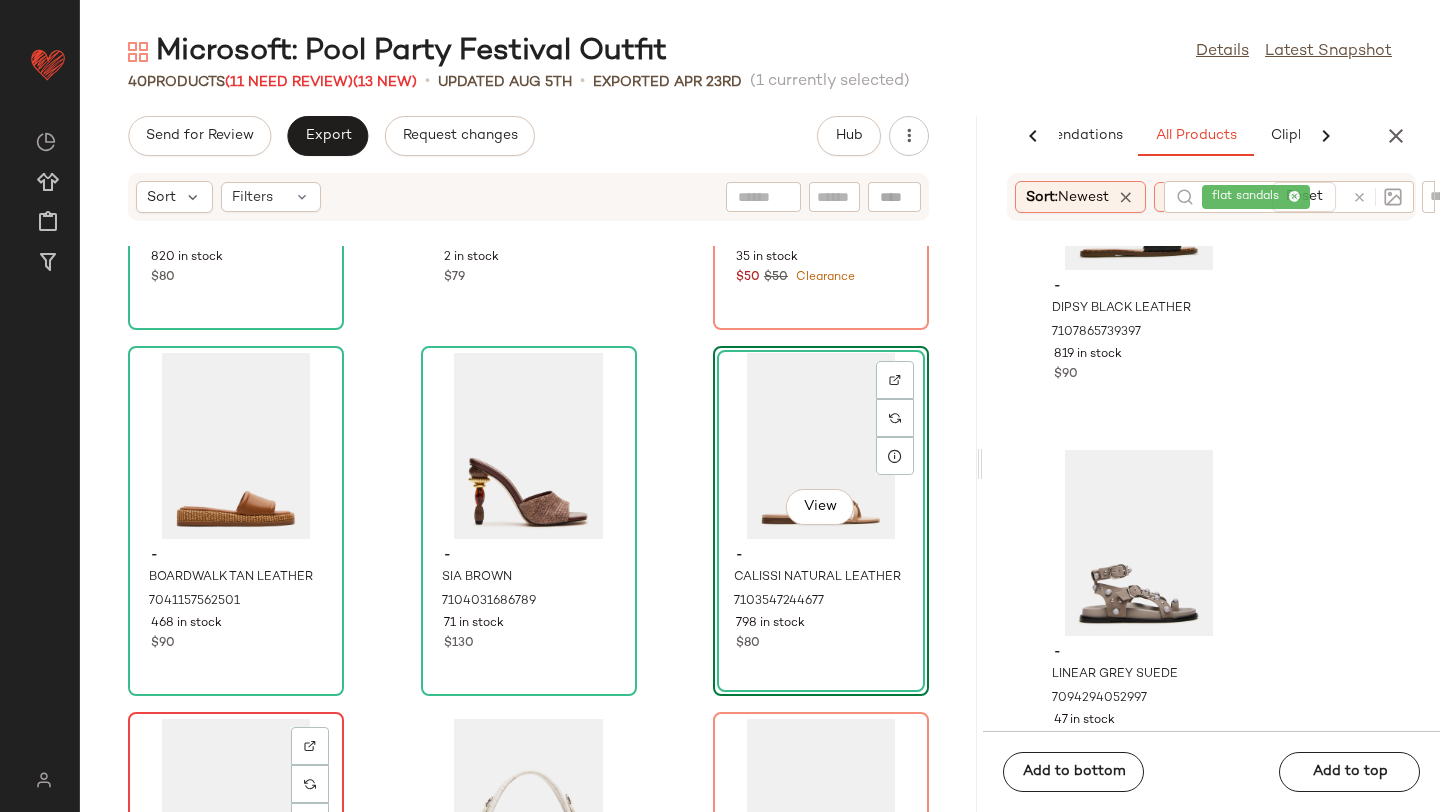 click on "View" 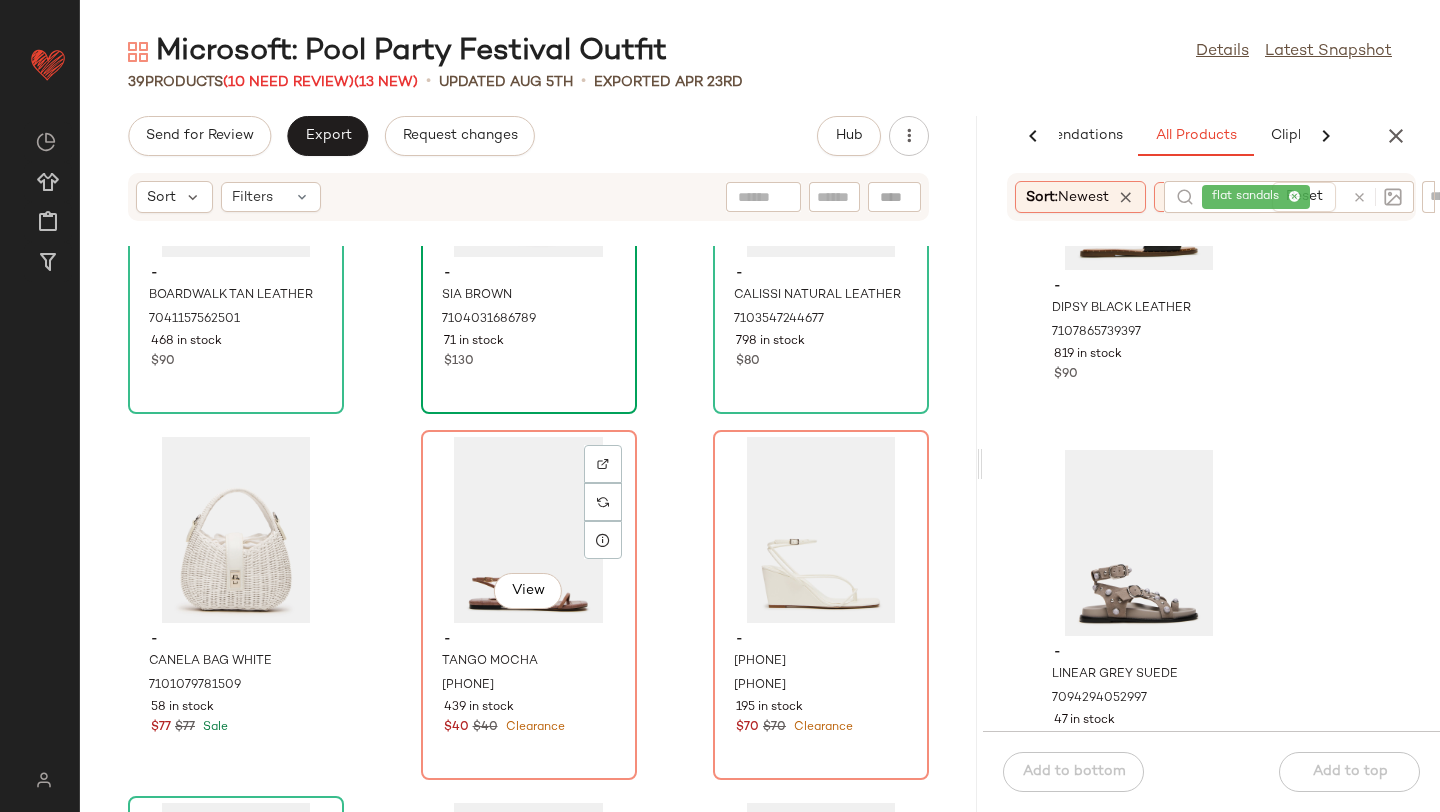 scroll, scrollTop: 1389, scrollLeft: 0, axis: vertical 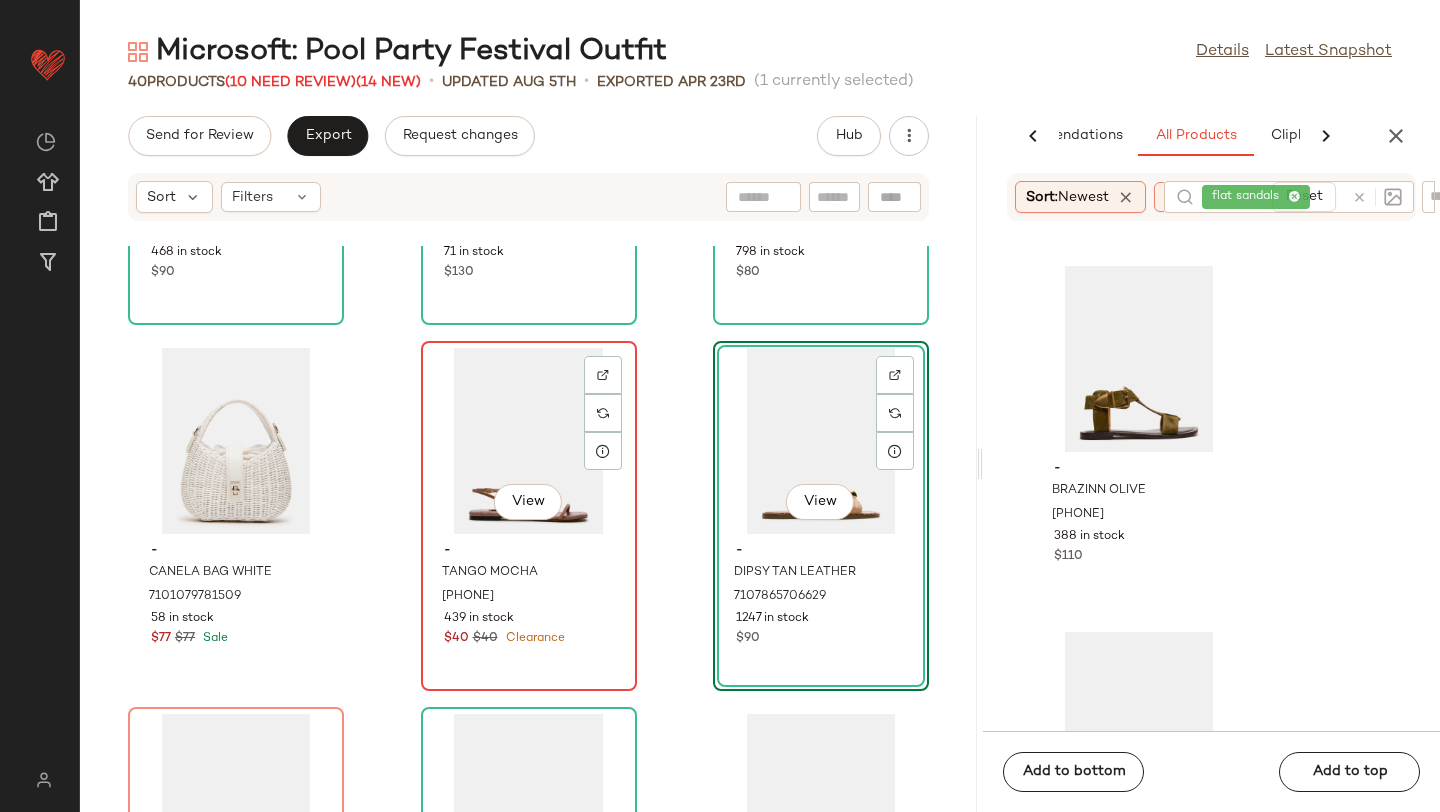 click on "View" 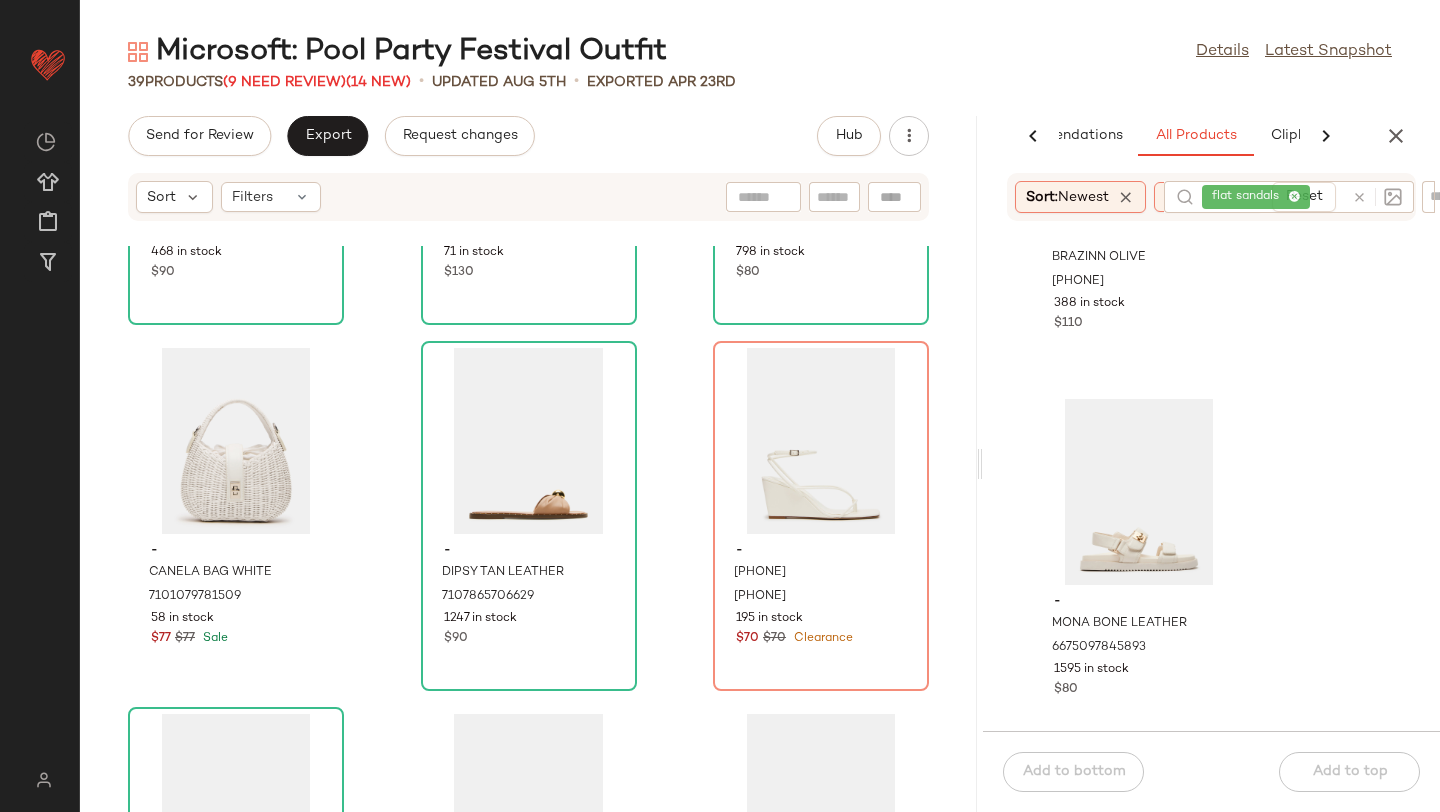 scroll, scrollTop: 2092, scrollLeft: 0, axis: vertical 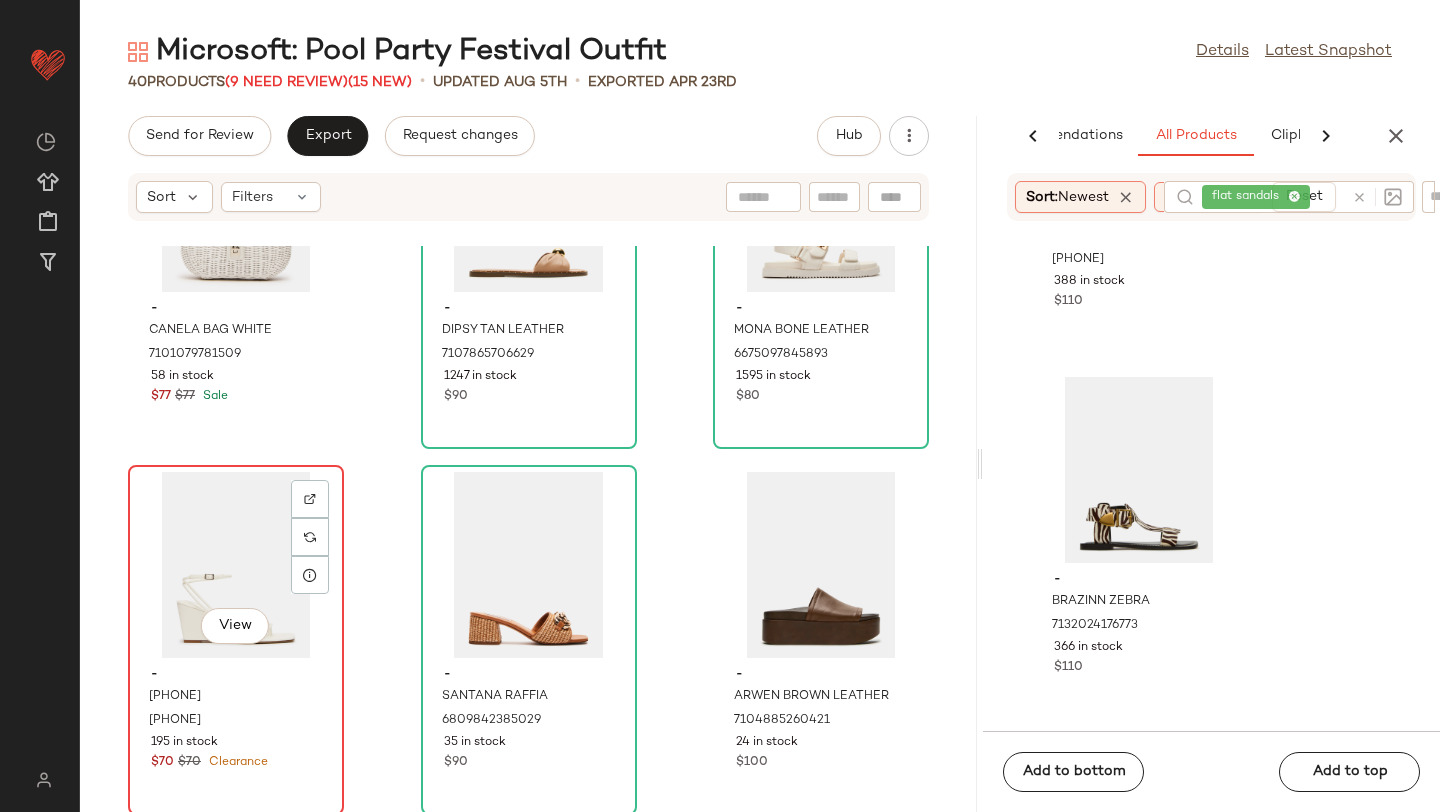 click on "View" 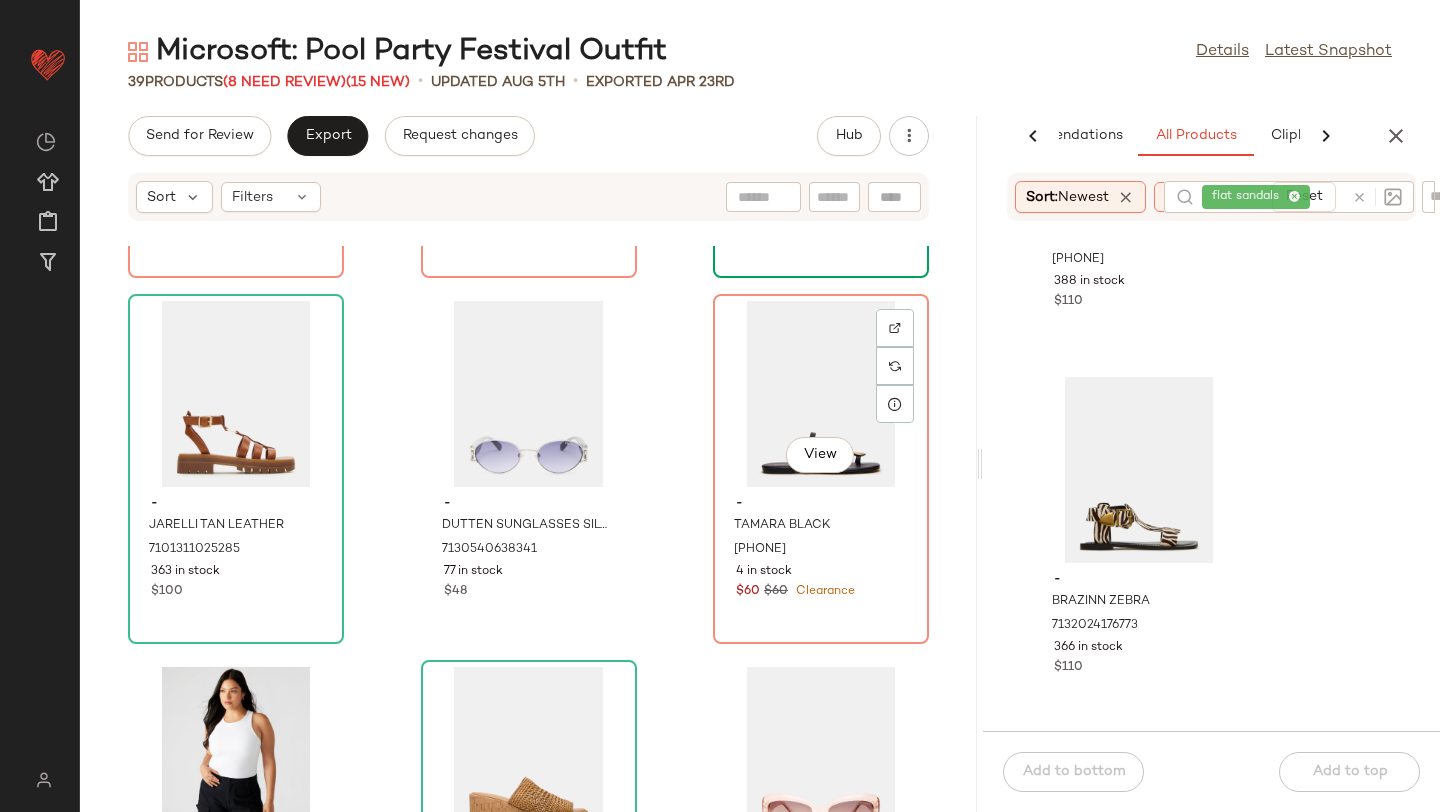 scroll, scrollTop: 2902, scrollLeft: 0, axis: vertical 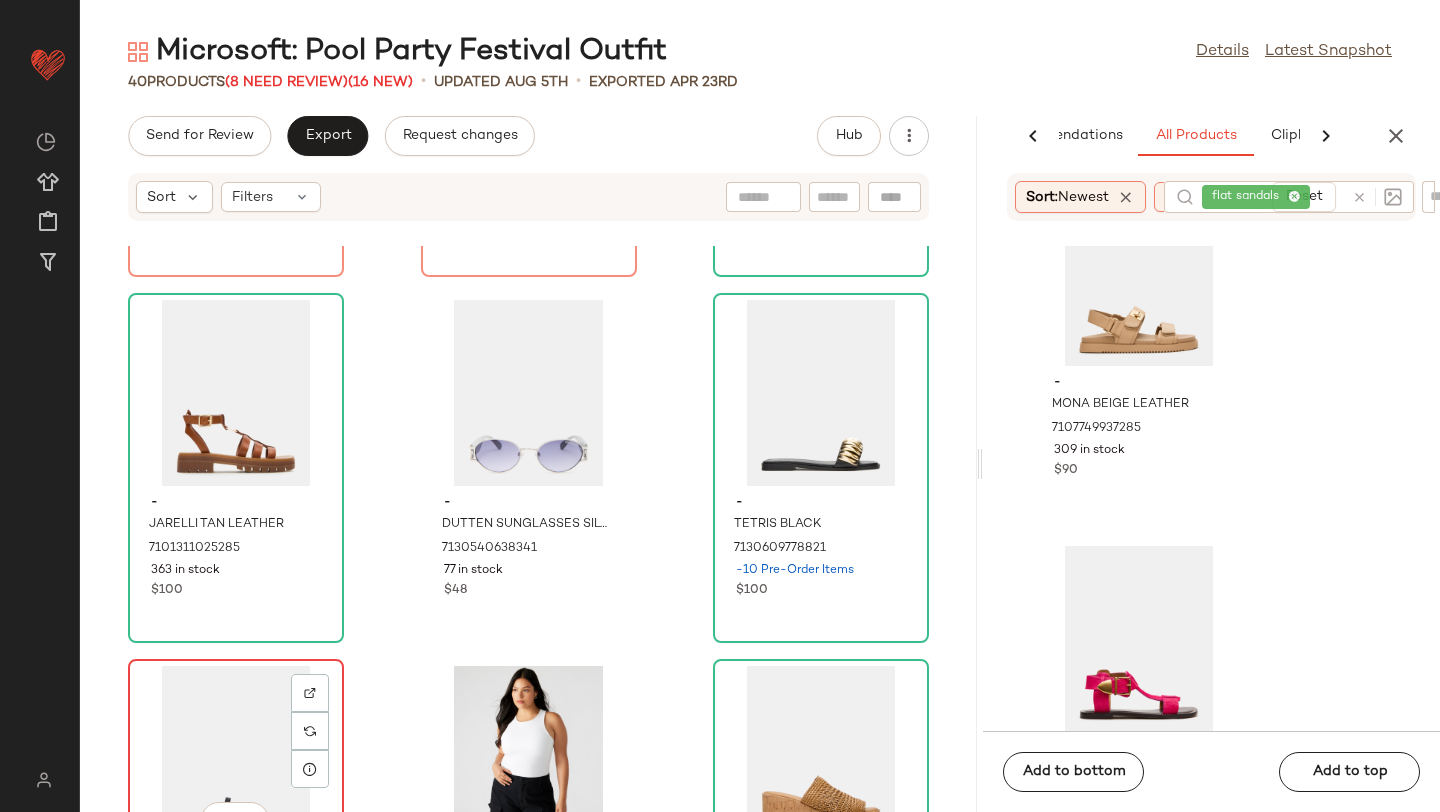 click on "View" 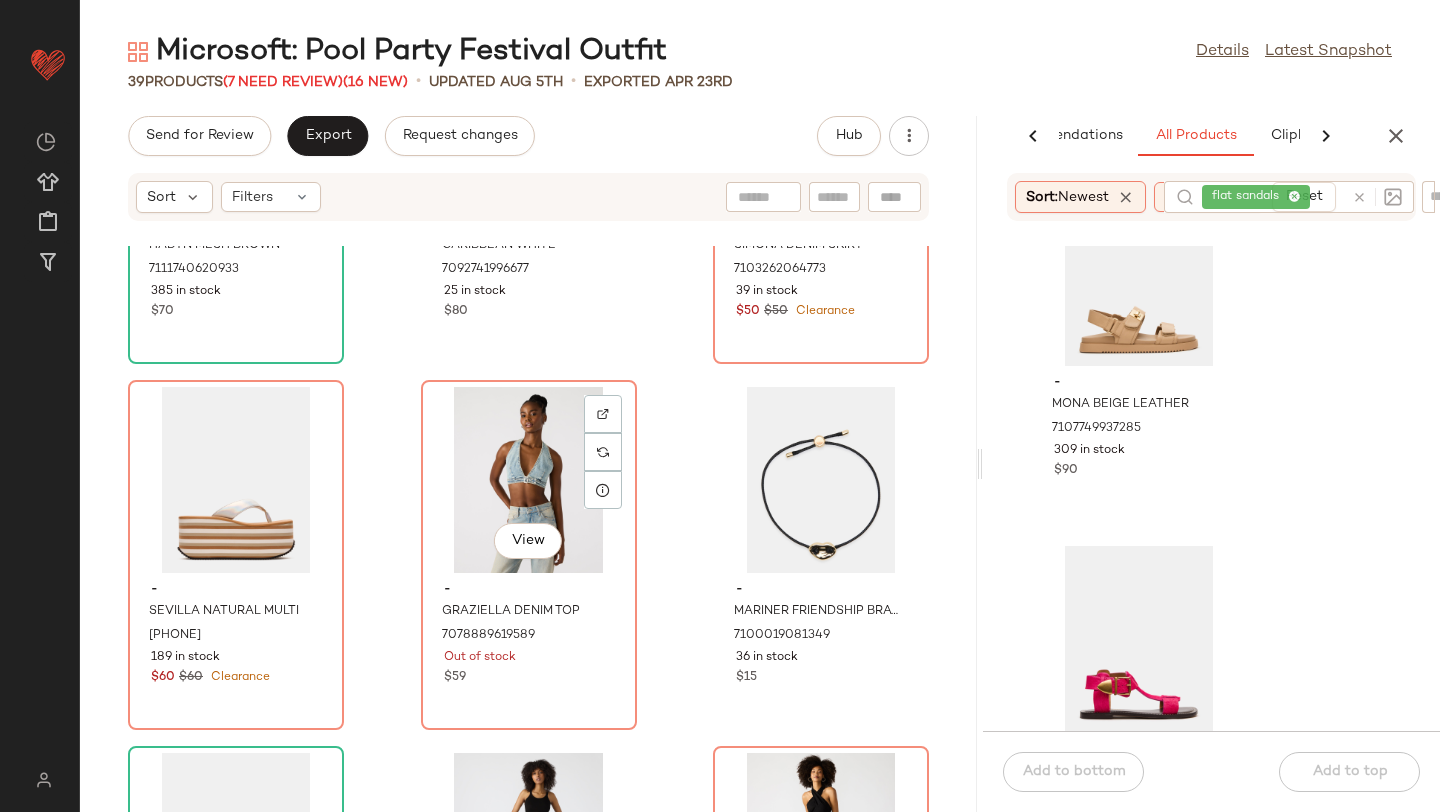 scroll, scrollTop: 244, scrollLeft: 0, axis: vertical 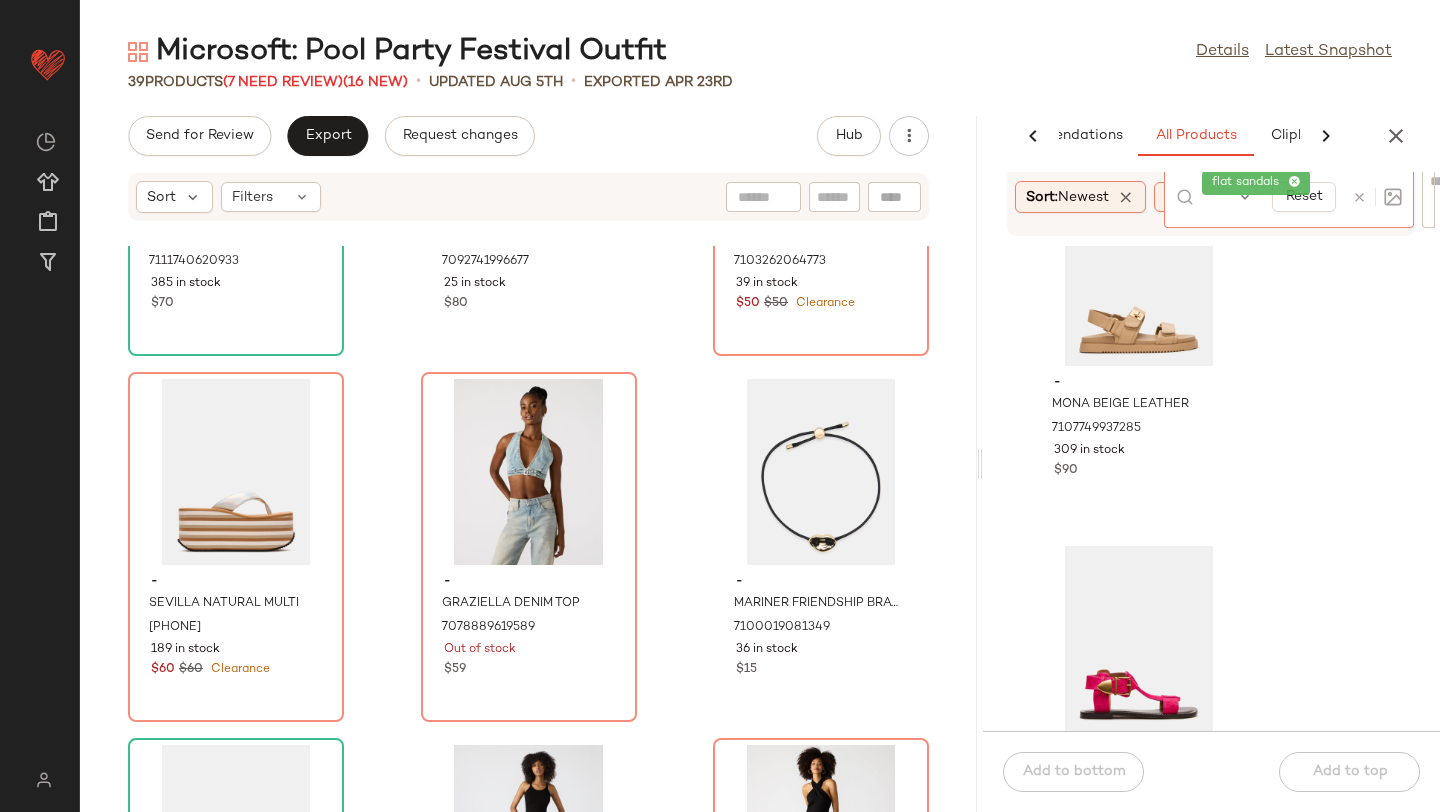 click on "flat sandals" 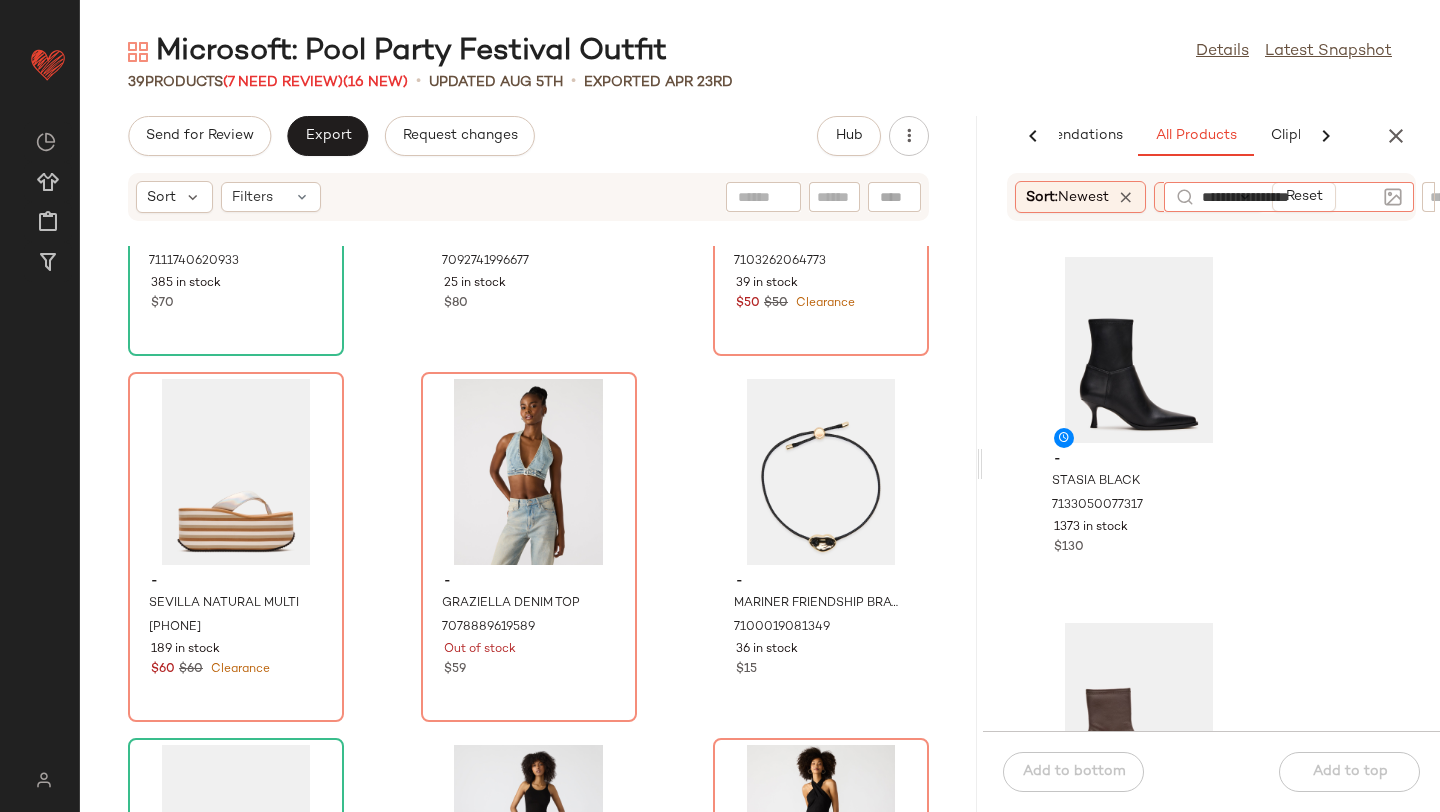type on "**********" 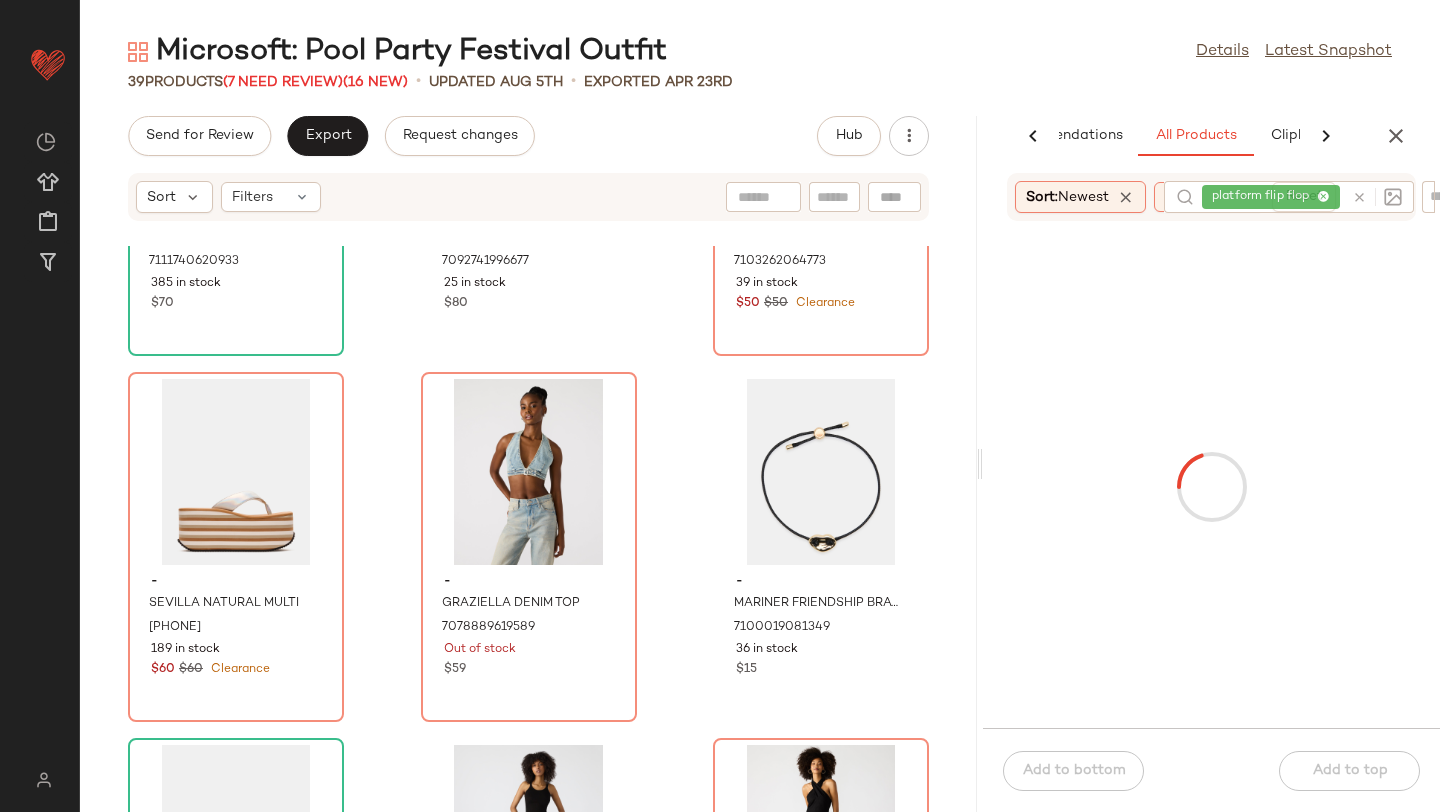 click at bounding box center [1211, 487] 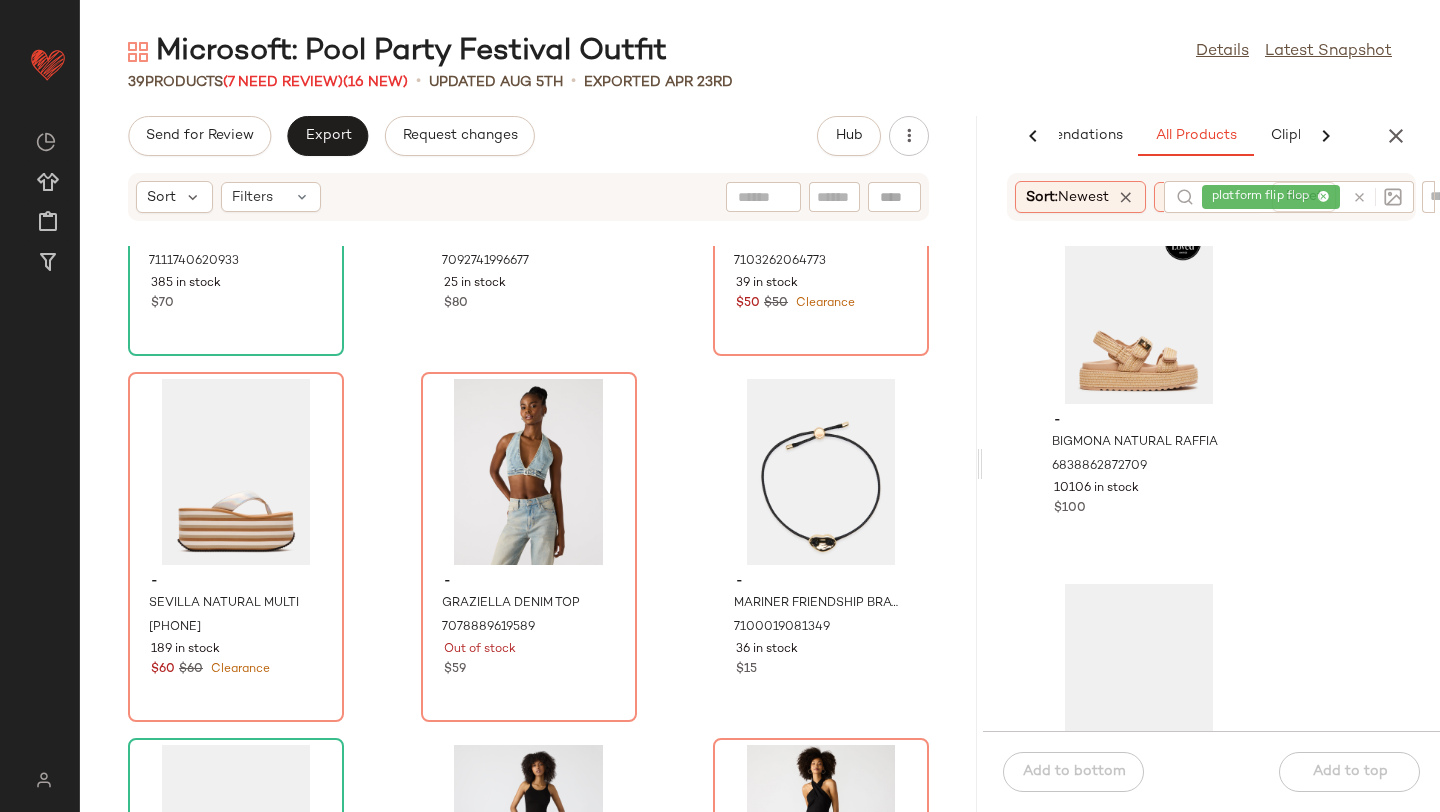 scroll, scrollTop: 4432, scrollLeft: 0, axis: vertical 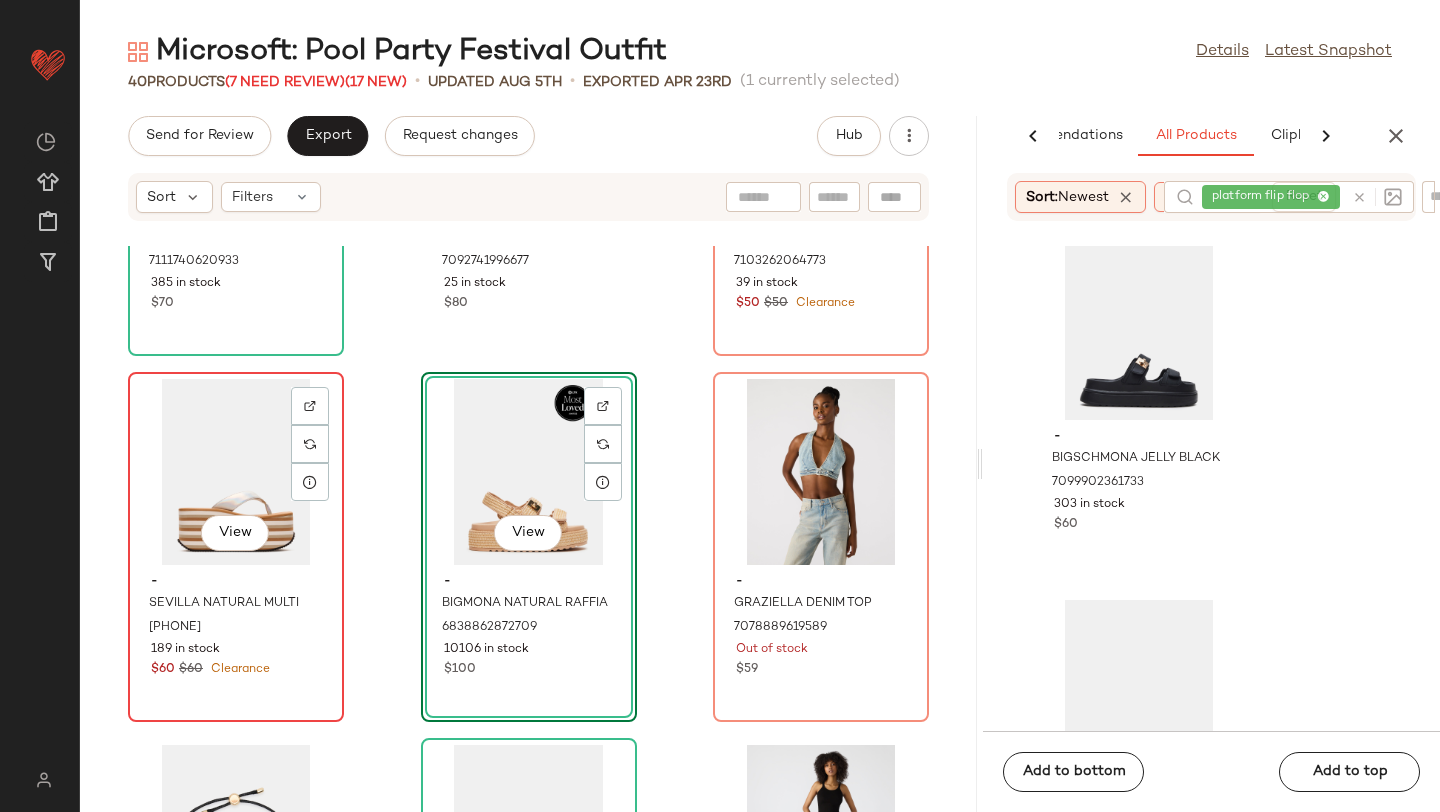 click on "View" 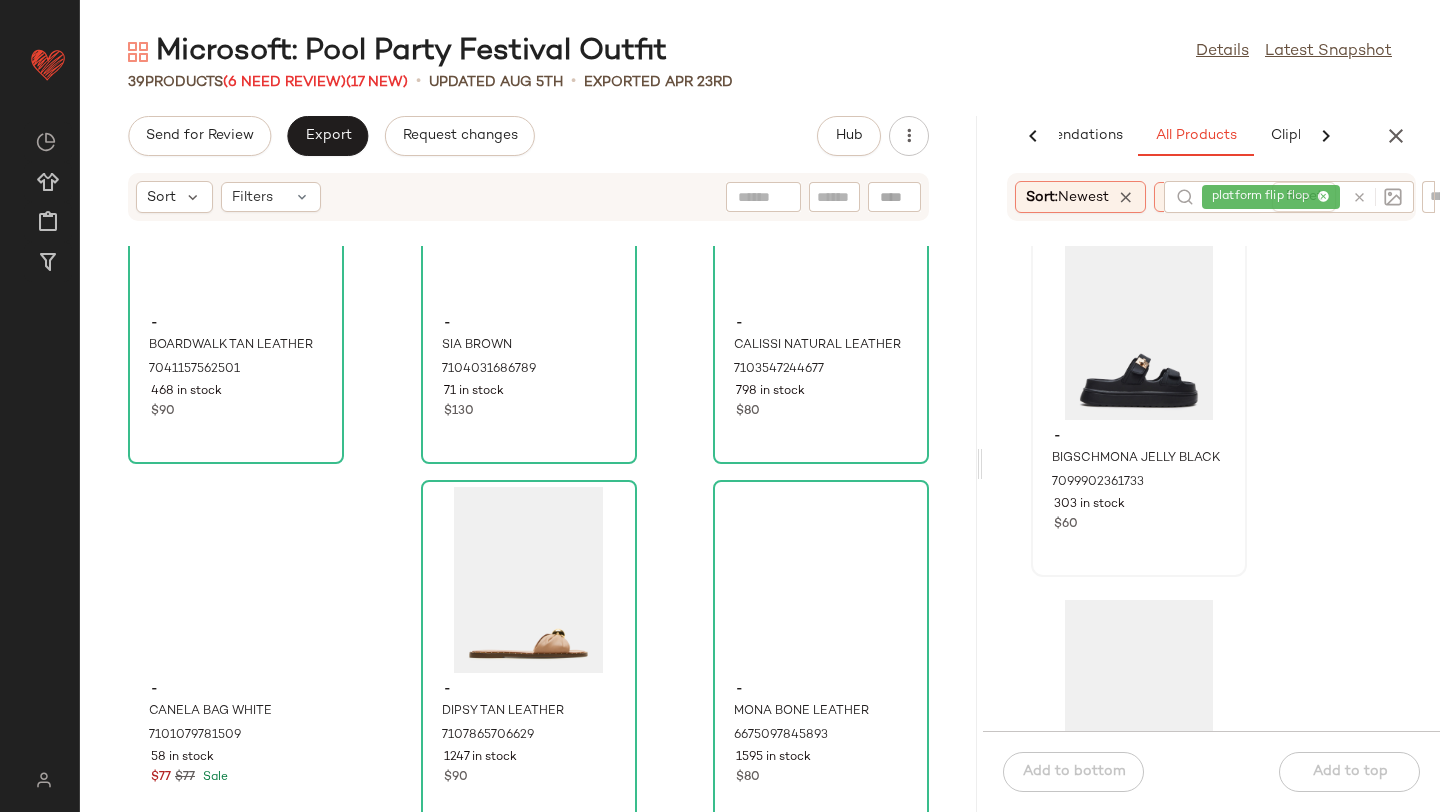 scroll, scrollTop: 910, scrollLeft: 0, axis: vertical 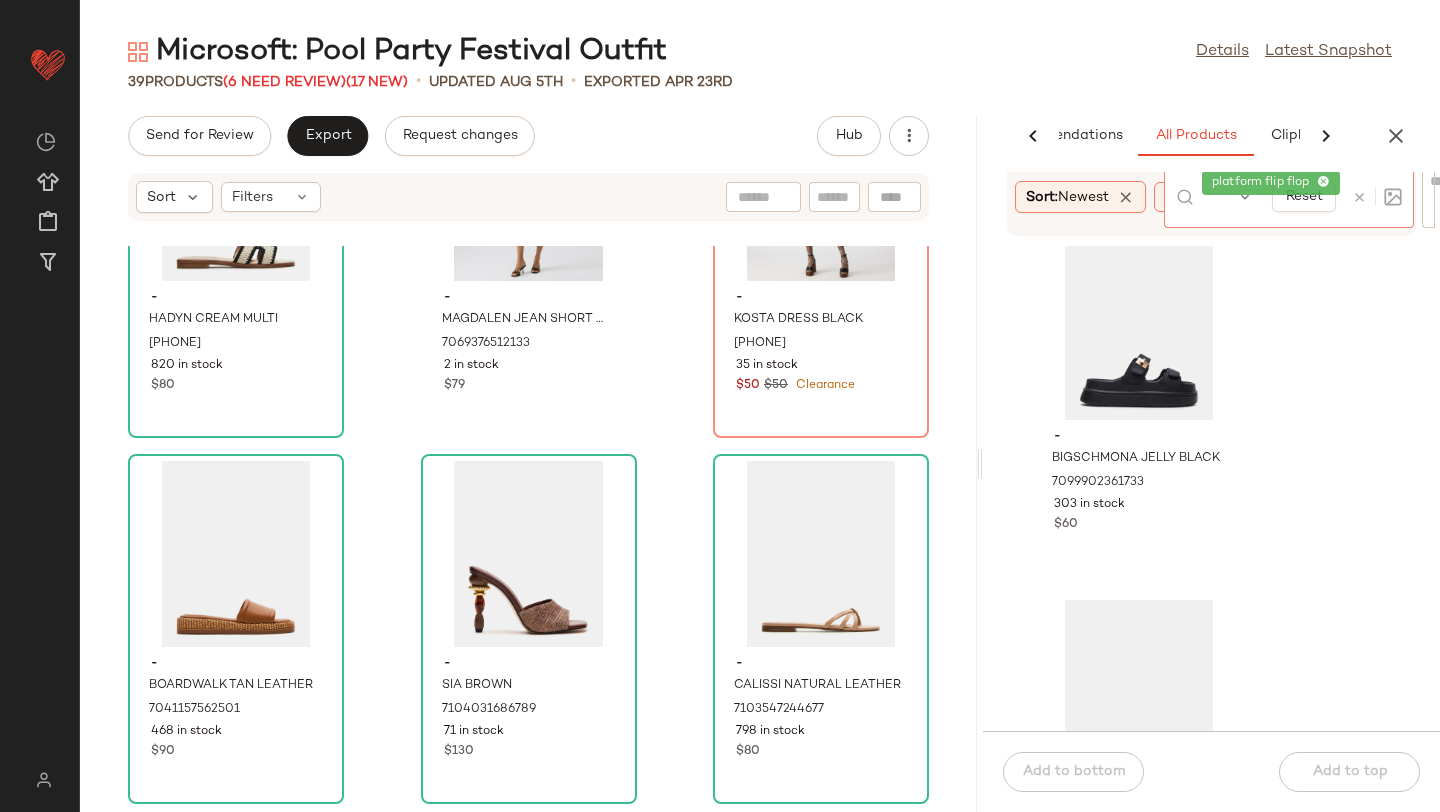 click on "platform flip flop" 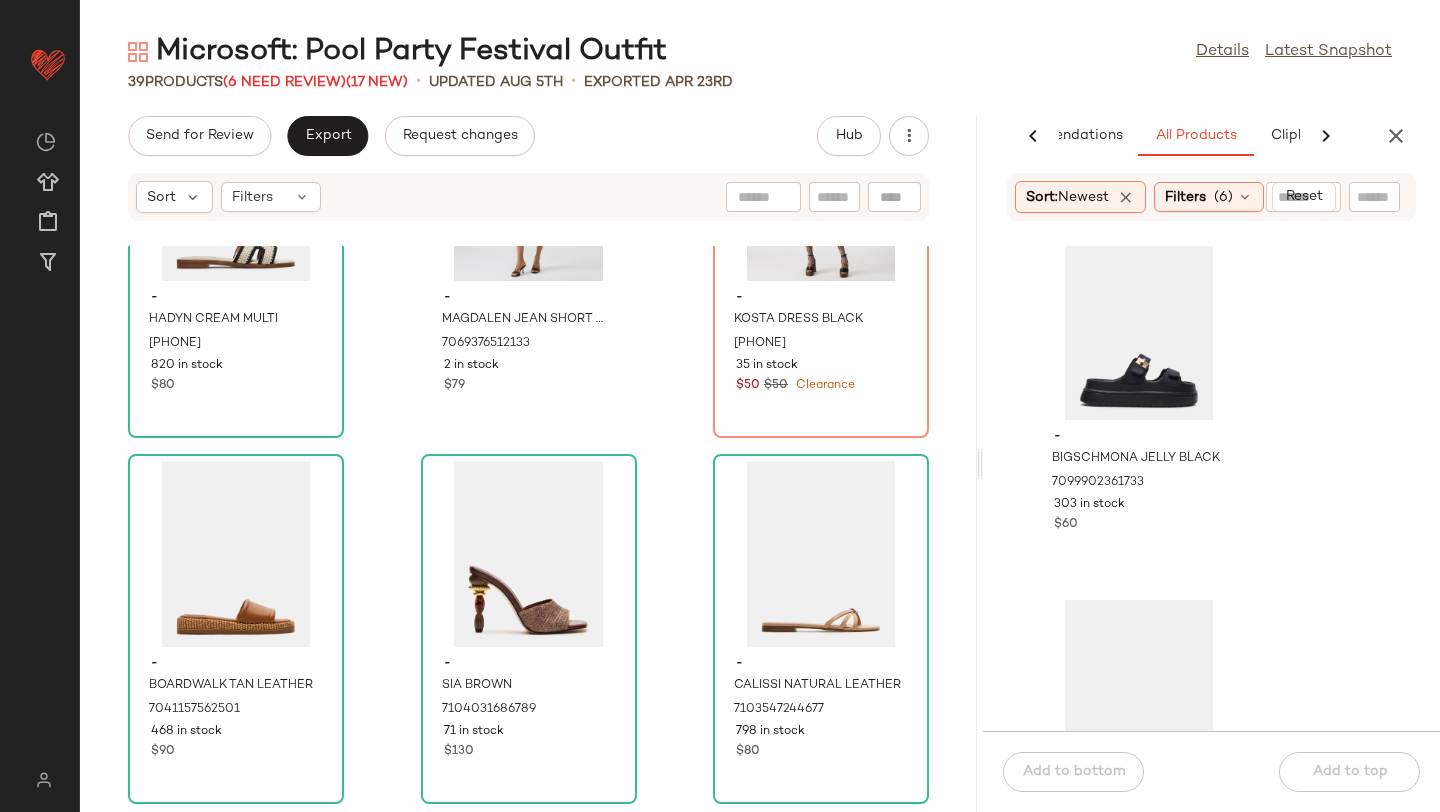 click on "- BIGSCHMONA JELLY BLACK 7099902361733 303 in stock $60 - TRELLA BROWN SUEDE 7152386572421 107 in stock $80 - CARIBBEAN BLACK 7092741931141 -34 Pre-Order Items $80 - BIGMONA BLACK LEATHER 6849834221701 -25 Pre-Order Items $100" 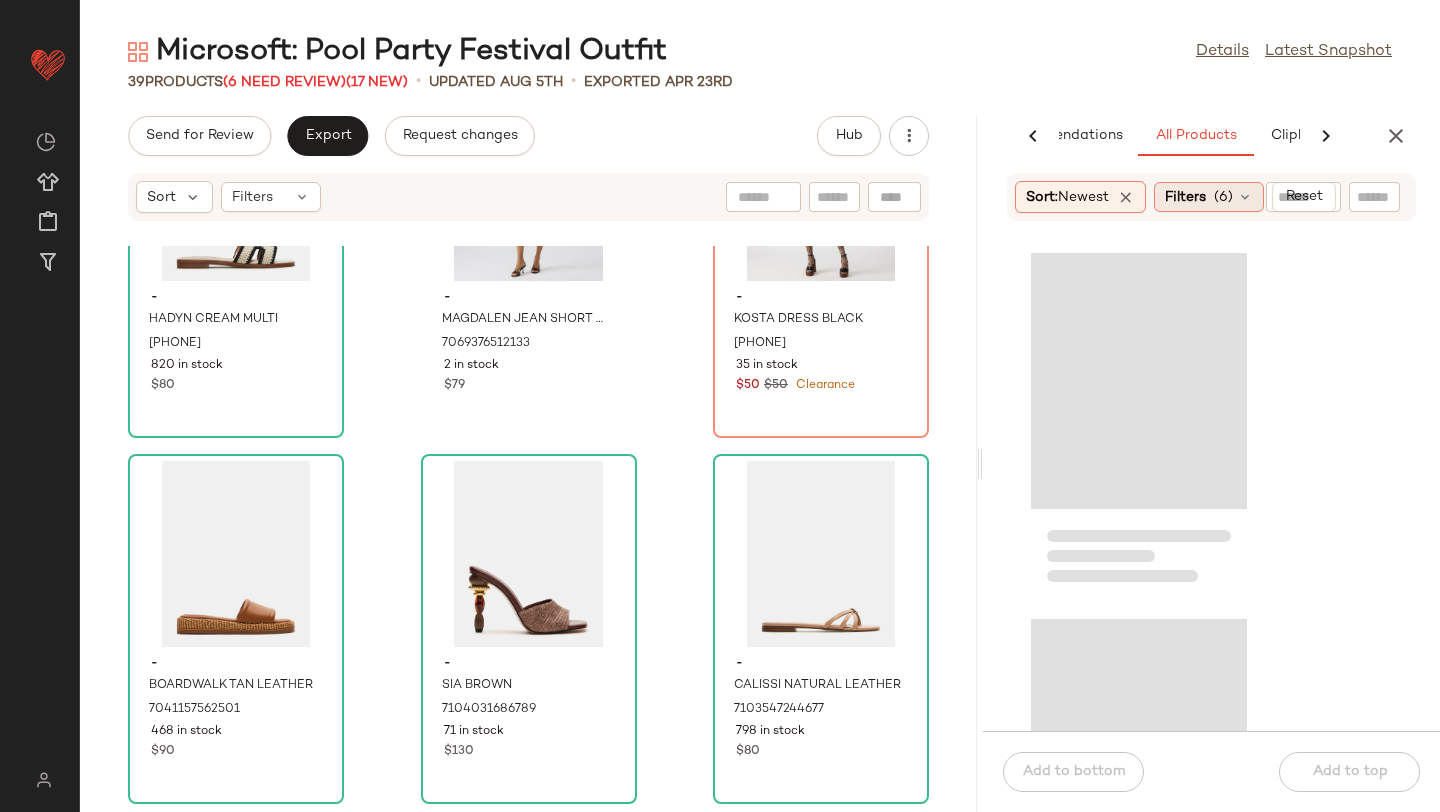 click on "Filters  (6)" 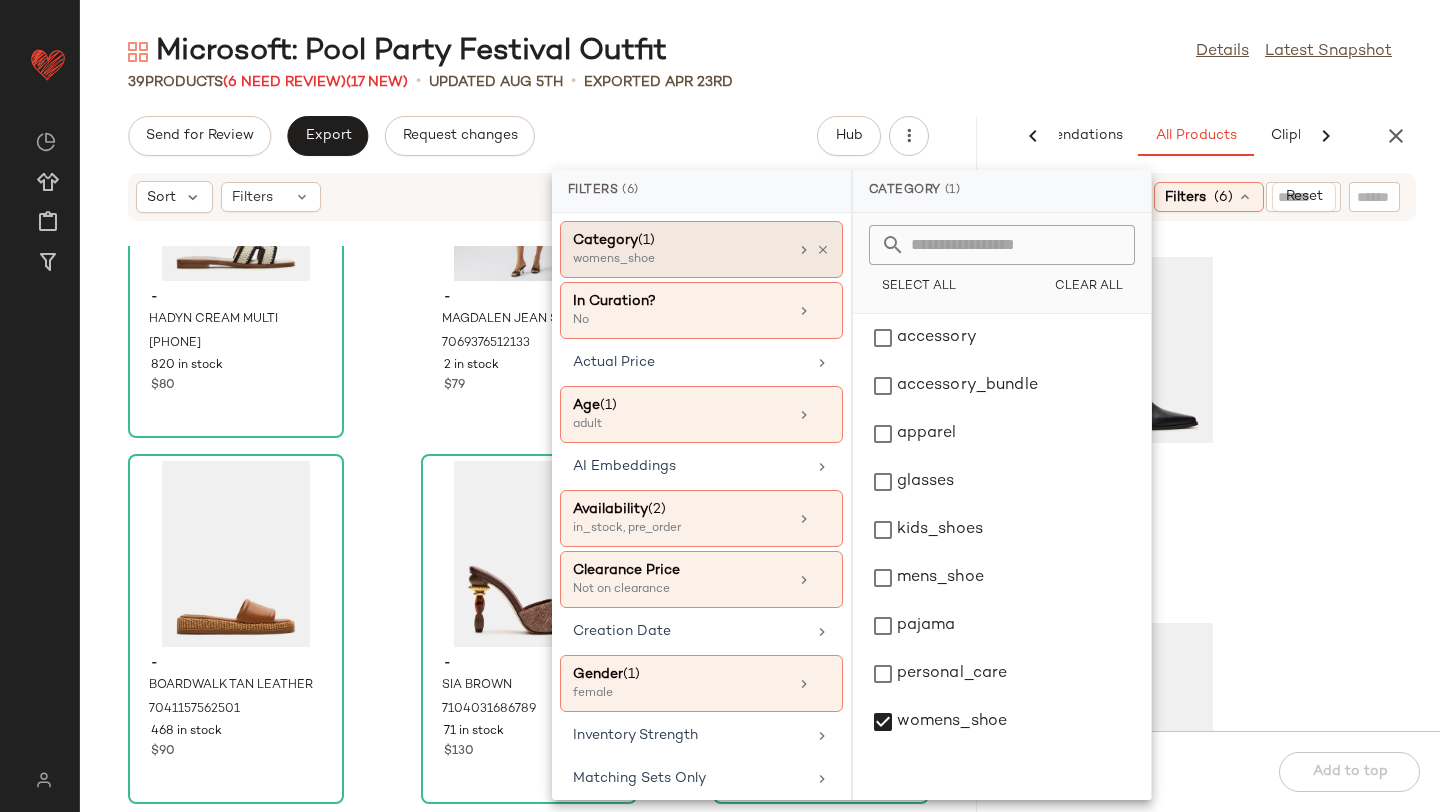 click on "Category  (1)" at bounding box center [680, 240] 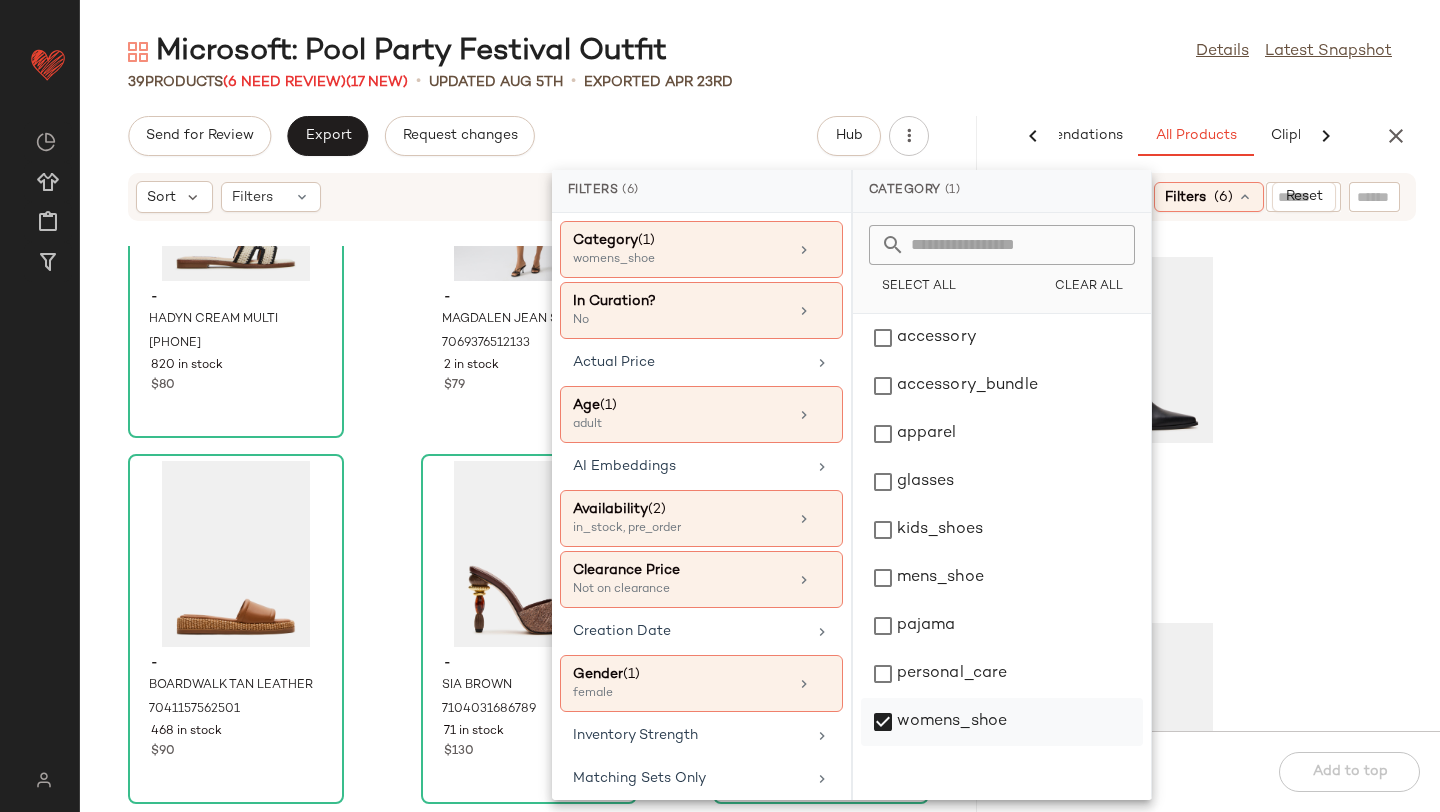 click on "womens_shoe" 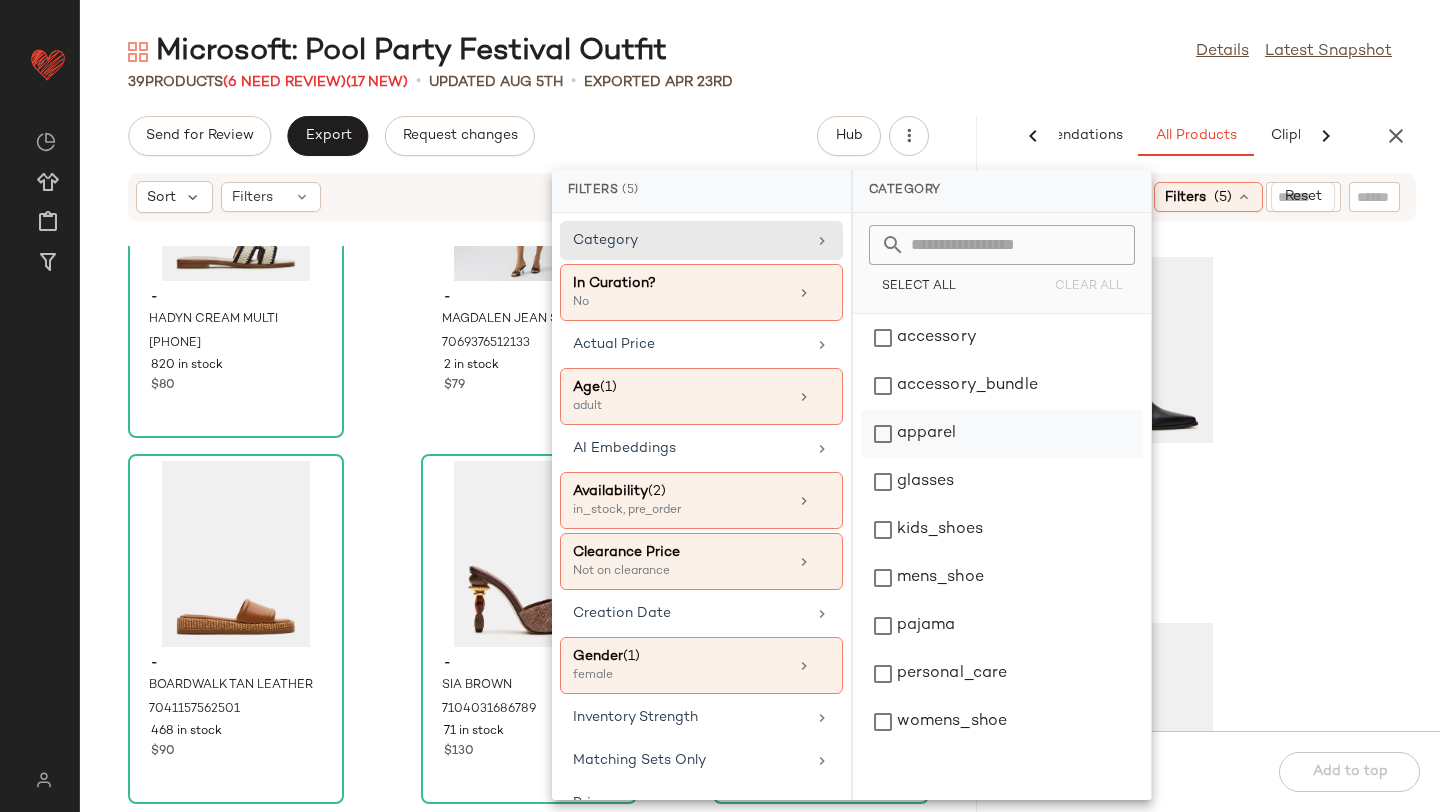 click on "apparel" 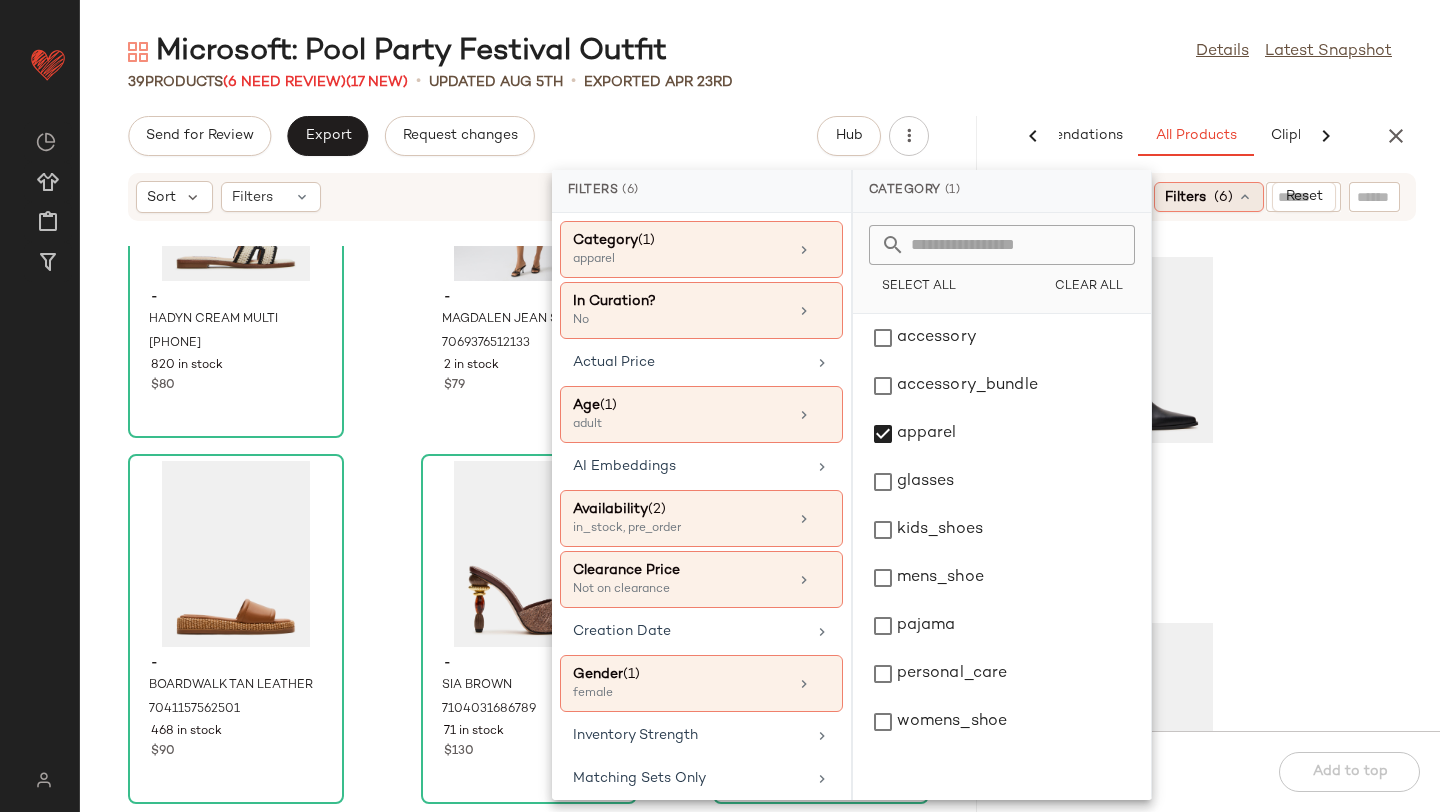 click on "(6)" at bounding box center (1223, 197) 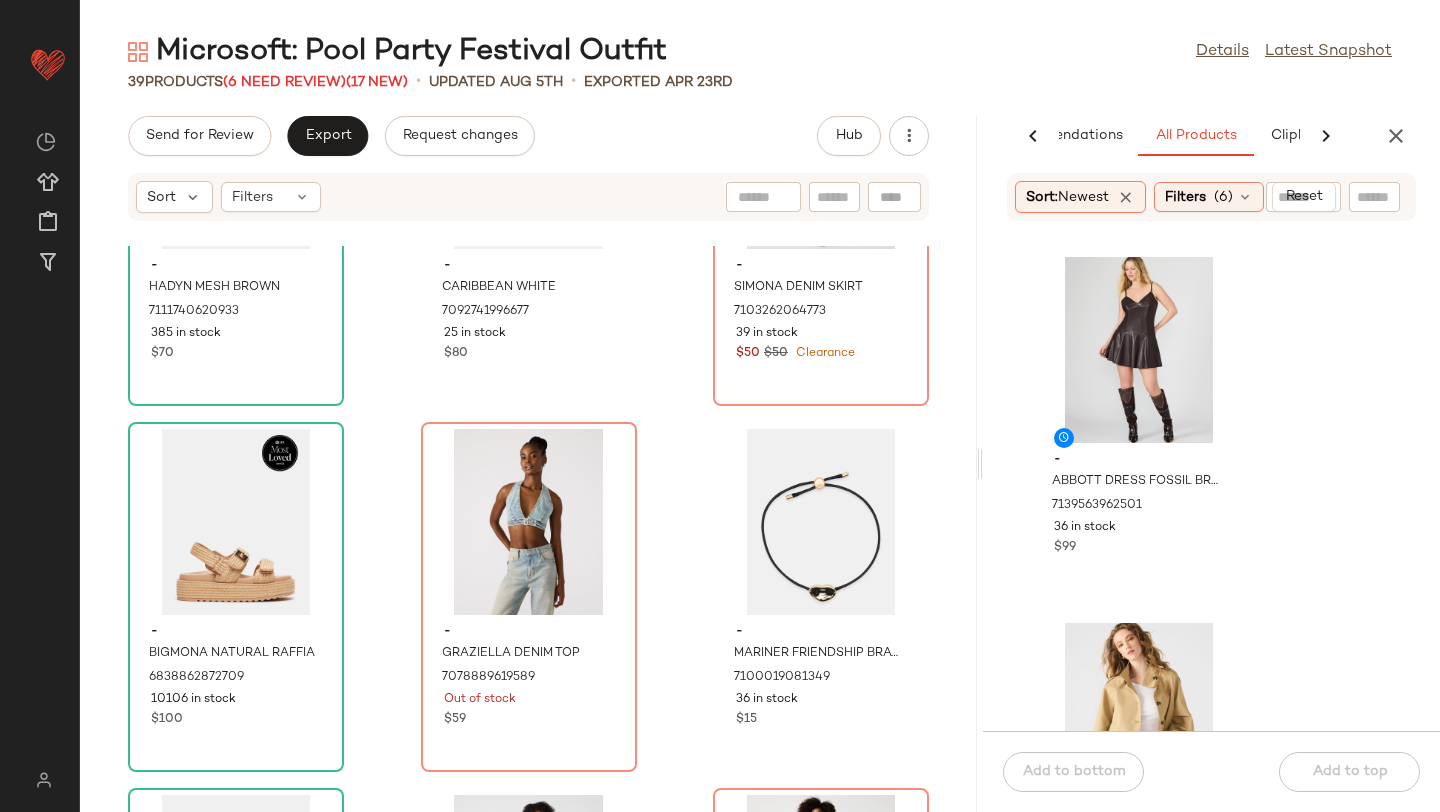 scroll, scrollTop: 0, scrollLeft: 0, axis: both 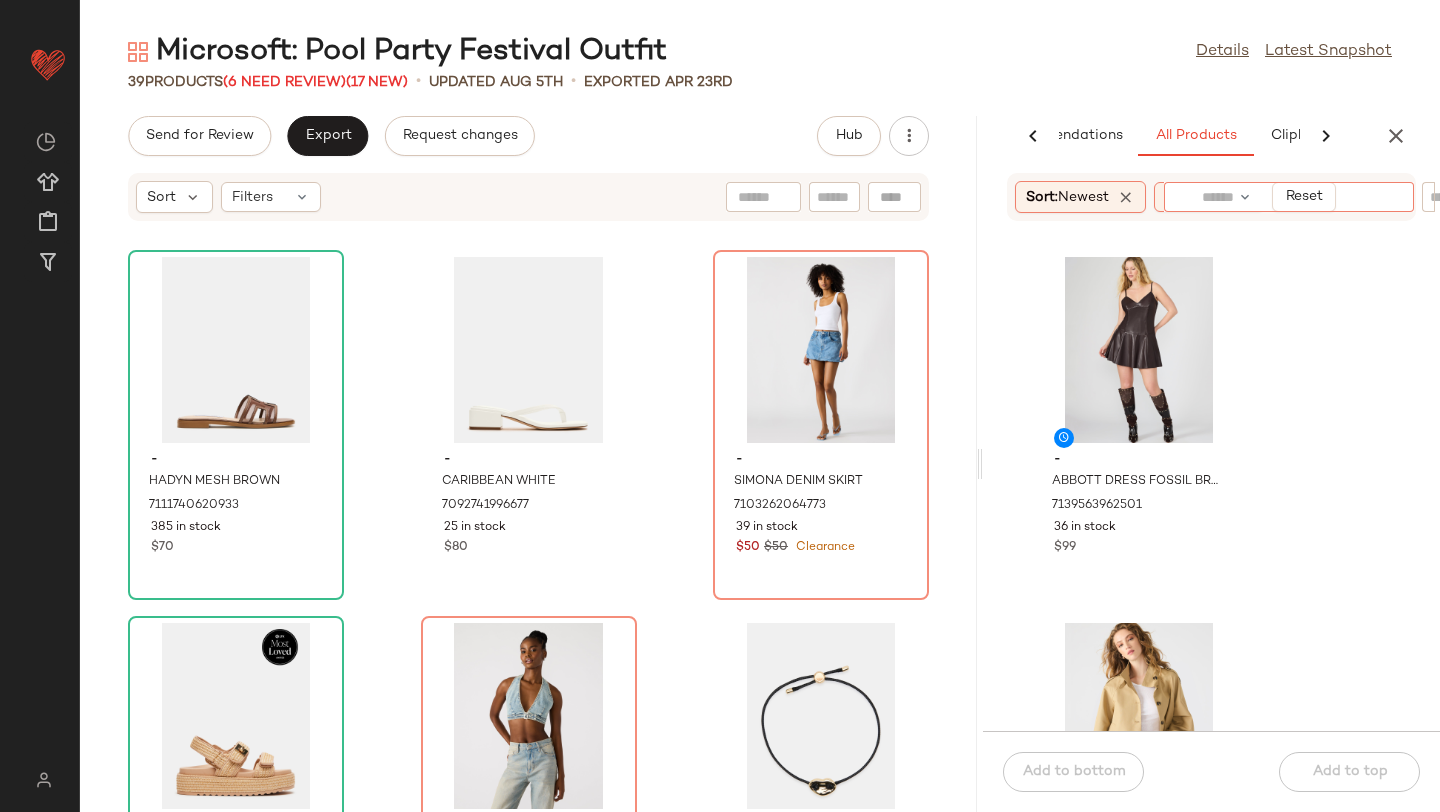click 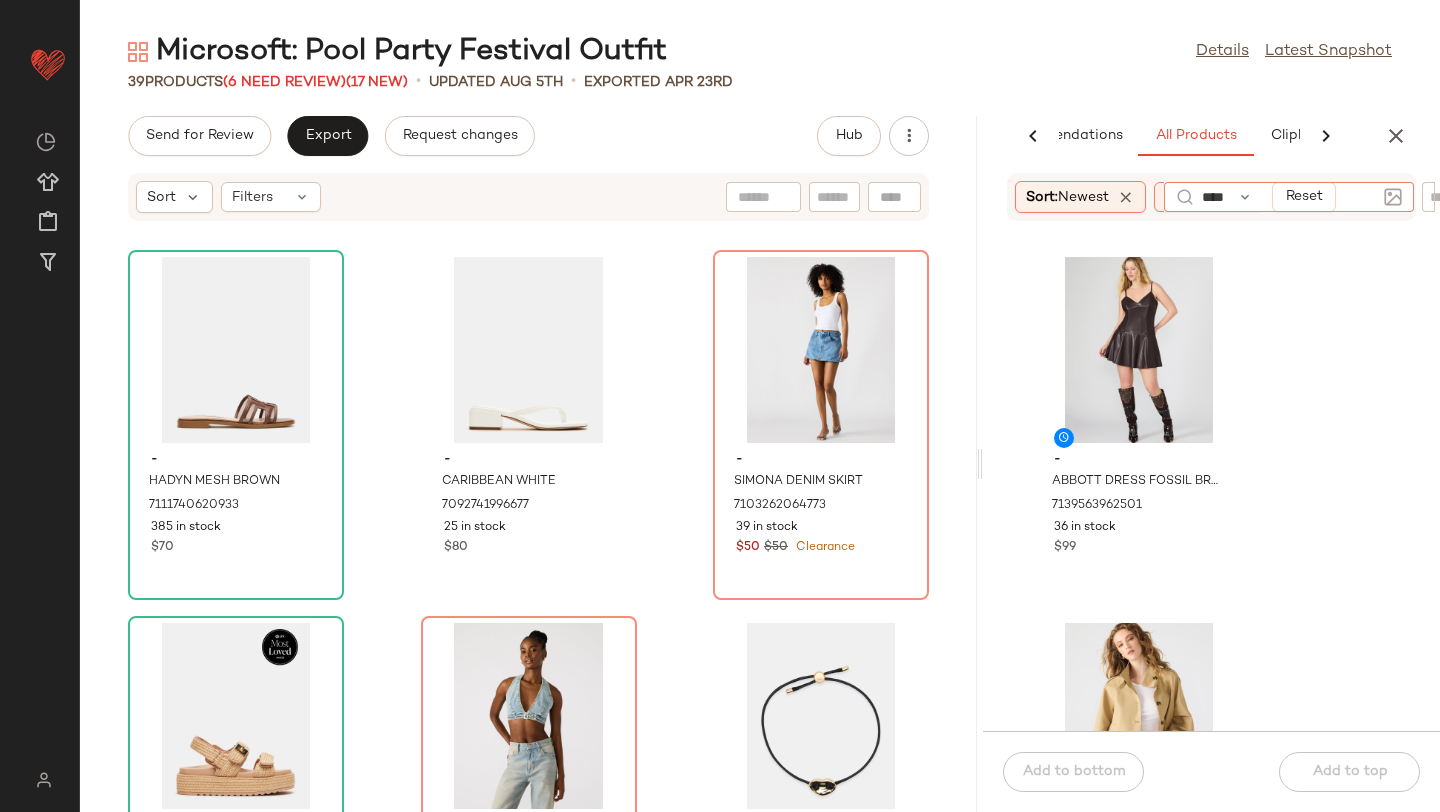 type on "*****" 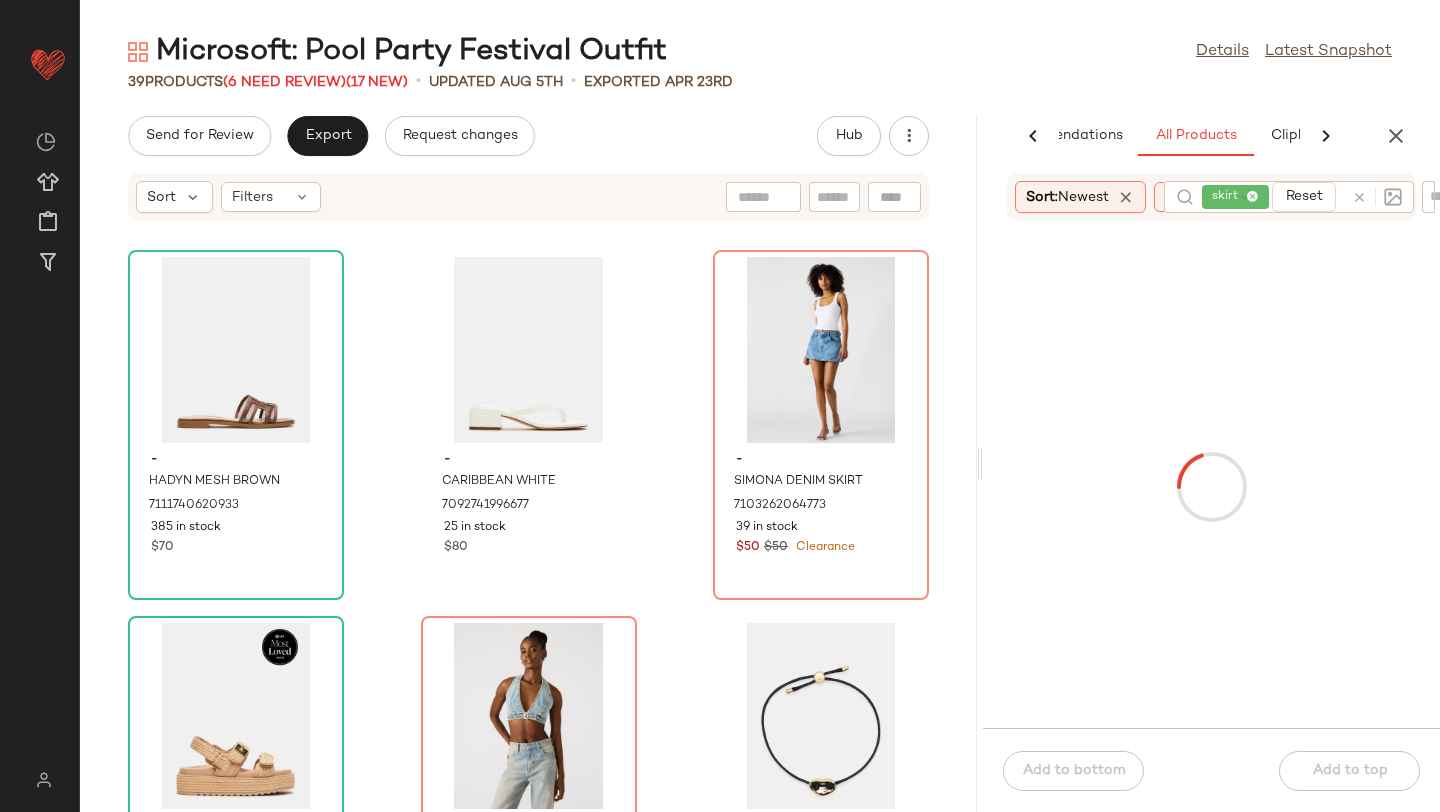 click at bounding box center (1211, 487) 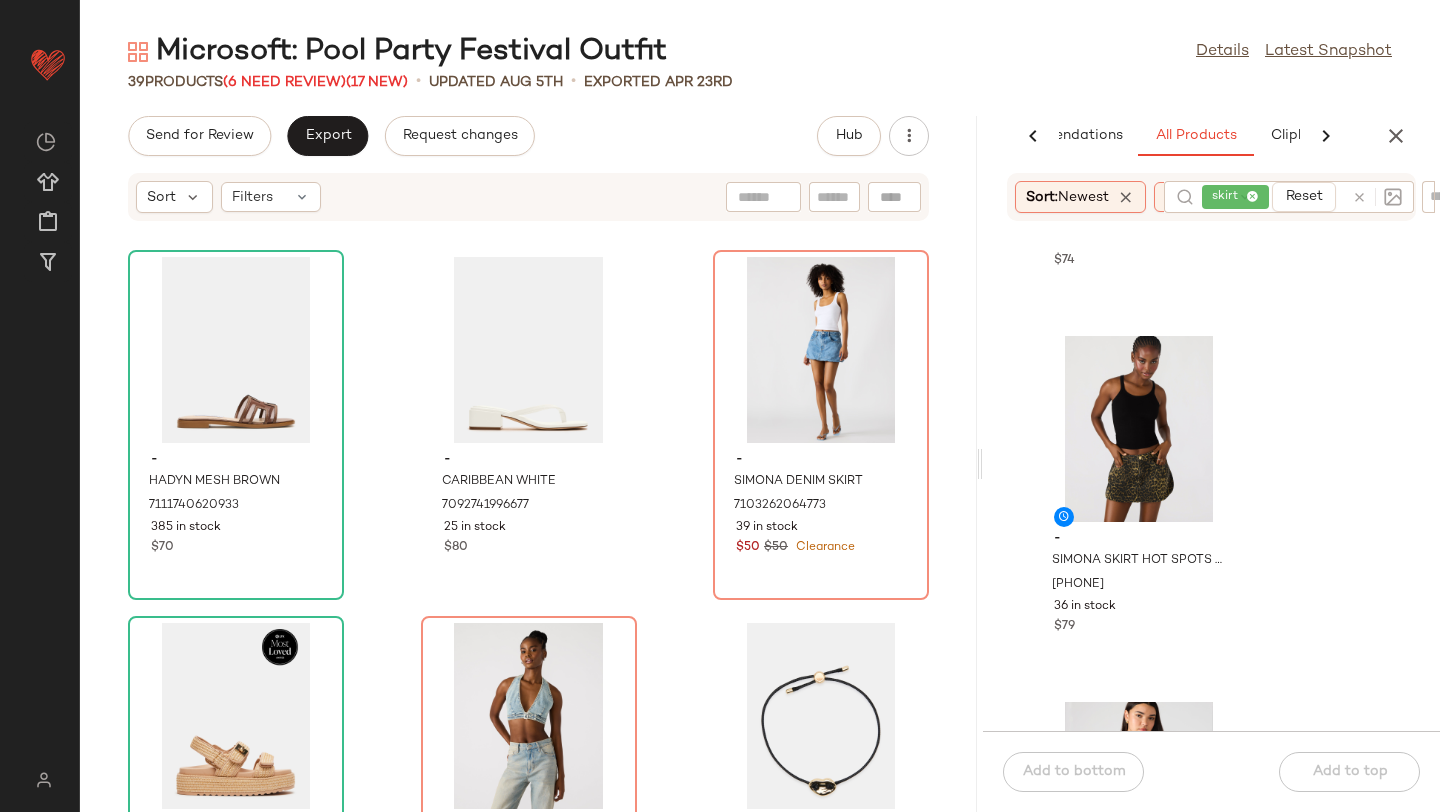 scroll, scrollTop: 7996, scrollLeft: 0, axis: vertical 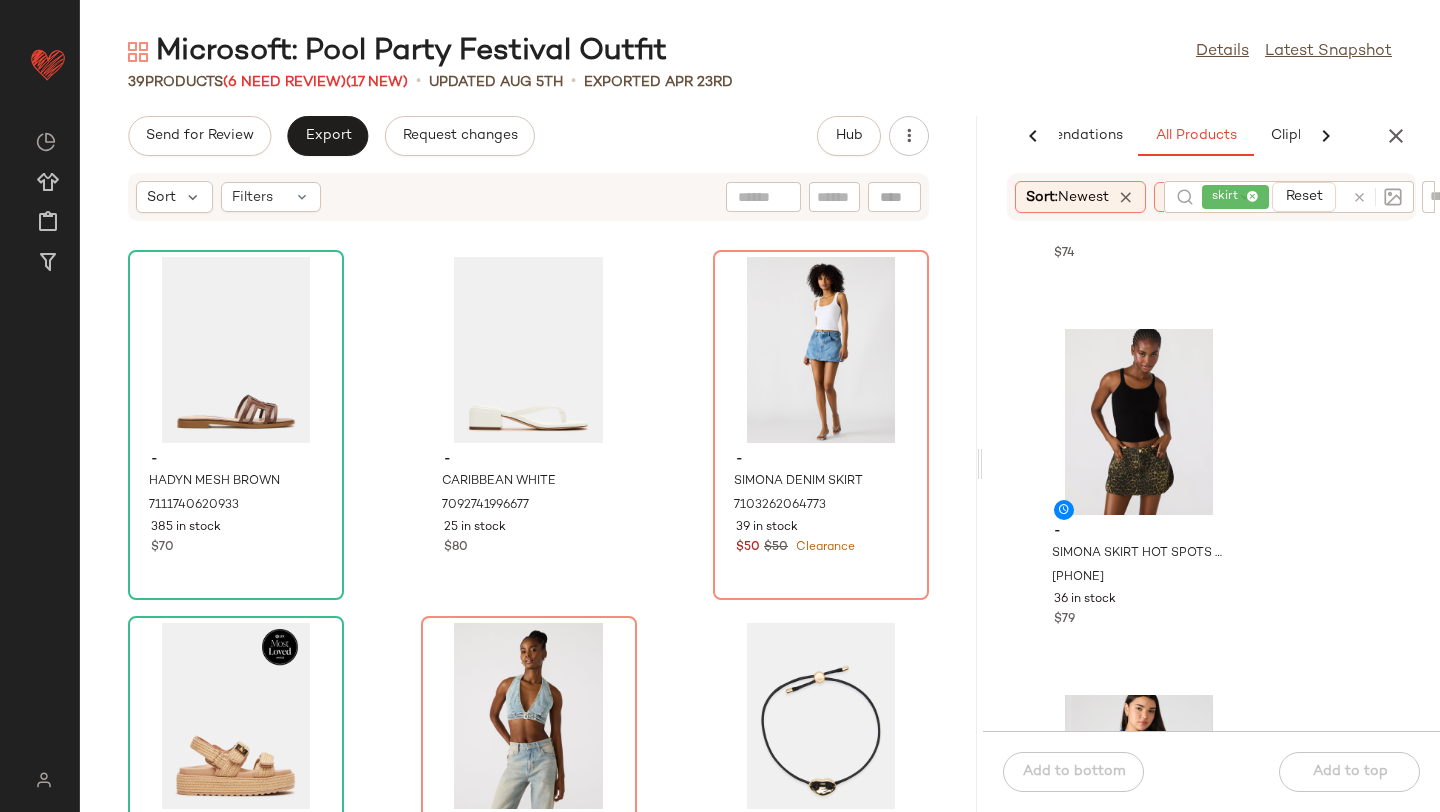 click at bounding box center [1189, 197] 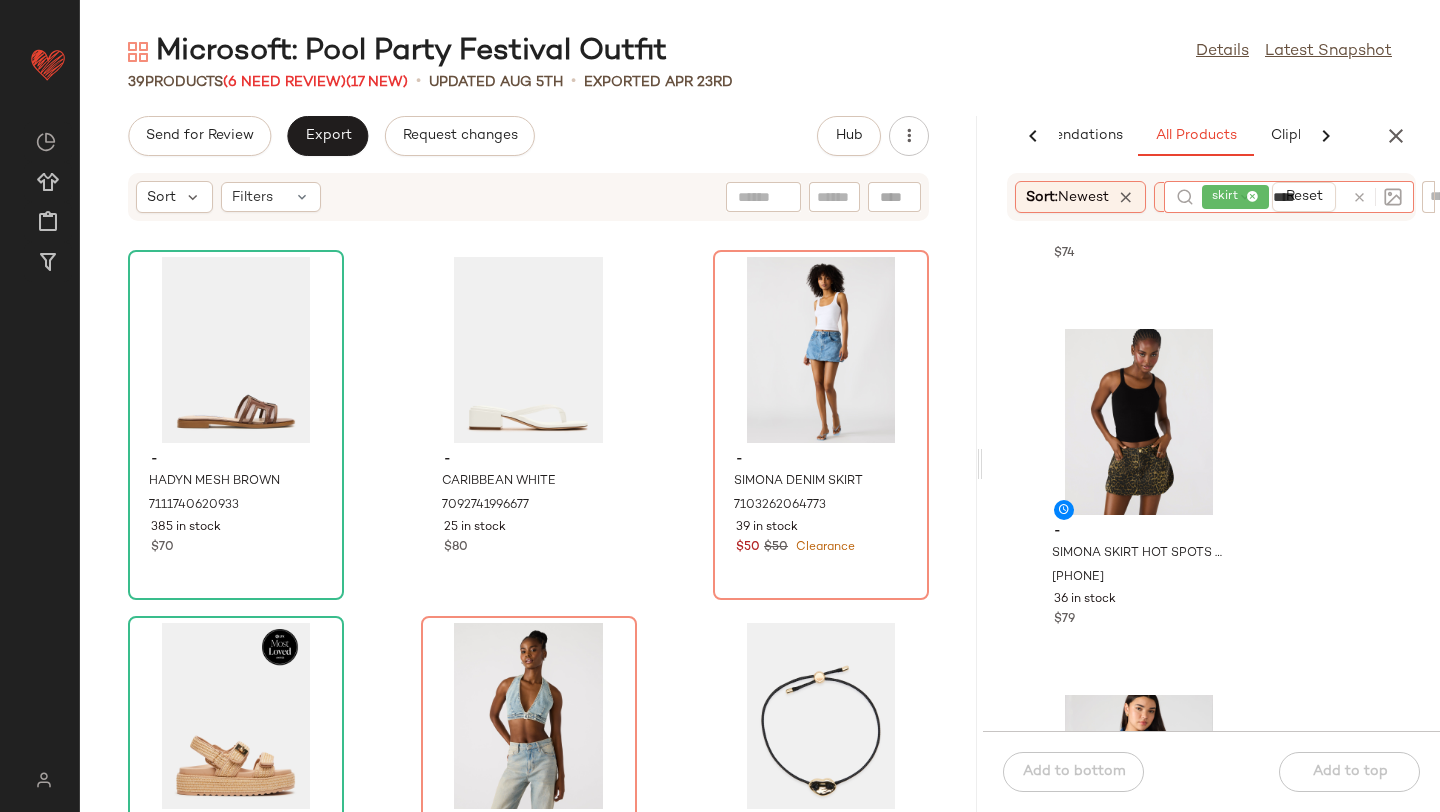 type on "*****" 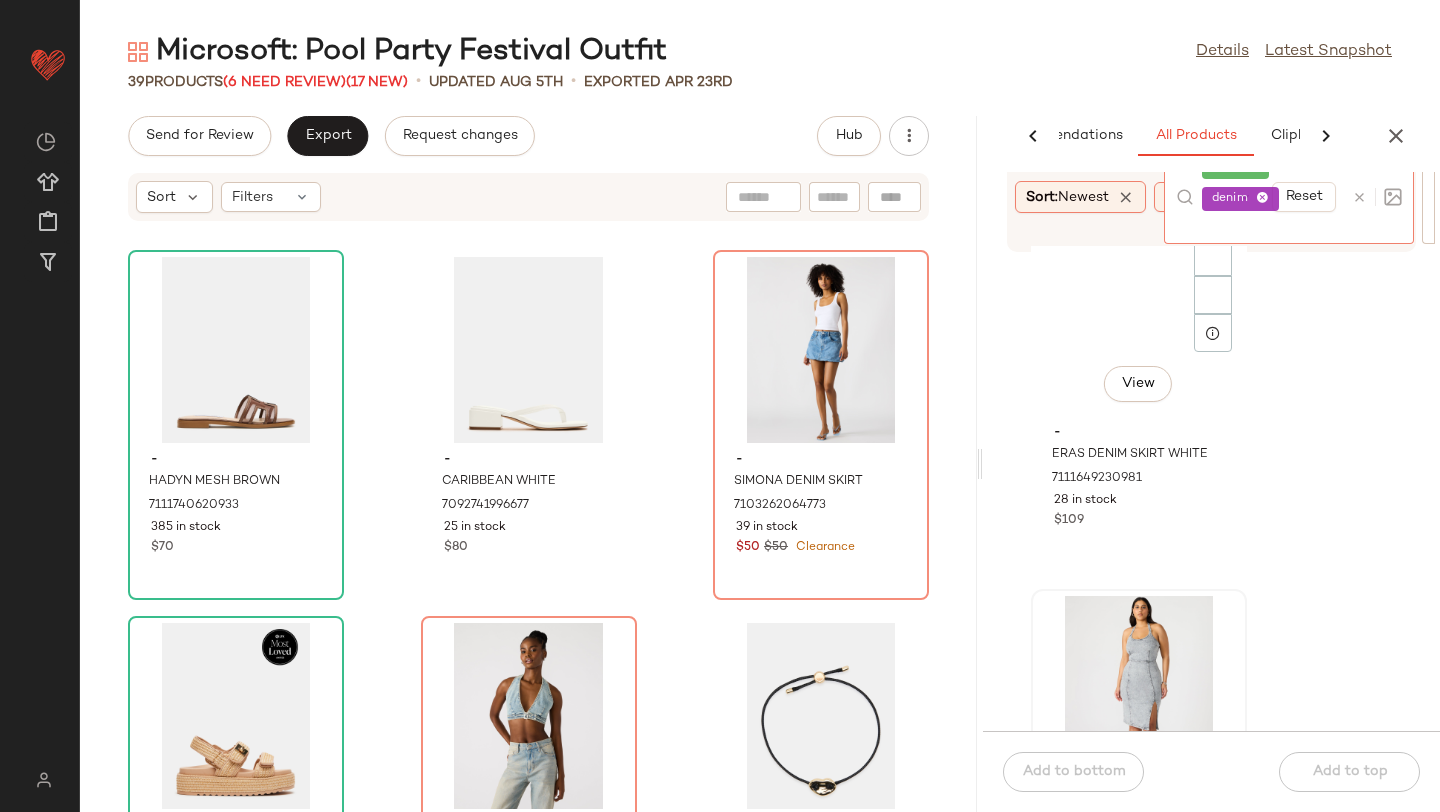 scroll, scrollTop: 3316, scrollLeft: 0, axis: vertical 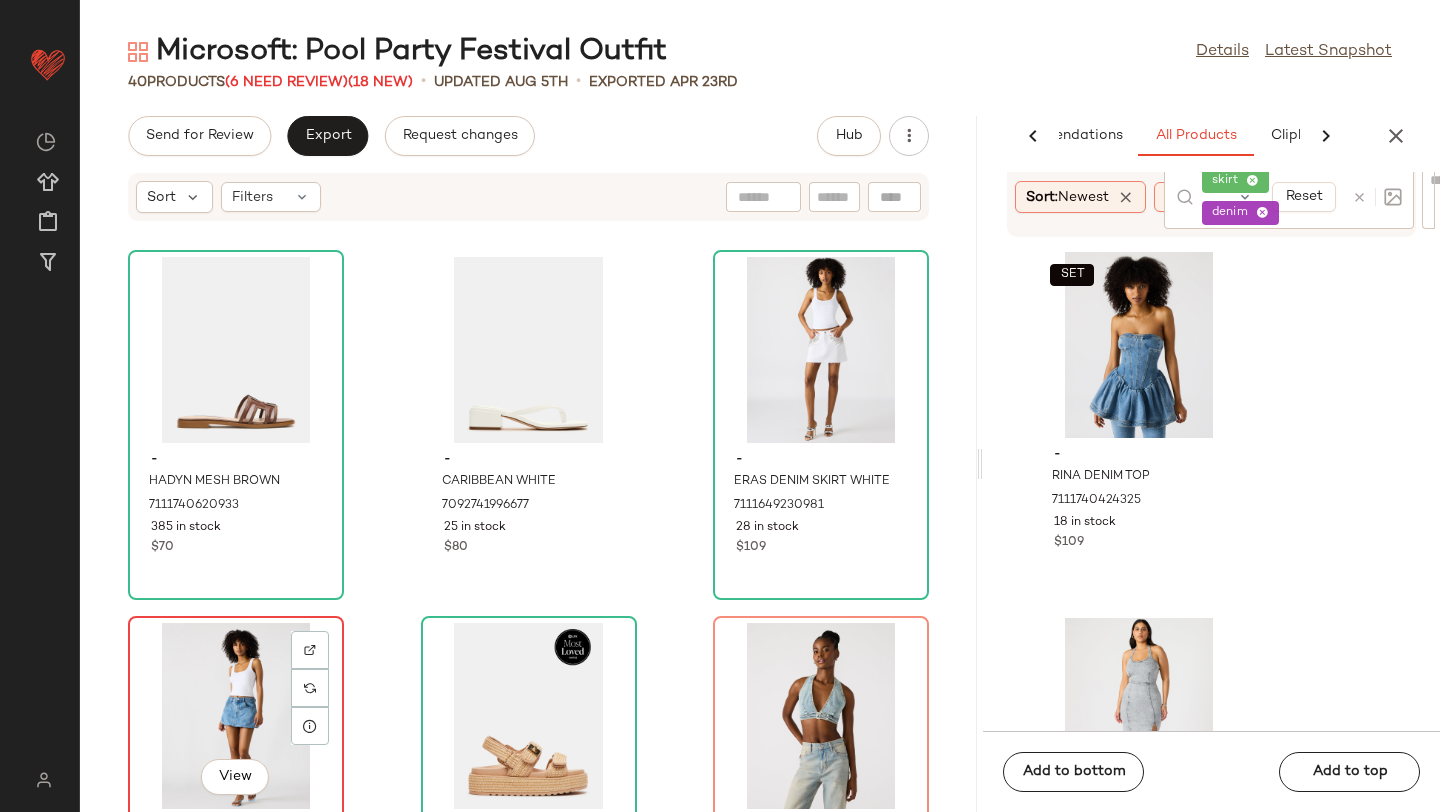 click on "View" 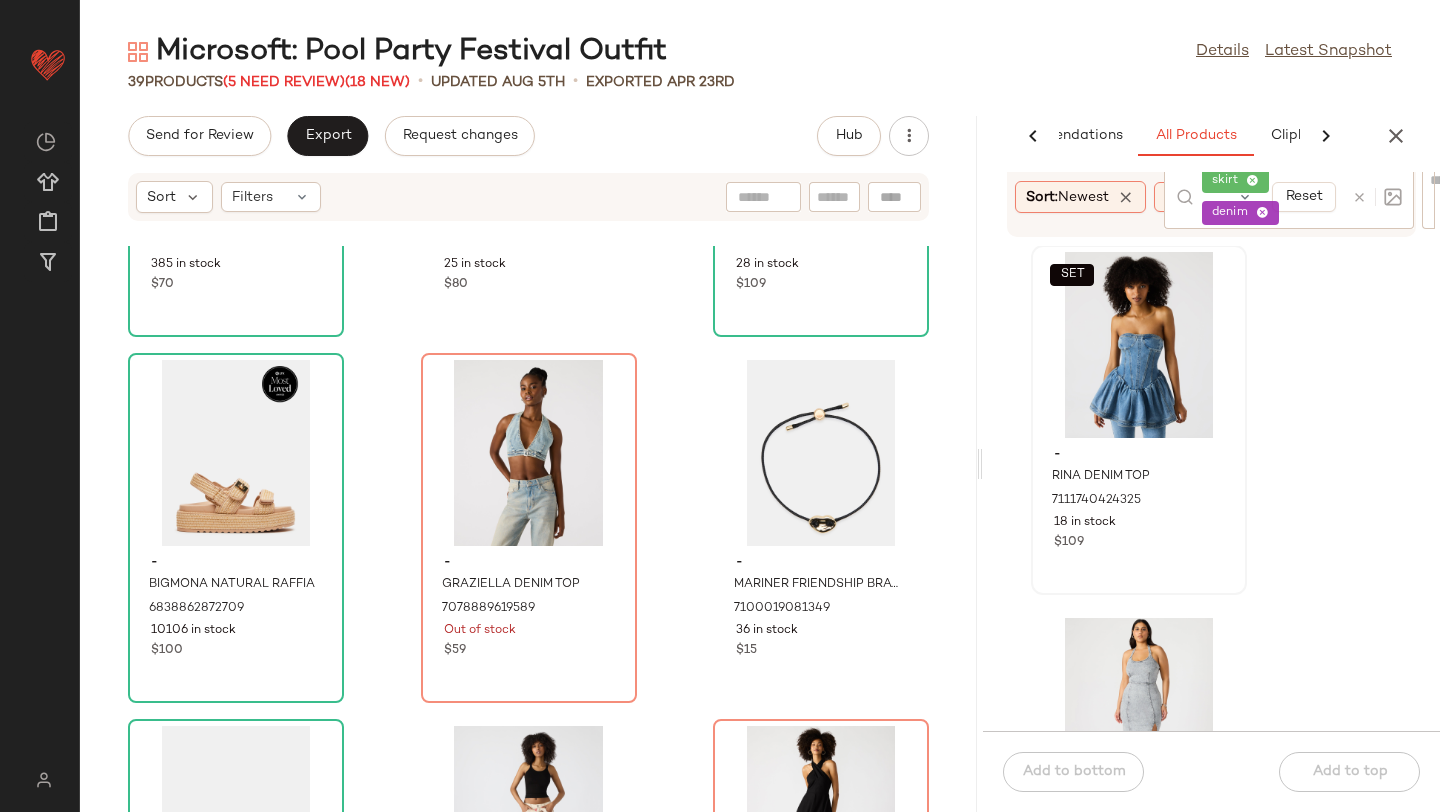 scroll, scrollTop: 257, scrollLeft: 0, axis: vertical 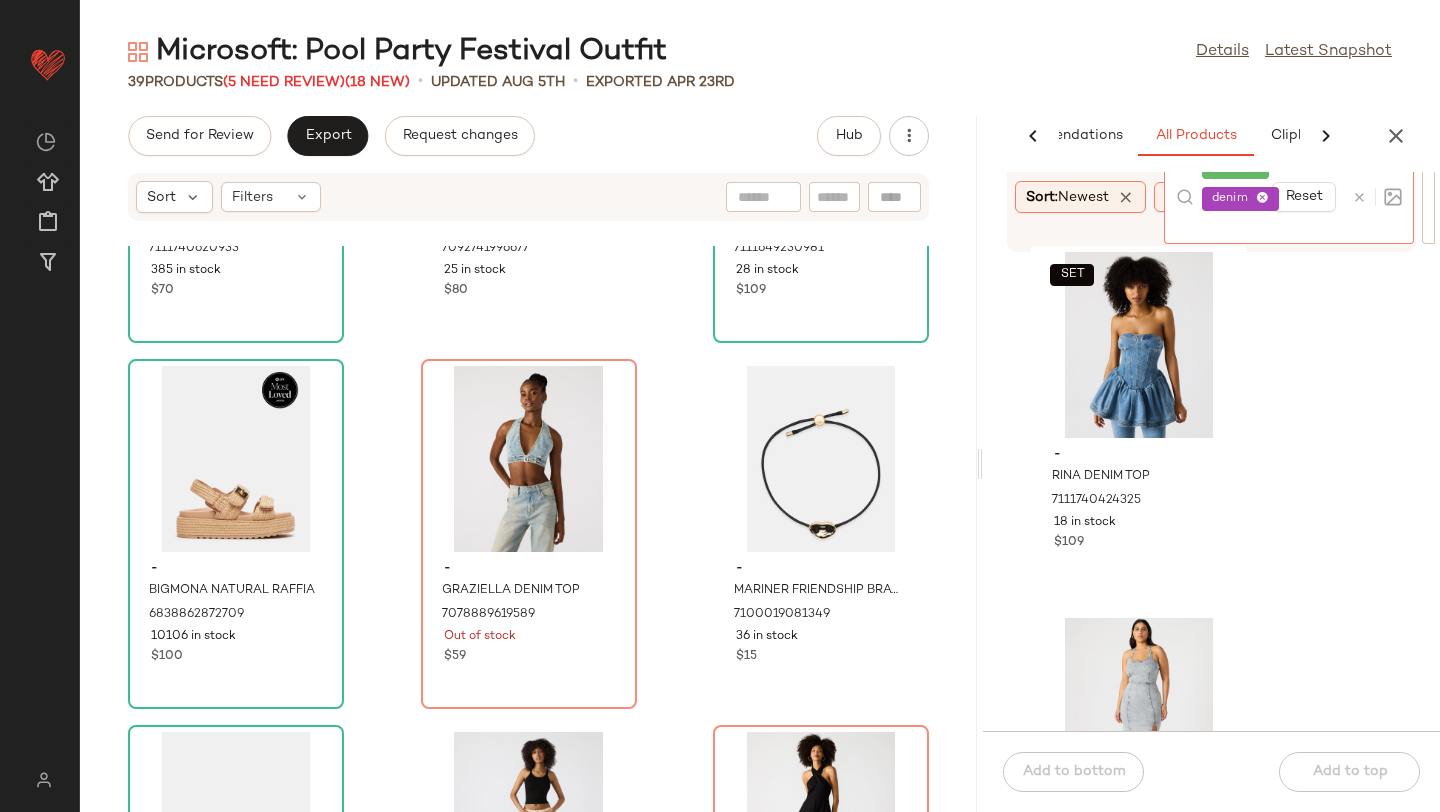 click on "skirt" 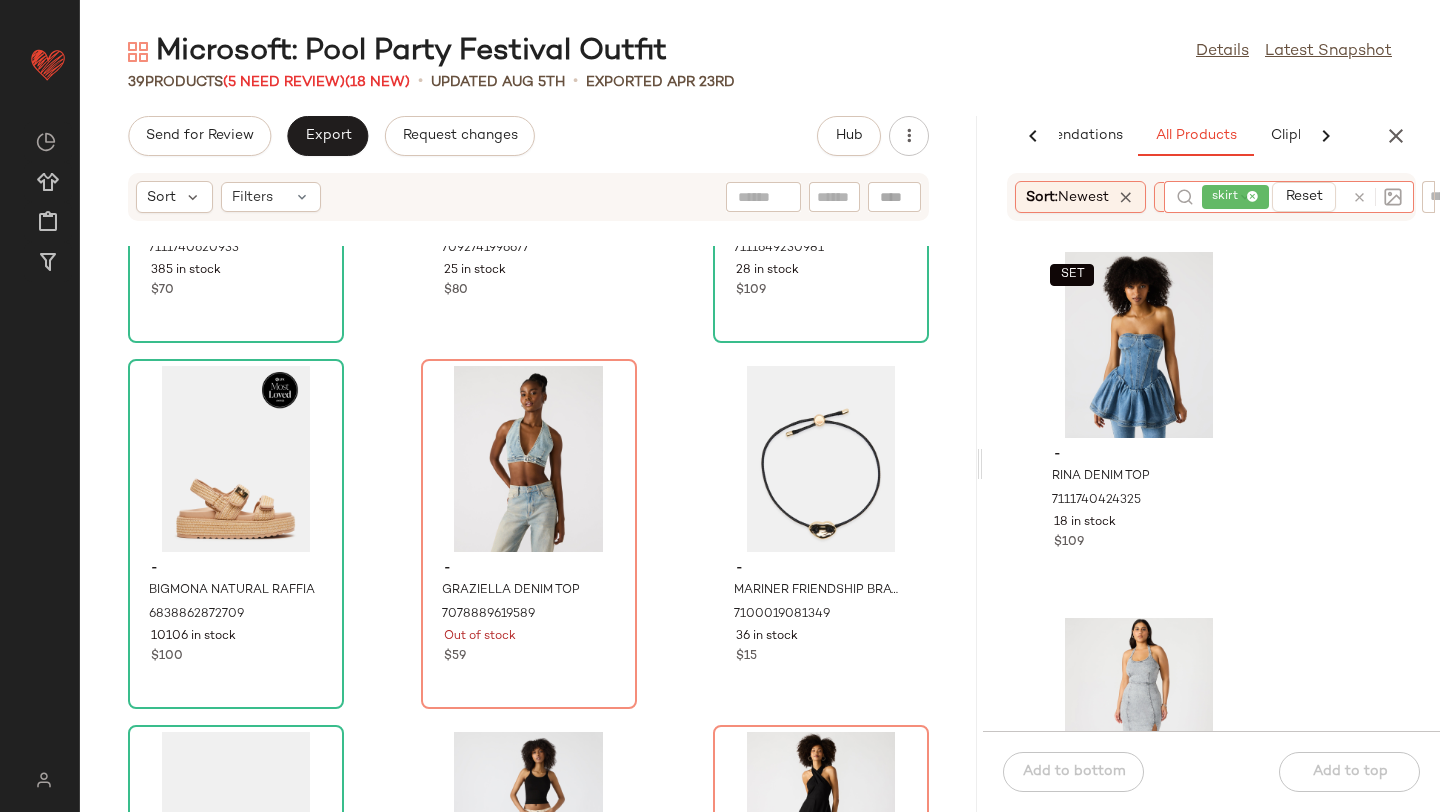 click 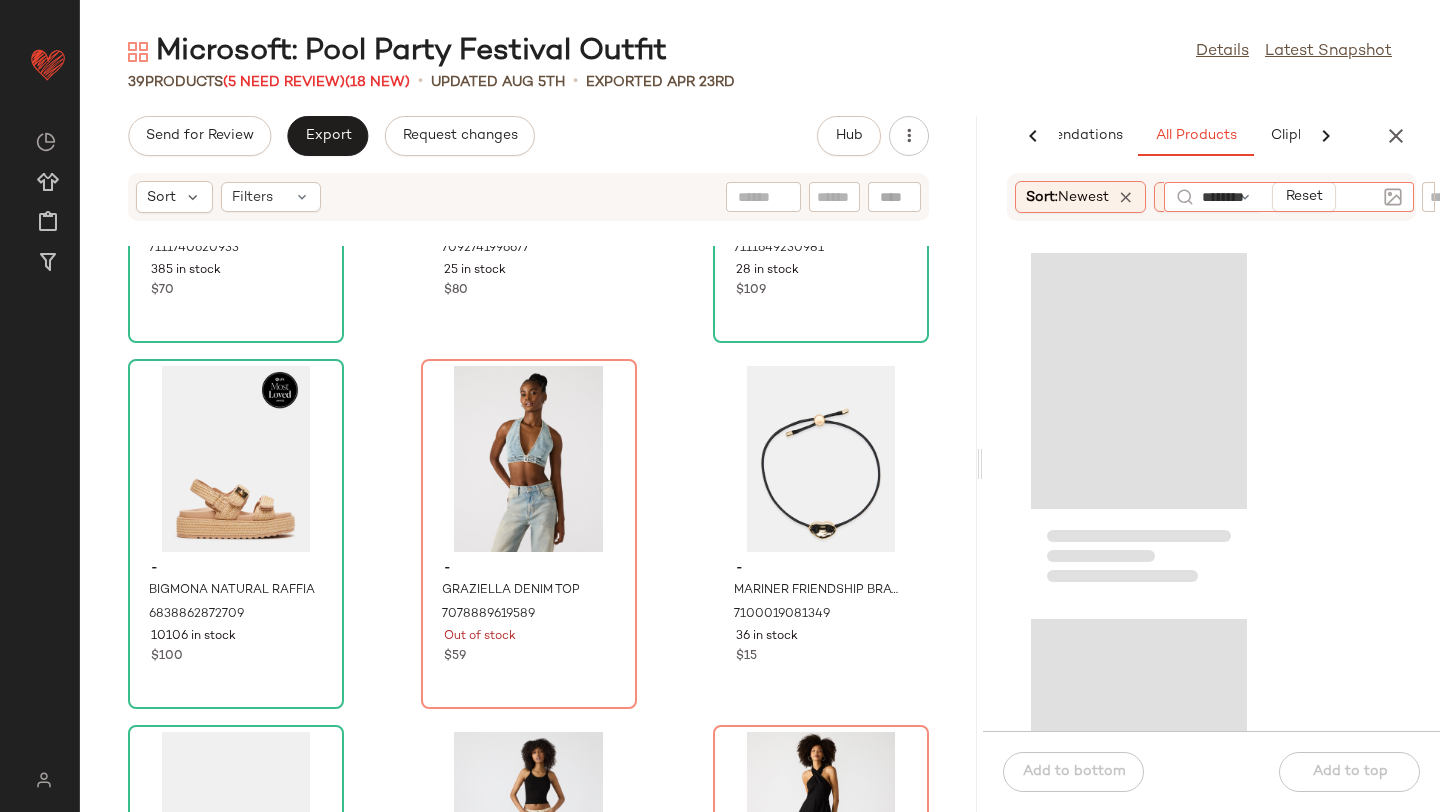 type on "*********" 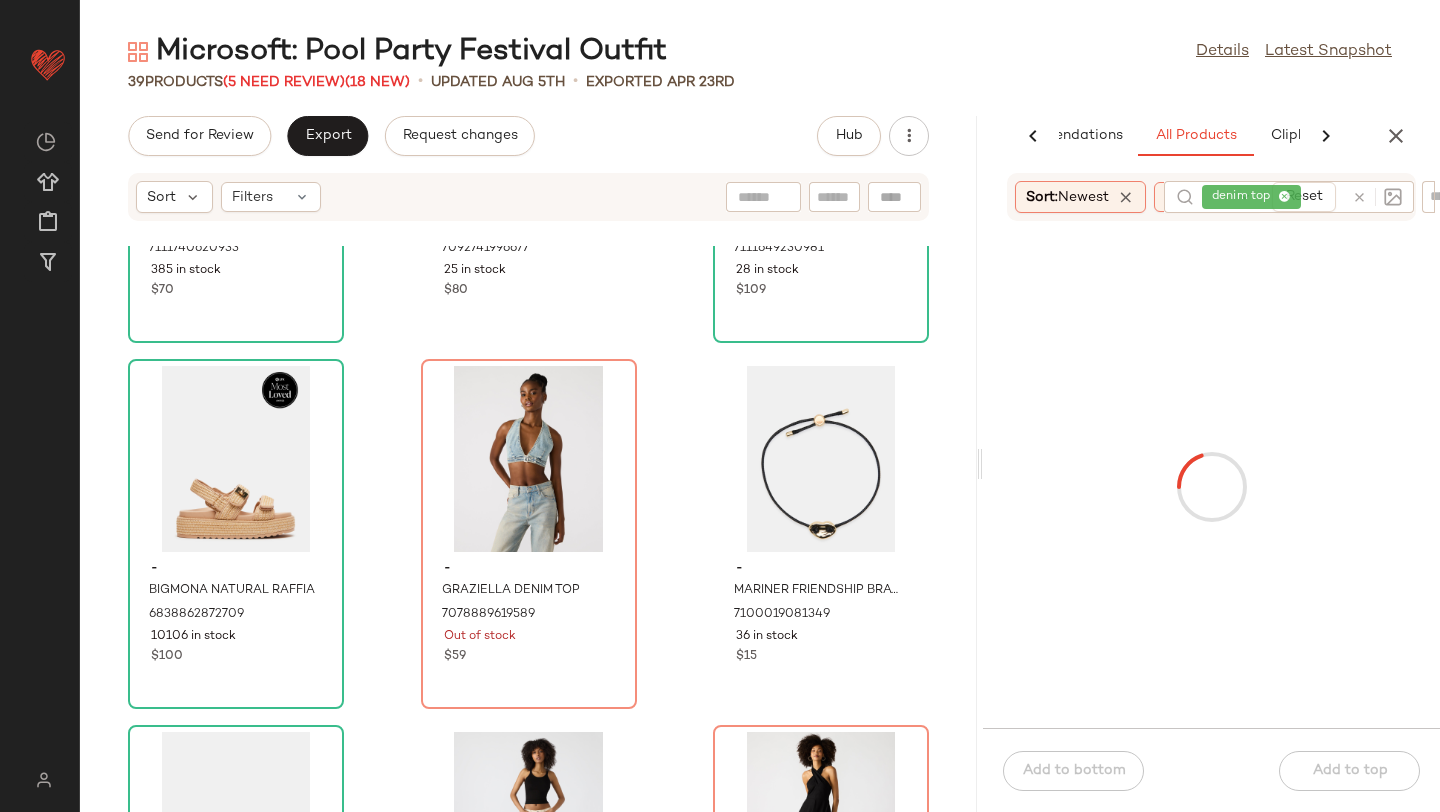 click at bounding box center [1211, 487] 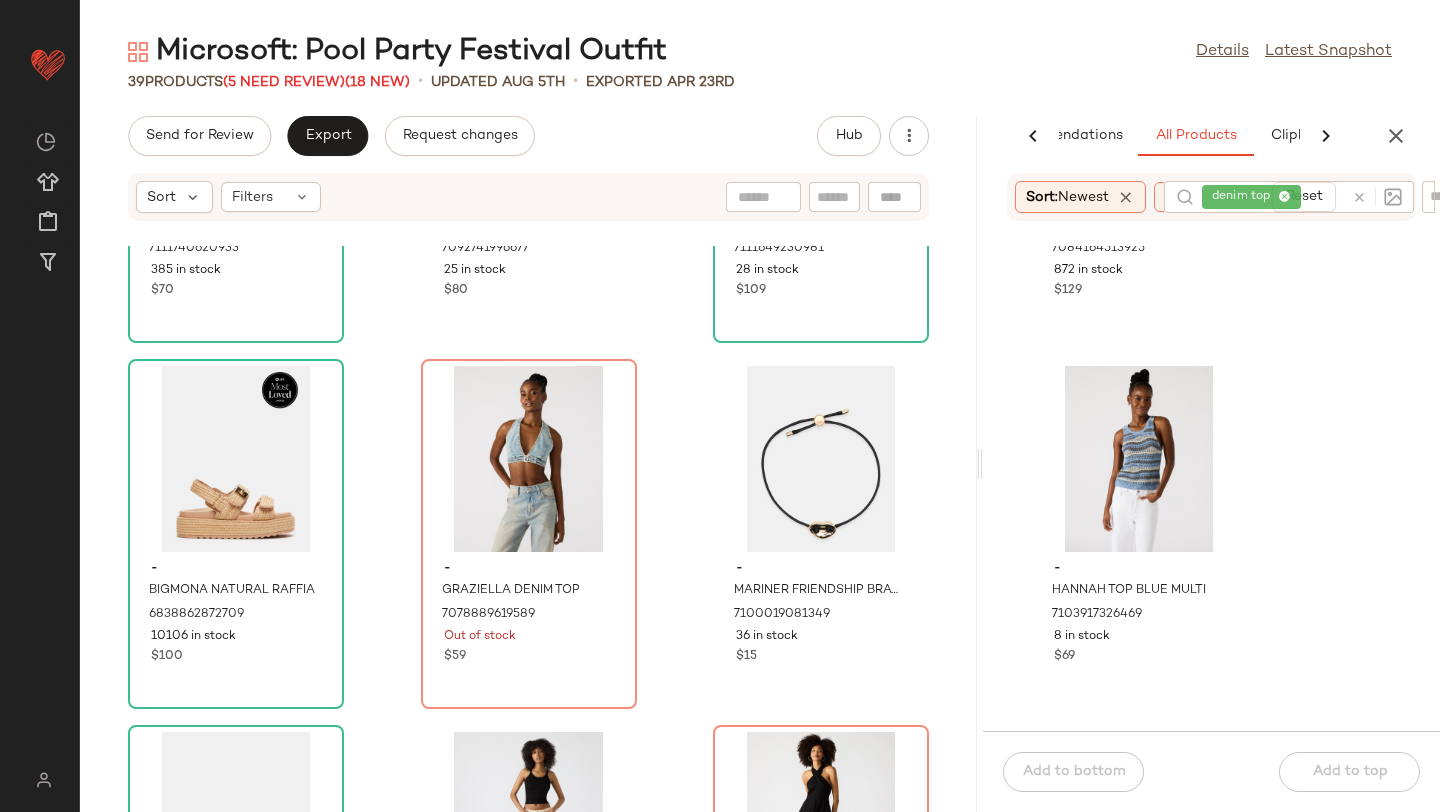 scroll, scrollTop: 13827, scrollLeft: 0, axis: vertical 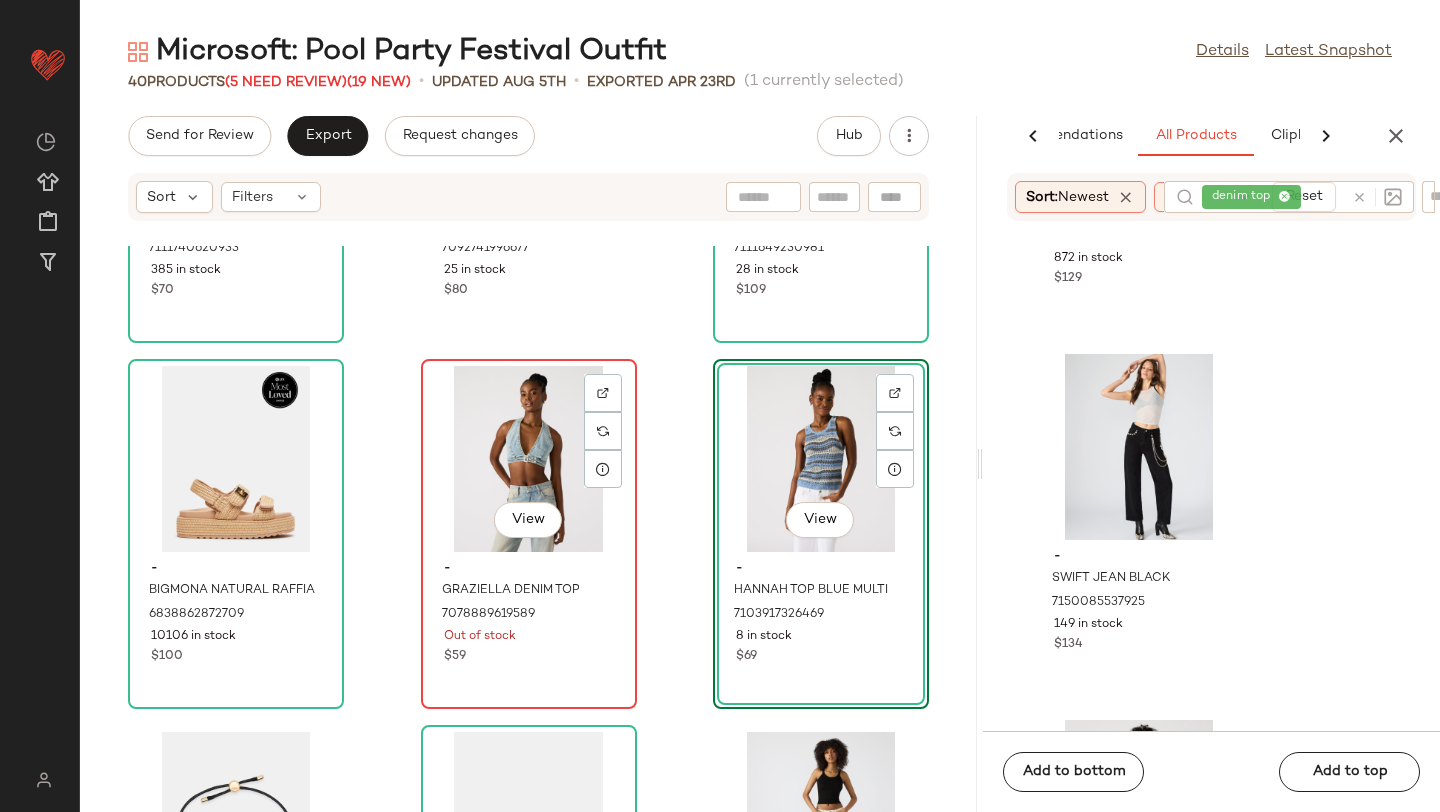 click on "View" 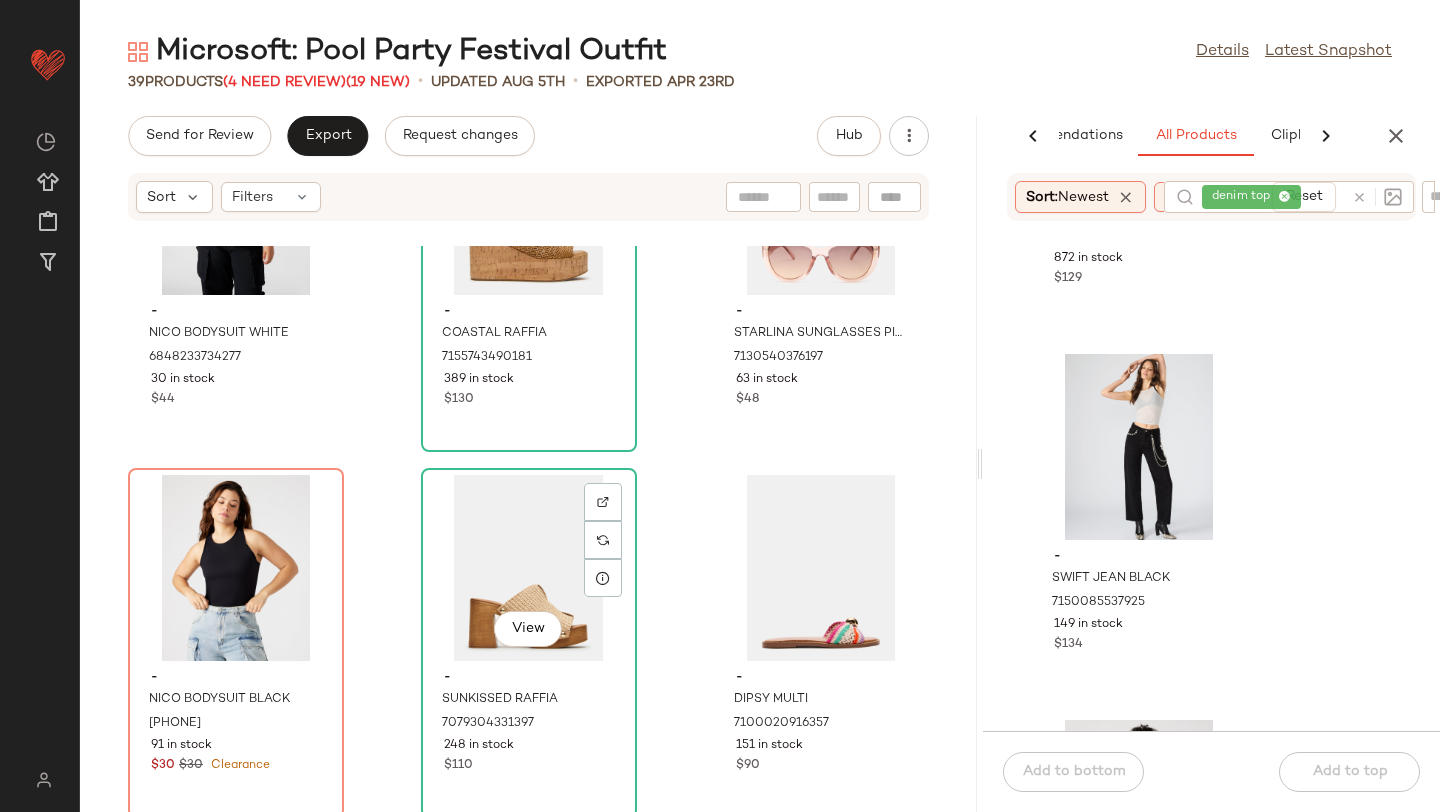scroll, scrollTop: 3557, scrollLeft: 0, axis: vertical 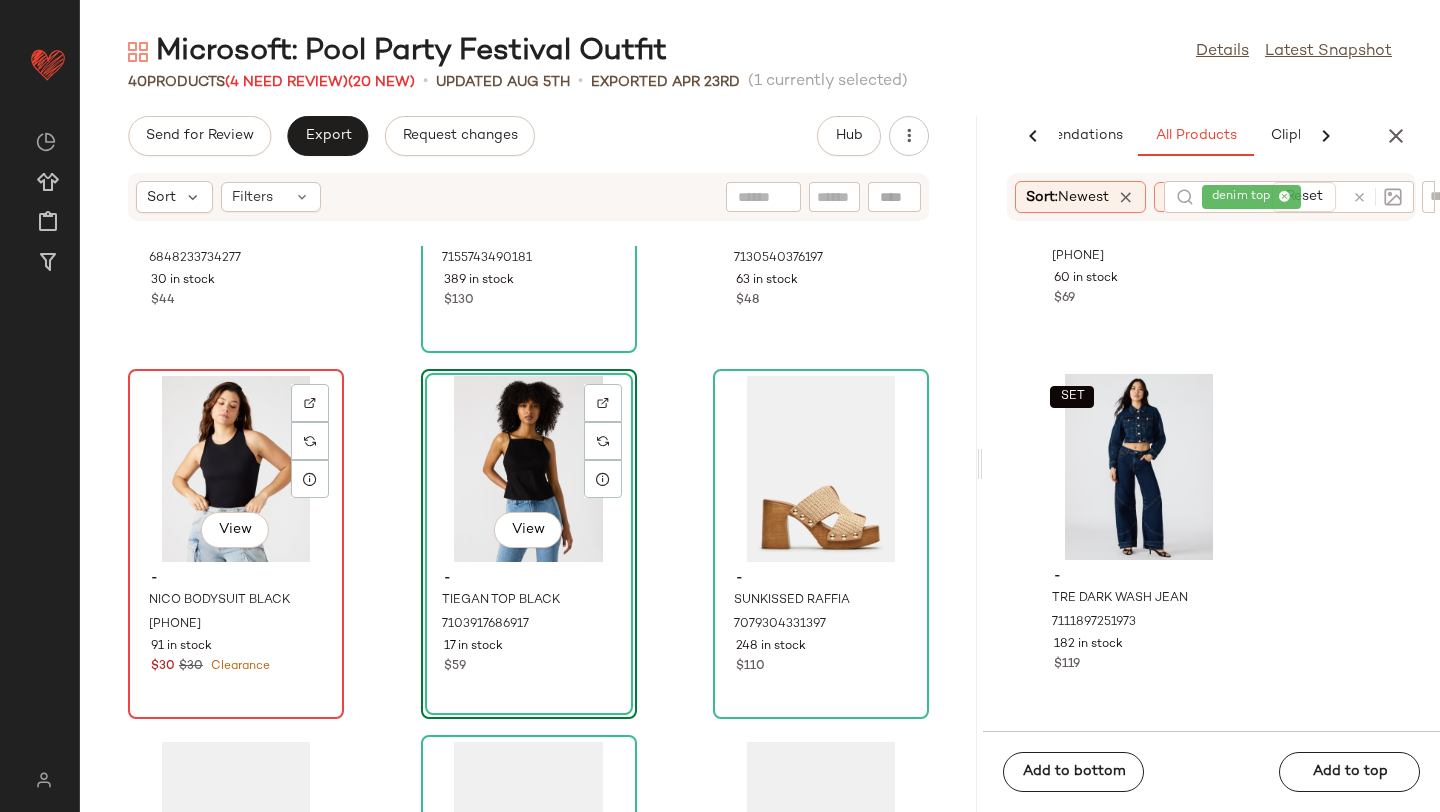 click on "View" 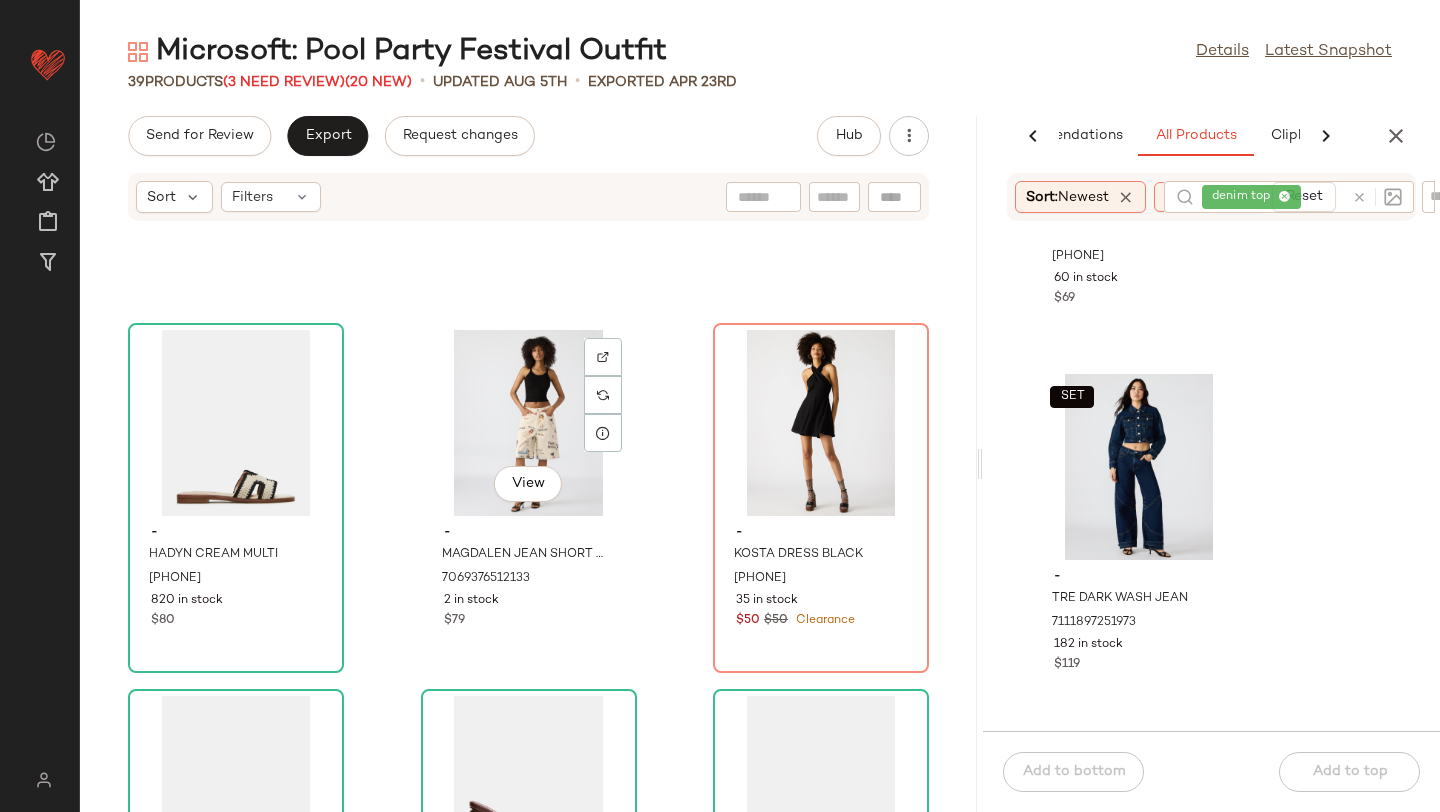 scroll, scrollTop: 673, scrollLeft: 0, axis: vertical 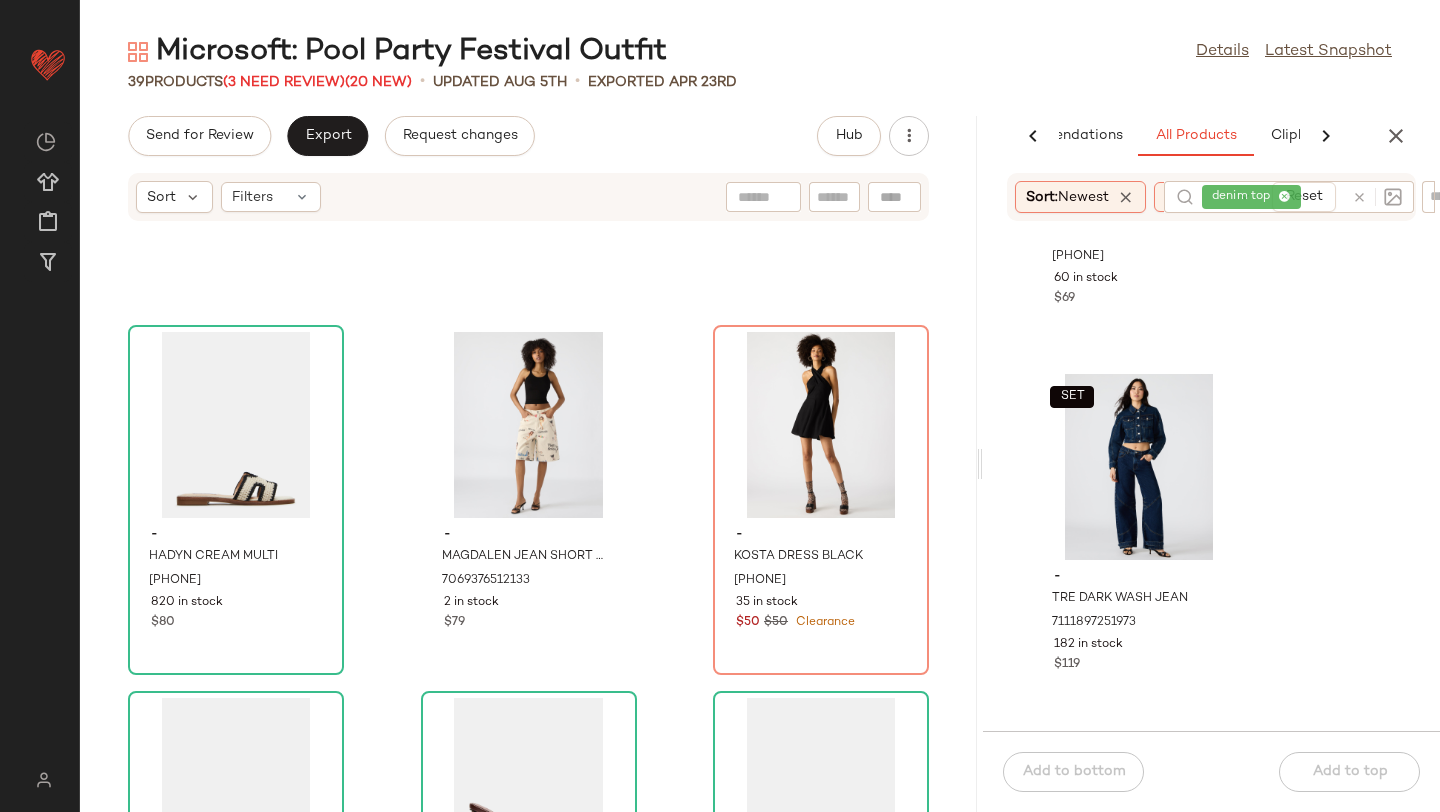 click on "denim top" 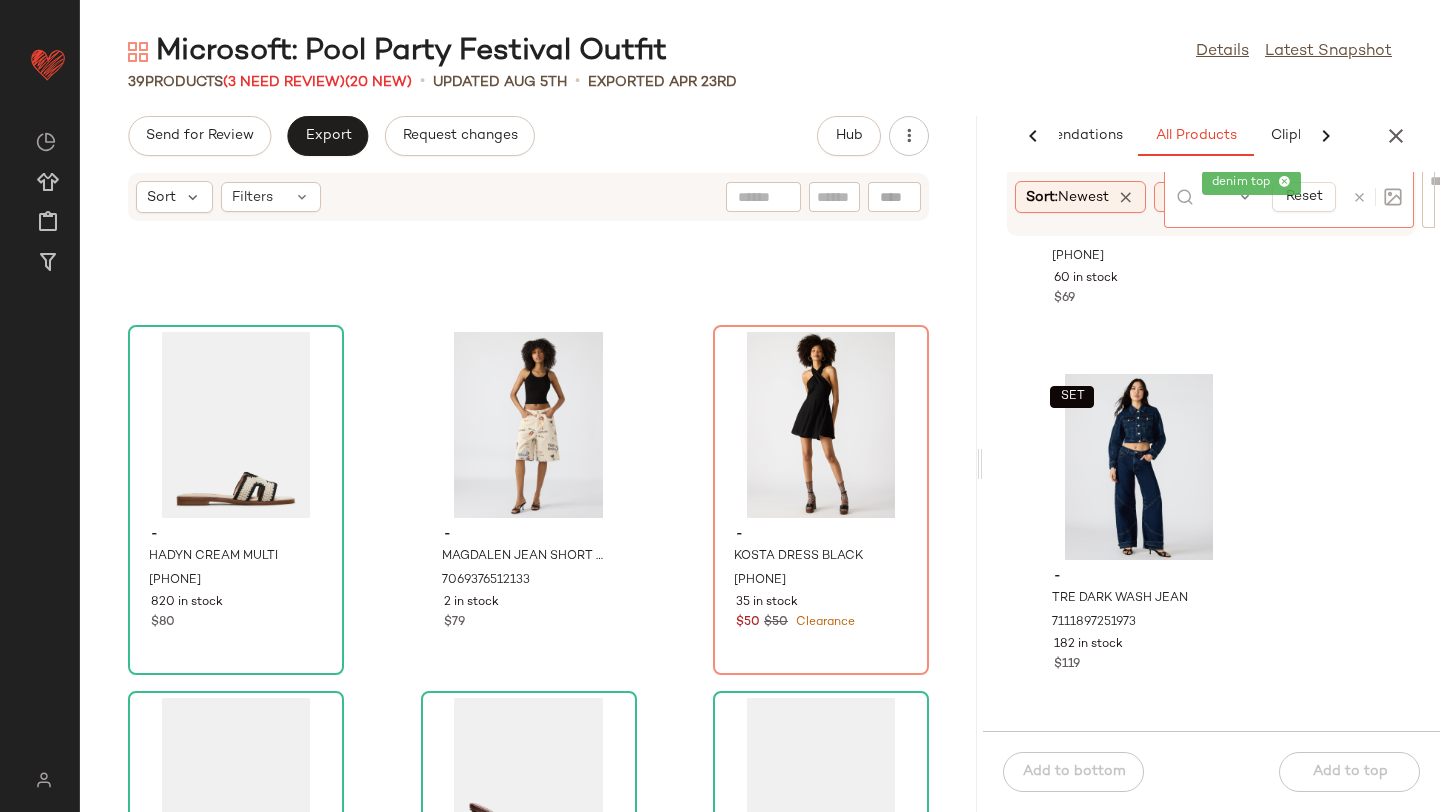 click 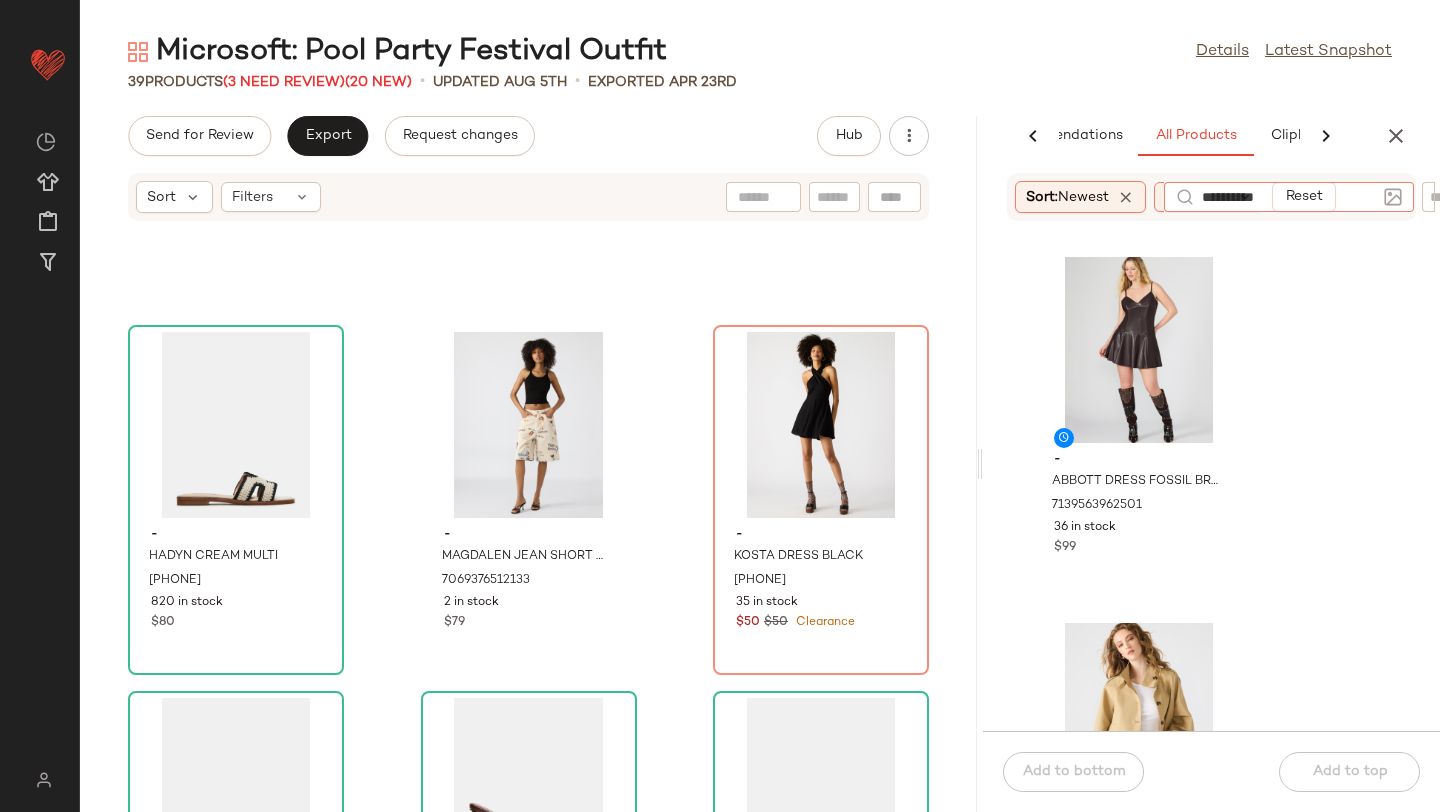 type on "**********" 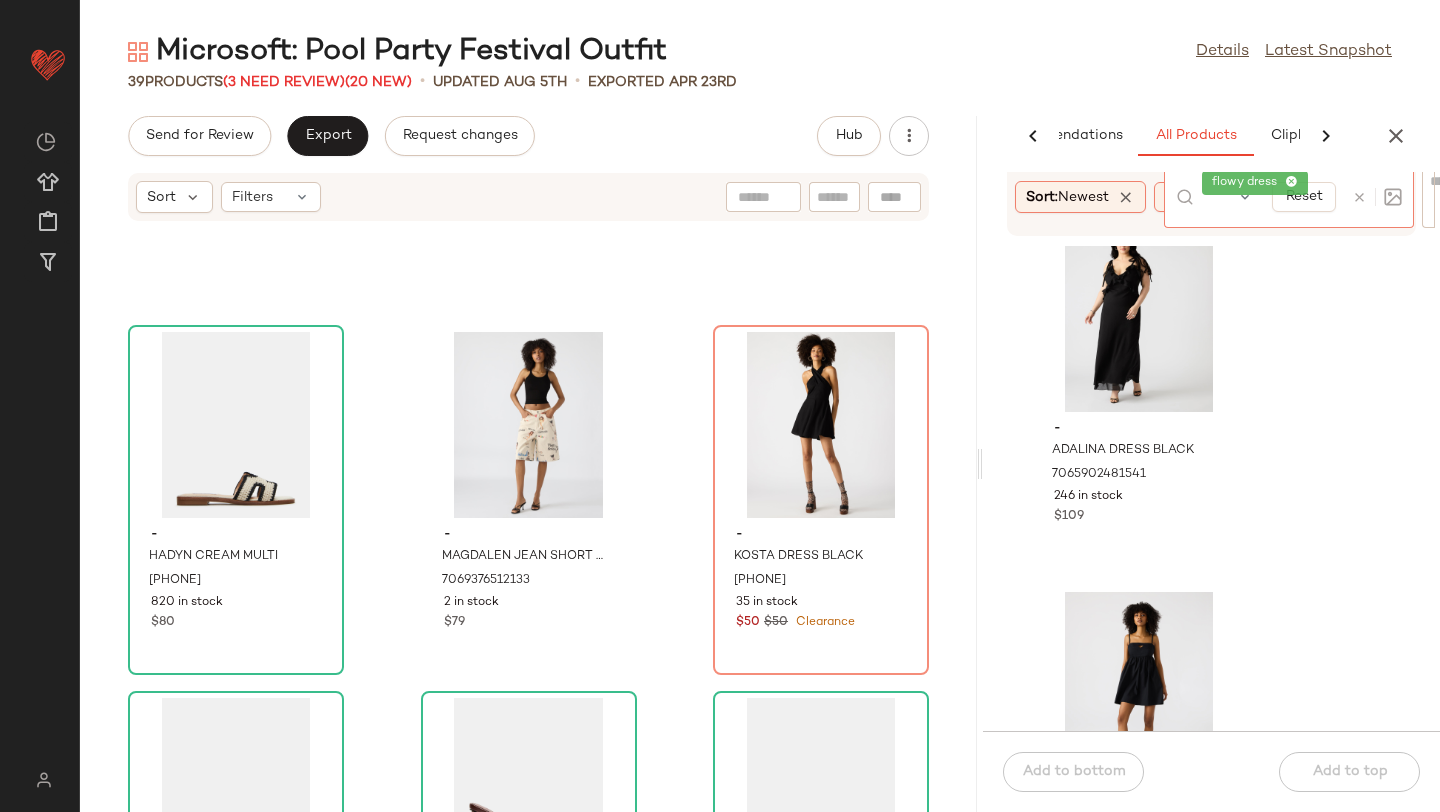scroll, scrollTop: 1729, scrollLeft: 0, axis: vertical 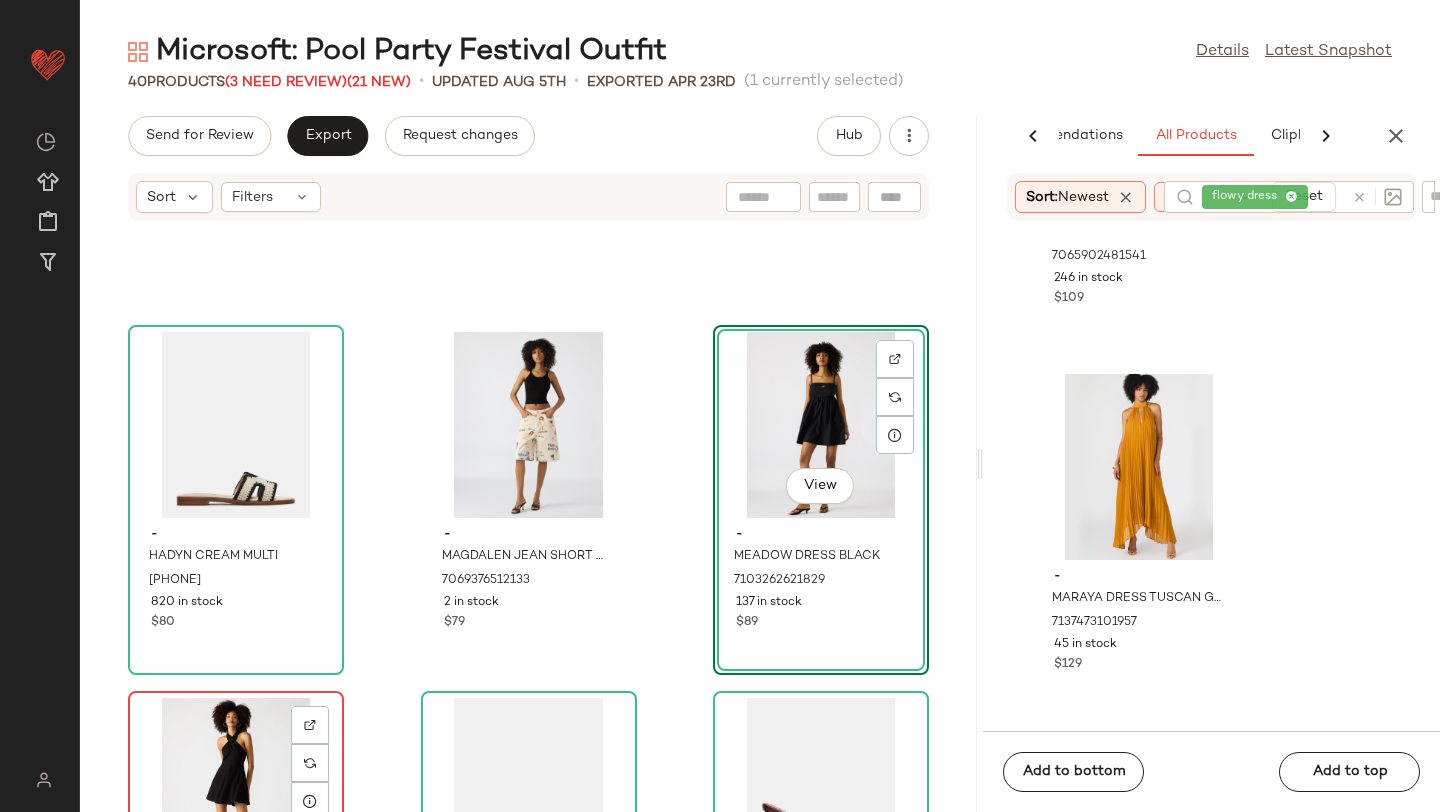 click on "View" 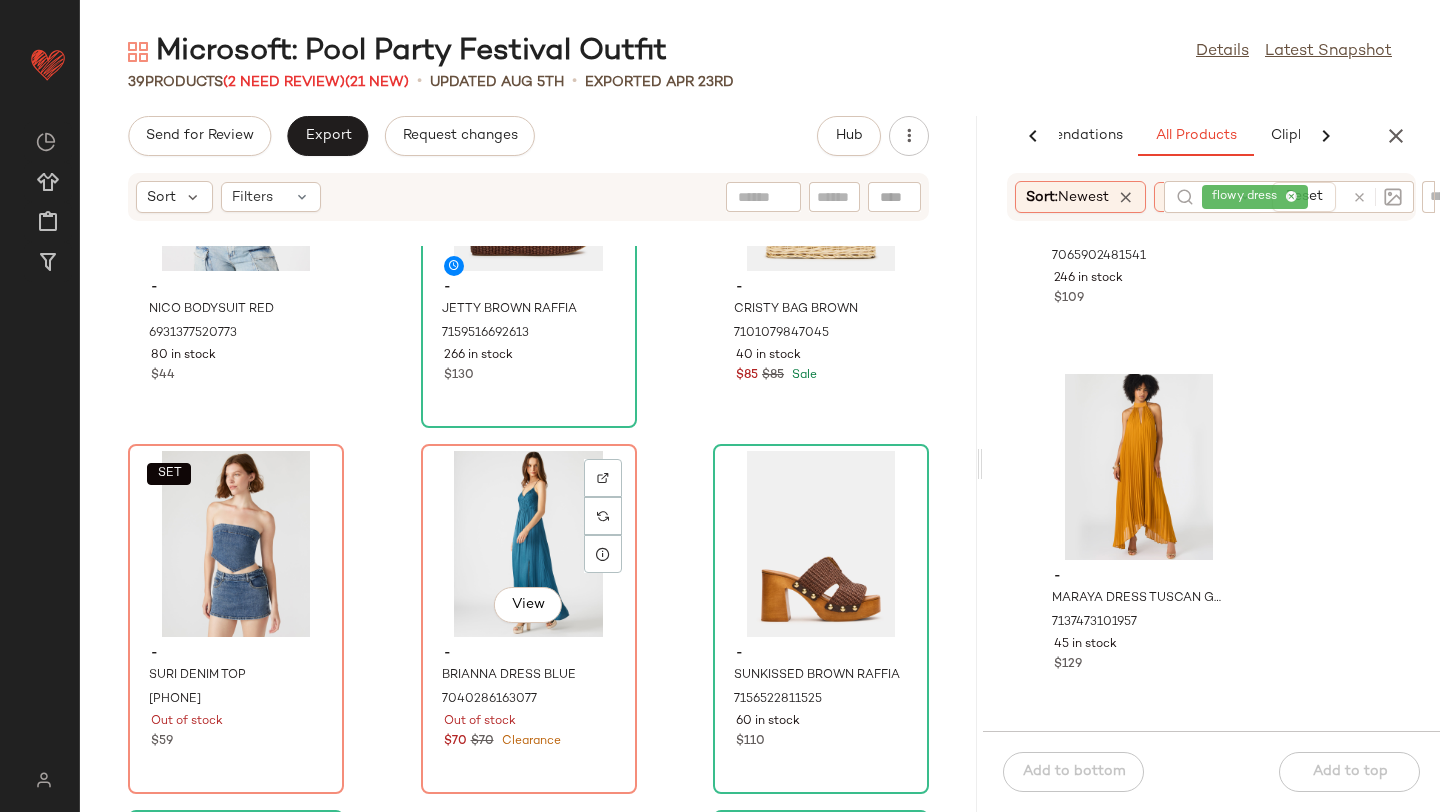 scroll, scrollTop: 2399, scrollLeft: 0, axis: vertical 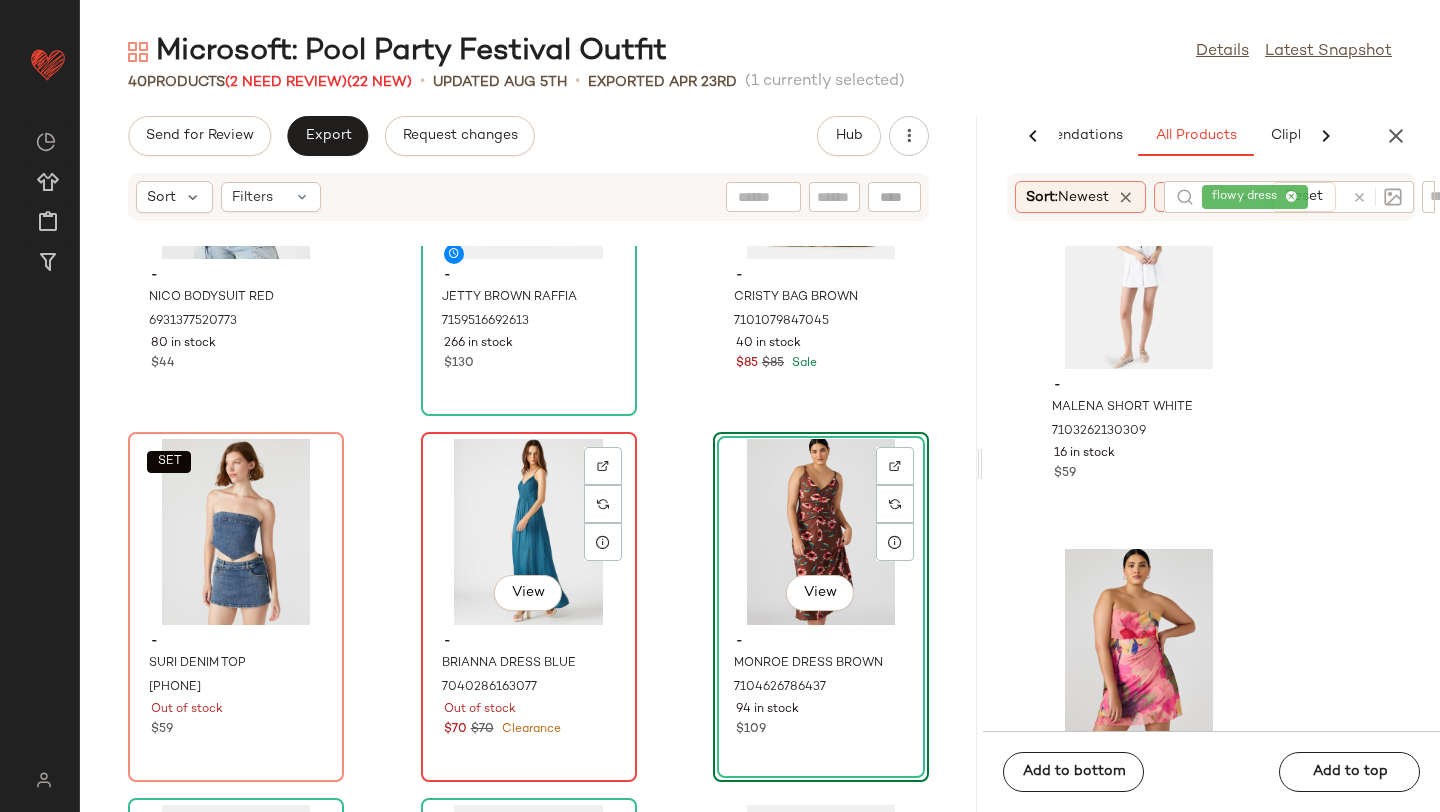 click on "View" 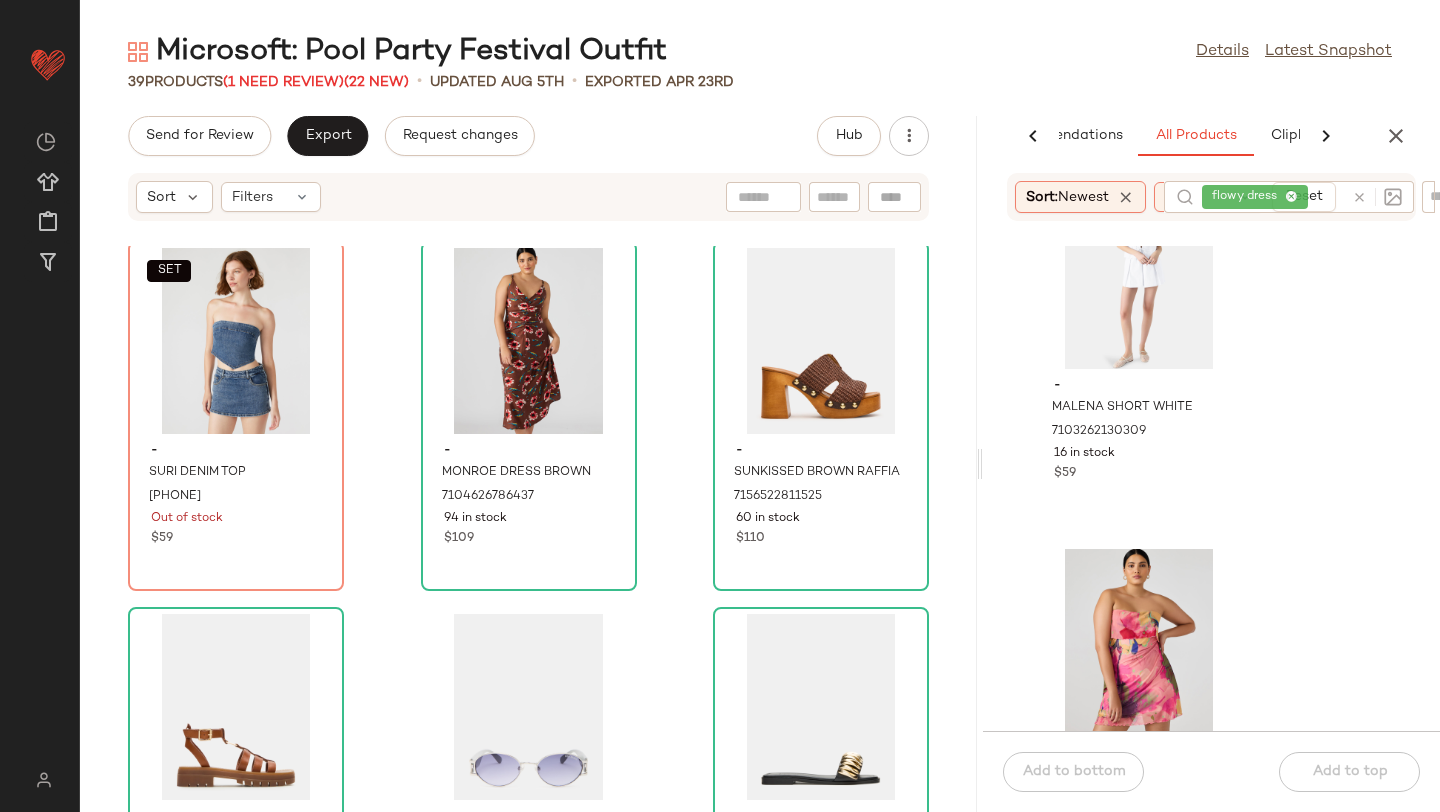scroll, scrollTop: 2589, scrollLeft: 0, axis: vertical 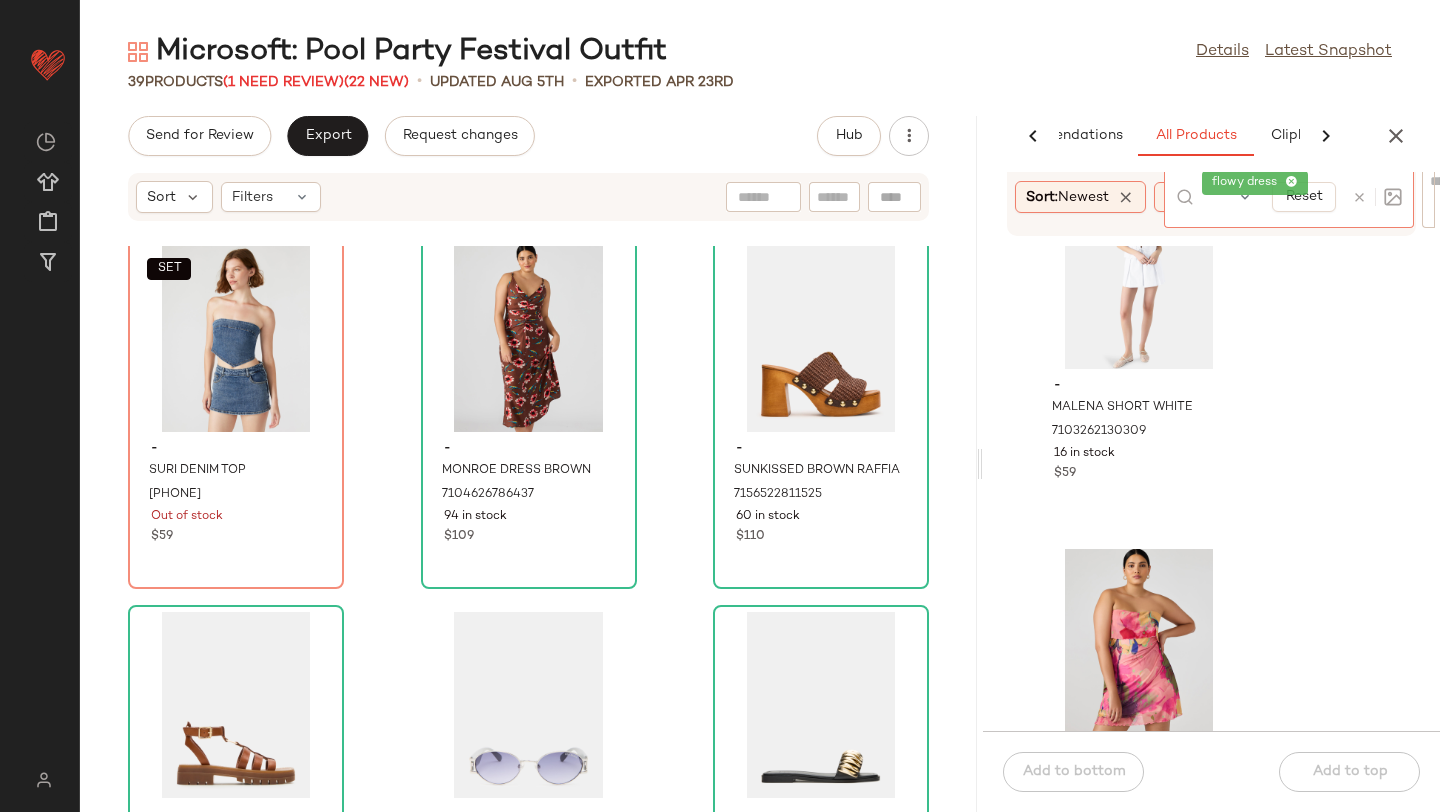 click on "flowy dress" 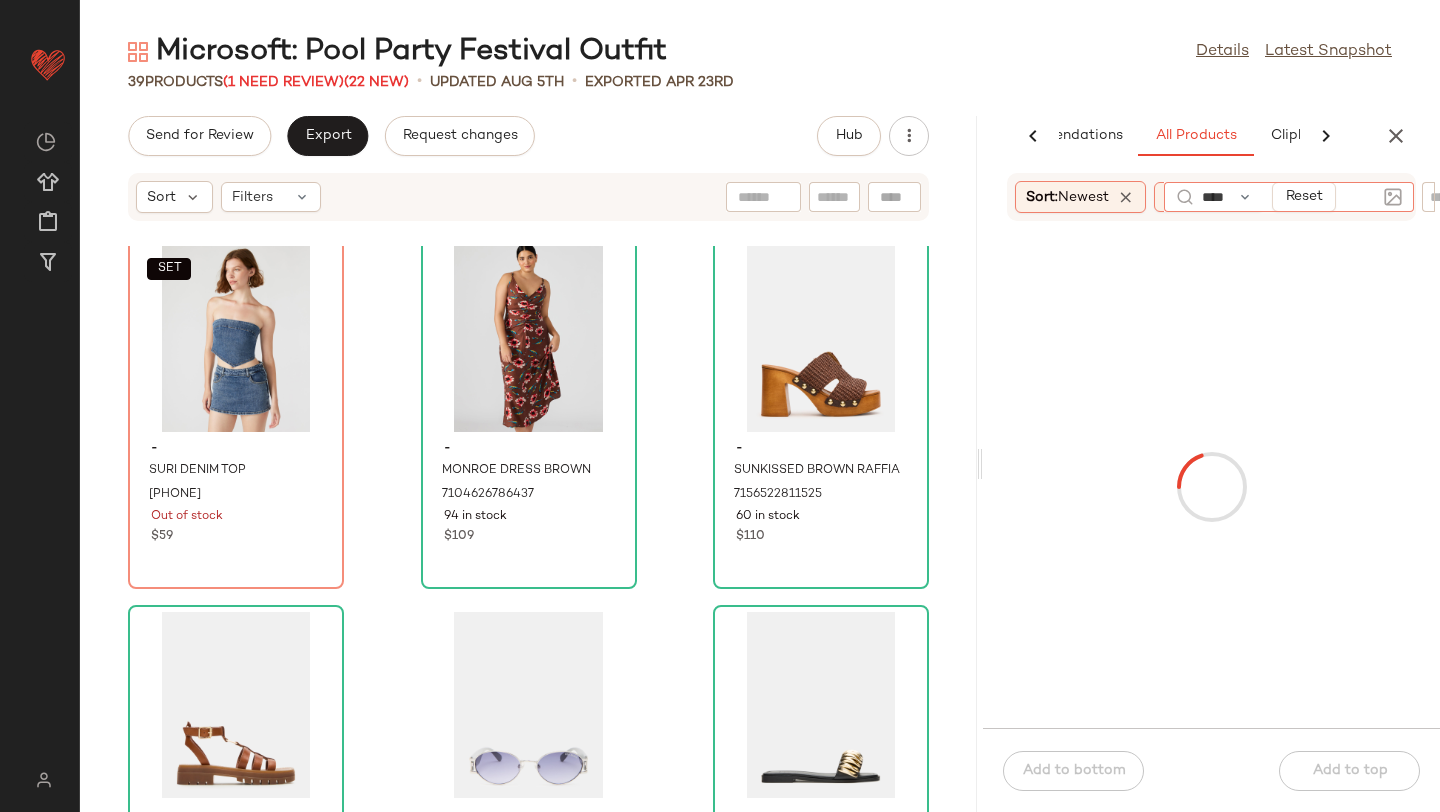 type on "*****" 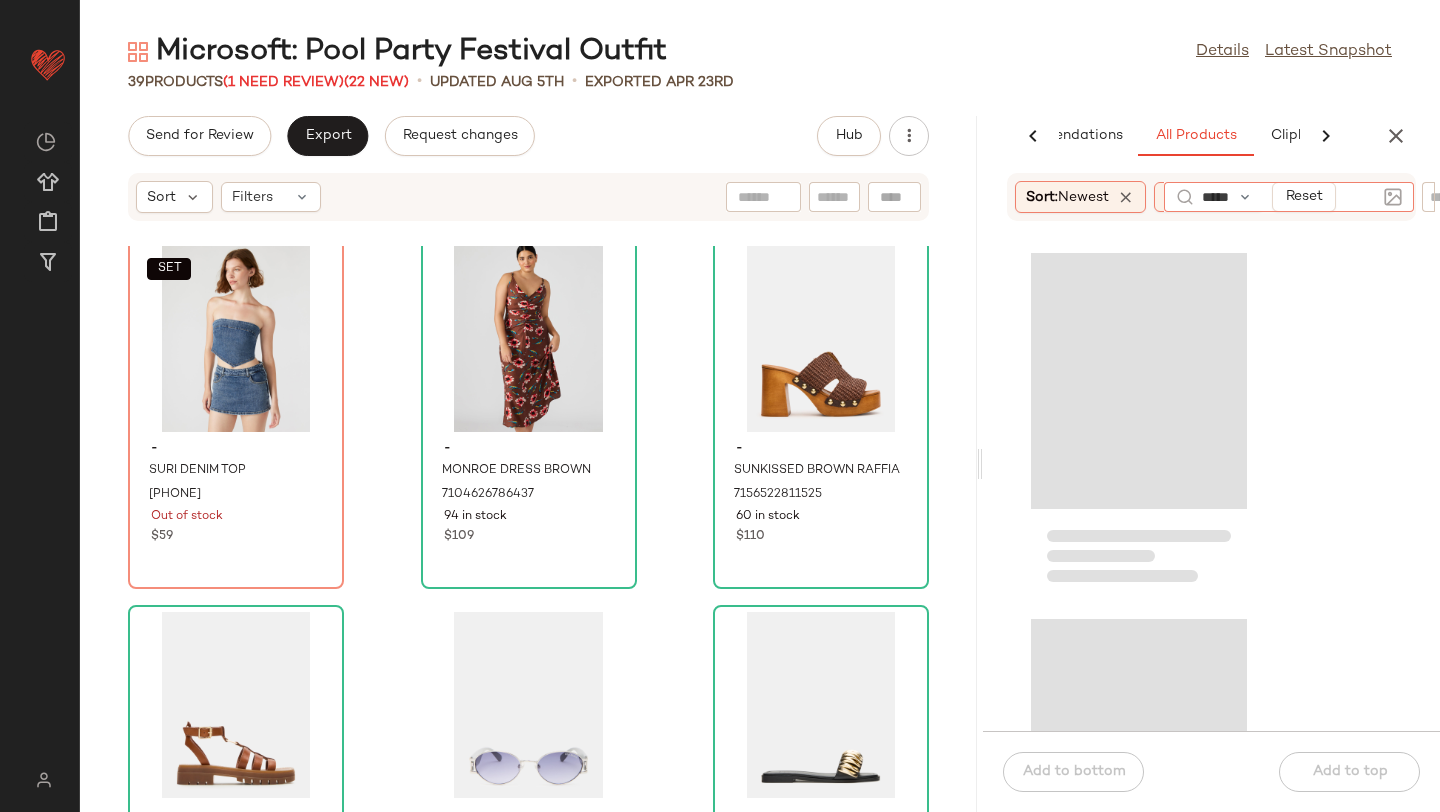 type 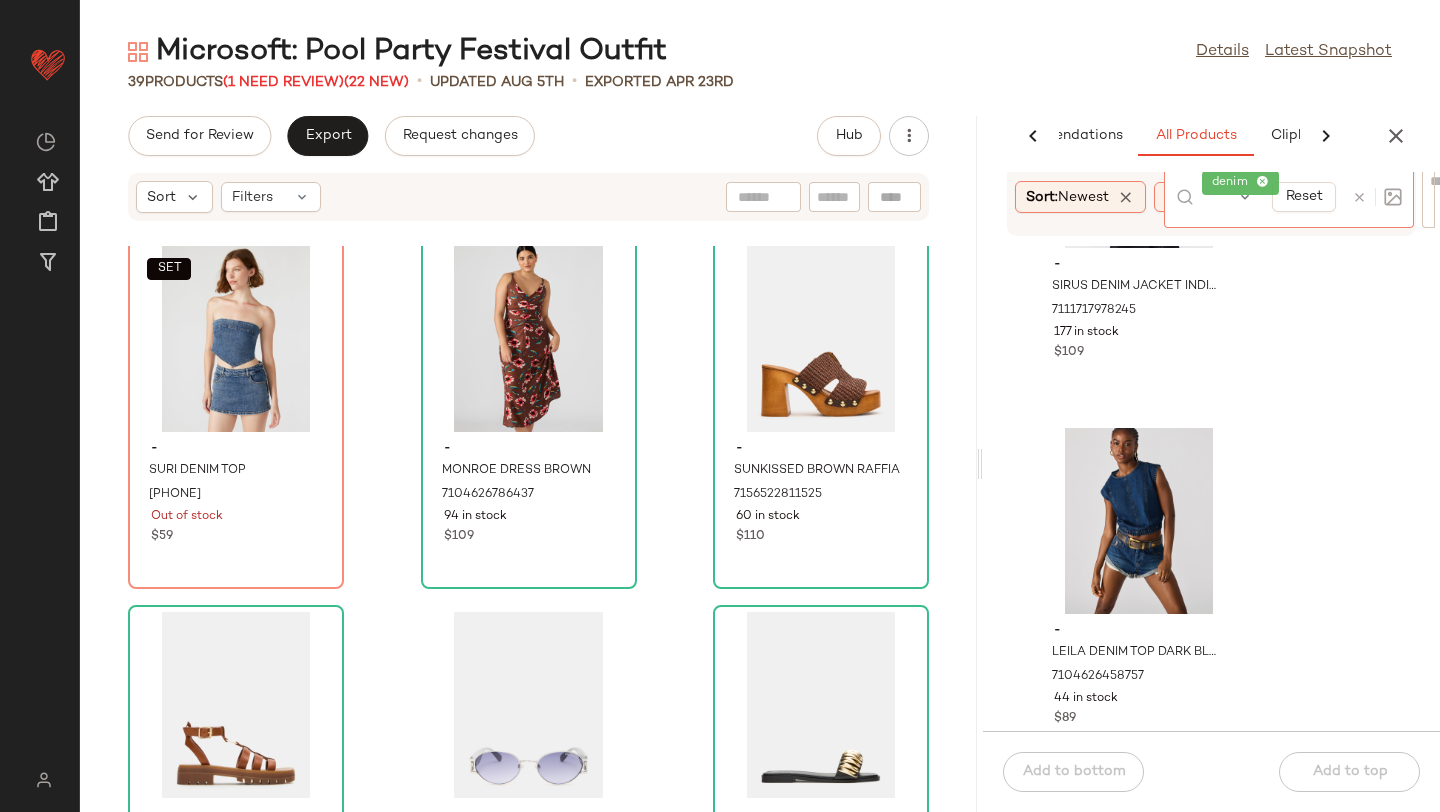 scroll, scrollTop: 1730, scrollLeft: 0, axis: vertical 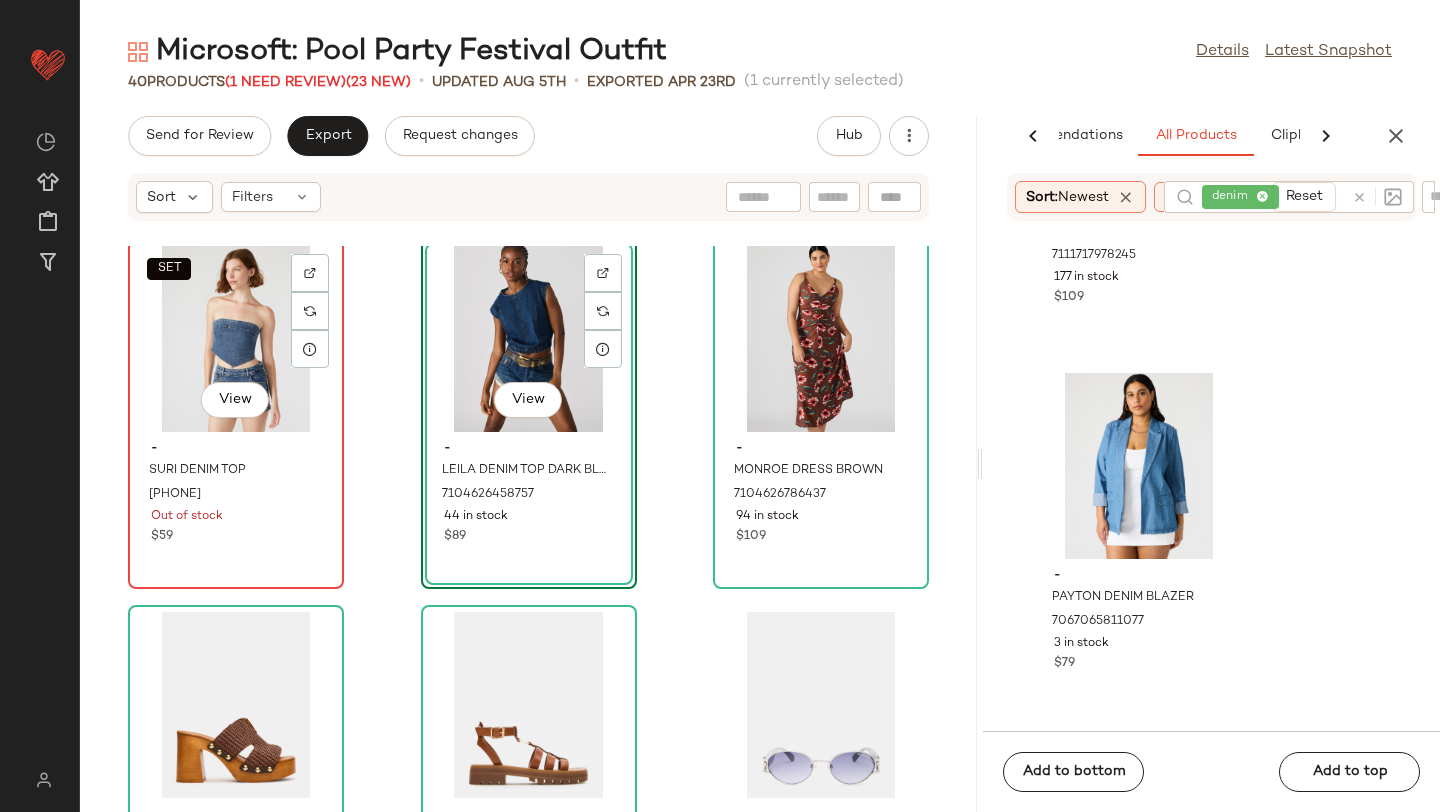 click on "SET   View" 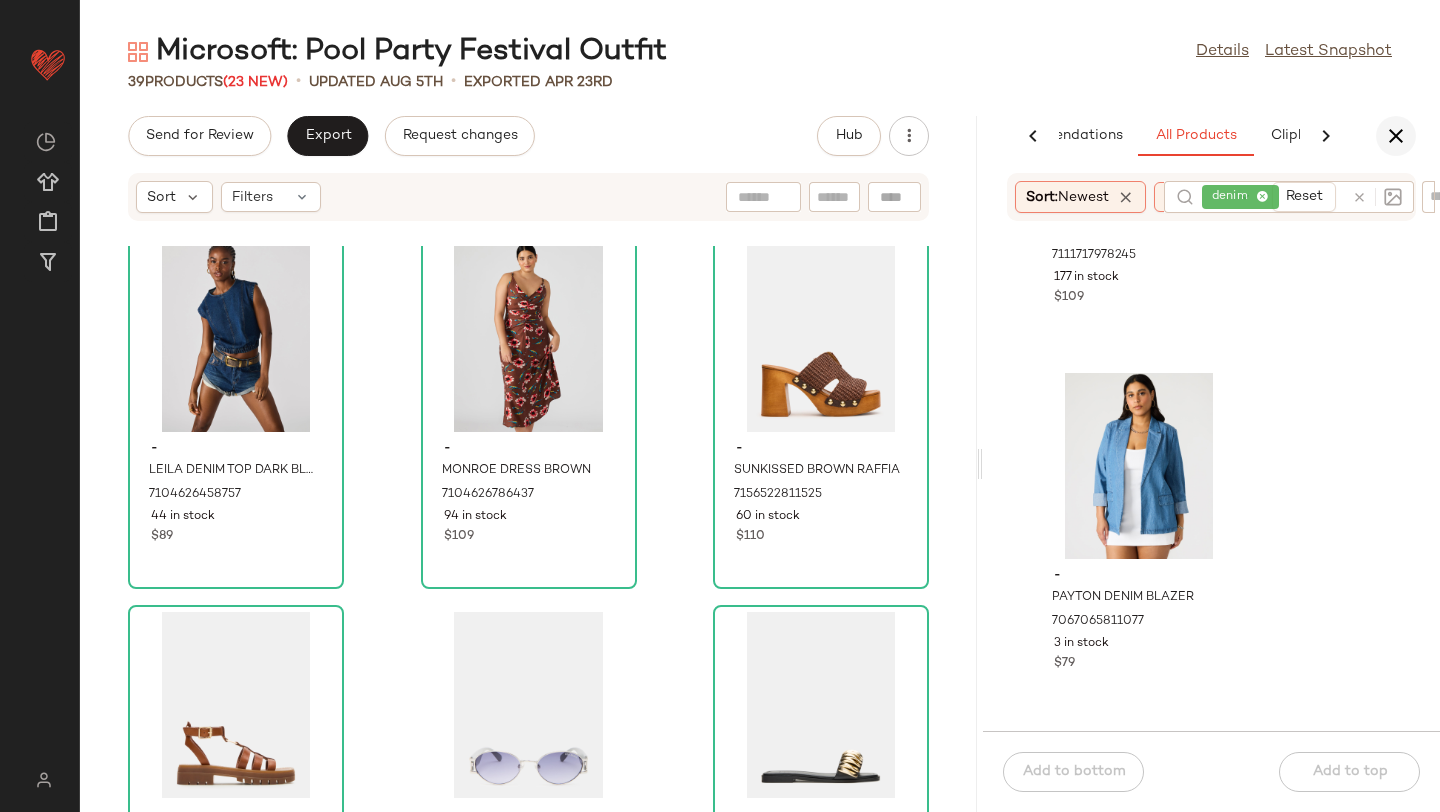 click at bounding box center (1396, 136) 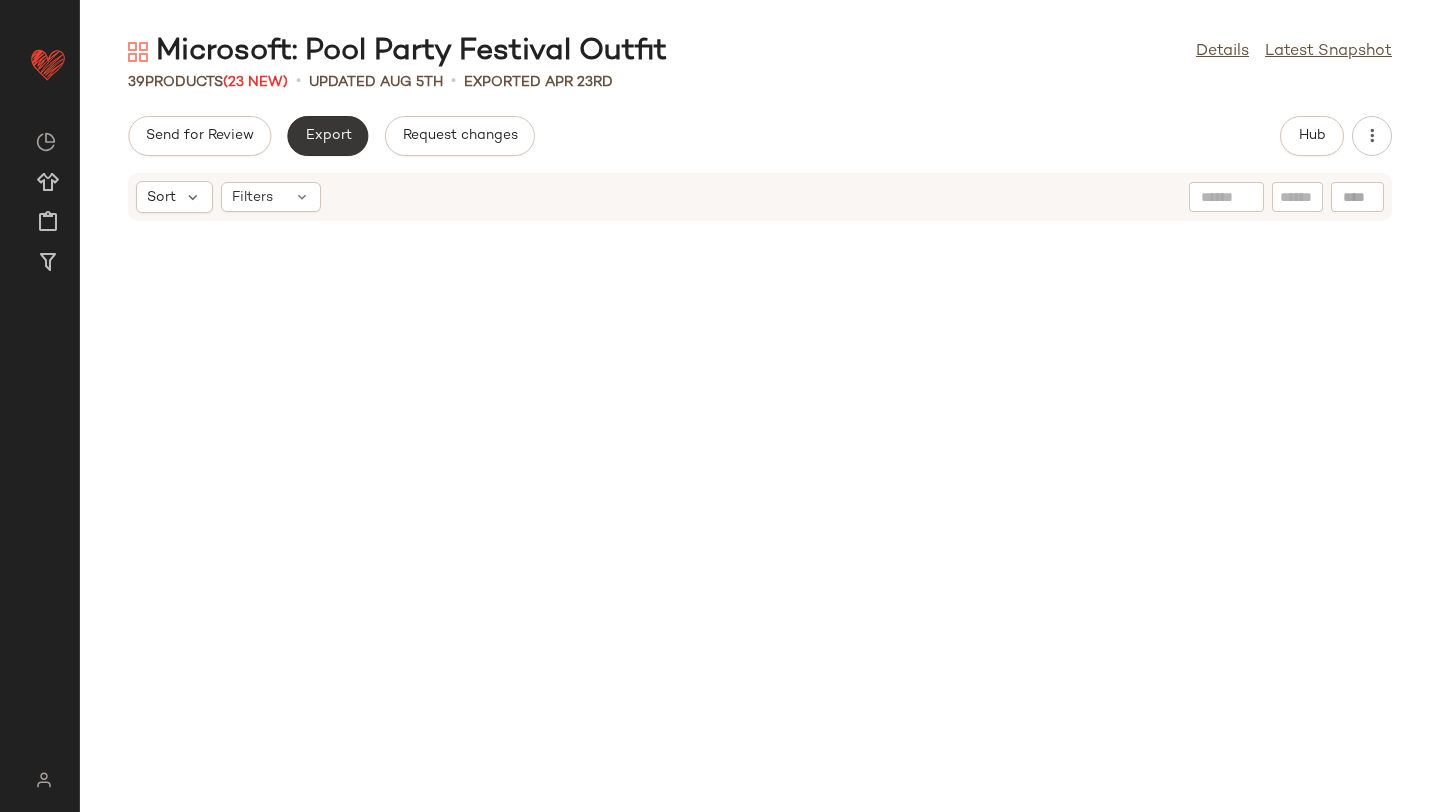 click on "Export" at bounding box center [327, 136] 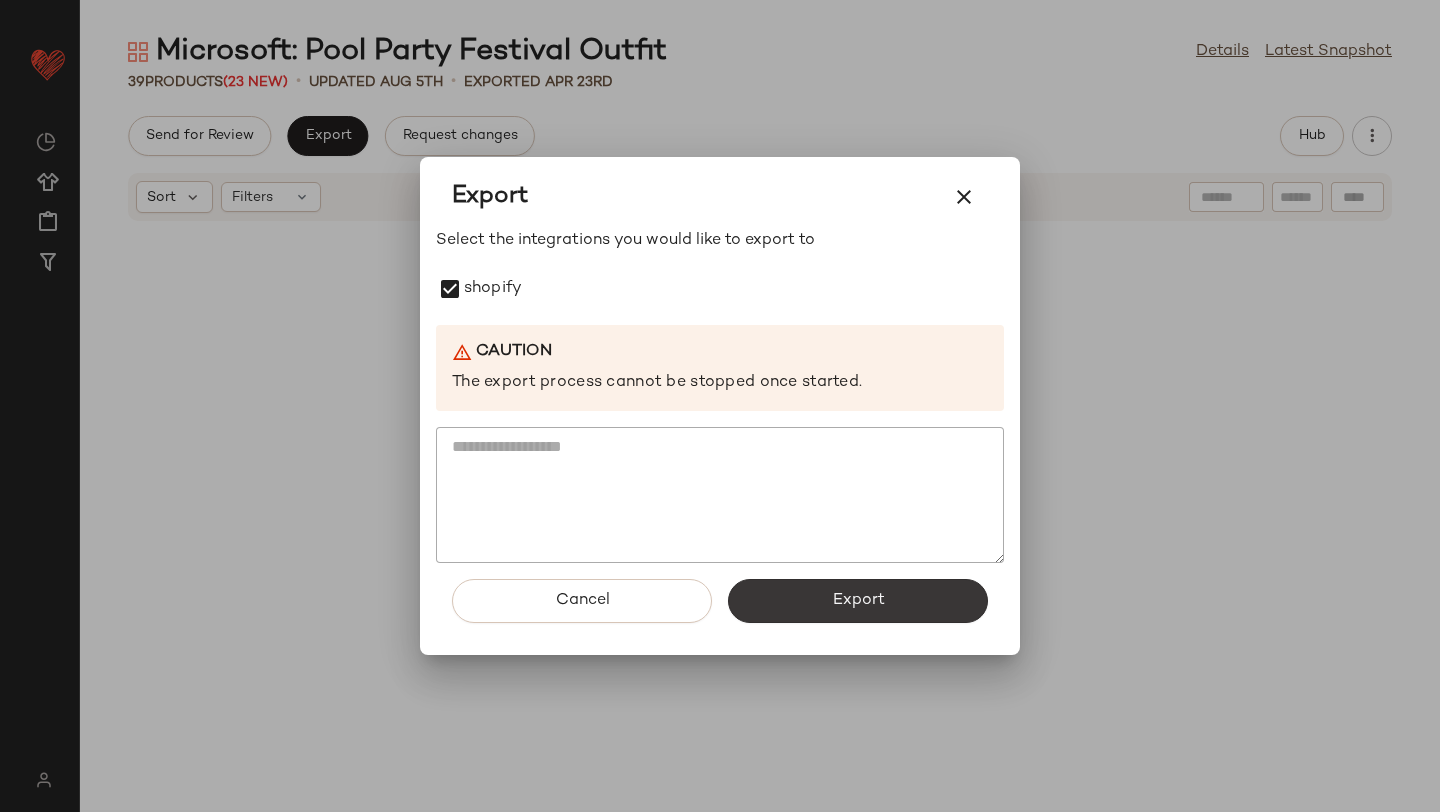 click on "Export" at bounding box center [858, 601] 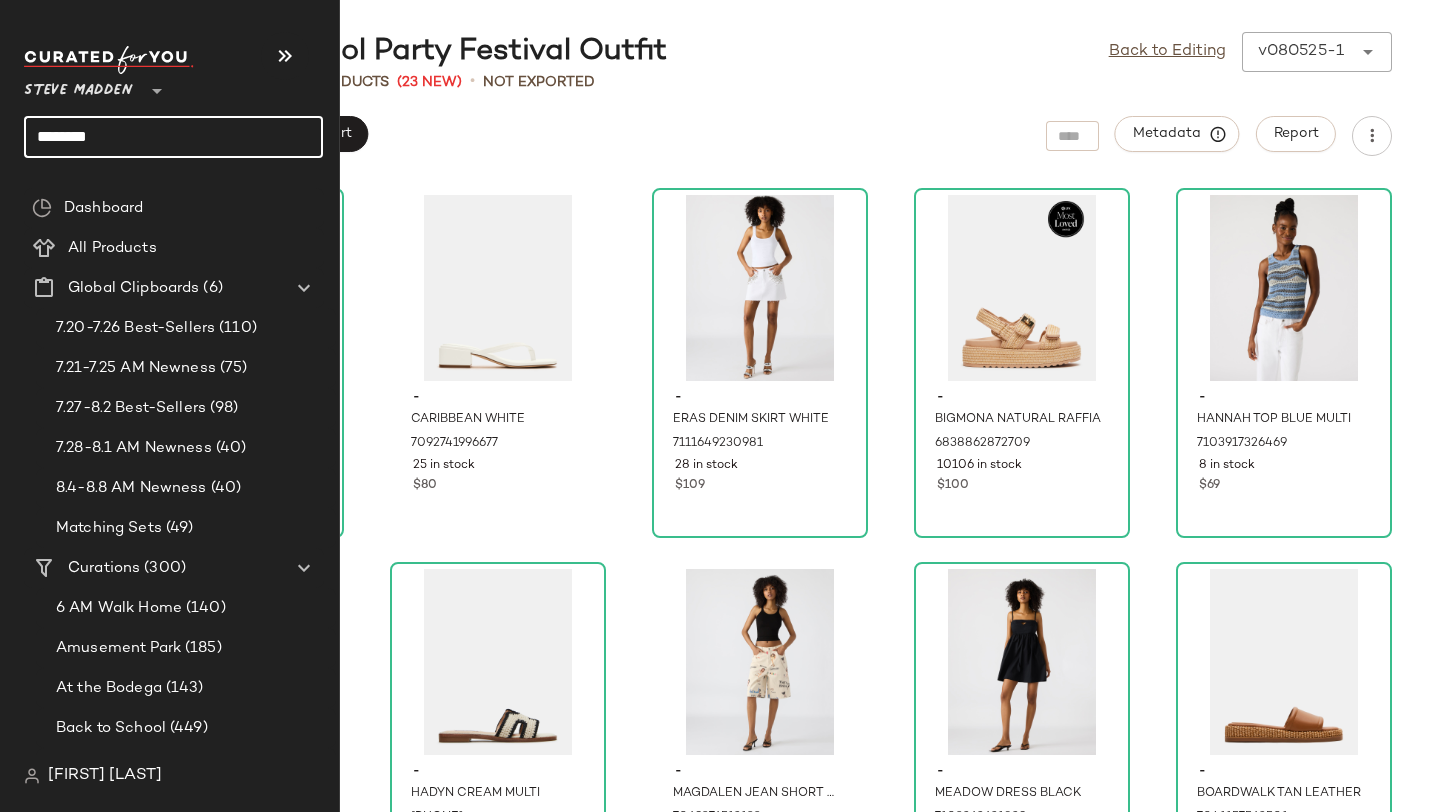 drag, startPoint x: 114, startPoint y: 121, endPoint x: 41, endPoint y: 125, distance: 73.109505 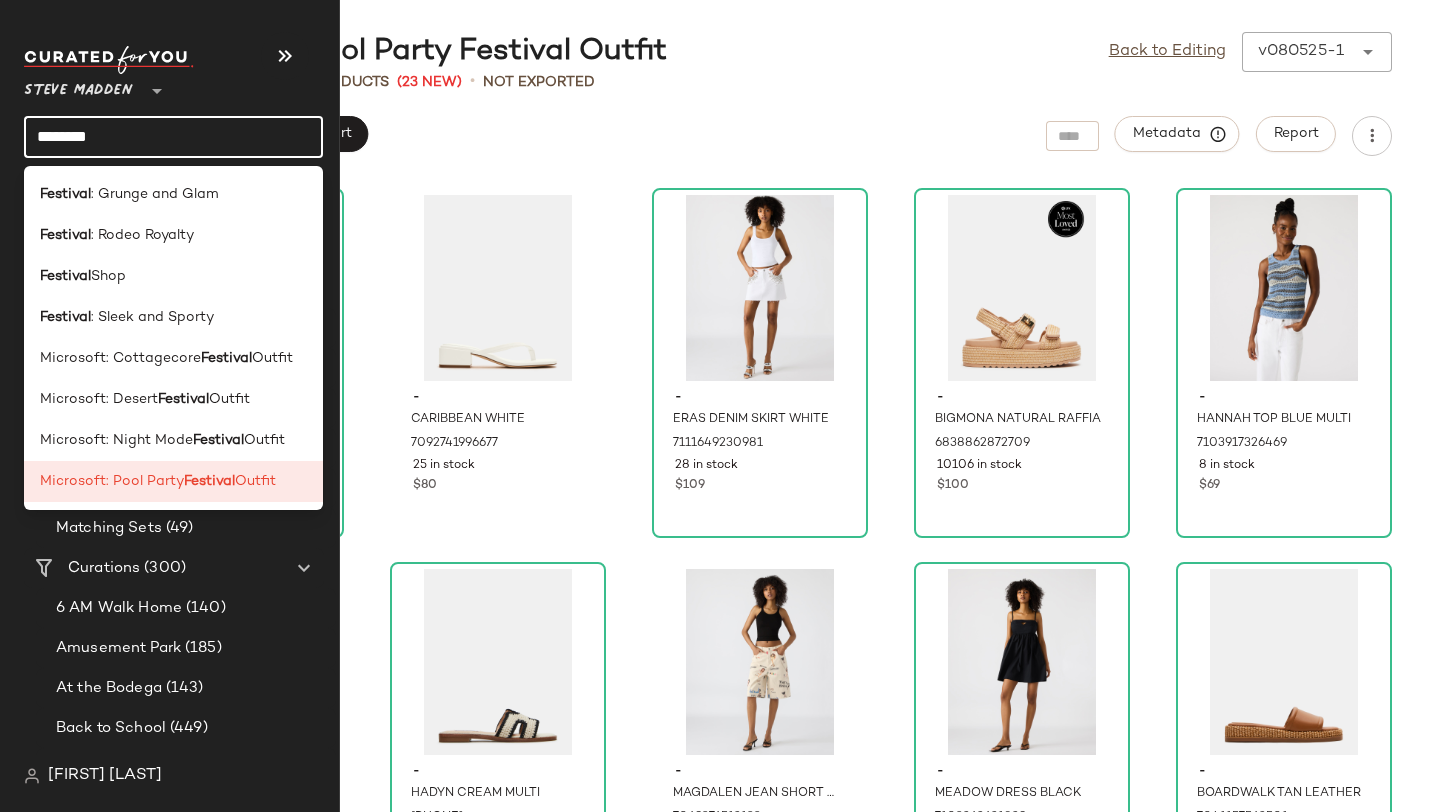 click on "********" 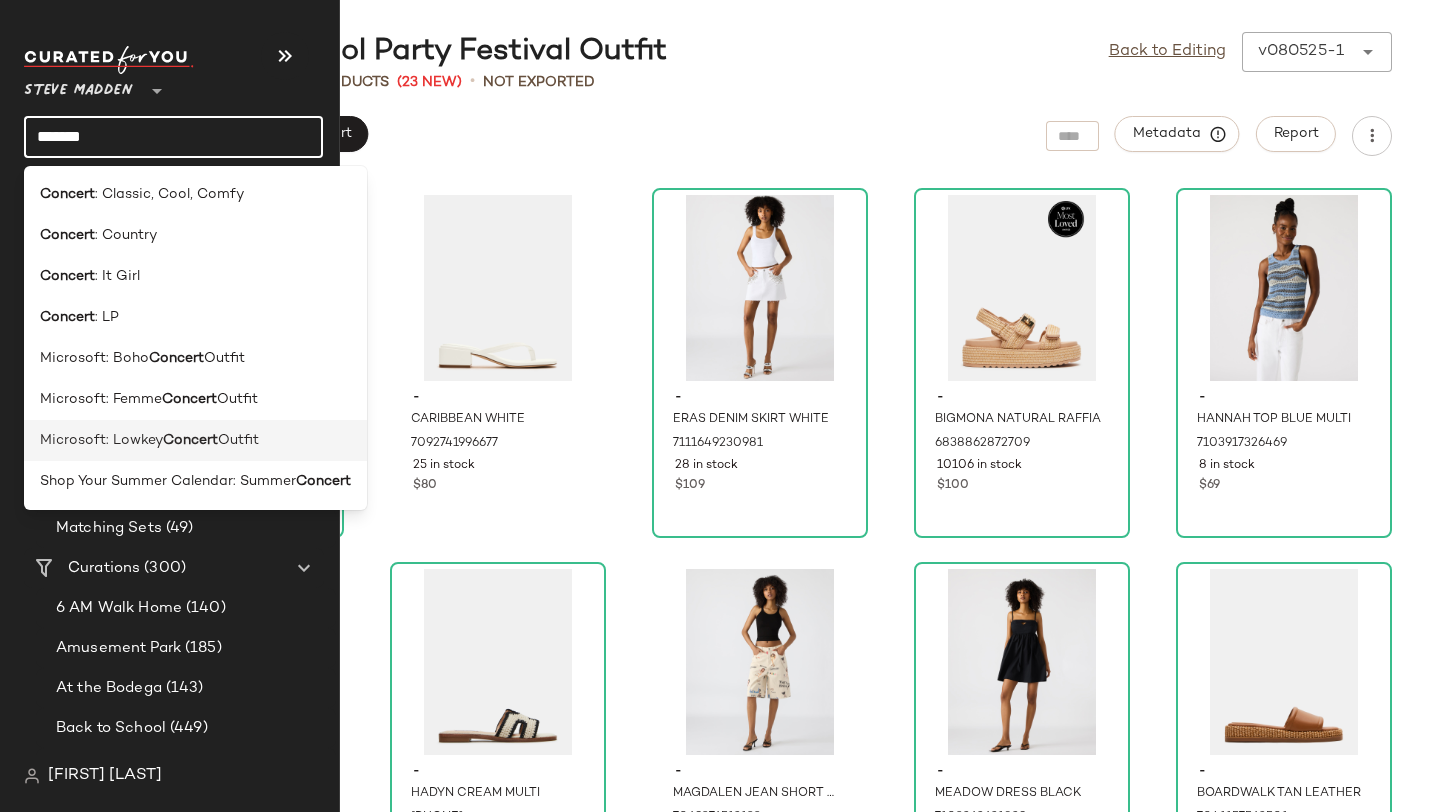 type on "*******" 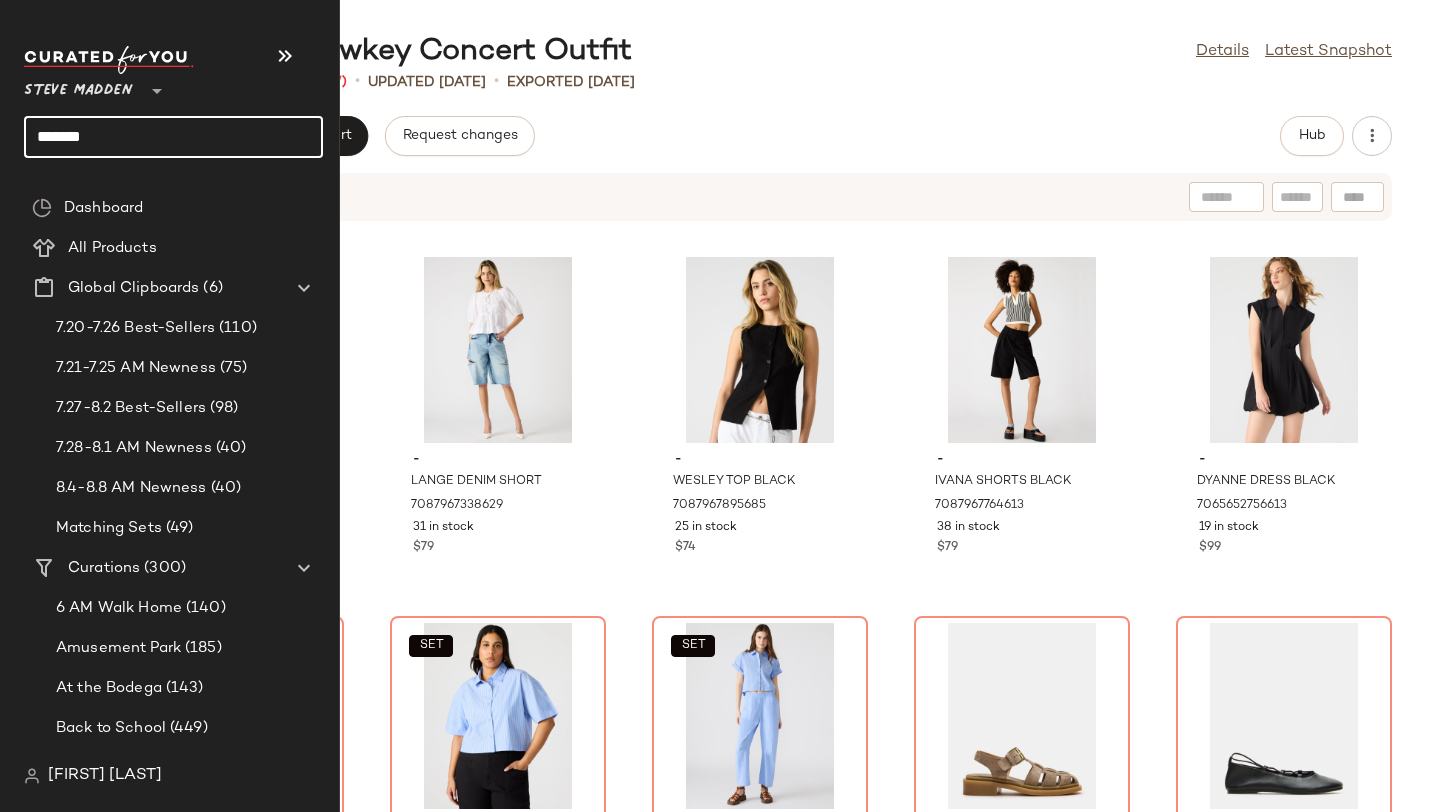 click on "*******" 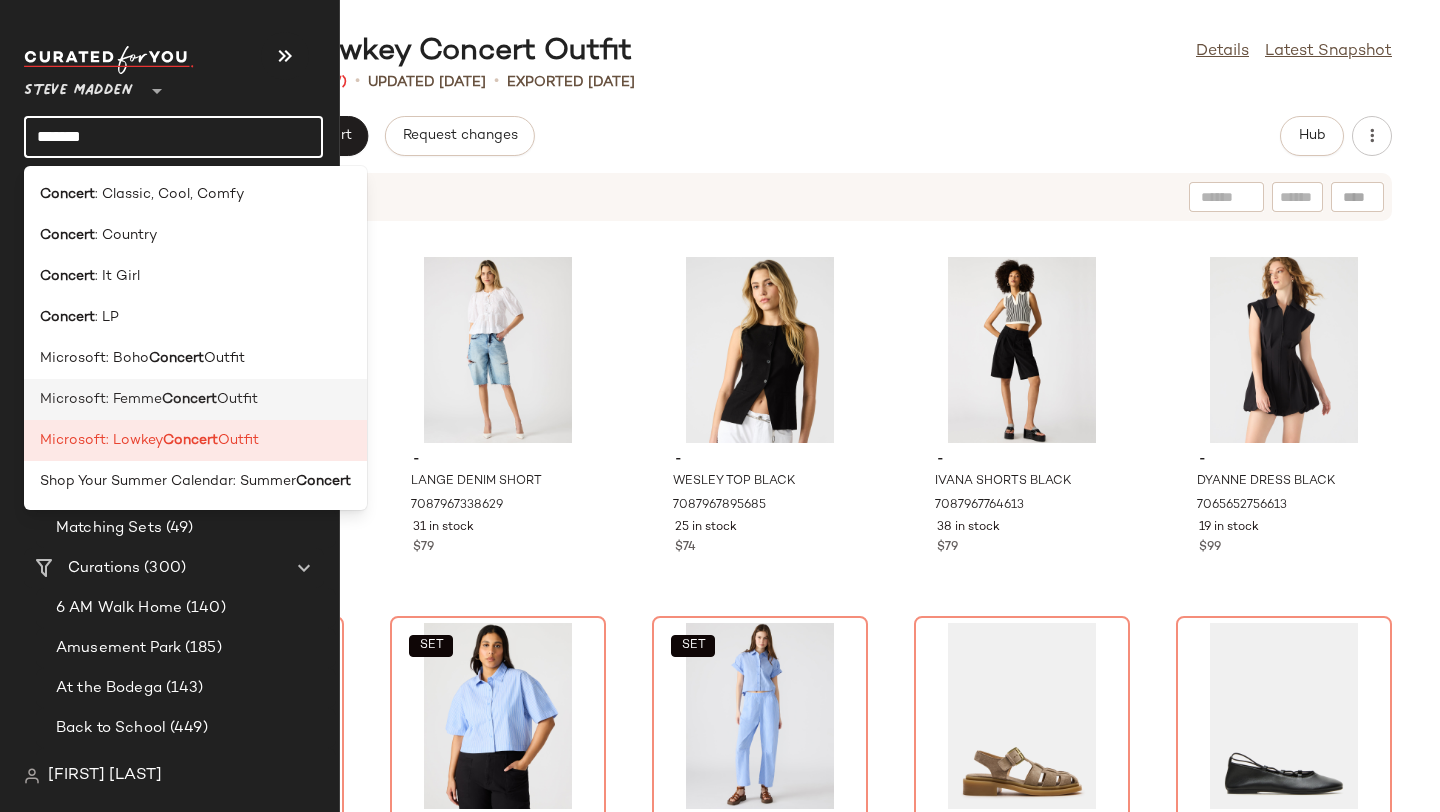 click on "Microsoft: Femme" at bounding box center (101, 399) 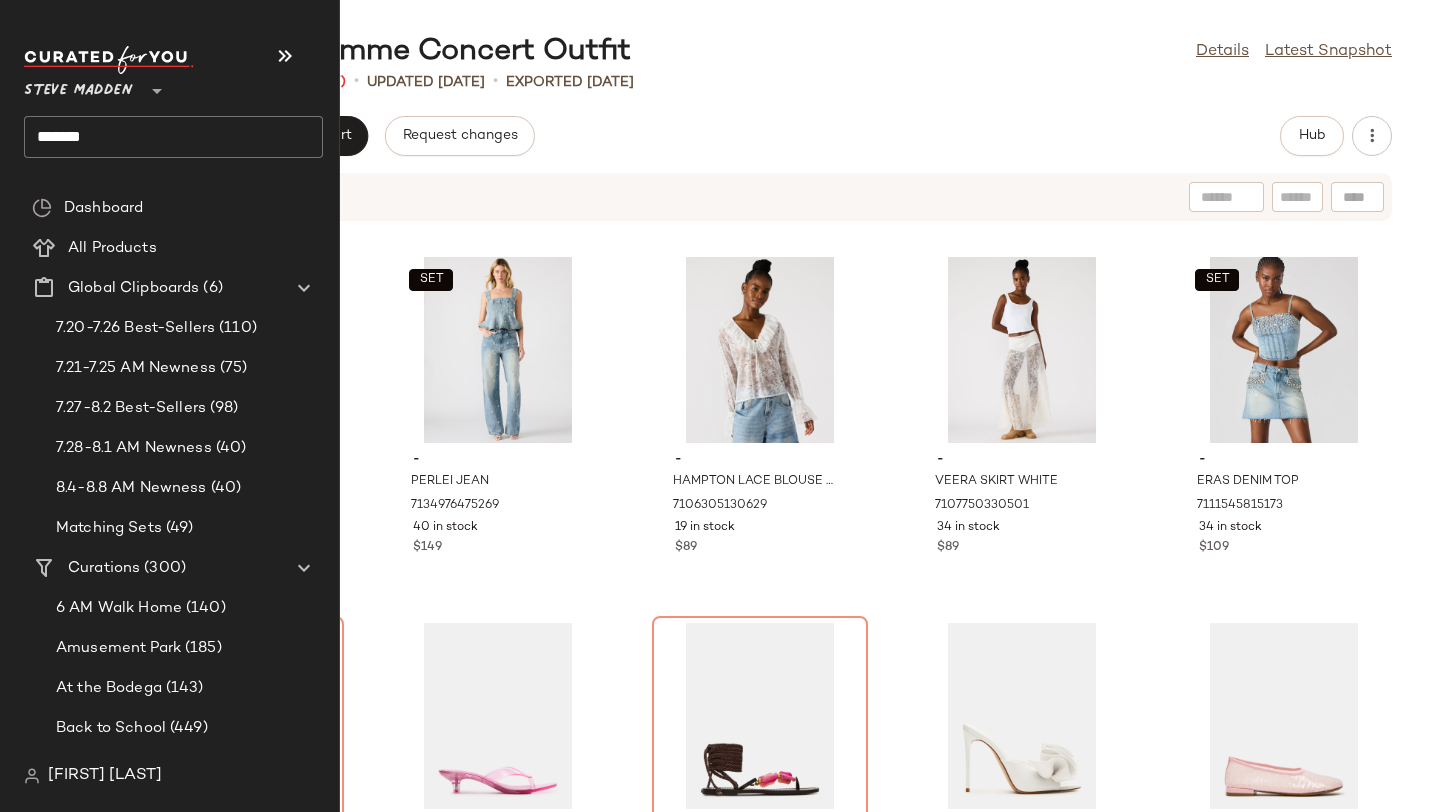 click on "*******" 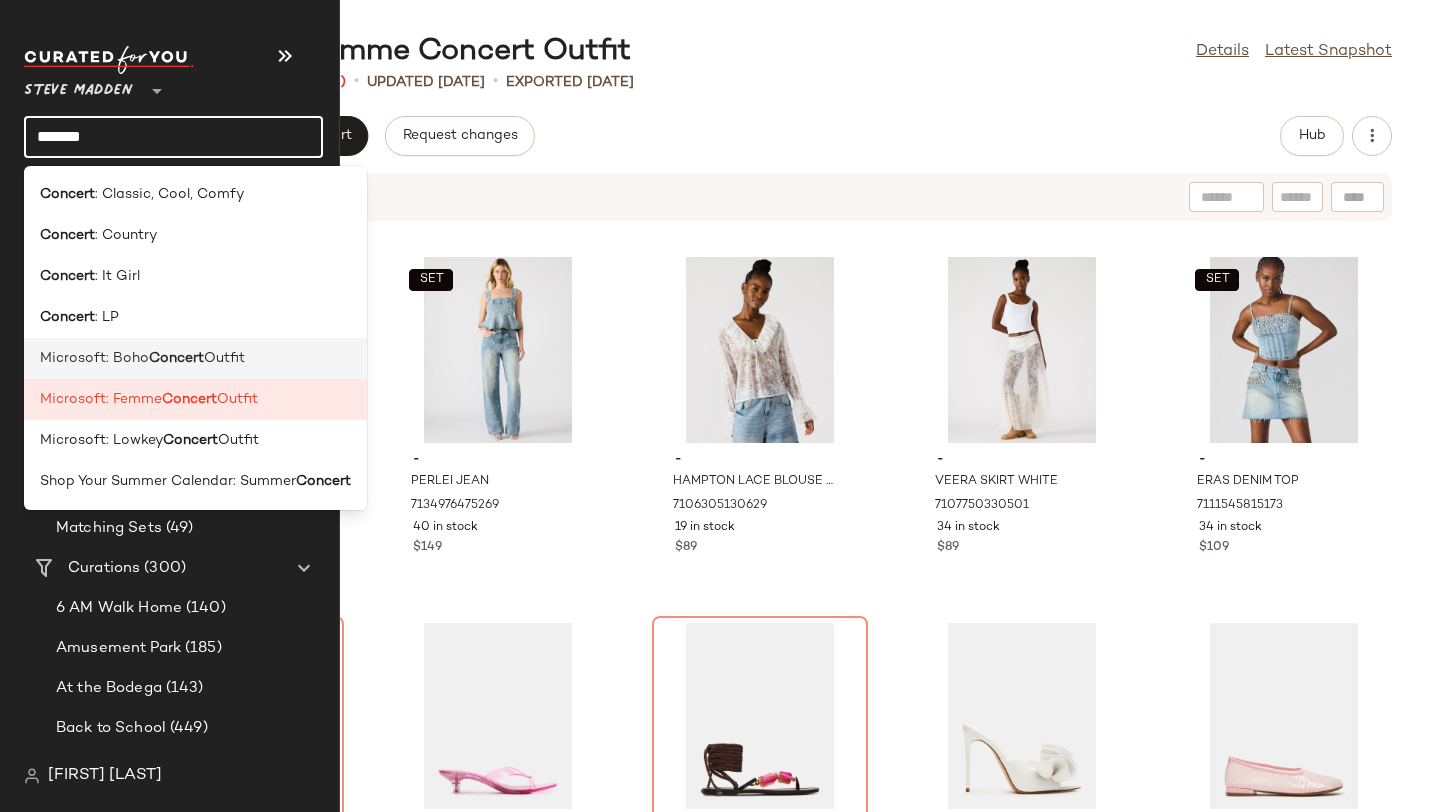 click on "Microsoft: Boho  Concert  Outfit" 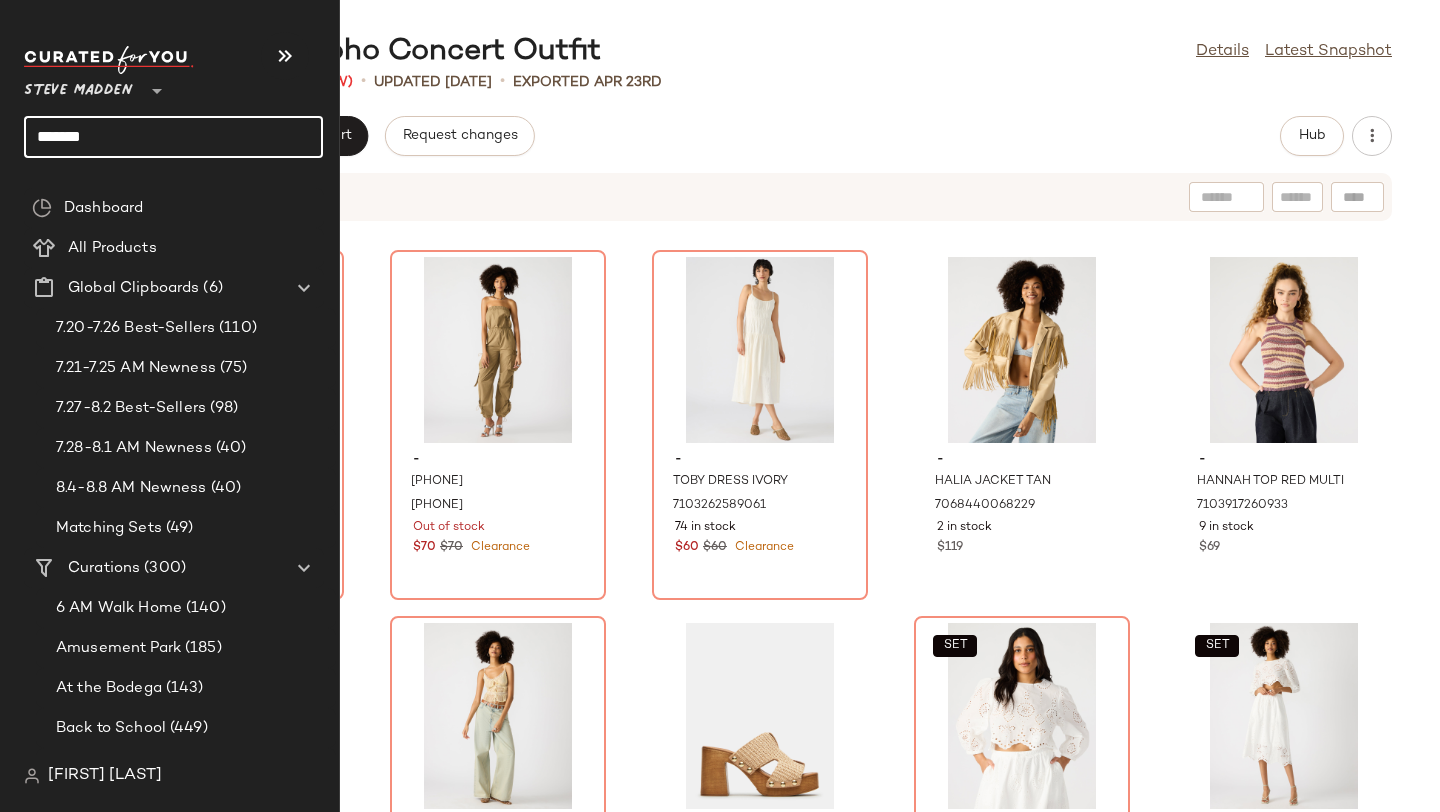 click on "*******" 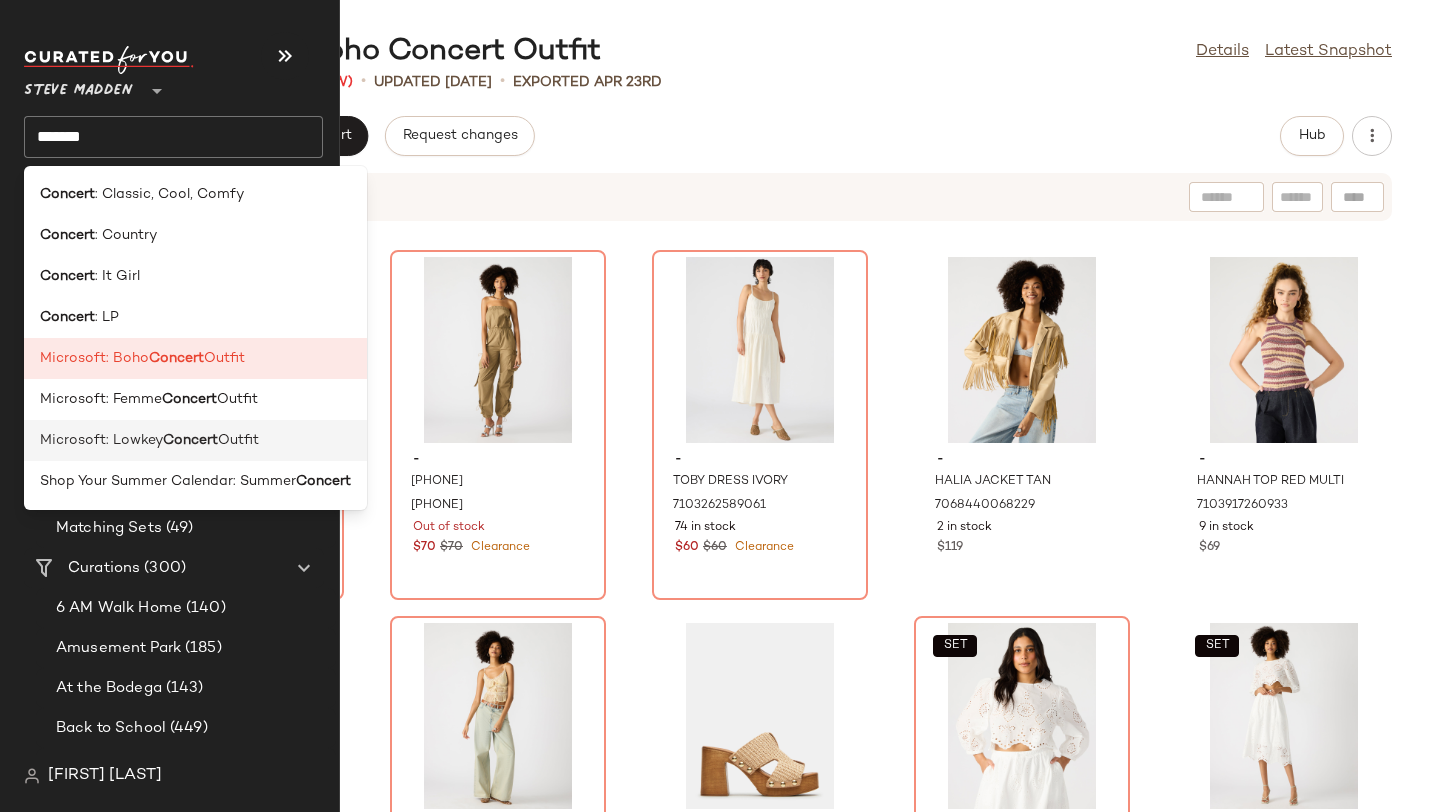 click on "Microsoft: Lowkey  Concert  Outfit" 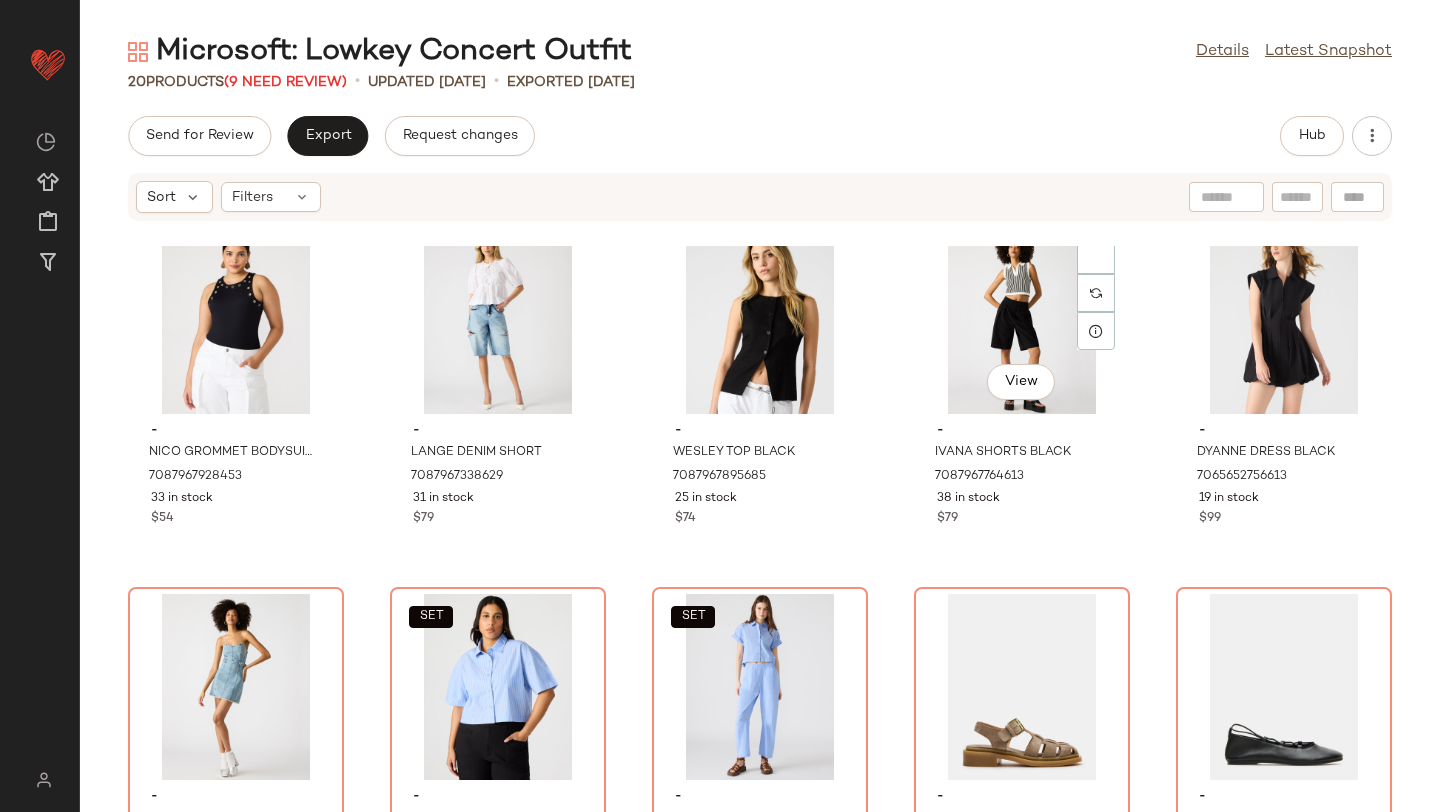 scroll, scrollTop: 0, scrollLeft: 0, axis: both 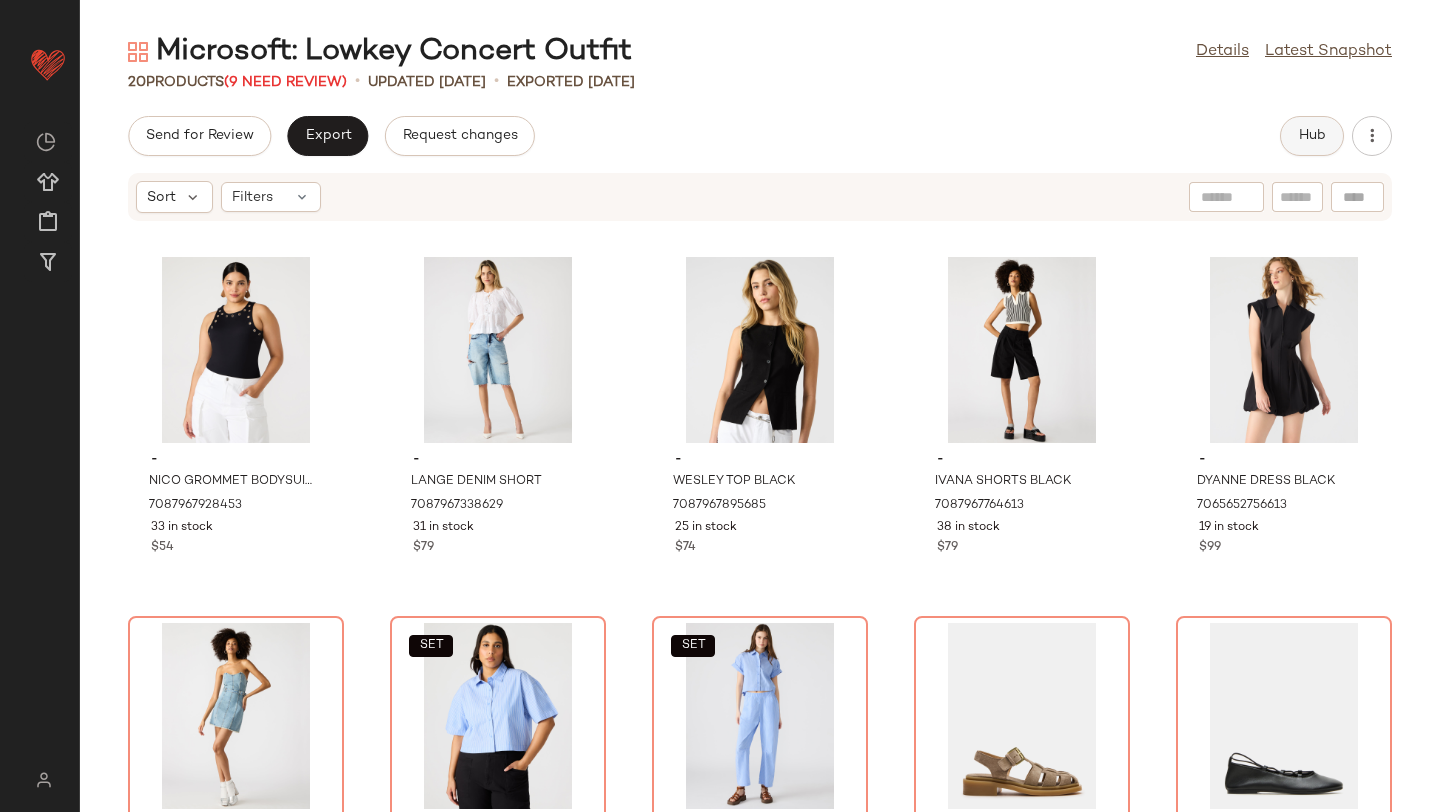 click on "Hub" at bounding box center [1312, 136] 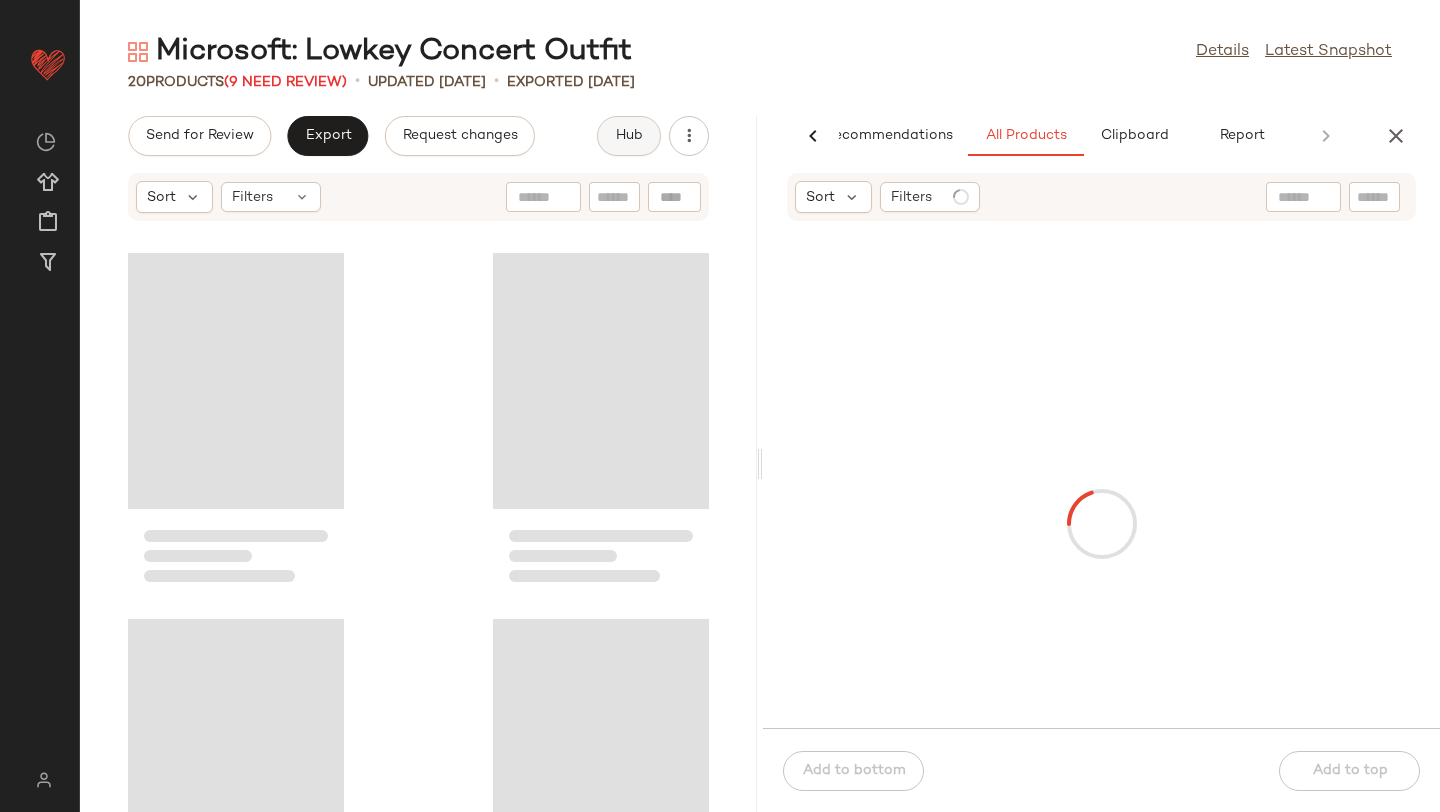 scroll, scrollTop: 0, scrollLeft: 47, axis: horizontal 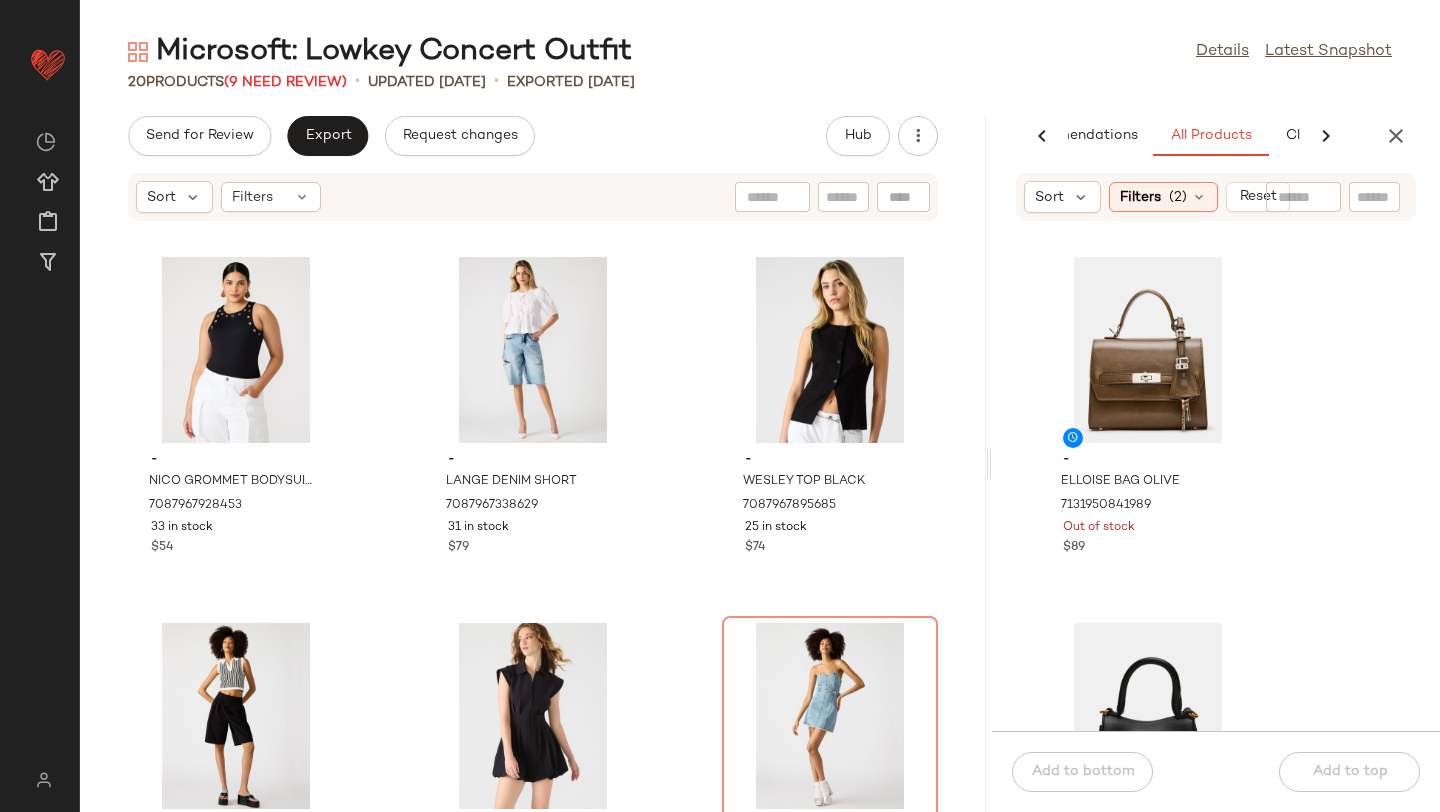 drag, startPoint x: 760, startPoint y: 408, endPoint x: 1057, endPoint y: 398, distance: 297.1683 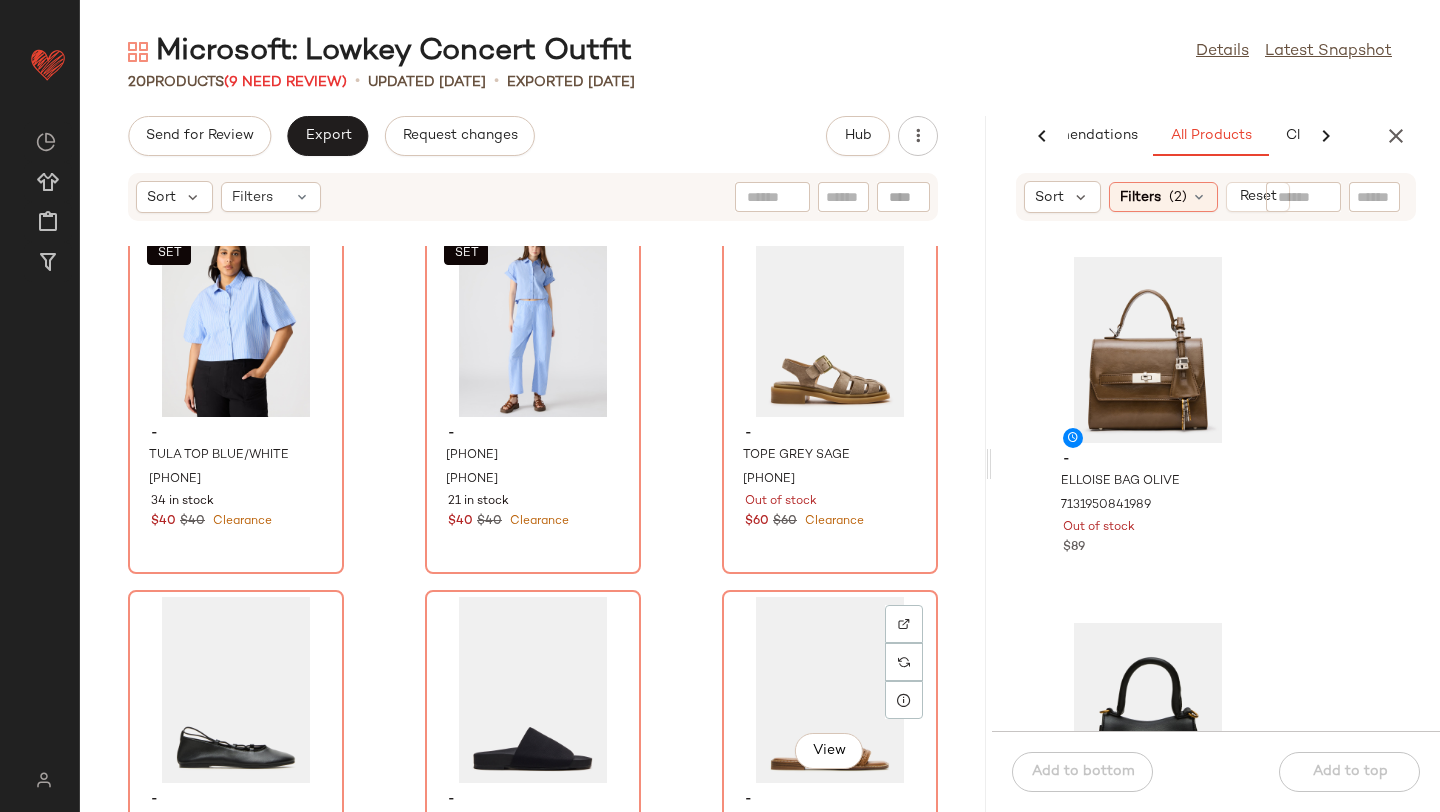 scroll, scrollTop: 770, scrollLeft: 0, axis: vertical 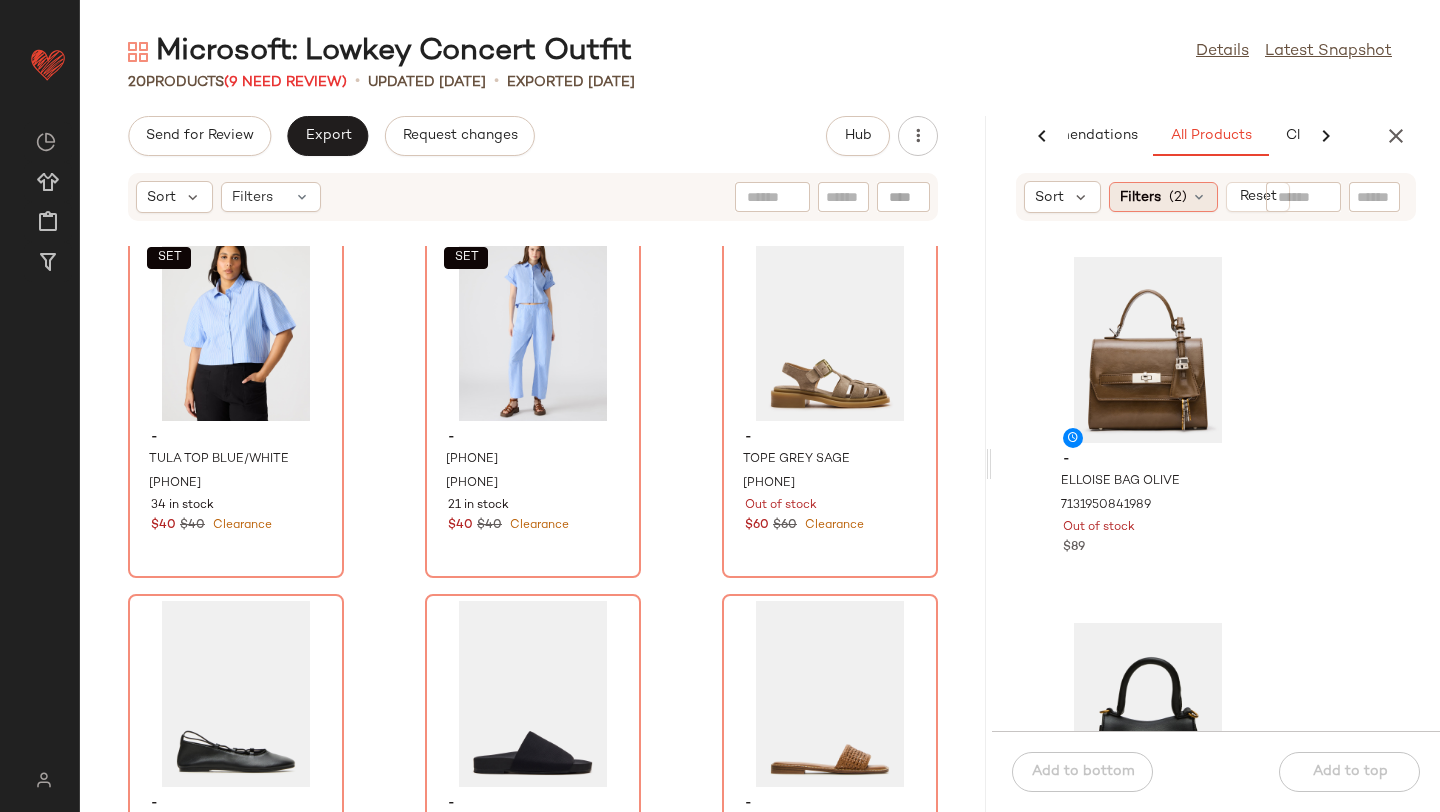 click on "Filters  (2)" 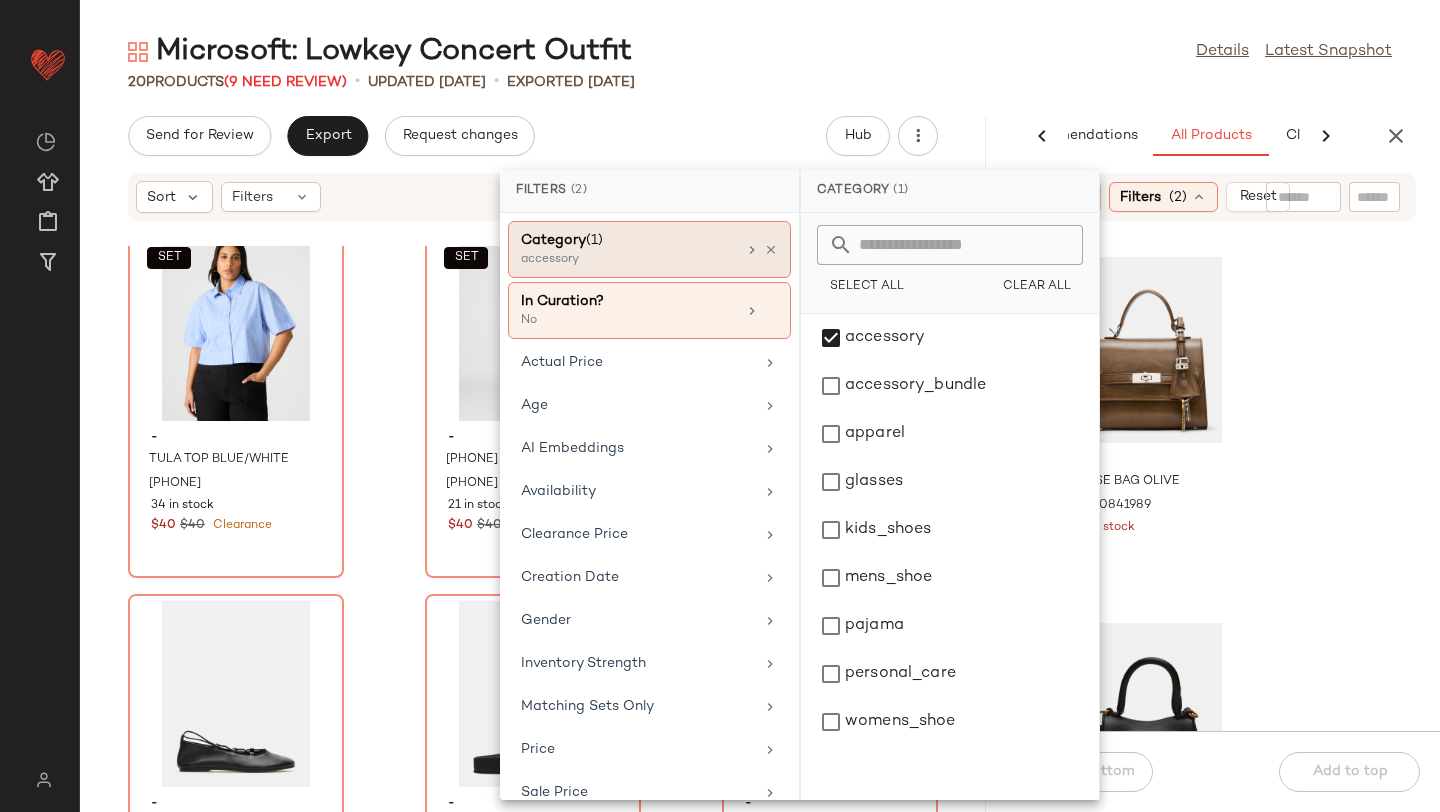 click on "accessory" at bounding box center [621, 260] 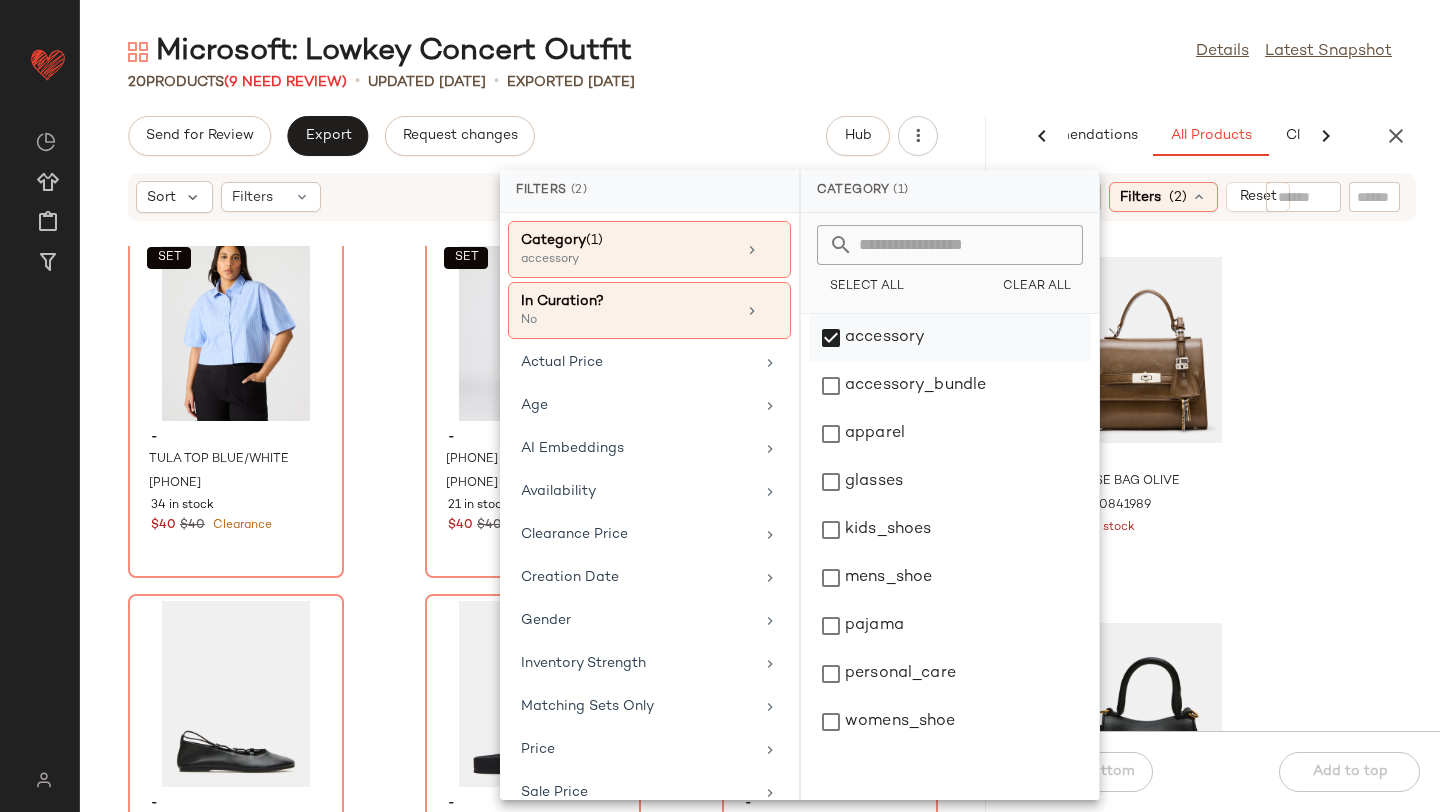 click on "accessory" 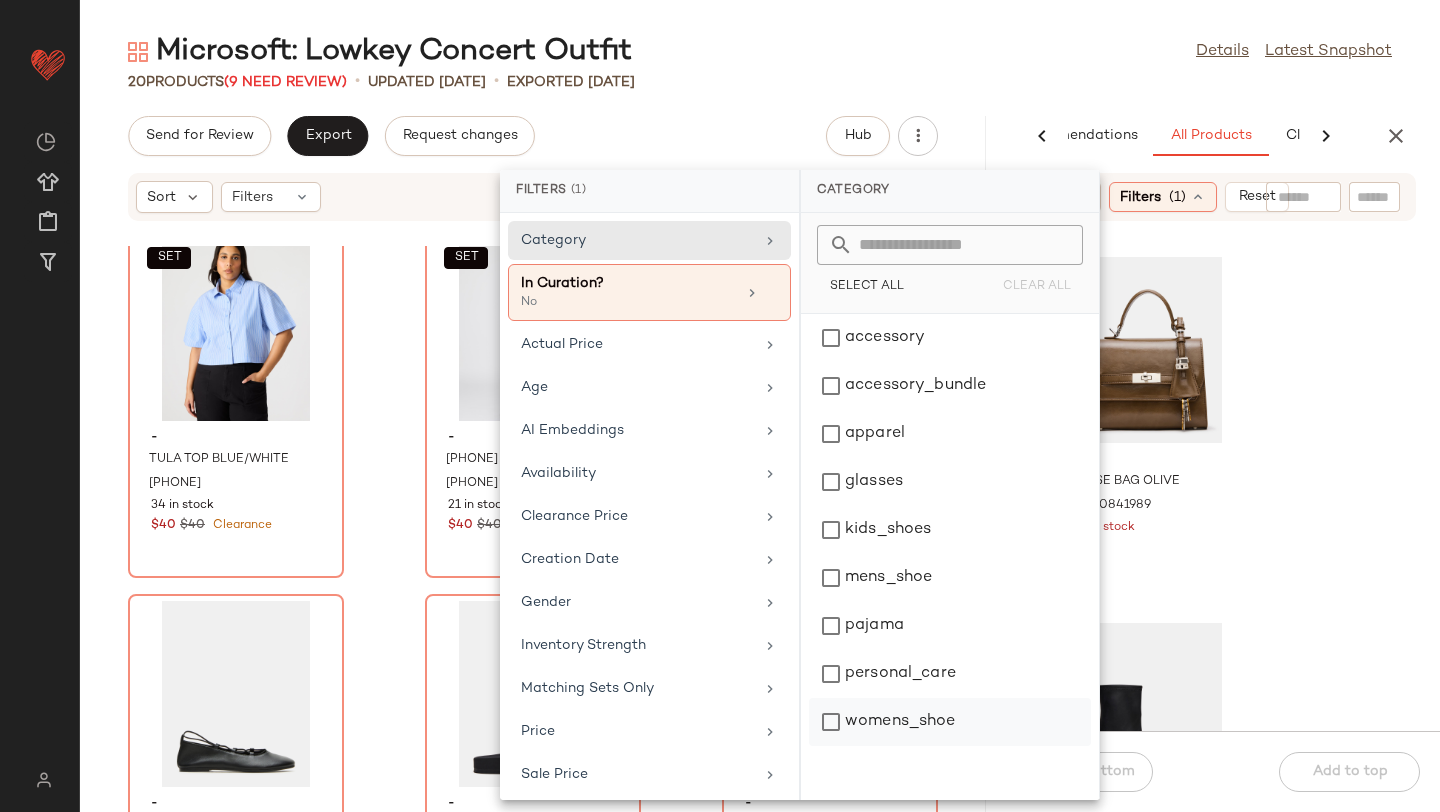 click on "womens_shoe" 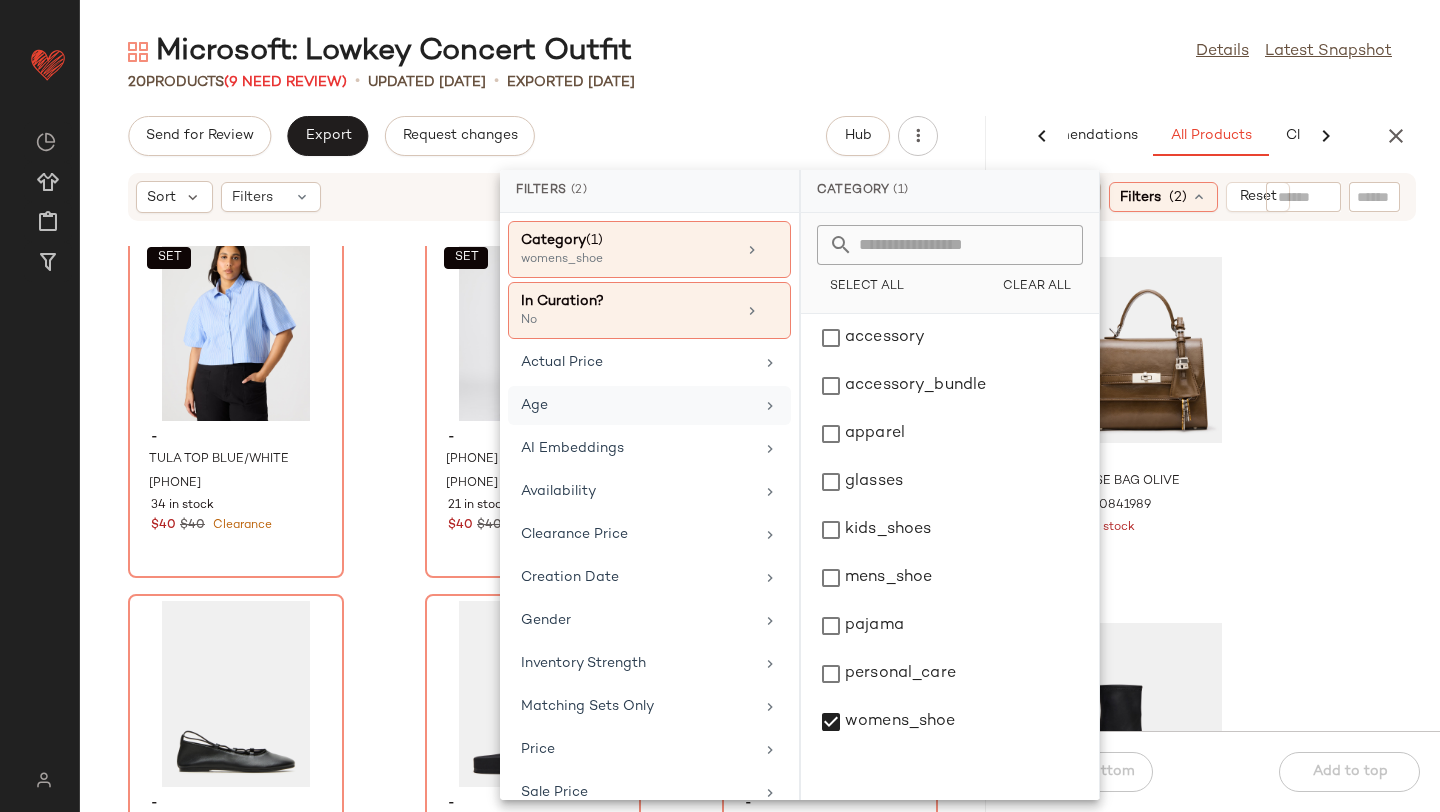 click on "Age" at bounding box center (637, 405) 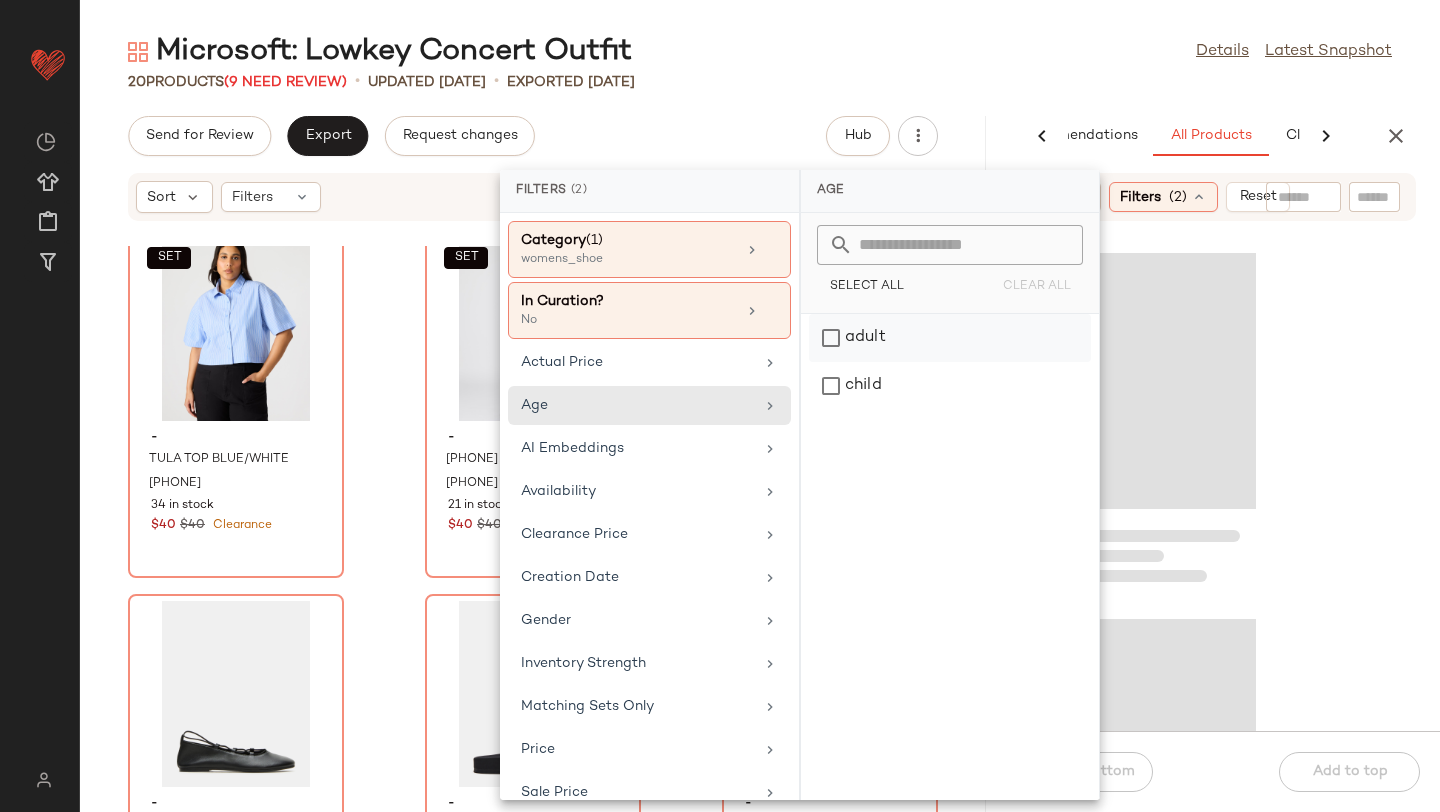 click on "adult" 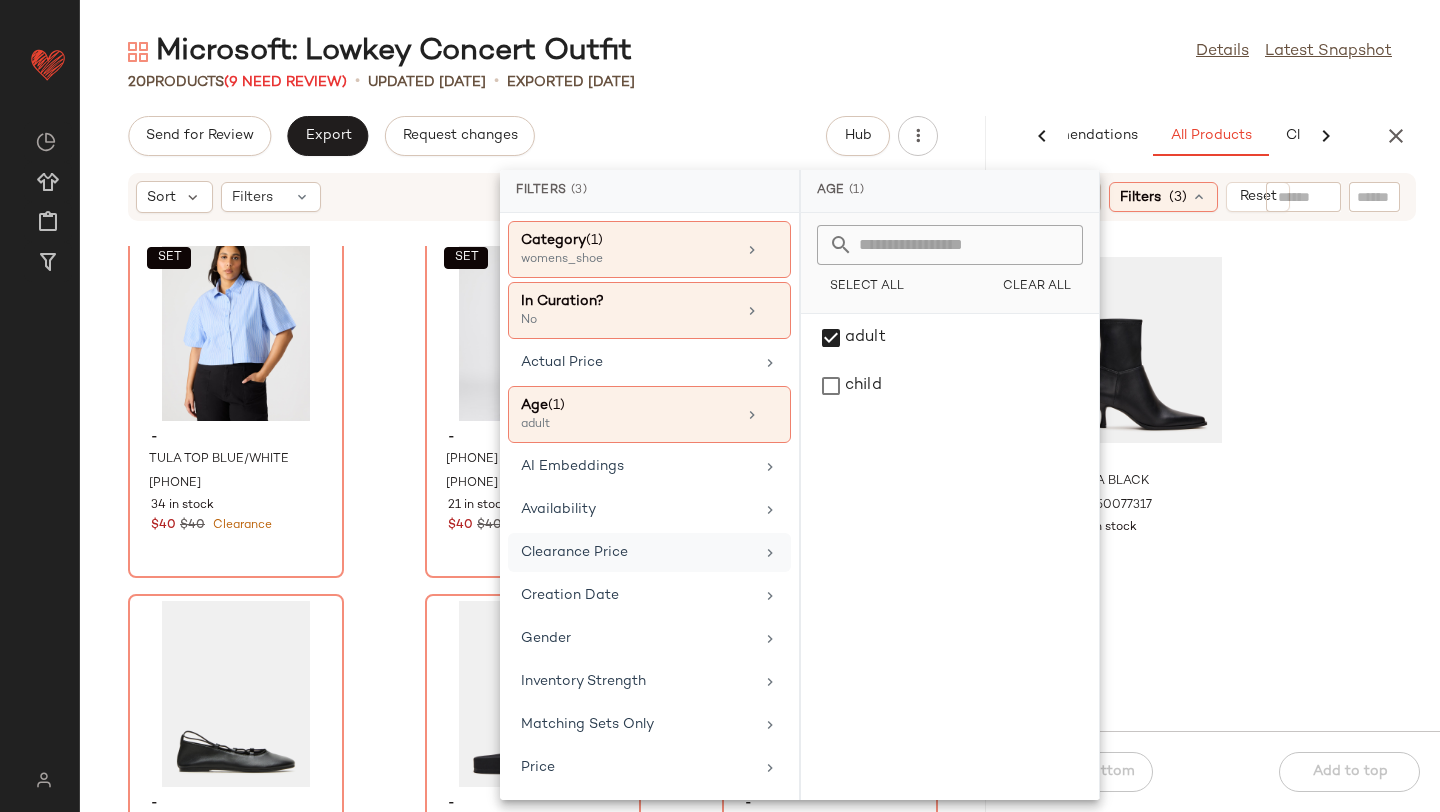 click on "Clearance Price" at bounding box center (637, 552) 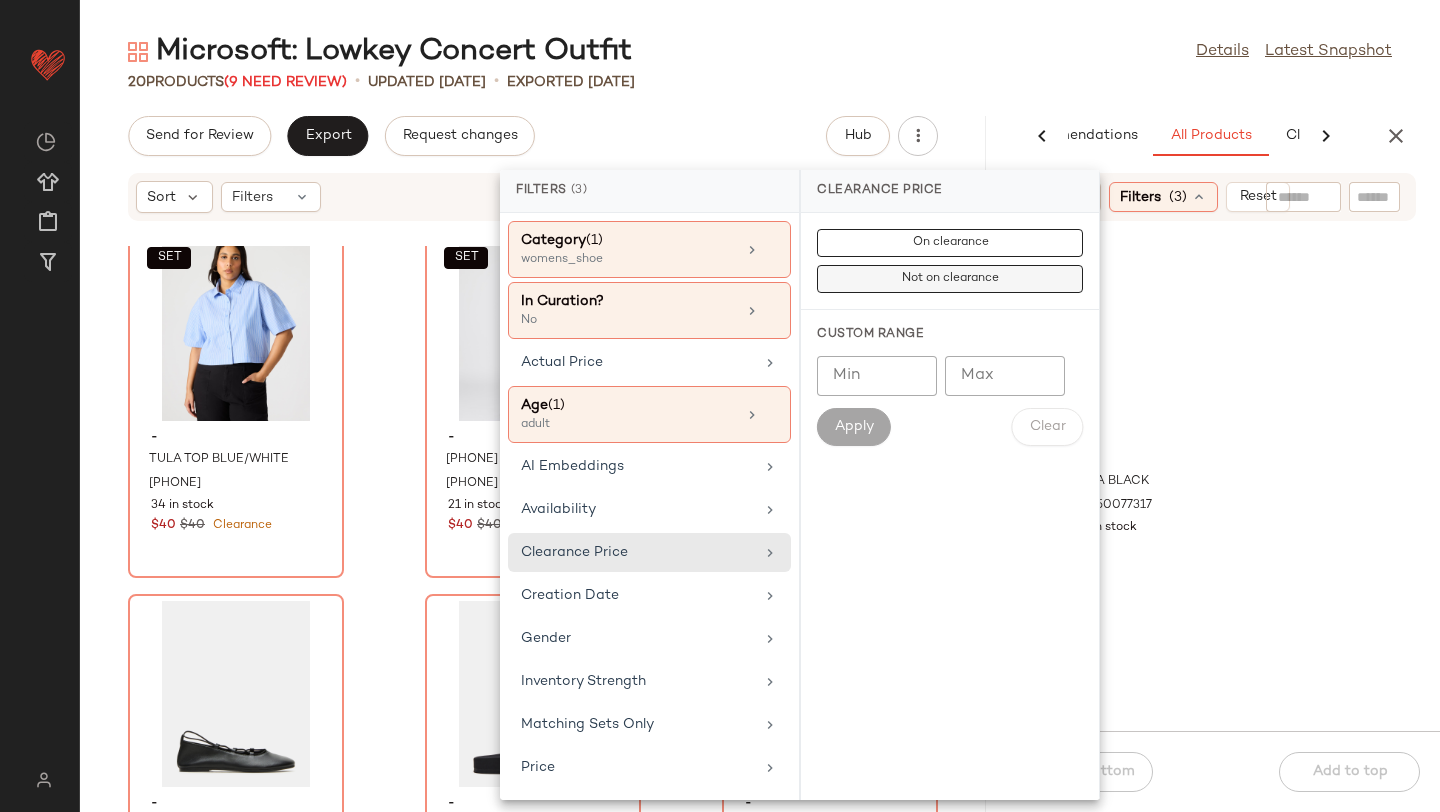 click on "Not on clearance" 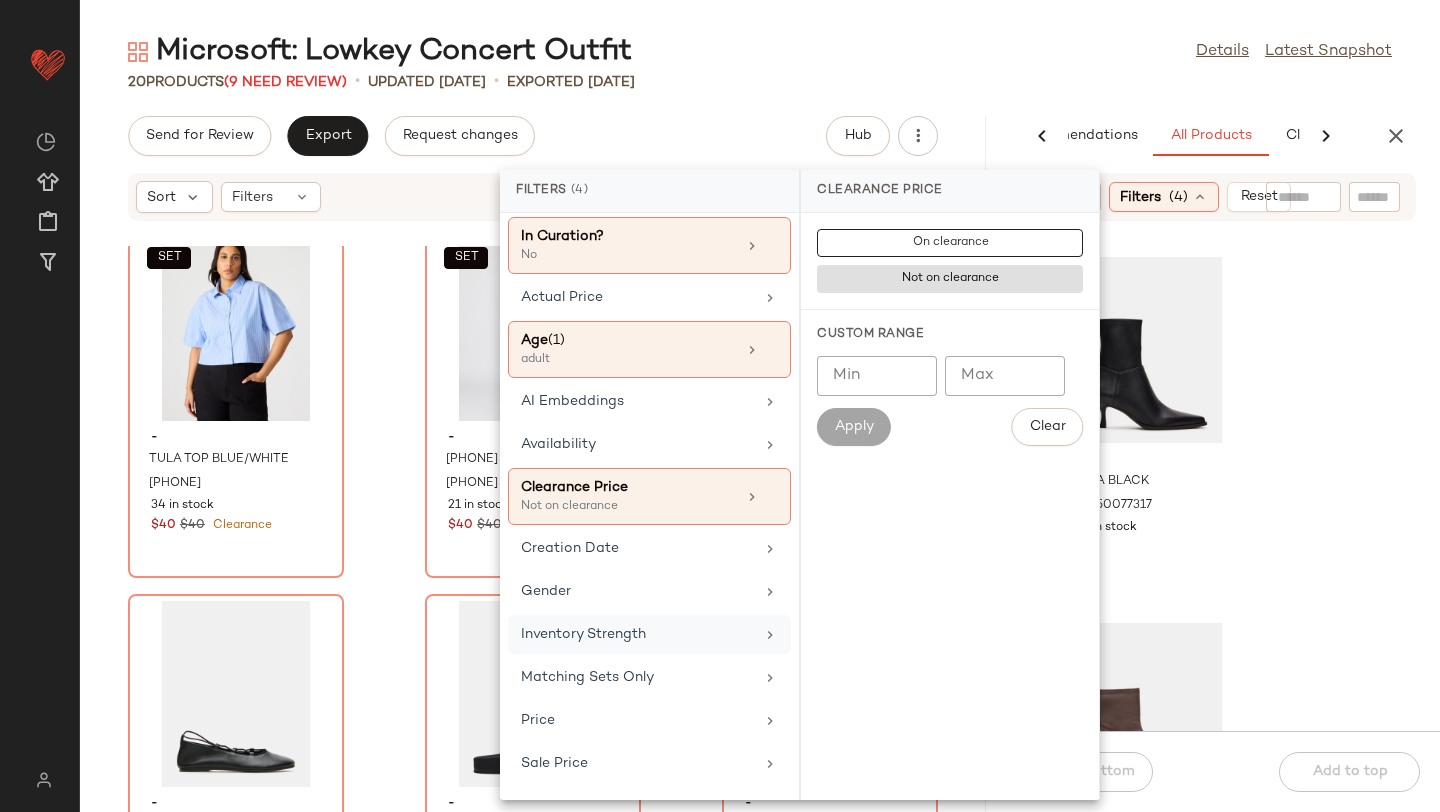 scroll, scrollTop: 66, scrollLeft: 0, axis: vertical 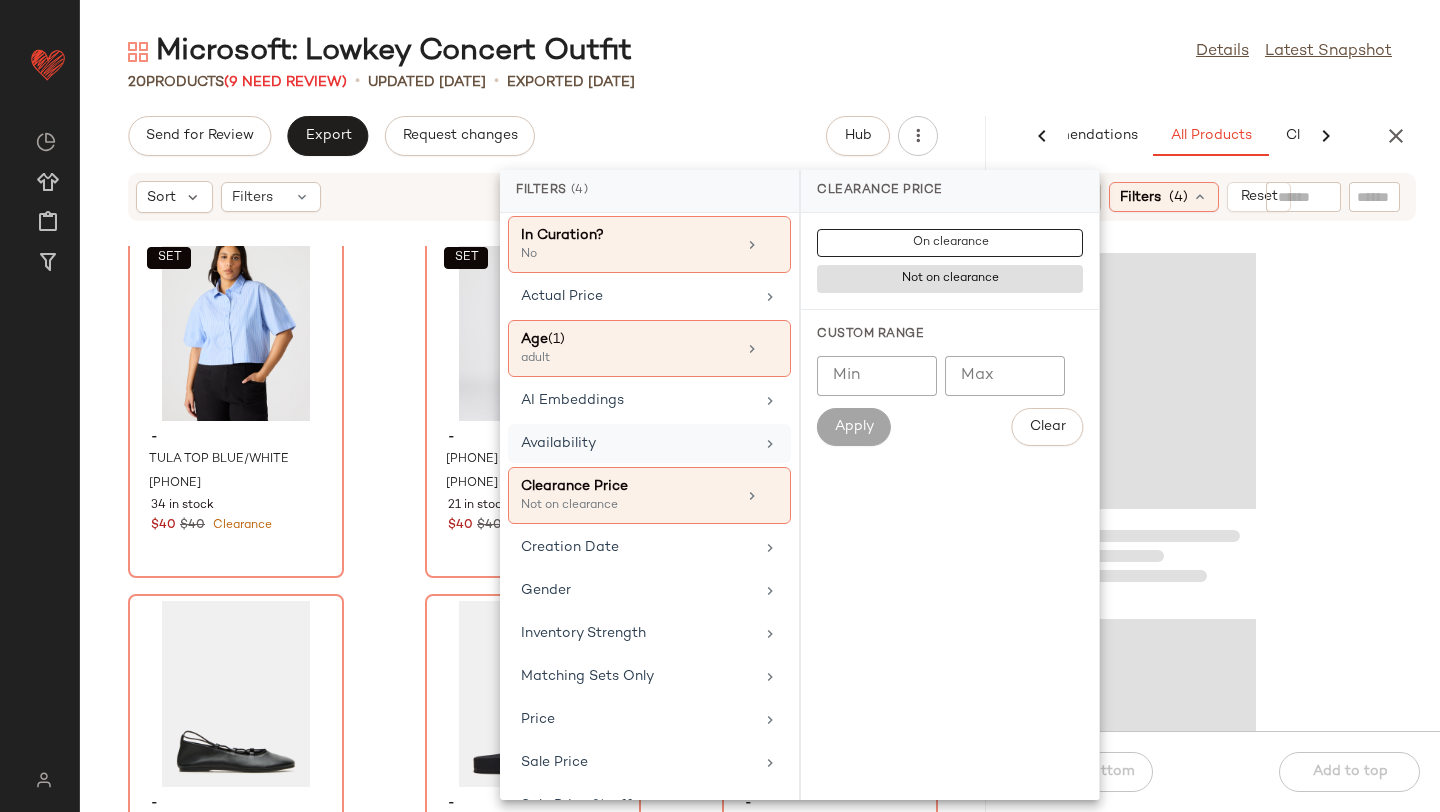 click on "Availability" at bounding box center [637, 443] 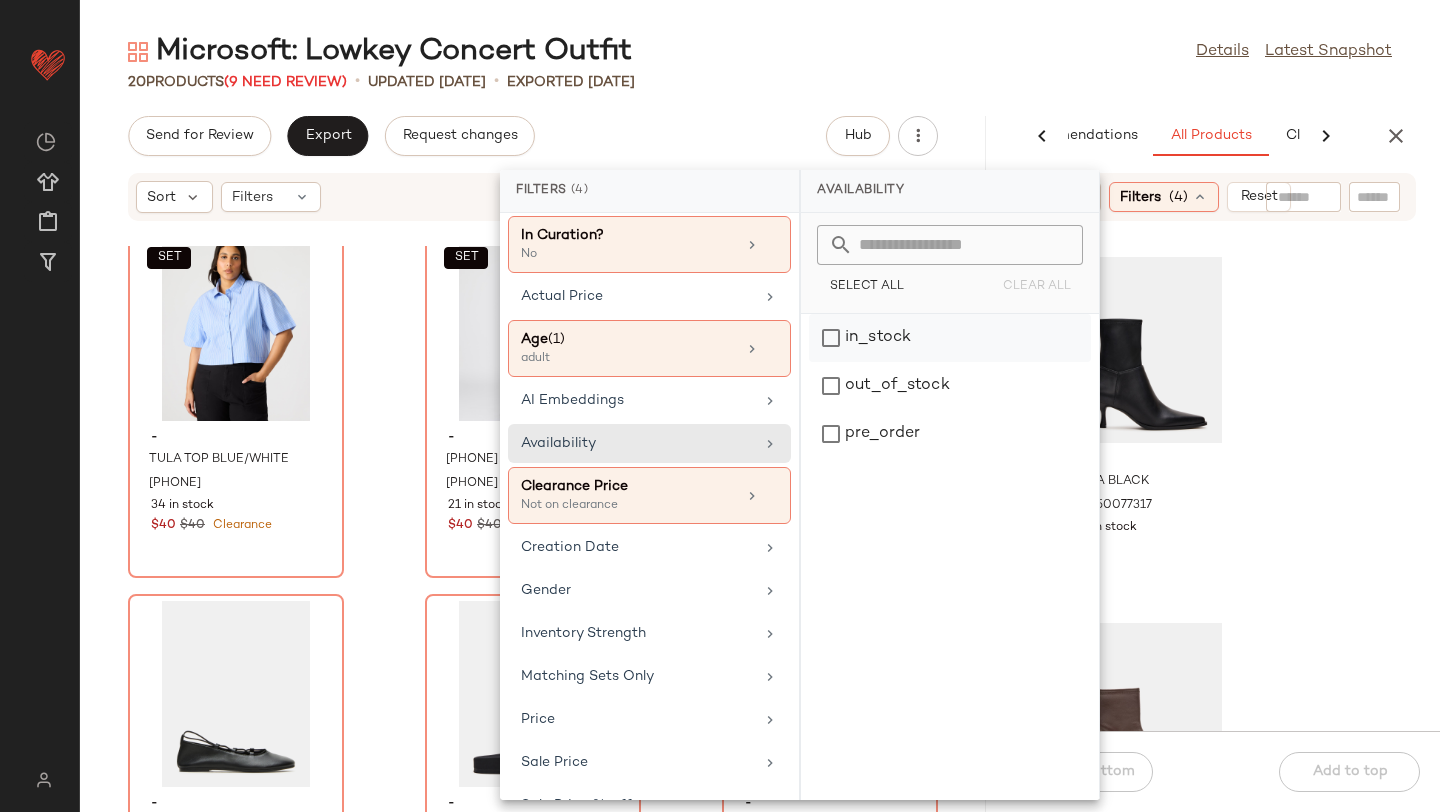 click on "in_stock" 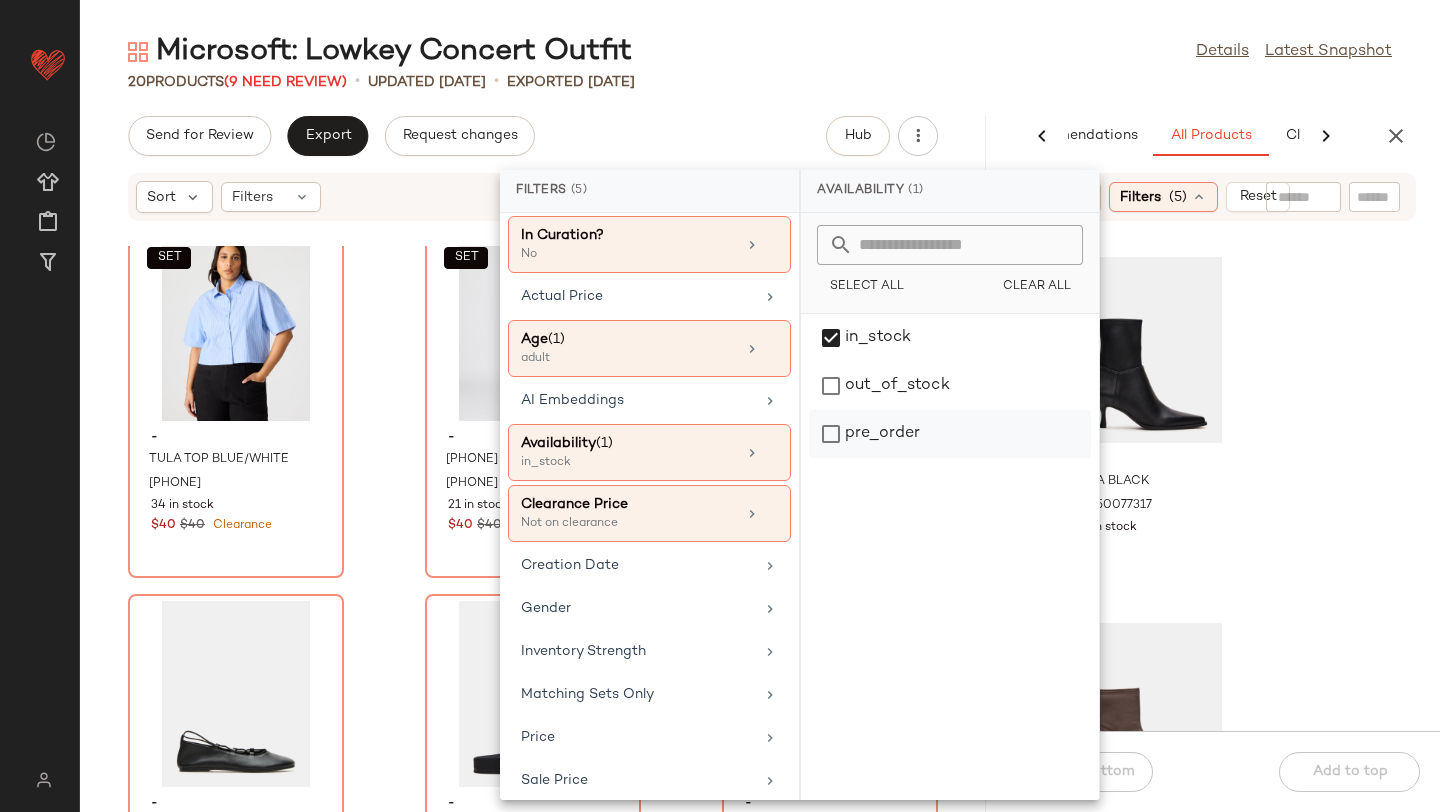 click on "pre_order" 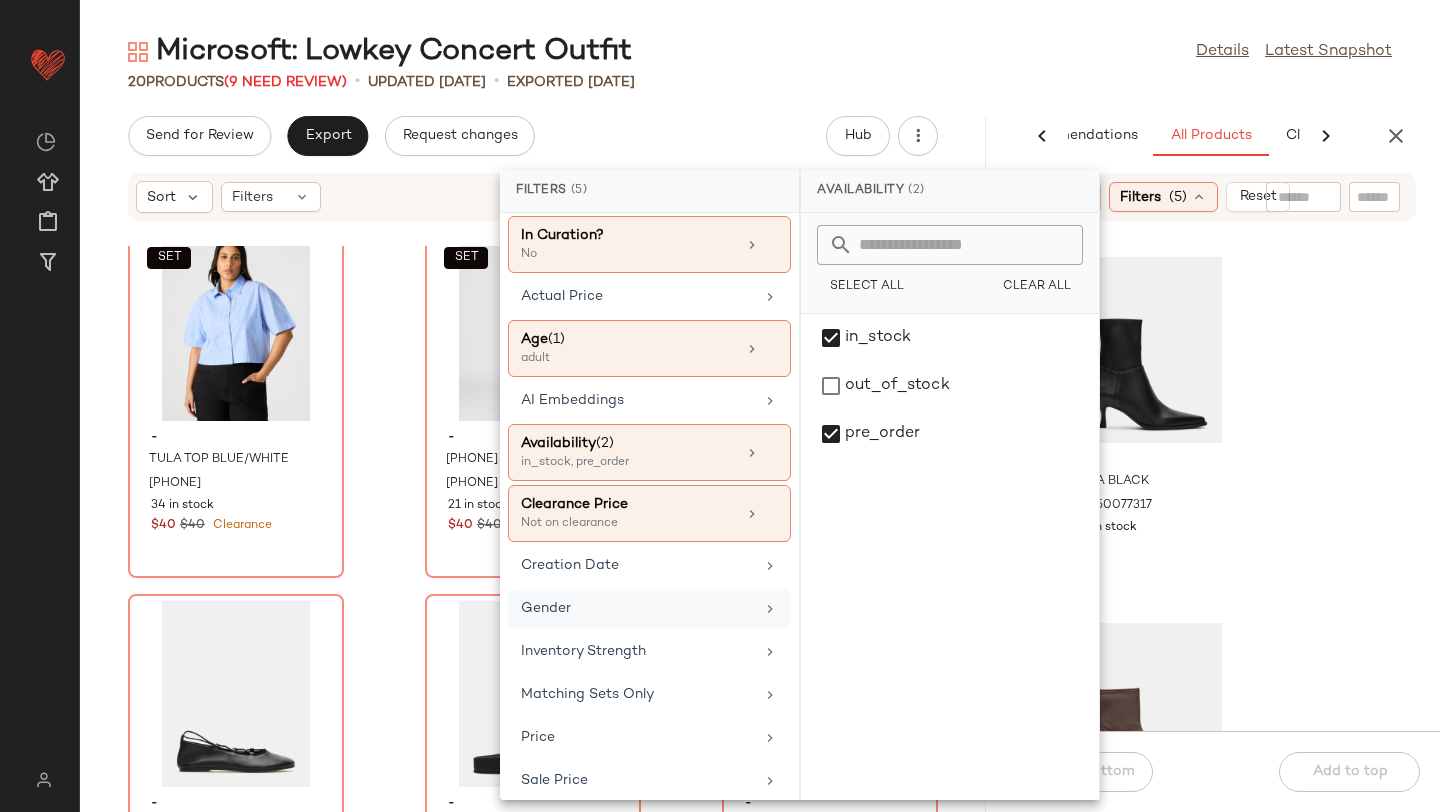 scroll, scrollTop: 164, scrollLeft: 0, axis: vertical 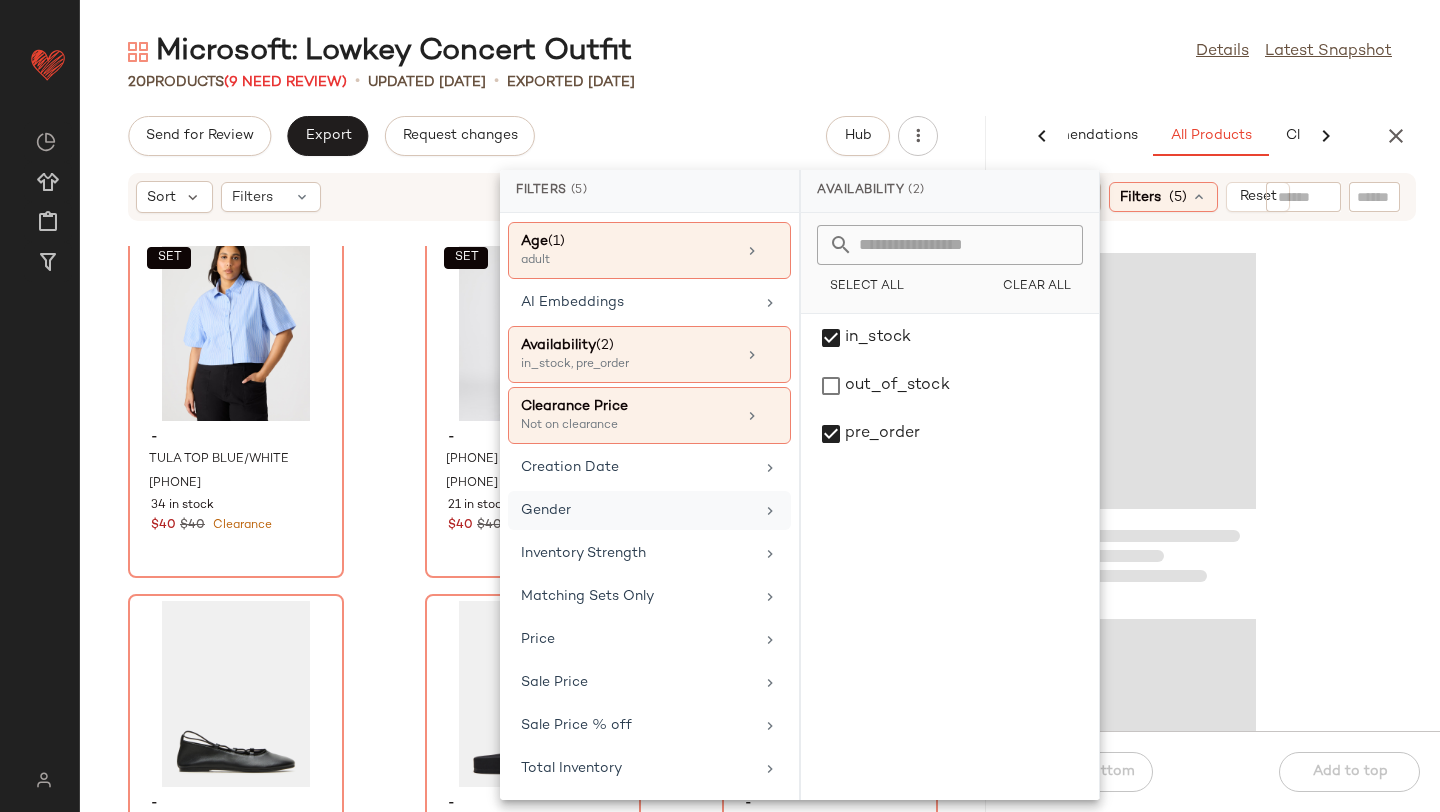 click on "Gender" at bounding box center (637, 510) 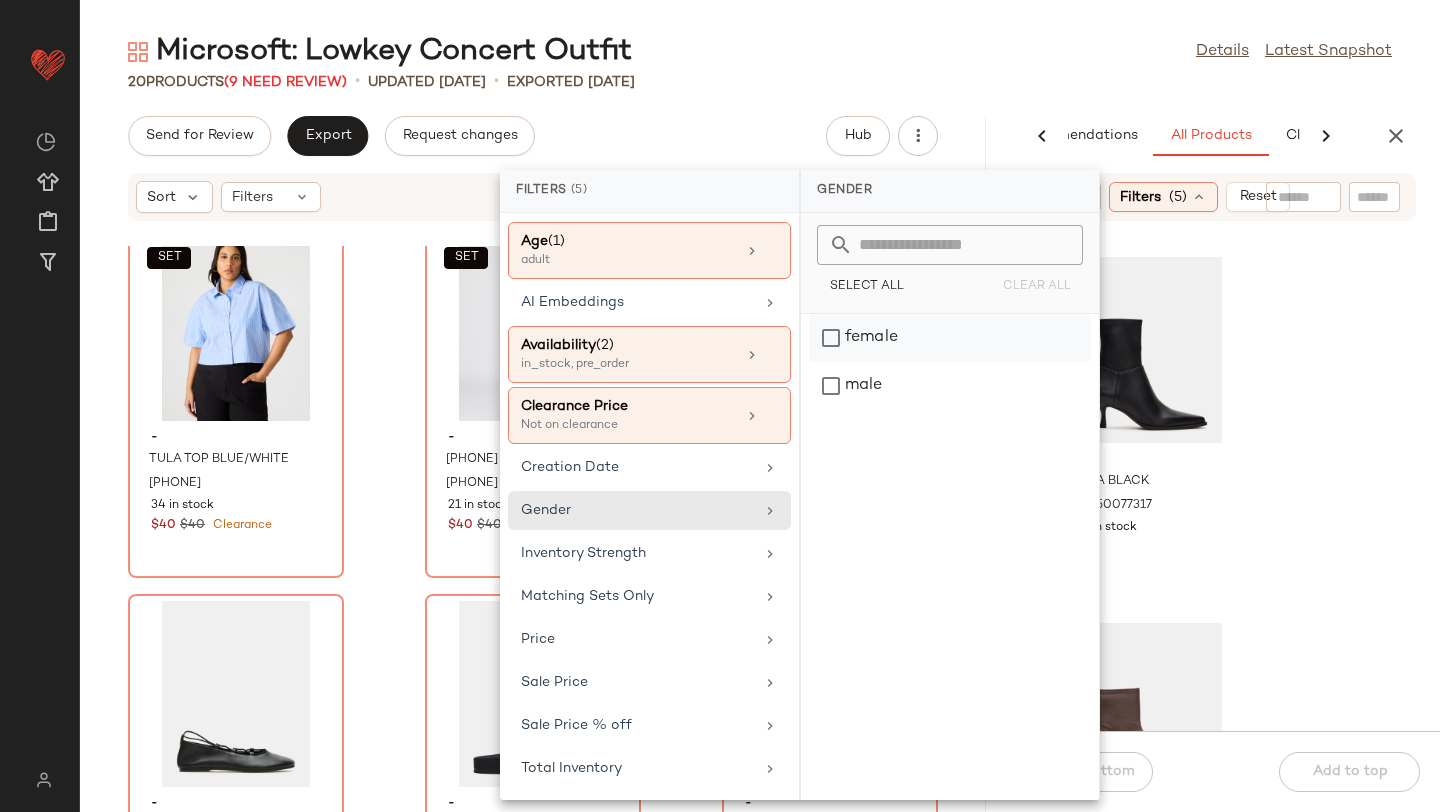 click on "female" 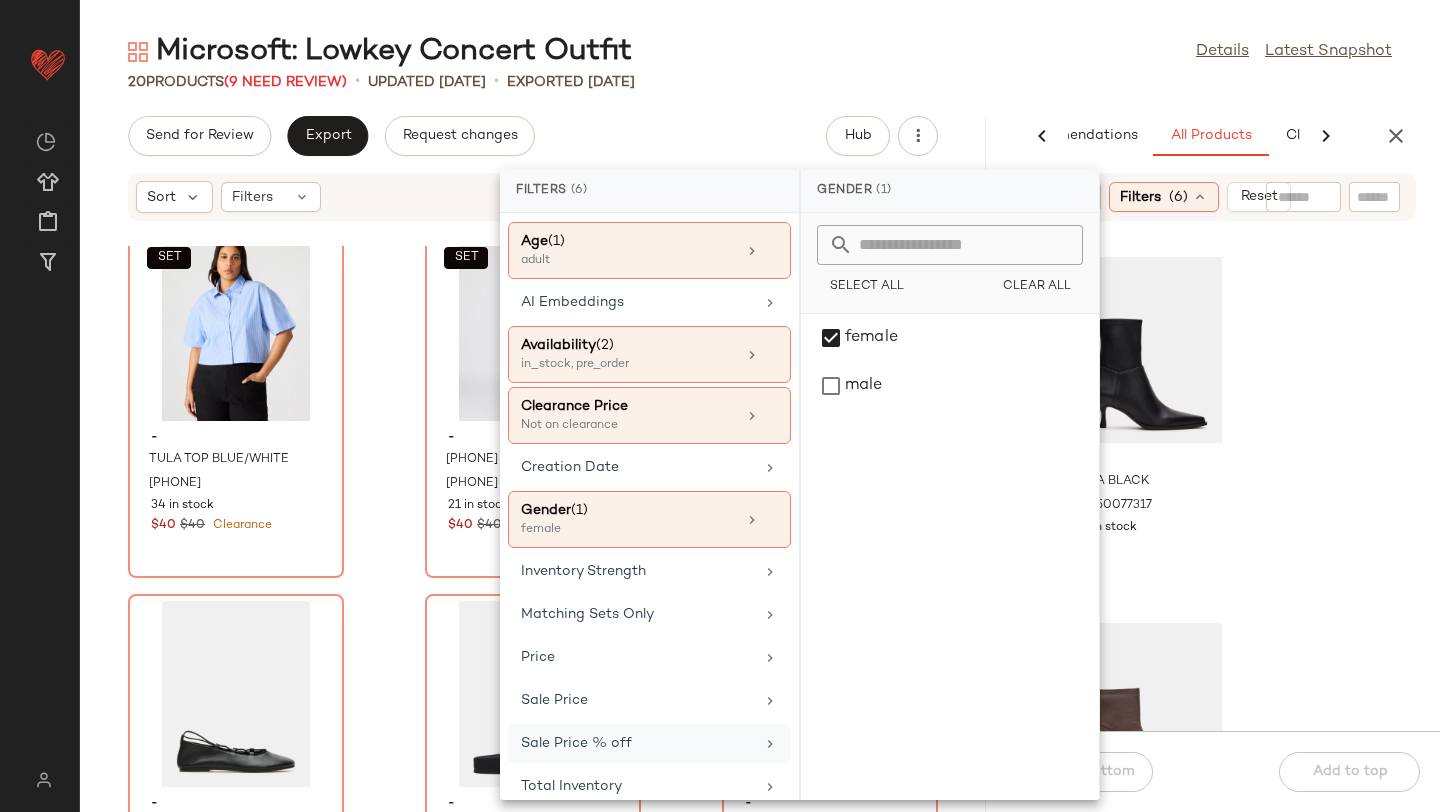 scroll, scrollTop: 182, scrollLeft: 0, axis: vertical 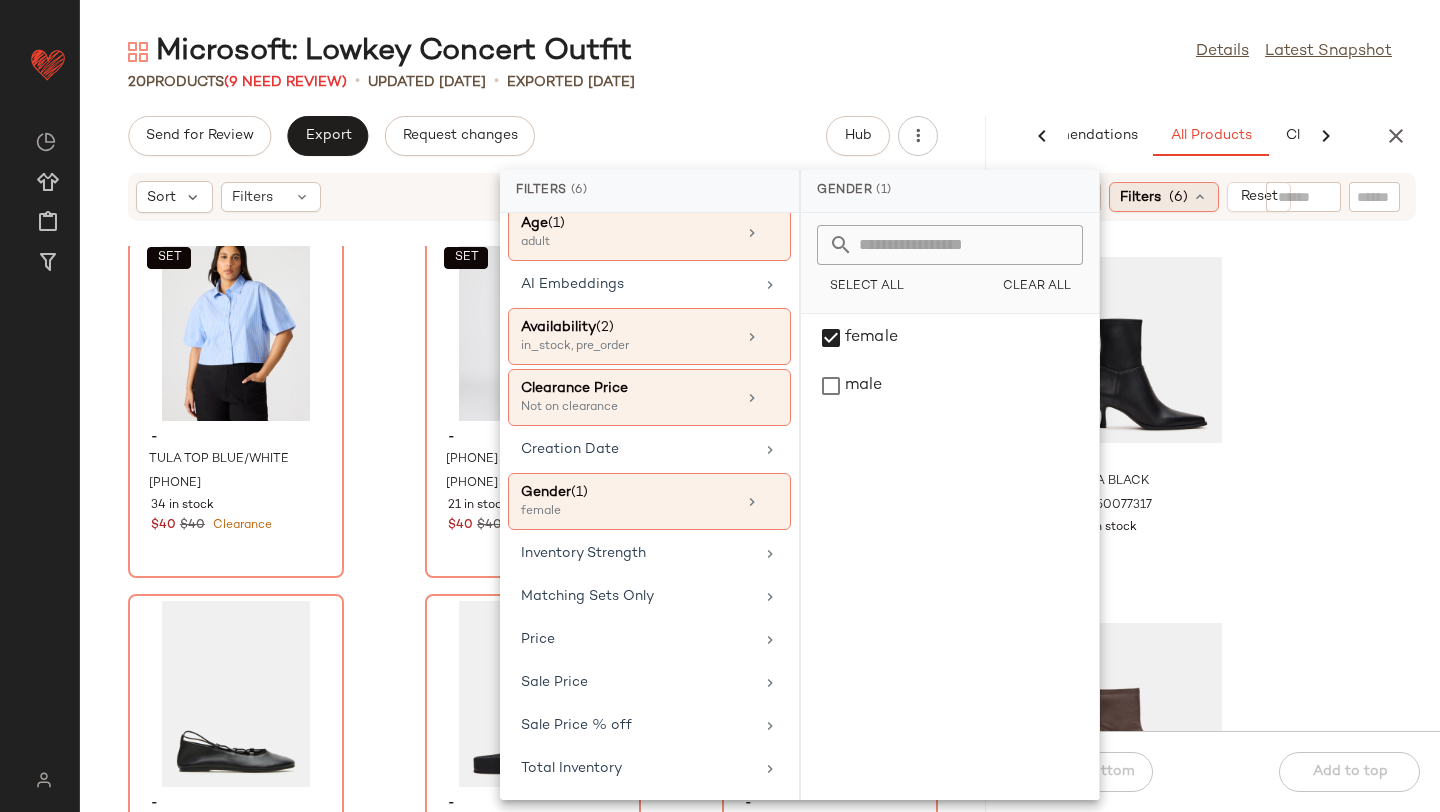 click on "Filters" at bounding box center (1140, 197) 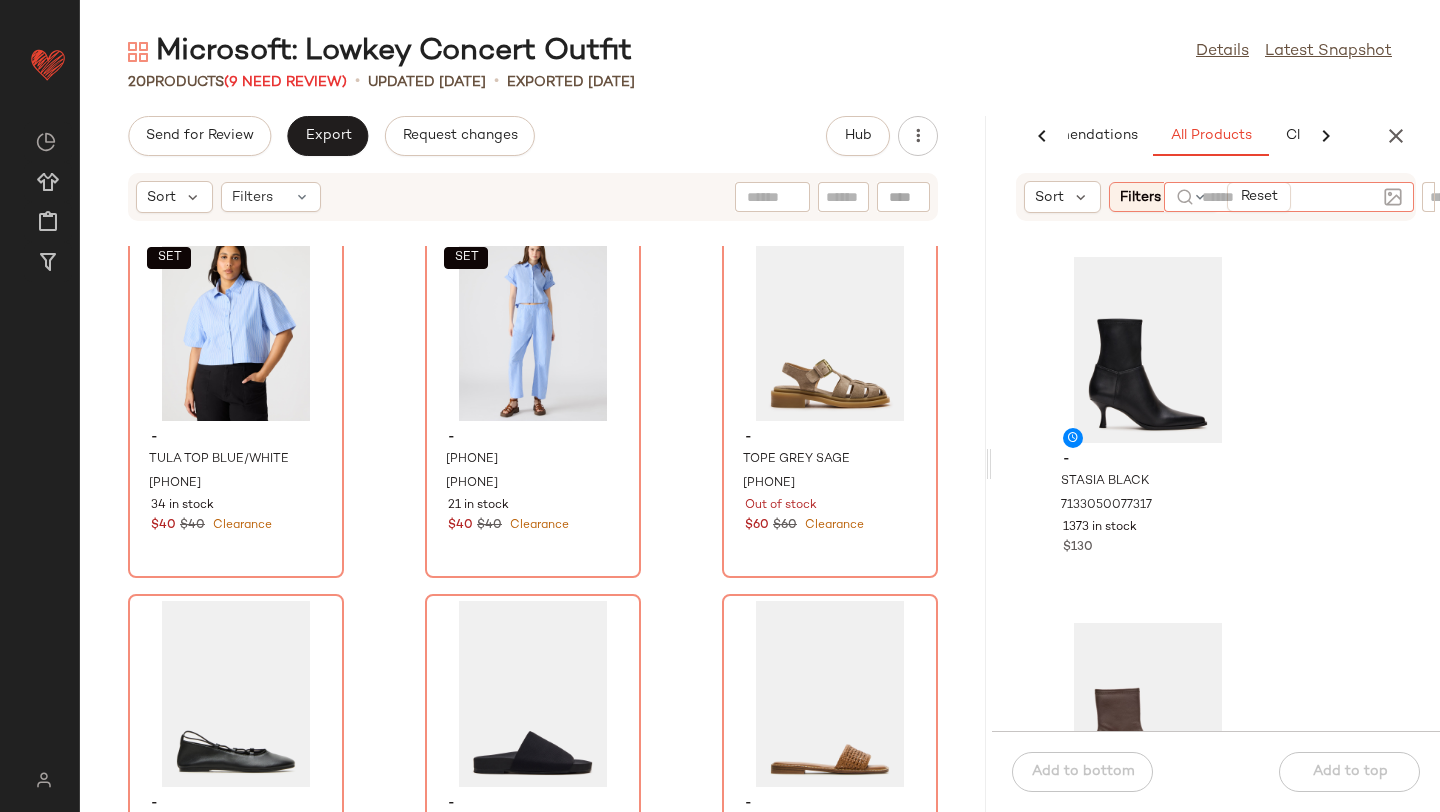click 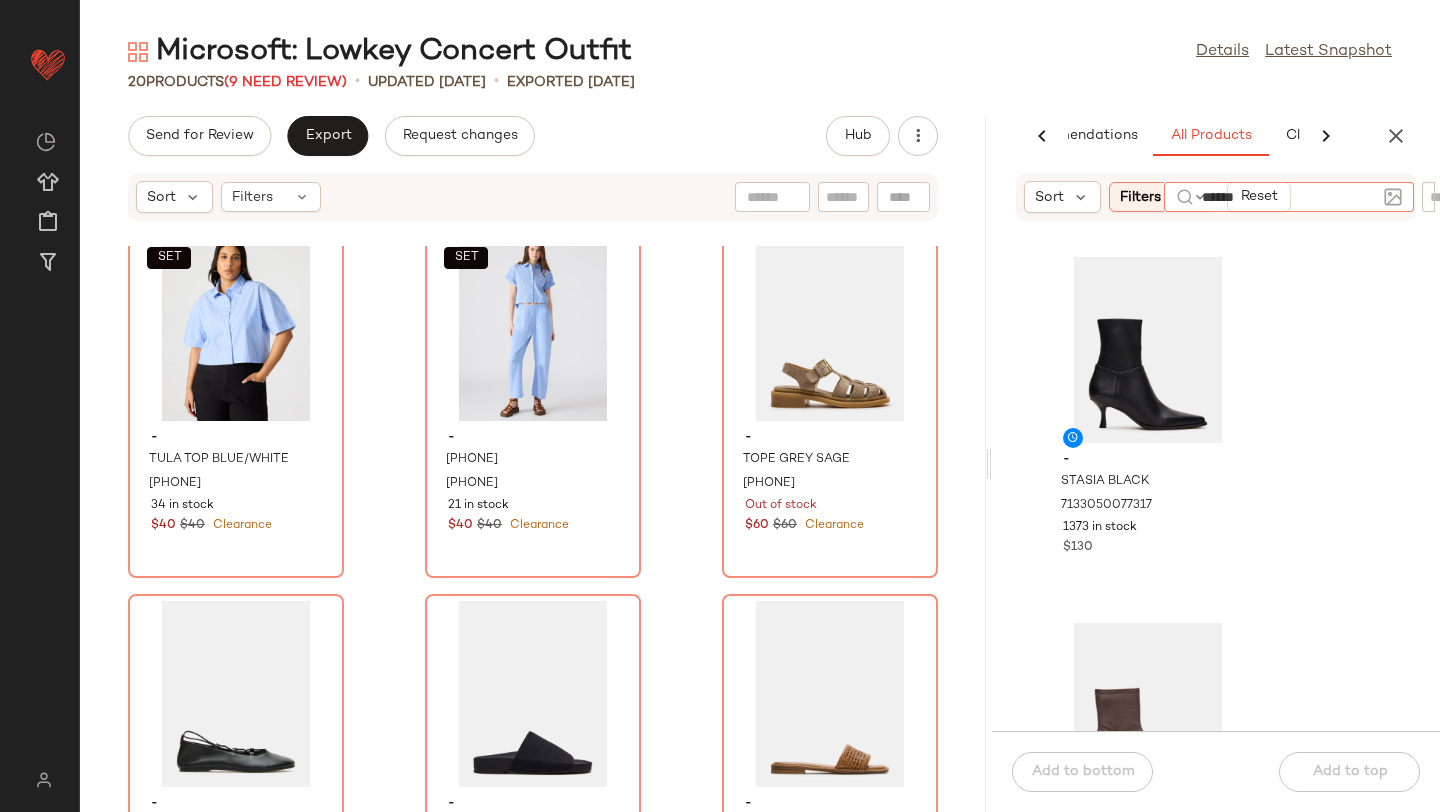 type on "*******" 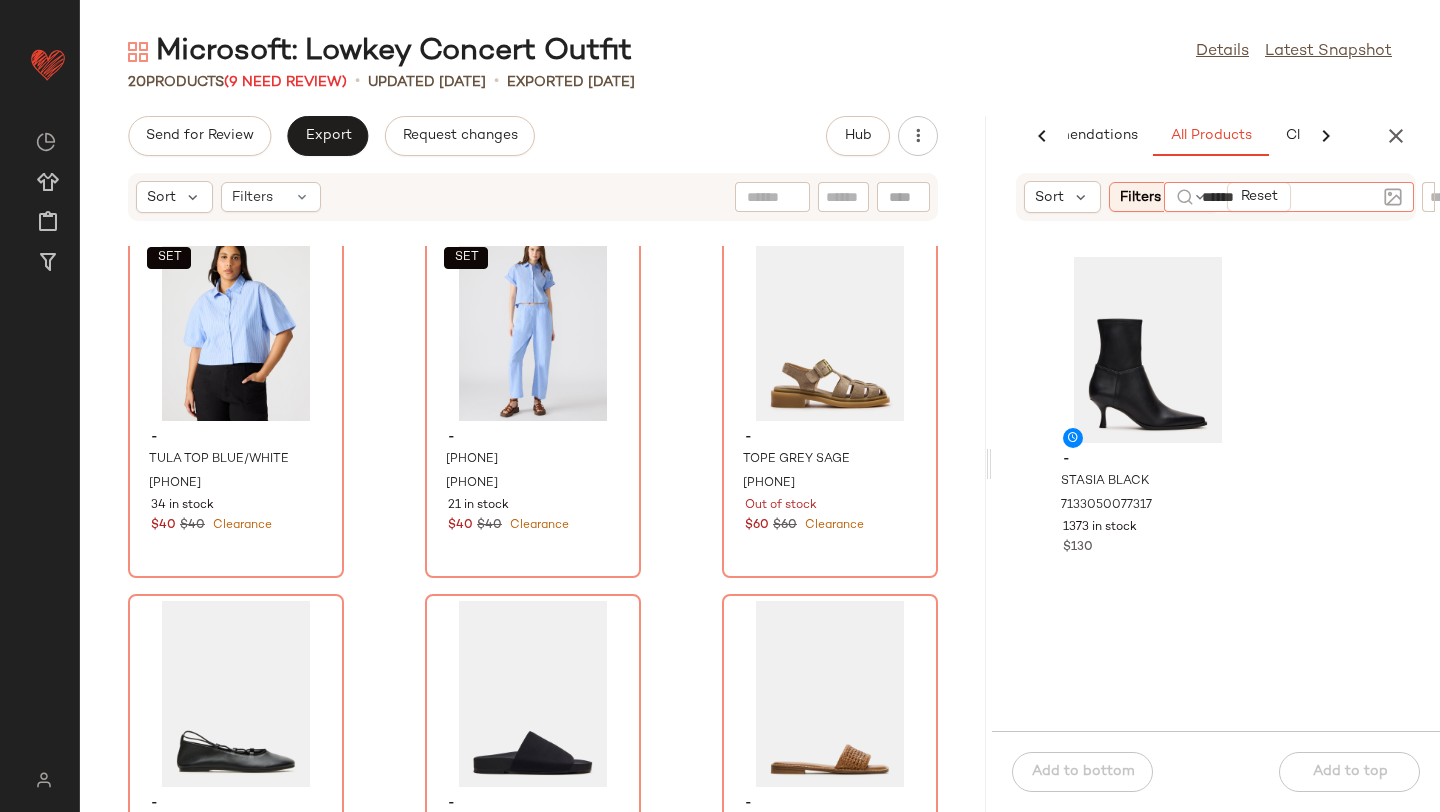type on "*******" 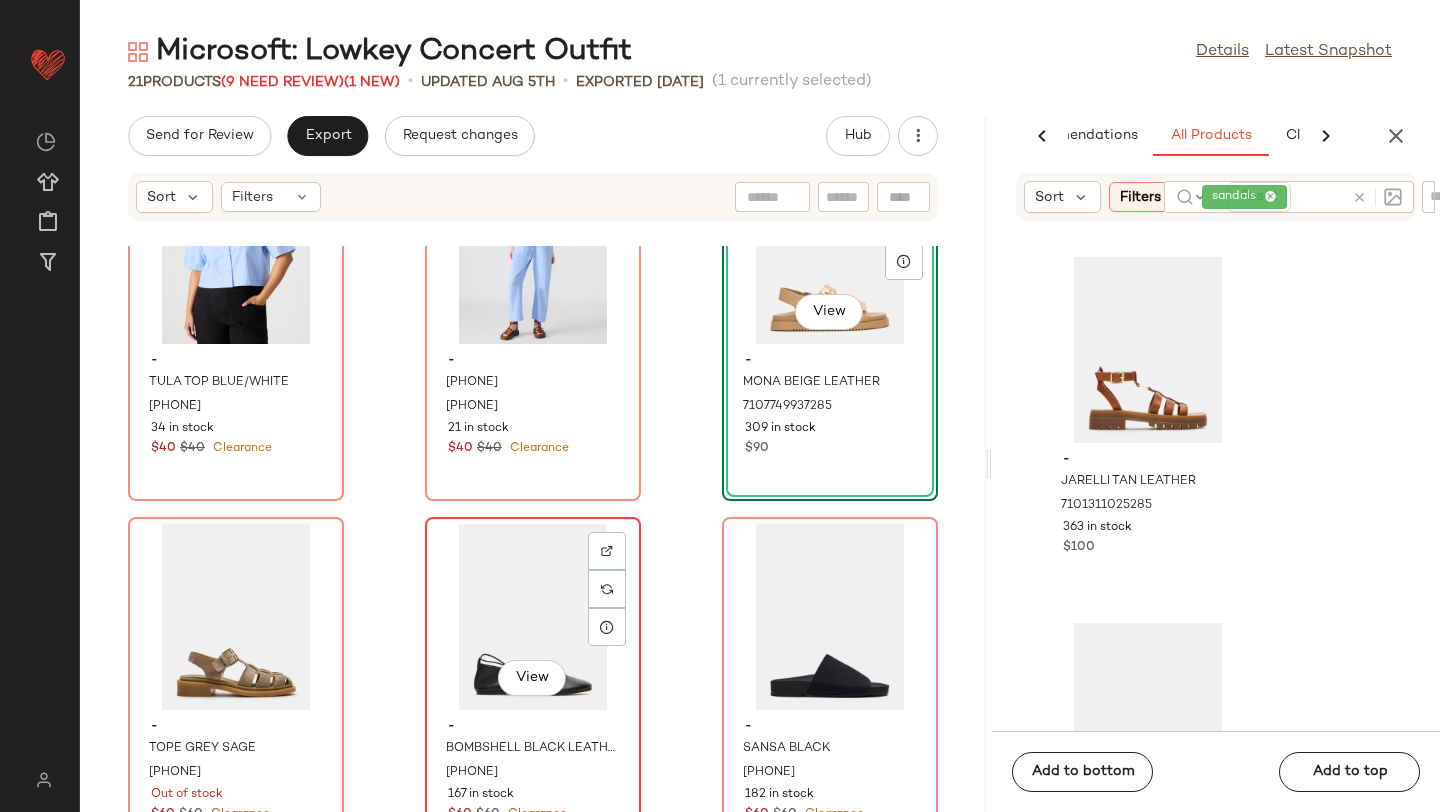 scroll, scrollTop: 868, scrollLeft: 0, axis: vertical 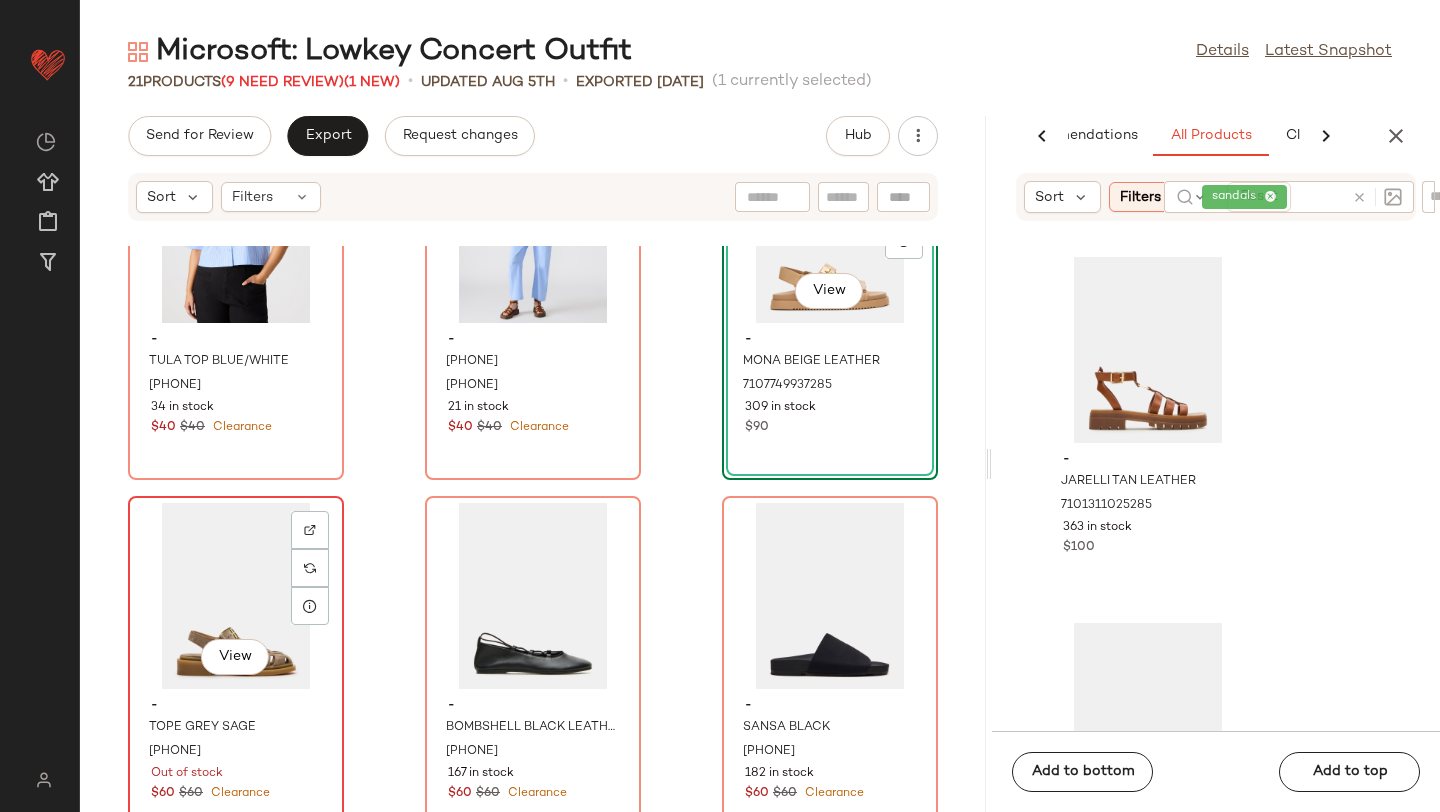 click on "View" 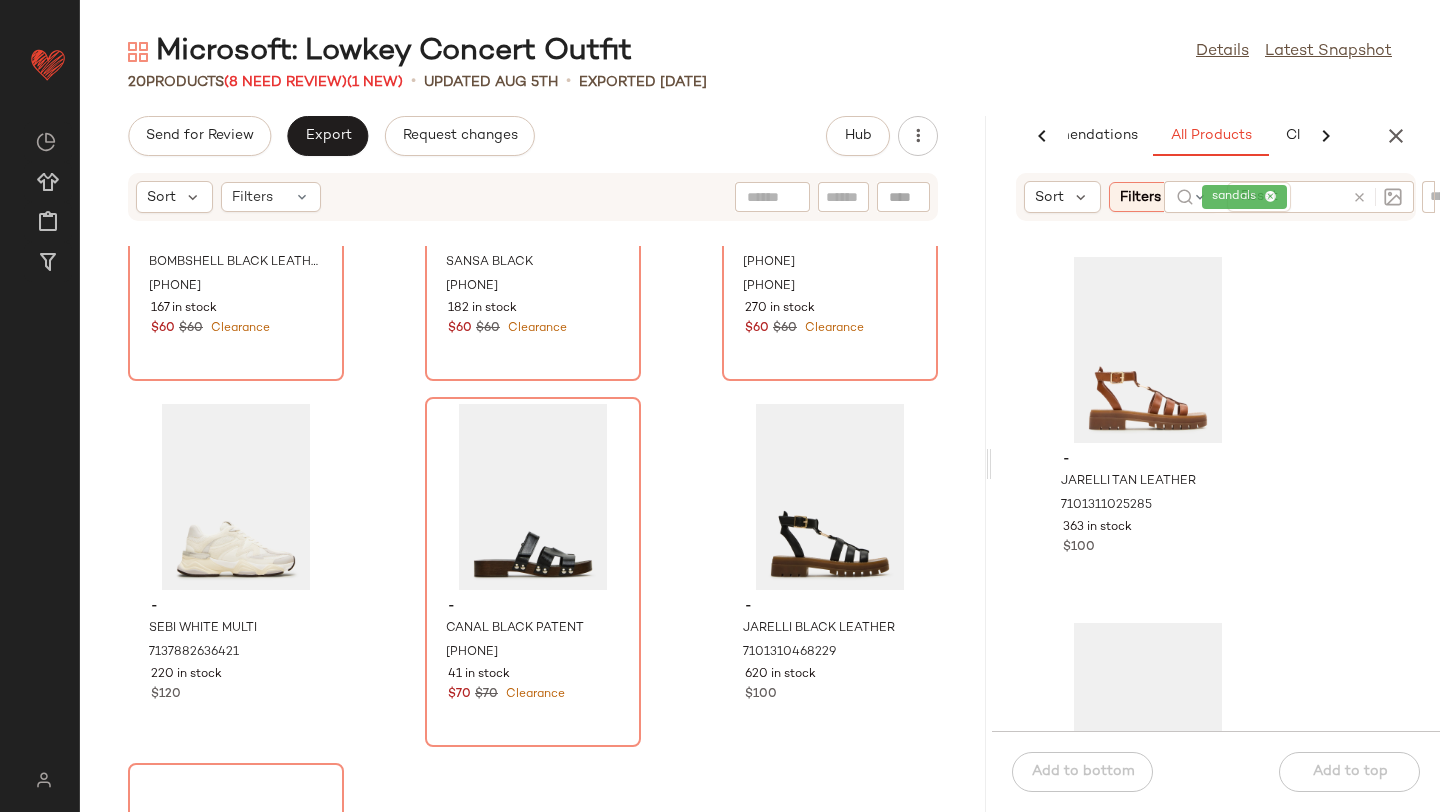 scroll, scrollTop: 1349, scrollLeft: 0, axis: vertical 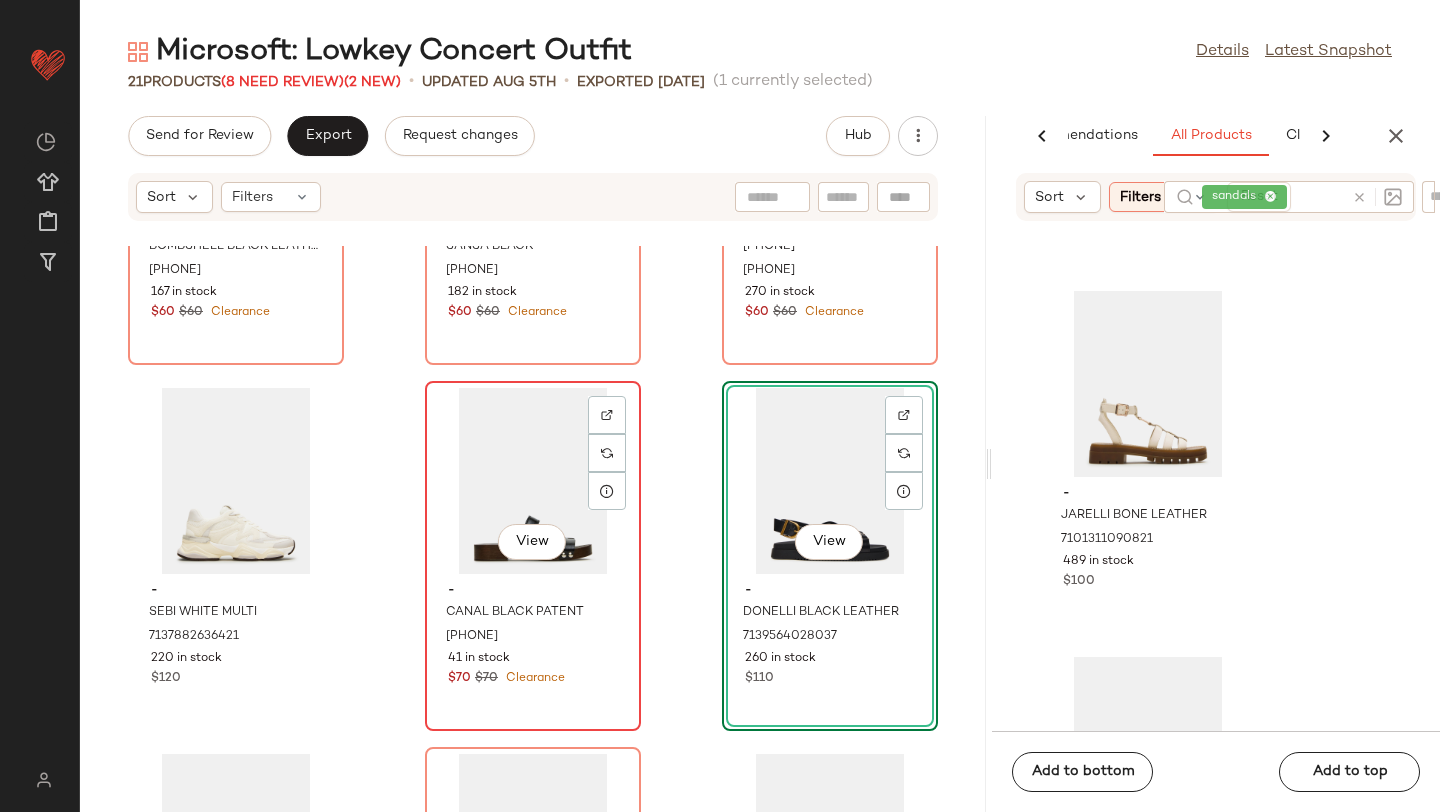 click on "View" 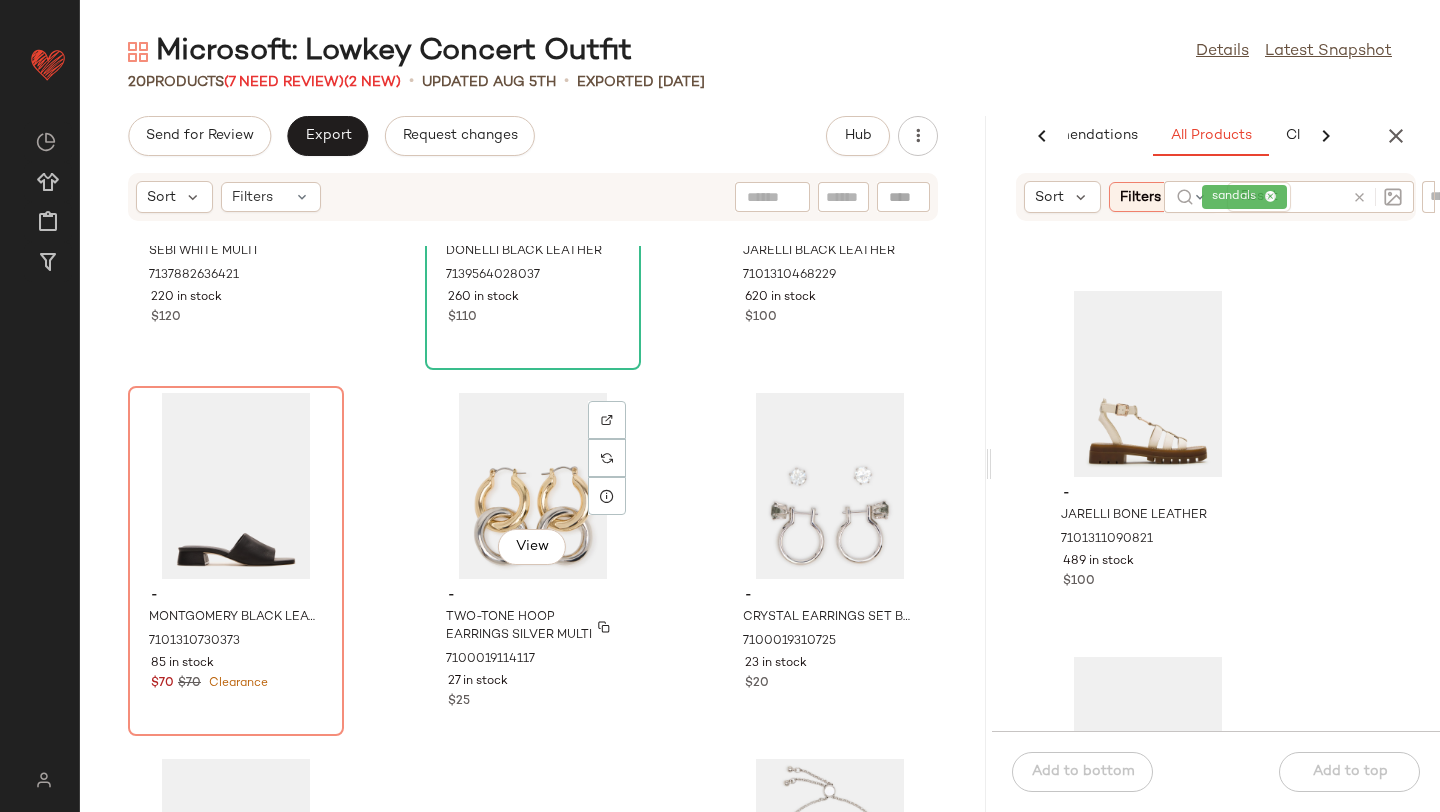scroll, scrollTop: 1742, scrollLeft: 0, axis: vertical 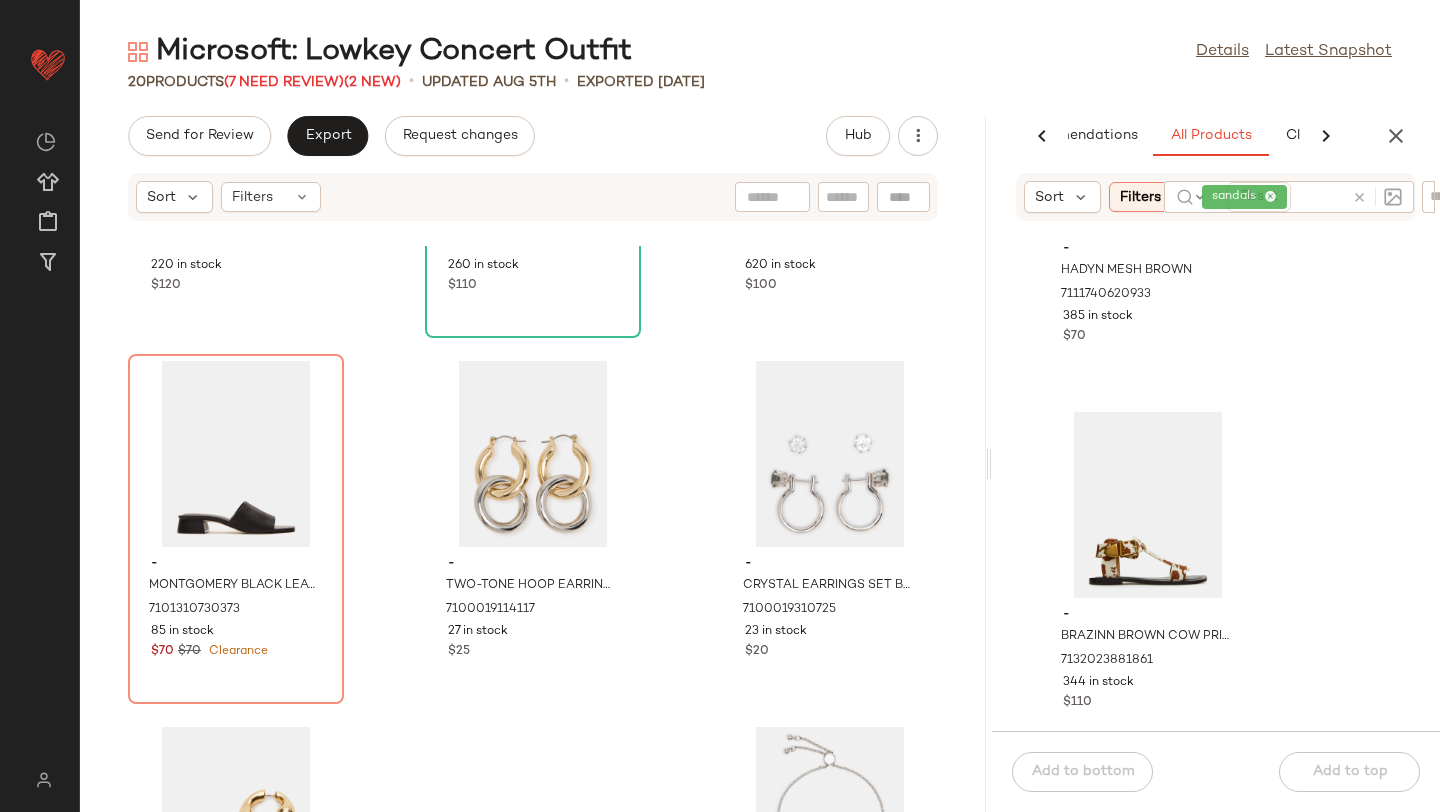 click on "sandals" 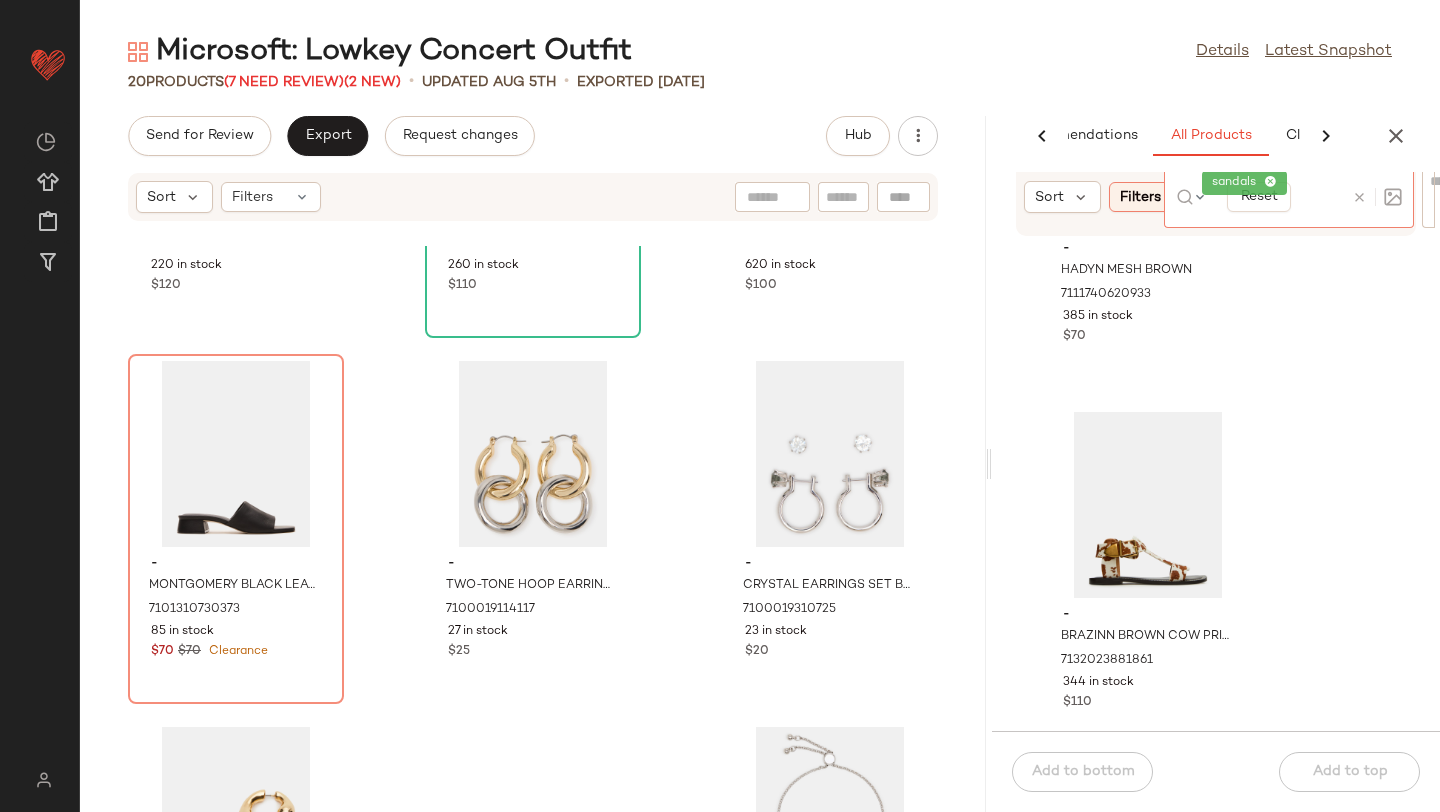 click 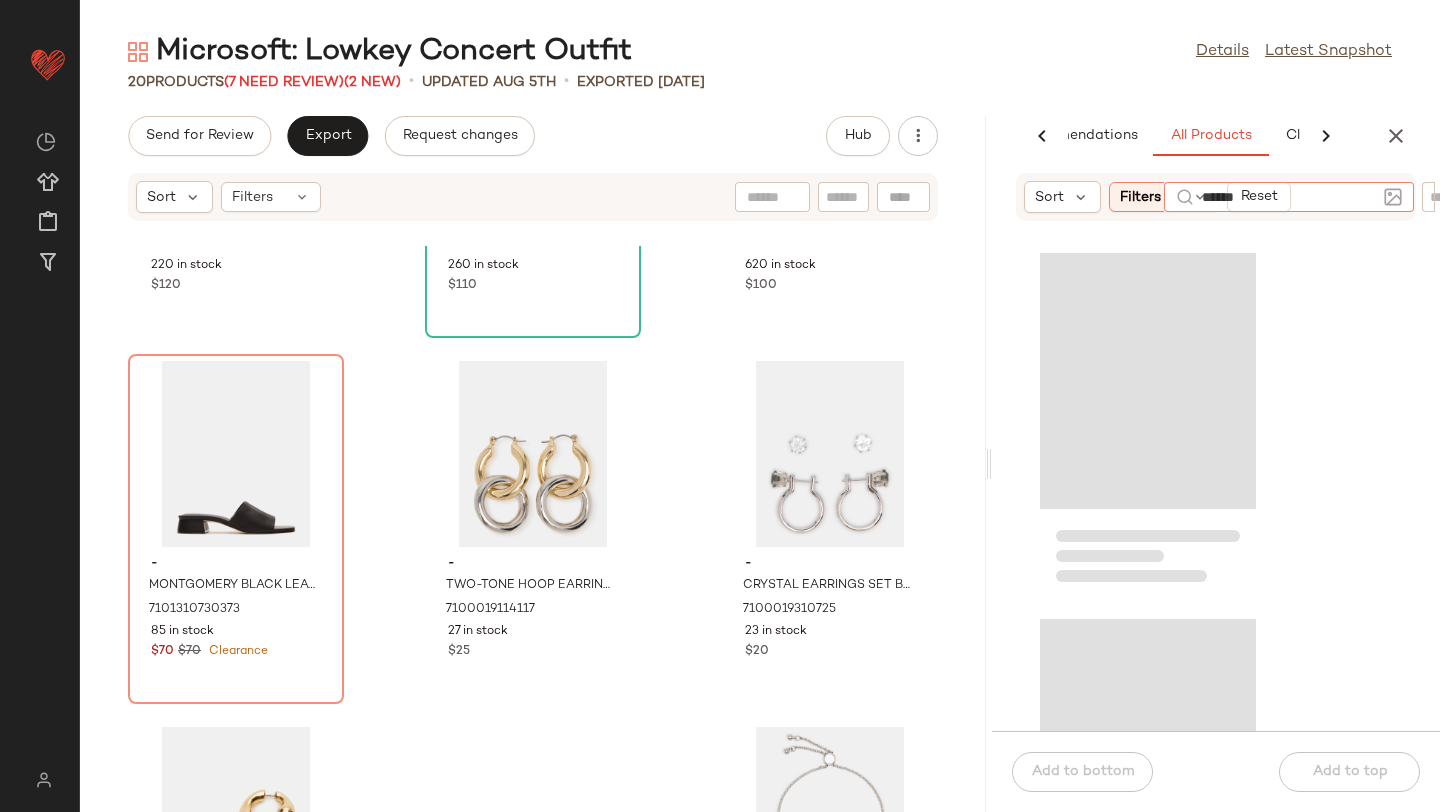 type on "*******" 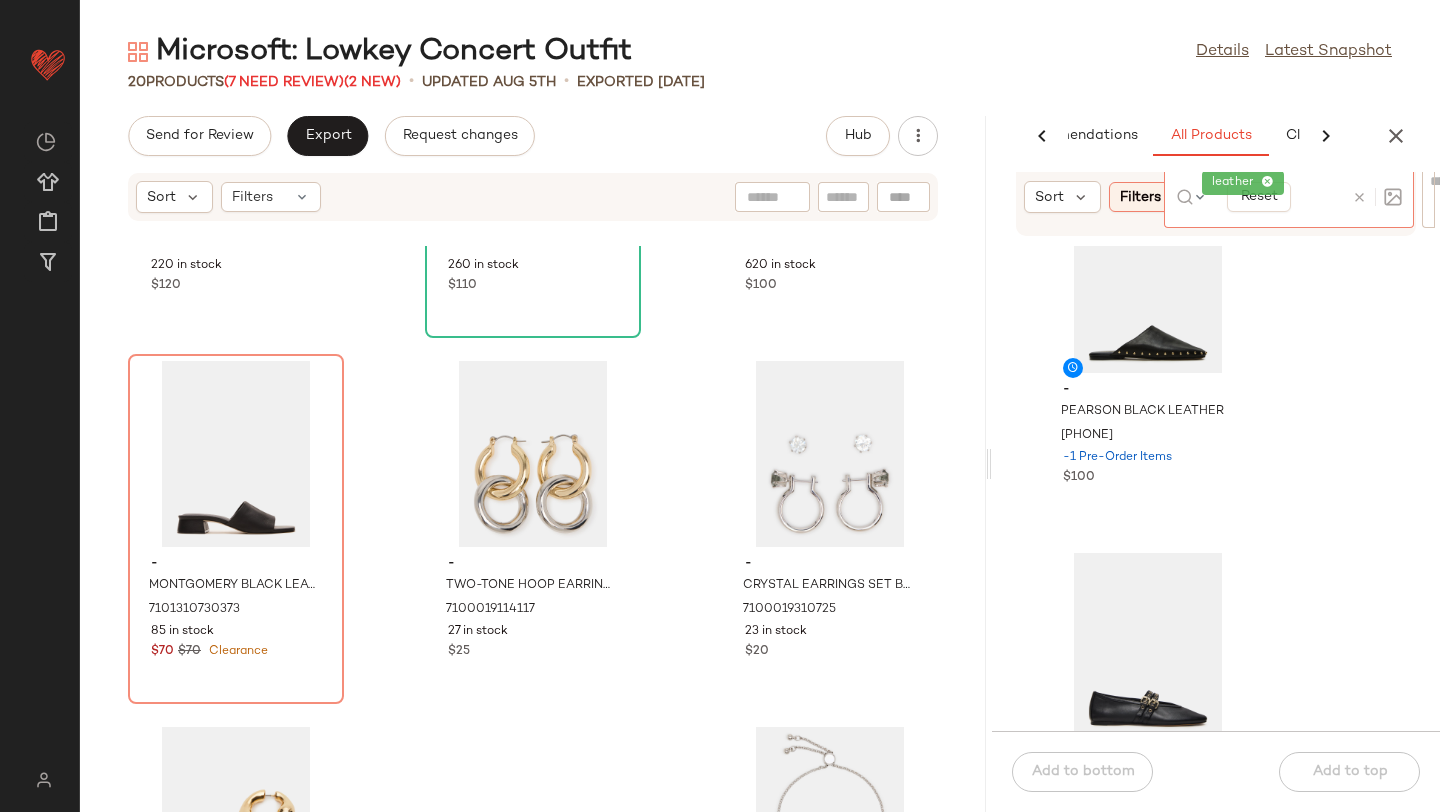 scroll, scrollTop: 9232, scrollLeft: 0, axis: vertical 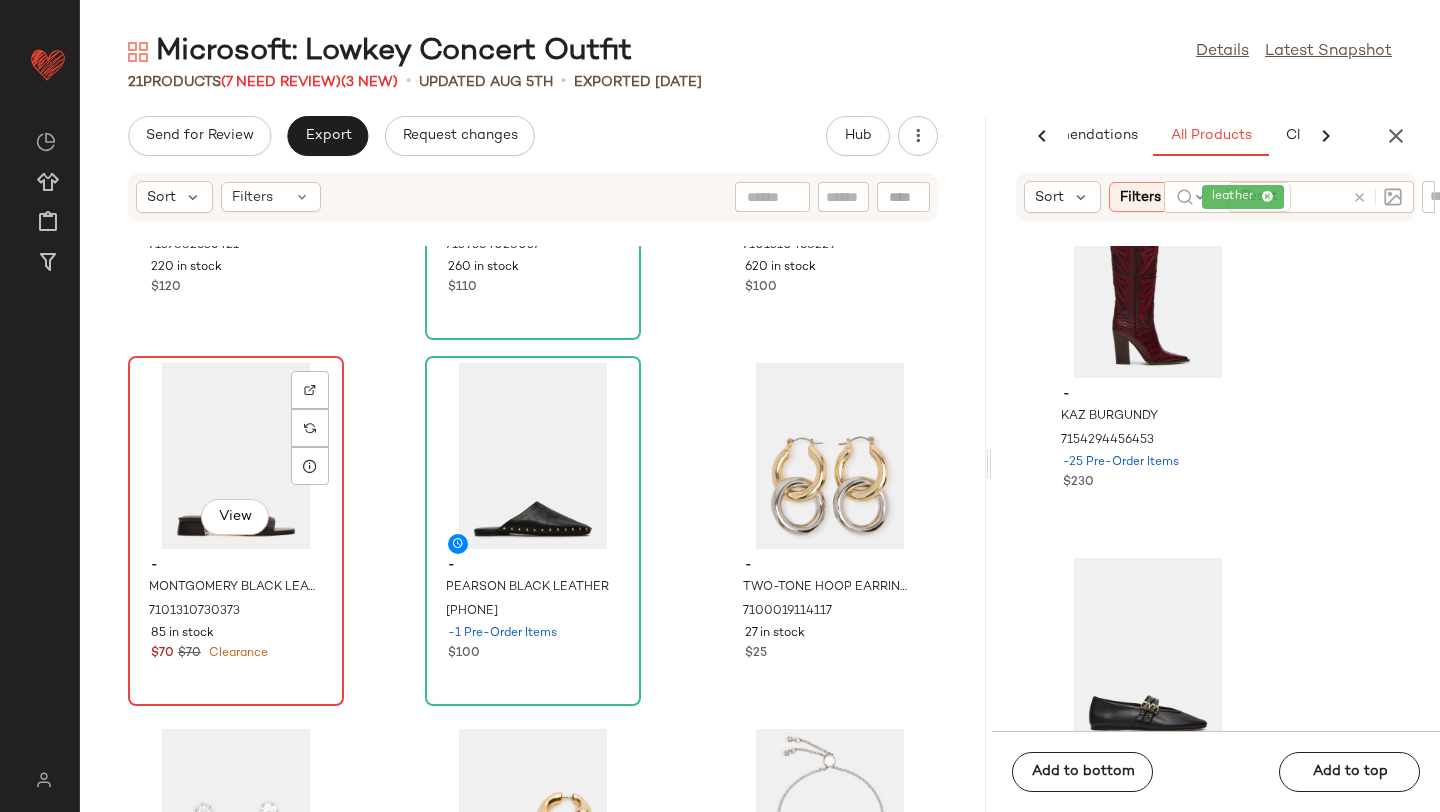 click on "View" 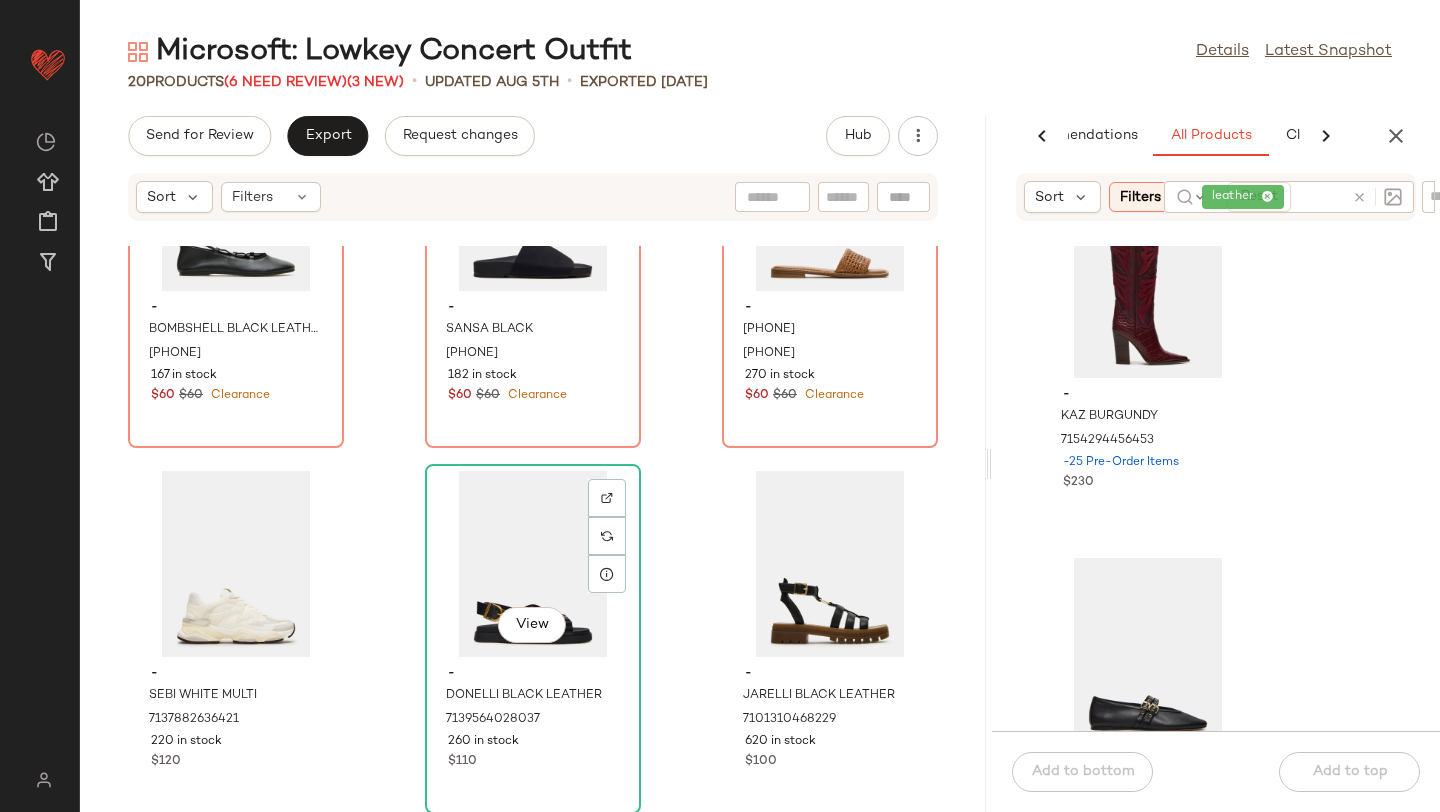 scroll, scrollTop: 959, scrollLeft: 0, axis: vertical 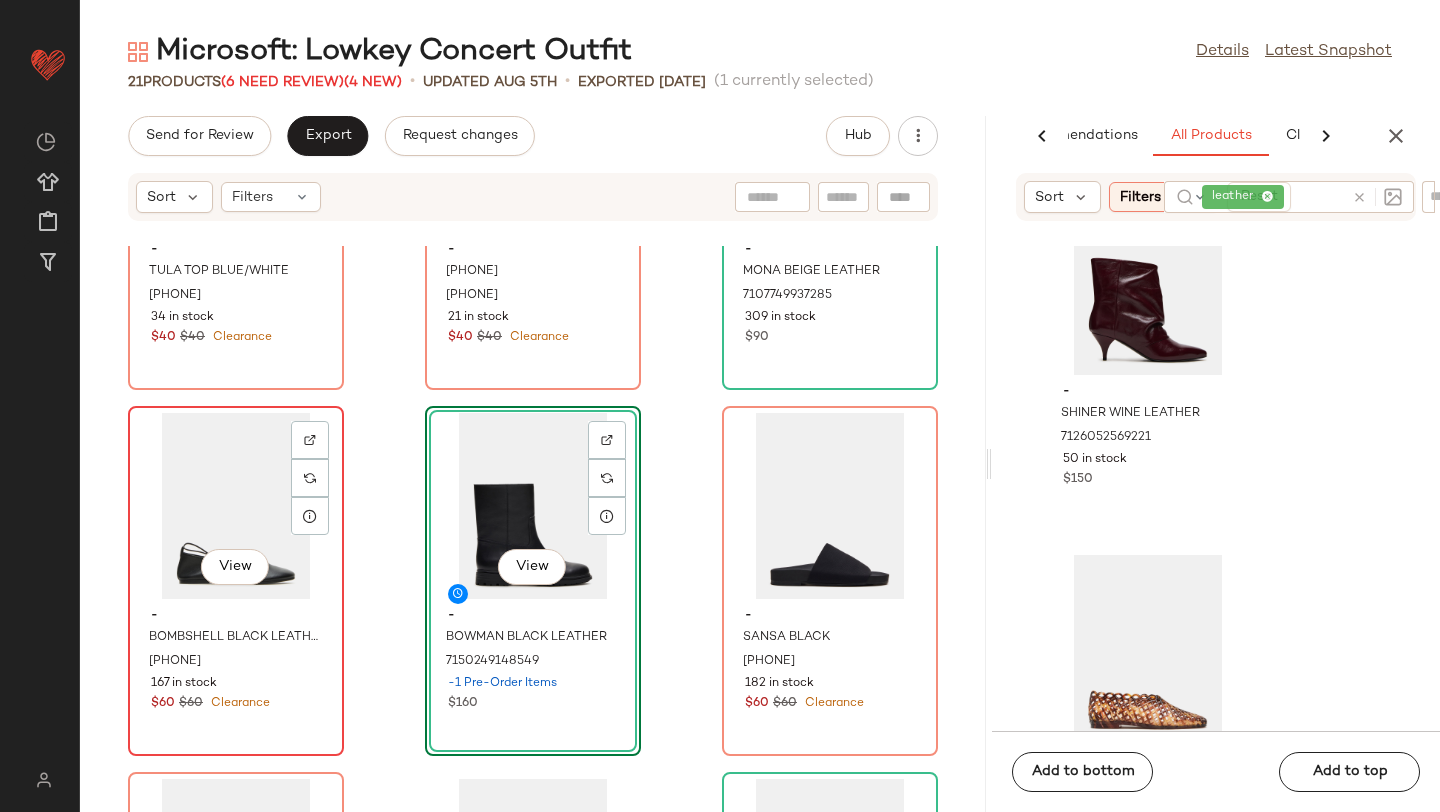click on "View" 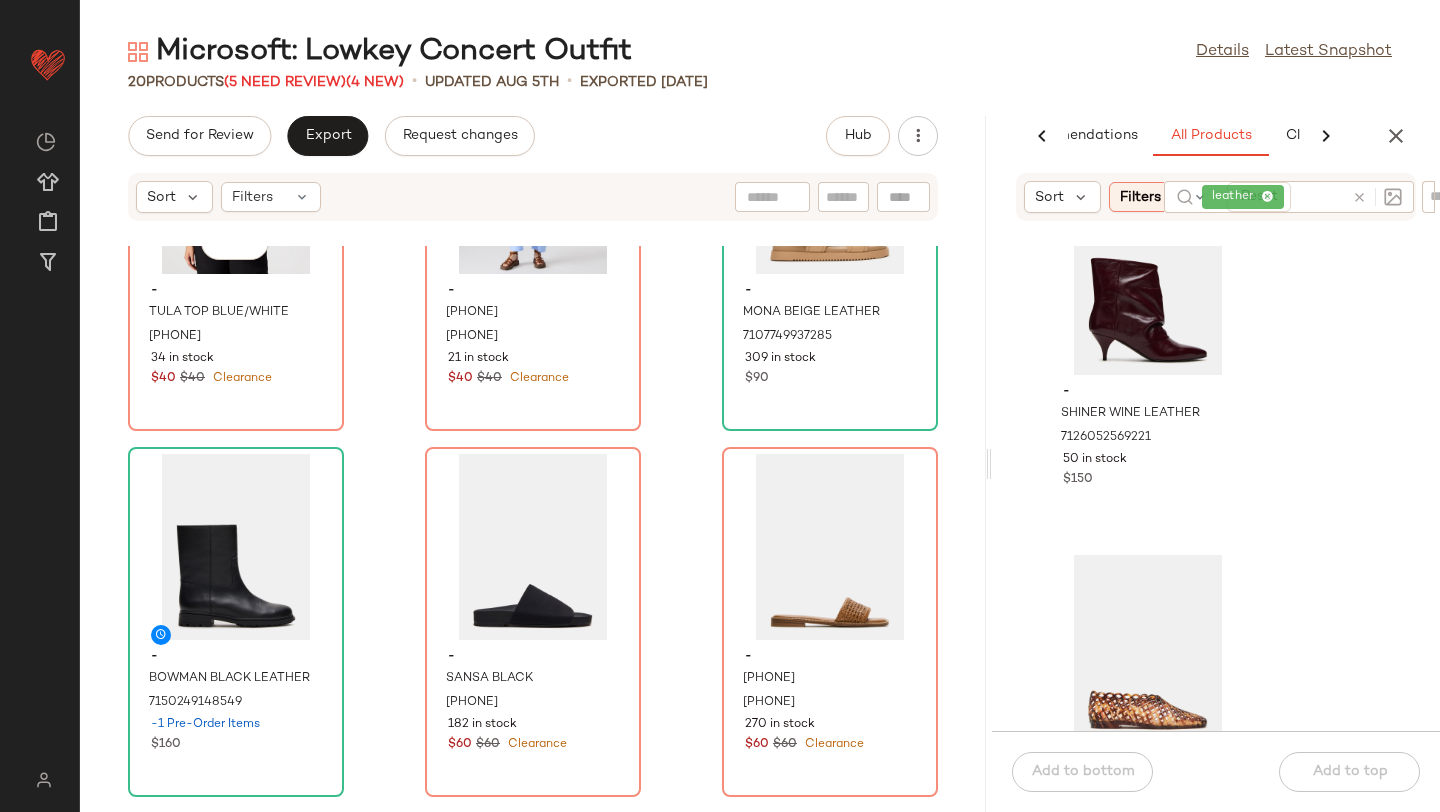 scroll, scrollTop: 936, scrollLeft: 0, axis: vertical 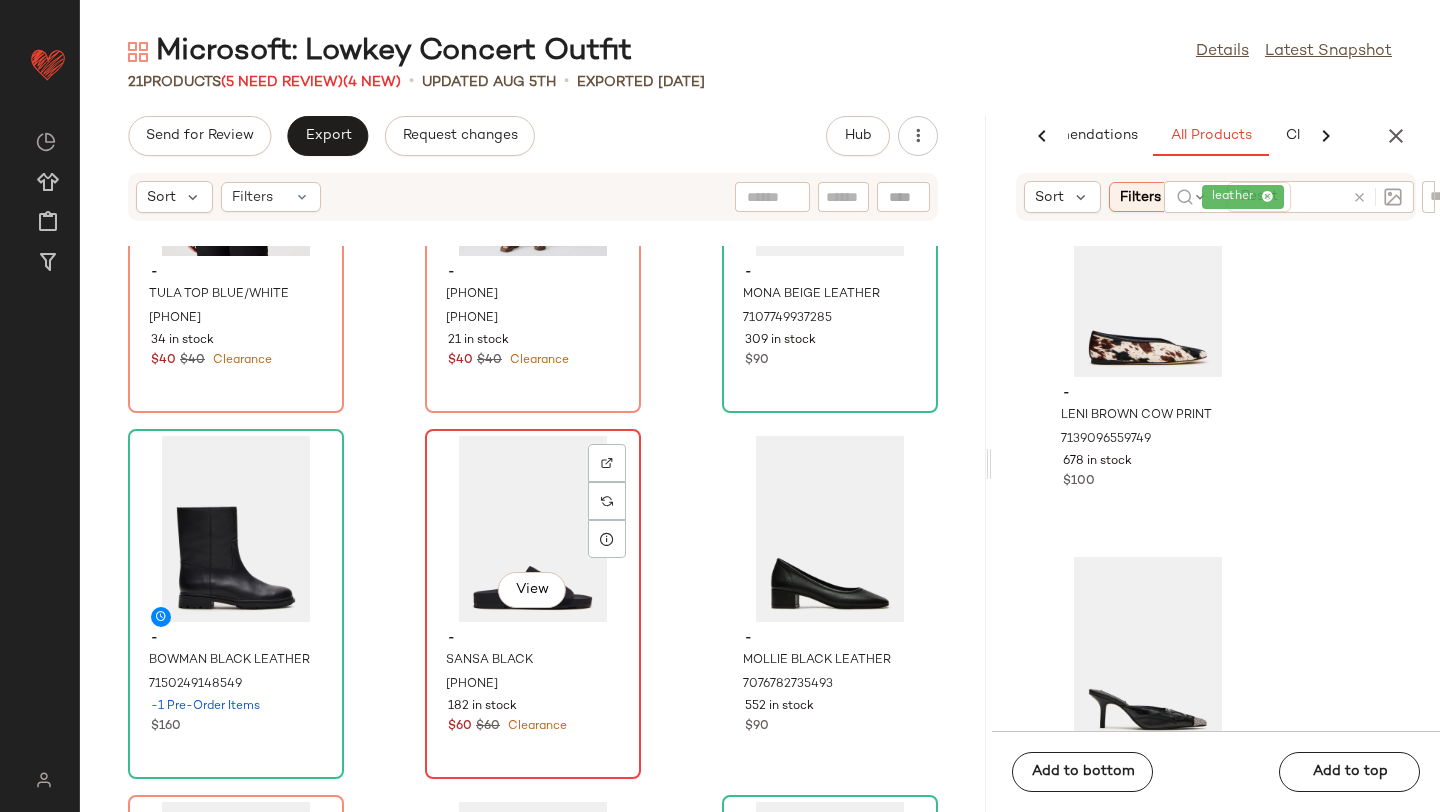 click on "View" 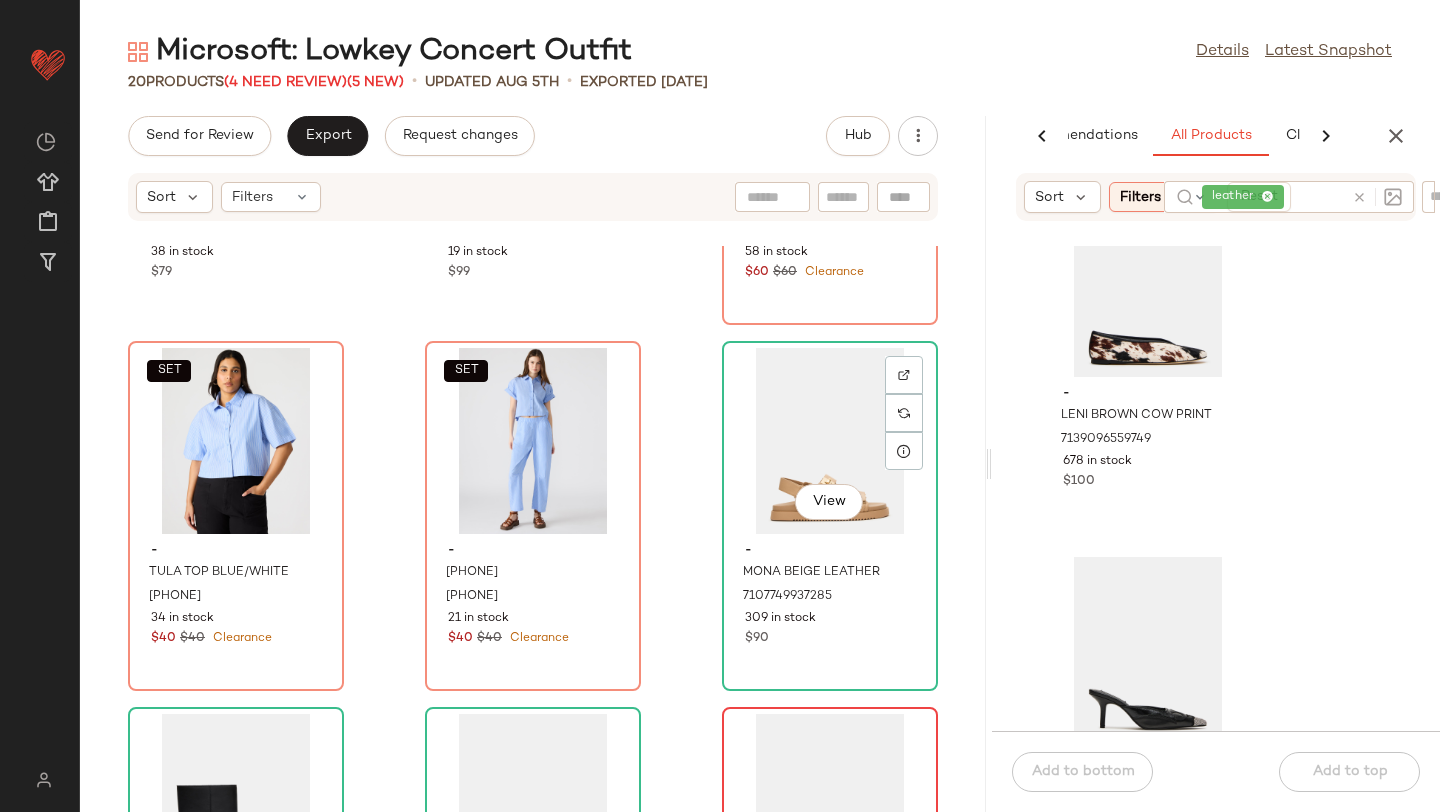 scroll, scrollTop: 658, scrollLeft: 0, axis: vertical 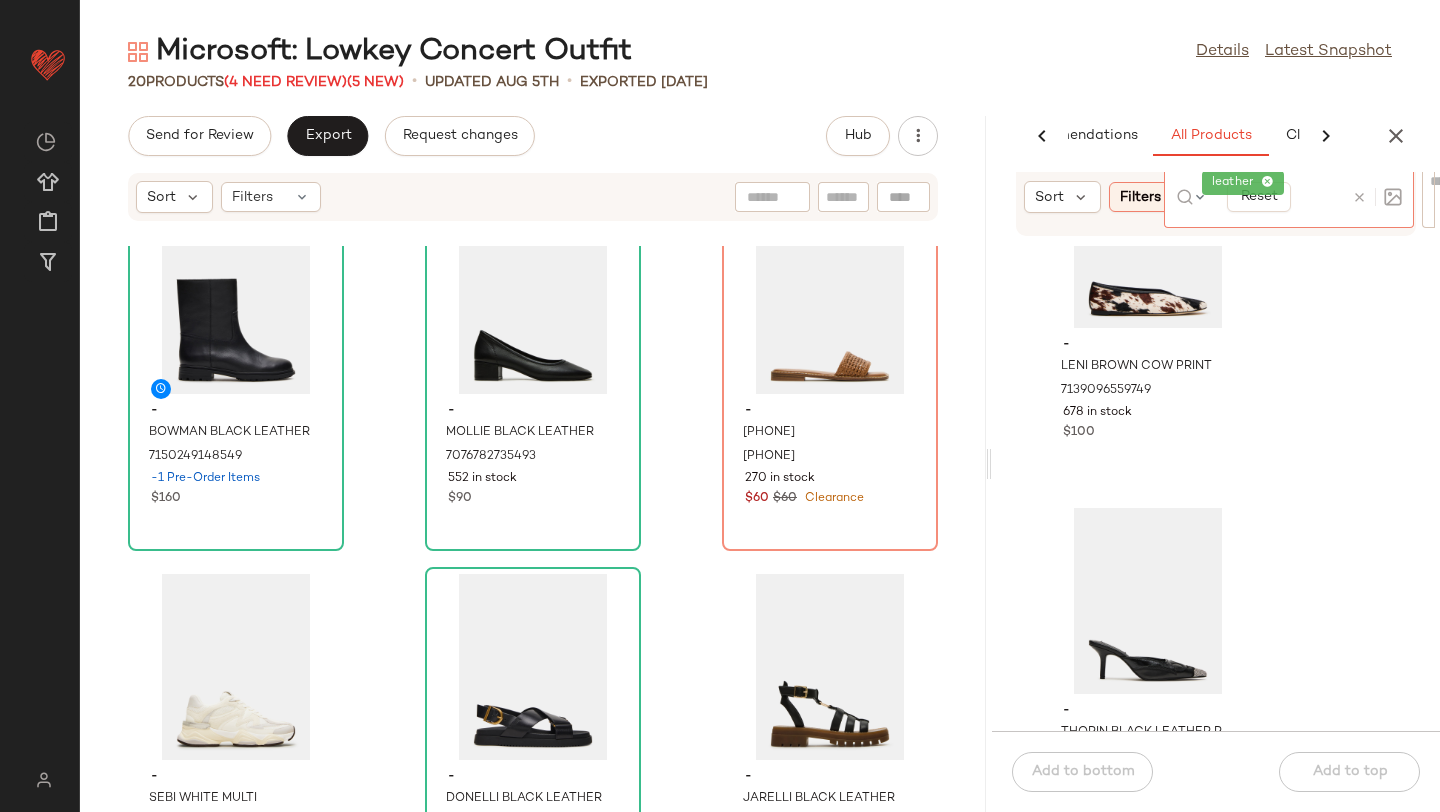 click on "leather" 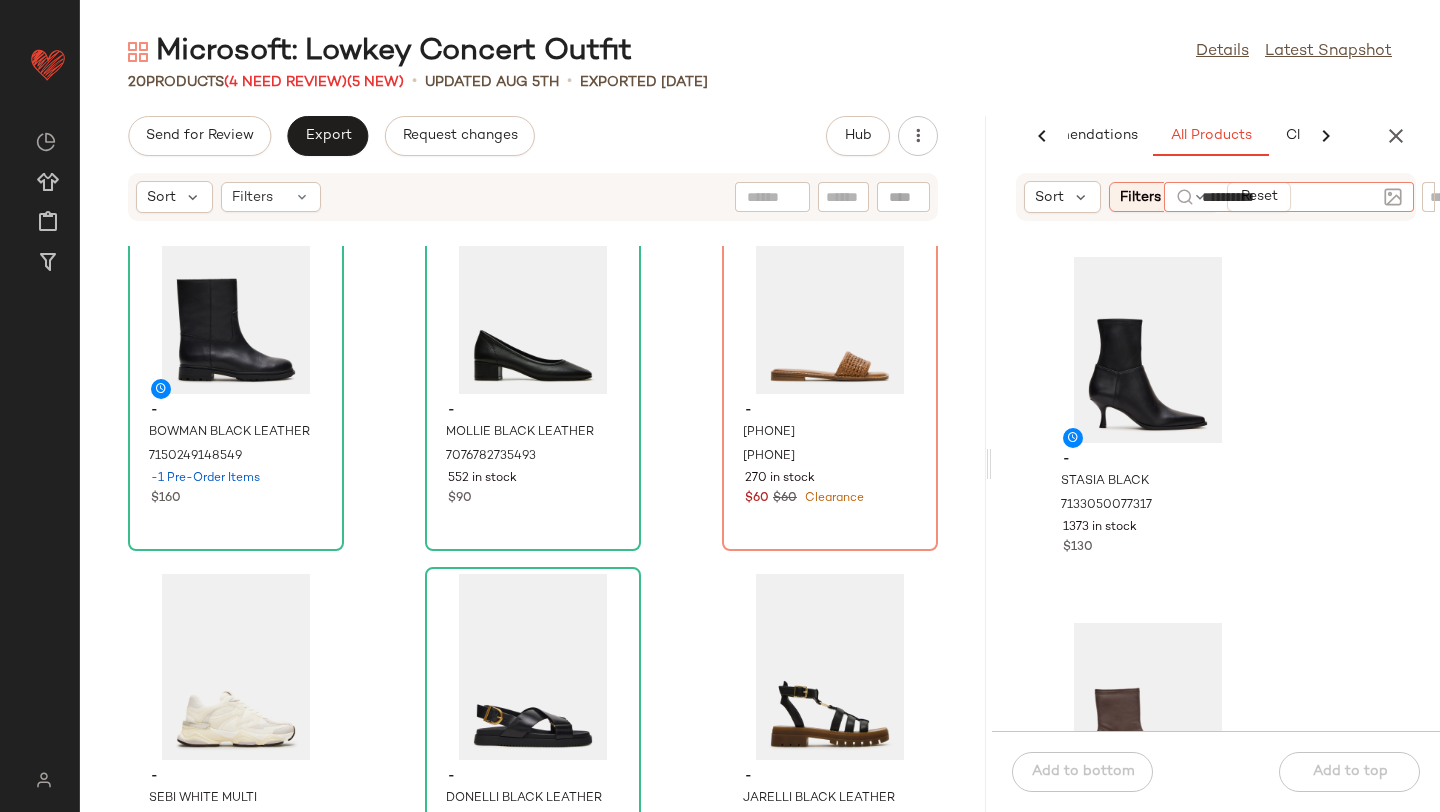 type on "**********" 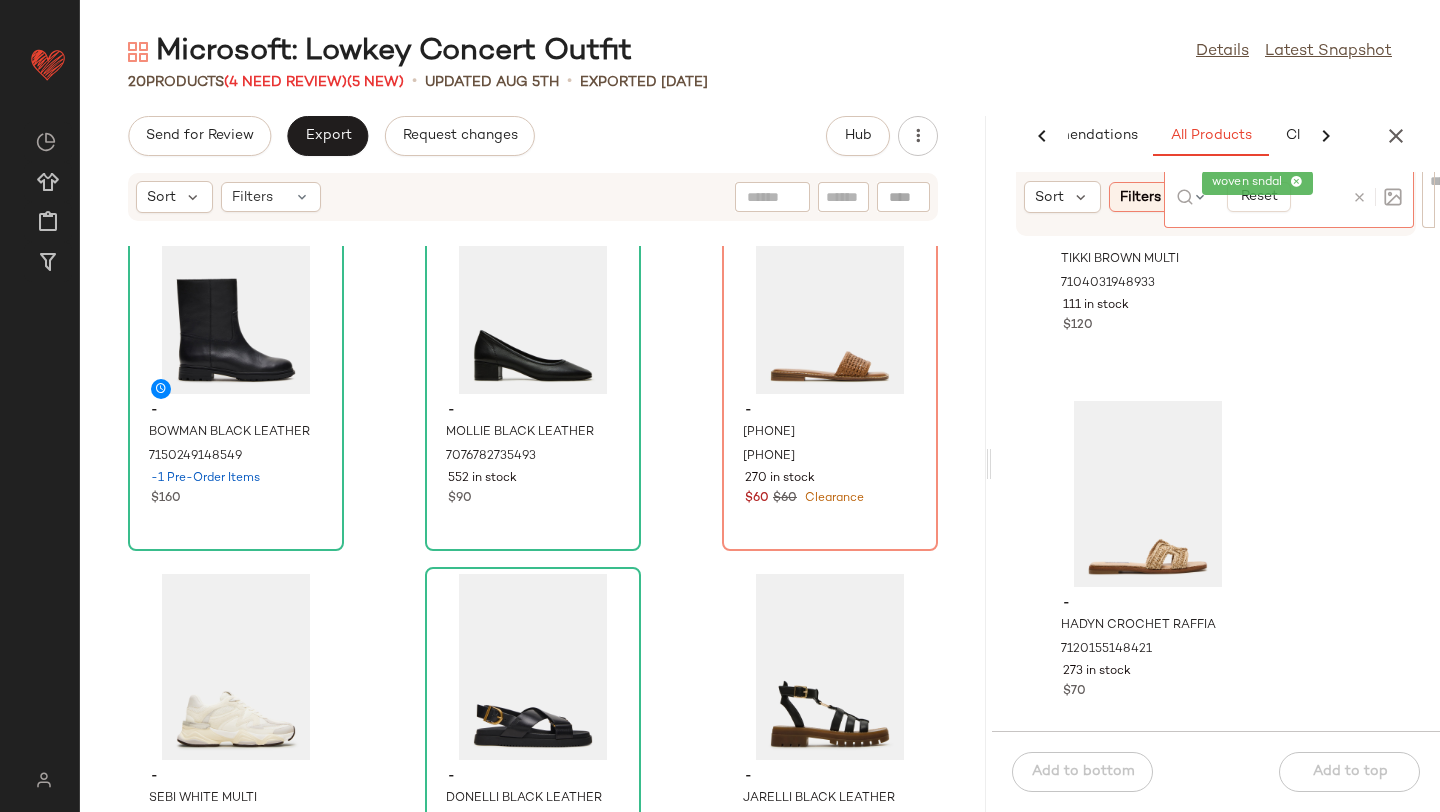 scroll, scrollTop: 2510, scrollLeft: 0, axis: vertical 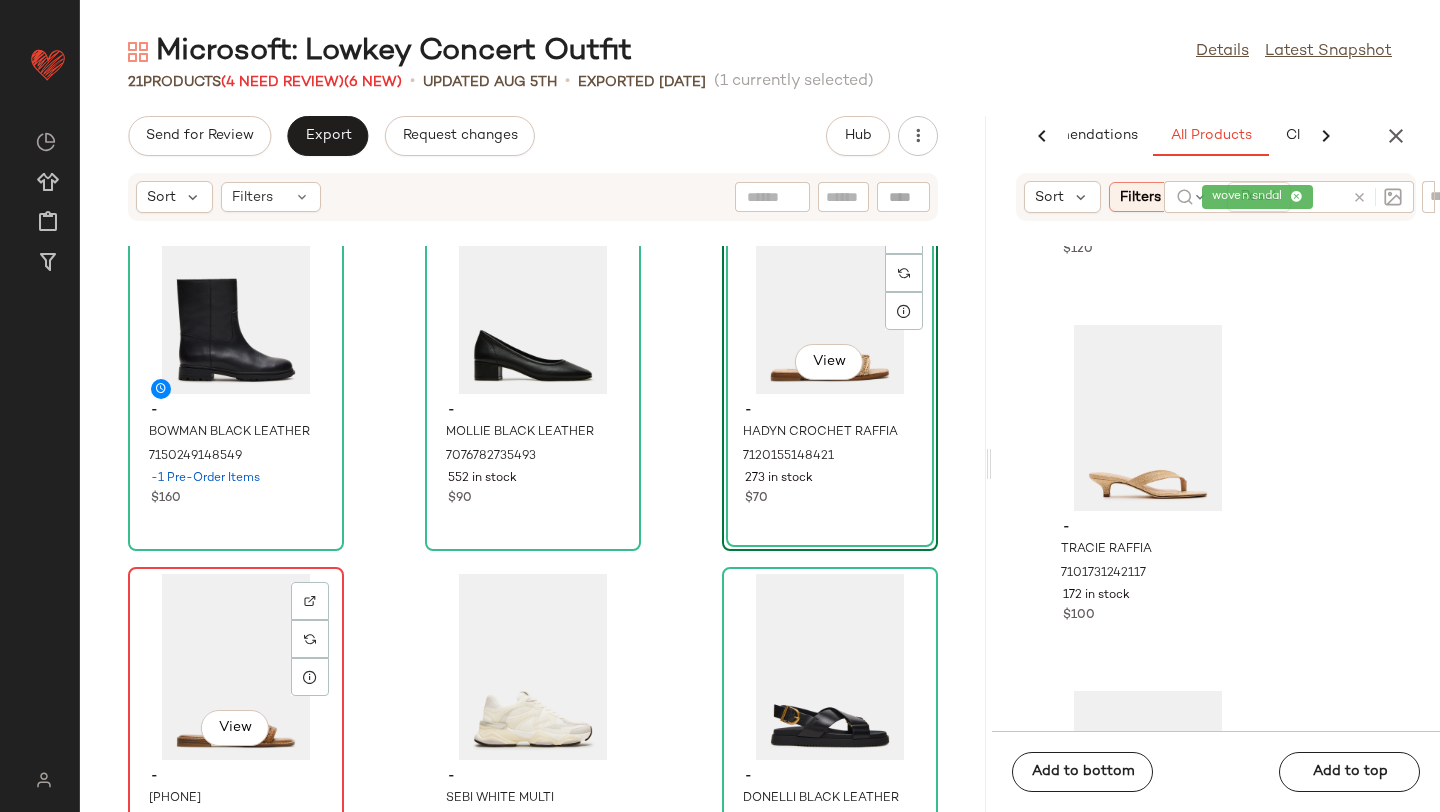 click on "View" 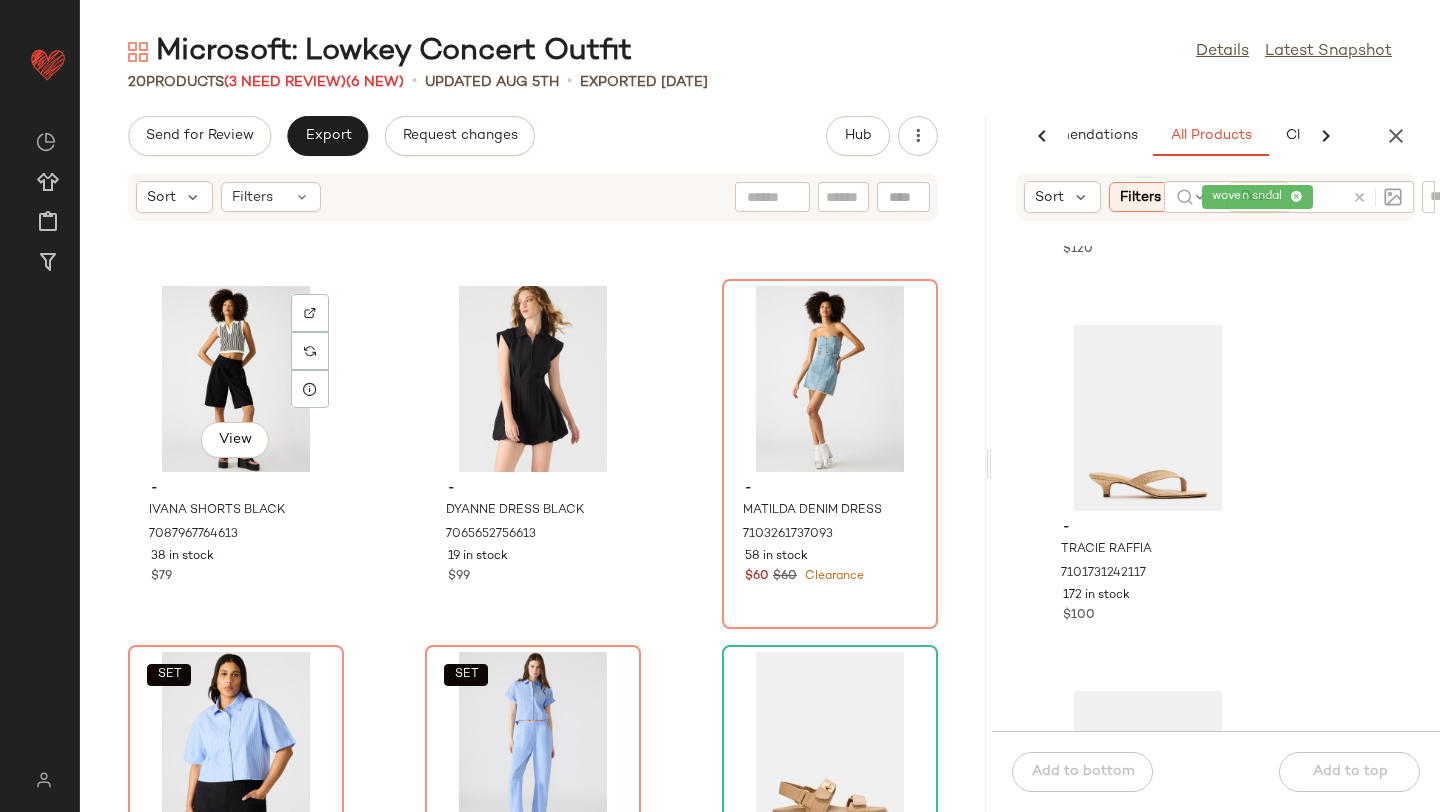 scroll, scrollTop: 382, scrollLeft: 0, axis: vertical 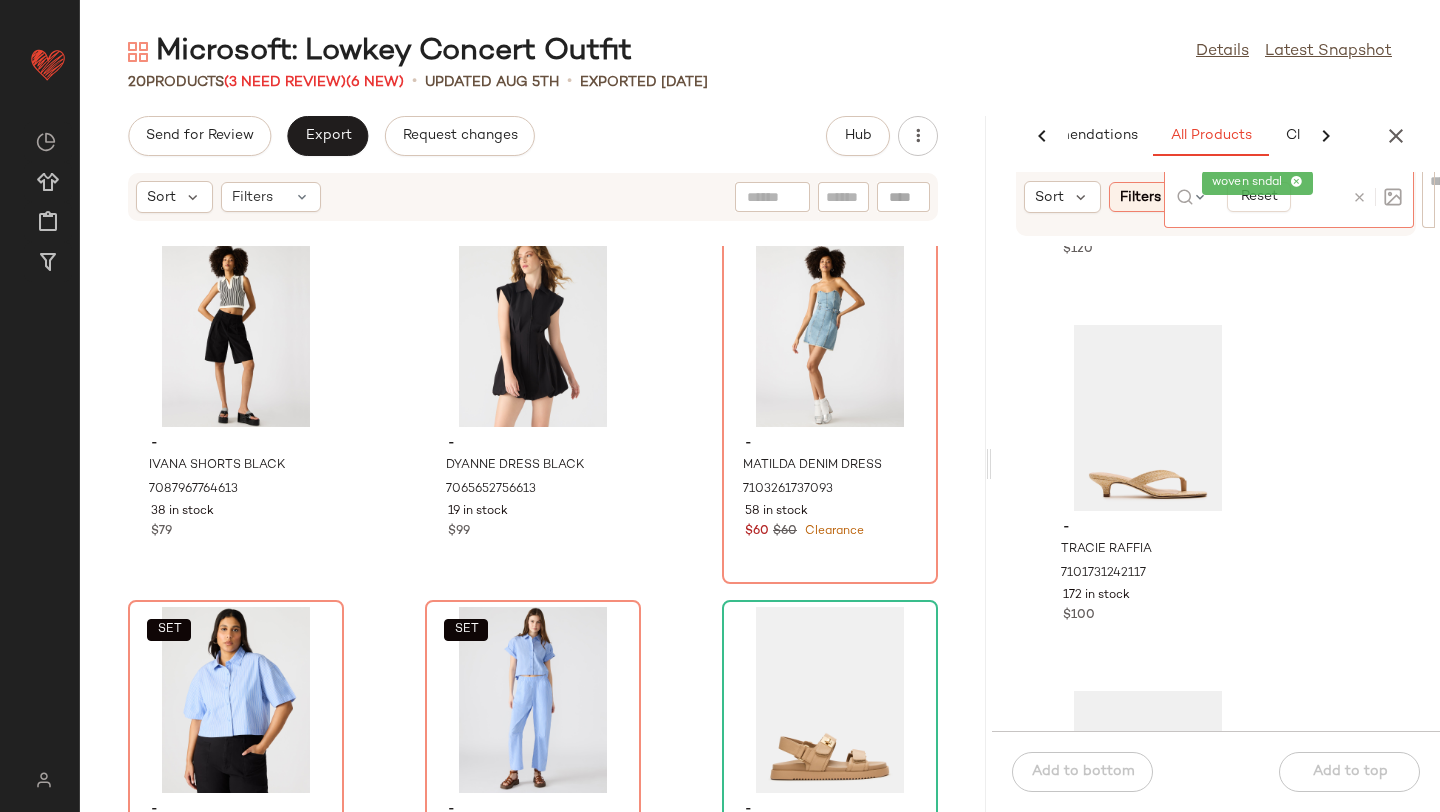 click on "woven sndal" 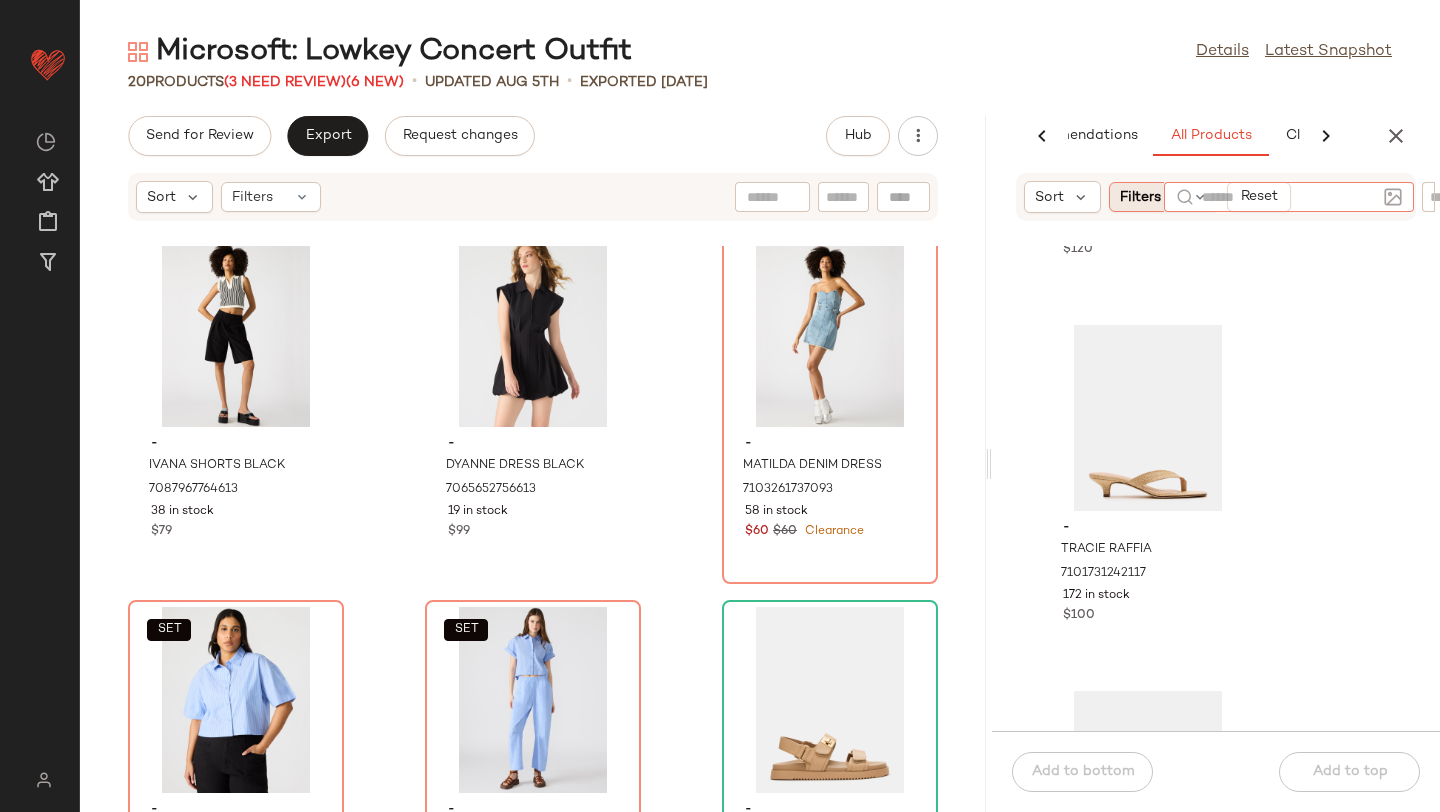 click on "Filters" at bounding box center (1140, 197) 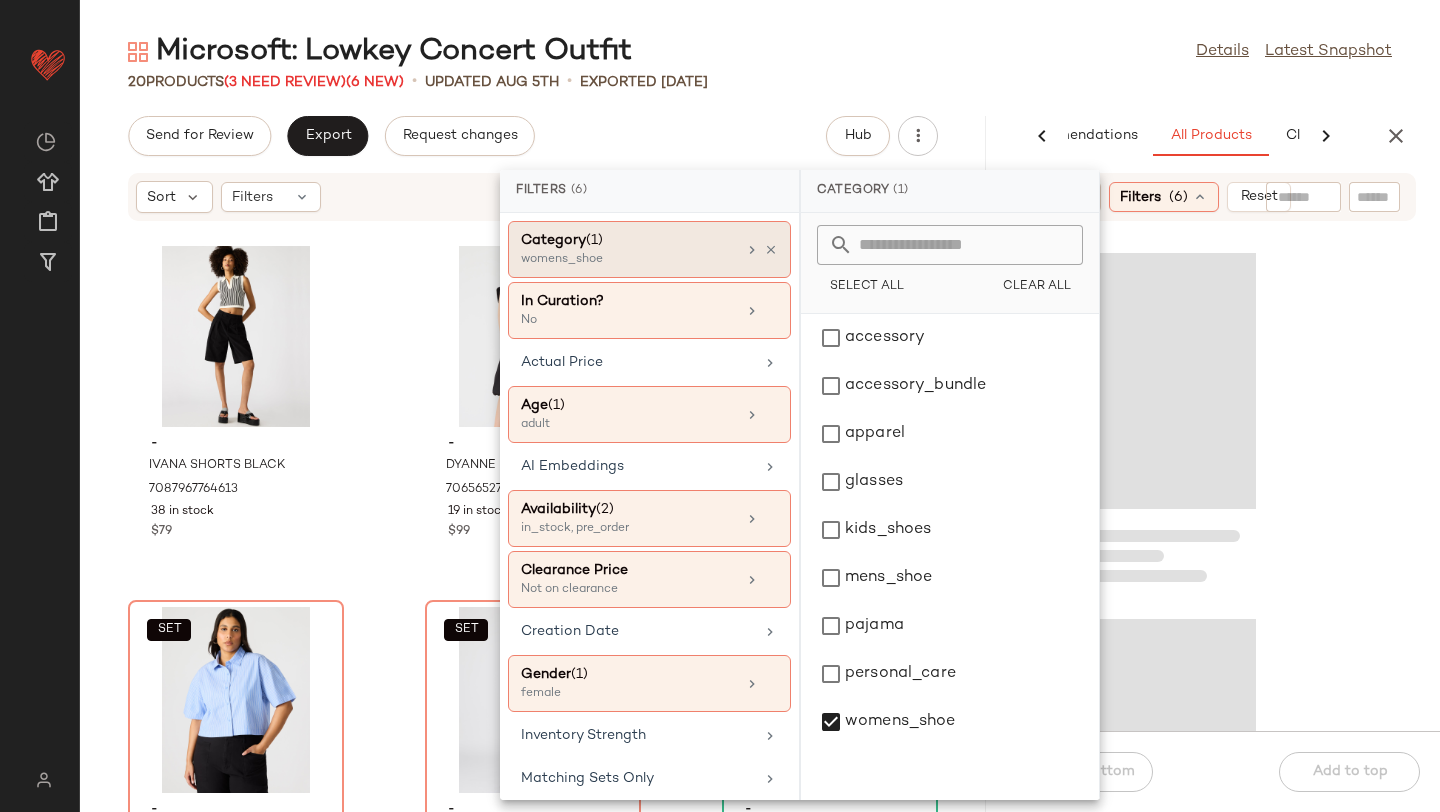 click on "Category  (1)" at bounding box center (628, 240) 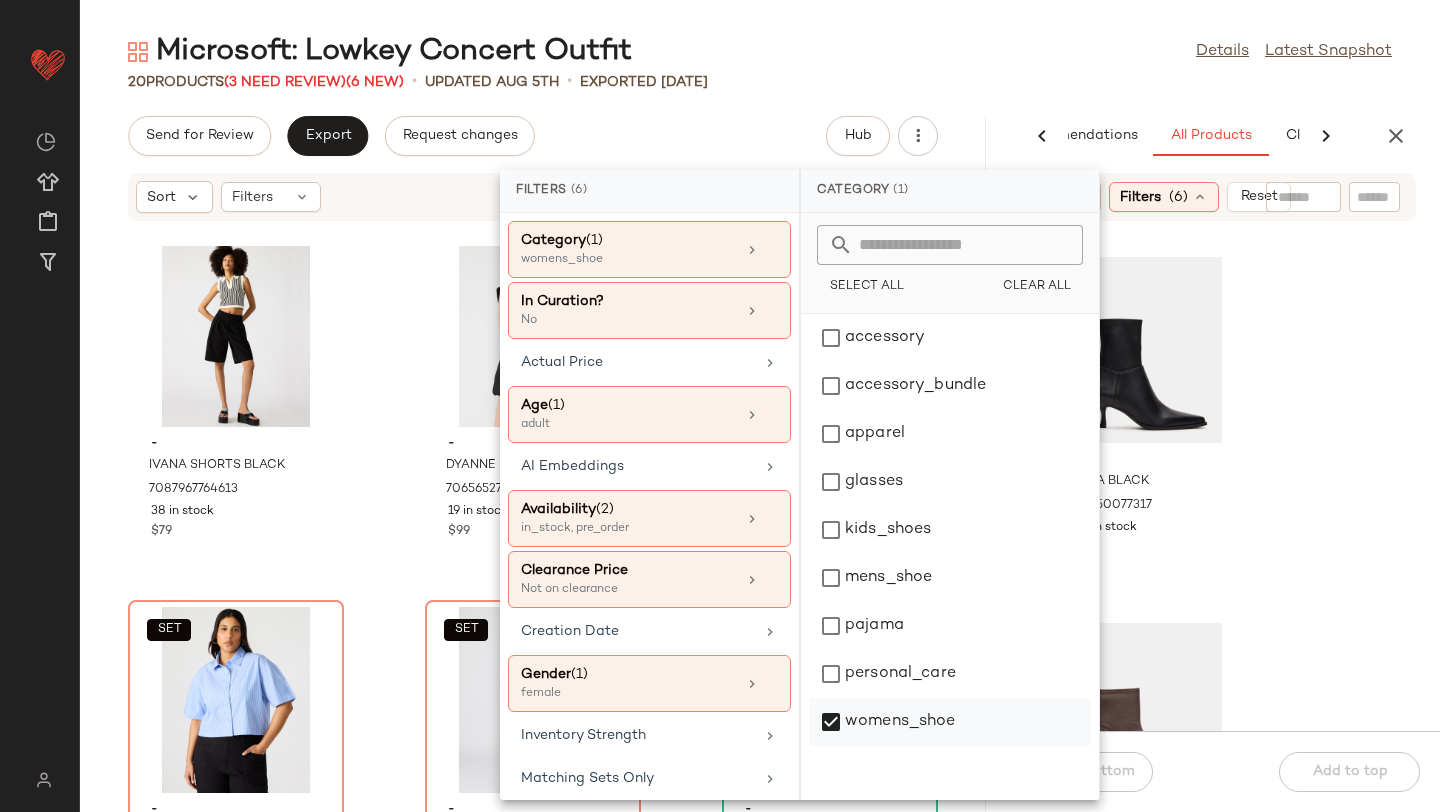click on "womens_shoe" 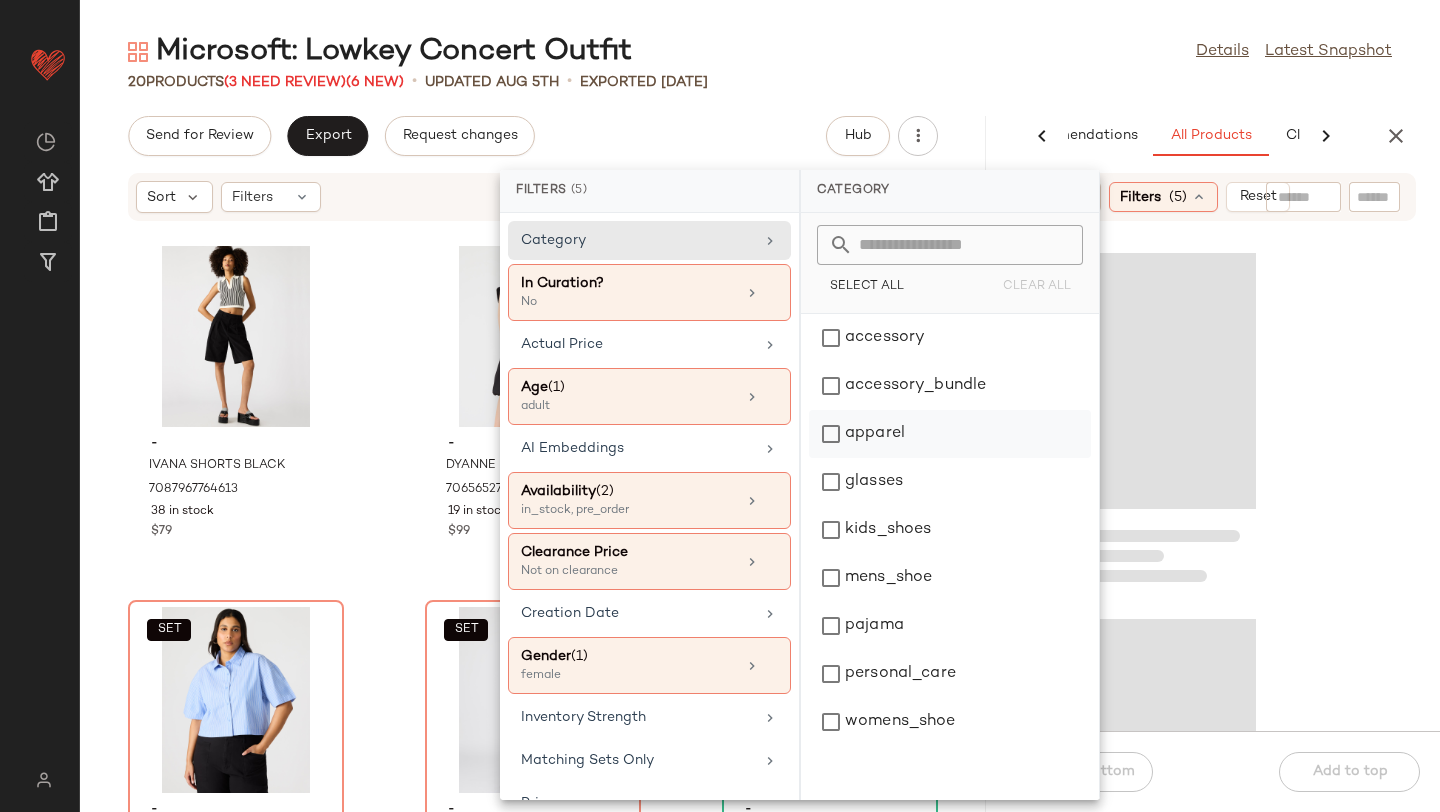 click on "apparel" 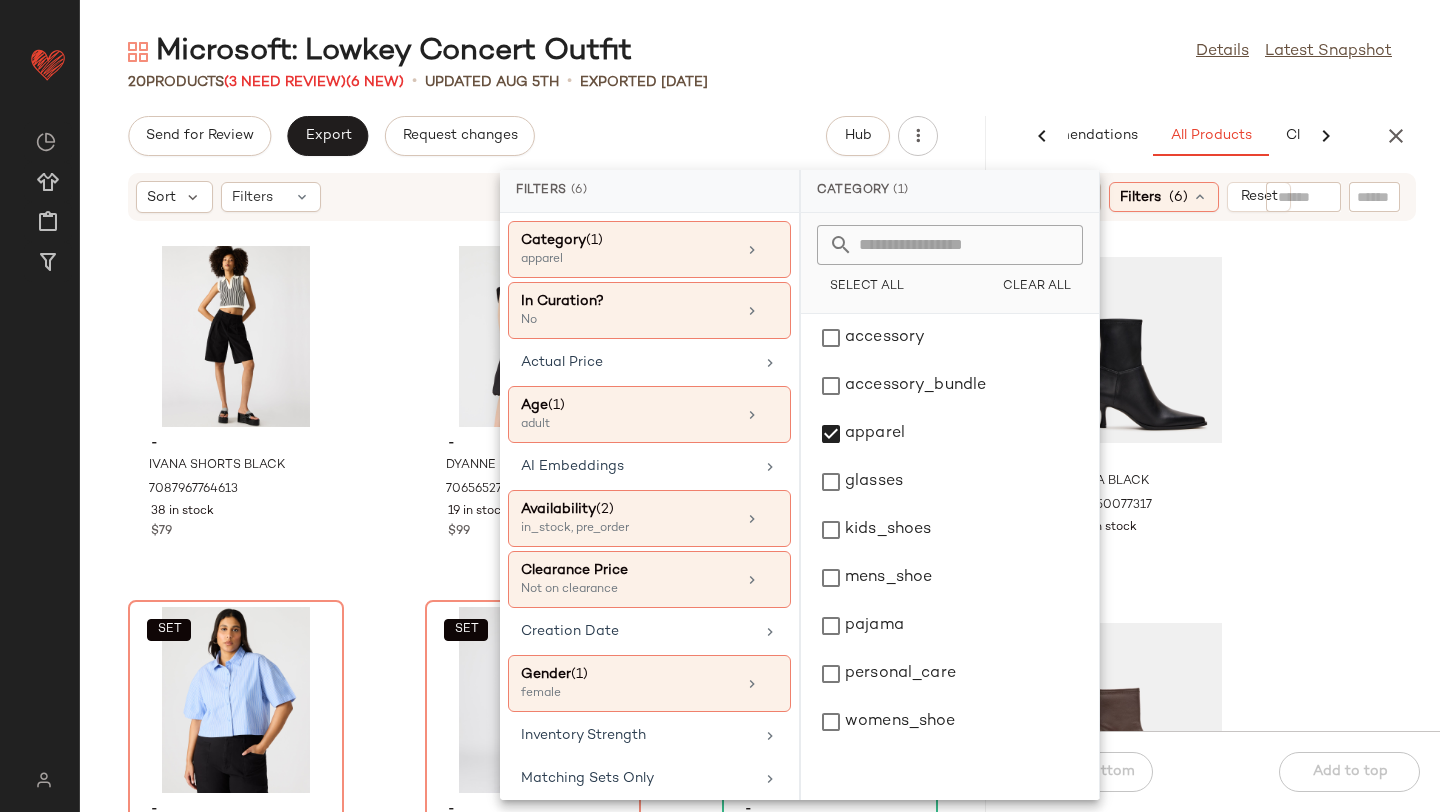 click 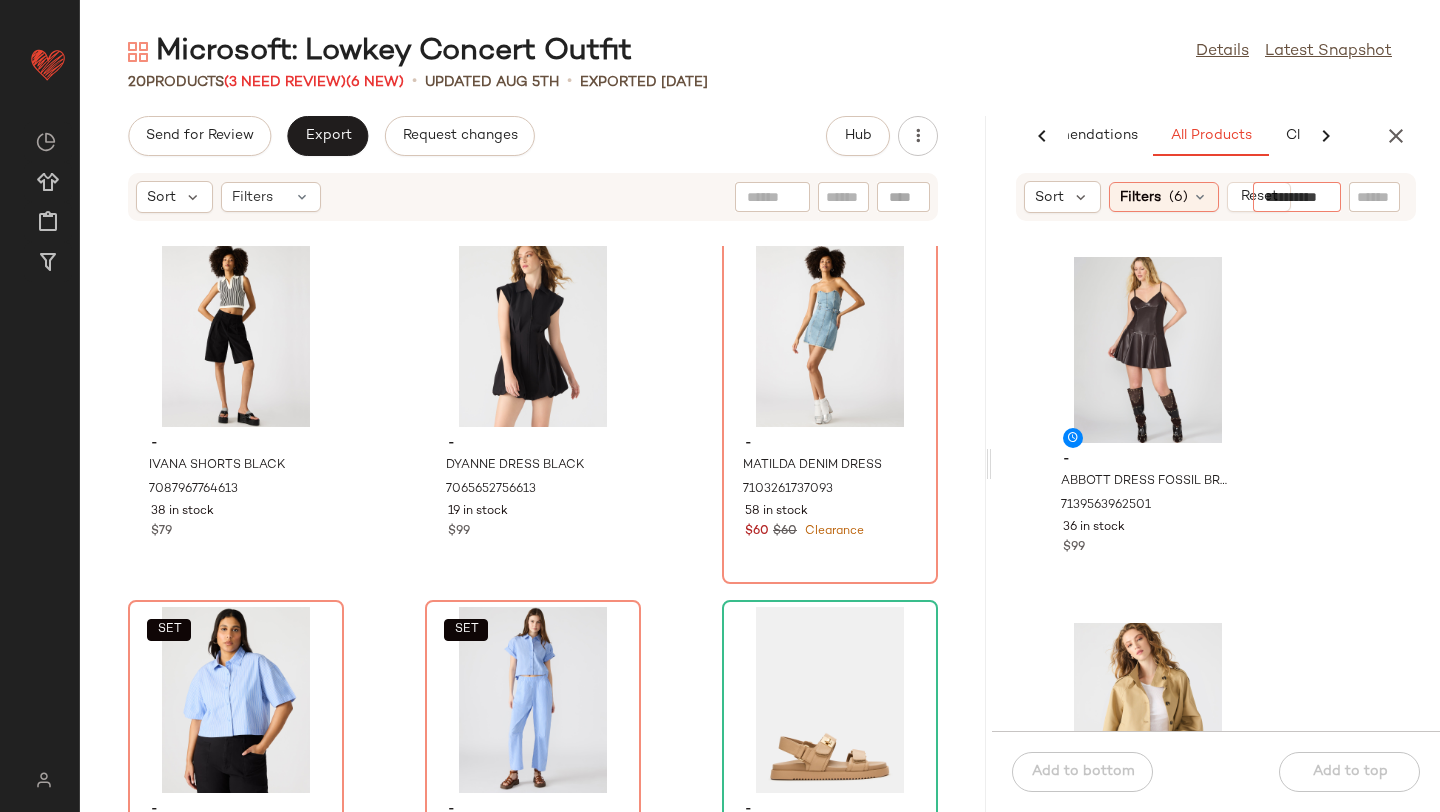 type on "**********" 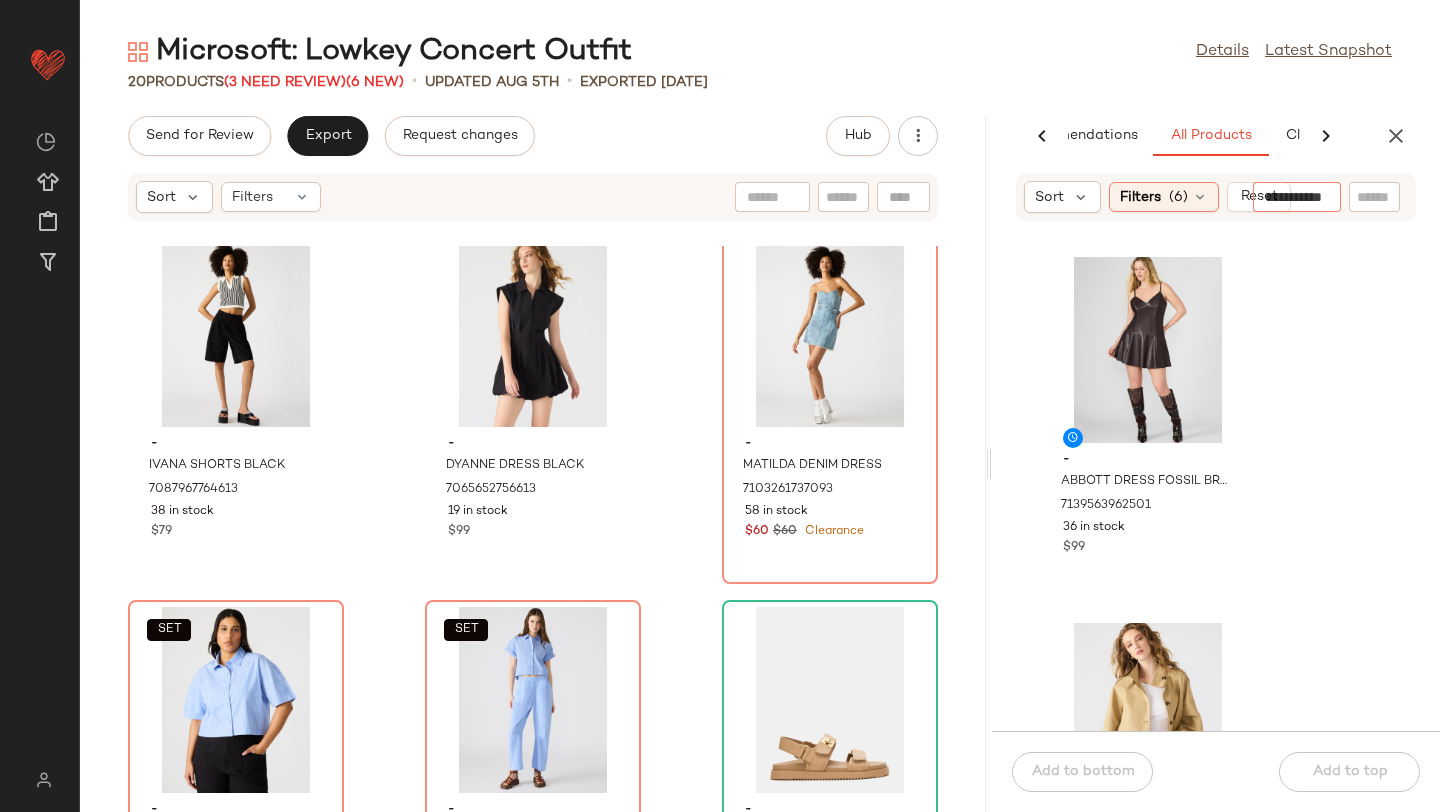 scroll, scrollTop: 0, scrollLeft: 18, axis: horizontal 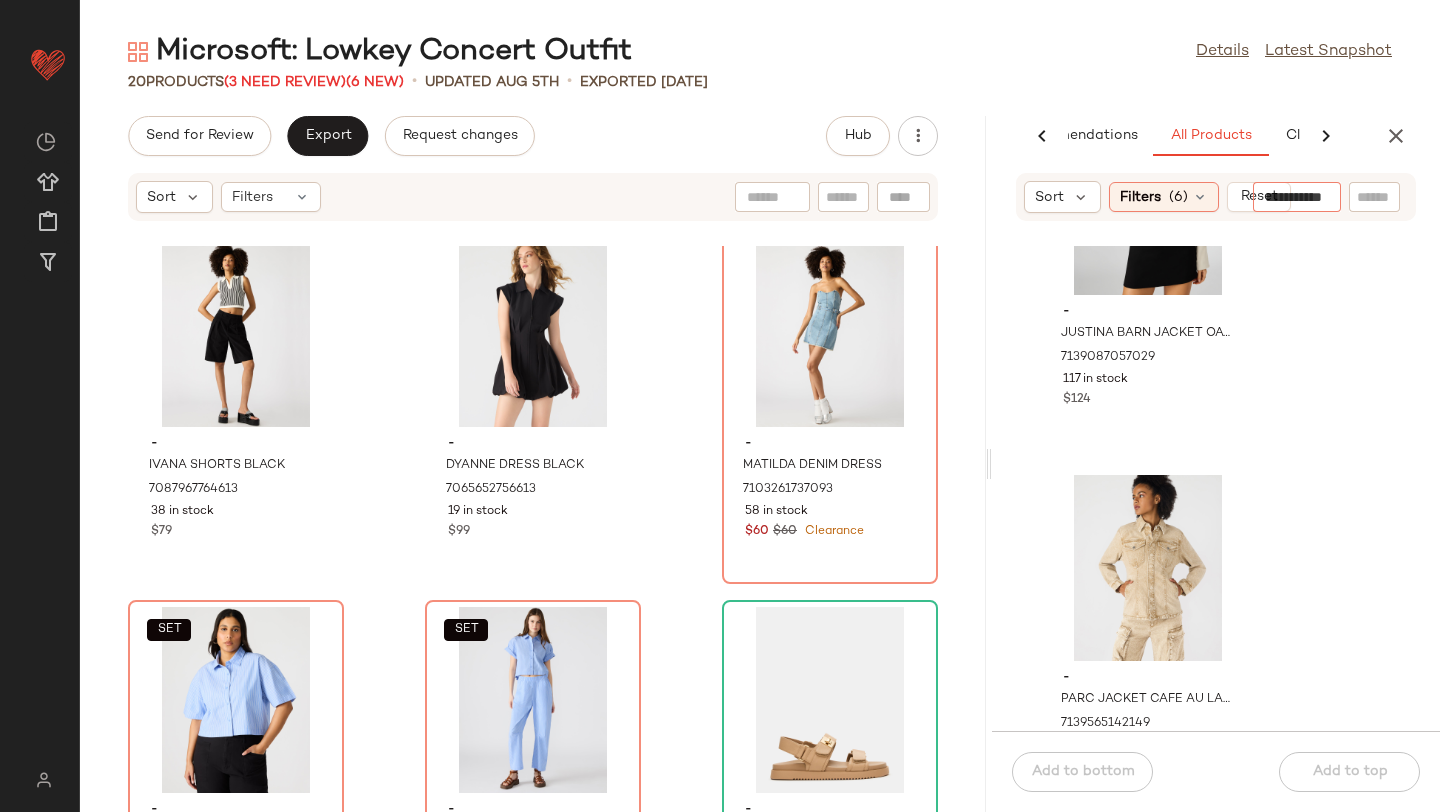 type 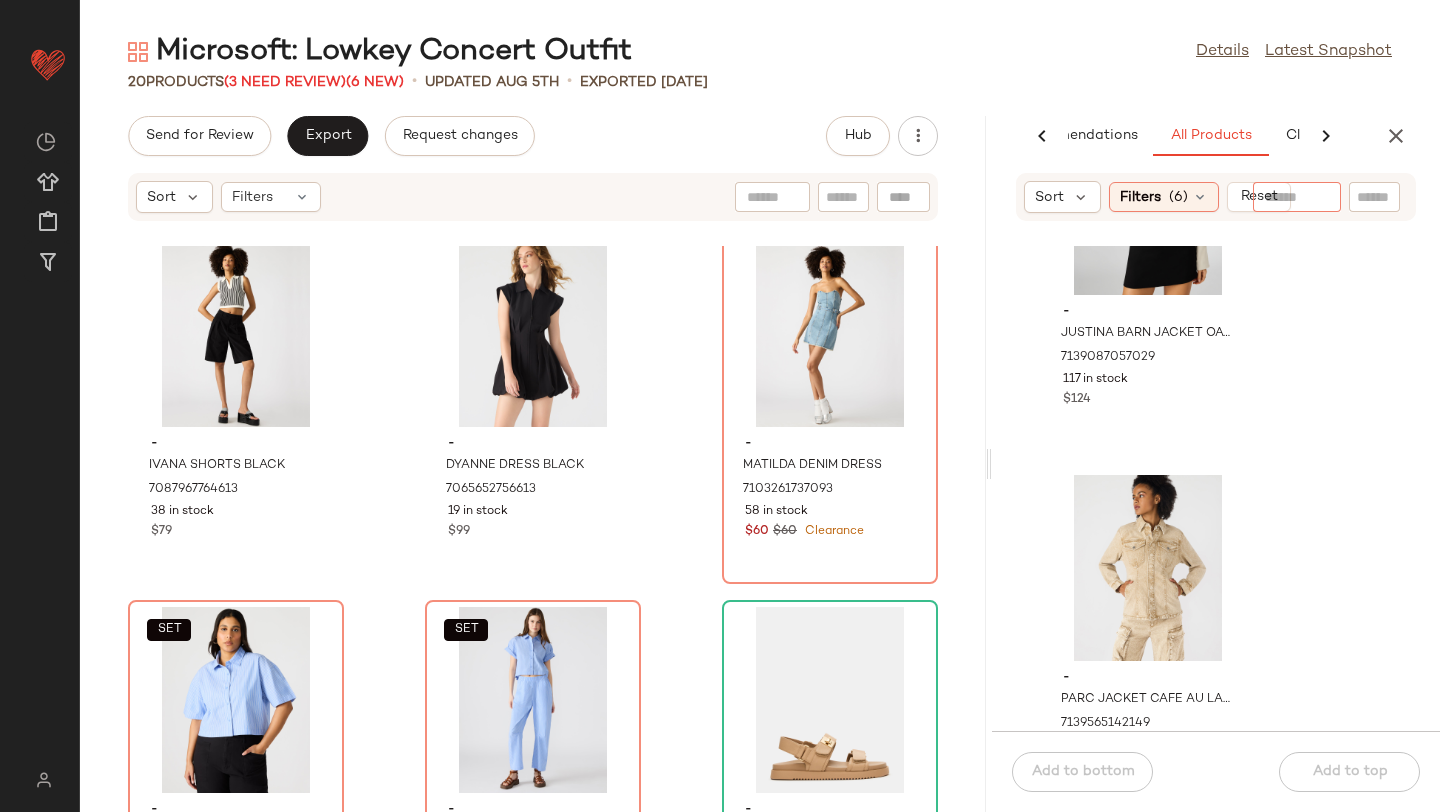scroll, scrollTop: 0, scrollLeft: 0, axis: both 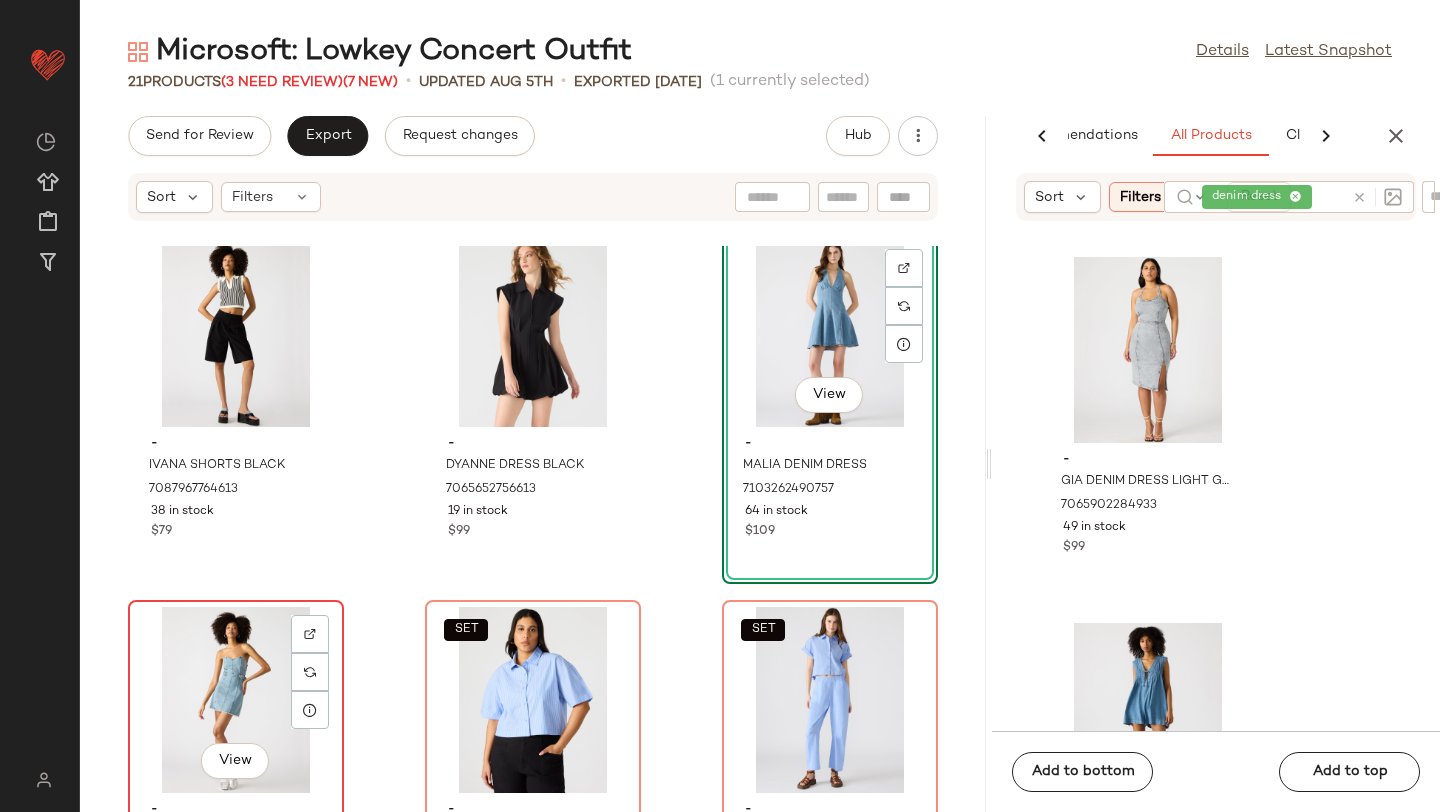 click on "View" 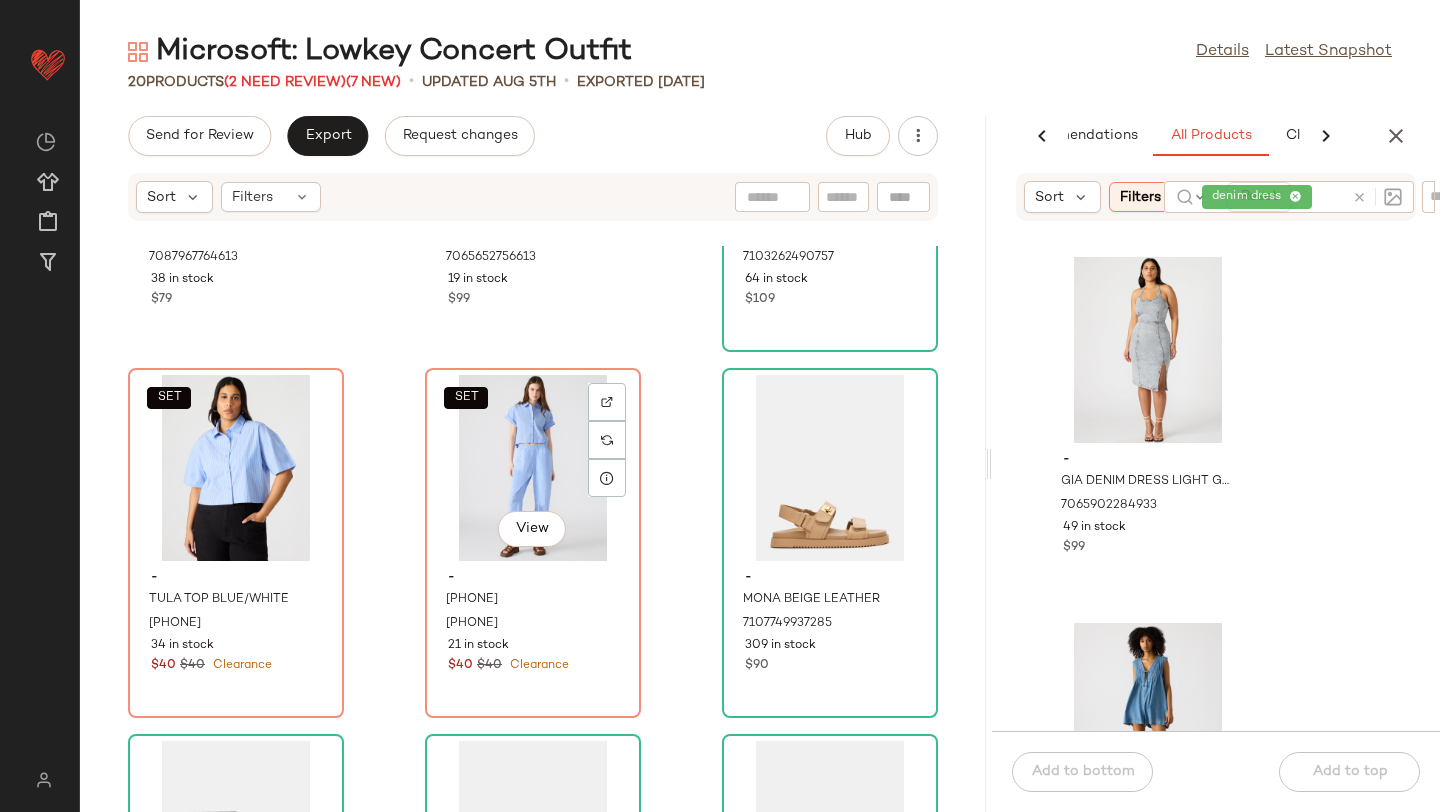 scroll, scrollTop: 631, scrollLeft: 0, axis: vertical 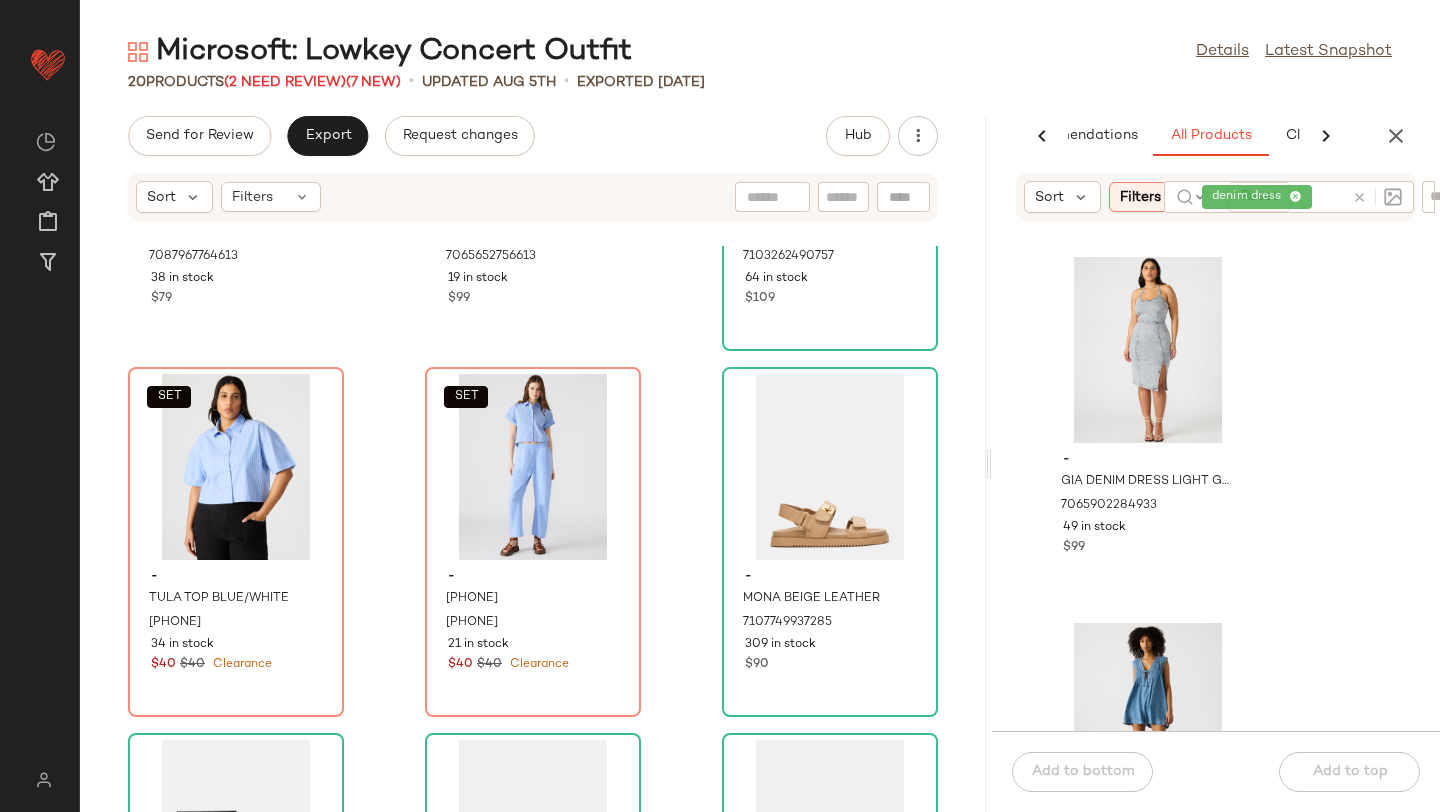 click on "denim dress" 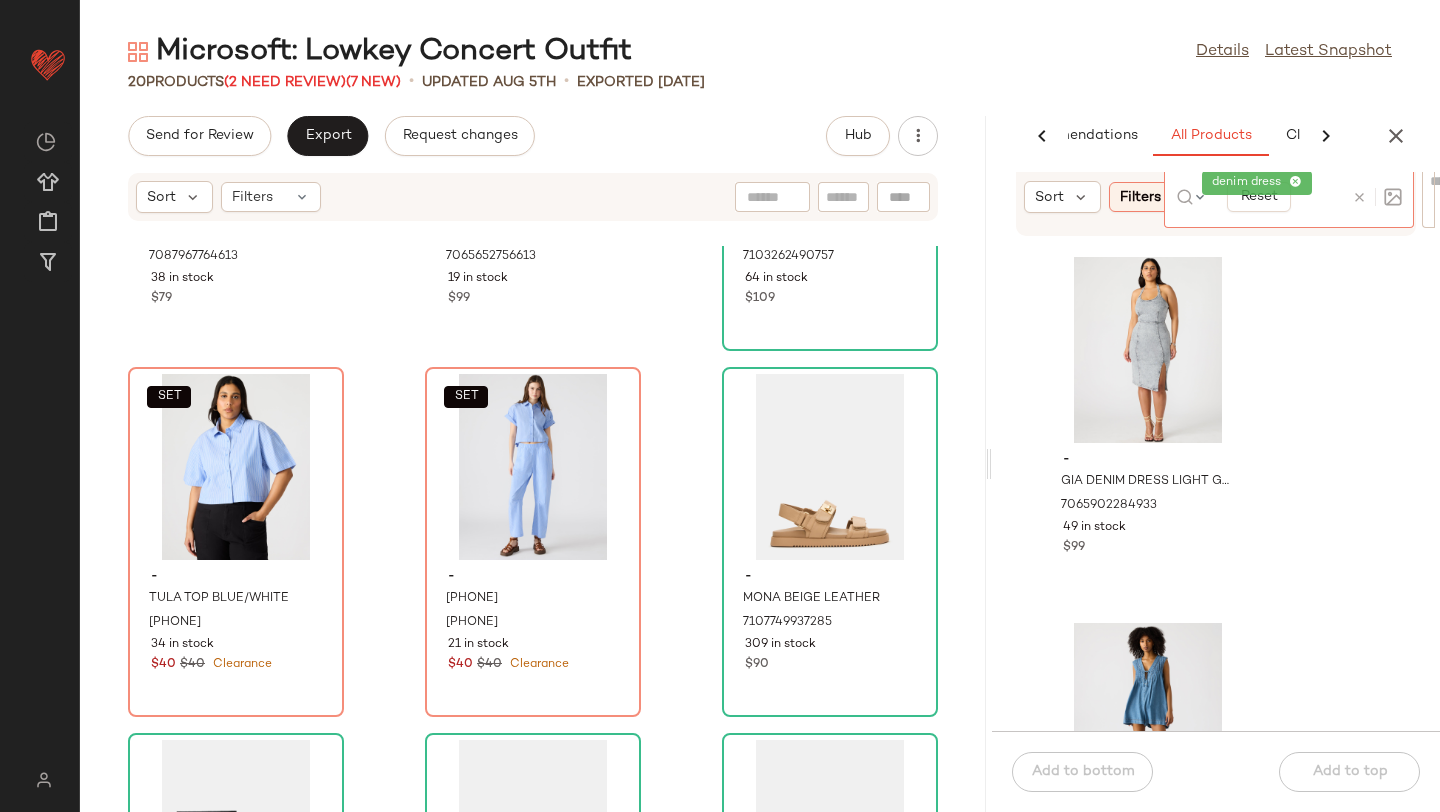 click 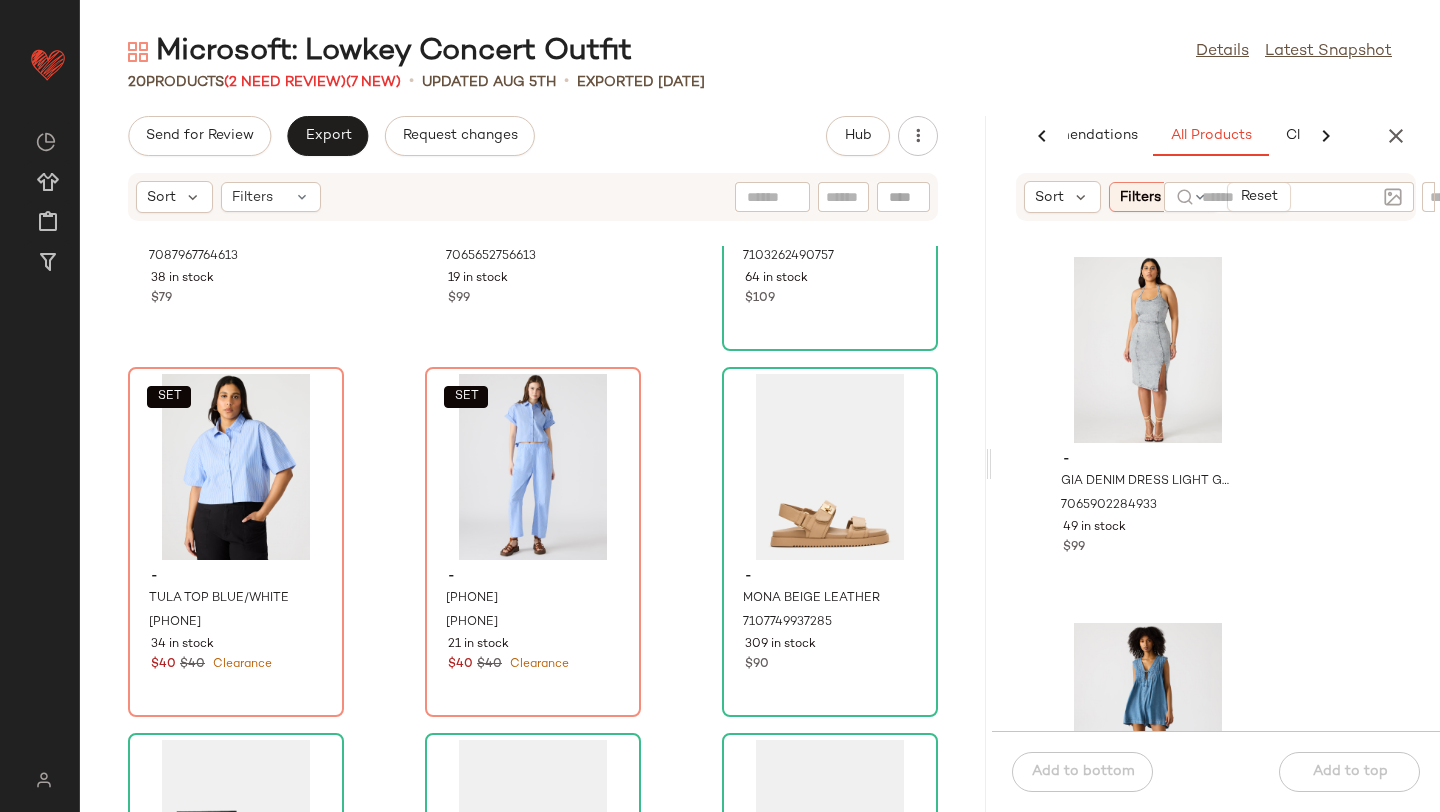 click on "- GIA DENIM DRESS LIGHT GREY 7065902284933 49 in stock $99 - MICK DENIM ROMPER 7103262261381 68 in stock $99 - TORI DENIM DRESS 7066555515013 65 in stock $109  SET  - RINA DENIM TOP 7111740424325 18 in stock $109" 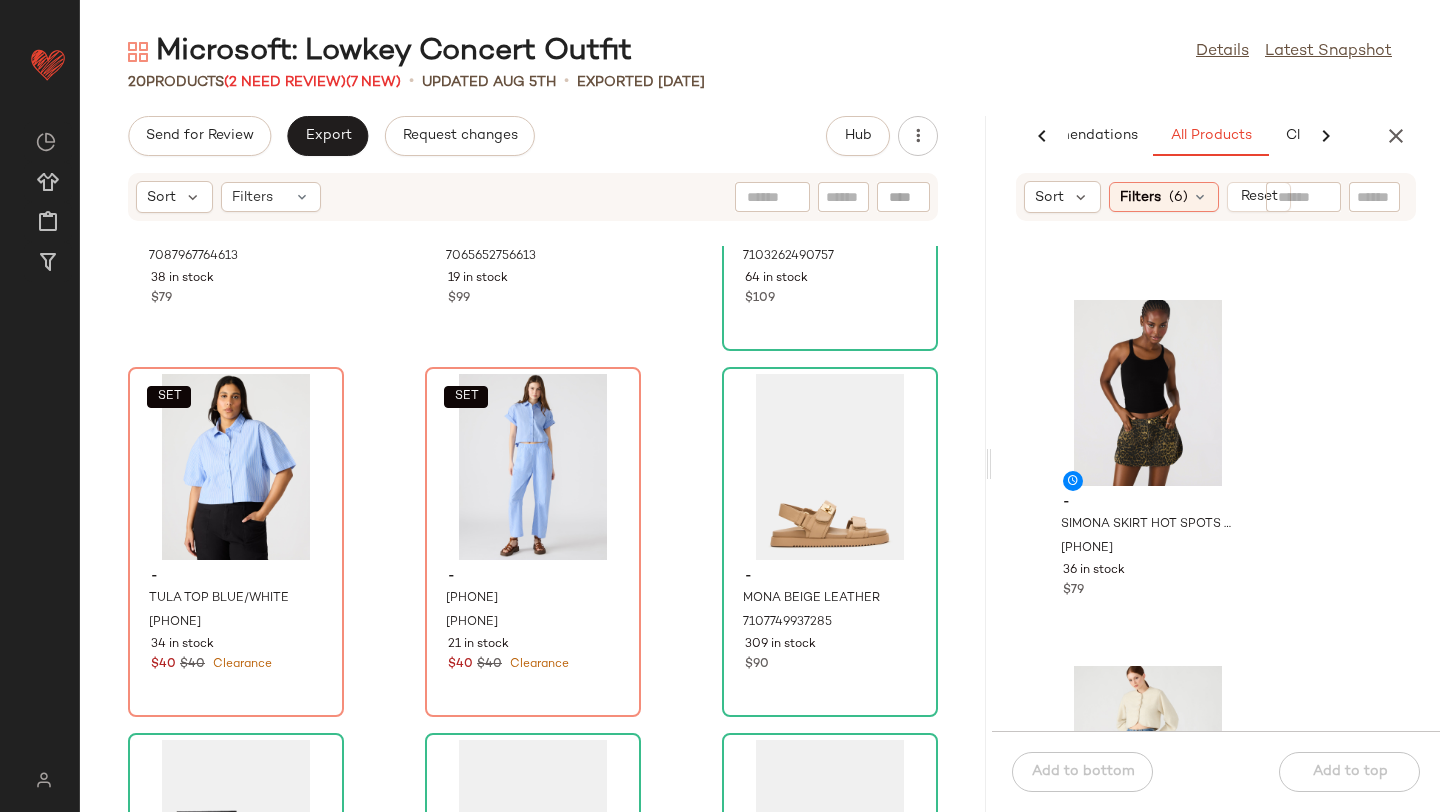 scroll, scrollTop: 3645, scrollLeft: 0, axis: vertical 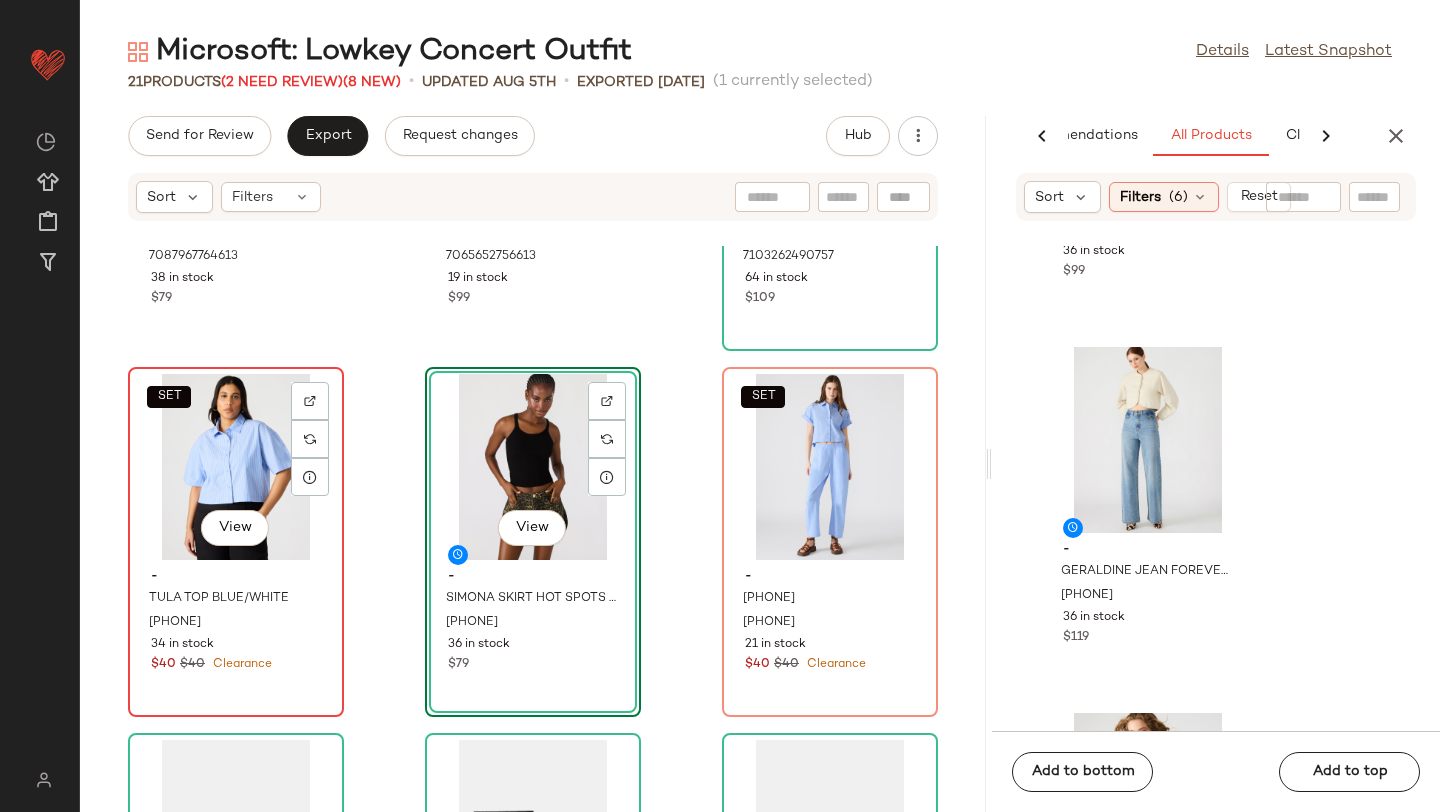 click on "SET   View" 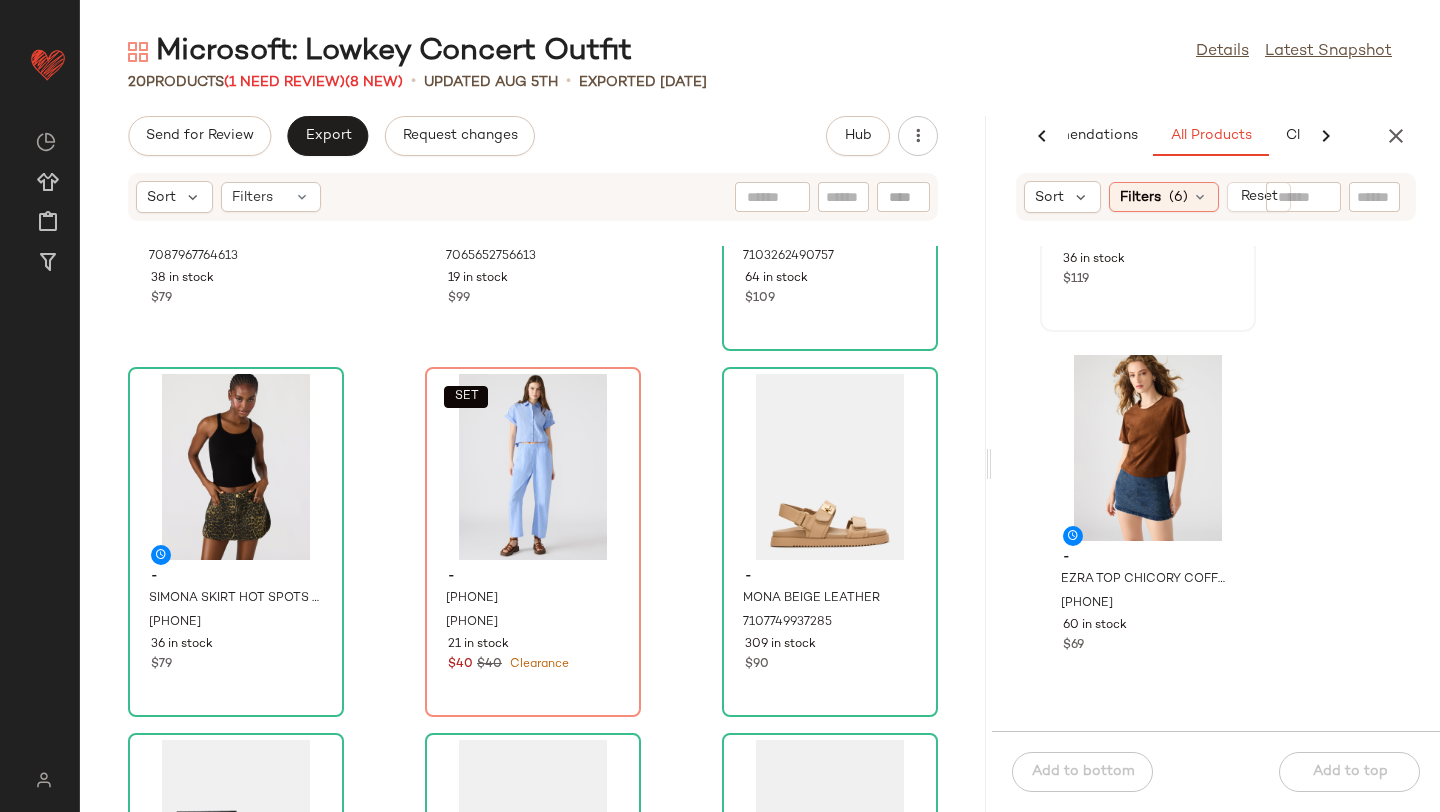 scroll, scrollTop: 4063, scrollLeft: 0, axis: vertical 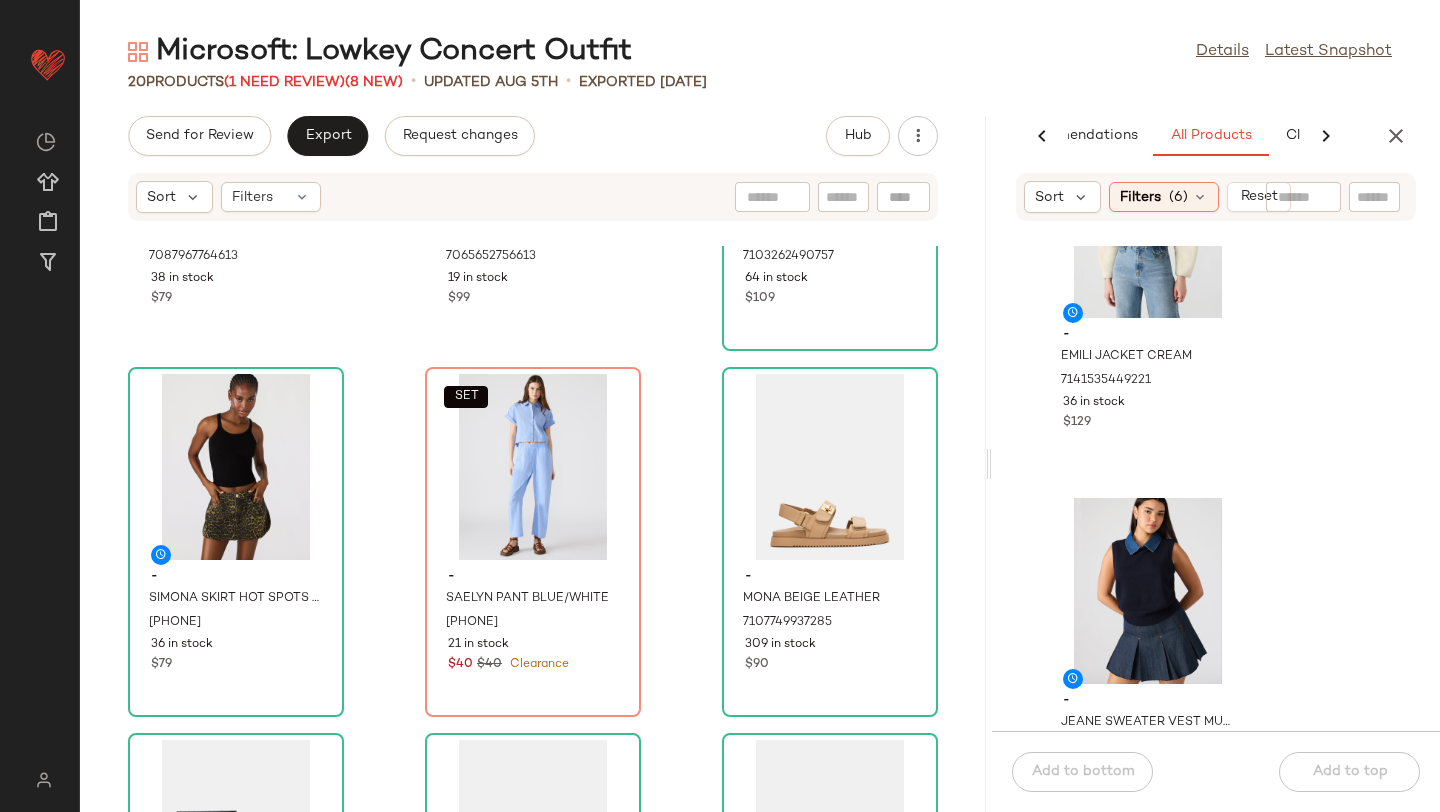 click 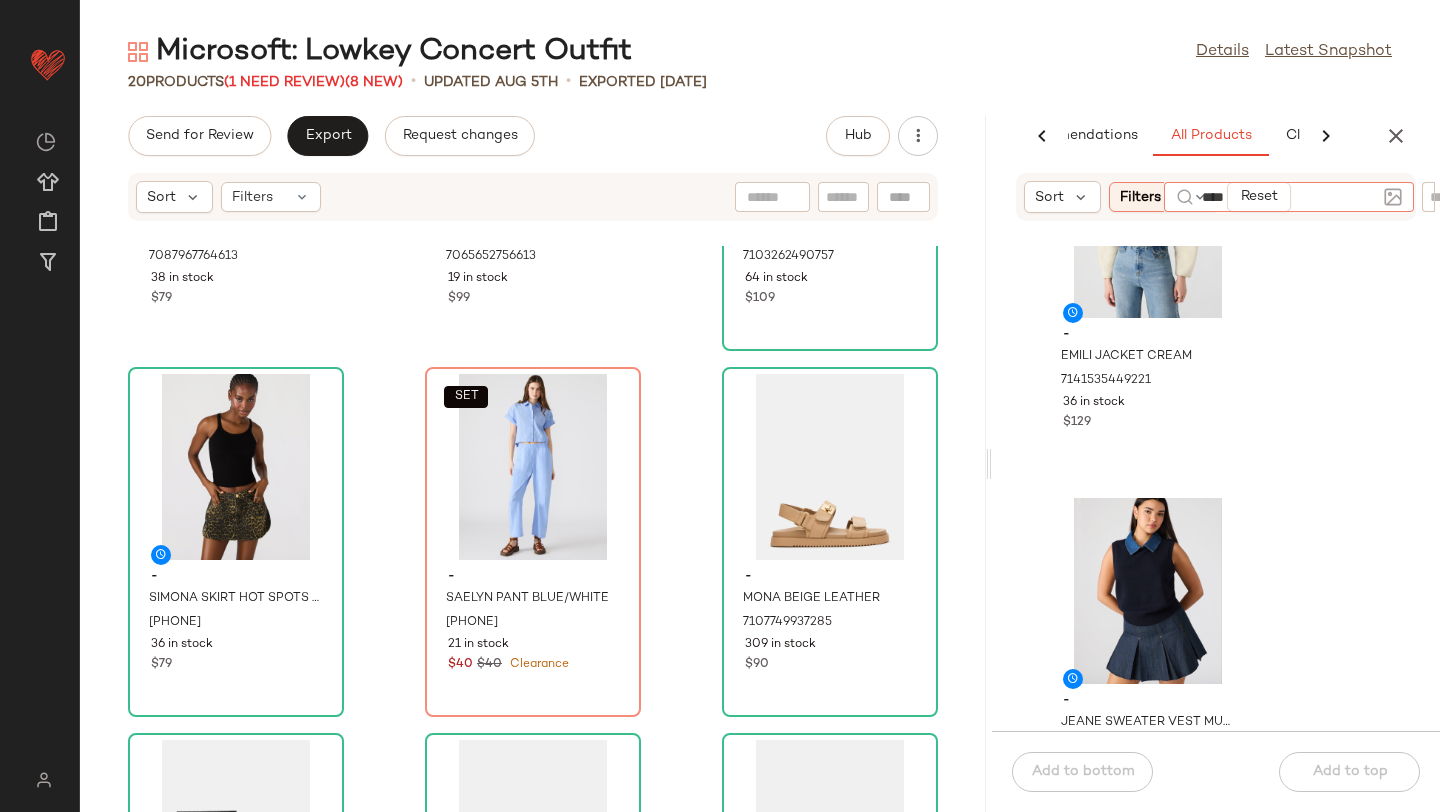 type on "*****" 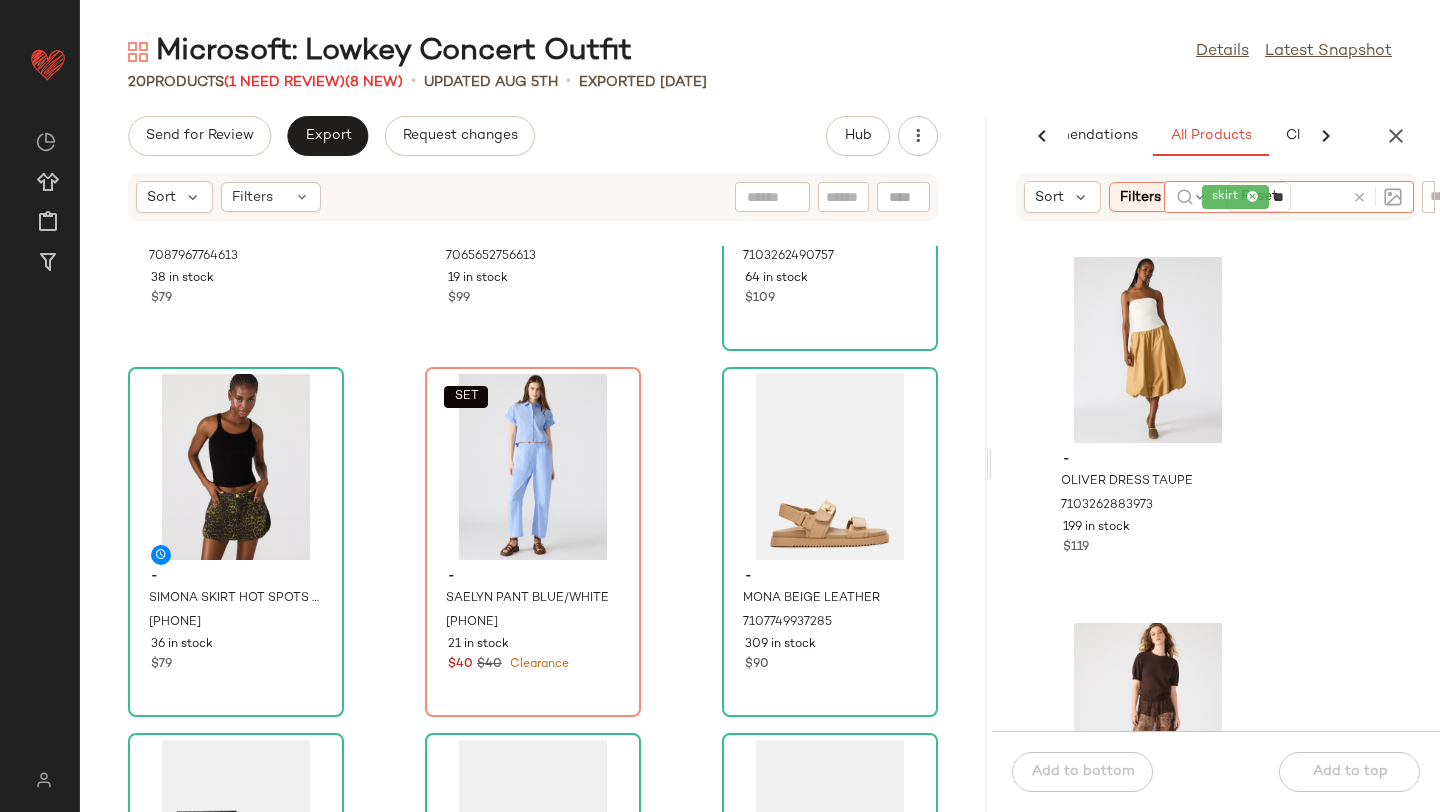 type on "*" 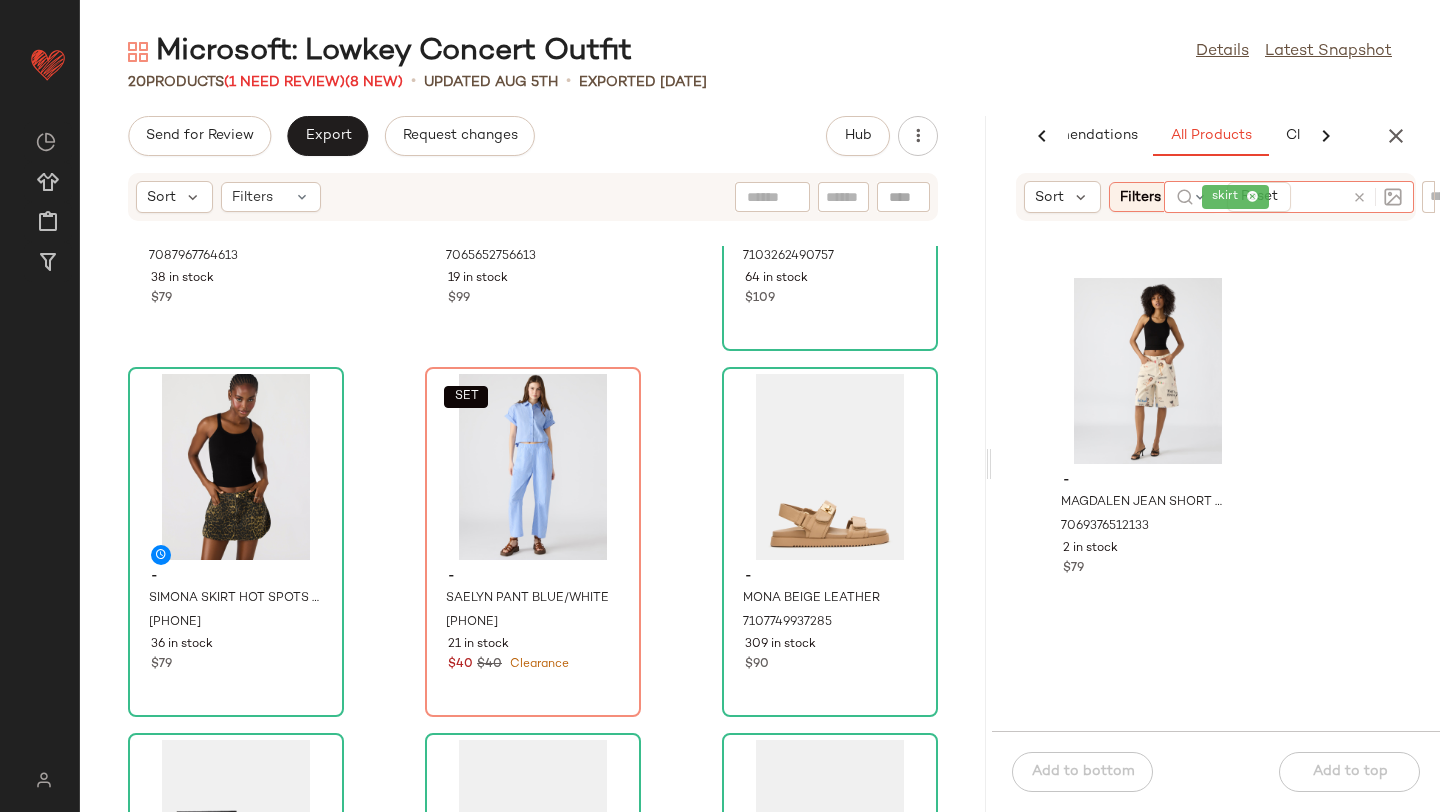 scroll, scrollTop: 18310, scrollLeft: 0, axis: vertical 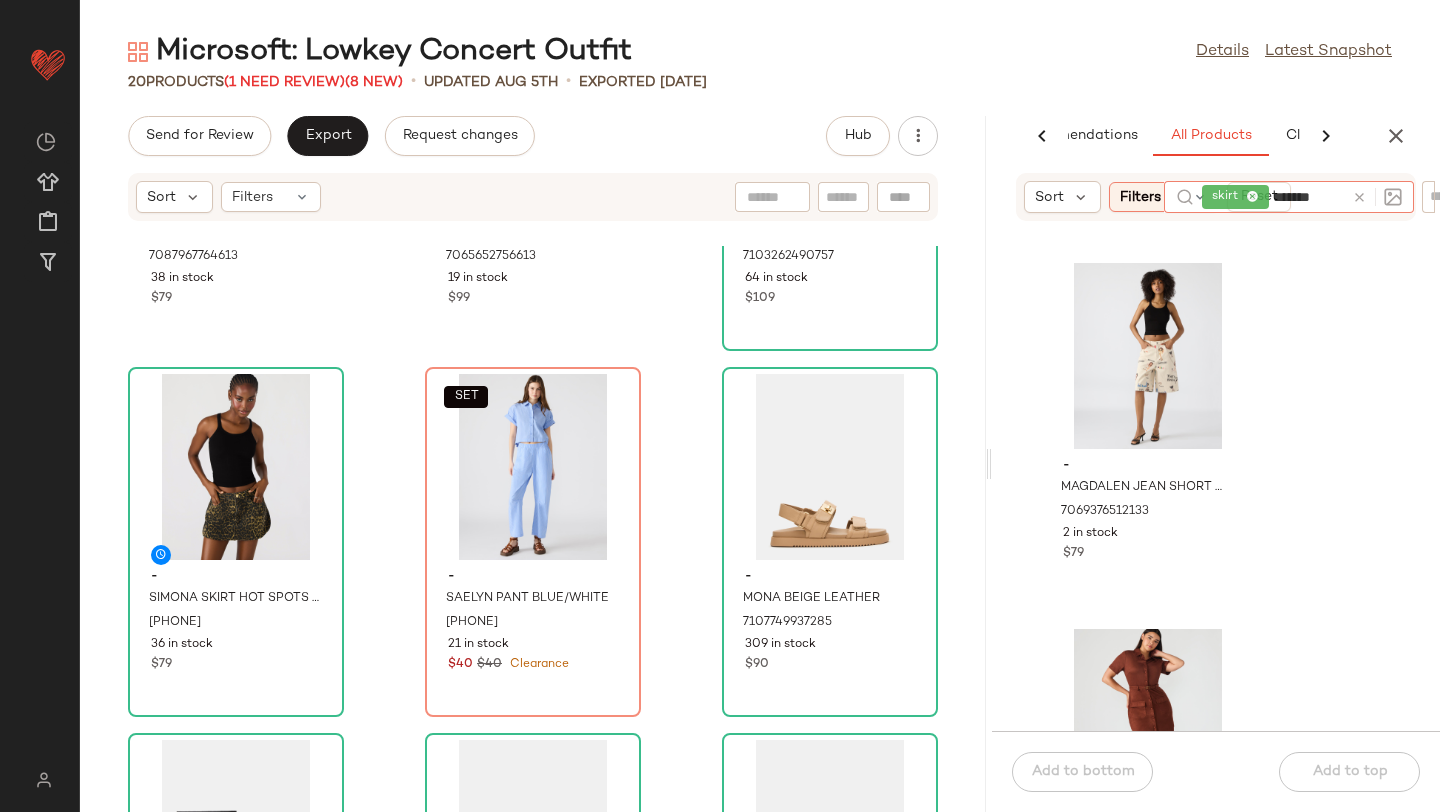 type on "*******" 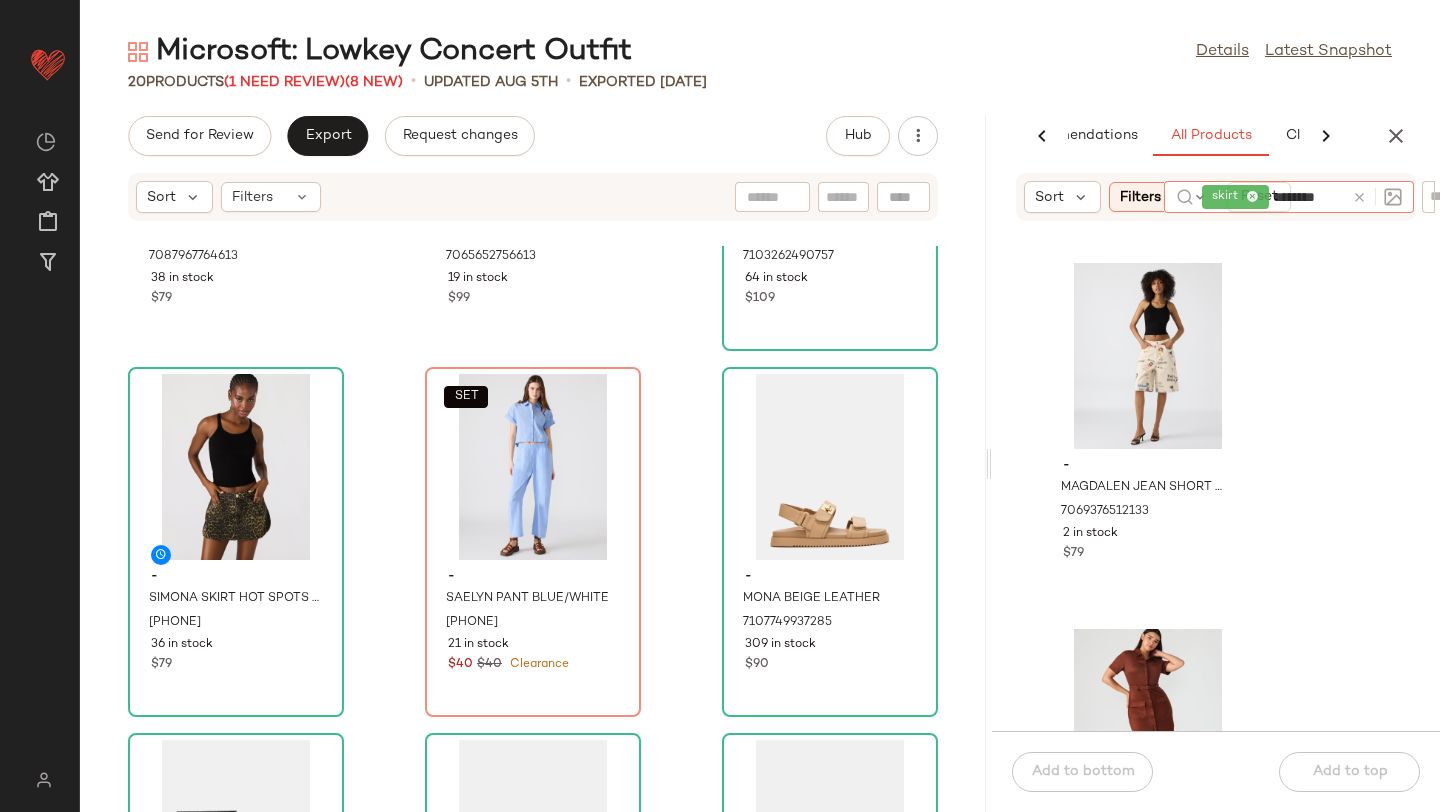 type 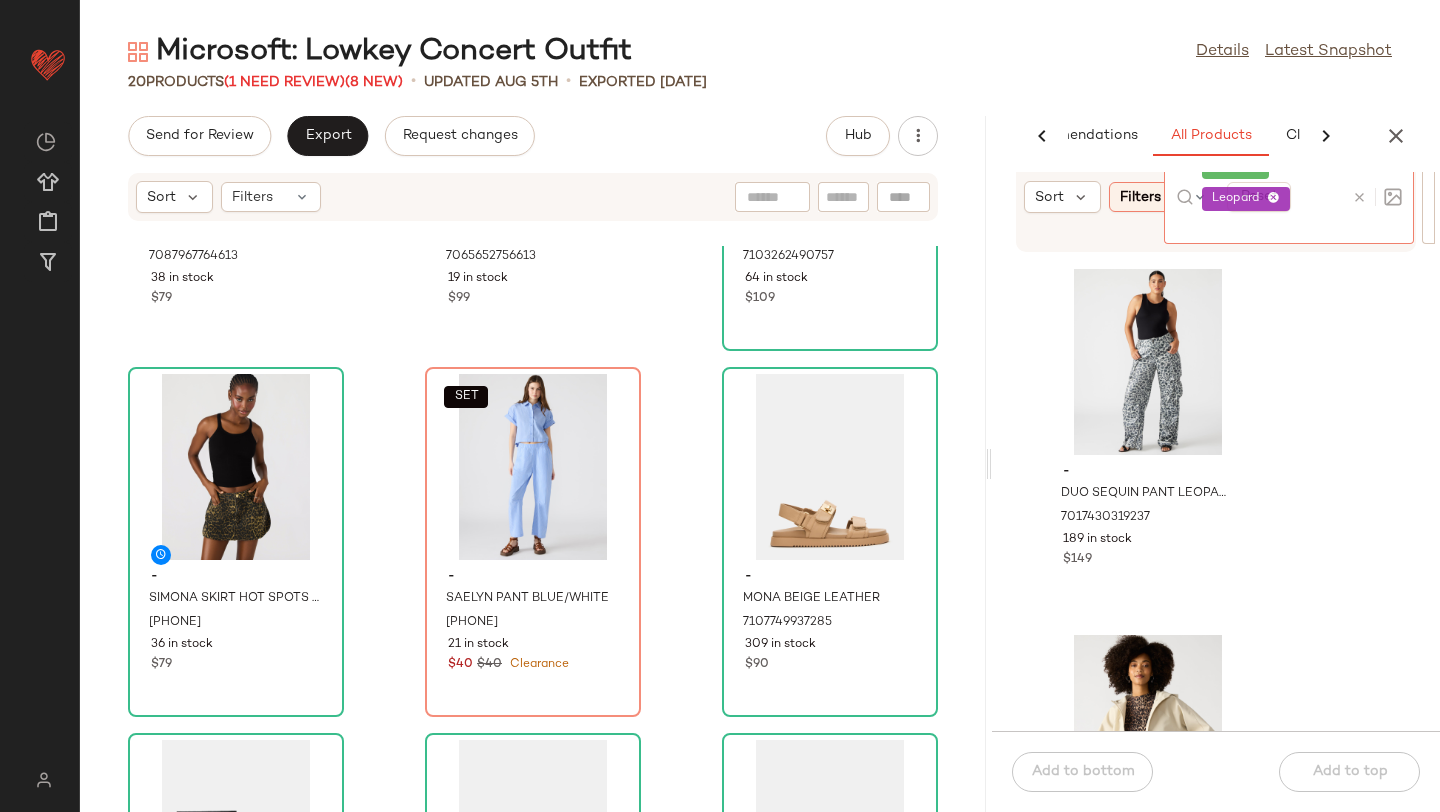 scroll, scrollTop: 3661, scrollLeft: 0, axis: vertical 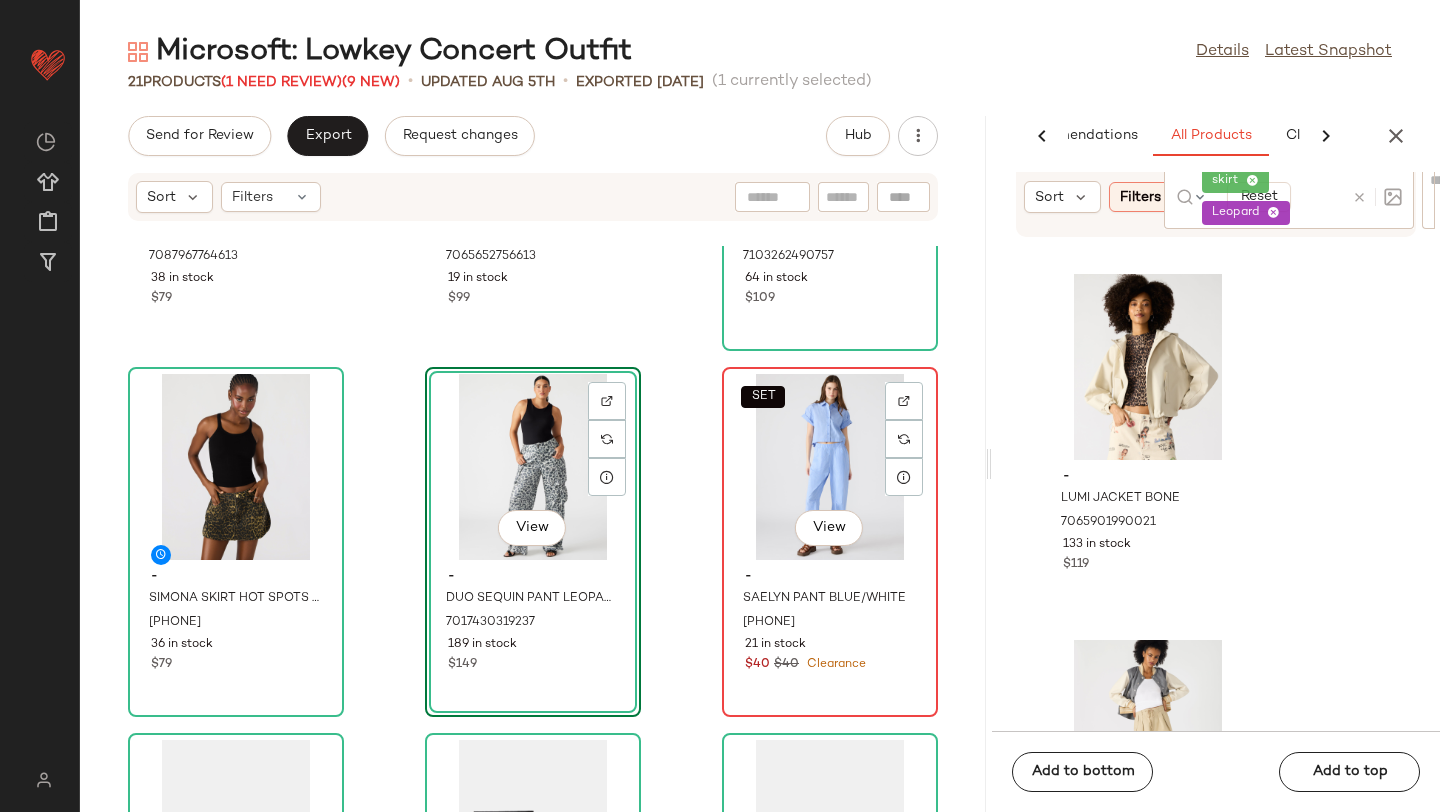 click on "SET   View" 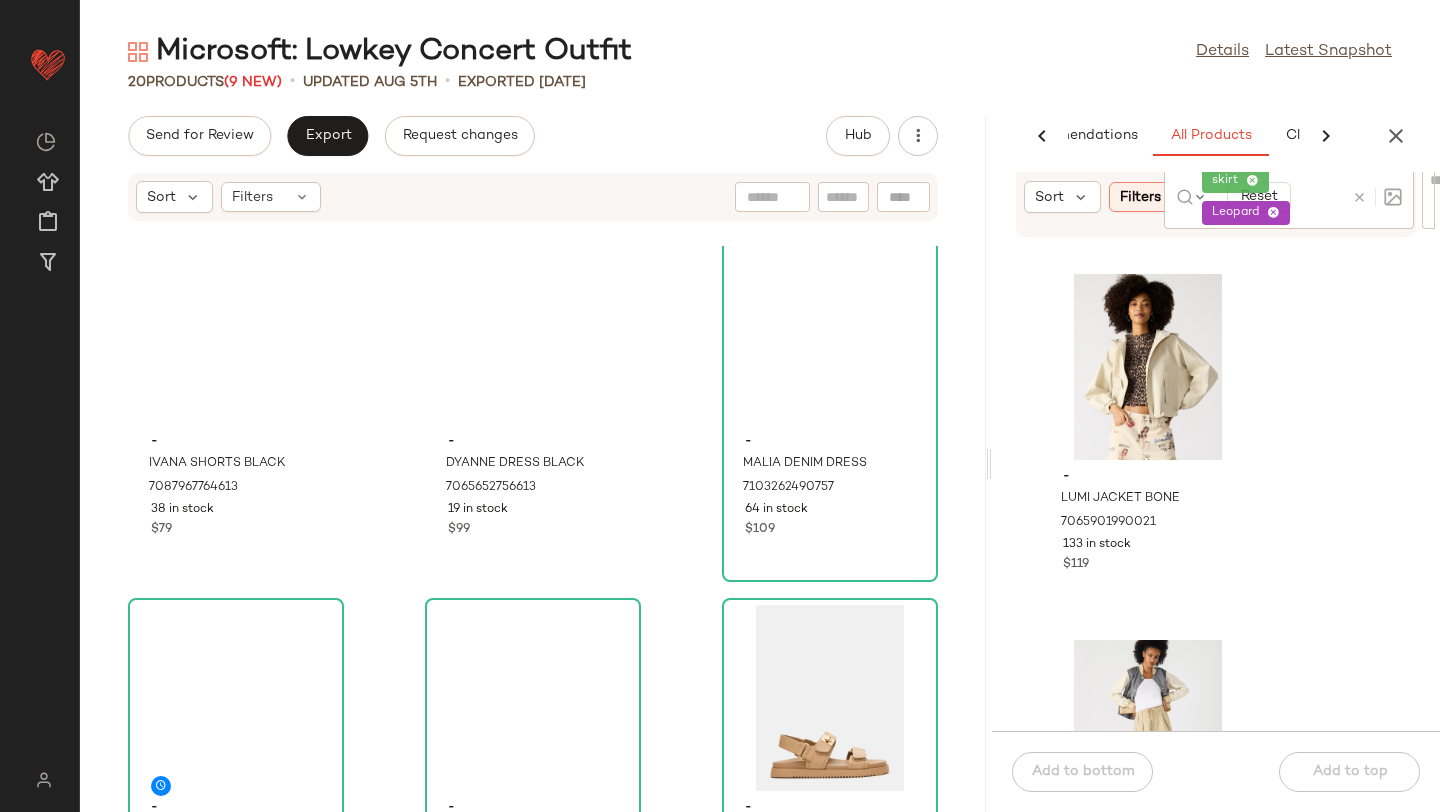 scroll, scrollTop: 0, scrollLeft: 0, axis: both 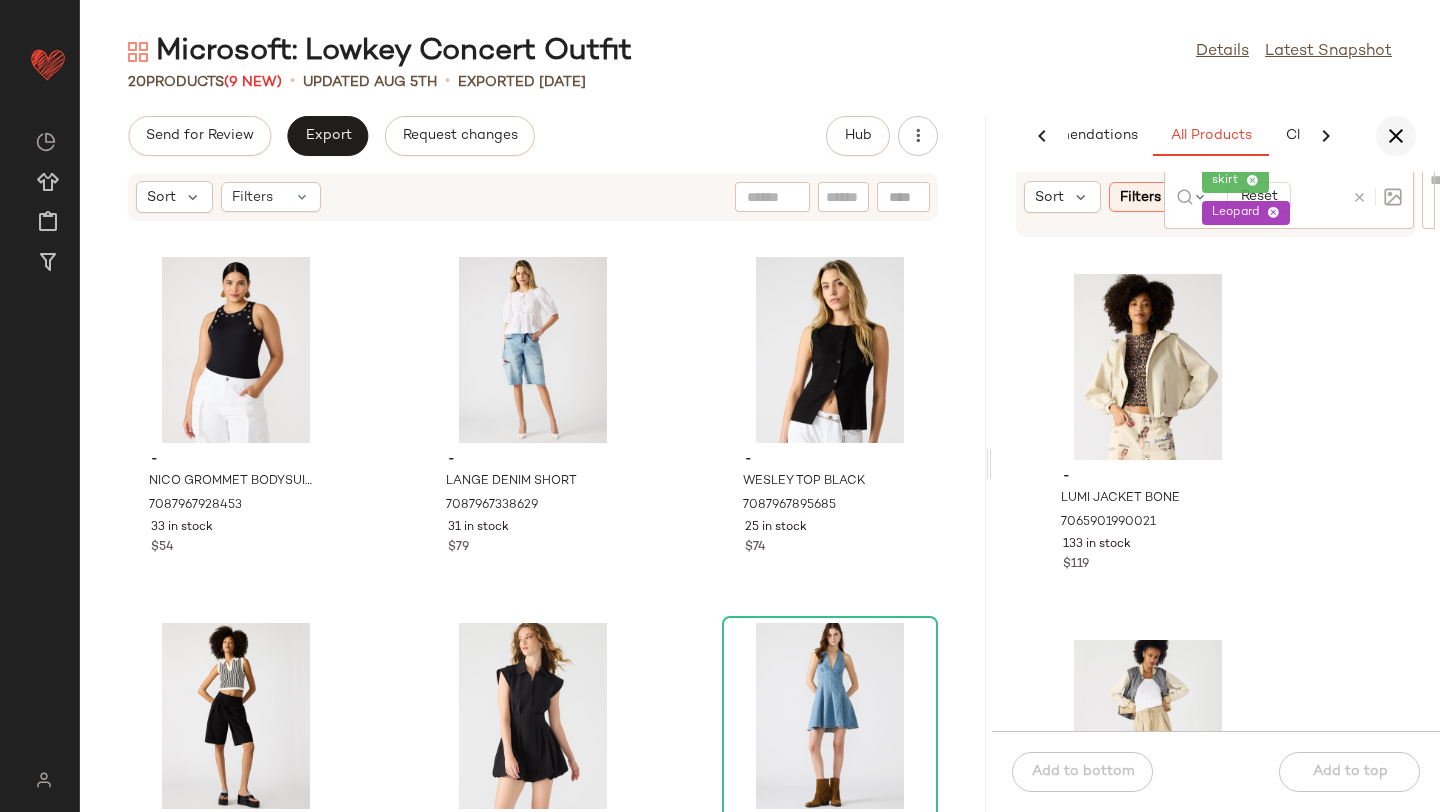 click at bounding box center [1396, 136] 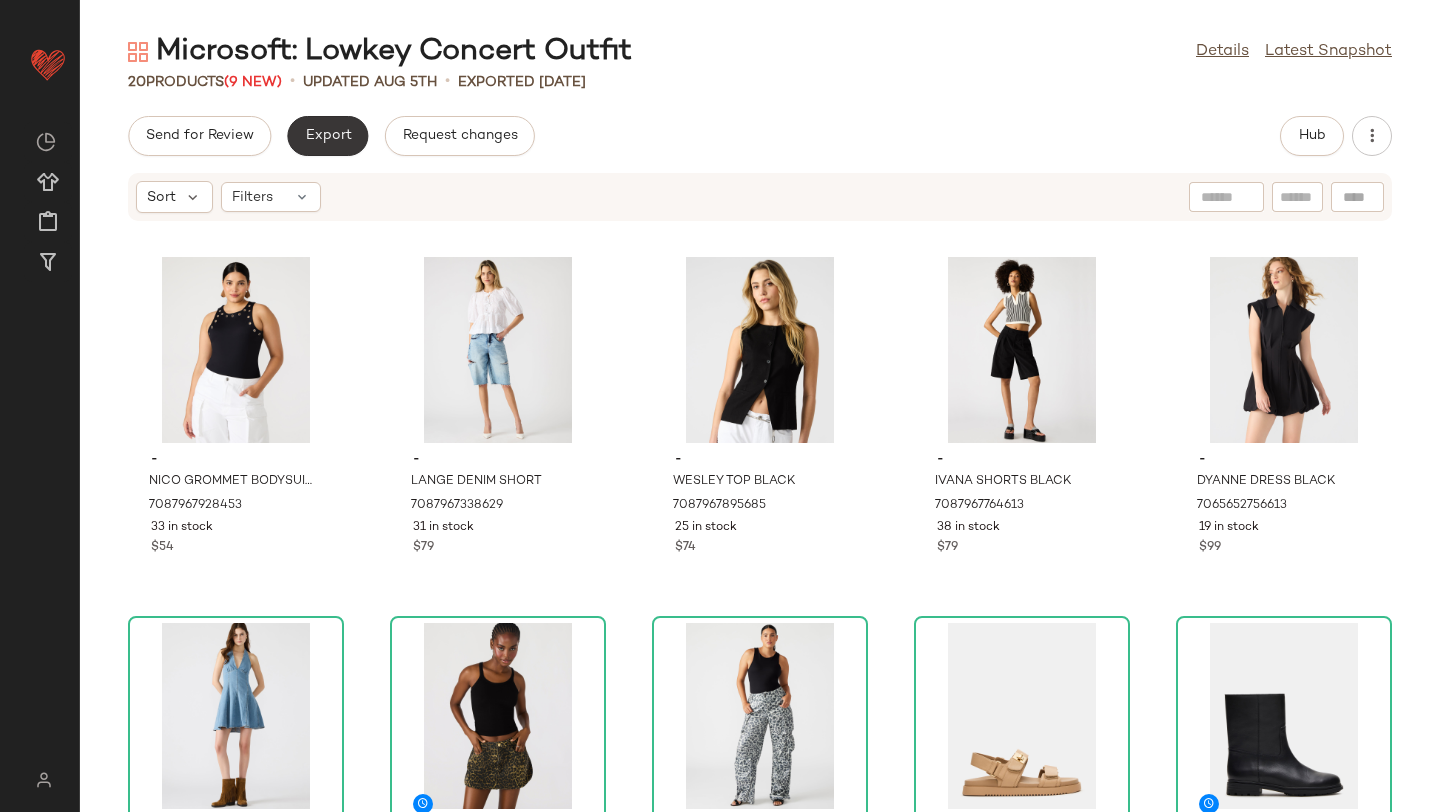 click on "Export" at bounding box center (327, 136) 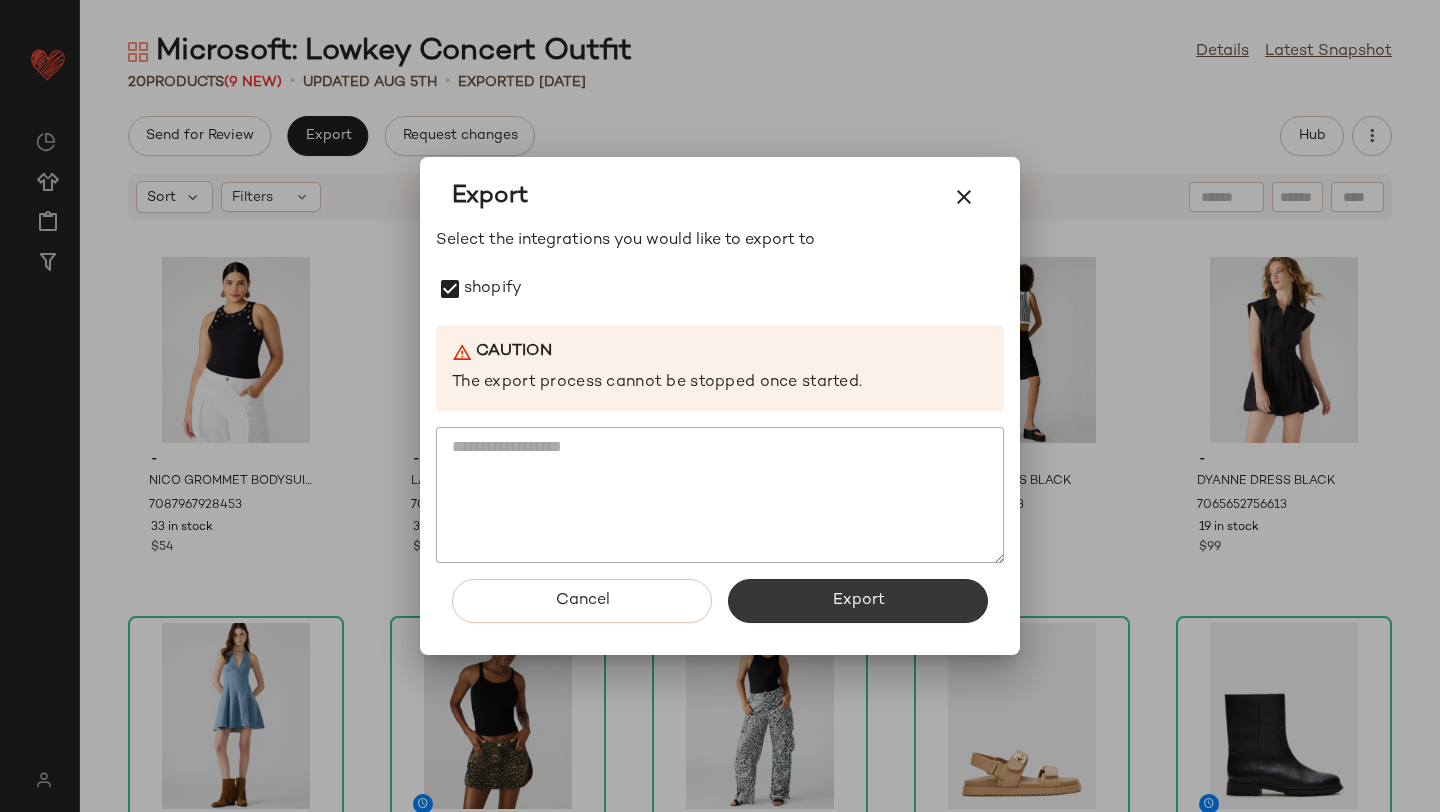 click on "Export" at bounding box center (858, 601) 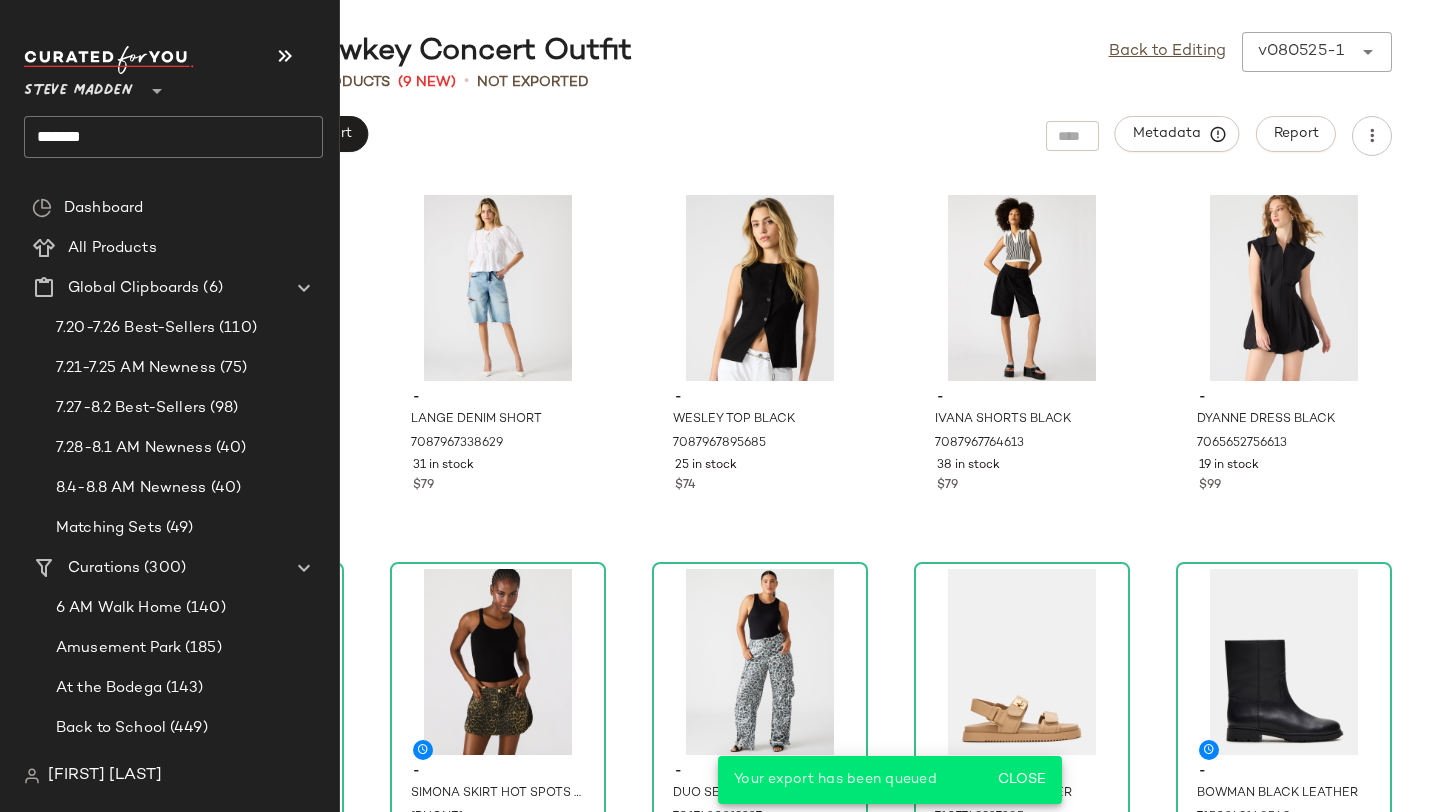 click on "*******" 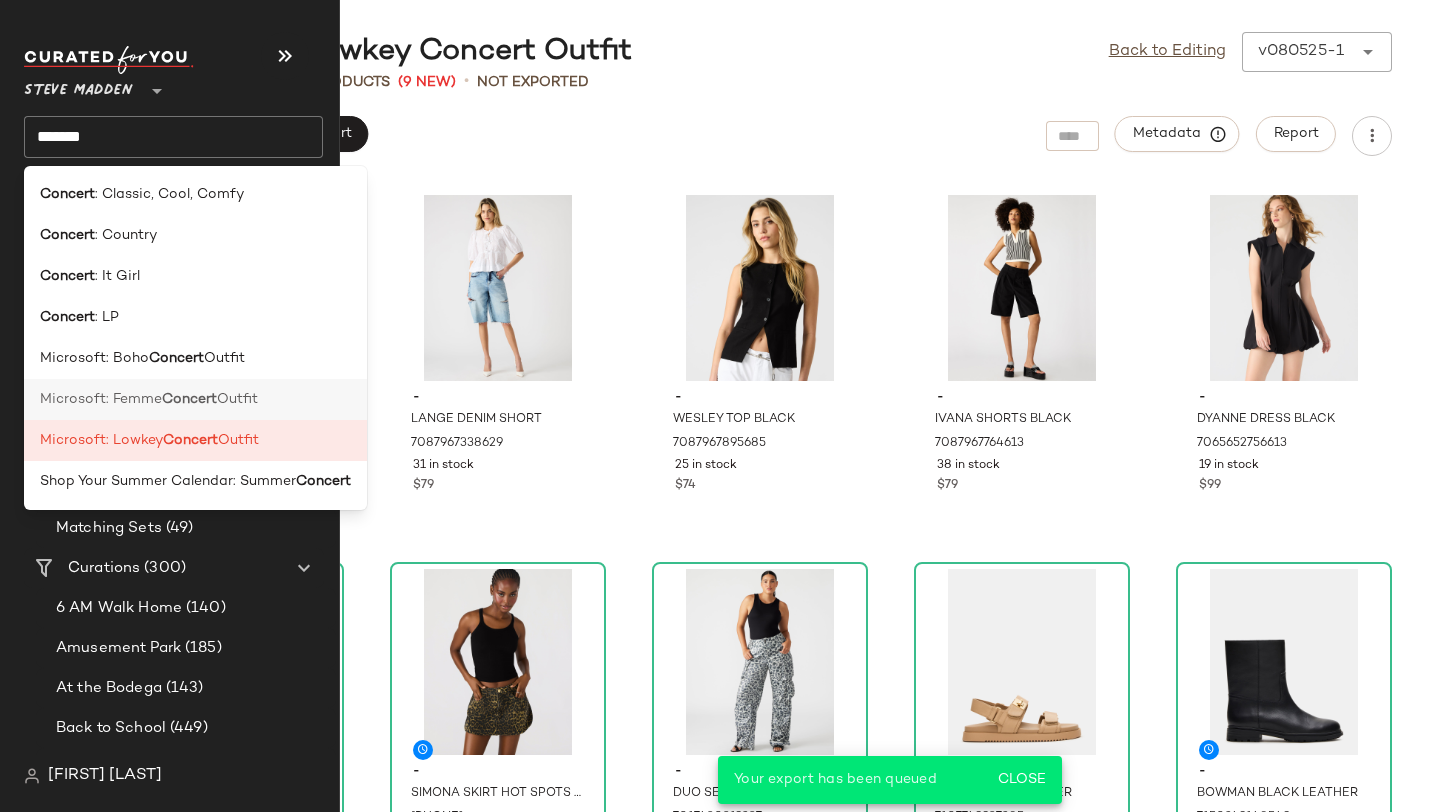 click on "Concert" at bounding box center (189, 399) 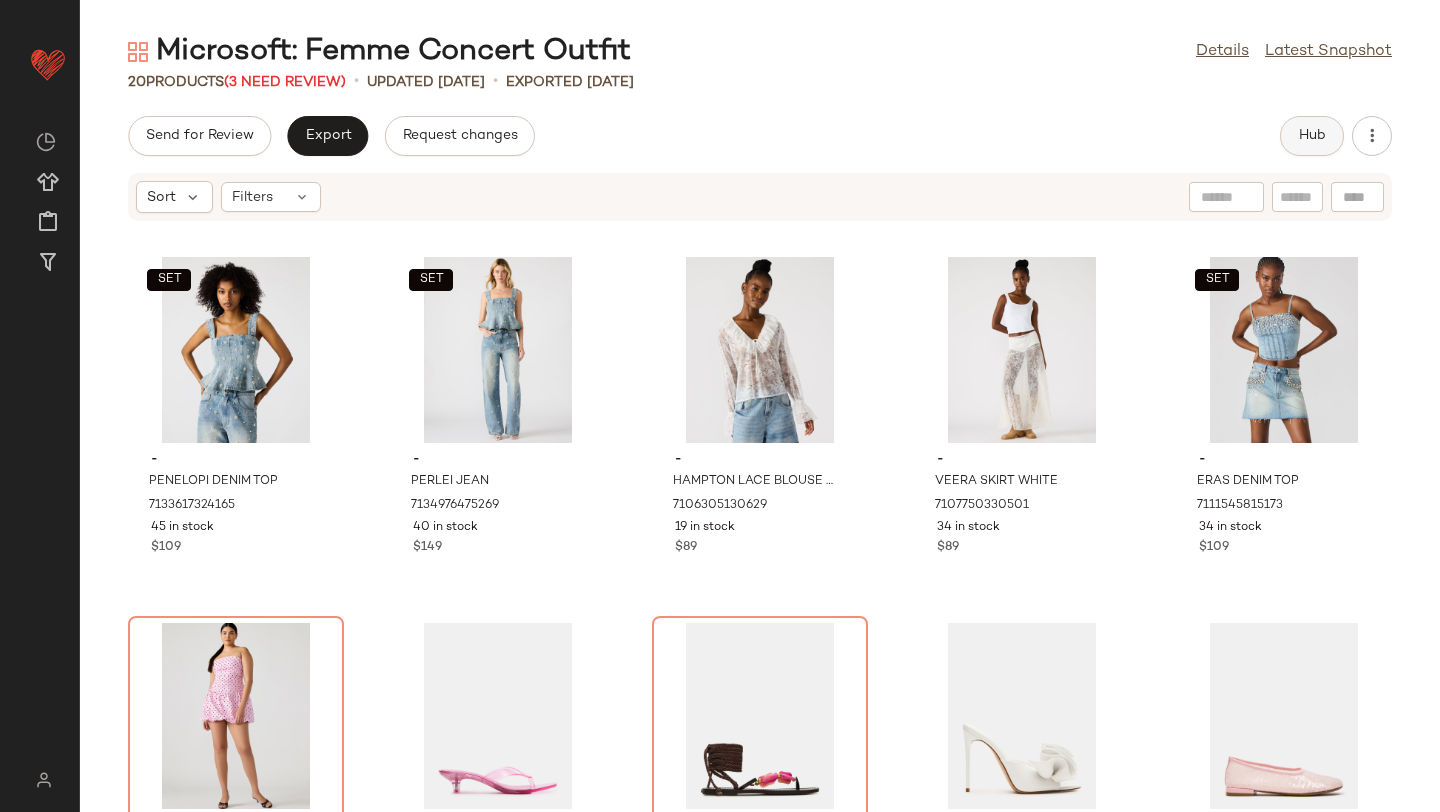 click on "Hub" 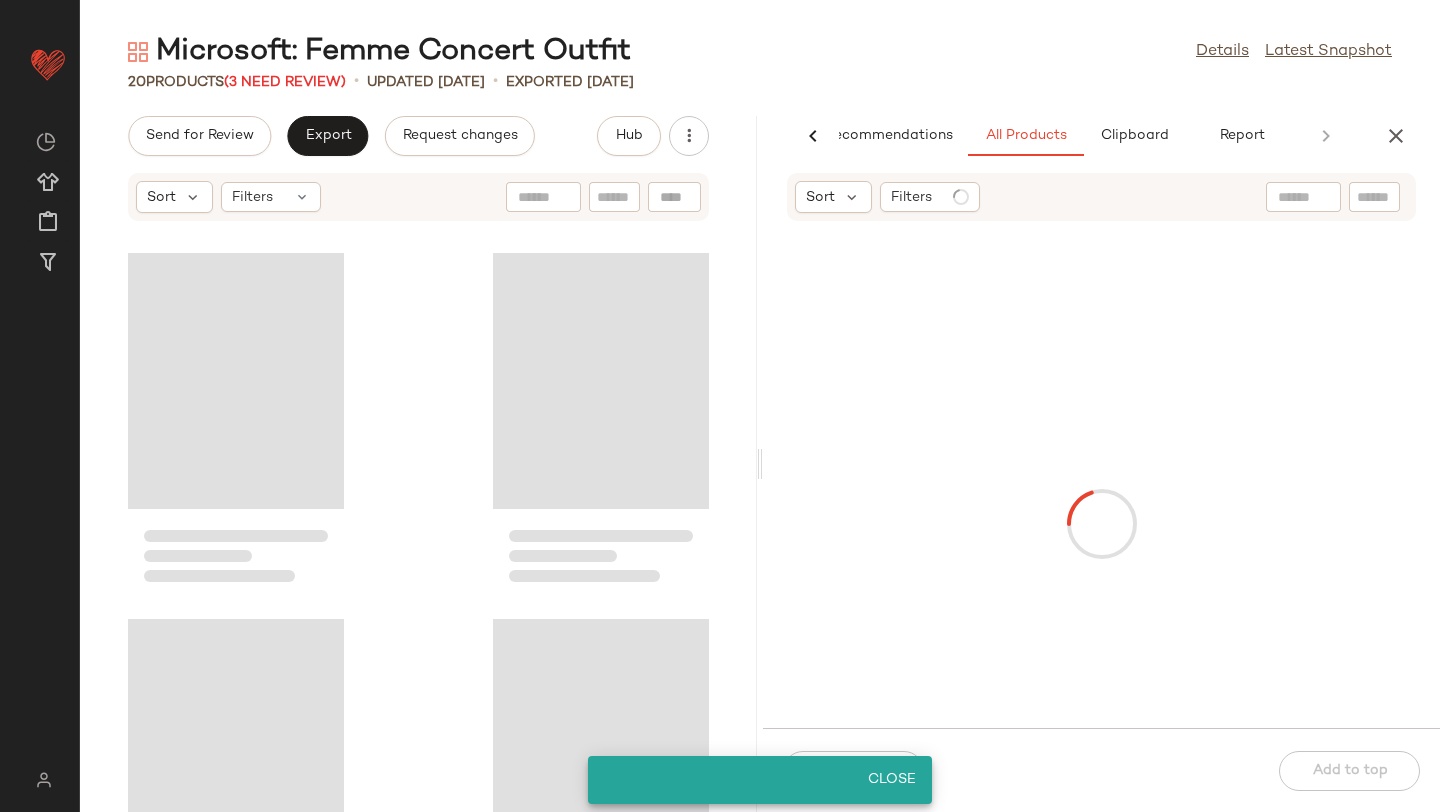scroll, scrollTop: 0, scrollLeft: 47, axis: horizontal 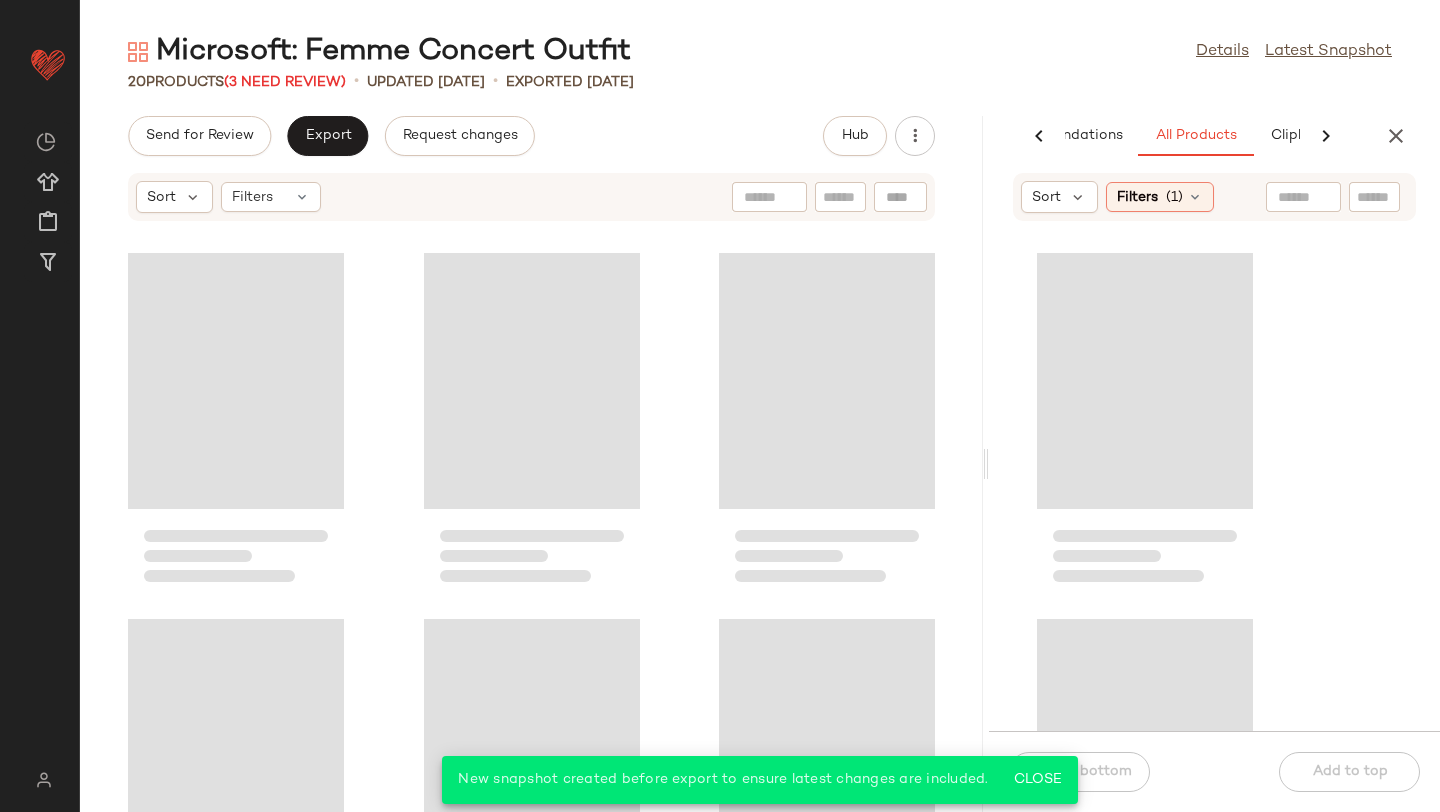 drag, startPoint x: 756, startPoint y: 187, endPoint x: 1234, endPoint y: 212, distance: 478.65332 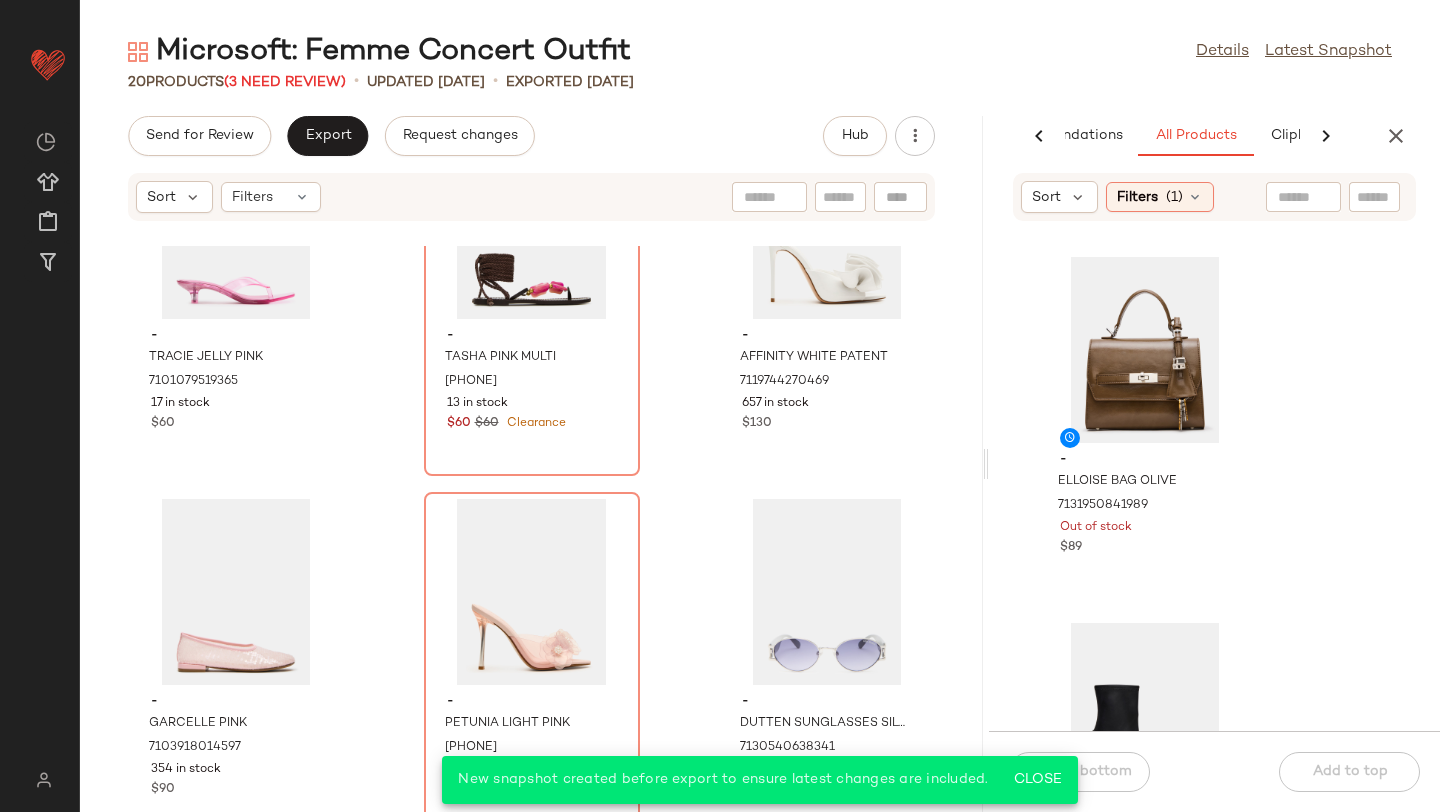 scroll, scrollTop: 853, scrollLeft: 0, axis: vertical 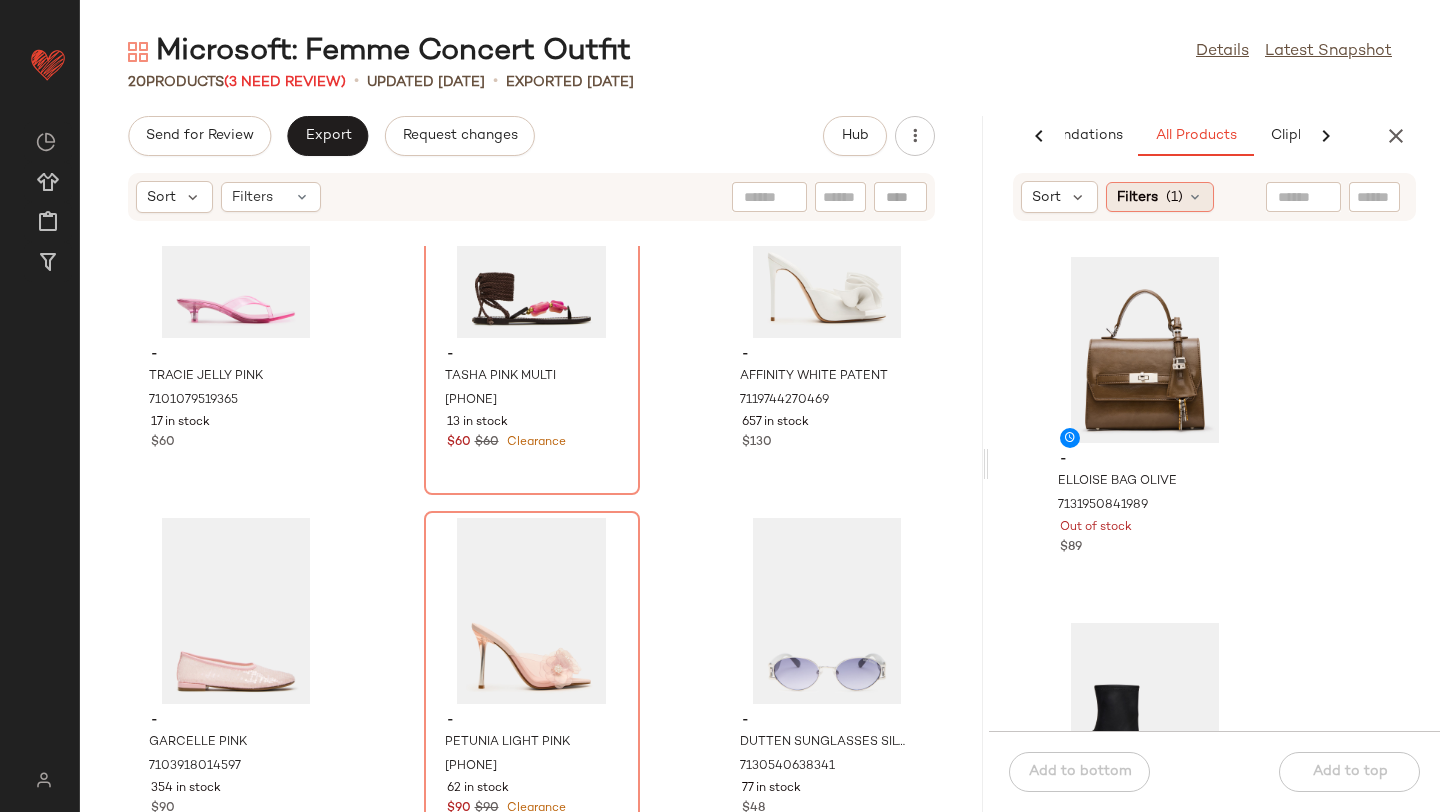 click on "Filters" at bounding box center [1137, 197] 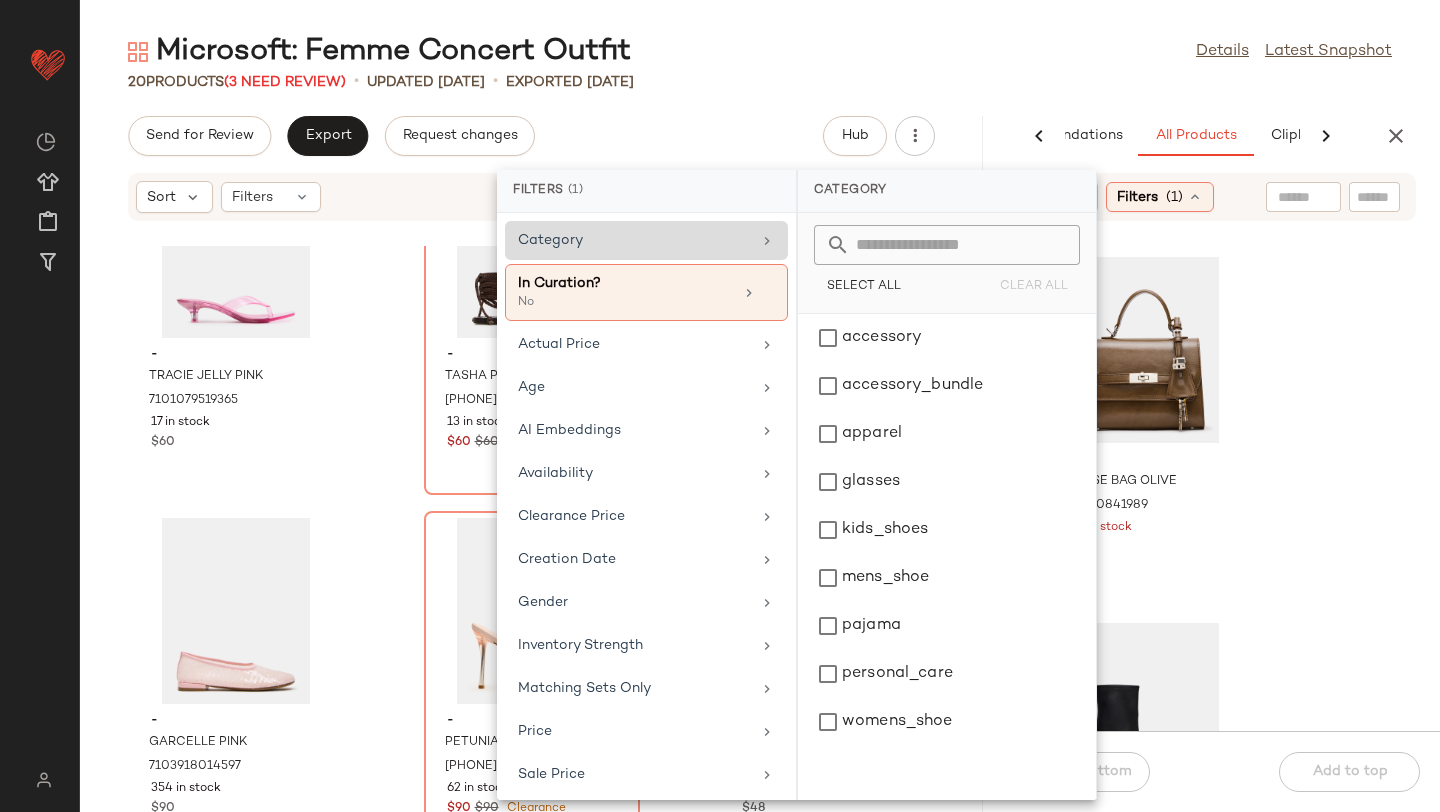 click on "Category" at bounding box center (634, 240) 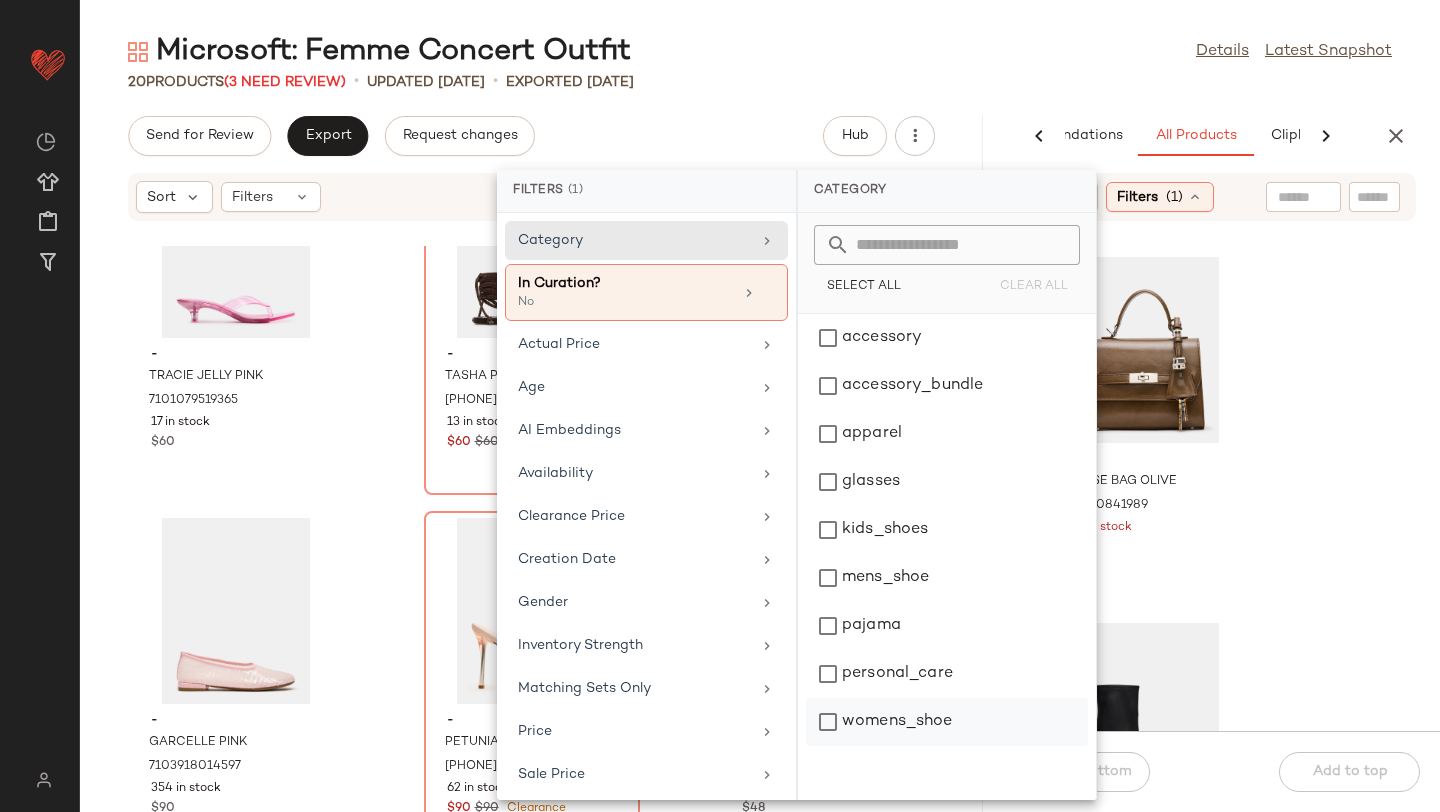 click on "womens_shoe" 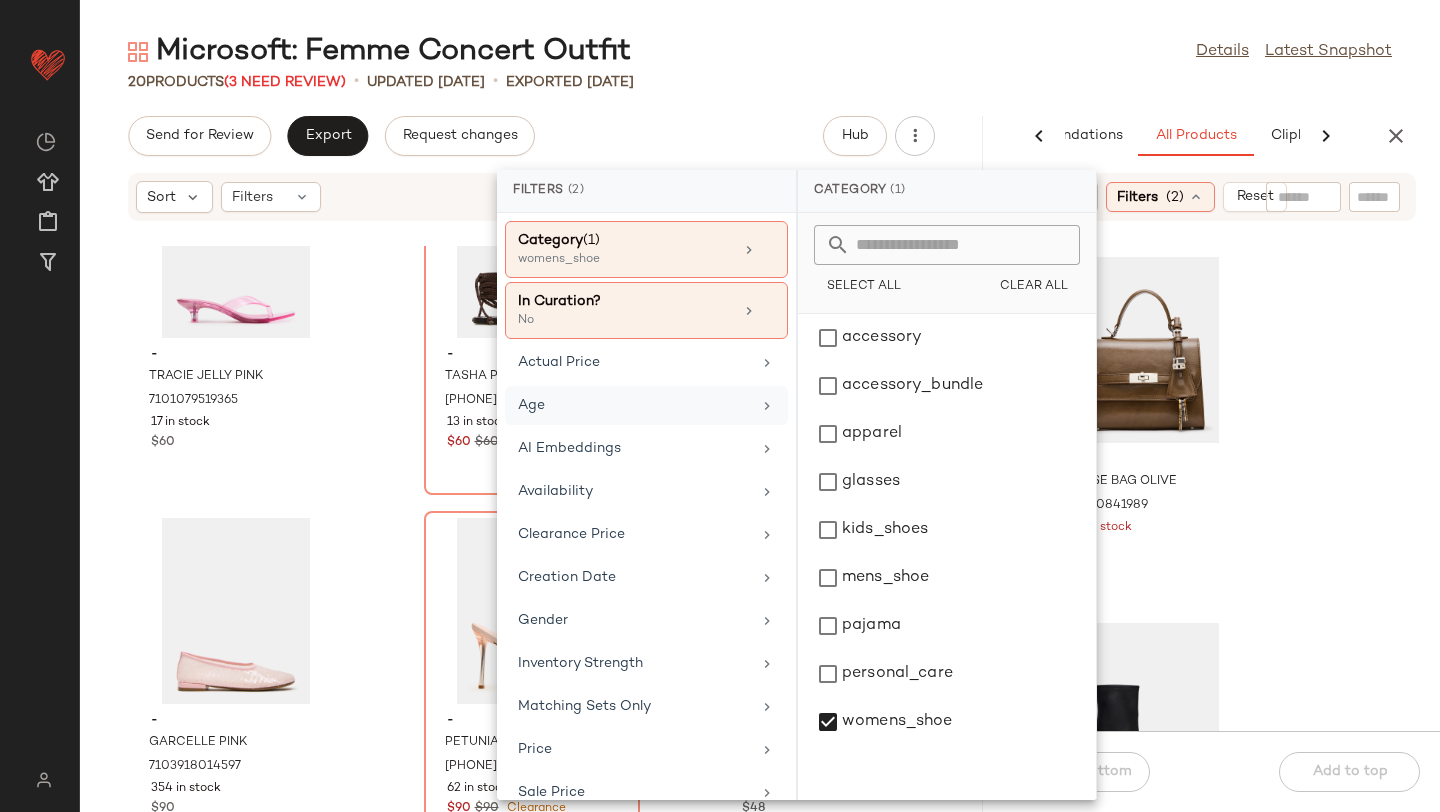 click on "Age" 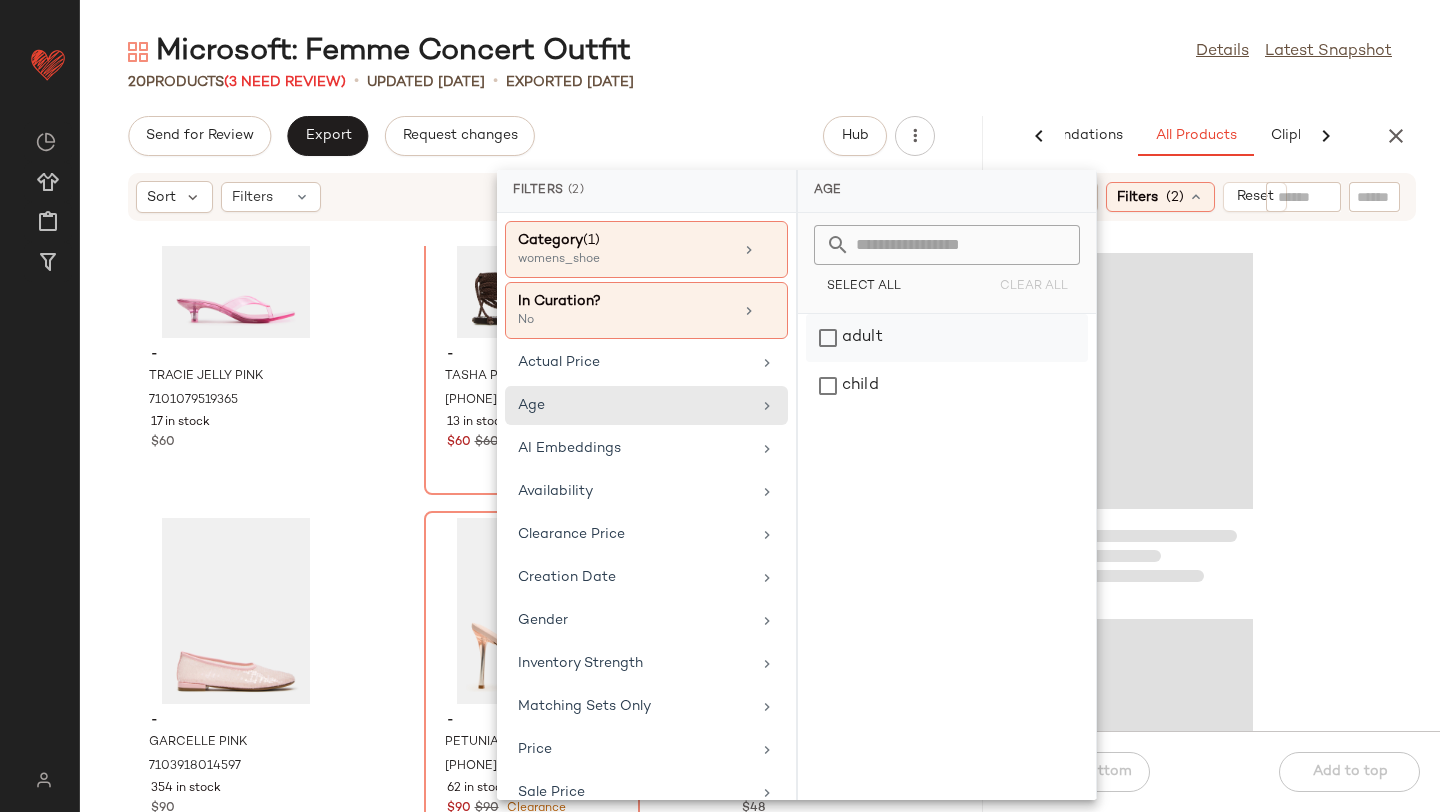 click on "adult" 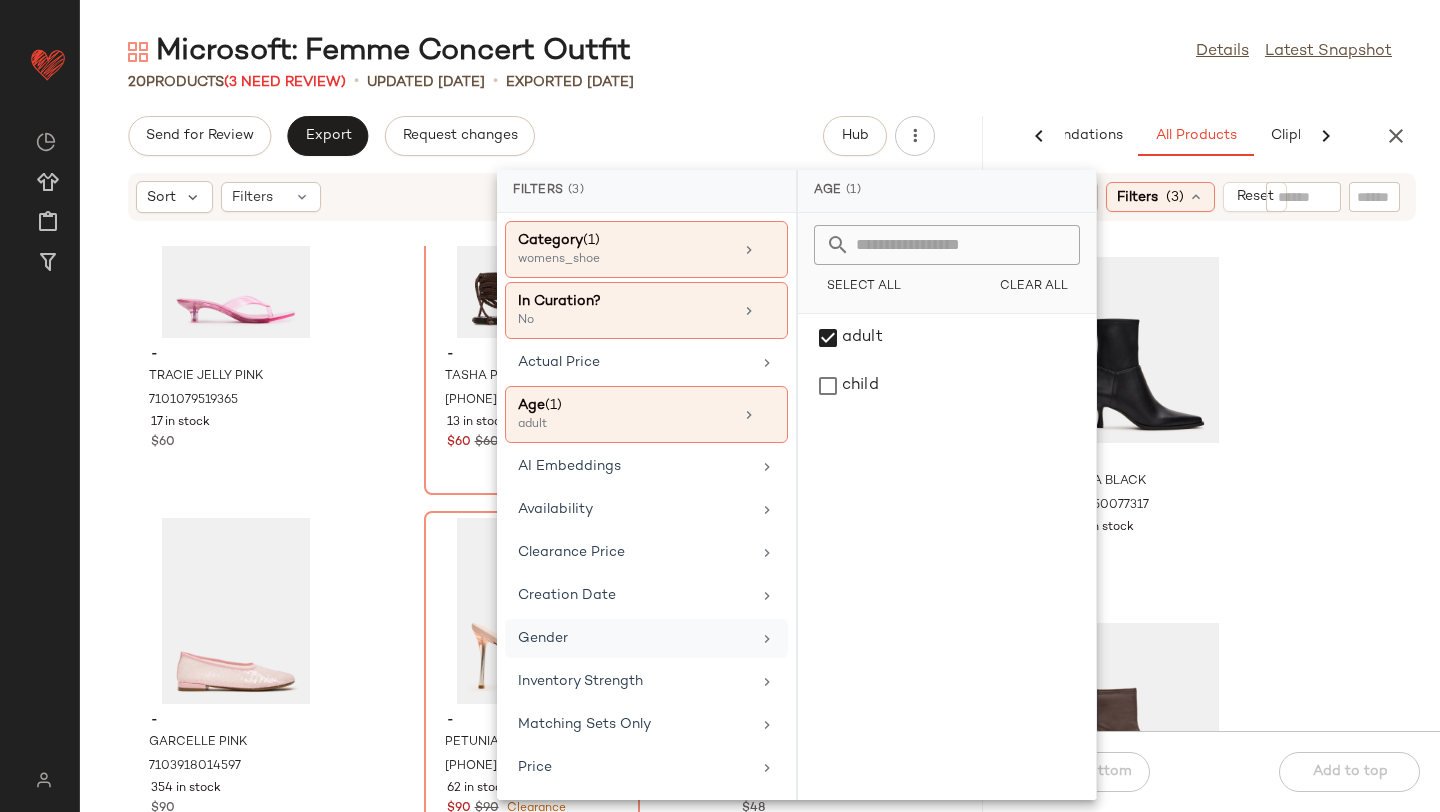 scroll, scrollTop: 16, scrollLeft: 0, axis: vertical 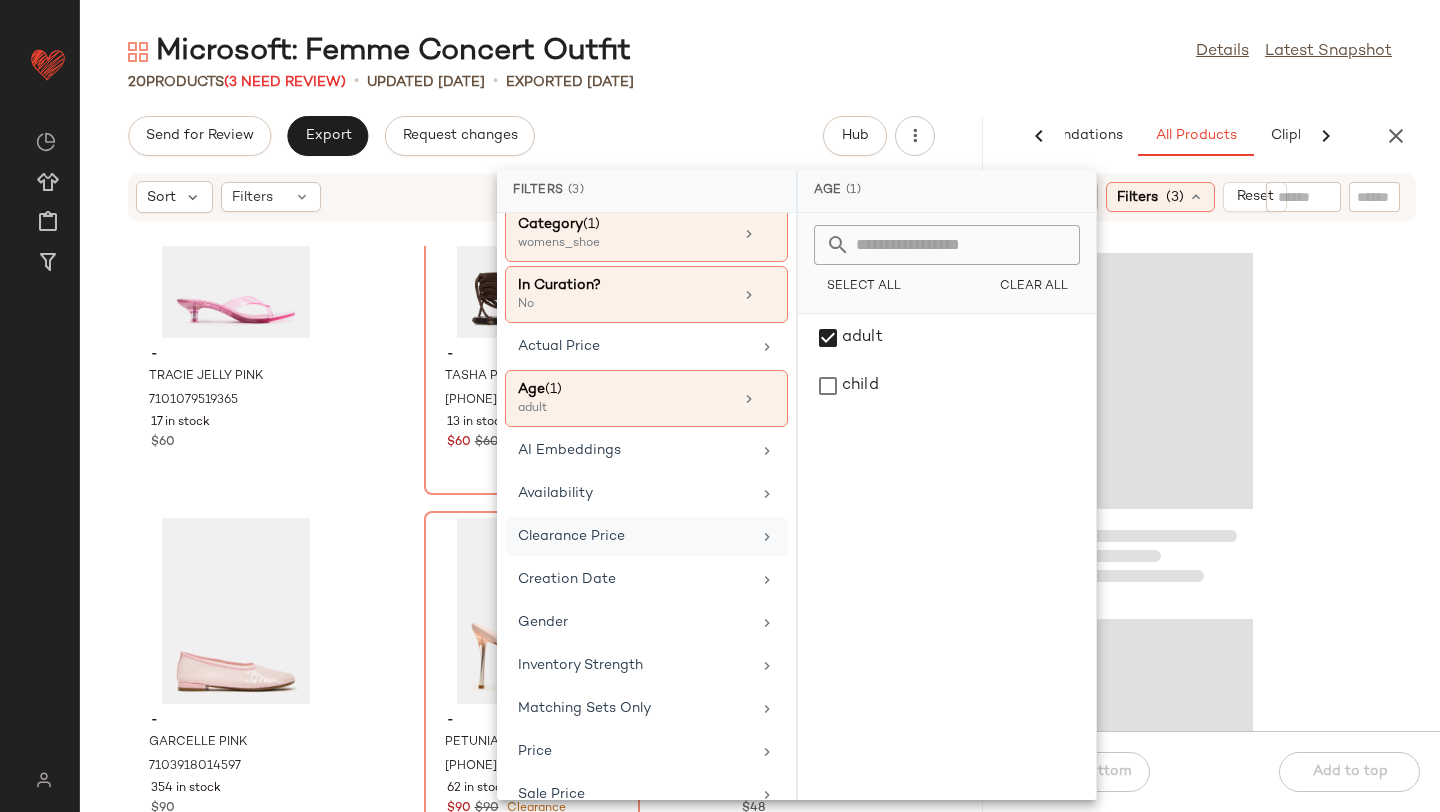 click on "Clearance Price" at bounding box center (634, 536) 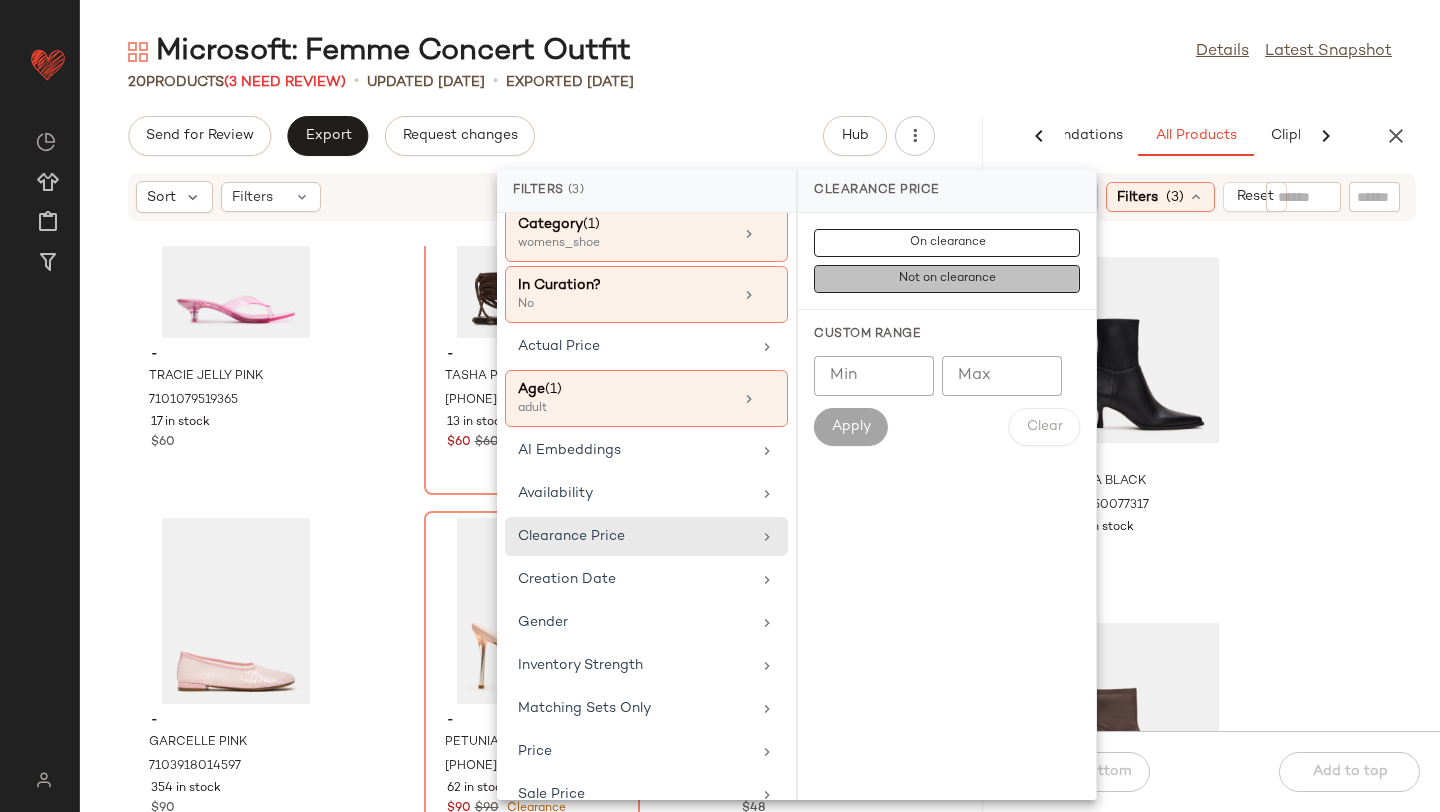 click on "Not on clearance" 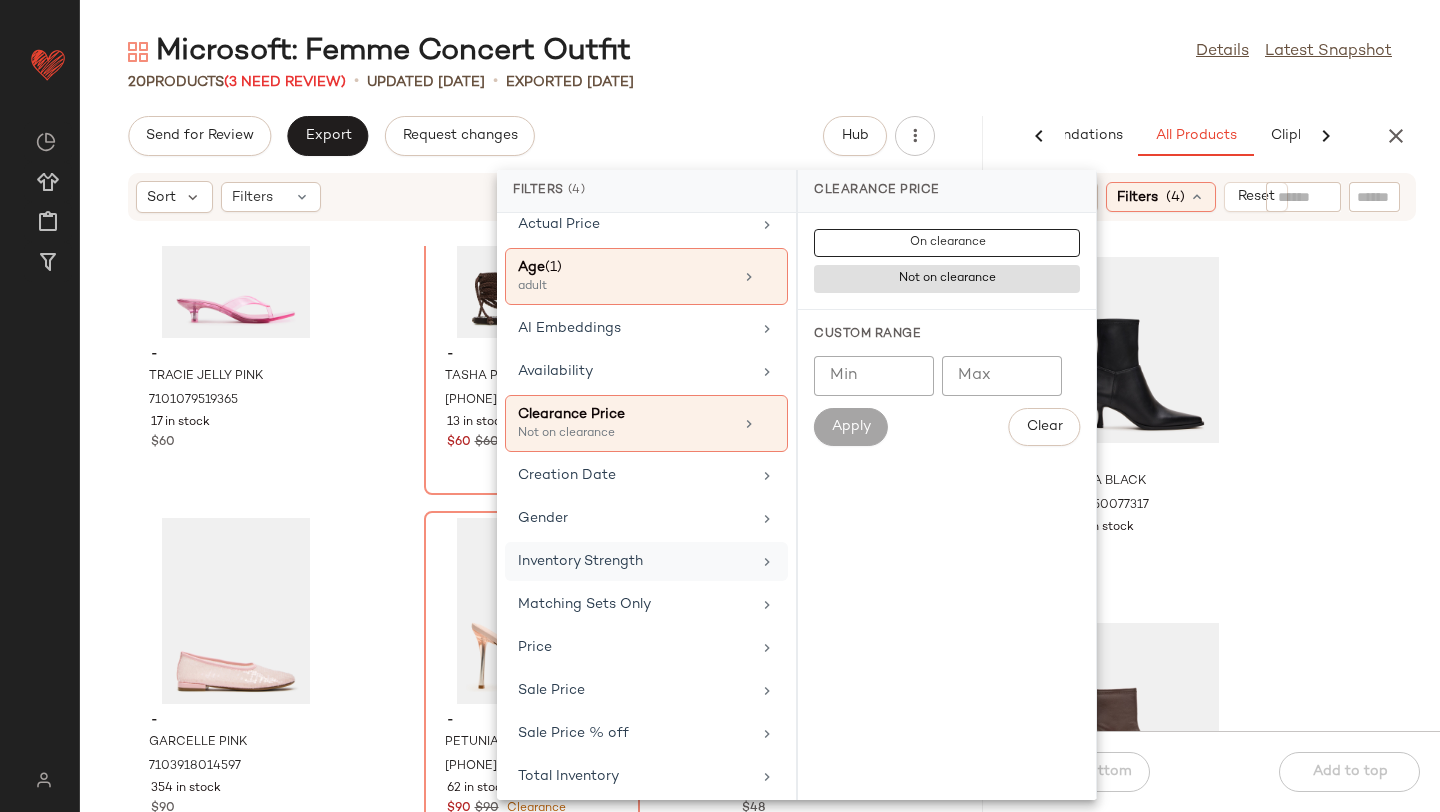 scroll, scrollTop: 146, scrollLeft: 0, axis: vertical 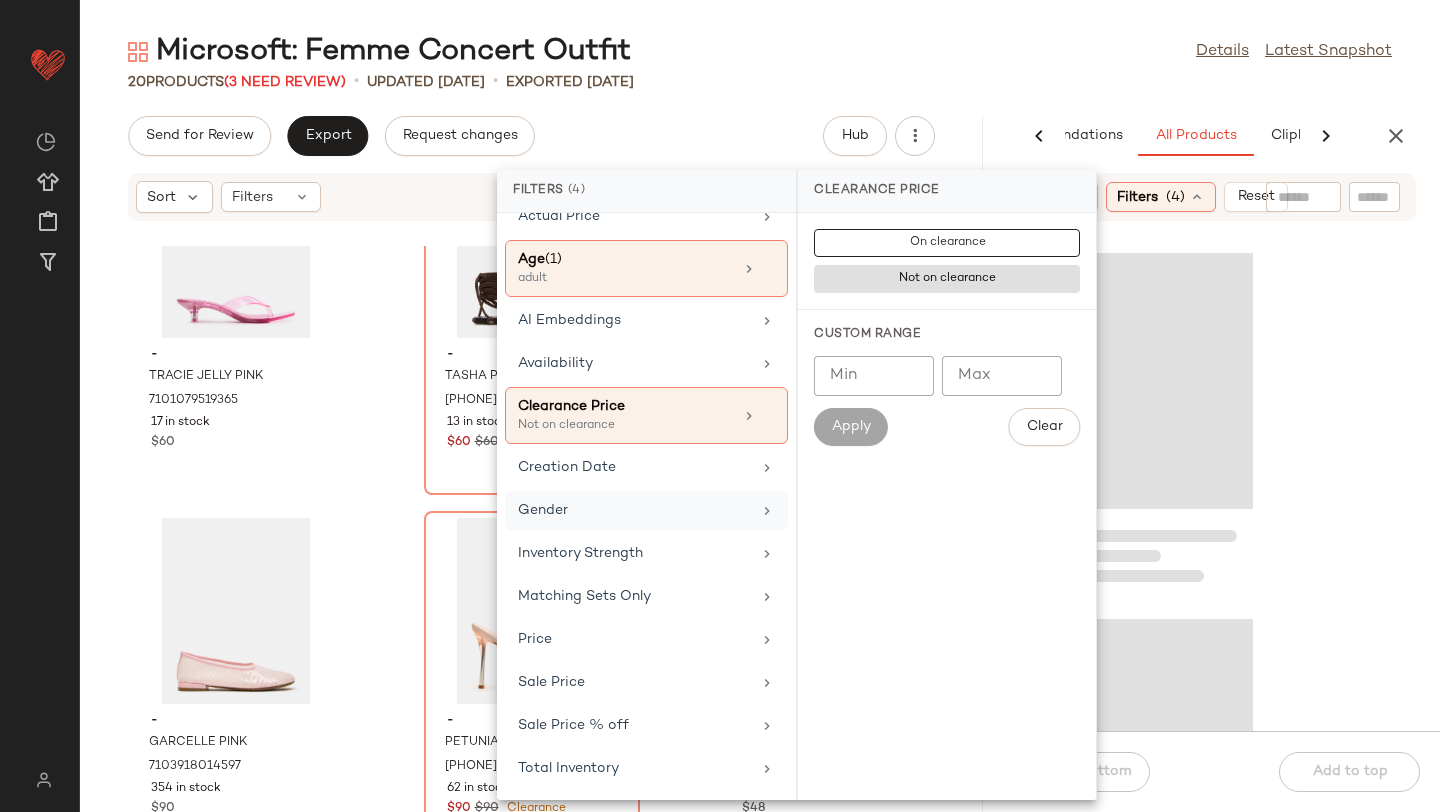 click on "Gender" 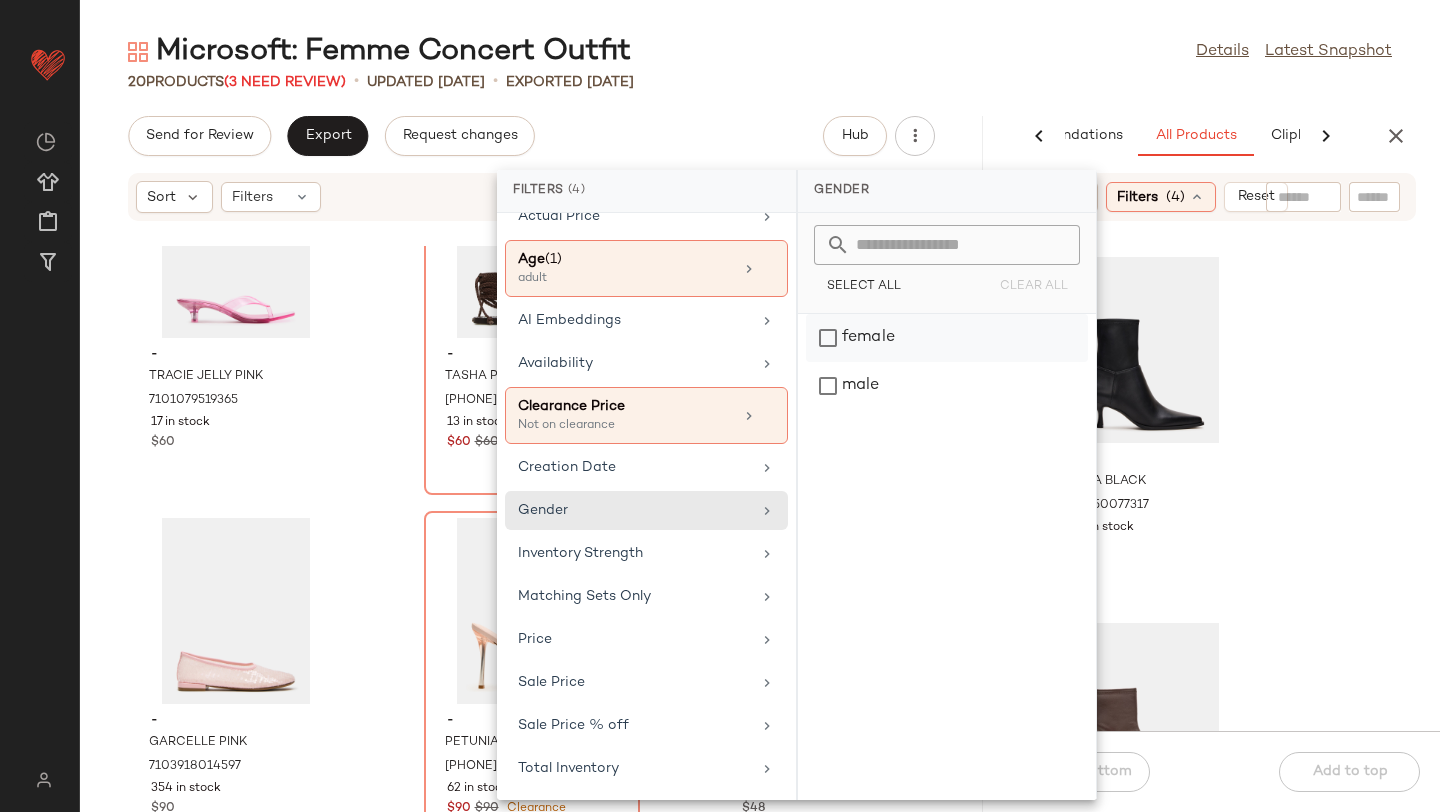 click on "female" 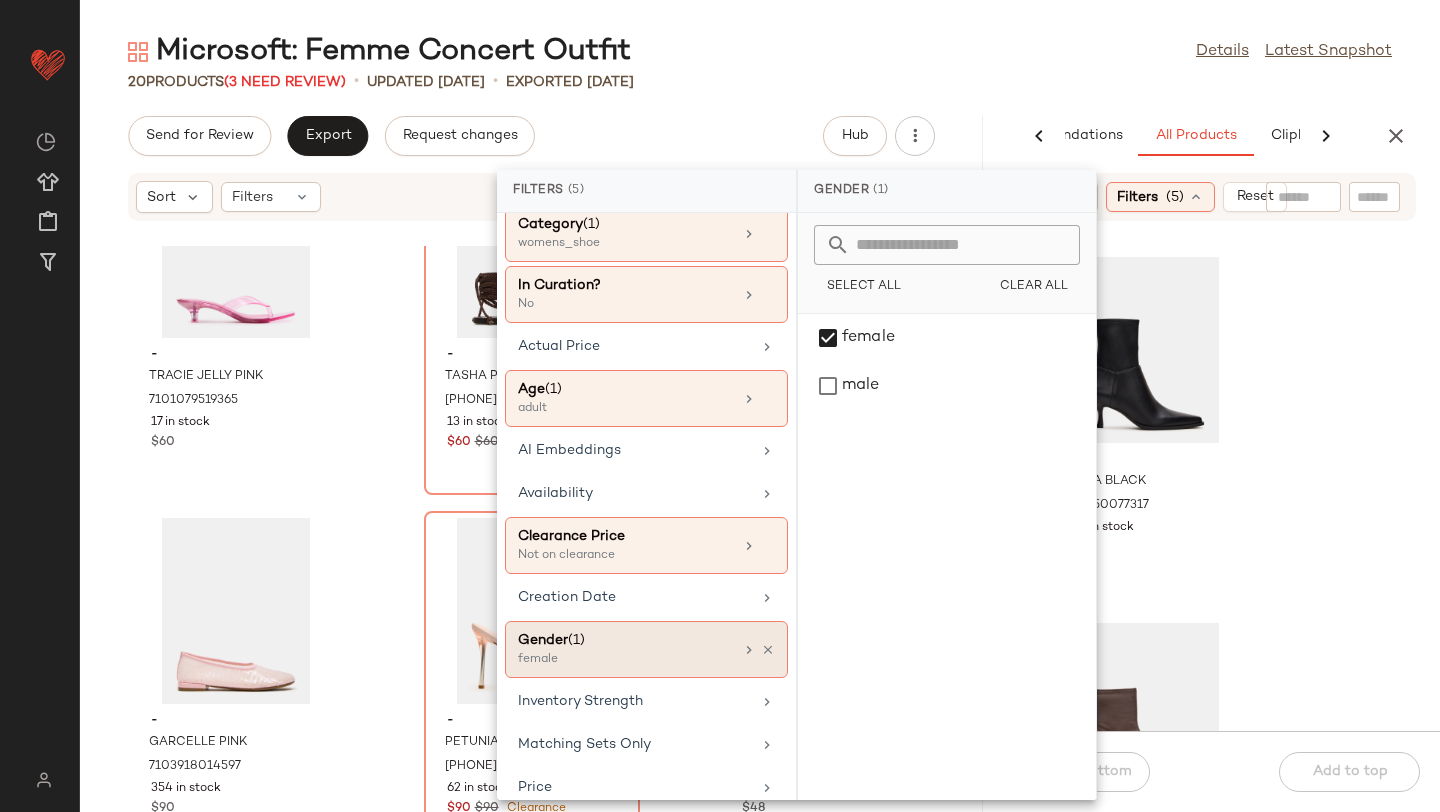 scroll, scrollTop: 0, scrollLeft: 0, axis: both 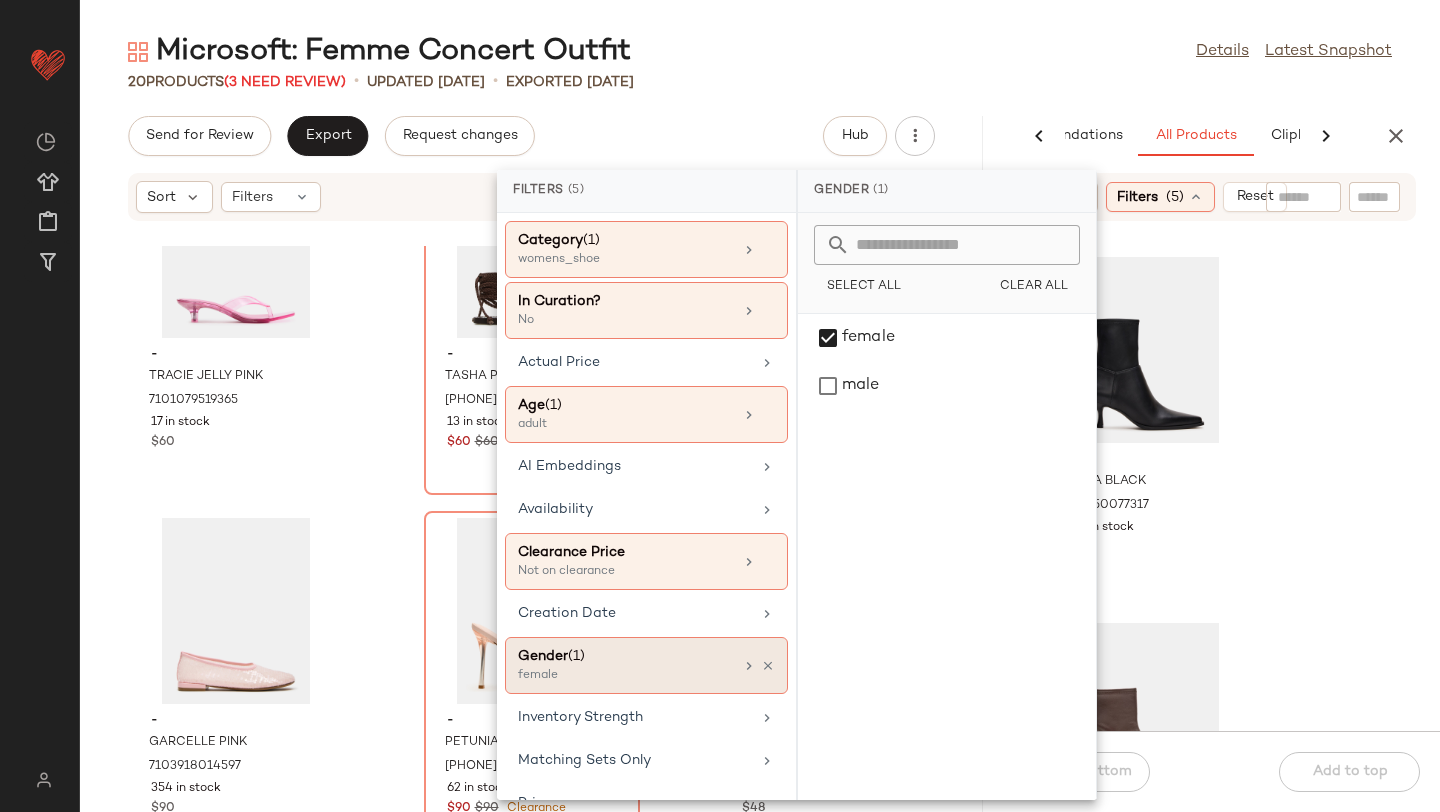 click on "Availability" at bounding box center (634, 509) 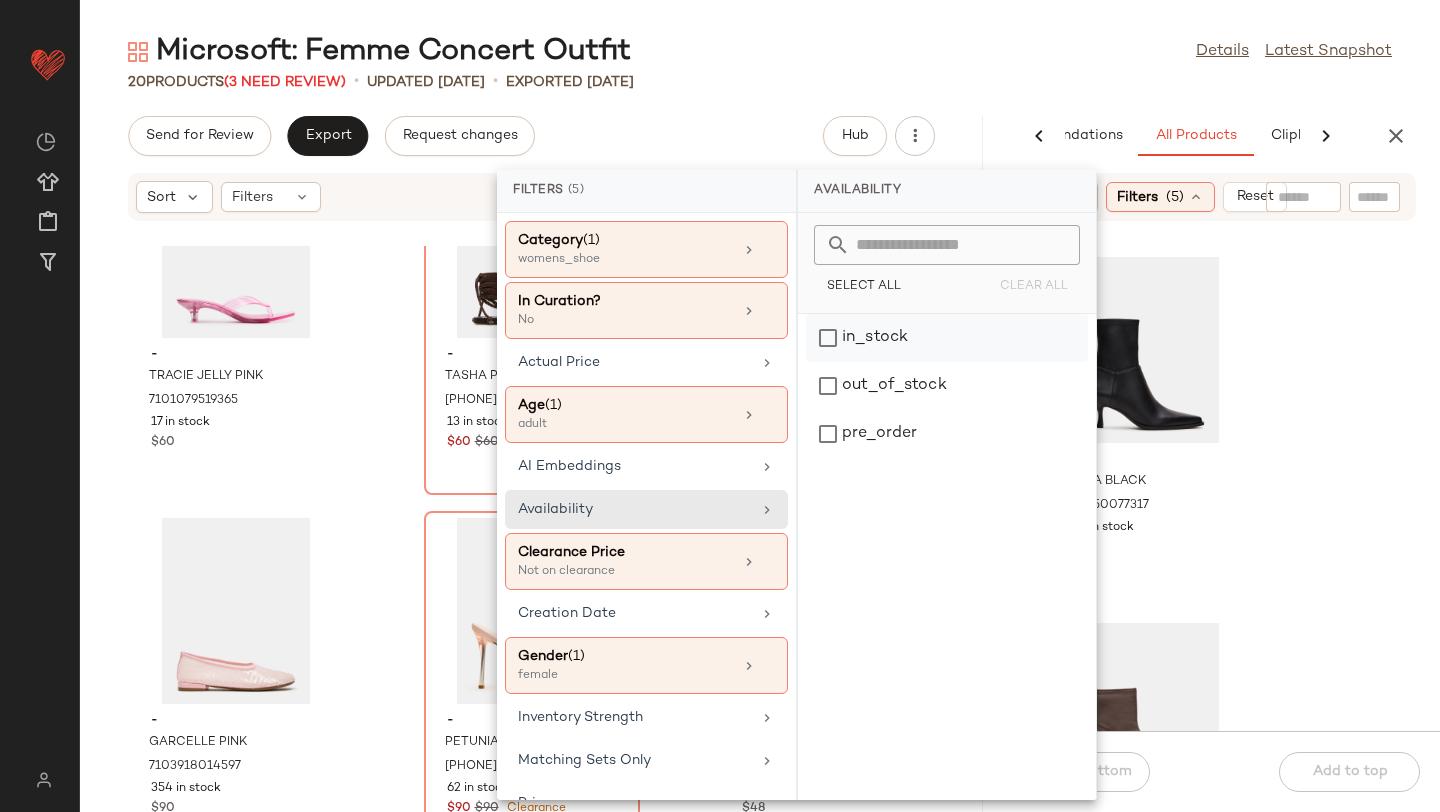 click on "in_stock" 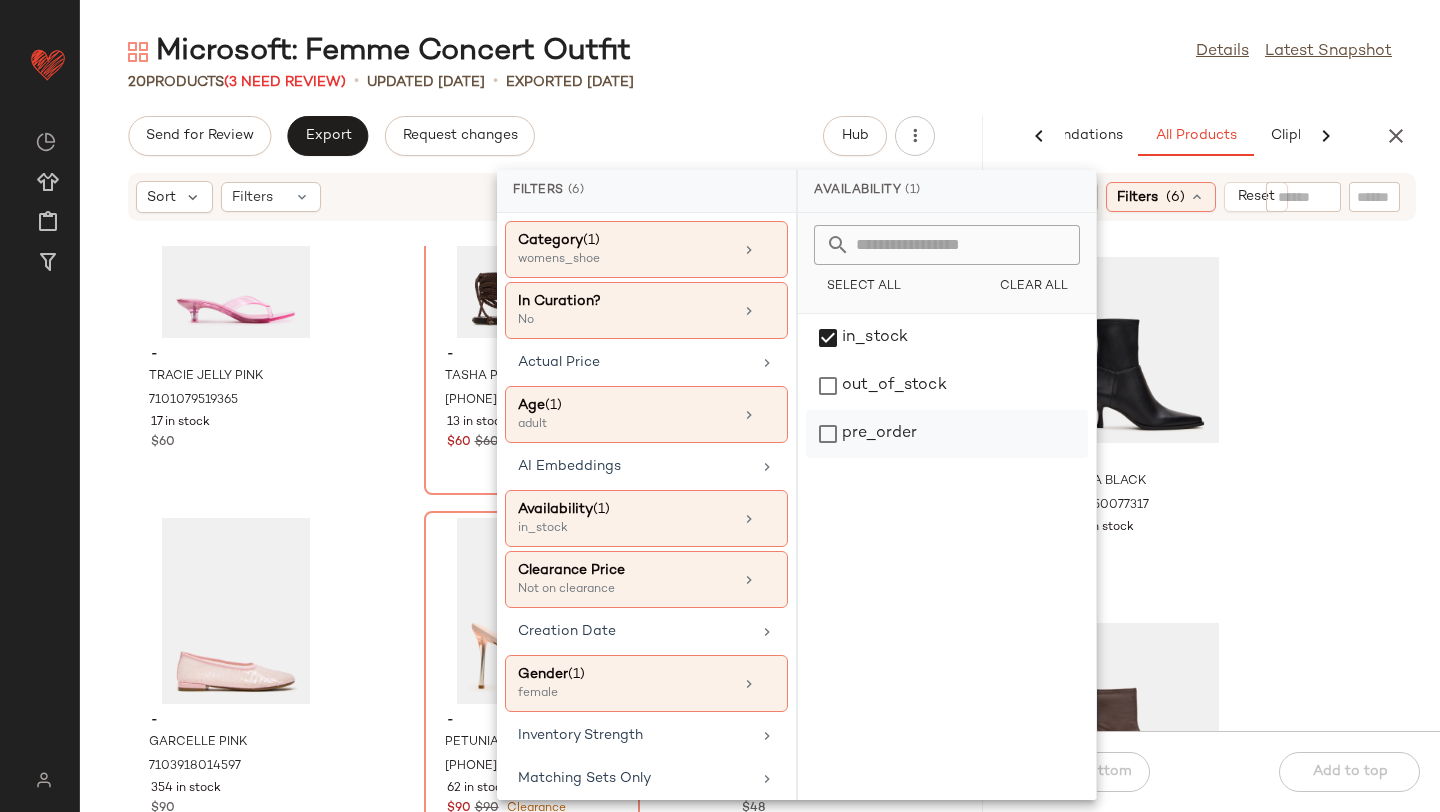 click on "pre_order" 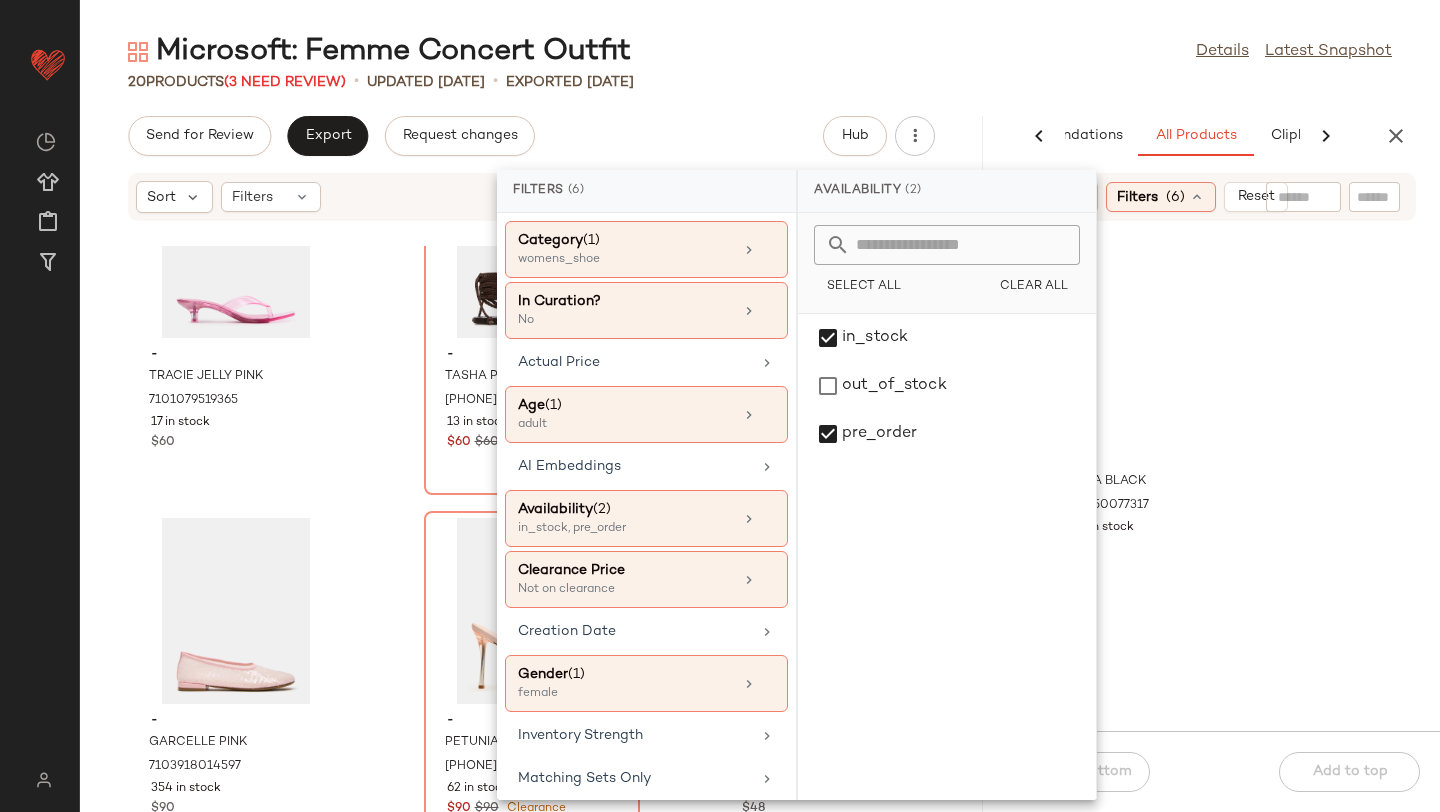 click on "- [PRODUCT] [COLOR] [NUMBER] in stock $[PRICE] - [PRODUCT] [COLOR] [NUMBER] in stock $[PRICE] - [PRODUCT] [COLOR] [NUMBER] in stock $[PRICE] - [PRODUCT] [COLOR] [NUMBER] in stock $[PRICE]" 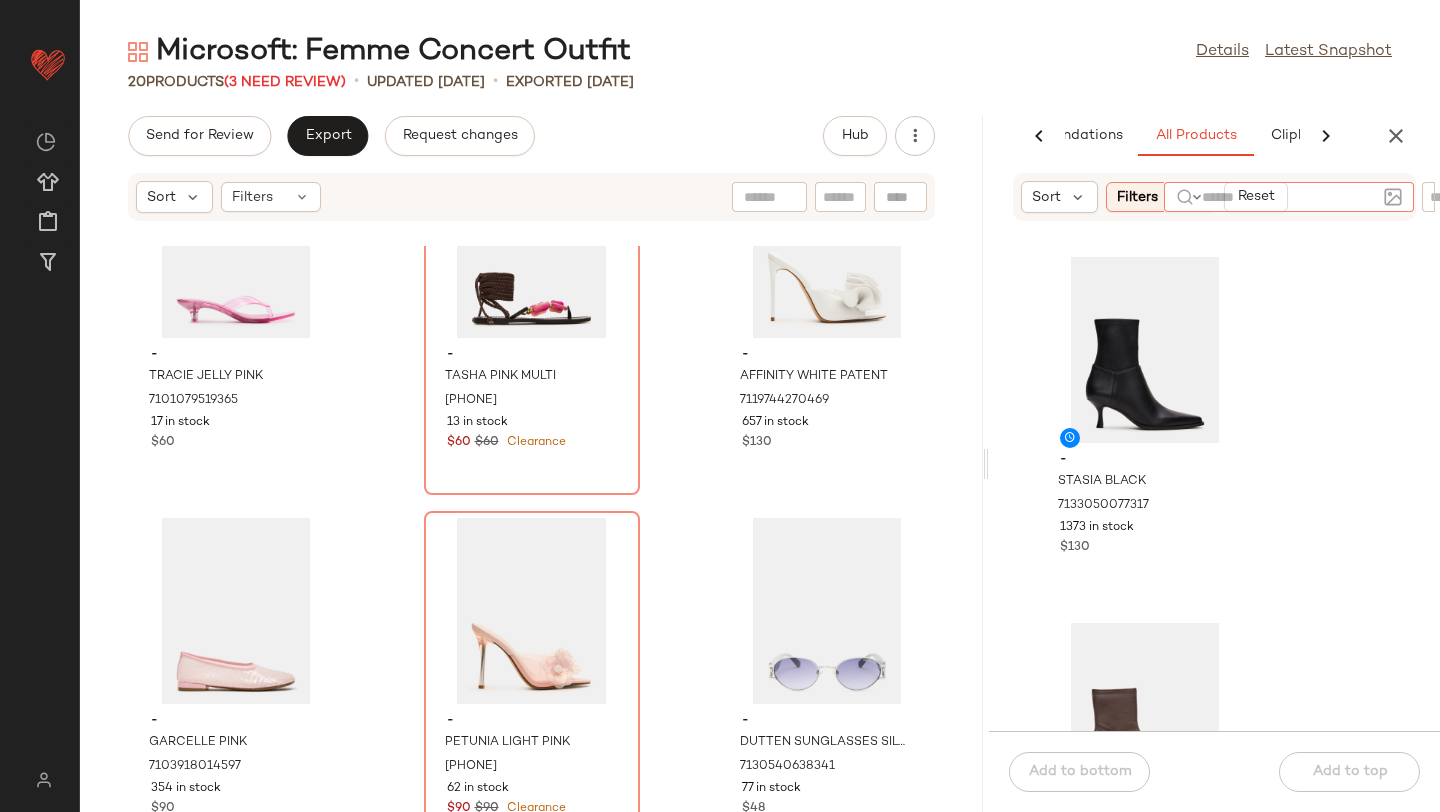 click 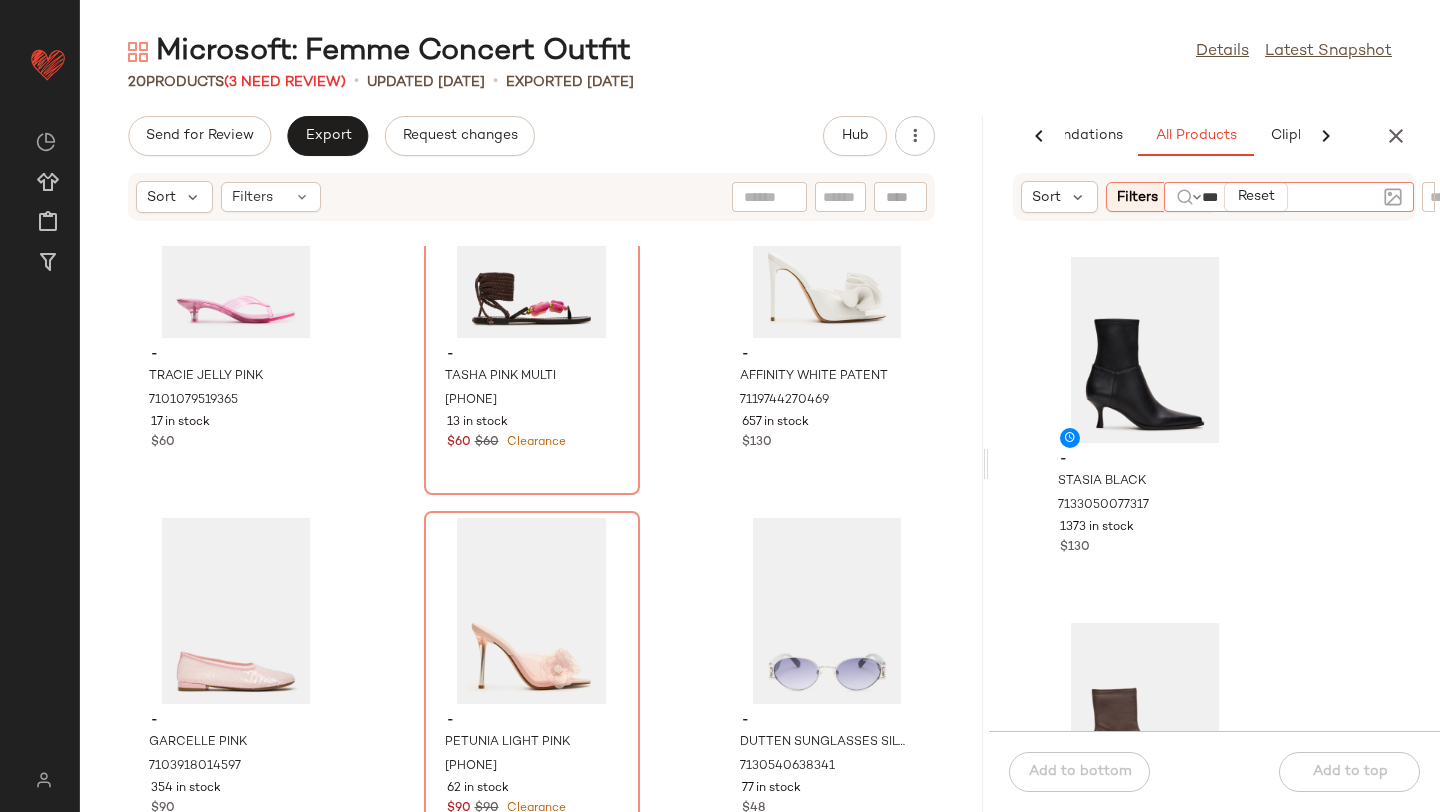 type on "****" 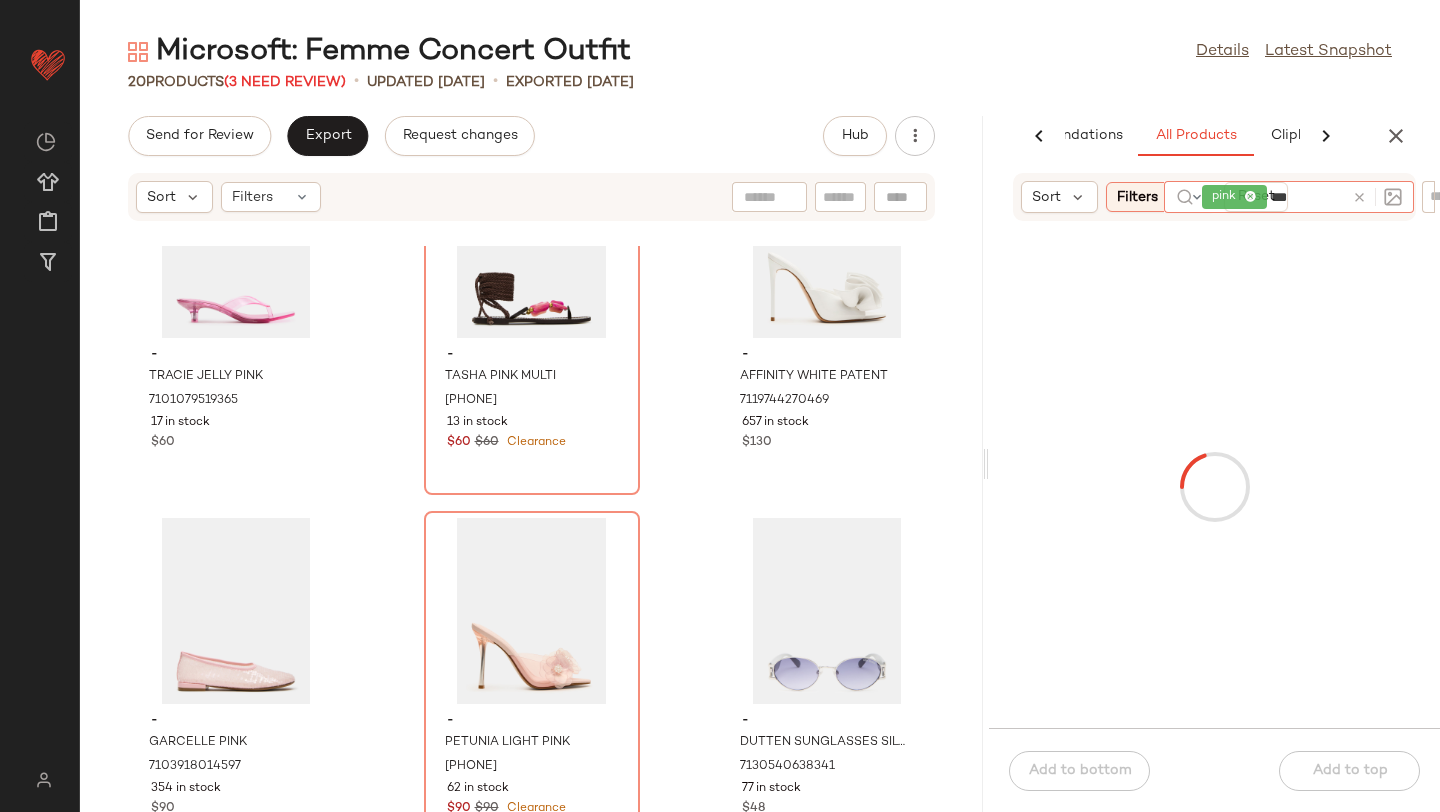 type on "****" 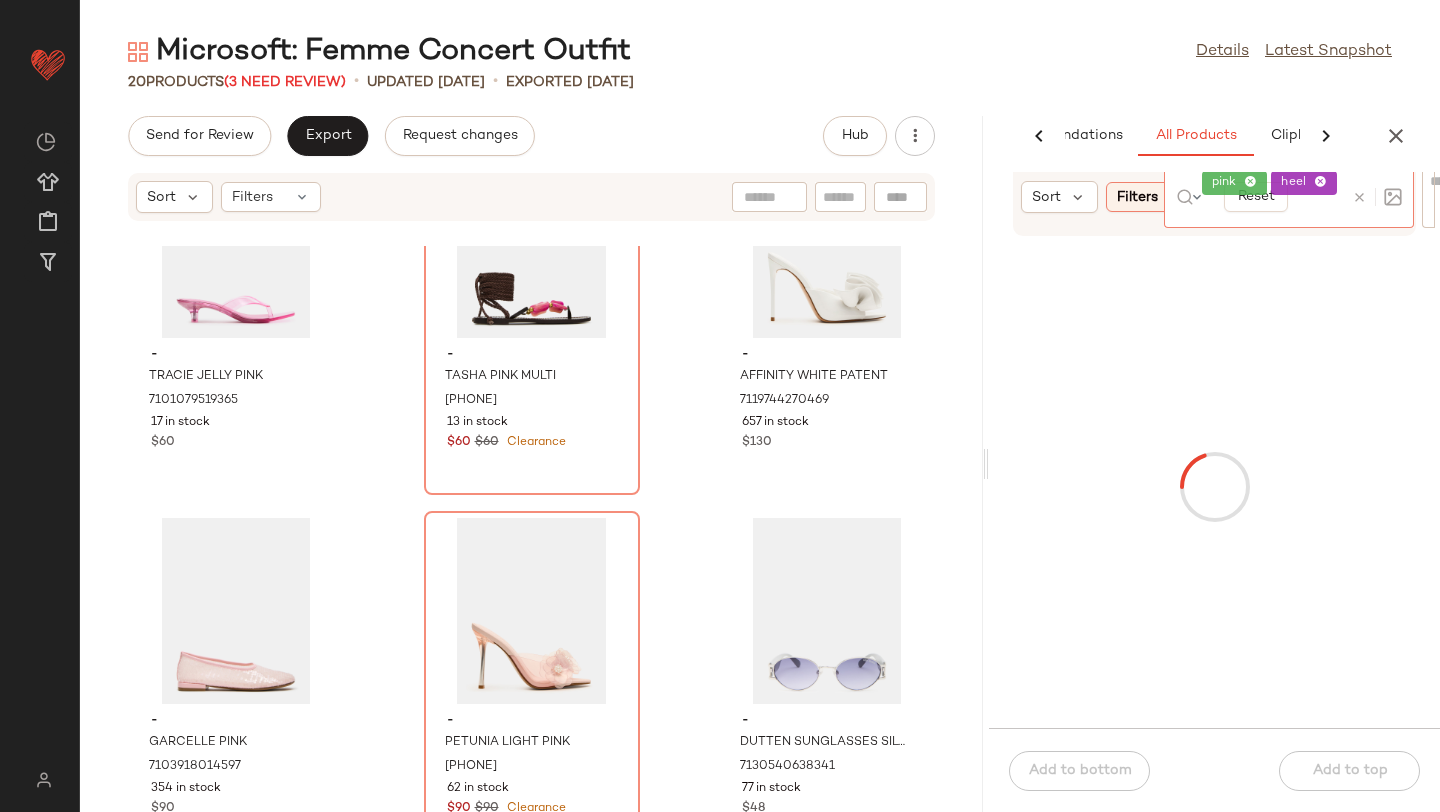 click at bounding box center (1214, 487) 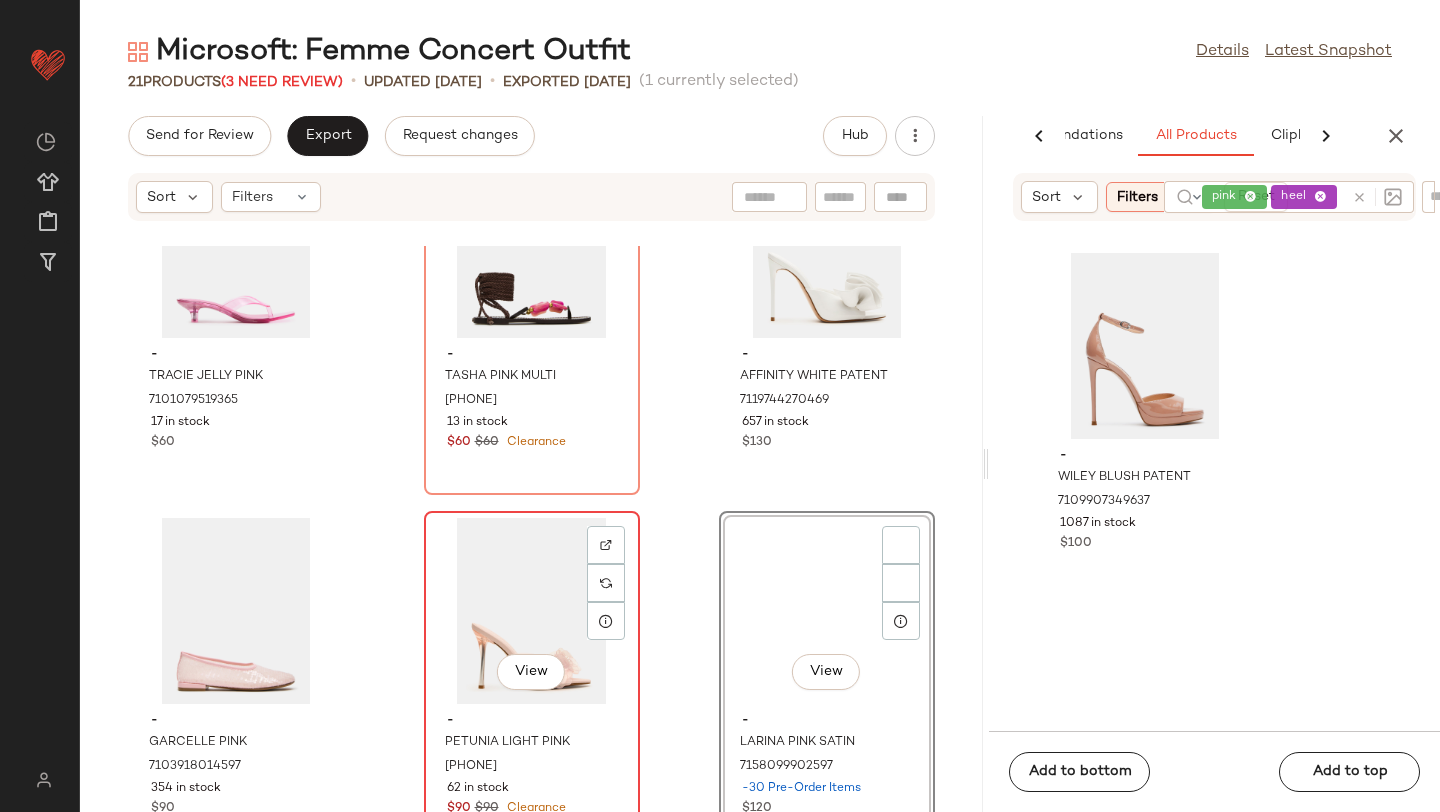 scroll, scrollTop: 1484, scrollLeft: 0, axis: vertical 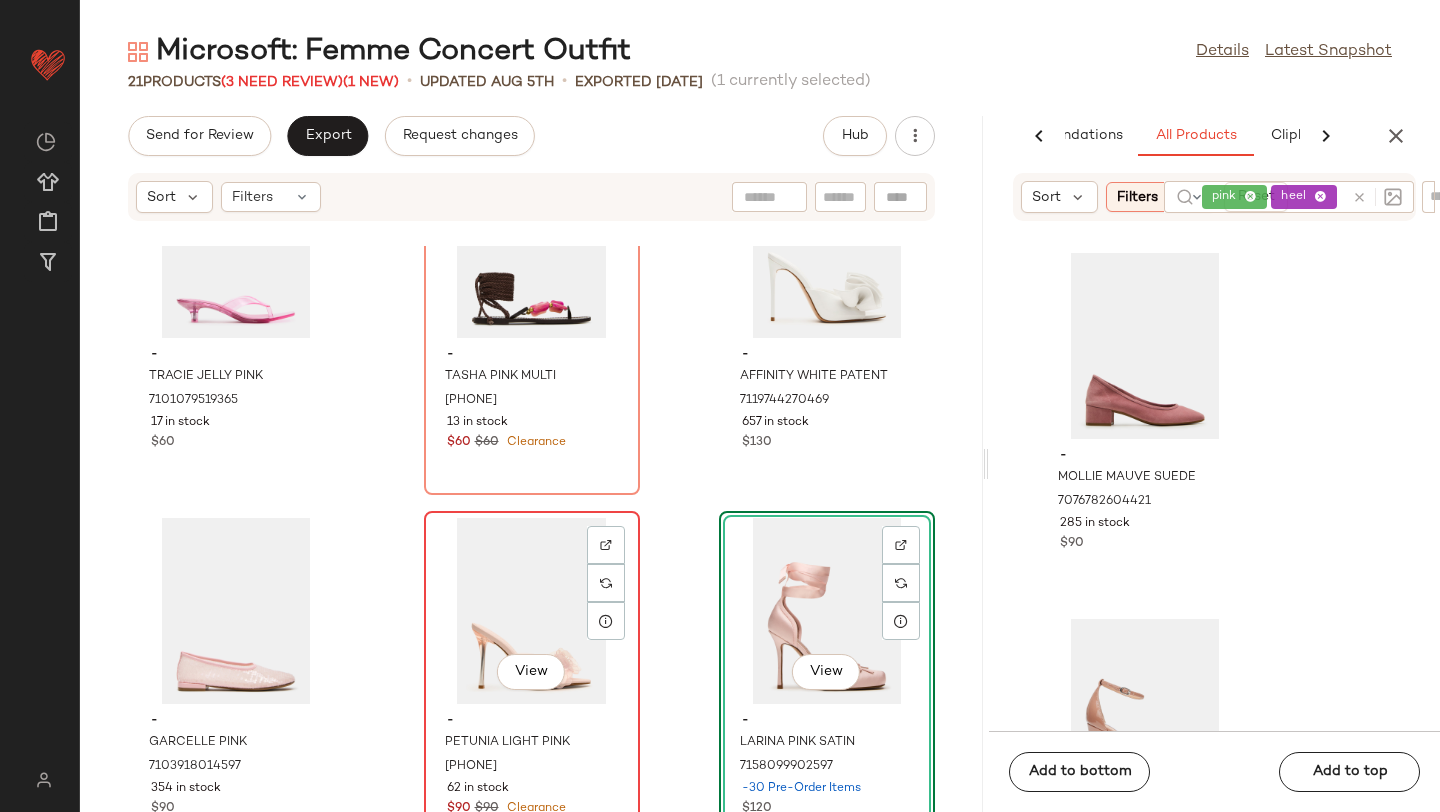 click on "View" 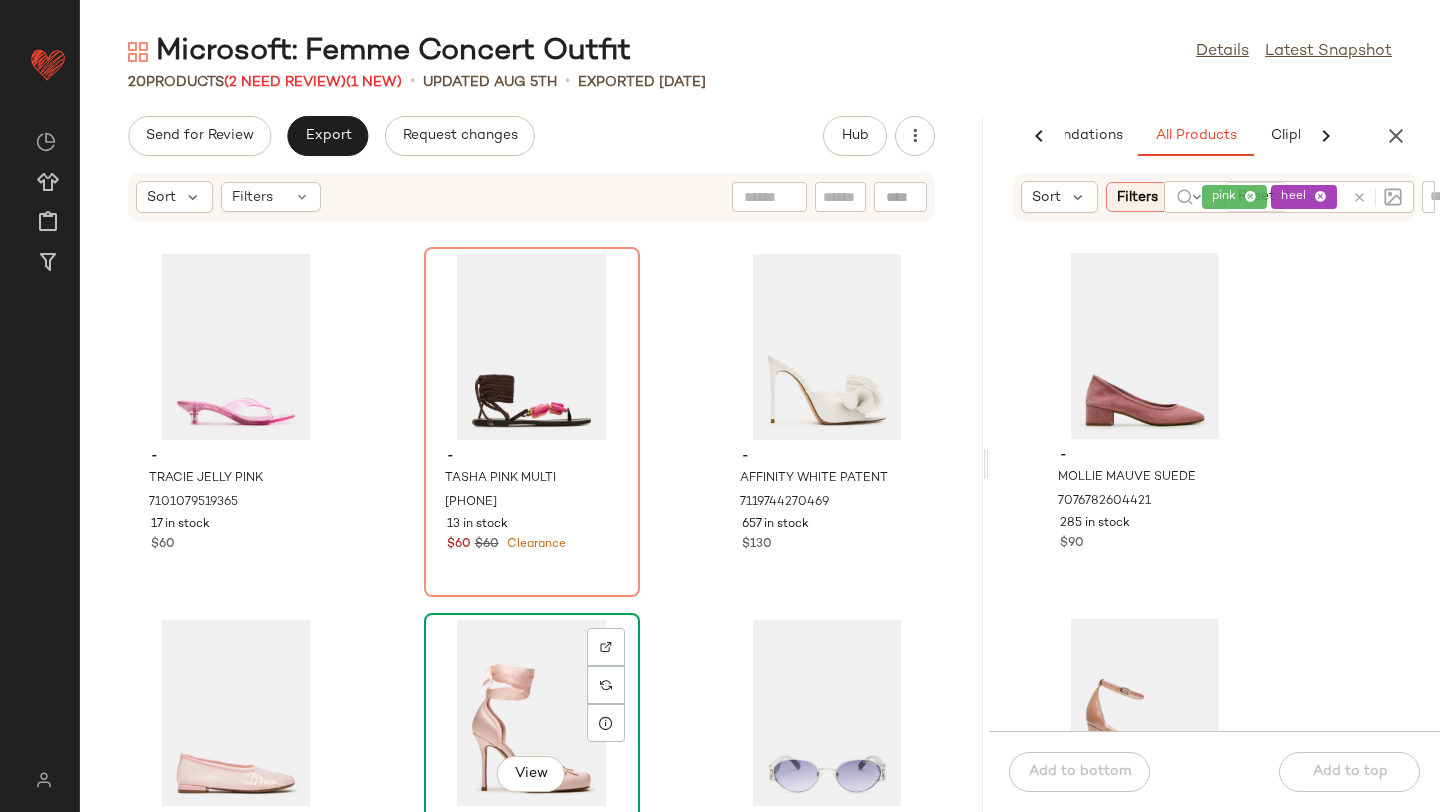 scroll, scrollTop: 680, scrollLeft: 0, axis: vertical 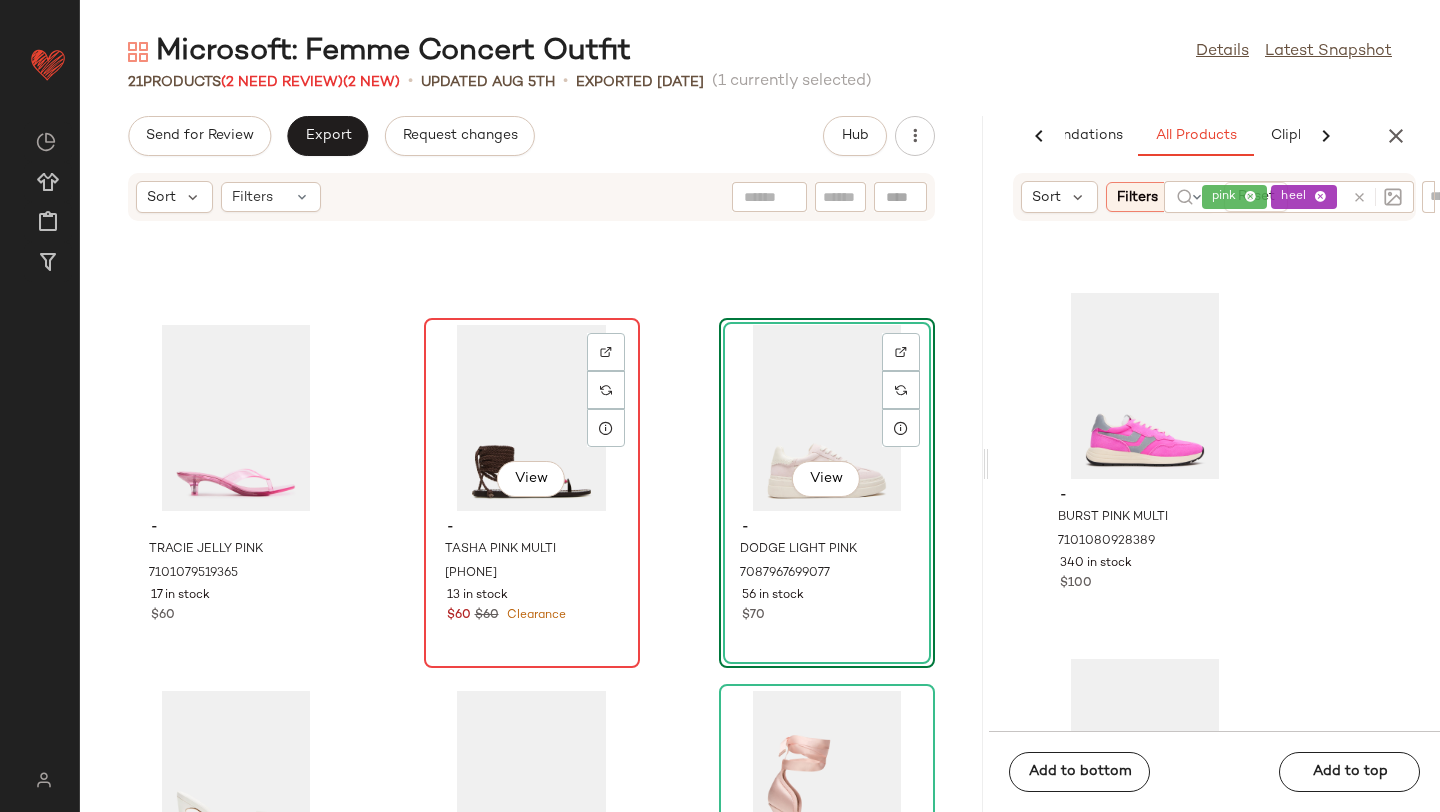 click on "View" 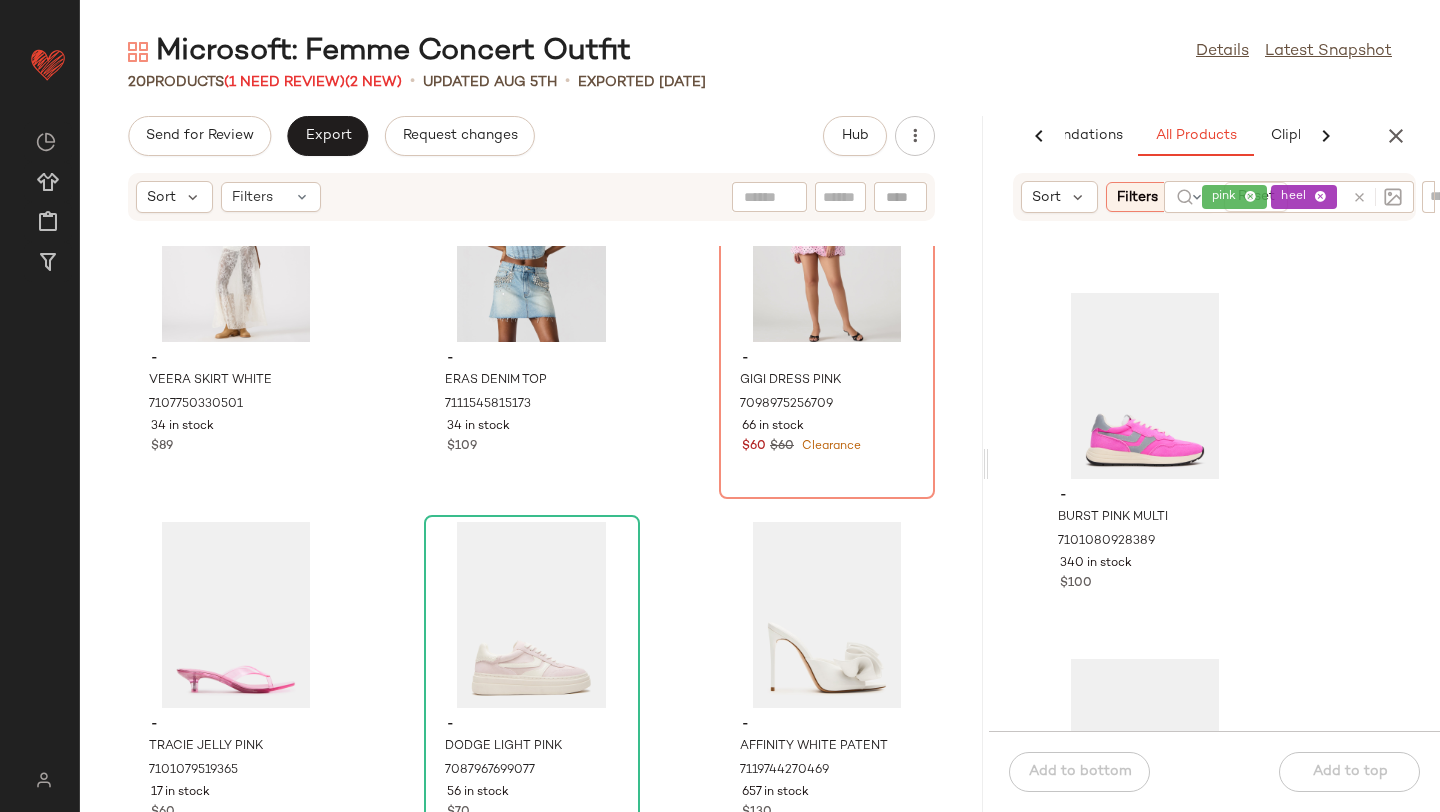 scroll, scrollTop: 466, scrollLeft: 0, axis: vertical 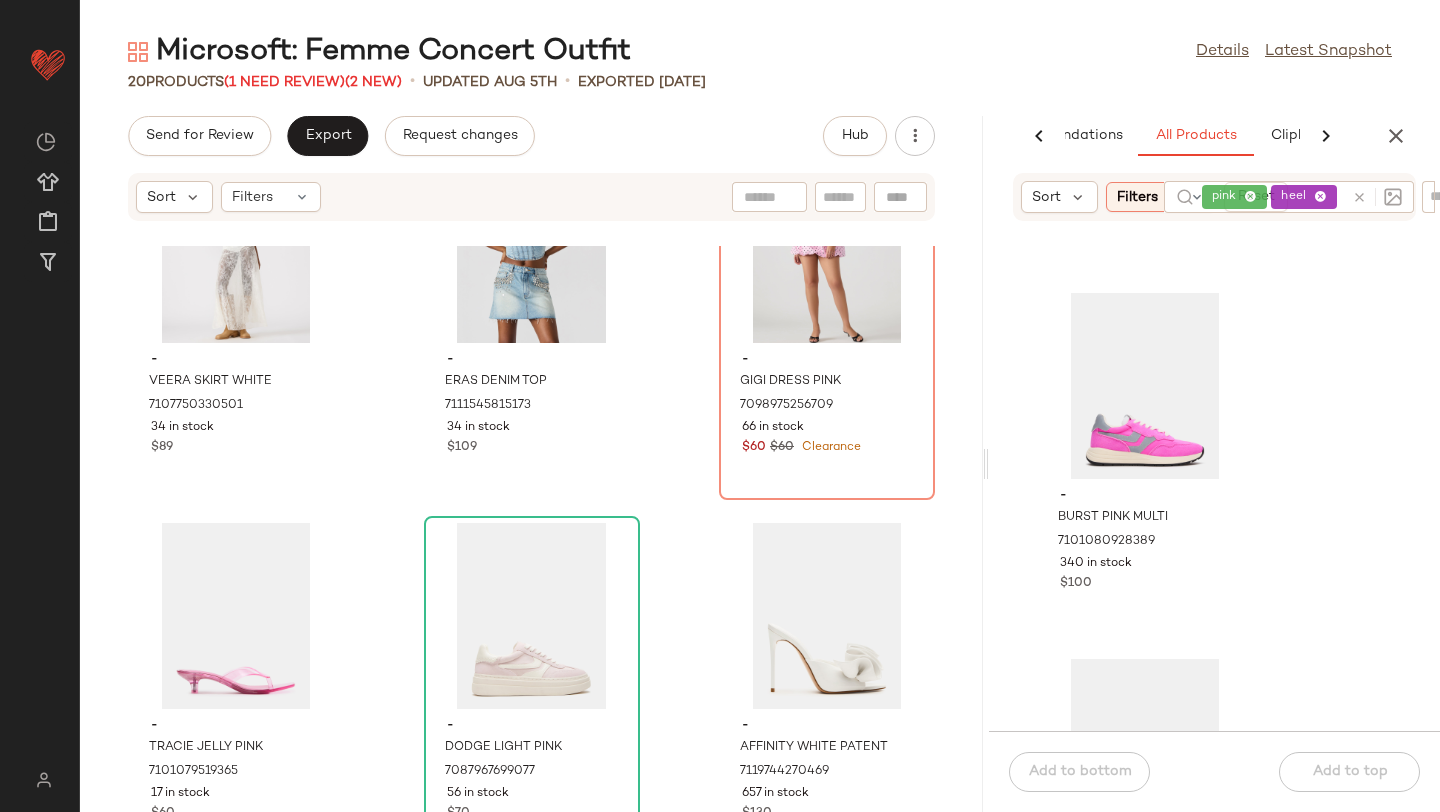 click at bounding box center (1359, 197) 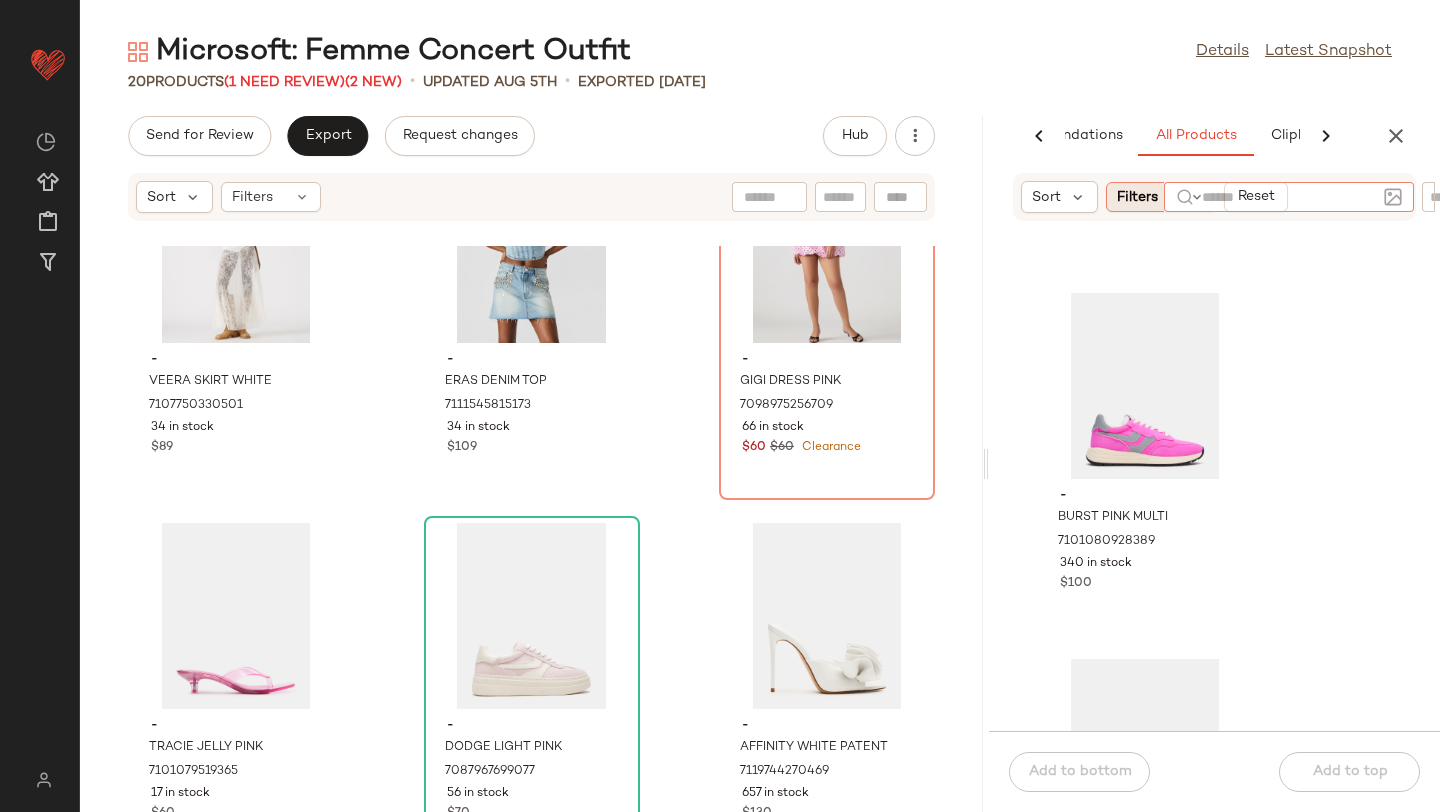 click on "Filters" at bounding box center (1137, 197) 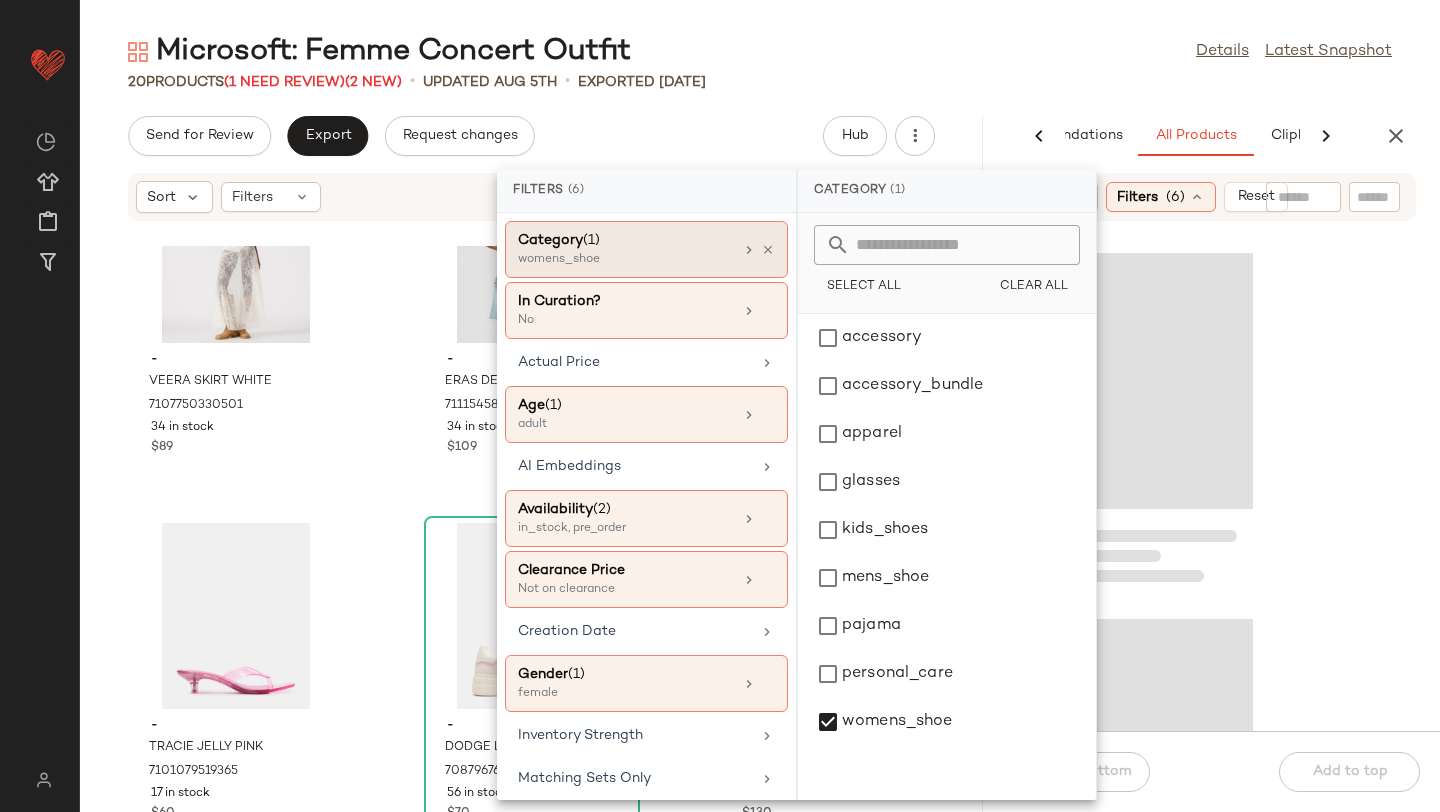 click on "womens_shoe" at bounding box center [618, 260] 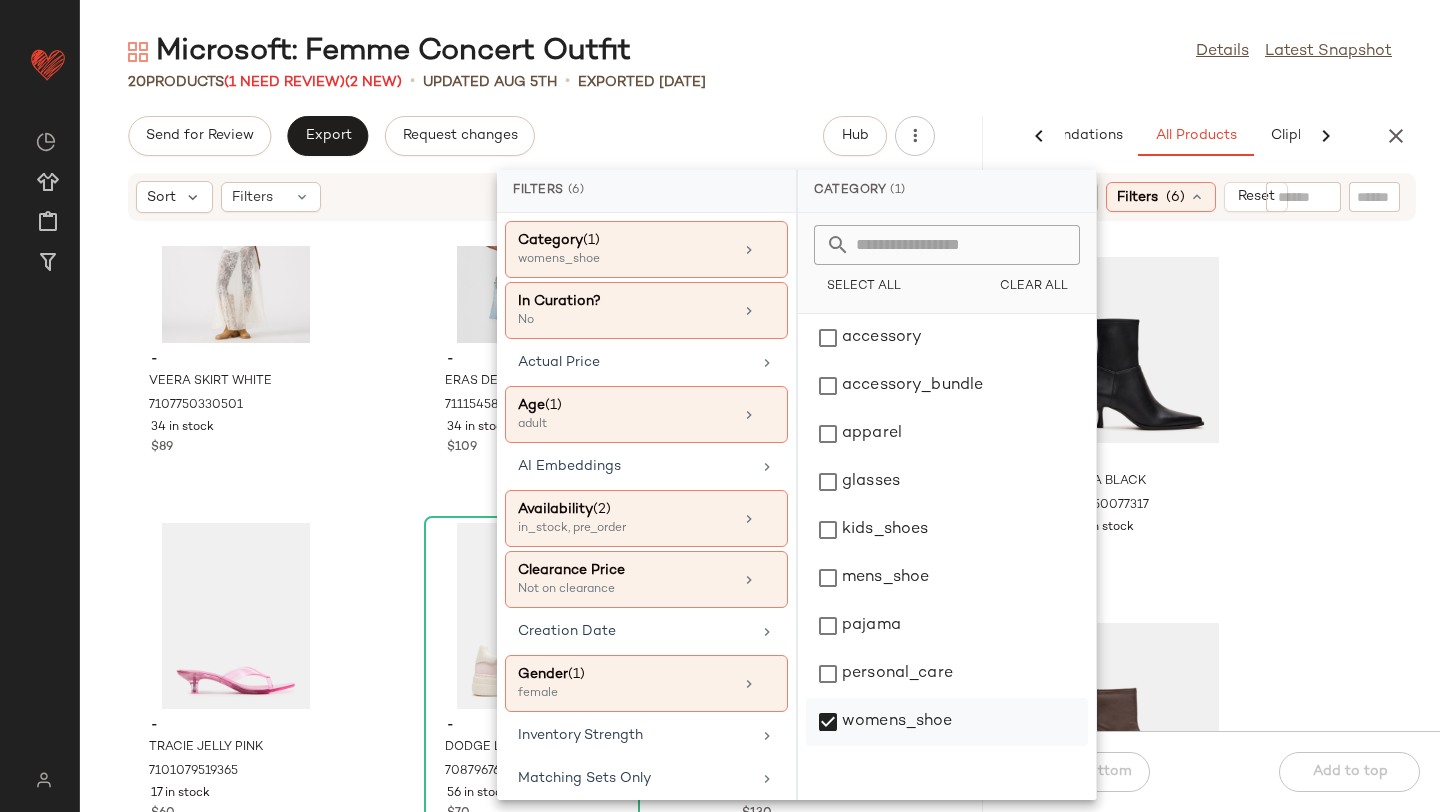 click on "womens_shoe" 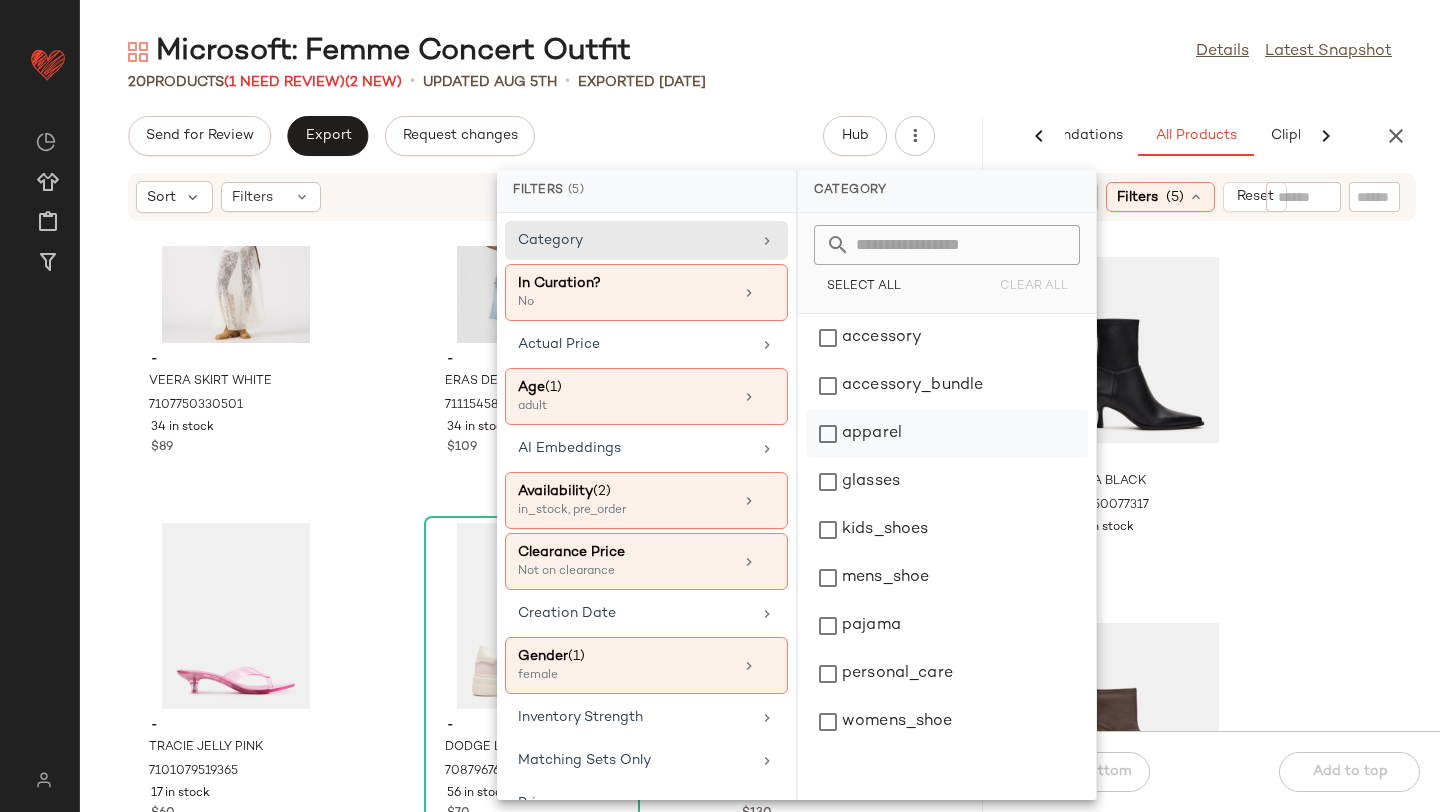 click on "apparel" 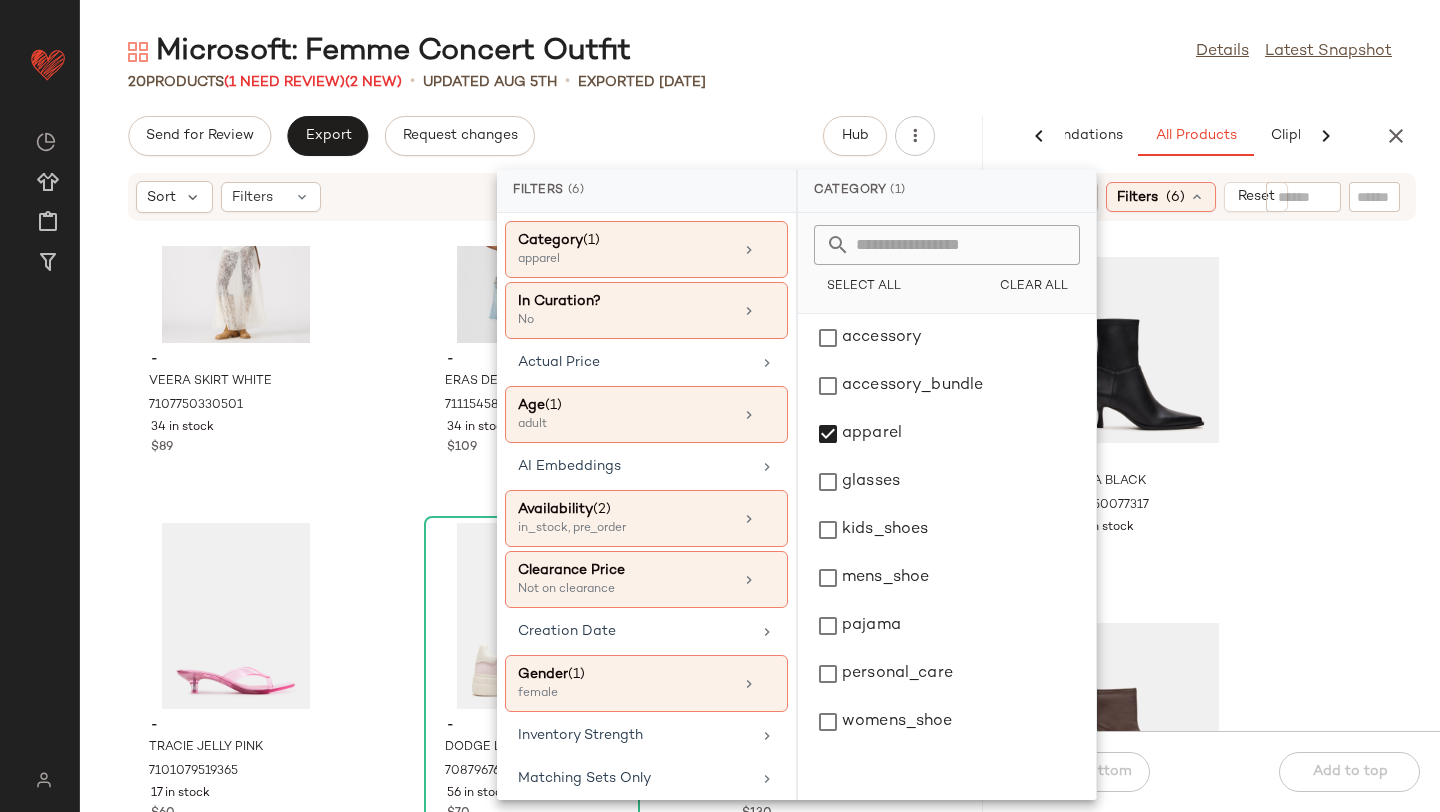 click 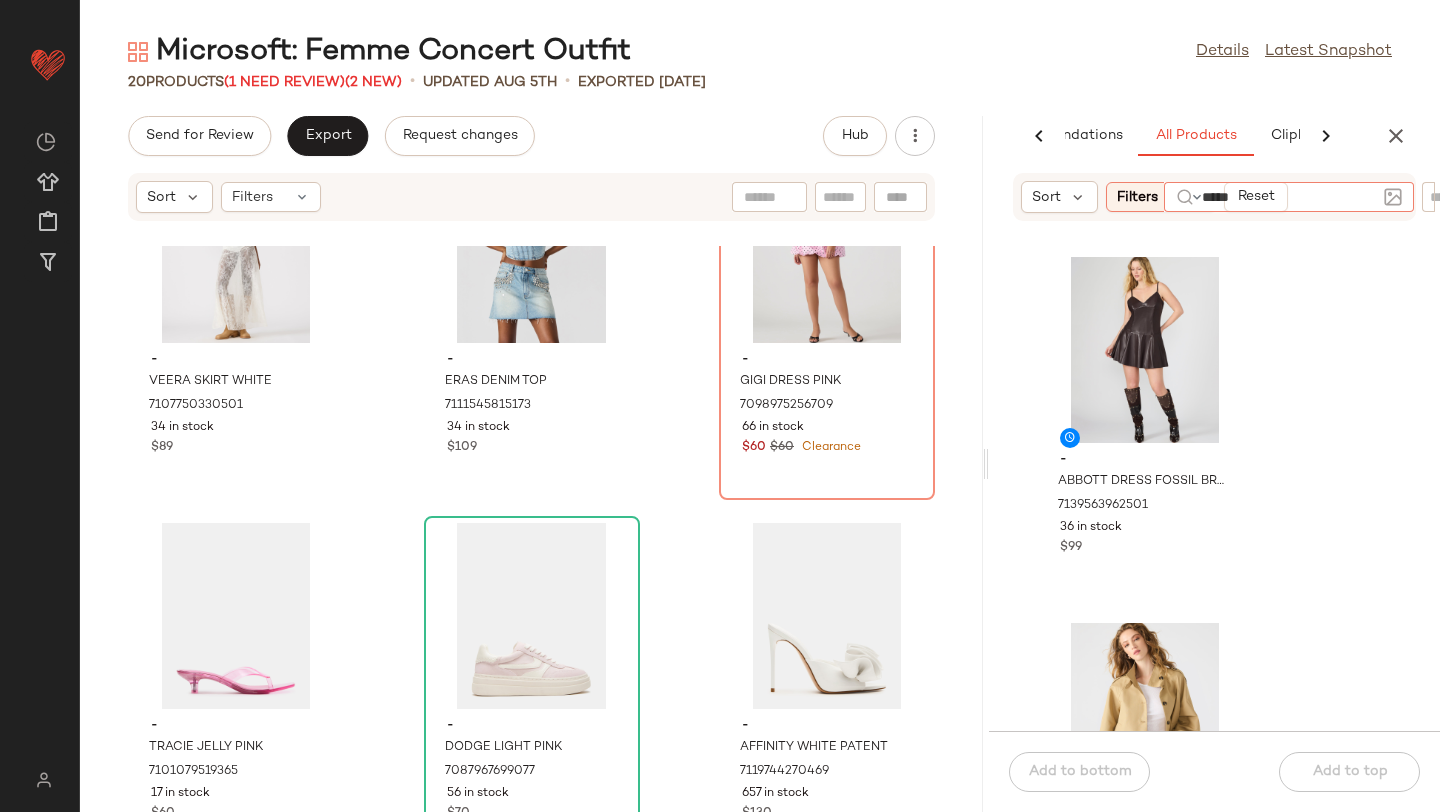 type on "******" 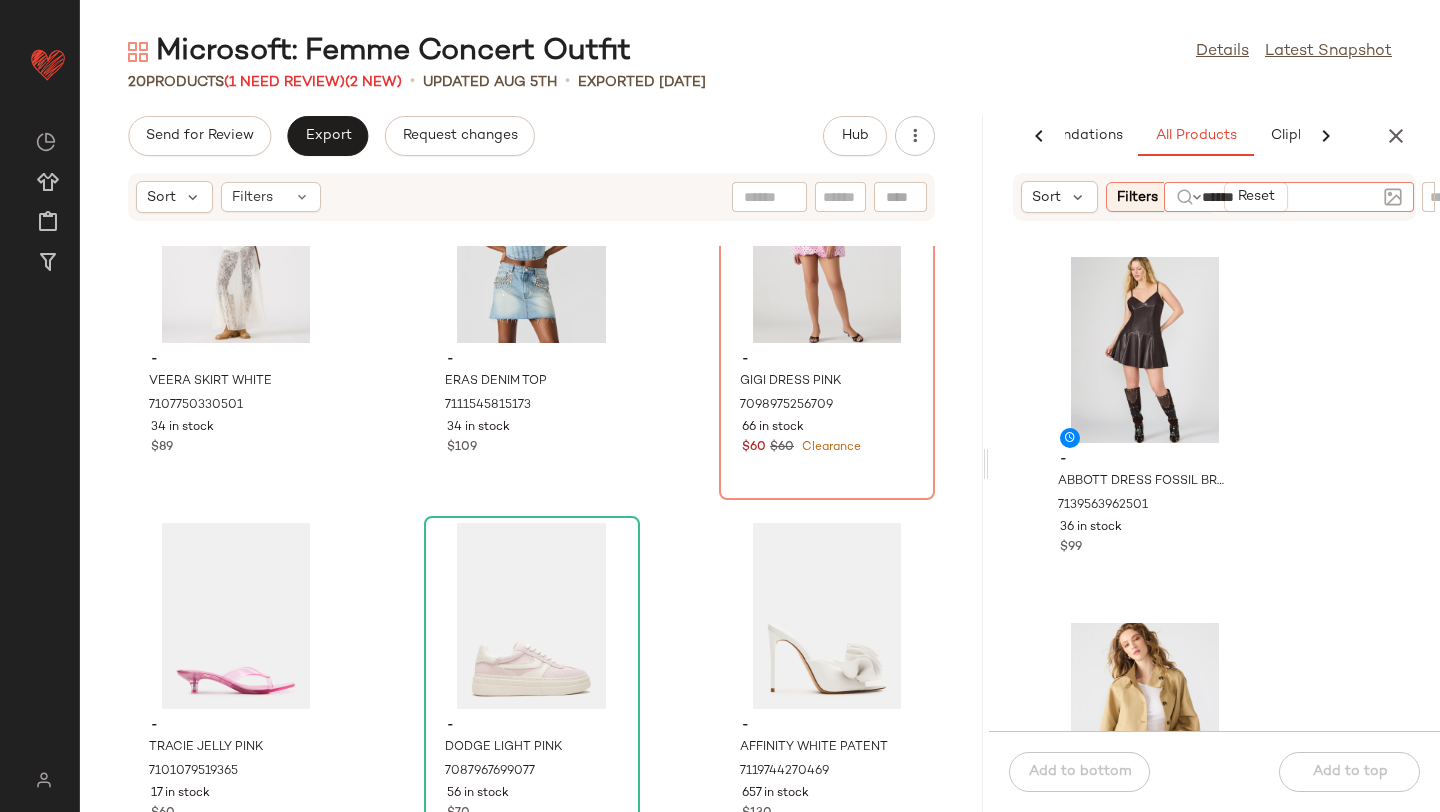 type 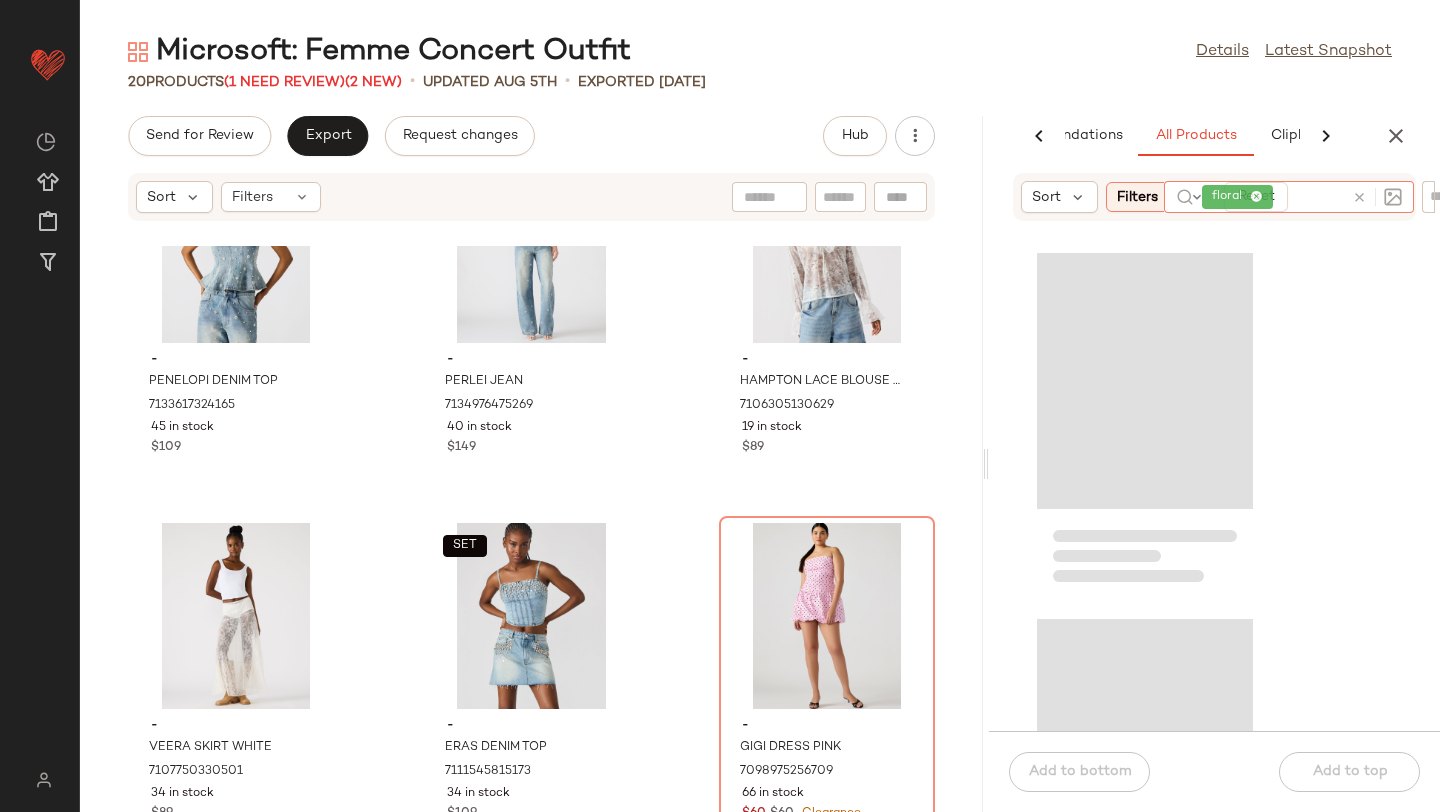 scroll, scrollTop: 102, scrollLeft: 0, axis: vertical 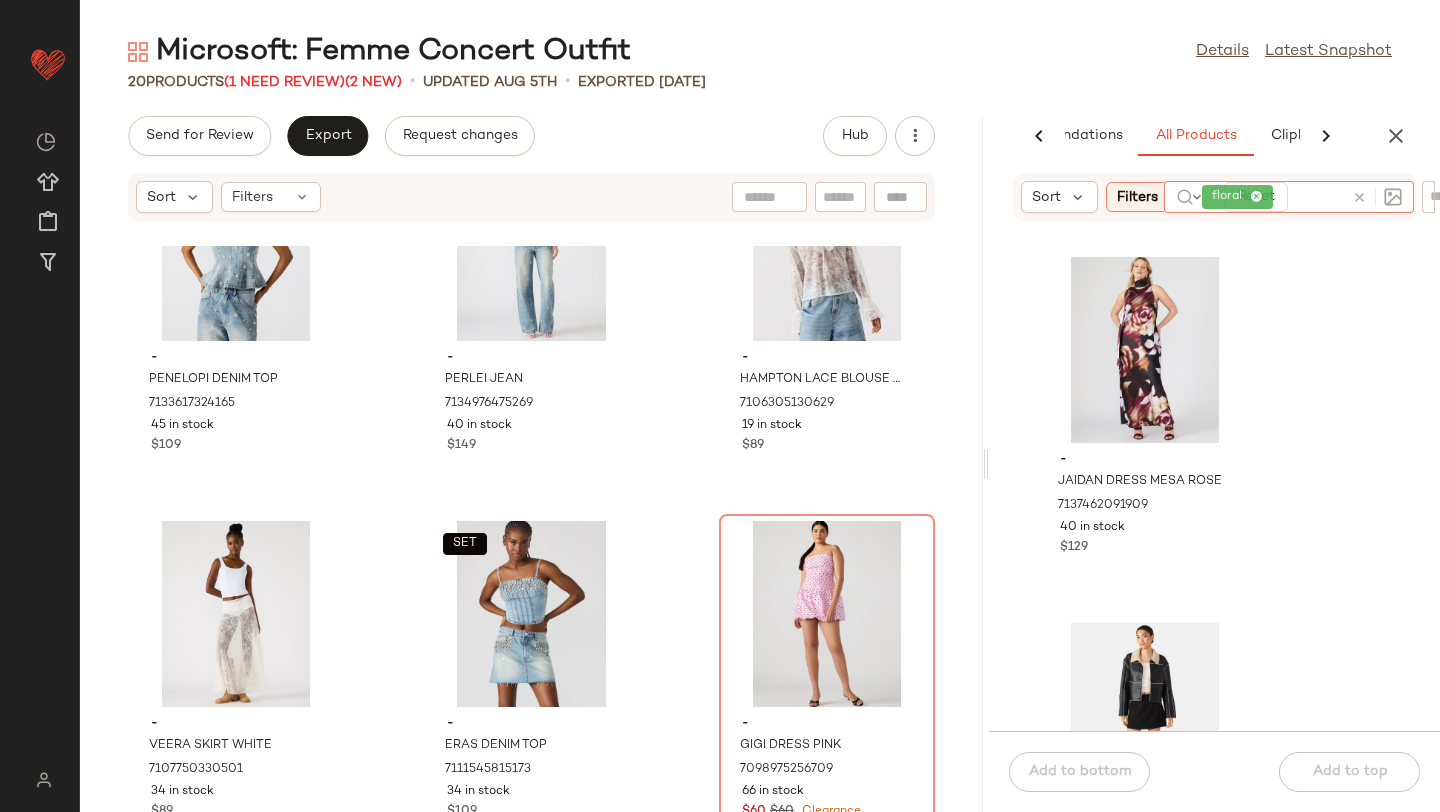 click on "- JAIDAN DRESS MESA ROSE 7137462091909 40 in stock $129 - CINDI SKORT BLACK 6911905366149 112 in stock $69 - BRYAR DRESS MULTI 7103917752453 54 in stock $59 - MONROE DRESS BROWN 7104626786437 94 in stock $109" 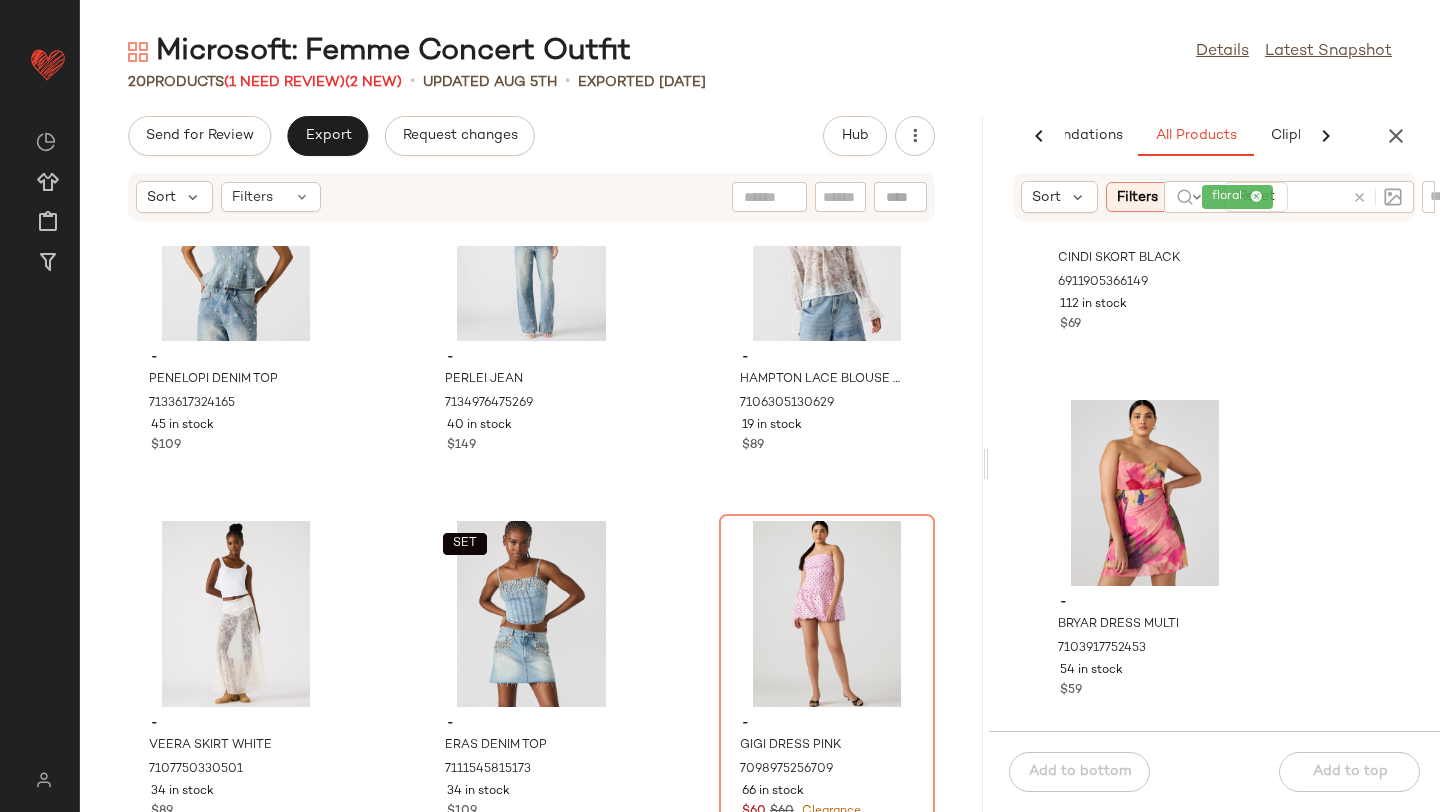 scroll, scrollTop: 614, scrollLeft: 0, axis: vertical 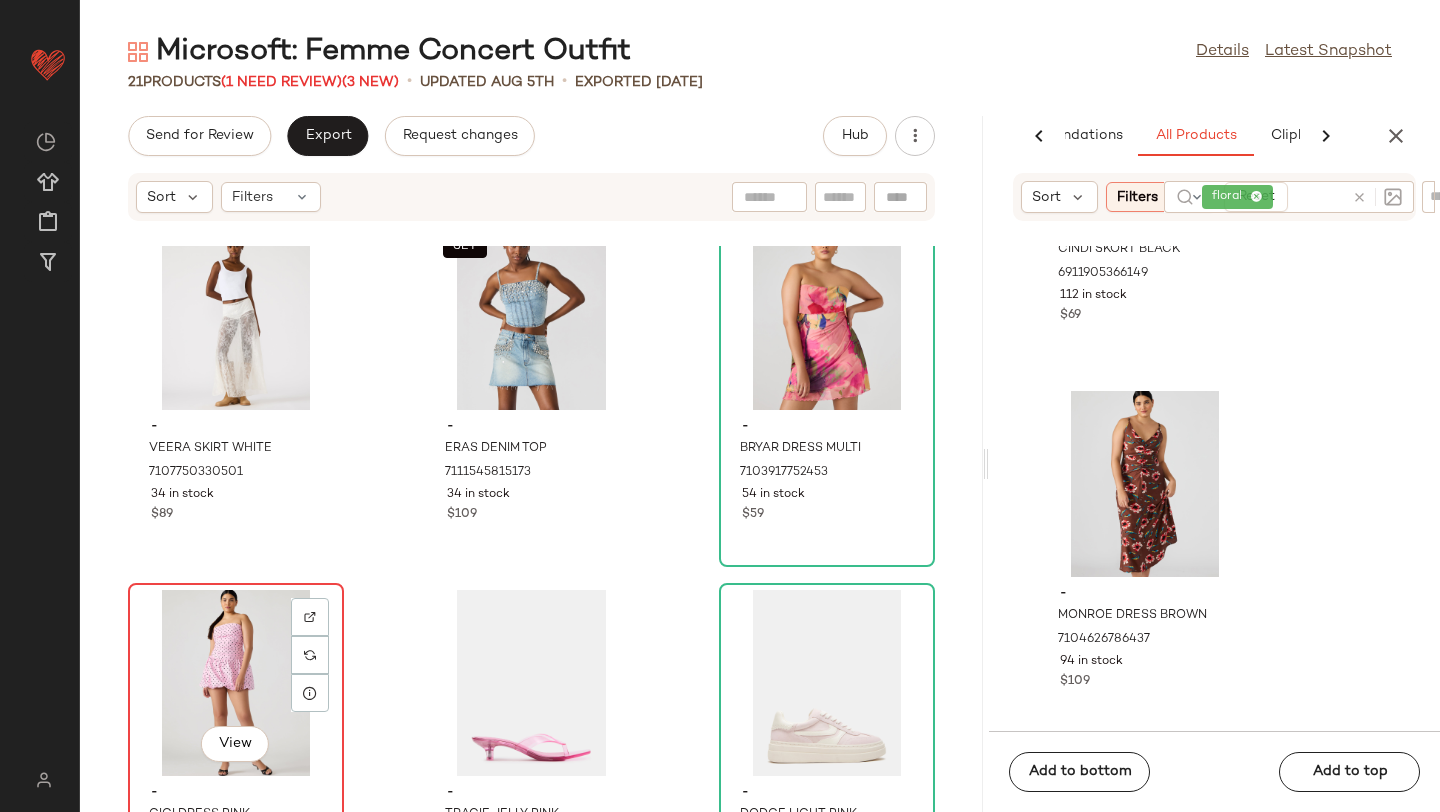 click on "View" 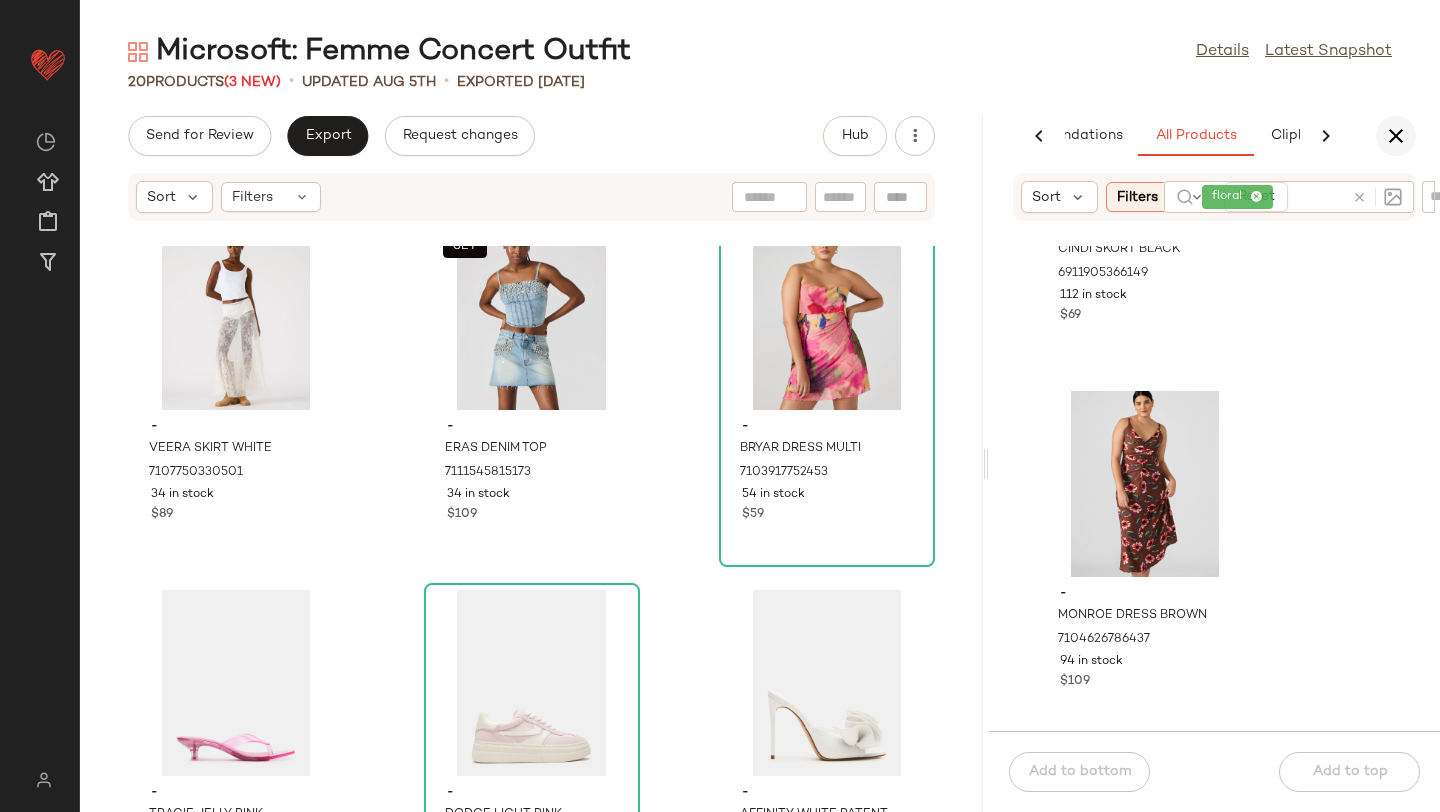 click at bounding box center [1396, 136] 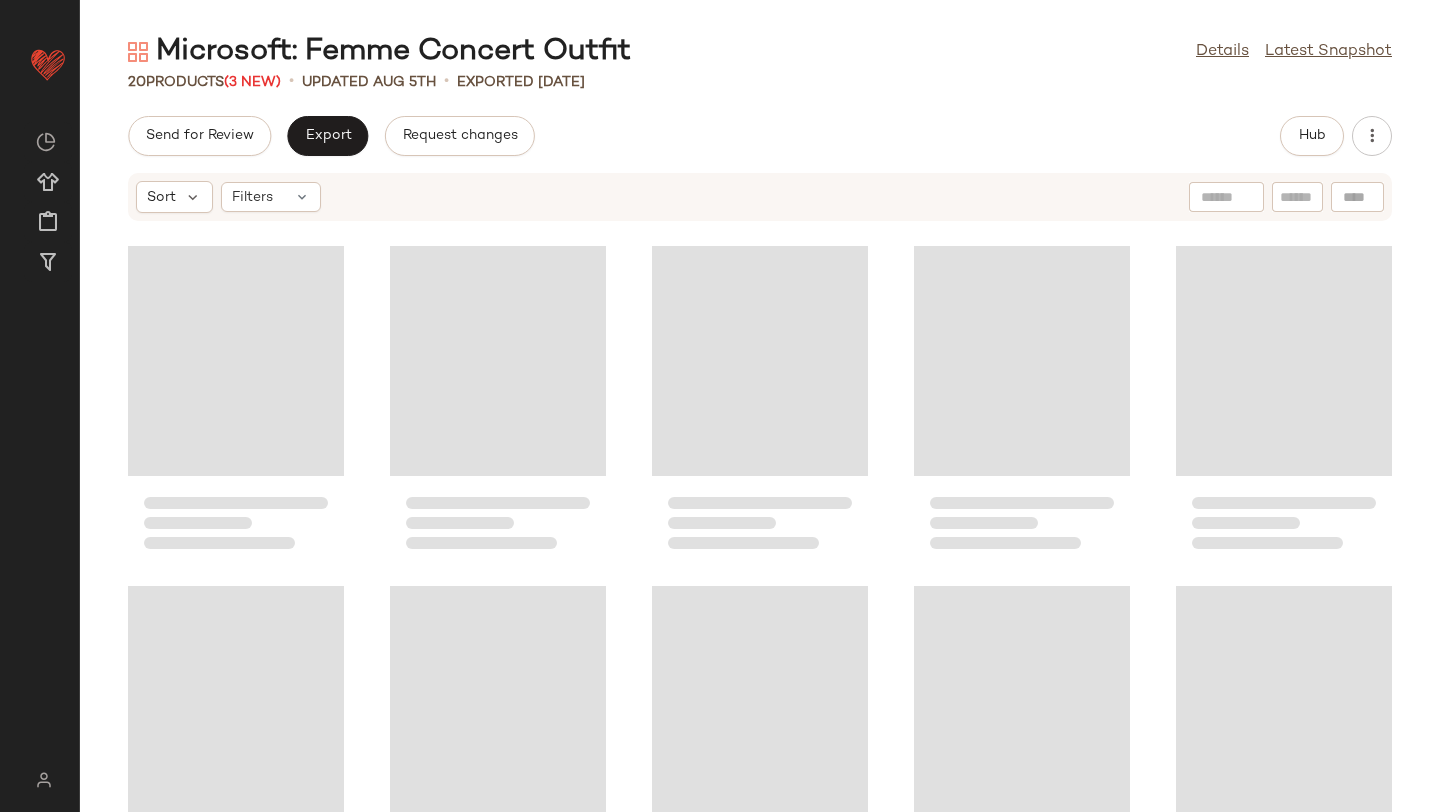 scroll, scrollTop: 33, scrollLeft: 0, axis: vertical 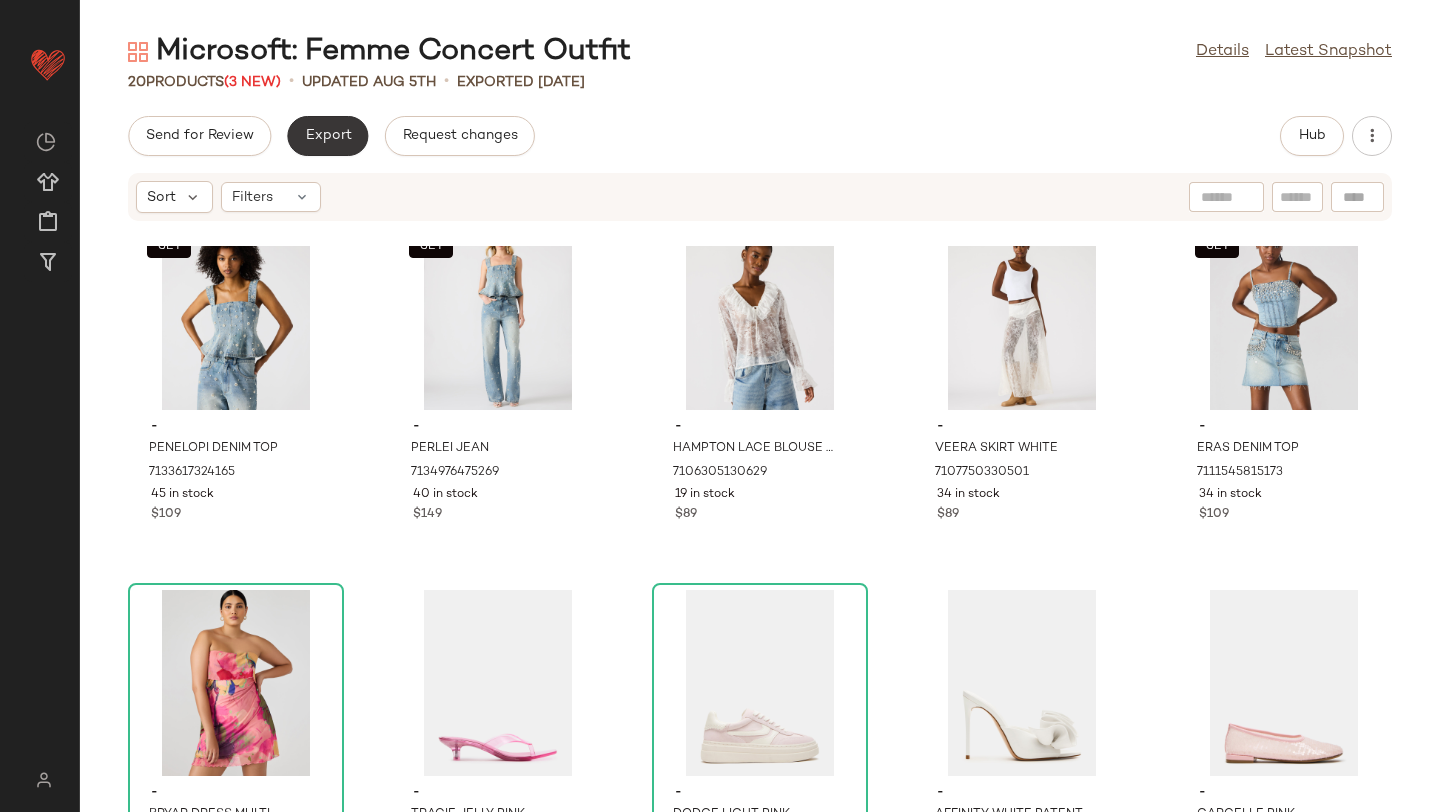 click on "Export" 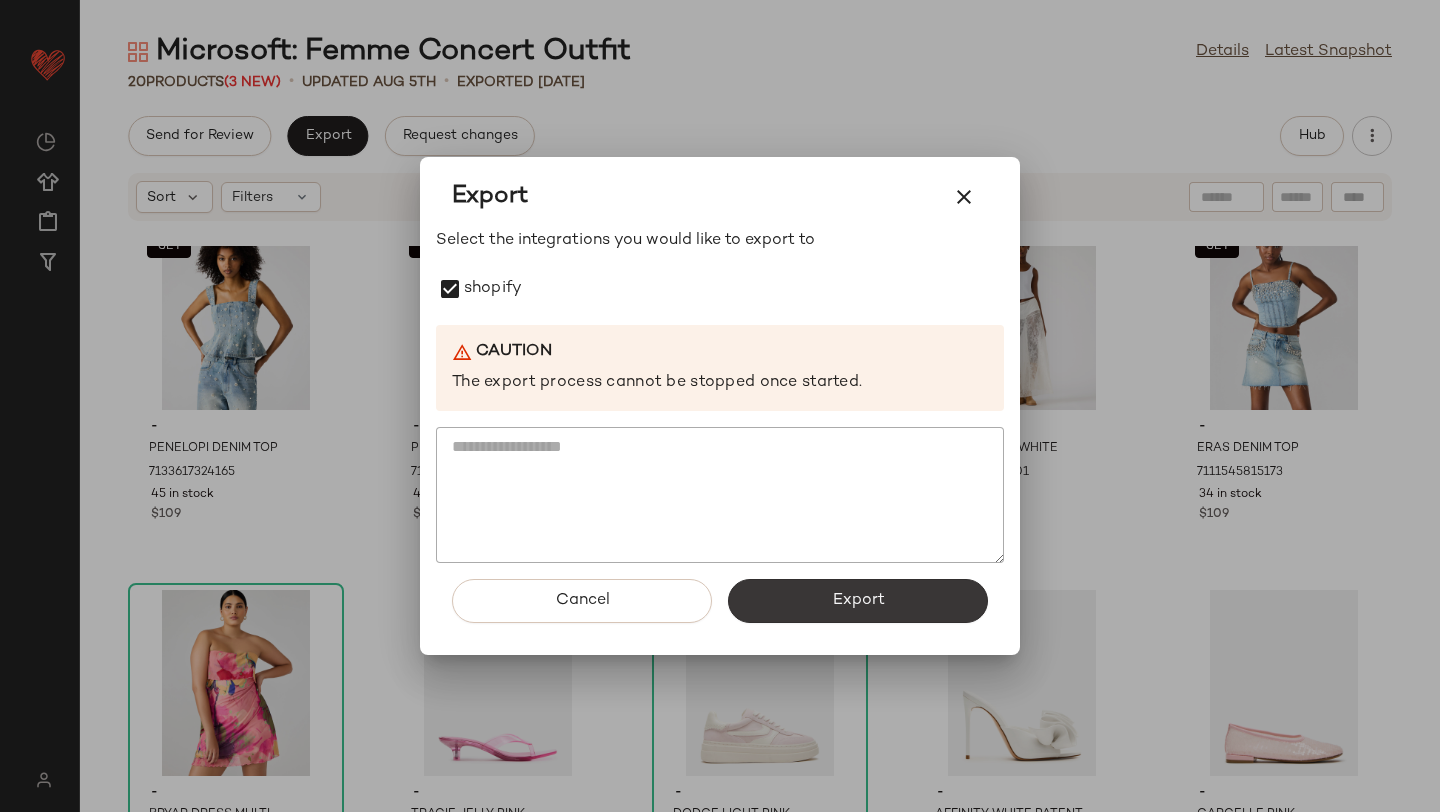 click on "Export" at bounding box center [858, 601] 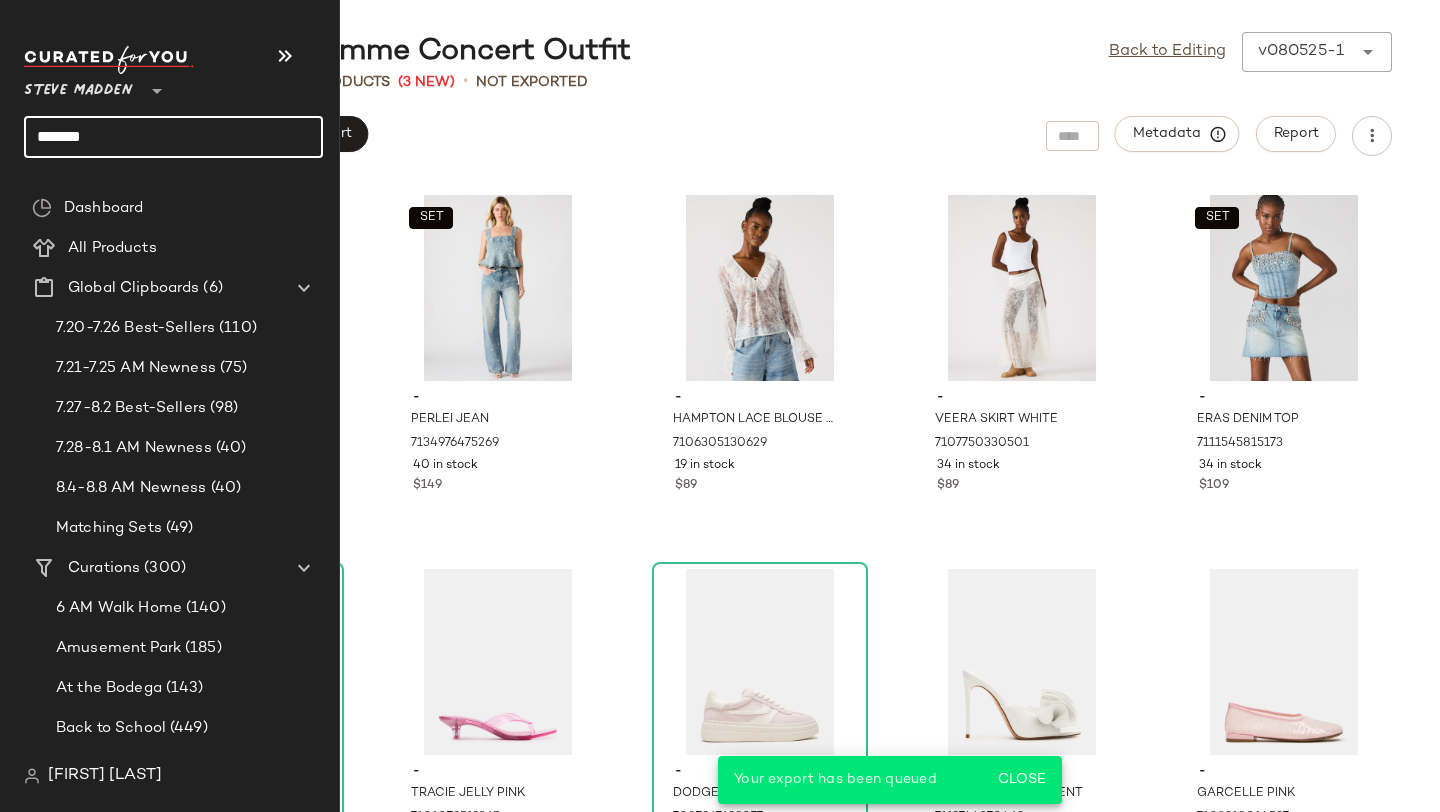 click on "*******" 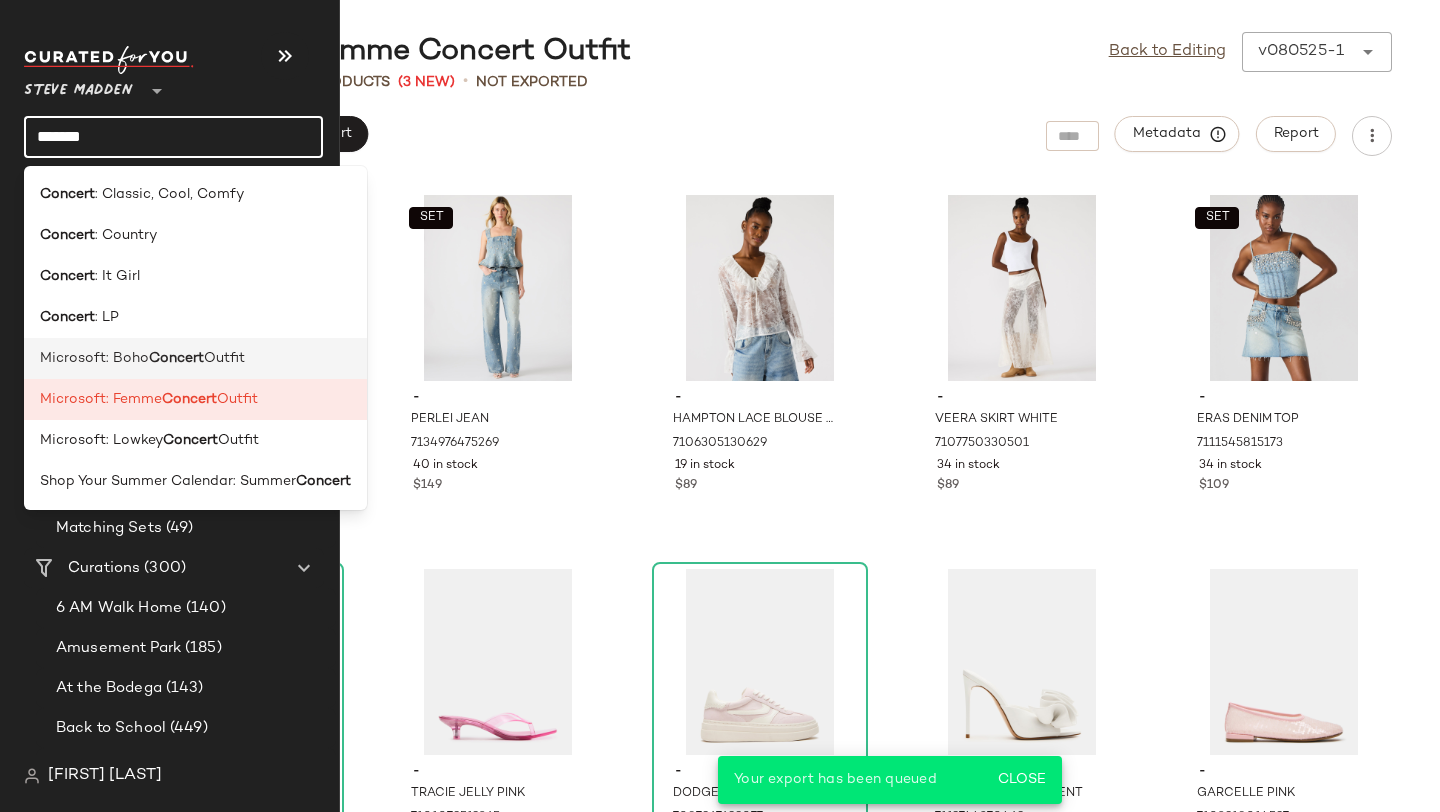 click on "Concert" at bounding box center [176, 358] 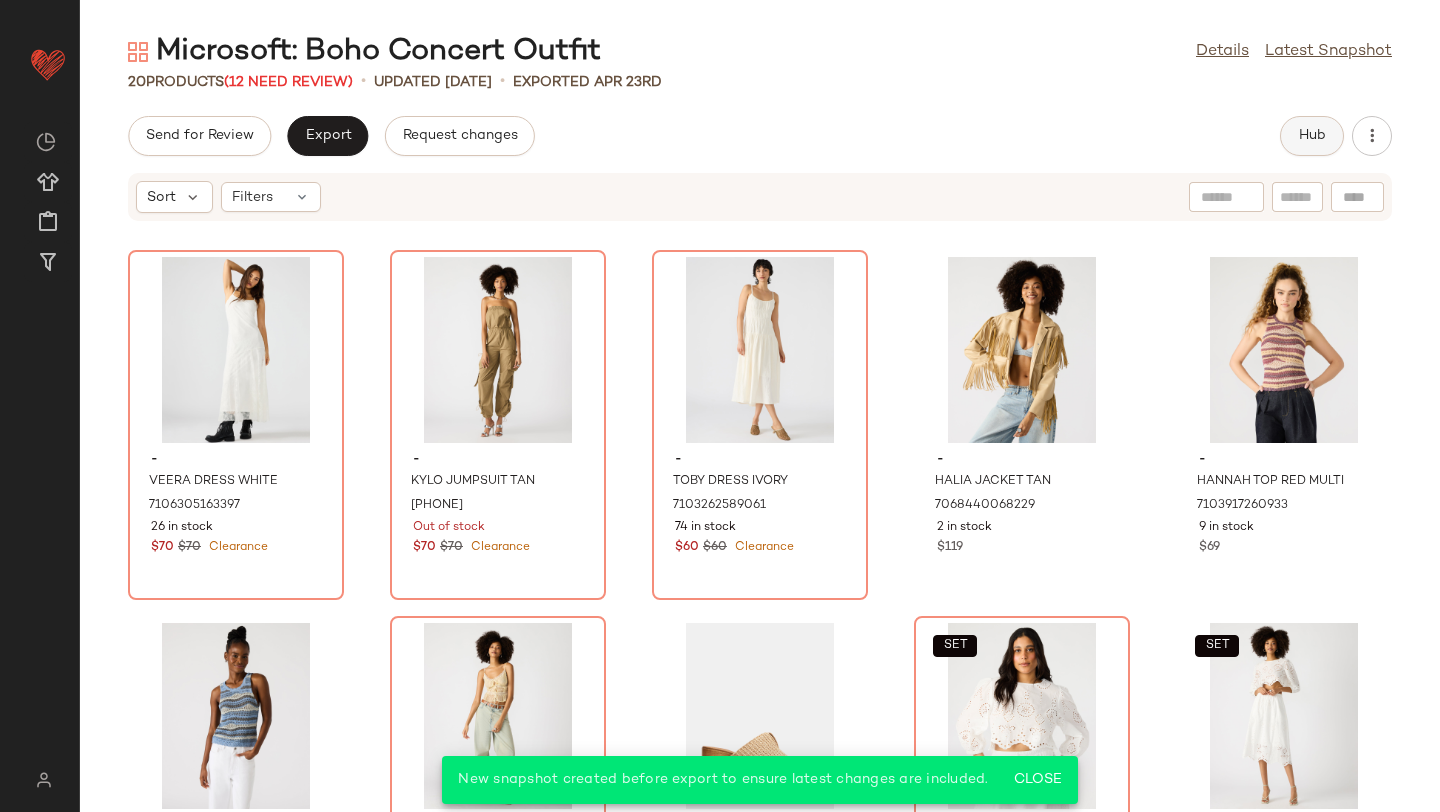 click on "Hub" 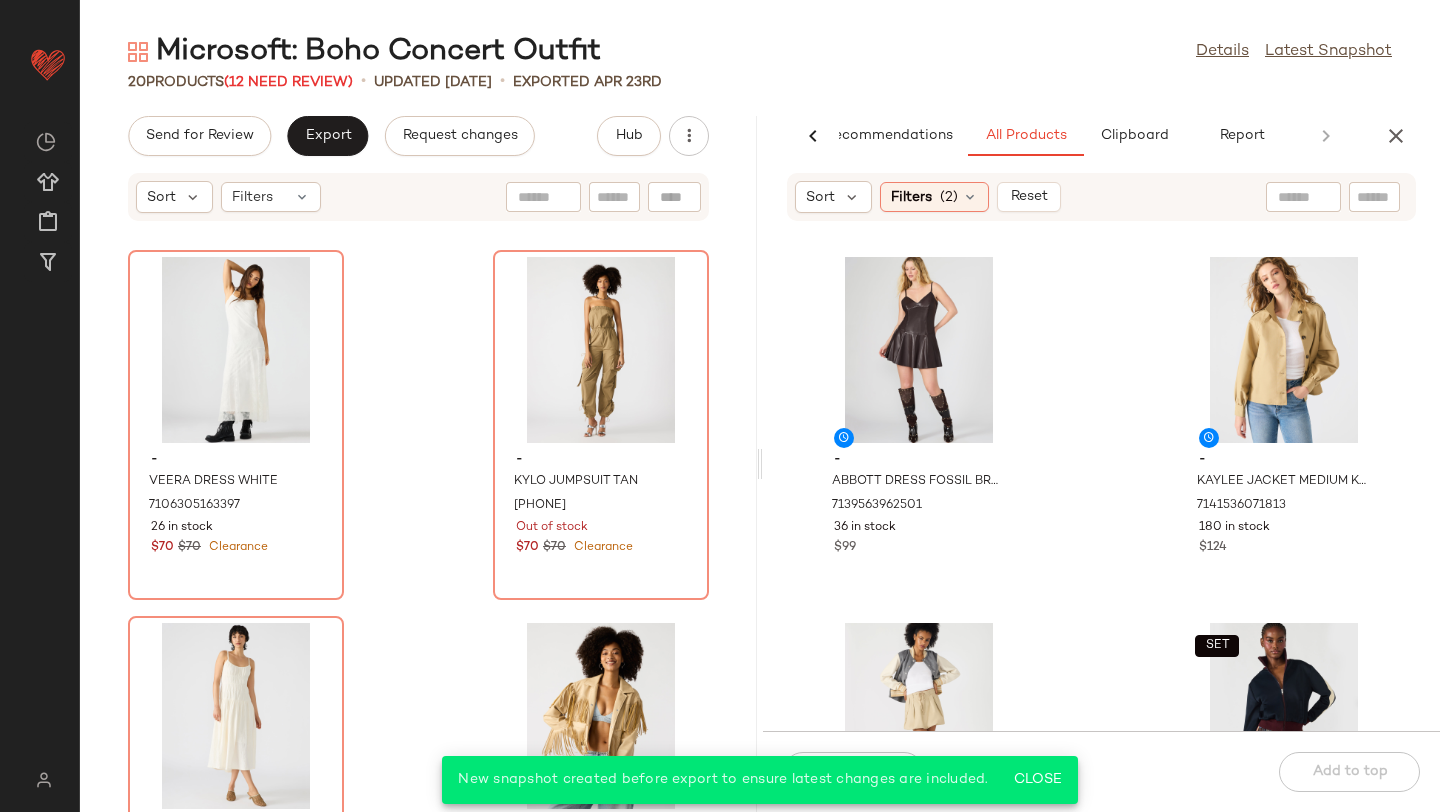 scroll, scrollTop: 0, scrollLeft: 43, axis: horizontal 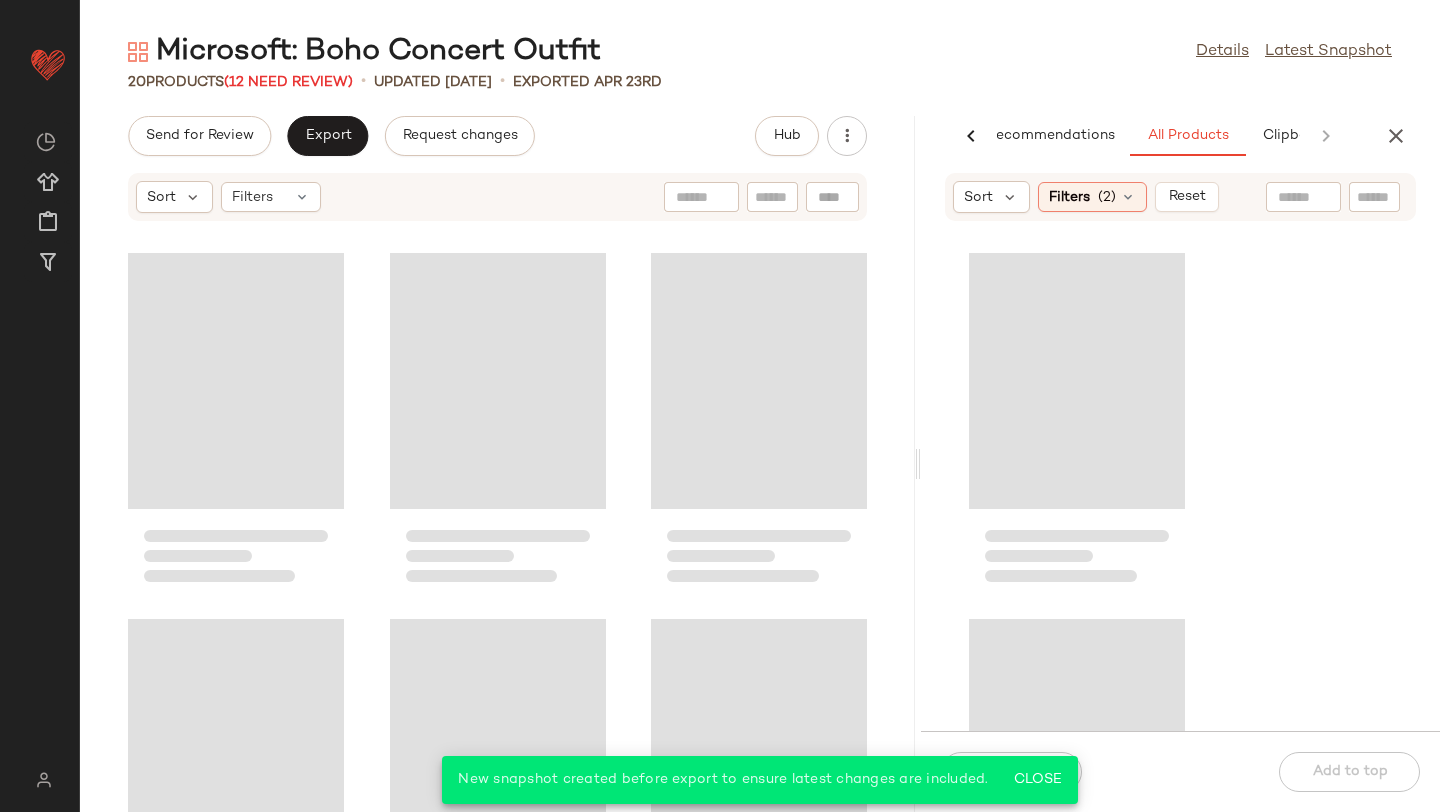 drag, startPoint x: 757, startPoint y: 191, endPoint x: 1214, endPoint y: 211, distance: 457.43744 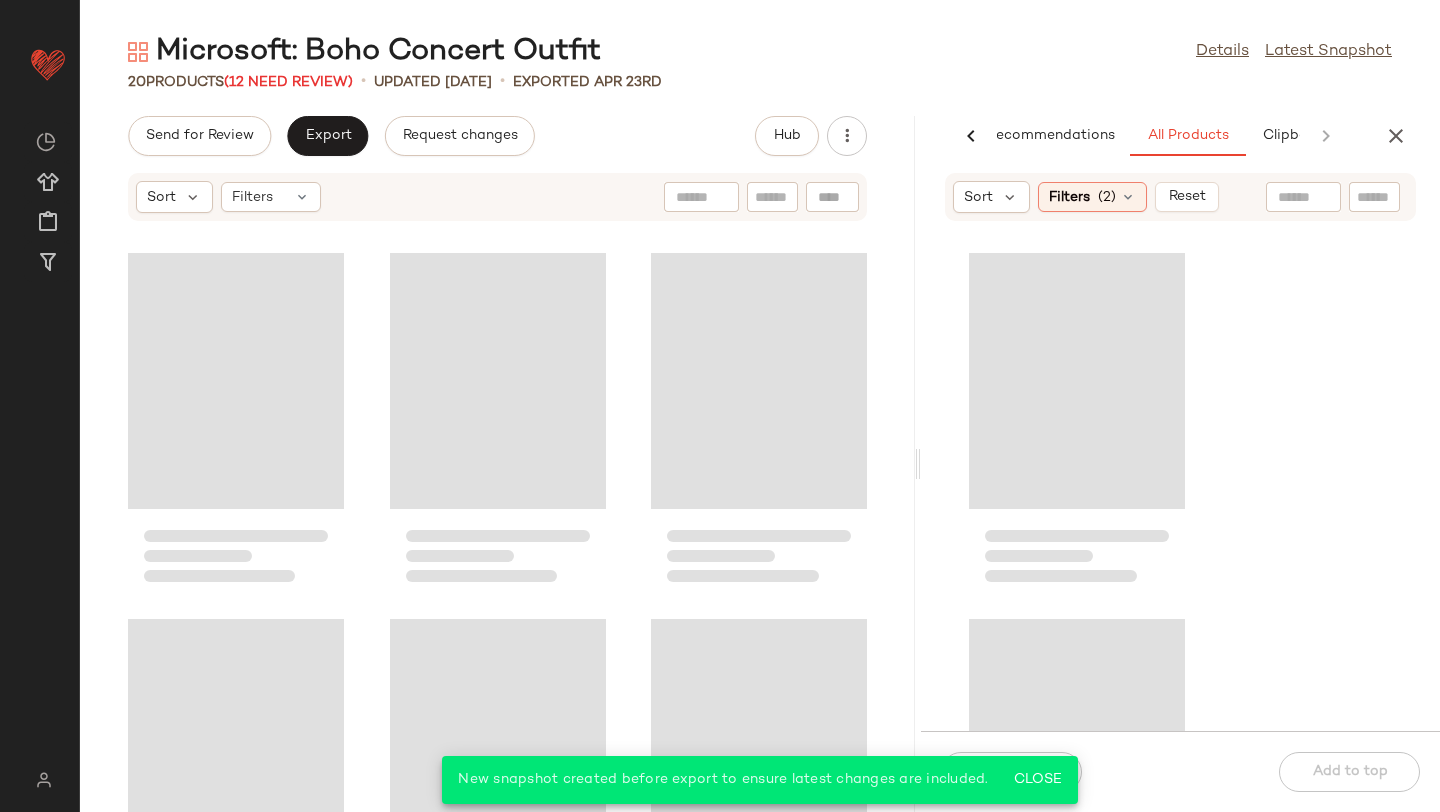 click on "Microsoft: Boho Concert Outfit  Details   Latest Snapshot  20   Products   (12 Need Review)   •   updated Jun 25th  •  Exported Apr 23rd  Send for Review   Export   Request changes   Hub  Sort  Filters  AI Recommendations   All Products   Clipboard   Report  Sort  Filters  (2)   Reset   Add to bottom   Add to top" at bounding box center [760, 422] 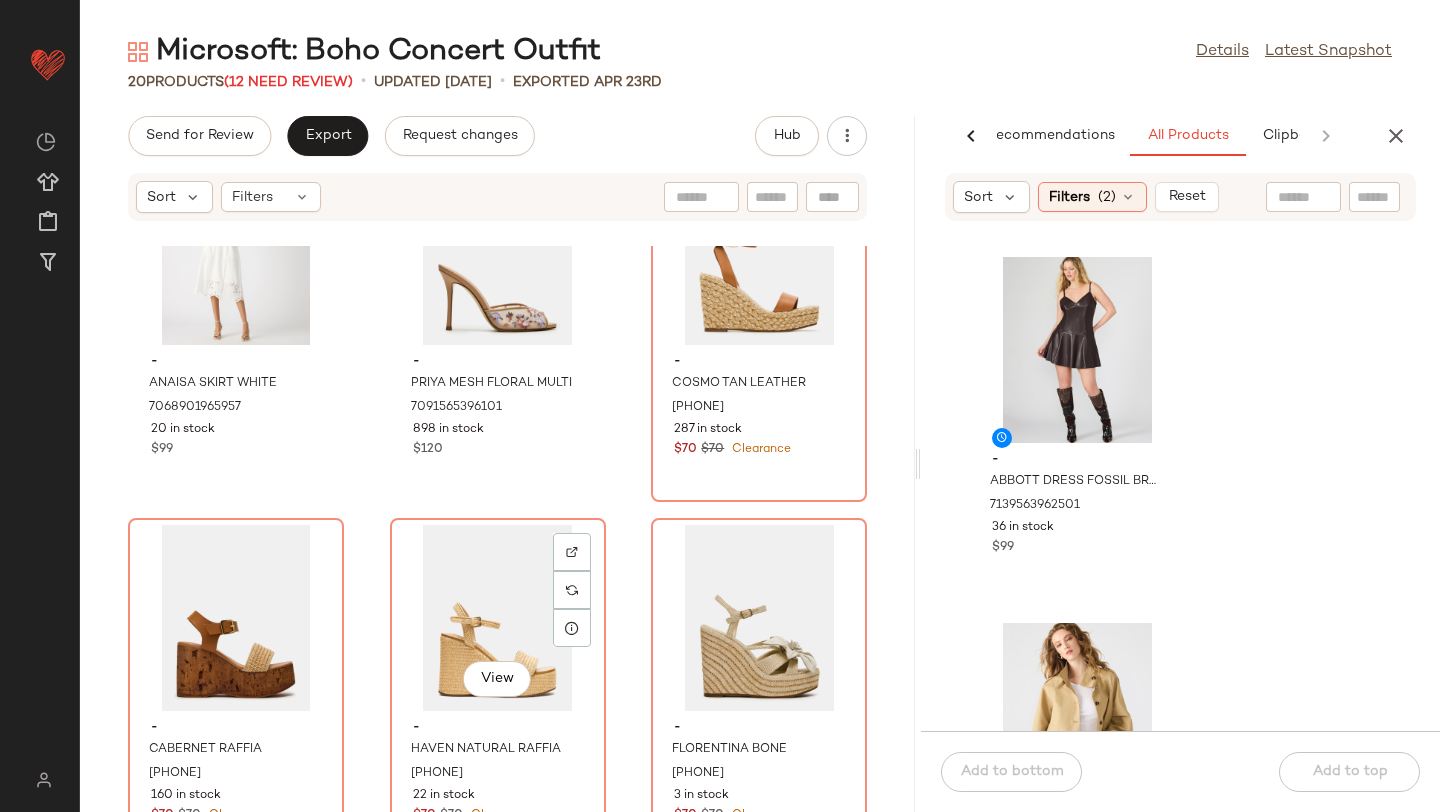 scroll, scrollTop: 1190, scrollLeft: 0, axis: vertical 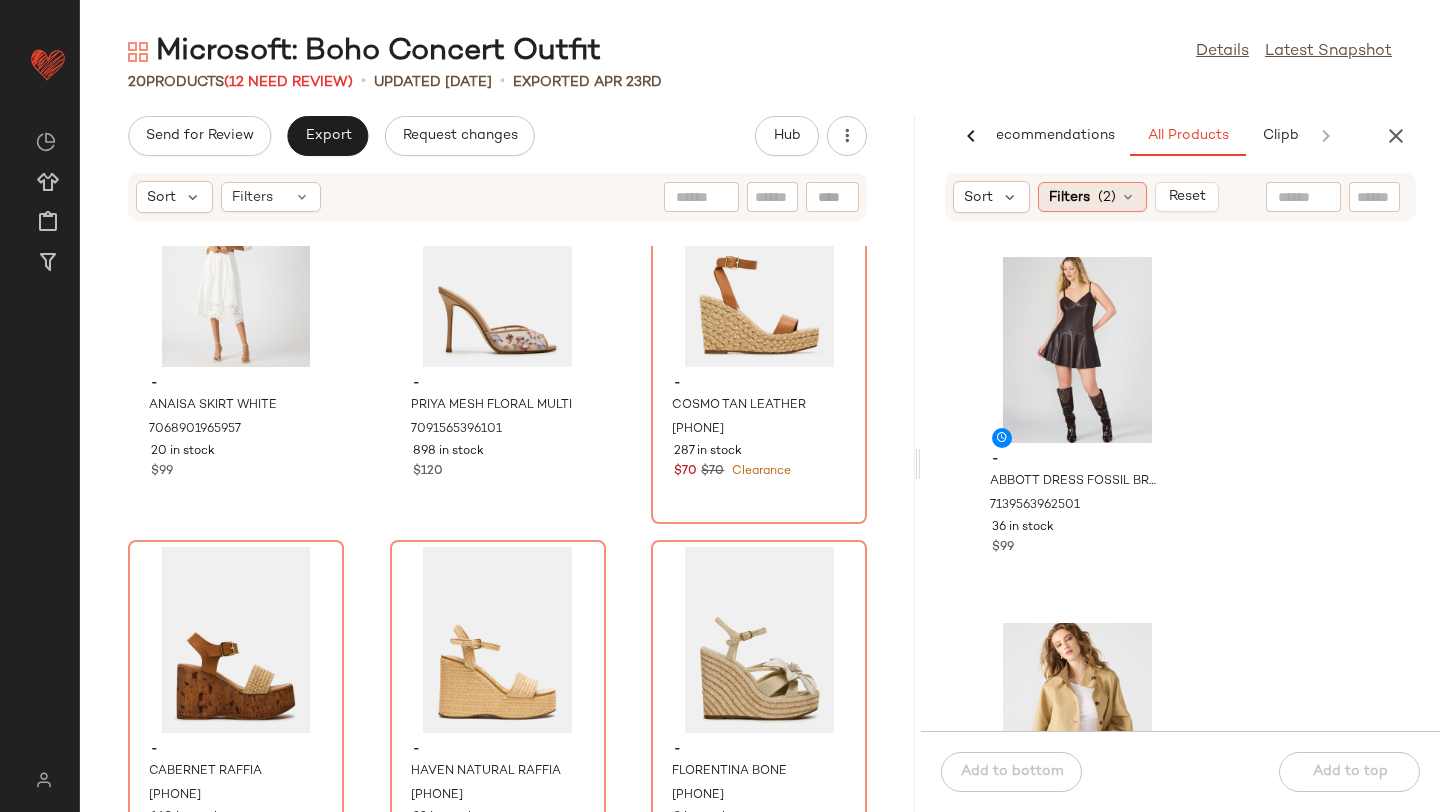 click on "(2)" at bounding box center [1107, 197] 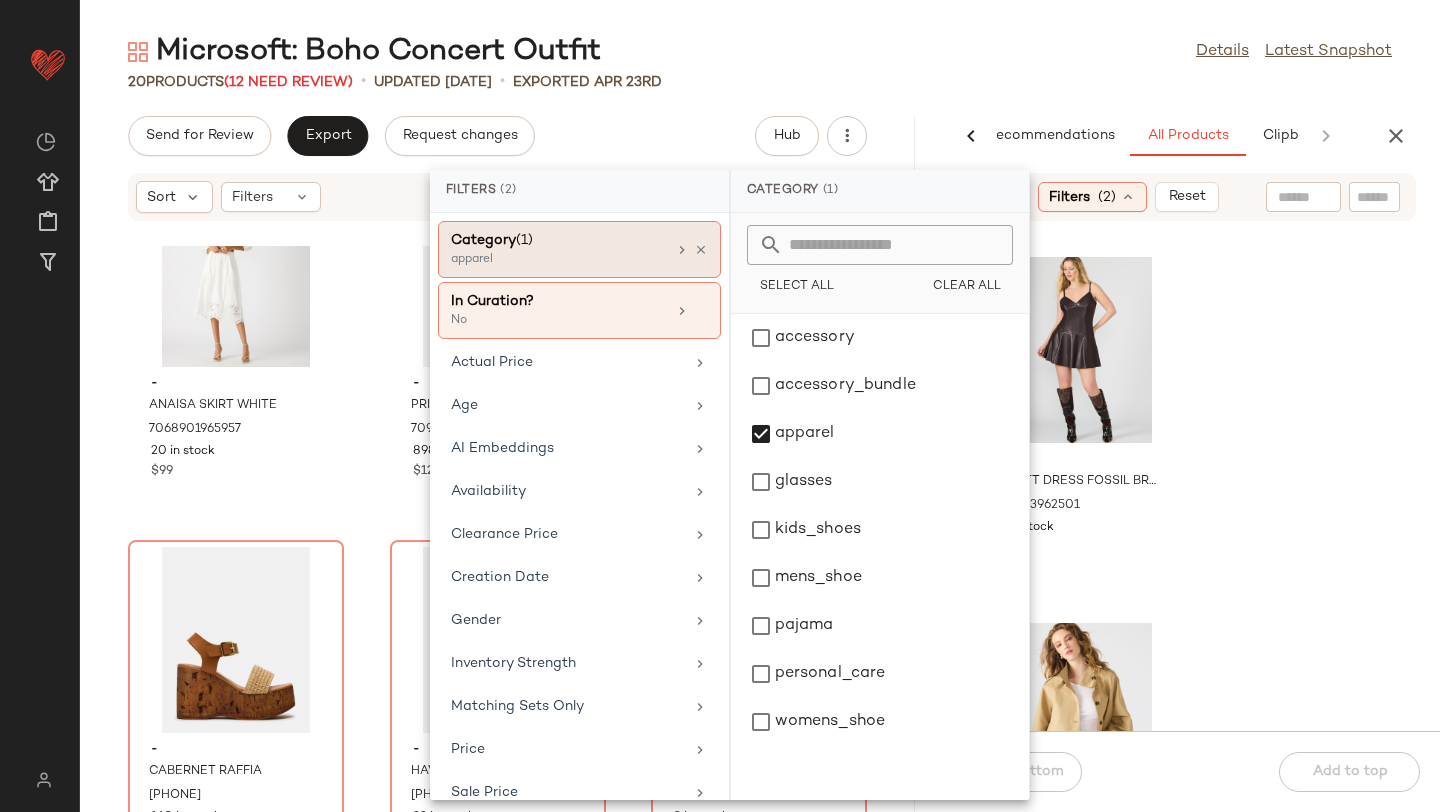 click on "Category  (1)" at bounding box center (558, 240) 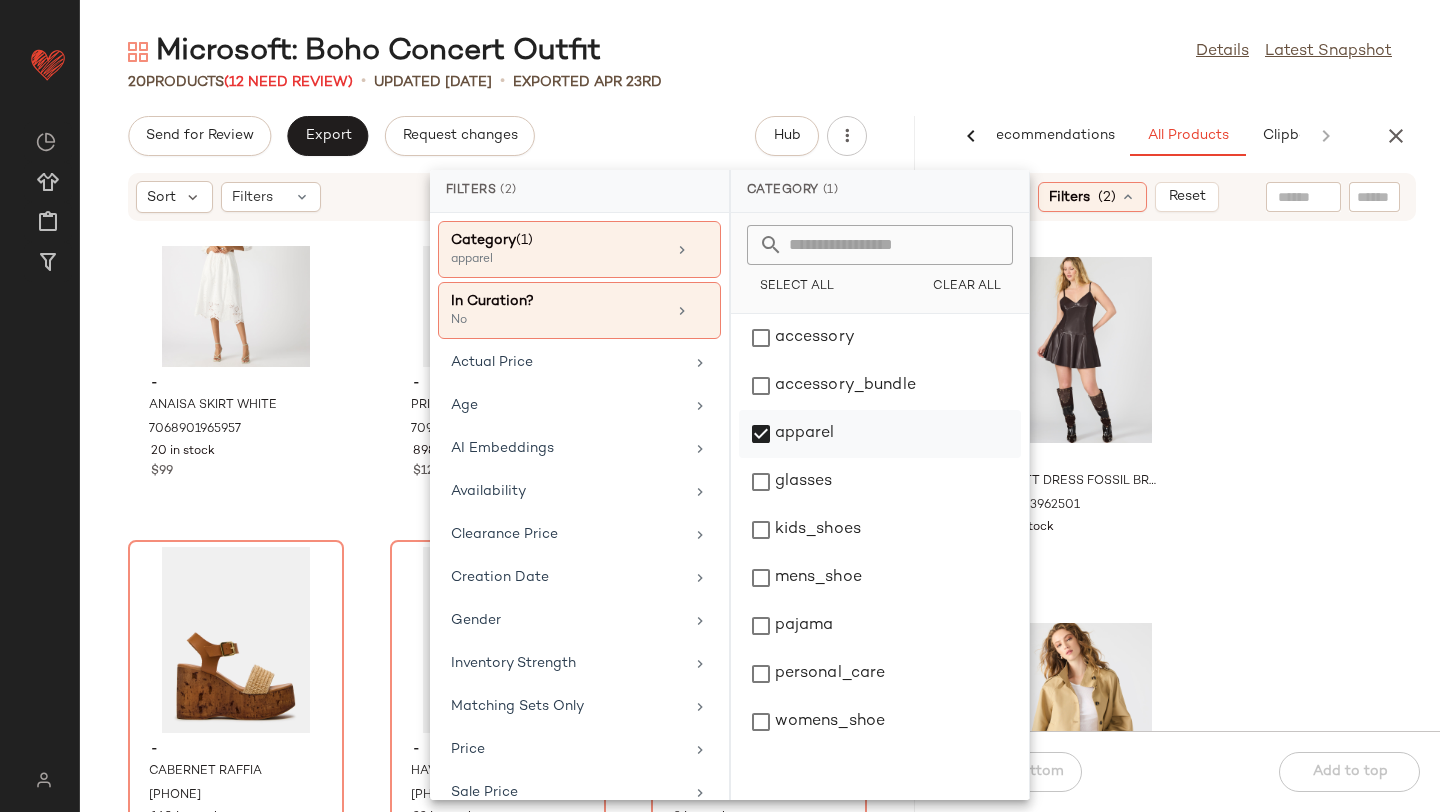 click on "apparel" 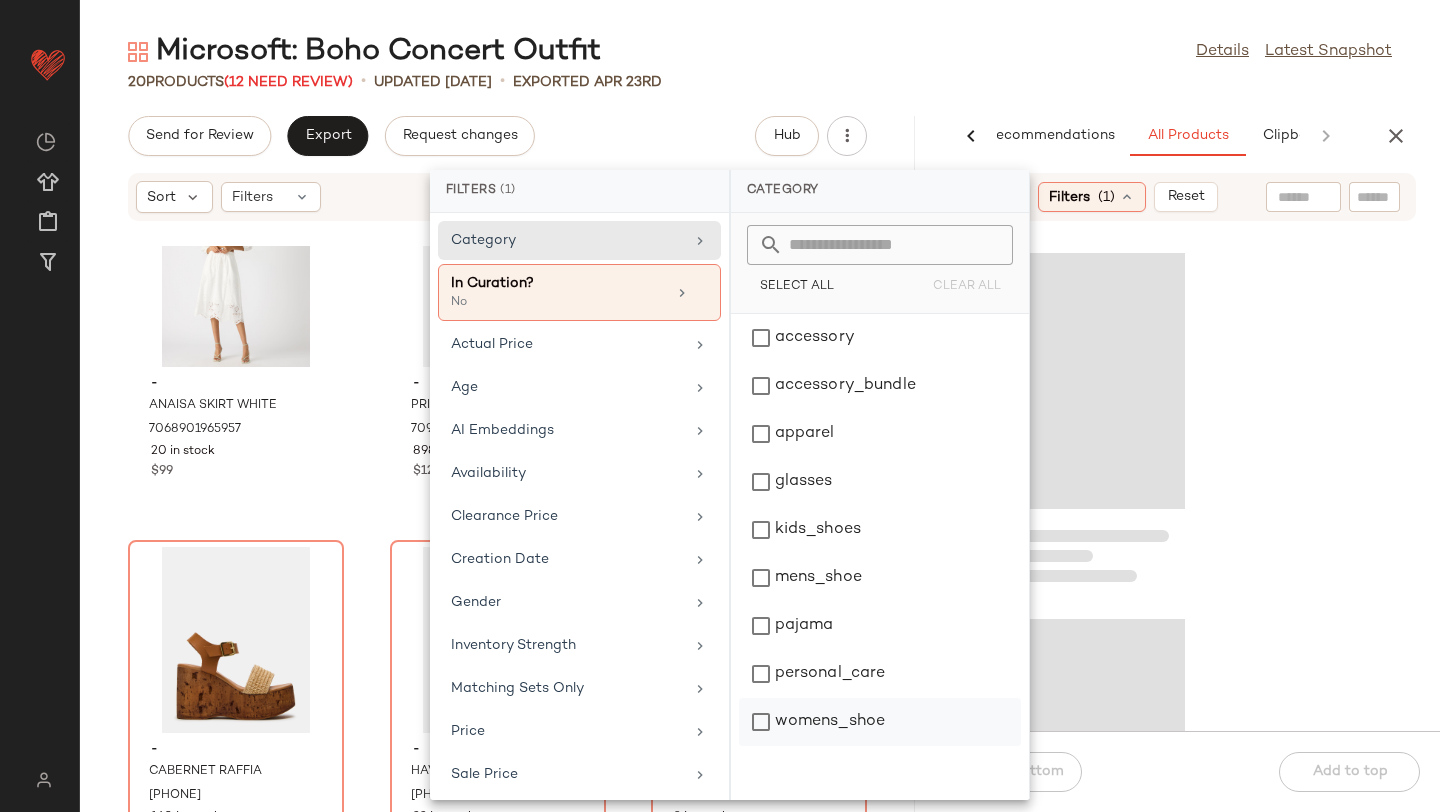 click on "womens_shoe" 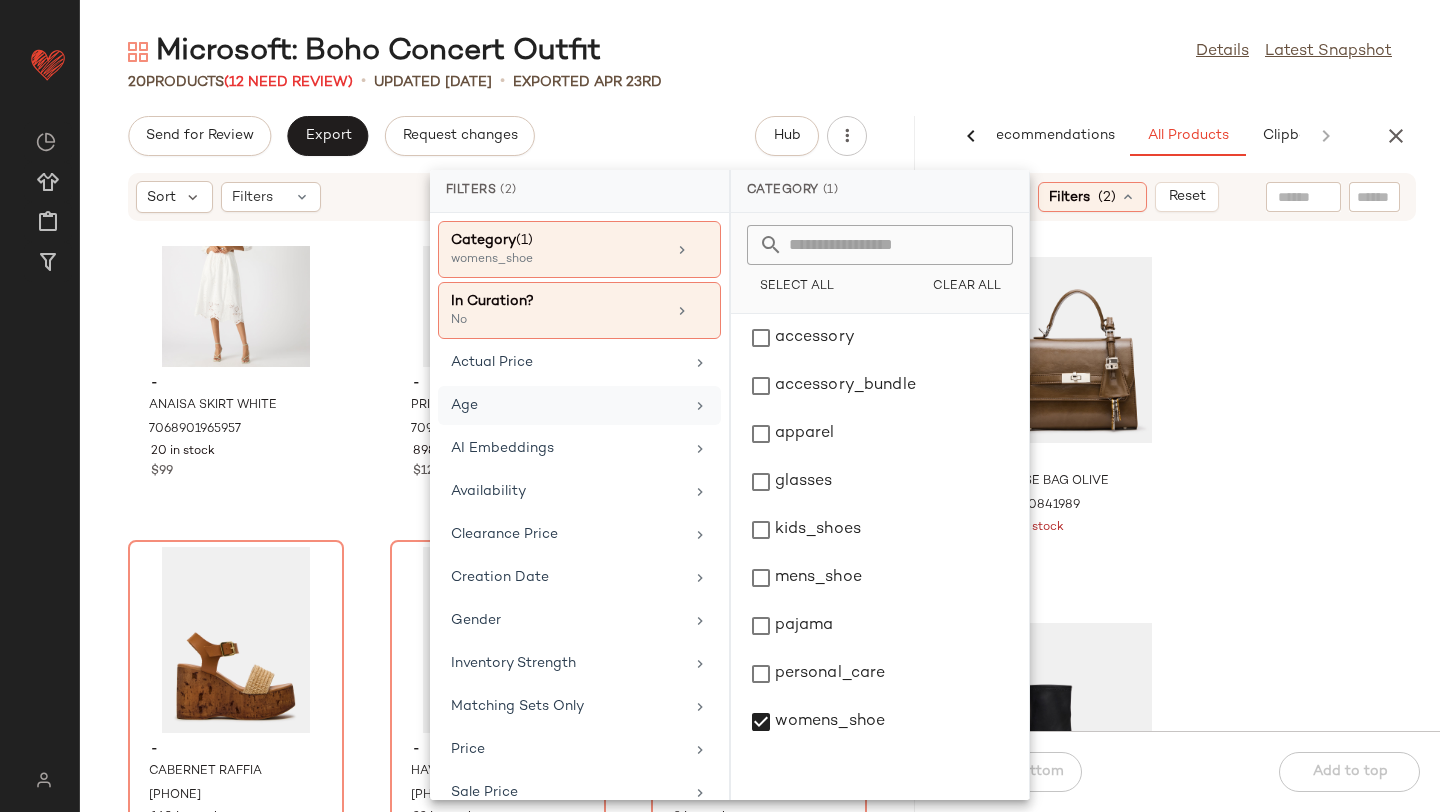 click on "Age" at bounding box center (567, 405) 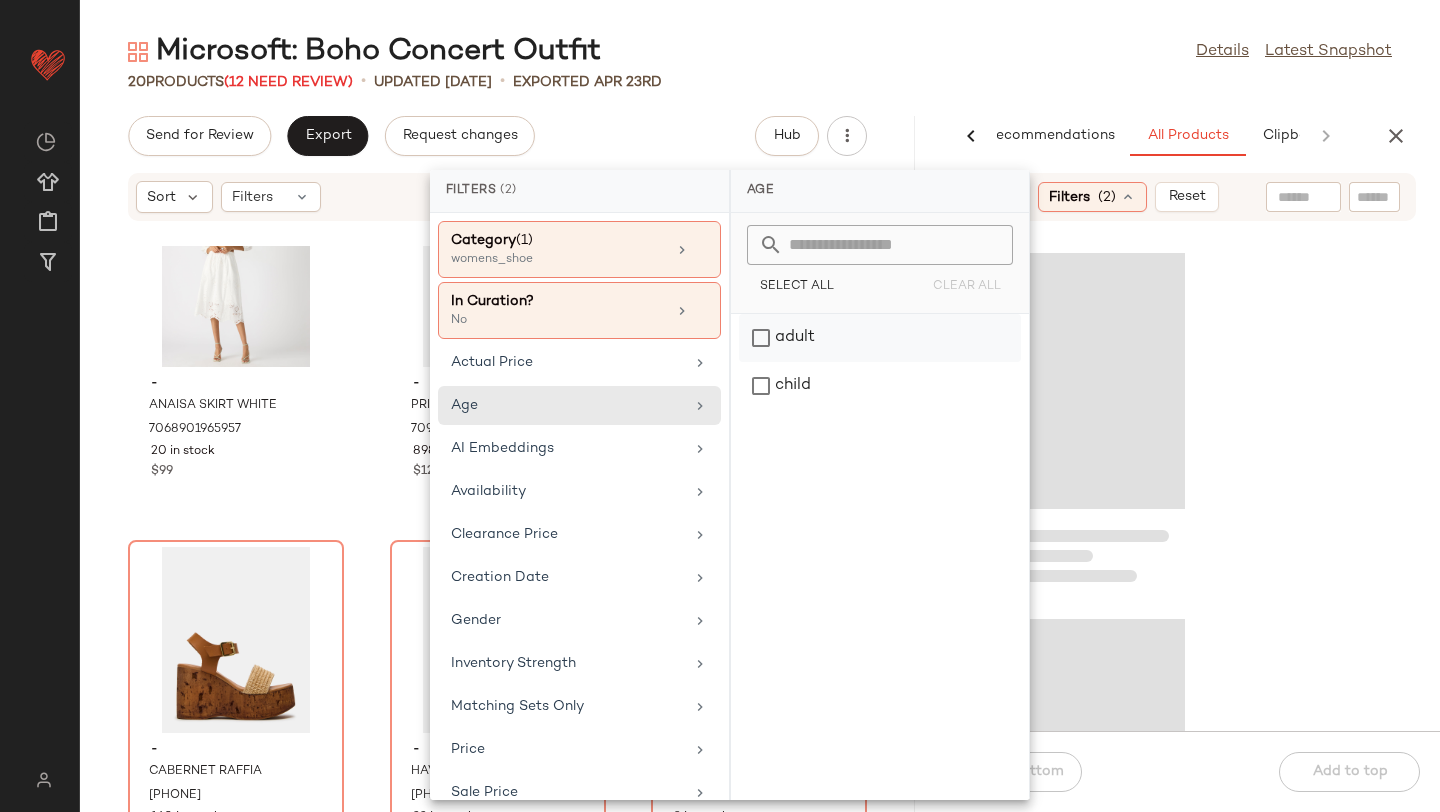 click on "adult" 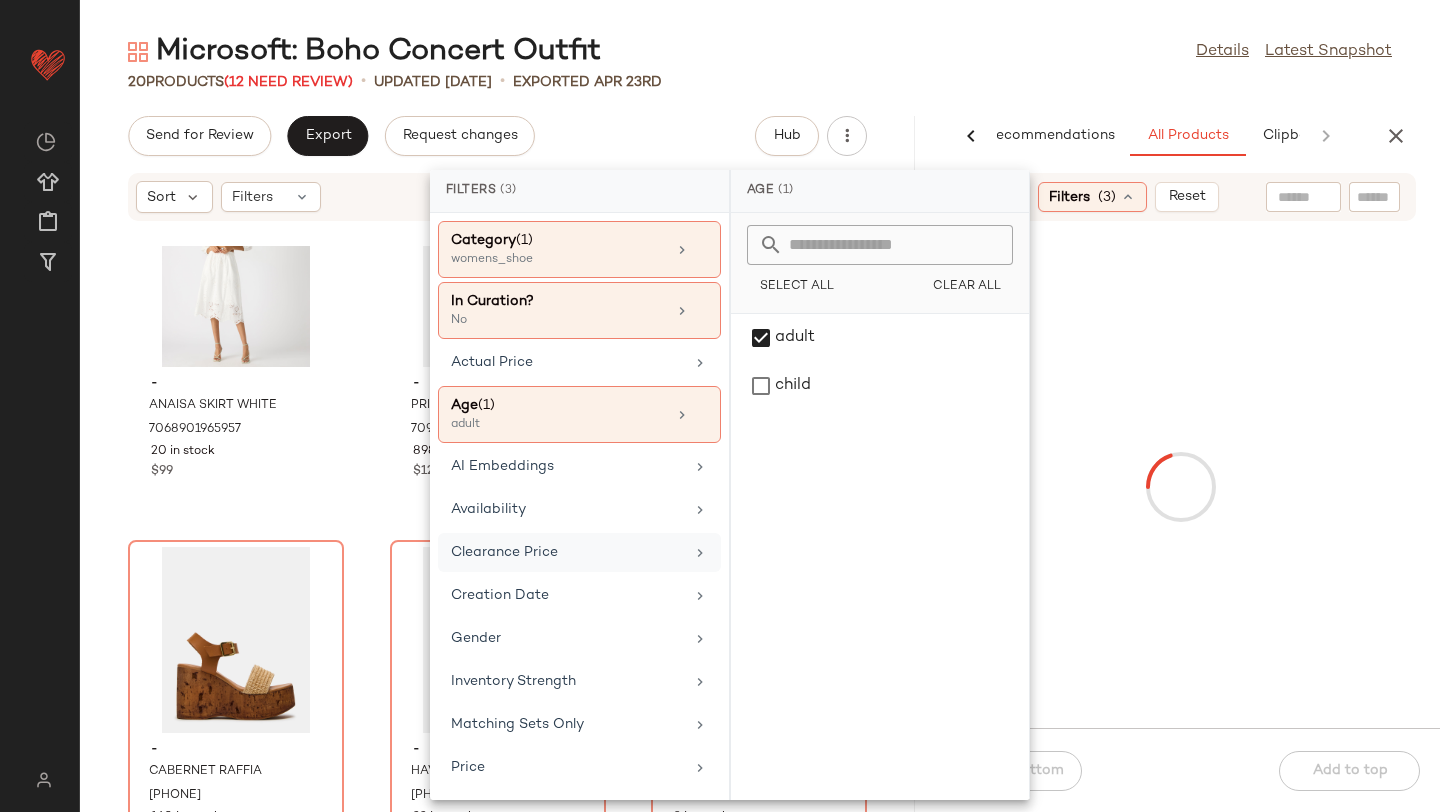 click on "Clearance Price" at bounding box center [567, 552] 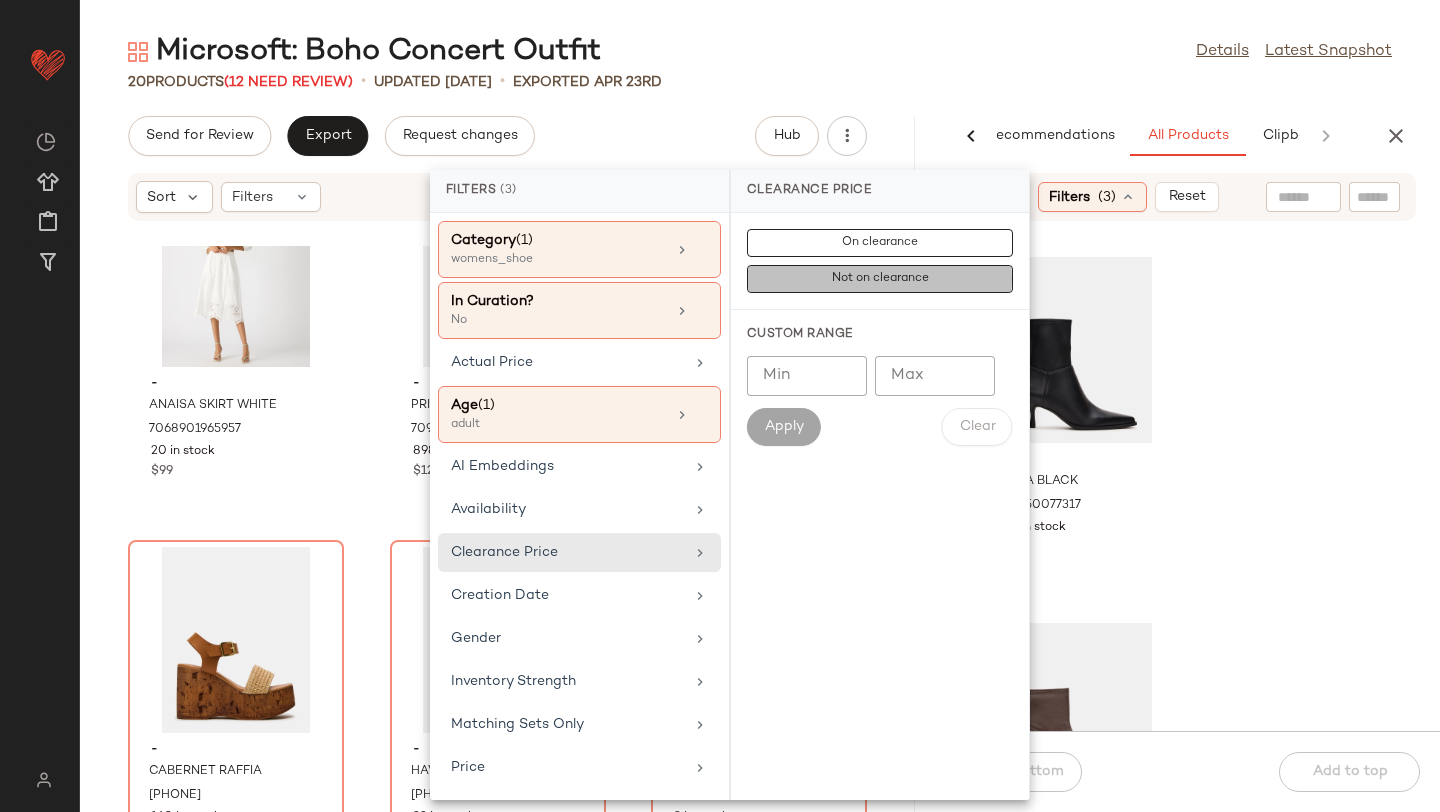 click on "Not on clearance" 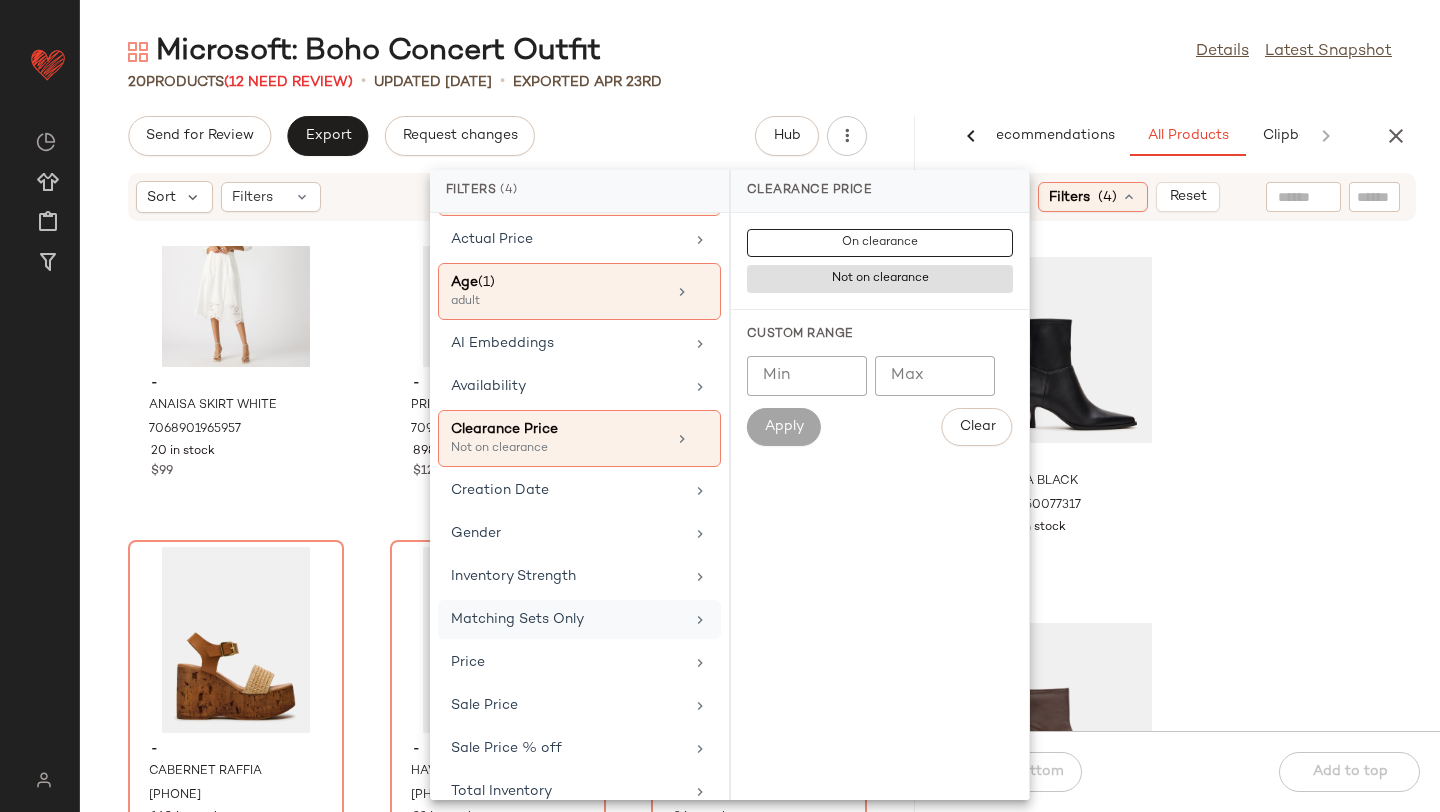 scroll, scrollTop: 146, scrollLeft: 0, axis: vertical 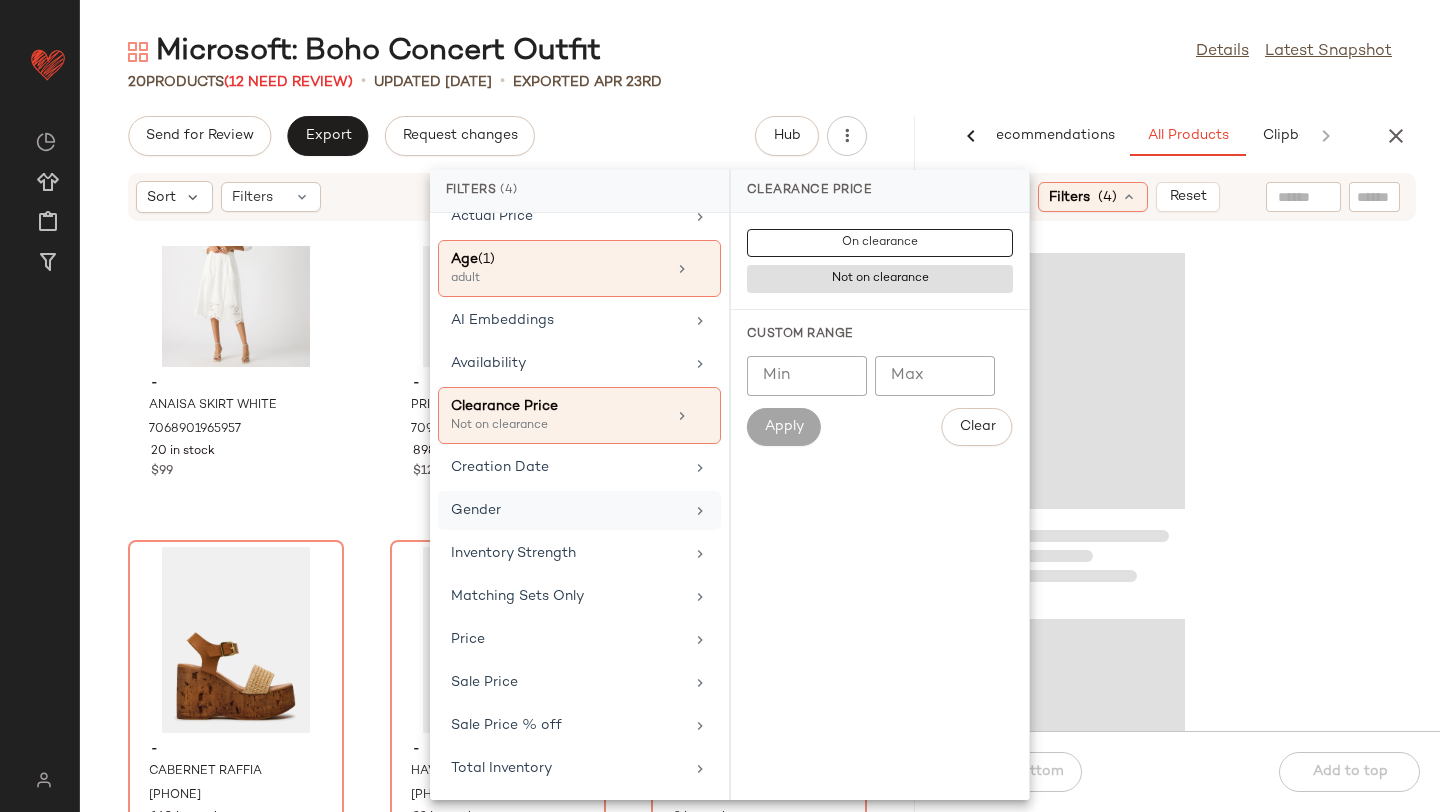 click on "Gender" at bounding box center (567, 510) 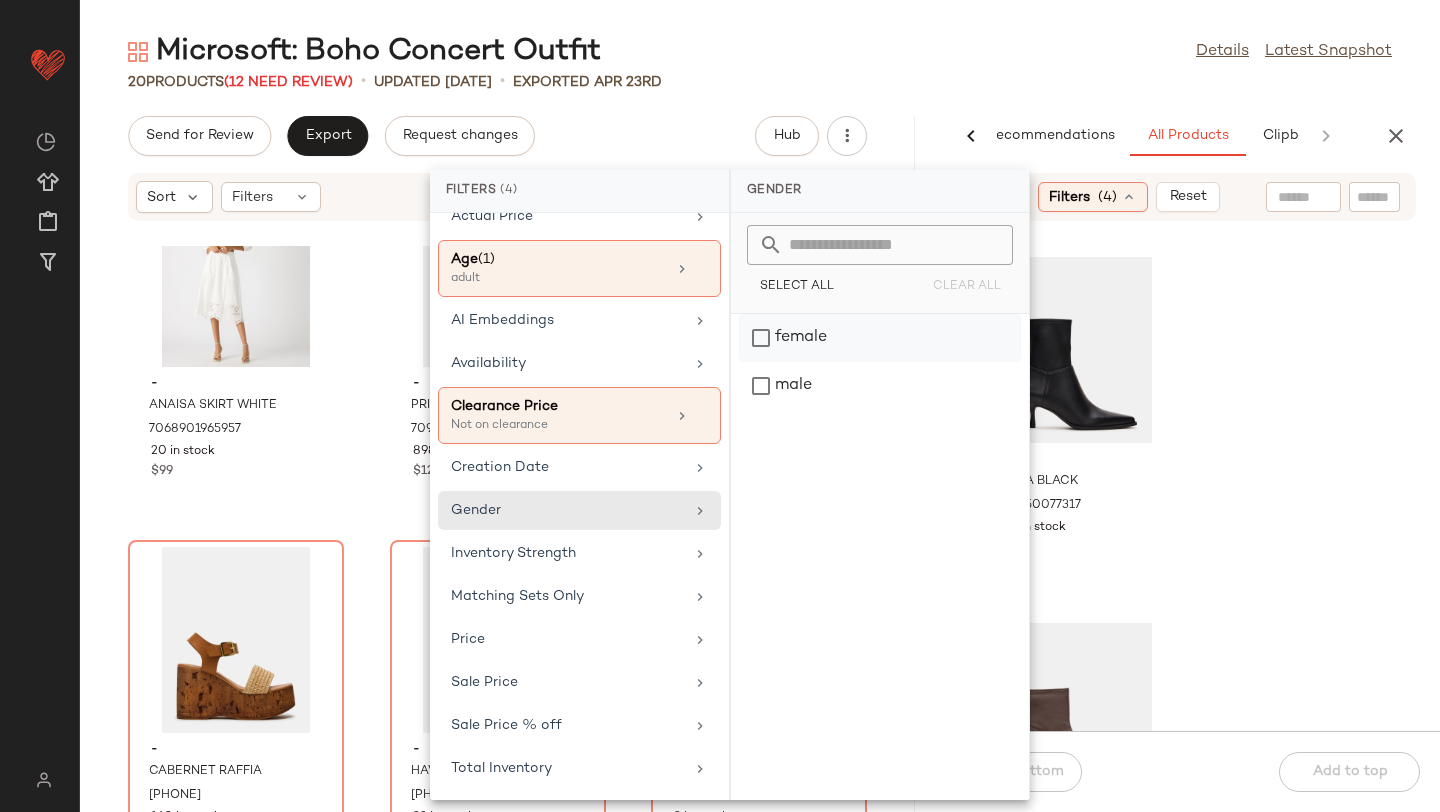 click on "female" 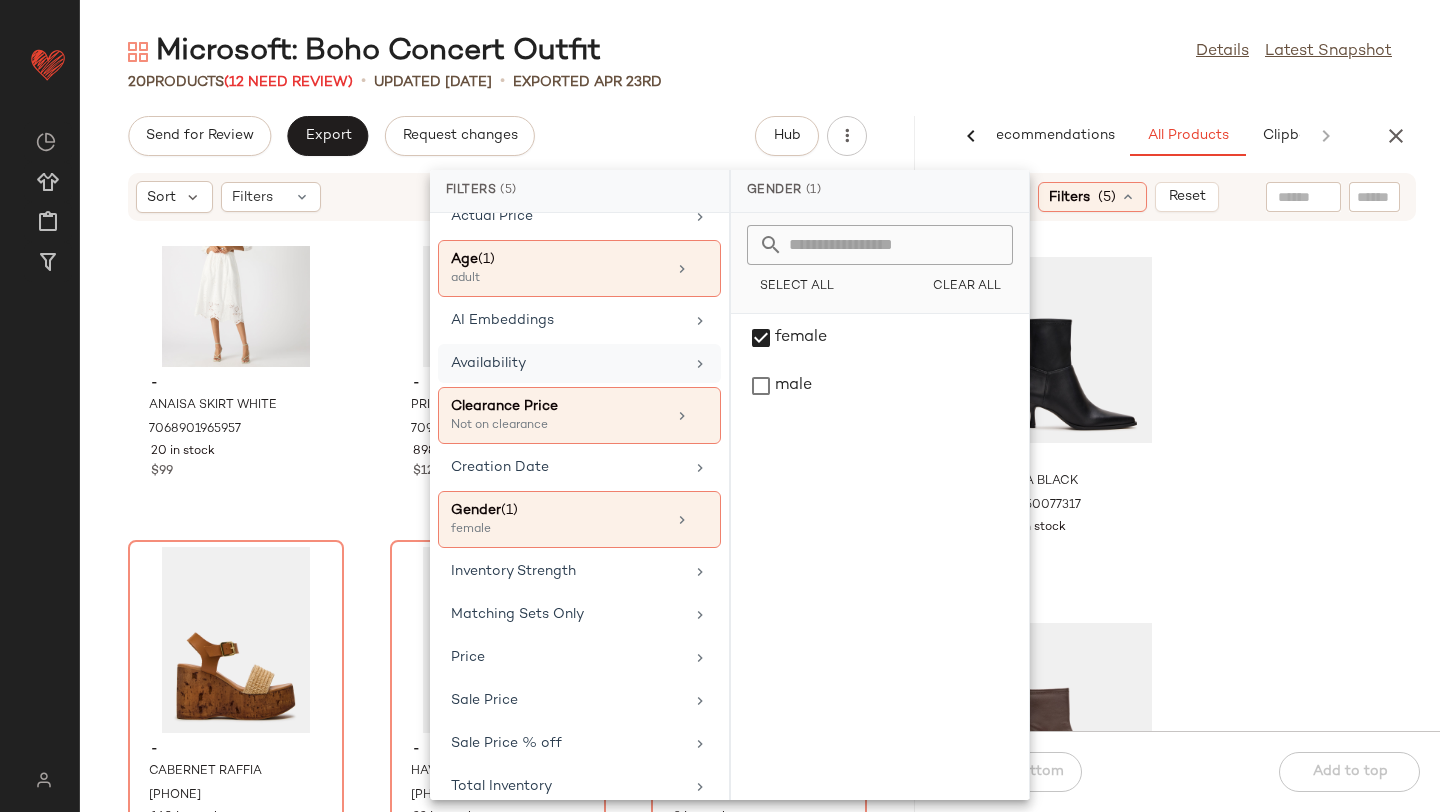 click on "Availability" at bounding box center (567, 363) 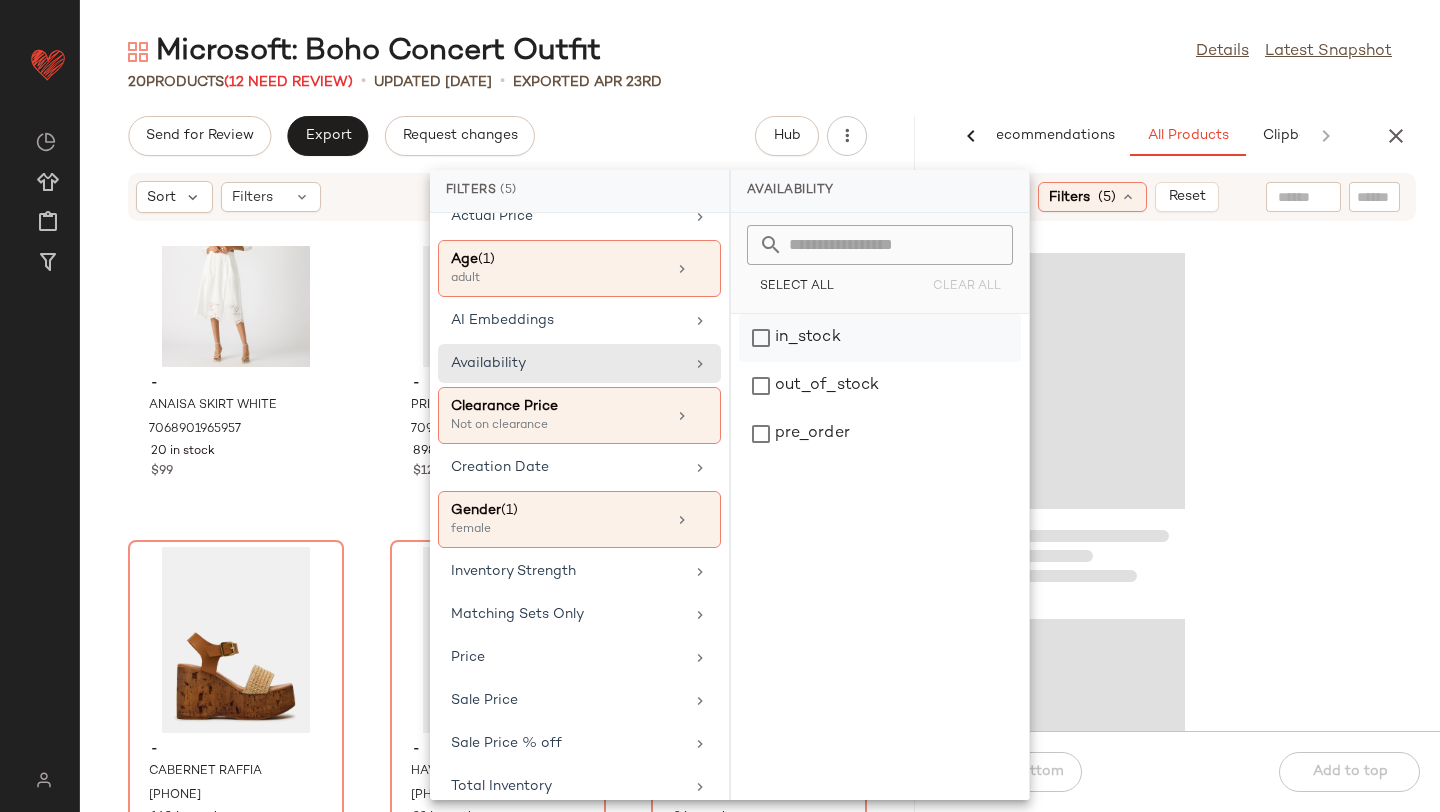 click on "in_stock" 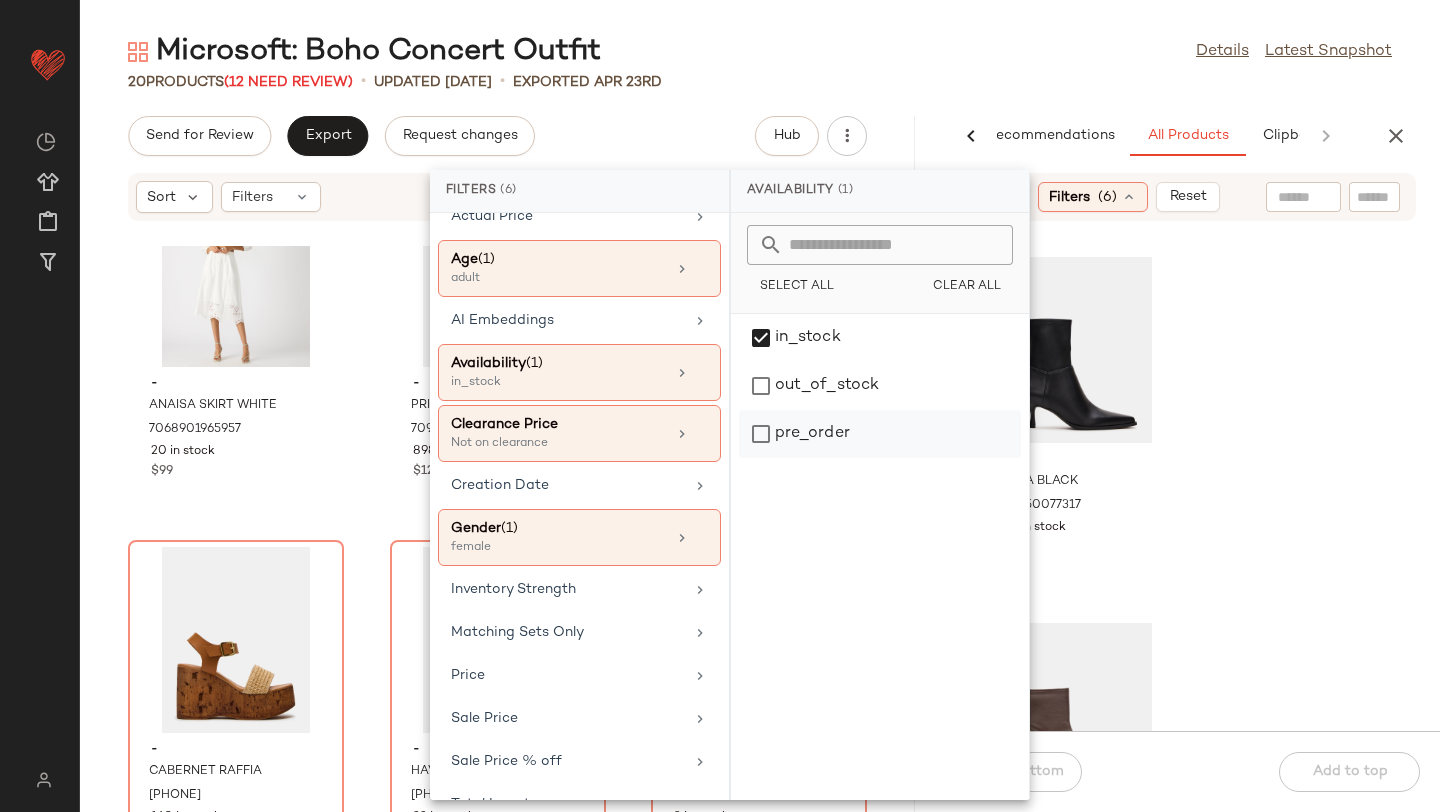click on "pre_order" 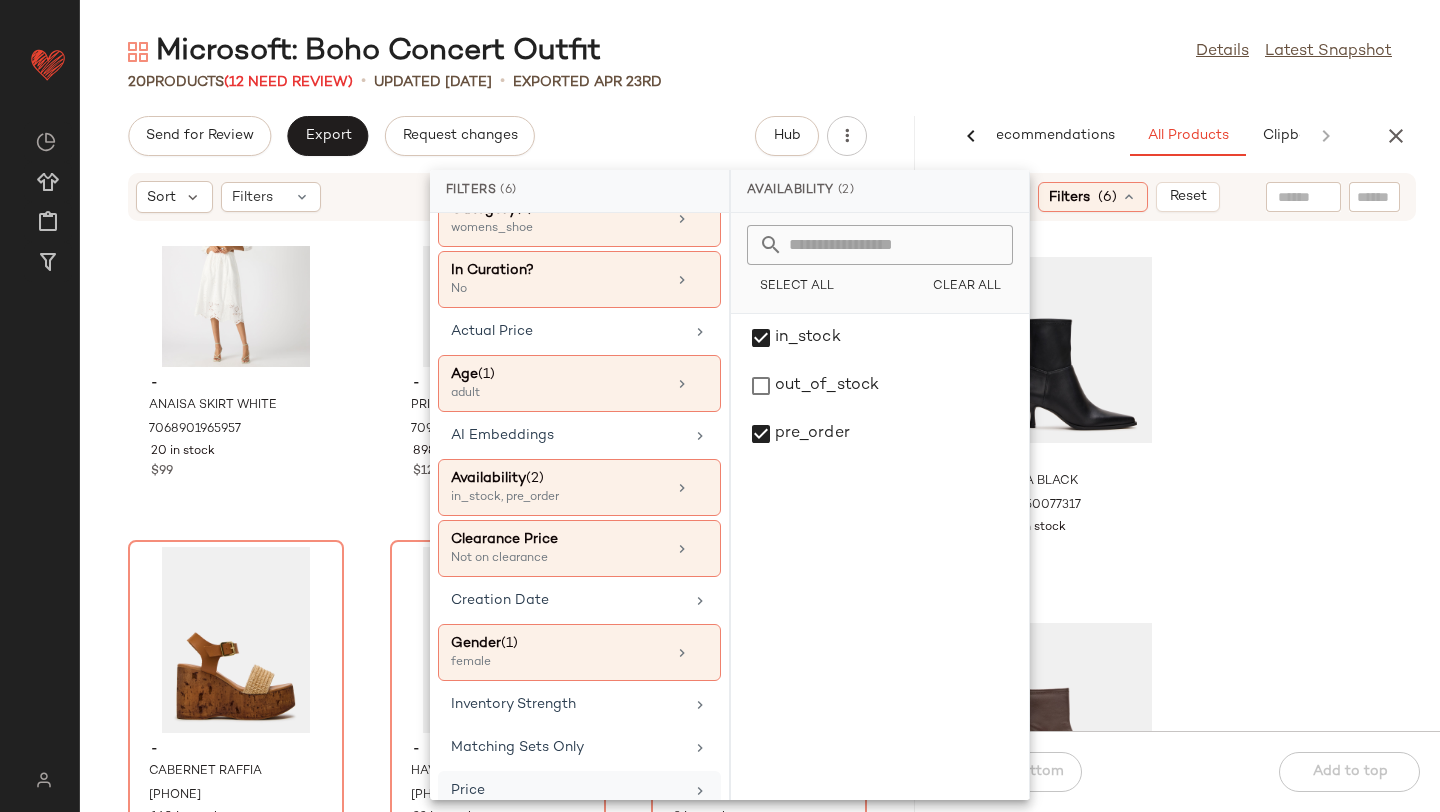 scroll, scrollTop: 0, scrollLeft: 0, axis: both 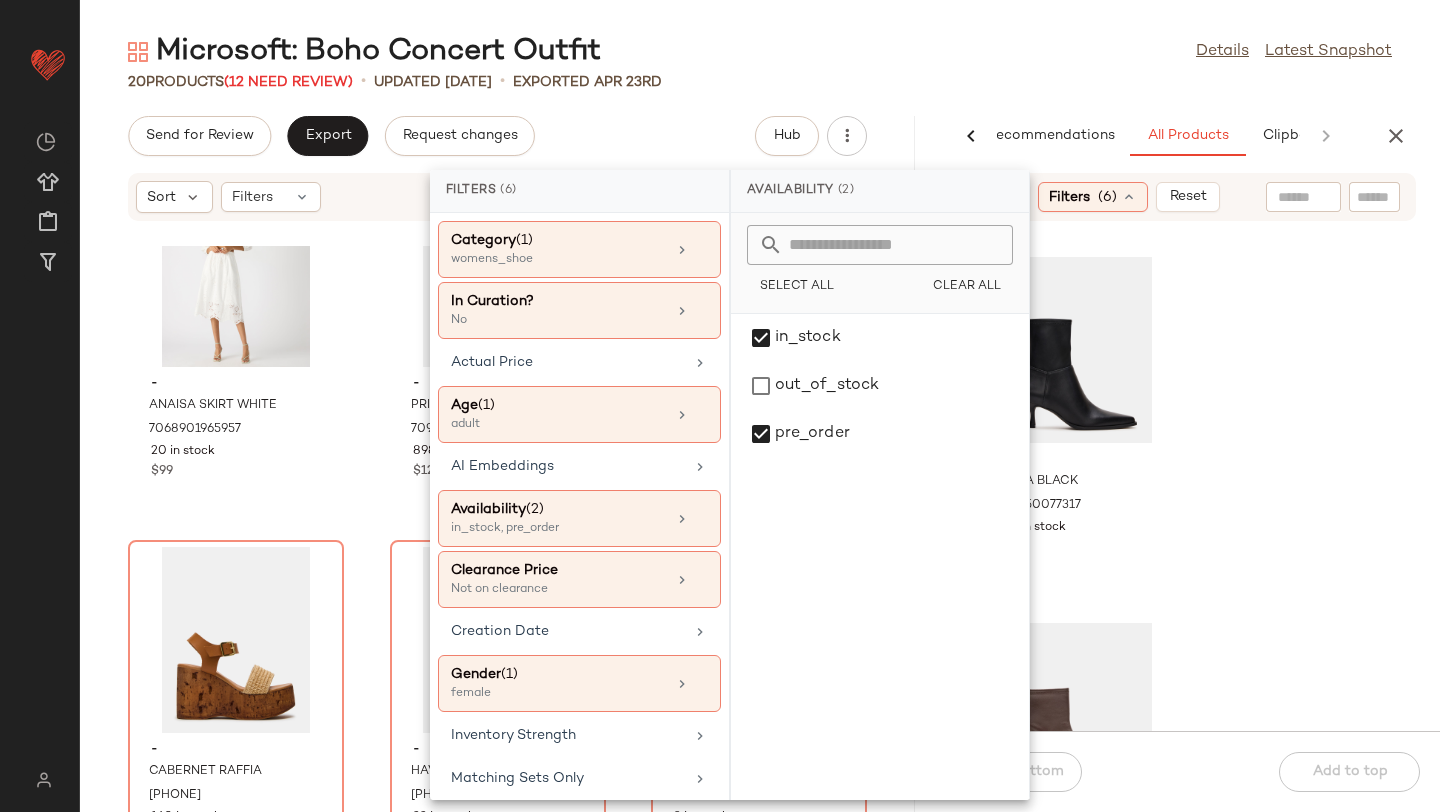 click on "- [PRODUCT] [COLOR] [NUMBER] in stock $[PRICE] - [PRODUCT] [COLOR] [NUMBER] in stock $[PRICE] - [PRODUCT] [COLOR] [NUMBER] in stock $[PRICE] - [PRODUCT] [COLOR] [NUMBER] in stock $[PRICE]" 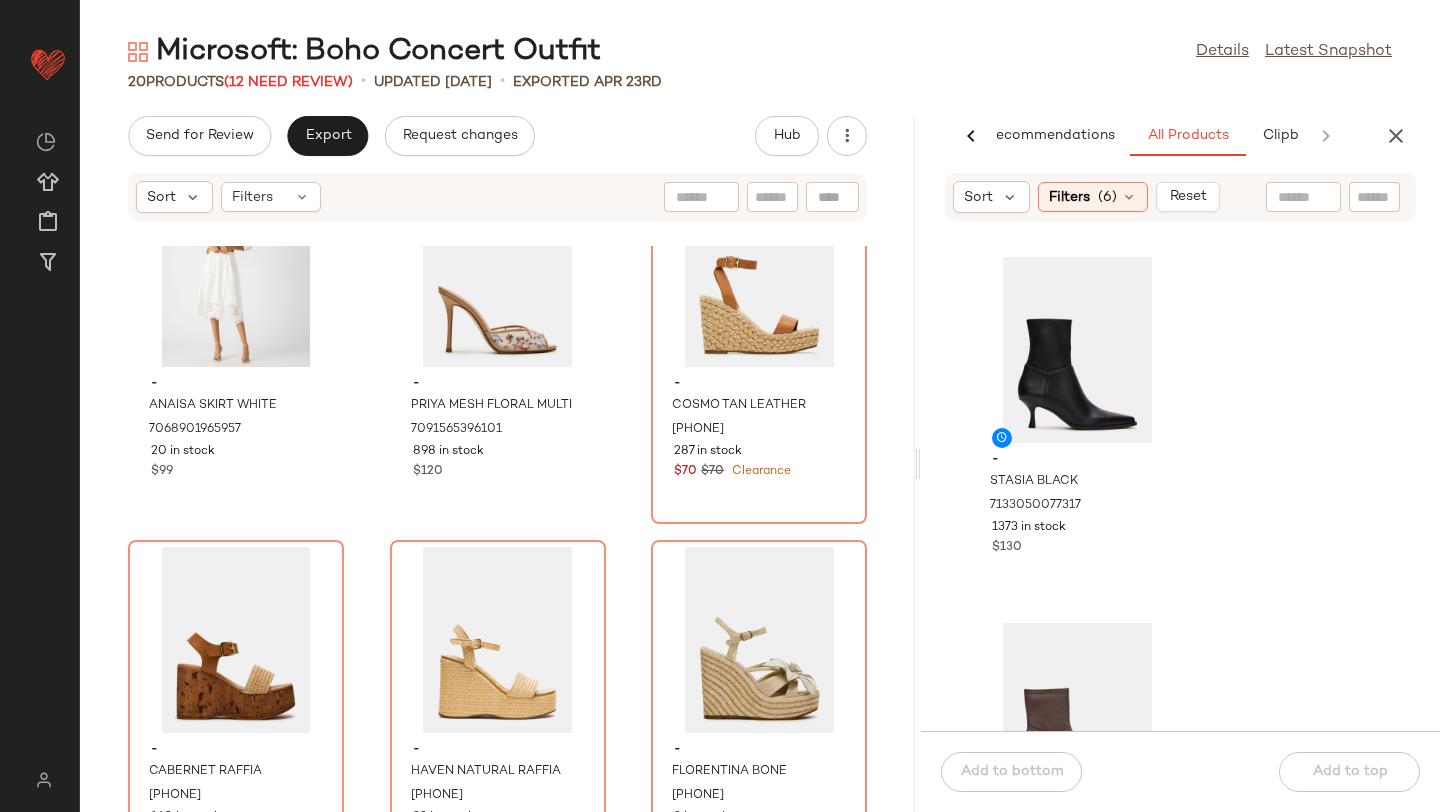 click 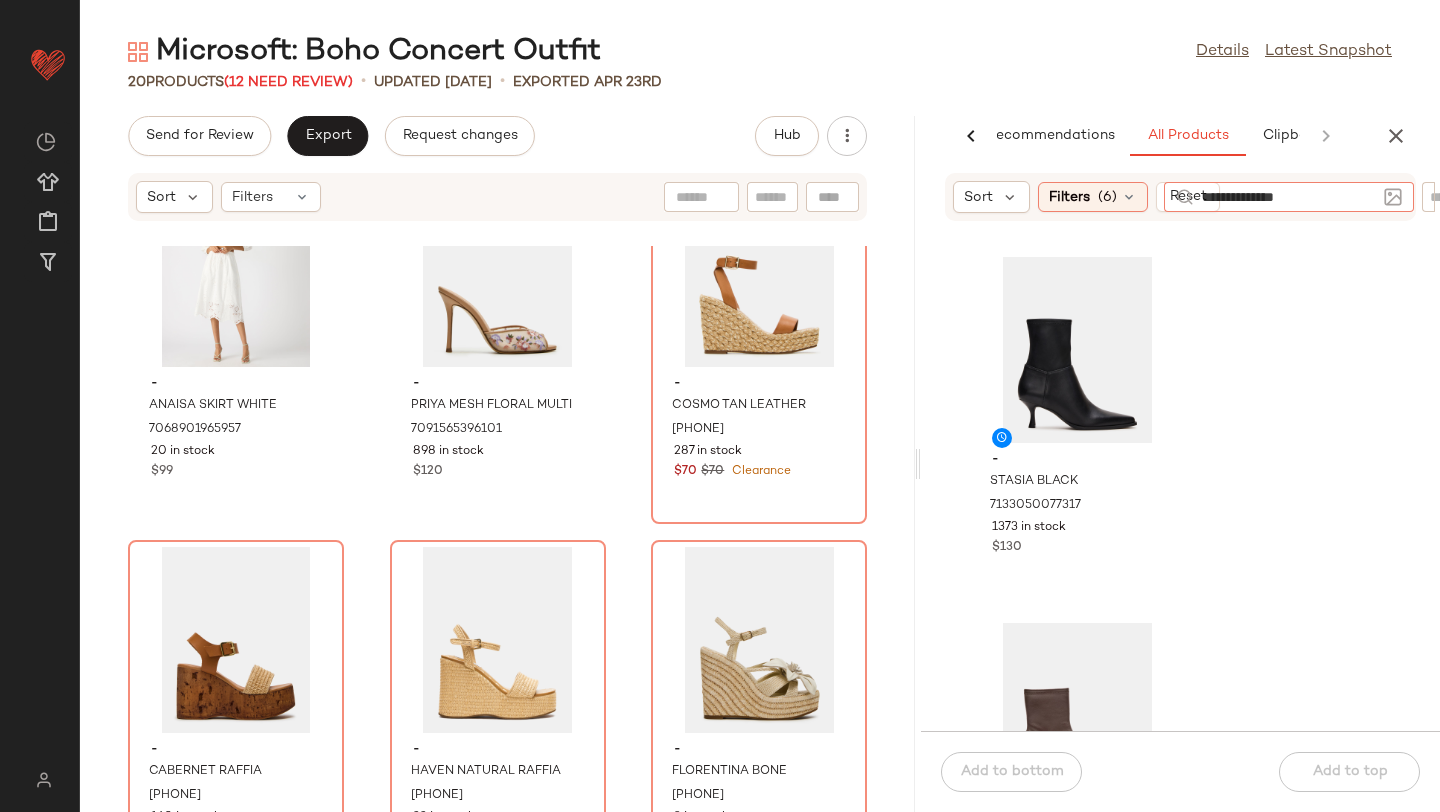 type on "**********" 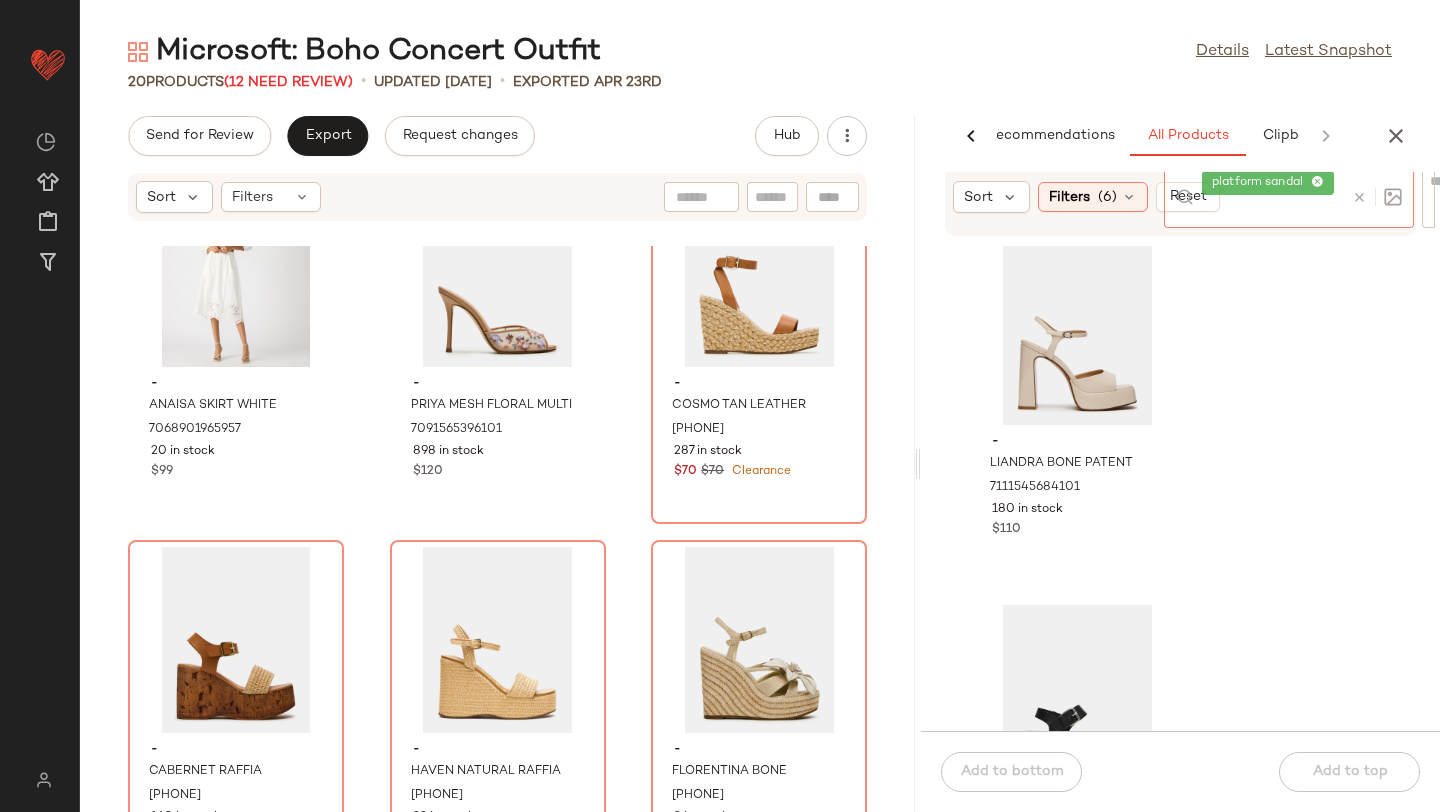 scroll, scrollTop: 769, scrollLeft: 0, axis: vertical 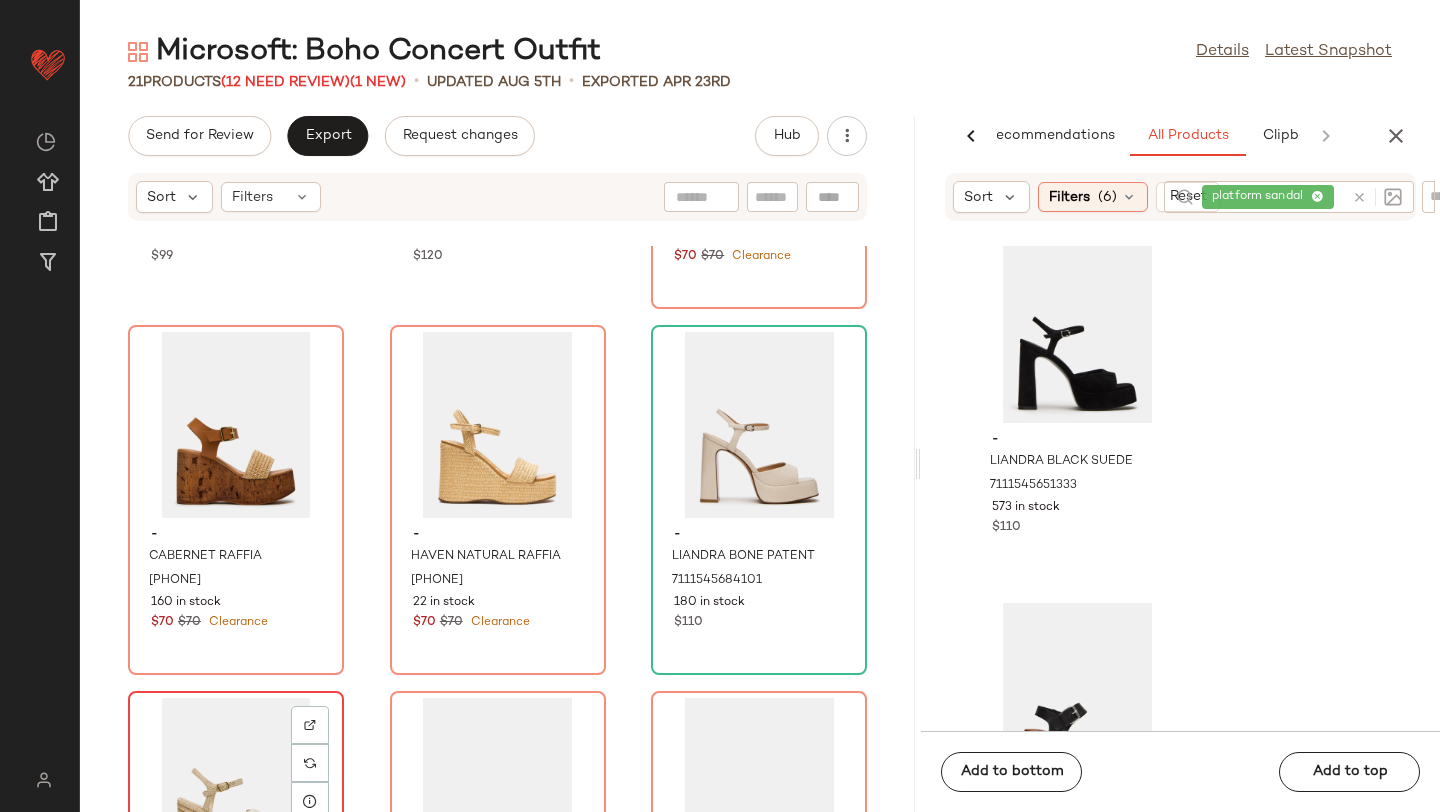 click on "View" 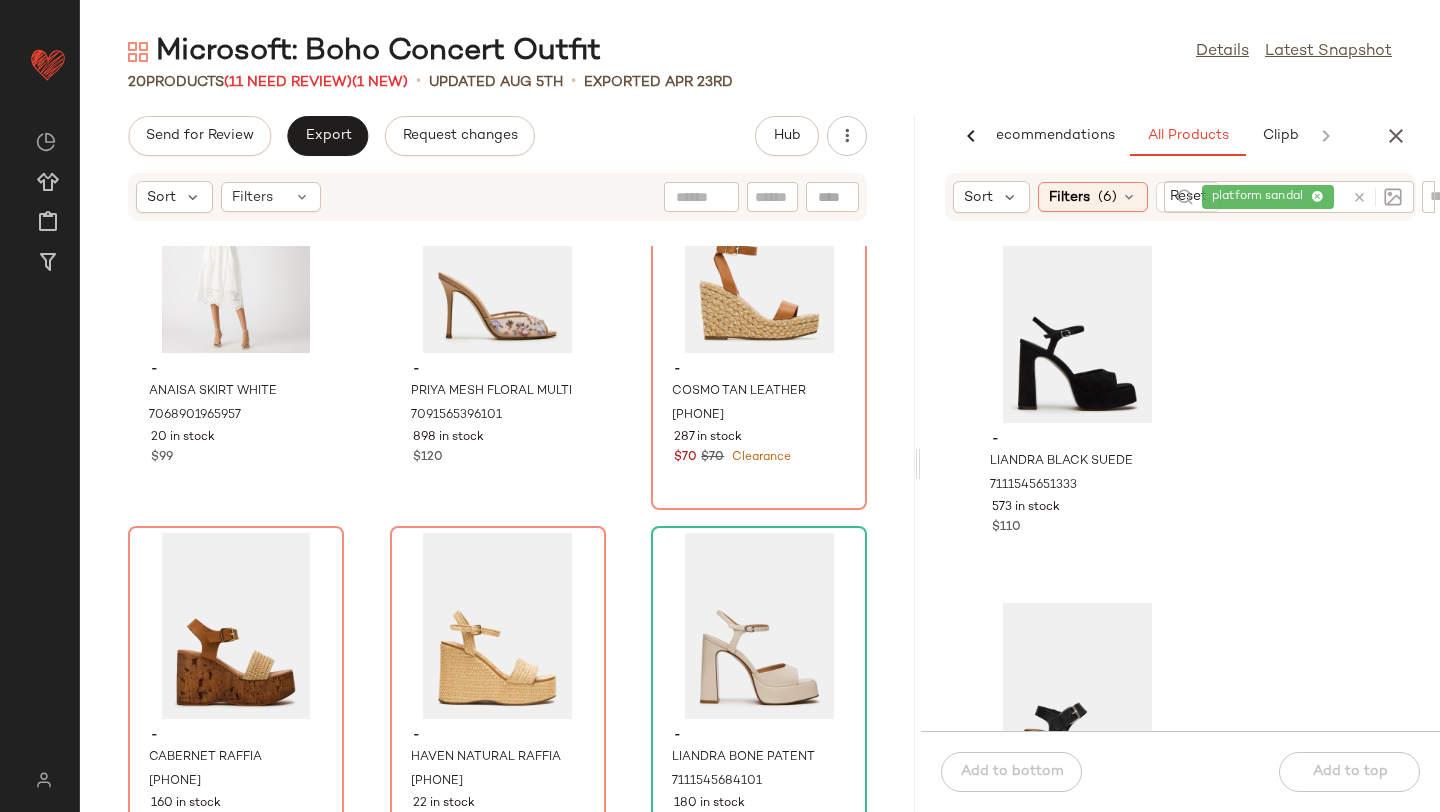 scroll, scrollTop: 1226, scrollLeft: 0, axis: vertical 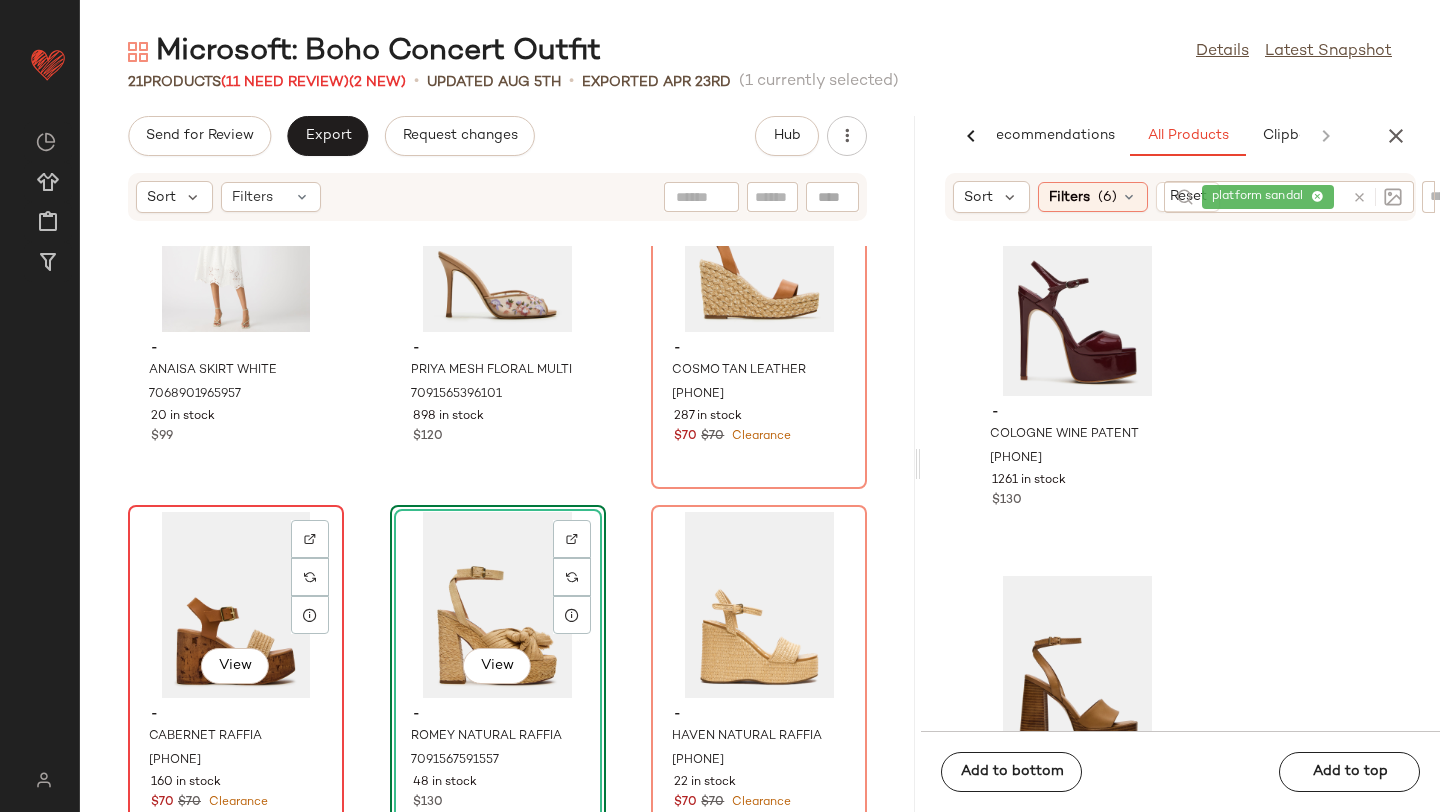 click on "View" 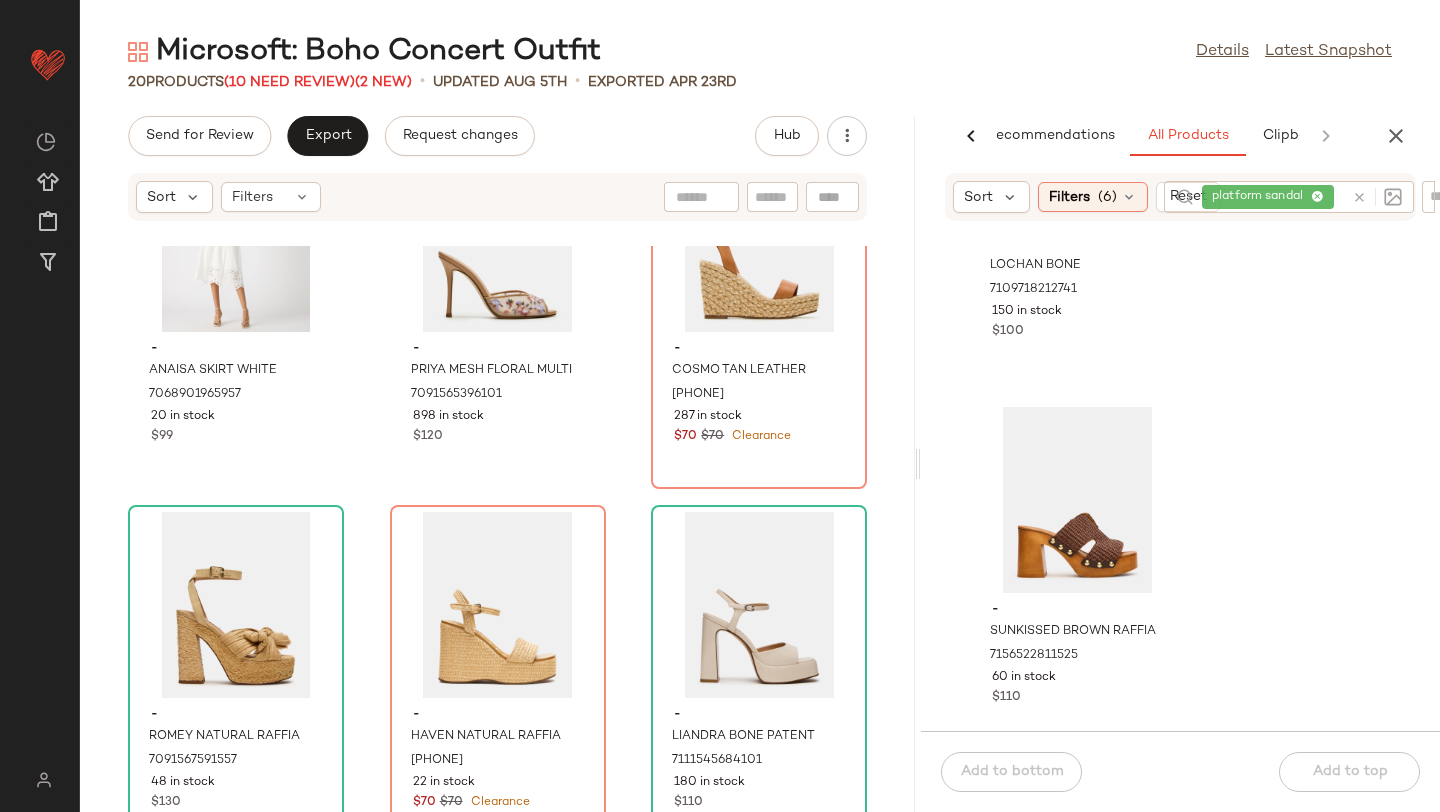 scroll, scrollTop: 8287, scrollLeft: 0, axis: vertical 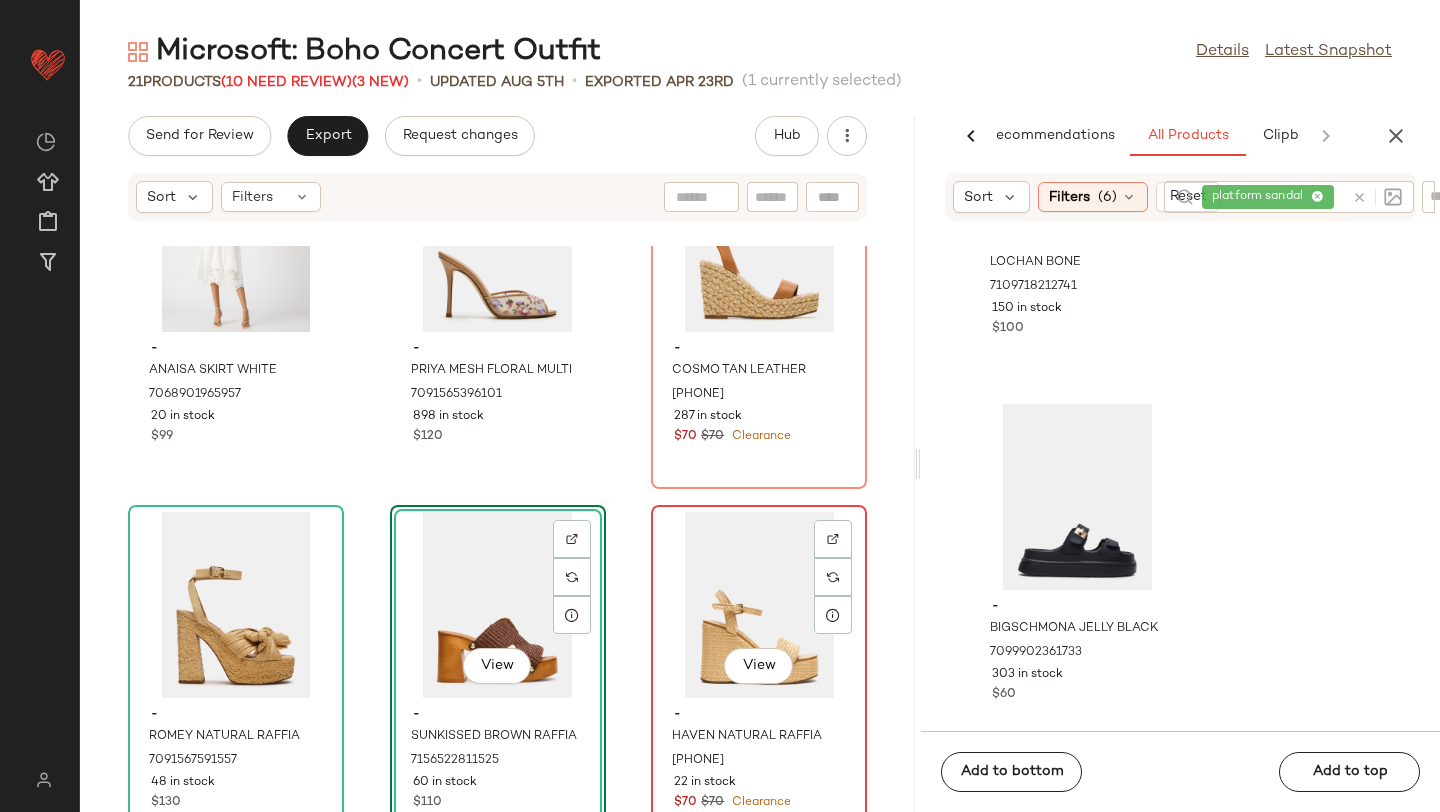 click on "View" 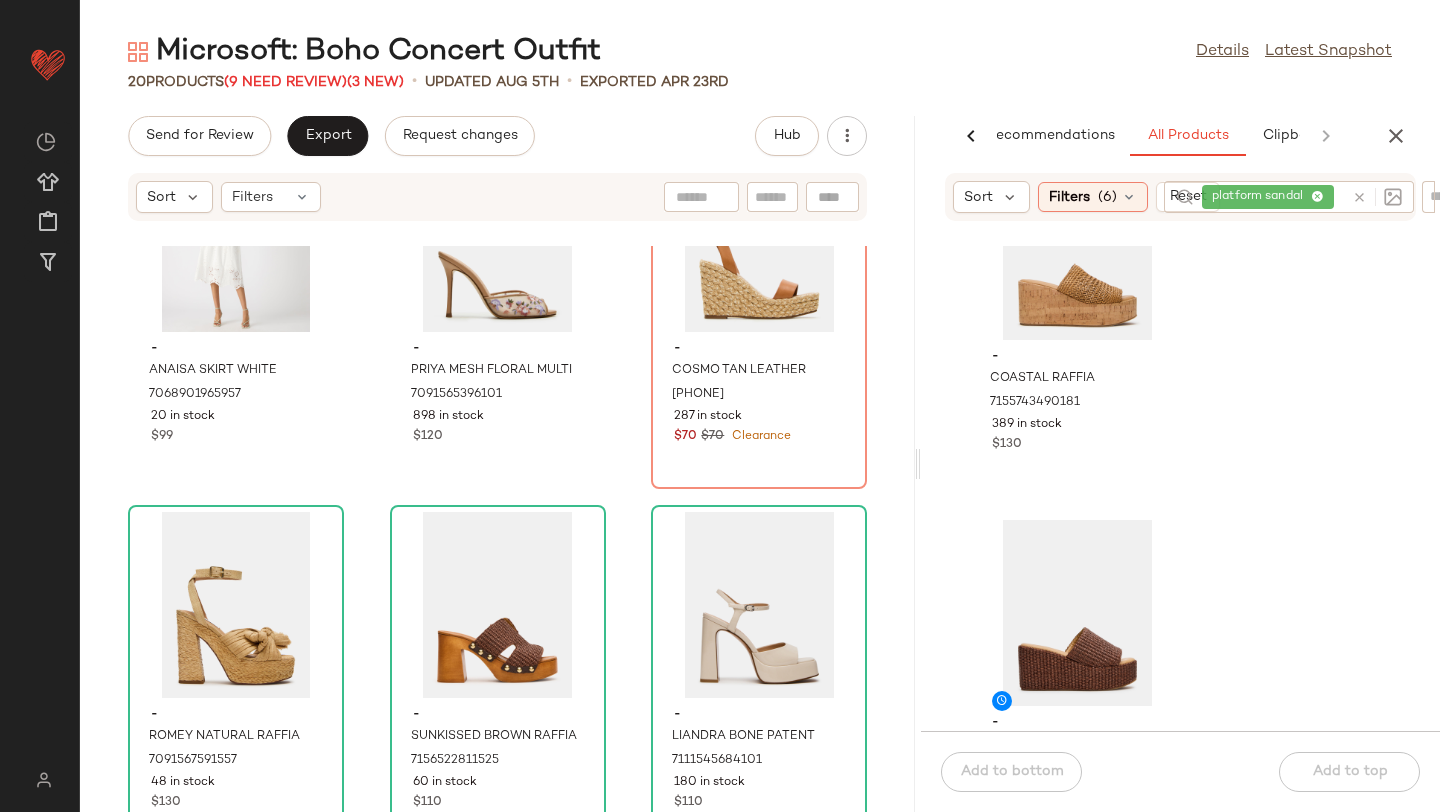 scroll, scrollTop: 10330, scrollLeft: 0, axis: vertical 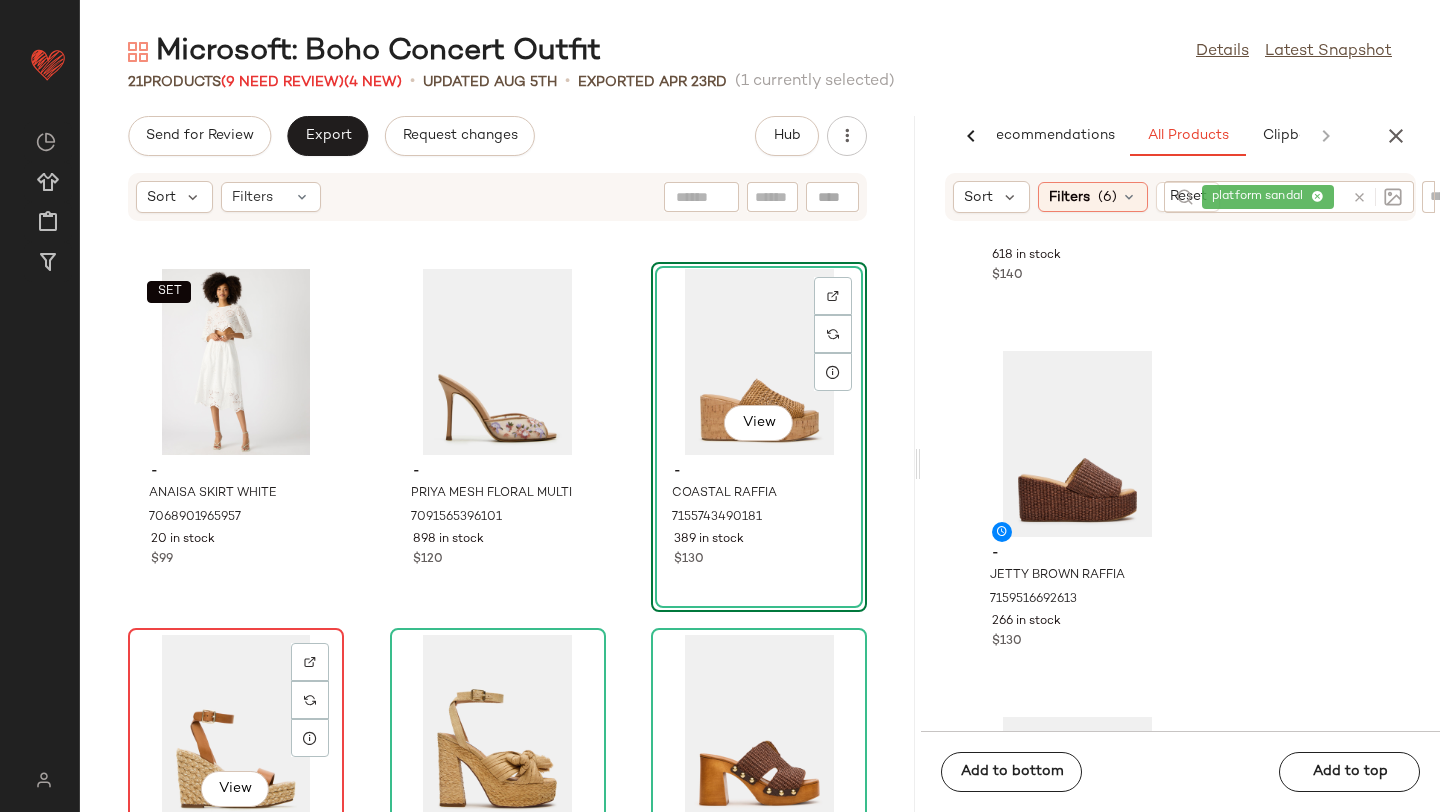 click on "View" 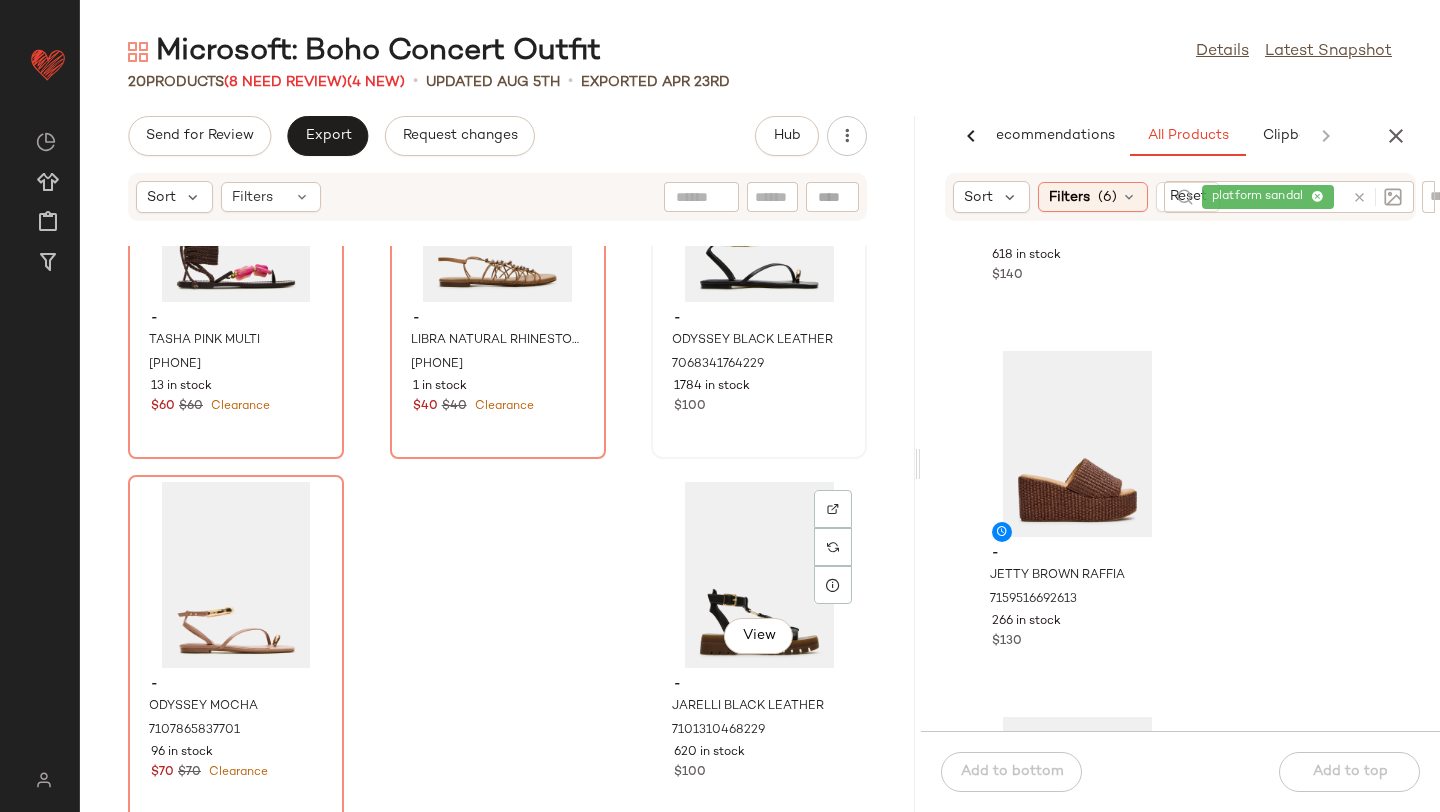 scroll, scrollTop: 1884, scrollLeft: 0, axis: vertical 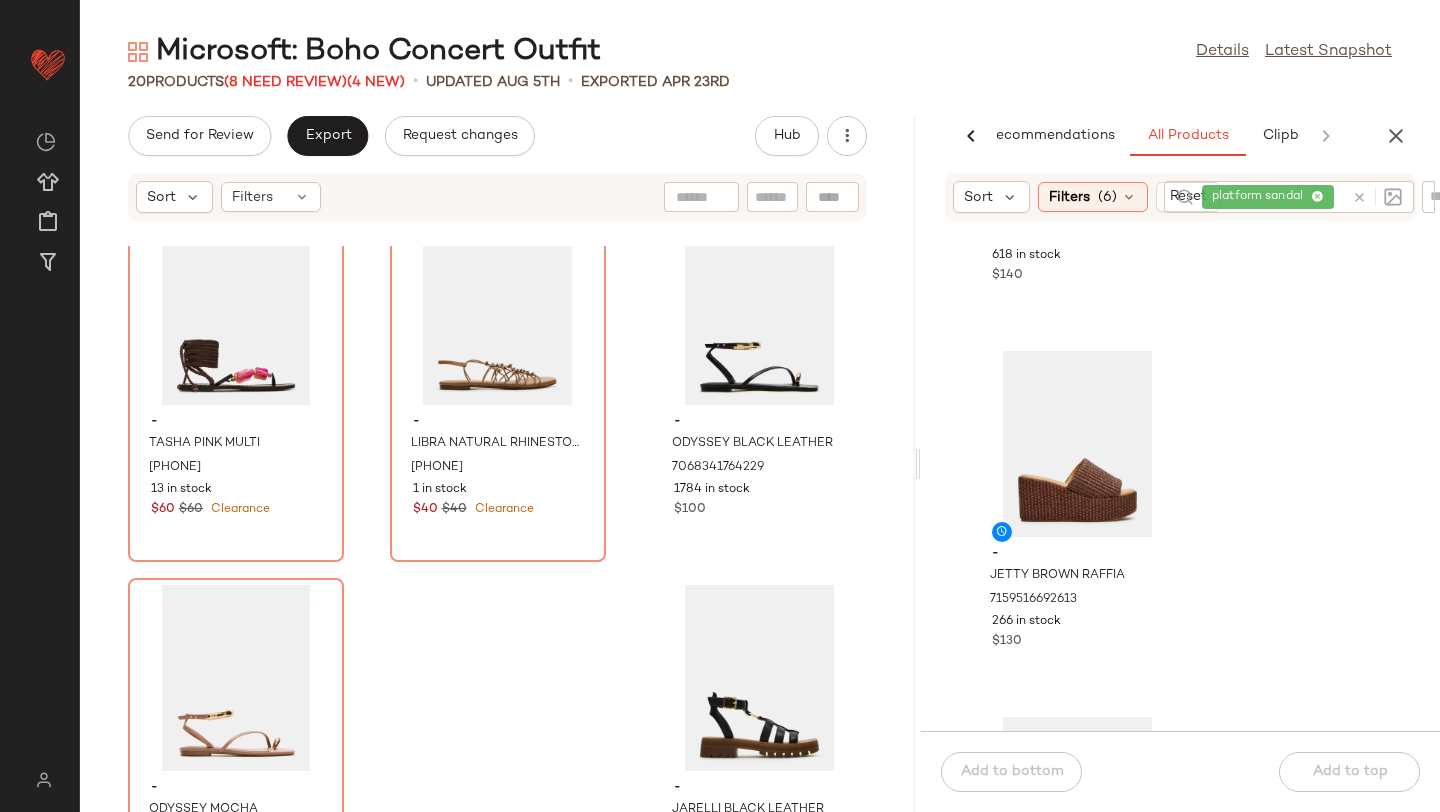 click on "platform sandal" 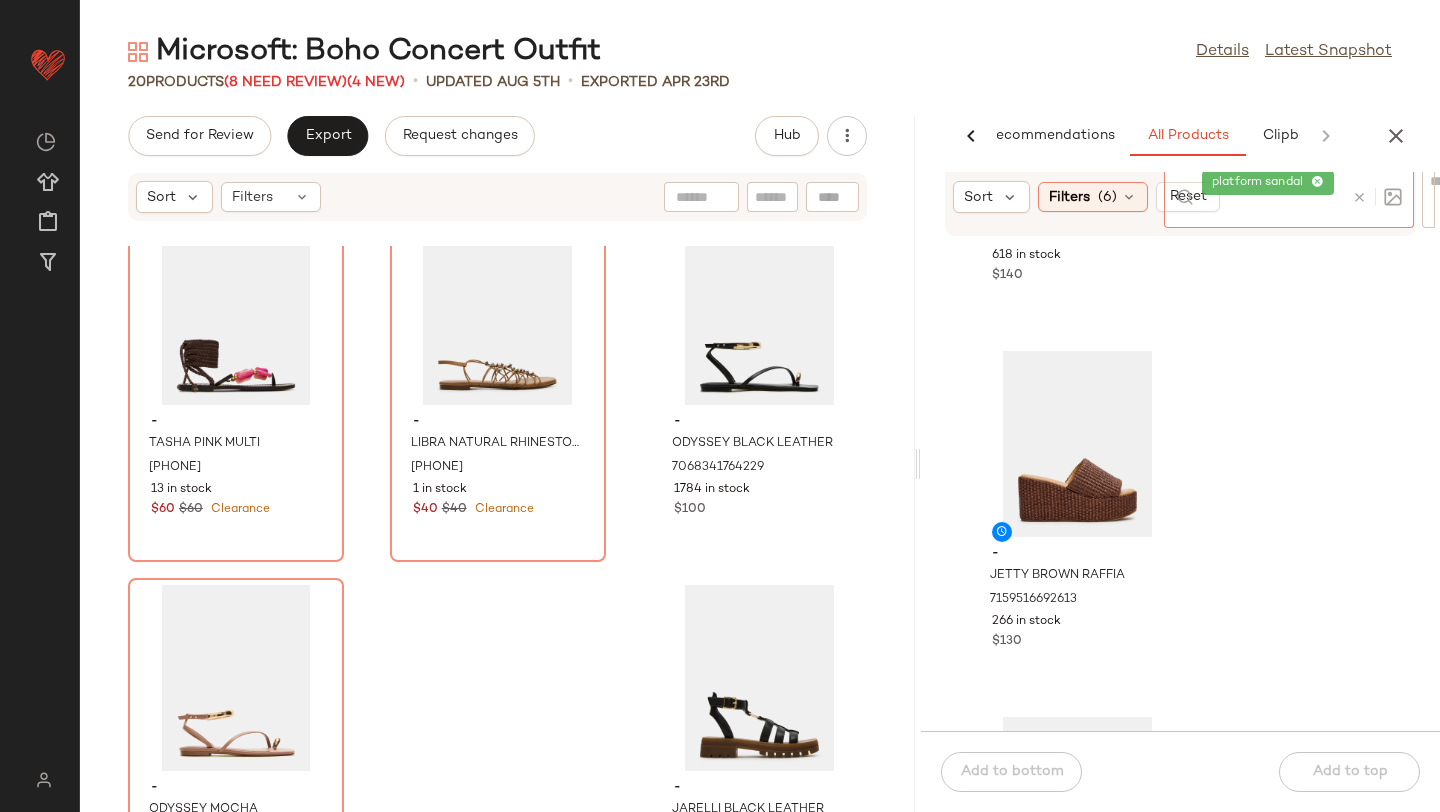 click 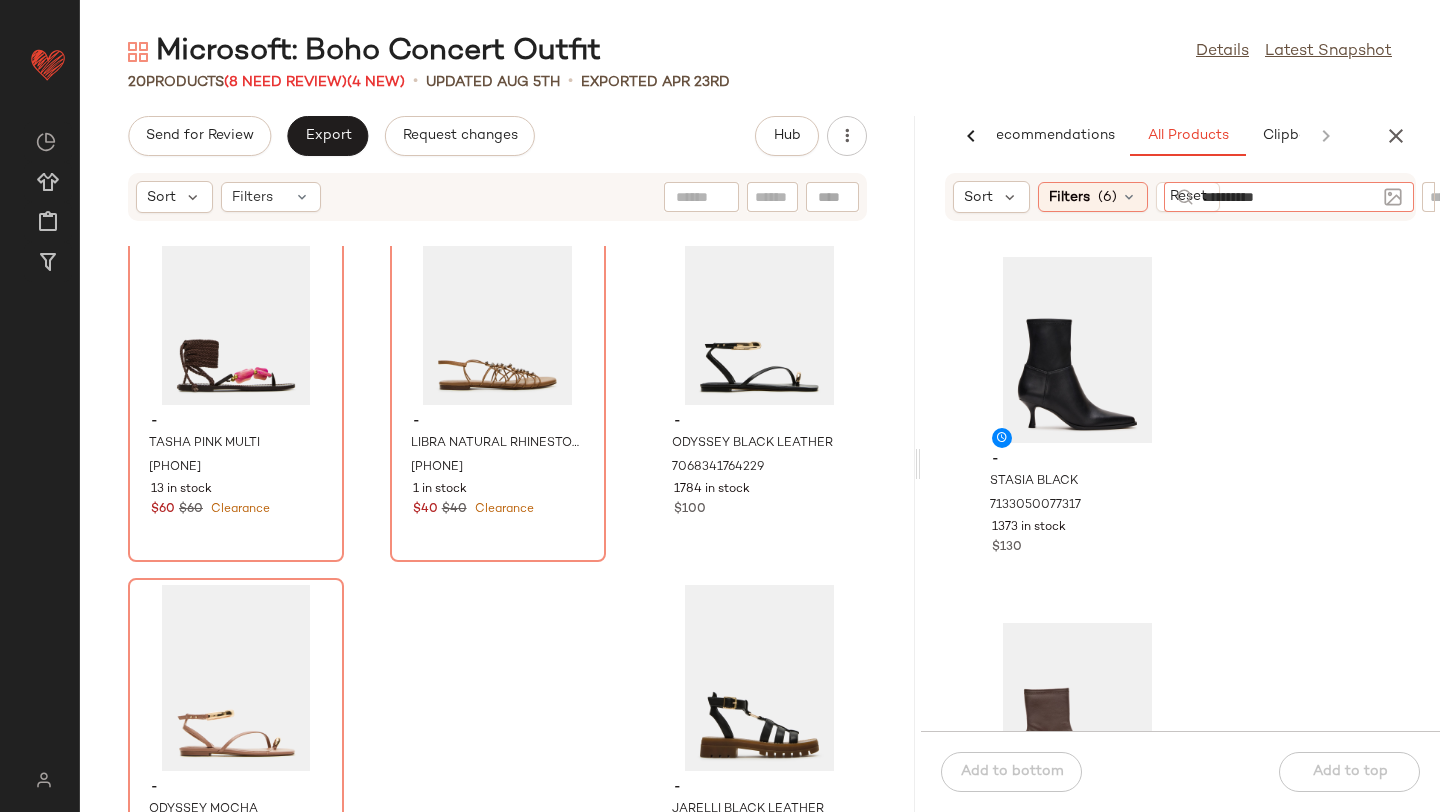 type on "**********" 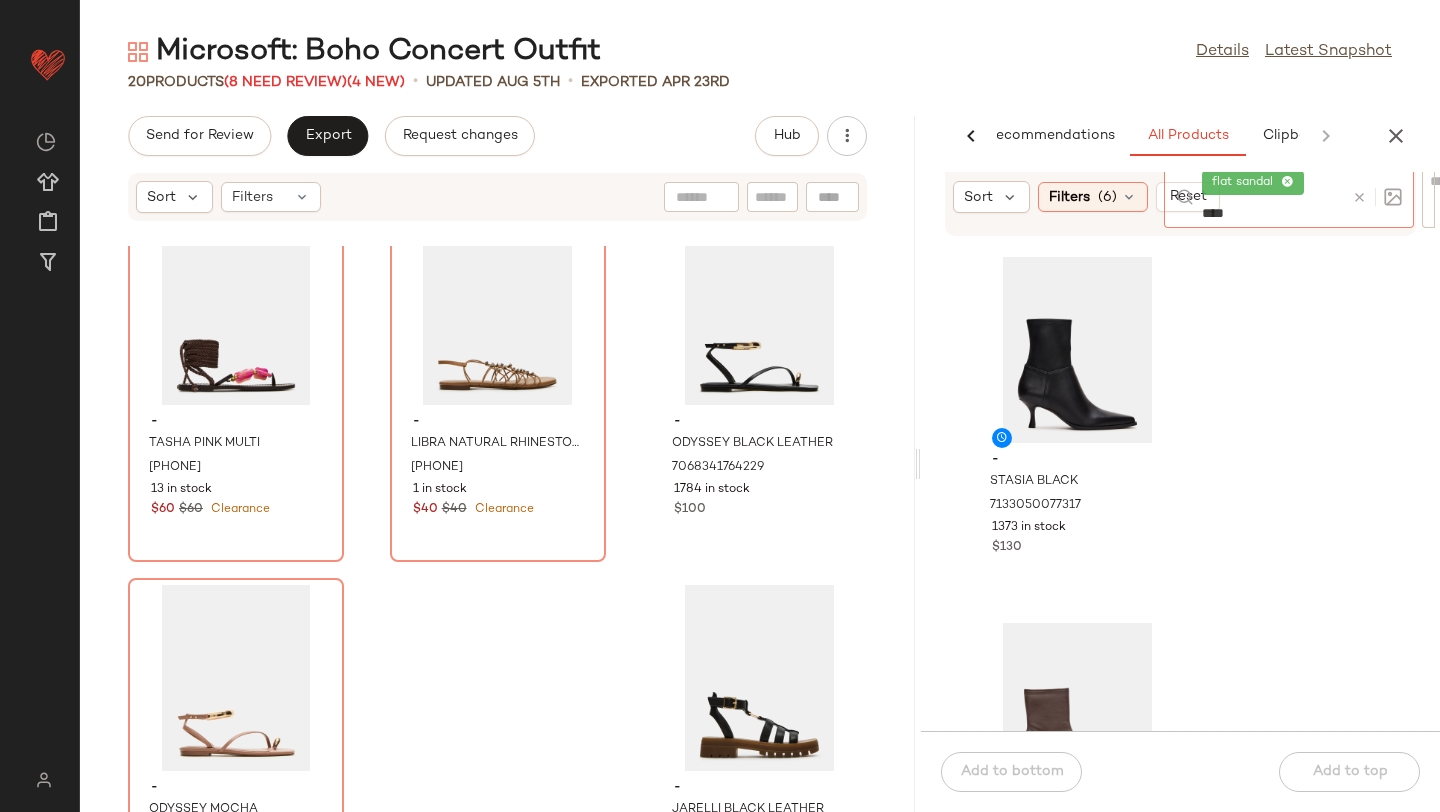 type on "*****" 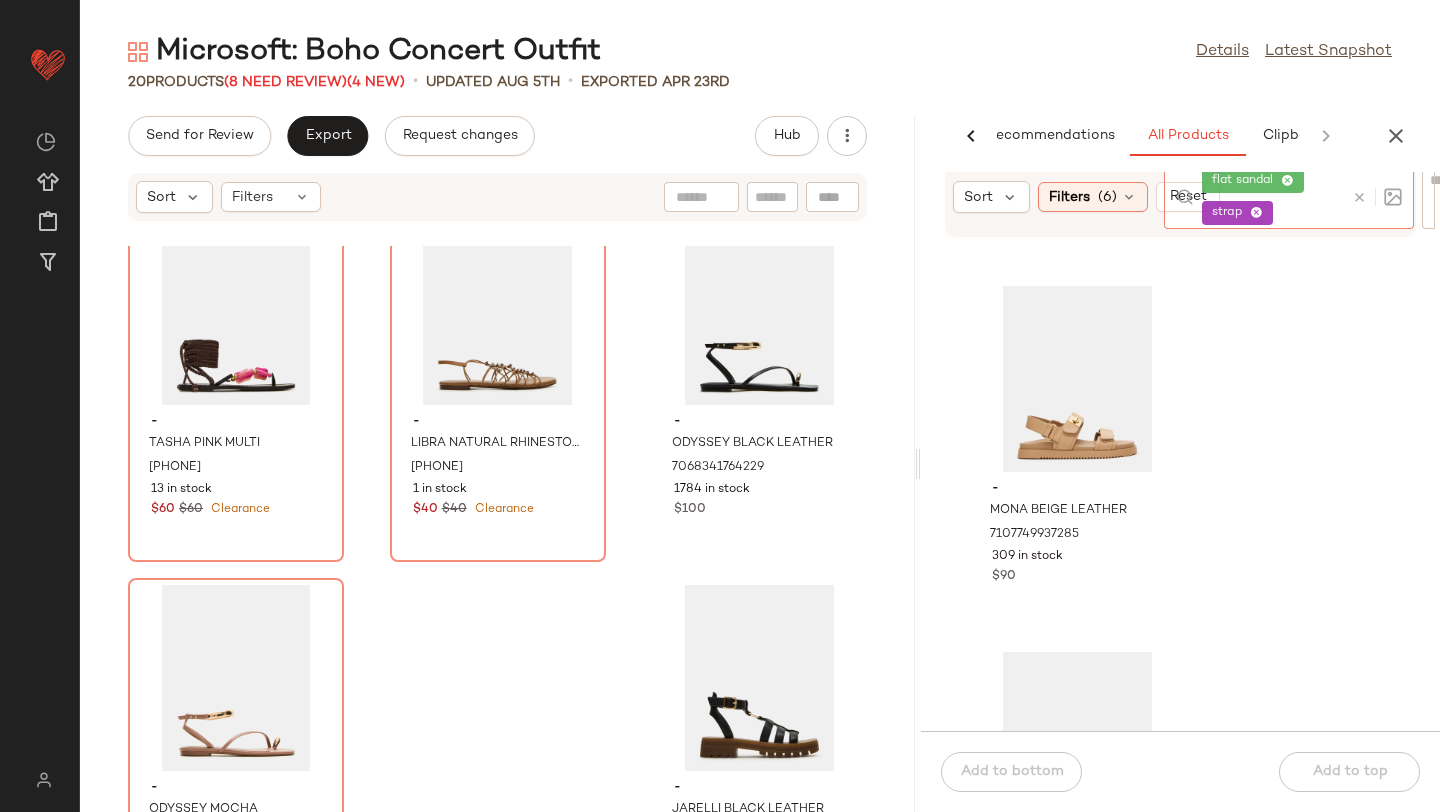 scroll, scrollTop: 1417, scrollLeft: 0, axis: vertical 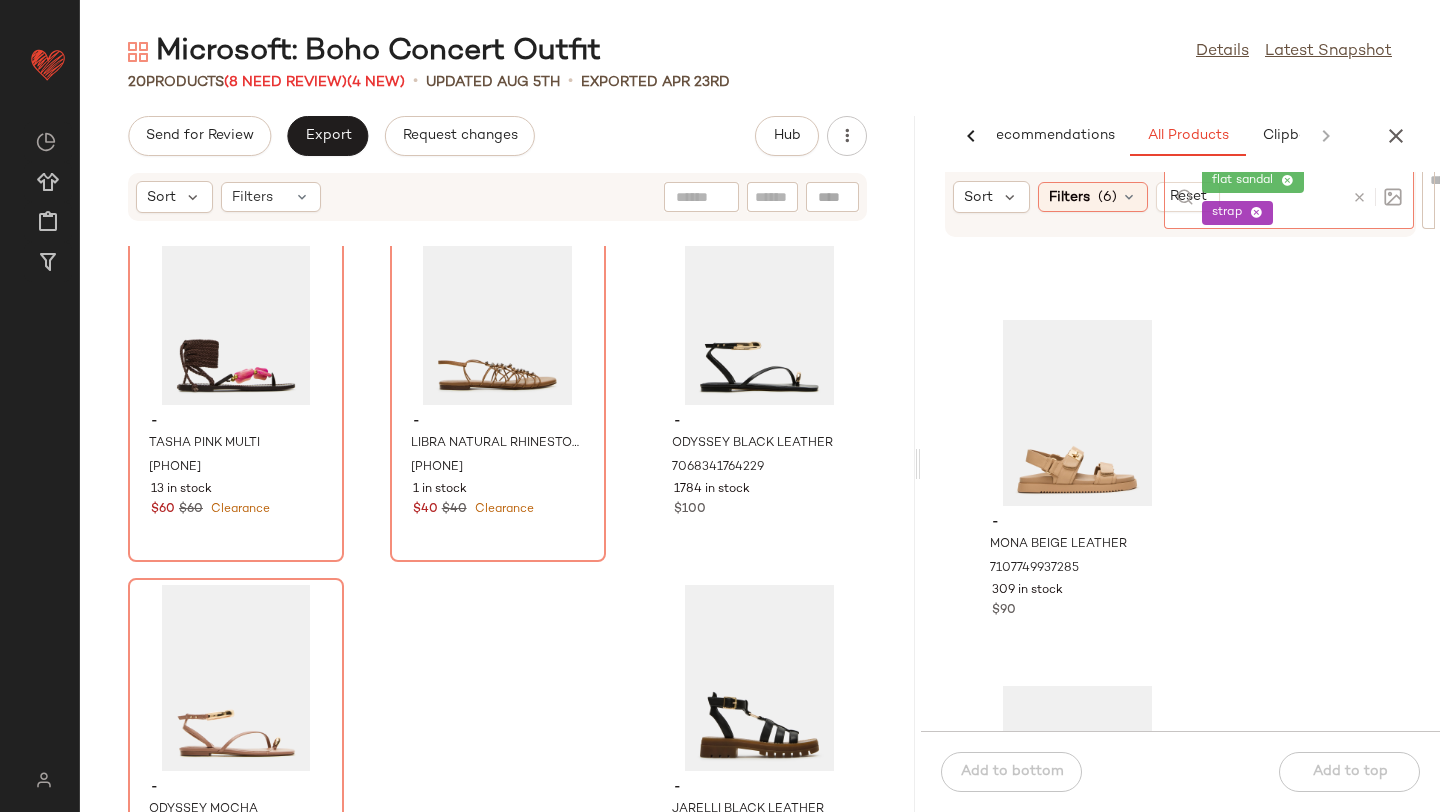 click on "strap" 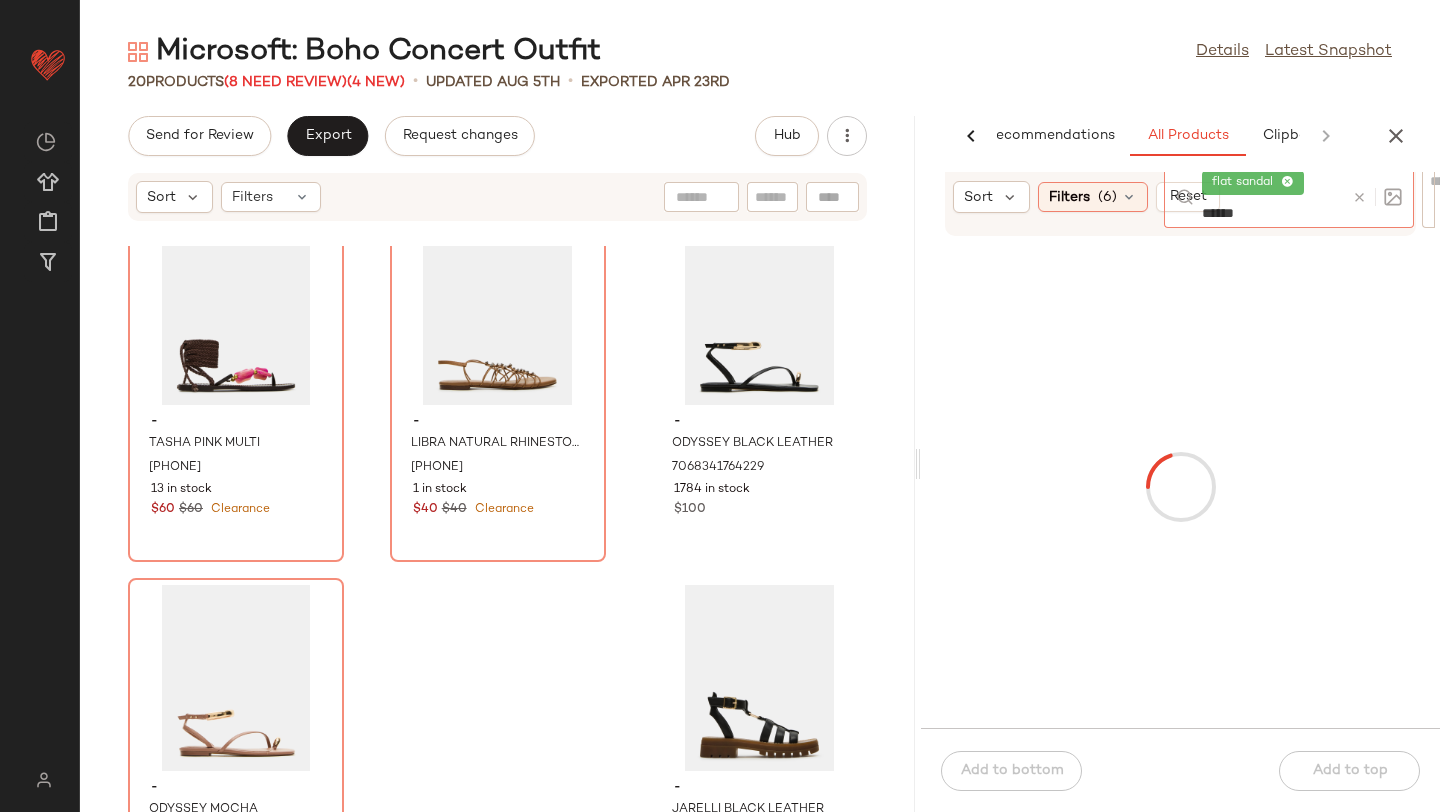 type on "*******" 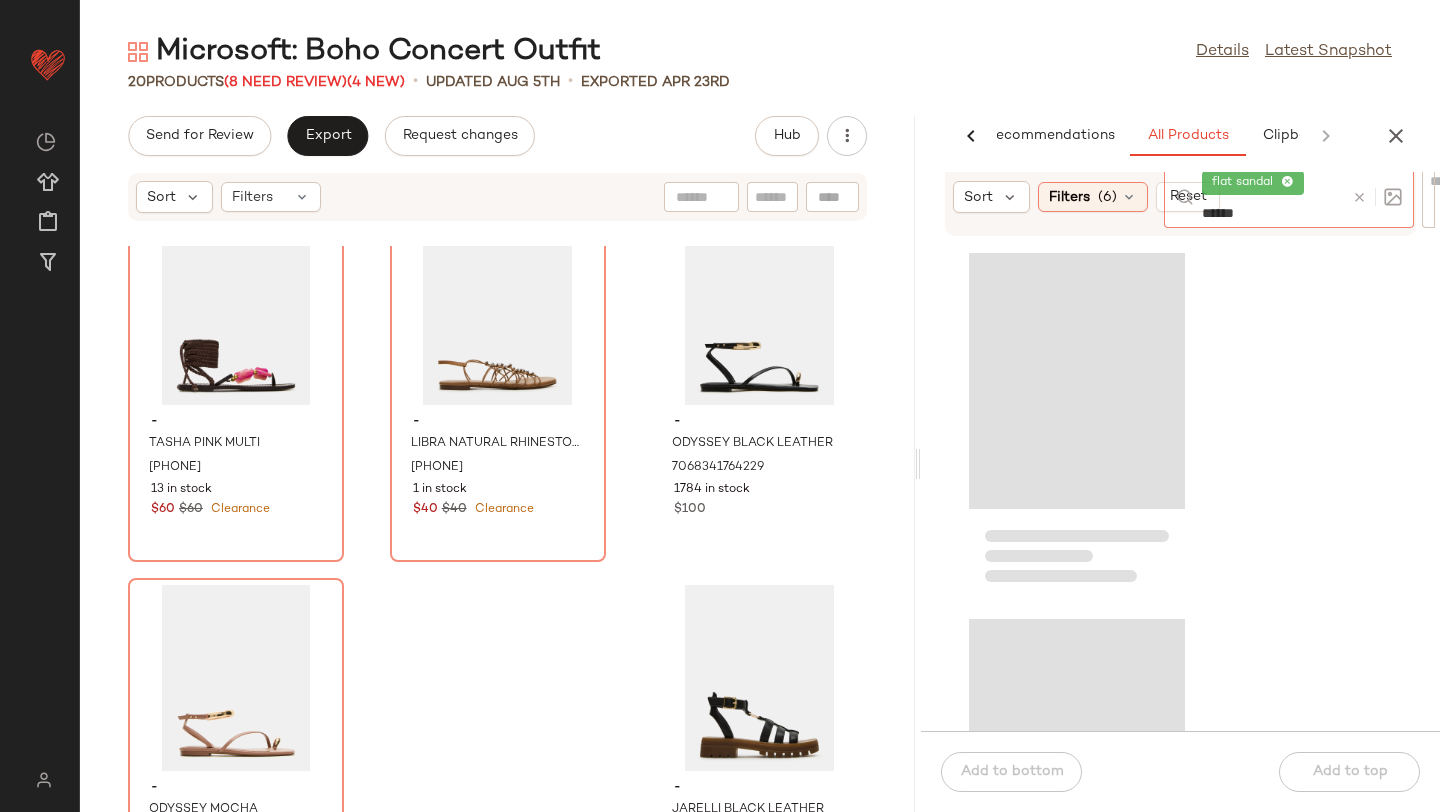 type on "*******" 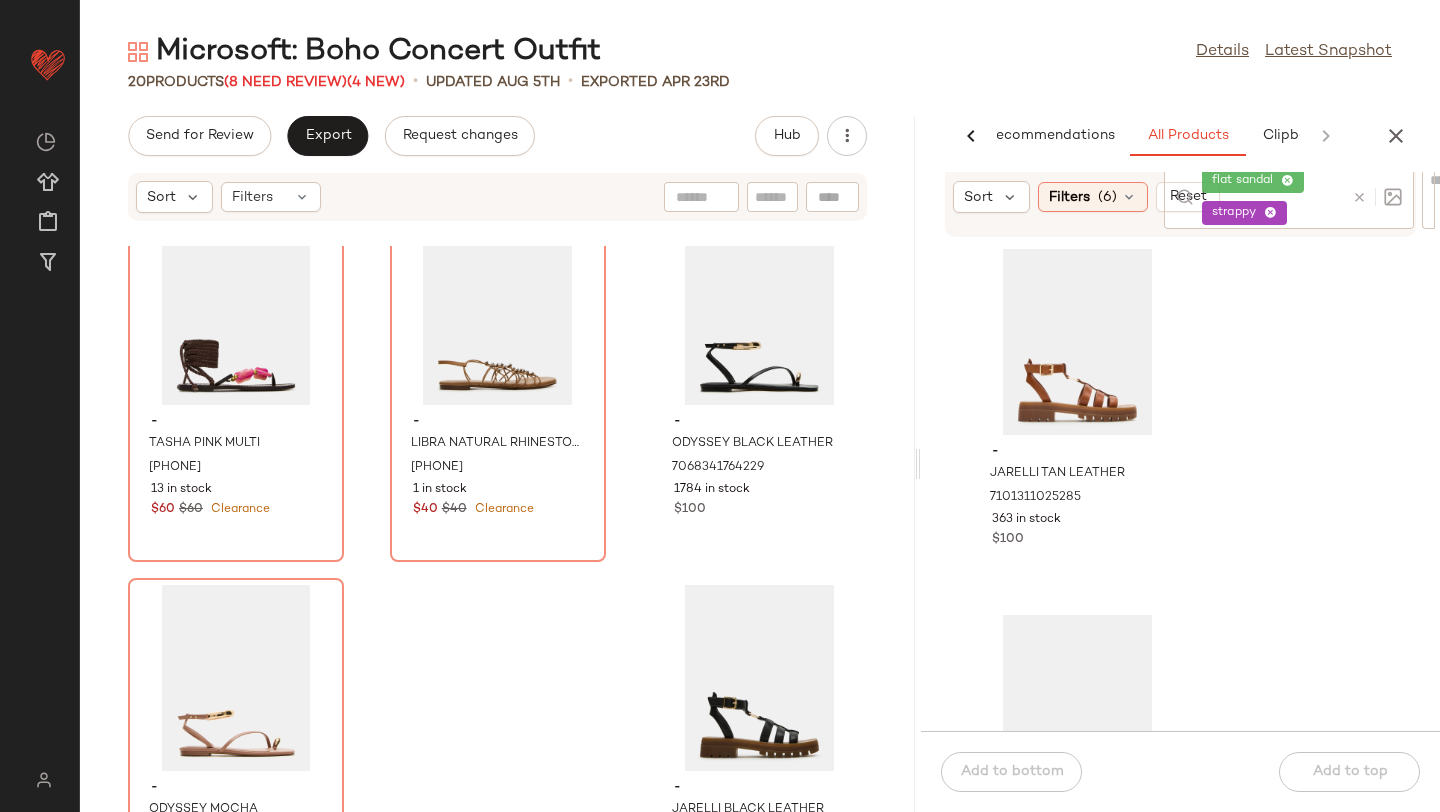 click on "- JARELLI TAN LEATHER 7101311025285 363 in stock $100 - ELLERY CHESTNUT SUEDE 7137210400901 53 in stock $80 - ELLERY DENIM FABRIC 7130609320069 102 in stock $80 - MEDLIN TAN LEATHER 7104626327685 -5 Pre-Order Items $90" 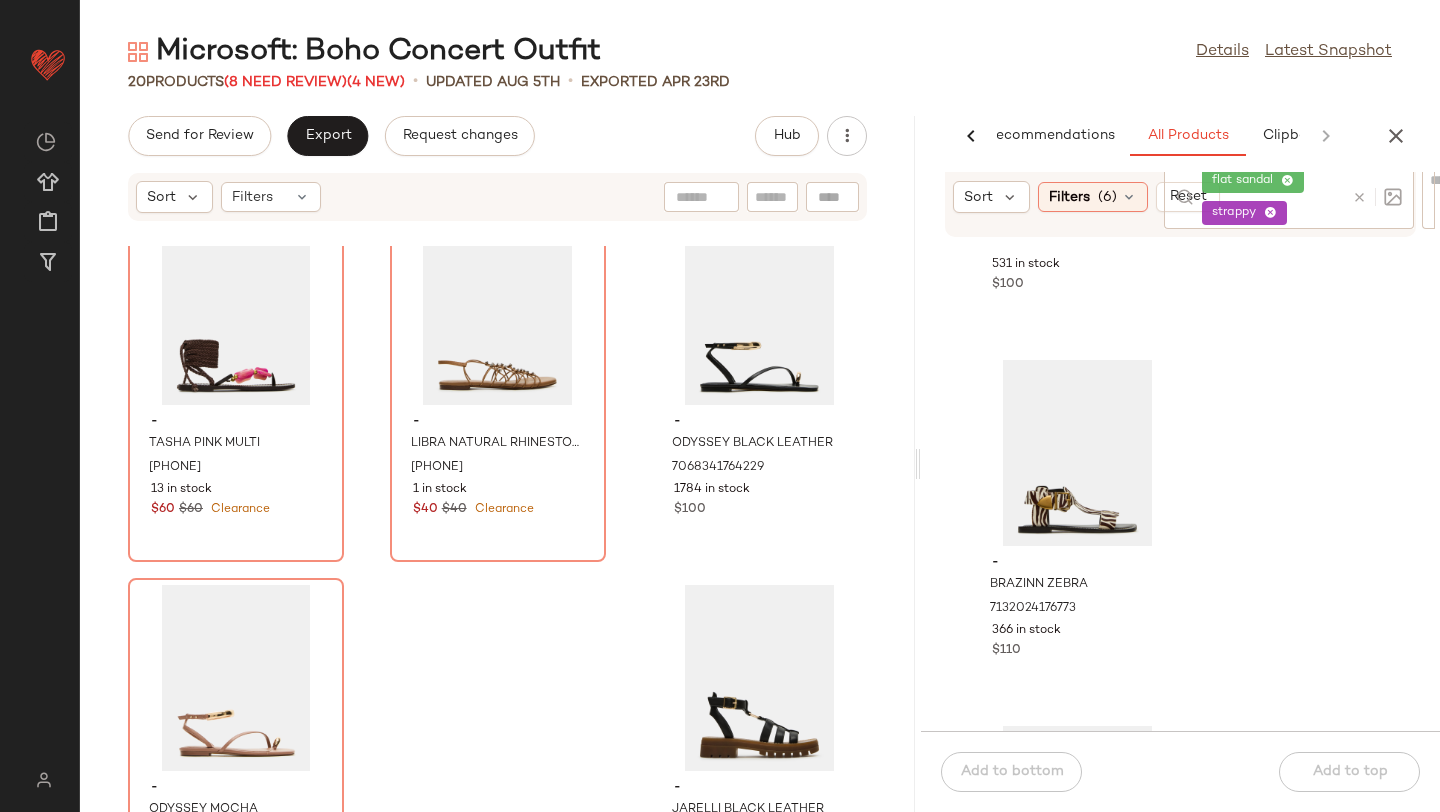 scroll, scrollTop: 7586, scrollLeft: 0, axis: vertical 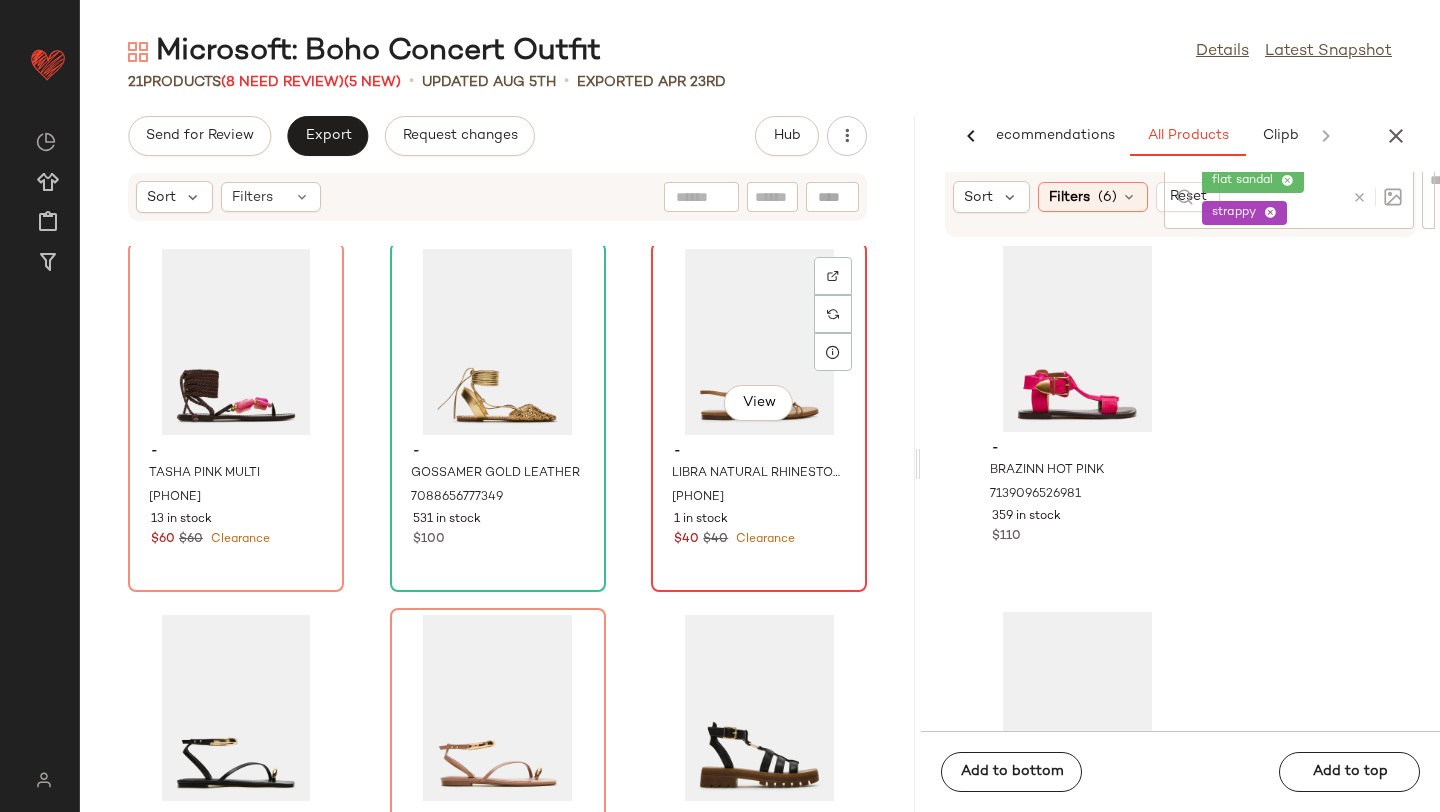 click on "View" 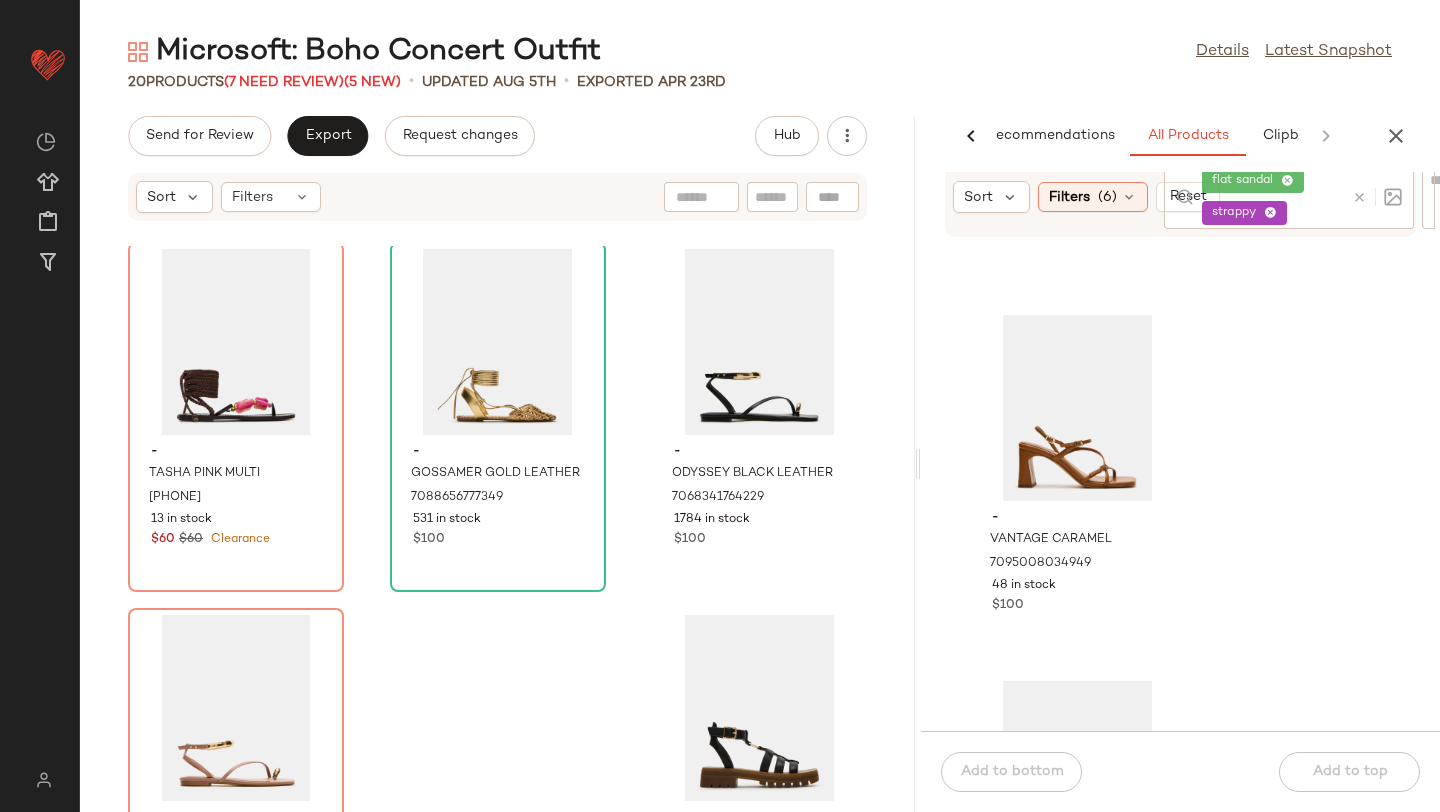 scroll, scrollTop: 9477, scrollLeft: 0, axis: vertical 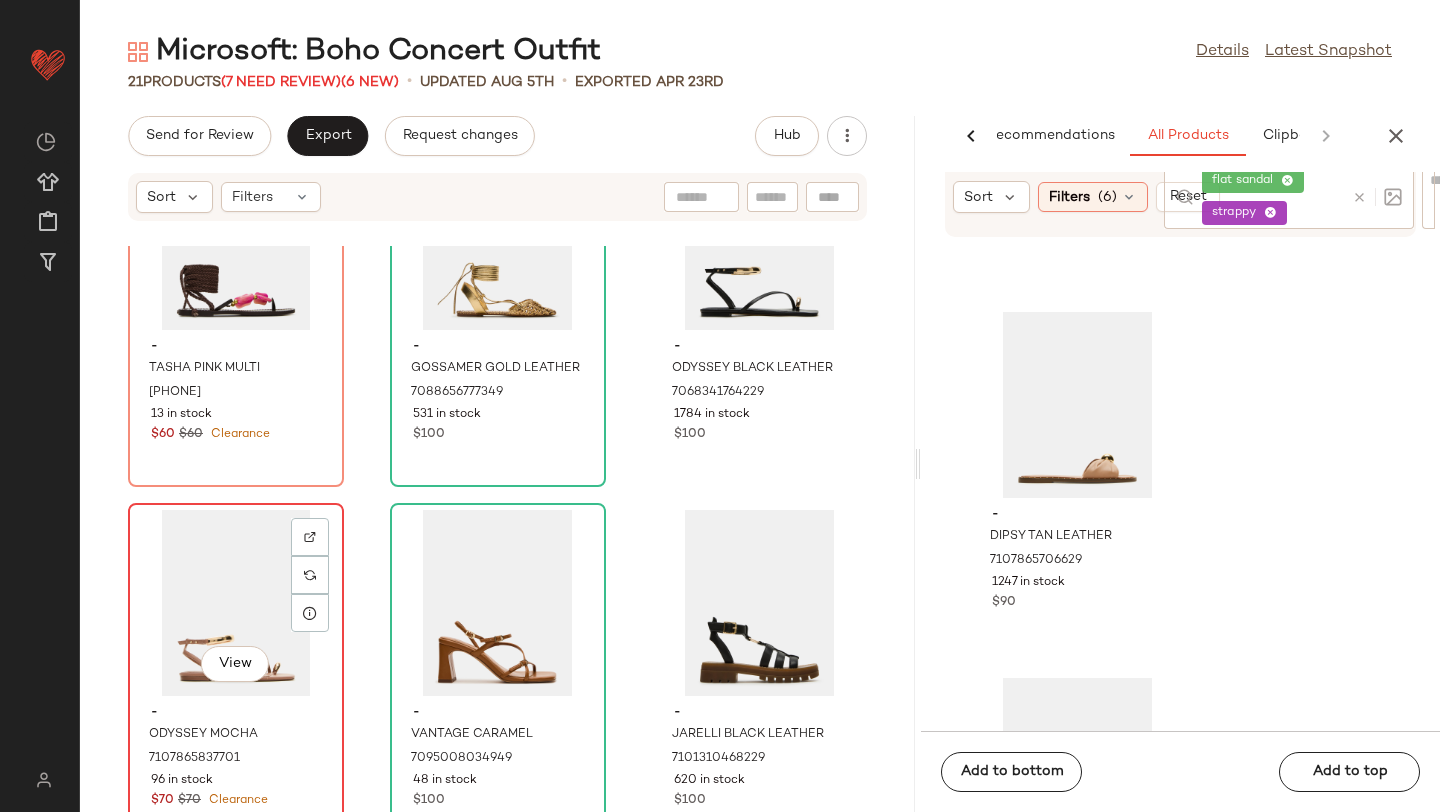 click on "View" 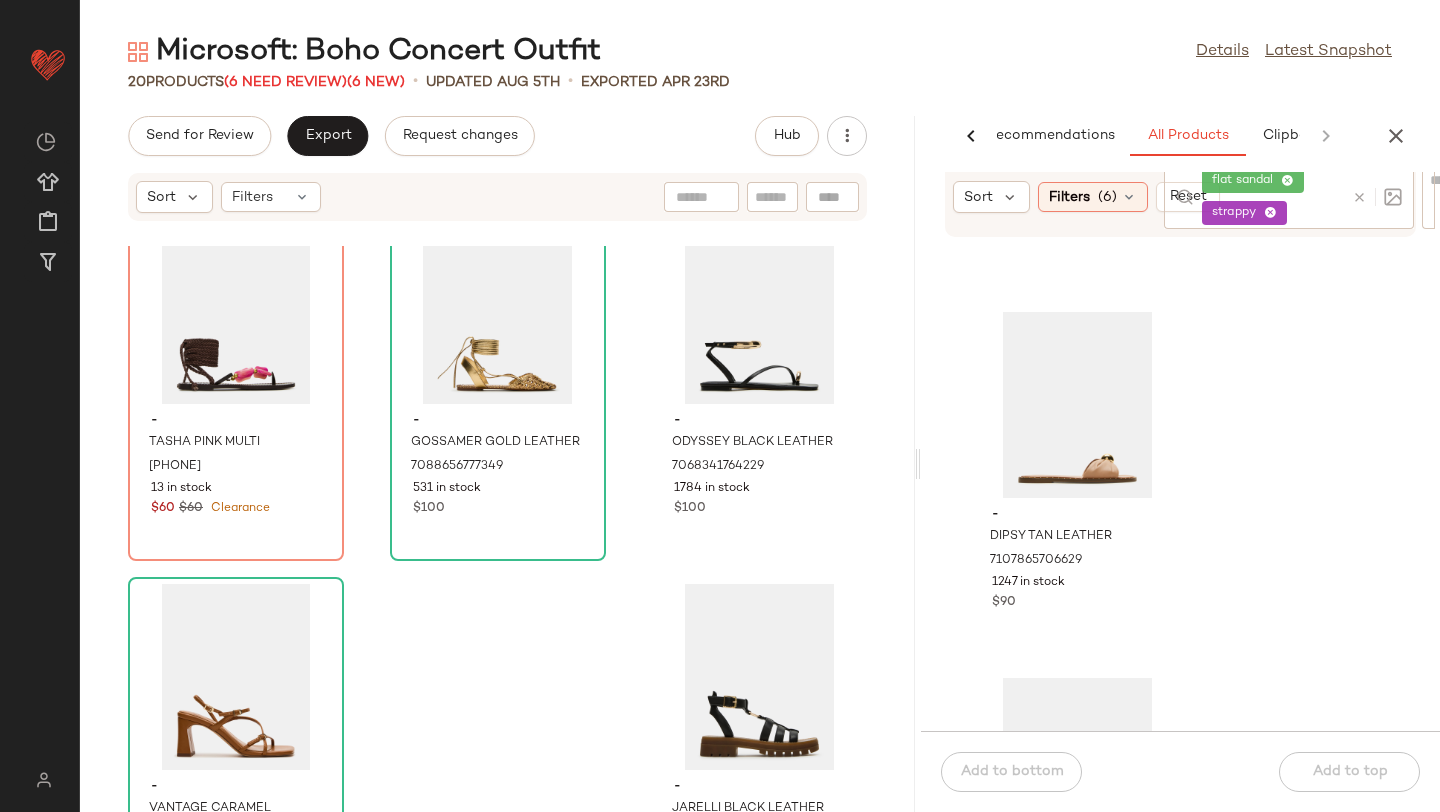 scroll, scrollTop: 1736, scrollLeft: 0, axis: vertical 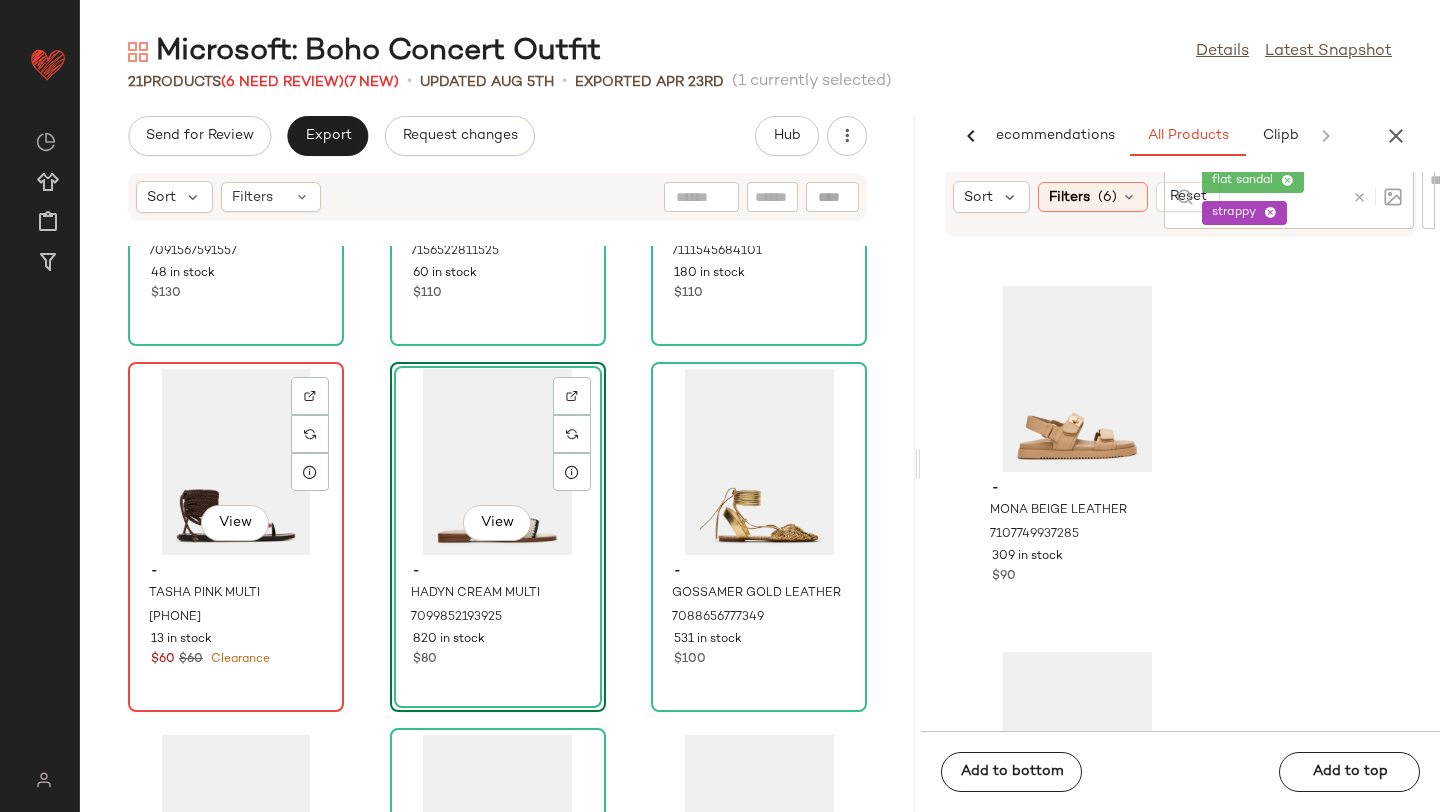 click on "View" 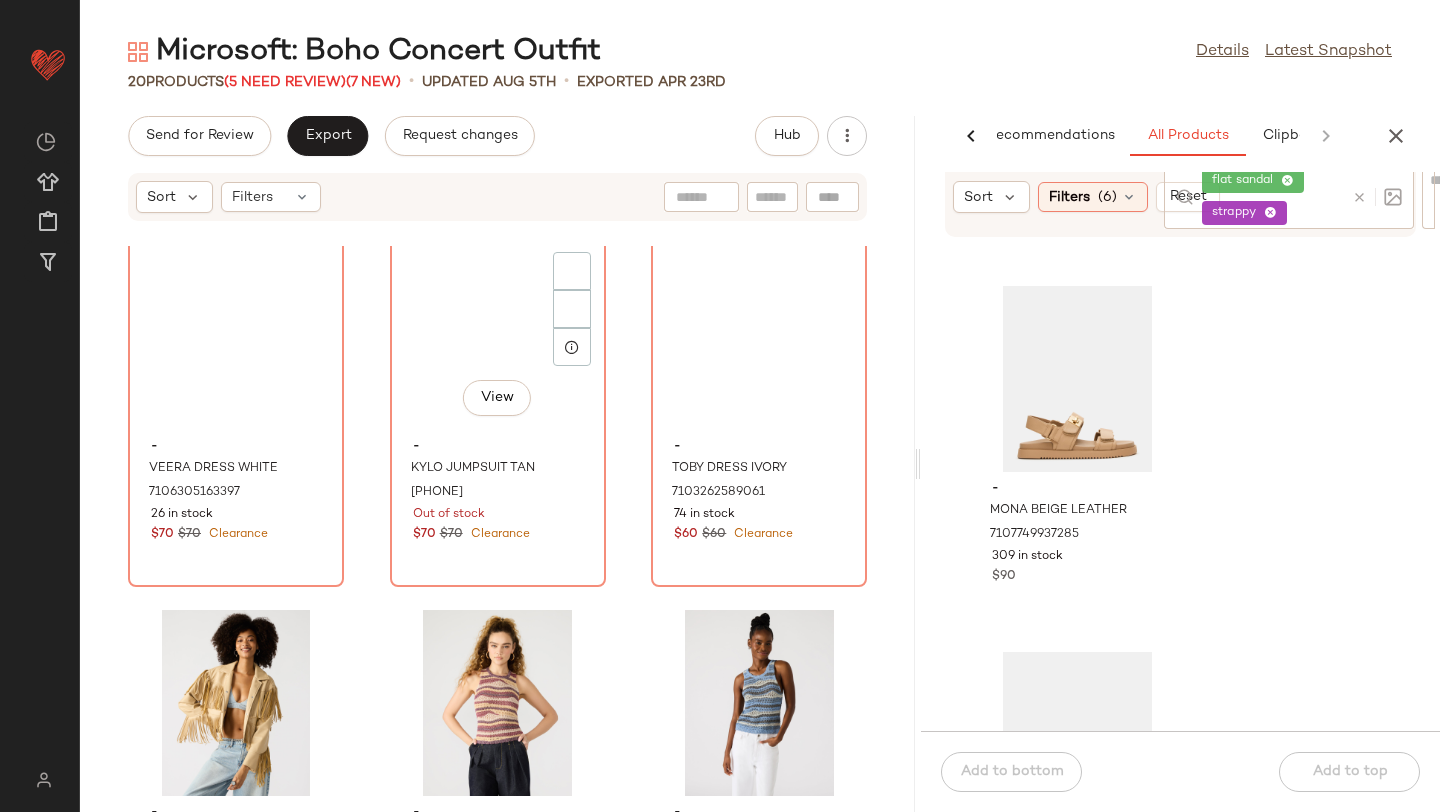 scroll, scrollTop: 0, scrollLeft: 0, axis: both 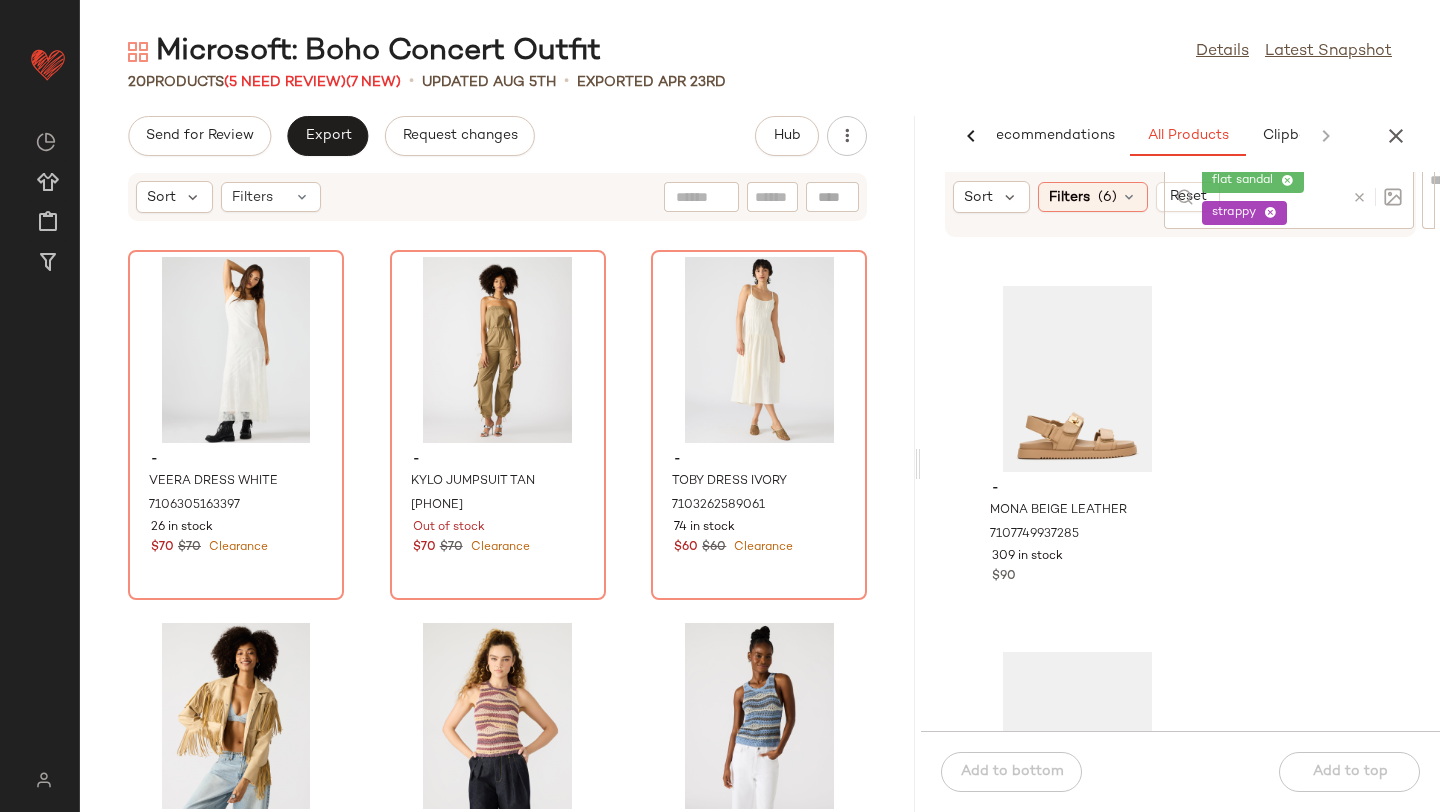 click at bounding box center [1359, 197] 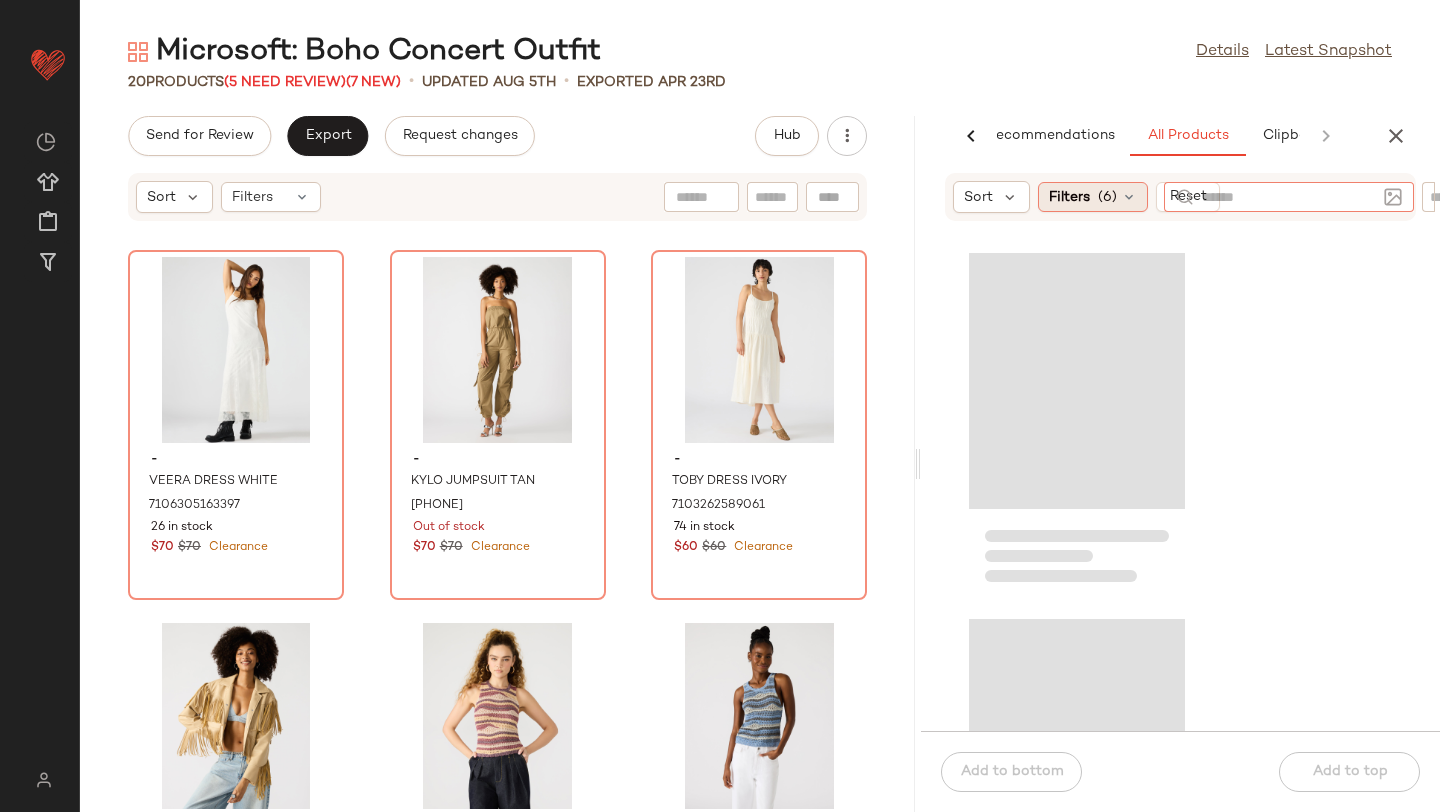click on "Filters  (6)" 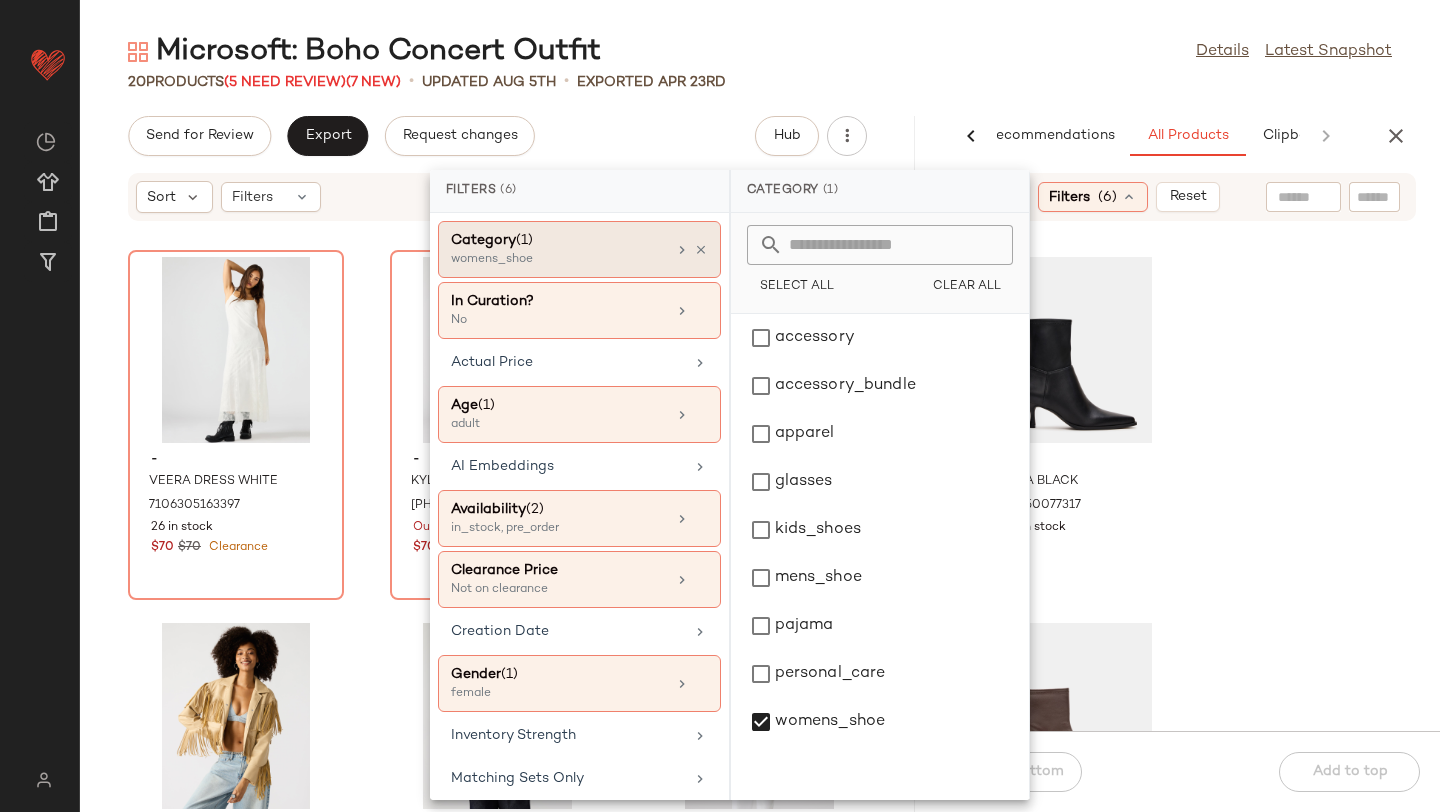 click on "Category  (1)" at bounding box center [558, 240] 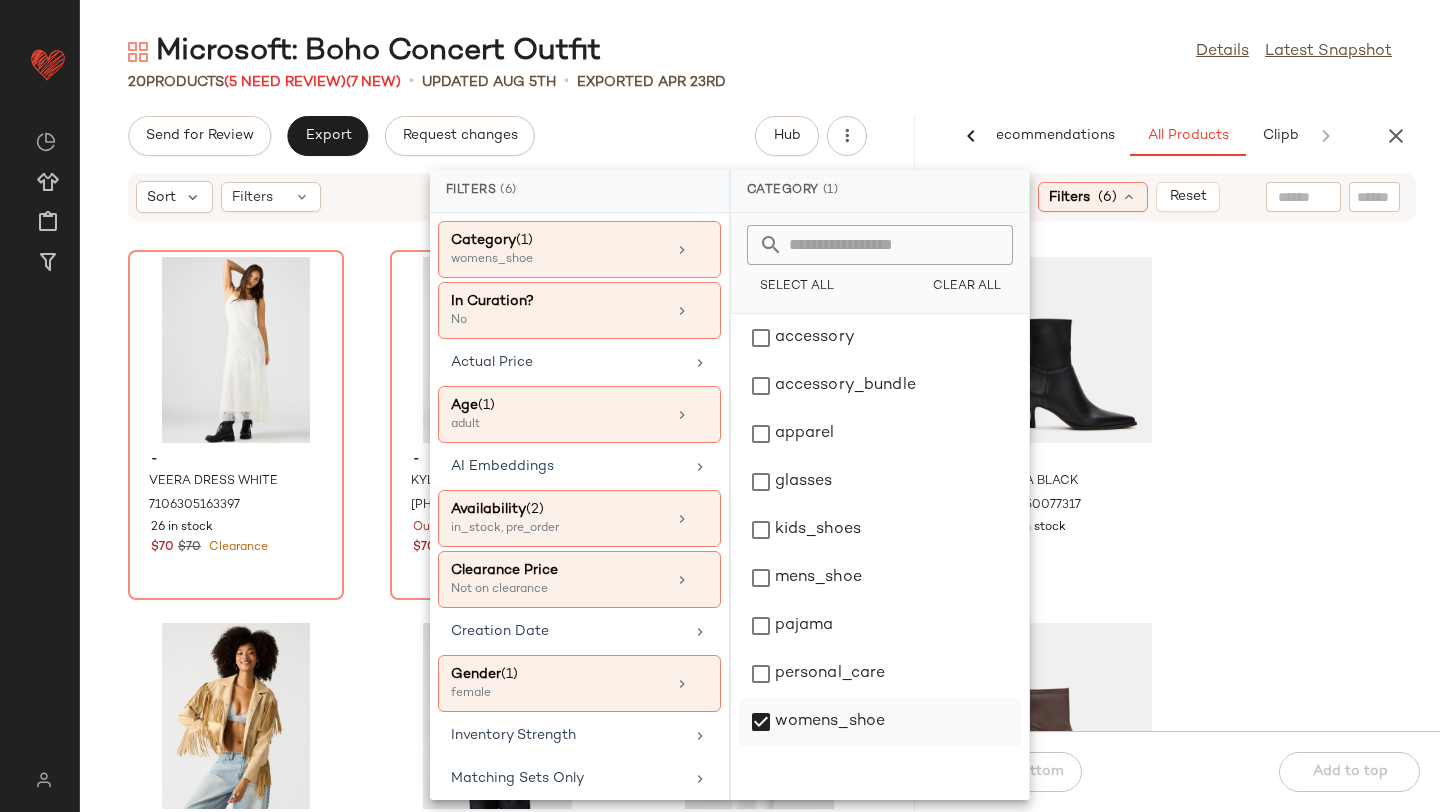 click on "womens_shoe" 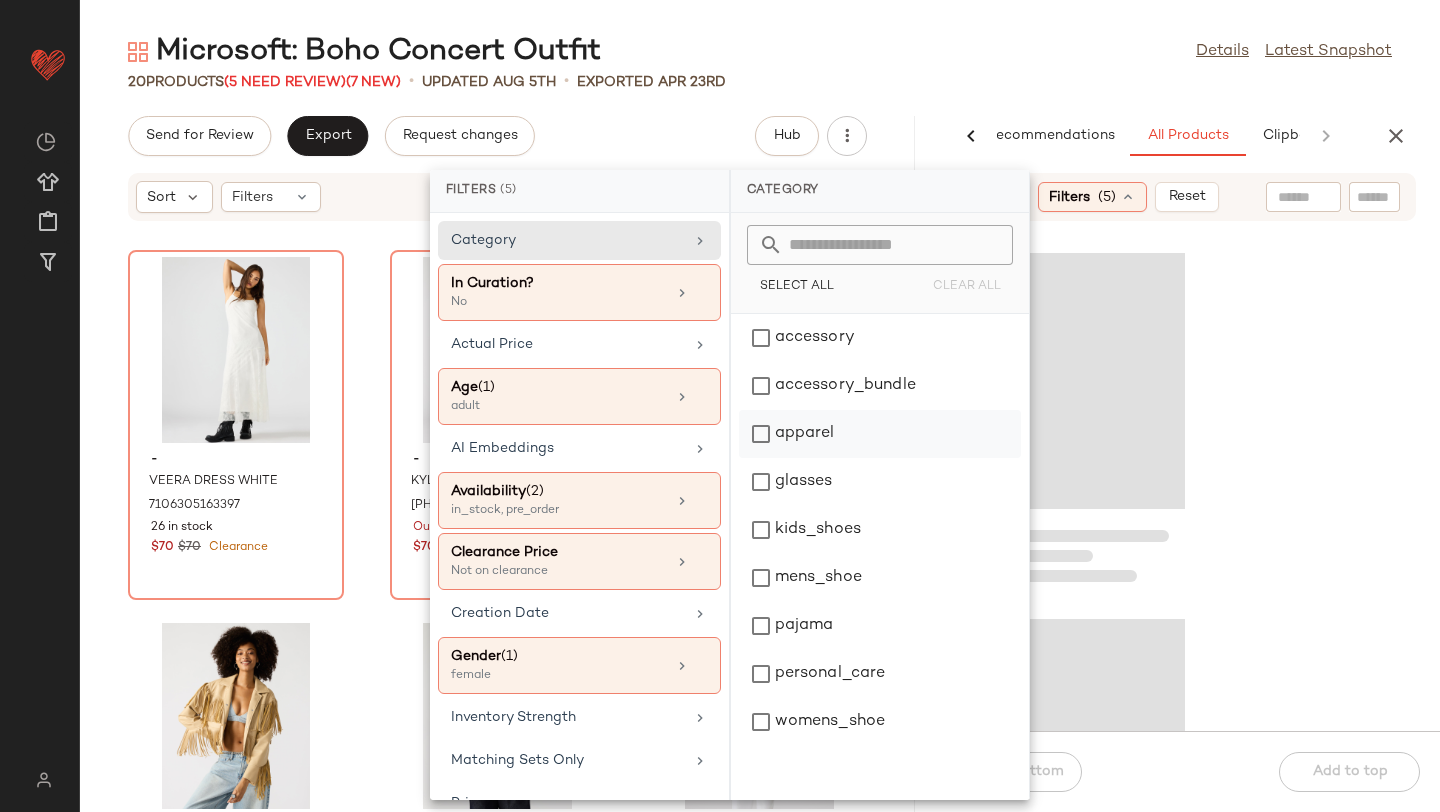 click on "apparel" 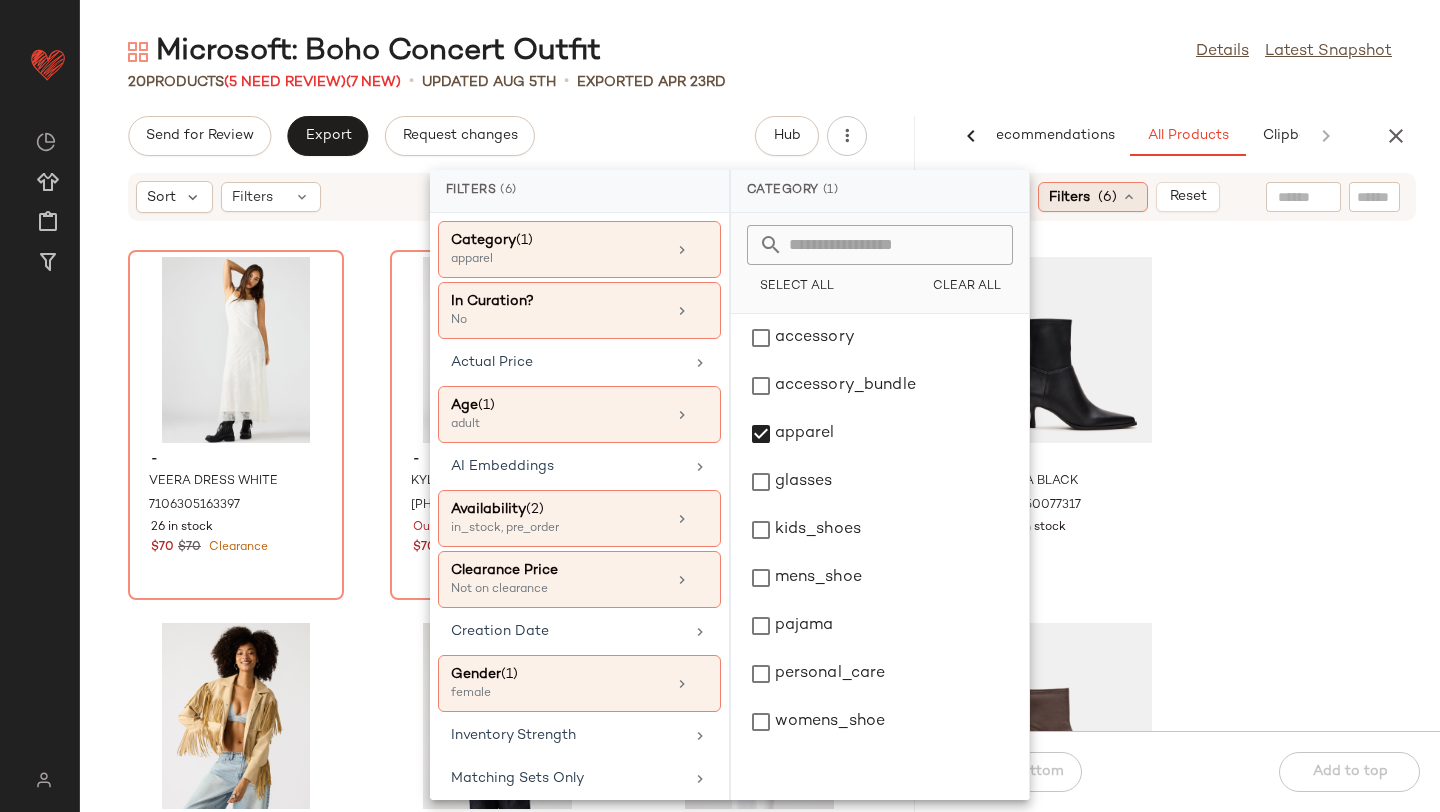 click on "Filters" at bounding box center [1069, 197] 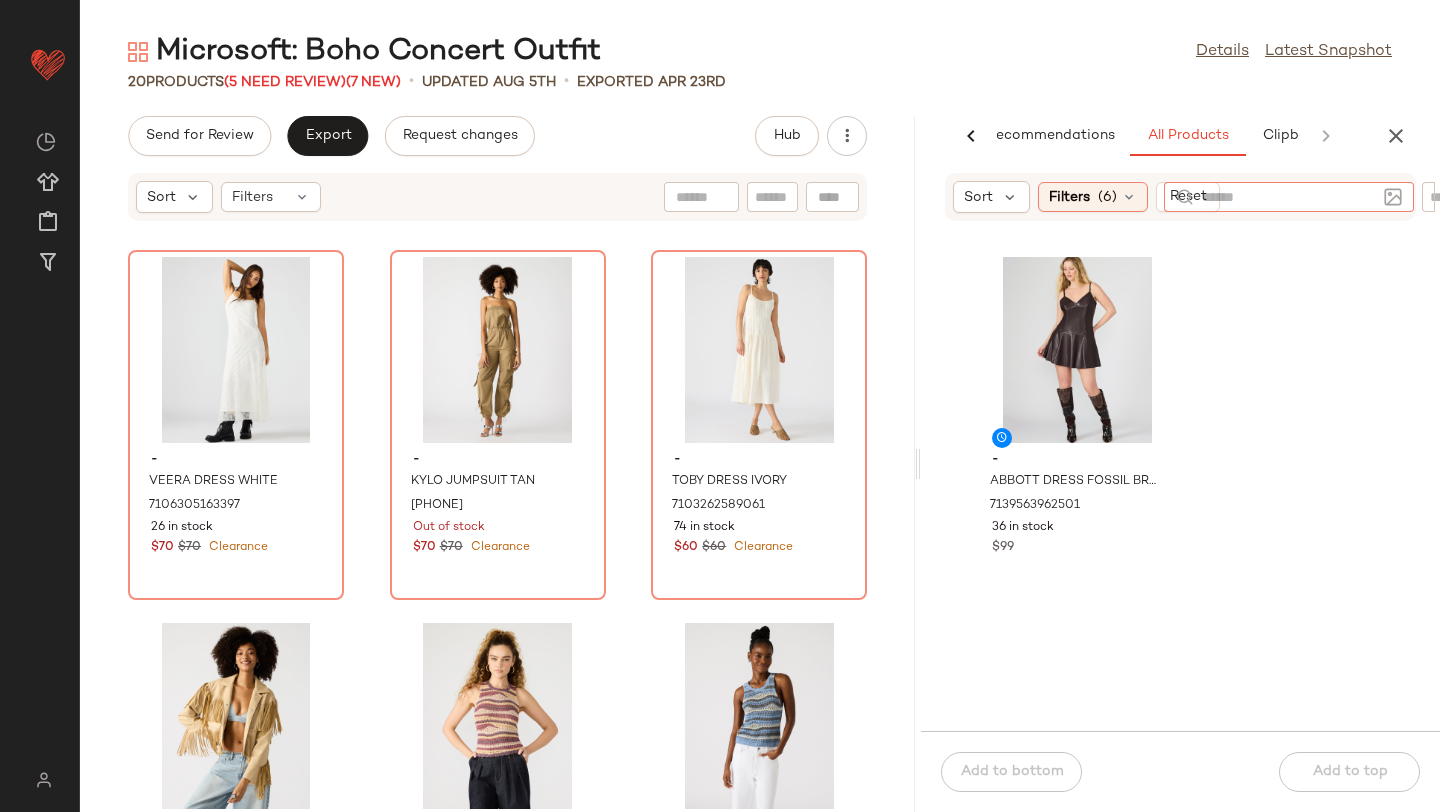 click 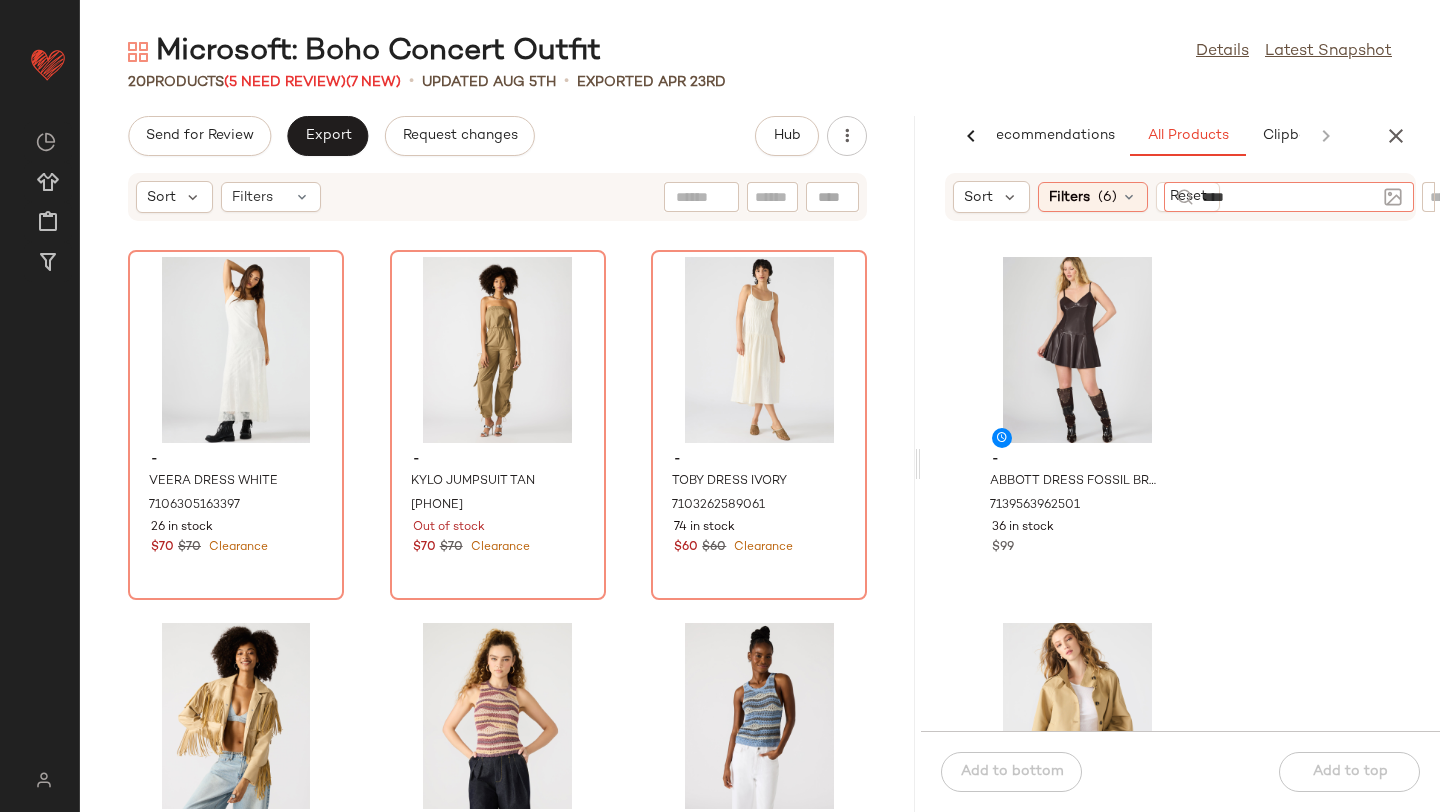 type on "*****" 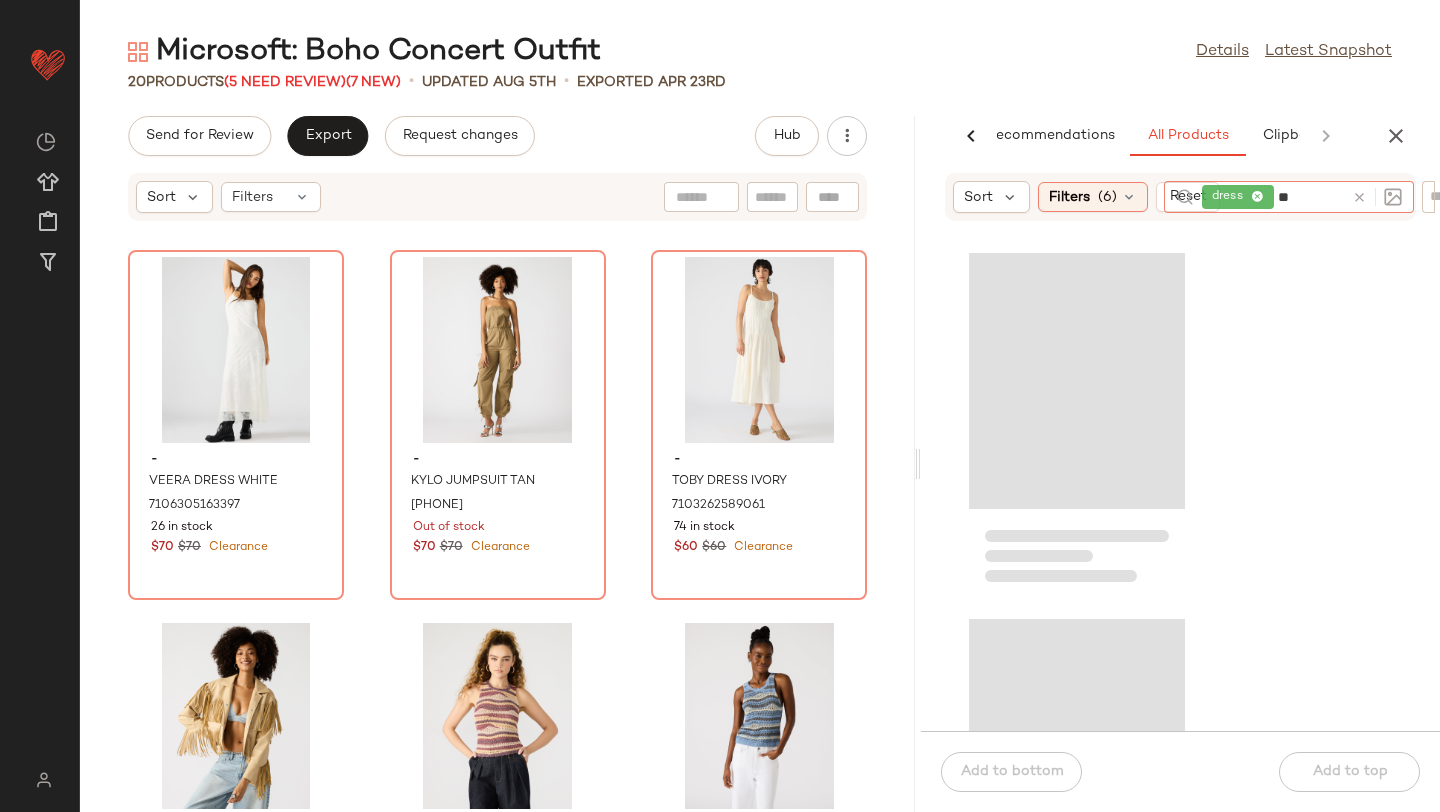 type on "*" 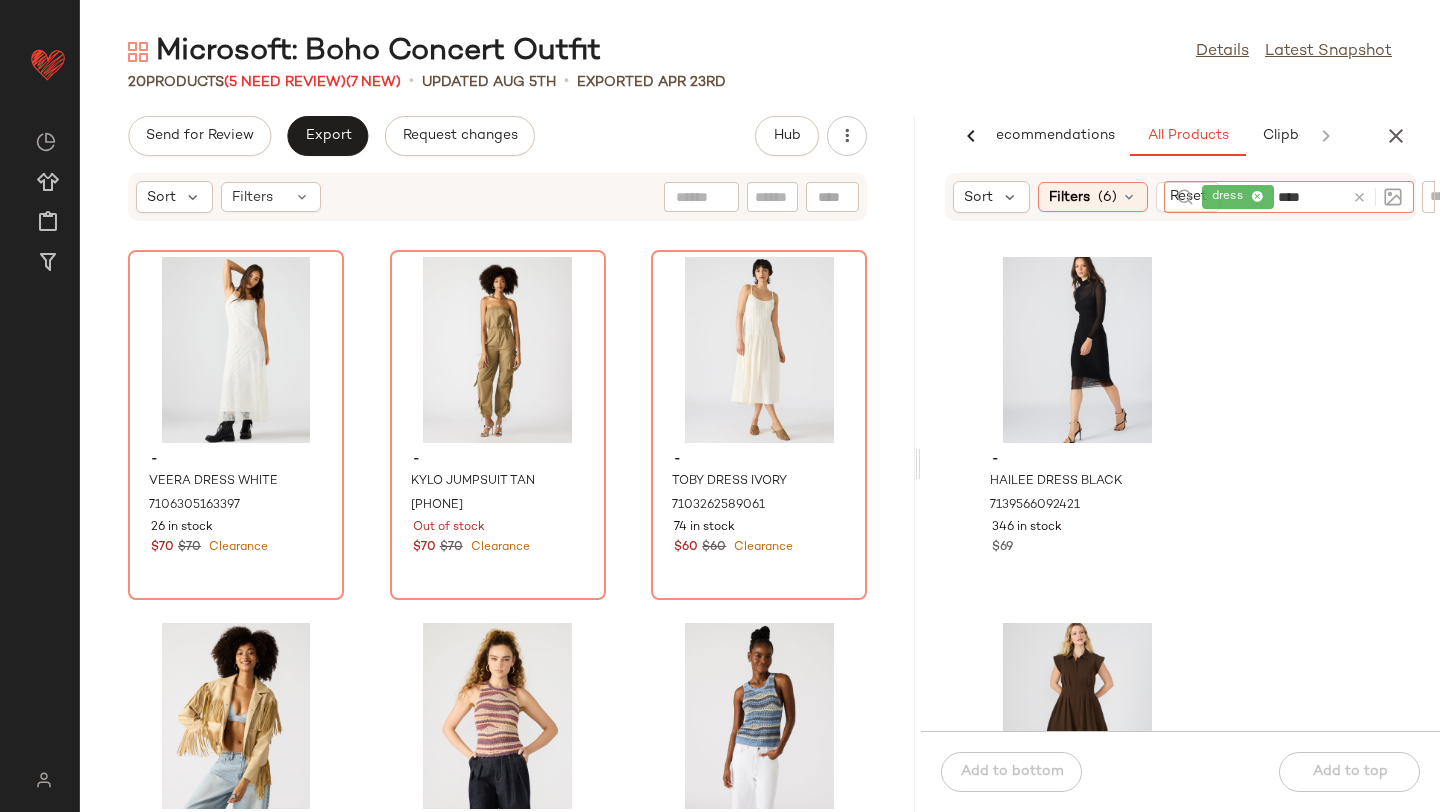 type on "*****" 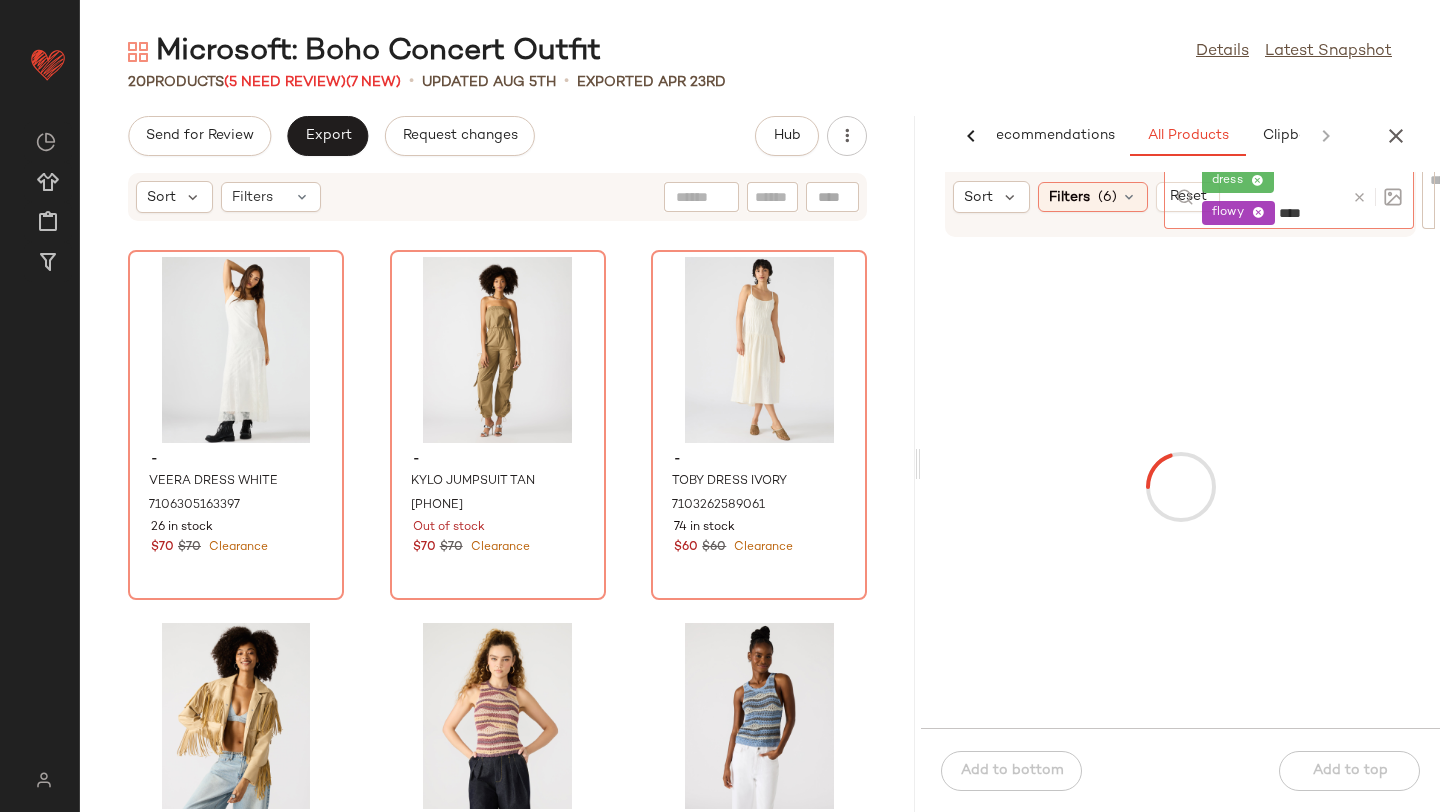 type on "*****" 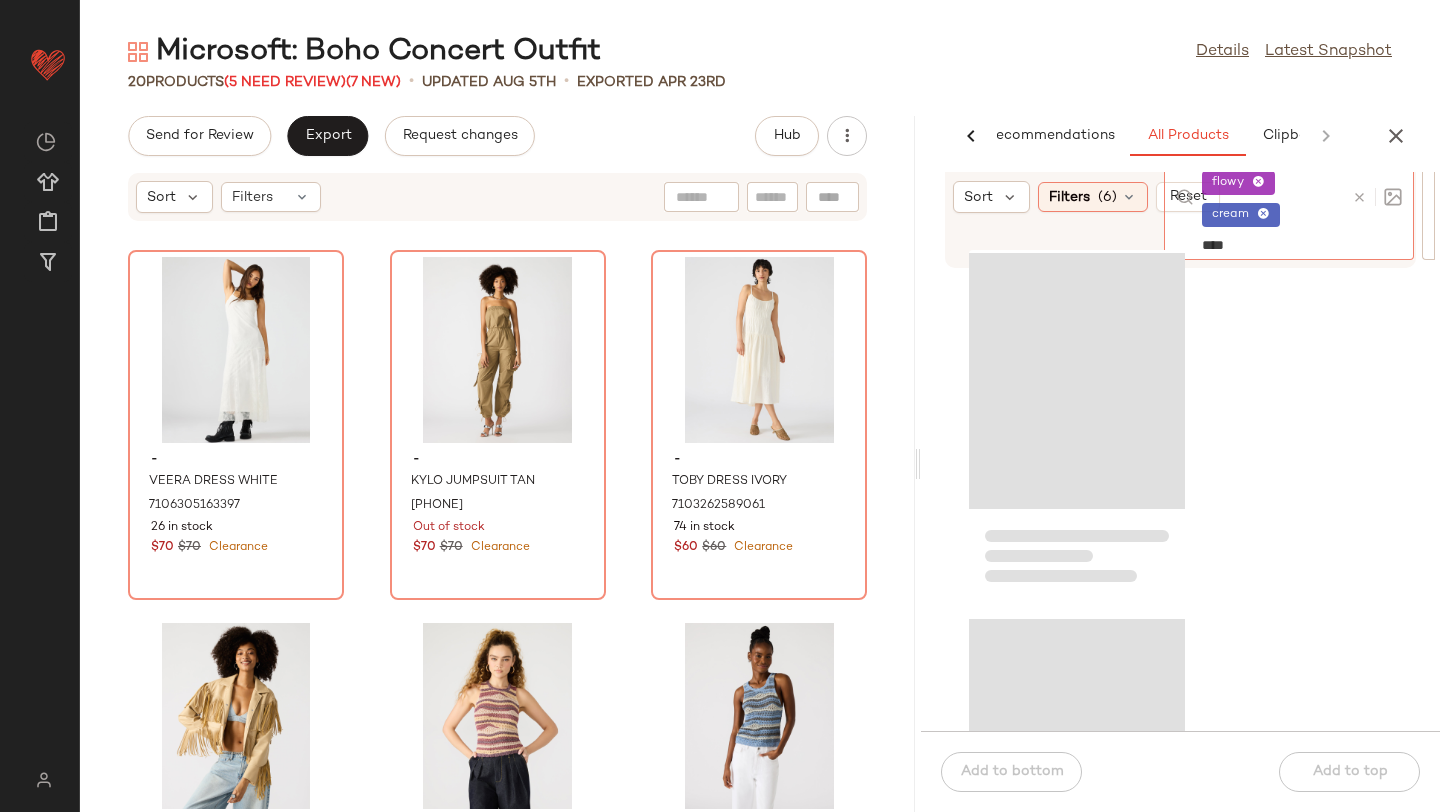 type on "*****" 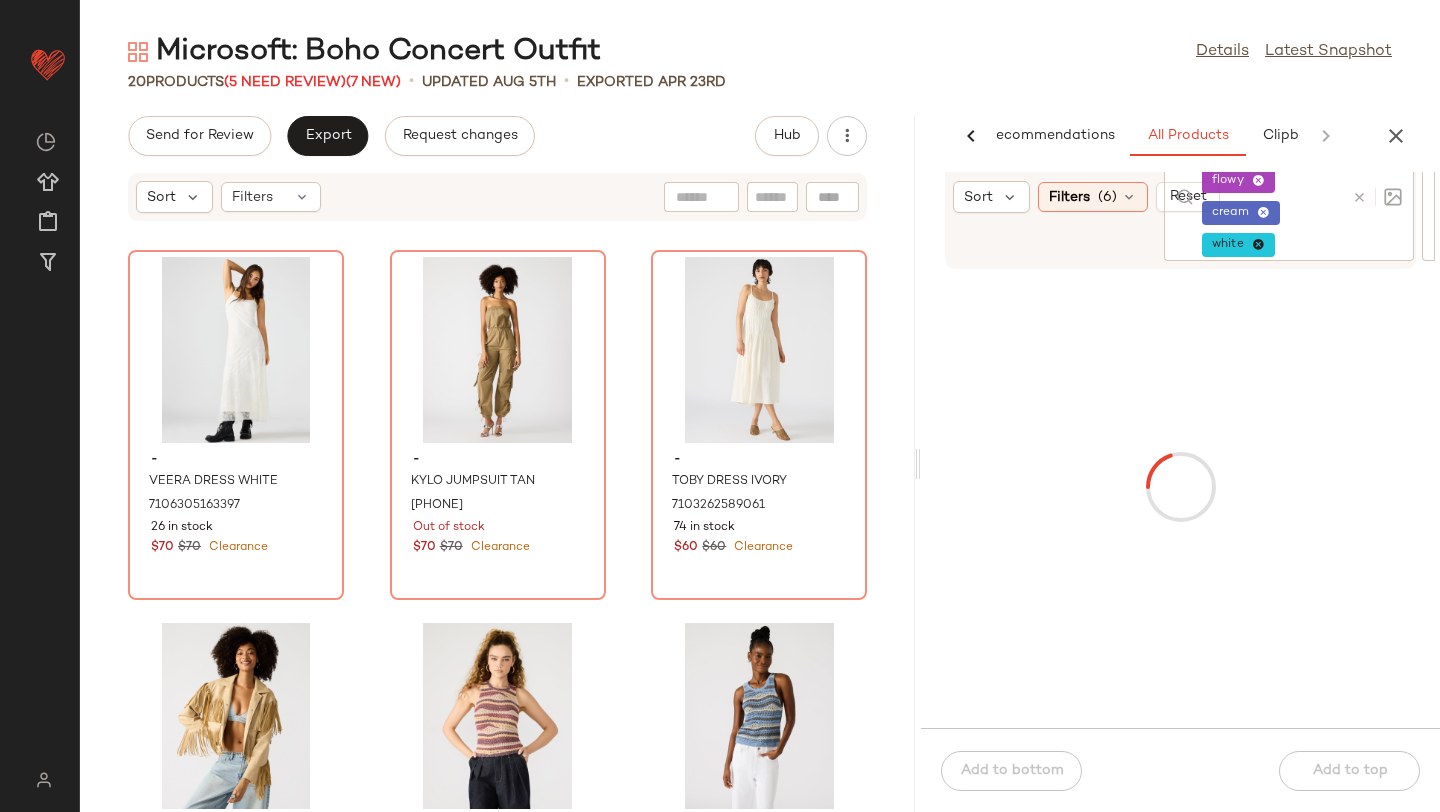 click at bounding box center [1180, 487] 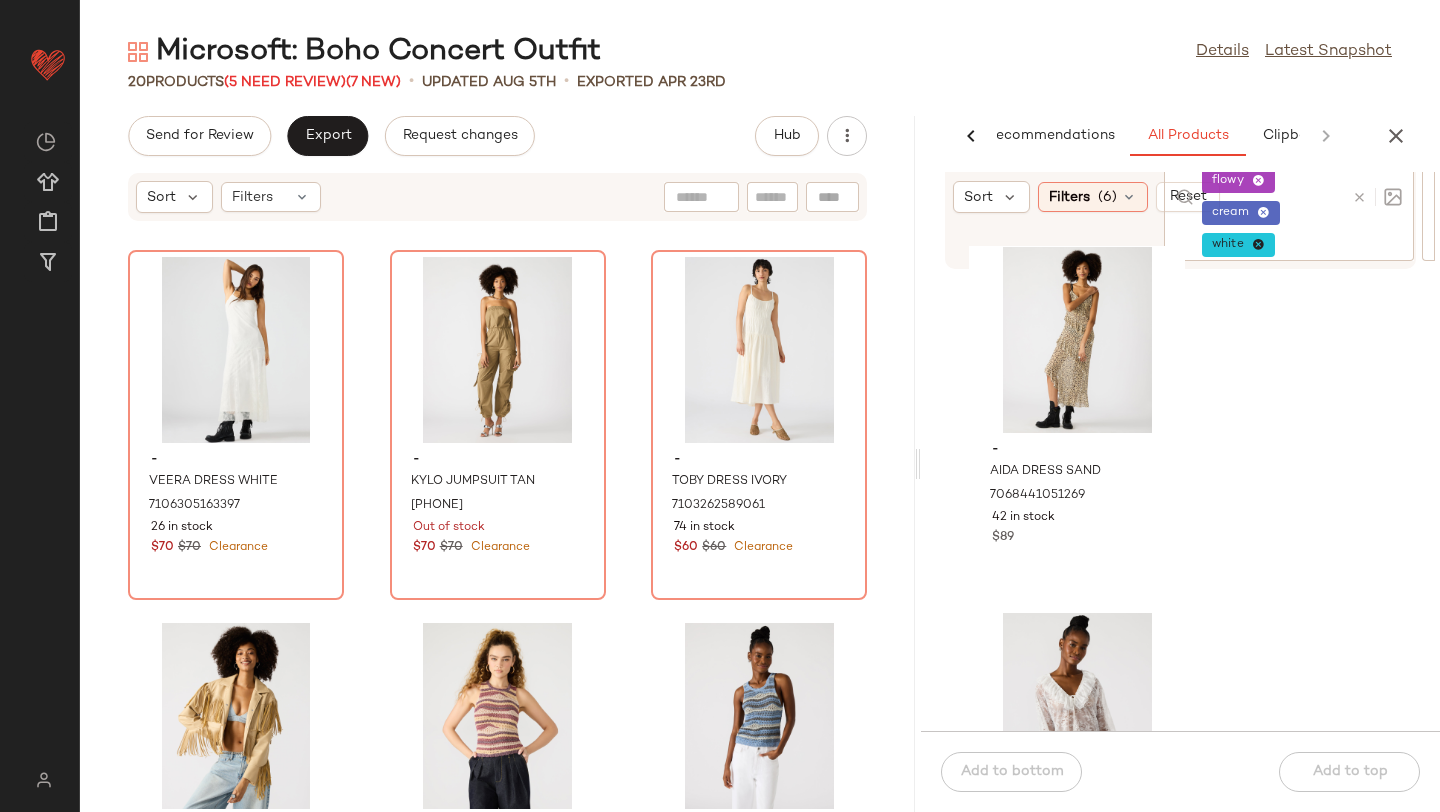 scroll, scrollTop: 3691, scrollLeft: 0, axis: vertical 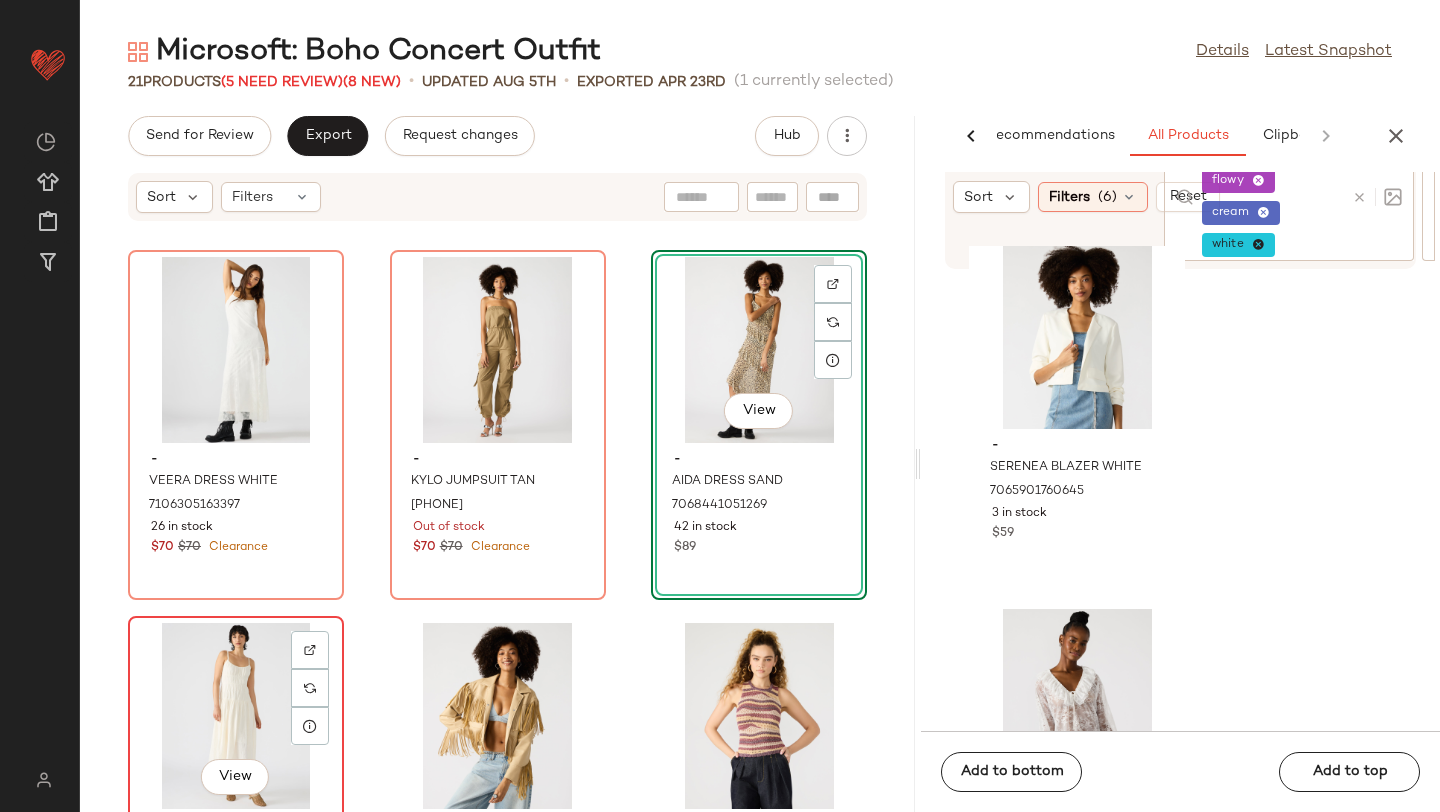 click on "View" 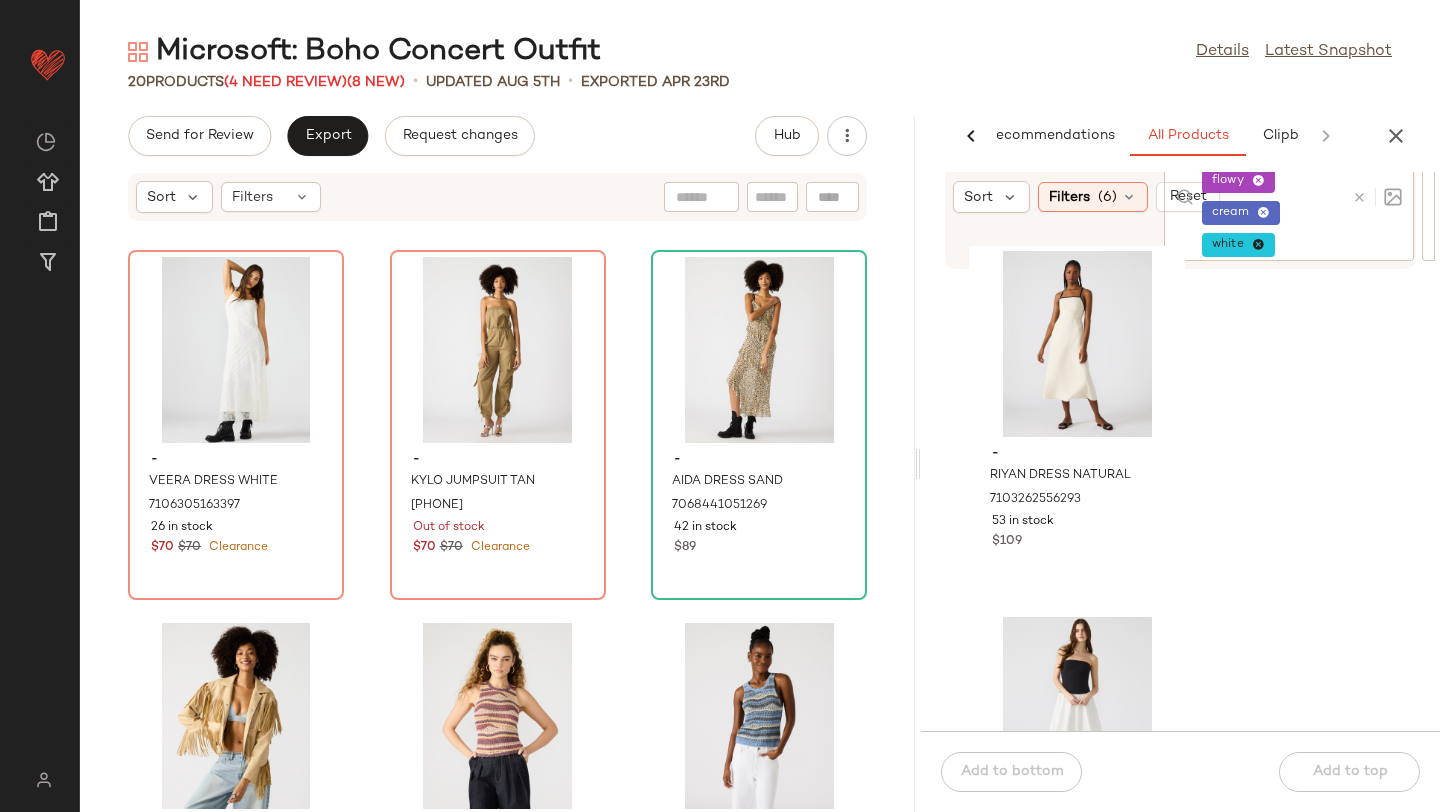 scroll, scrollTop: 1, scrollLeft: 0, axis: vertical 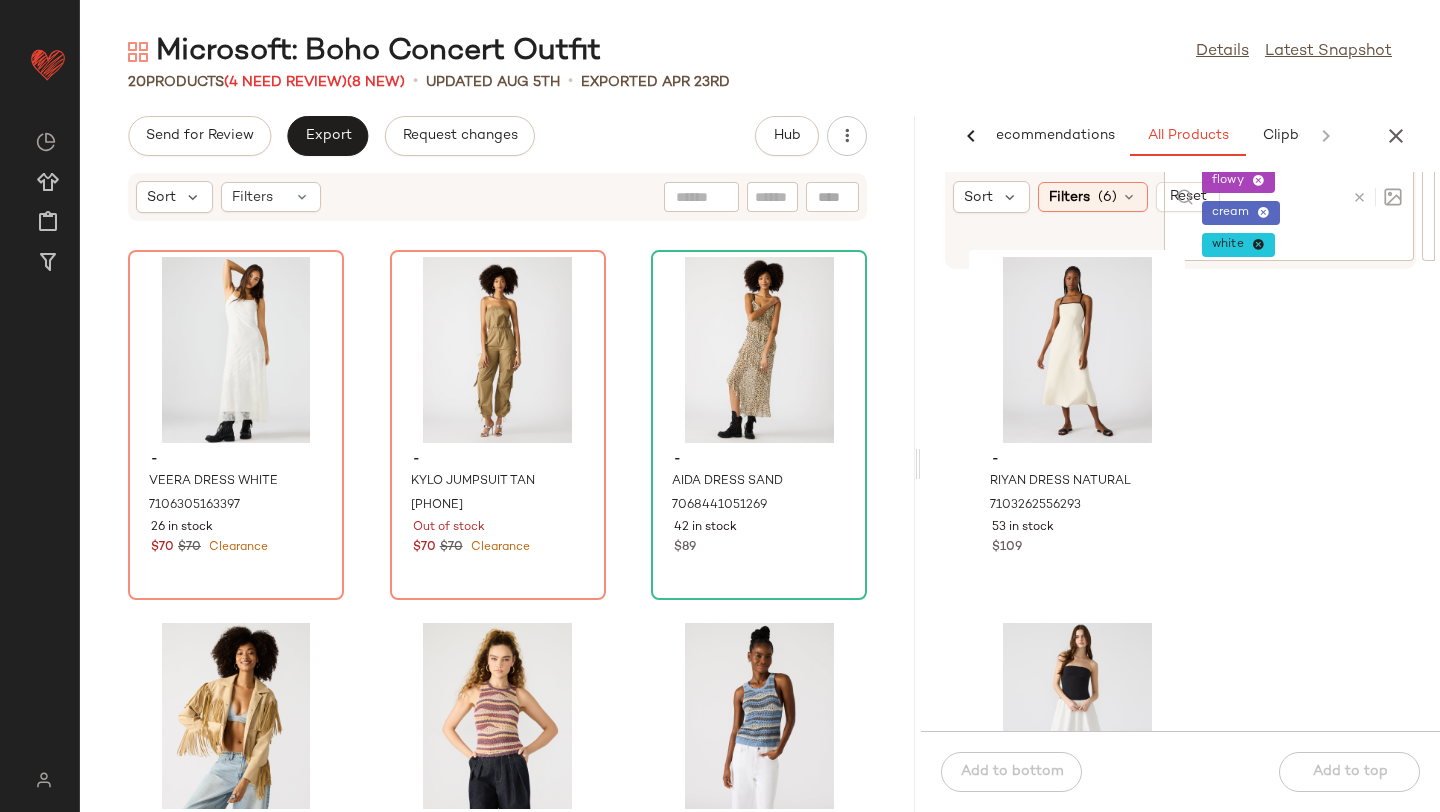 click at bounding box center (1359, 197) 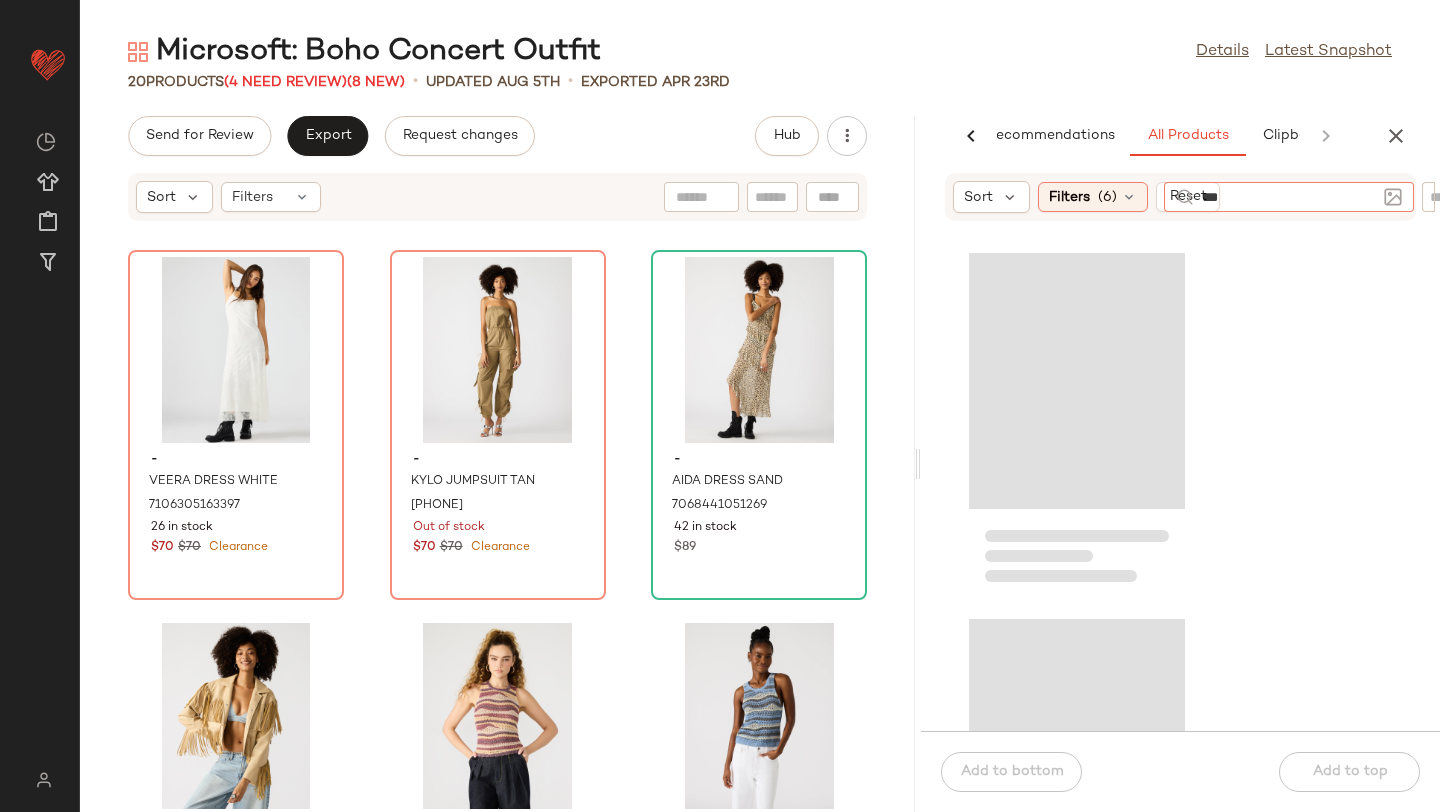 type on "****" 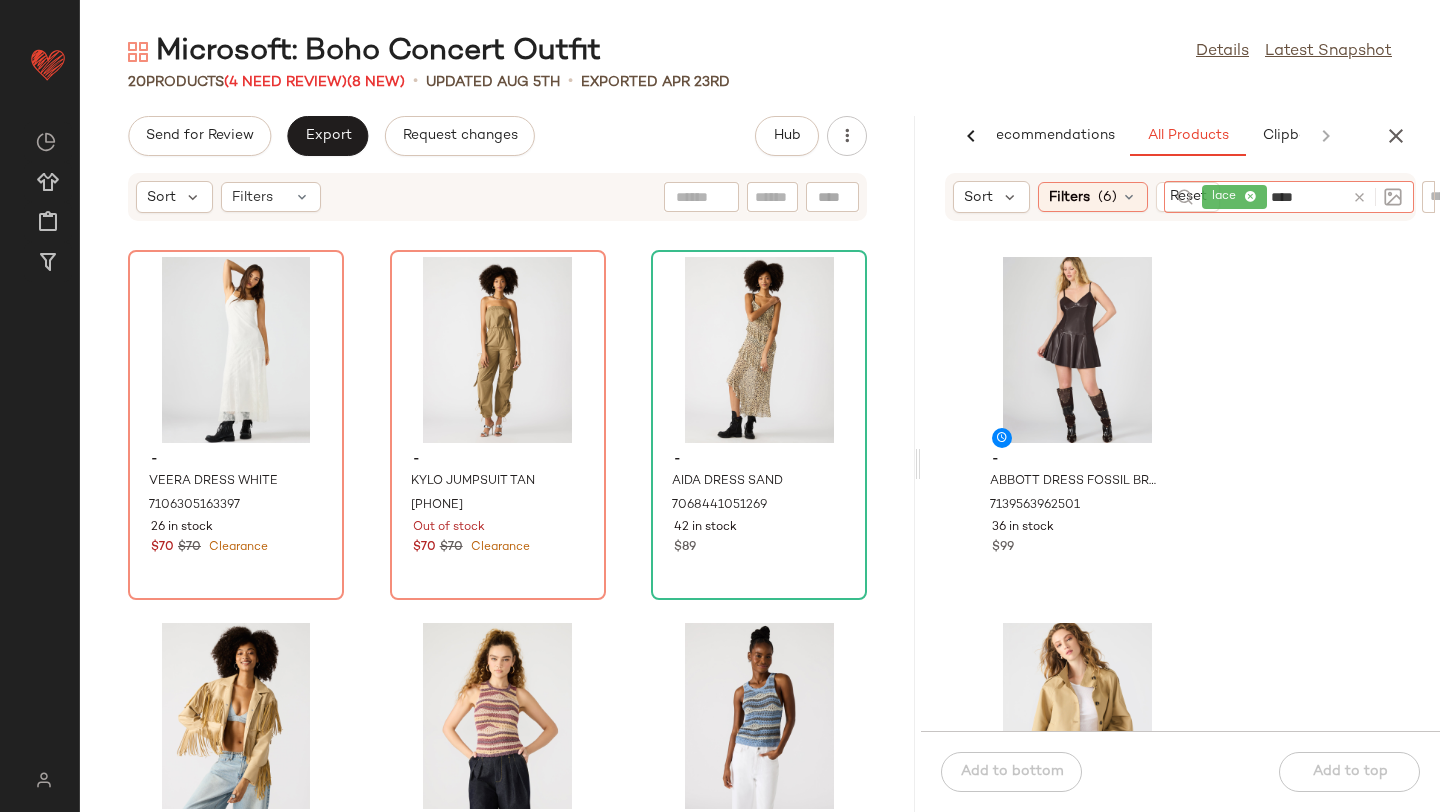type on "*****" 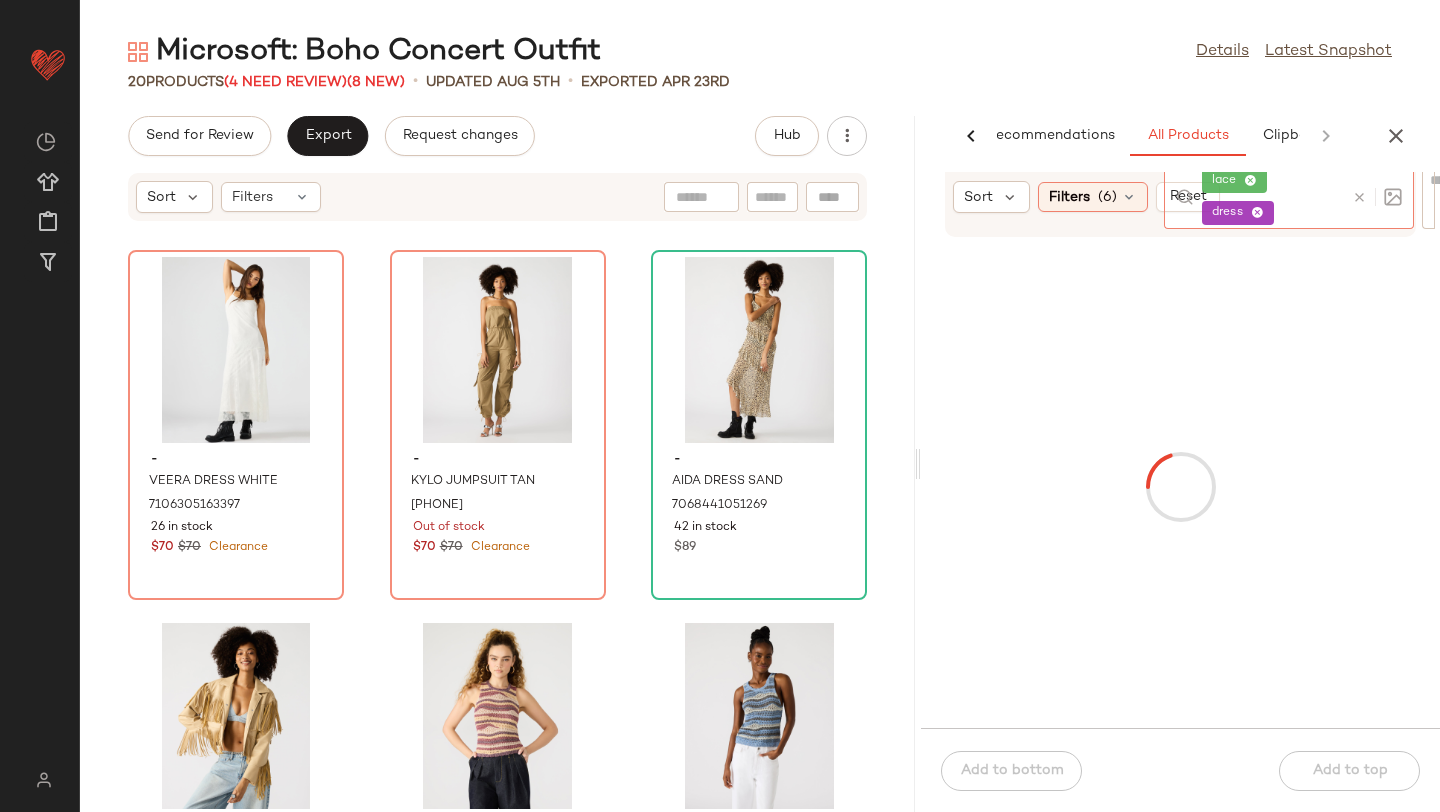 click at bounding box center (1180, 487) 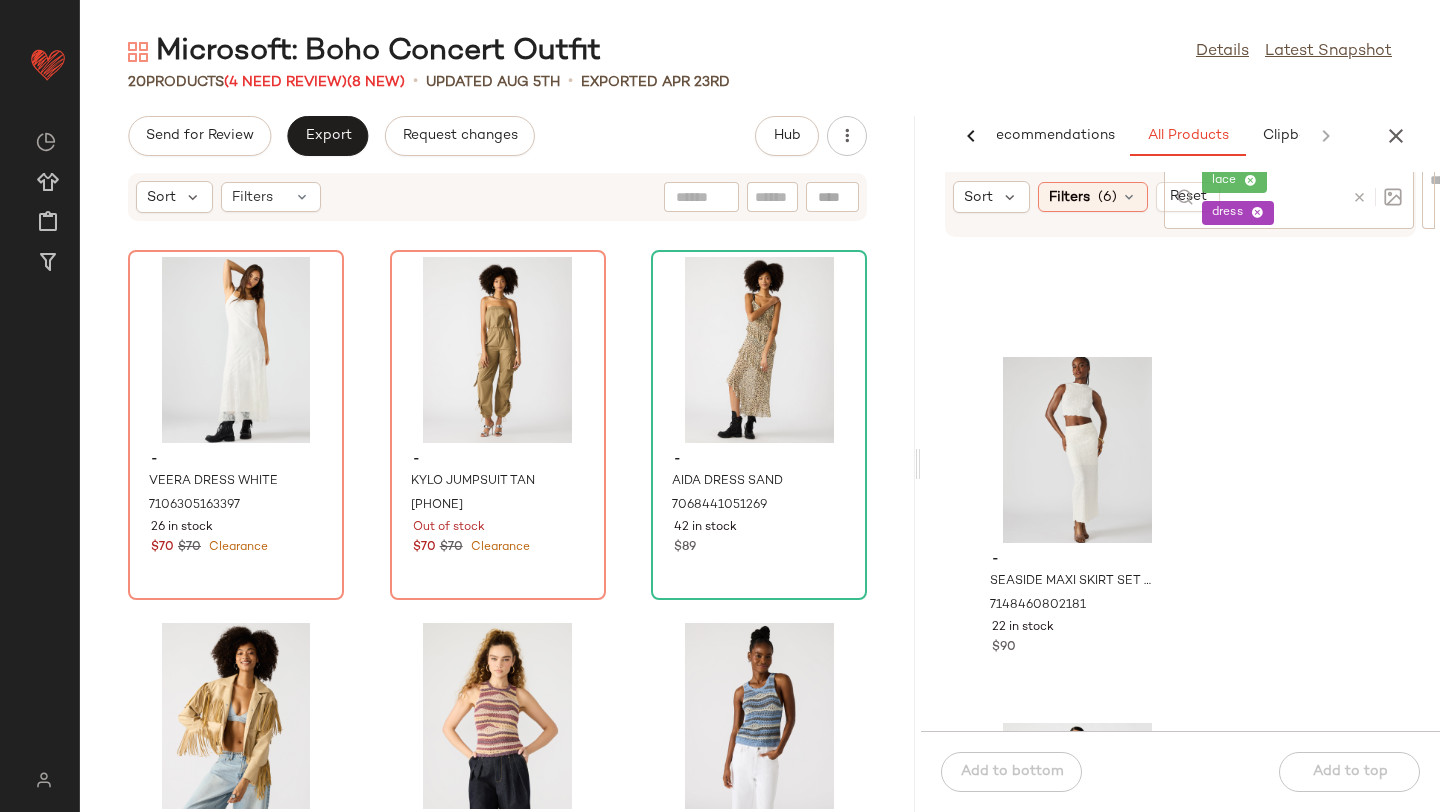 scroll, scrollTop: 6077, scrollLeft: 0, axis: vertical 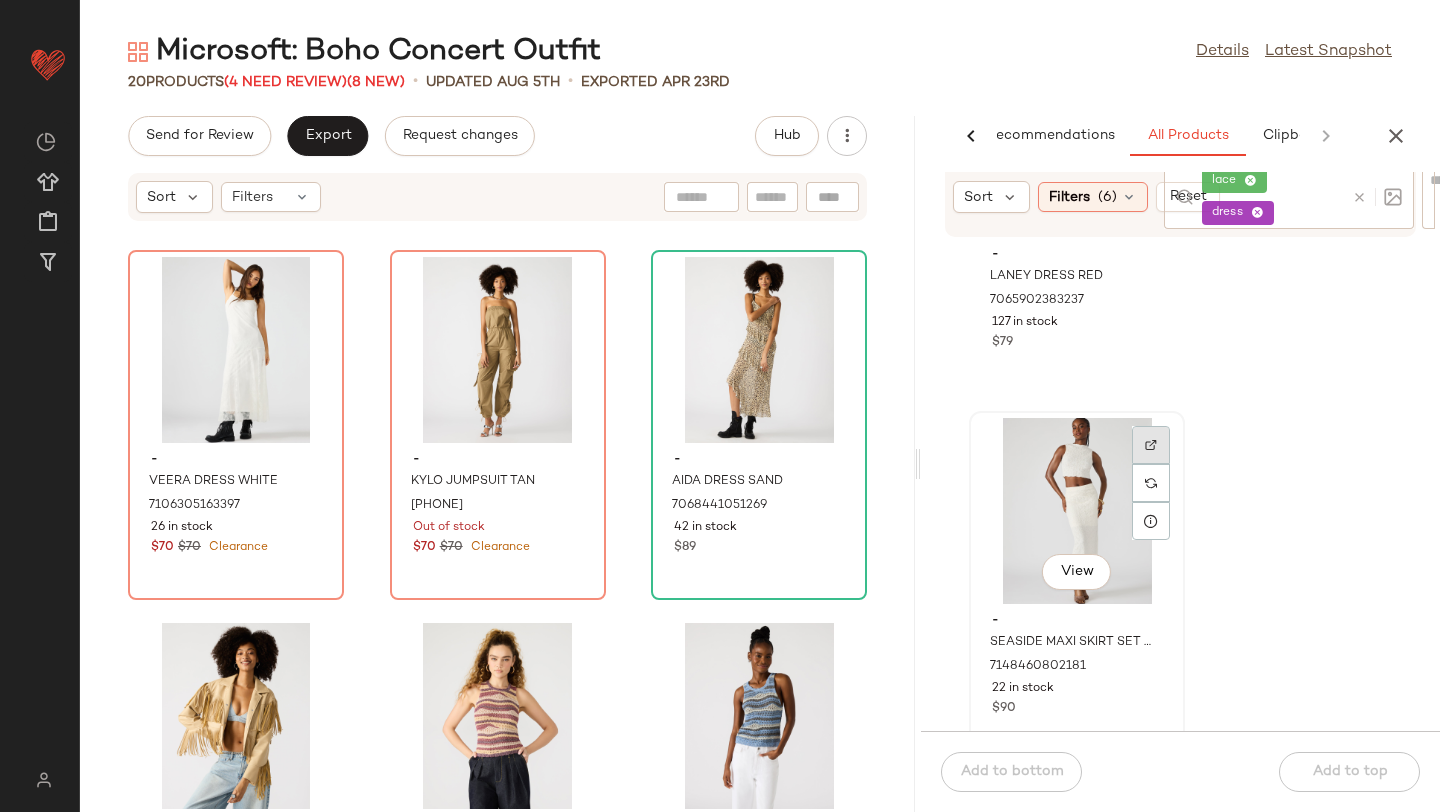 click 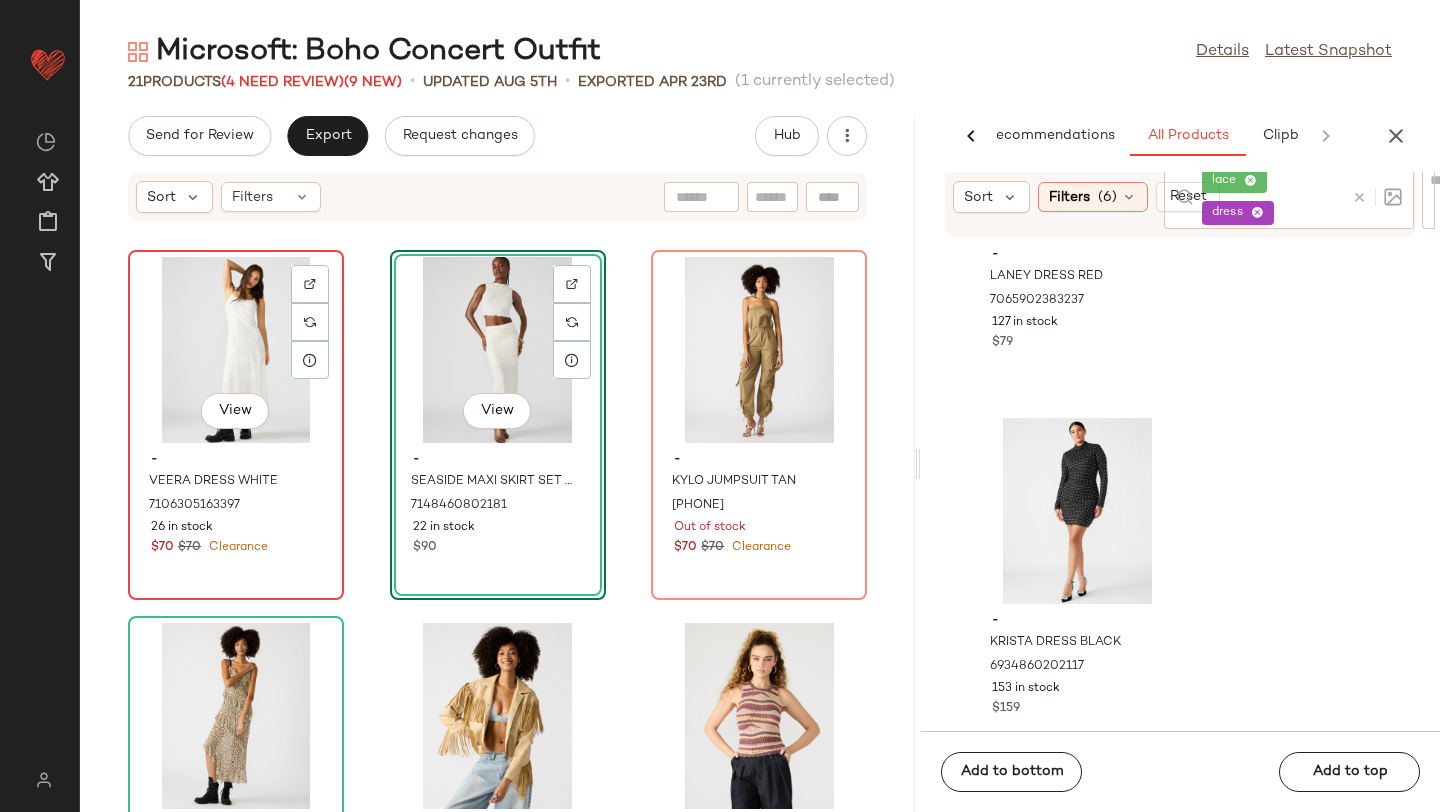 click on "View" 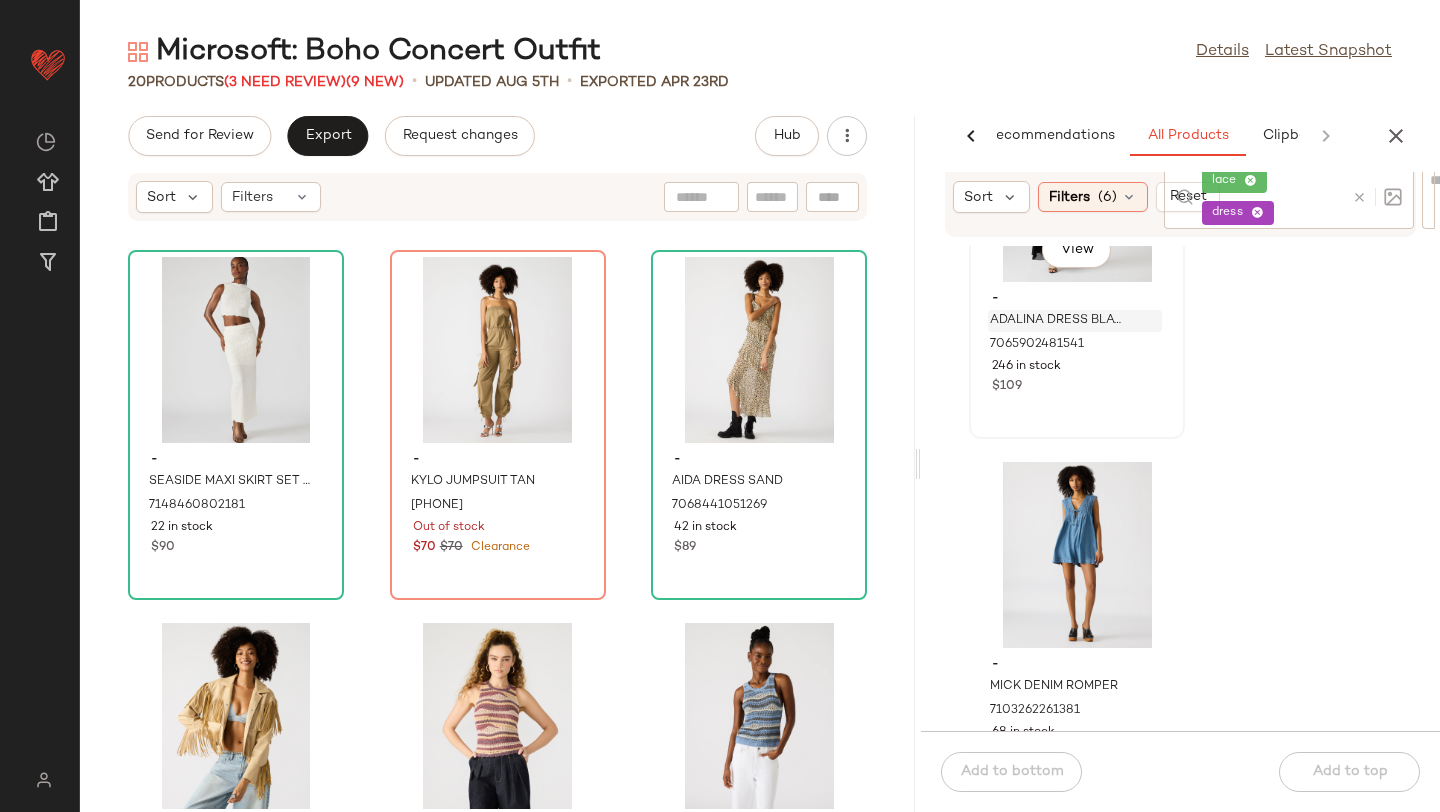 scroll, scrollTop: 2498, scrollLeft: 0, axis: vertical 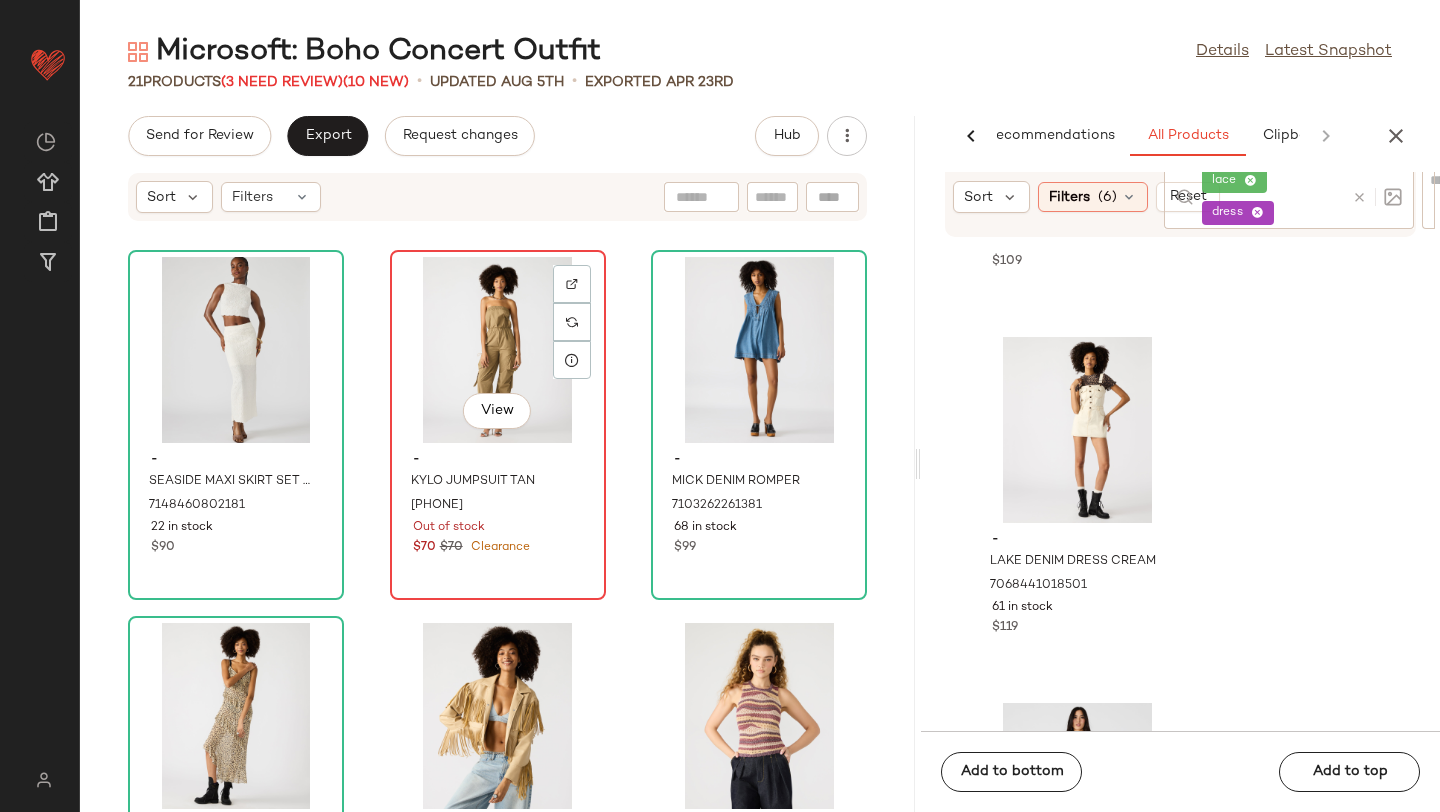 click on "View" 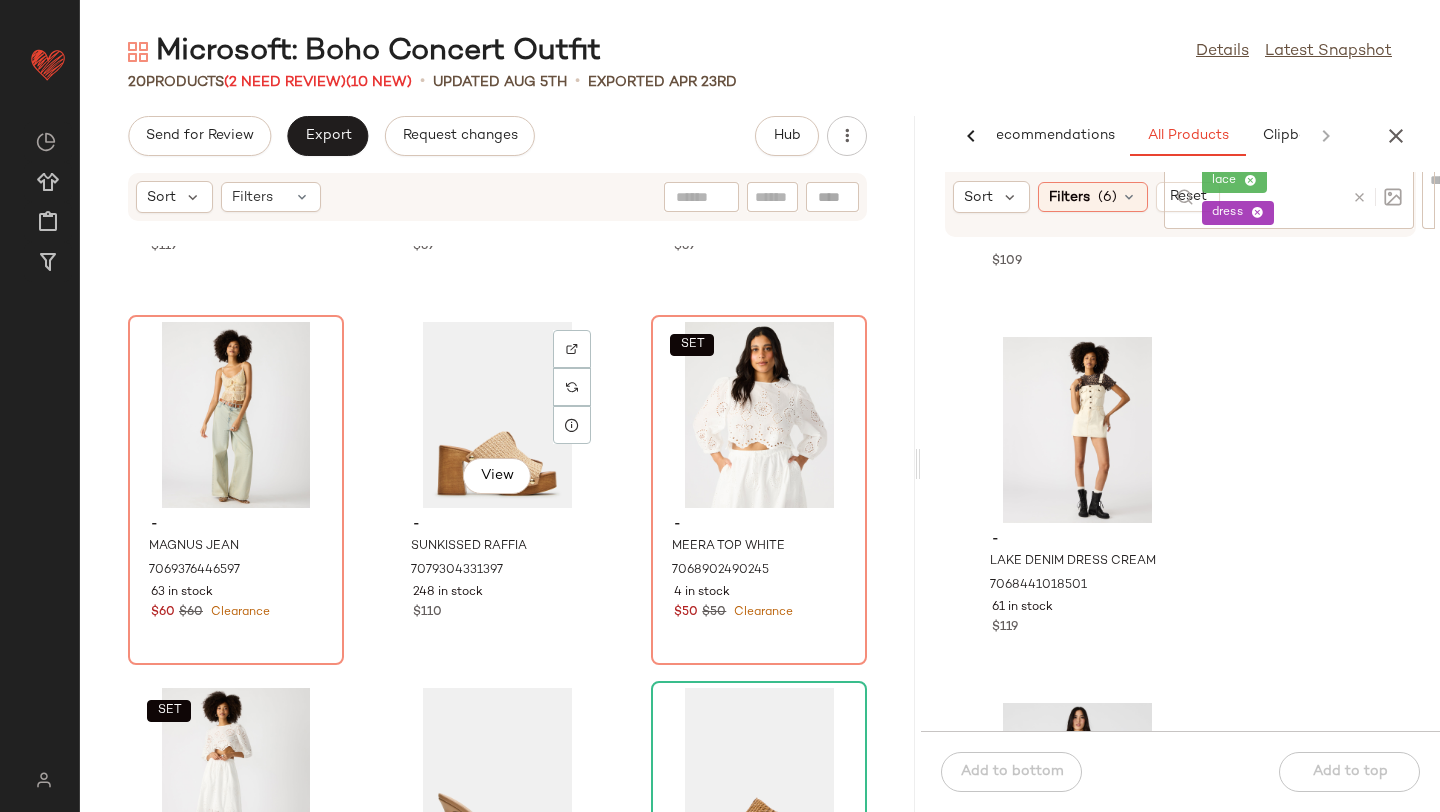 scroll, scrollTop: 702, scrollLeft: 0, axis: vertical 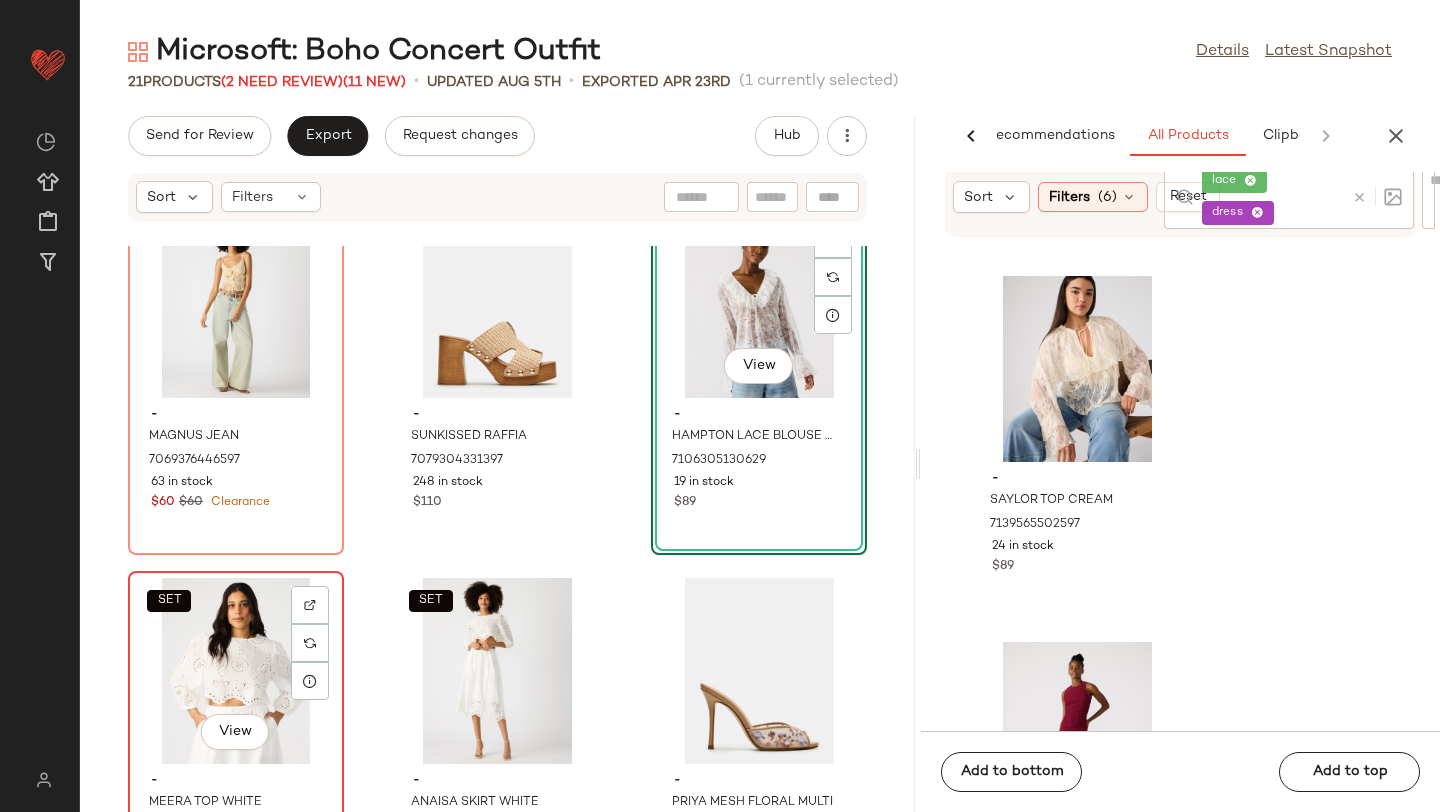 click on "SET   View" 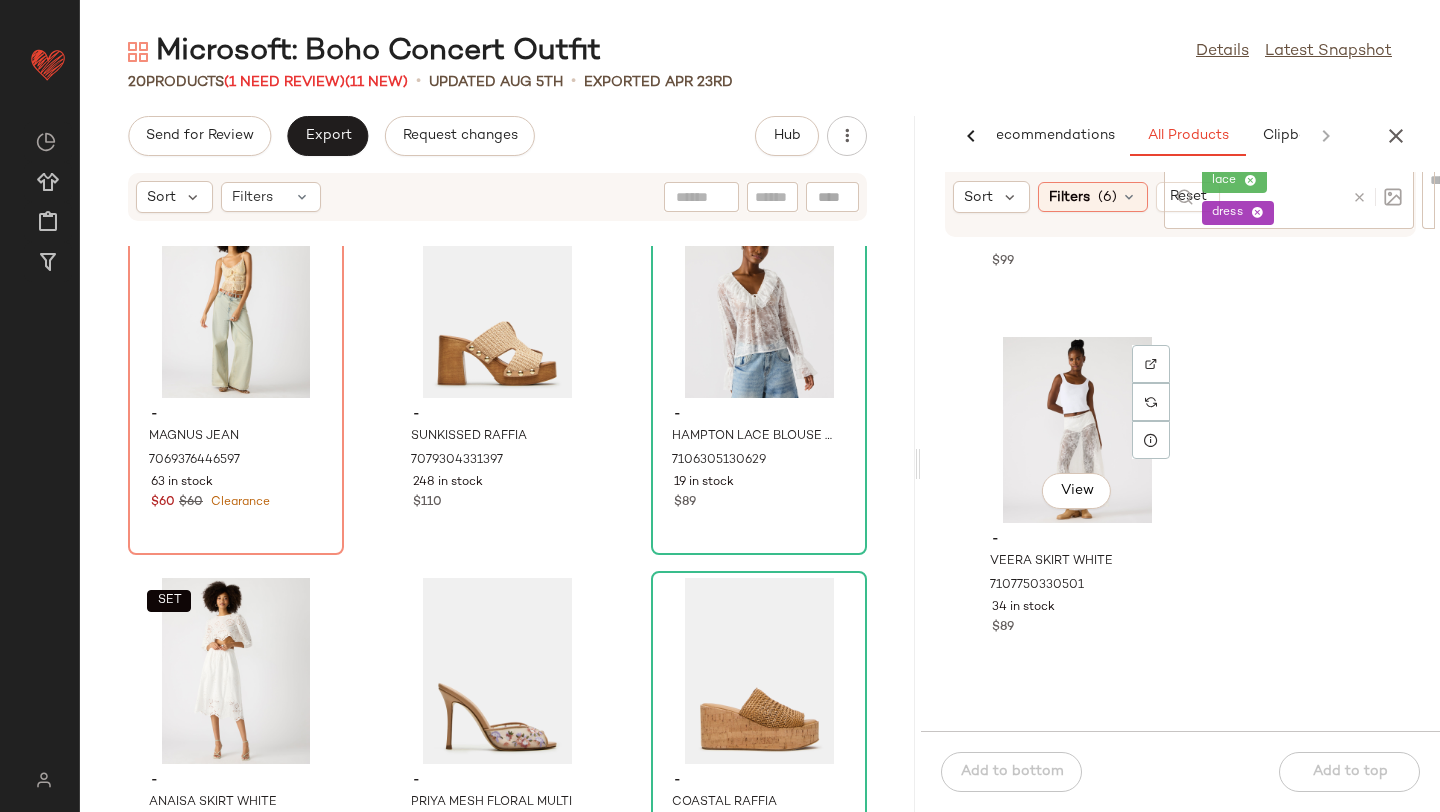 scroll, scrollTop: 6168, scrollLeft: 0, axis: vertical 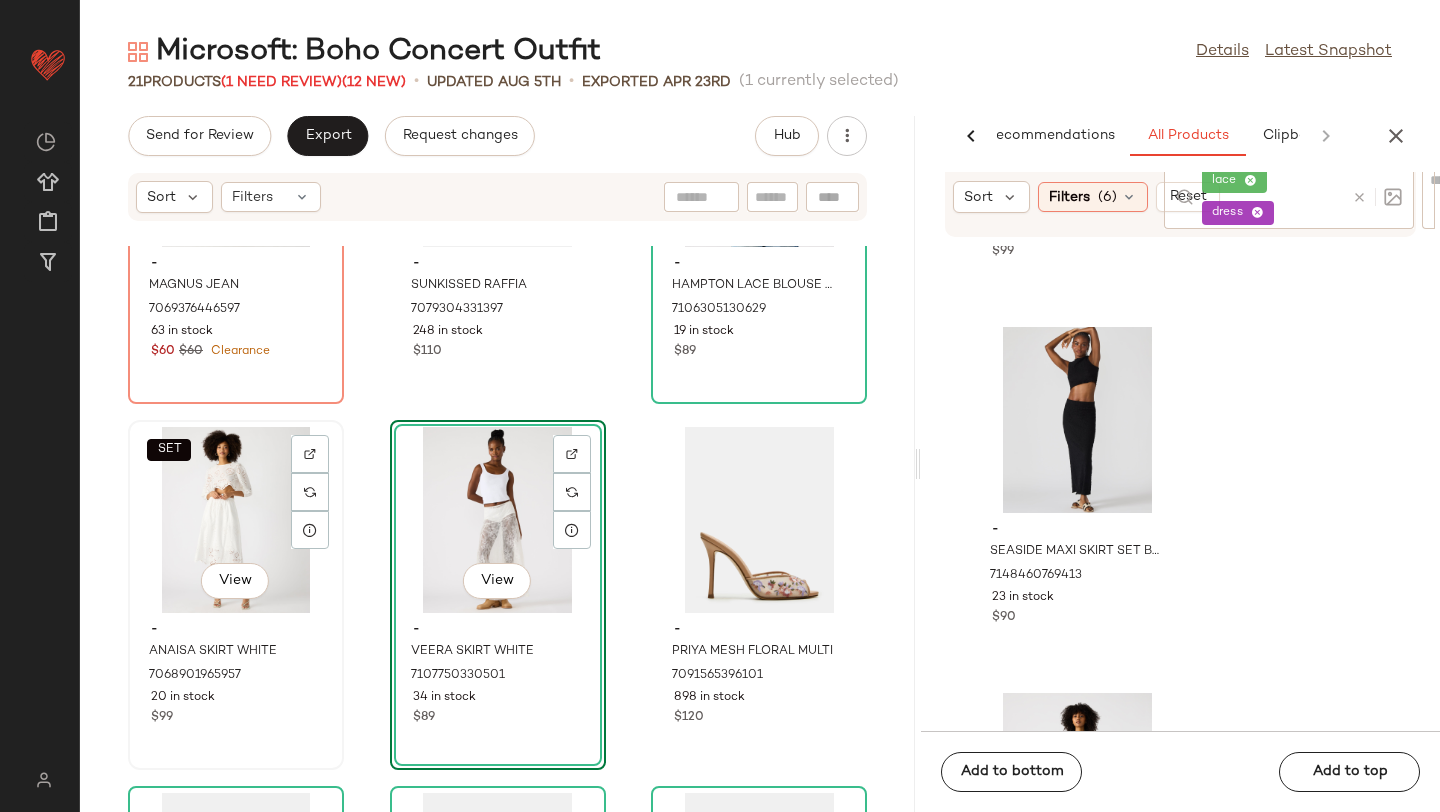 click on "SET   View" 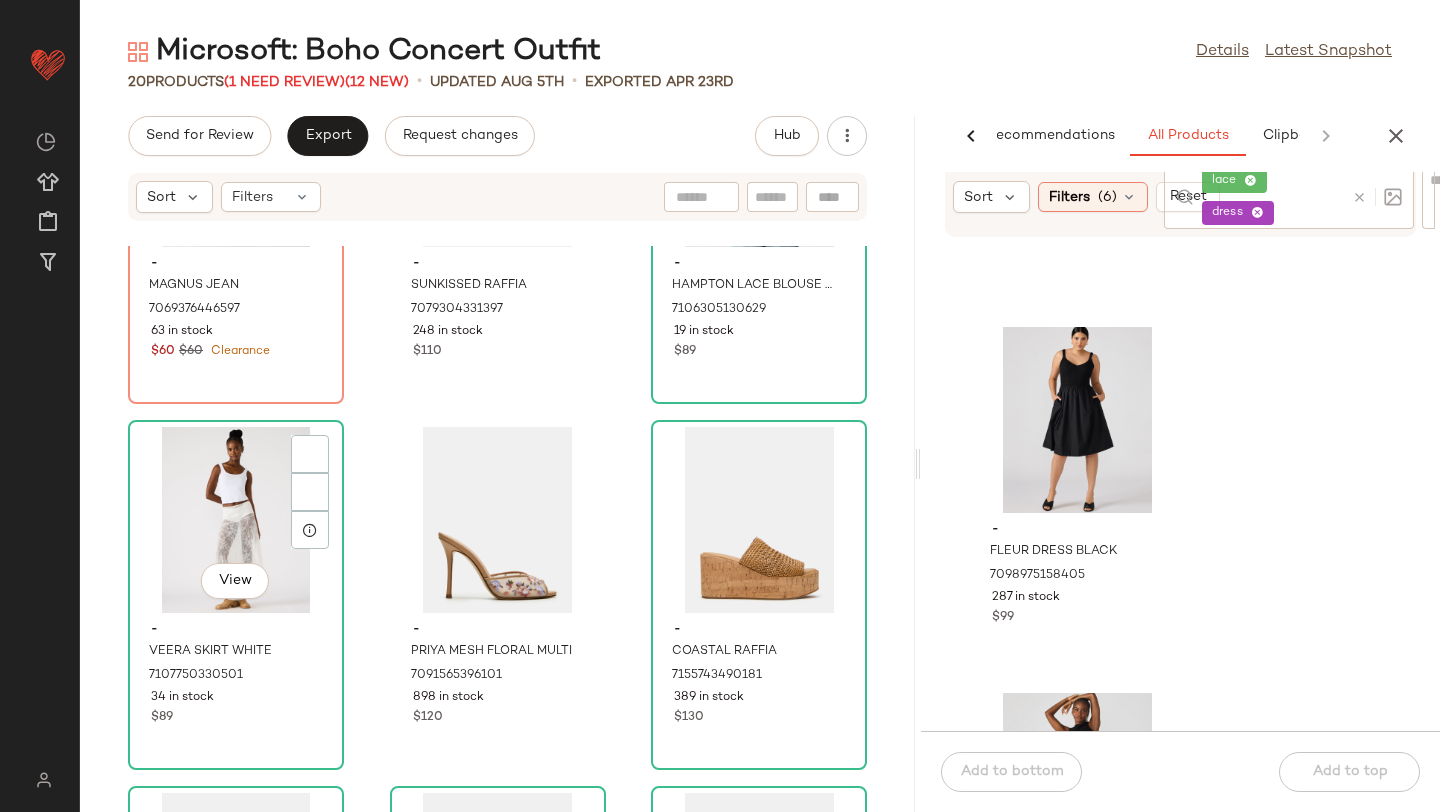 scroll, scrollTop: 6534, scrollLeft: 0, axis: vertical 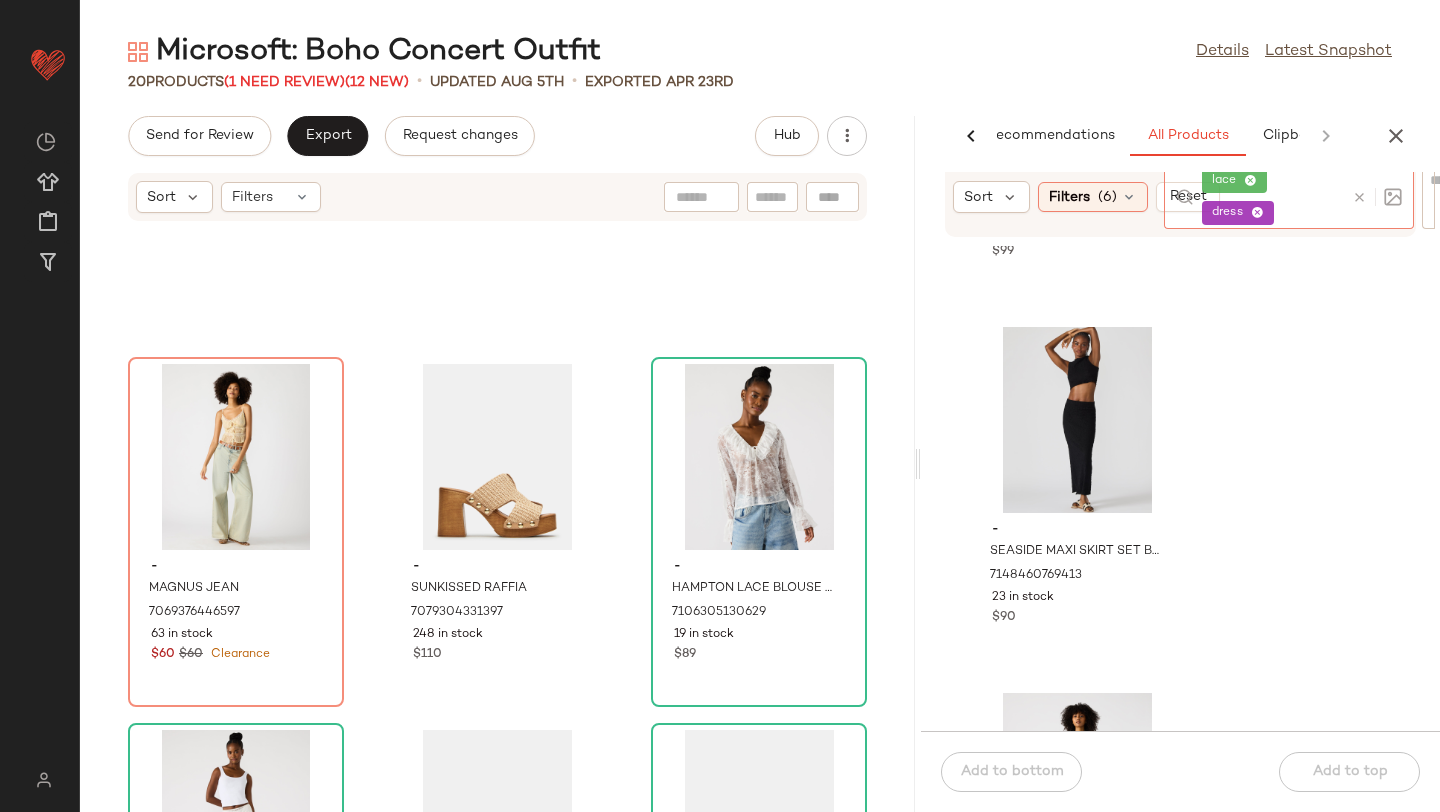 click at bounding box center (1359, 197) 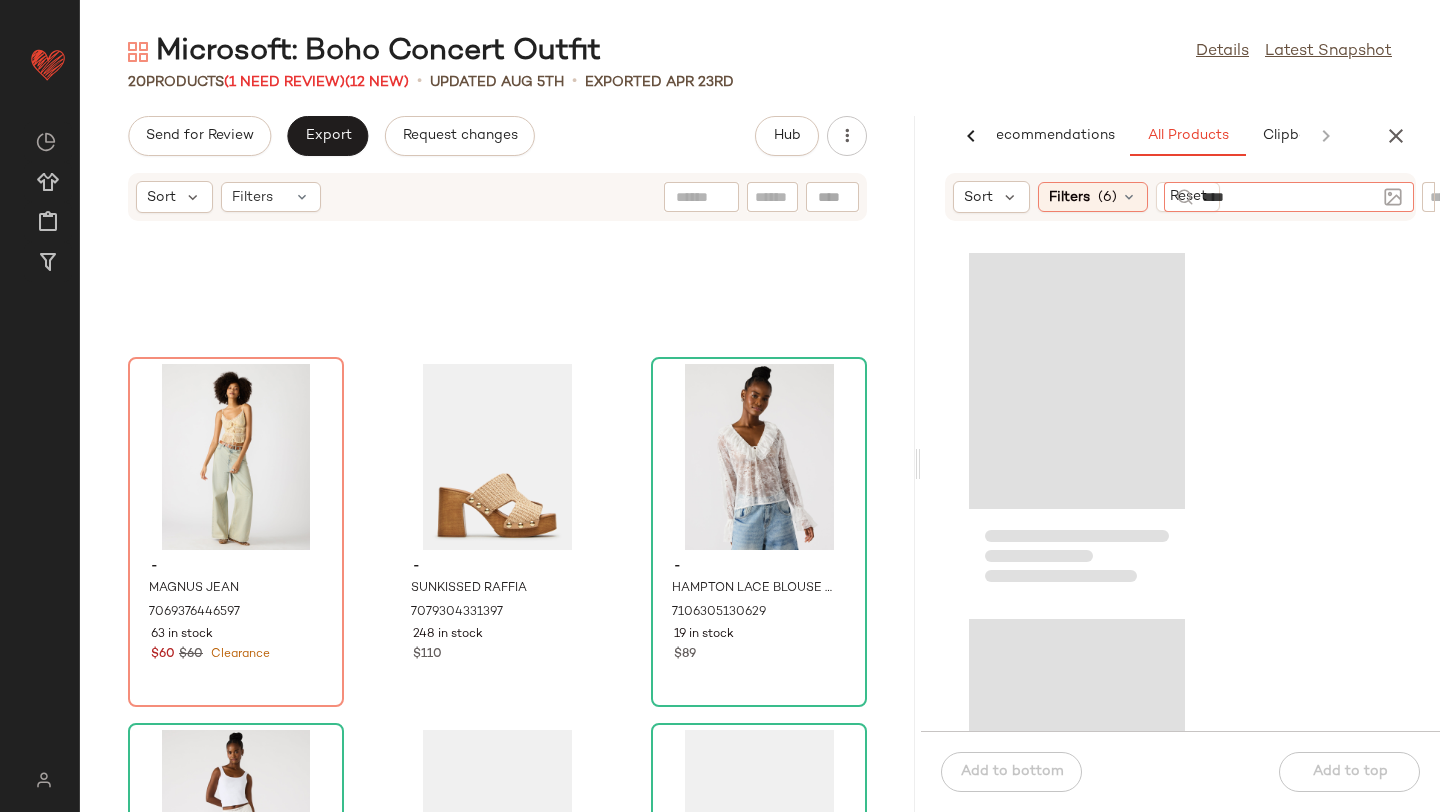type on "*****" 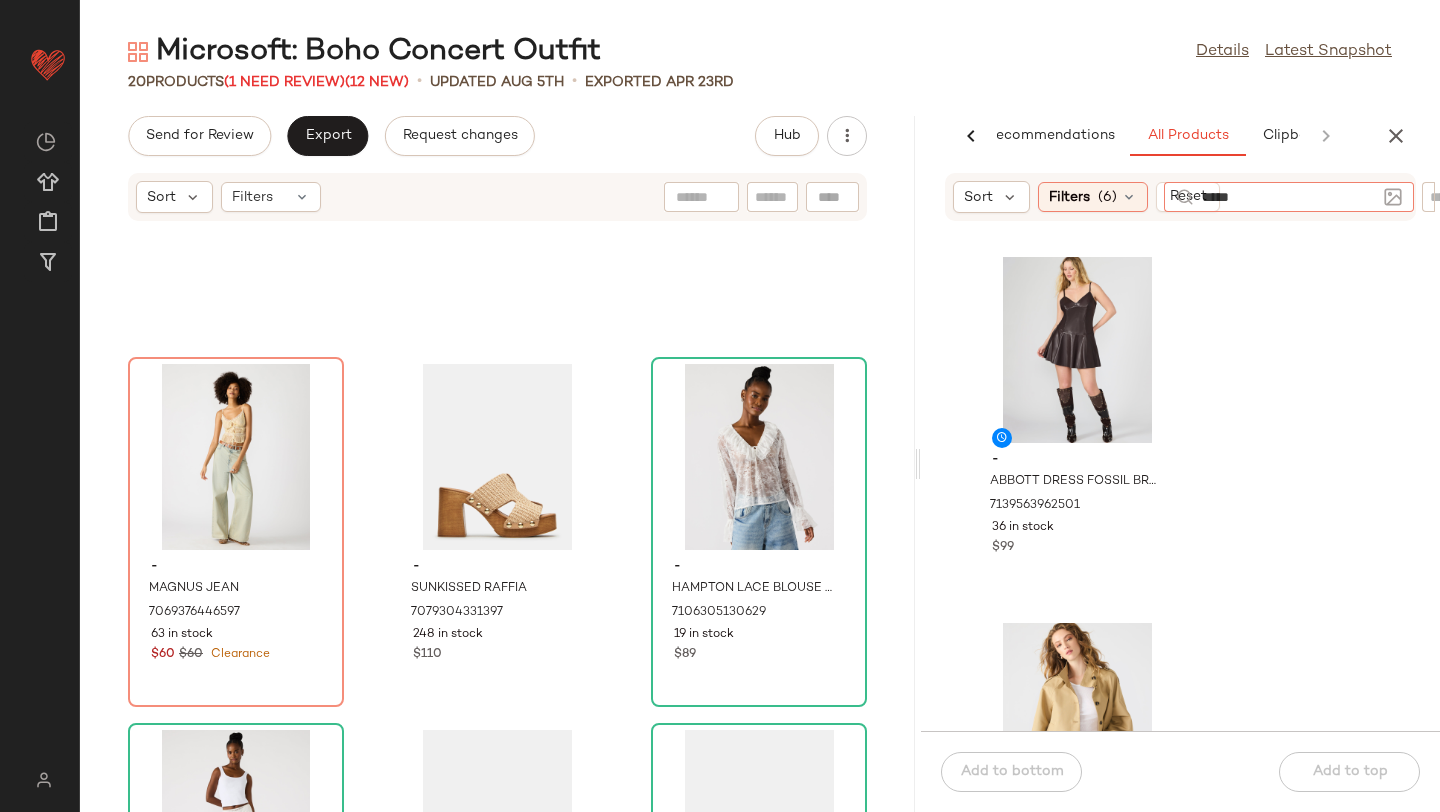 type 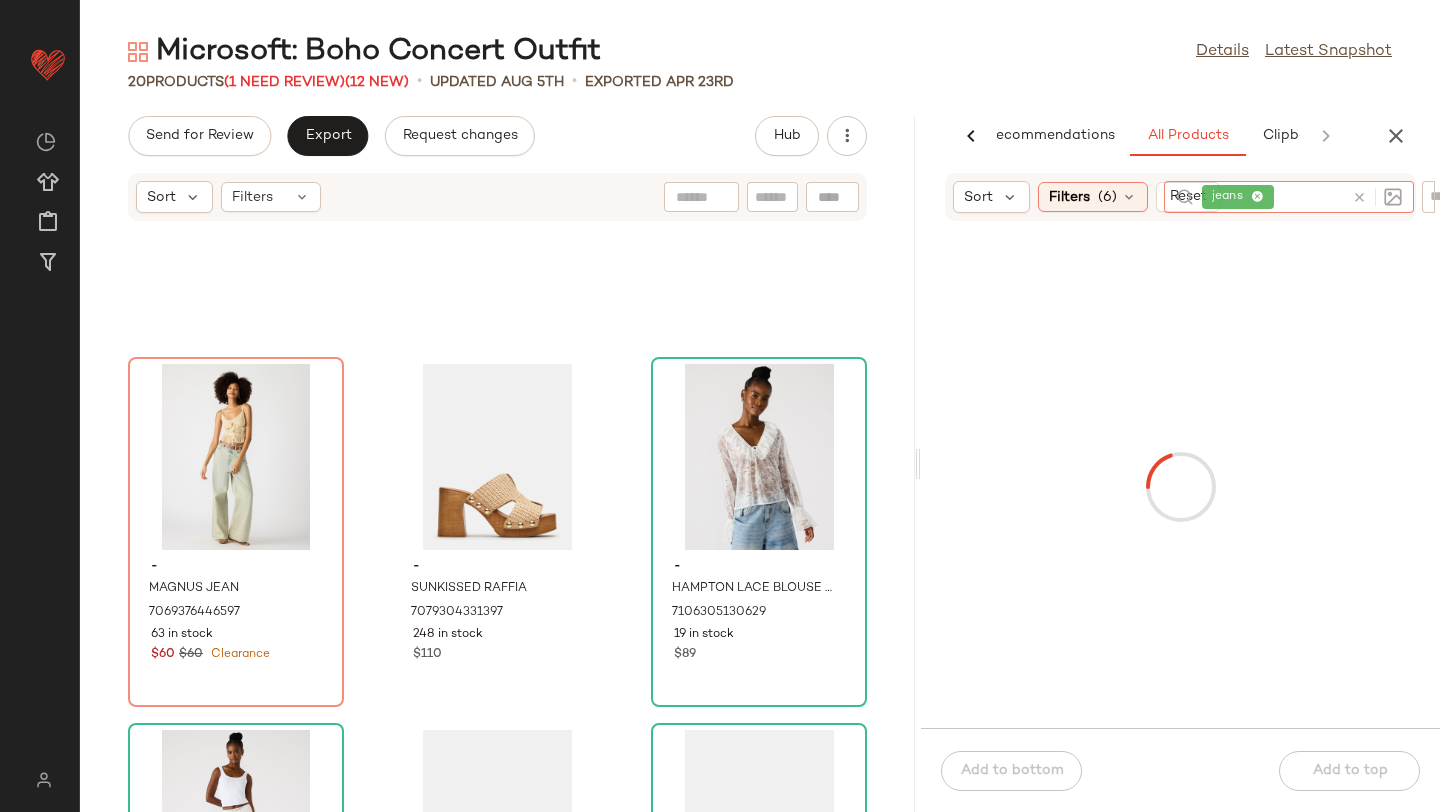 click at bounding box center (1180, 487) 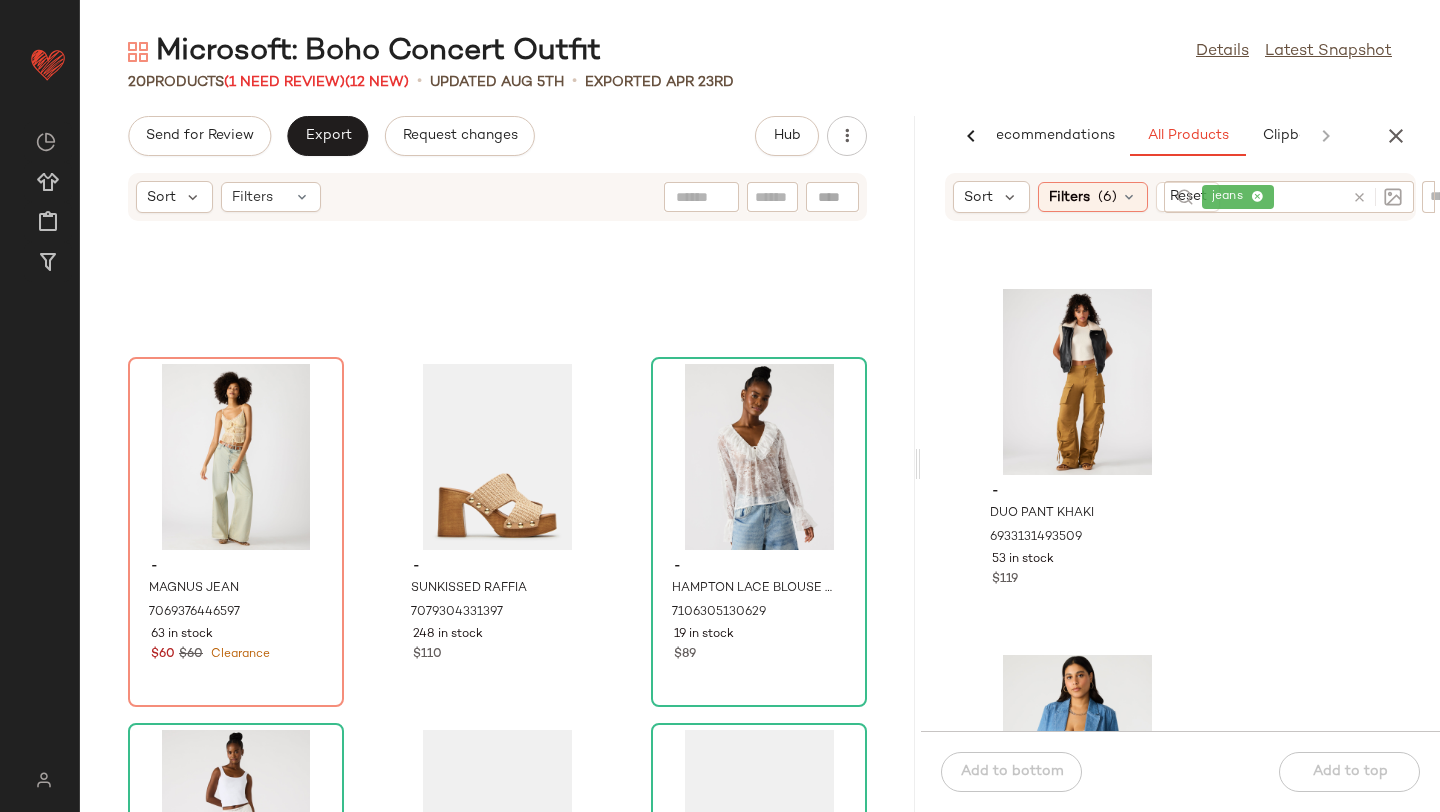 scroll, scrollTop: 14627, scrollLeft: 0, axis: vertical 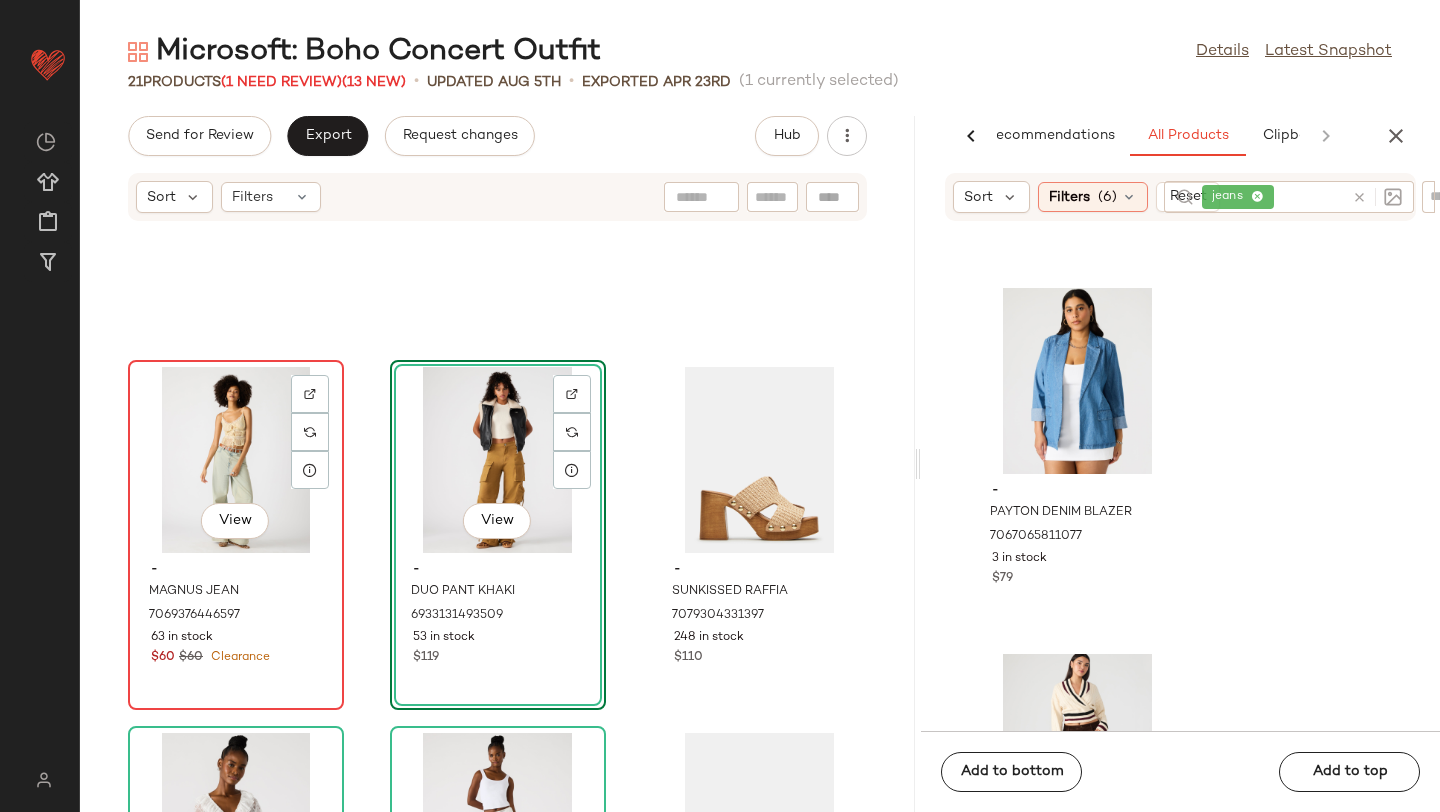 click on "View" 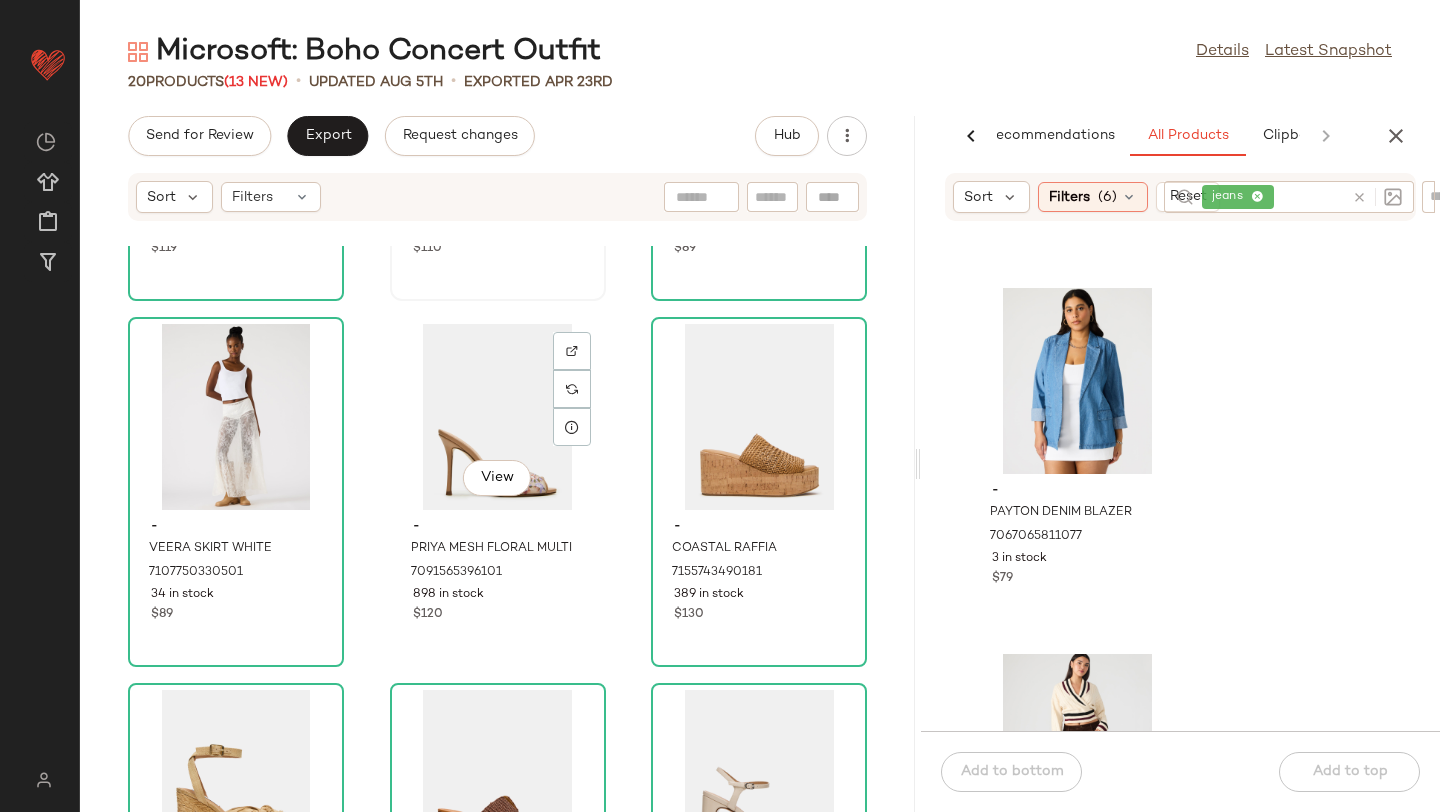 scroll, scrollTop: 0, scrollLeft: 0, axis: both 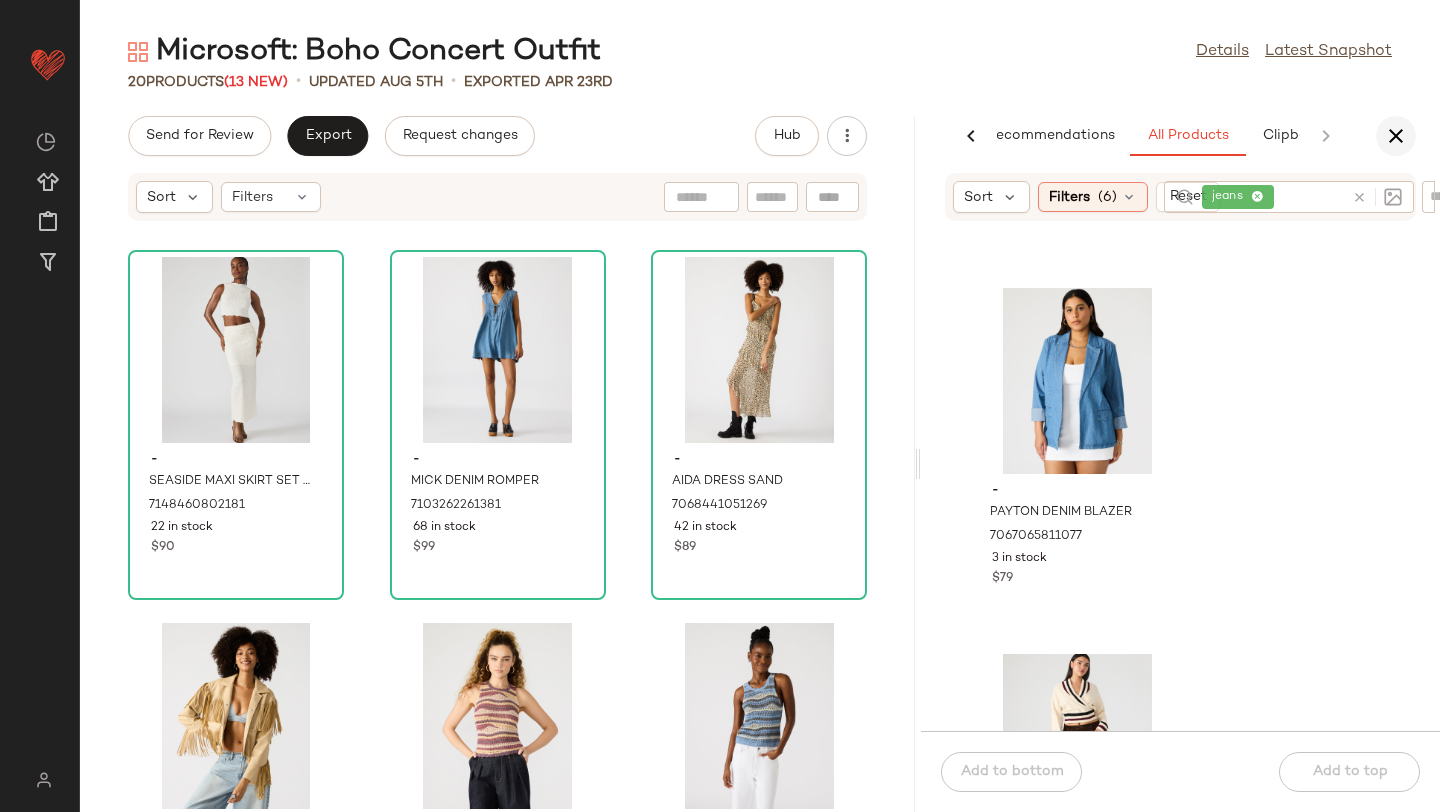click at bounding box center [1396, 136] 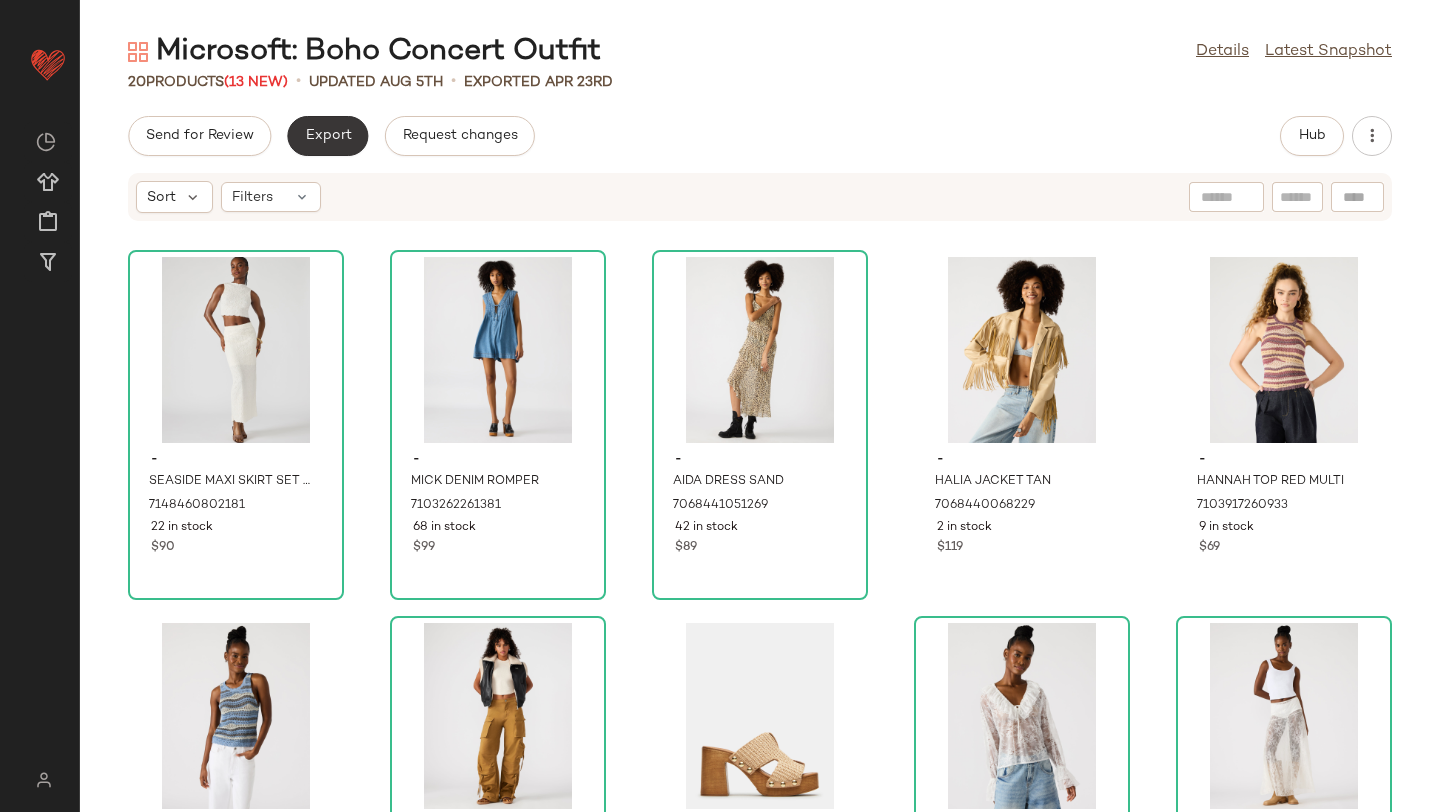 click on "Export" 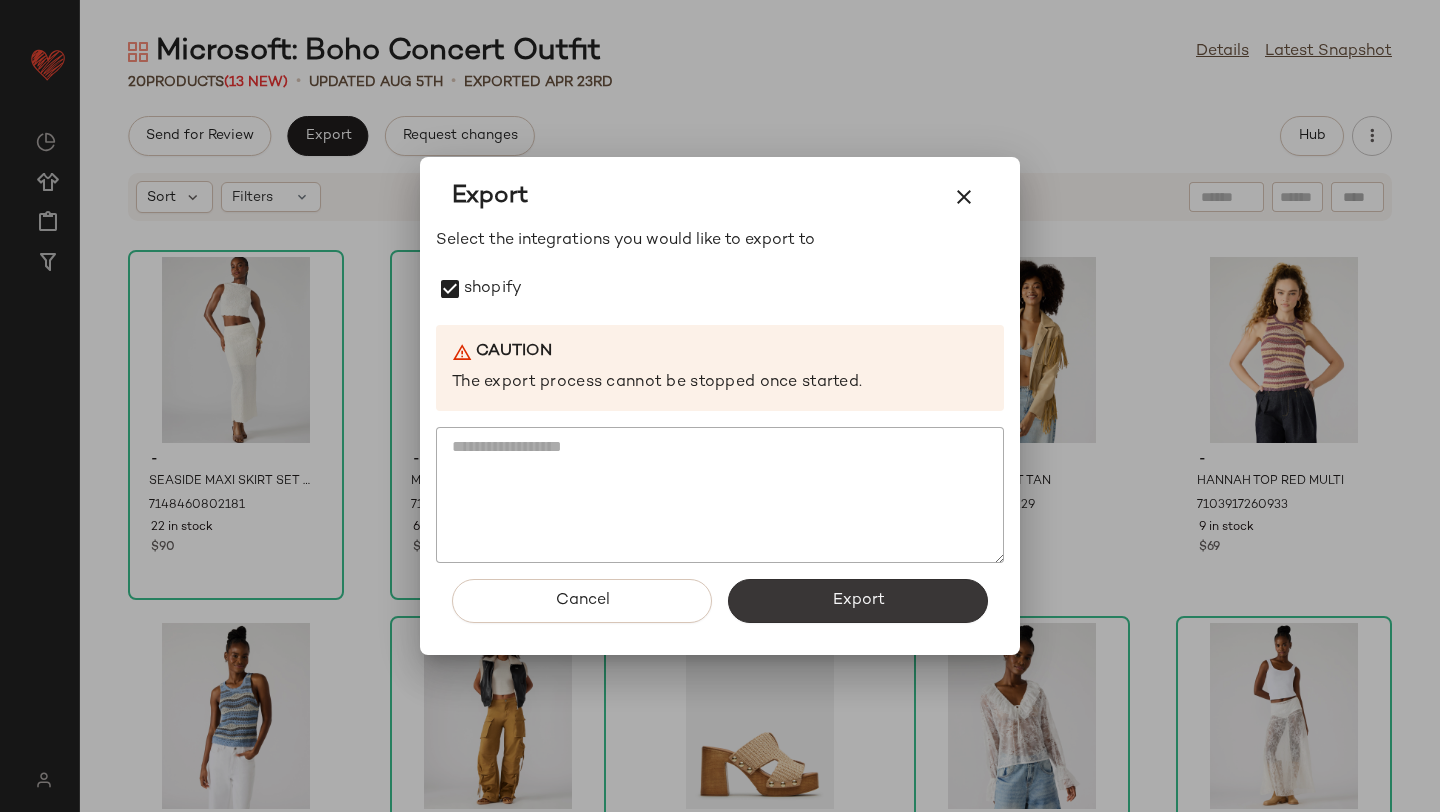 click on "Export" at bounding box center [858, 601] 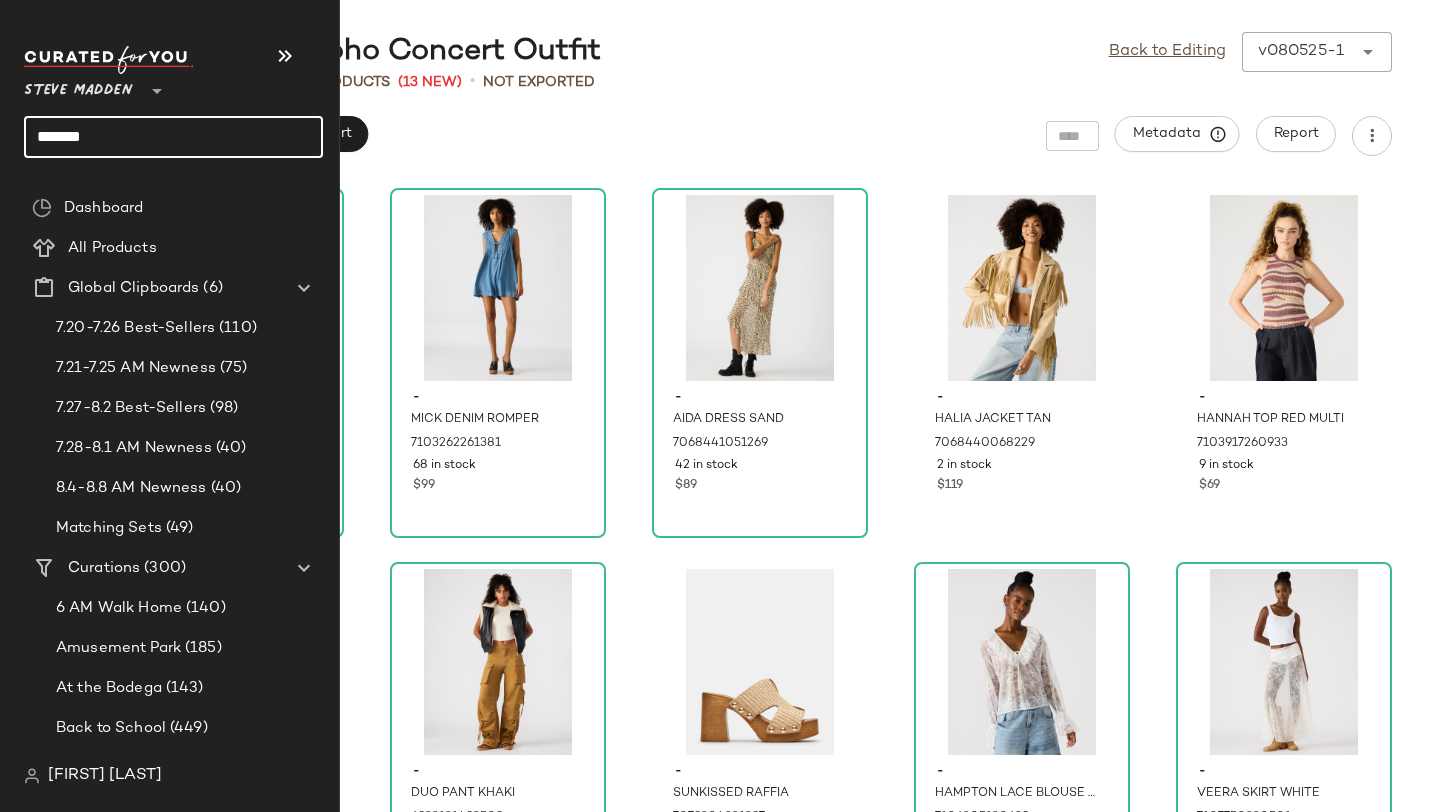 drag, startPoint x: 118, startPoint y: 131, endPoint x: 28, endPoint y: 131, distance: 90 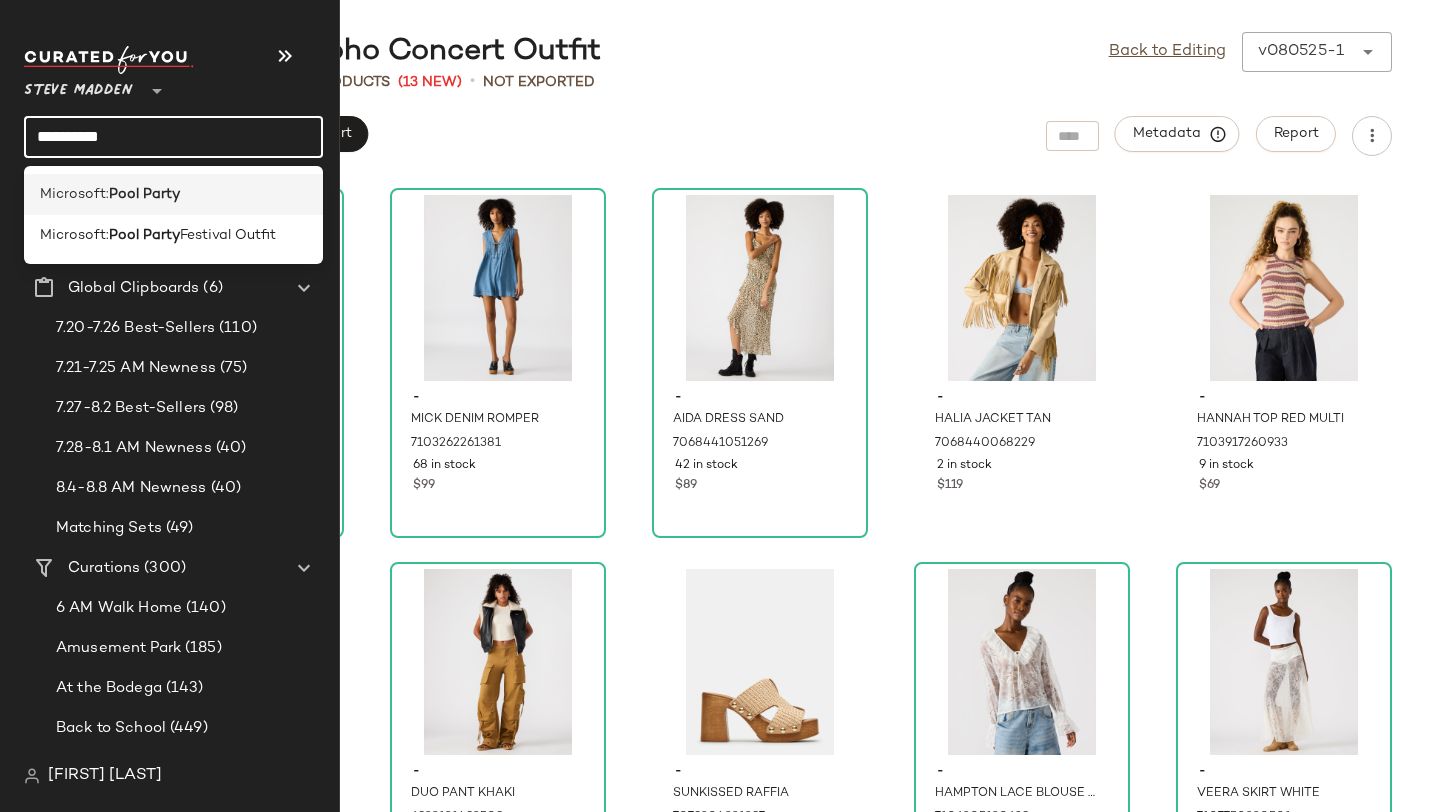 type on "**********" 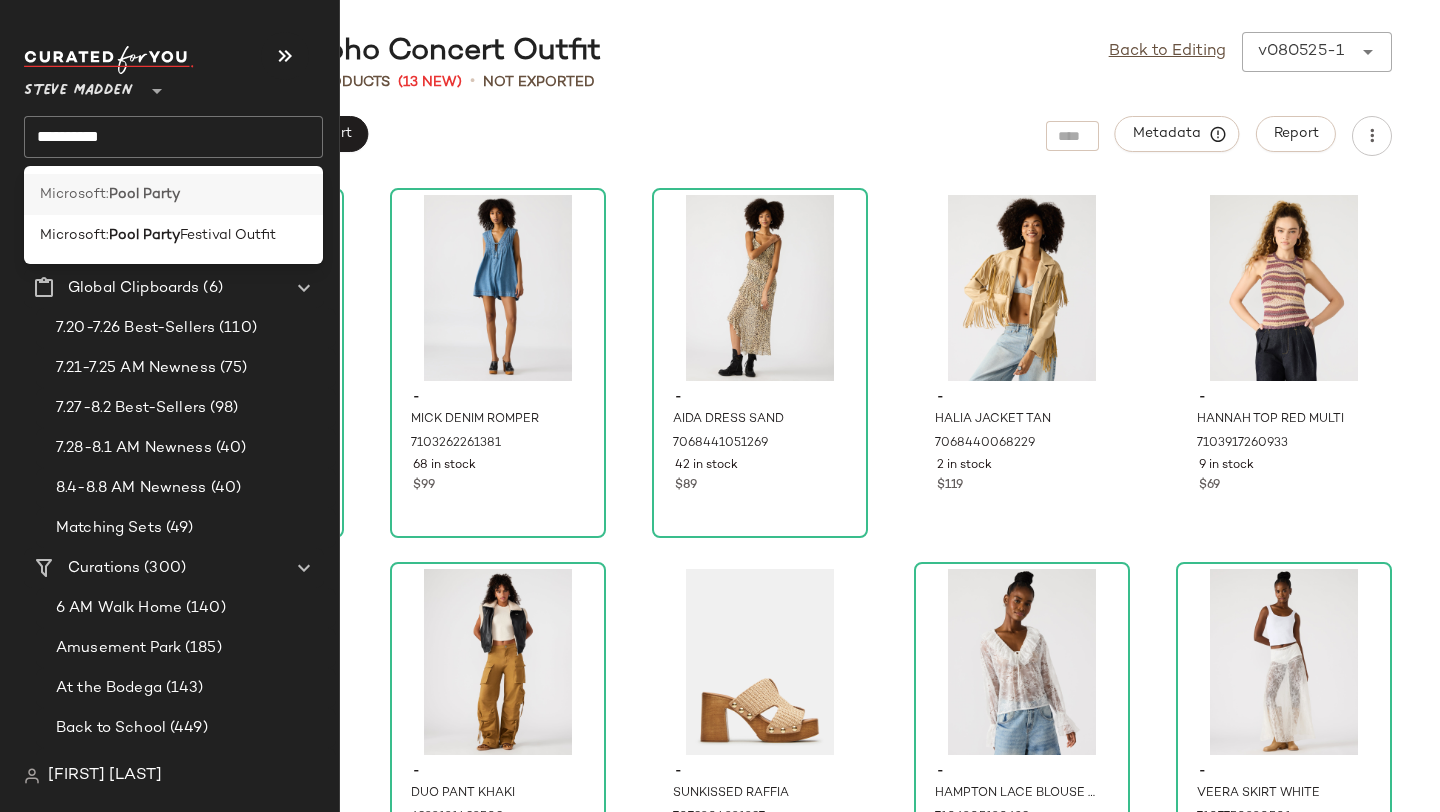 click on "Pool Party" at bounding box center [144, 194] 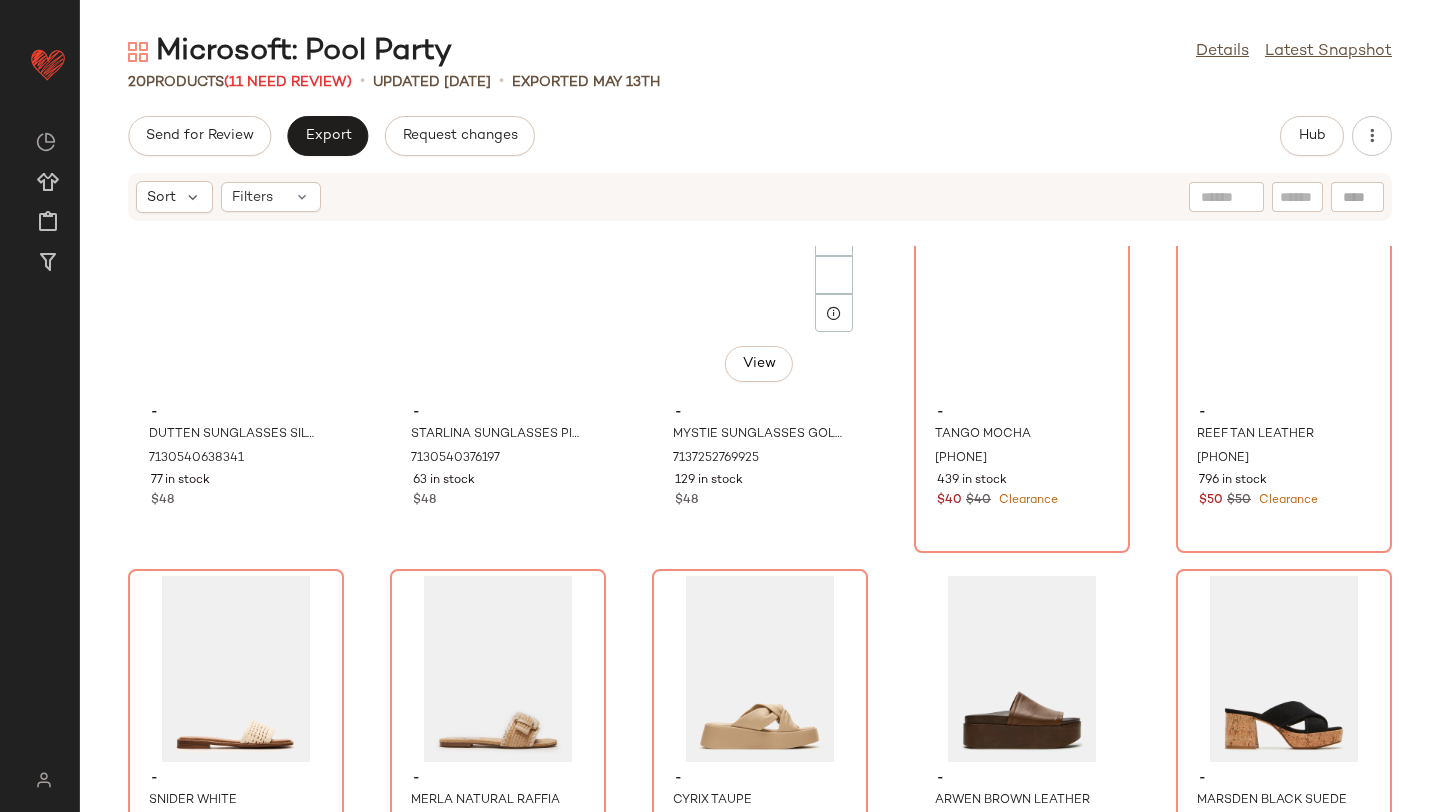 scroll, scrollTop: 0, scrollLeft: 0, axis: both 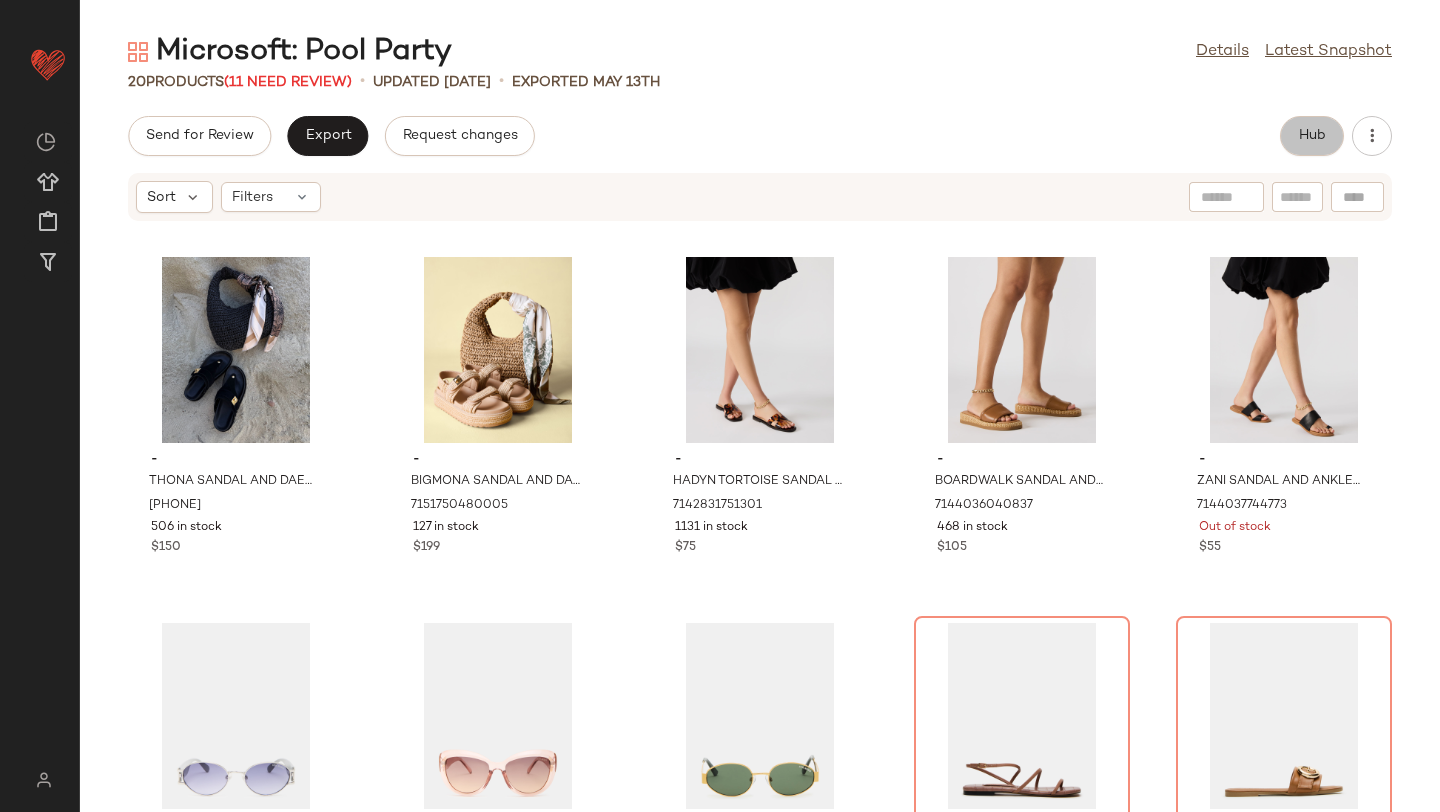 click on "Hub" 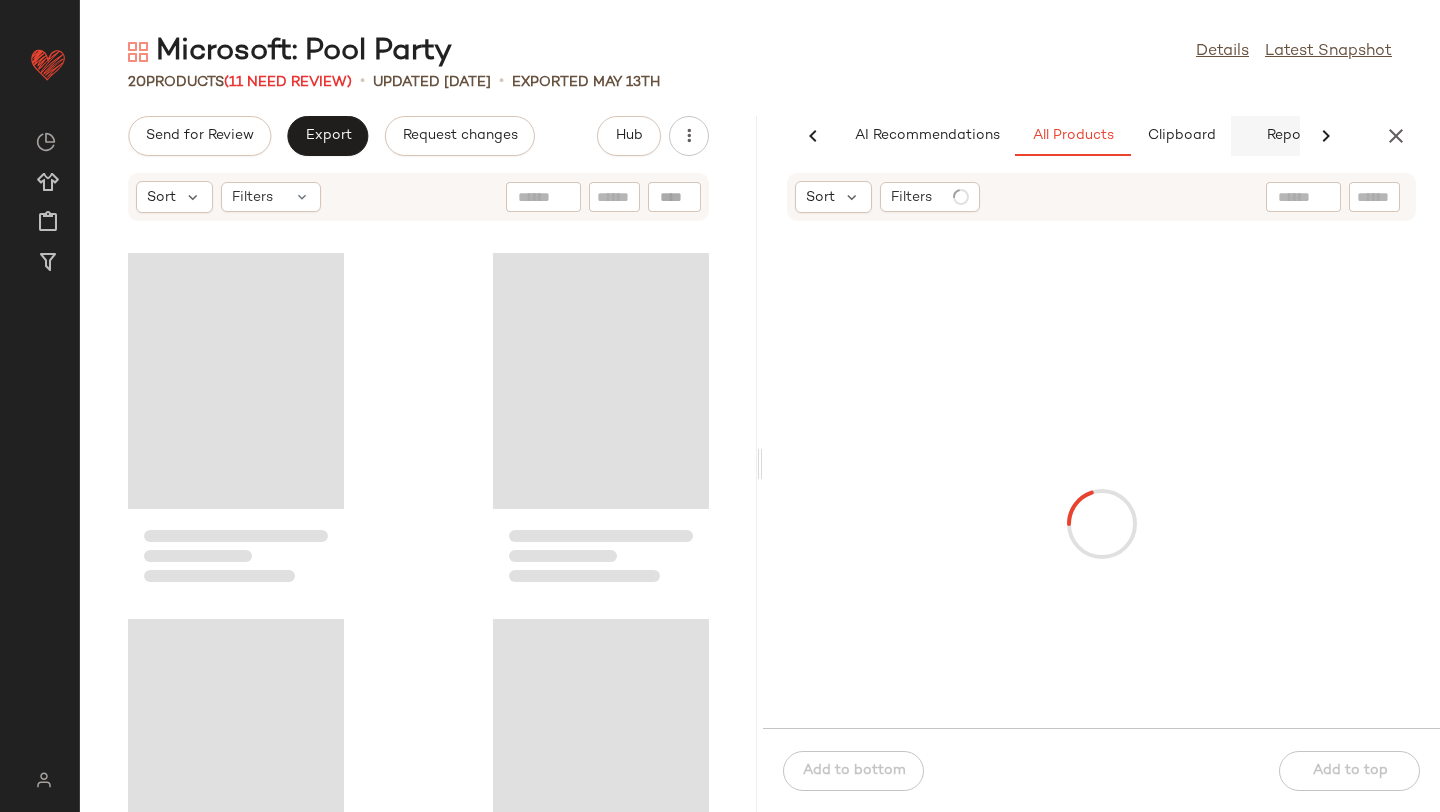 scroll, scrollTop: 0, scrollLeft: 47, axis: horizontal 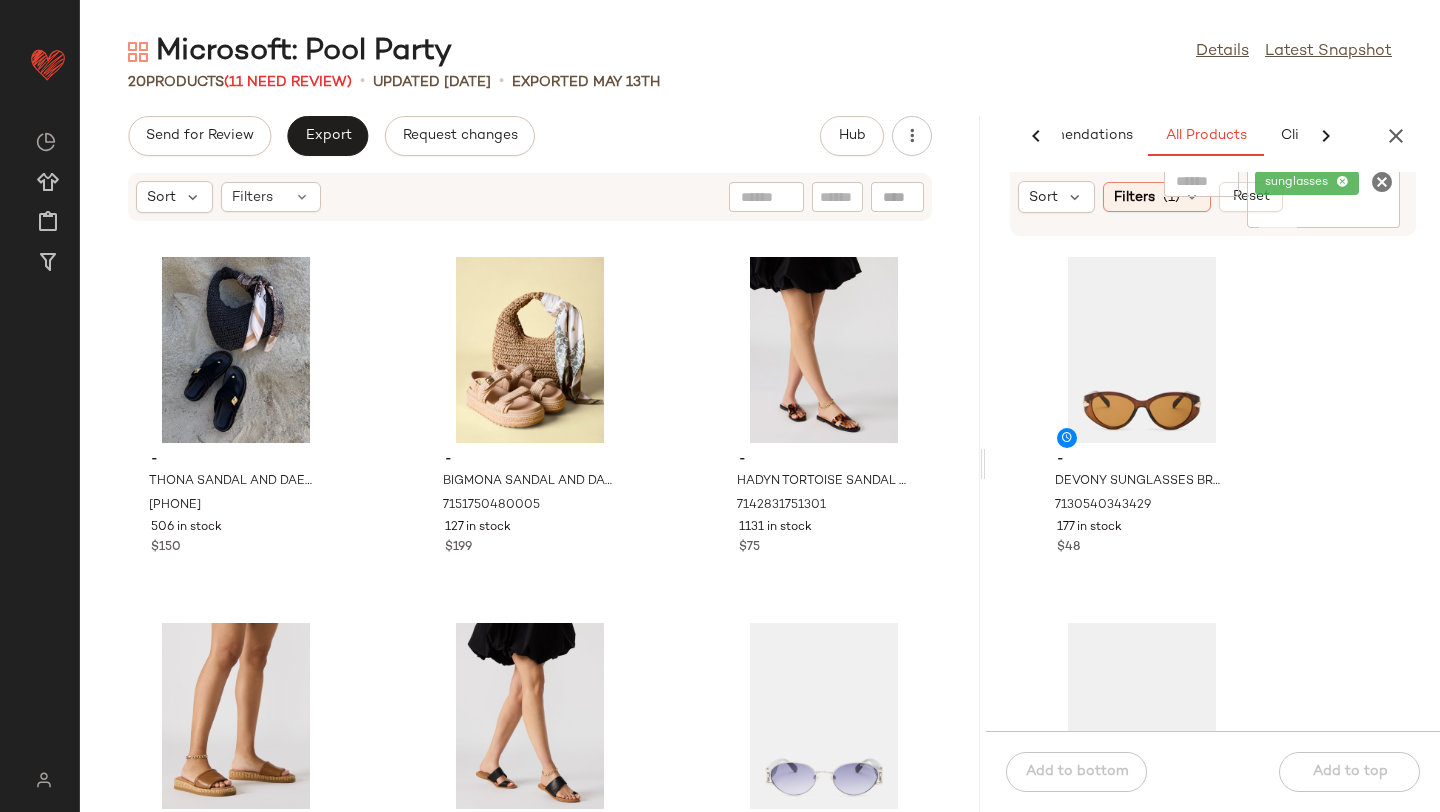 drag, startPoint x: 757, startPoint y: 178, endPoint x: 1114, endPoint y: 156, distance: 357.67722 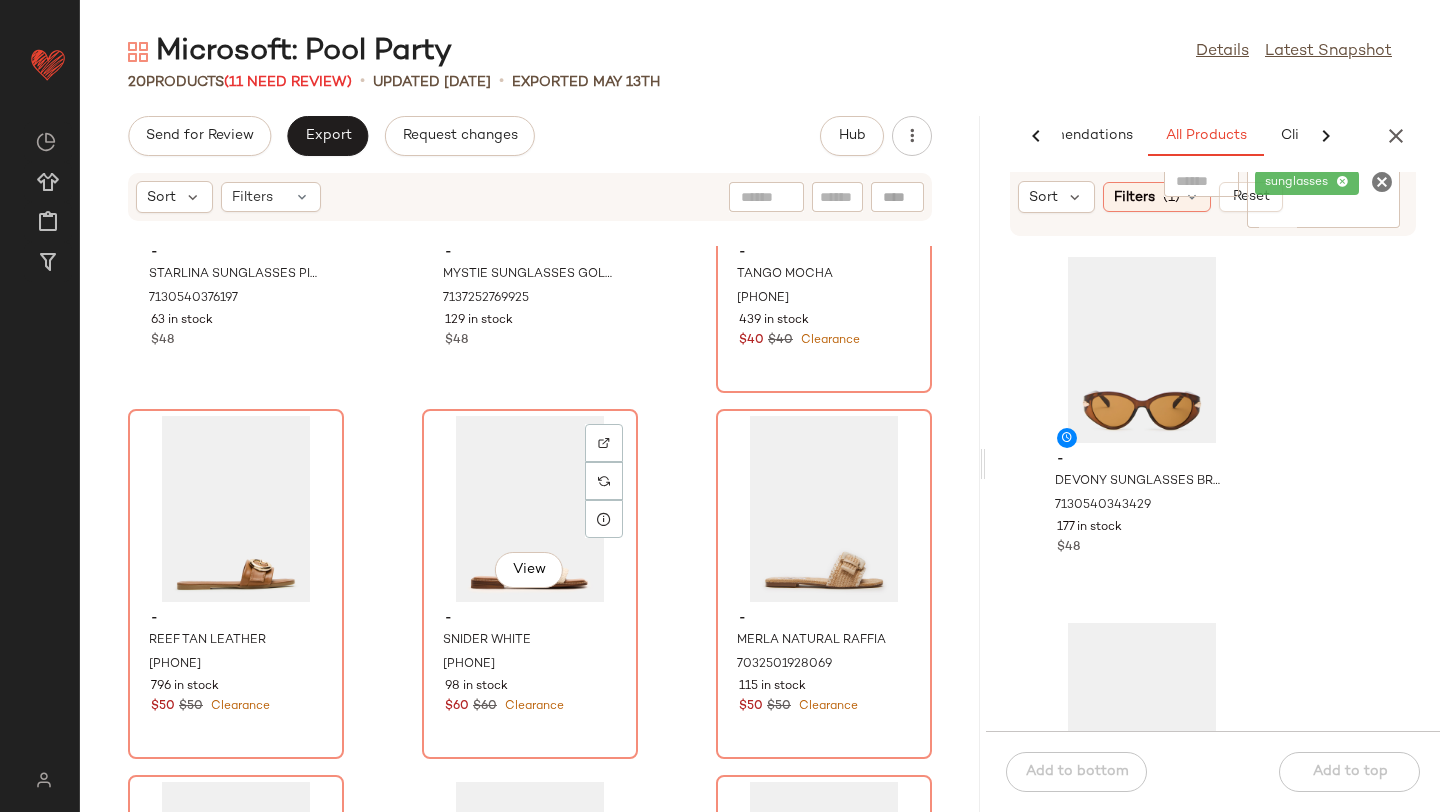 scroll, scrollTop: 1025, scrollLeft: 0, axis: vertical 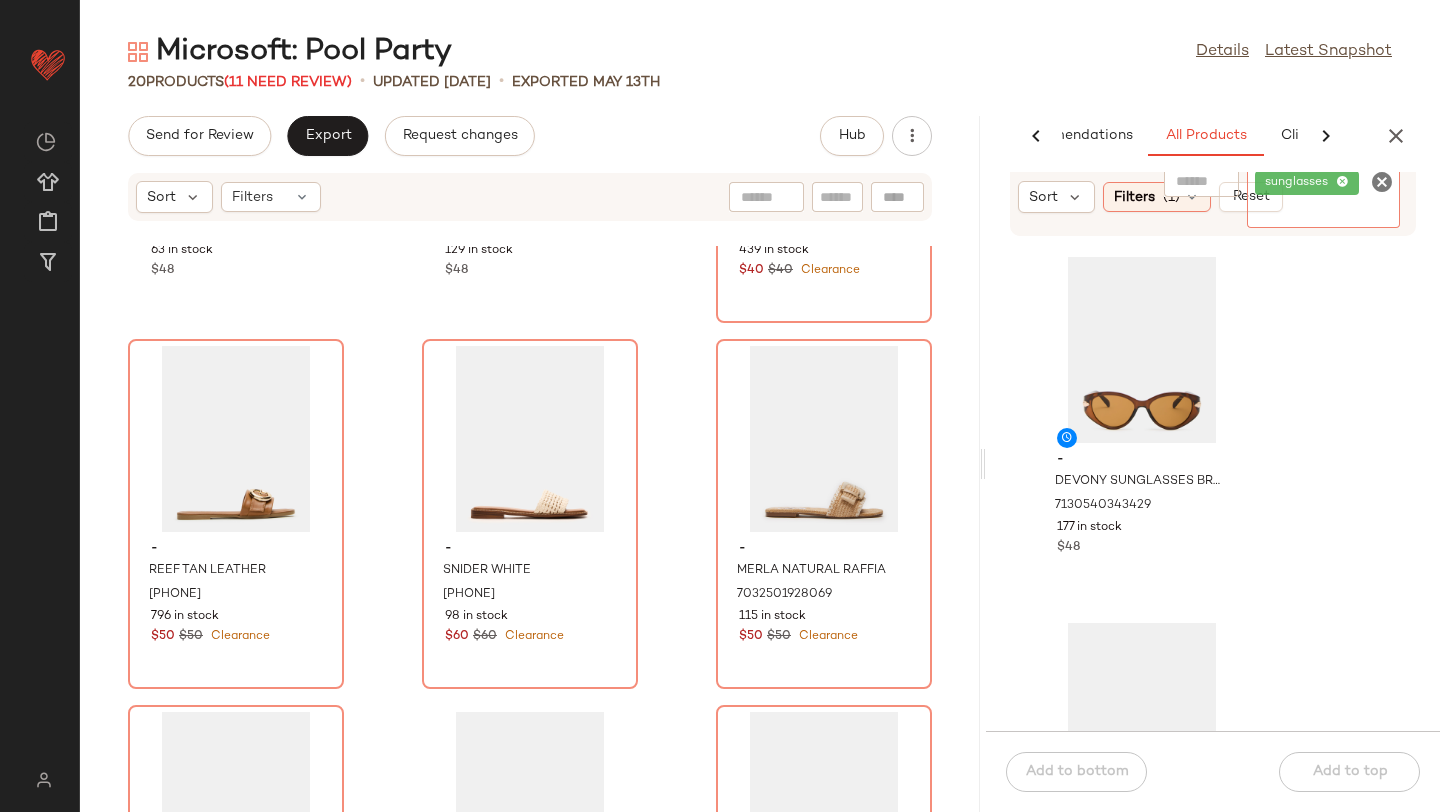 click 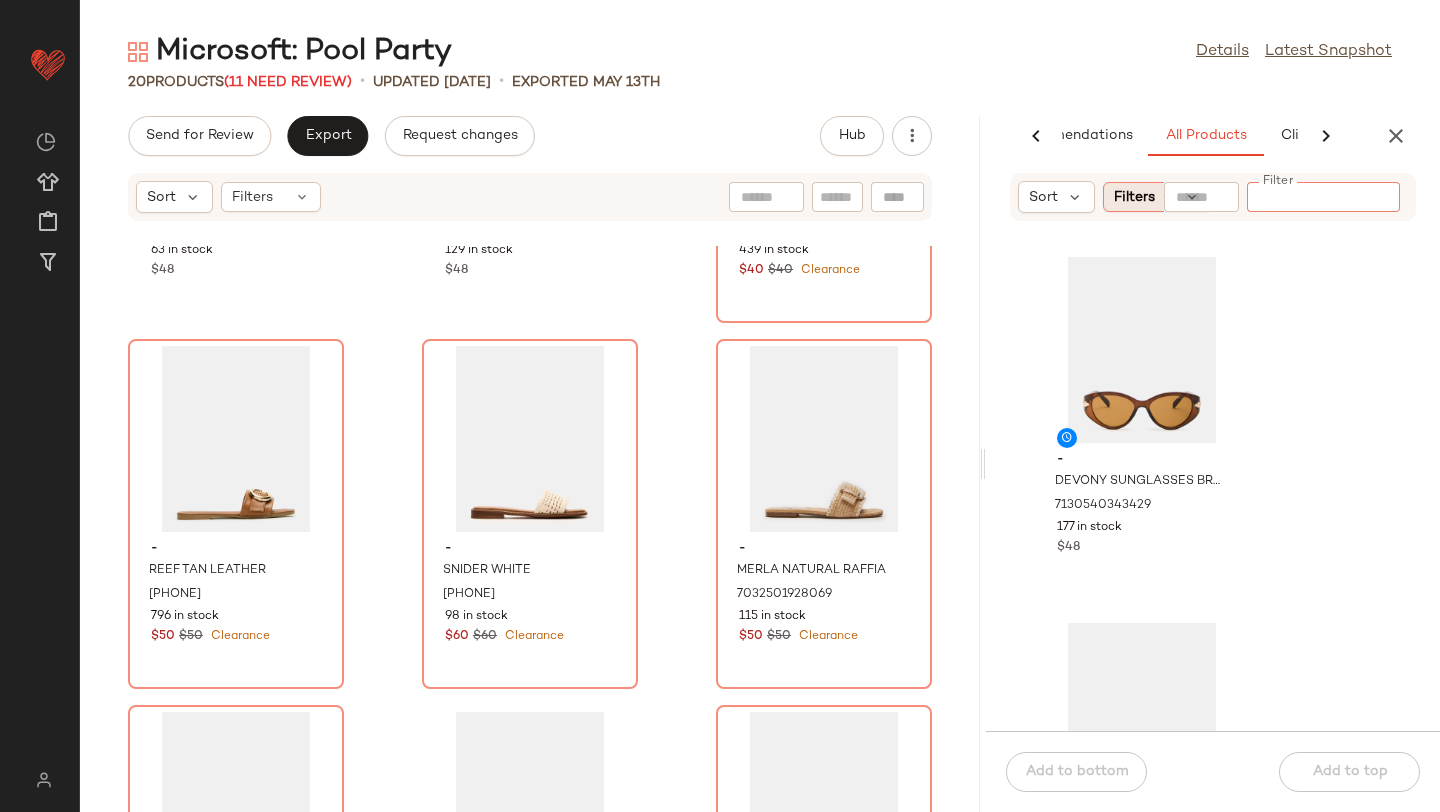 click on "Filters" at bounding box center [1134, 197] 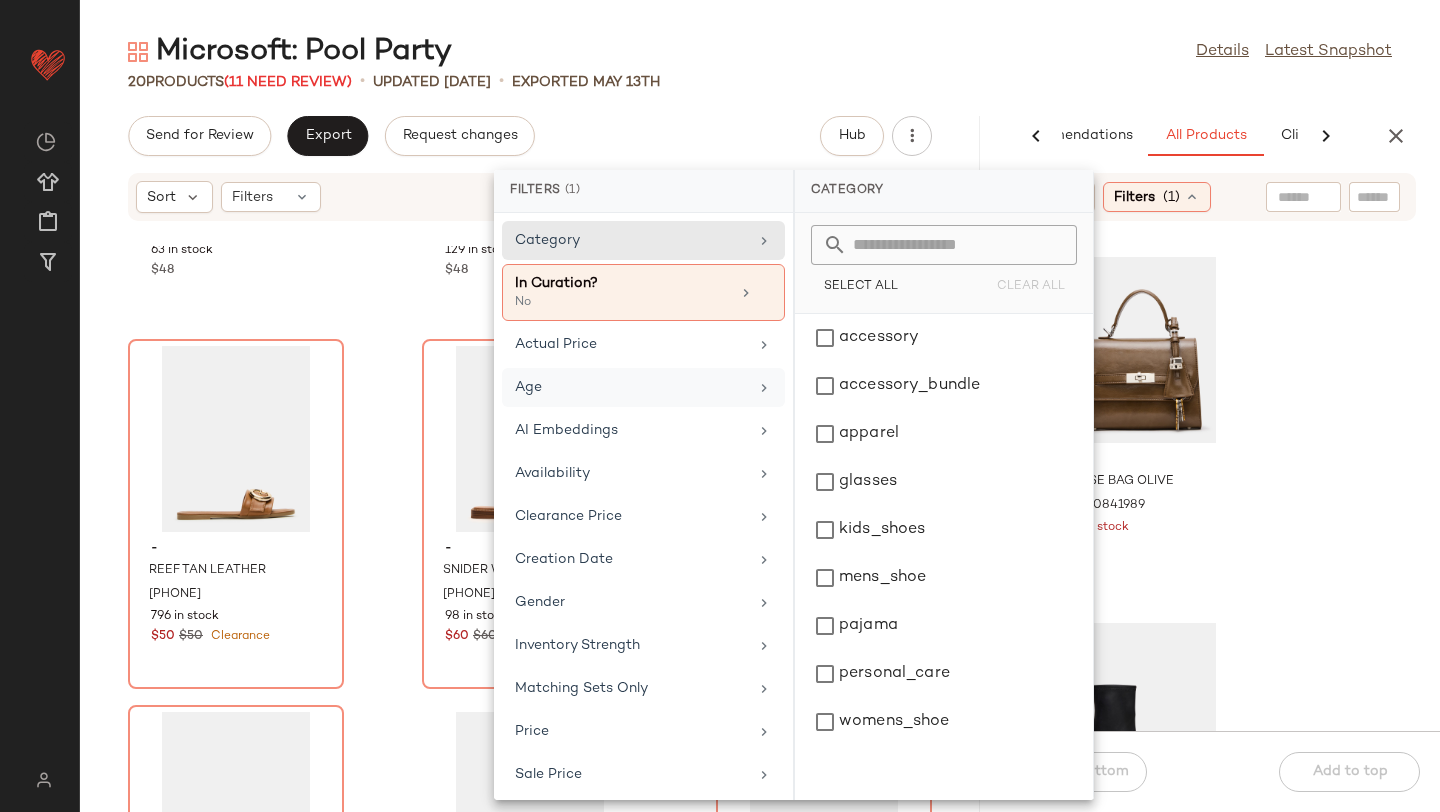 click on "Age" 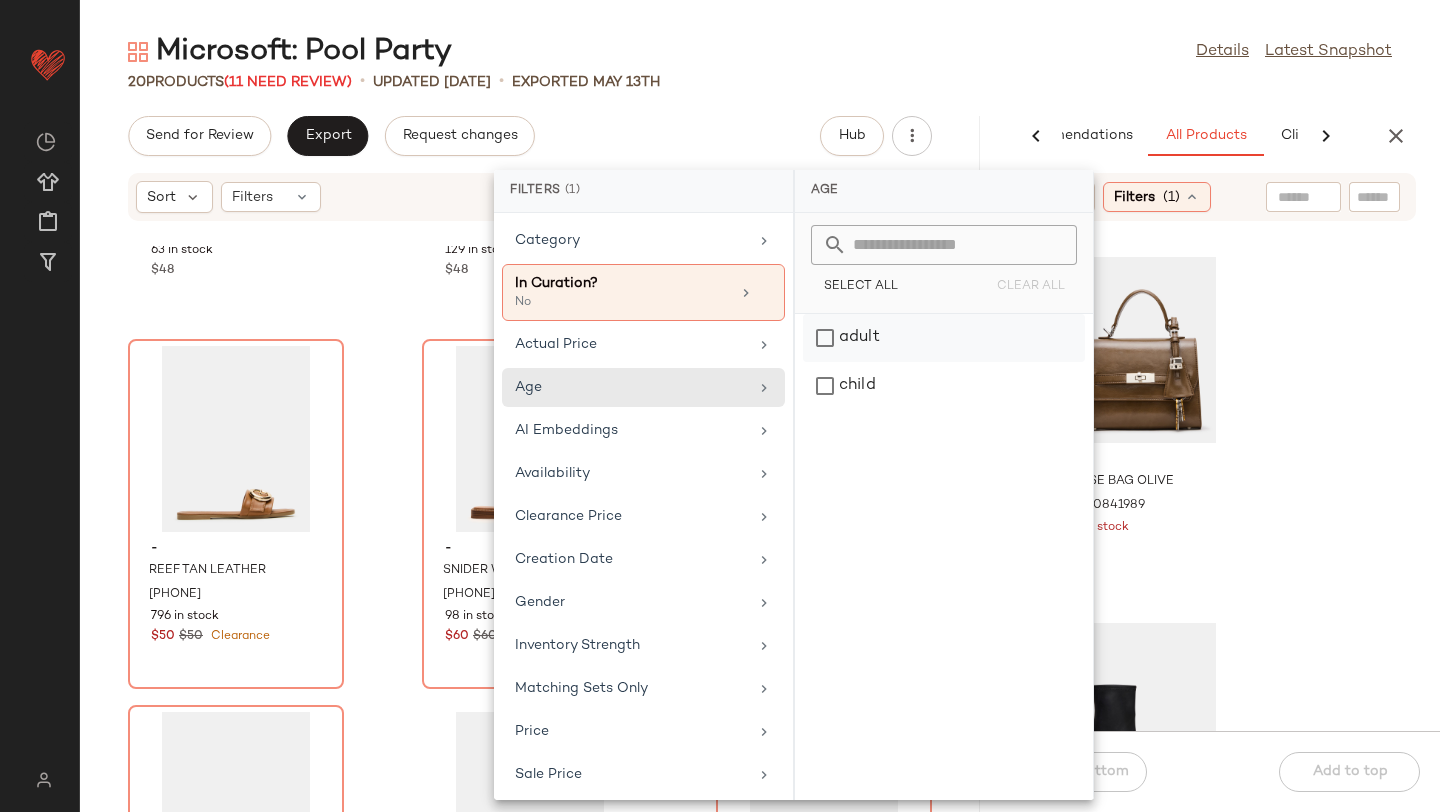 click on "adult" 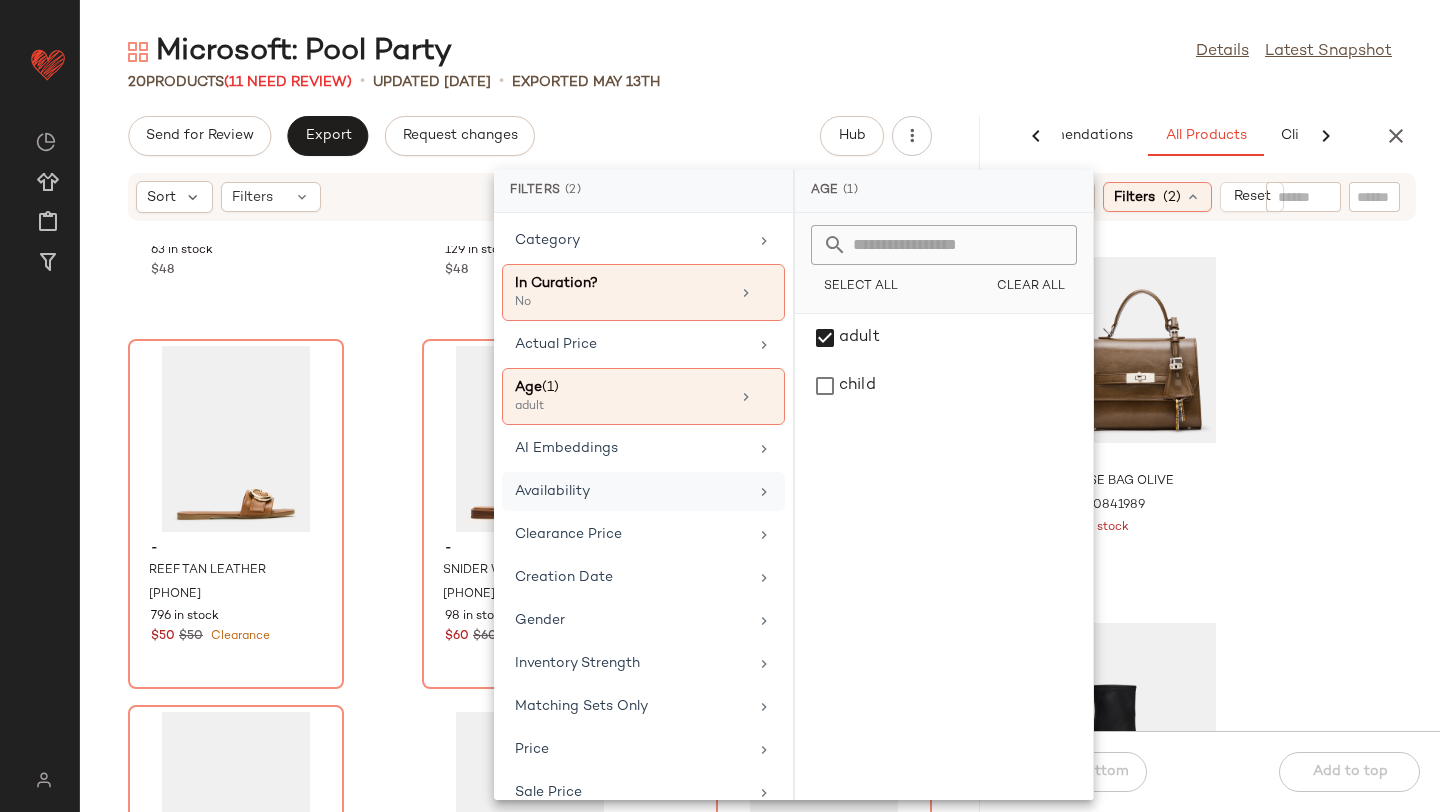 click on "Availability" at bounding box center (631, 491) 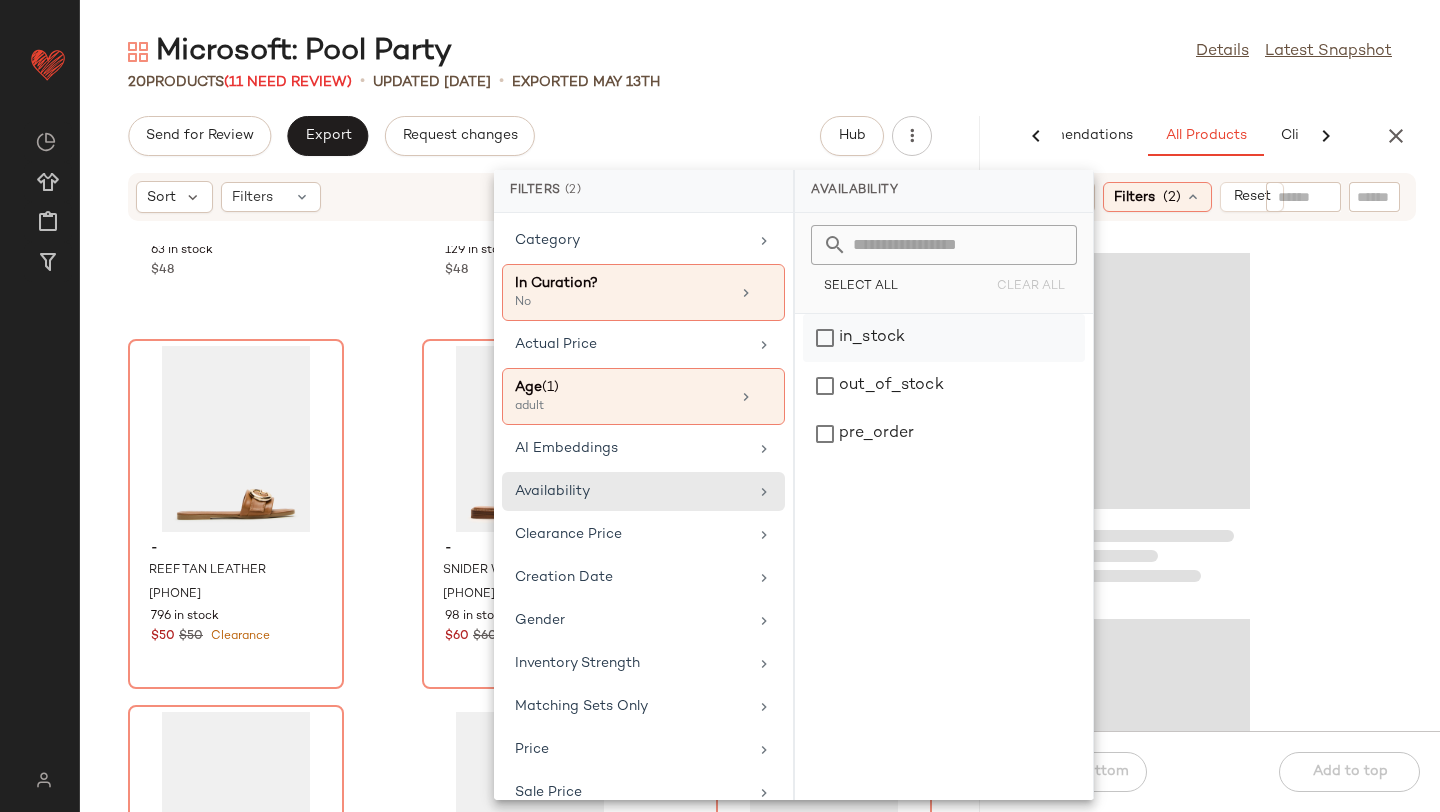 click on "in_stock" 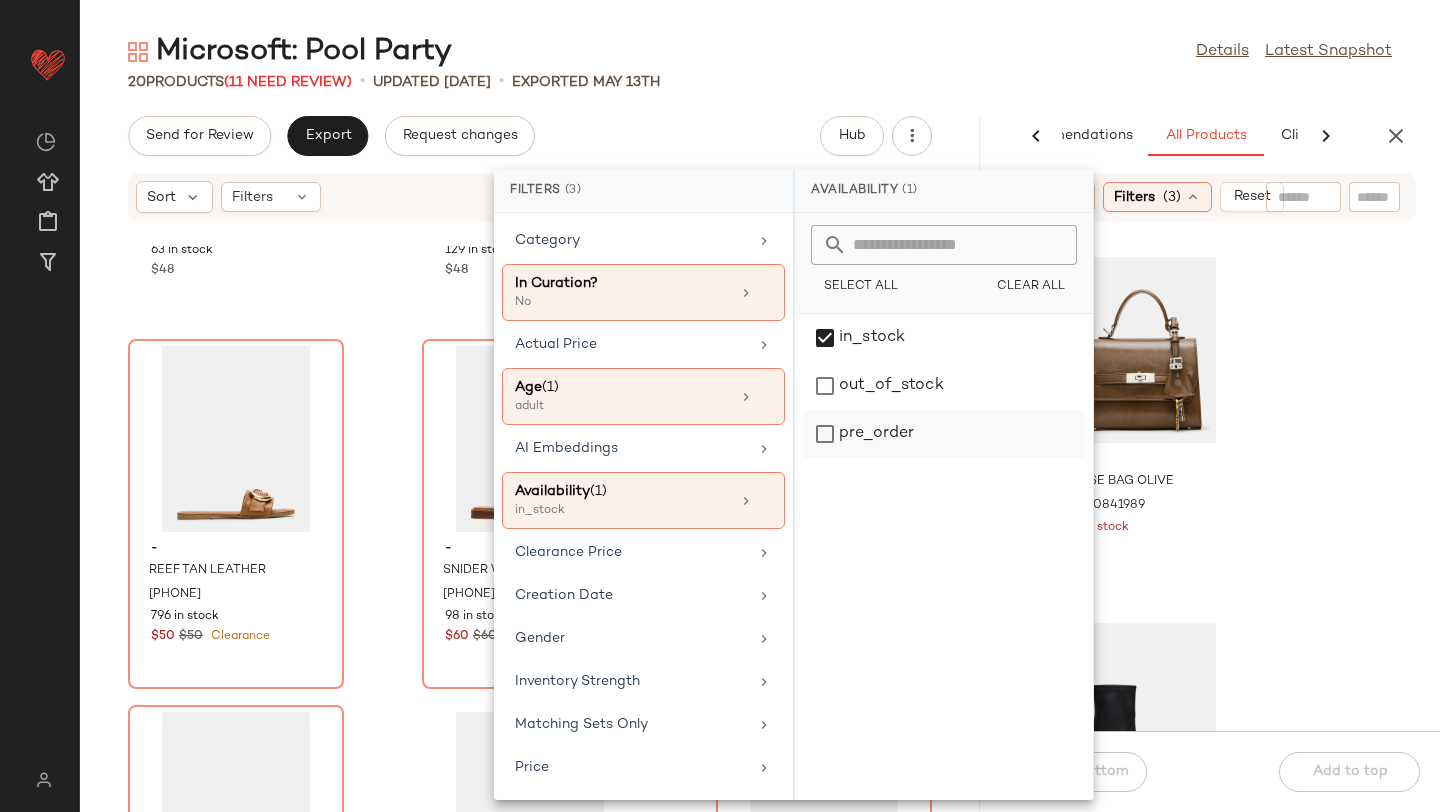 click on "pre_order" 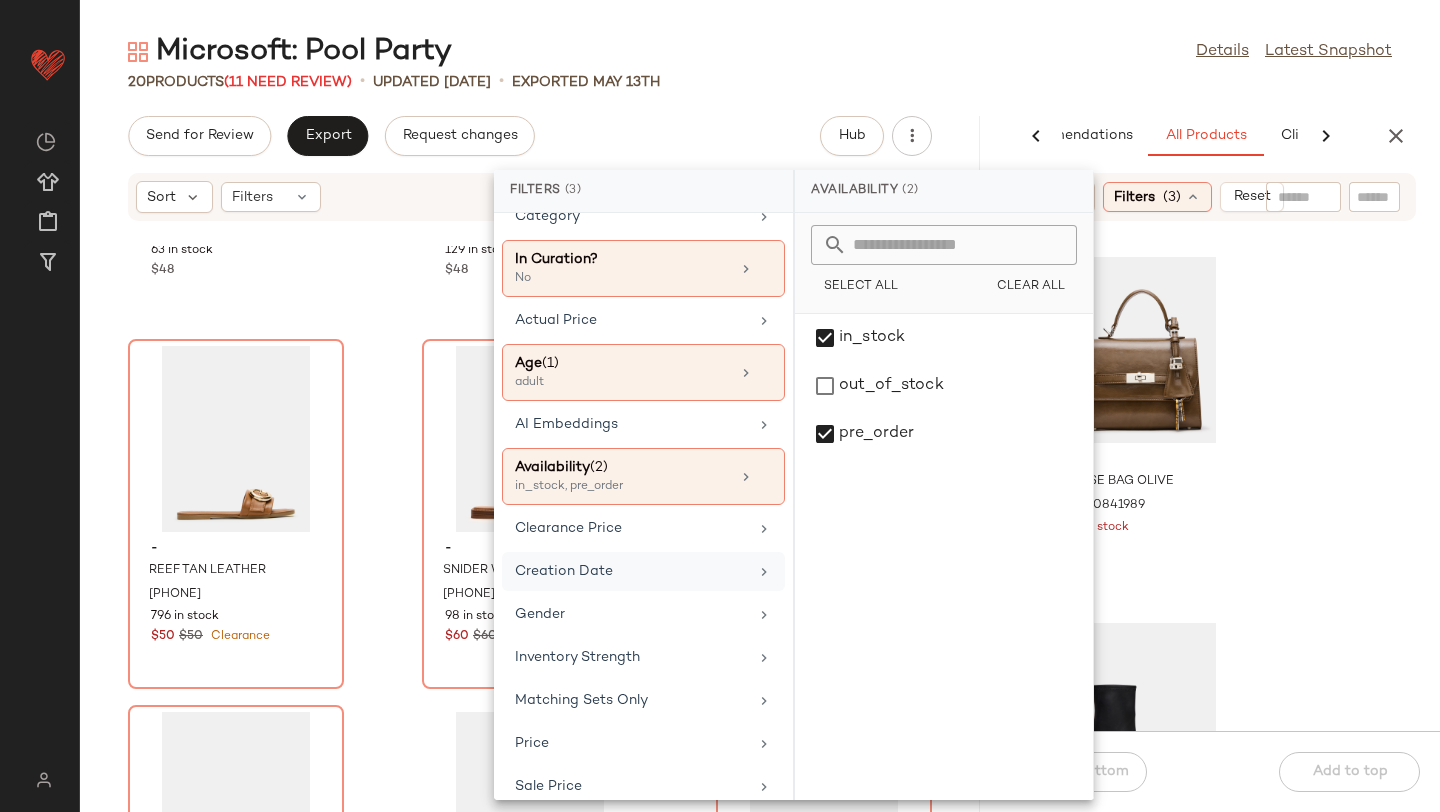 scroll, scrollTop: 30, scrollLeft: 0, axis: vertical 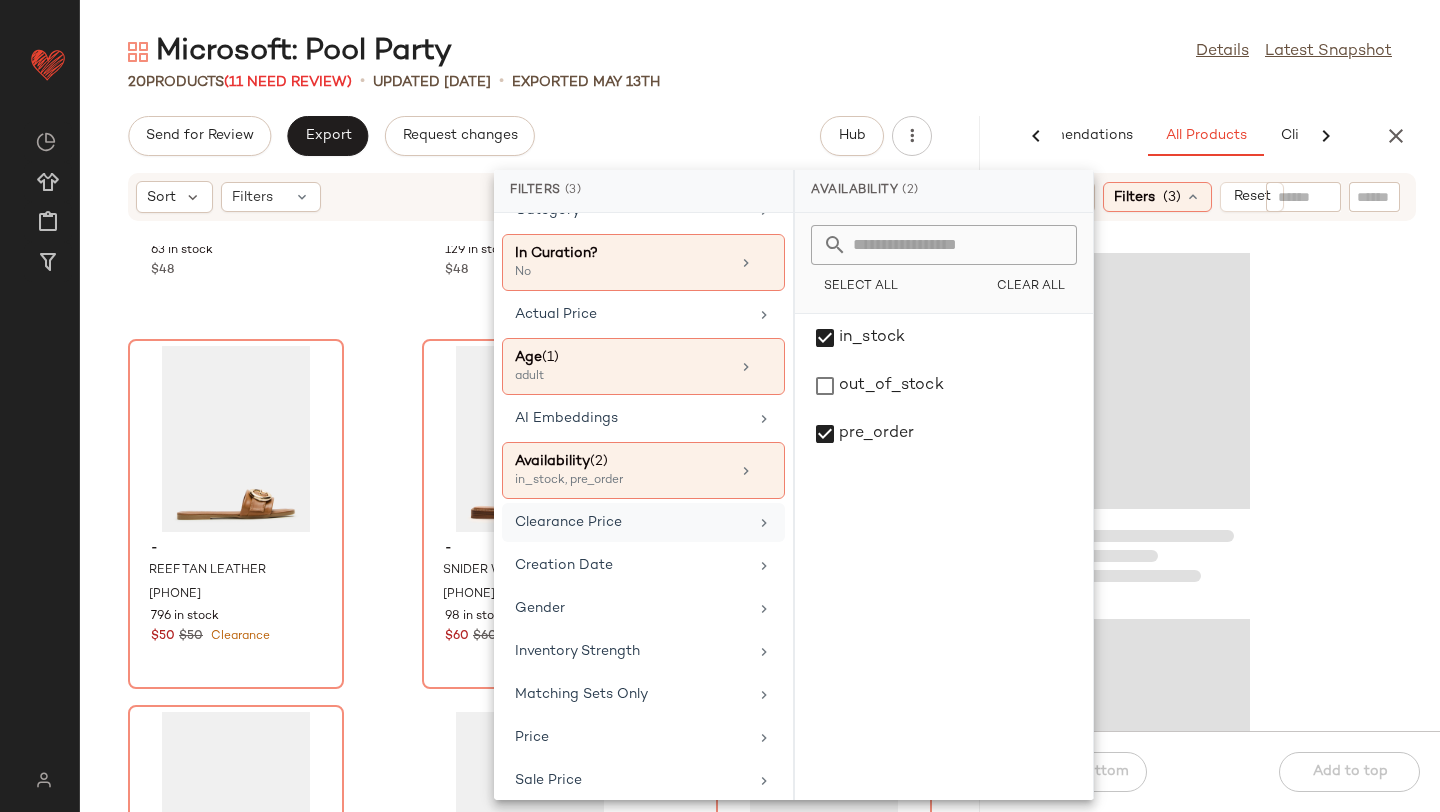 click on "Clearance Price" at bounding box center [631, 522] 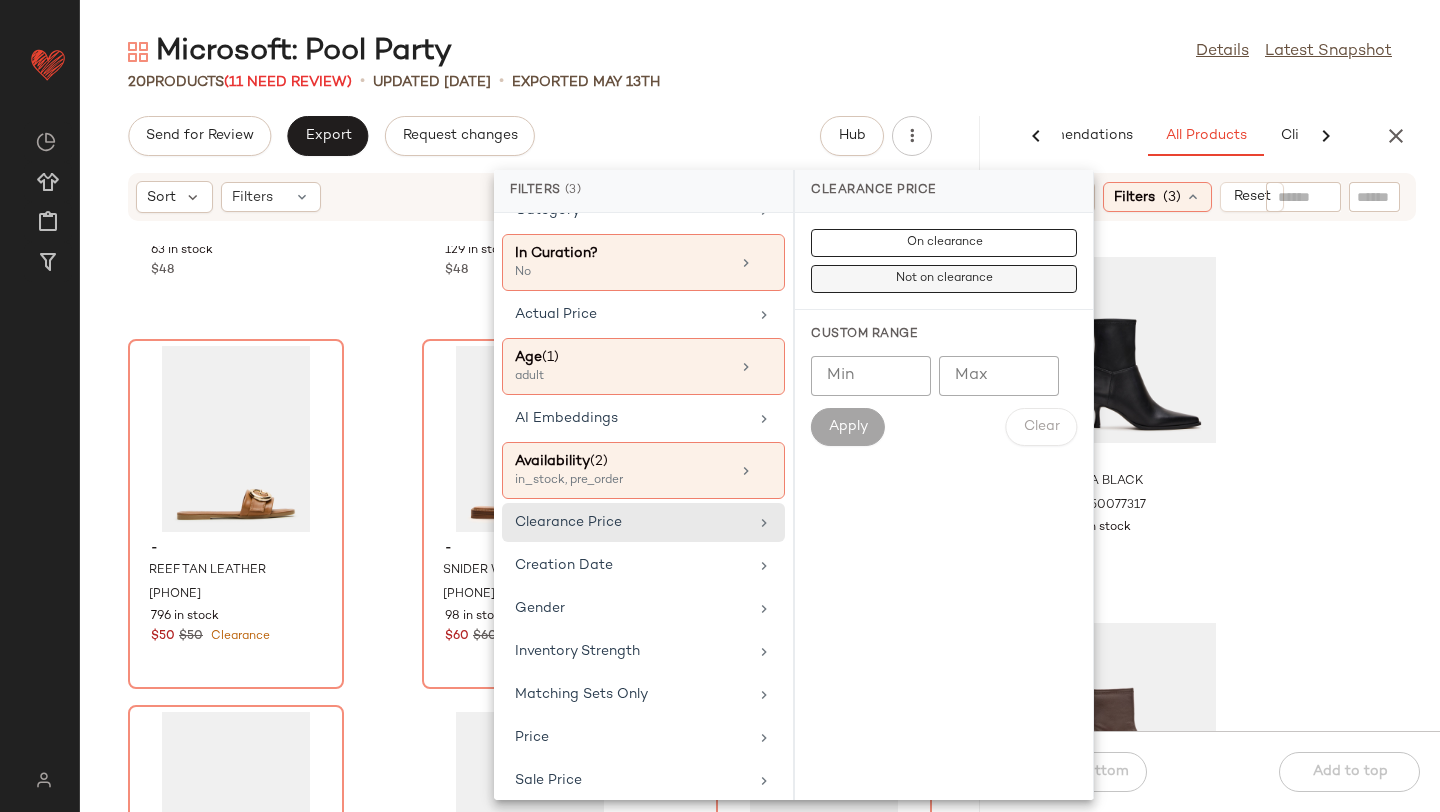 click on "Not on clearance" 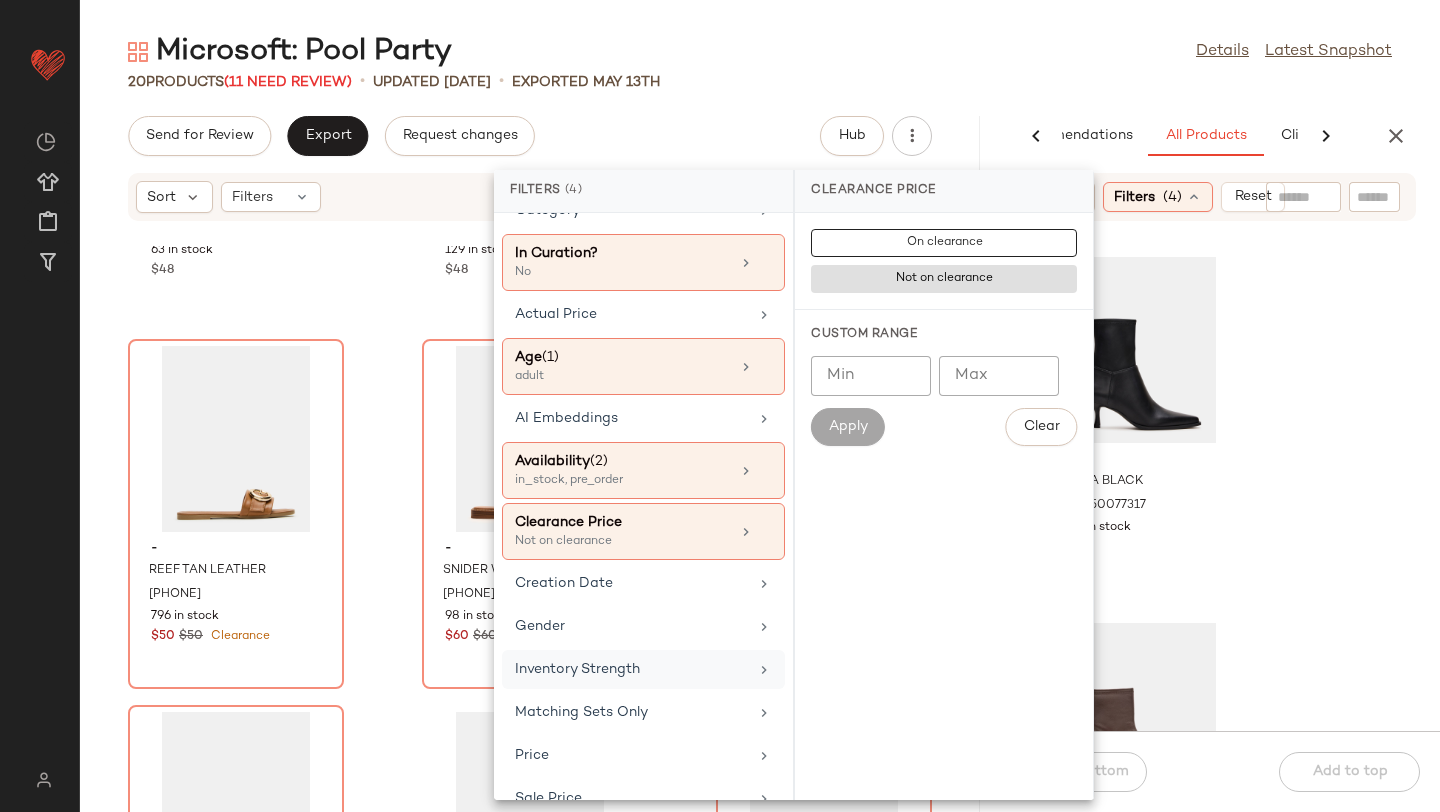 scroll, scrollTop: 146, scrollLeft: 0, axis: vertical 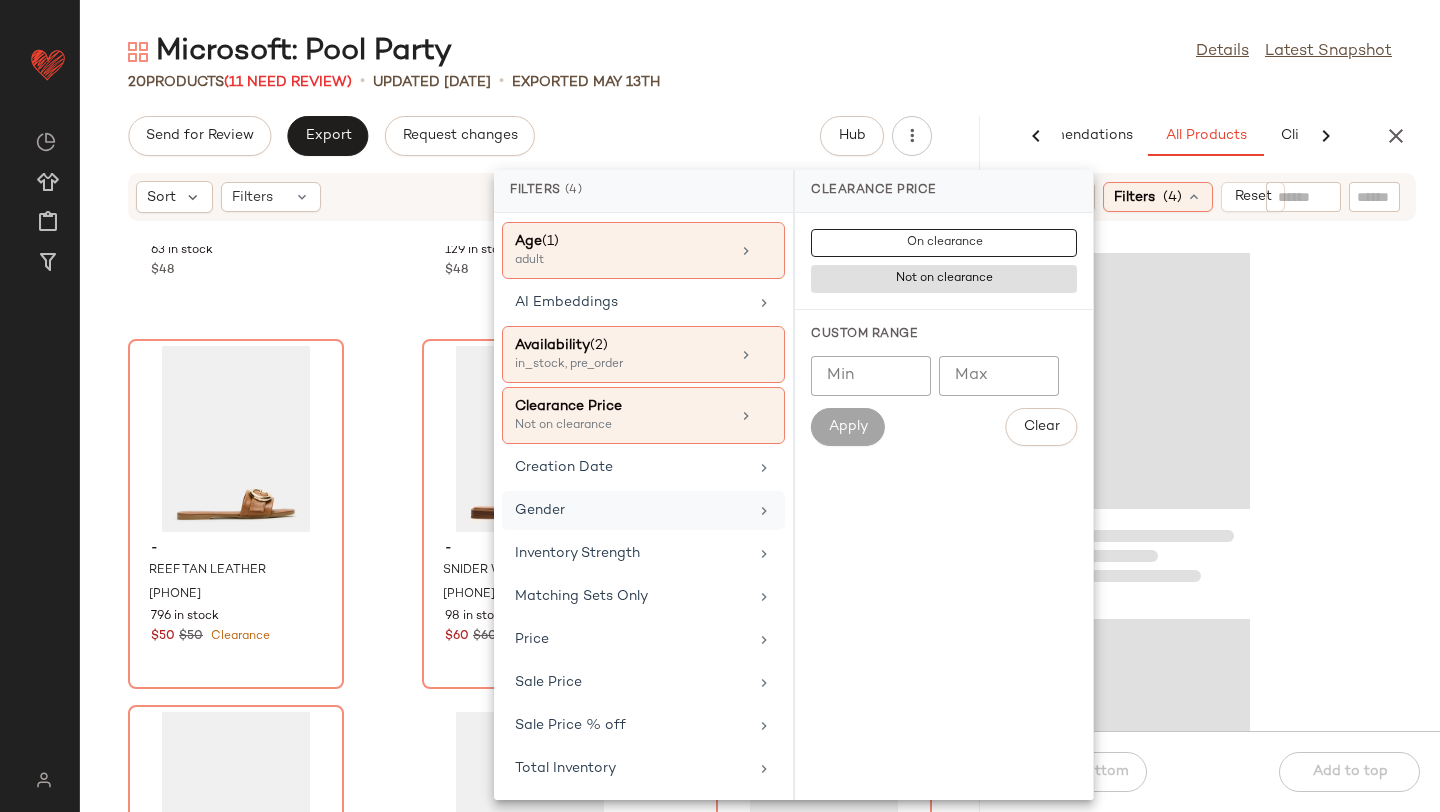click on "Gender" 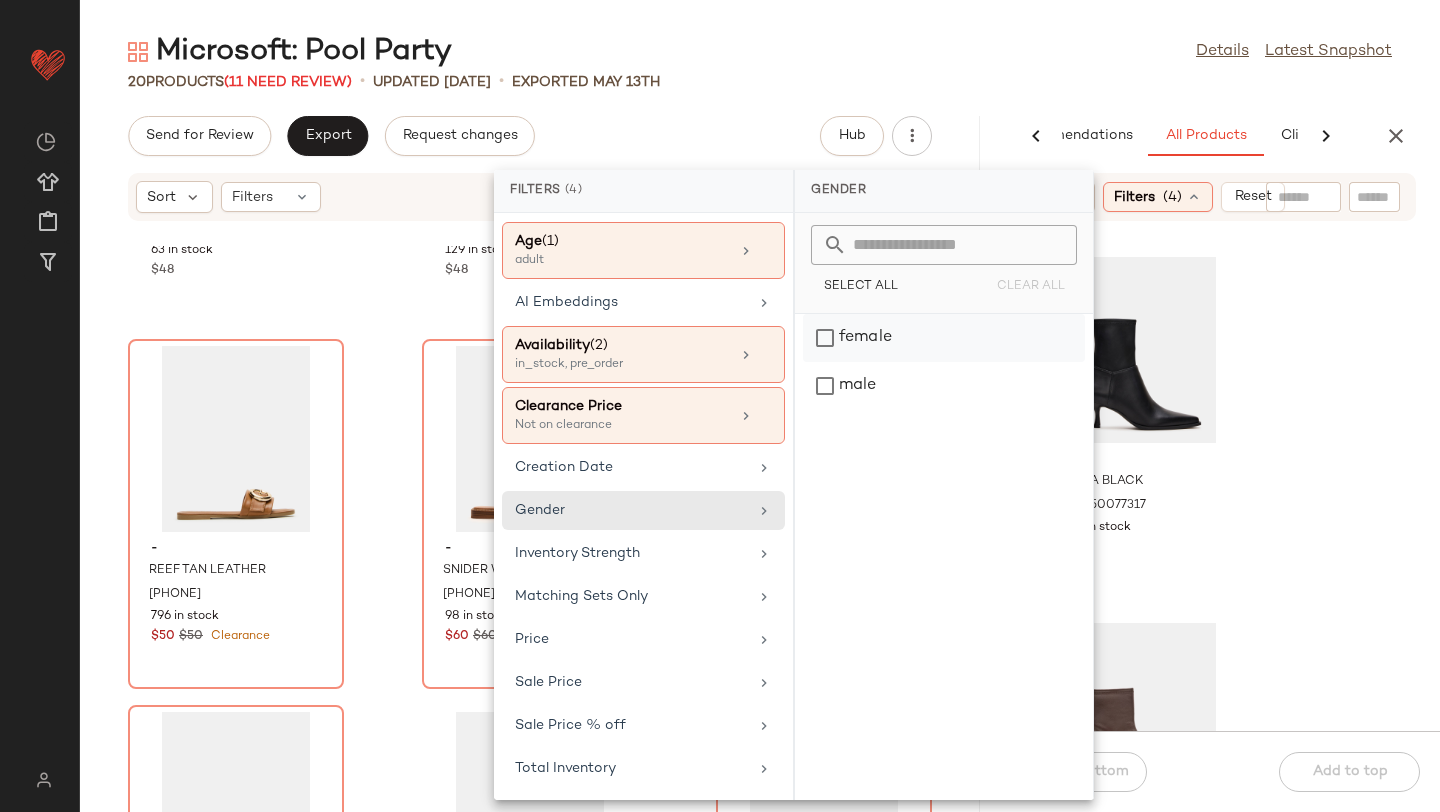 click on "female" 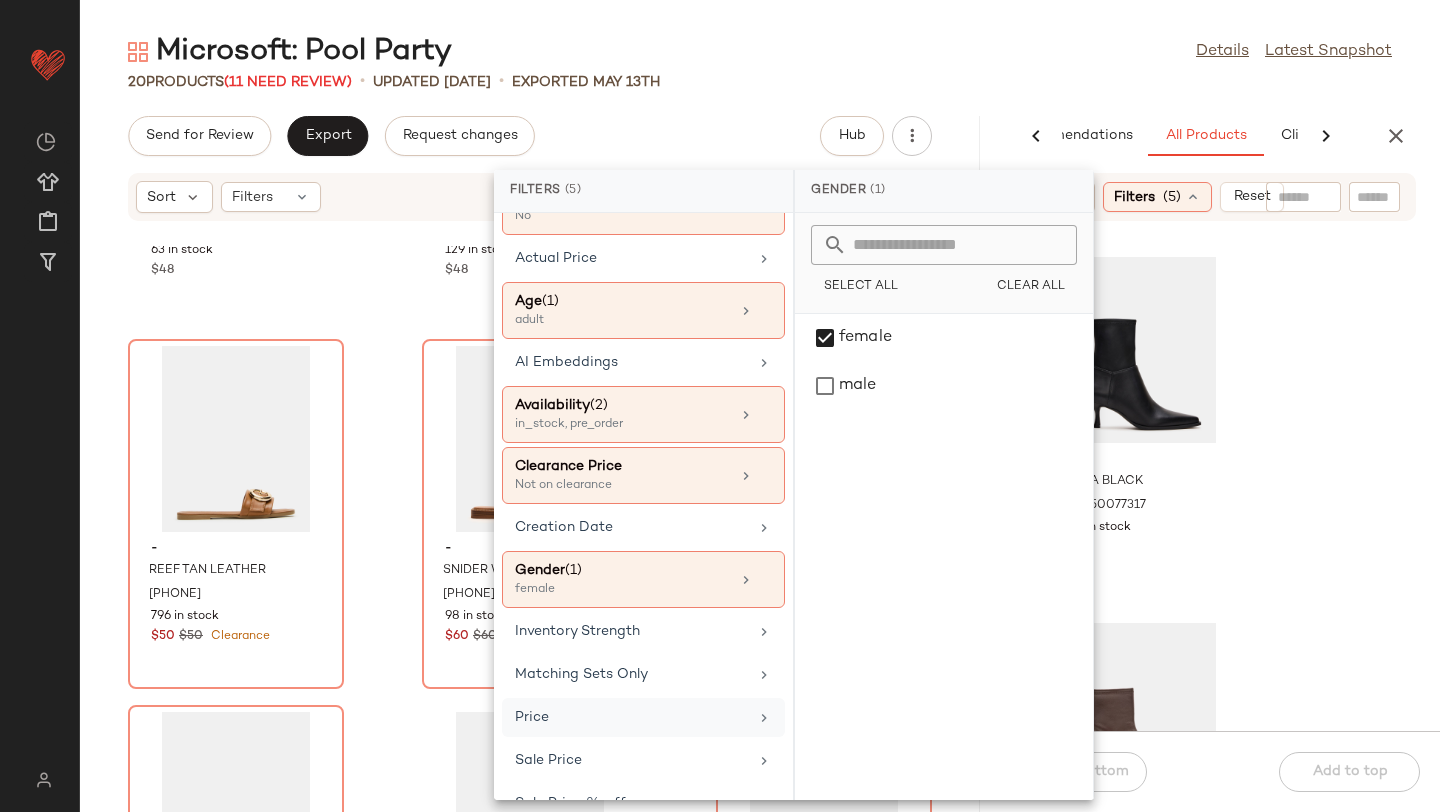 scroll, scrollTop: 0, scrollLeft: 0, axis: both 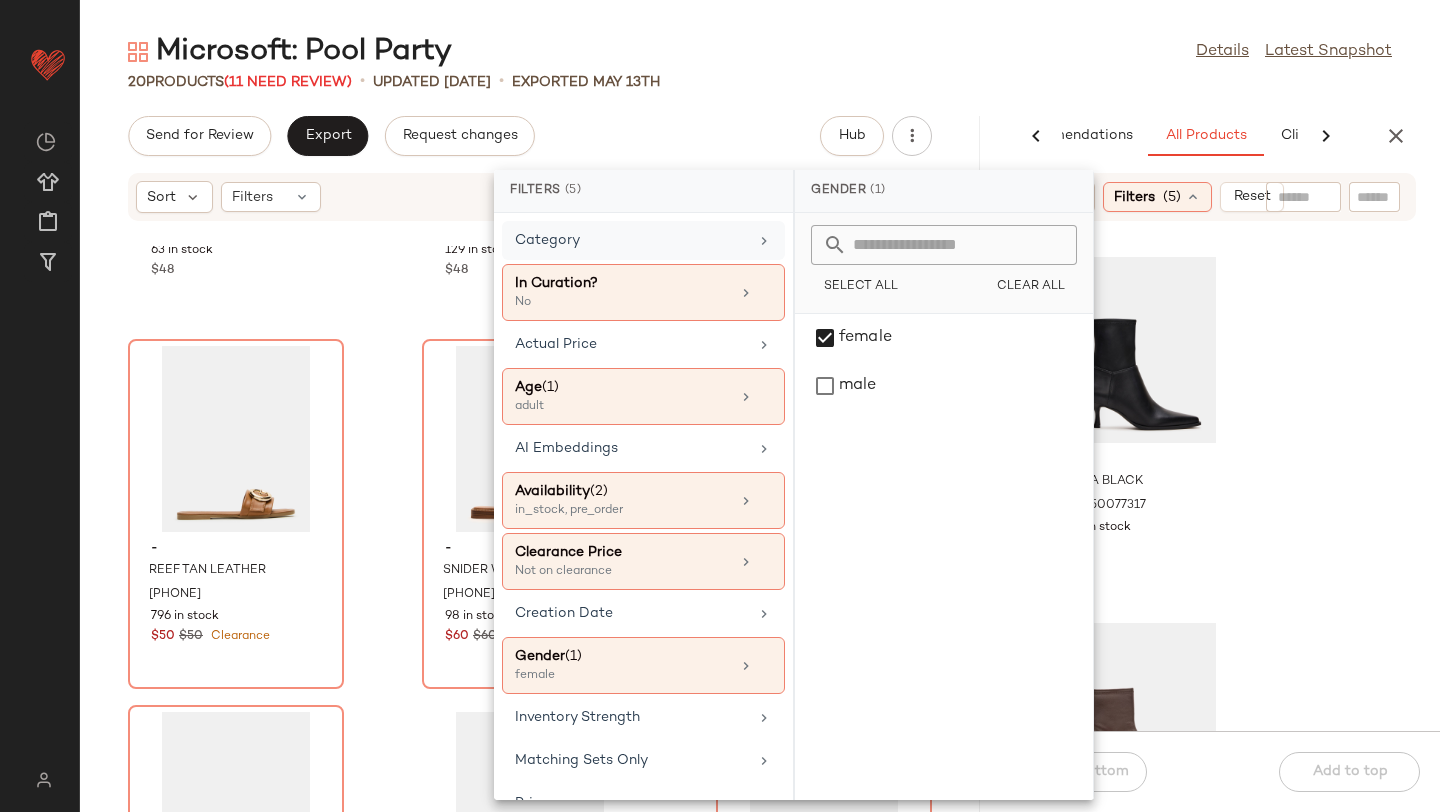click on "Category" at bounding box center [631, 240] 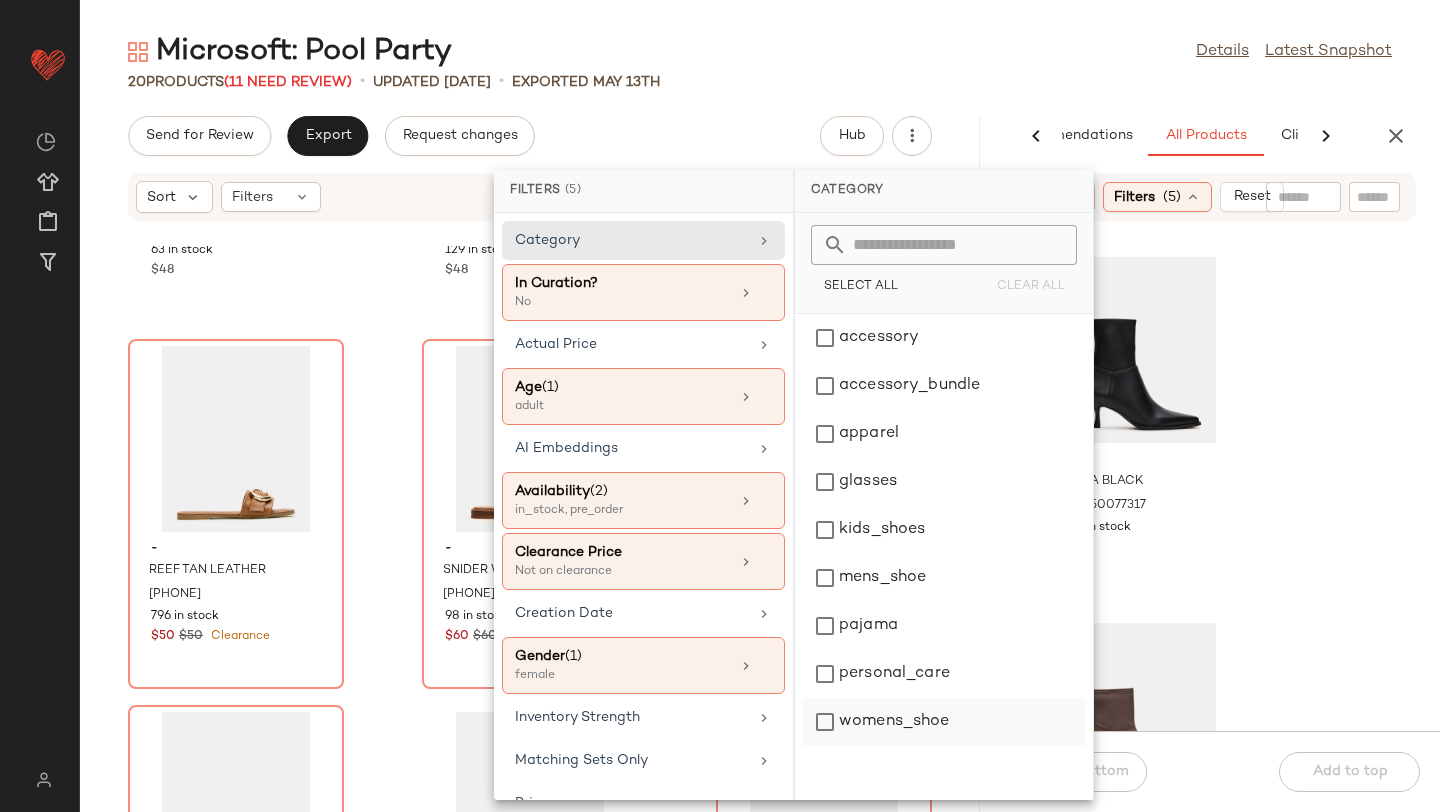 click on "womens_shoe" 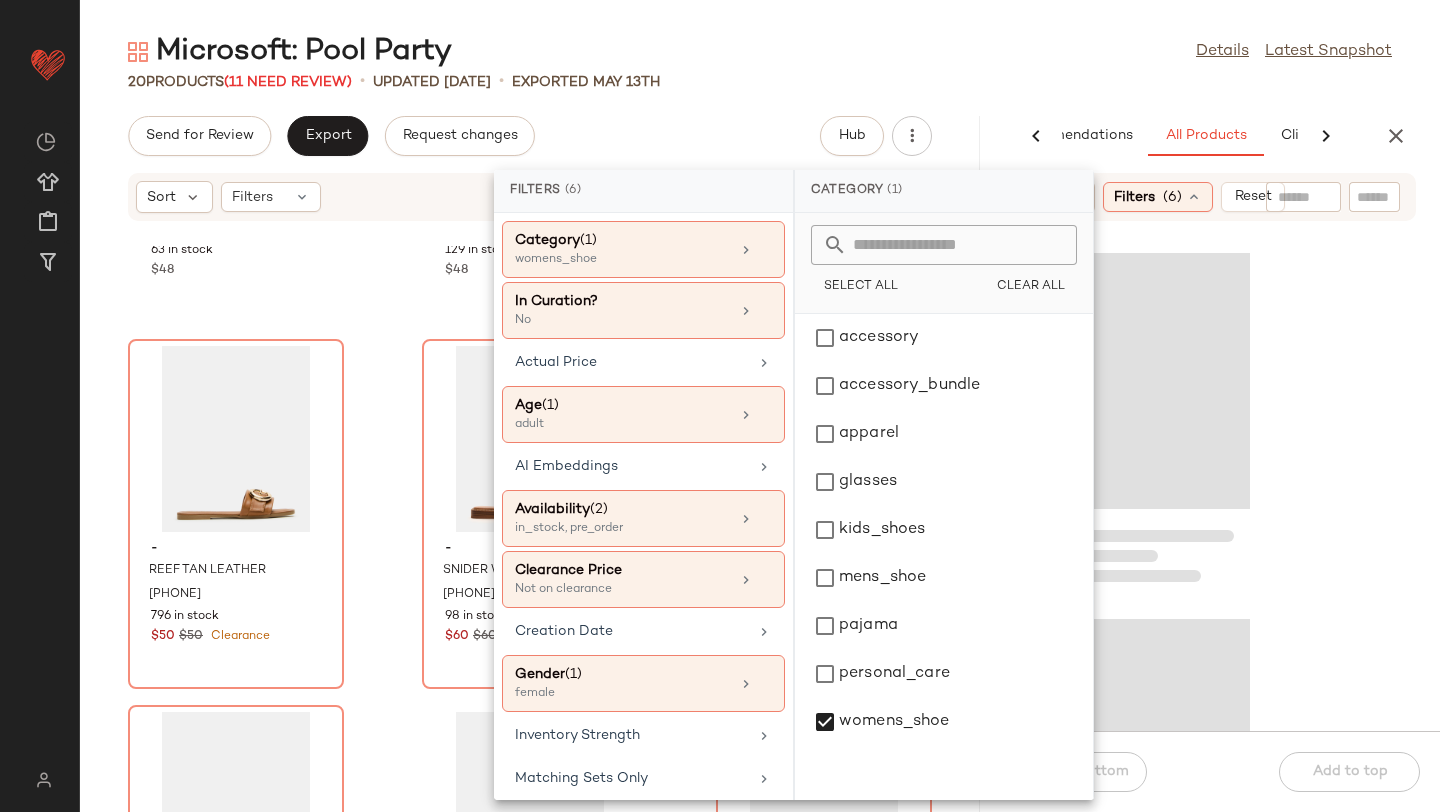 click 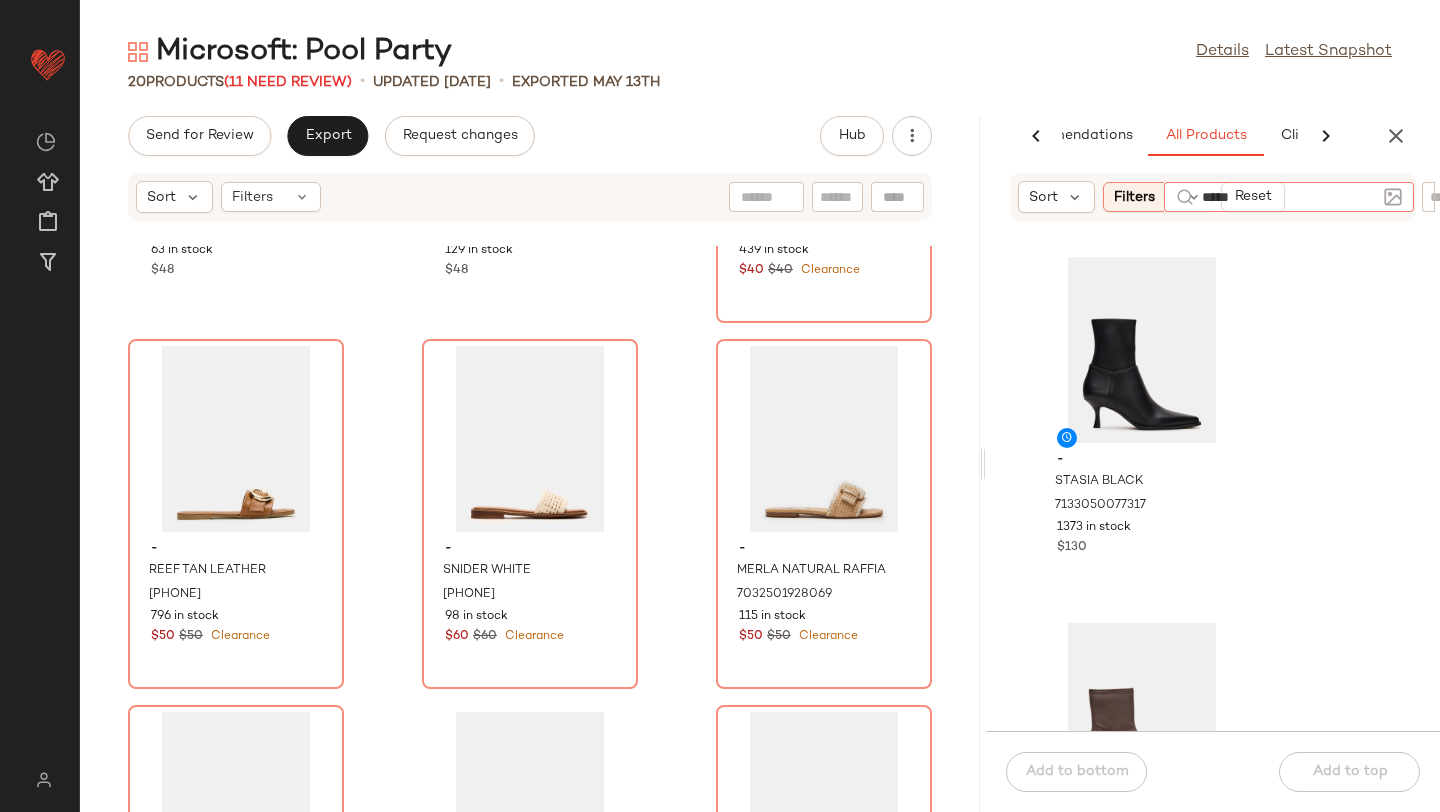 type on "******" 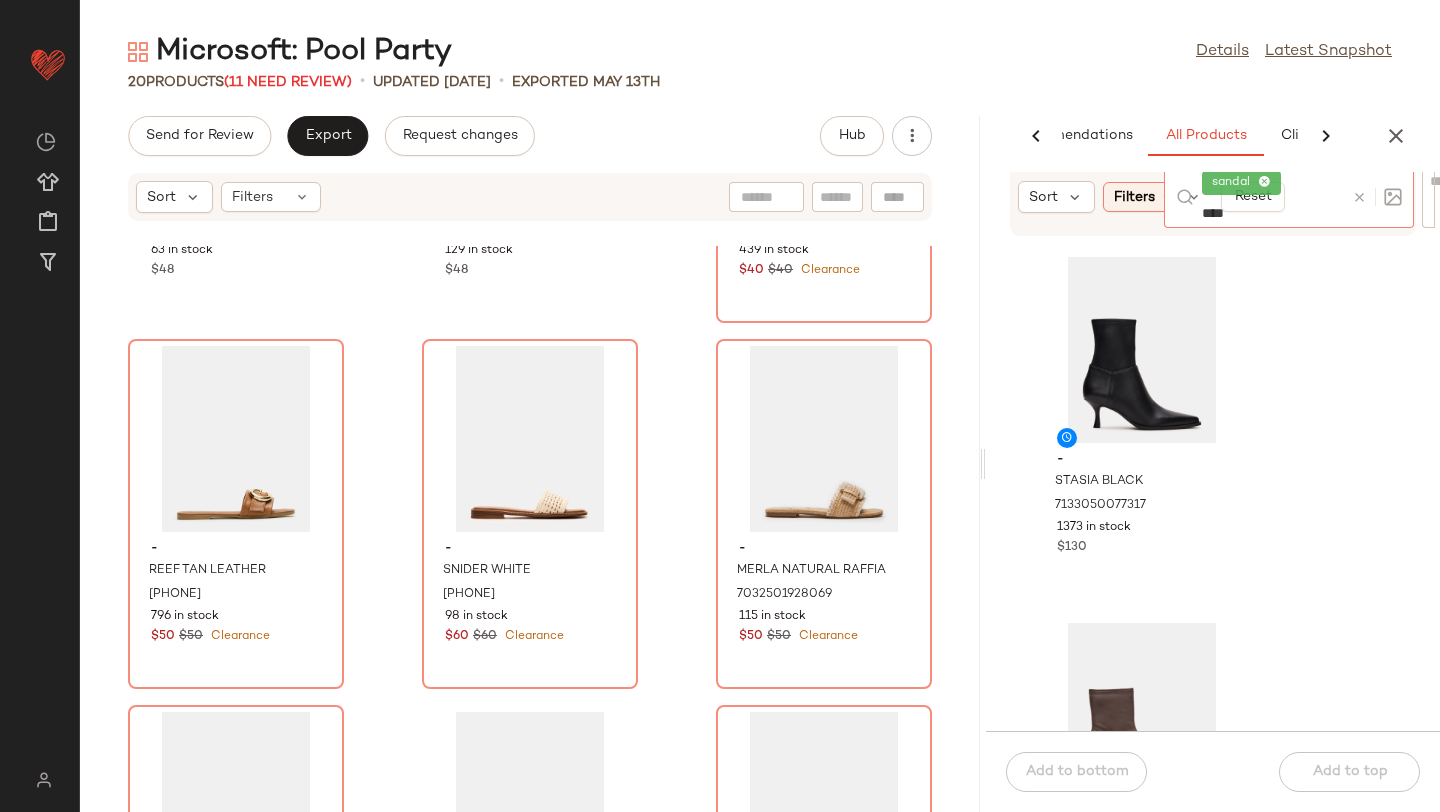 type on "*****" 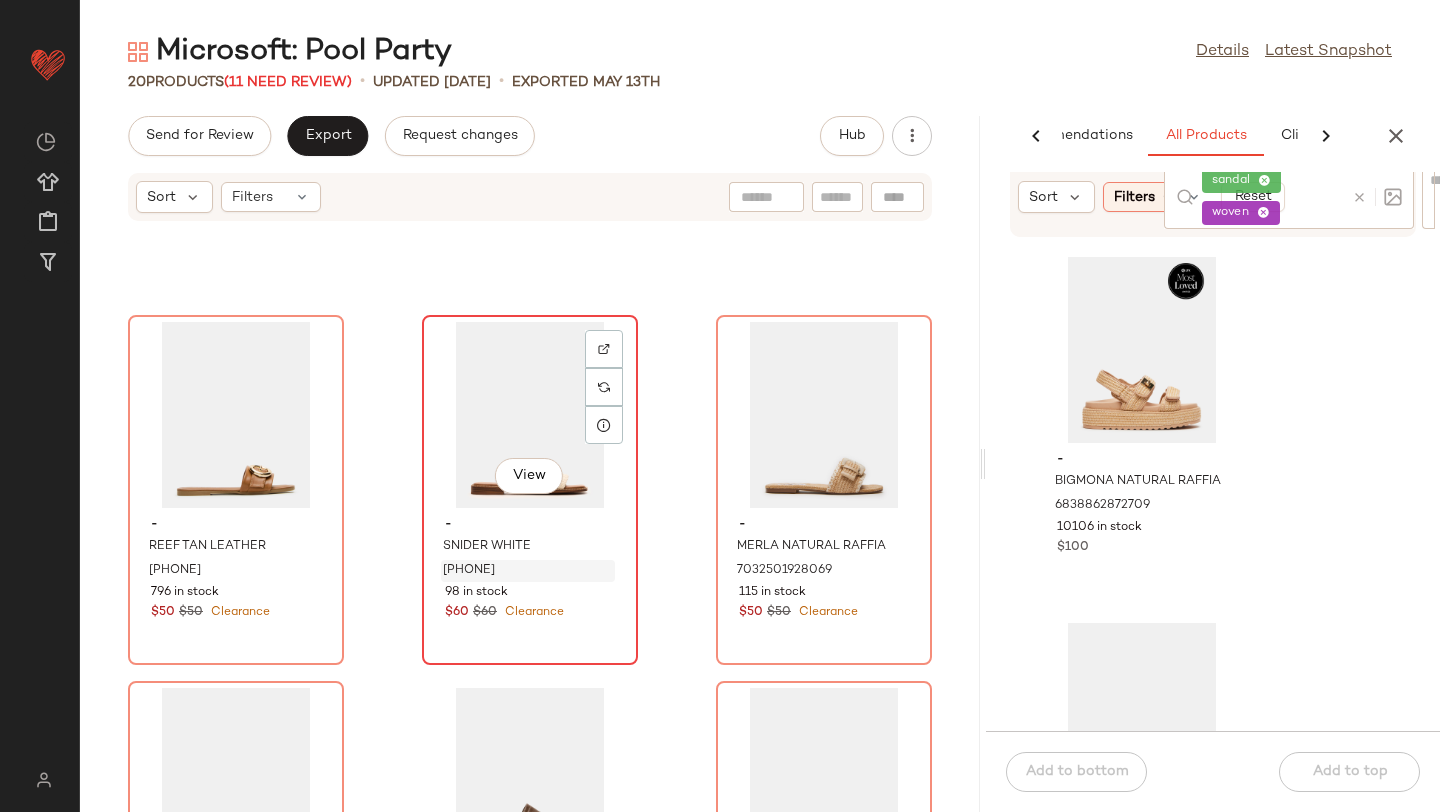 scroll, scrollTop: 1044, scrollLeft: 0, axis: vertical 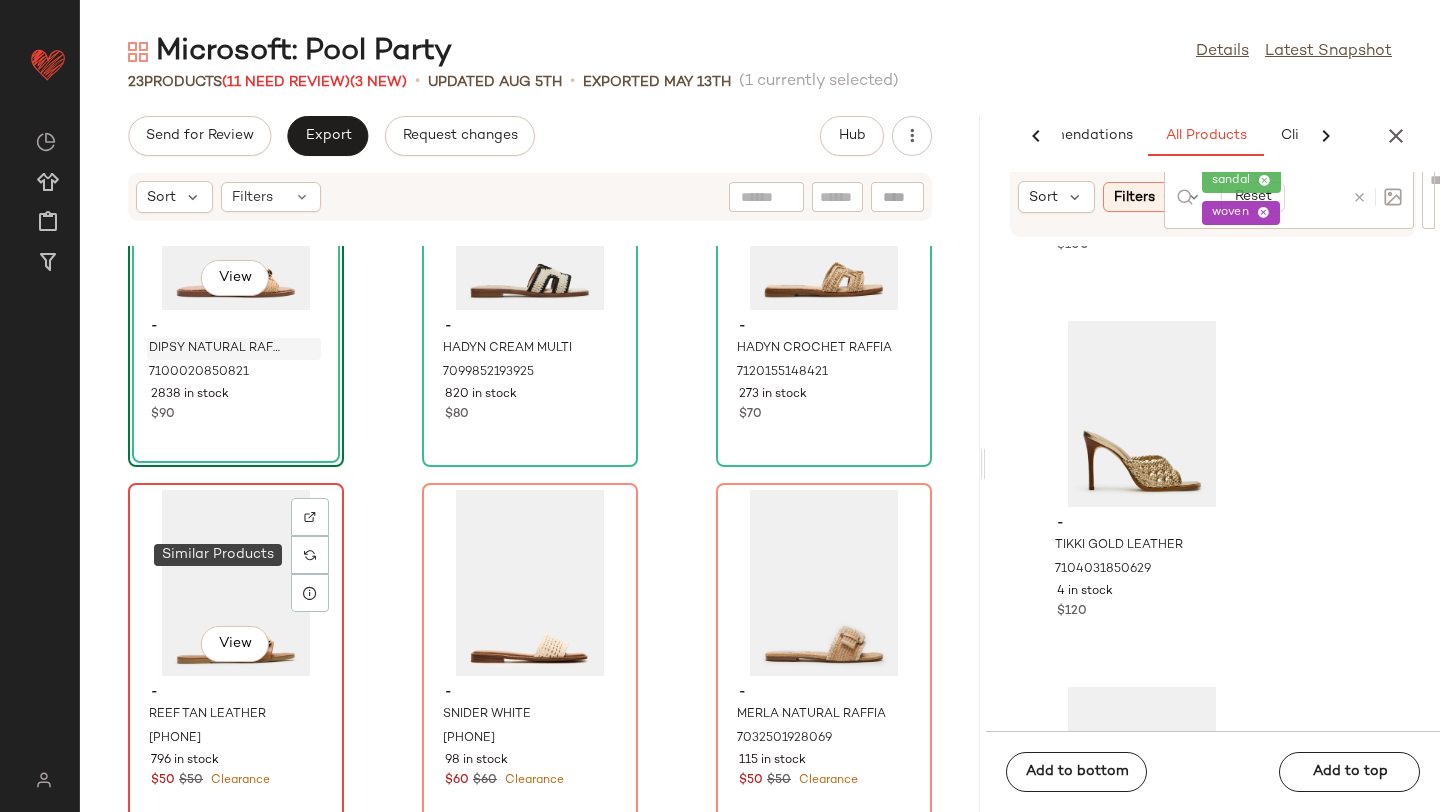 click on "View" 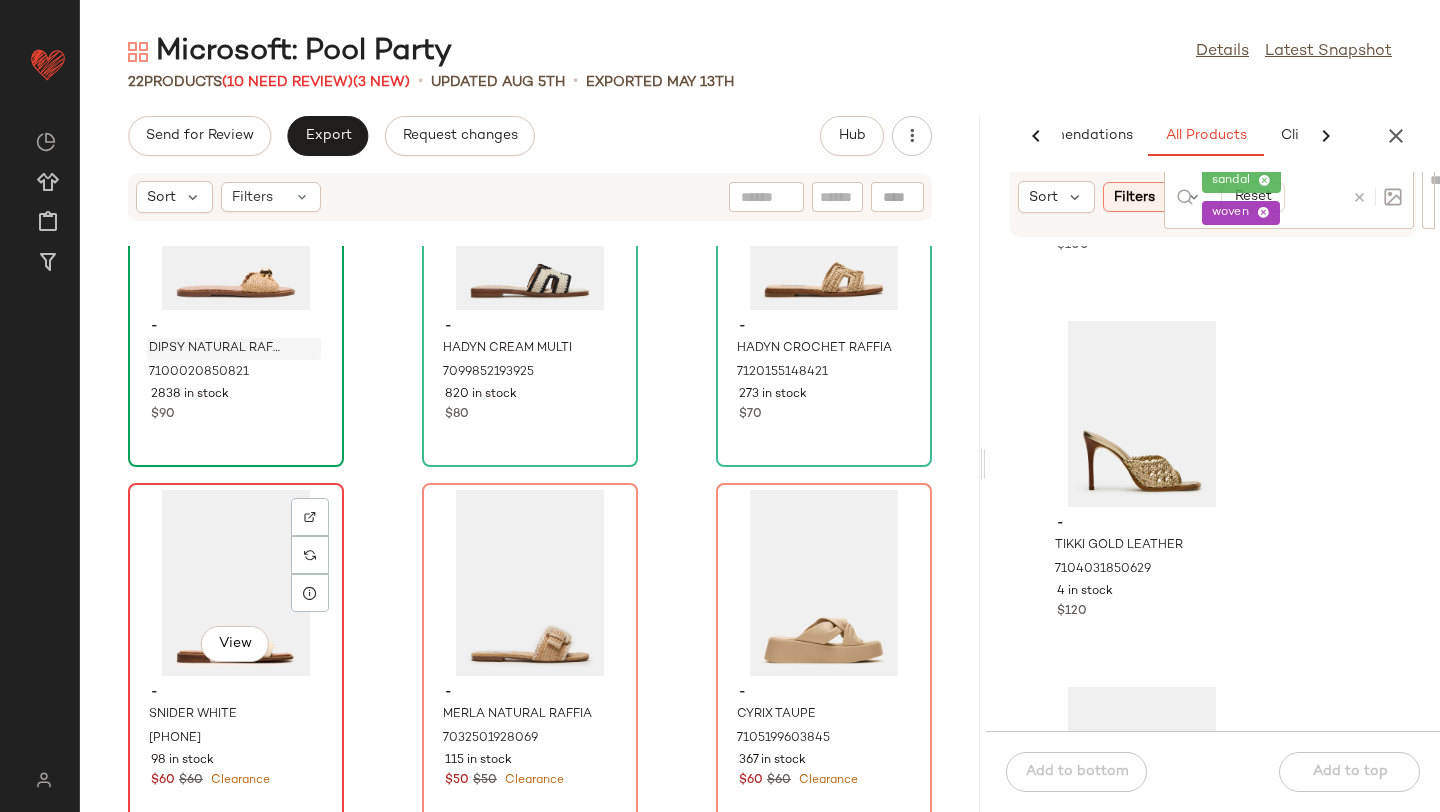 click on "View" 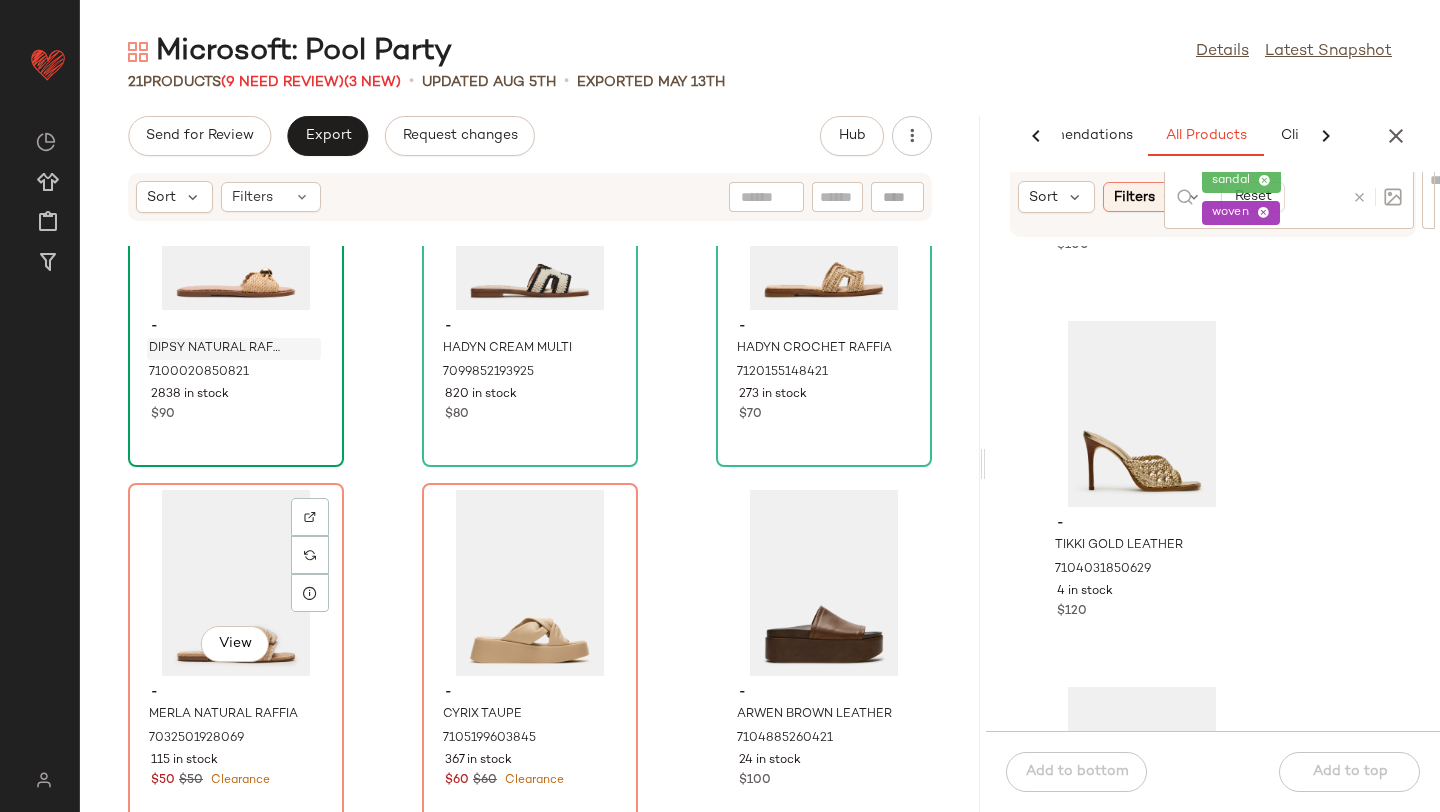 click on "View" 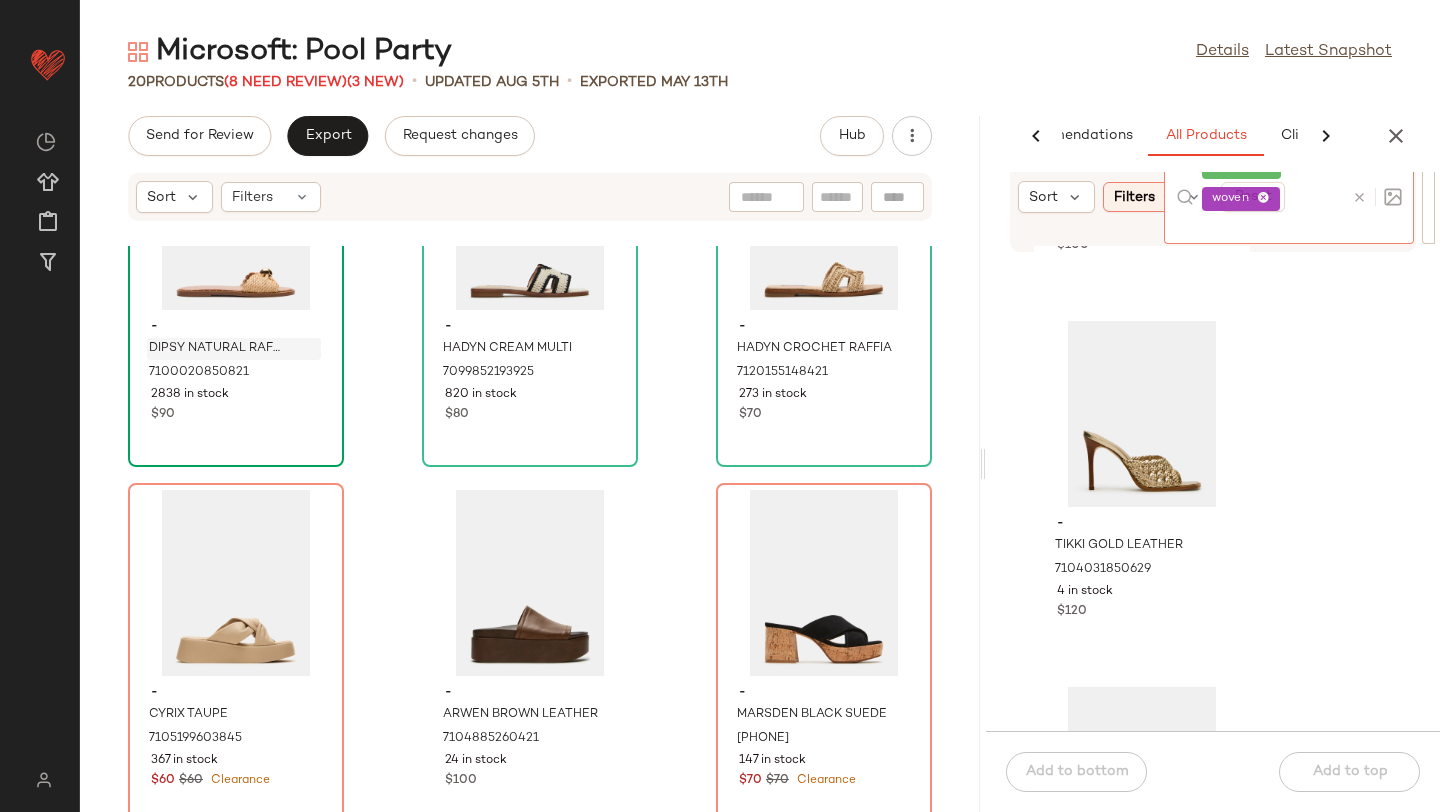 click at bounding box center (1359, 197) 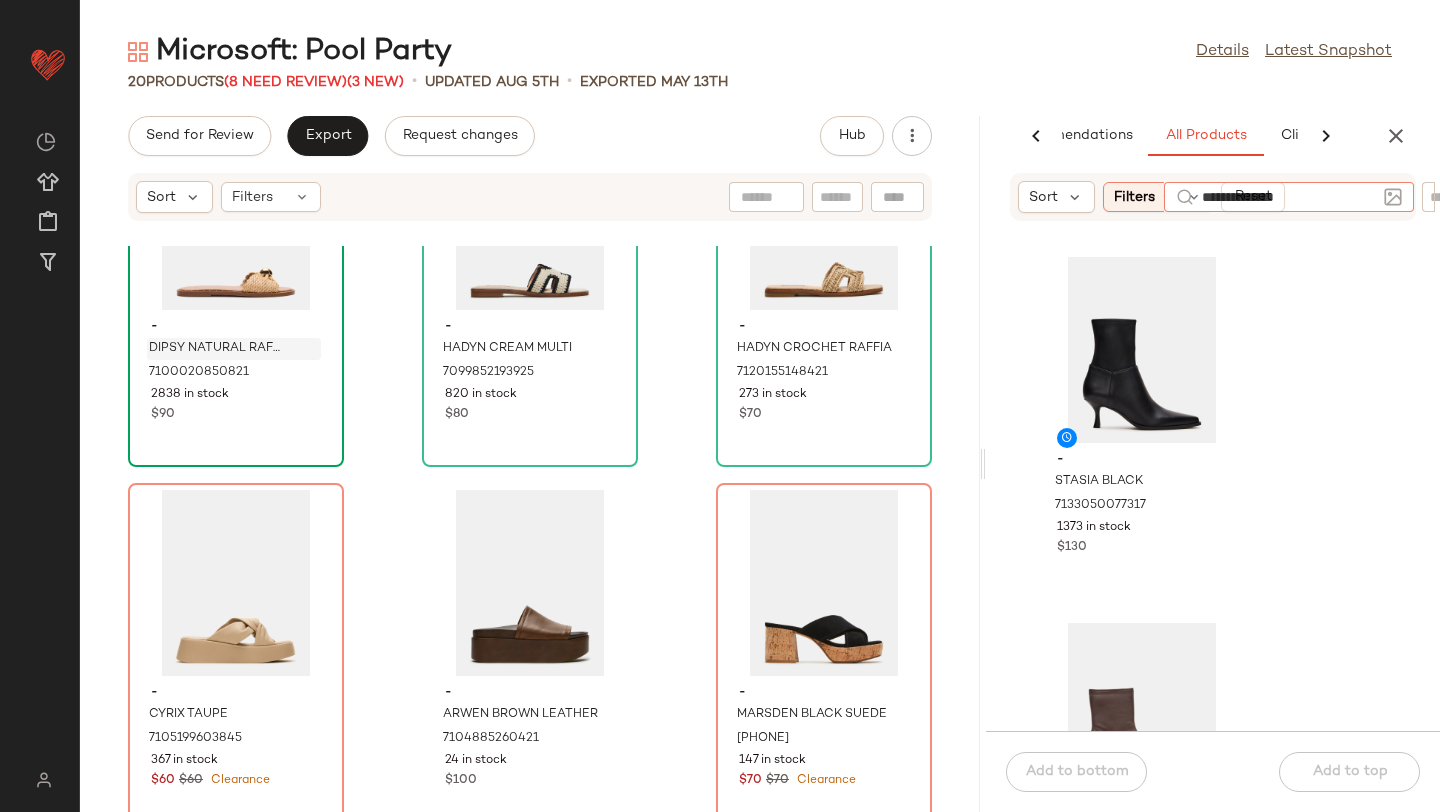 type on "**********" 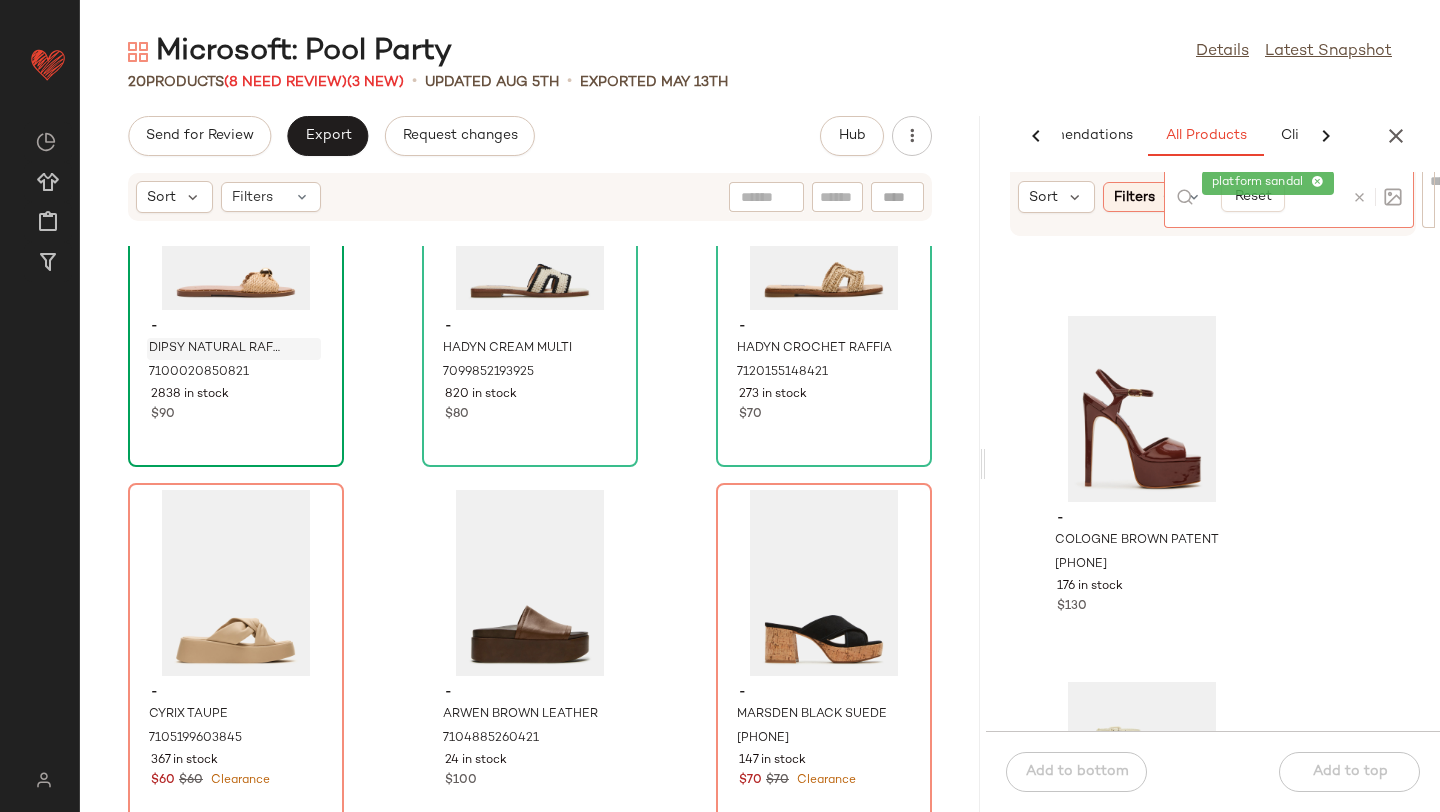 scroll, scrollTop: 2191, scrollLeft: 0, axis: vertical 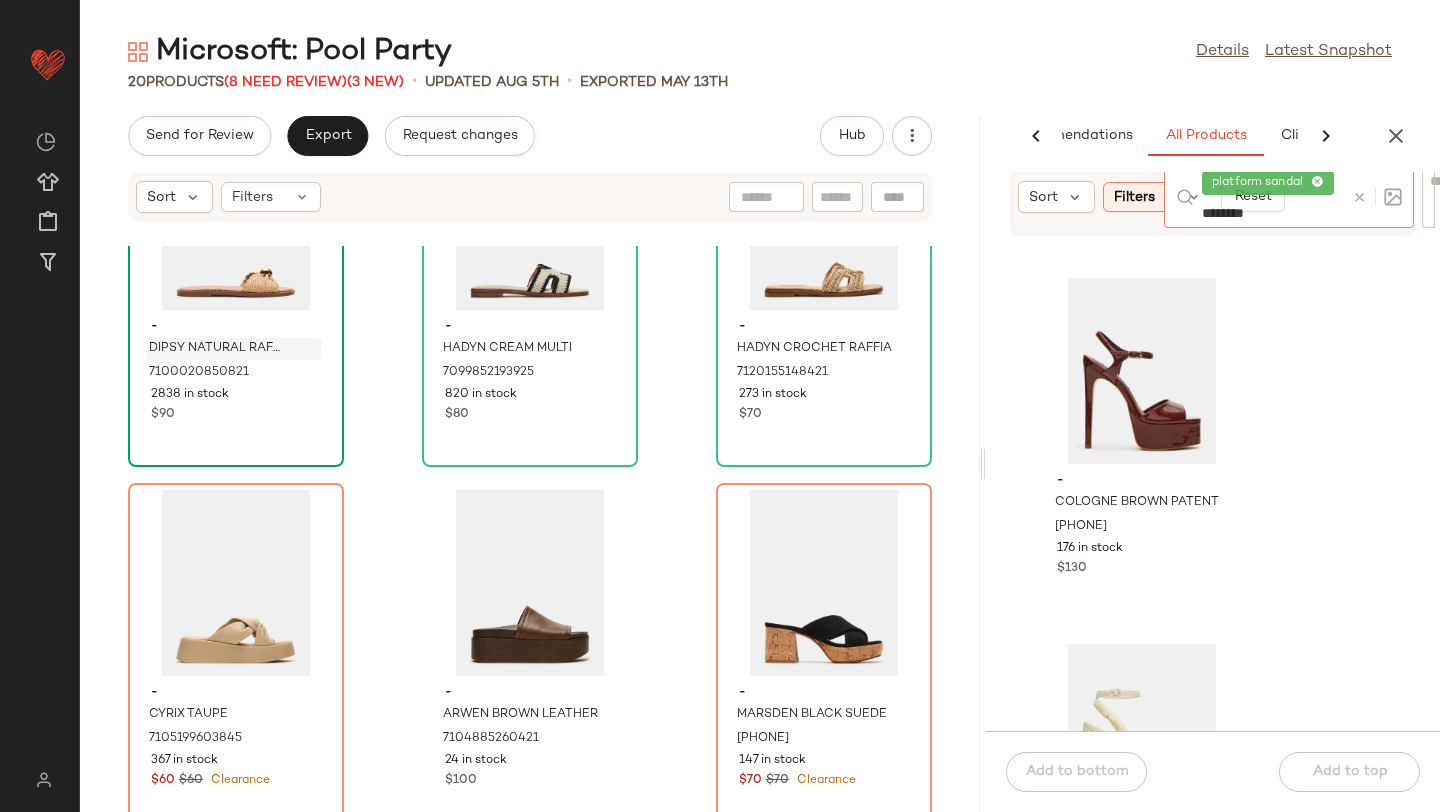 type on "*********" 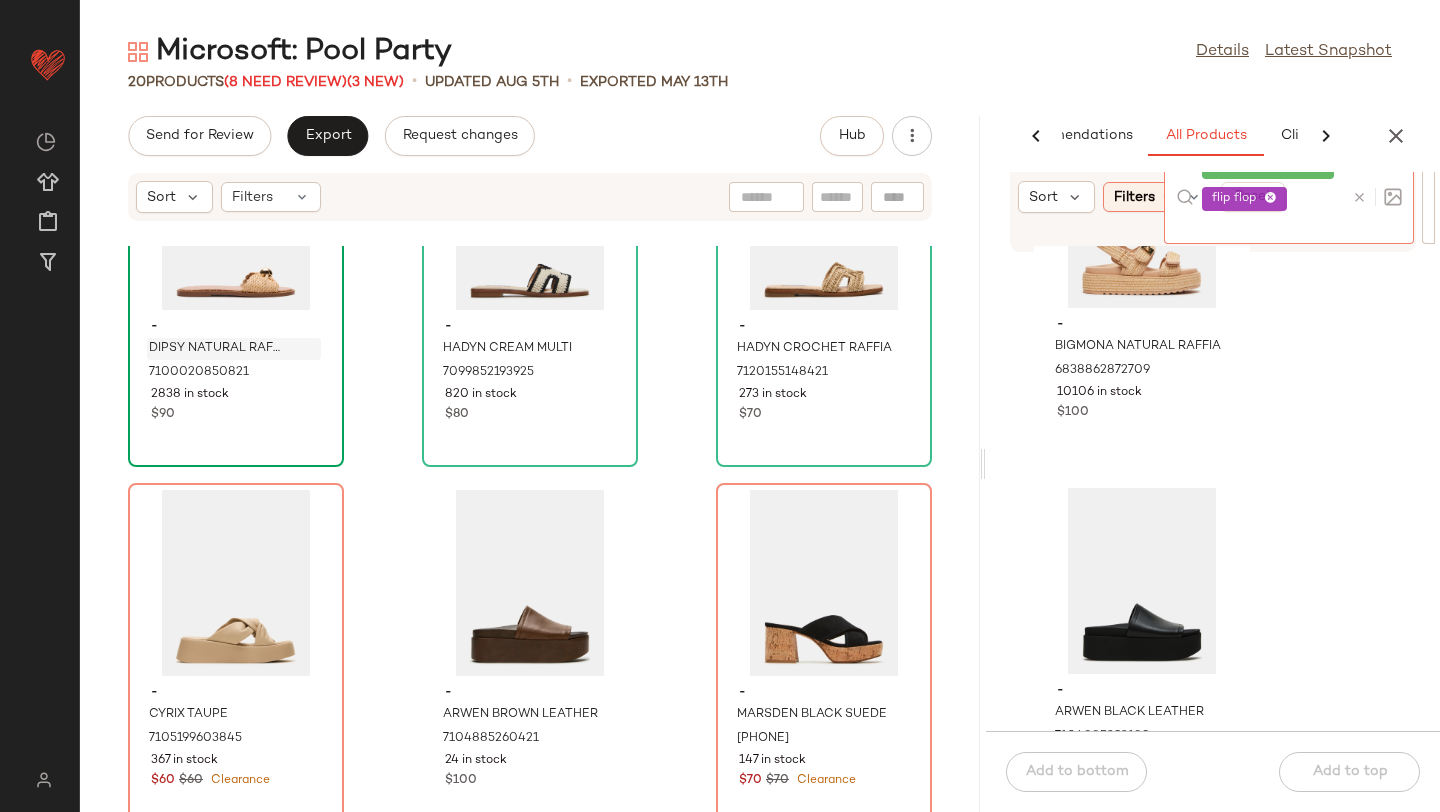 scroll, scrollTop: 901, scrollLeft: 0, axis: vertical 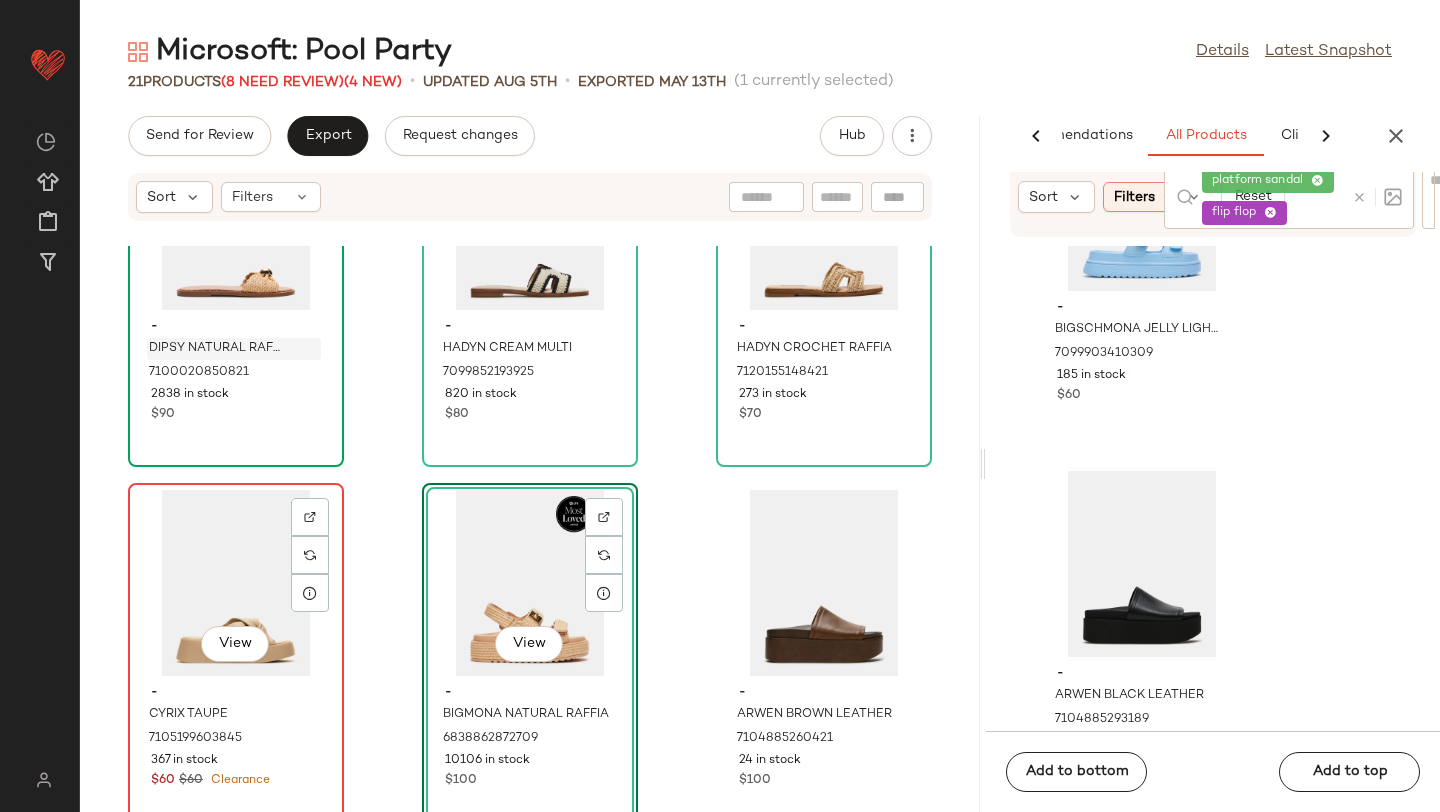 click on "View" 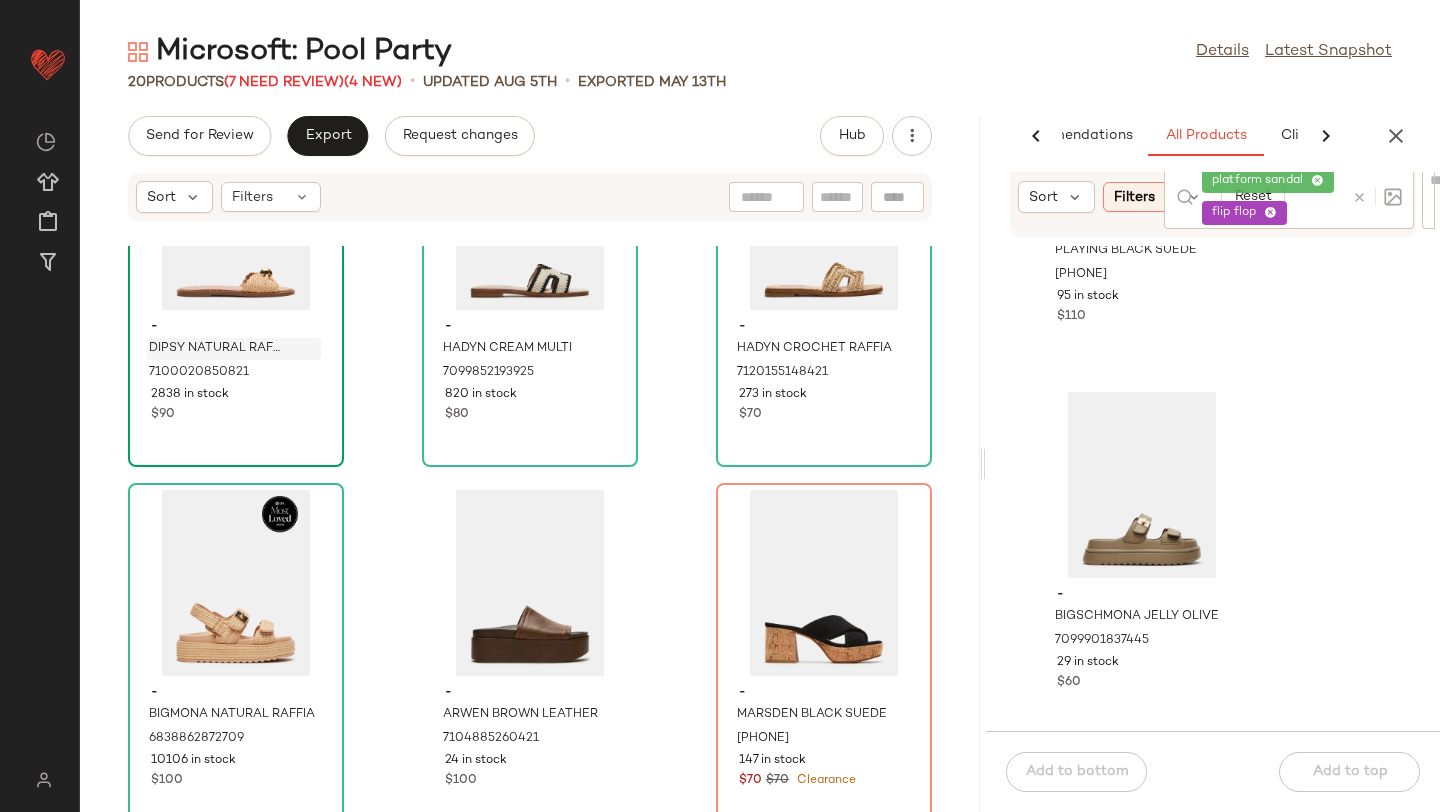 scroll, scrollTop: 1239, scrollLeft: 0, axis: vertical 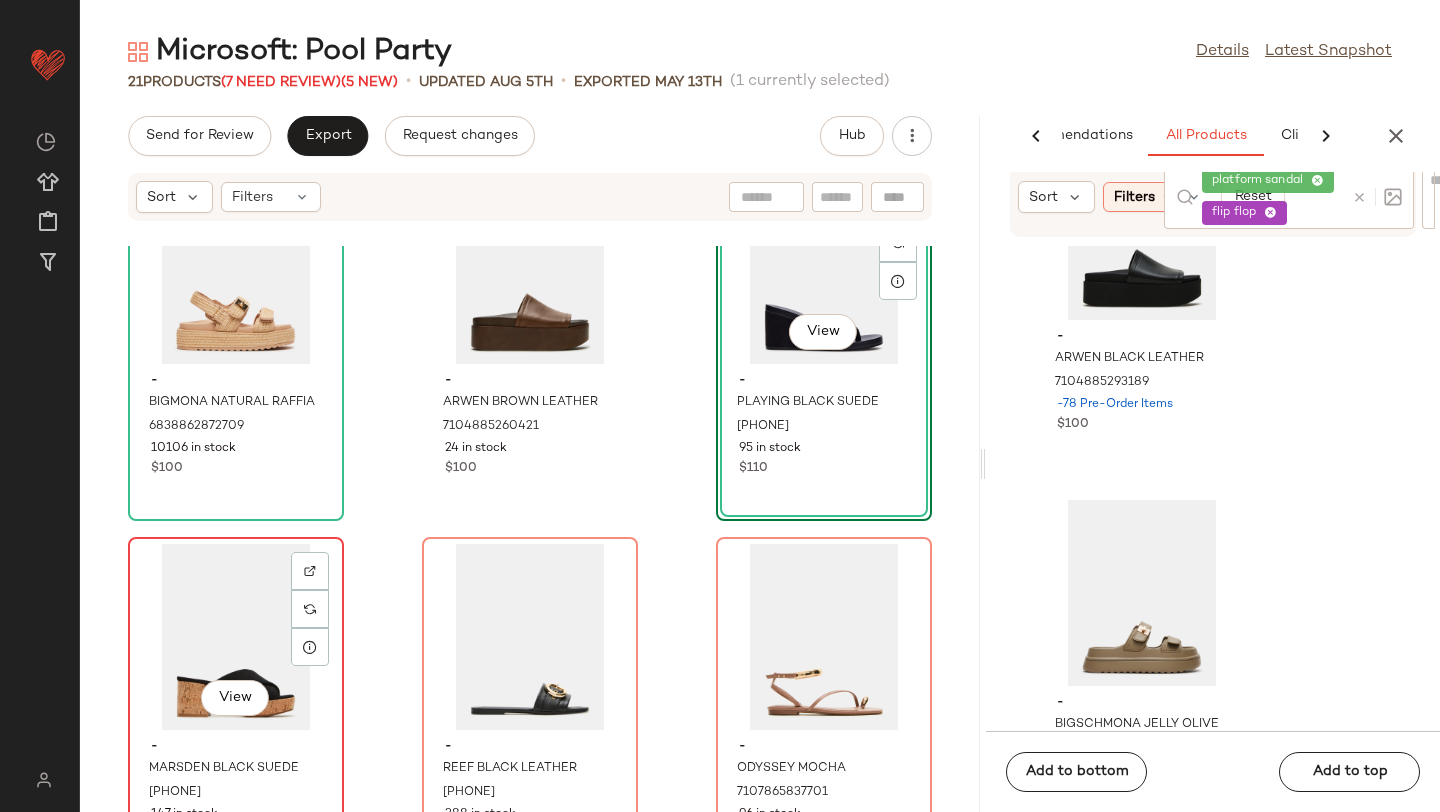 click on "View" 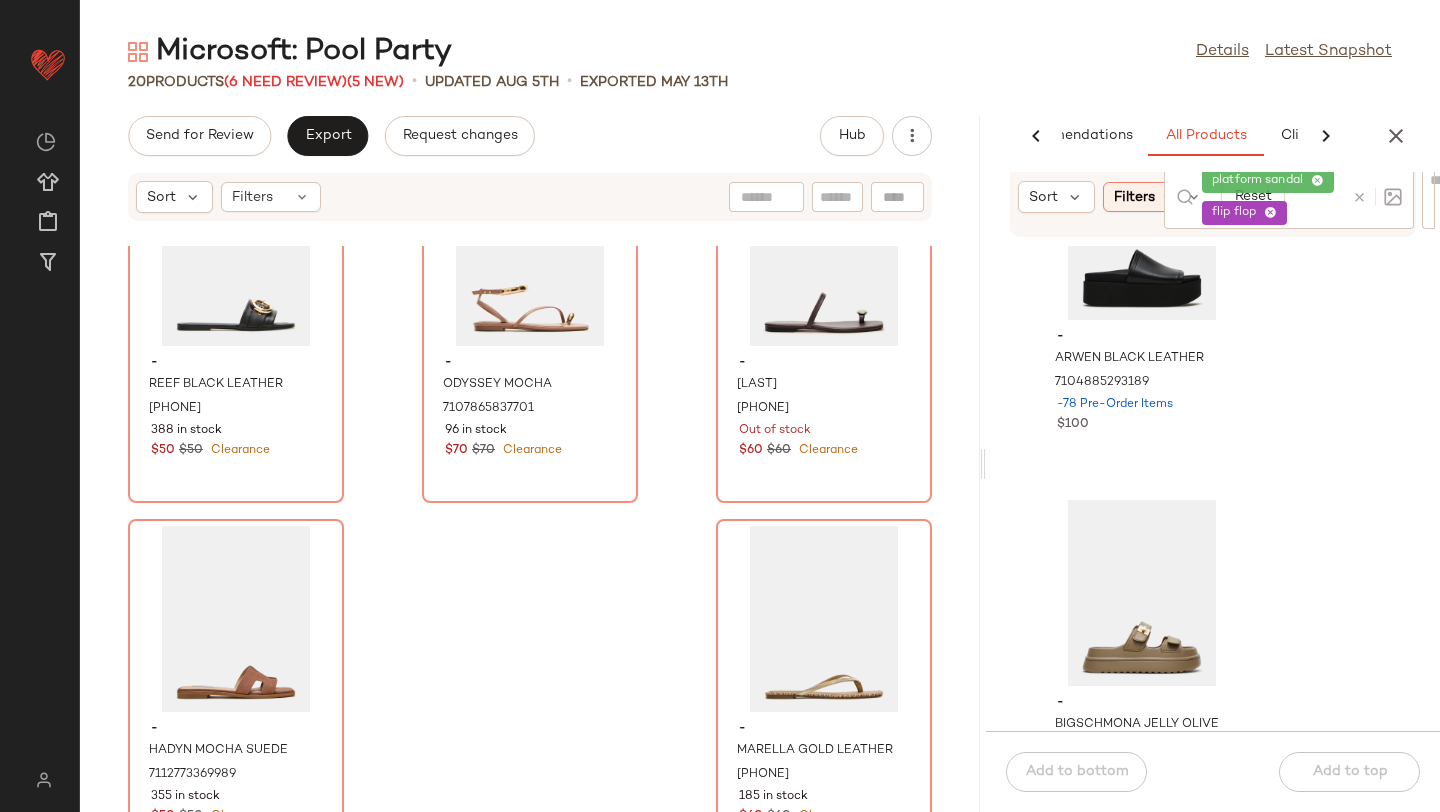 scroll, scrollTop: 2000, scrollLeft: 0, axis: vertical 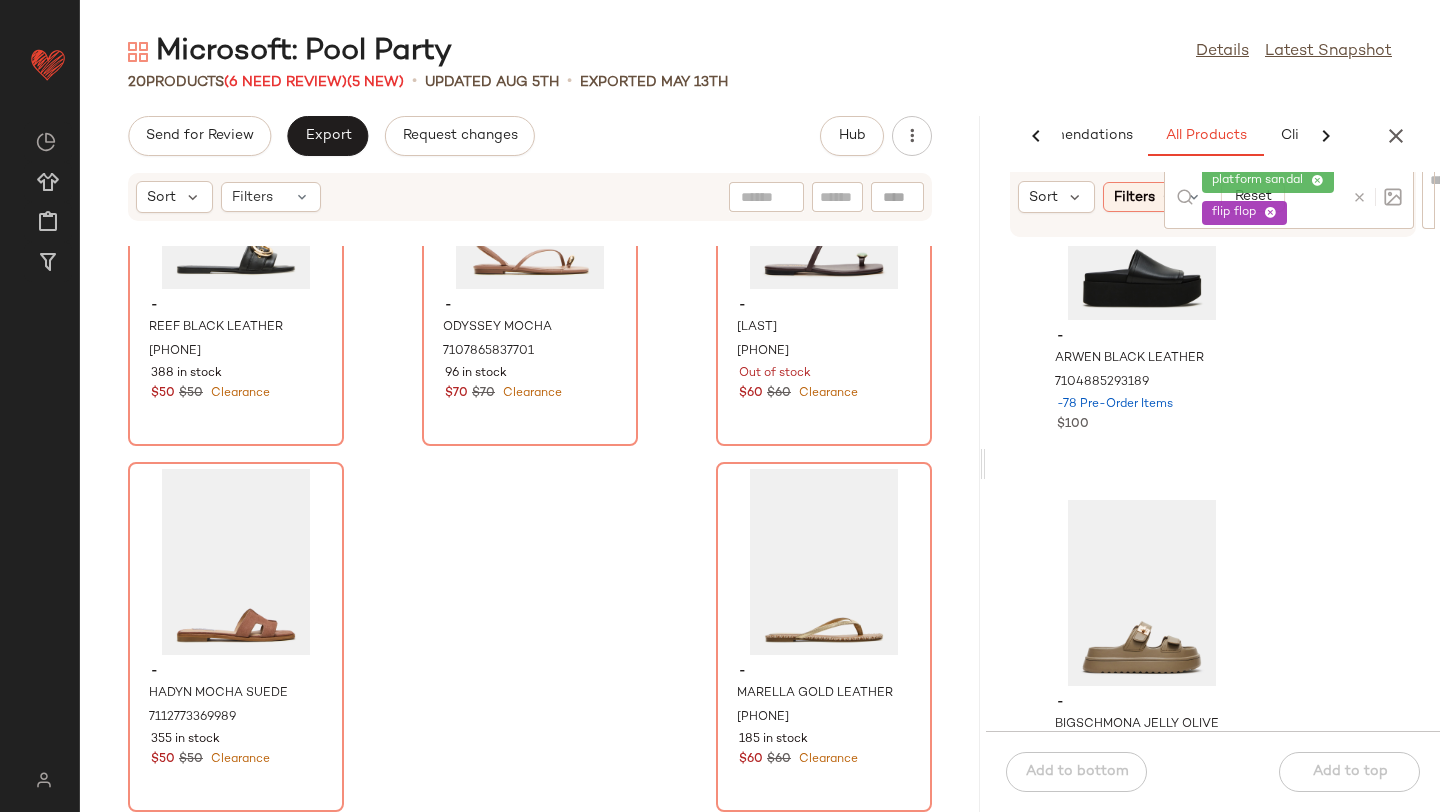 click at bounding box center [1359, 197] 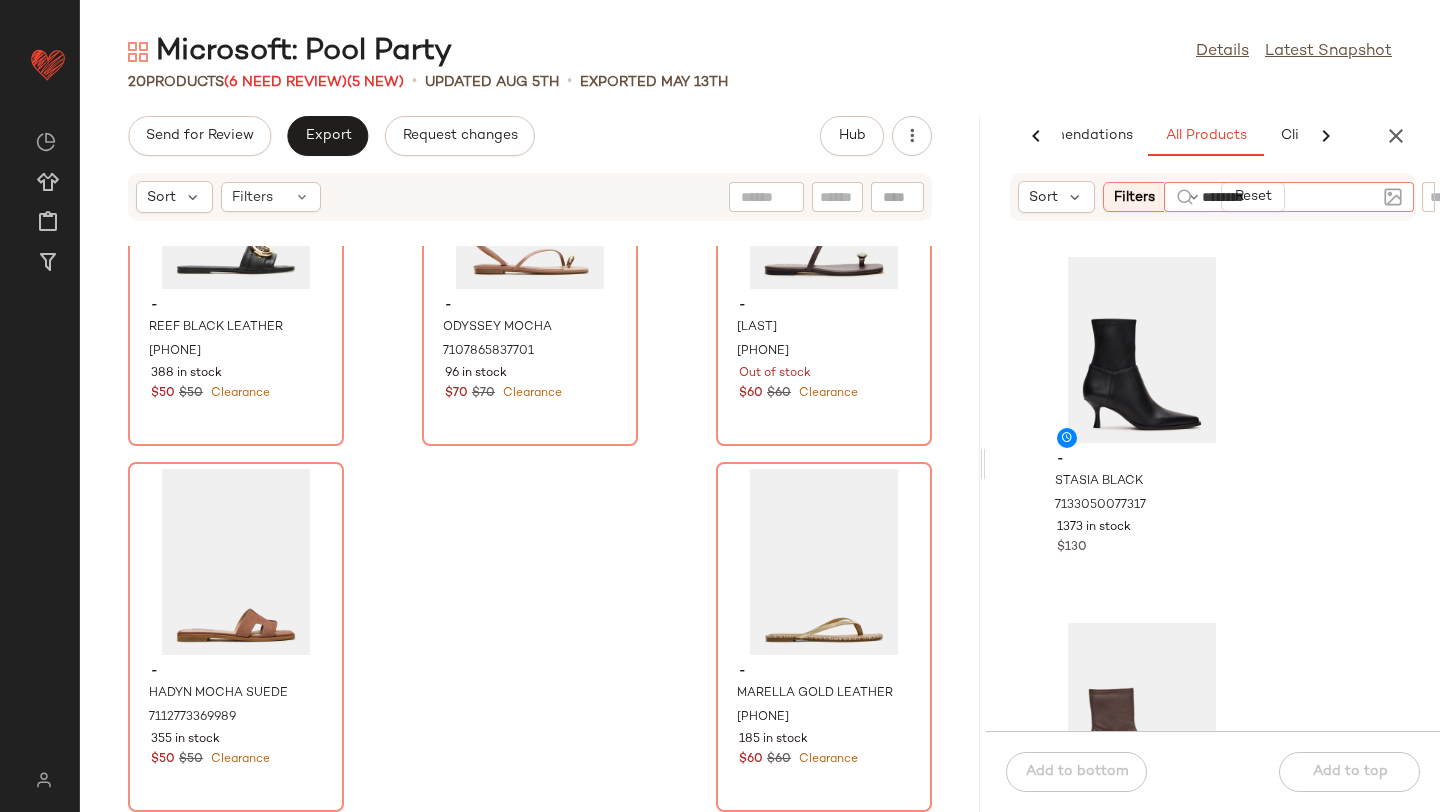 type on "*********" 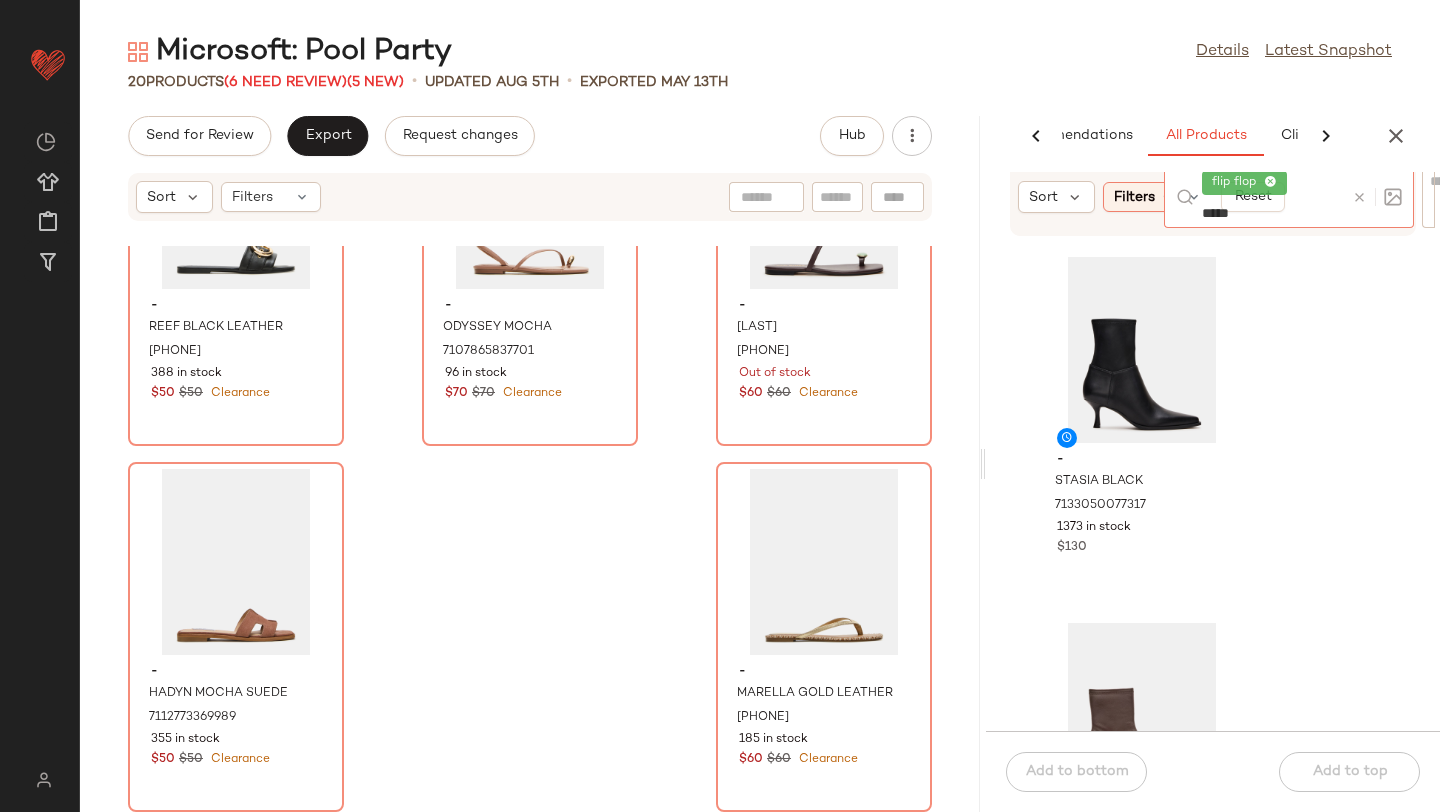 type on "******" 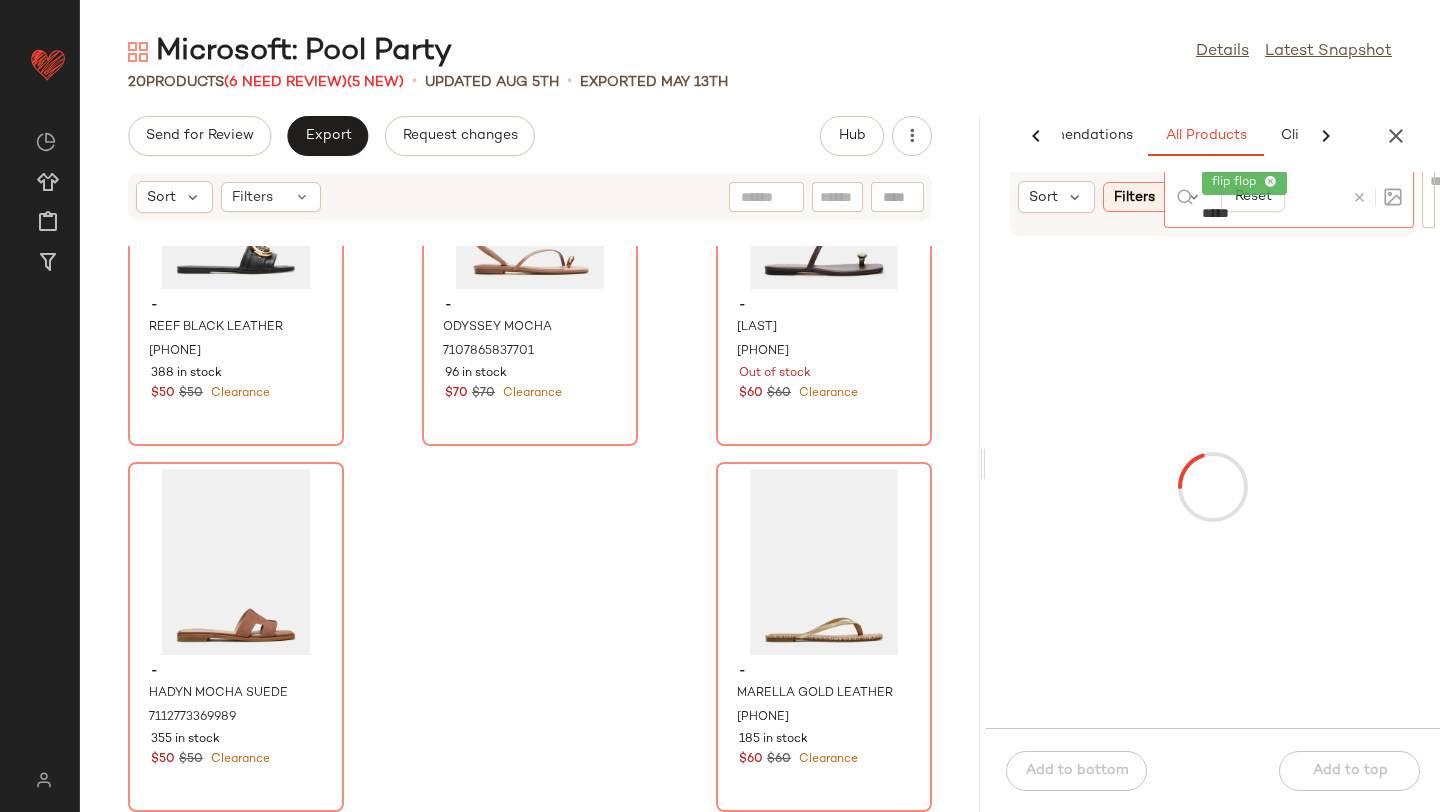 type on "******" 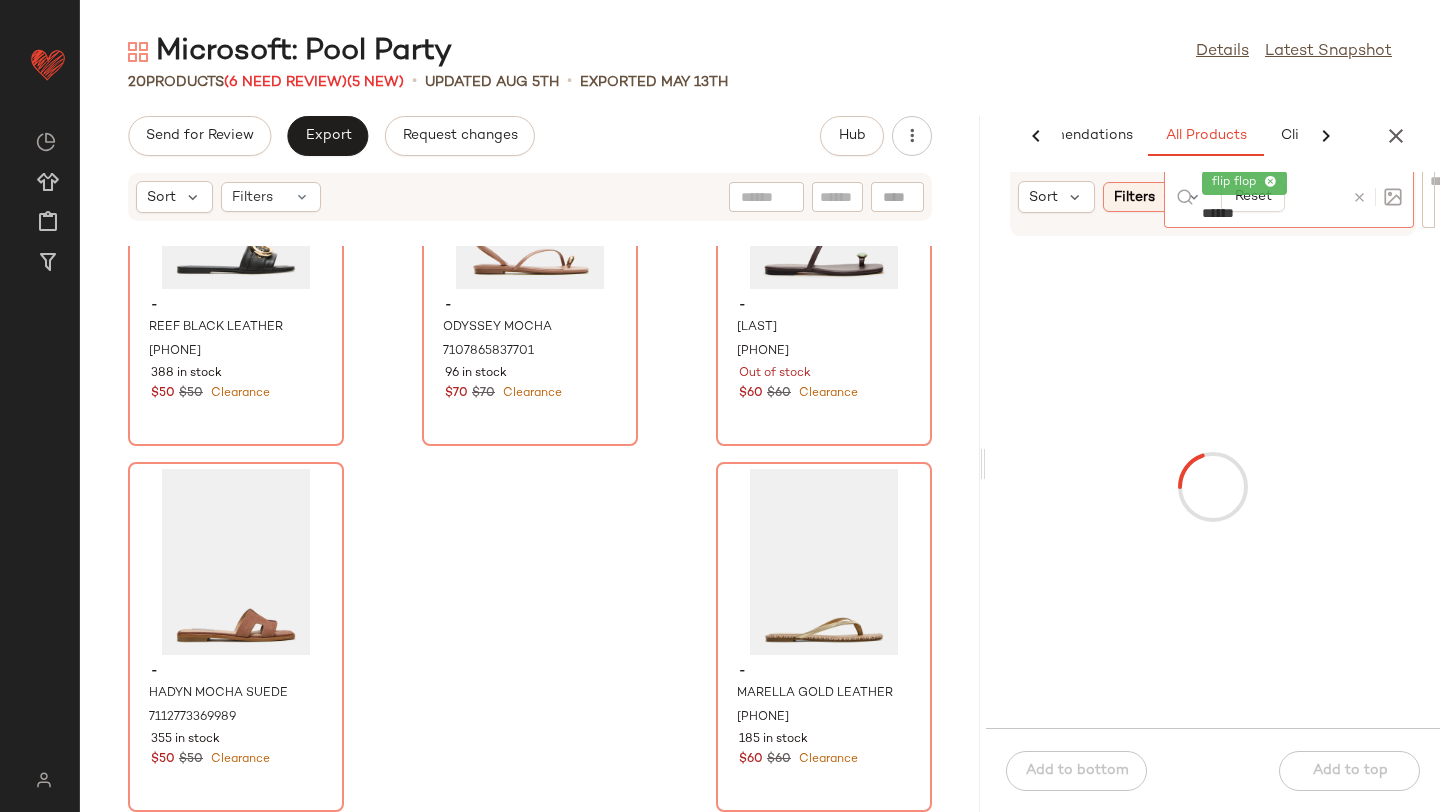 type 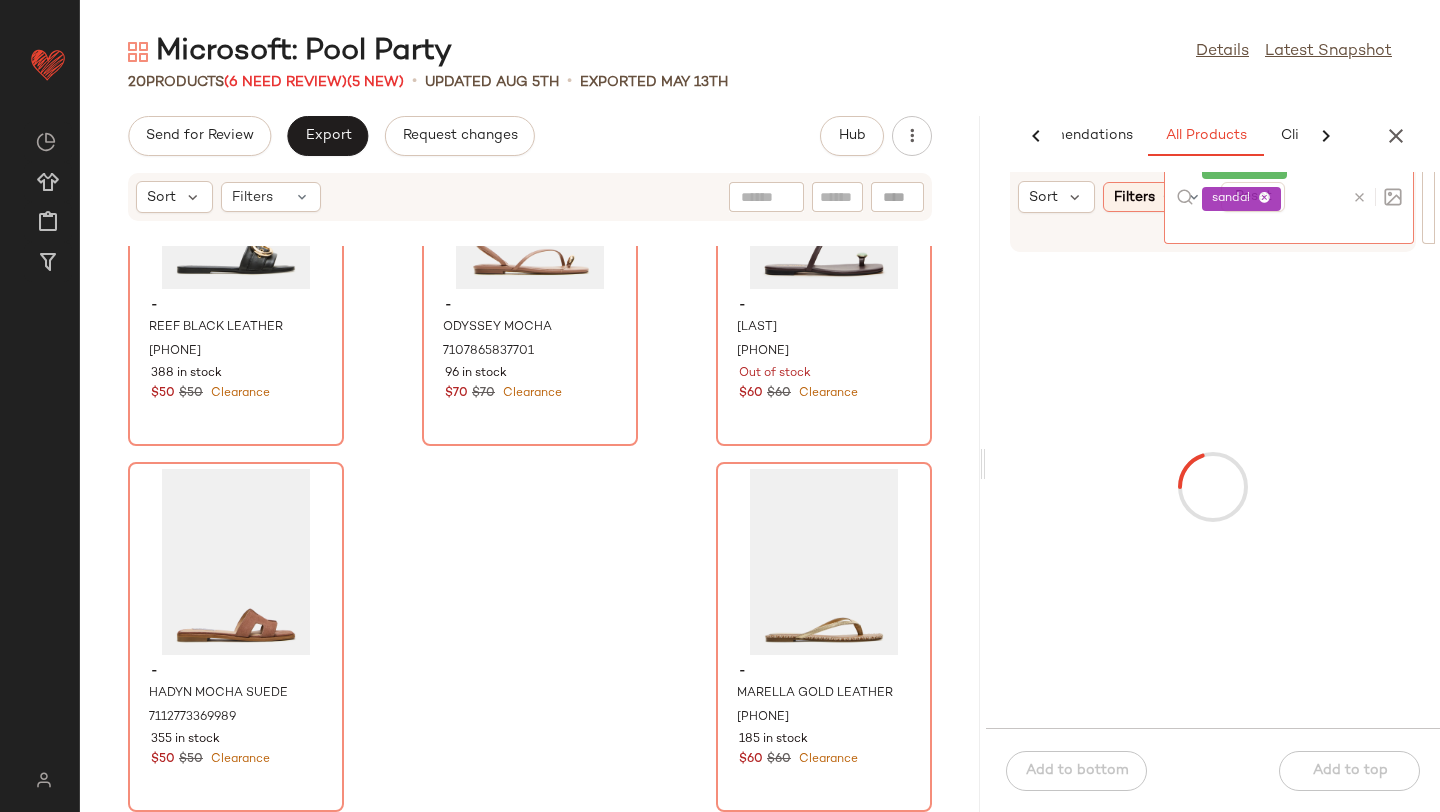 click at bounding box center [1213, 487] 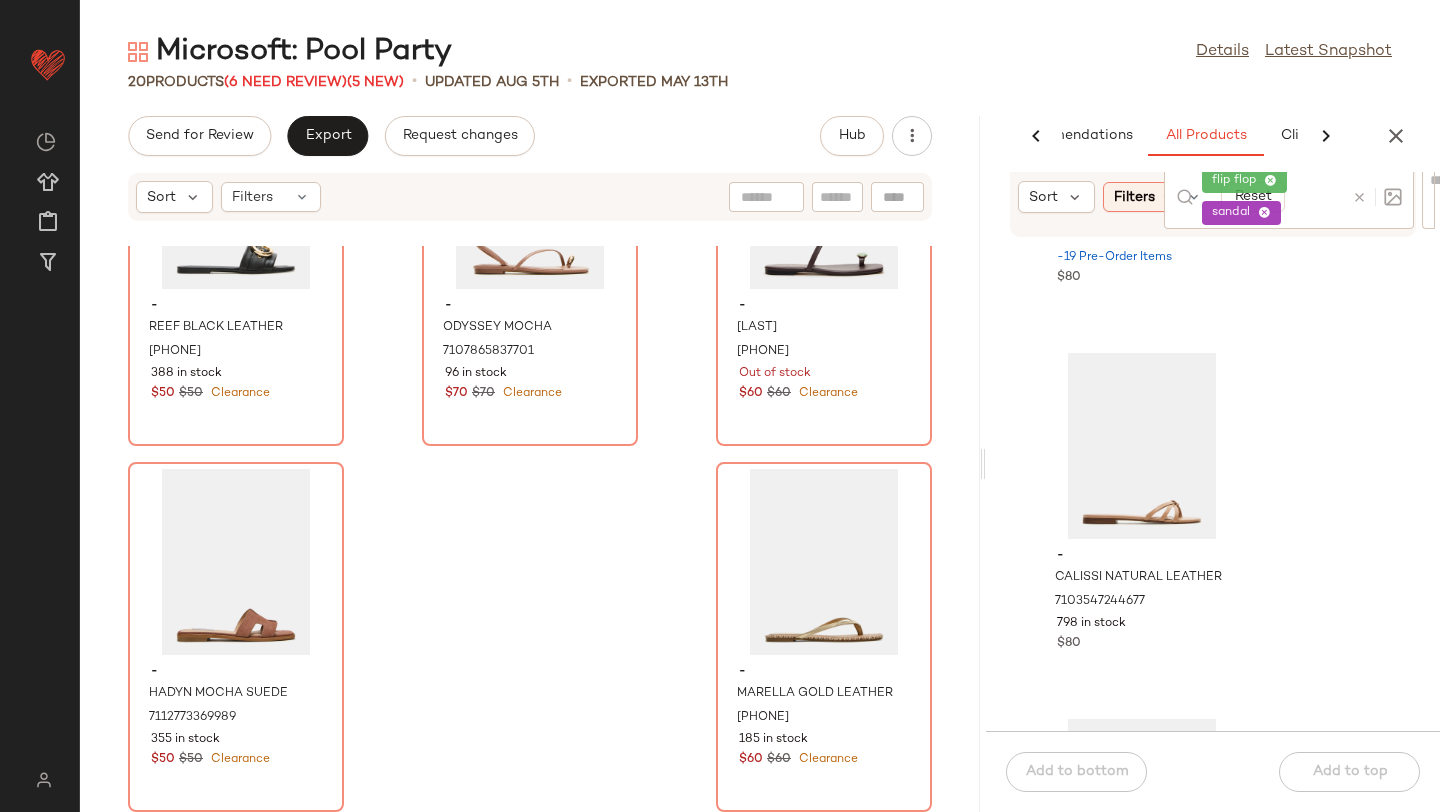 scroll, scrollTop: 300, scrollLeft: 0, axis: vertical 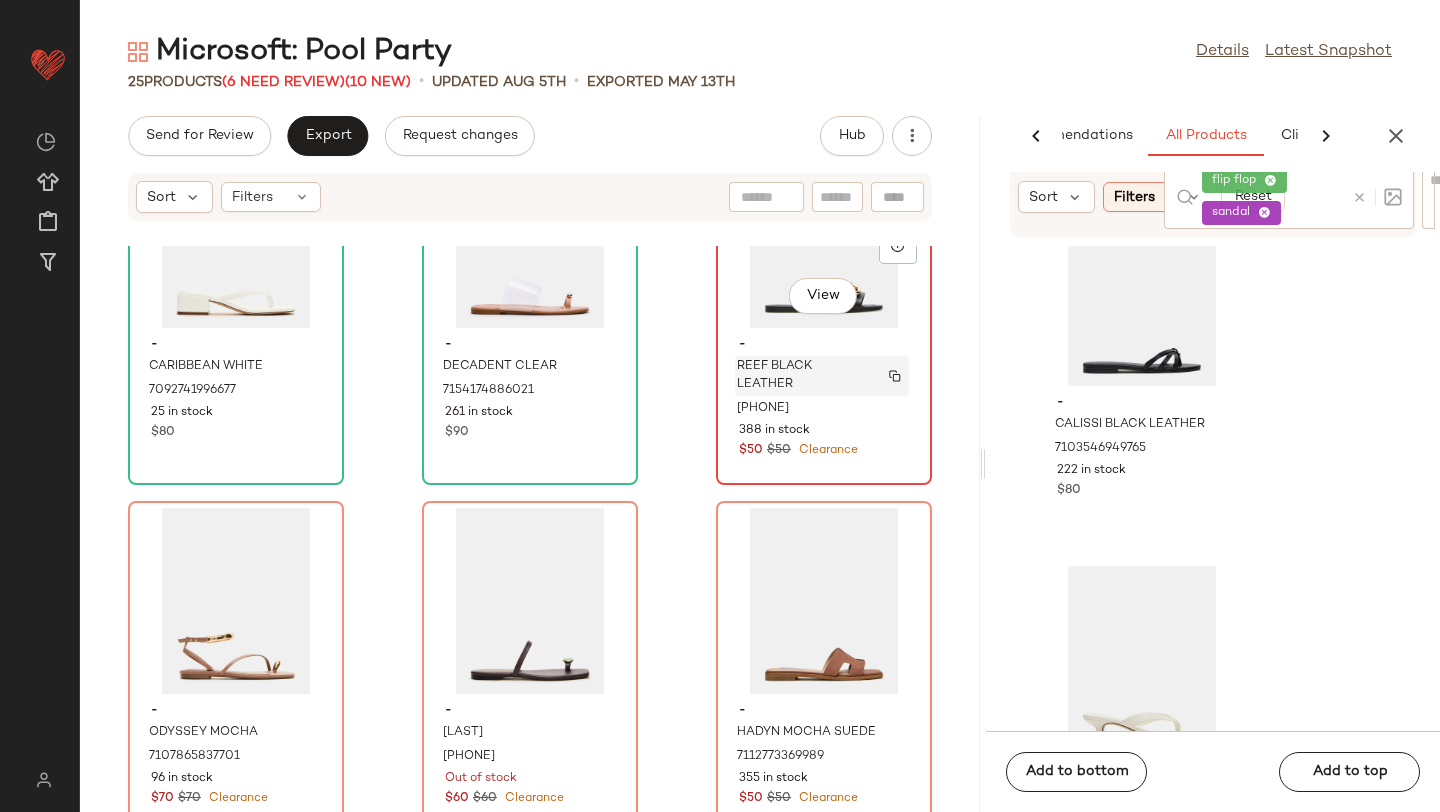 click on "REEF BLACK LEATHER" at bounding box center [803, 376] 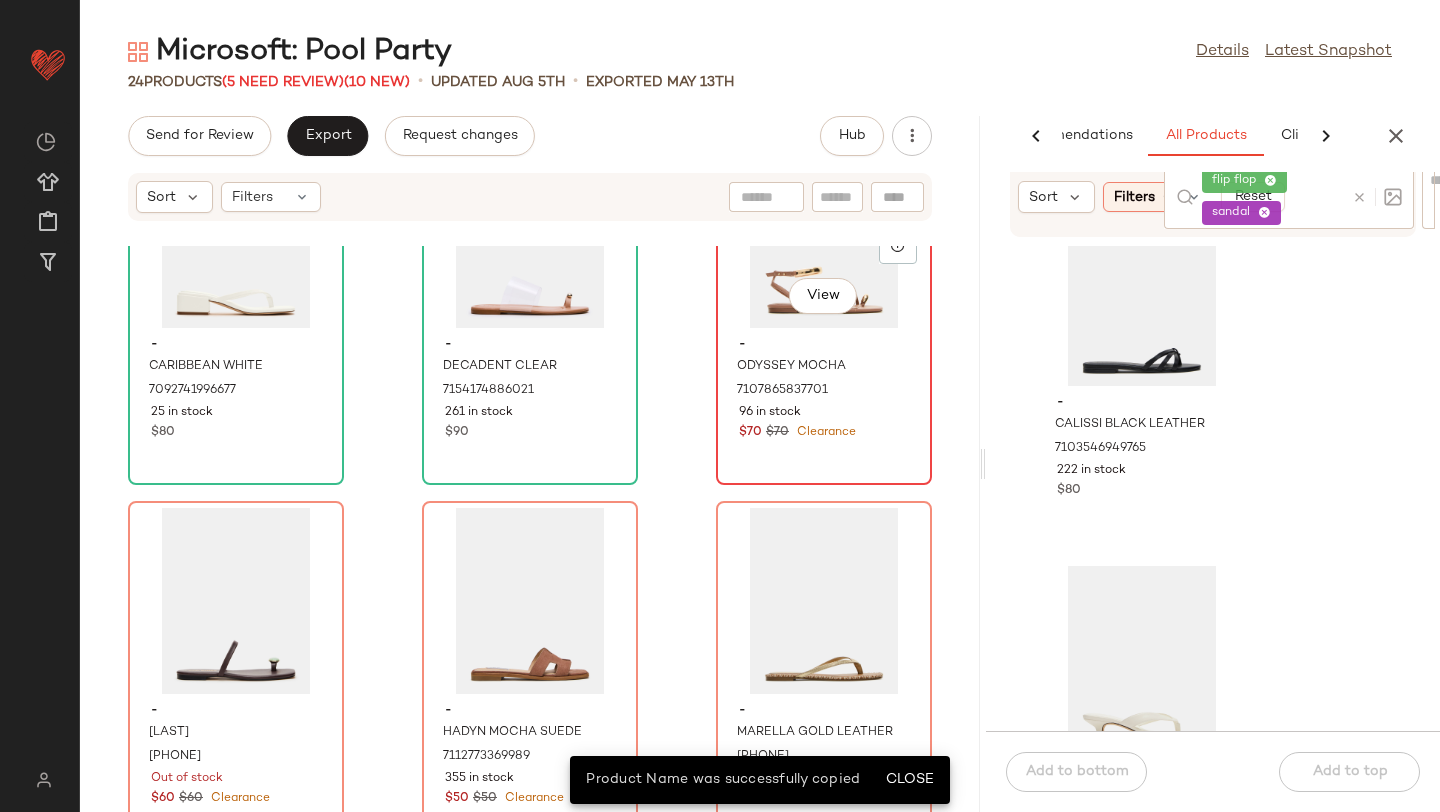 click on "View" 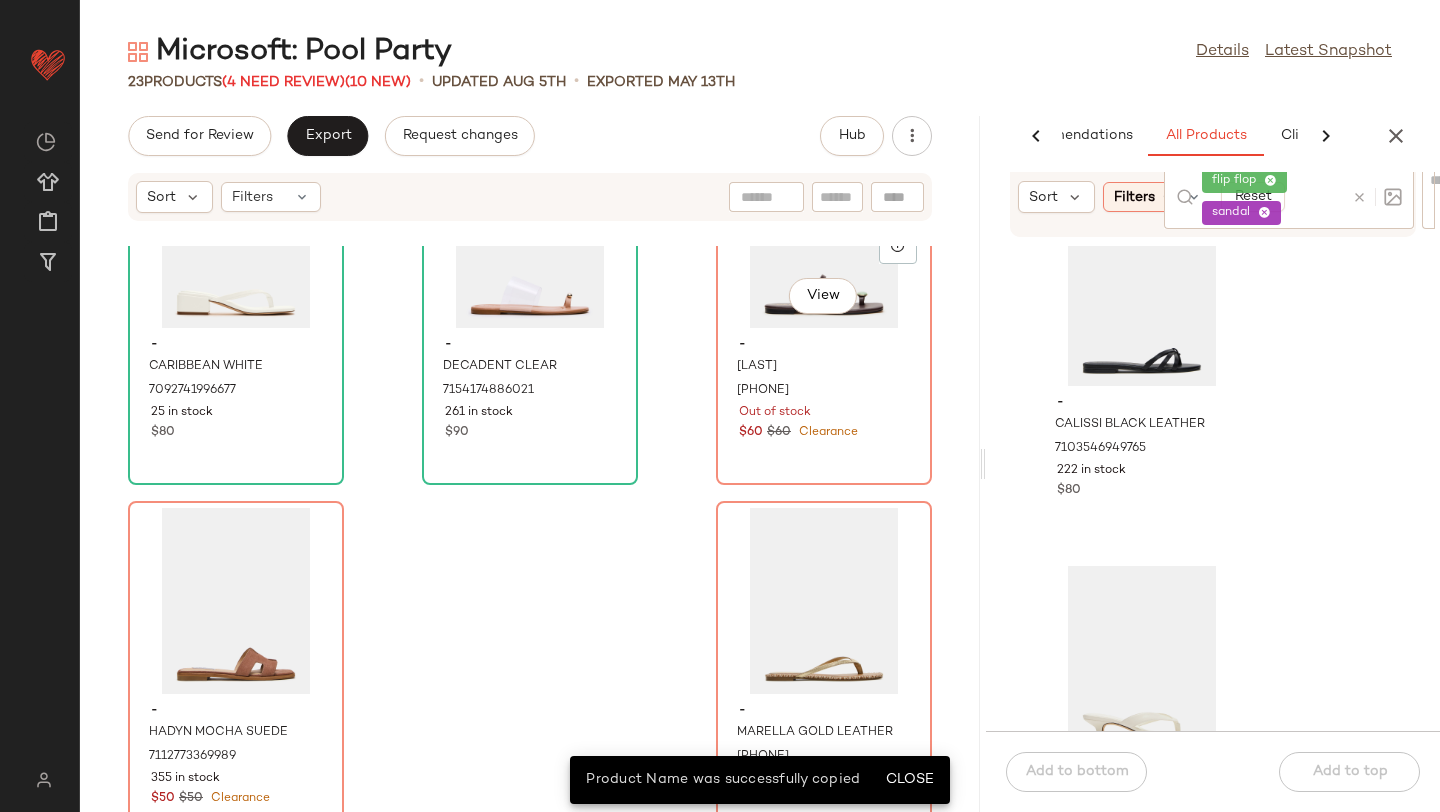 click on "View" 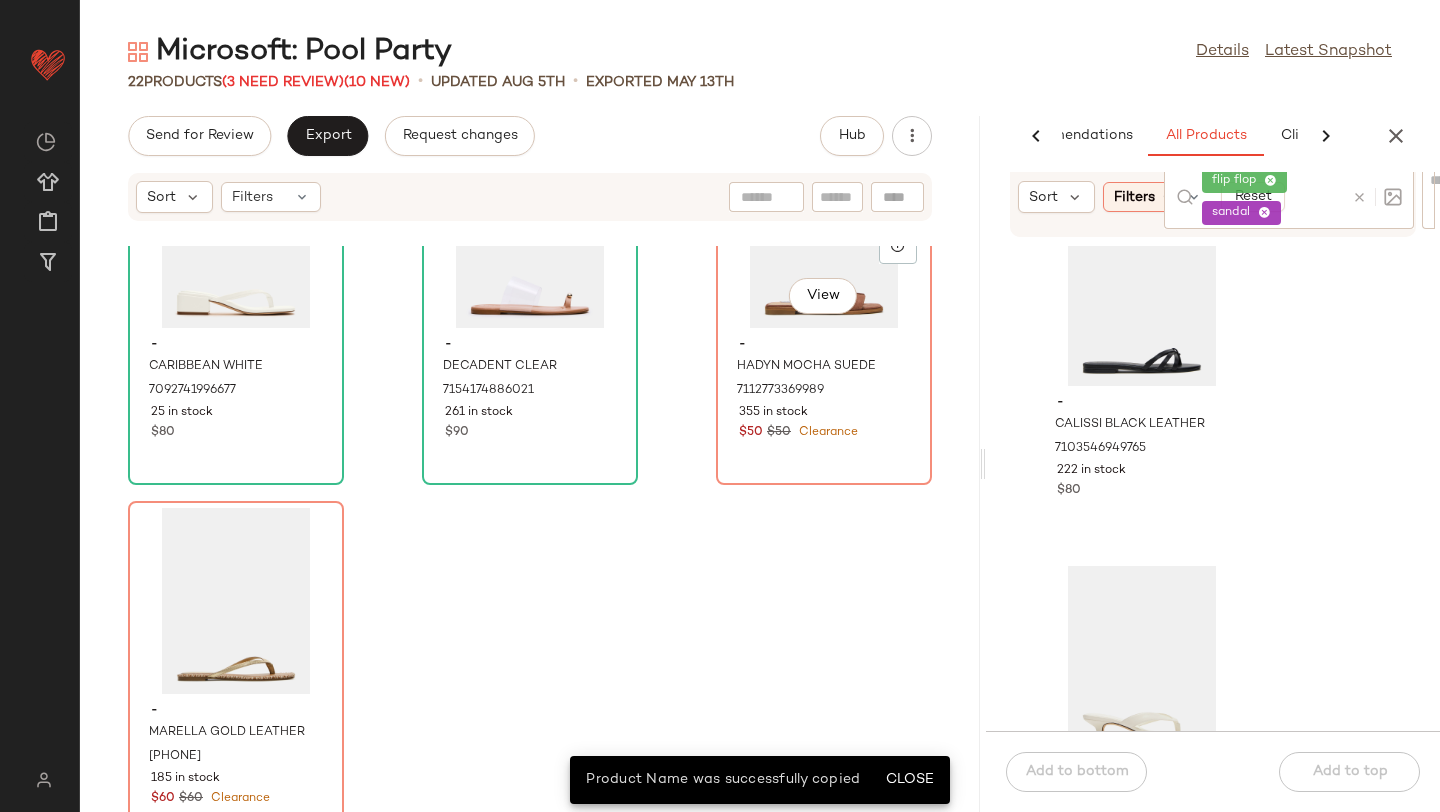 click on "View" 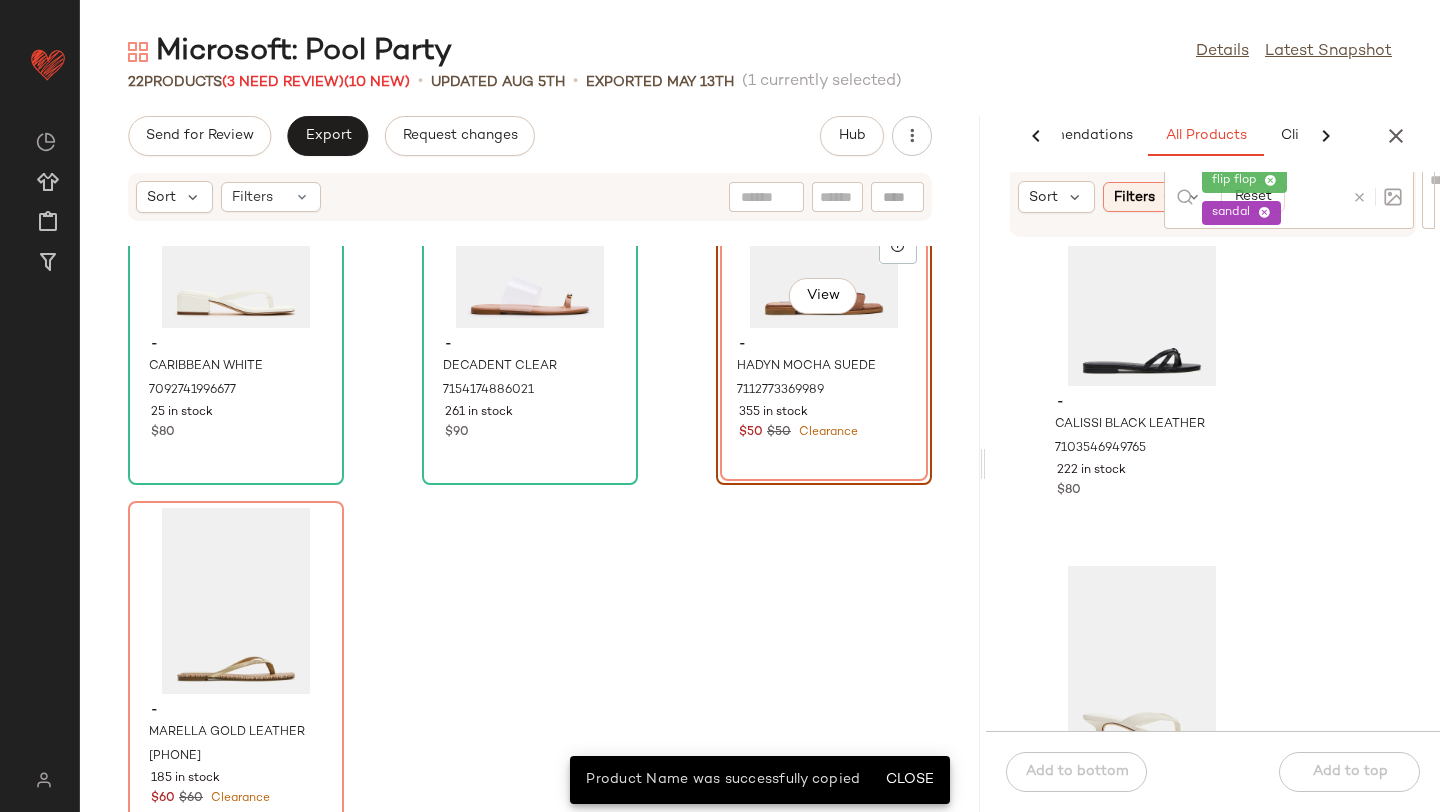 scroll, scrollTop: 2000, scrollLeft: 0, axis: vertical 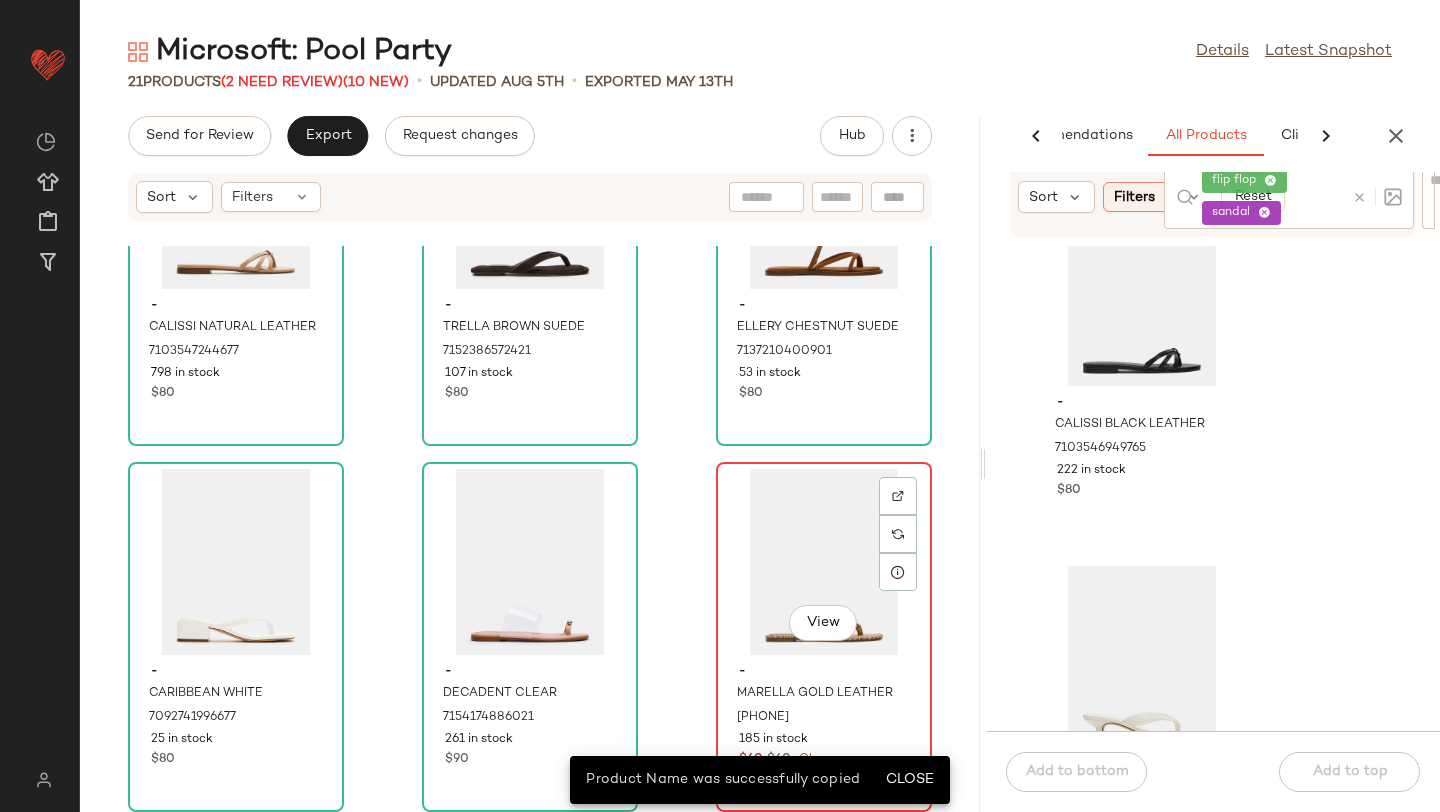 click on "View" 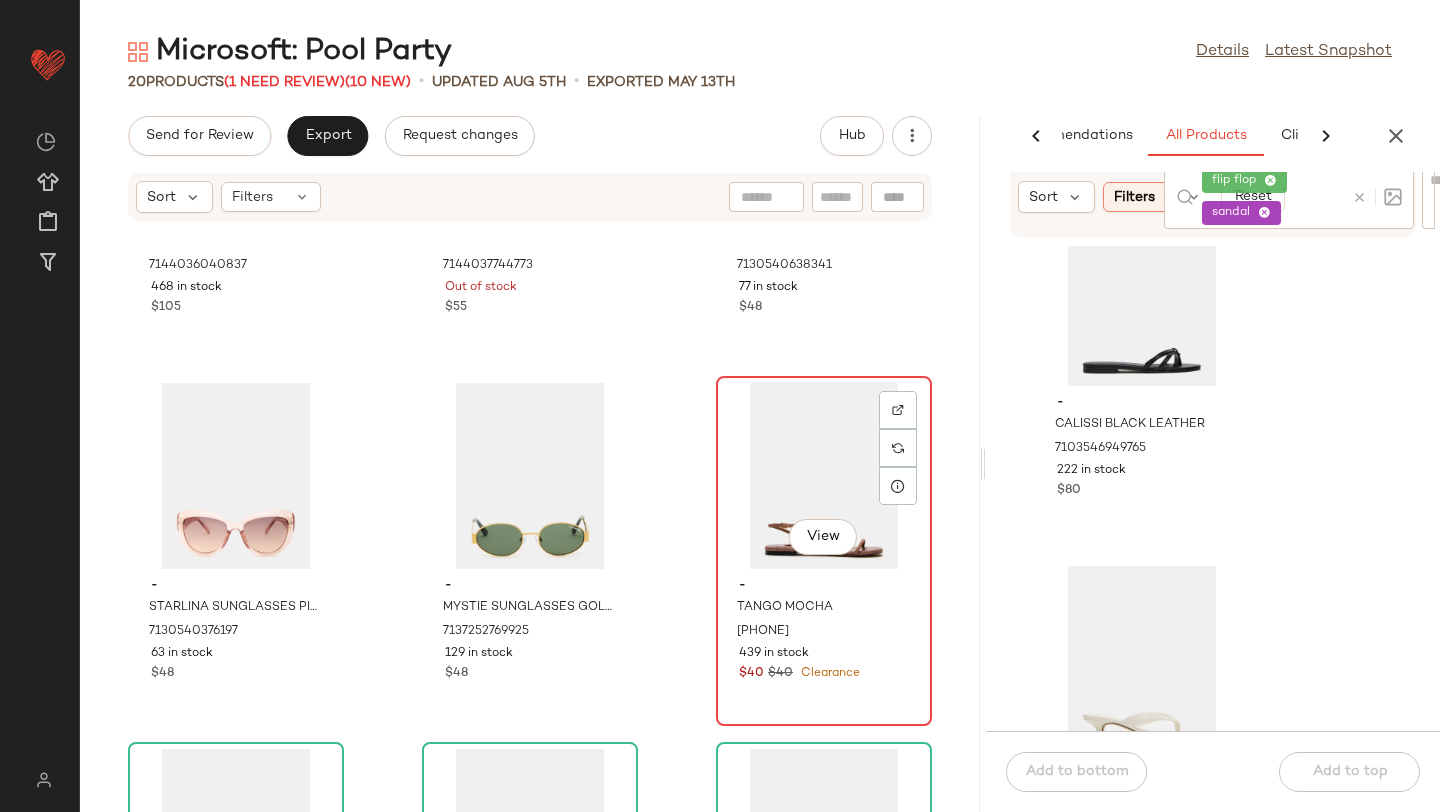 scroll, scrollTop: 629, scrollLeft: 0, axis: vertical 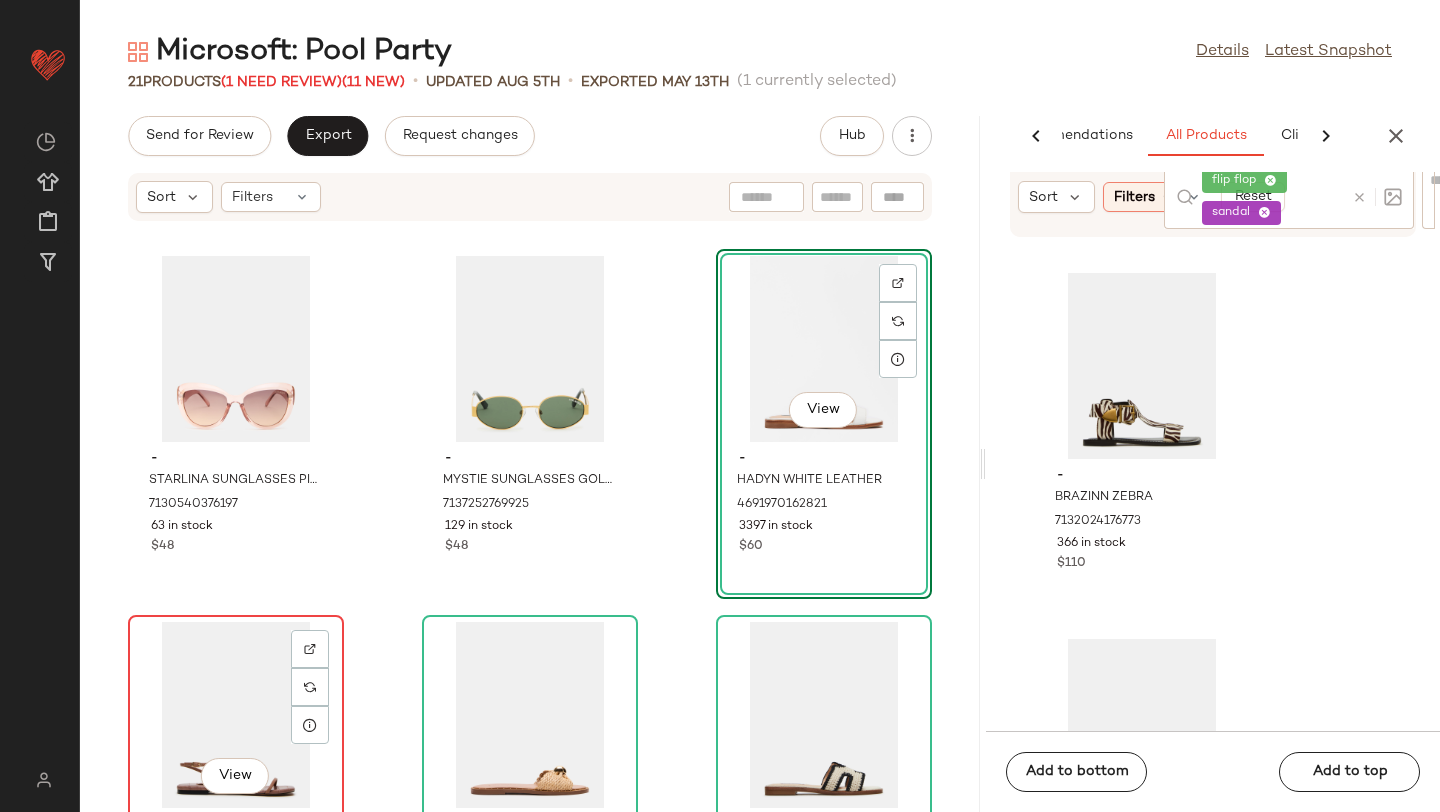 click on "View" 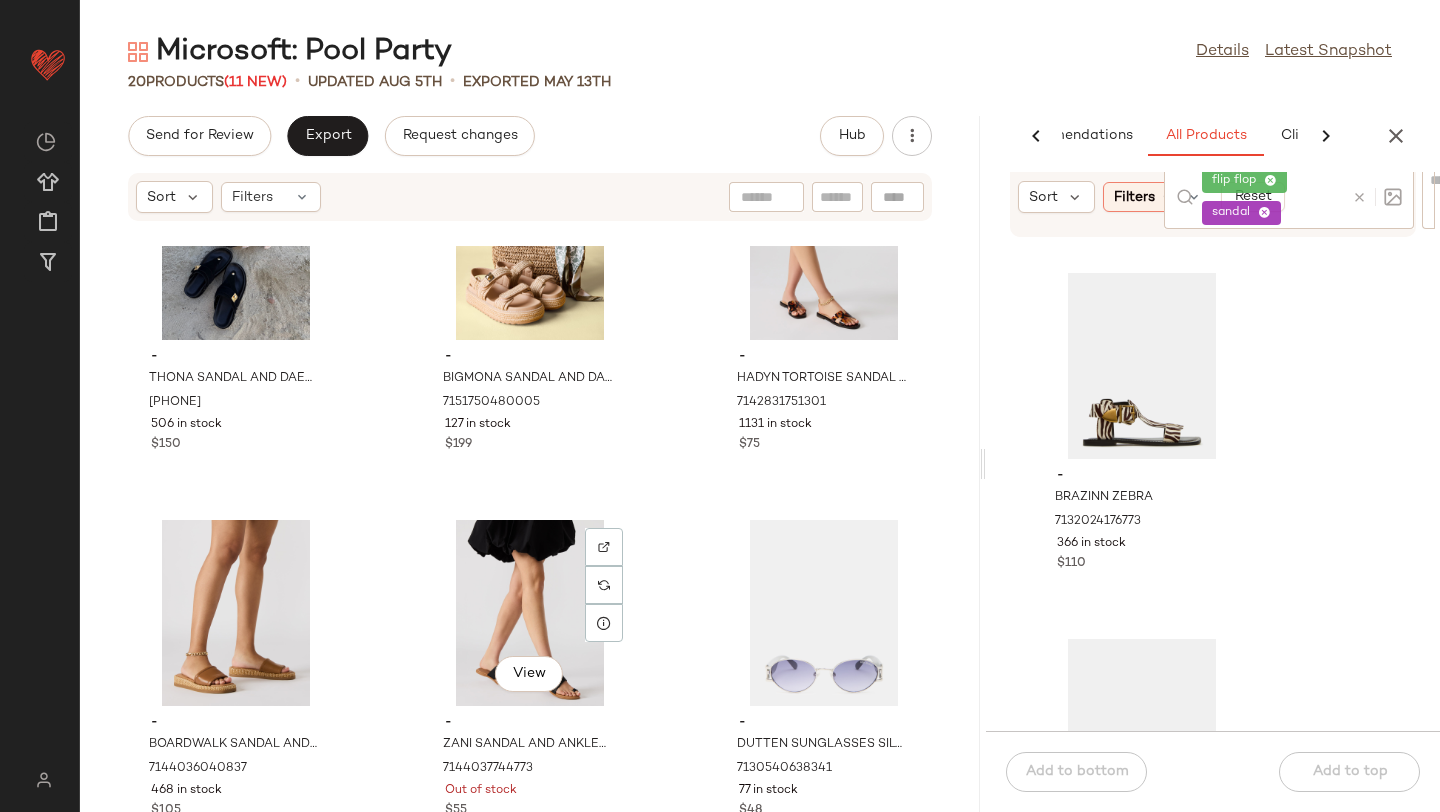 scroll, scrollTop: 0, scrollLeft: 0, axis: both 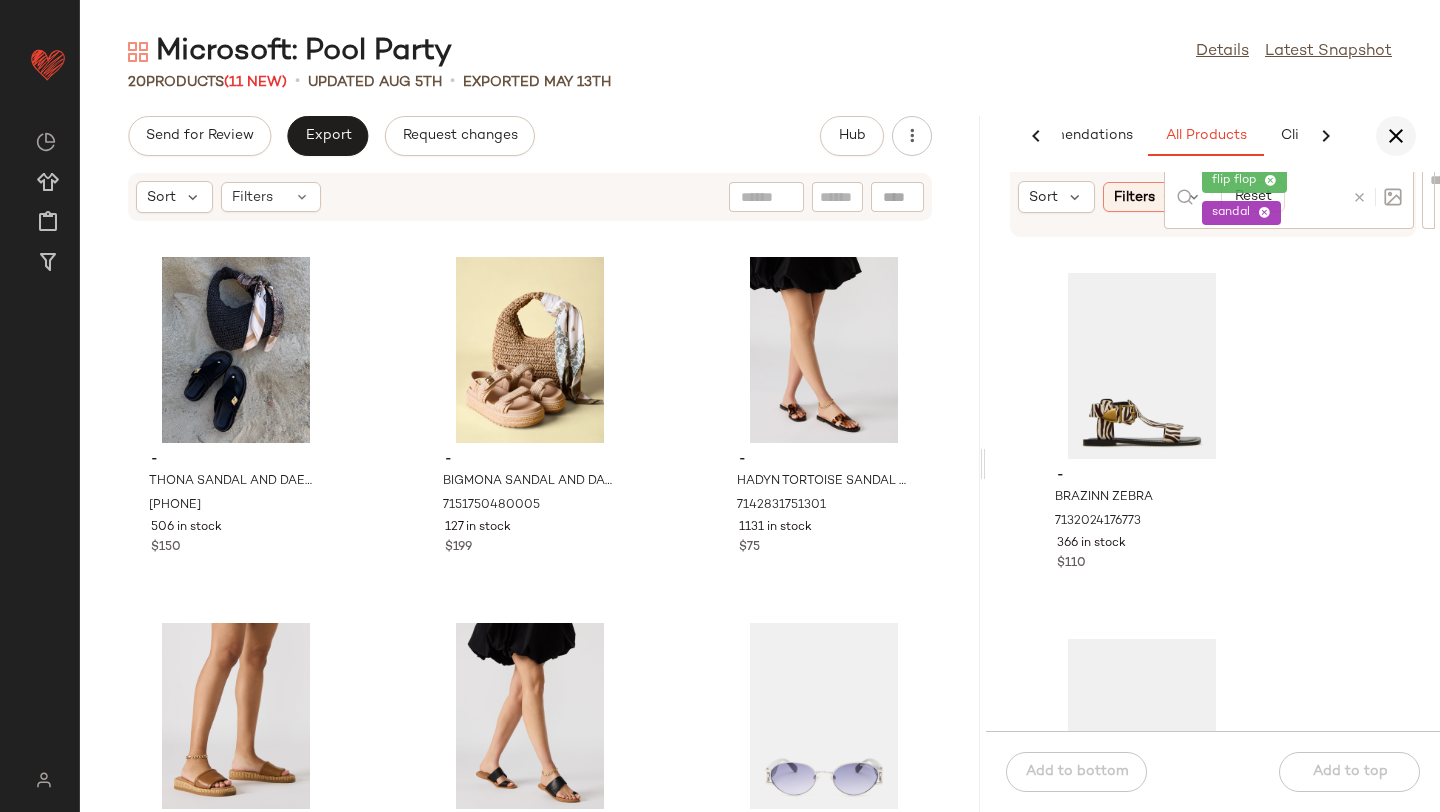 click at bounding box center (1396, 136) 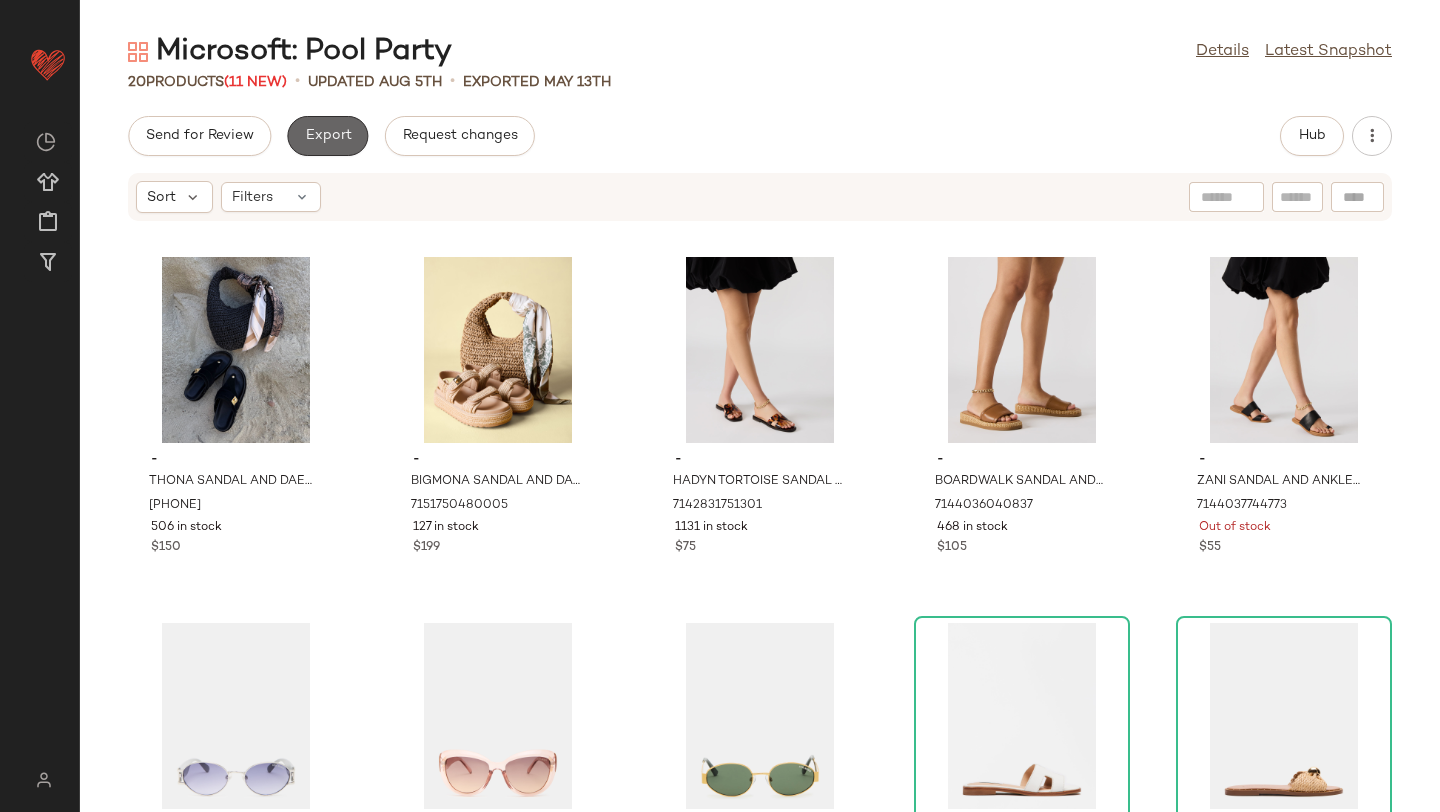 click on "Export" at bounding box center [327, 136] 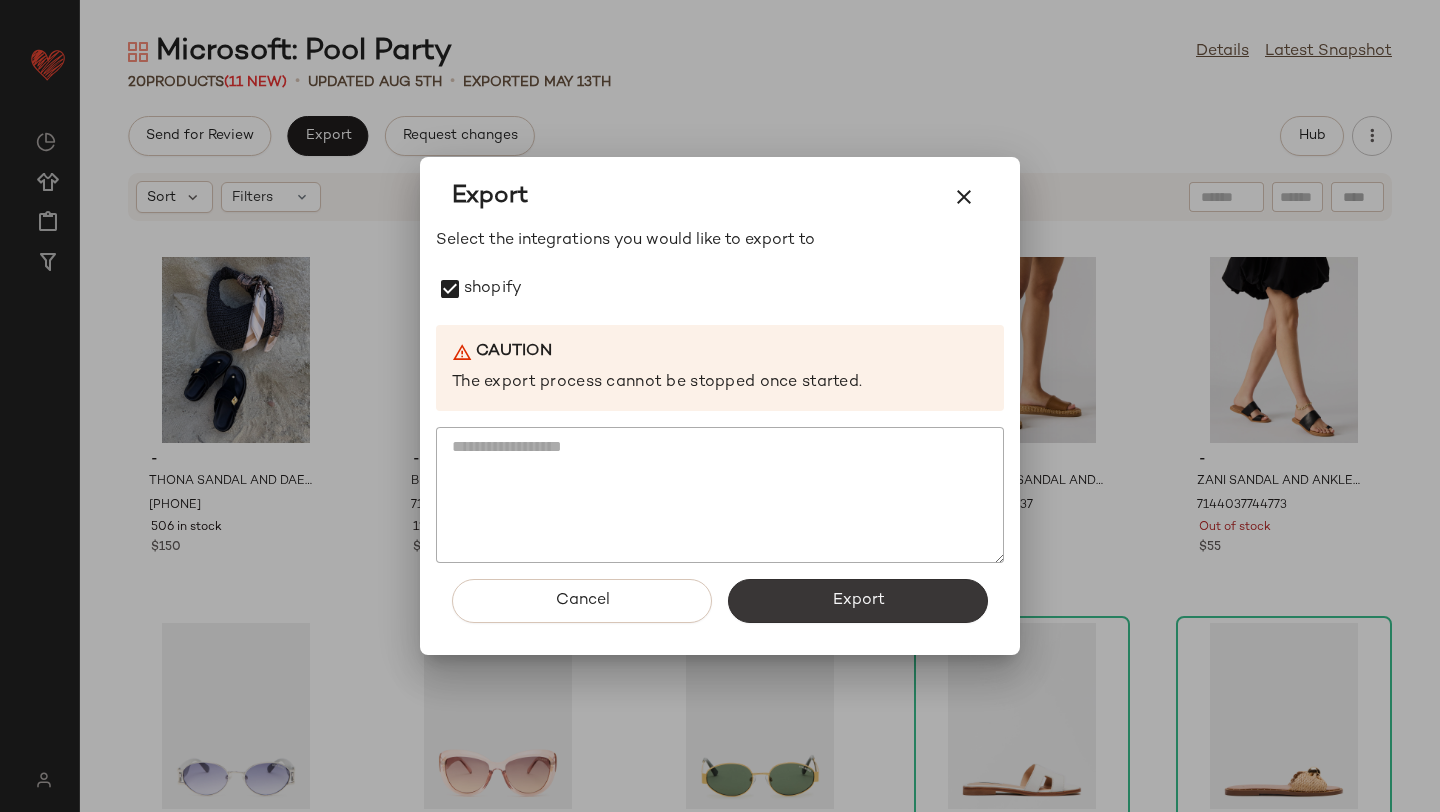 click on "Export" at bounding box center [858, 601] 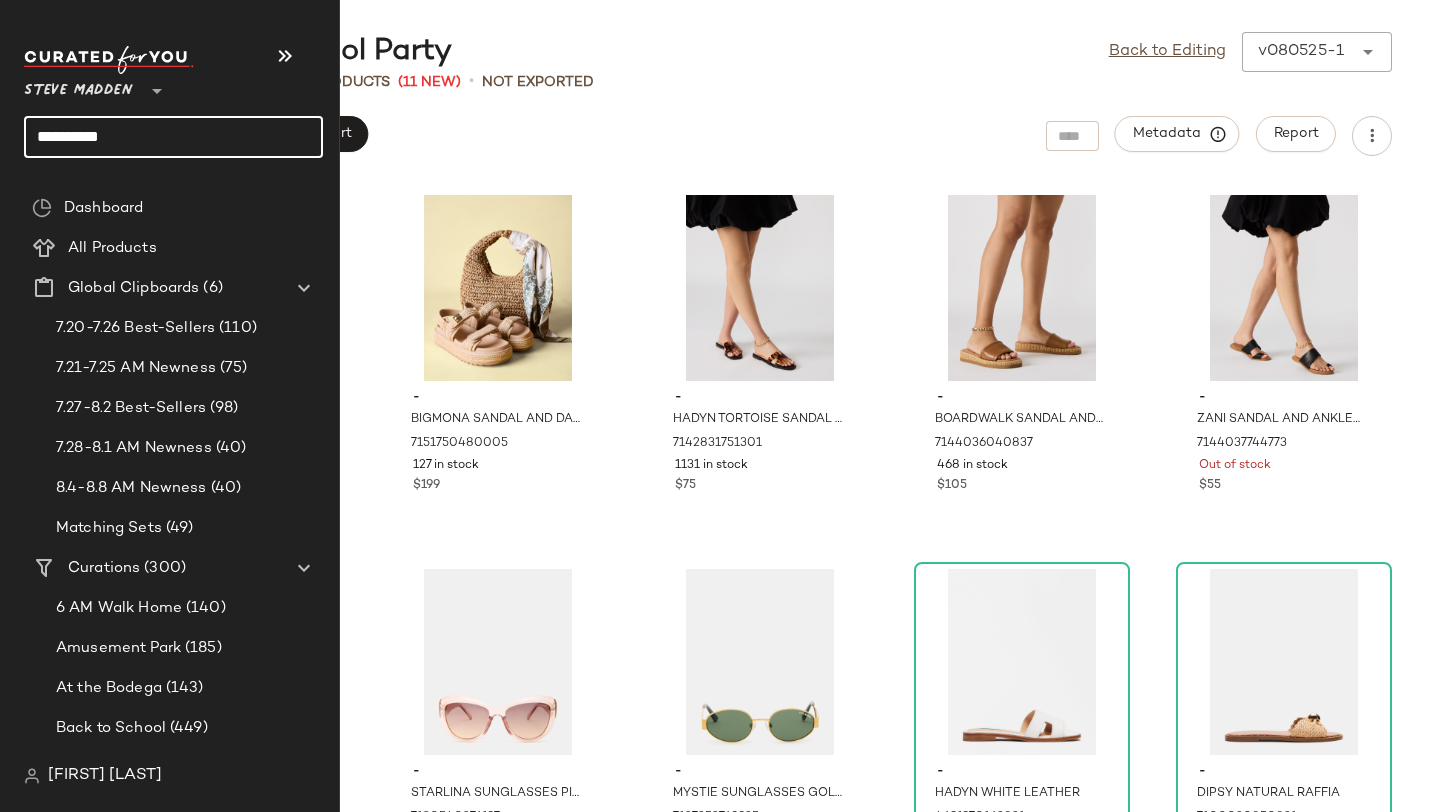 drag, startPoint x: 160, startPoint y: 123, endPoint x: 4, endPoint y: 126, distance: 156.02884 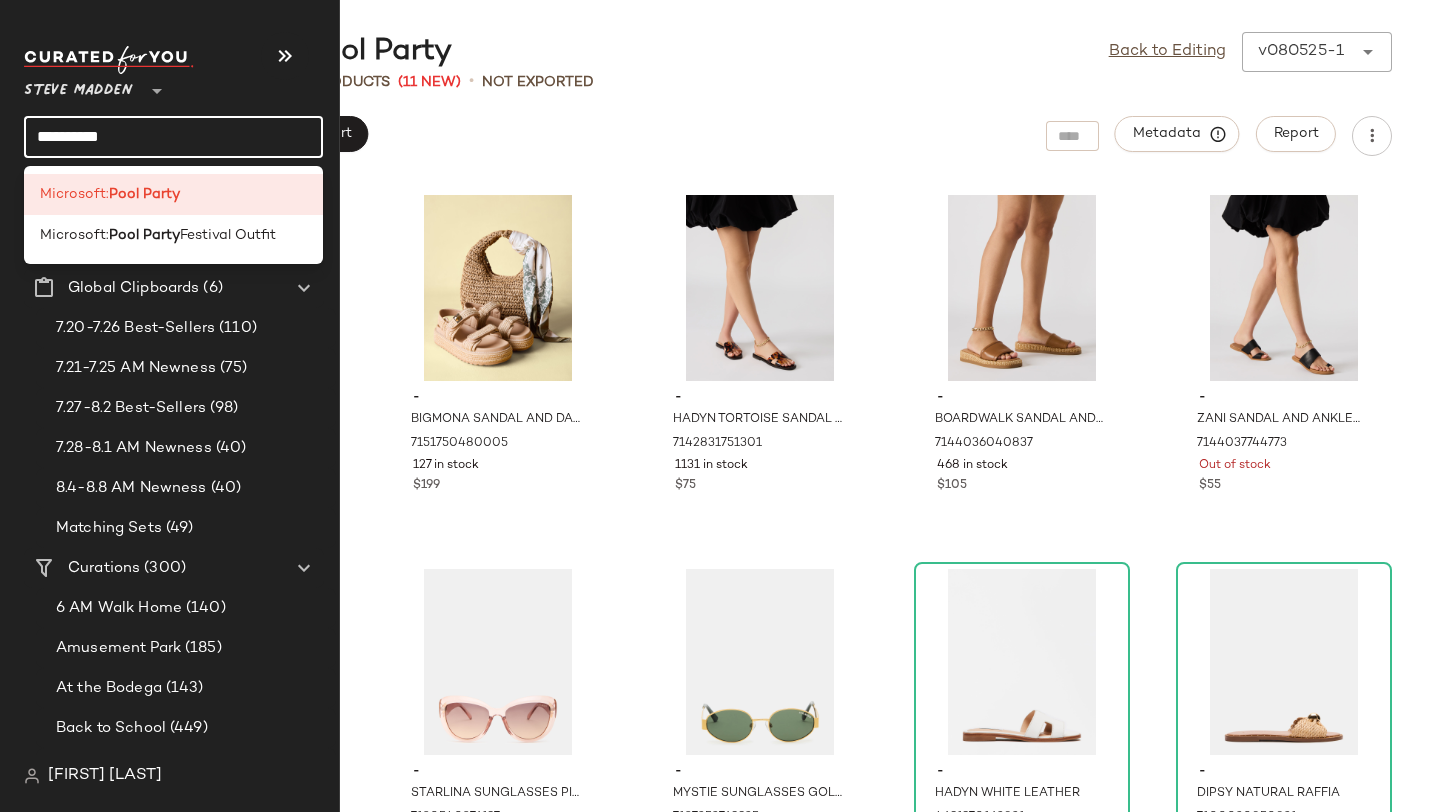 click on "**********" 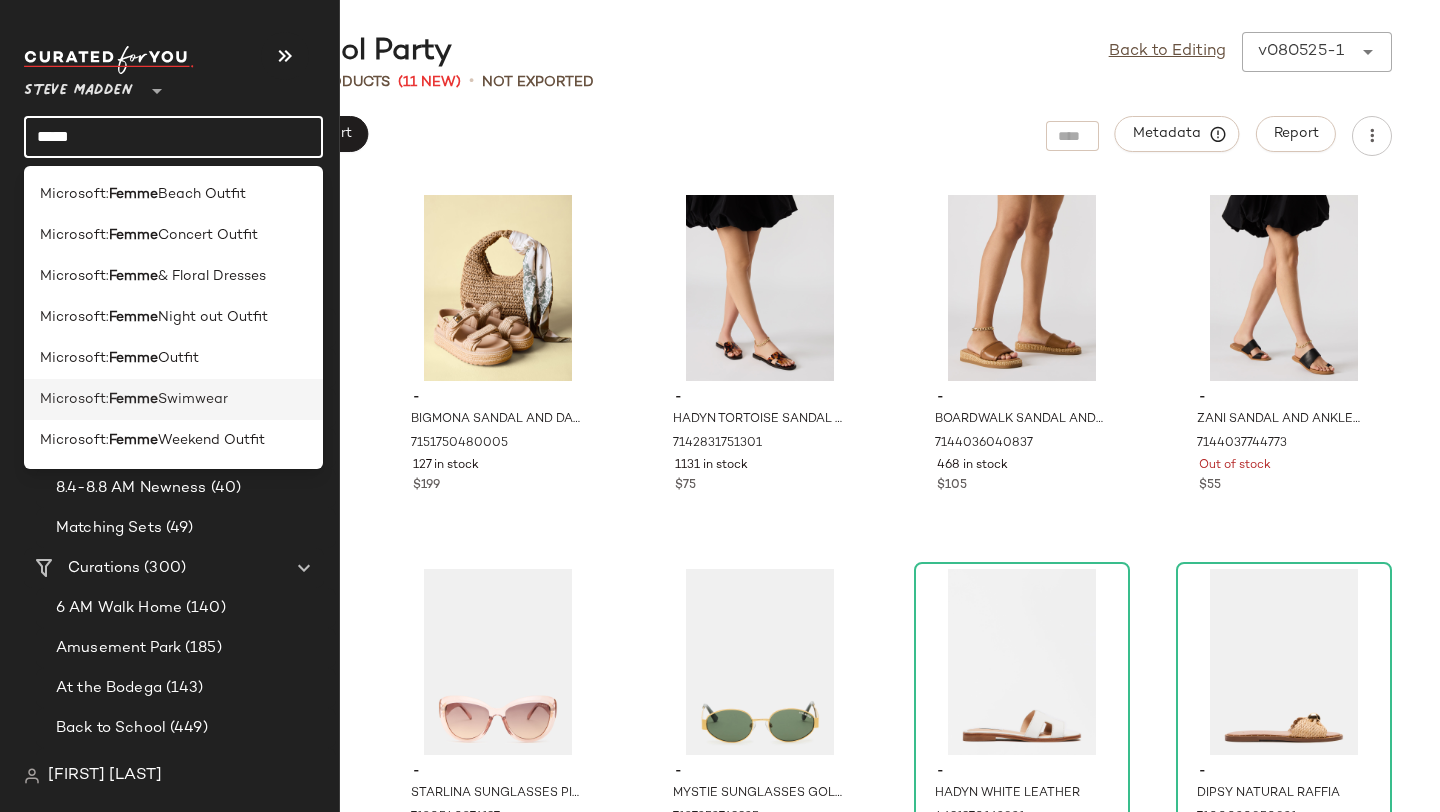 type on "*****" 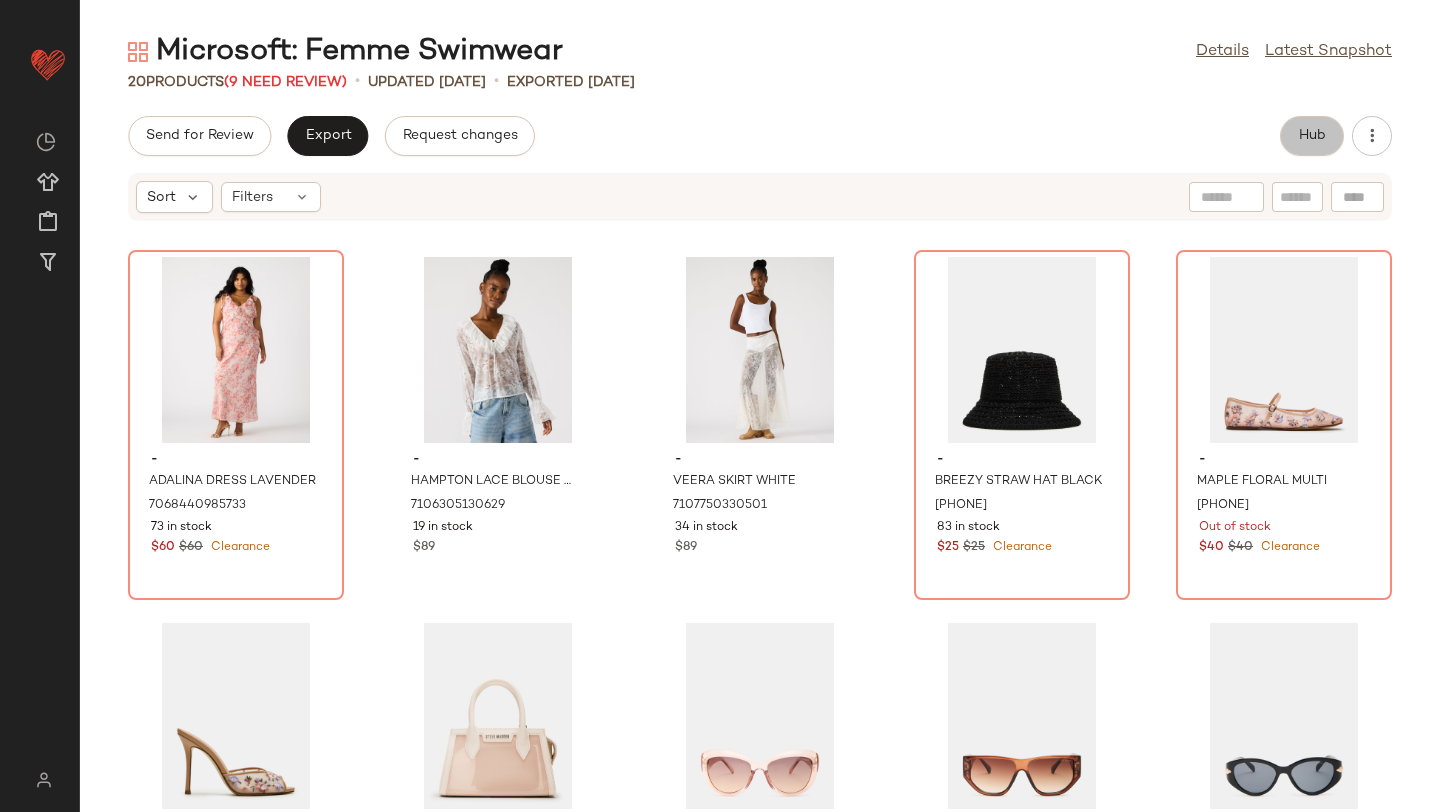 click on "Hub" at bounding box center [1312, 136] 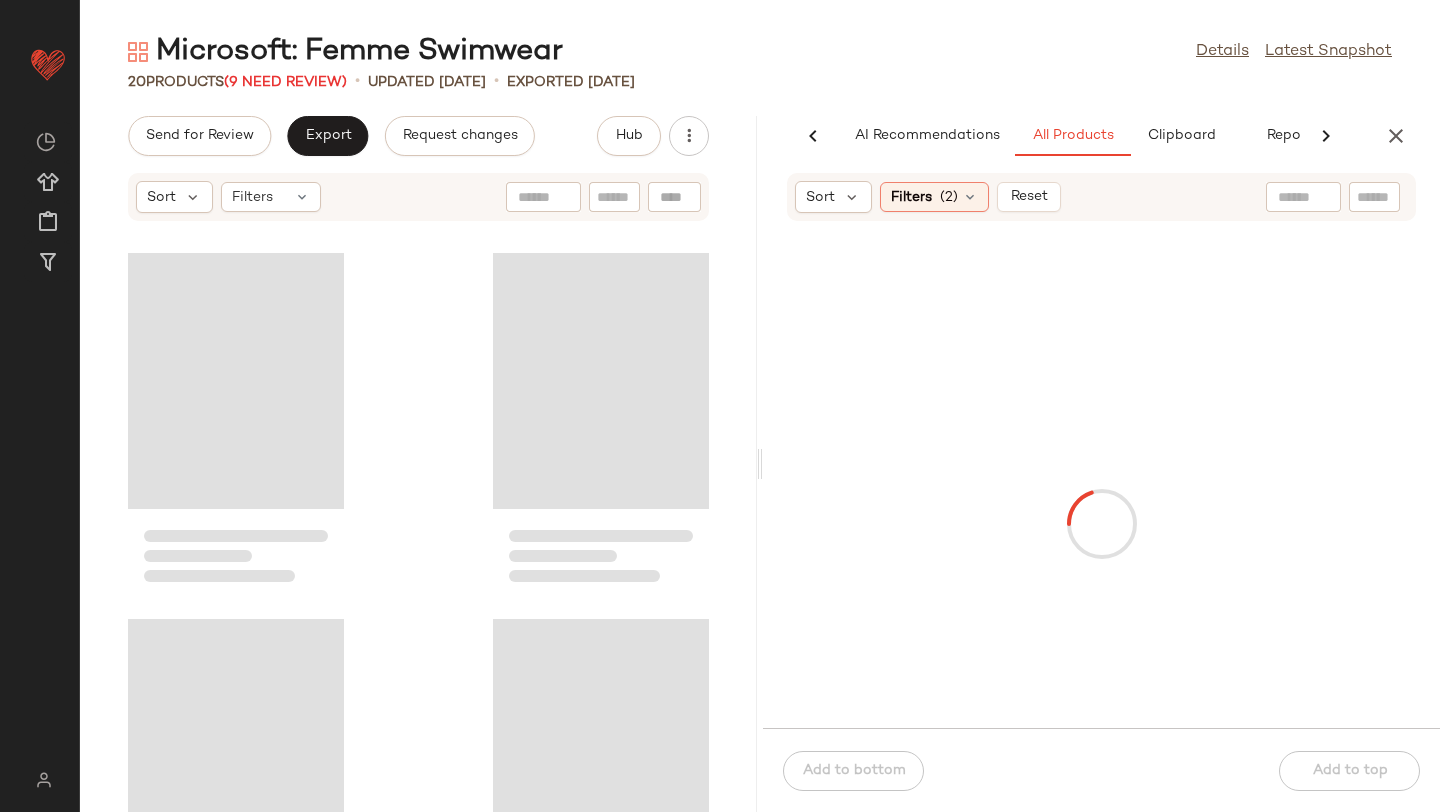 scroll, scrollTop: 0, scrollLeft: 47, axis: horizontal 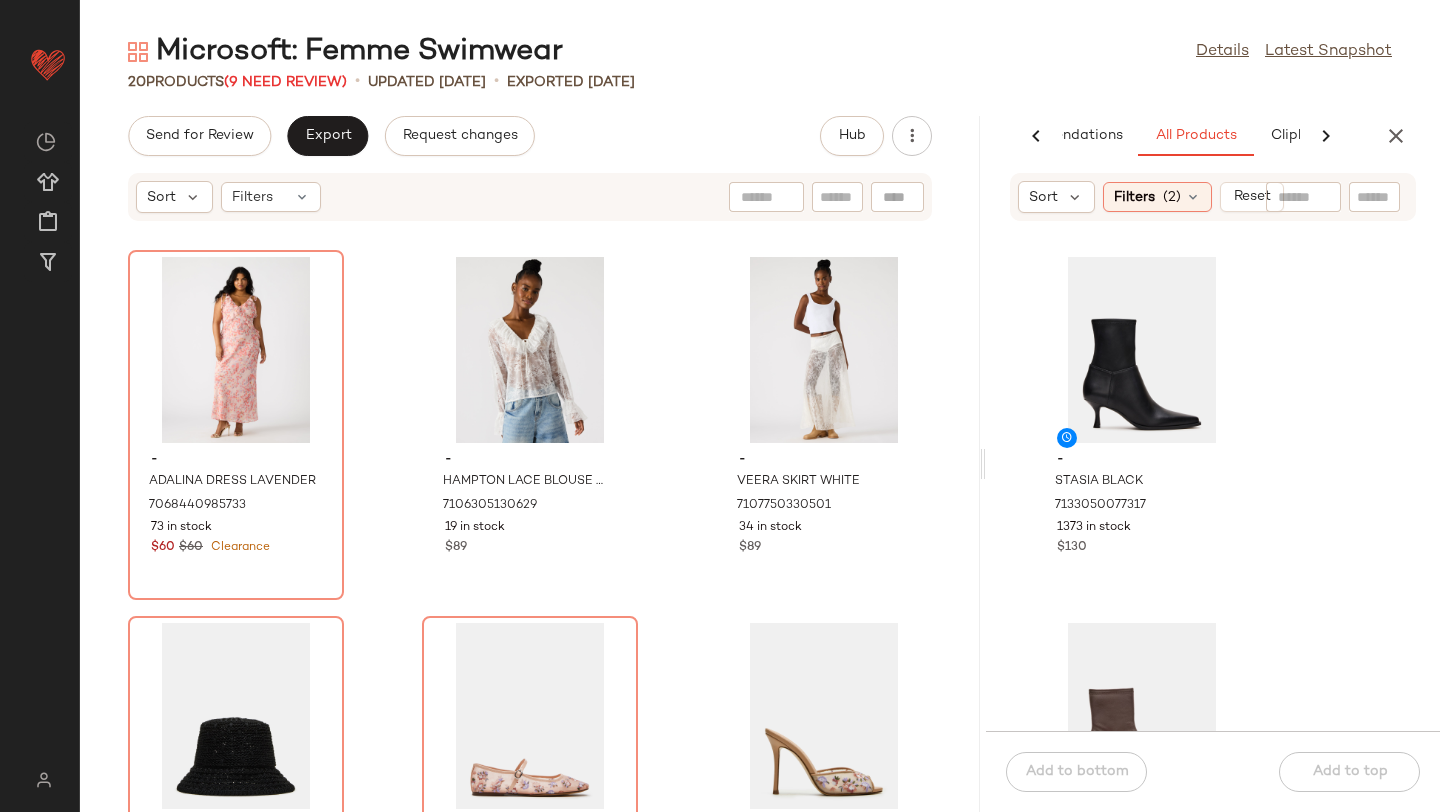 drag, startPoint x: 755, startPoint y: 401, endPoint x: 1097, endPoint y: 419, distance: 342.47336 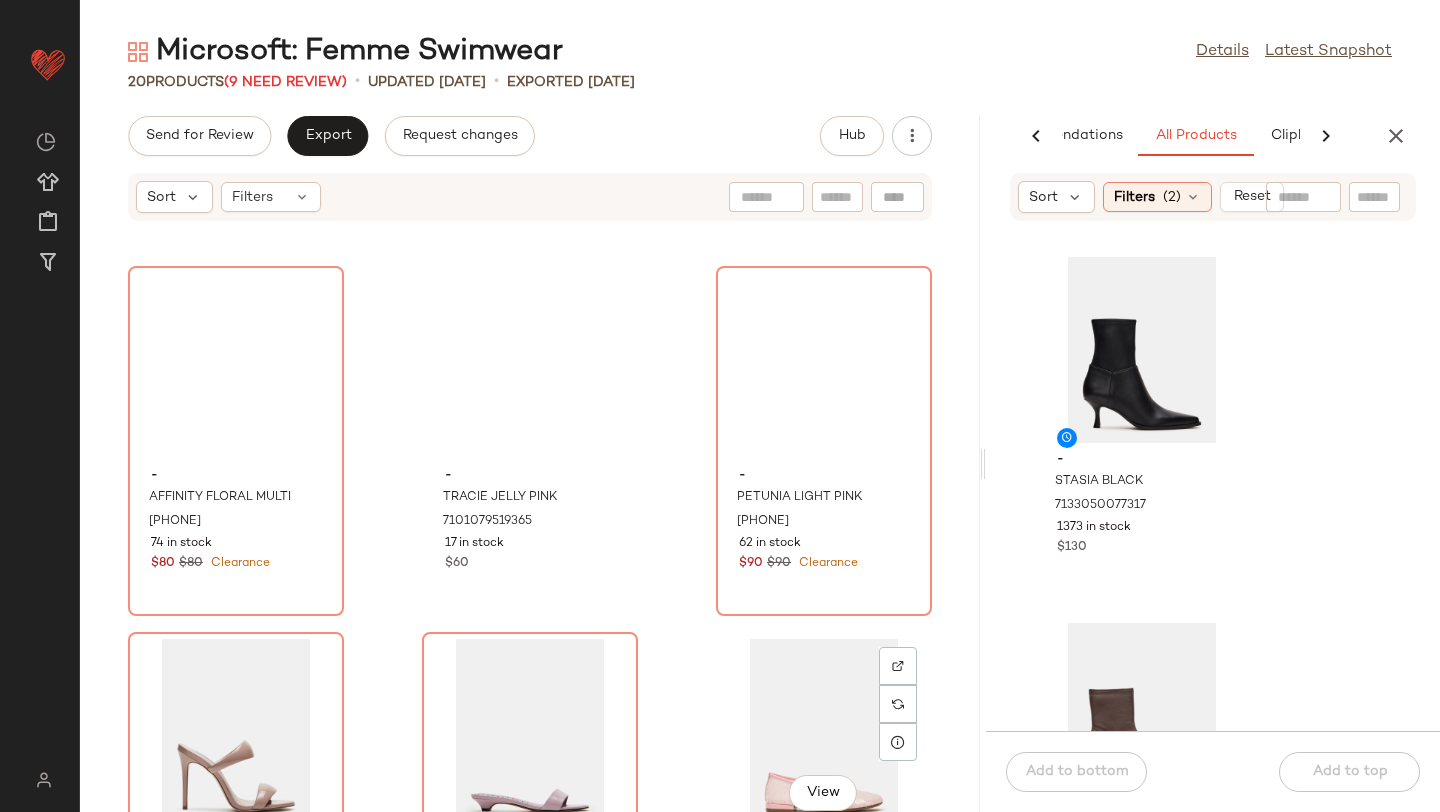scroll, scrollTop: 1374, scrollLeft: 0, axis: vertical 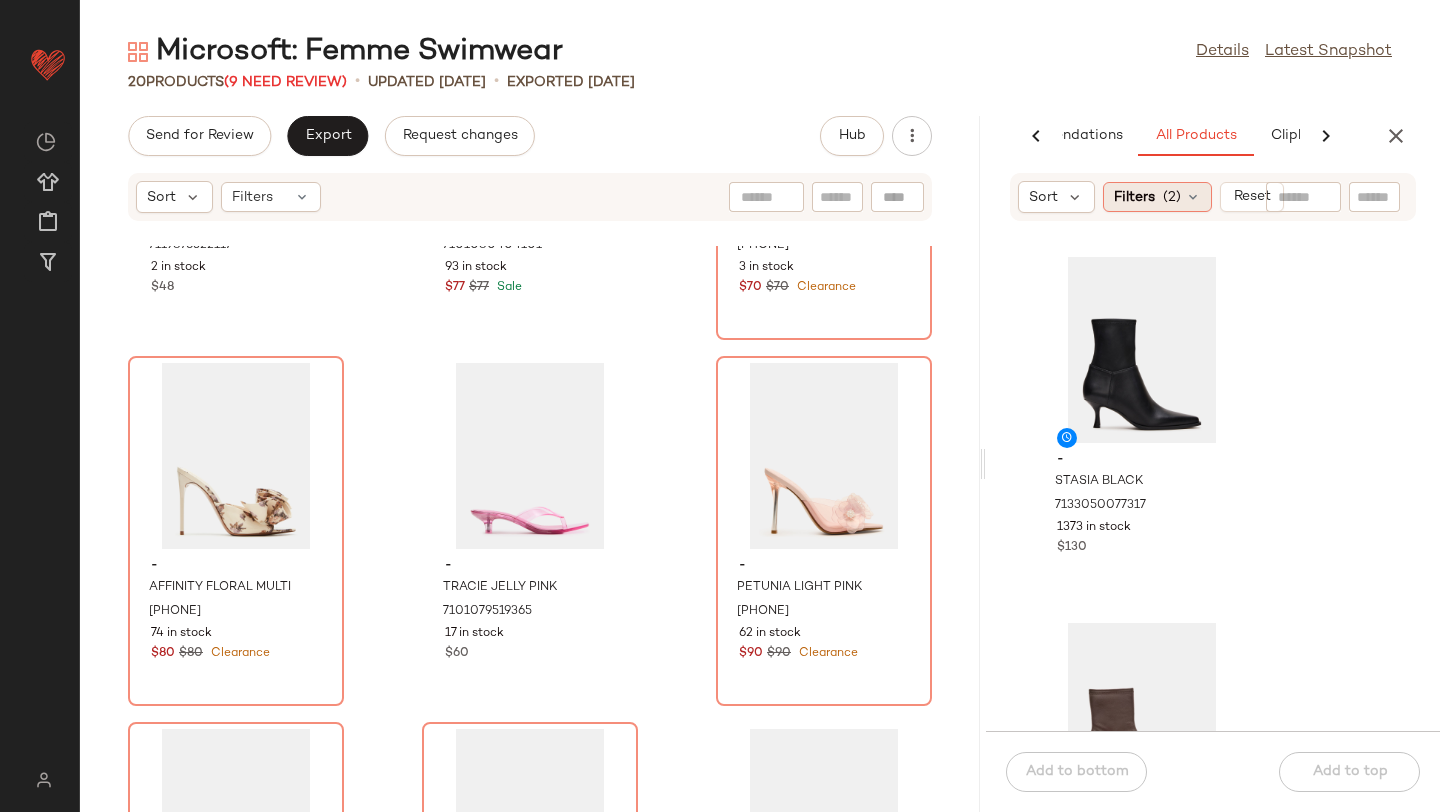 click on "Filters  (2)" 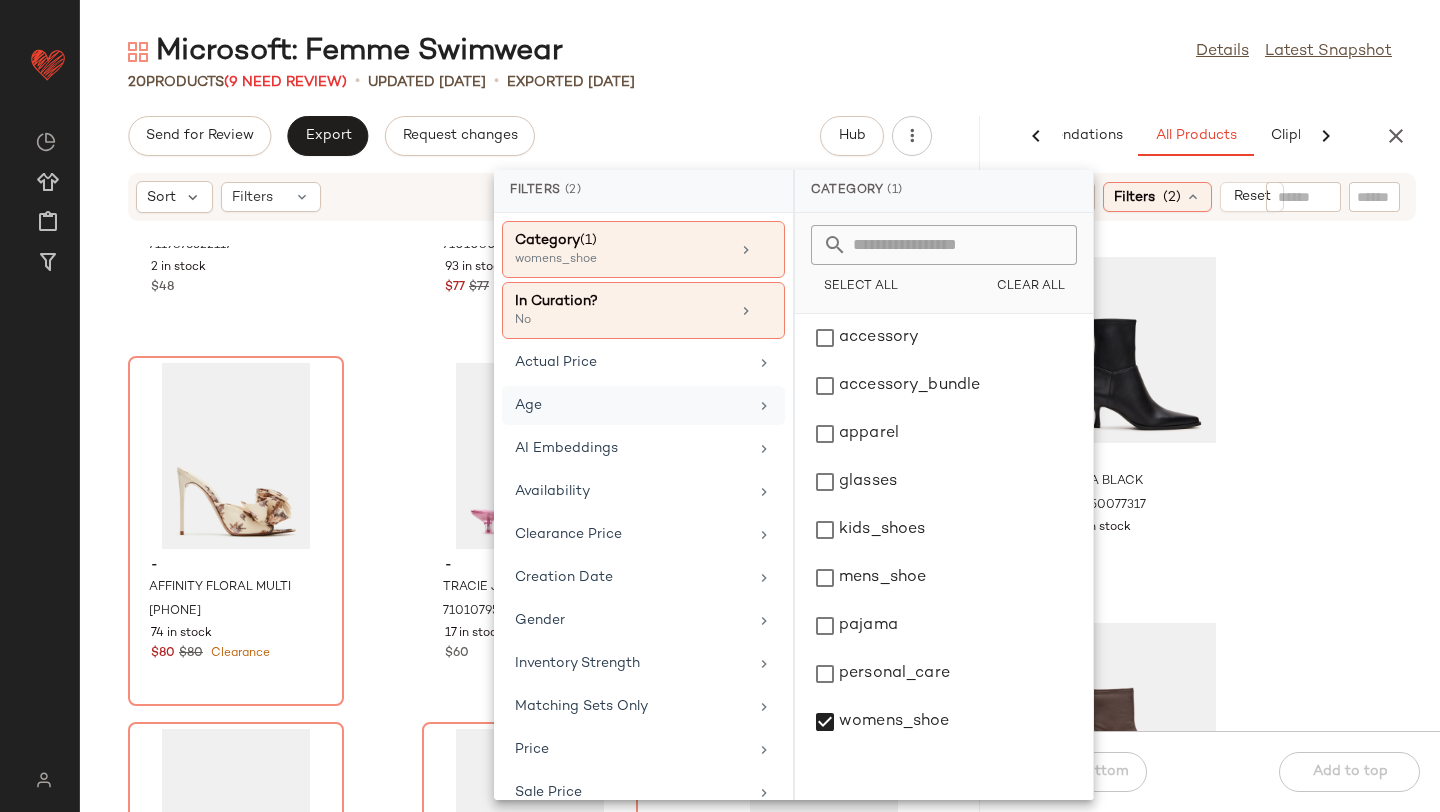 click on "Age" at bounding box center [631, 405] 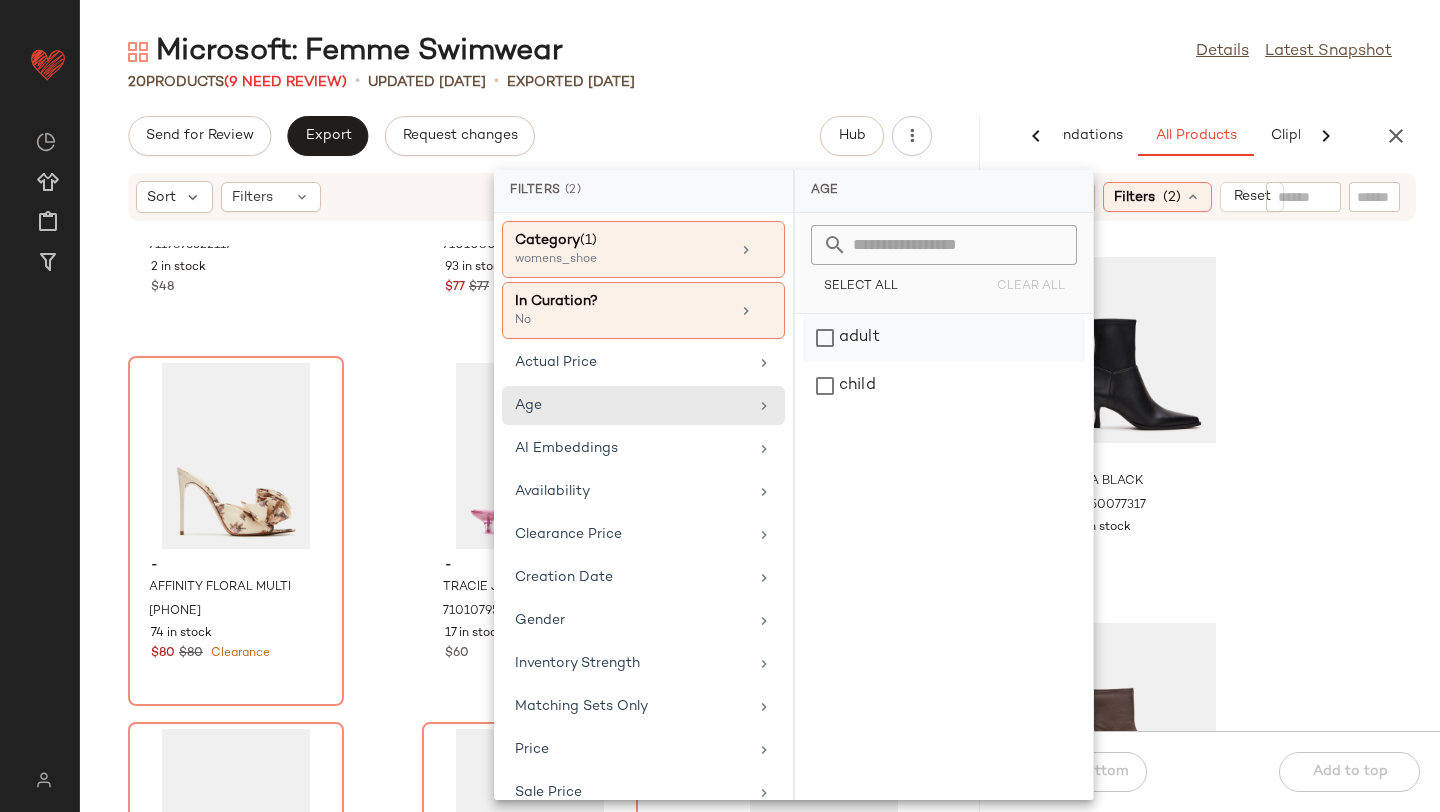click on "adult" 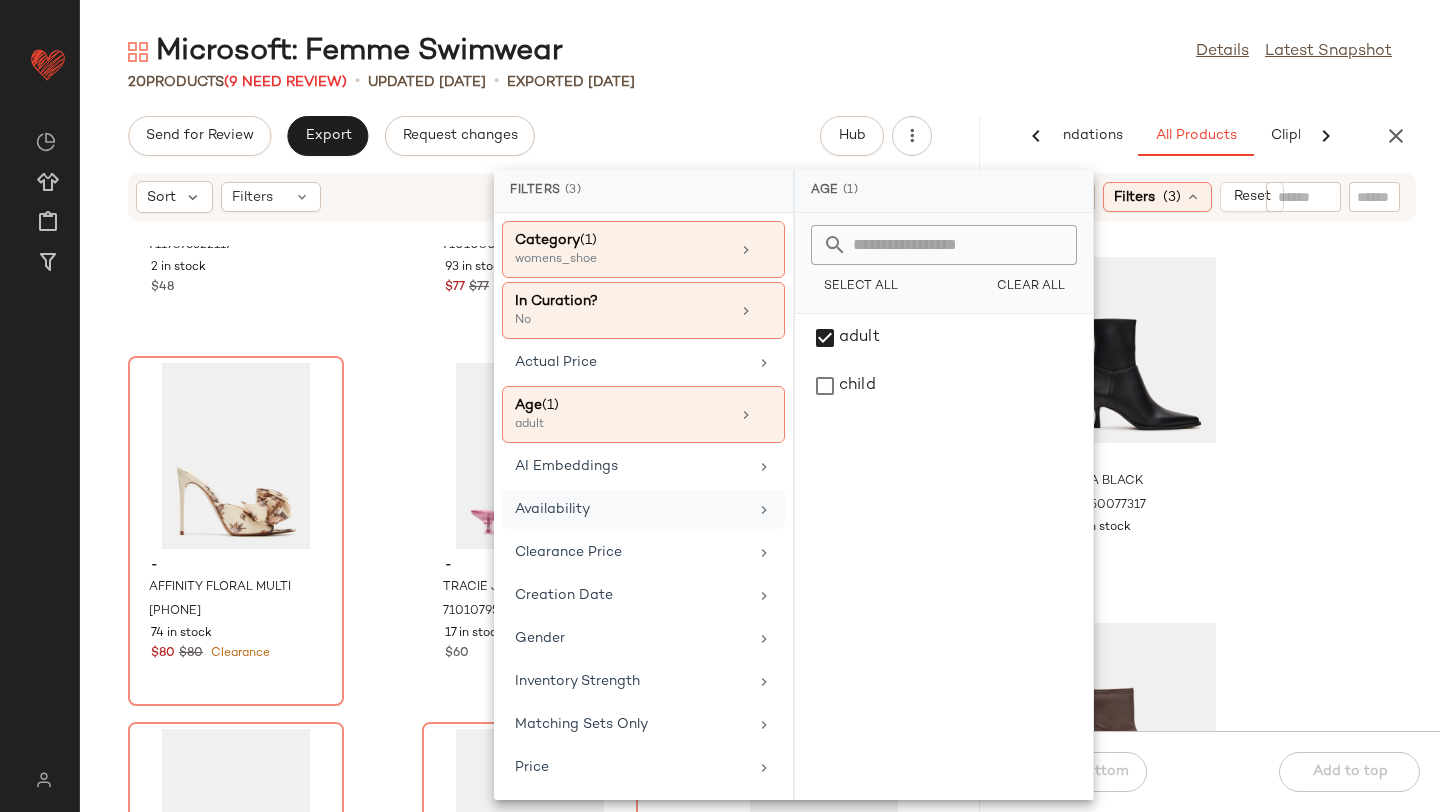 click on "Availability" at bounding box center (631, 509) 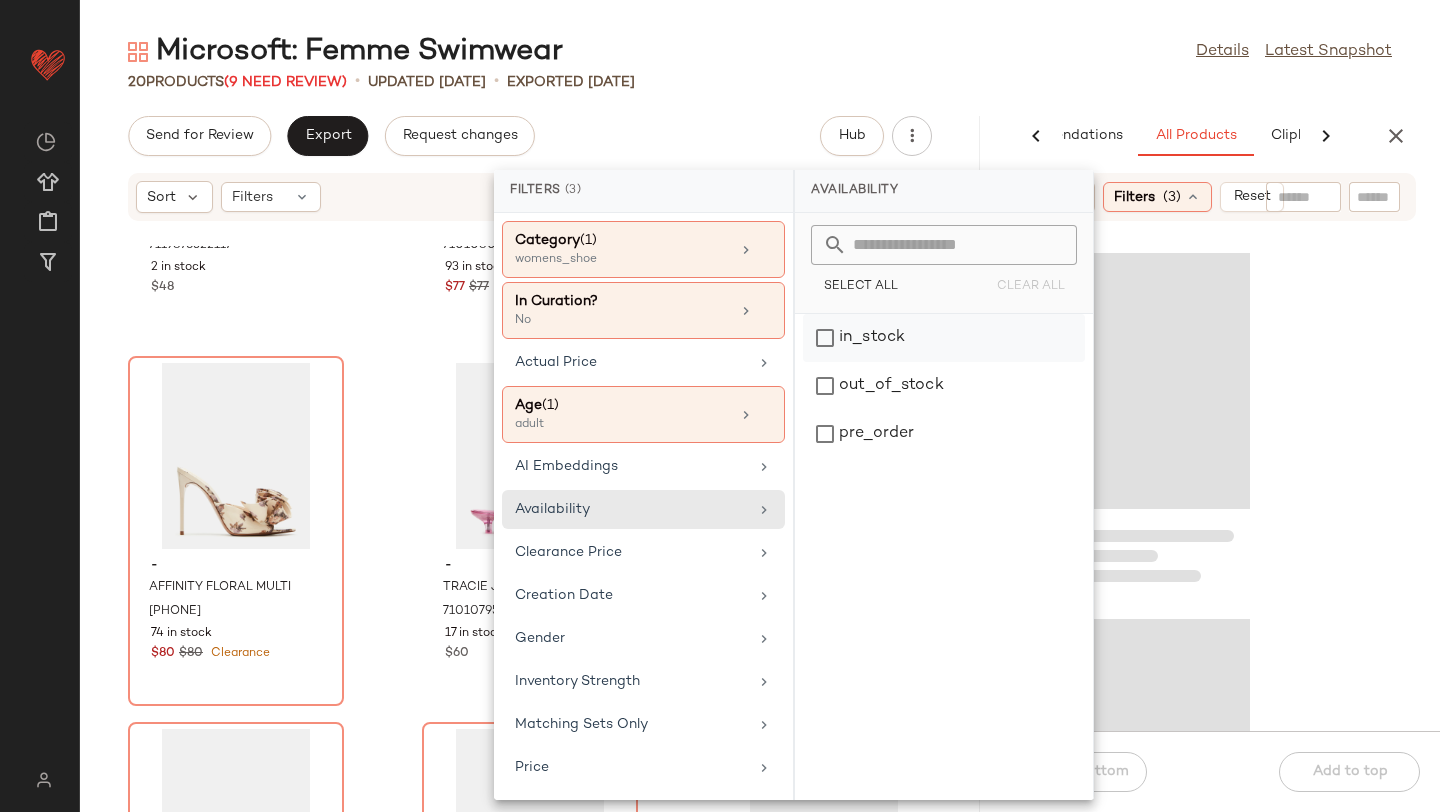 click on "in_stock" 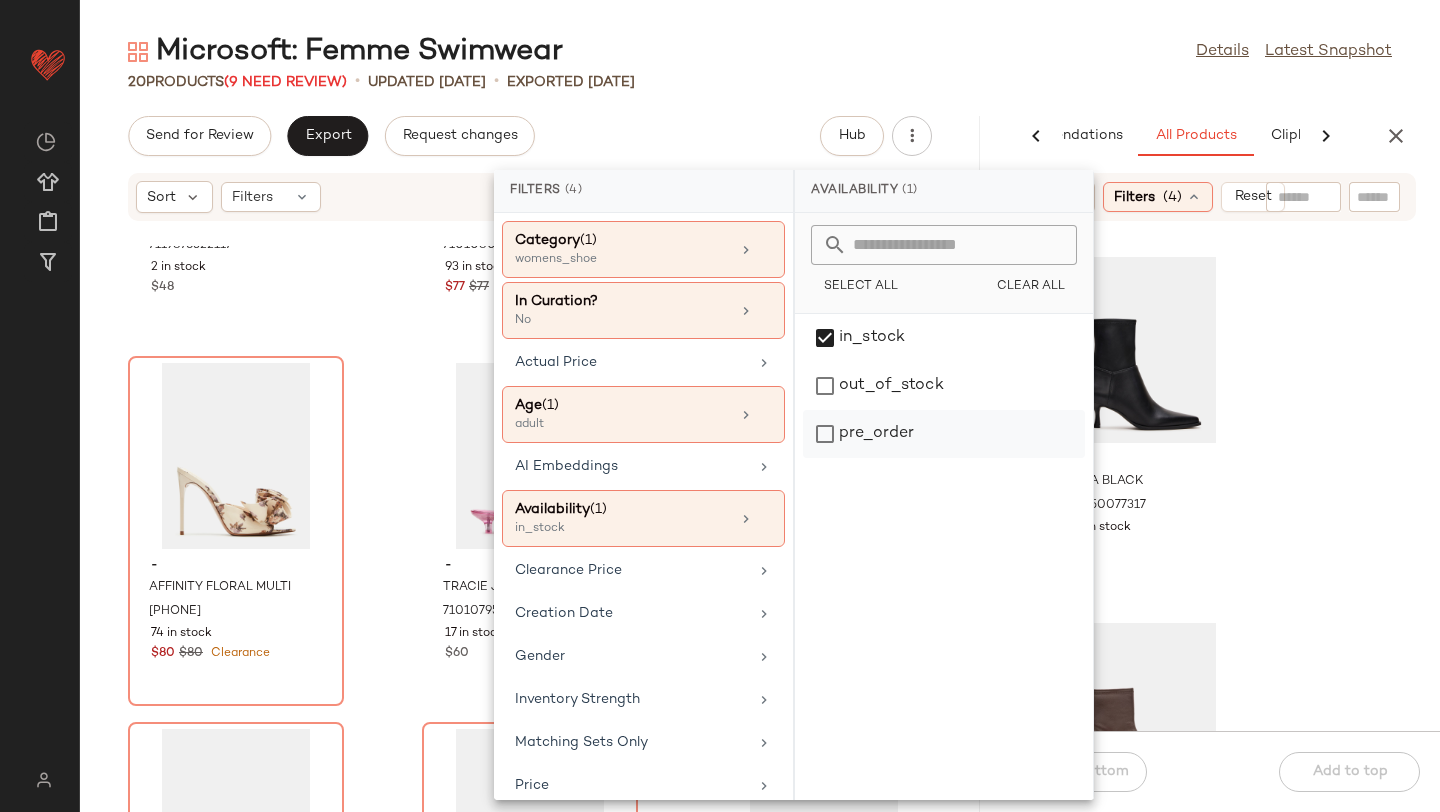 click on "pre_order" 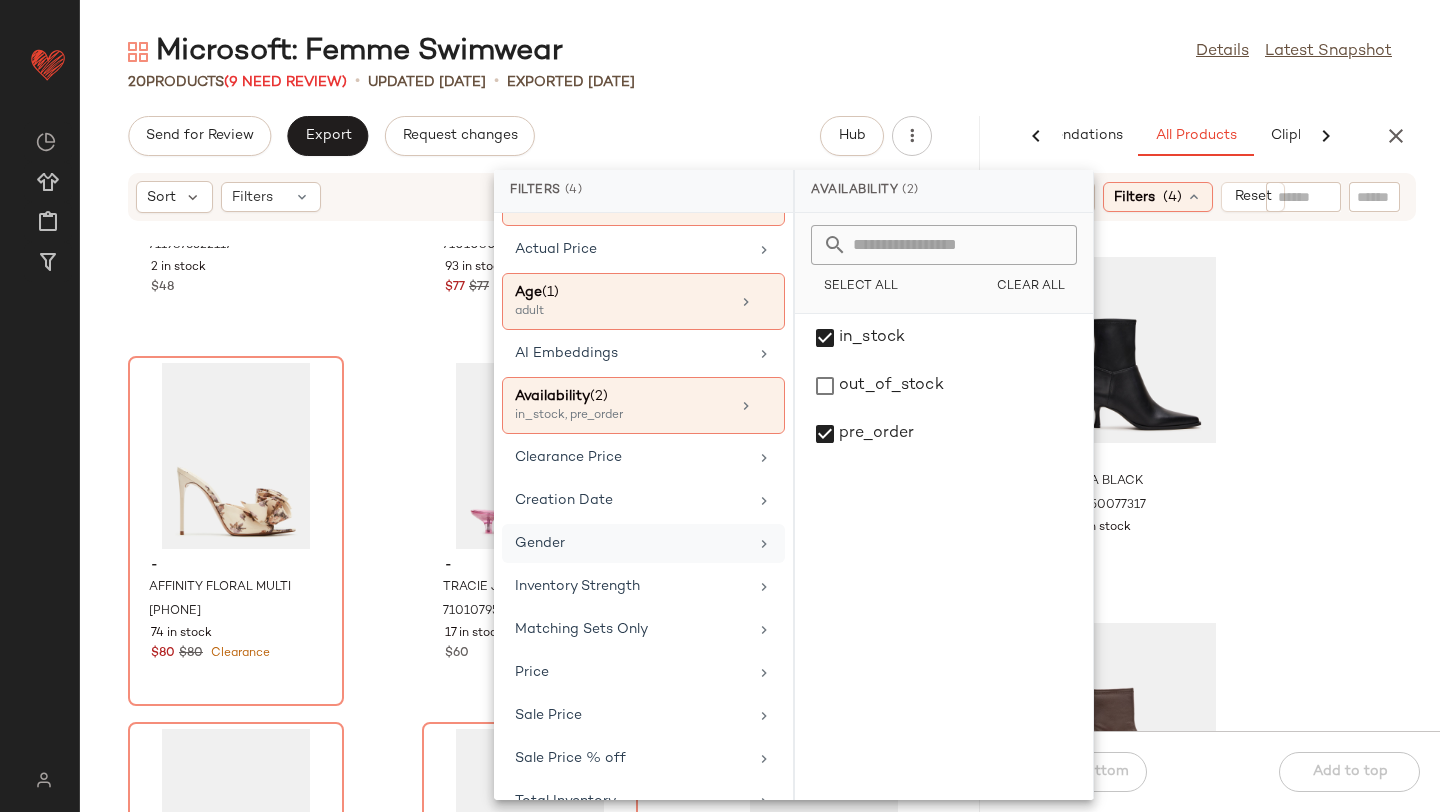 scroll, scrollTop: 114, scrollLeft: 0, axis: vertical 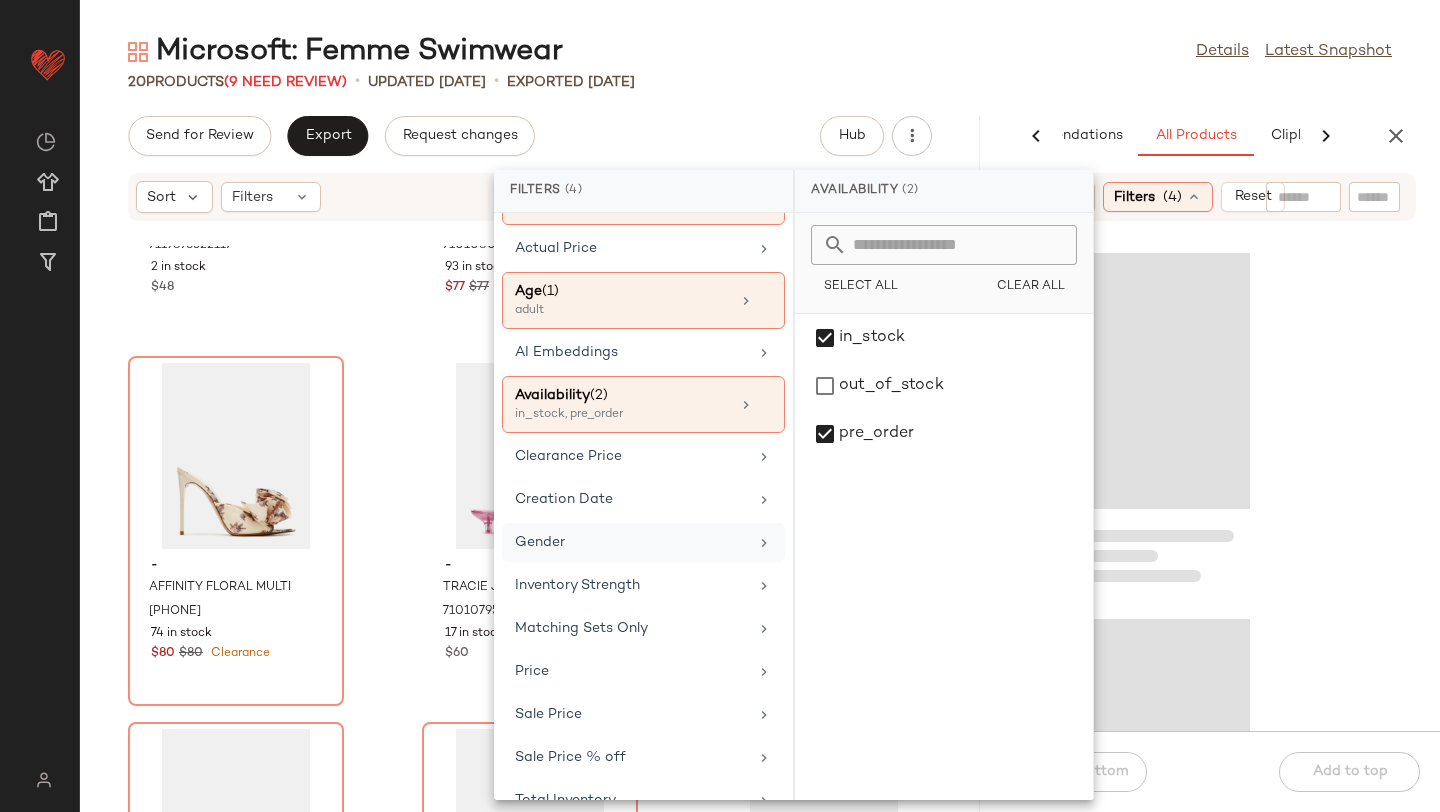 click on "Gender" at bounding box center [631, 542] 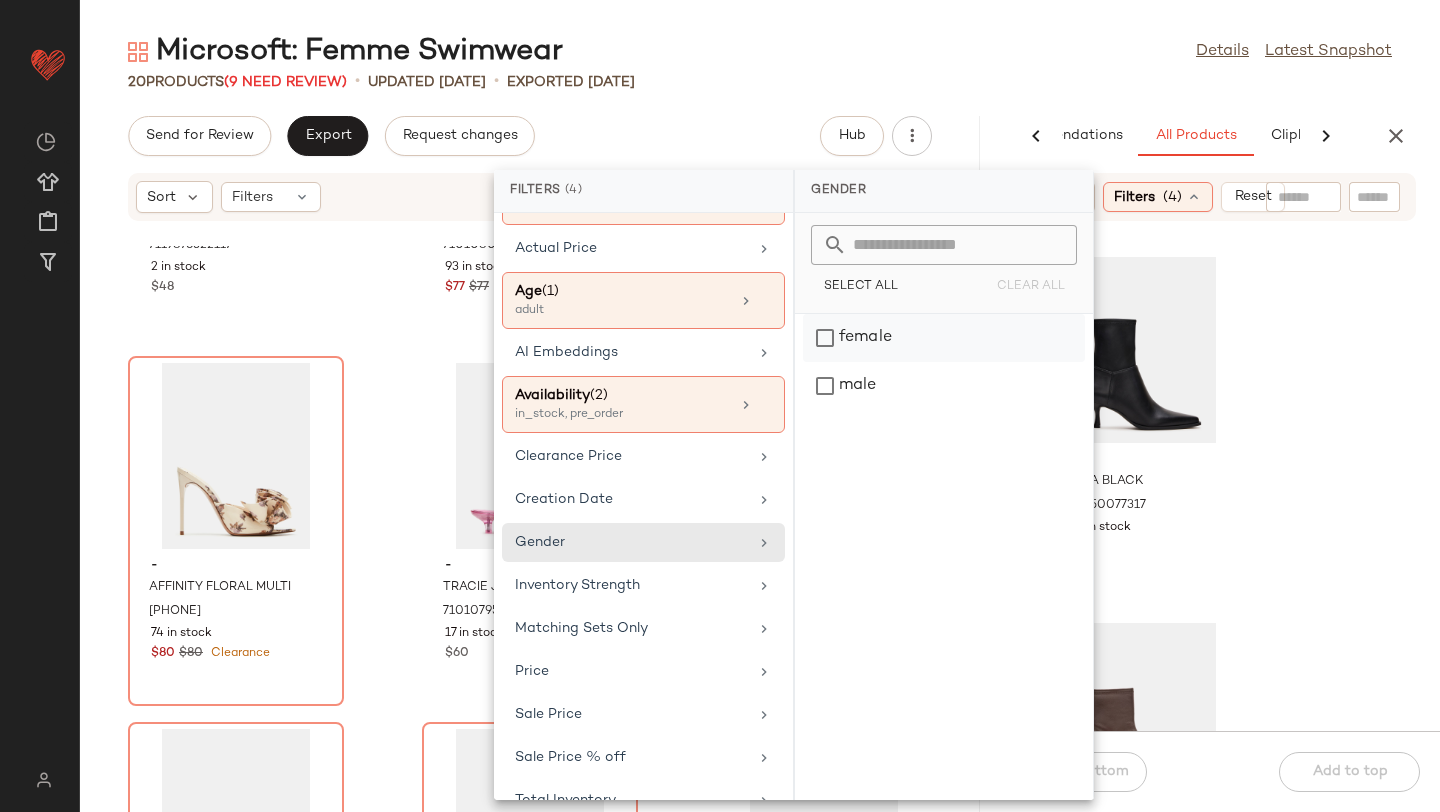 click on "female" 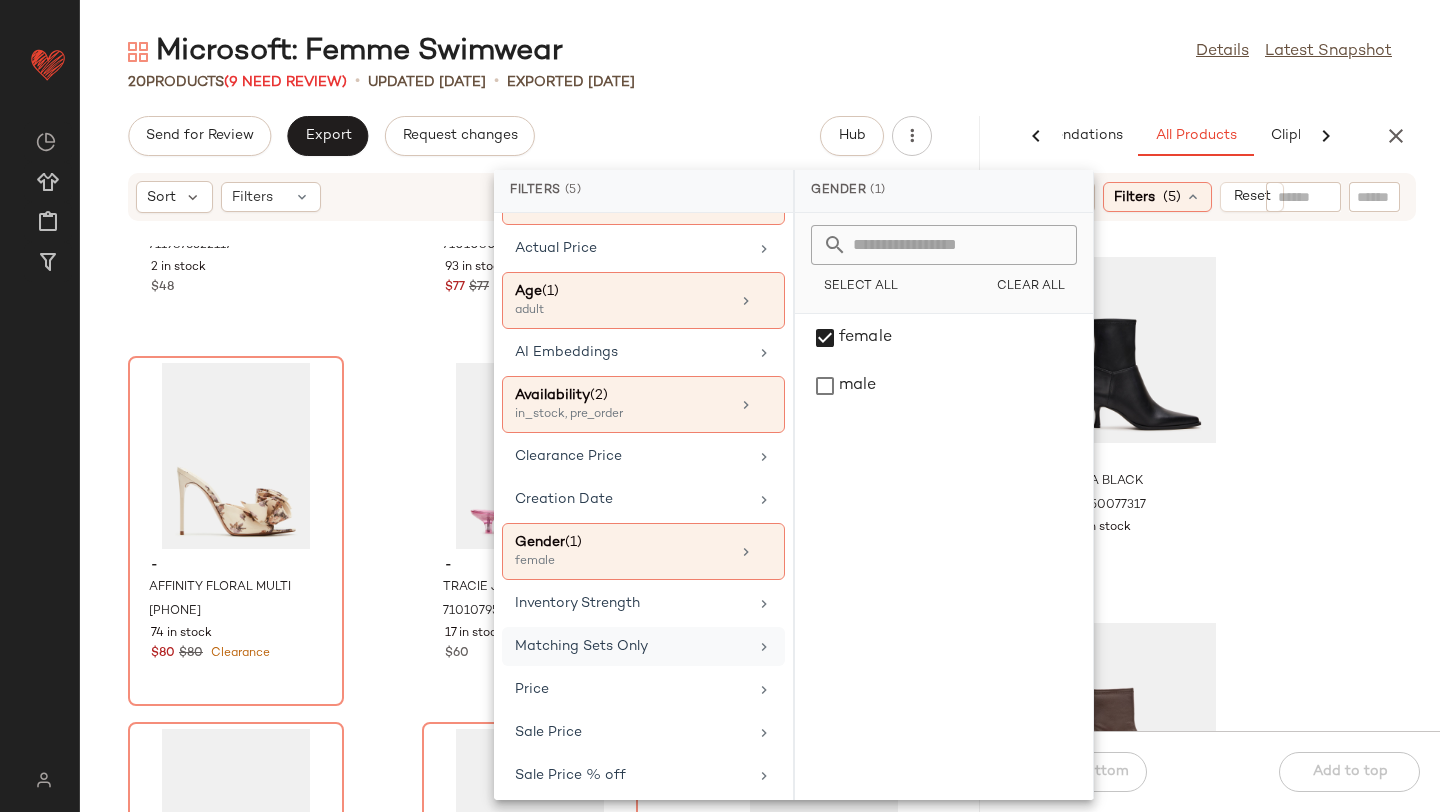 scroll, scrollTop: 118, scrollLeft: 0, axis: vertical 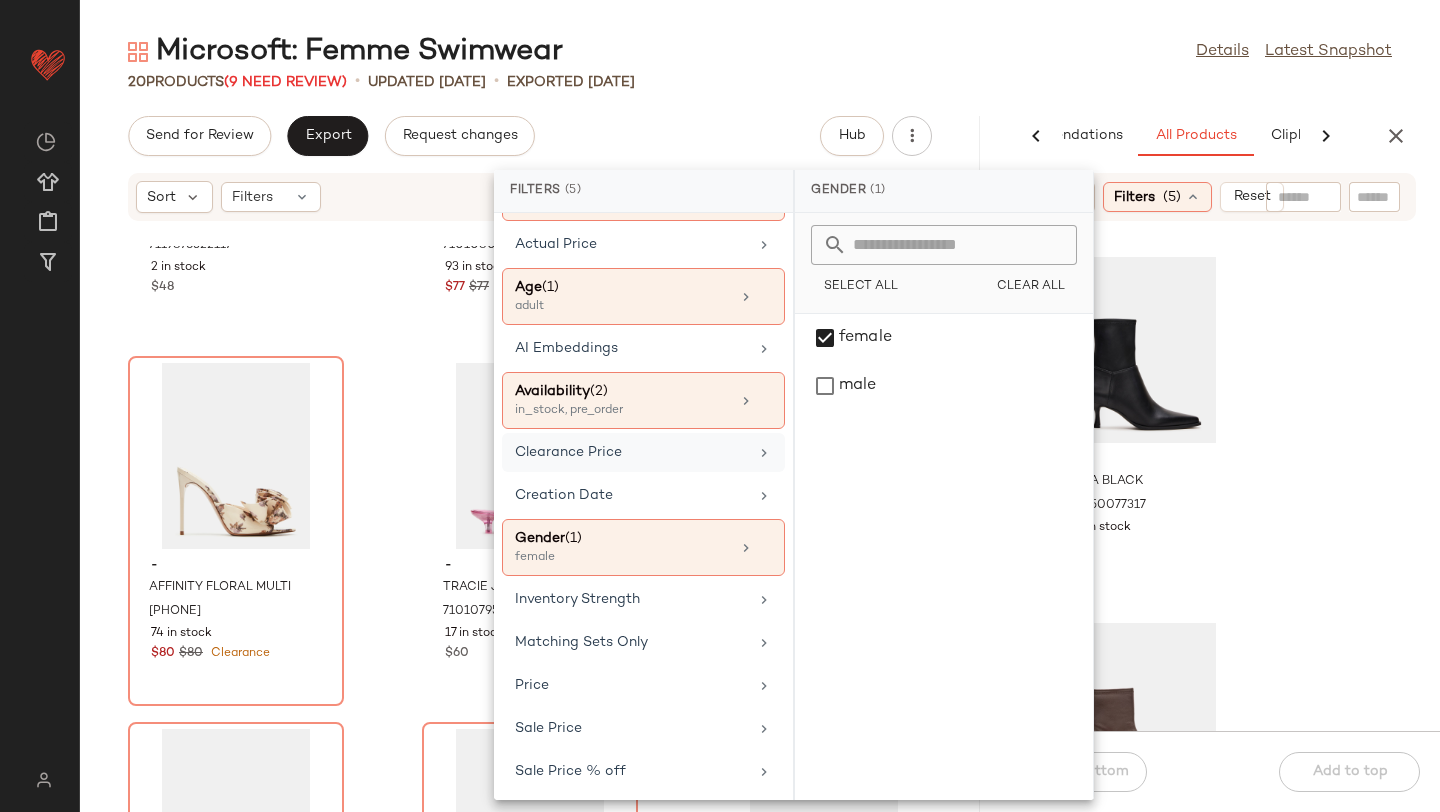 click on "Clearance Price" at bounding box center [631, 452] 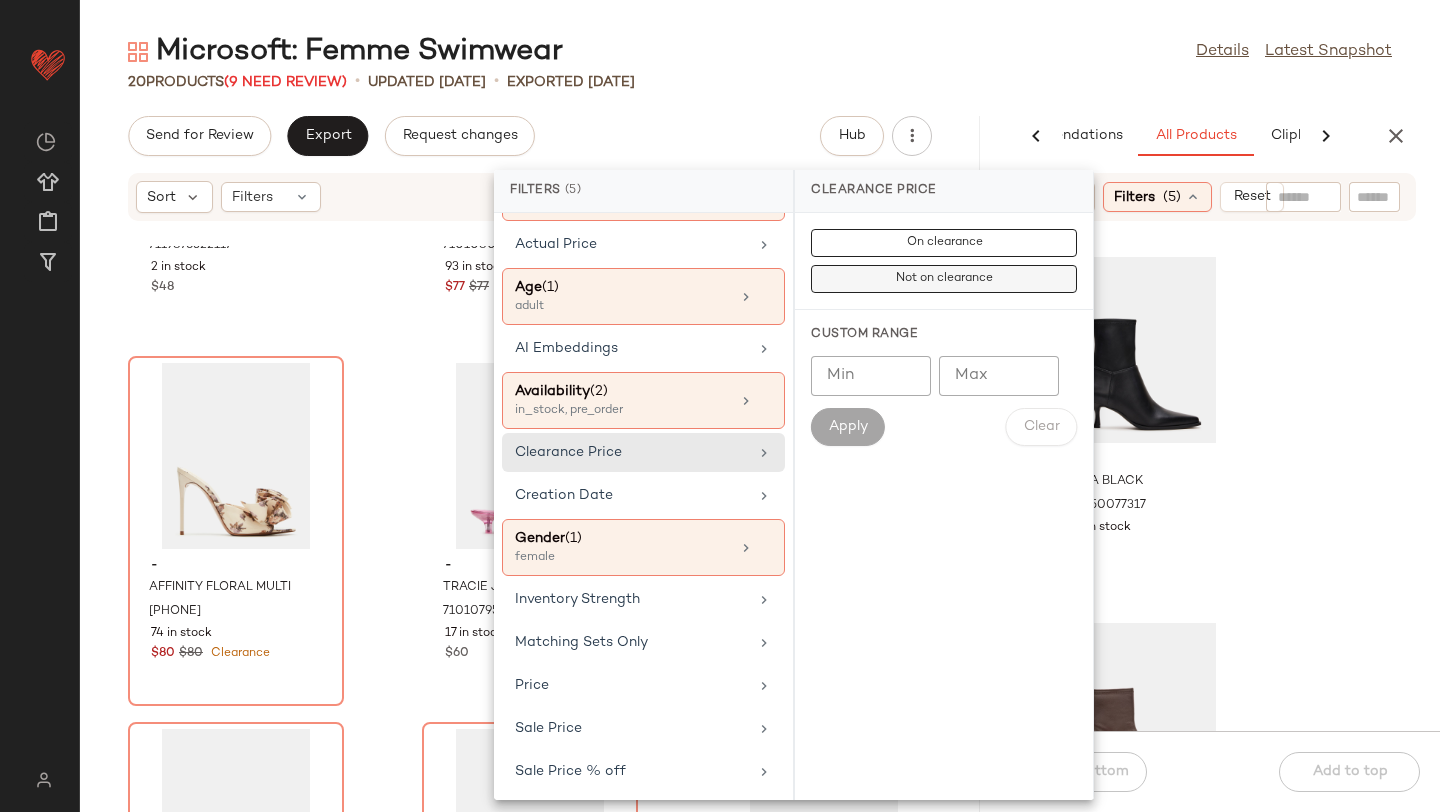 click on "Not on clearance" 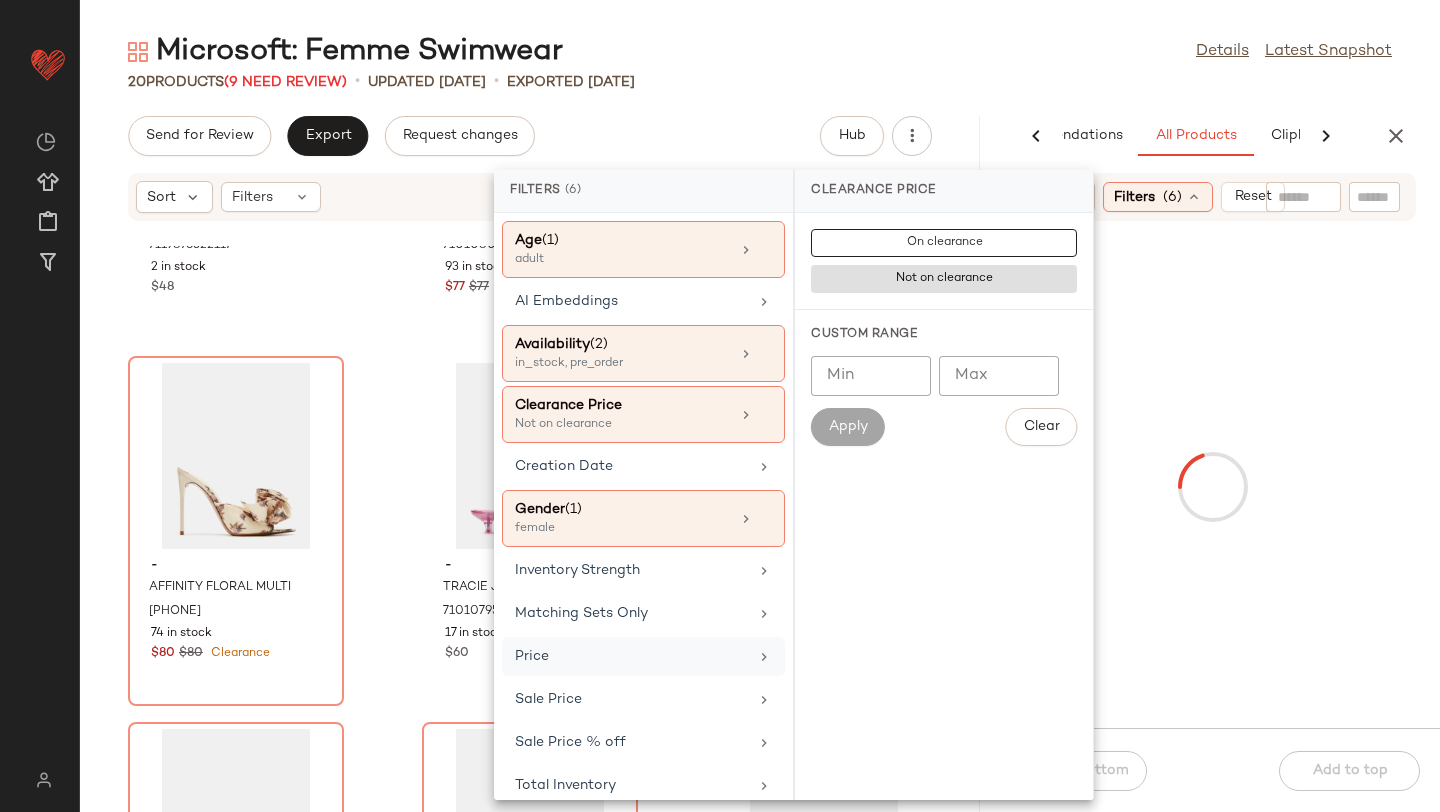 scroll, scrollTop: 182, scrollLeft: 0, axis: vertical 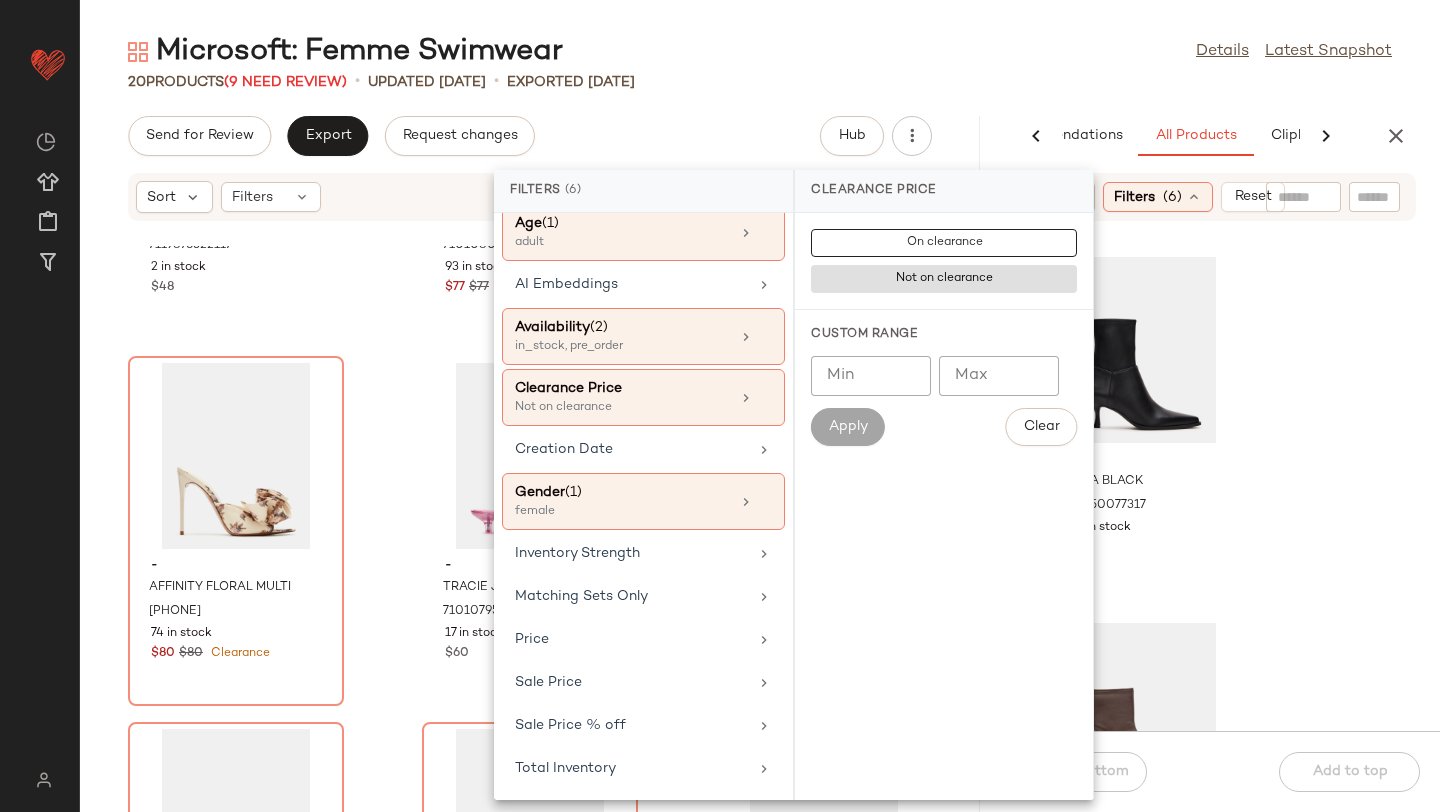 click on "- [PRODUCT] [COLOR] [NUMBER] in stock $[PRICE] - [PRODUCT] [COLOR] [NUMBER] in stock $[PRICE] - [PRODUCT] [COLOR] [NUMBER] in stock $[PRICE] - [PRODUCT] [COLOR] [NUMBER] in stock $[PRICE]" 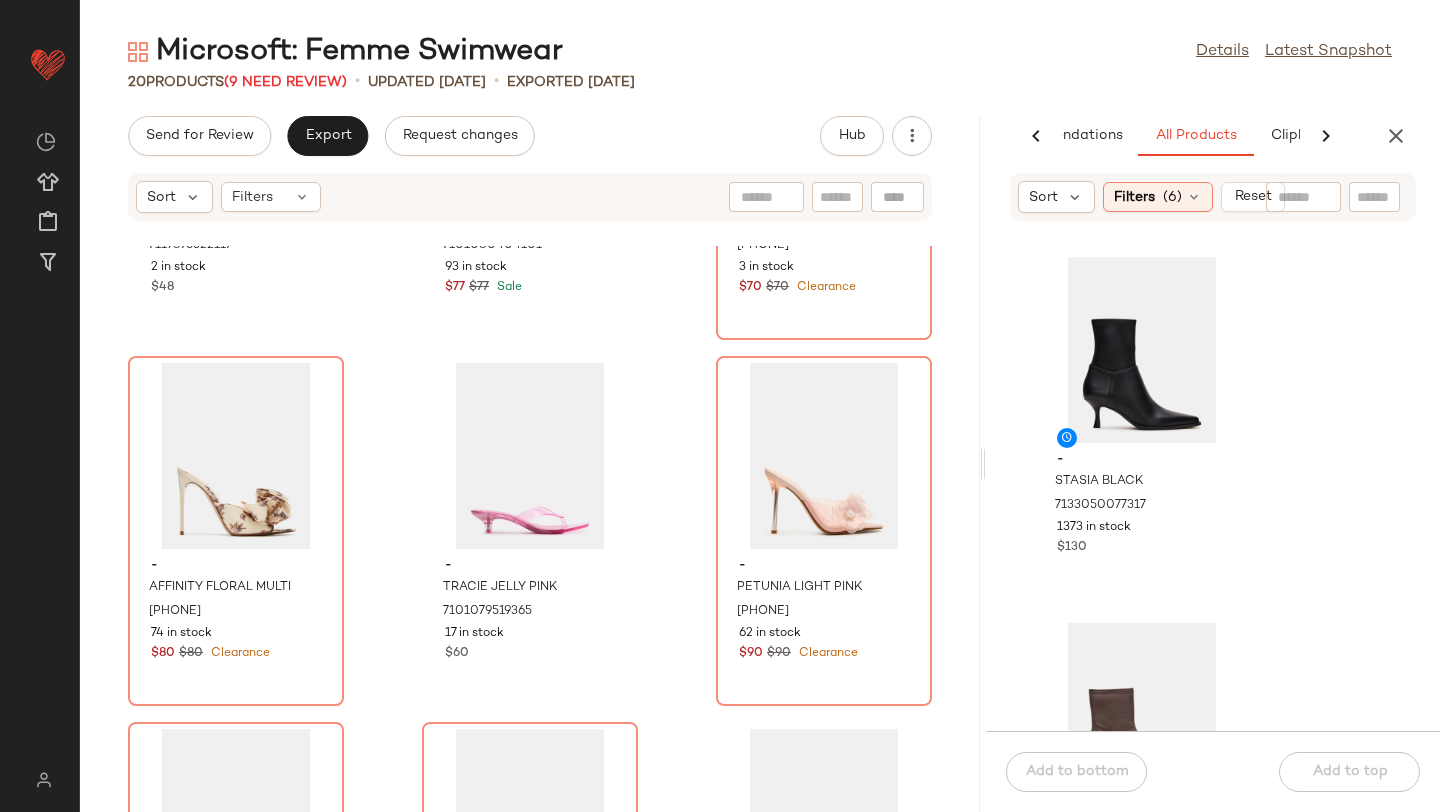 click 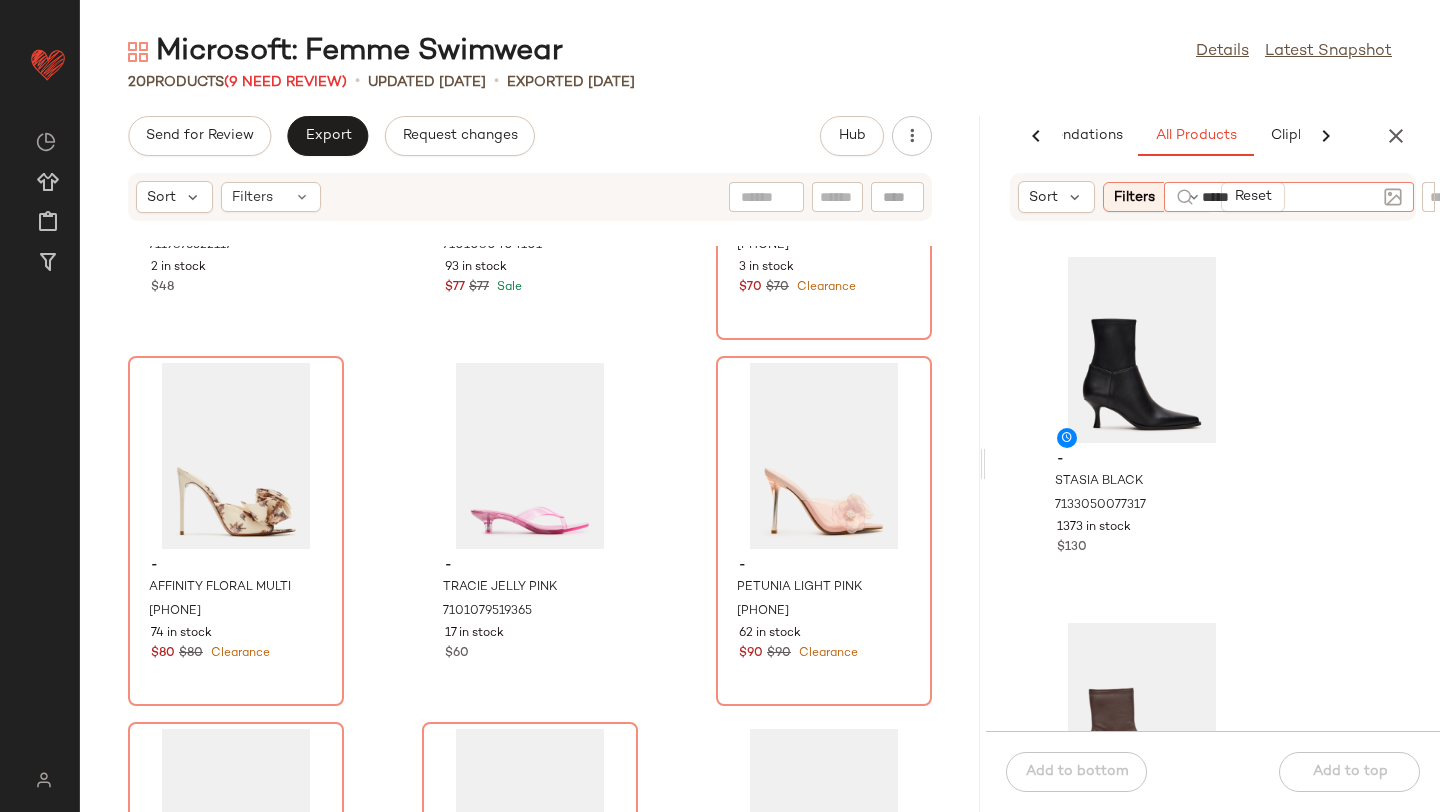 type on "******" 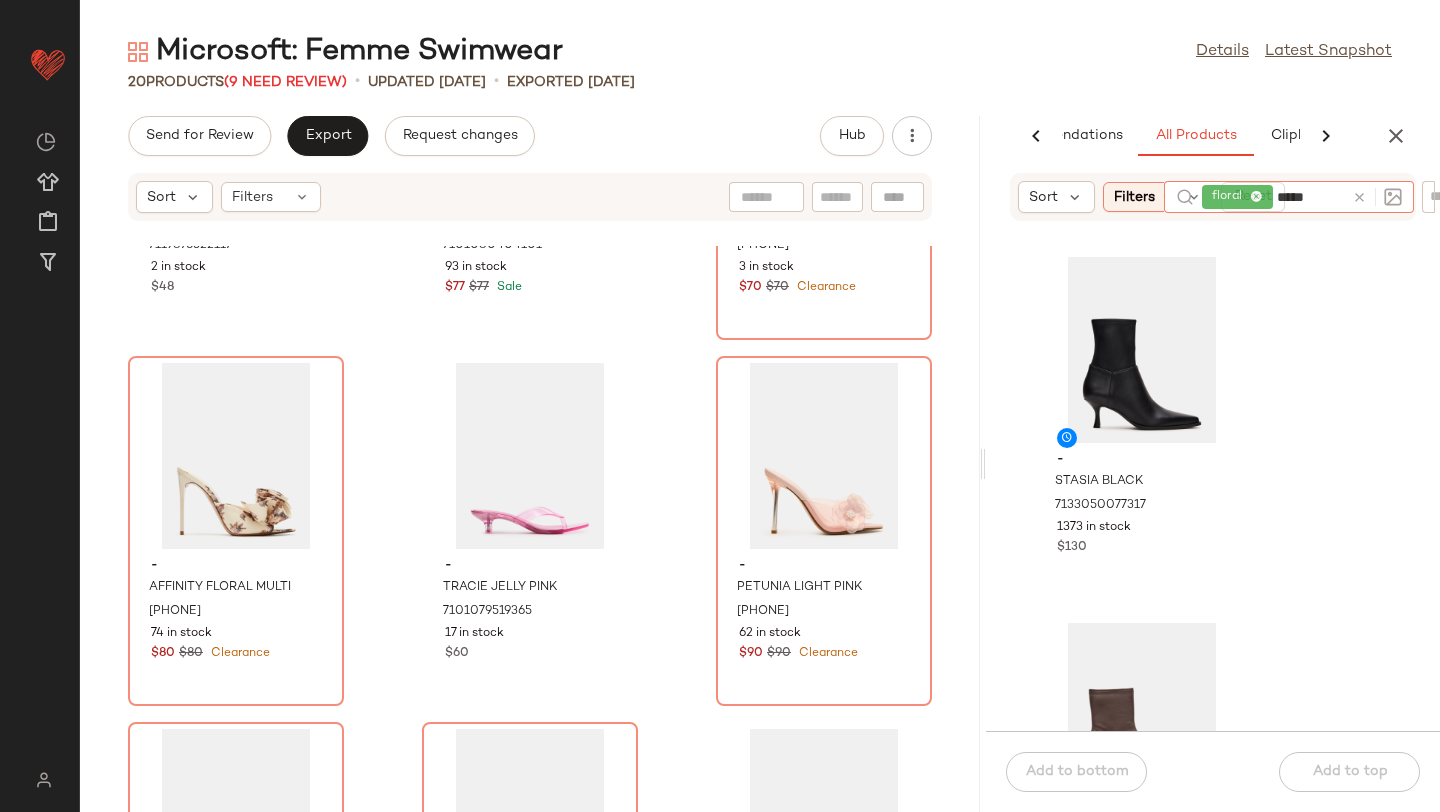 type on "******" 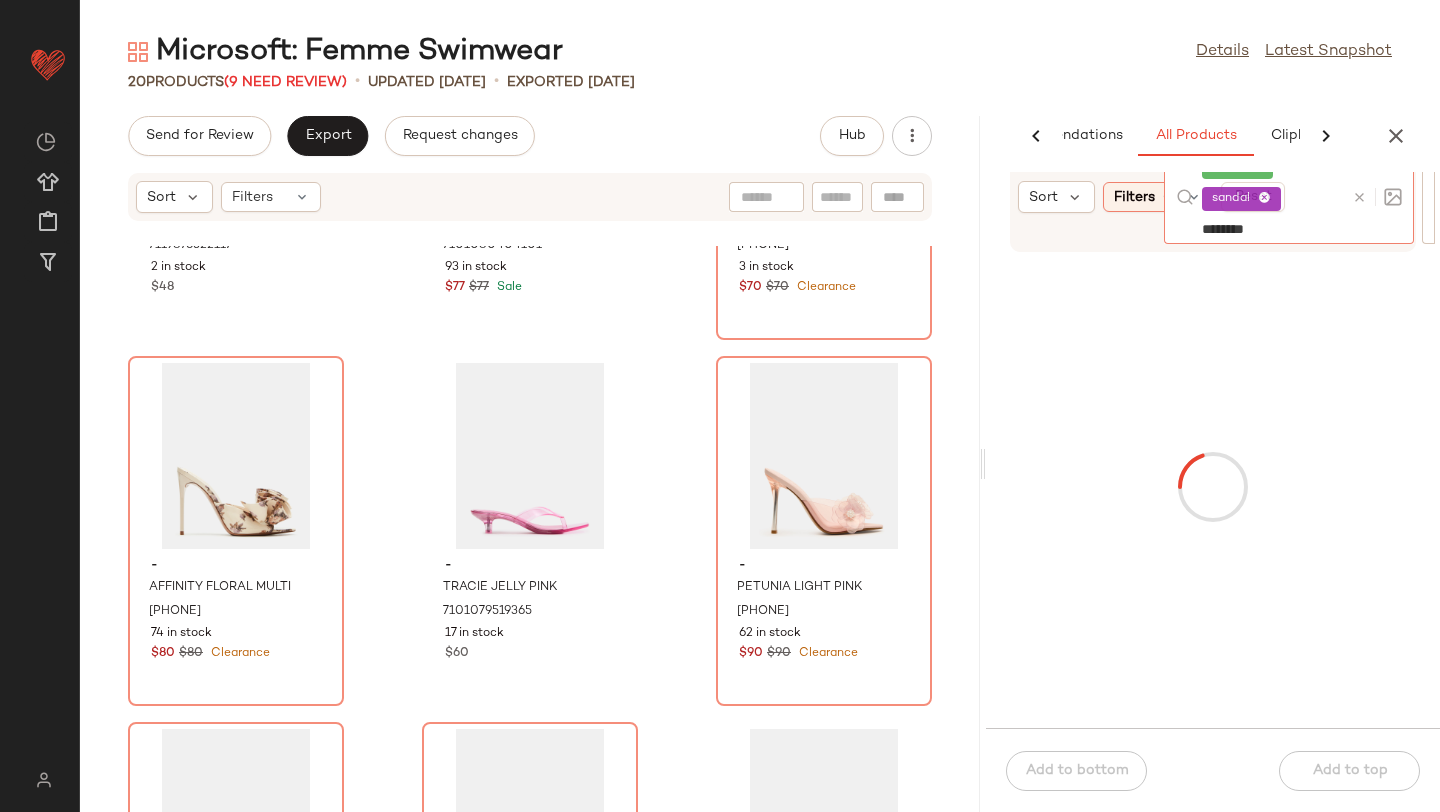 type on "*********" 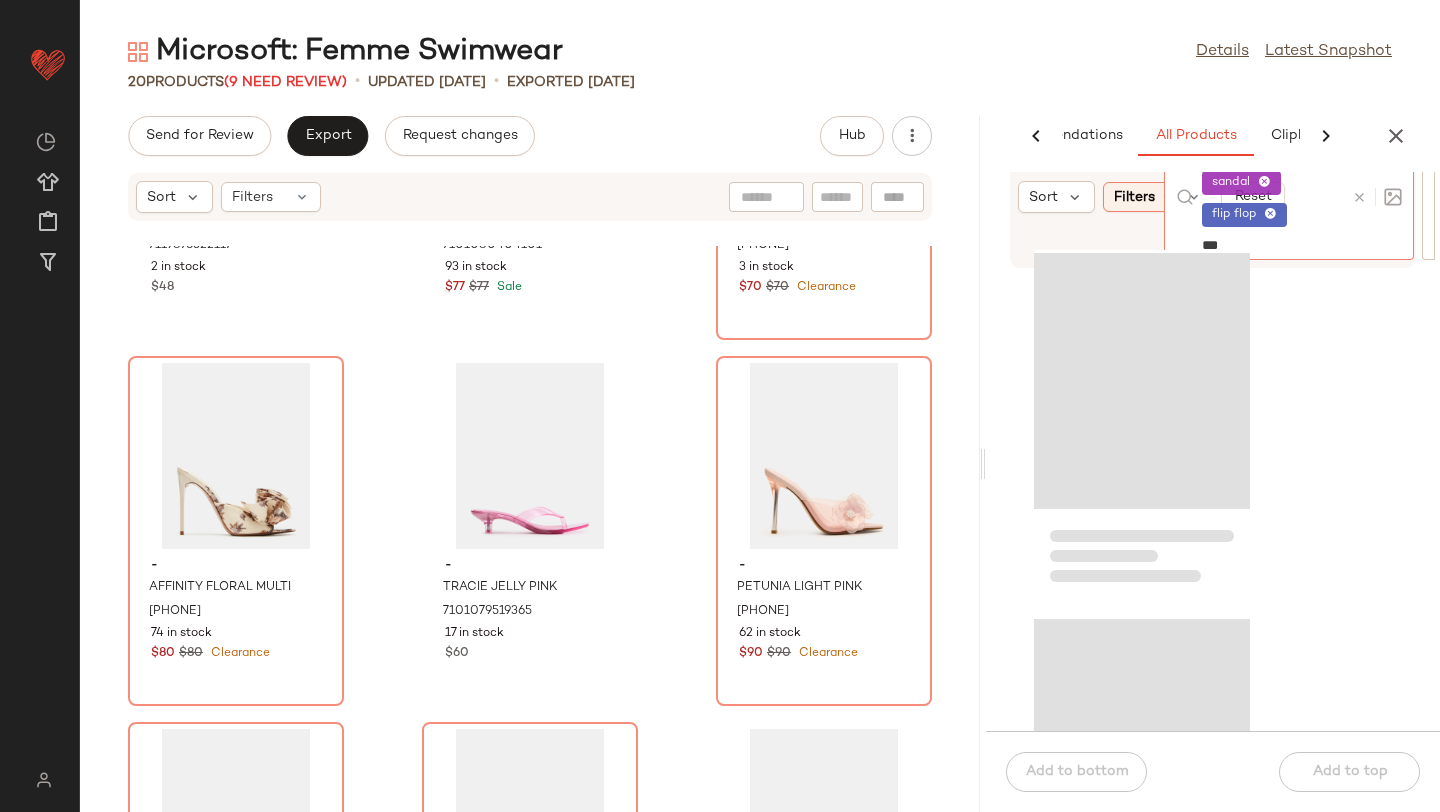 type on "****" 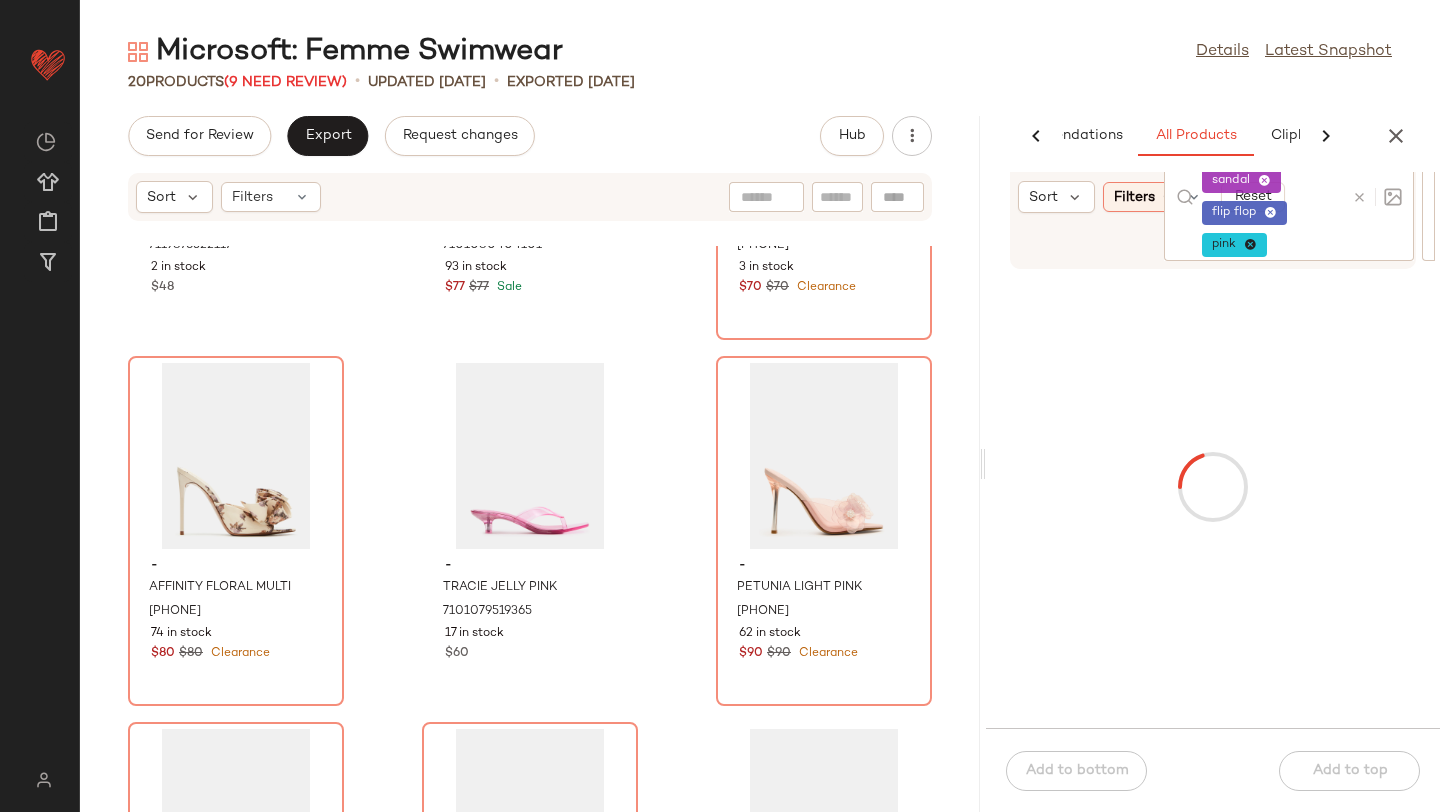 click at bounding box center [1213, 487] 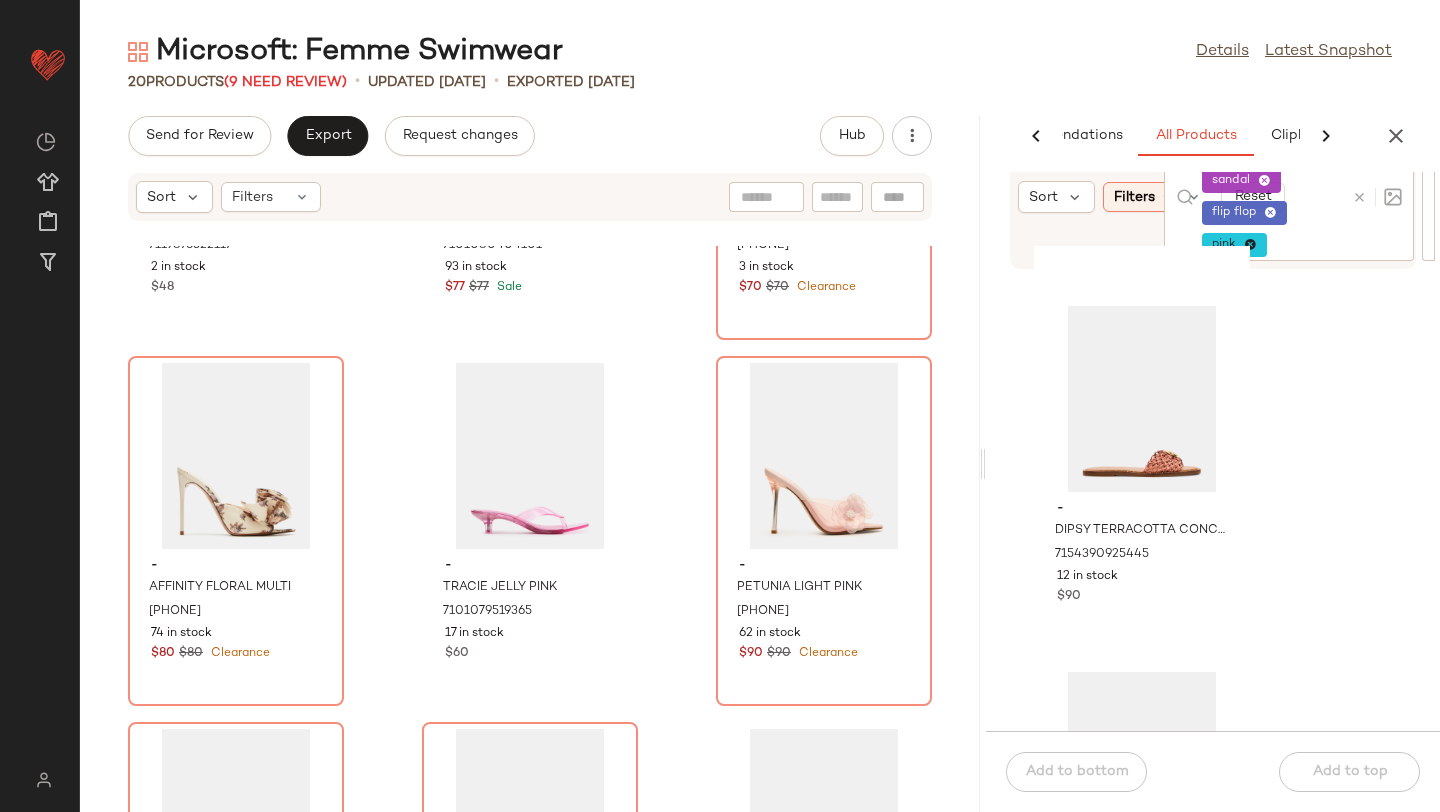 scroll, scrollTop: 318, scrollLeft: 0, axis: vertical 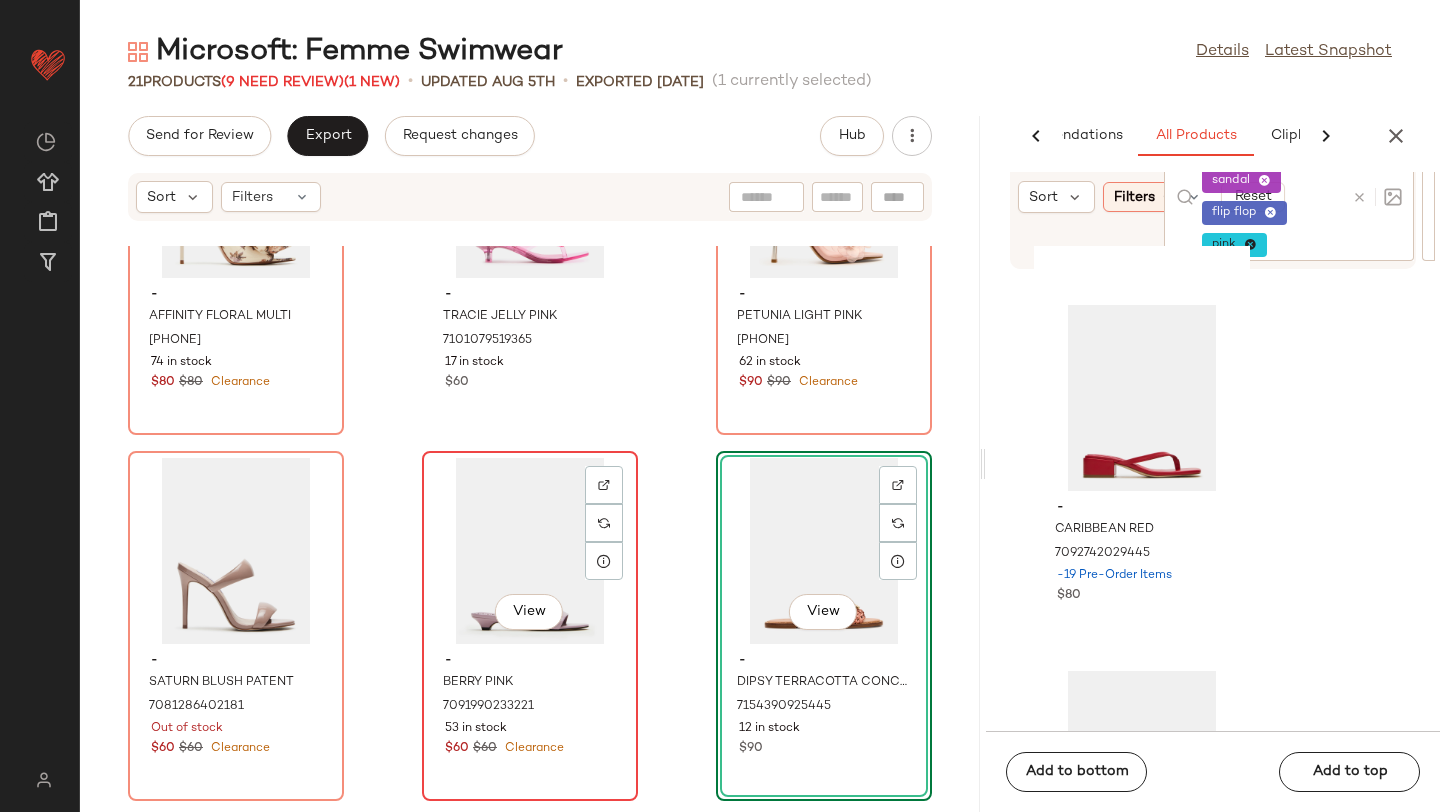click on "View" 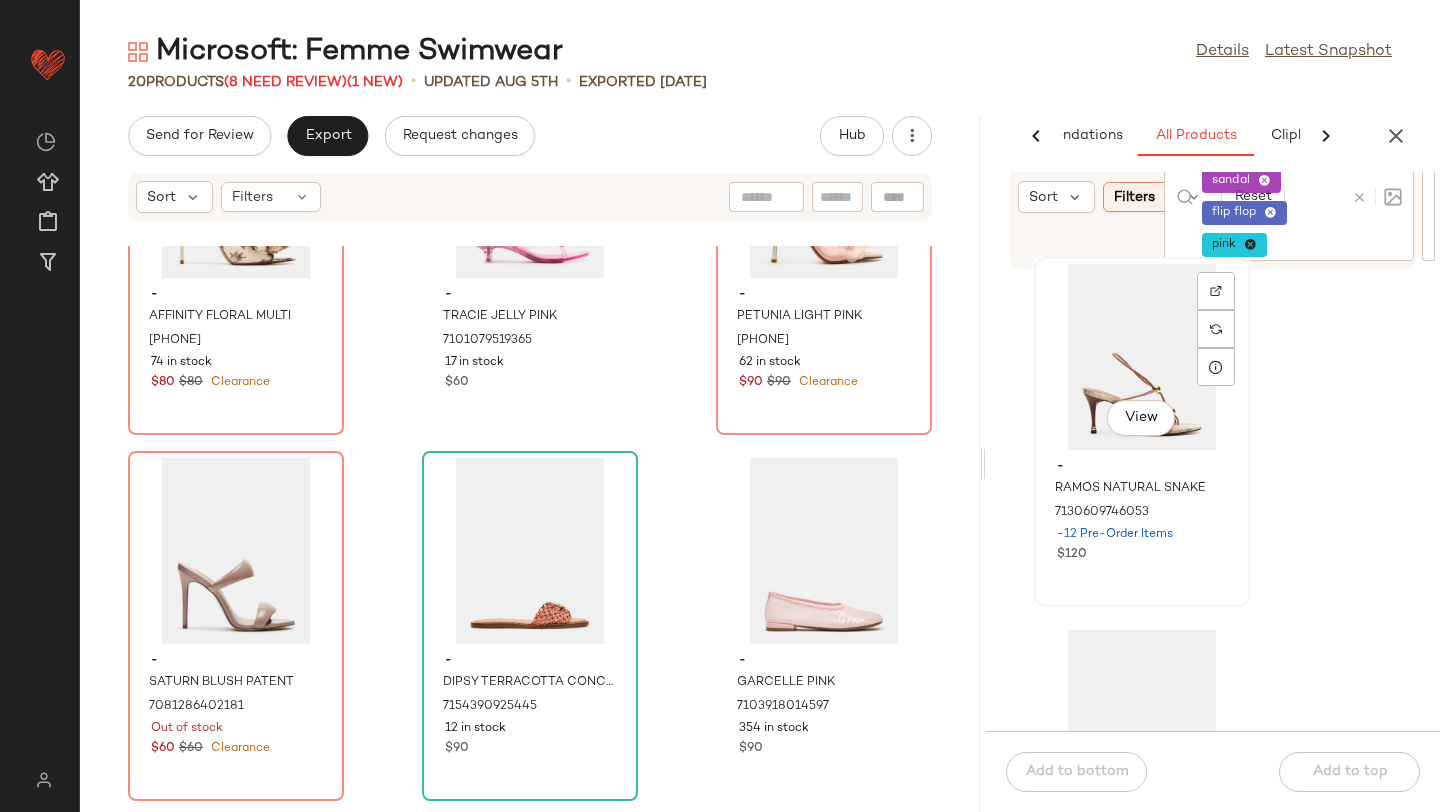 scroll, scrollTop: 2204, scrollLeft: 0, axis: vertical 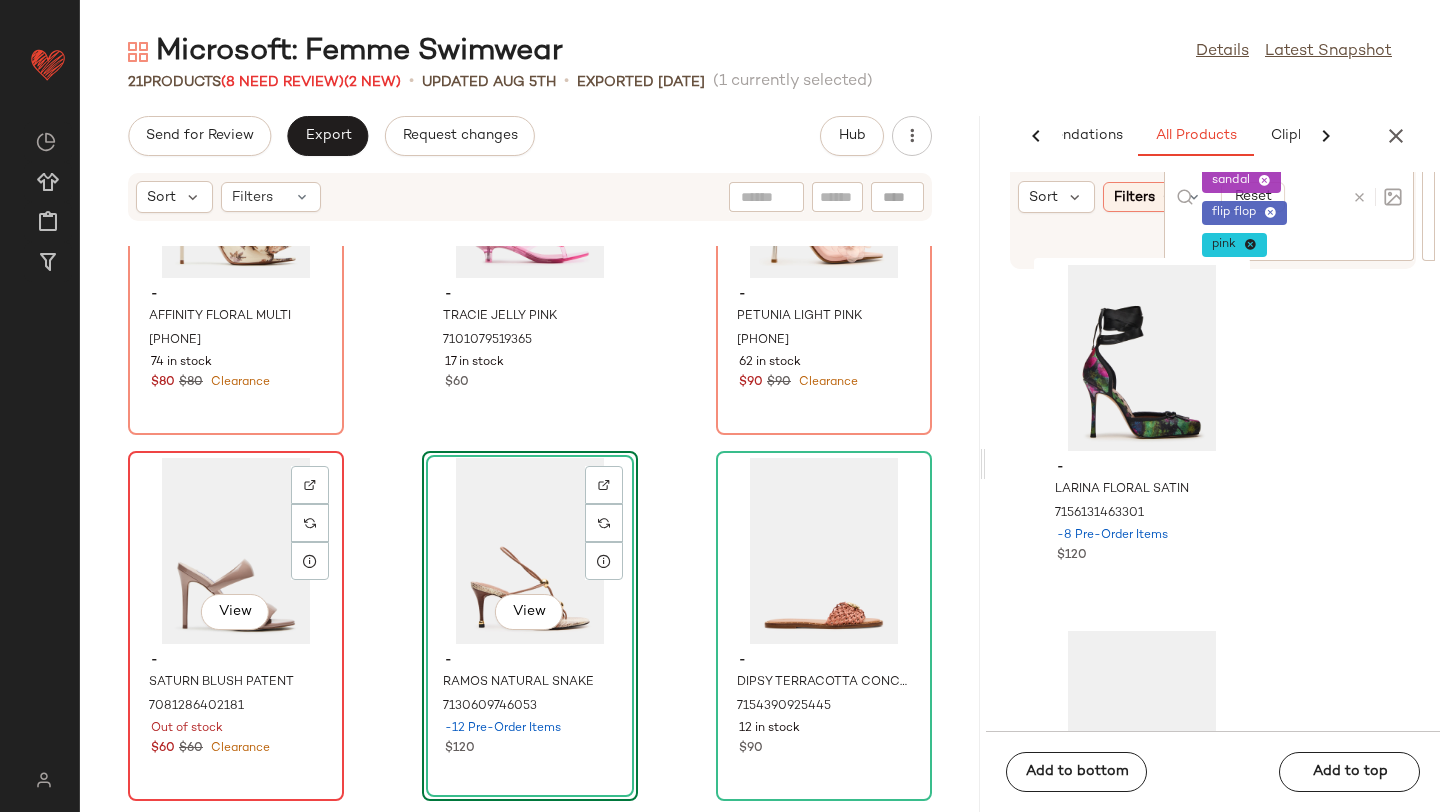 click on "View" 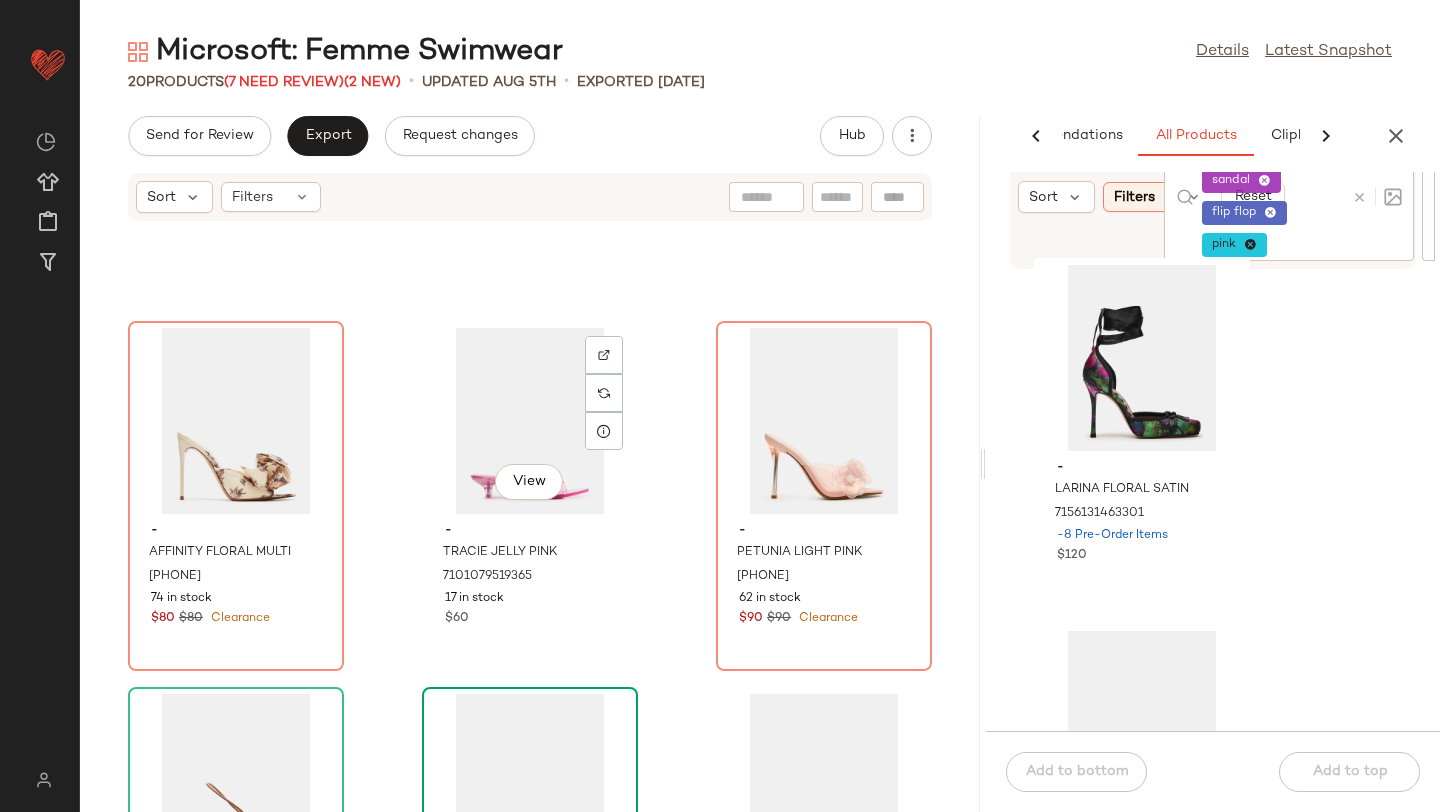 scroll, scrollTop: 1390, scrollLeft: 0, axis: vertical 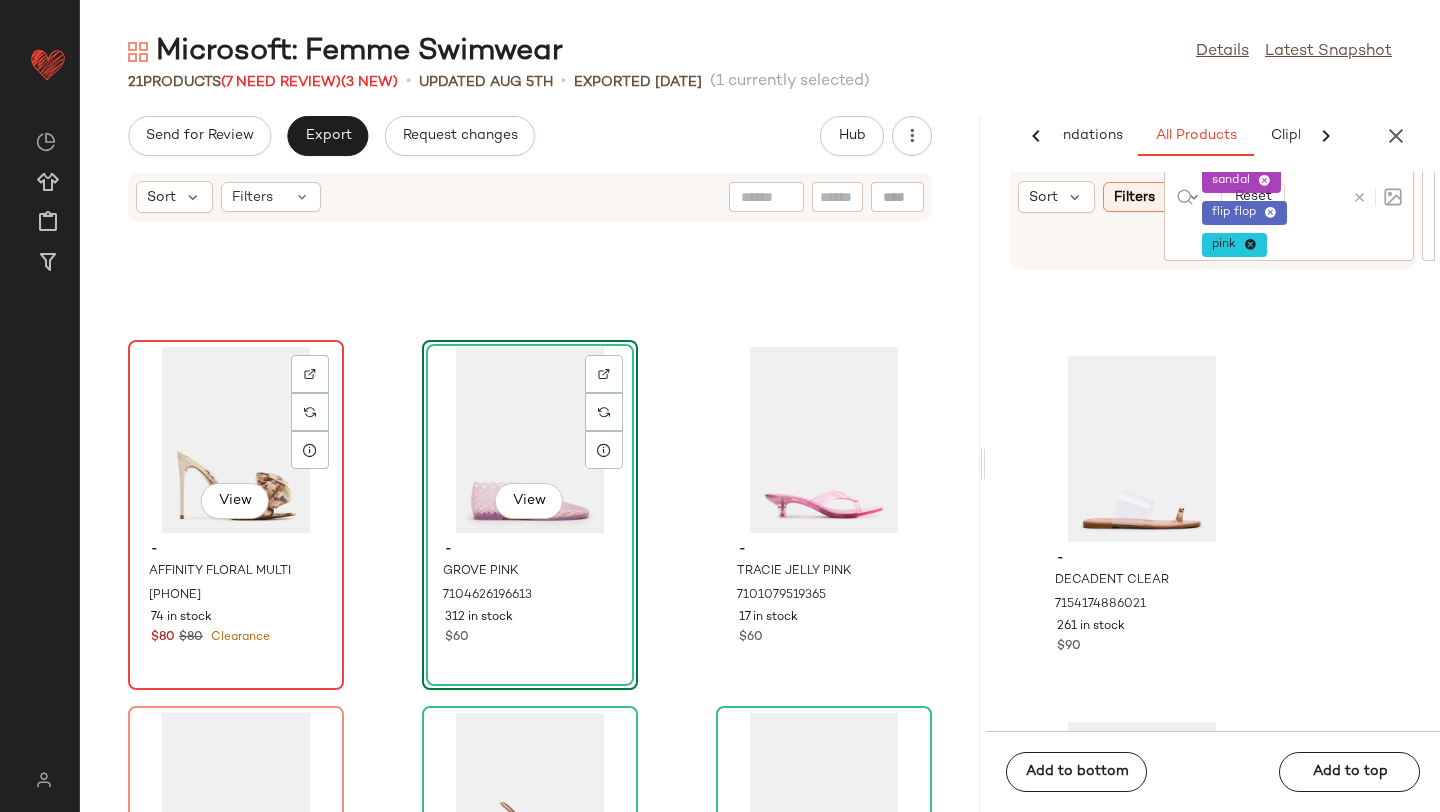 click on "View" 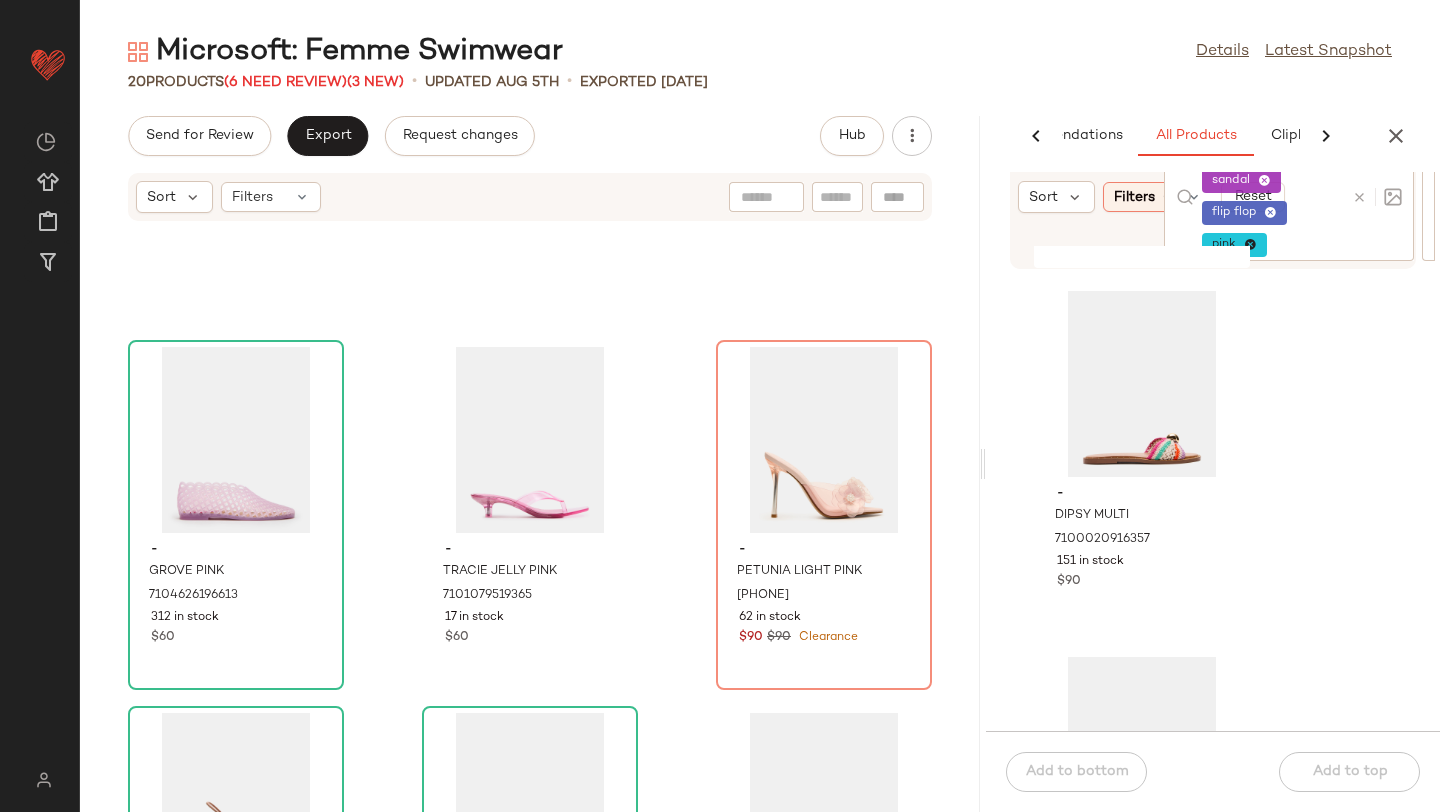 scroll, scrollTop: 4375, scrollLeft: 0, axis: vertical 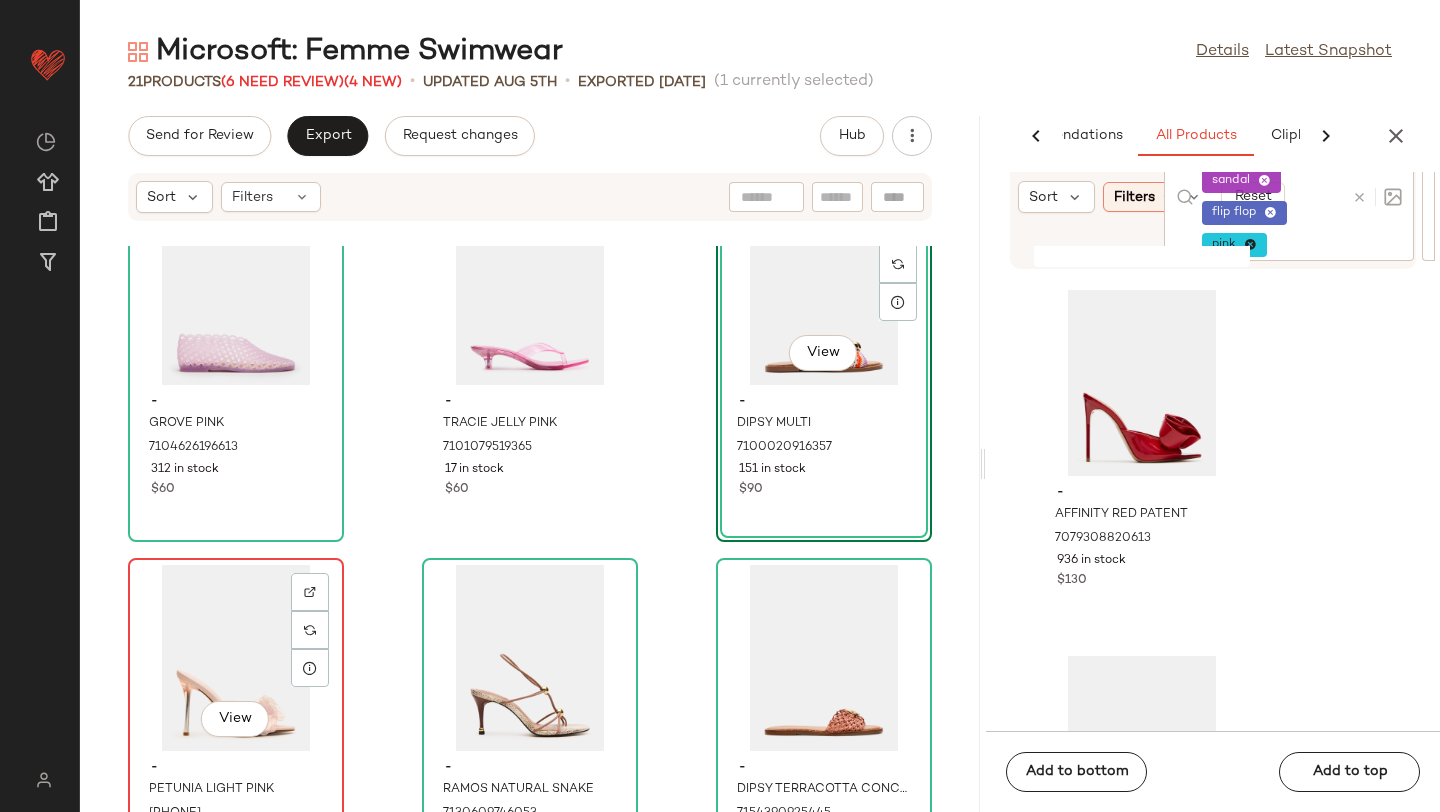 click on "View" 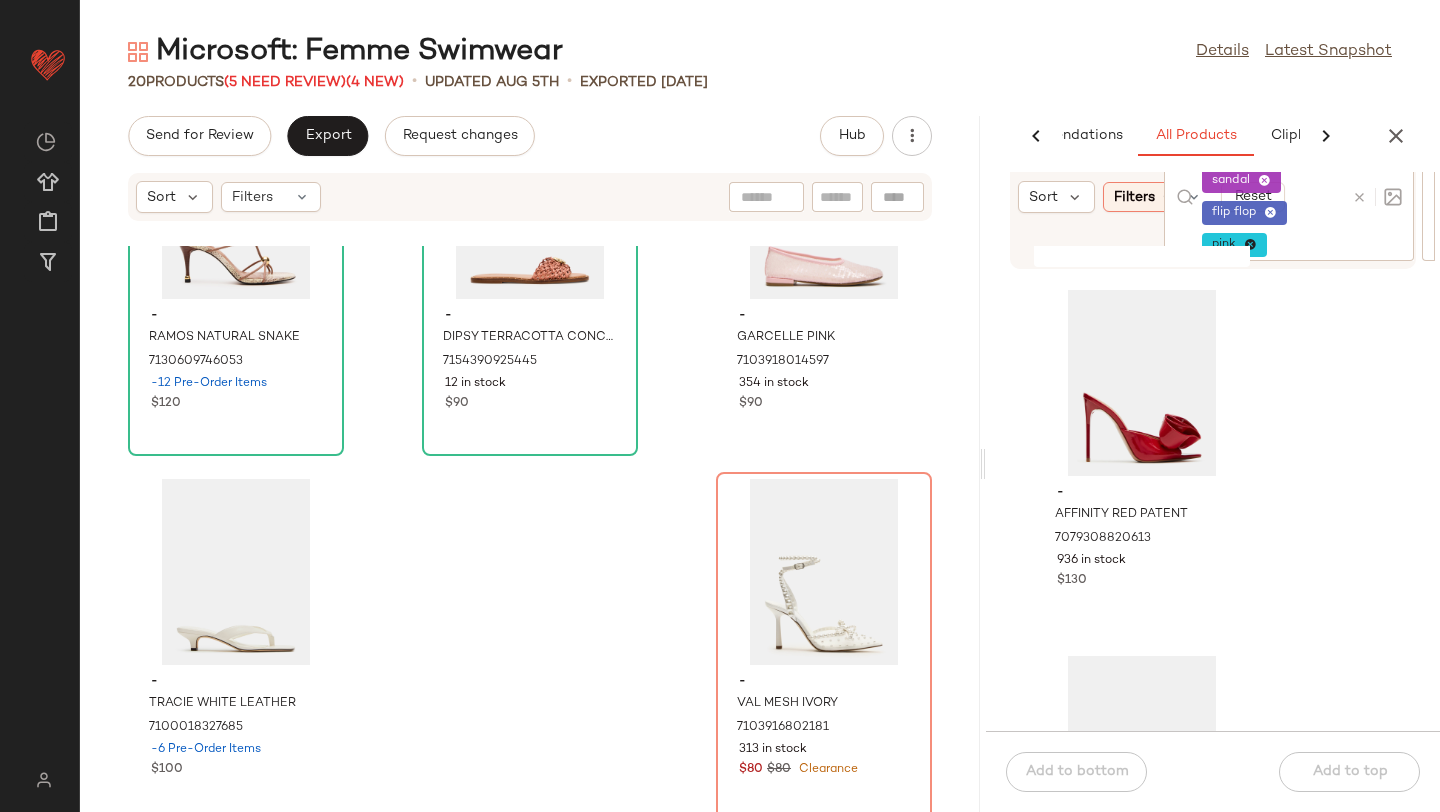 scroll, scrollTop: 2000, scrollLeft: 0, axis: vertical 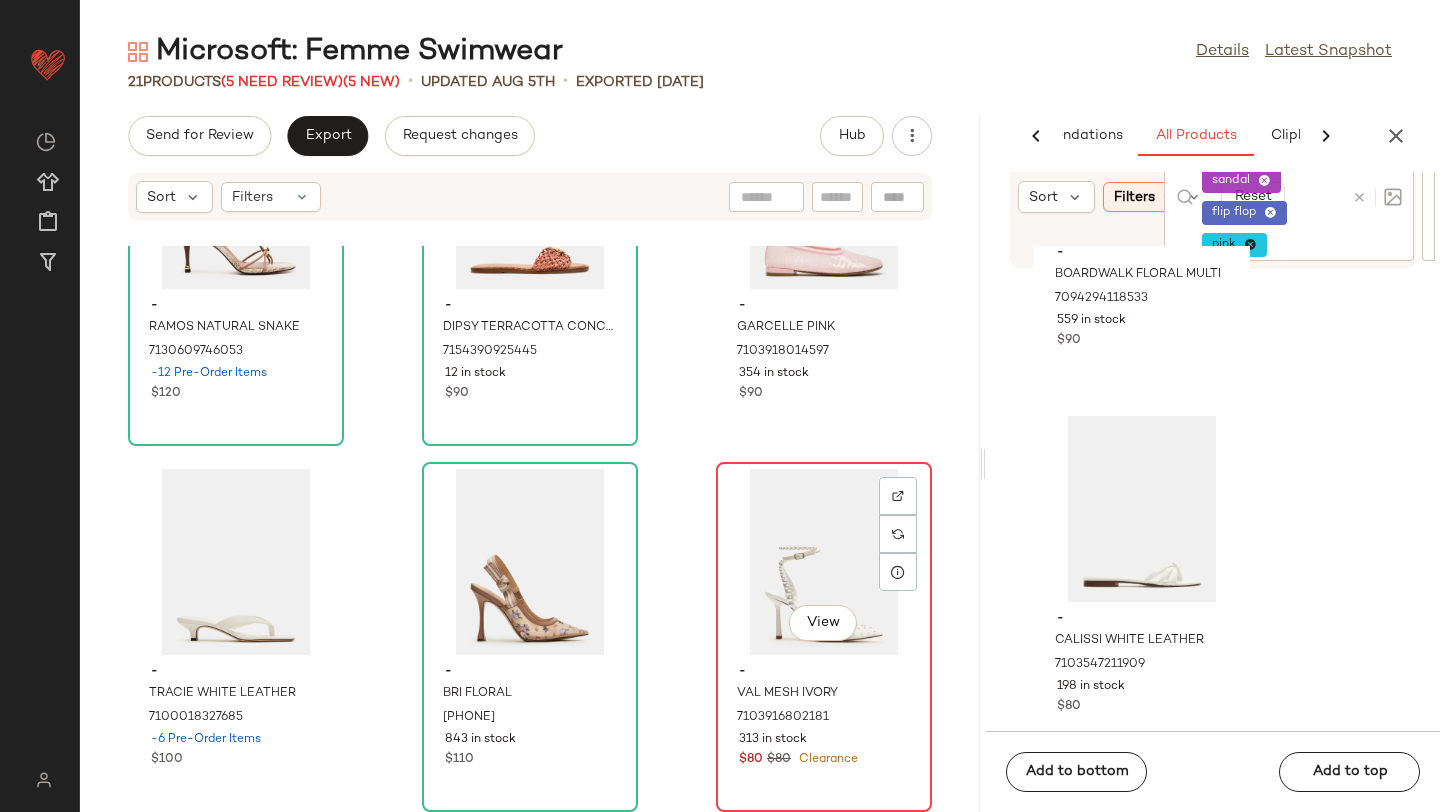 click on "View" 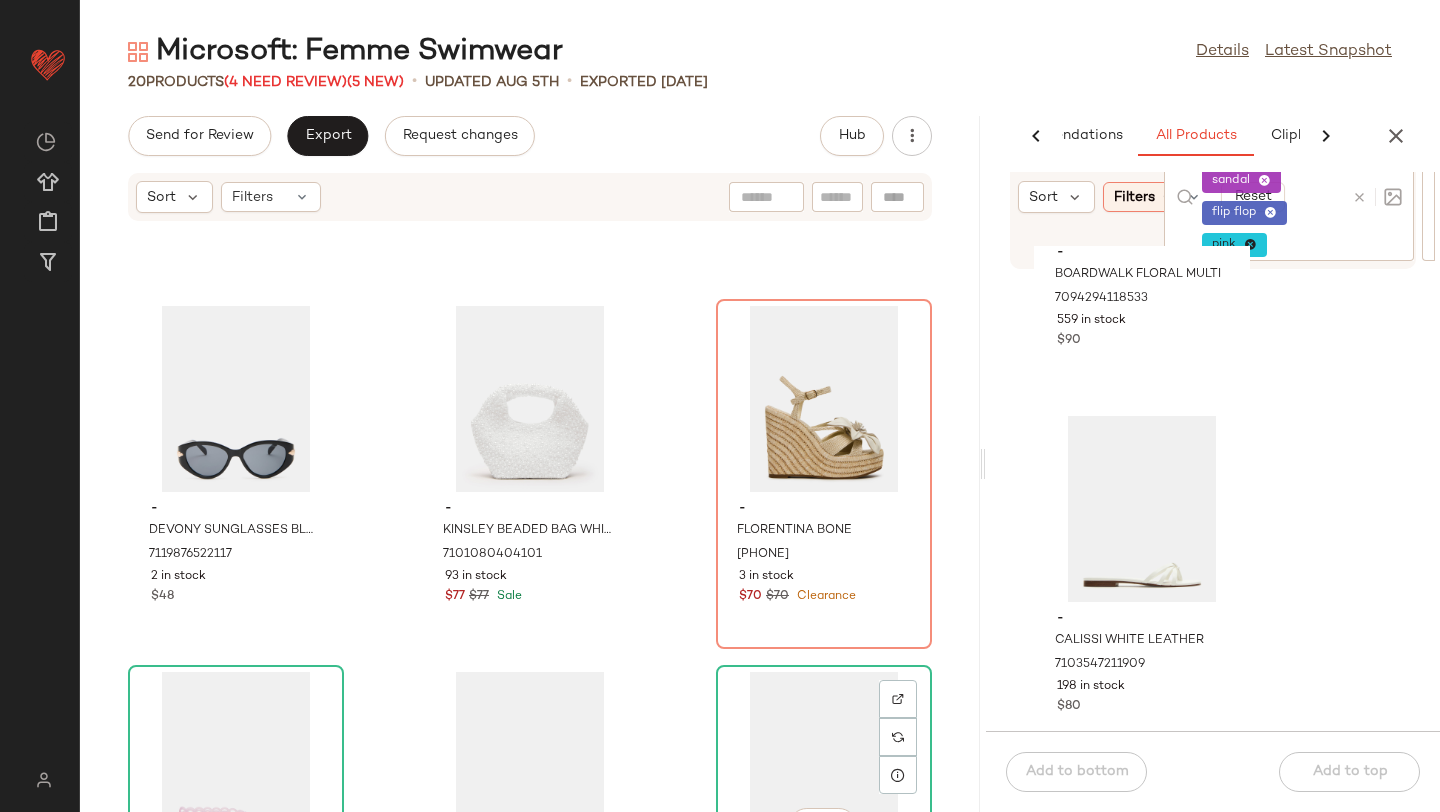 scroll, scrollTop: 1058, scrollLeft: 0, axis: vertical 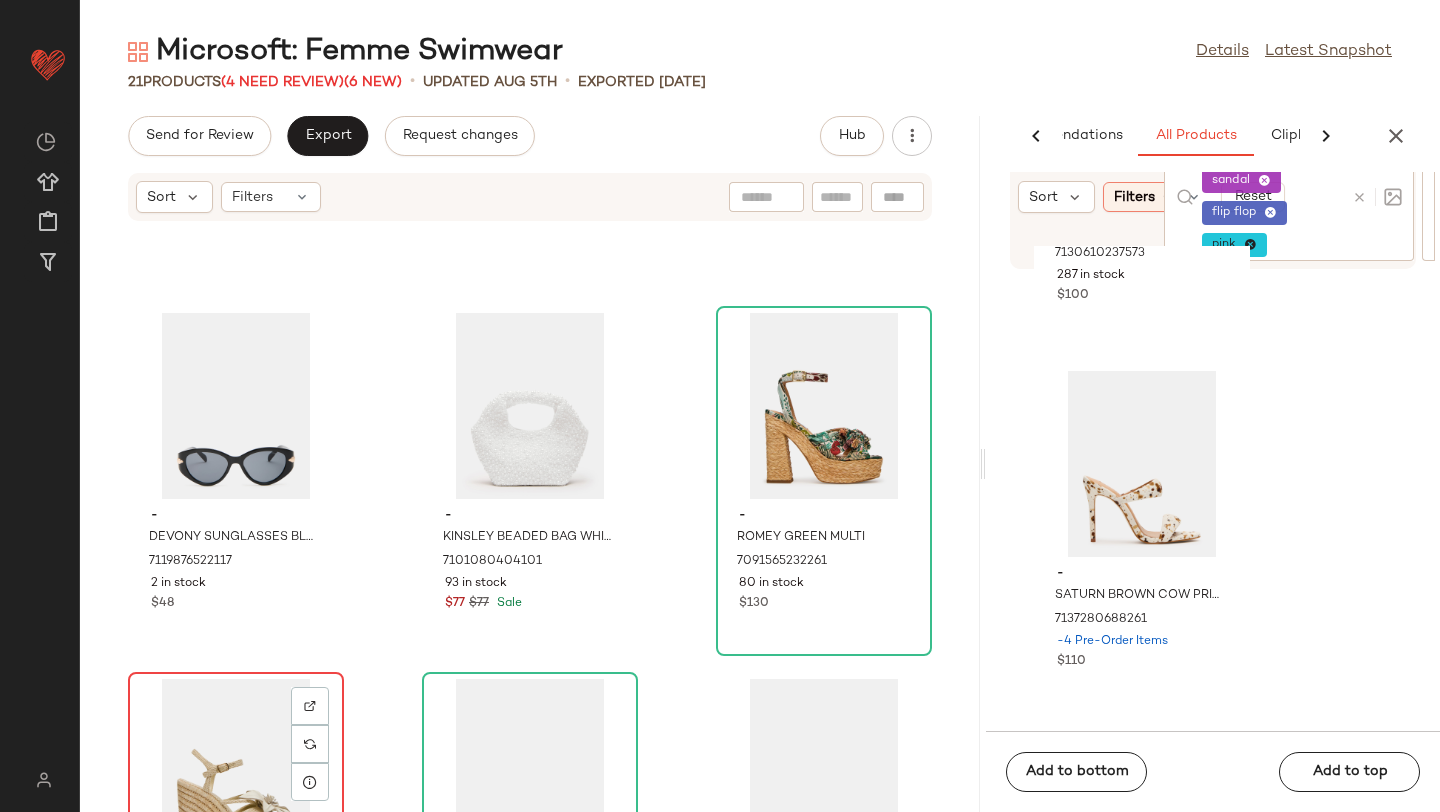 click on "View" 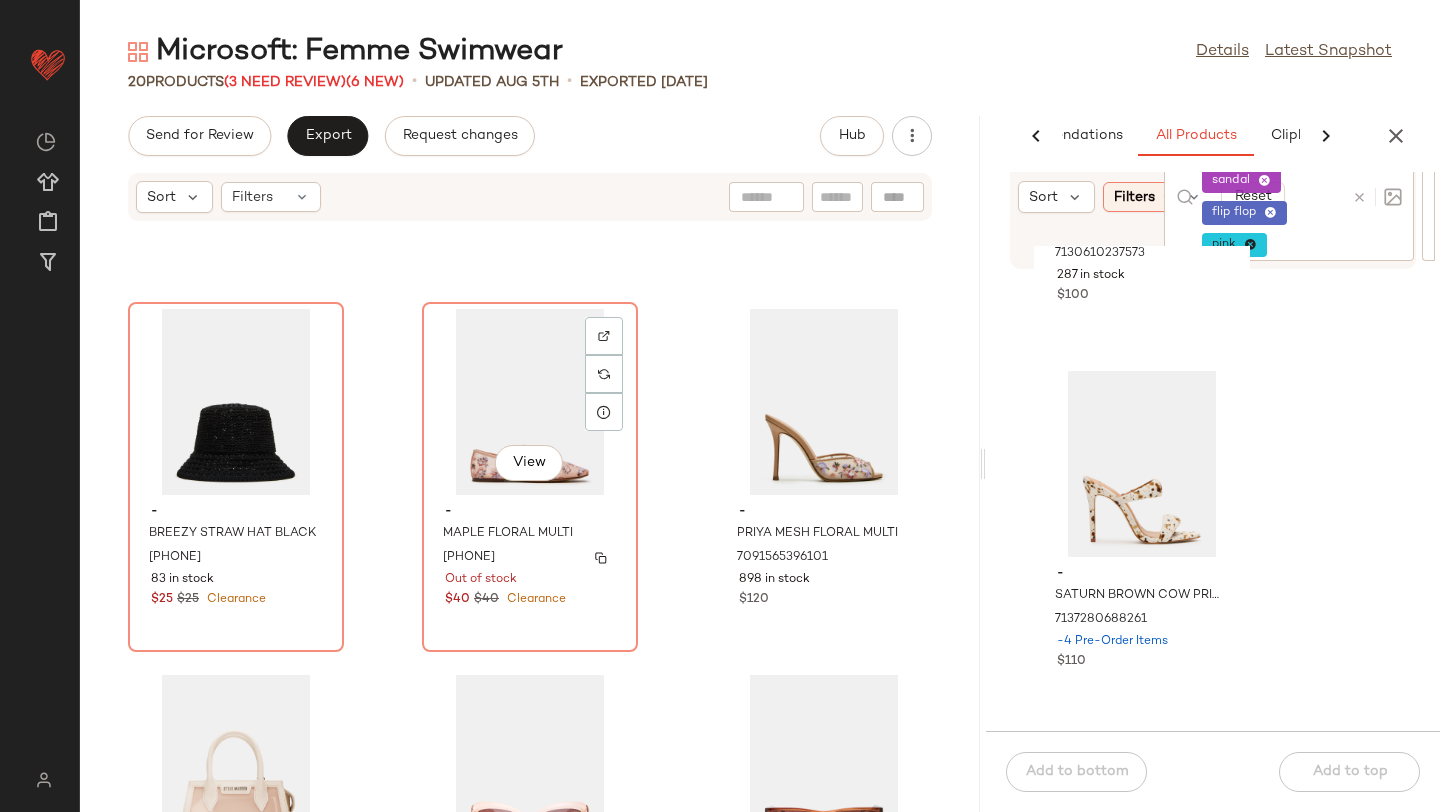 scroll, scrollTop: 313, scrollLeft: 0, axis: vertical 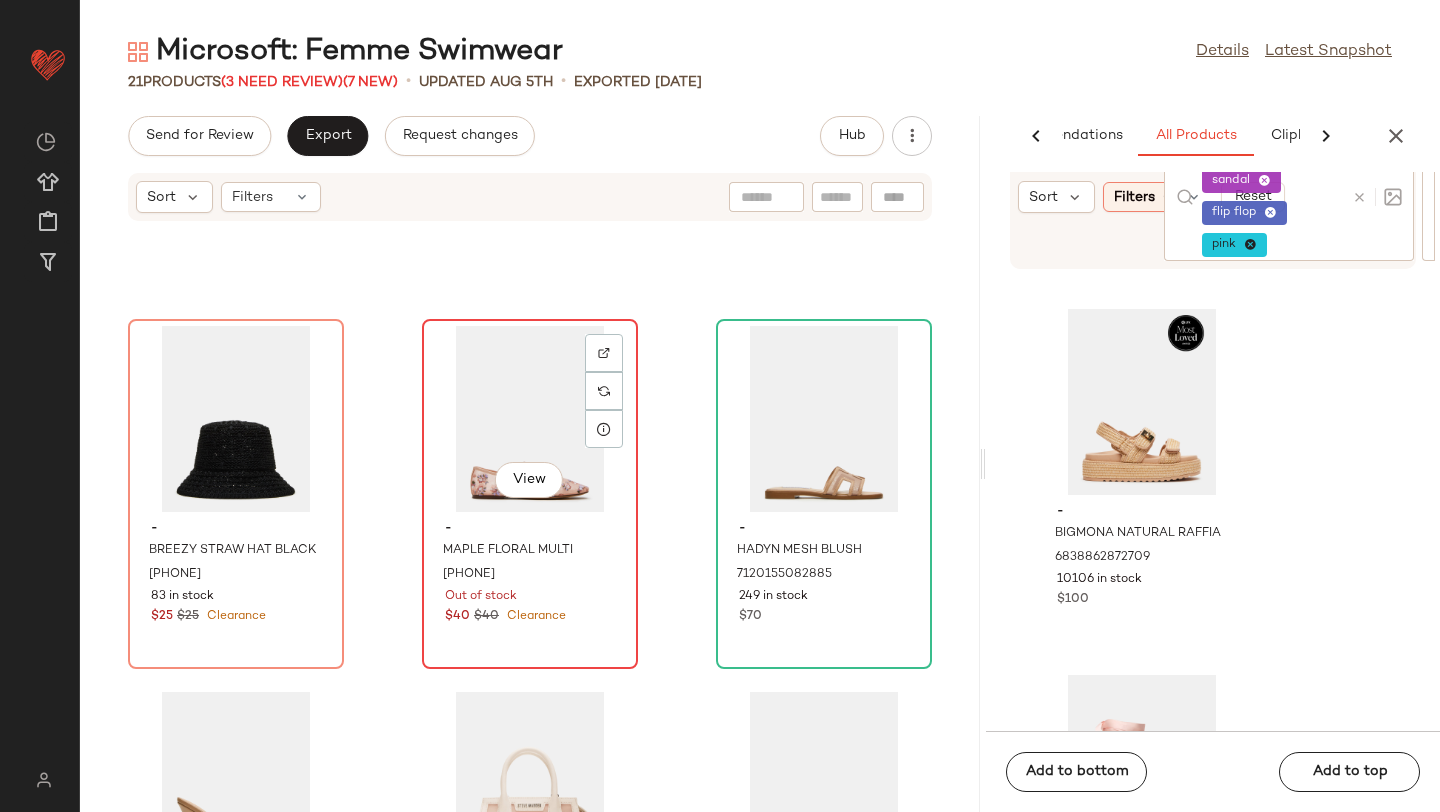 click on "View" 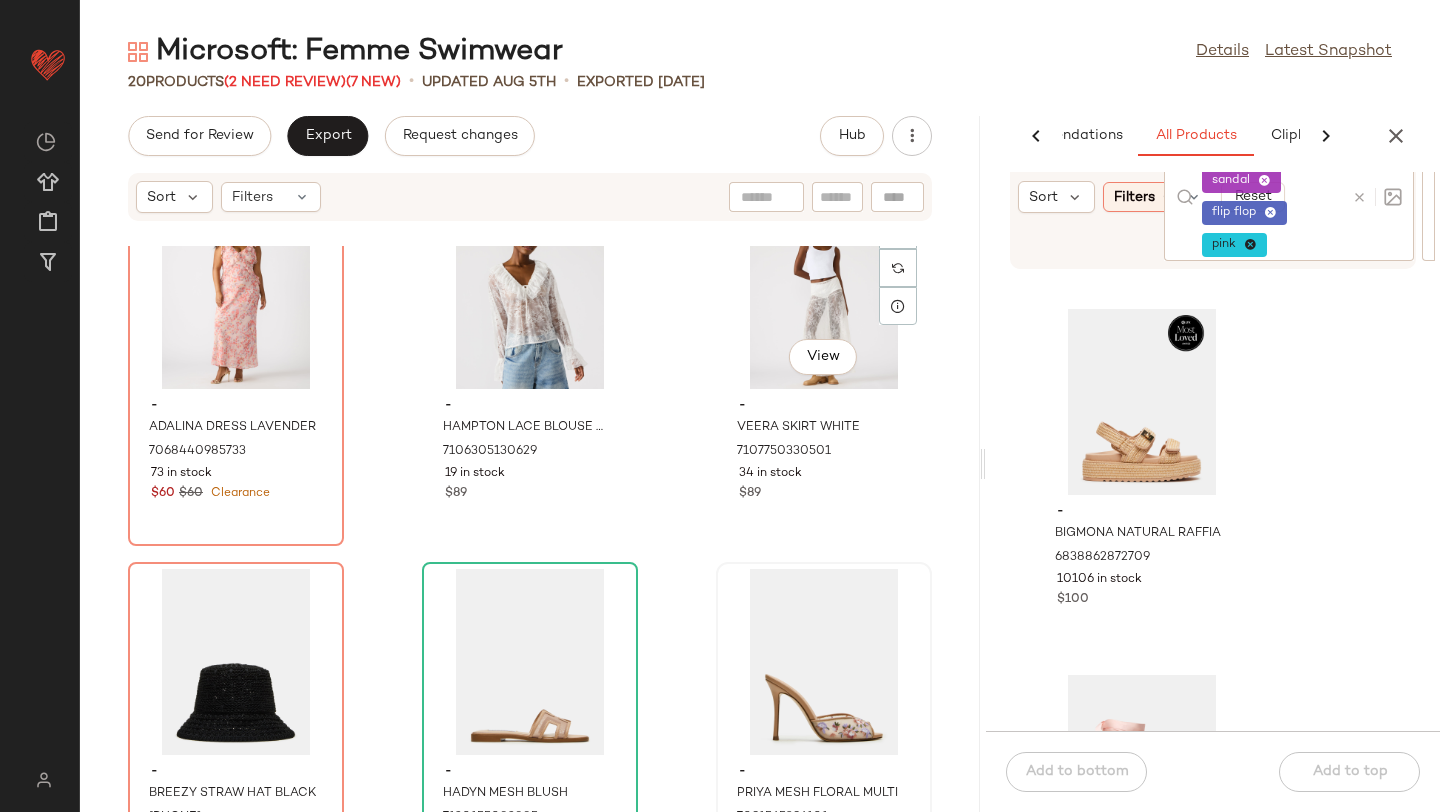 scroll, scrollTop: 0, scrollLeft: 0, axis: both 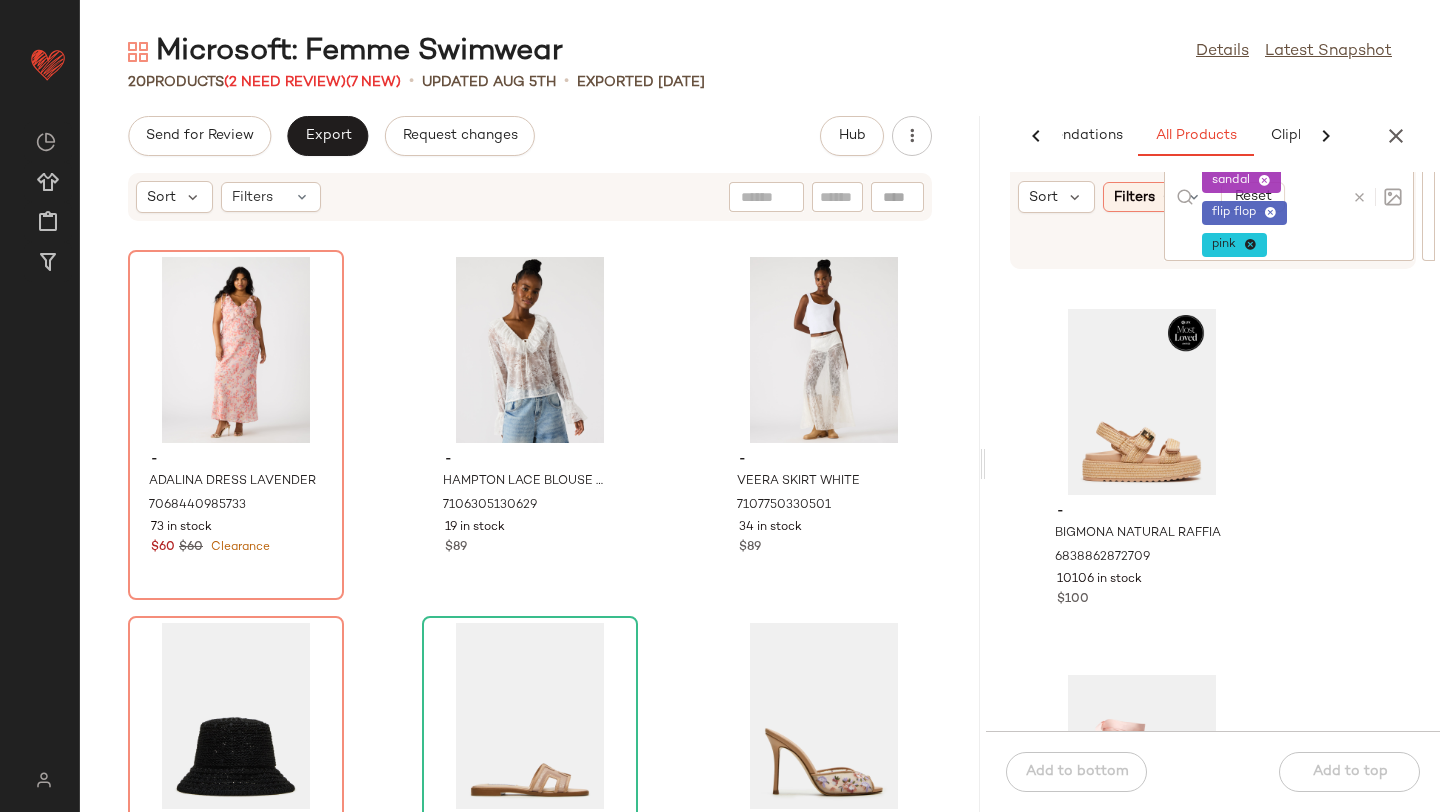 click at bounding box center [1359, 197] 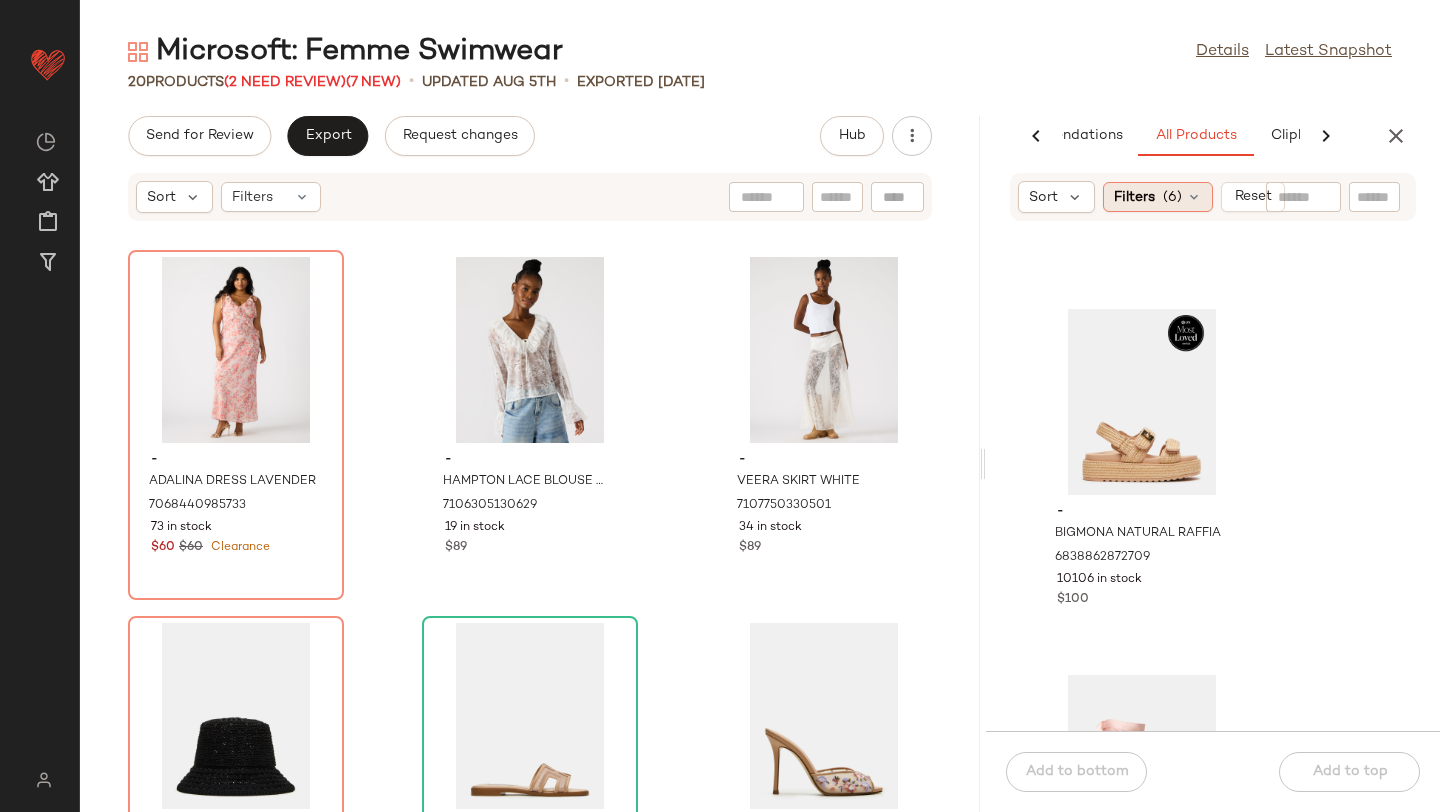 click on "Filters" at bounding box center [1134, 197] 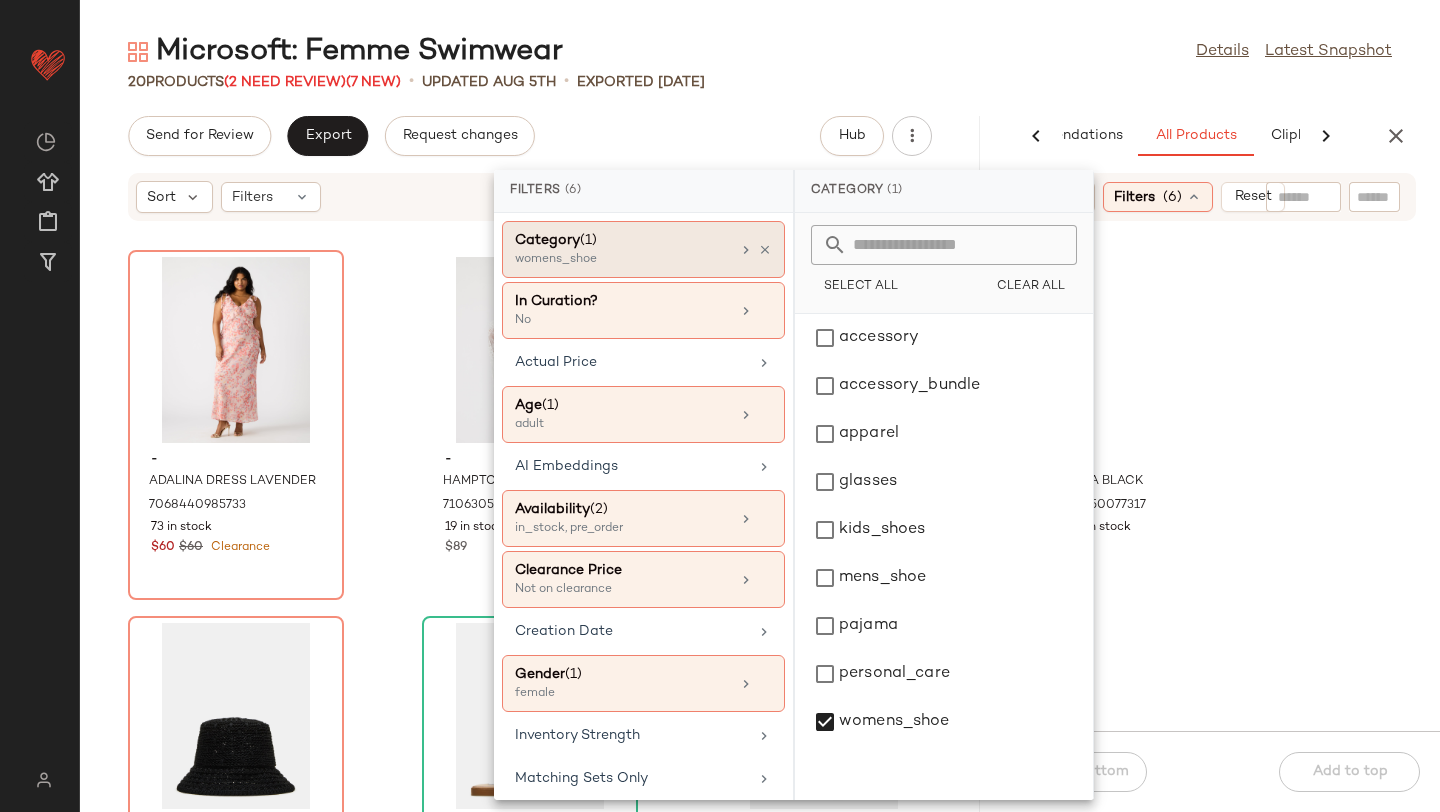 click on "womens_shoe" at bounding box center (615, 260) 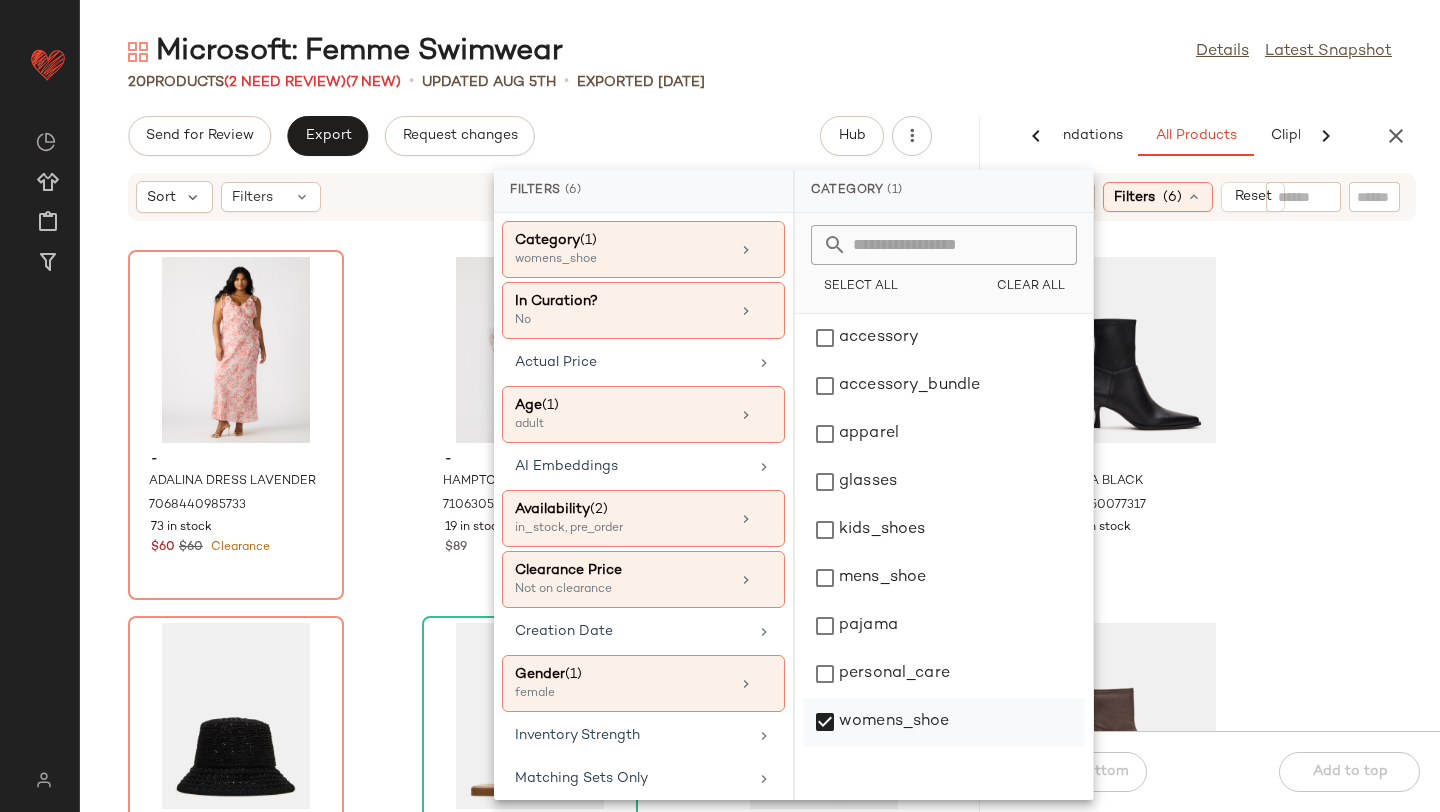 click on "womens_shoe" 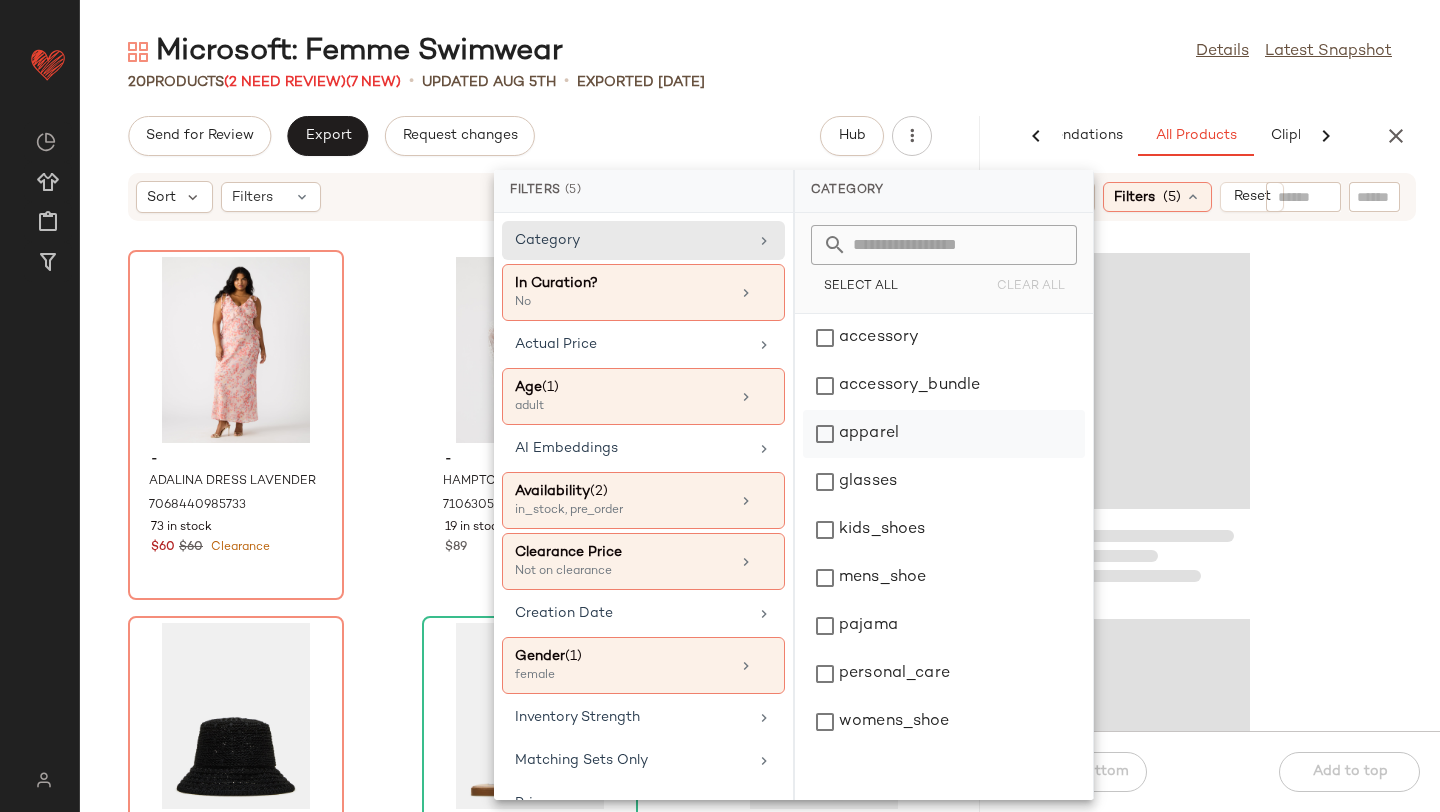 click on "apparel" 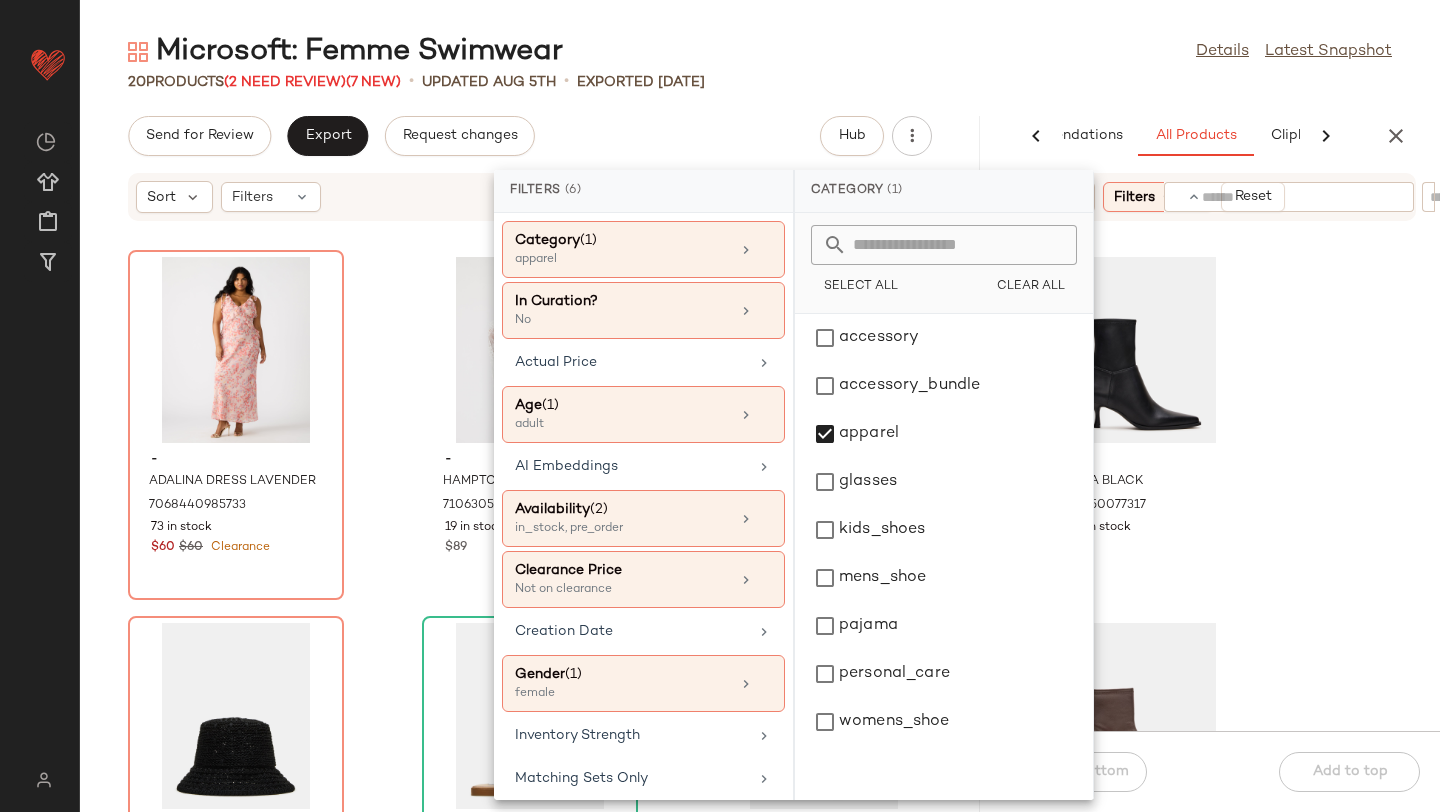 click 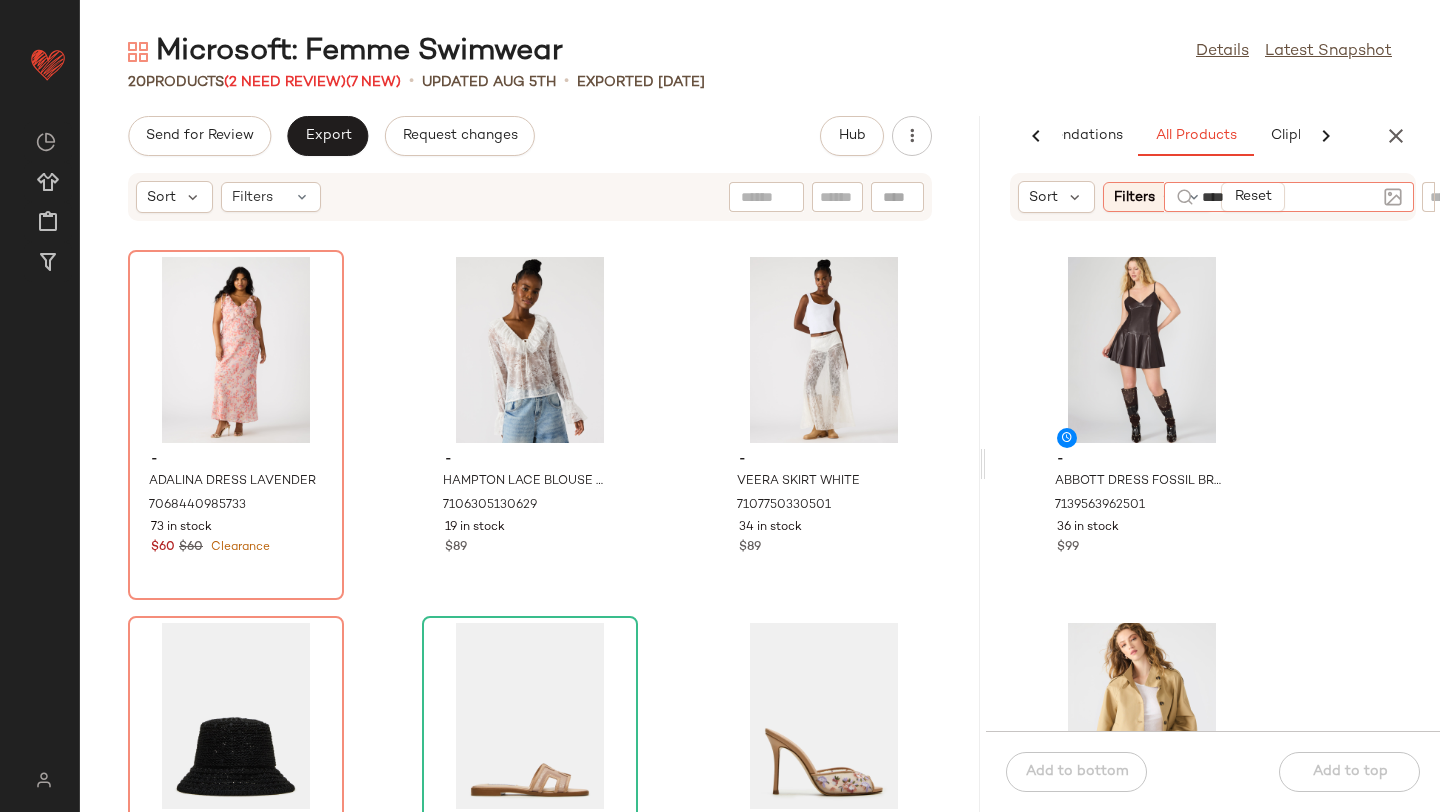 type on "*****" 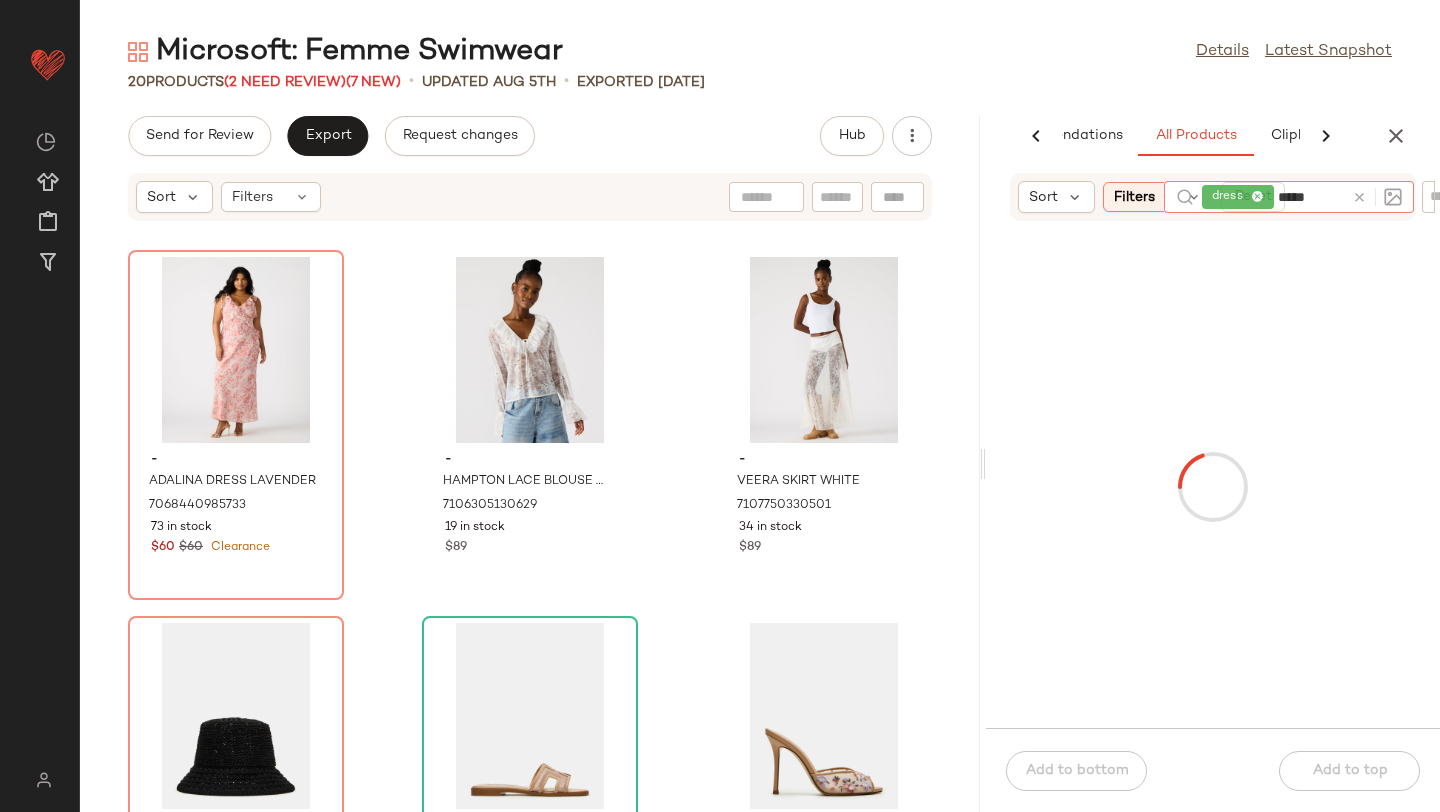 type on "******" 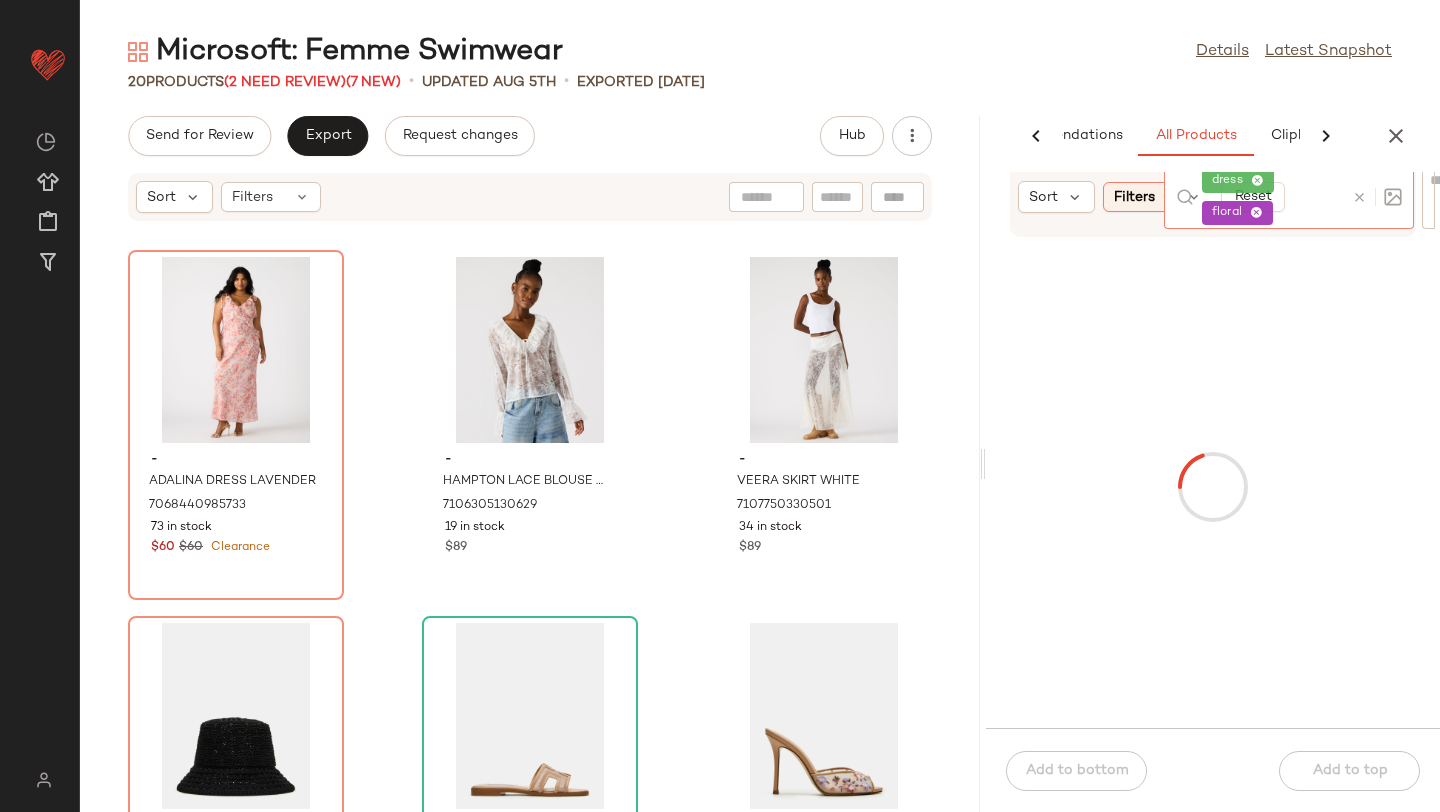 click at bounding box center [1213, 487] 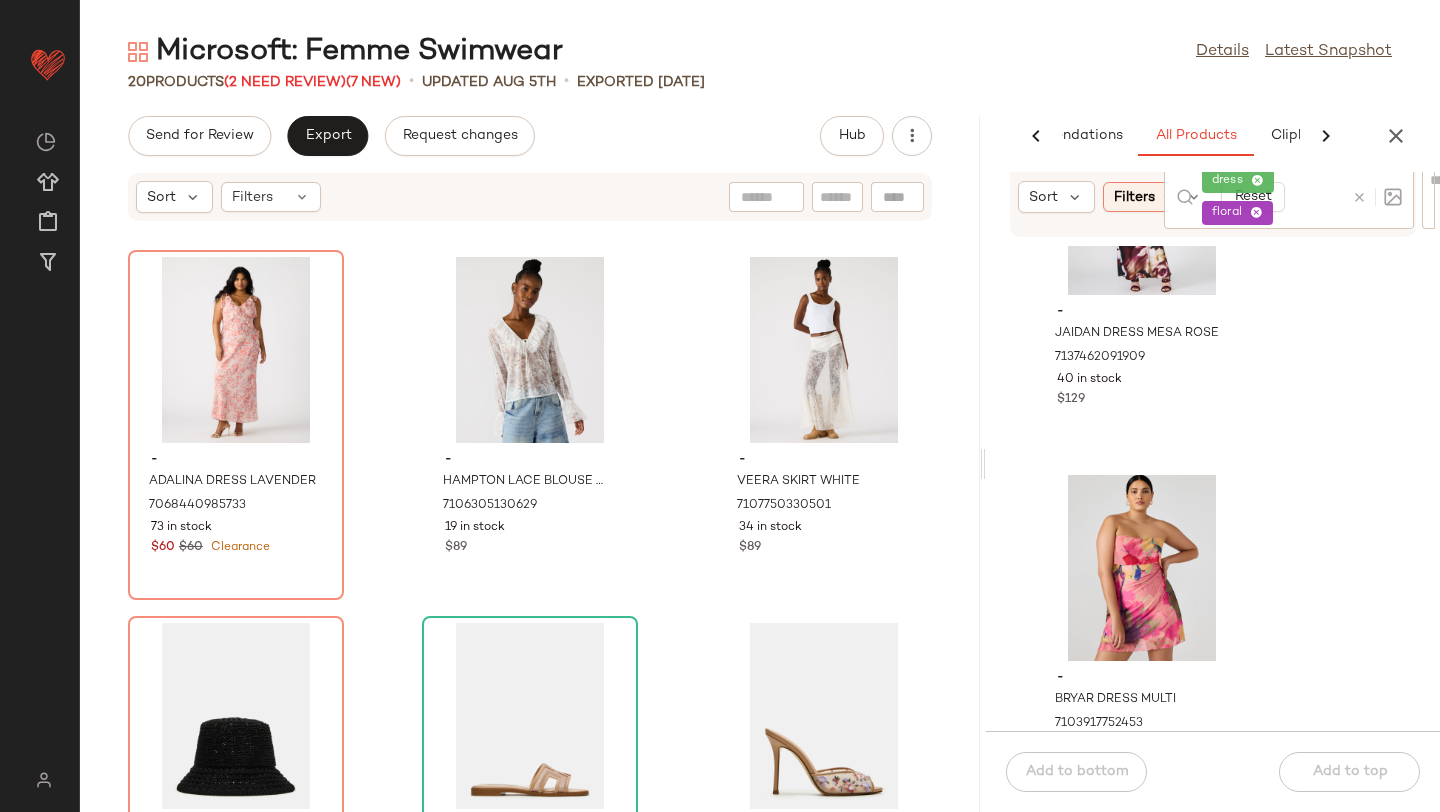 scroll, scrollTop: 168, scrollLeft: 0, axis: vertical 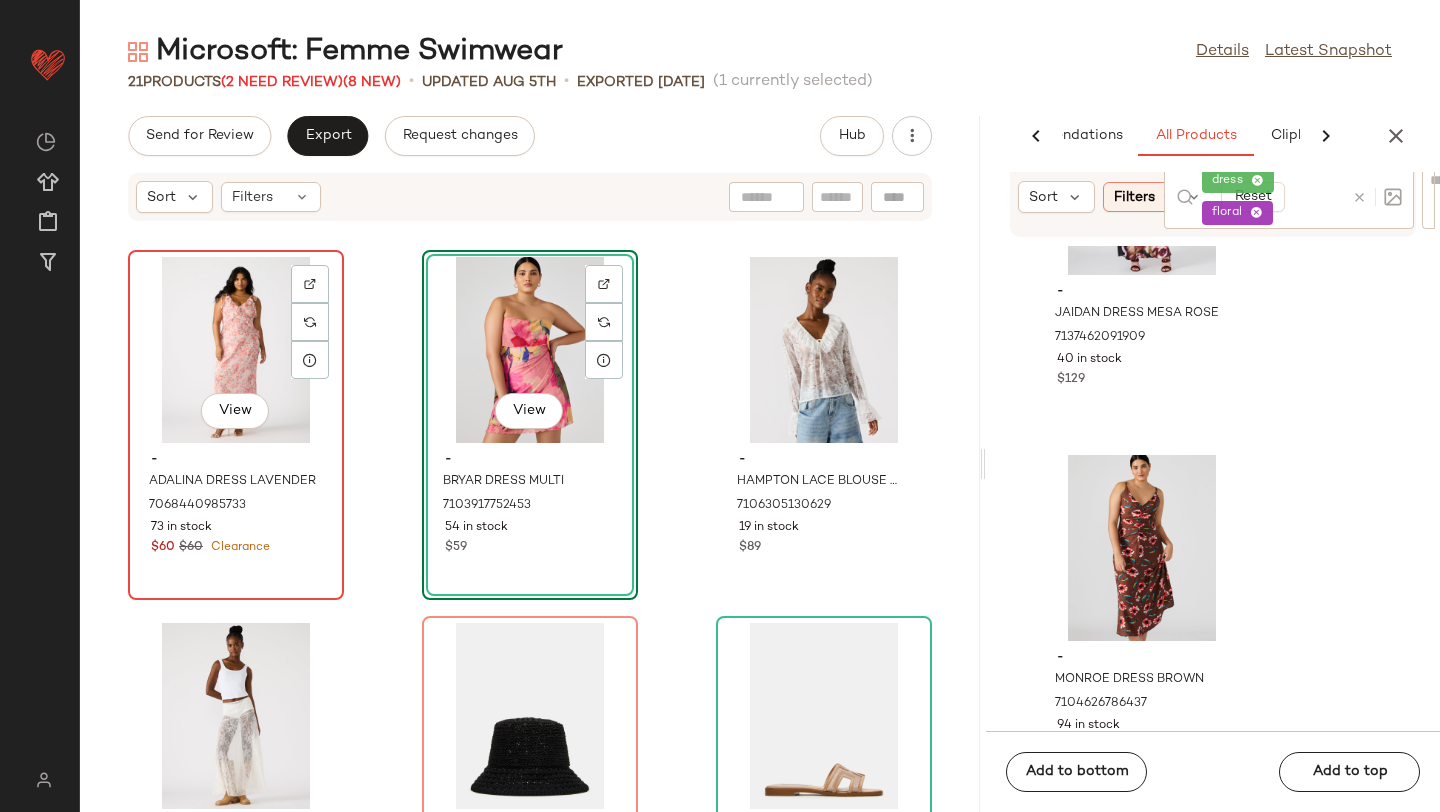 click on "View" 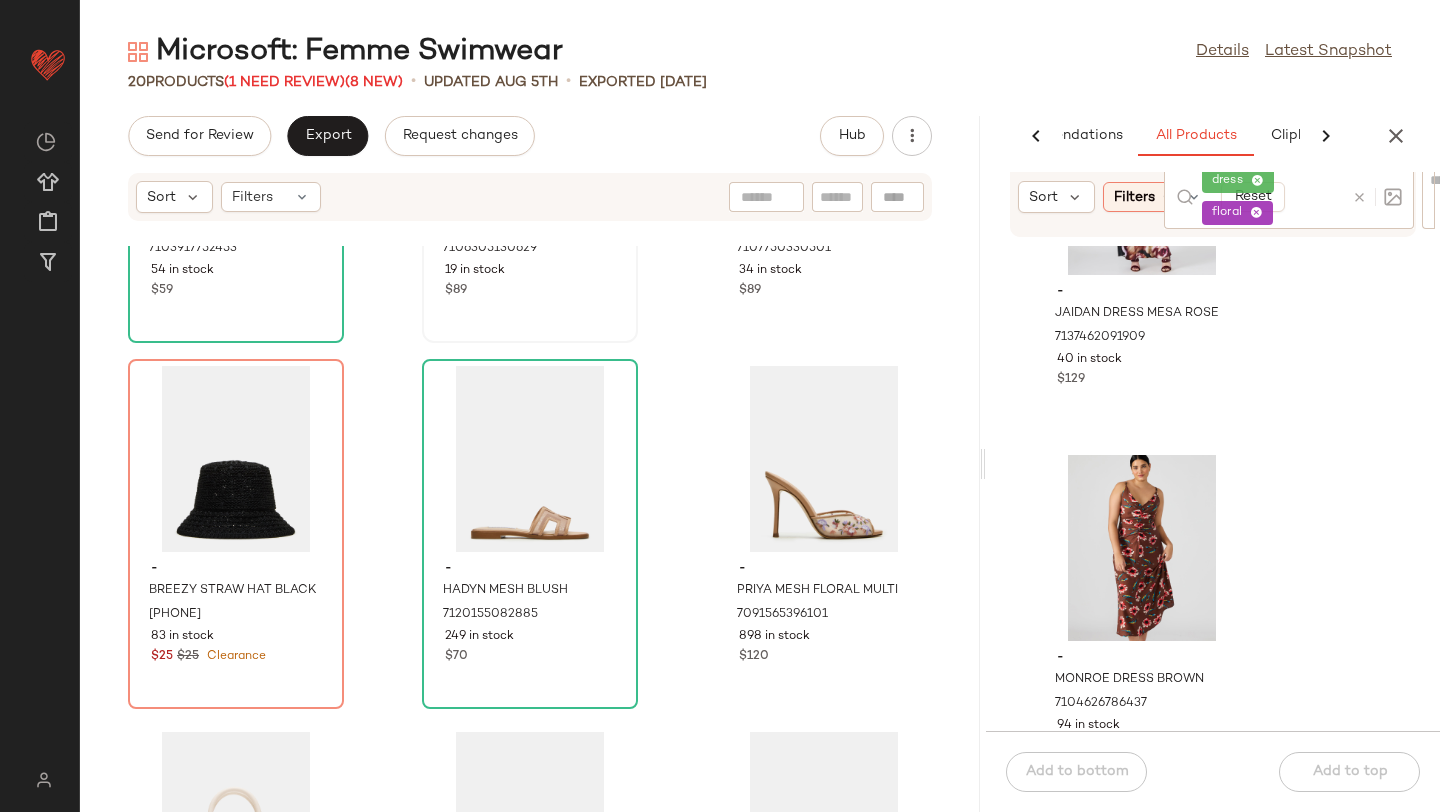 scroll, scrollTop: 272, scrollLeft: 0, axis: vertical 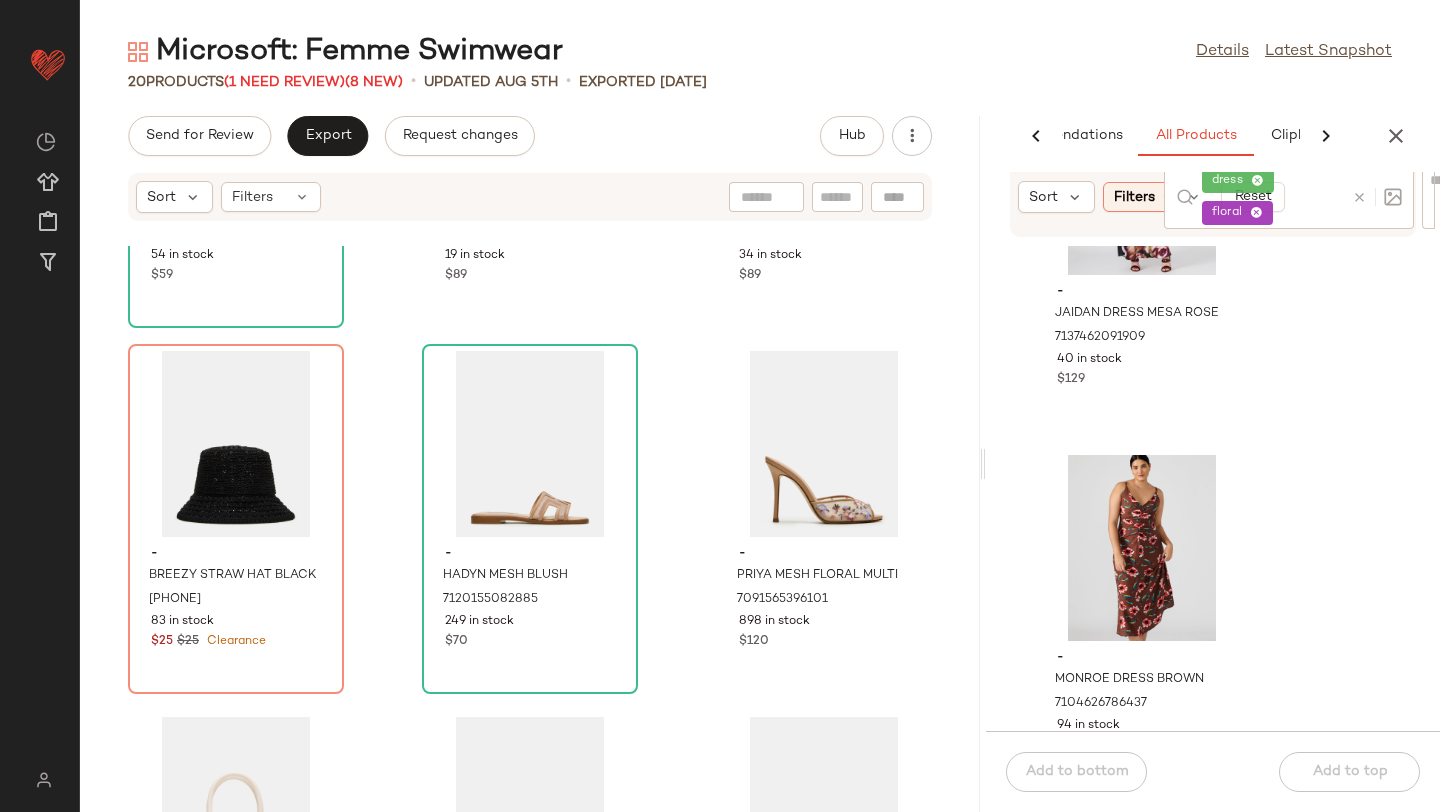 click at bounding box center [1359, 197] 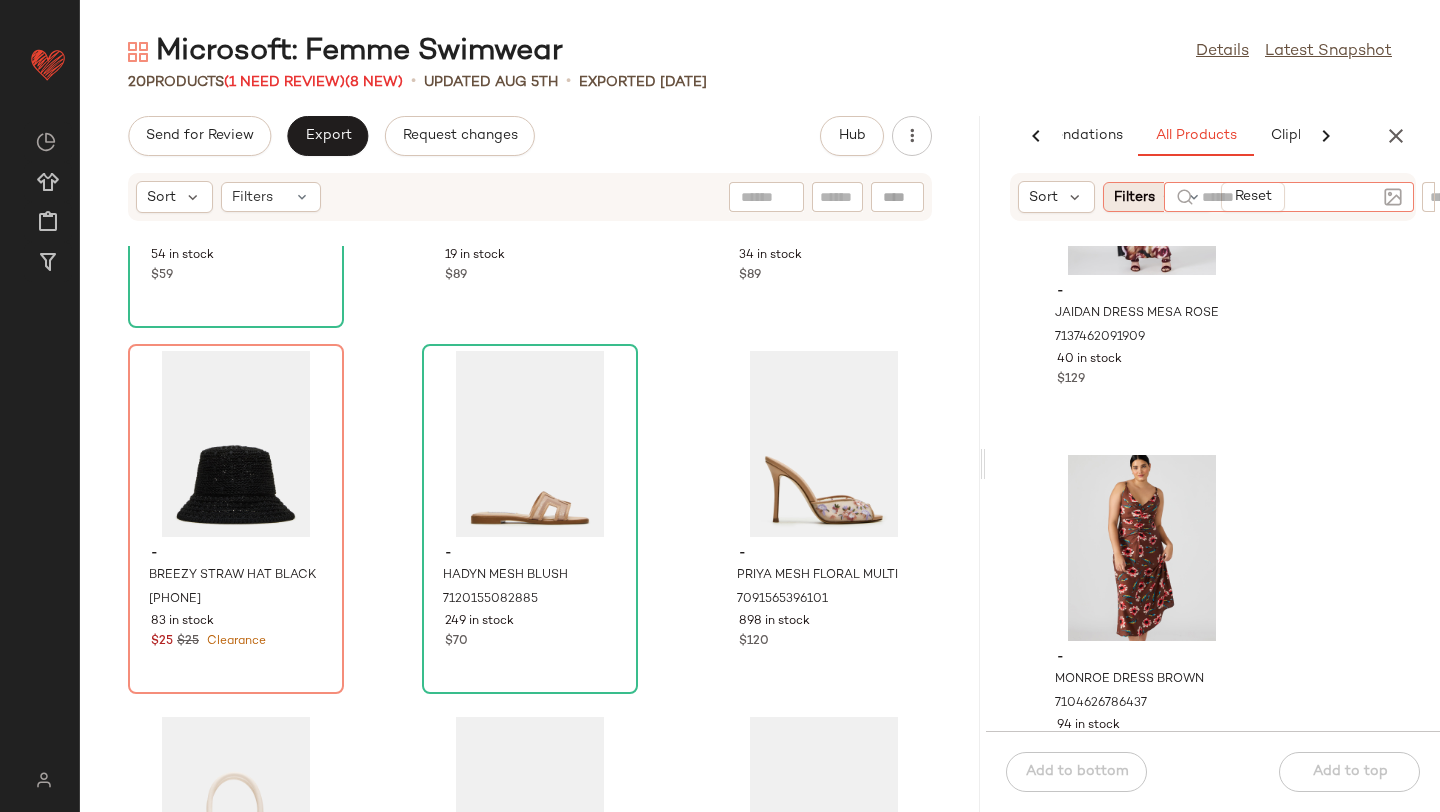 click on "Filters" at bounding box center (1134, 197) 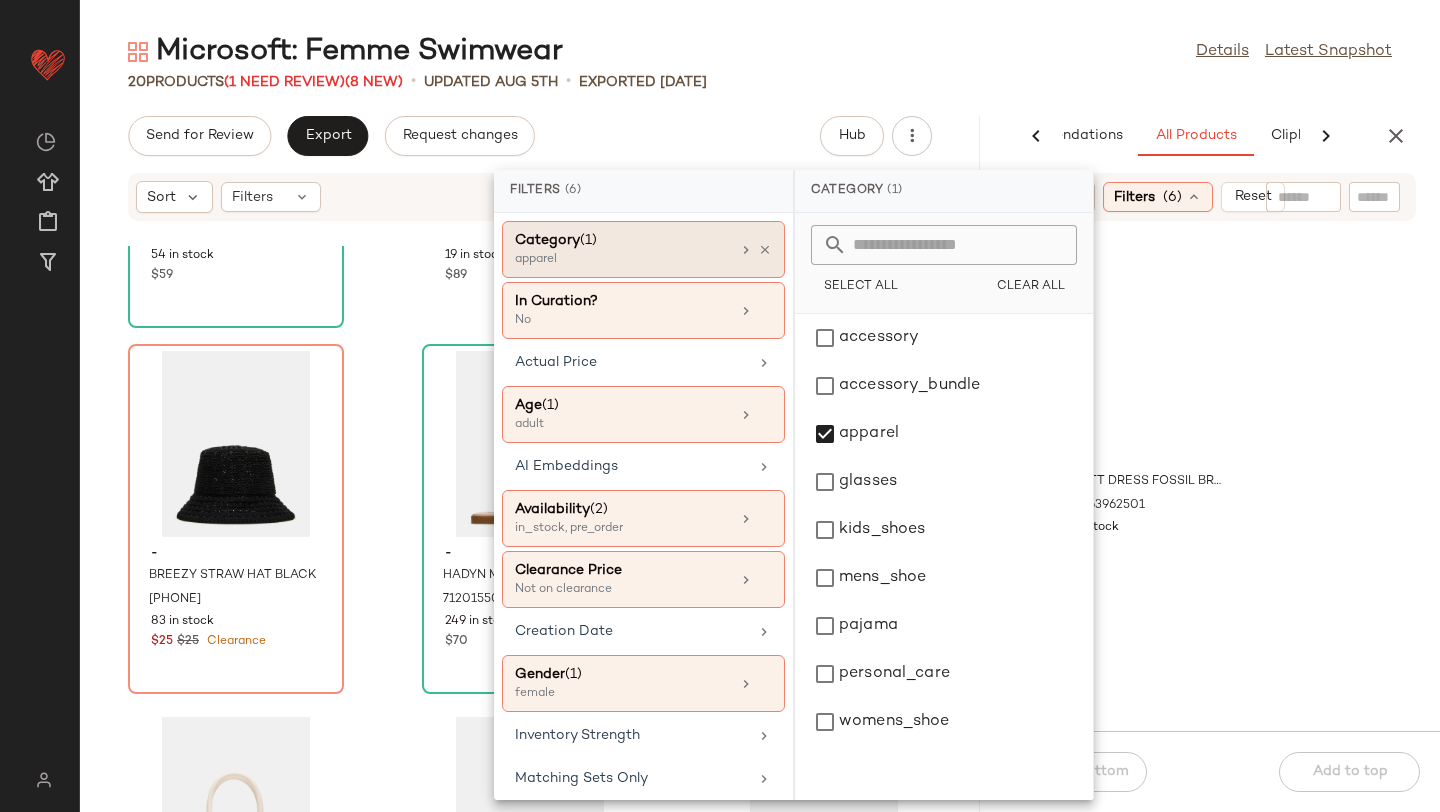 click on "Category  (1)" at bounding box center [622, 240] 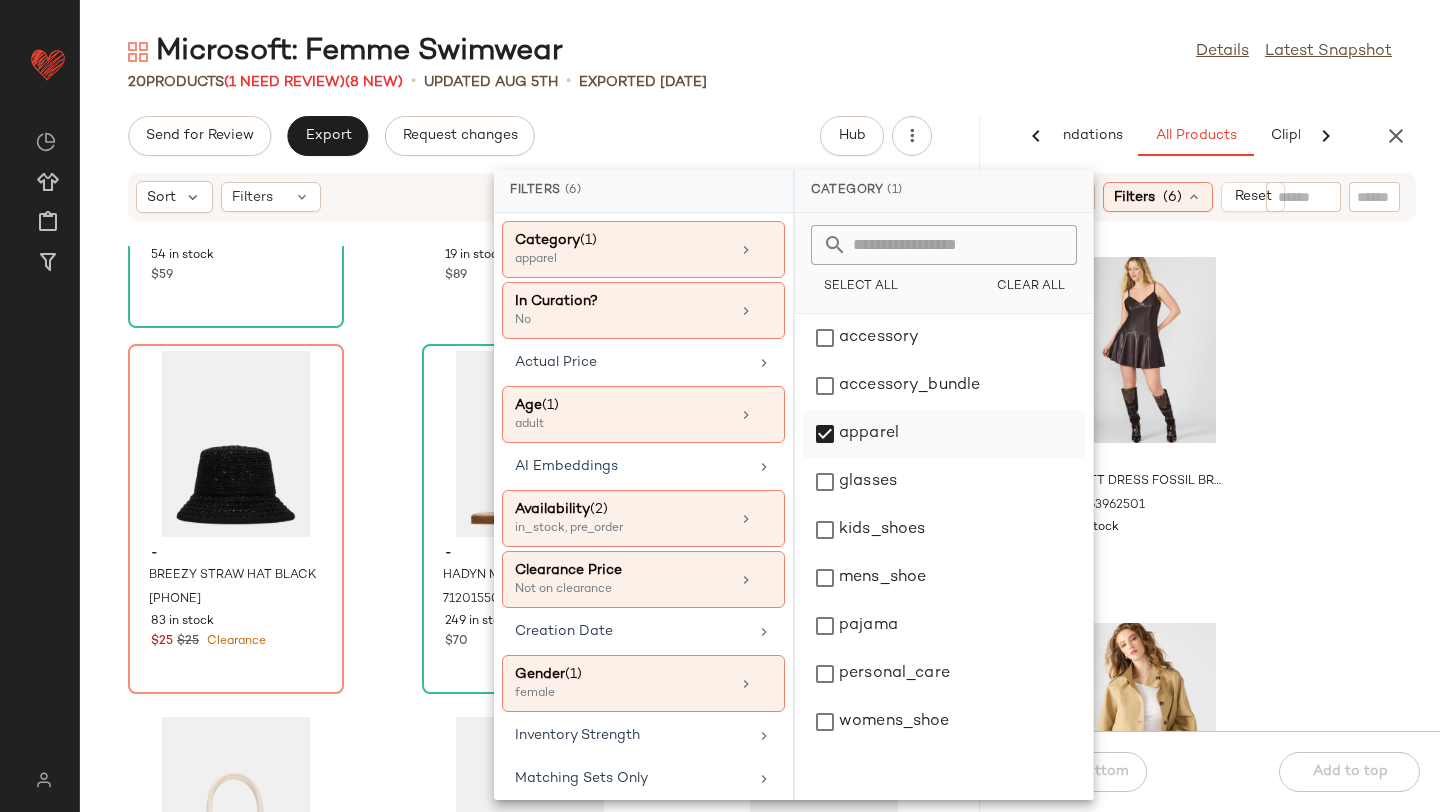 click on "apparel" 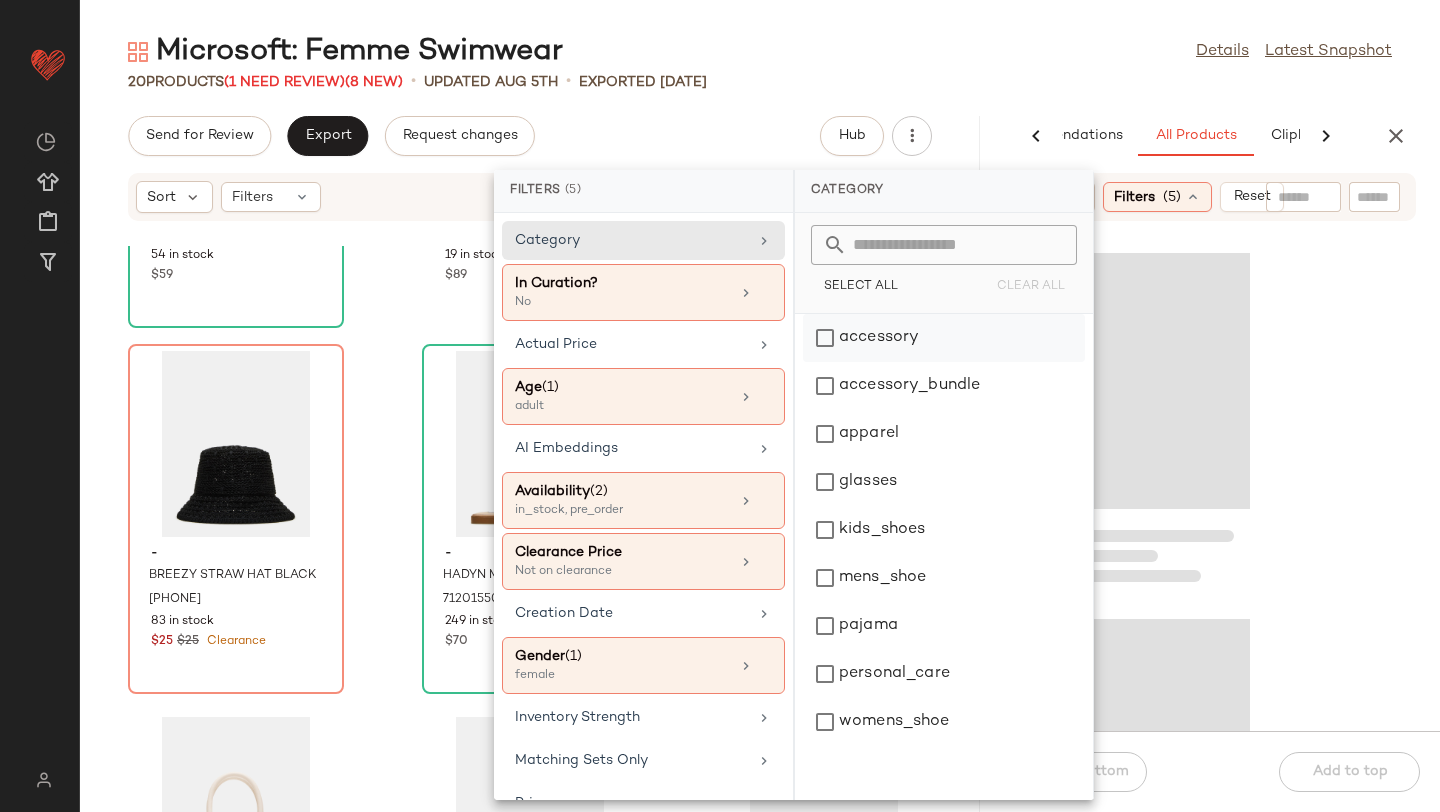 click on "accessory" 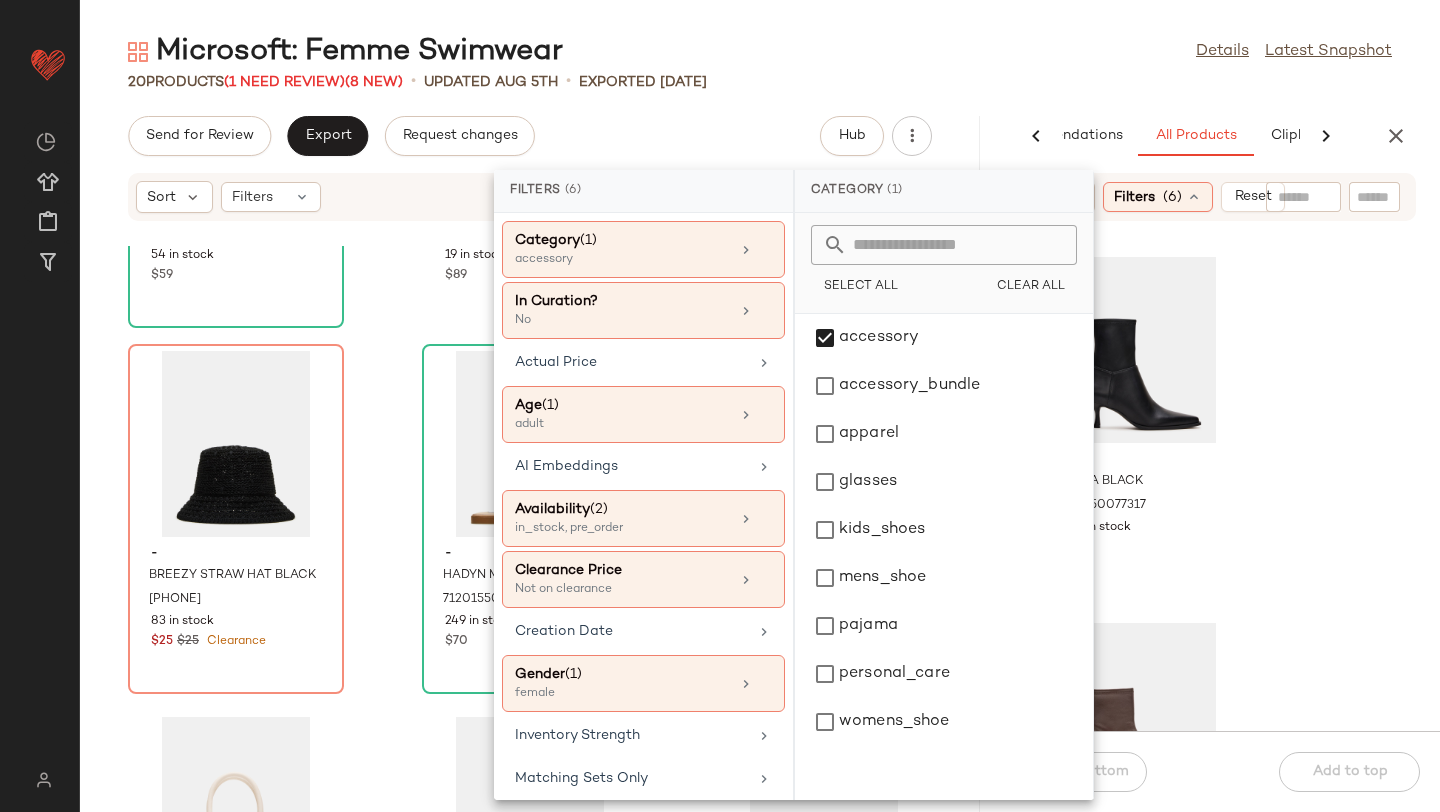 click 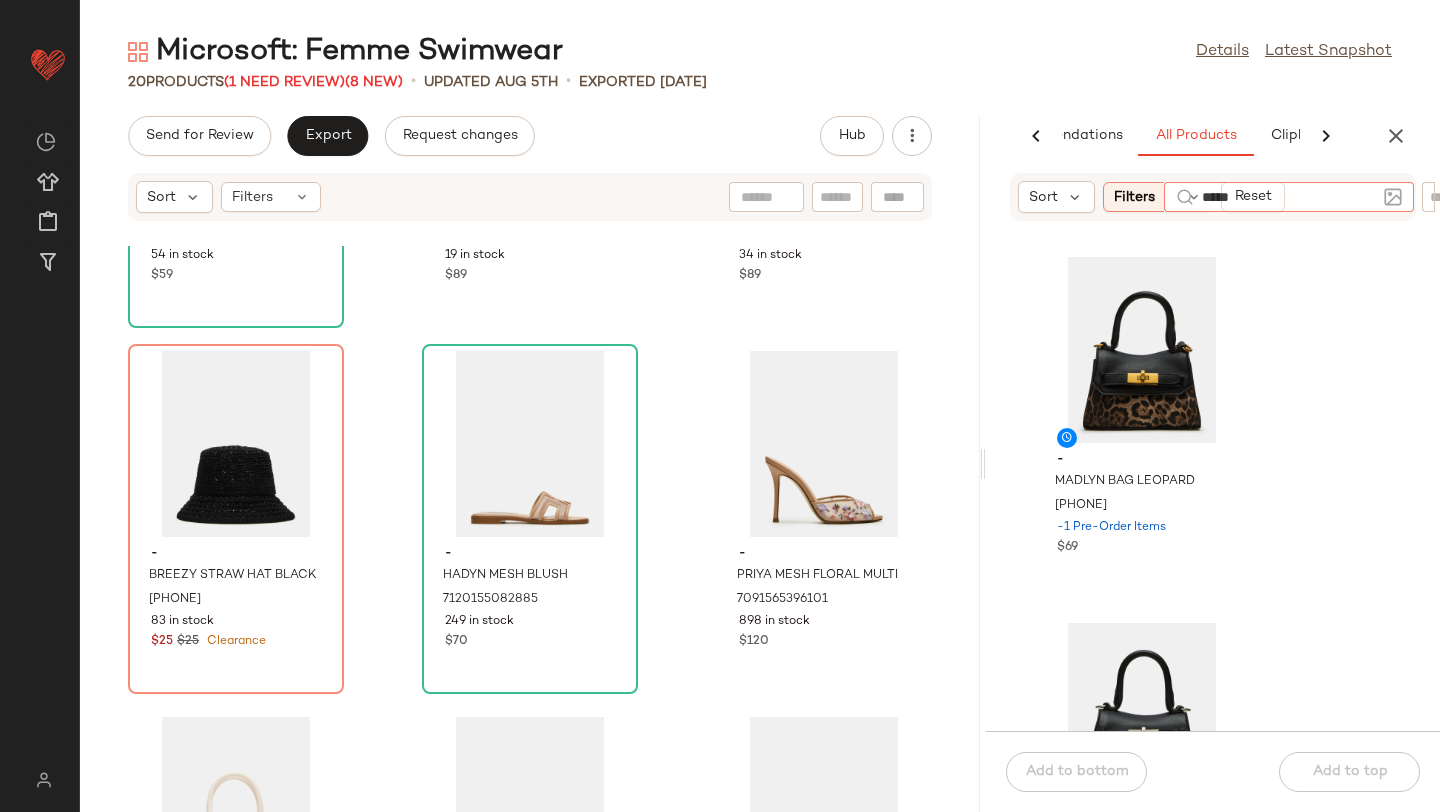 type on "******" 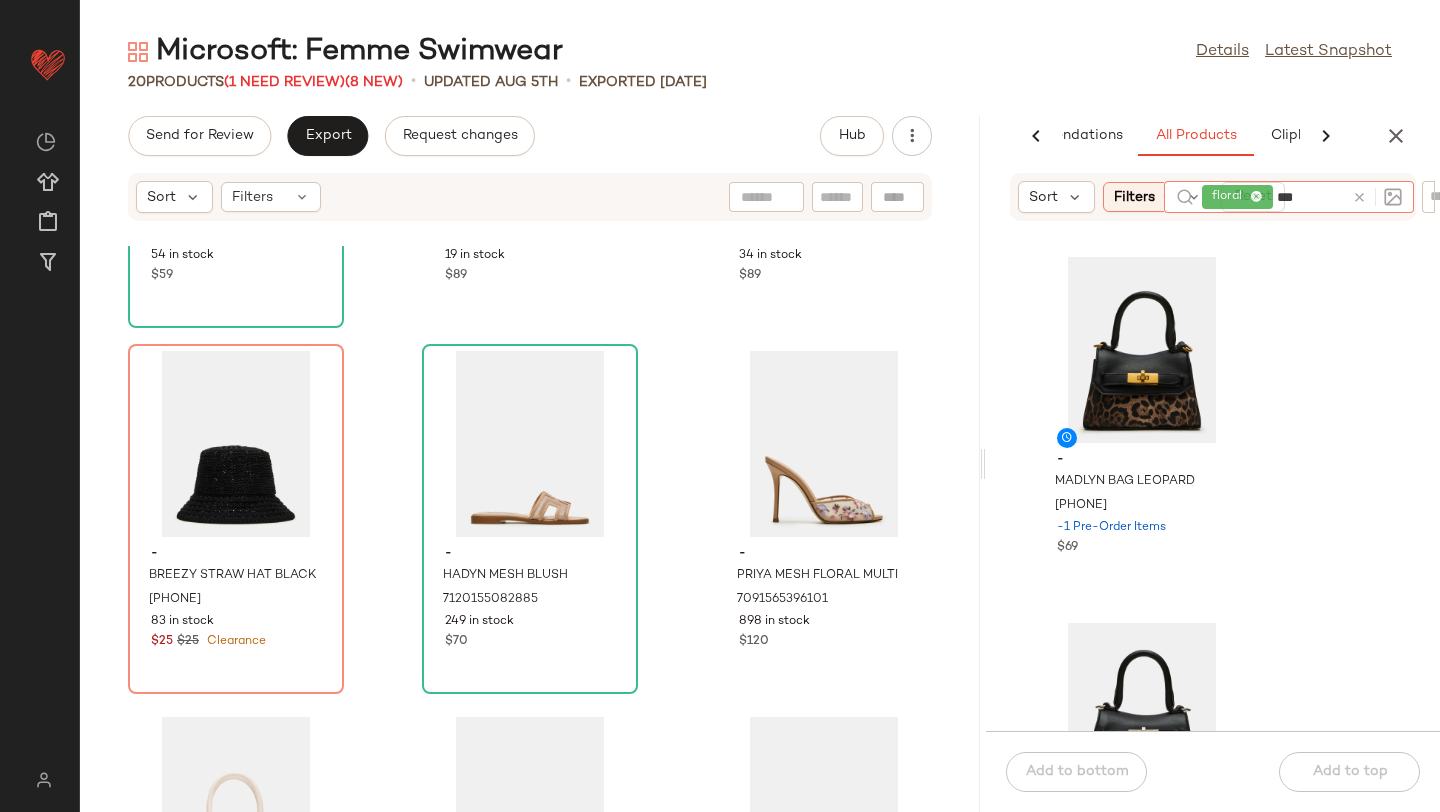 type on "****" 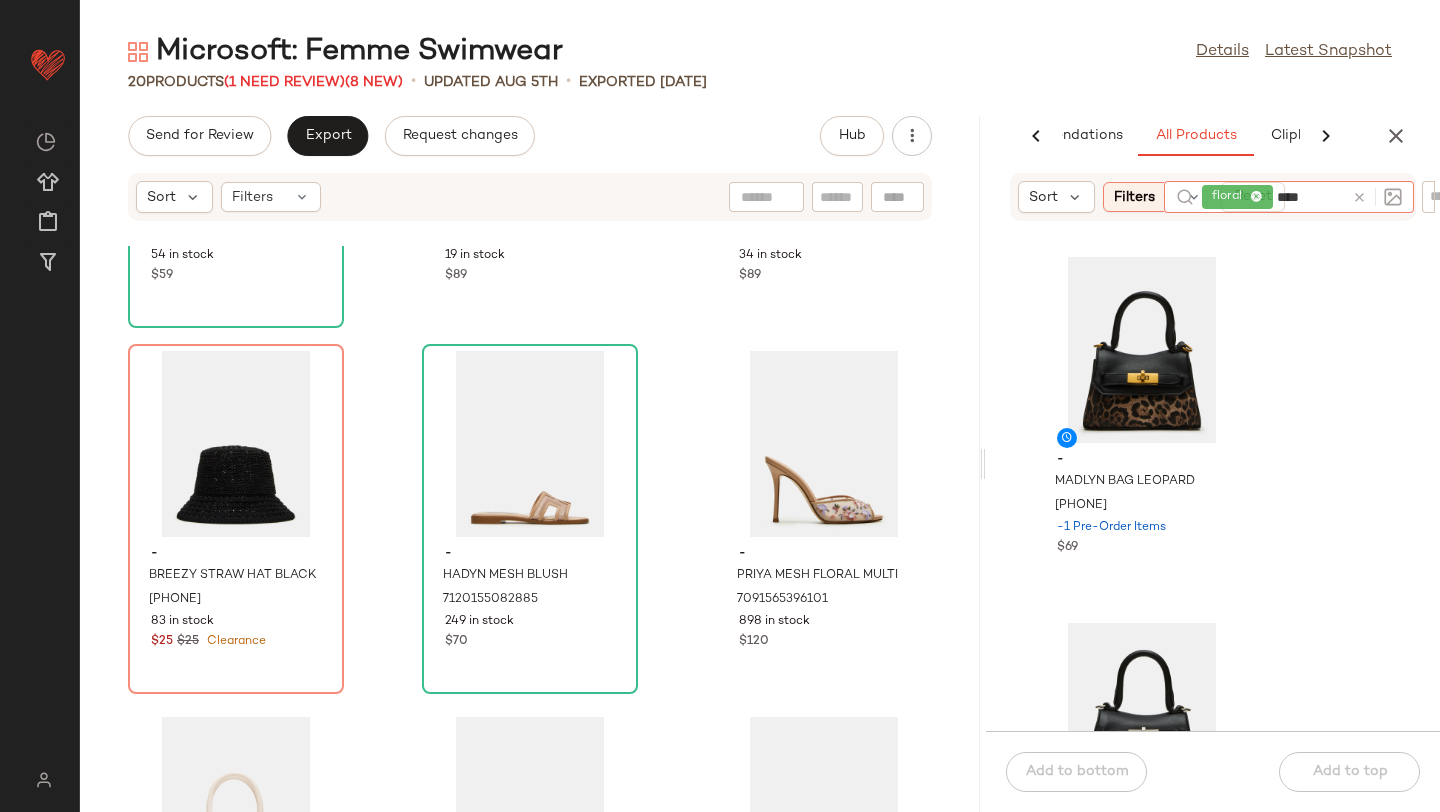 type 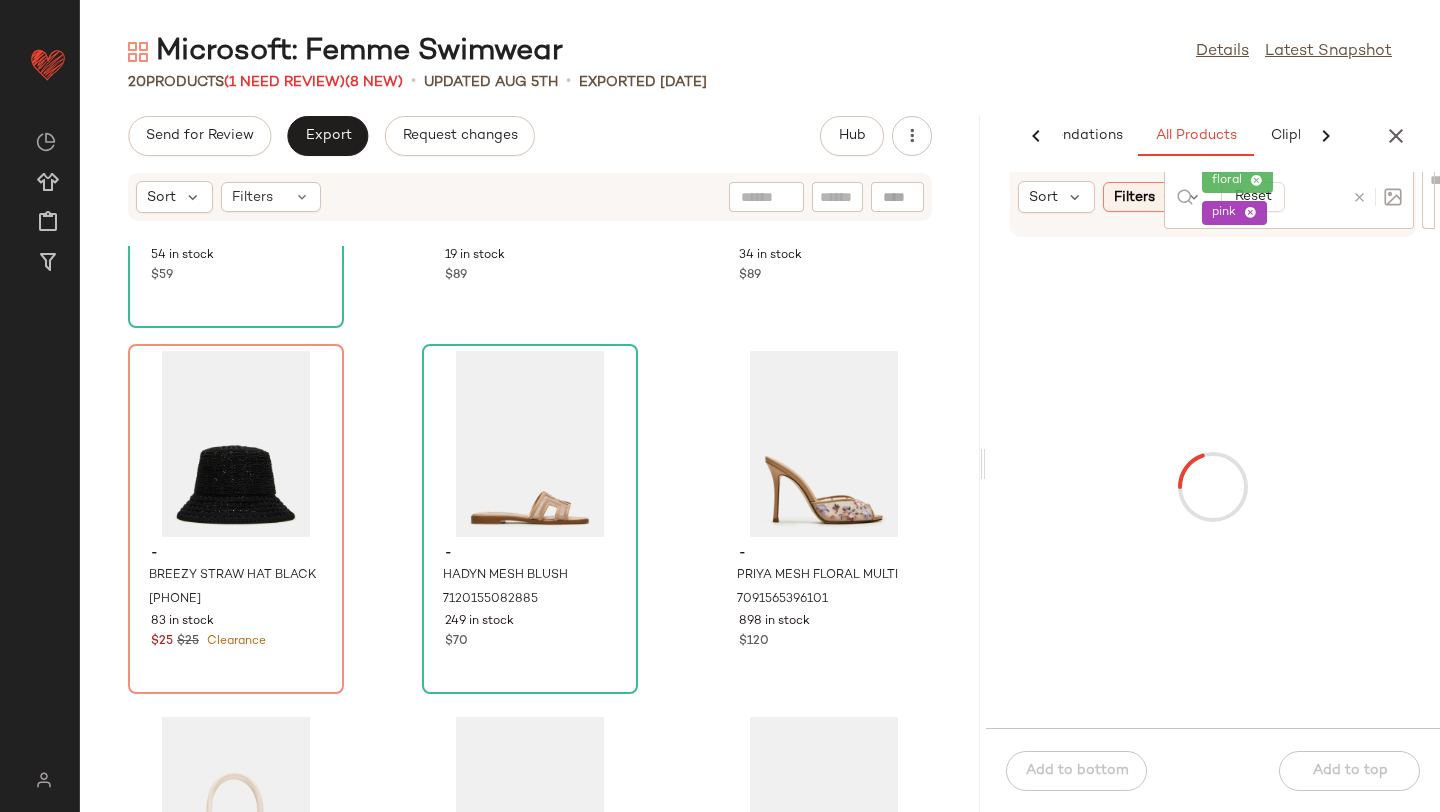 click at bounding box center (1213, 487) 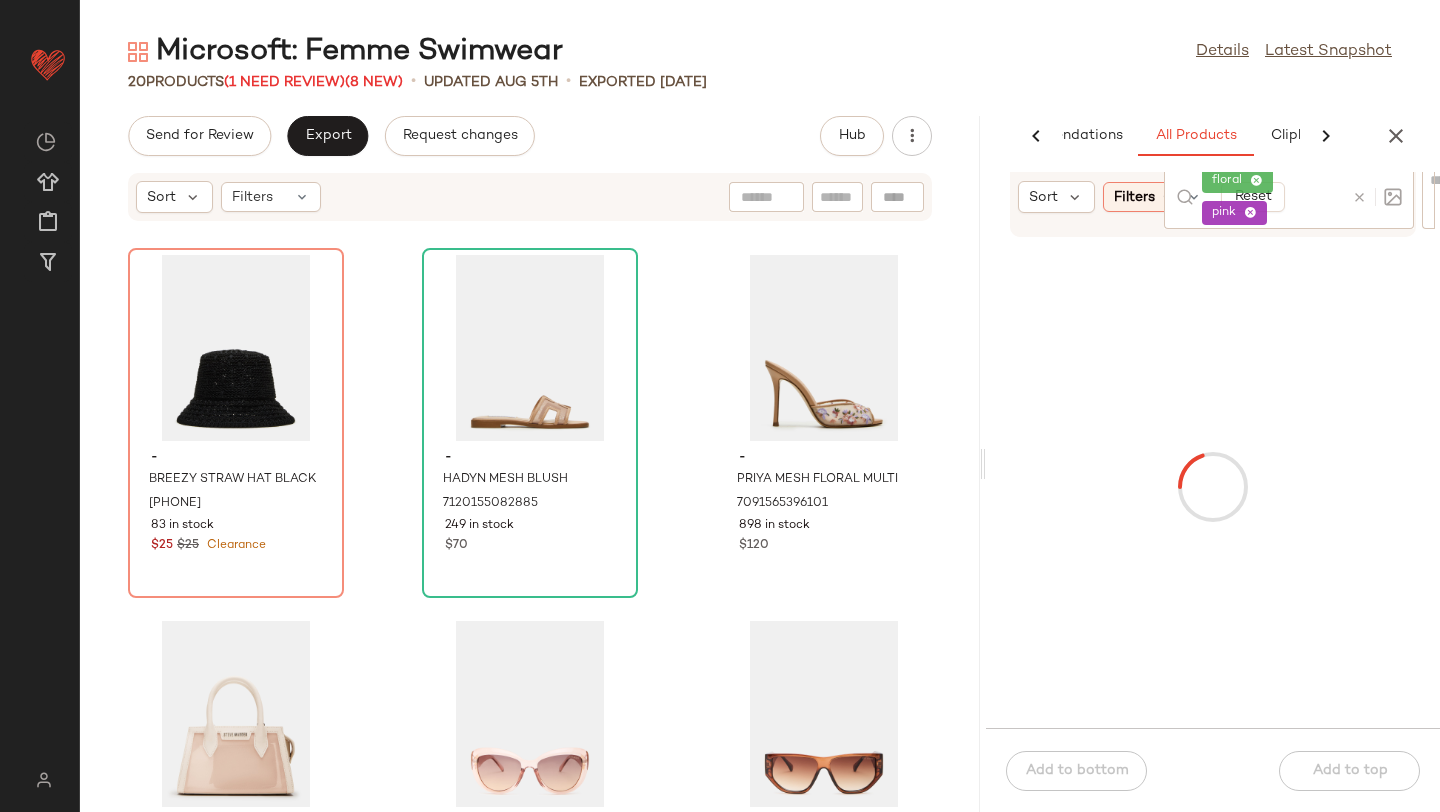 scroll, scrollTop: 389, scrollLeft: 0, axis: vertical 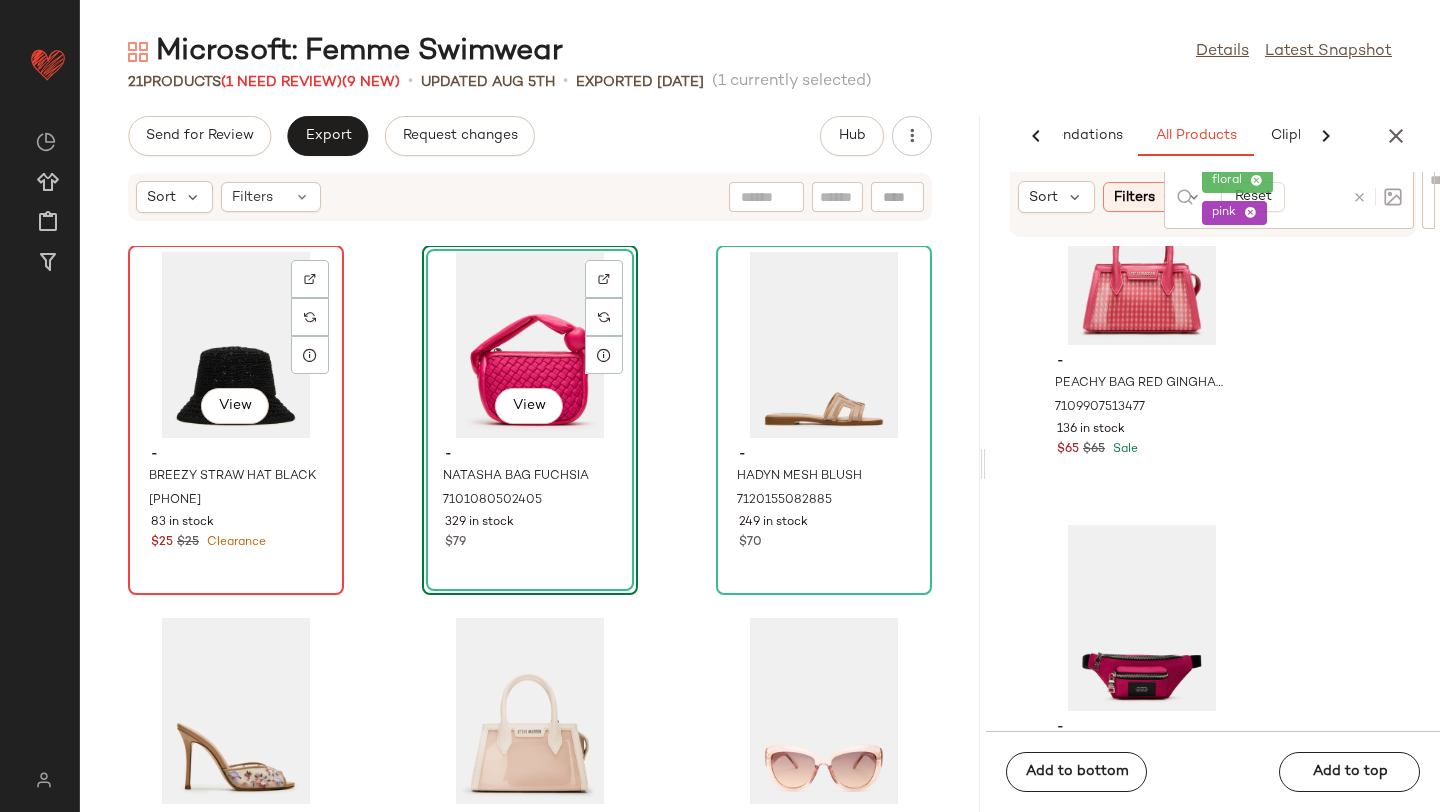 click on "View" 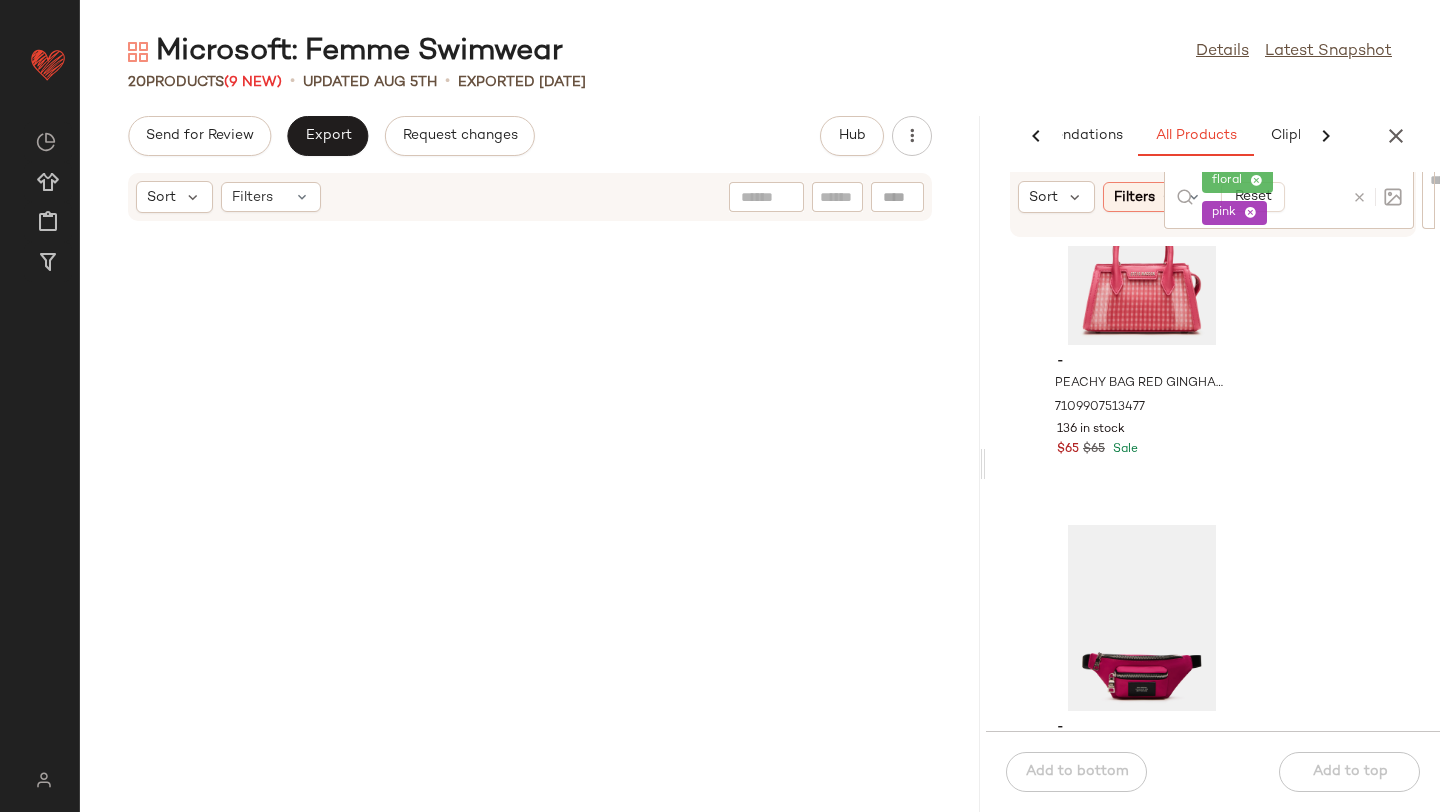 scroll, scrollTop: 0, scrollLeft: 0, axis: both 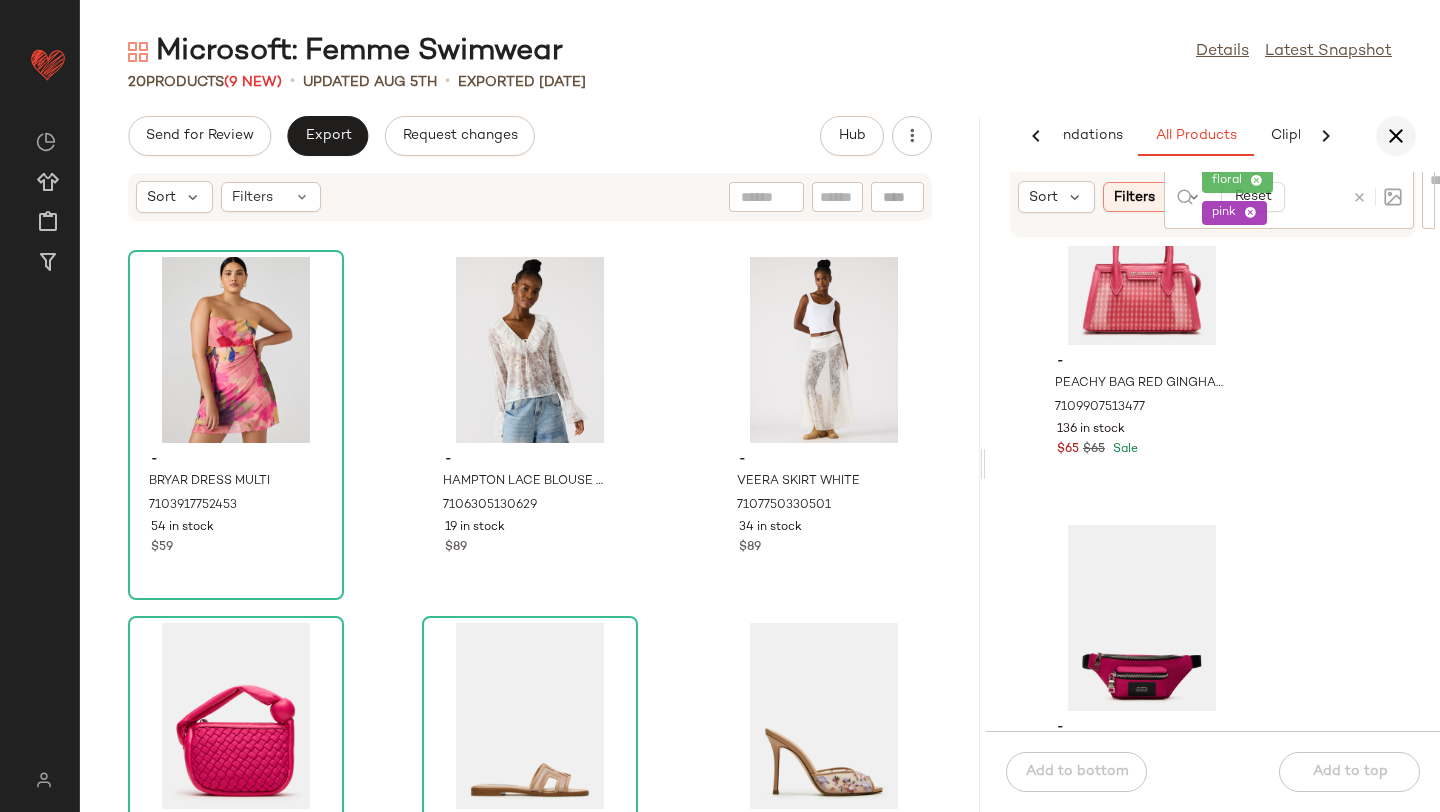 click at bounding box center (1396, 136) 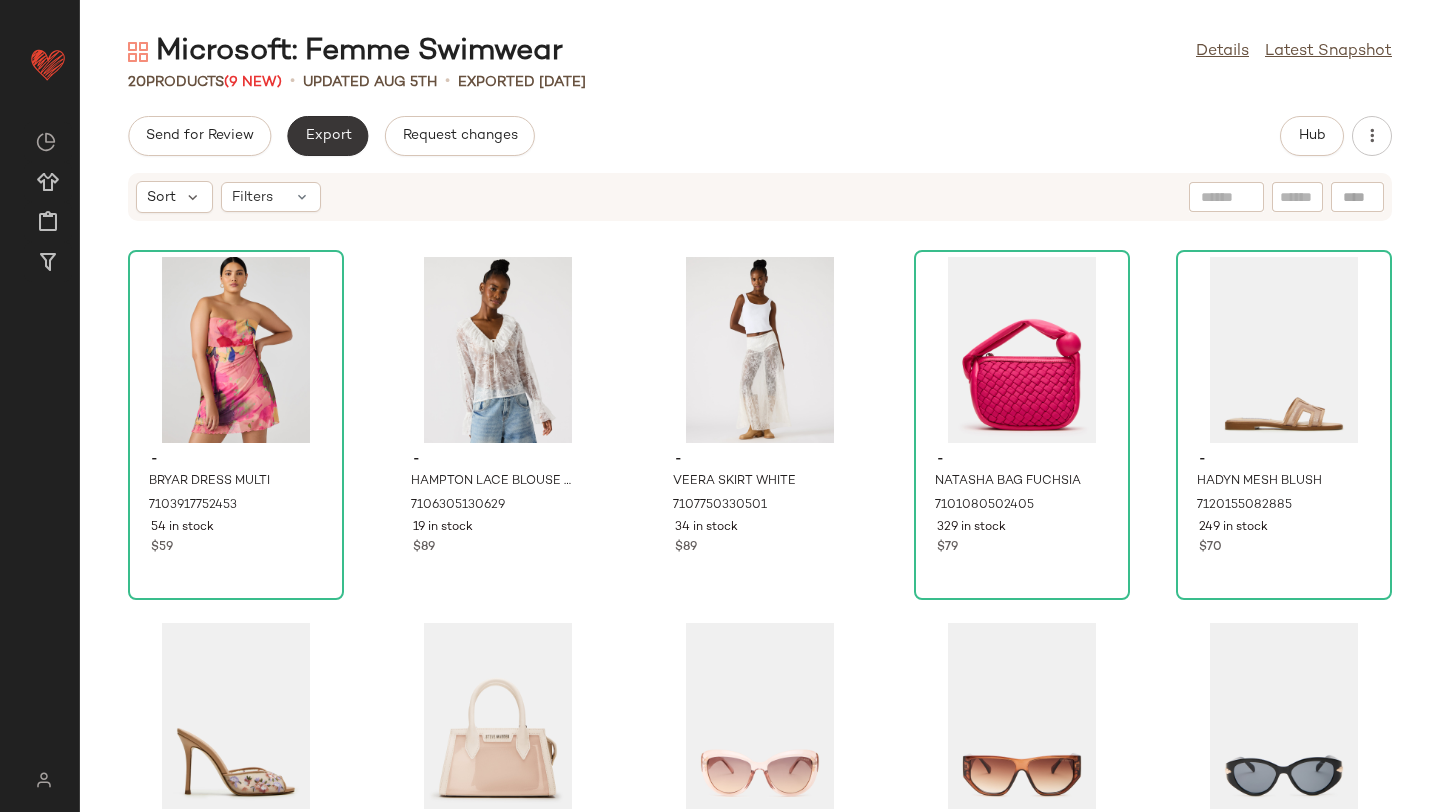 click on "Export" at bounding box center (327, 136) 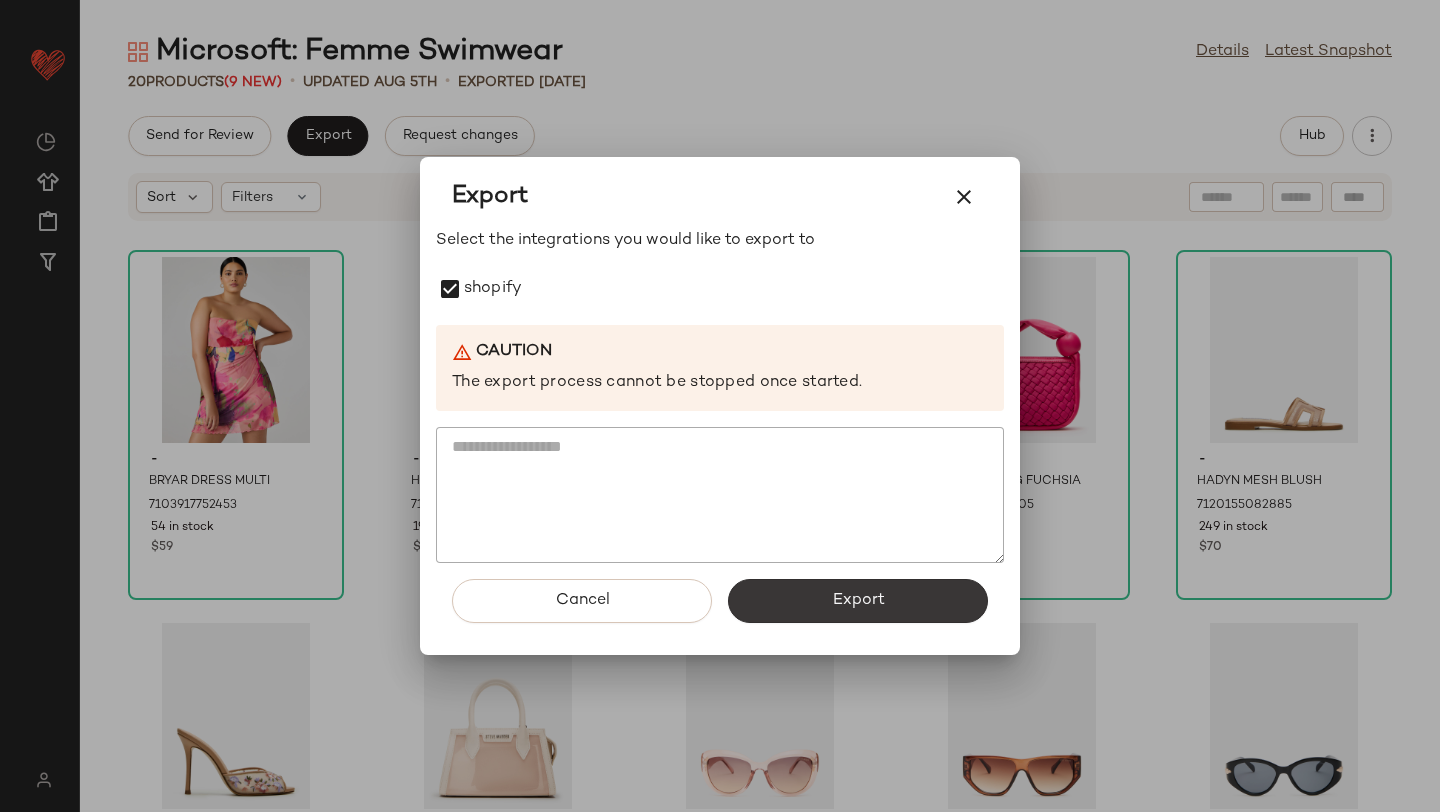 click on "Export" at bounding box center (858, 601) 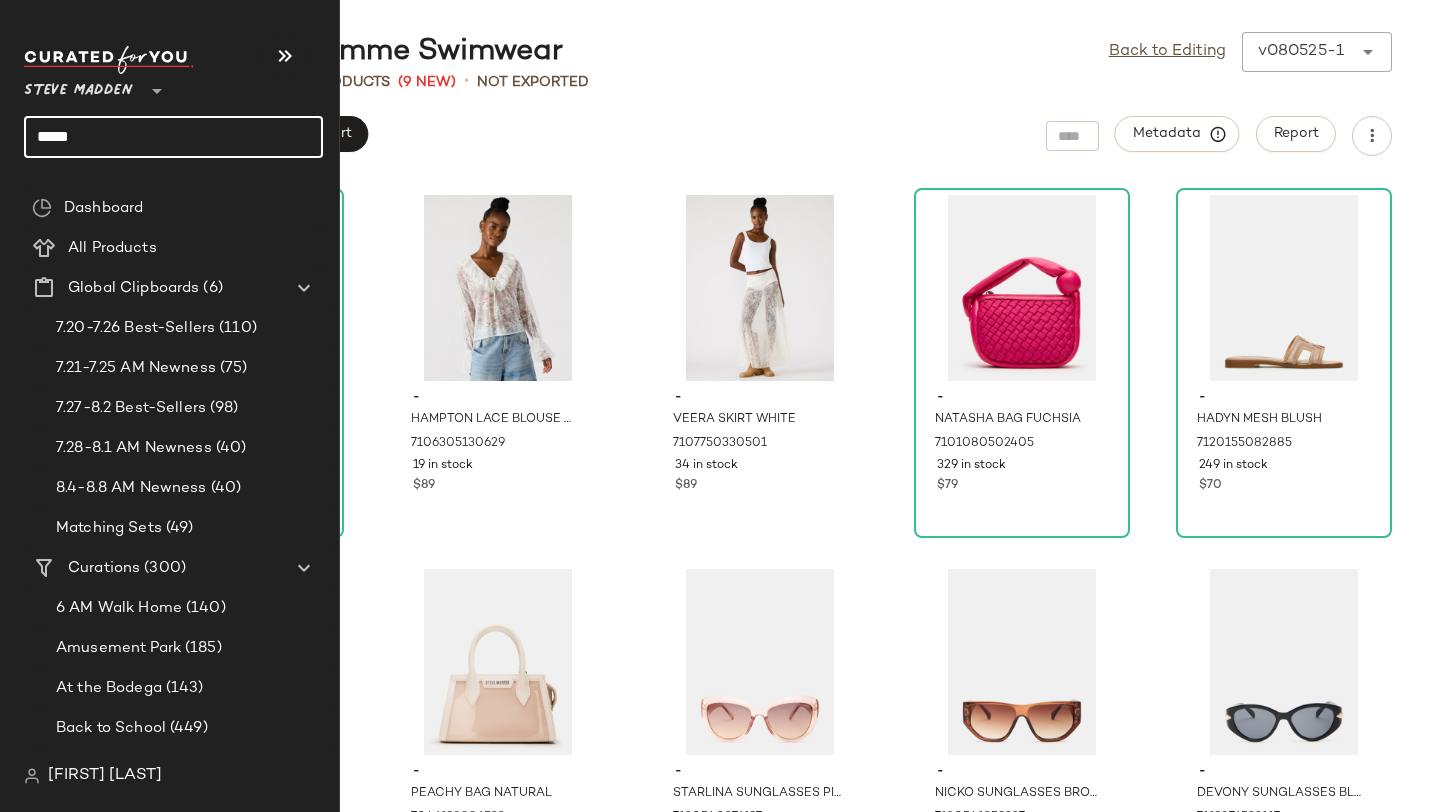 drag, startPoint x: 114, startPoint y: 136, endPoint x: 0, endPoint y: 136, distance: 114 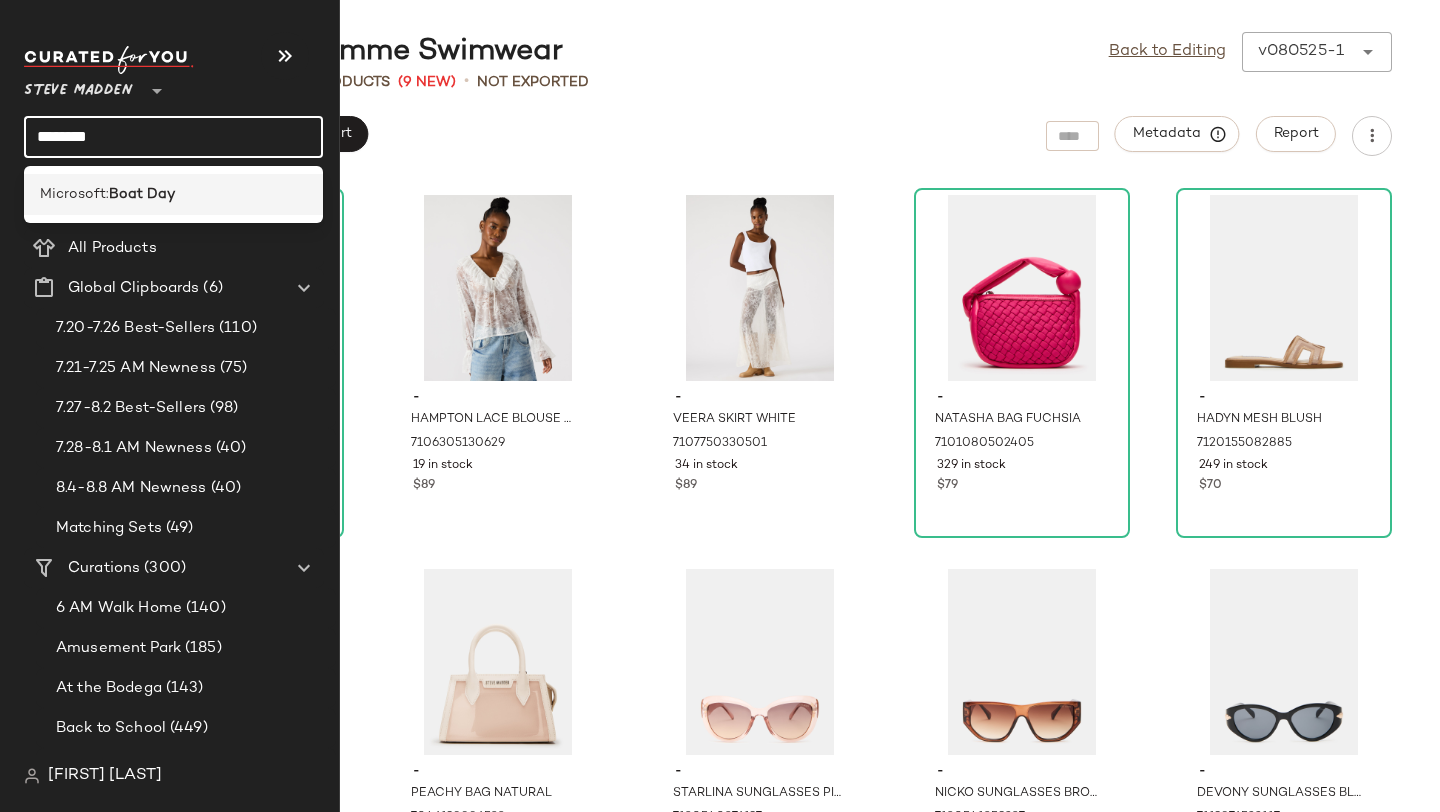 type on "********" 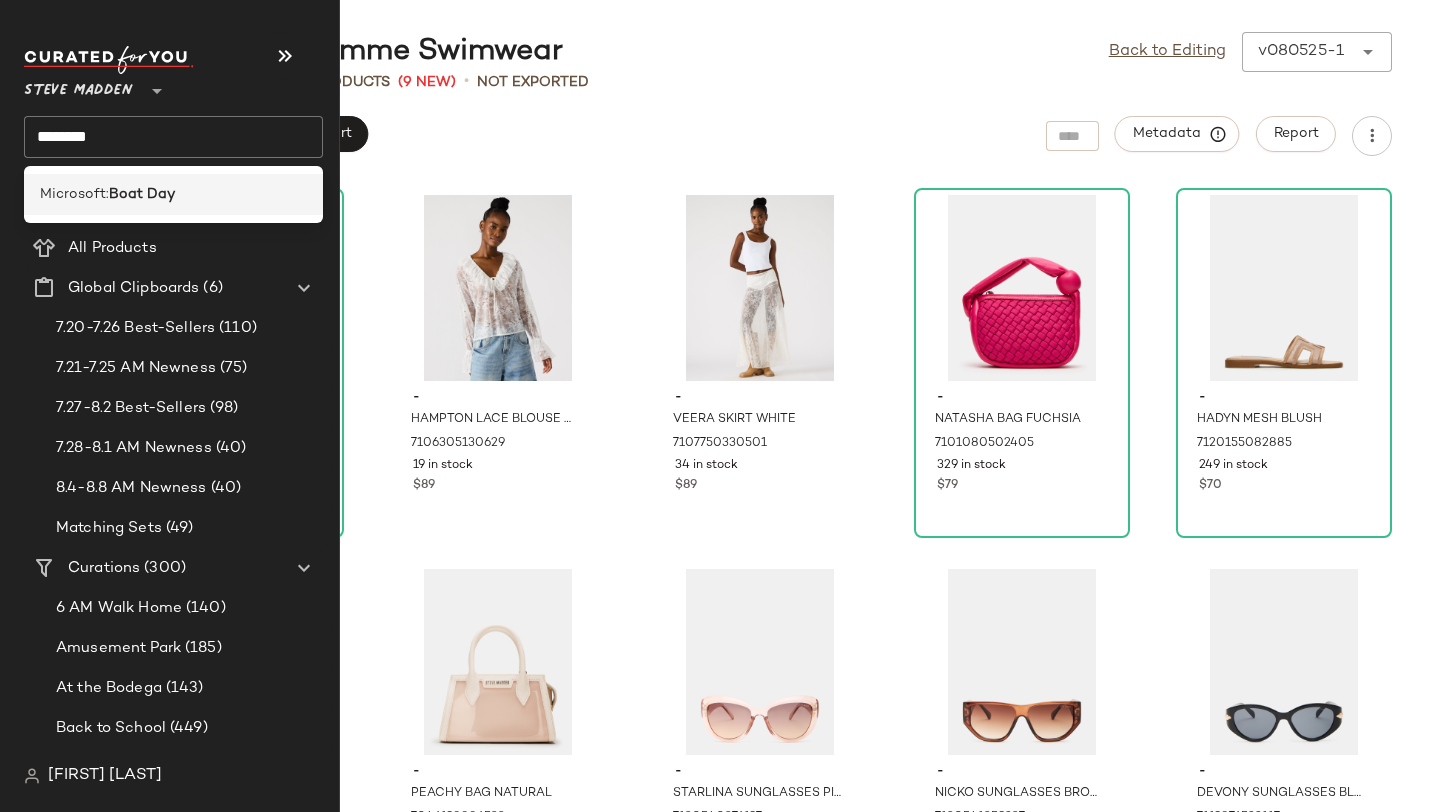 click on "Boat Day" at bounding box center [142, 194] 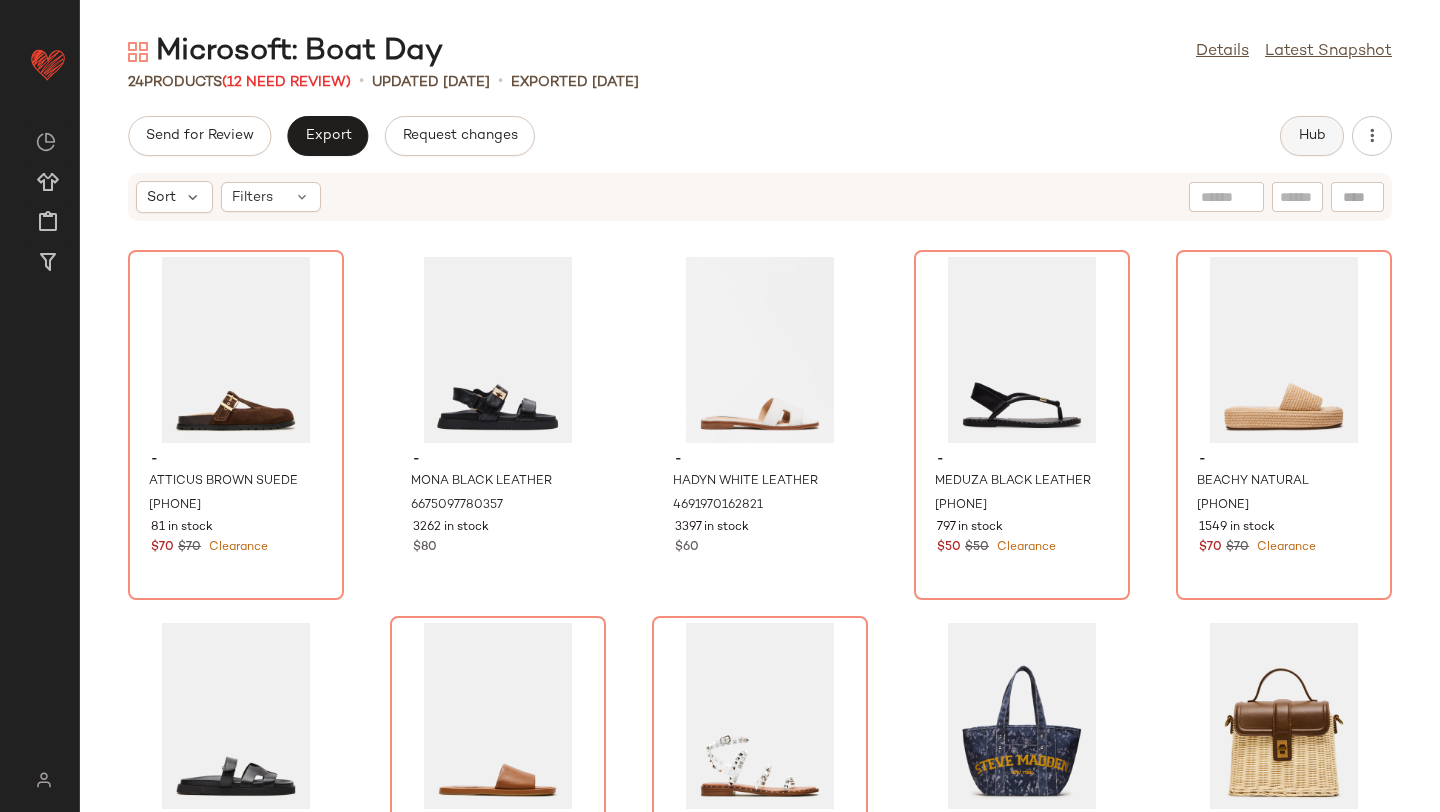 click on "Hub" 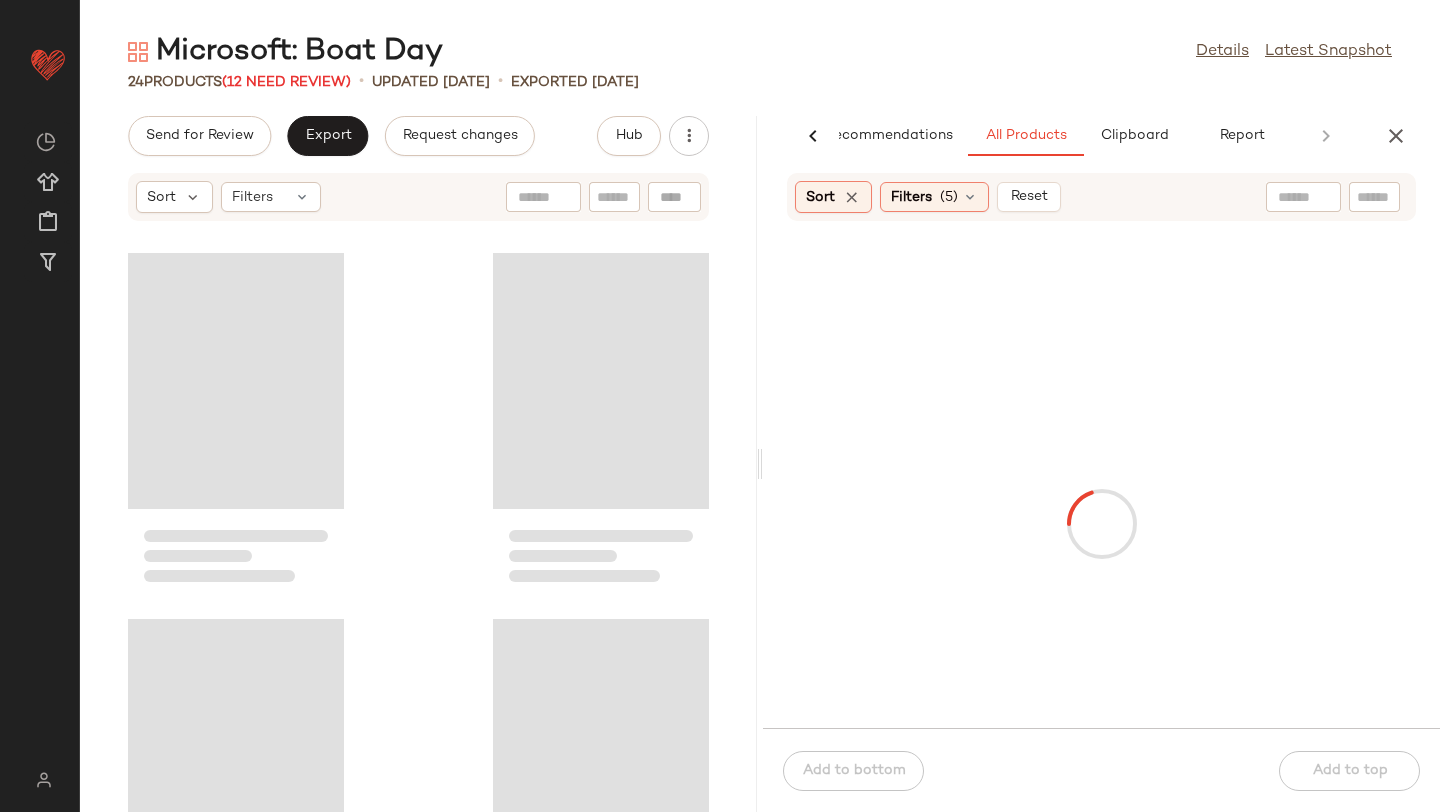 scroll, scrollTop: 0, scrollLeft: 47, axis: horizontal 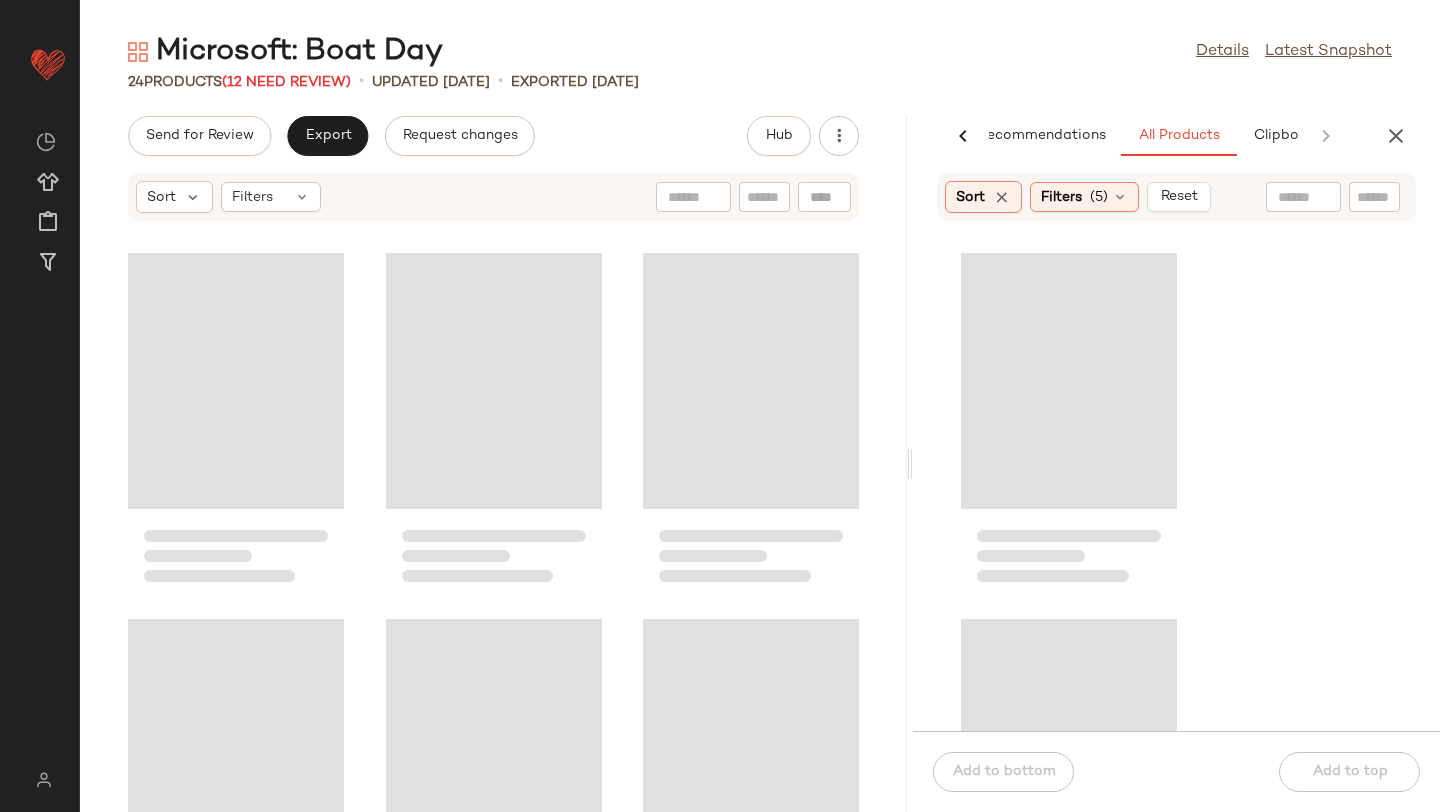 drag, startPoint x: 757, startPoint y: 395, endPoint x: 1102, endPoint y: 400, distance: 345.03622 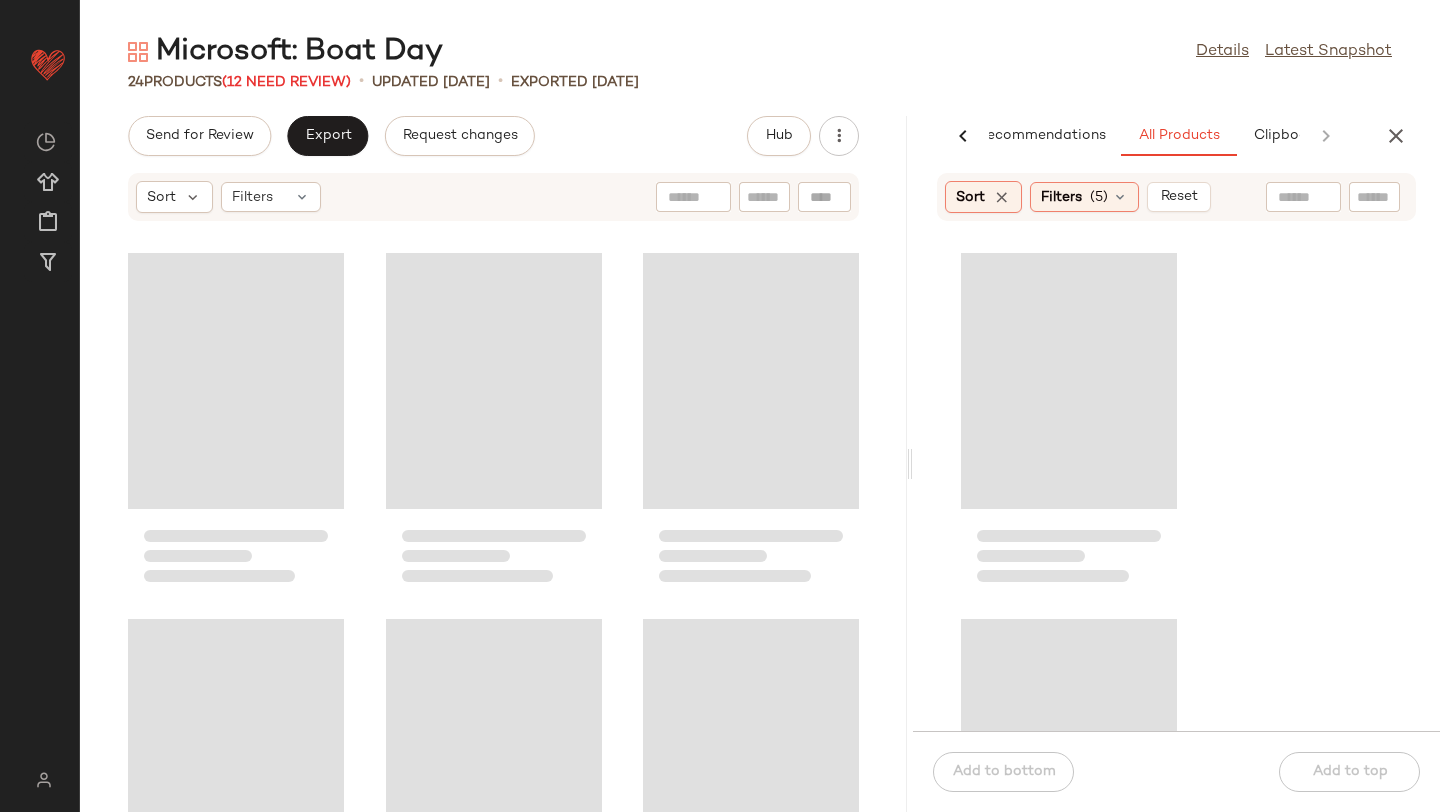 click on "Microsoft: Boat Day  Details   Latest Snapshot  24   Products   (12 Need Review)   •   updated Jun 30th  •  Exported May 27th  Send for Review   Export   Request changes   Hub  Sort  Filters  AI Recommendations   All Products   Clipboard   Report  Sort  Filters  (5)   Reset   Add to bottom   Add to top" at bounding box center [760, 422] 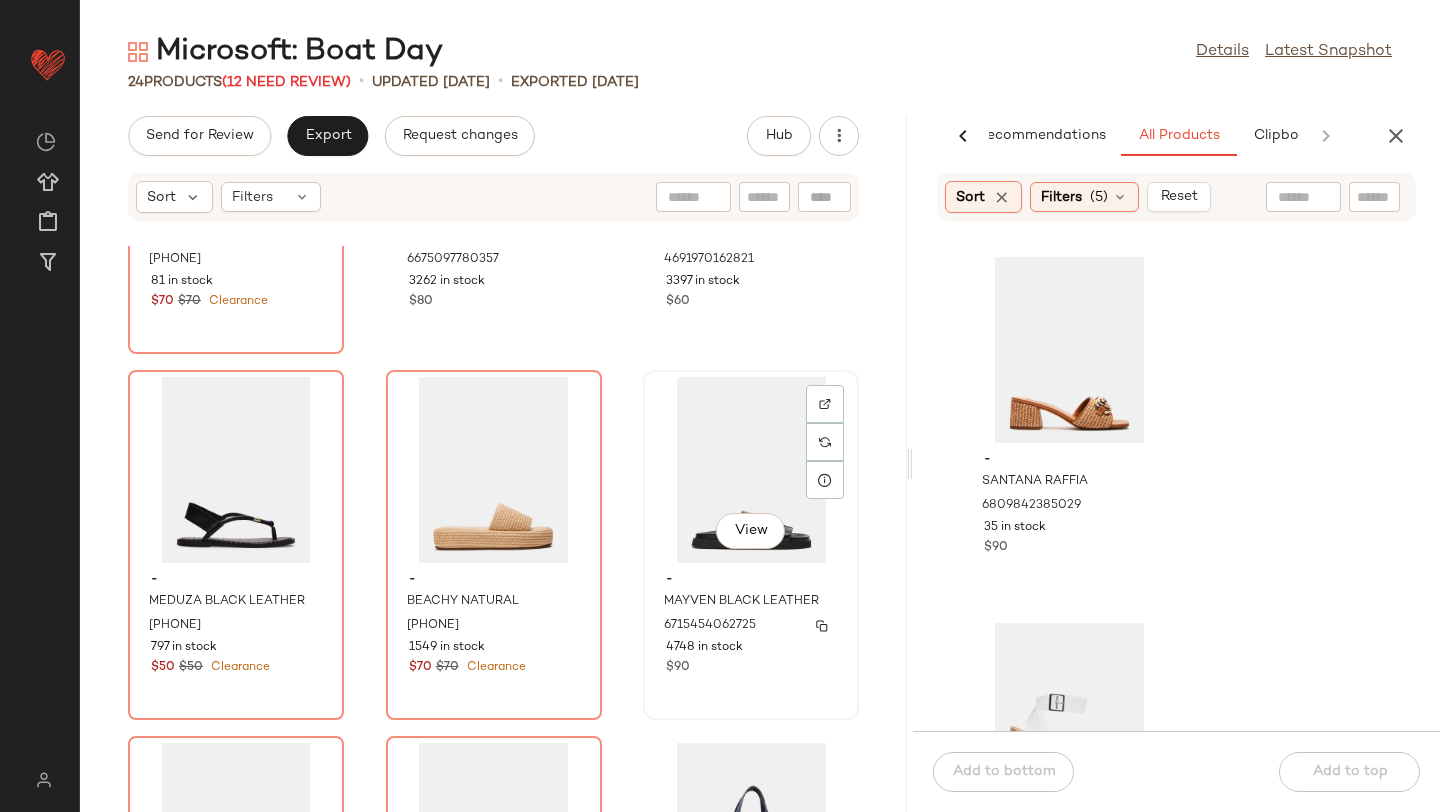 scroll, scrollTop: 256, scrollLeft: 0, axis: vertical 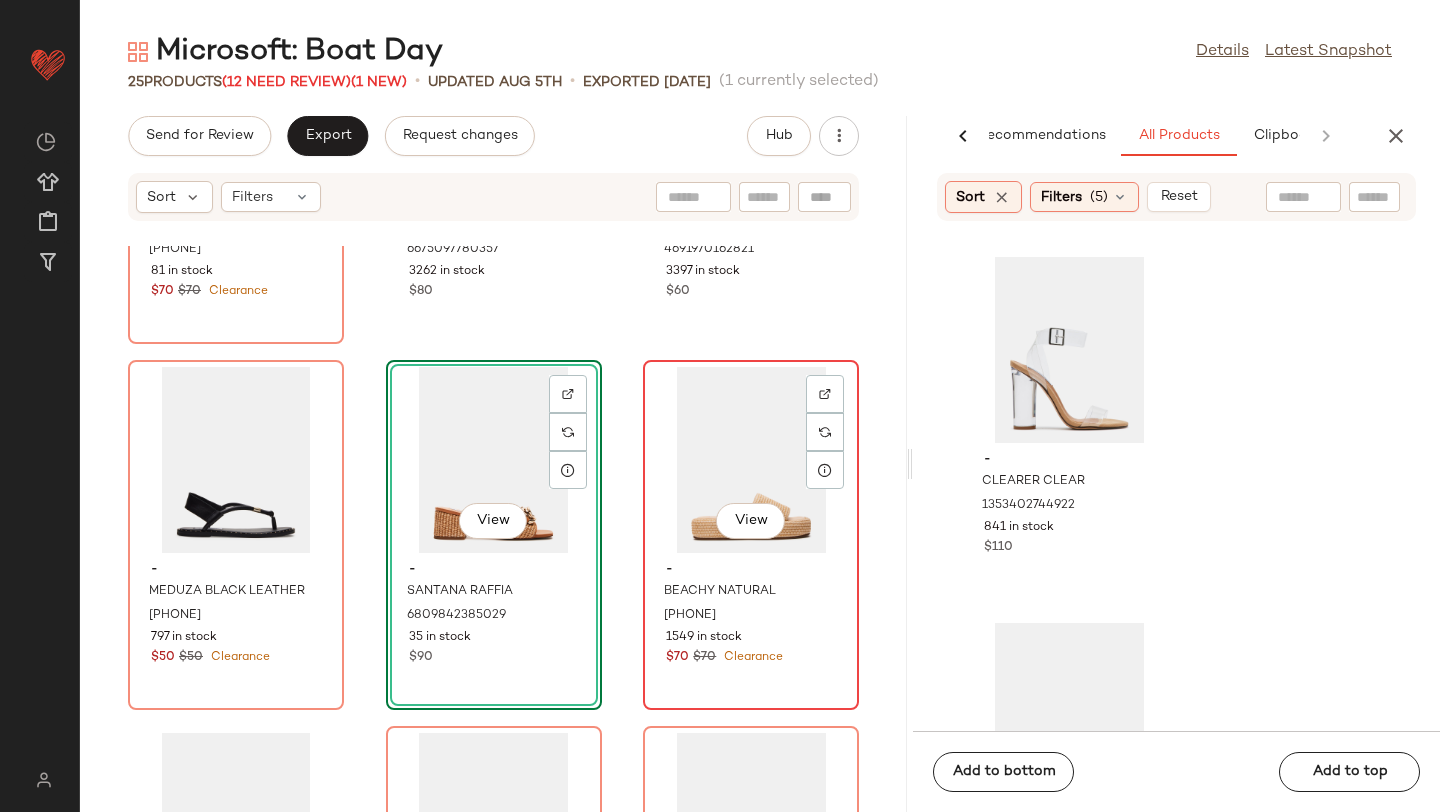 click on "View" 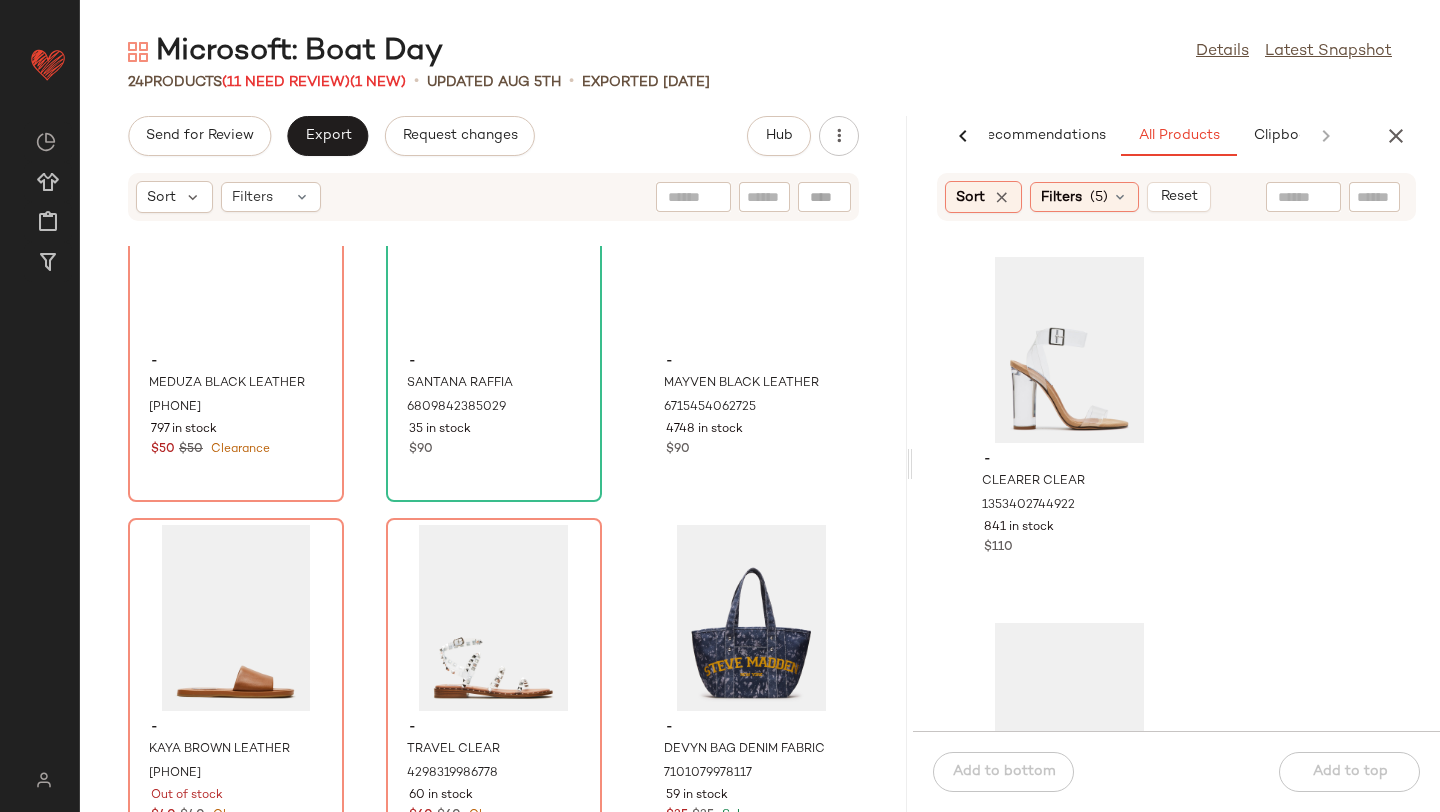 scroll, scrollTop: 0, scrollLeft: 0, axis: both 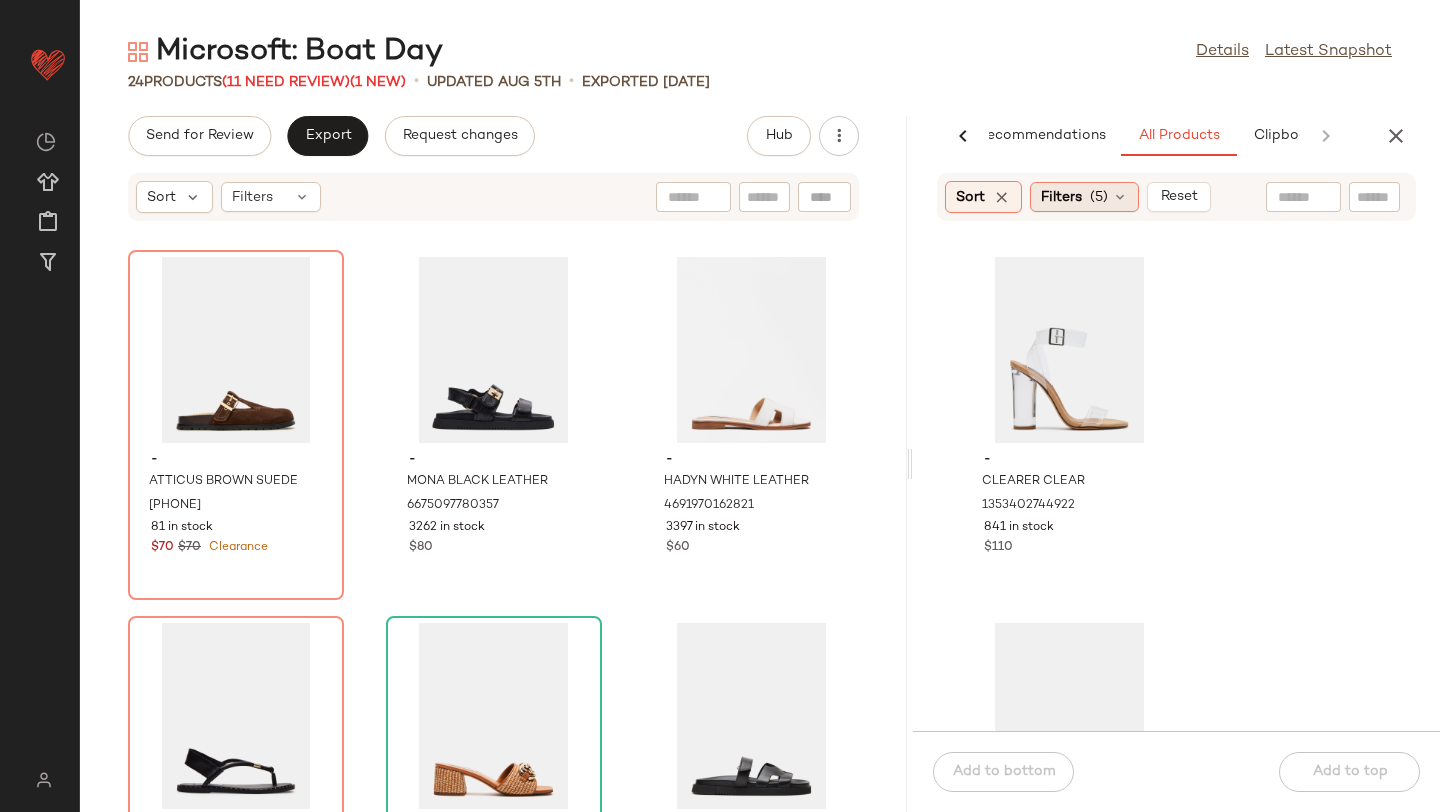 click on "Filters" at bounding box center [1061, 197] 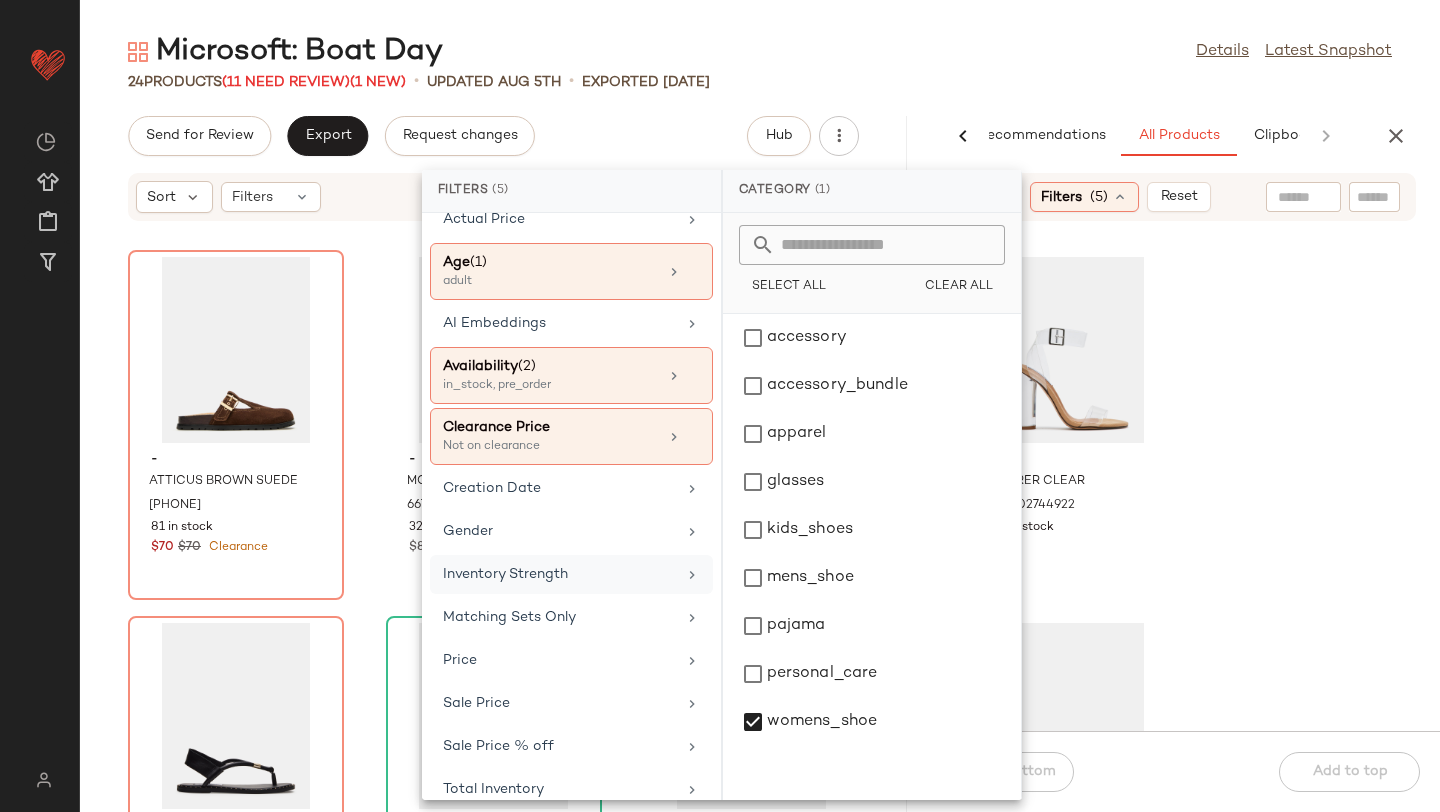 scroll, scrollTop: 164, scrollLeft: 0, axis: vertical 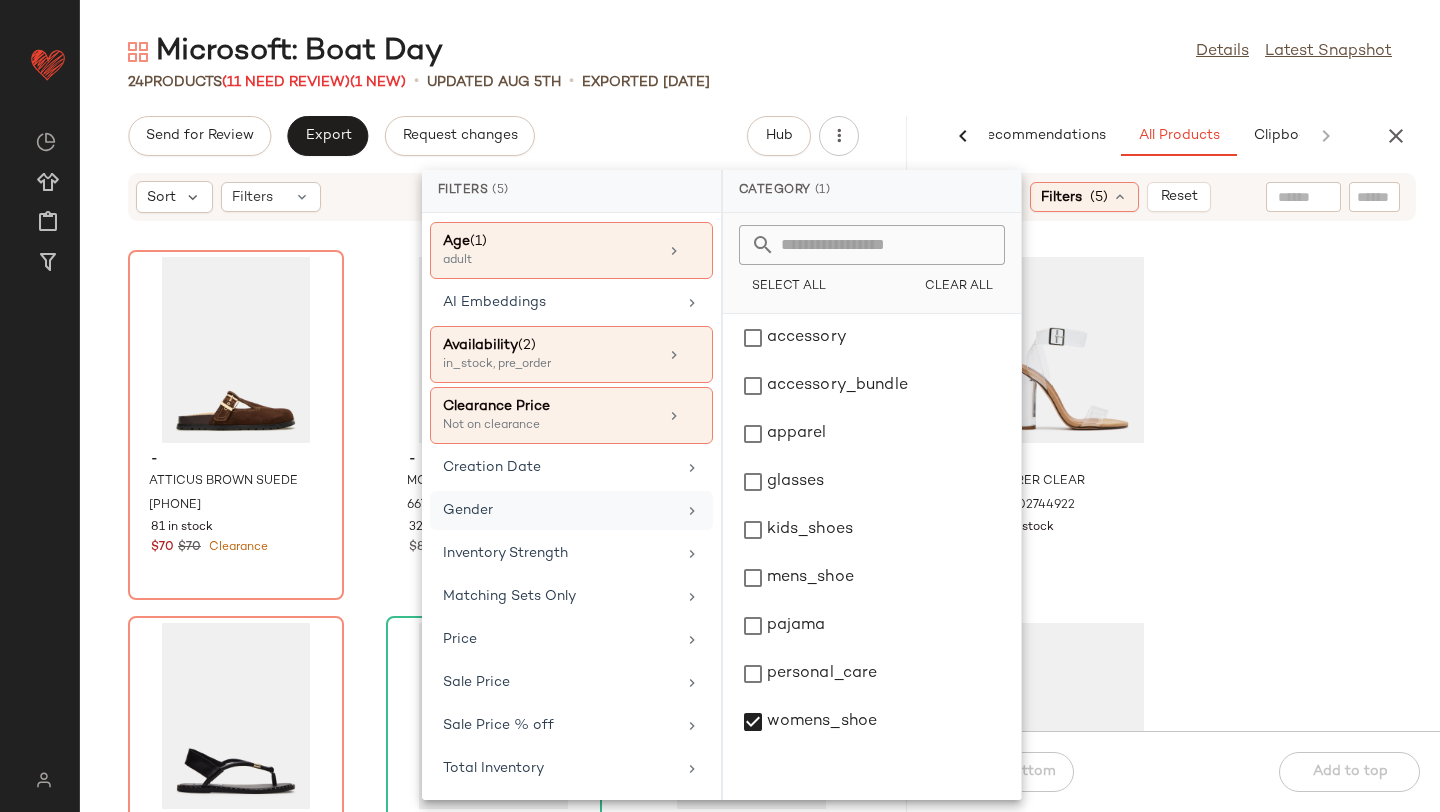 click on "Gender" at bounding box center [559, 510] 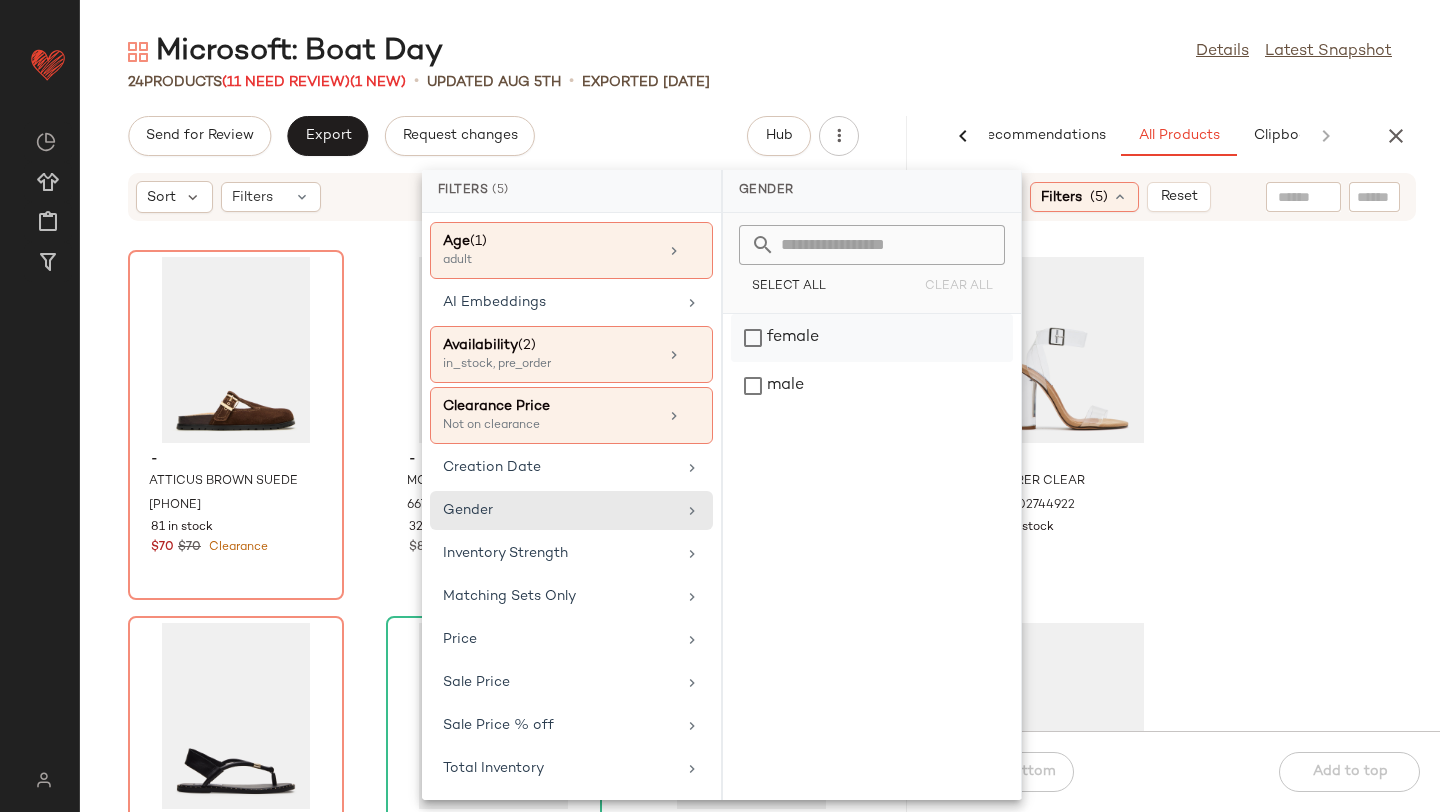 click on "female" 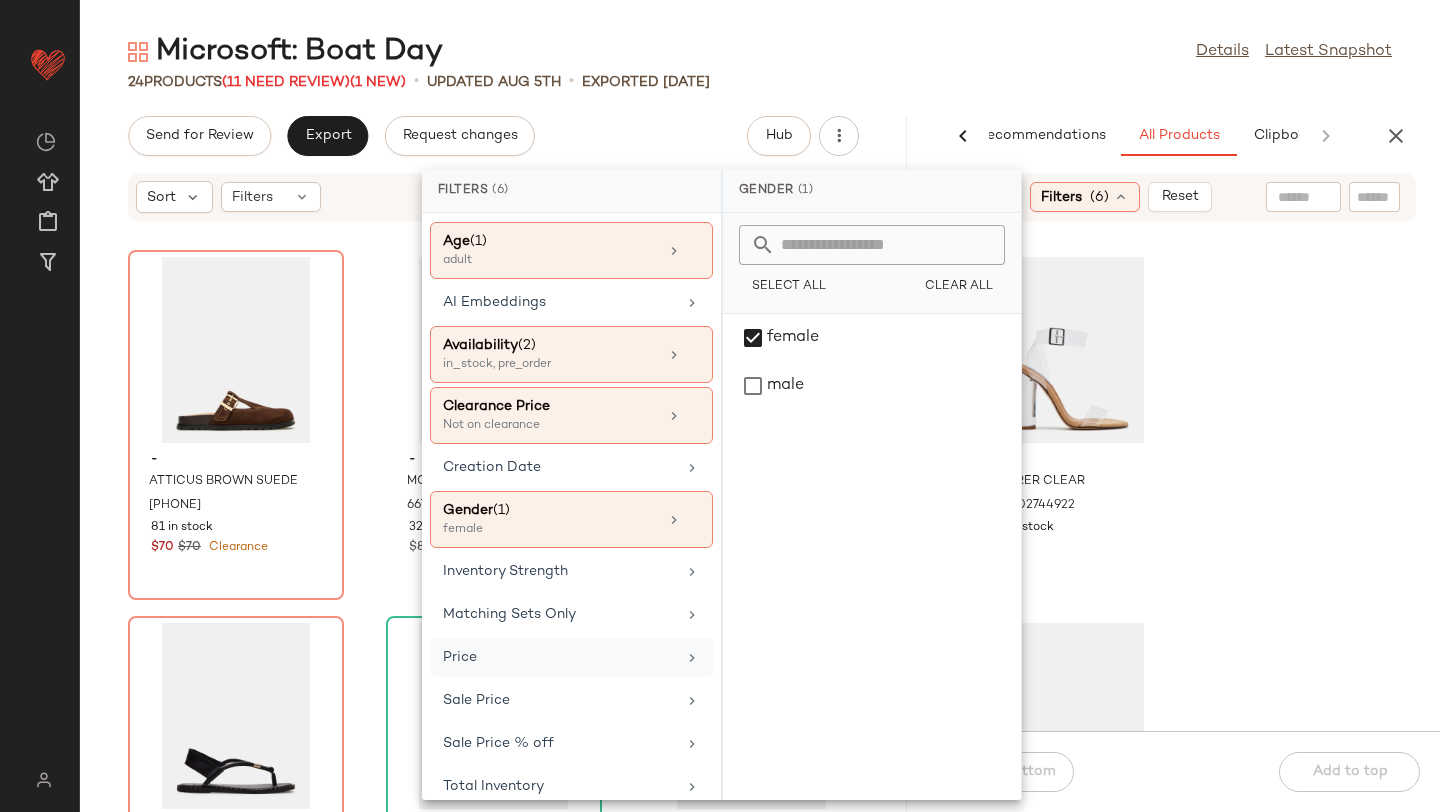 scroll, scrollTop: 0, scrollLeft: 0, axis: both 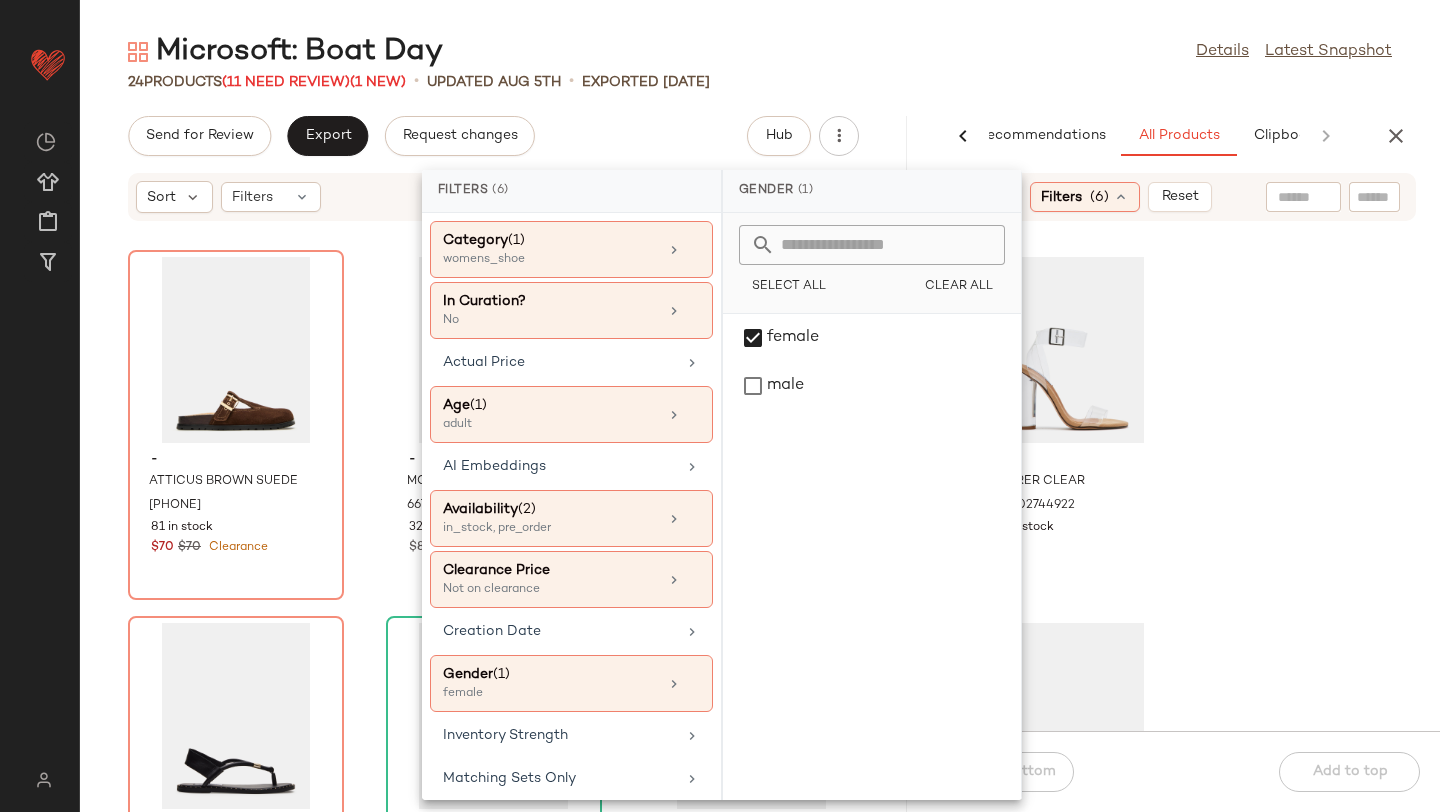 click on "- CLEARER CLEAR 1353402744922 841 in stock $110 - ECENTRCQ BLACK 1353416933466 1005 in stock $60 - KHLOE BLACK LEATHER 1353507635290 810 in stock $70 - SLINKY30 BLACK 4298324770906 218 in stock $90" 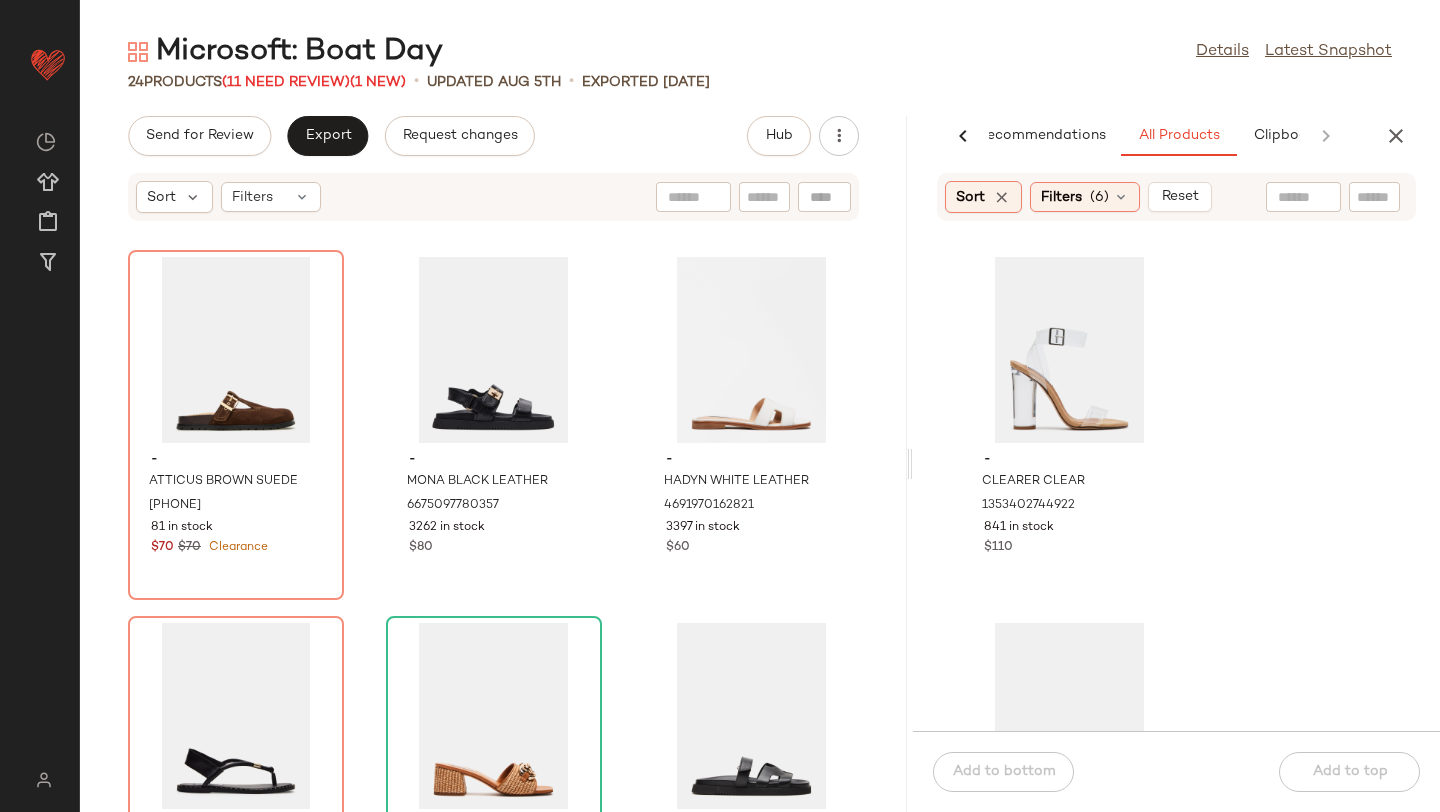 click 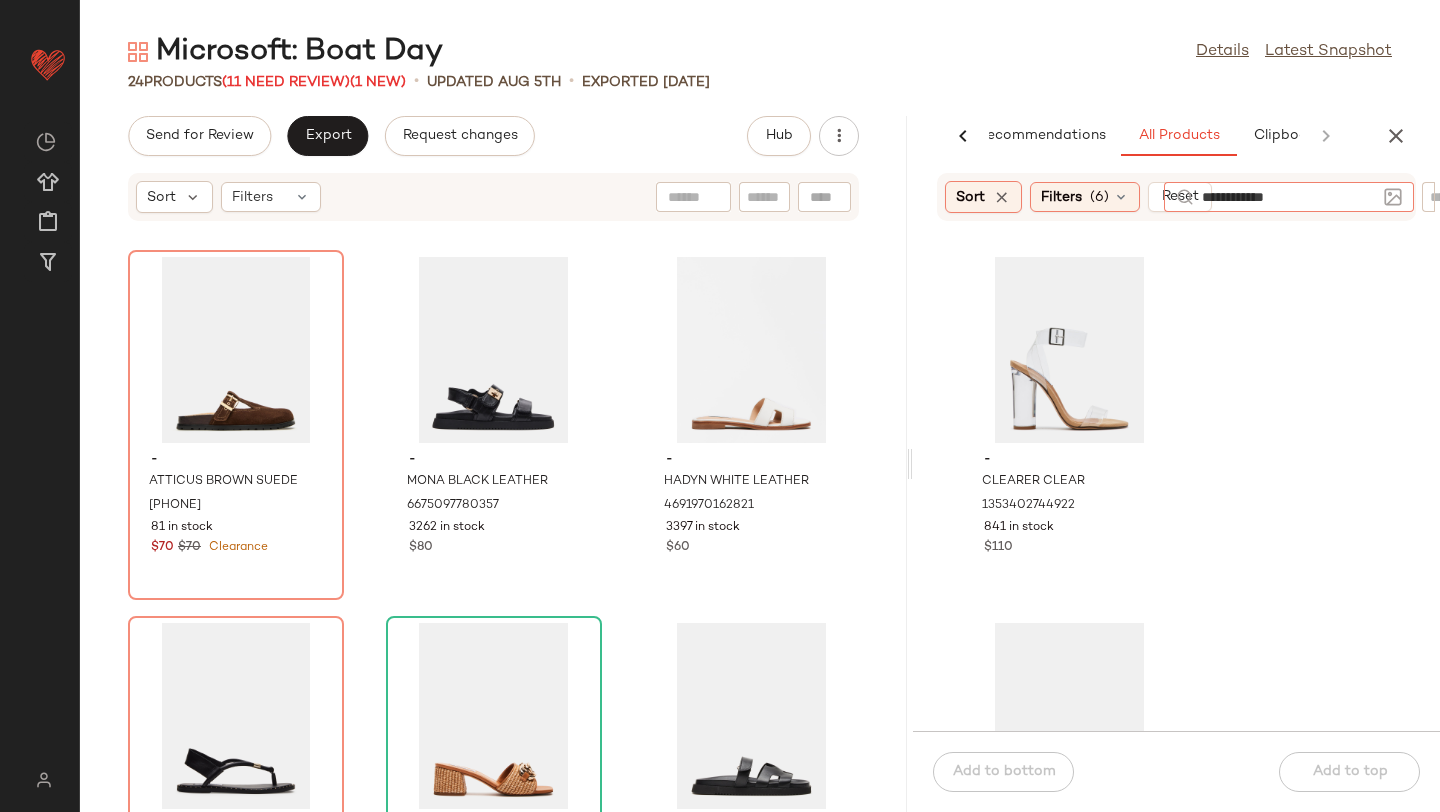 type on "**********" 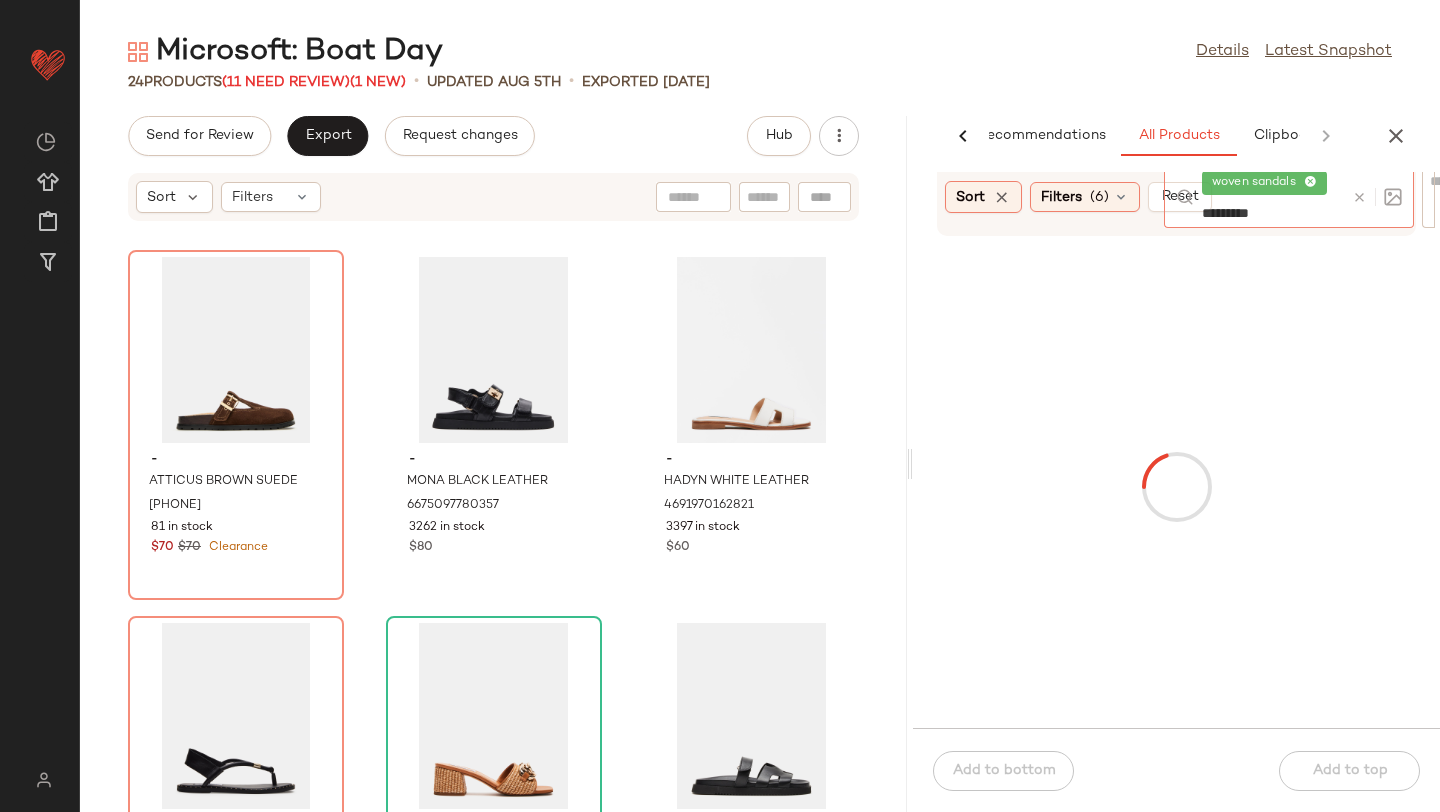 type on "**********" 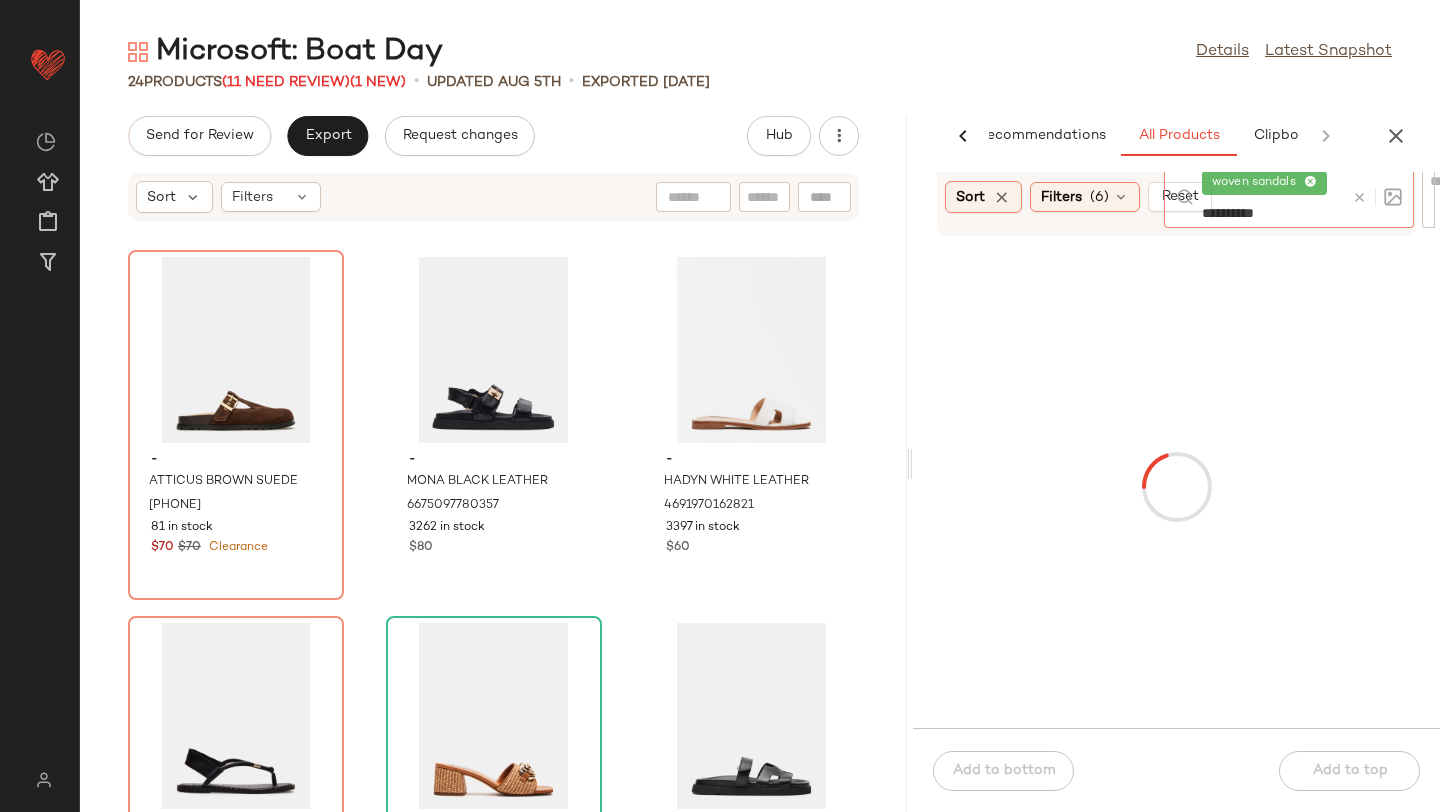 type 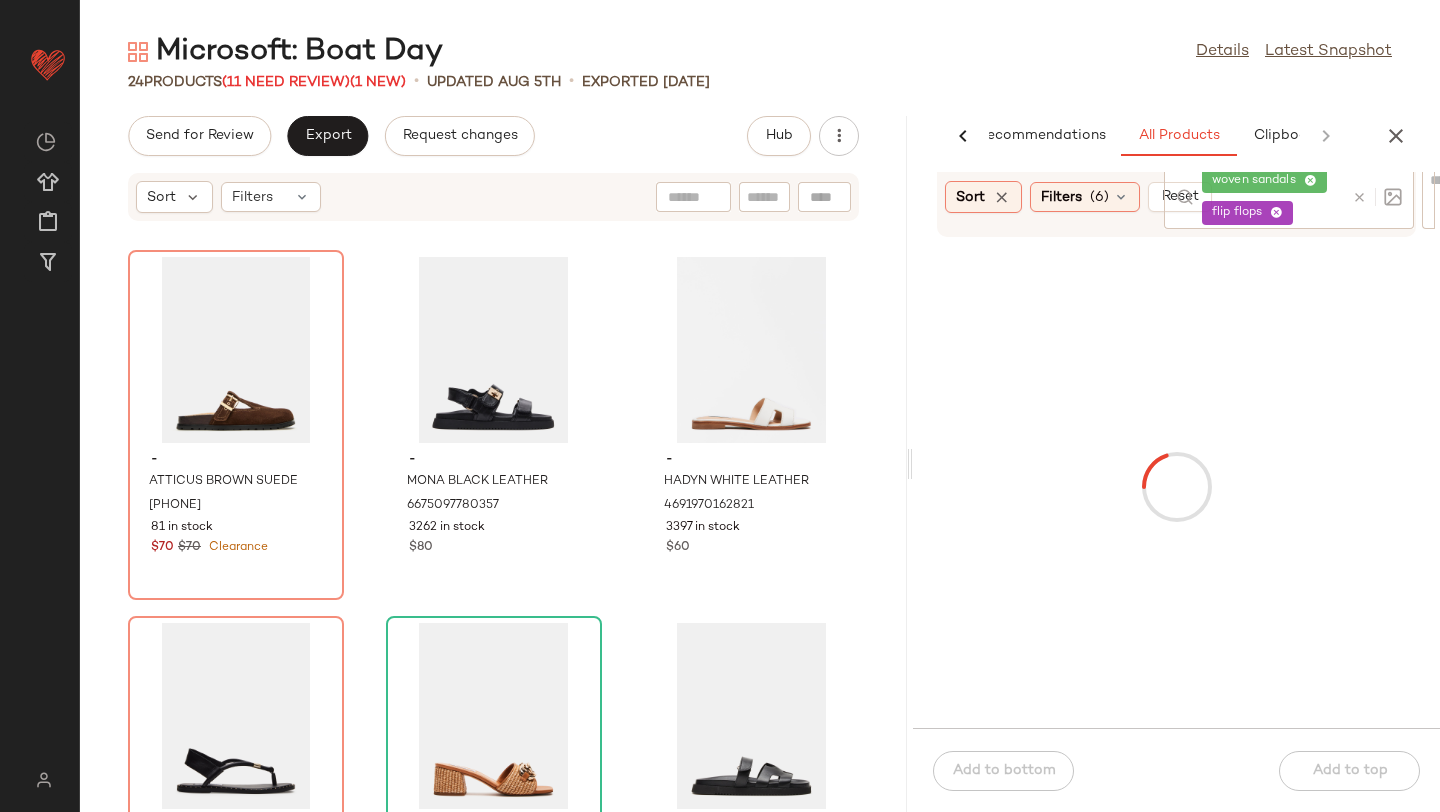 click at bounding box center (1176, 487) 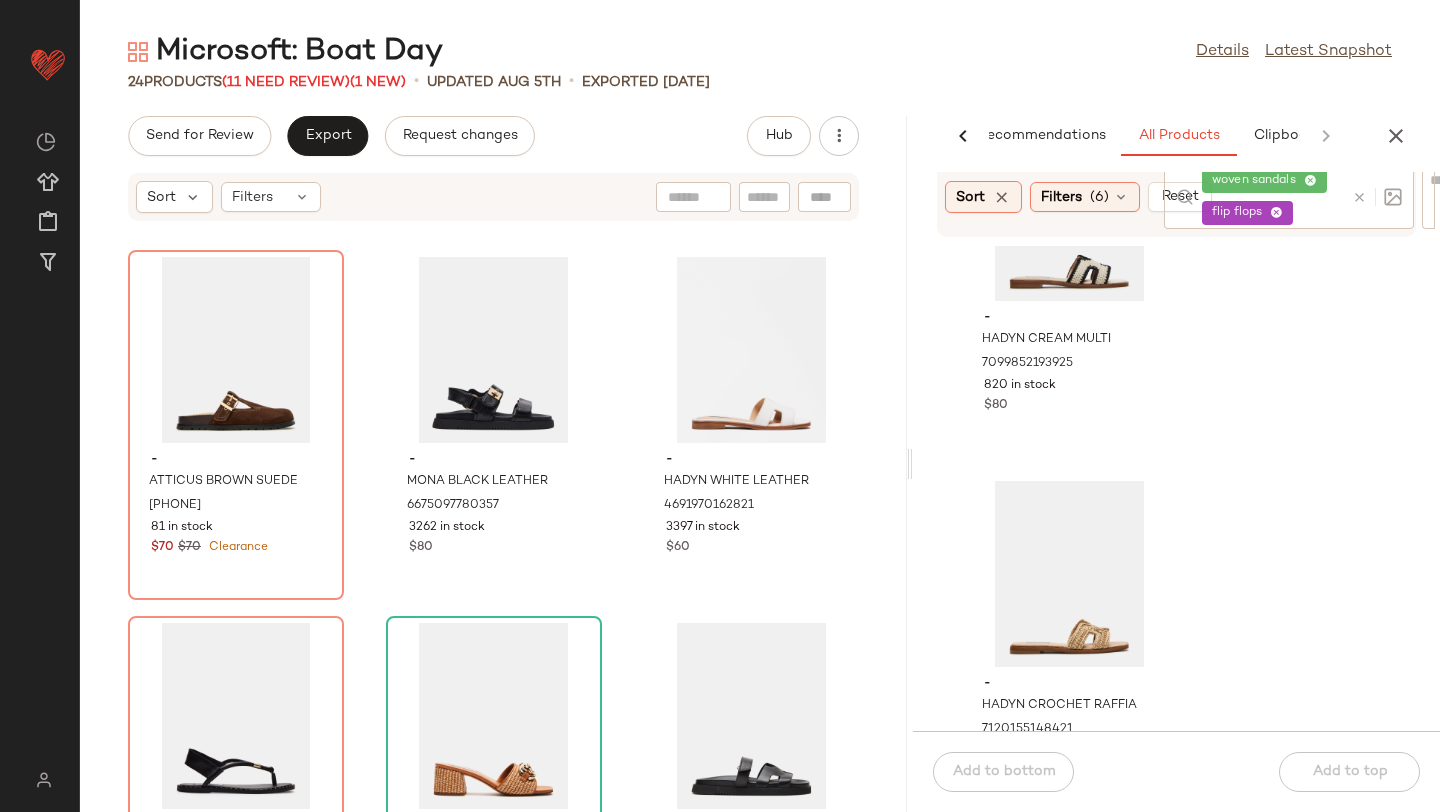 scroll, scrollTop: 141, scrollLeft: 0, axis: vertical 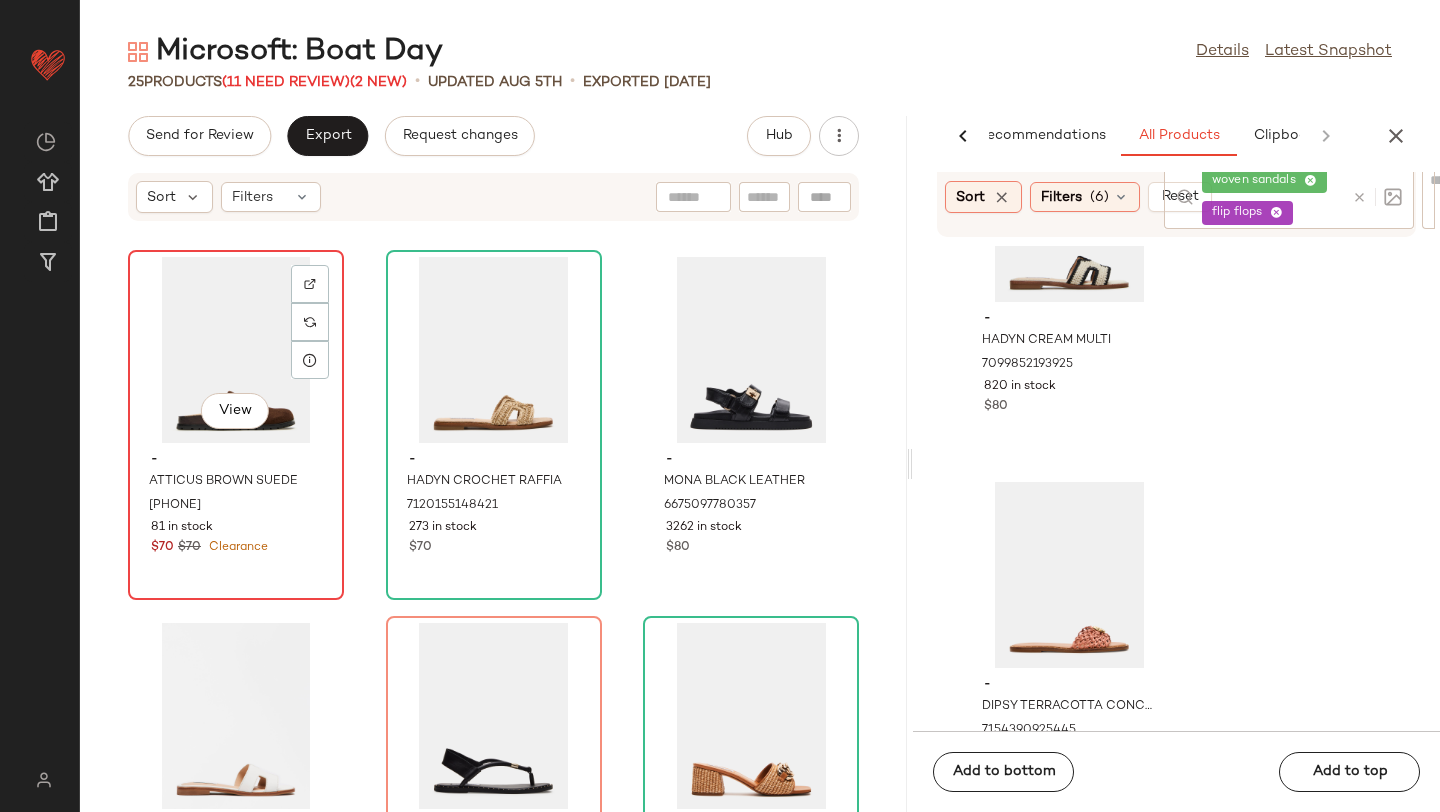 click on "View" 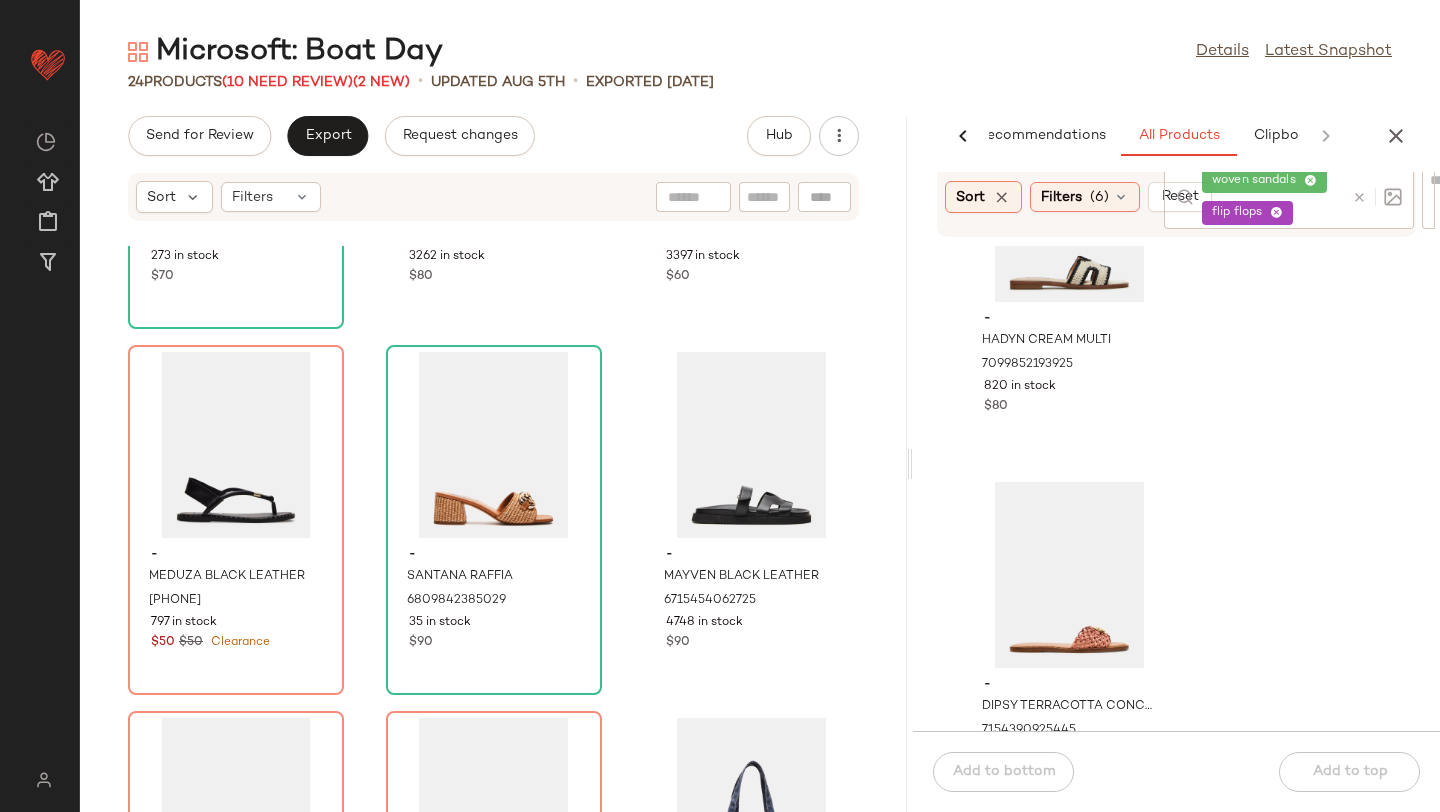 scroll, scrollTop: 273, scrollLeft: 0, axis: vertical 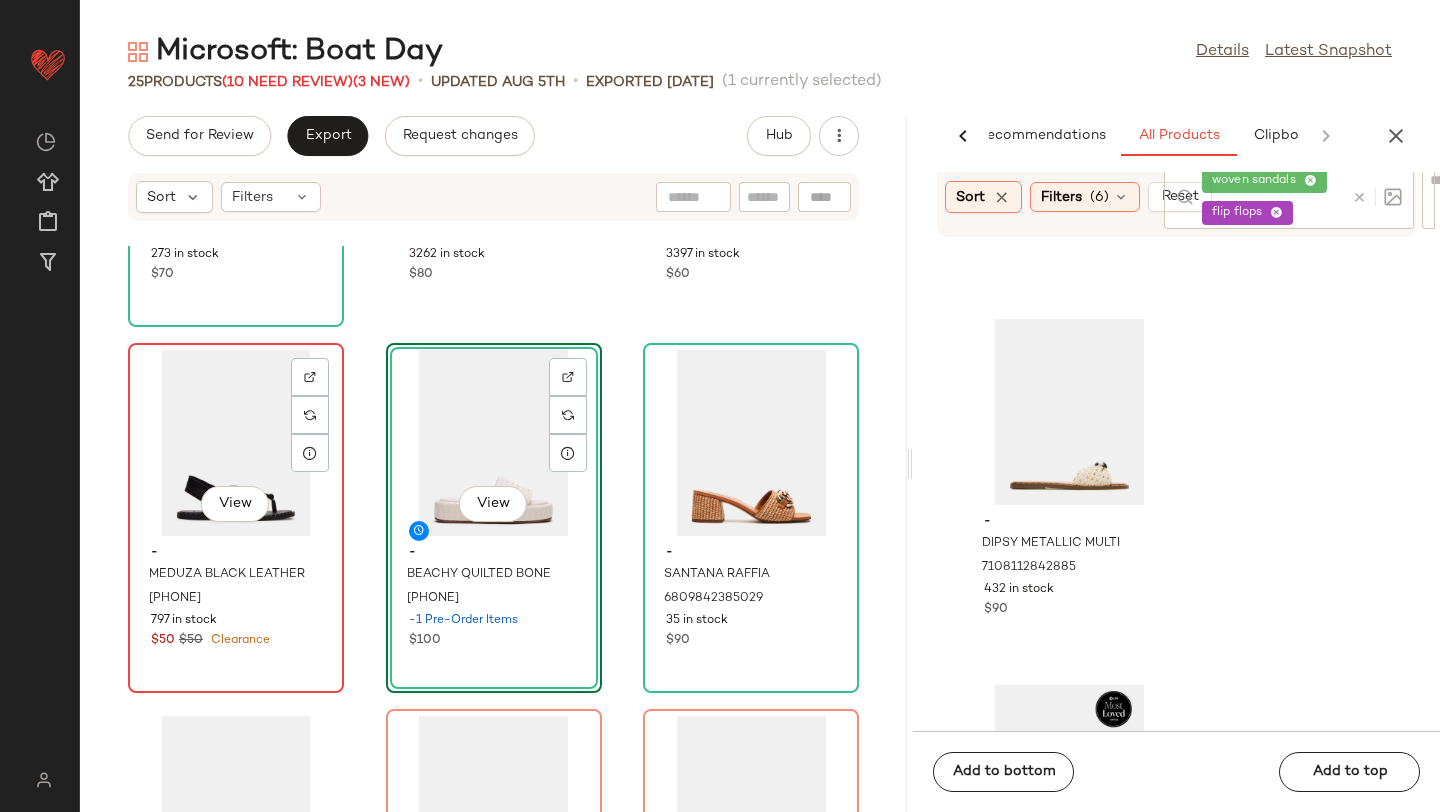 click on "View" 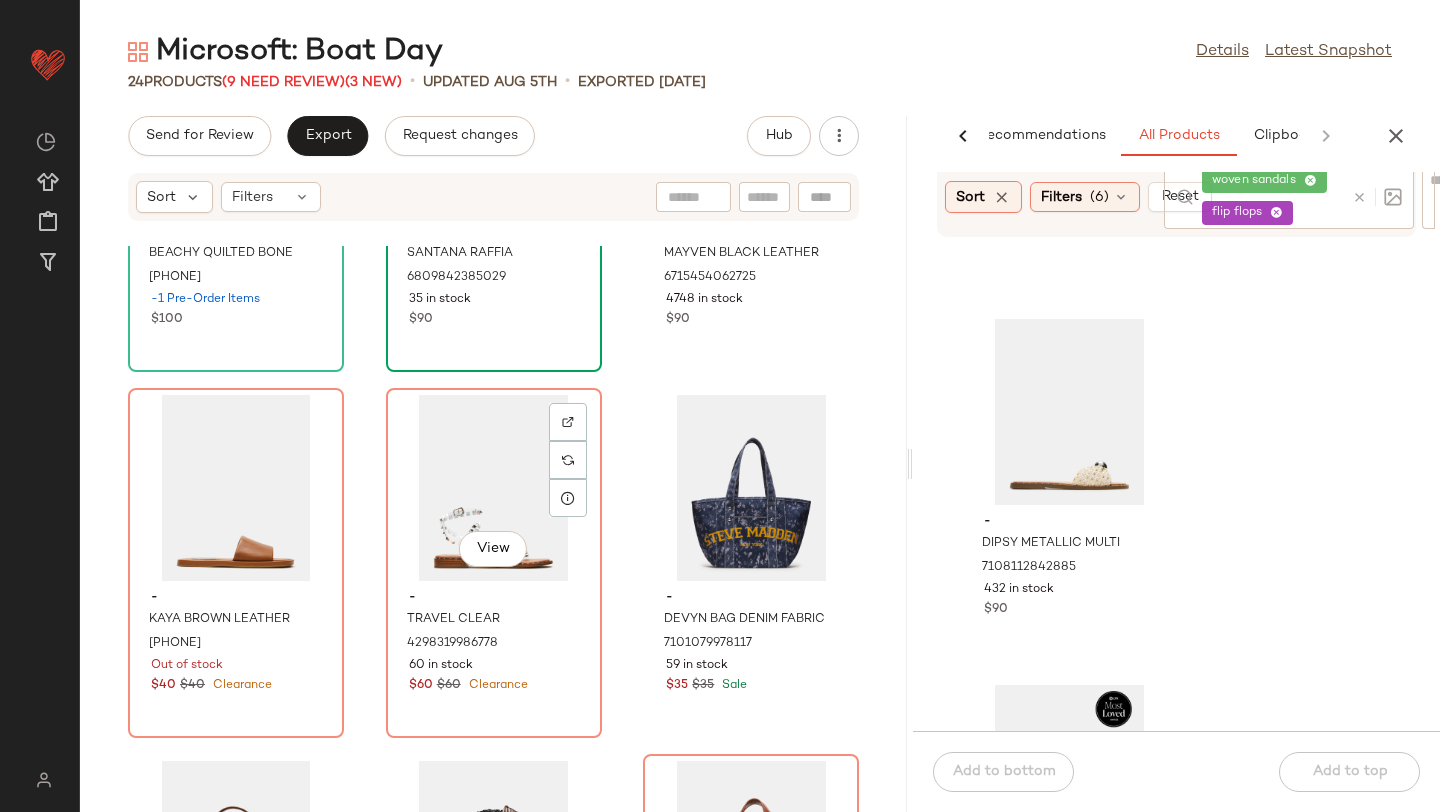 scroll, scrollTop: 626, scrollLeft: 0, axis: vertical 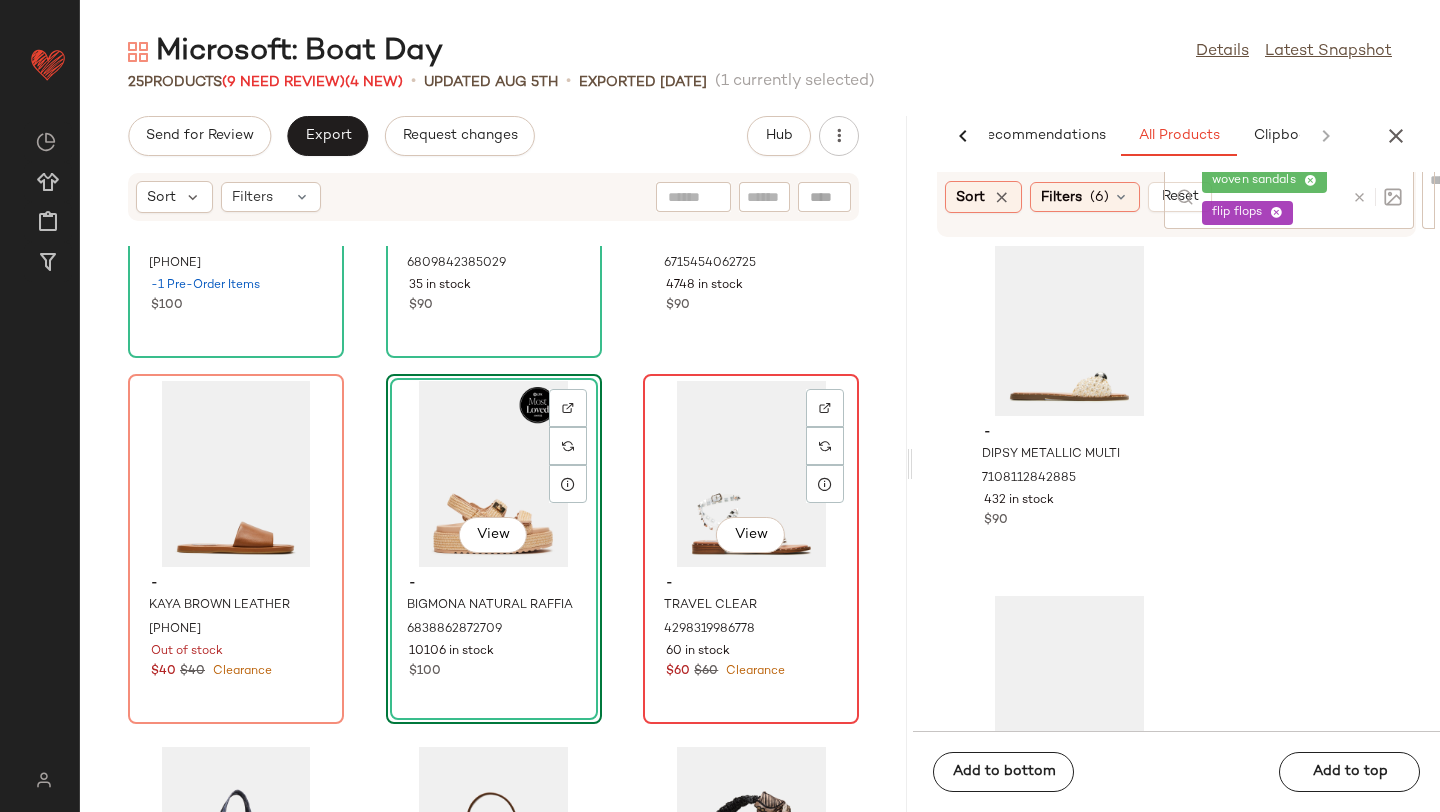 click on "View" 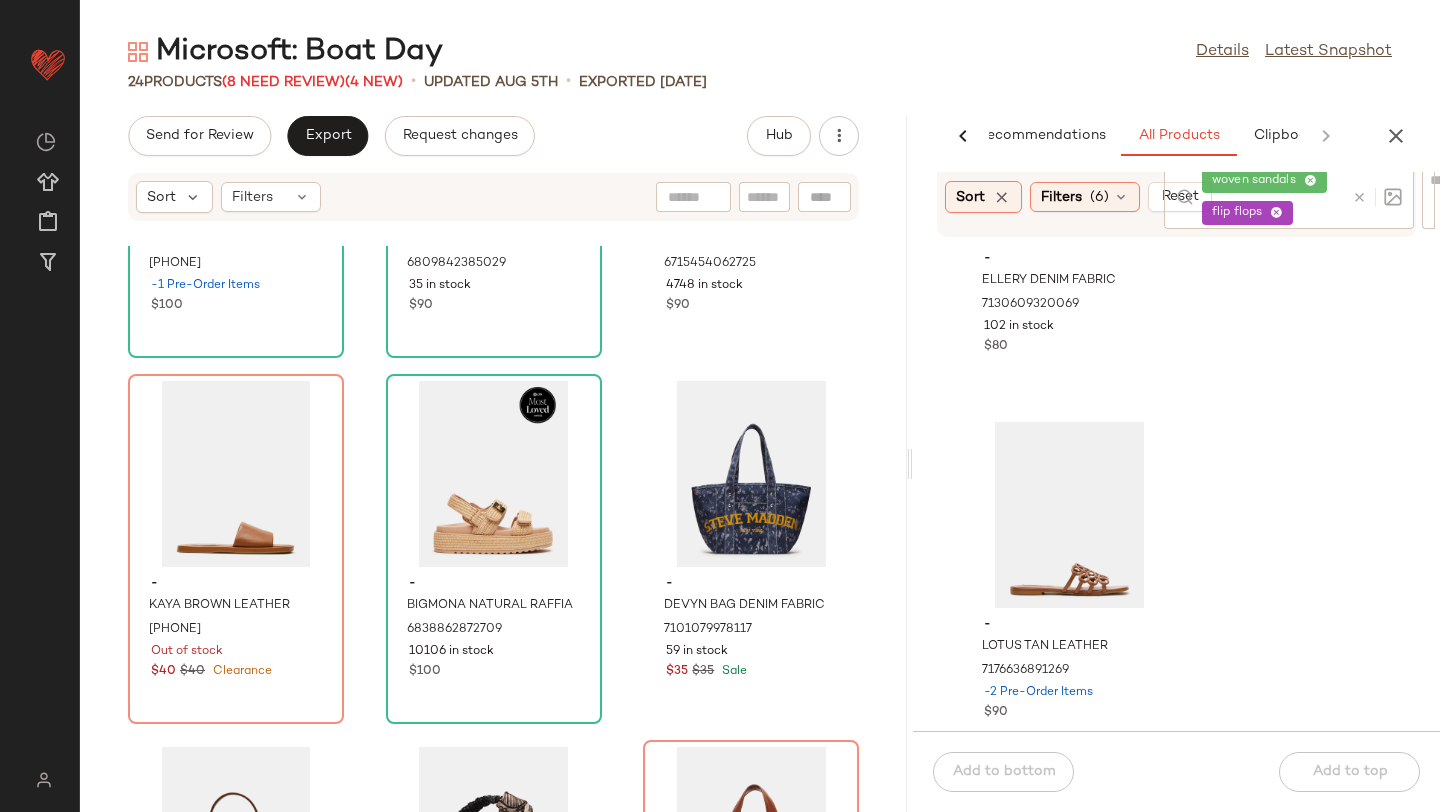 scroll, scrollTop: 4244, scrollLeft: 0, axis: vertical 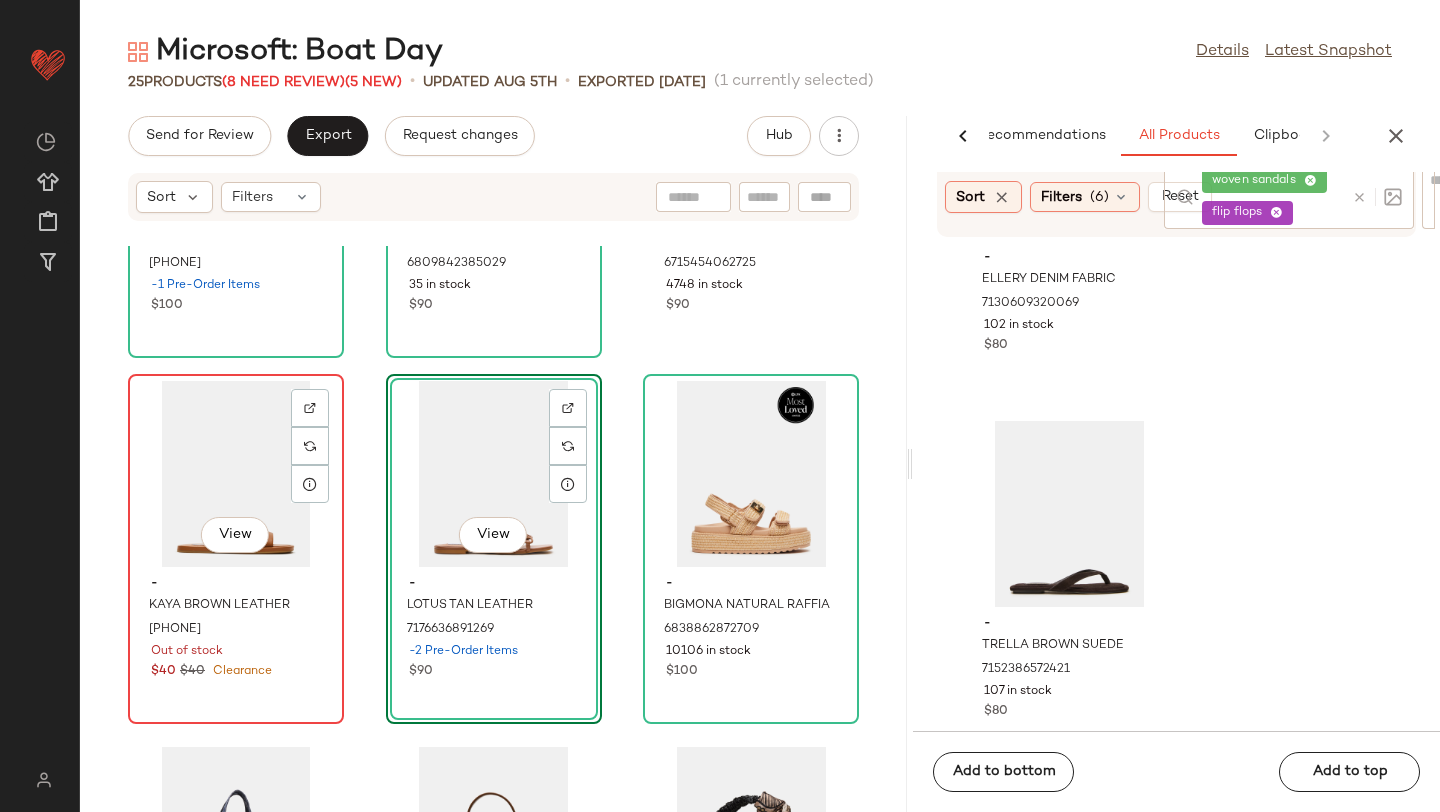click on "View" 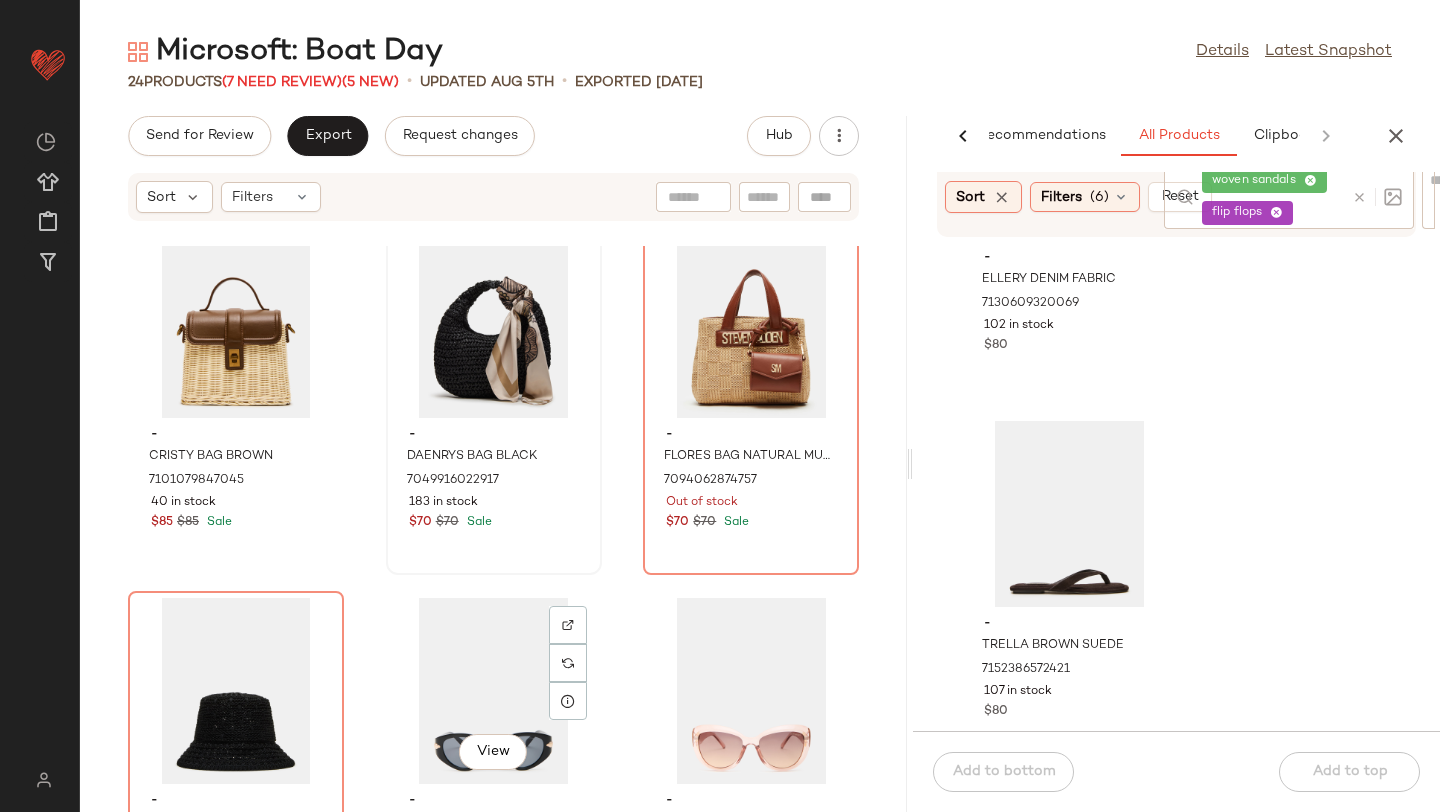 scroll, scrollTop: 1136, scrollLeft: 0, axis: vertical 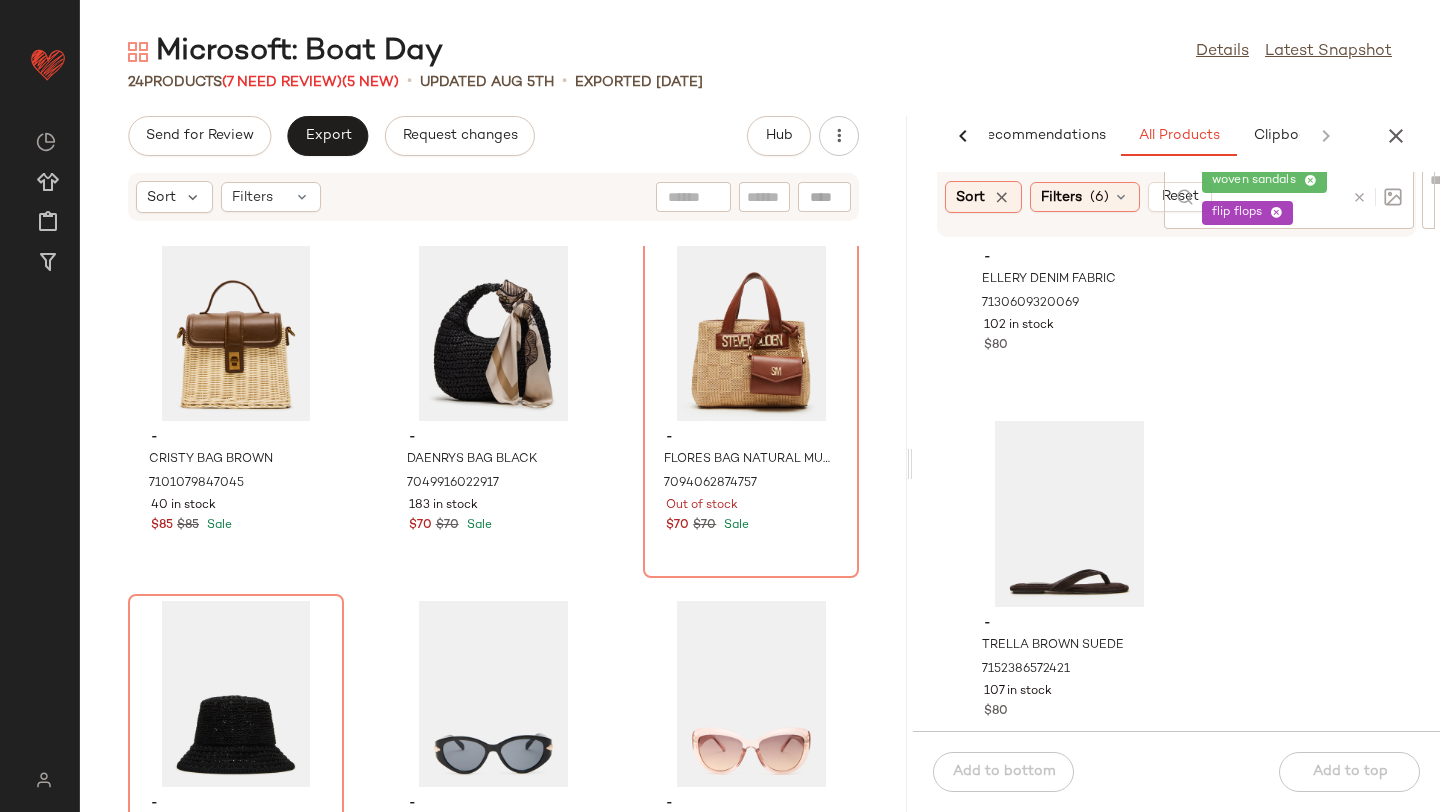 click at bounding box center (1359, 197) 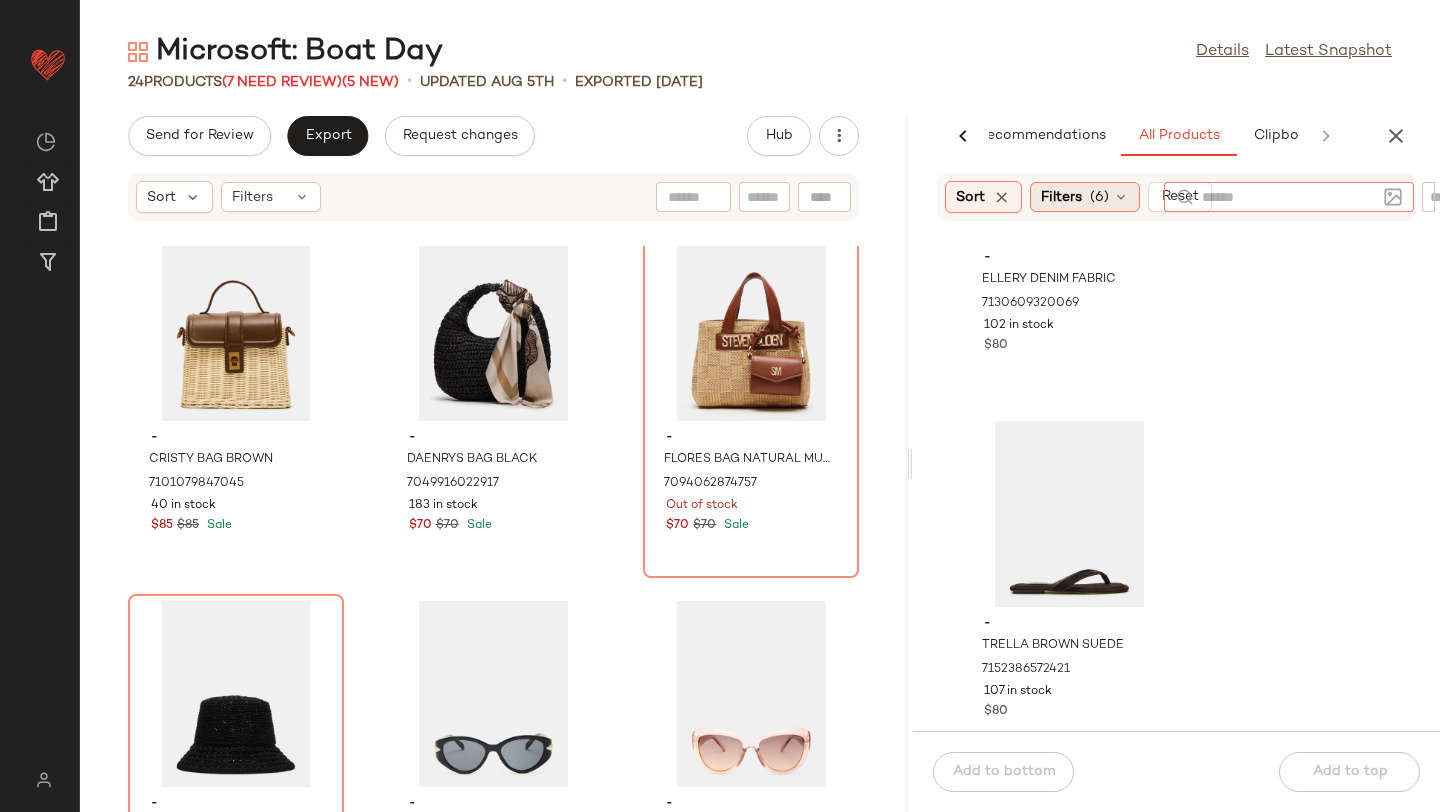 click on "(6)" at bounding box center [1099, 197] 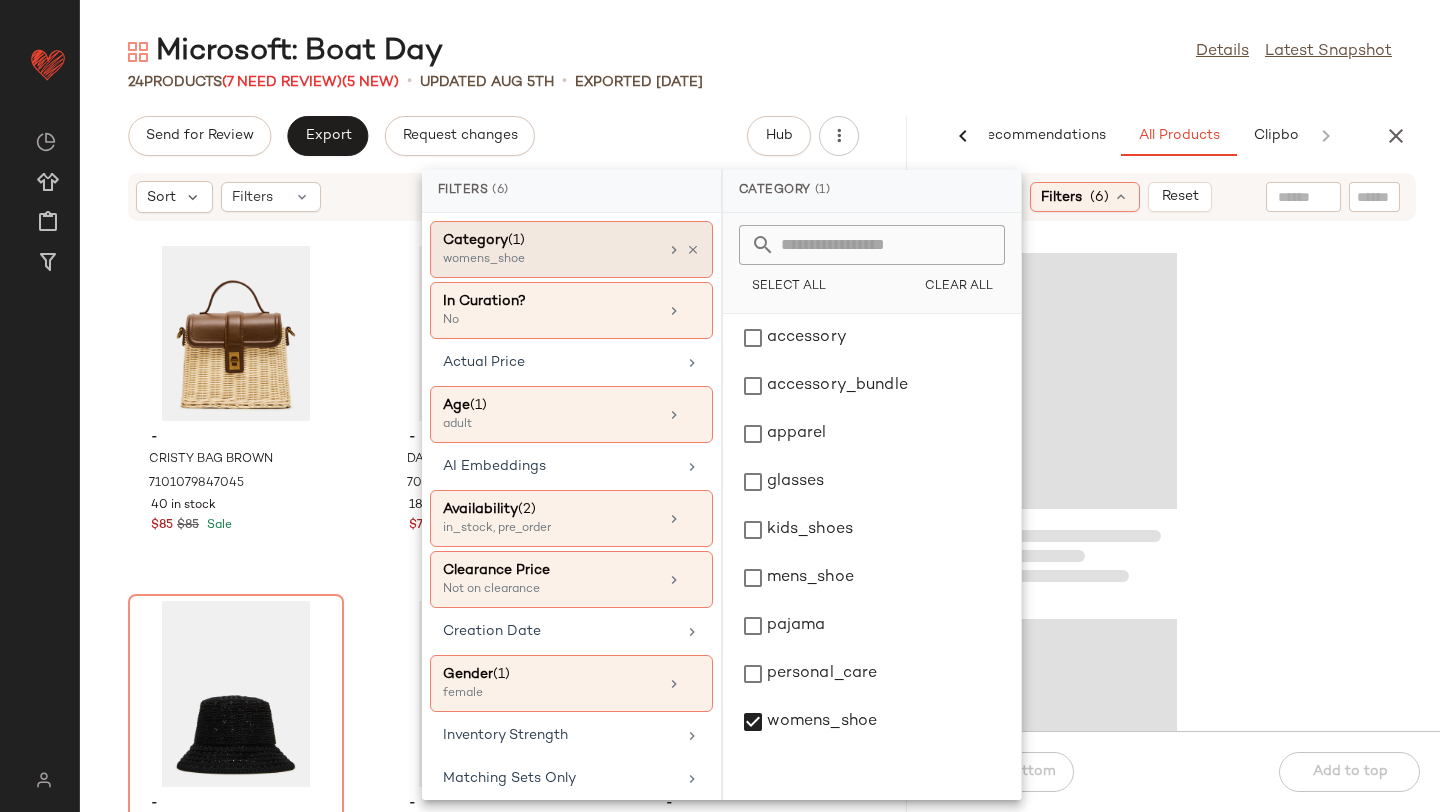 click on "womens_shoe" at bounding box center [543, 260] 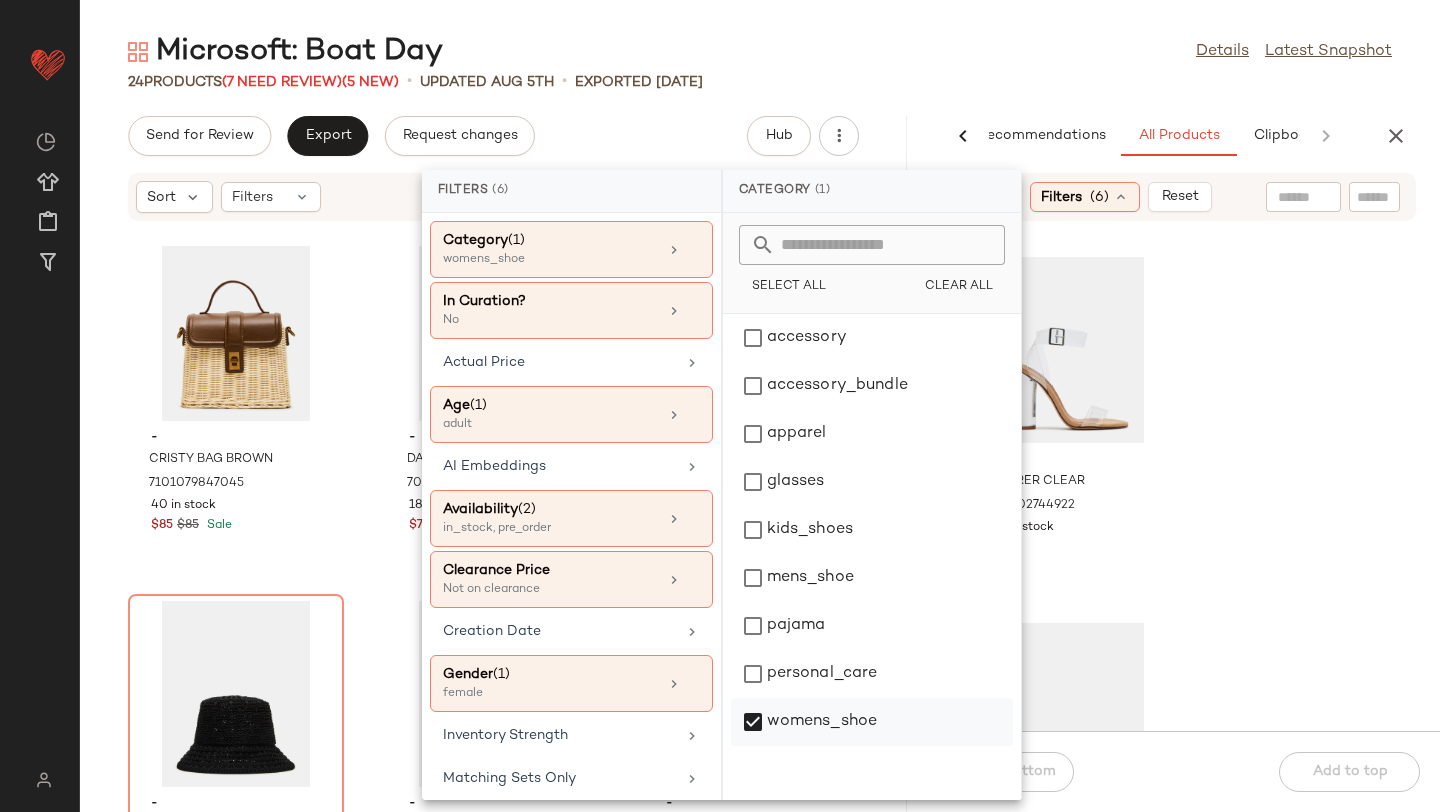 click on "womens_shoe" 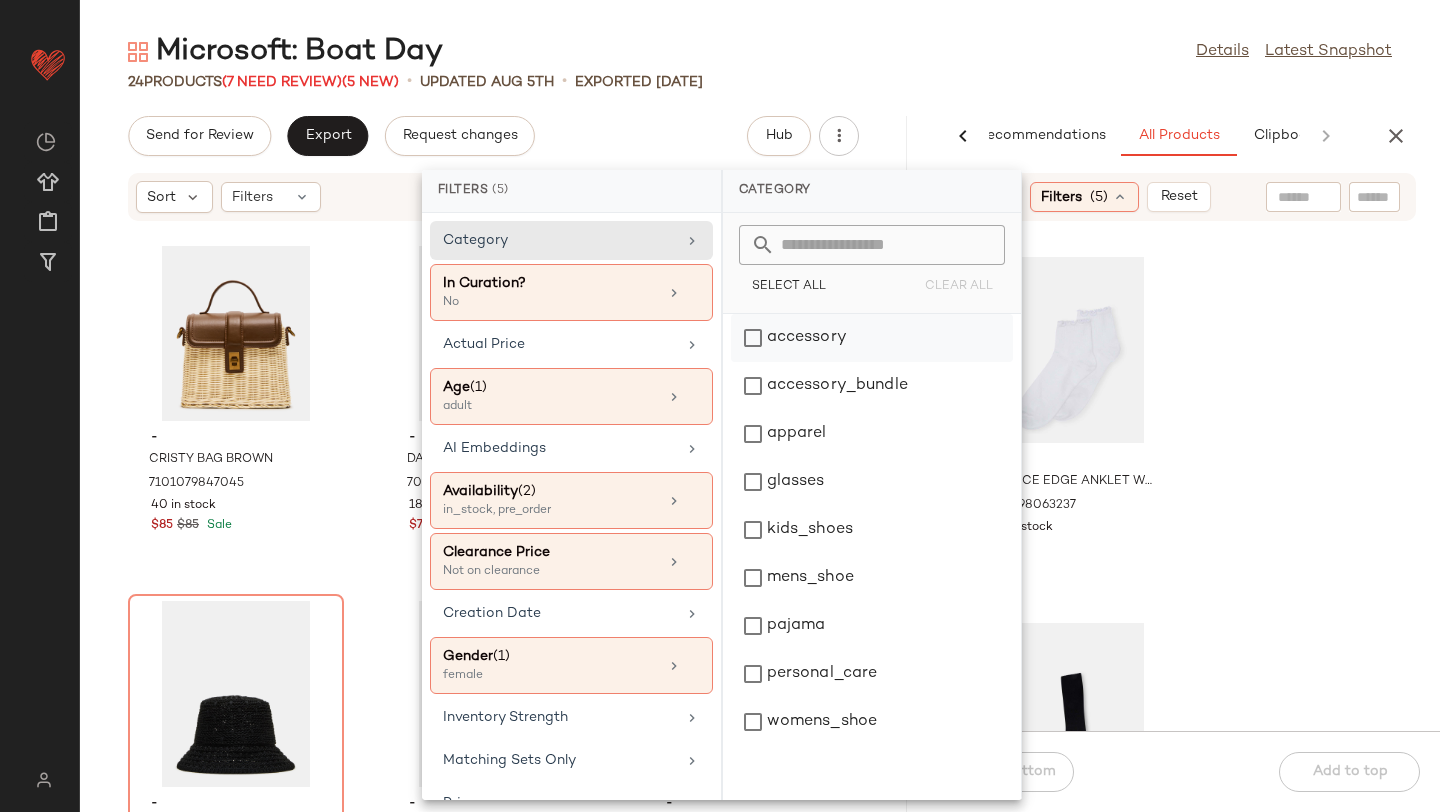 click on "accessory" 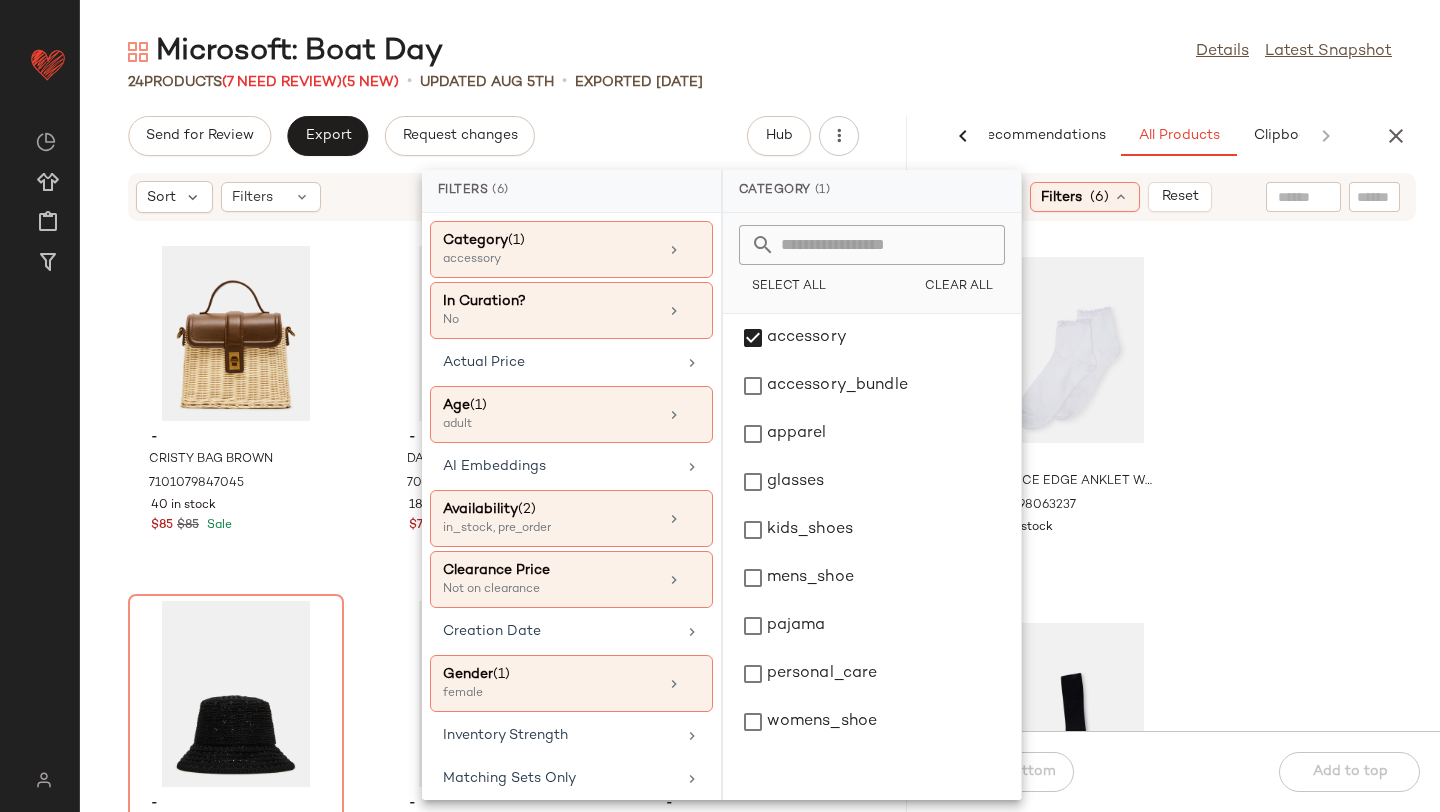 click 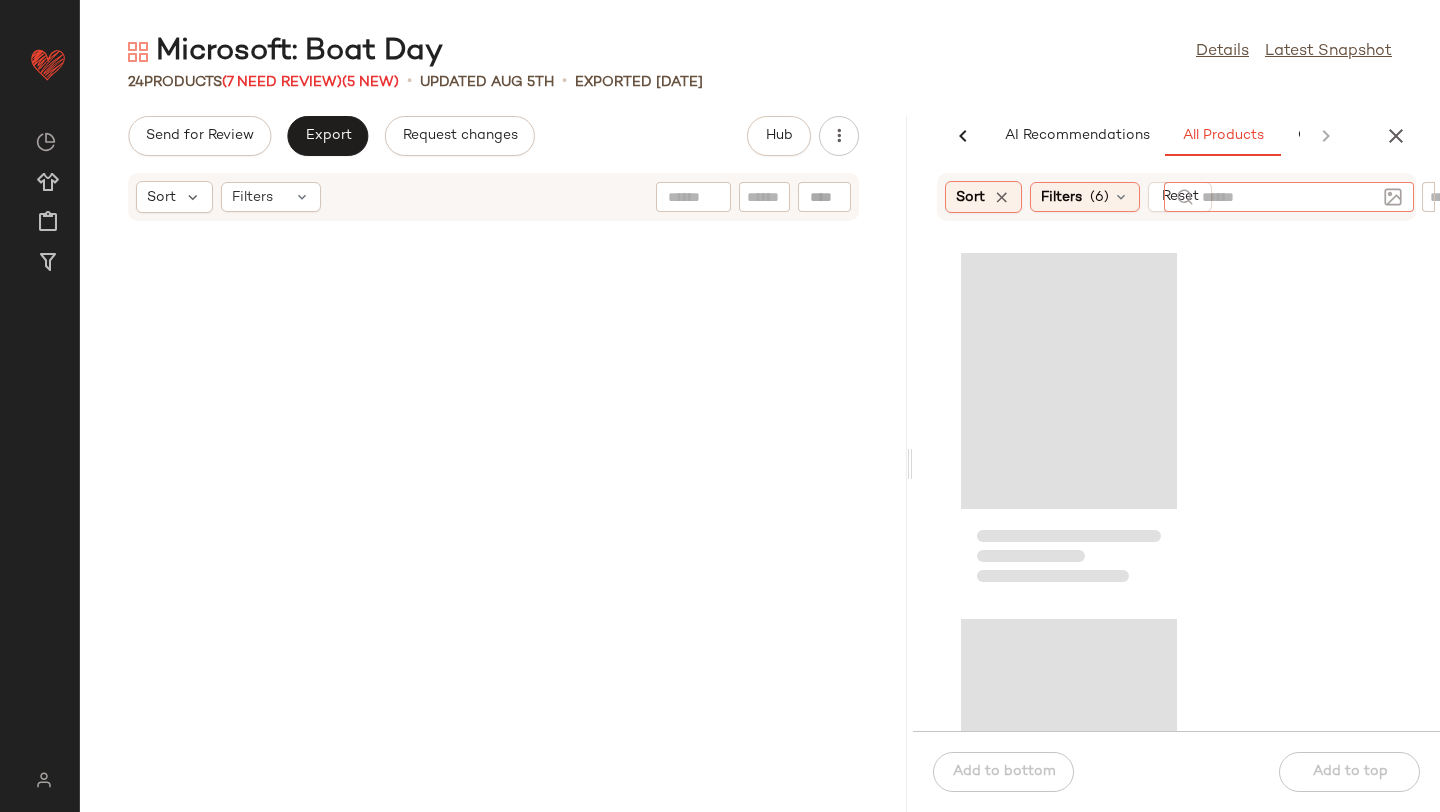 scroll, scrollTop: 0, scrollLeft: 0, axis: both 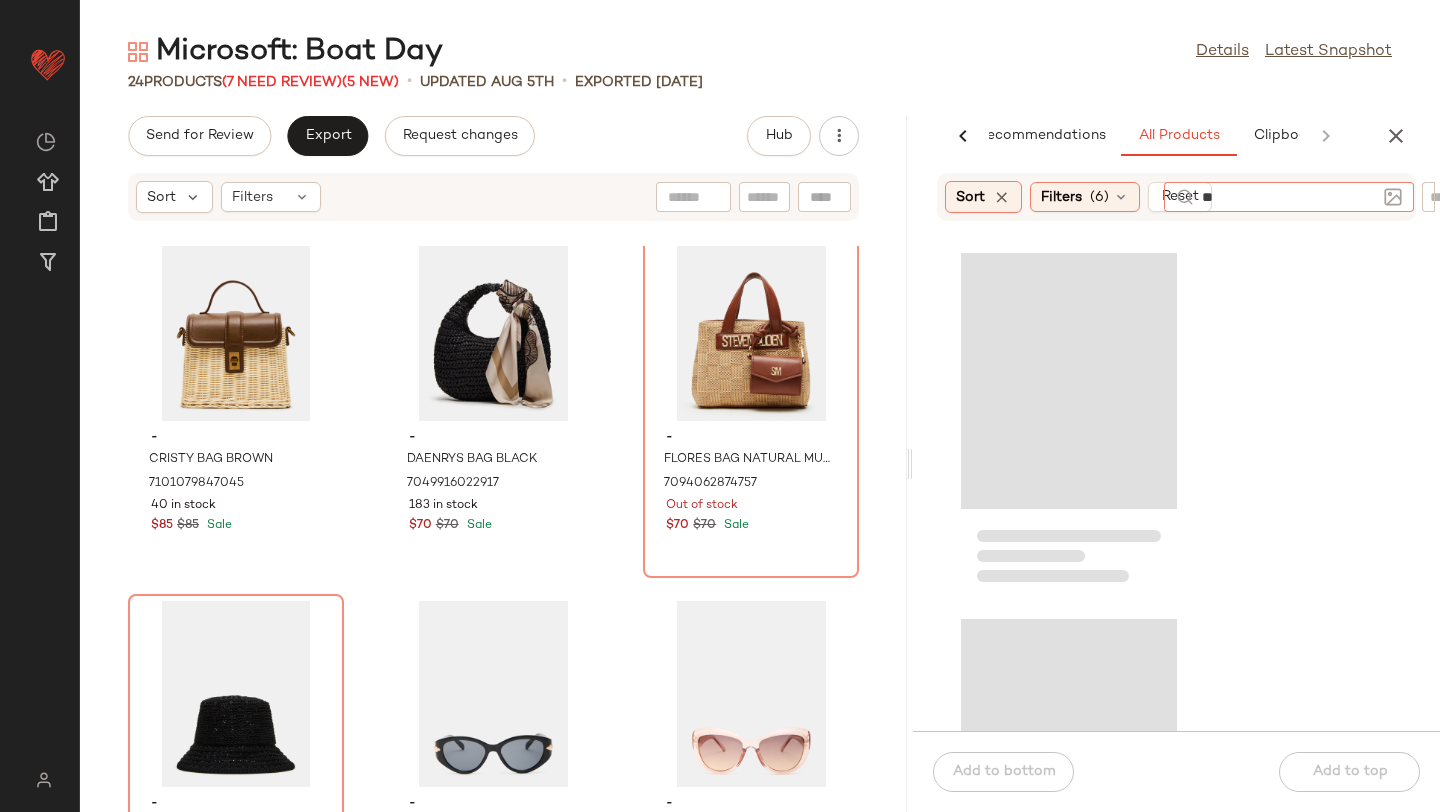 type on "***" 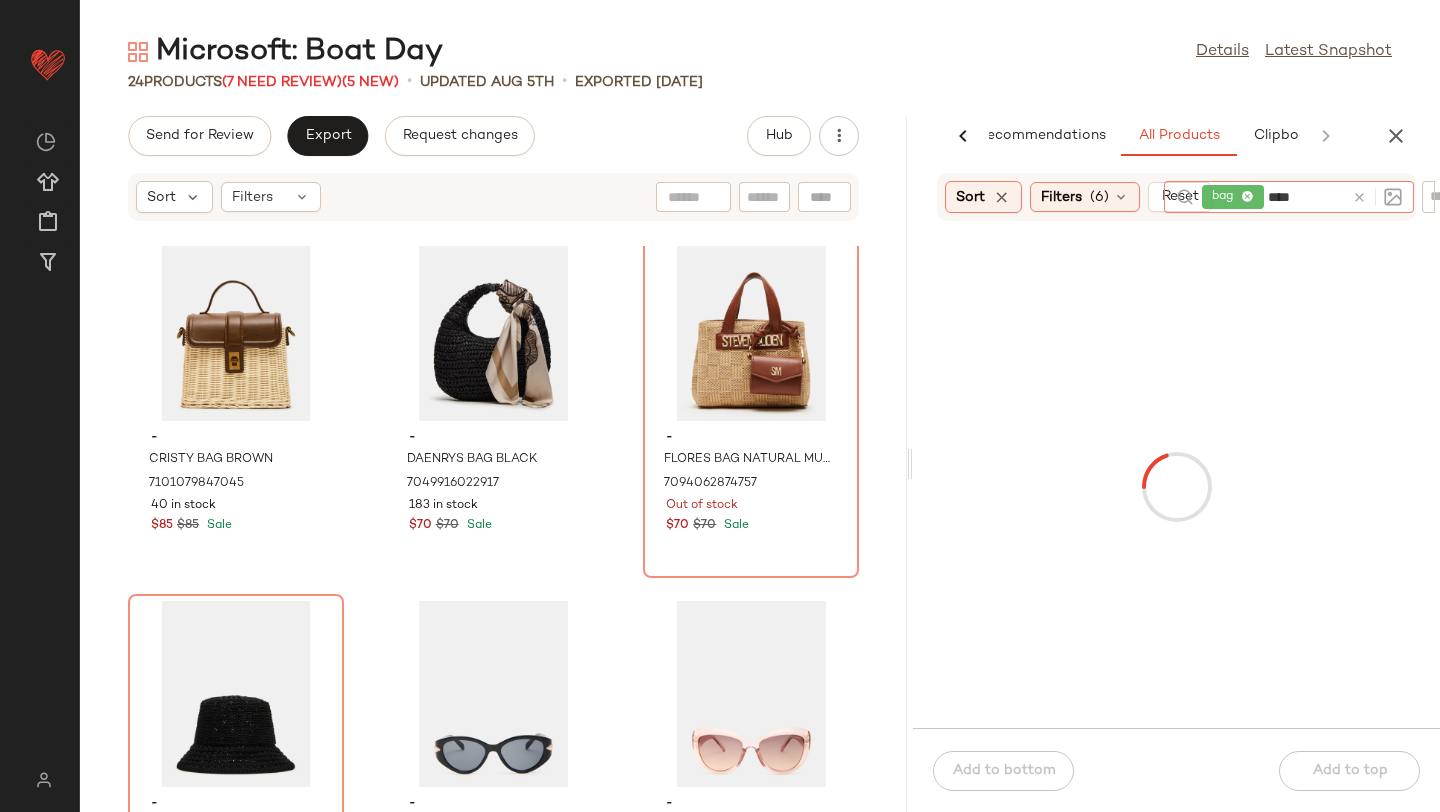 type on "*****" 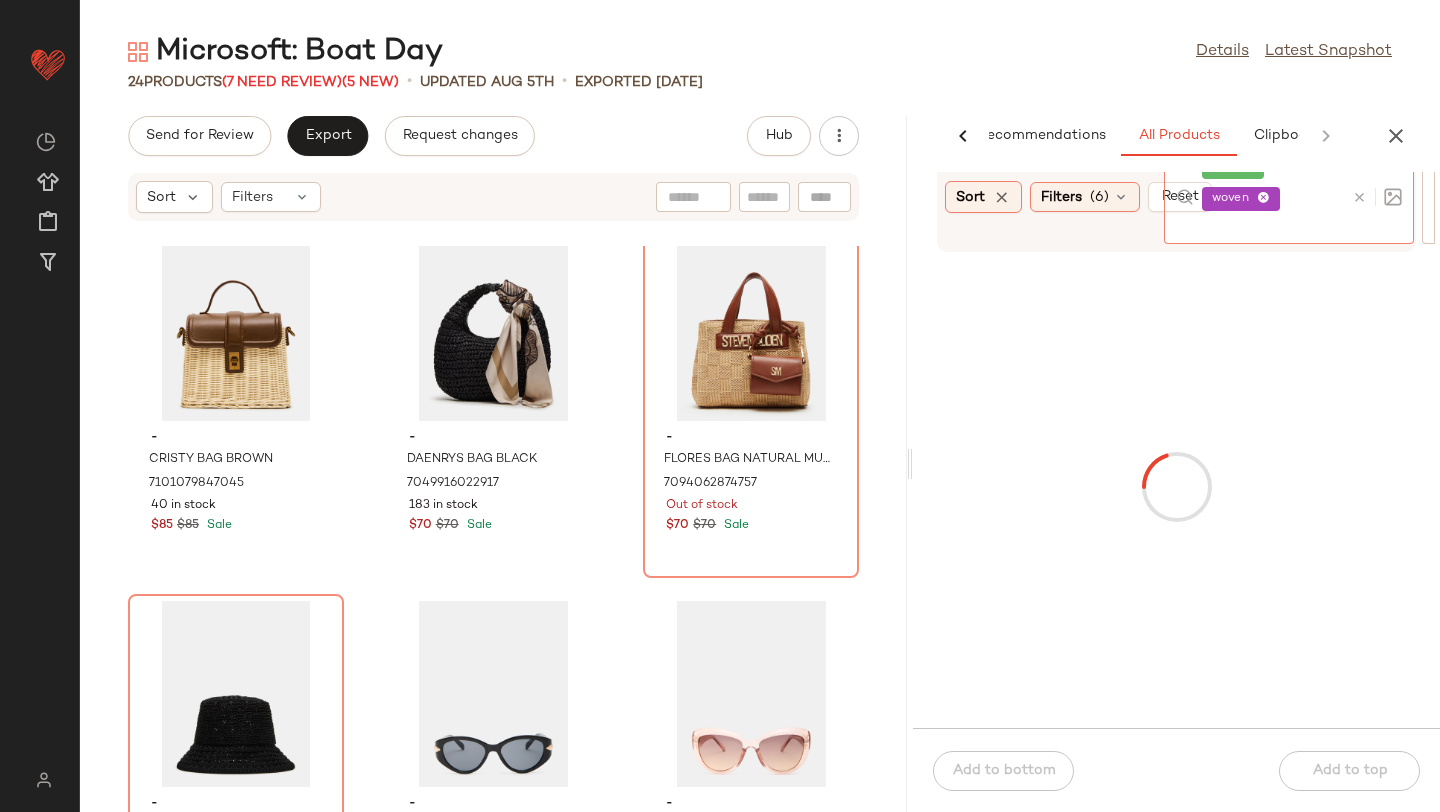 click at bounding box center (1176, 487) 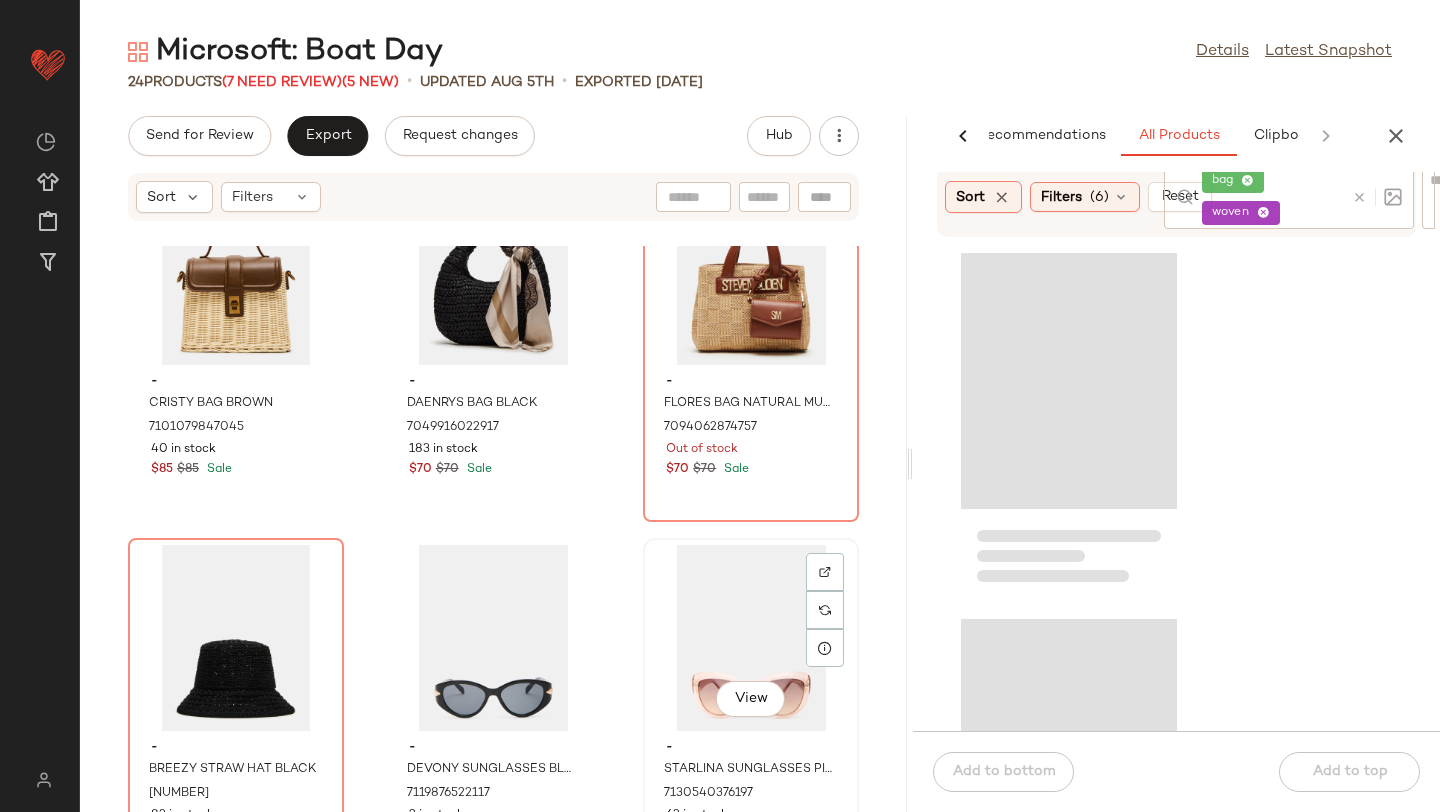 scroll, scrollTop: 1188, scrollLeft: 0, axis: vertical 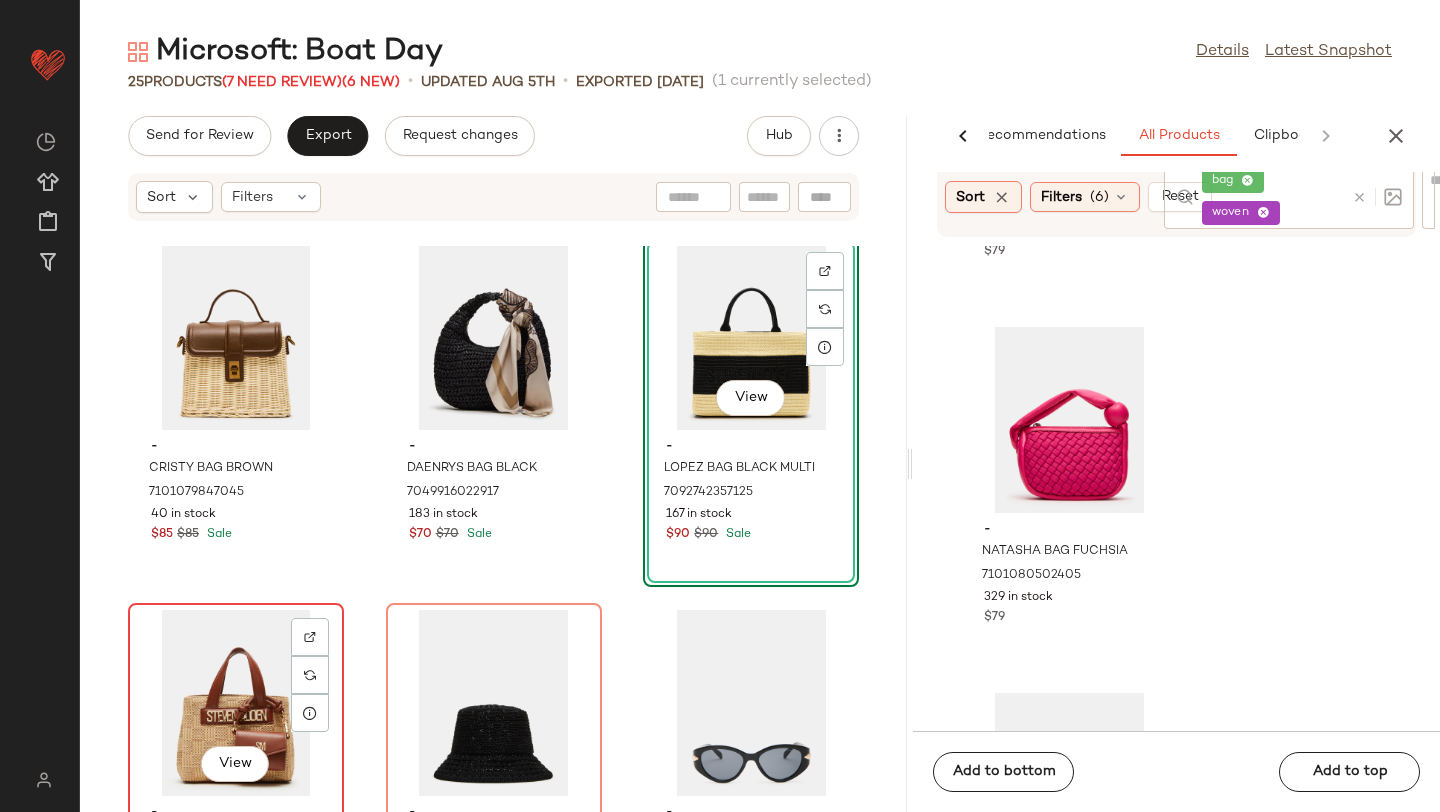 click on "View" 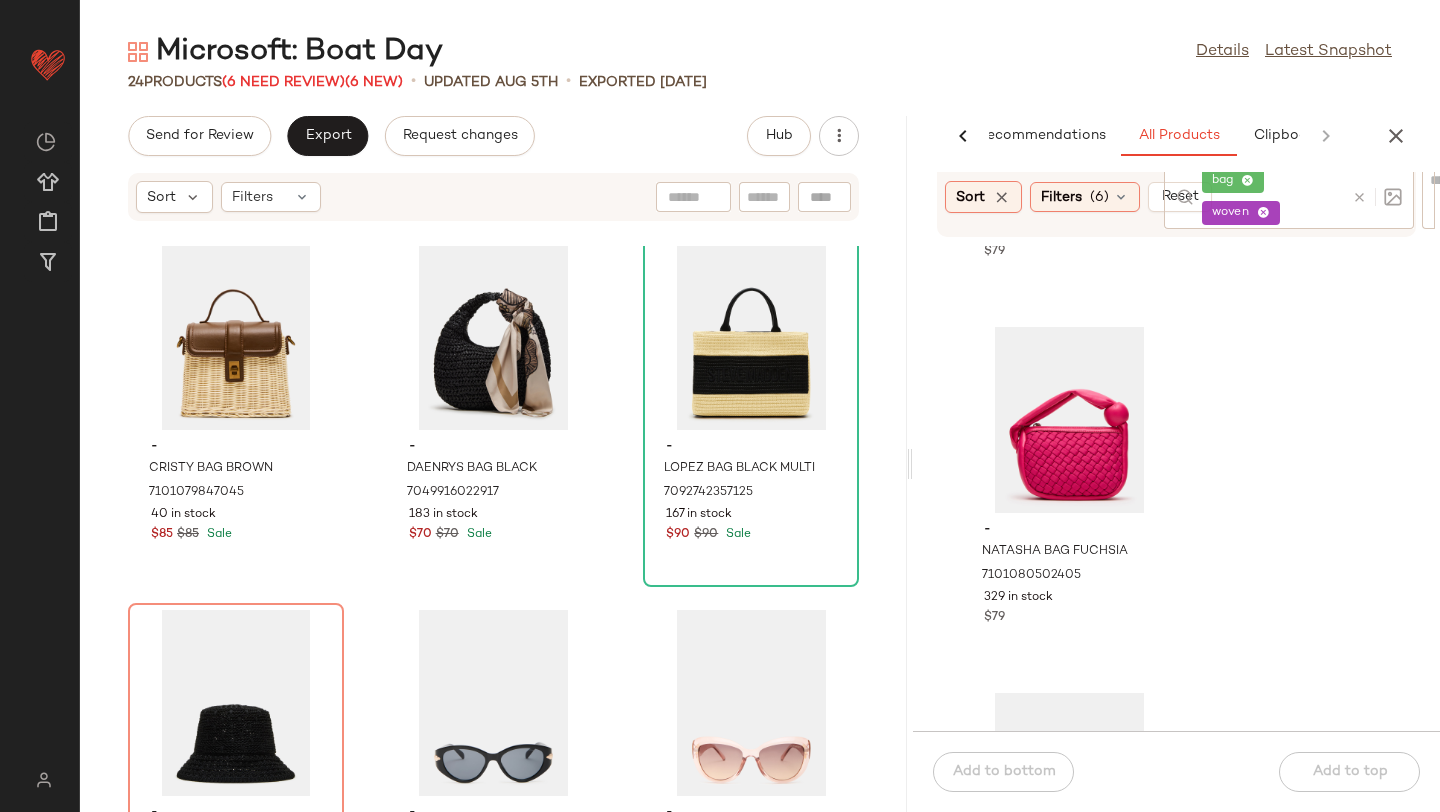 click on "bag" 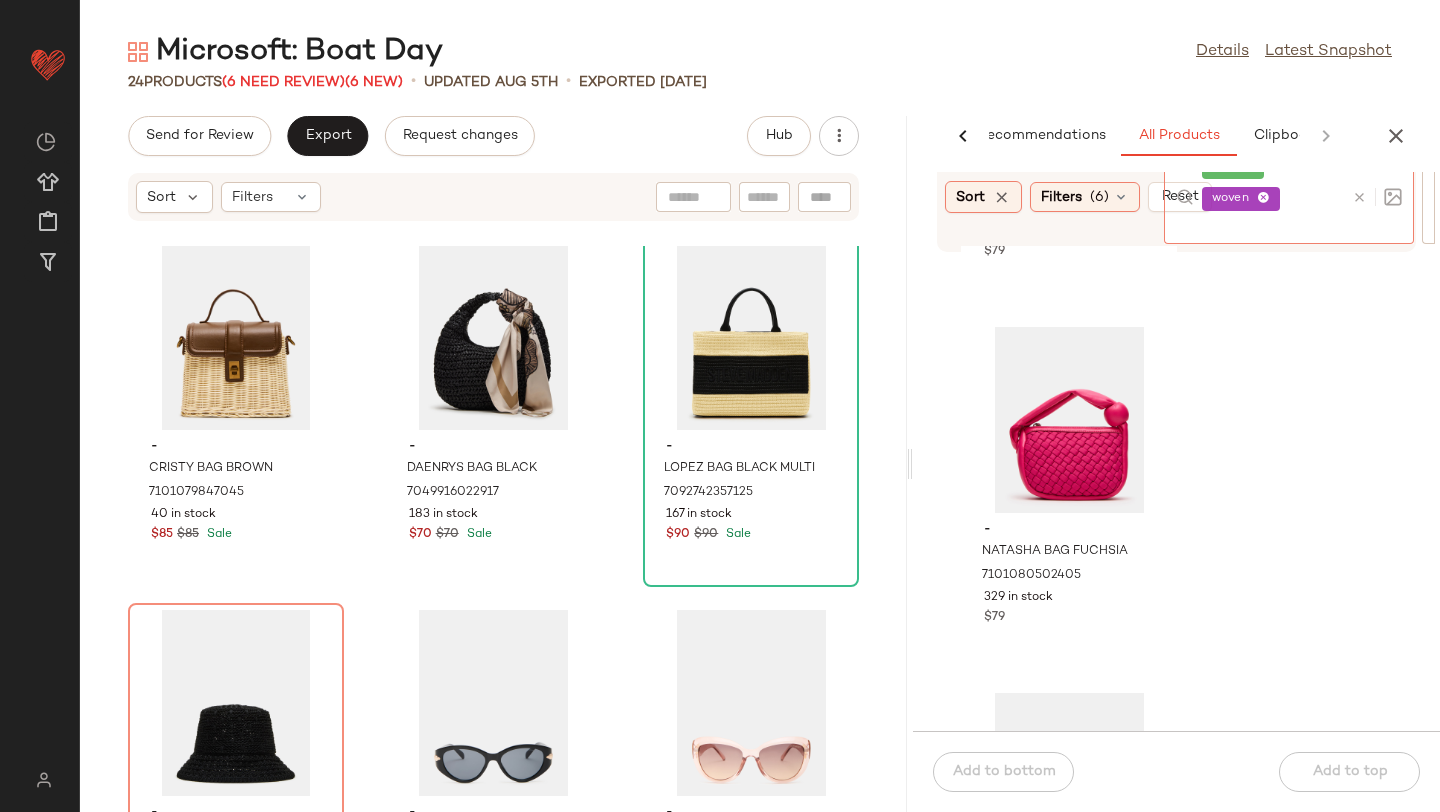click at bounding box center [1359, 197] 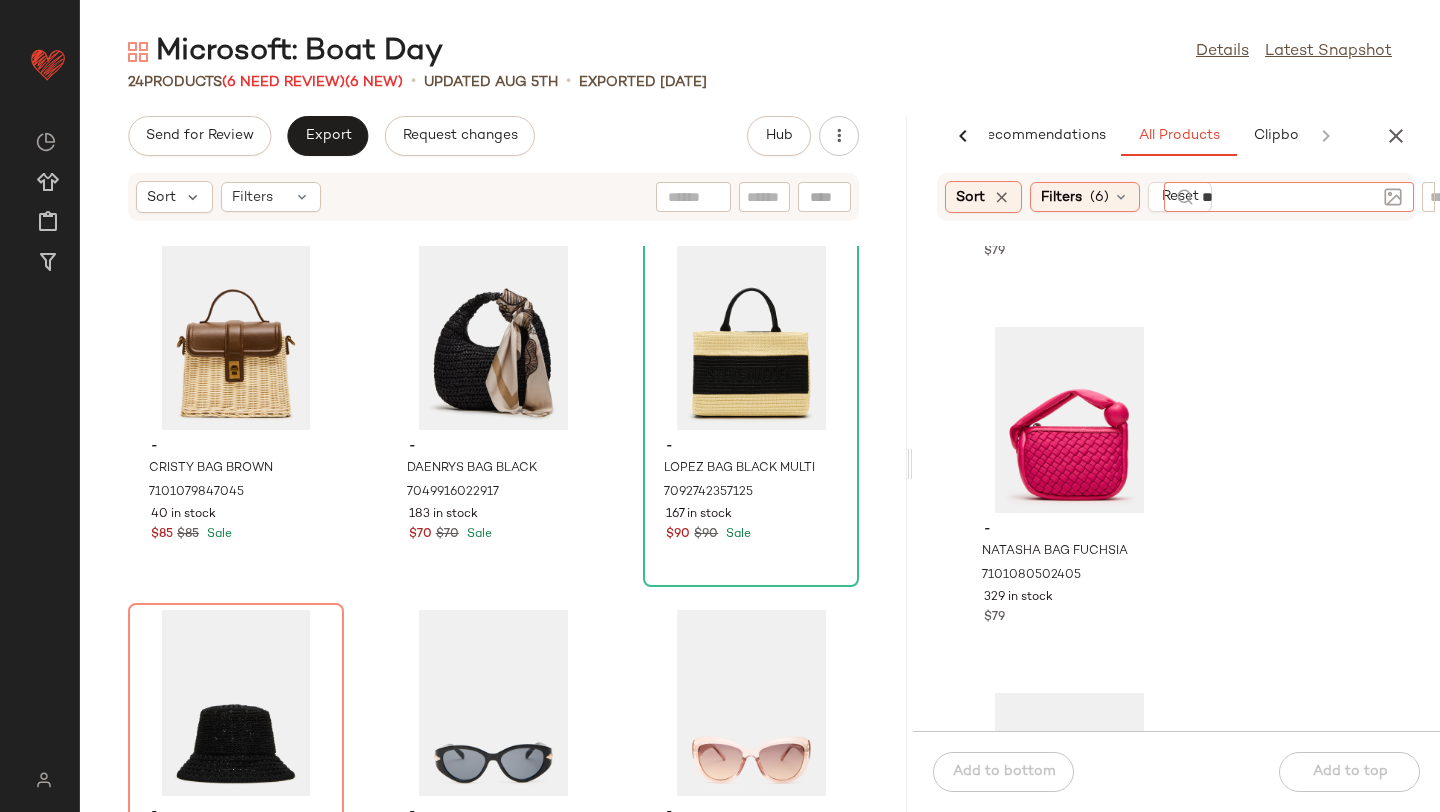 type on "***" 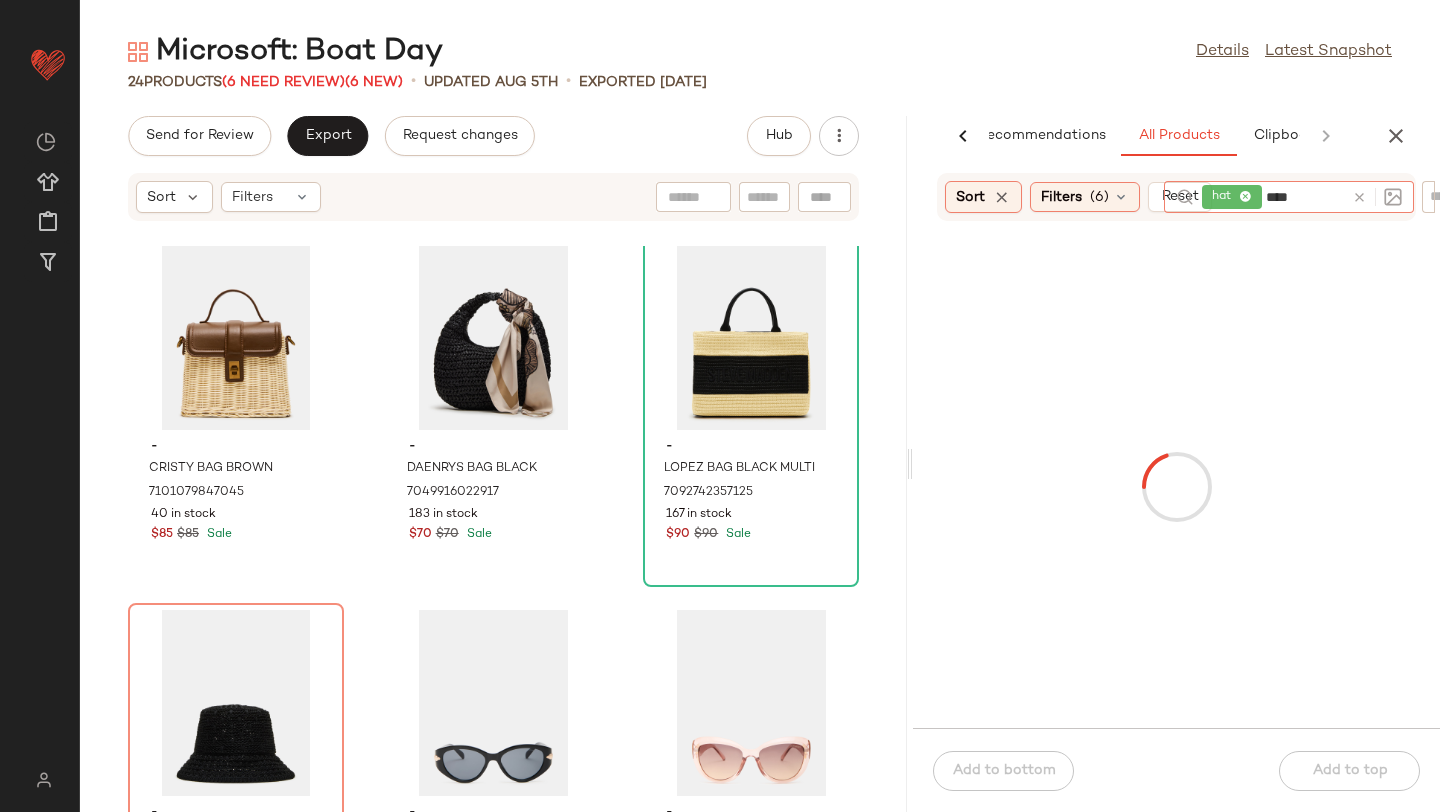 type on "*****" 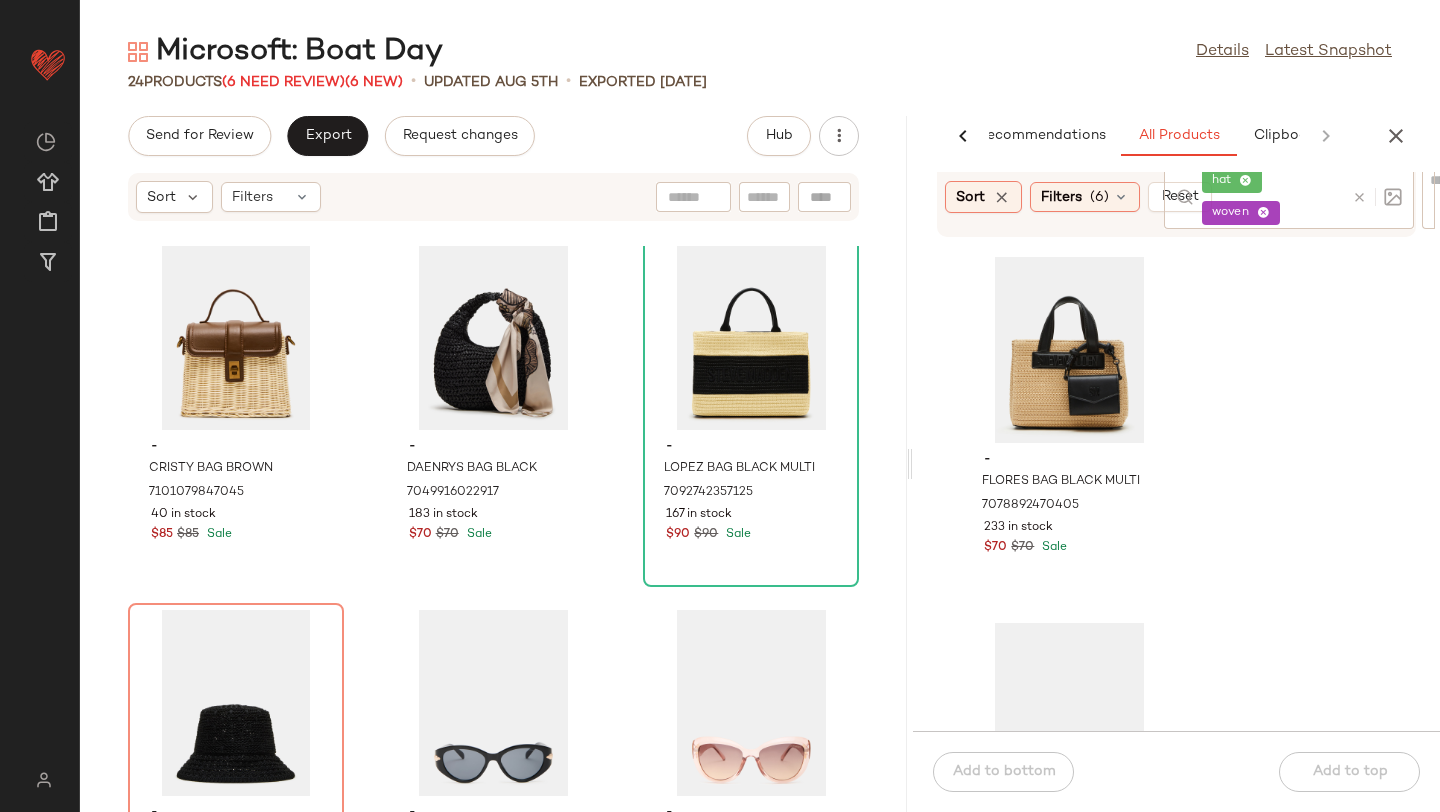 click on "- [PRODUCT] [COLOR] [NUMBER] in stock $[PRICE] $[PRICE] Sale - [PRODUCT] [COLOR] [NUMBER] in stock $[PRICE] $[PRICE] Sale - [PRODUCT] [COLOR] [NUMBER] in stock $[PRICE] $[PRICE] Sale - [PRODUCT] [COLOR] [NUMBER] in stock $[PRICE] $[PRICE] Sale" 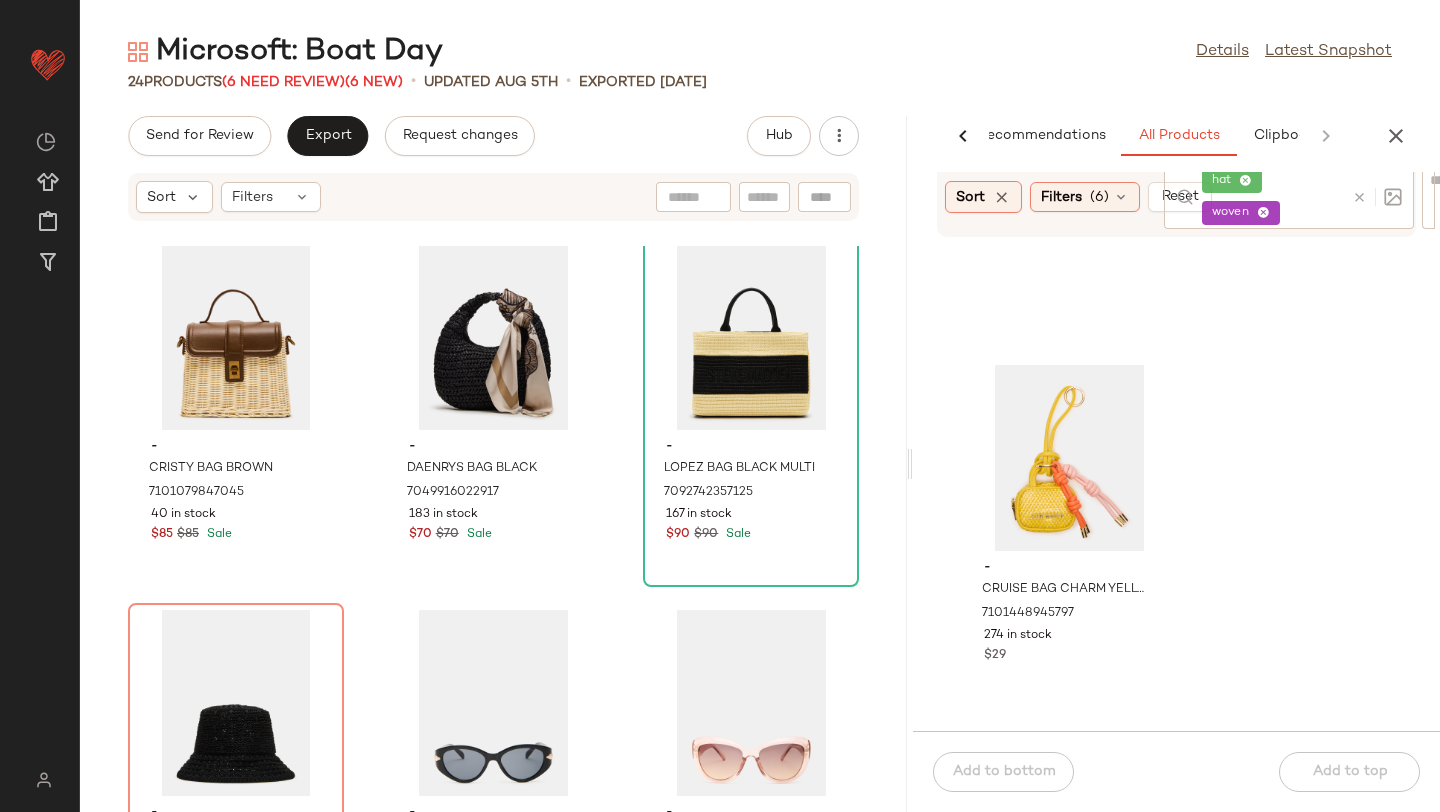 scroll, scrollTop: 8197, scrollLeft: 0, axis: vertical 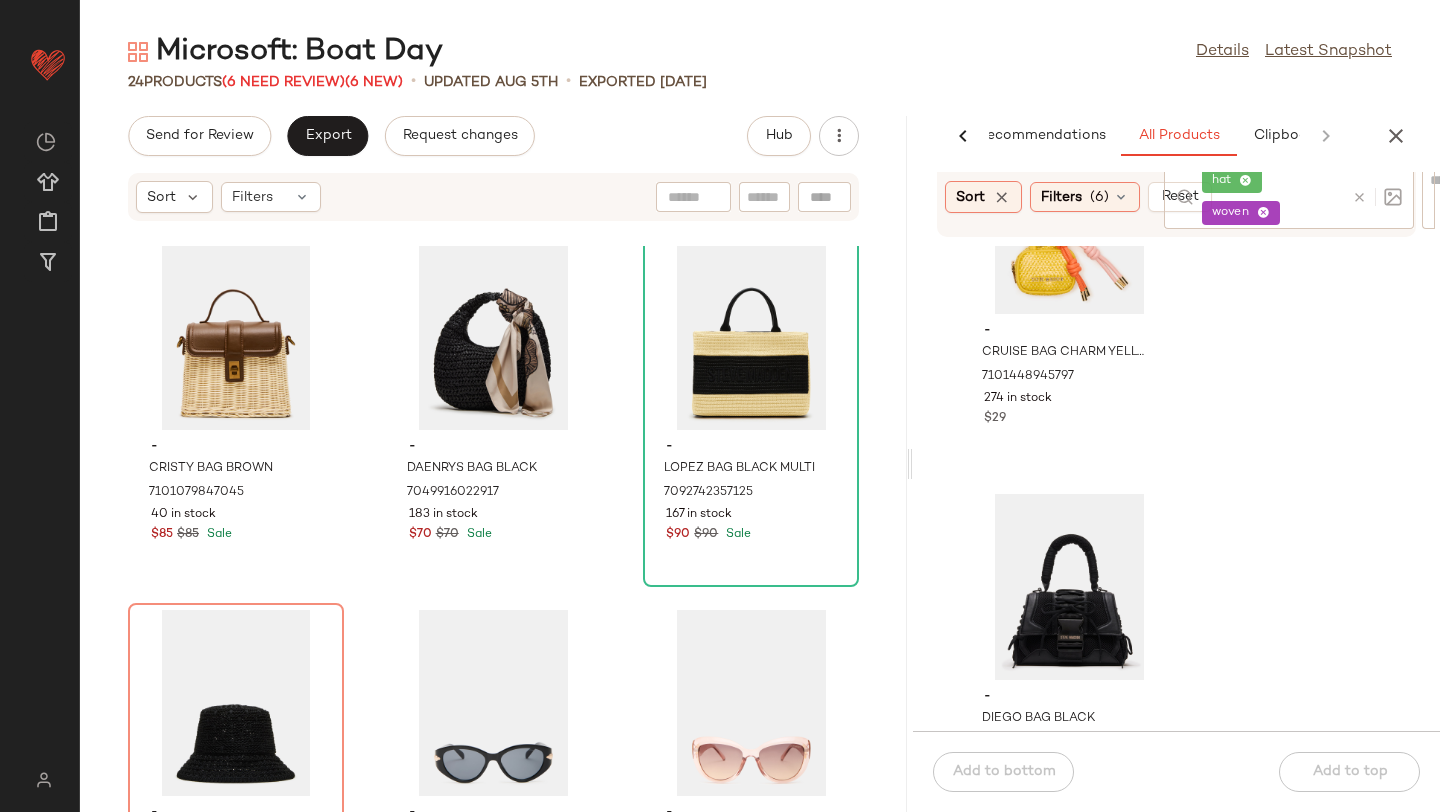 click on "woven" 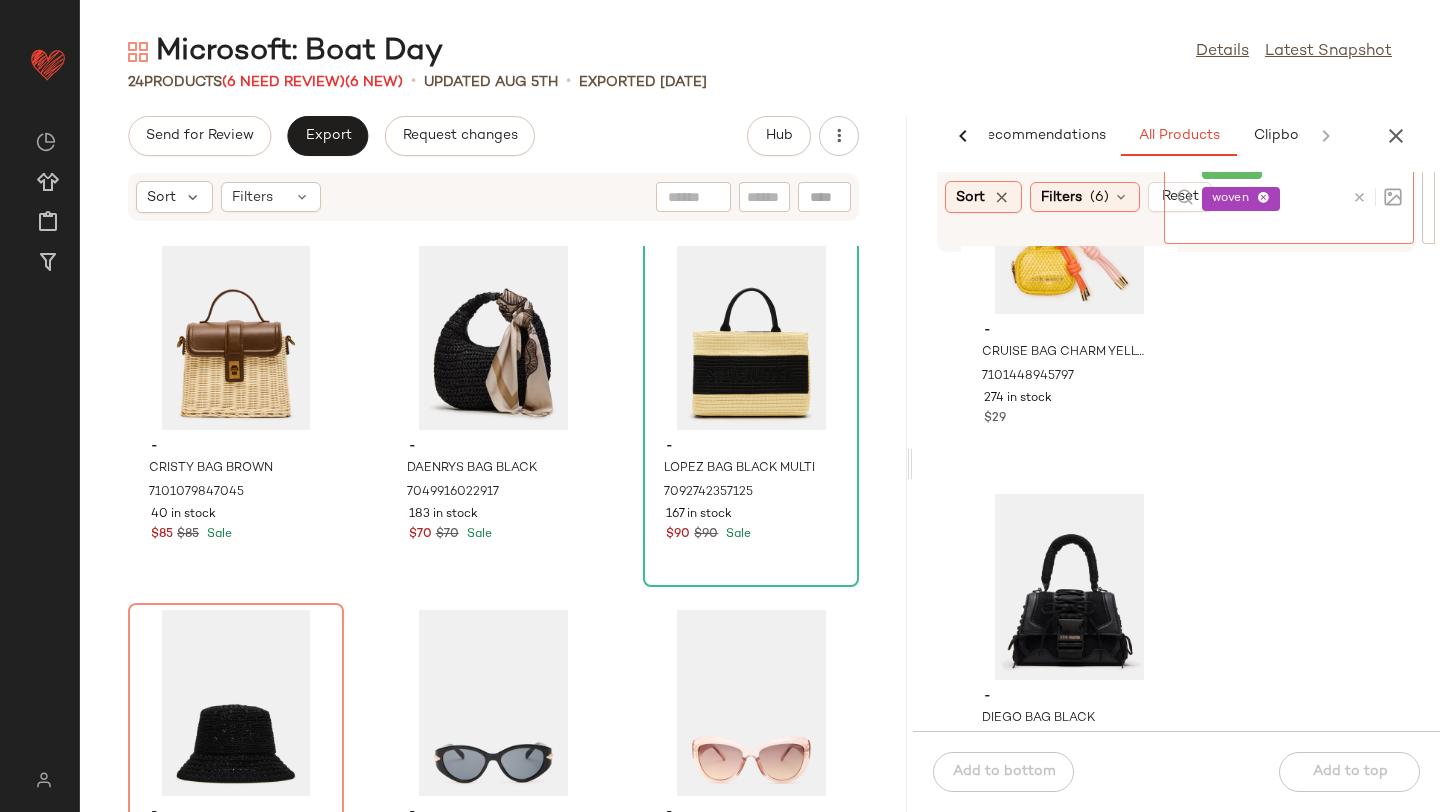 click 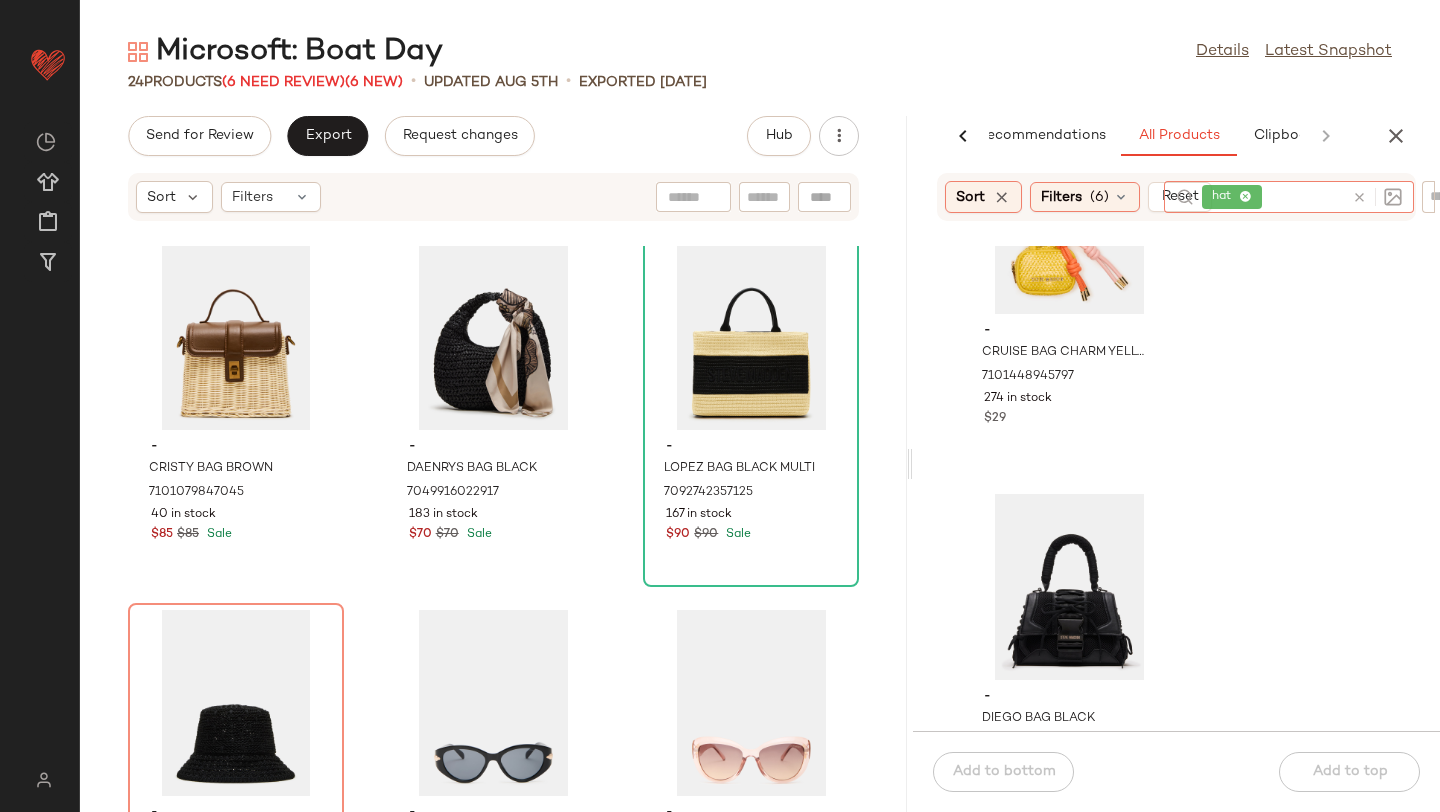 click on "- [PRODUCT] [COLOR] [NUMBER] in stock $[PRICE] - [PRODUCT] [COLOR] [NUMBER] in stock $[PRICE] - [PRODUCT] [COLOR] [NUMBER] in stock $[PRICE] - [PRODUCT] [COLOR] [NUMBER] in stock $[PRICE] $[PRICE] Sale" 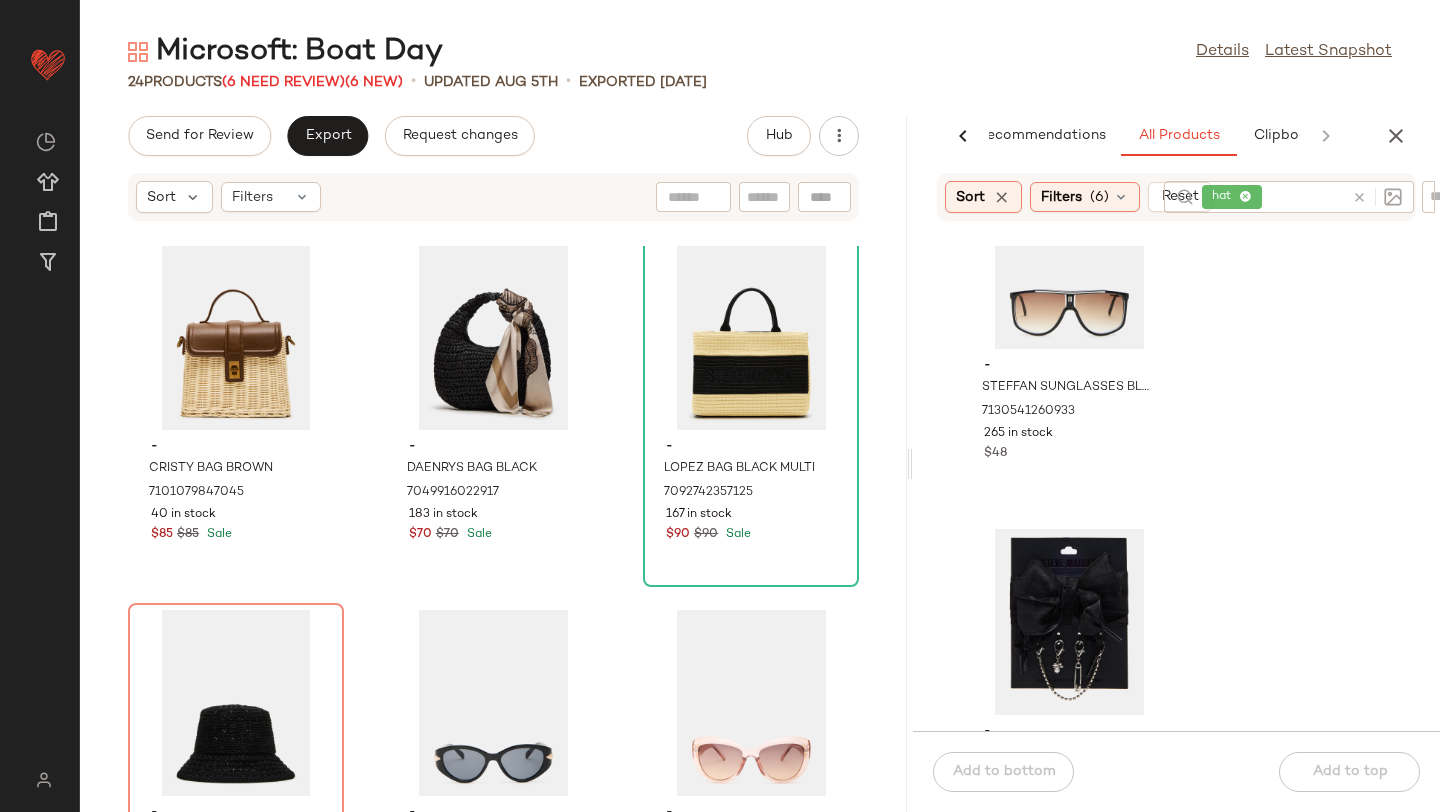 scroll, scrollTop: 1582, scrollLeft: 0, axis: vertical 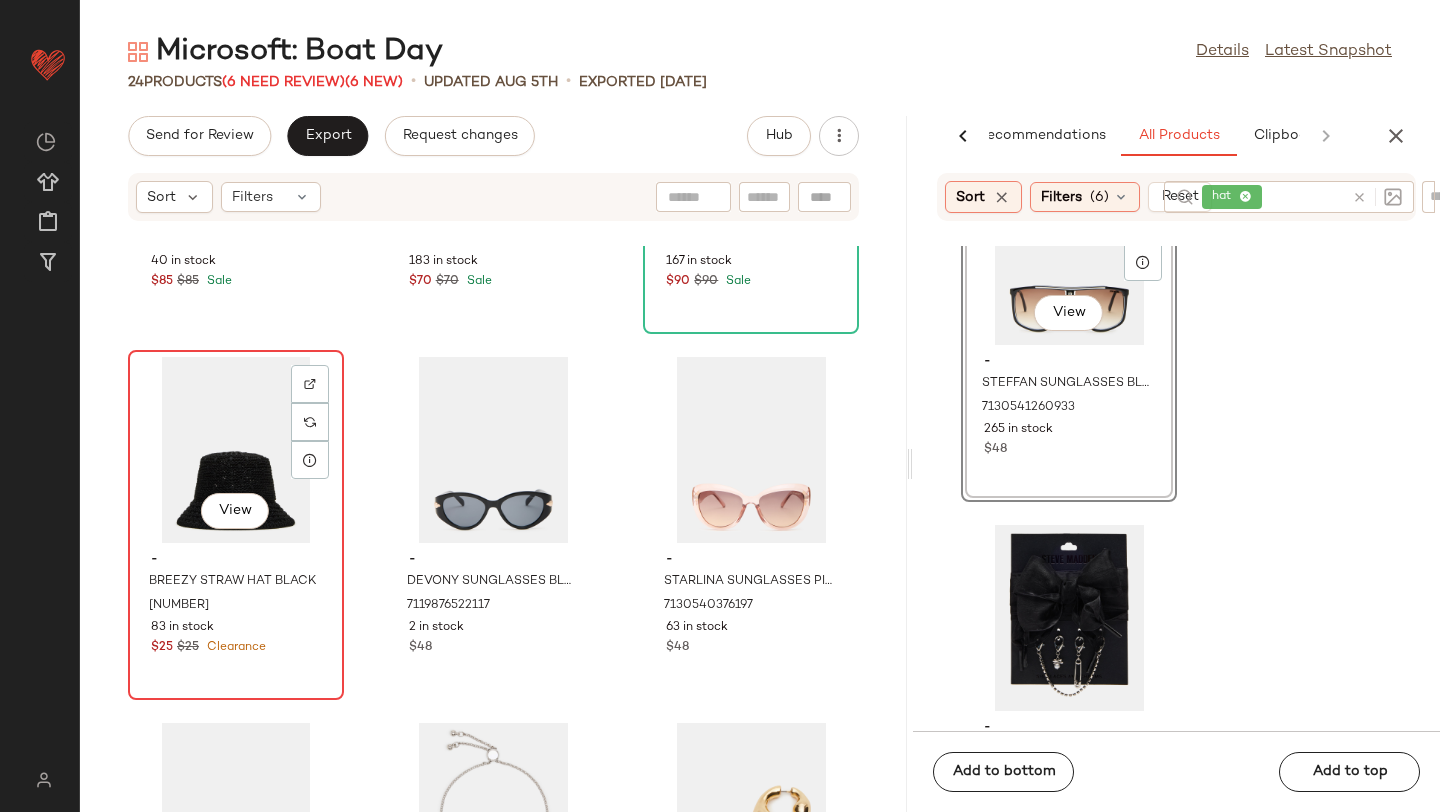 click on "View" 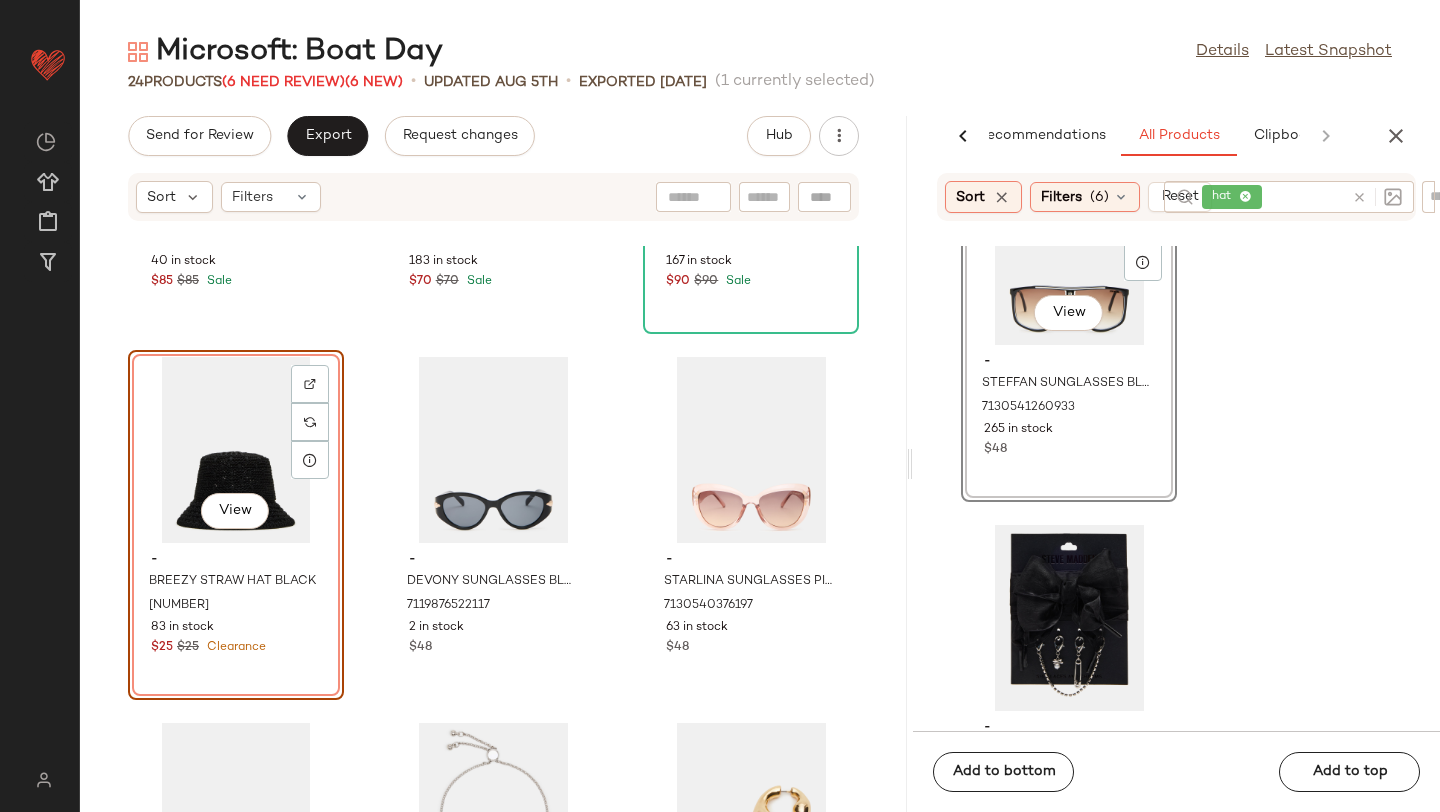 scroll, scrollTop: 1212, scrollLeft: 0, axis: vertical 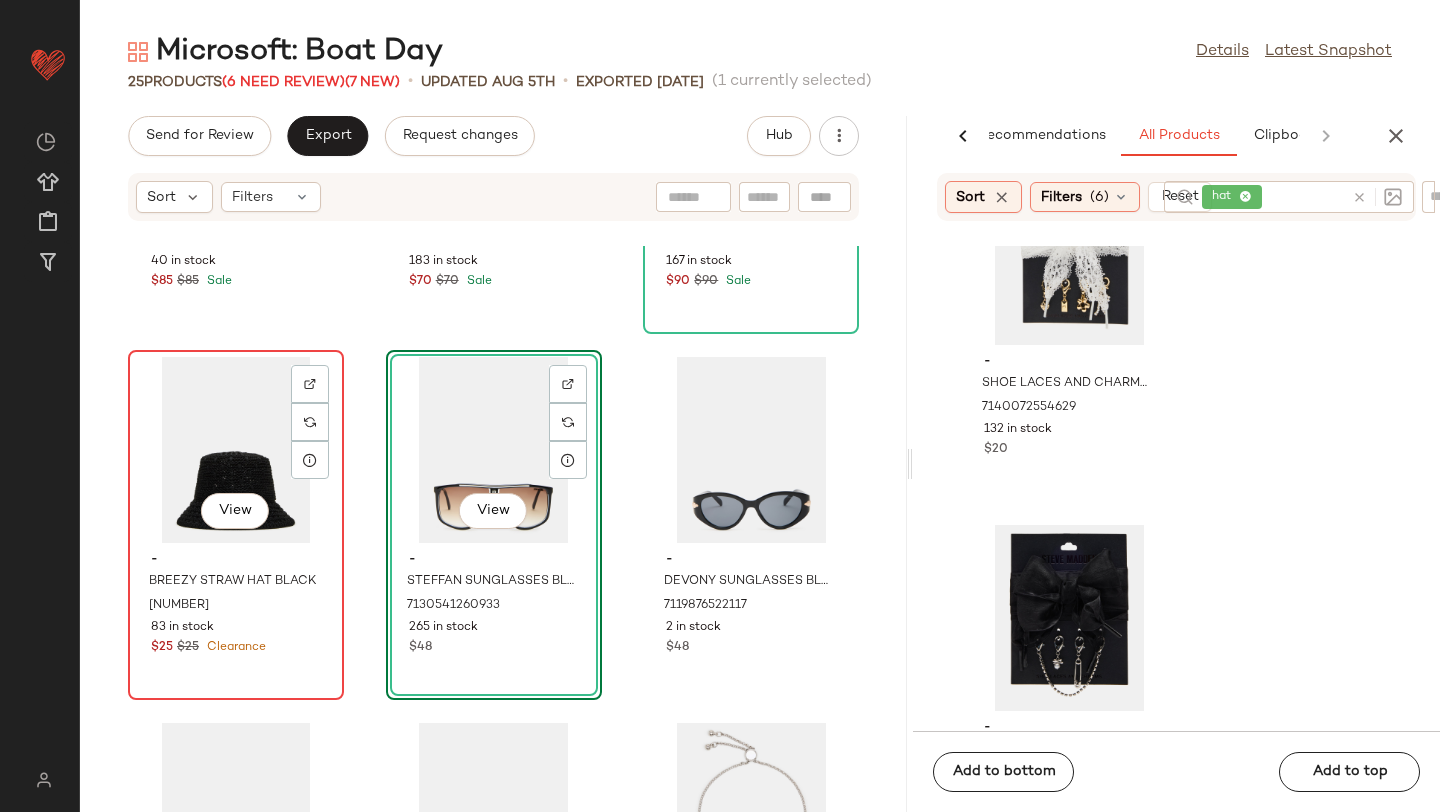 click on "View" 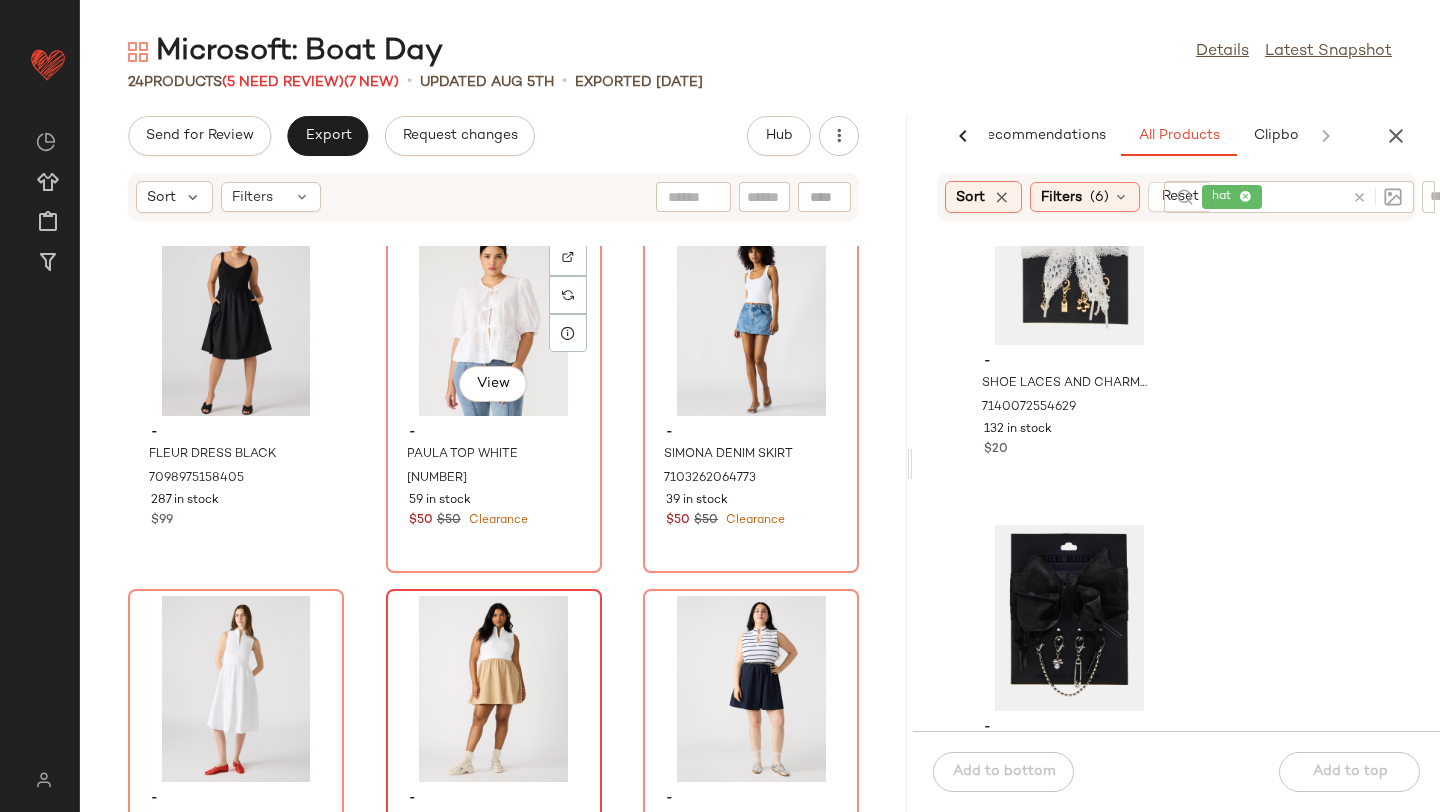scroll, scrollTop: 2366, scrollLeft: 0, axis: vertical 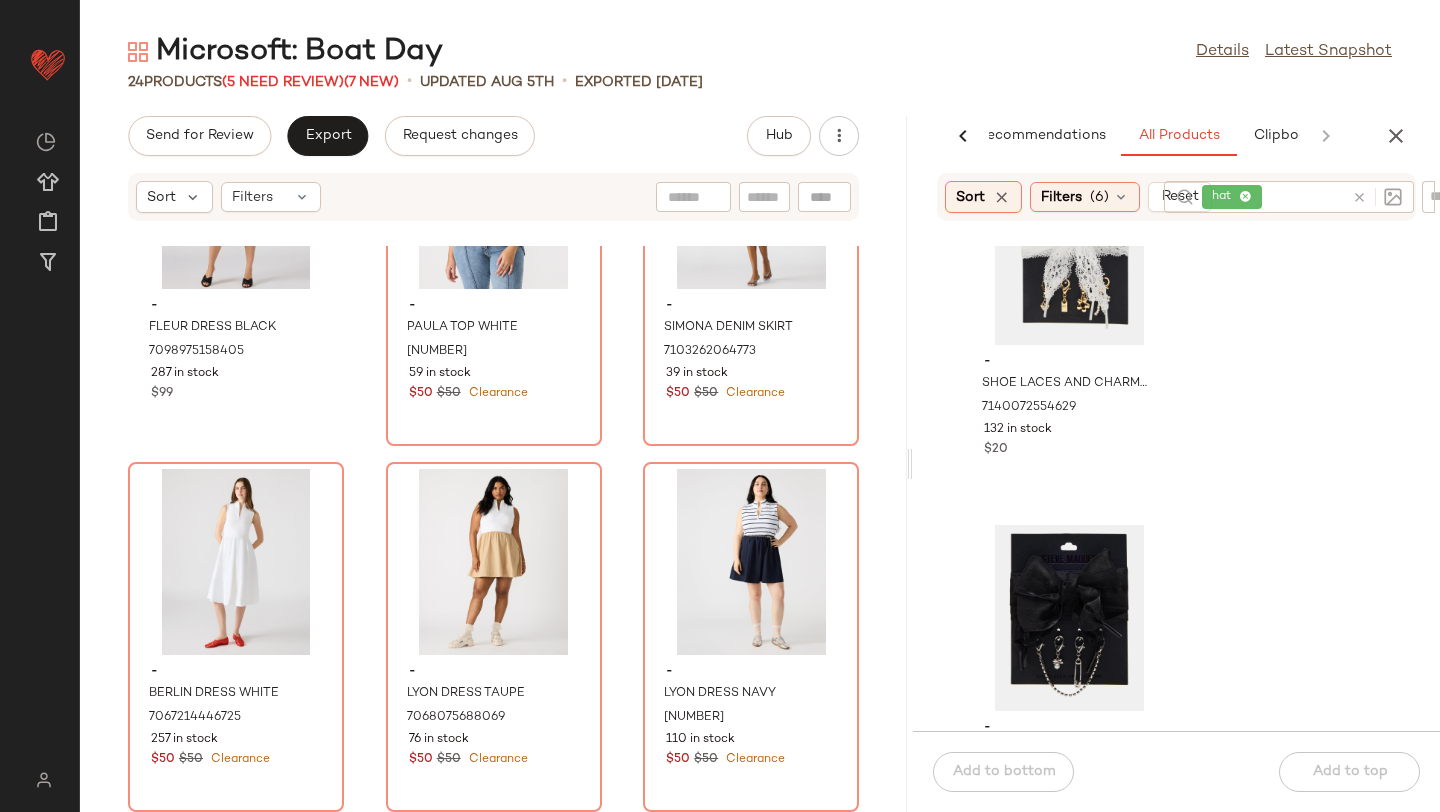 click 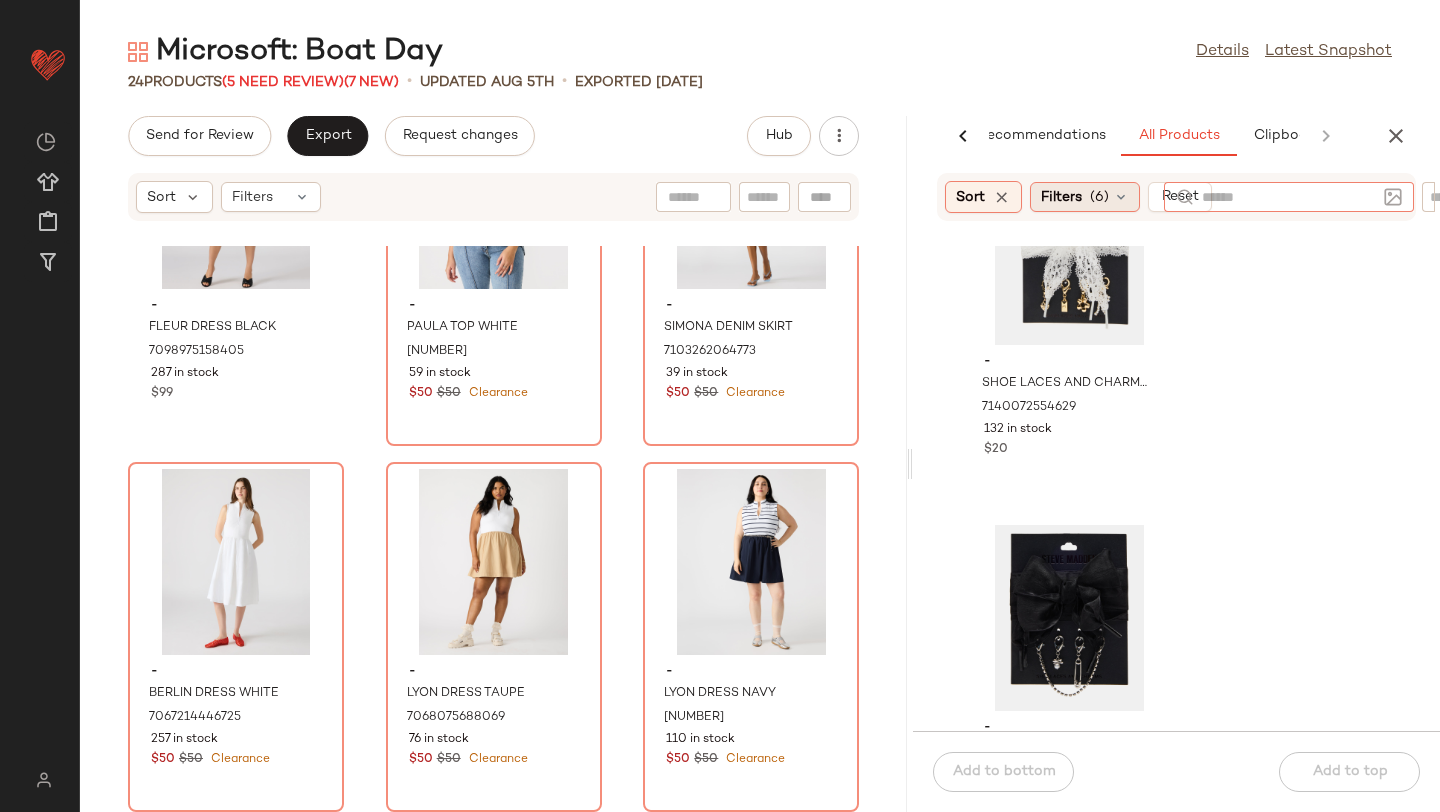 click at bounding box center [1121, 197] 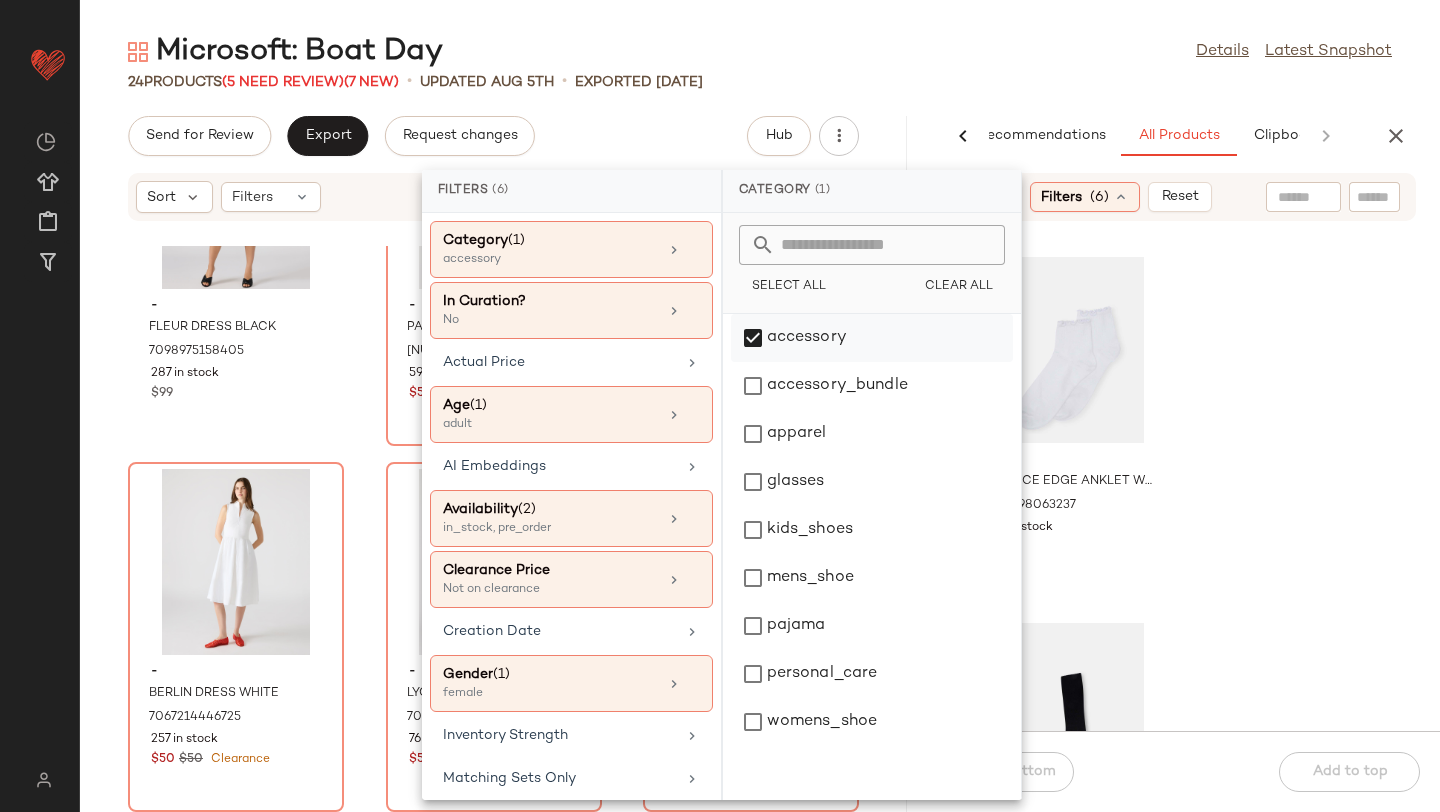 click on "accessory" 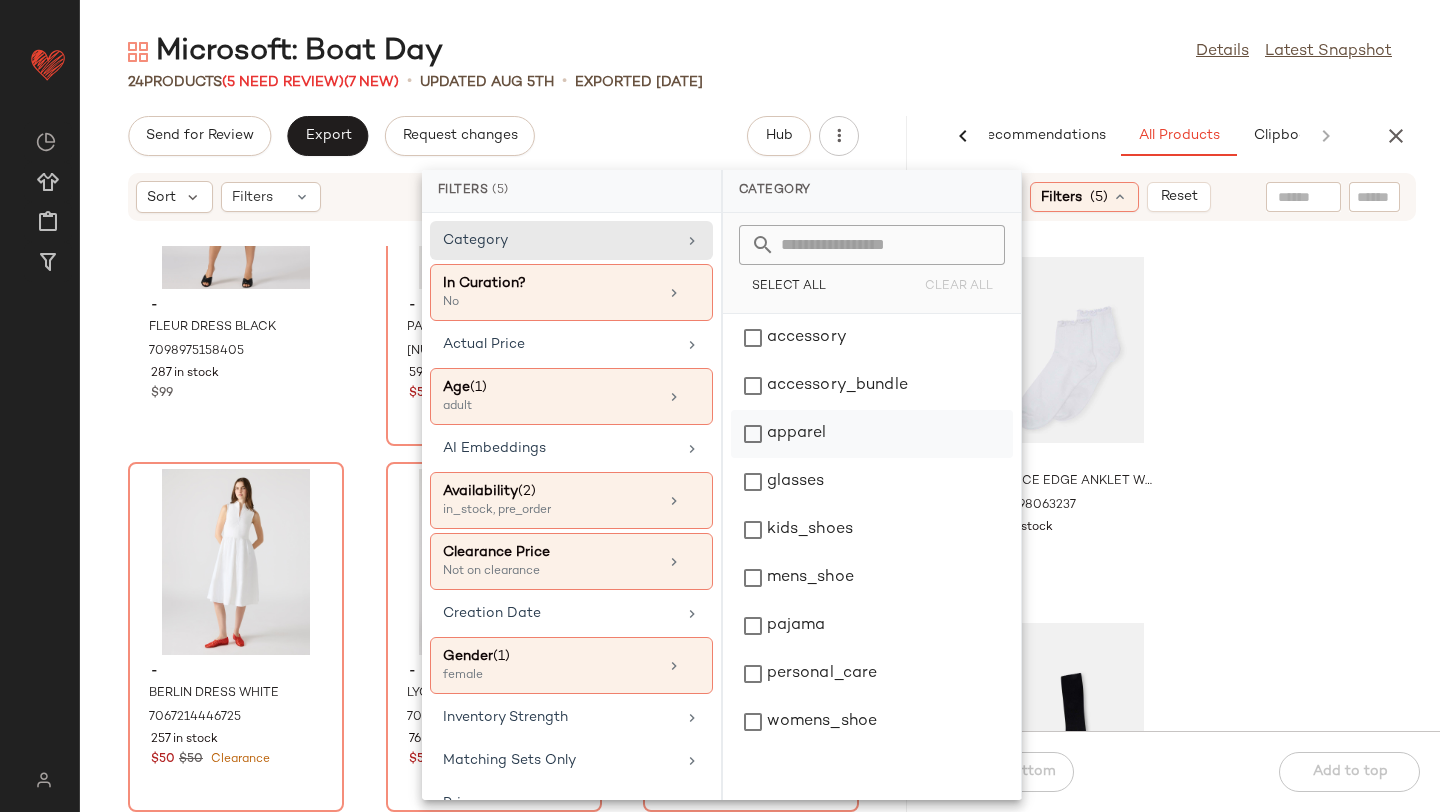 click on "apparel" 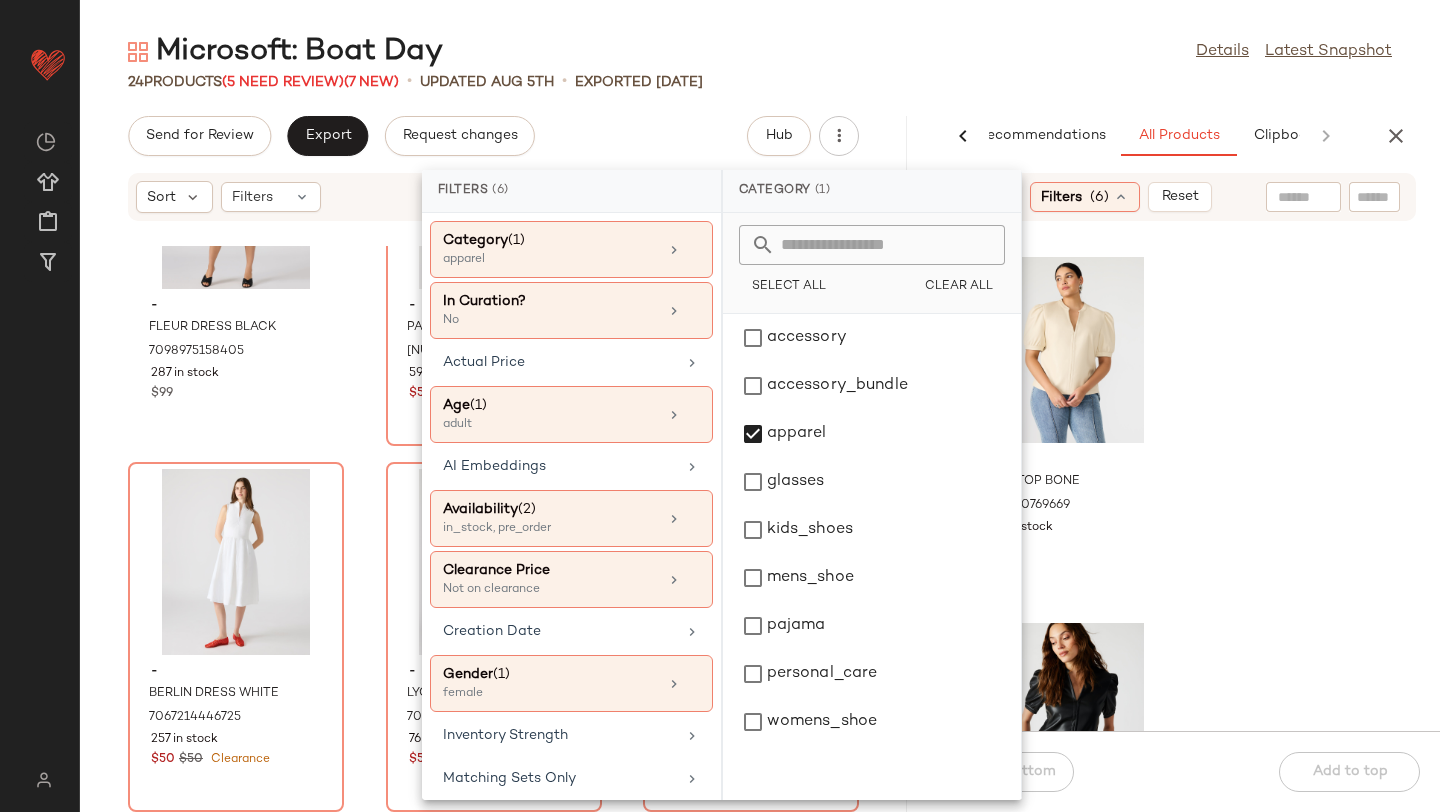 click 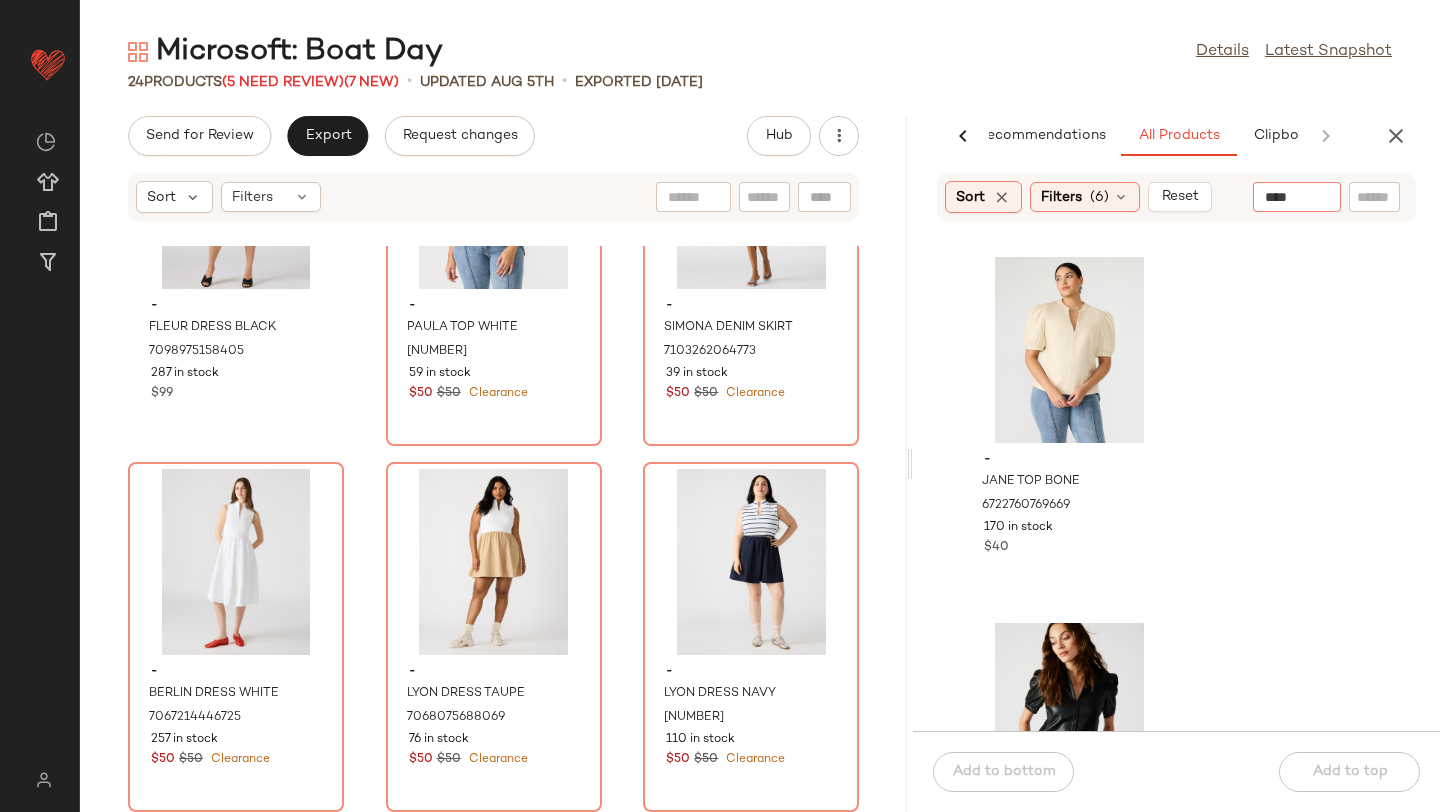 type on "*****" 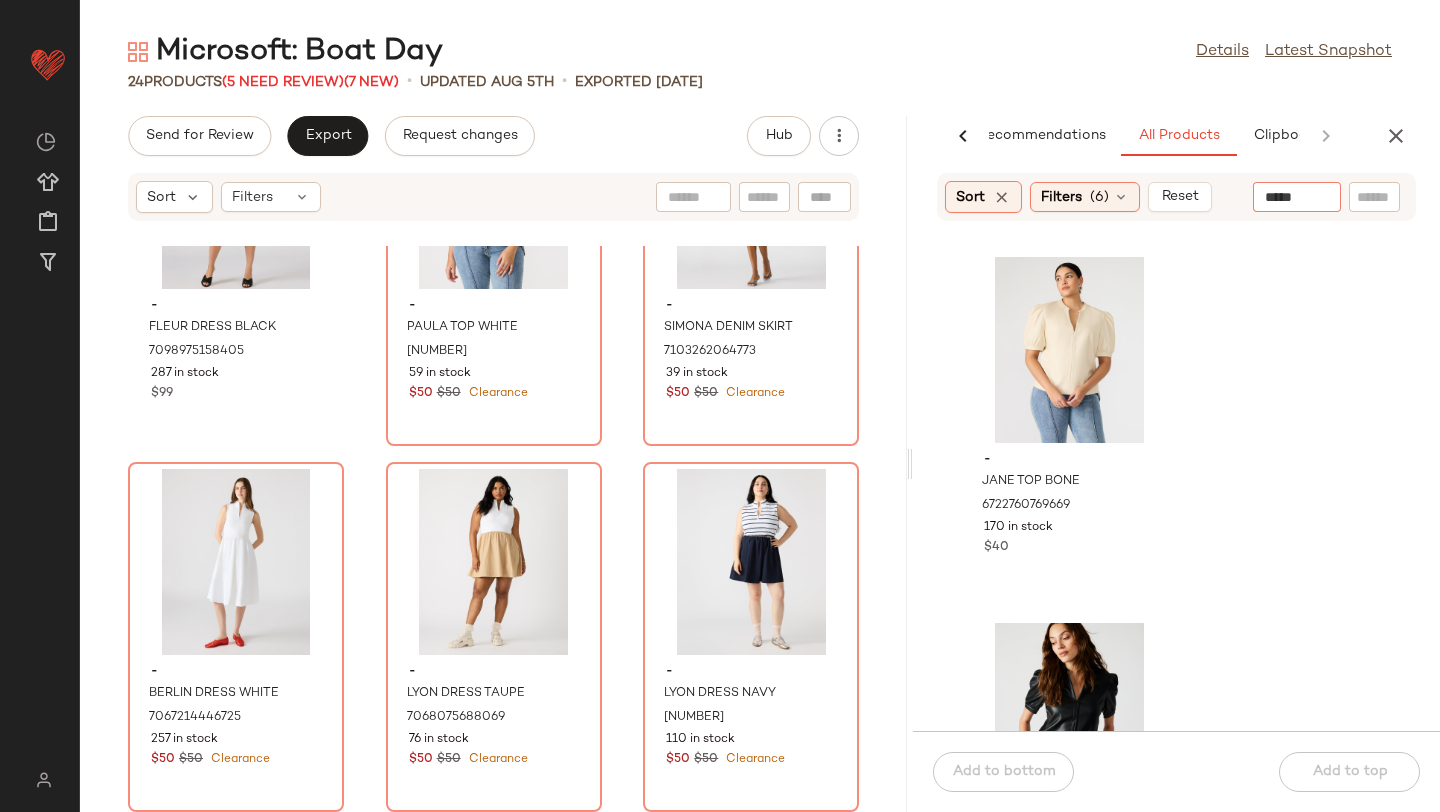 type 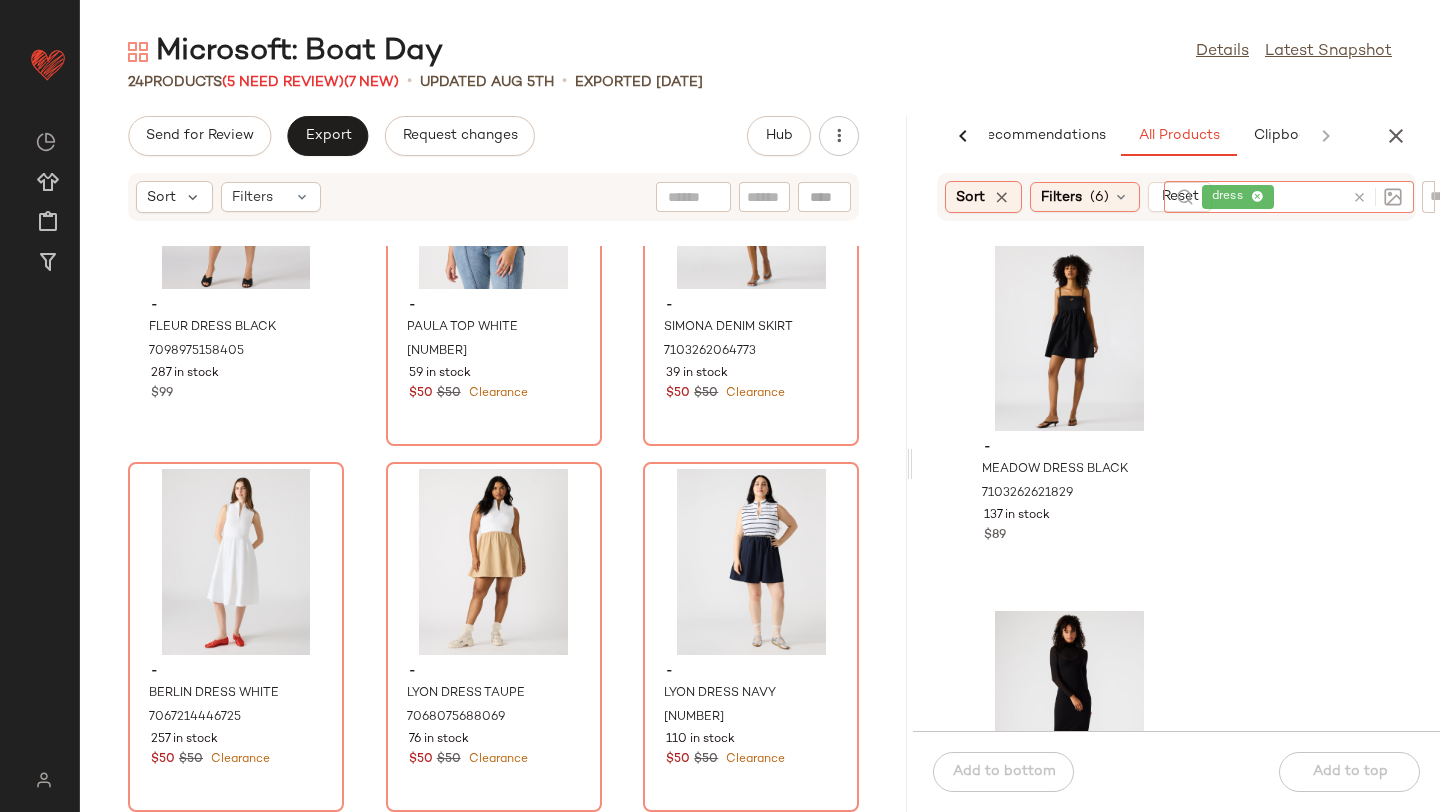scroll, scrollTop: 4035, scrollLeft: 0, axis: vertical 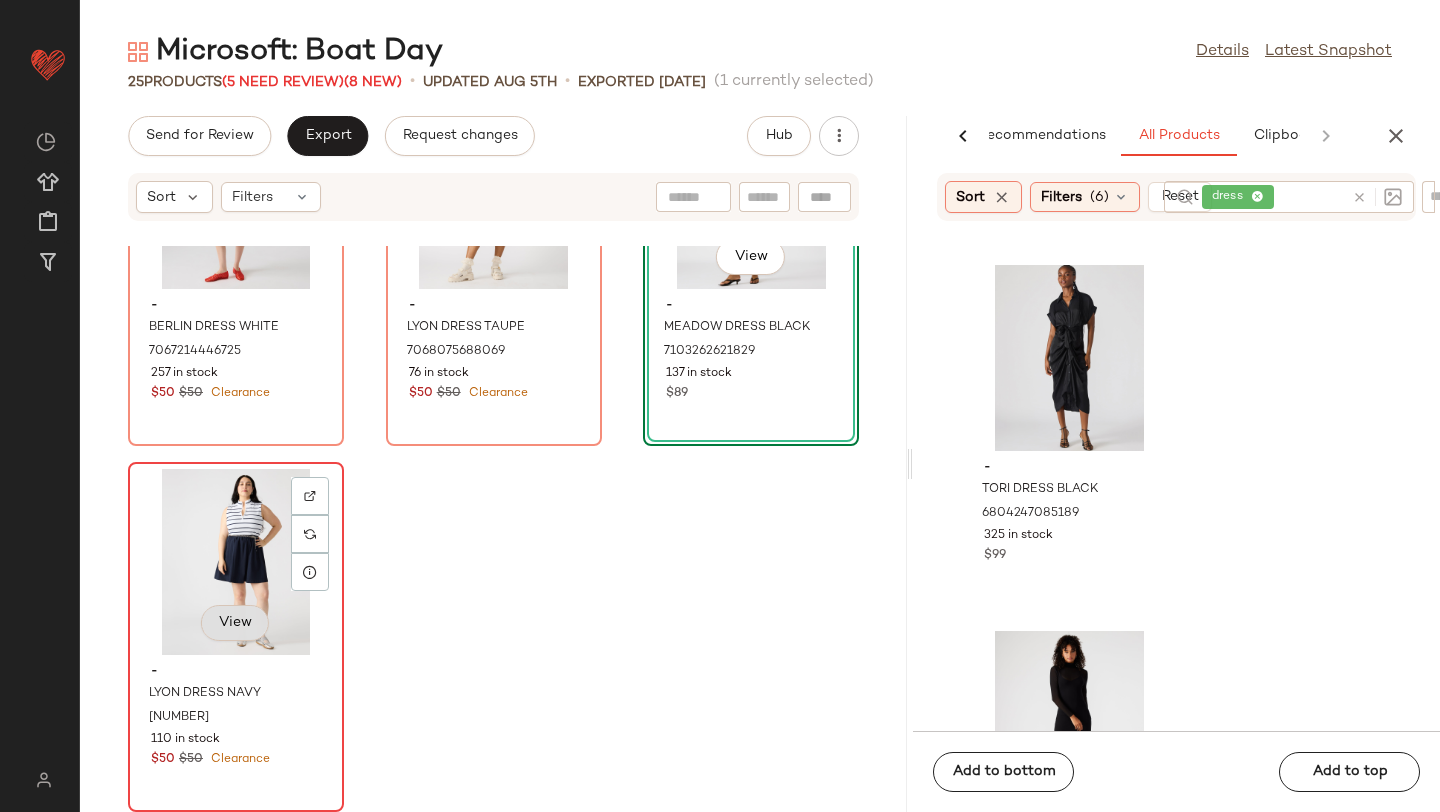 click on "View" 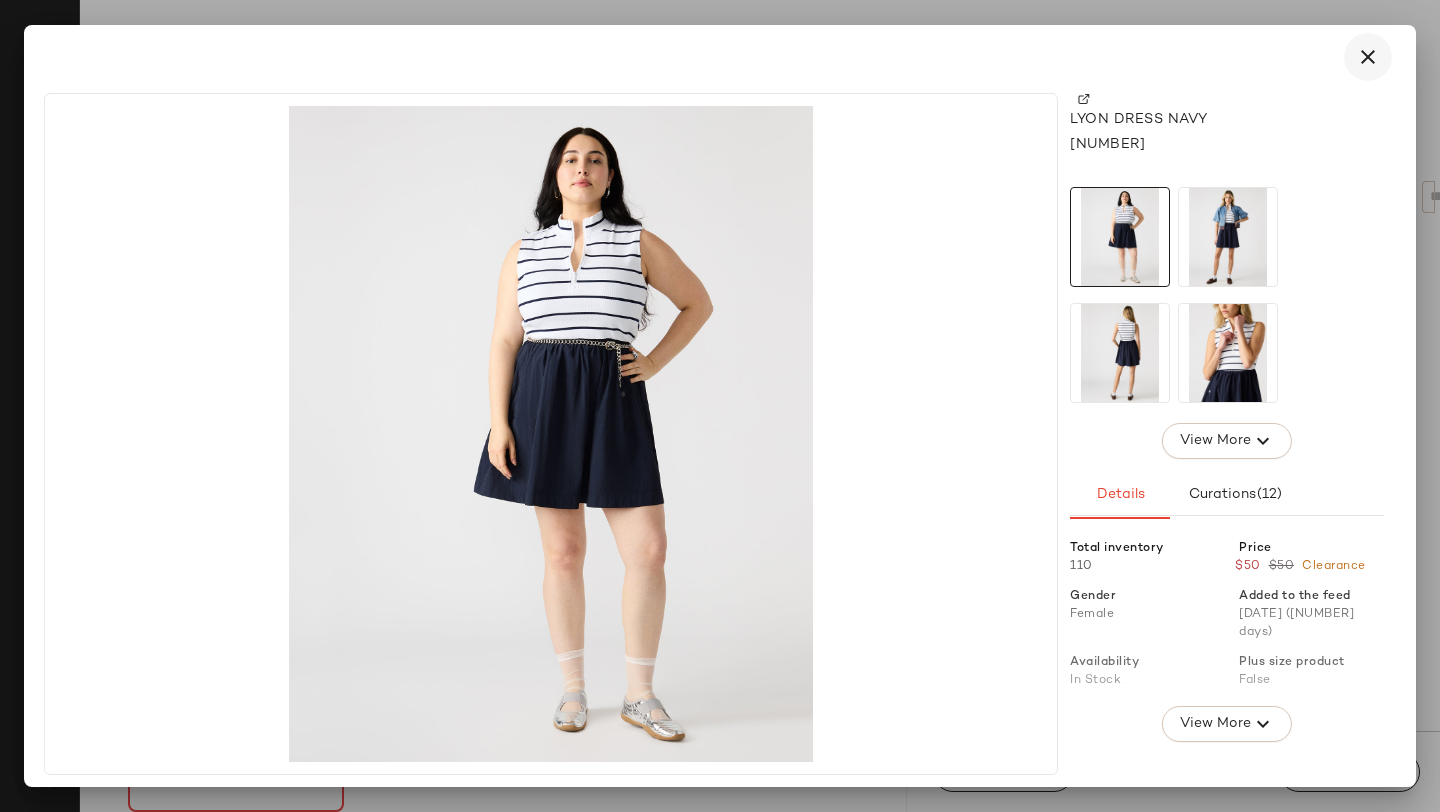 click at bounding box center [1368, 57] 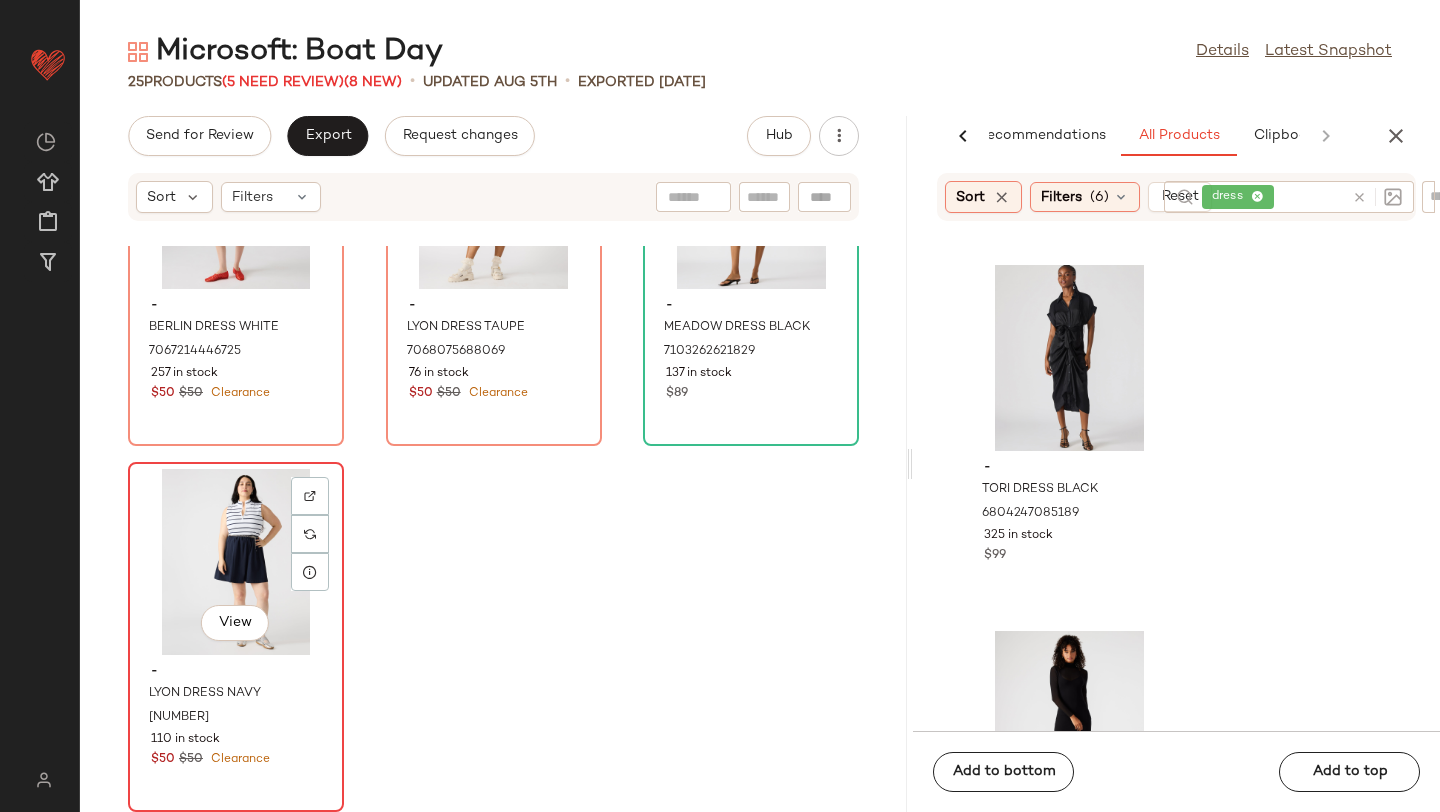 click on "View" 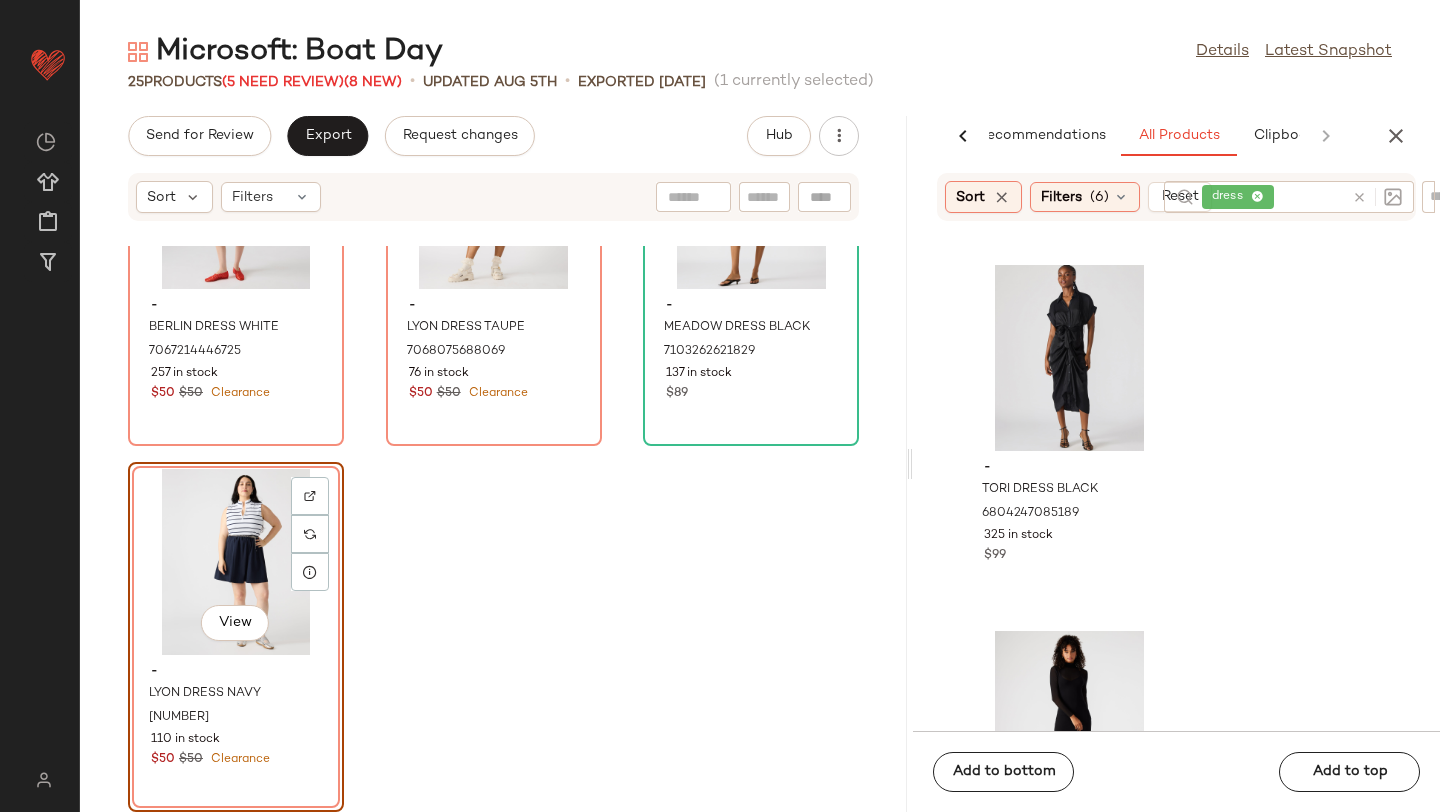 scroll, scrollTop: 2366, scrollLeft: 0, axis: vertical 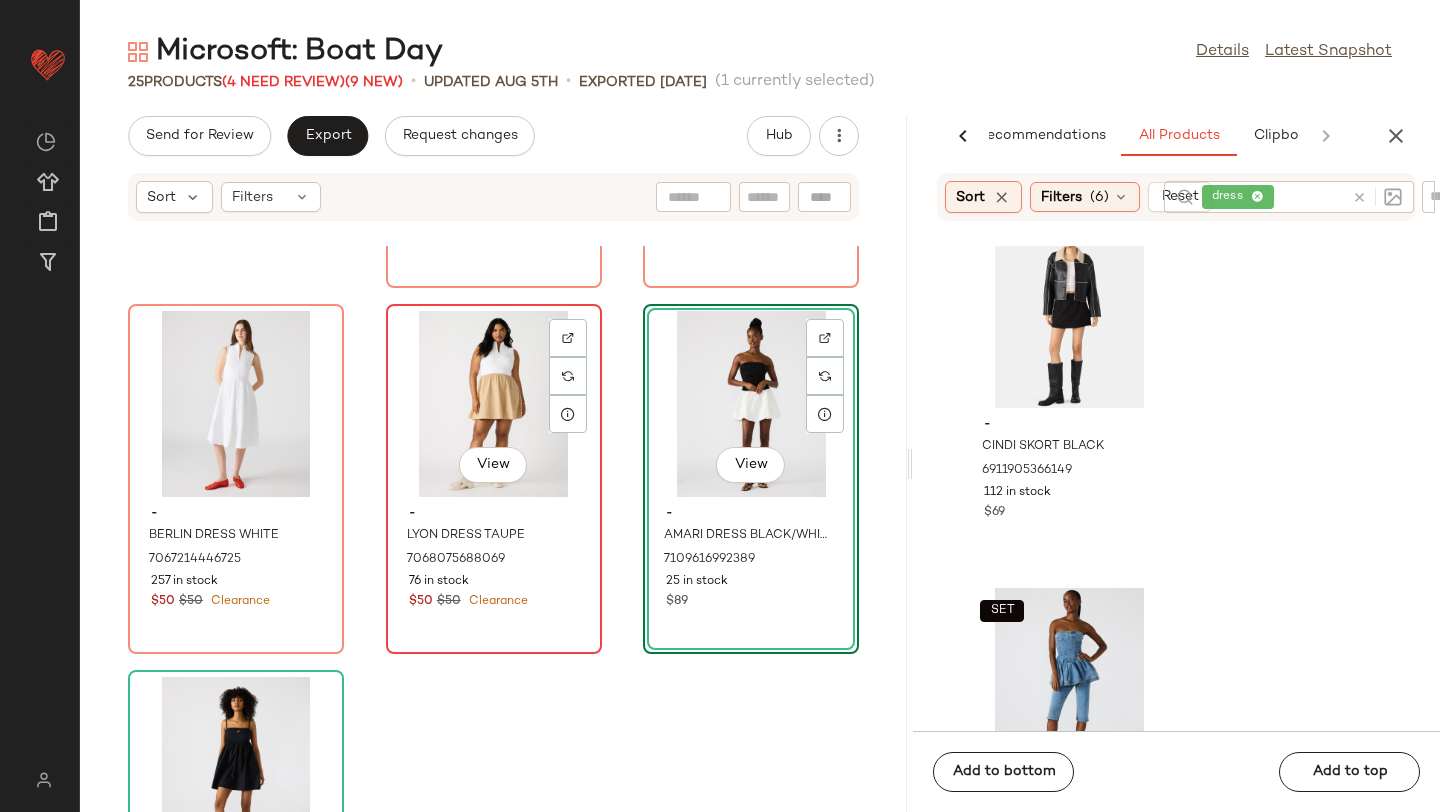 click on "View" 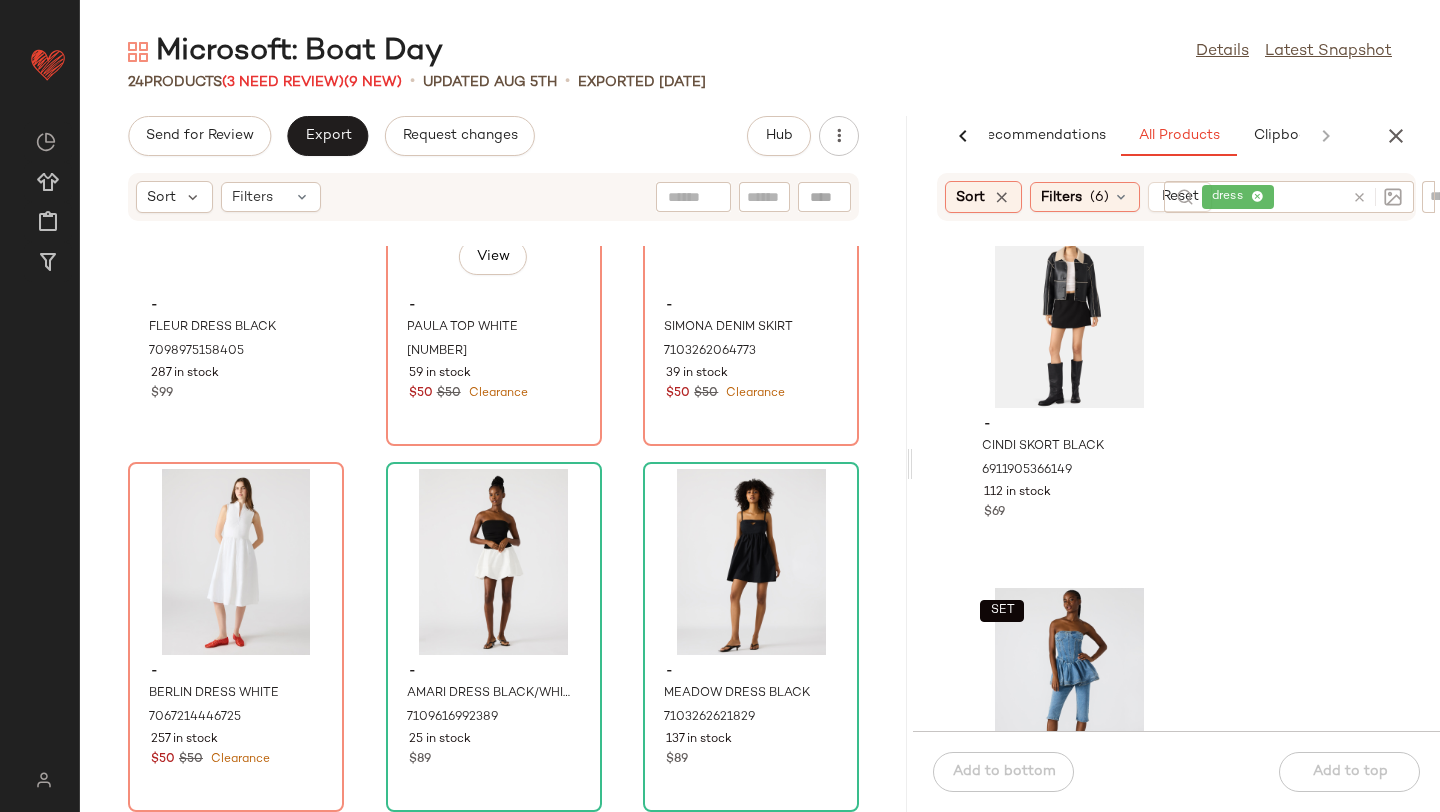 scroll, scrollTop: 2366, scrollLeft: 0, axis: vertical 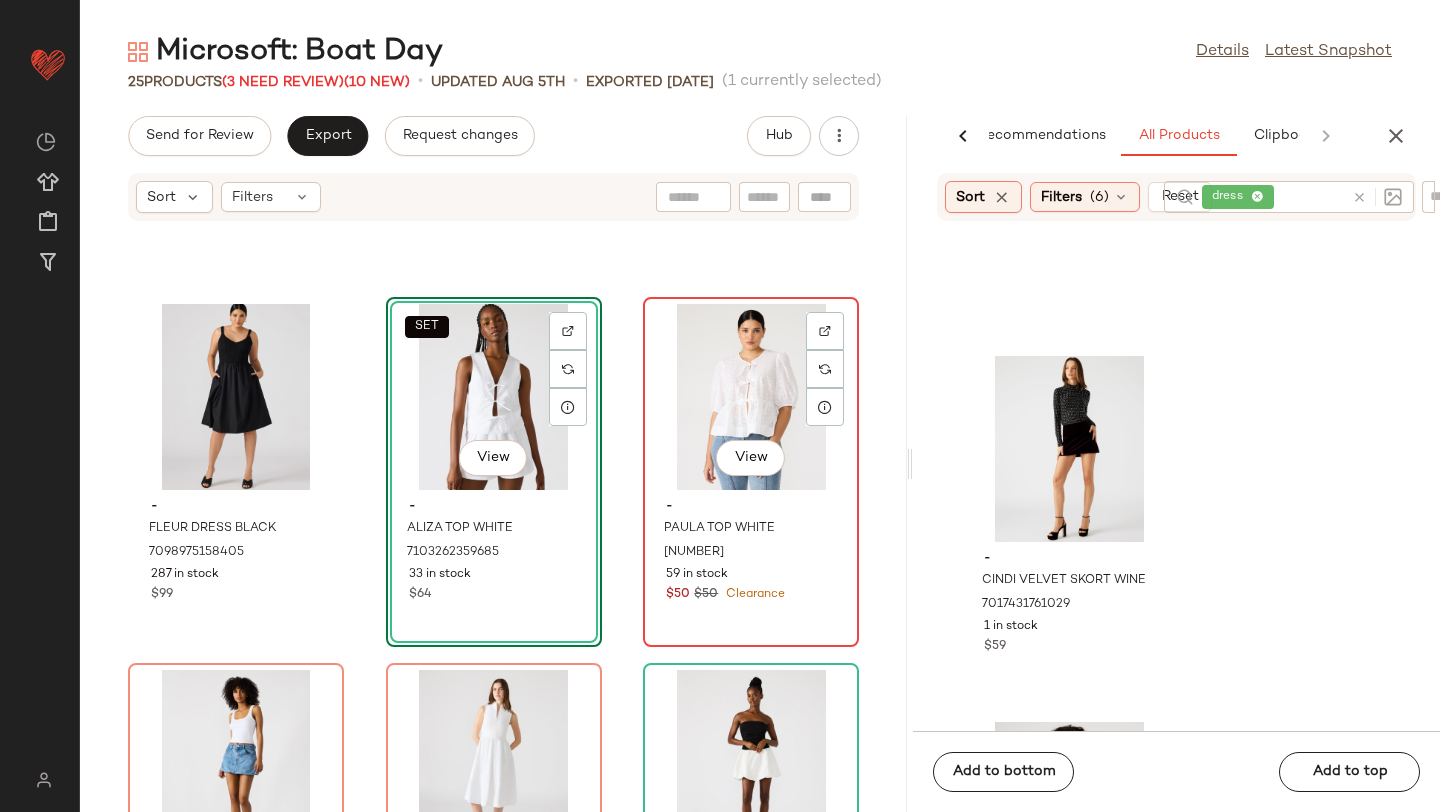 click on "View" 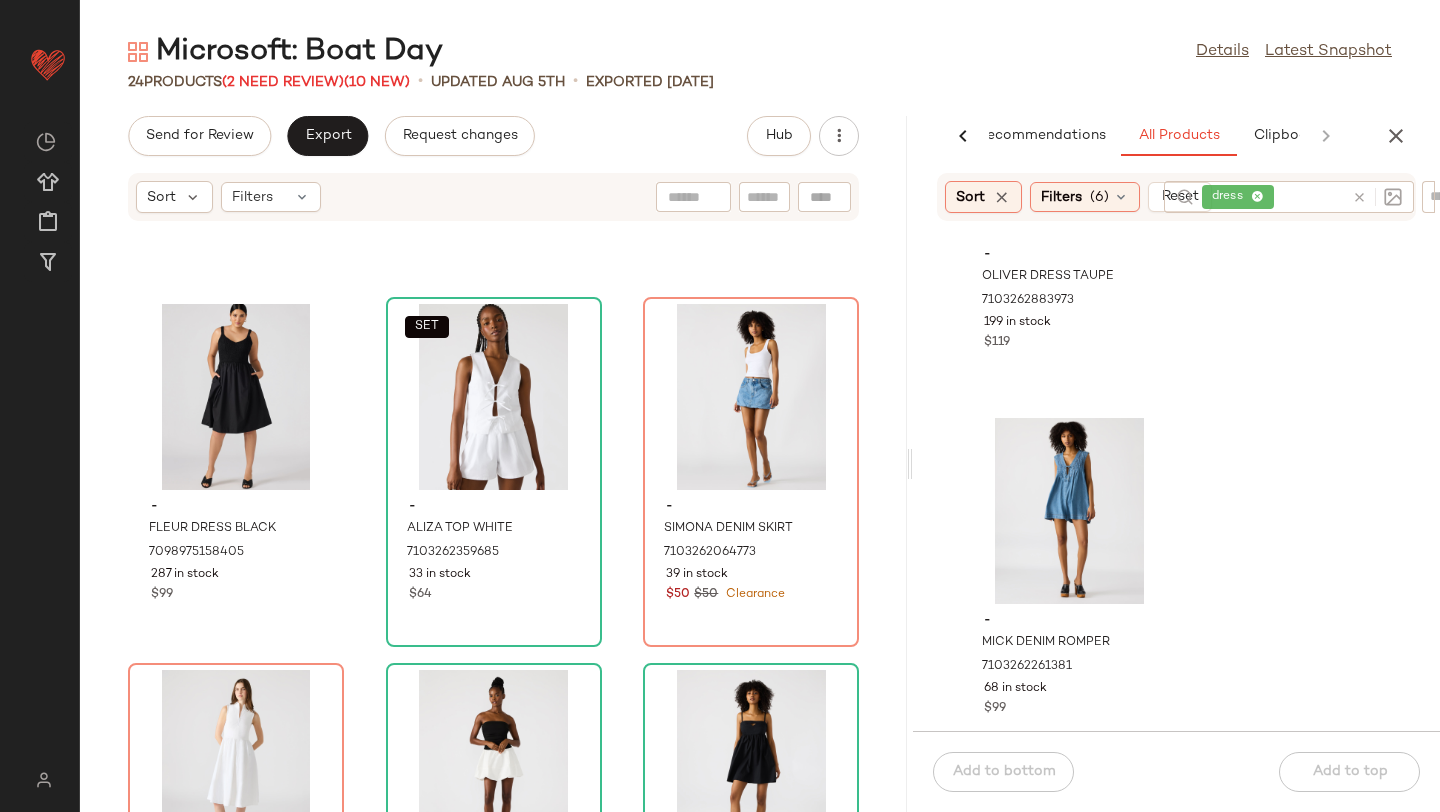 scroll, scrollTop: 11906, scrollLeft: 0, axis: vertical 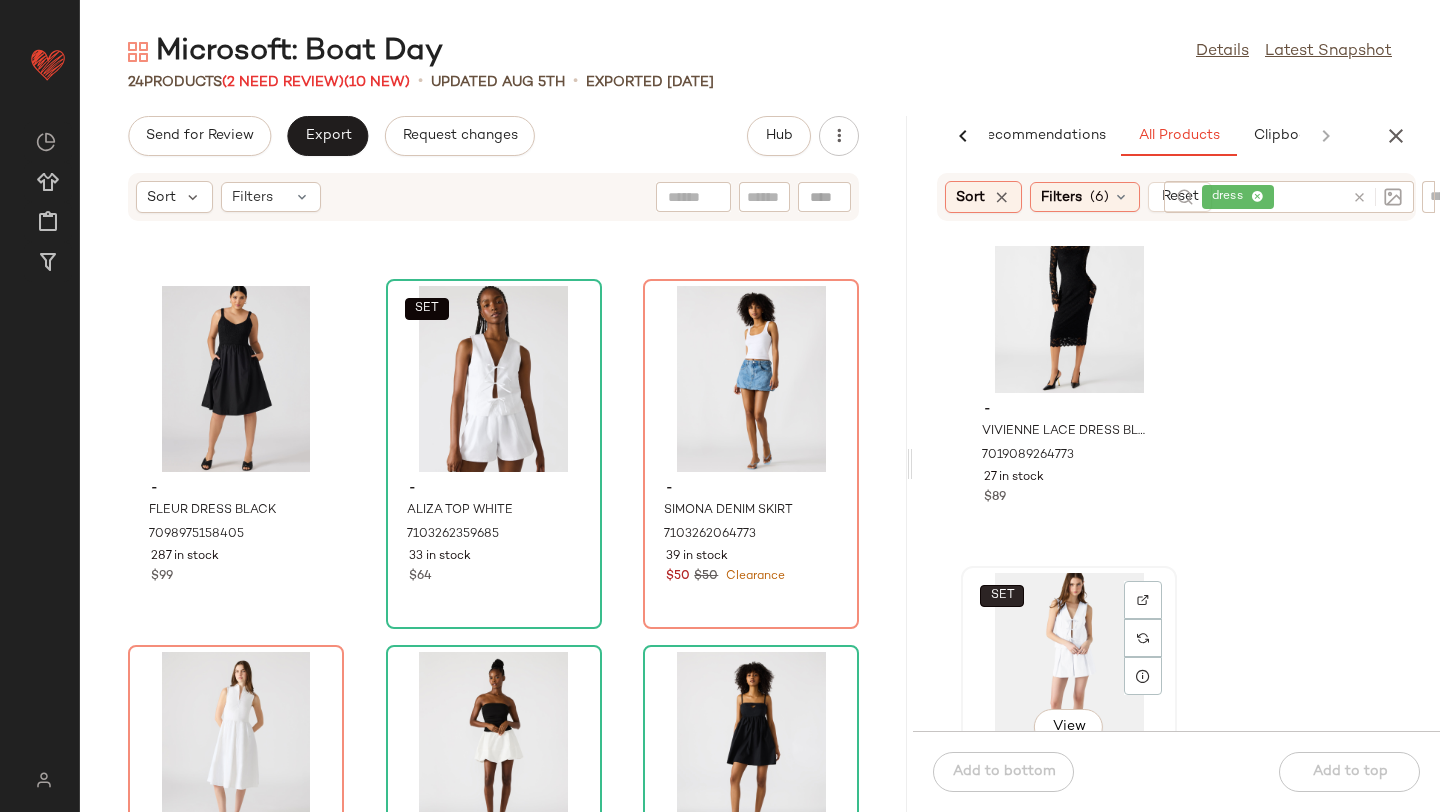 click on "SET" 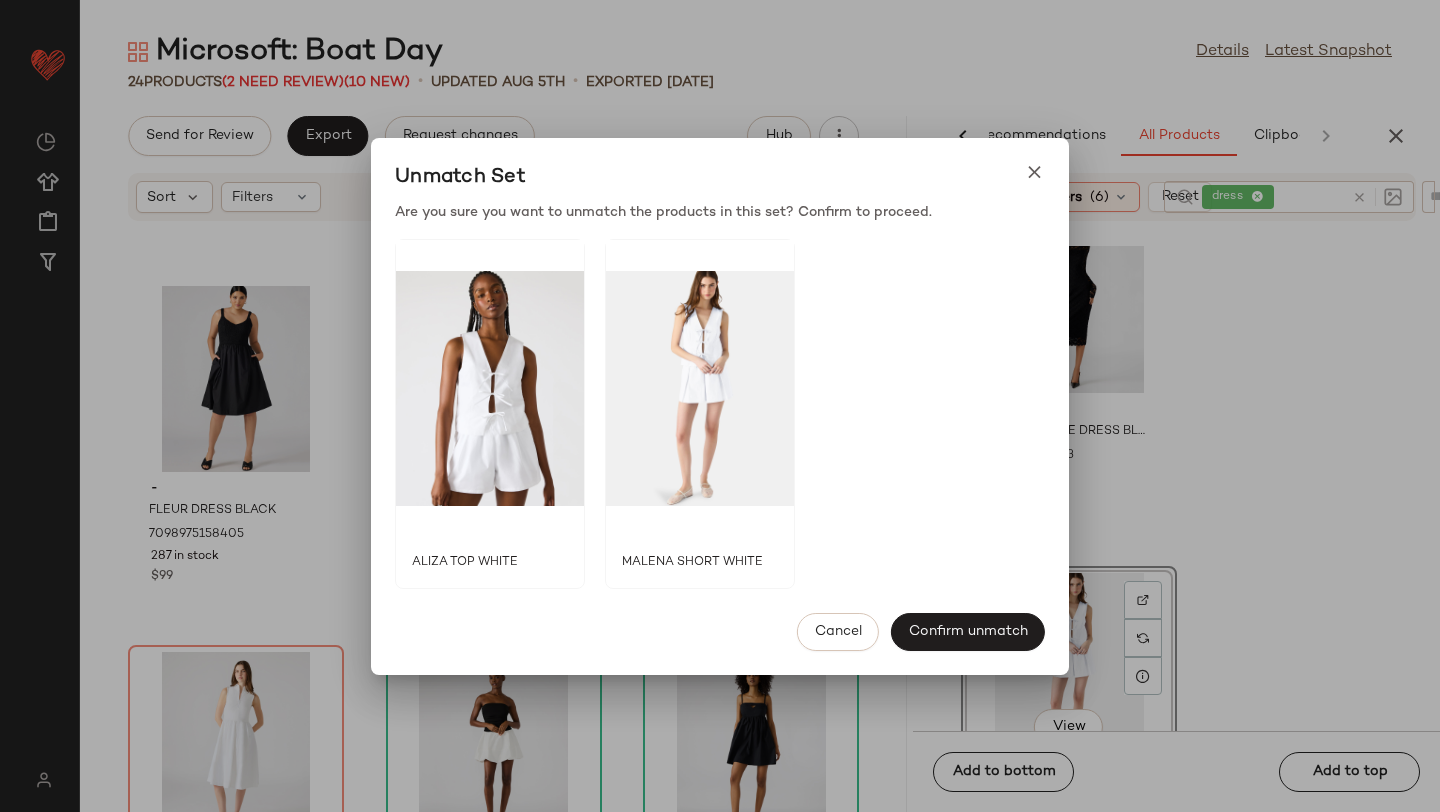 click 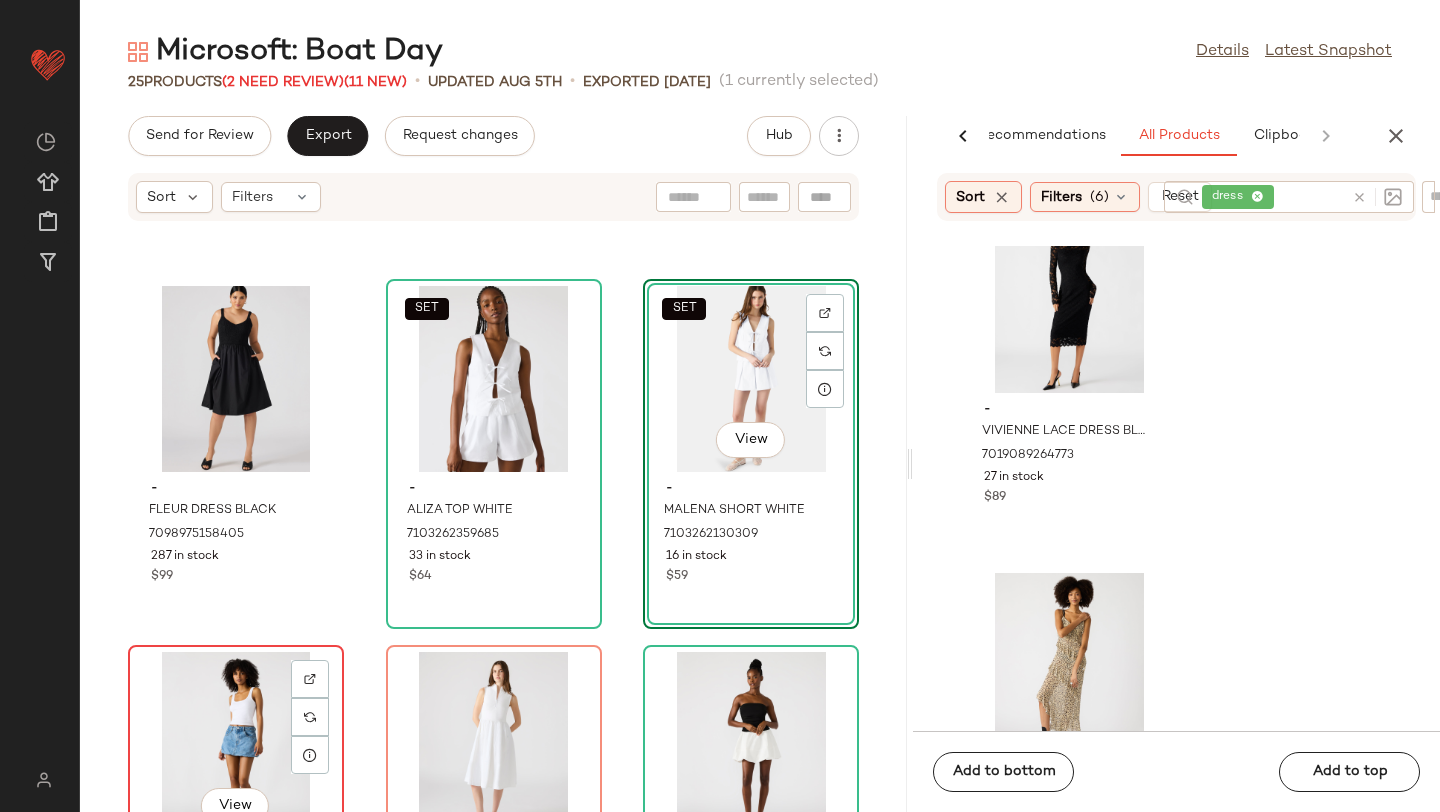 click on "View" 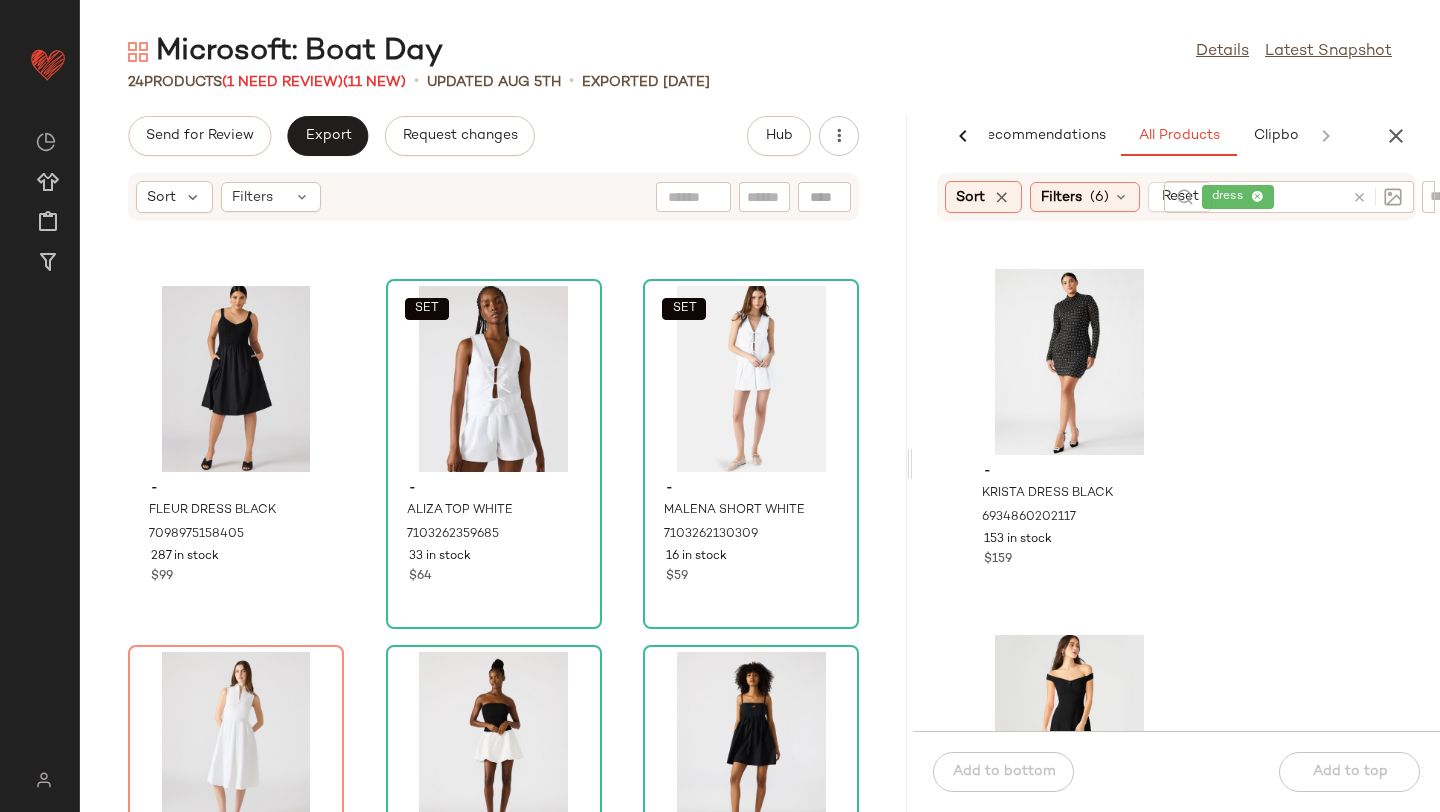 scroll, scrollTop: 4655, scrollLeft: 0, axis: vertical 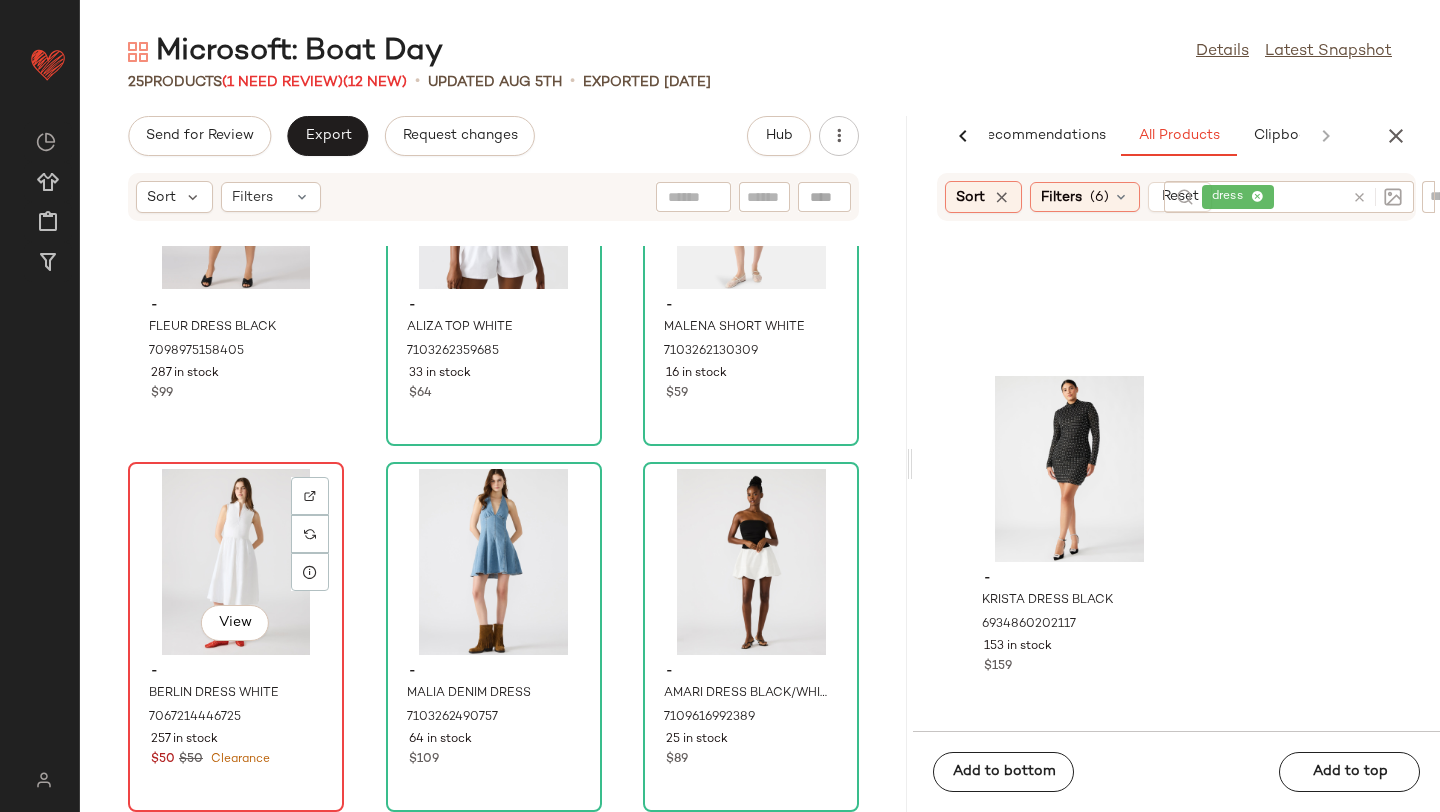 click on "View" 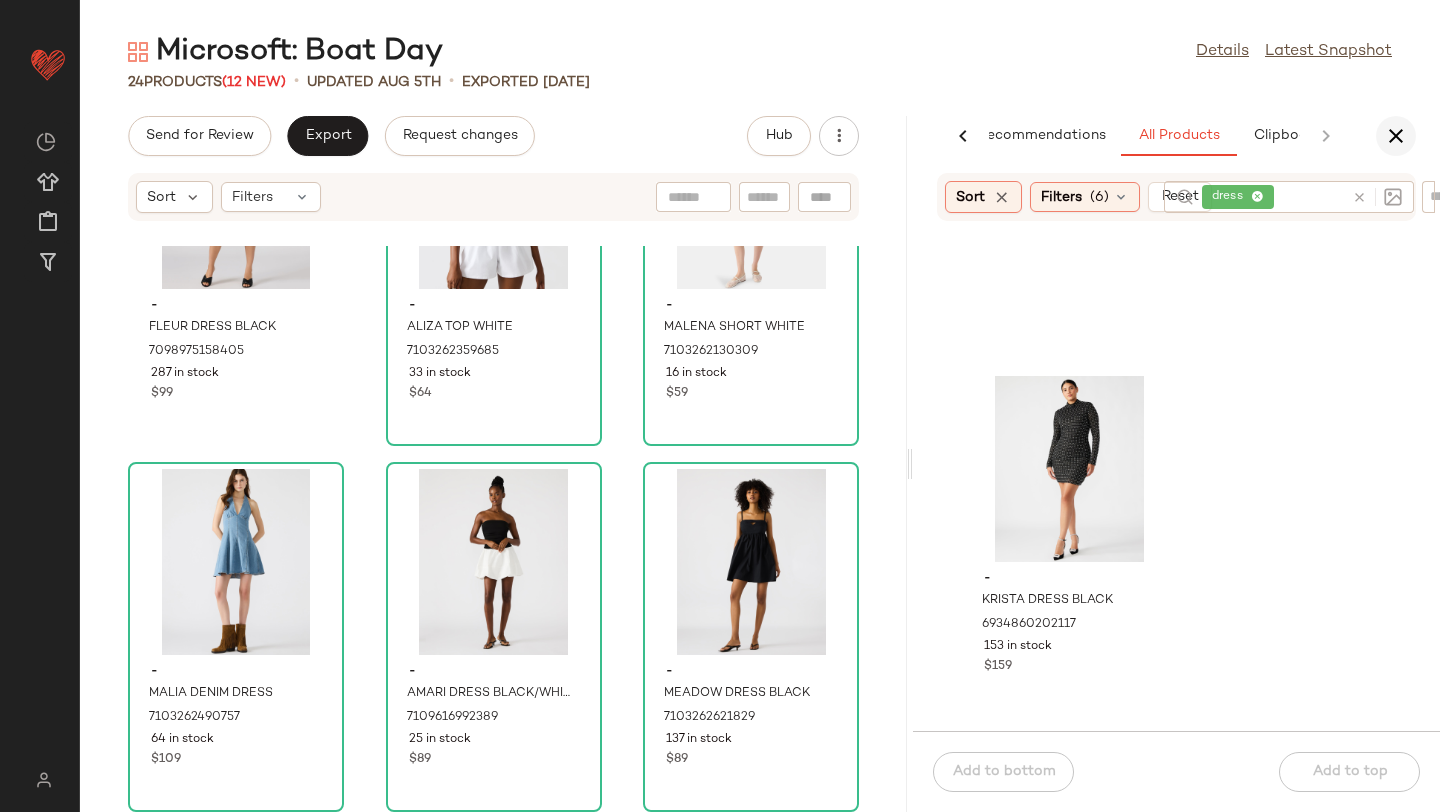 click at bounding box center [1396, 136] 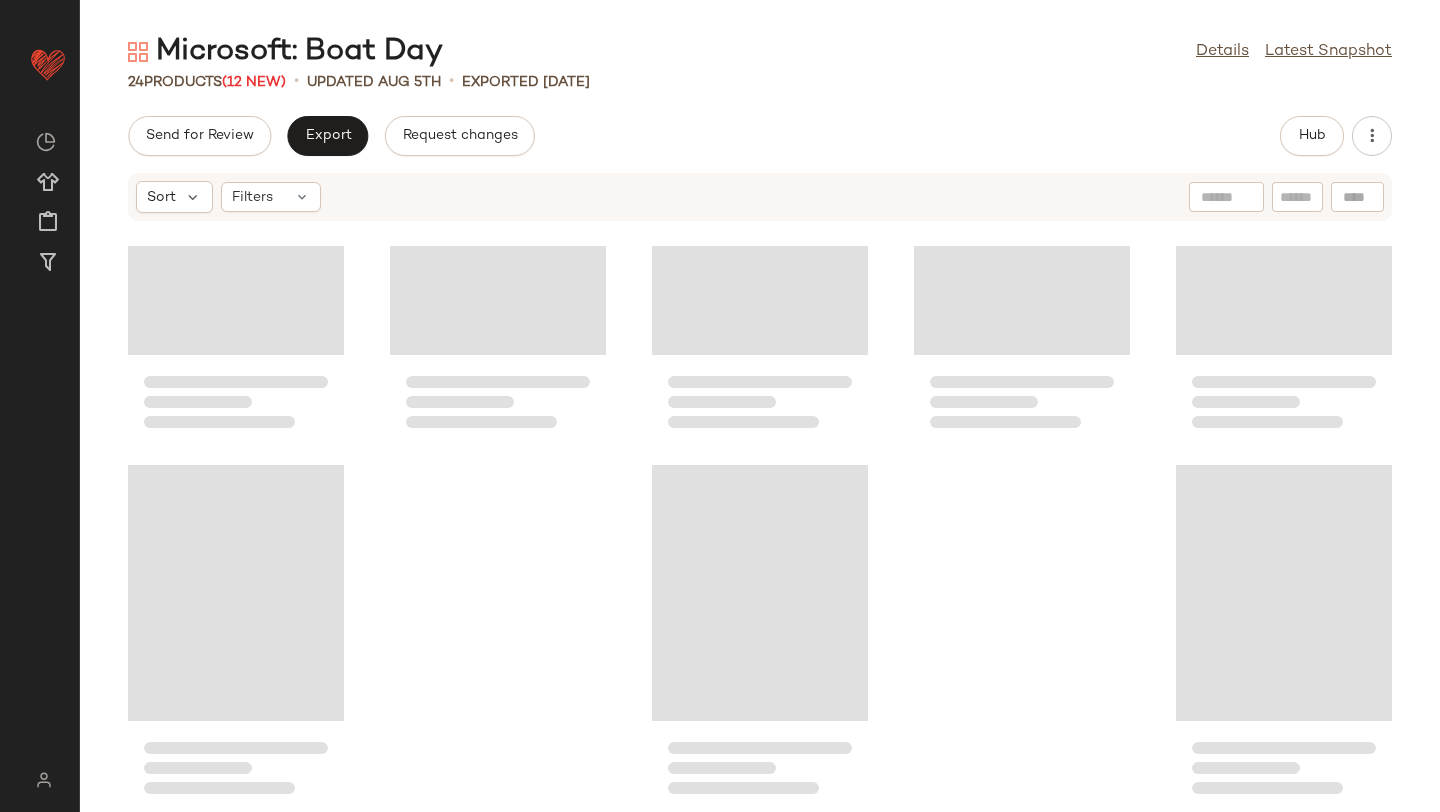 scroll, scrollTop: 1252, scrollLeft: 0, axis: vertical 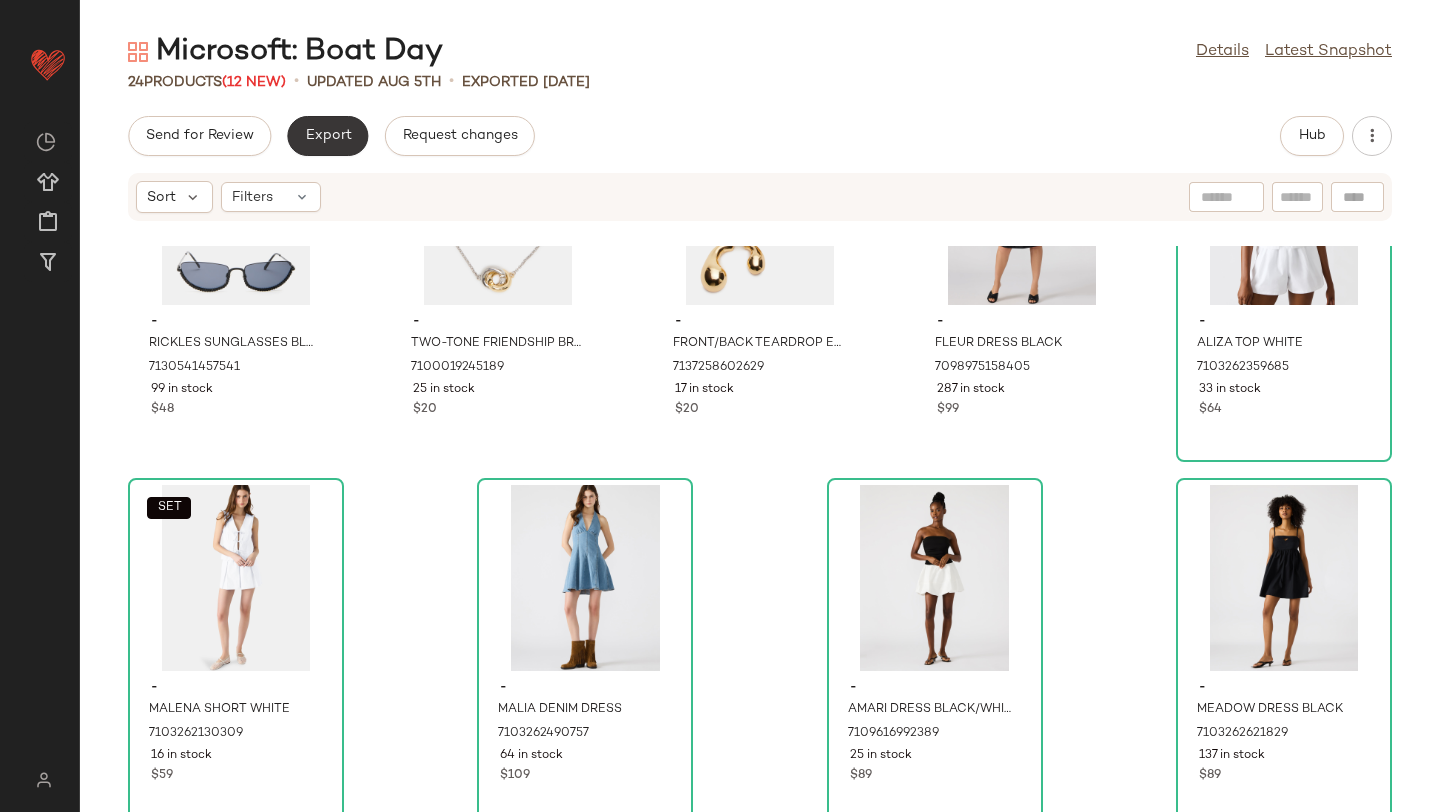 click on "Export" 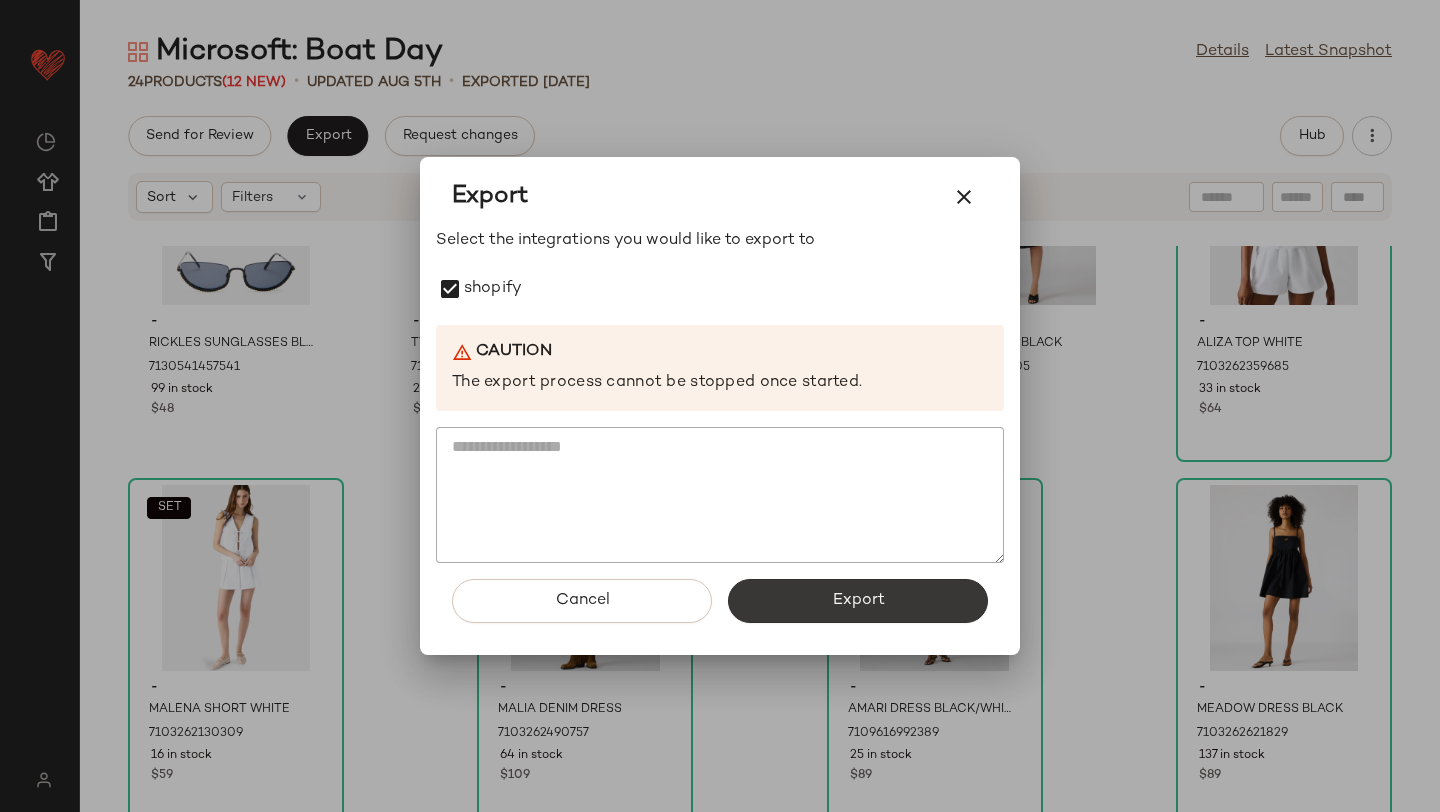 click on "Export" at bounding box center (858, 601) 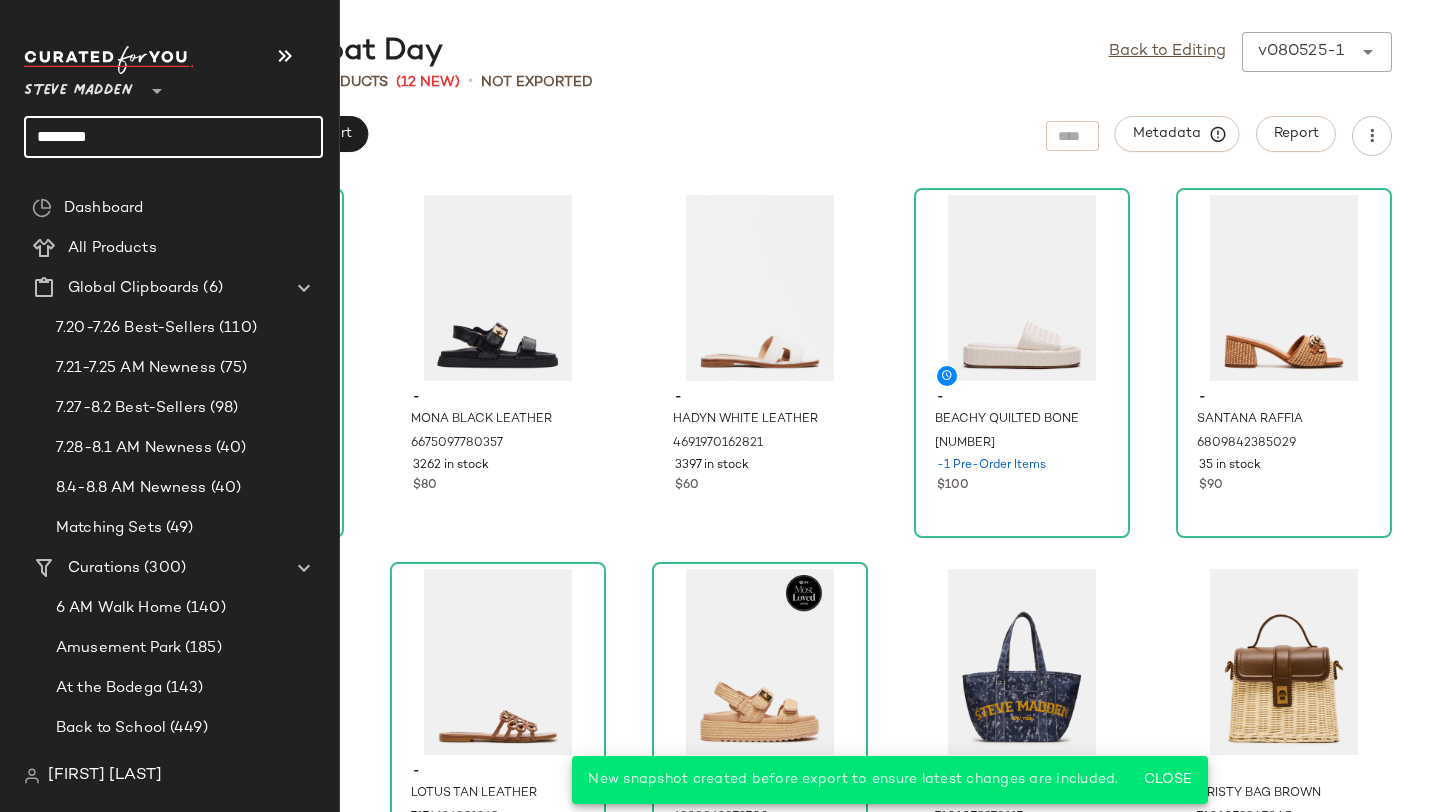 drag, startPoint x: 106, startPoint y: 133, endPoint x: 0, endPoint y: 133, distance: 106 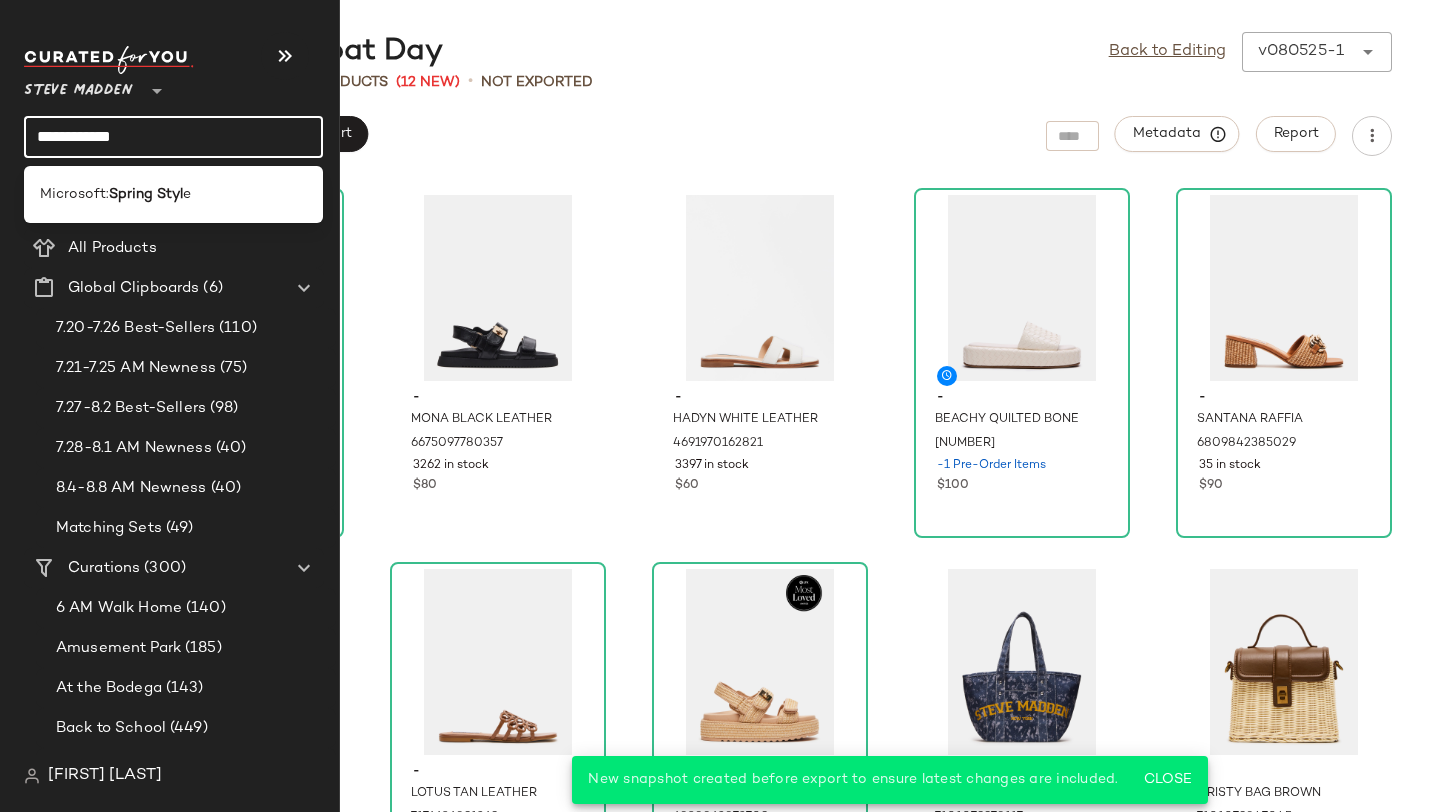 type on "**********" 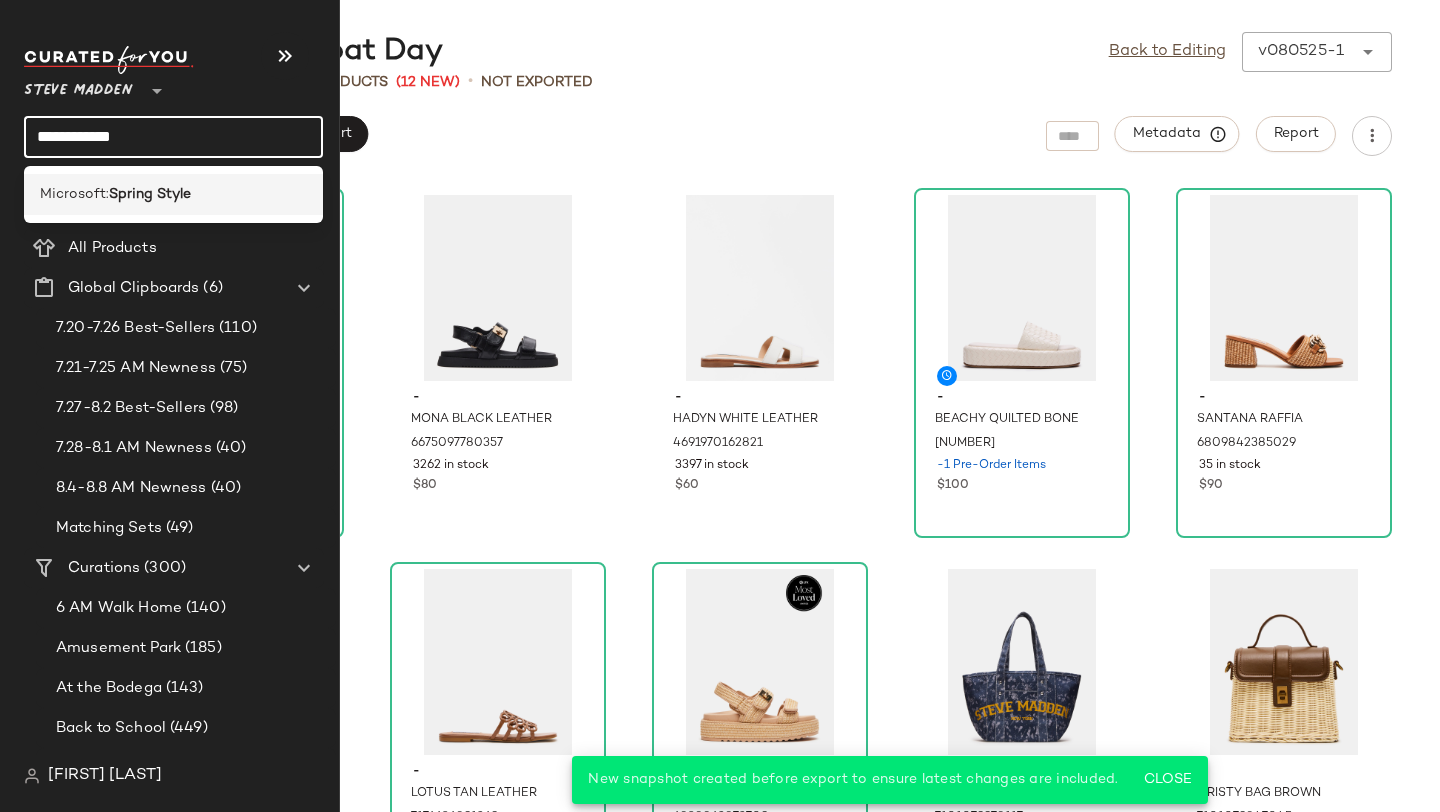 click on "Microsoft:" at bounding box center (74, 194) 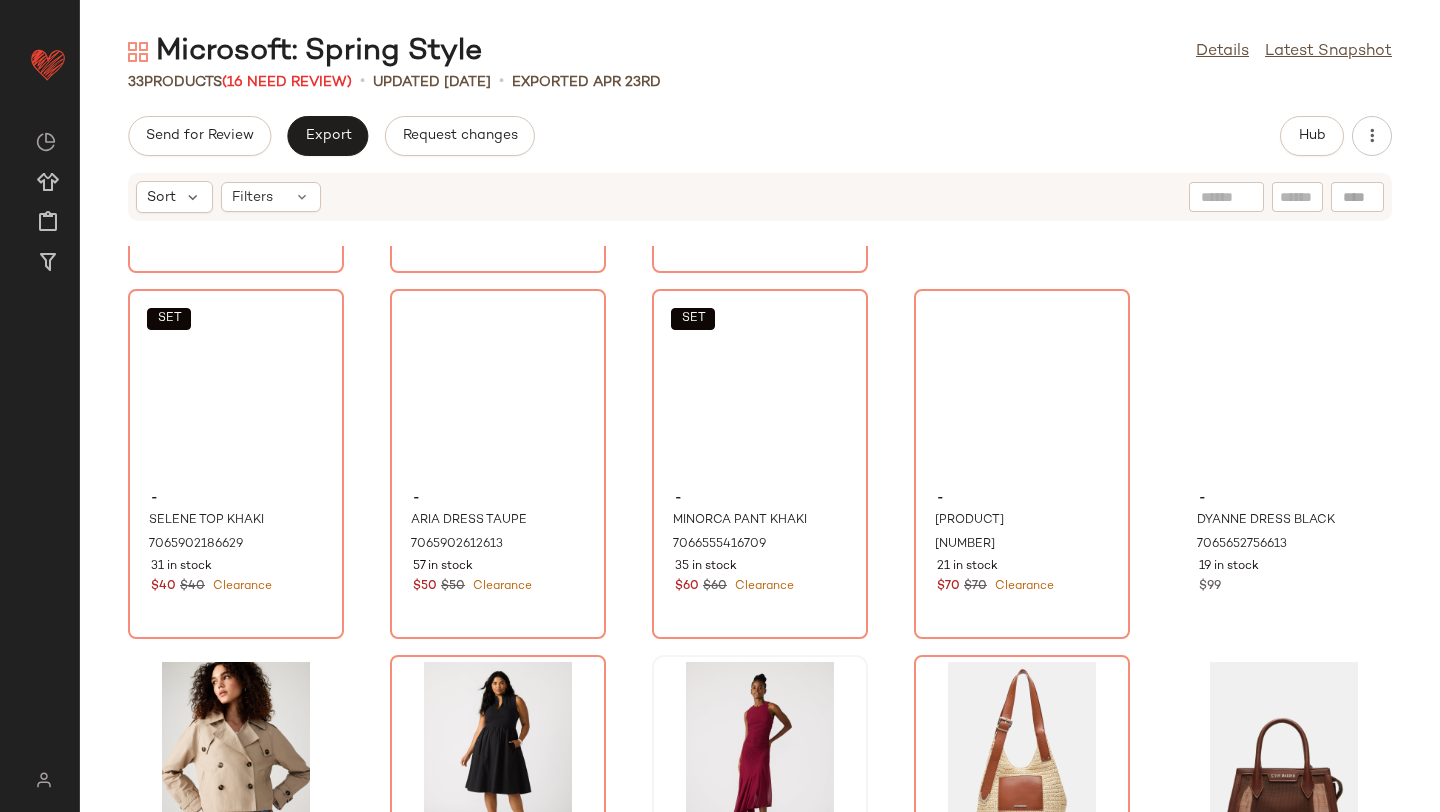 scroll, scrollTop: 0, scrollLeft: 0, axis: both 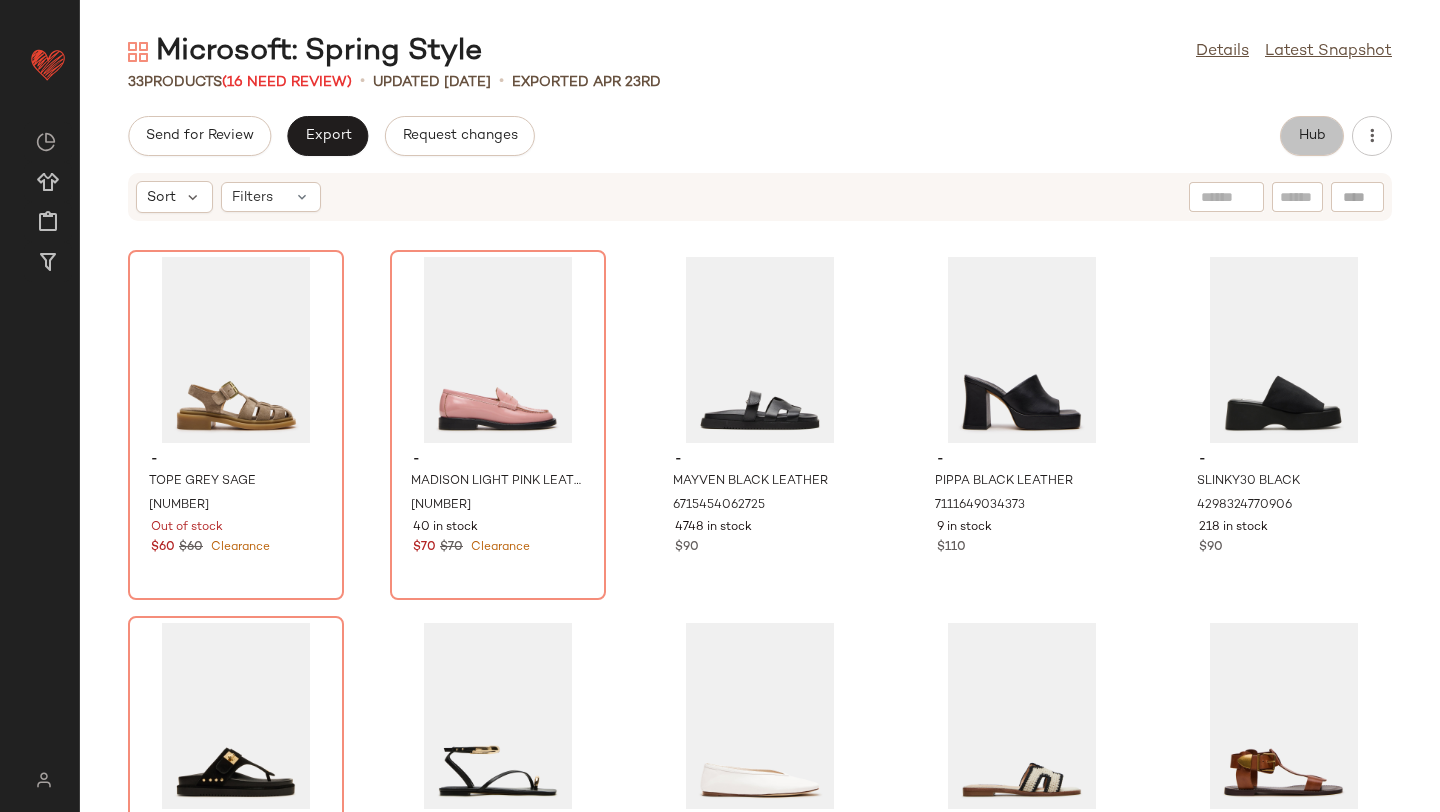 click on "Hub" 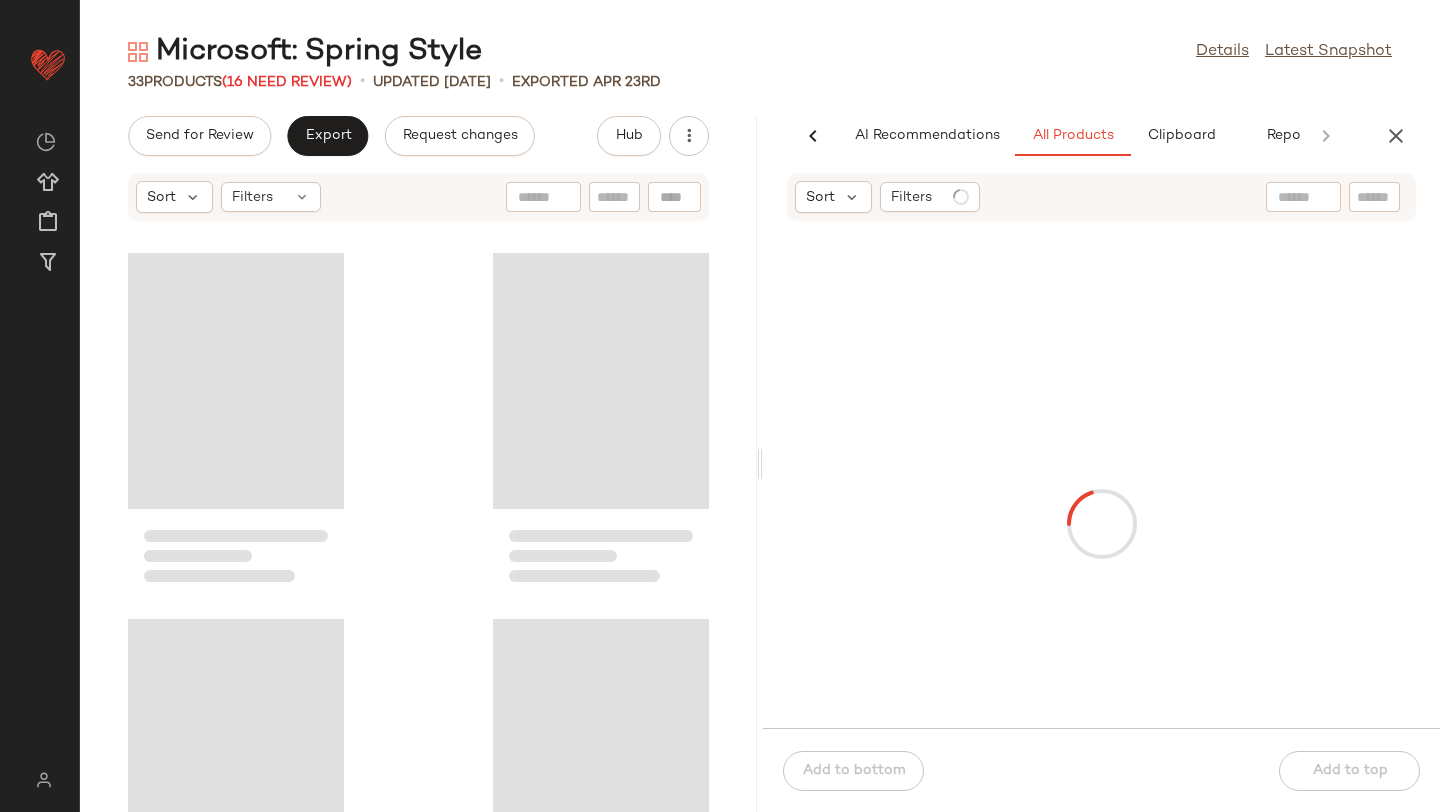 scroll, scrollTop: 0, scrollLeft: 47, axis: horizontal 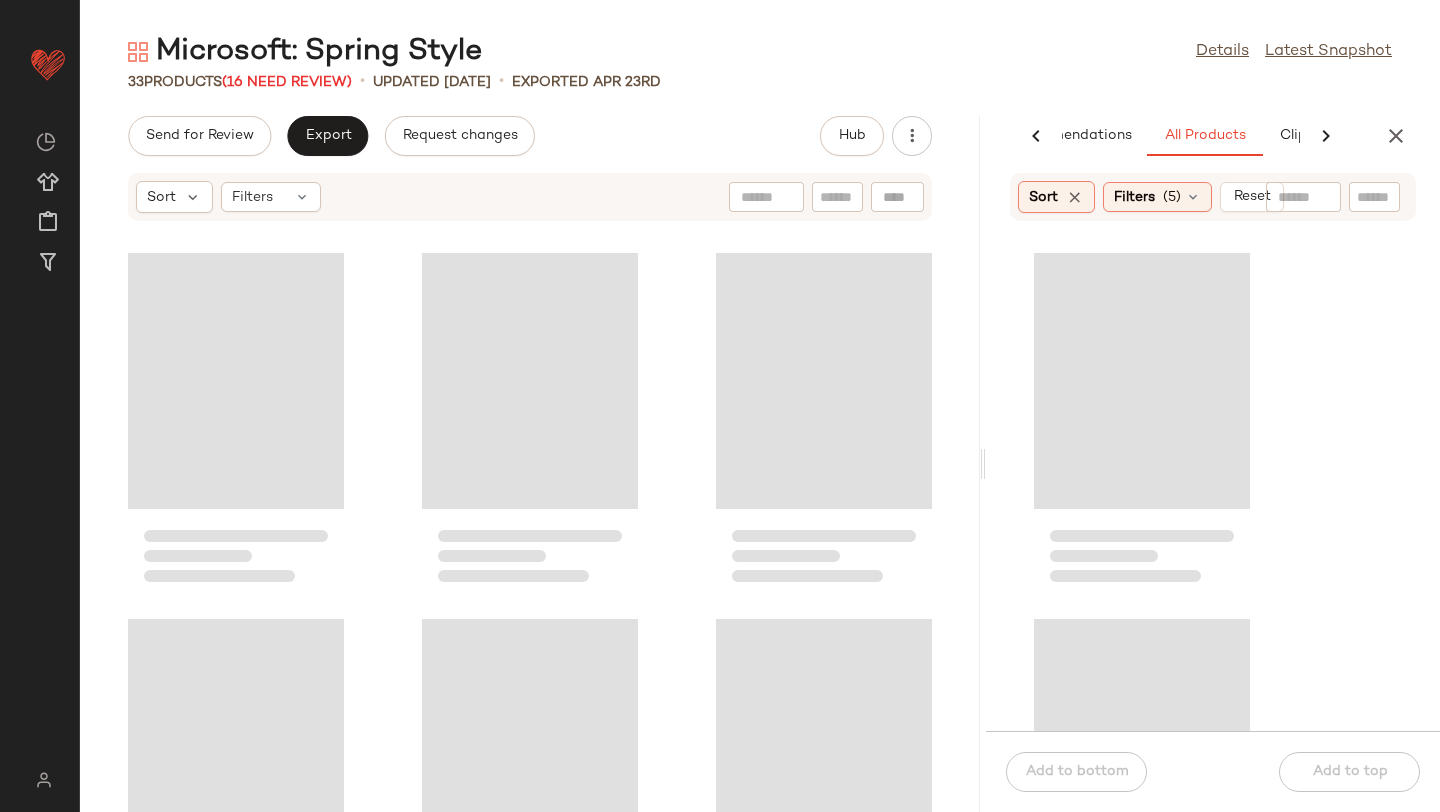 drag, startPoint x: 758, startPoint y: 341, endPoint x: 1170, endPoint y: 333, distance: 412.07767 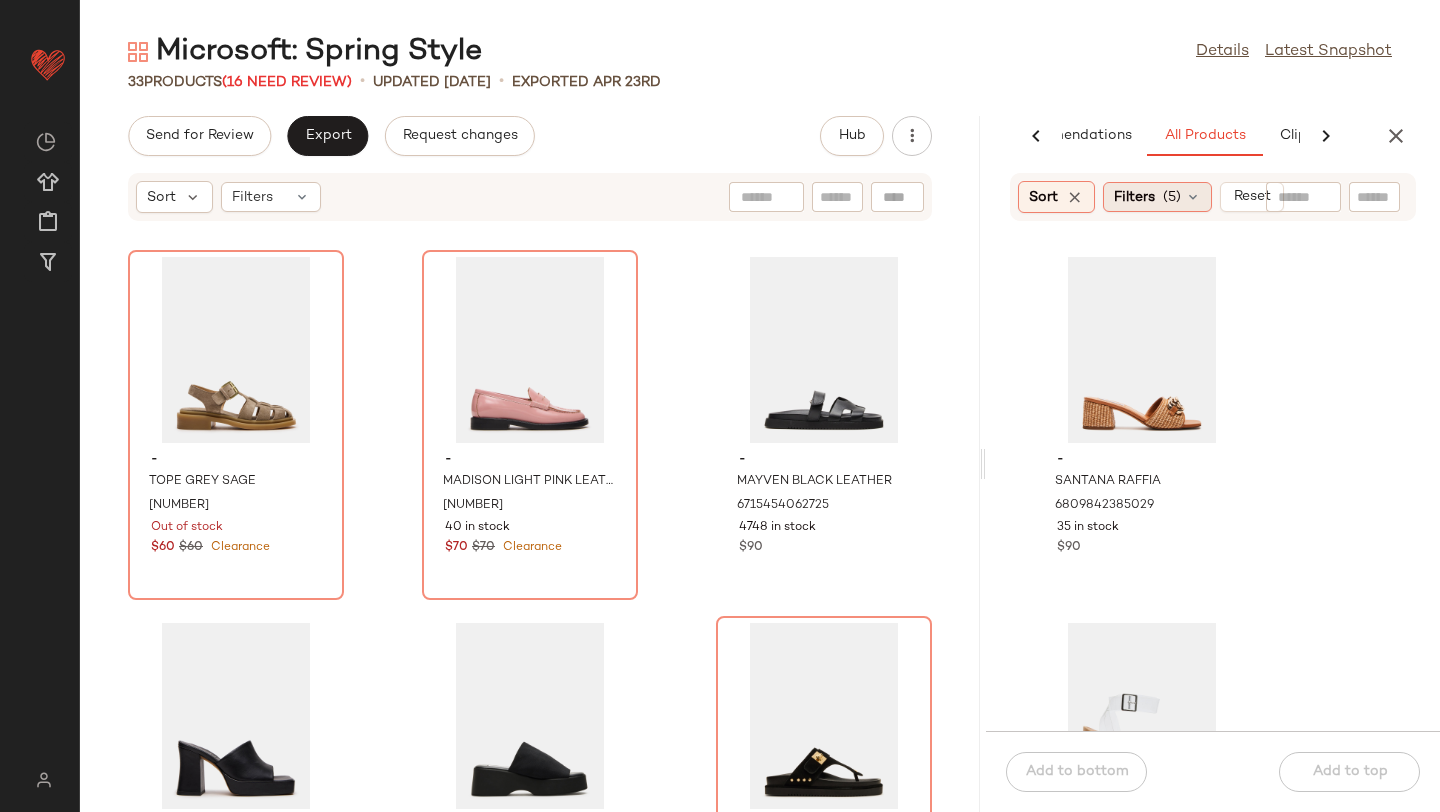 click on "Filters" at bounding box center [1134, 197] 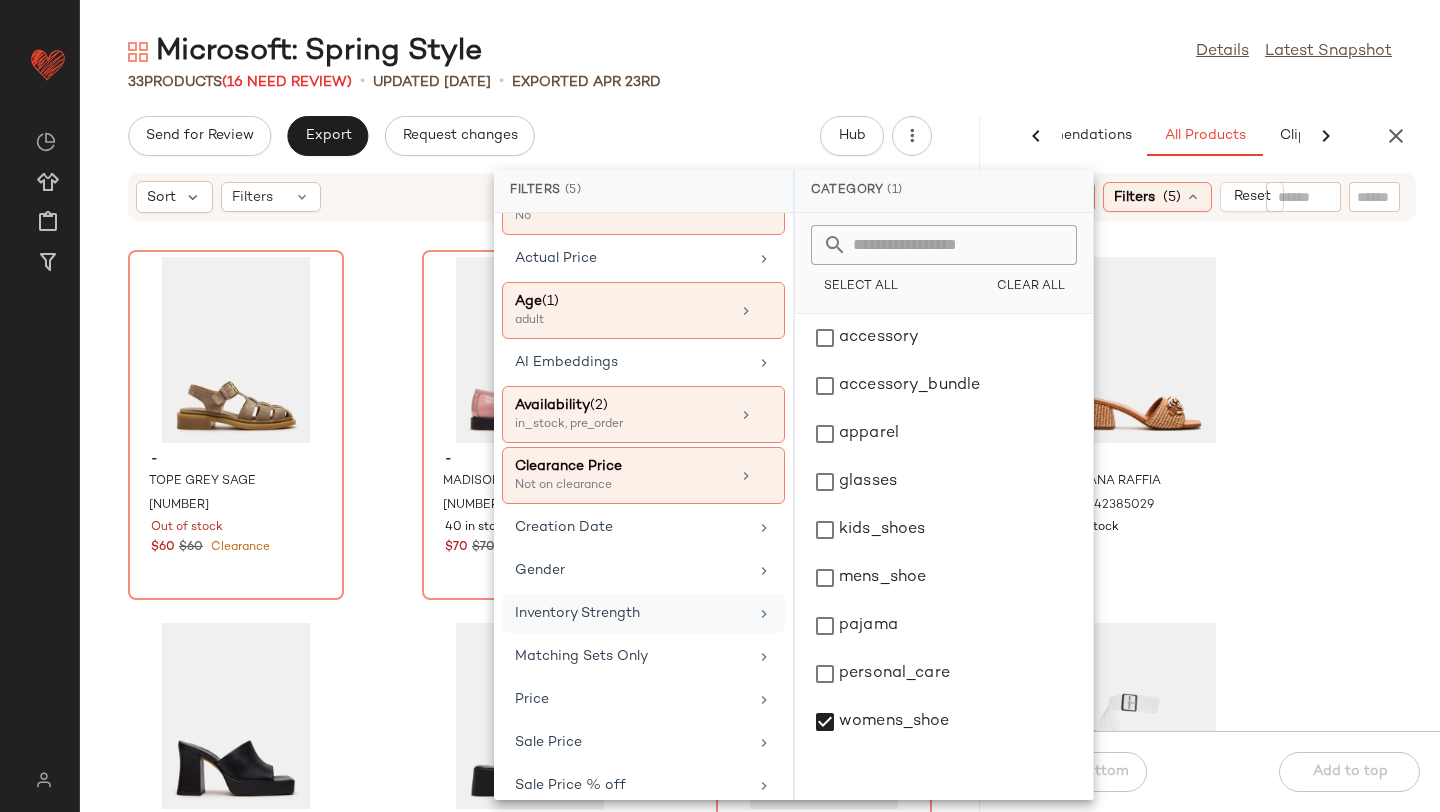 scroll, scrollTop: 164, scrollLeft: 0, axis: vertical 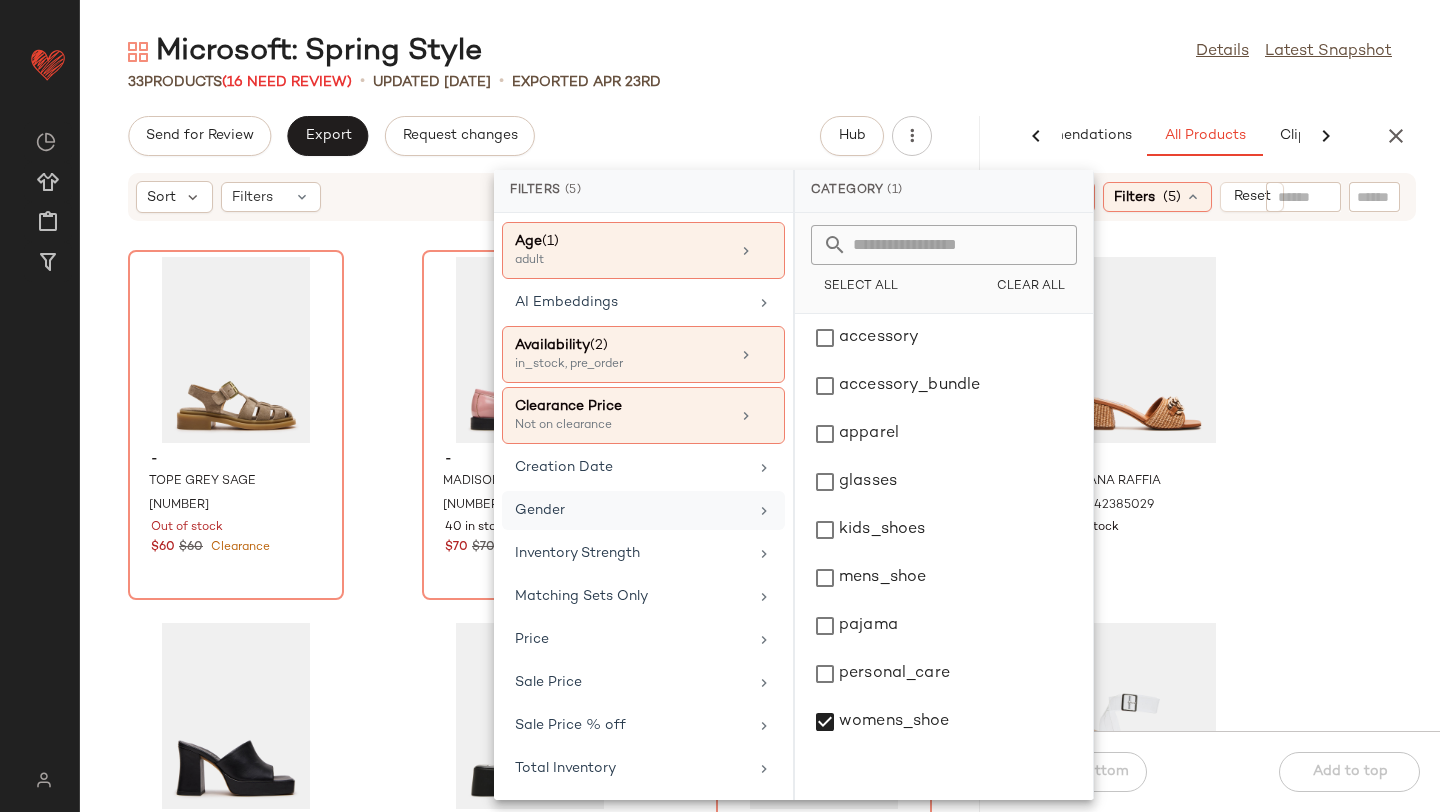 click on "Gender" at bounding box center (631, 510) 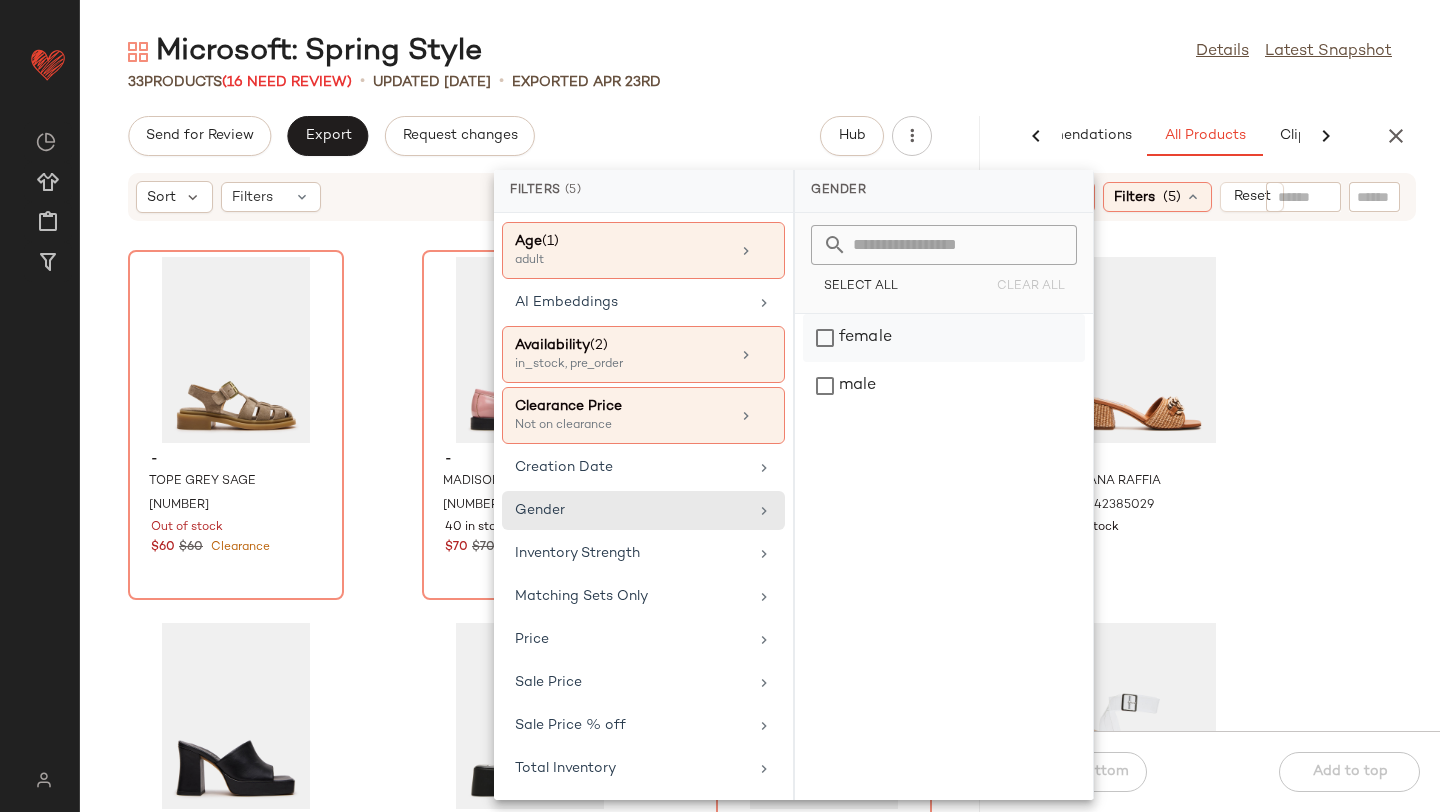 click on "female" 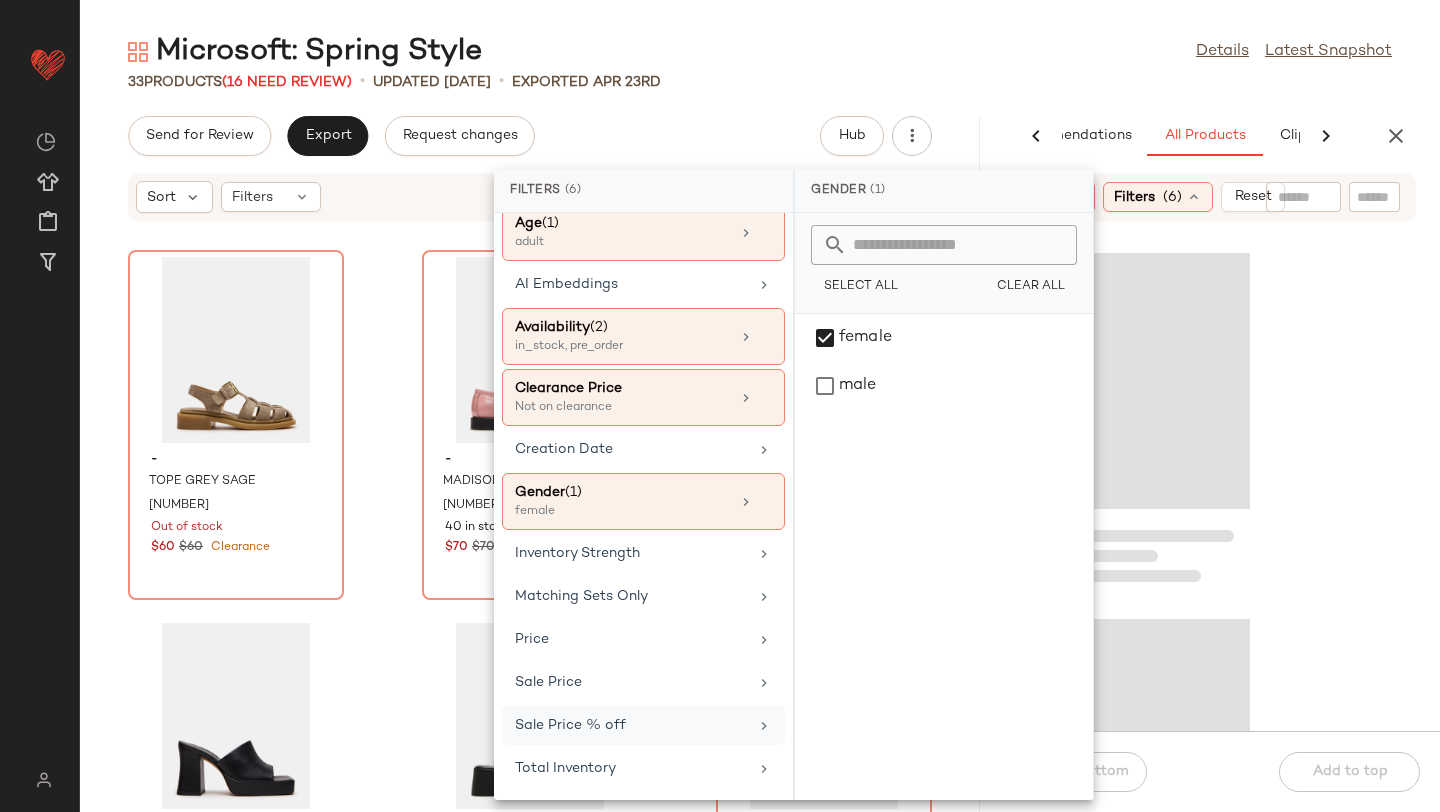 scroll, scrollTop: 0, scrollLeft: 0, axis: both 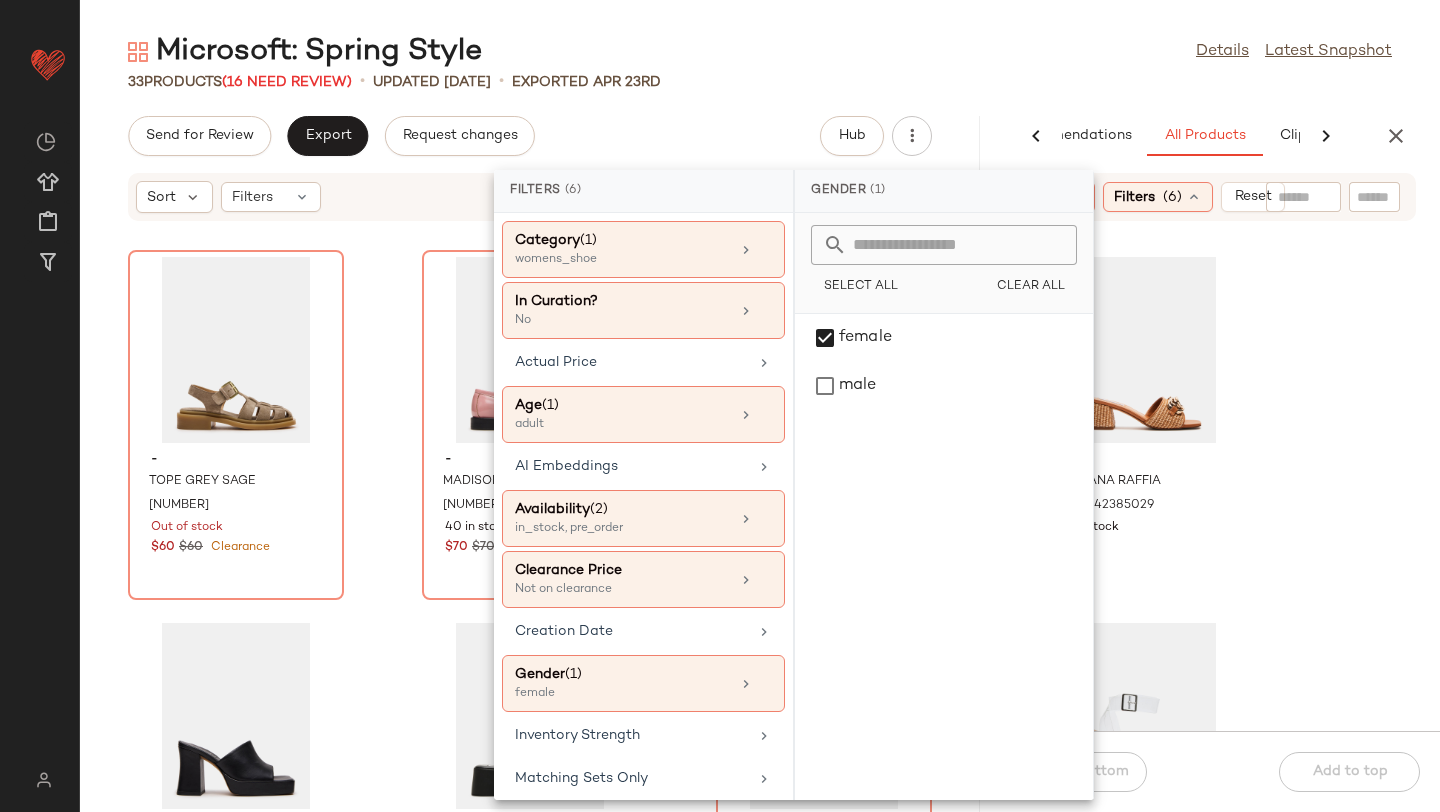 click on "- [PRODUCT] [COLOR] [NUMBER] in stock $[PRICE] - [PRODUCT] [COLOR] [NUMBER] in stock $[PRICE] - [PRODUCT] [COLOR] [NUMBER] in stock $[PRICE] - [PRODUCT] [COLOR] [NUMBER] in stock $[PRICE]" 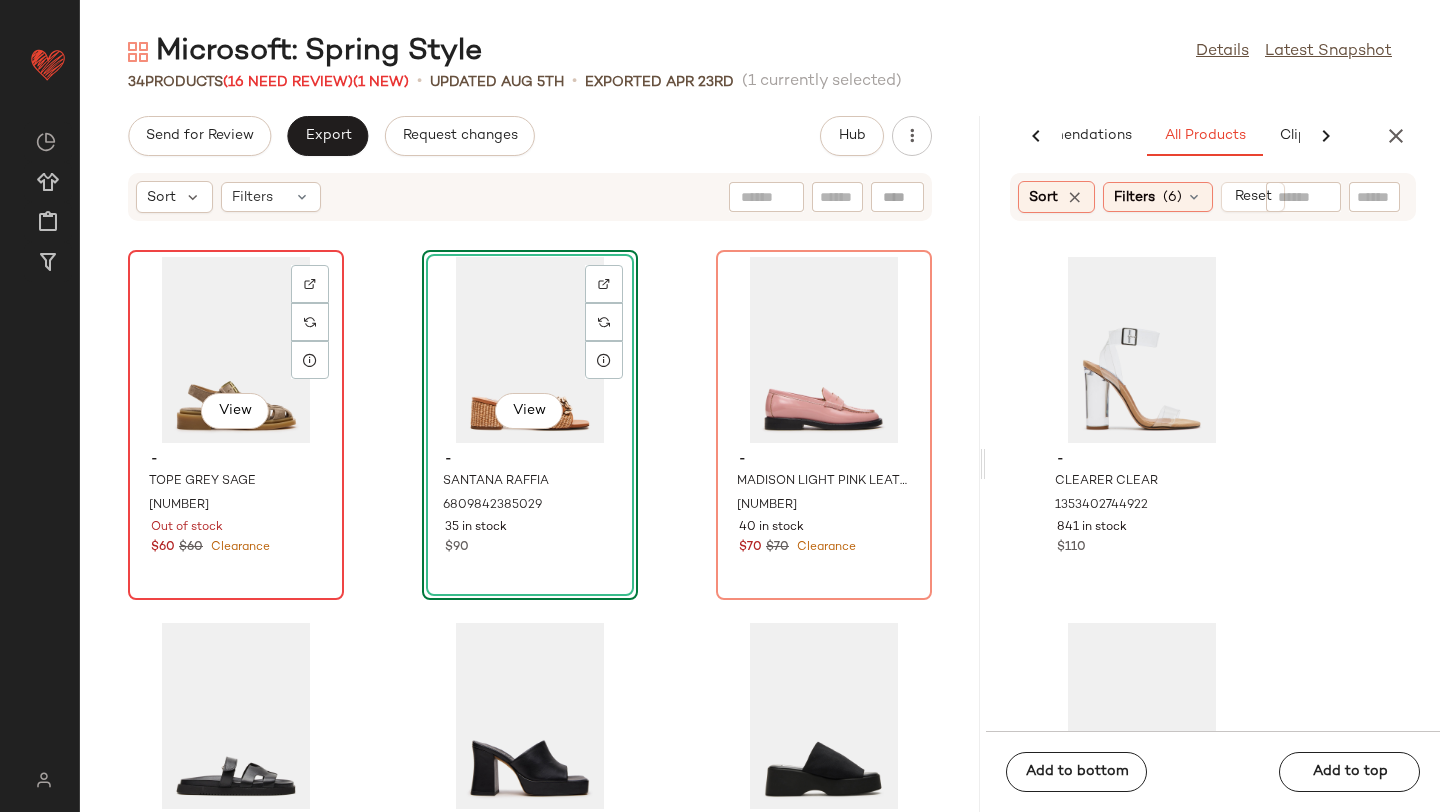 click on "View" 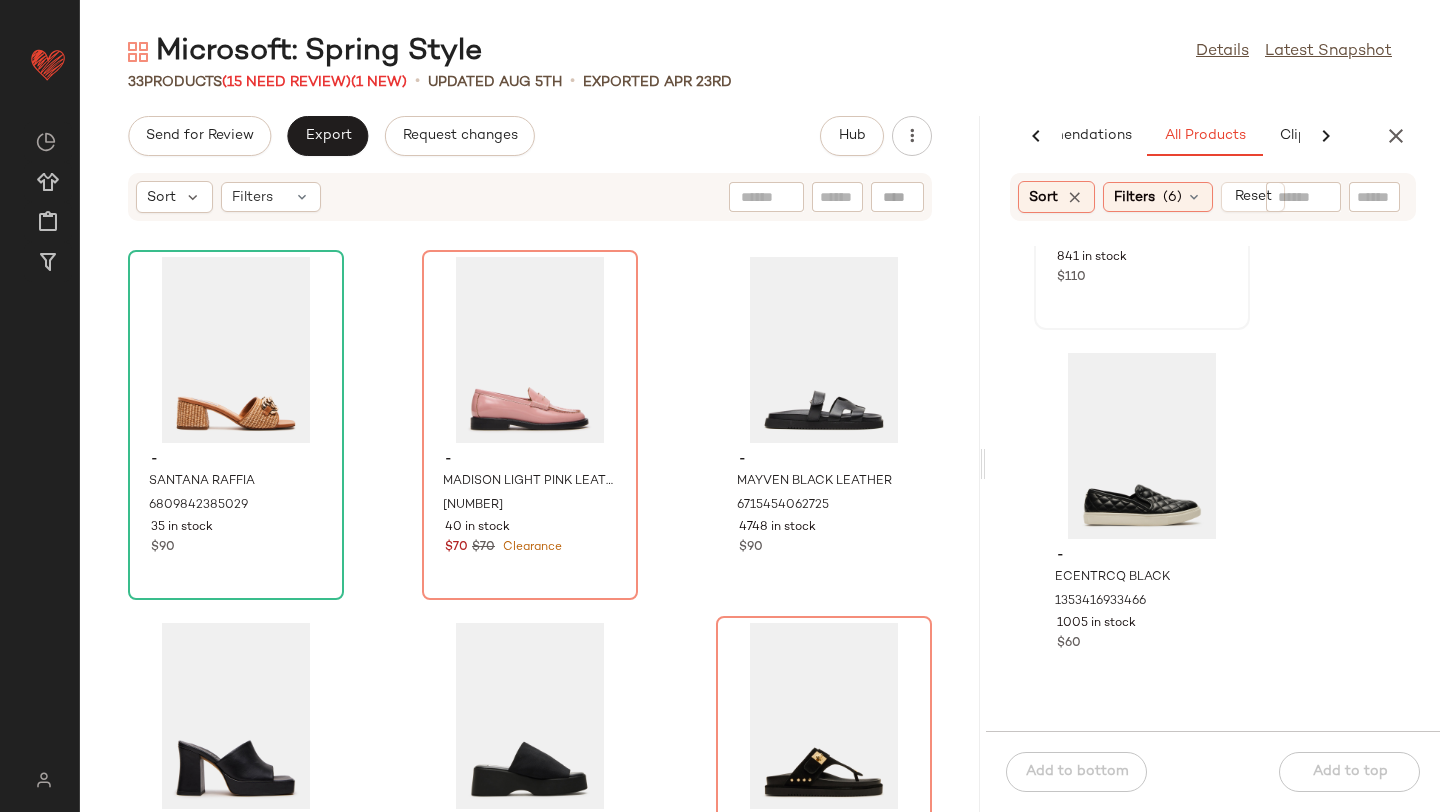 scroll, scrollTop: 284, scrollLeft: 0, axis: vertical 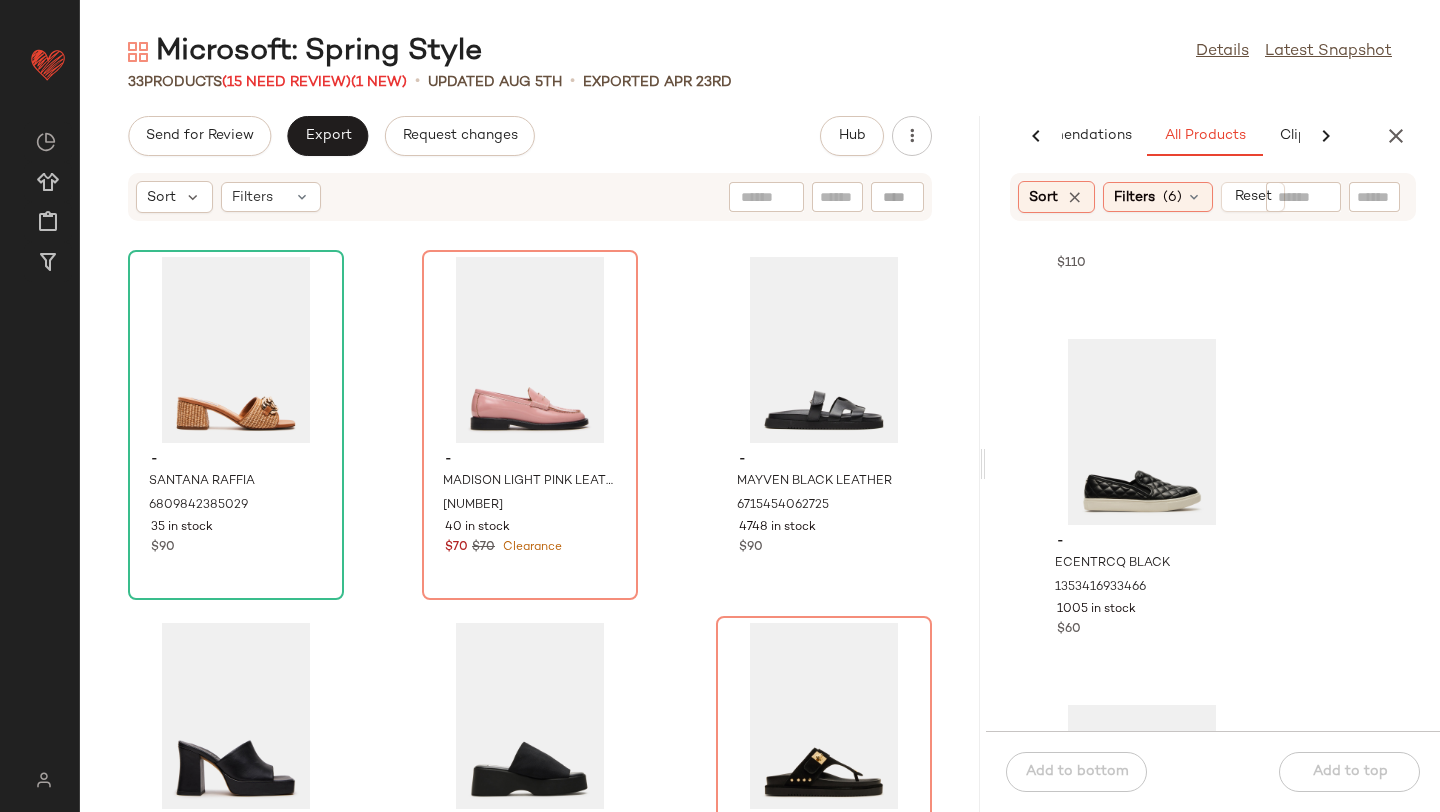 click 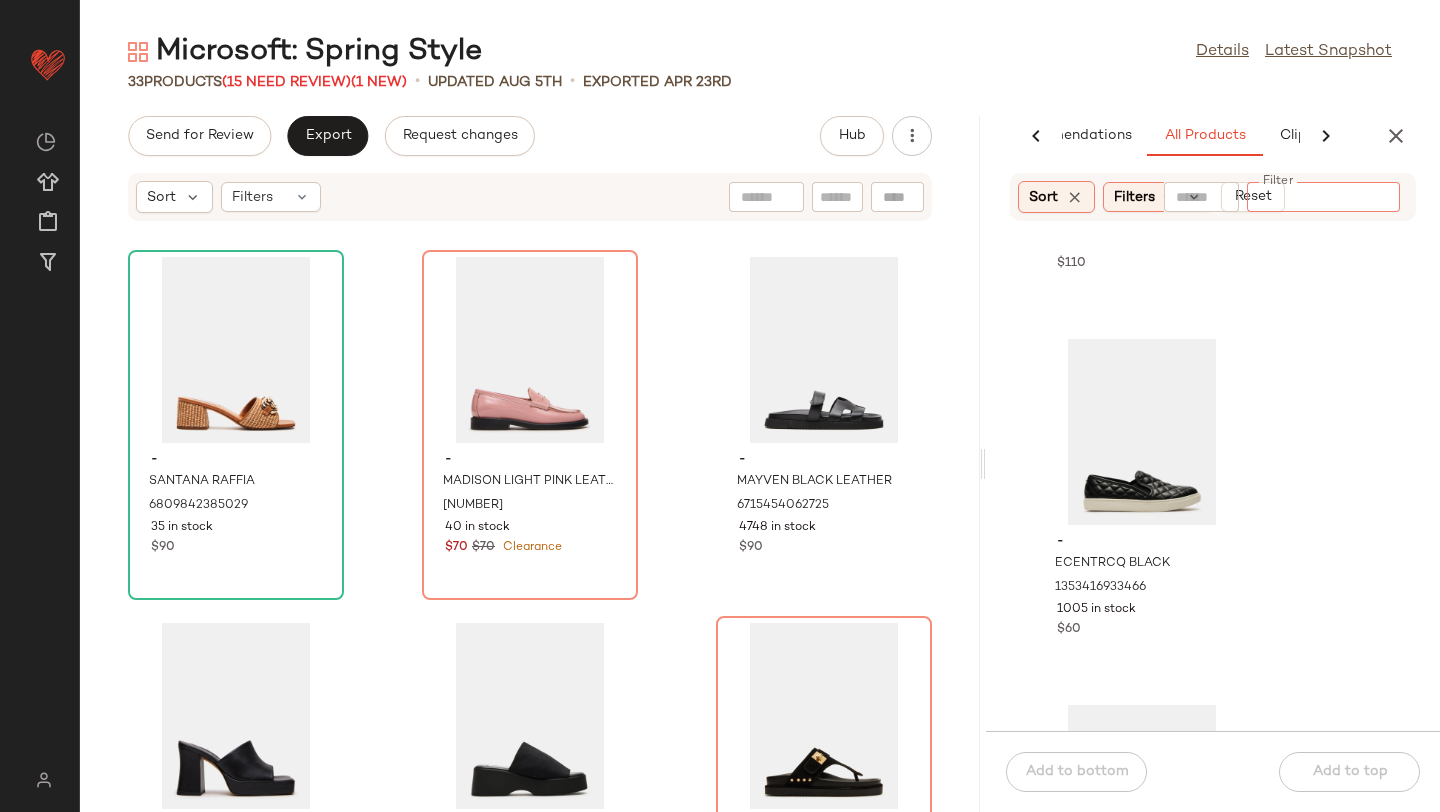 click 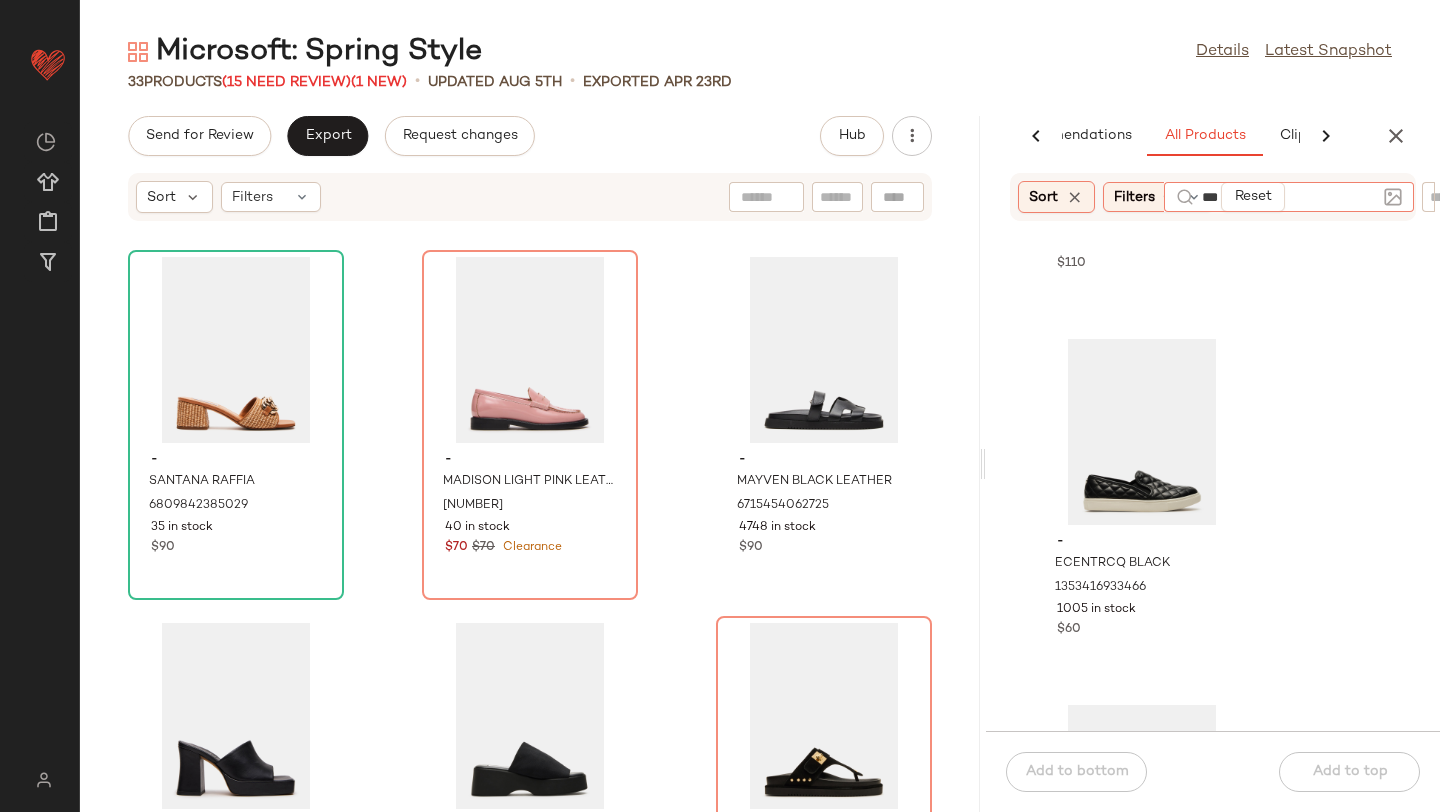 type on "****" 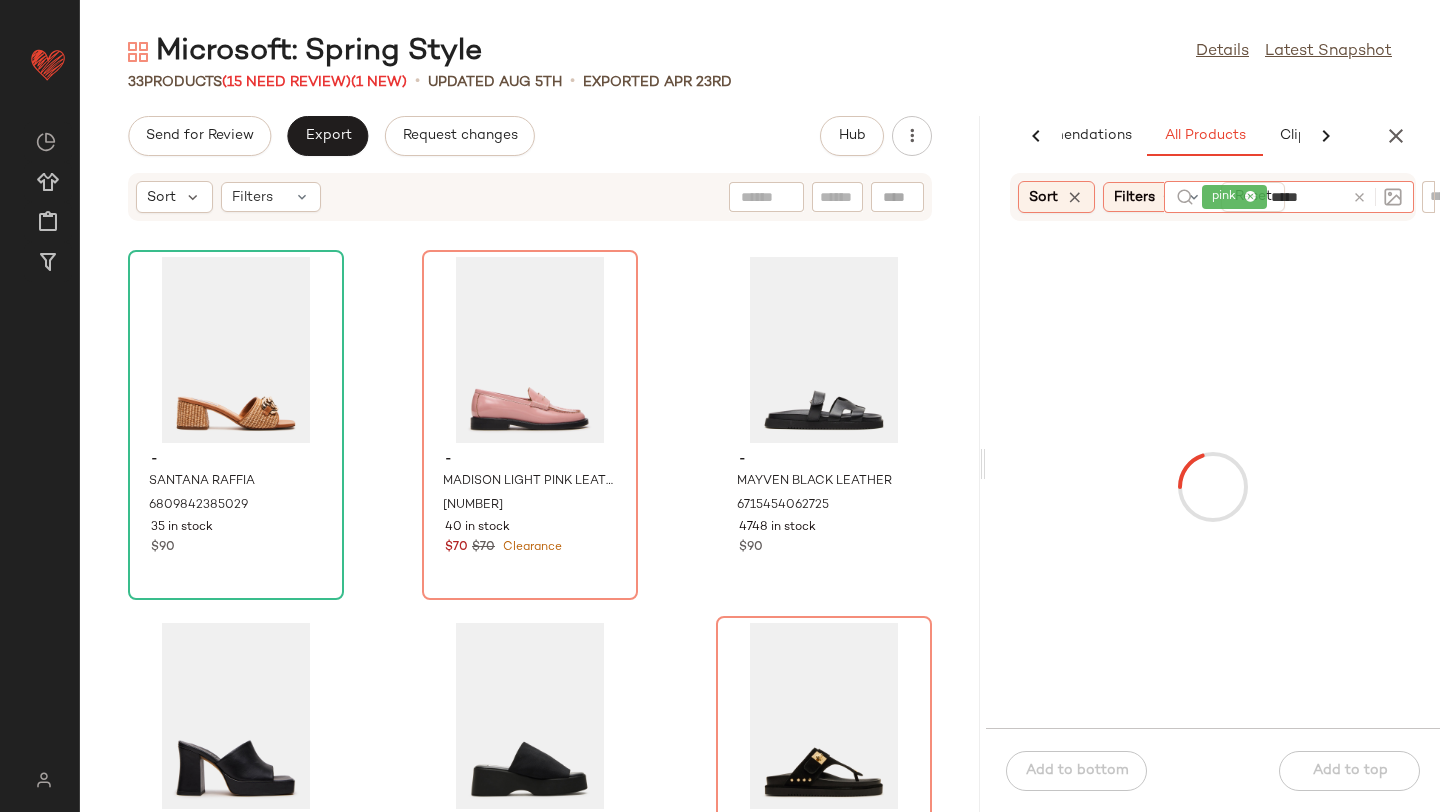 type on "******" 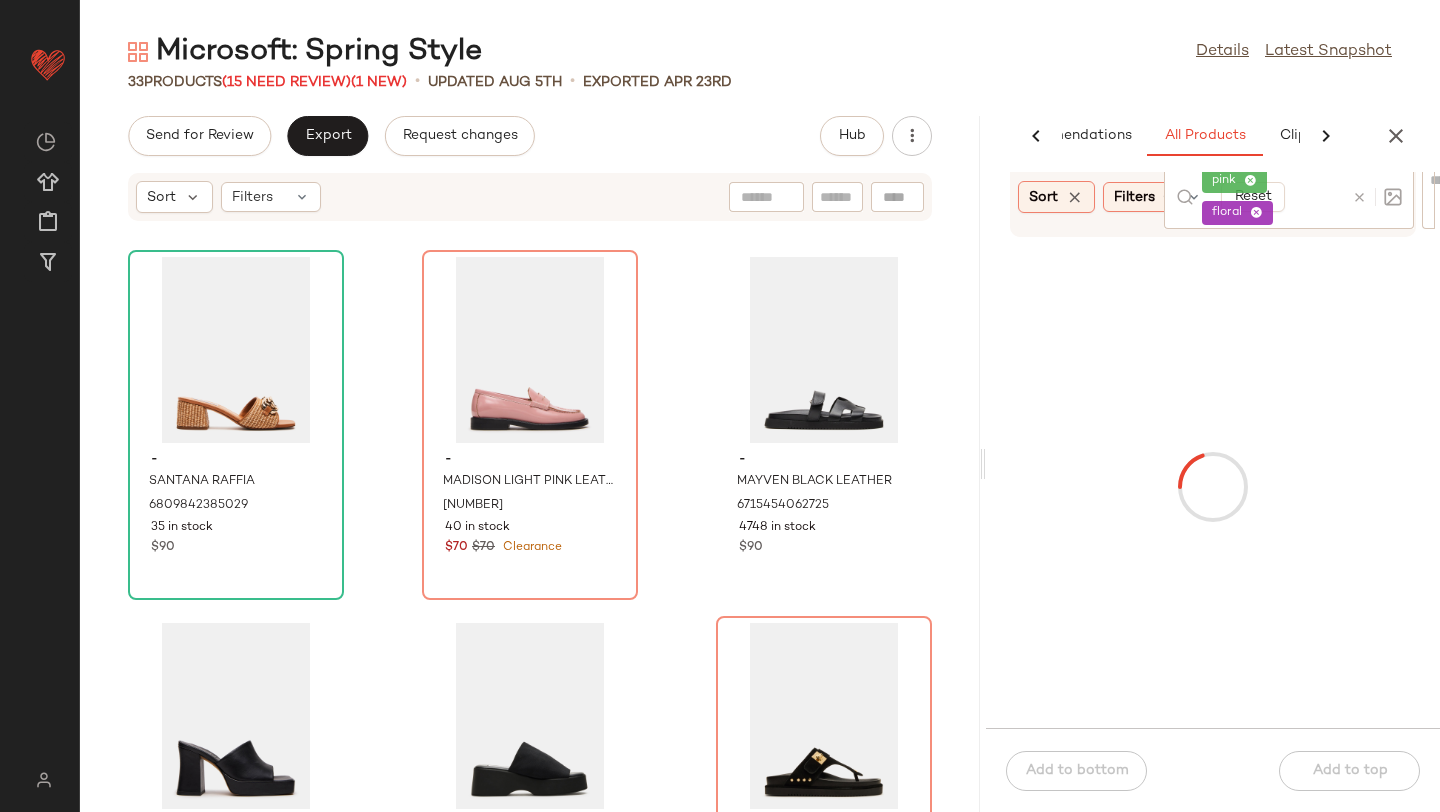 click at bounding box center [1213, 487] 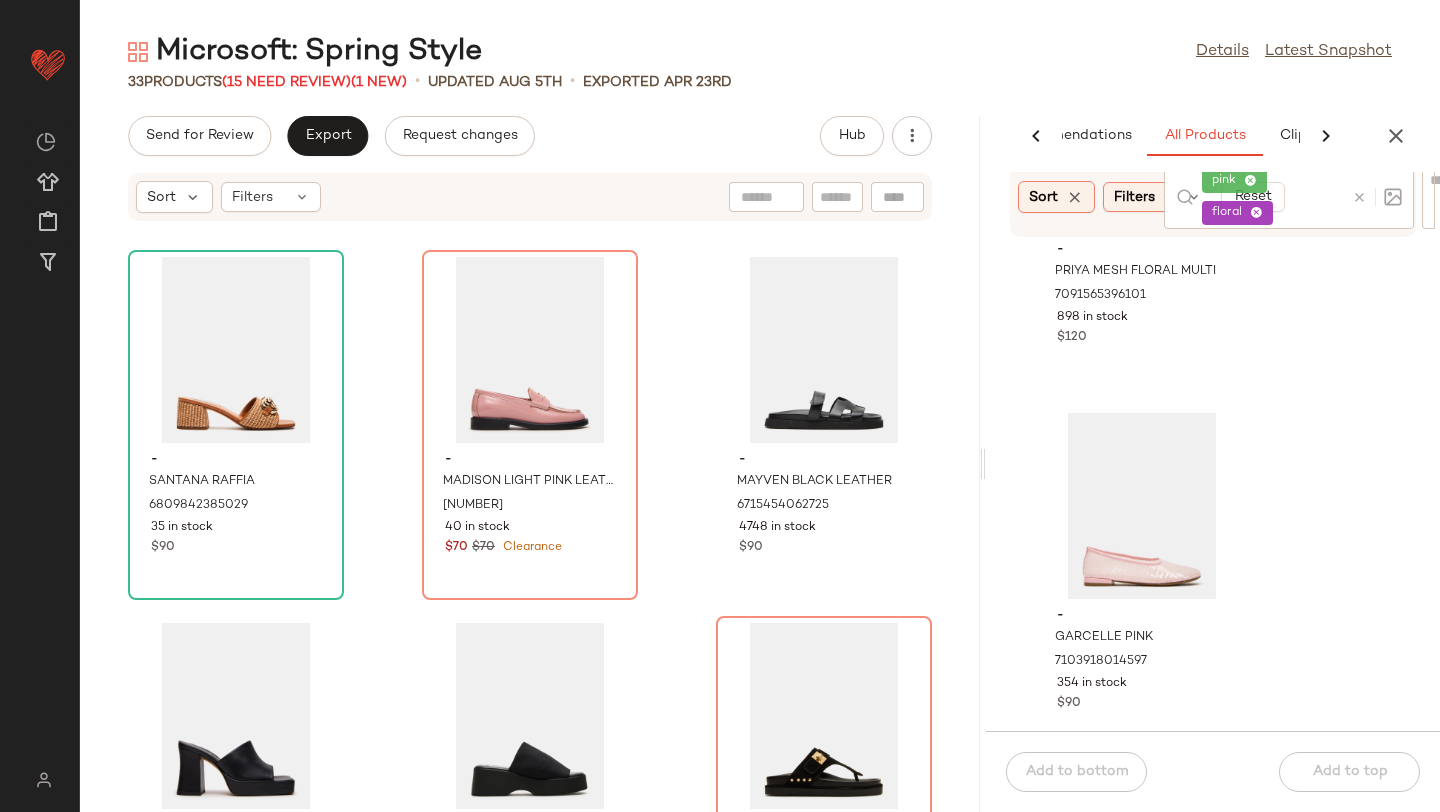 scroll, scrollTop: 211, scrollLeft: 0, axis: vertical 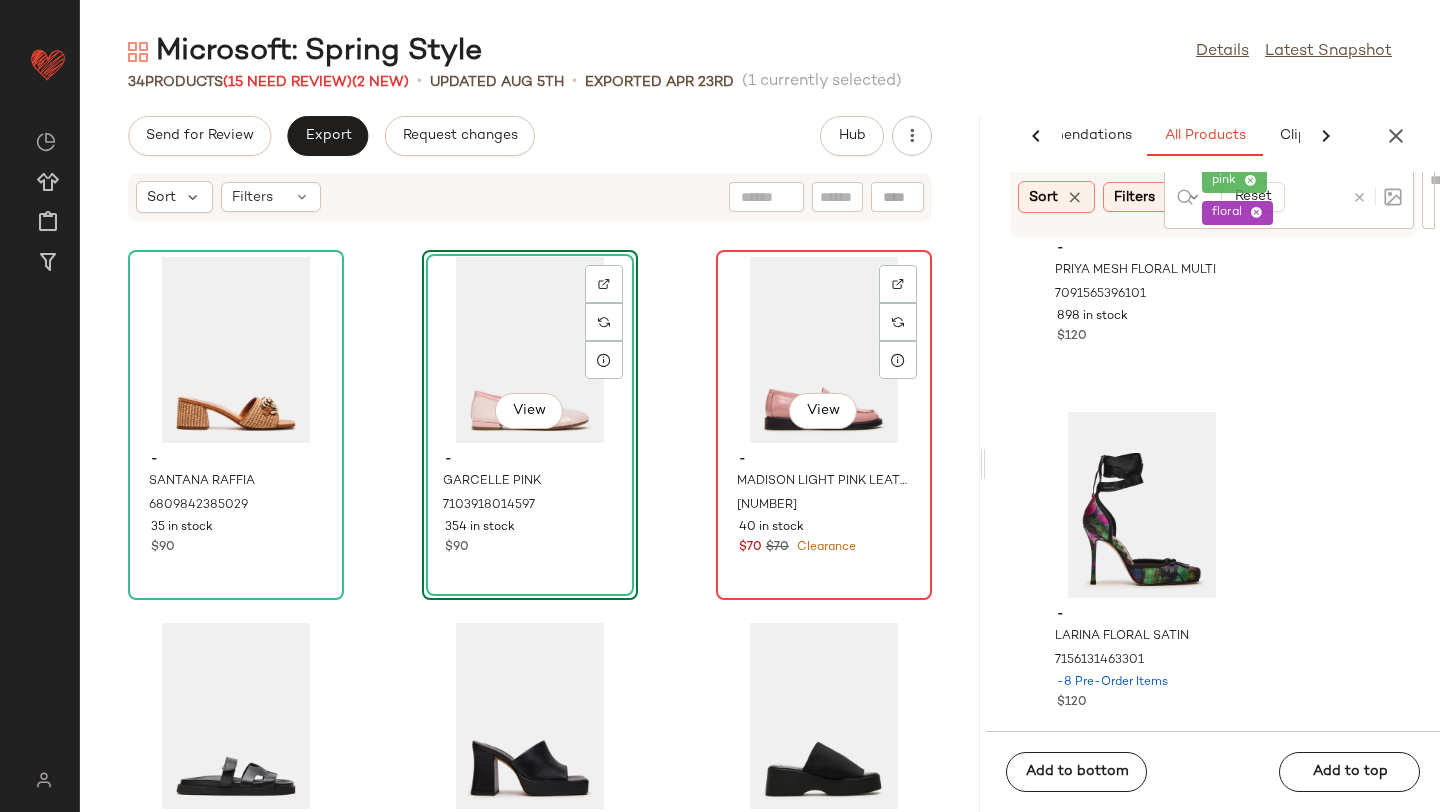 click on "View" 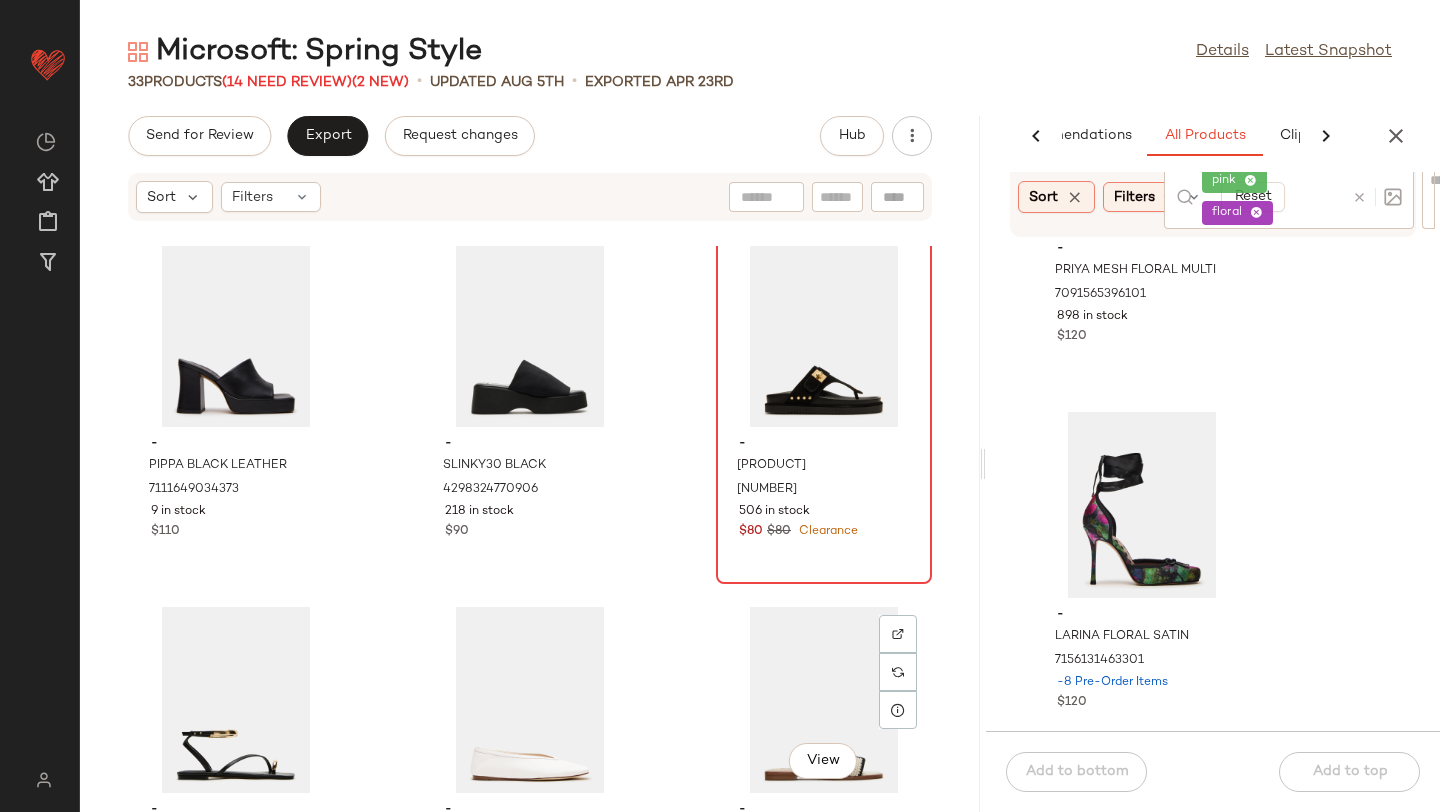 scroll, scrollTop: 382, scrollLeft: 0, axis: vertical 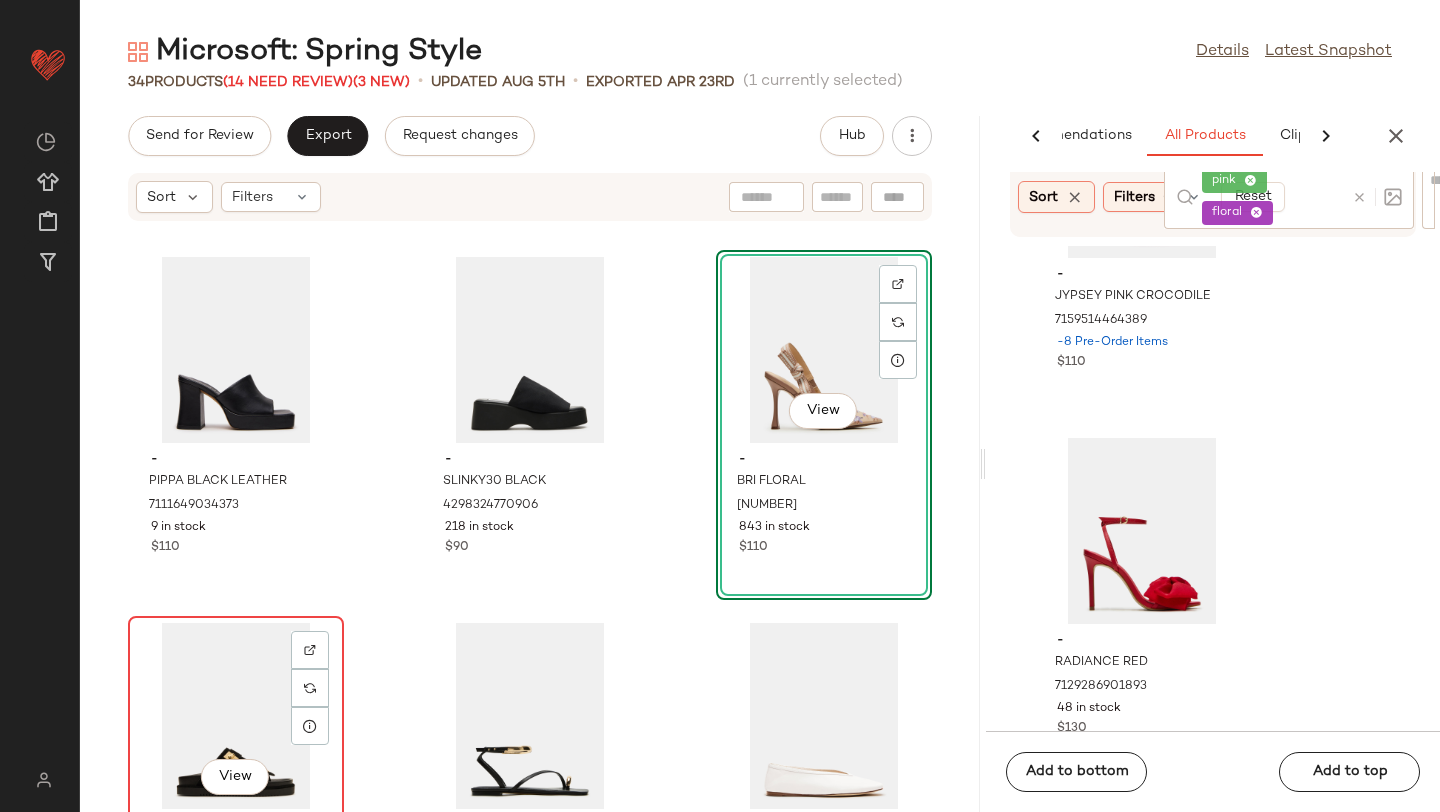 click on "View" 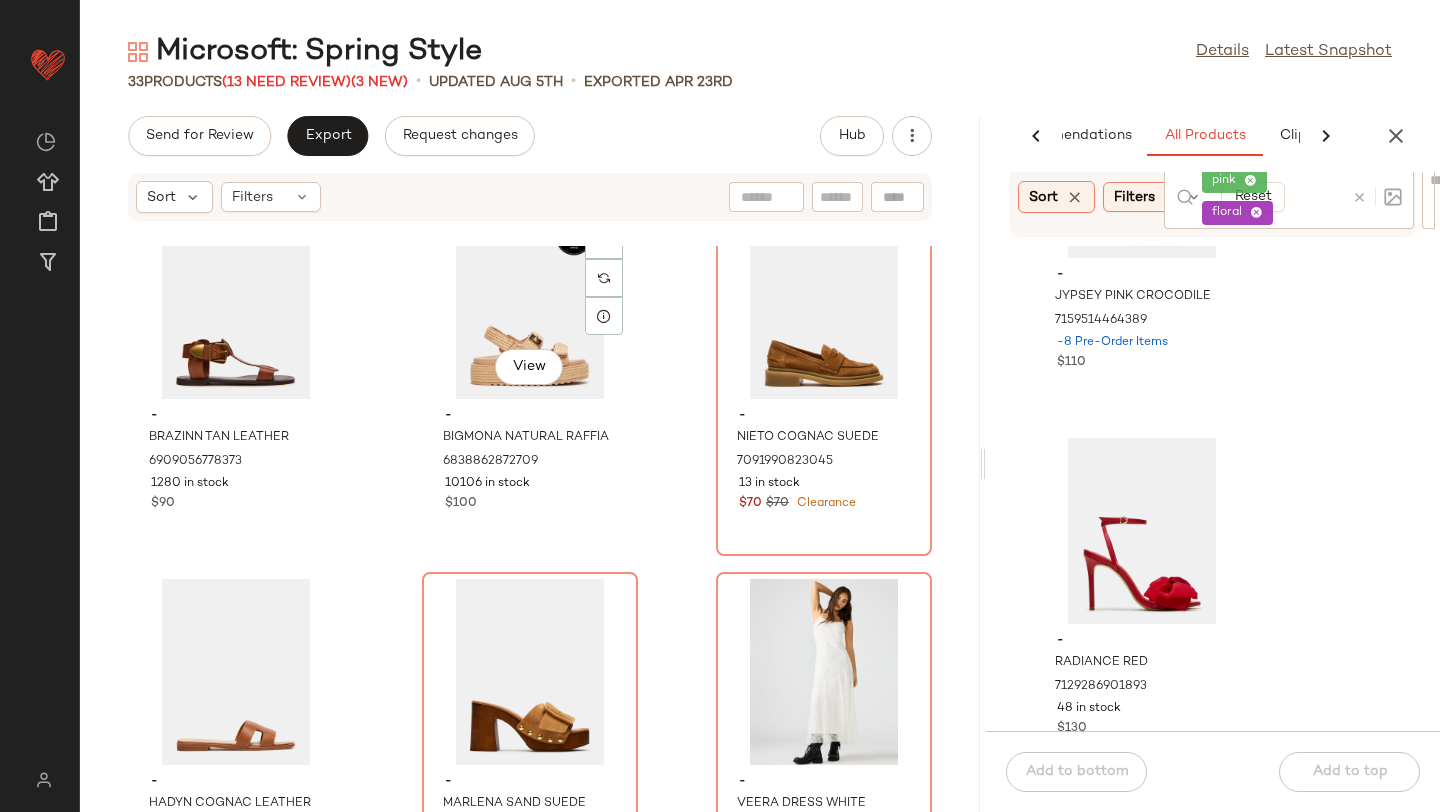 scroll, scrollTop: 1180, scrollLeft: 0, axis: vertical 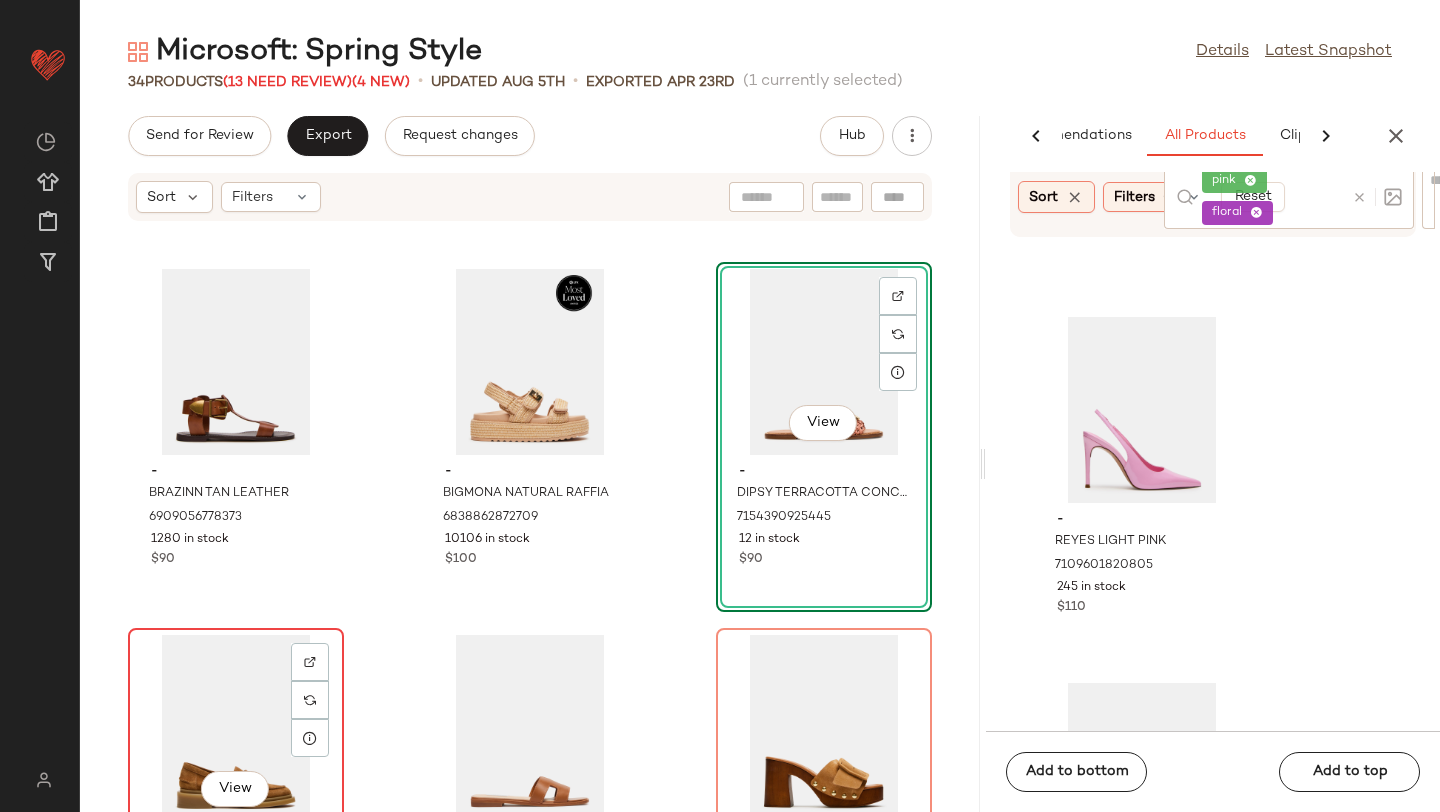 click on "View" 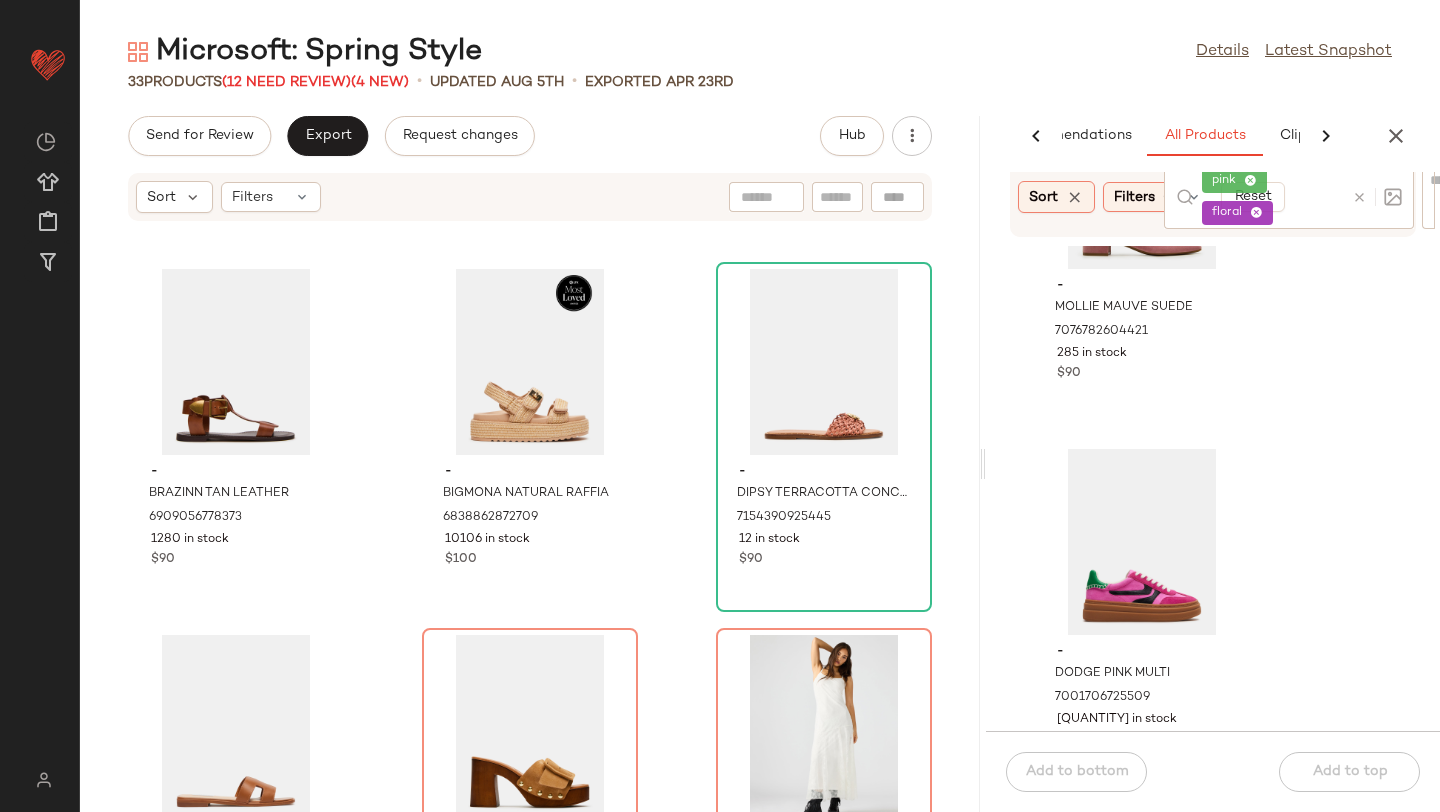 scroll, scrollTop: 2758, scrollLeft: 0, axis: vertical 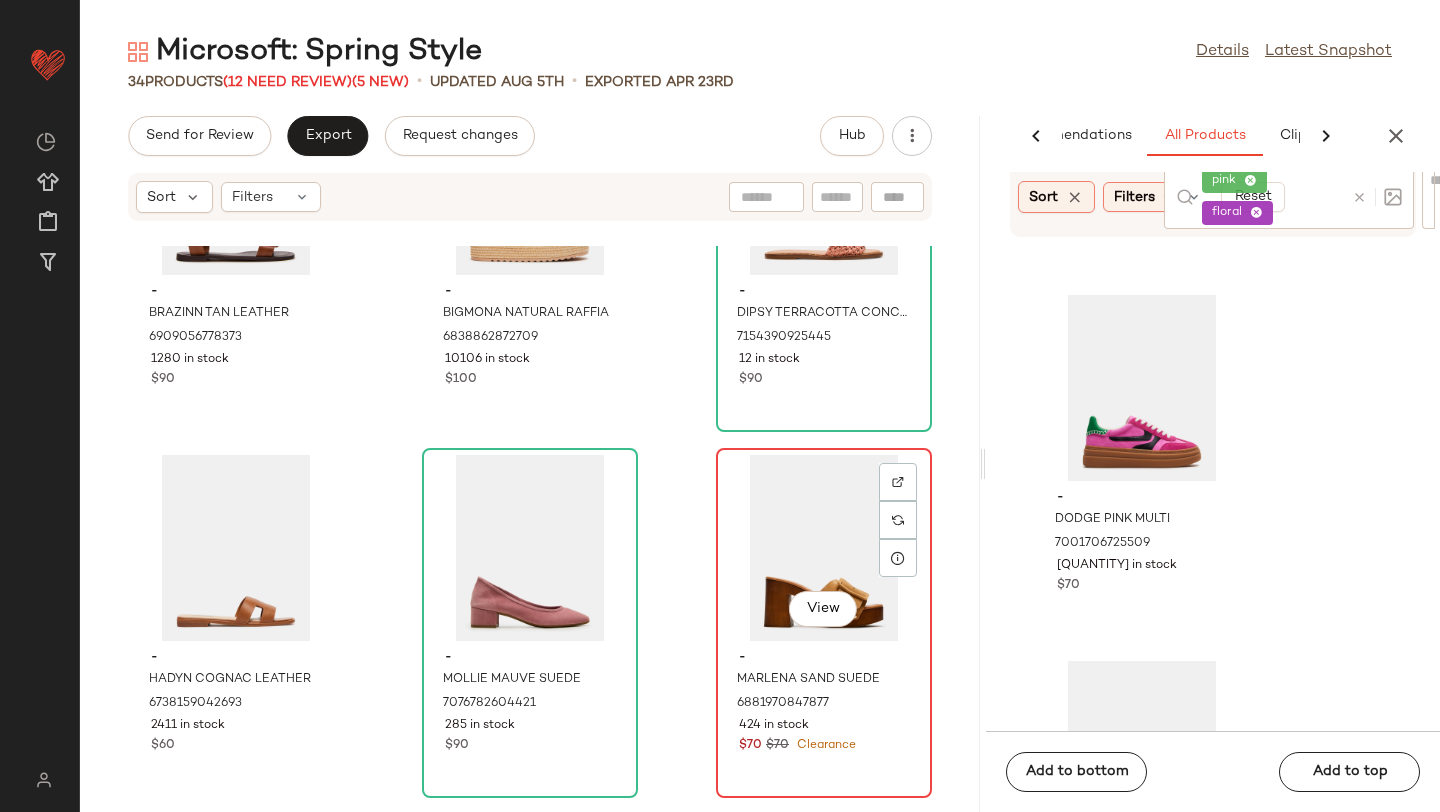 click on "View" 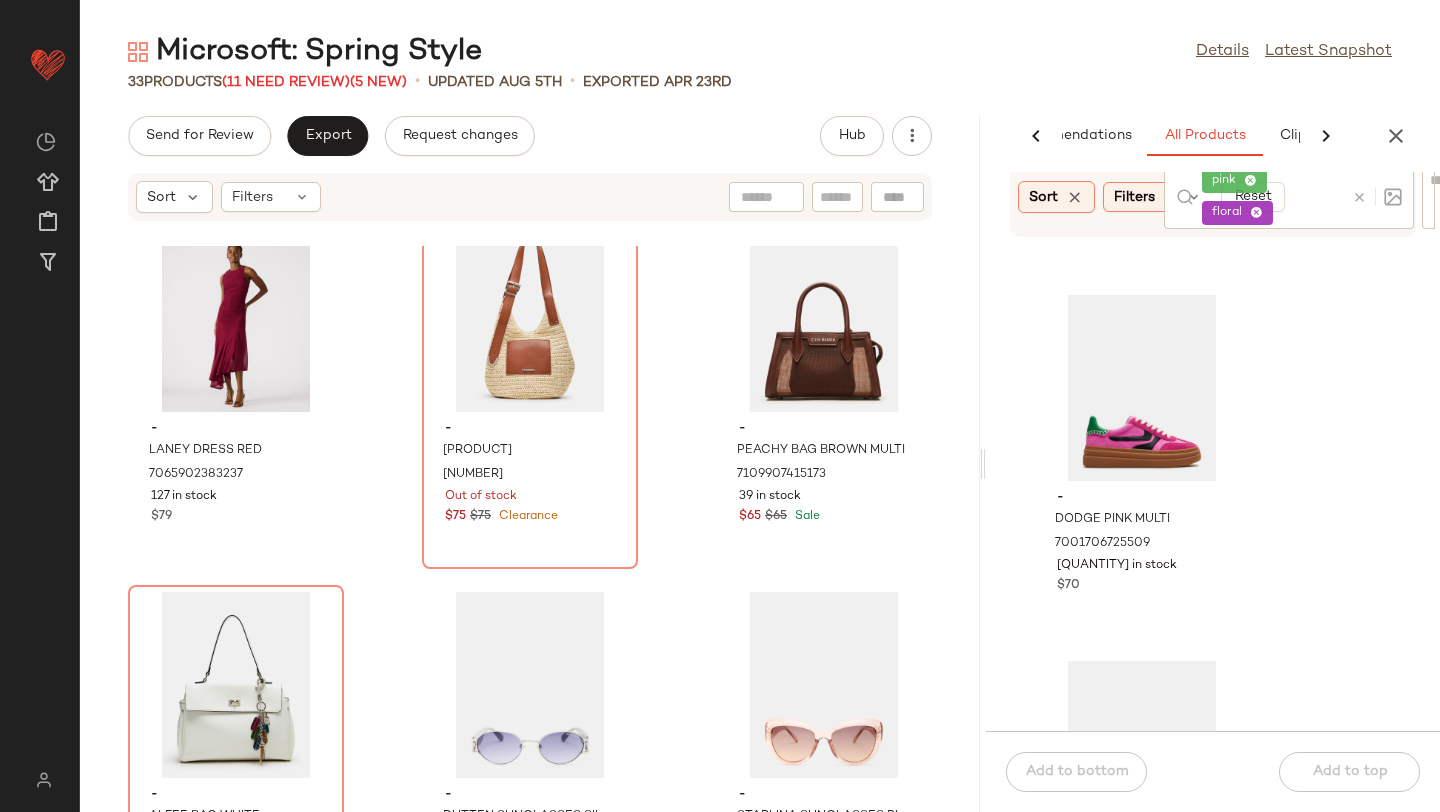 scroll, scrollTop: 3464, scrollLeft: 0, axis: vertical 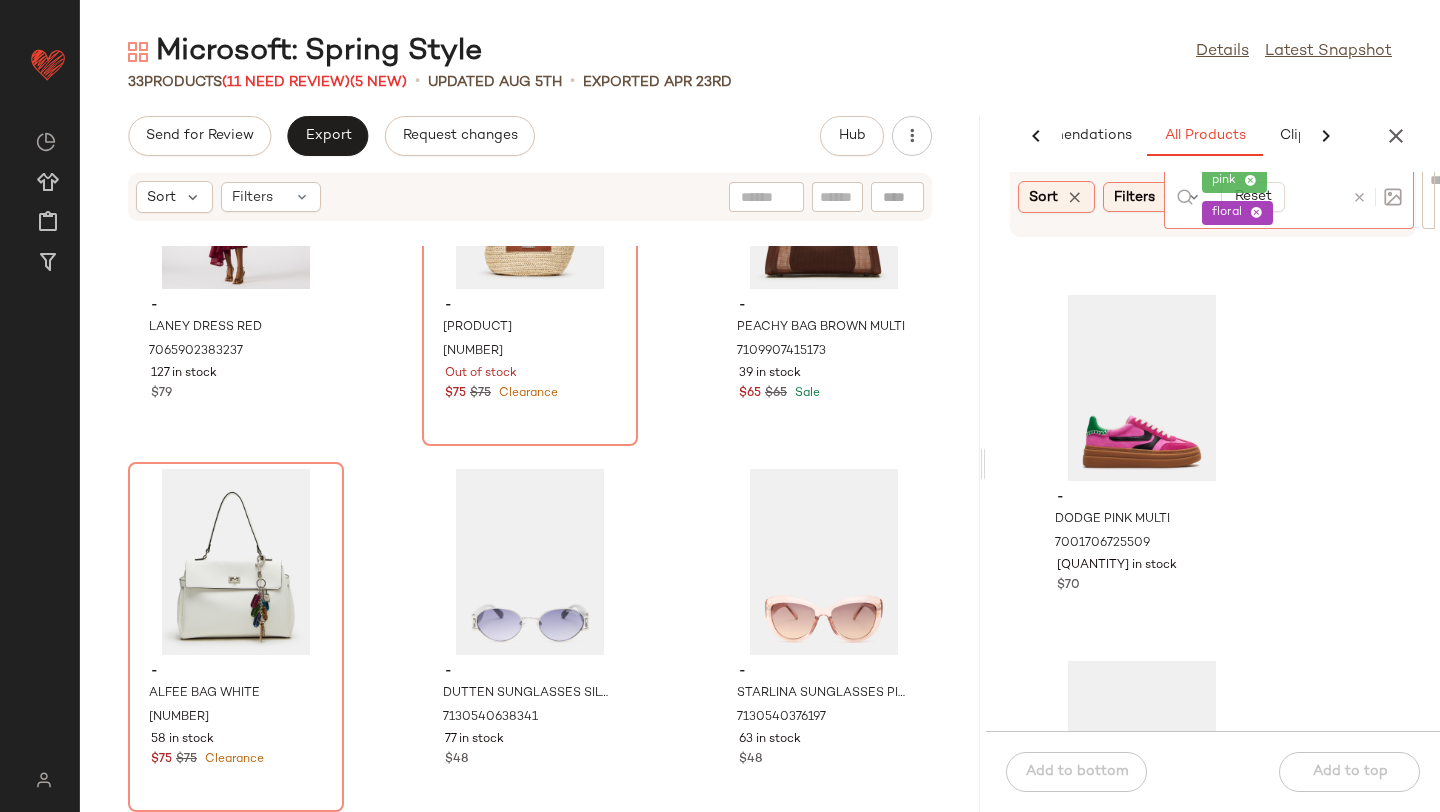 click at bounding box center (1359, 197) 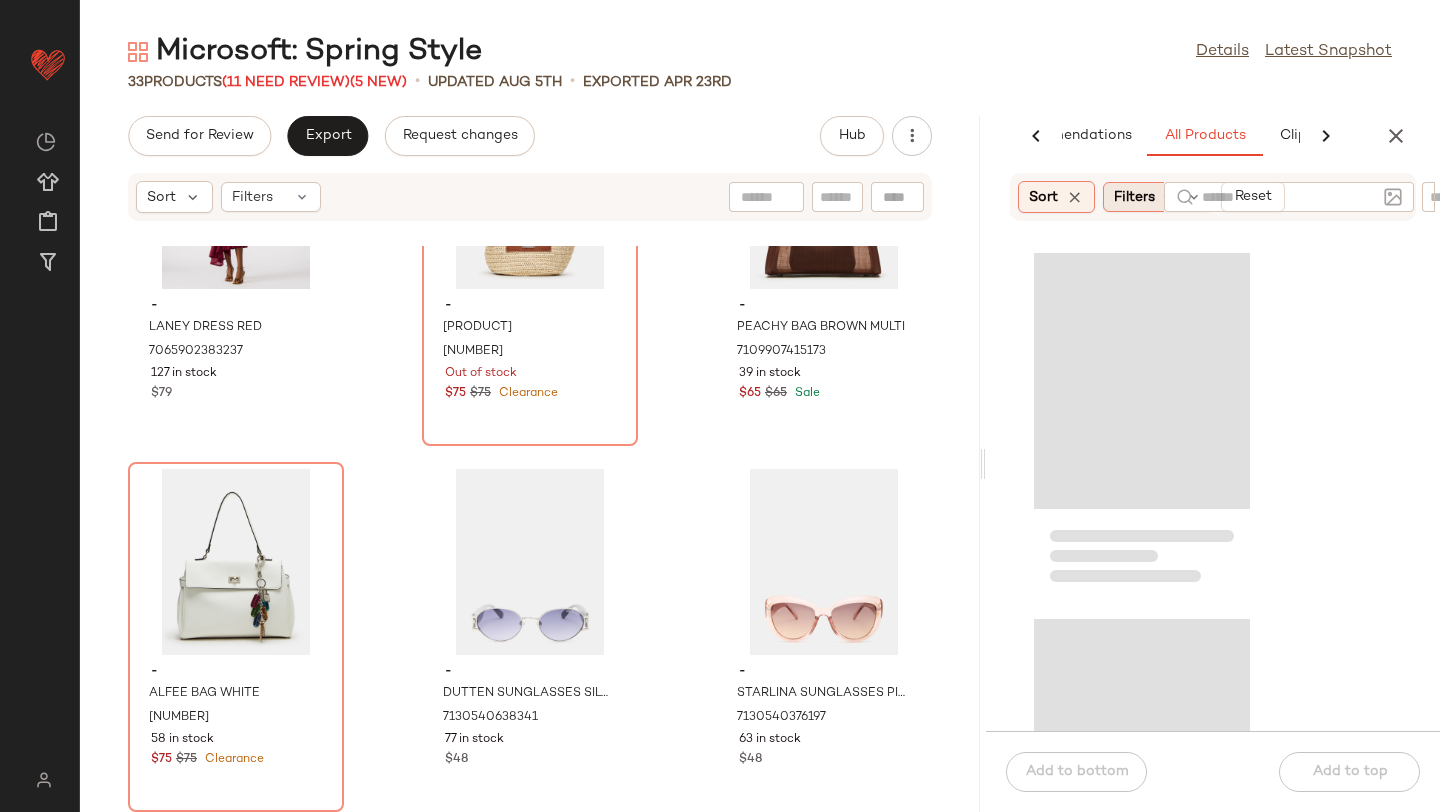click on "Filters  (6)" 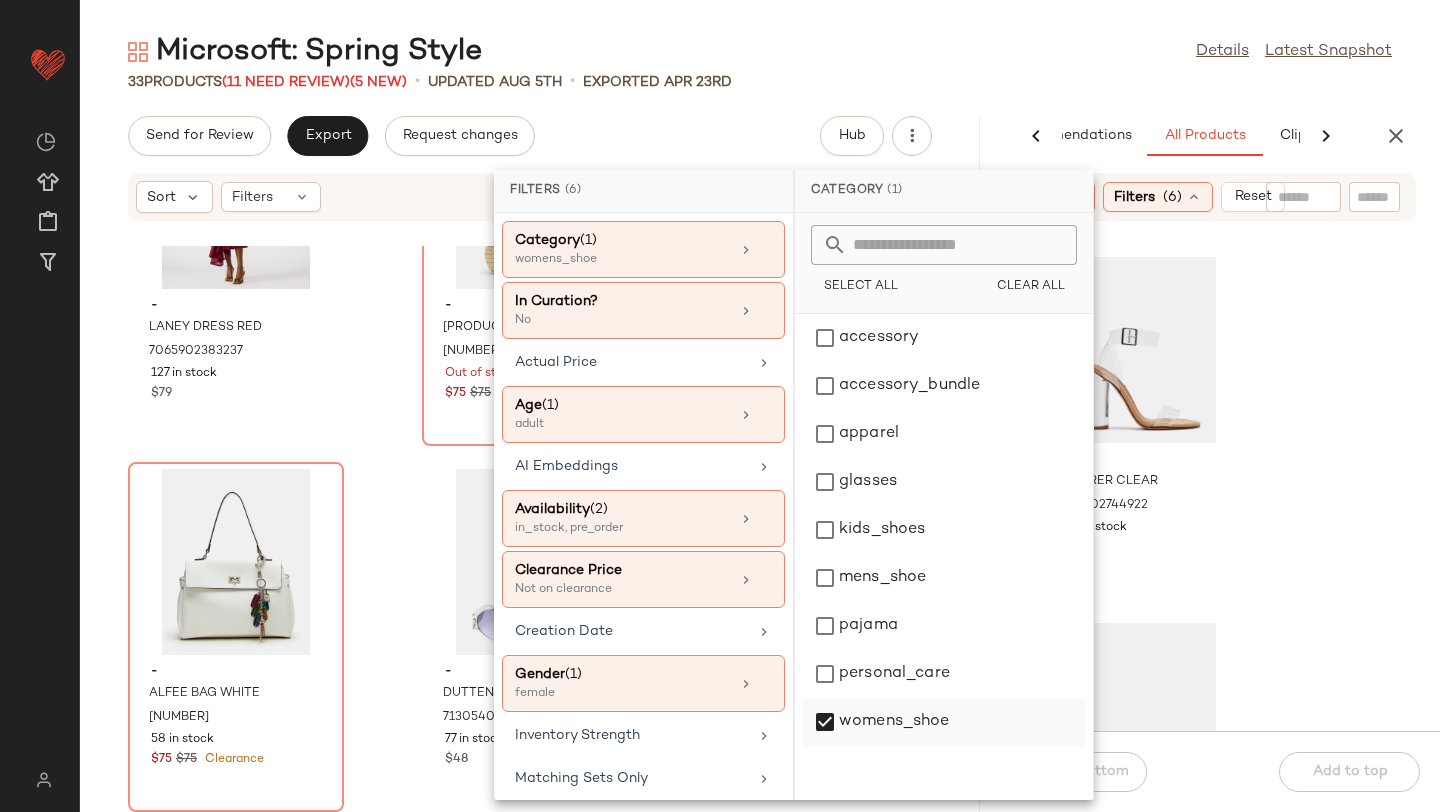 click on "womens_shoe" 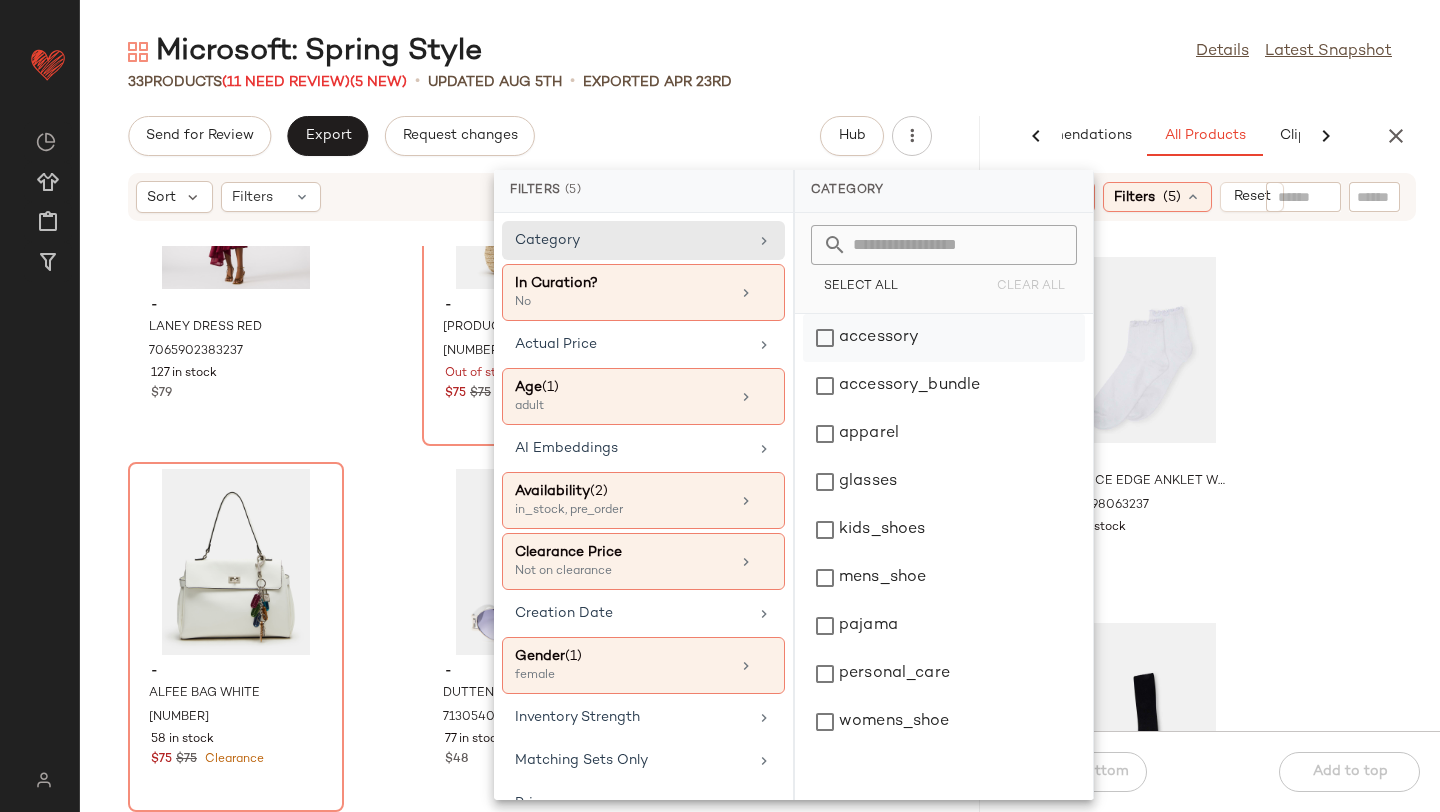 click on "accessory" 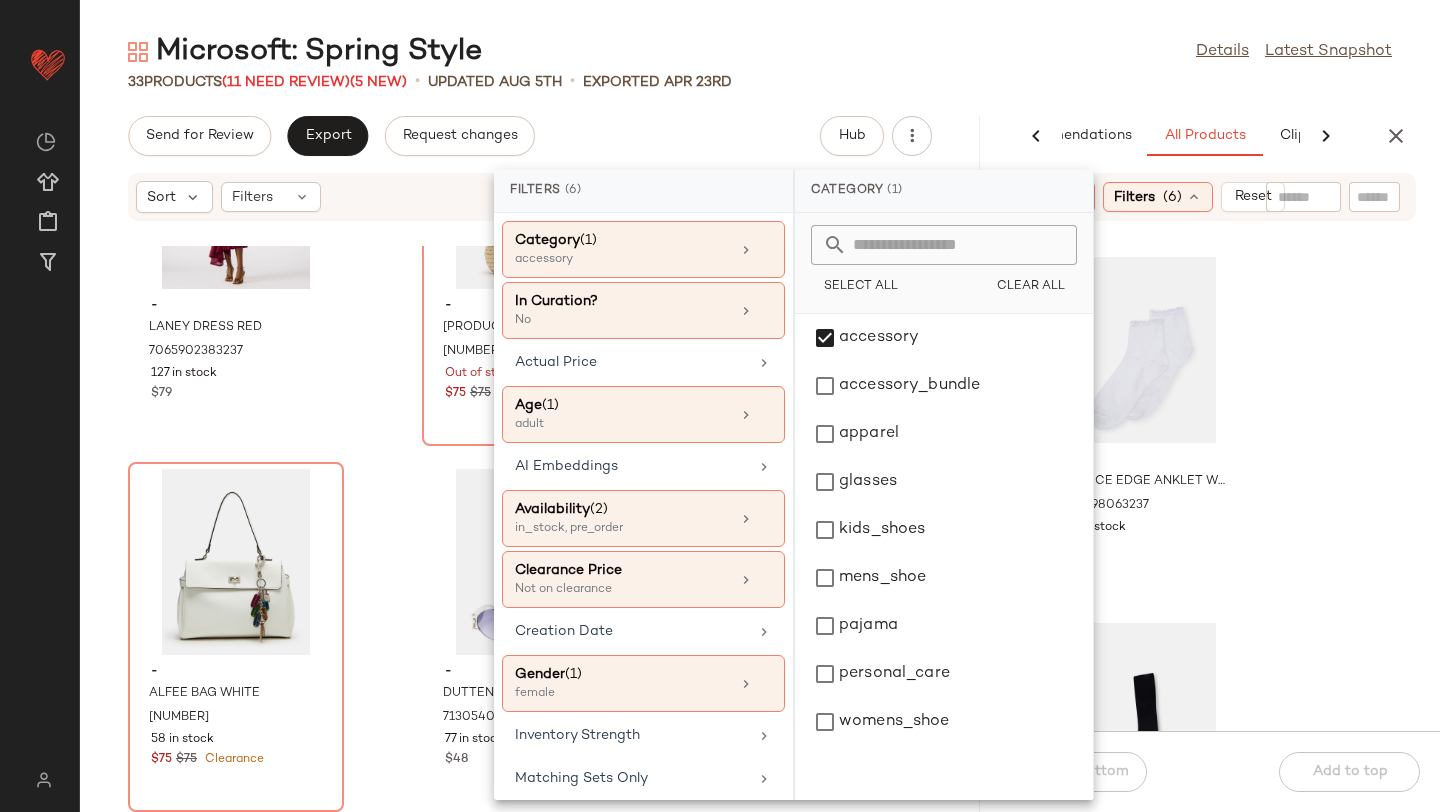 click on "- [PRODUCT] [COLOR] [NUMBER] in stock $[PRICE] - [PRODUCT] [COLOR] [NUMBER] in stock $[PRICE] - [PRODUCT] [COLOR] [NUMBER] in stock $[PRICE] - [PRODUCT] [COLOR] [NUMBER] in stock $[PRICE]" 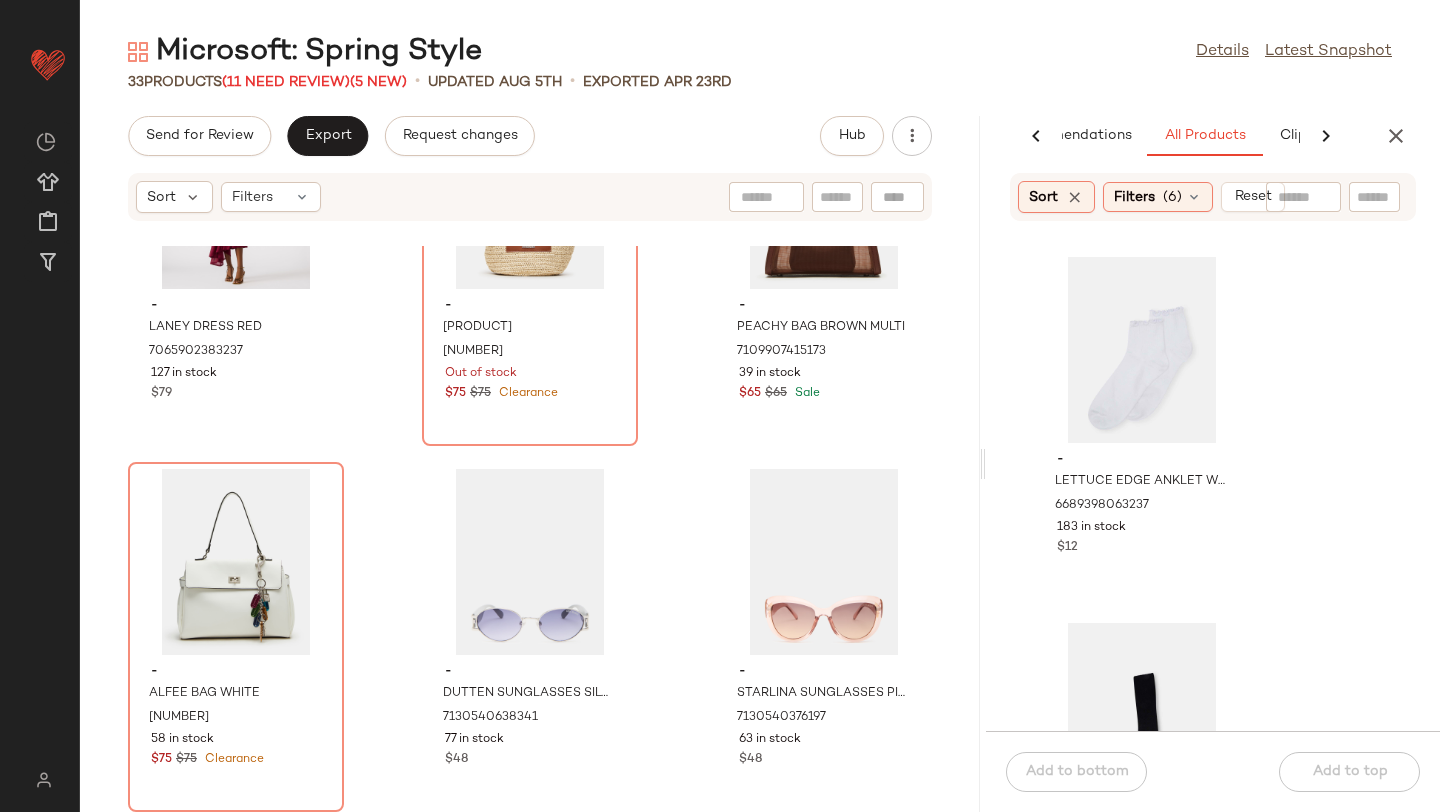 click 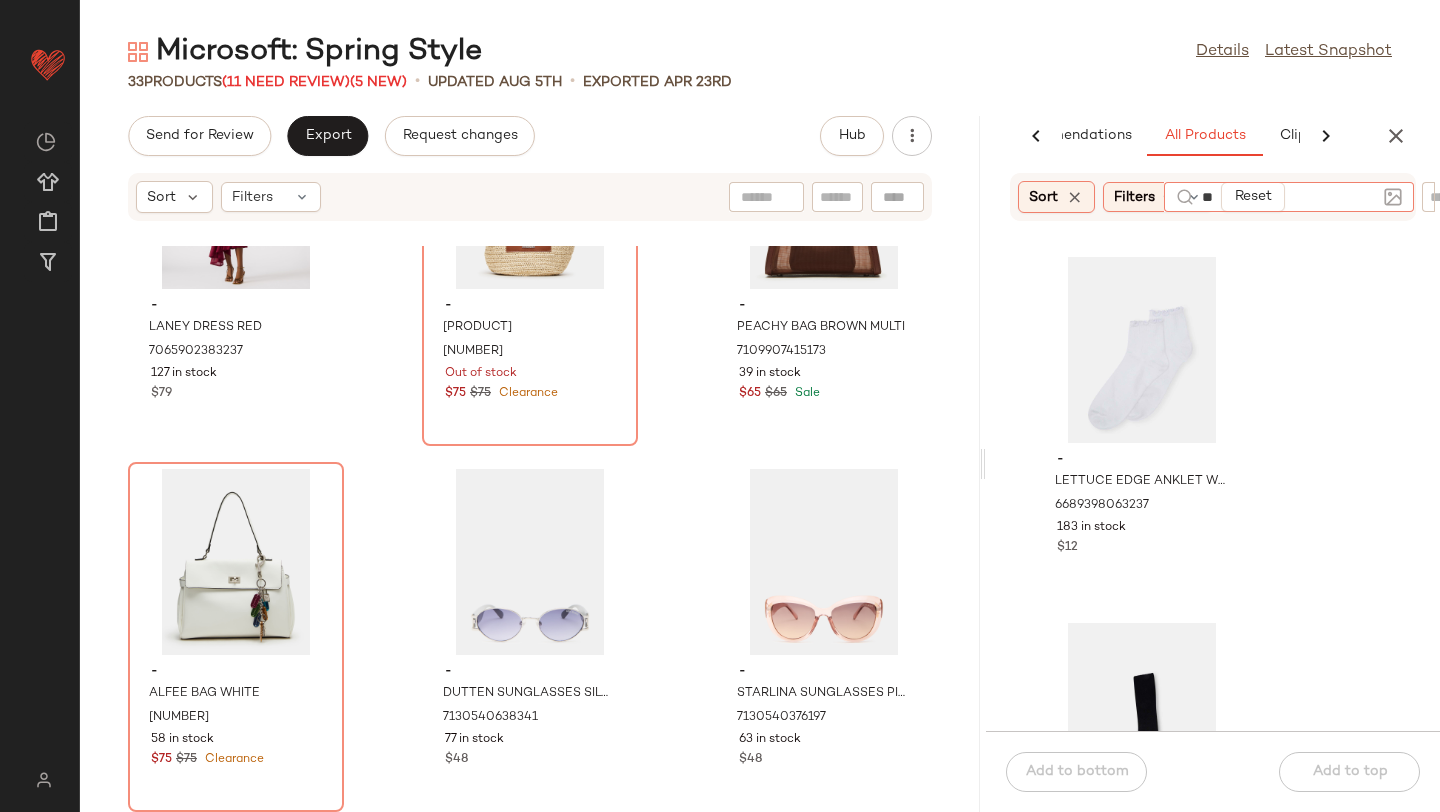 type on "***" 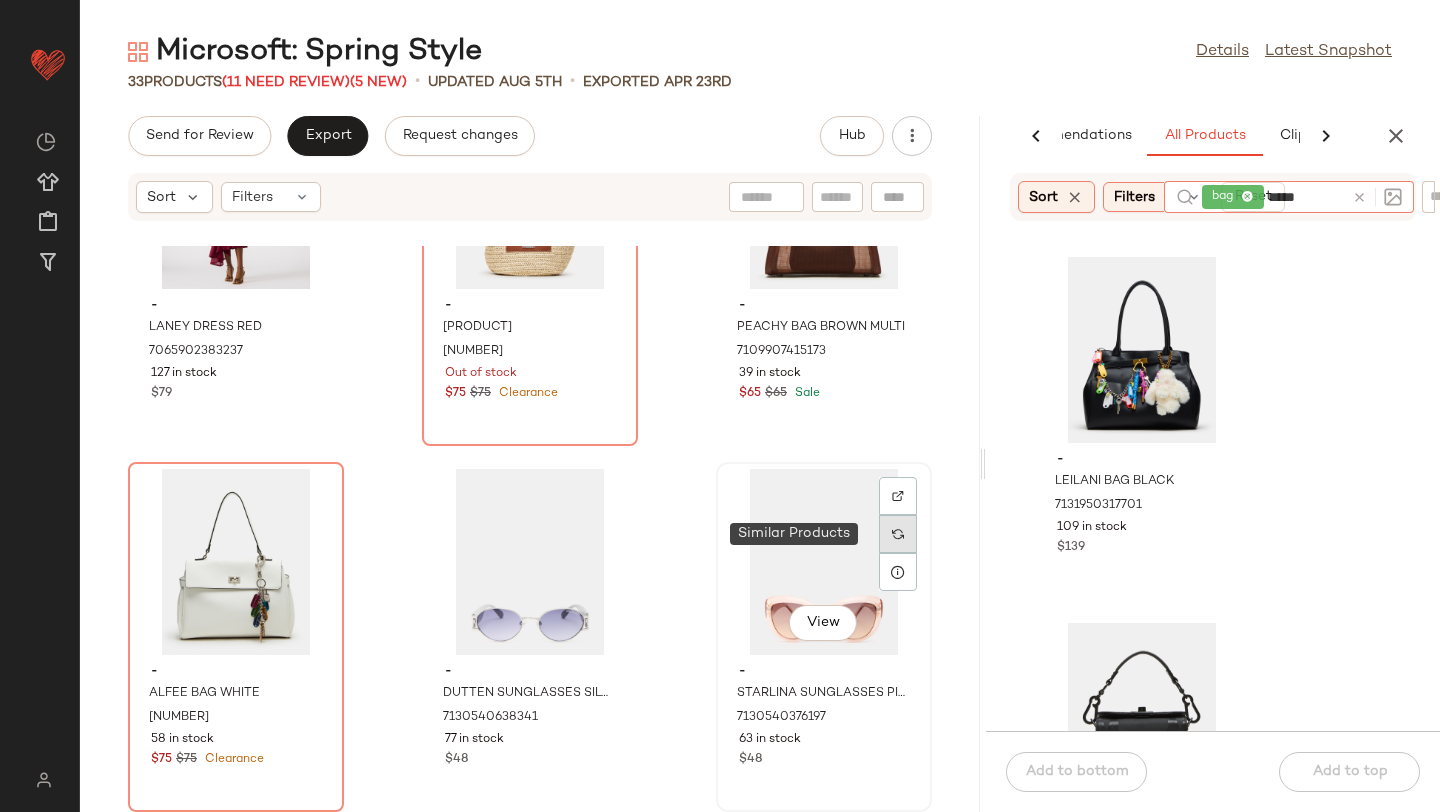 type on "******" 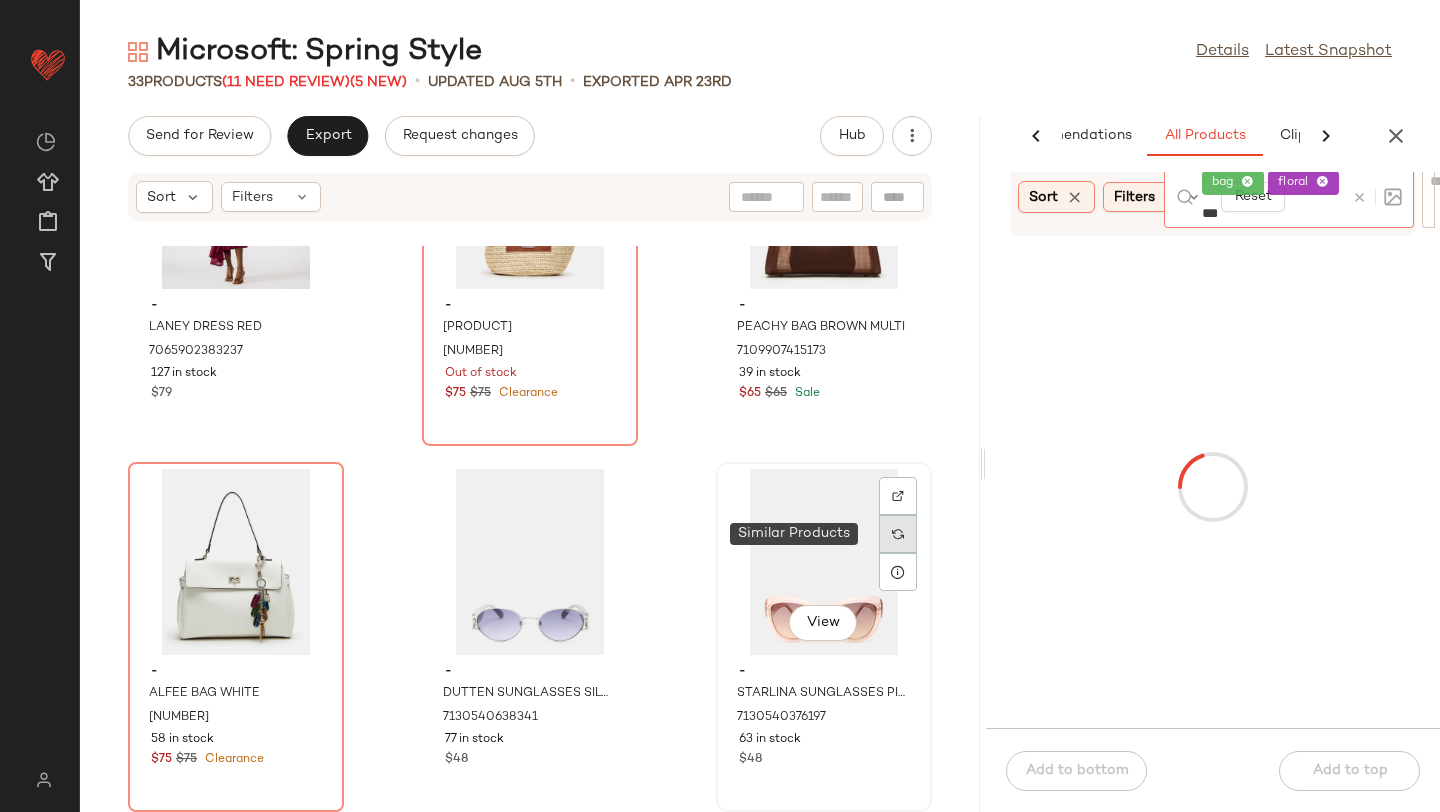 type on "****" 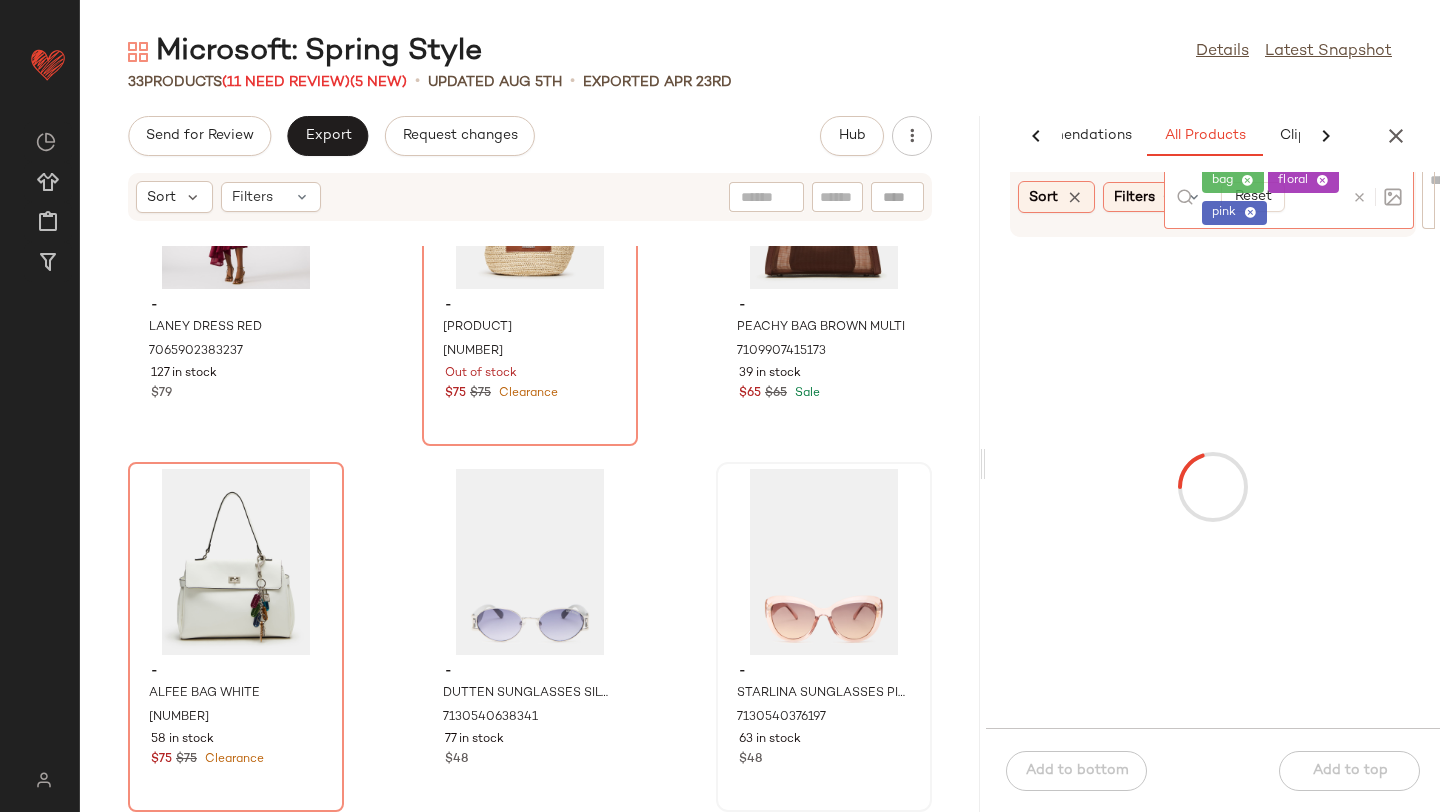 click at bounding box center [1213, 487] 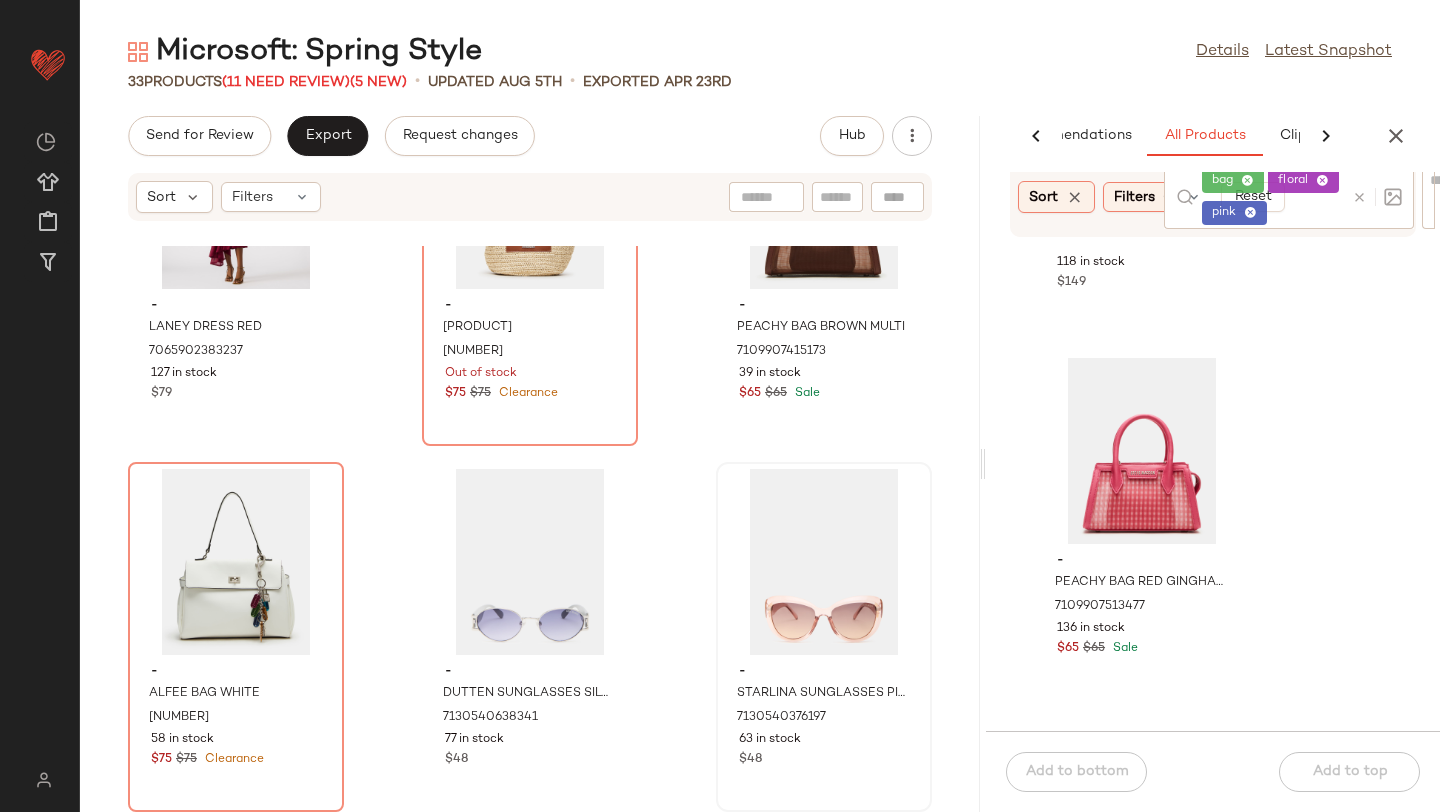 scroll, scrollTop: 1028, scrollLeft: 0, axis: vertical 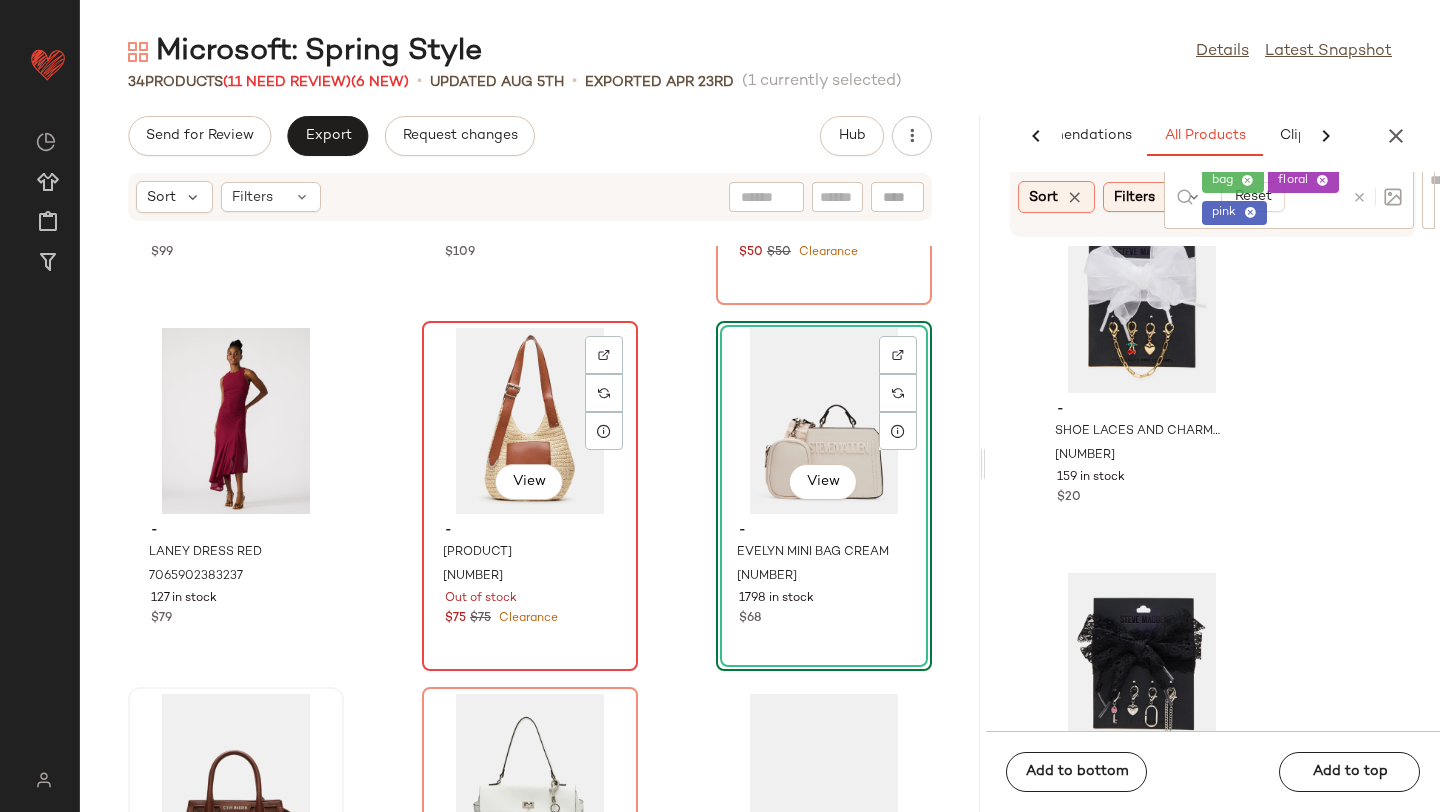 click on "View" 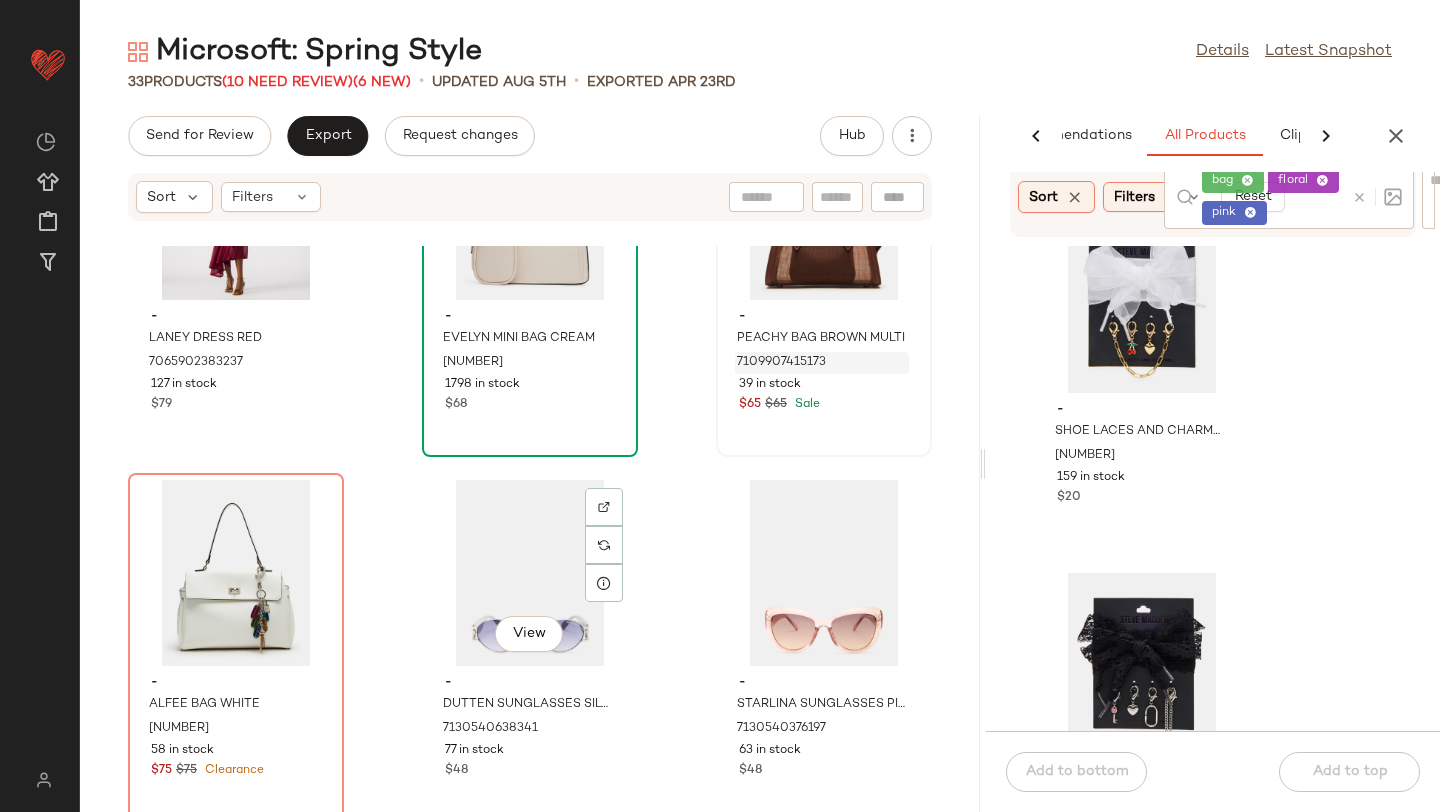 scroll, scrollTop: 3464, scrollLeft: 0, axis: vertical 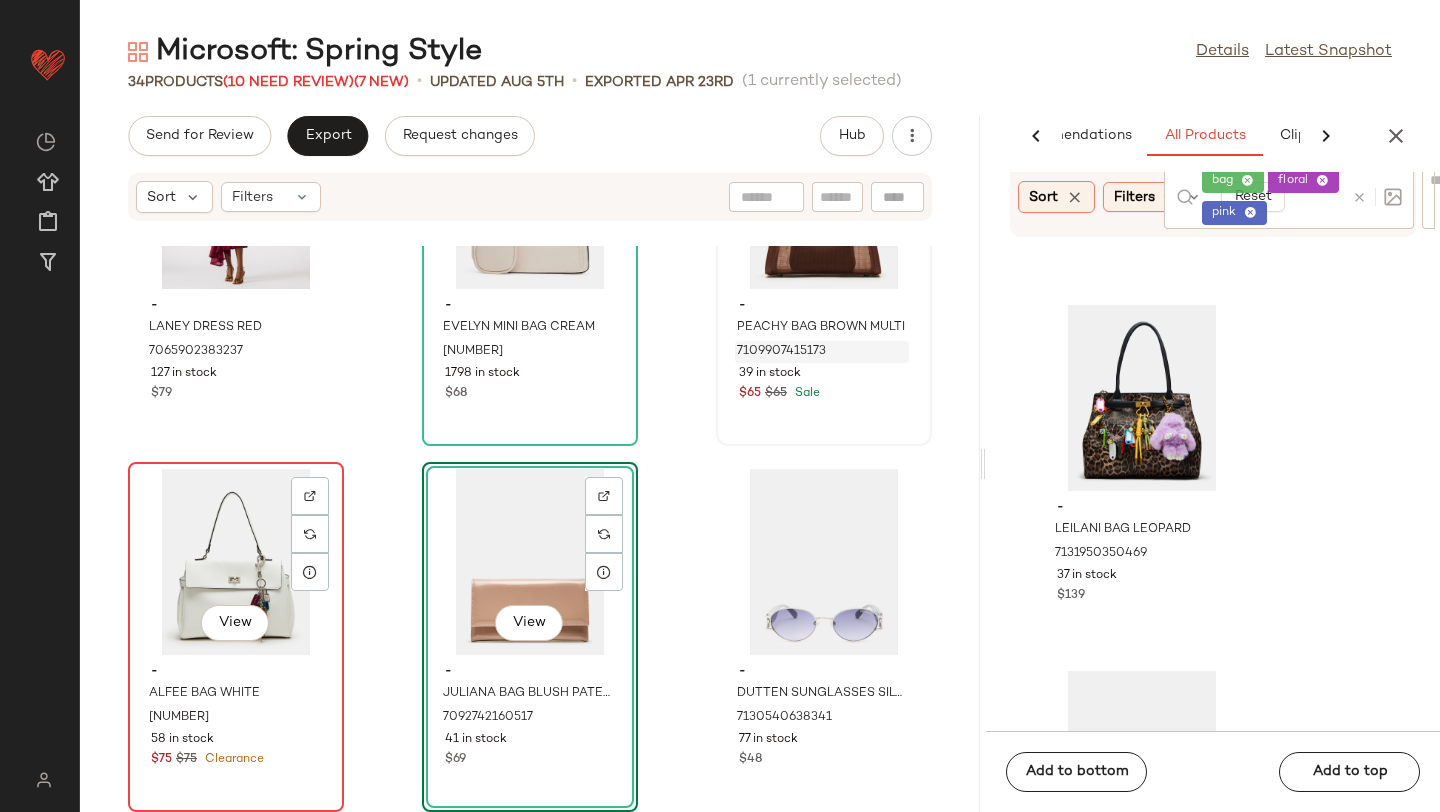 click on "View" 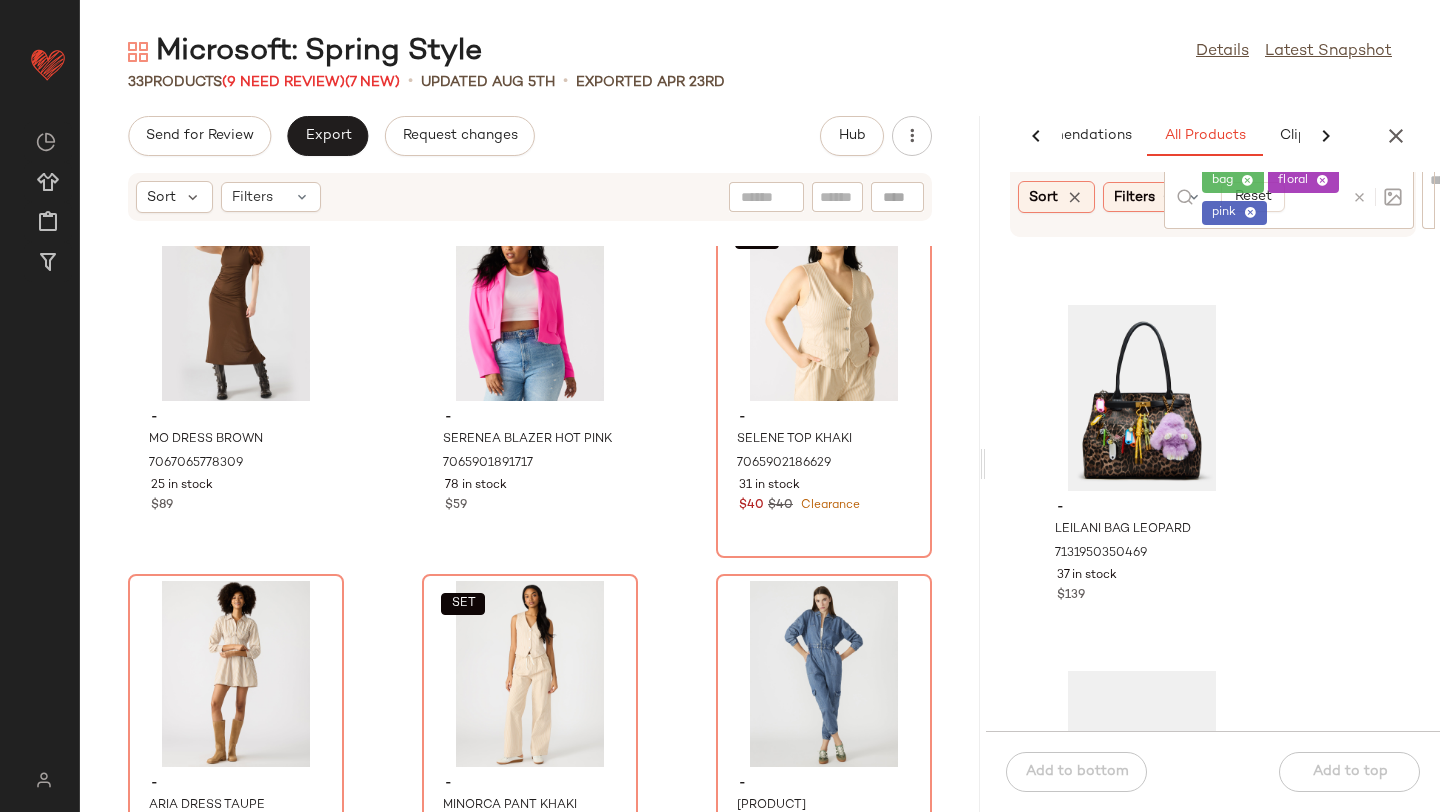 scroll, scrollTop: 2291, scrollLeft: 0, axis: vertical 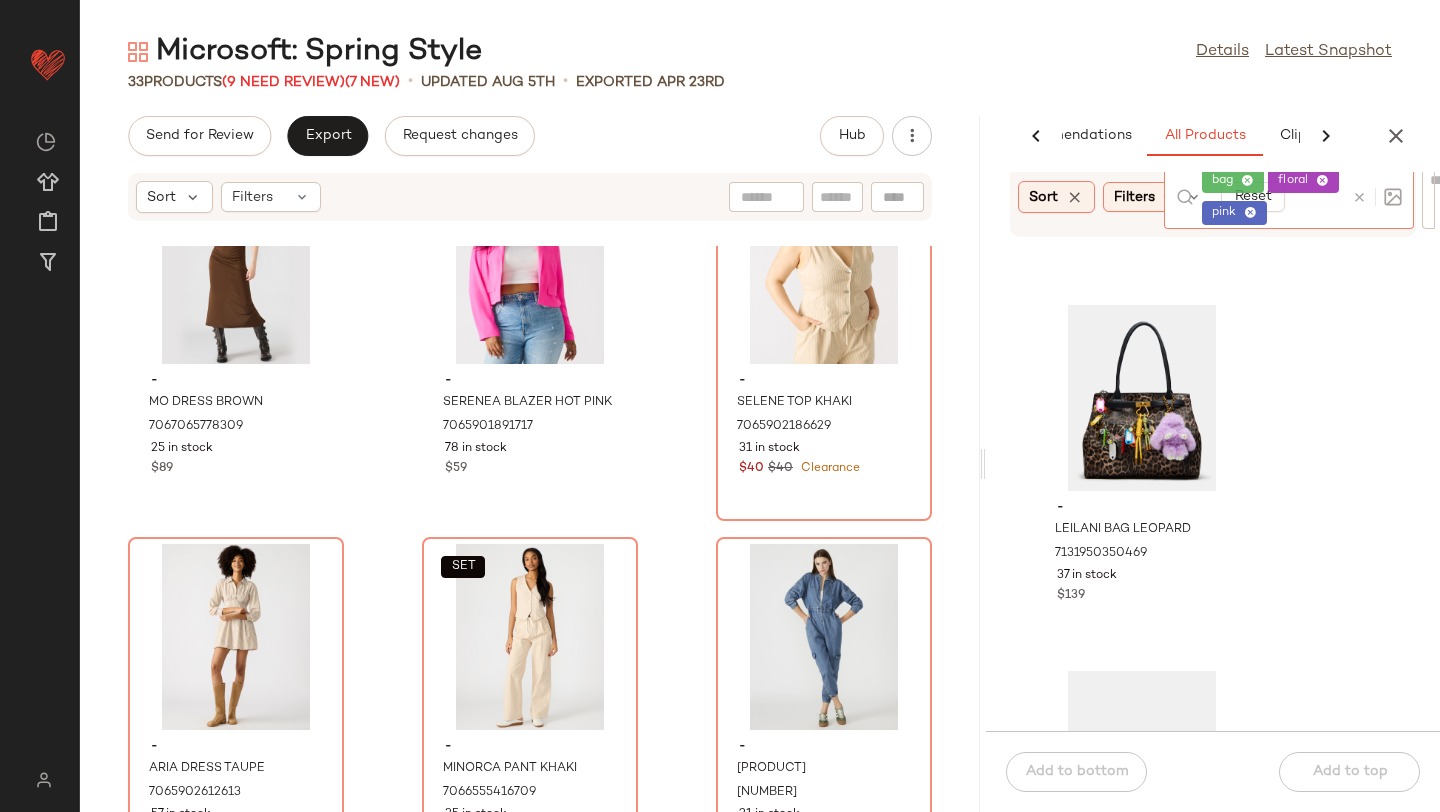 click at bounding box center [1359, 197] 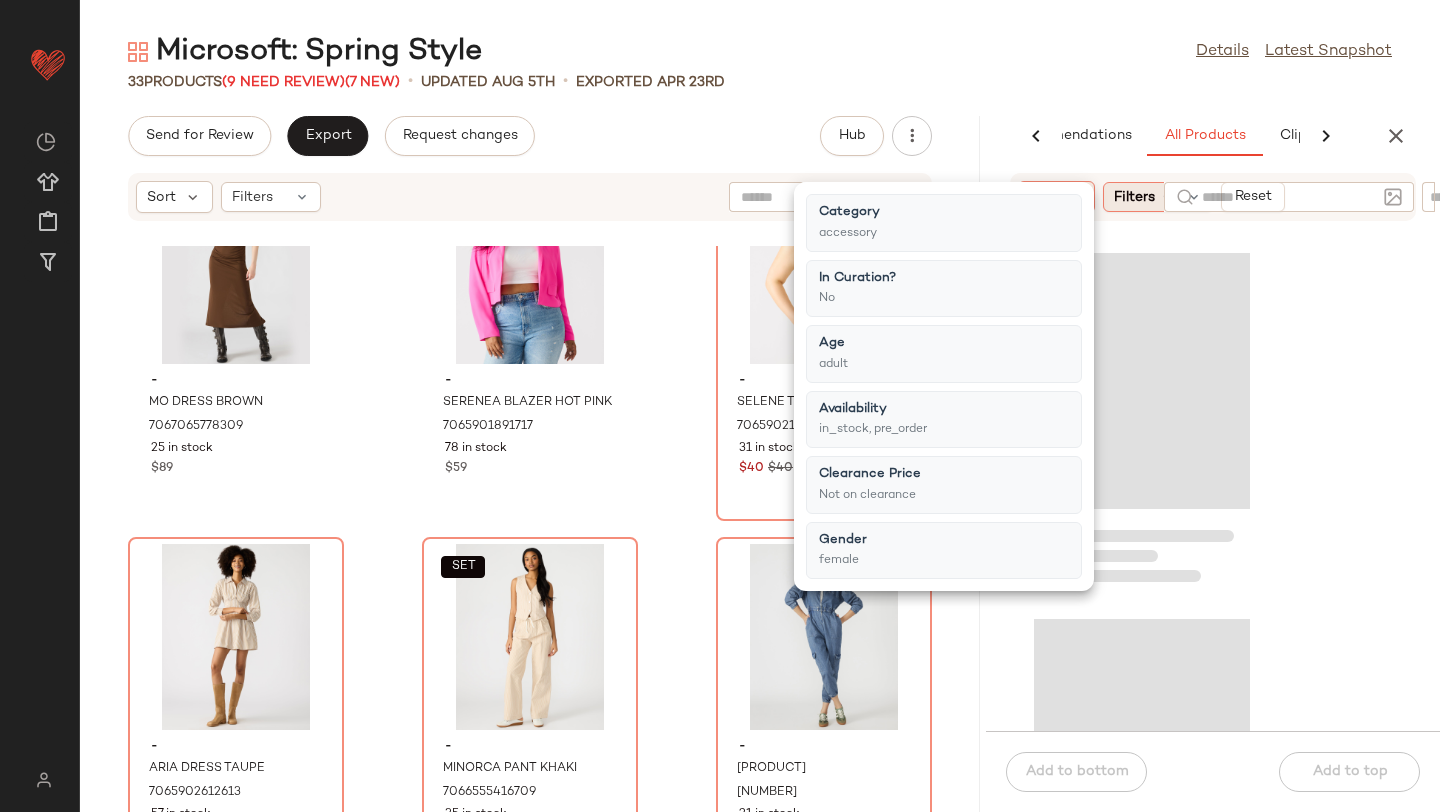 click on "Filters" at bounding box center [1134, 197] 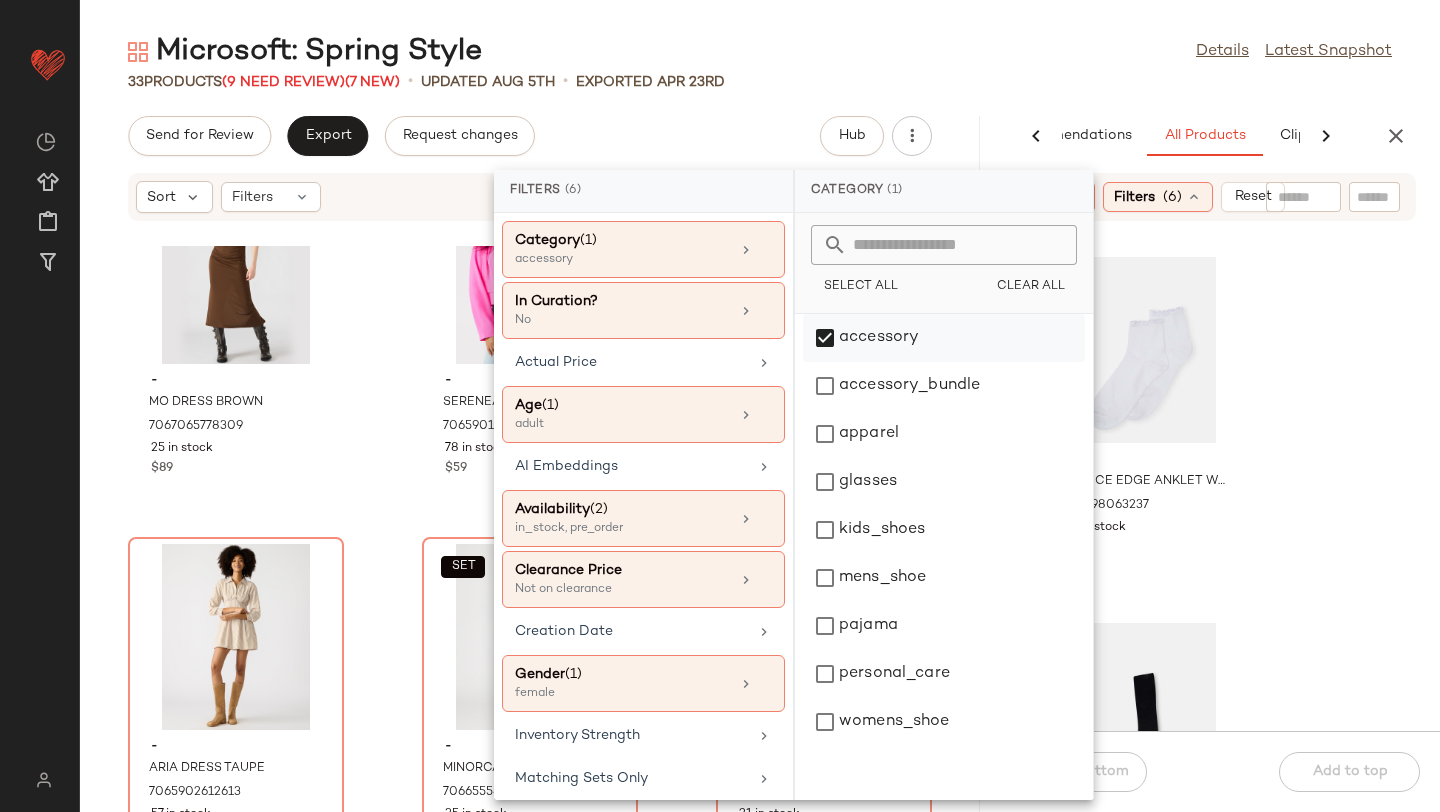 click on "accessory" 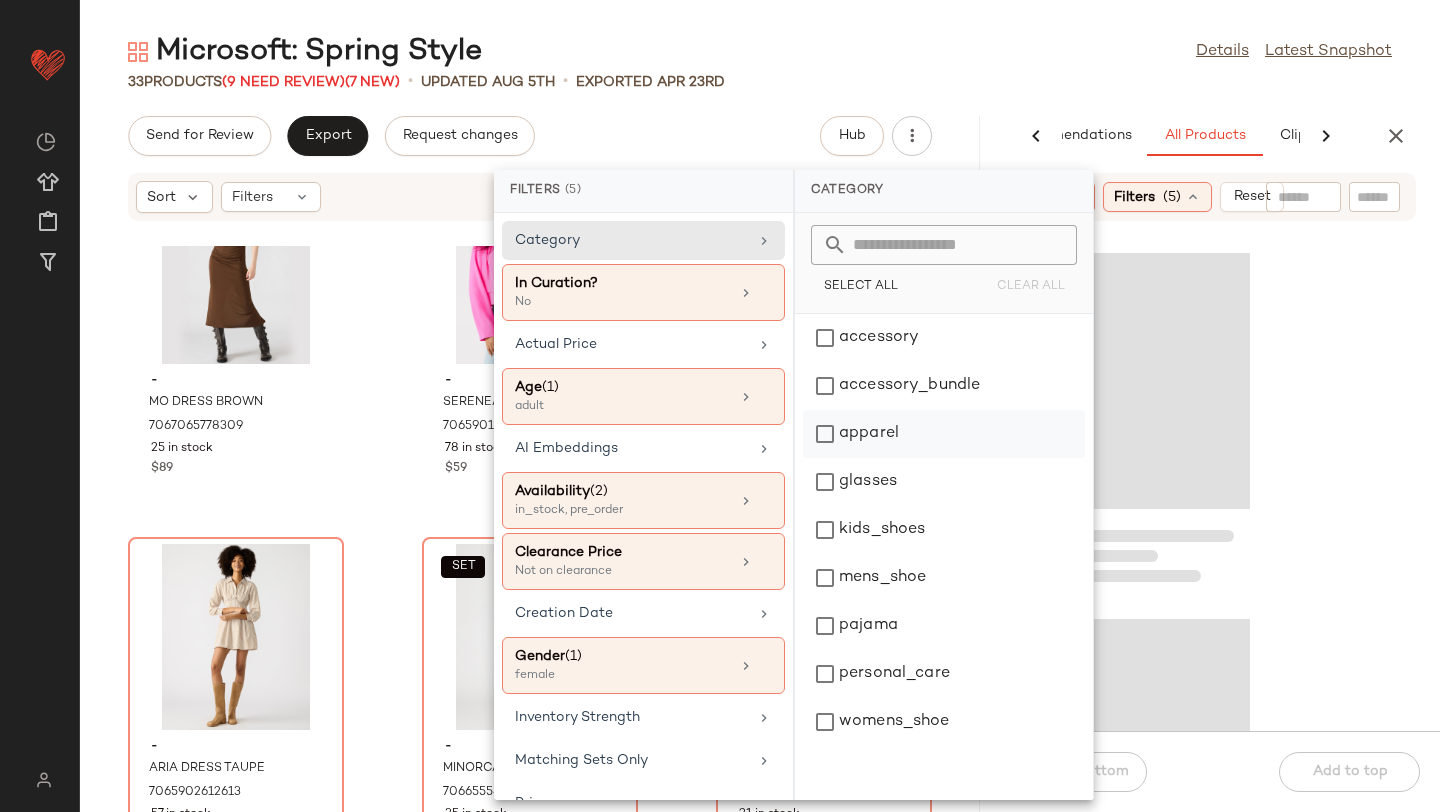 click on "apparel" 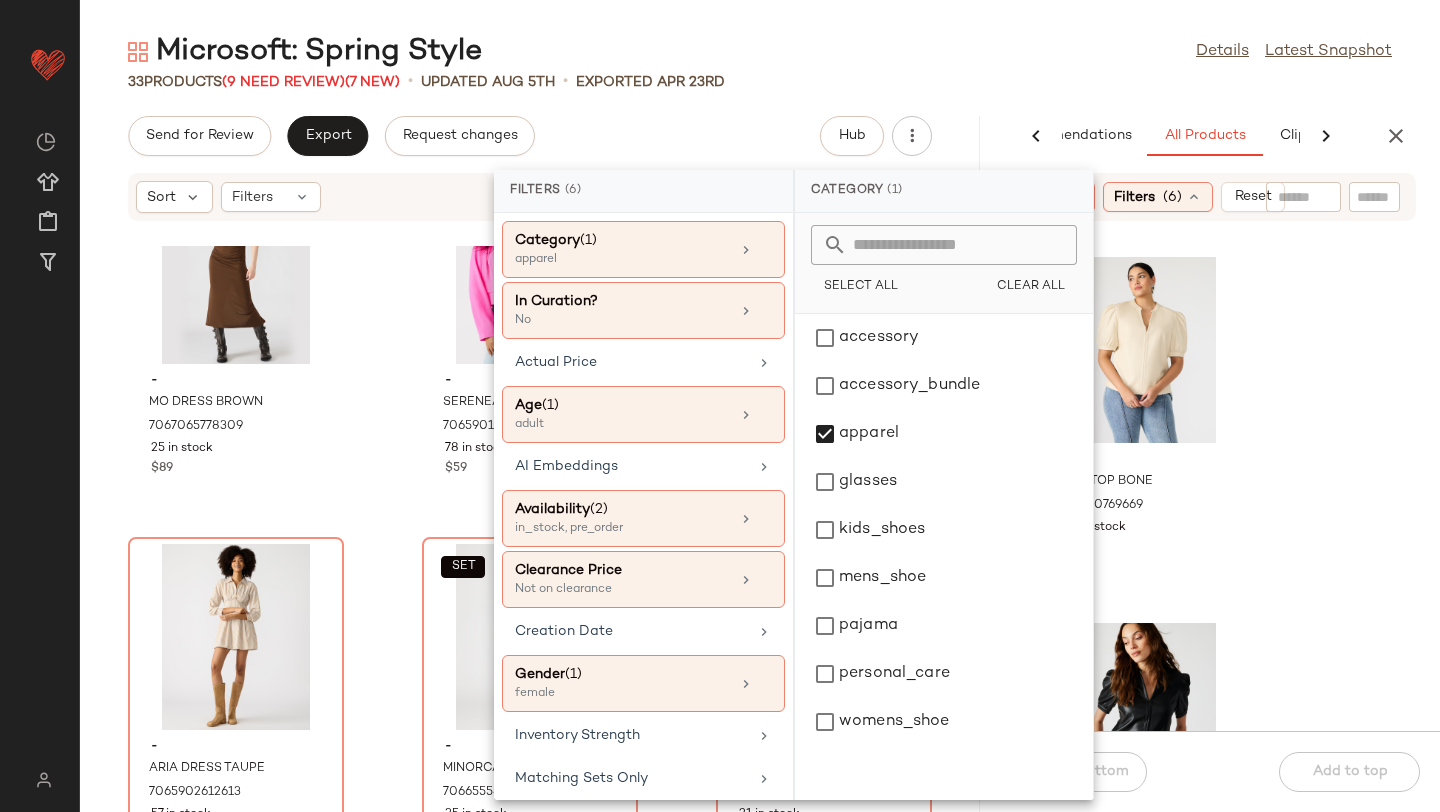 click on "- [PRODUCT] [COLOR] [NUMBER] in stock $[PRICE] - [PRODUCT] [COLOR] [NUMBER] in stock $[PRICE] - [PRODUCT] [COLOR] [NUMBER] in stock $[PRICE] - [PRODUCT] [COLOR] [NUMBER] in stock $[PRICE]" 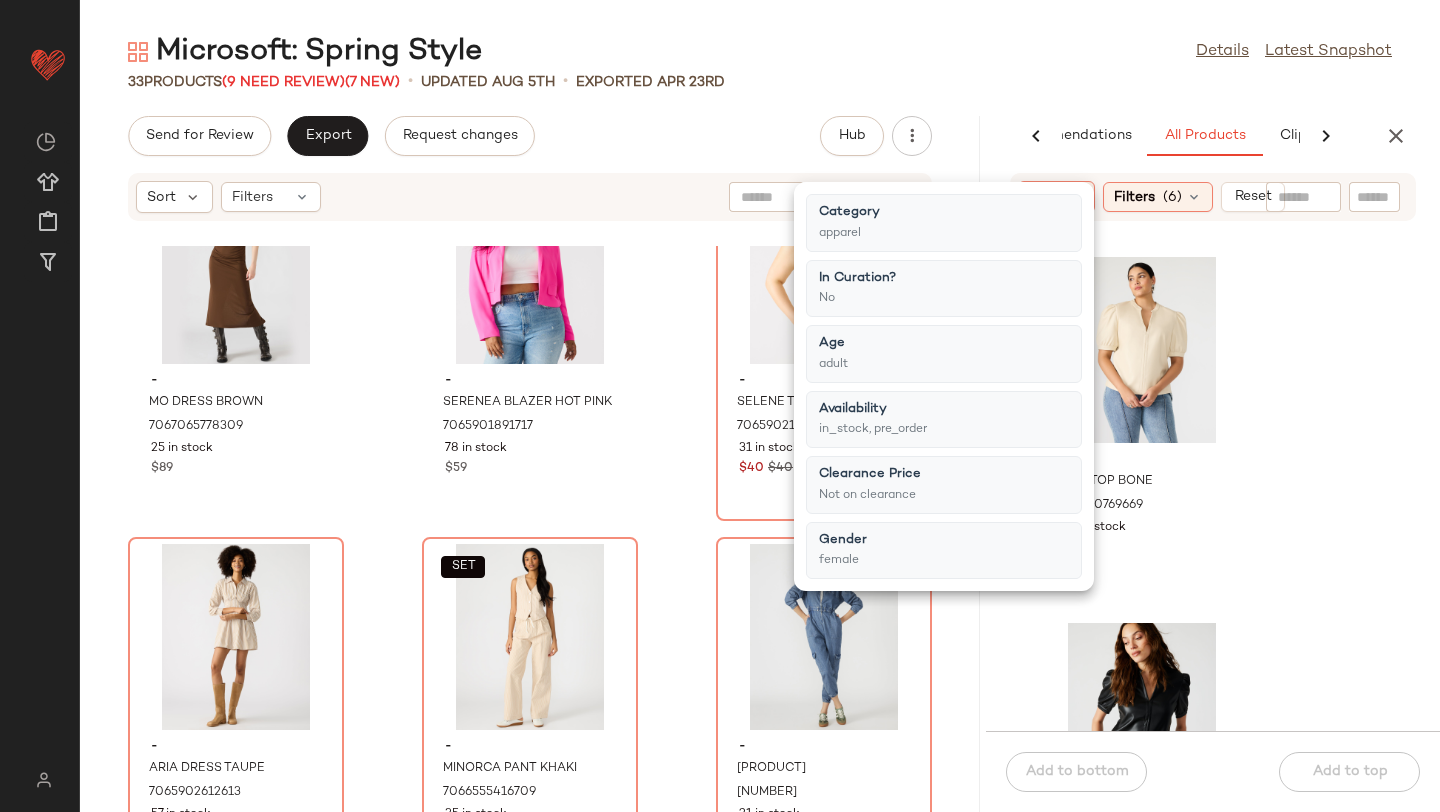 click on "- [PRODUCT] [COLOR] [NUMBER] in stock $[PRICE] - [PRODUCT] [COLOR] [NUMBER] in stock $[PRICE] - [PRODUCT] [COLOR] [NUMBER] in stock $[PRICE] - [PRODUCT] [COLOR] [NUMBER] in stock $[PRICE]" 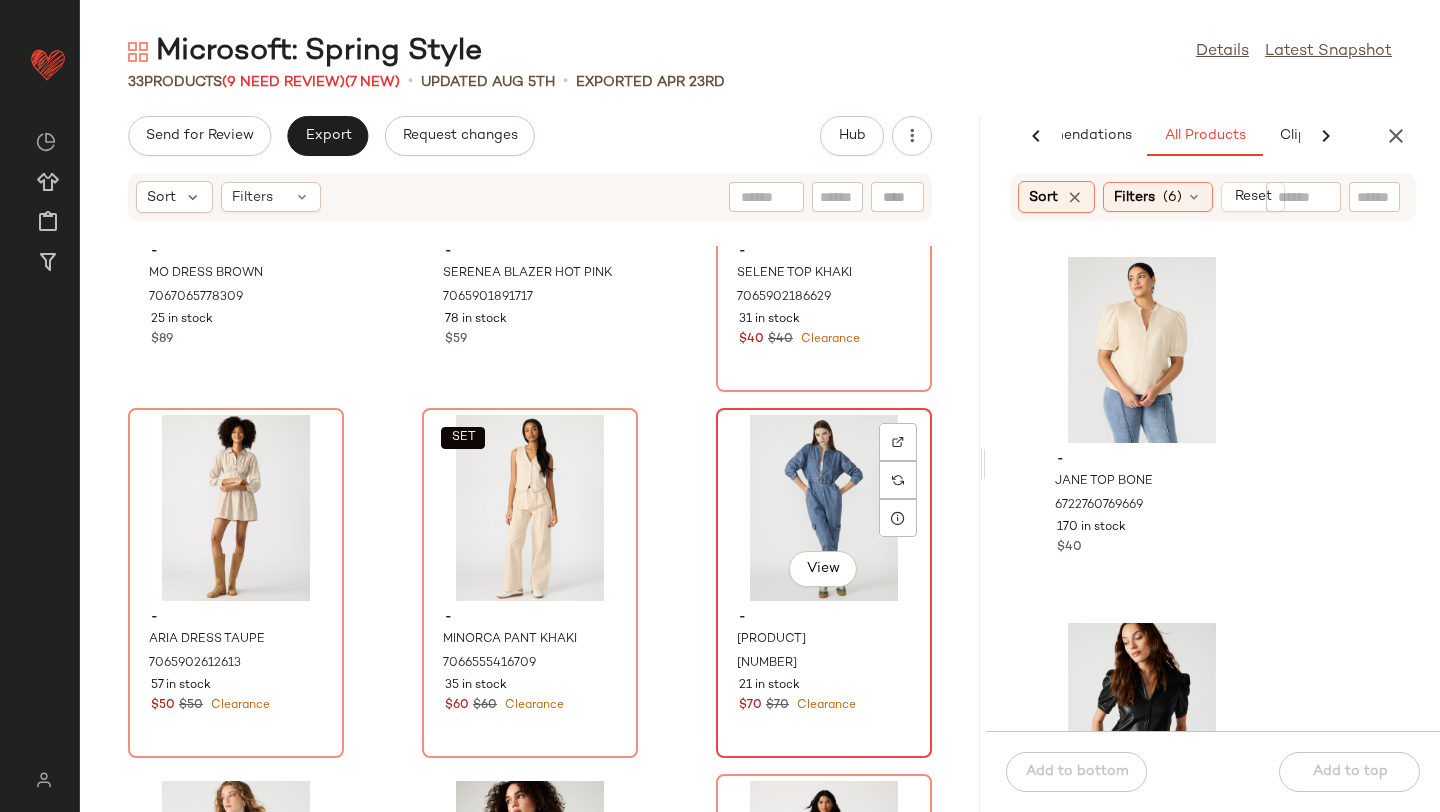 scroll, scrollTop: 2421, scrollLeft: 0, axis: vertical 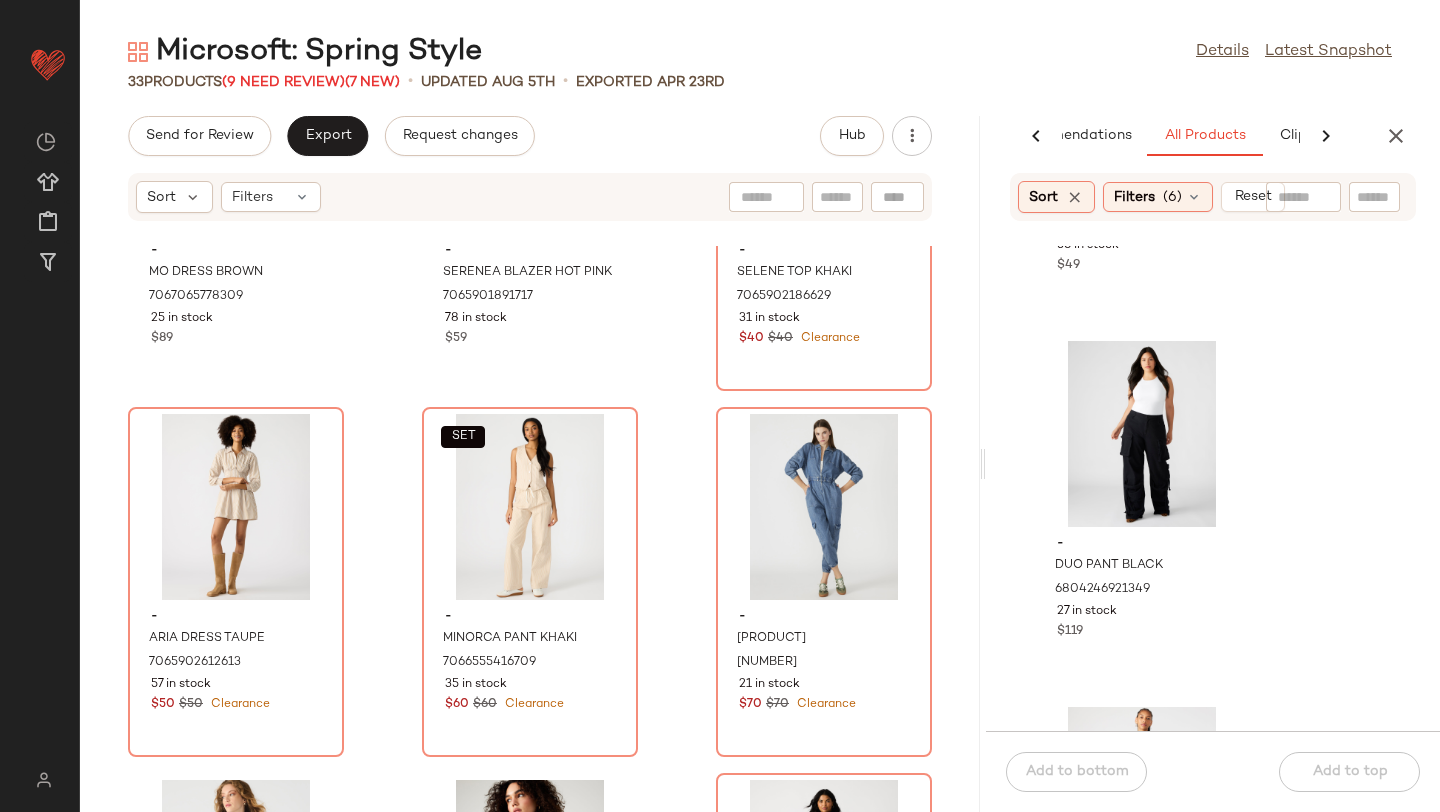 click 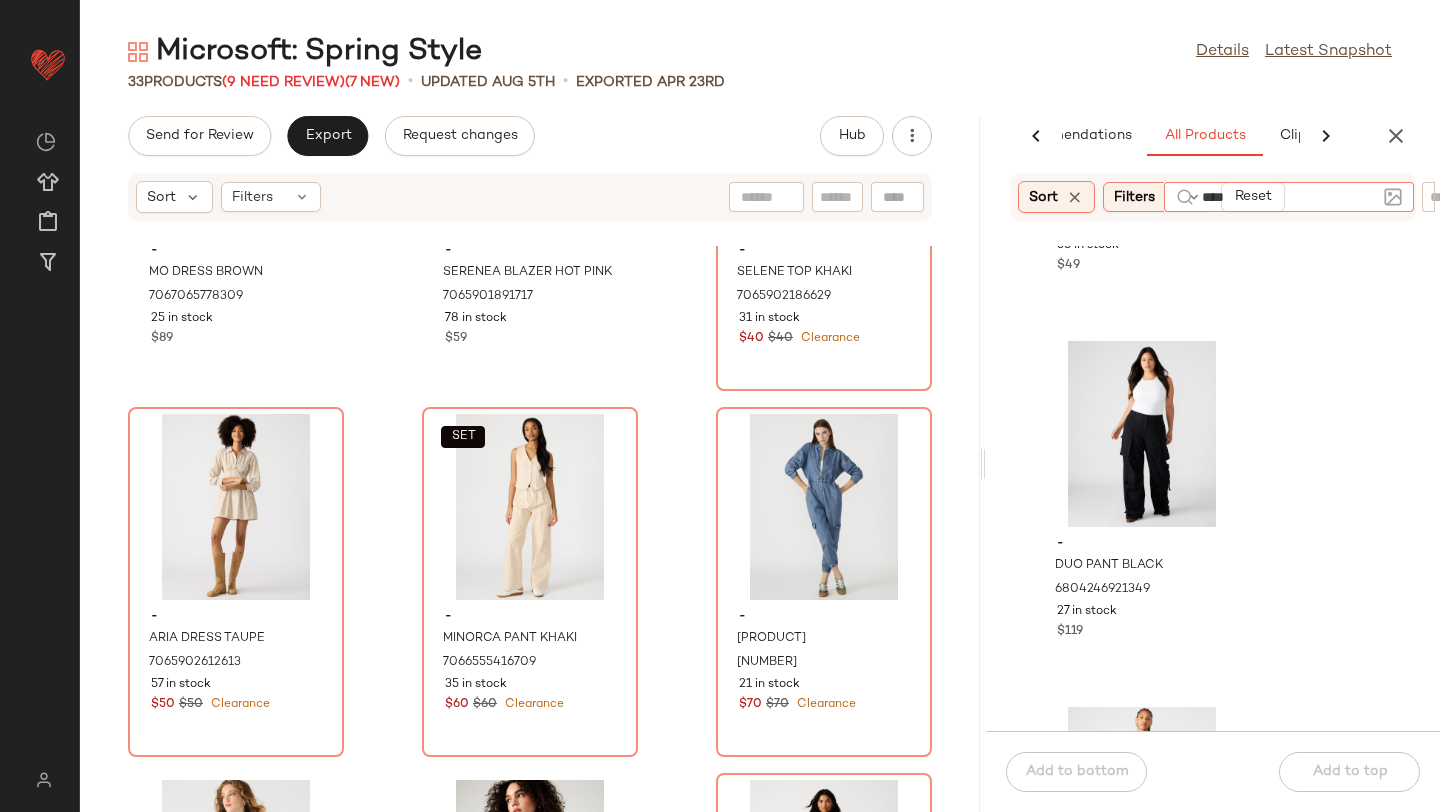type on "*****" 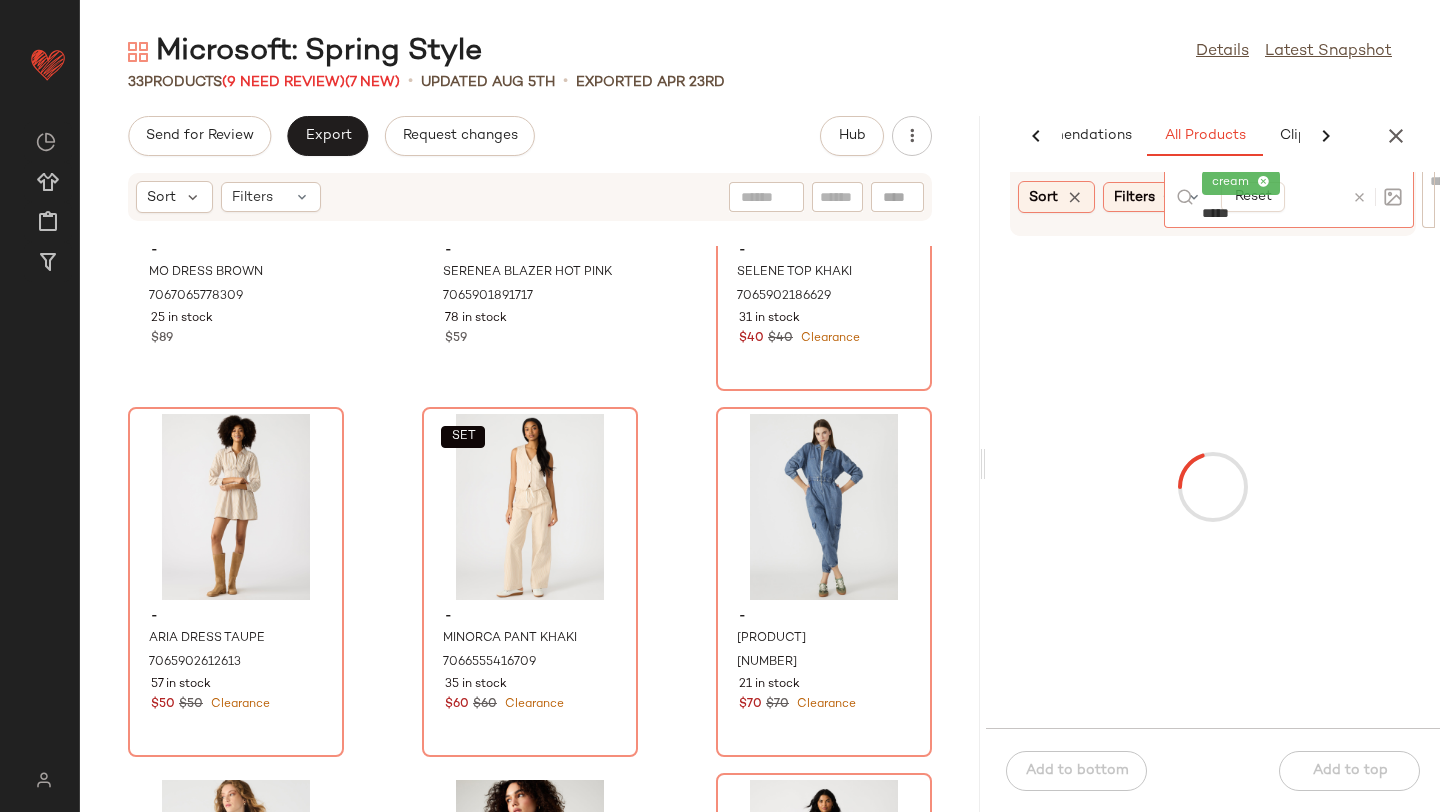 type on "******" 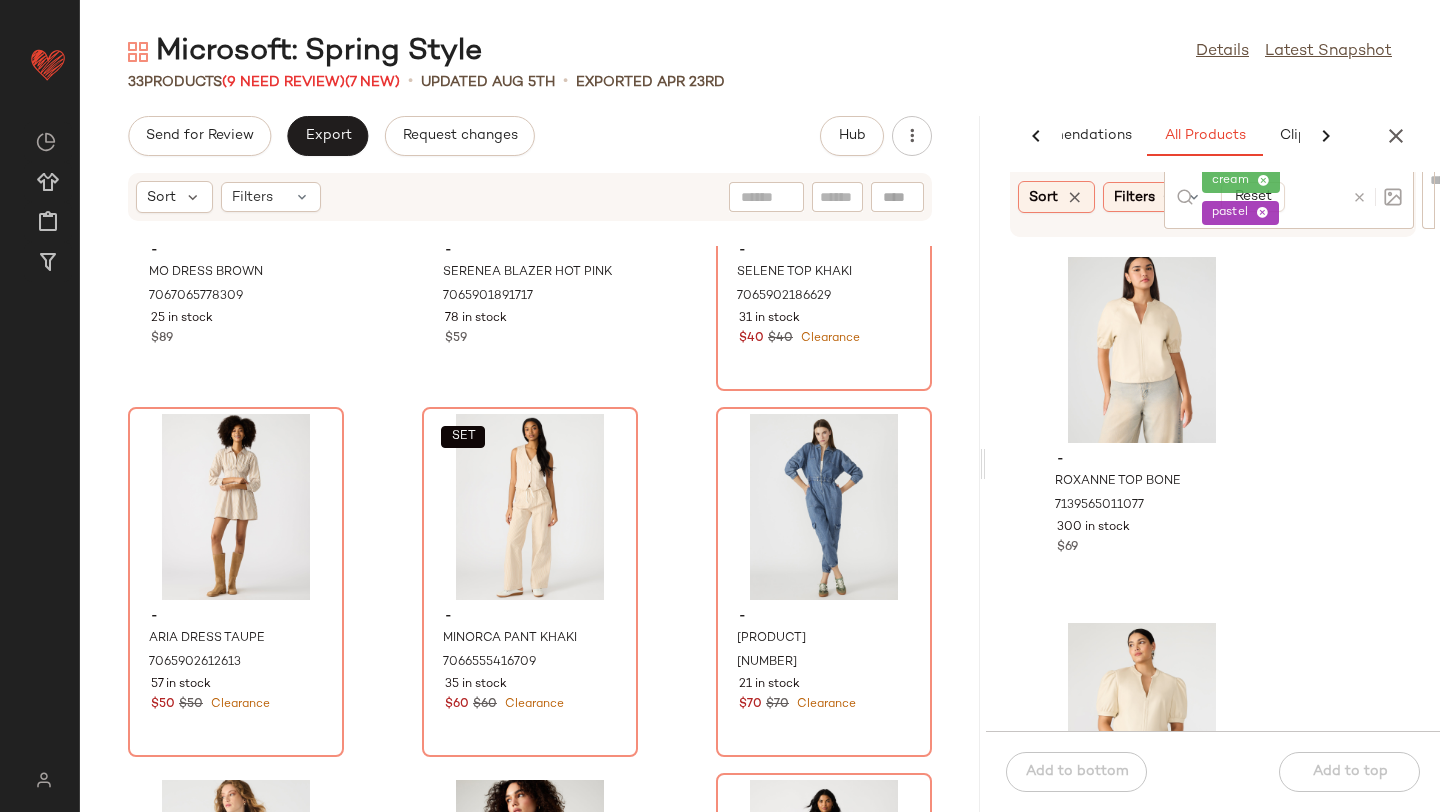 click on "- [PRODUCT] [COLOR] [NUMBER] in stock $[PRICE] - [PRODUCT] [COLOR] [NUMBER] in stock $[PRICE] - [PRODUCT] [COLOR] [NUMBER] in stock $[PRICE] - [PRODUCT] [COLOR] [NUMBER] in stock $[PRICE]" 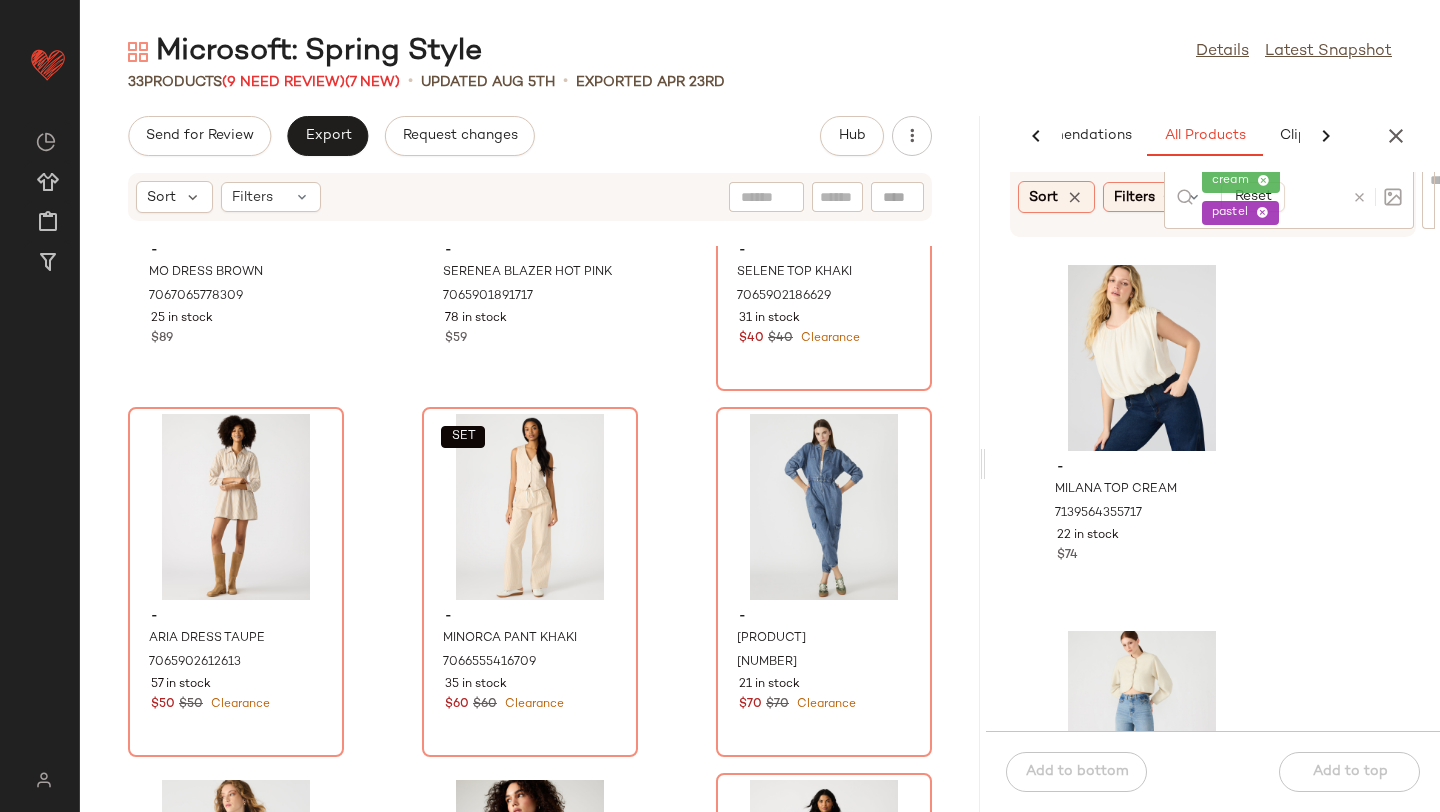 scroll, scrollTop: 3280, scrollLeft: 0, axis: vertical 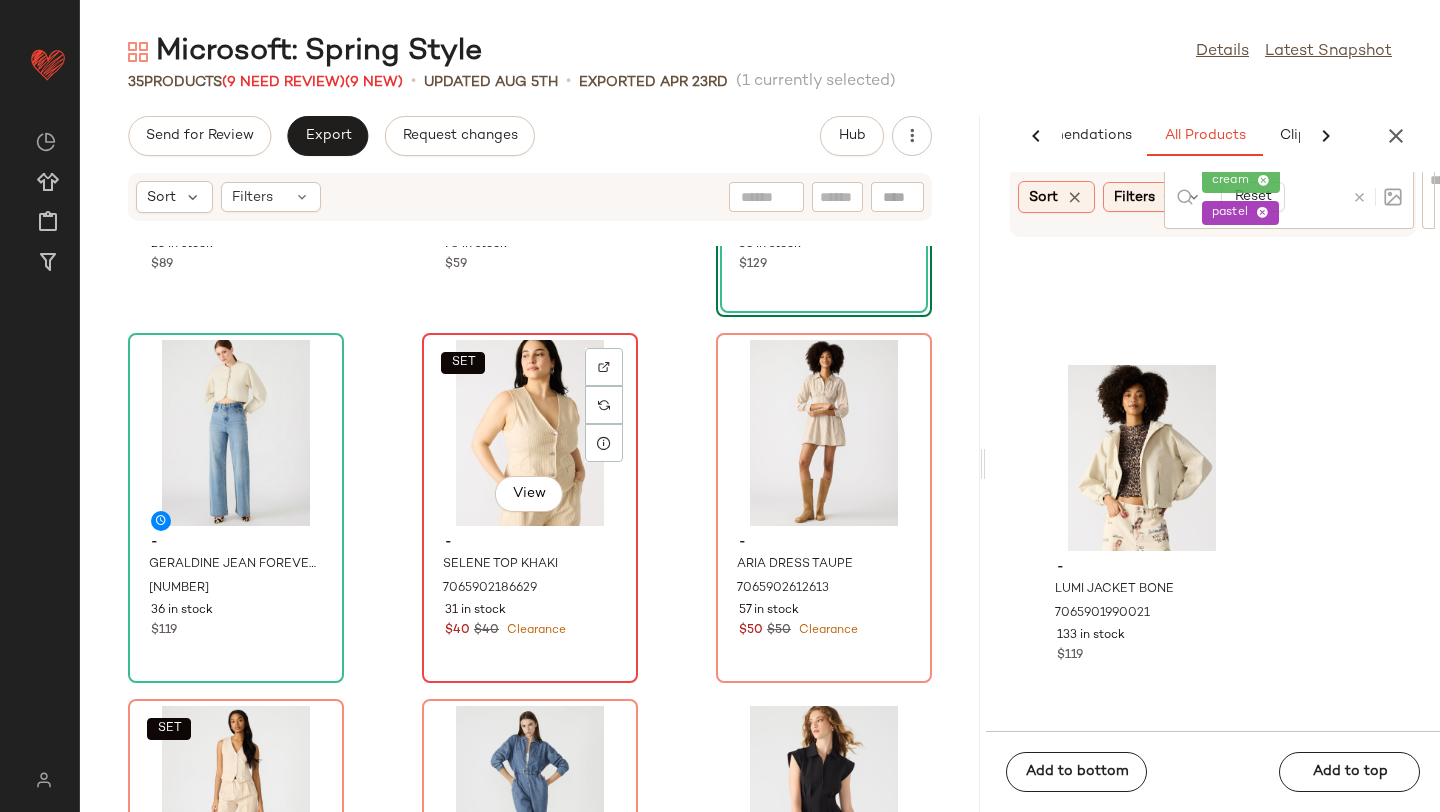 click on "SET   View" 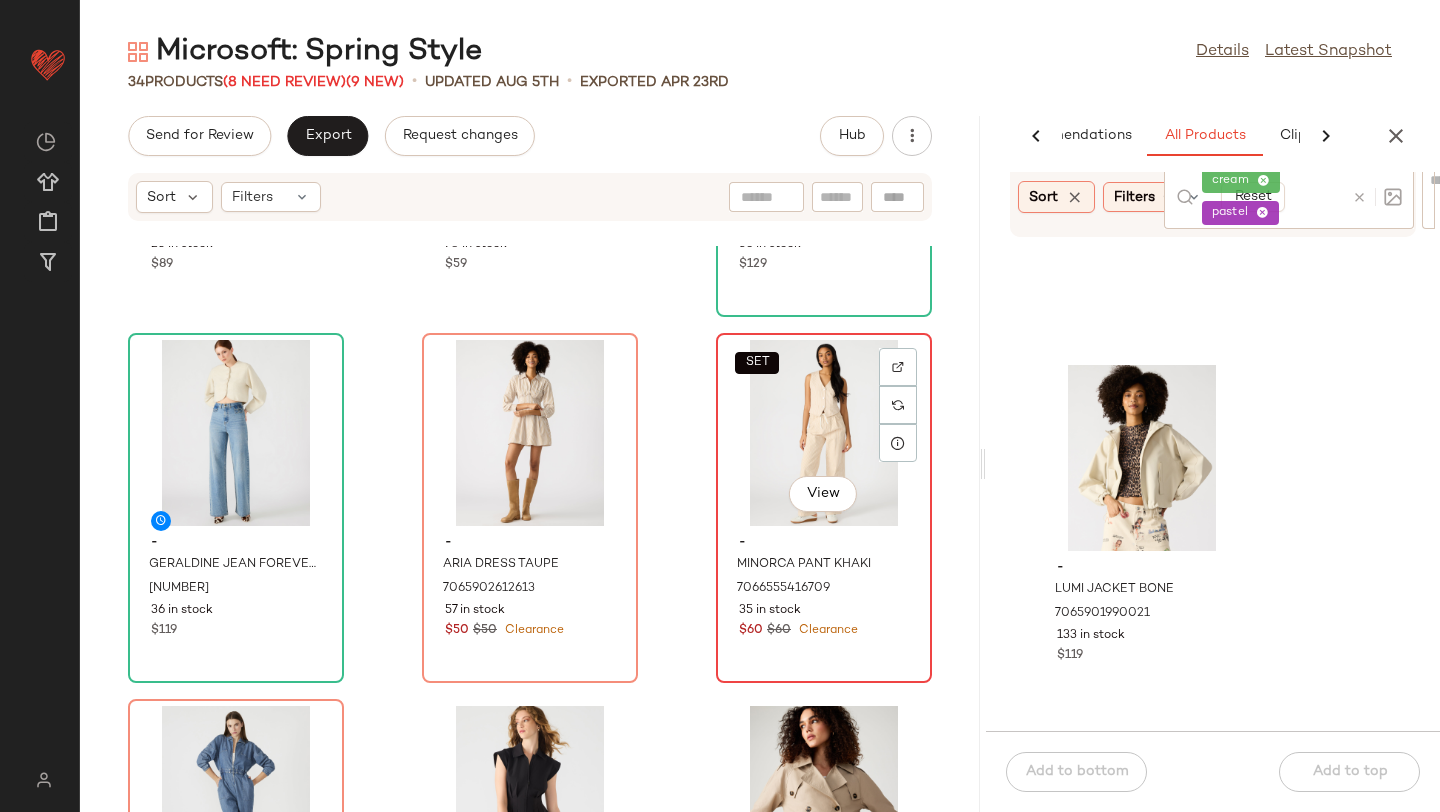 click on "SET   View" 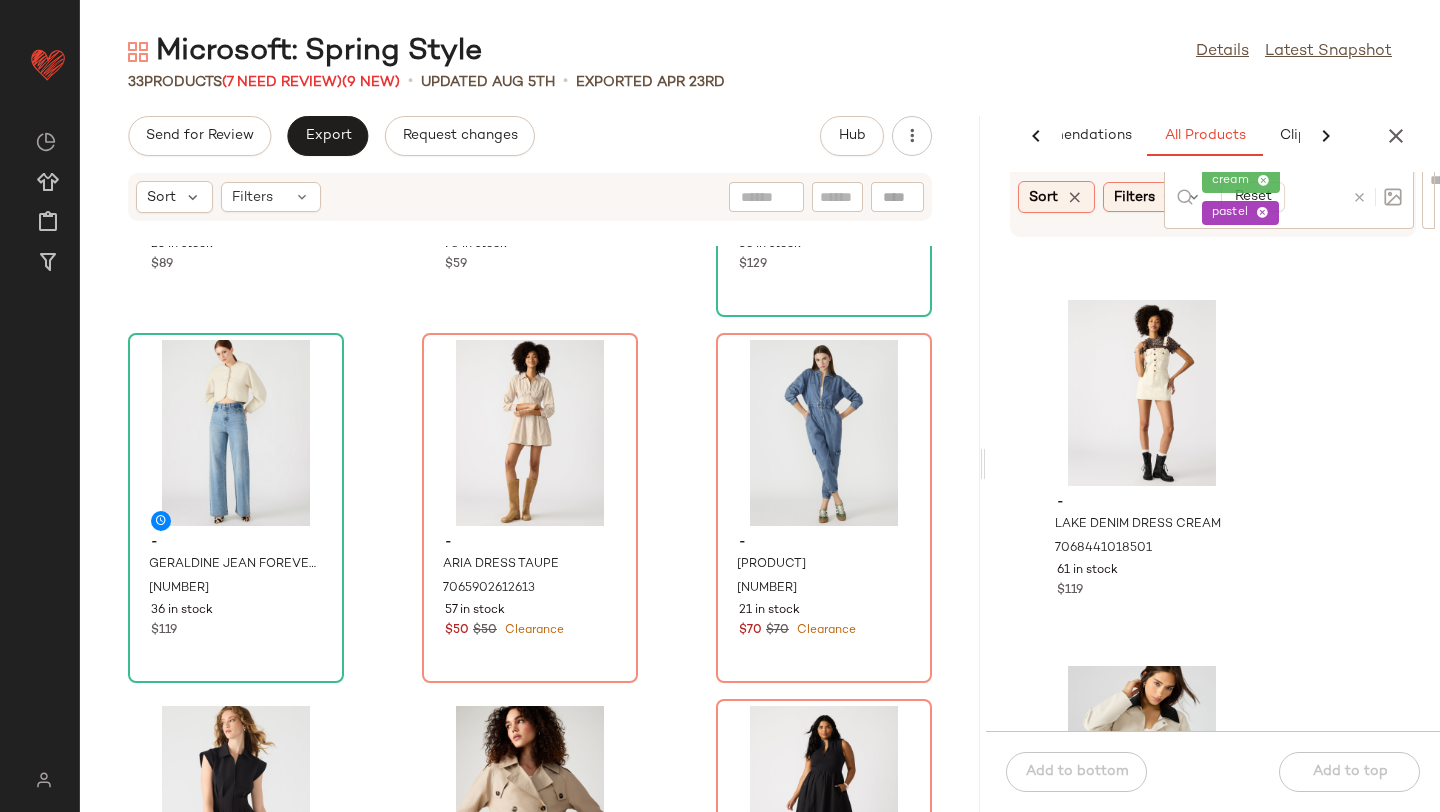 scroll, scrollTop: 4734, scrollLeft: 0, axis: vertical 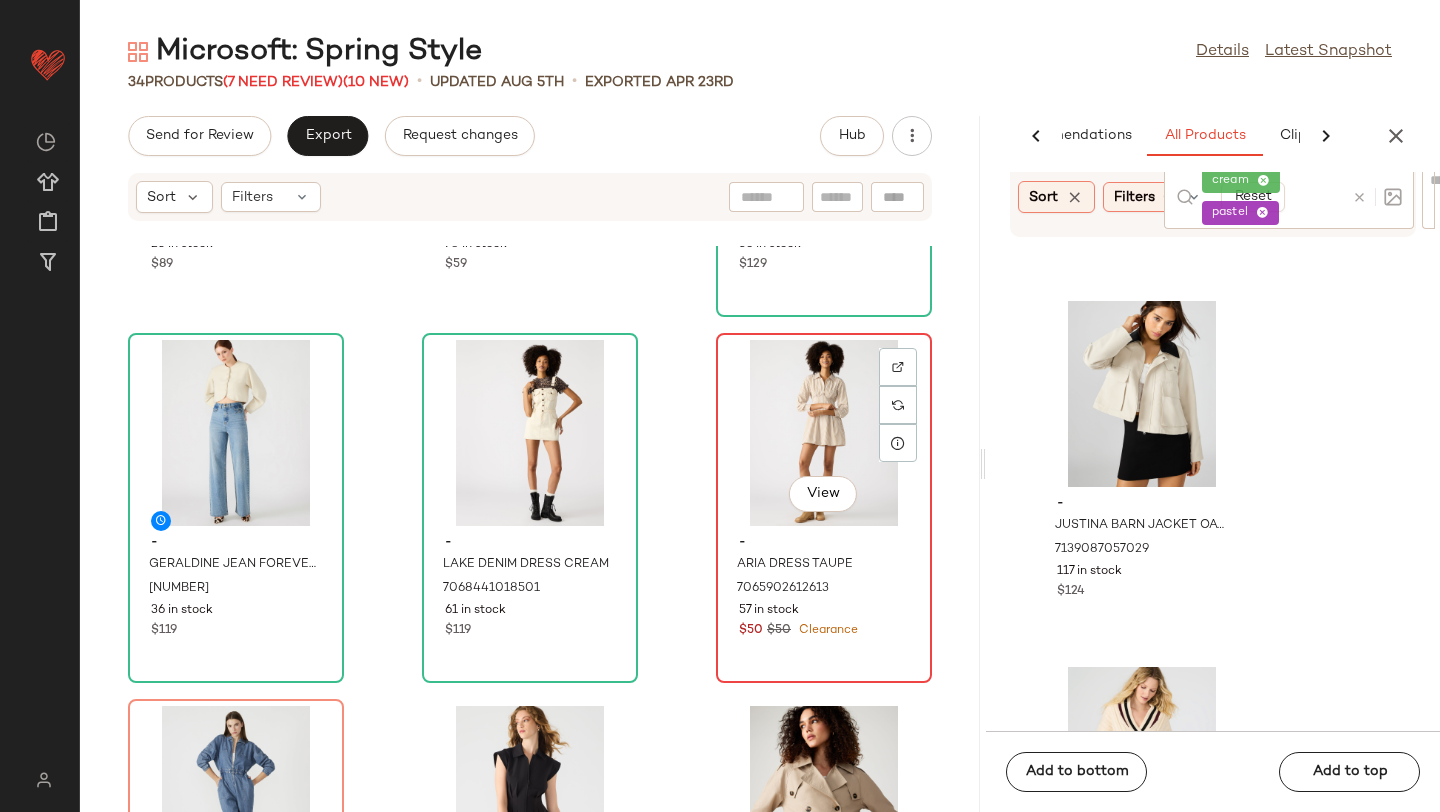 click on "View" 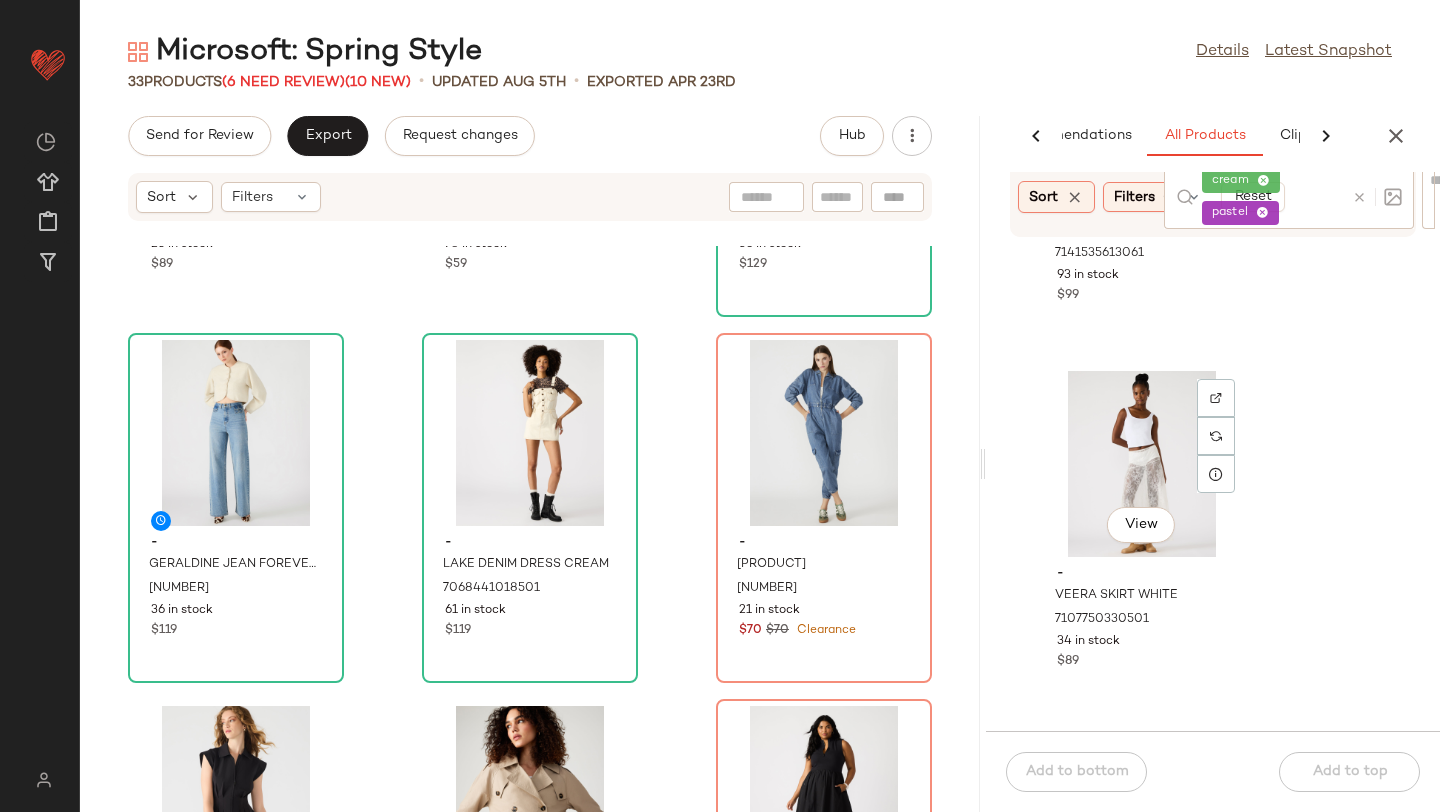 scroll, scrollTop: 5396, scrollLeft: 0, axis: vertical 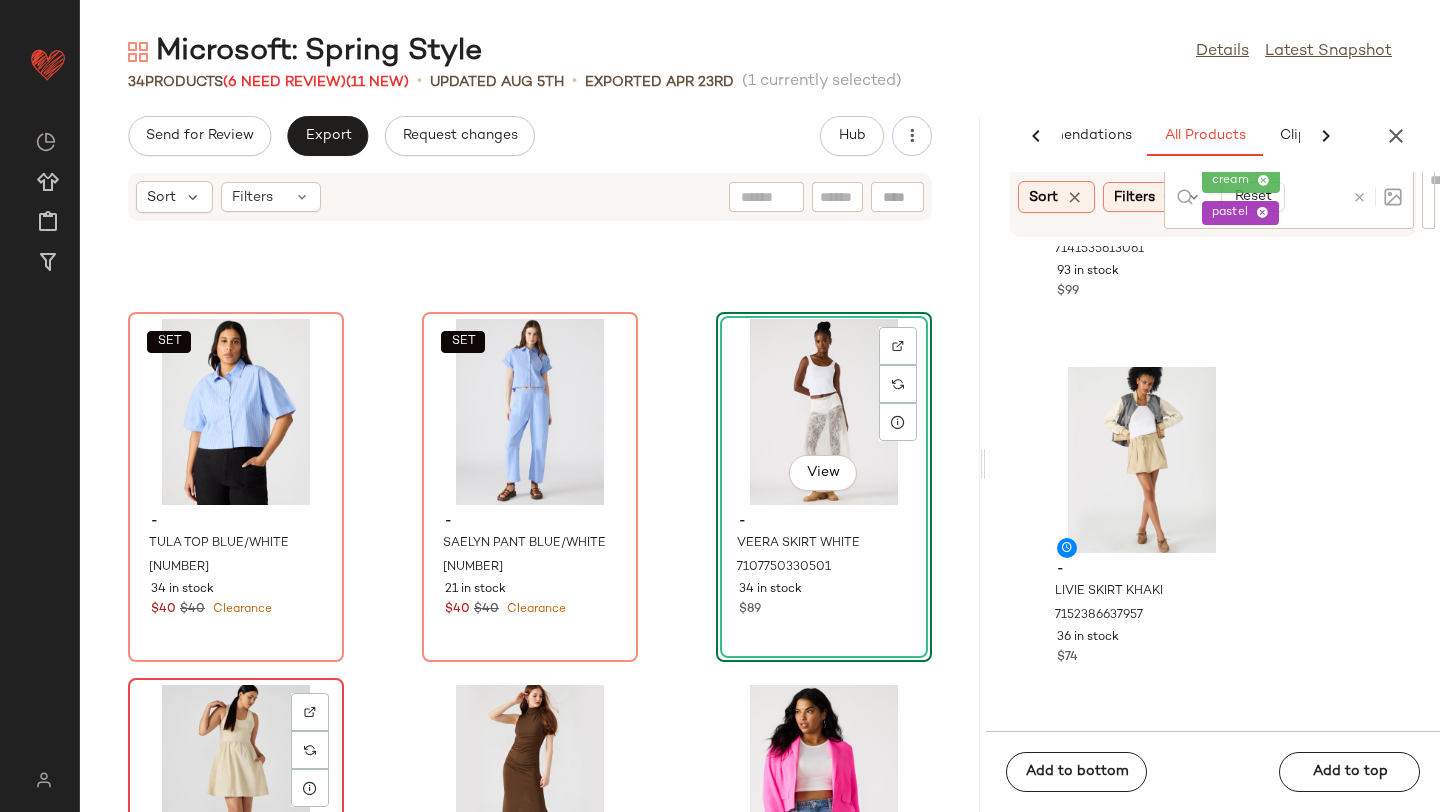 click on "View" 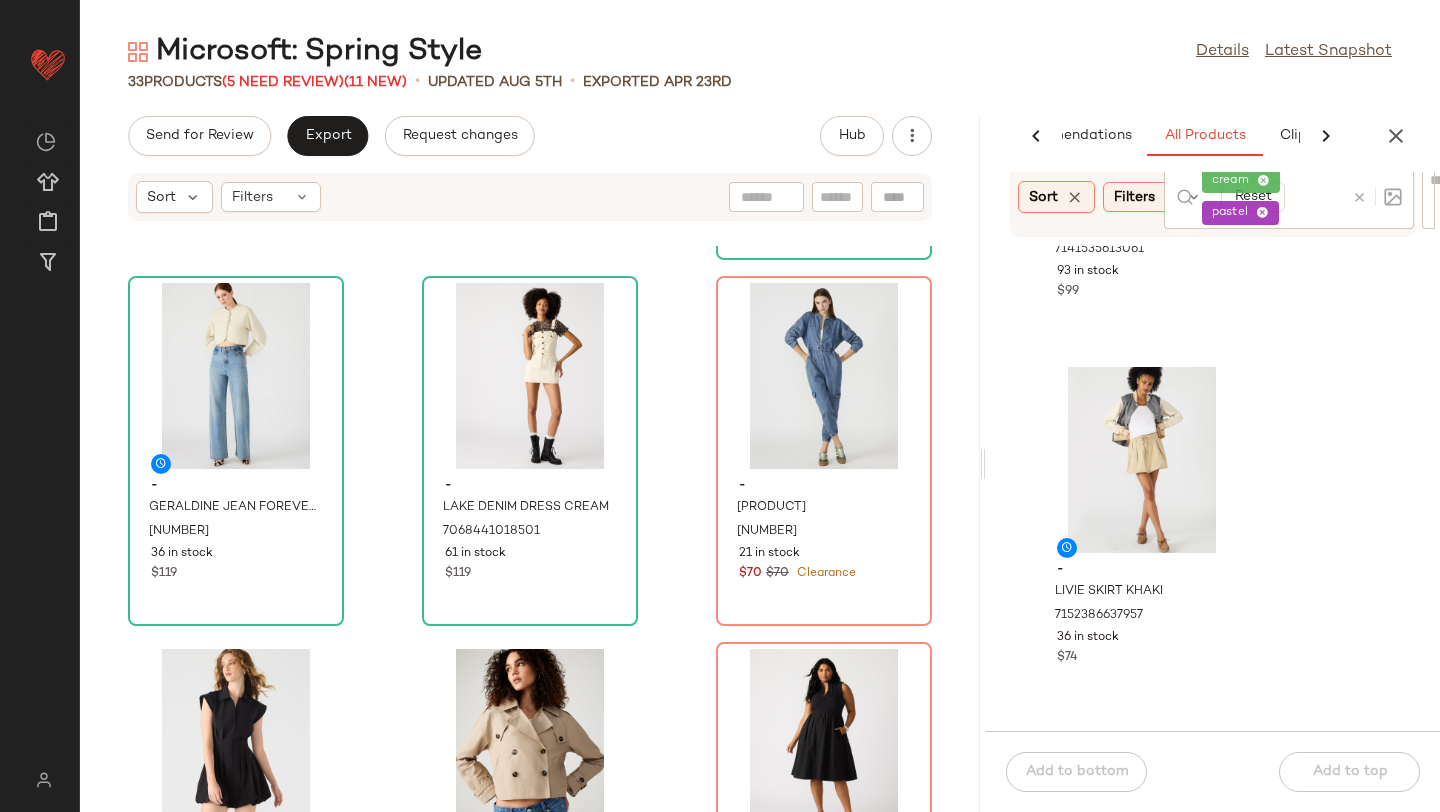 scroll, scrollTop: 2570, scrollLeft: 0, axis: vertical 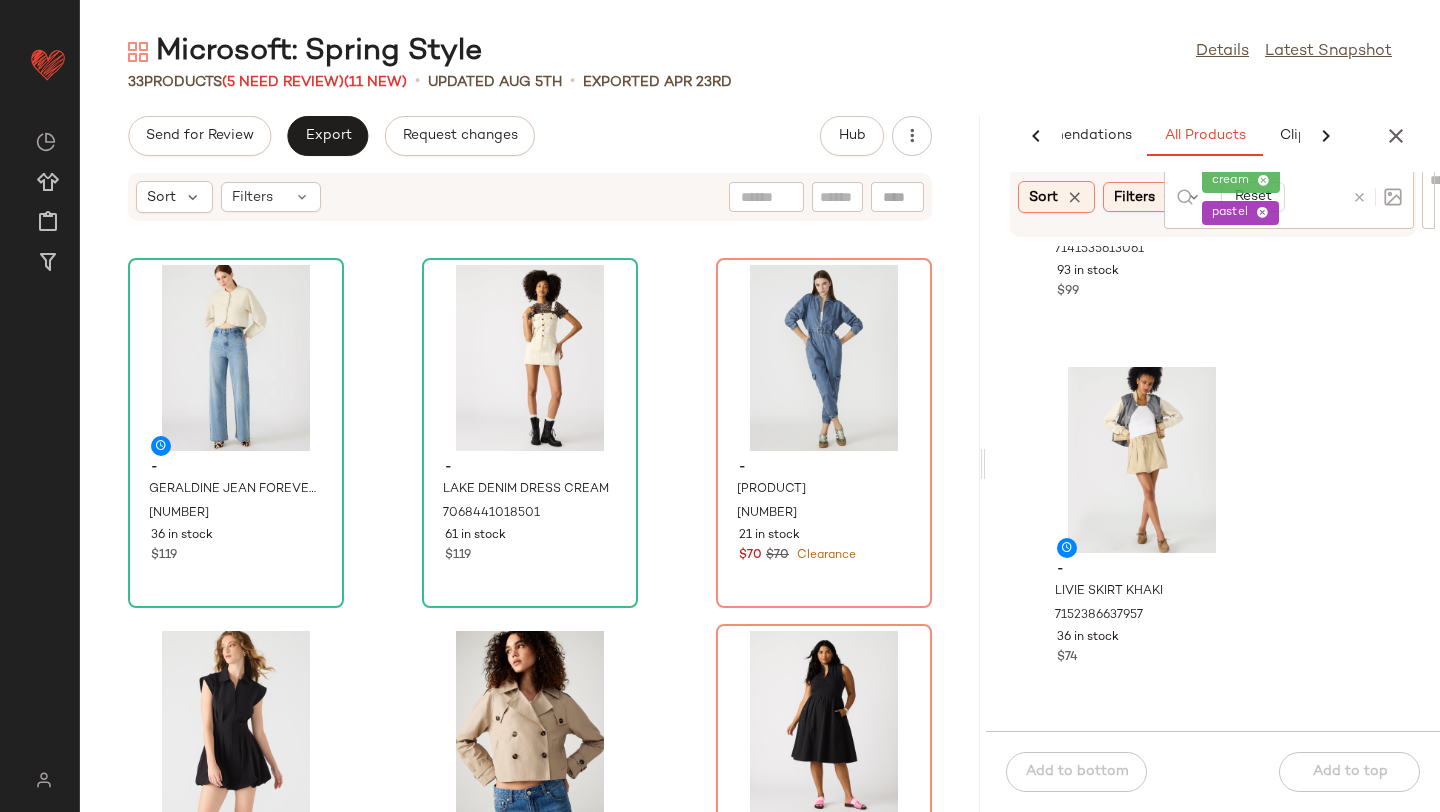 click at bounding box center (1359, 197) 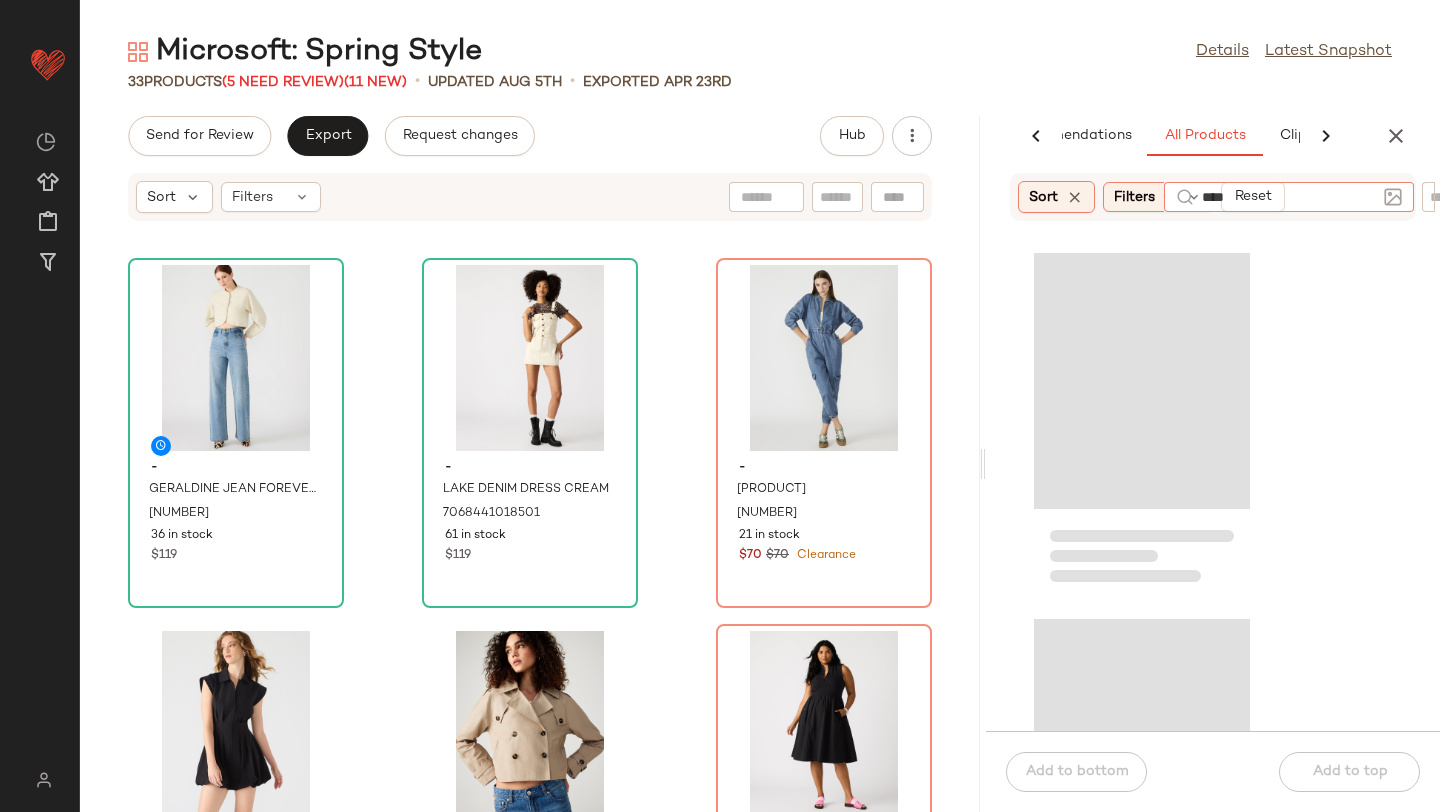 type on "*****" 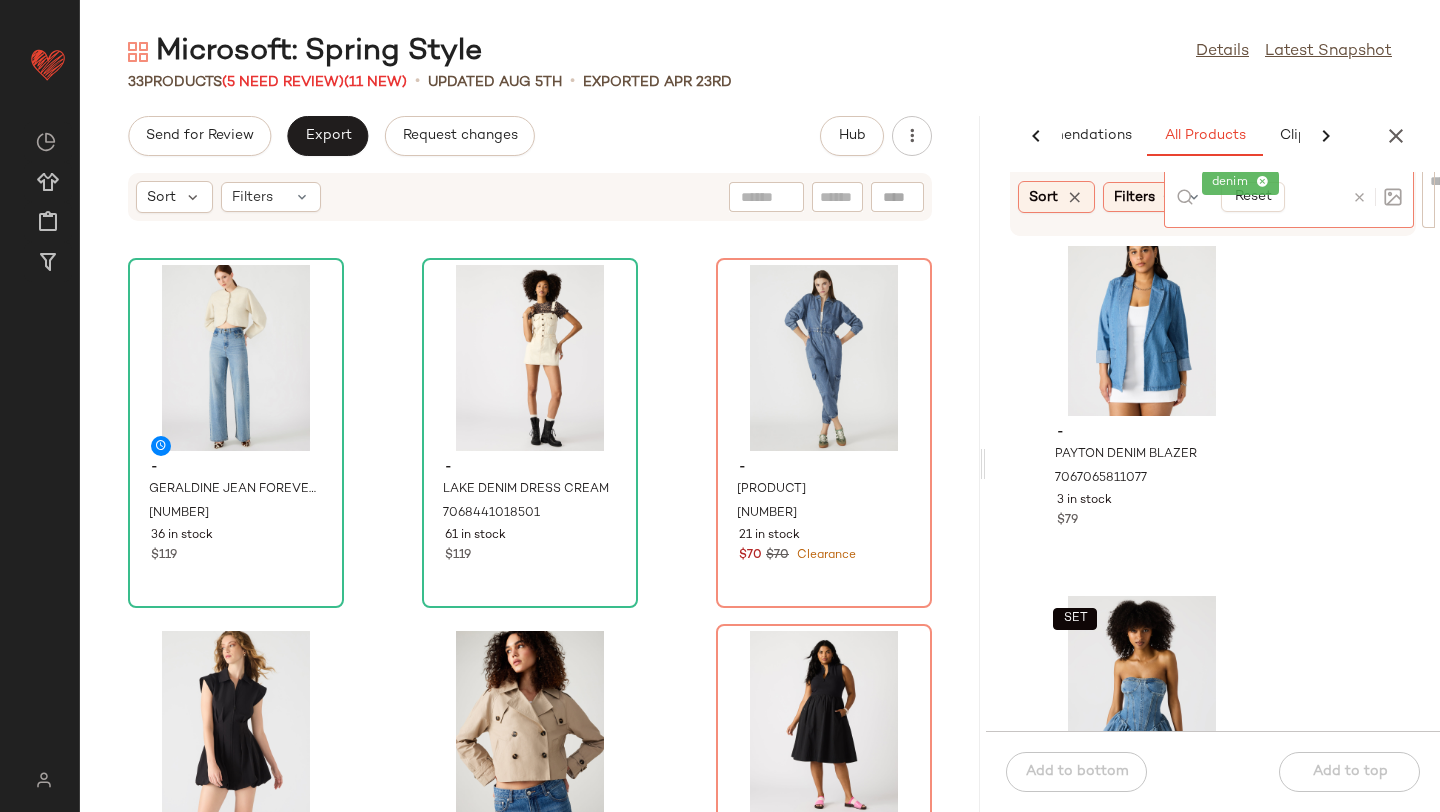 scroll, scrollTop: 2106, scrollLeft: 0, axis: vertical 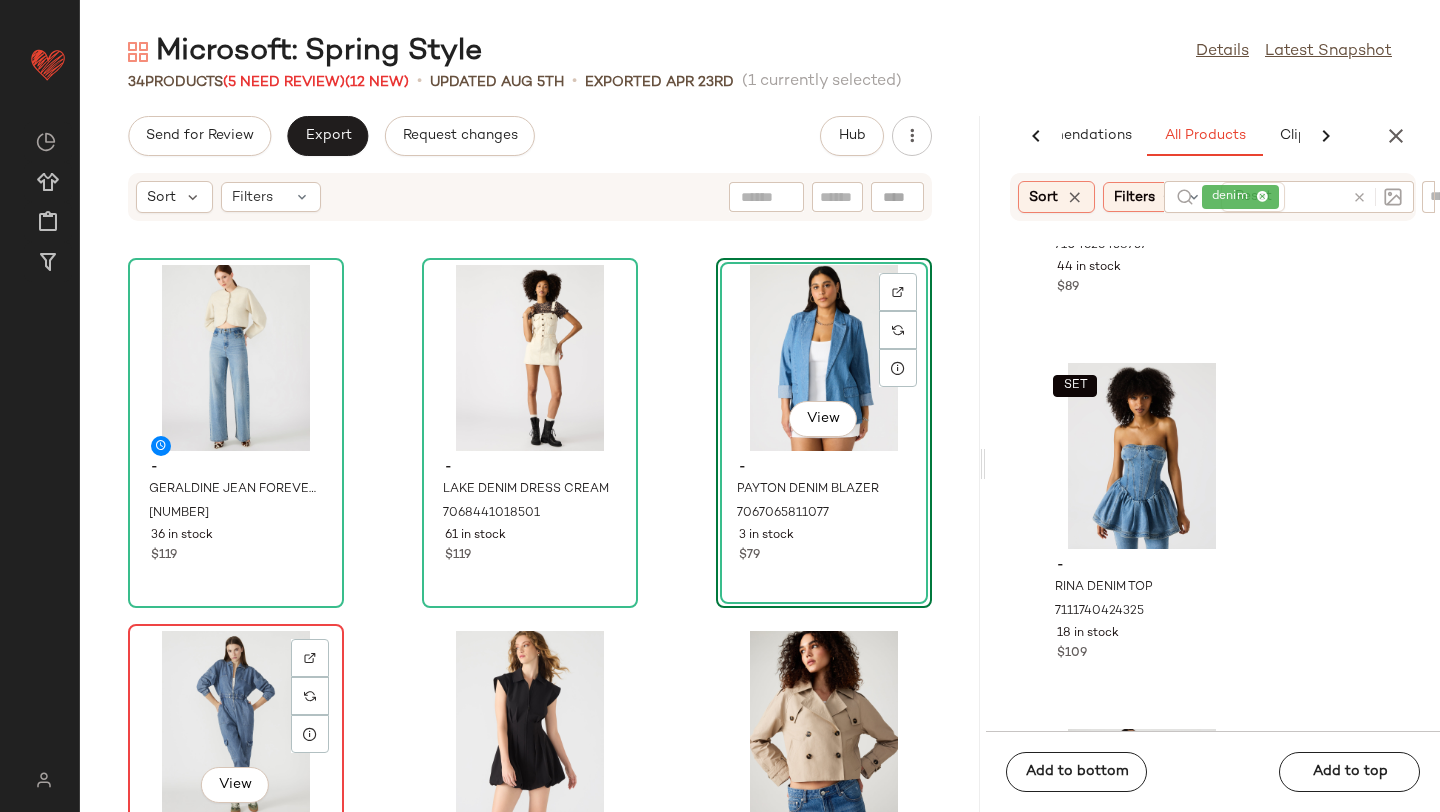 click on "View" 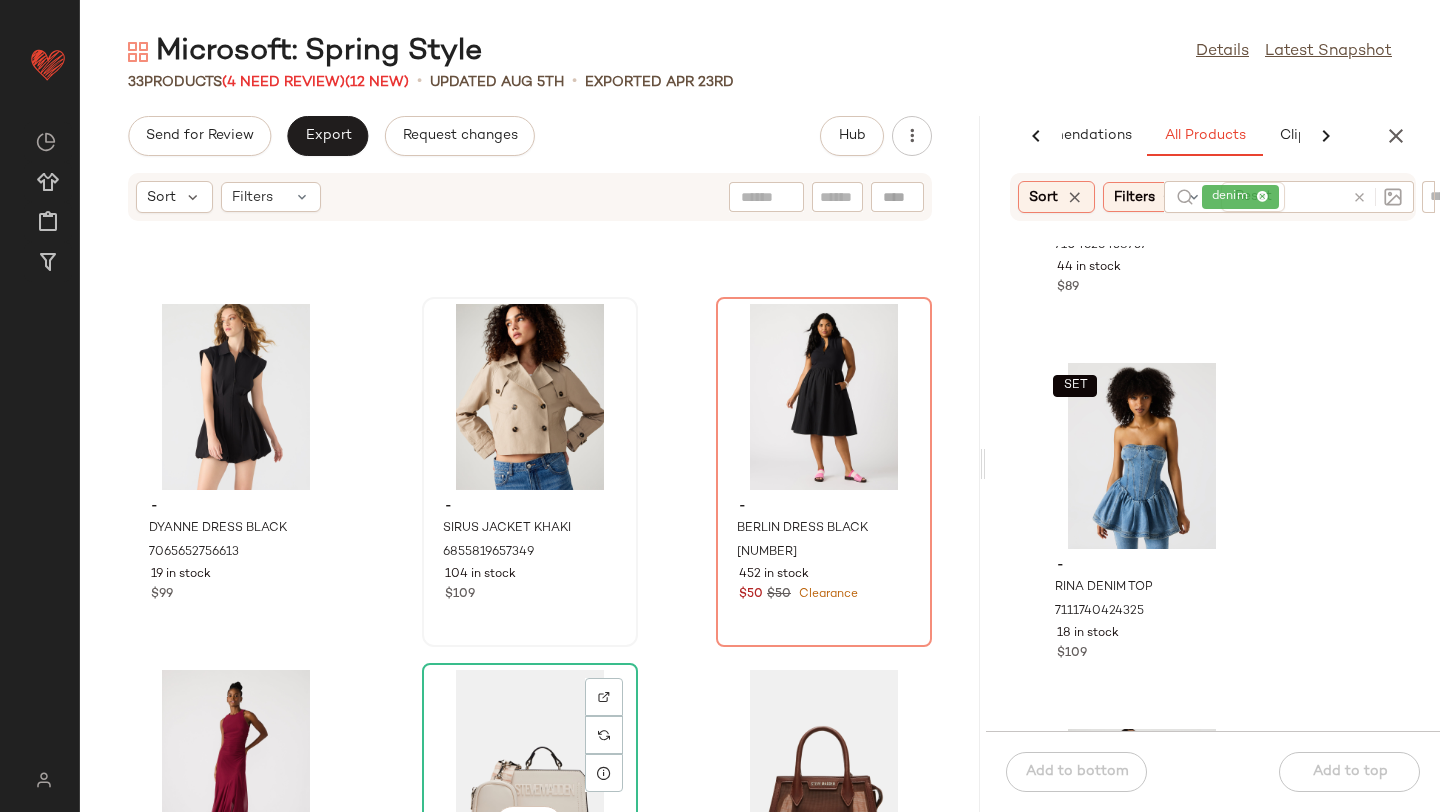 scroll, scrollTop: 2840, scrollLeft: 0, axis: vertical 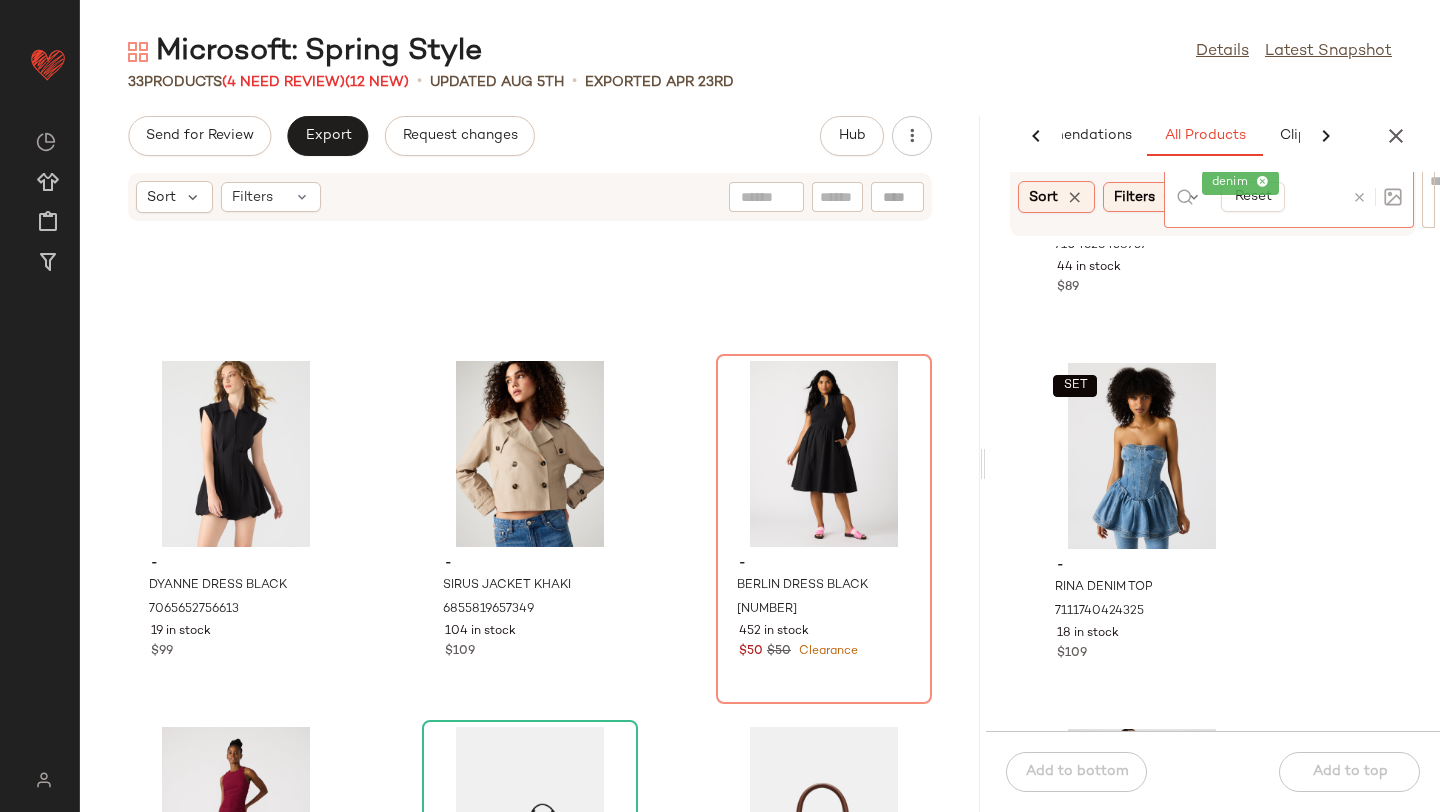 click on "denim" 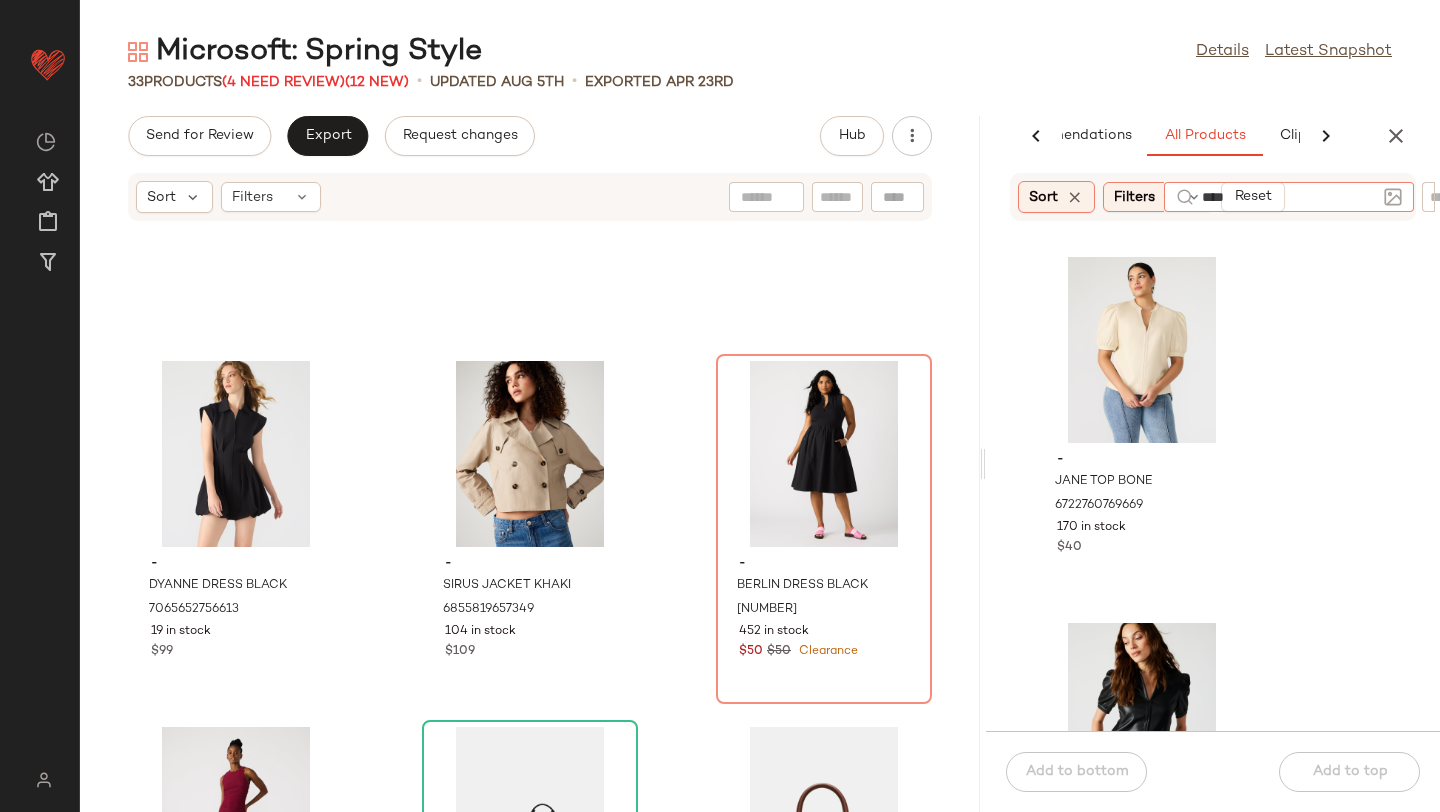 type on "*****" 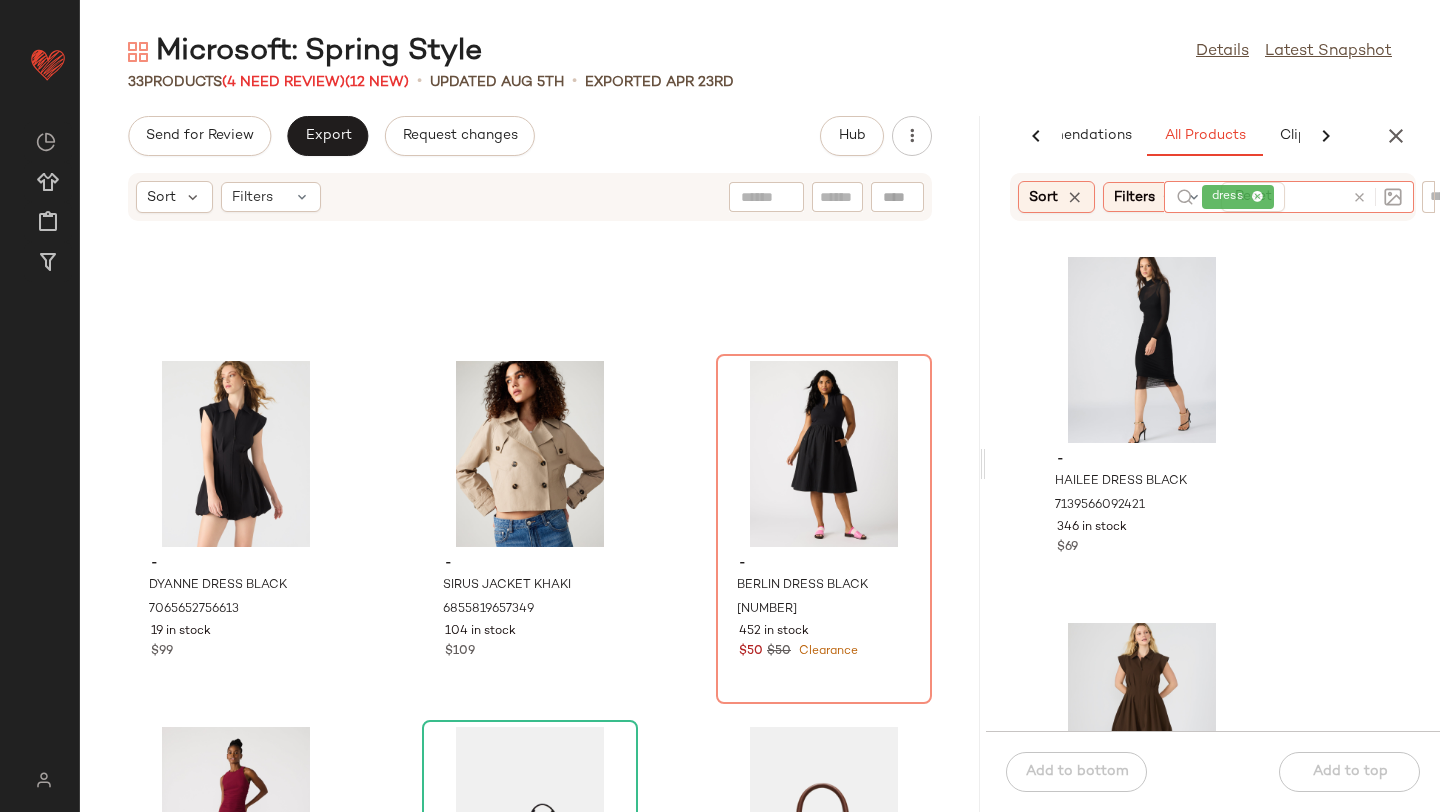 click on "- HAILEE DRESS BLACK 7139566092421 346 in stock $69 - DYANNE DRESS DARK ESPRESSO 7141535875205 137 in stock $99 - RIYAN DRESS NATURAL 7103262556293 53 in stock $109 - HAILEE DRESS WINE 7139566125189 220 in stock $69" 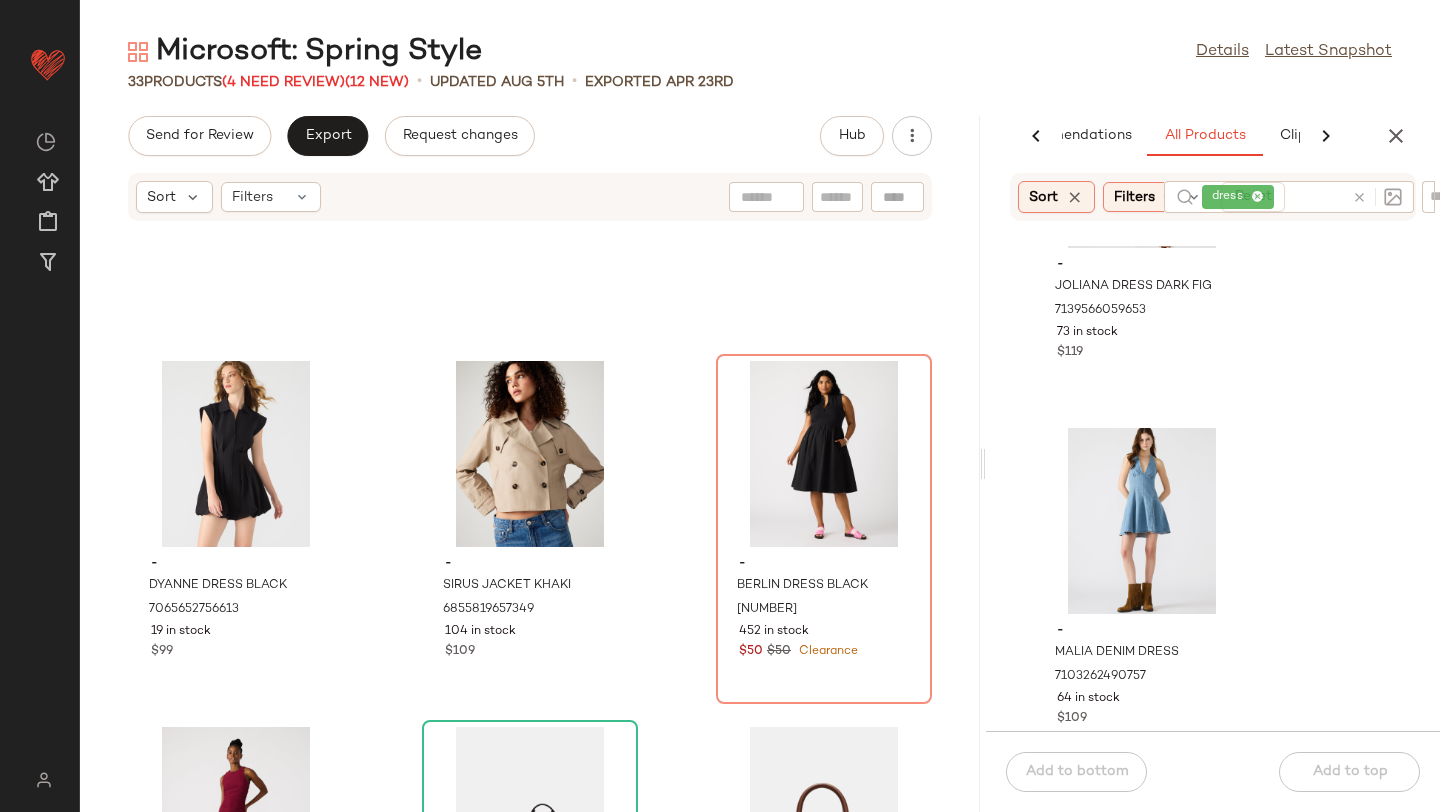 scroll, scrollTop: 3876, scrollLeft: 0, axis: vertical 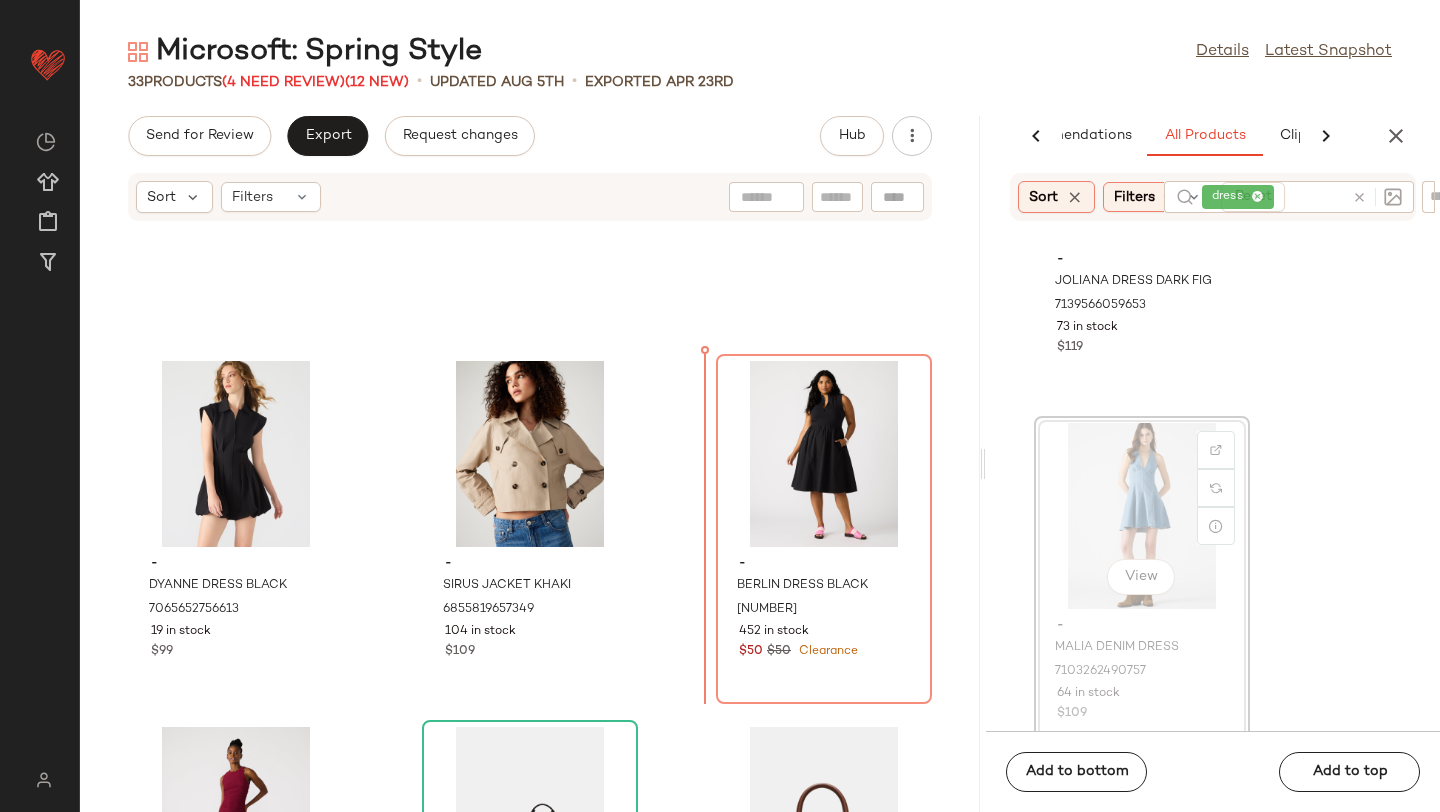 drag, startPoint x: 1140, startPoint y: 506, endPoint x: 700, endPoint y: 510, distance: 440.0182 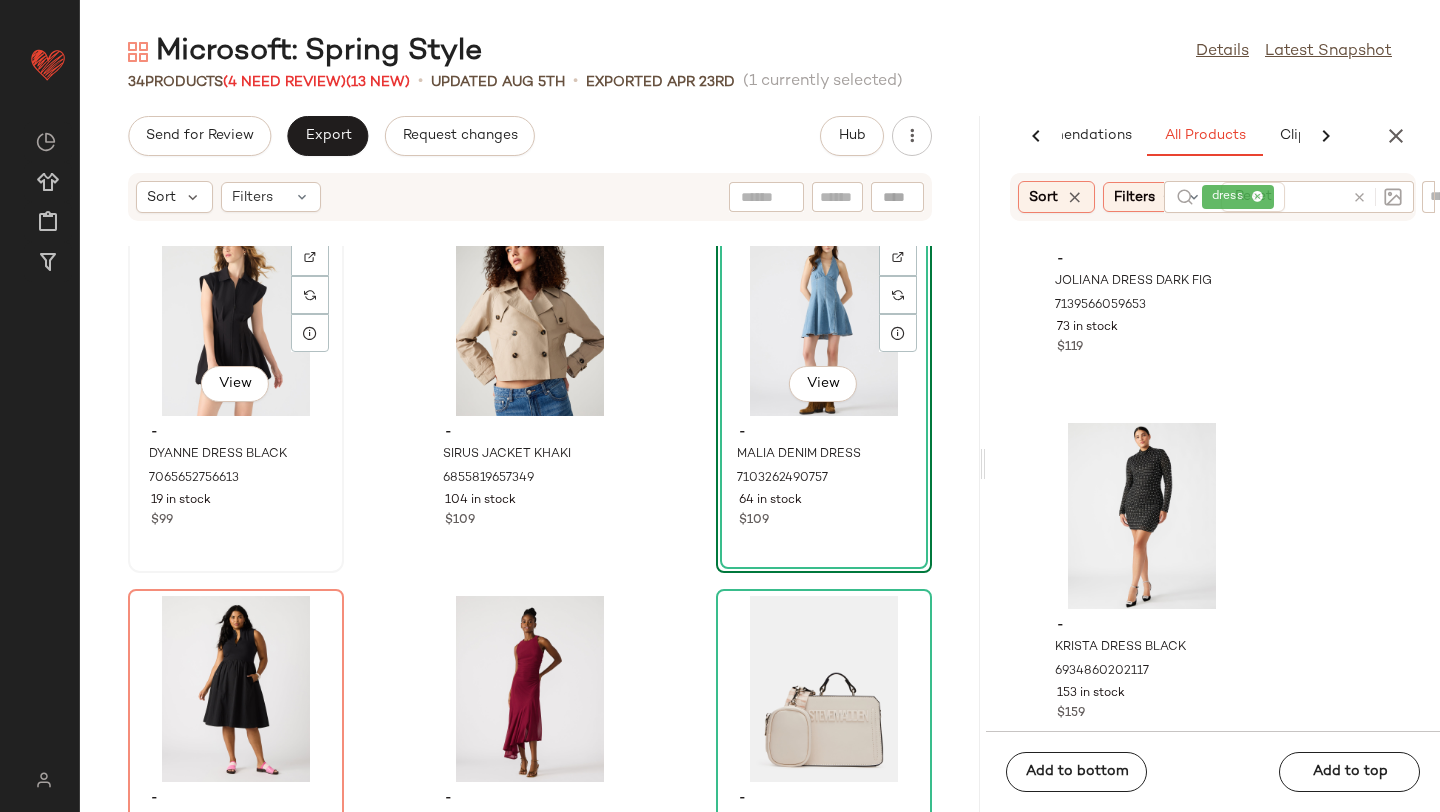 scroll, scrollTop: 2981, scrollLeft: 0, axis: vertical 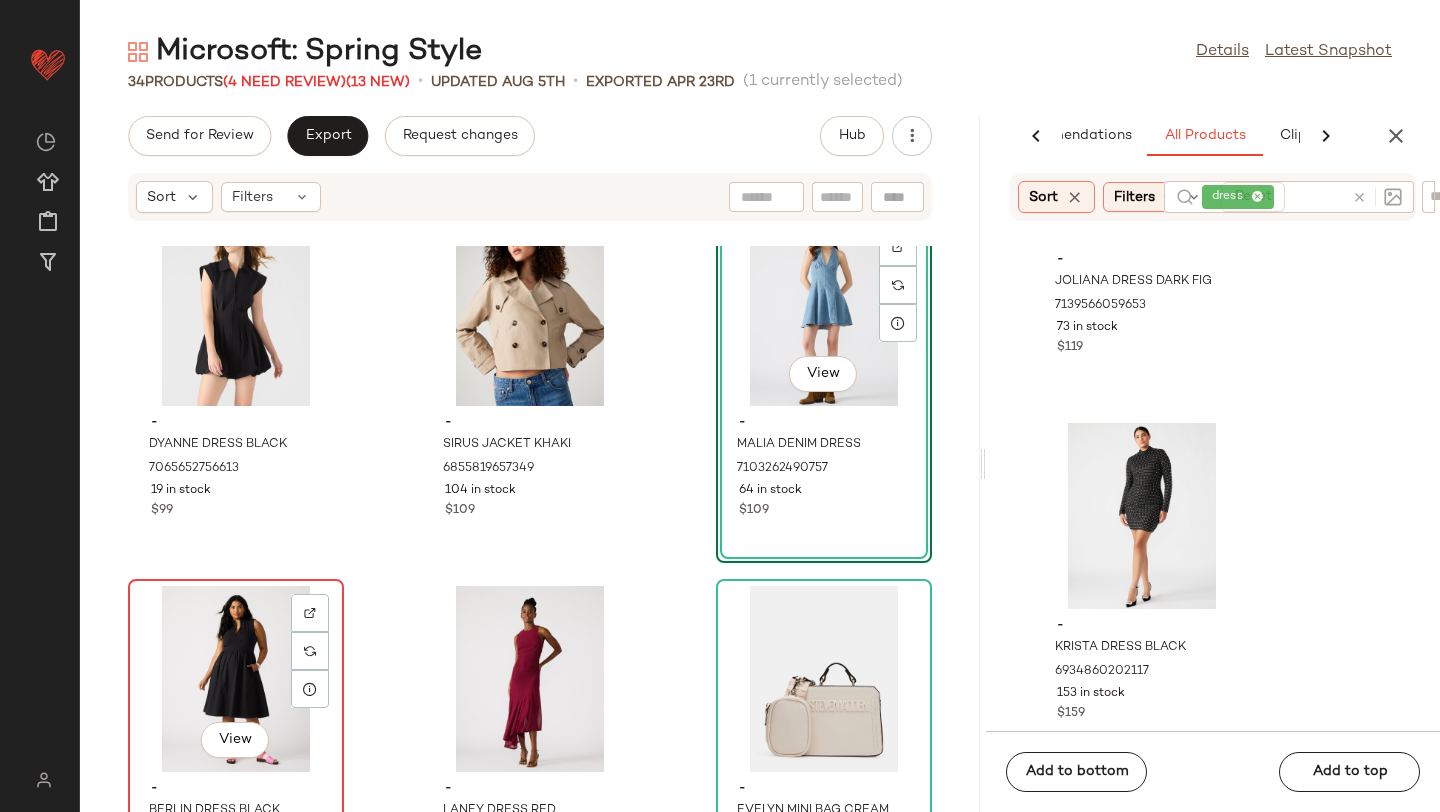 click on "View" 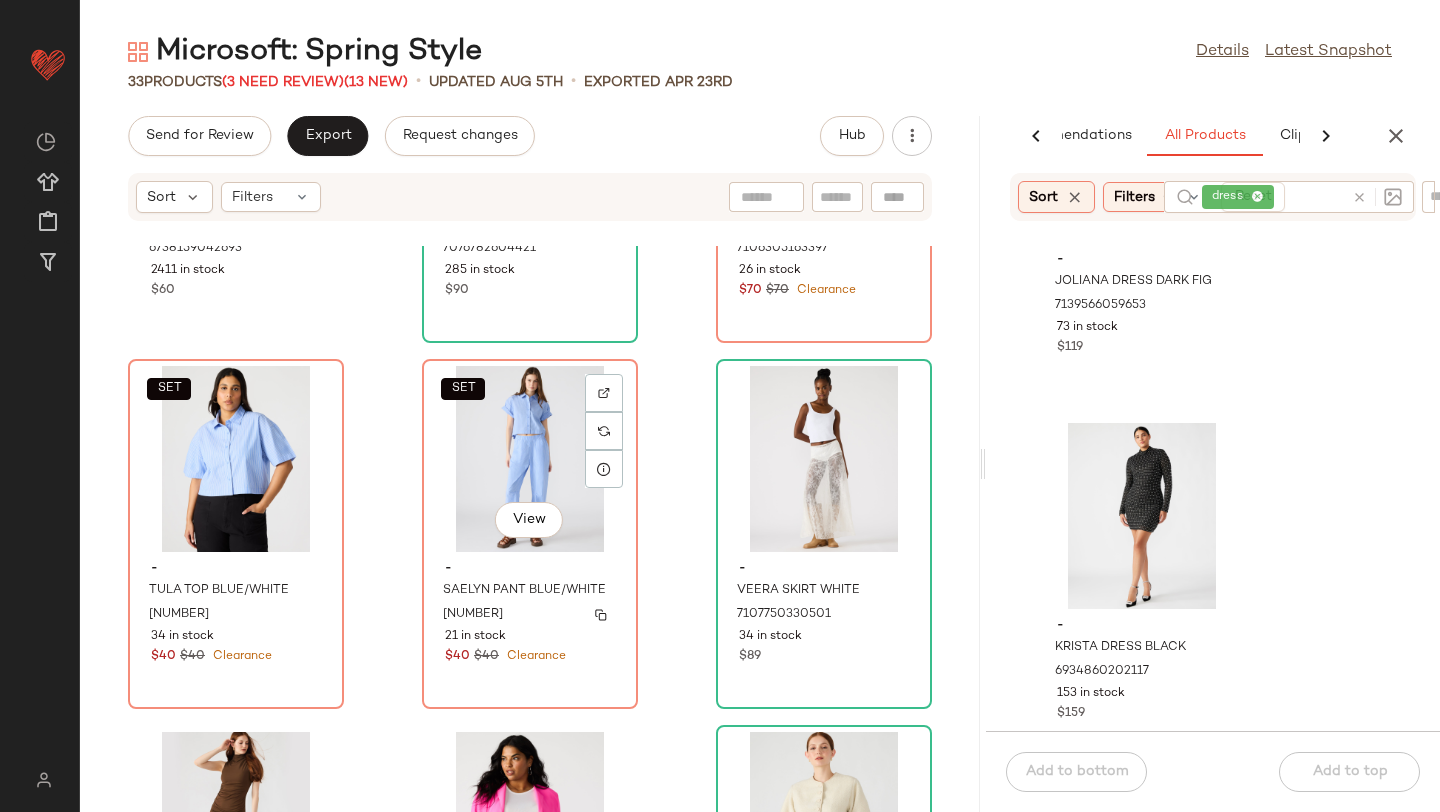 scroll, scrollTop: 1735, scrollLeft: 0, axis: vertical 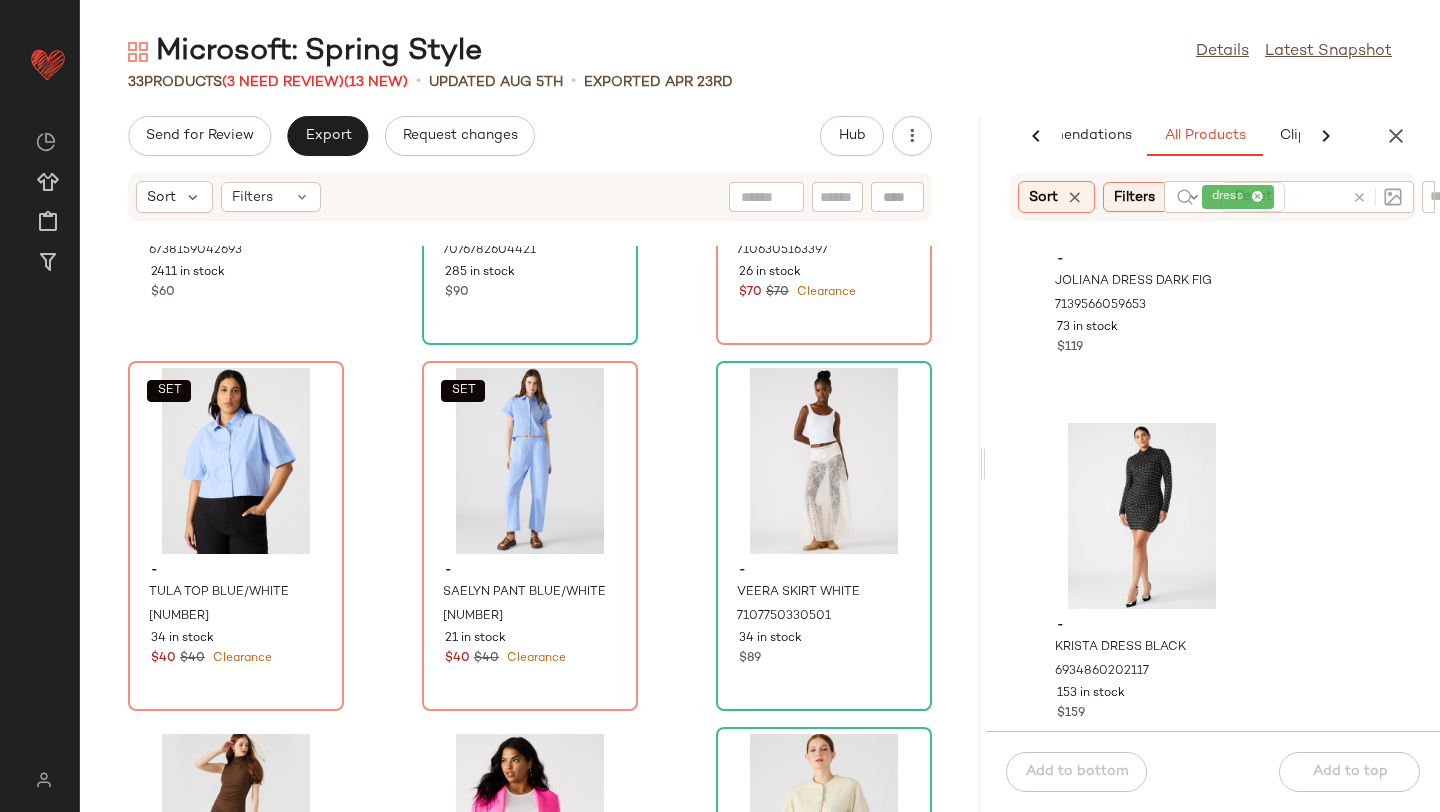 click 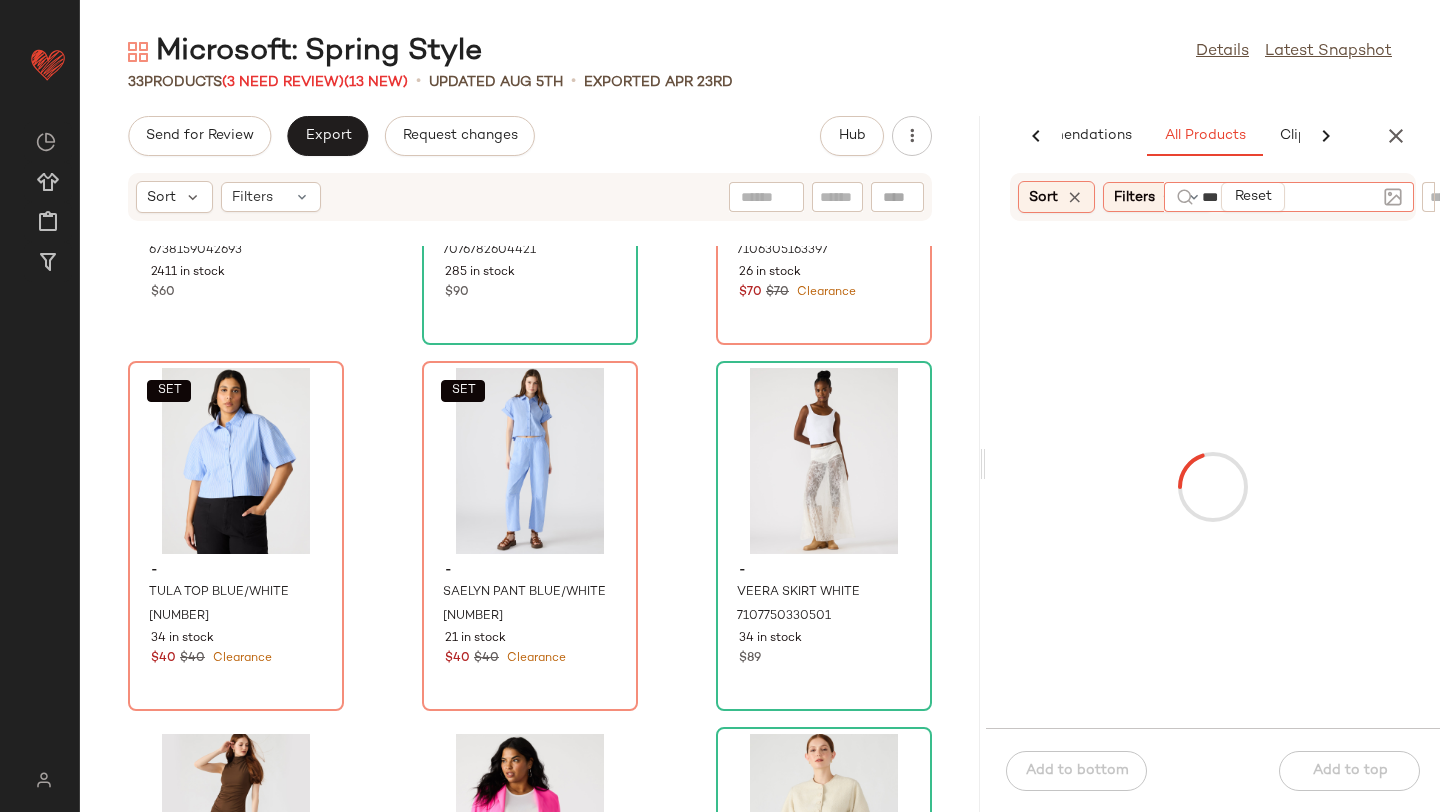 type on "****" 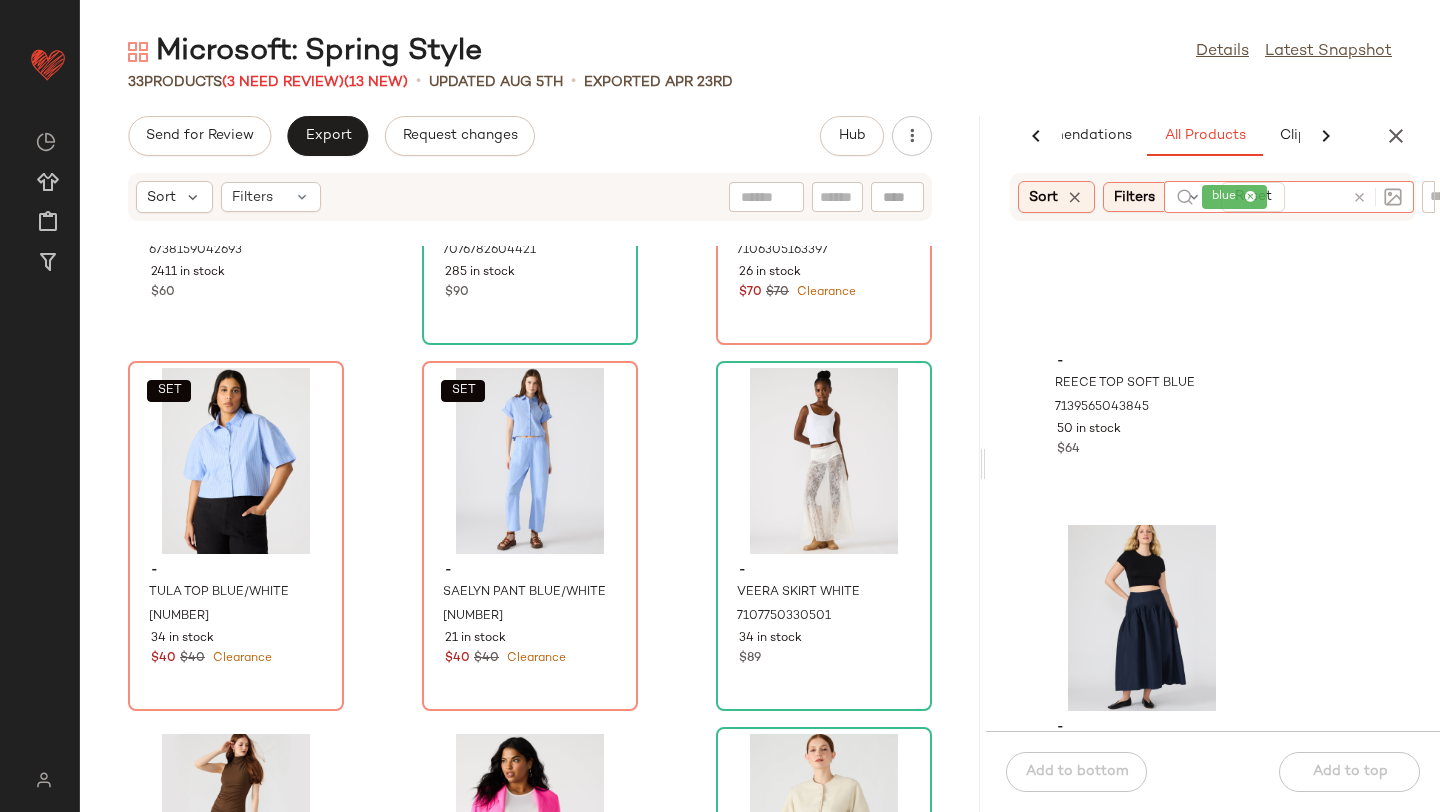 scroll, scrollTop: 0, scrollLeft: 0, axis: both 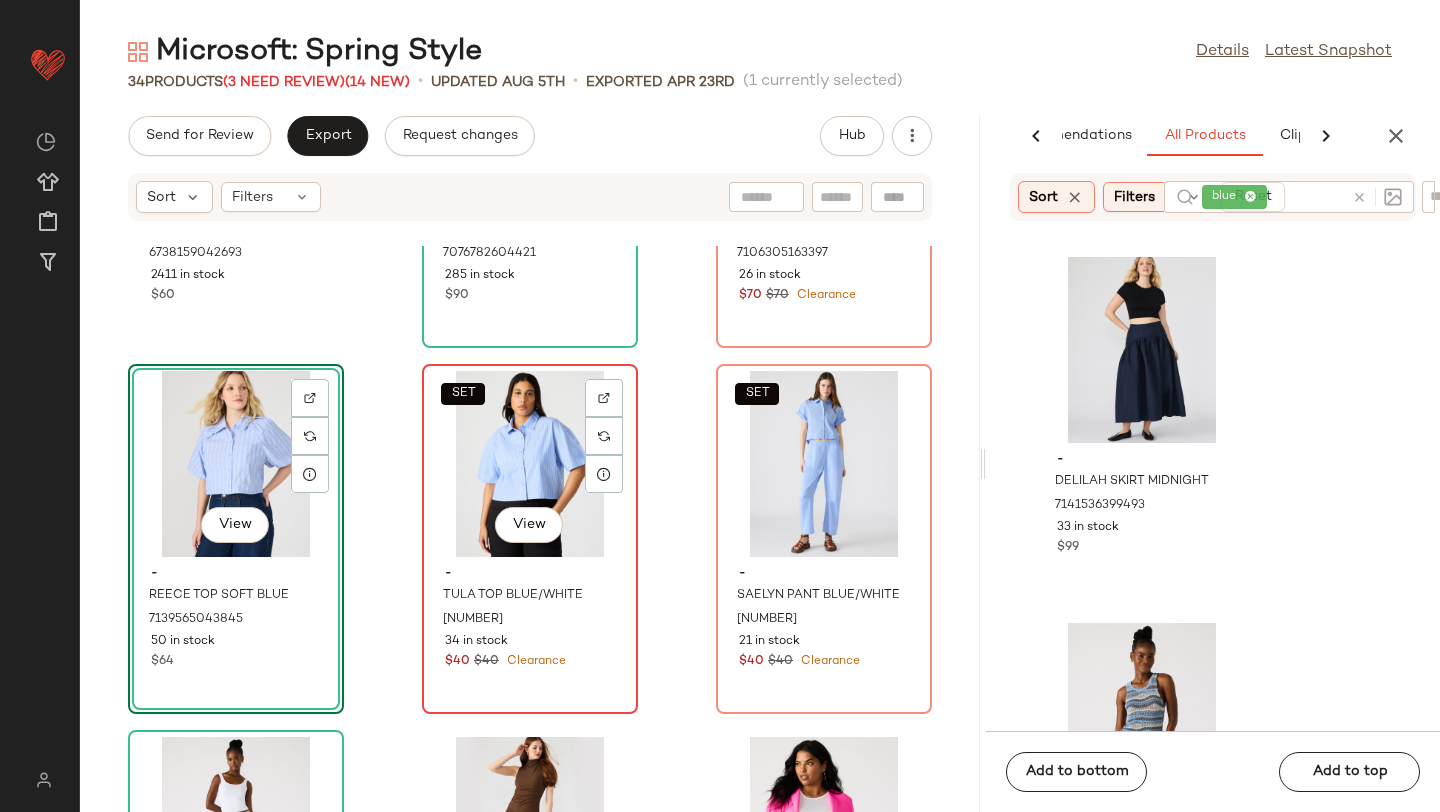 click on "SET   View" 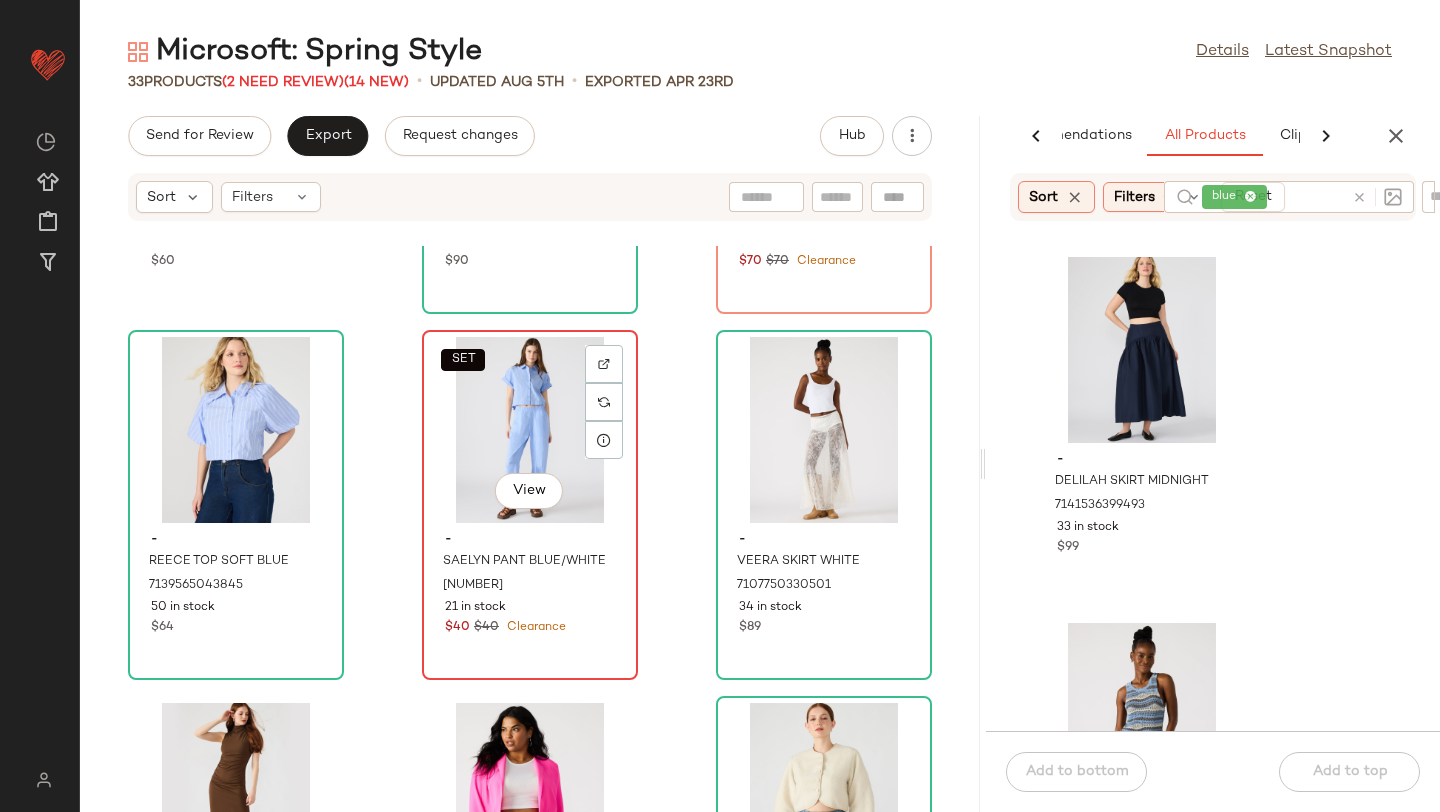scroll, scrollTop: 1767, scrollLeft: 0, axis: vertical 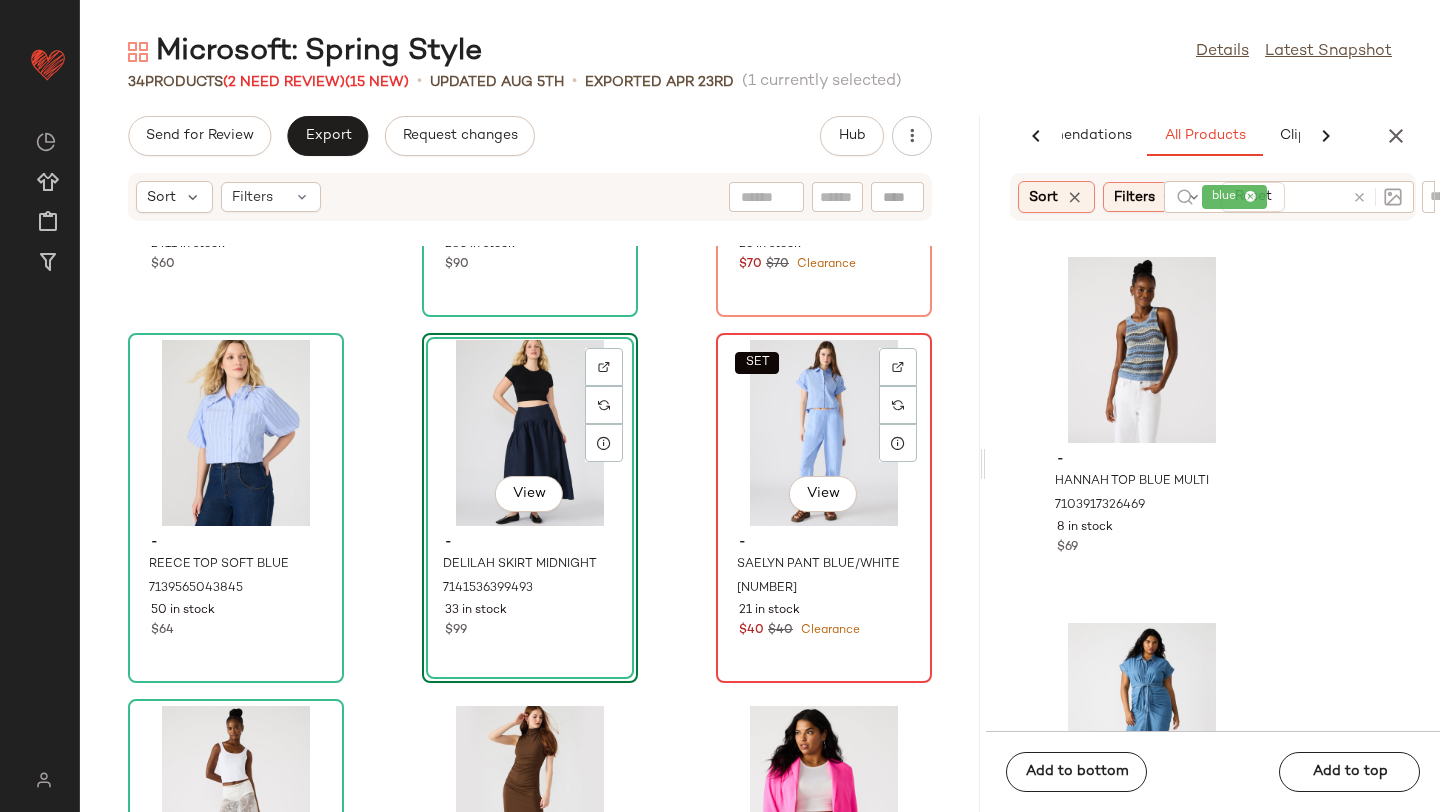 click on "SET   View" 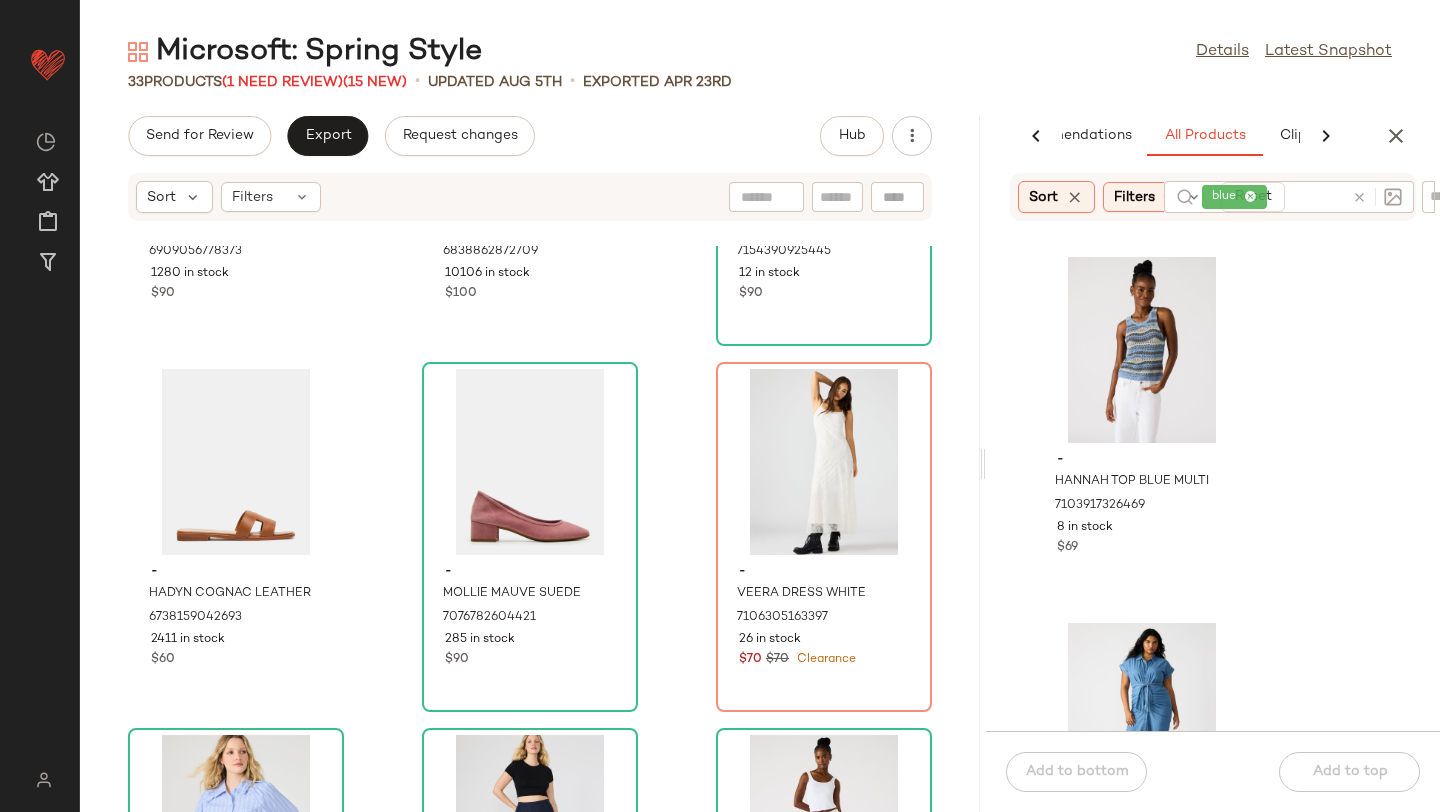 scroll, scrollTop: 1367, scrollLeft: 0, axis: vertical 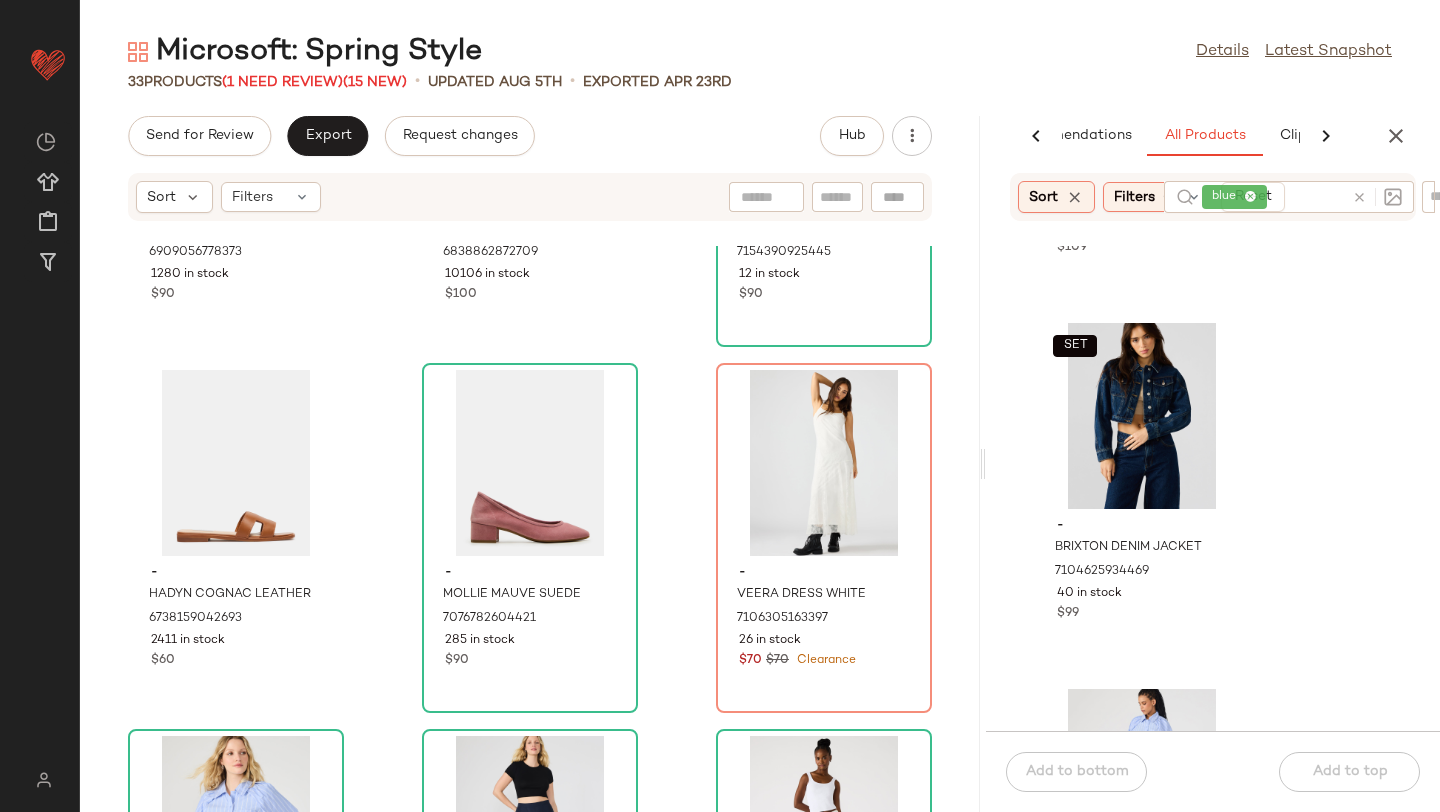 click on "blue" 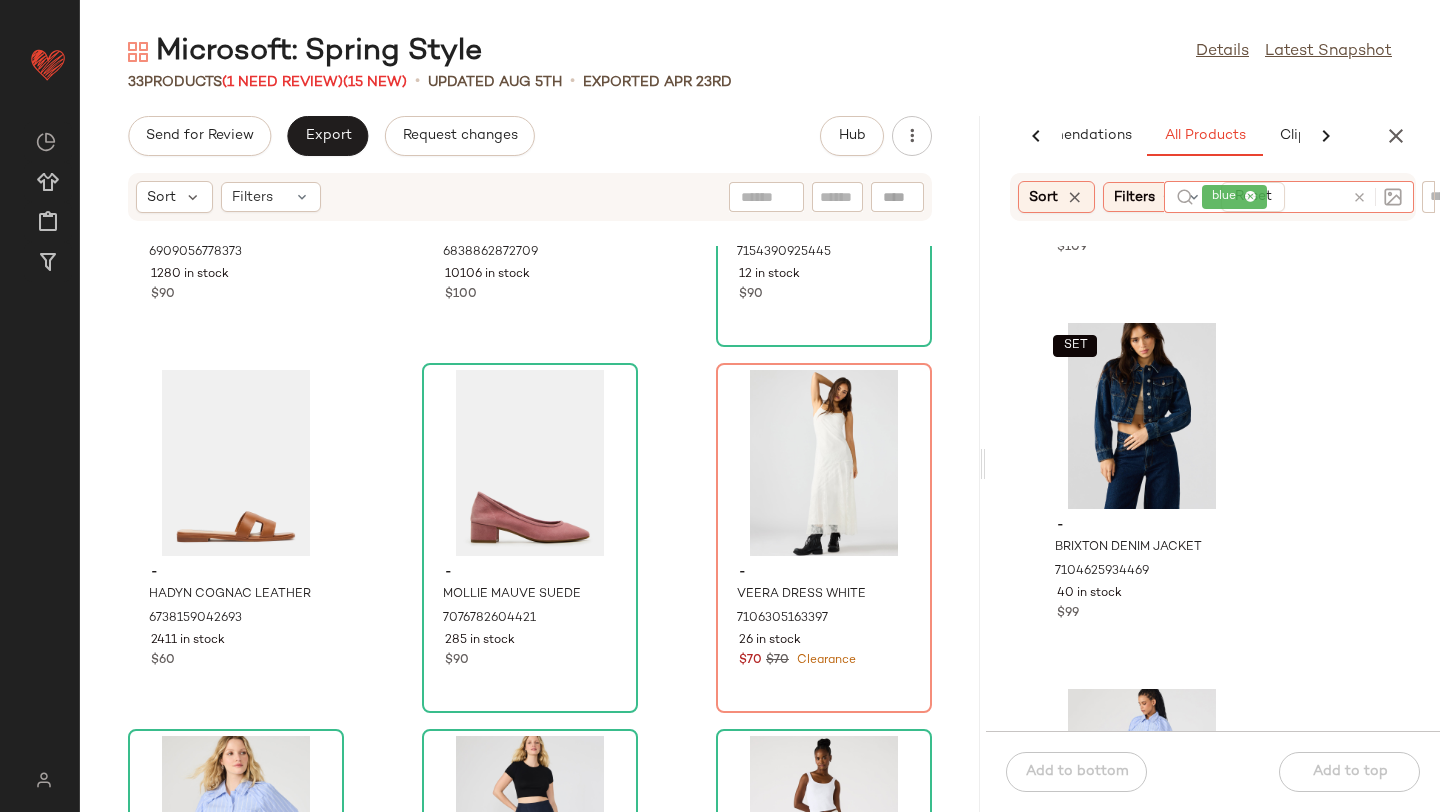 click 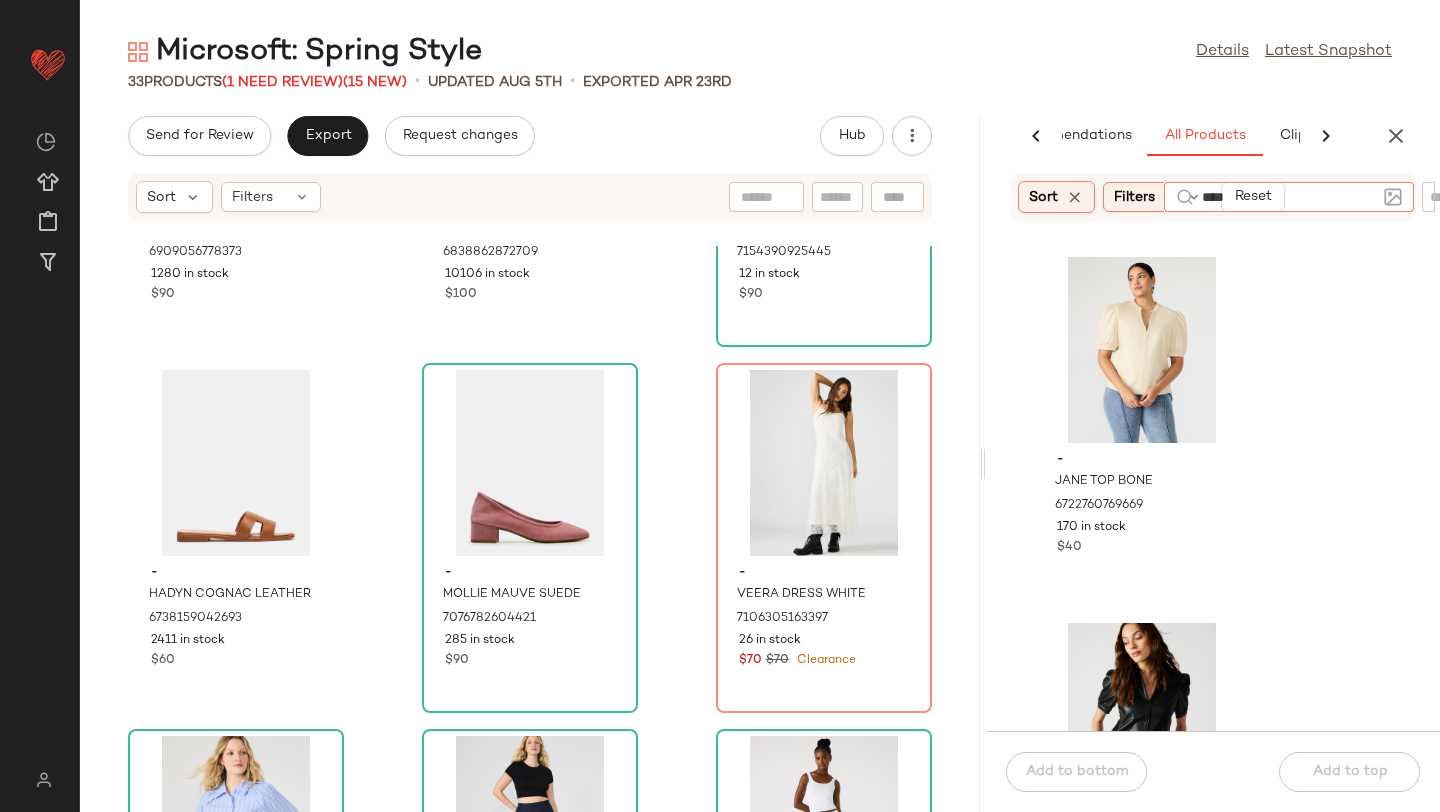 type on "*****" 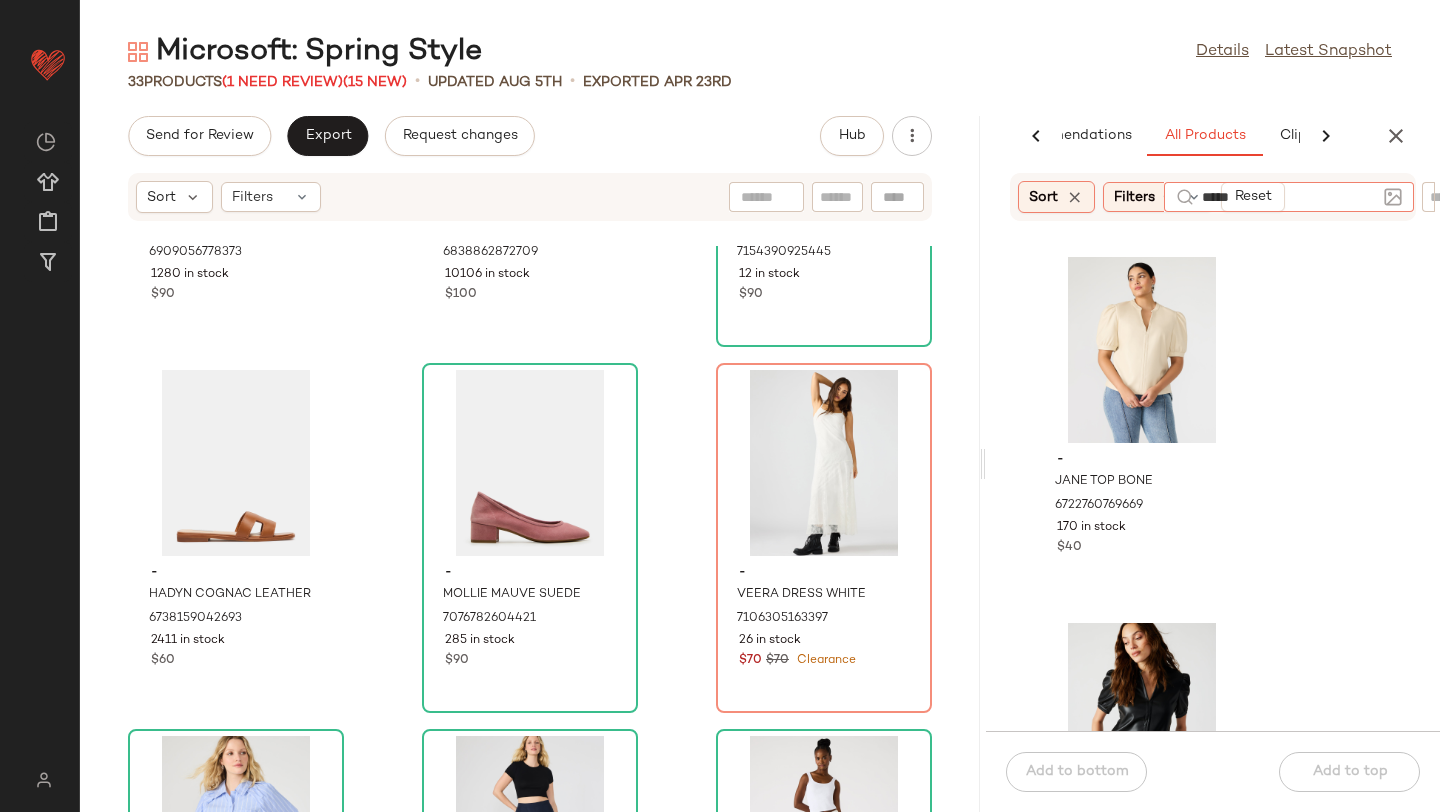 type 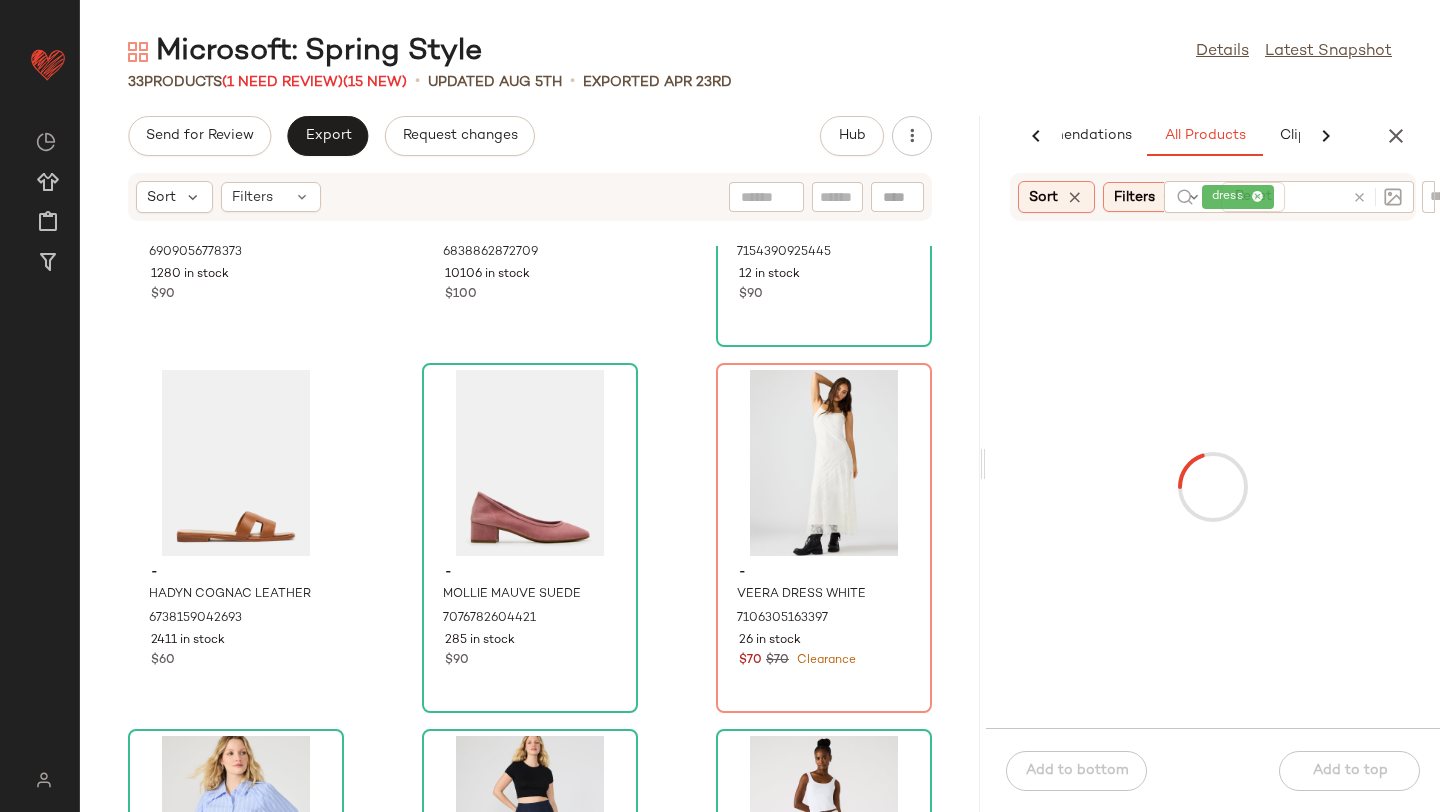 click at bounding box center [1213, 487] 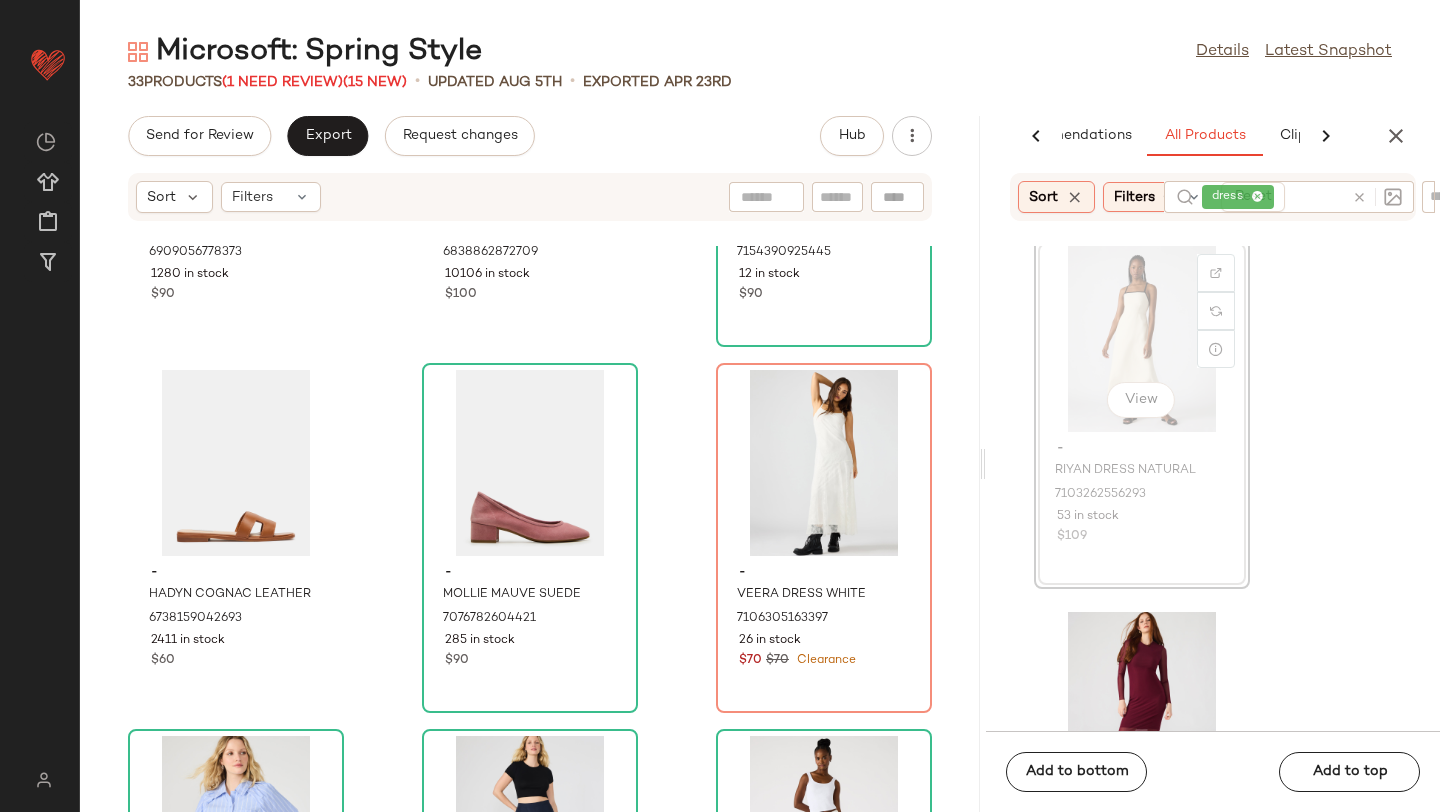 scroll, scrollTop: 756, scrollLeft: 0, axis: vertical 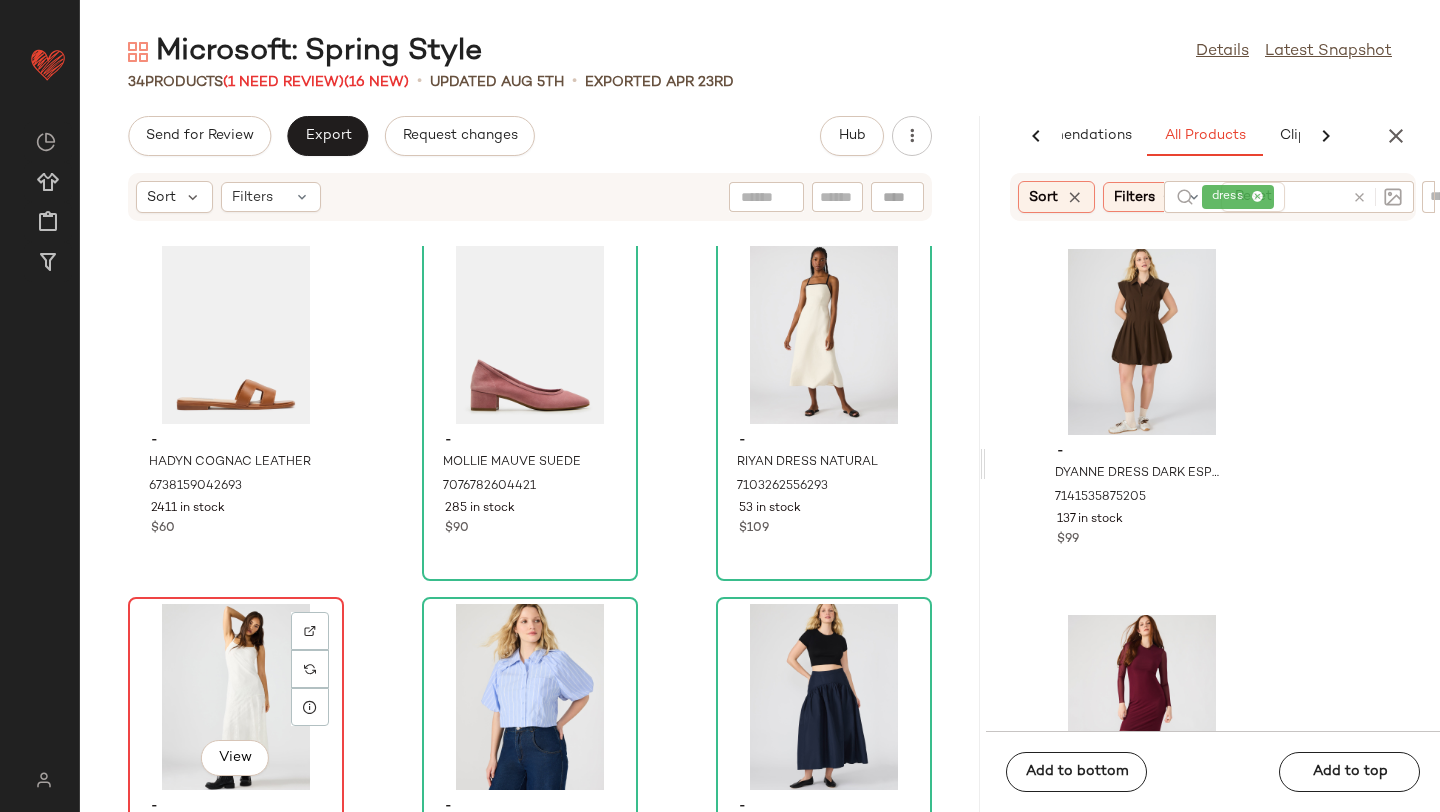 click on "View" 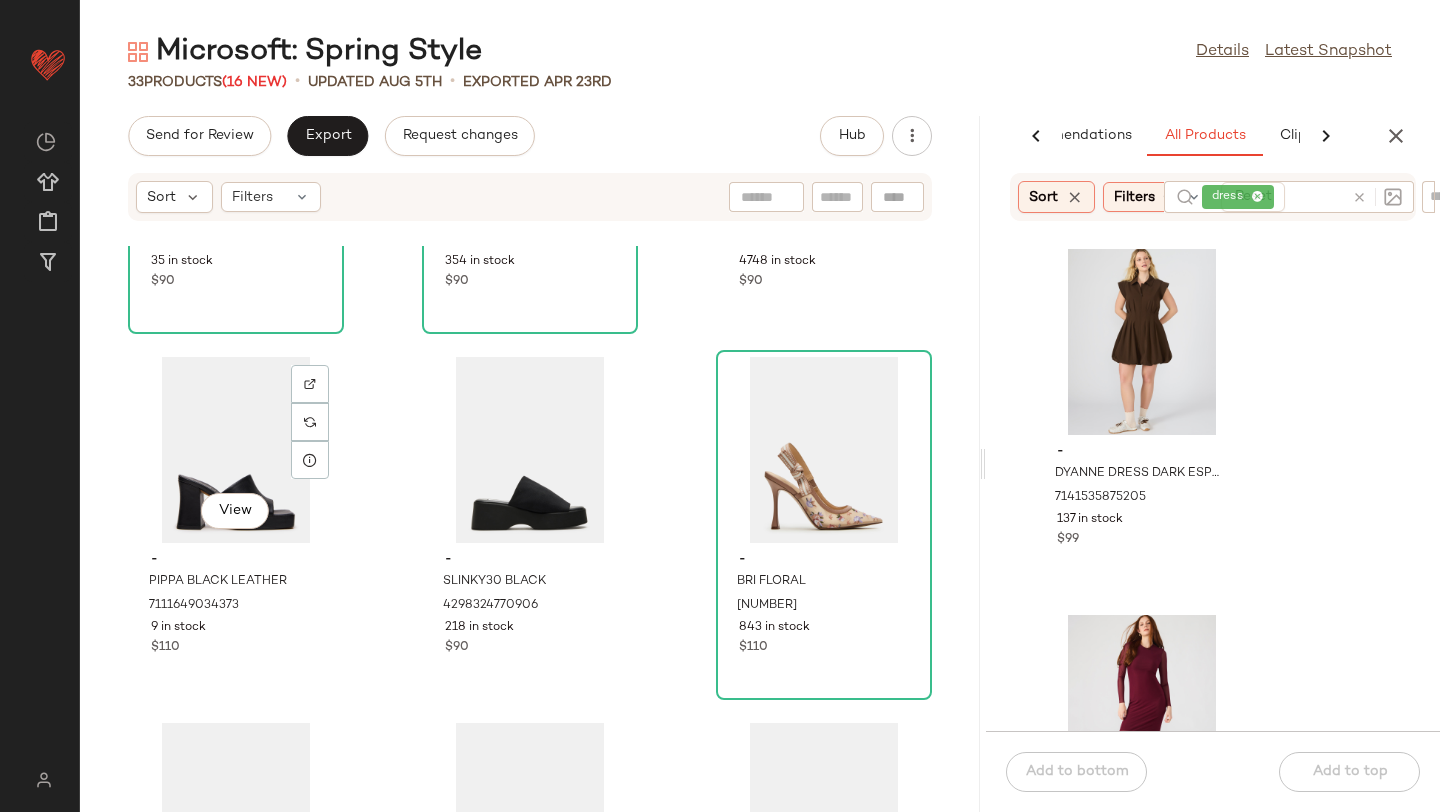 scroll, scrollTop: 0, scrollLeft: 0, axis: both 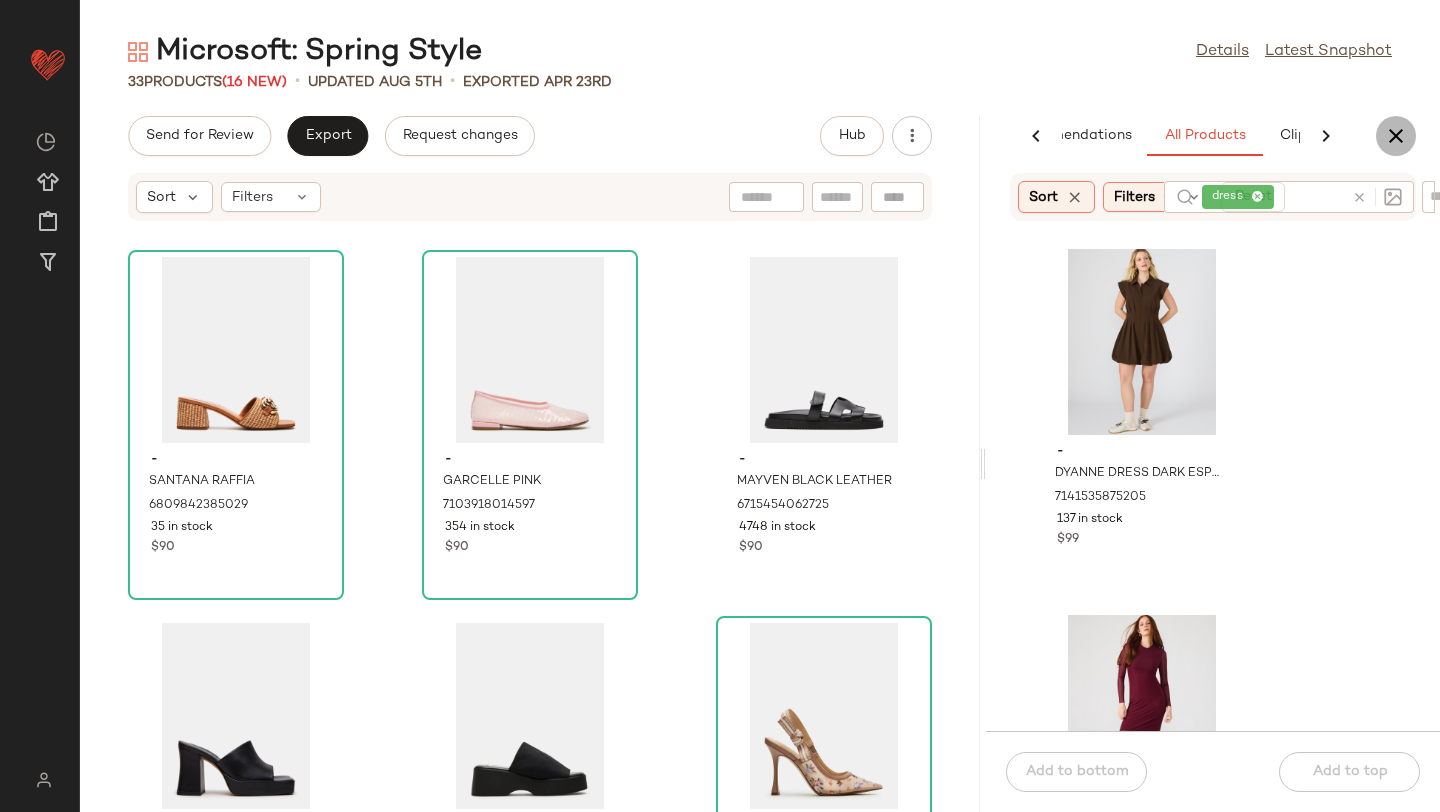 click at bounding box center [1396, 136] 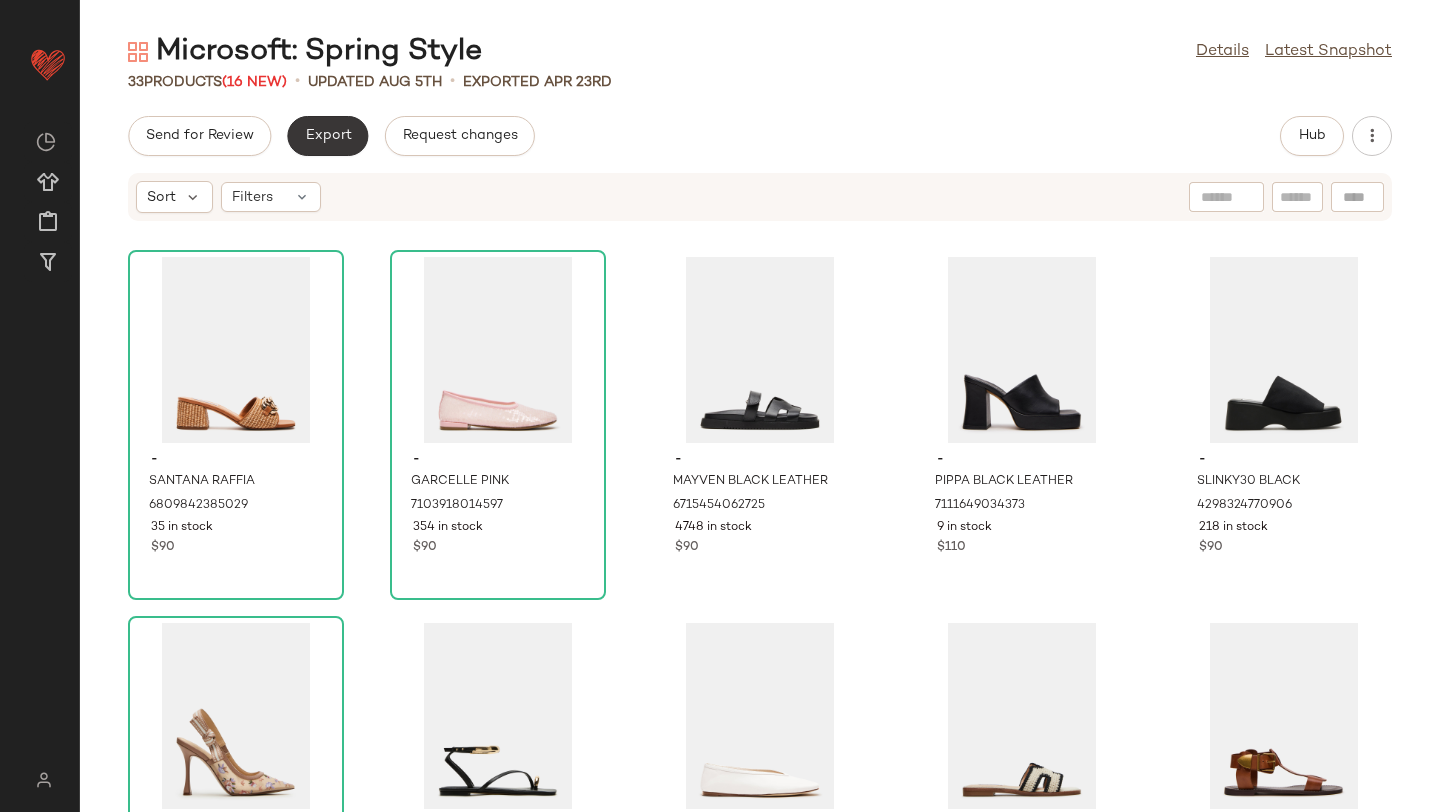 click on "Export" 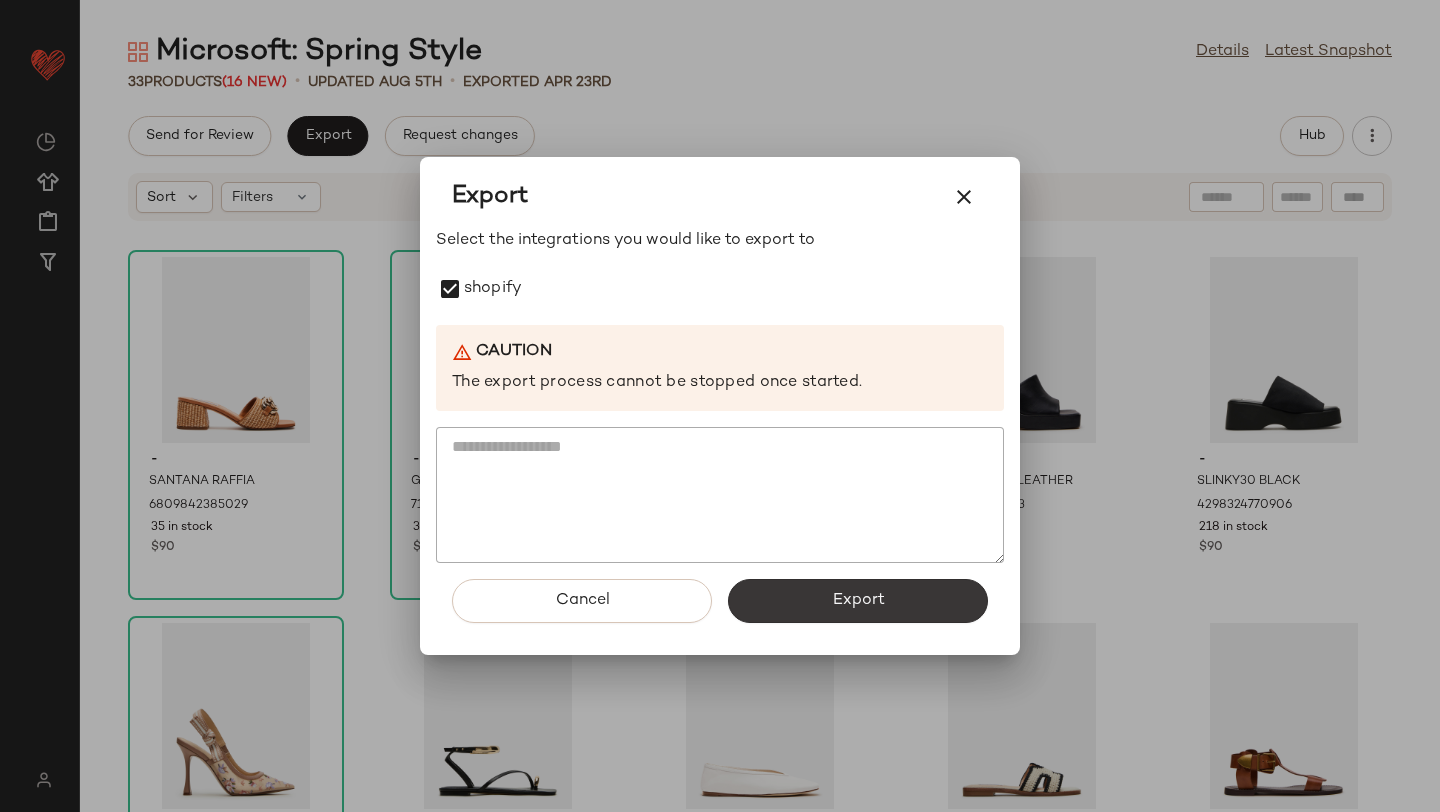 click on "Export" 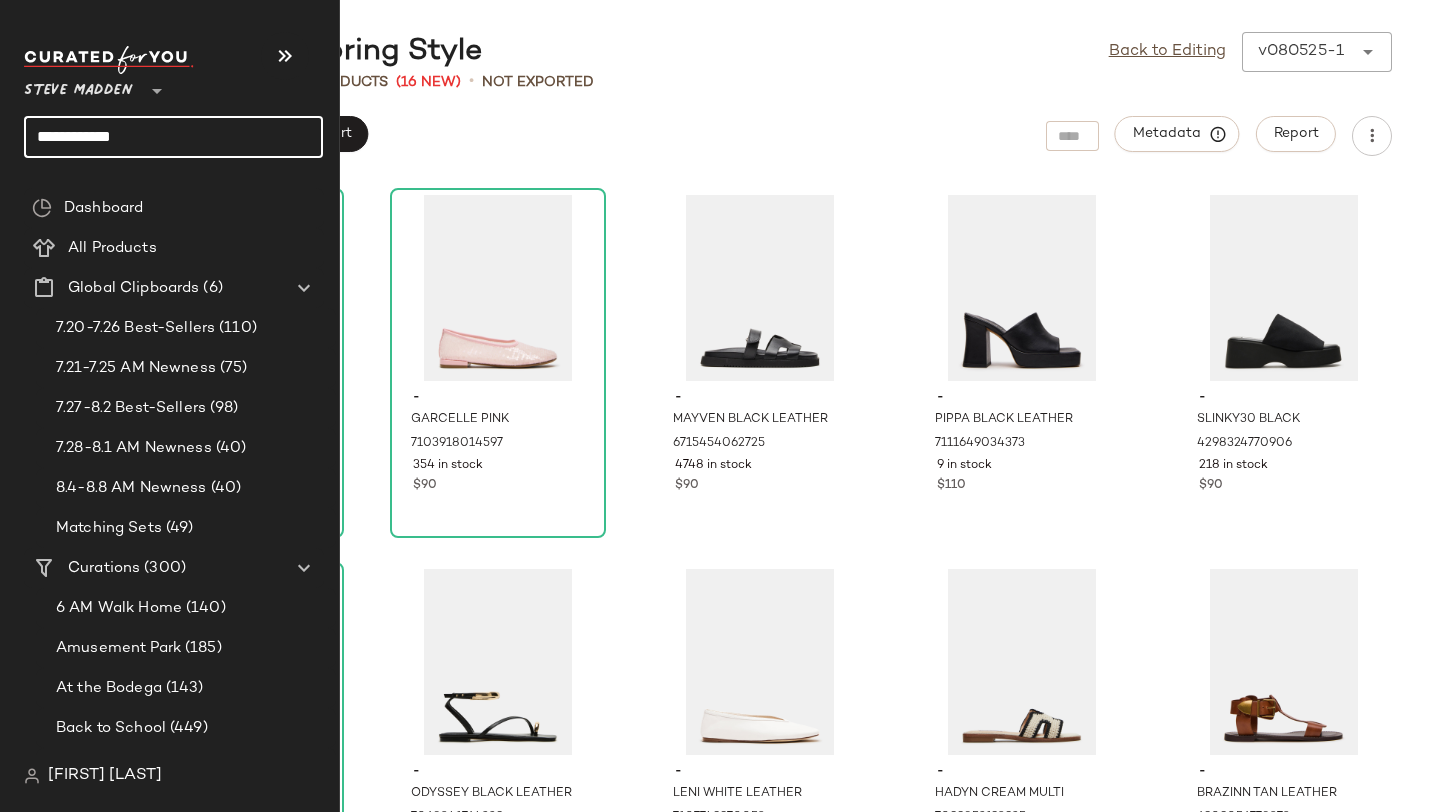 drag, startPoint x: 150, startPoint y: 134, endPoint x: 0, endPoint y: 137, distance: 150.03 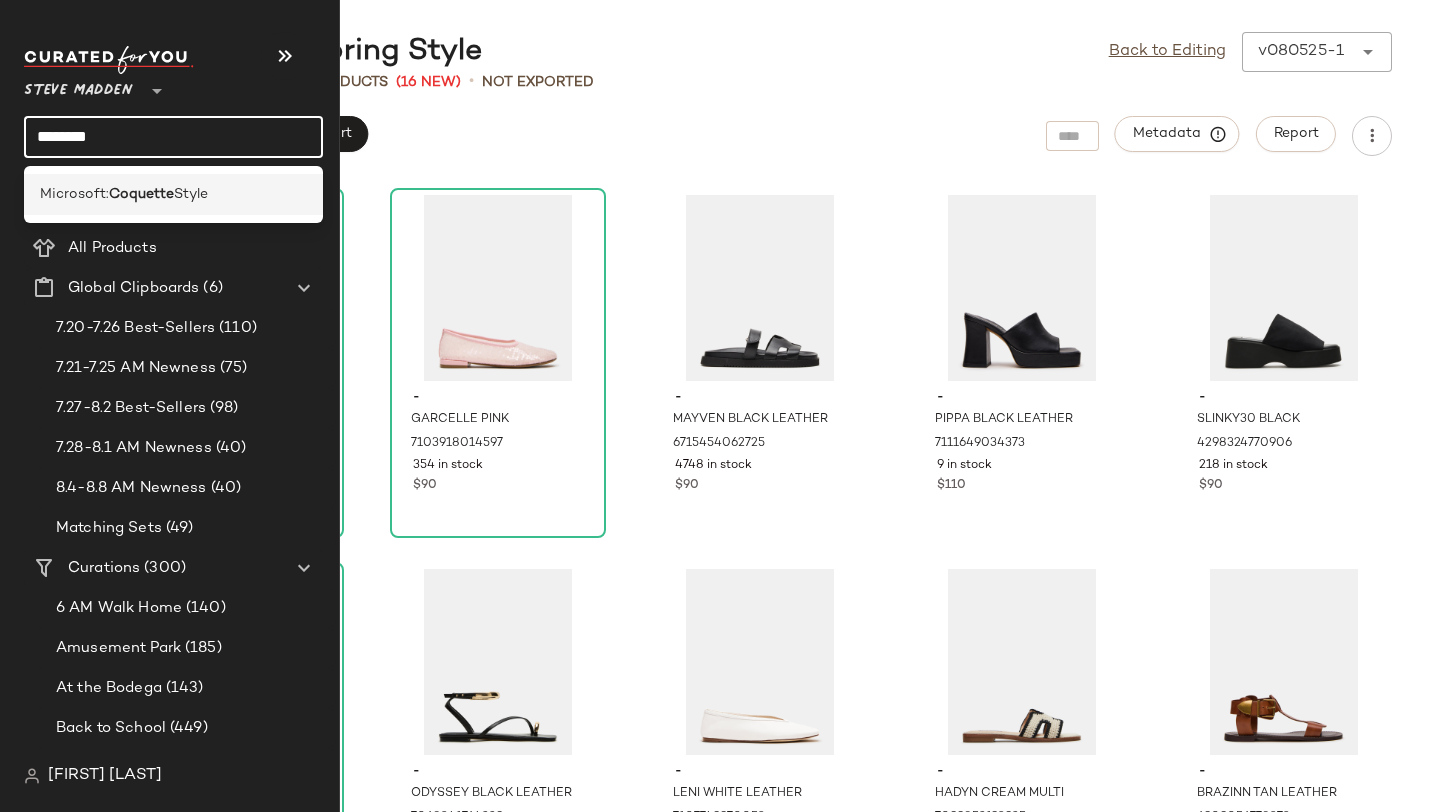 type on "********" 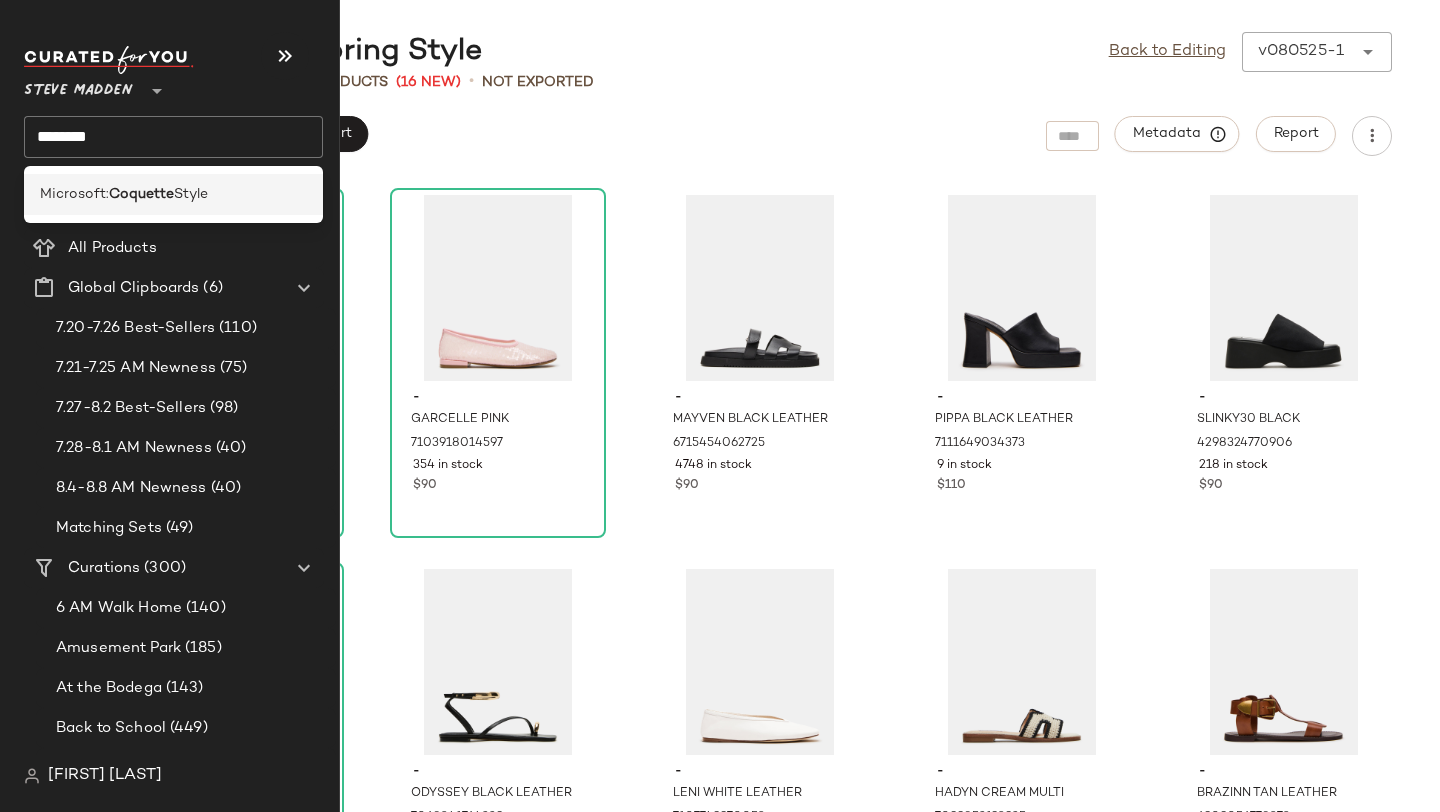 click on "Microsoft:" at bounding box center (74, 194) 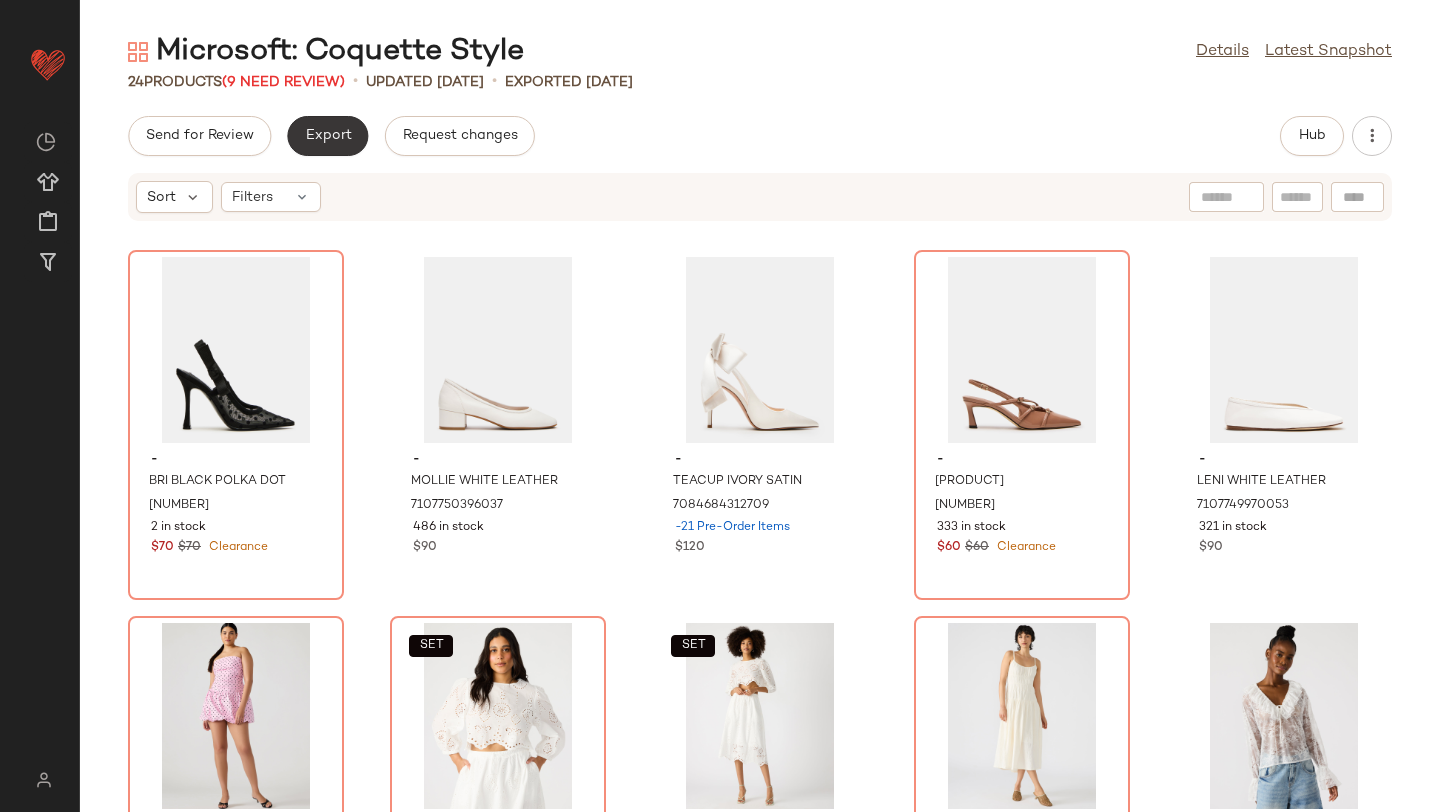 click on "Export" 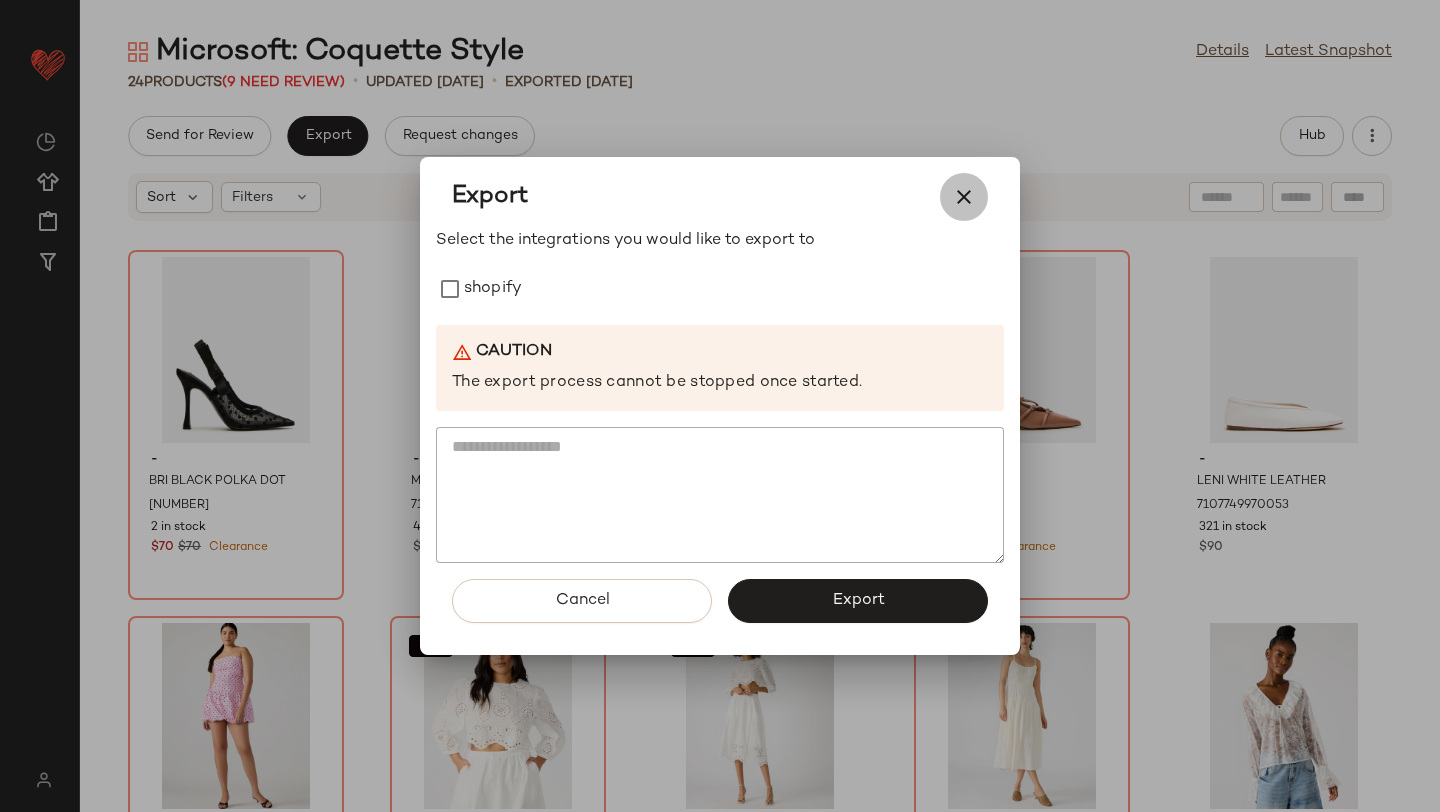click at bounding box center [964, 197] 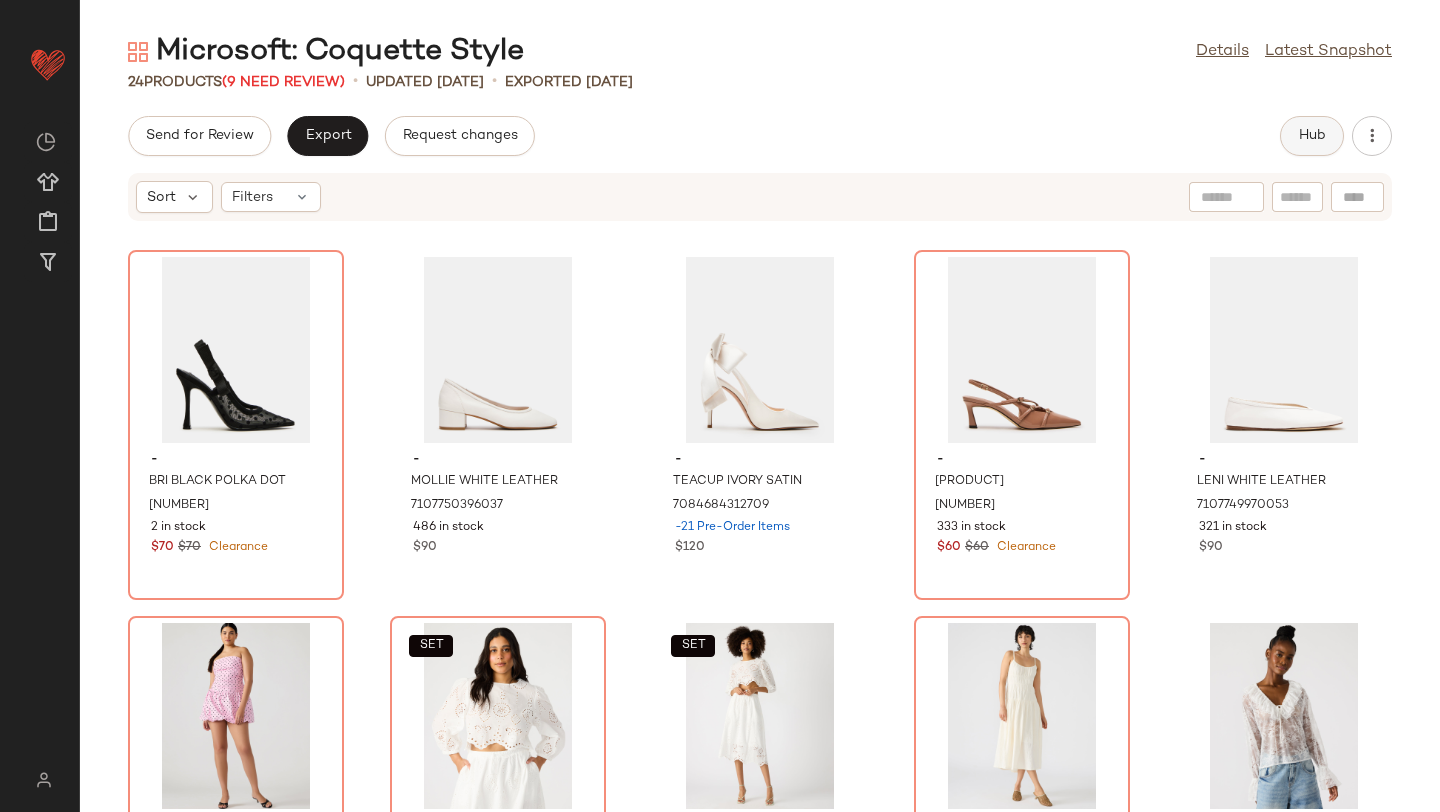click on "Hub" 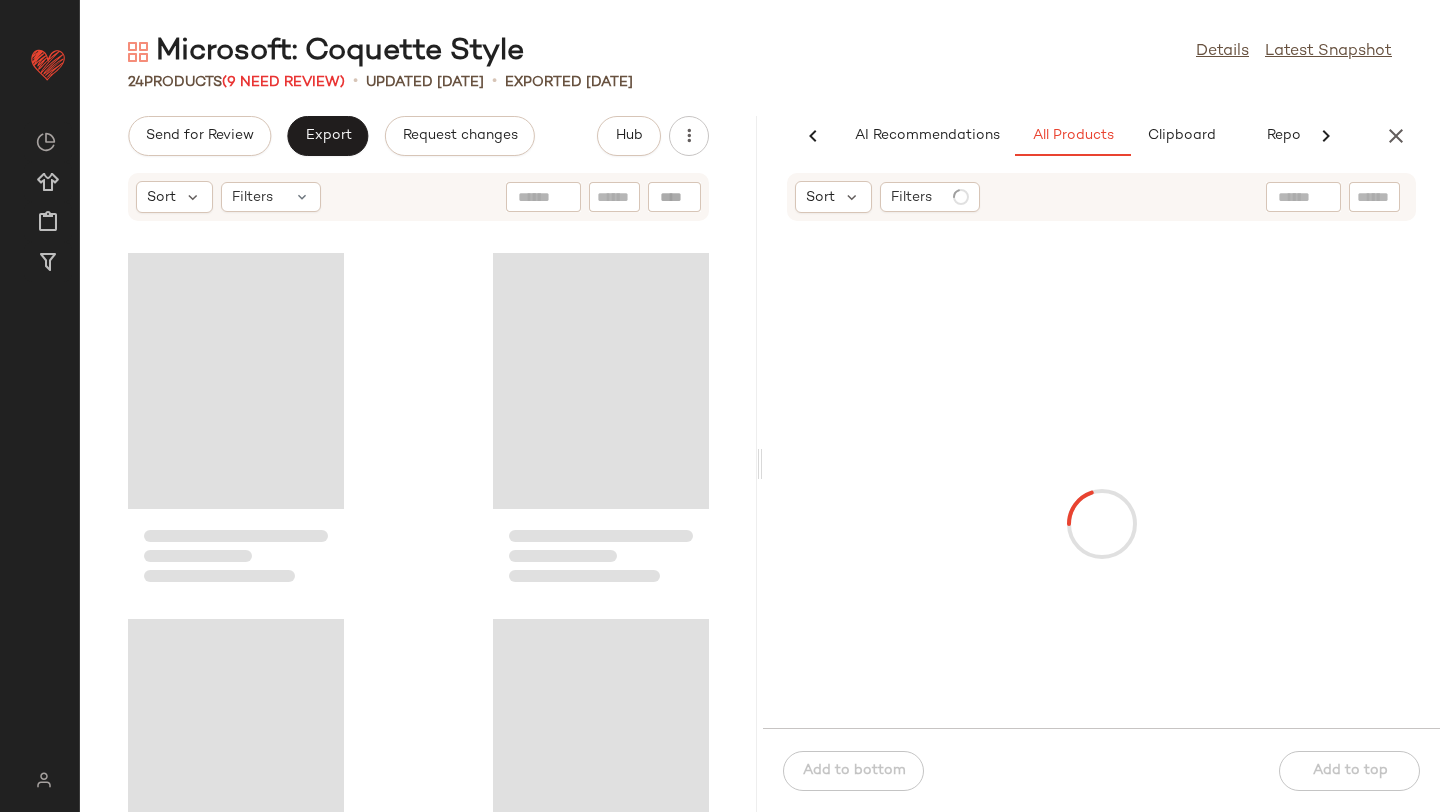 scroll, scrollTop: 0, scrollLeft: 47, axis: horizontal 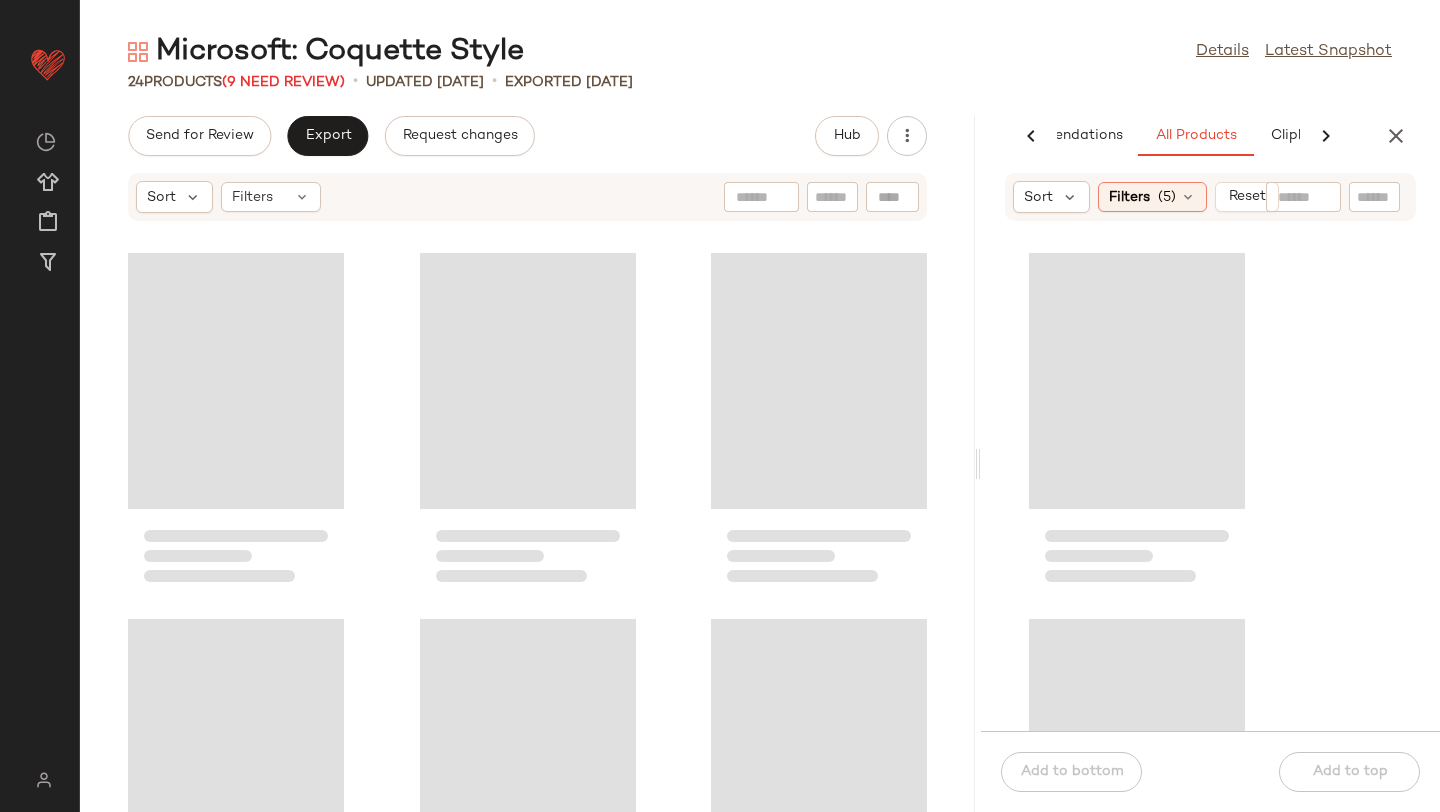 drag, startPoint x: 756, startPoint y: 376, endPoint x: 1206, endPoint y: 430, distance: 453.22842 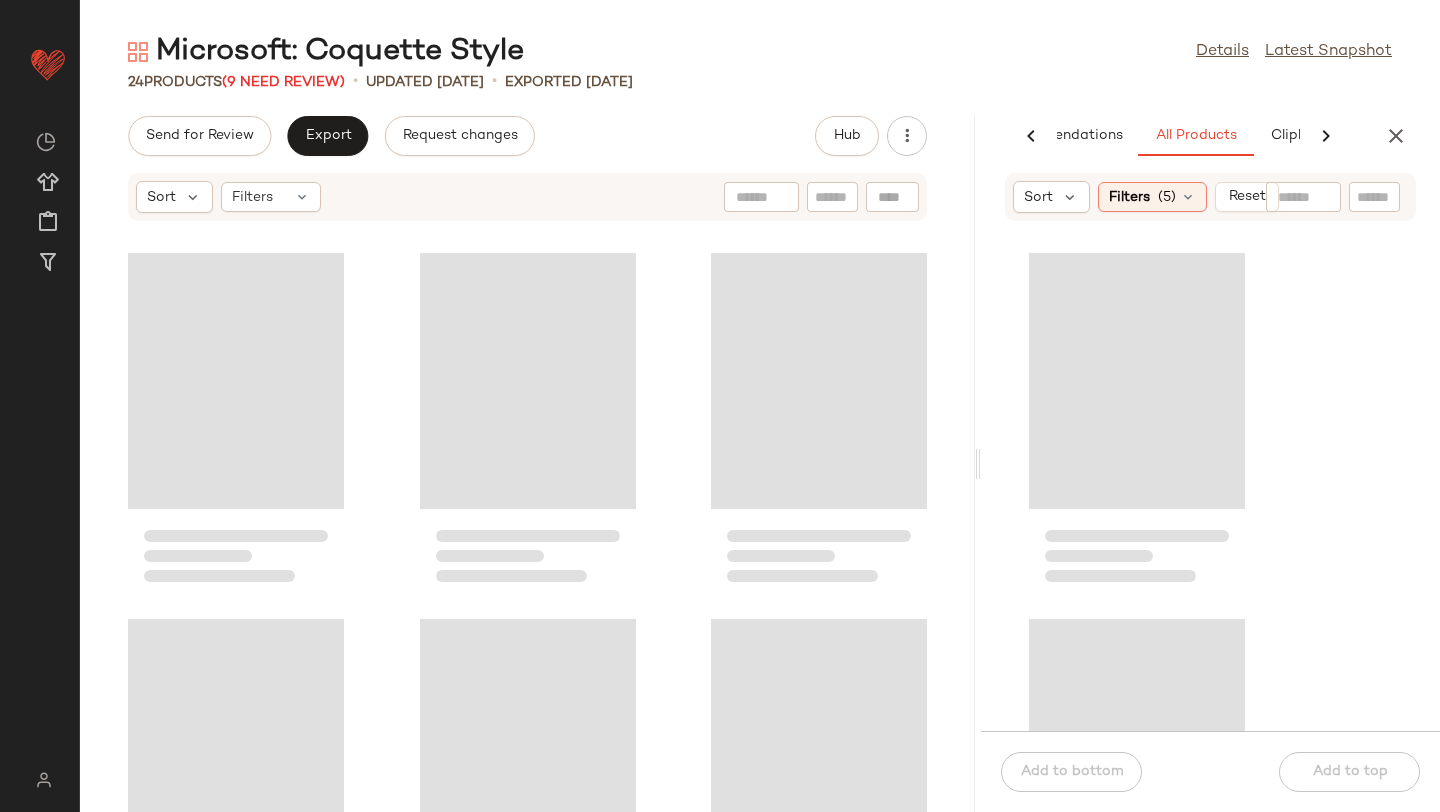 click on "Microsoft: Coquette Style  Details   Latest Snapshot  24   Products   (9 Need Review)   •   updated May 27th  •  Exported May 27th  Send for Review   Export   Request changes   Hub  Sort  Filters  AI Recommendations   All Products   Clipboard   Report  Sort  Filters  (5)   Reset   Add to bottom   Add to top" at bounding box center (760, 422) 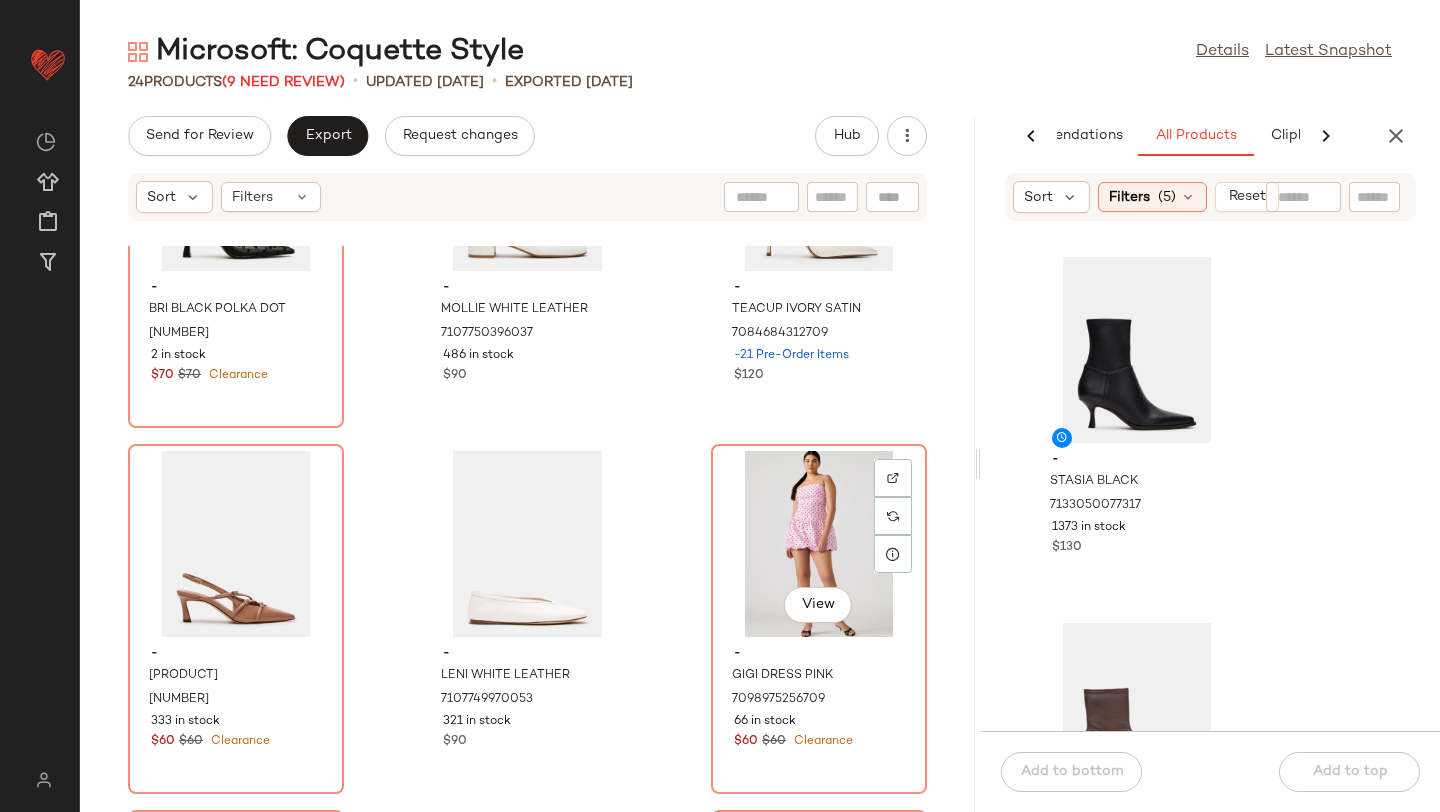scroll, scrollTop: 0, scrollLeft: 0, axis: both 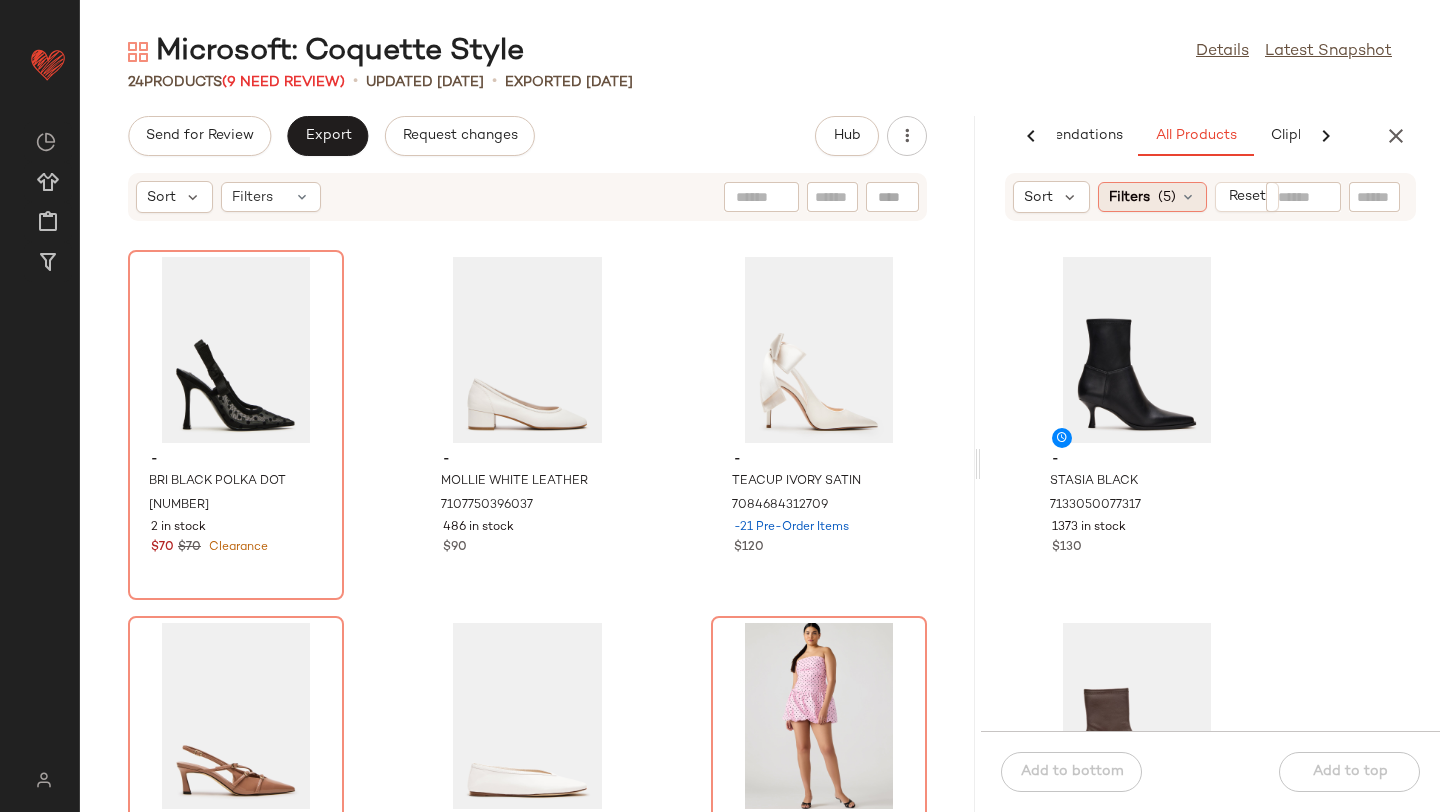click on "Filters" at bounding box center [1129, 197] 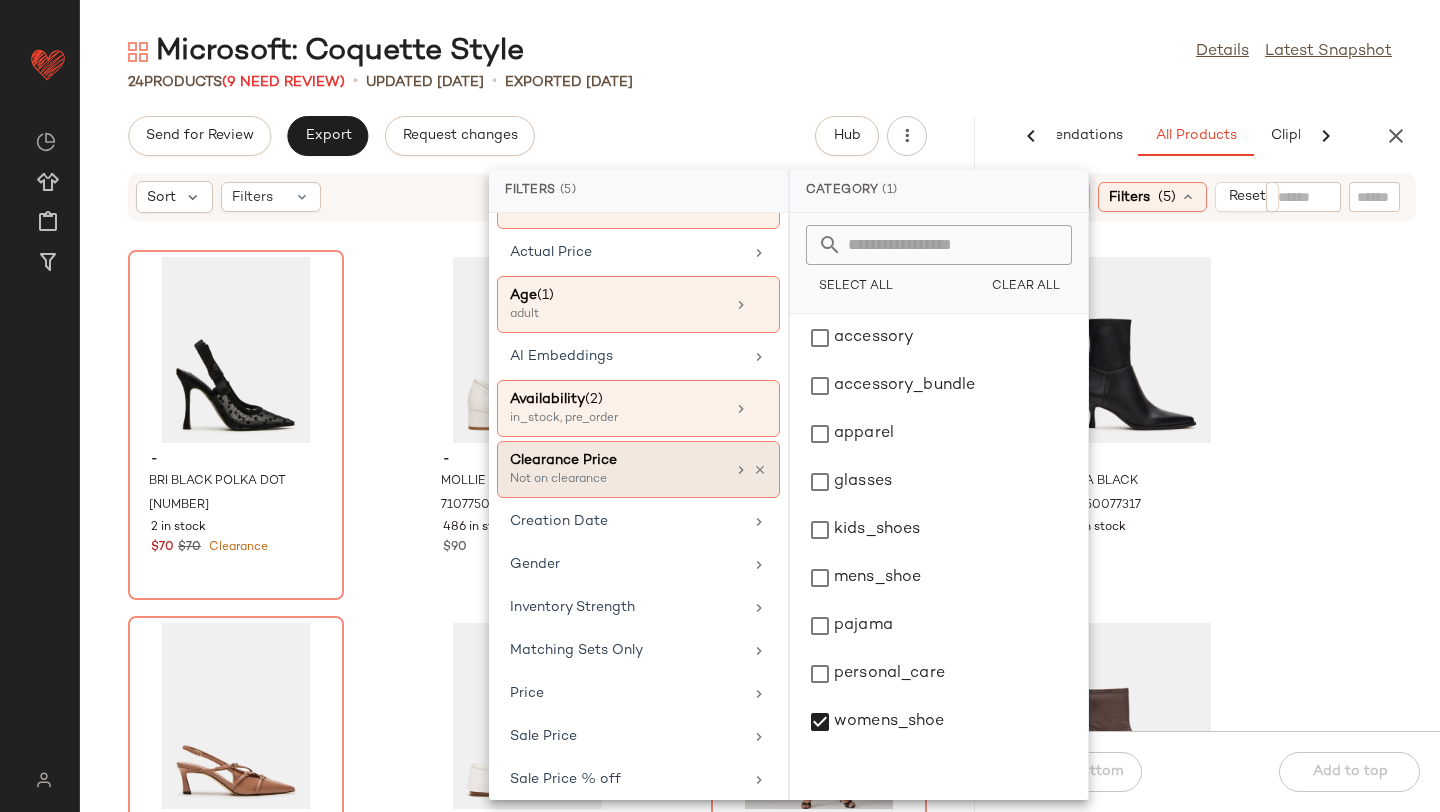 scroll, scrollTop: 164, scrollLeft: 0, axis: vertical 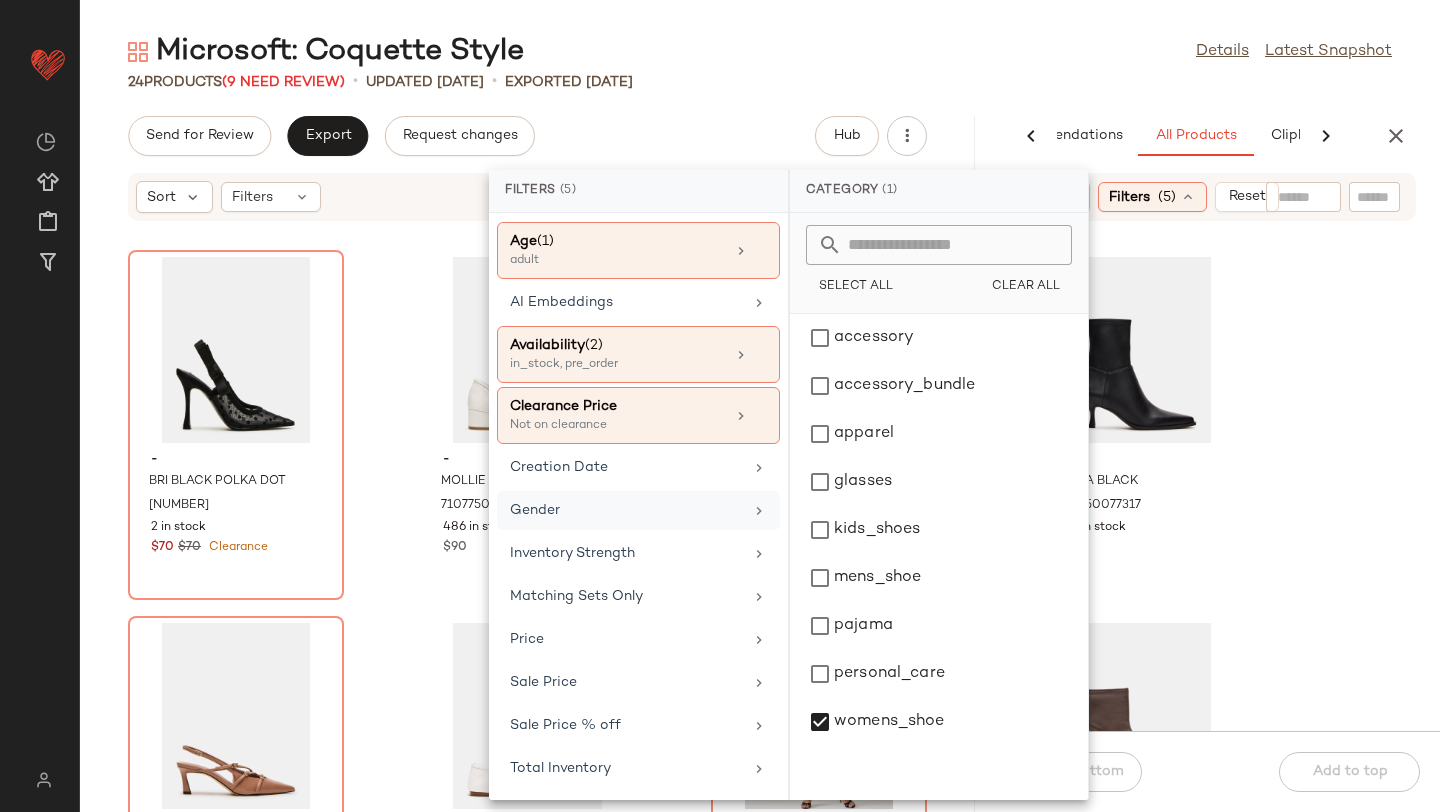 click on "Gender" at bounding box center [626, 510] 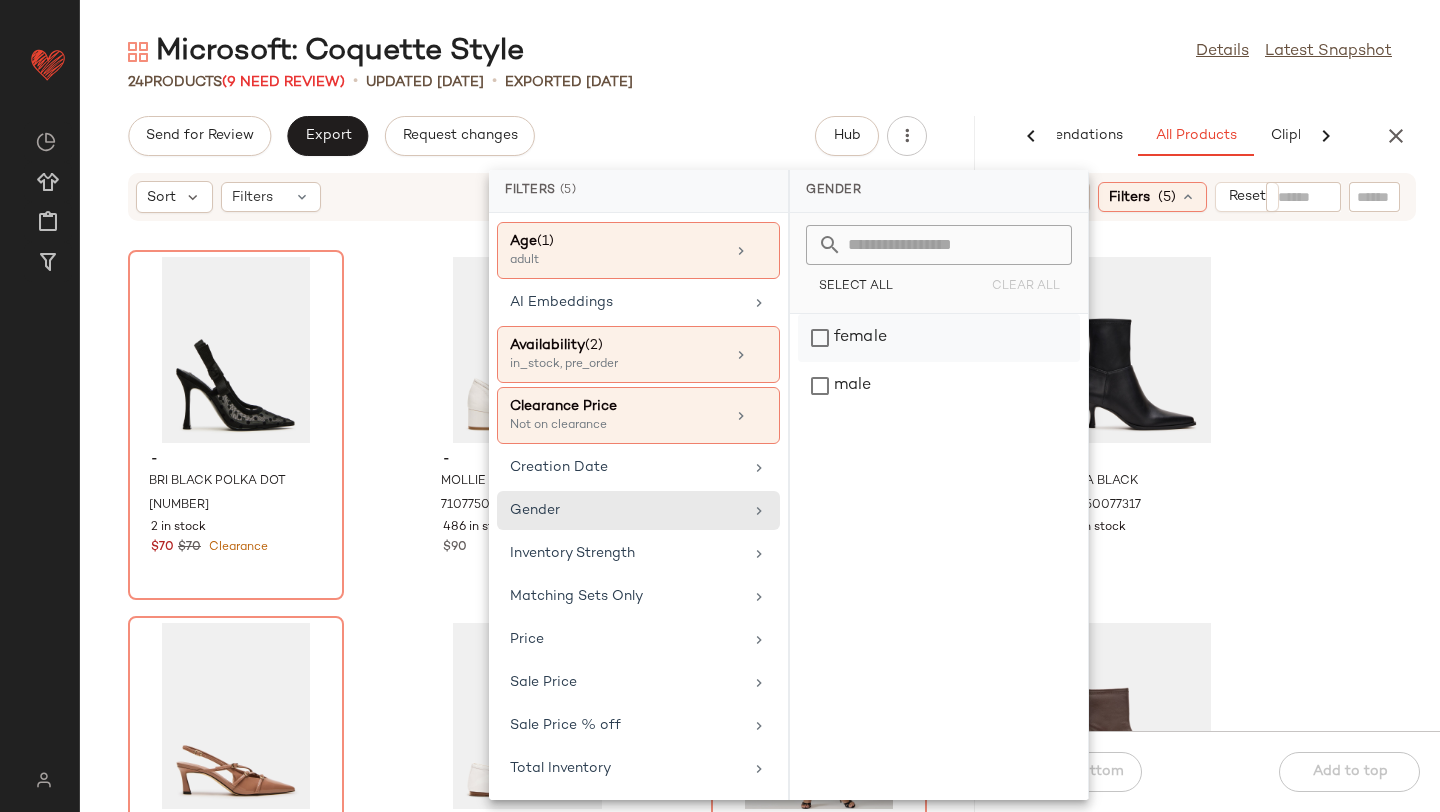 click on "female" 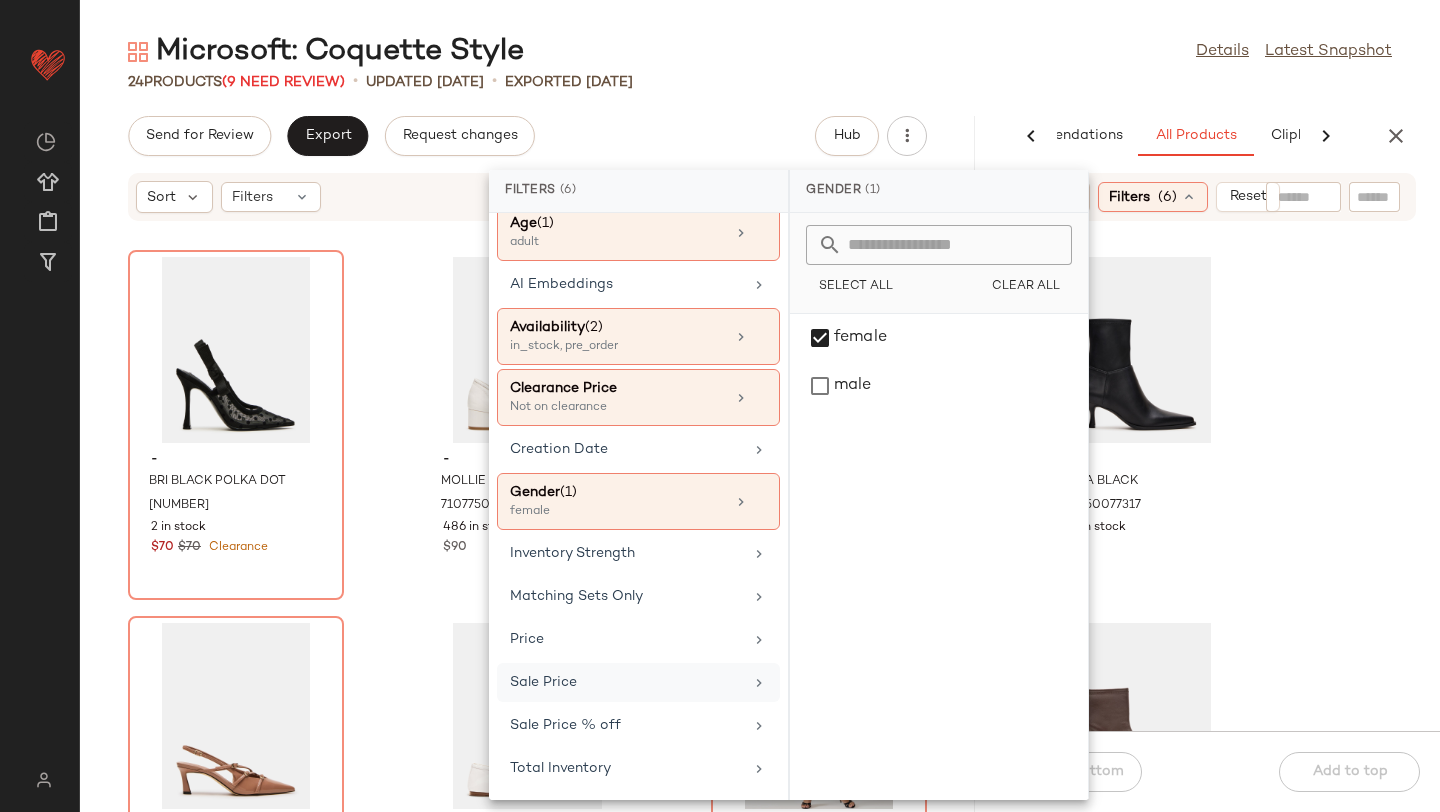 scroll, scrollTop: 0, scrollLeft: 0, axis: both 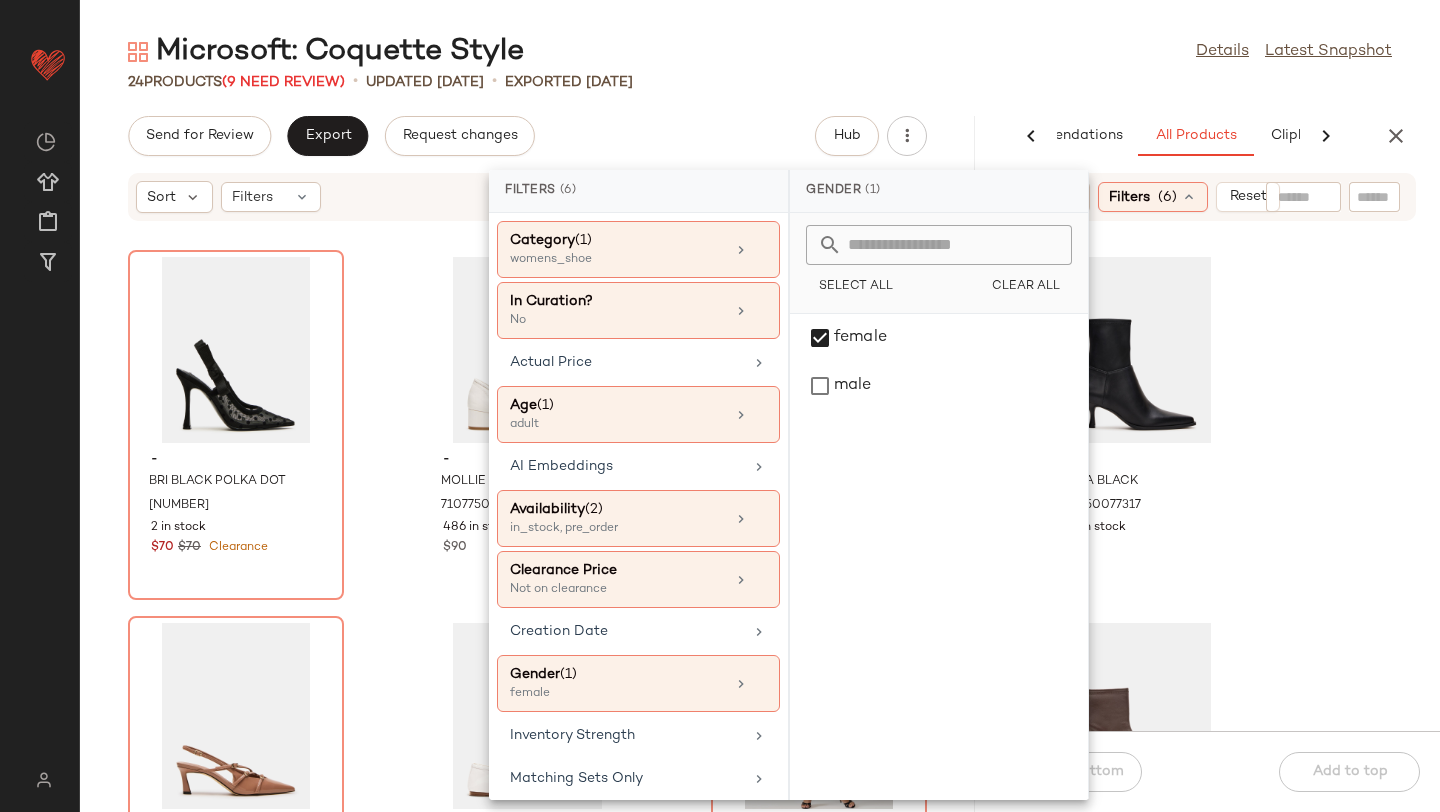 click on "- STASIA BLACK 7133050077317 1373 in stock $130 - STASIA BROWN 7133050110085 996 in stock $130 - STASIA TAUPE 7133050142853 1883 in stock $130 - LUCA BROWN SUEDE 7137879916677 218 in stock $200" 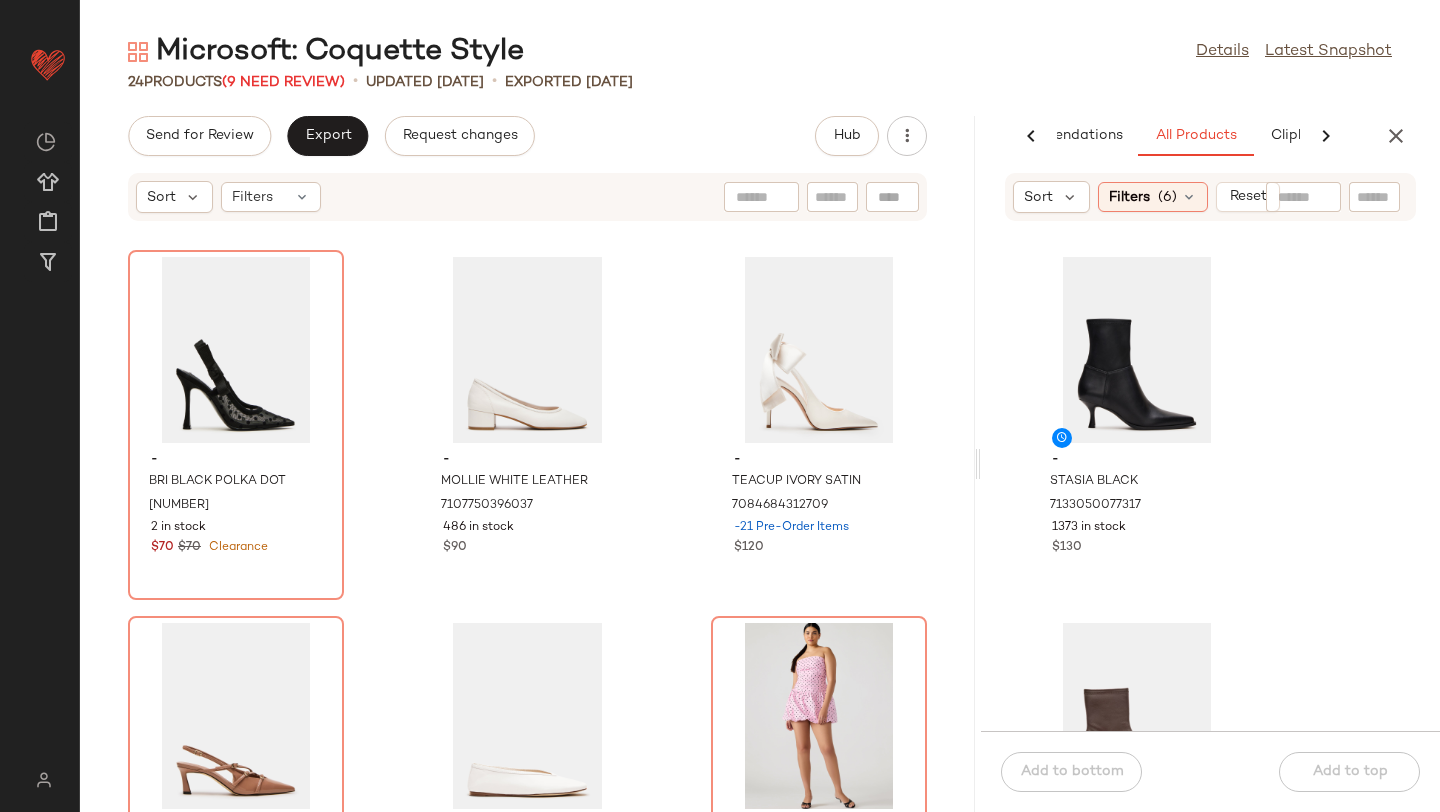 click 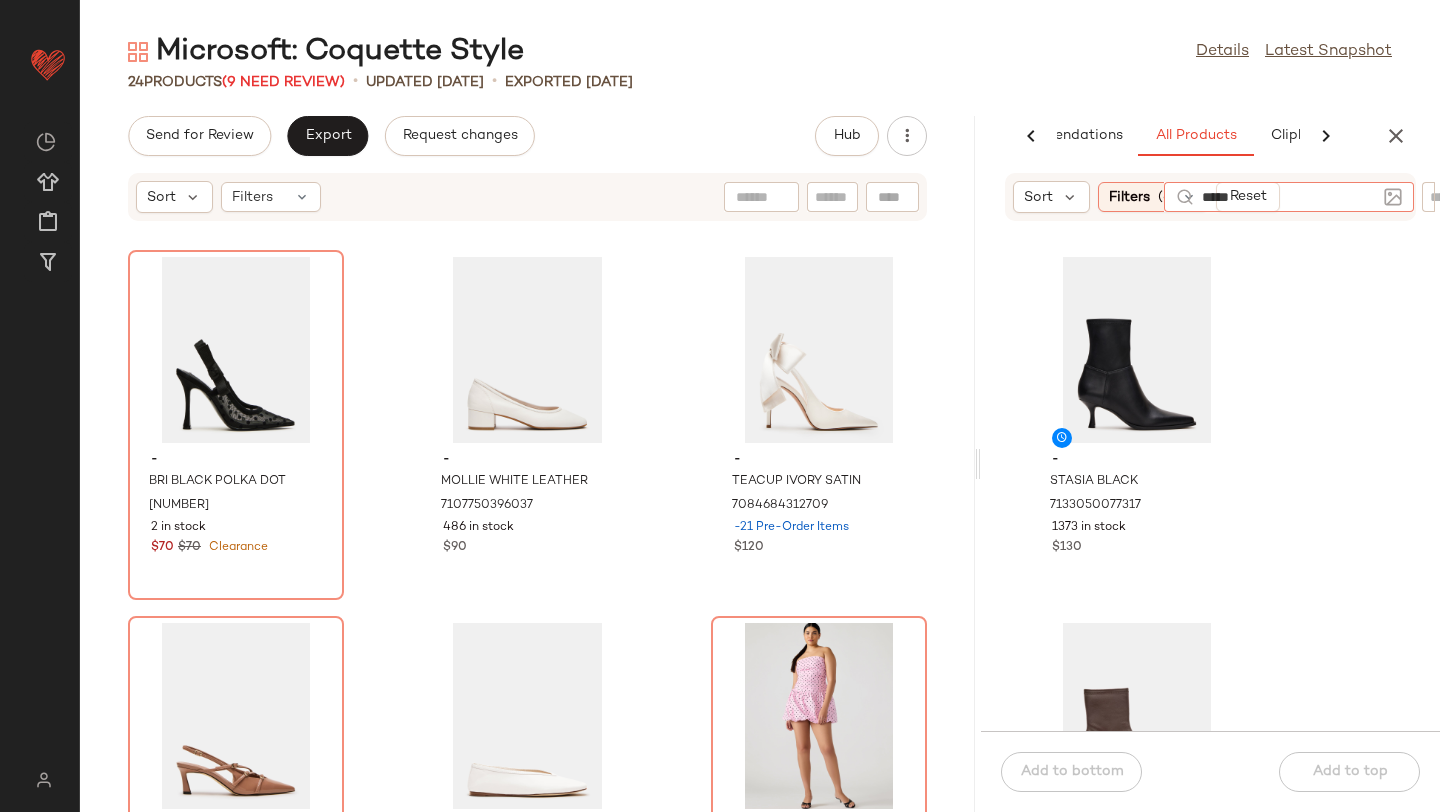 type on "******" 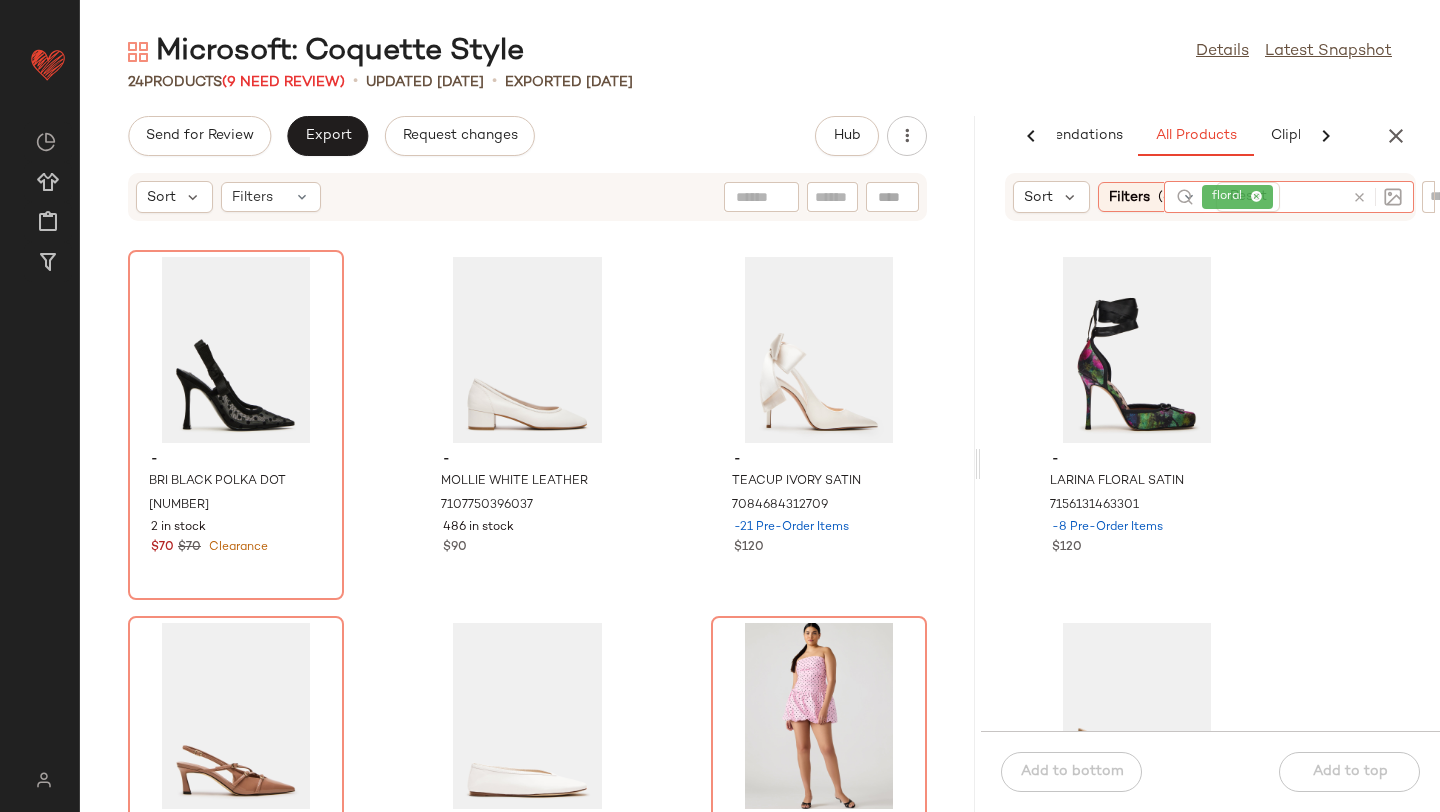 click on "- LARINA FLORAL SATIN 7156131463301 -8 Pre-Order Items $120 - PRIYA MESH FLORAL MULTI 7091565396101 898 in stock $120 - ROMEY GREEN MULTI 7091565232261 80 in stock $130 - RADIANCE RED 7129286901893 48 in stock $130" 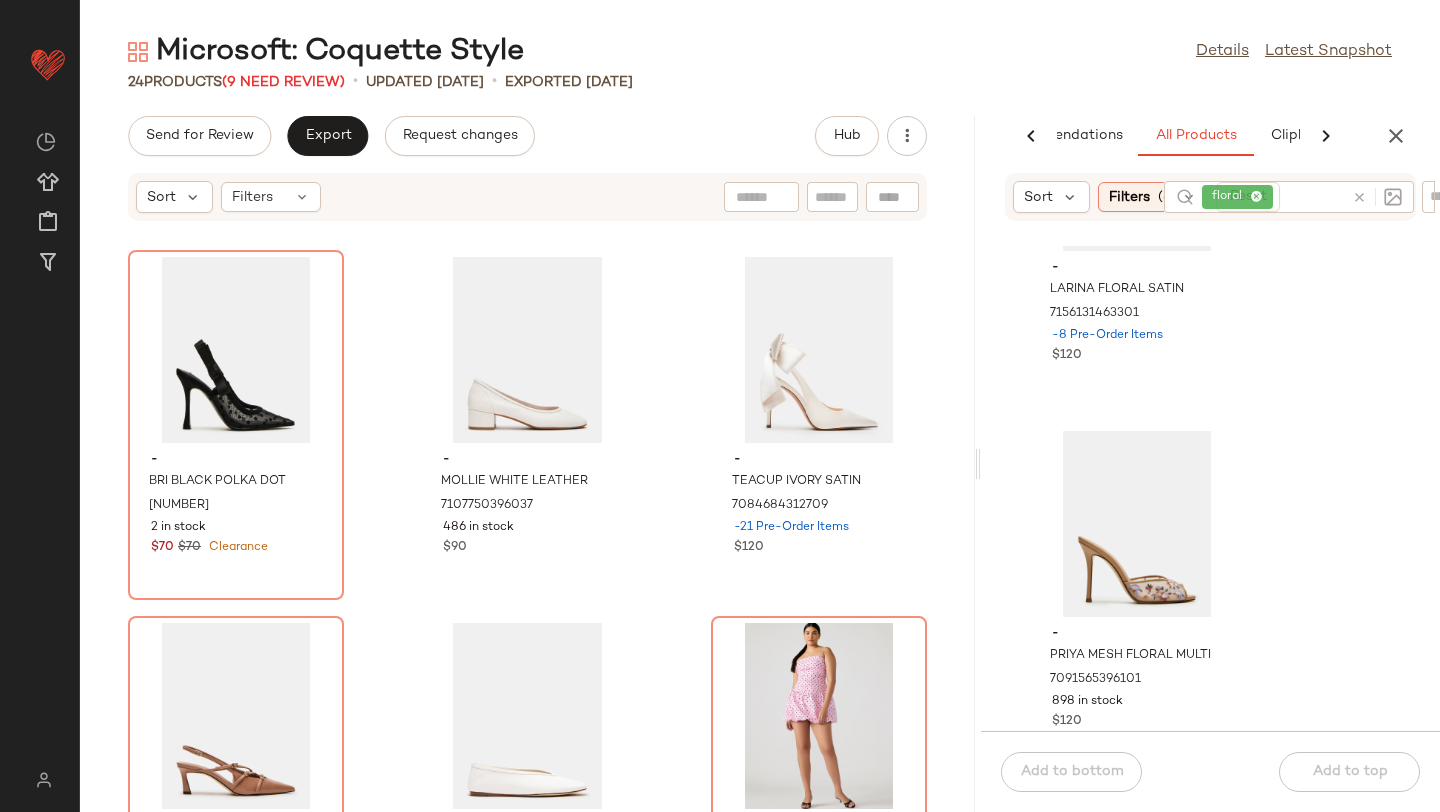 scroll, scrollTop: 256, scrollLeft: 0, axis: vertical 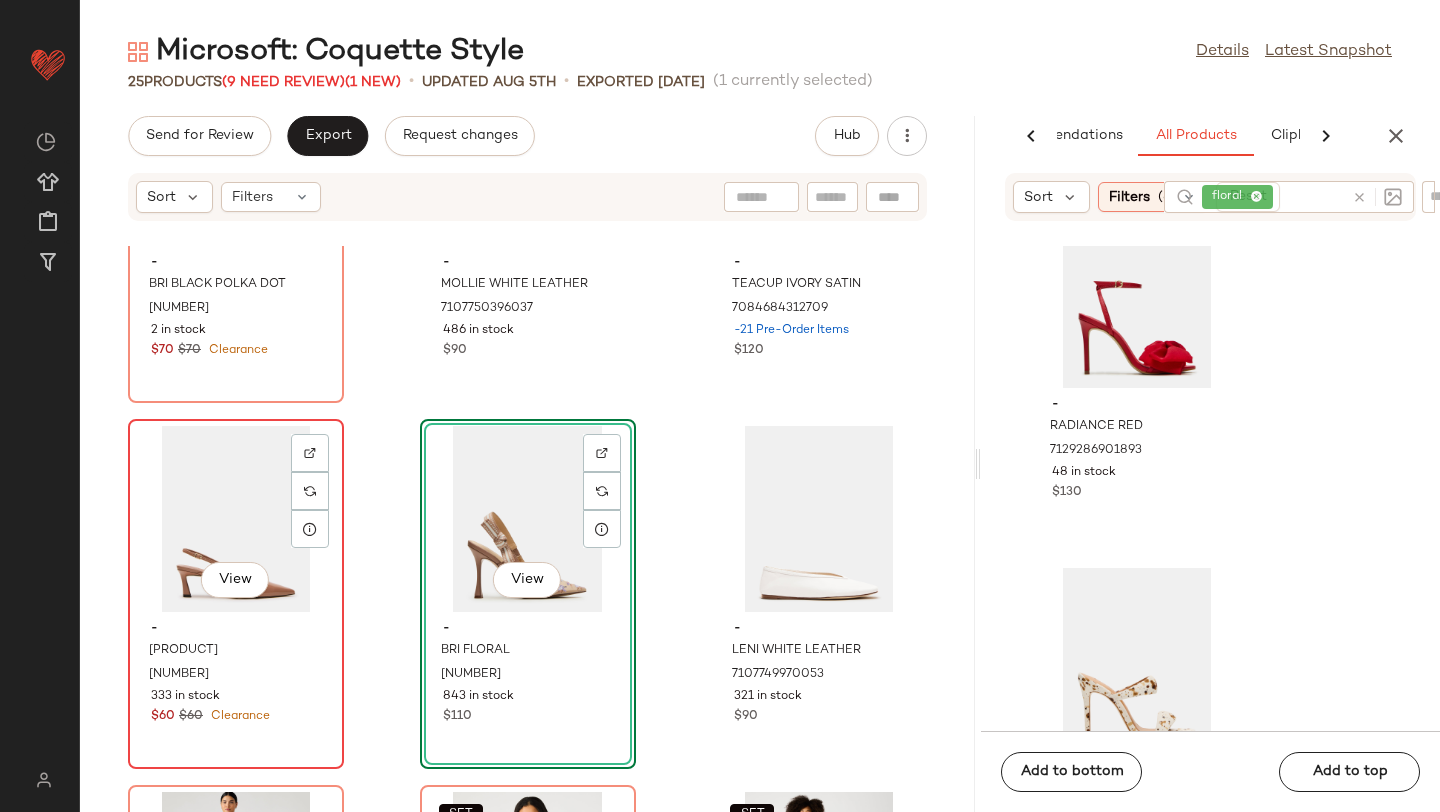 click on "View" 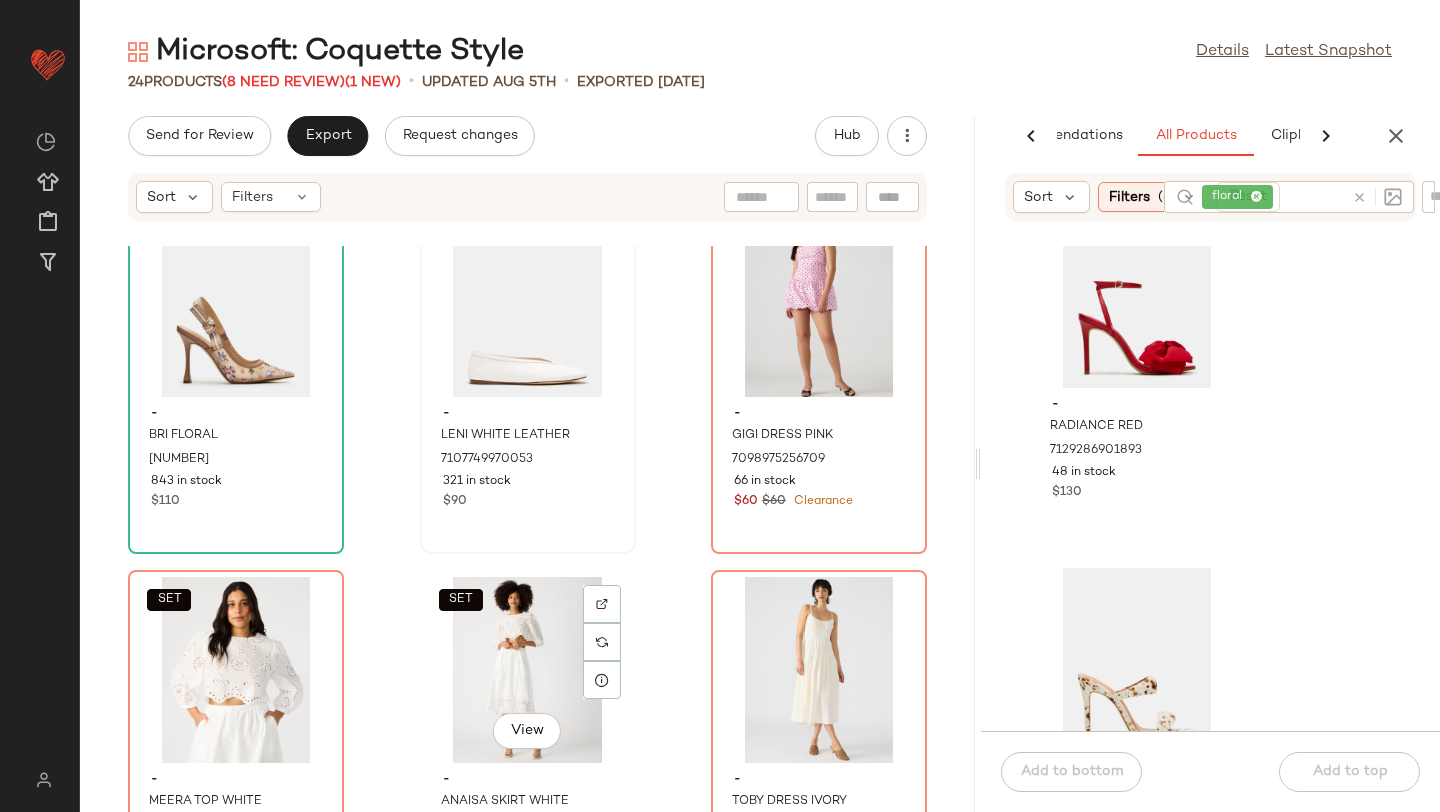 scroll, scrollTop: 0, scrollLeft: 0, axis: both 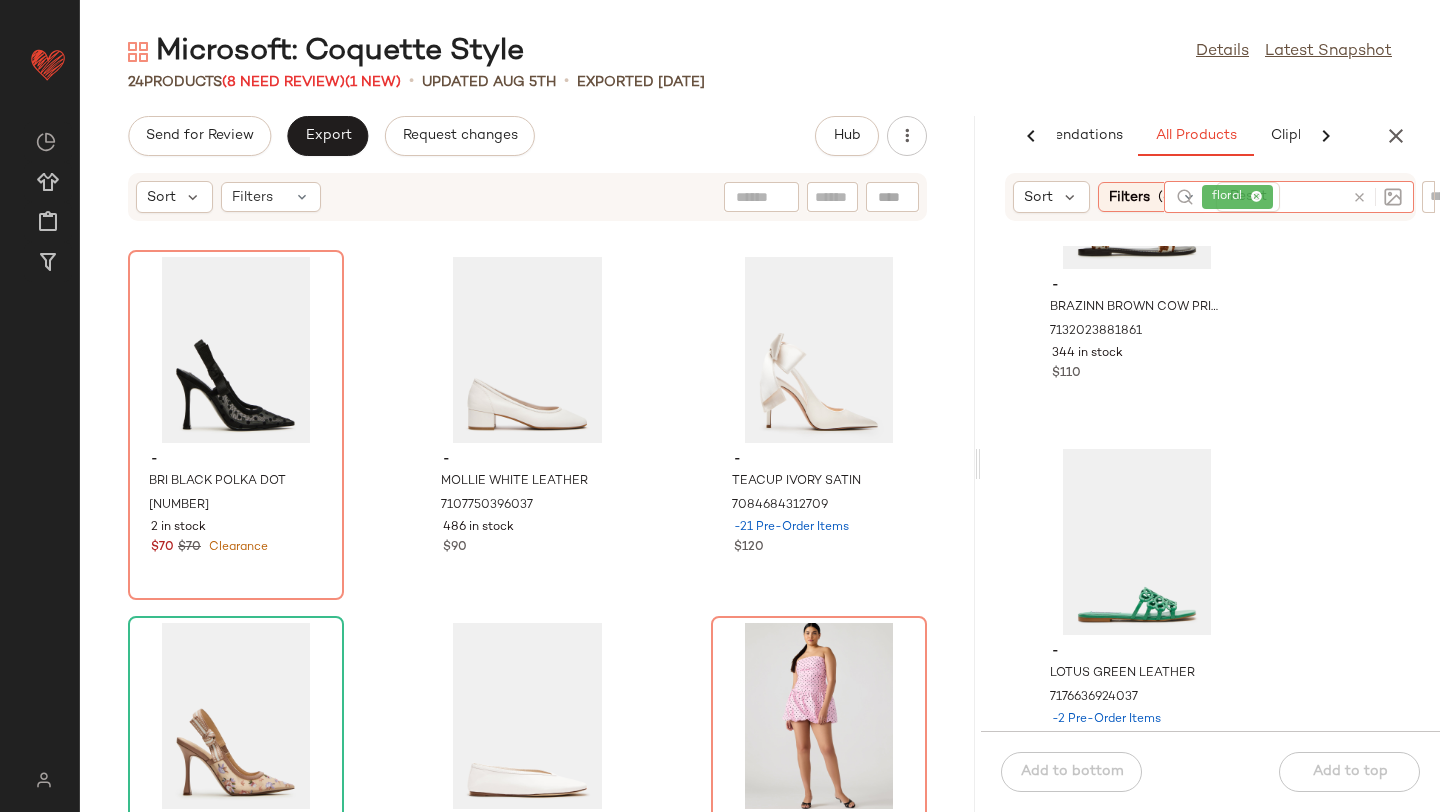 click 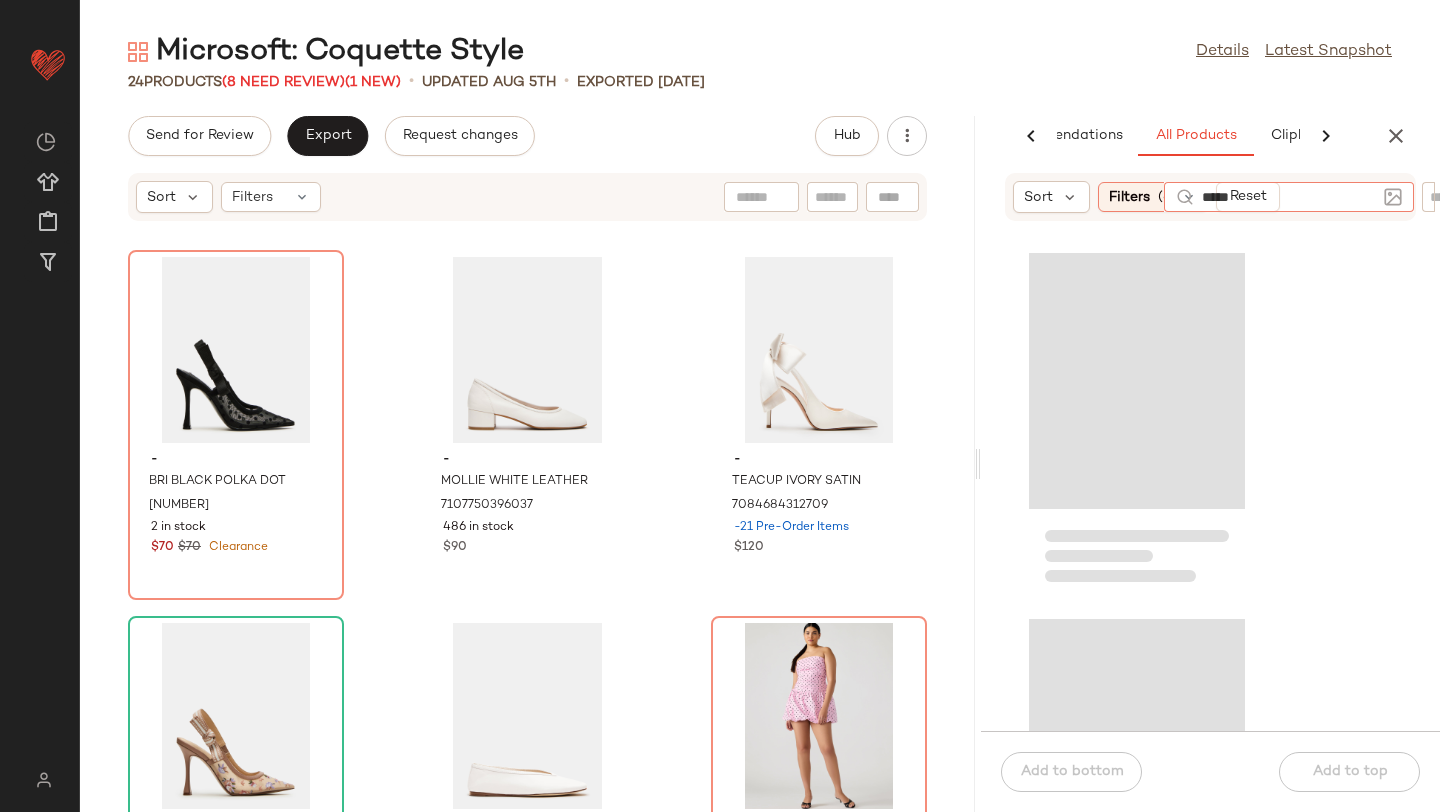 type on "******" 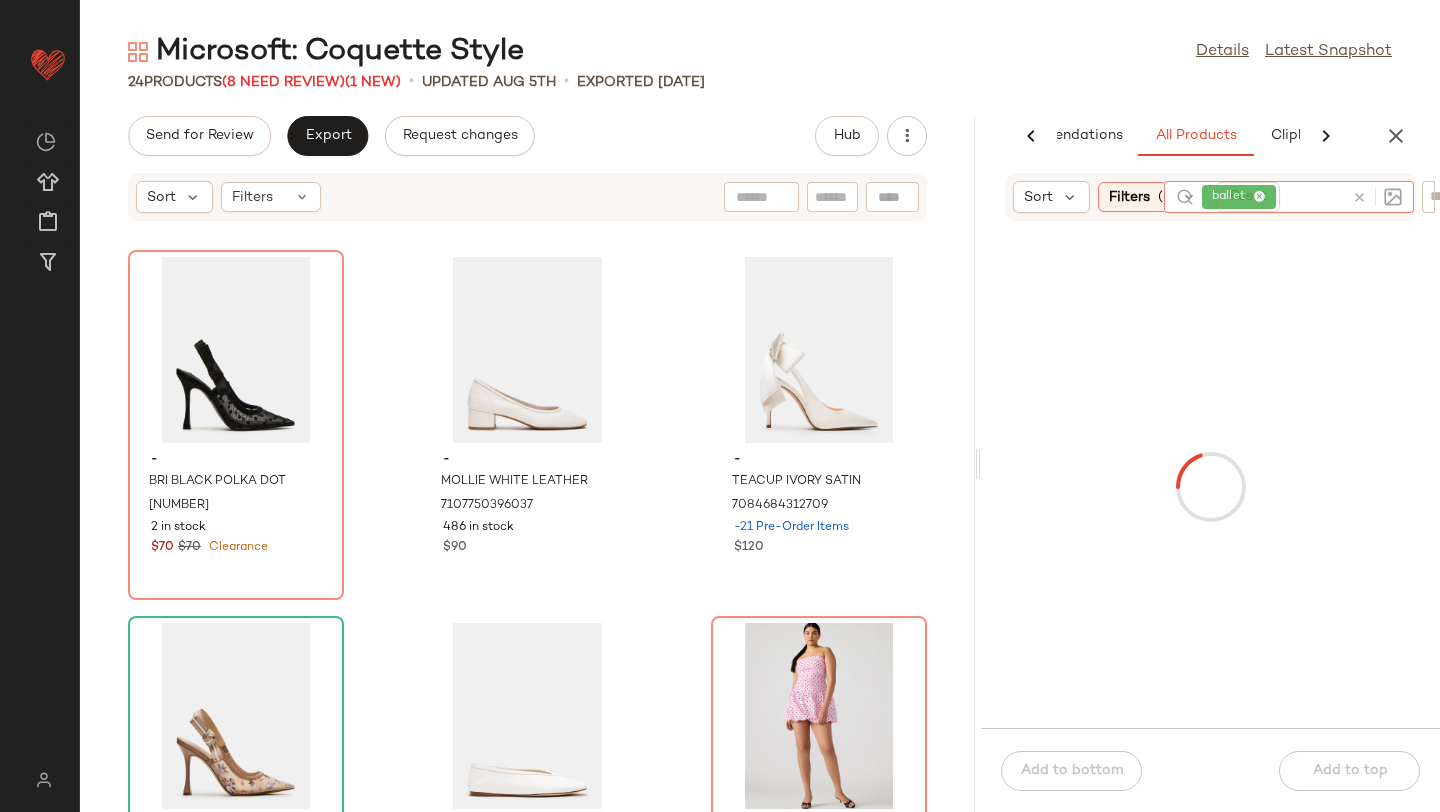 click at bounding box center (1210, 487) 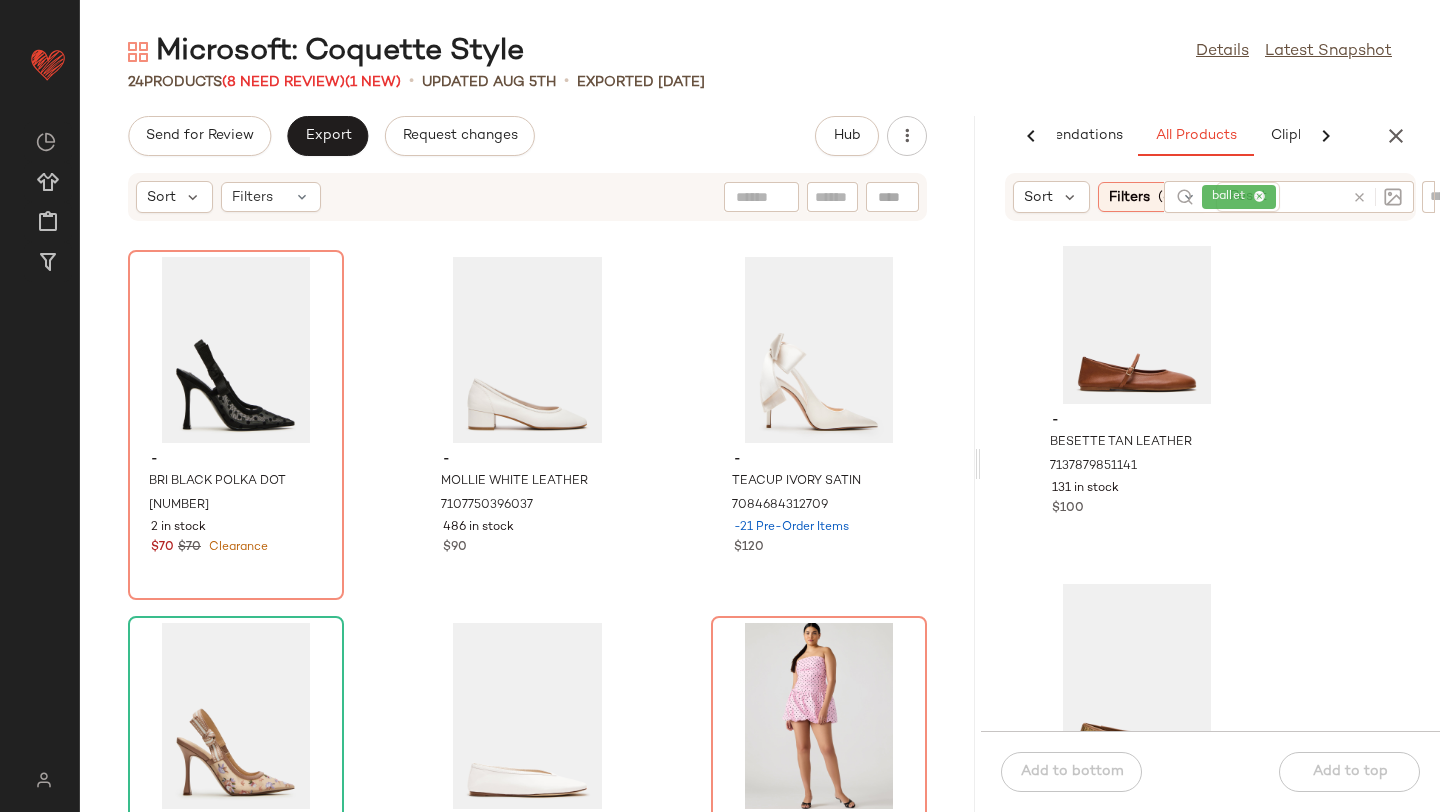 scroll, scrollTop: 6647, scrollLeft: 0, axis: vertical 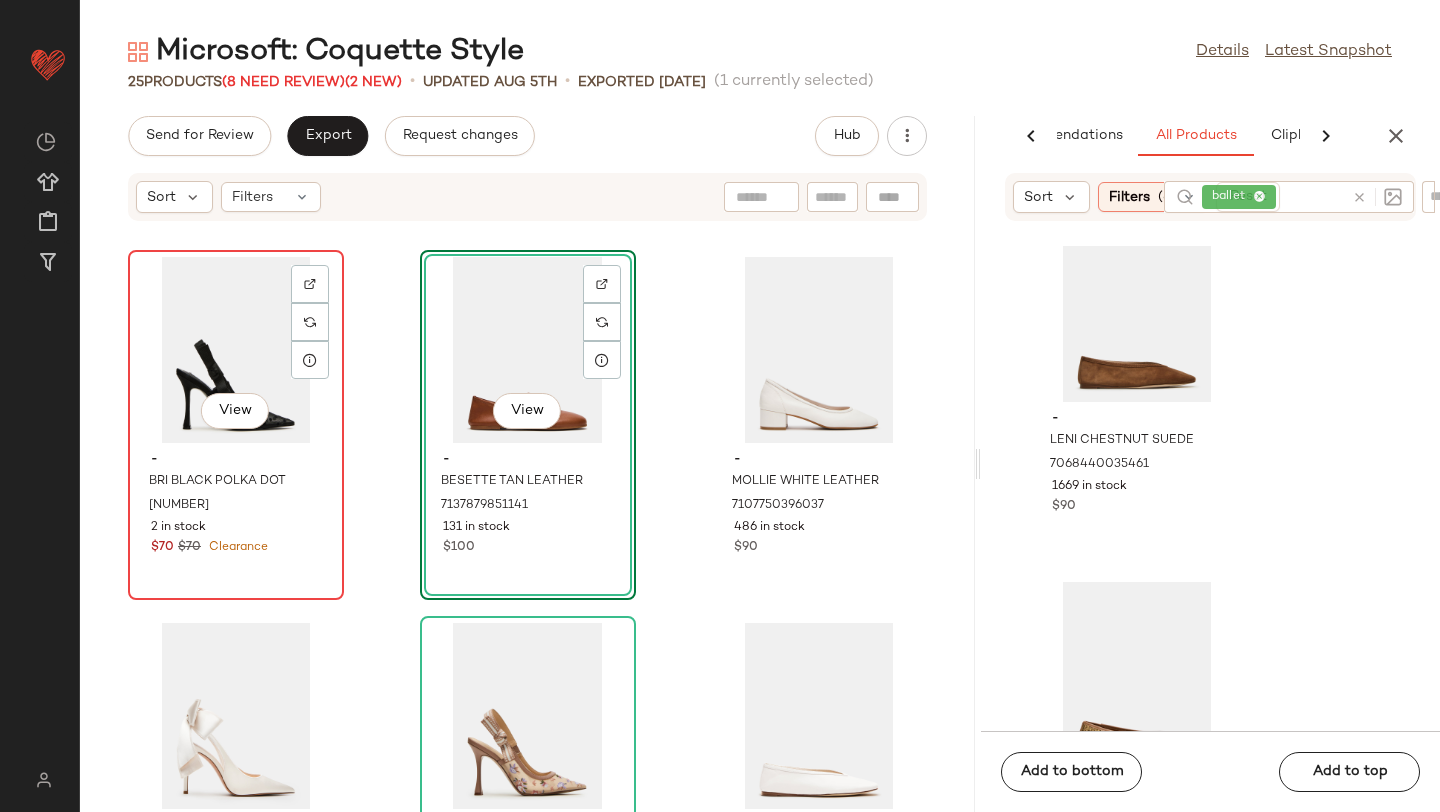 click on "View" 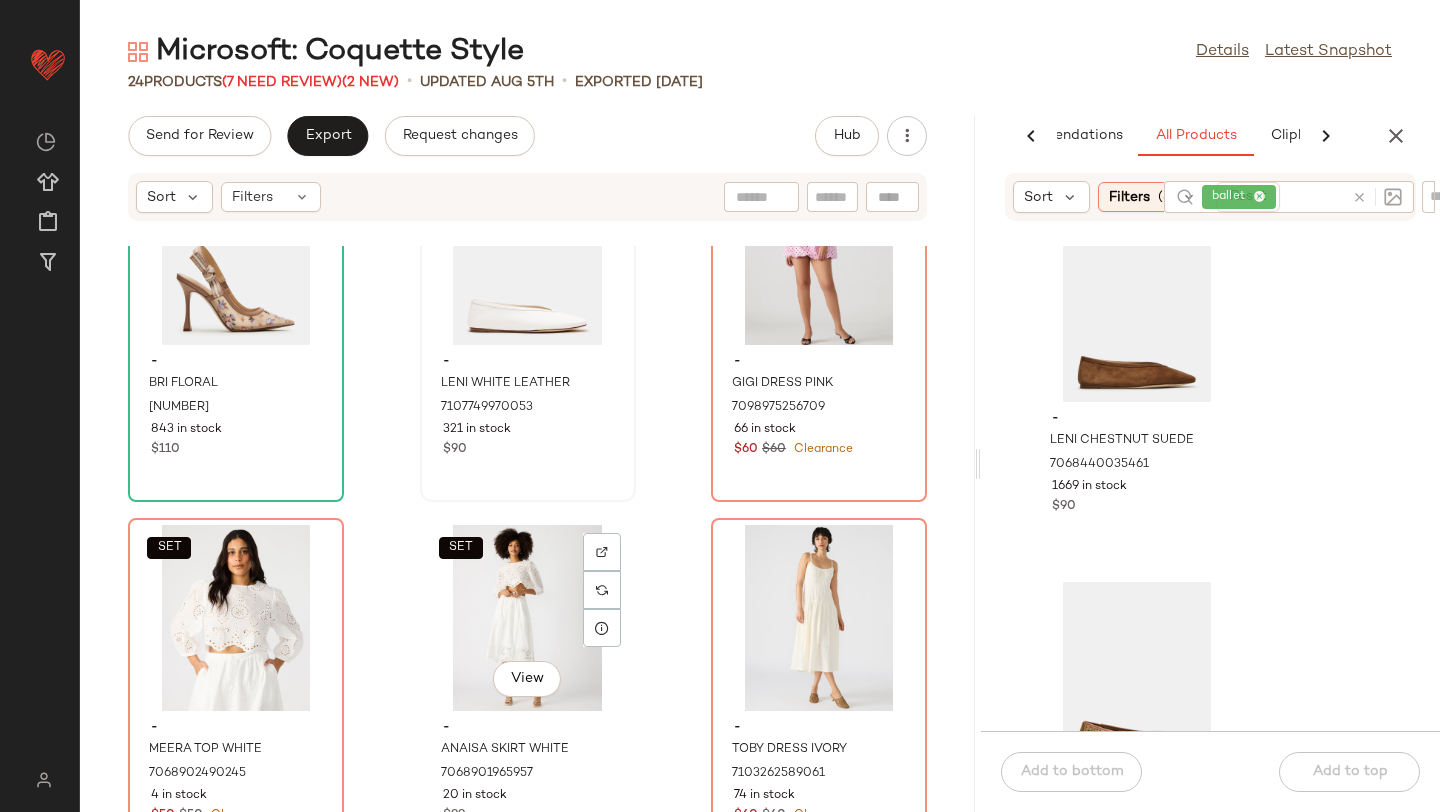 scroll, scrollTop: 466, scrollLeft: 0, axis: vertical 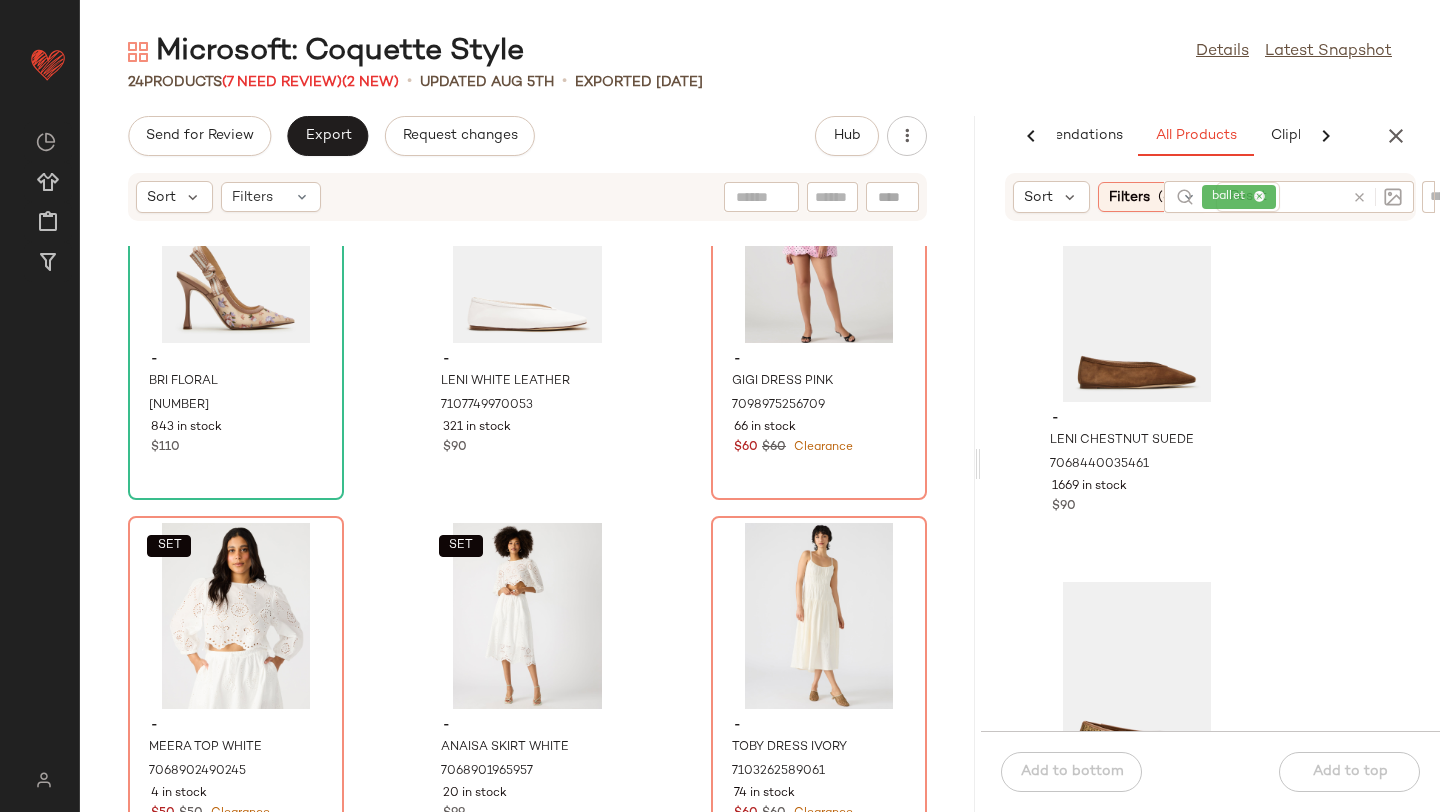 click on "ballet" 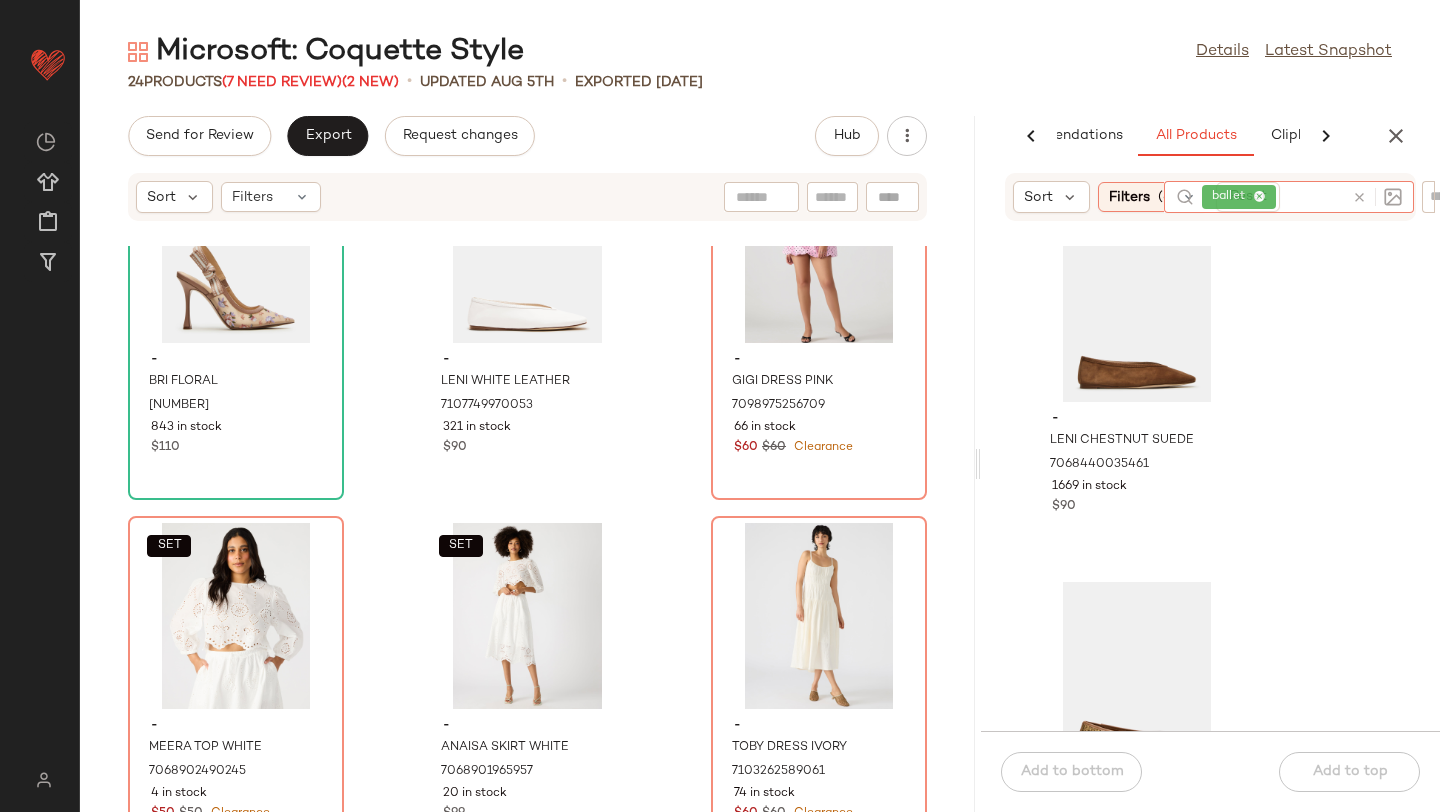 click on "ballet" 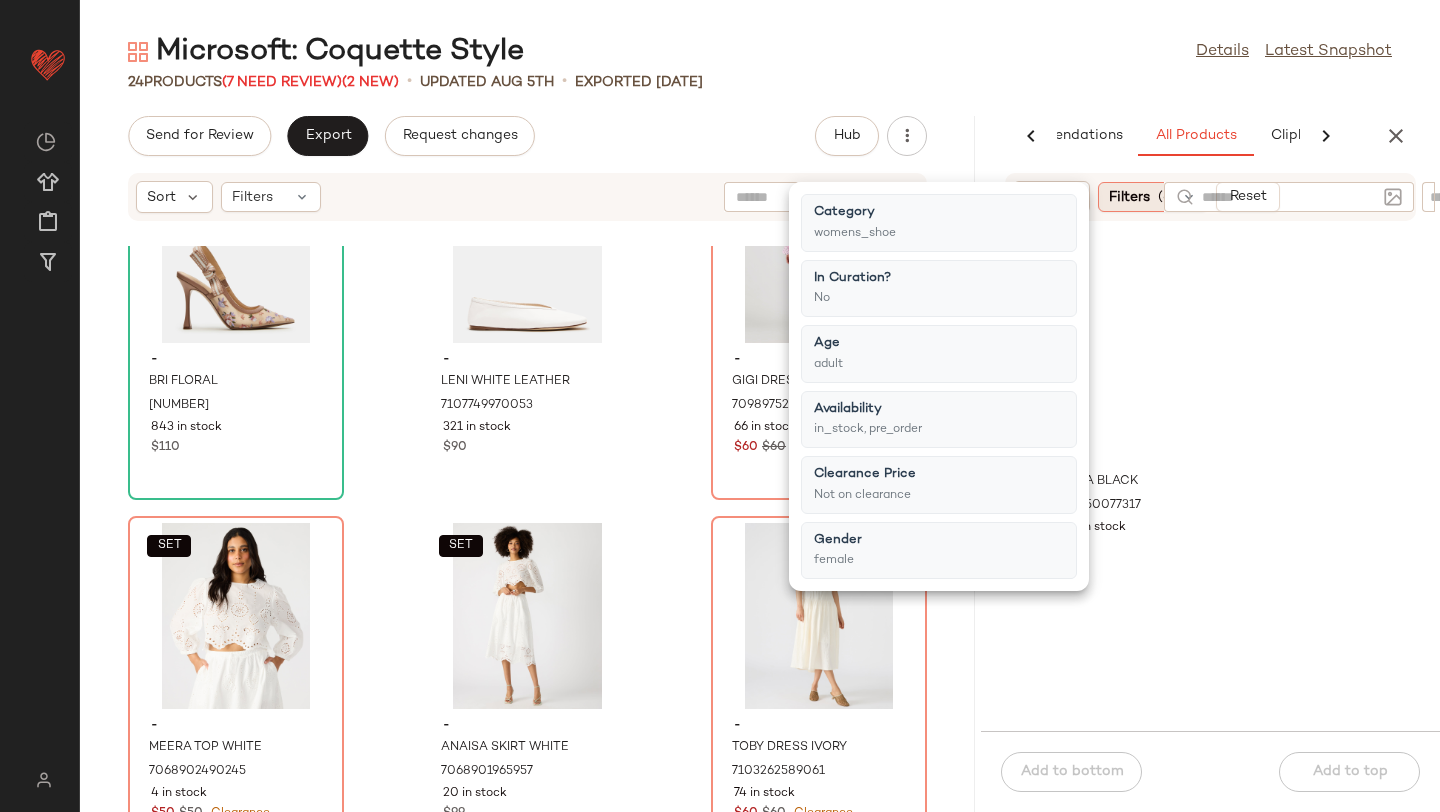 click on "Filters" at bounding box center [1129, 197] 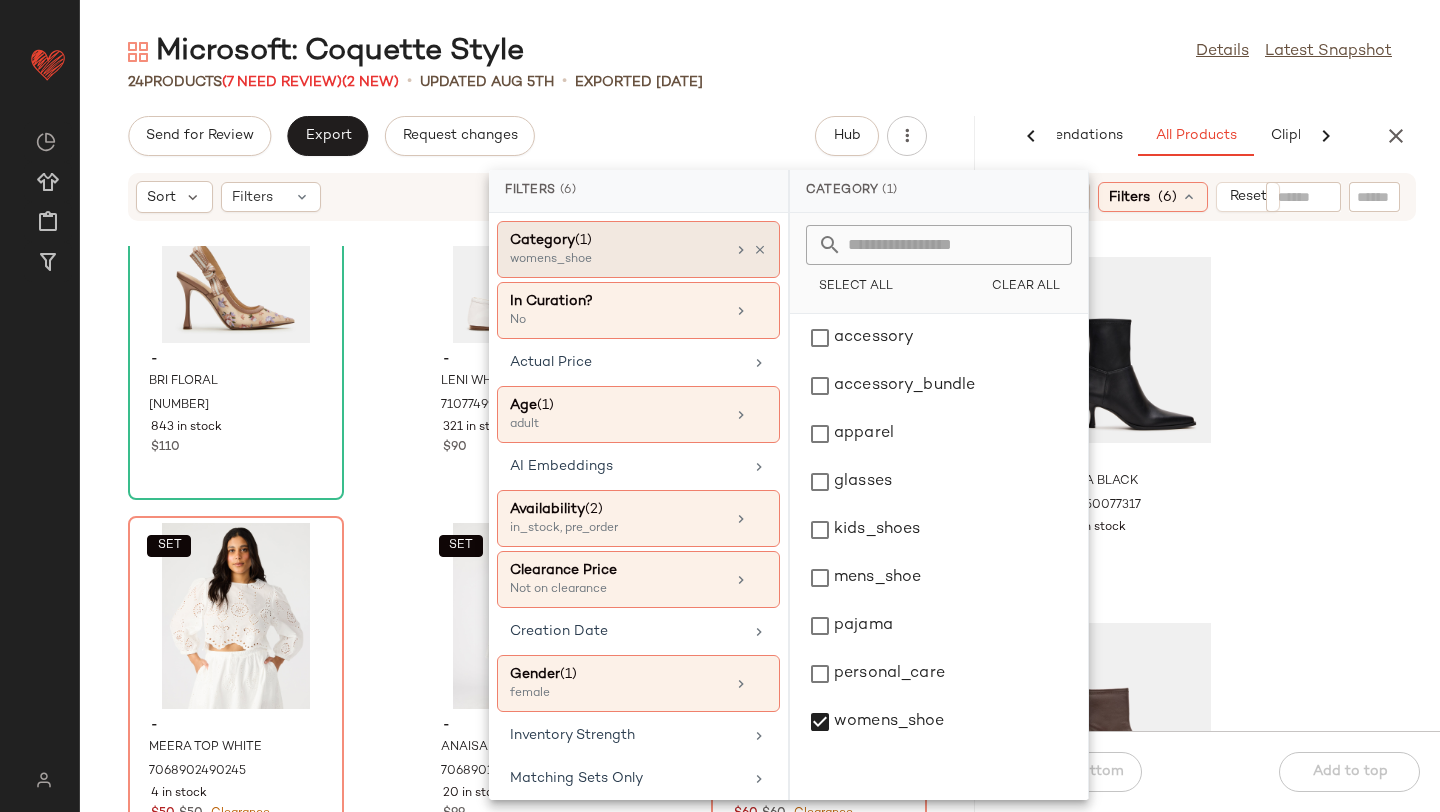 click on "womens_shoe" at bounding box center (610, 260) 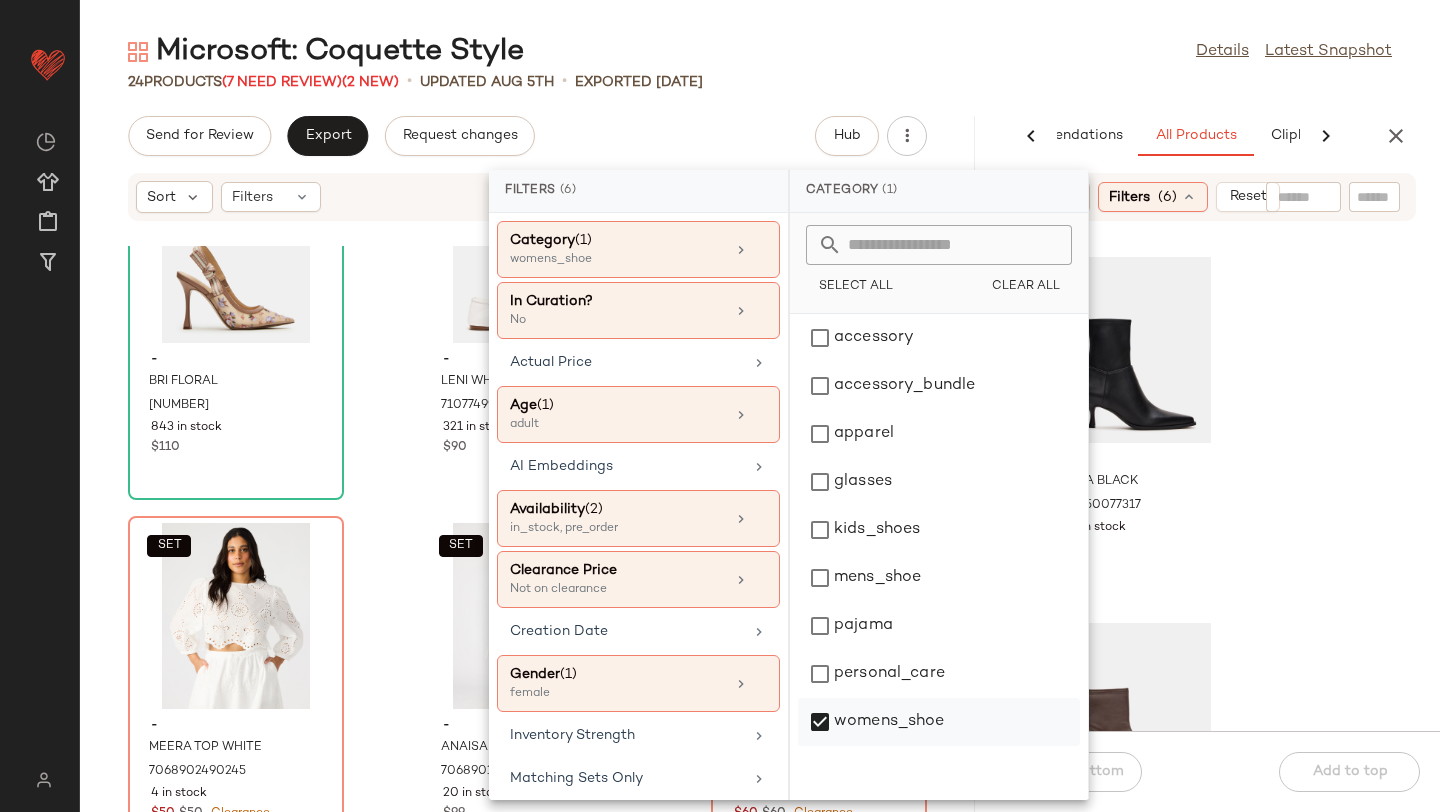 click on "womens_shoe" 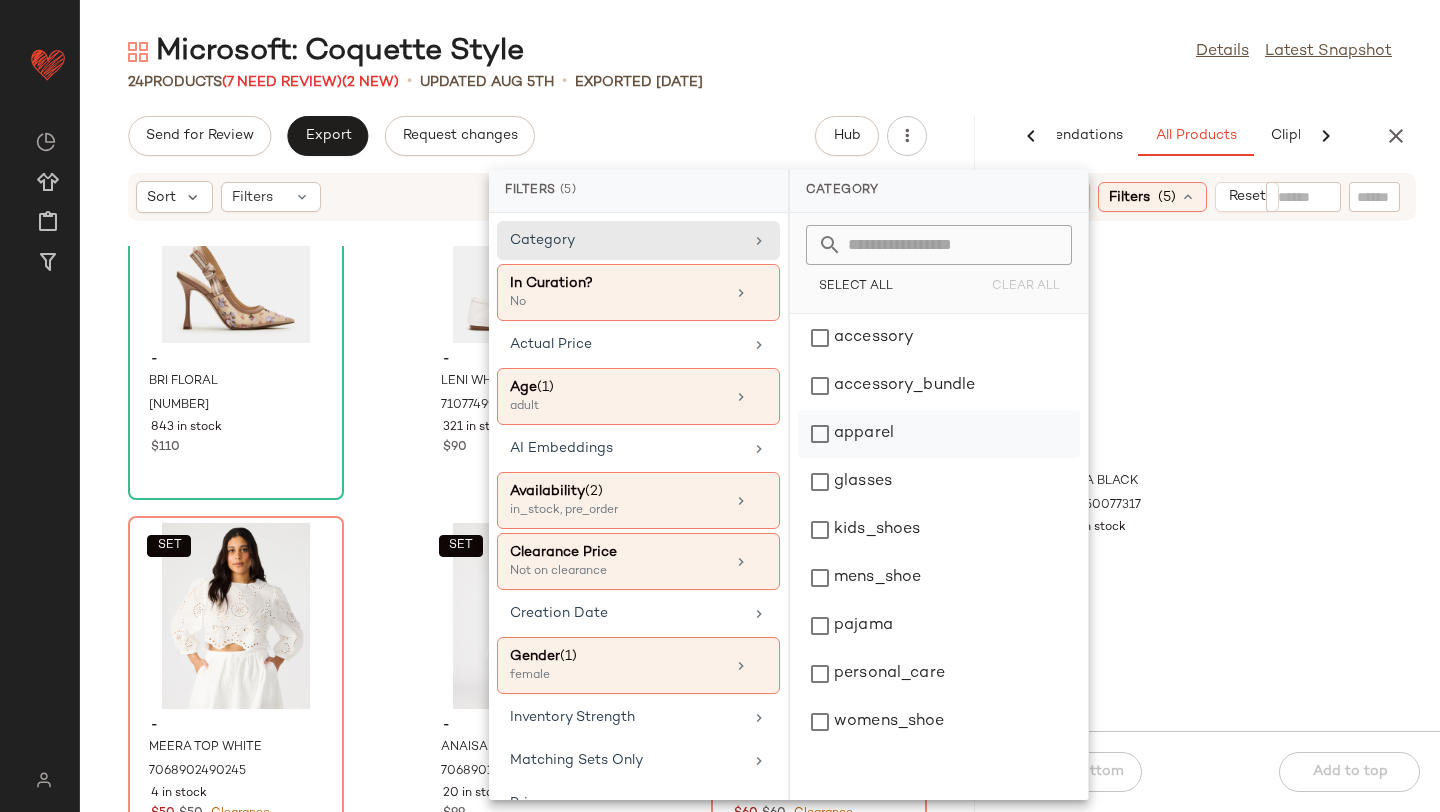 click on "apparel" 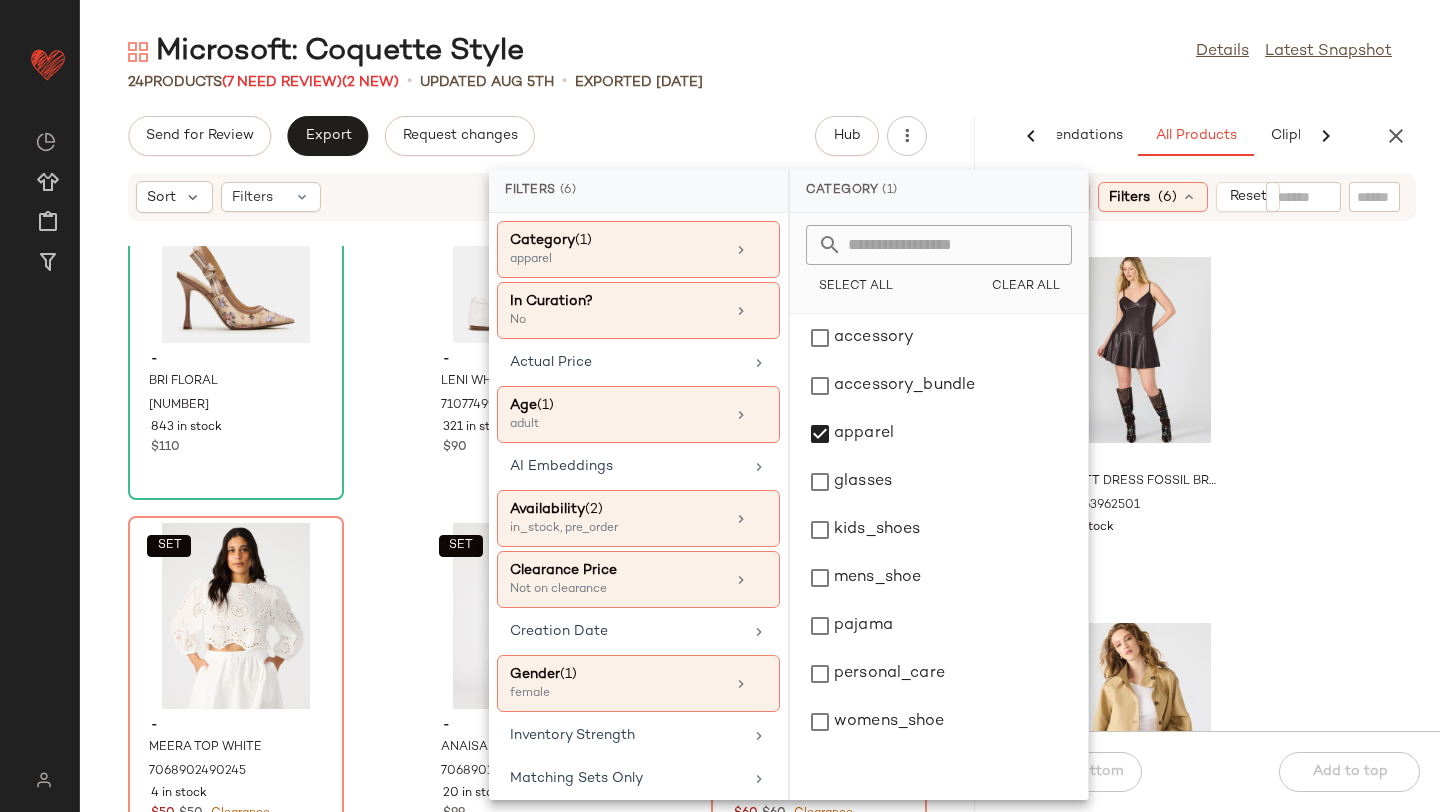 click on "- ABBOTT DRESS FOSSIL BROWN 7139563962501 36 in stock $99 - KAYLEE JACKET MEDIUM KHAKI 7141536071813 180 in stock $124 - LIVIE SKIRT KHAKI 7152386637957 36 in stock $74  SET  - DAISY JACKET MIDNIGHT 7139564224645 90 in stock $119" 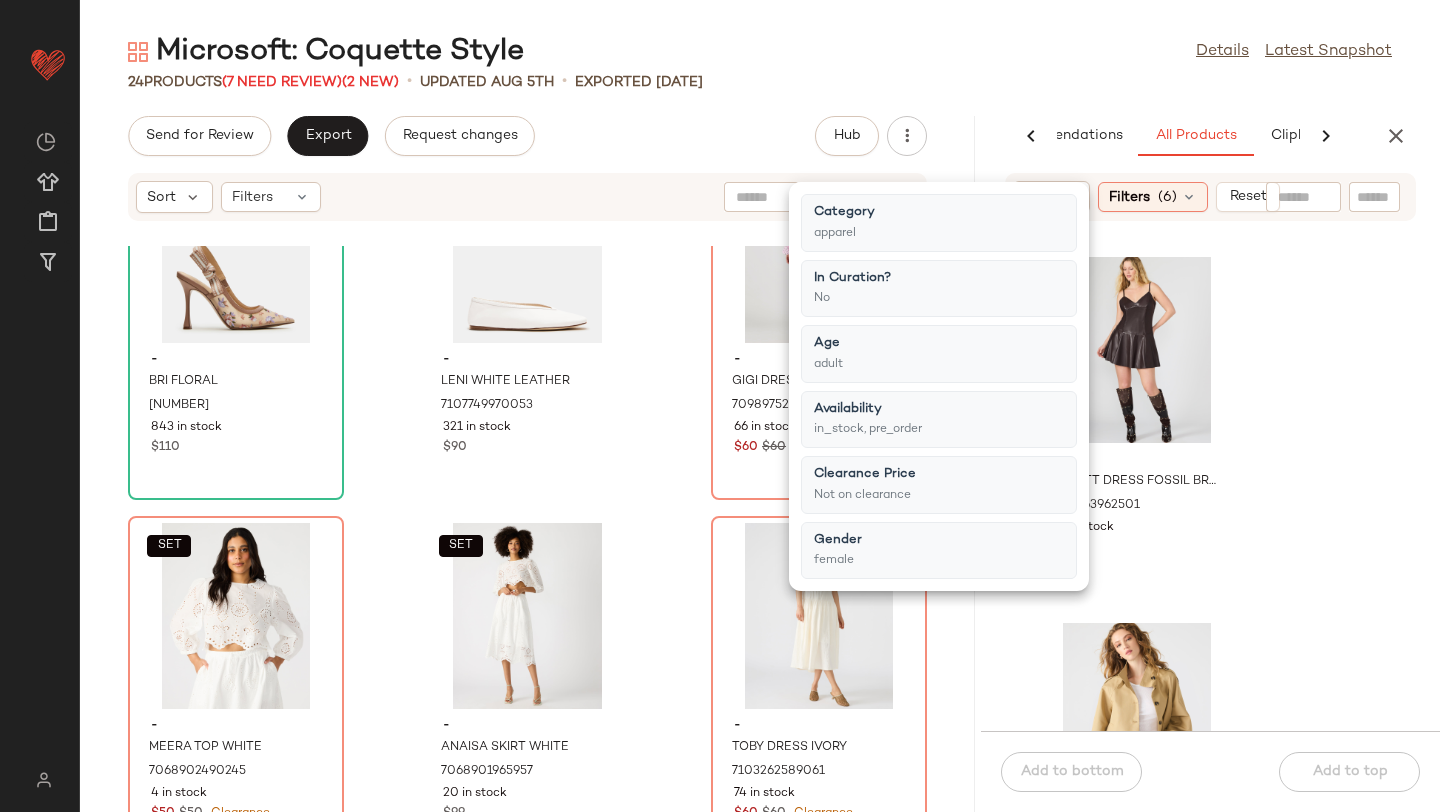 click on "- ABBOTT DRESS FOSSIL BROWN 7139563962501 36 in stock $99 - KAYLEE JACKET MEDIUM KHAKI 7141536071813 180 in stock $124 - LIVIE SKIRT KHAKI 7152386637957 36 in stock $74  SET  - DAISY JACKET MIDNIGHT 7139564224645 90 in stock $119" 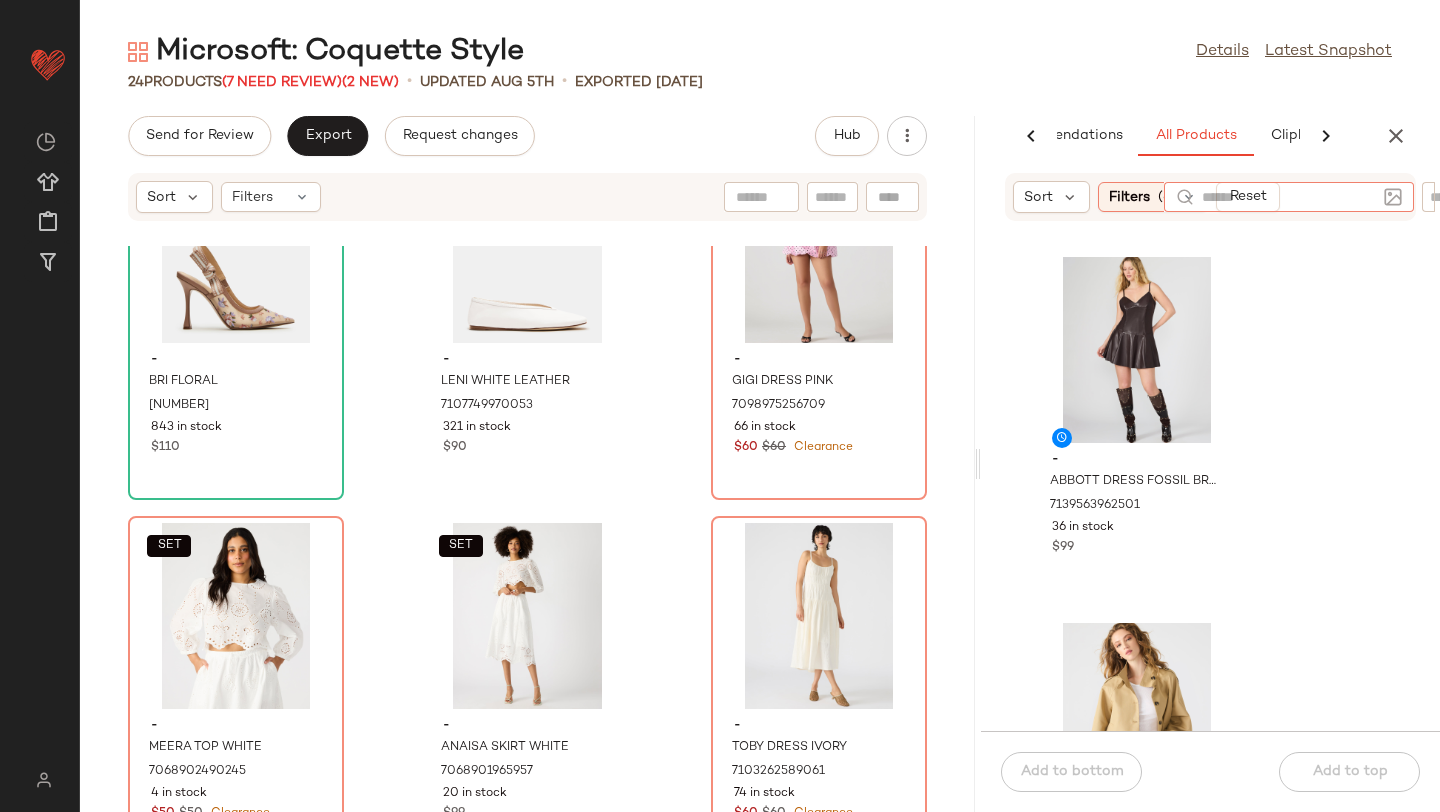 click 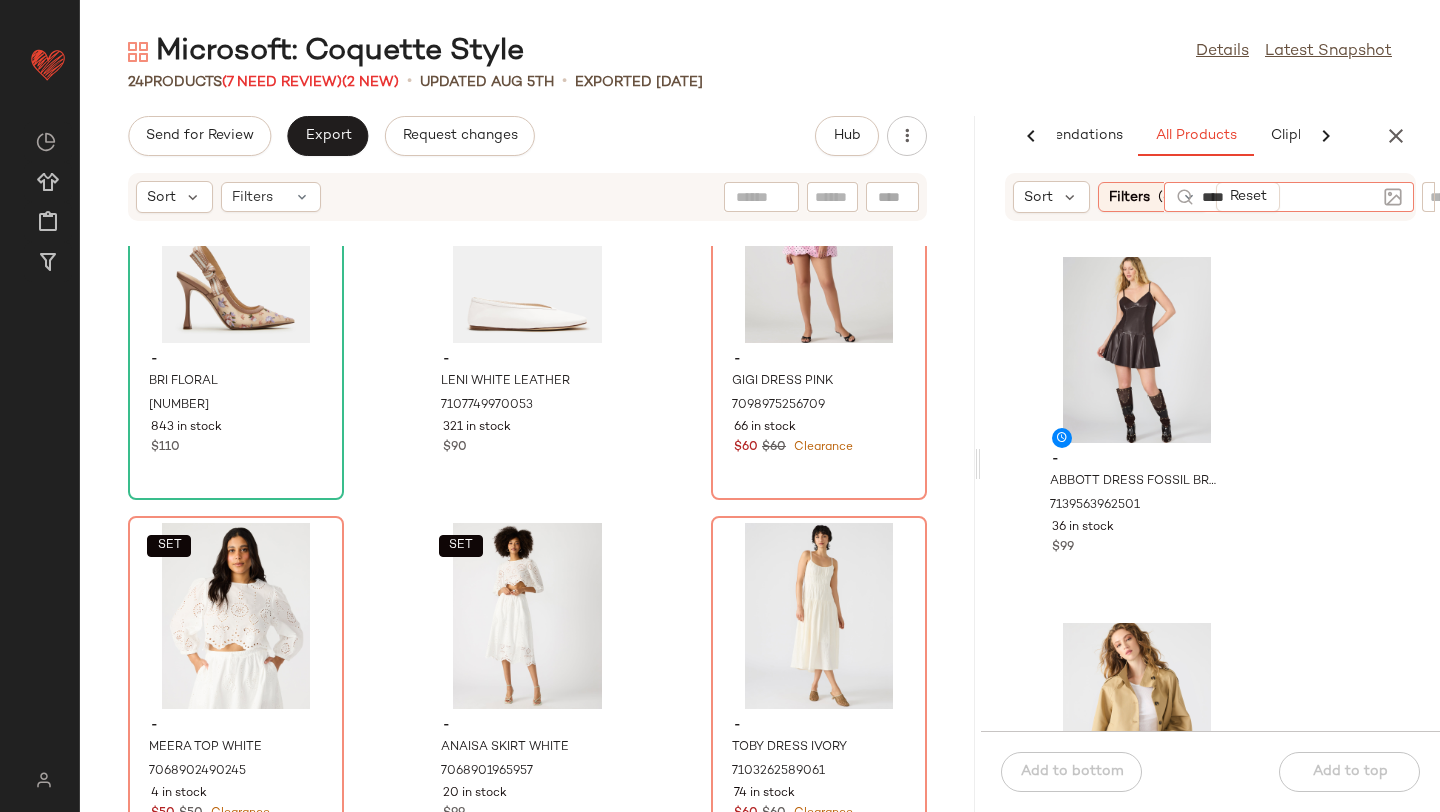 type on "*****" 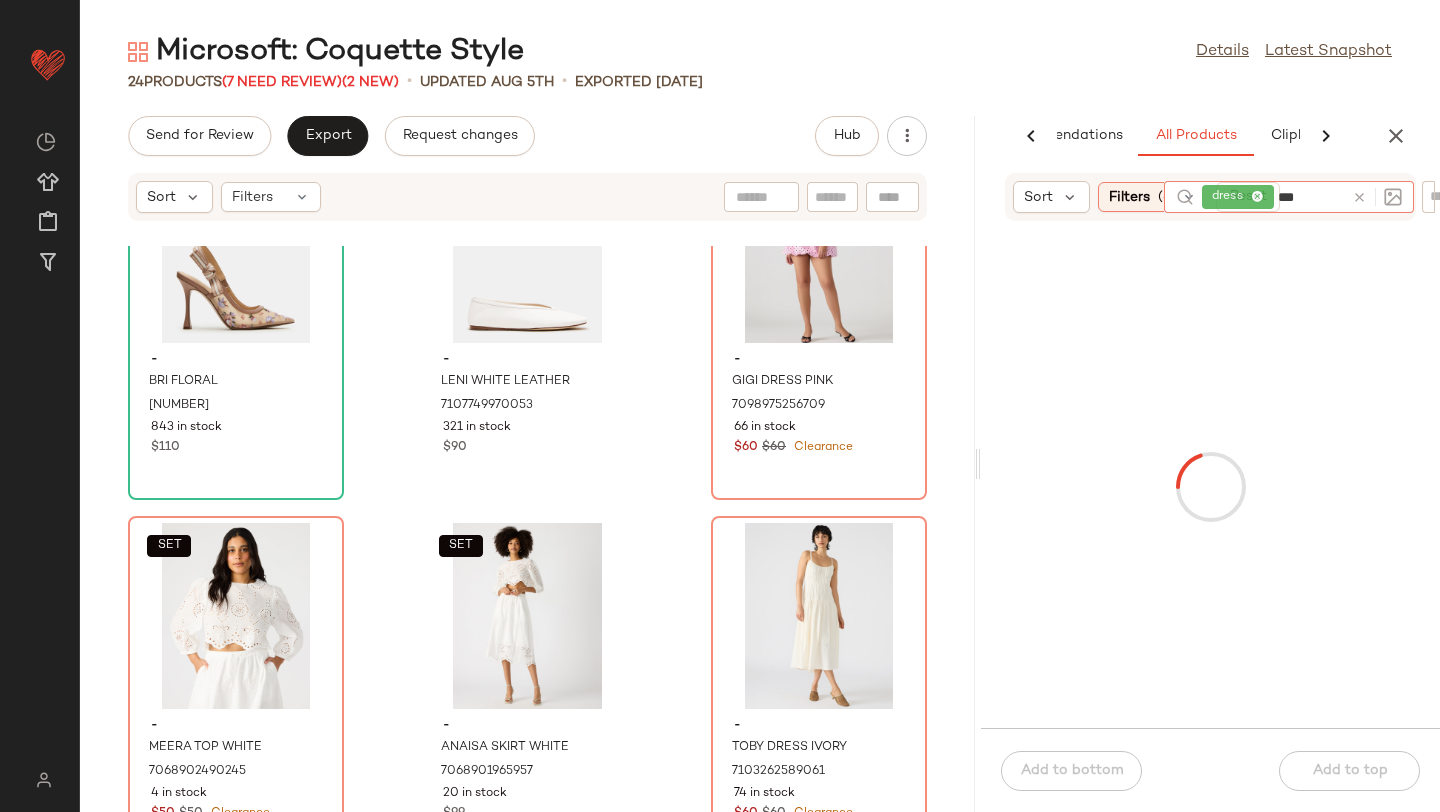 type on "****" 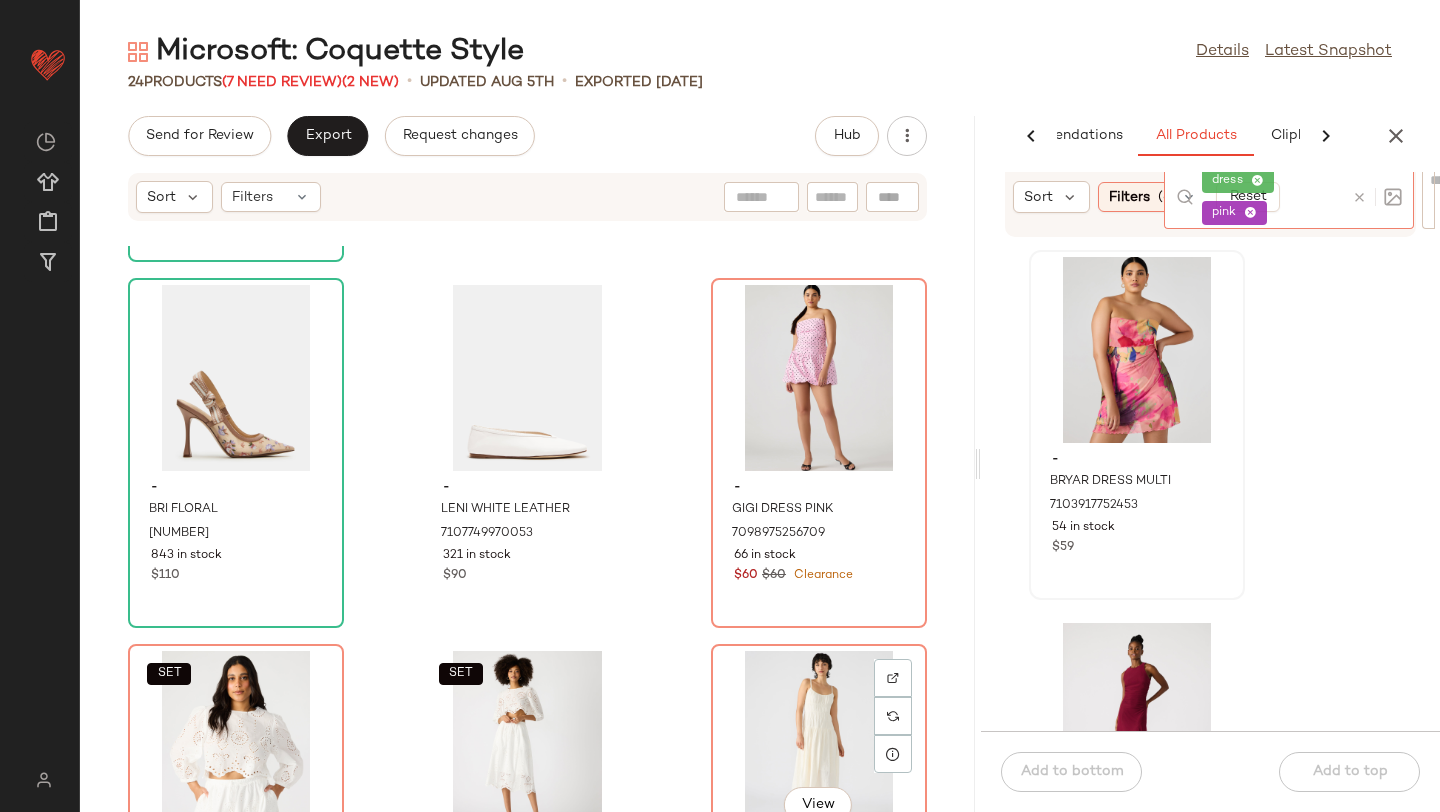 scroll, scrollTop: 328, scrollLeft: 0, axis: vertical 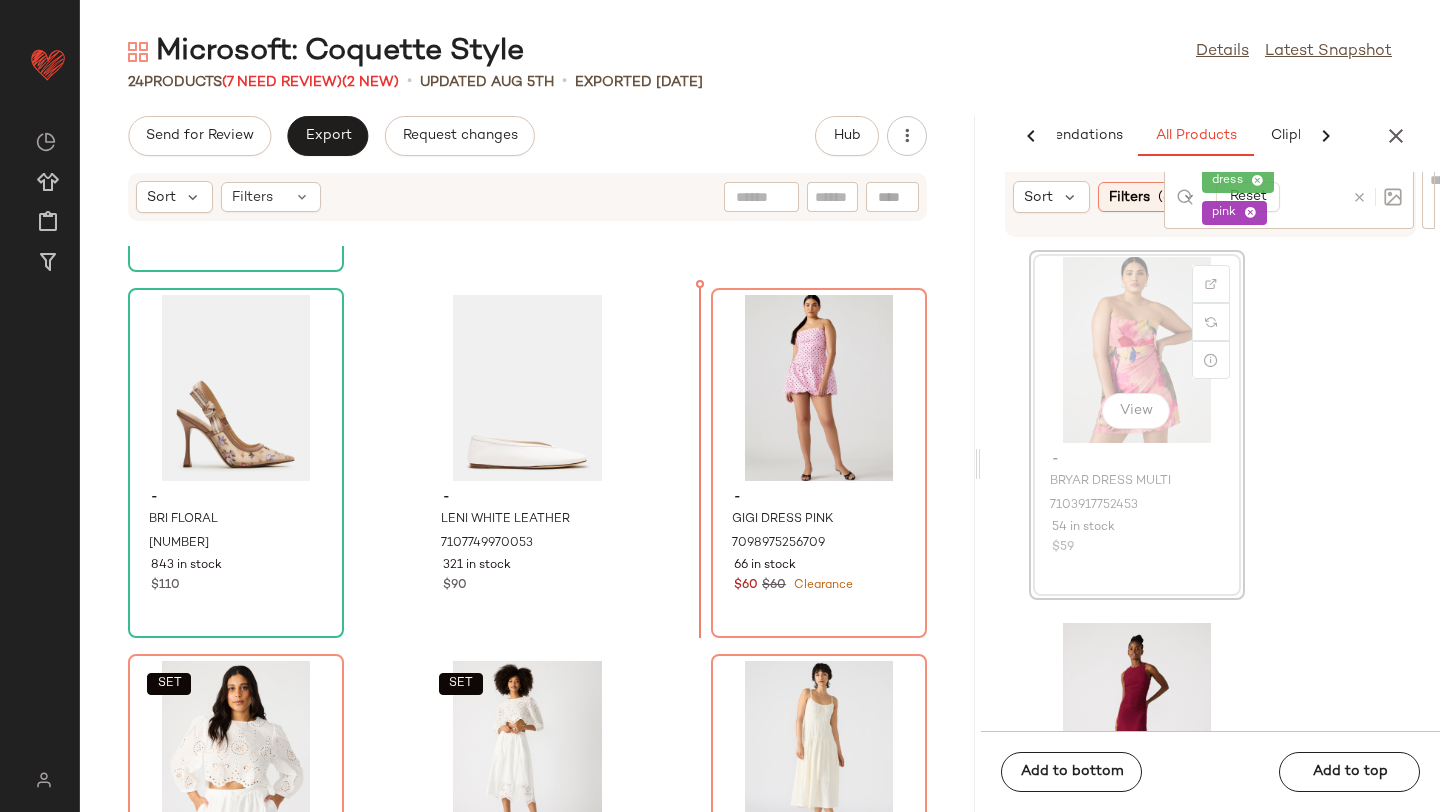 drag, startPoint x: 1122, startPoint y: 338, endPoint x: 668, endPoint y: 454, distance: 468.5851 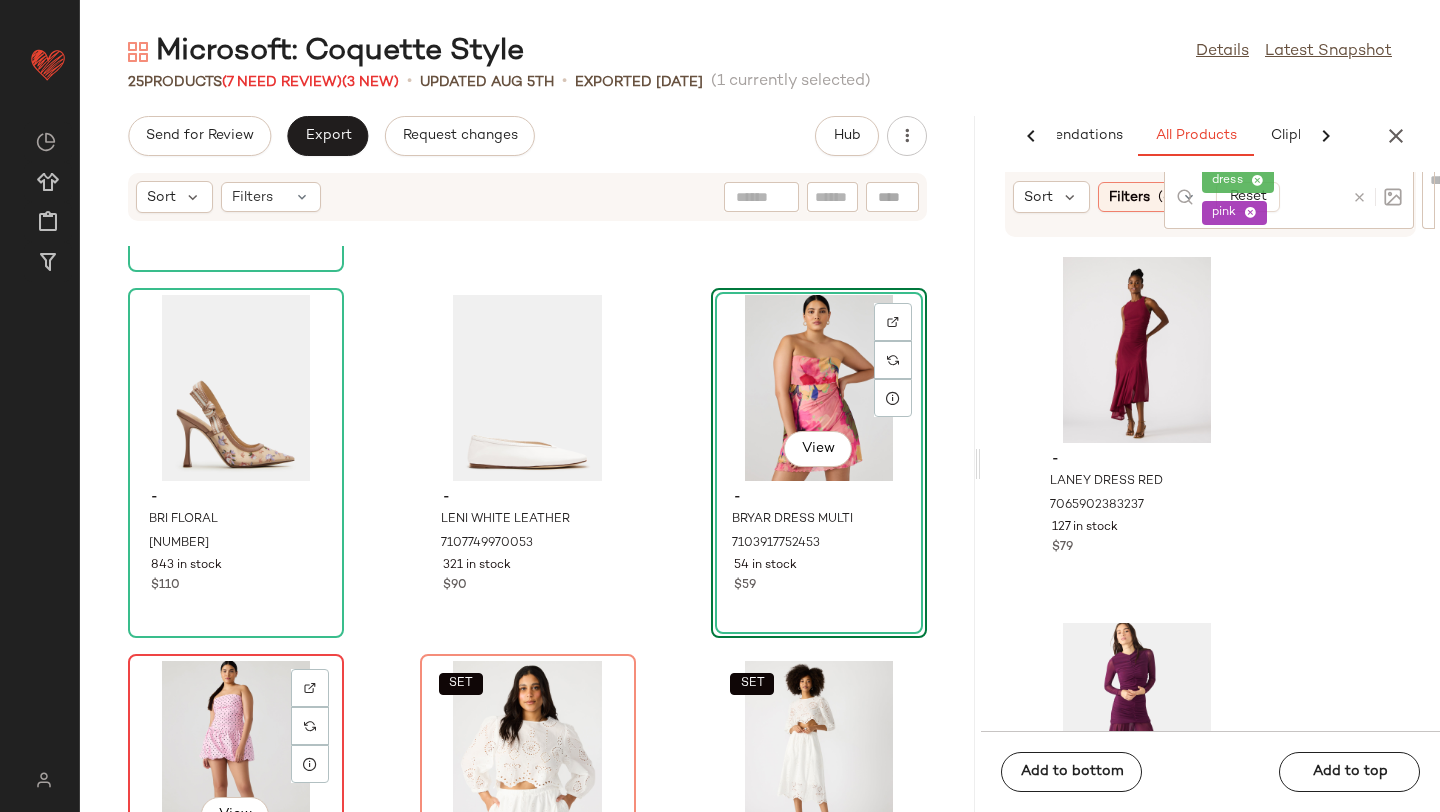 click on "View" 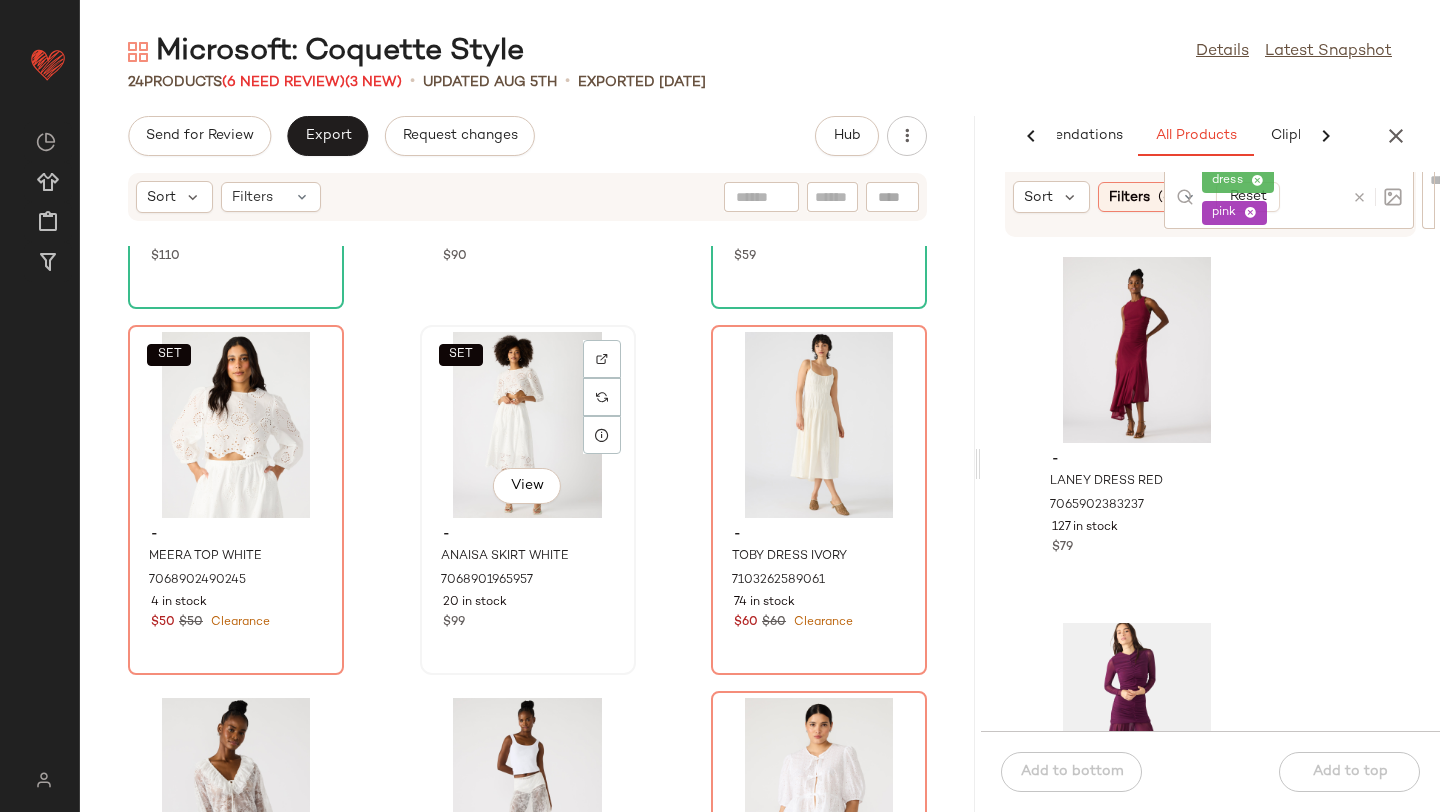 scroll, scrollTop: 684, scrollLeft: 0, axis: vertical 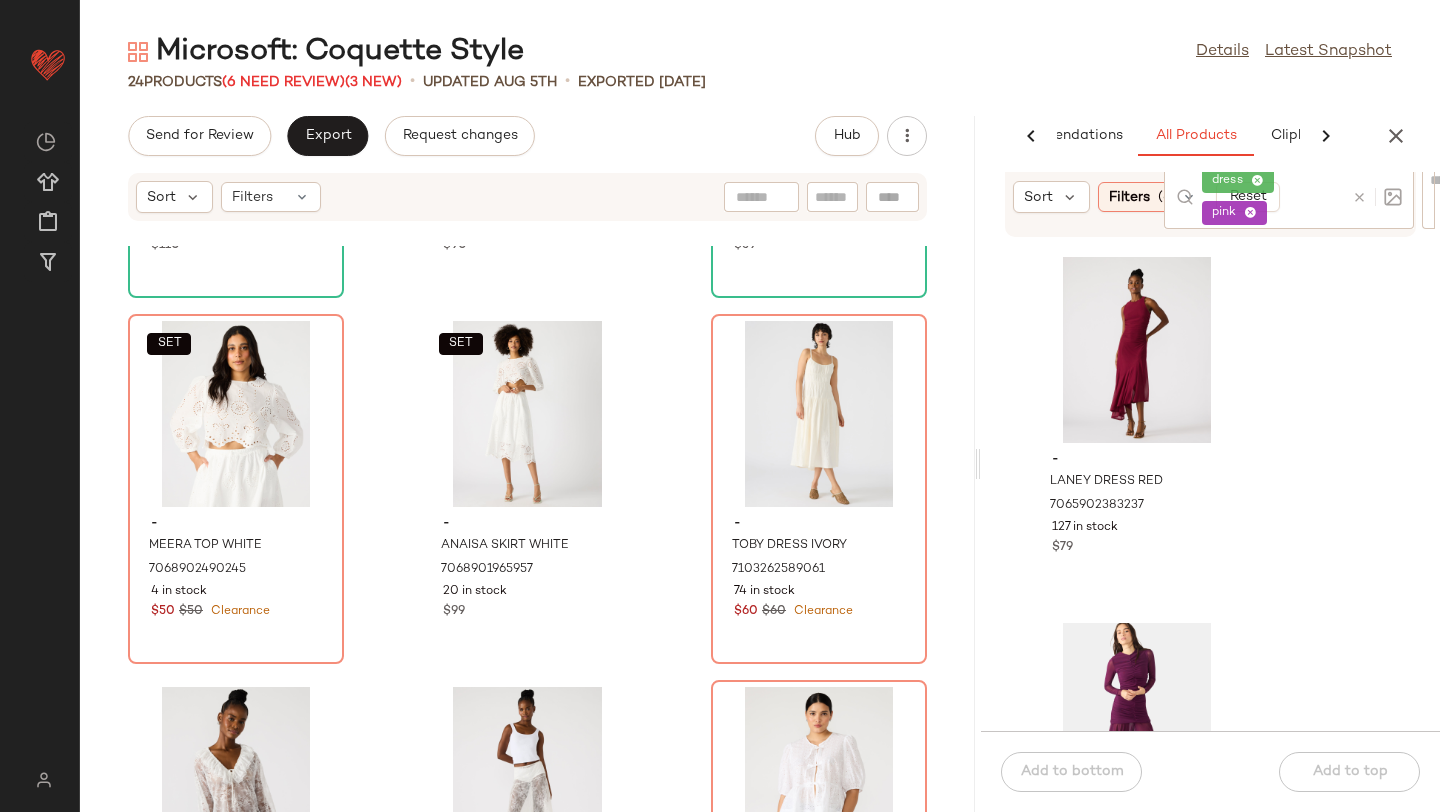 click at bounding box center (1359, 197) 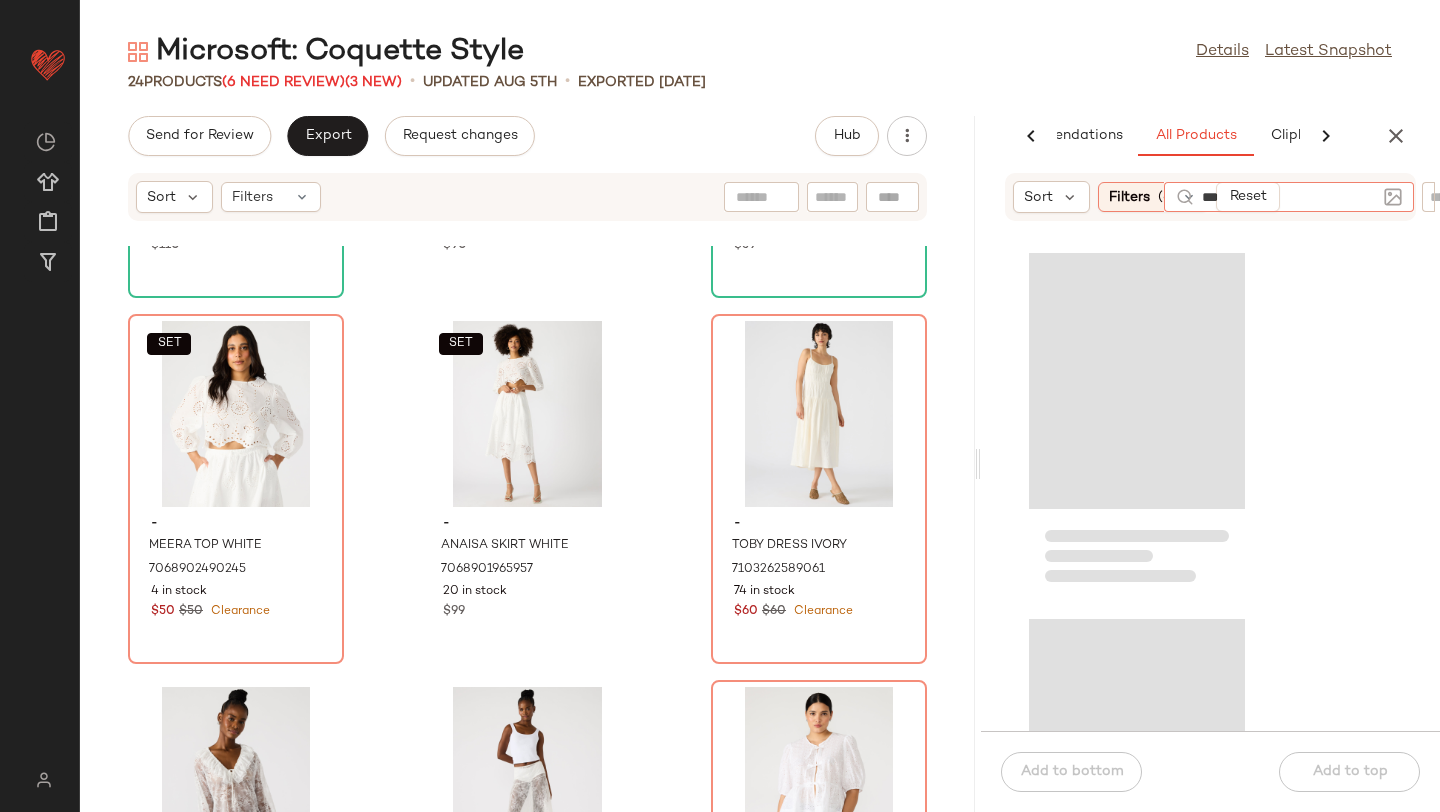 type on "****" 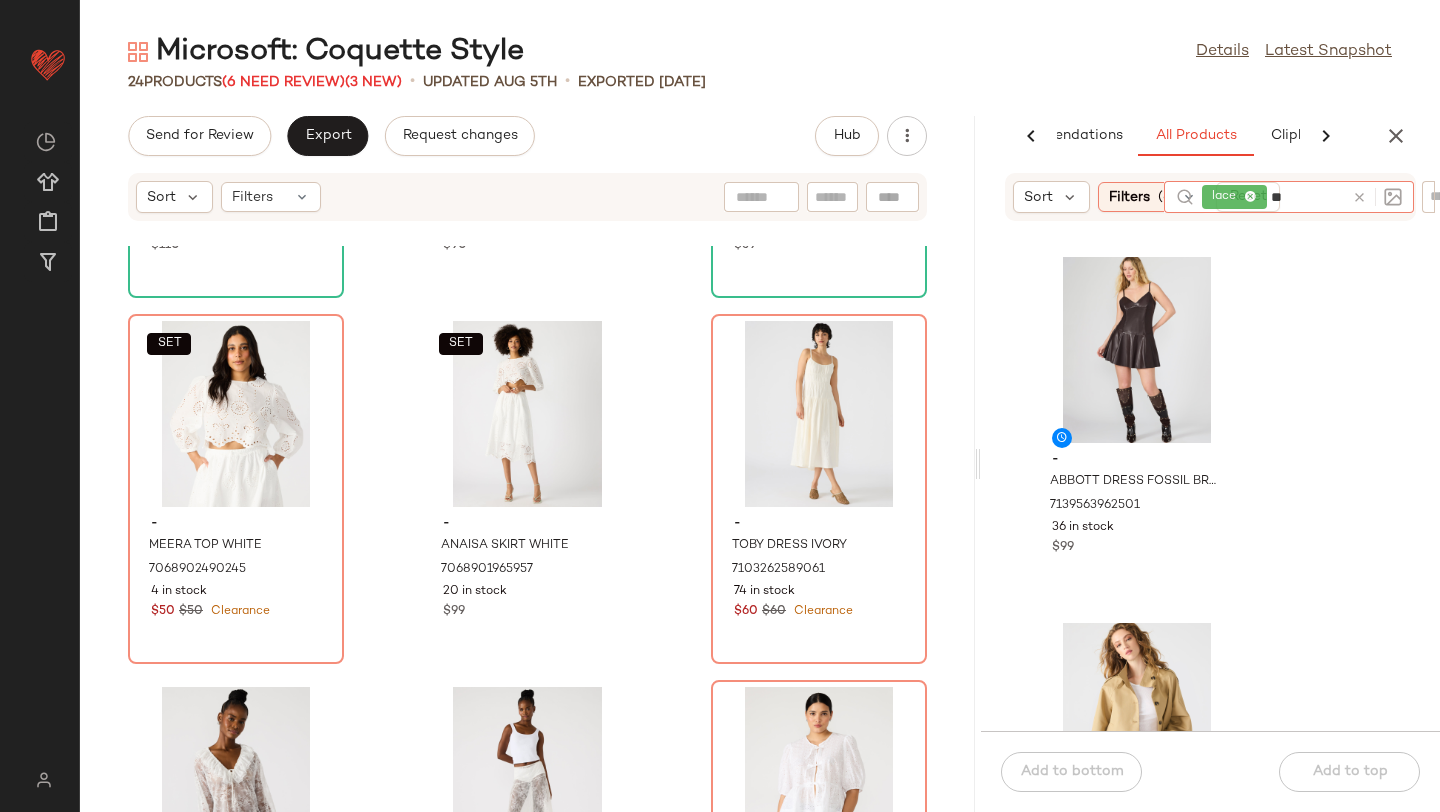 type on "***" 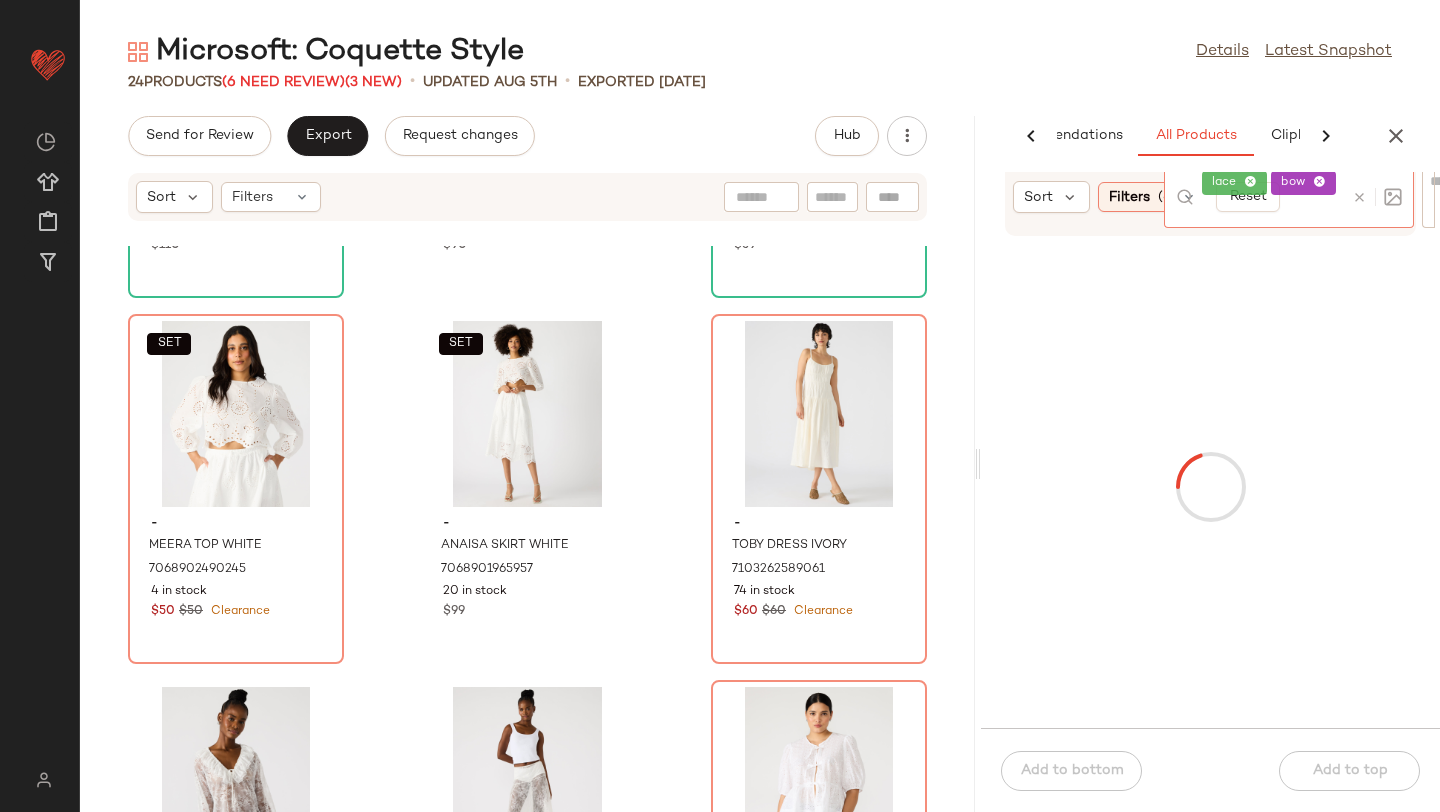 click at bounding box center [1210, 487] 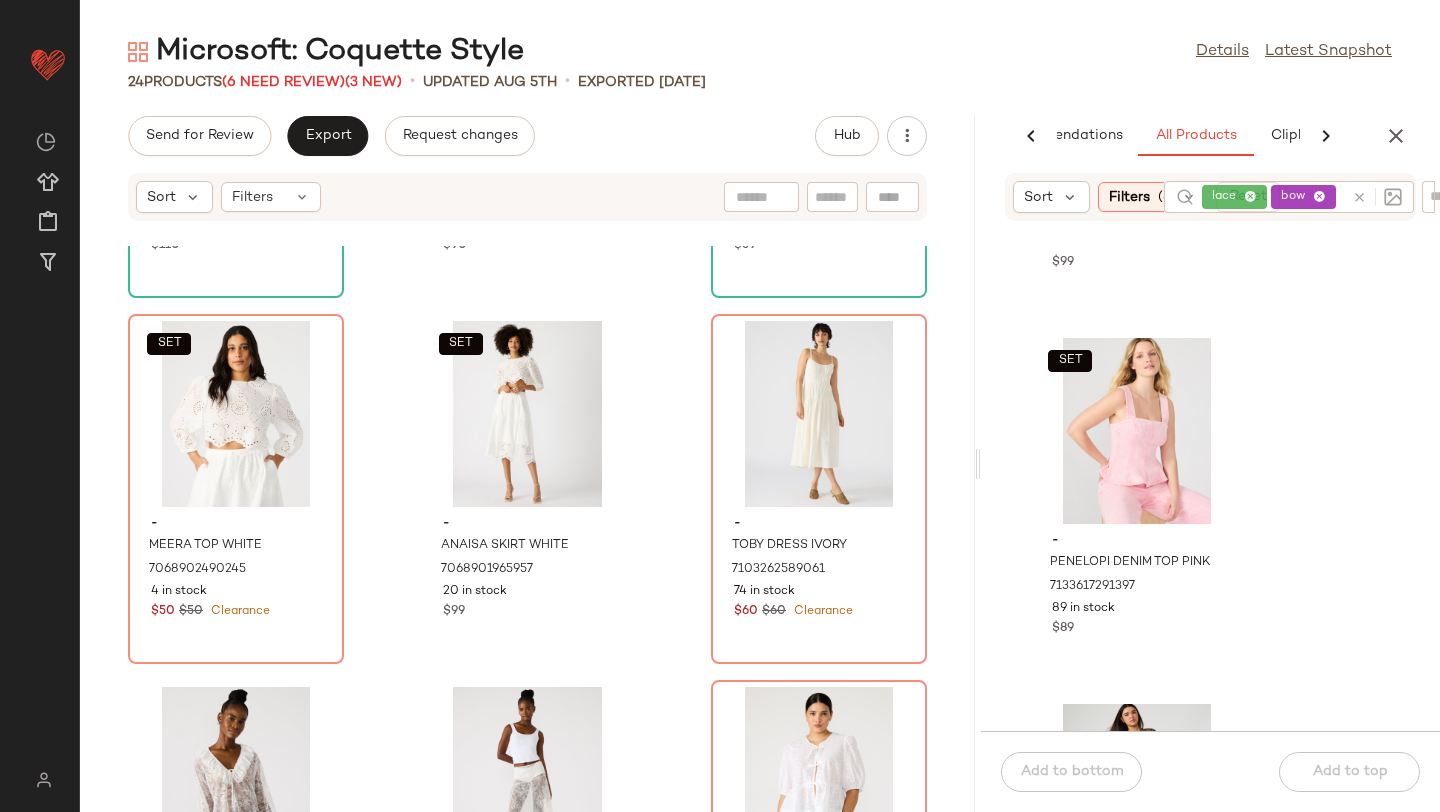 scroll, scrollTop: 9458, scrollLeft: 0, axis: vertical 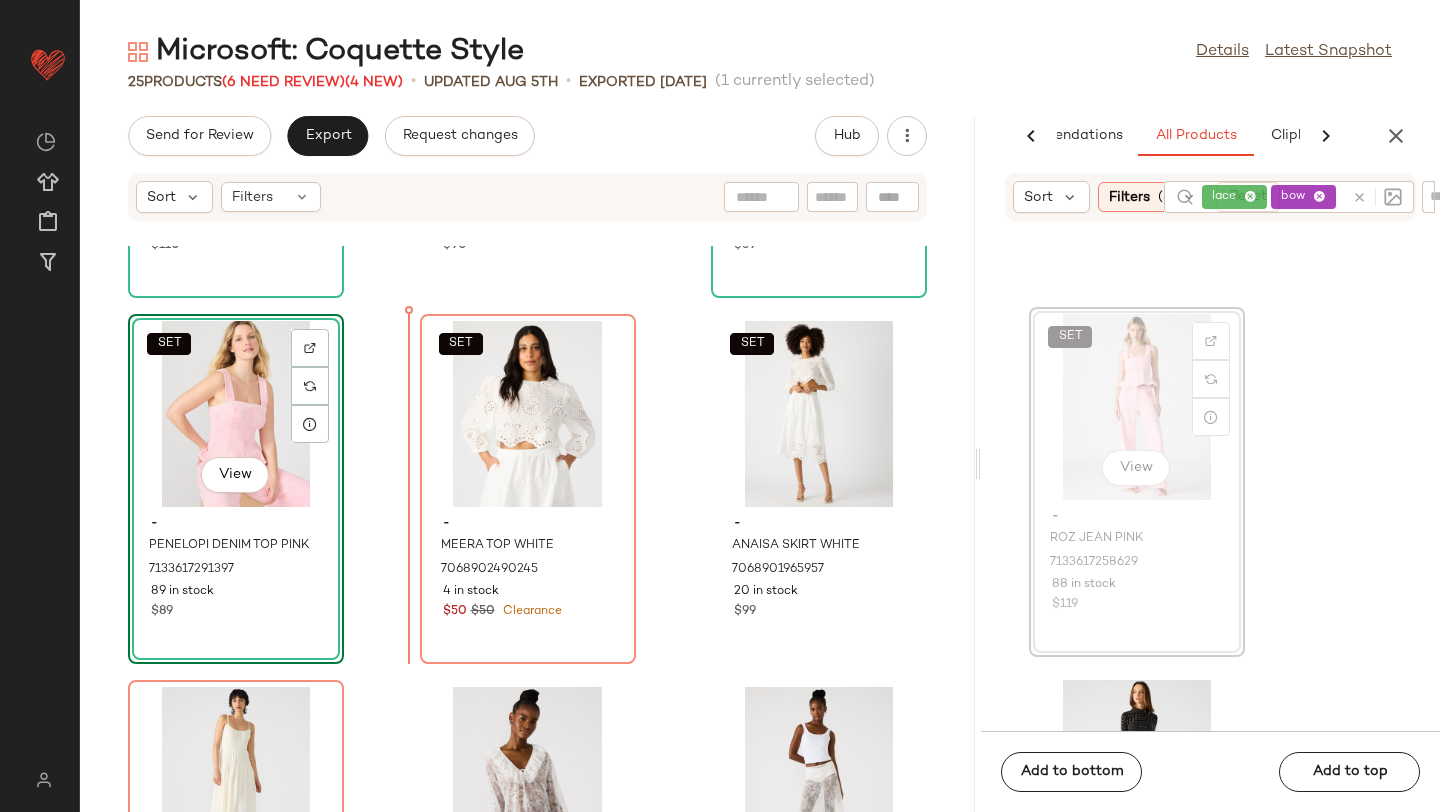 drag, startPoint x: 1128, startPoint y: 394, endPoint x: 1119, endPoint y: 399, distance: 10.29563 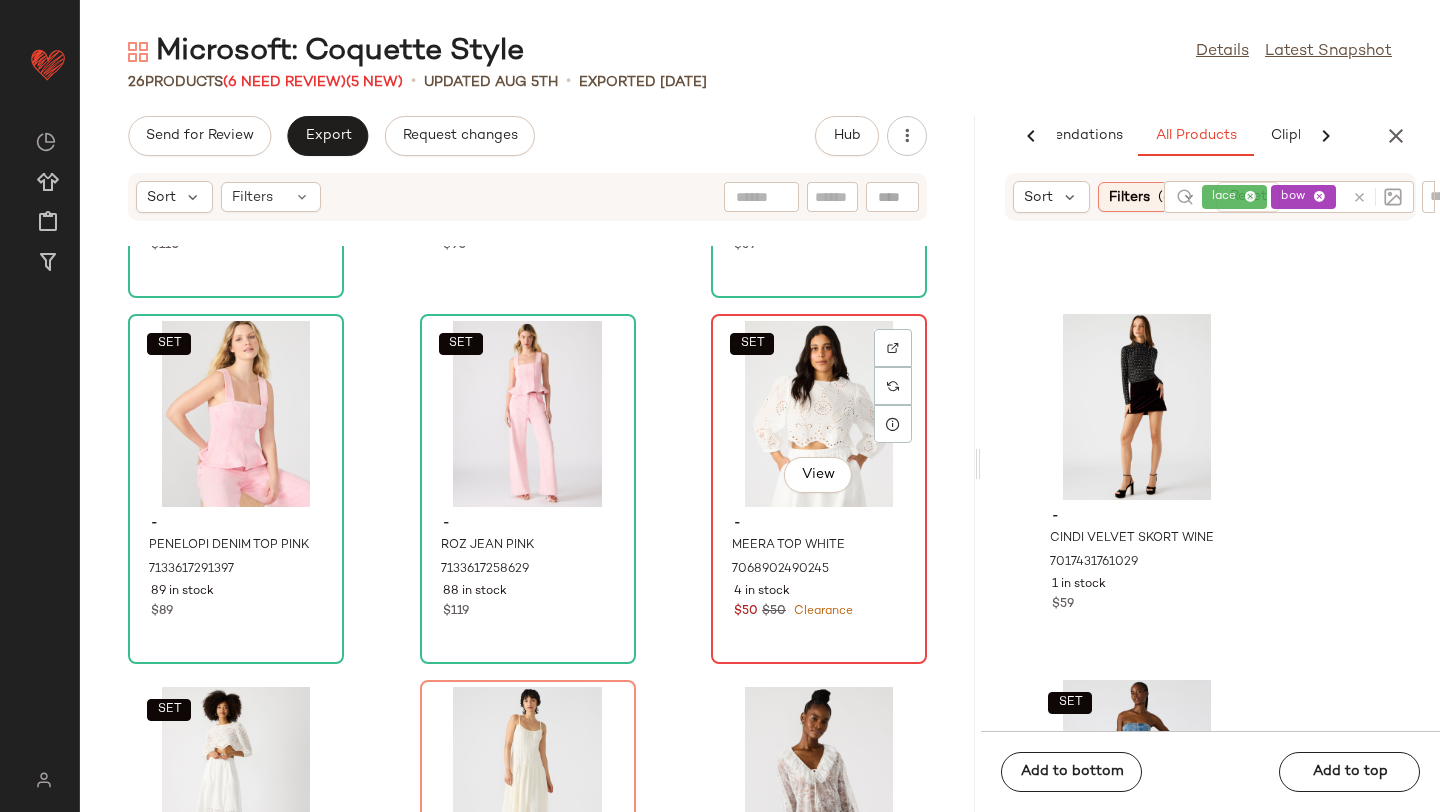 click on "SET   View" 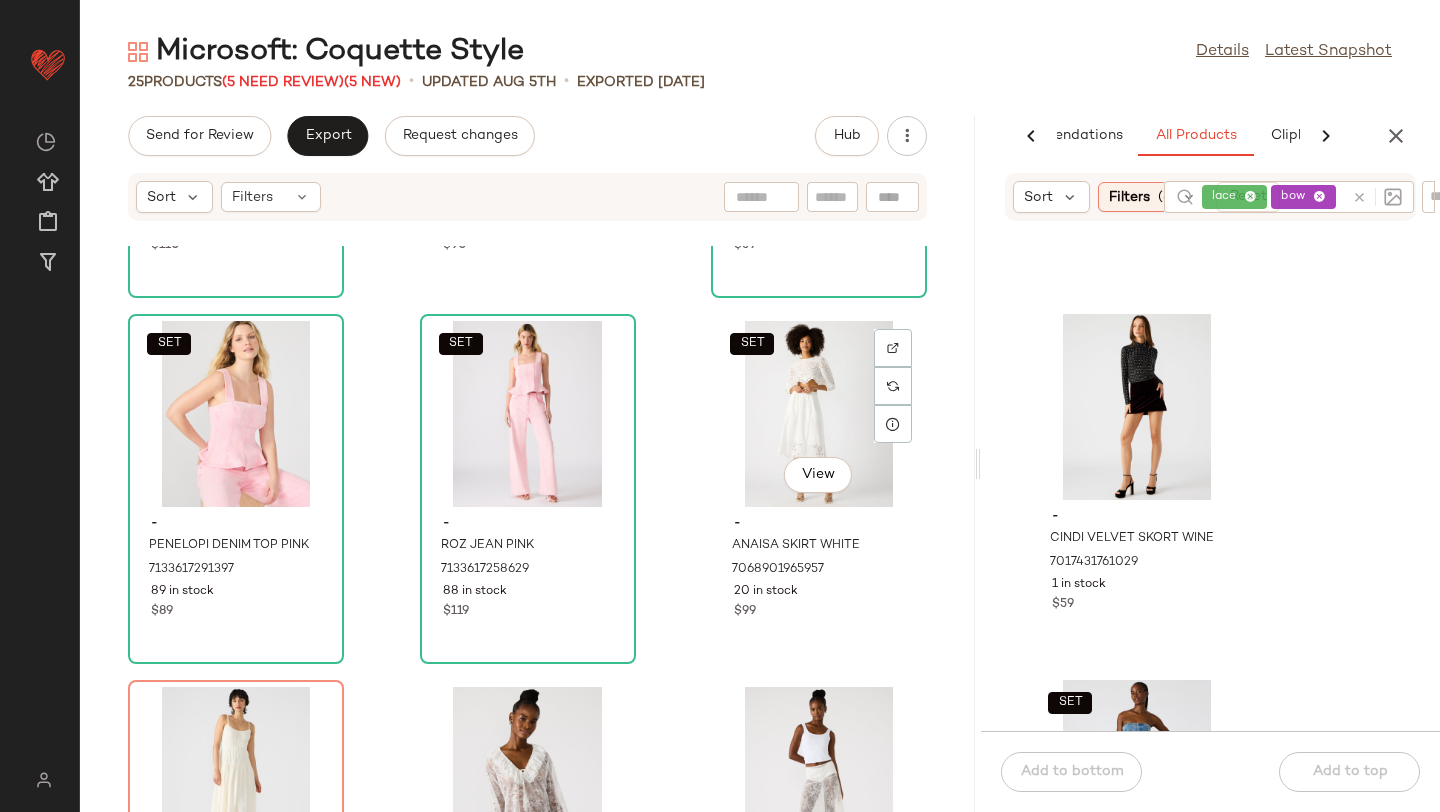 click on "SET   View" 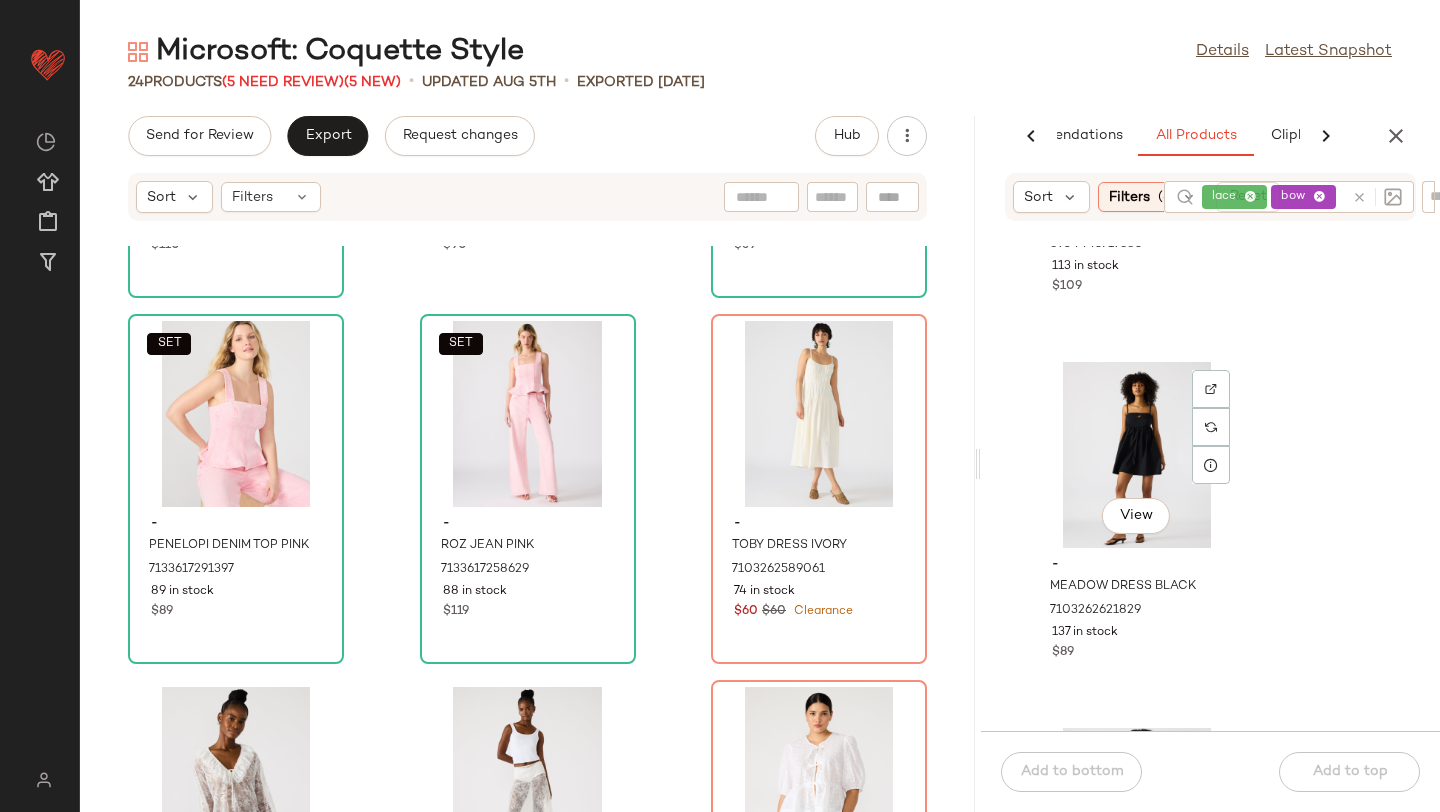 scroll, scrollTop: 7944, scrollLeft: 0, axis: vertical 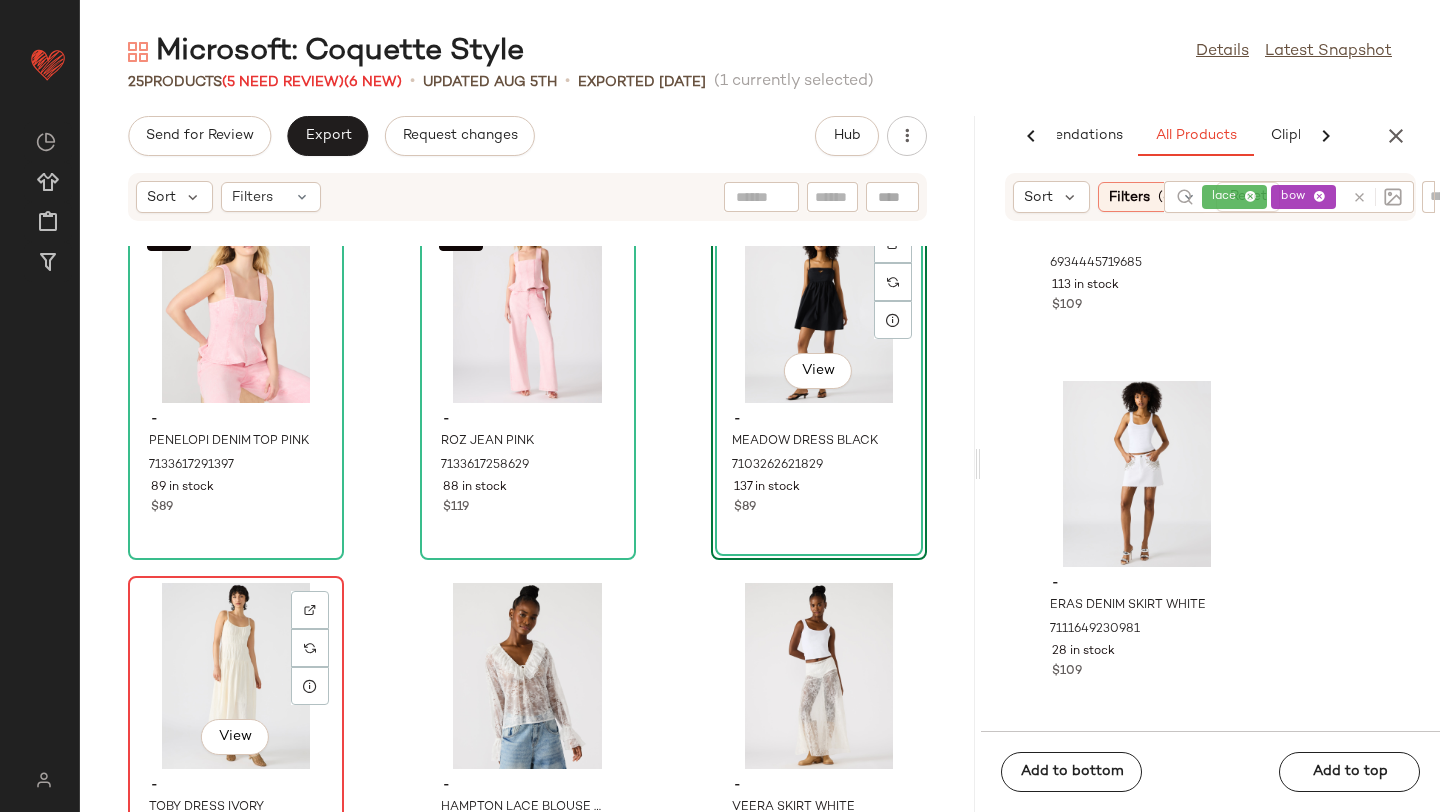 click on "View" 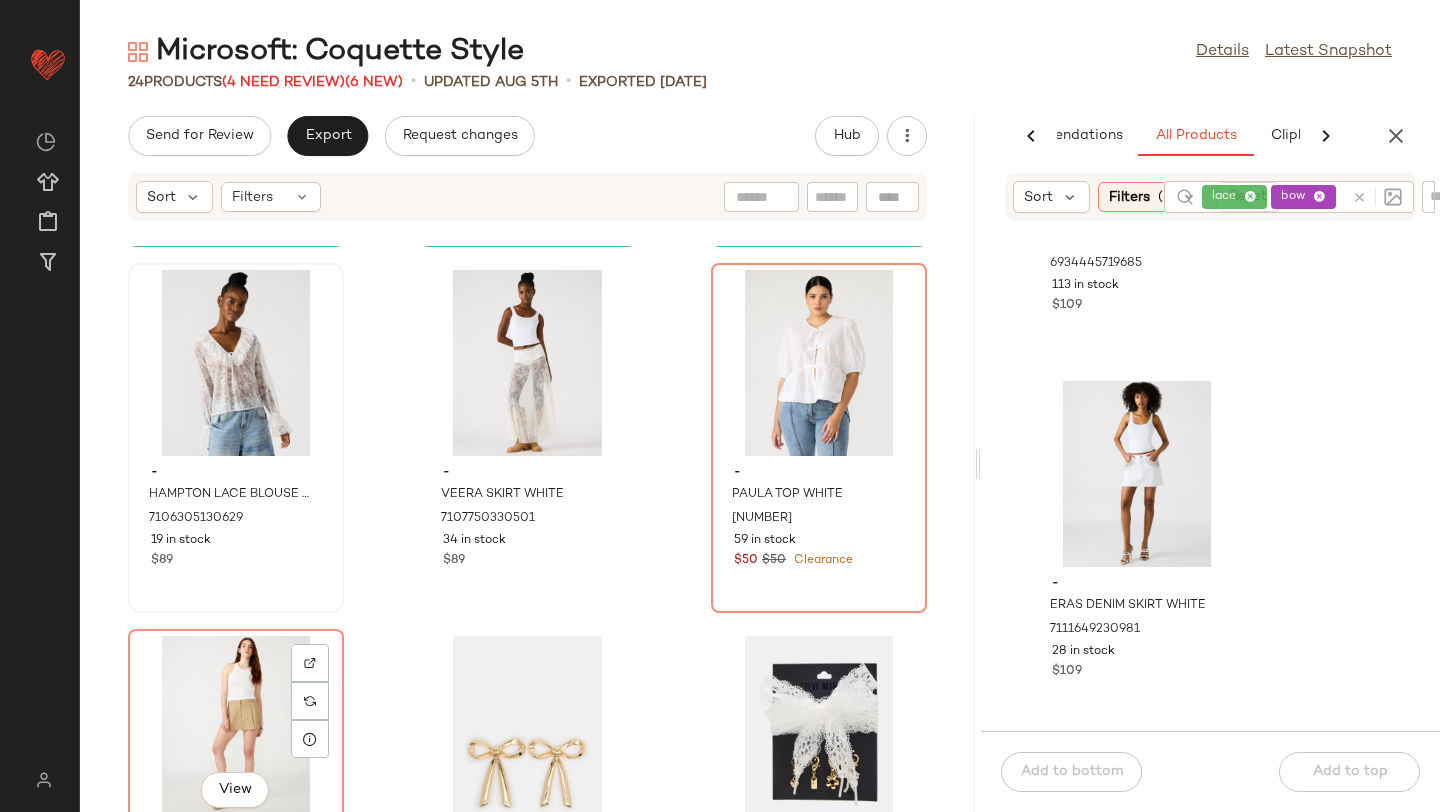 scroll, scrollTop: 1092, scrollLeft: 0, axis: vertical 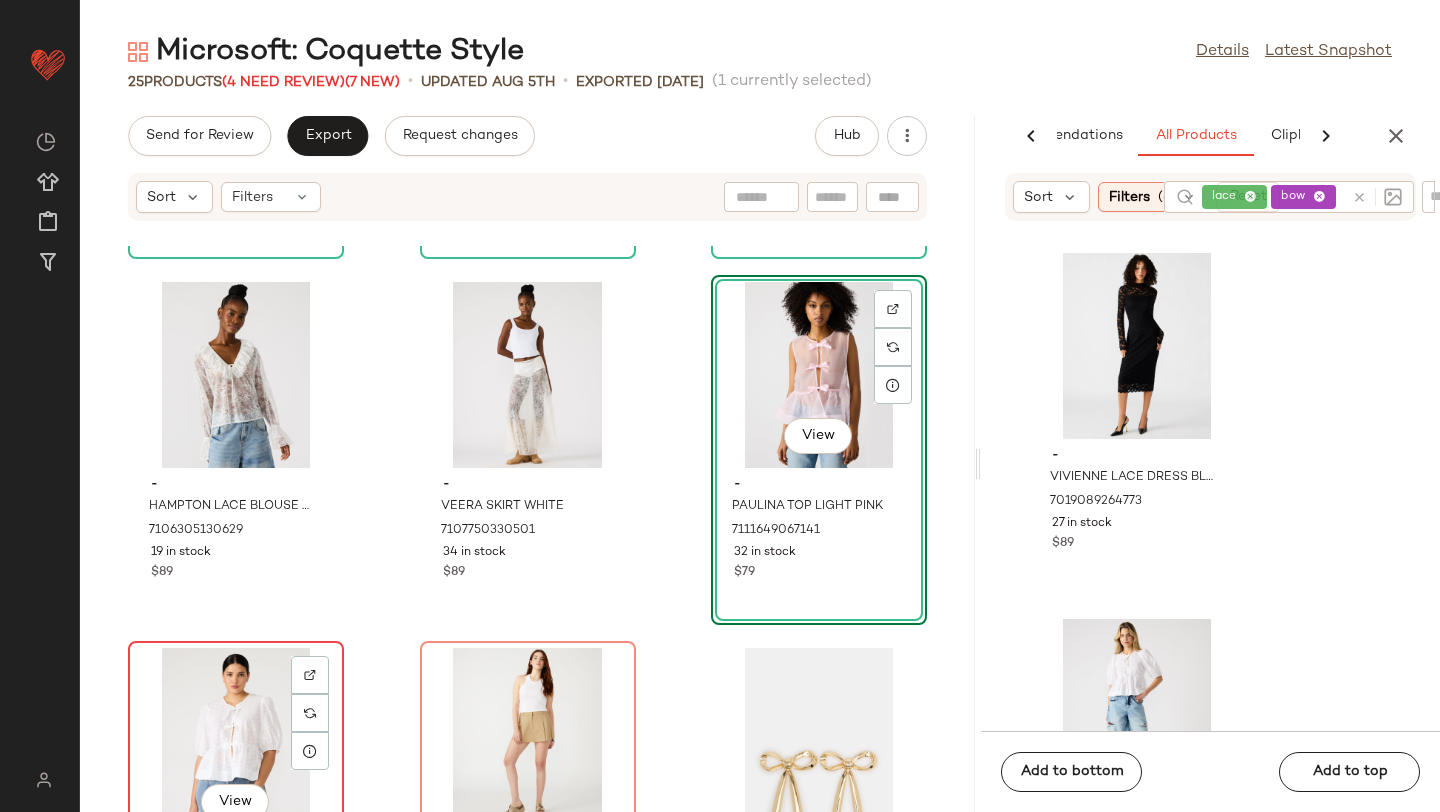 click on "View" 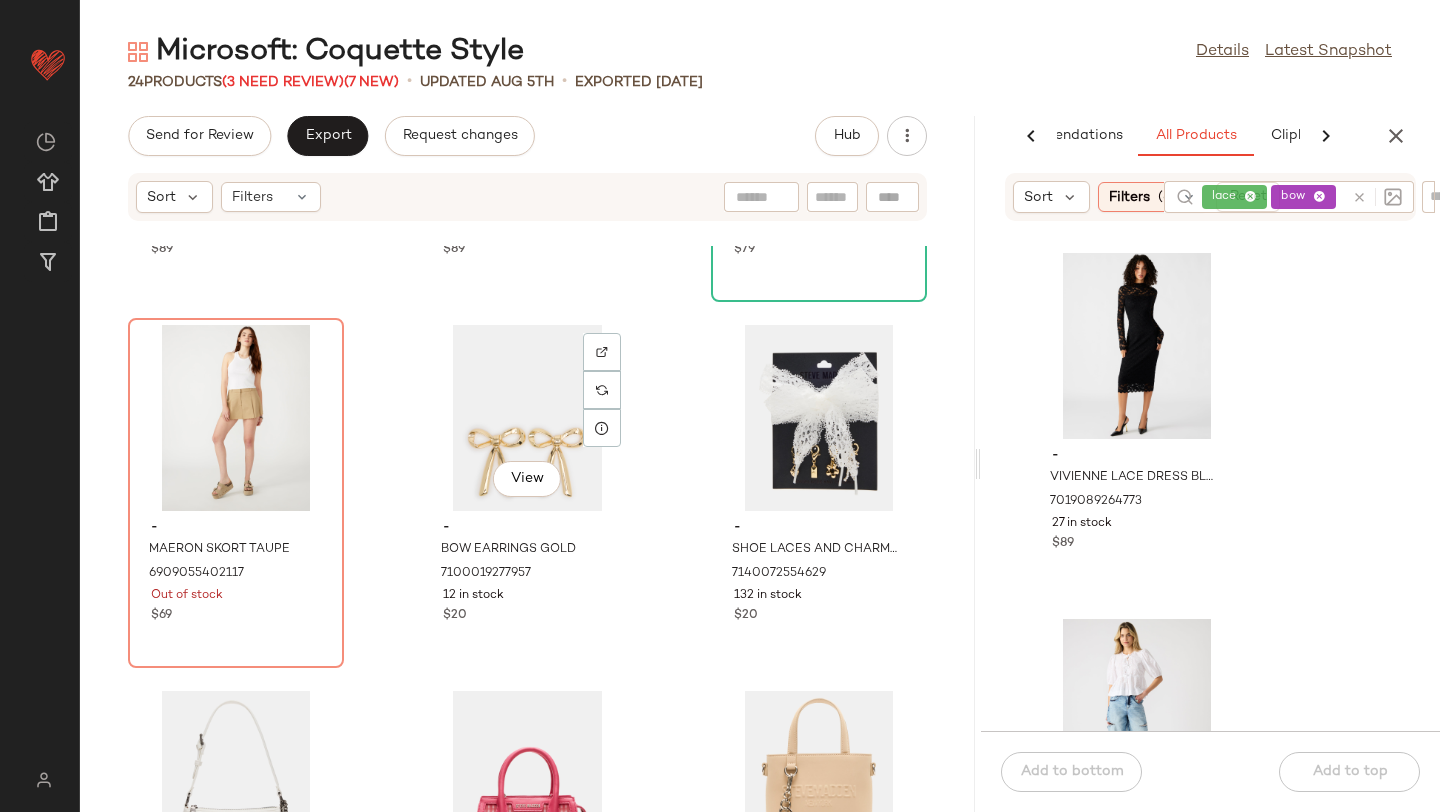 scroll, scrollTop: 1414, scrollLeft: 0, axis: vertical 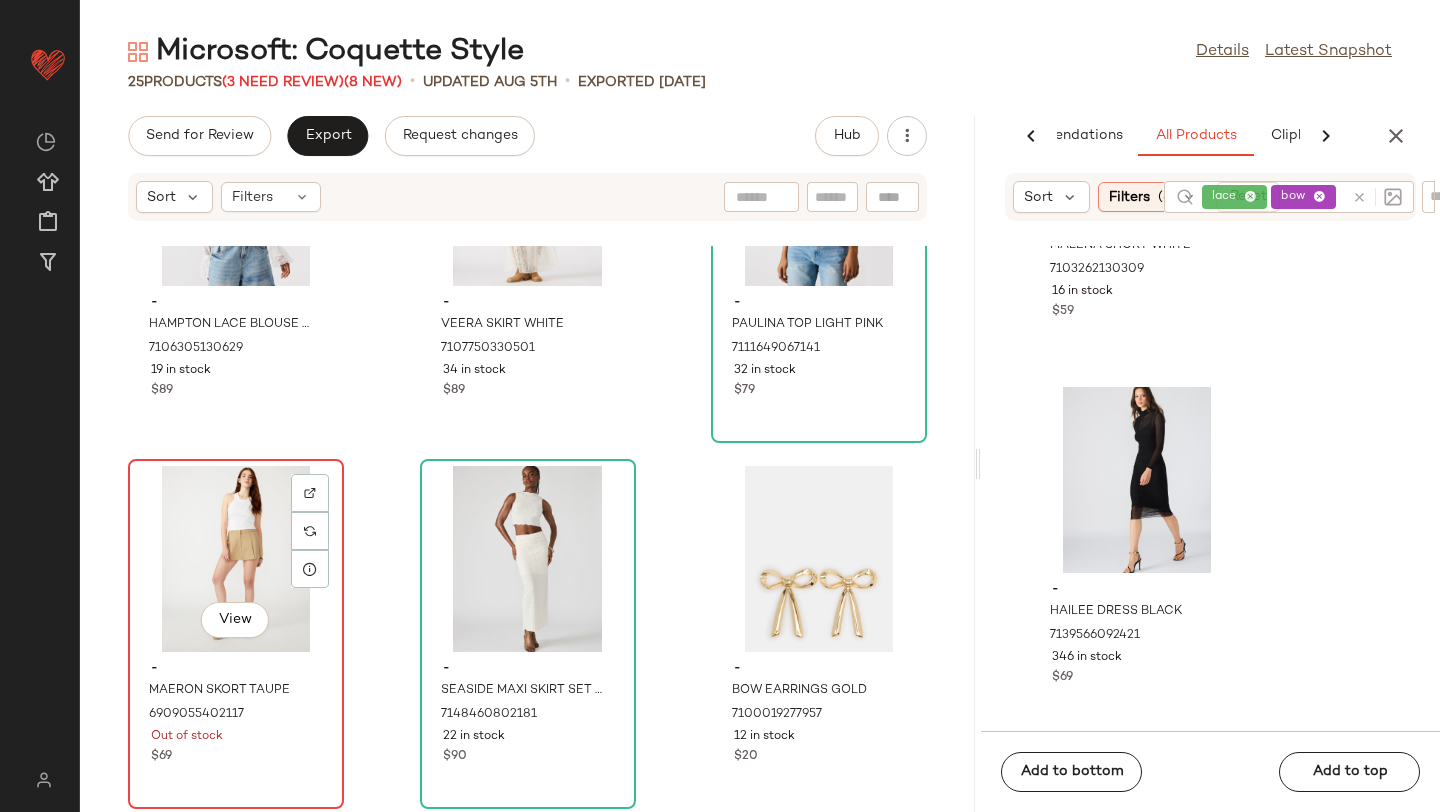 click on "View" 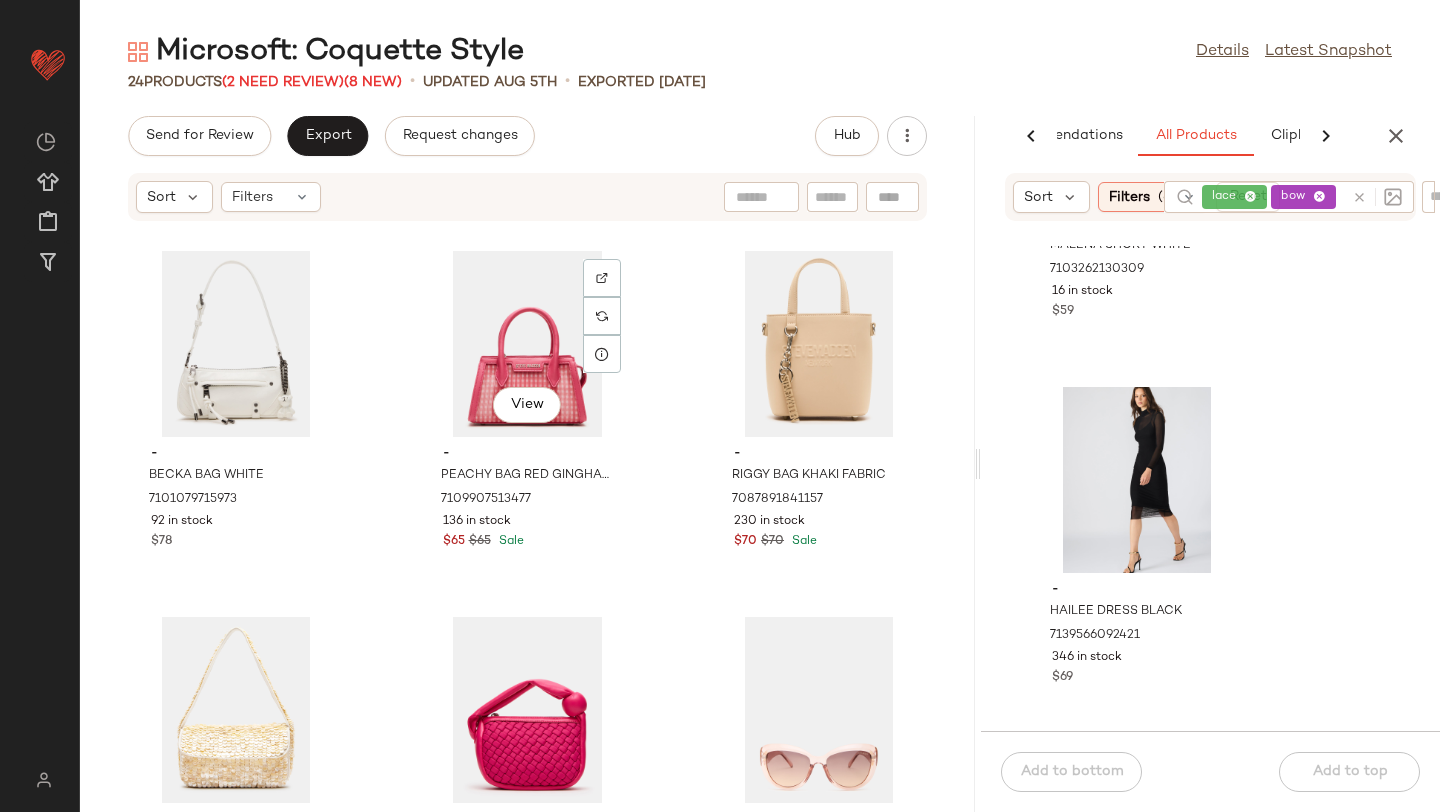 scroll, scrollTop: 2366, scrollLeft: 0, axis: vertical 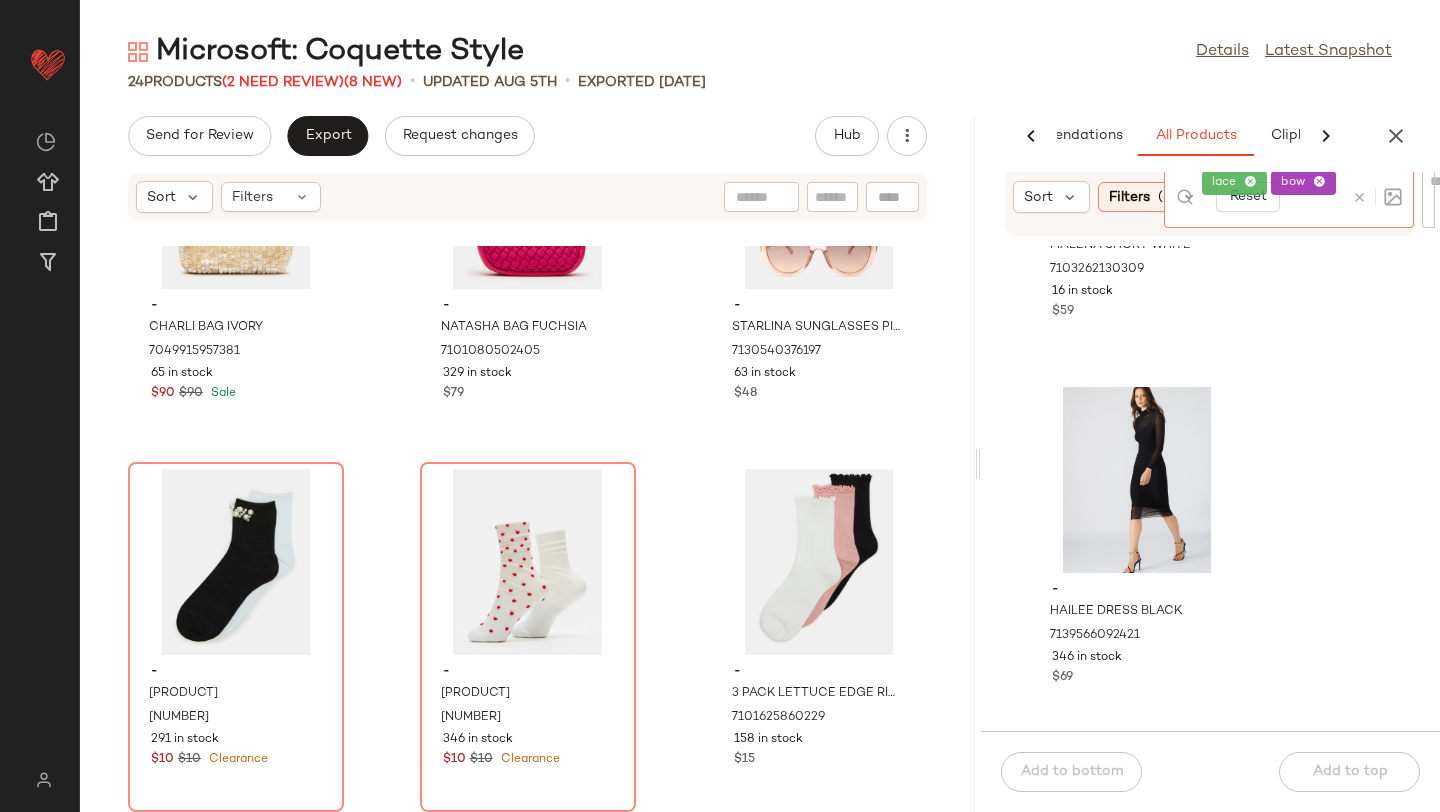click at bounding box center (1359, 197) 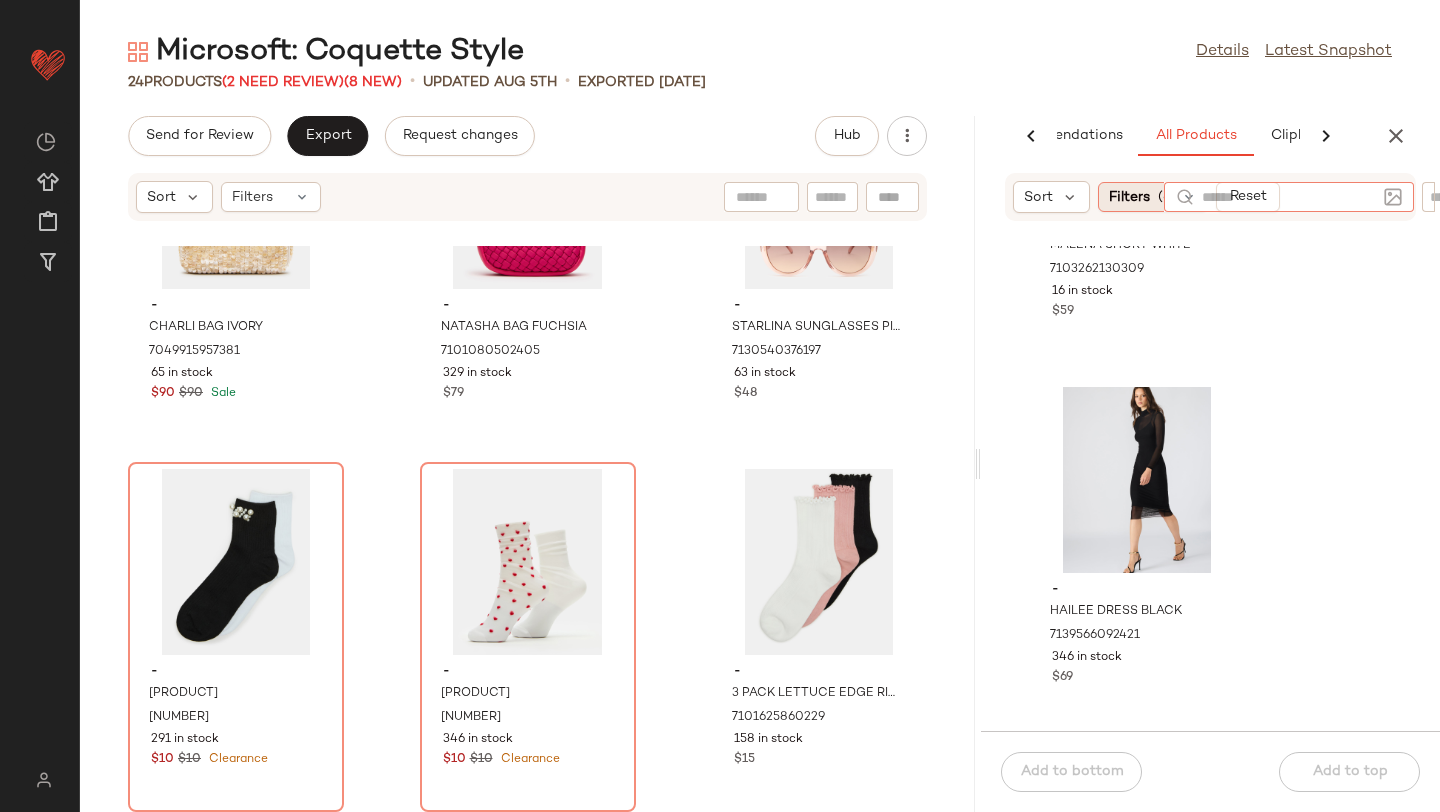 click on "Filters" at bounding box center [1129, 197] 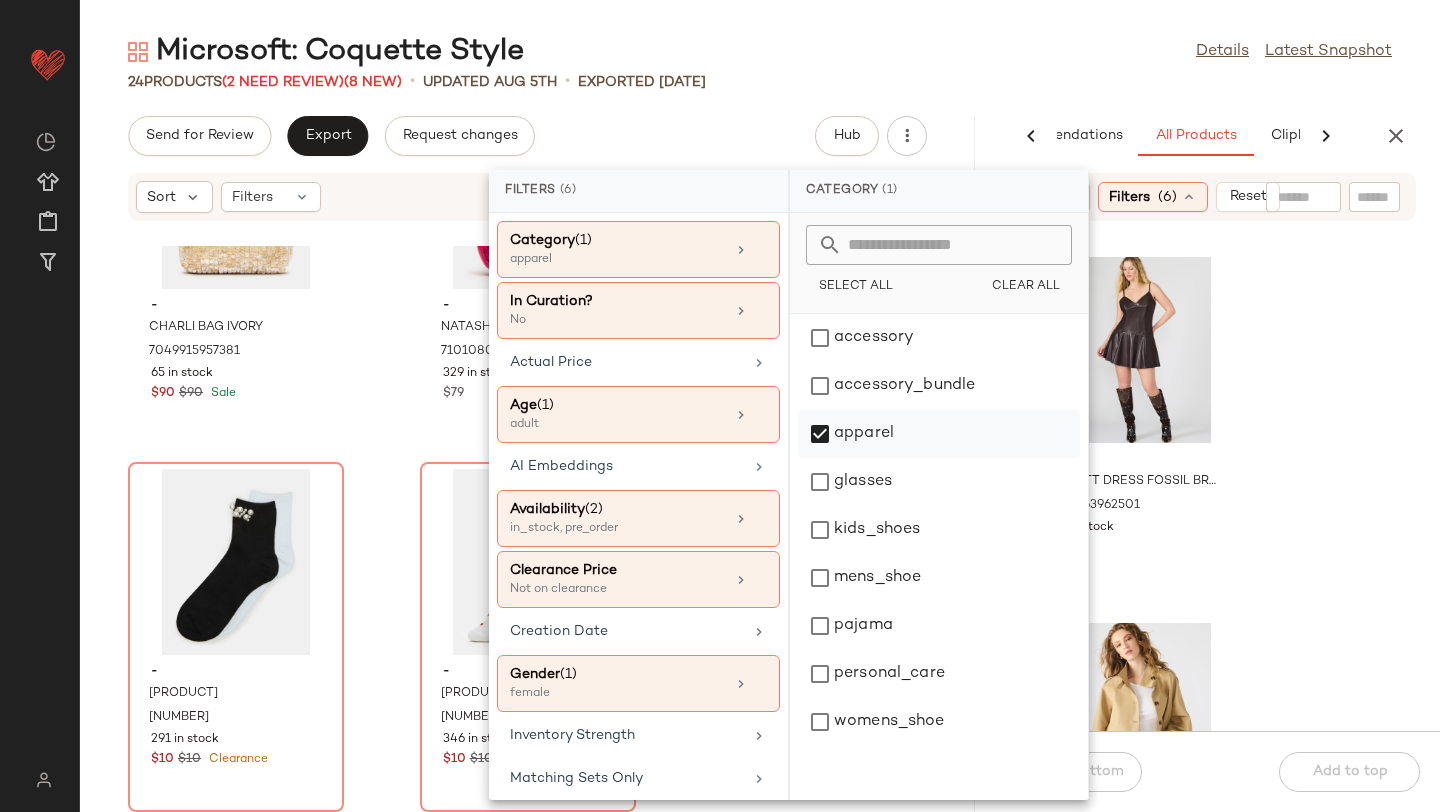 click on "apparel" 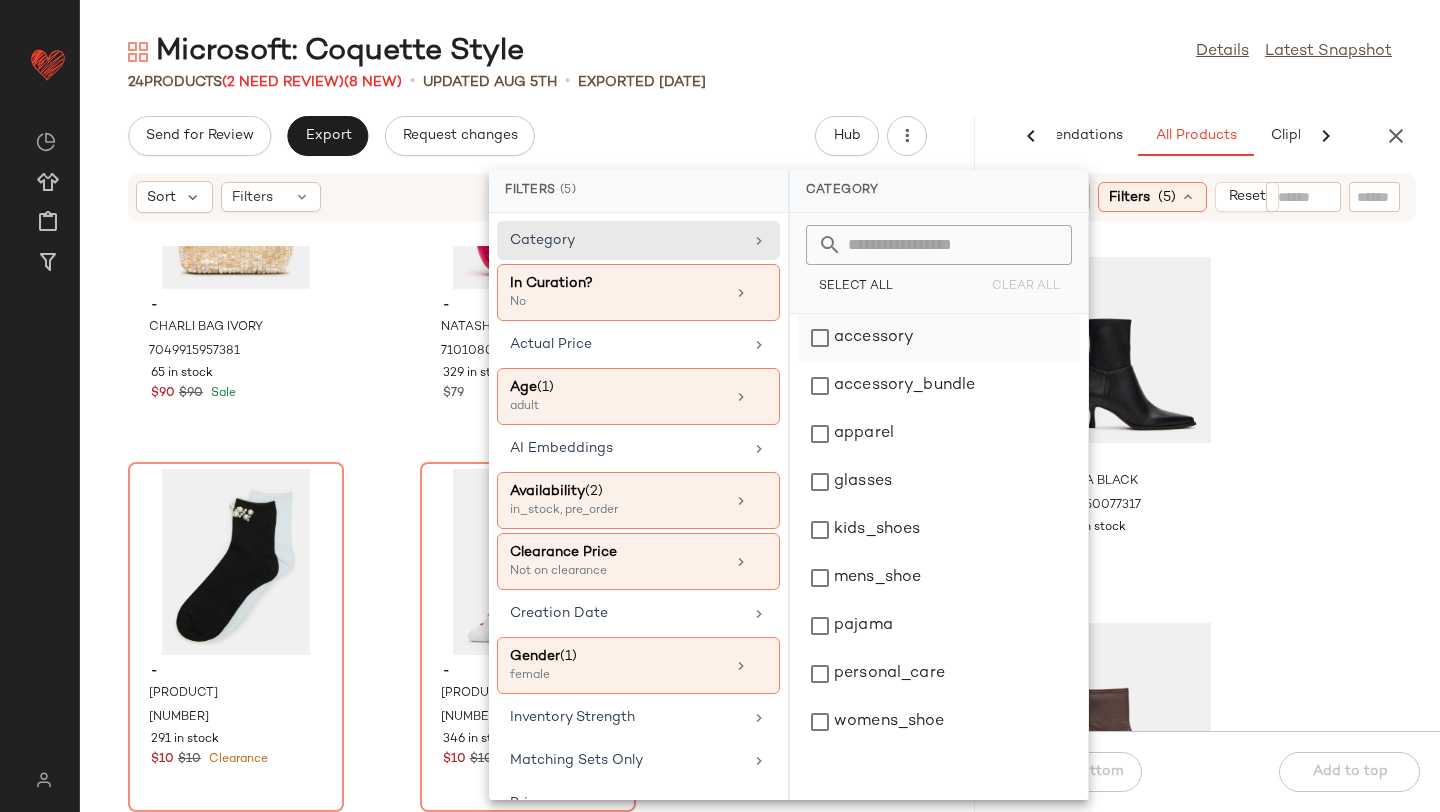click on "accessory" 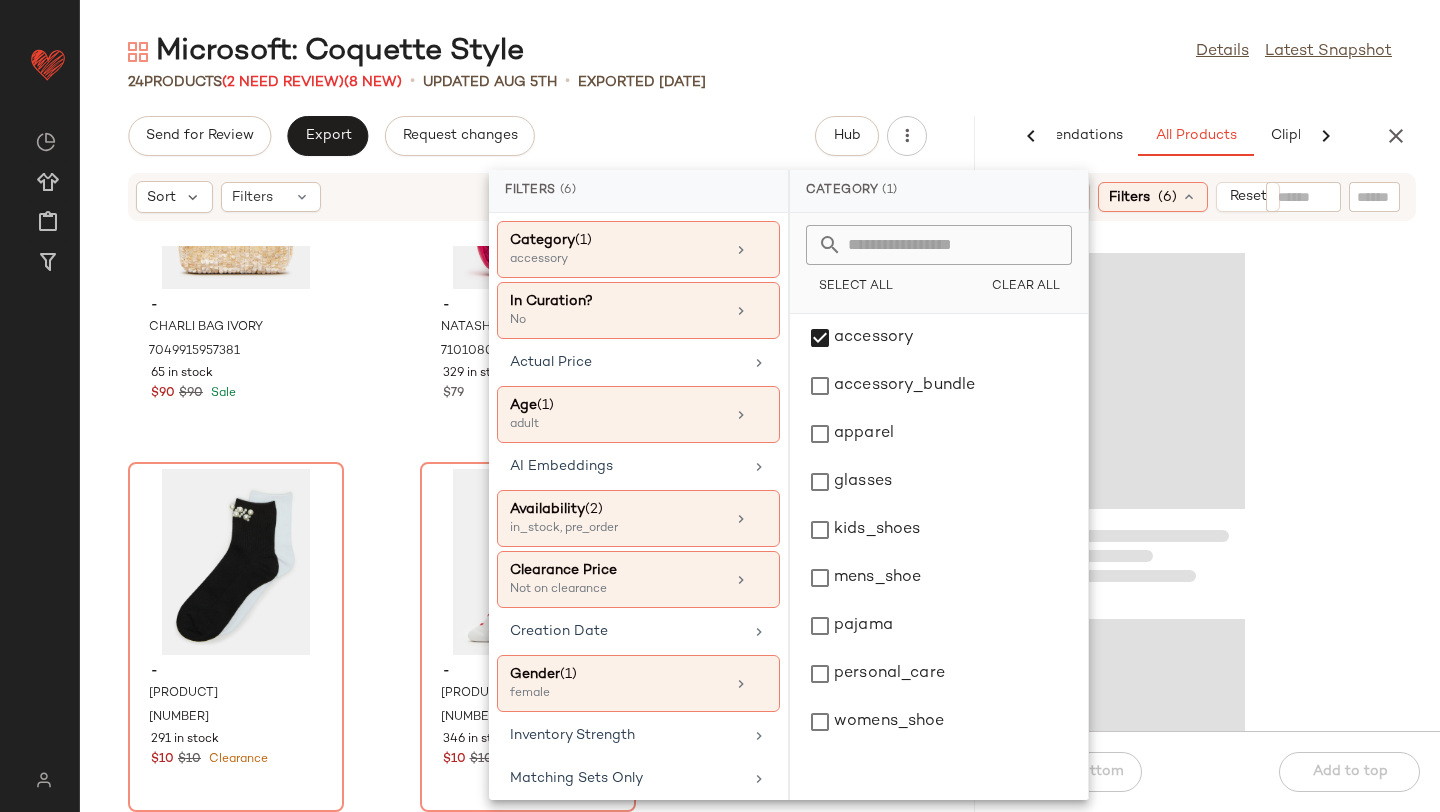 click 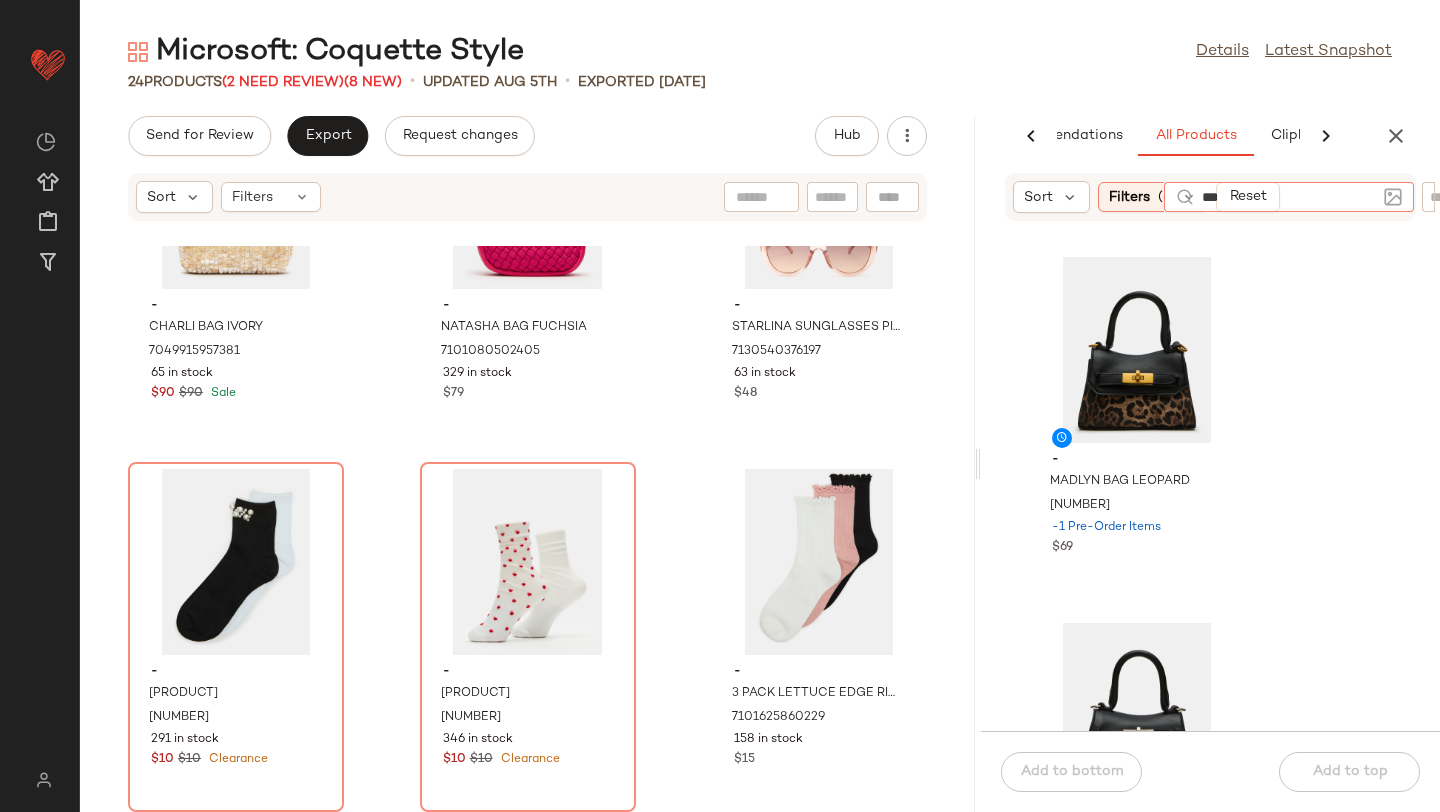 type on "****" 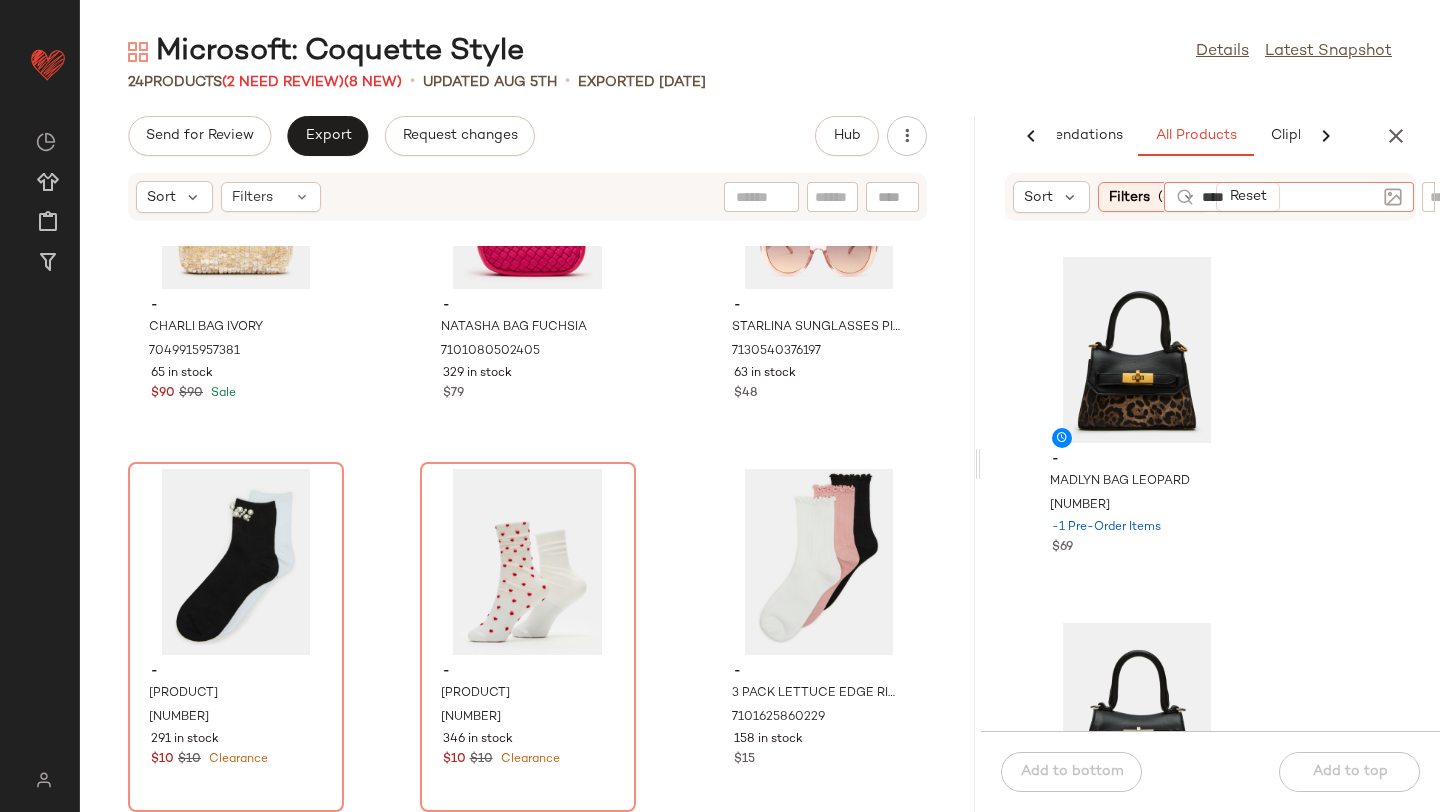 type 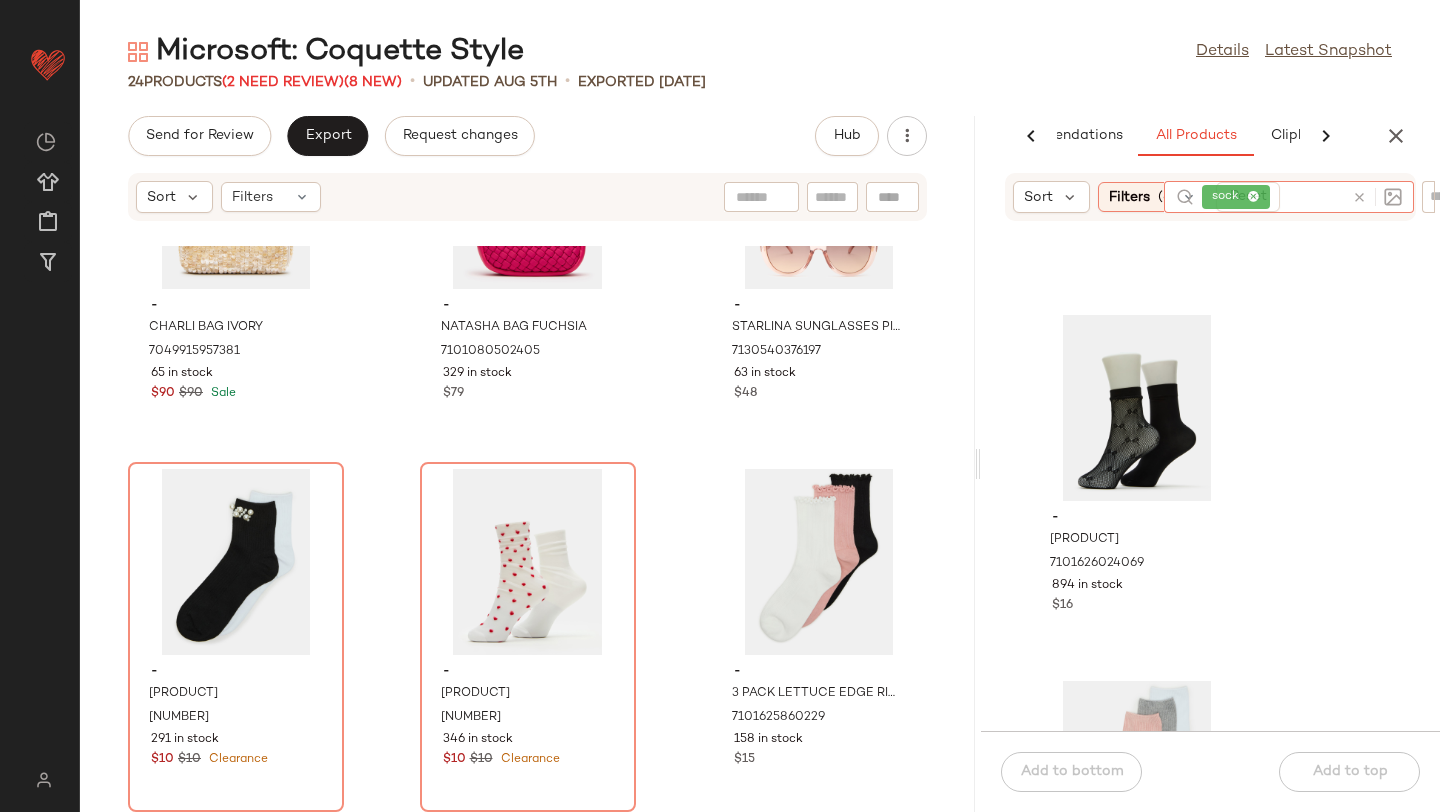 scroll, scrollTop: 2898, scrollLeft: 0, axis: vertical 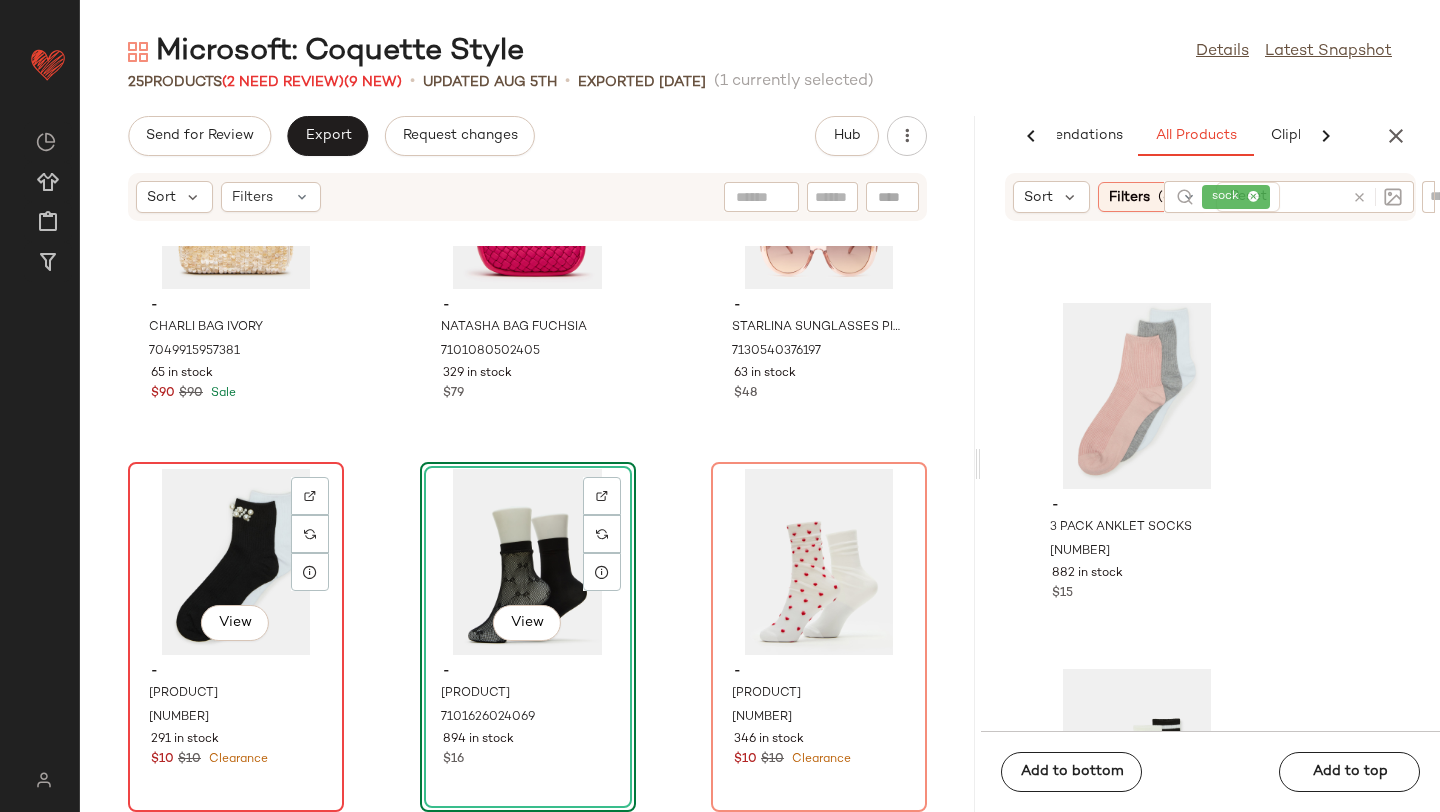 click on "View" 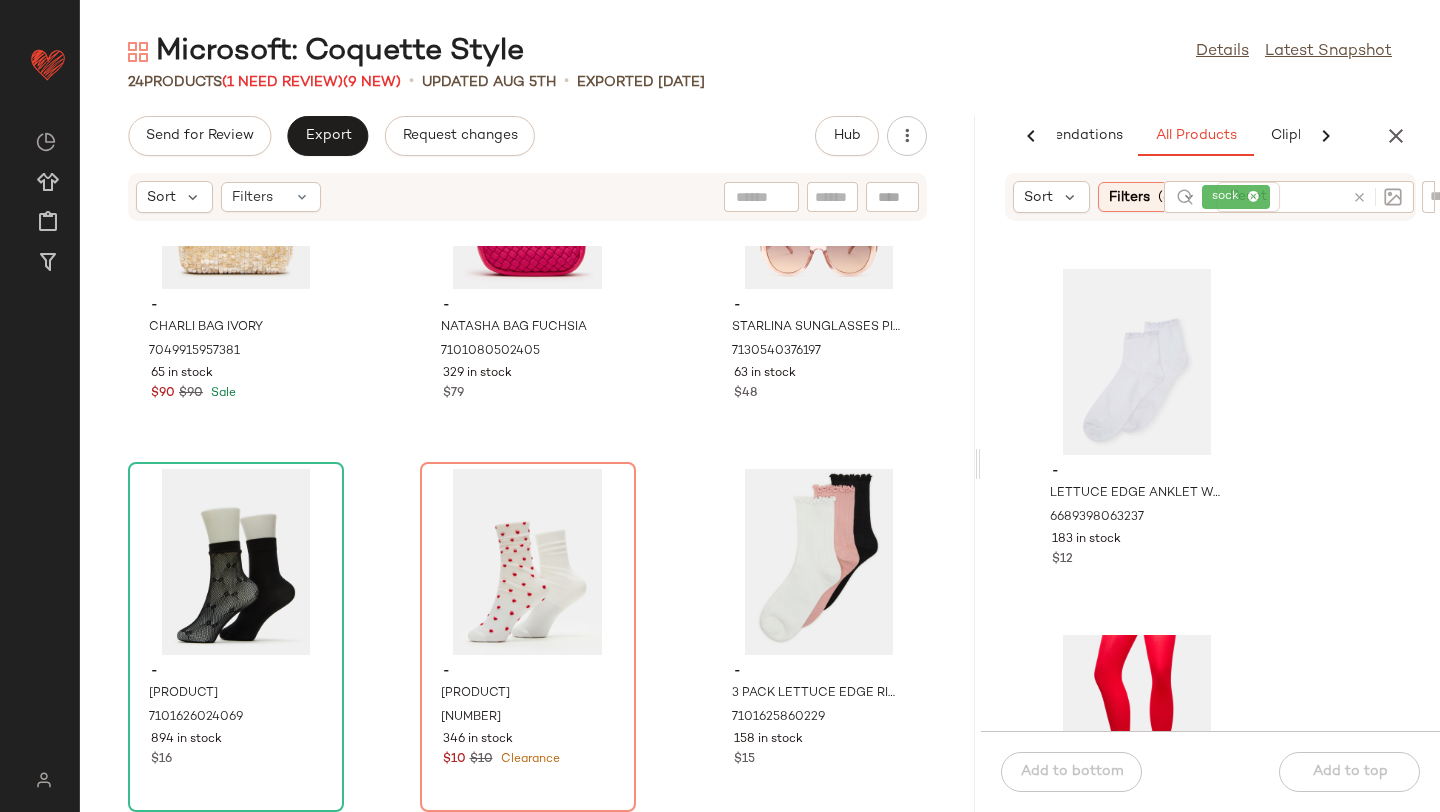 scroll, scrollTop: 5858, scrollLeft: 0, axis: vertical 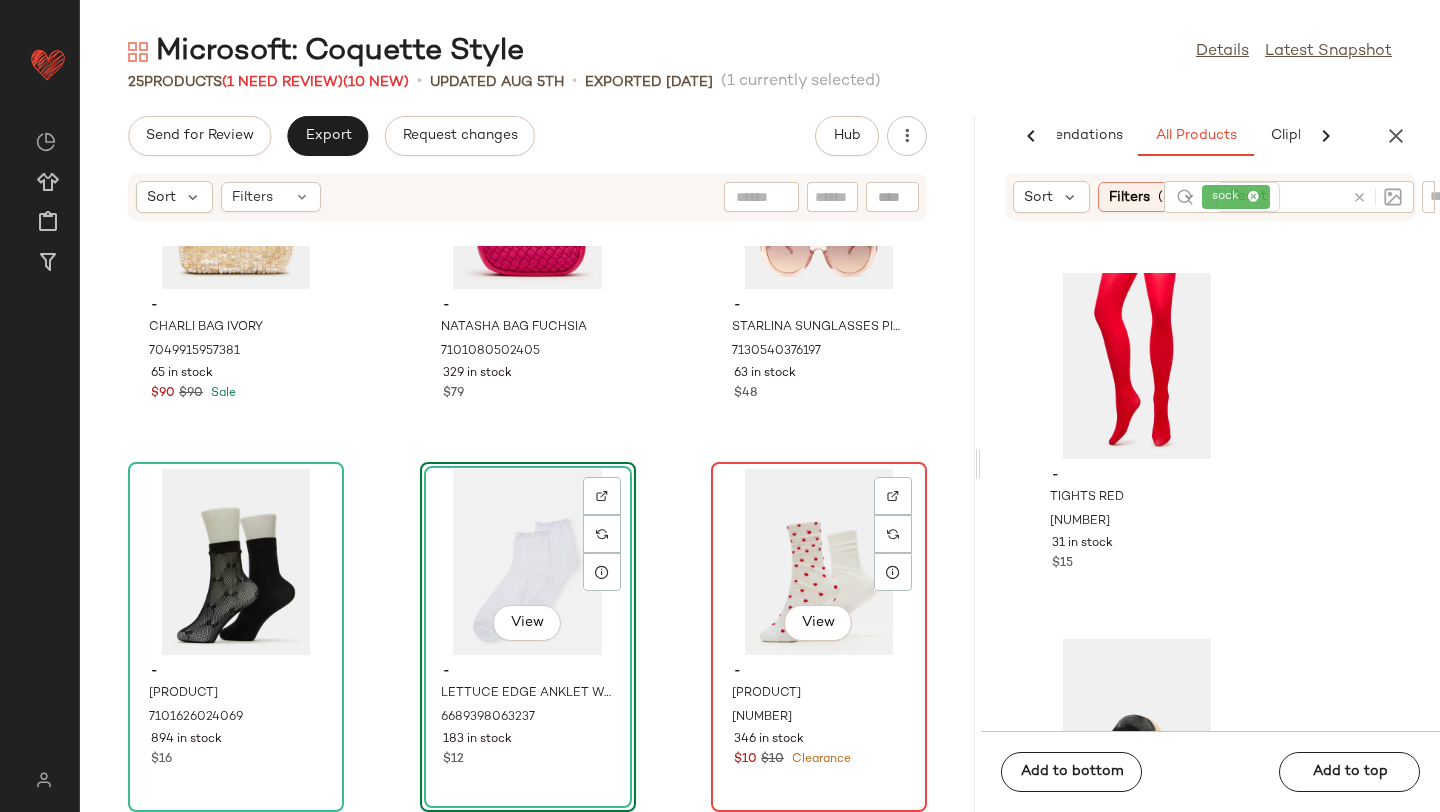 click on "View" 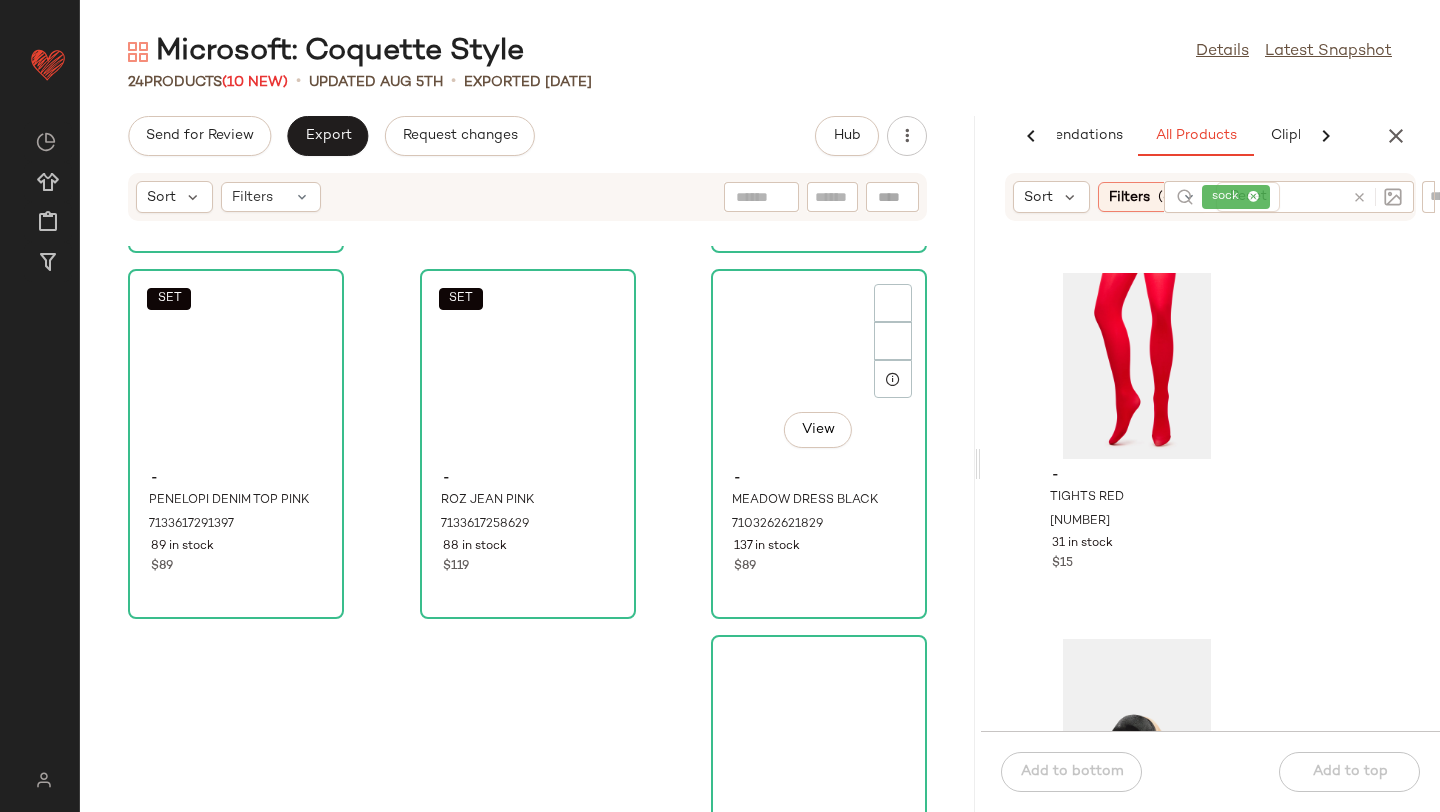 scroll, scrollTop: 0, scrollLeft: 0, axis: both 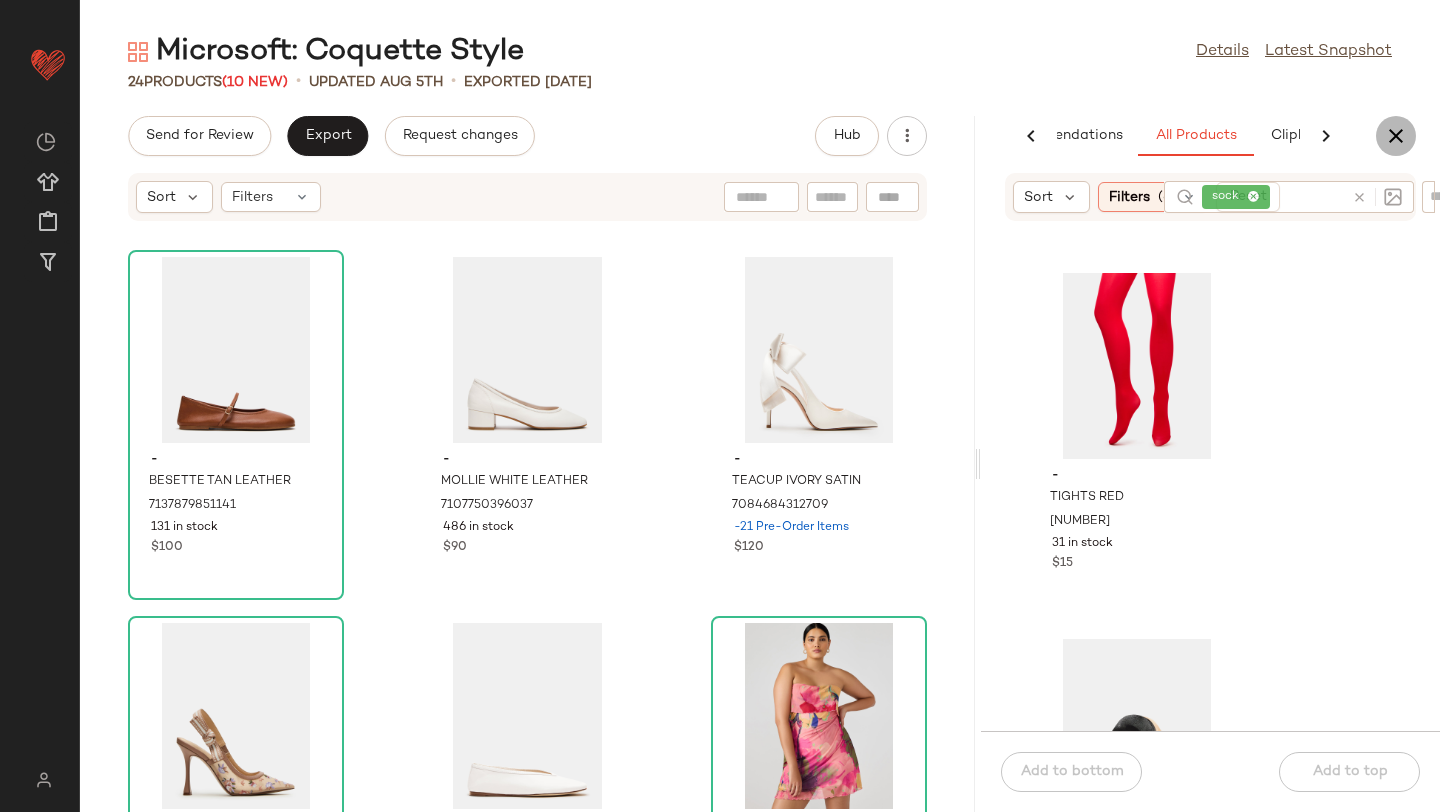click at bounding box center [1396, 136] 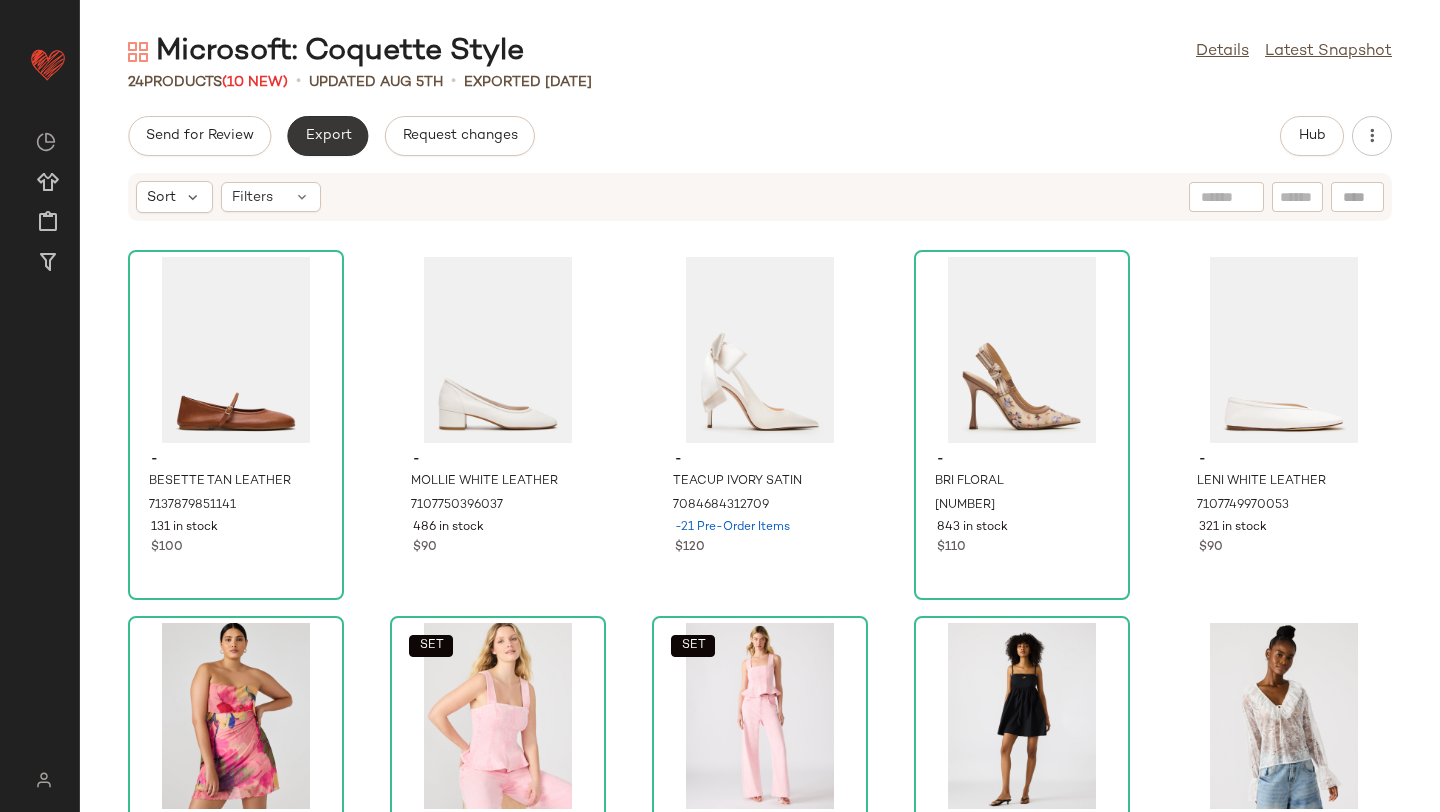 click on "Export" at bounding box center [327, 136] 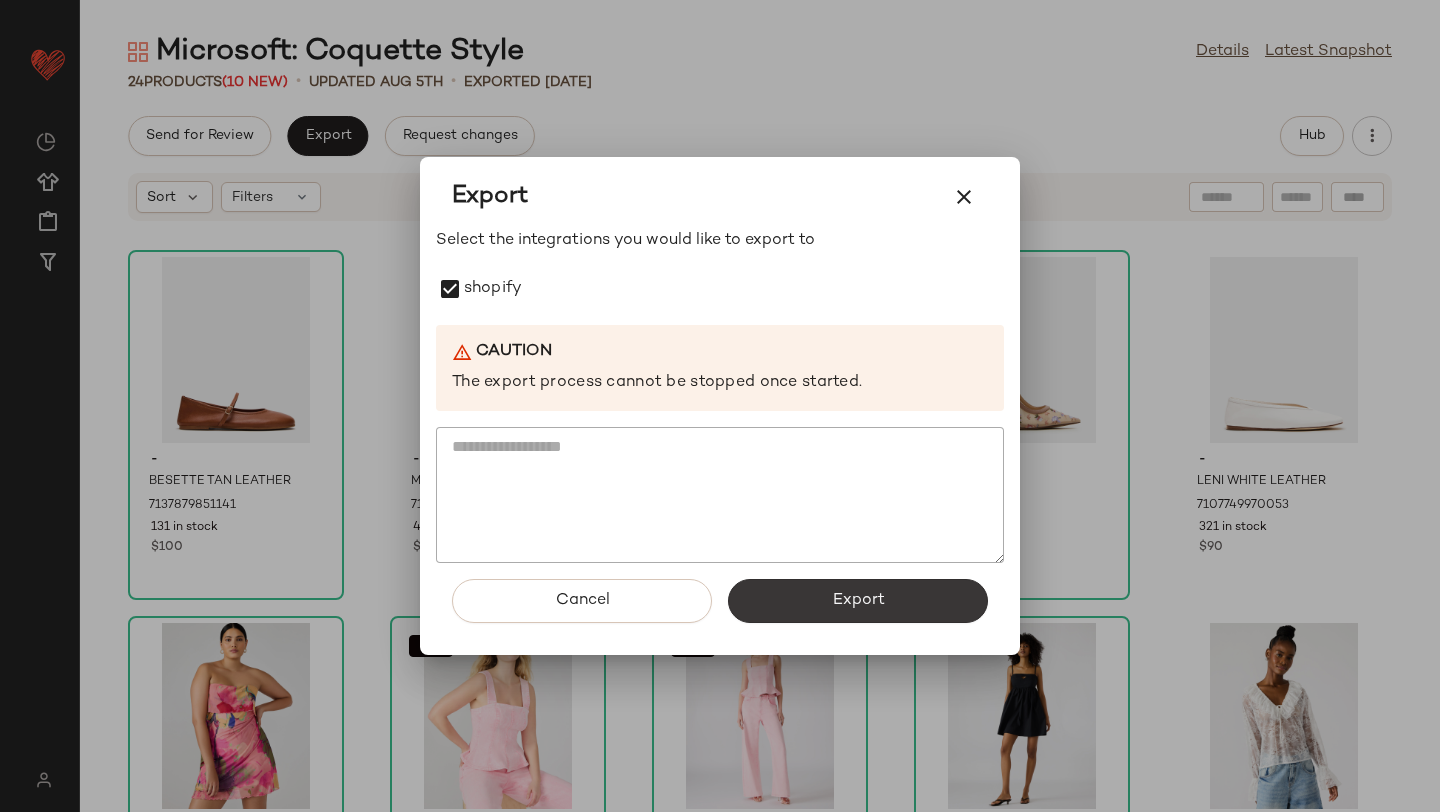 click on "Export" 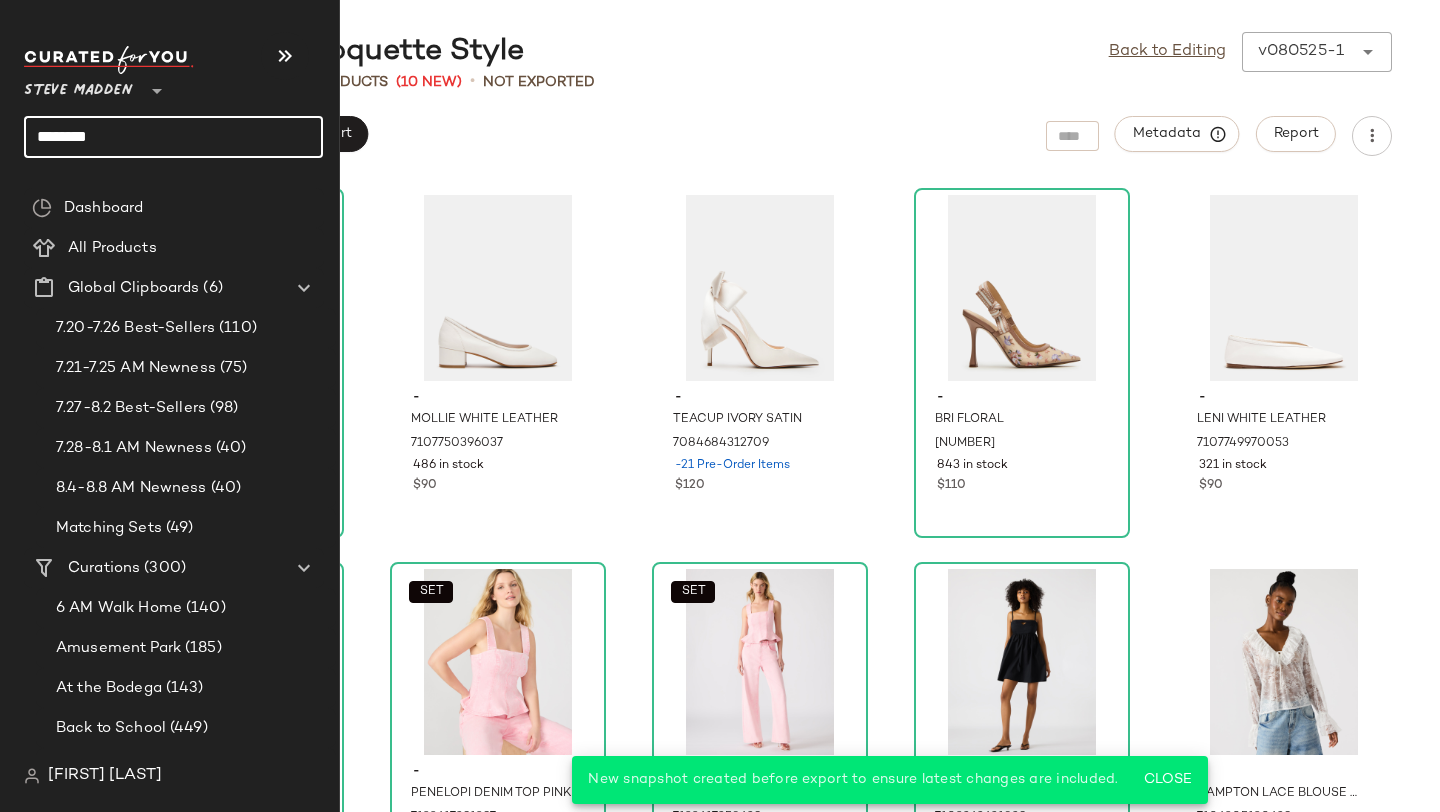 drag, startPoint x: 141, startPoint y: 126, endPoint x: 2, endPoint y: 130, distance: 139.05754 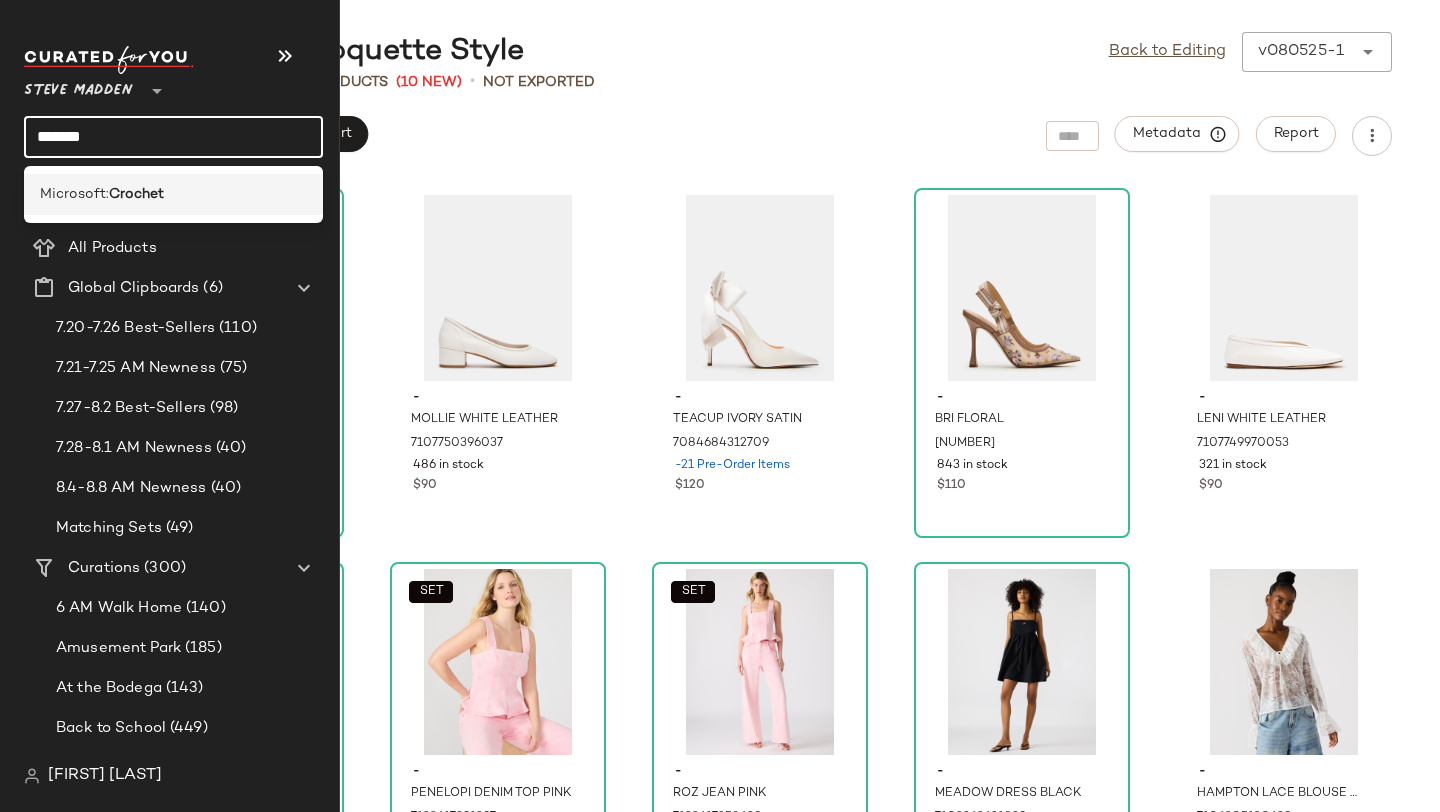 type on "*******" 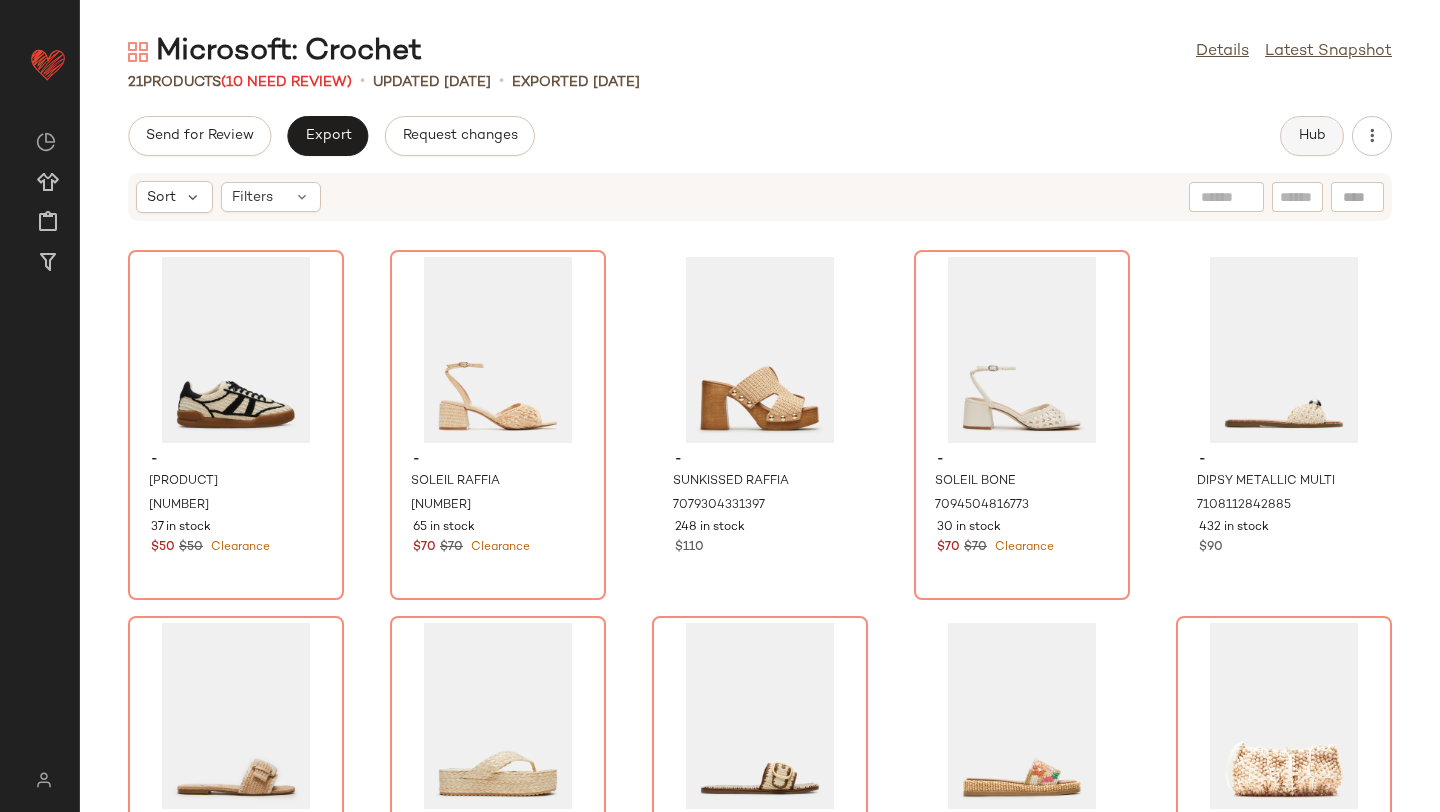 click on "Hub" 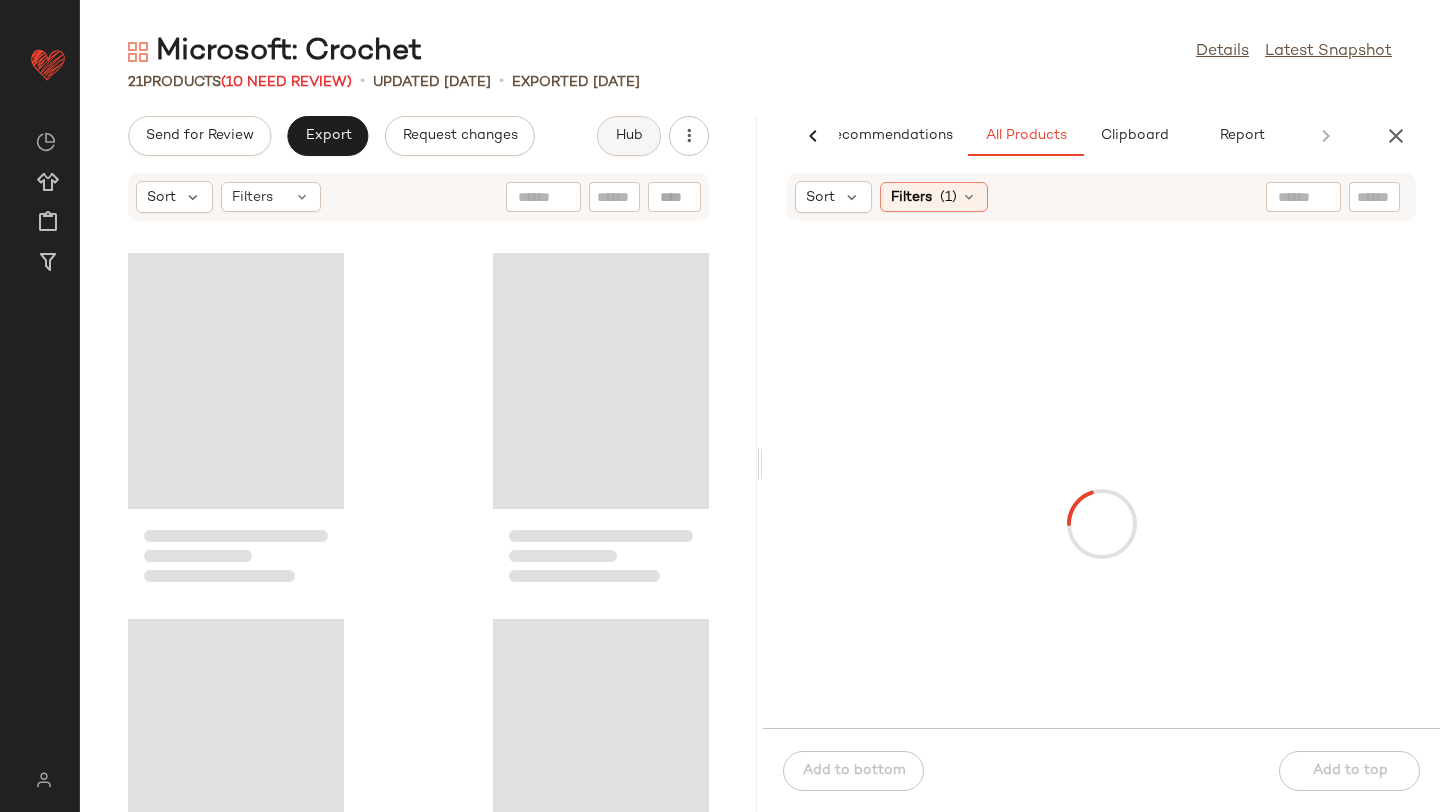 scroll, scrollTop: 0, scrollLeft: 47, axis: horizontal 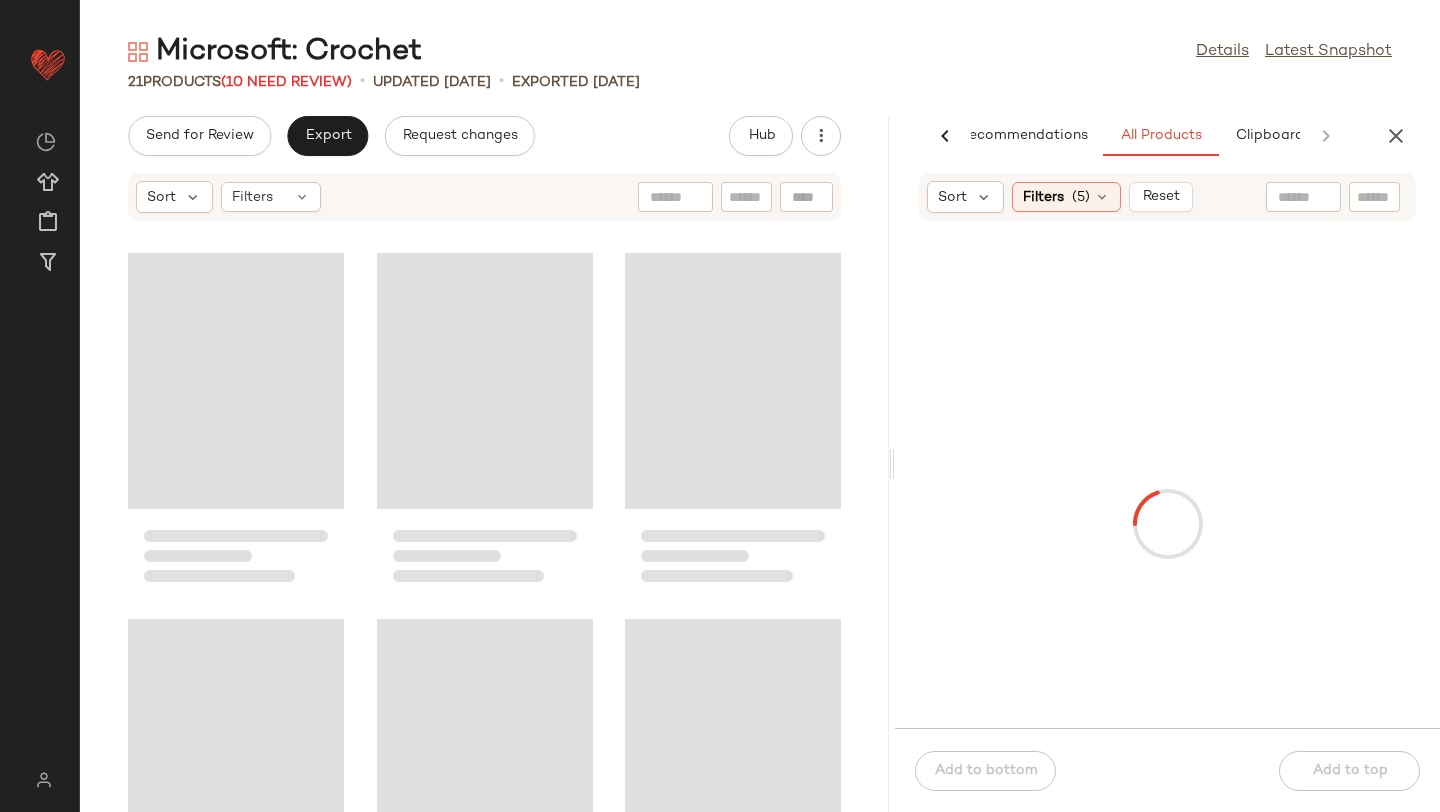 drag, startPoint x: 756, startPoint y: 376, endPoint x: 1308, endPoint y: 391, distance: 552.2038 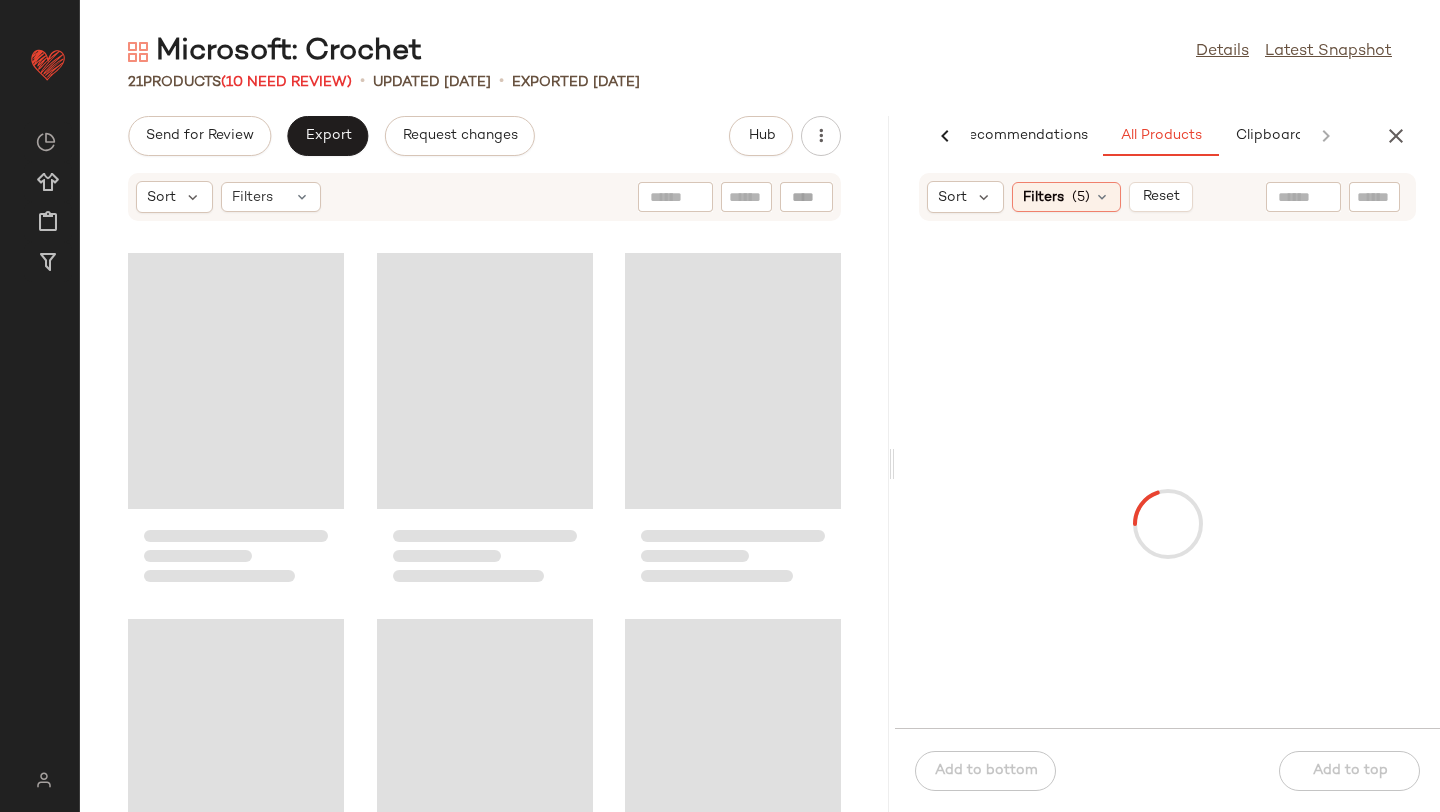 click on "Microsoft: Crochet  Details   Latest Snapshot  21   Products   (10 Need Review)   •   updated Jun 30th  •  Exported May 27th  Send for Review   Export   Request changes   Hub  Sort  Filters  AI Recommendations   All Products   Clipboard   Report  Sort  Filters  (5)   Reset   Add to bottom   Add to top" at bounding box center [760, 422] 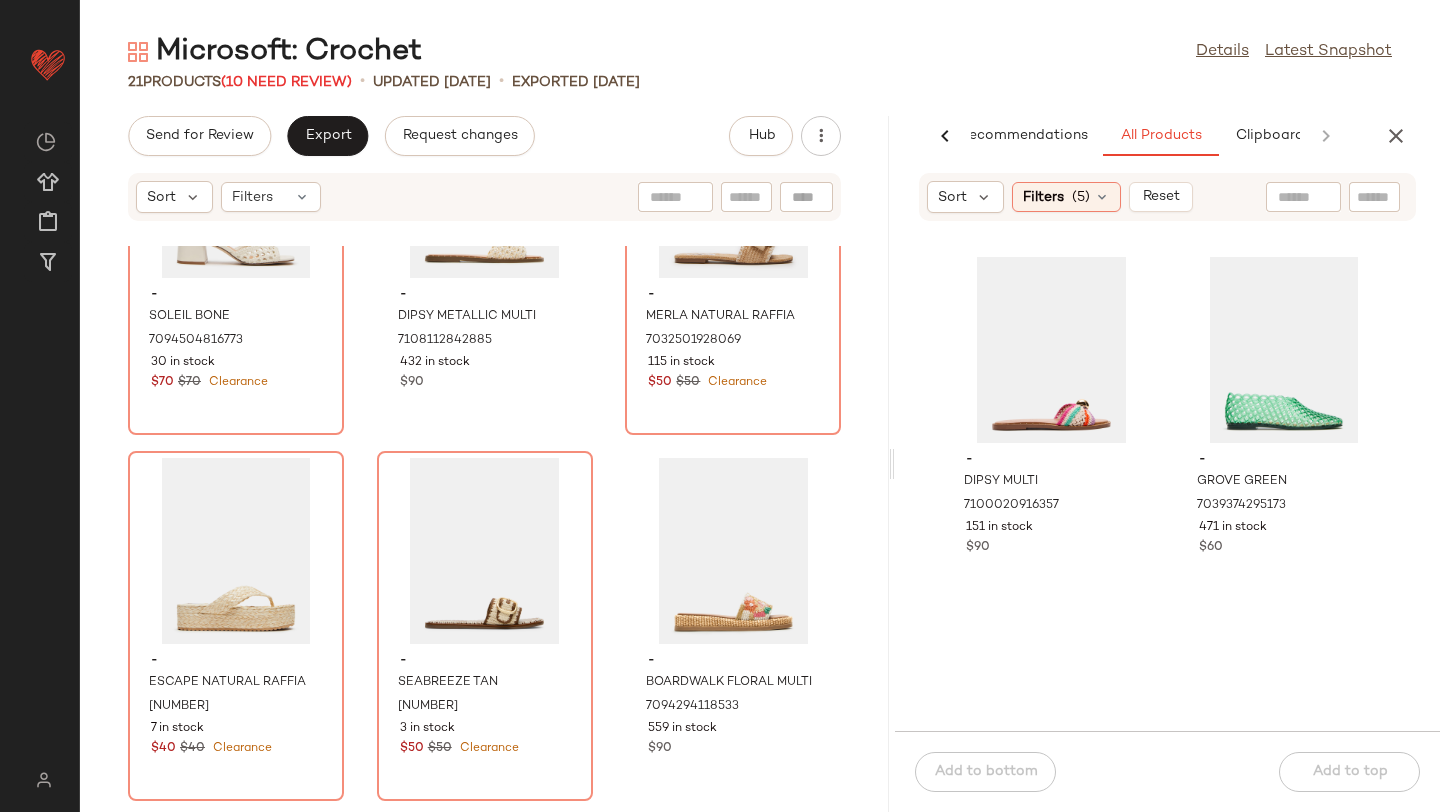scroll, scrollTop: 0, scrollLeft: 0, axis: both 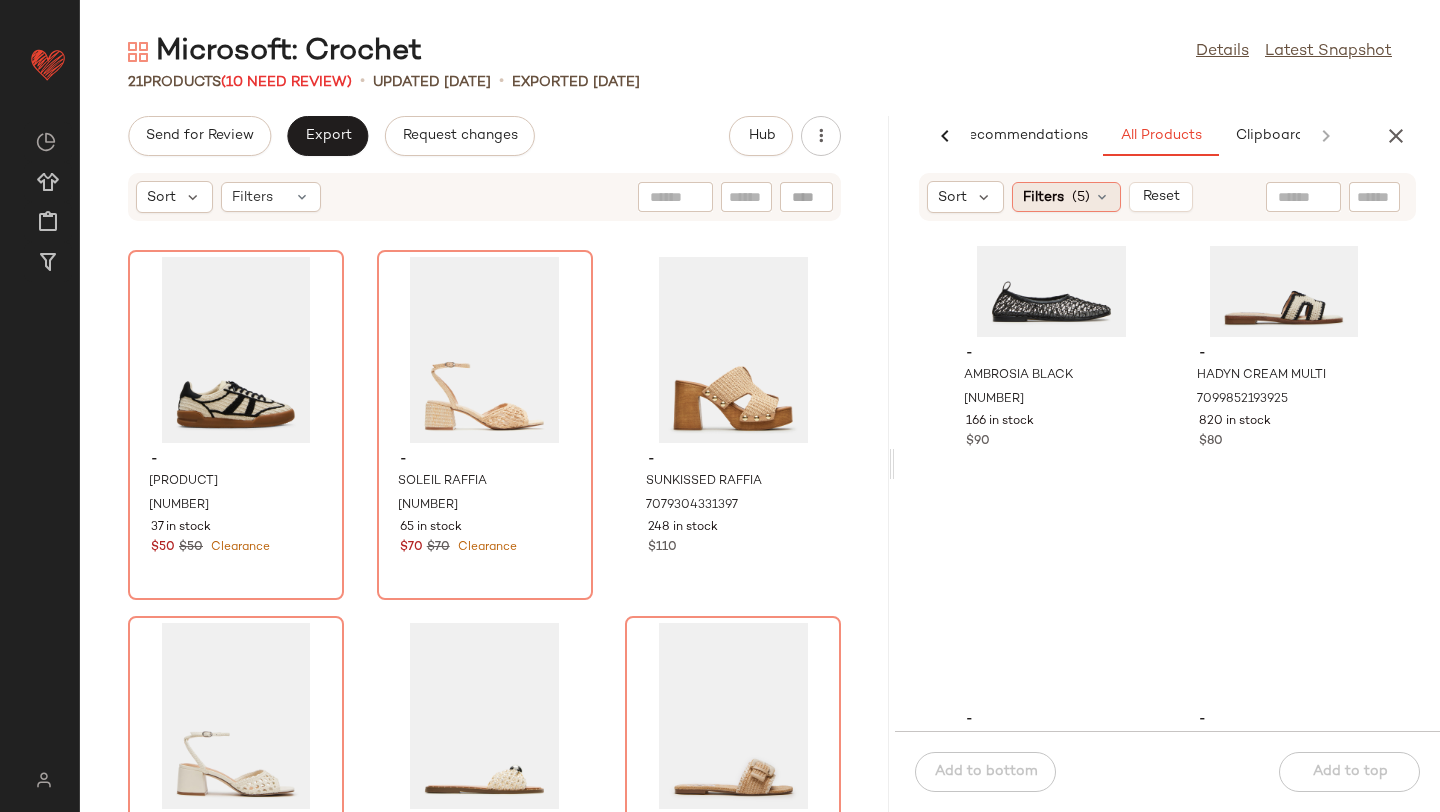 click on "(5)" at bounding box center (1081, 197) 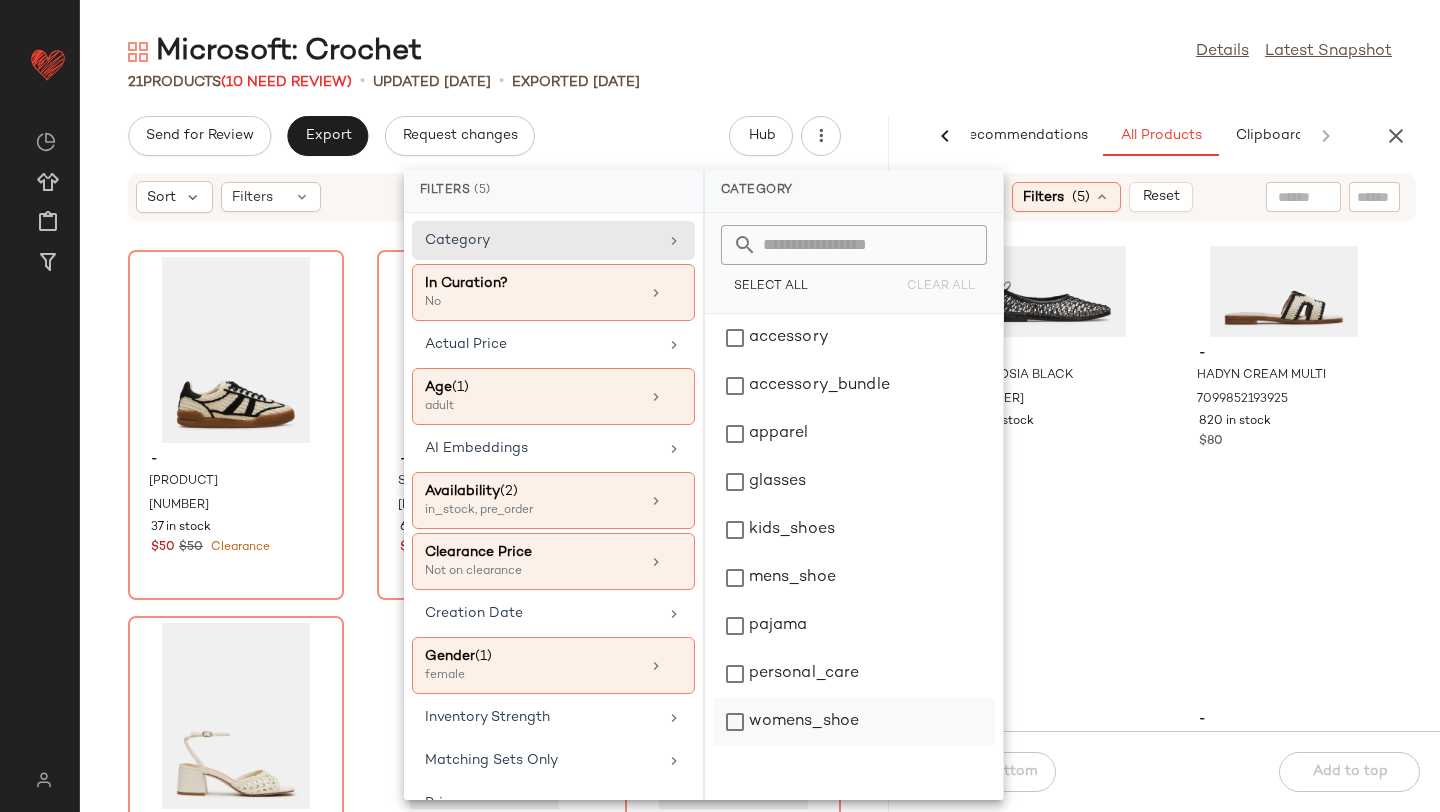 click on "womens_shoe" 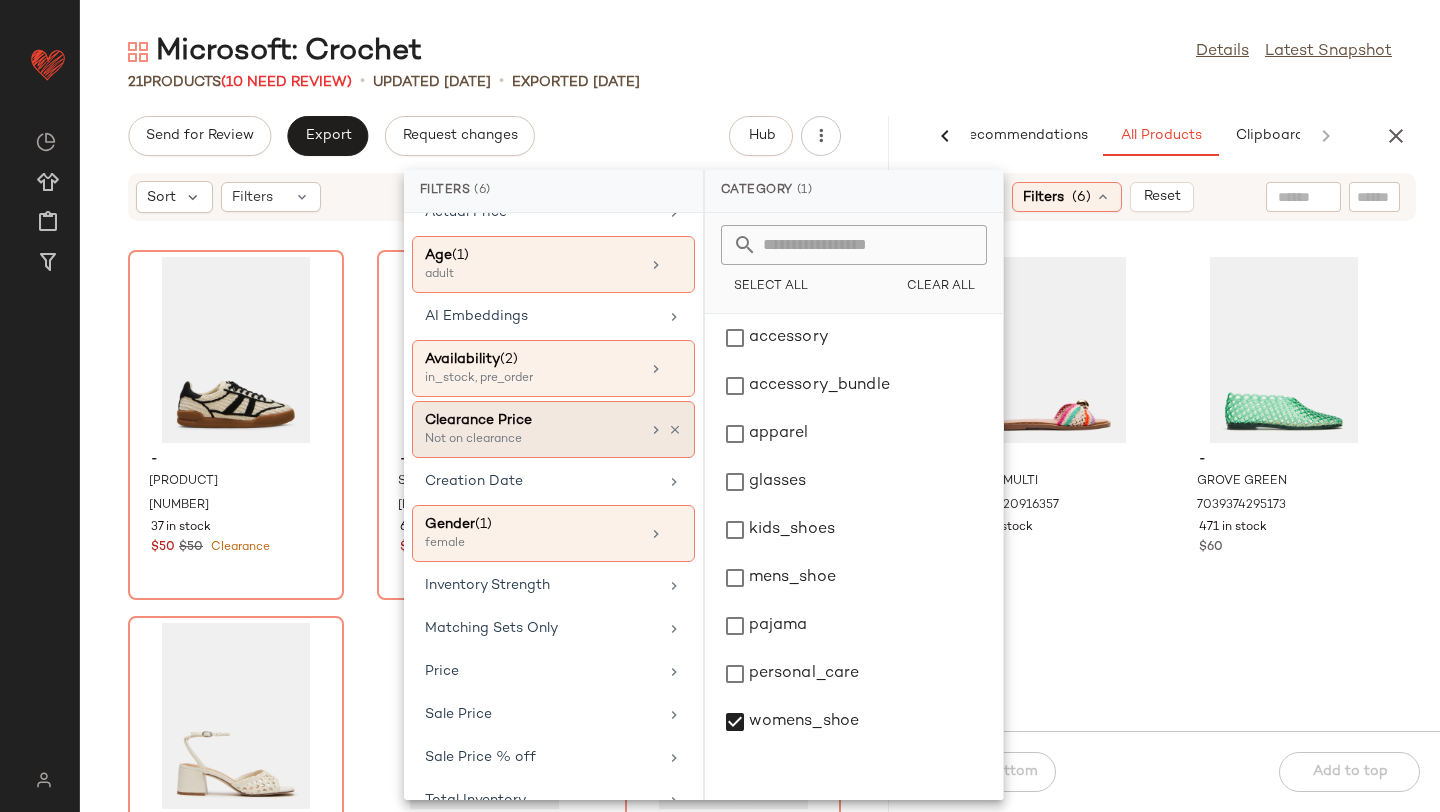 scroll, scrollTop: 182, scrollLeft: 0, axis: vertical 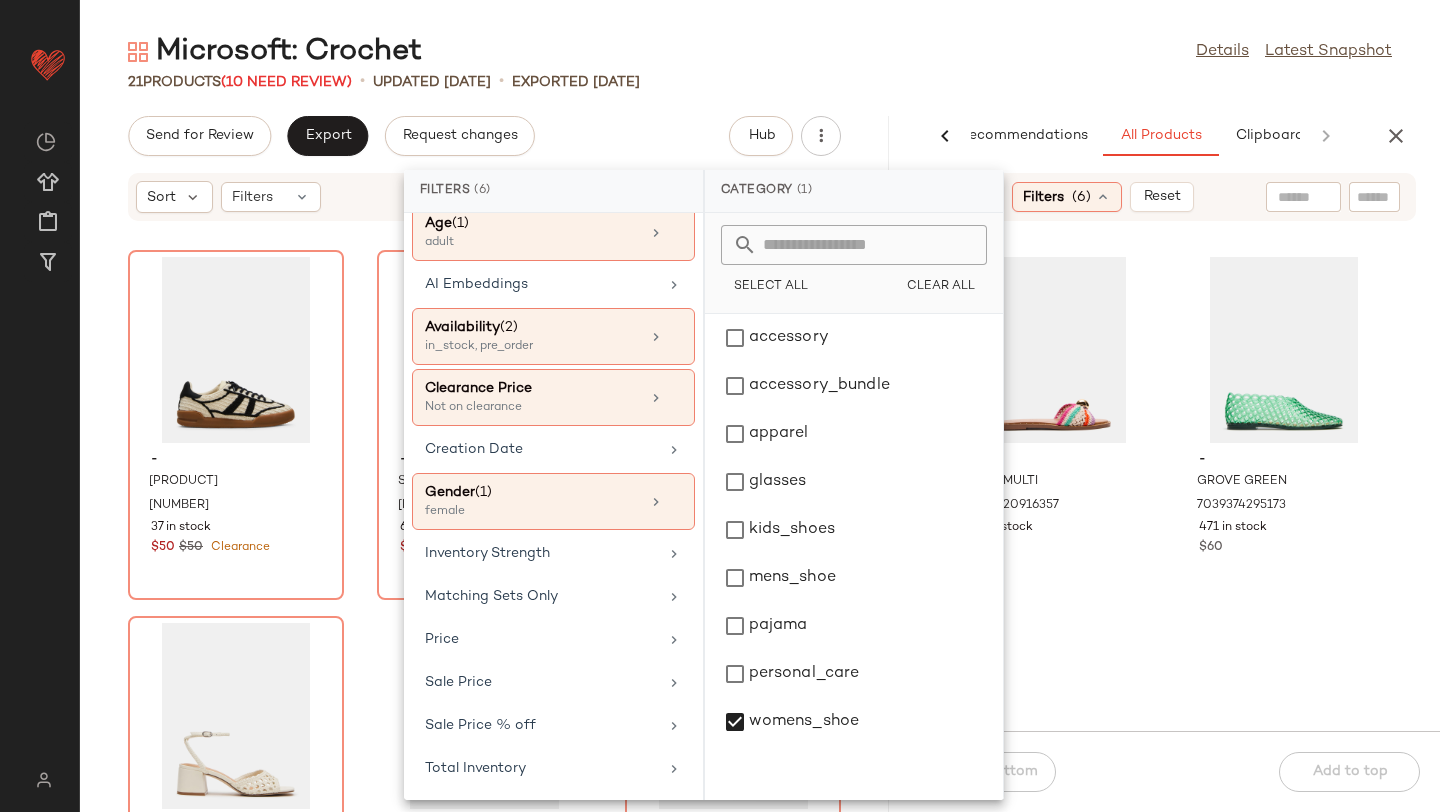 click on "- DIPSY MULTI 7100020916357 151 in stock $90 - GROVE GREEN 7039374295173 471 in stock $60 - AMBROSIA BLACK 7056148725893 166 in stock $90 - HADYN CREAM MULTI 7099852193925 820 in stock $80" 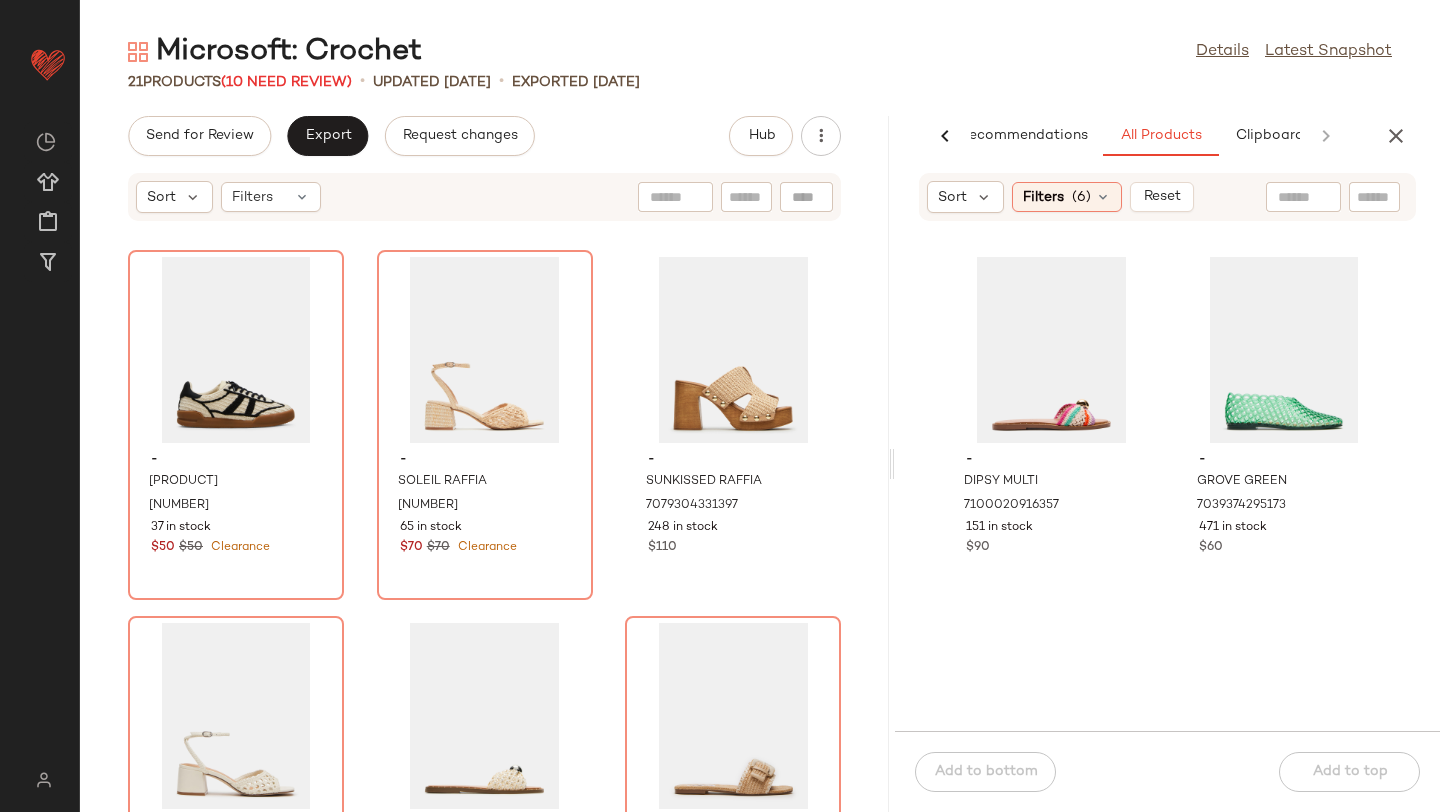 click 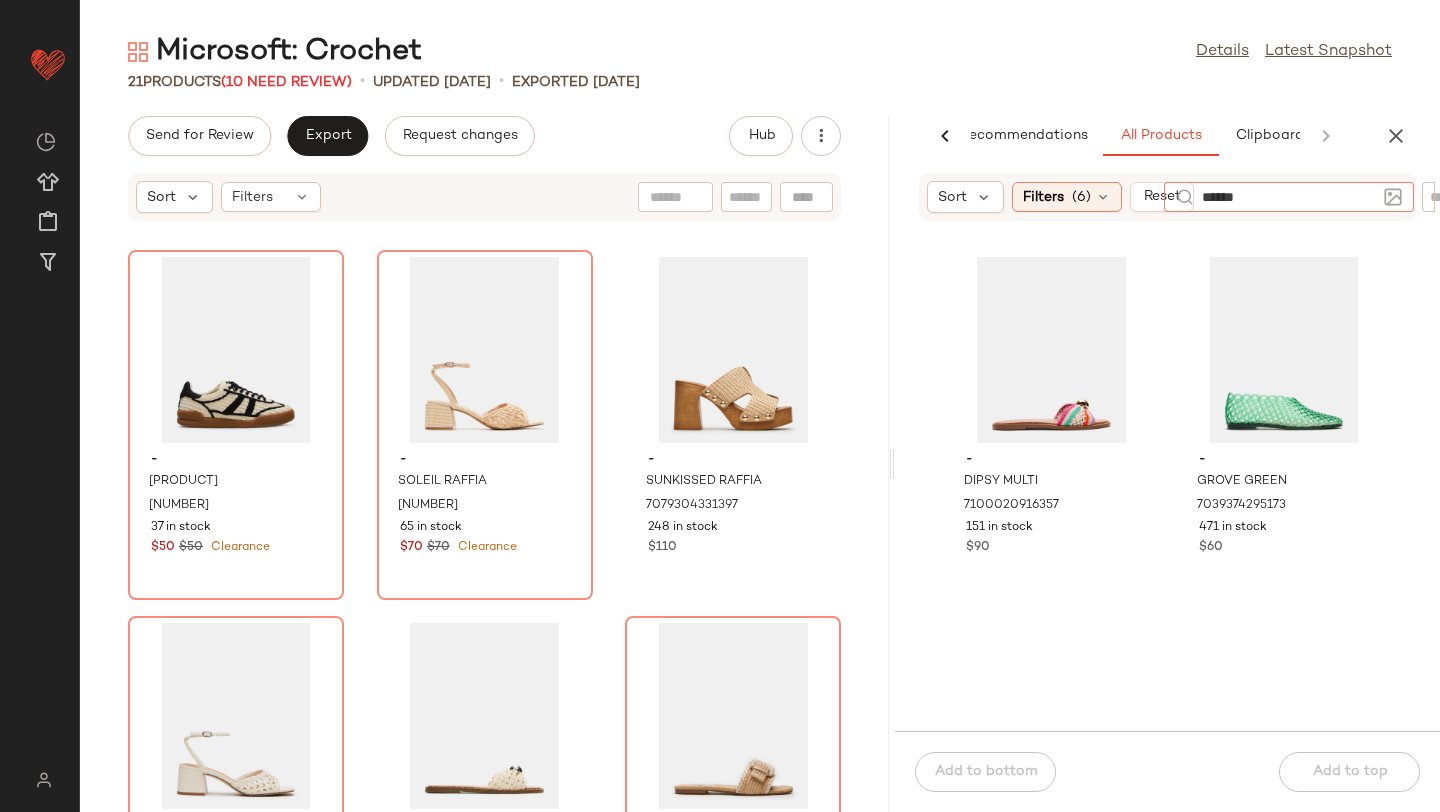 type on "*******" 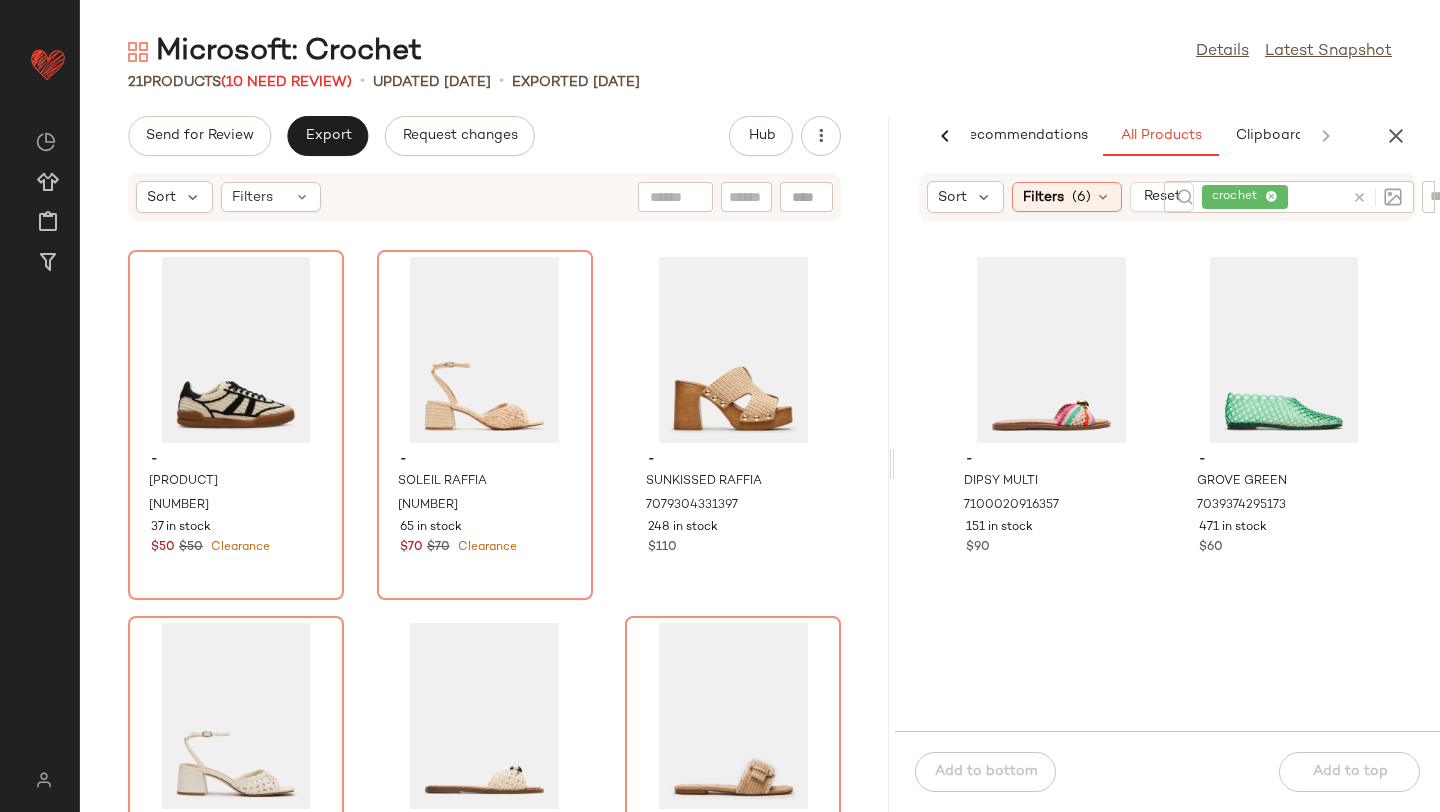 click on "- DIPSY MULTI 7100020916357 151 in stock $90 - GROVE GREEN 7039374295173 471 in stock $60 - AMBROSIA BLACK 7056148725893 166 in stock $90 - HADYN CREAM MULTI 7099852193925 820 in stock $80" 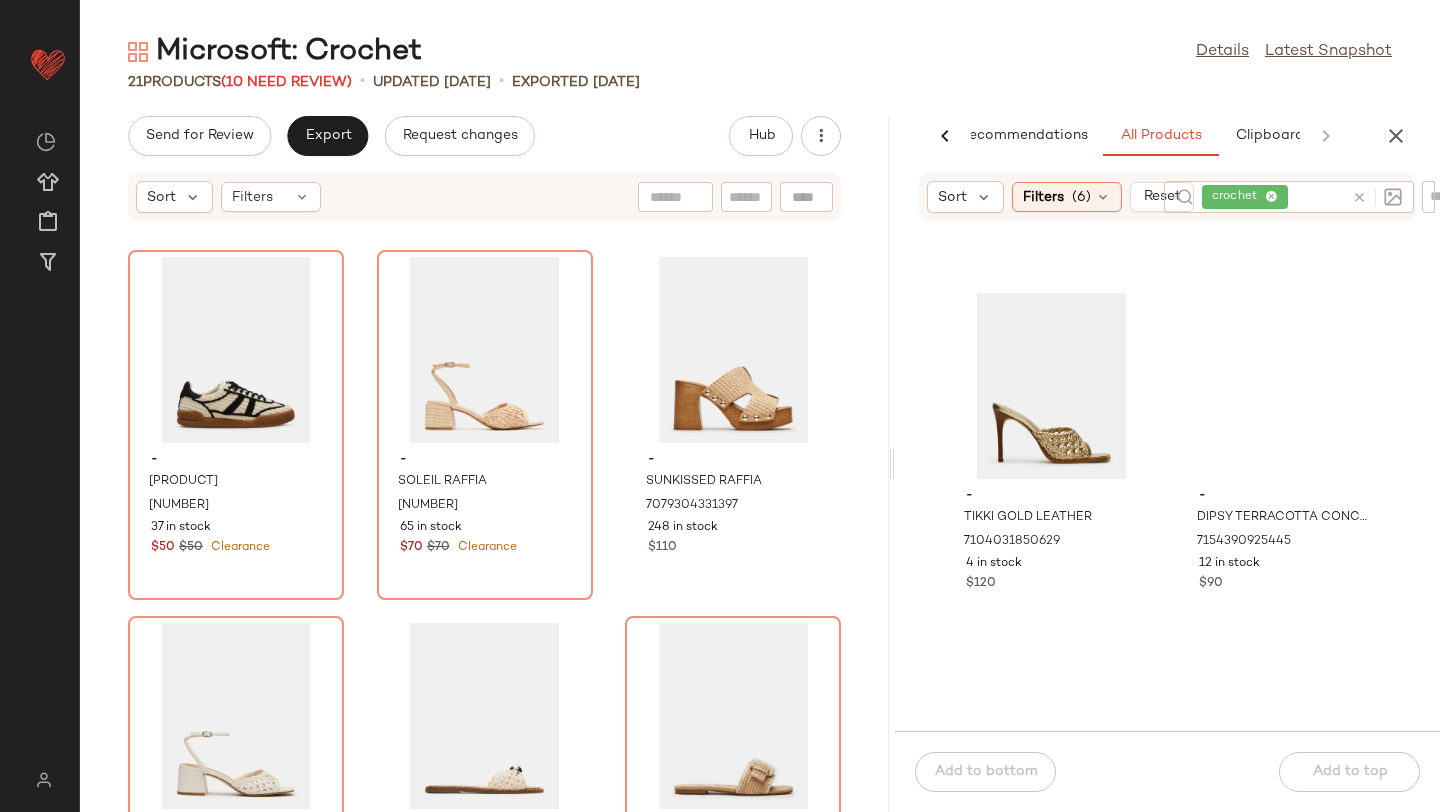 scroll, scrollTop: 1087, scrollLeft: 0, axis: vertical 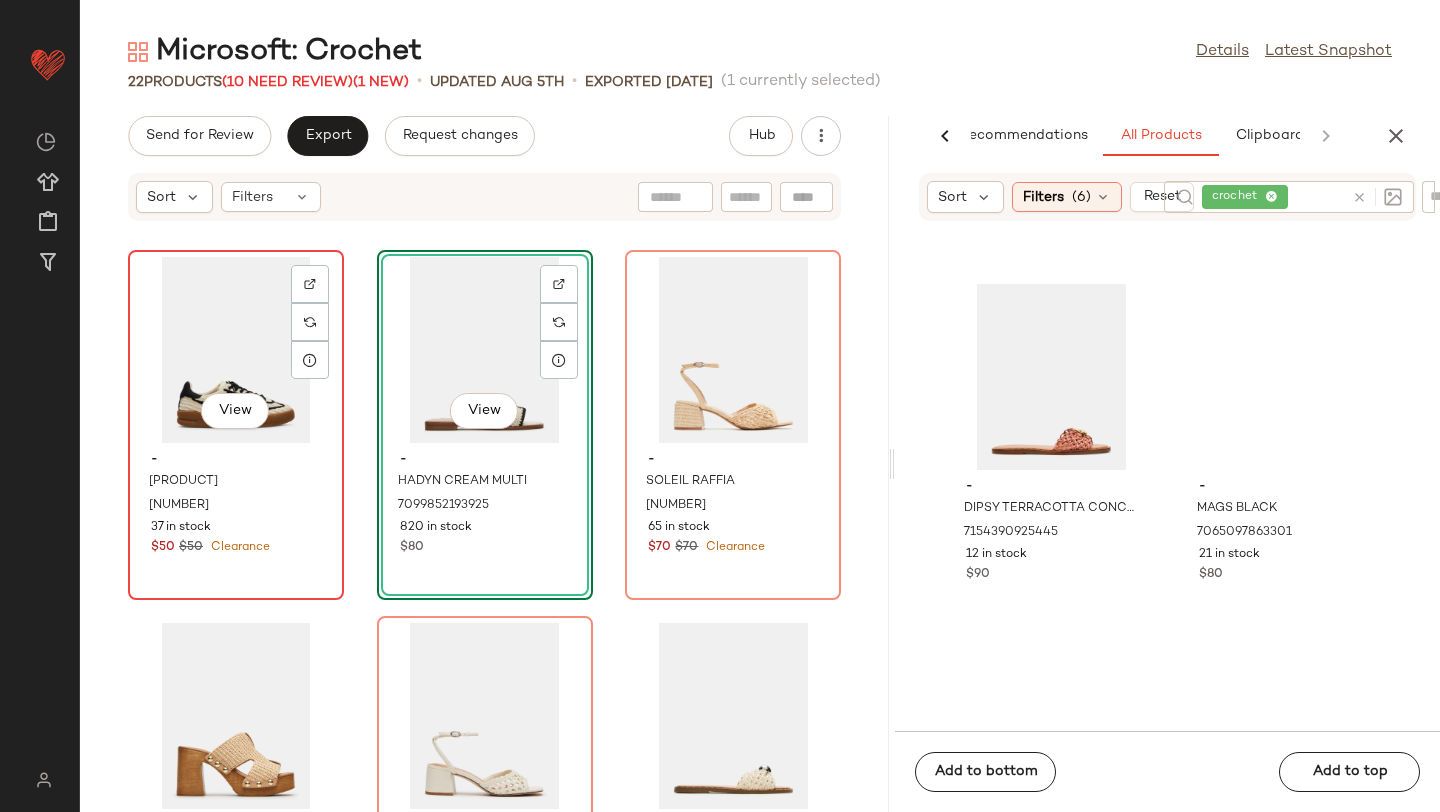 click on "View" 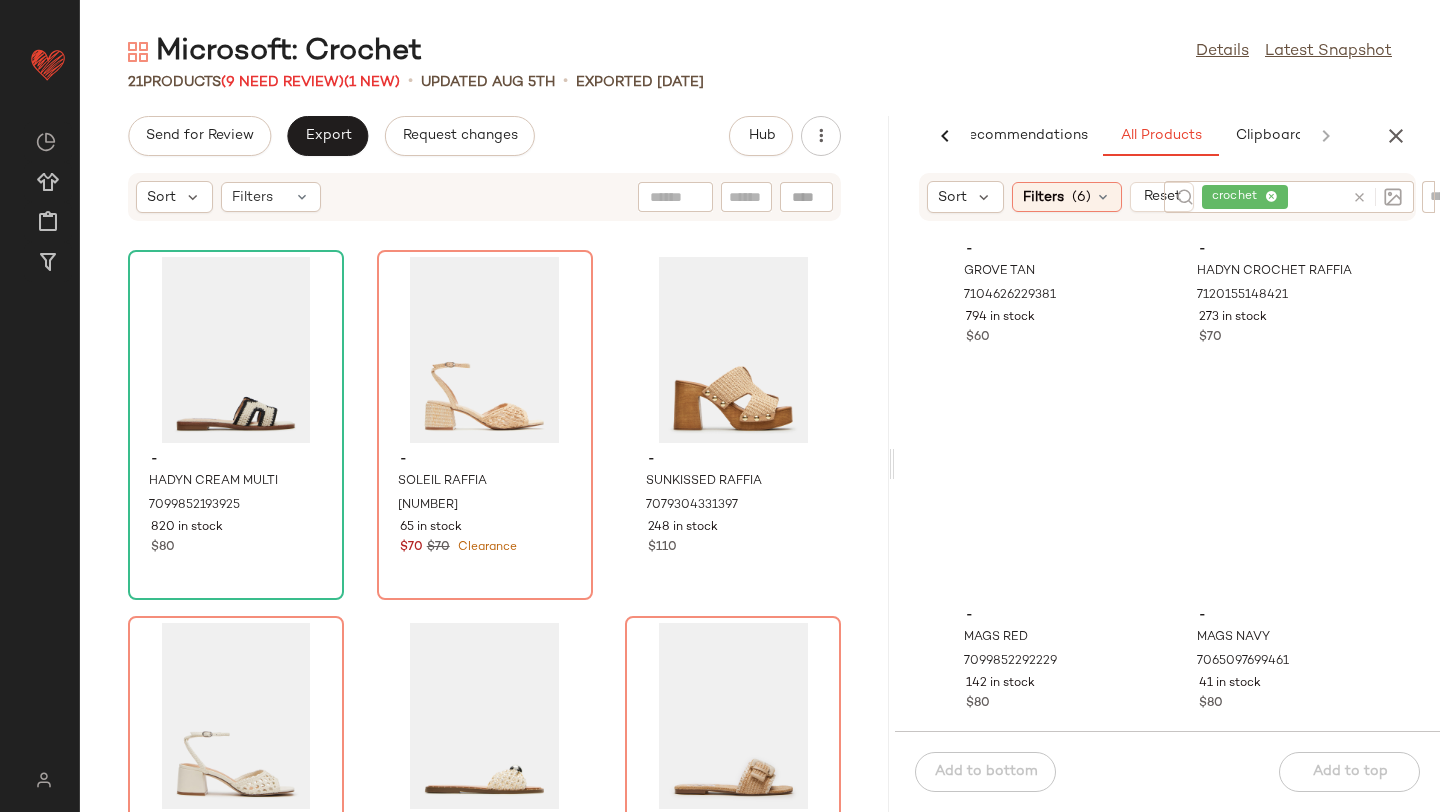 scroll, scrollTop: 2821, scrollLeft: 0, axis: vertical 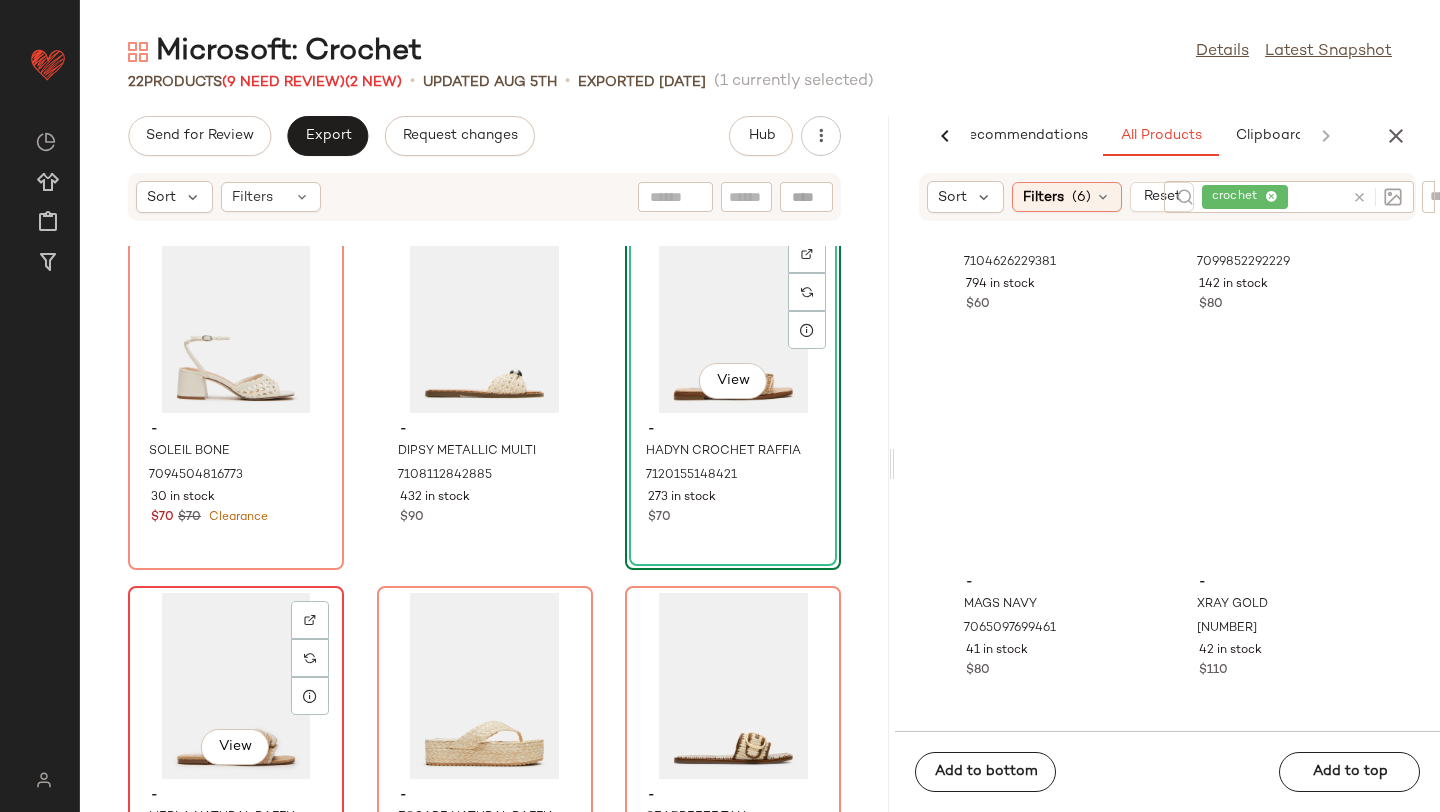 click on "View" 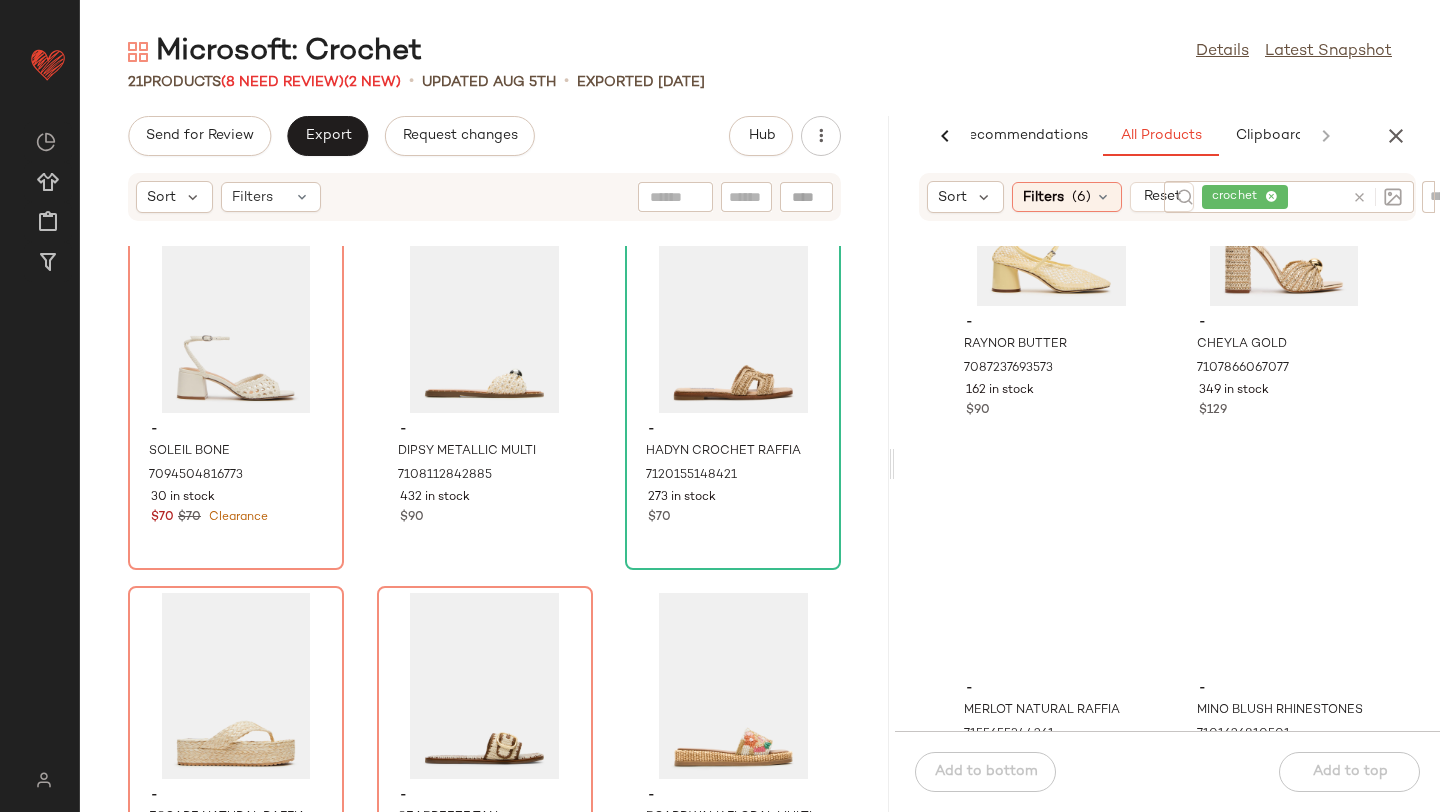 scroll, scrollTop: 4957, scrollLeft: 0, axis: vertical 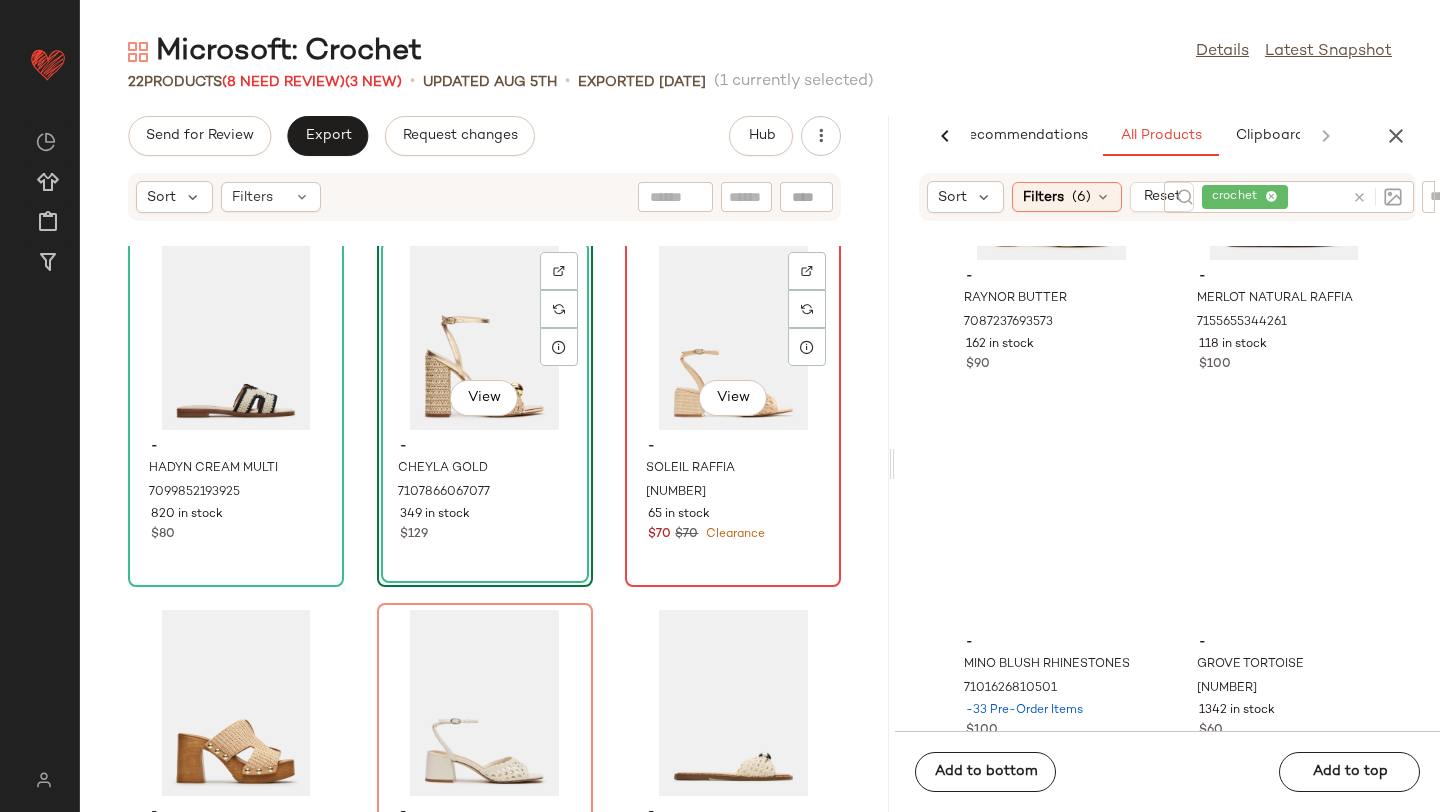 click on "View" 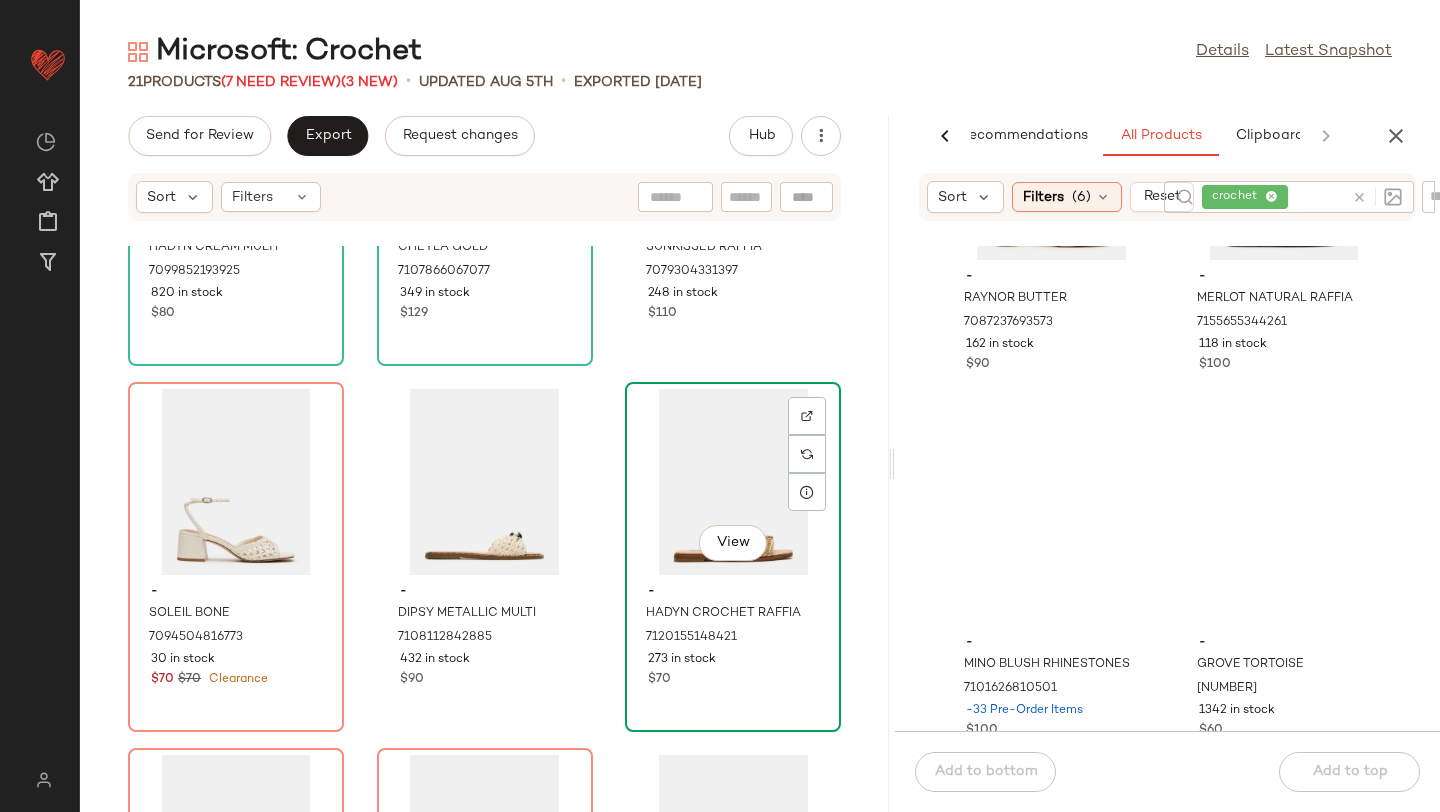 scroll, scrollTop: 252, scrollLeft: 0, axis: vertical 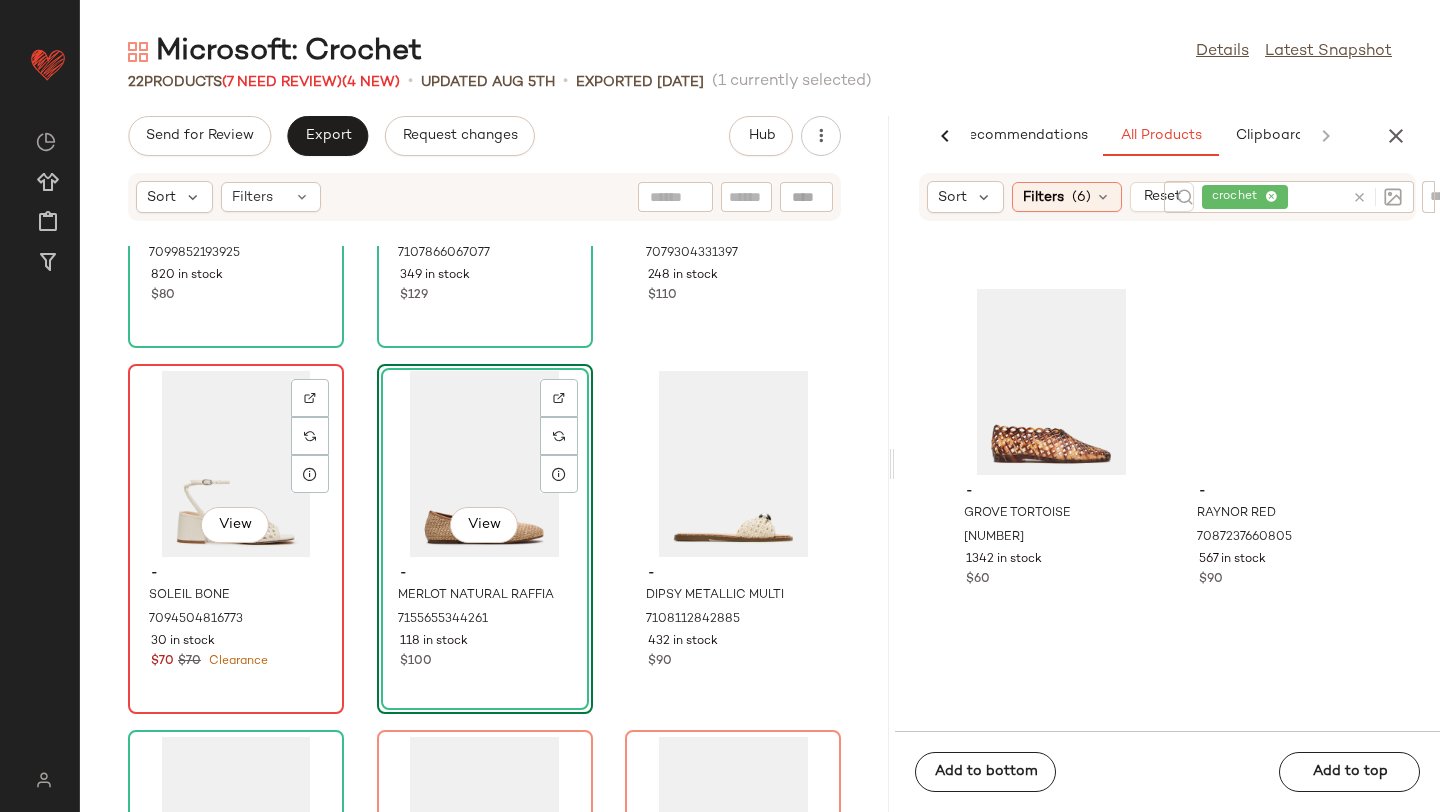 click on "View" 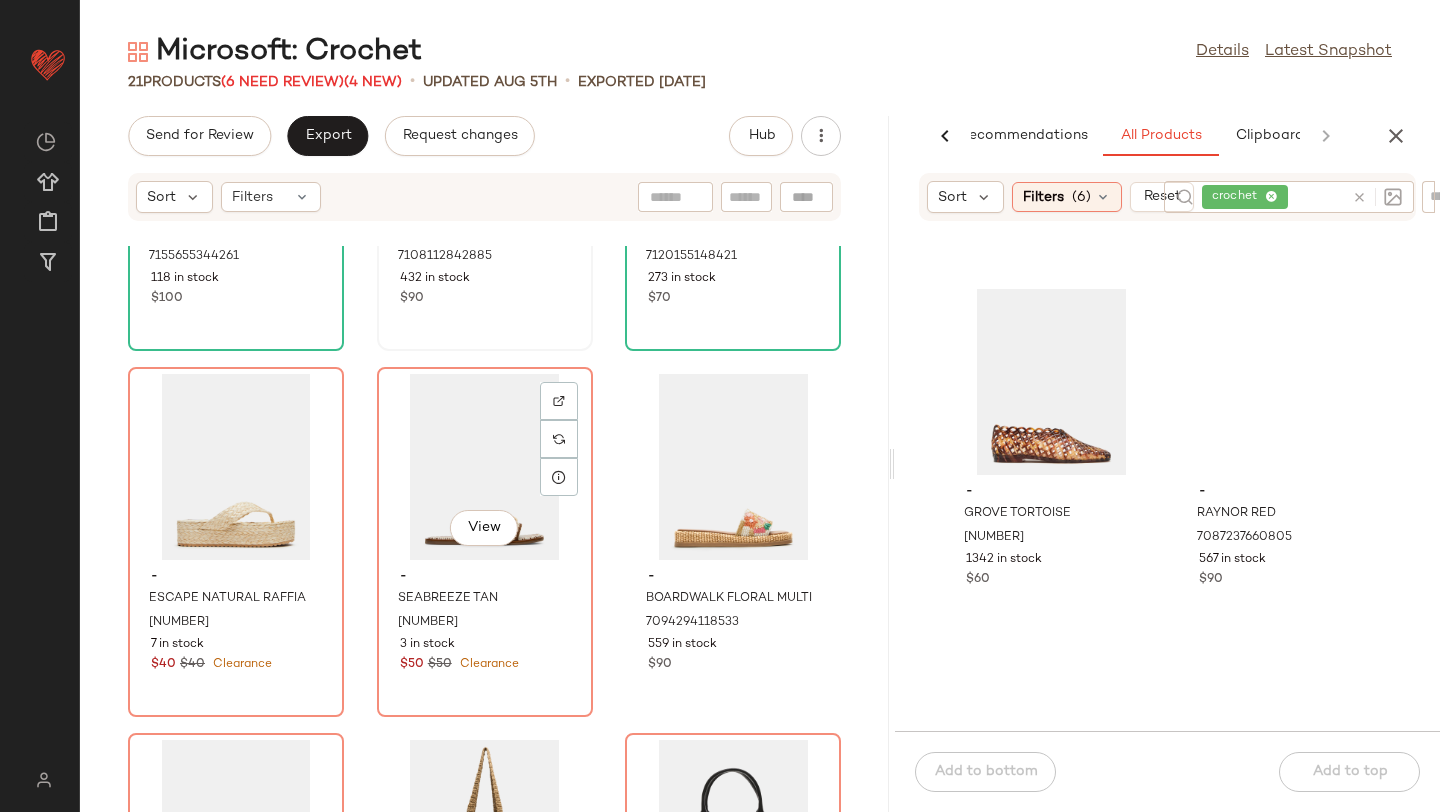 scroll, scrollTop: 634, scrollLeft: 0, axis: vertical 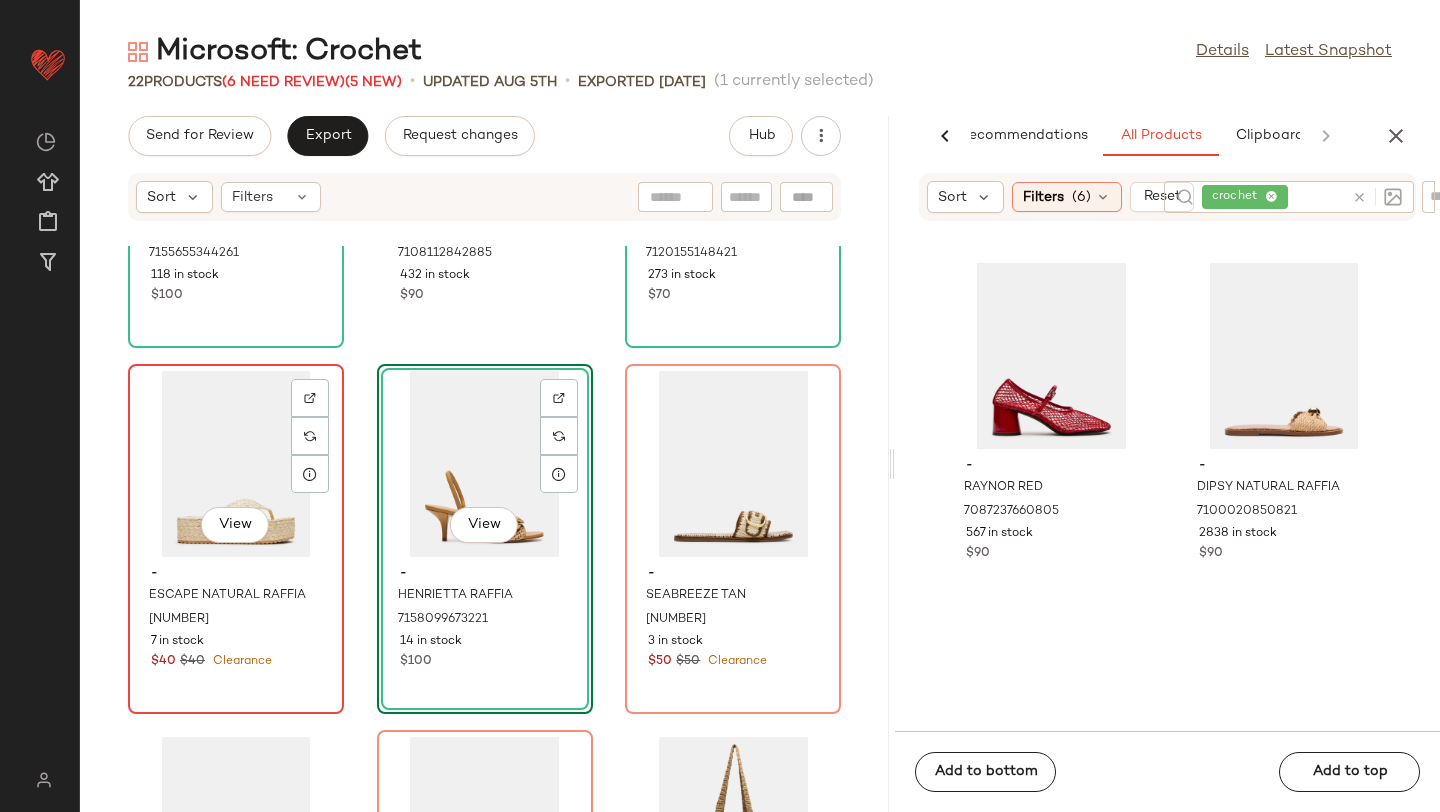 click on "View" 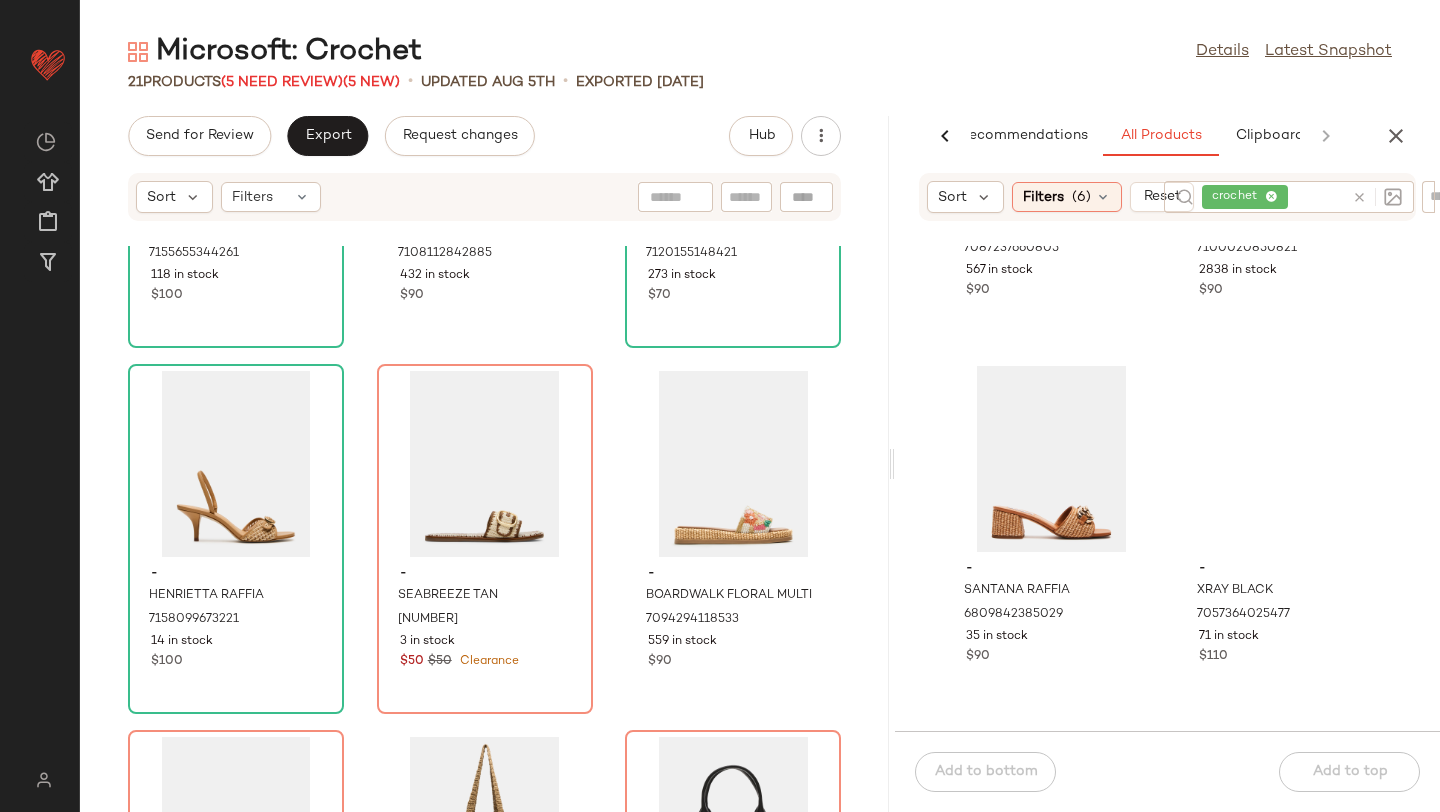 scroll, scrollTop: 6177, scrollLeft: 0, axis: vertical 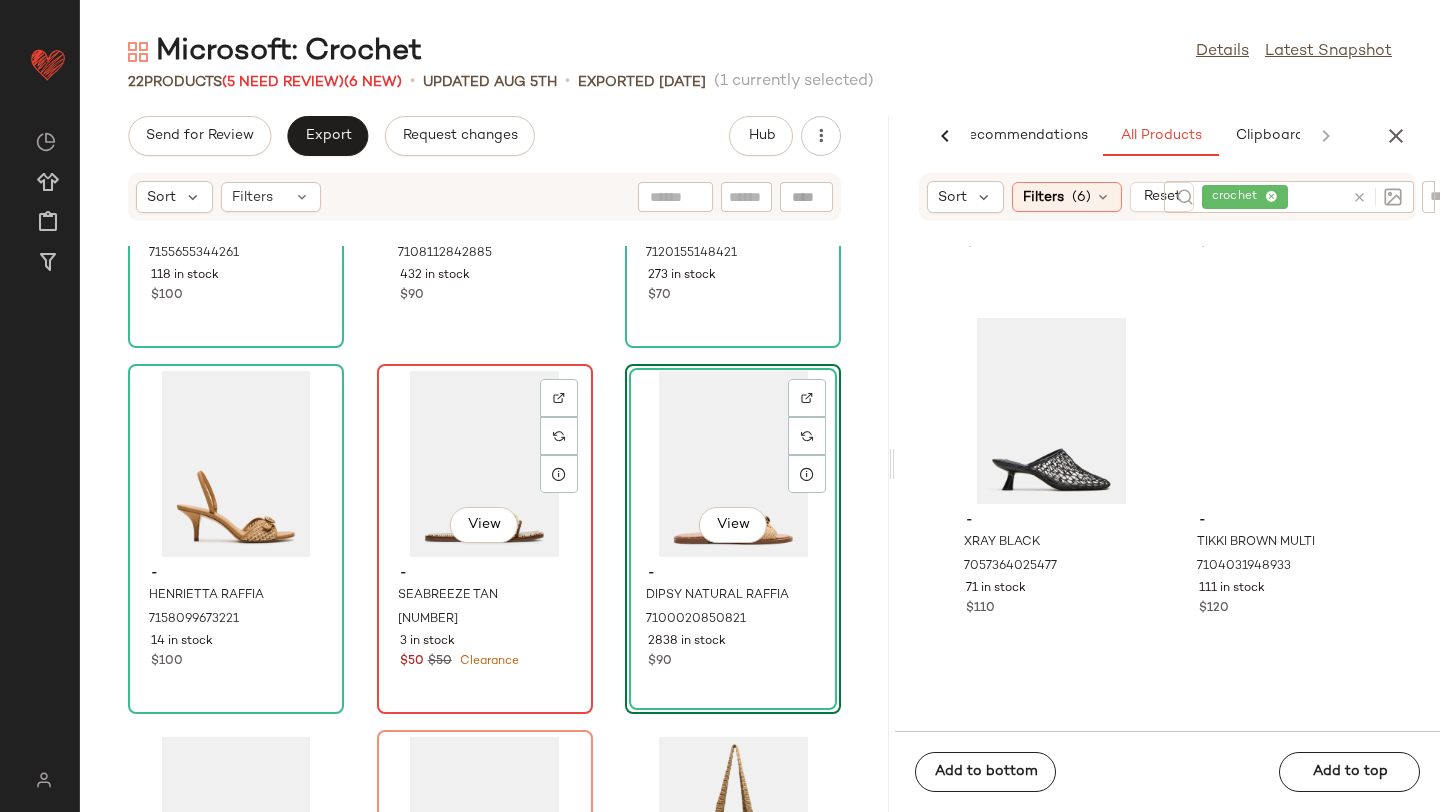 click on "View" 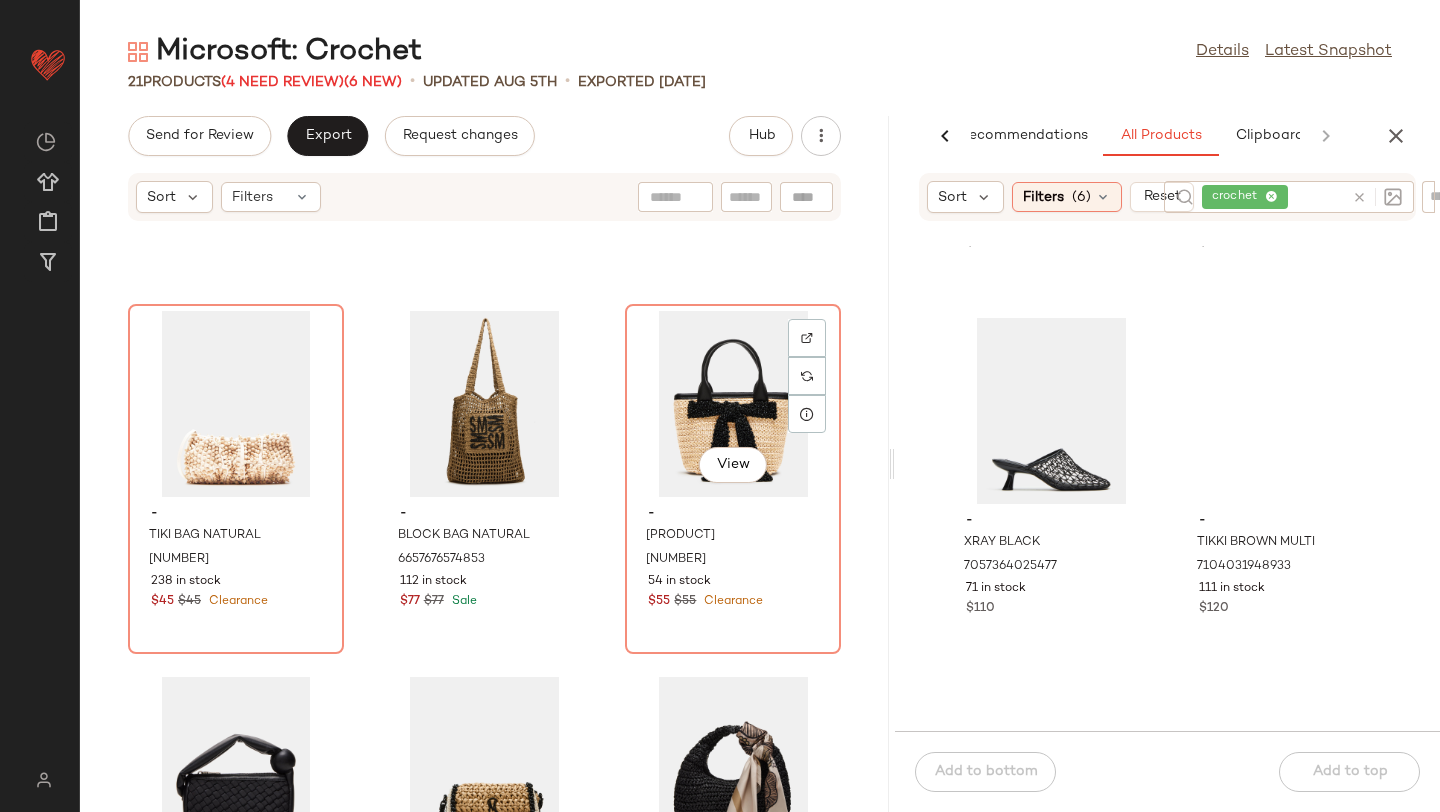 scroll, scrollTop: 1057, scrollLeft: 0, axis: vertical 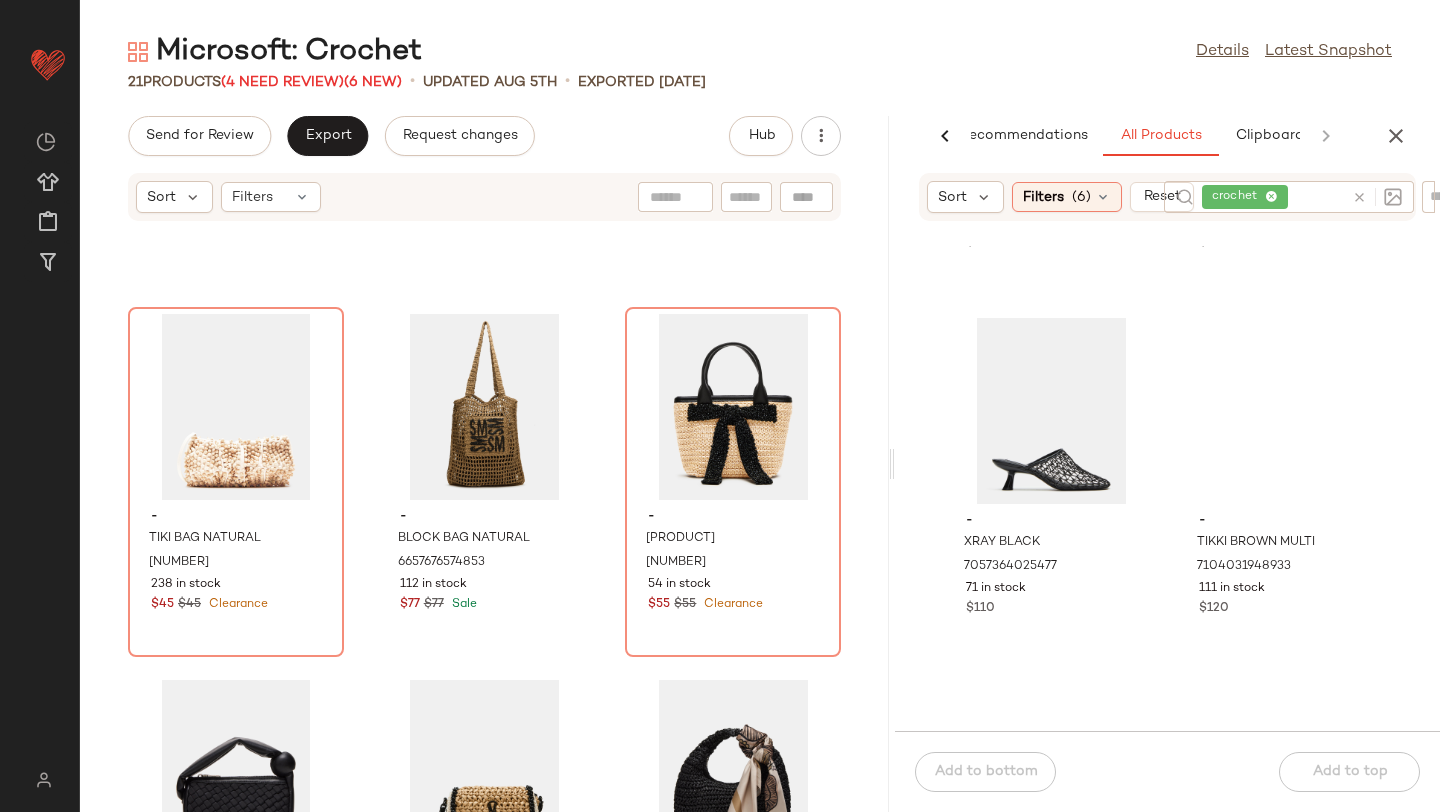click on "crochet" 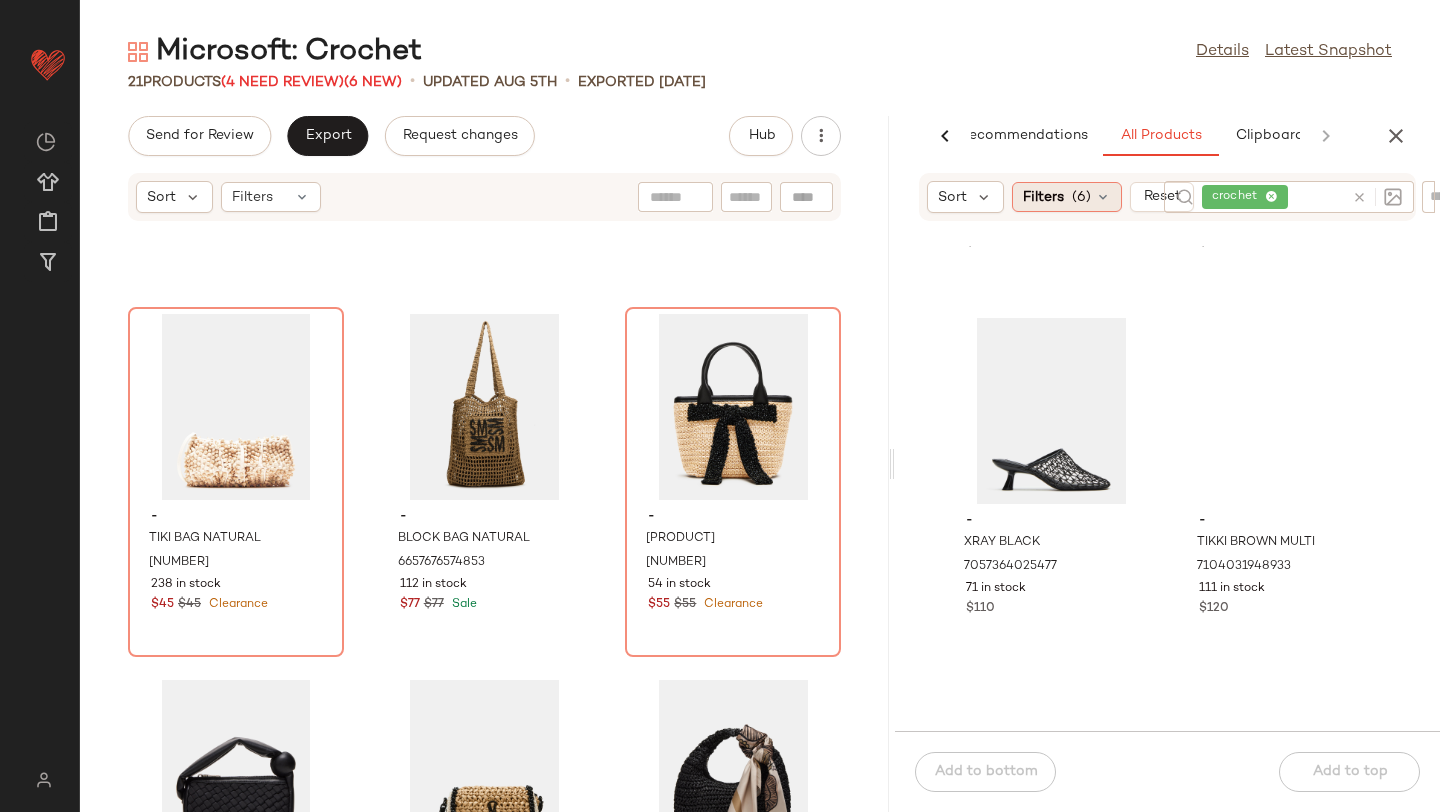 click on "Filters  (6)" 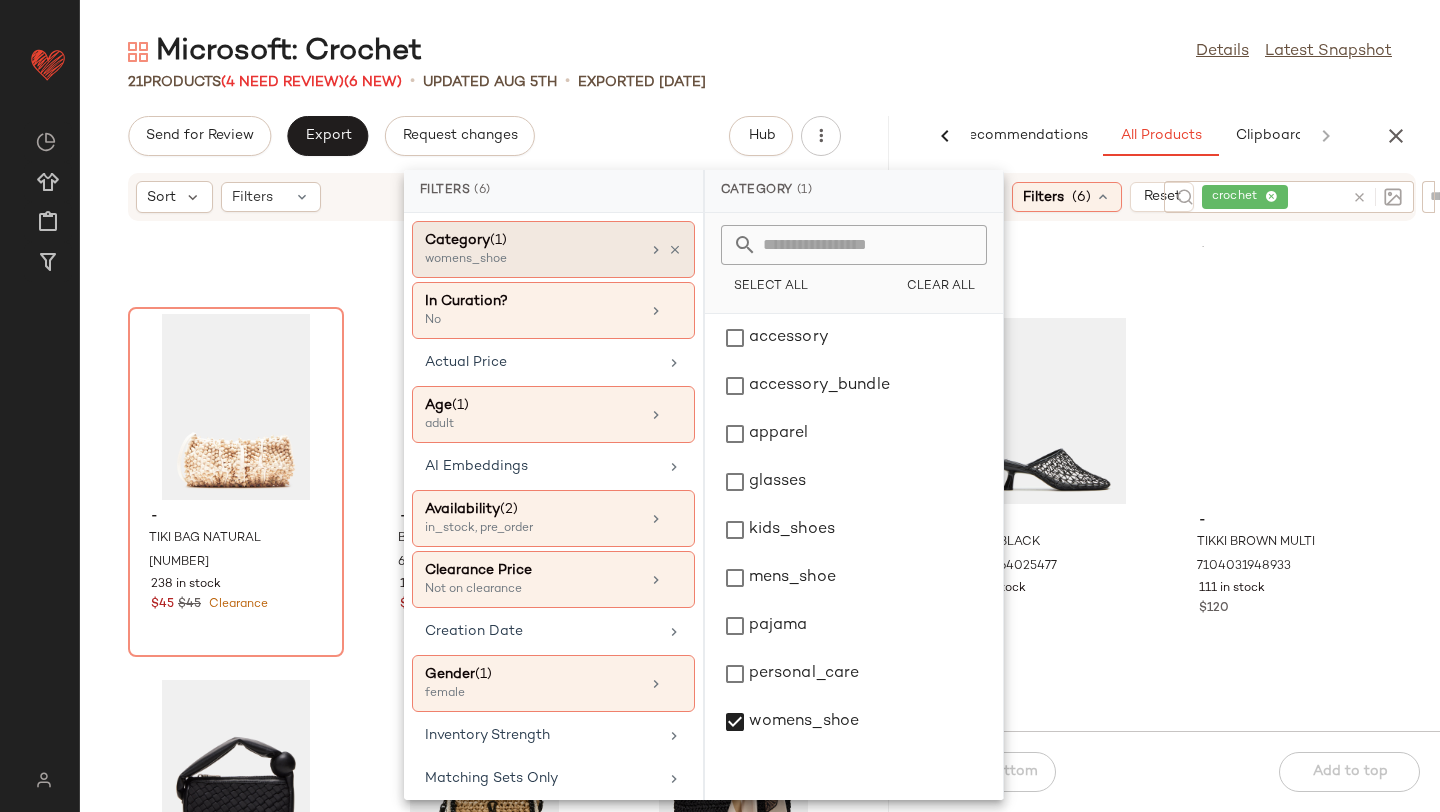click on "womens_shoe" at bounding box center [525, 260] 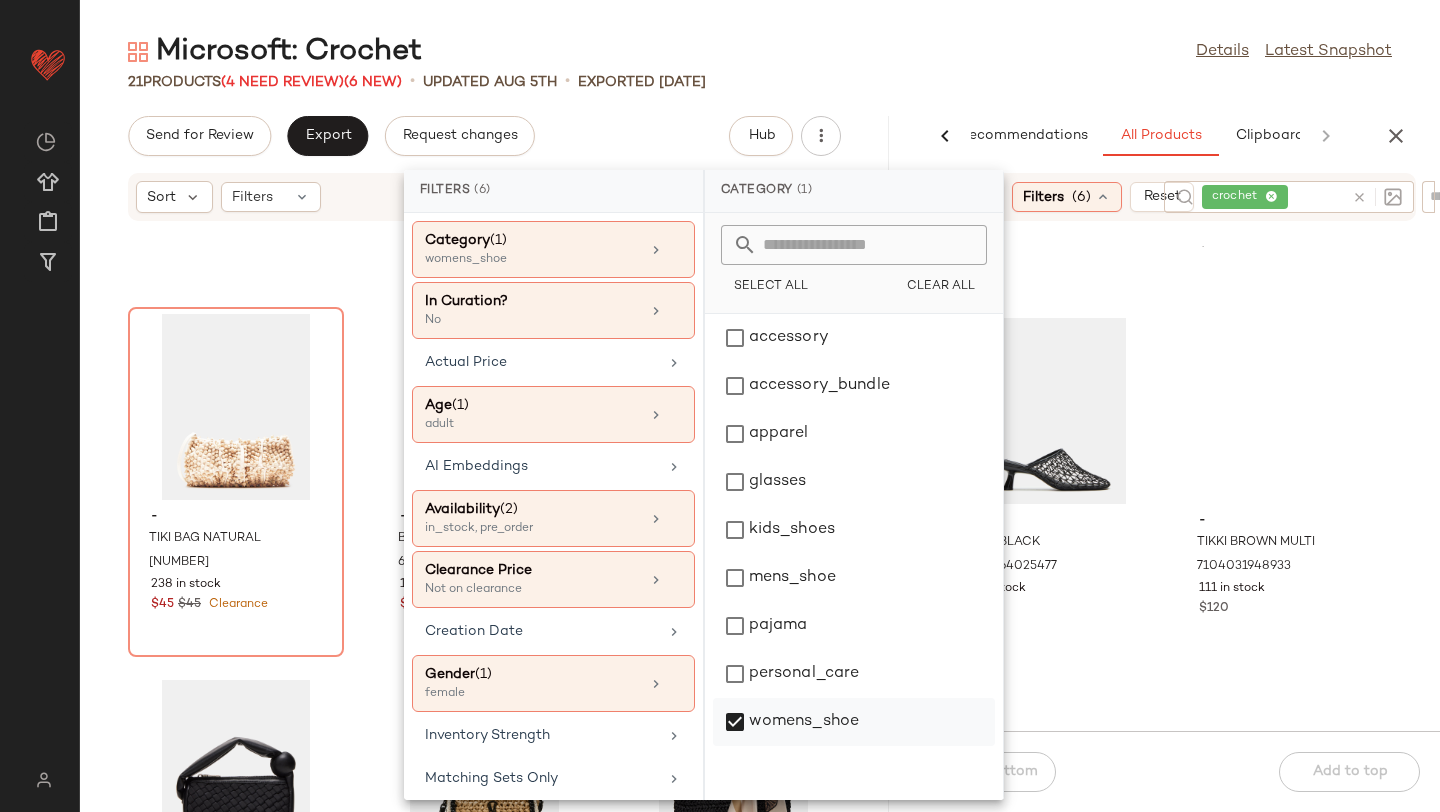 click on "womens_shoe" 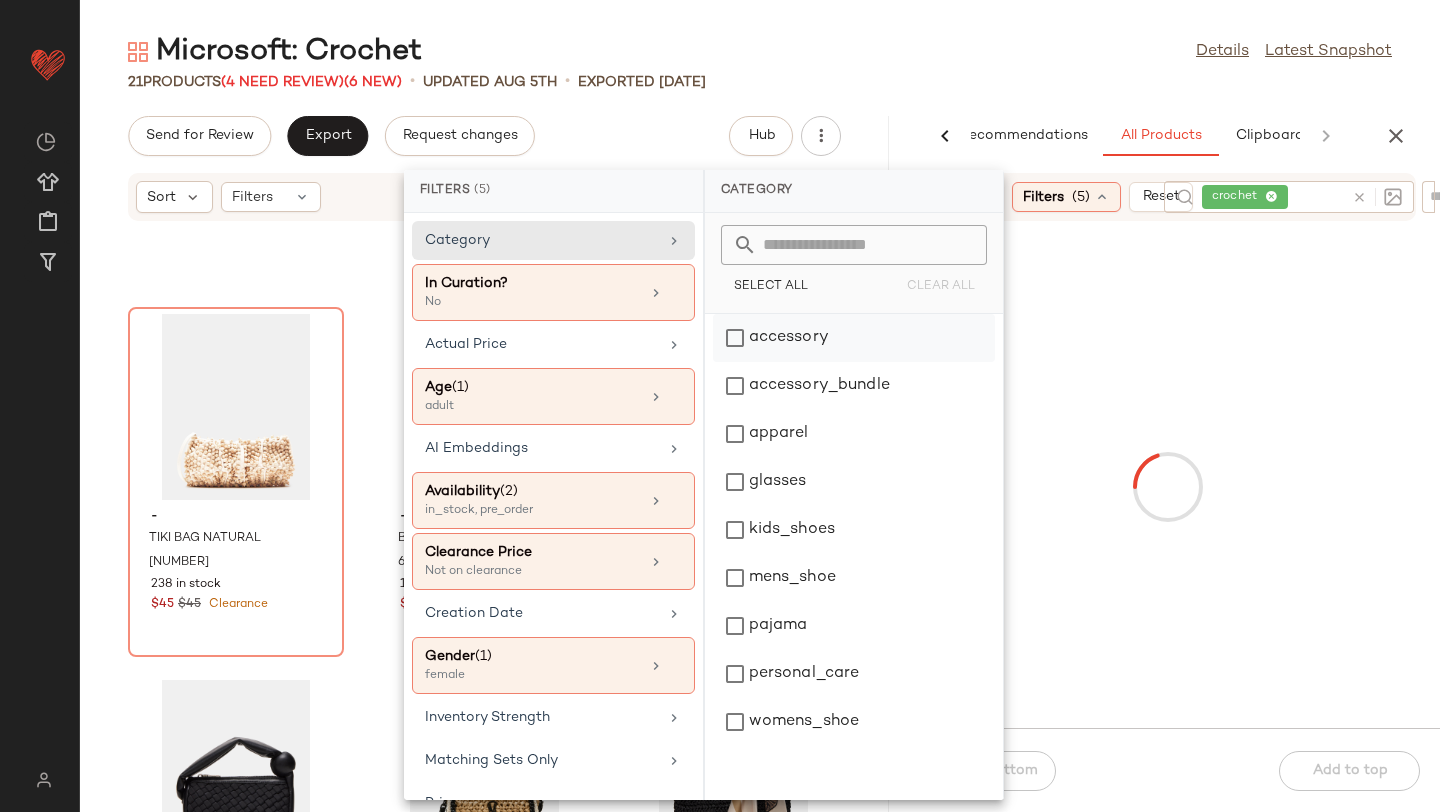 click on "accessory" 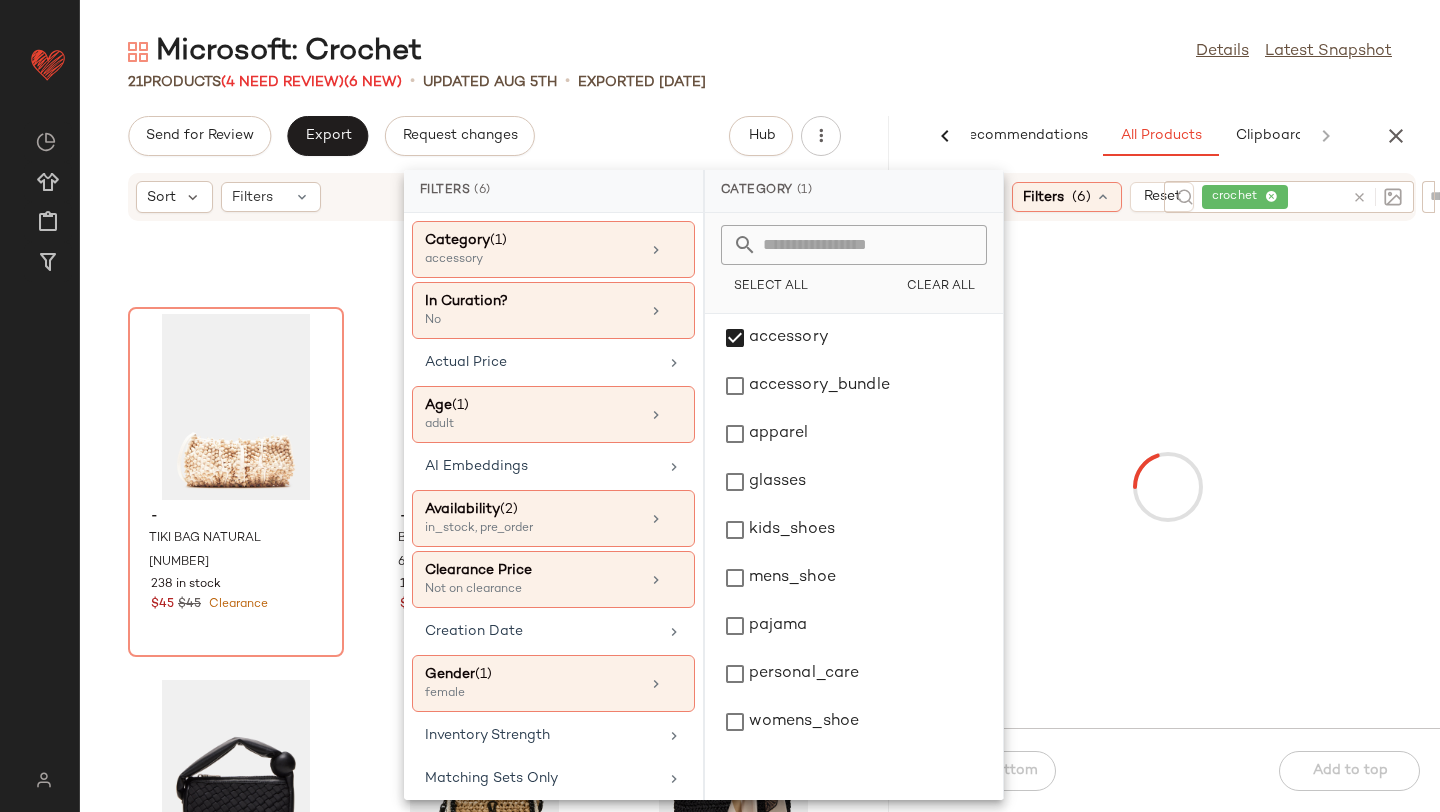 click at bounding box center (1167, 487) 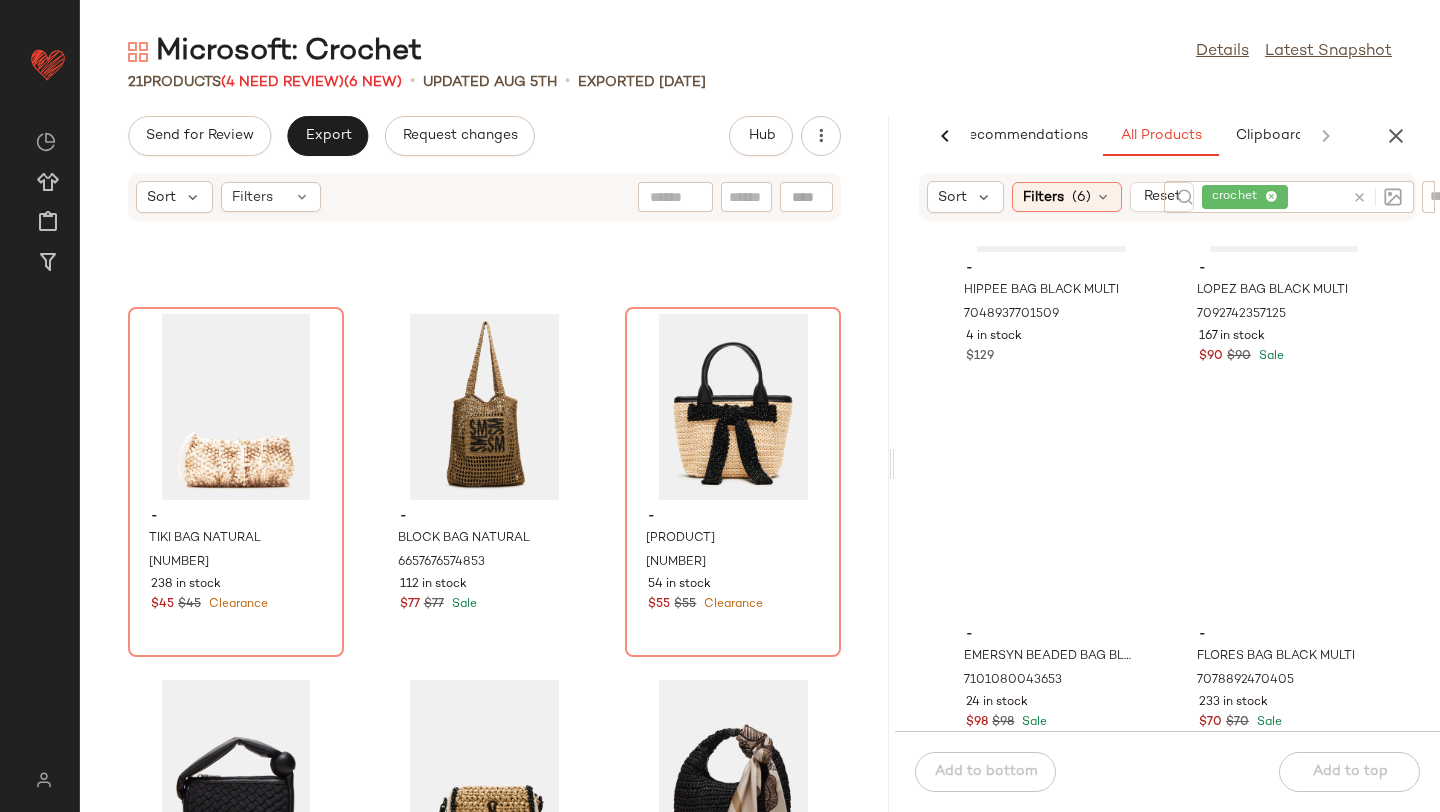 scroll, scrollTop: 197, scrollLeft: 0, axis: vertical 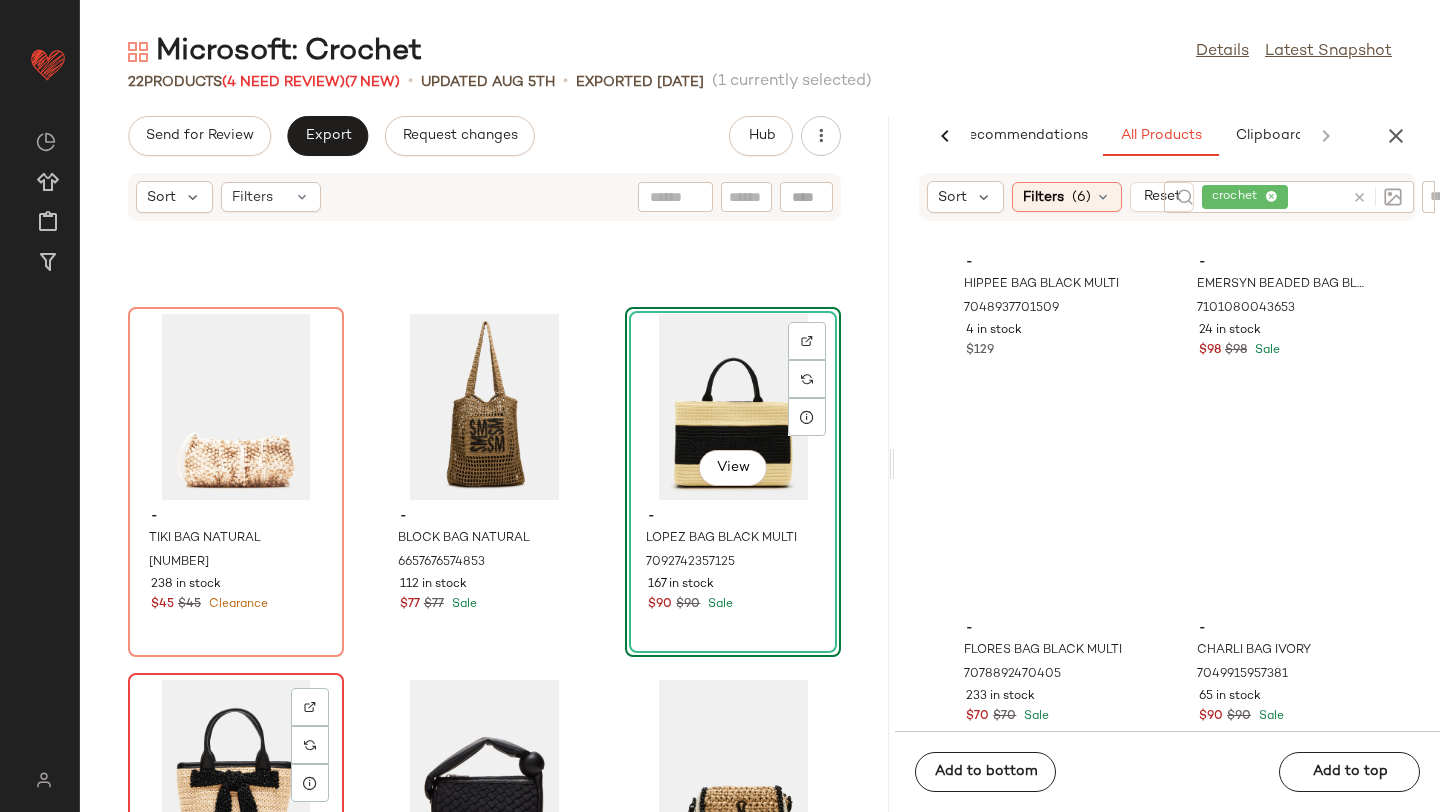 click on "View" 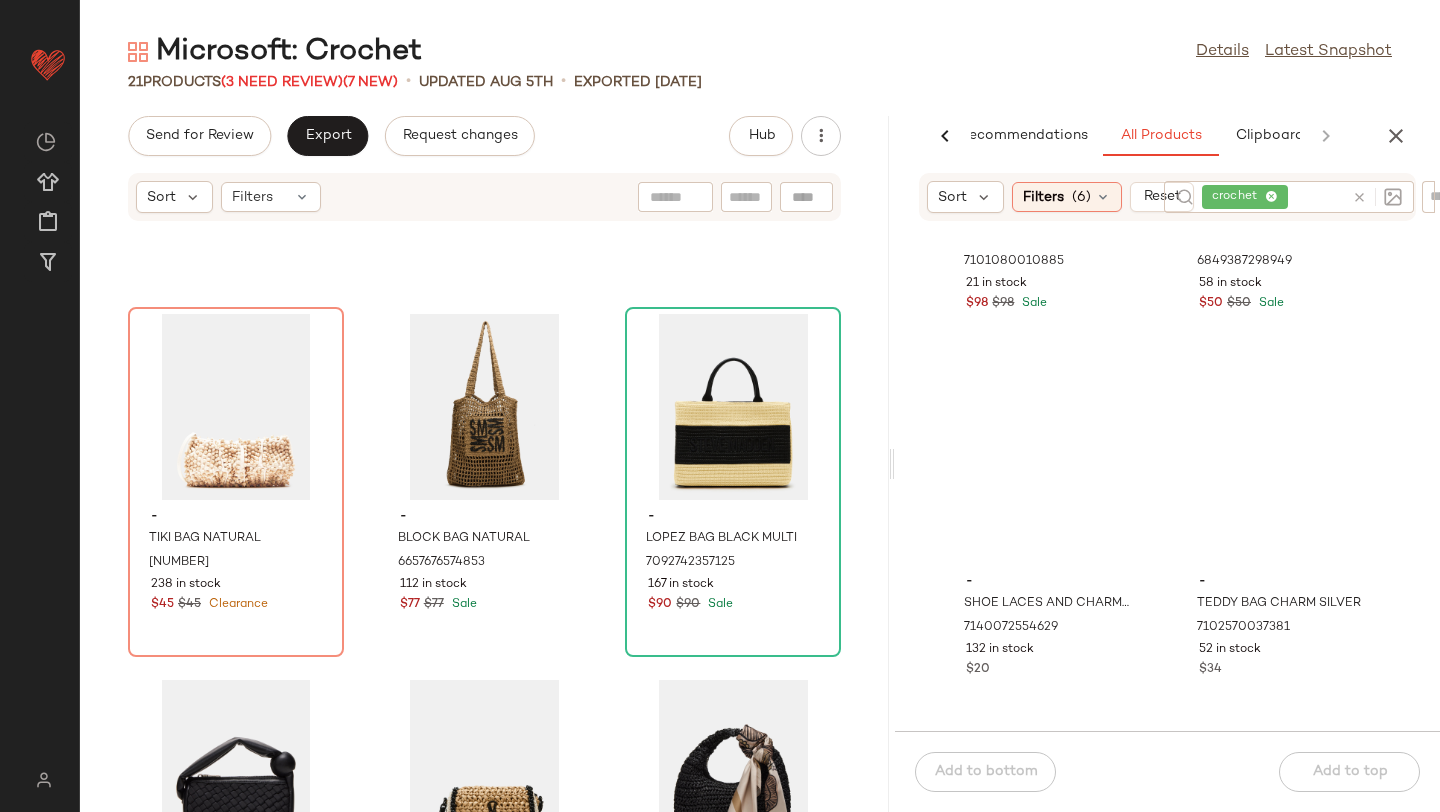 scroll, scrollTop: 4666, scrollLeft: 0, axis: vertical 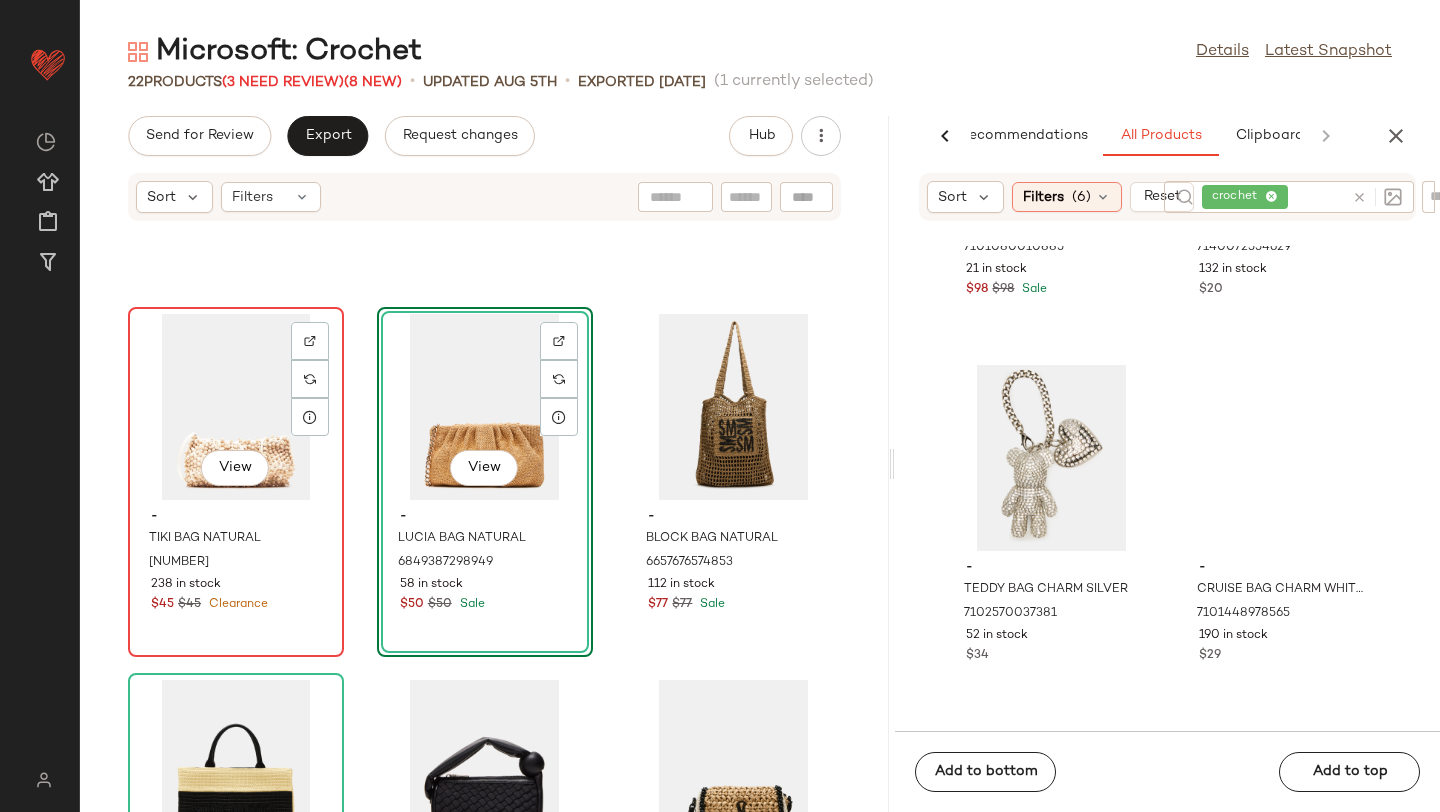 click on "View" 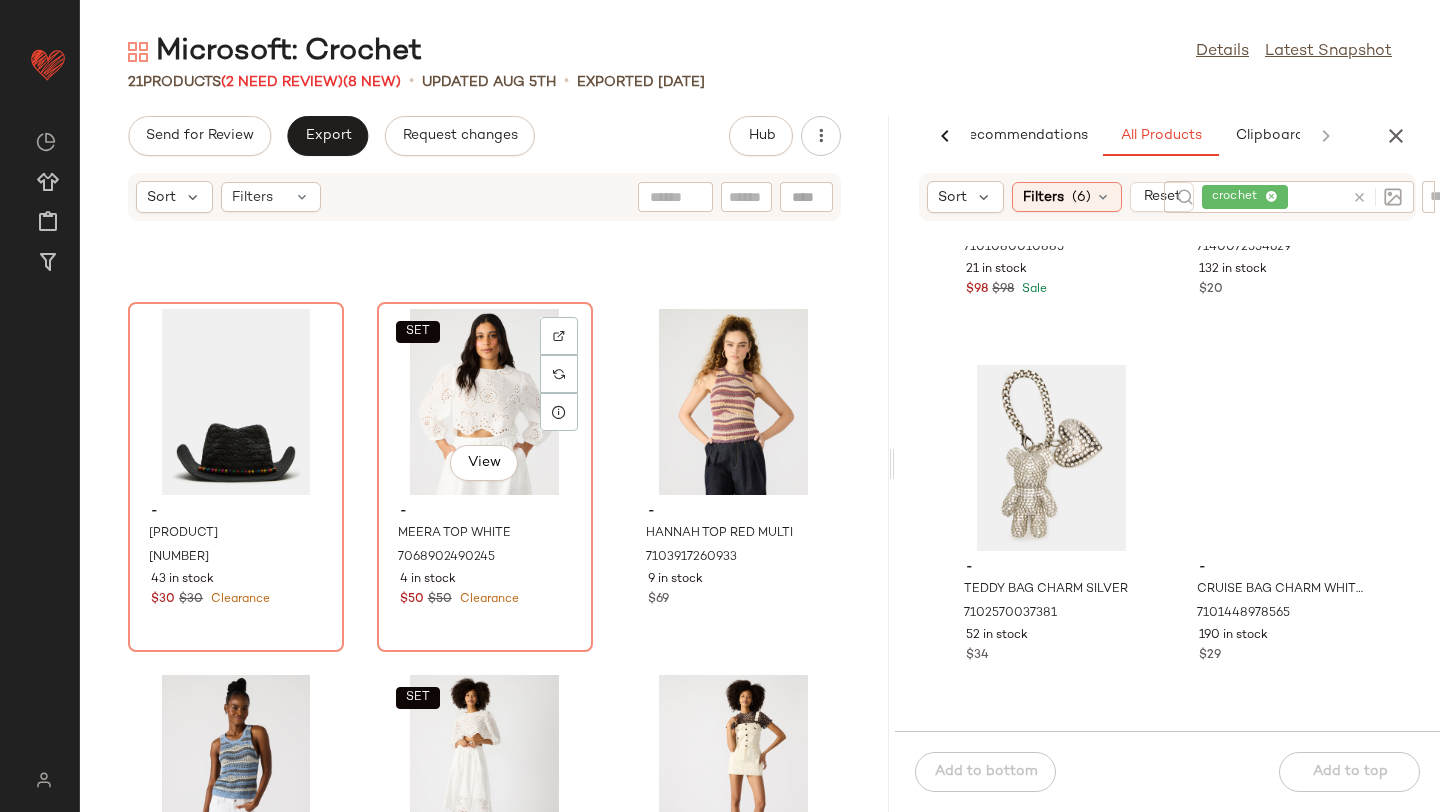 scroll, scrollTop: 1760, scrollLeft: 0, axis: vertical 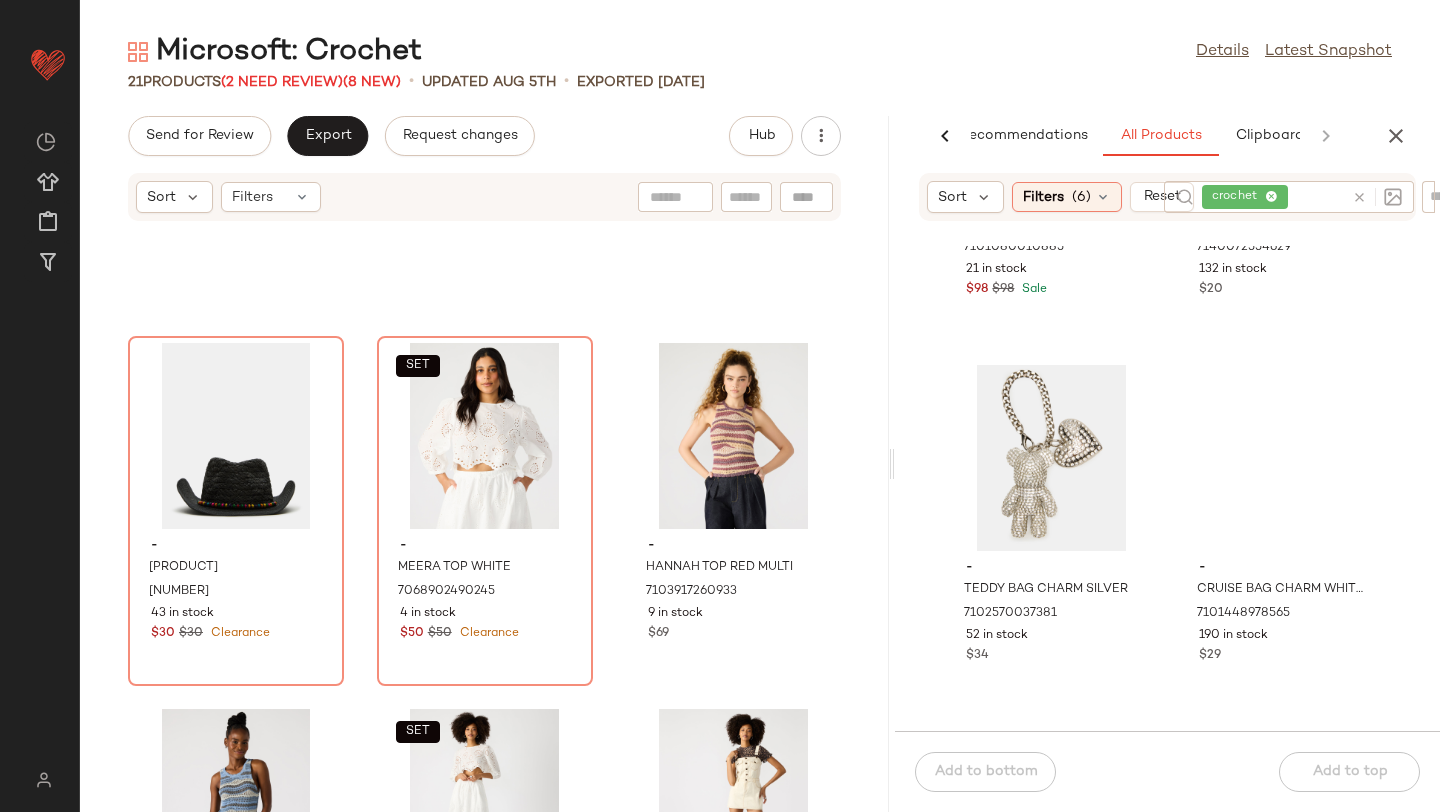 click 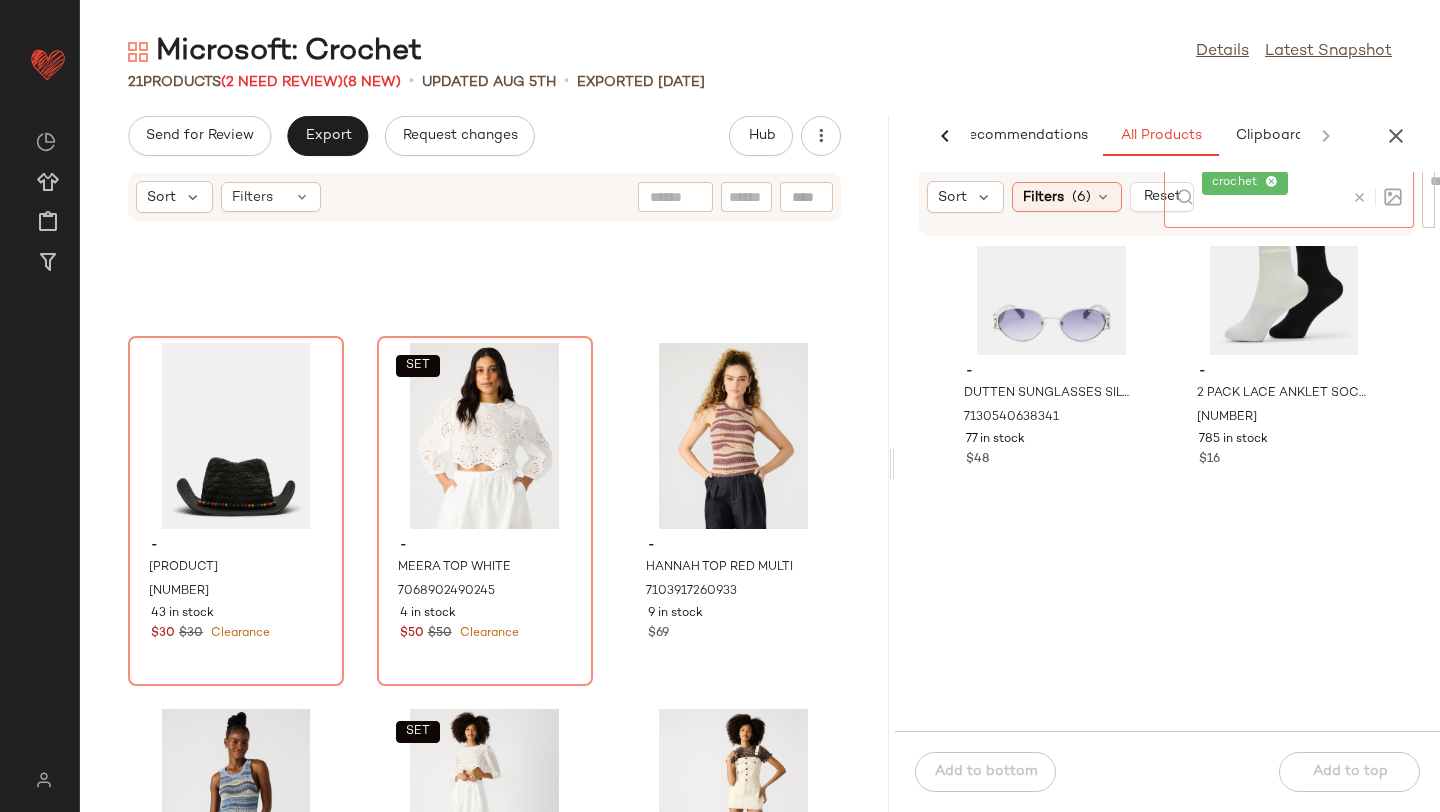scroll, scrollTop: 22086, scrollLeft: 0, axis: vertical 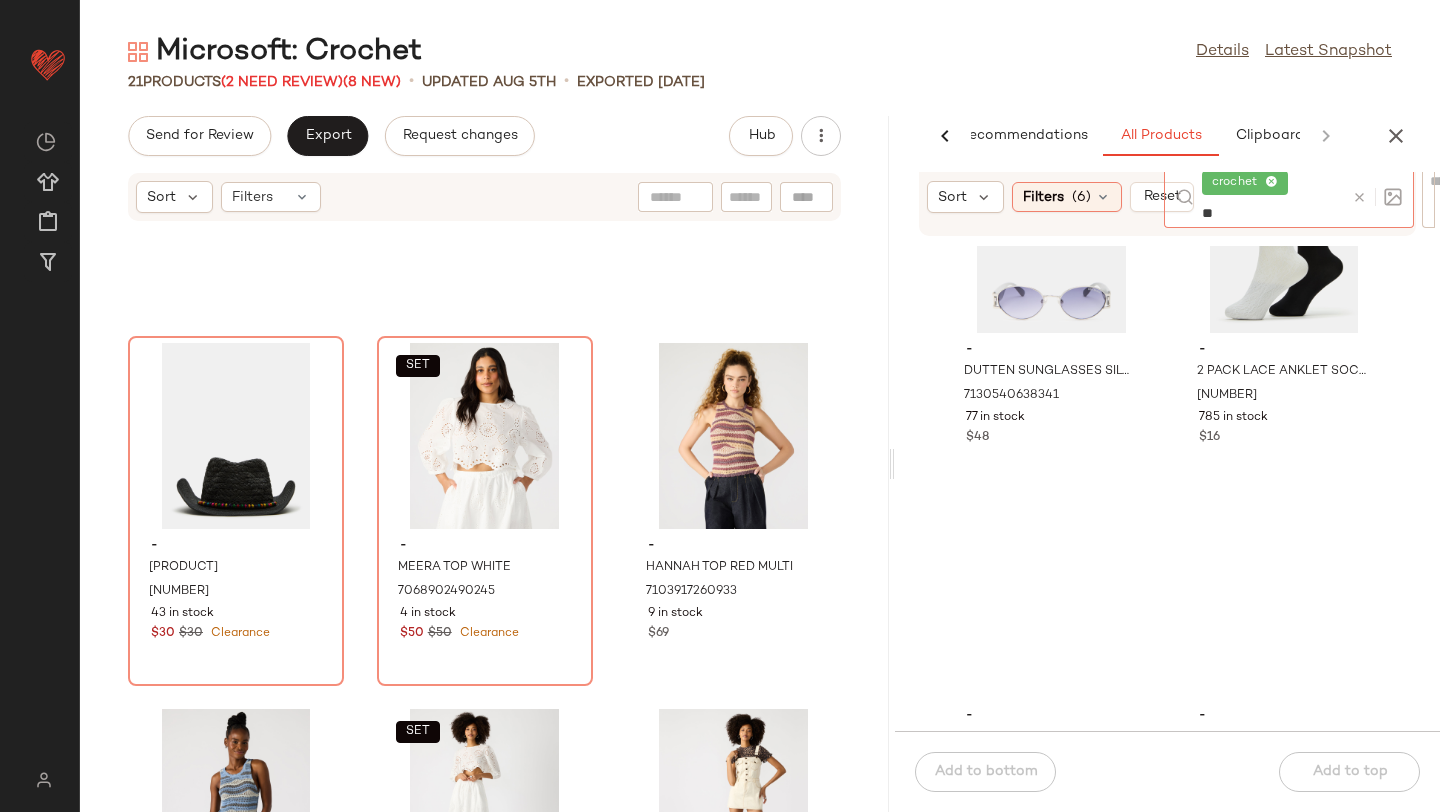 type on "***" 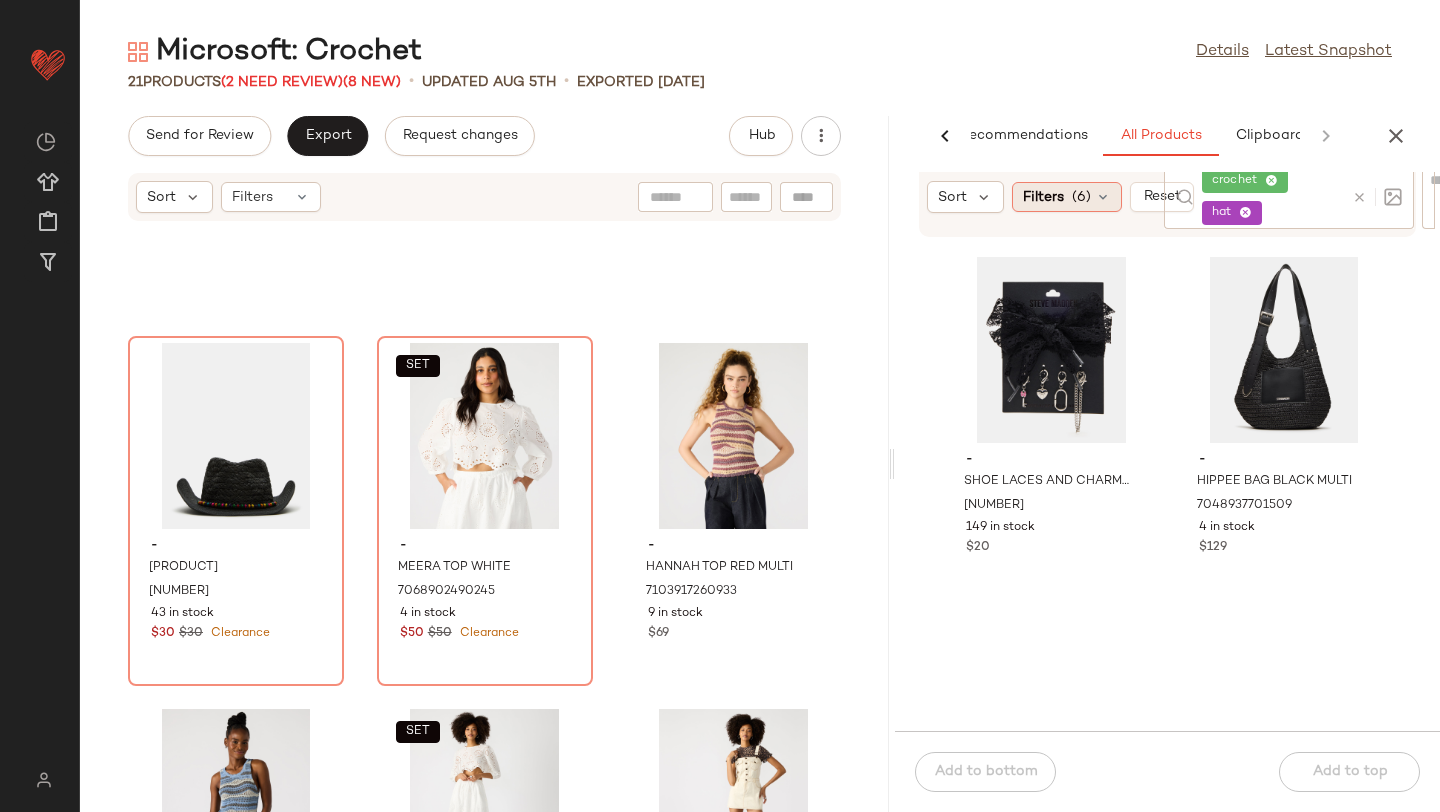 click on "Filters  (6)" 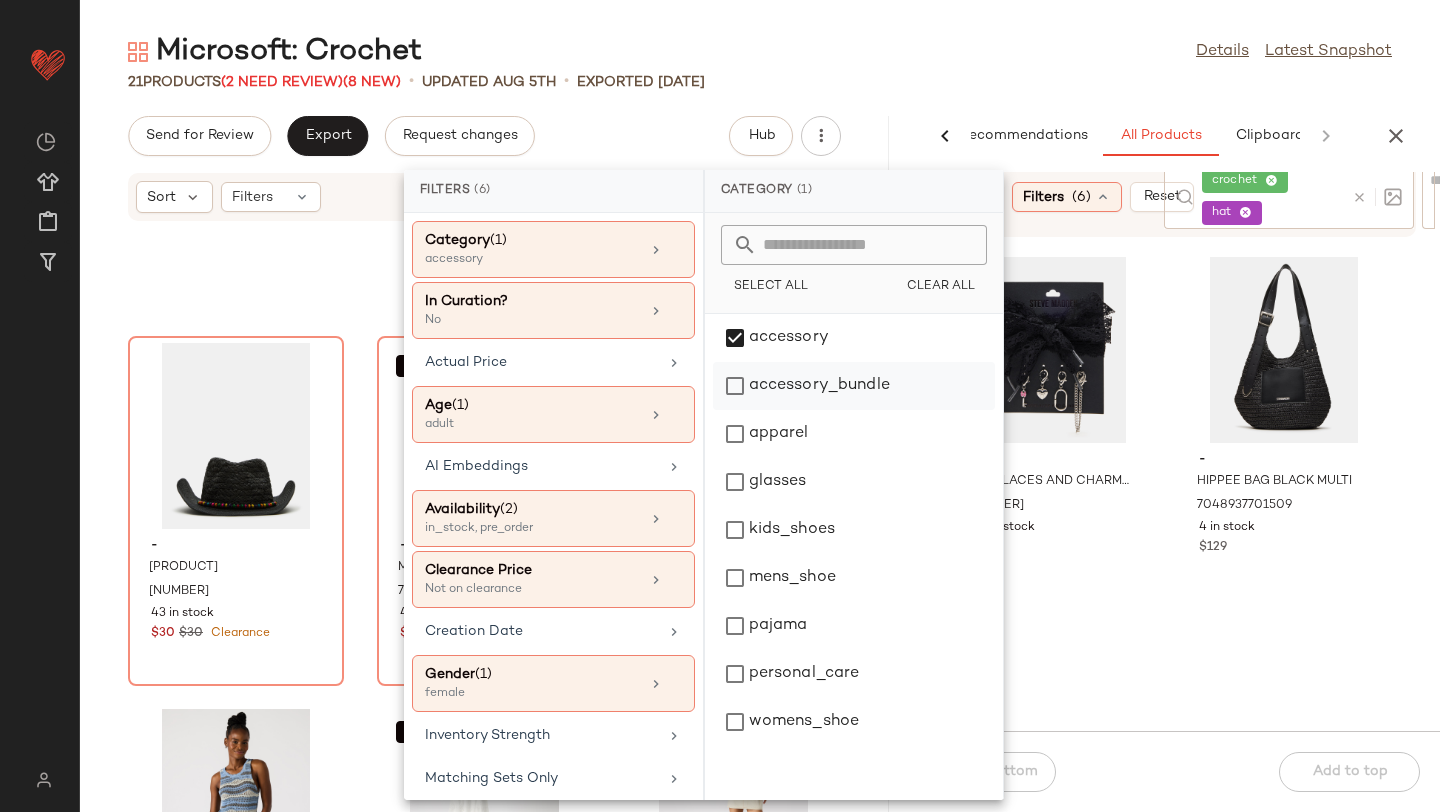 click on "accessory_bundle" 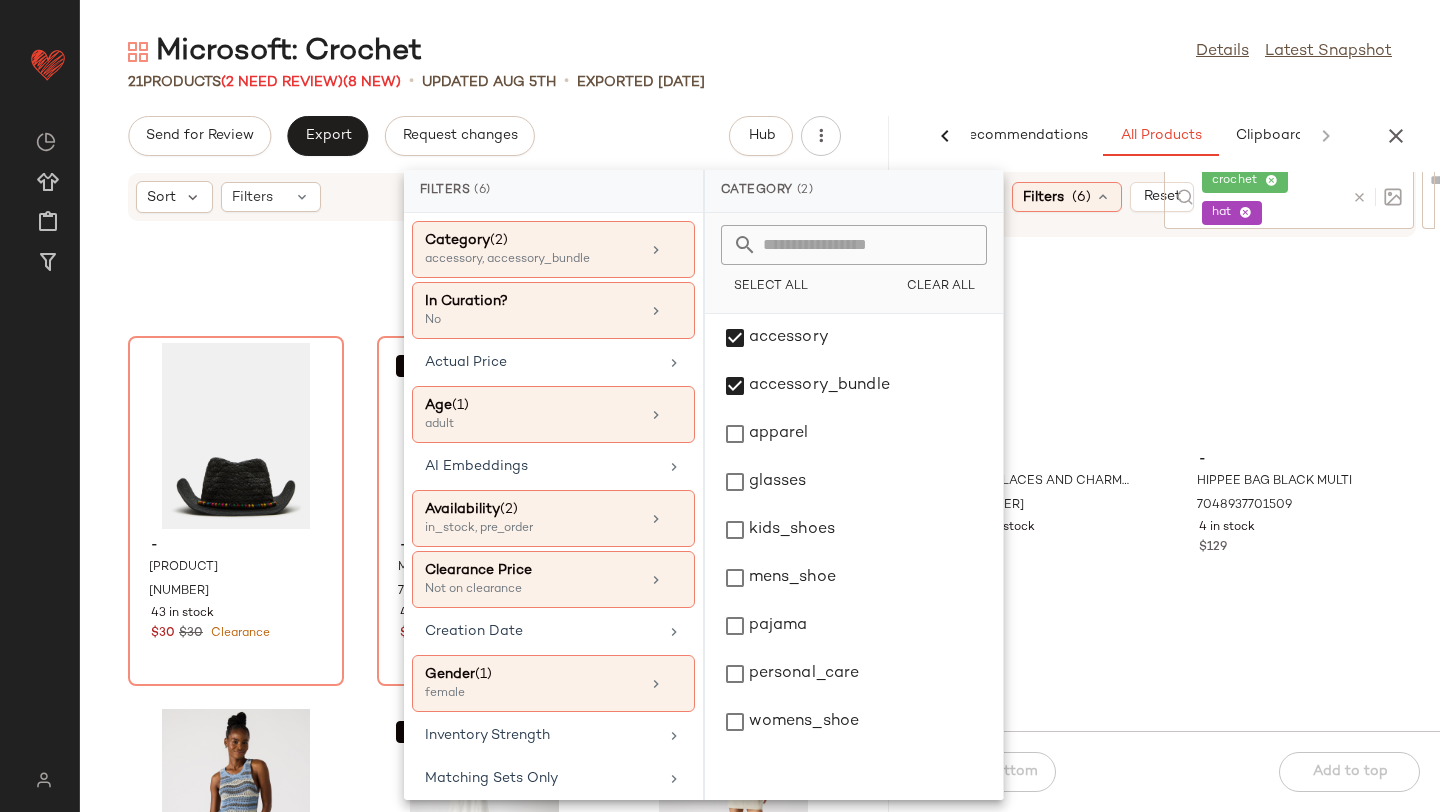 click on "- SHOE LACES AND CHARMS LACE BLACK 7140072521861 149 in stock $20 - HIPPEE BAG BLACK MULTI 7048937701509 4 in stock $129 - EMERSYN BEADED BAG BLACK MULTI 7101080043653 24 in stock $98 $98 Sale - FLORES BAG BLACK MULTI 7078892470405 233 in stock $70 $70 Sale" 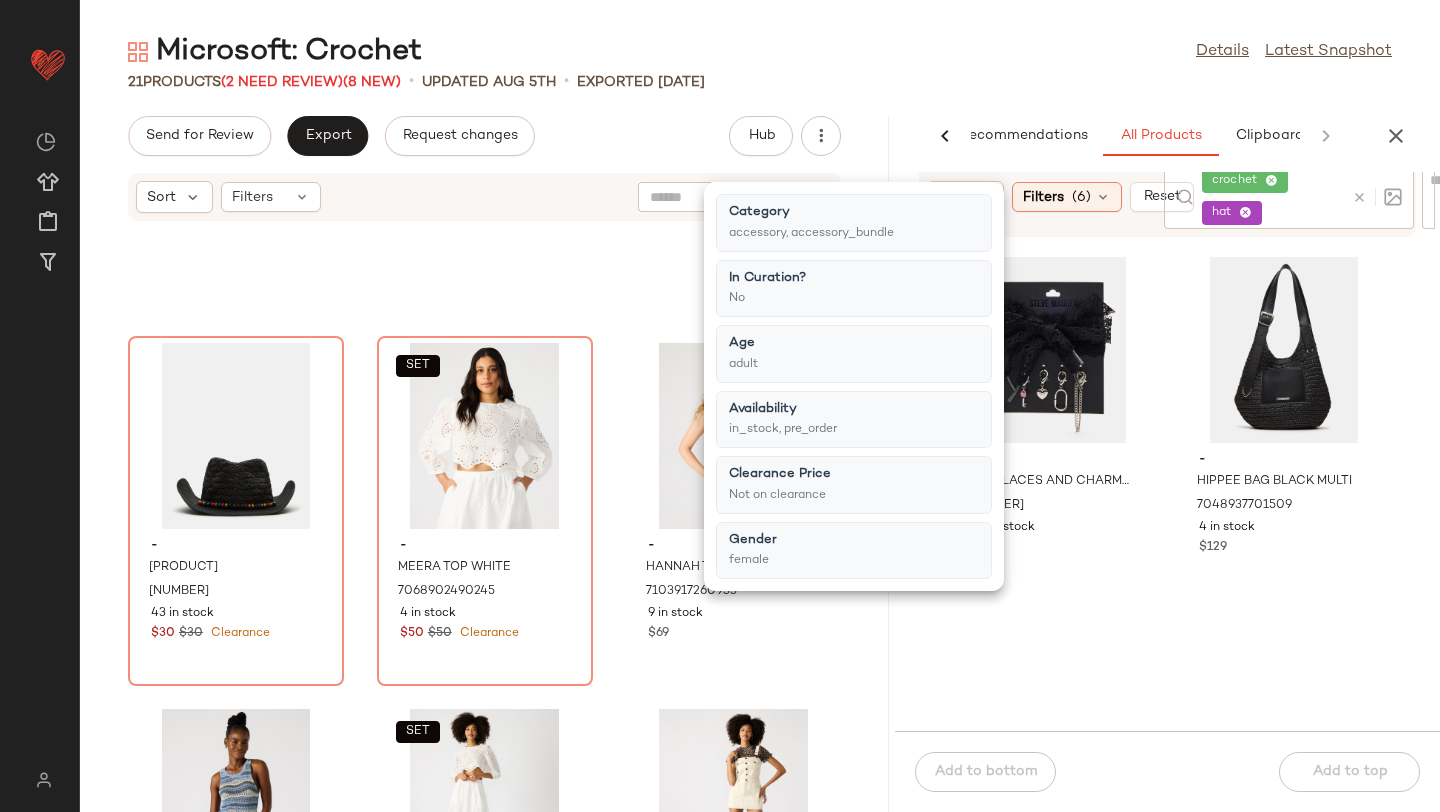 click on "- SHOE LACES AND CHARMS LACE BLACK 7140072521861 149 in stock $20 - HIPPEE BAG BLACK MULTI 7048937701509 4 in stock $129 - EMERSYN BEADED BAG BLACK MULTI 7101080043653 24 in stock $98 $98 Sale - FLORES BAG BLACK MULTI 7078892470405 233 in stock $70 $70 Sale" 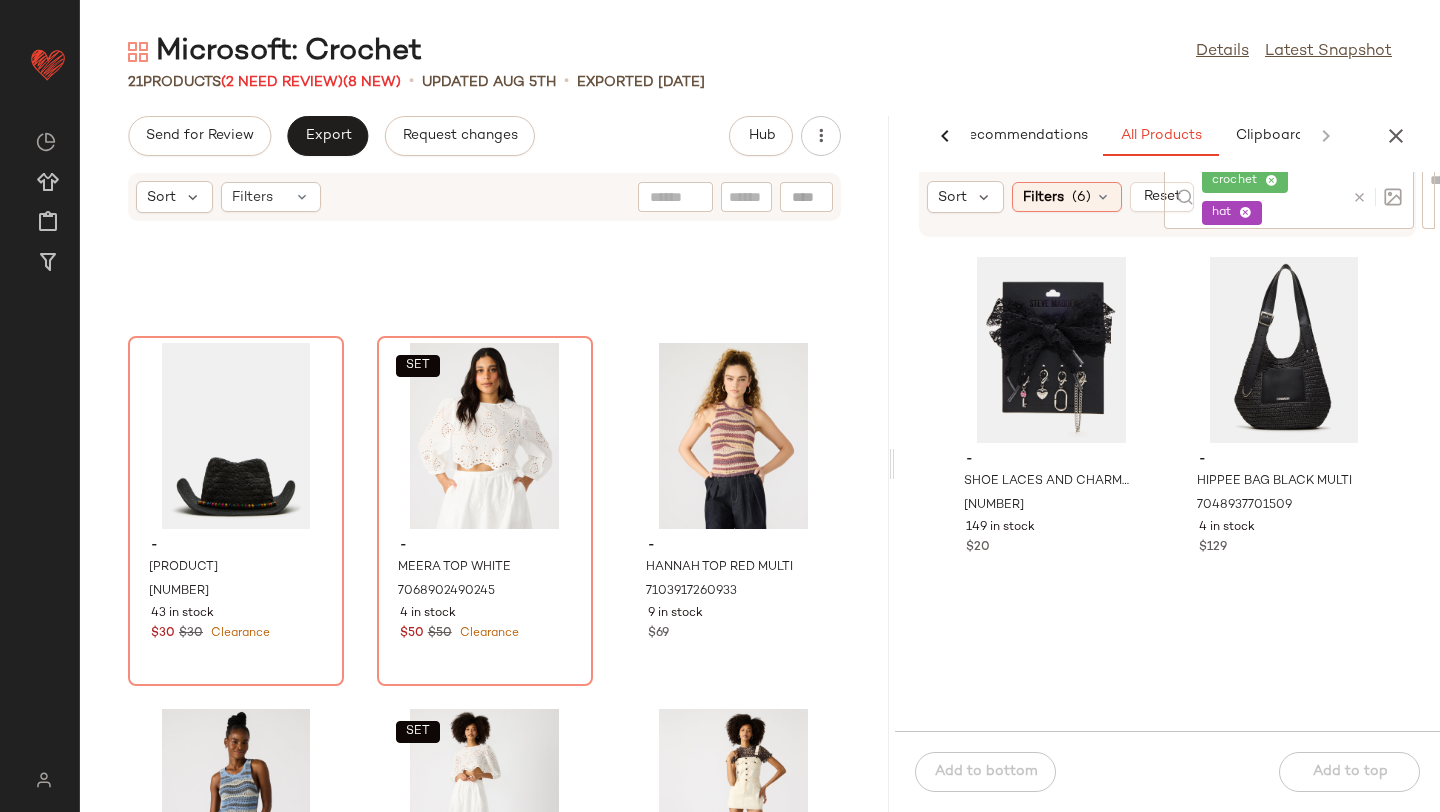 click on "- SHOE LACES AND CHARMS LACE BLACK 7140072521861 149 in stock $20 - HIPPEE BAG BLACK MULTI 7048937701509 4 in stock $129 - EMERSYN BEADED BAG BLACK MULTI 7101080043653 24 in stock $98 $98 Sale - FLORES BAG BLACK MULTI 7078892470405 233 in stock $70 $70 Sale" 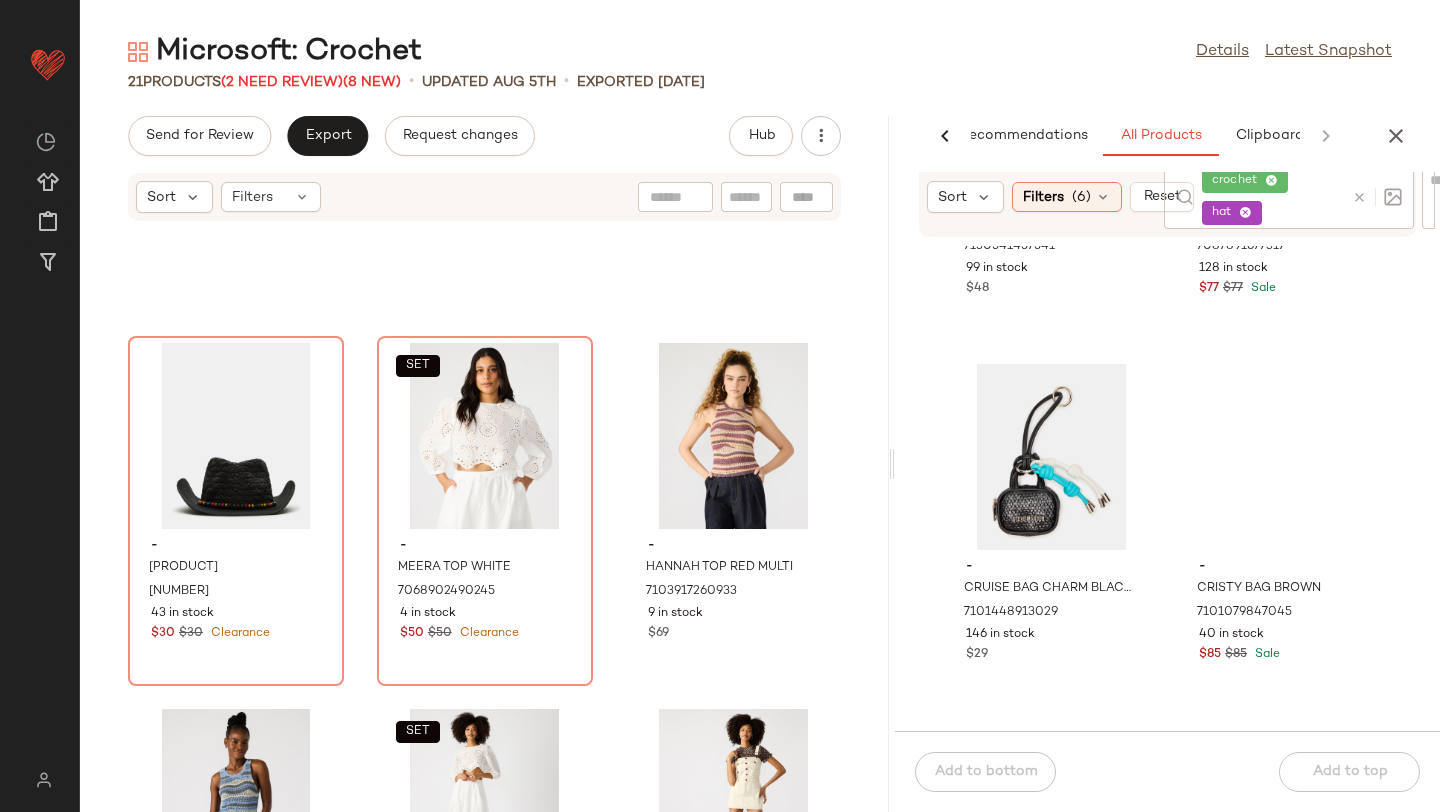 scroll, scrollTop: 3573, scrollLeft: 0, axis: vertical 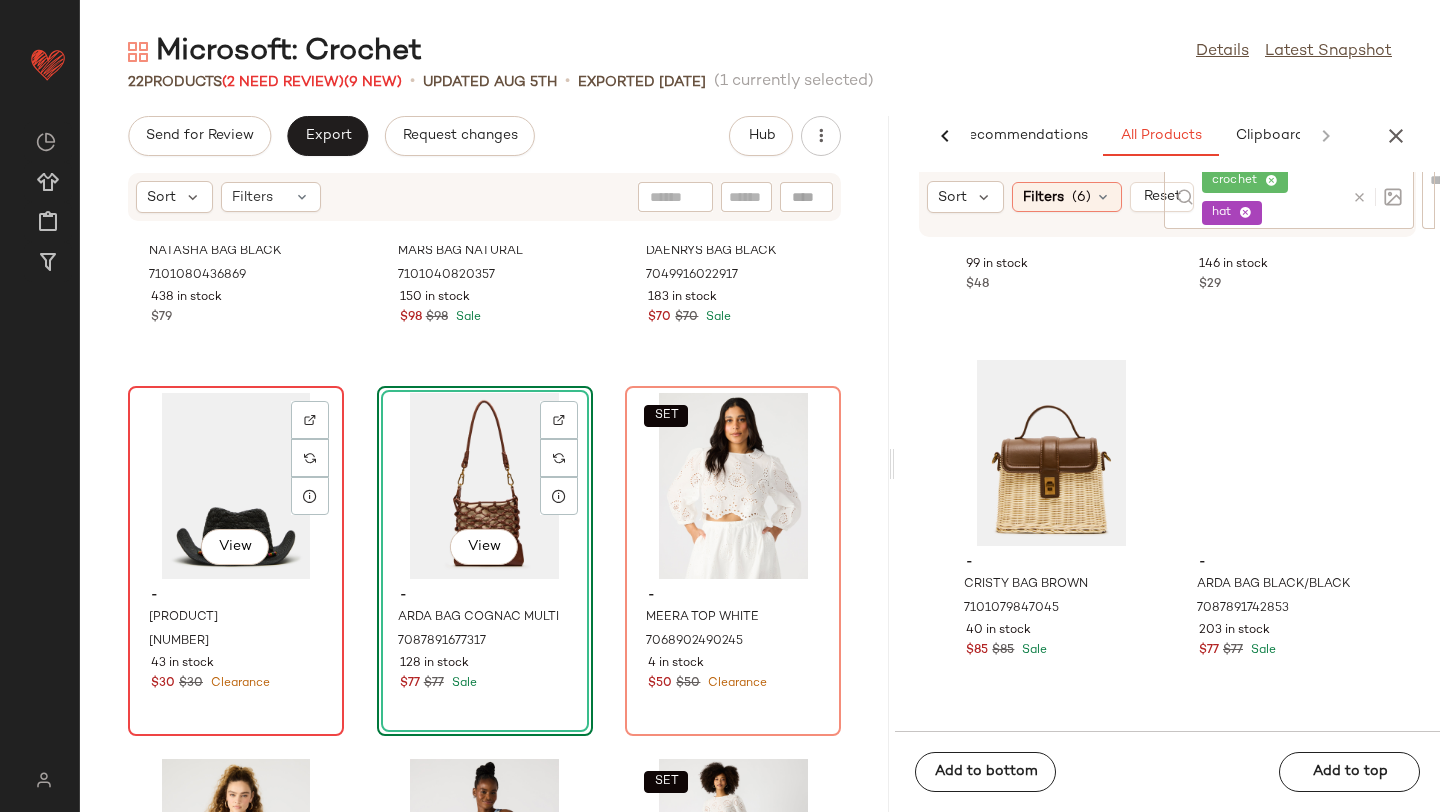 click on "View" 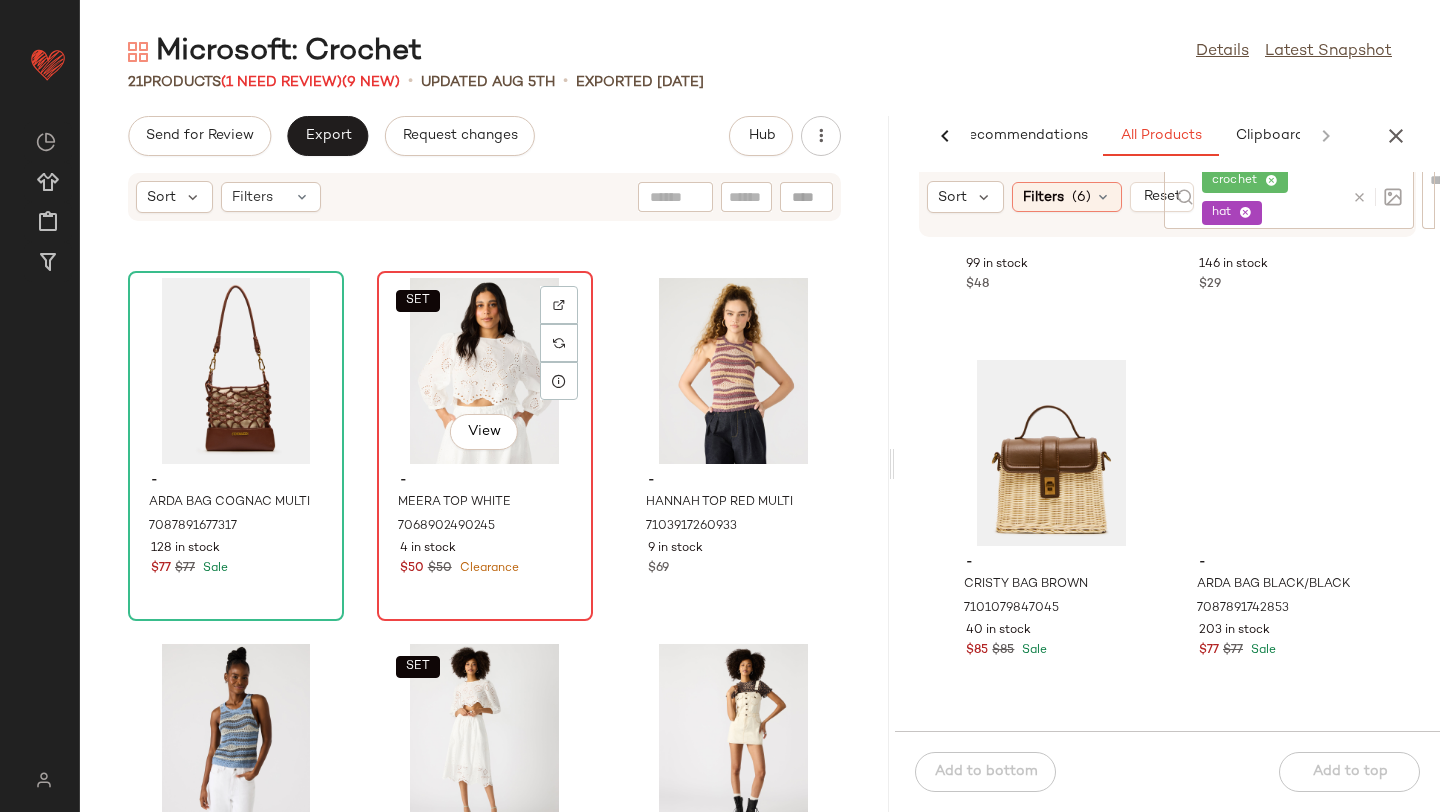 scroll, scrollTop: 1820, scrollLeft: 0, axis: vertical 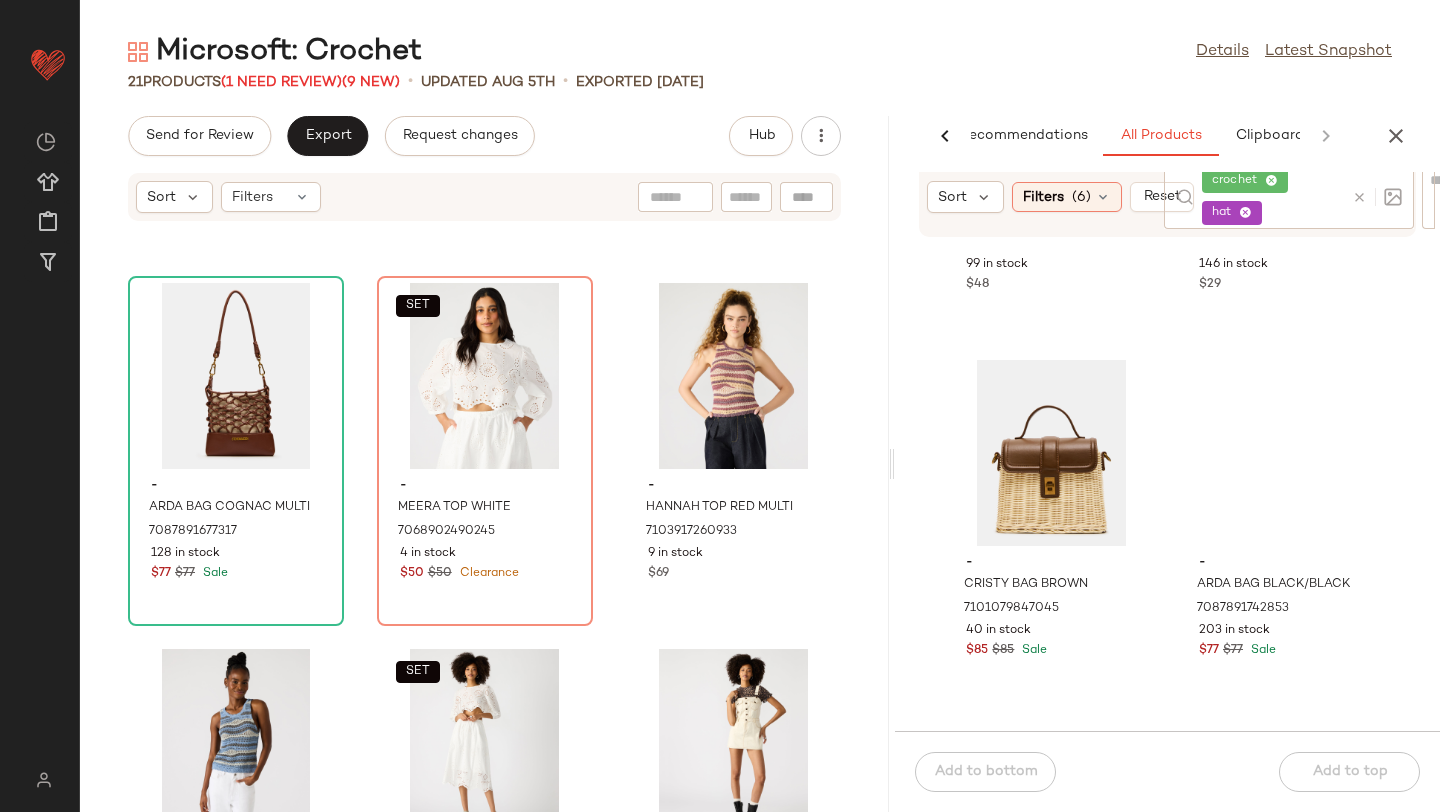 click at bounding box center [1359, 197] 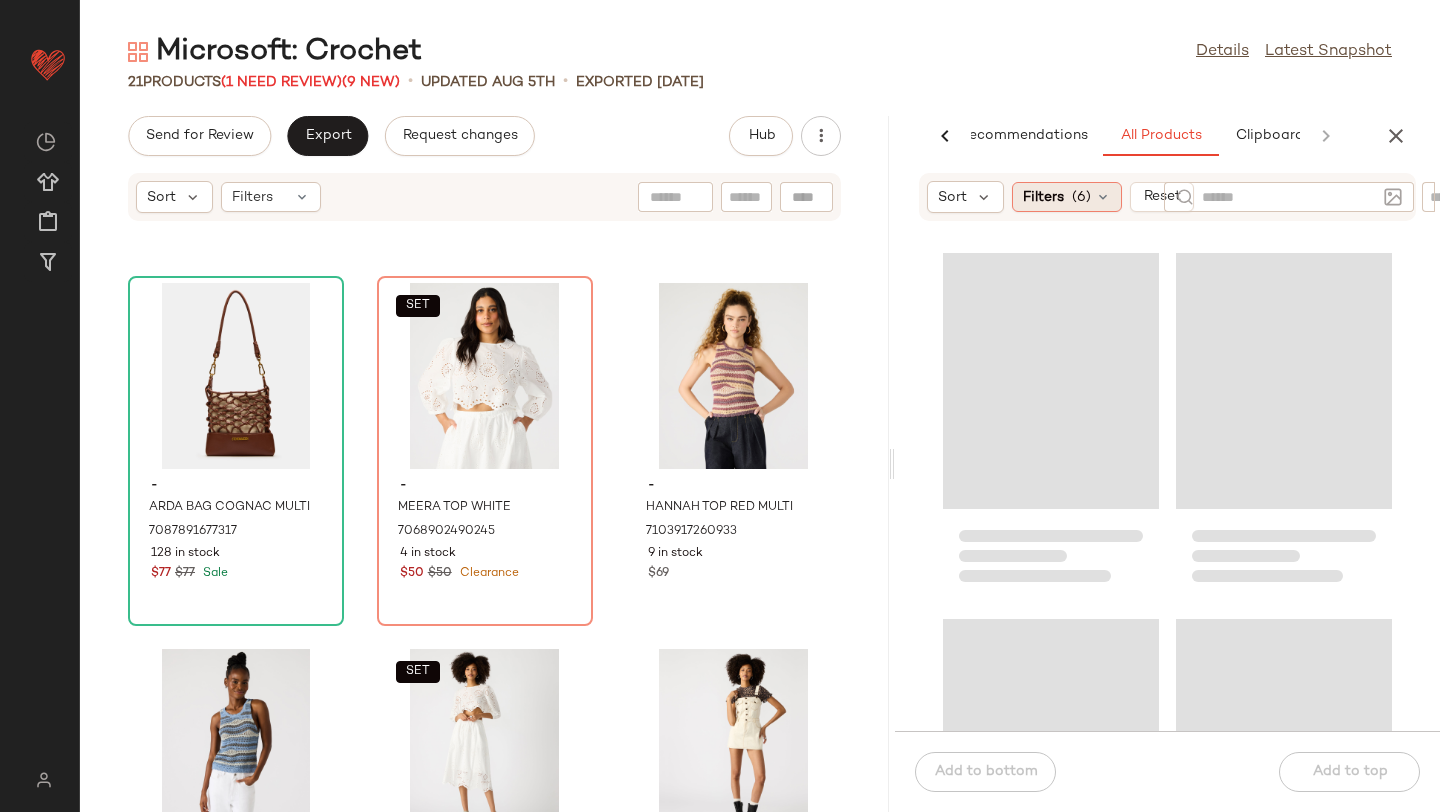 click on "Filters" at bounding box center [1043, 197] 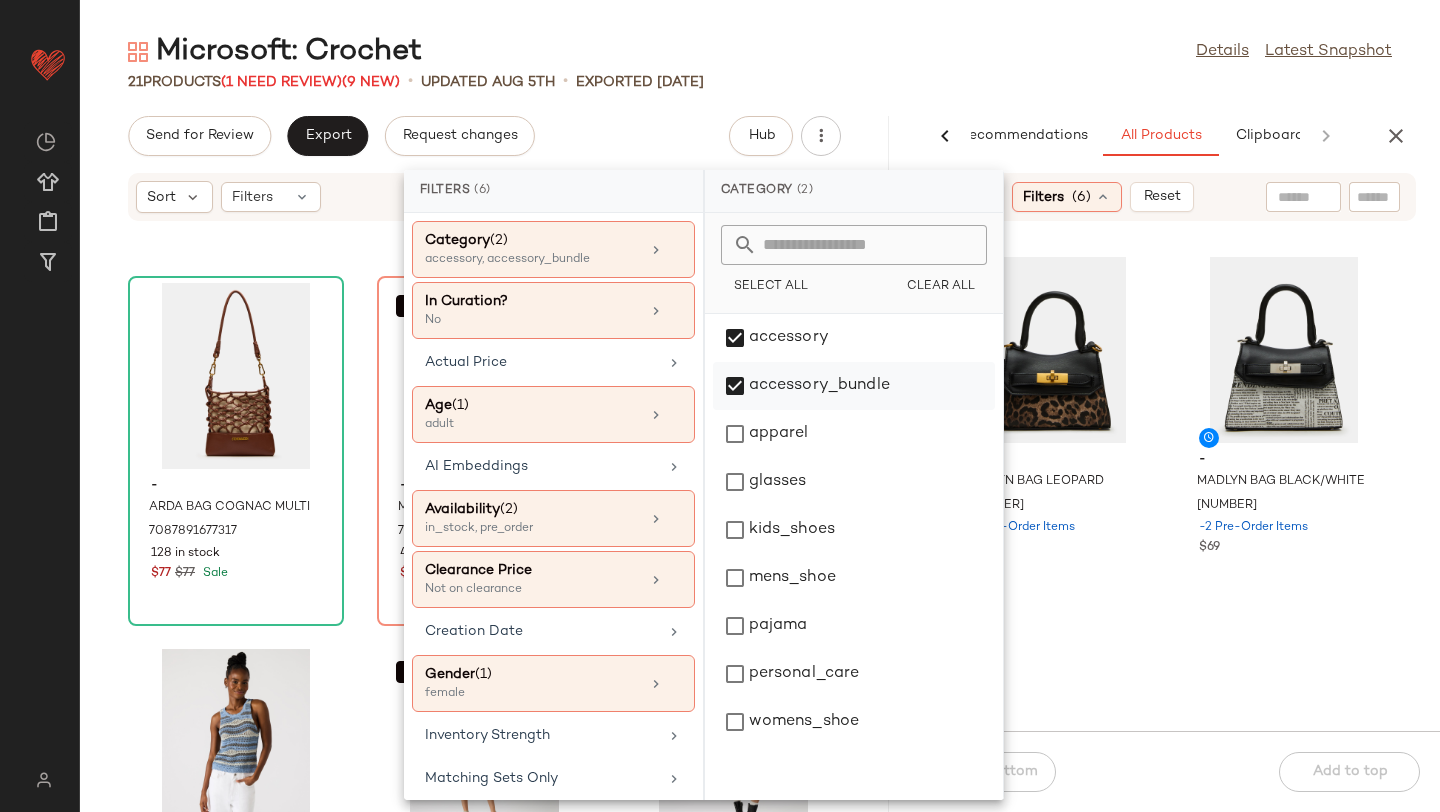click on "accessory_bundle" 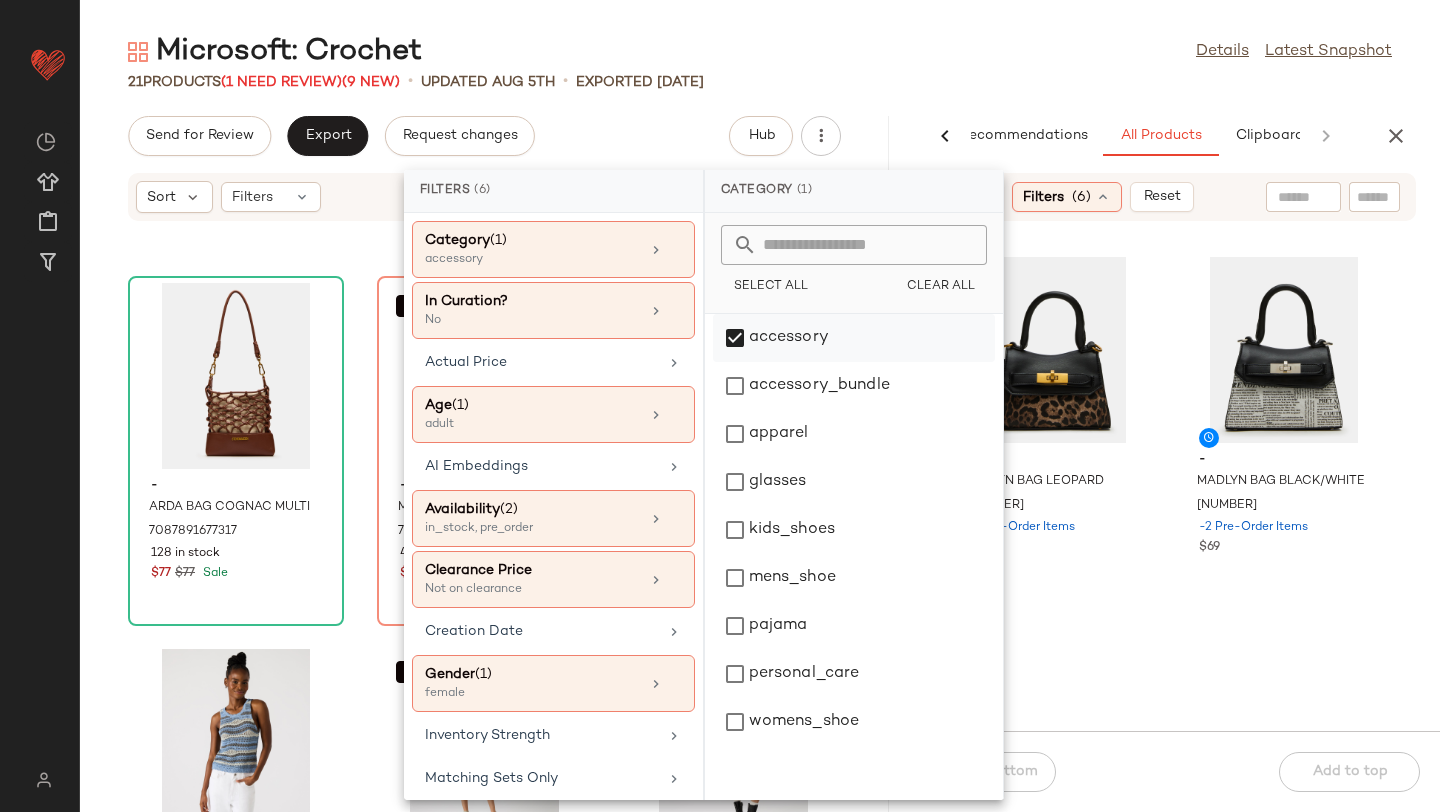 click on "accessory" 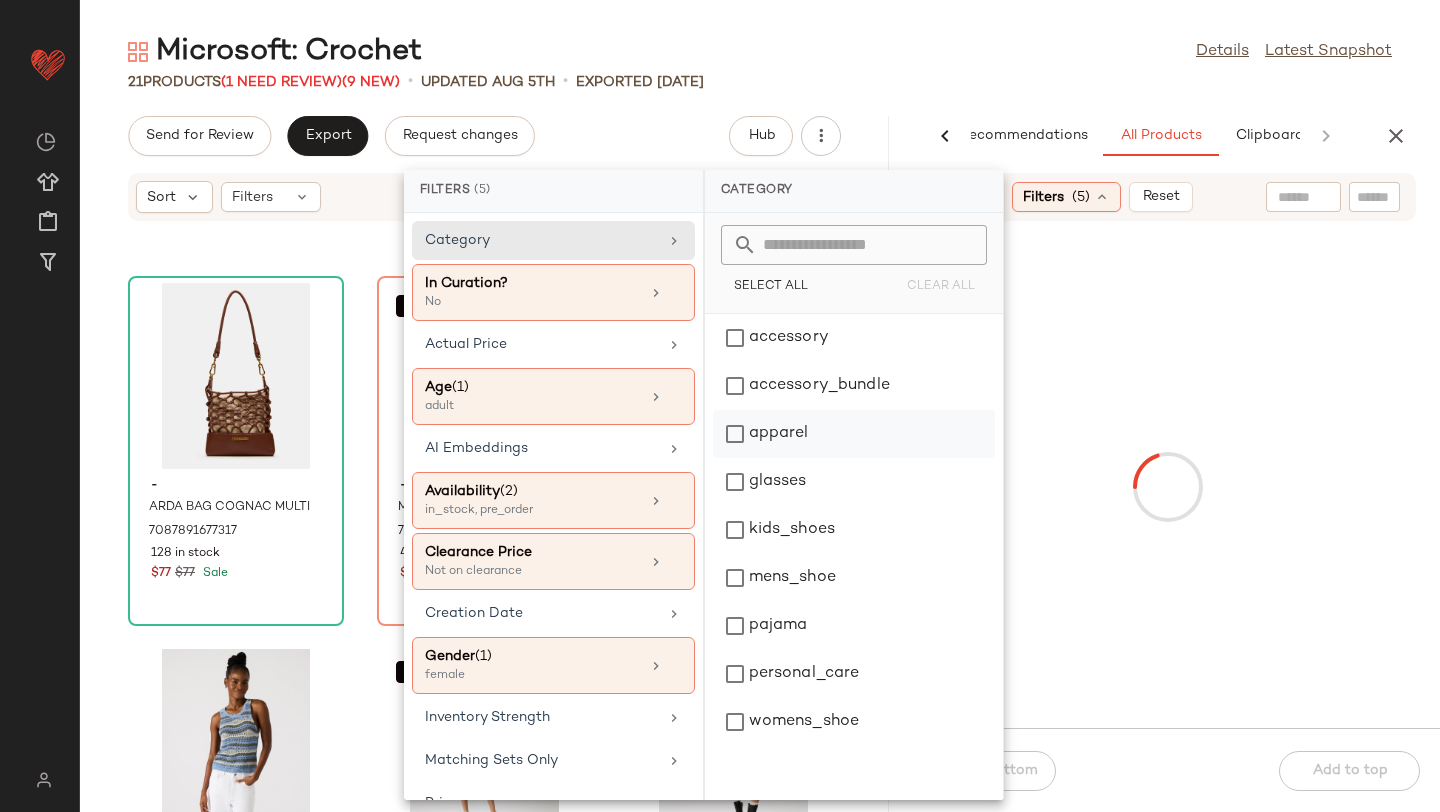 click on "apparel" 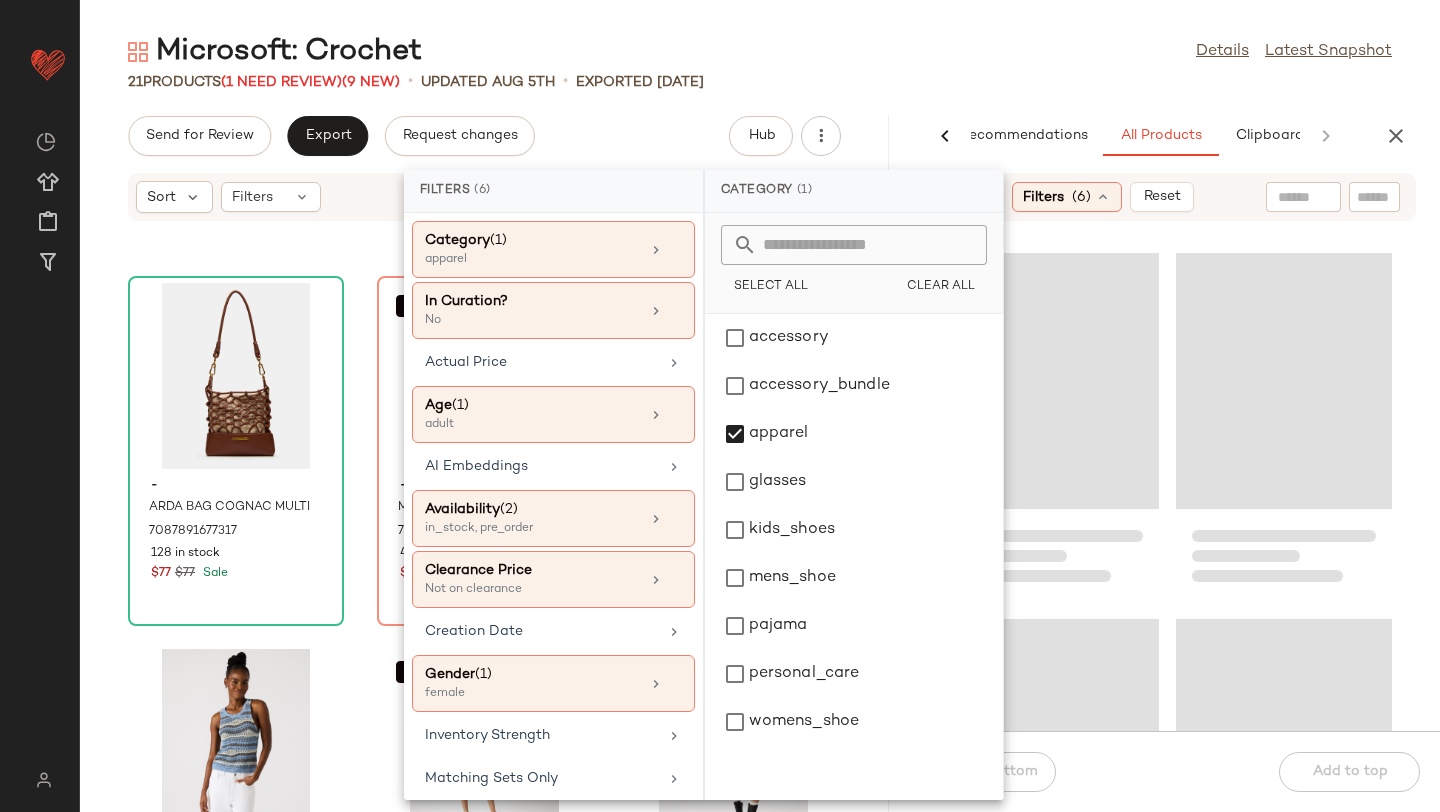 click on "Sort  Filters  (6)   Reset" at bounding box center (1167, 197) 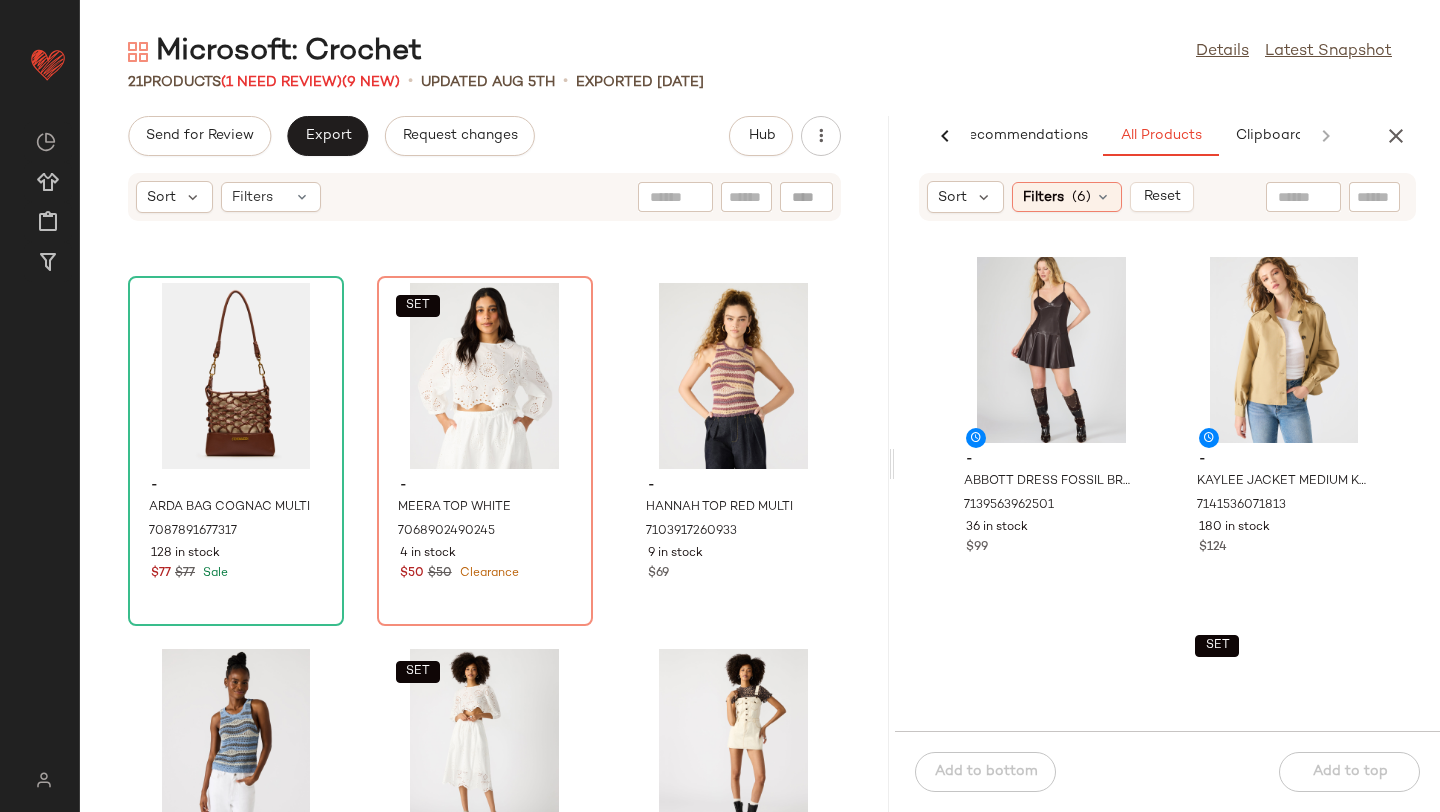 click 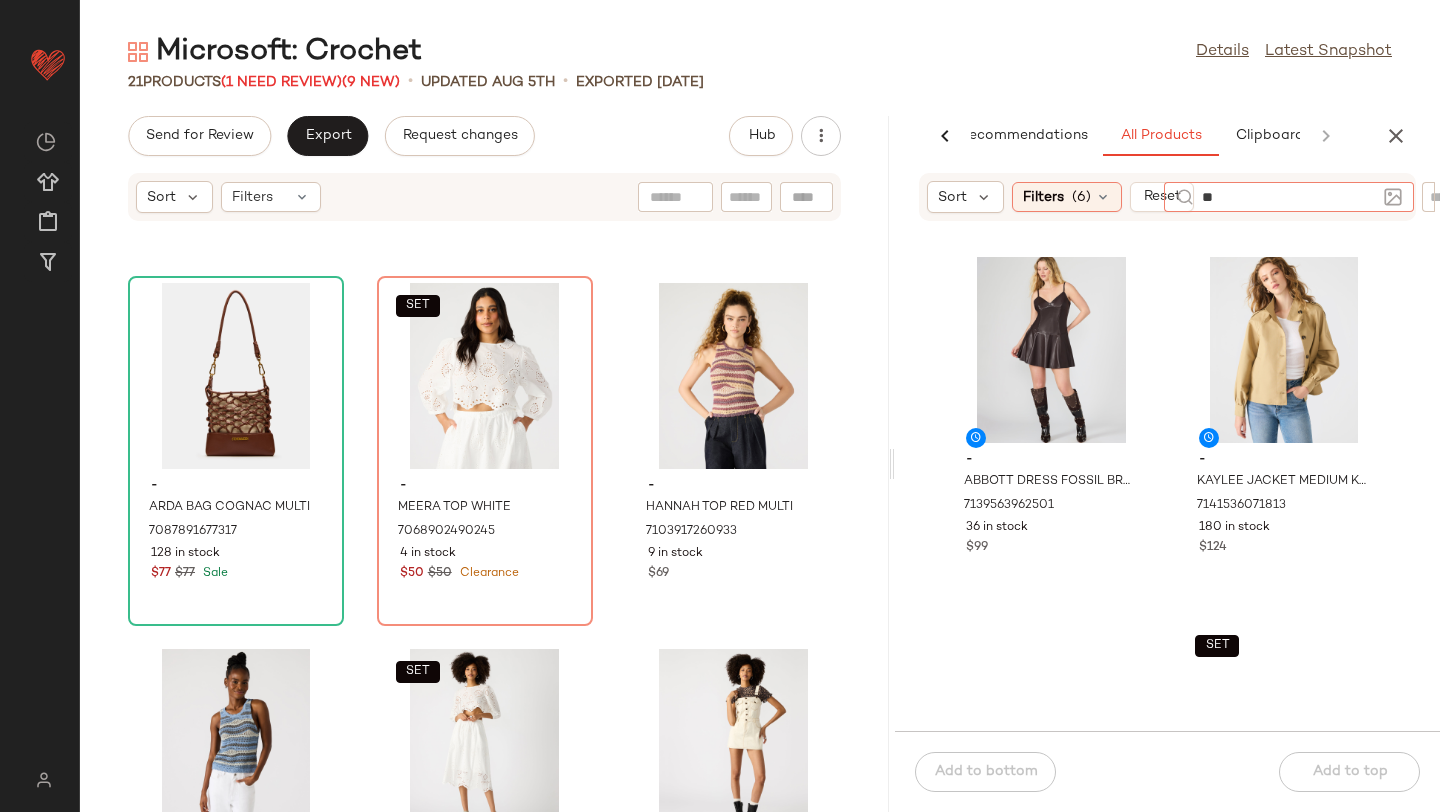 type on "*" 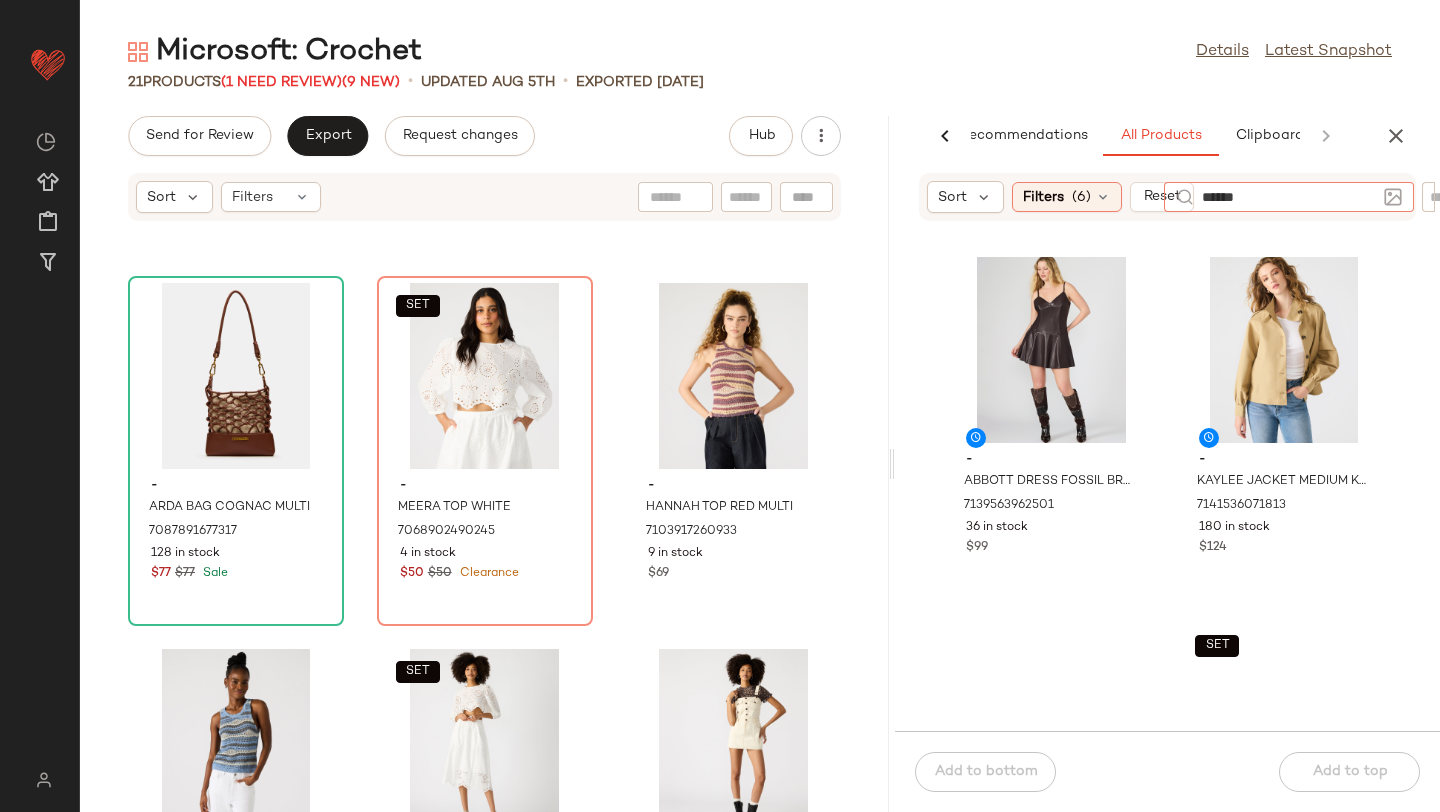 type on "*******" 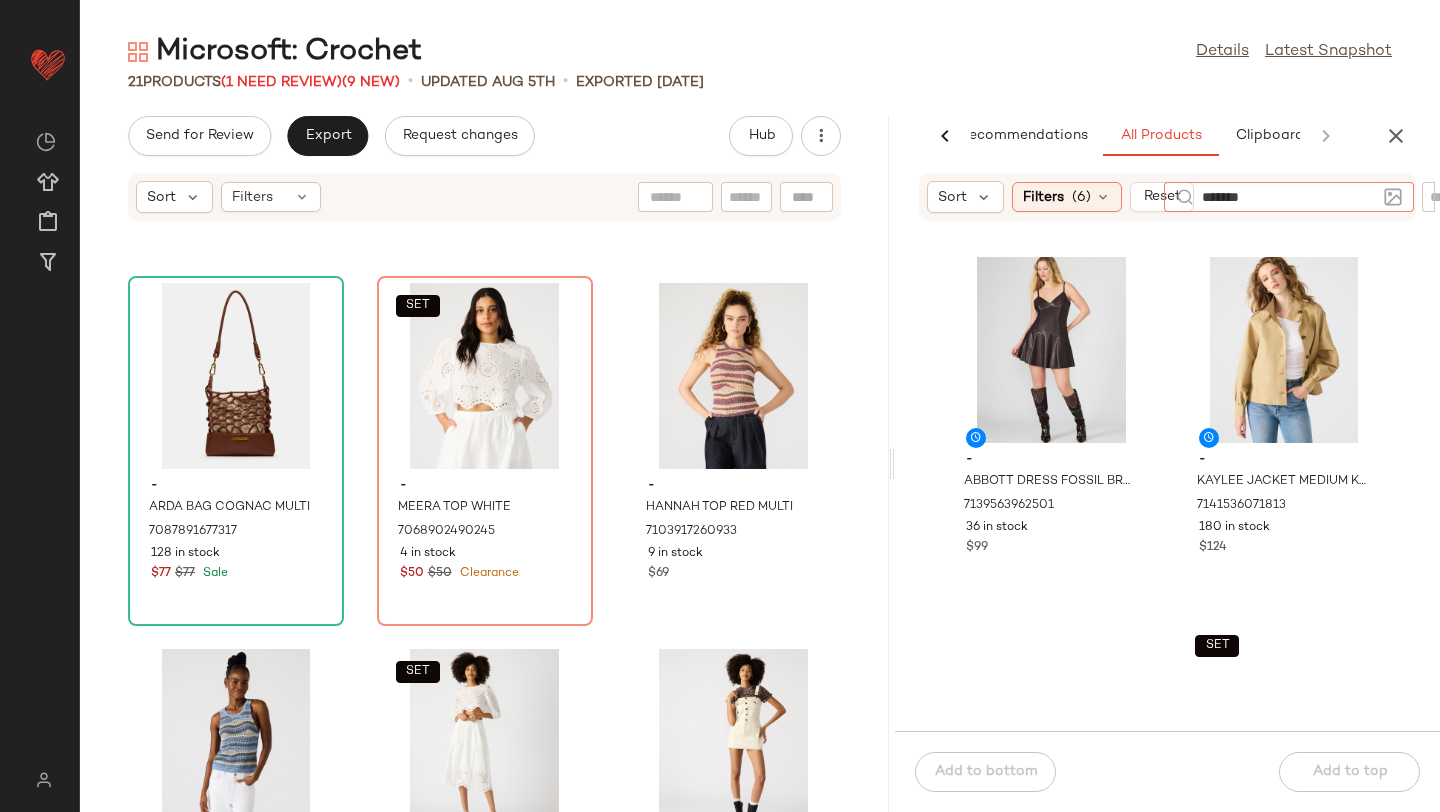 type 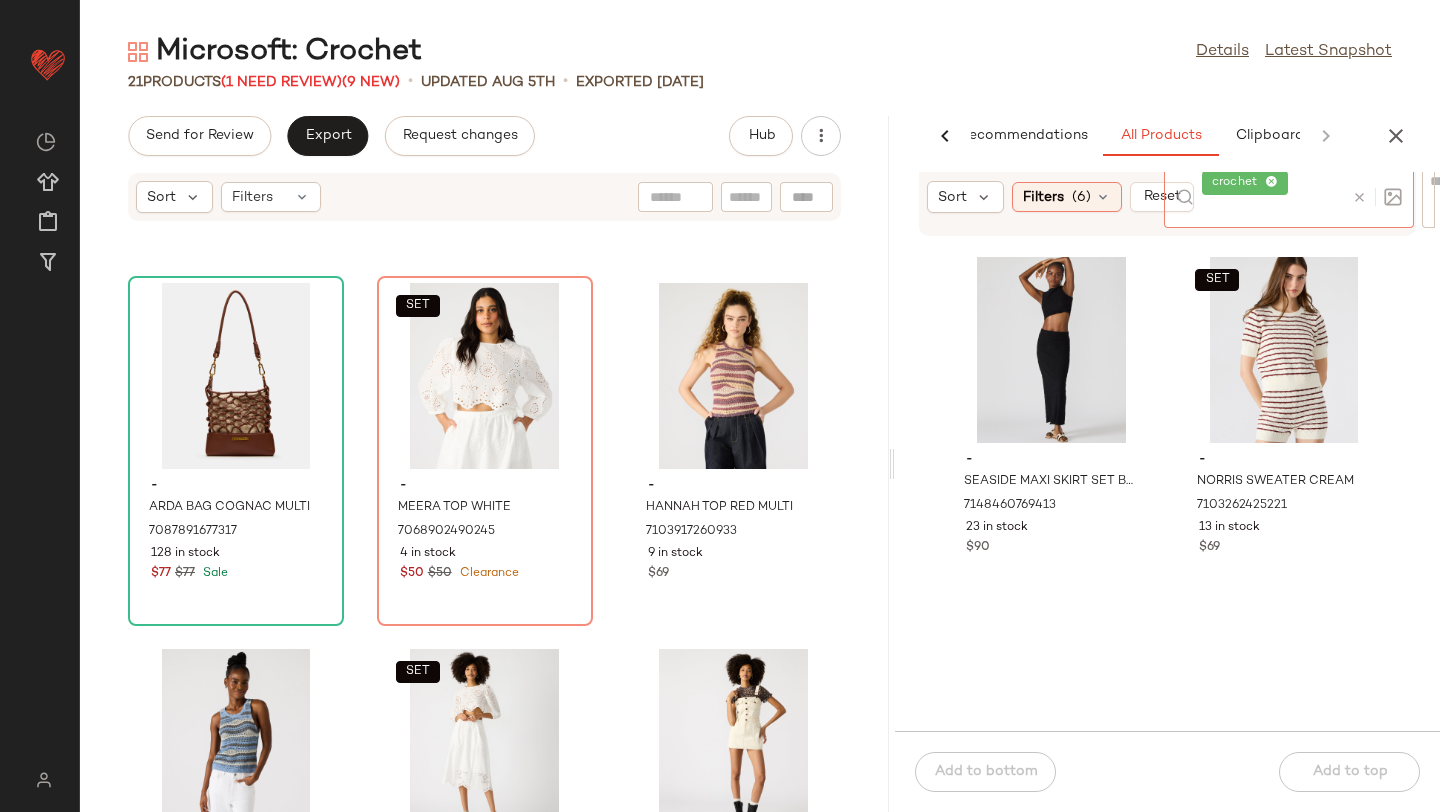 scroll, scrollTop: 70, scrollLeft: 0, axis: vertical 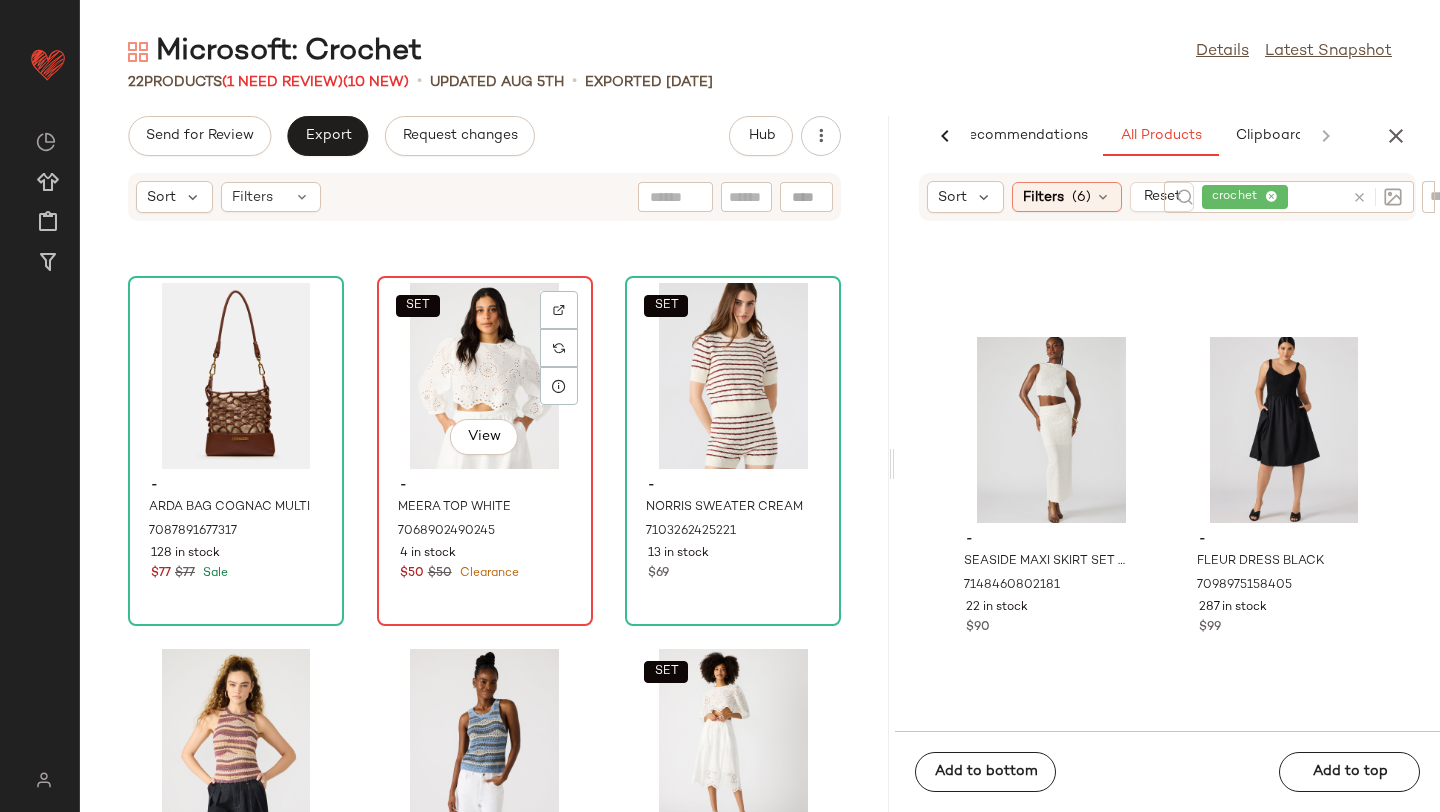 click on "SET   View" 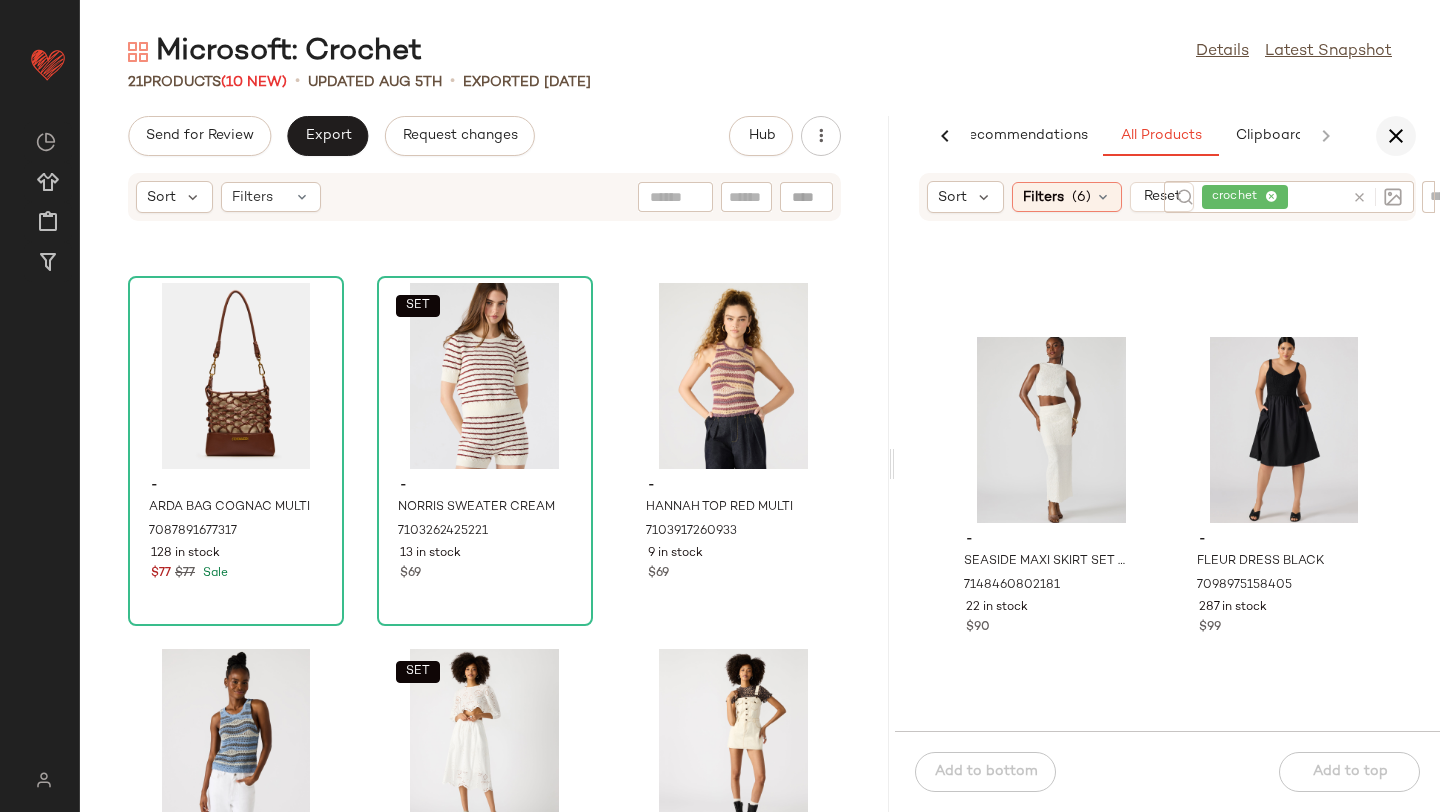 click at bounding box center [1396, 136] 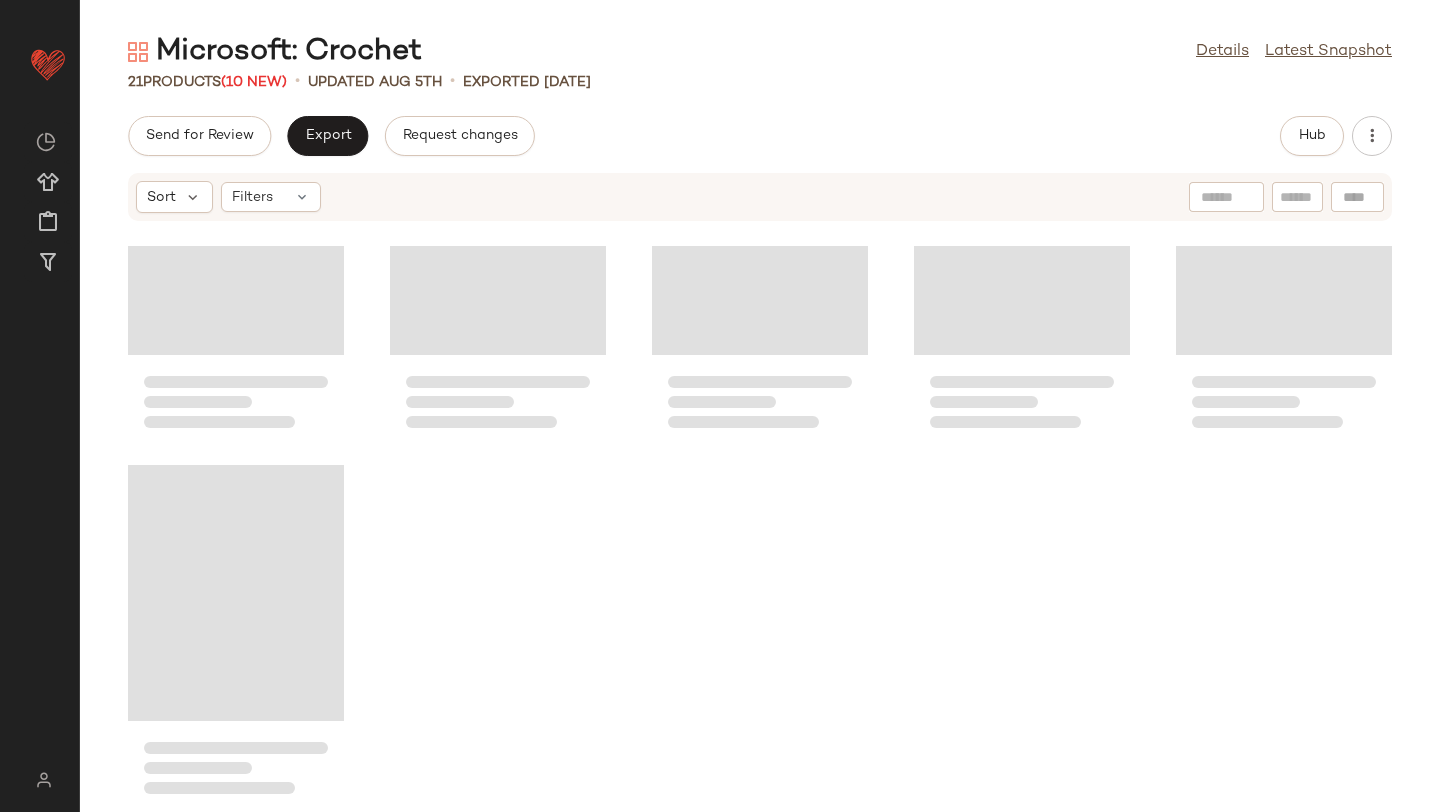 scroll, scrollTop: 1088, scrollLeft: 0, axis: vertical 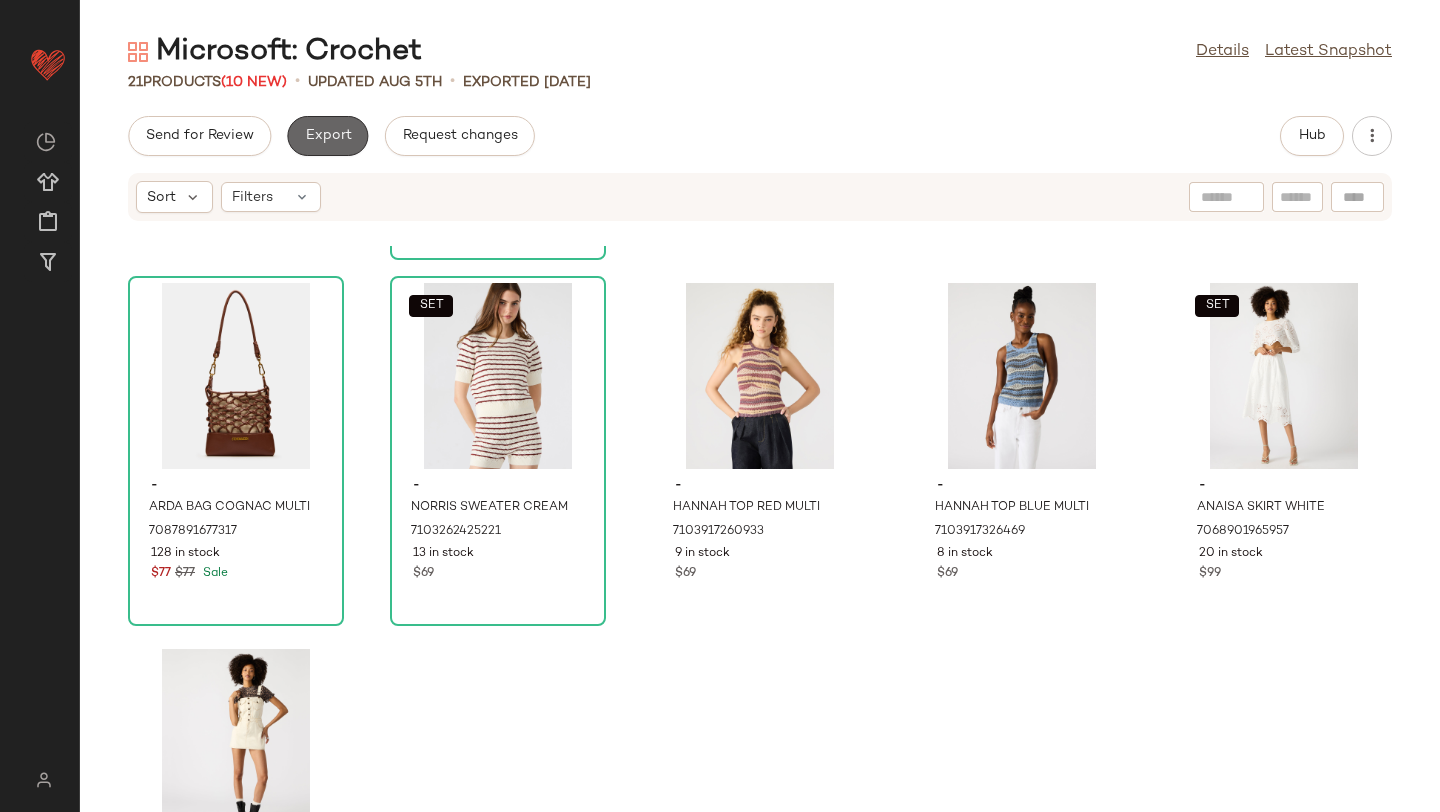 click on "Export" 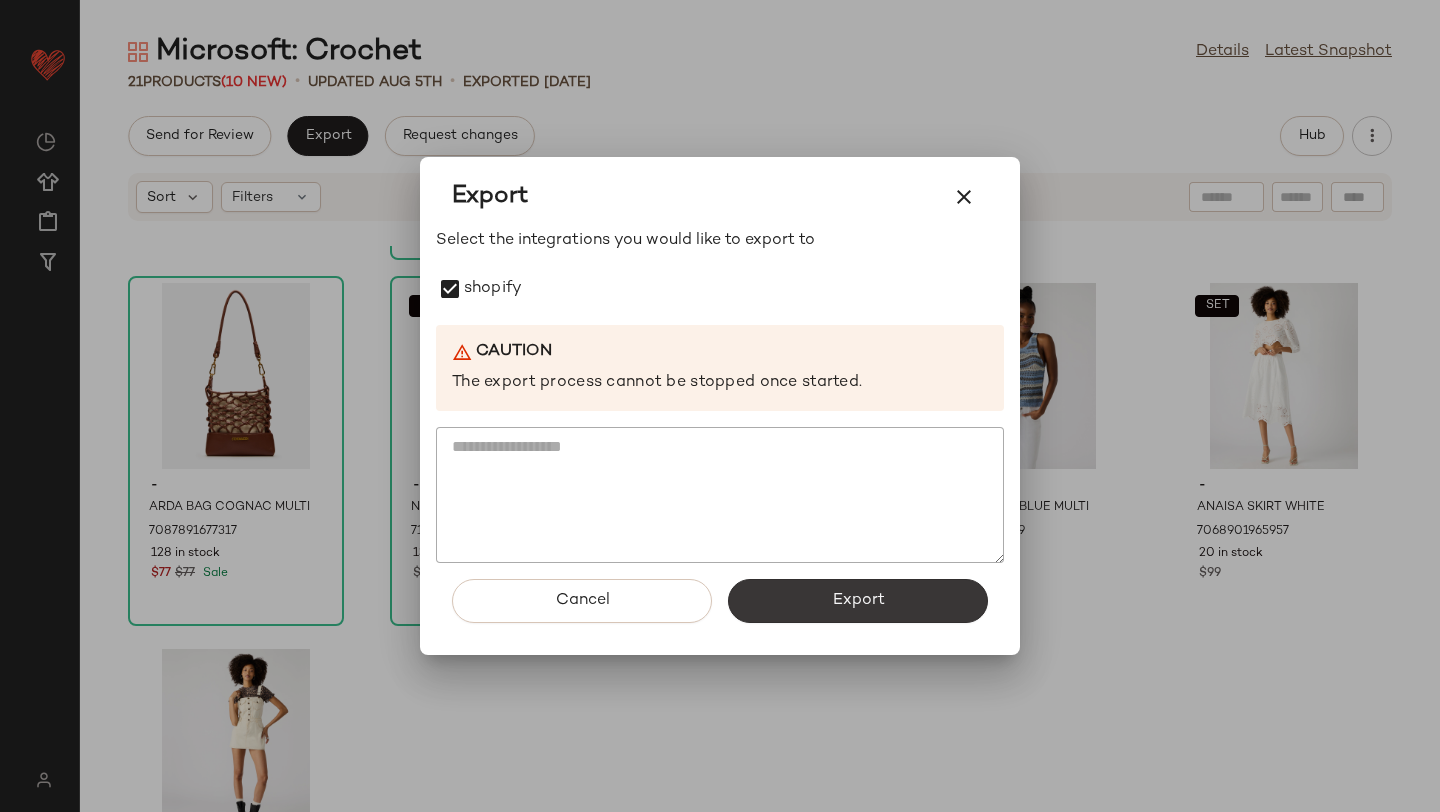 click on "Export" at bounding box center (858, 601) 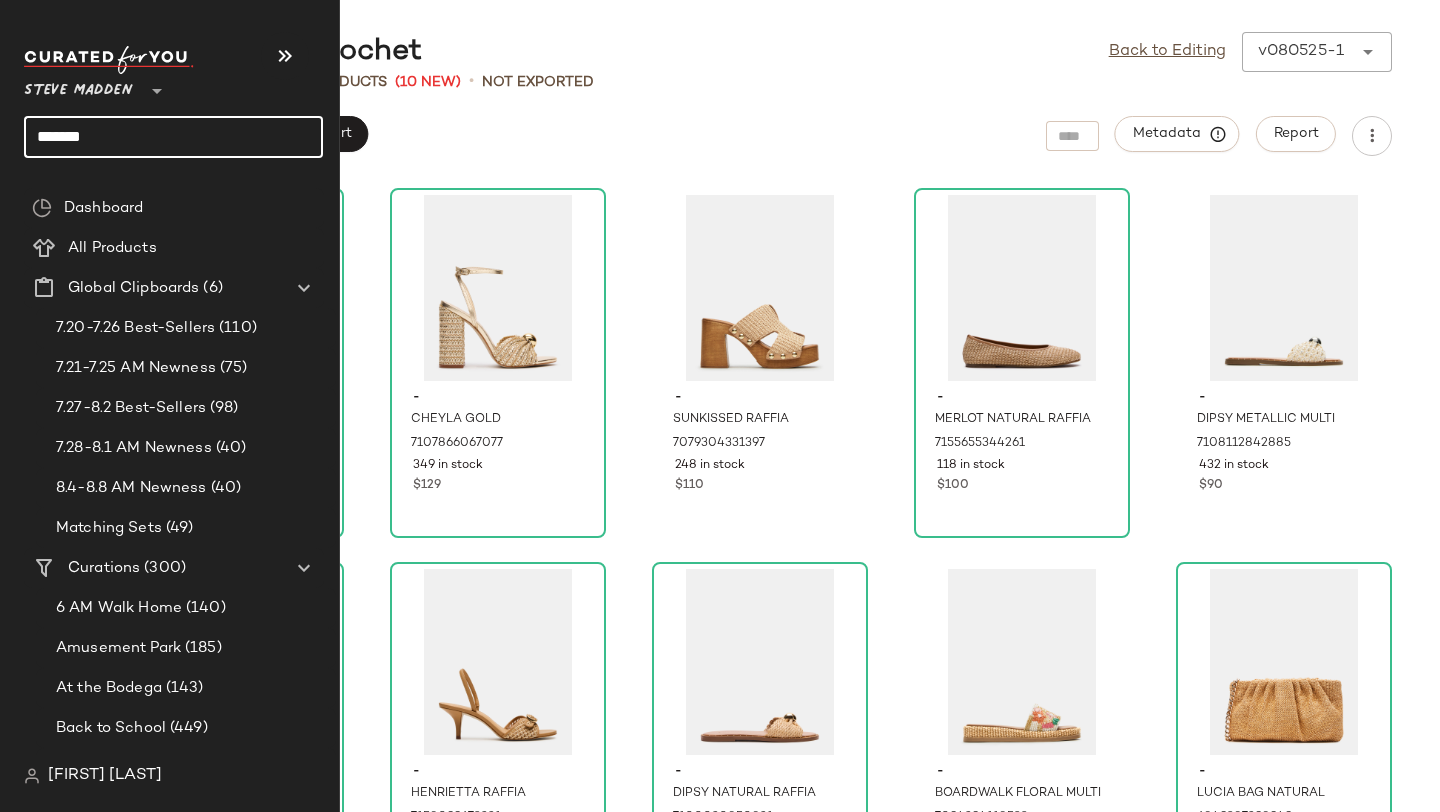drag, startPoint x: 114, startPoint y: 129, endPoint x: 14, endPoint y: 129, distance: 100 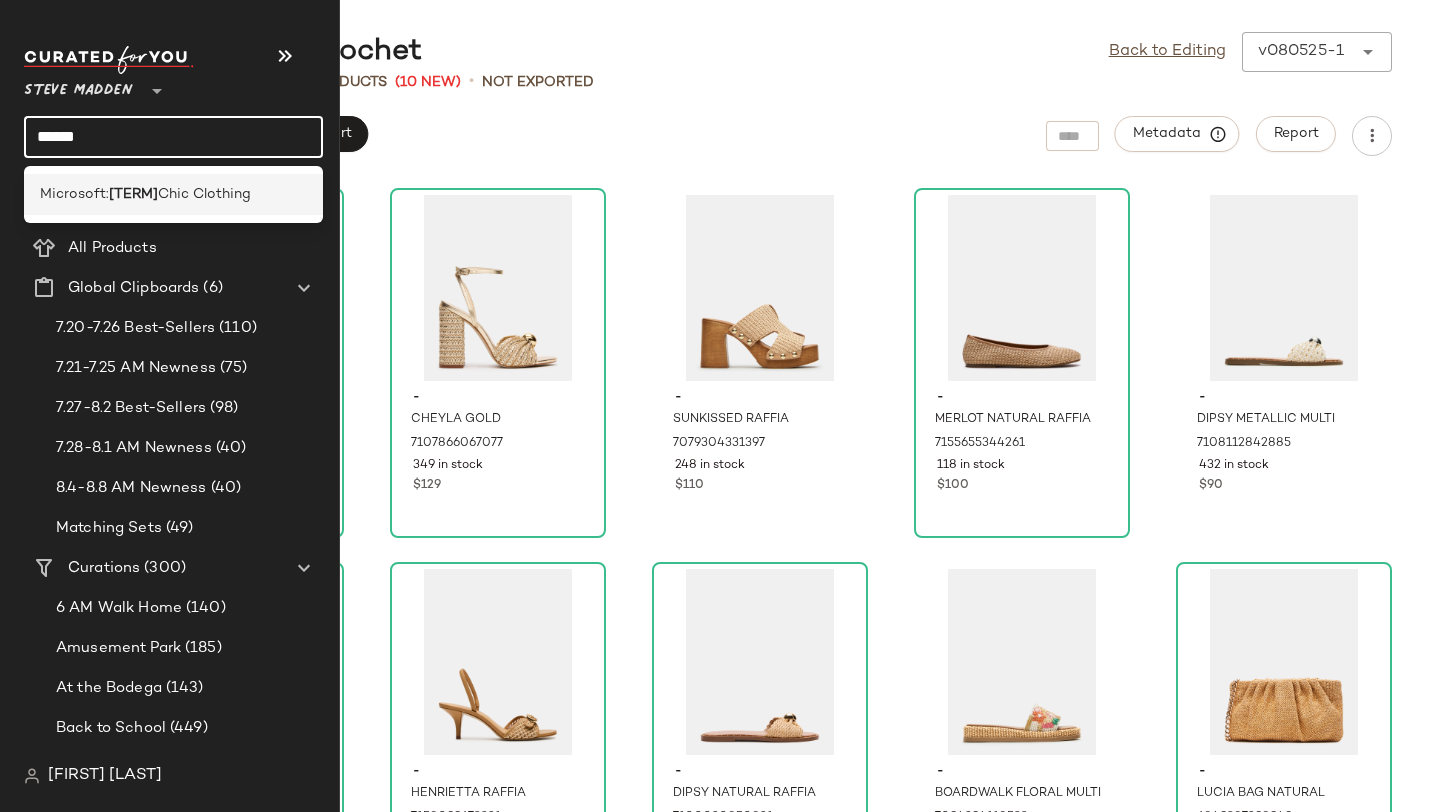 type on "******" 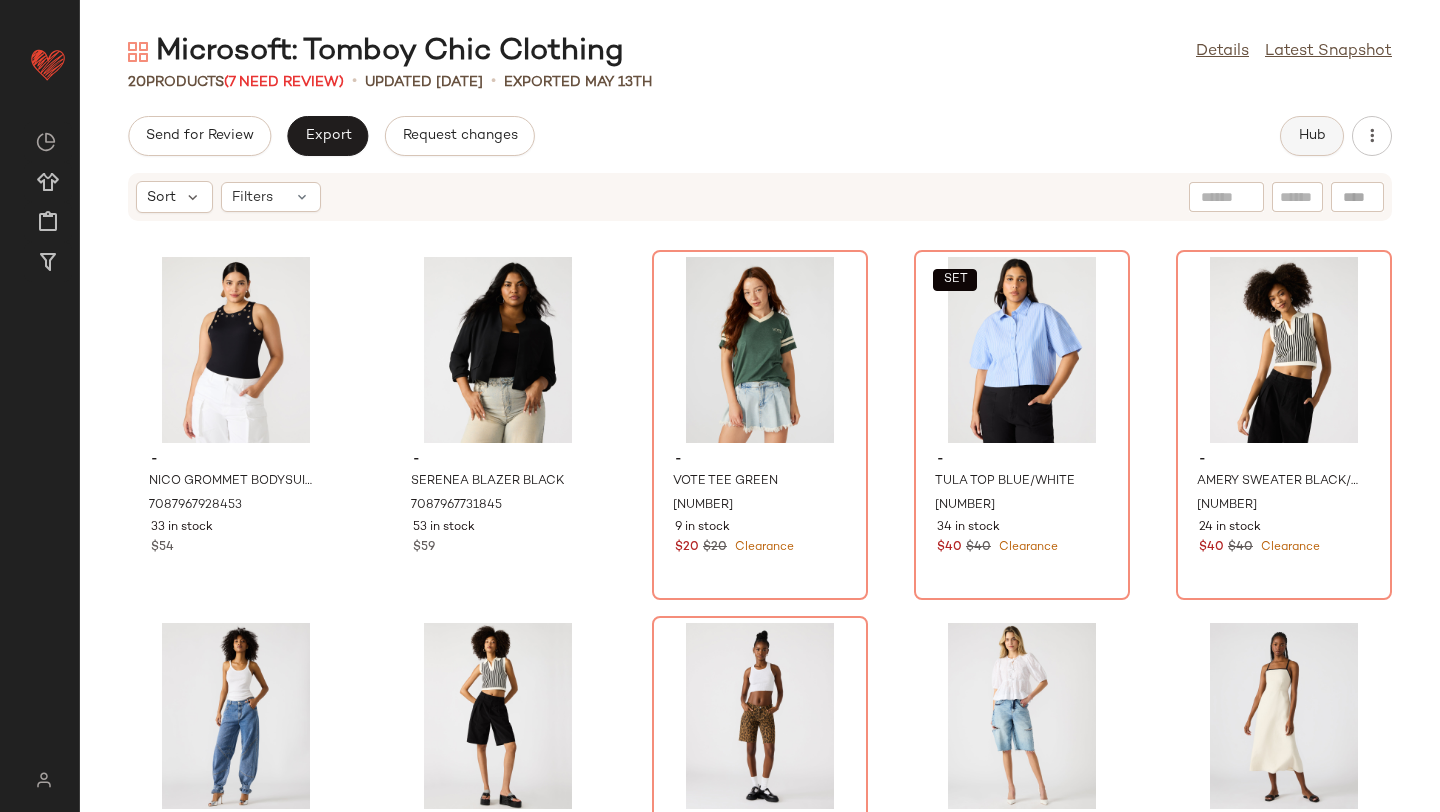 click on "Hub" at bounding box center (1312, 136) 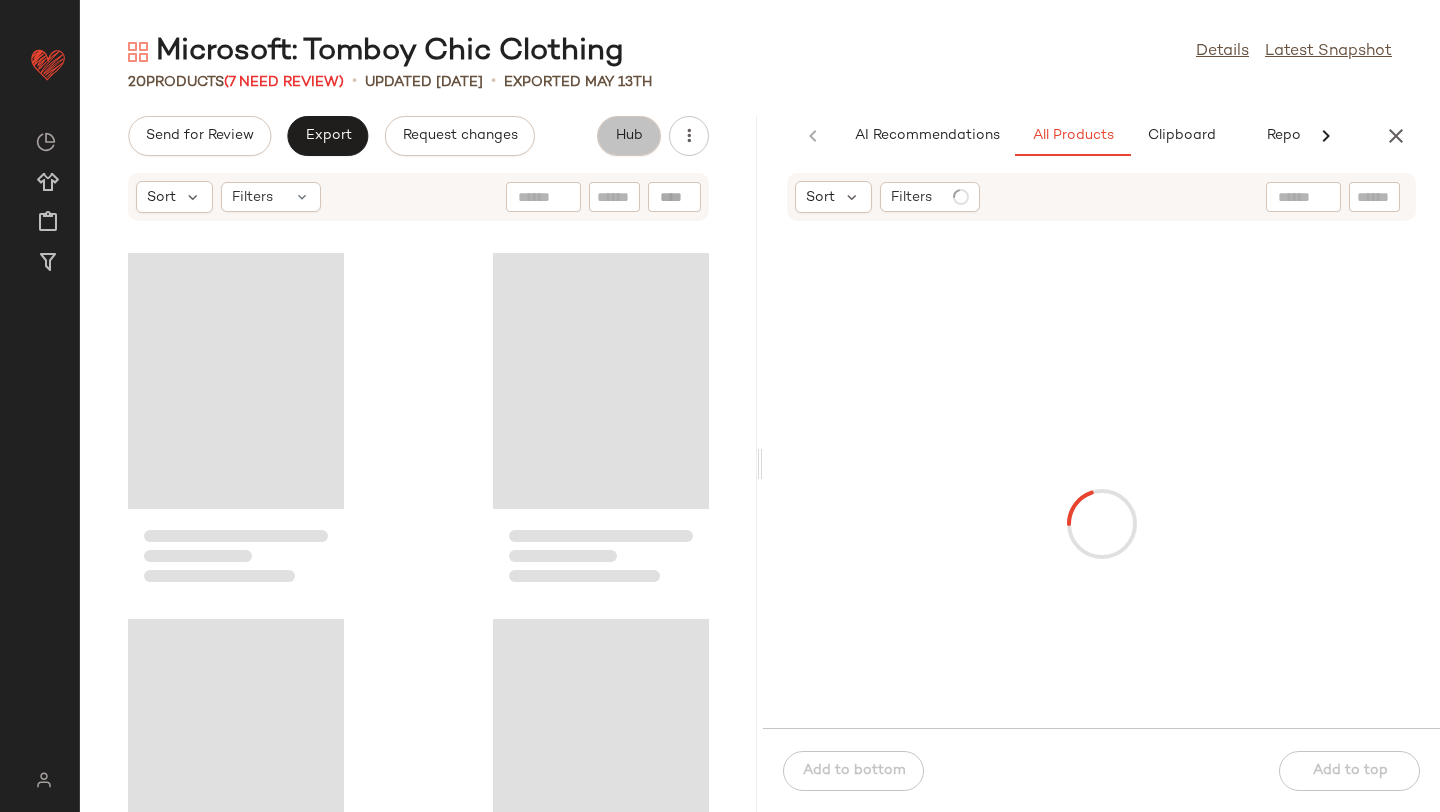 scroll, scrollTop: 0, scrollLeft: 47, axis: horizontal 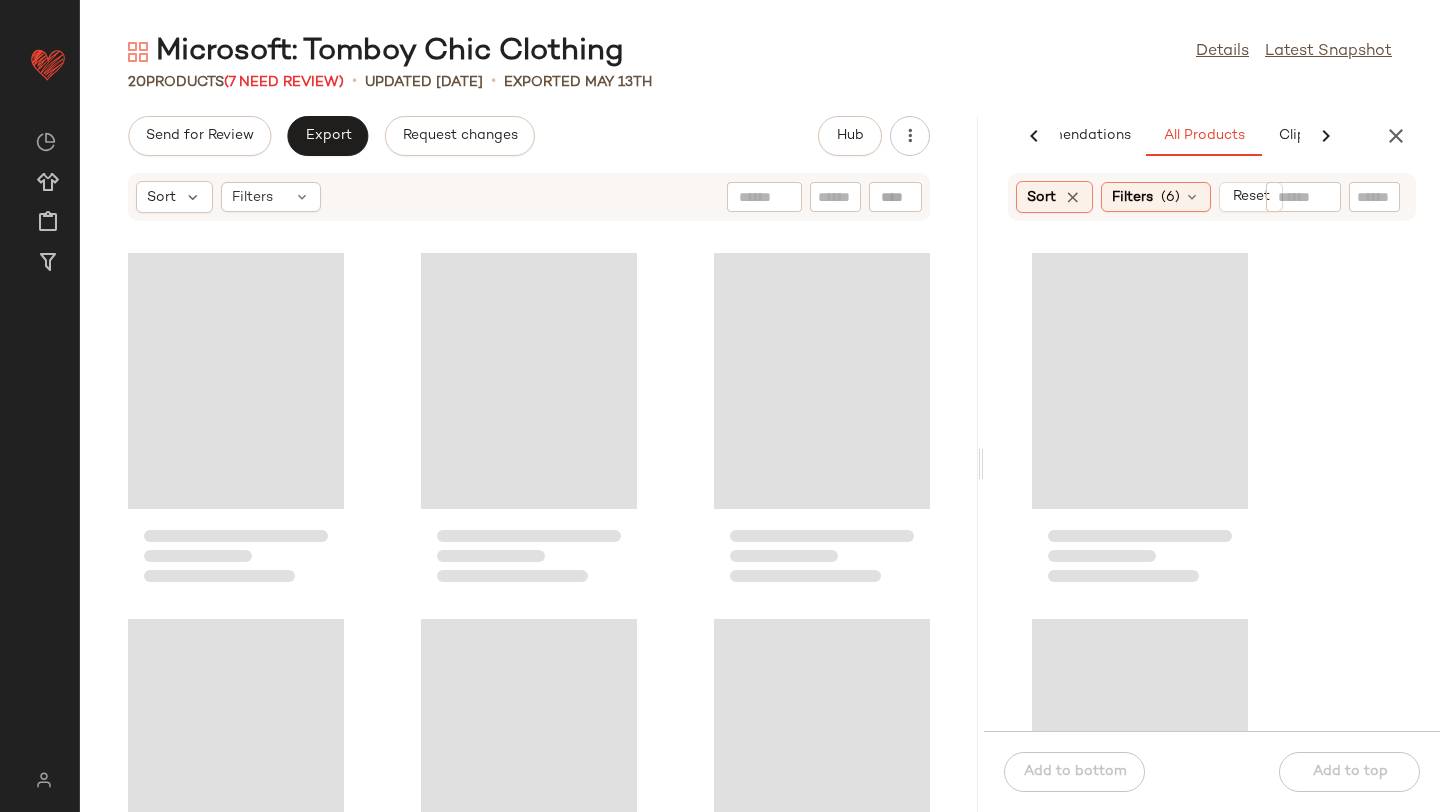 drag, startPoint x: 758, startPoint y: 401, endPoint x: 984, endPoint y: 411, distance: 226.22113 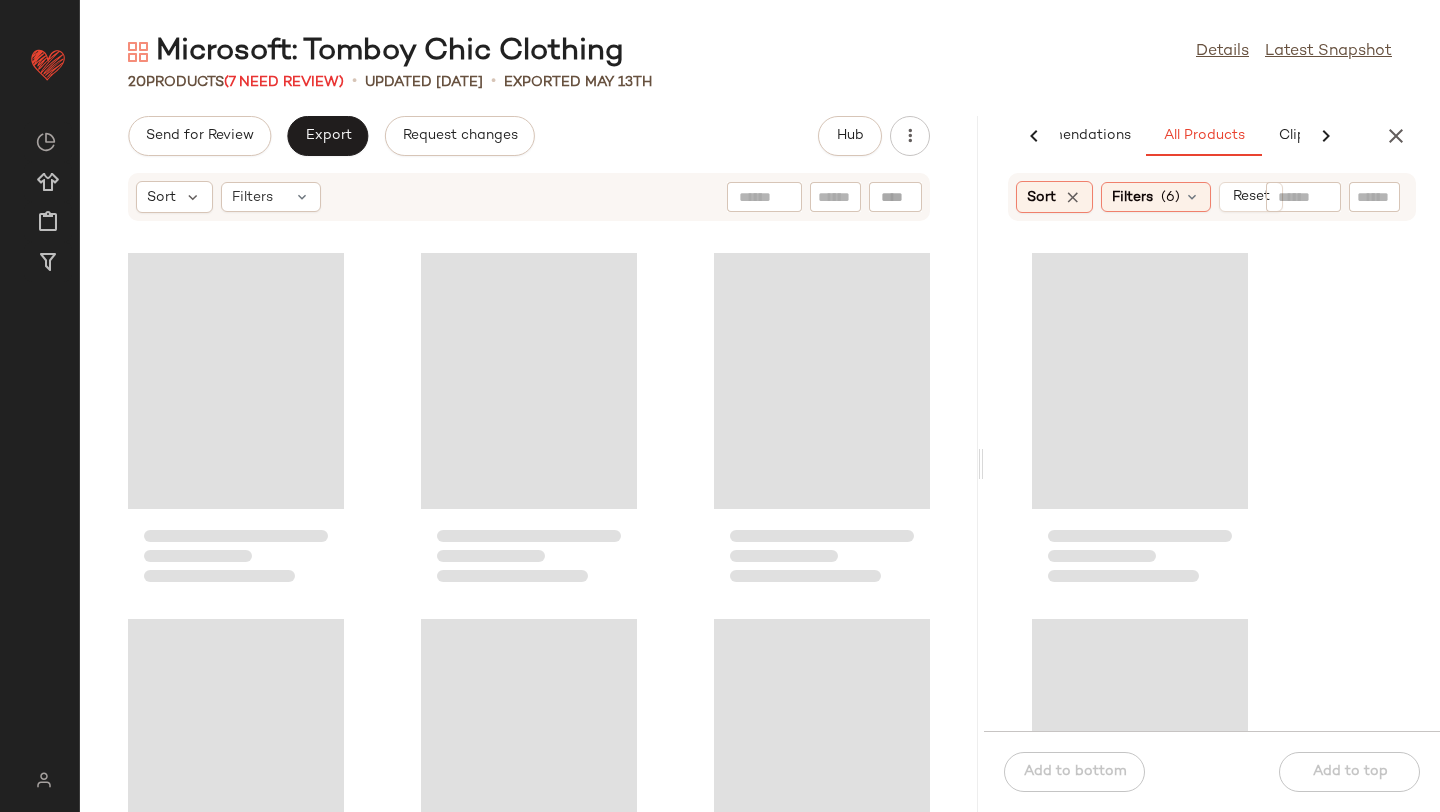click on "[BRAND]: [TERM] [TERM] Clothing  Details   Latest Snapshot  20   Products   (7 Need Review)   •   updated [DATE]  •  Exported [DATE]  Send for Review   Export   Request changes   Hub  Sort  Filters  AI Recommendations   All Products   Clipboard   Report  Sort  Filters  (6)   Reset   Add to bottom   Add to top" at bounding box center (760, 422) 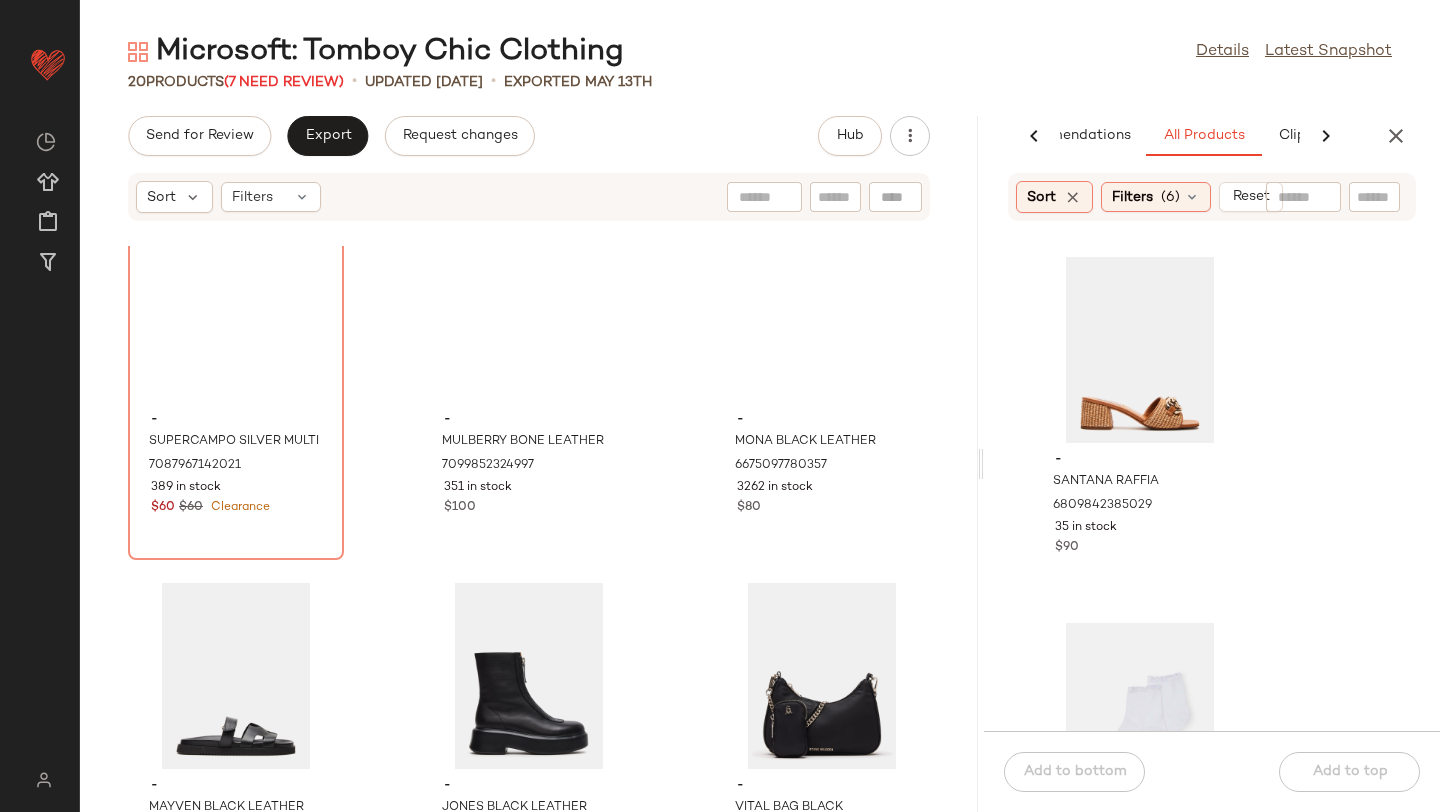 scroll, scrollTop: 1419, scrollLeft: 0, axis: vertical 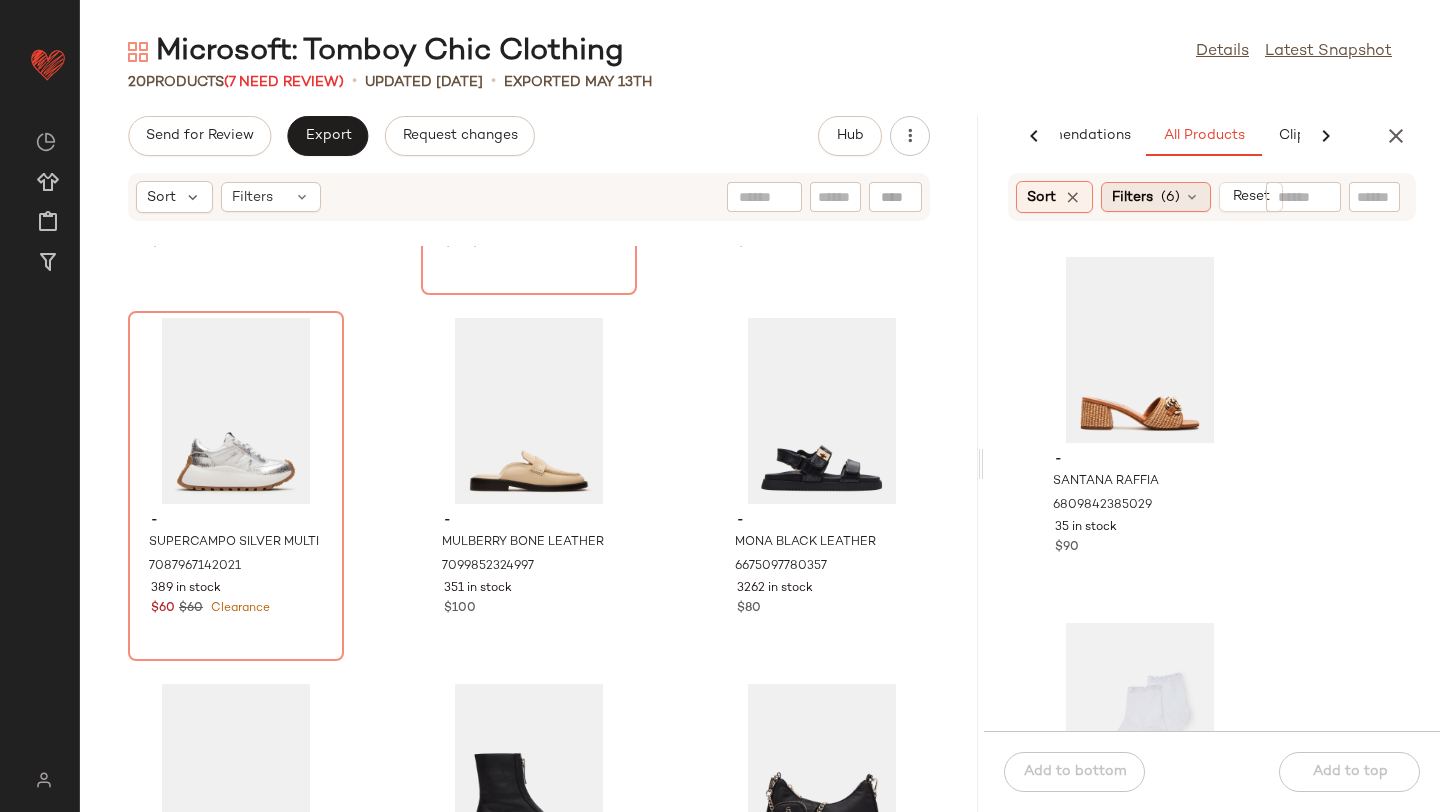 click on "Filters" at bounding box center (1132, 197) 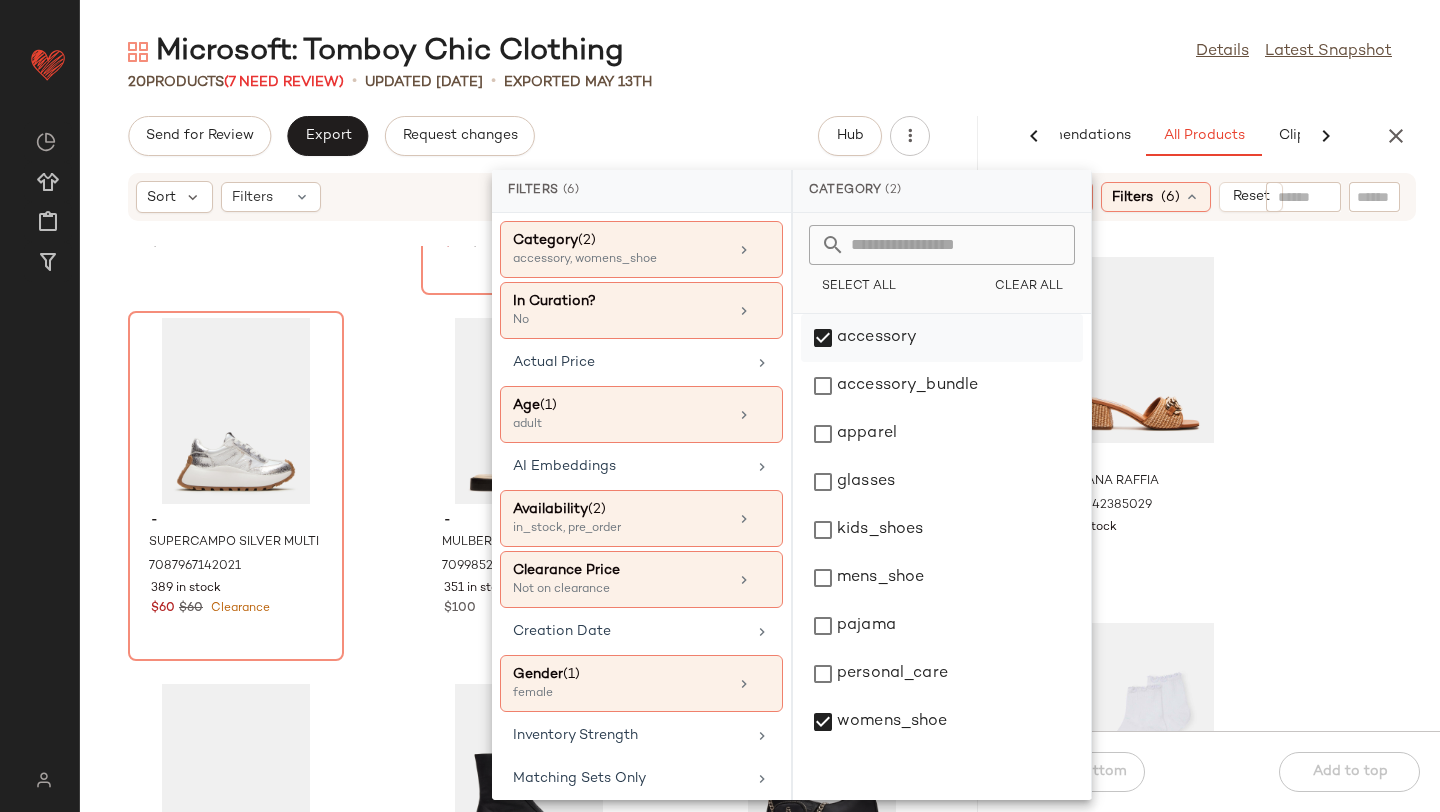 click on "accessory" 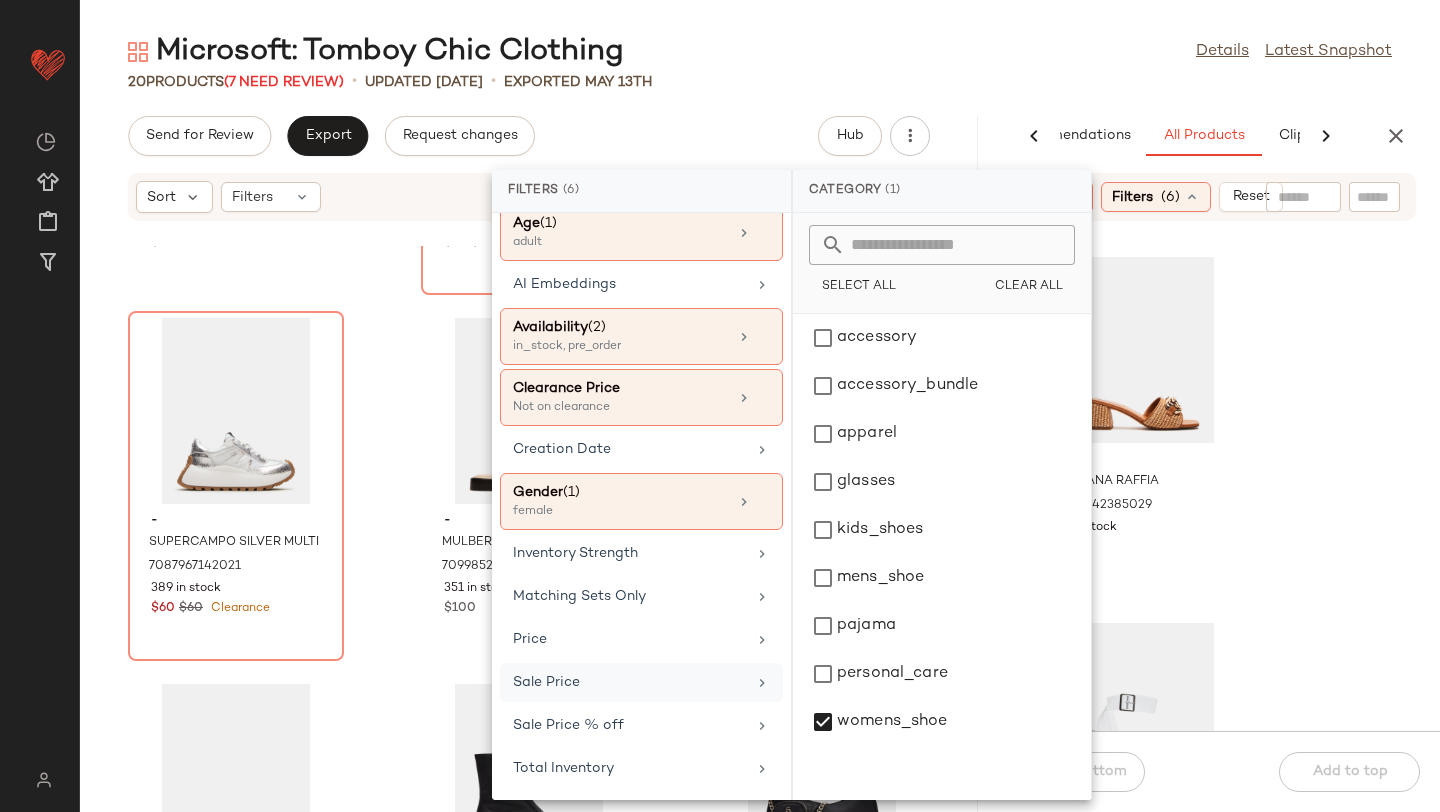 scroll, scrollTop: 0, scrollLeft: 0, axis: both 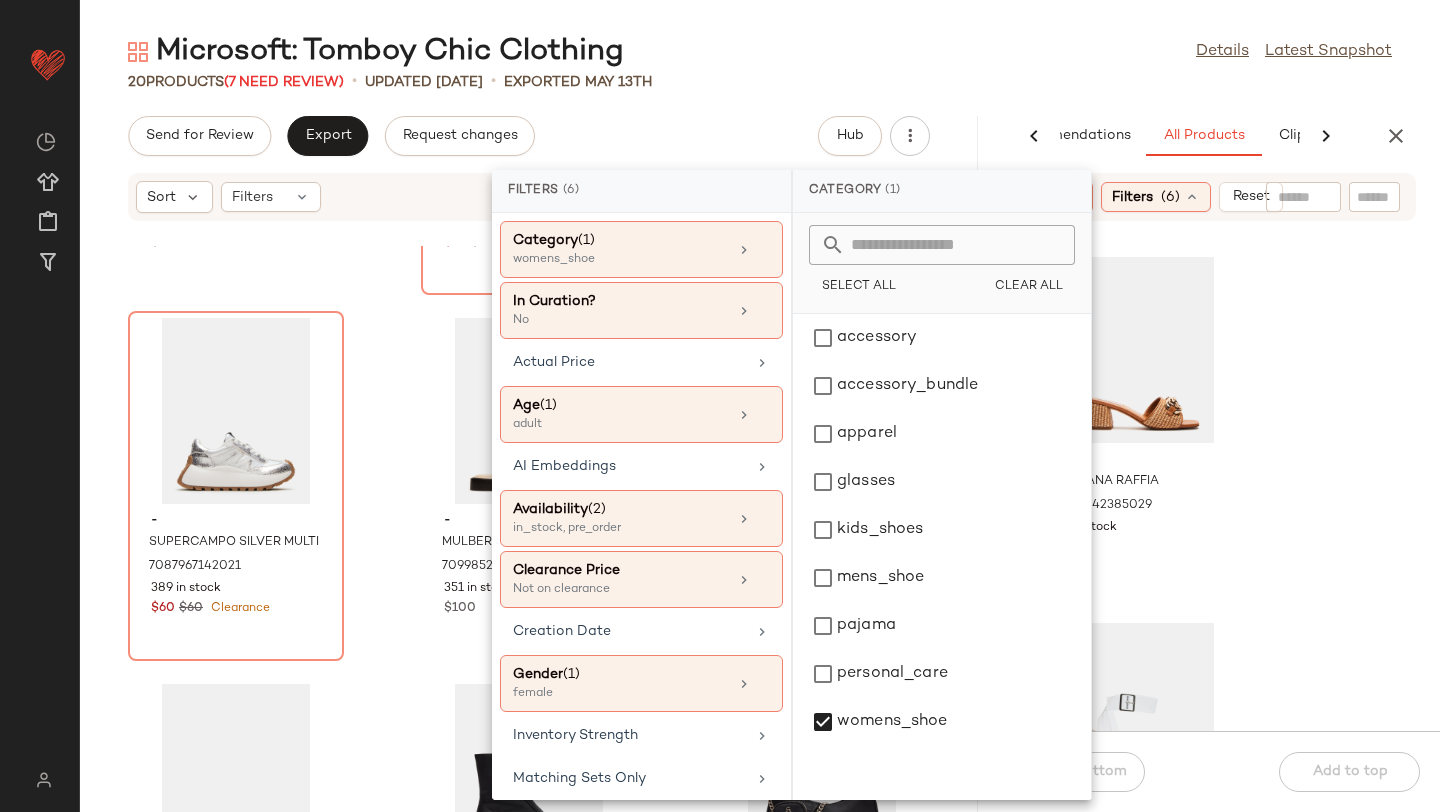 click on "- [FIRST] RAFFIA [NUMBER] [NUMBER] in stock $90 - CLEARER CLEAR [NUMBER] [NUMBER] in stock $110 - ECENTRCQ BLACK [NUMBER] [NUMBER] in stock $60 - [FIRST] BLACK LEATHER [NUMBER] [NUMBER] in stock $70" 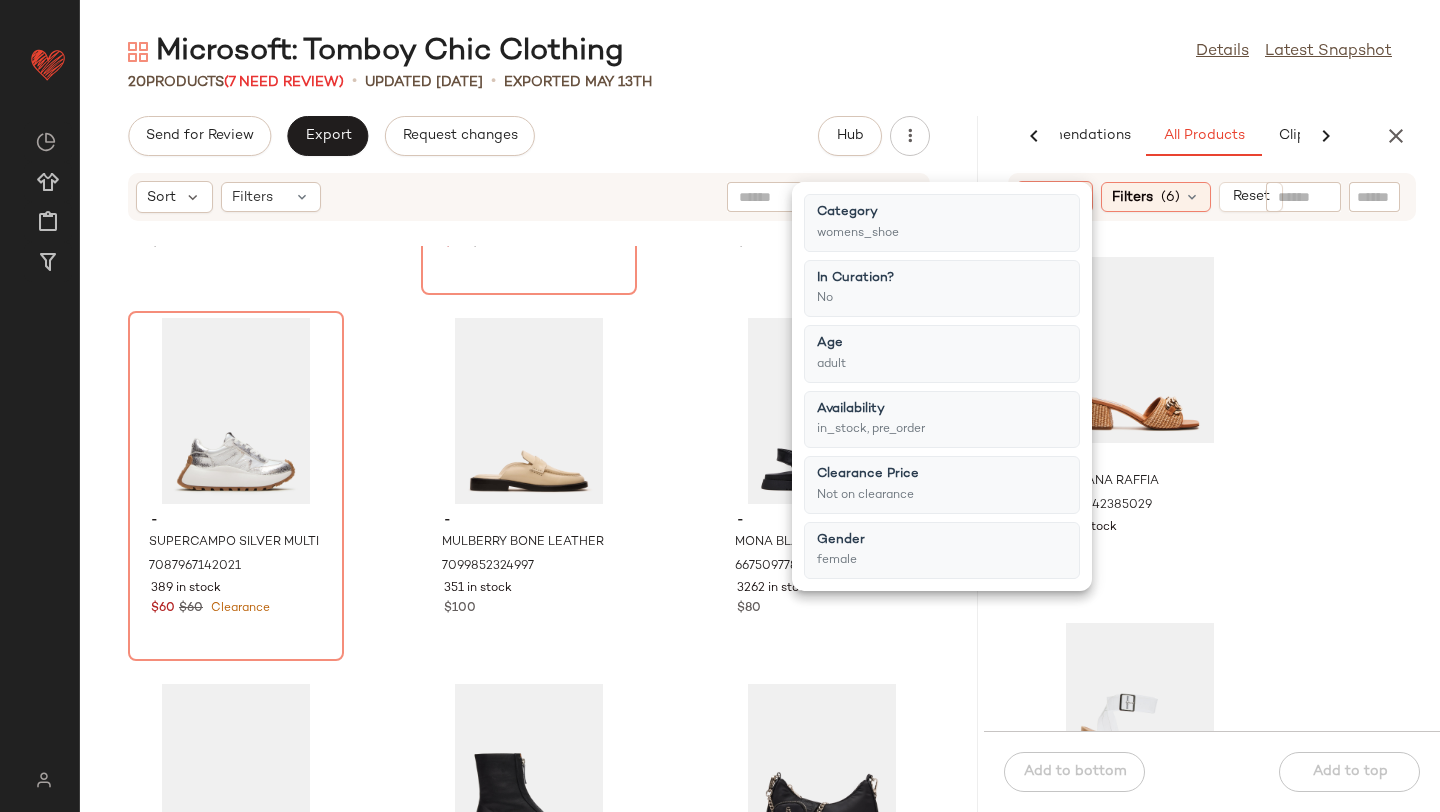 click on "- [FIRST] RAFFIA [NUMBER] [NUMBER] in stock $90 - CLEARER CLEAR [NUMBER] [NUMBER] in stock $110 - ECENTRCQ BLACK [NUMBER] [NUMBER] in stock $60 - [FIRST] BLACK LEATHER [NUMBER] [NUMBER] in stock $70" 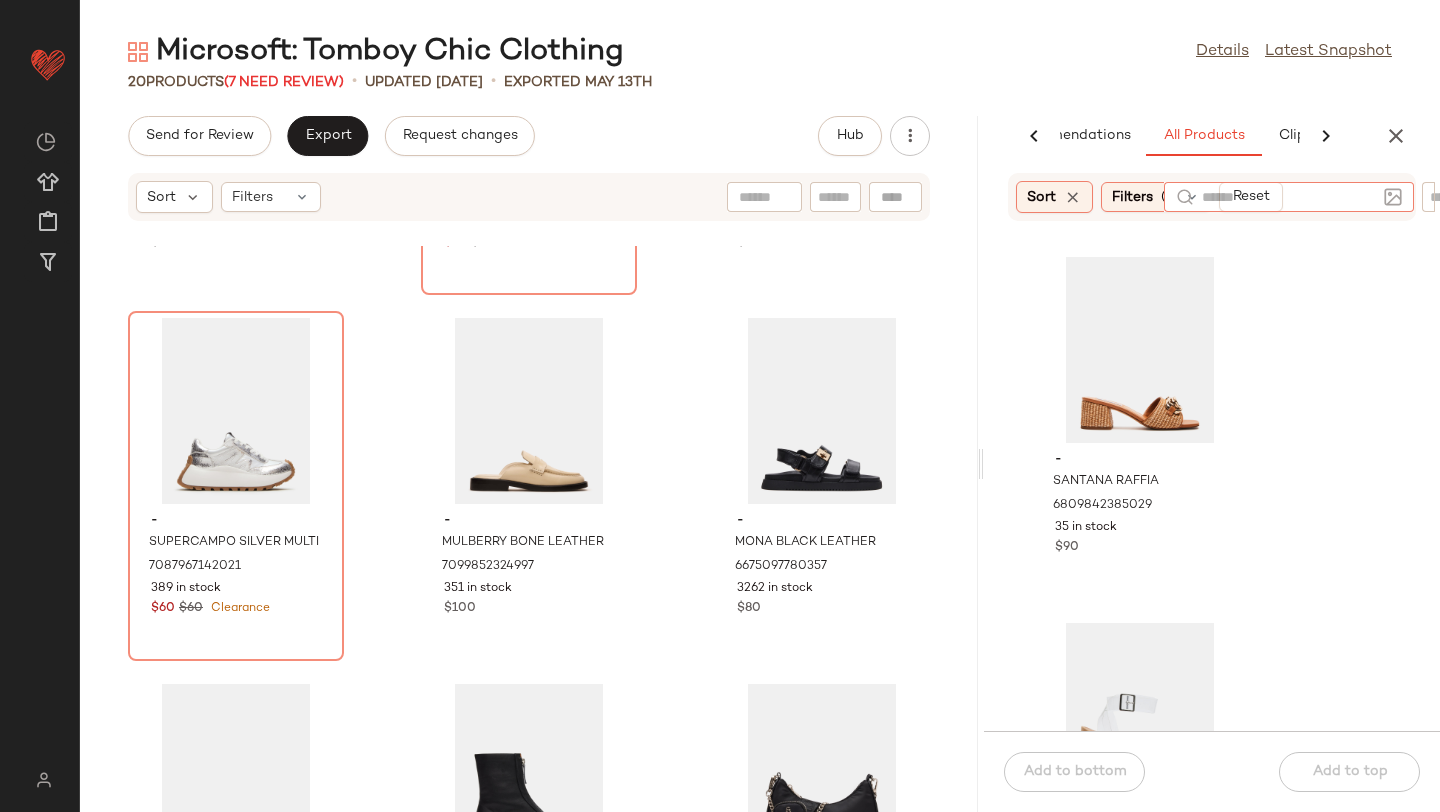 click 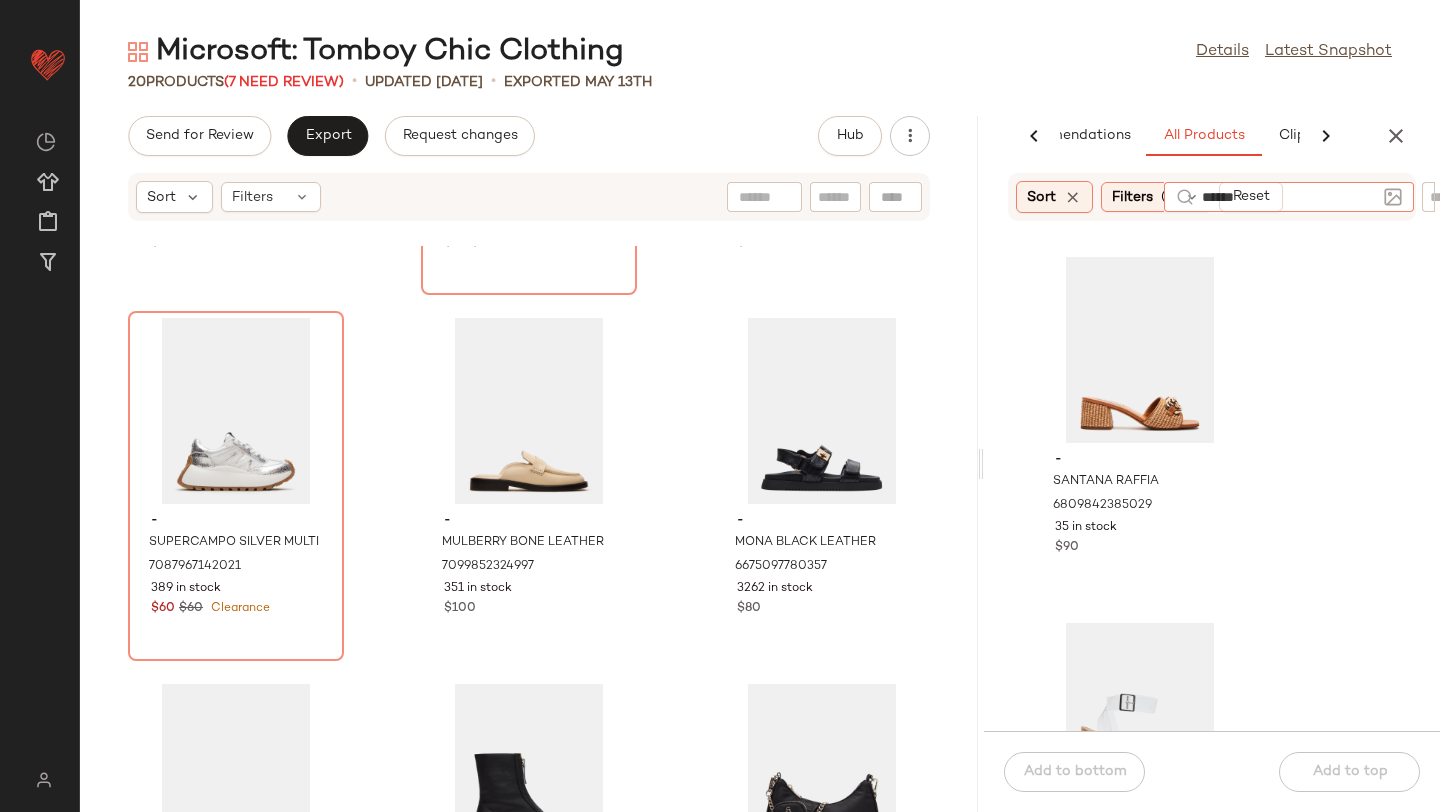 type on "*******" 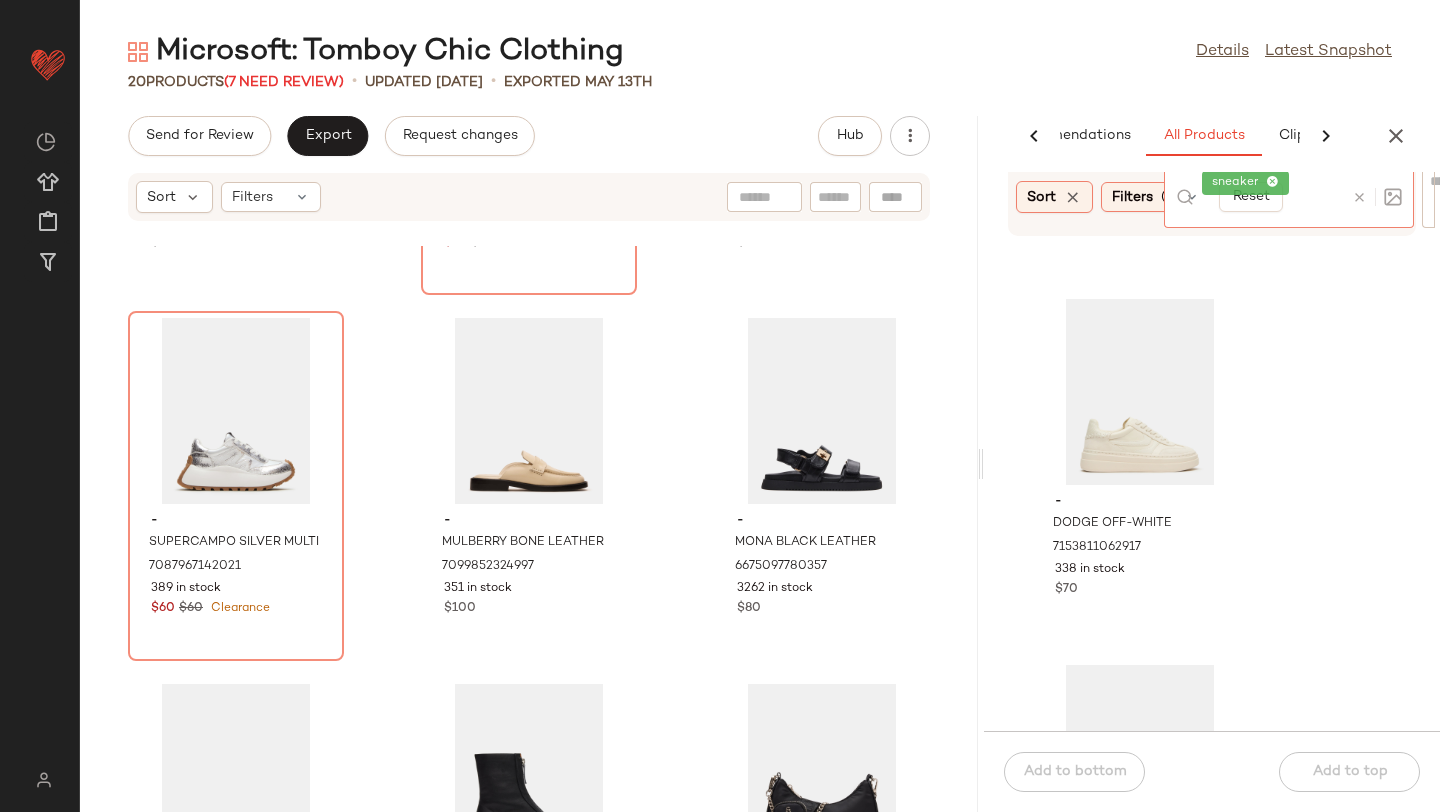 scroll, scrollTop: 715, scrollLeft: 0, axis: vertical 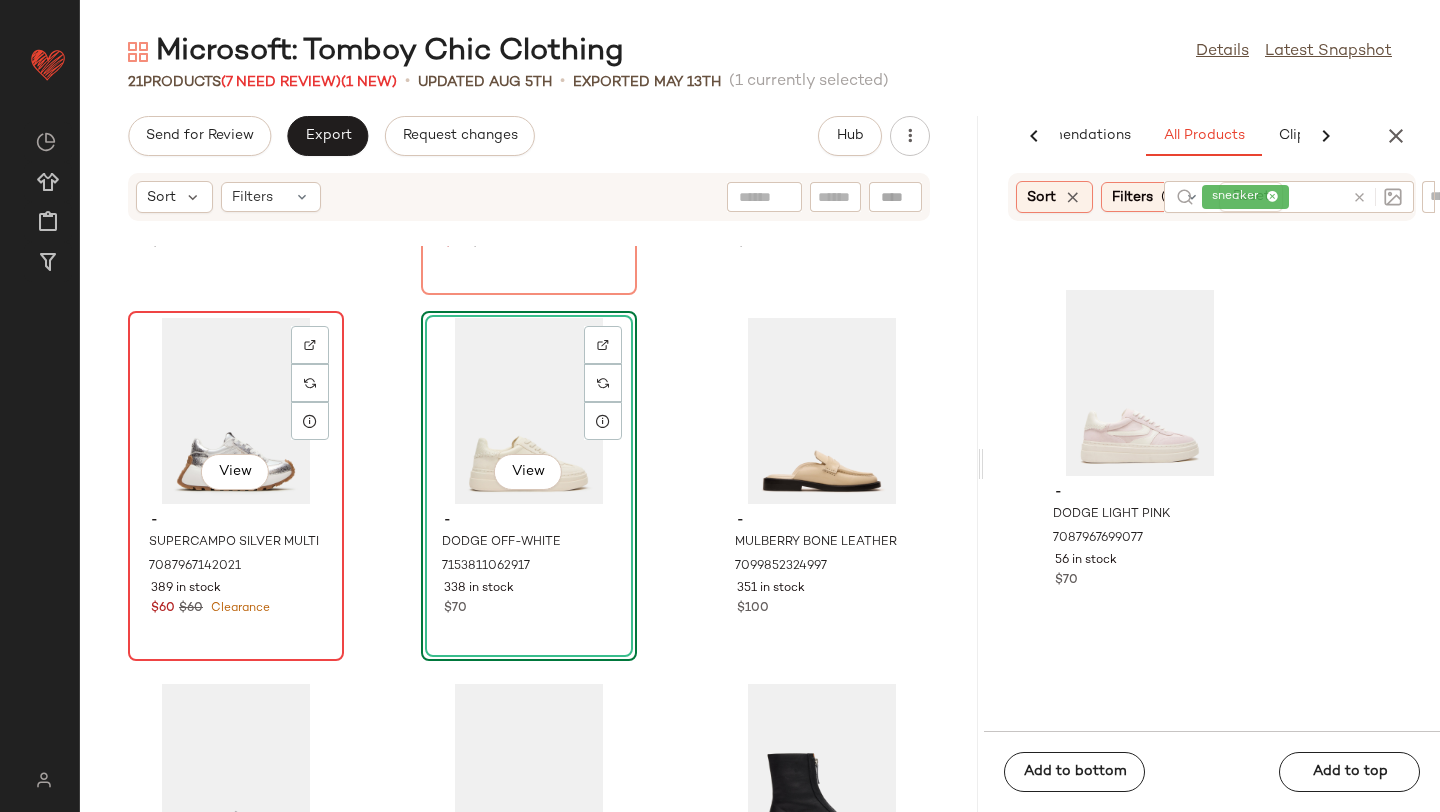 click on "View" 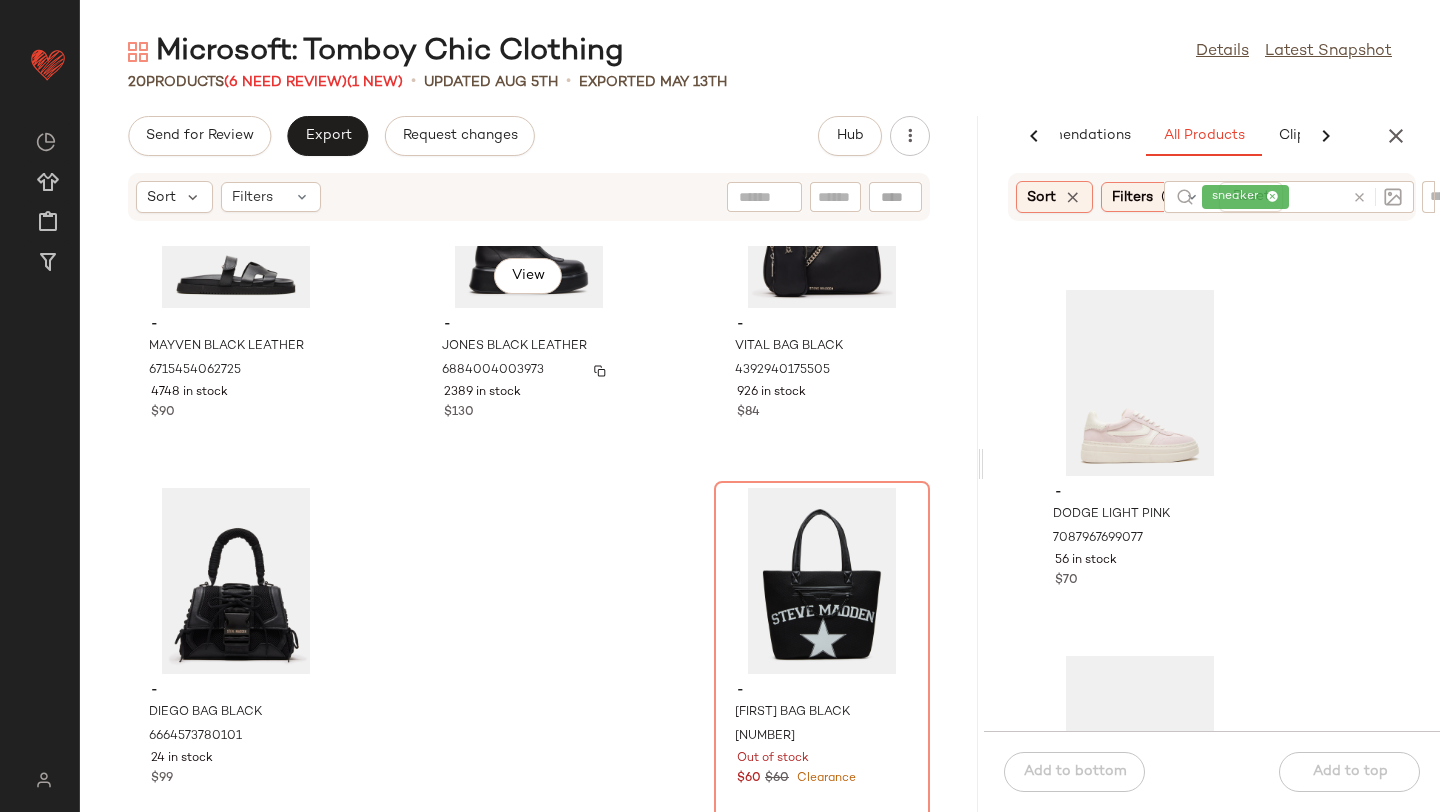 scroll, scrollTop: 2000, scrollLeft: 0, axis: vertical 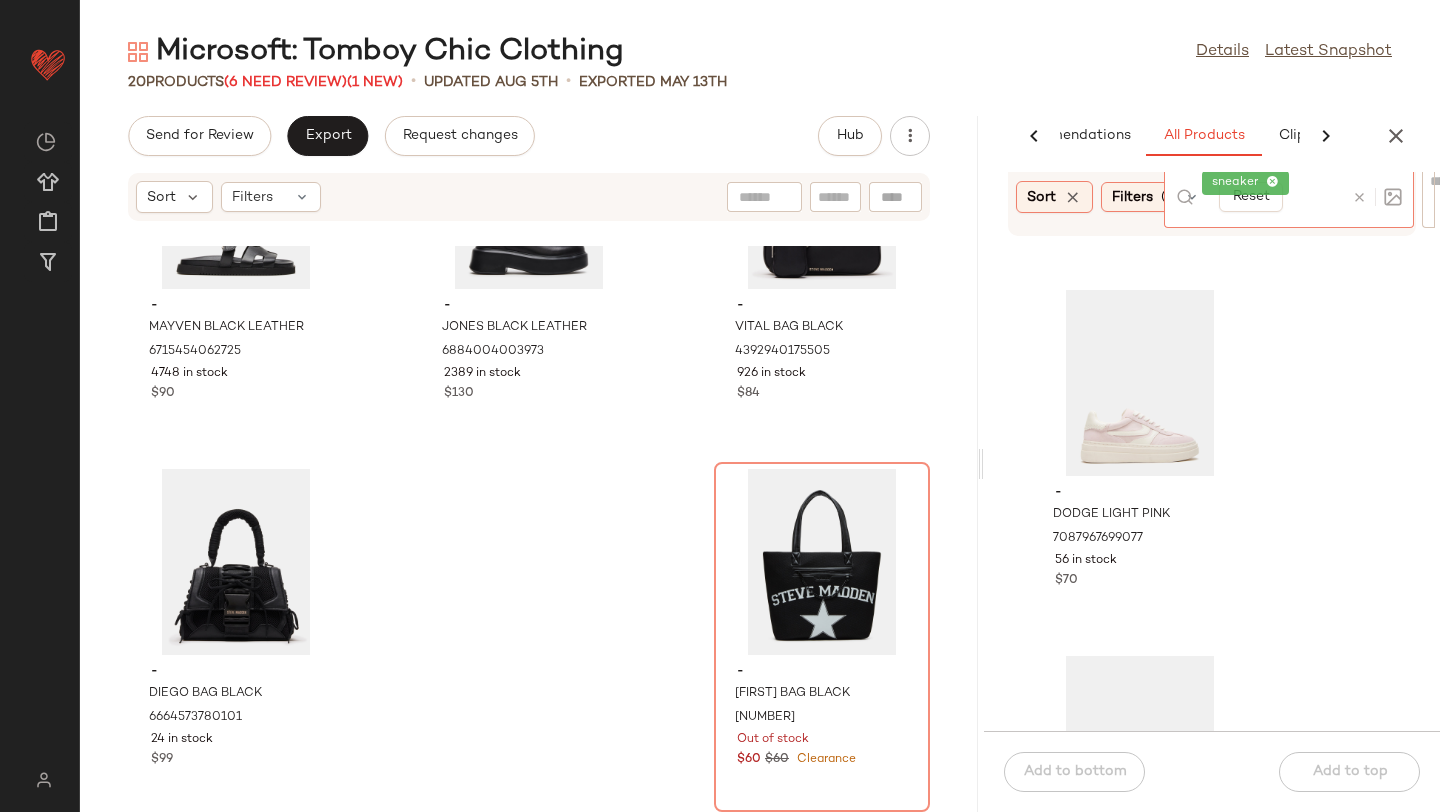 click on "sneaker" 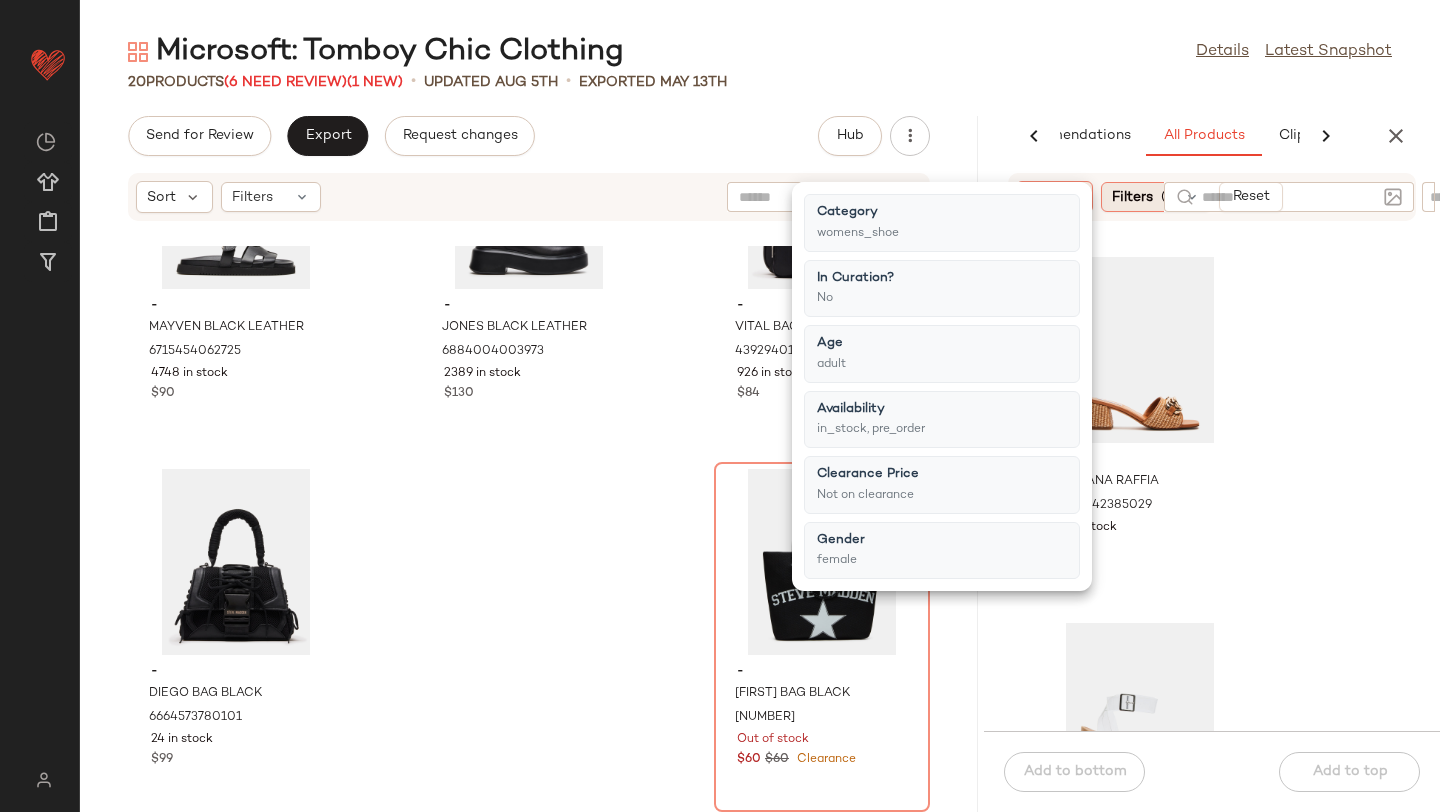 click on "Filters" at bounding box center (1132, 197) 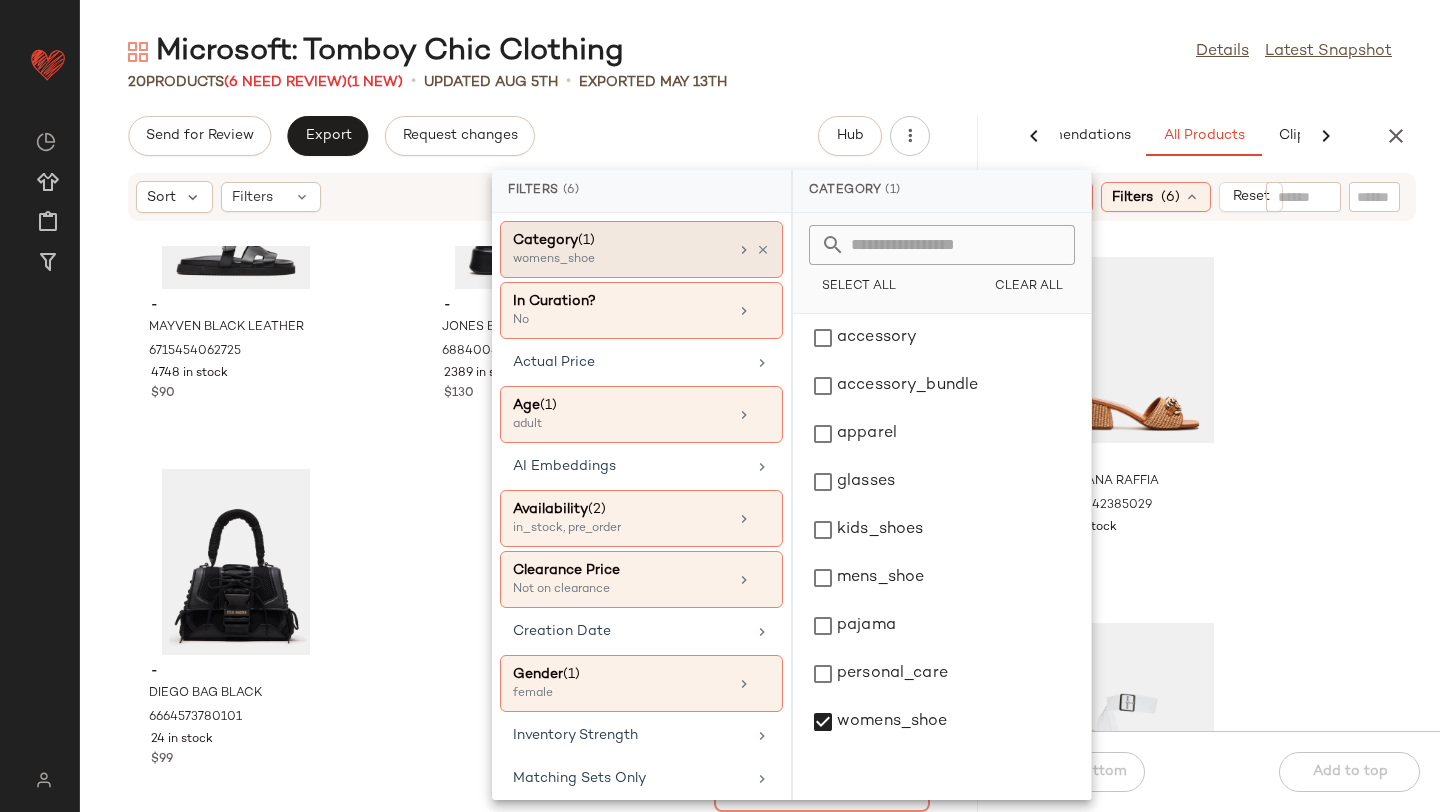 click on "Category  (1)" at bounding box center (620, 240) 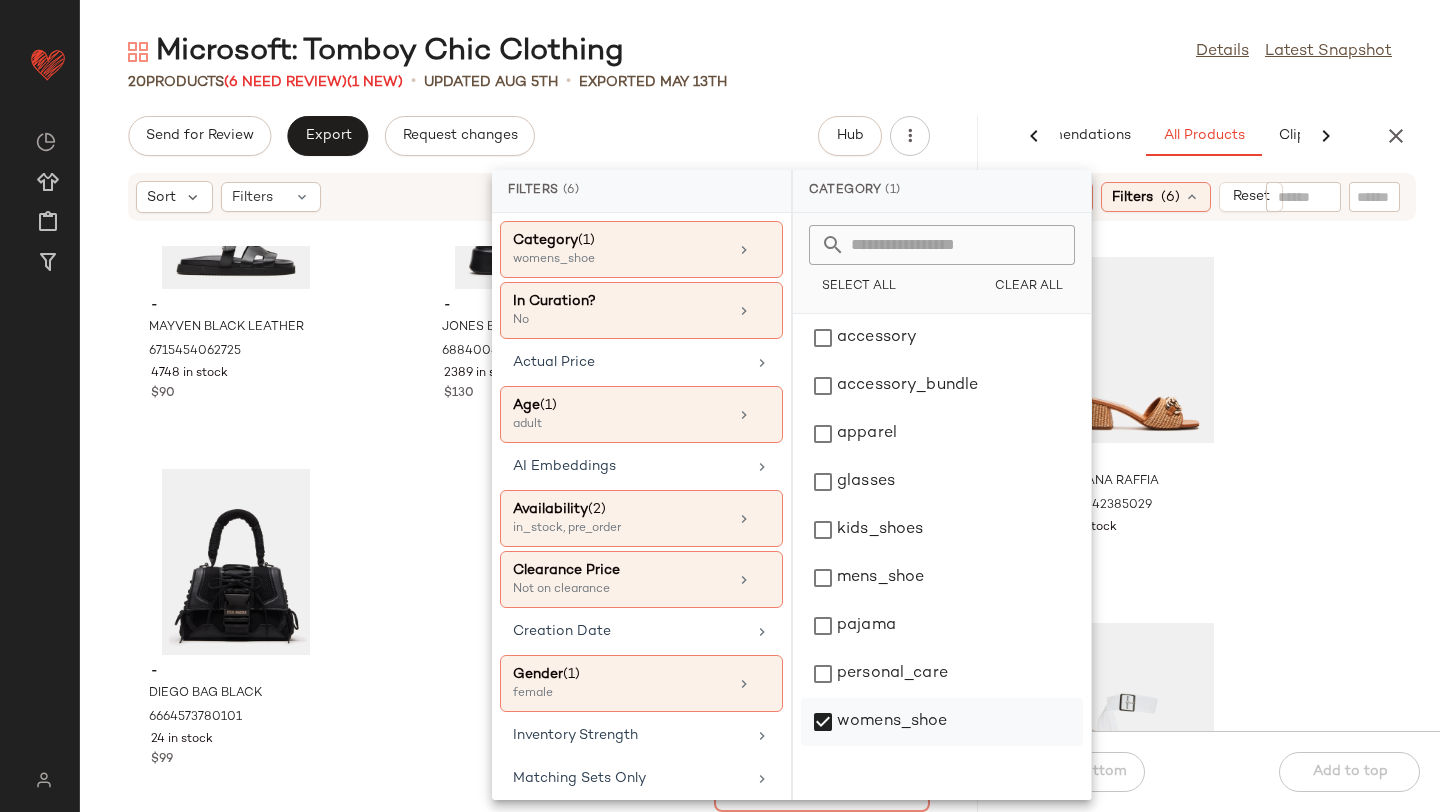 click on "womens_shoe" 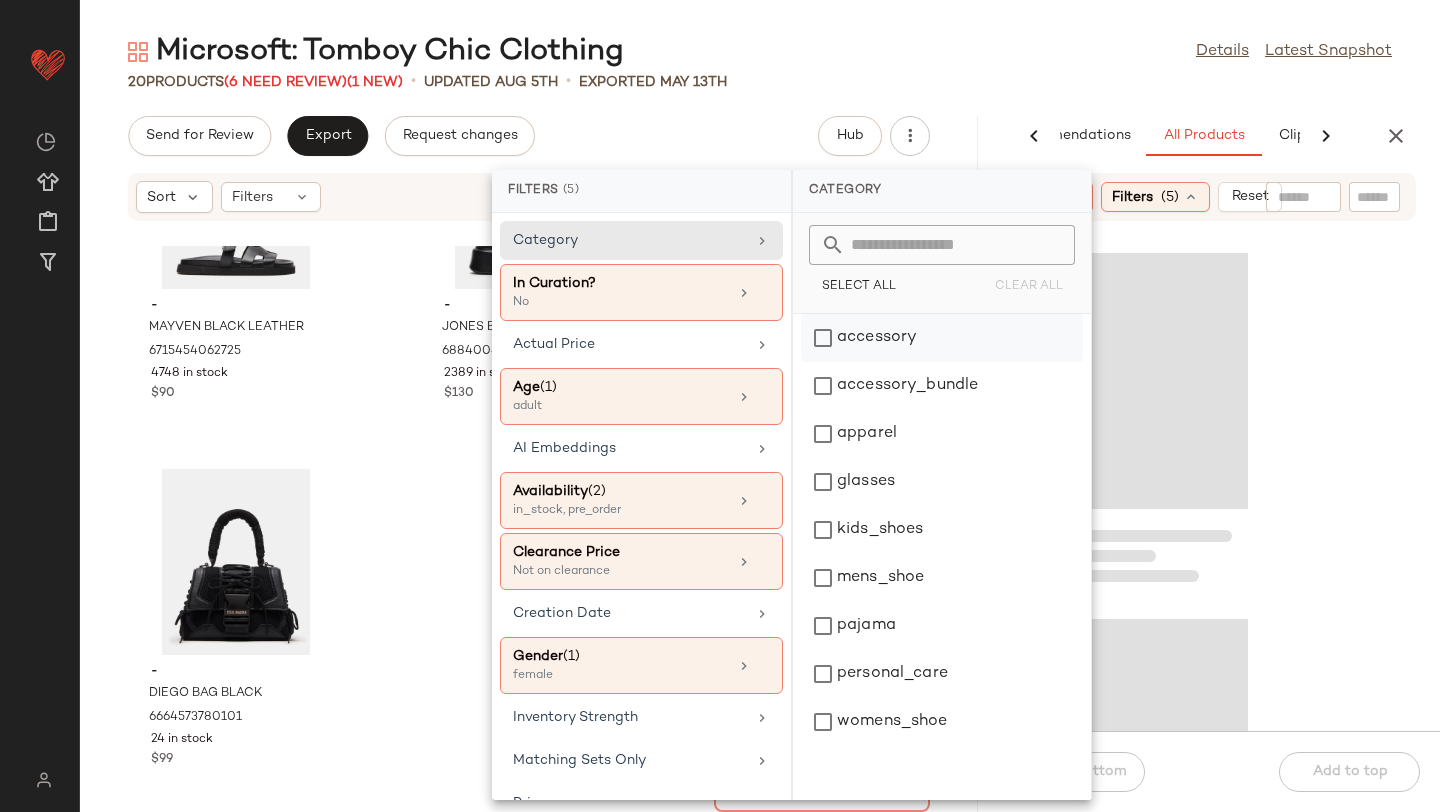 click on "accessory" 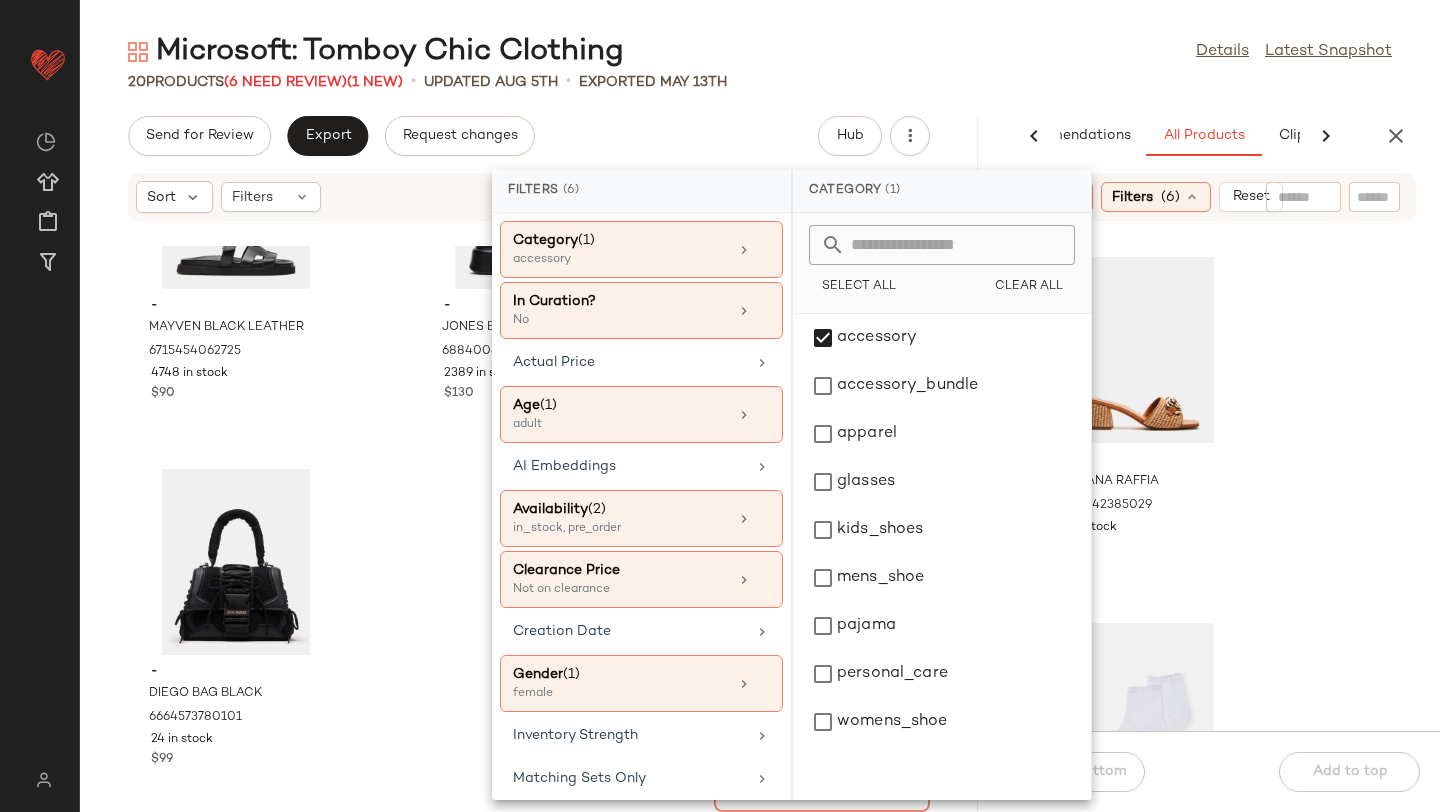 click on "- [FIRST] RAFFIA [NUMBER] [NUMBER] in stock $90 - CLEARER CLEAR [NUMBER] [NUMBER] in stock $110 - ECENTRCQ BLACK [NUMBER] [NUMBER] in stock $60 - [FIRST] BLACK LEATHER [NUMBER] [NUMBER] in stock $70" 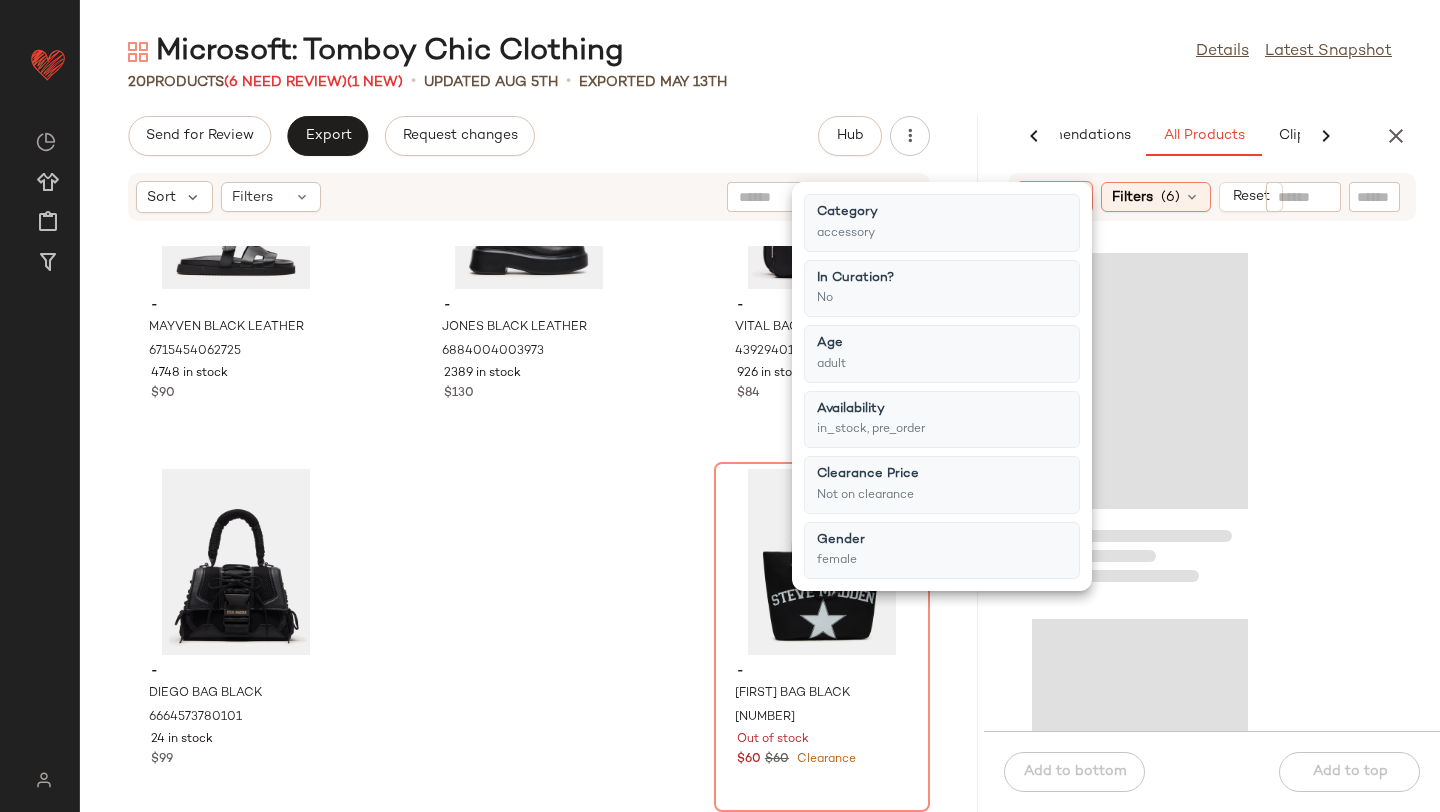 click 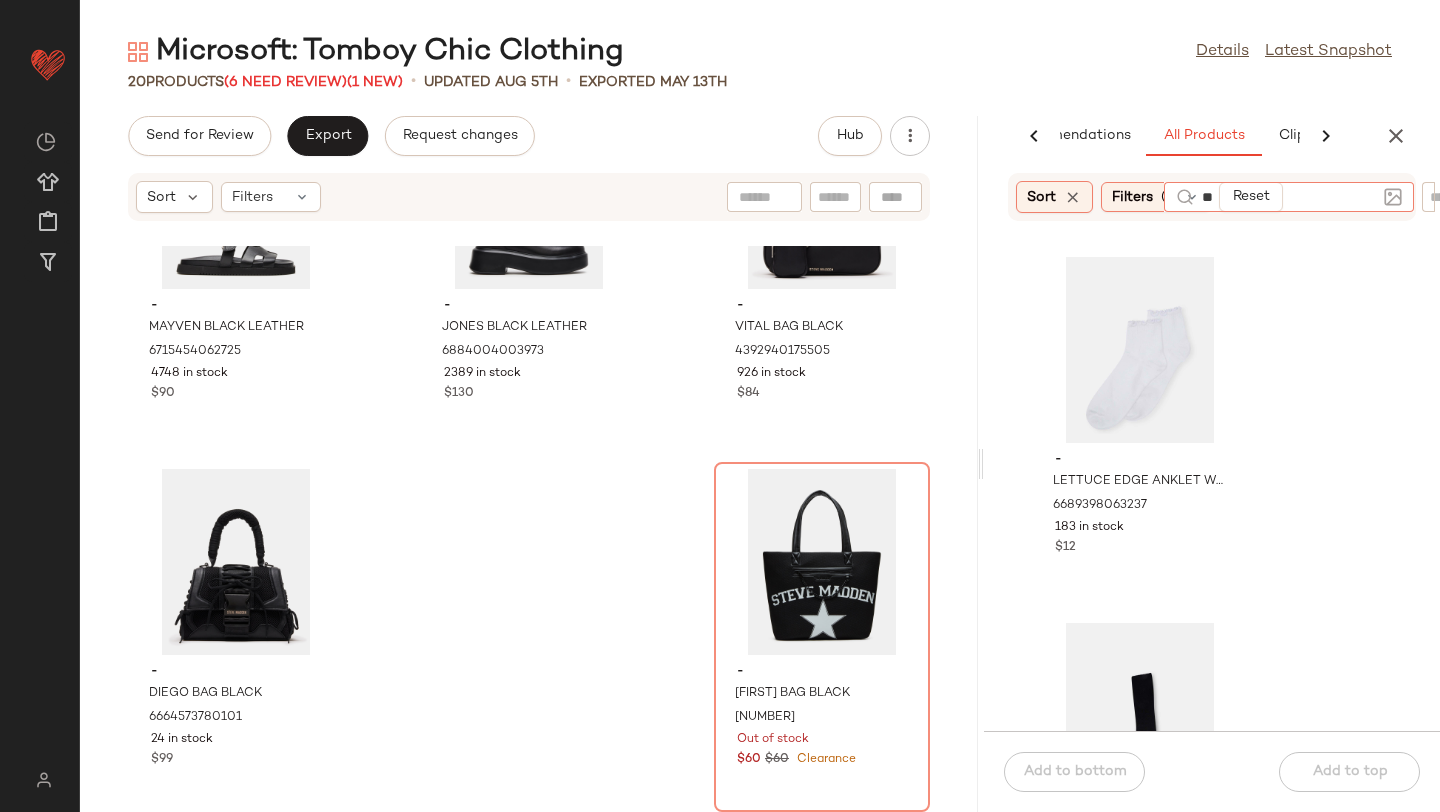 type on "***" 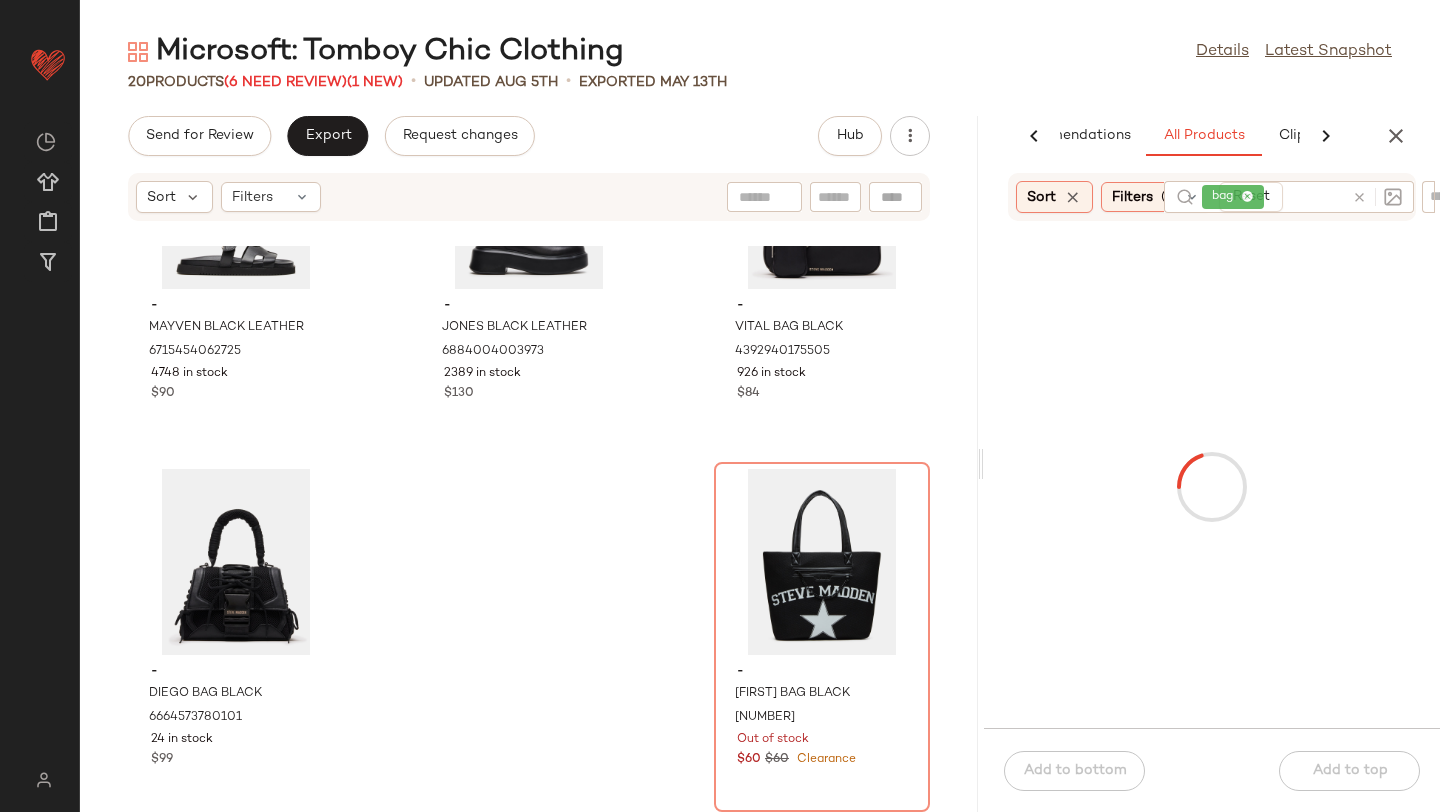 click at bounding box center [1212, 487] 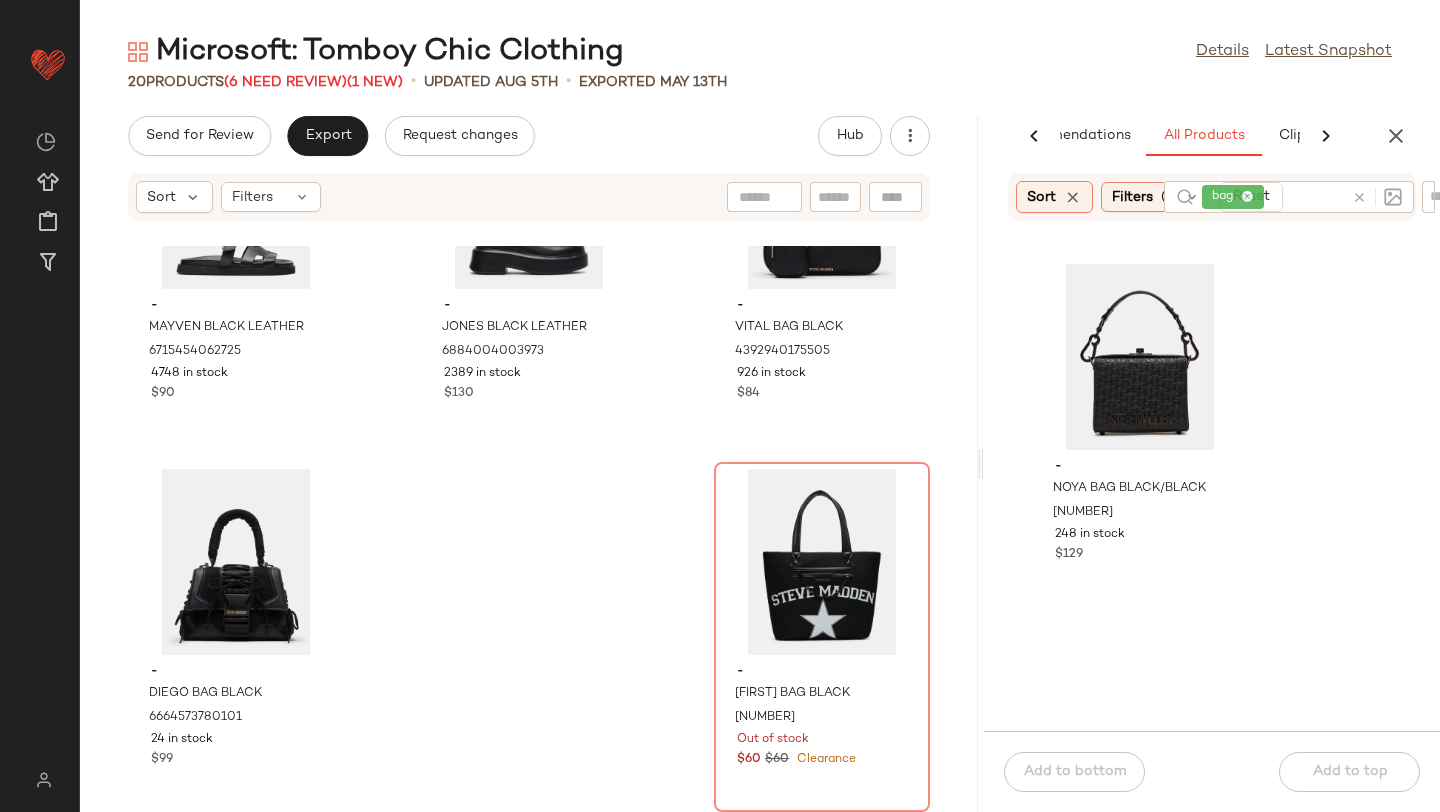 scroll, scrollTop: 3671, scrollLeft: 0, axis: vertical 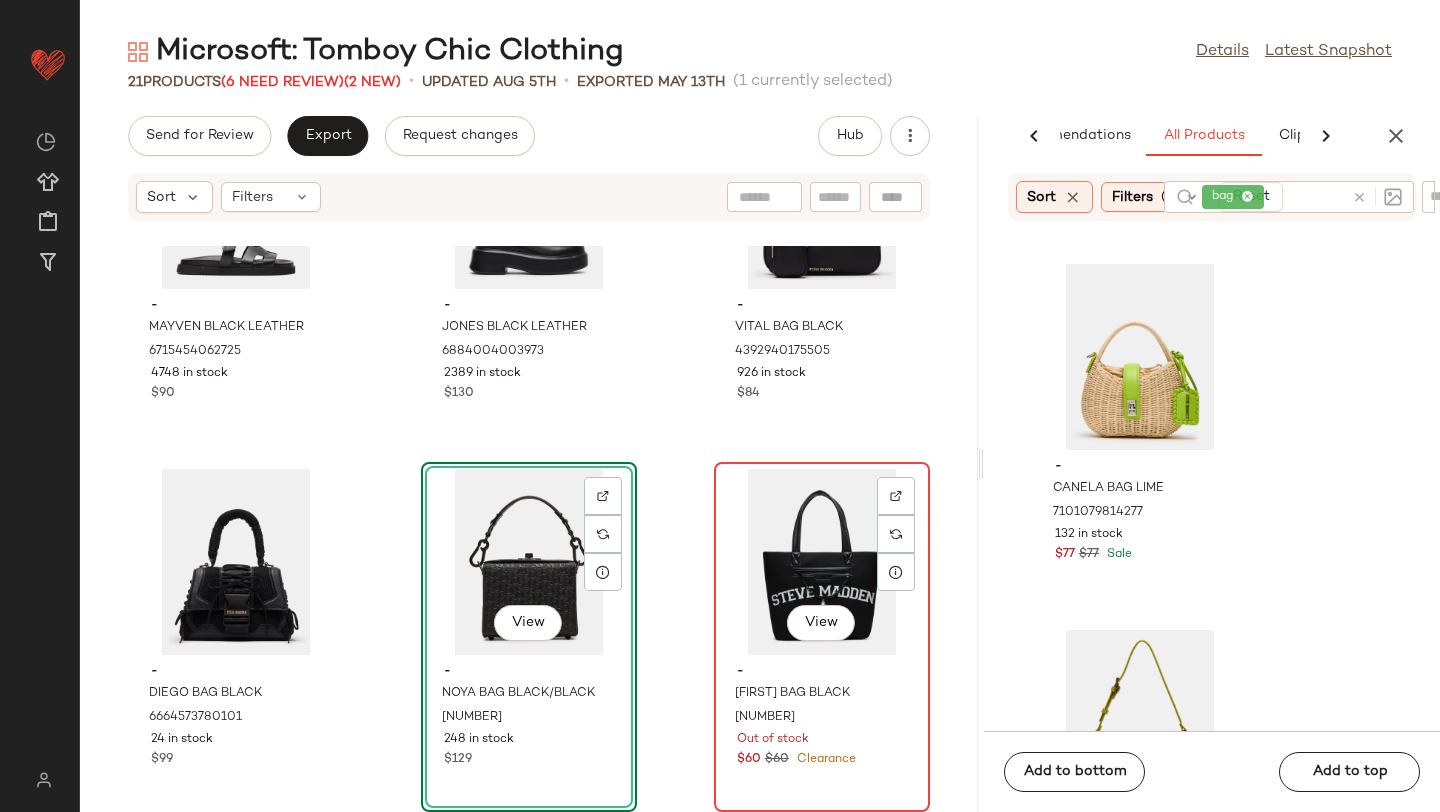 click on "View" 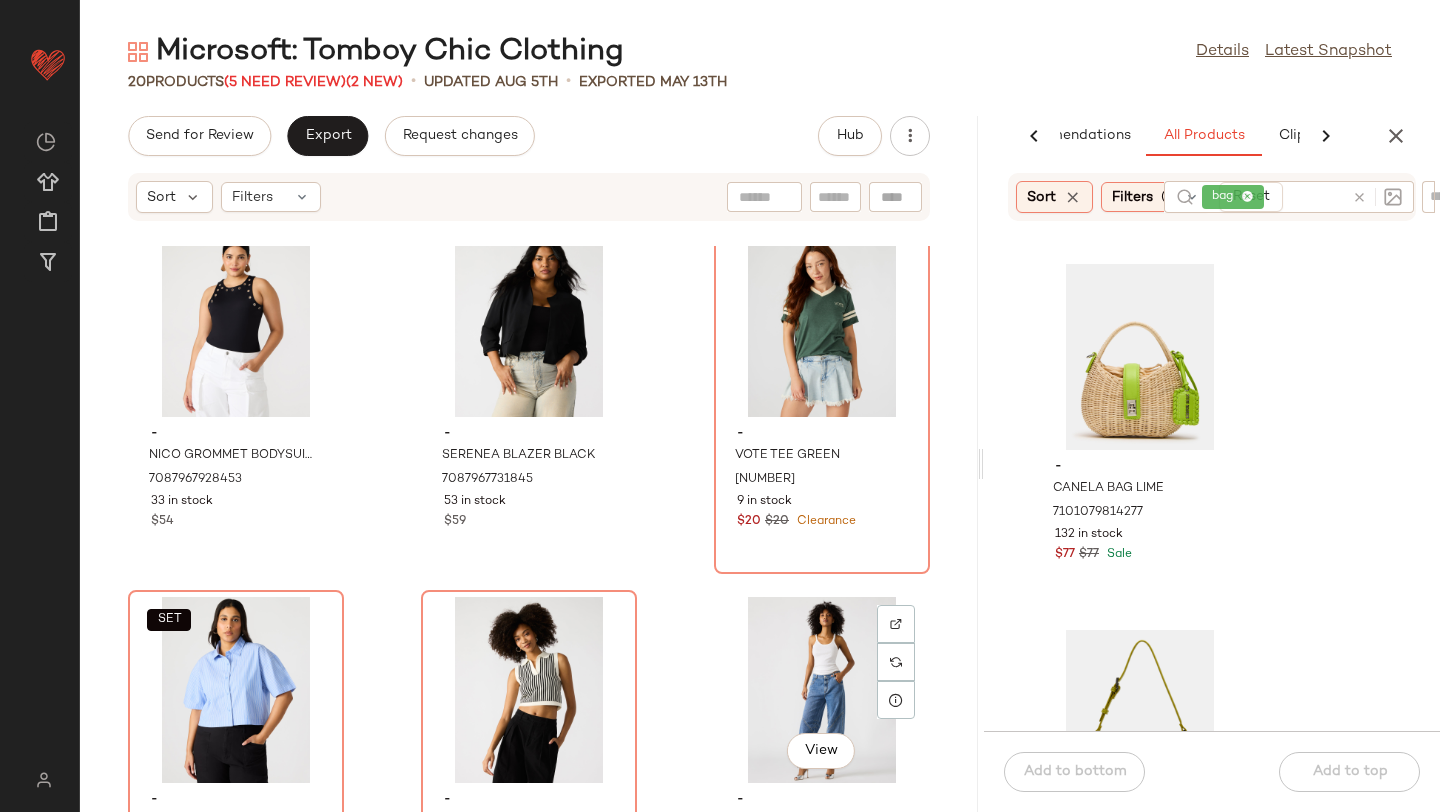 scroll, scrollTop: 0, scrollLeft: 0, axis: both 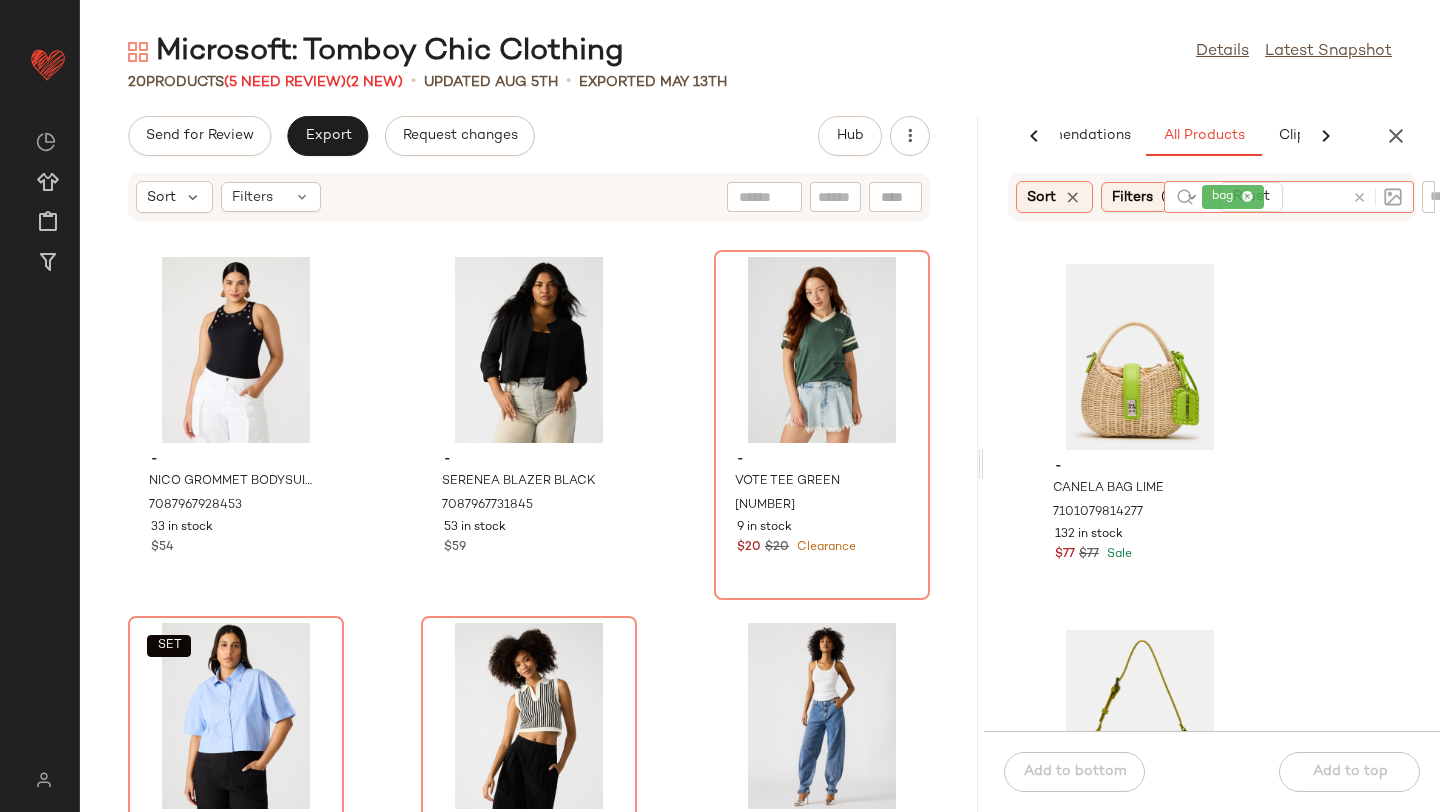 click 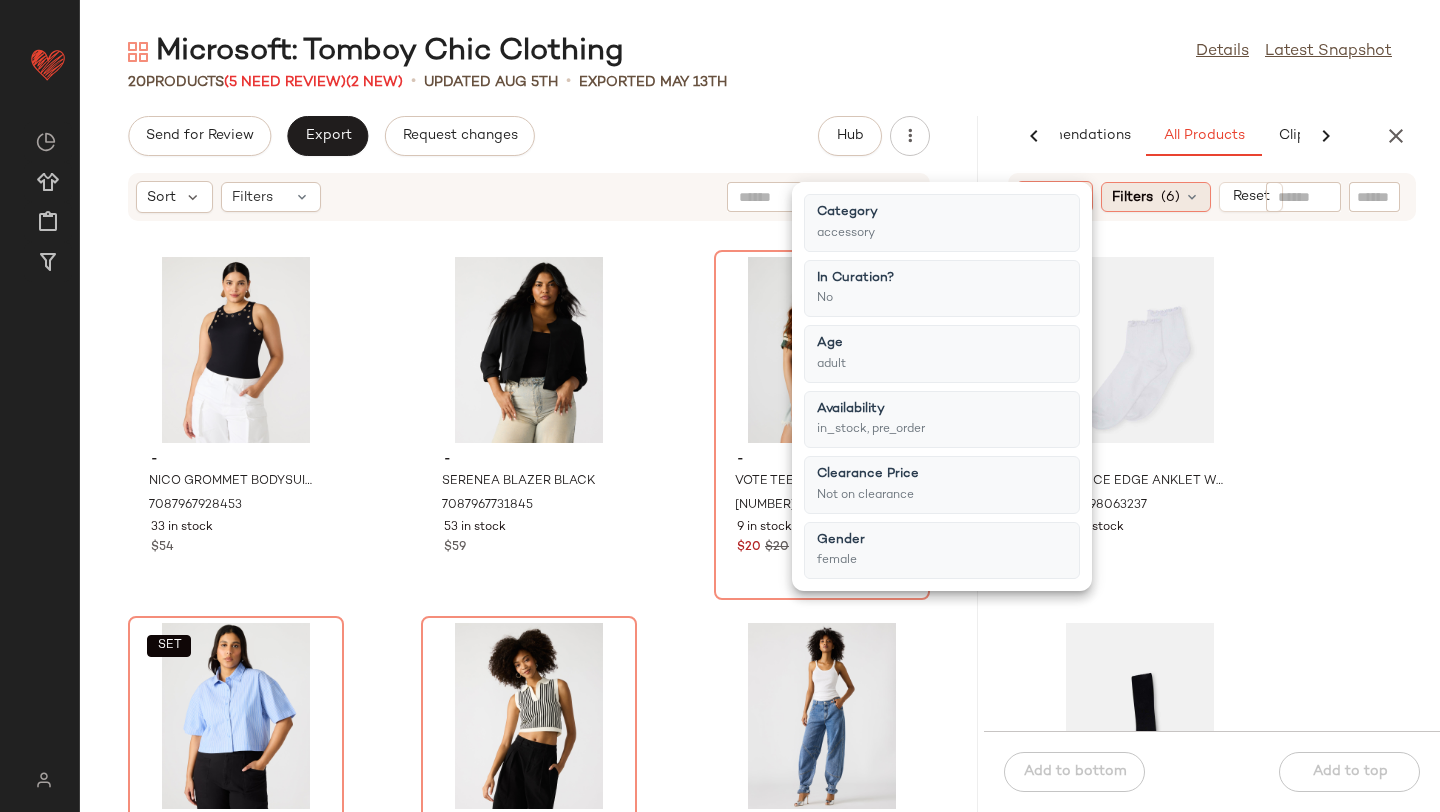 click on "Filters" at bounding box center (1132, 197) 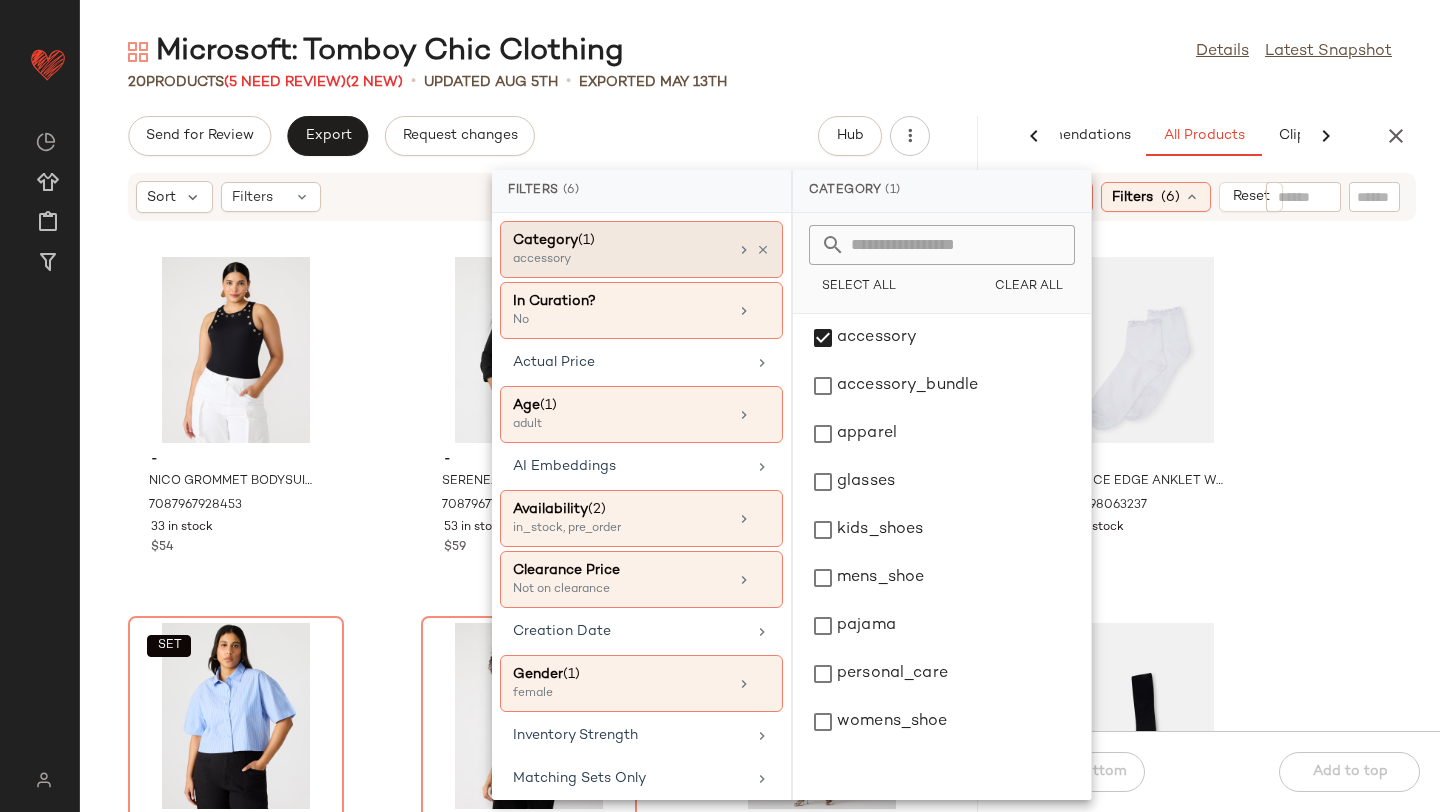 click on "accessory" at bounding box center (613, 260) 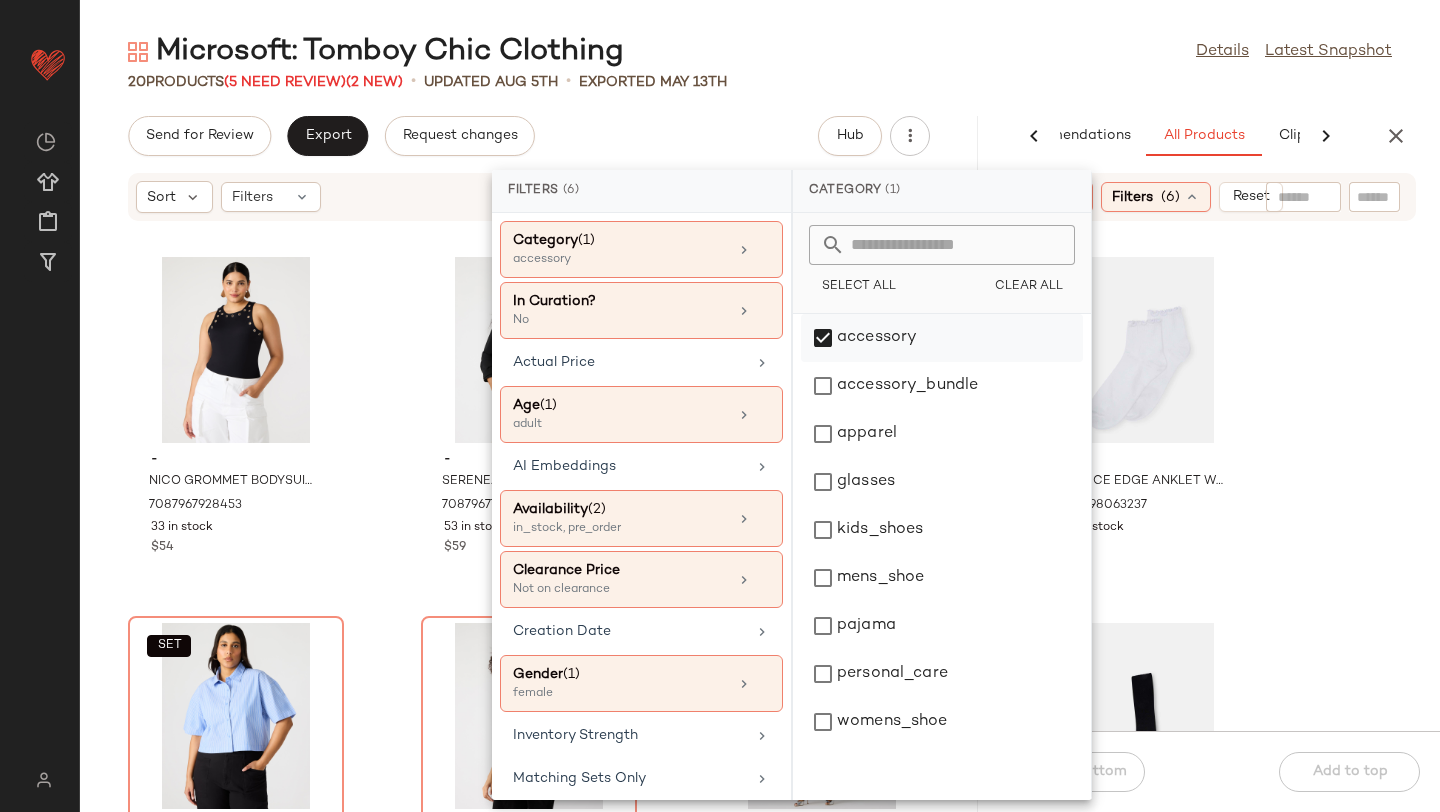click on "accessory" 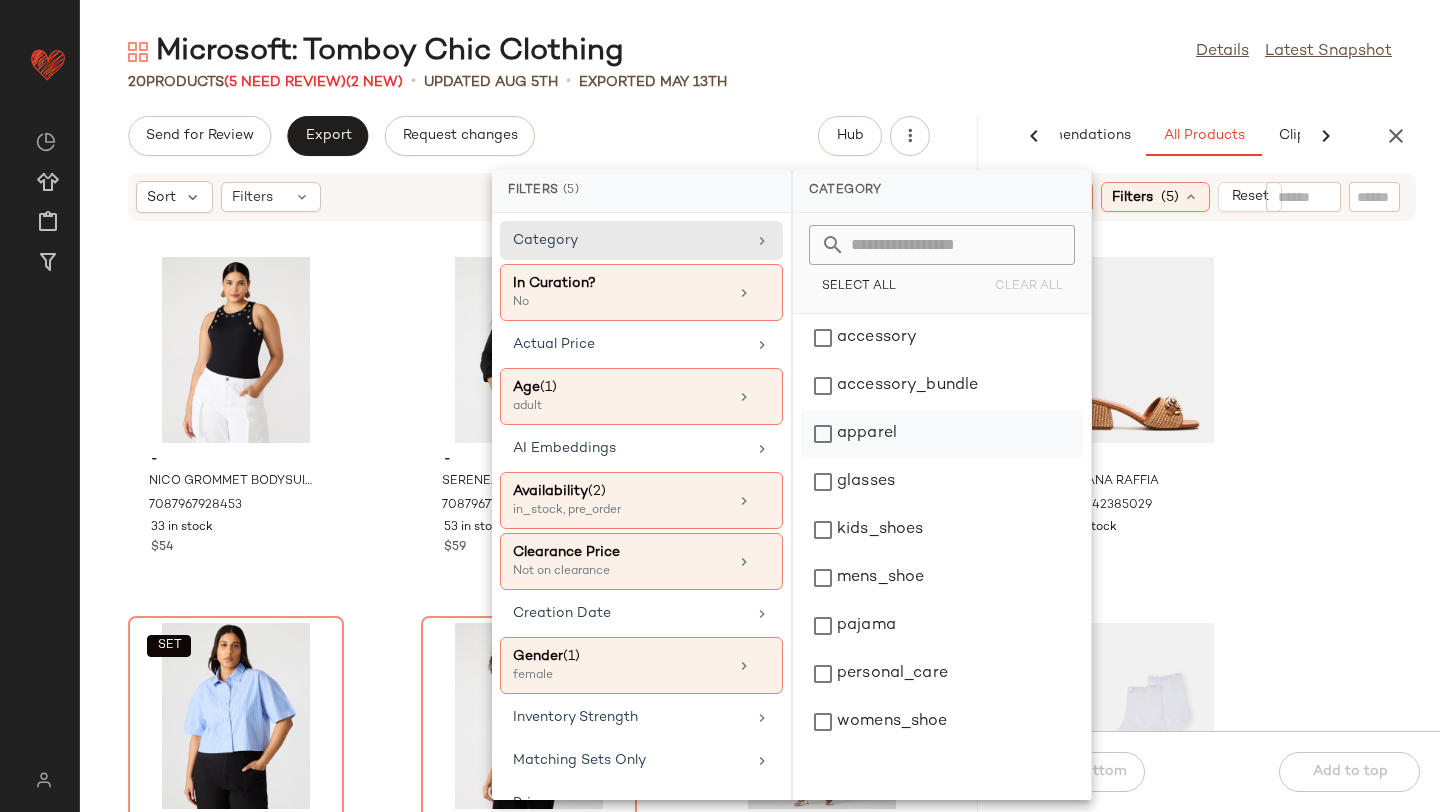 click on "apparel" 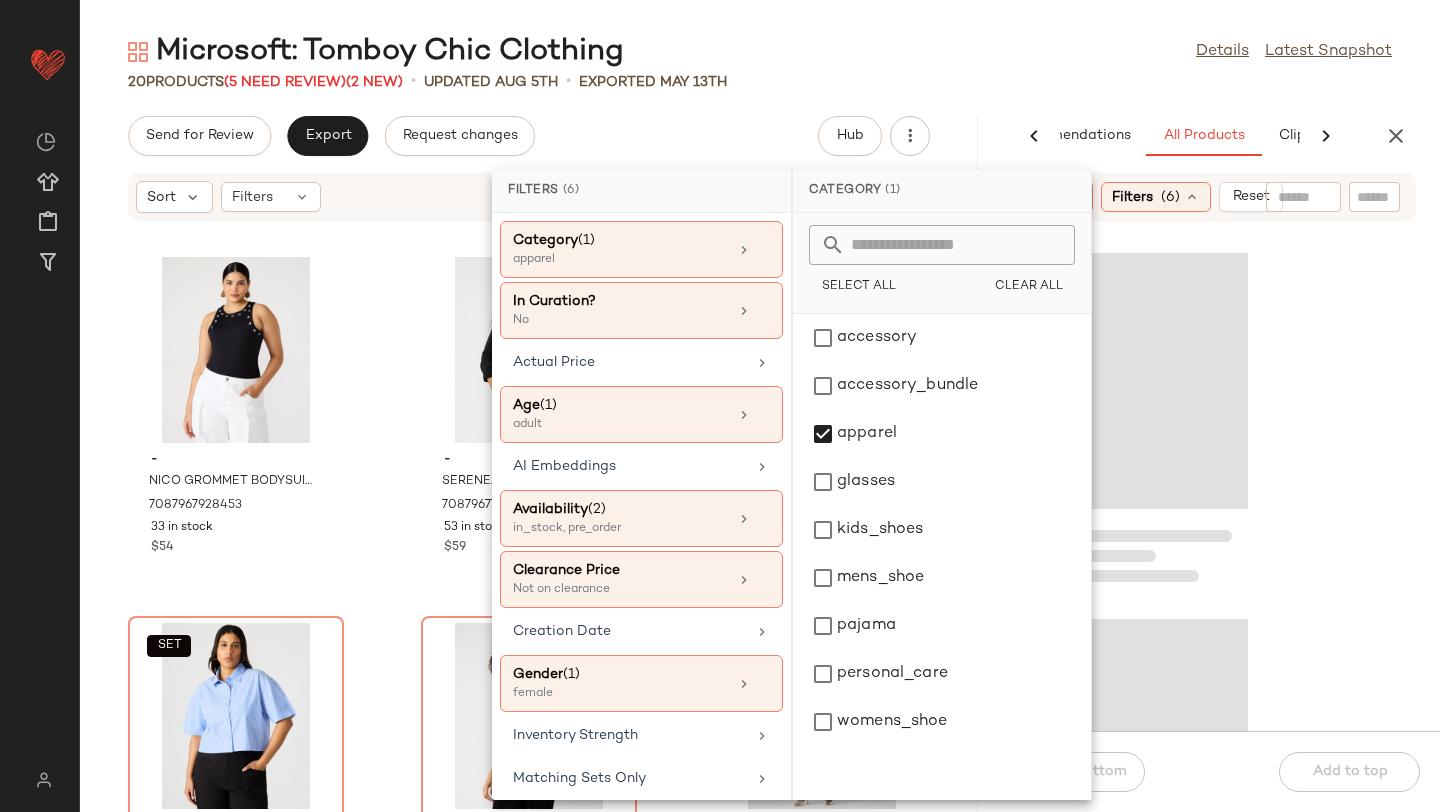 click 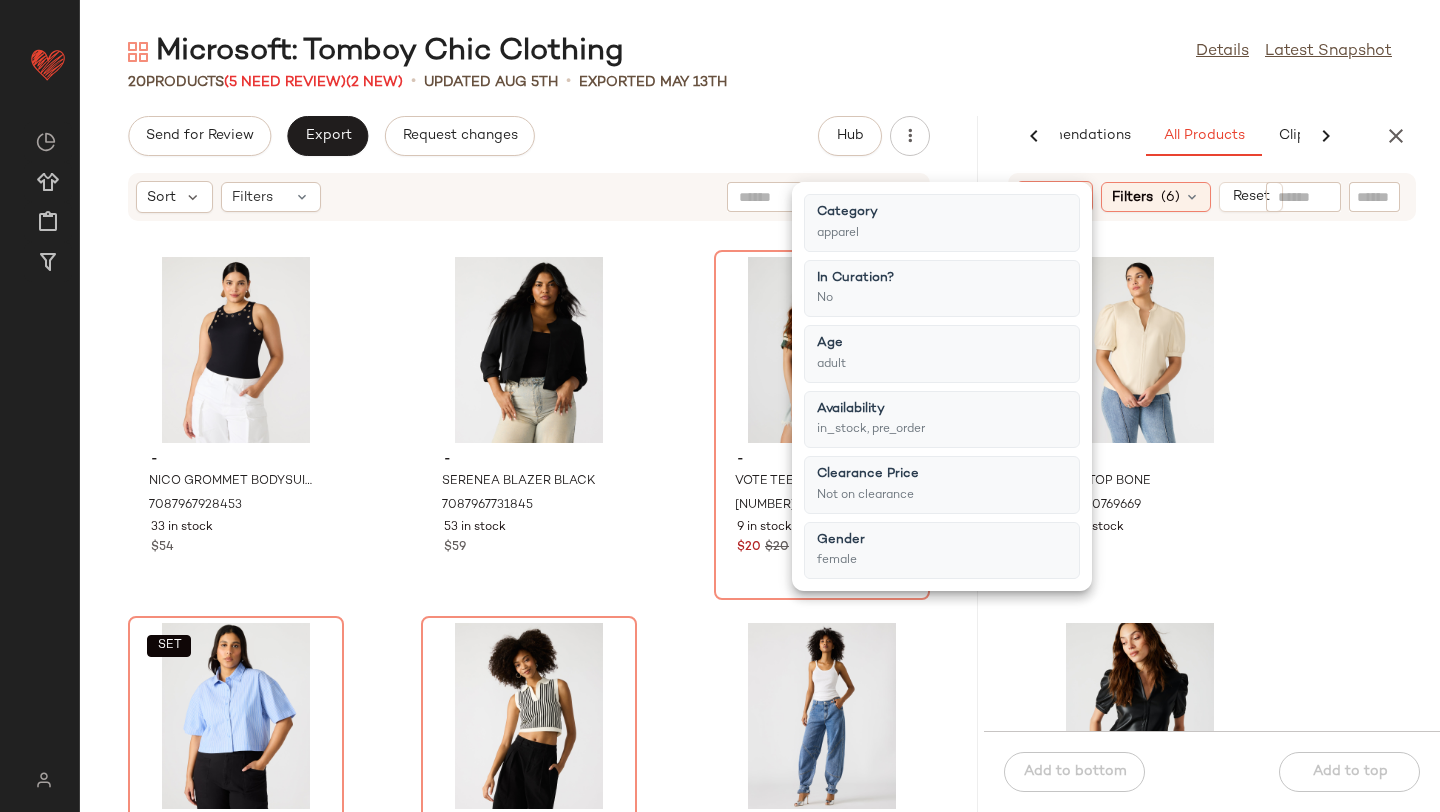 click on "- [FIRST] TOP BONE [NUMBER] [NUMBER] in stock $40 - [FIRST] TOP BLACK [NUMBER] [NUMBER] in stock $49 - DUO PANT BLACK [NUMBER] [NUMBER] in stock $119 - DUO PANT OLIVE [NUMBER] [NUMBER] in stock $119" 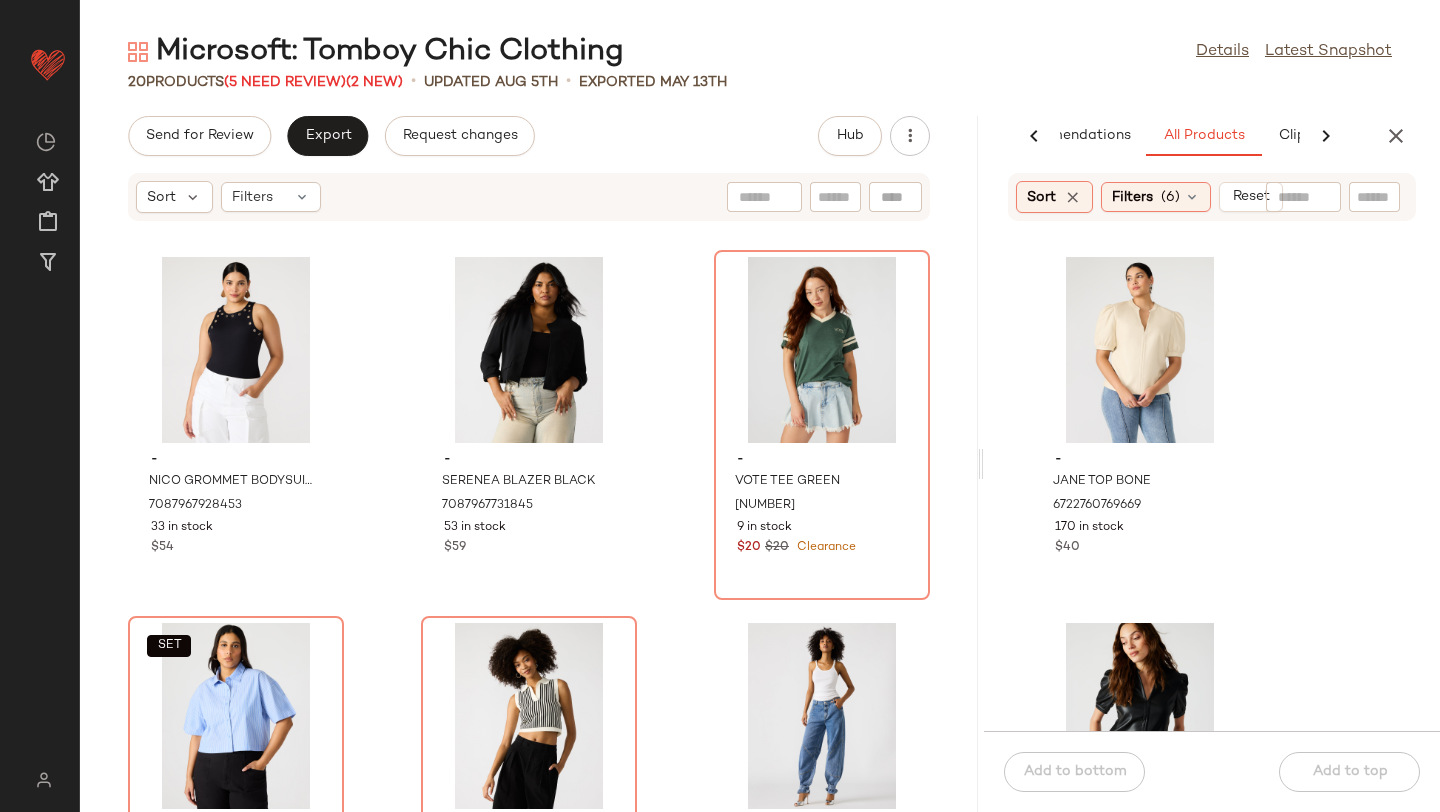 click 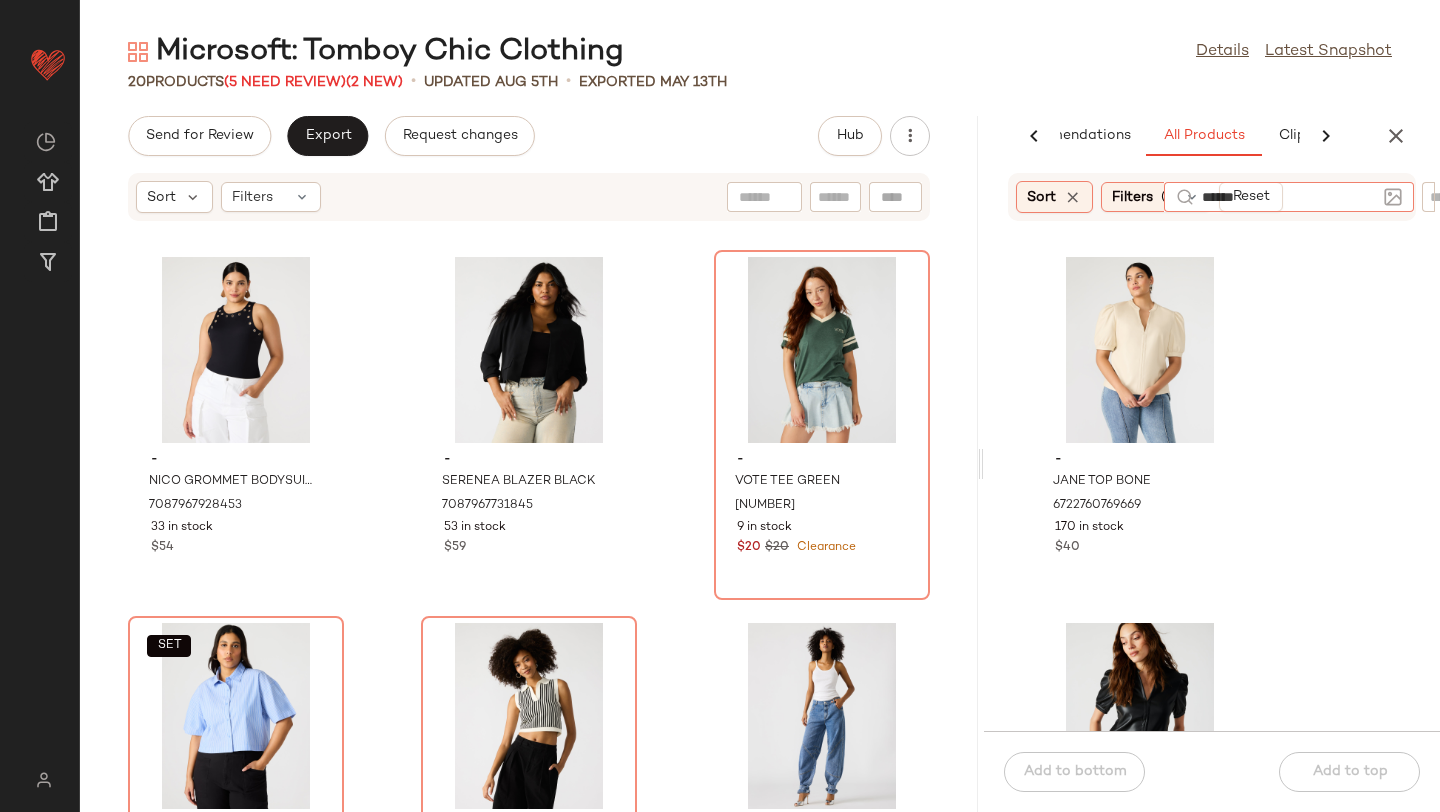 type on "*******" 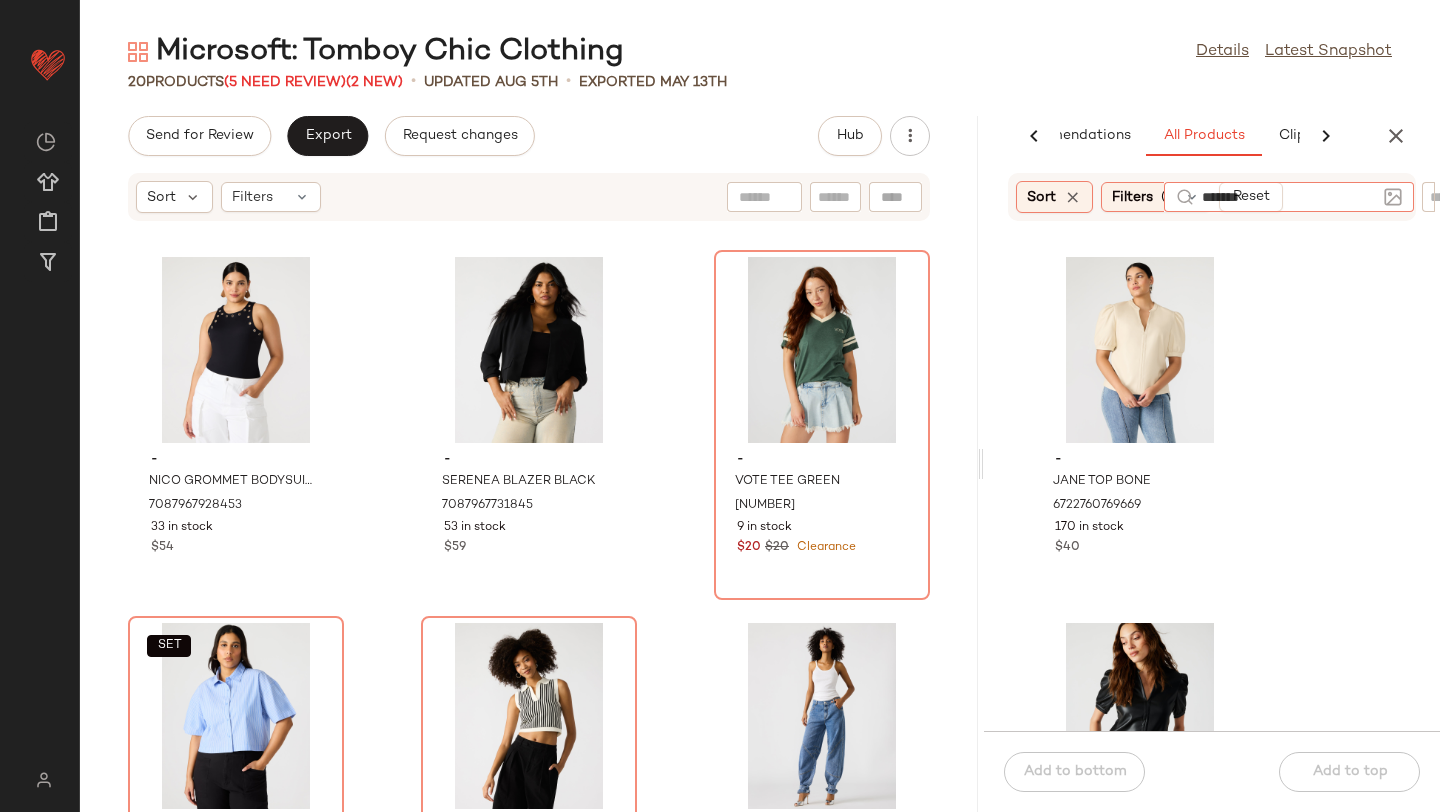 type 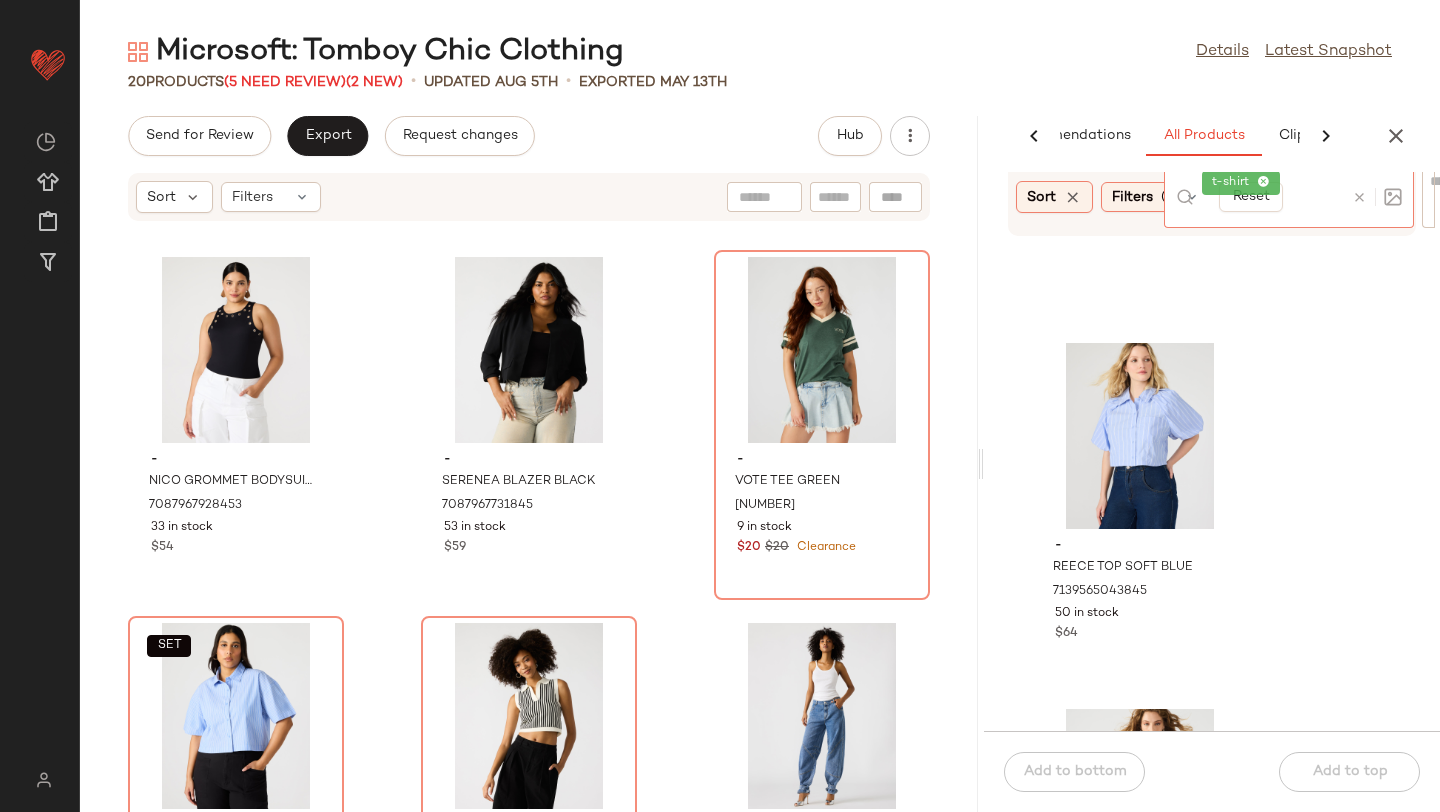 scroll, scrollTop: 1389, scrollLeft: 0, axis: vertical 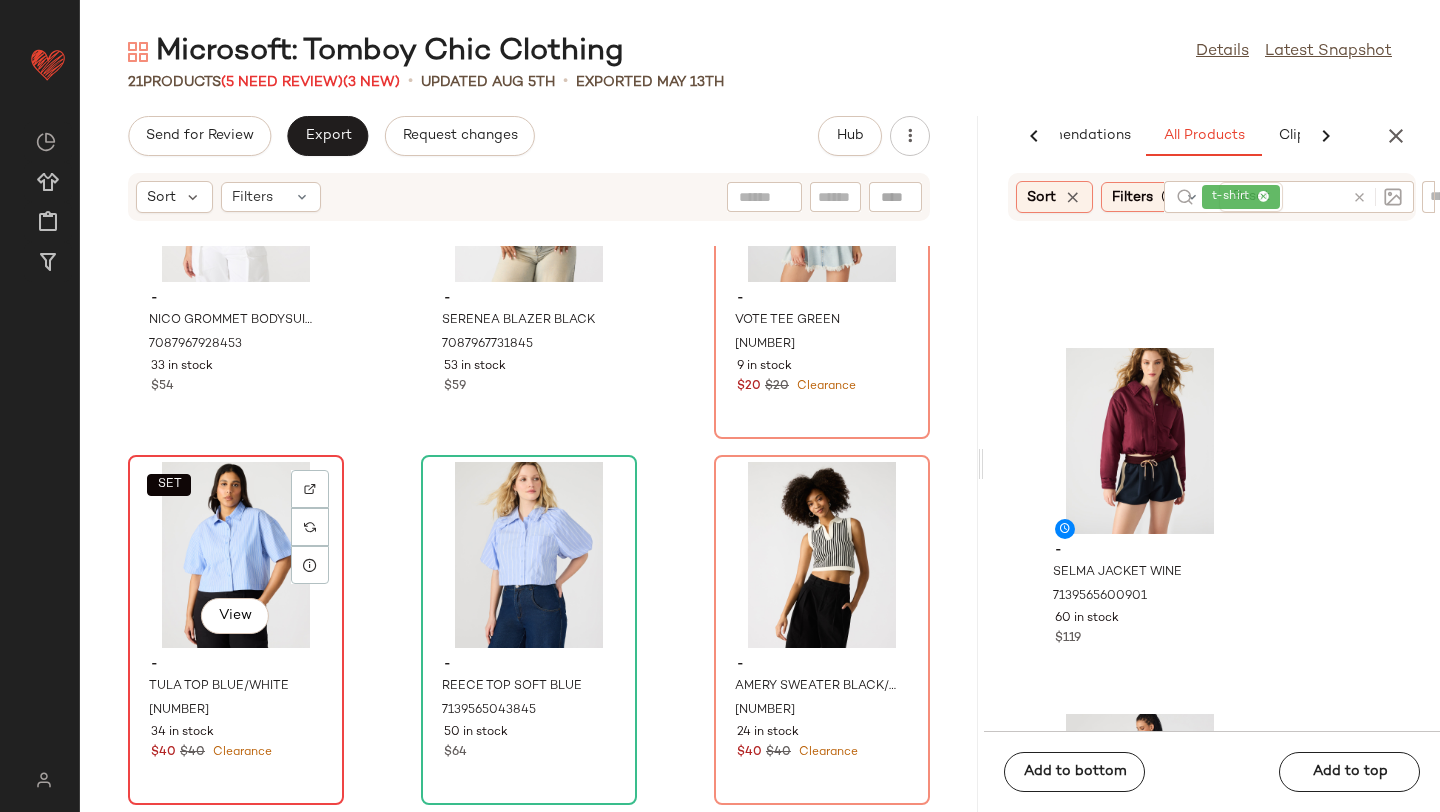 click on "SET   View" 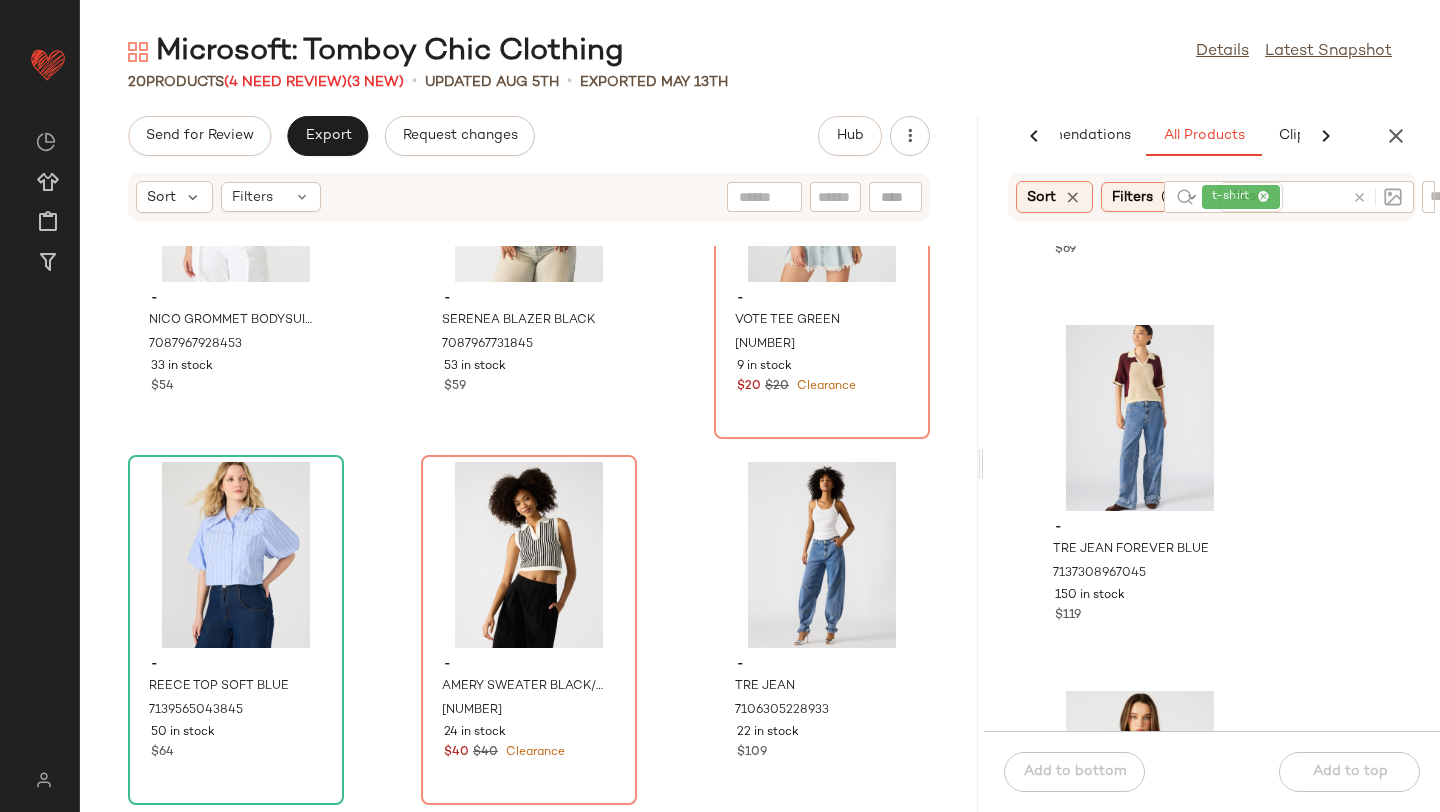 scroll, scrollTop: 5439, scrollLeft: 0, axis: vertical 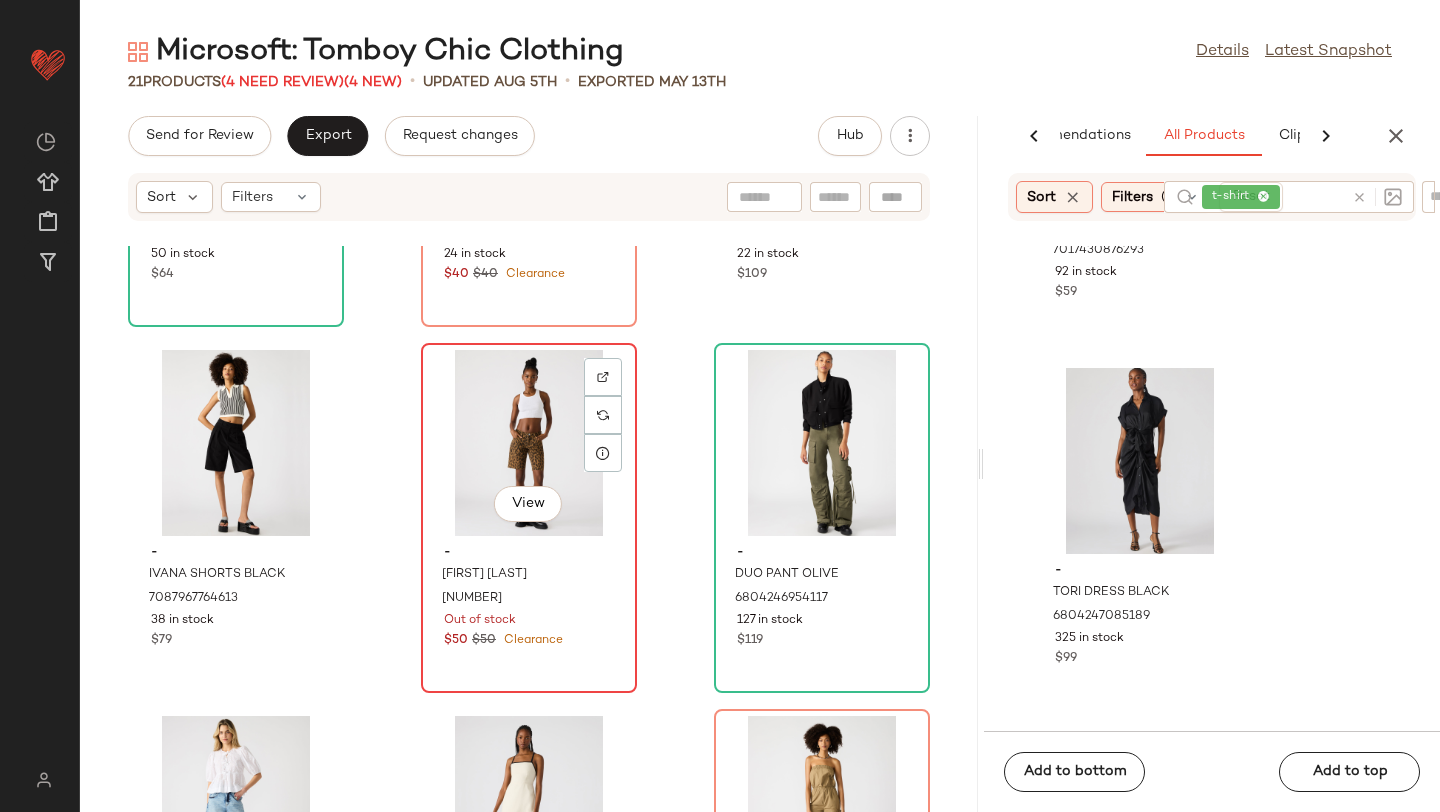 click on "View" 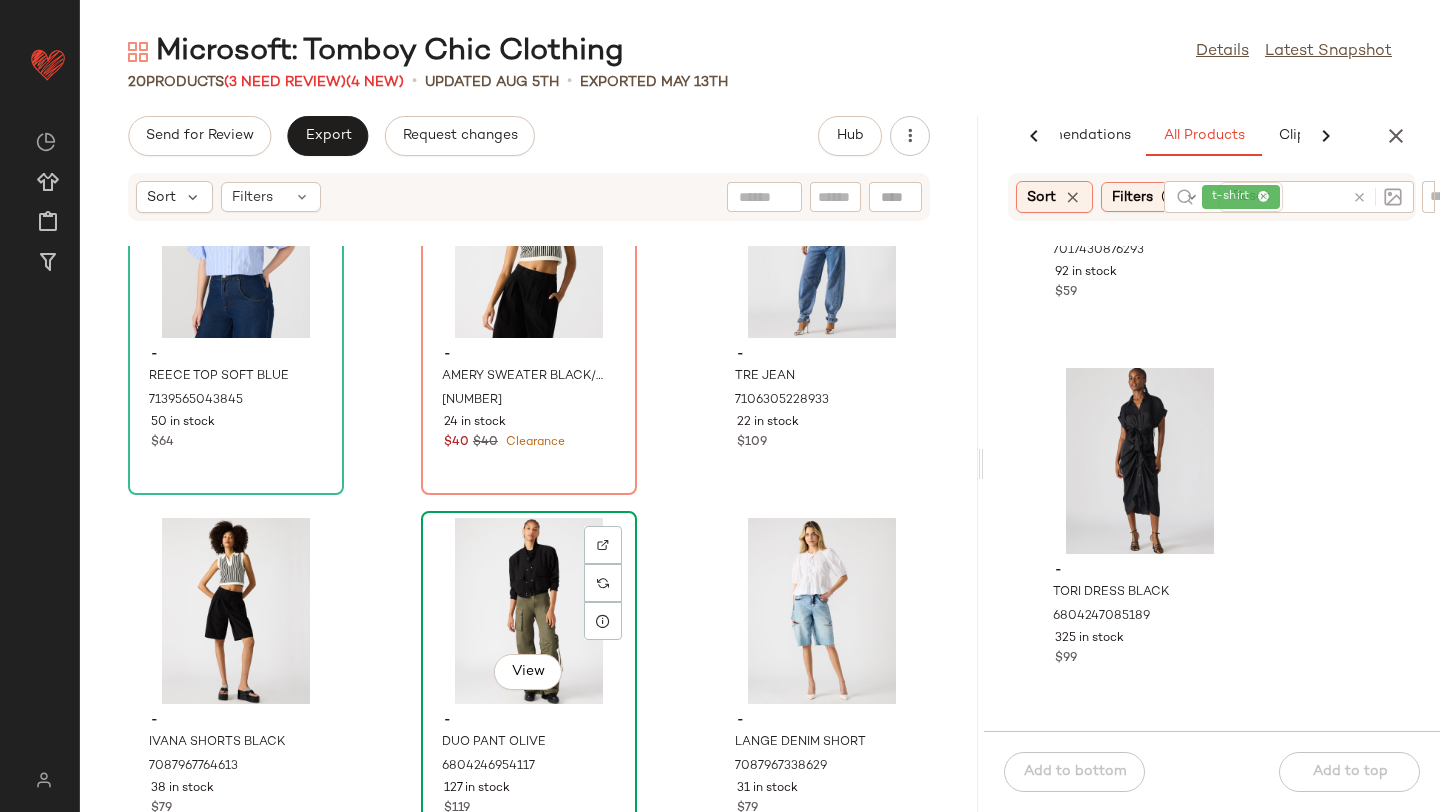 scroll, scrollTop: 382, scrollLeft: 0, axis: vertical 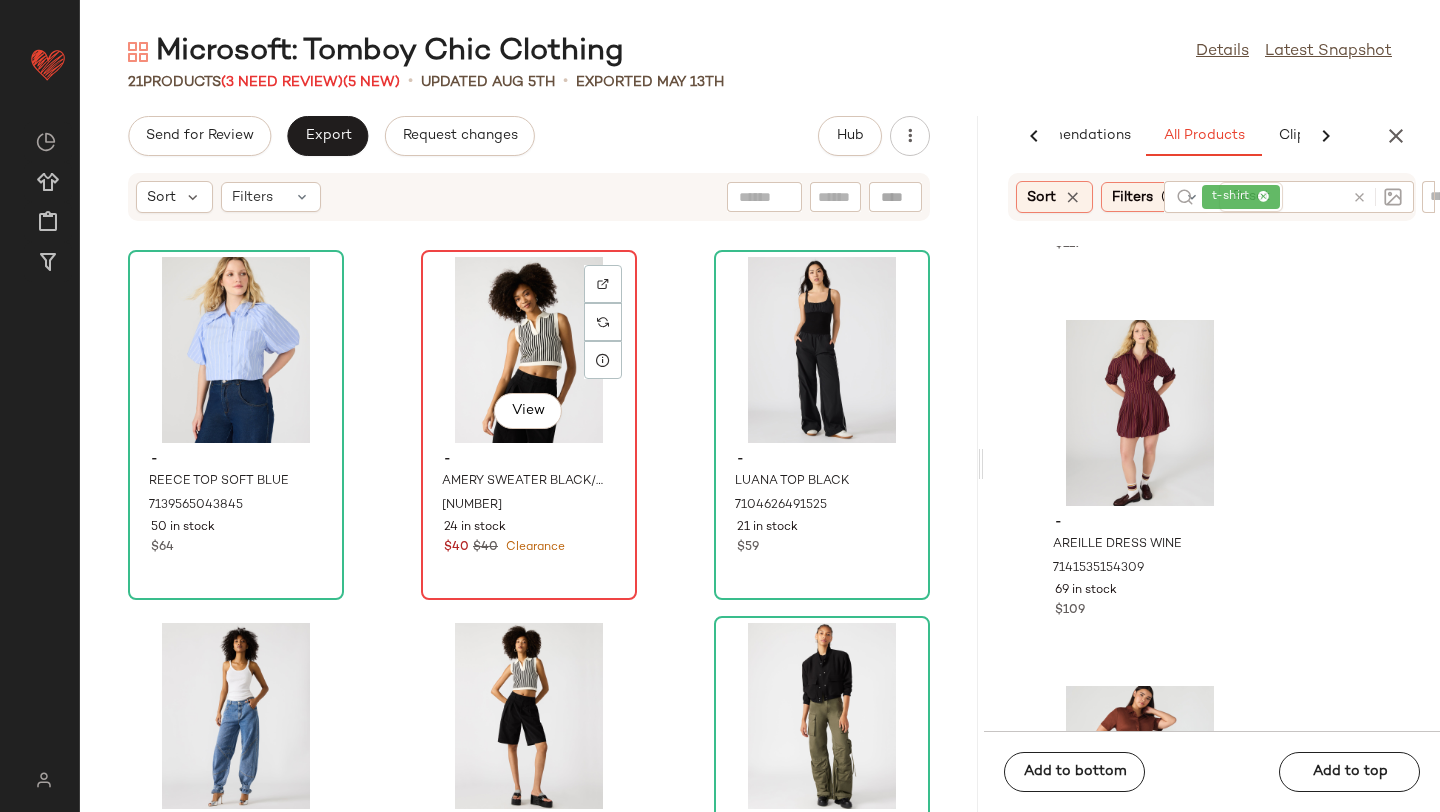 click on "View" 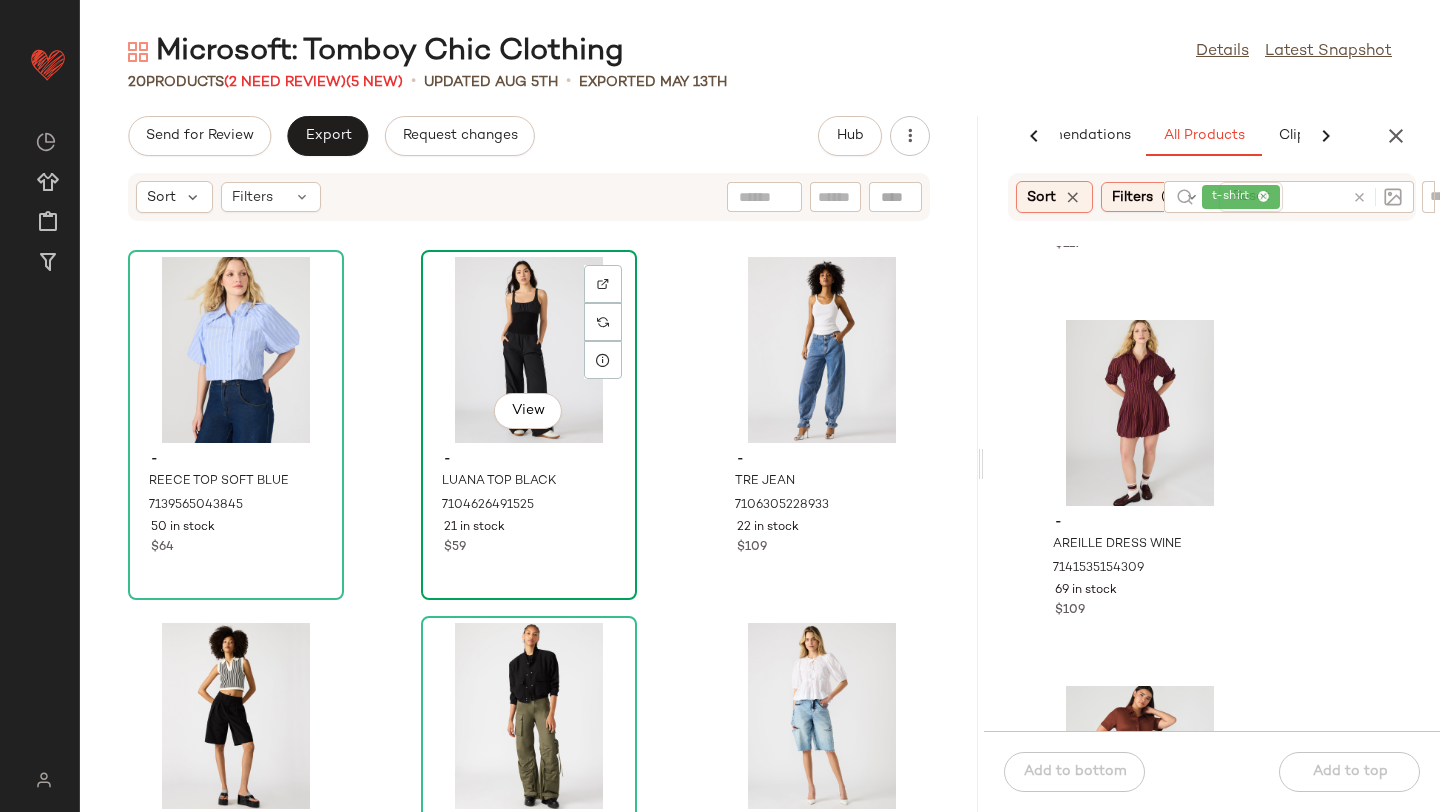 scroll, scrollTop: 0, scrollLeft: 0, axis: both 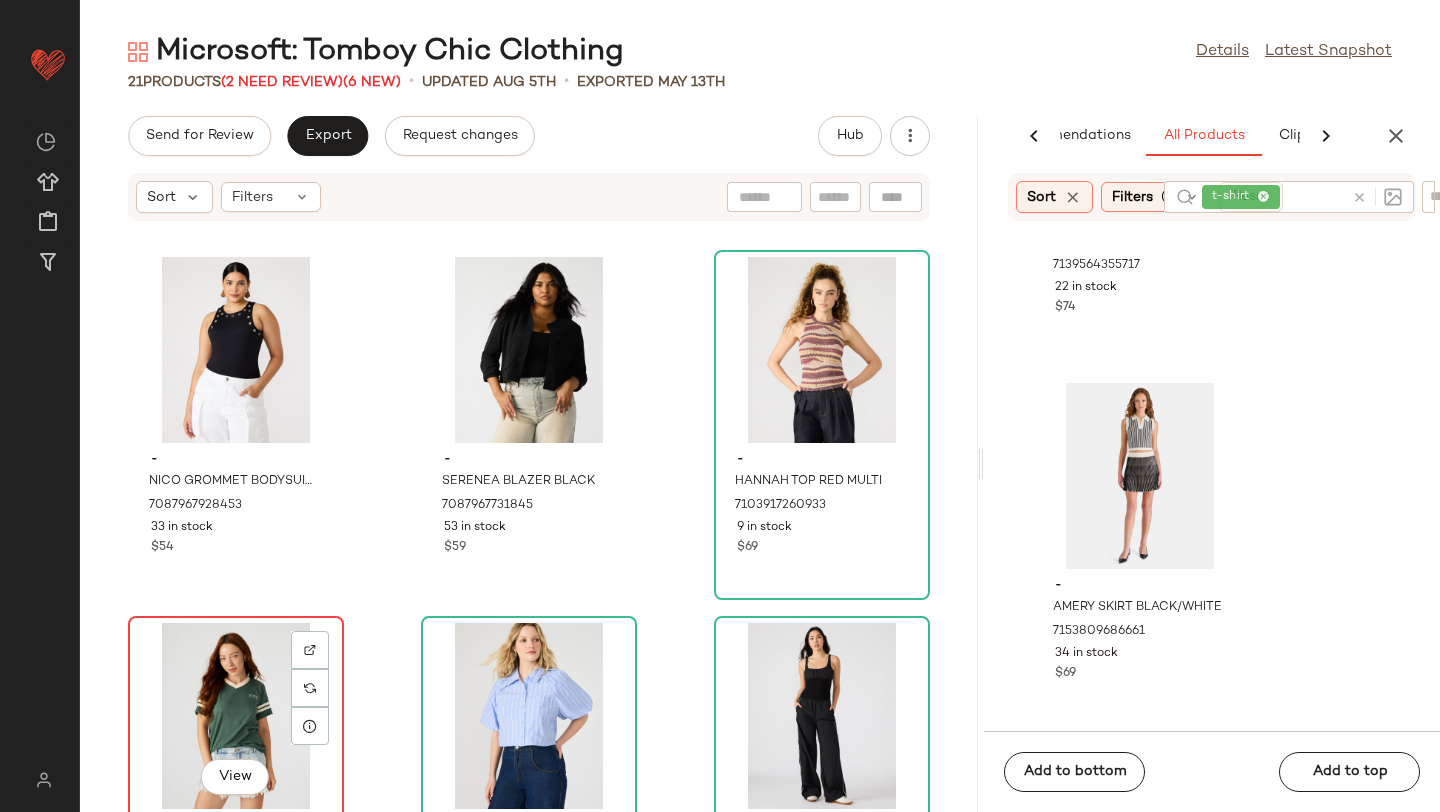 click on "View" 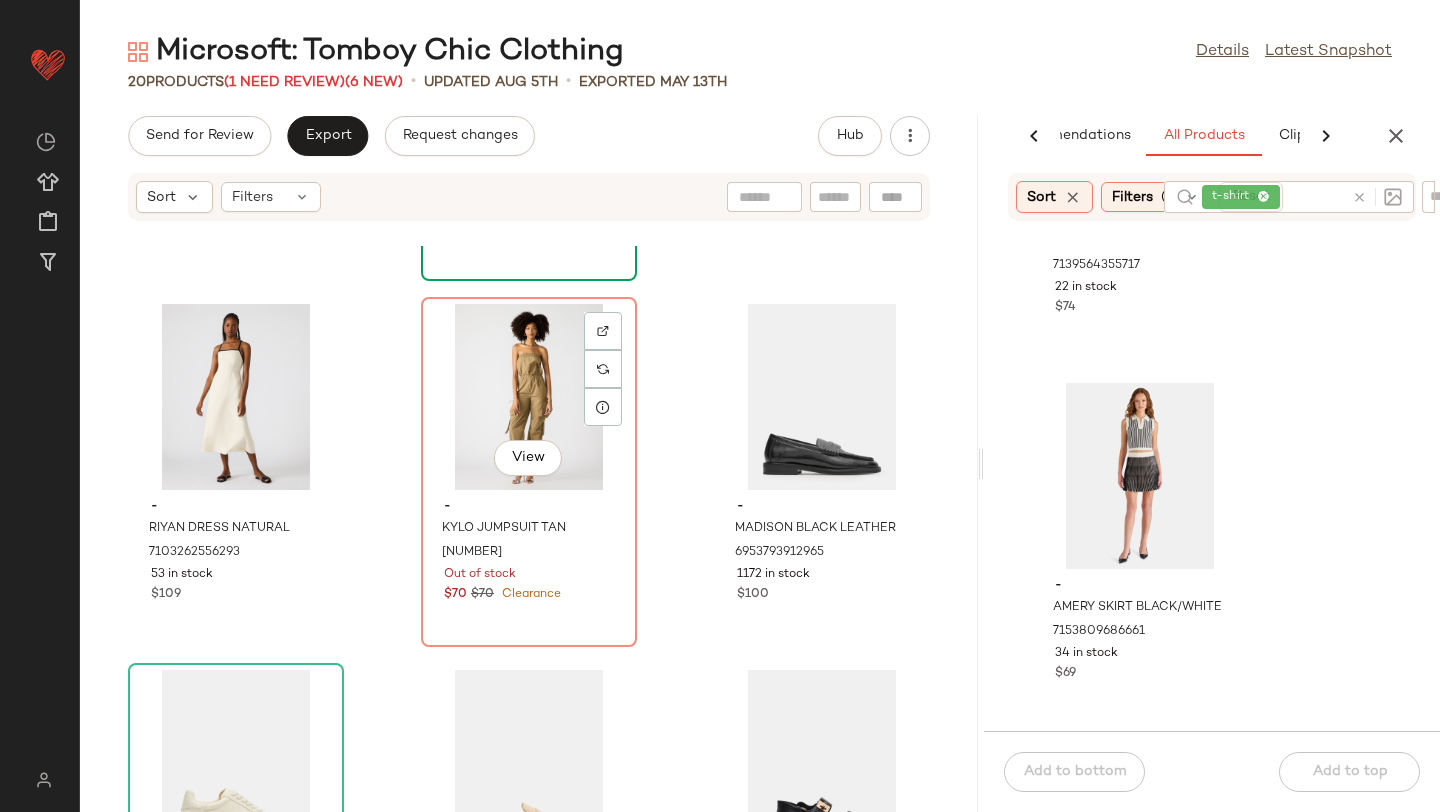 scroll, scrollTop: 1052, scrollLeft: 0, axis: vertical 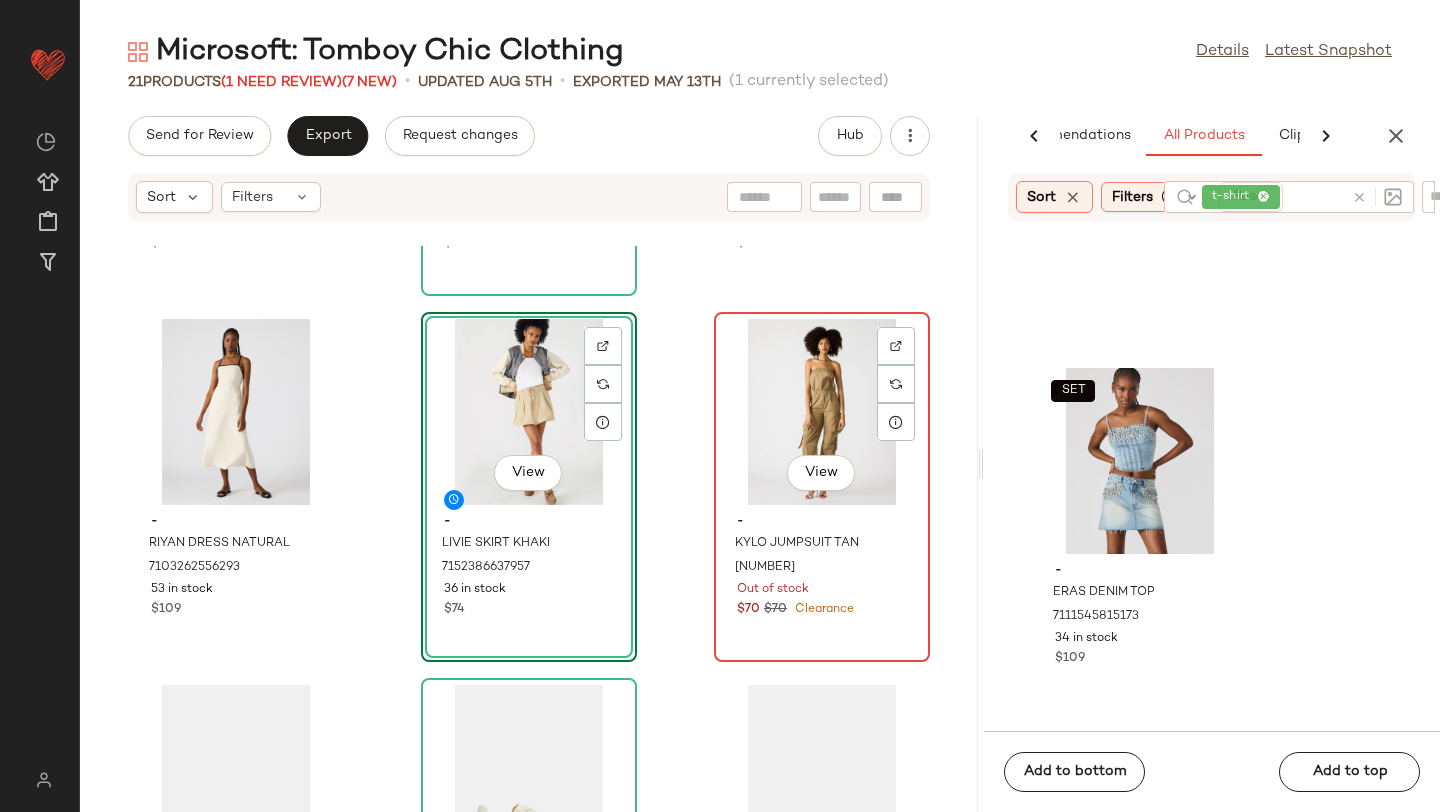 click on "View" 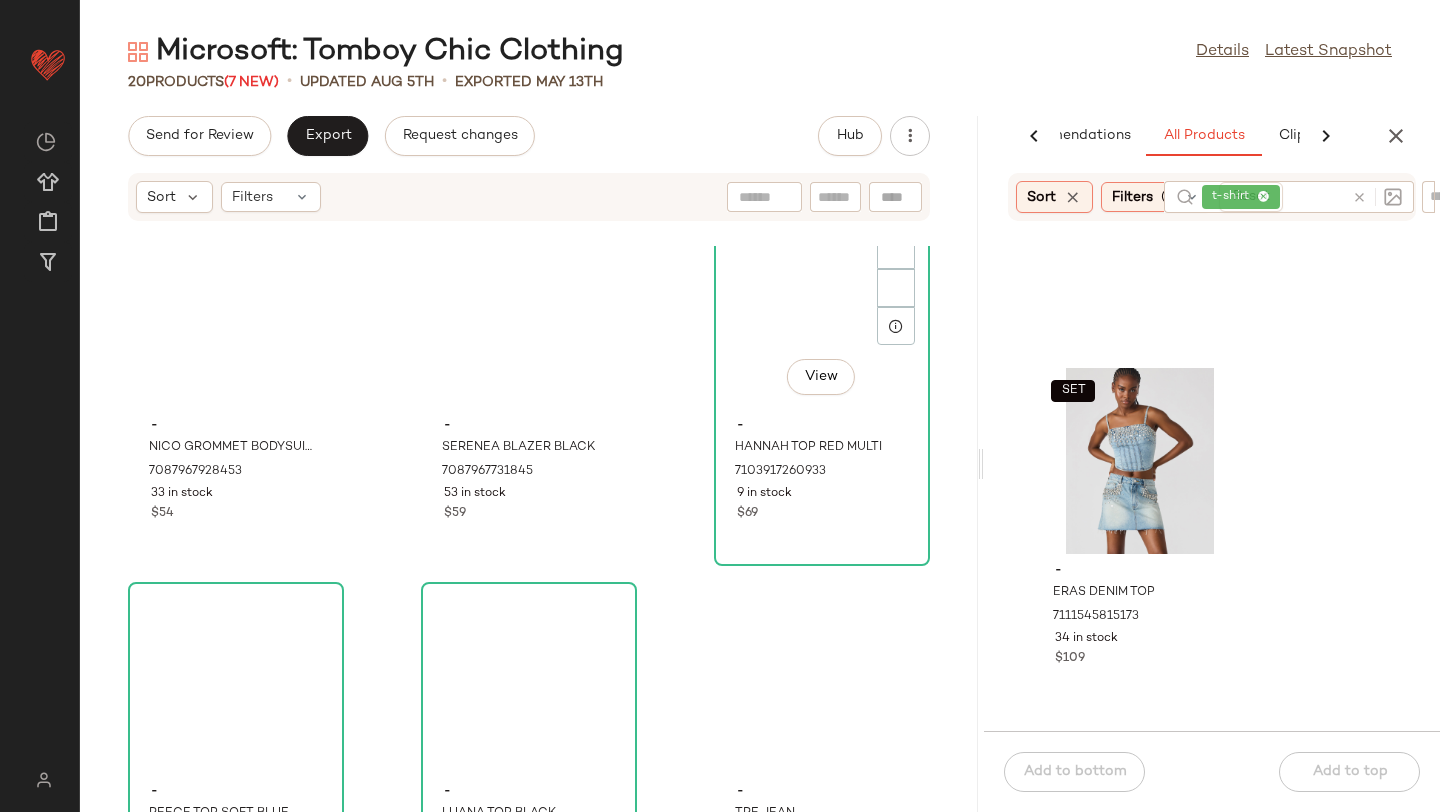scroll, scrollTop: 0, scrollLeft: 0, axis: both 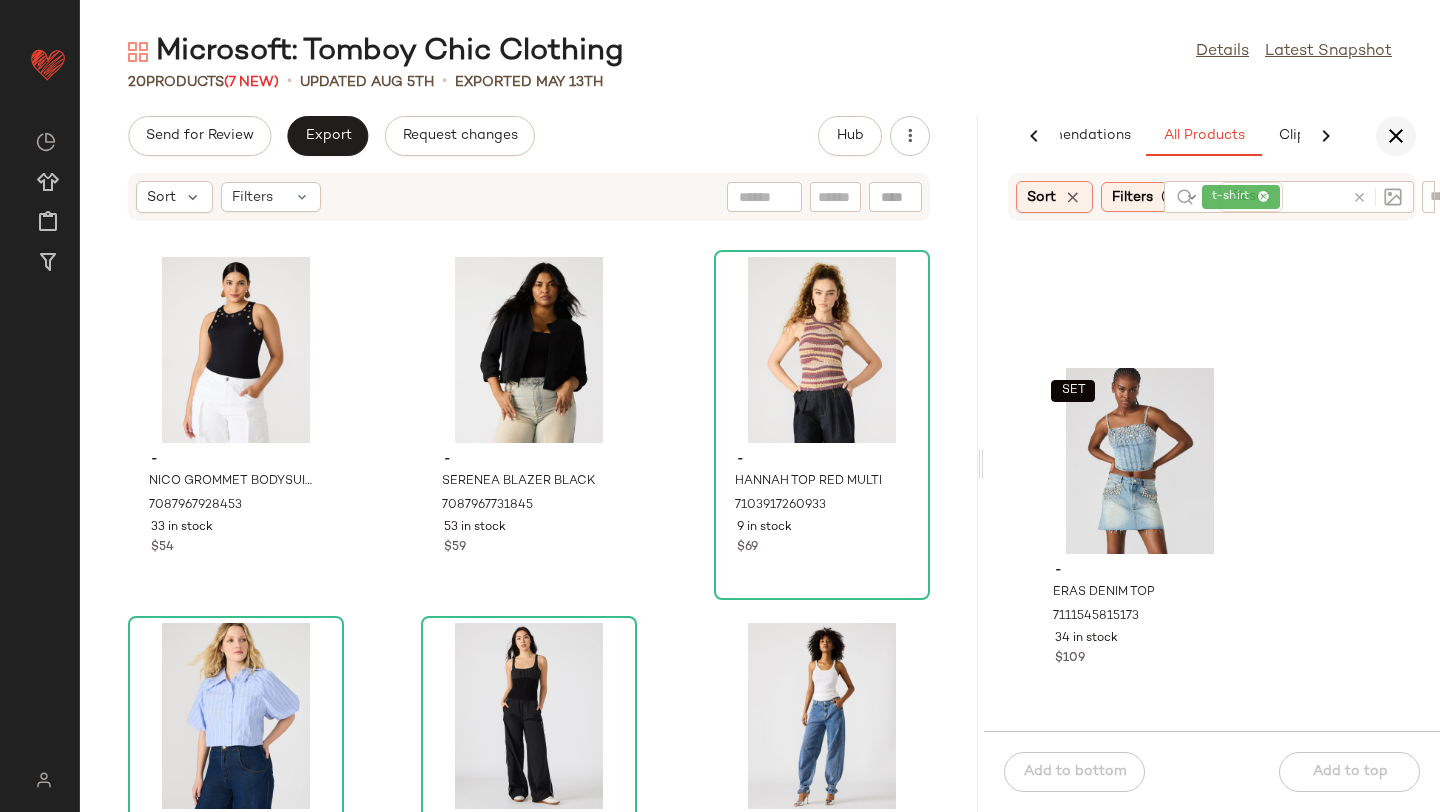 click at bounding box center (1396, 136) 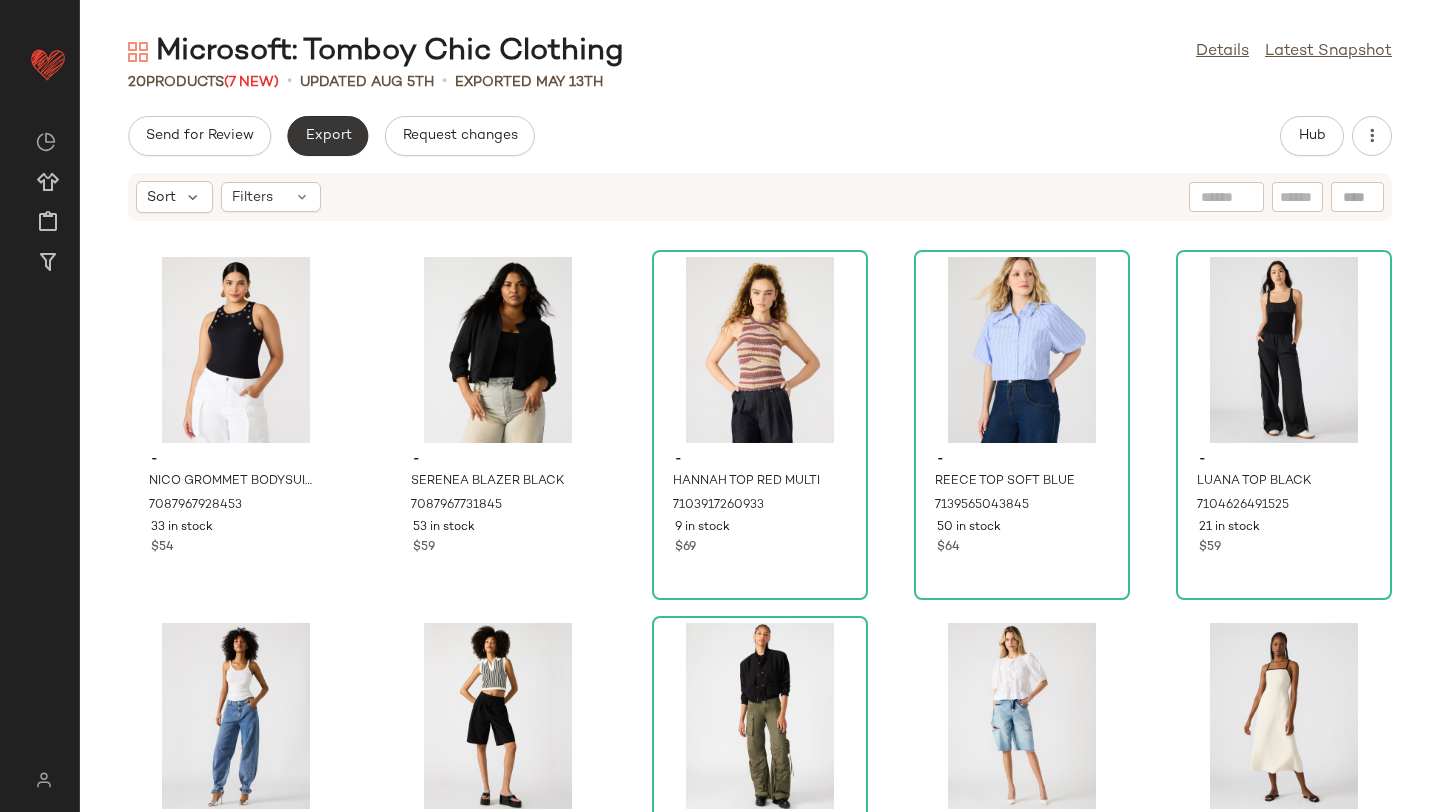 click on "Export" at bounding box center [327, 136] 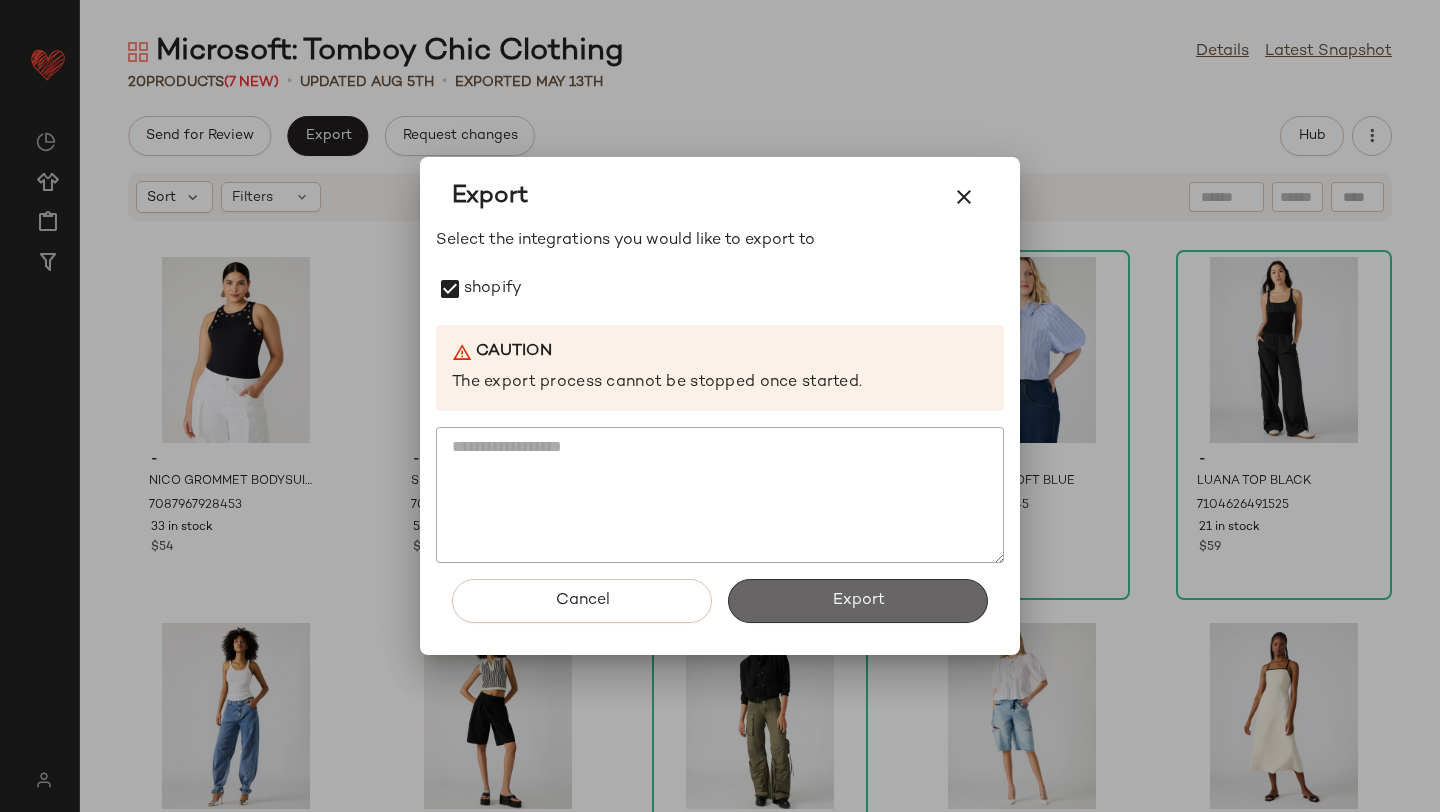 click on "Export" at bounding box center (858, 601) 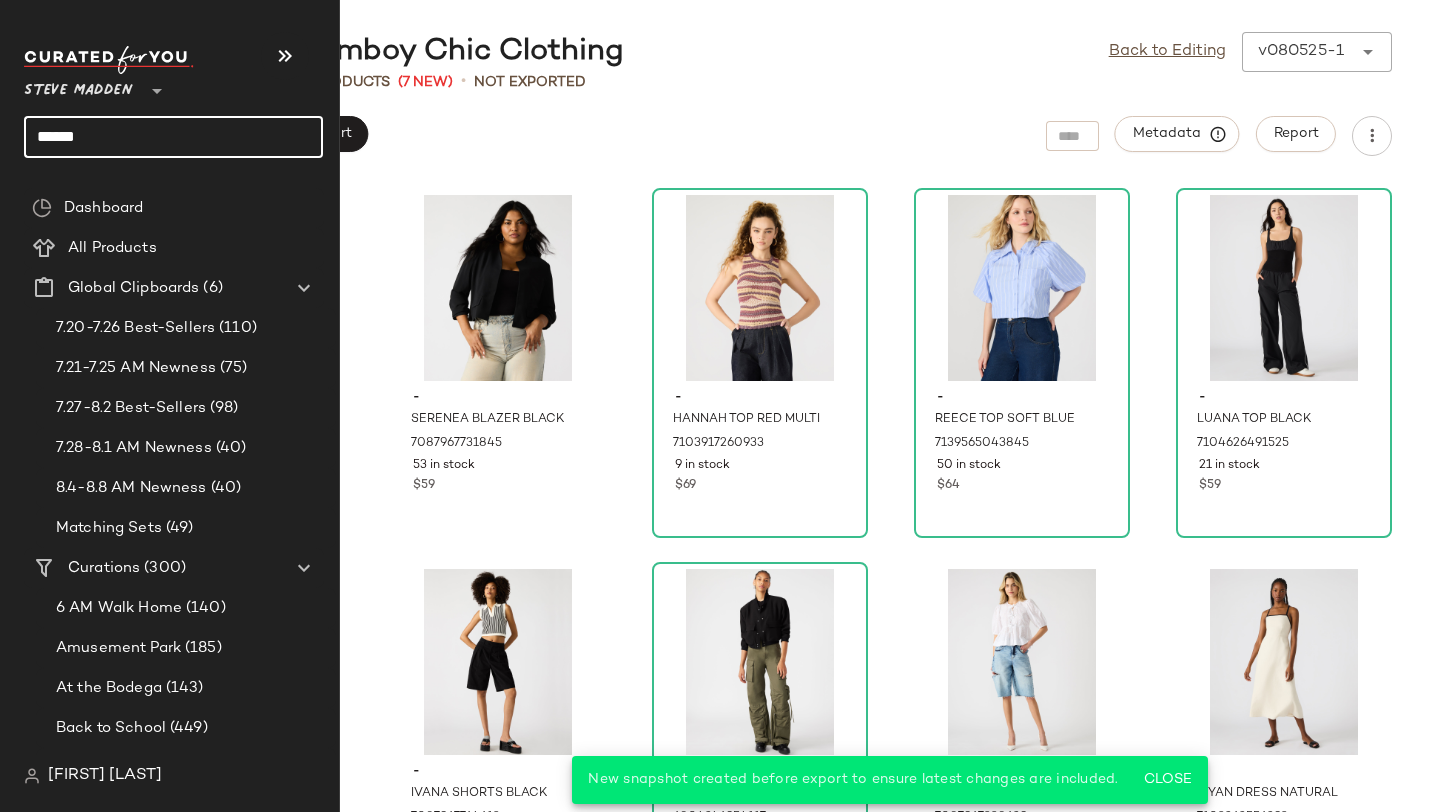 drag, startPoint x: 102, startPoint y: 133, endPoint x: 13, endPoint y: 133, distance: 89 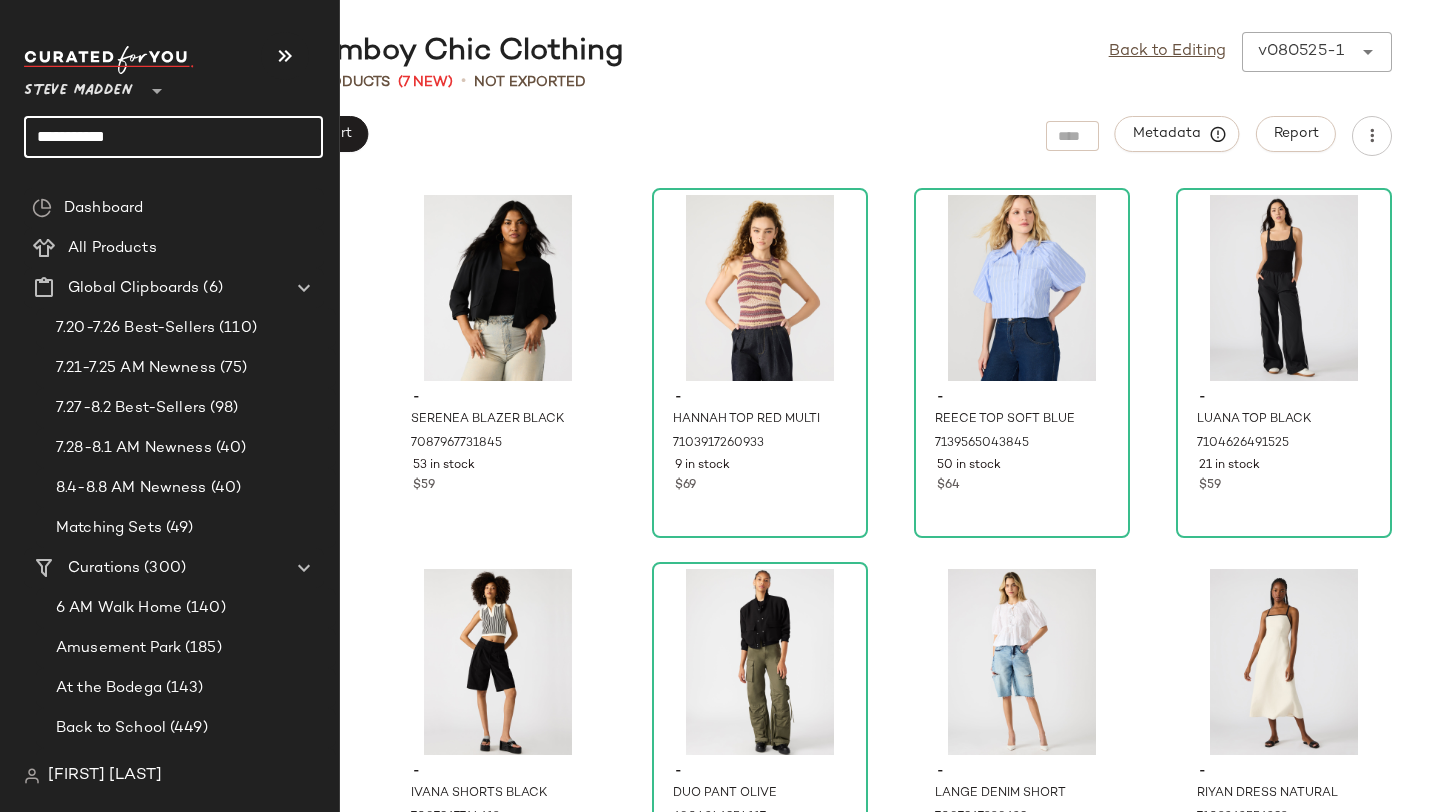 click on "**********" 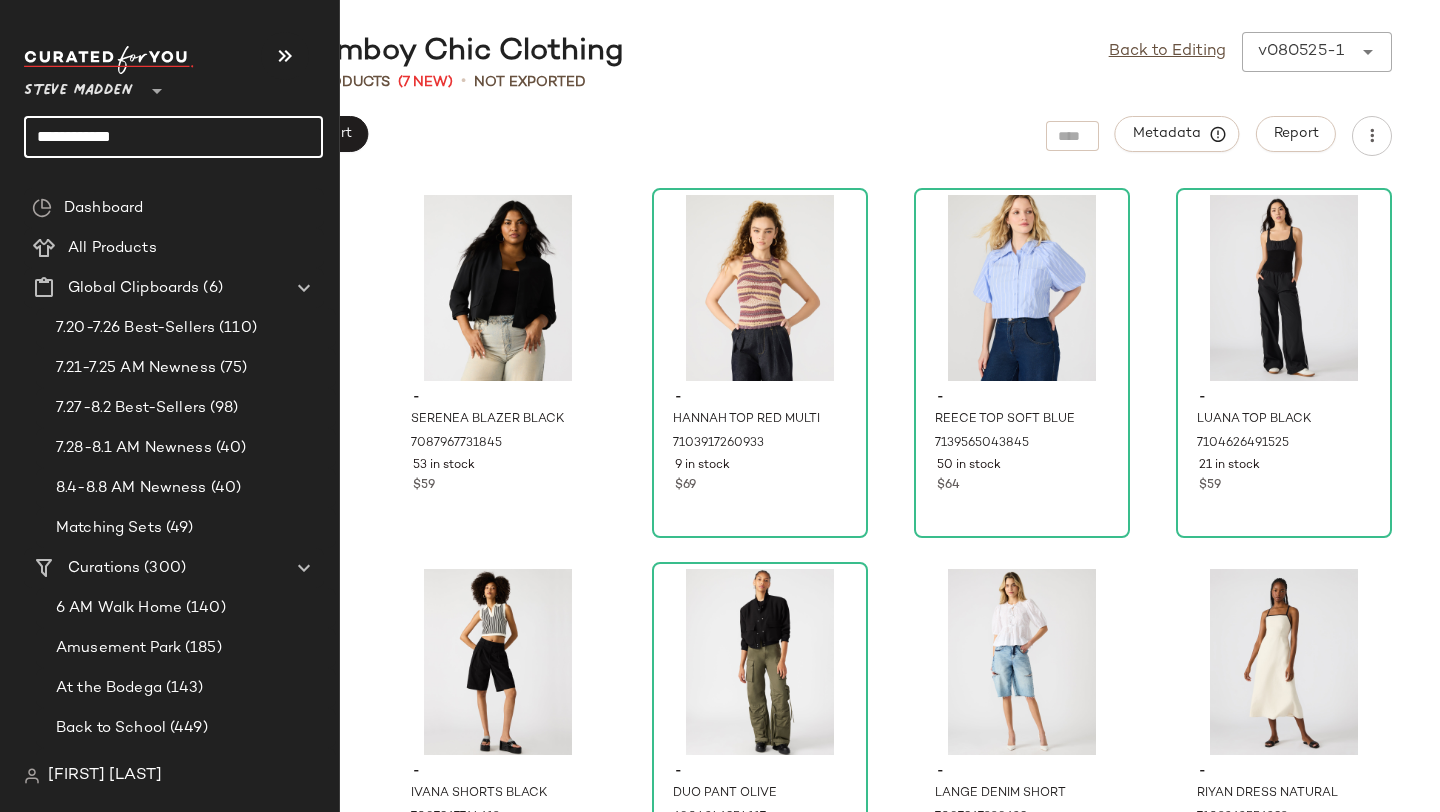 click on "**********" 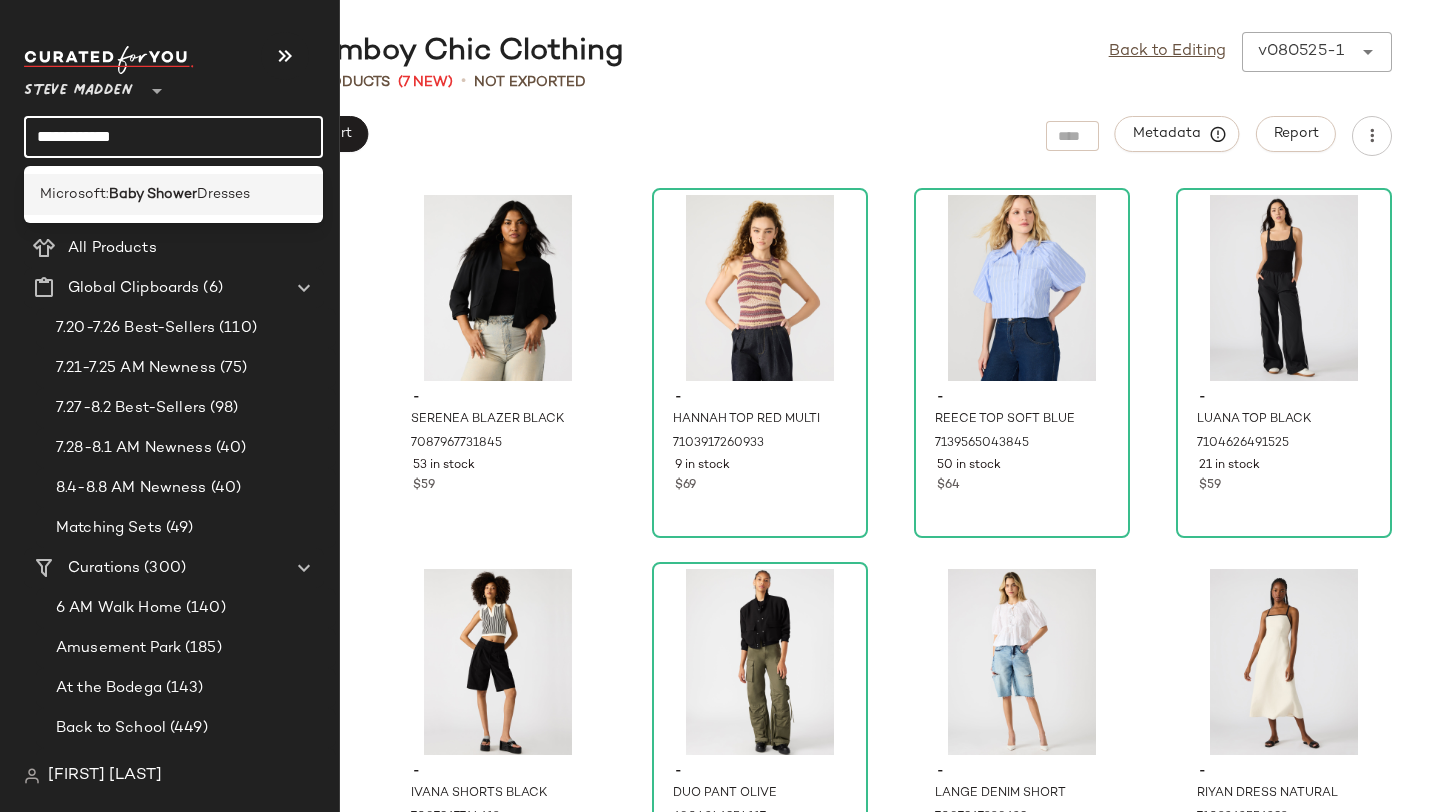 type on "**********" 